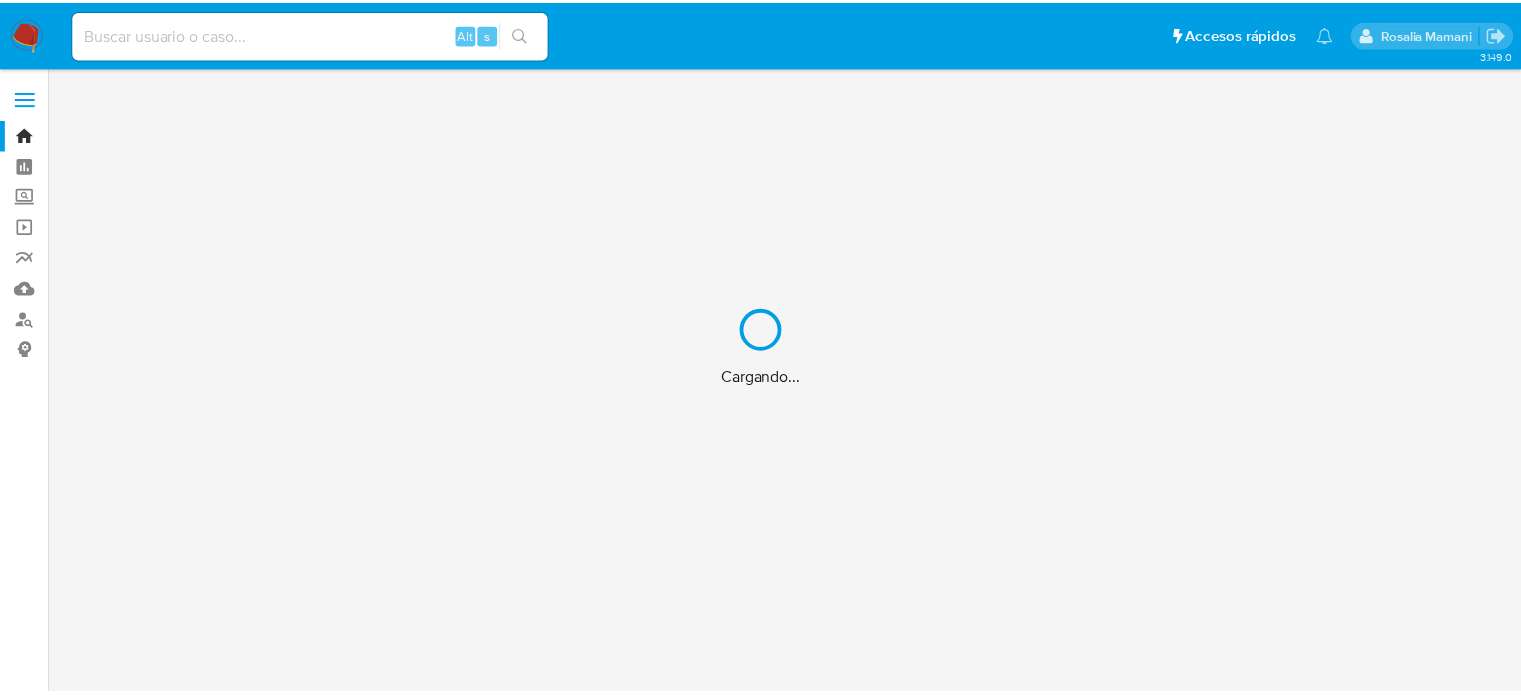 scroll, scrollTop: 0, scrollLeft: 0, axis: both 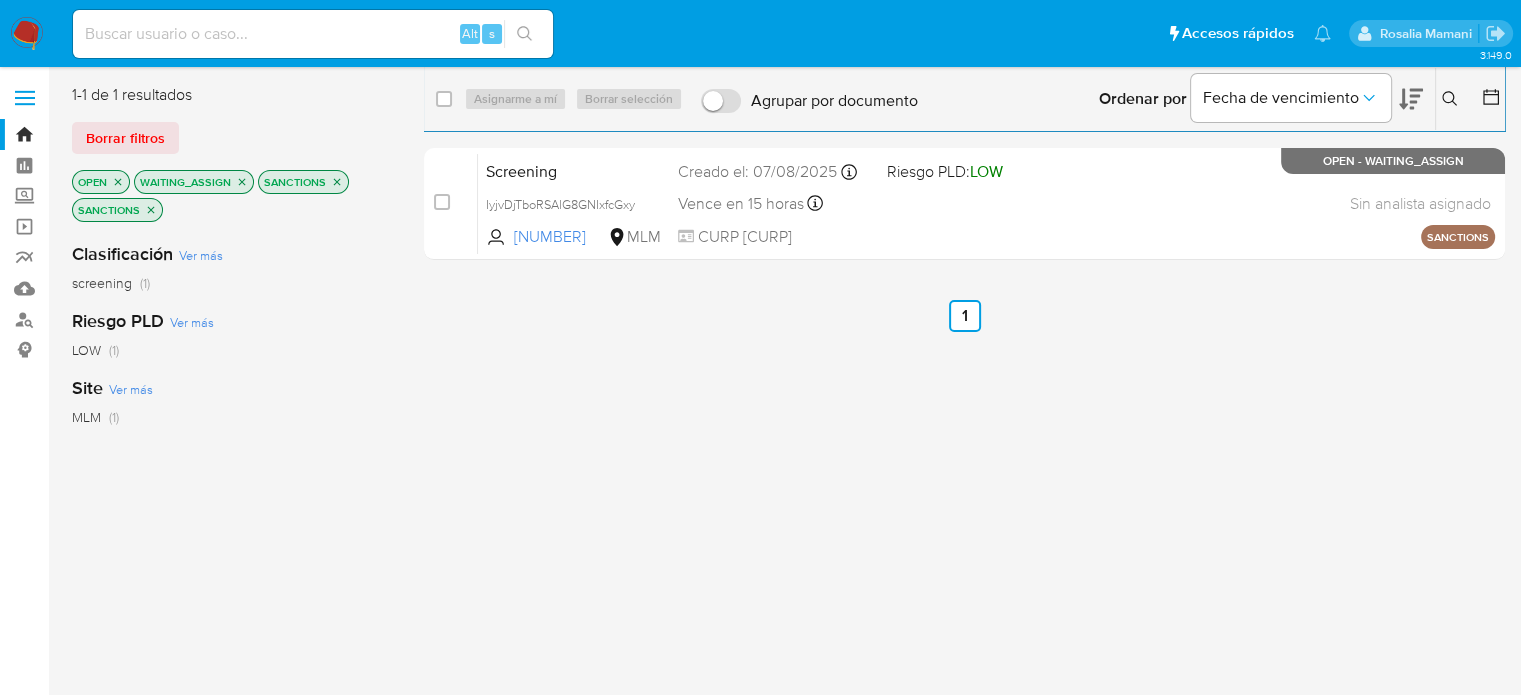 click at bounding box center [27, 34] 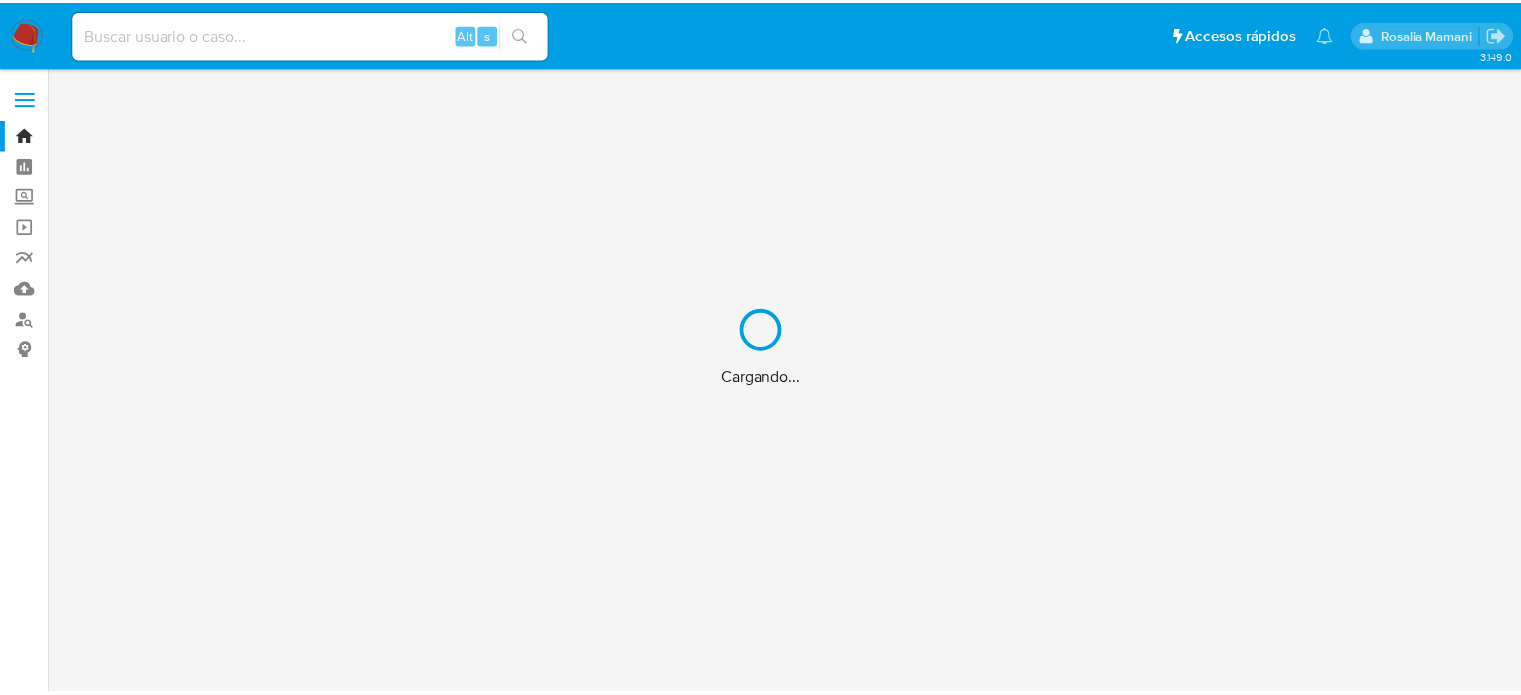 scroll, scrollTop: 0, scrollLeft: 0, axis: both 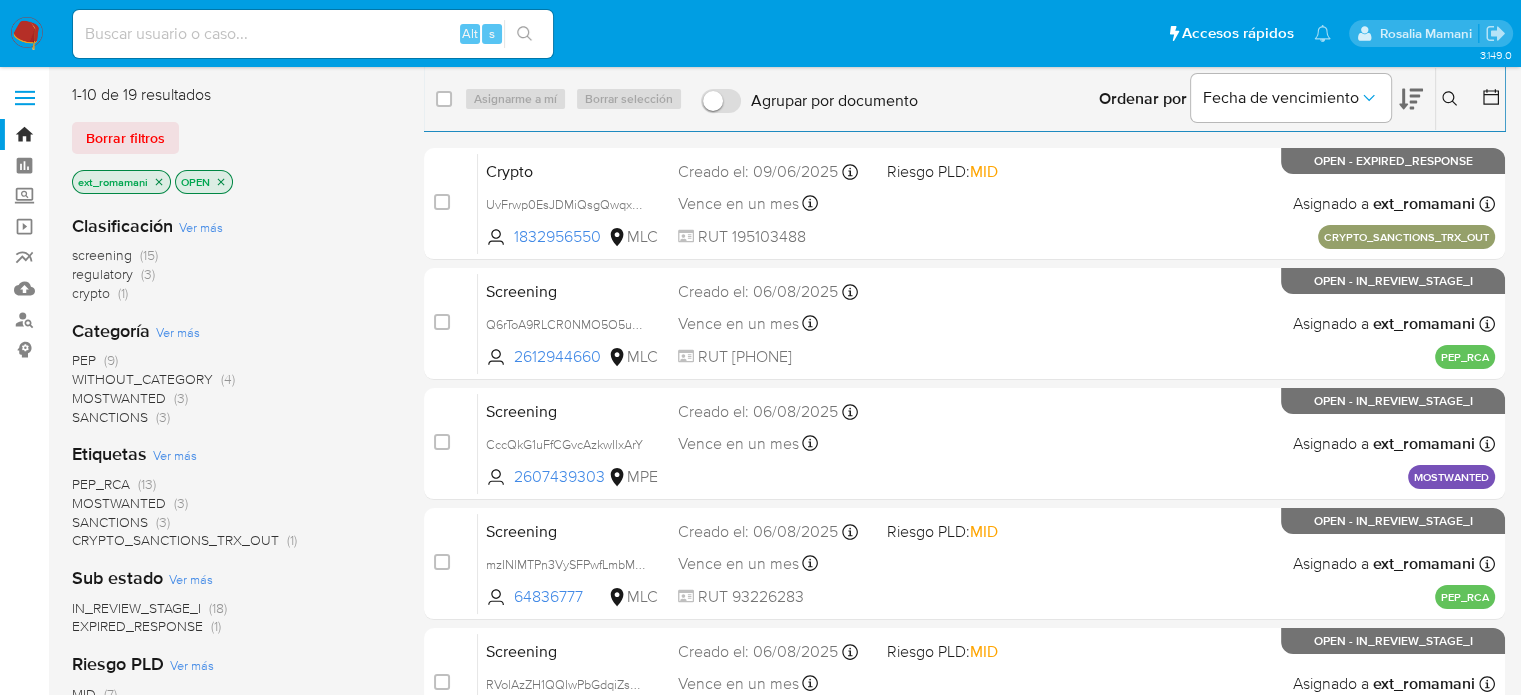 click on "SANCTIONS" at bounding box center (110, 417) 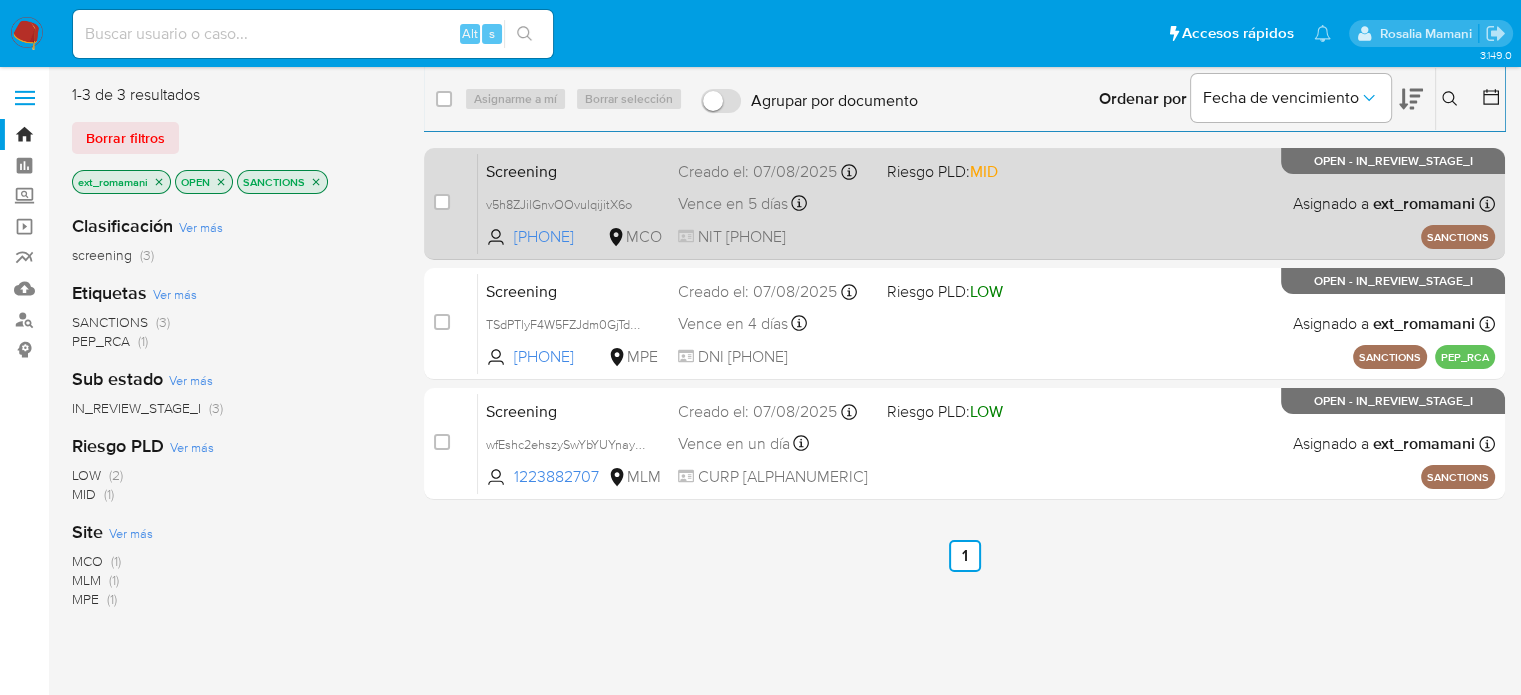 click on "Screening v5h8ZJilGnvOOvulqijitX6o 809404476 MCO Riesgo PLD:  MID Creado el: 07/08/2025   Creado el: 07/08/2025 00:12:31 Vence en 5 días   Vence el 12/08/2025 00:12:32 NIT   9017496827 Asignado a   ext_romamani   Asignado el: 07/08/2025 08:01:22 SANCTIONS OPEN - IN_REVIEW_STAGE_I" at bounding box center [986, 203] 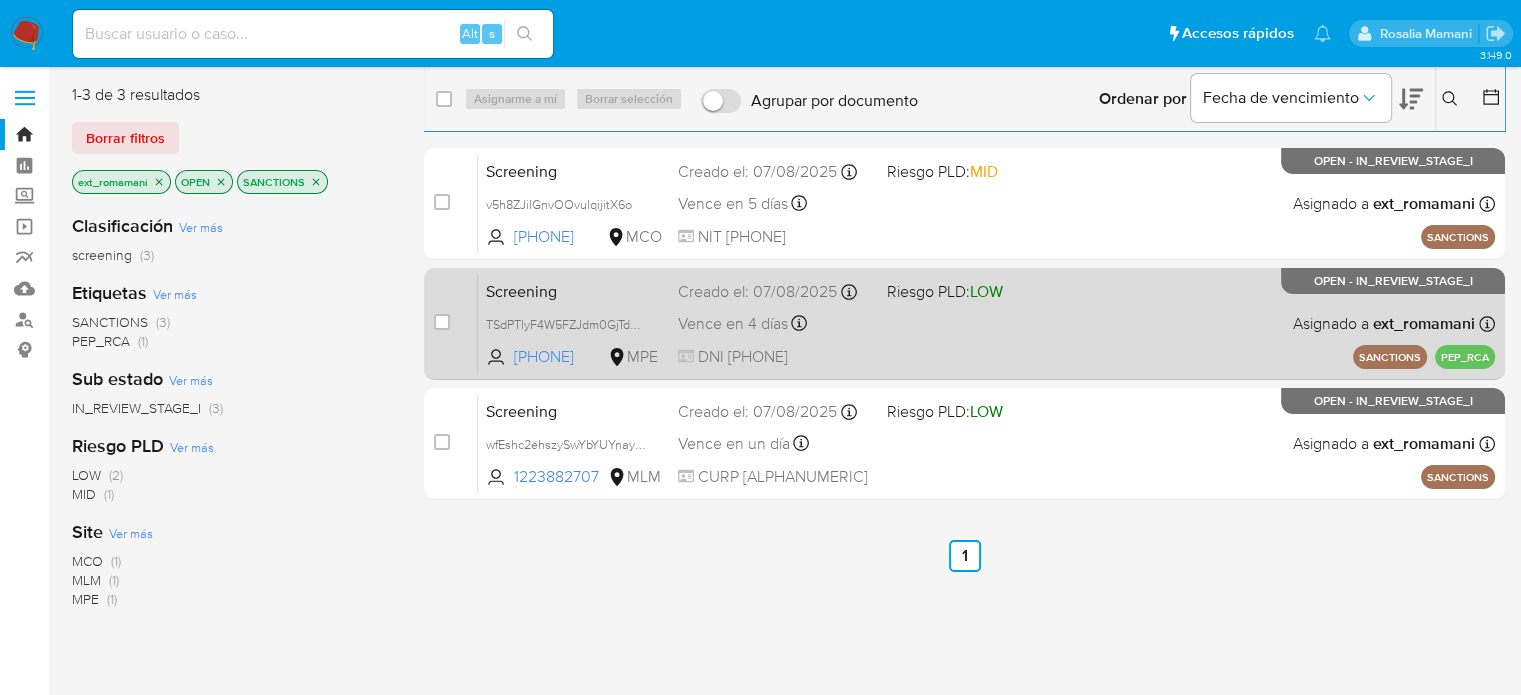 click on "Screening TSdPTlyF4W5FZJdm0GjTdwOH 1115377749 MPE Riesgo PLD:  LOW Creado el: 07/08/2025   Creado el: 07/08/2025 01:06:15 Vence en 4 días   Vence el 11/08/2025 01:06:15 DNI   46584667 Asignado a   ext_romamani   Asignado el: 07/08/2025 08:01:22 SANCTIONS PEP_RCA OPEN - IN_REVIEW_STAGE_I" at bounding box center (986, 323) 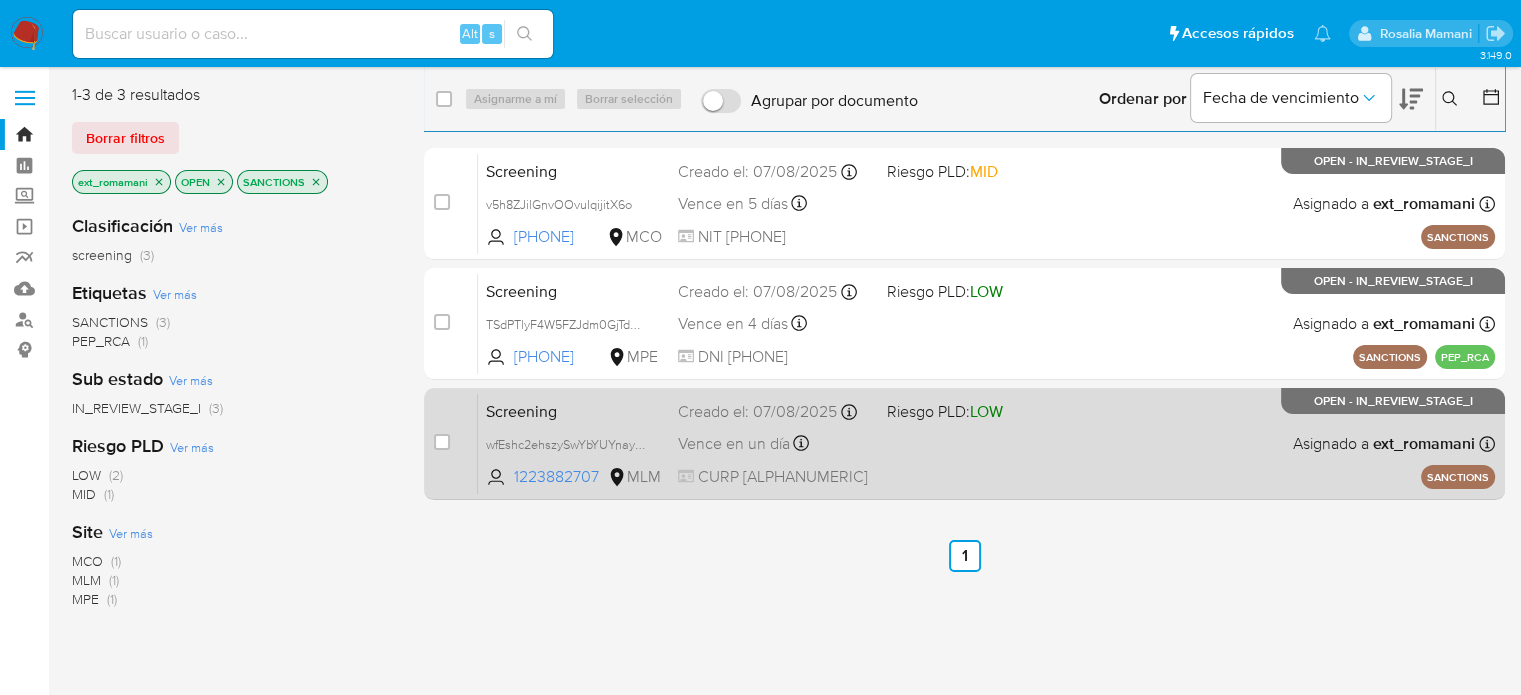 click on "Screening wfEshc2ehszySwYbYUYnayE9 1223882707 MLM Riesgo PLD:  LOW Creado el: 07/08/2025   Creado el: 07/08/2025 07:07:59 Vence en un día   Vence el 08/08/2025 07:08:00 CURP   ROSA840727HVZMNN06 Asignado a   ext_romamani   Asignado el: 07/08/2025 08:00:36 SANCTIONS OPEN - IN_REVIEW_STAGE_I" at bounding box center [986, 443] 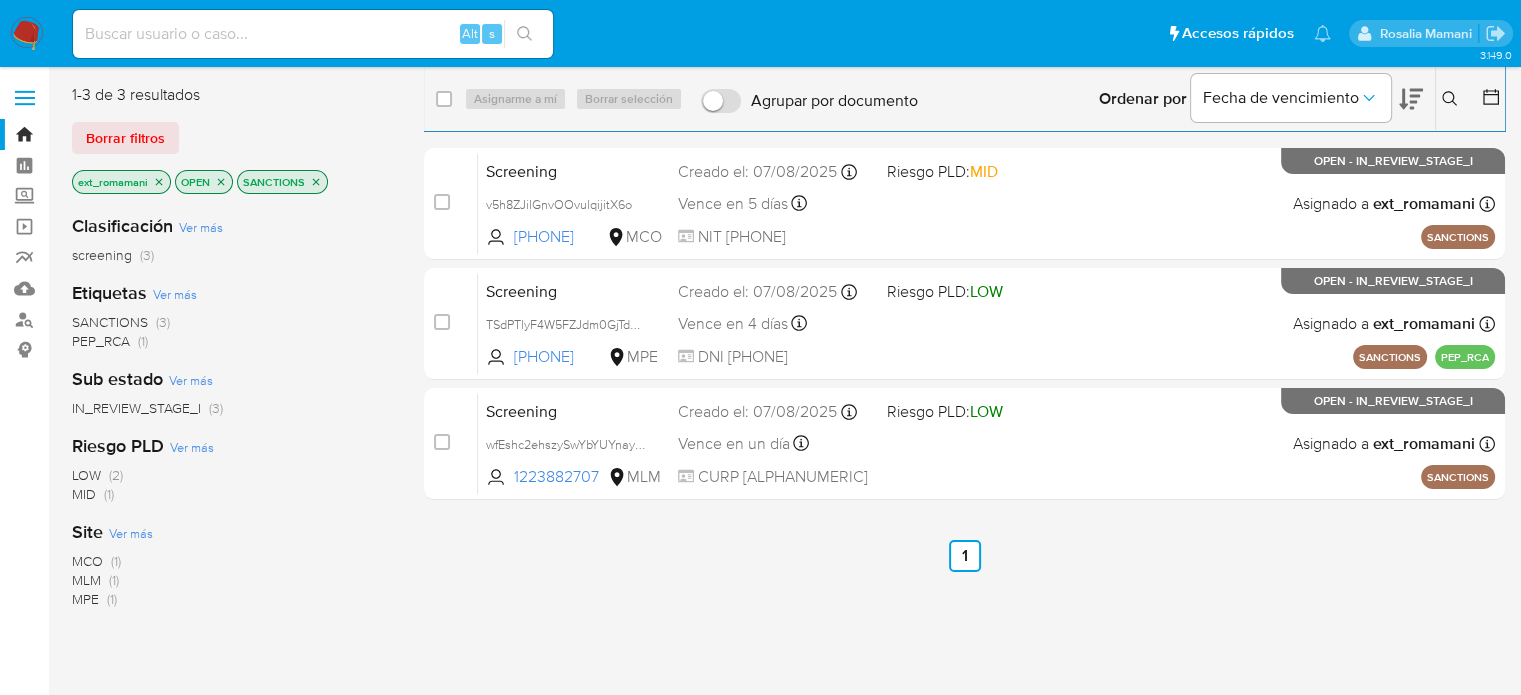 click 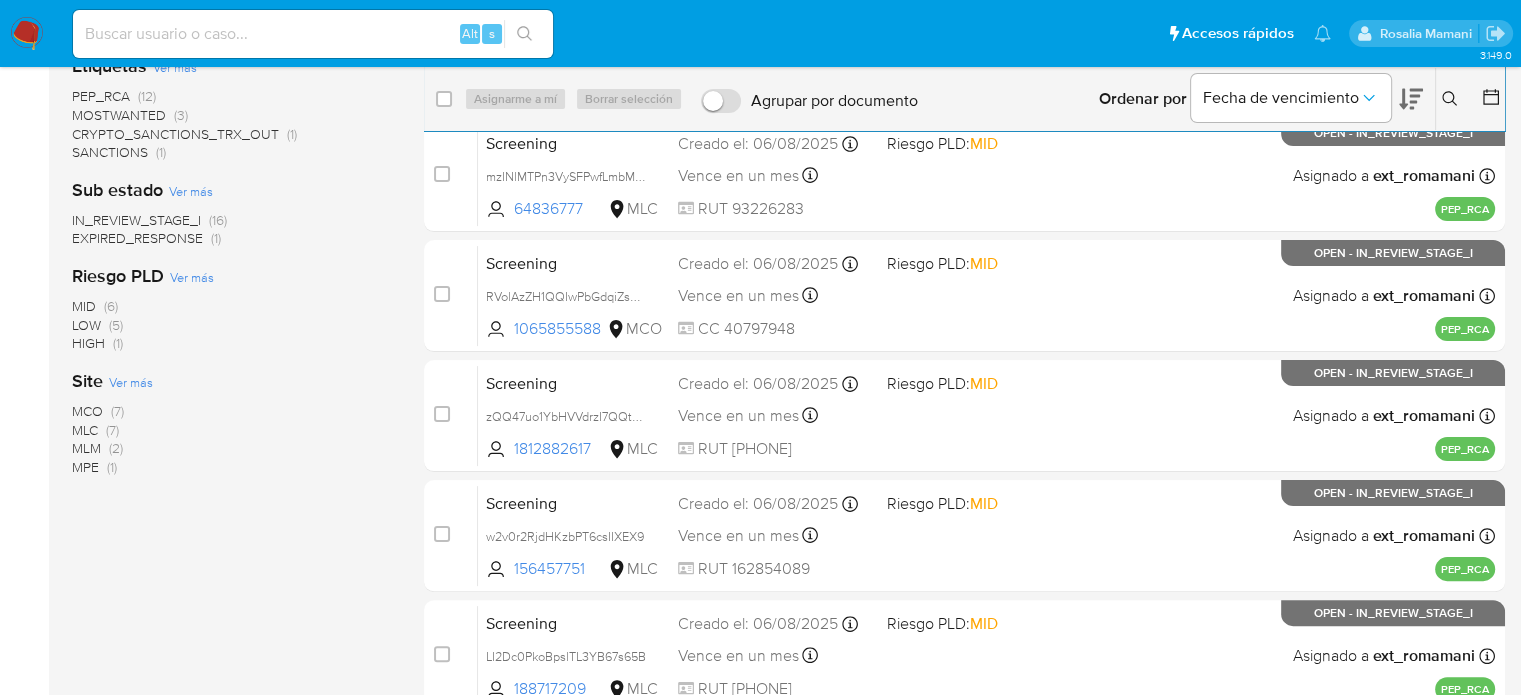 scroll, scrollTop: 400, scrollLeft: 0, axis: vertical 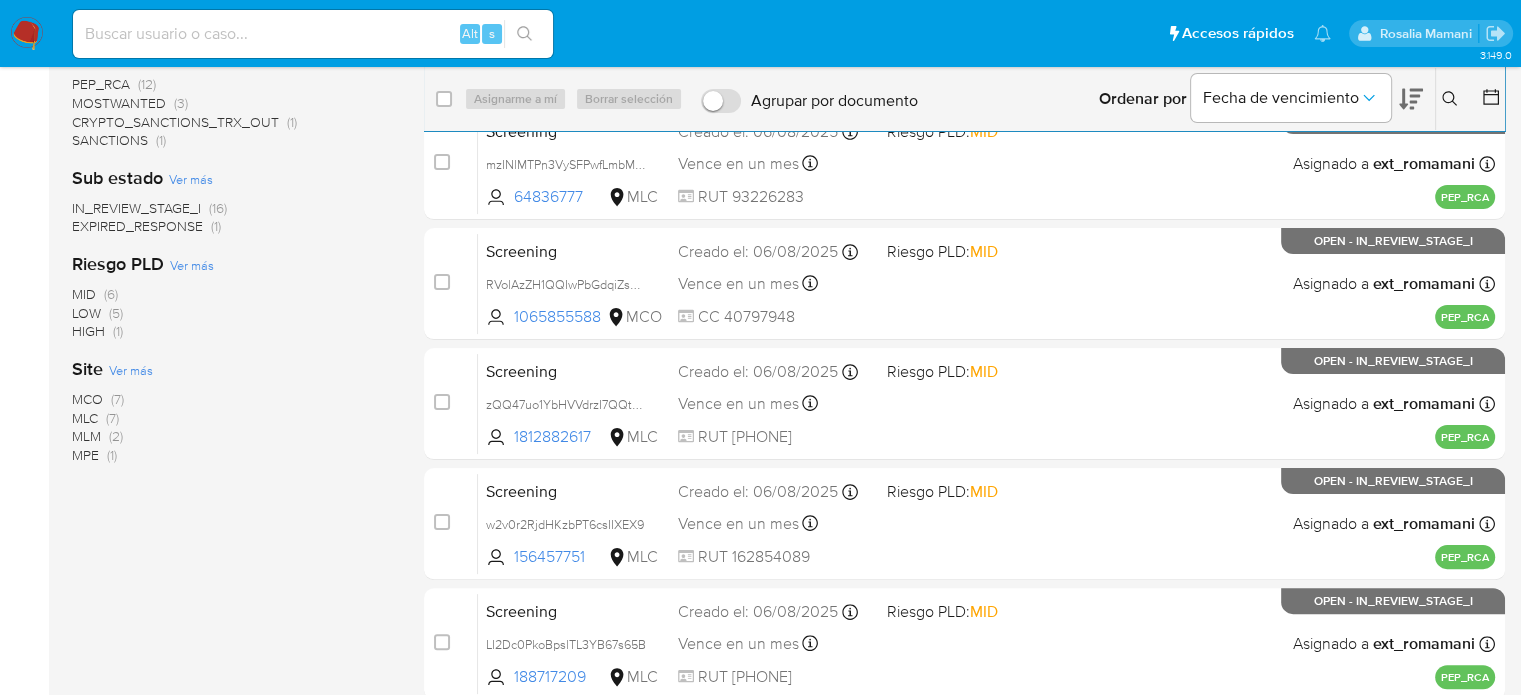 click on "(2)" at bounding box center (116, 436) 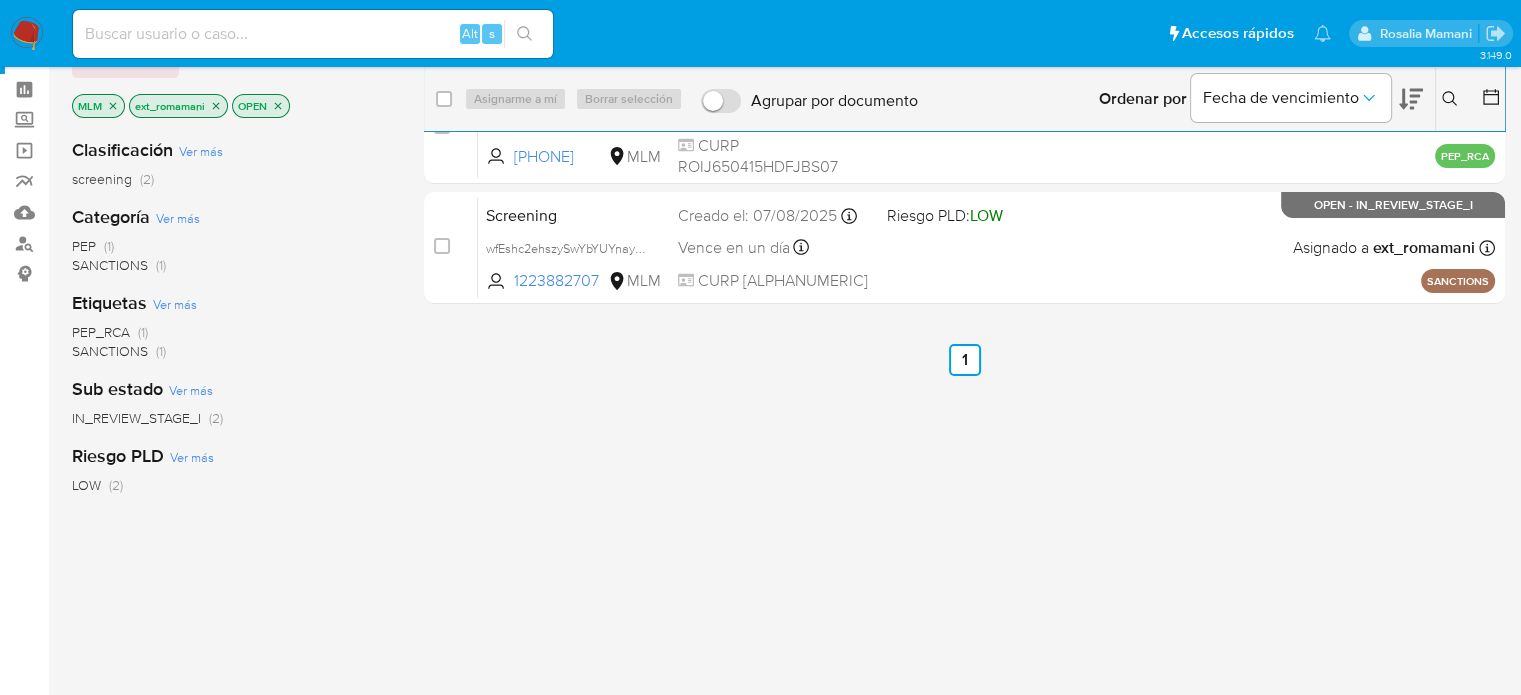 scroll, scrollTop: 0, scrollLeft: 0, axis: both 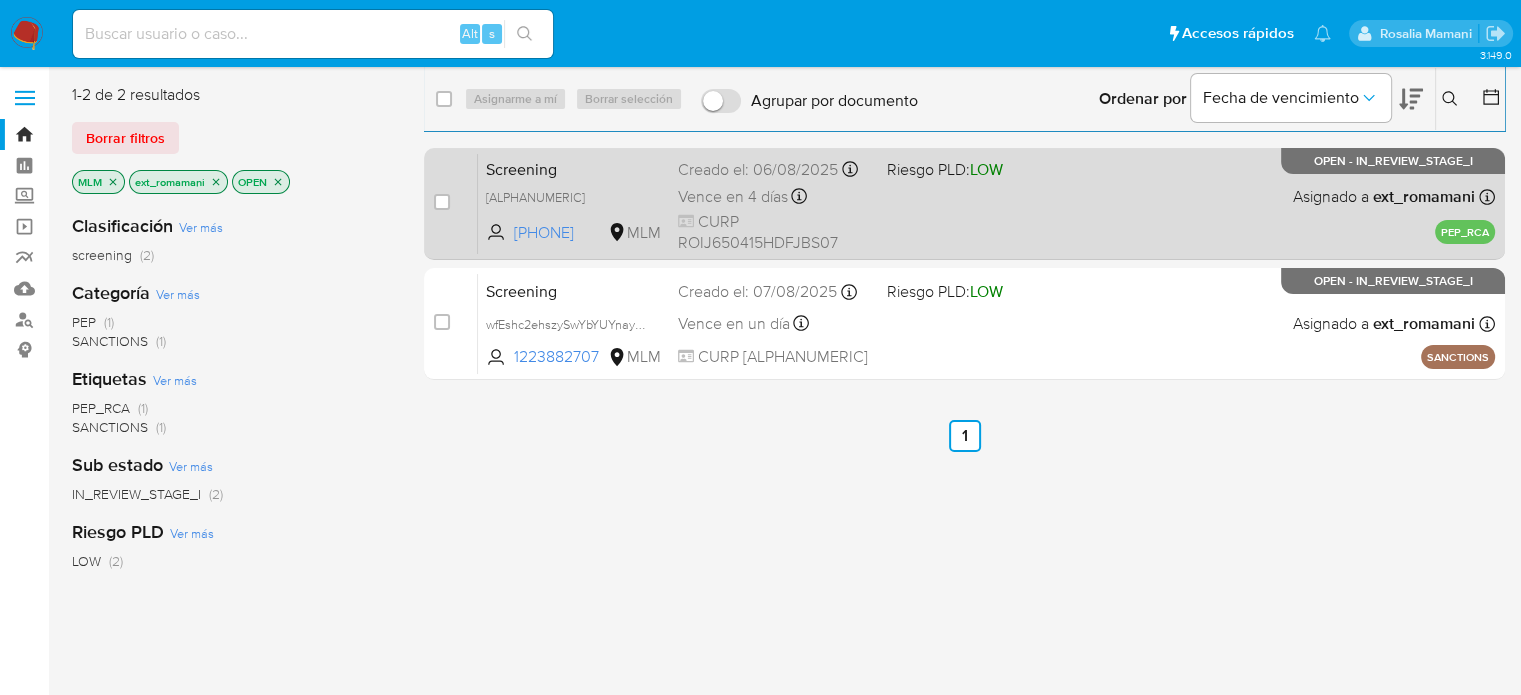 click on "Screening eZNrzaCWzdhIm9OJMw92EhnD 63084427 MLM Riesgo PLD:  LOW Creado el: 06/08/2025   Creado el: 06/08/2025 18:09:53 Vence en 4 días   Vence el 11/08/2025 18:09:54 CURP   ROIJ650415HDFJBS07 Asignado a   ext_romamani   Asignado el: 07/08/2025 08:04:26 PEP_RCA OPEN - IN_REVIEW_STAGE_I" at bounding box center (986, 203) 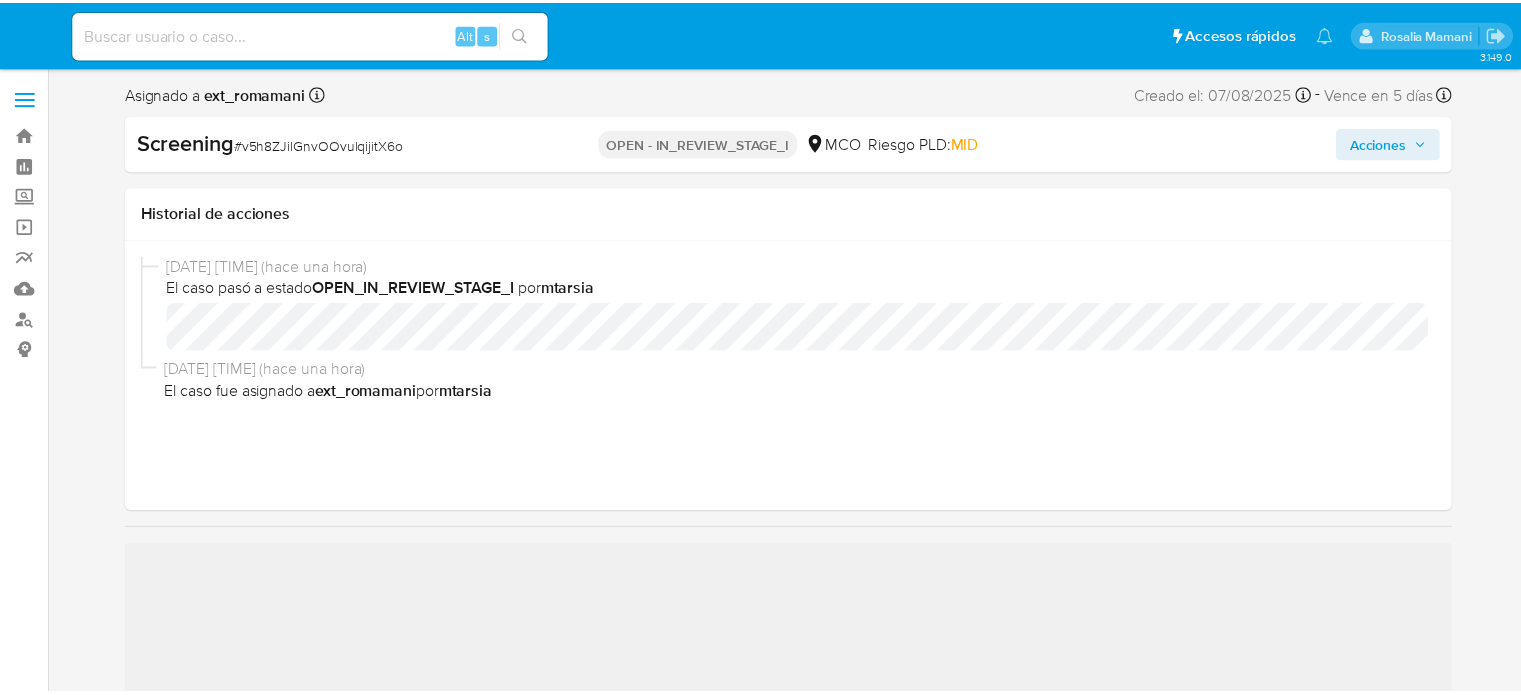 scroll, scrollTop: 0, scrollLeft: 0, axis: both 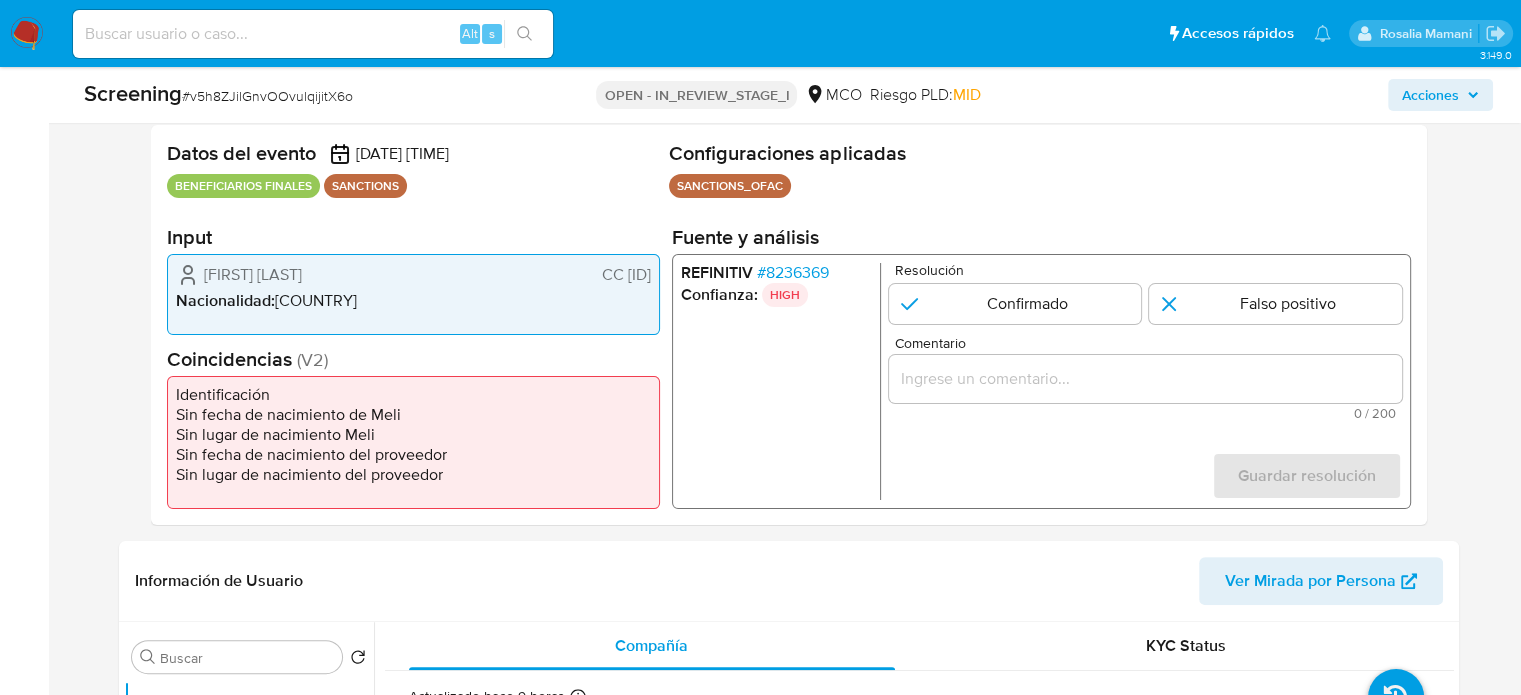 select on "10" 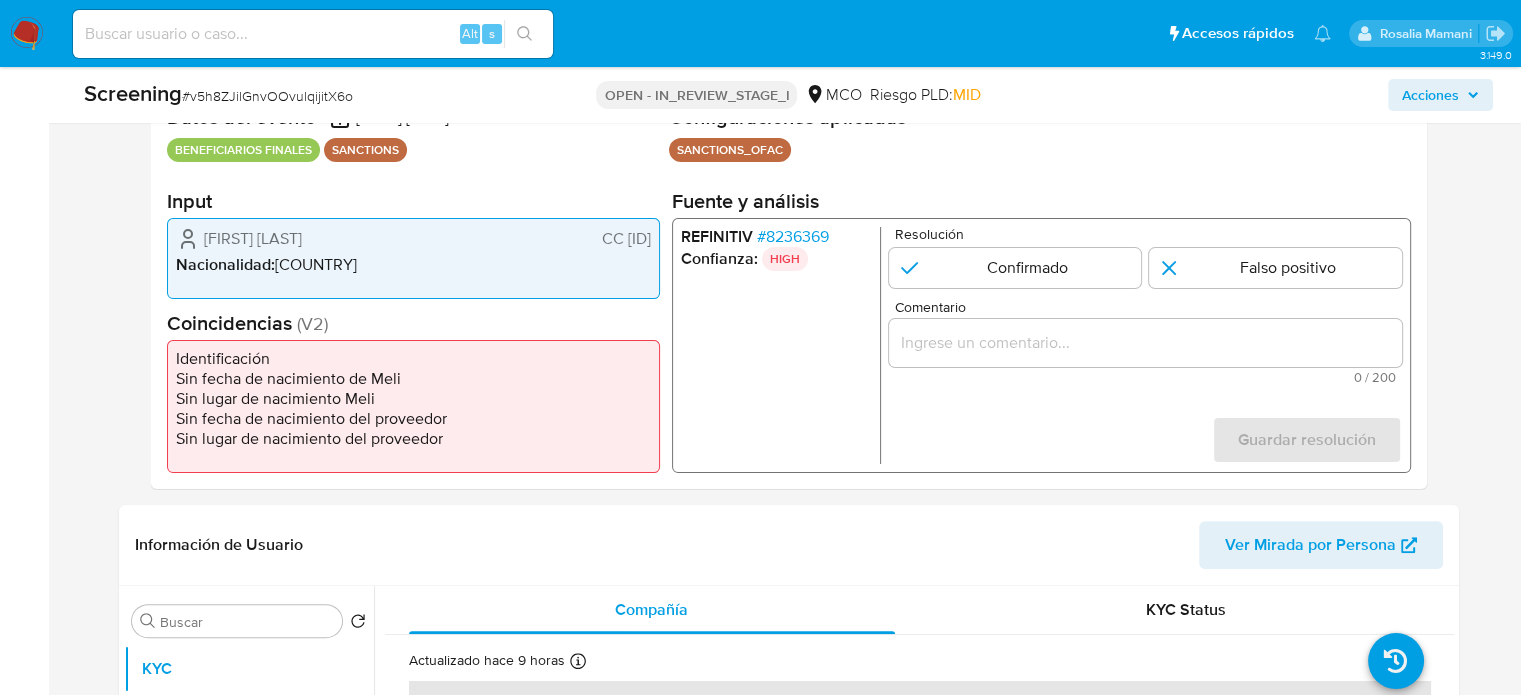 scroll, scrollTop: 400, scrollLeft: 0, axis: vertical 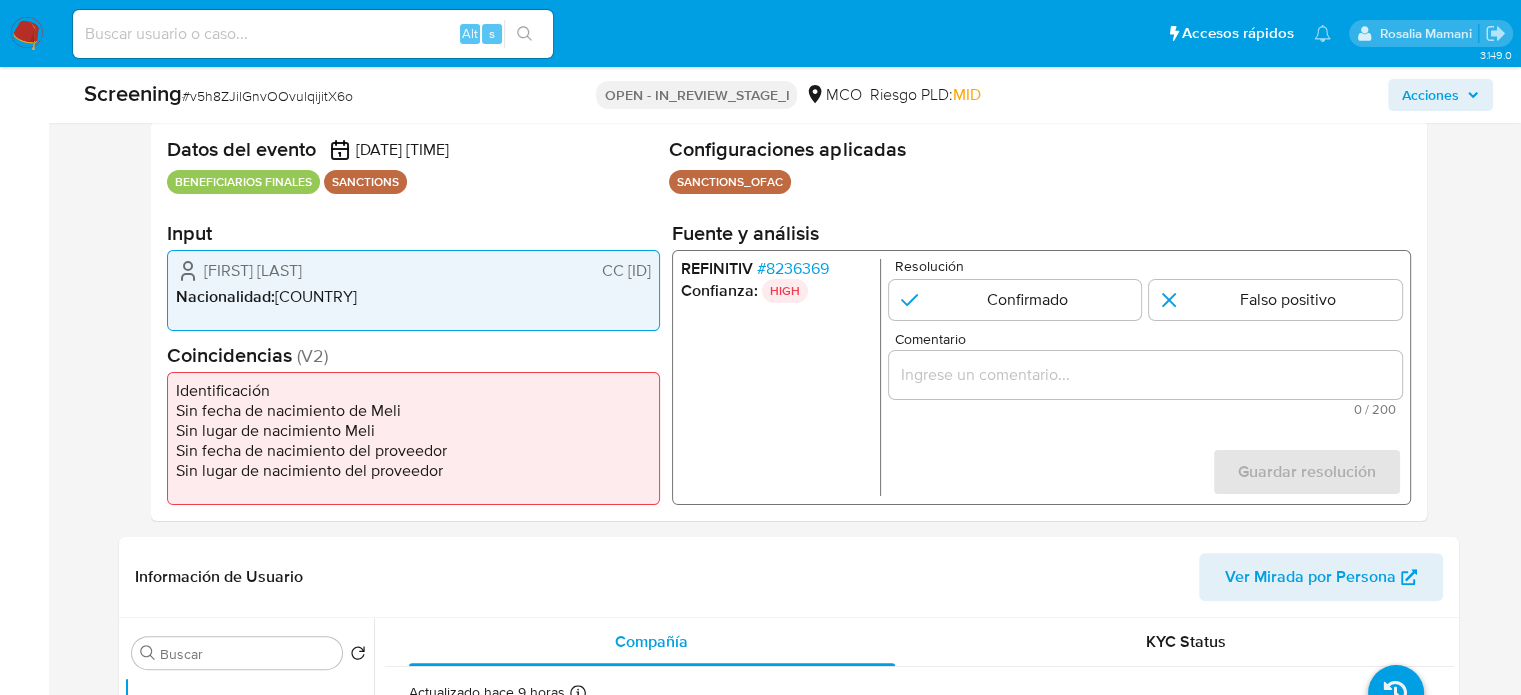 click on "# 8236369" at bounding box center [792, 269] 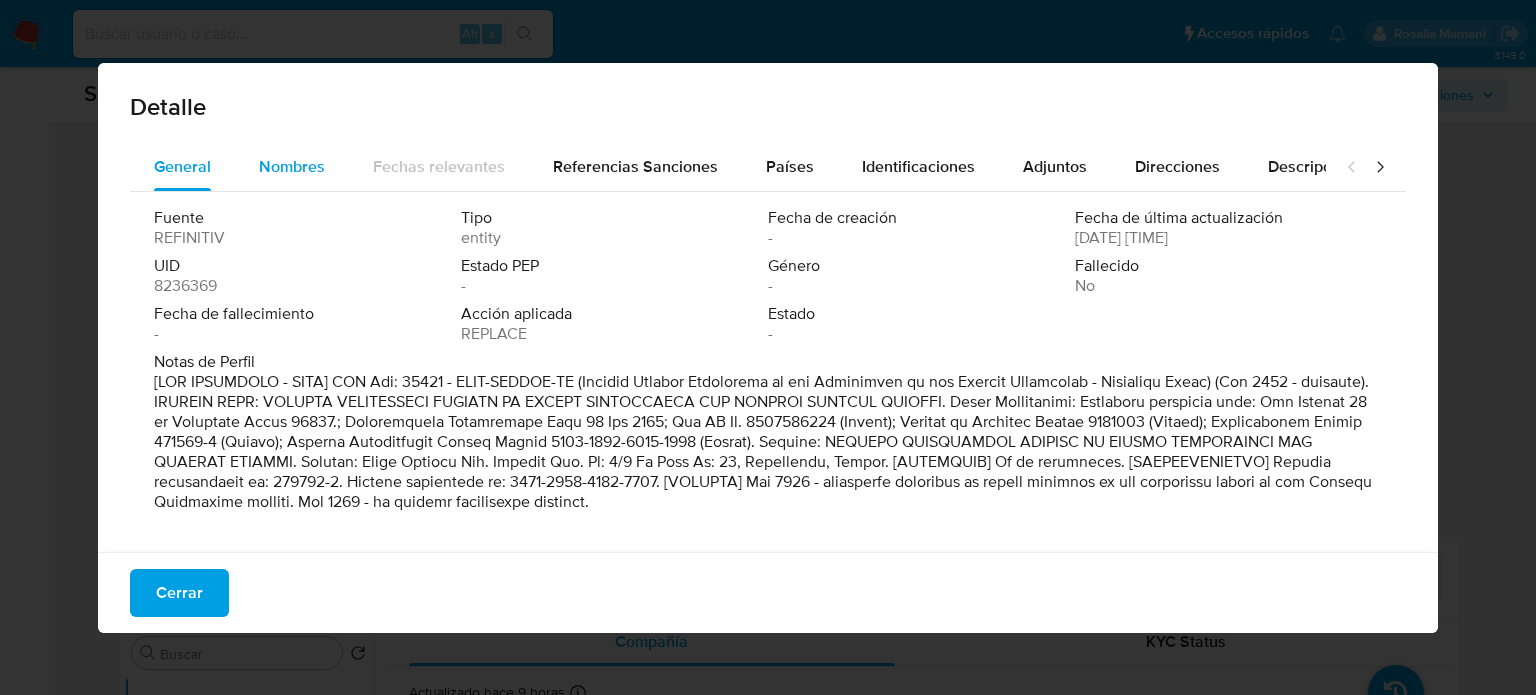 click on "Nombres" at bounding box center [292, 166] 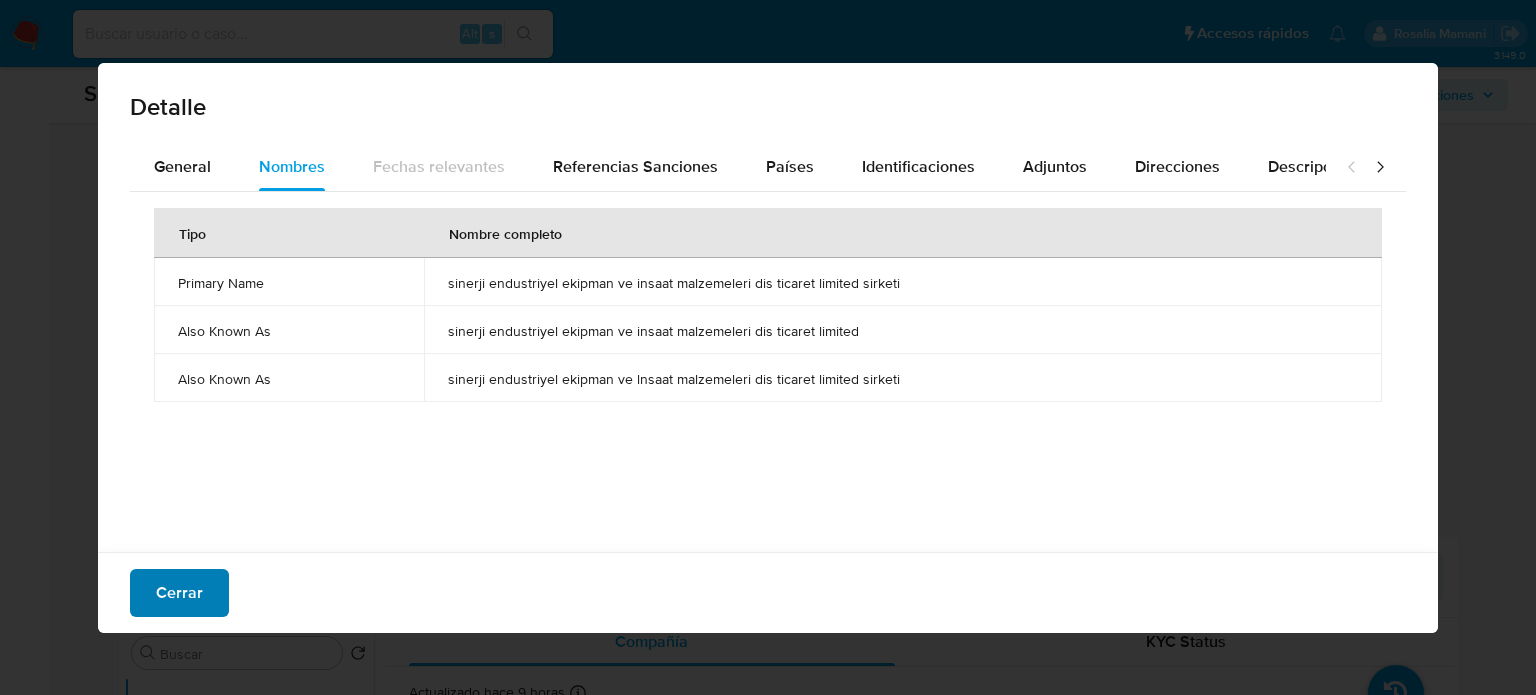 click on "Cerrar" at bounding box center [179, 593] 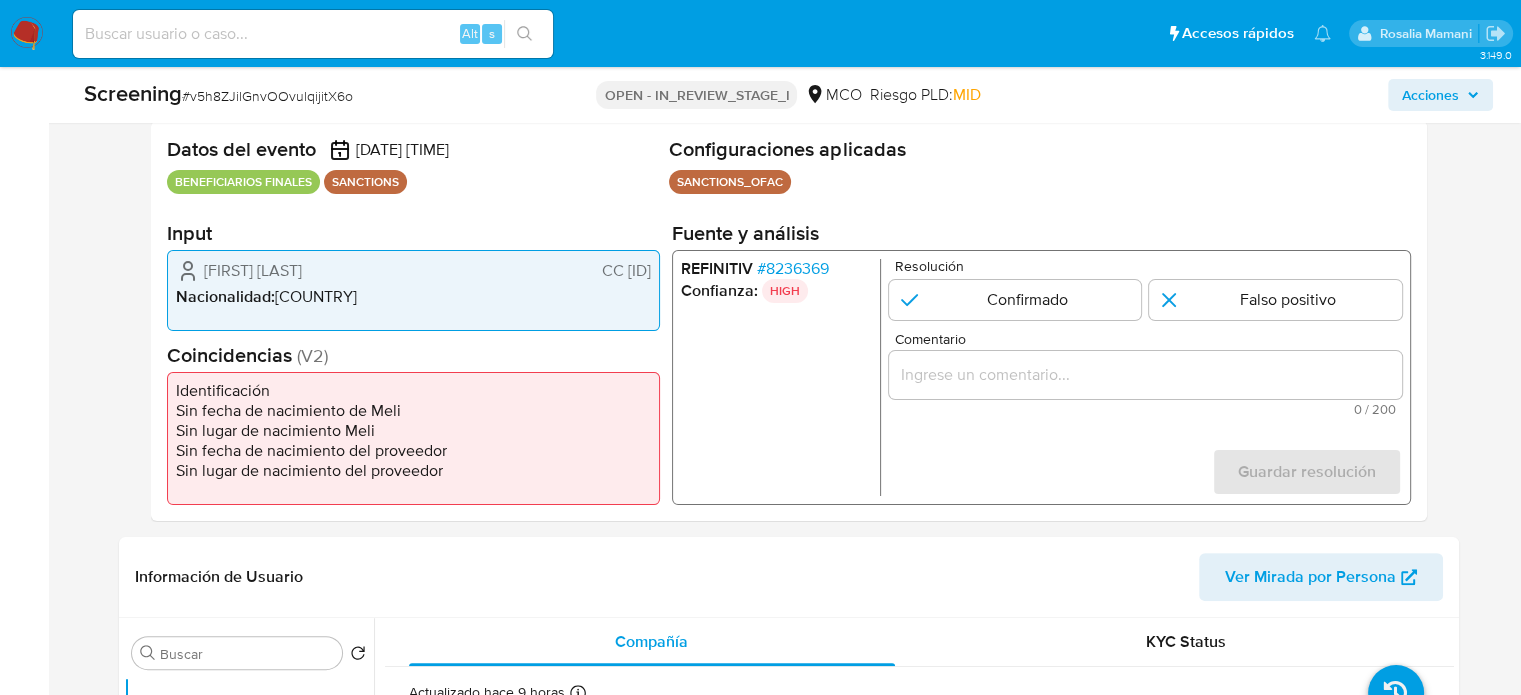 click at bounding box center [1144, 375] 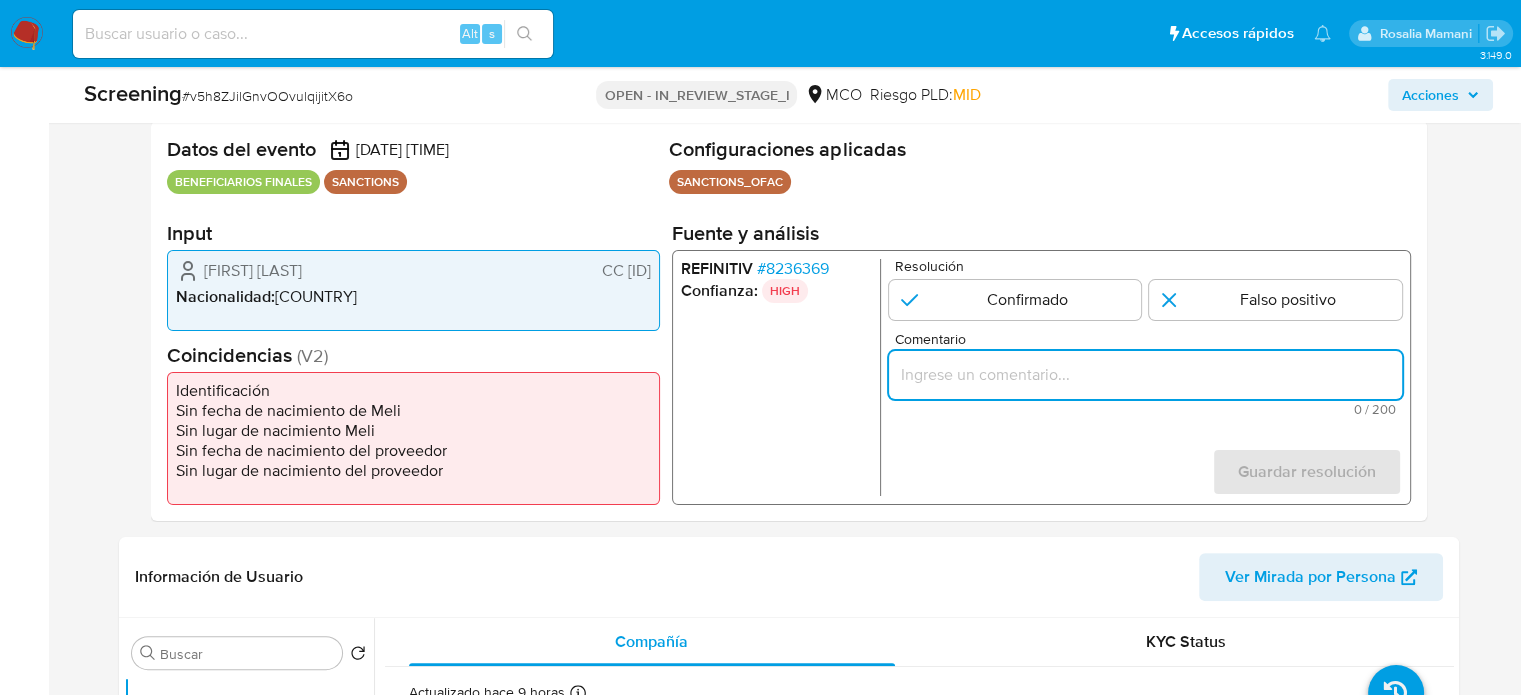 paste on "Titular de cuenta  sin coincidencias en listas activas." 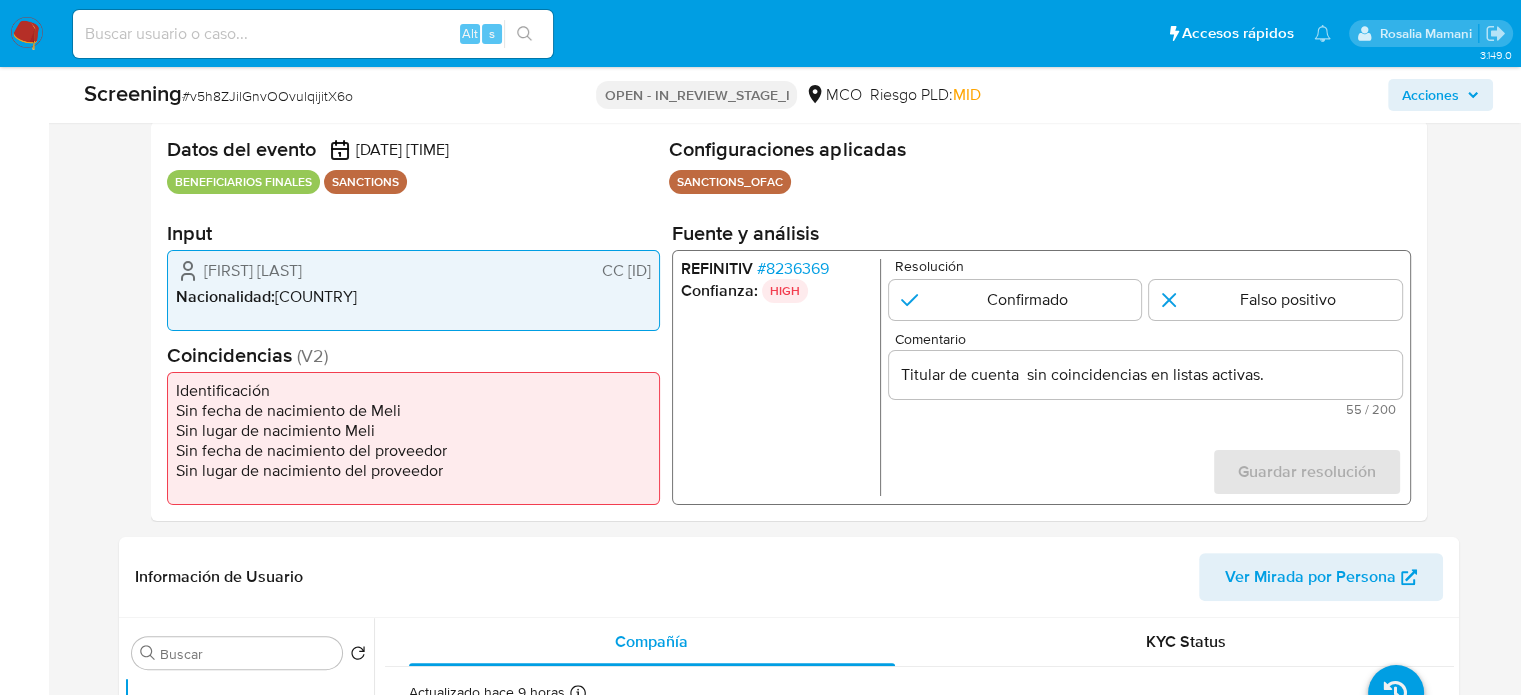 drag, startPoint x: 193, startPoint y: 275, endPoint x: 659, endPoint y: 275, distance: 466 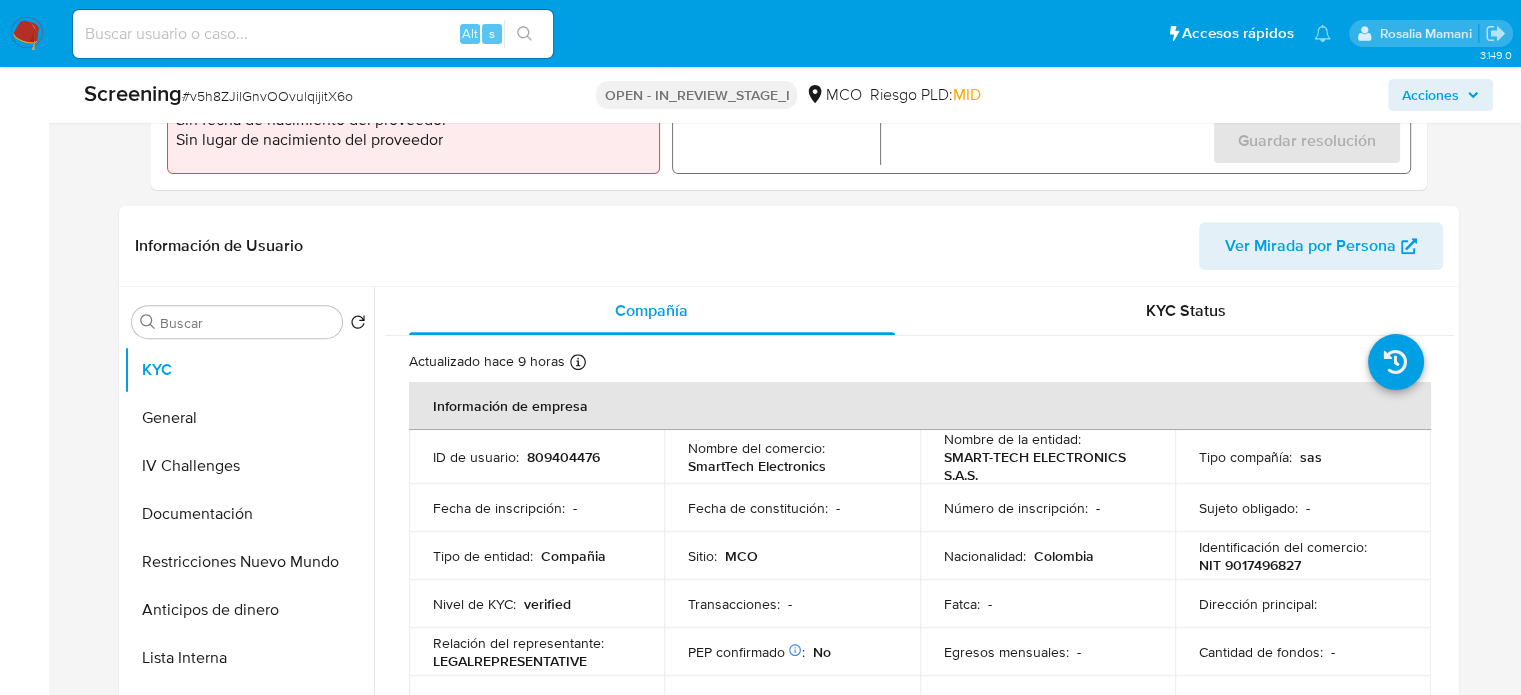scroll, scrollTop: 800, scrollLeft: 0, axis: vertical 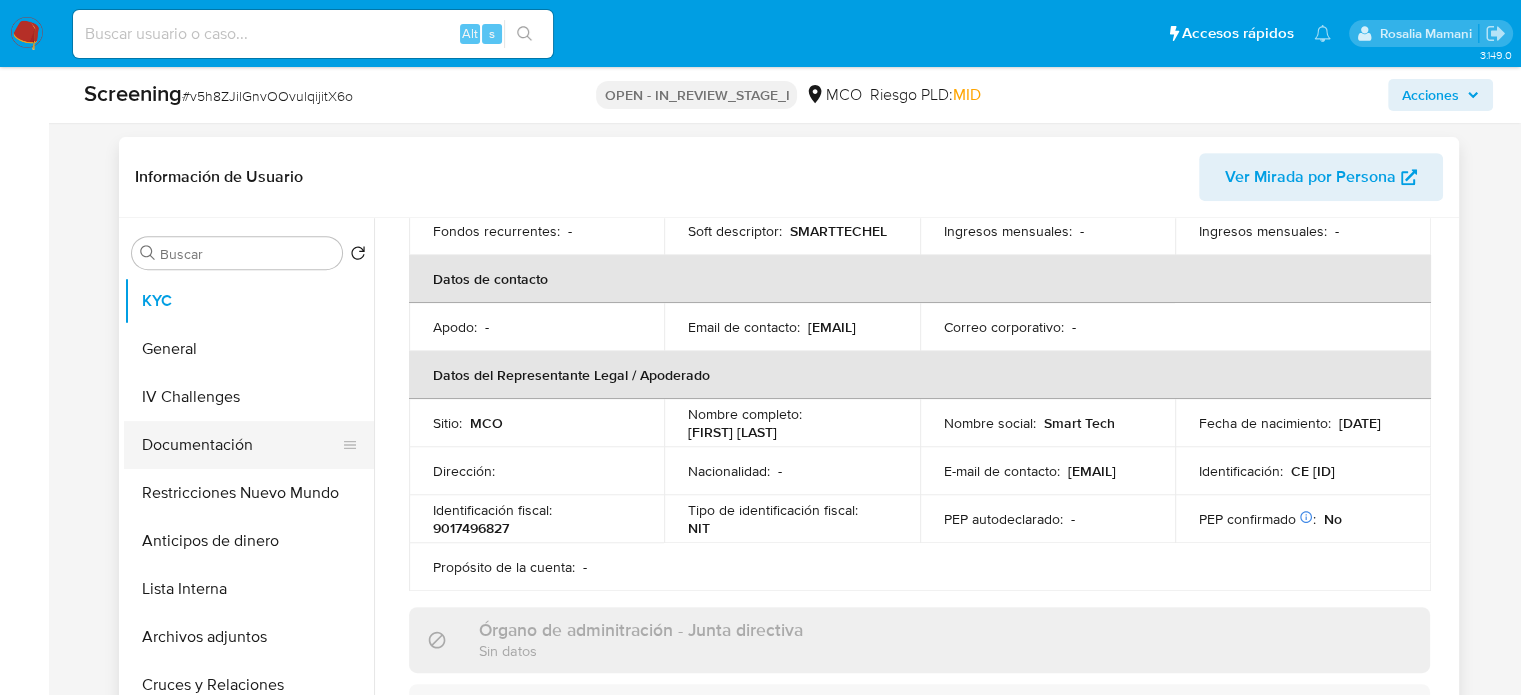 click on "Documentación" at bounding box center [241, 445] 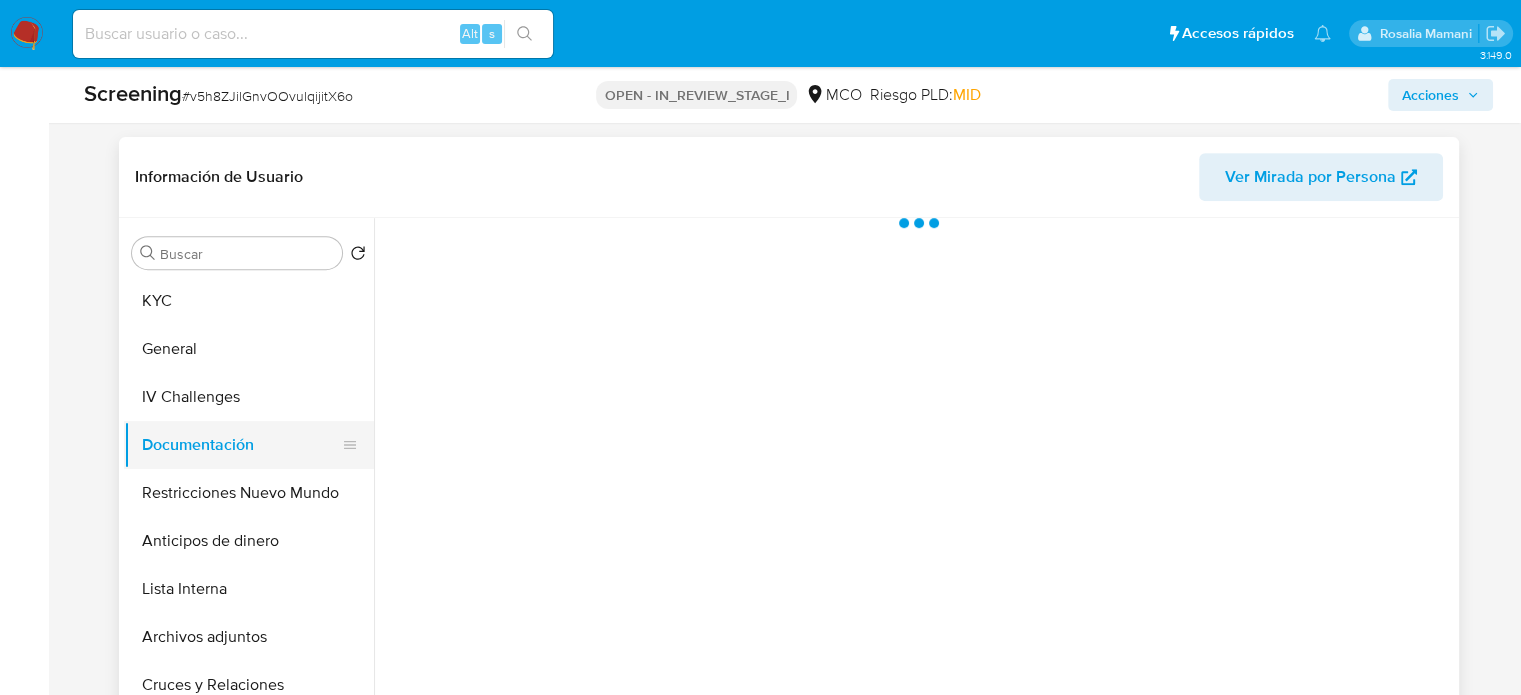 scroll, scrollTop: 0, scrollLeft: 0, axis: both 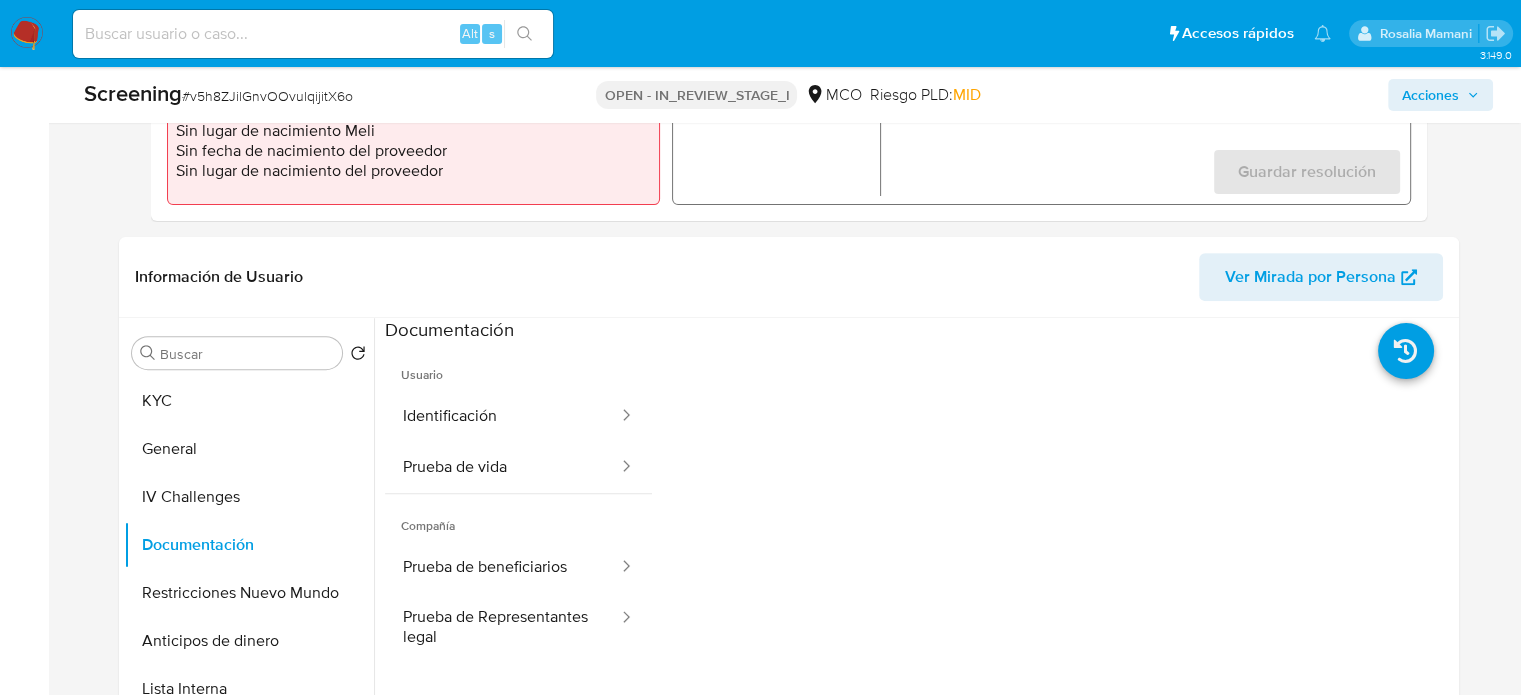 drag, startPoint x: 488, startPoint y: 424, endPoint x: 59, endPoint y: 421, distance: 429.0105 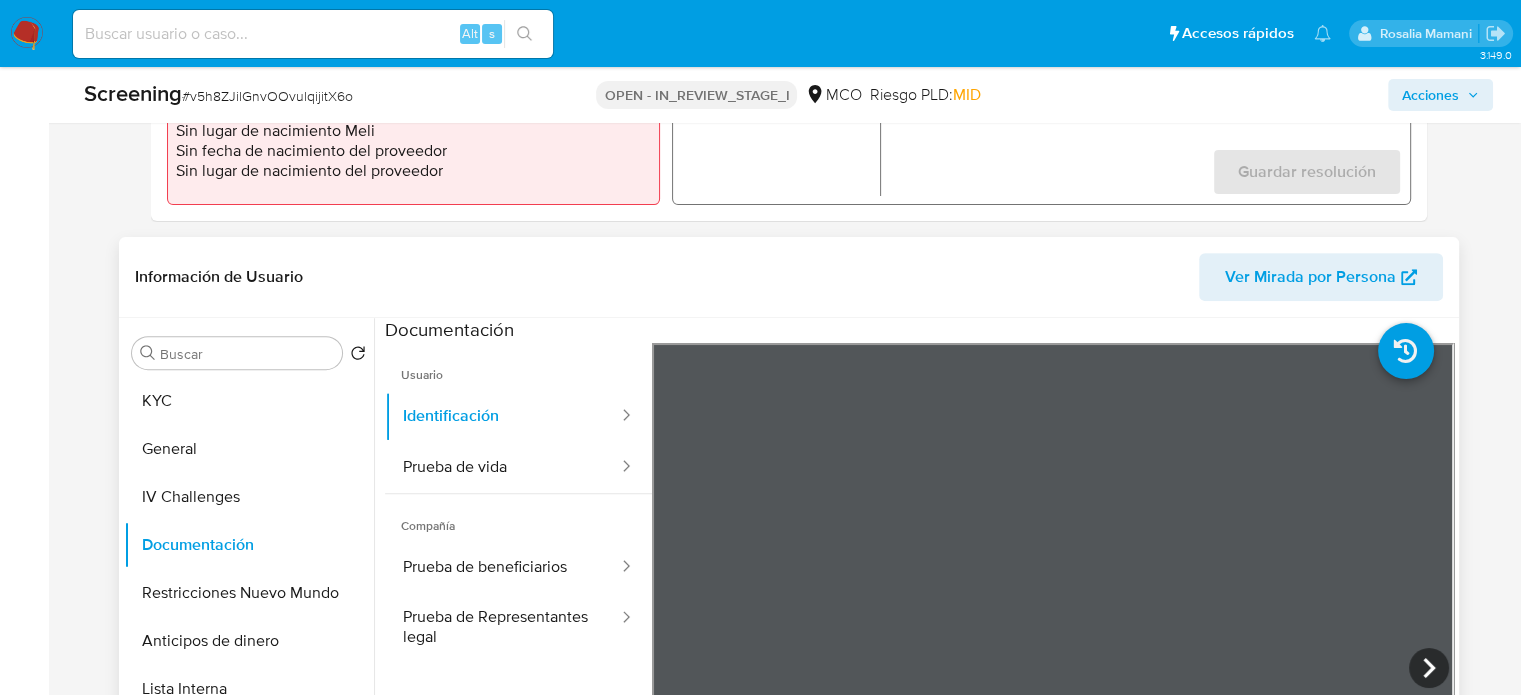 click at bounding box center (919, 650) 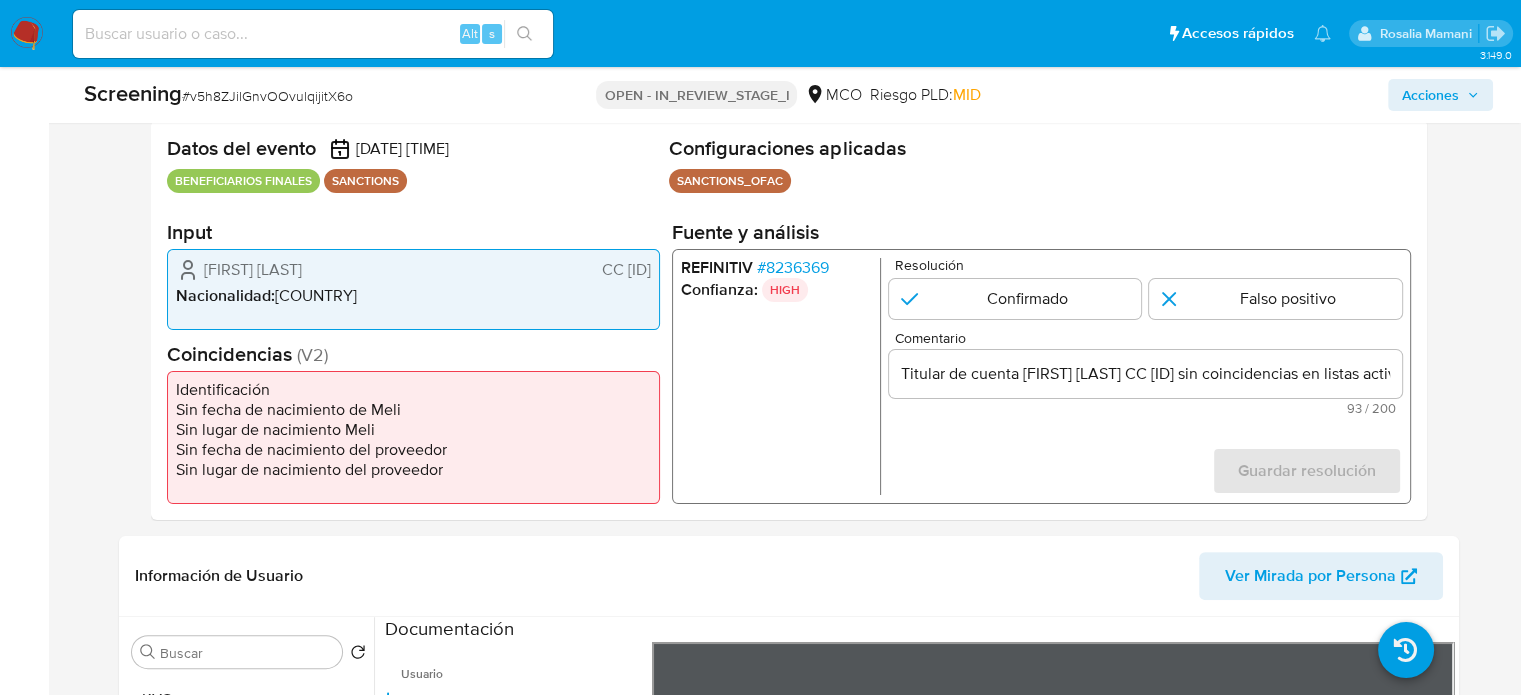 scroll, scrollTop: 400, scrollLeft: 0, axis: vertical 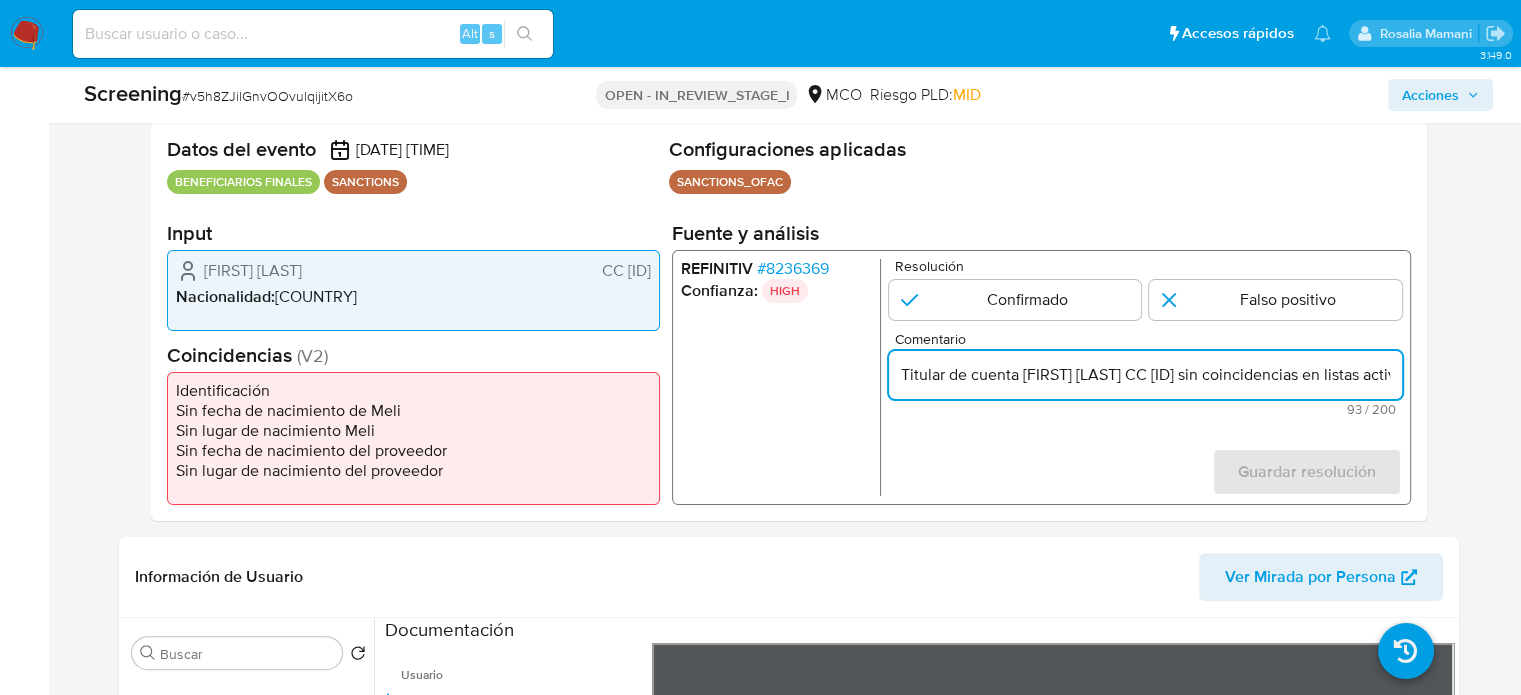 drag, startPoint x: 1019, startPoint y: 374, endPoint x: 817, endPoint y: 370, distance: 202.0396 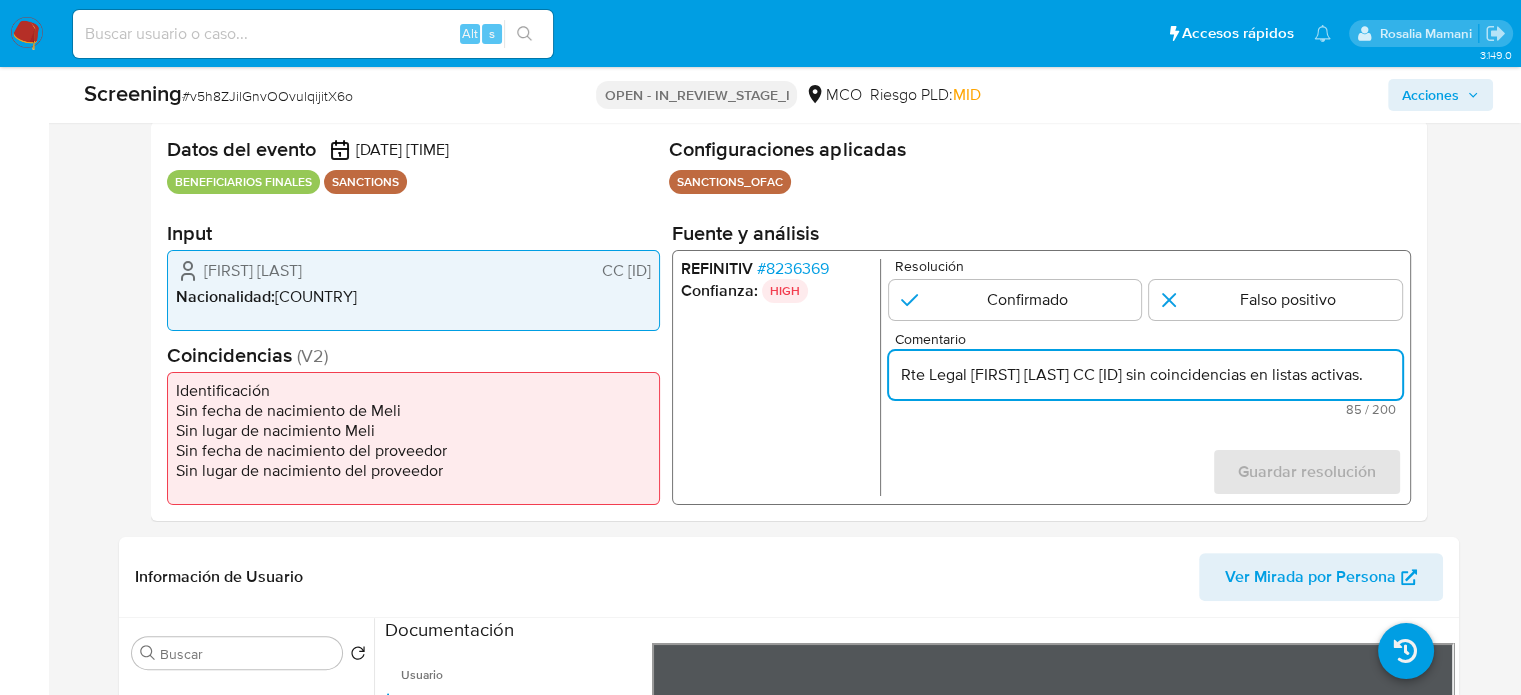 click on "Rte Legal Carlos Raul Paredes Freitez CC 1423211 sin coincidencias en listas activas." at bounding box center (1144, 375) 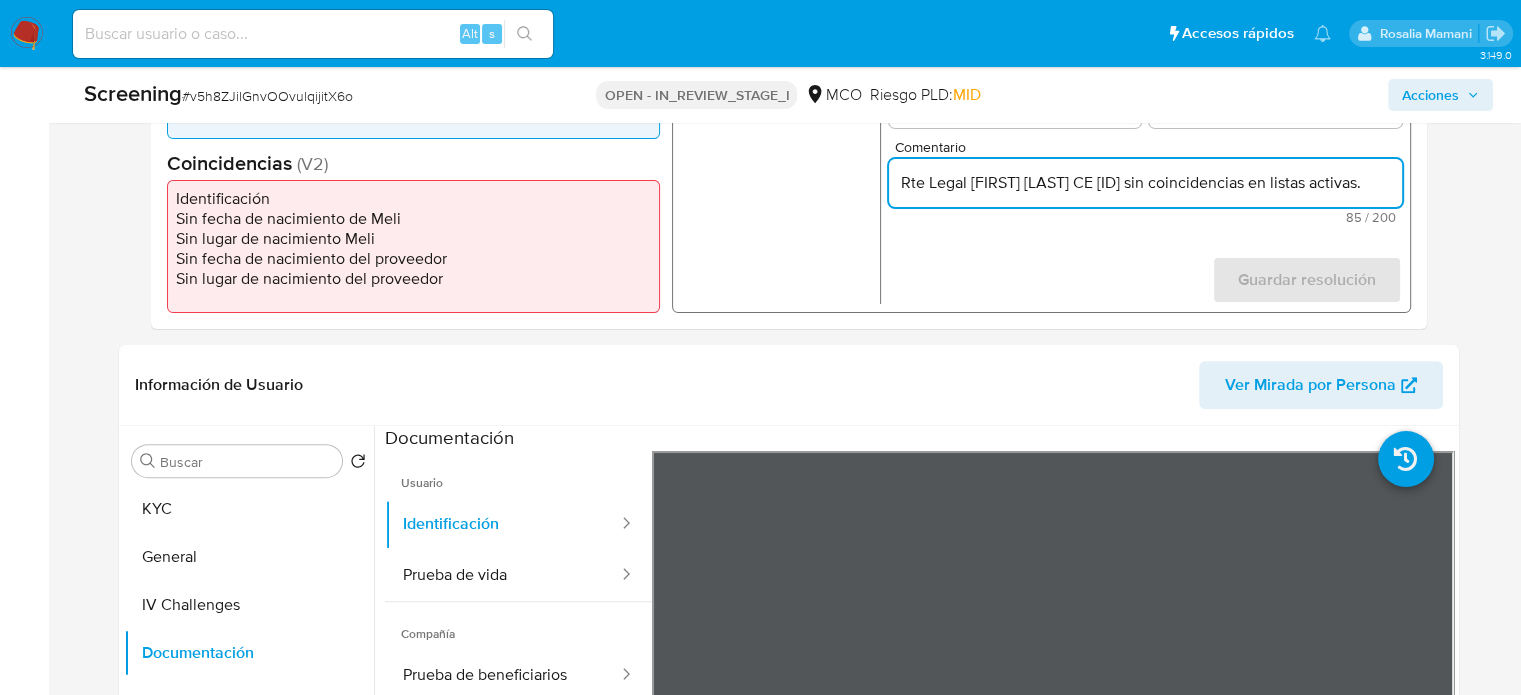 scroll, scrollTop: 500, scrollLeft: 0, axis: vertical 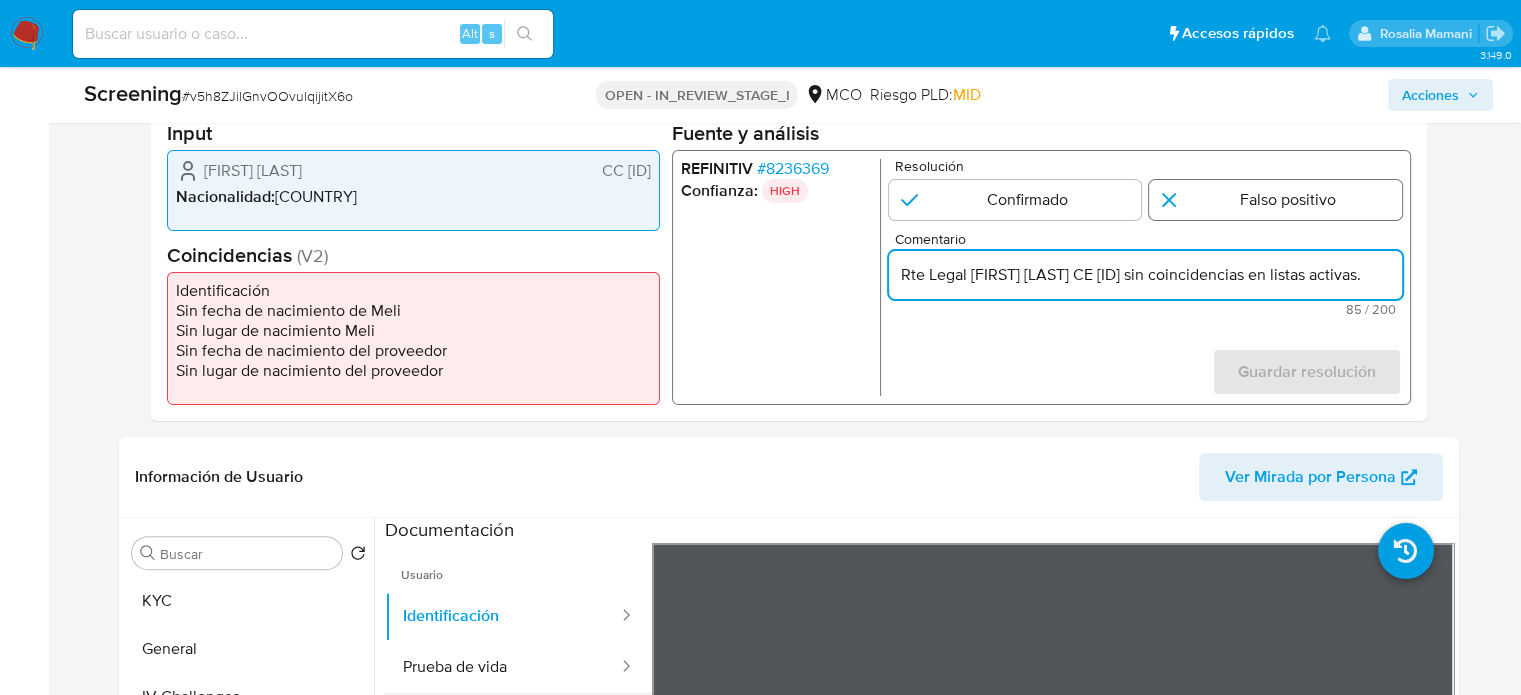 type on "Rte Legal [FIRST] [LAST] CE [ID] sin coincidencias en listas activas." 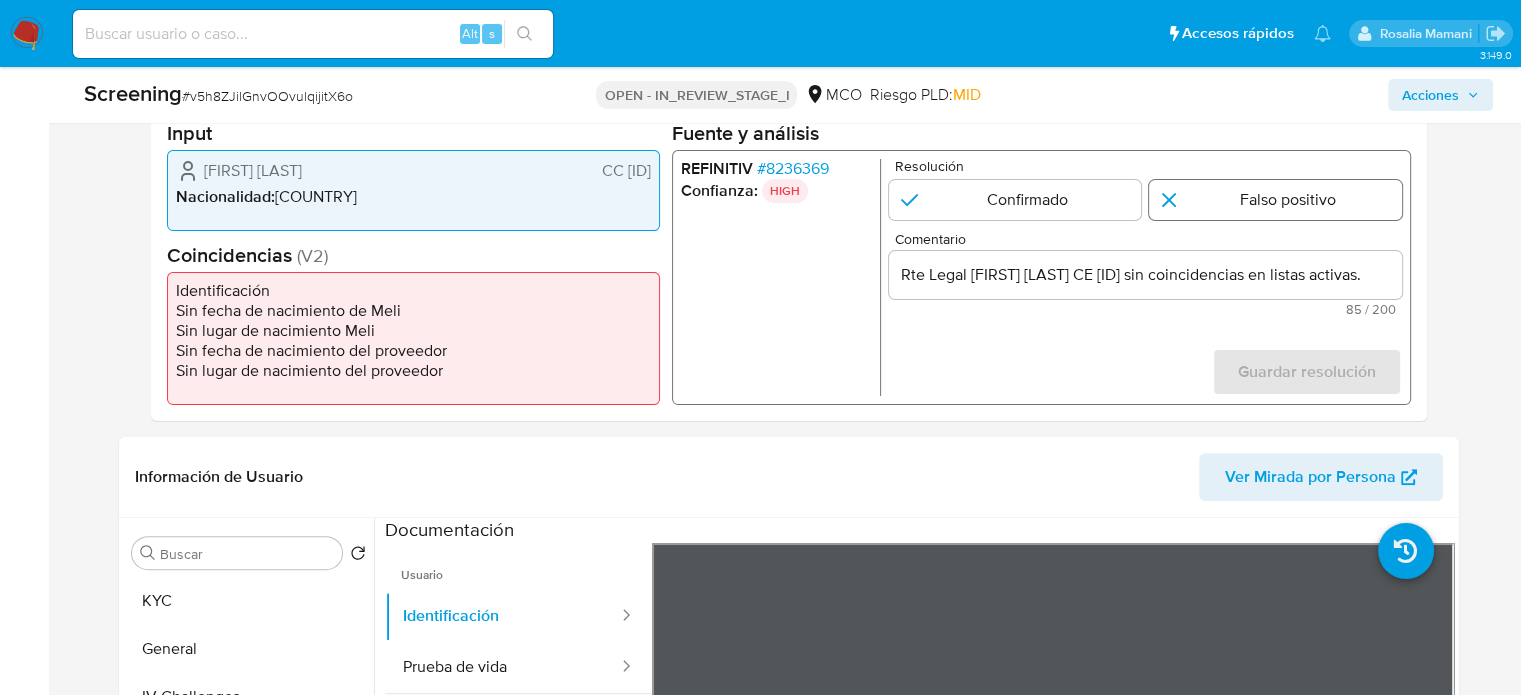click at bounding box center [1275, 200] 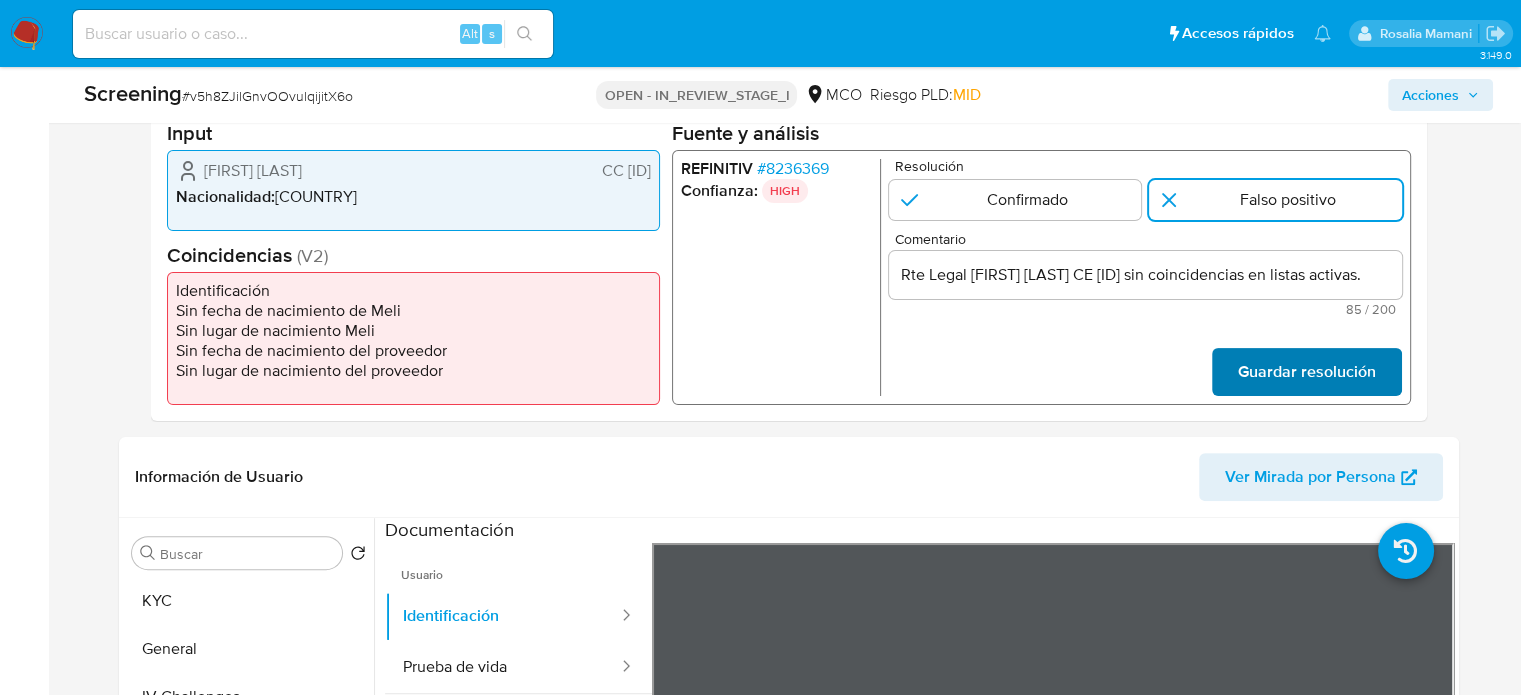 click on "Guardar resolución" at bounding box center (1306, 372) 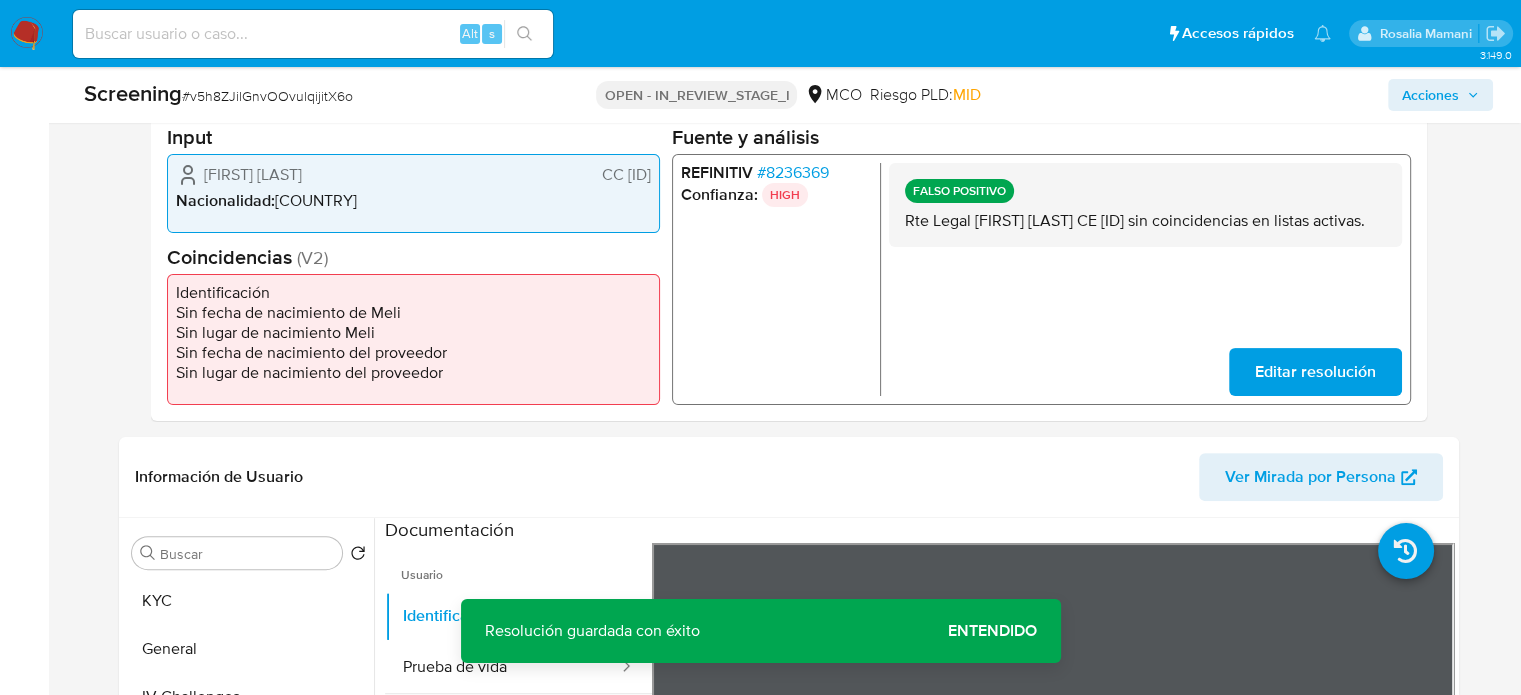 drag, startPoint x: 437, startPoint y: 175, endPoint x: 202, endPoint y: 177, distance: 235.00851 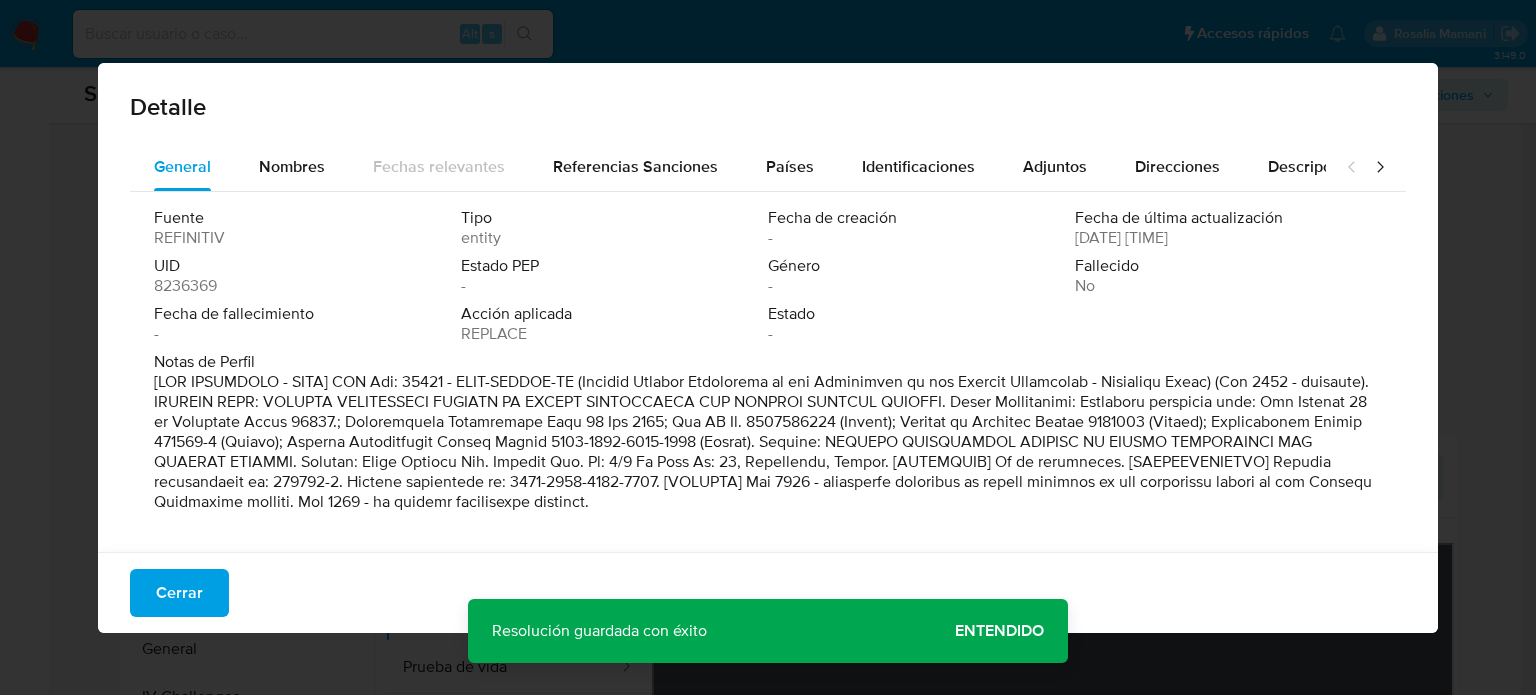 drag, startPoint x: 294, startPoint y: 170, endPoint x: 353, endPoint y: 189, distance: 61.983868 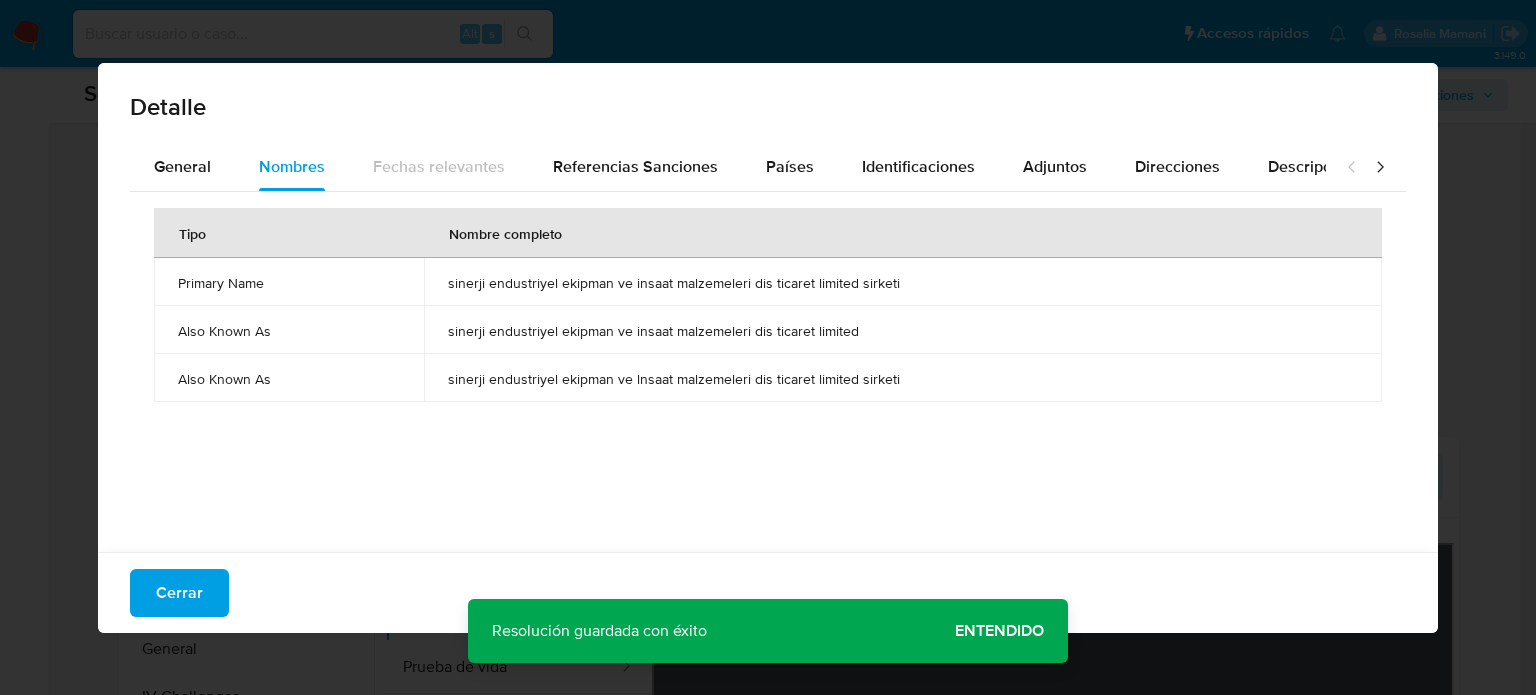 drag, startPoint x: 431, startPoint y: 283, endPoint x: 903, endPoint y: 275, distance: 472.06778 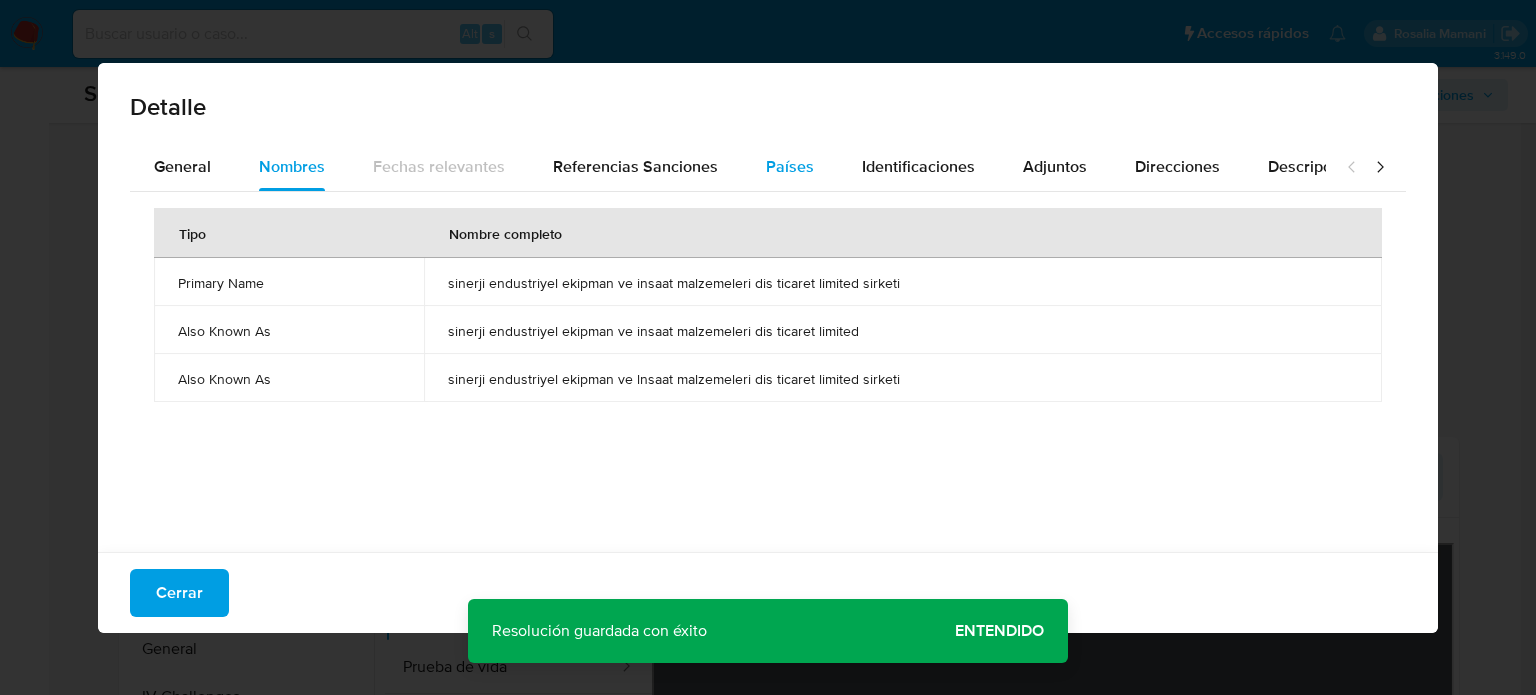 click on "Países" at bounding box center (790, 167) 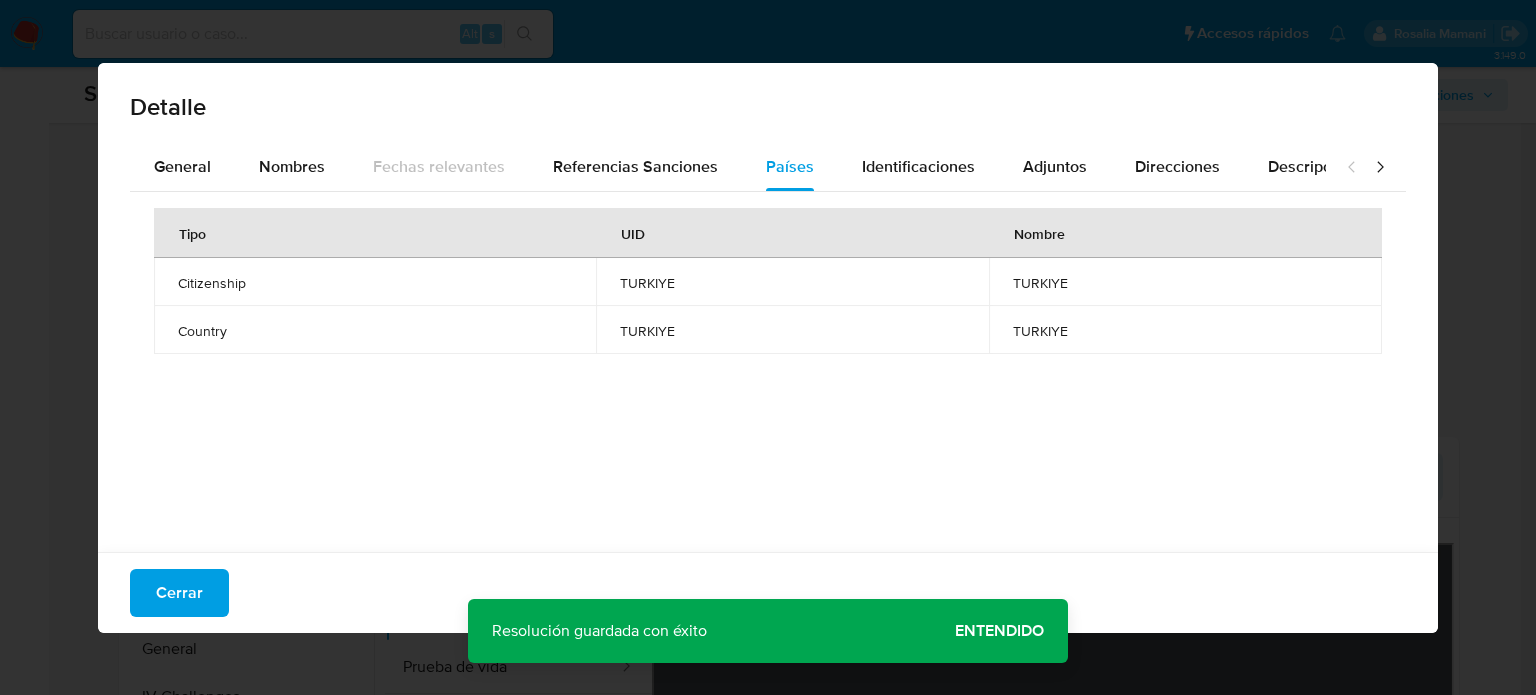type 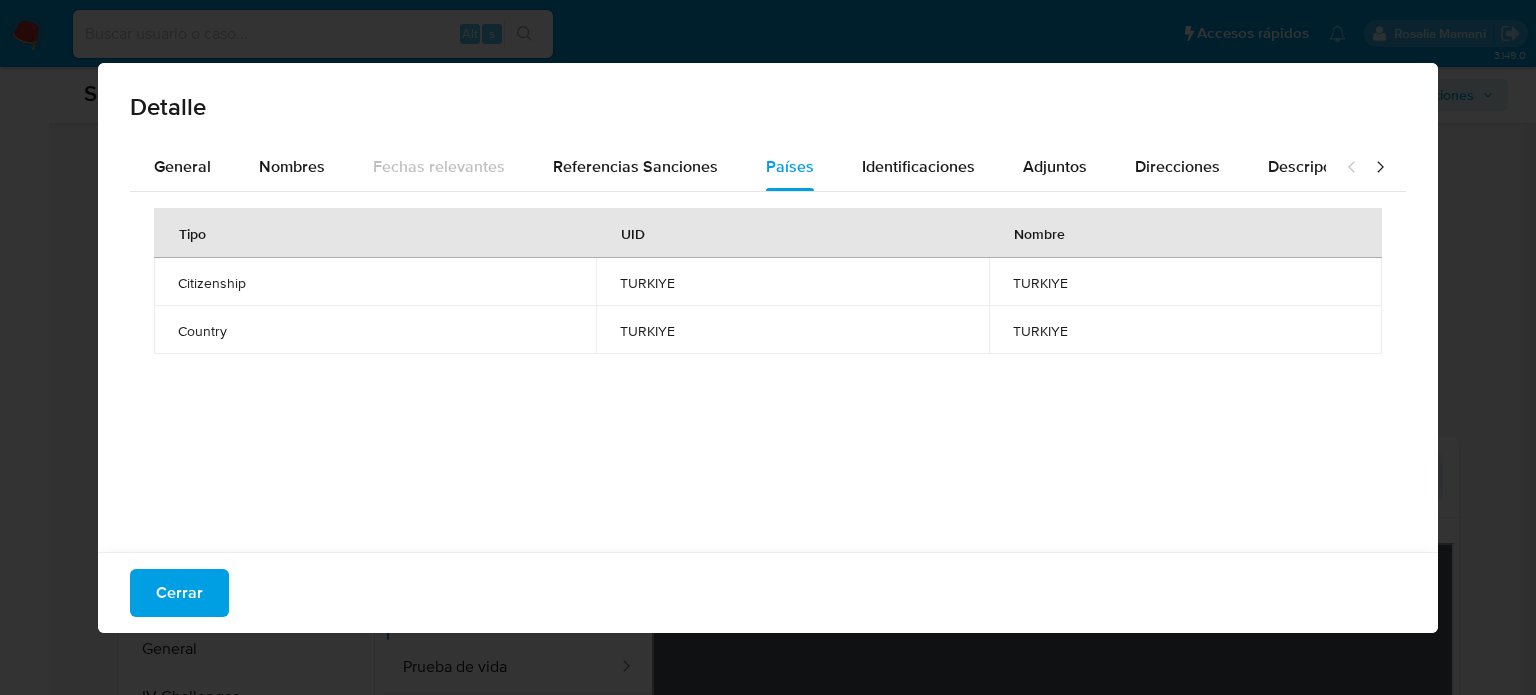 drag, startPoint x: 725, startPoint y: 283, endPoint x: 676, endPoint y: 278, distance: 49.25444 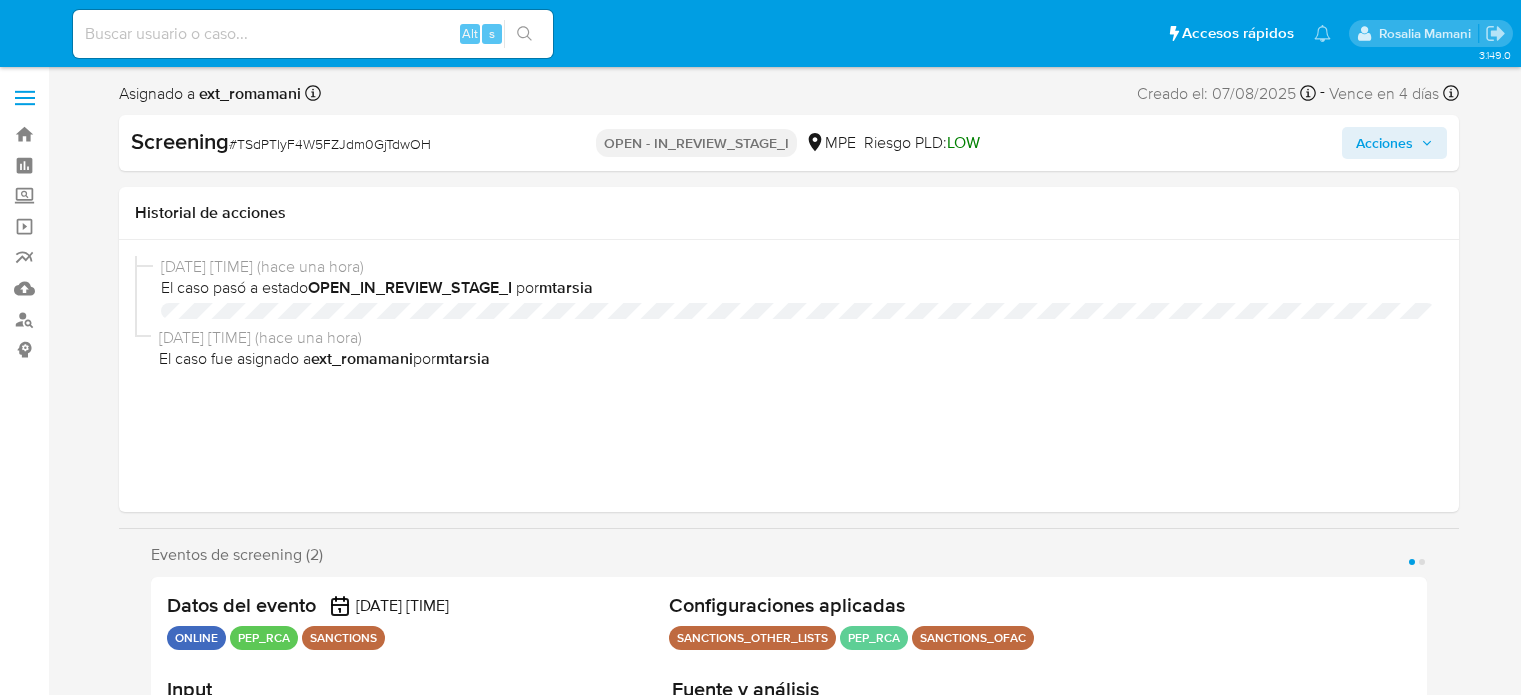 select on "10" 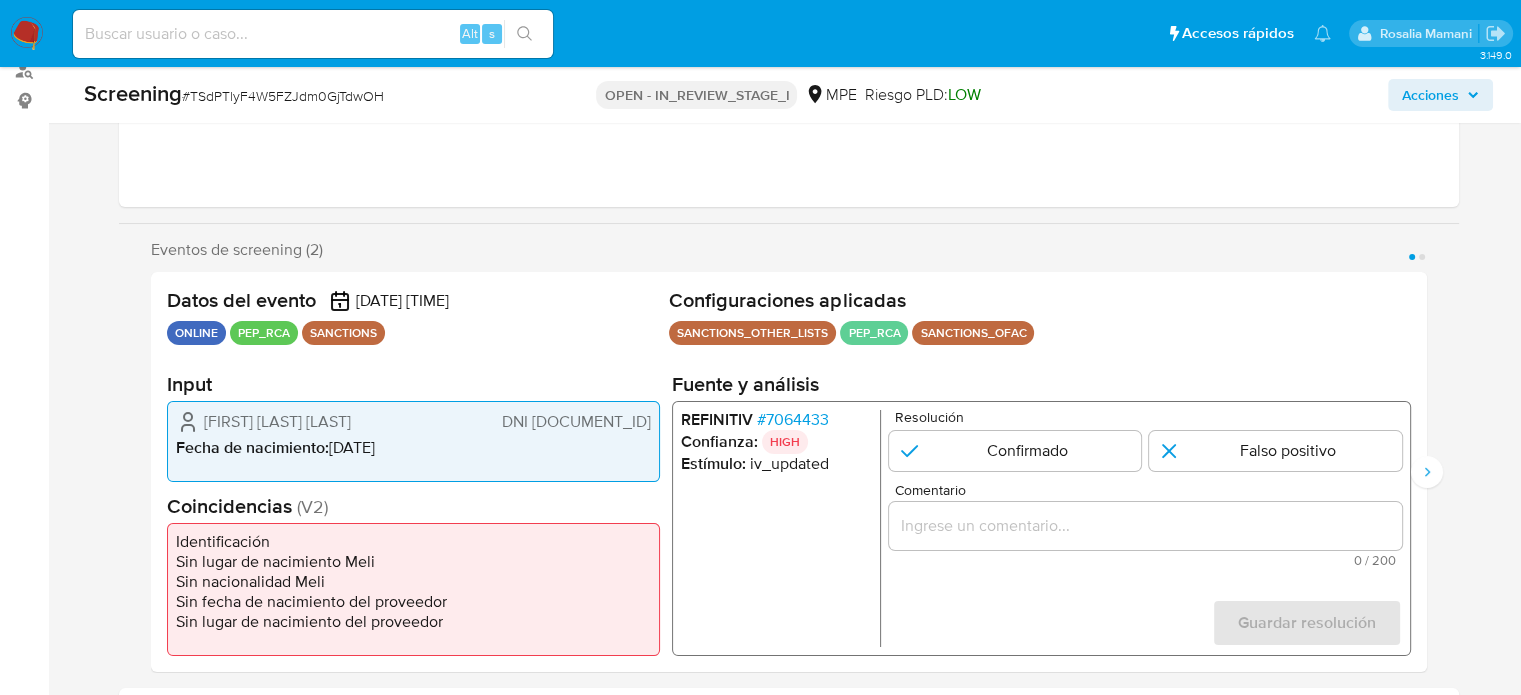 scroll, scrollTop: 400, scrollLeft: 0, axis: vertical 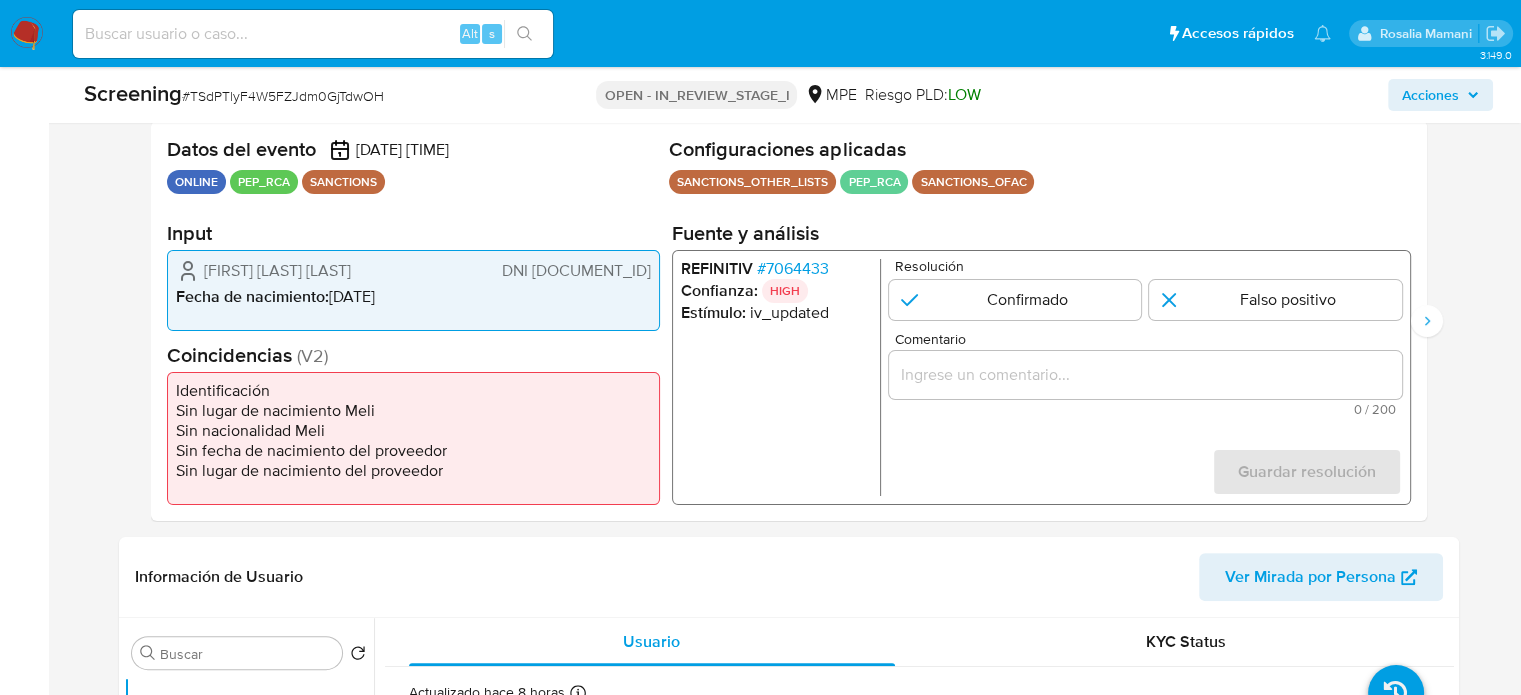 click at bounding box center [1144, 375] 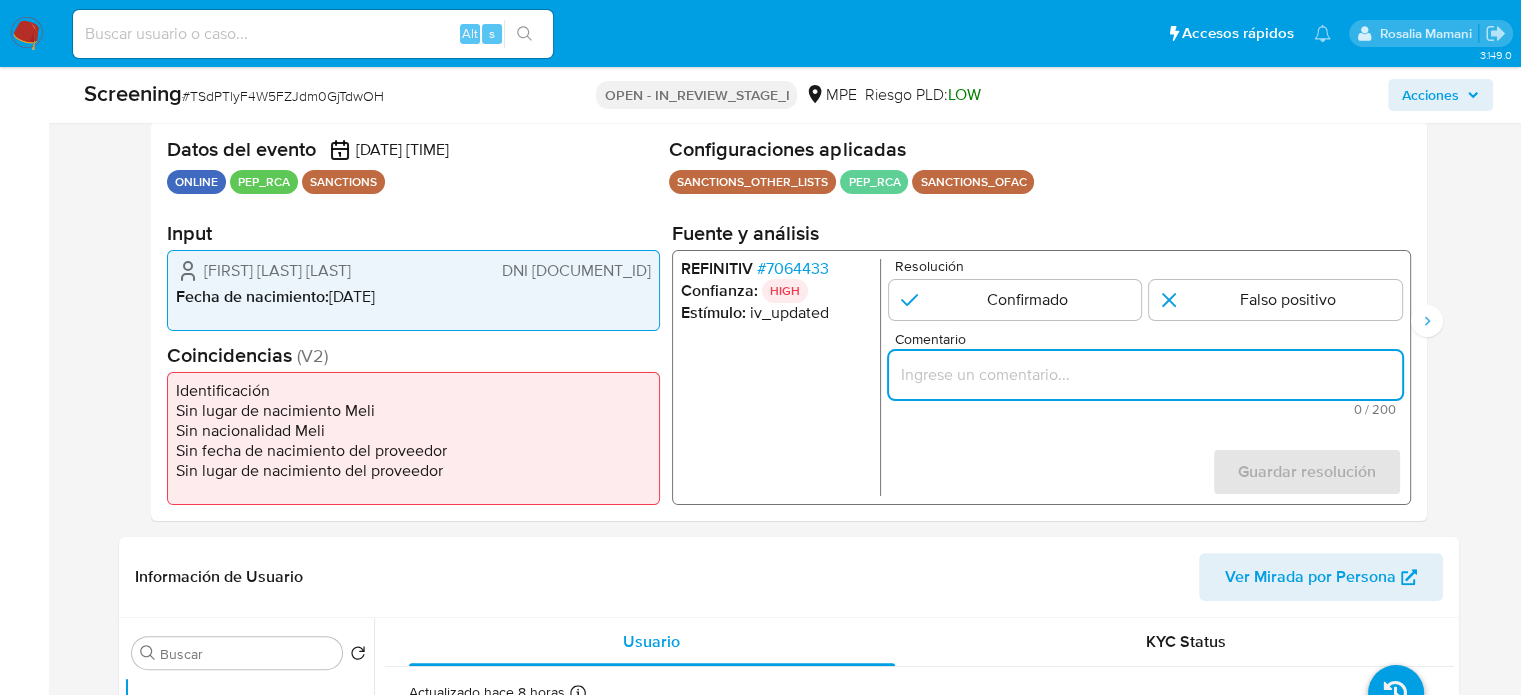 paste on "Titular de cuenta  sin coincidencias en listas activas." 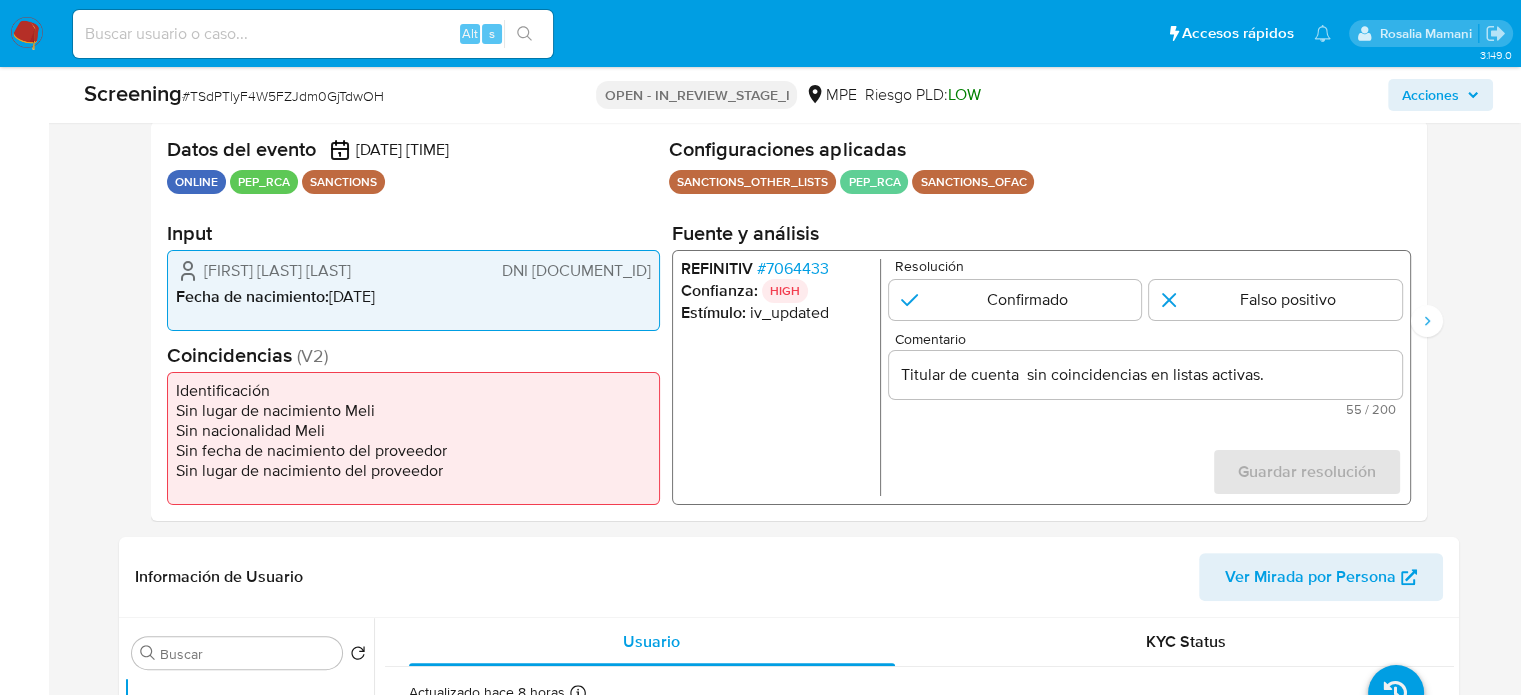 drag, startPoint x: 197, startPoint y: 272, endPoint x: 633, endPoint y: 270, distance: 436.00458 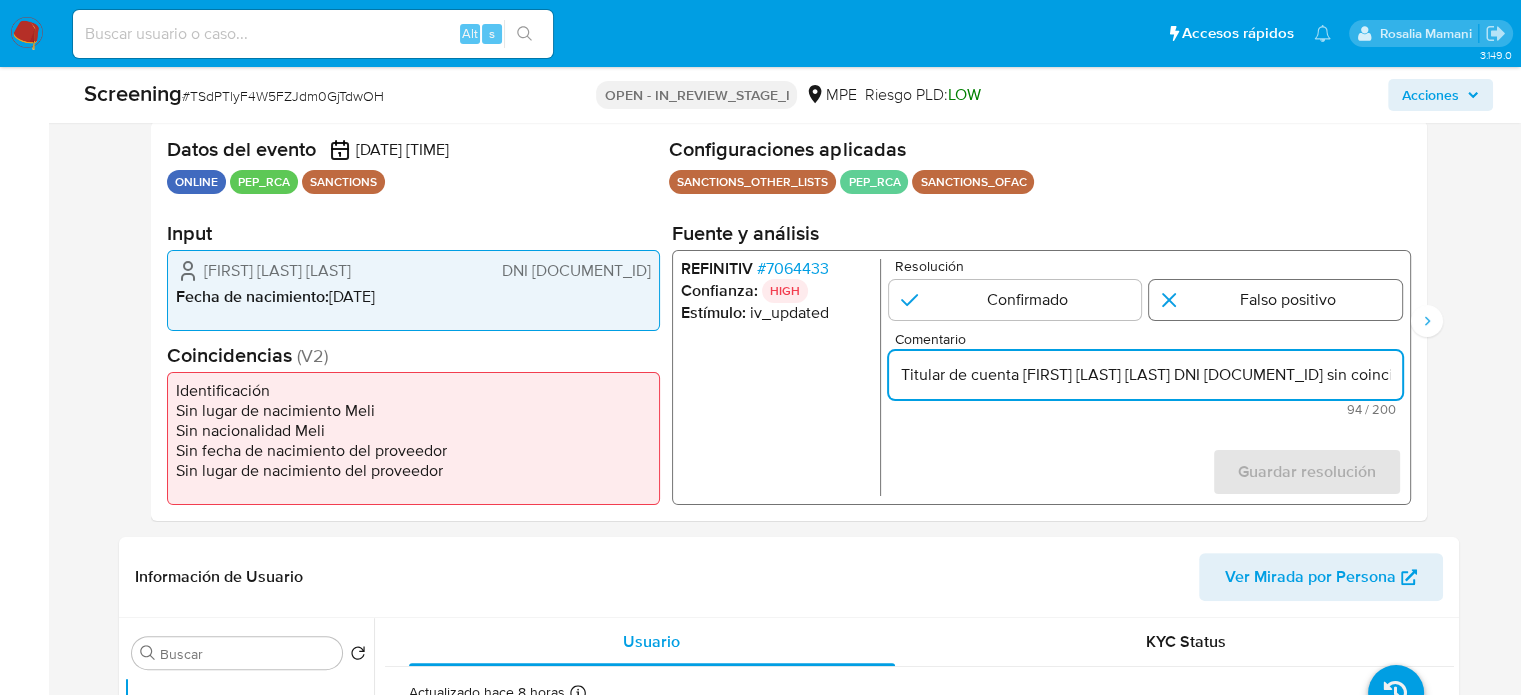 type on "Titular de cuenta Esteban Adrian Leon Juarez DNI 46584667 sin coincidencias en listas activas." 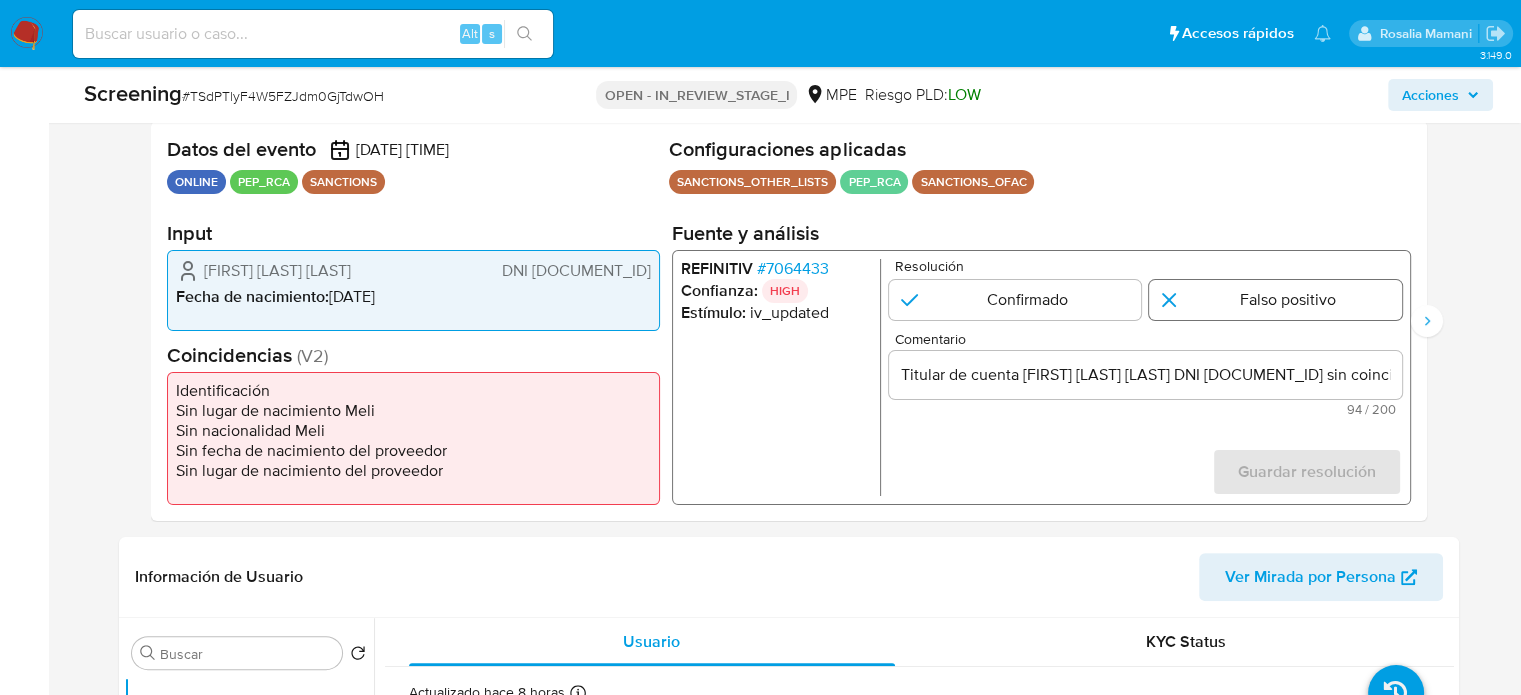 click at bounding box center (1275, 300) 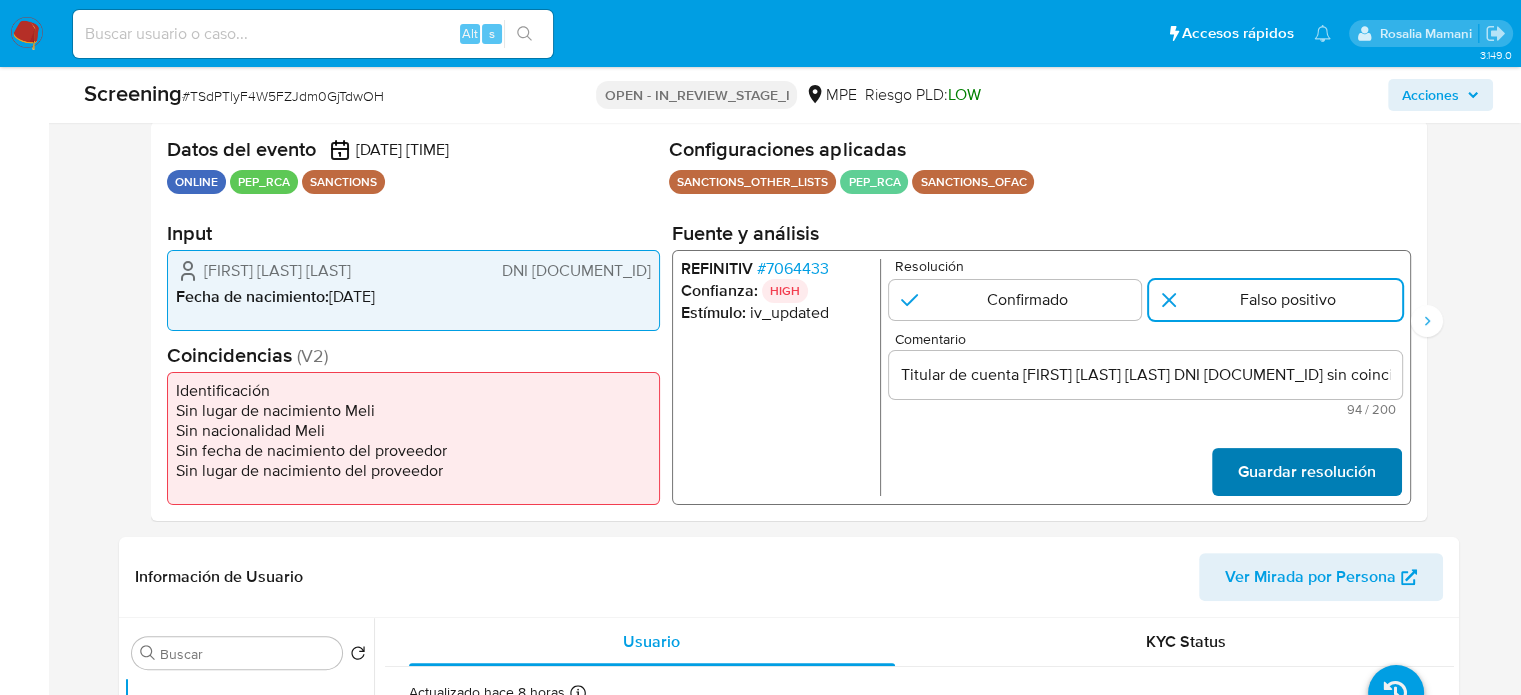 click on "Guardar resolución" at bounding box center (1306, 472) 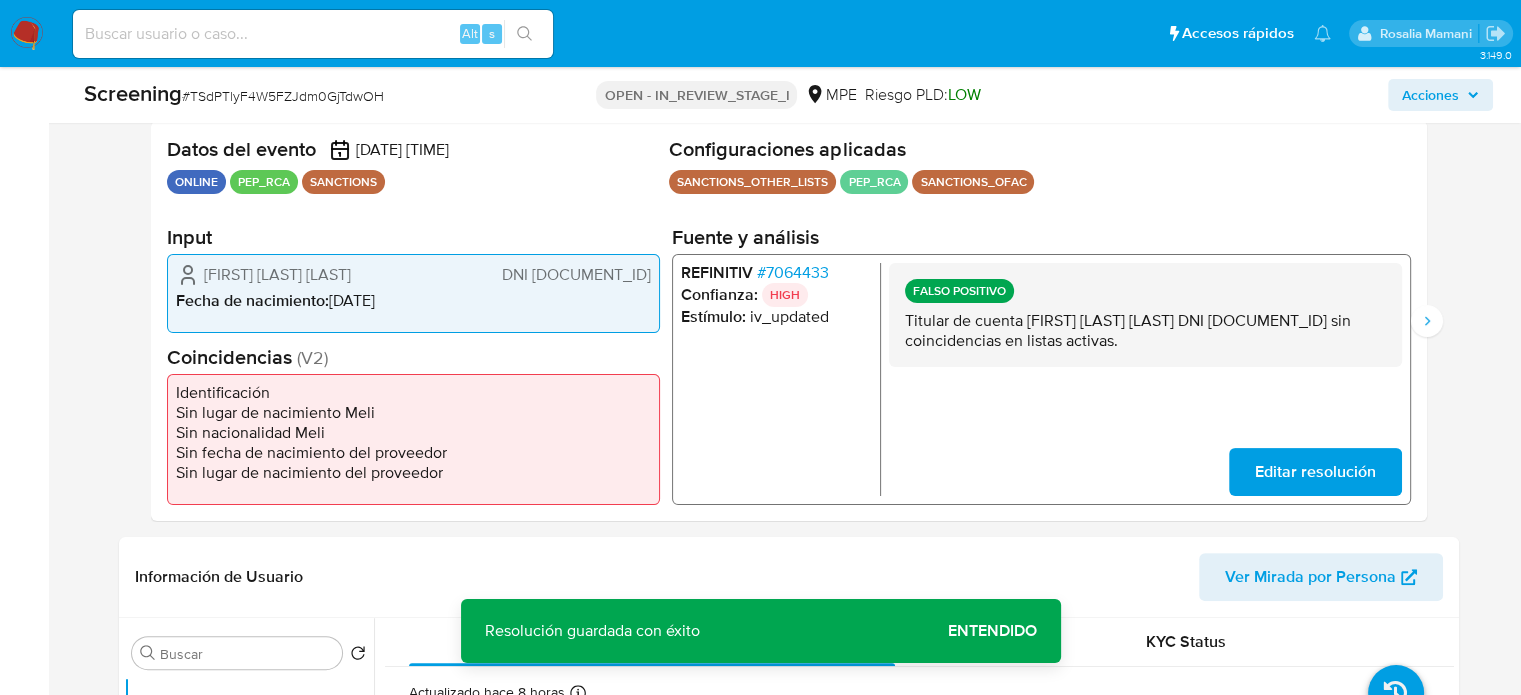 drag, startPoint x: 1136, startPoint y: 342, endPoint x: 889, endPoint y: 323, distance: 247.72969 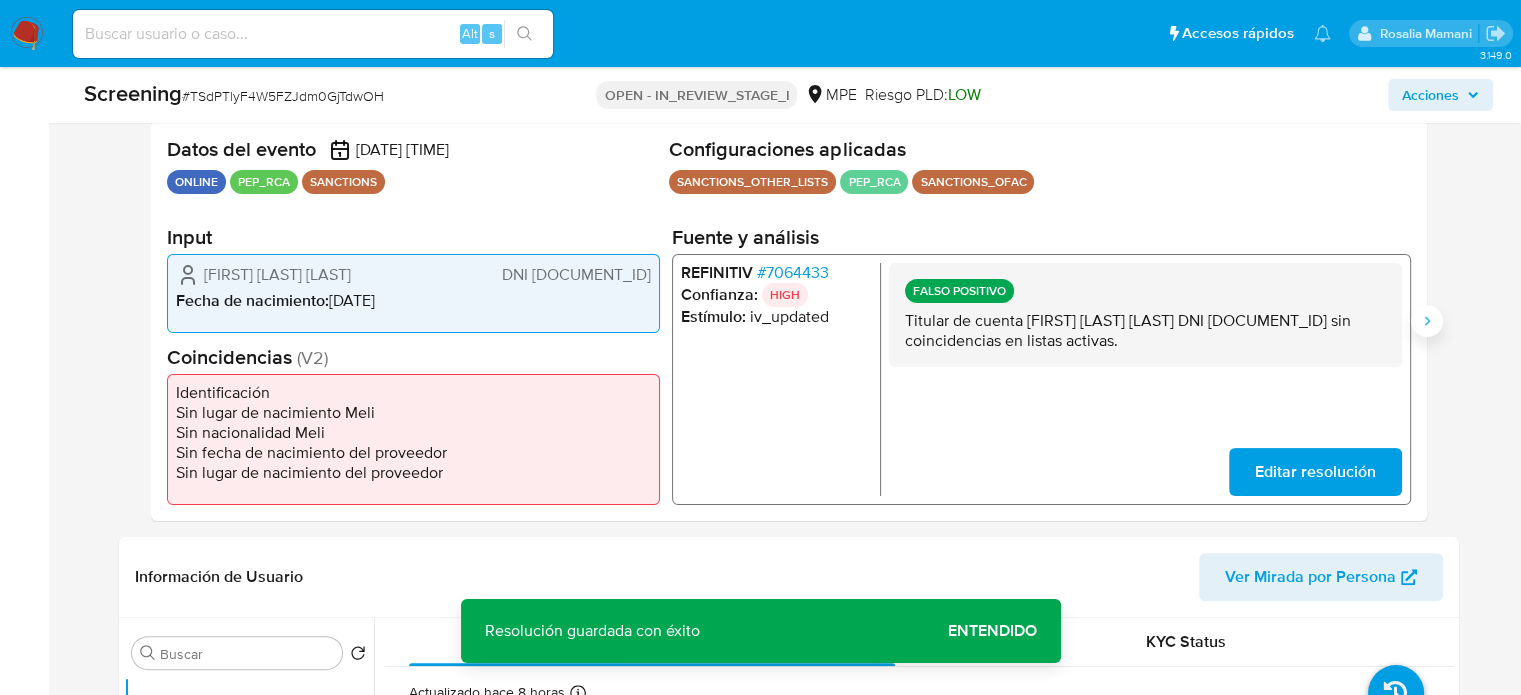 type 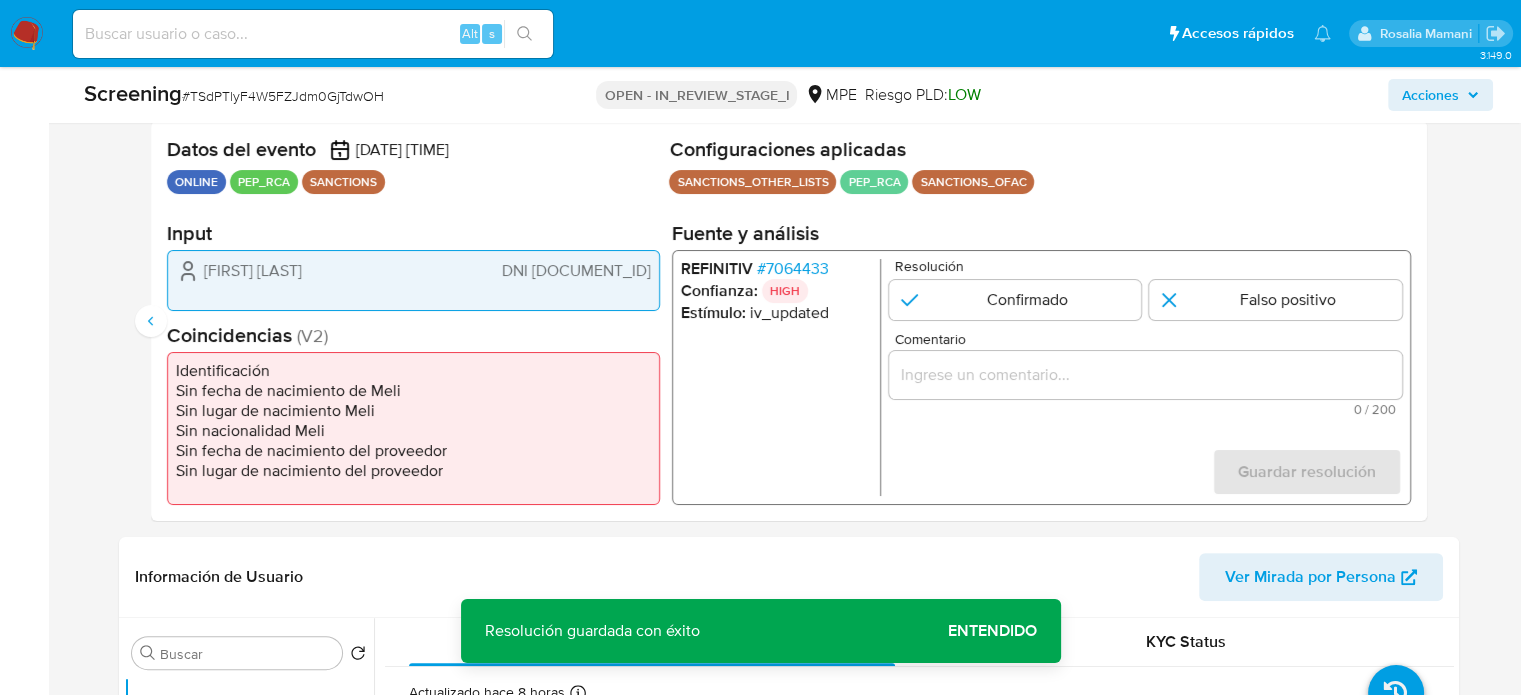 drag, startPoint x: 1267, startPoint y: 292, endPoint x: 1205, endPoint y: 348, distance: 83.546394 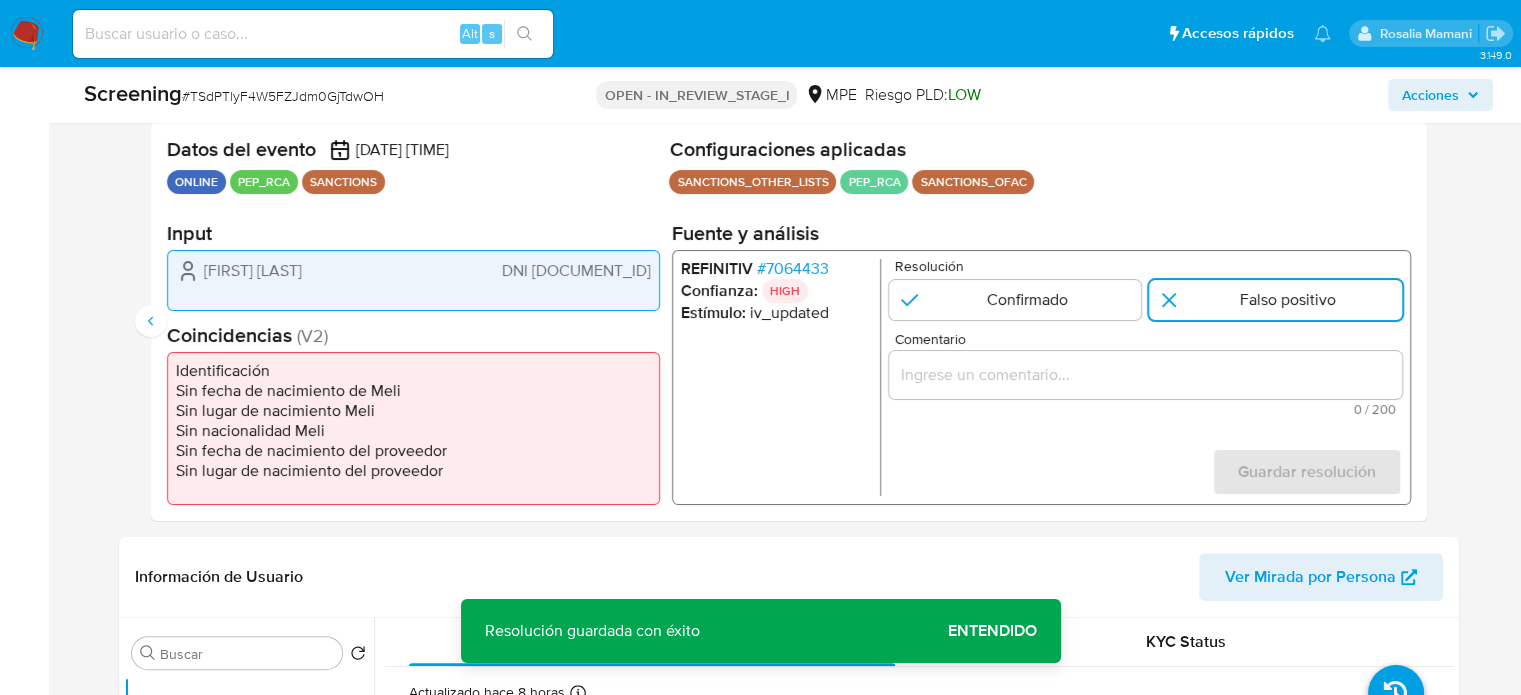 click at bounding box center (1144, 375) 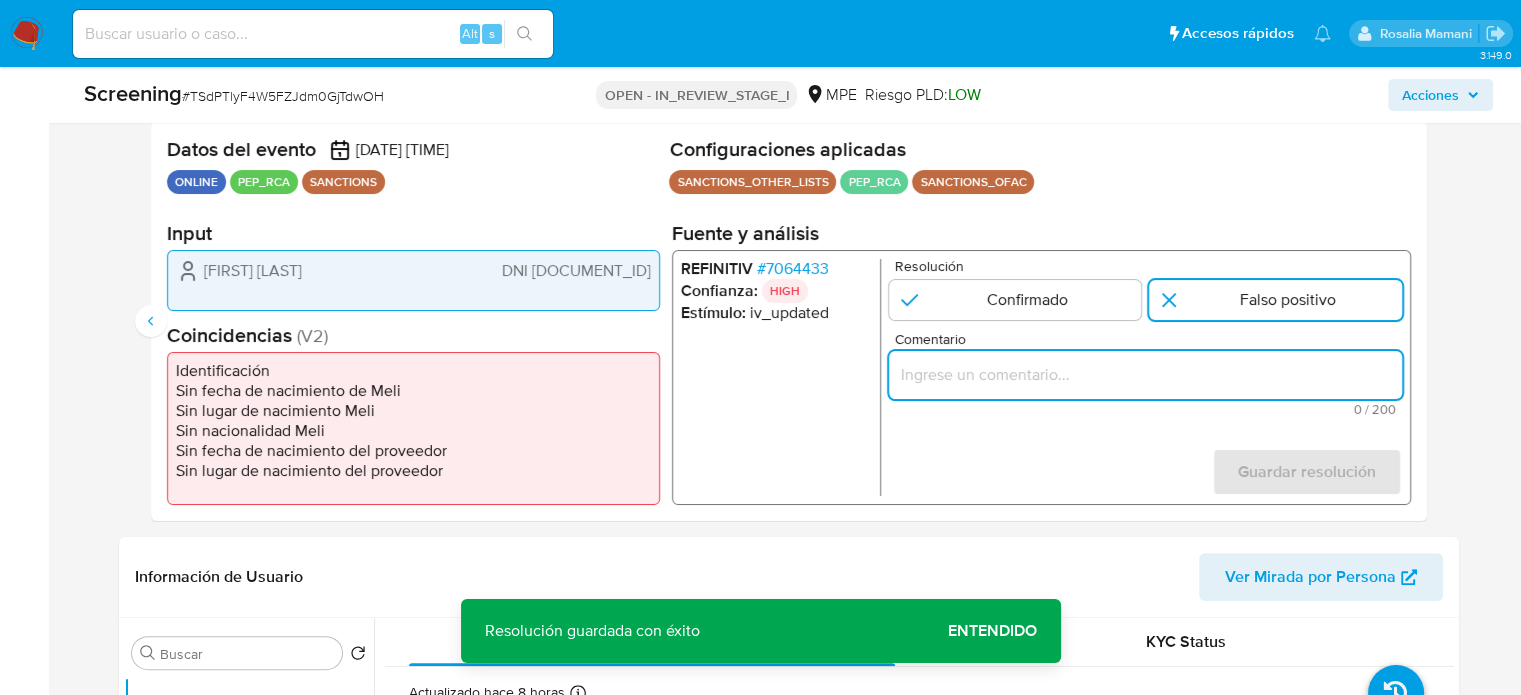 paste on "Titular de cuenta Esteban Adrian Leon Juarez DNI 46584667 sin coincidencias en listas activas." 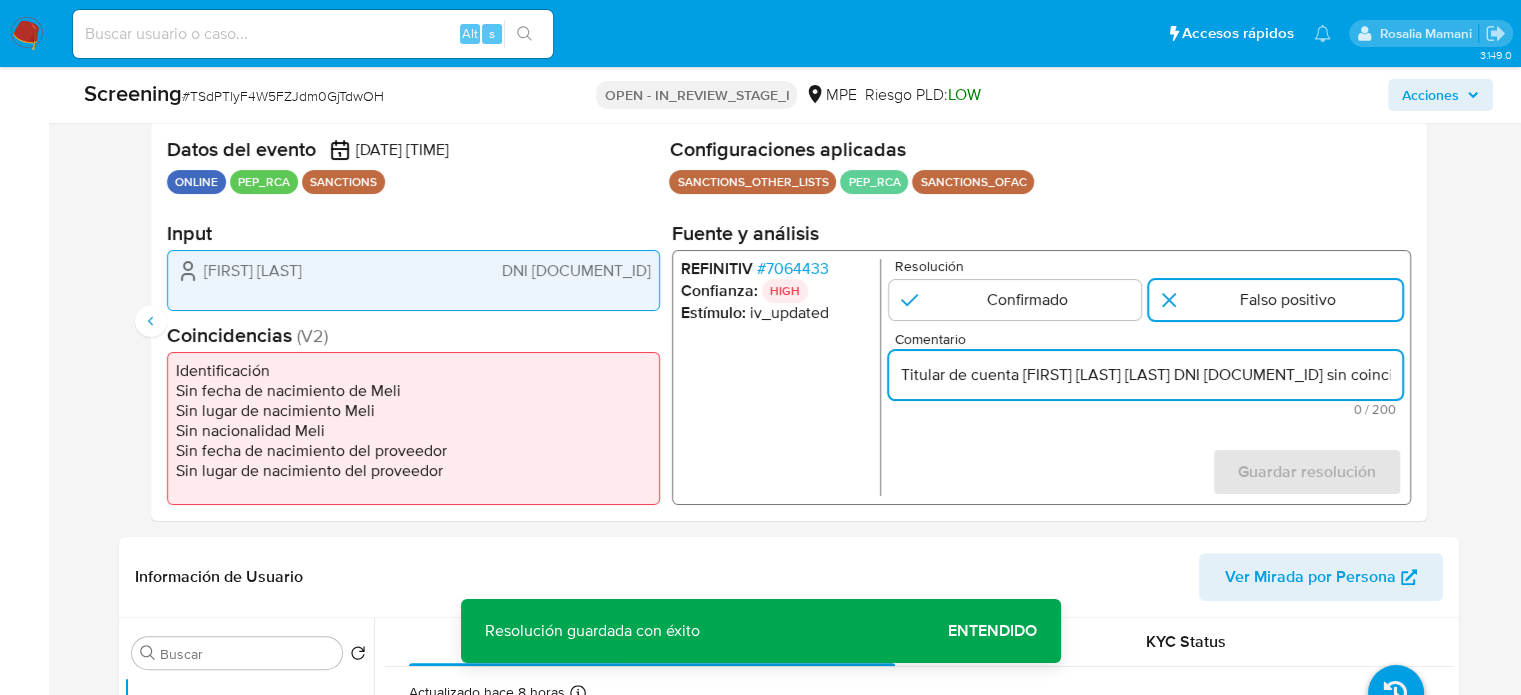 scroll, scrollTop: 0, scrollLeft: 177, axis: horizontal 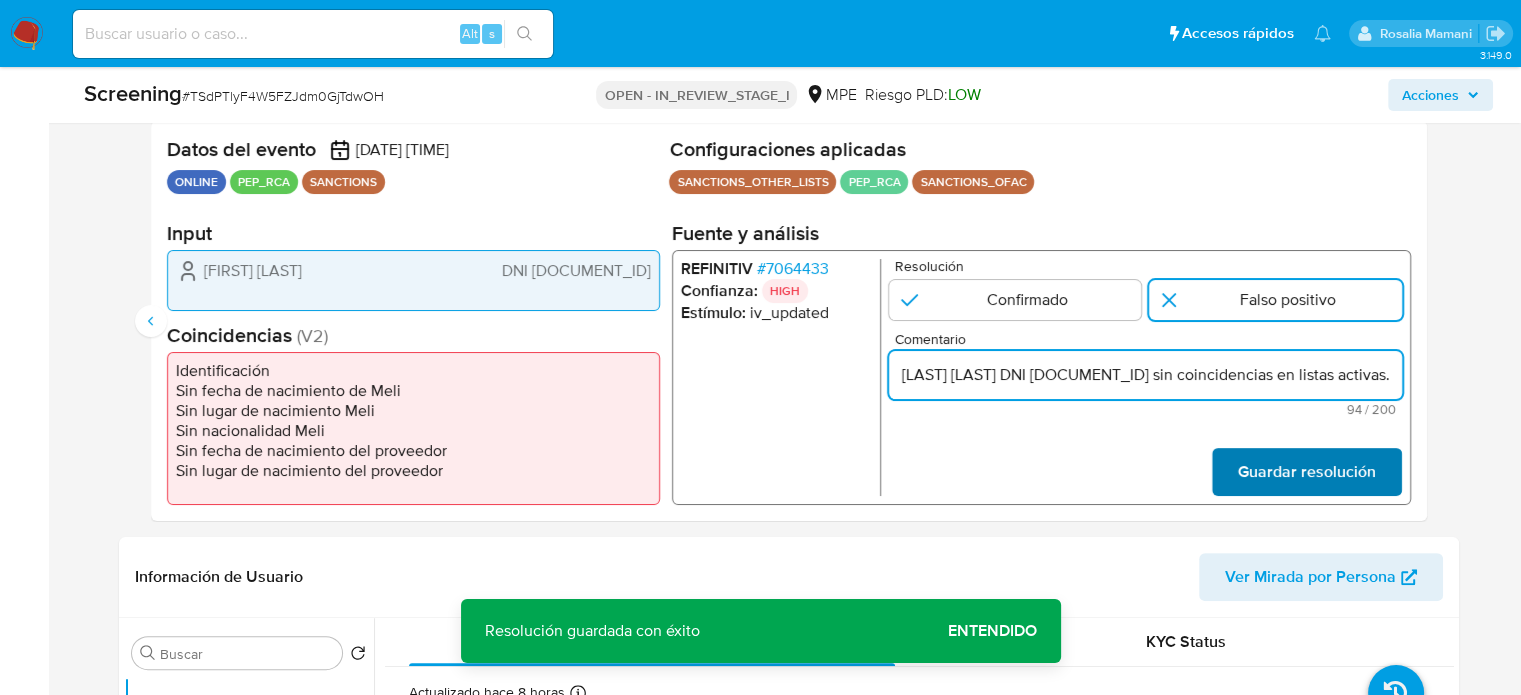 type on "Titular de cuenta Esteban Adrian Leon Juarez DNI 46584667 sin coincidencias en listas activas." 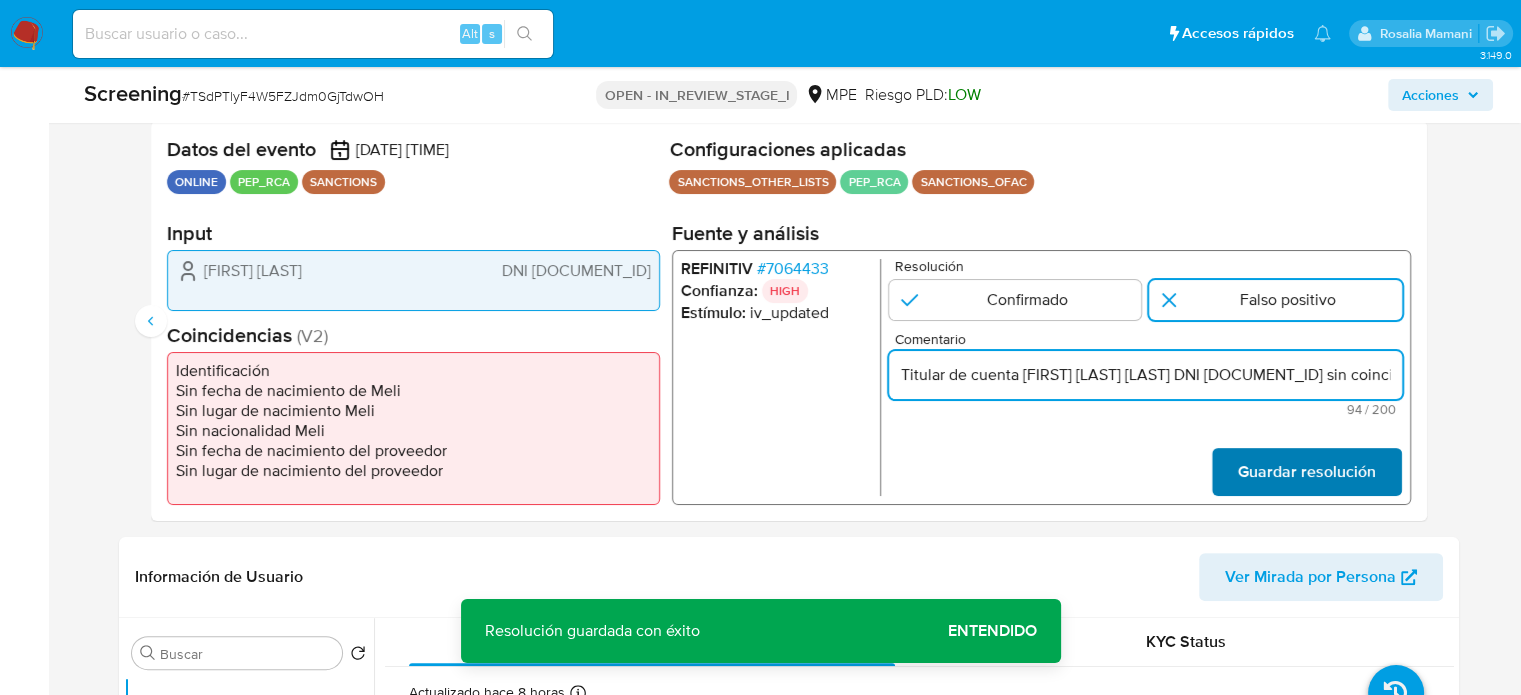 click on "Guardar resolución" at bounding box center (1306, 472) 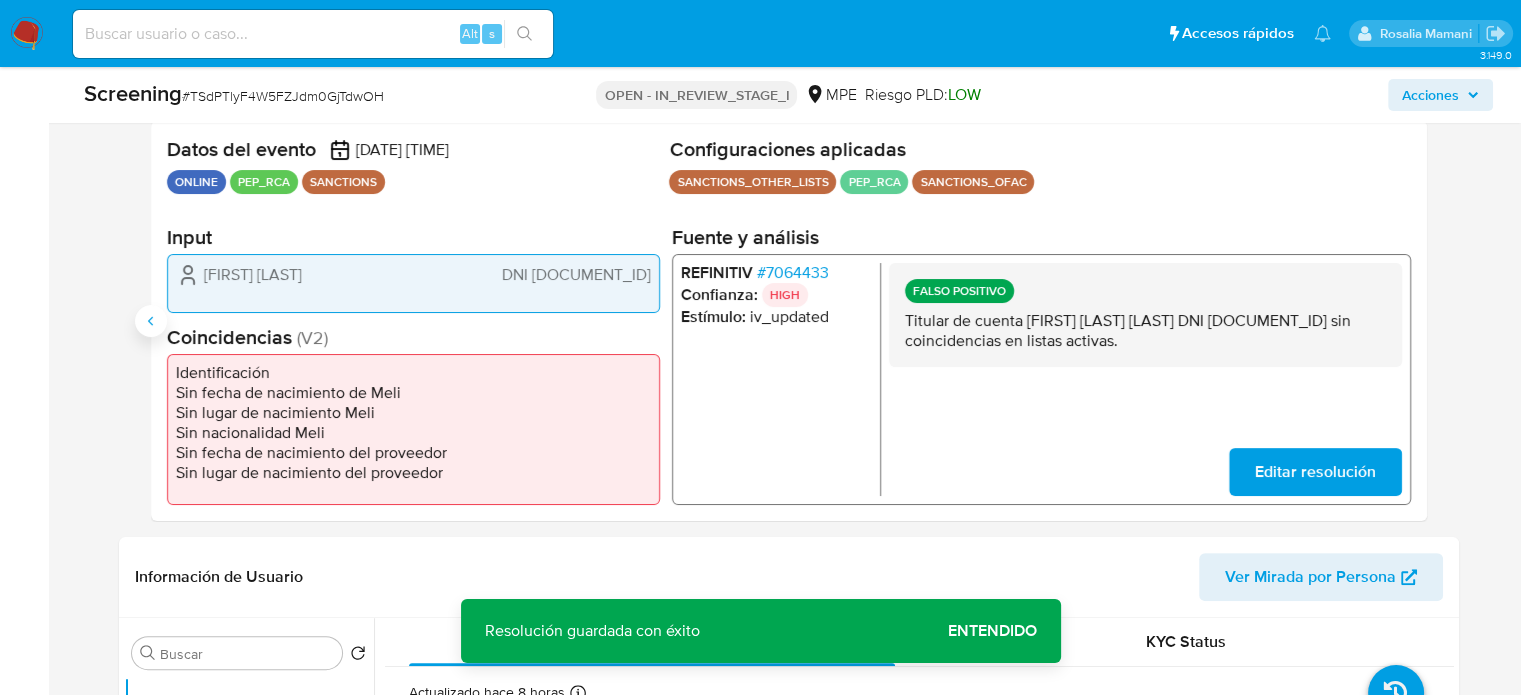 click at bounding box center (151, 321) 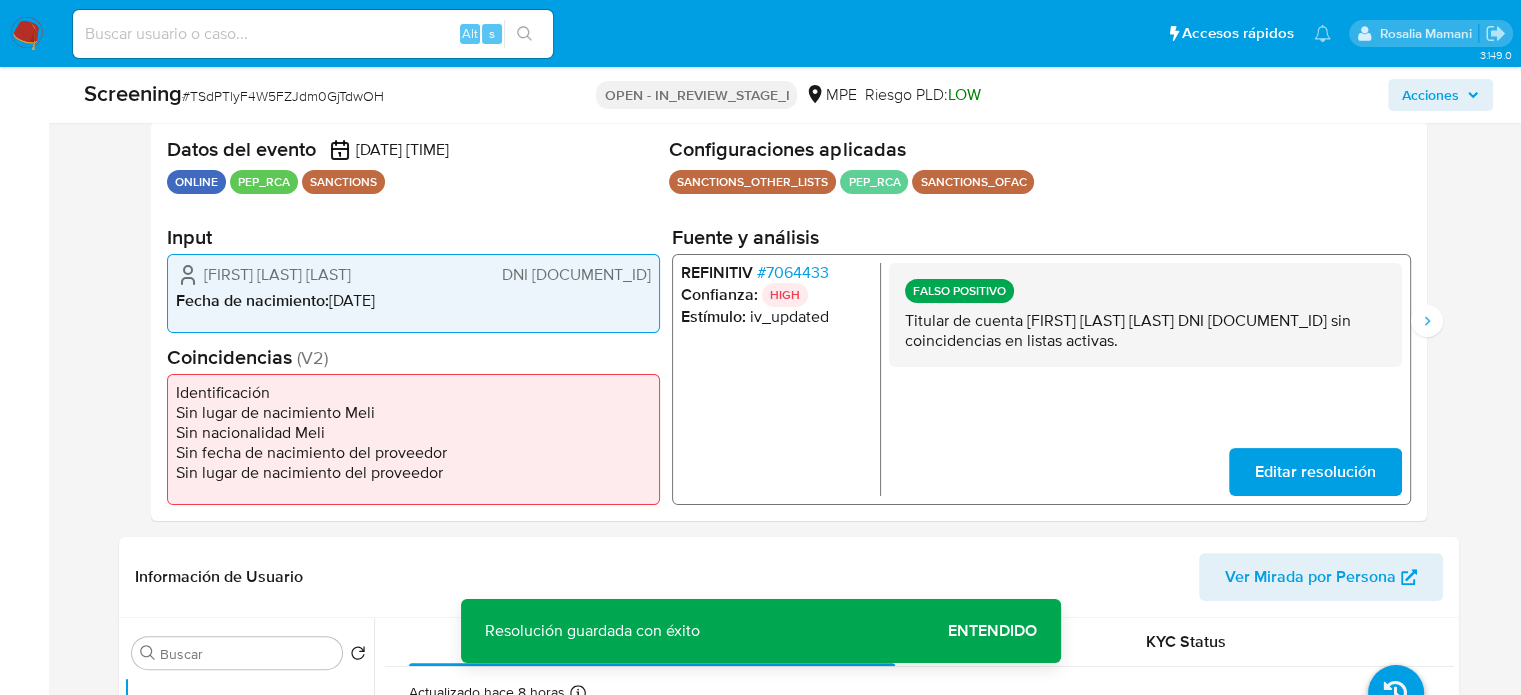 click on "# 7064433" at bounding box center [792, 272] 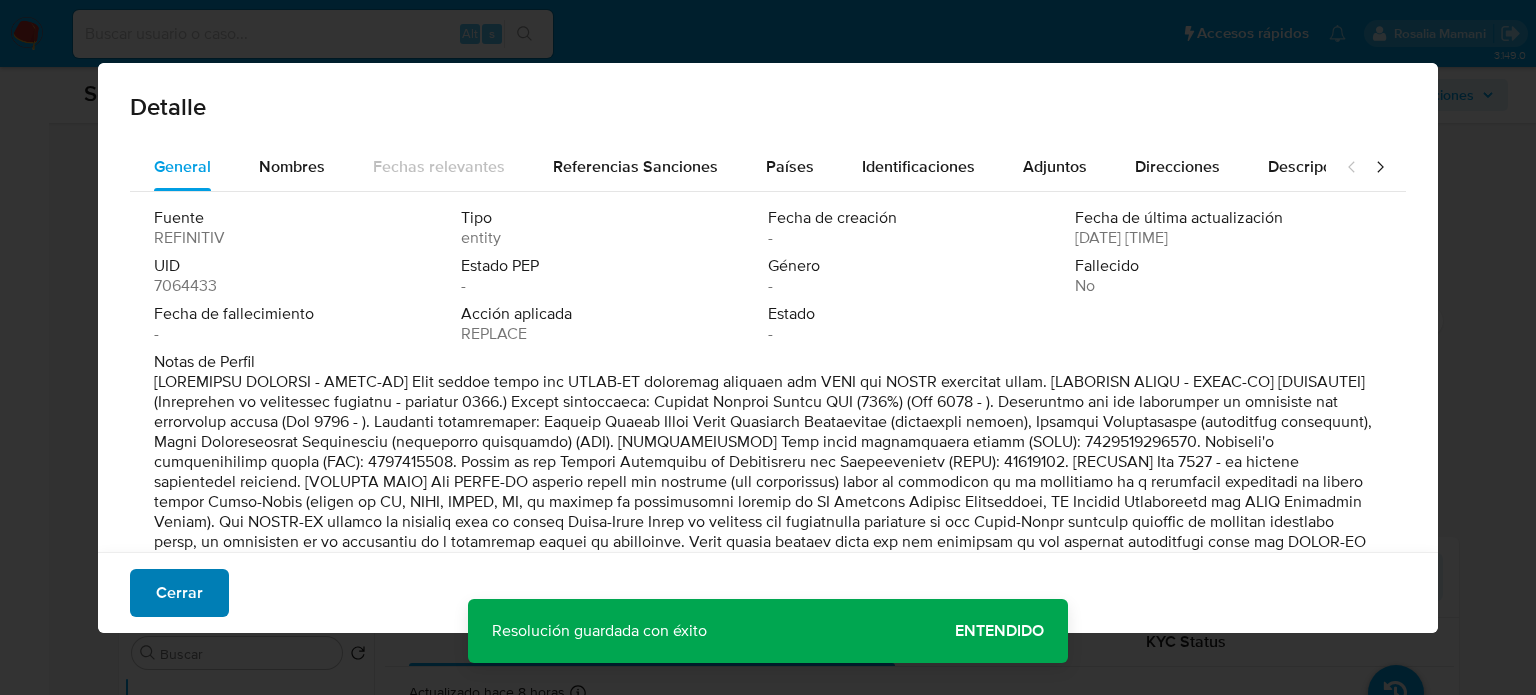 click on "Cerrar" at bounding box center [179, 593] 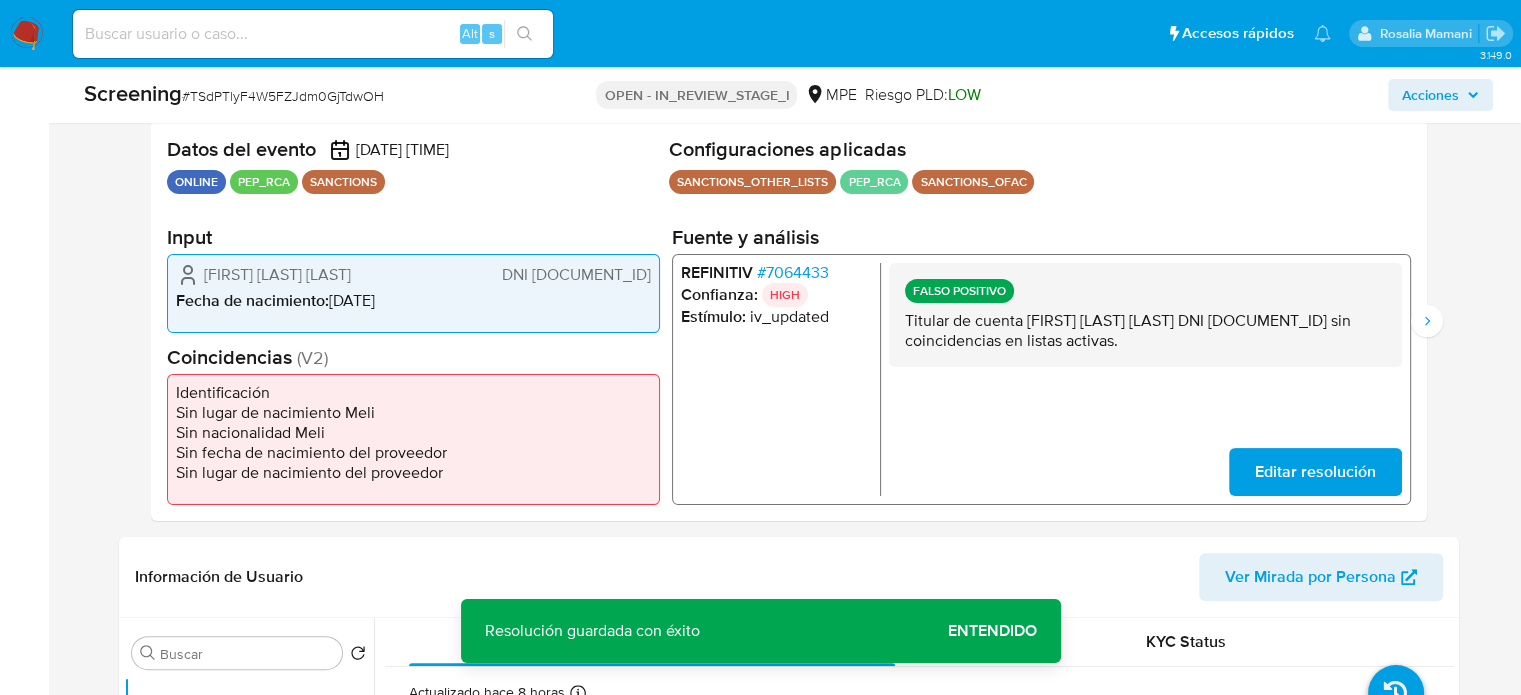 drag, startPoint x: 417, startPoint y: 269, endPoint x: 196, endPoint y: 278, distance: 221.18318 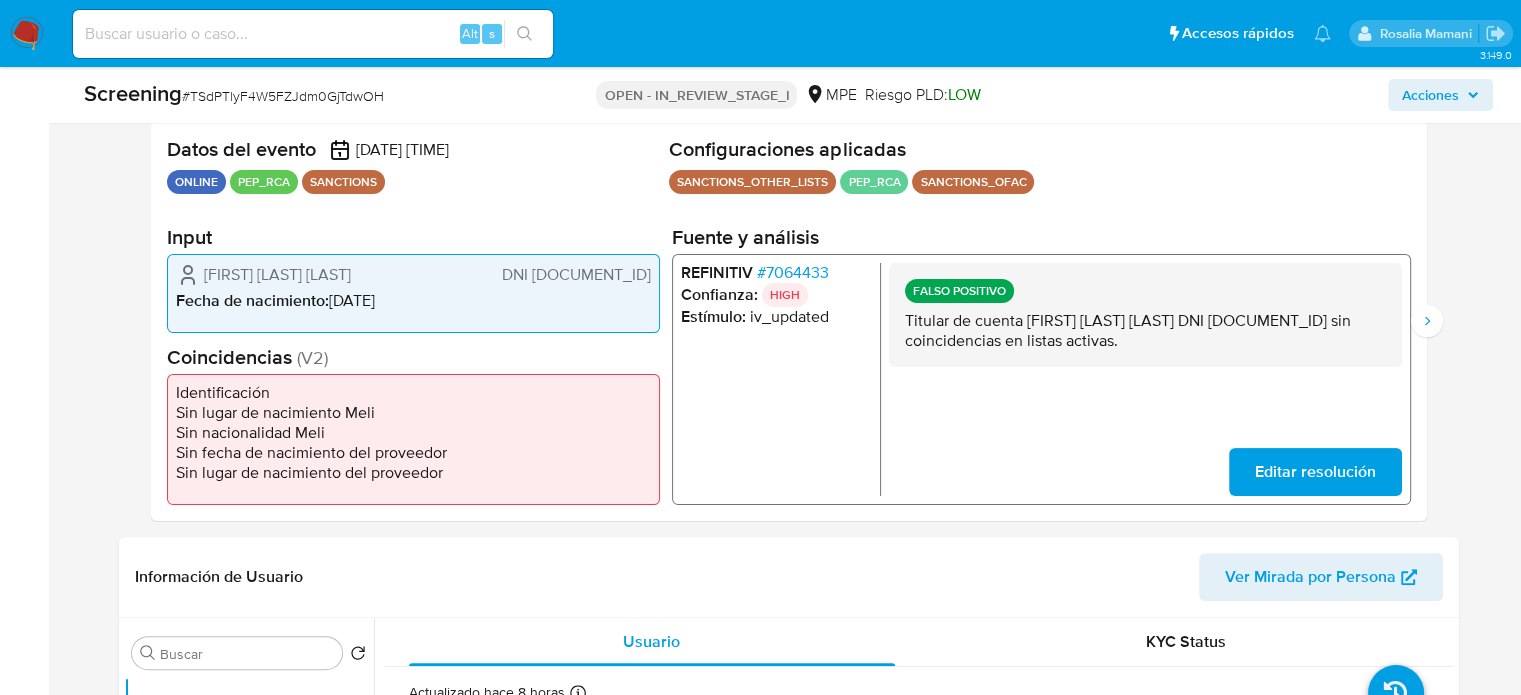click on "# 7064433" at bounding box center (792, 272) 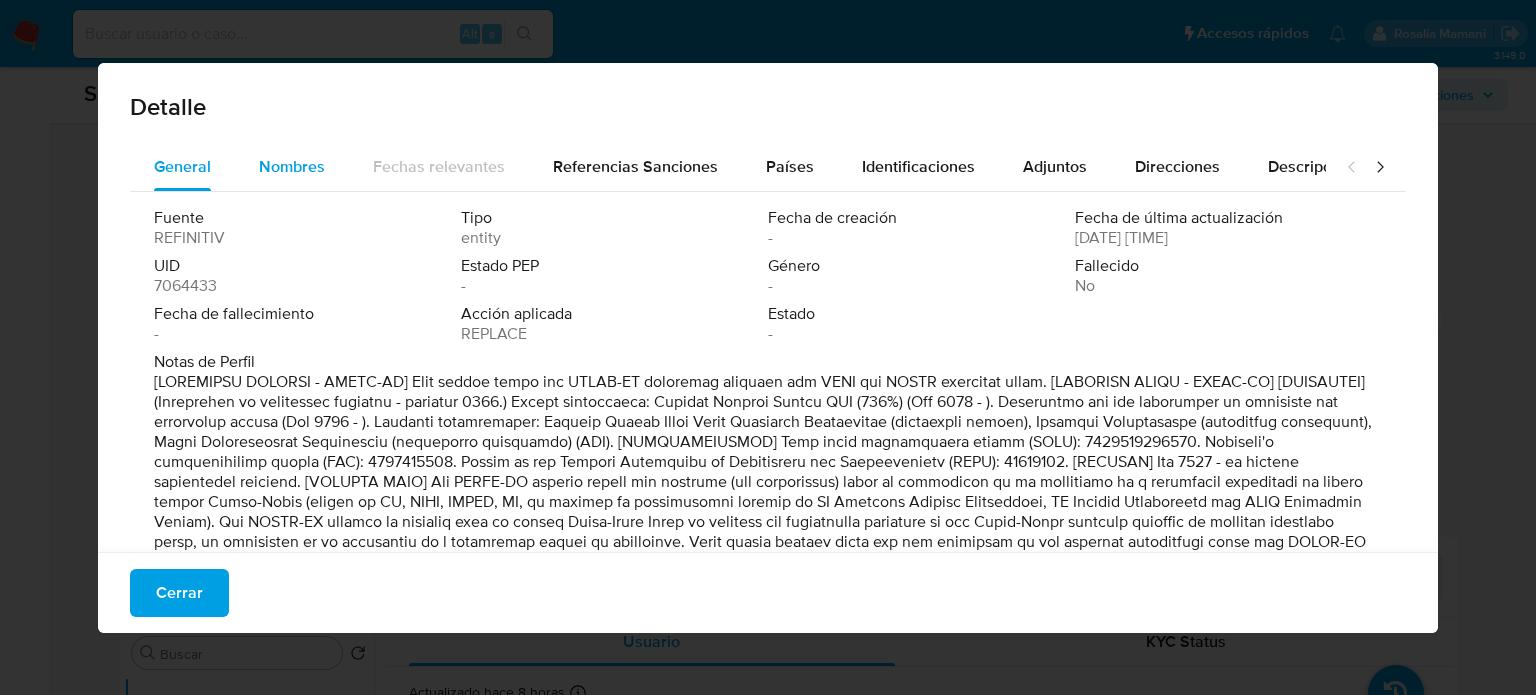click on "Nombres" at bounding box center [292, 167] 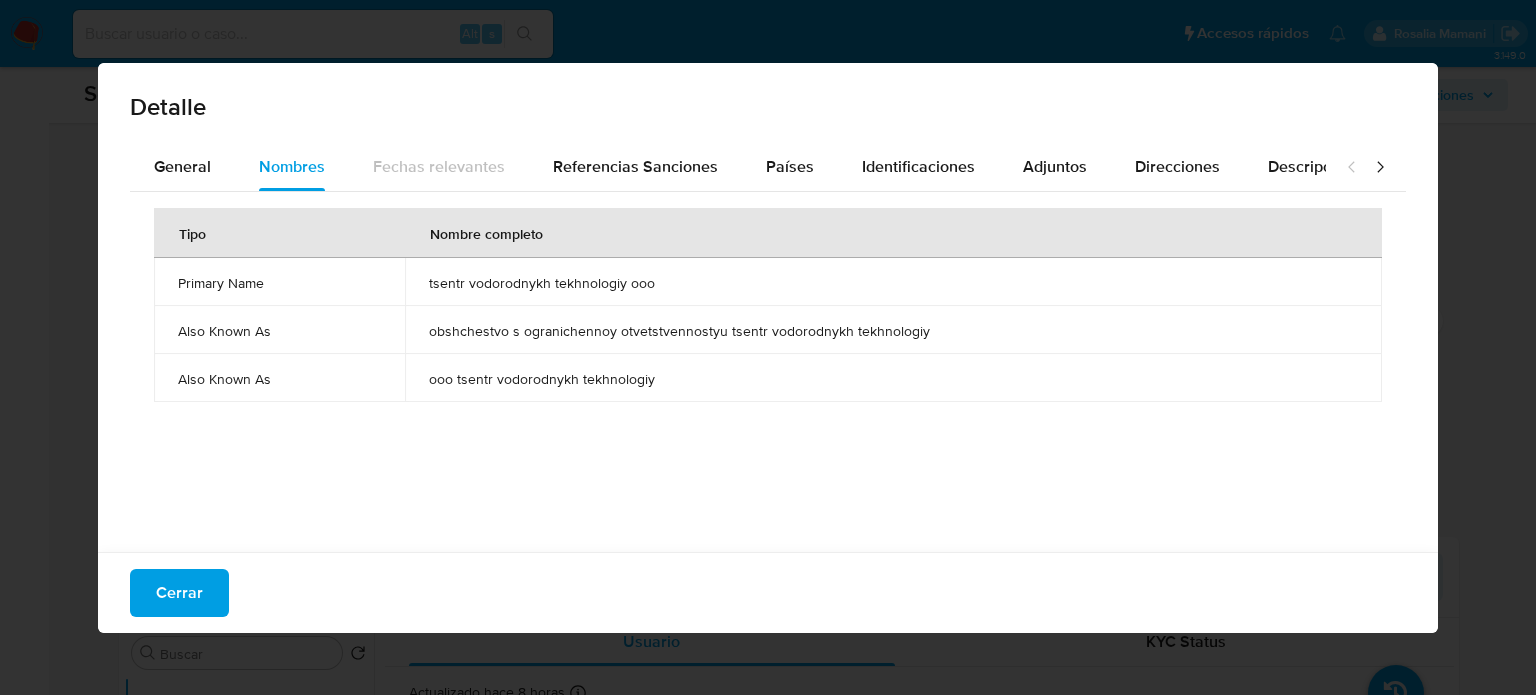 drag, startPoint x: 418, startPoint y: 279, endPoint x: 661, endPoint y: 279, distance: 243 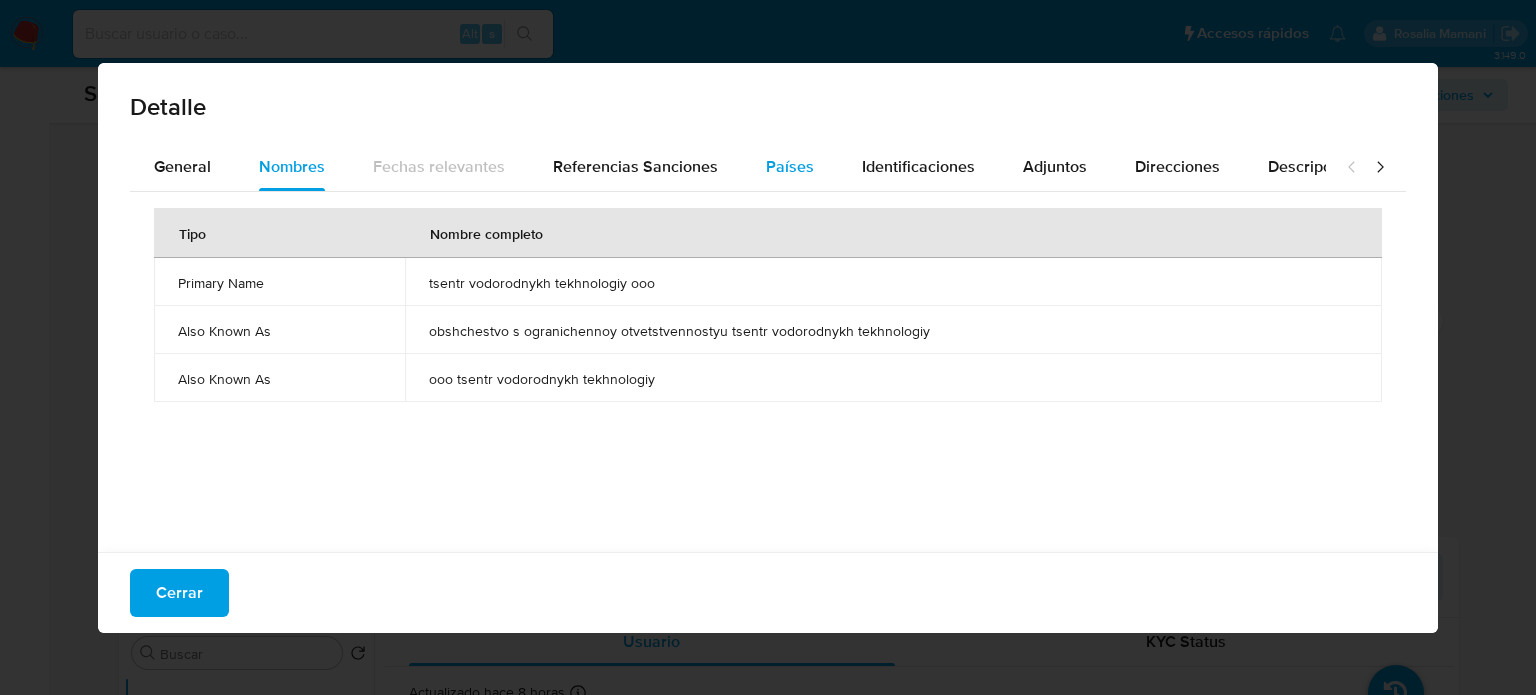 type 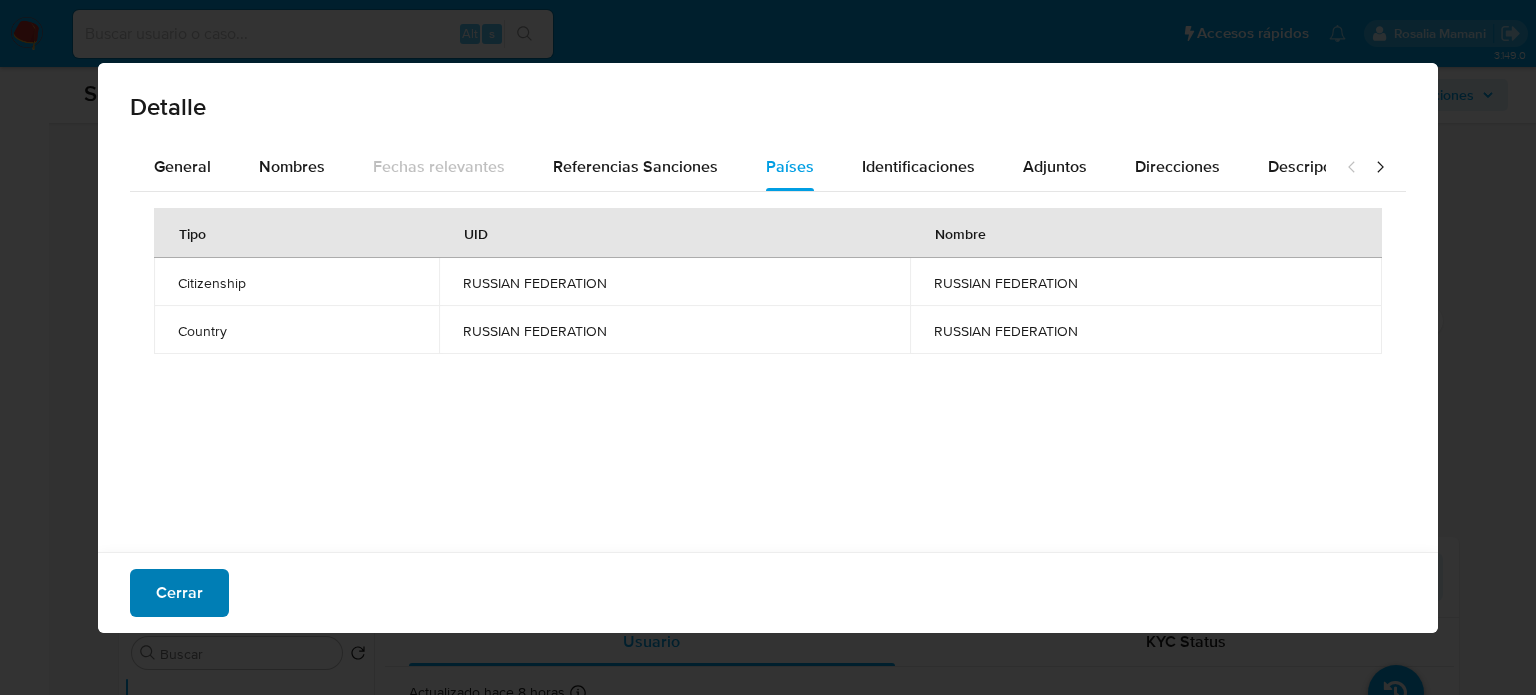 click on "Cerrar" at bounding box center [179, 593] 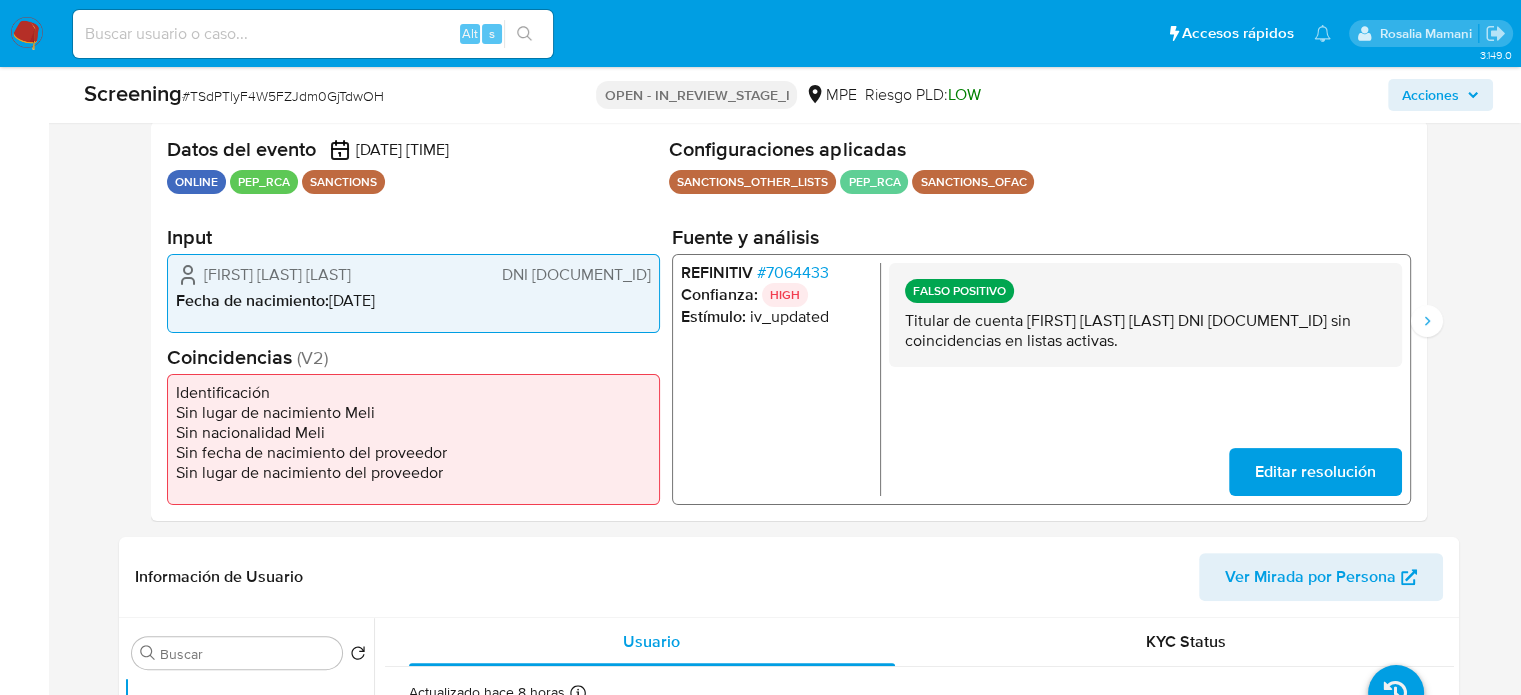 click on "# 7064433" at bounding box center (792, 272) 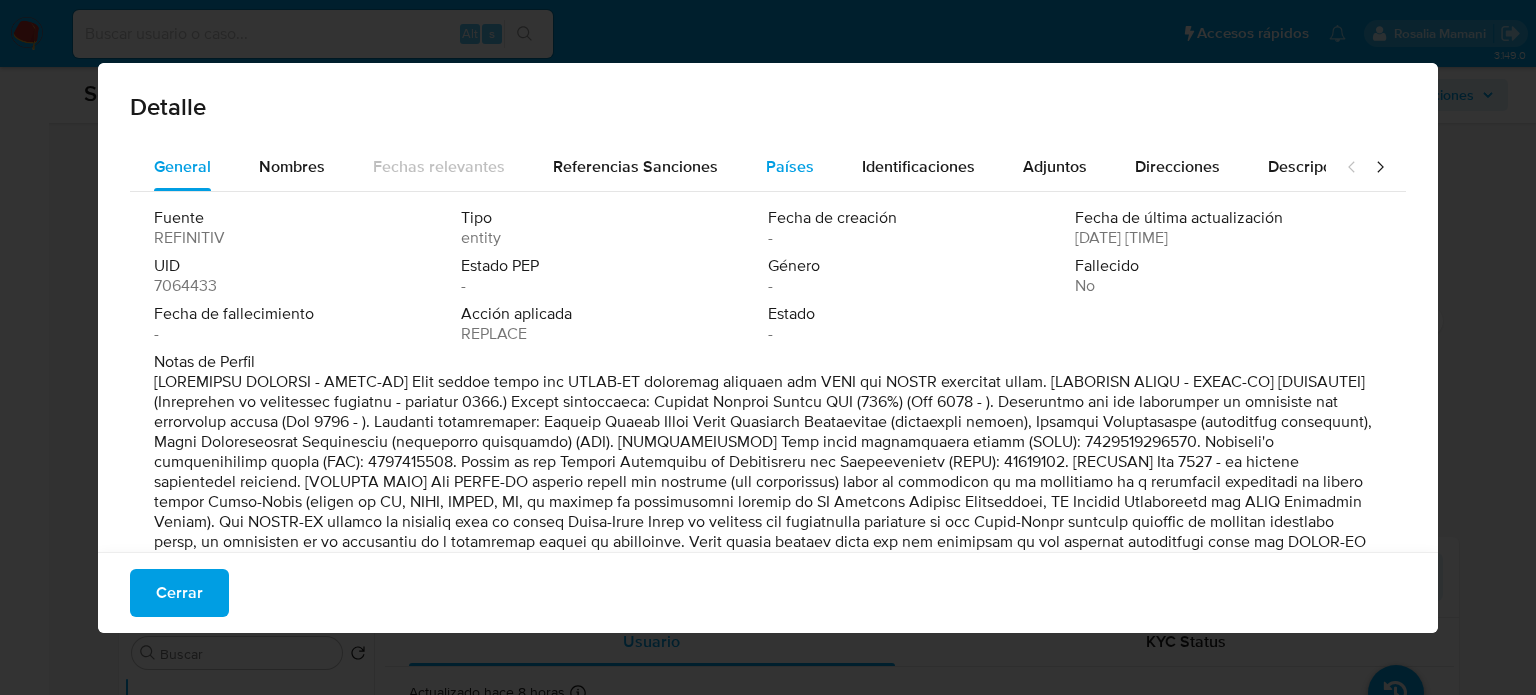 click on "Países" at bounding box center (790, 166) 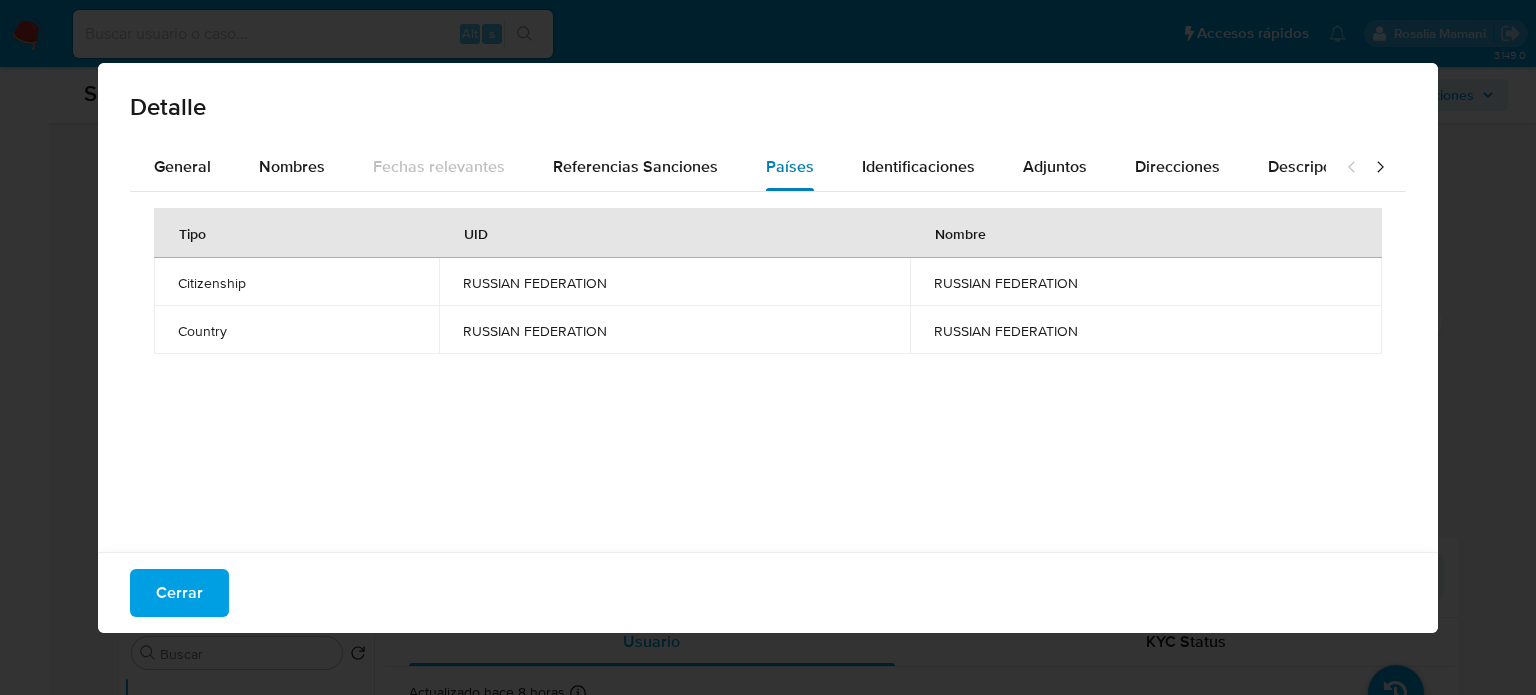 type 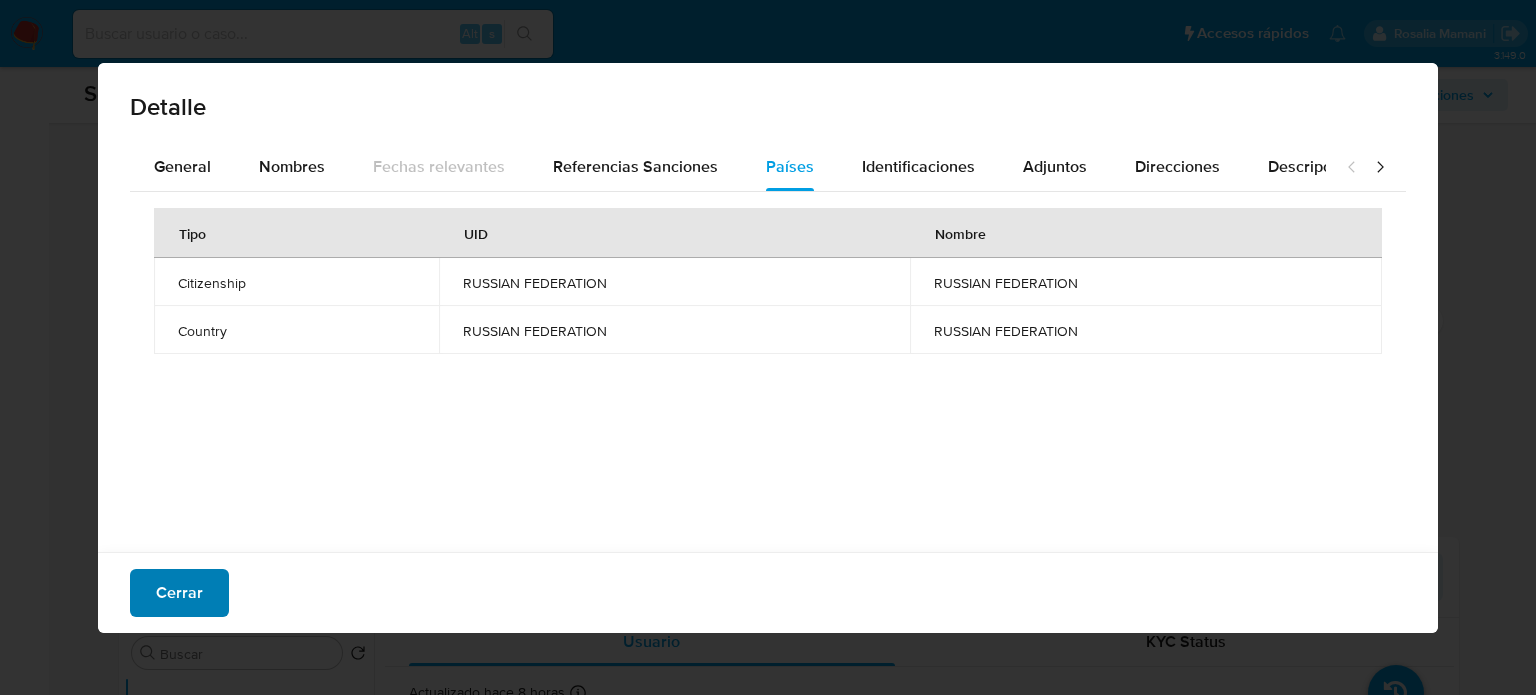 click on "Cerrar" at bounding box center [179, 593] 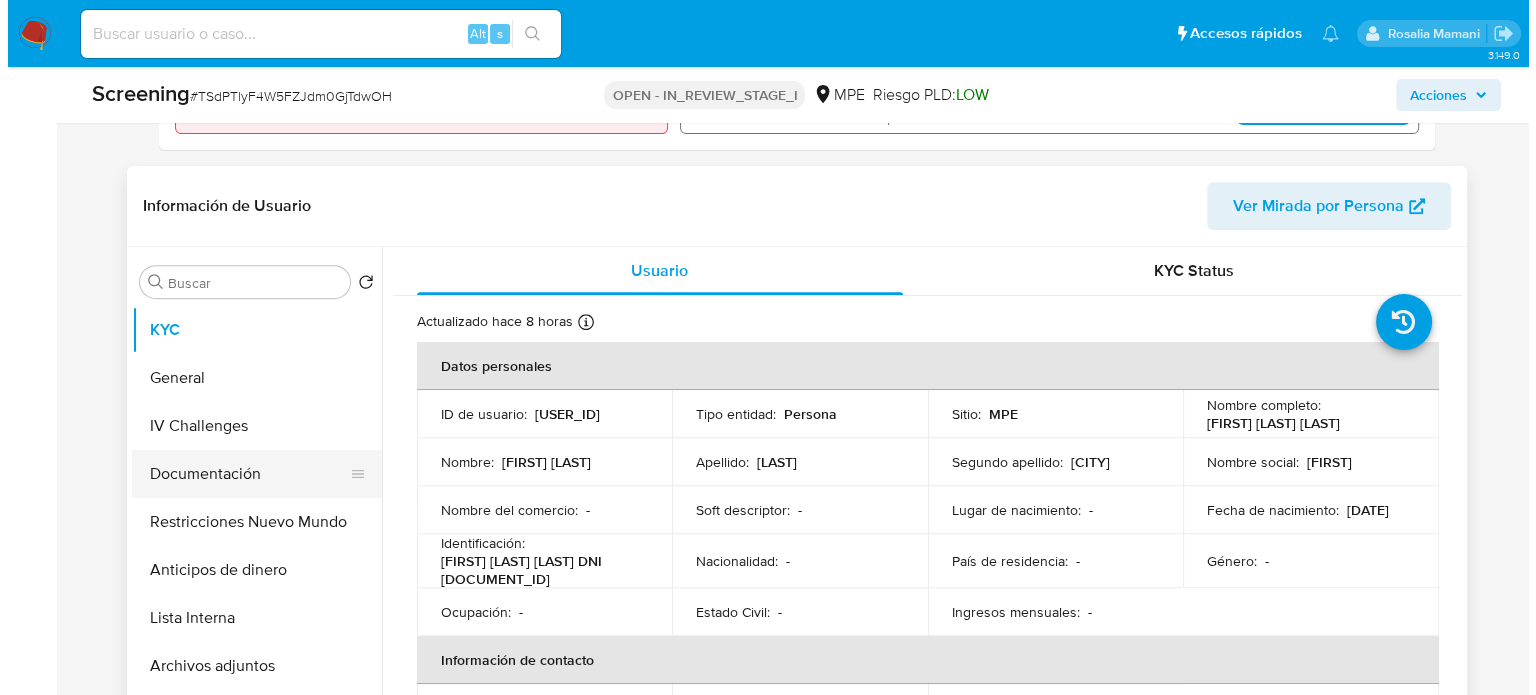 scroll, scrollTop: 800, scrollLeft: 0, axis: vertical 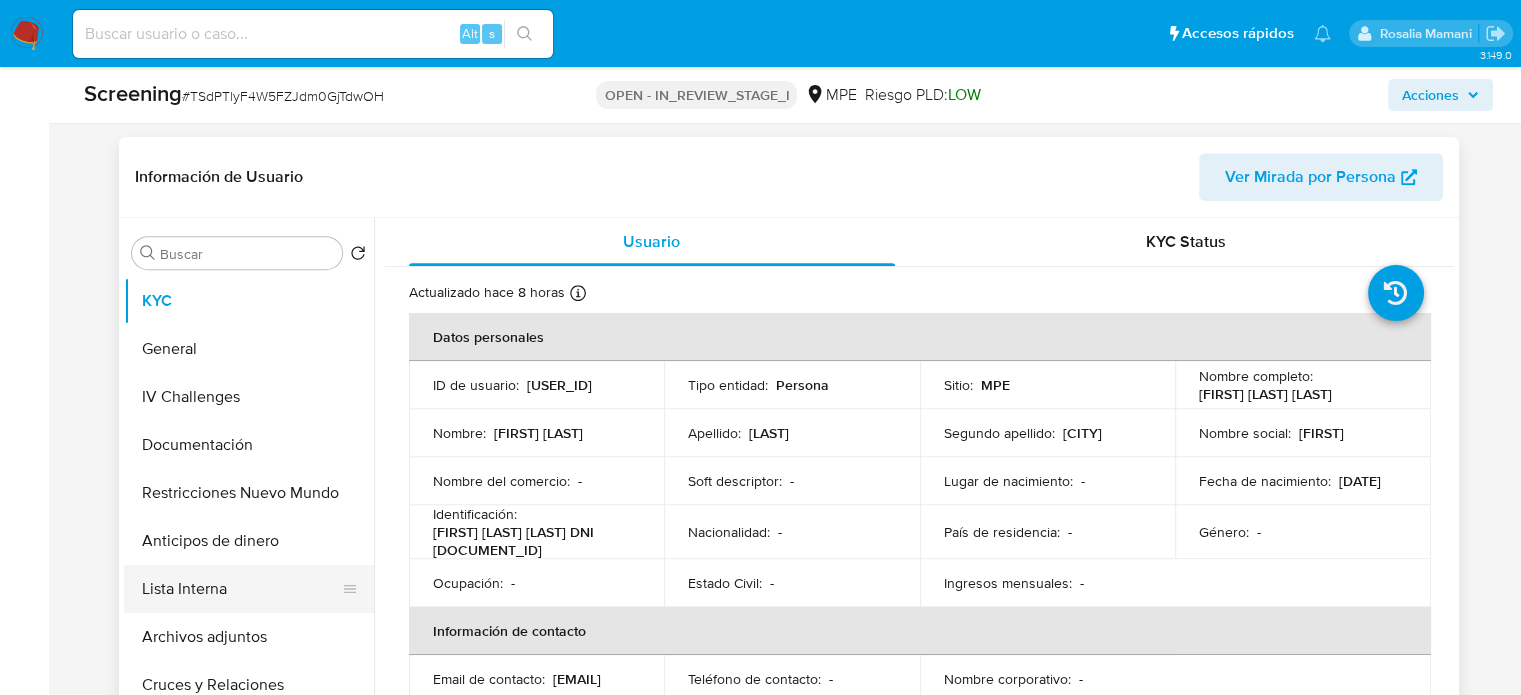 click on "Lista Interna" at bounding box center (241, 589) 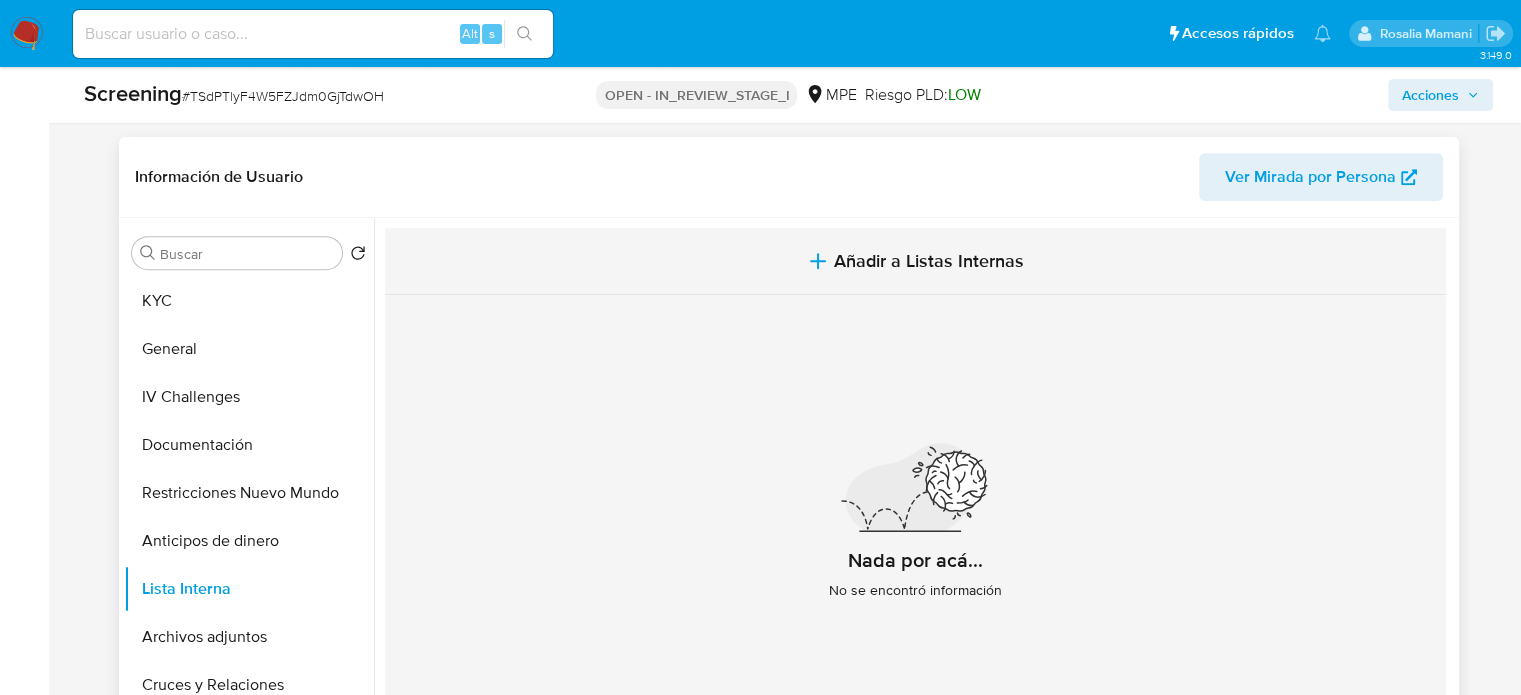 click on "Añadir a Listas Internas" at bounding box center (915, 261) 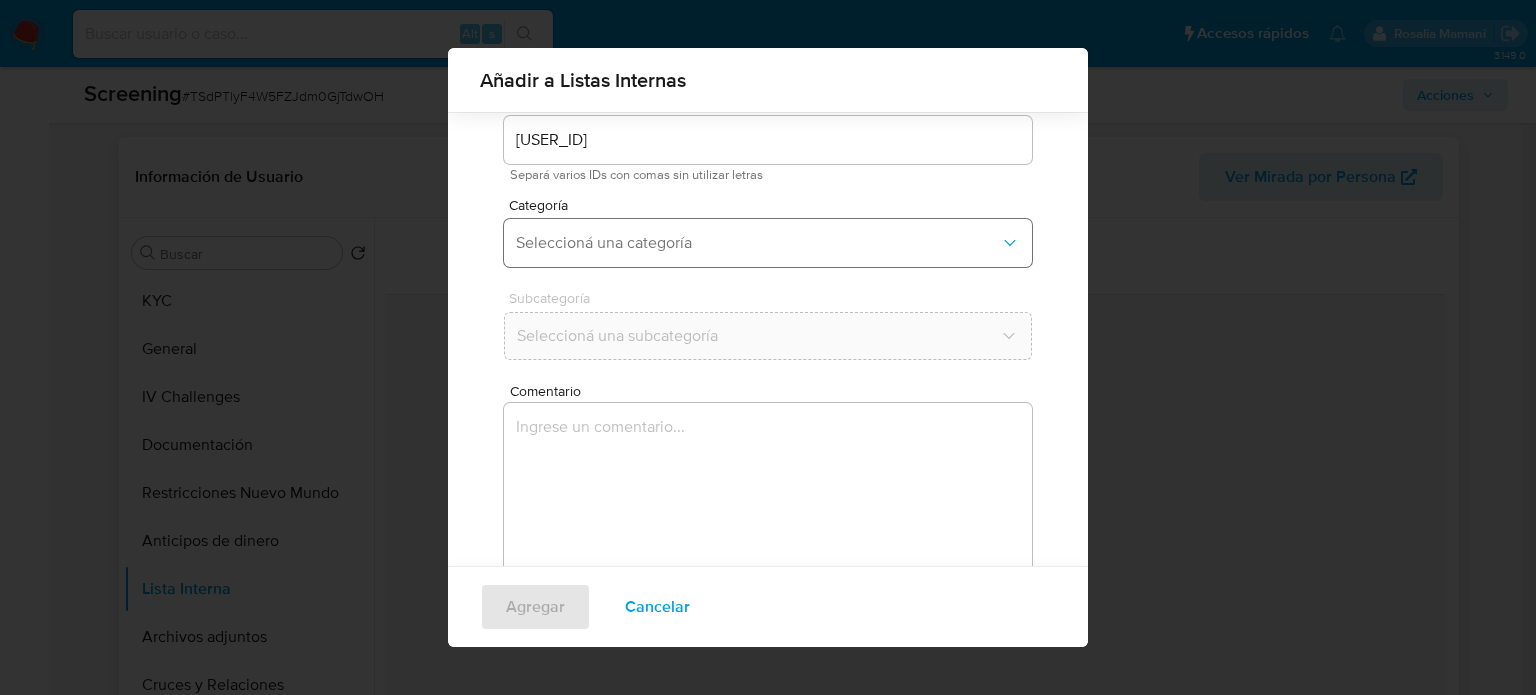 scroll, scrollTop: 84, scrollLeft: 0, axis: vertical 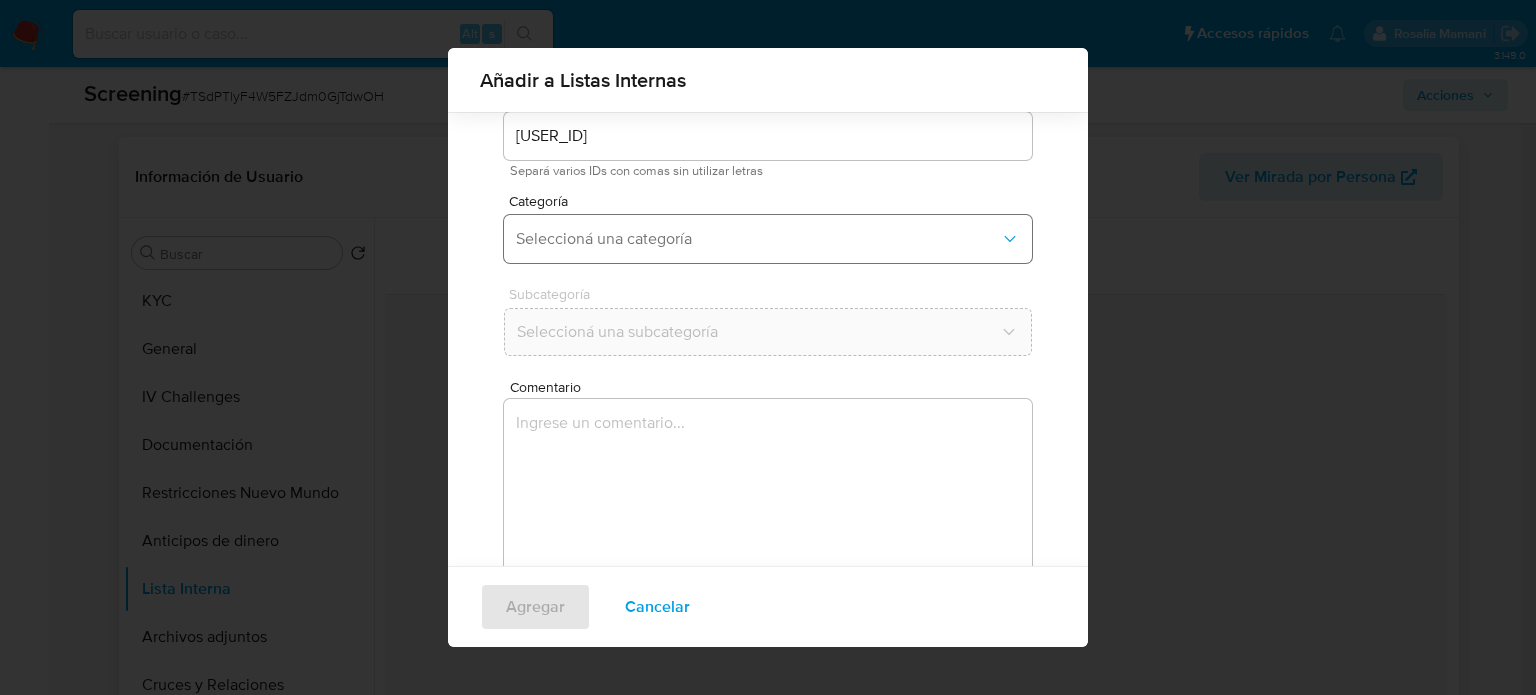 click on "Seleccioná una categoría" at bounding box center (758, 239) 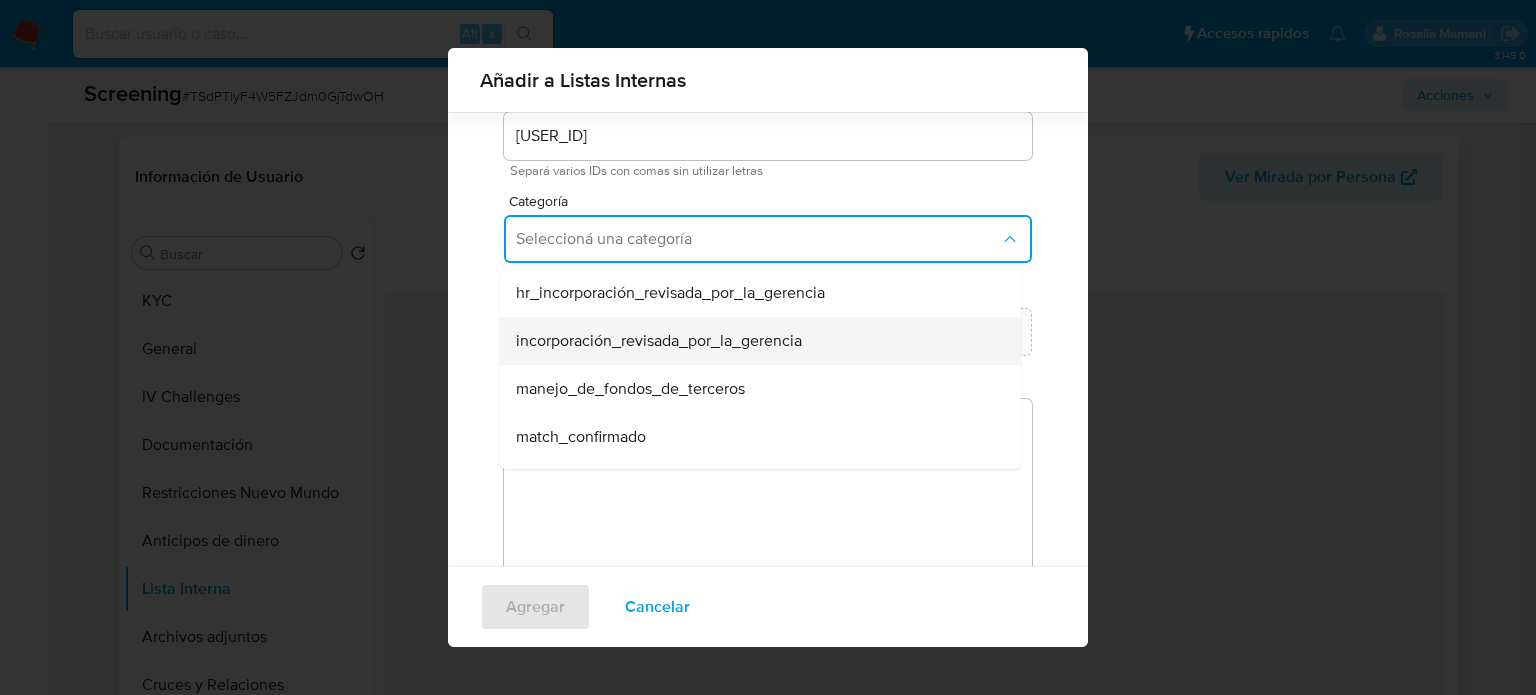 scroll, scrollTop: 100, scrollLeft: 0, axis: vertical 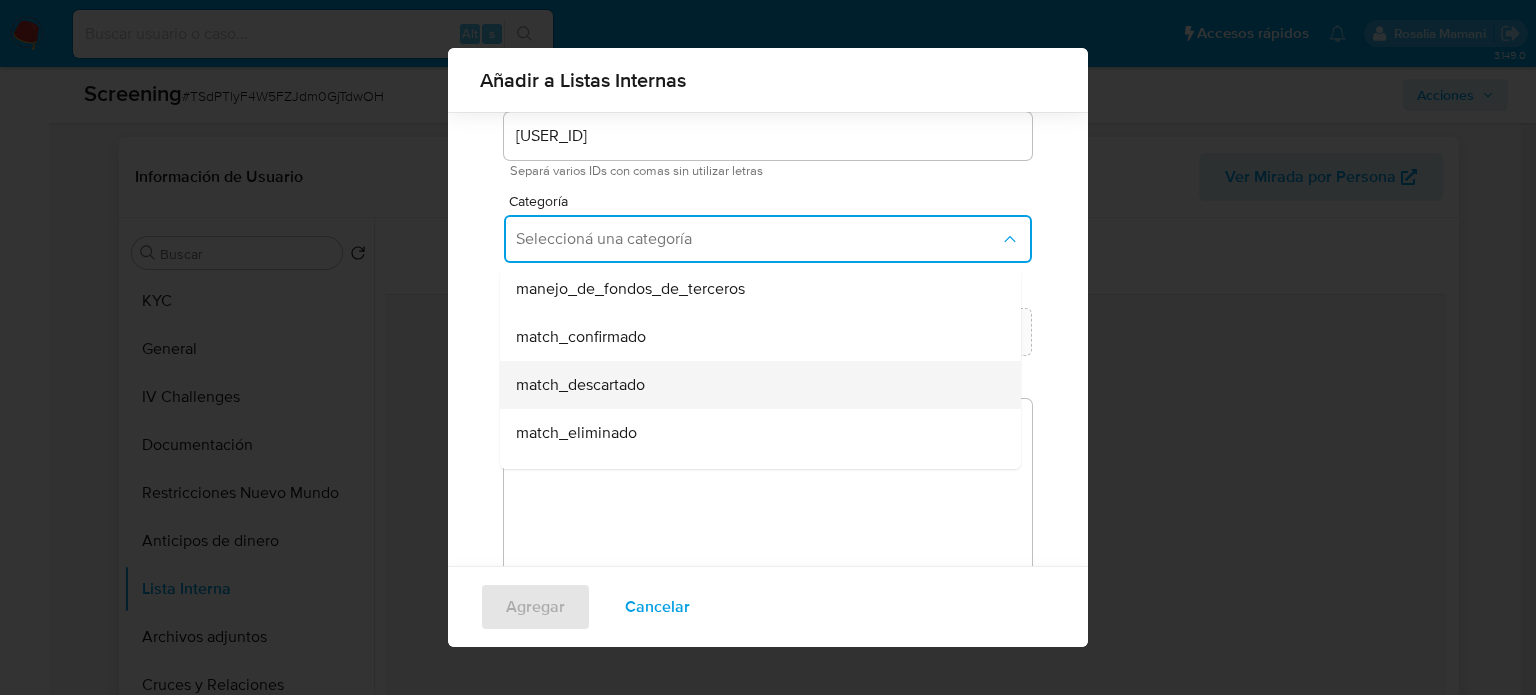 click on "match_descartado" at bounding box center (580, 385) 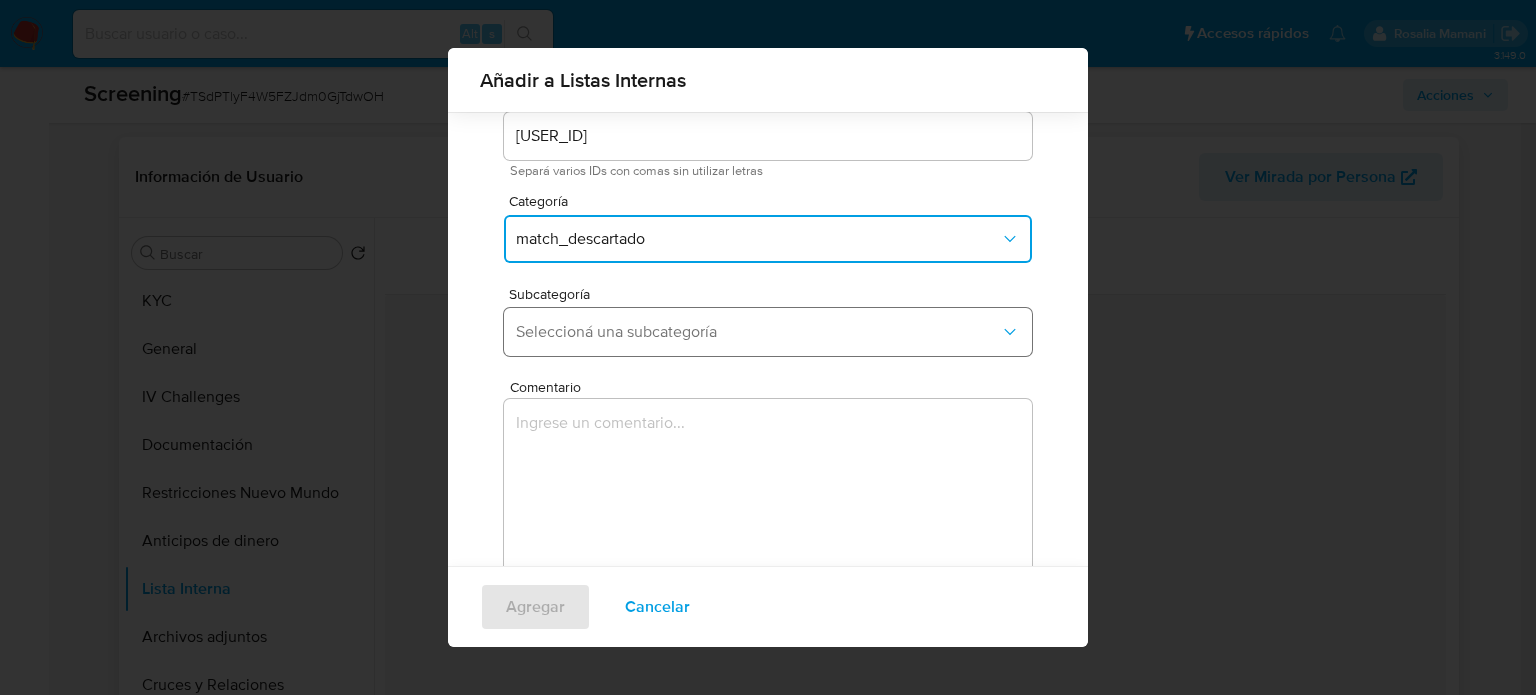 click on "Seleccioná una subcategoría" at bounding box center [758, 332] 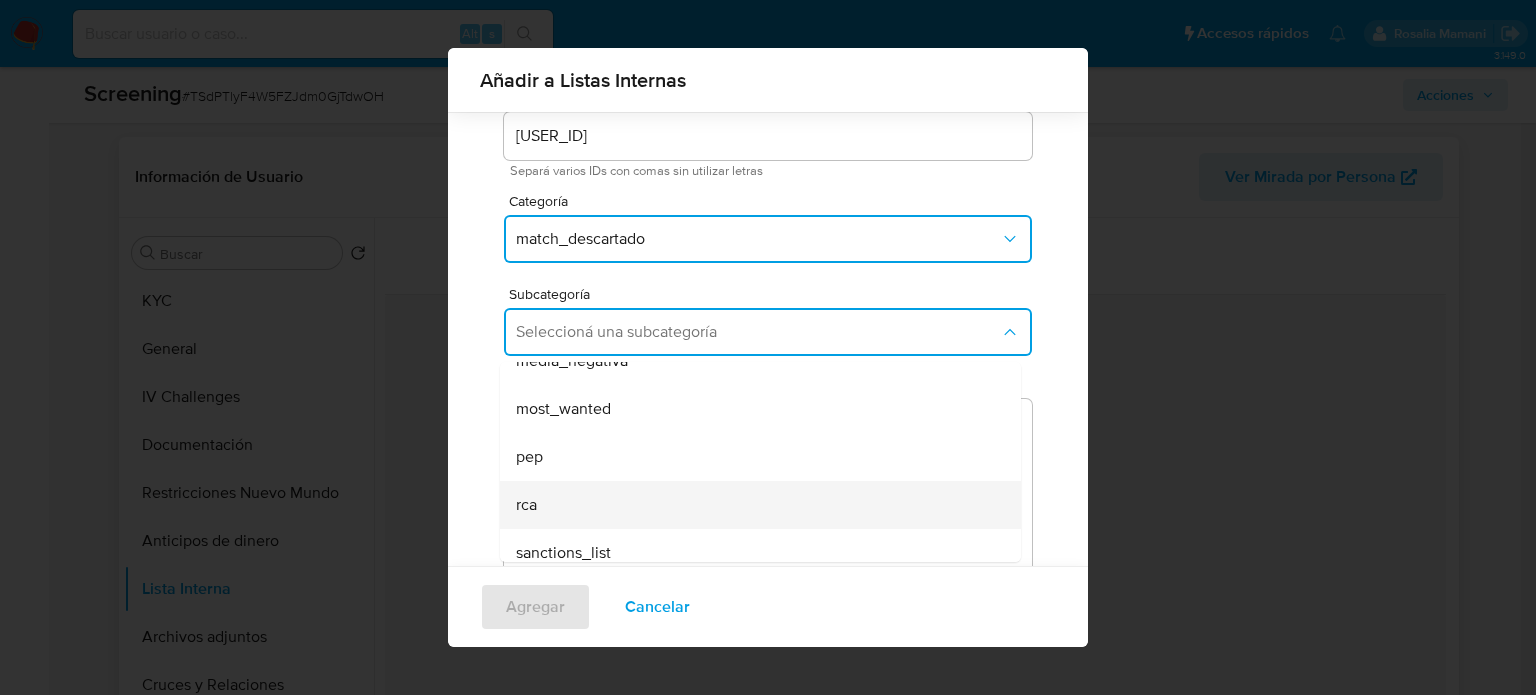 scroll, scrollTop: 136, scrollLeft: 0, axis: vertical 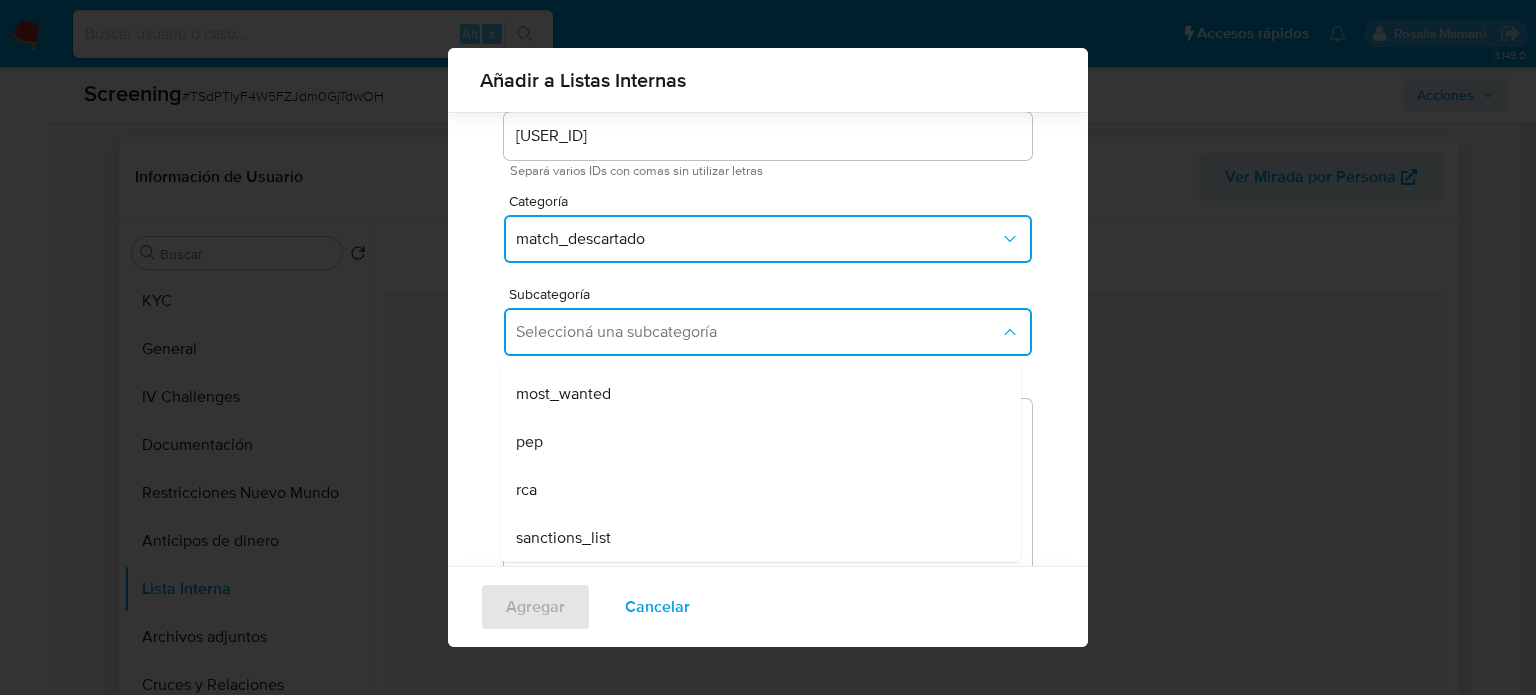 drag, startPoint x: 580, startPoint y: 526, endPoint x: 582, endPoint y: 475, distance: 51.0392 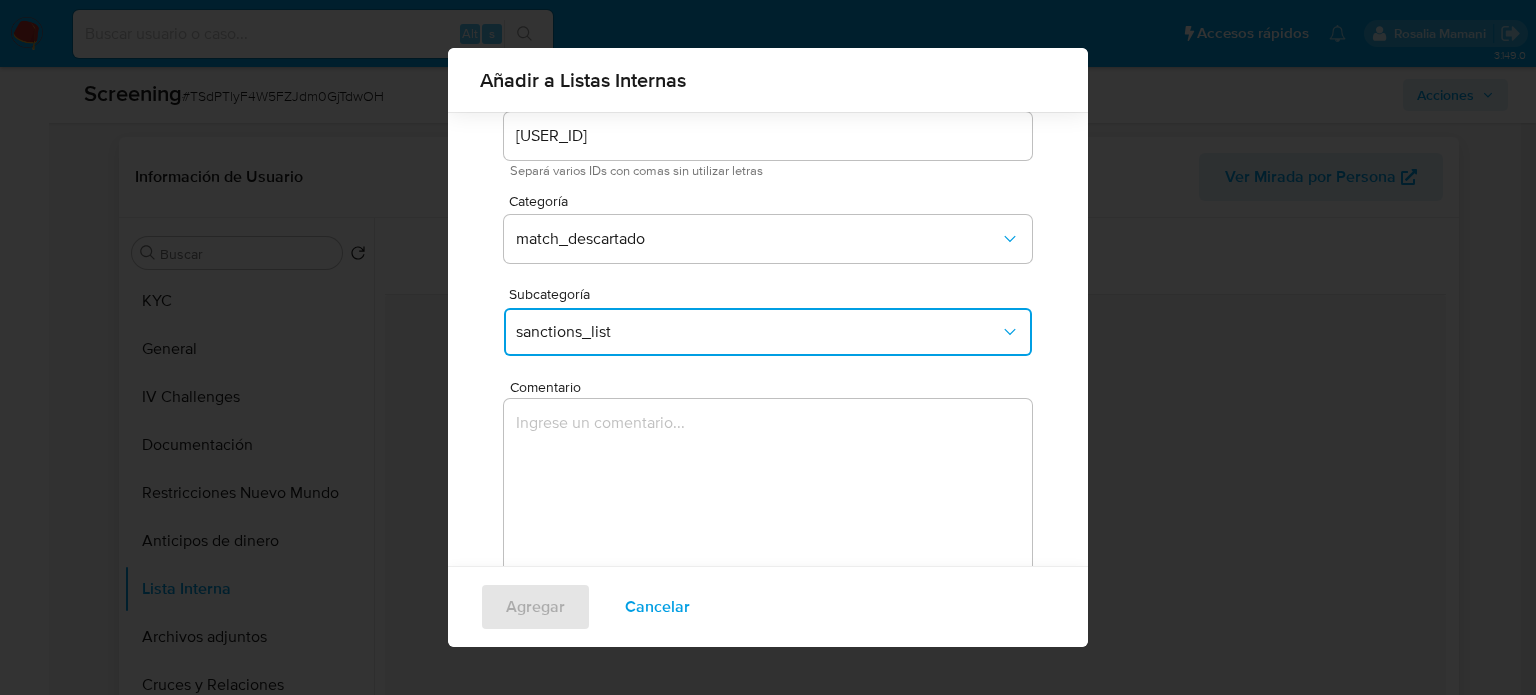 click at bounding box center [768, 495] 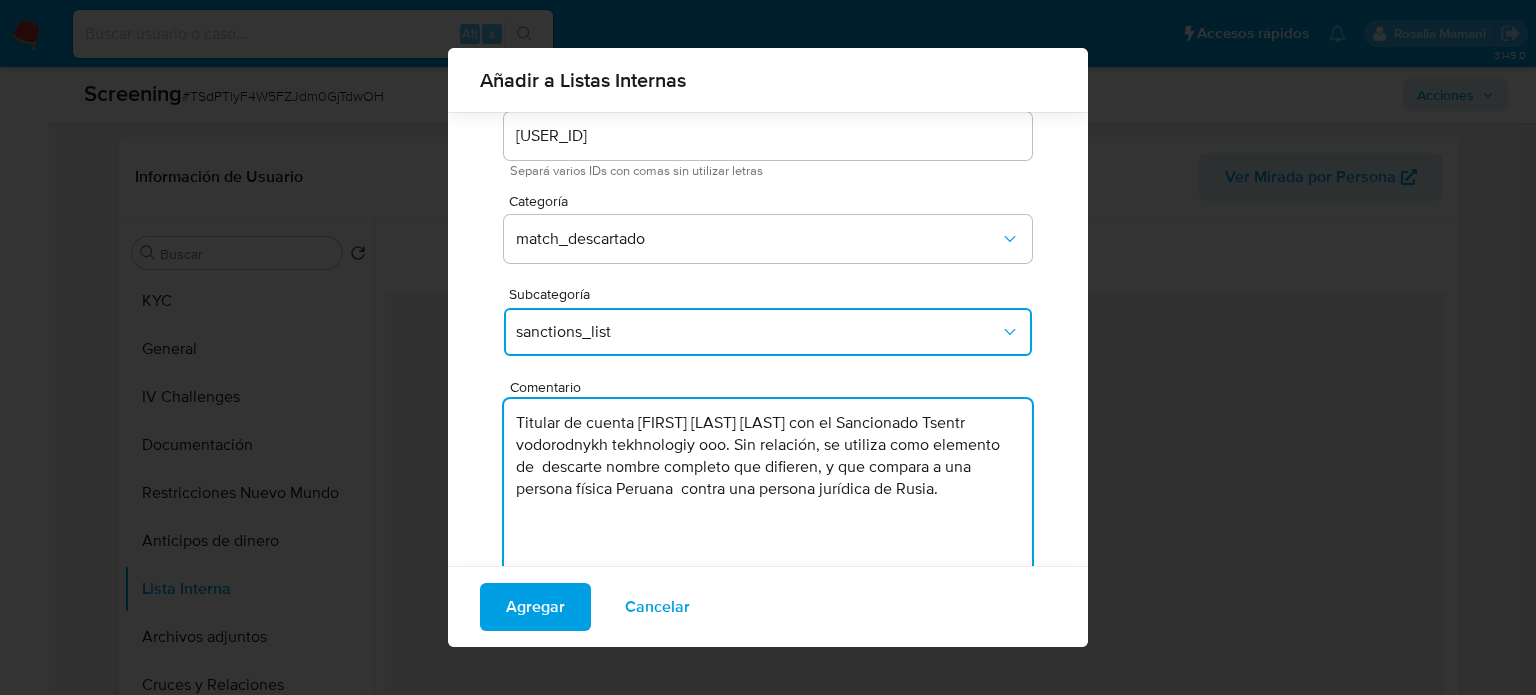 click on "Titular de cuenta Esteban Adrian Leon Juarez con el Sancionado Tsentr vodorodnykh tekhnologiy ooo. Sin relación, se utiliza como elemento de  descarte nombre completo que difieren, y que compara a una persona física Peruana  contra una persona jurídica de Rusia." at bounding box center [768, 495] 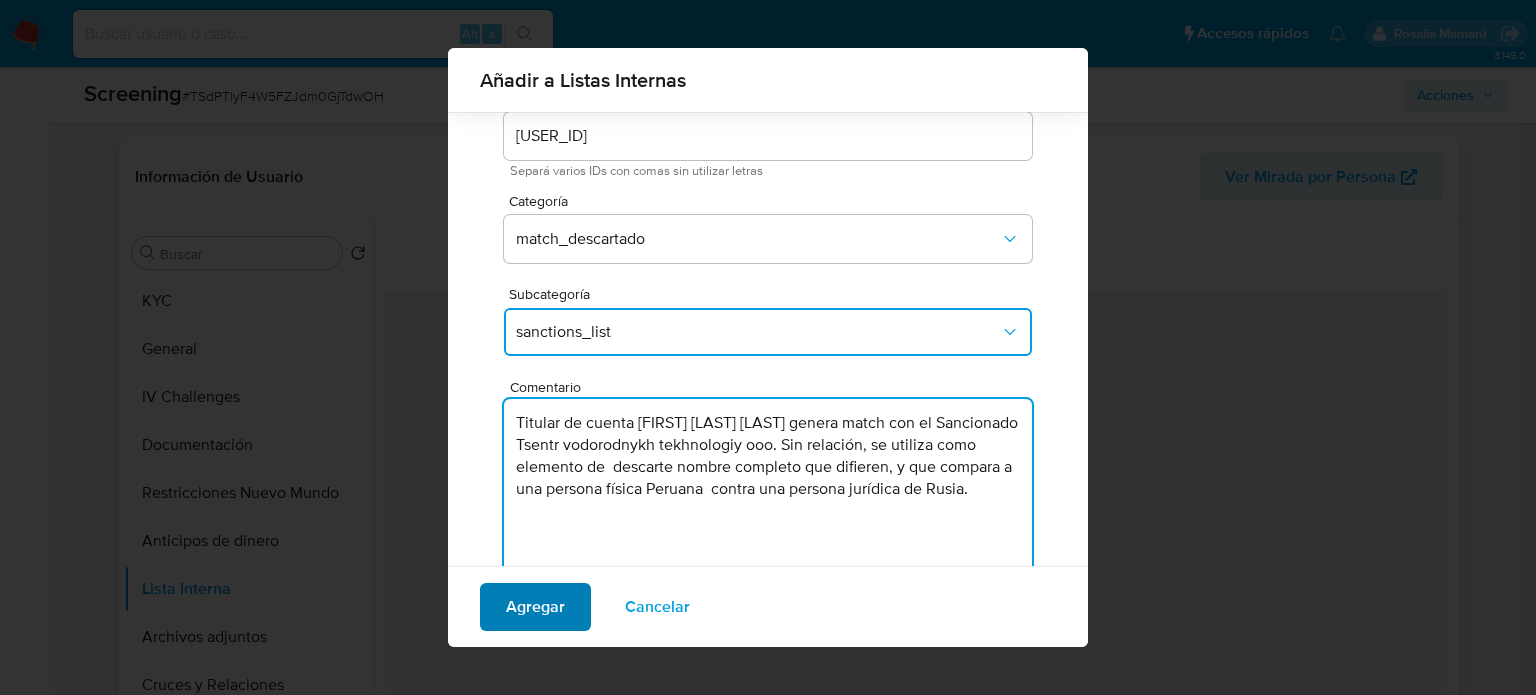 type on "Titular de cuenta [FIRST] [MIDDLE] [LAST] genera match con el Sancionado Tsentr vodorodnykh tekhnologiy ooo. Sin relación, se utiliza como elemento de descarte nombre completo que difieren, y que compara a una persona física [COUNTRY] contra una persona jurídica de Rusia." 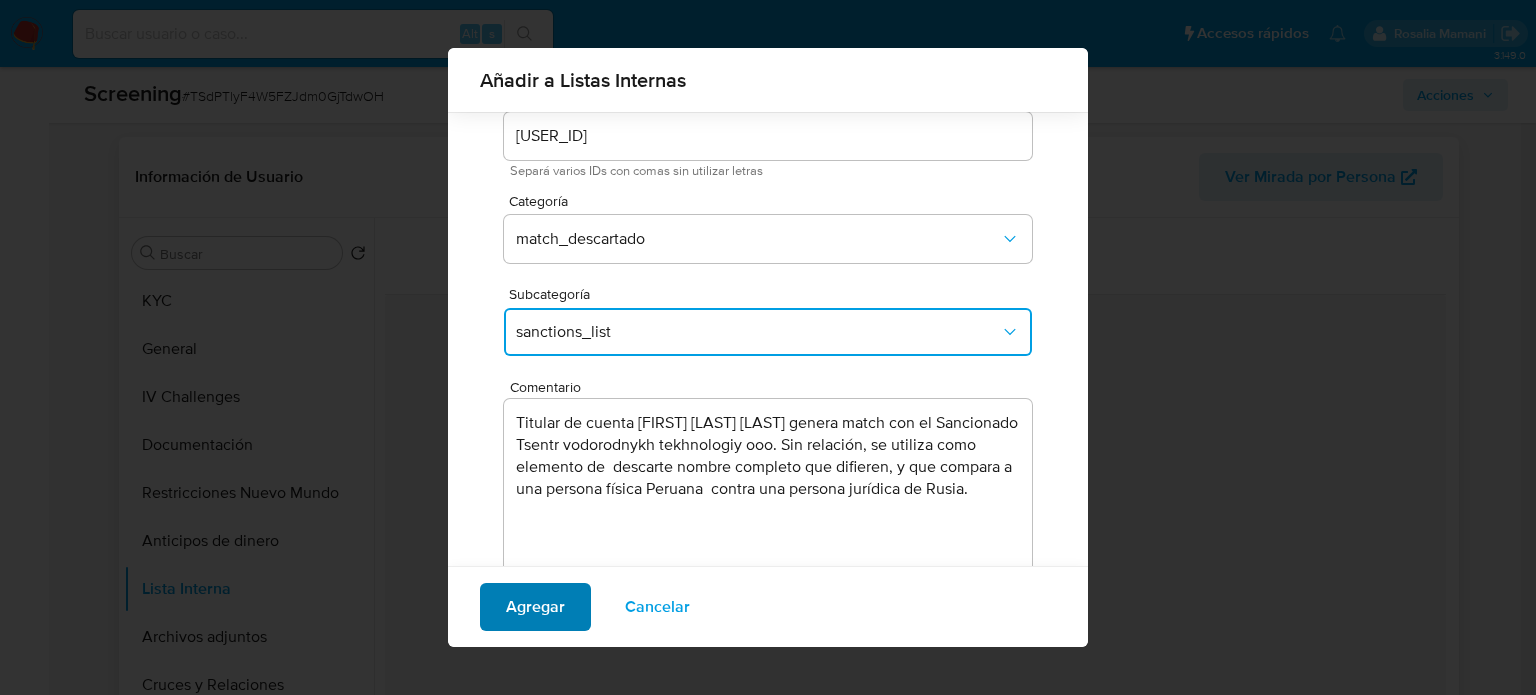click on "Agregar" at bounding box center [535, 607] 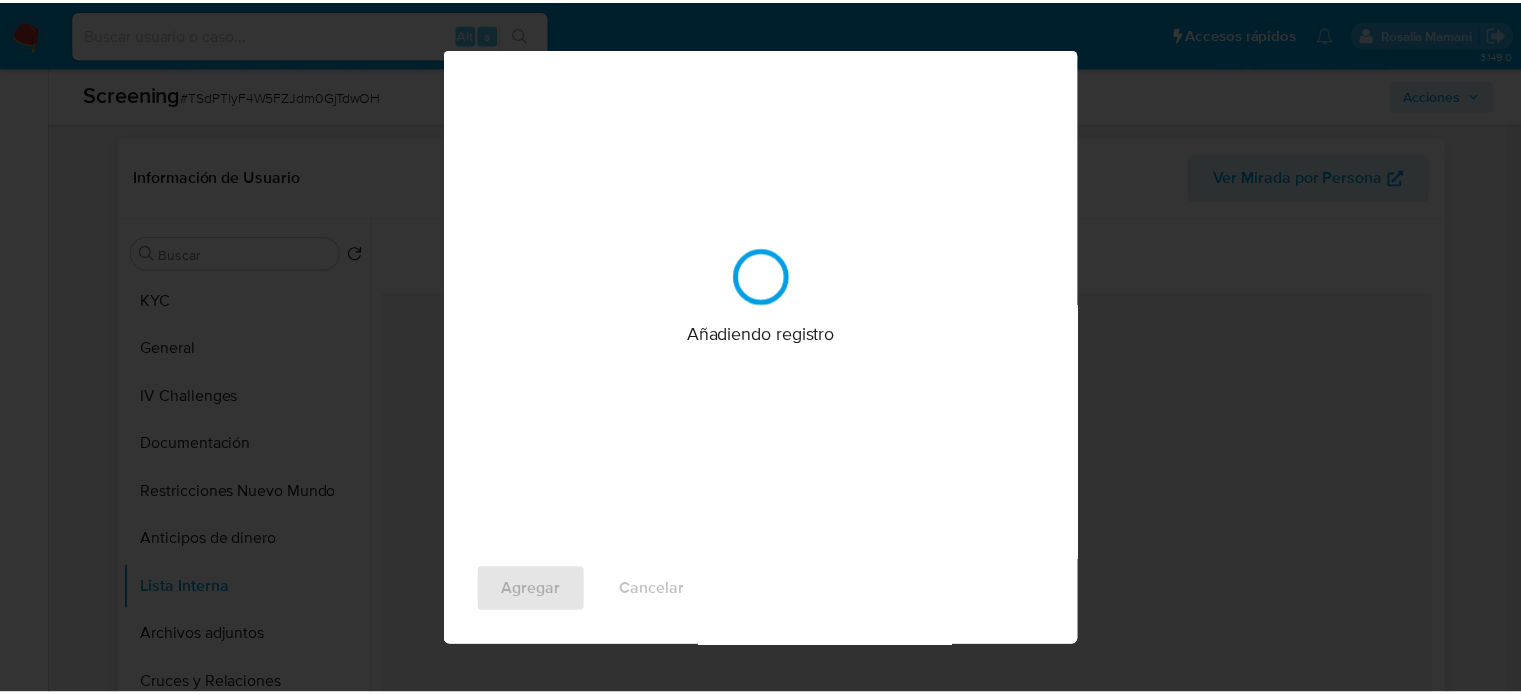 scroll, scrollTop: 0, scrollLeft: 0, axis: both 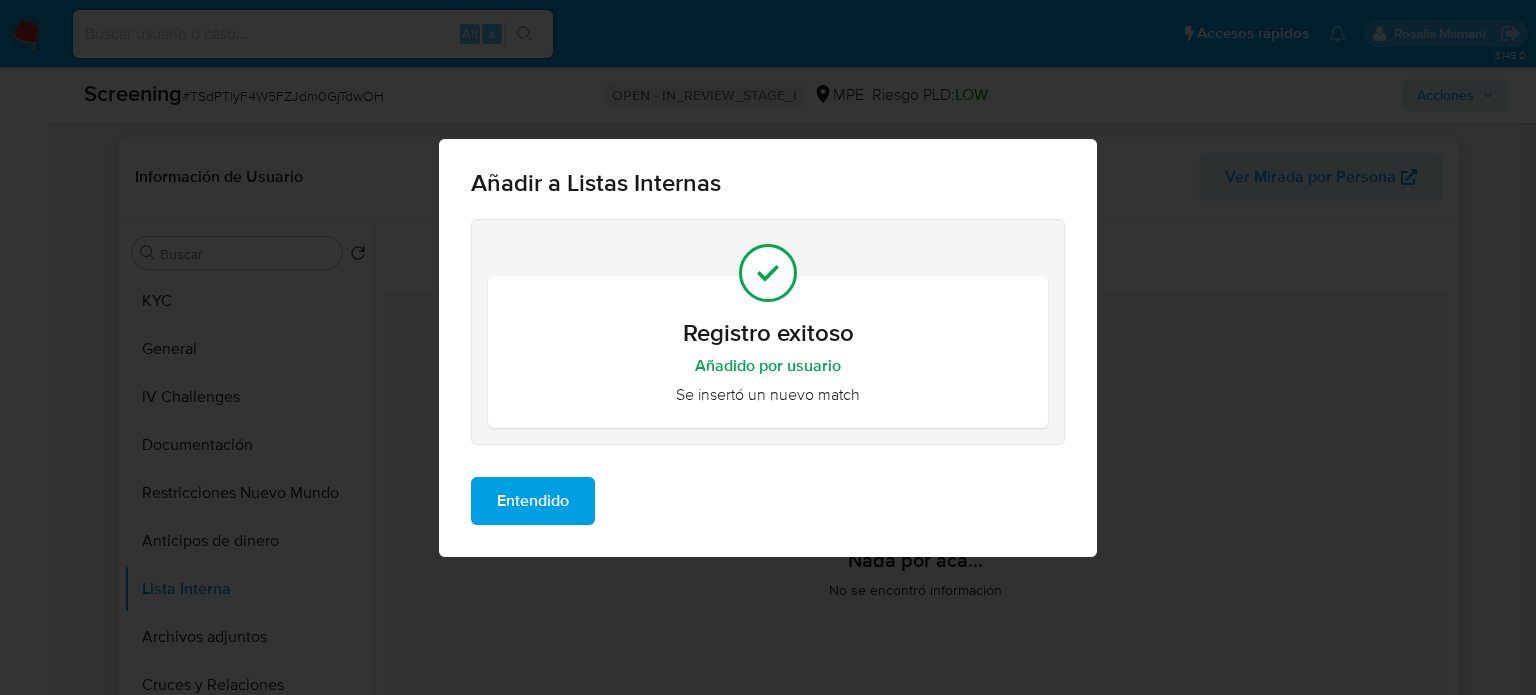 click on "Entendido" at bounding box center [533, 501] 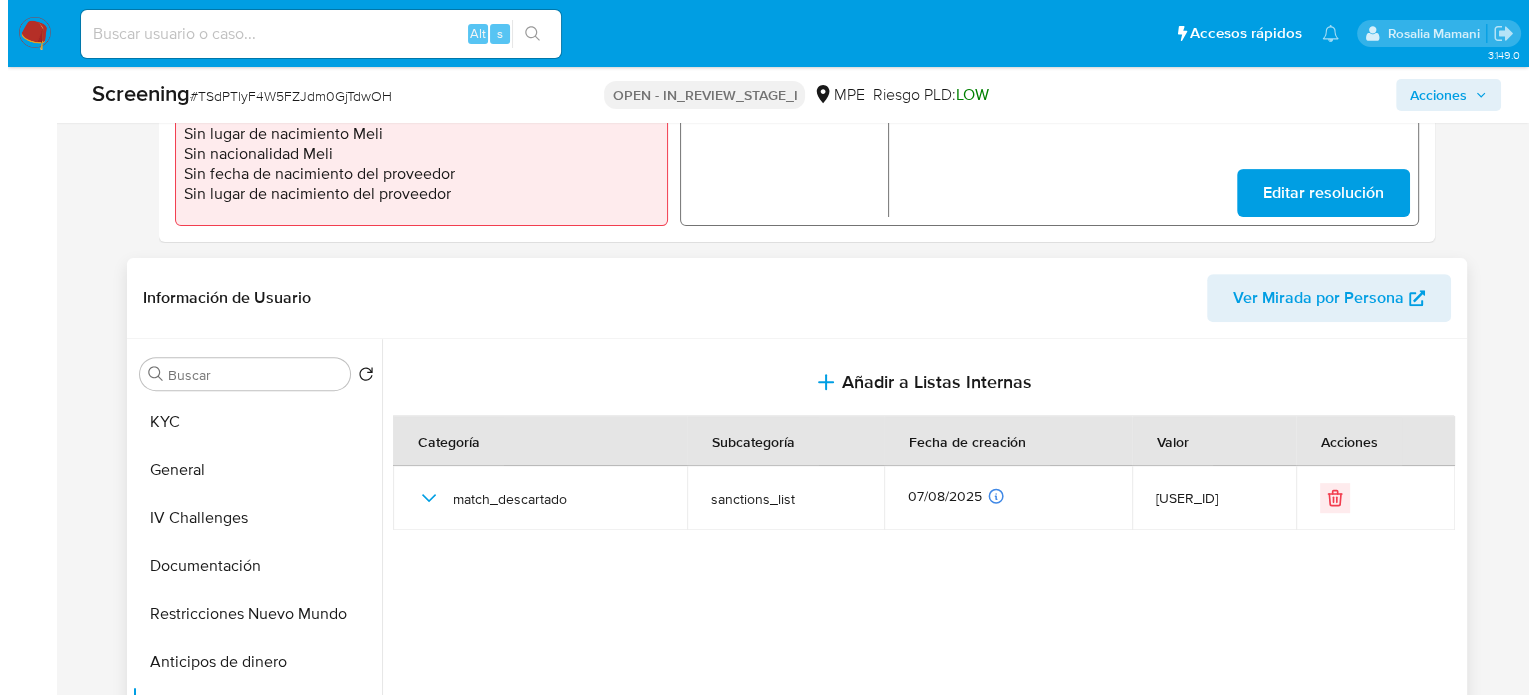 scroll, scrollTop: 800, scrollLeft: 0, axis: vertical 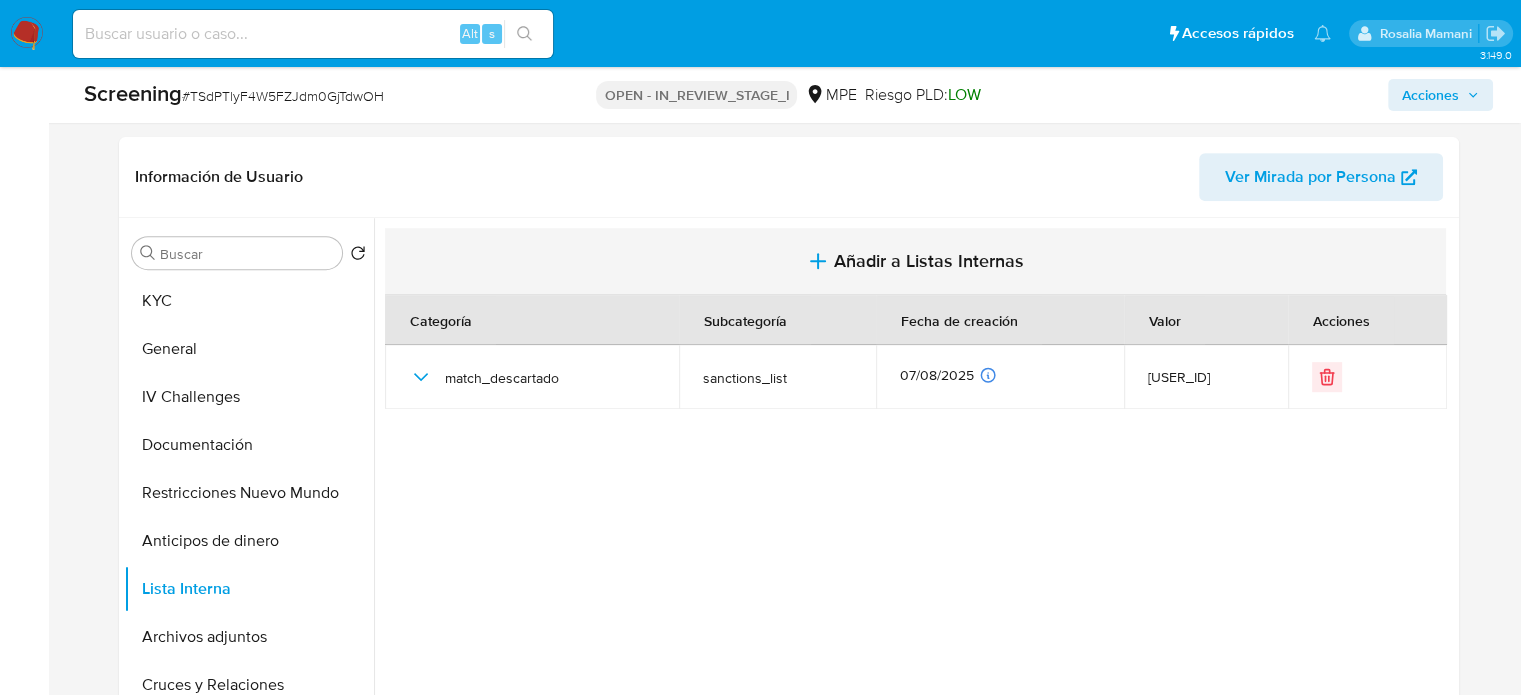 click on "Añadir a Listas Internas" at bounding box center [929, 261] 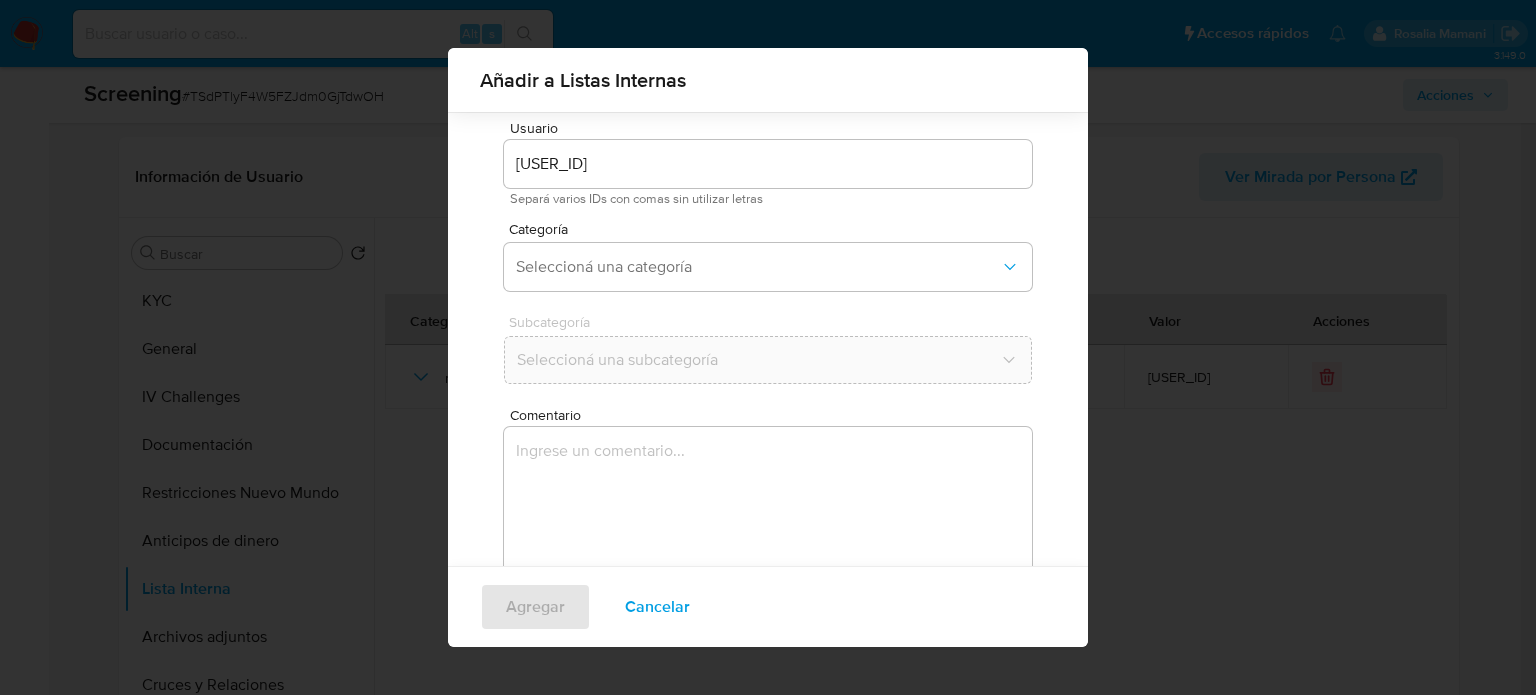 scroll, scrollTop: 84, scrollLeft: 0, axis: vertical 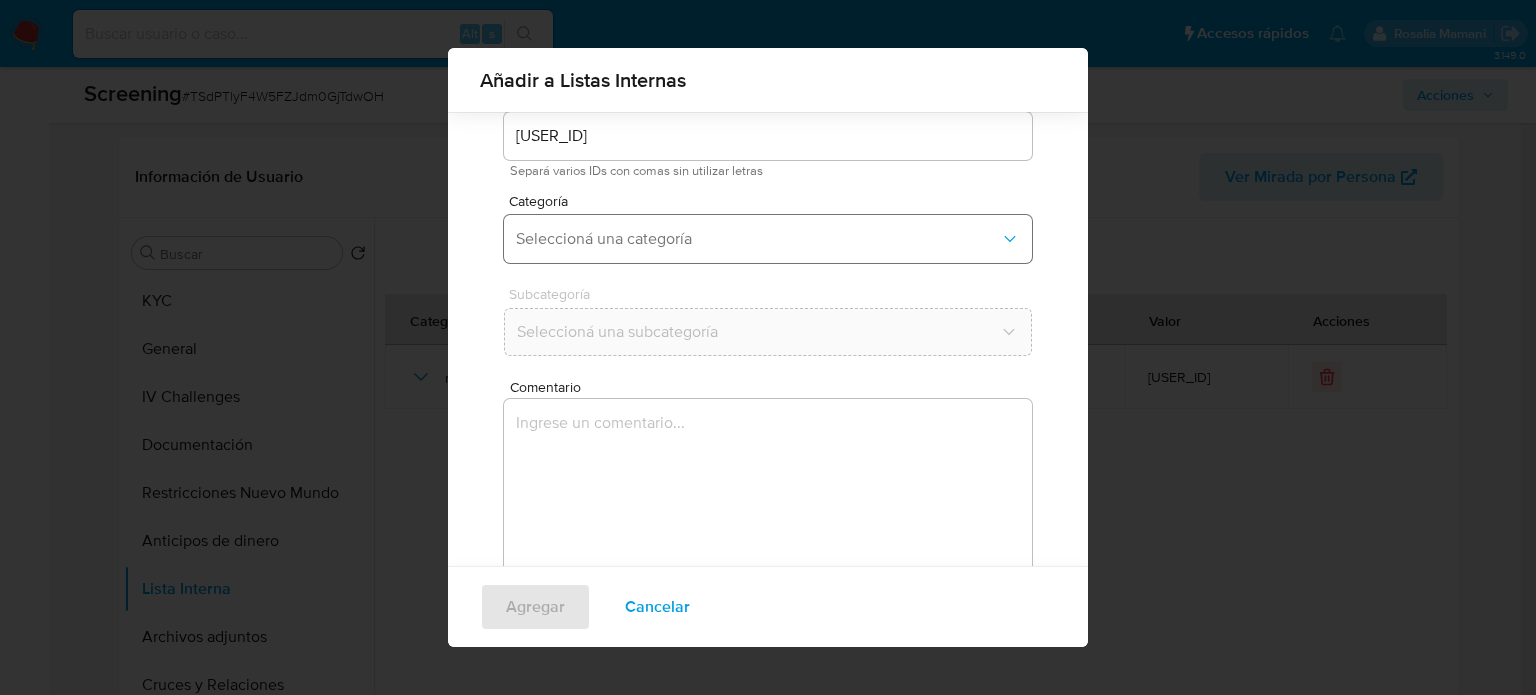 click on "Seleccioná una categoría" at bounding box center [758, 239] 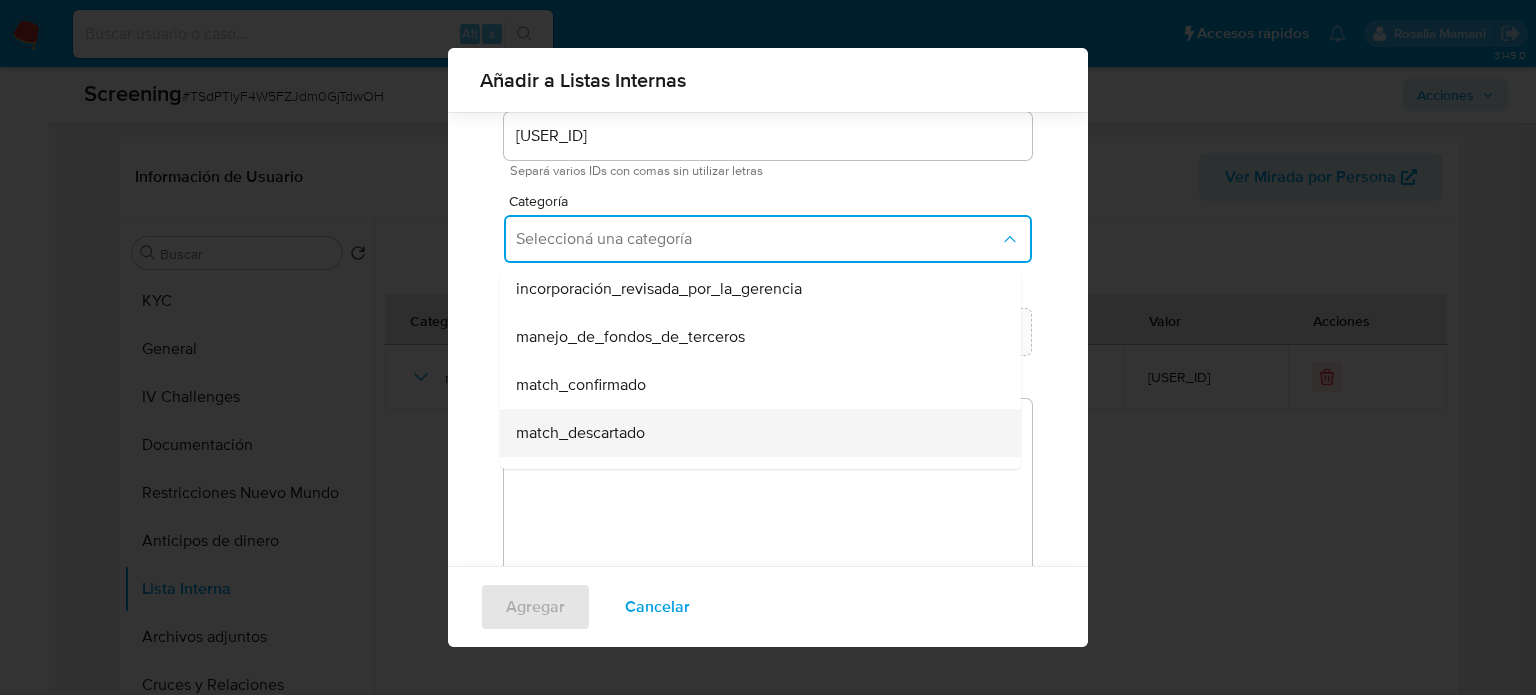 scroll, scrollTop: 100, scrollLeft: 0, axis: vertical 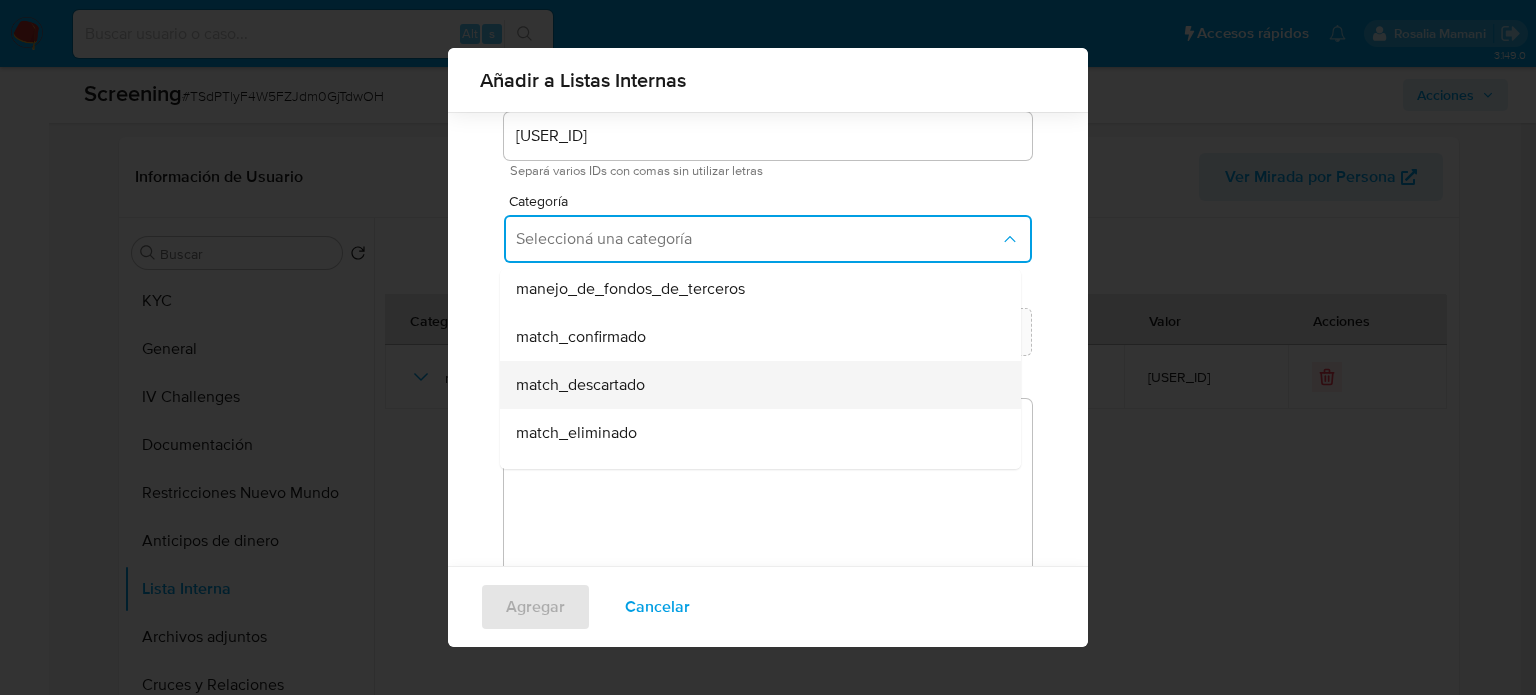 click on "match_descartado" at bounding box center [580, 385] 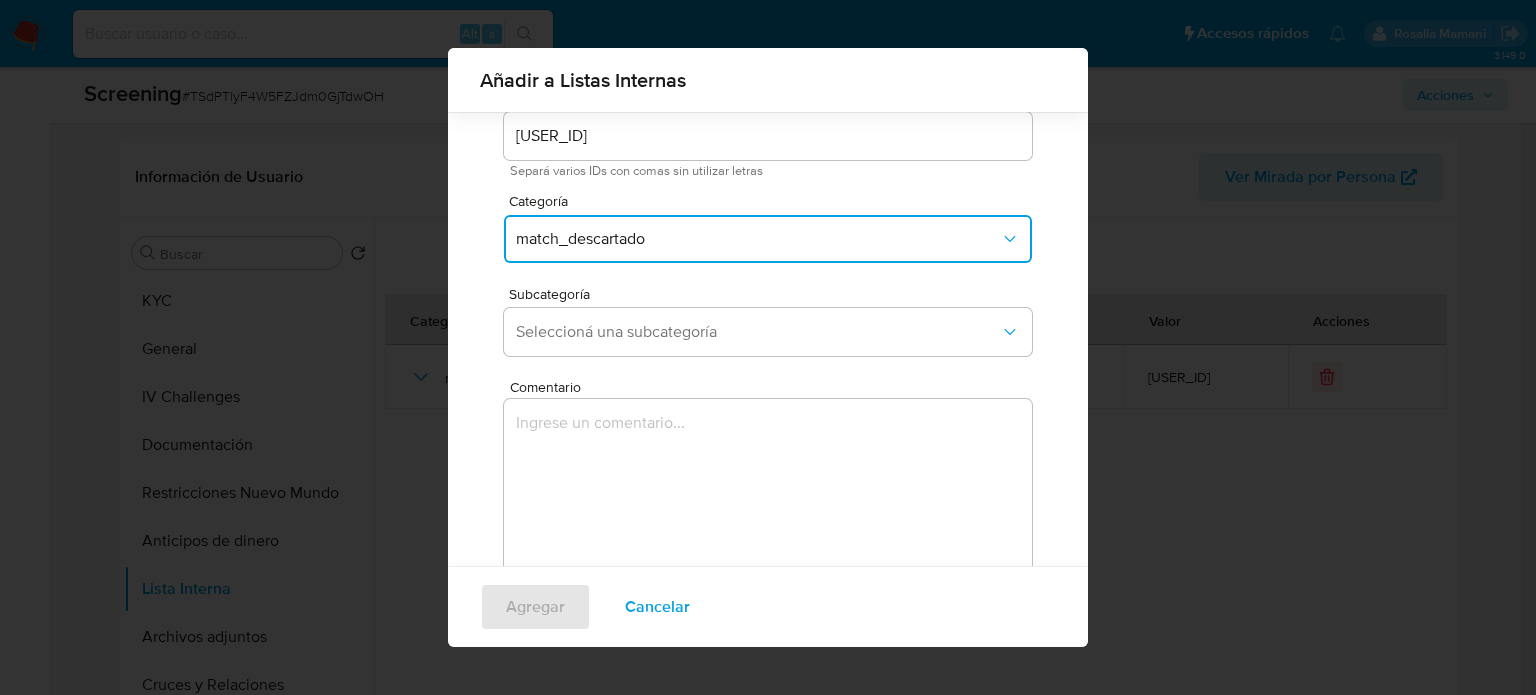 click on "Usuario 1115377749 Separá varios IDs con comas sin utilizar letras Categoría match_descartado Subcategoría Seleccioná una subcategoría Comentario 0 / 400 400 caracteres restantes" at bounding box center (768, 350) 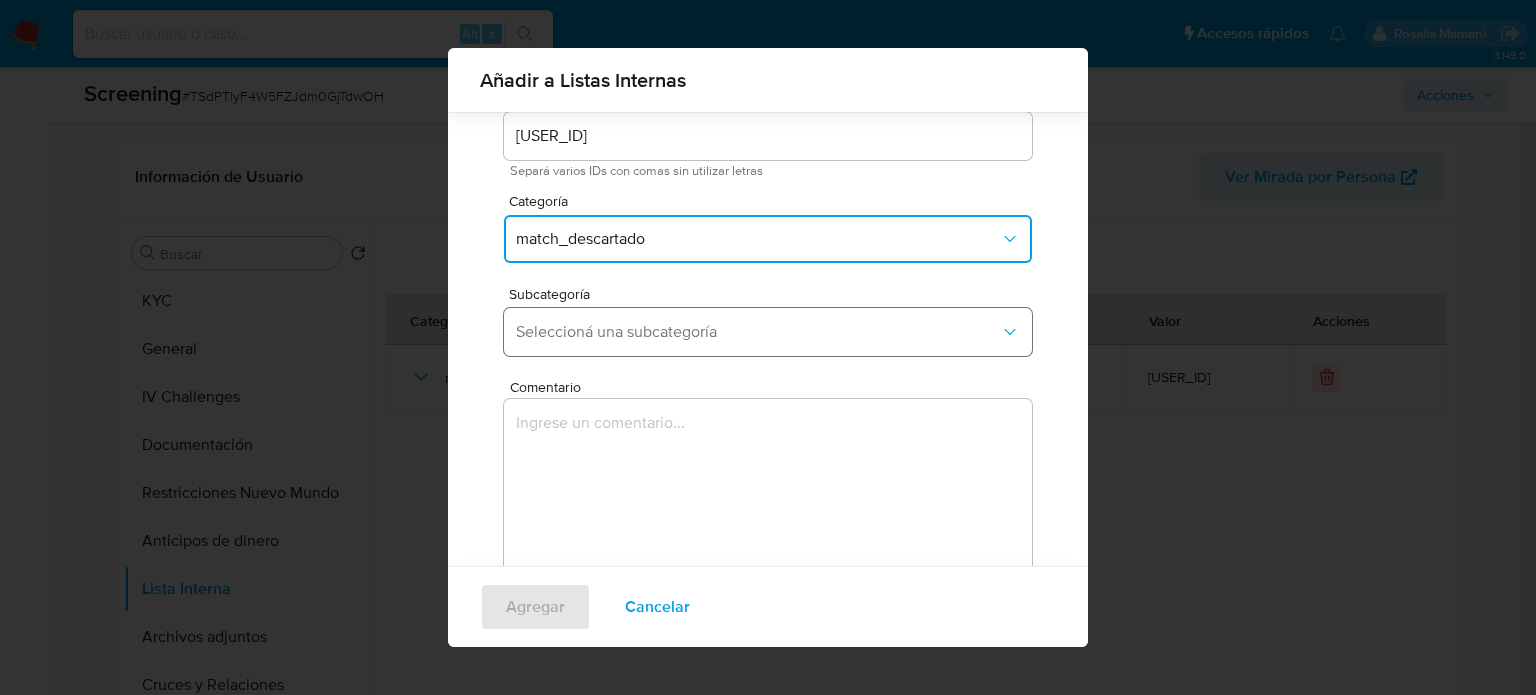 click on "Seleccioná una subcategoría" at bounding box center (758, 332) 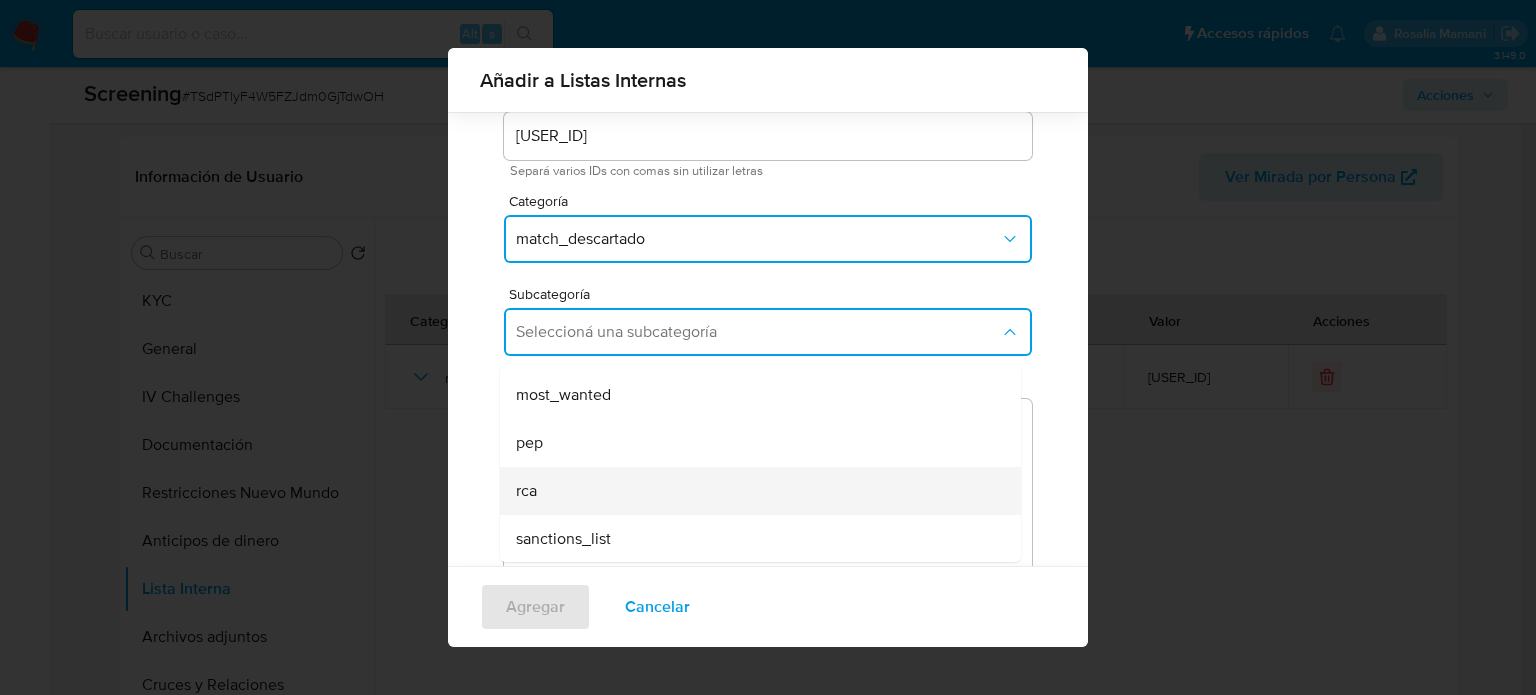 scroll, scrollTop: 136, scrollLeft: 0, axis: vertical 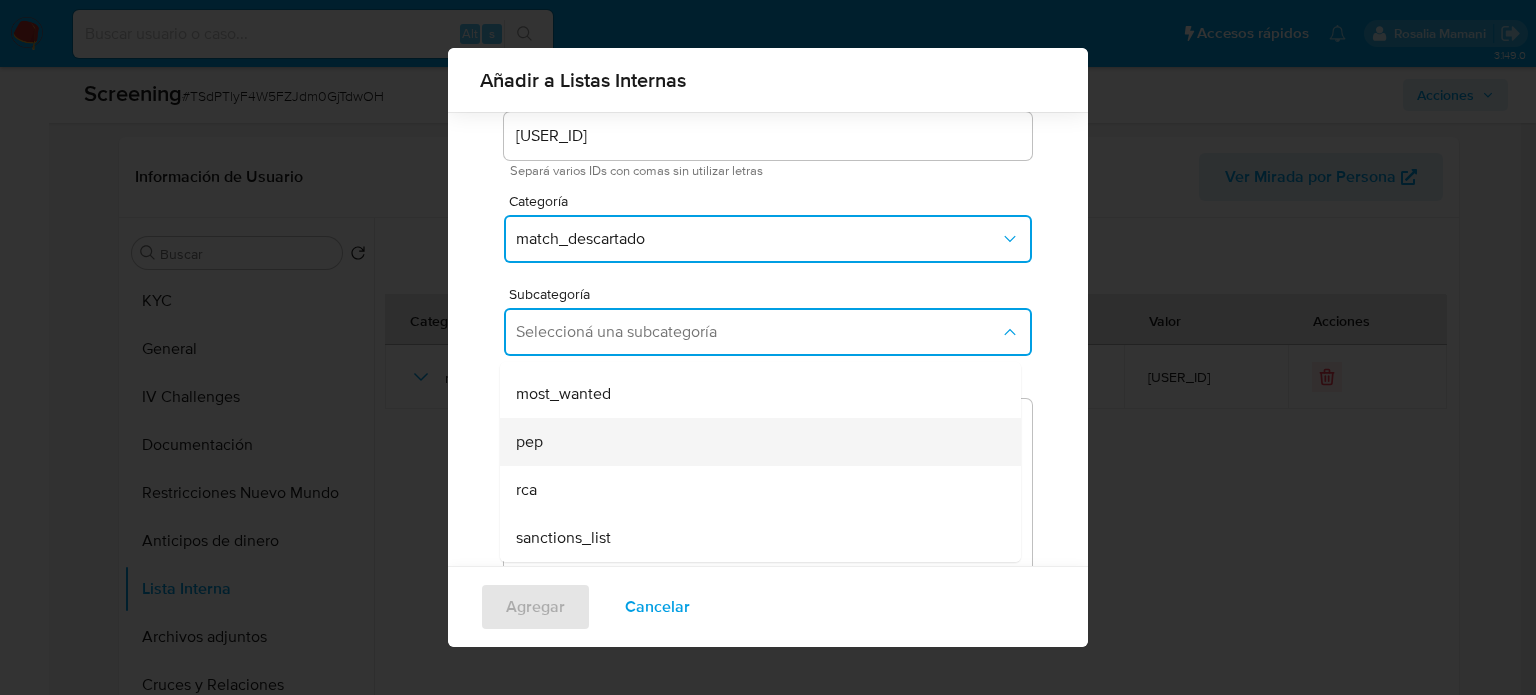 click on "pep" at bounding box center [754, 442] 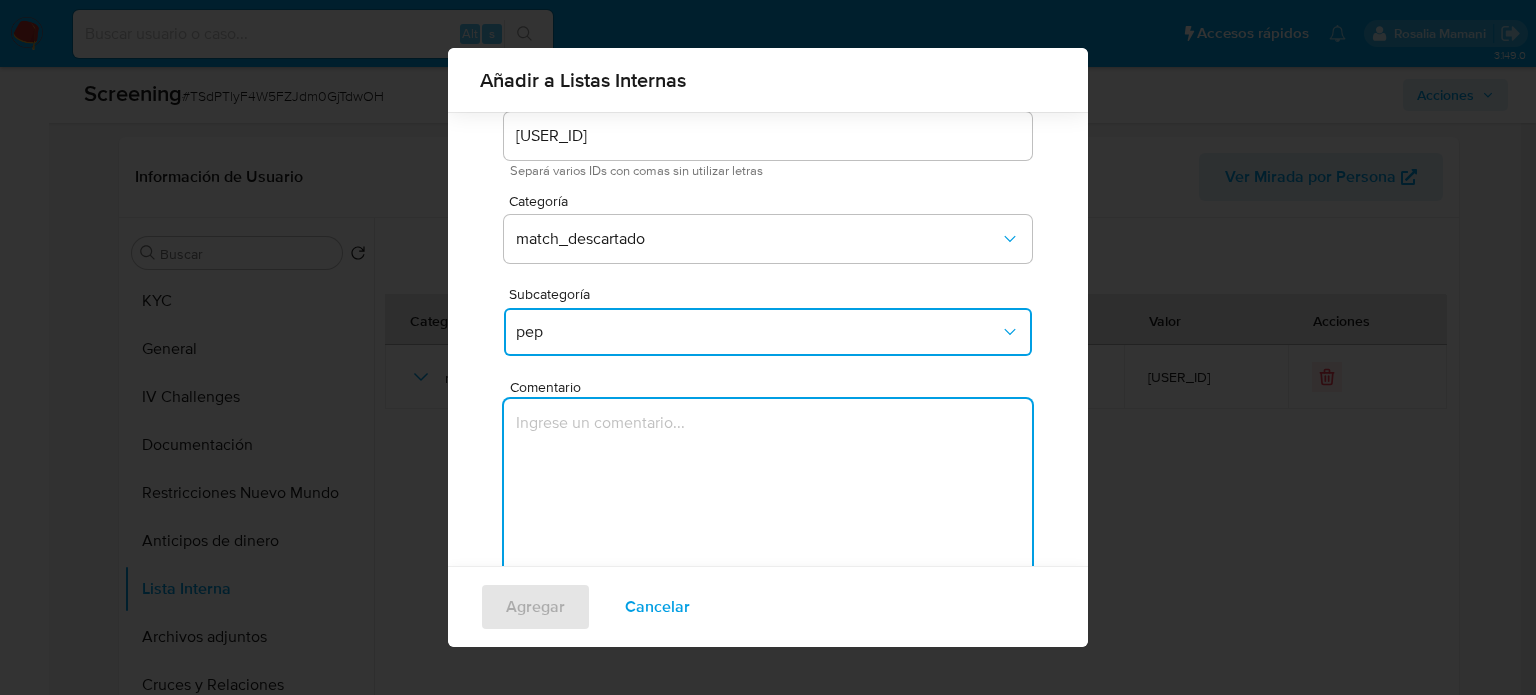 click at bounding box center (768, 495) 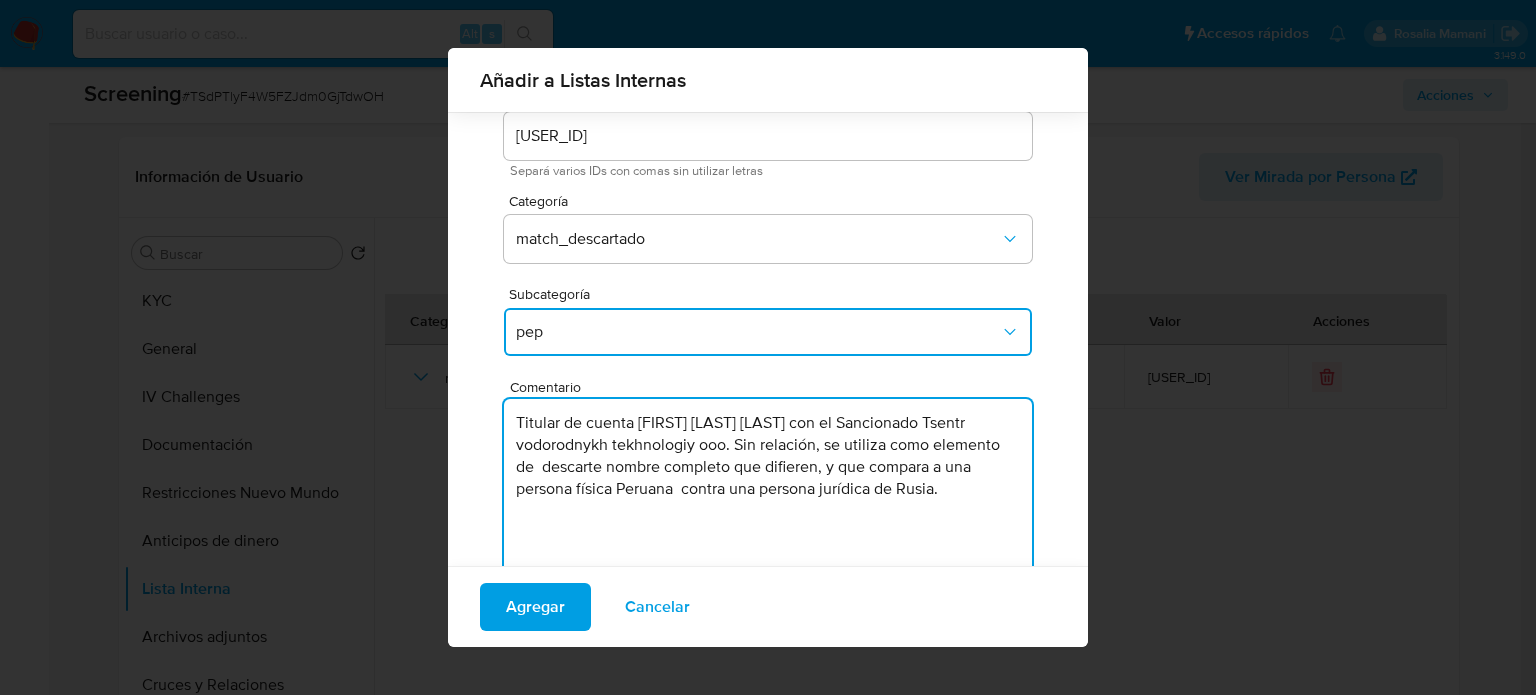 click on "Titular de cuenta Esteban Adrian Leon Juarez con el Sancionado Tsentr vodorodnykh tekhnologiy ooo. Sin relación, se utiliza como elemento de  descarte nombre completo que difieren, y que compara a una persona física Peruana  contra una persona jurídica de Rusia." at bounding box center (768, 495) 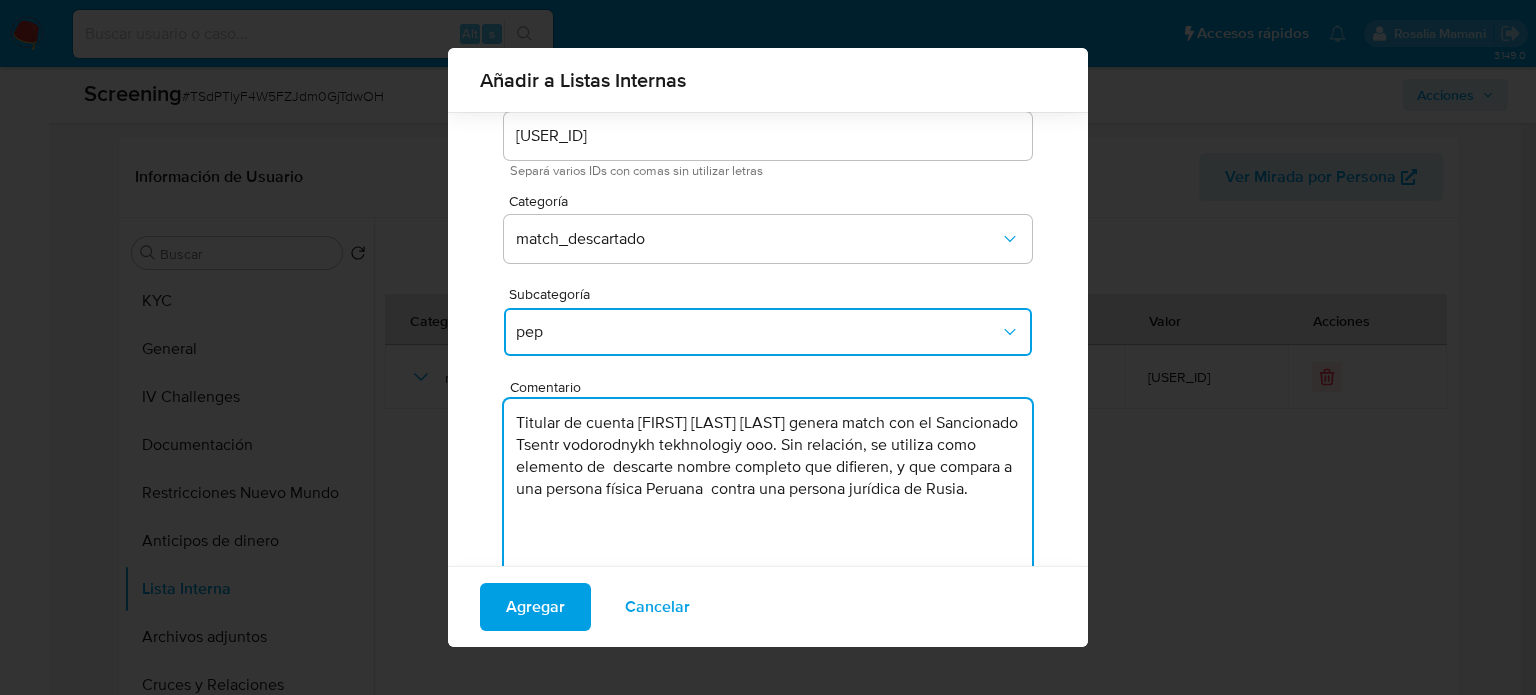 drag, startPoint x: 597, startPoint y: 444, endPoint x: 511, endPoint y: 449, distance: 86.145226 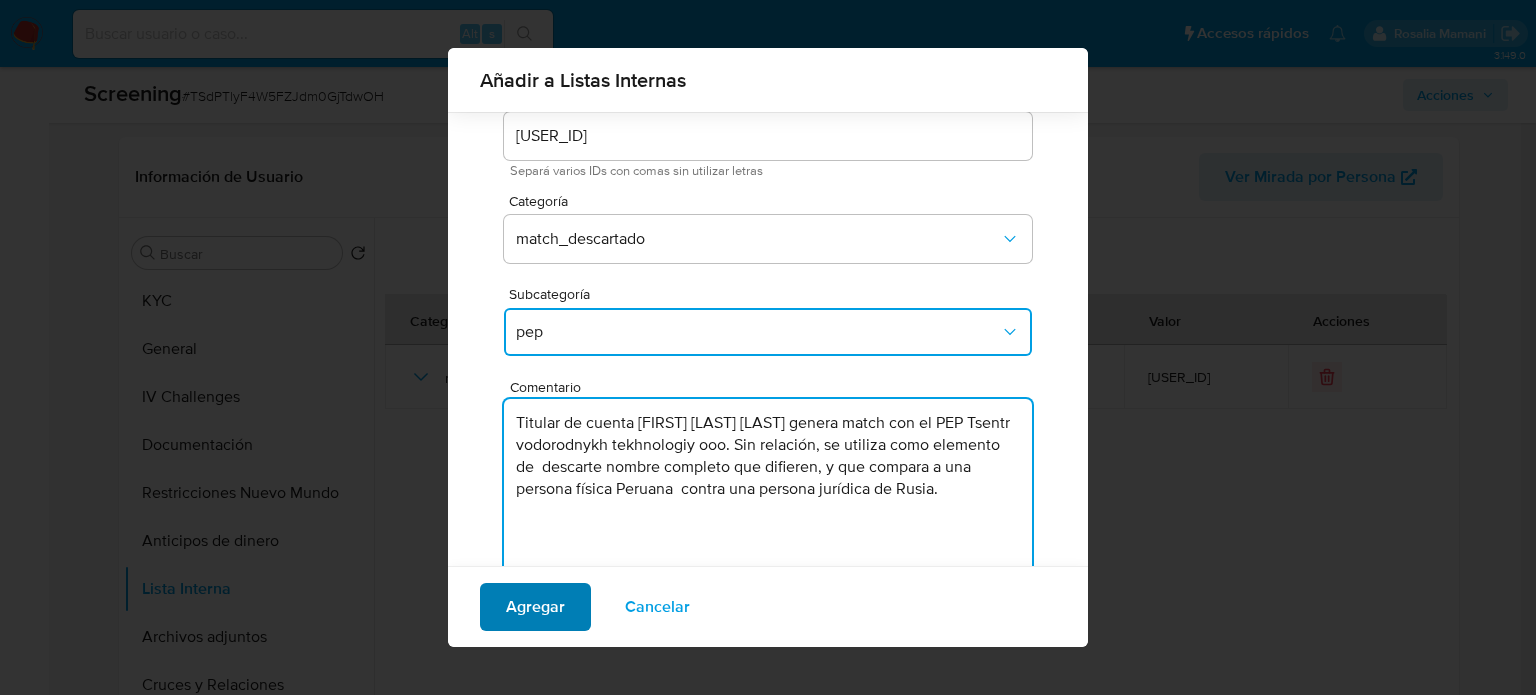 type on "Titular de cuenta Esteban Adrian Leon Juarez genera match con el PEP Tsentr vodorodnykh tekhnologiy ooo. Sin relación, se utiliza como elemento de  descarte nombre completo que difieren, y que compara a una persona física Peruana  contra una persona jurídica de Rusia." 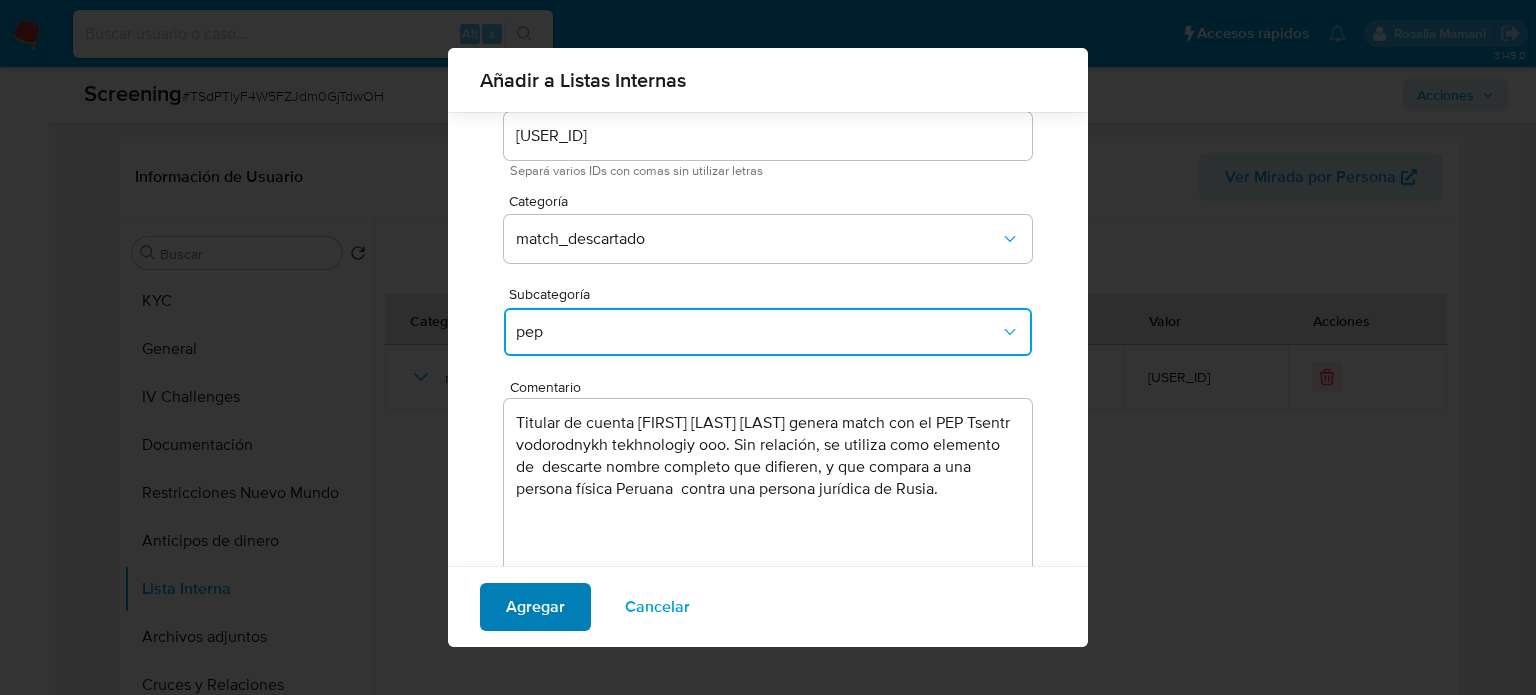 click on "Agregar" at bounding box center (535, 607) 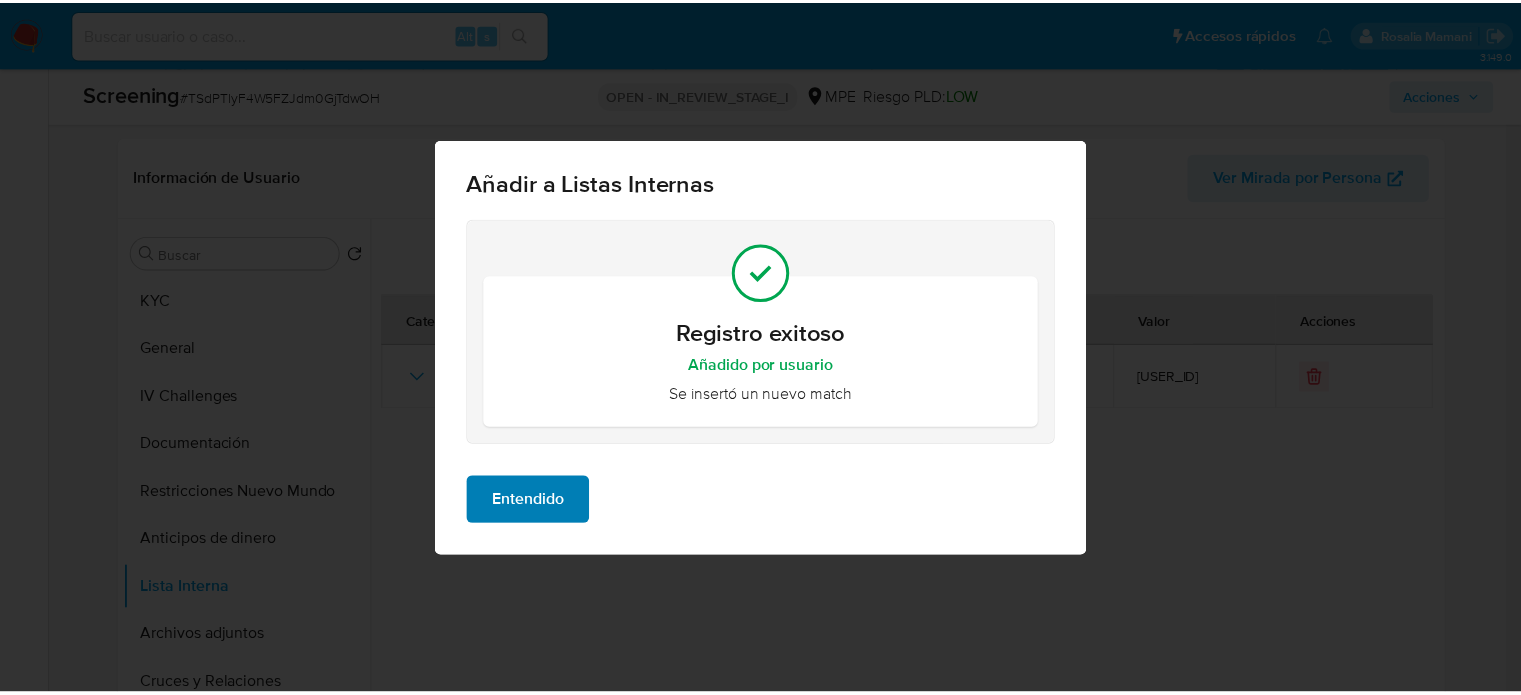 scroll, scrollTop: 0, scrollLeft: 0, axis: both 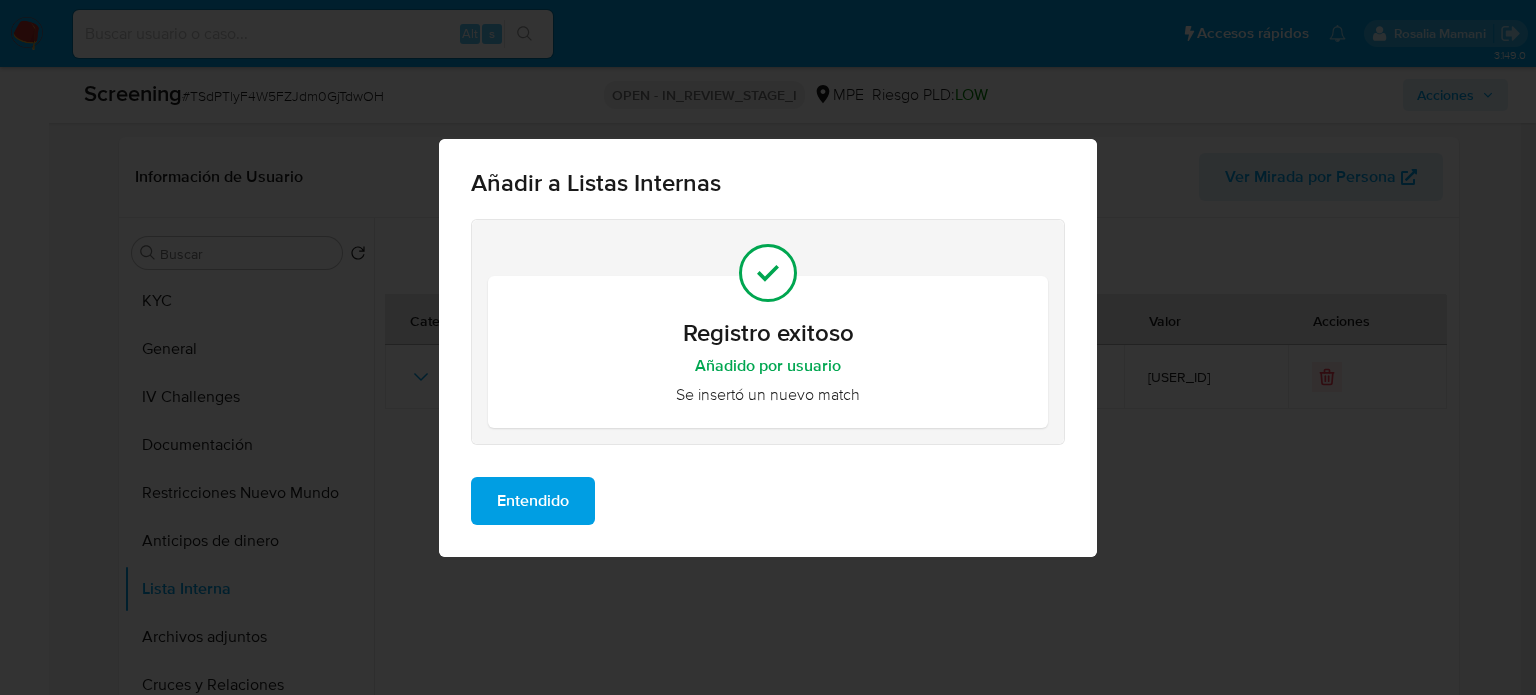 click on "Entendido" at bounding box center [533, 501] 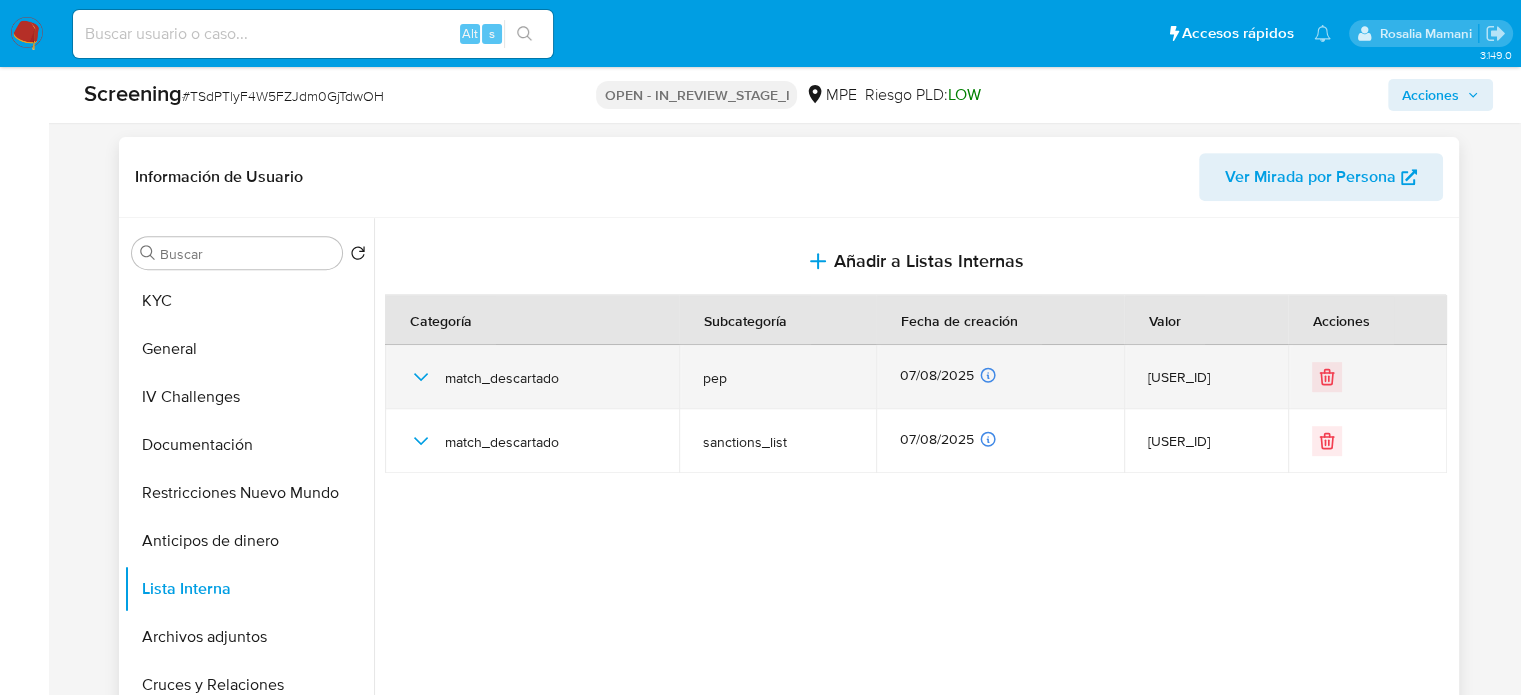 click 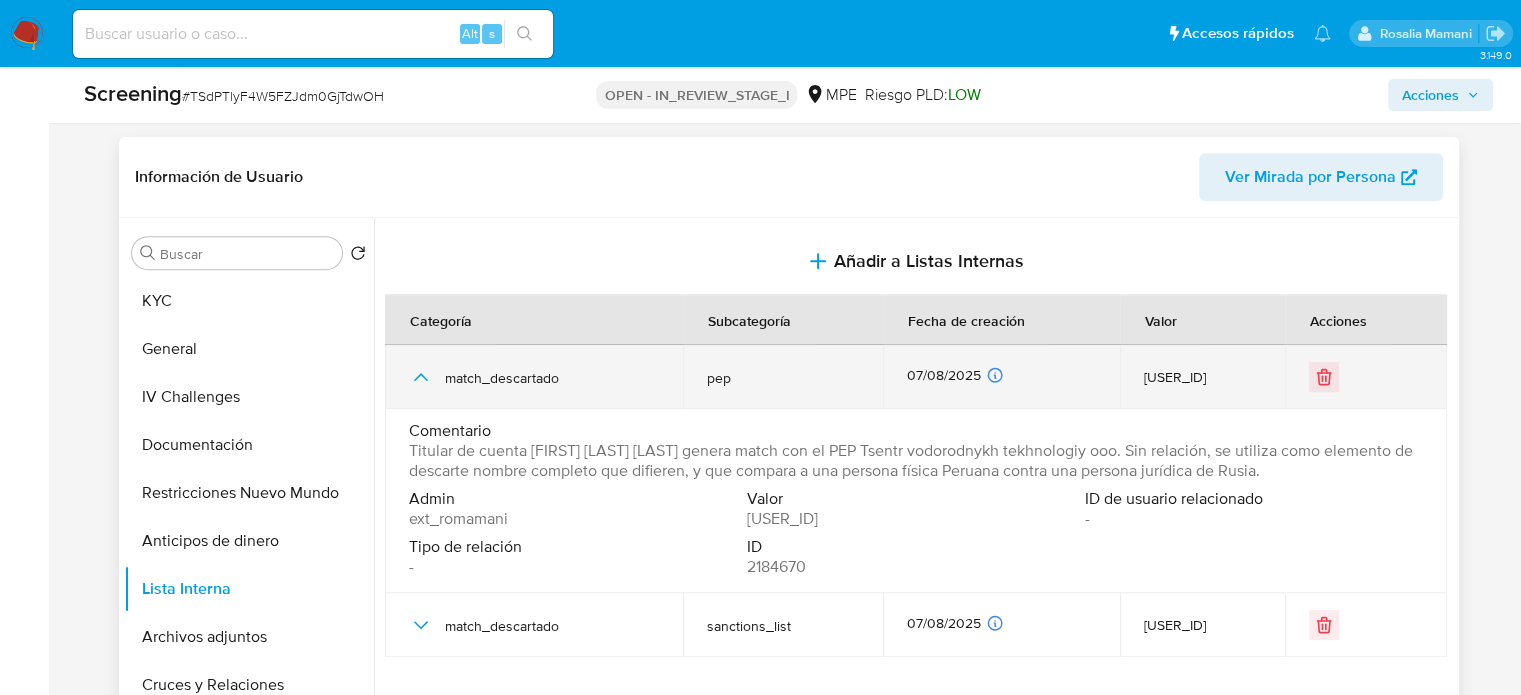 click 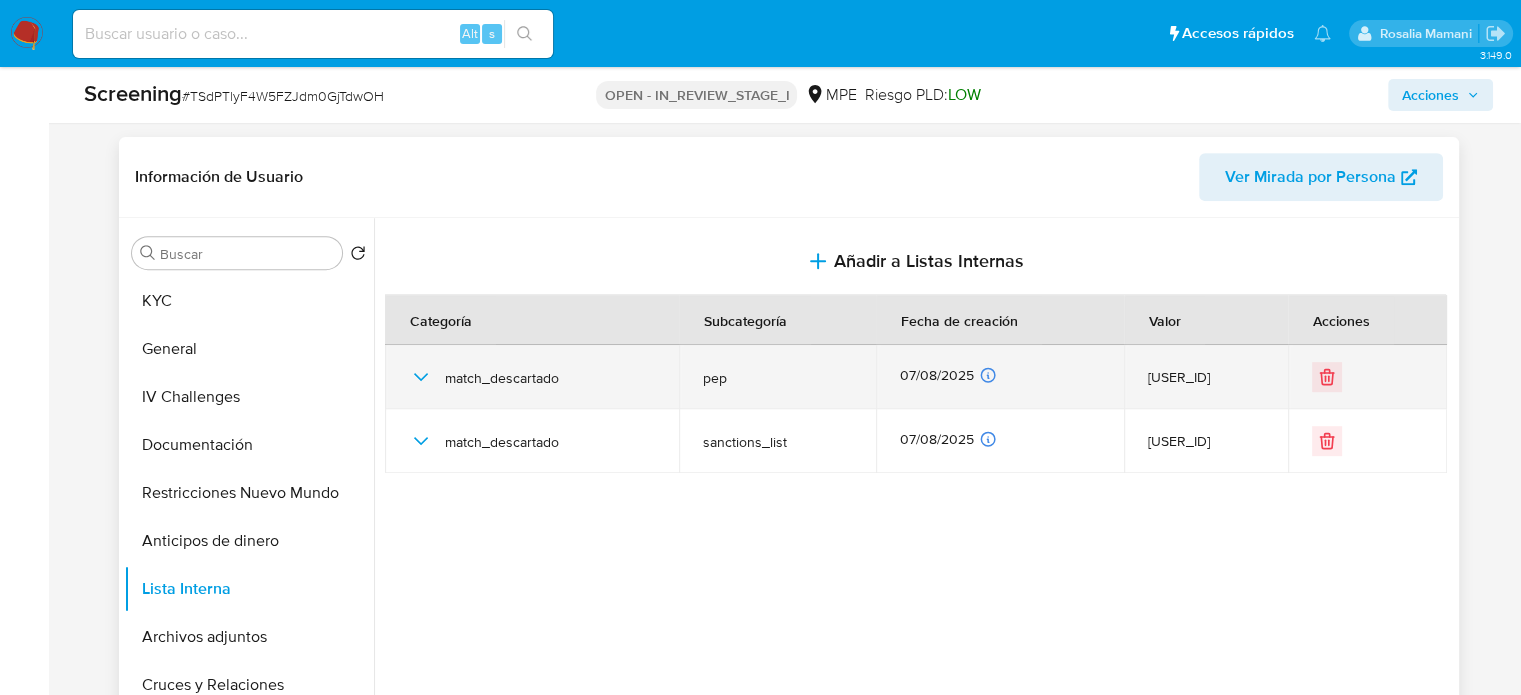 click 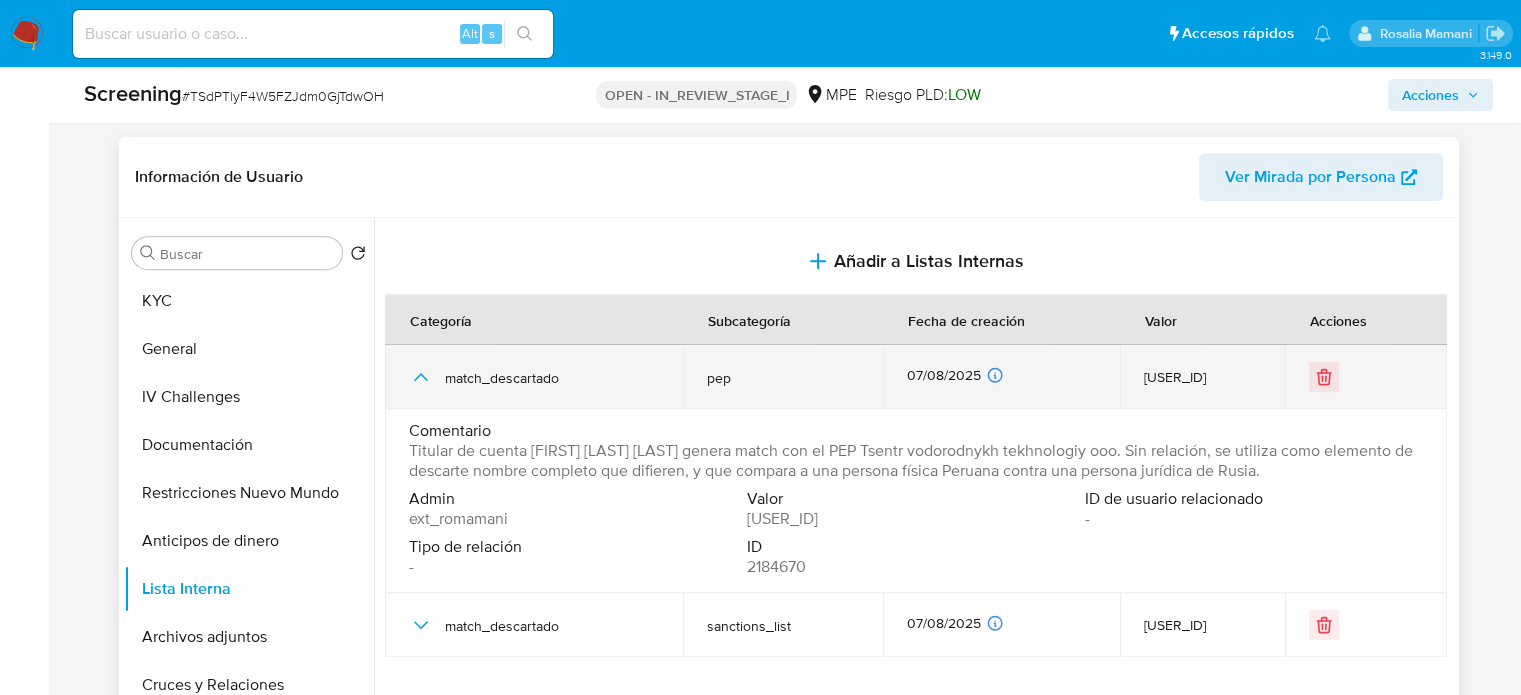 click 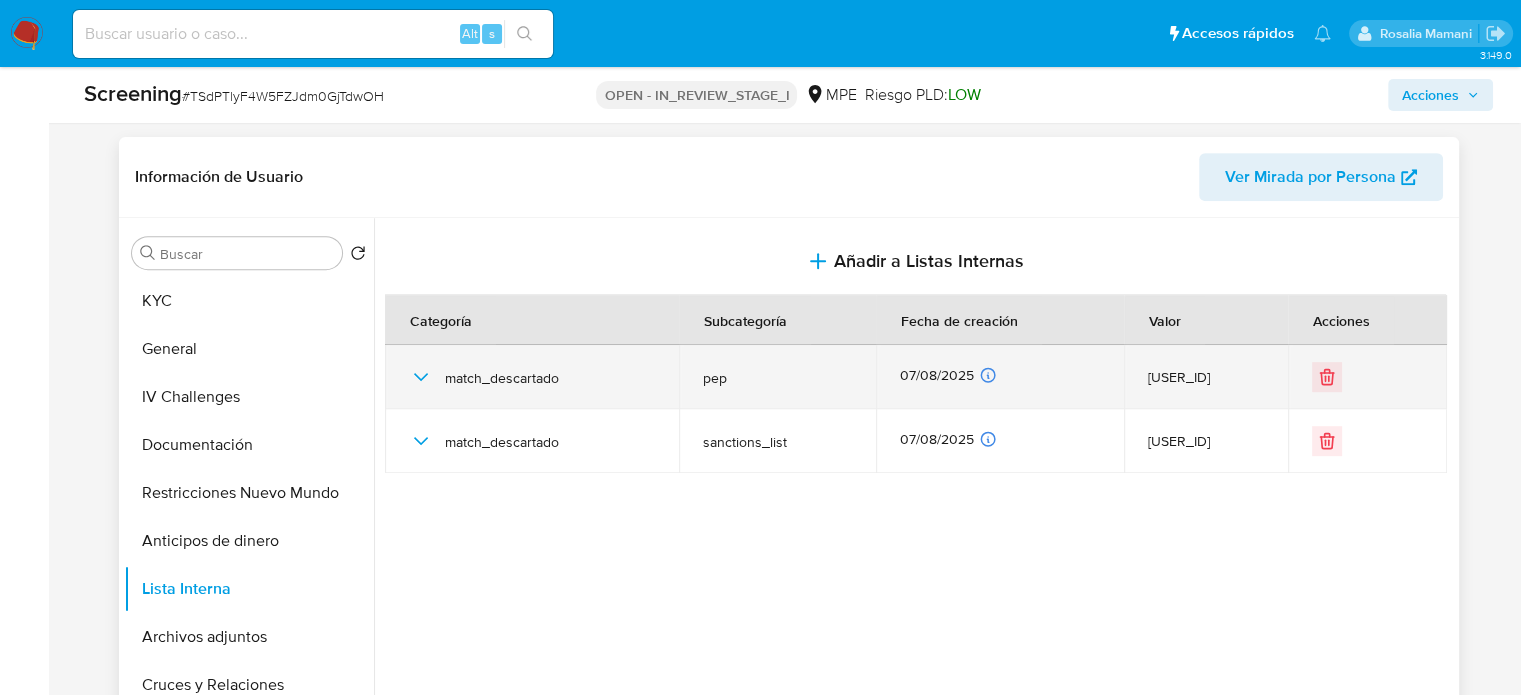 type 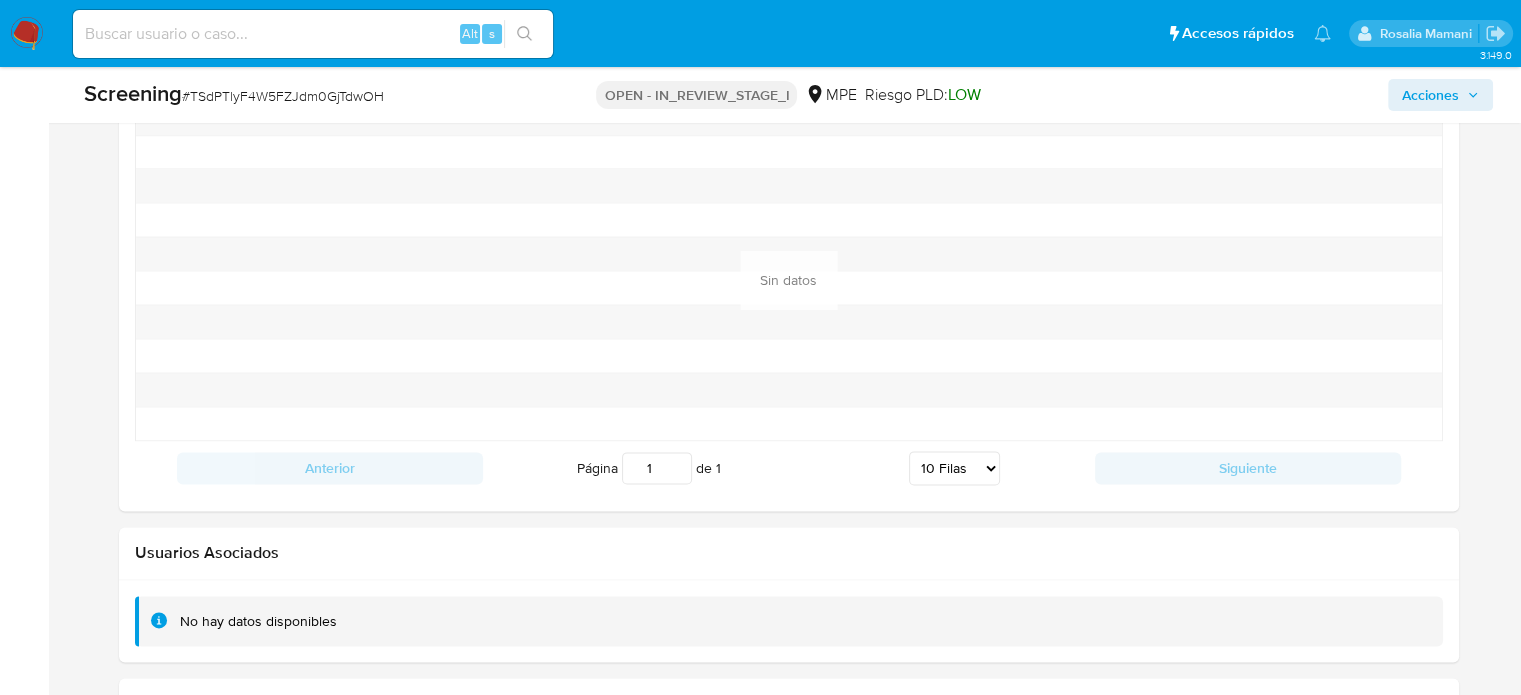 scroll, scrollTop: 3144, scrollLeft: 0, axis: vertical 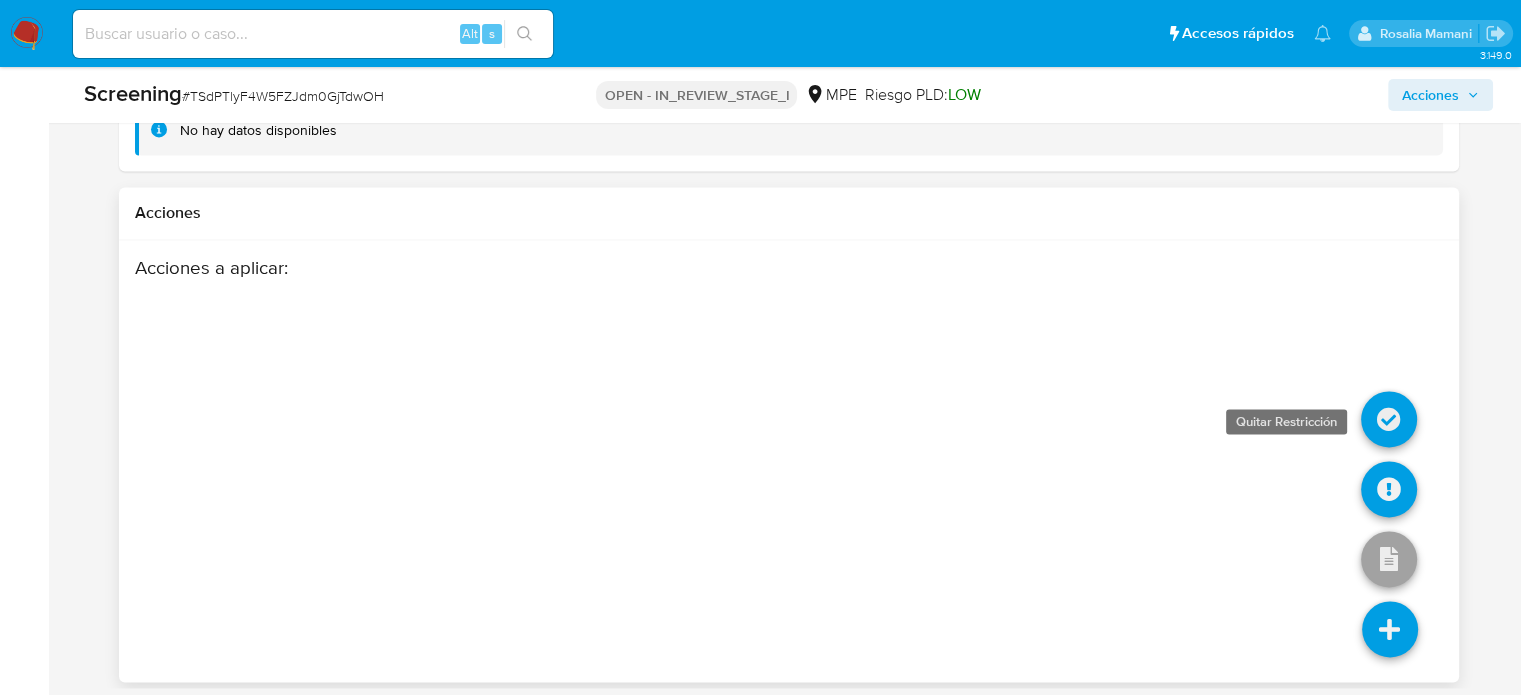 click at bounding box center [1389, 419] 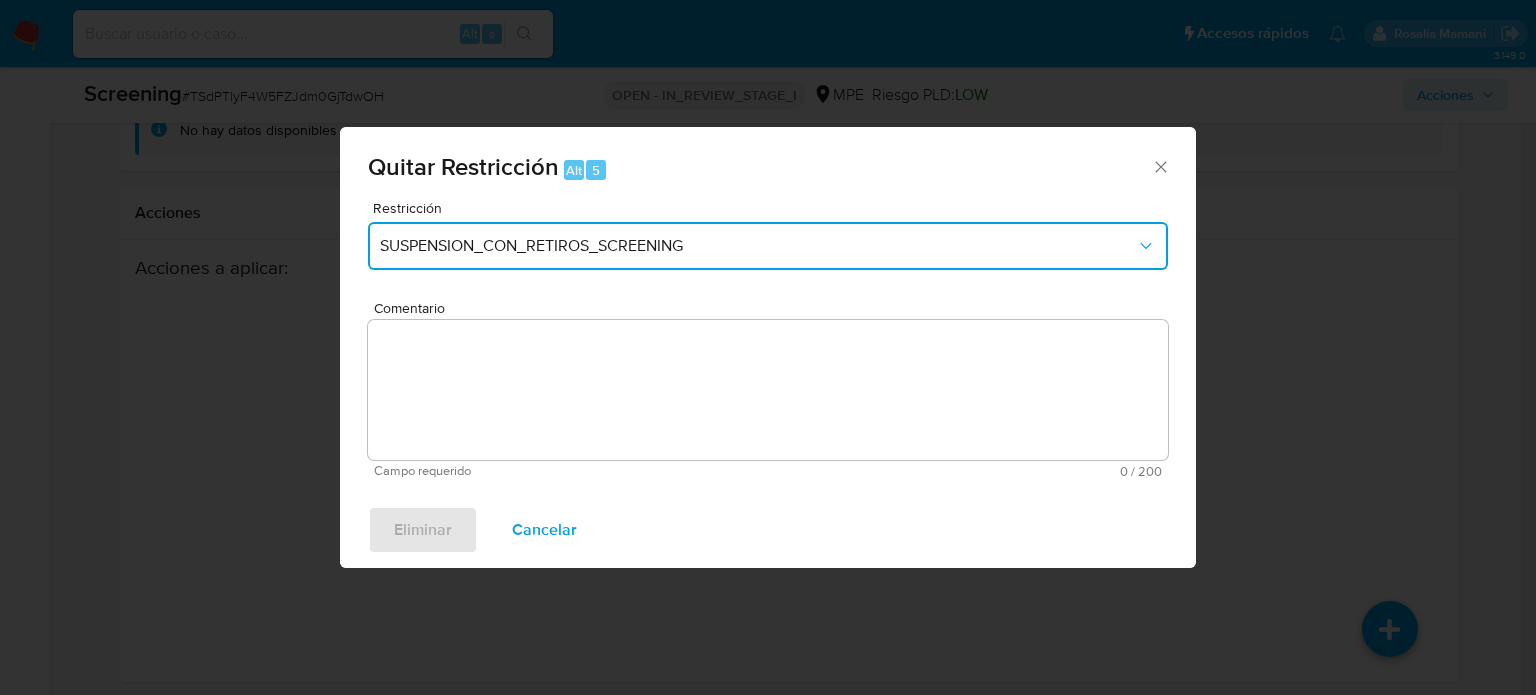 click on "SUSPENSION_CON_RETIROS_SCREENING" at bounding box center (758, 246) 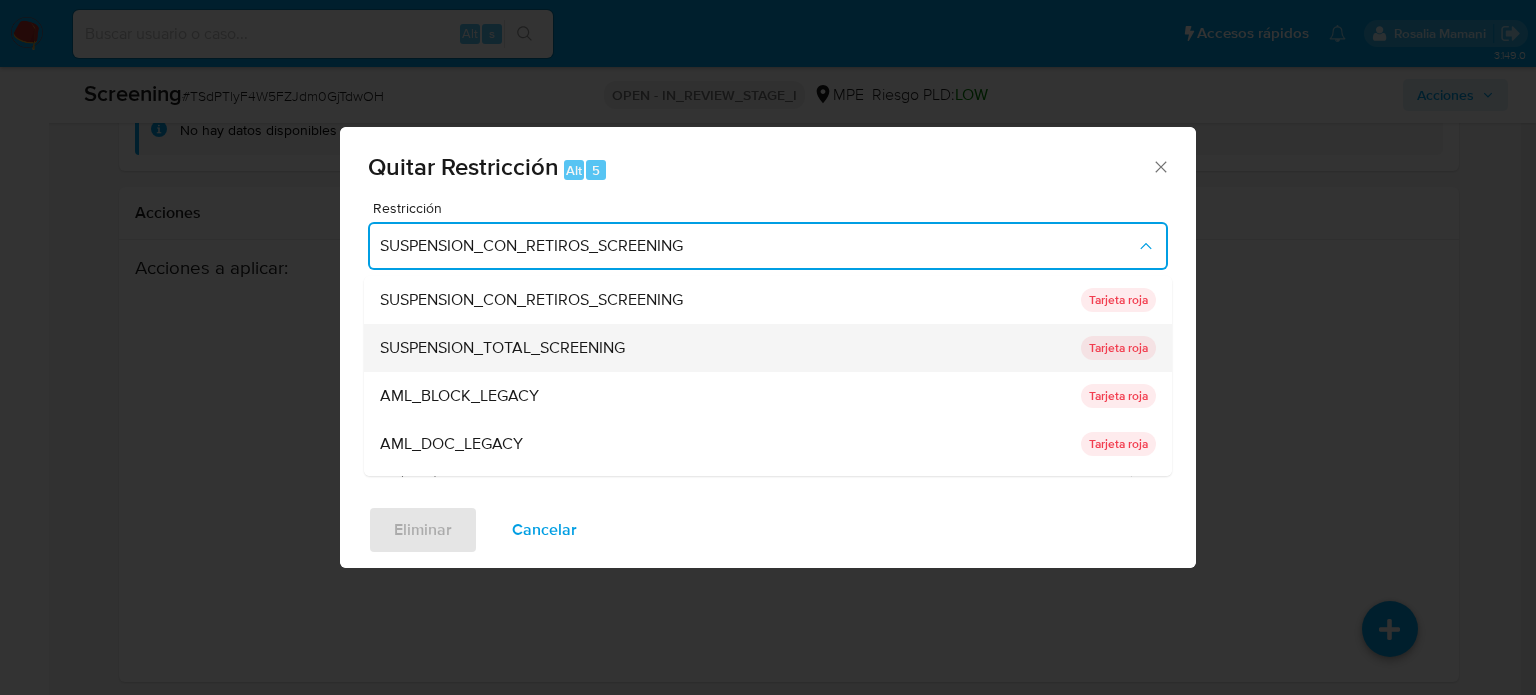click on "SUSPENSION_TOTAL_SCREENING" at bounding box center [724, 348] 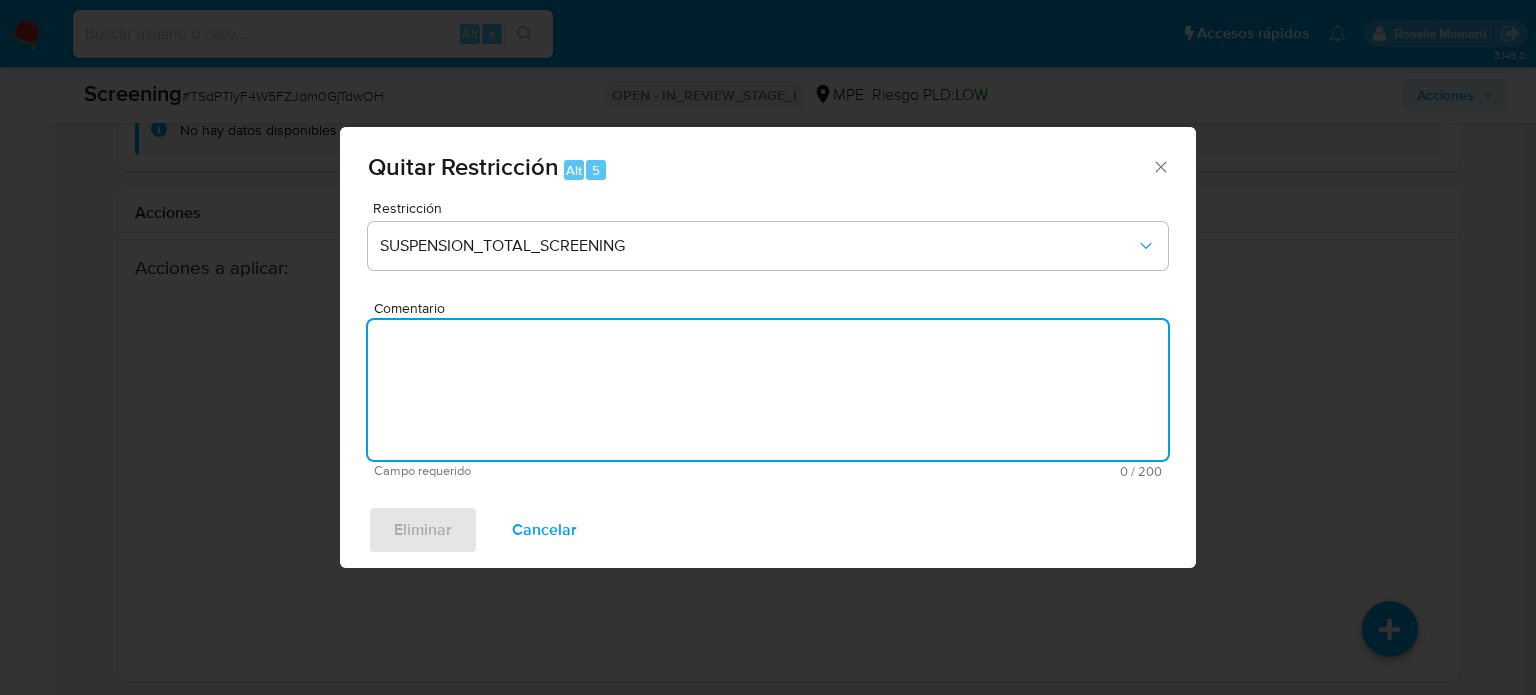 click on "Comentario" at bounding box center [768, 390] 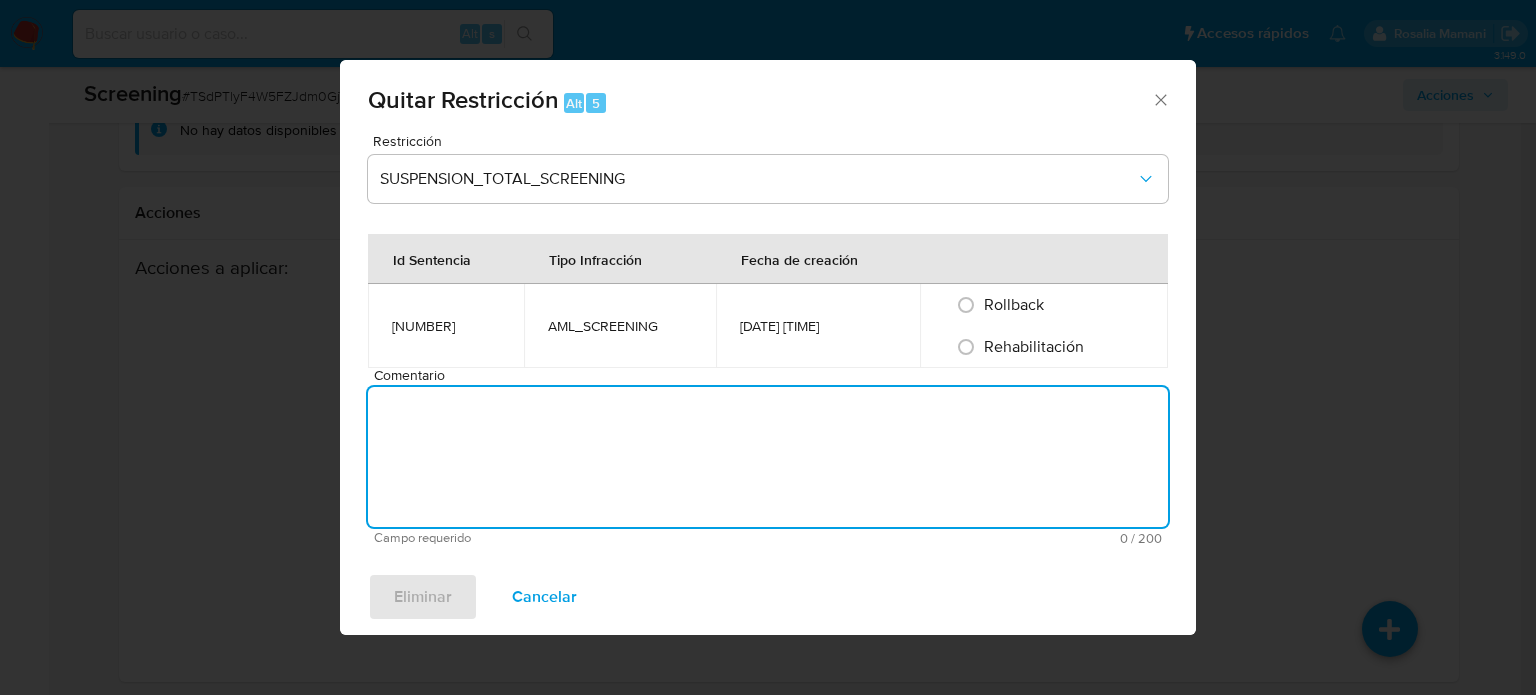 paste on "Se quita restricción automática, ya que se logra desestimar el match en lista de sanción." 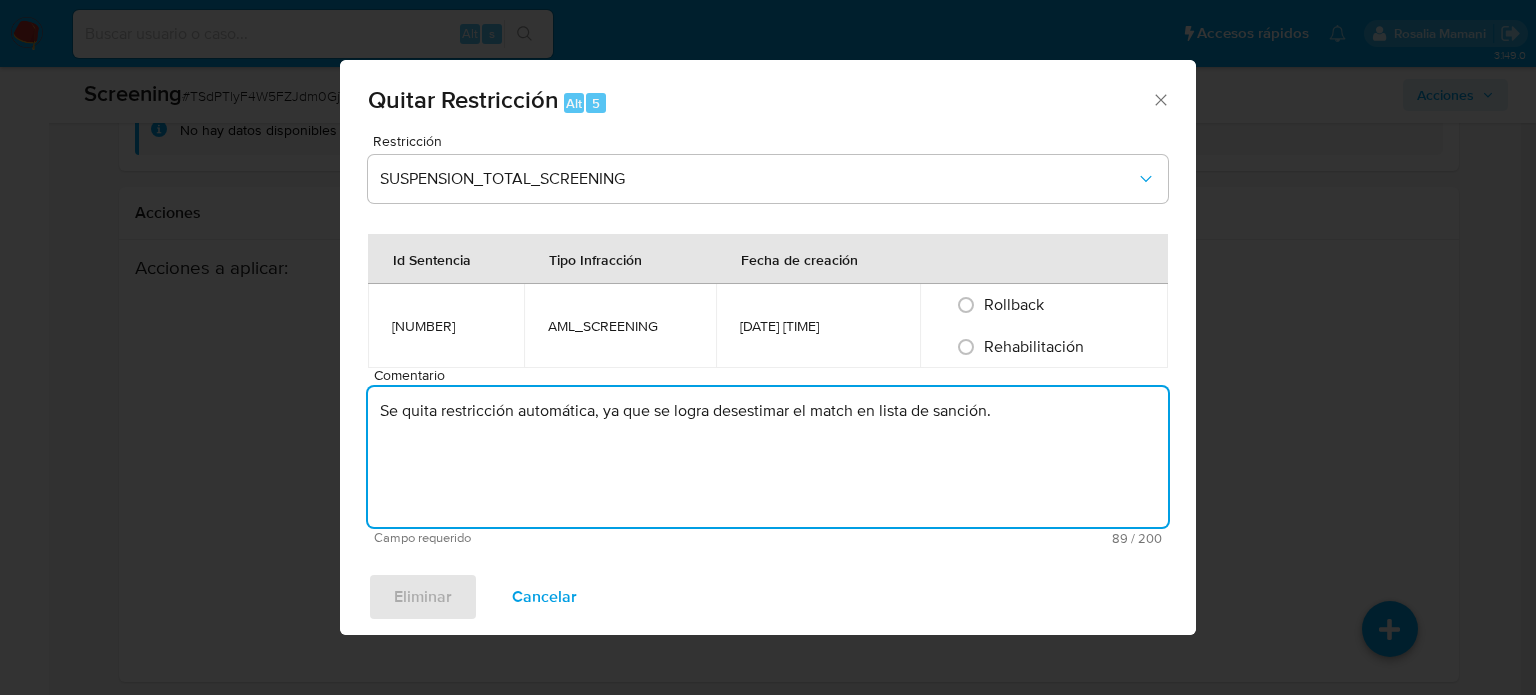 type on "Se quita restricción automática, ya que se logra desestimar el match en lista de sanción." 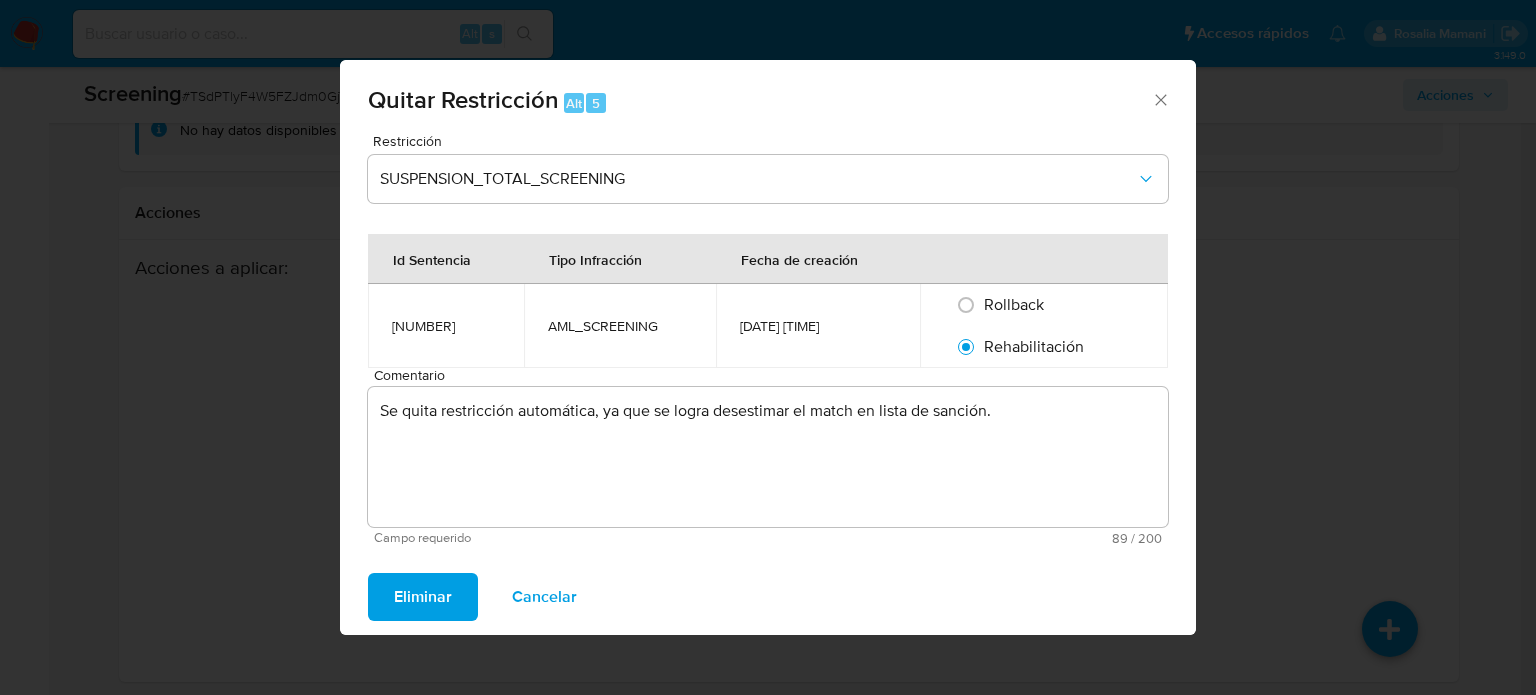 drag, startPoint x: 422, startPoint y: 603, endPoint x: 1033, endPoint y: 600, distance: 611.0074 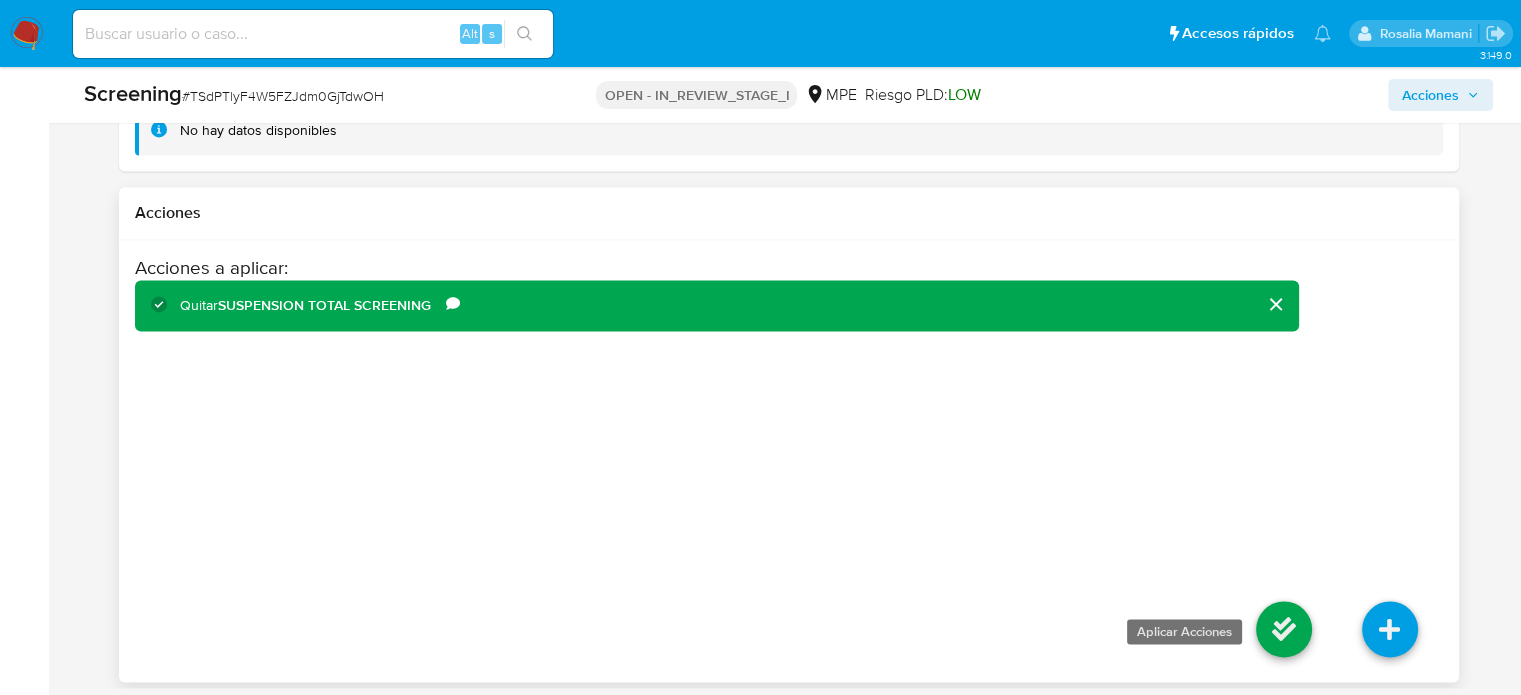 click at bounding box center (1284, 629) 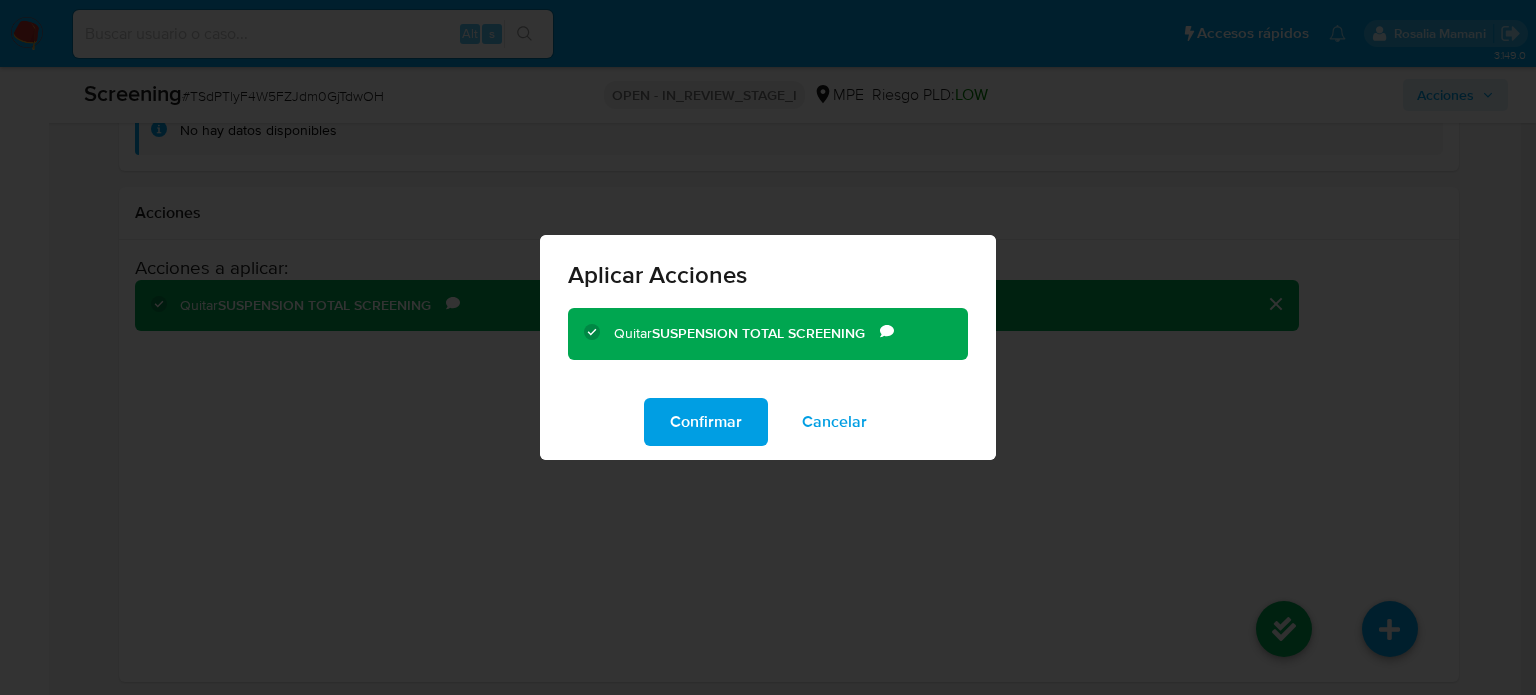 click on "Confirmar" at bounding box center (706, 422) 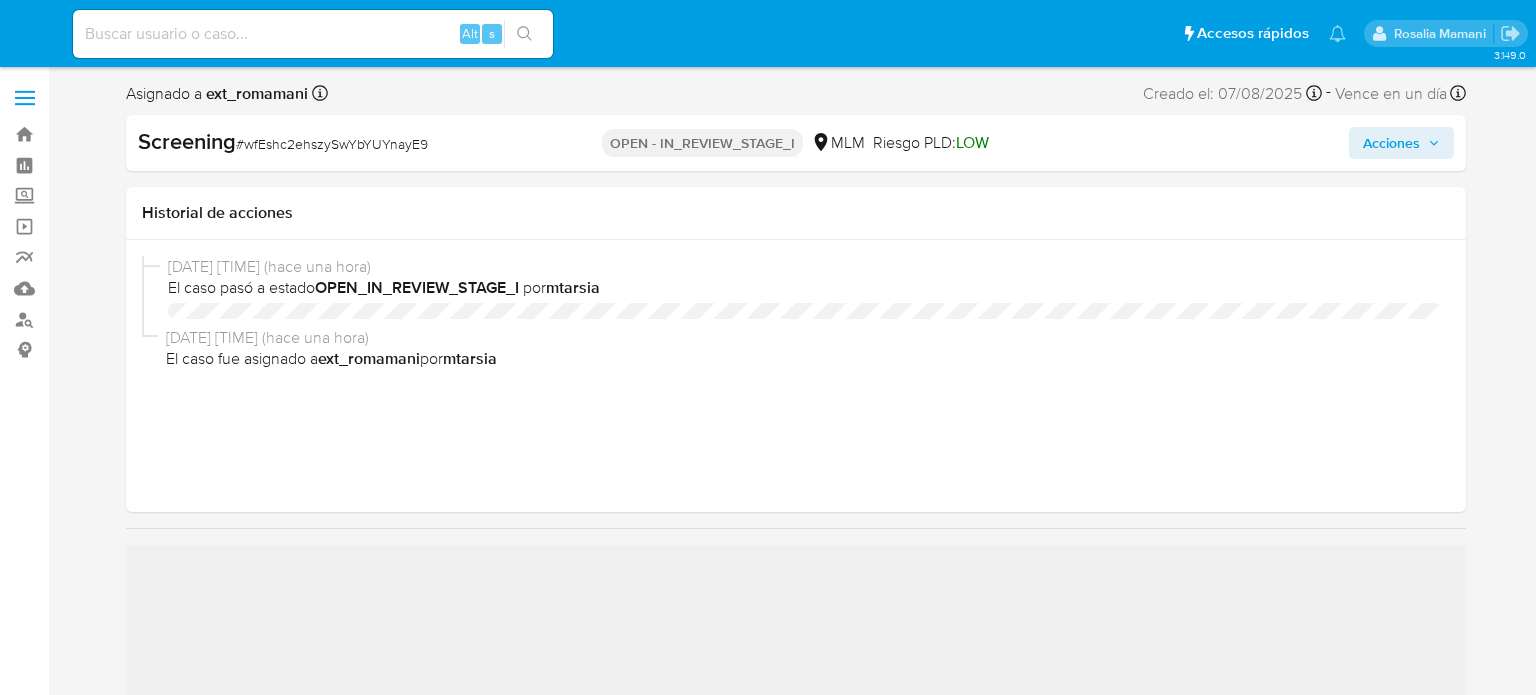 select on "10" 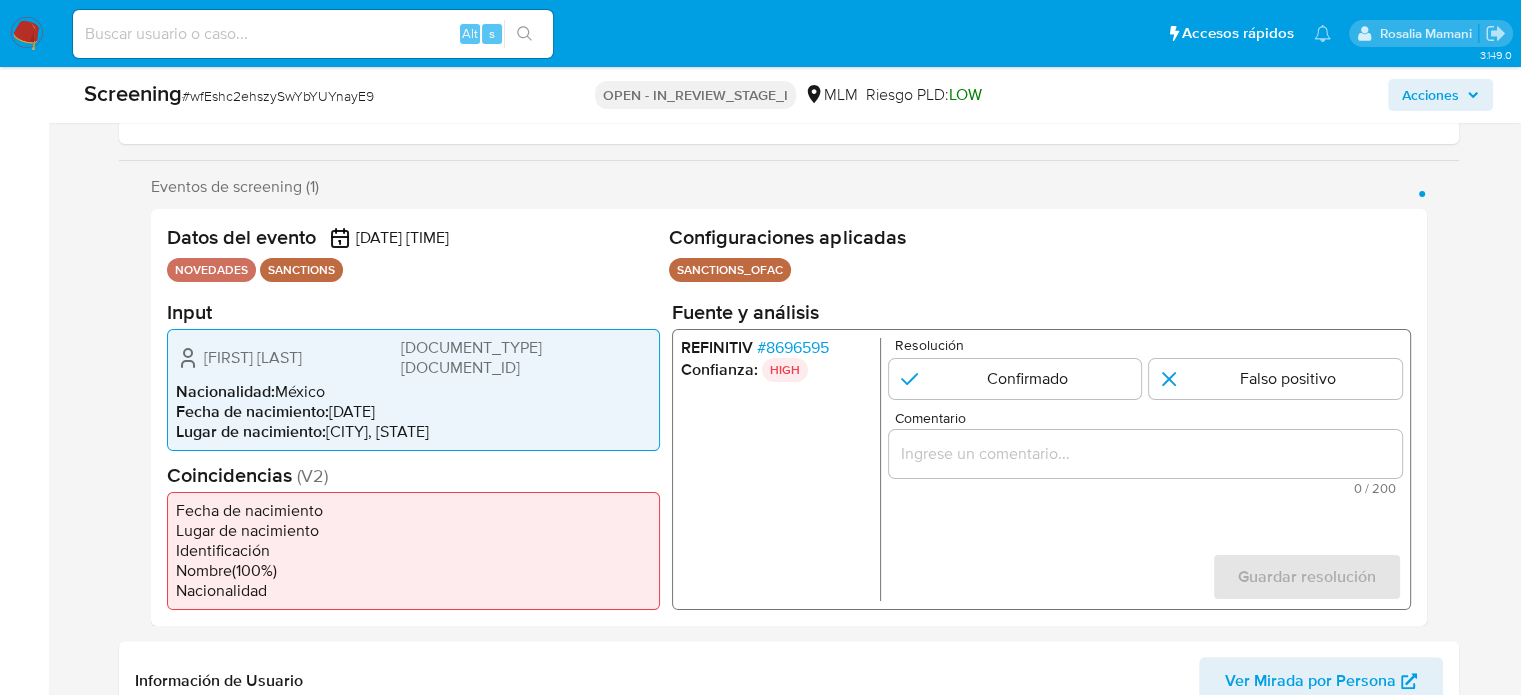 scroll, scrollTop: 500, scrollLeft: 0, axis: vertical 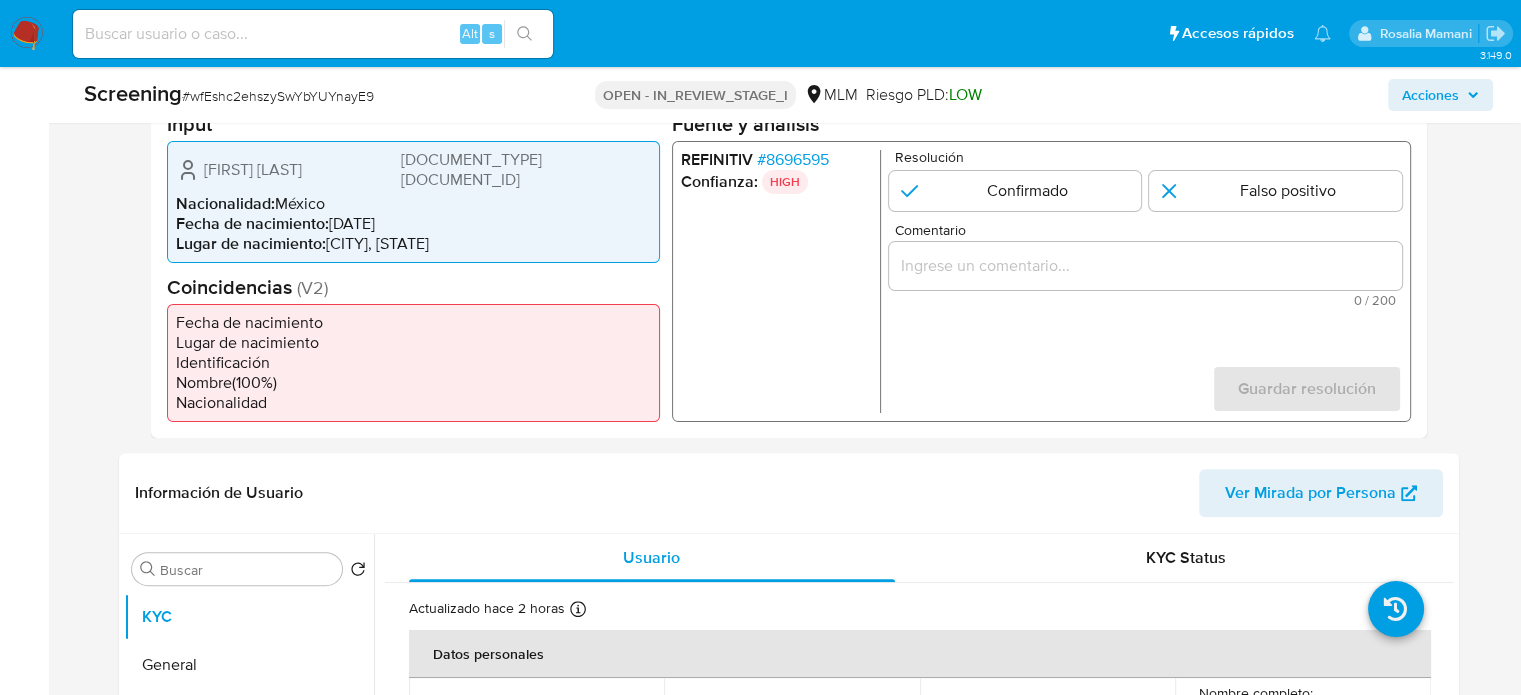 drag, startPoint x: 649, startPoint y: 159, endPoint x: 472, endPoint y: 171, distance: 177.40631 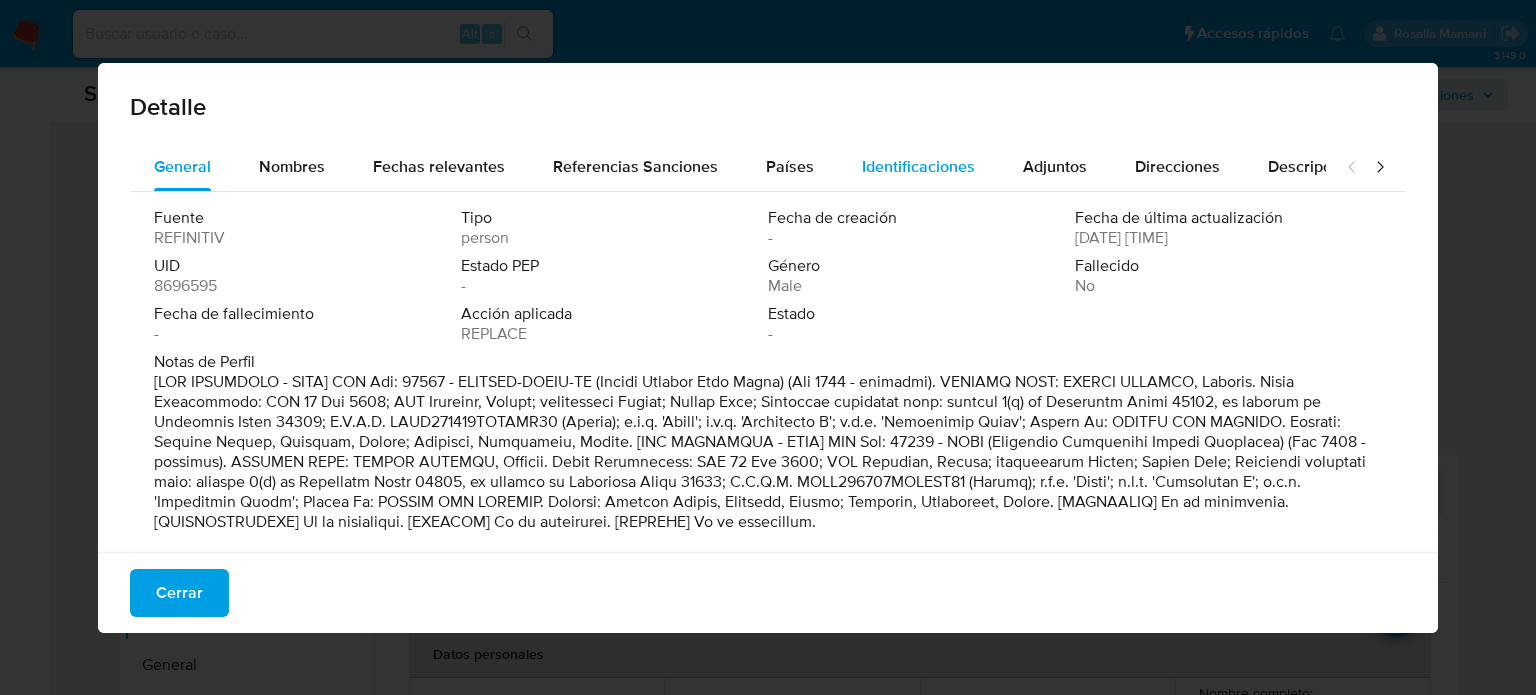 click on "Identificaciones" at bounding box center (918, 166) 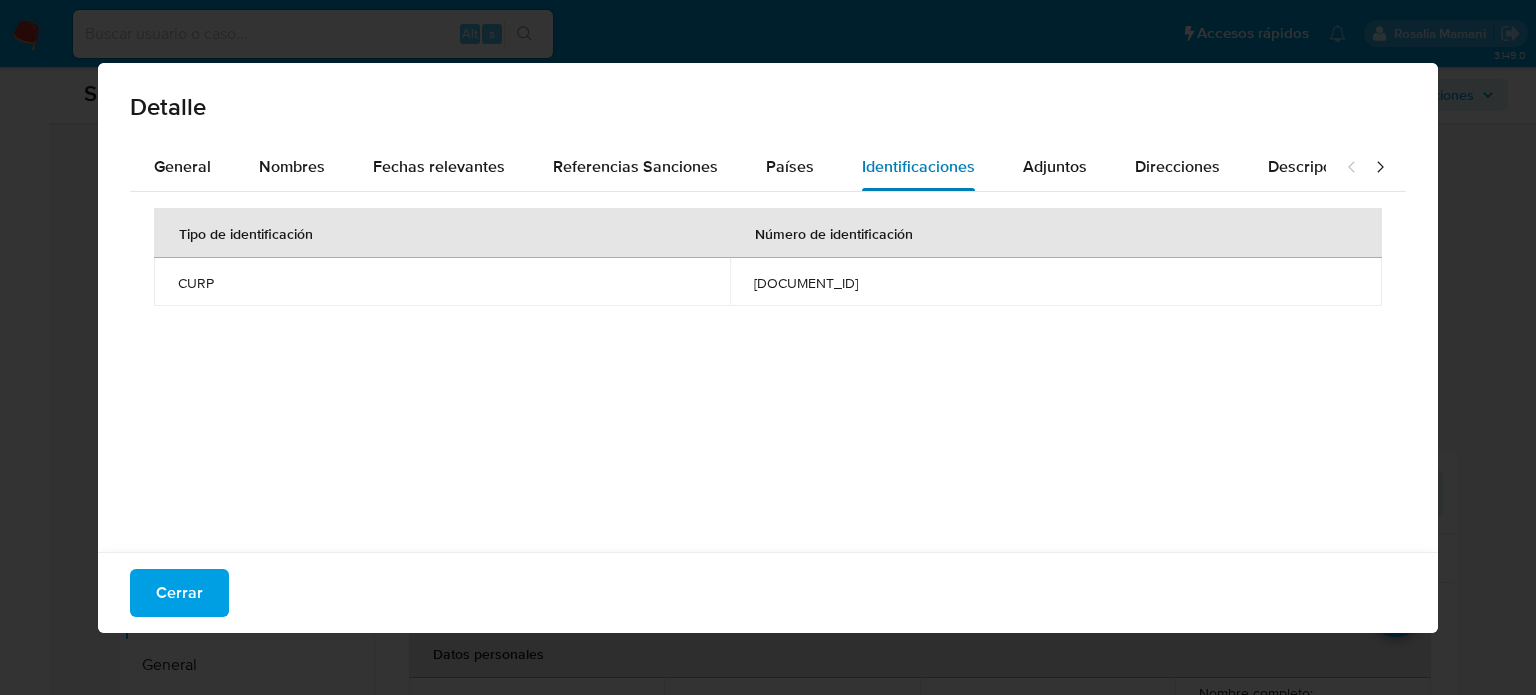 type 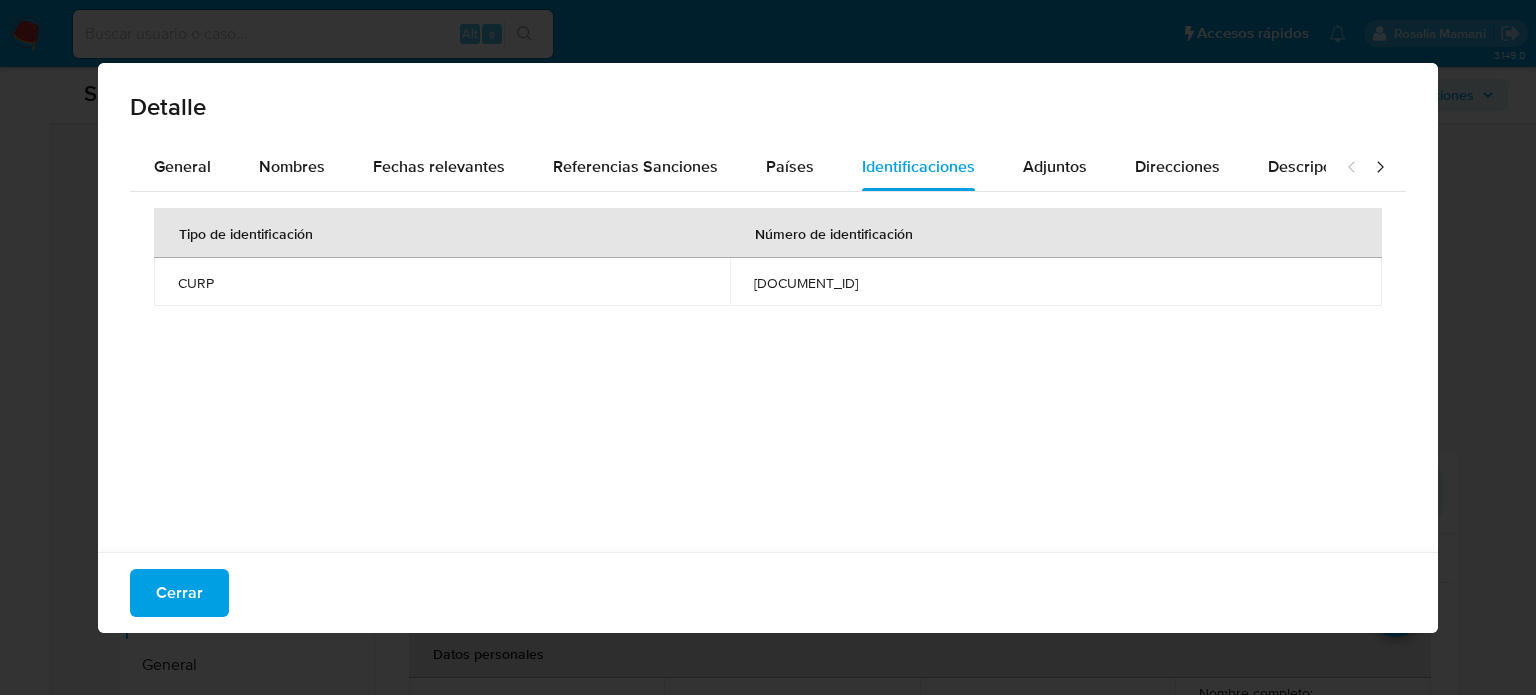 click on "Cerrar" at bounding box center [179, 593] 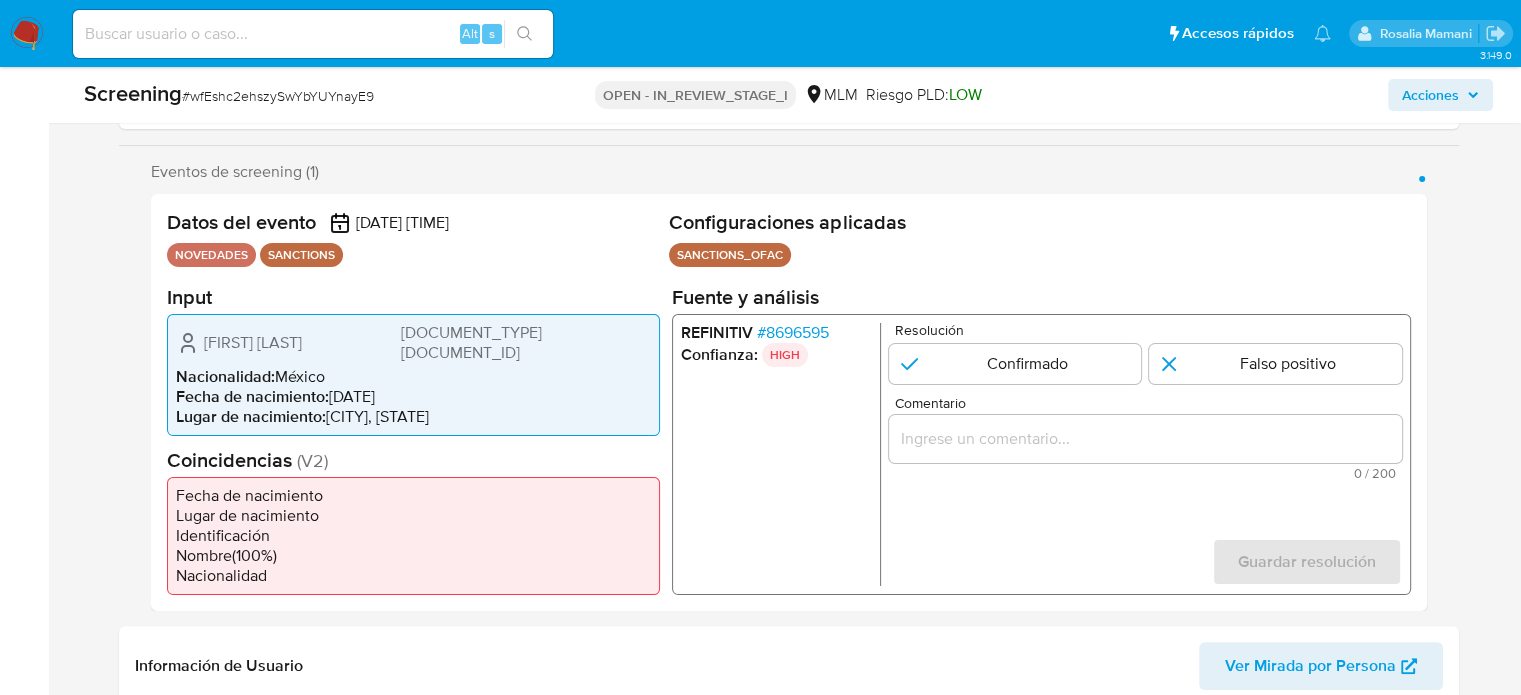 scroll, scrollTop: 400, scrollLeft: 0, axis: vertical 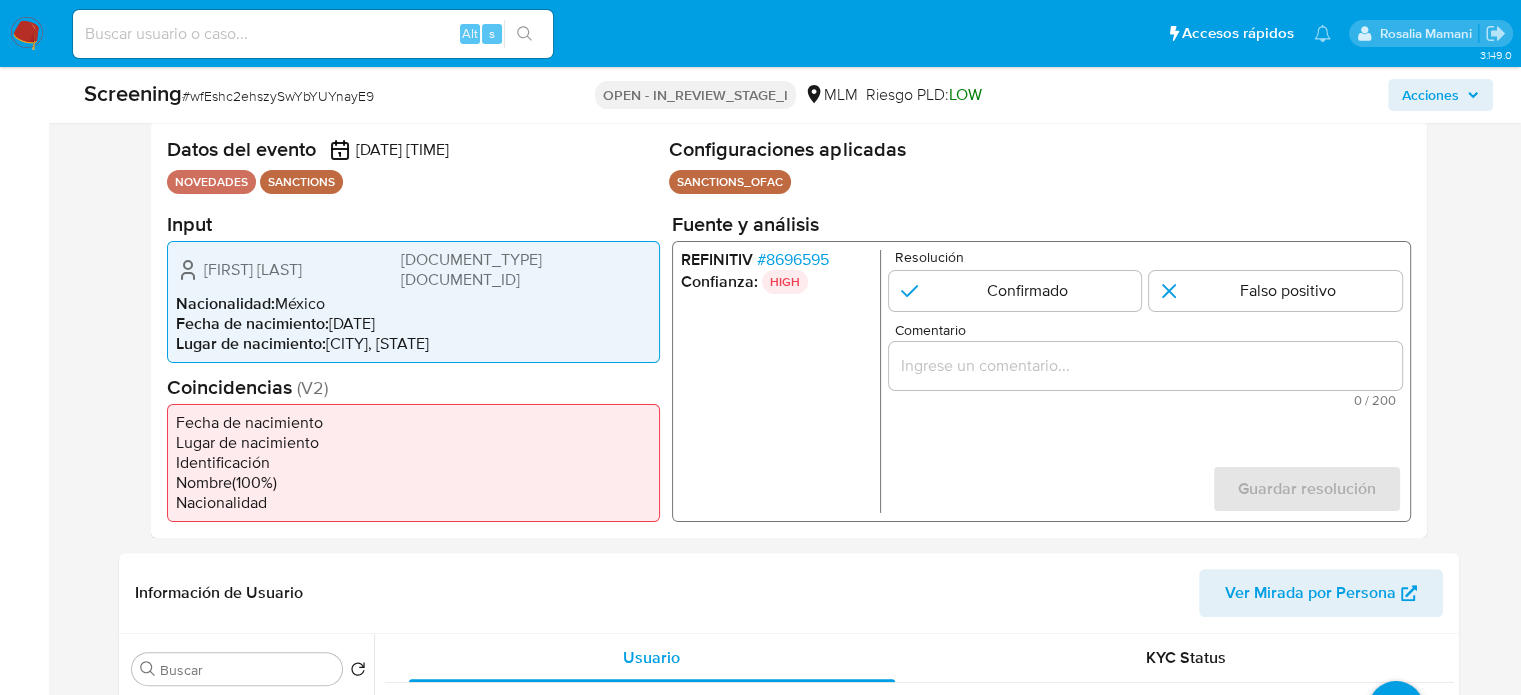drag, startPoint x: 390, startPoint y: 256, endPoint x: 193, endPoint y: 263, distance: 197.12433 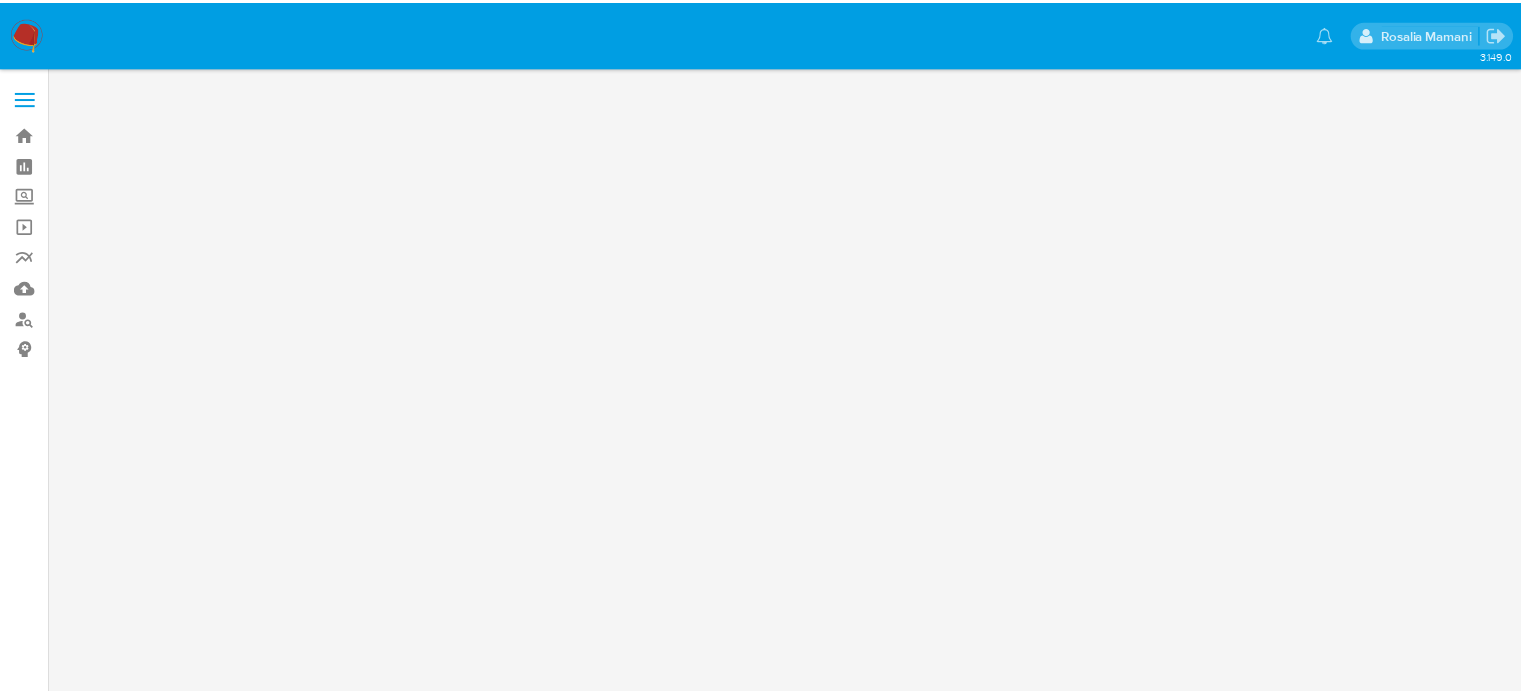 scroll, scrollTop: 0, scrollLeft: 0, axis: both 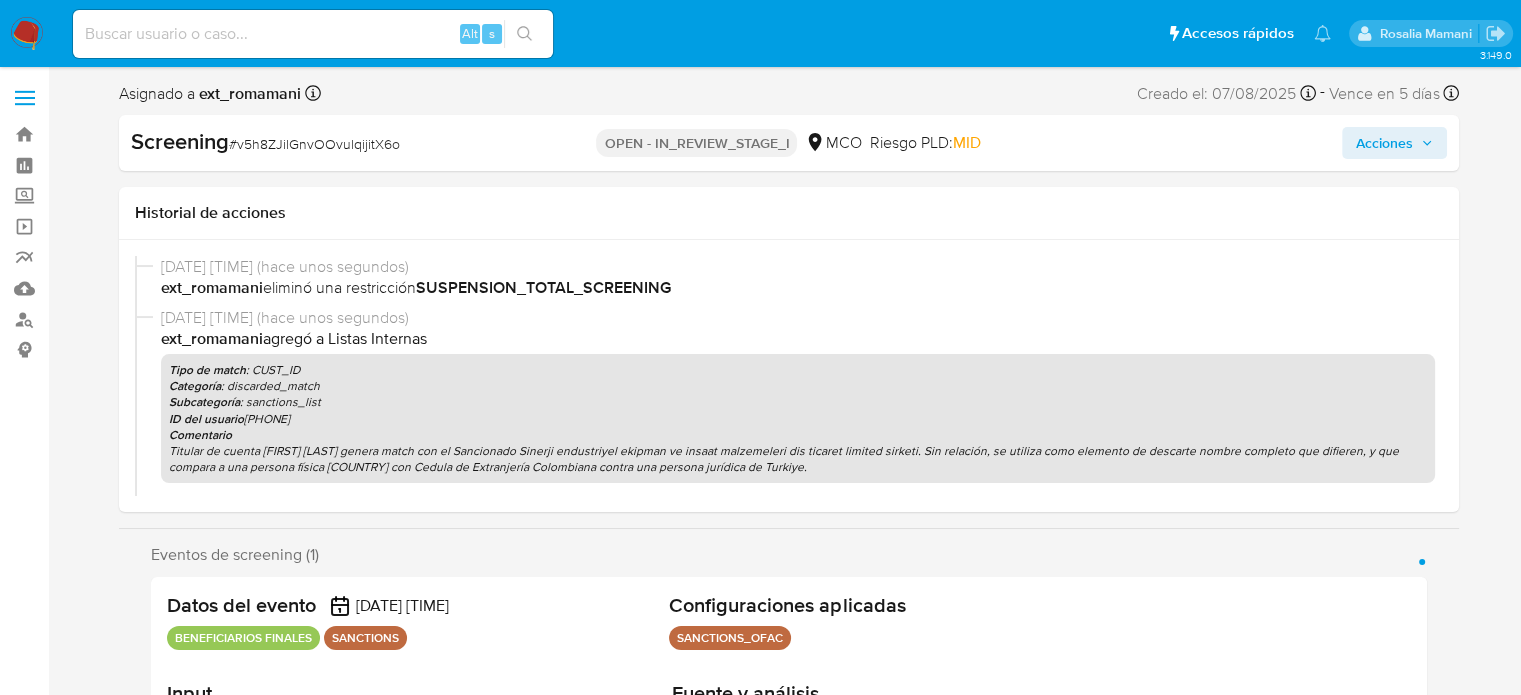 select on "10" 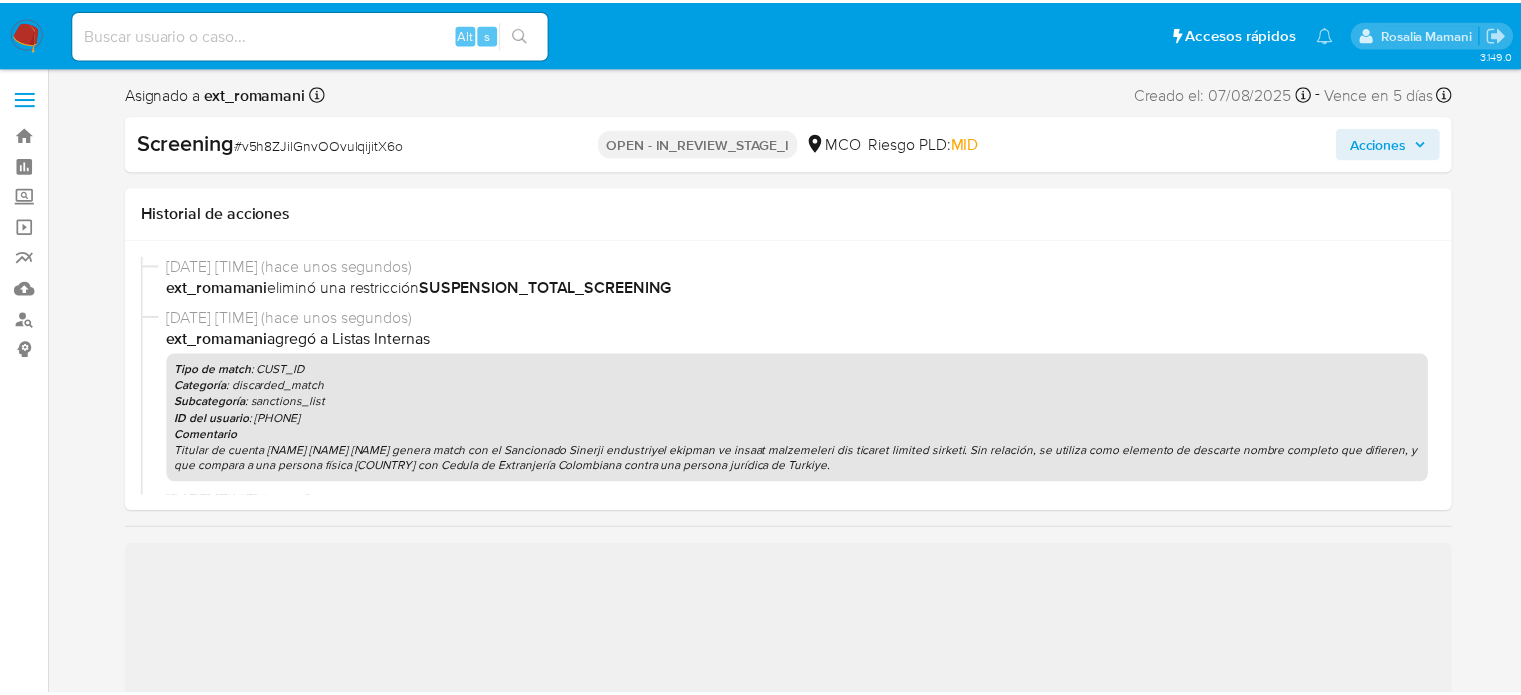 scroll, scrollTop: 0, scrollLeft: 0, axis: both 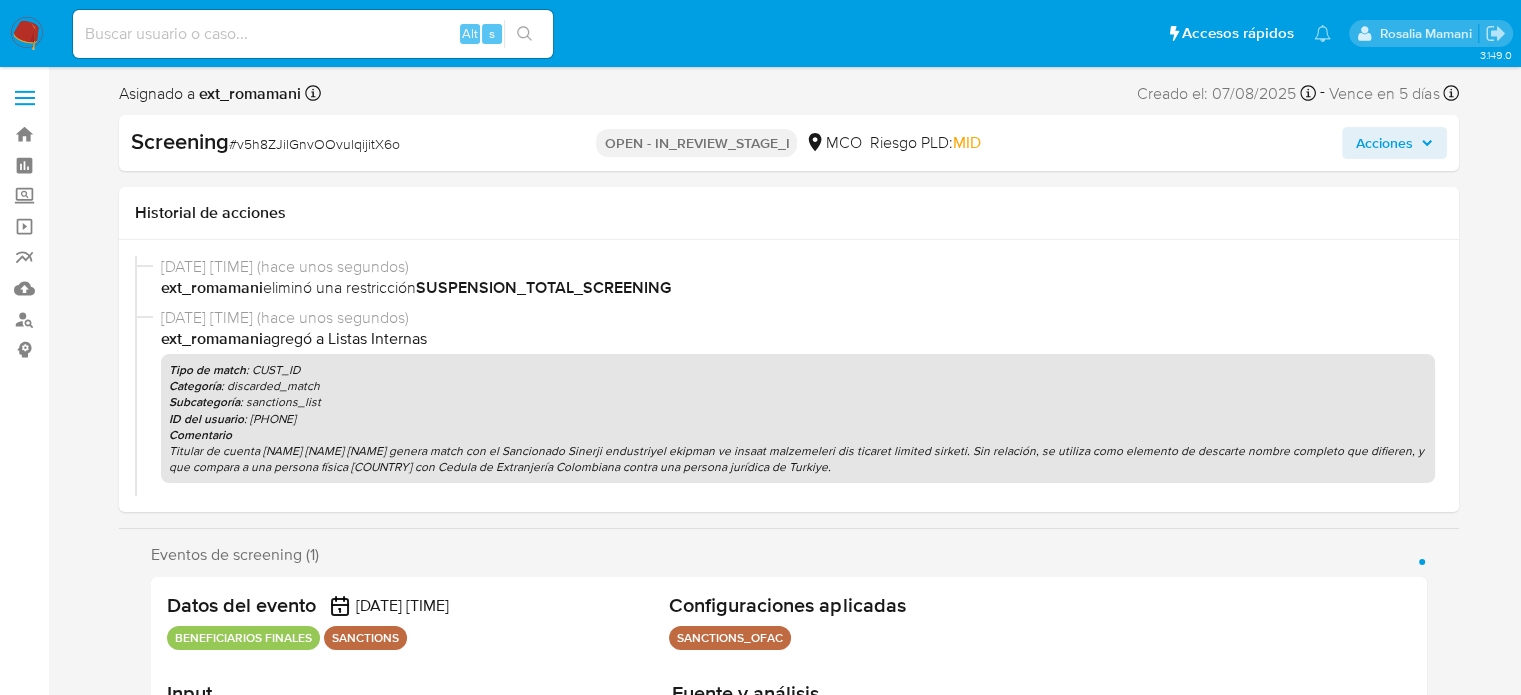 select on "10" 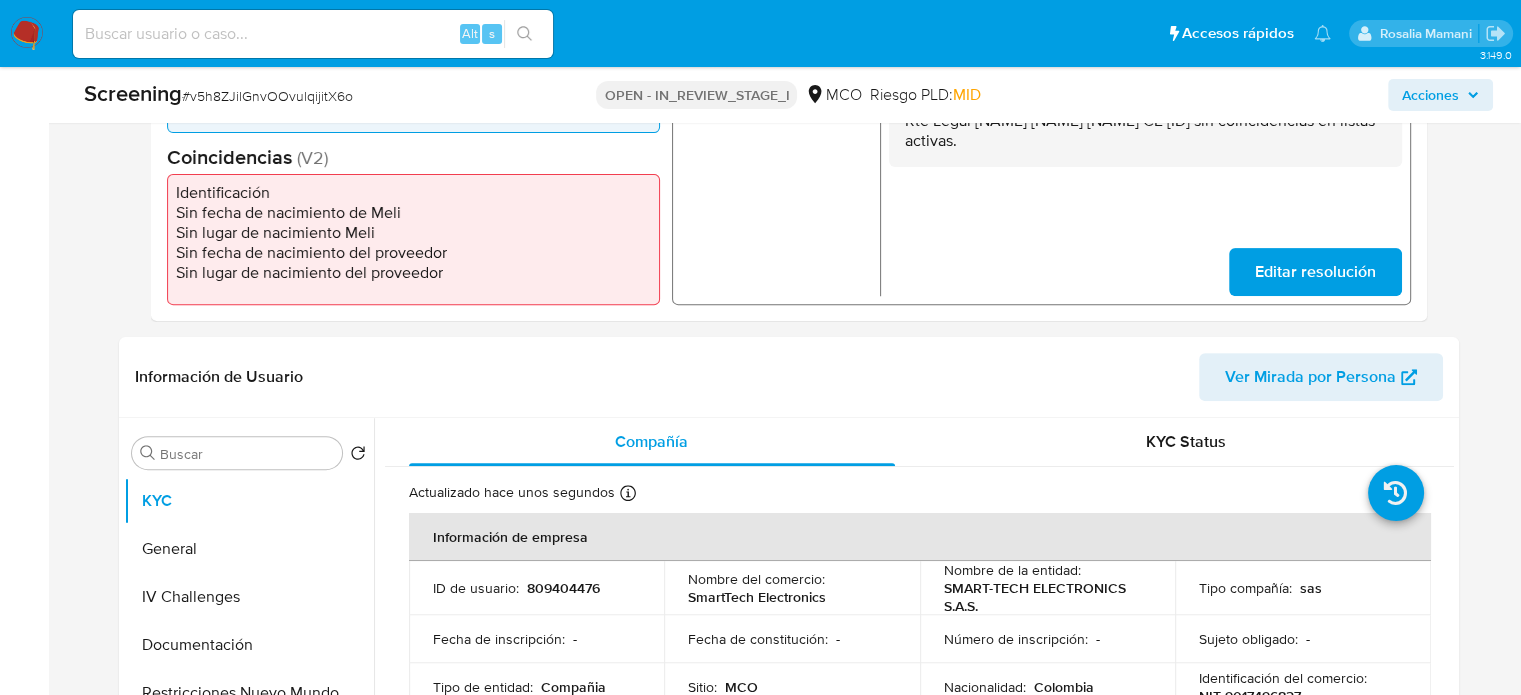 scroll, scrollTop: 900, scrollLeft: 0, axis: vertical 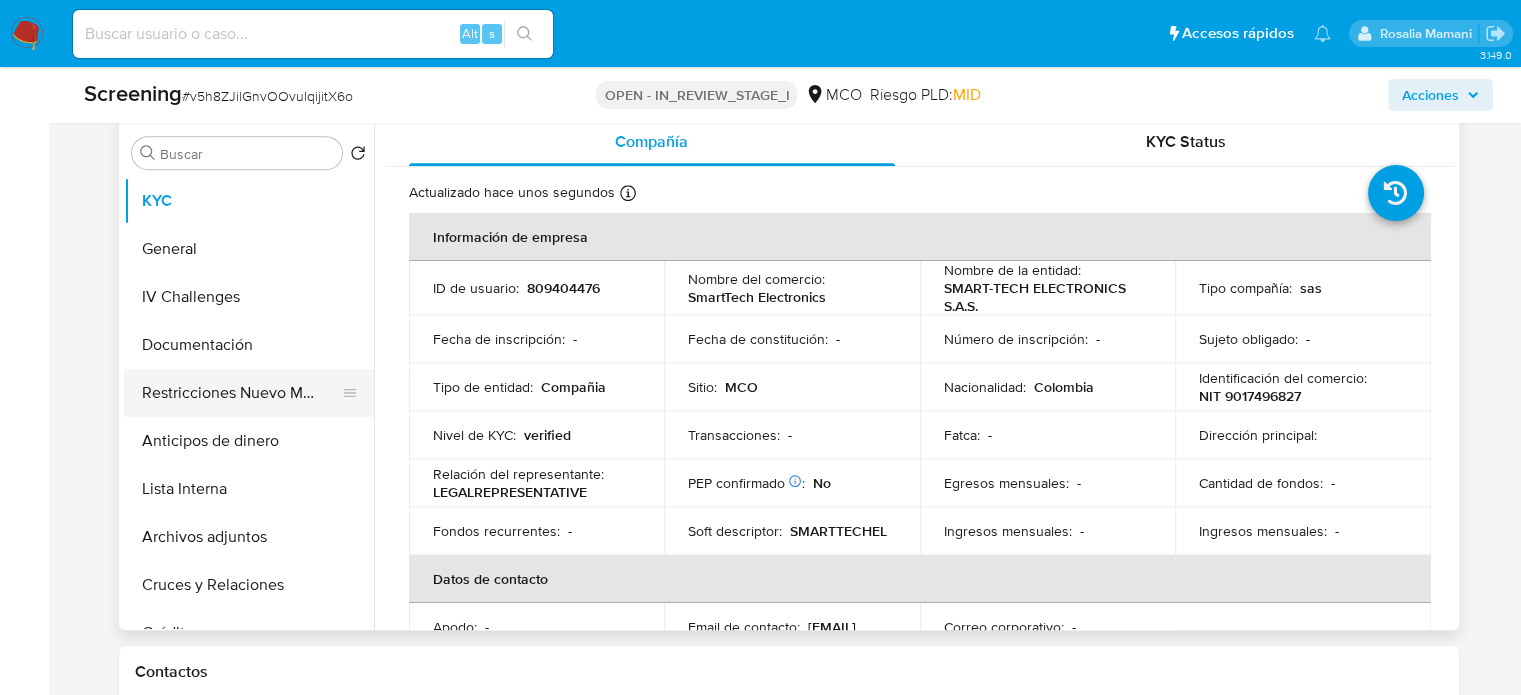 click on "Restricciones Nuevo Mundo" at bounding box center (241, 393) 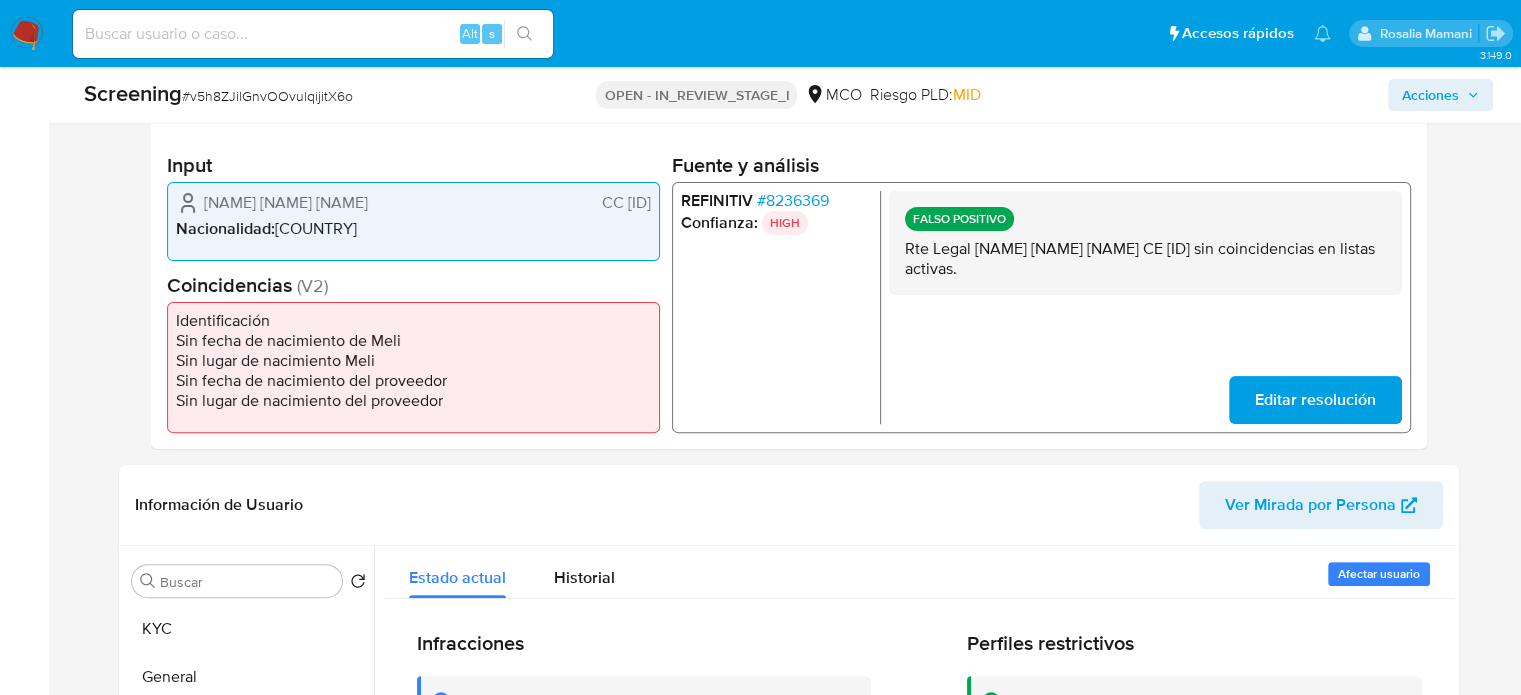 scroll, scrollTop: 300, scrollLeft: 0, axis: vertical 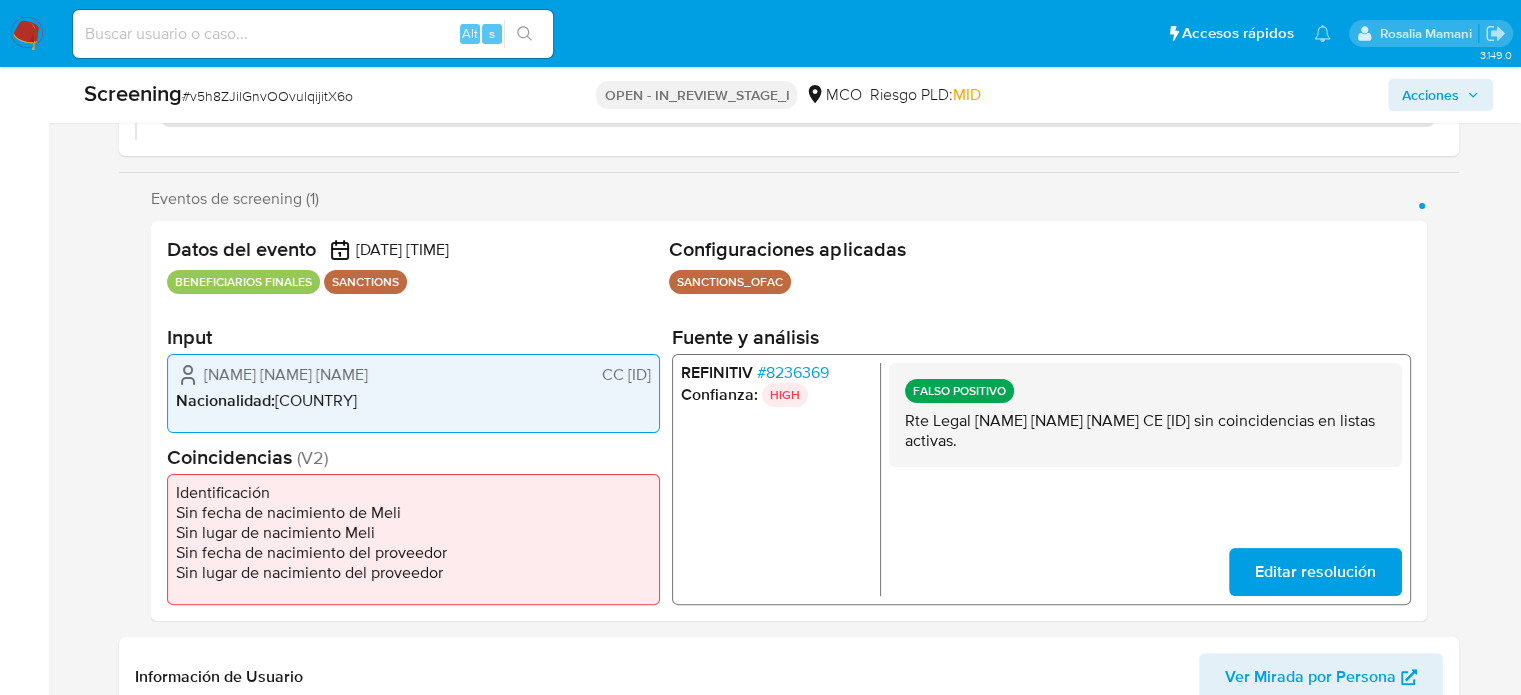 drag, startPoint x: 1423, startPoint y: 94, endPoint x: 1379, endPoint y: 107, distance: 45.88028 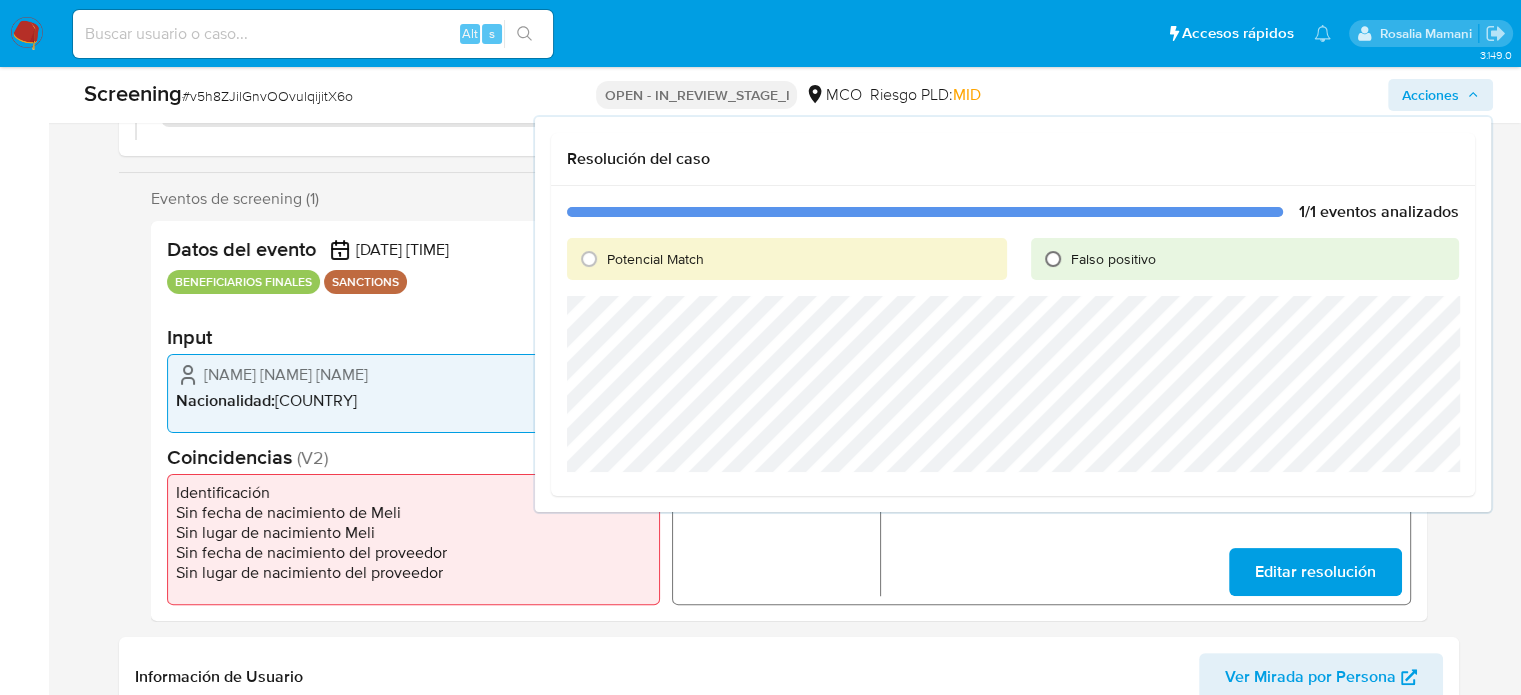 click on "Falso positivo" at bounding box center [1053, 259] 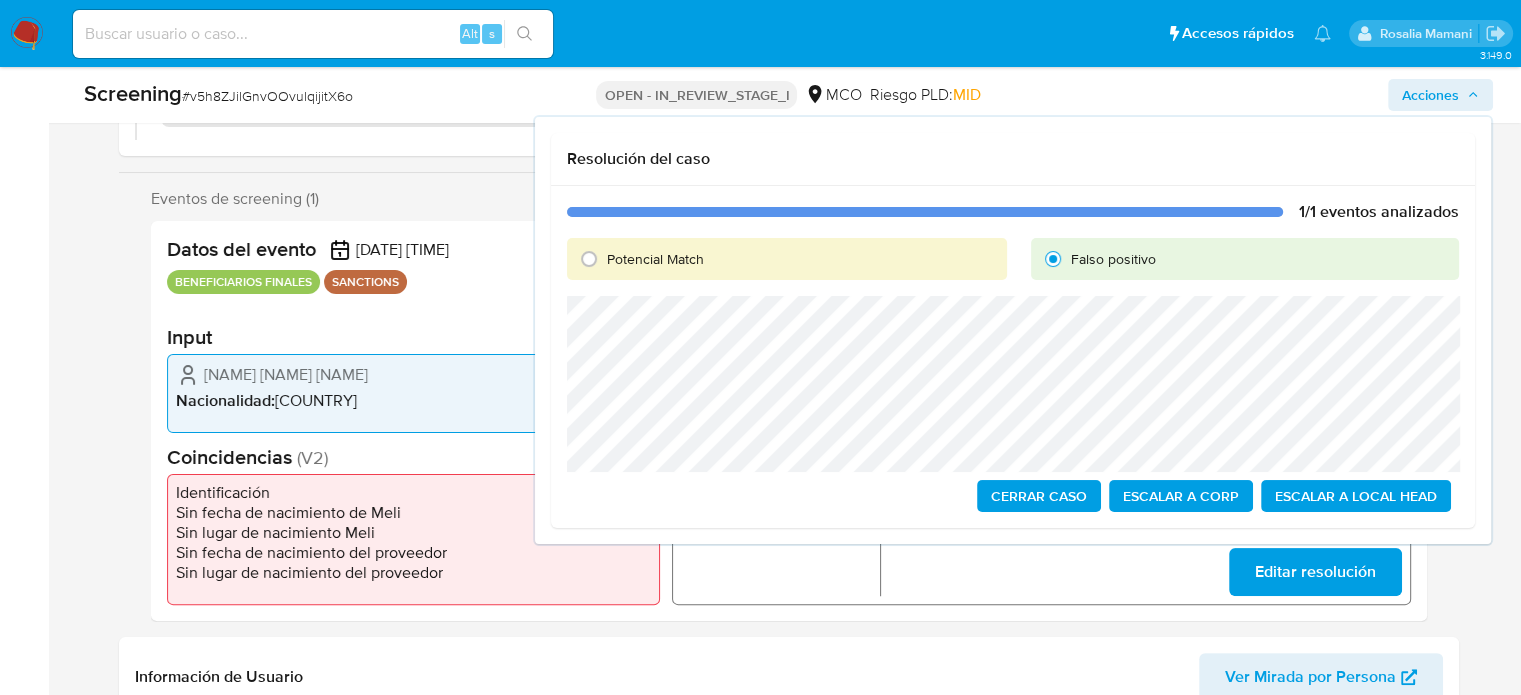 click on "Cerrar Caso" at bounding box center (1039, 496) 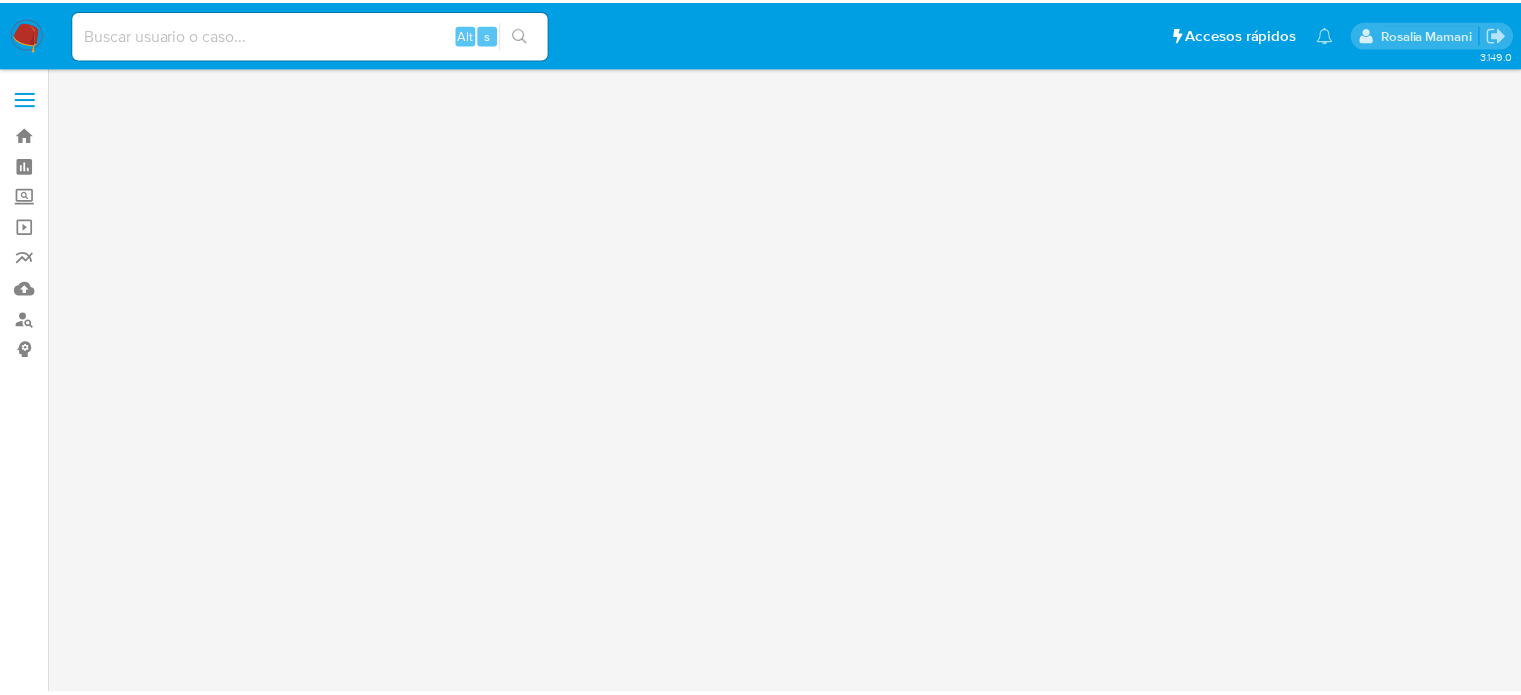 scroll, scrollTop: 0, scrollLeft: 0, axis: both 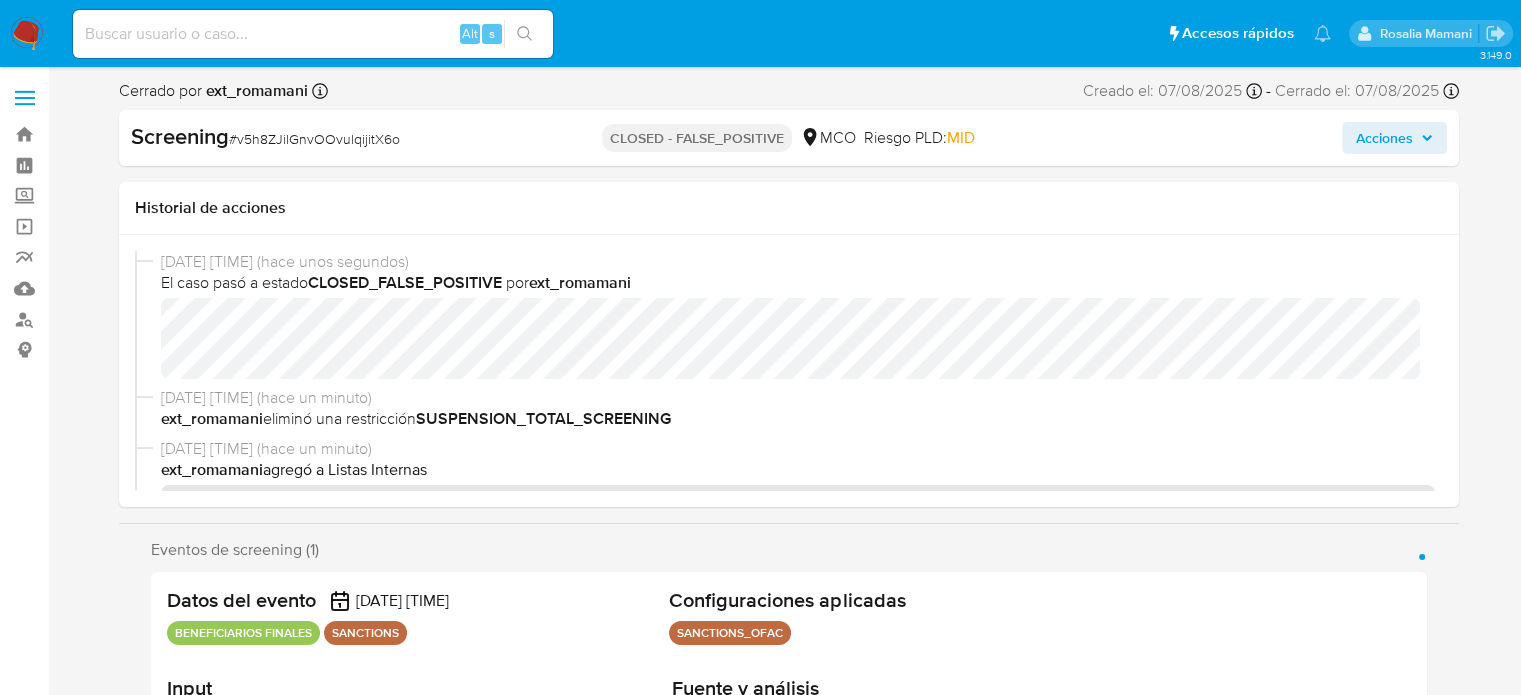 select on "10" 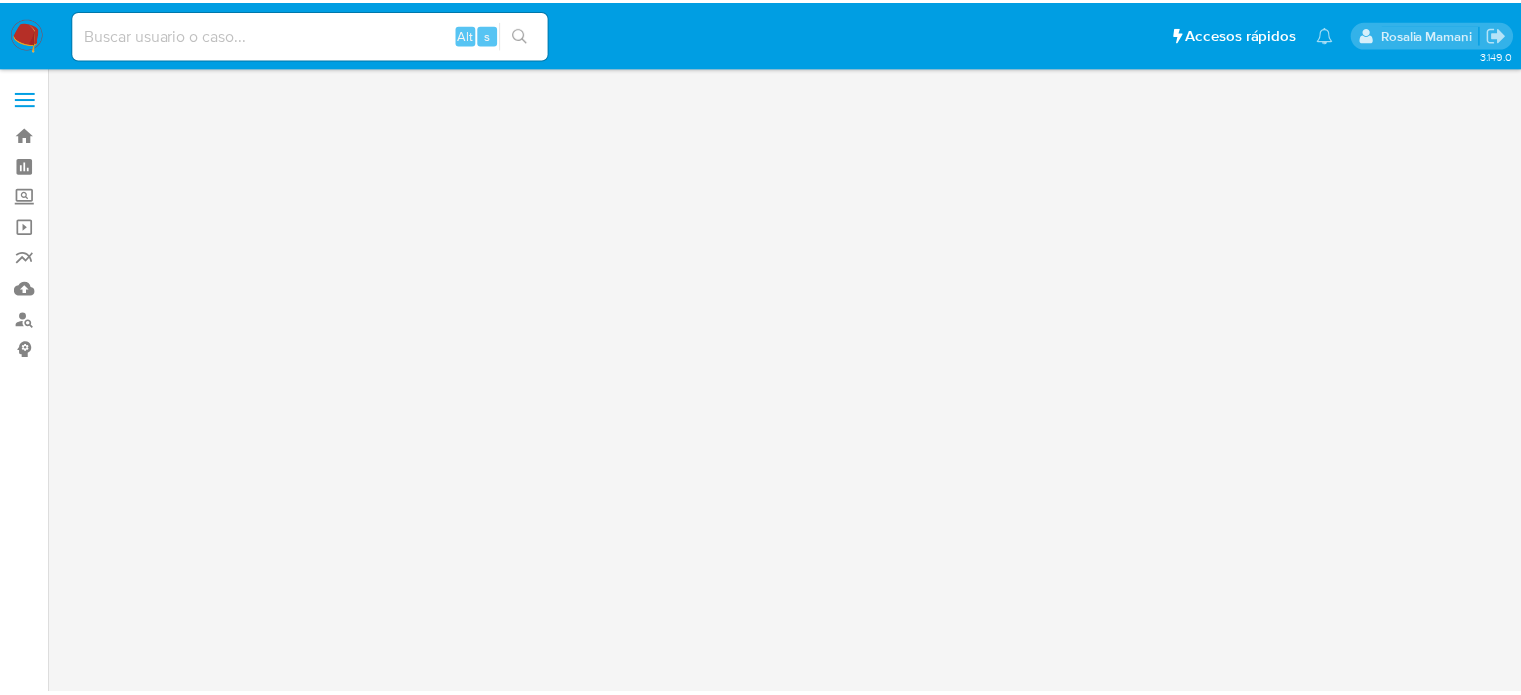 scroll, scrollTop: 0, scrollLeft: 0, axis: both 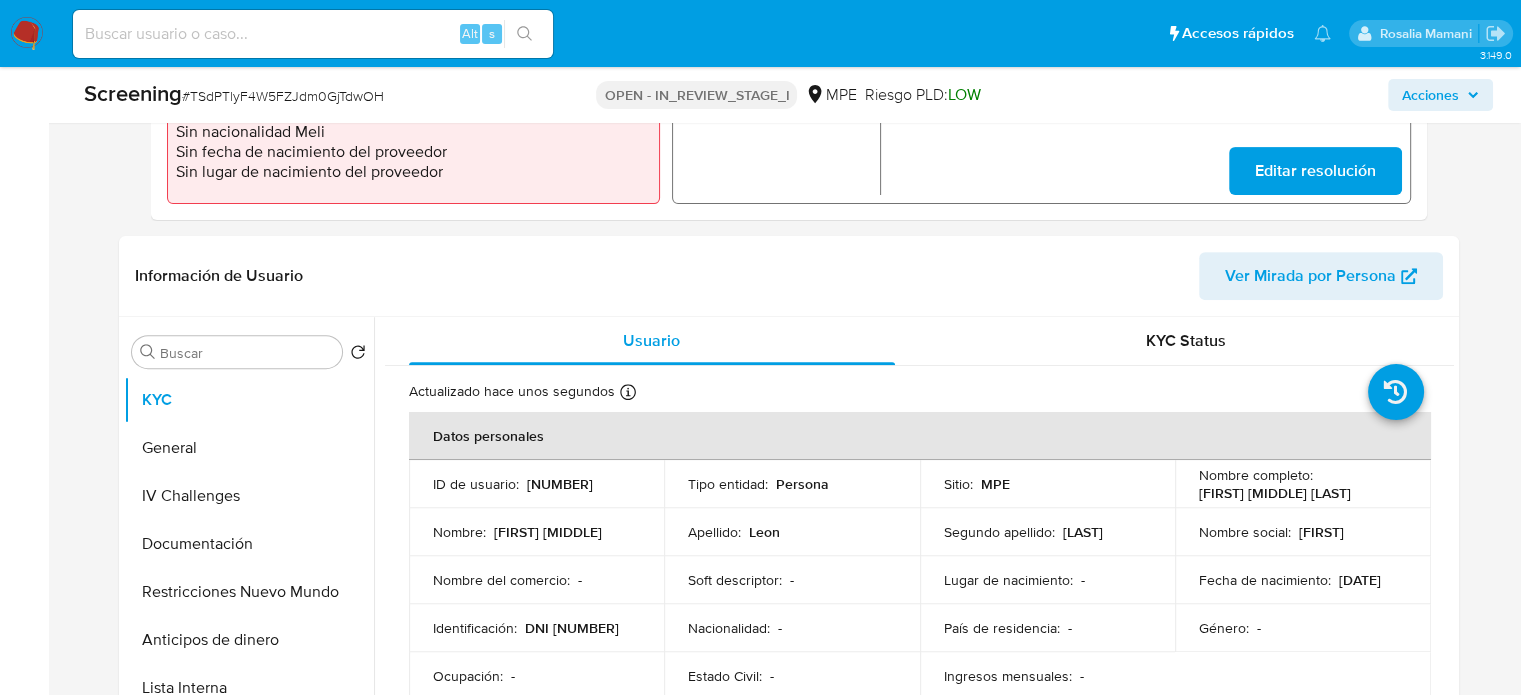 select on "10" 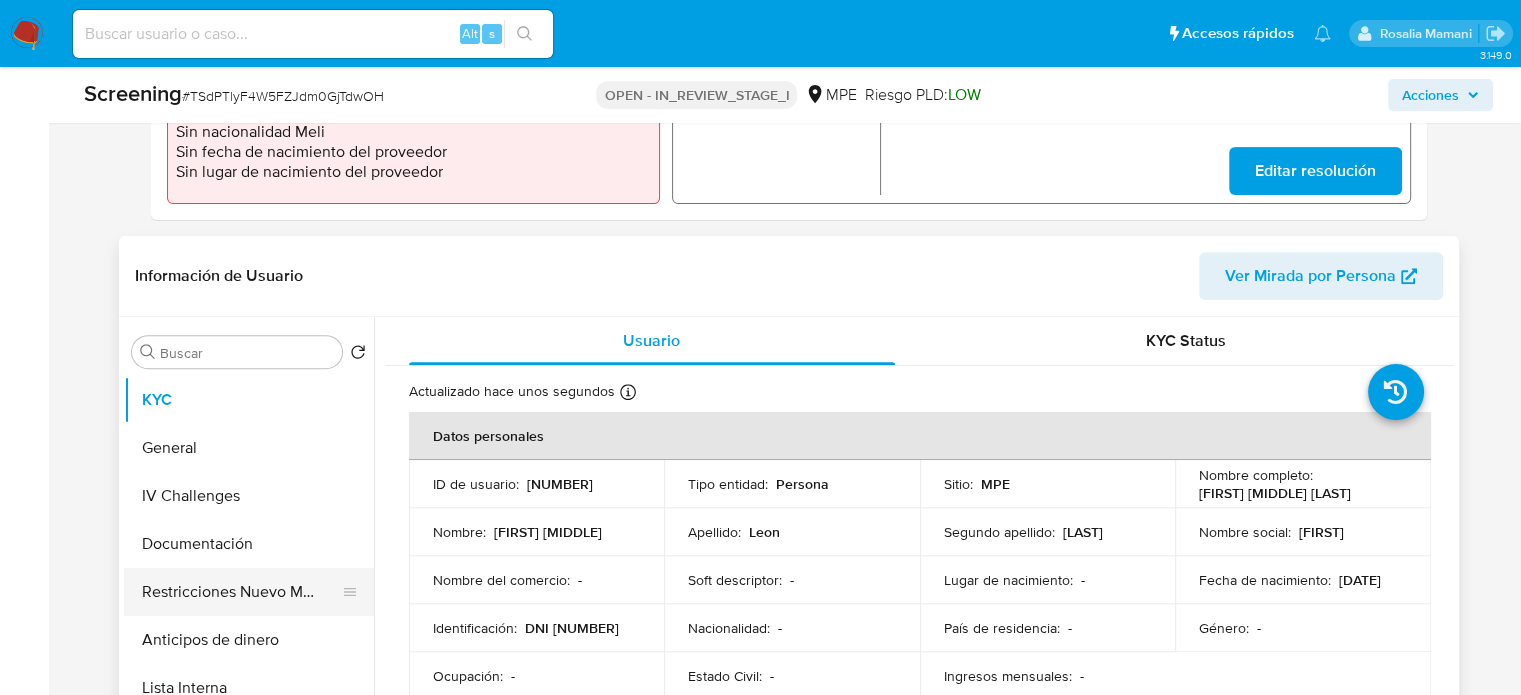 scroll, scrollTop: 900, scrollLeft: 0, axis: vertical 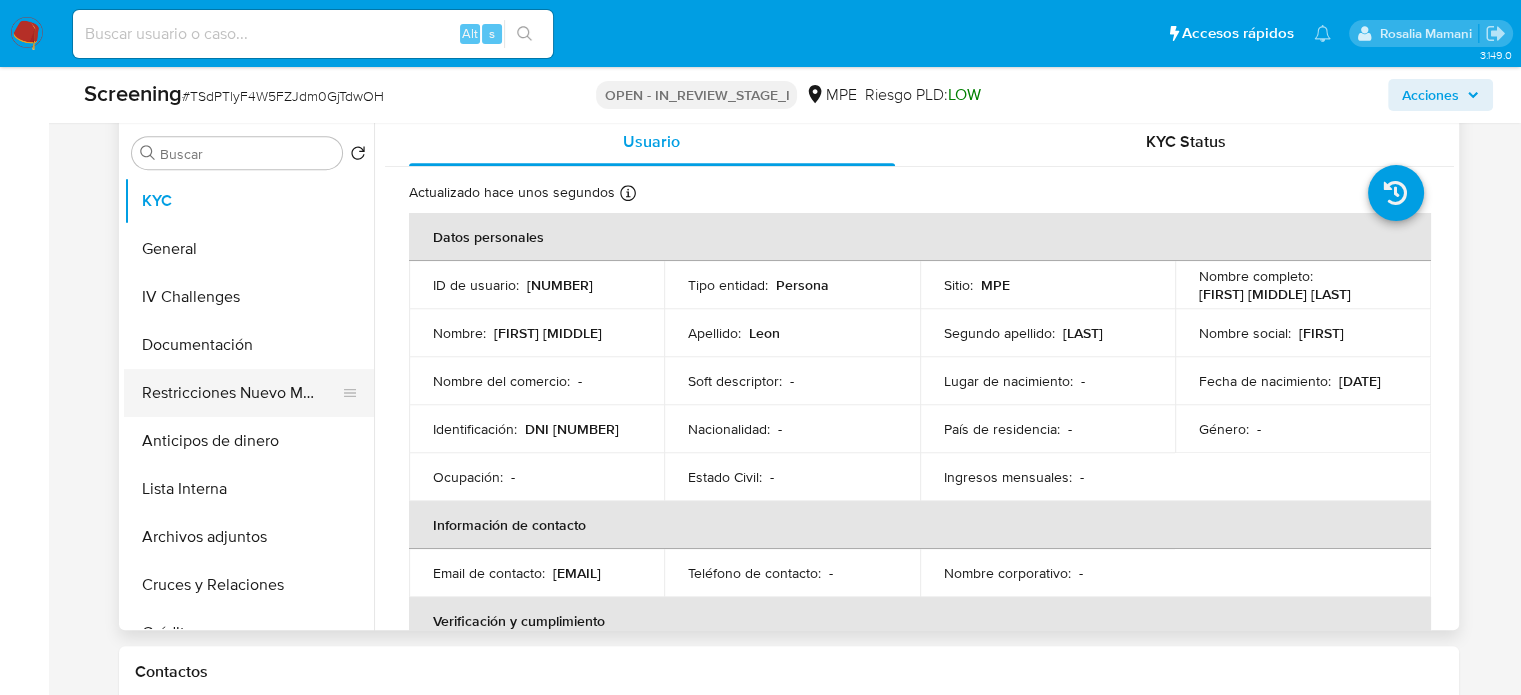 click on "Restricciones Nuevo Mundo" at bounding box center (241, 393) 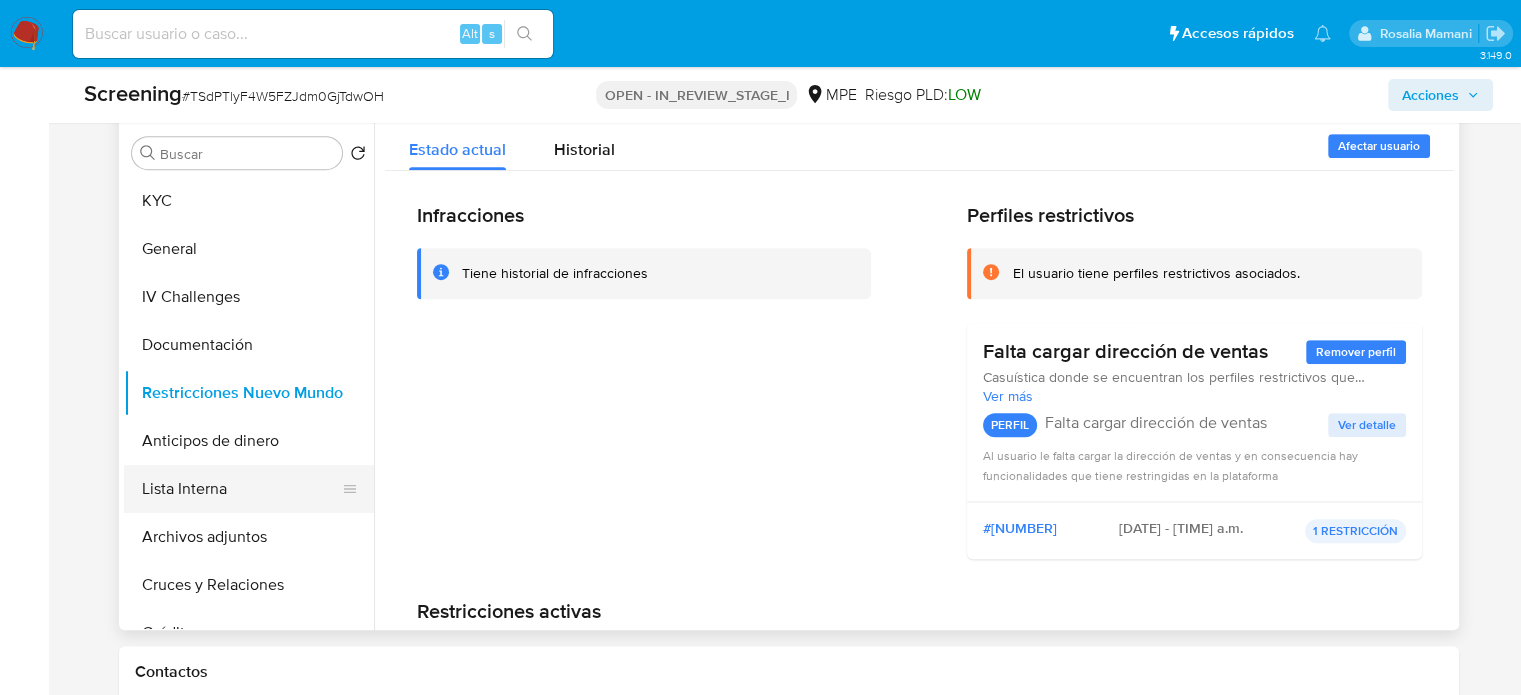 click on "Lista Interna" at bounding box center (241, 489) 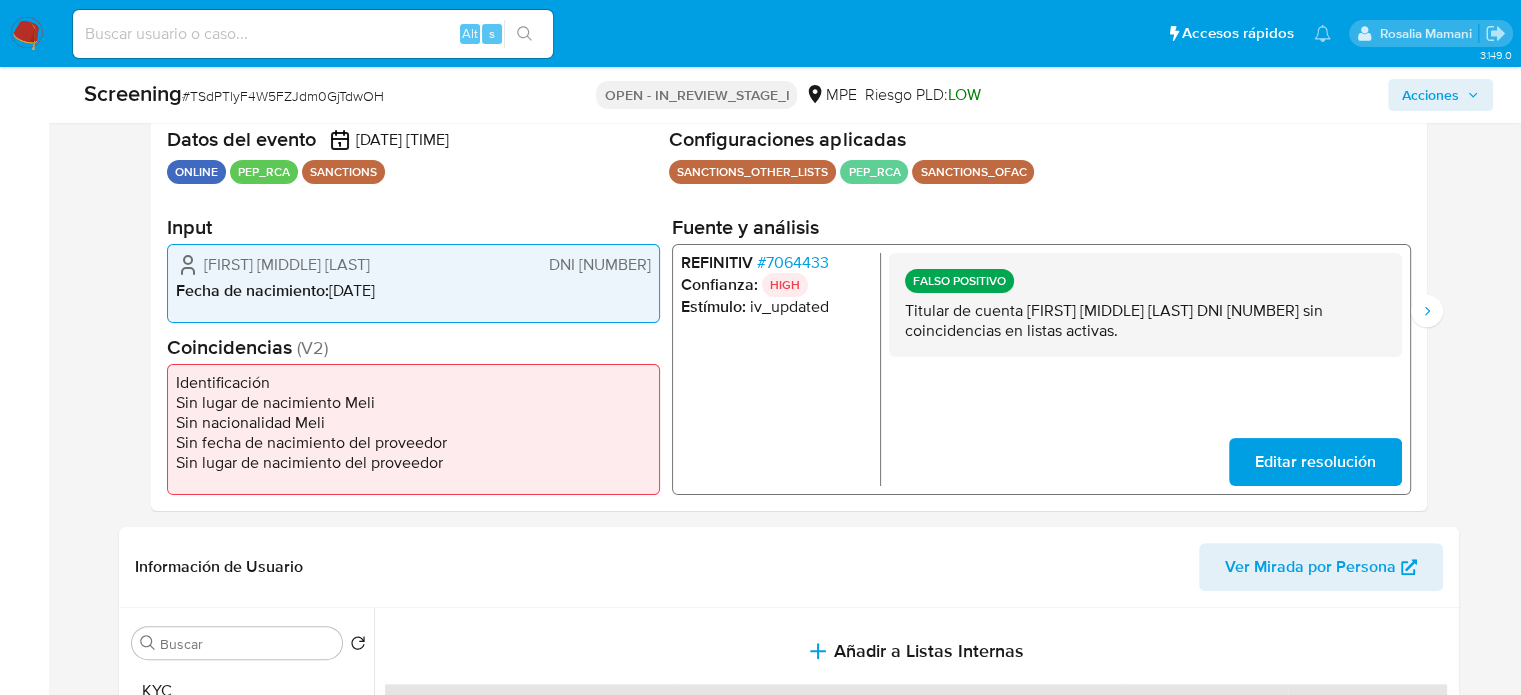 scroll, scrollTop: 400, scrollLeft: 0, axis: vertical 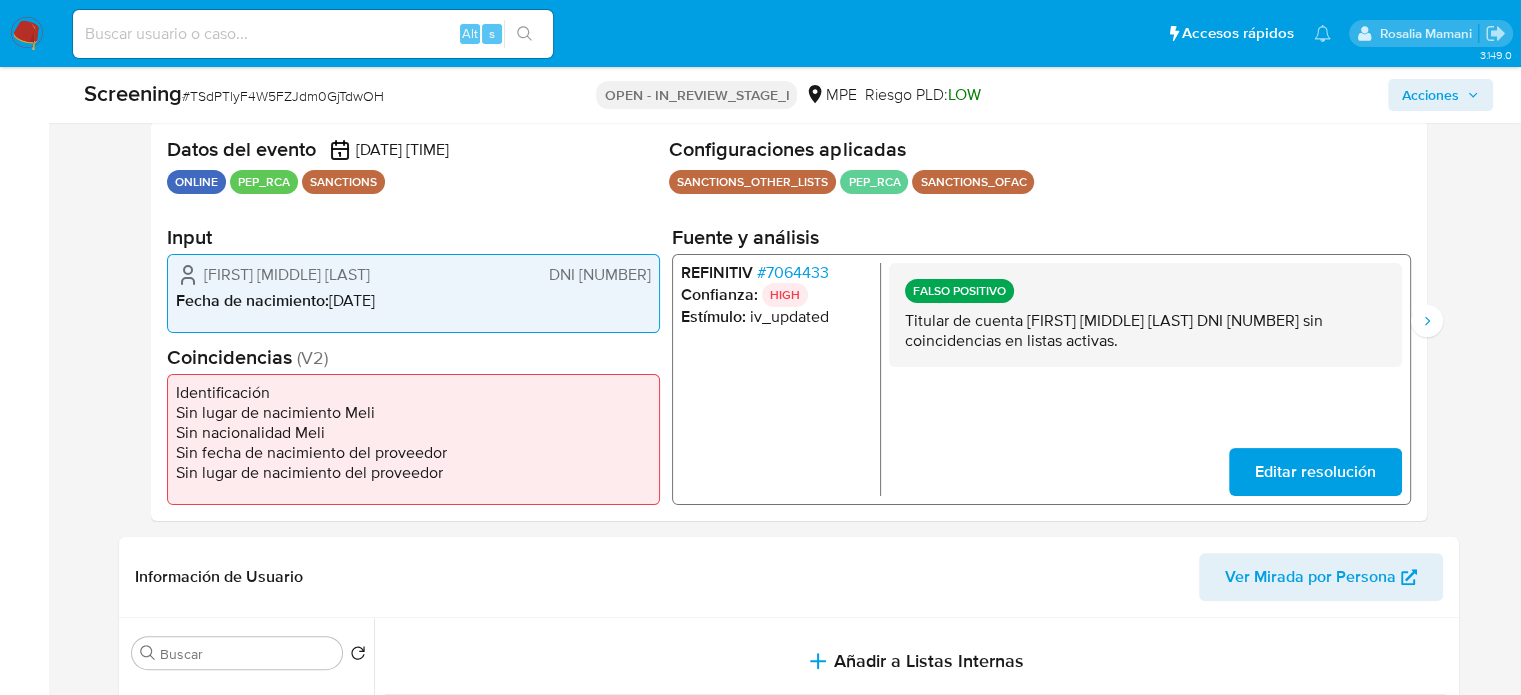 type 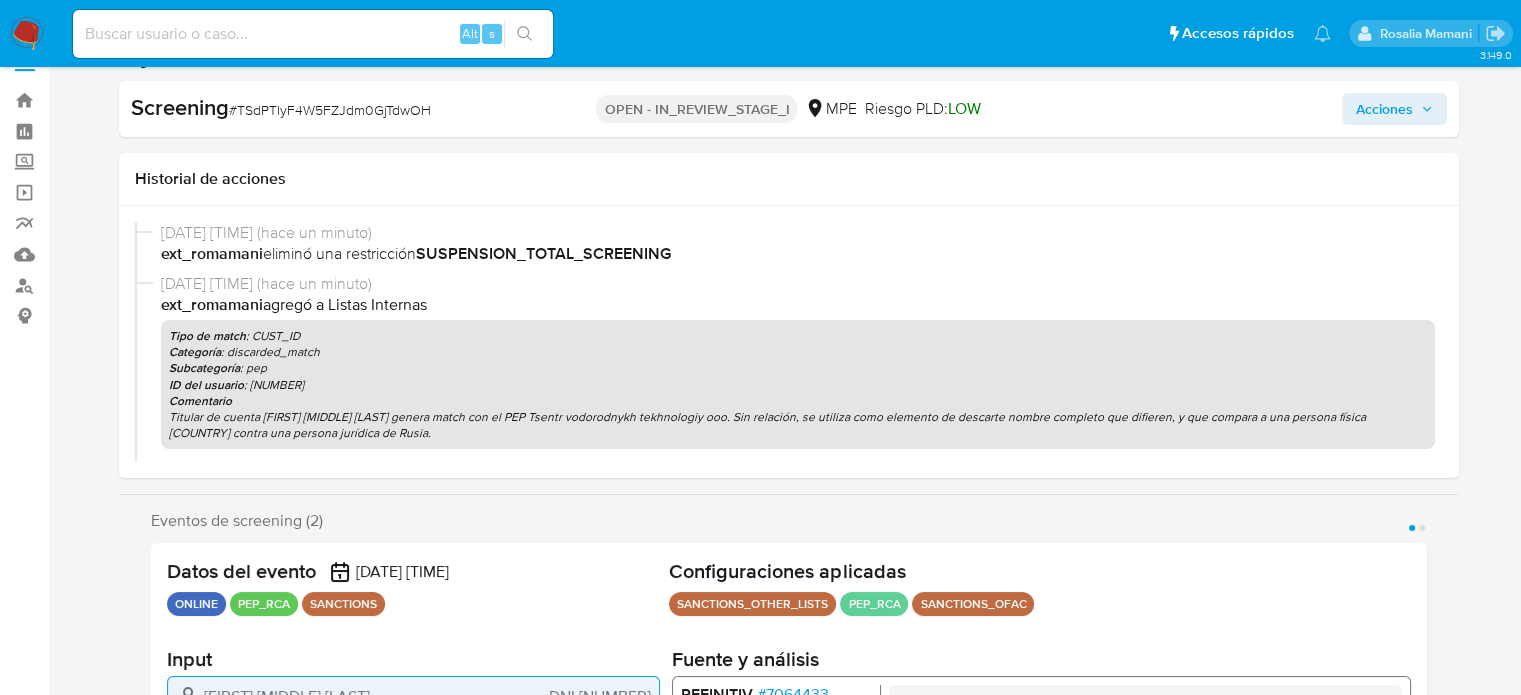 scroll, scrollTop: 0, scrollLeft: 0, axis: both 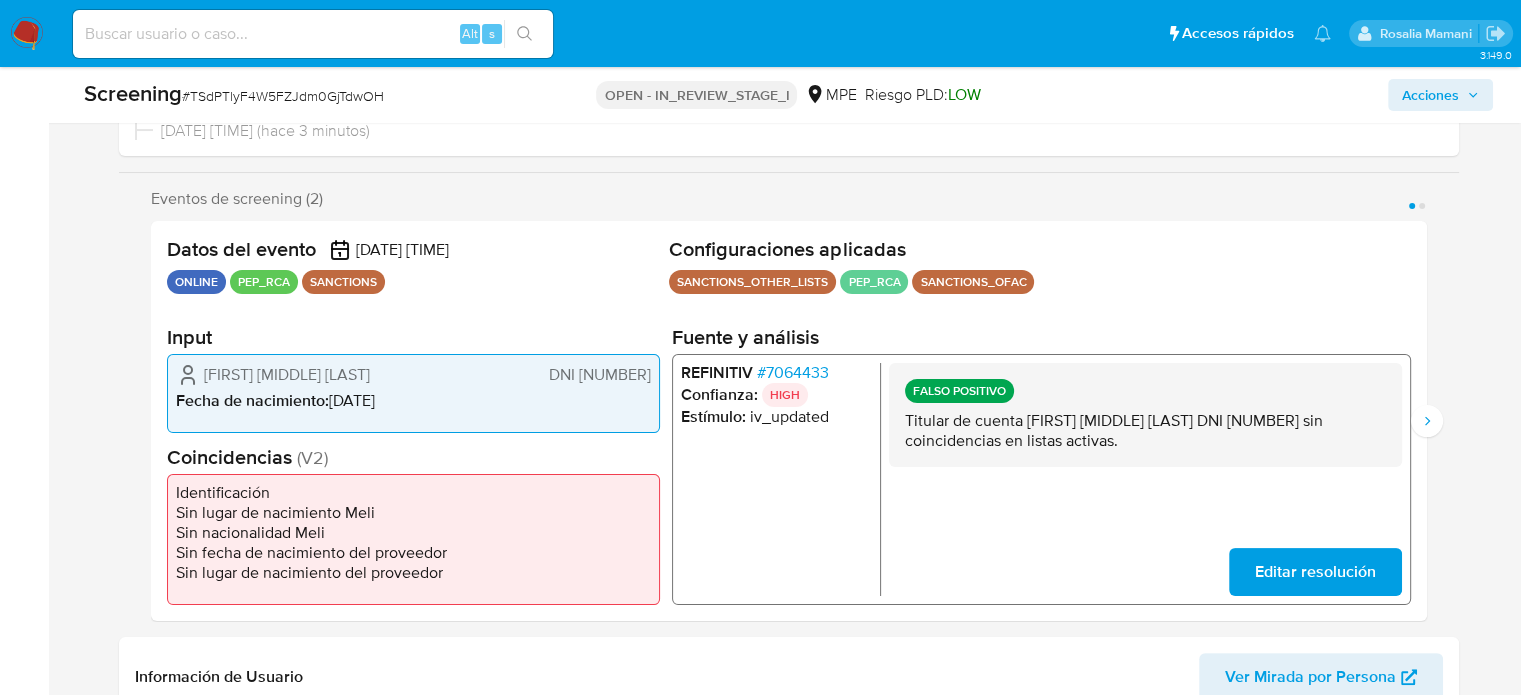 click on "Acciones" at bounding box center (1430, 95) 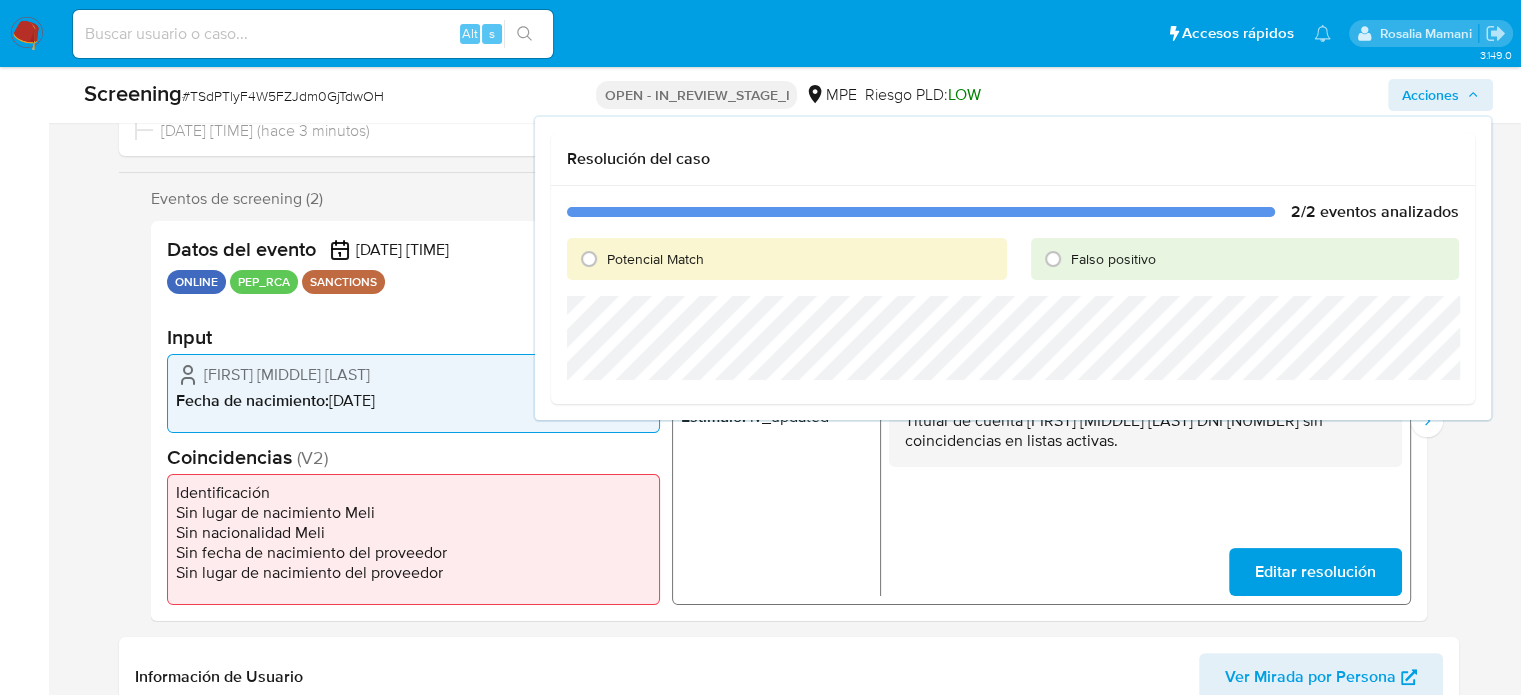 click on "FALSO POSITIVO Titular de cuenta Esteban Adrian Leon Juarez DNI 46584667 sin coincidencias en listas activas. Editar resolución" at bounding box center [1144, 478] 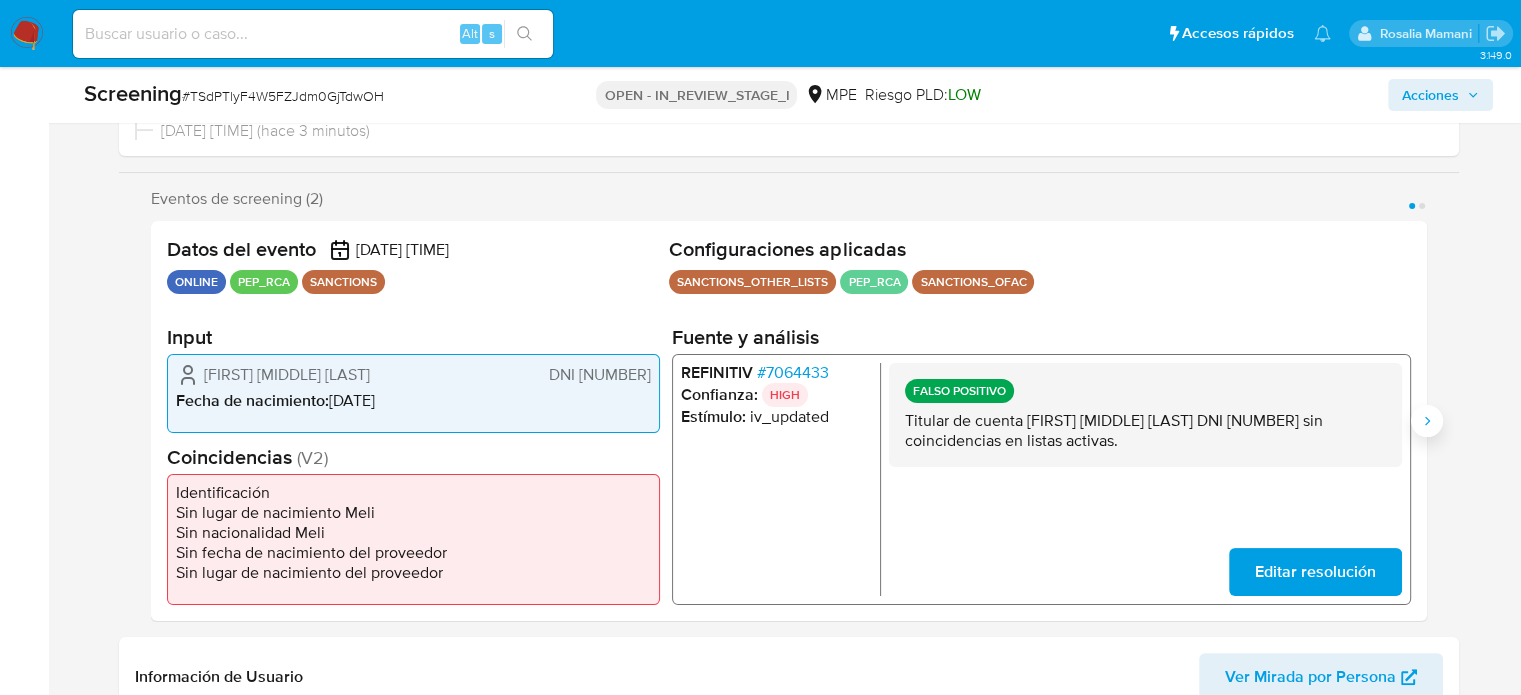 click 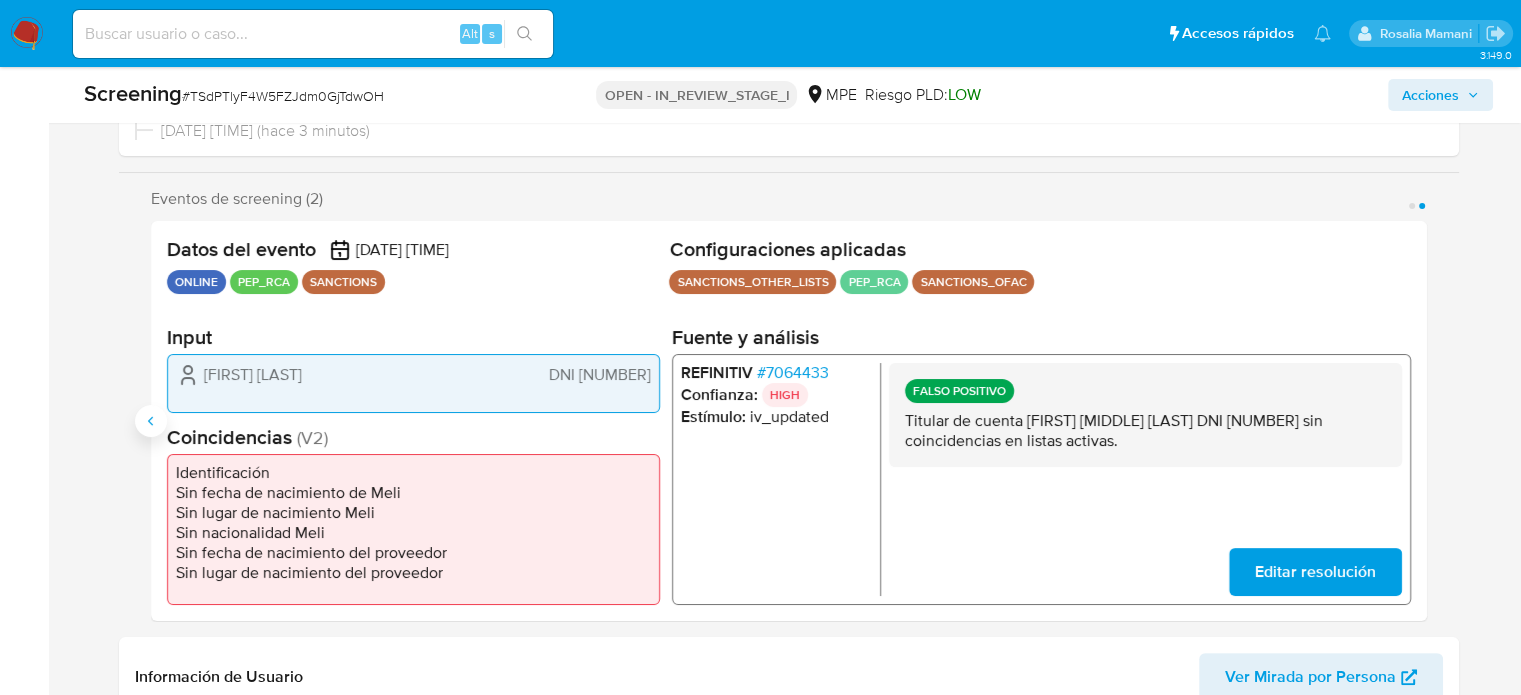 click 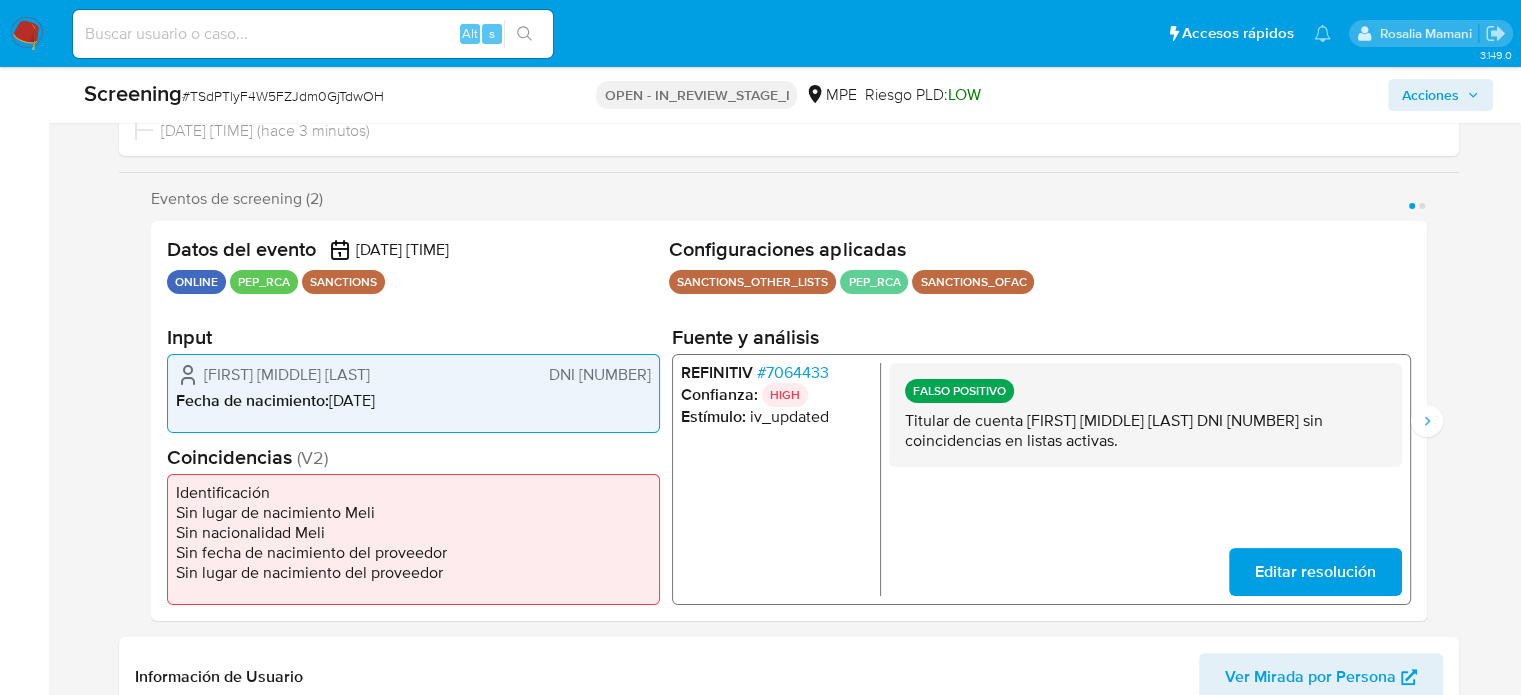 click on "Acciones" at bounding box center [1430, 95] 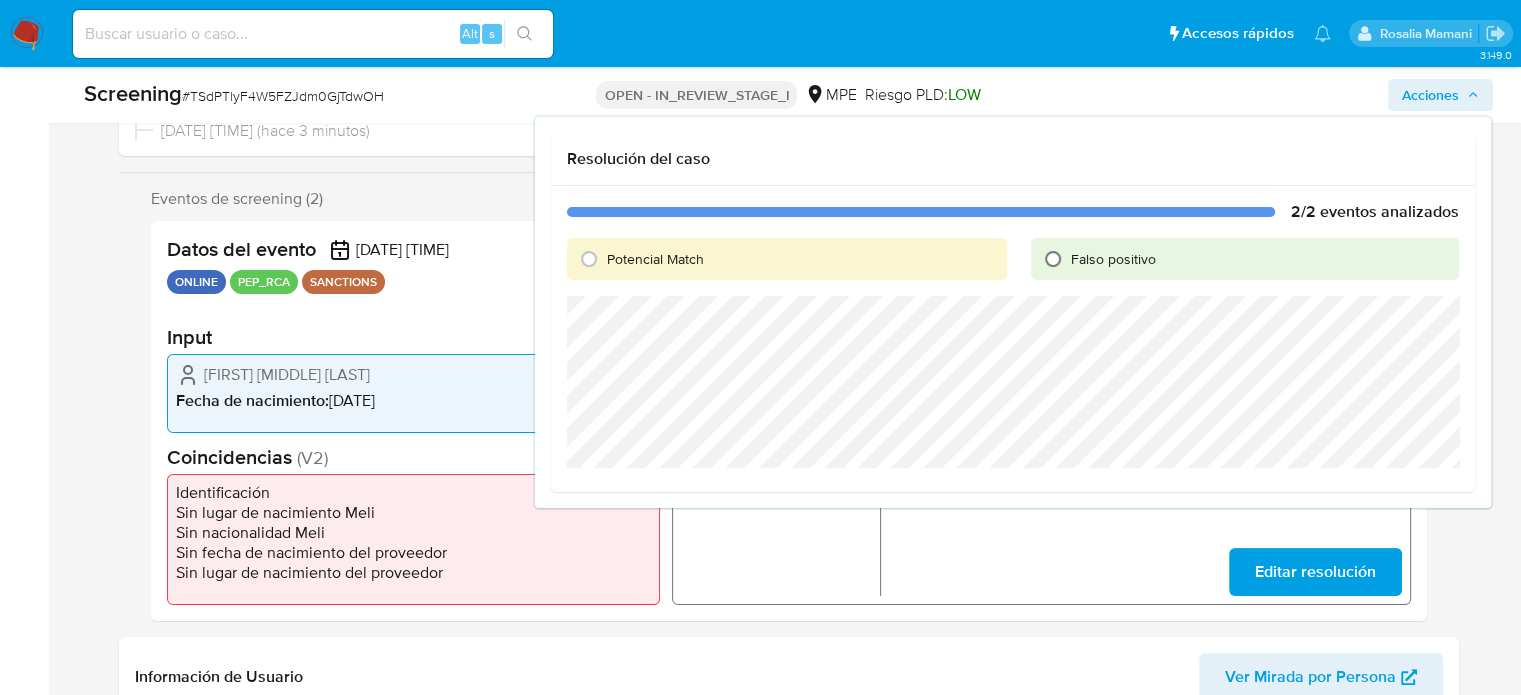 click on "Falso positivo" at bounding box center [1053, 259] 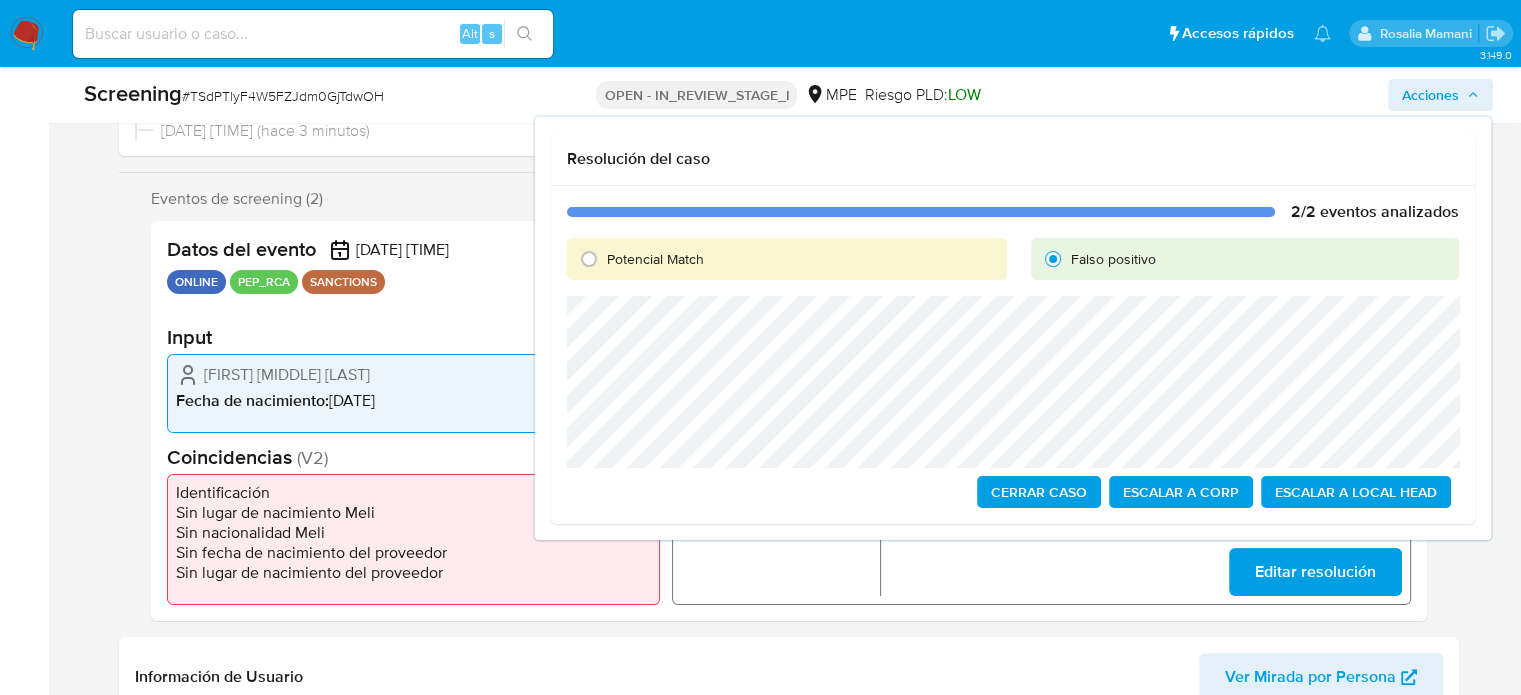 click on "Cerrar Caso" at bounding box center [1039, 492] 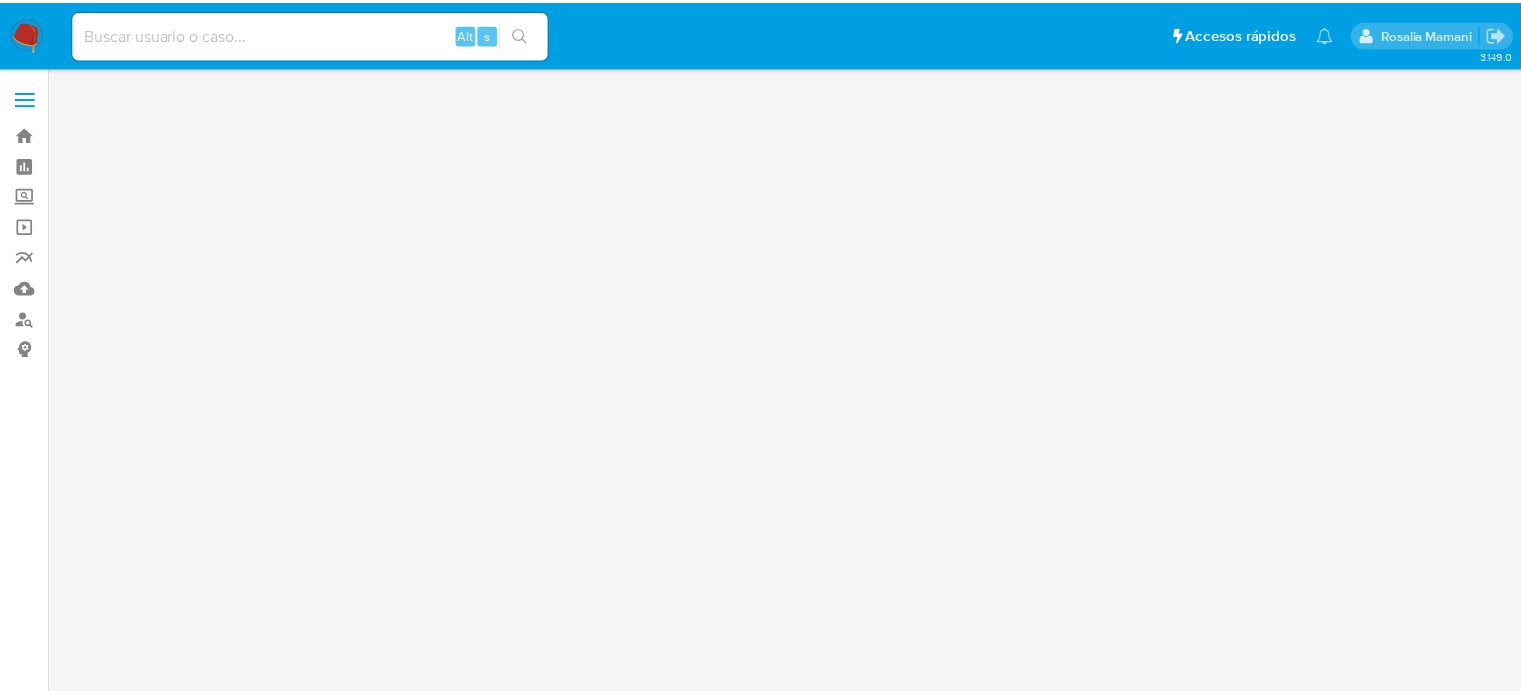scroll, scrollTop: 0, scrollLeft: 0, axis: both 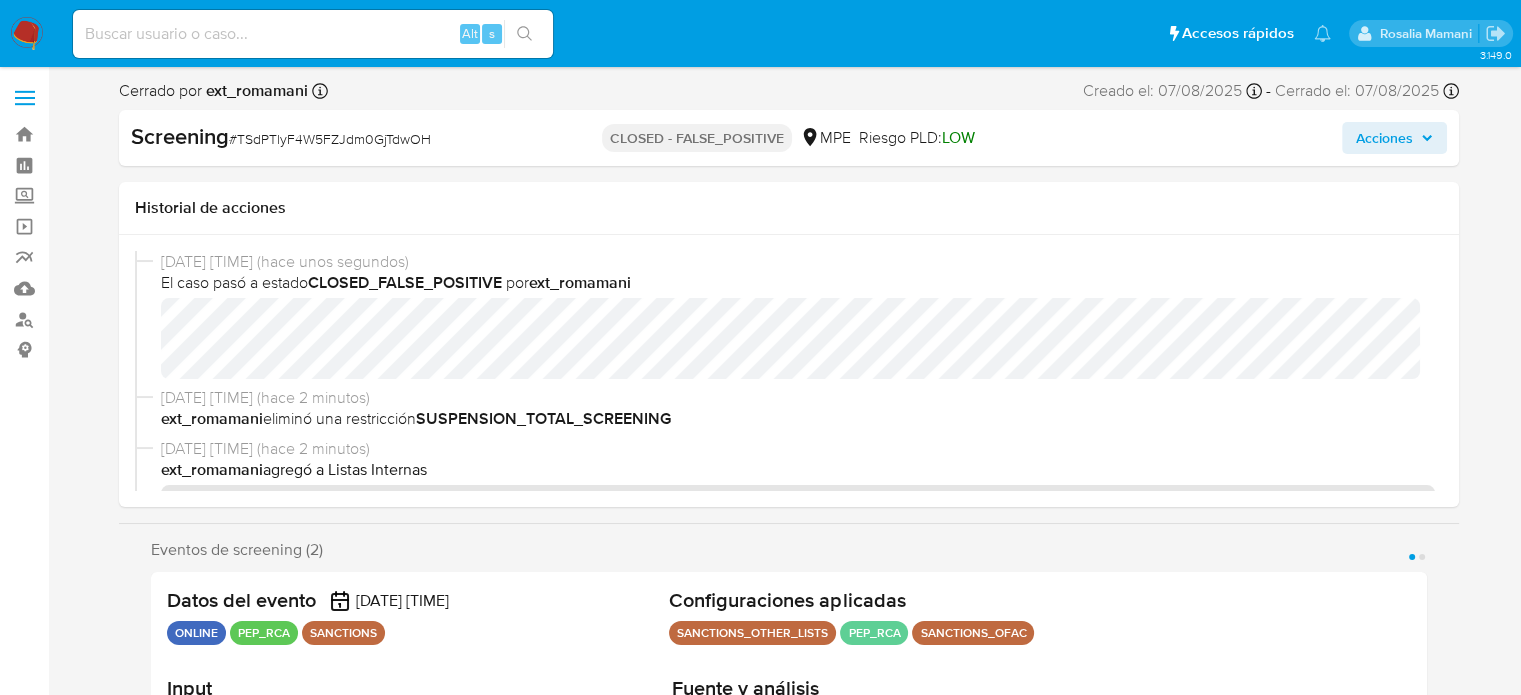 select on "10" 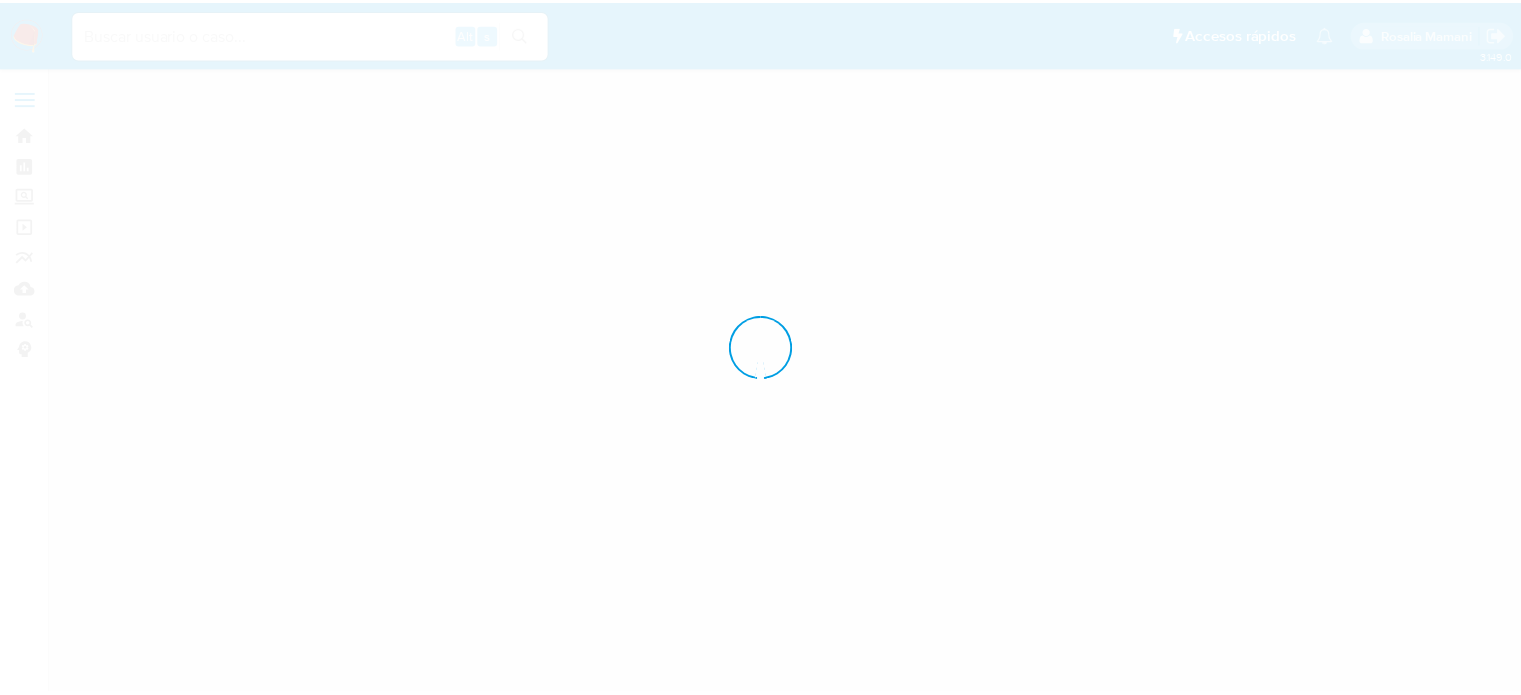 scroll, scrollTop: 0, scrollLeft: 0, axis: both 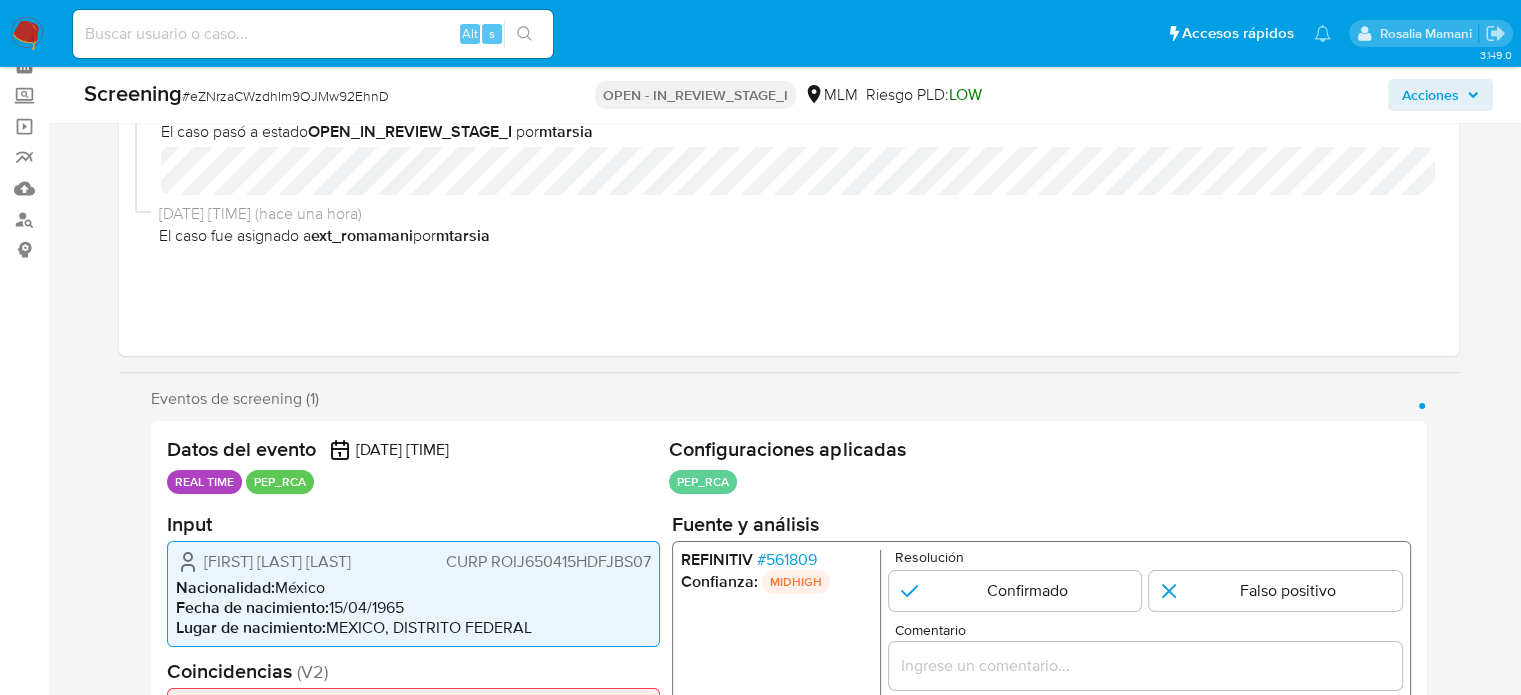 select on "10" 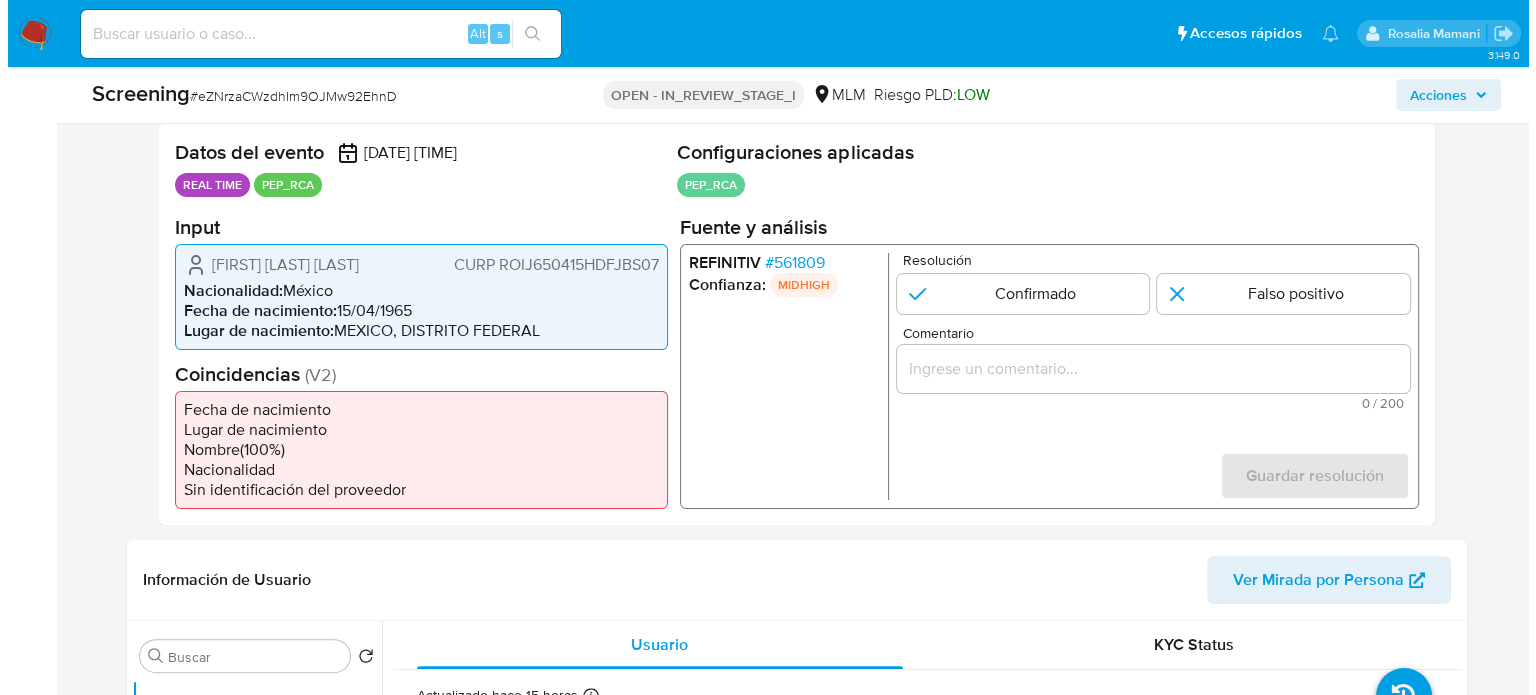 scroll, scrollTop: 400, scrollLeft: 0, axis: vertical 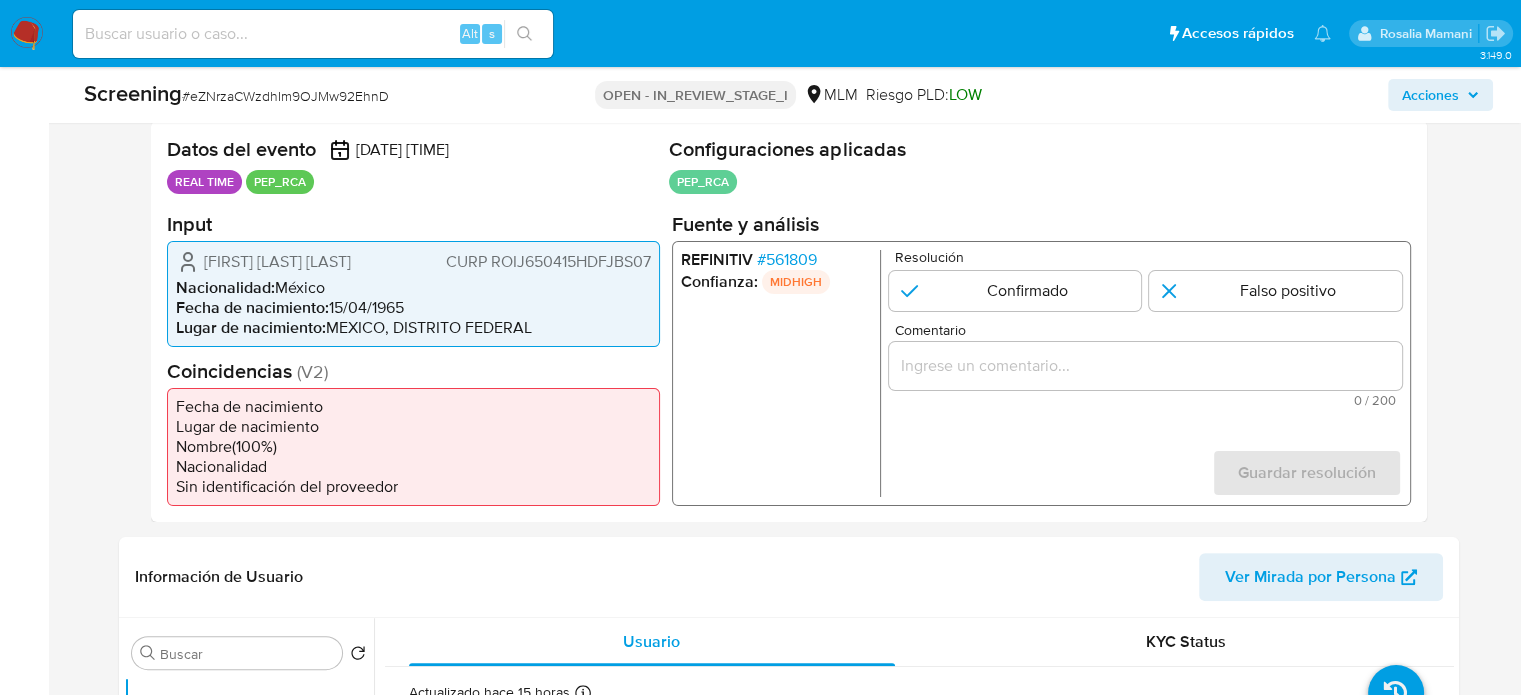 drag, startPoint x: 348, startPoint y: 263, endPoint x: 188, endPoint y: 261, distance: 160.0125 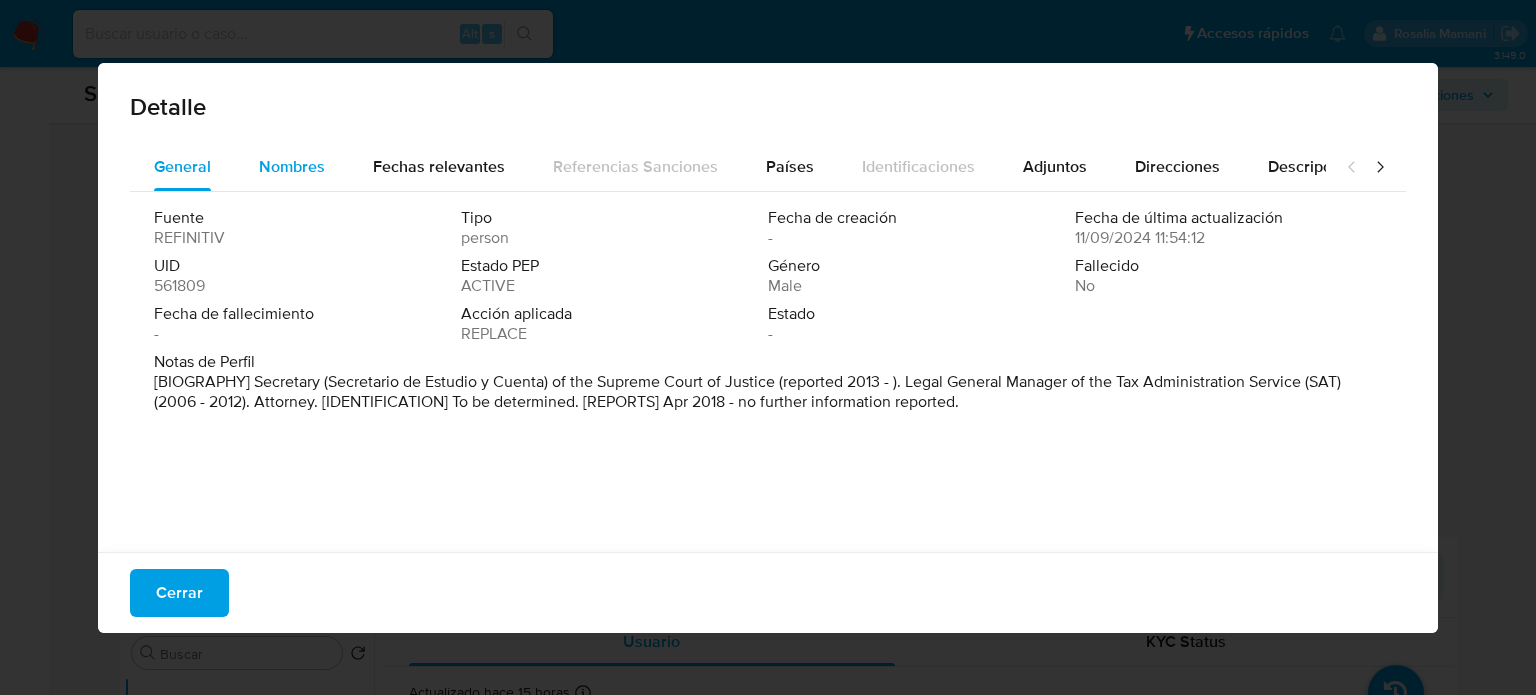 click on "Nombres" at bounding box center [292, 166] 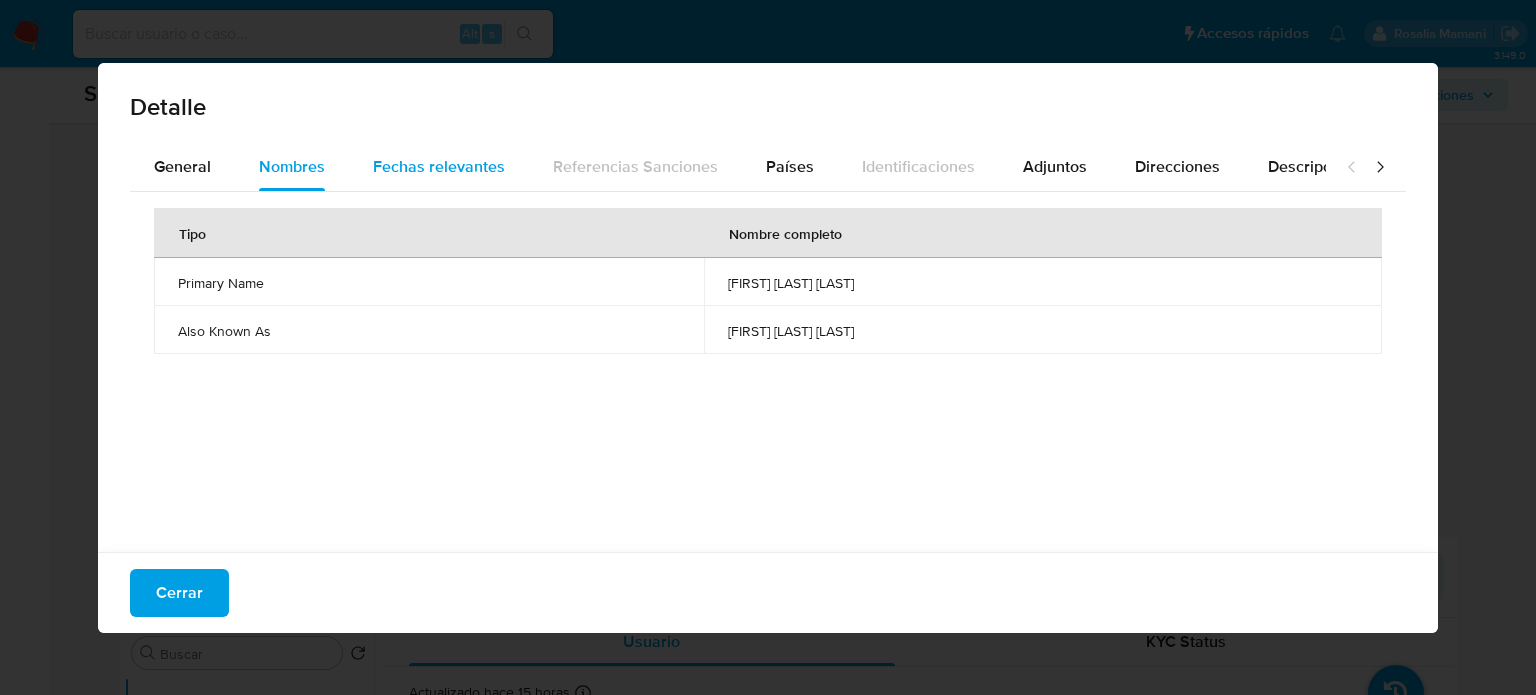 click on "Fechas relevantes" at bounding box center (439, 167) 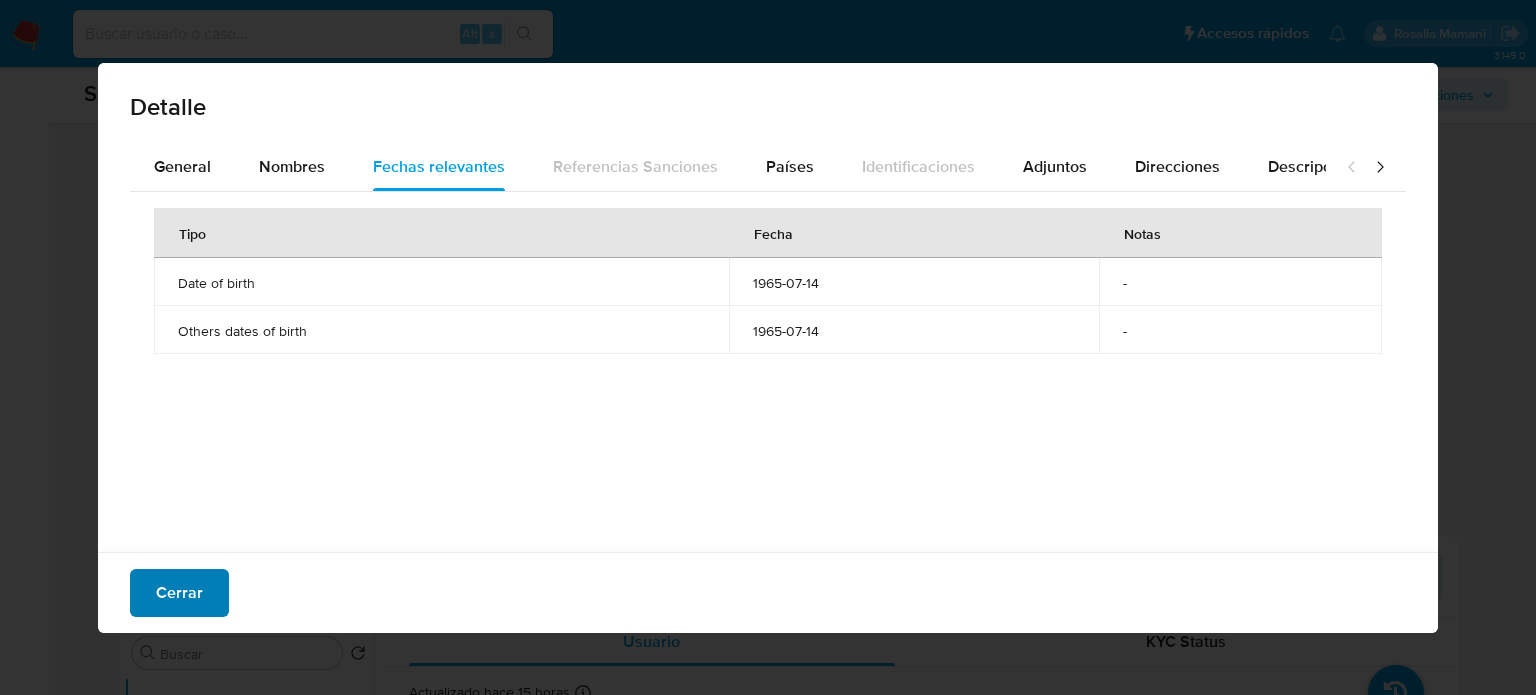 click on "Cerrar" at bounding box center [179, 593] 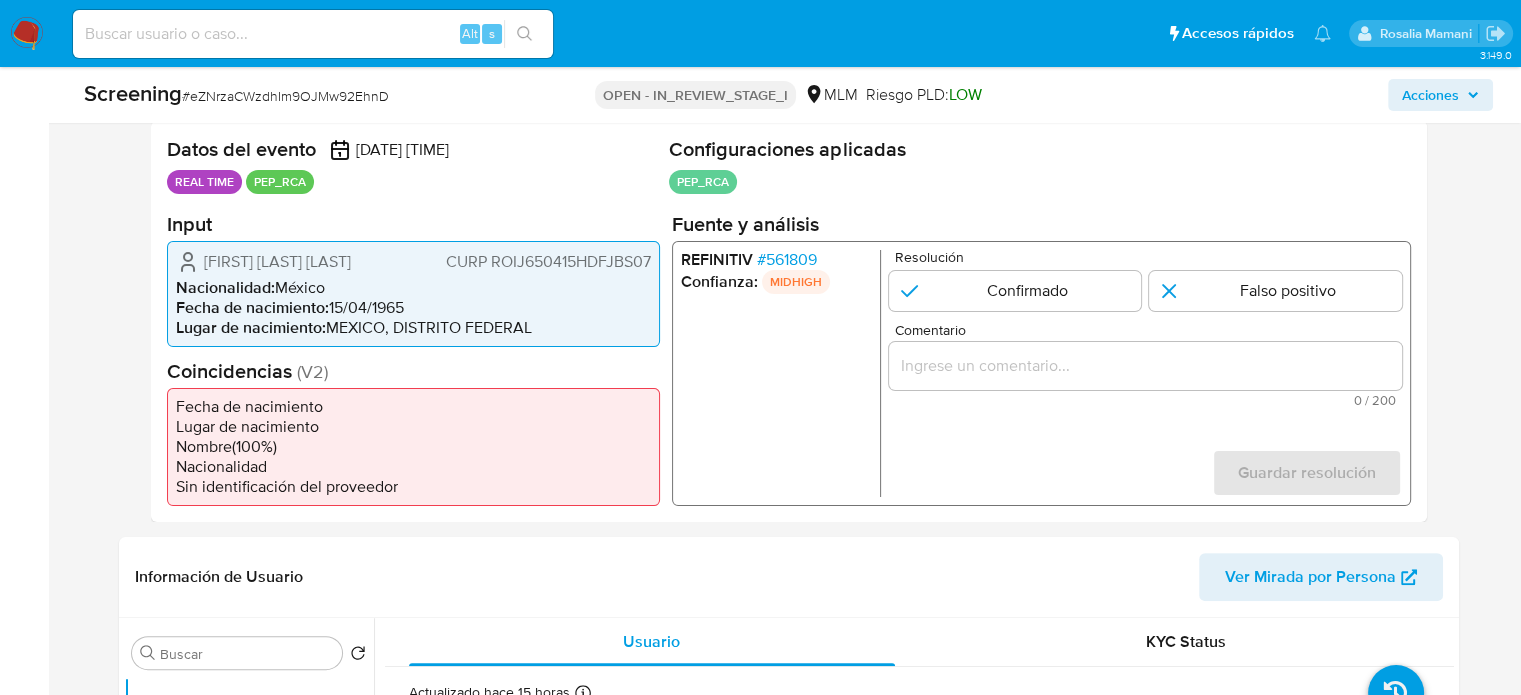 click on "# 561809" at bounding box center (786, 259) 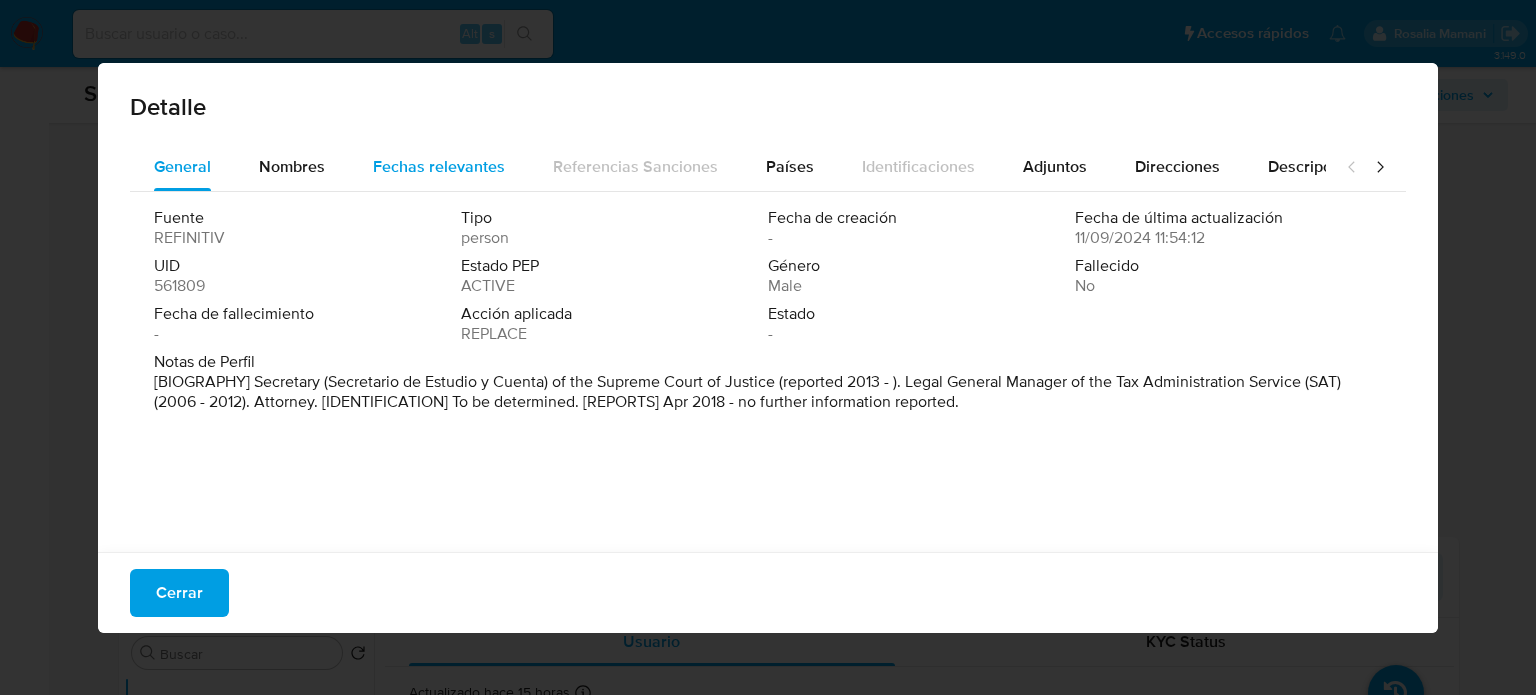 click on "Fechas relevantes" at bounding box center [439, 166] 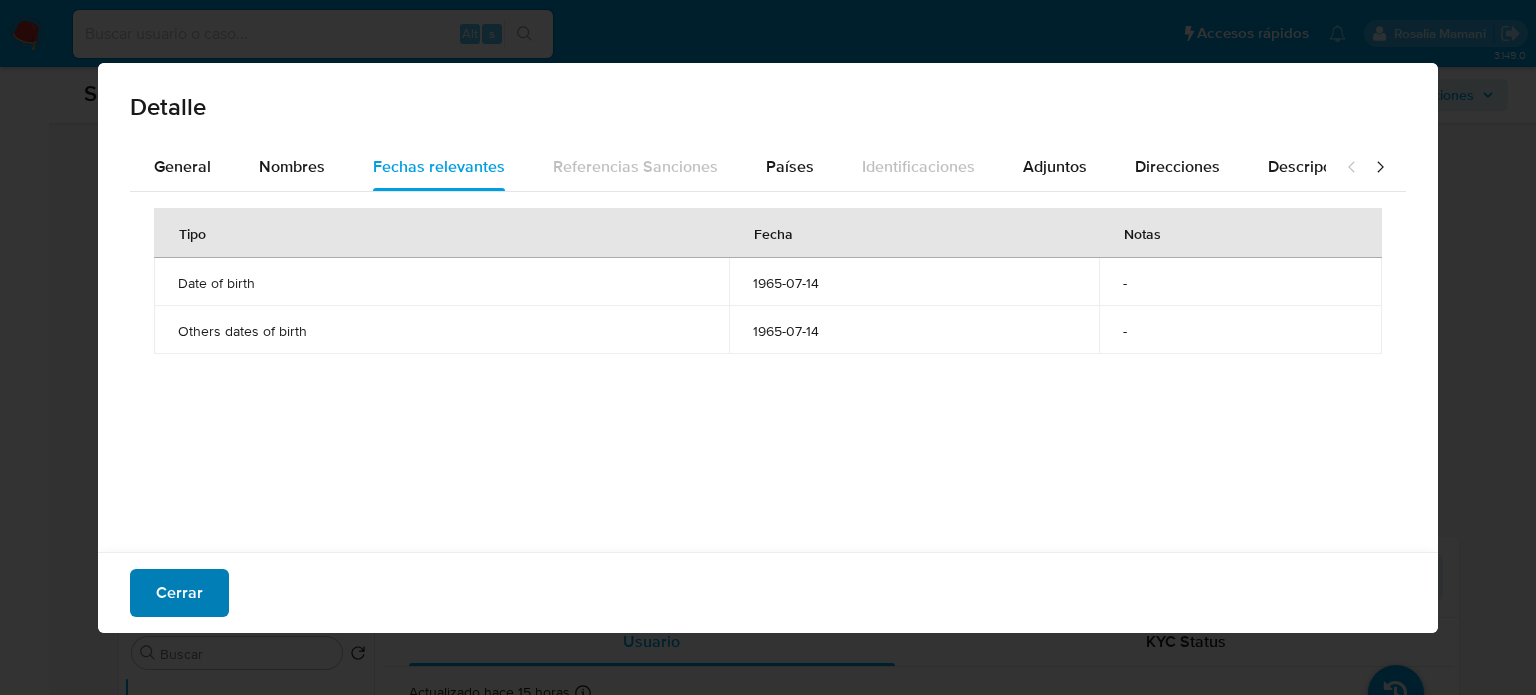 click on "Cerrar" at bounding box center [179, 593] 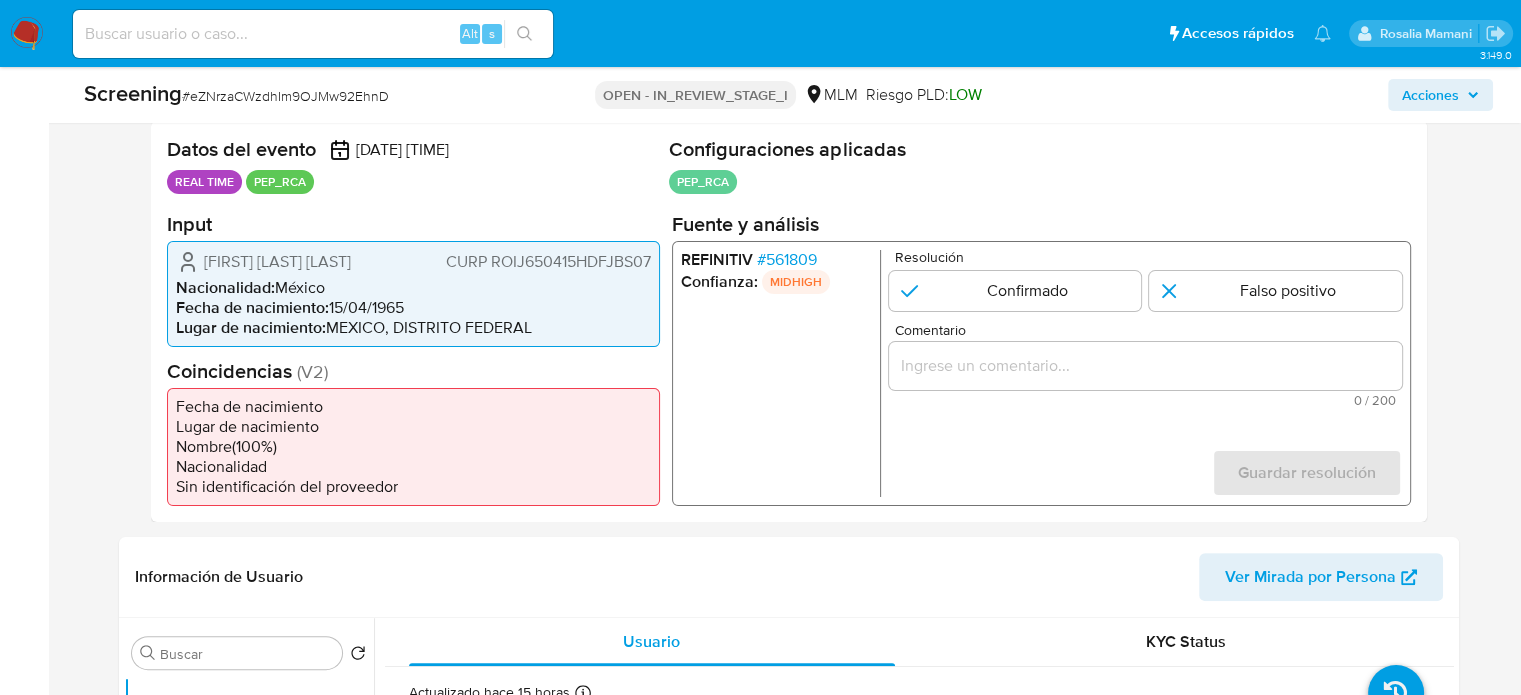 click on "# 561809" at bounding box center [786, 259] 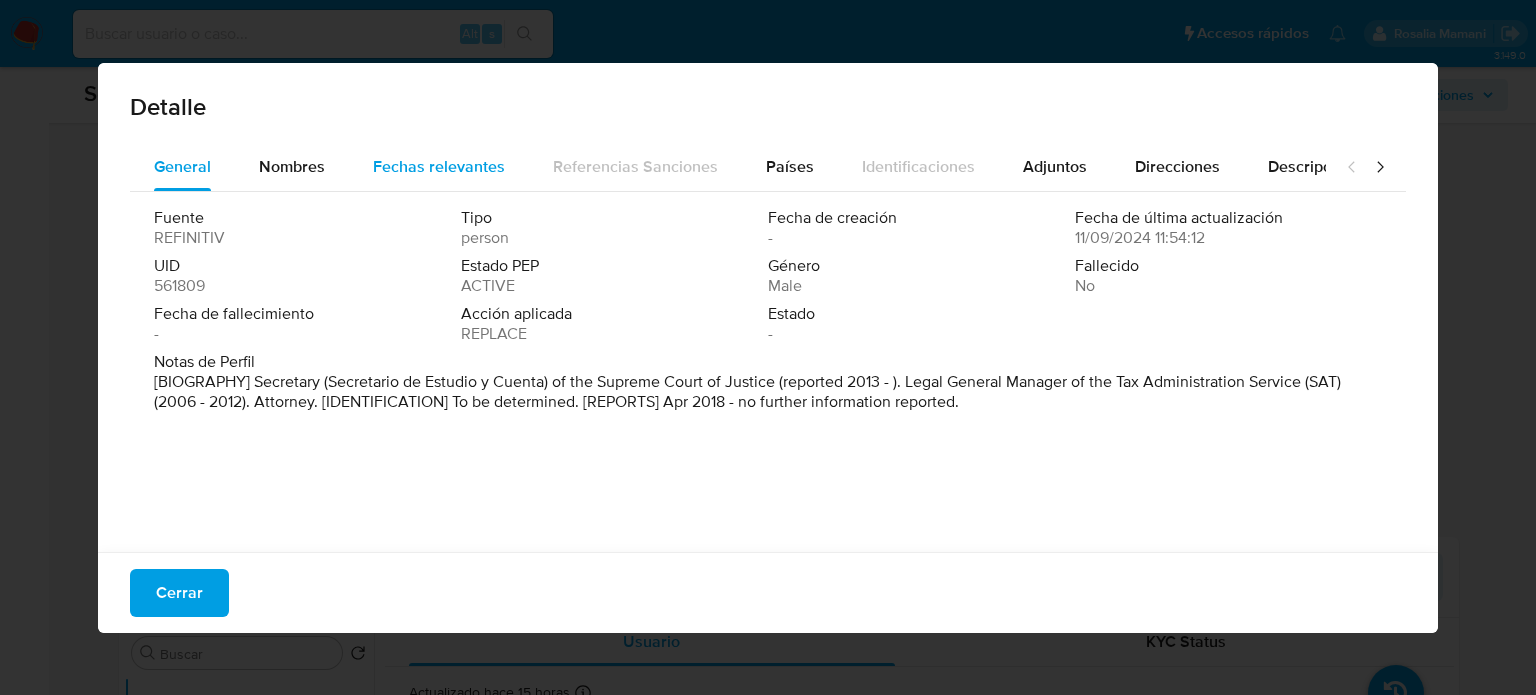 click on "Fechas relevantes" at bounding box center (439, 166) 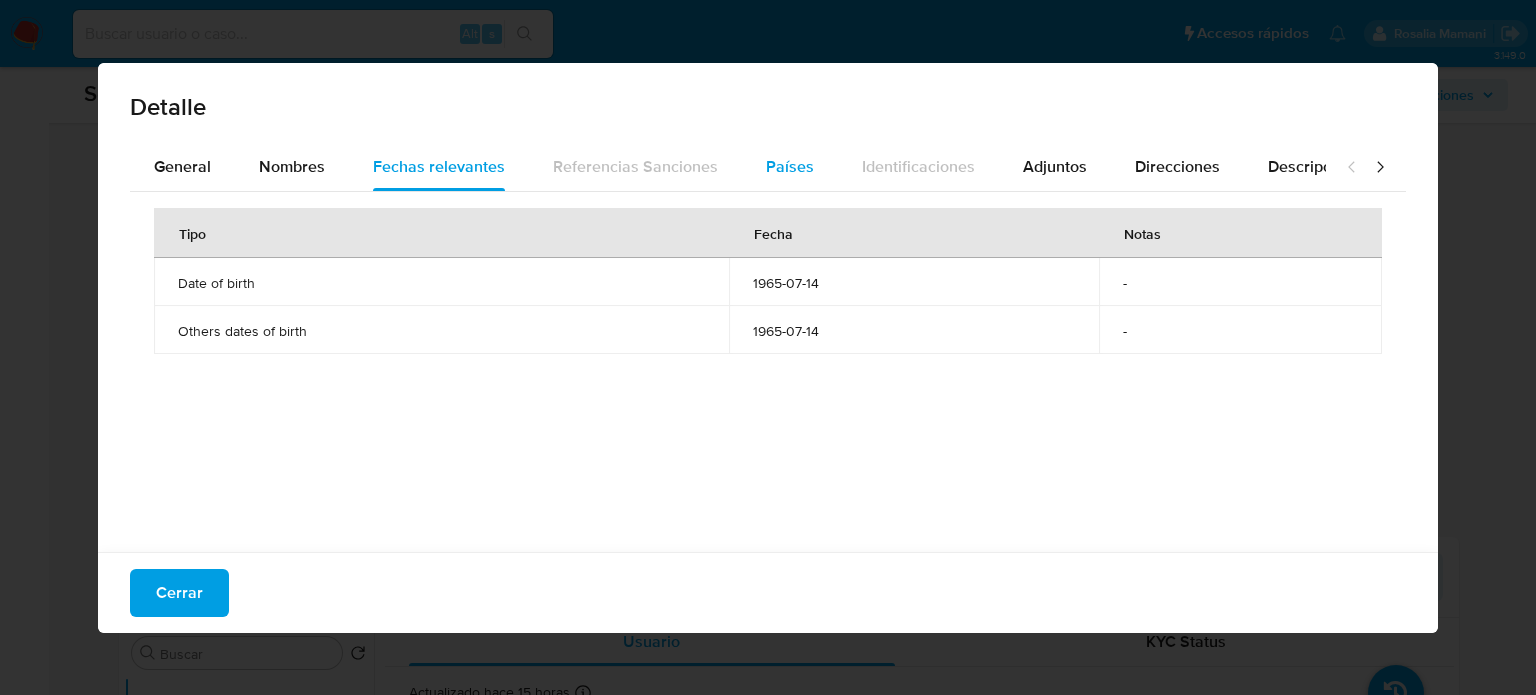 click on "Países" at bounding box center (790, 166) 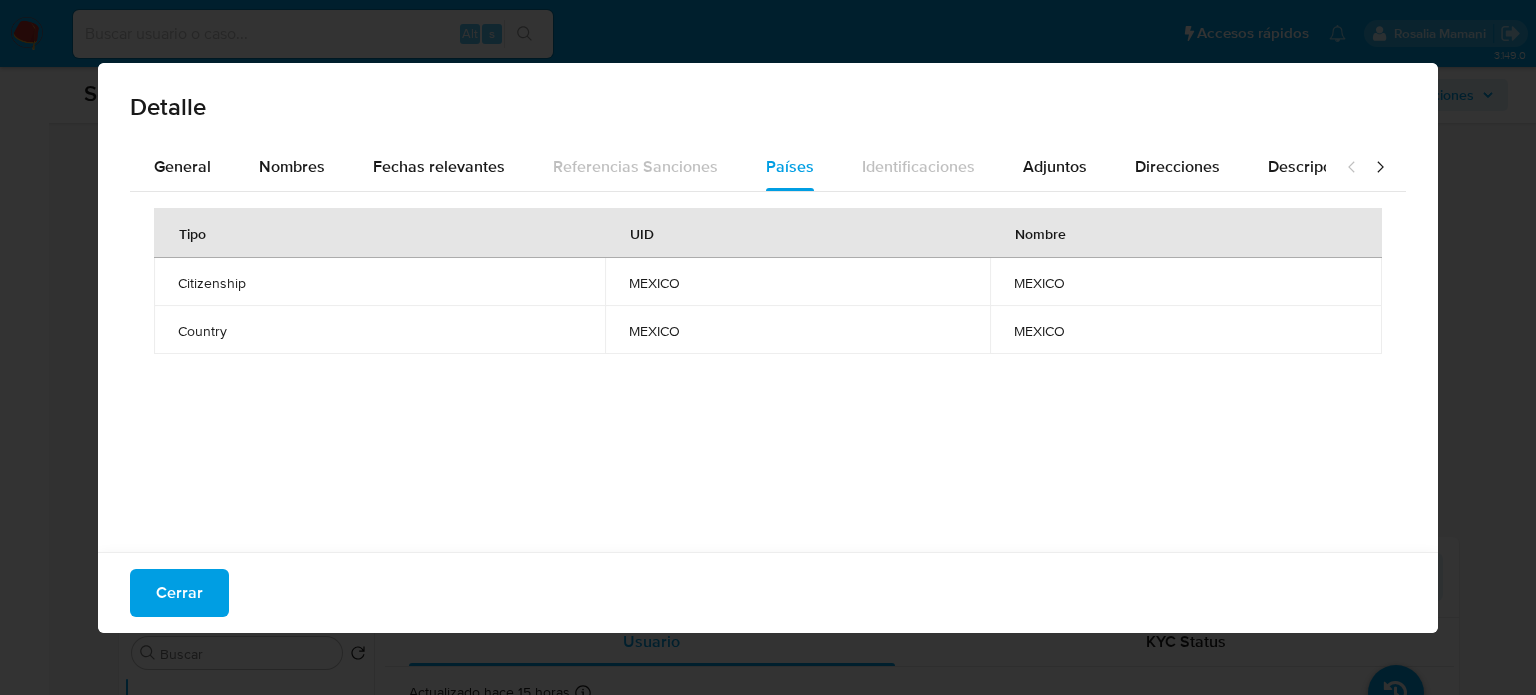 click 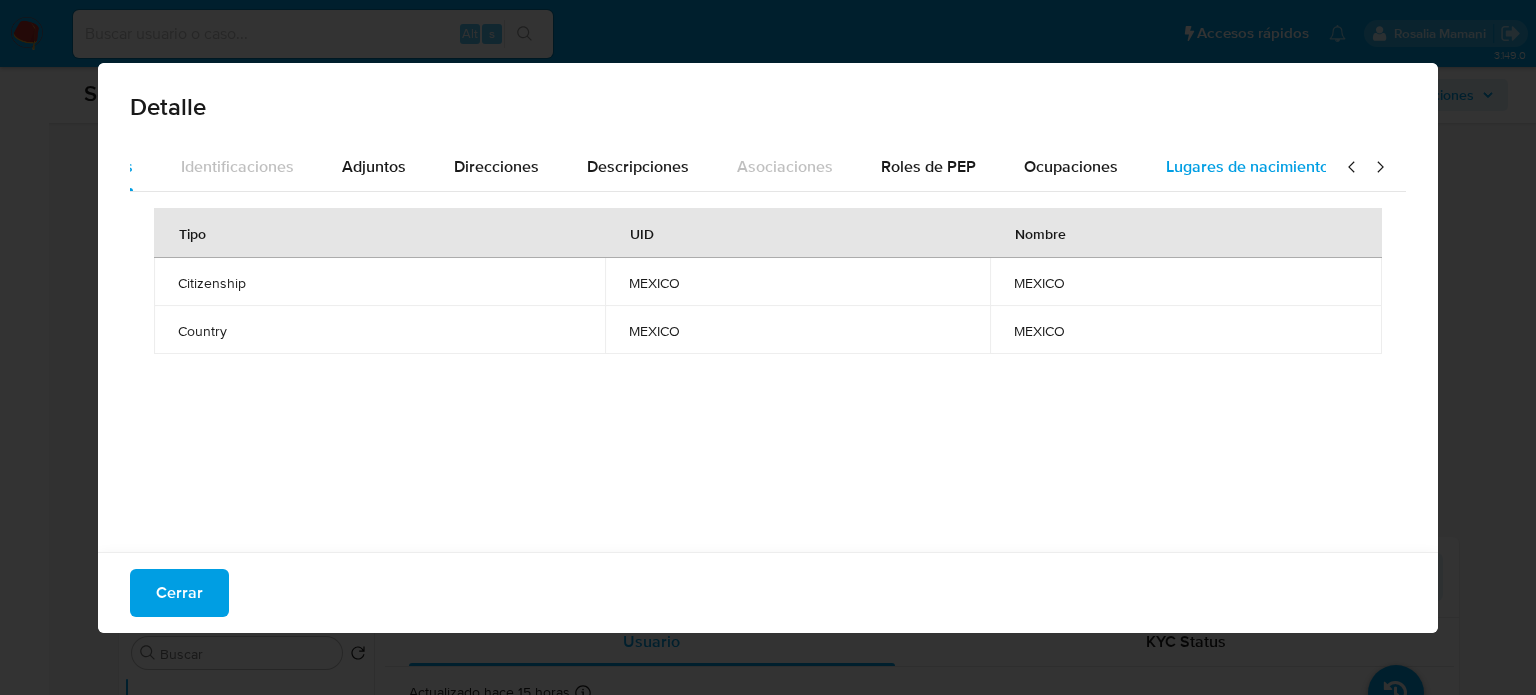 scroll, scrollTop: 0, scrollLeft: 707, axis: horizontal 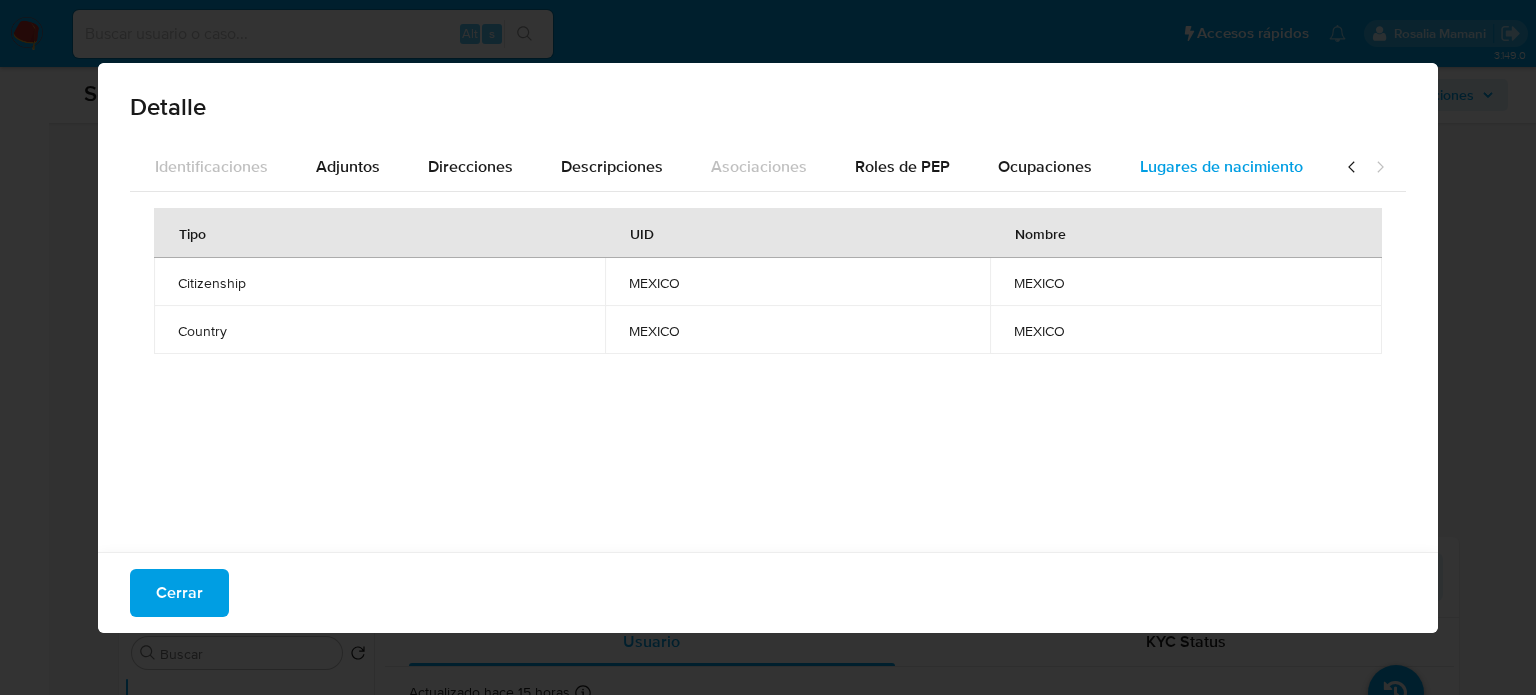 click on "Lugares de nacimiento" at bounding box center [1221, 166] 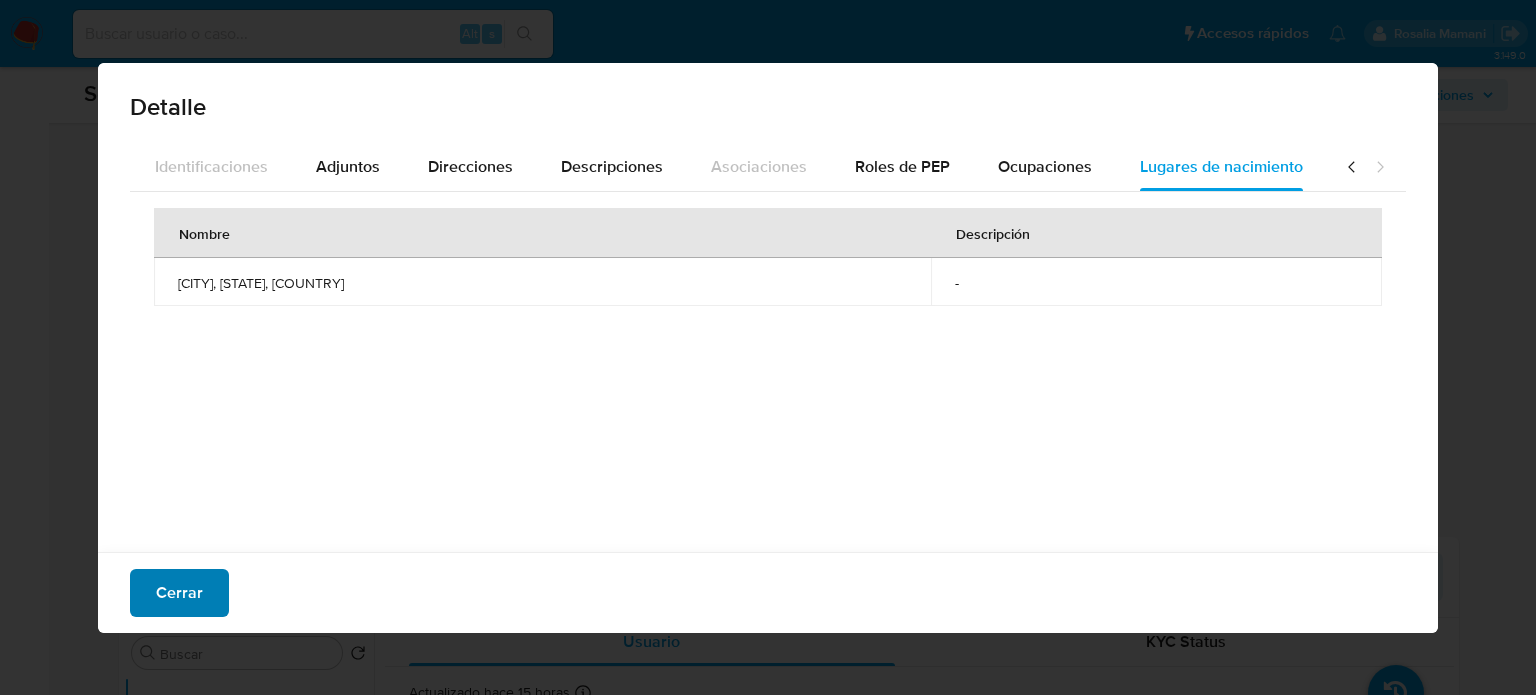 click on "Cerrar" at bounding box center (179, 593) 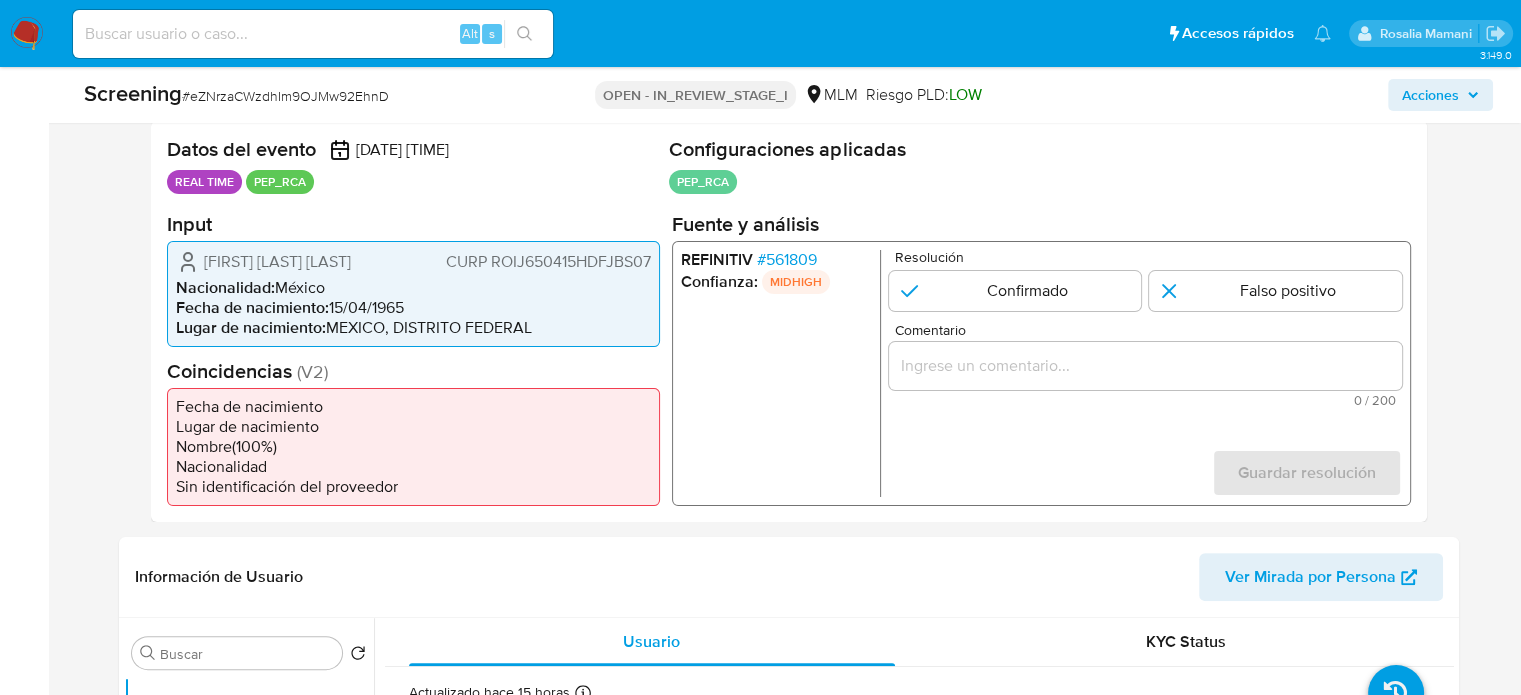click on "# 561809" at bounding box center [786, 259] 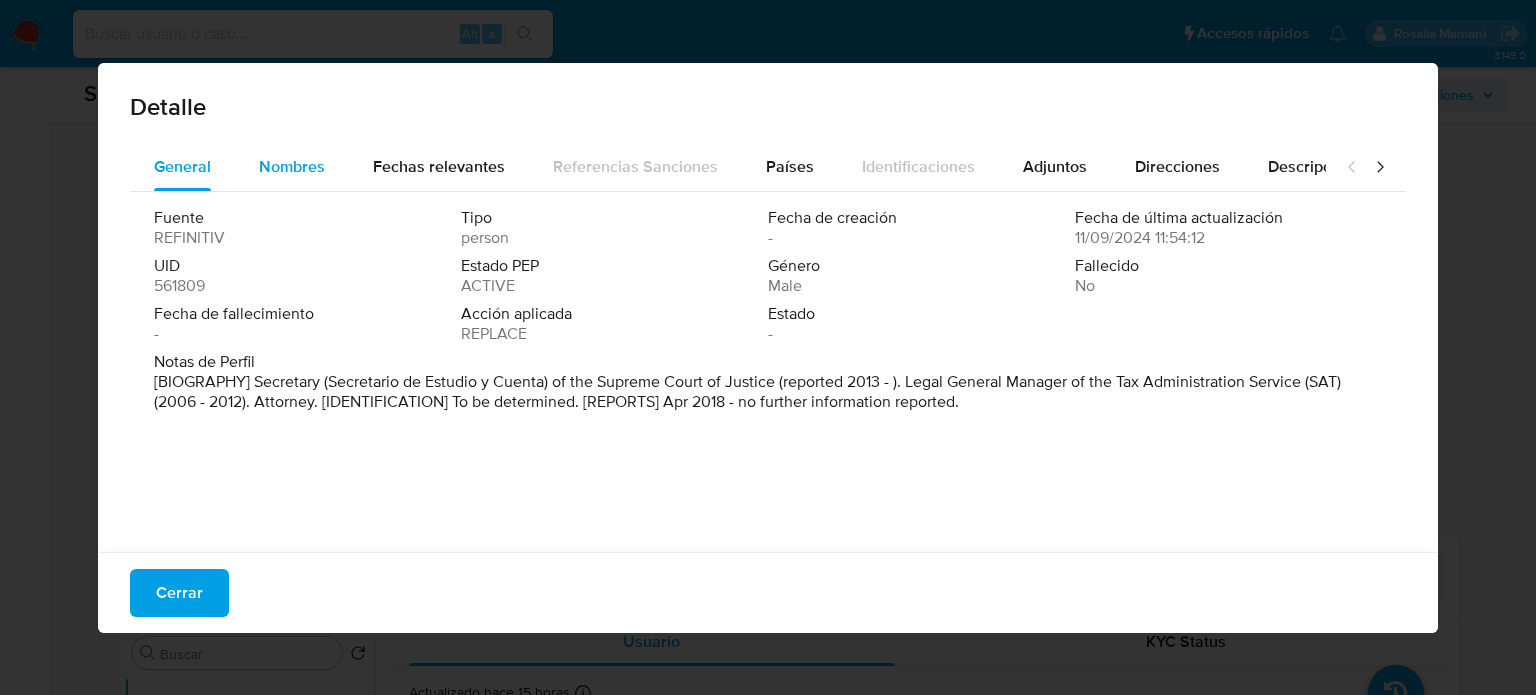 click on "Nombres" at bounding box center [292, 166] 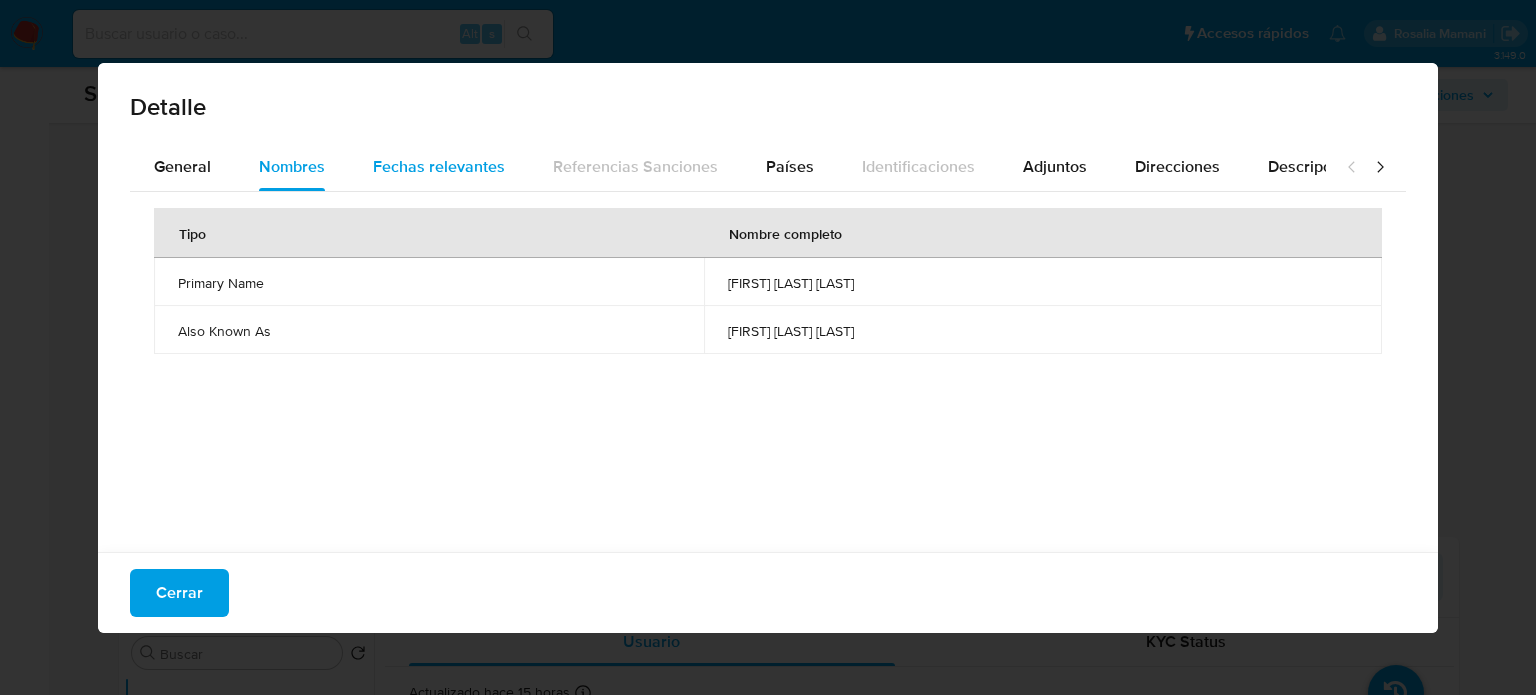 click on "Fechas relevantes" at bounding box center (439, 166) 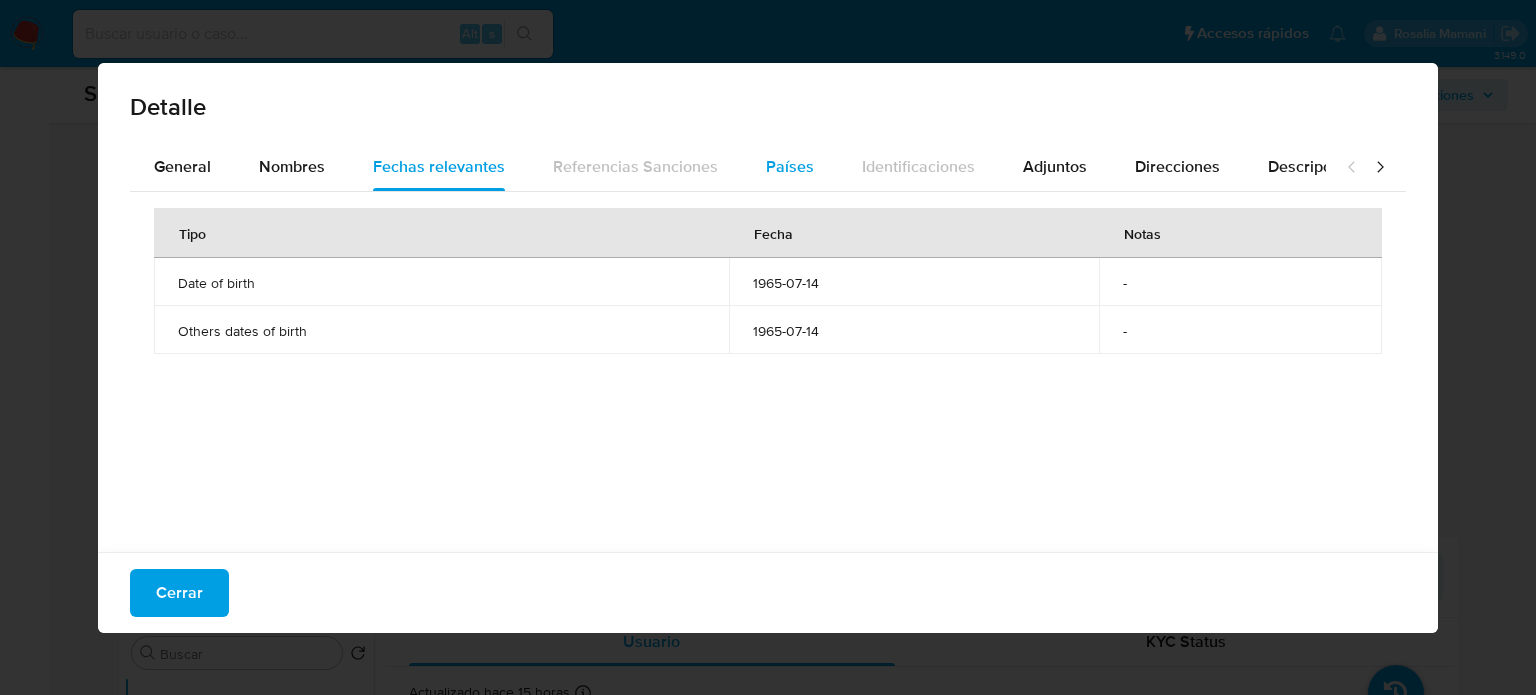 click on "Países" at bounding box center (790, 166) 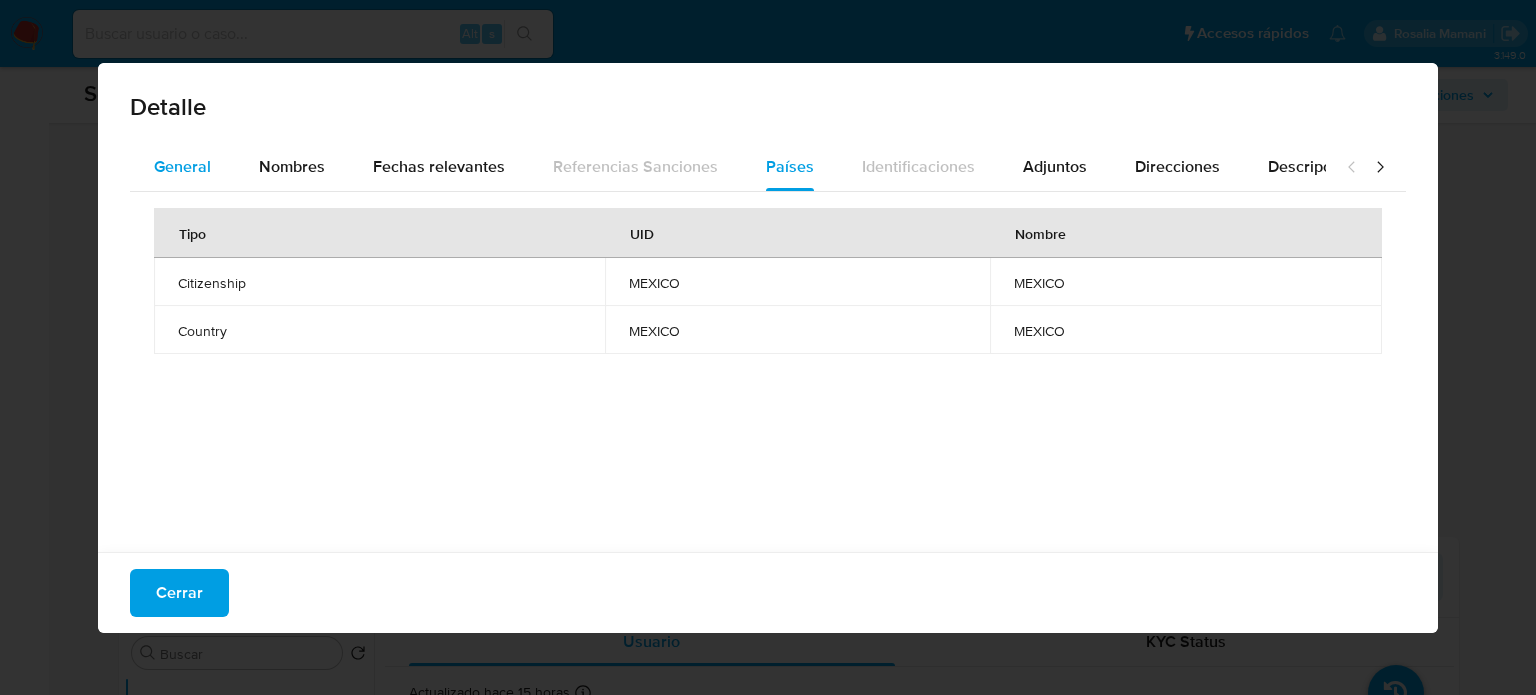 click on "General" at bounding box center (182, 166) 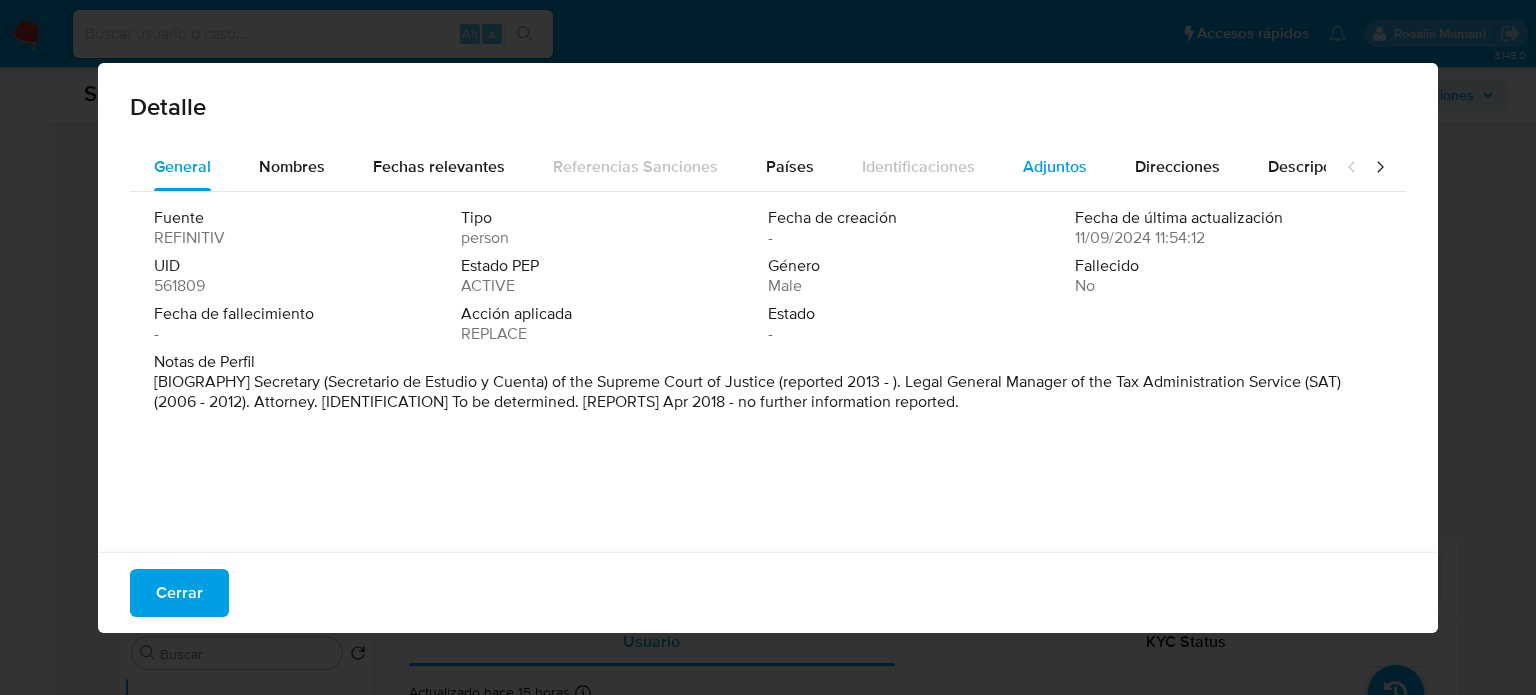 click on "Adjuntos" at bounding box center [1055, 166] 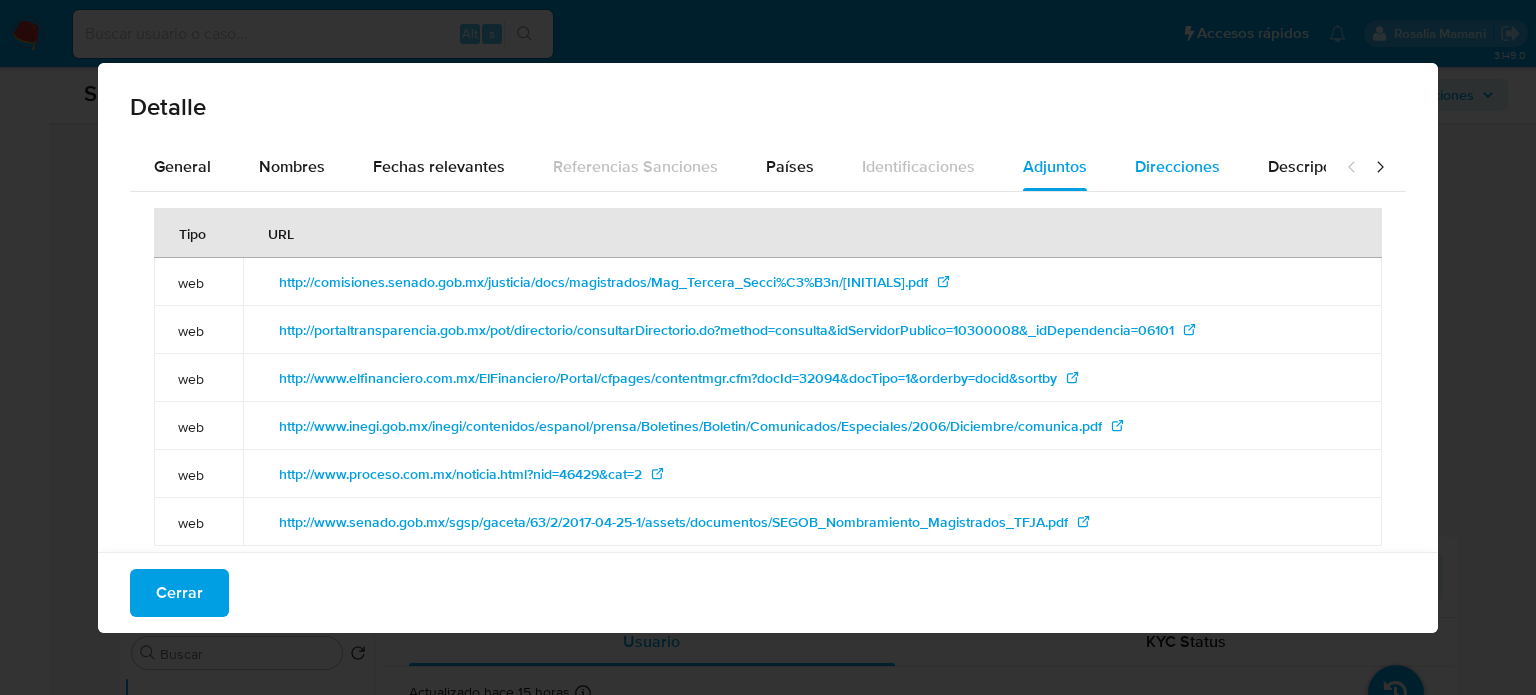 click on "Direcciones" at bounding box center [1177, 166] 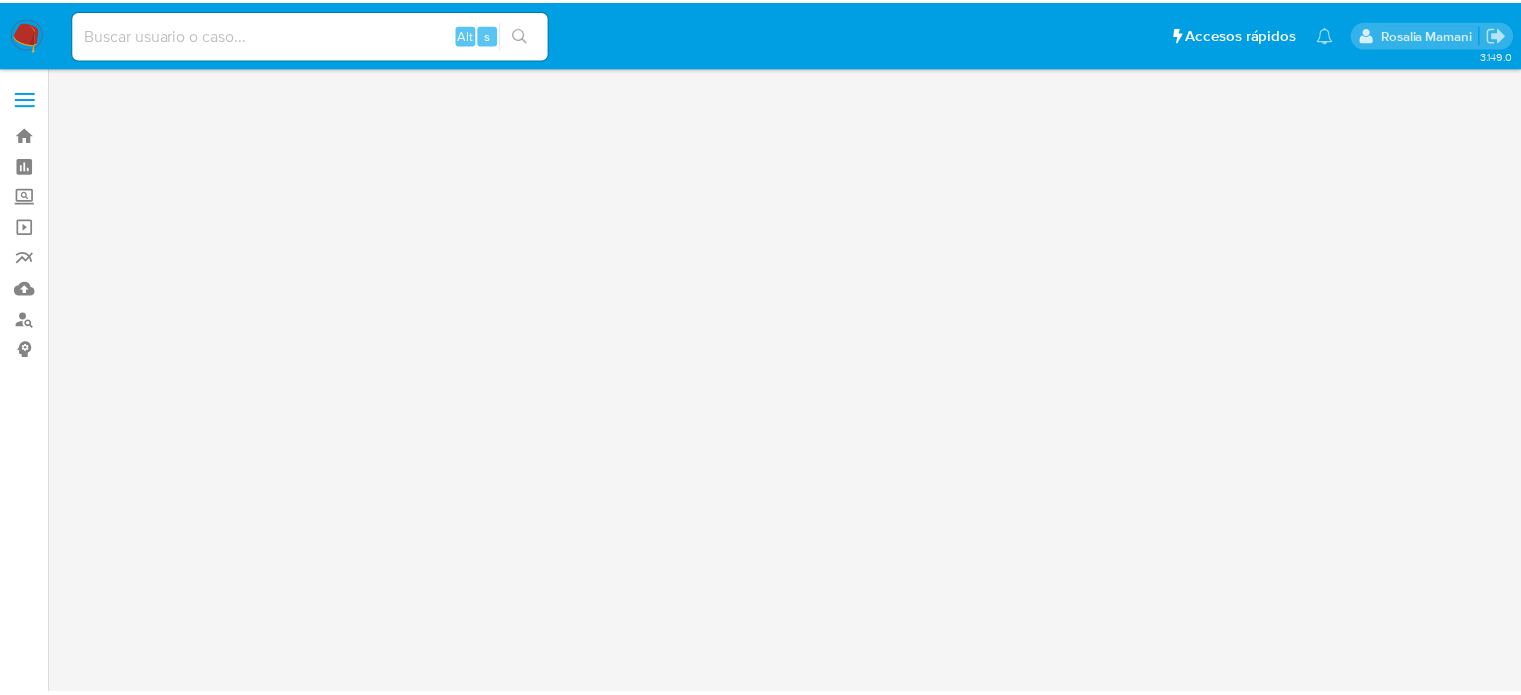 scroll, scrollTop: 0, scrollLeft: 0, axis: both 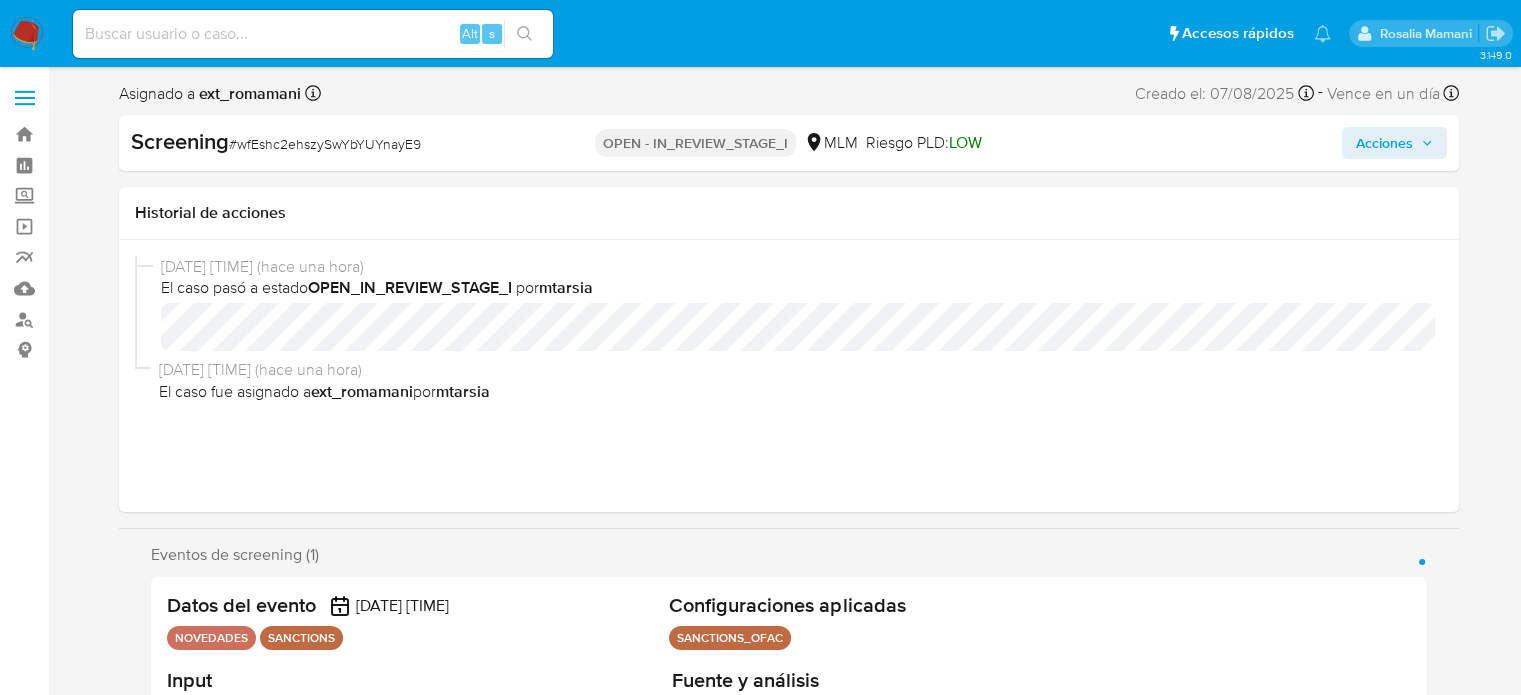 select on "10" 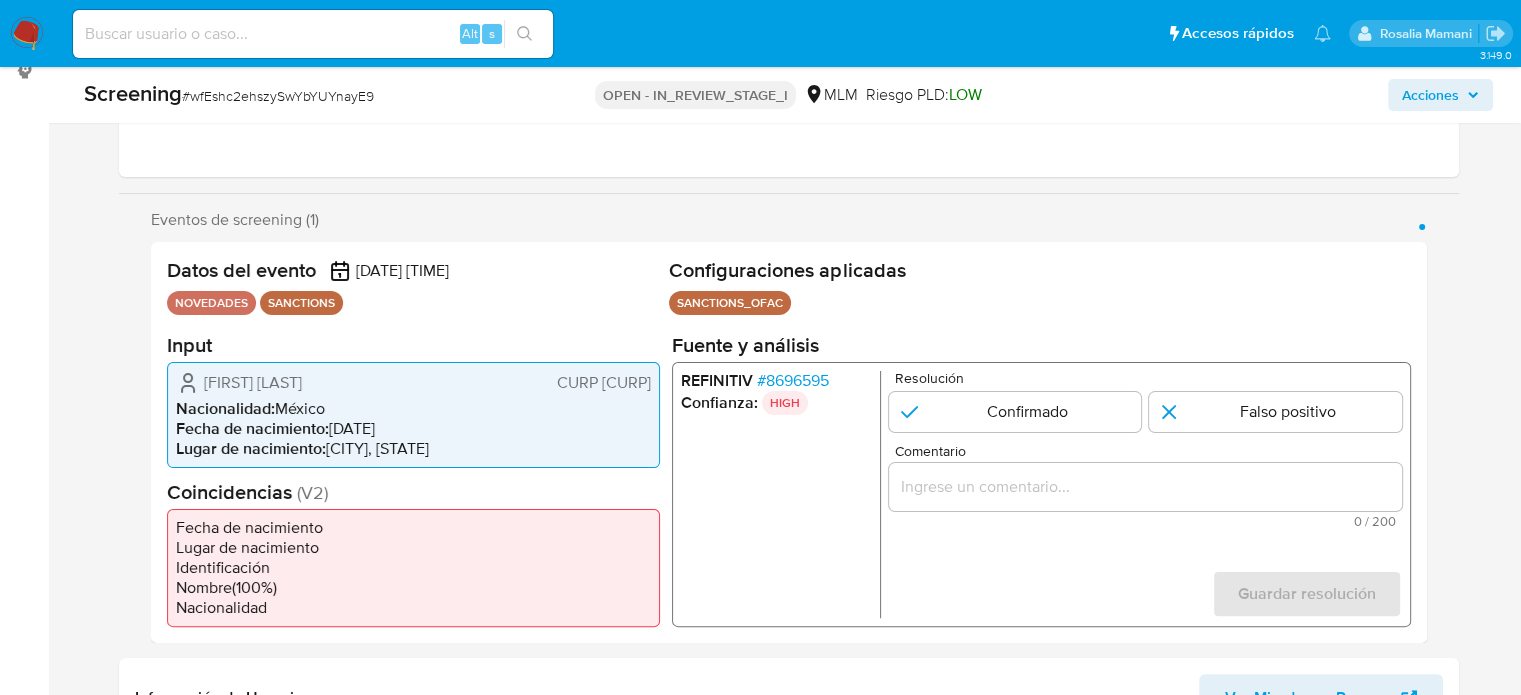 scroll, scrollTop: 400, scrollLeft: 0, axis: vertical 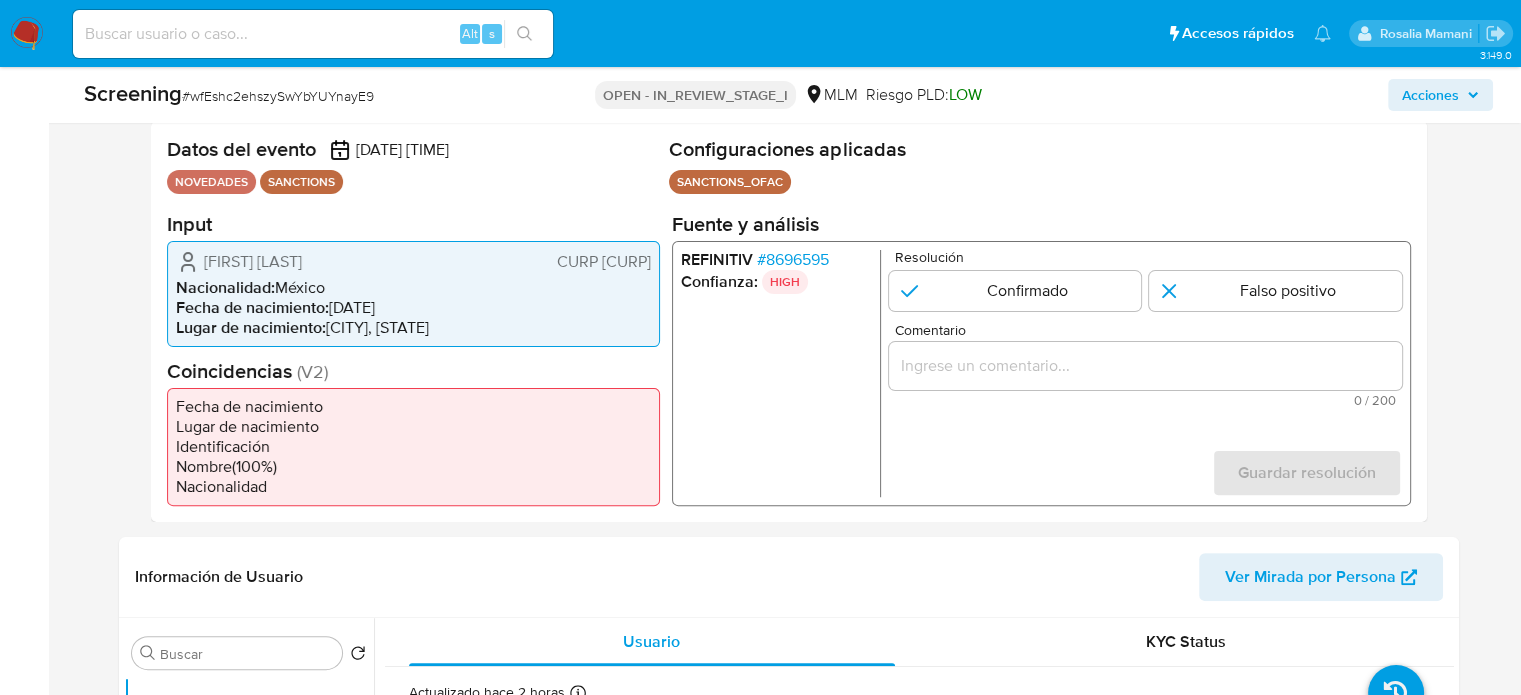 drag, startPoint x: 396, startPoint y: 263, endPoint x: 192, endPoint y: 266, distance: 204.02206 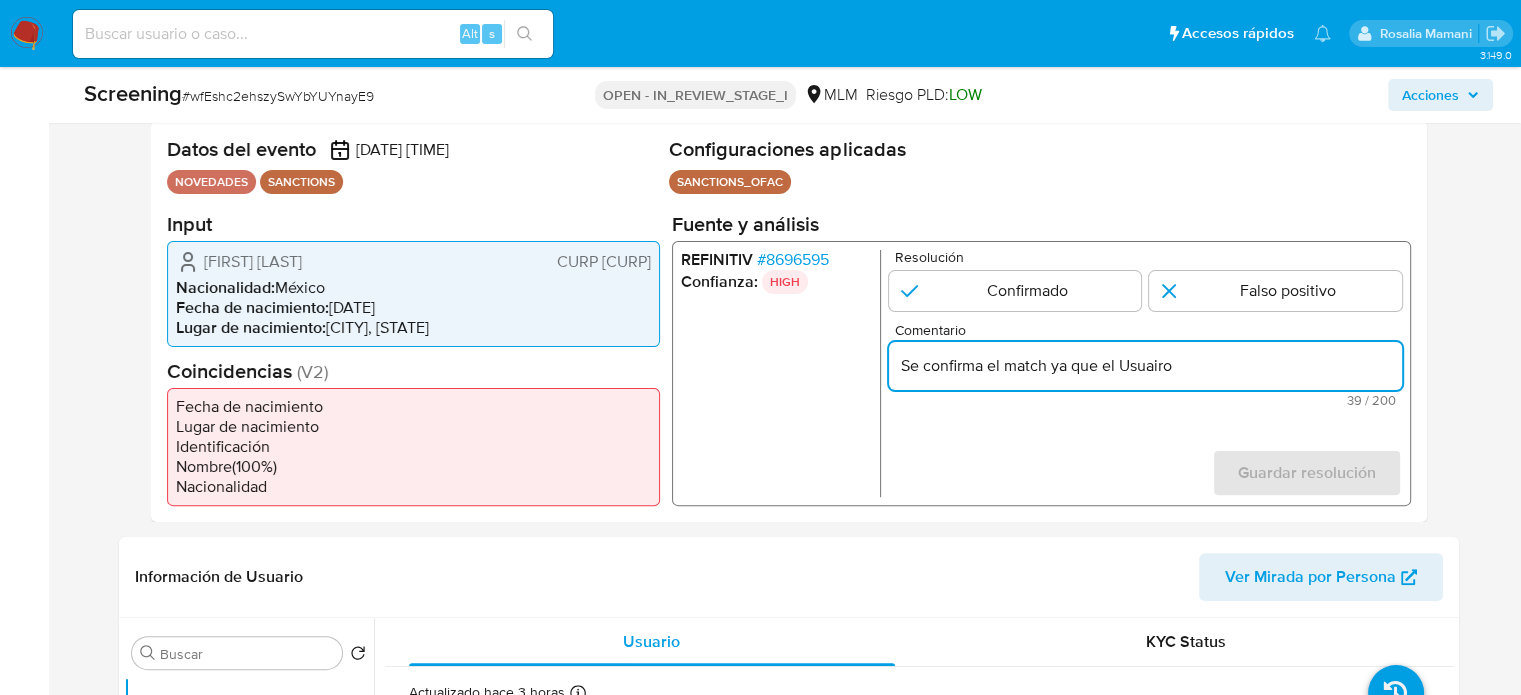 click on "Se confirma el match ya que el Usuairo" at bounding box center [1144, 365] 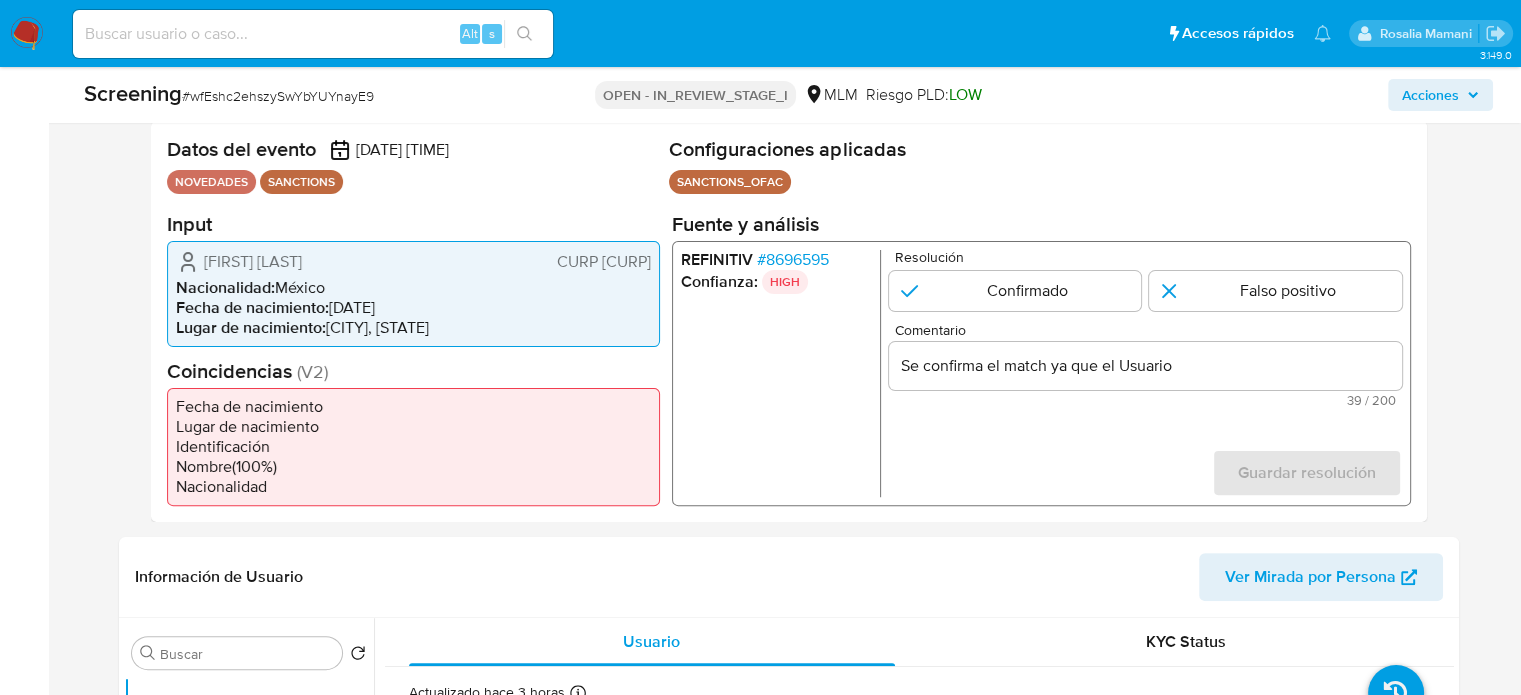 drag, startPoint x: 192, startPoint y: 259, endPoint x: 652, endPoint y: 269, distance: 460.10867 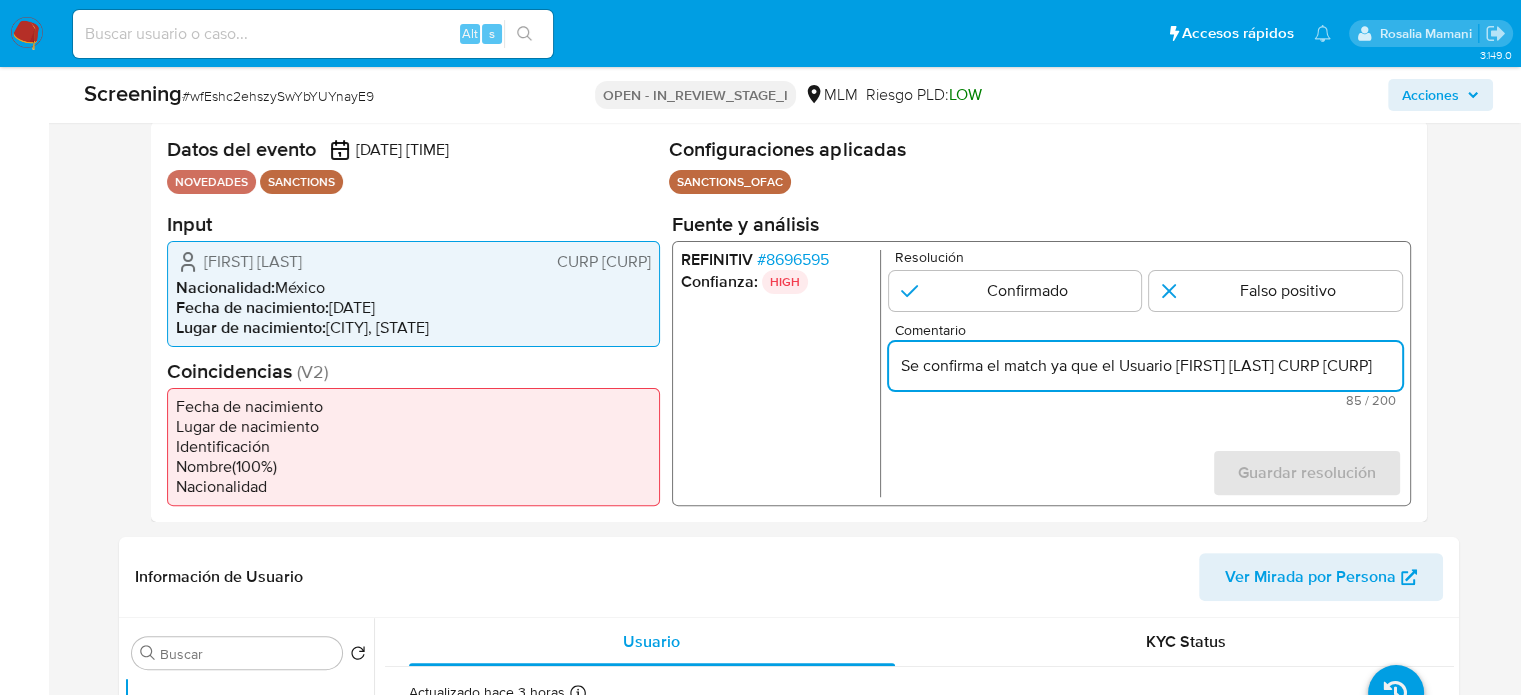 click on "Se confirma el match ya que el Usuario Antonio Romero Sánchez CURP ROSA840727HVZMNN06" at bounding box center [1144, 365] 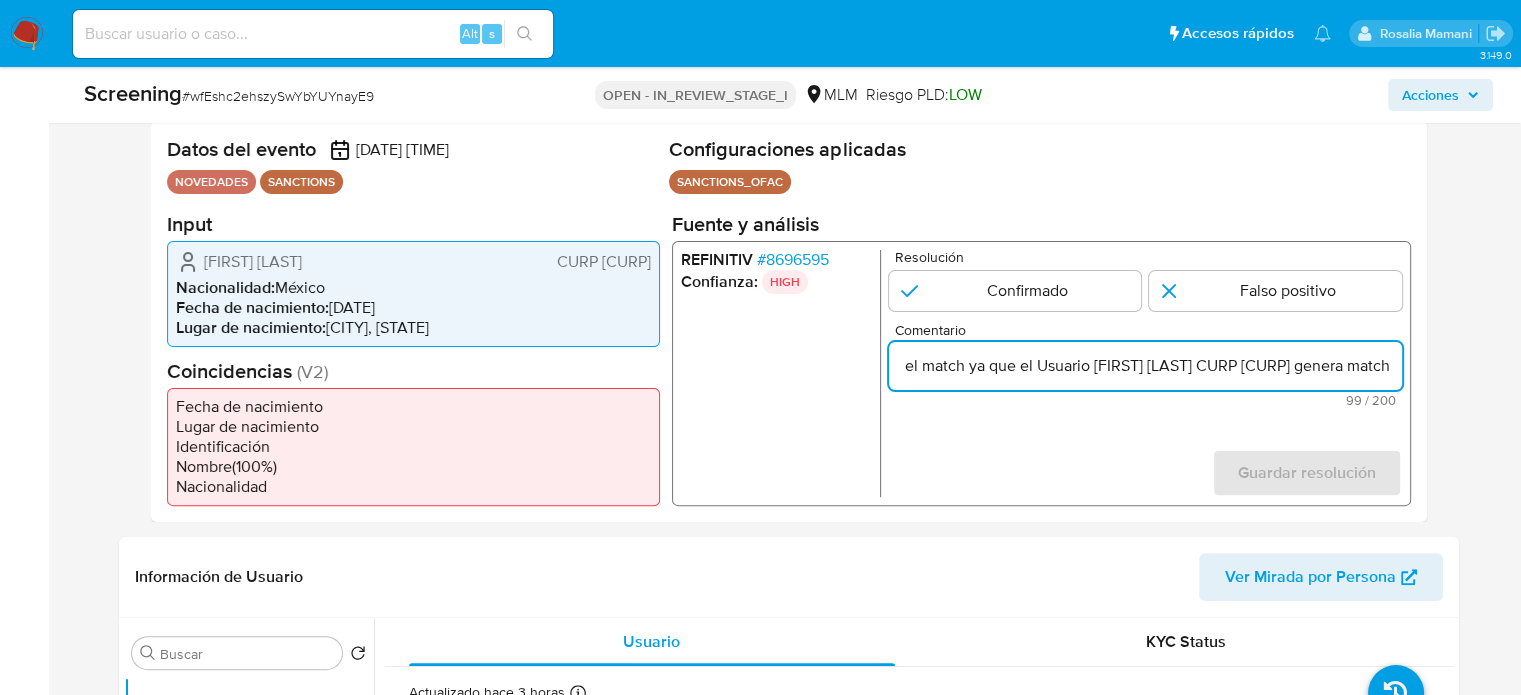 paste on "[FIRST] [LAST]" 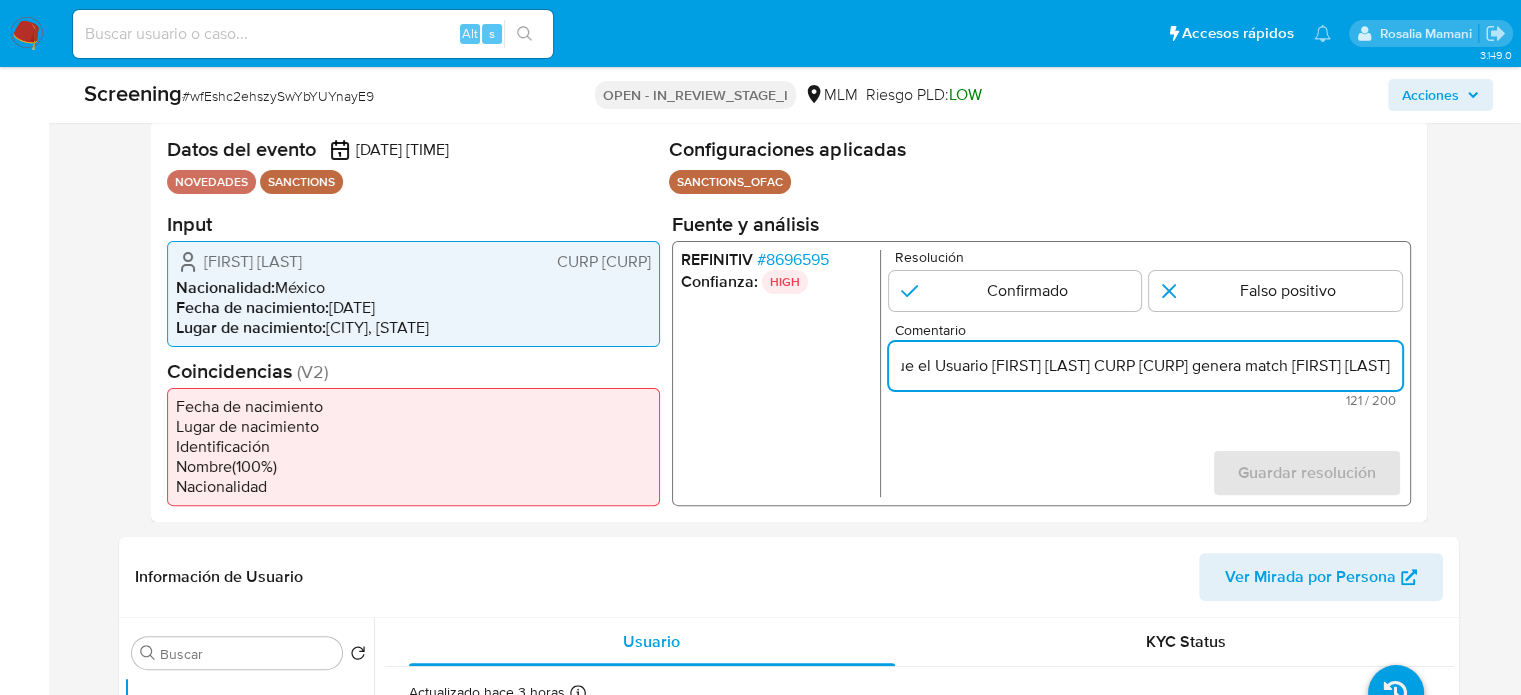 scroll, scrollTop: 0, scrollLeft: 479, axis: horizontal 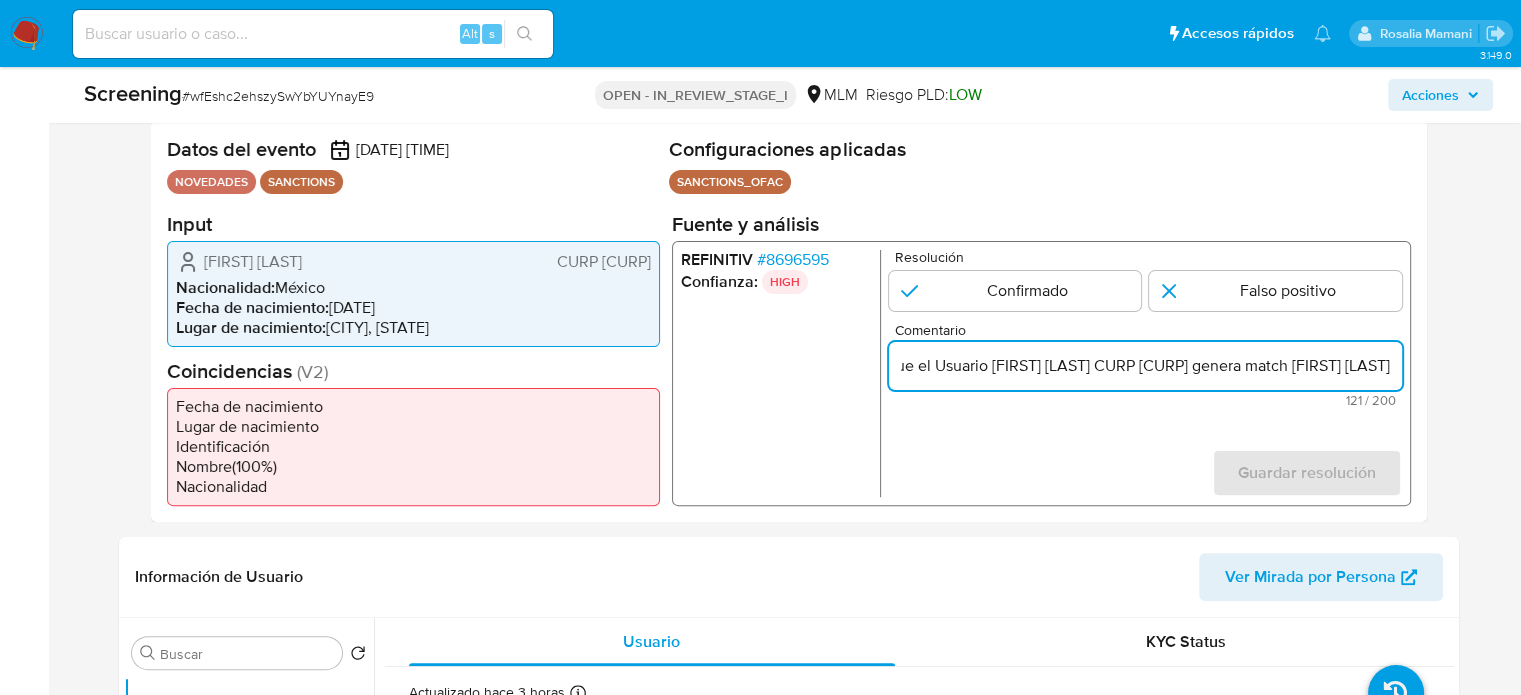 click on "Se confirma el match ya que el Usuario Antonio Romero Sánchez CURP ROSA840727HVZMNN06 genera match Antonio Romero Sánchez" at bounding box center [1144, 365] 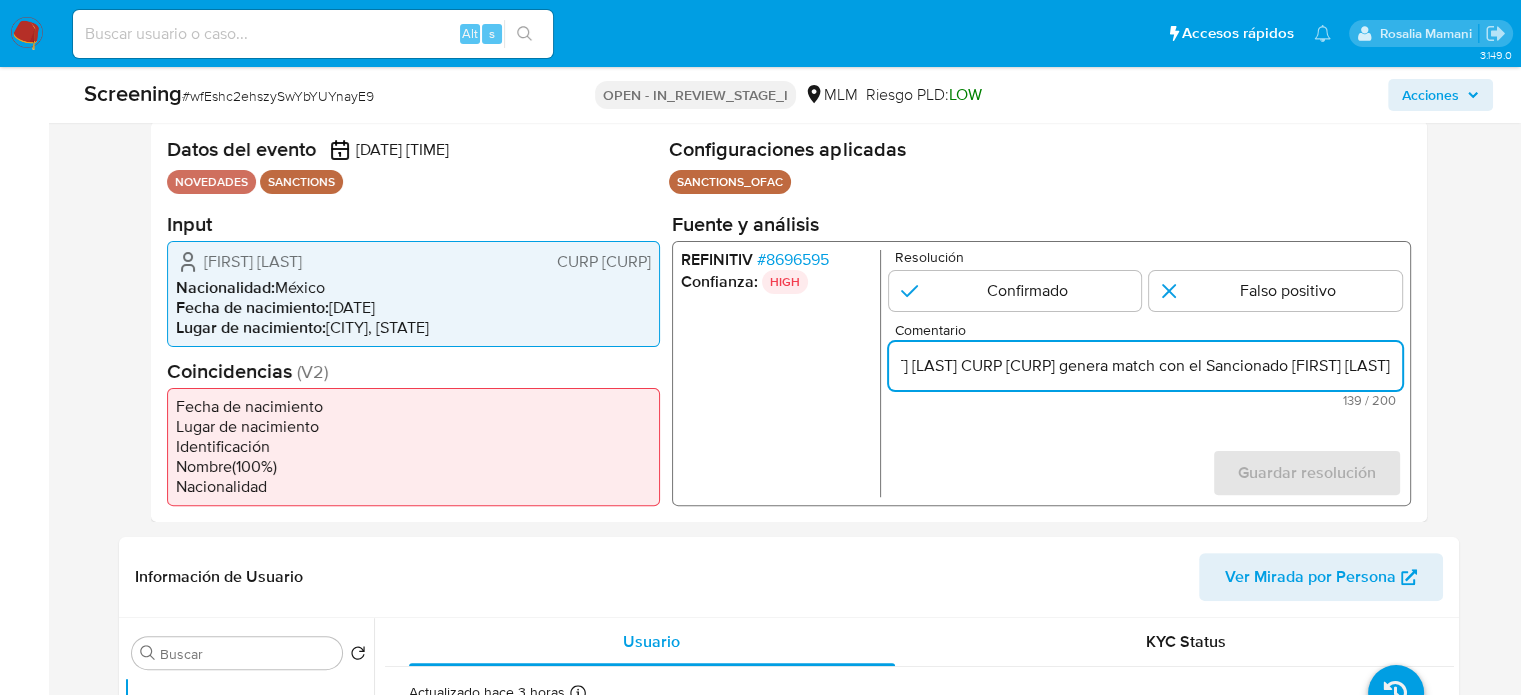 scroll, scrollTop: 0, scrollLeft: 612, axis: horizontal 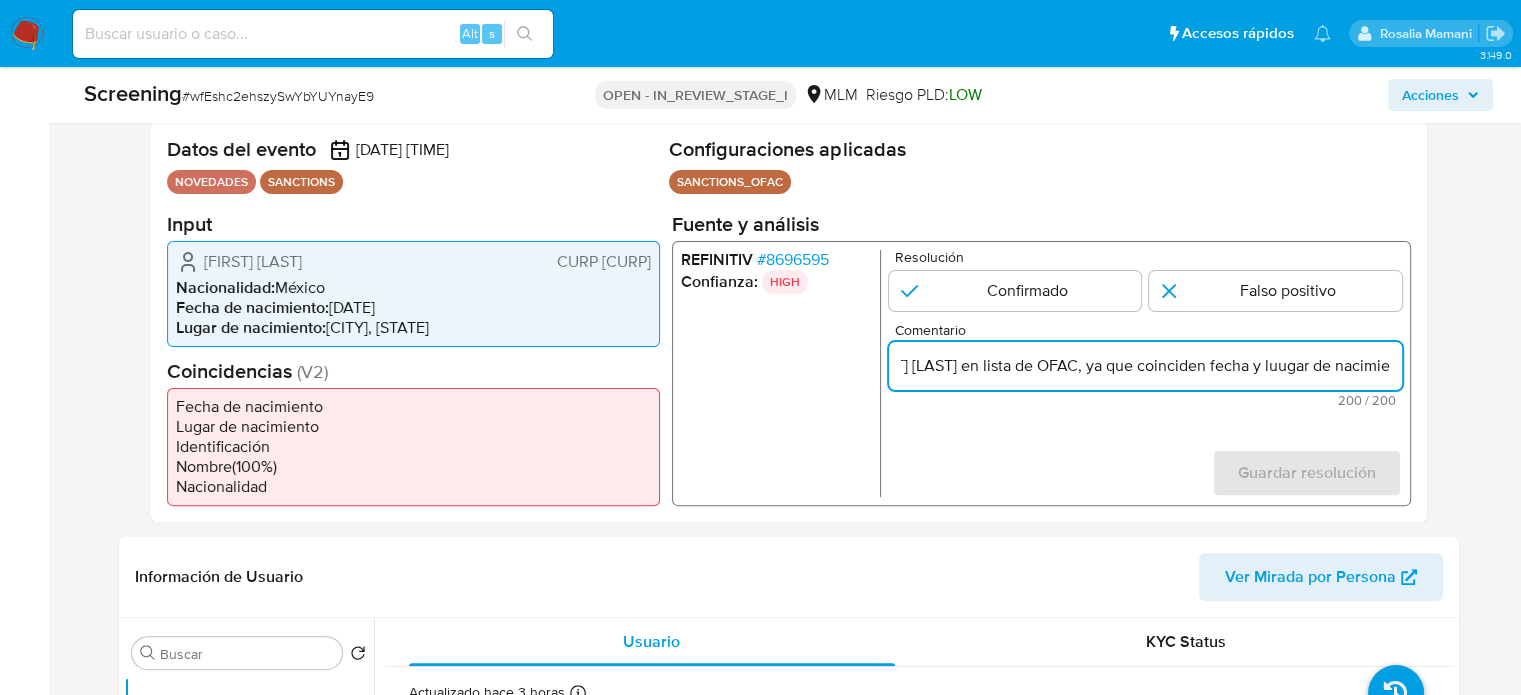 click on "Se confirma el match ya que el Usuario Antonio Romero Sánchez CURP ROSA840727HVZMNN06 genera match con el Sancionado Antonio Romero Sánchez en lista de OFAC, ya que coinciden fecha y luugar de nacimie" at bounding box center (1144, 365) 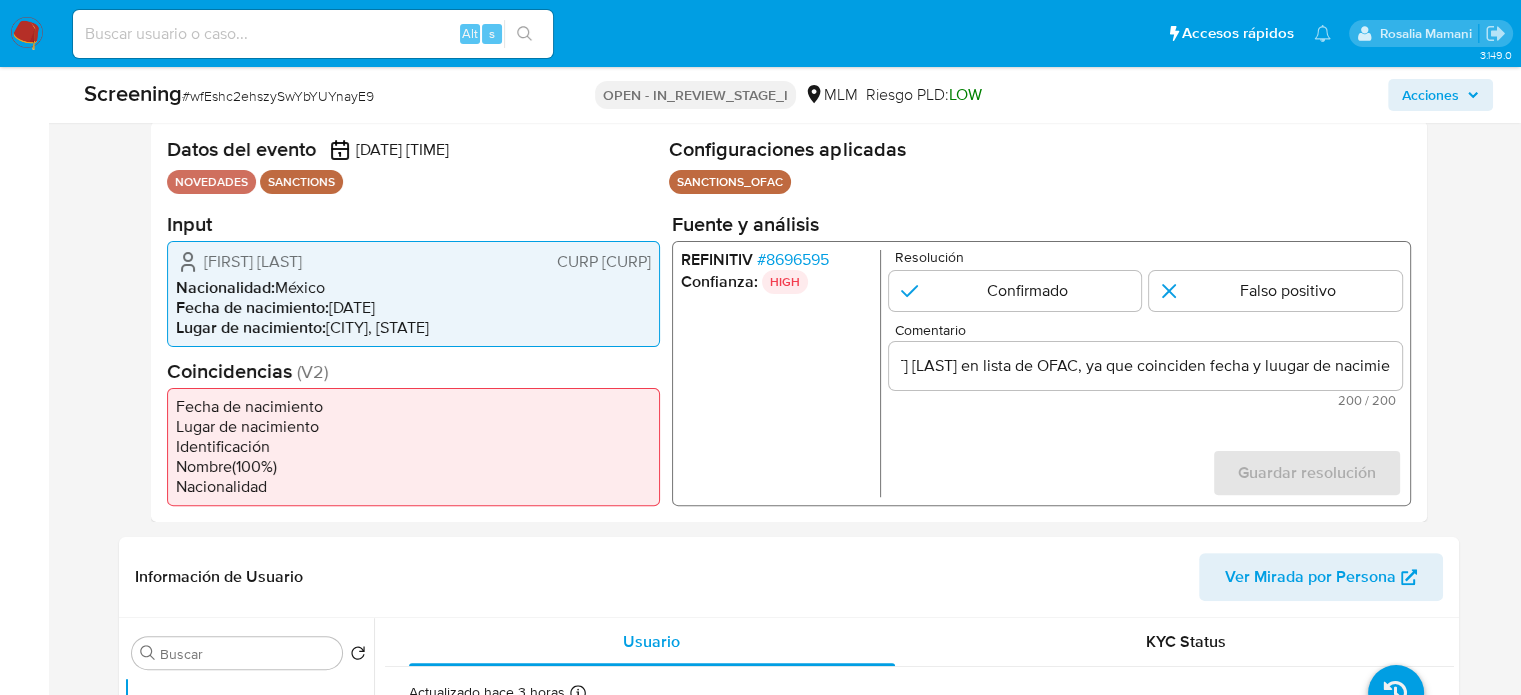 scroll, scrollTop: 0, scrollLeft: 0, axis: both 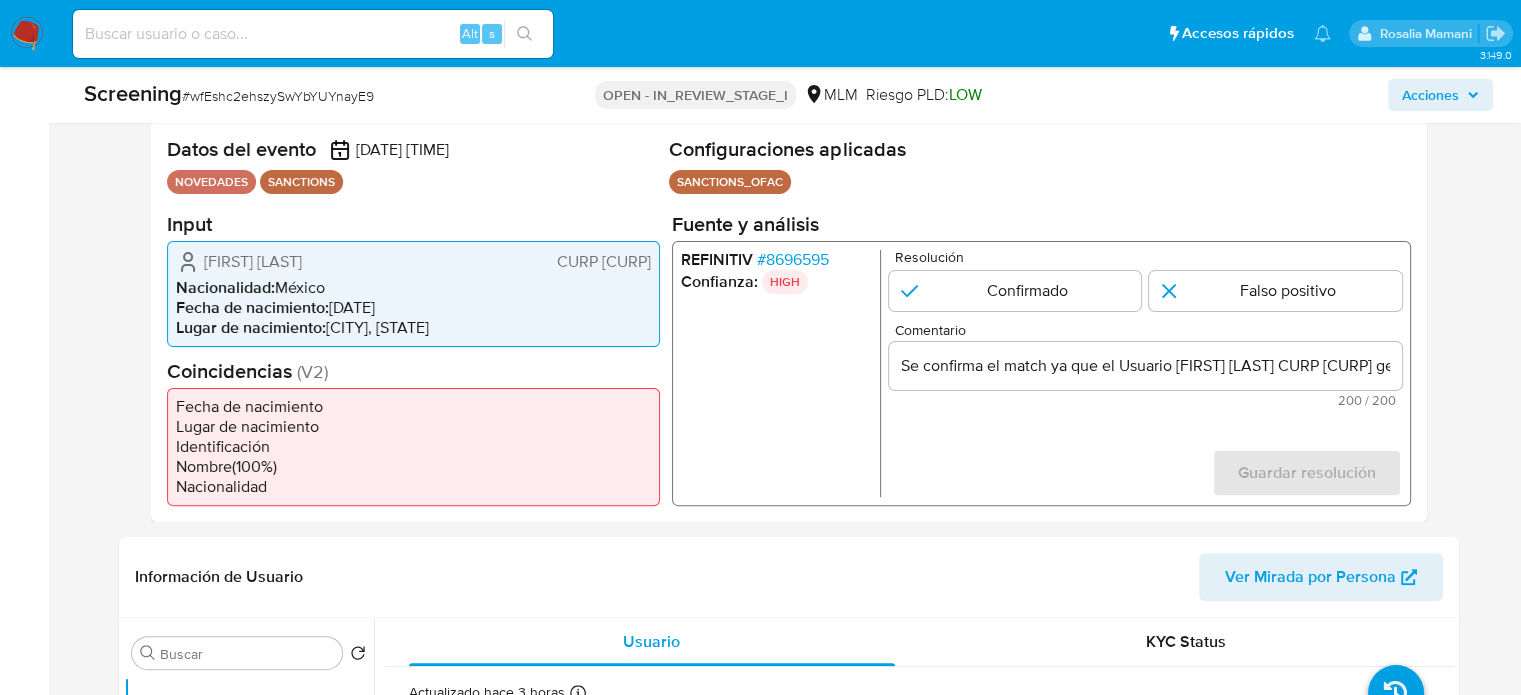 click on "Resolución Confirmado Falso positivo Comentario Se confirma el match ya que el Usuario Antonio Romero Sánchez CURP ROSA840727HVZMNN06 genera match con el Sancionado Antonio Romero Sánchez en lista de OFAC, ya que coinciden fecha y luugar de nacimie 200 / 200 0 caracteres restantes Guardar resolución   Completa ambos campos" at bounding box center [1144, 372] 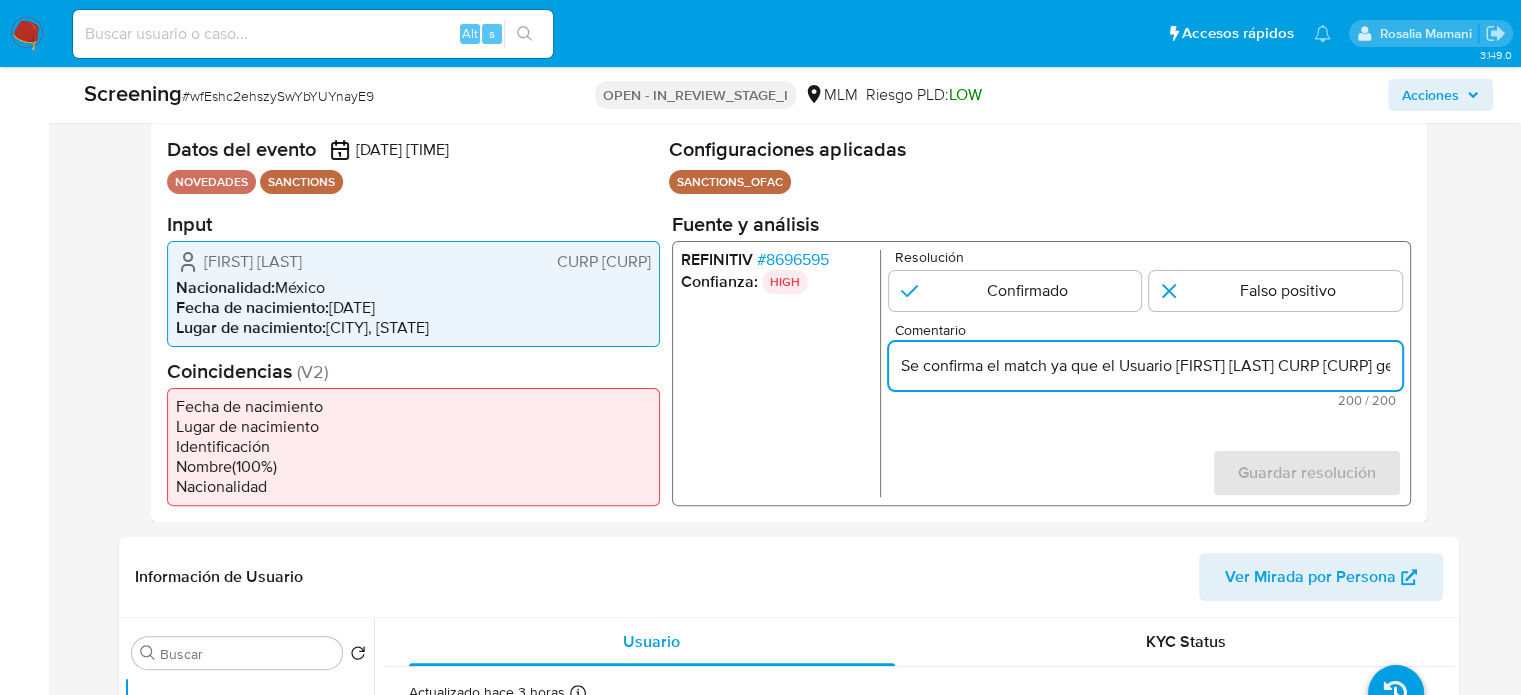 drag, startPoint x: 1120, startPoint y: 365, endPoint x: 888, endPoint y: 363, distance: 232.00862 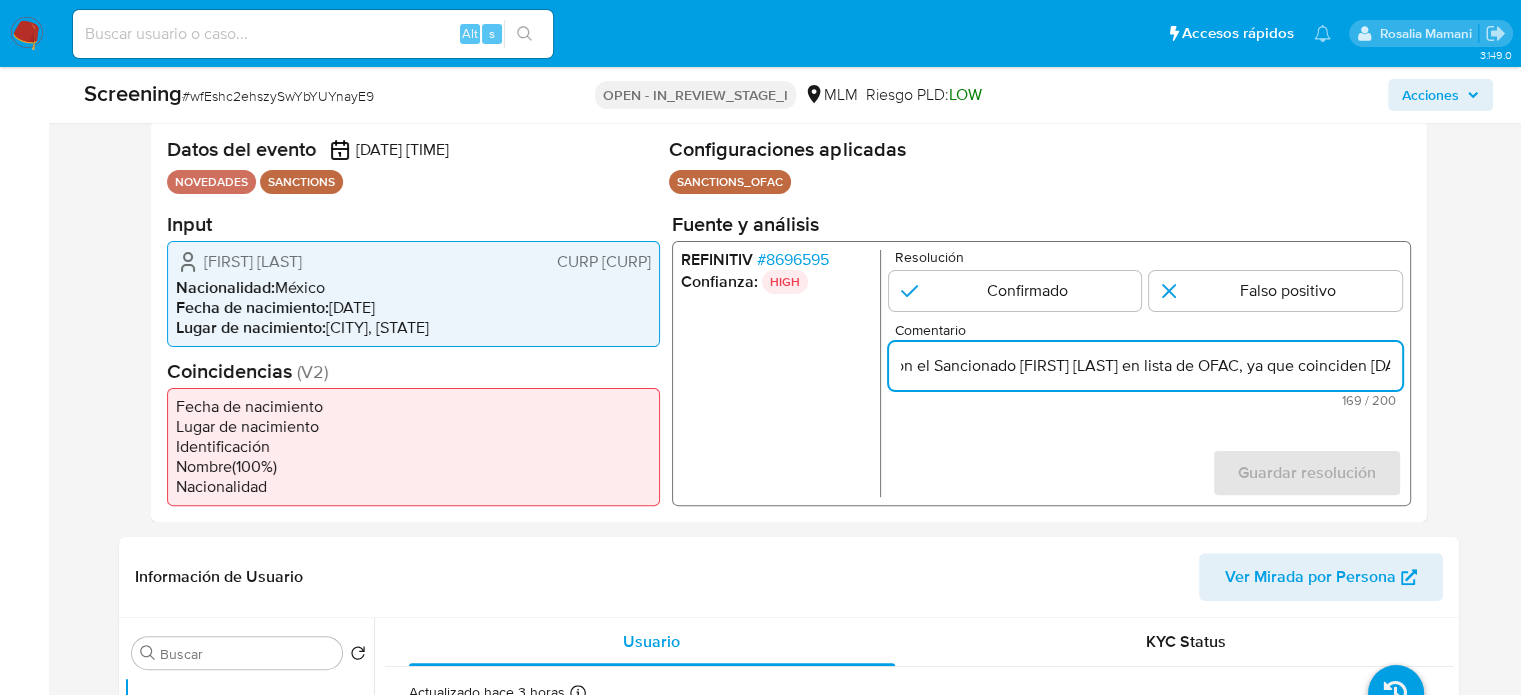 drag, startPoint x: 1362, startPoint y: 359, endPoint x: 1382, endPoint y: 363, distance: 20.396078 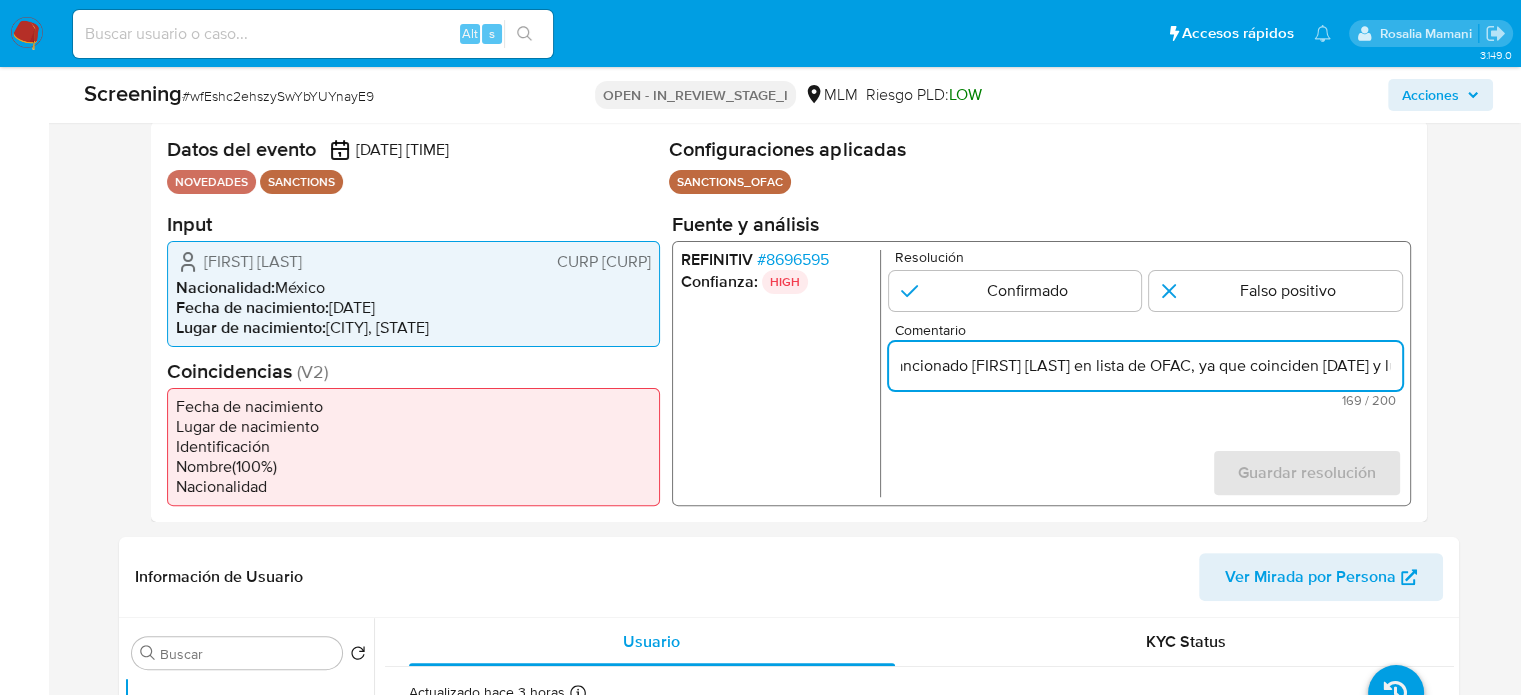 click on "Usuario Antonio Romero Sánchez CURP ROSA840727HVZMNN06 genera match con el Sancionado Antonio Romero Sánchez en lista de OFAC, ya que coinciden fecha y luugar de nacimie" at bounding box center (1144, 365) 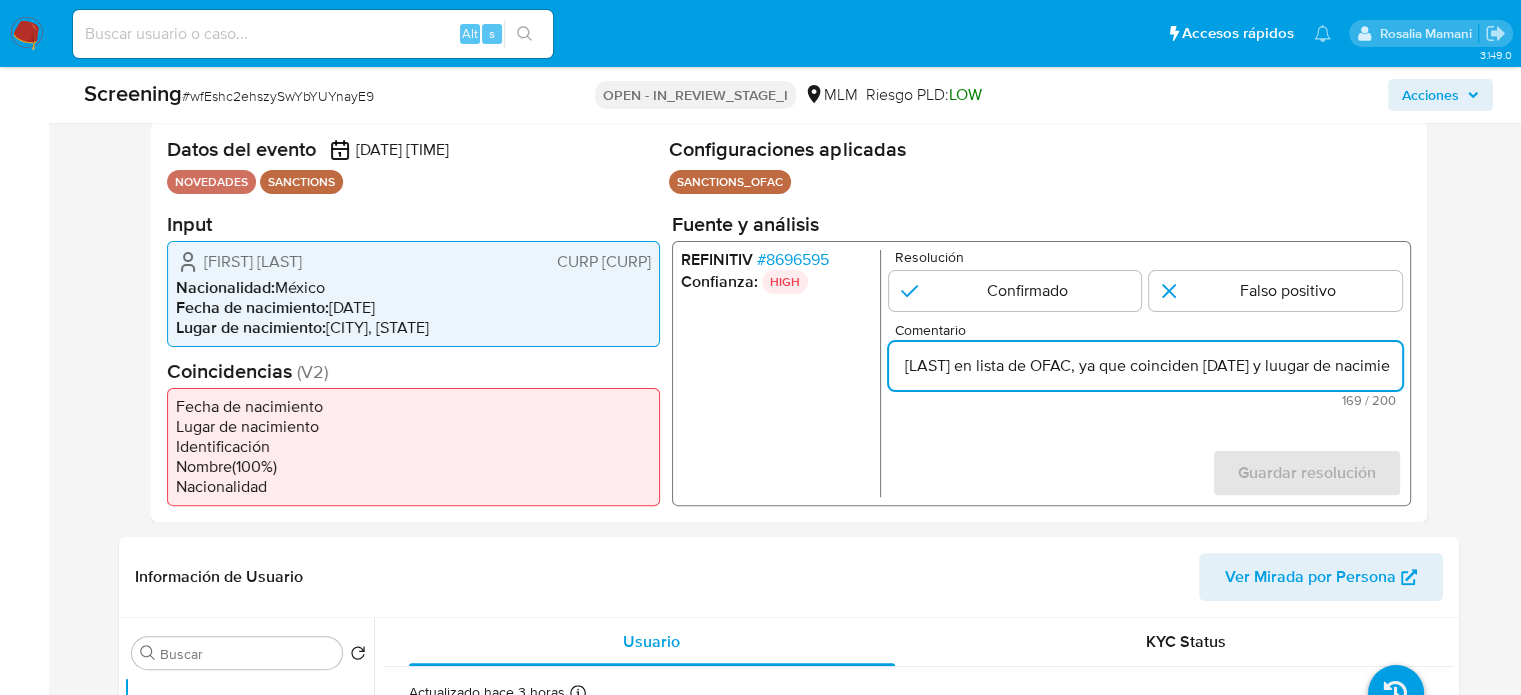 drag, startPoint x: 1360, startPoint y: 364, endPoint x: 1384, endPoint y: 366, distance: 24.083189 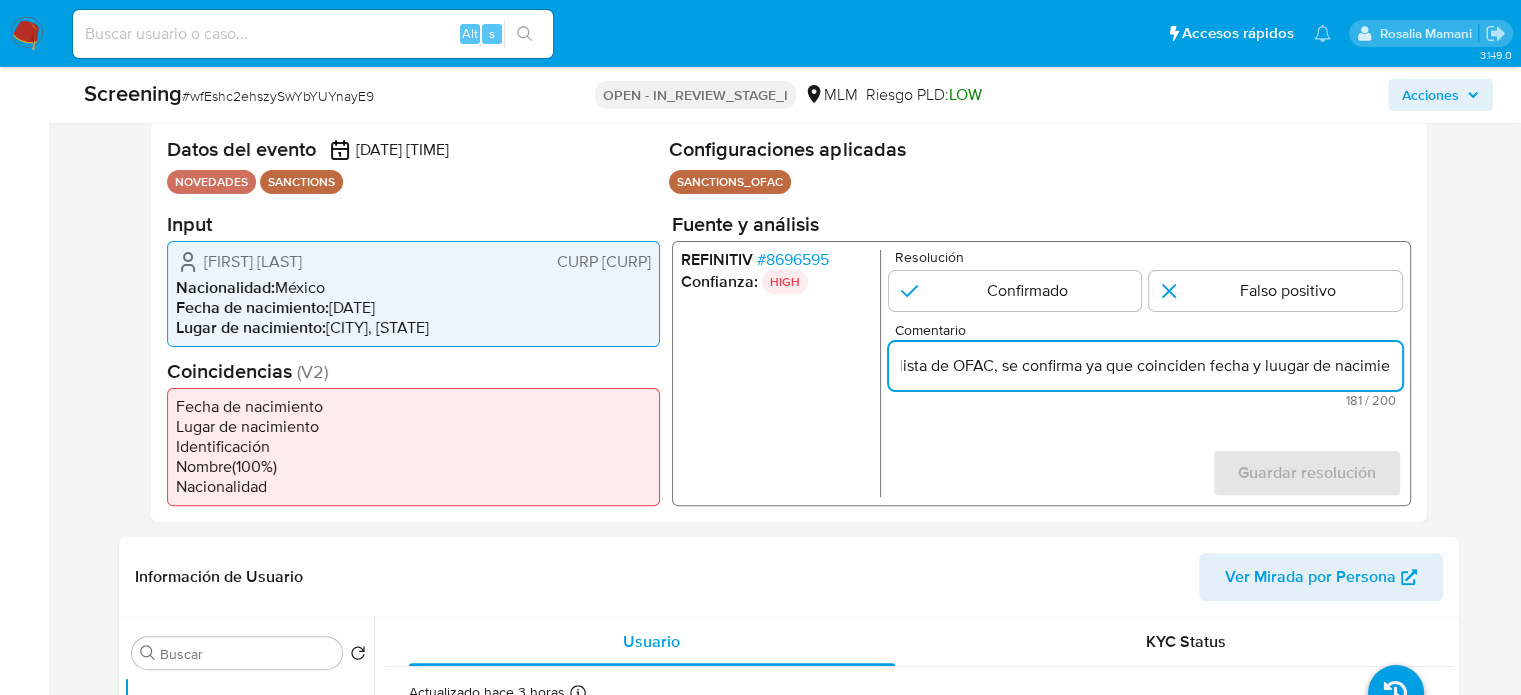 click on "Usuario Antonio Romero Sánchez CURP ROSA840727HVZMNN06 genera match con el Sancionado Antonio Romero Sánchez en lista de OFAC, se confirma ya que coinciden fecha y luugar de nacimie" at bounding box center (1144, 365) 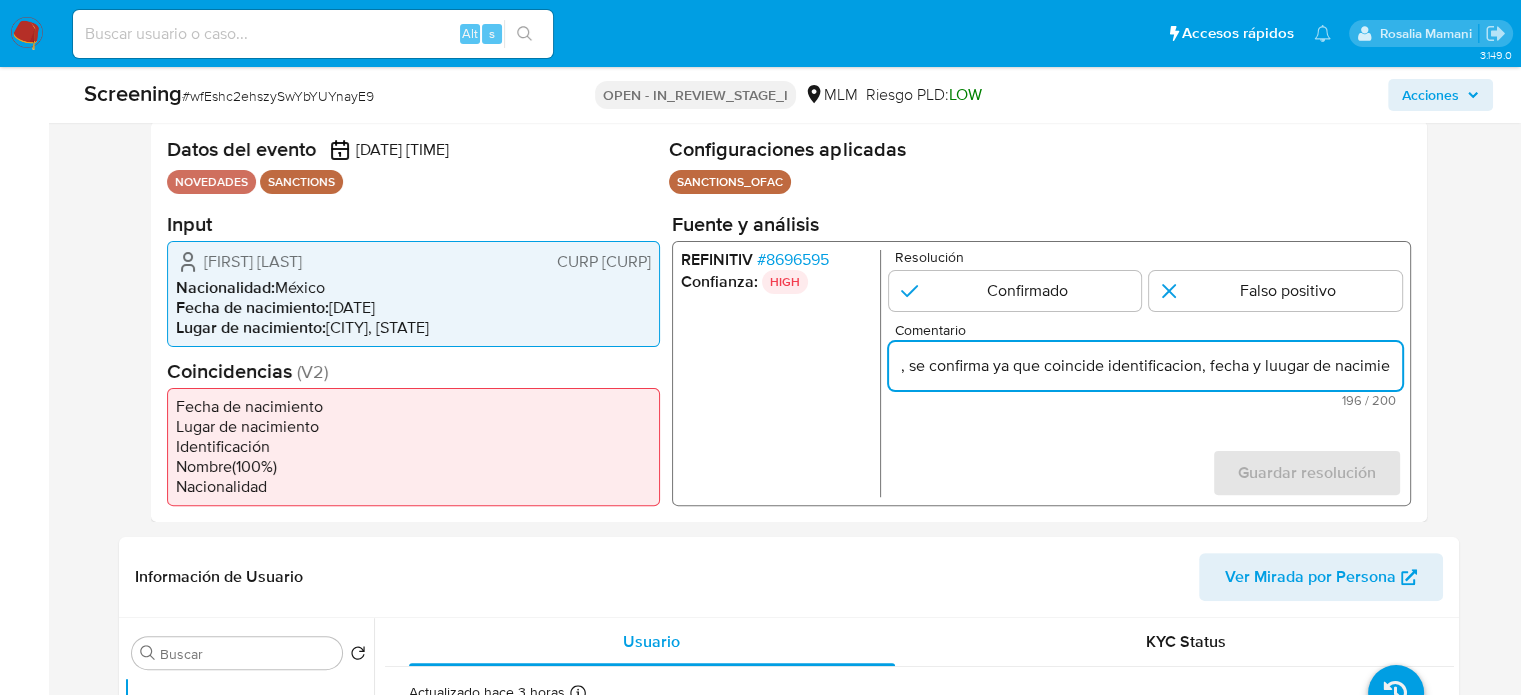 scroll, scrollTop: 0, scrollLeft: 1003, axis: horizontal 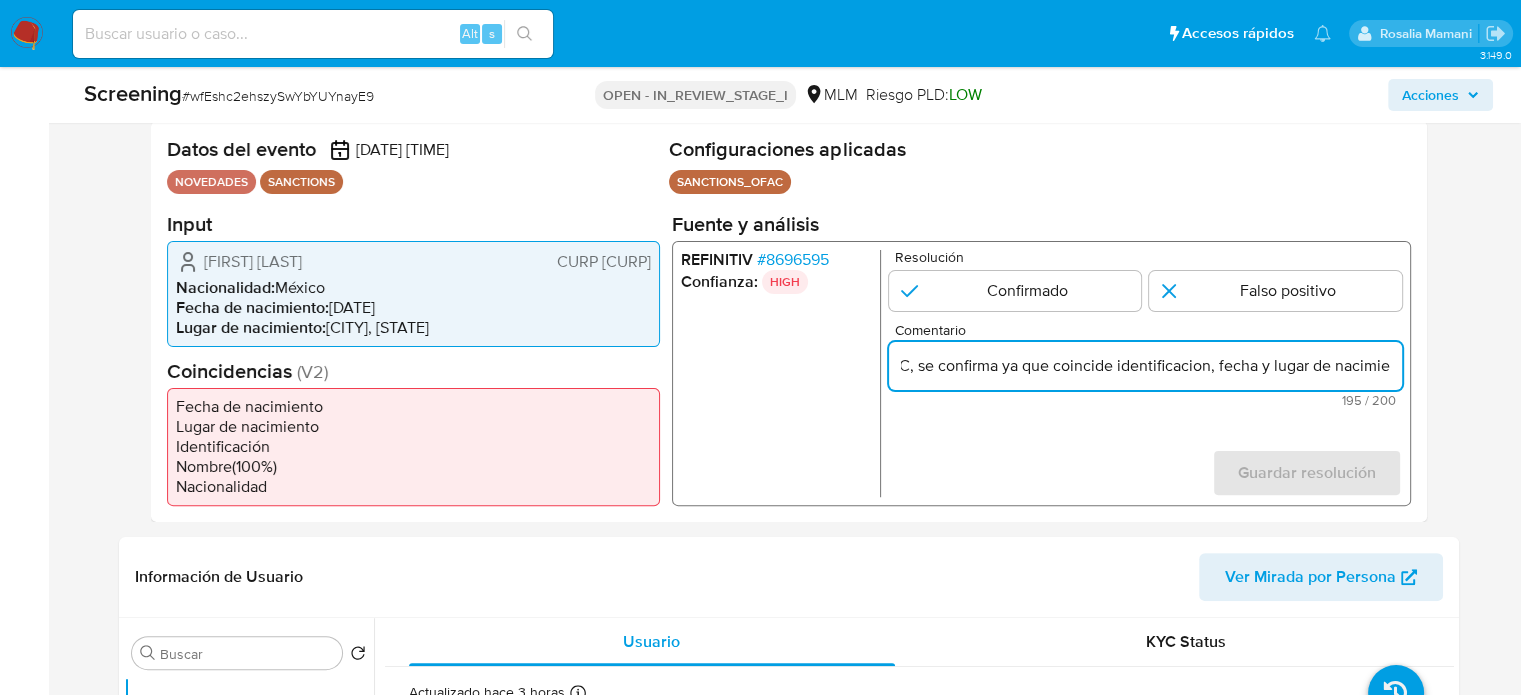 click on "Usuario Antonio Romero Sánchez CURP ROSA840727HVZMNN06 genera match con el Sancionado Antonio Romero Sánchez en lista de OFAC, se confirma ya que coincide identificacion, fecha y lugar de nacimie" at bounding box center [1144, 365] 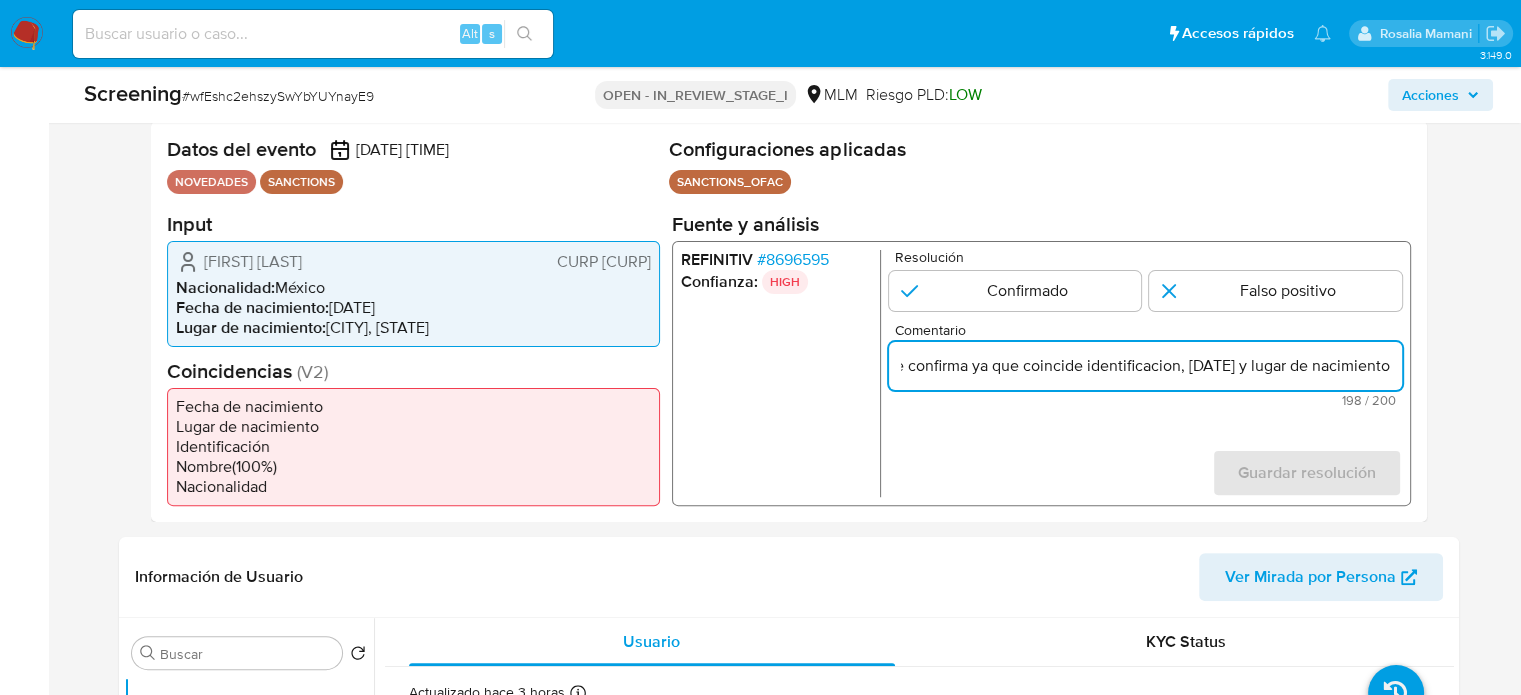 scroll, scrollTop: 0, scrollLeft: 1017, axis: horizontal 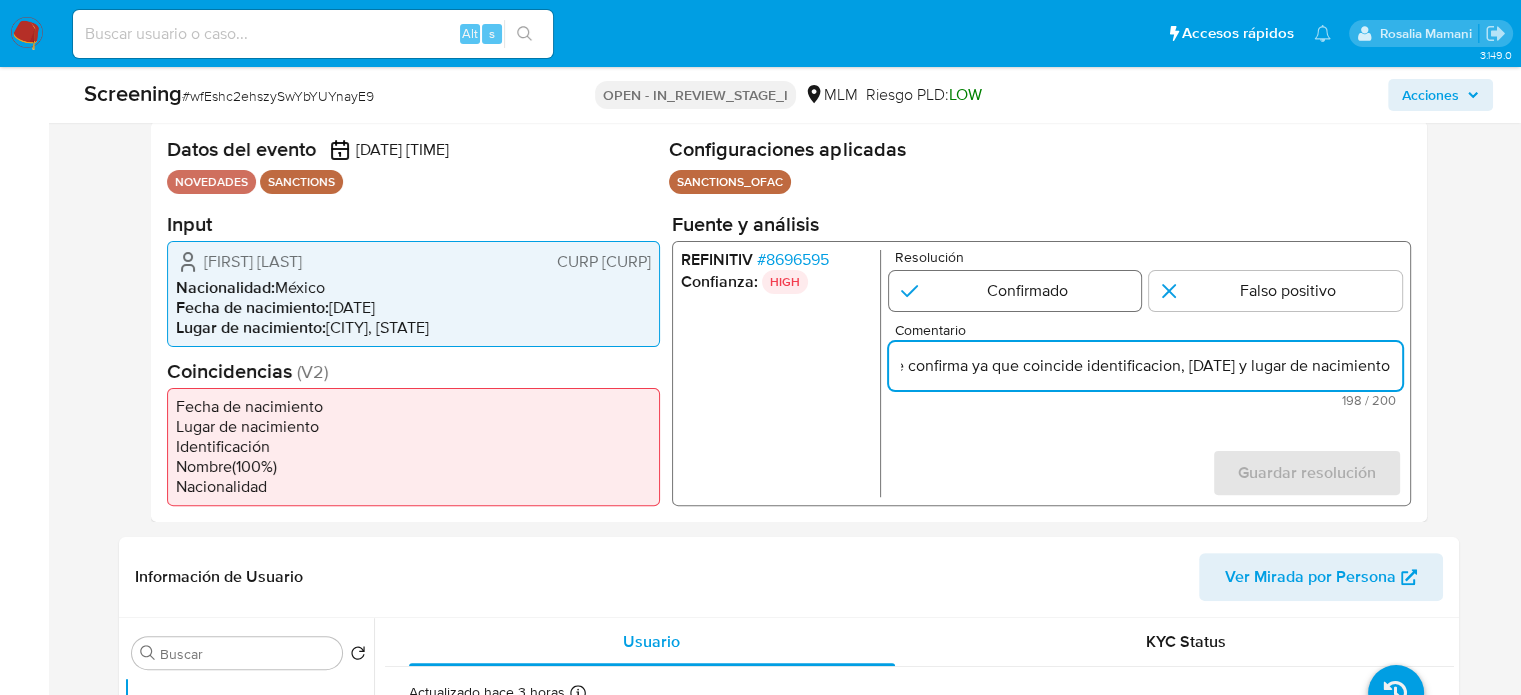 type on "Usuario Antonio Romero Sánchez CURP ROSA840727HVZMNN06 genera match con el Sancionado Antonio Romero Sánchez en lista de OFAC, se confirma ya que coincide identificacion, fecha y lugar de nacimiento" 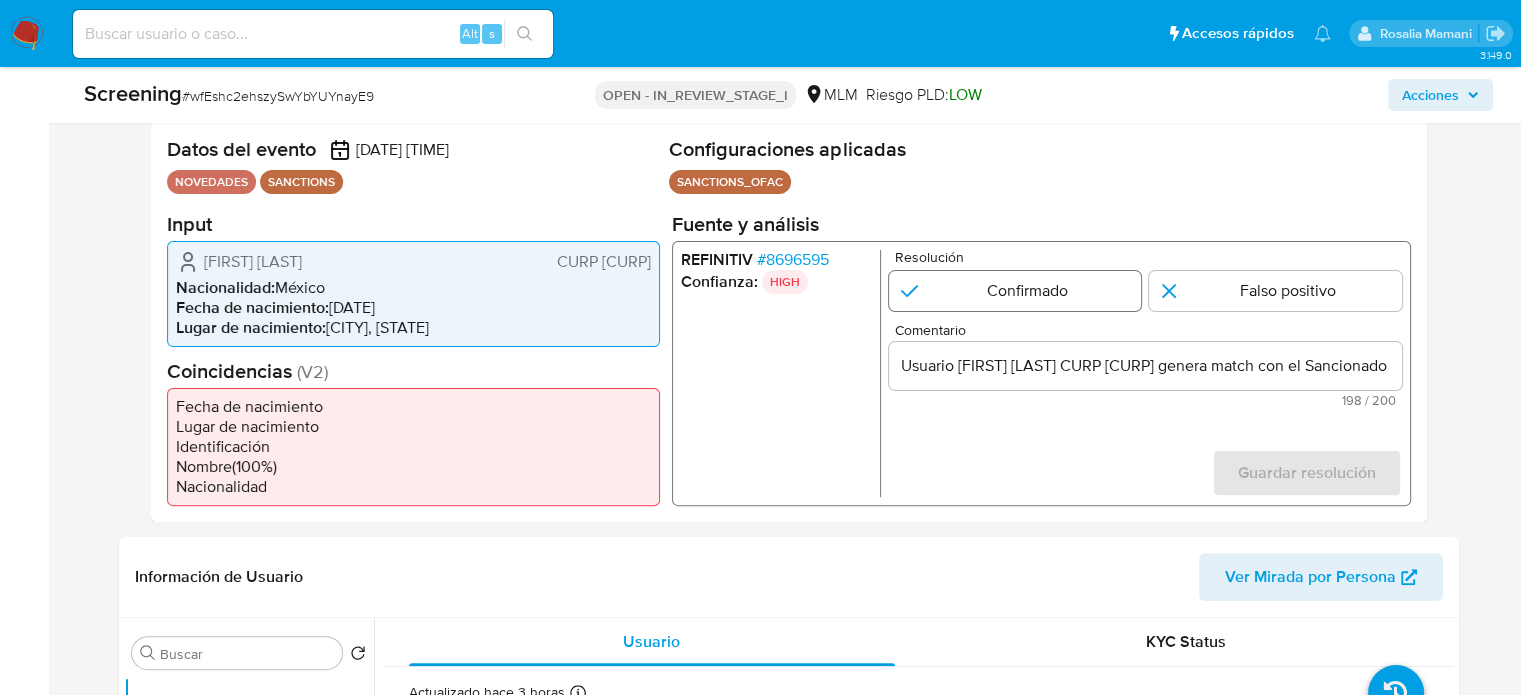 click at bounding box center (1014, 290) 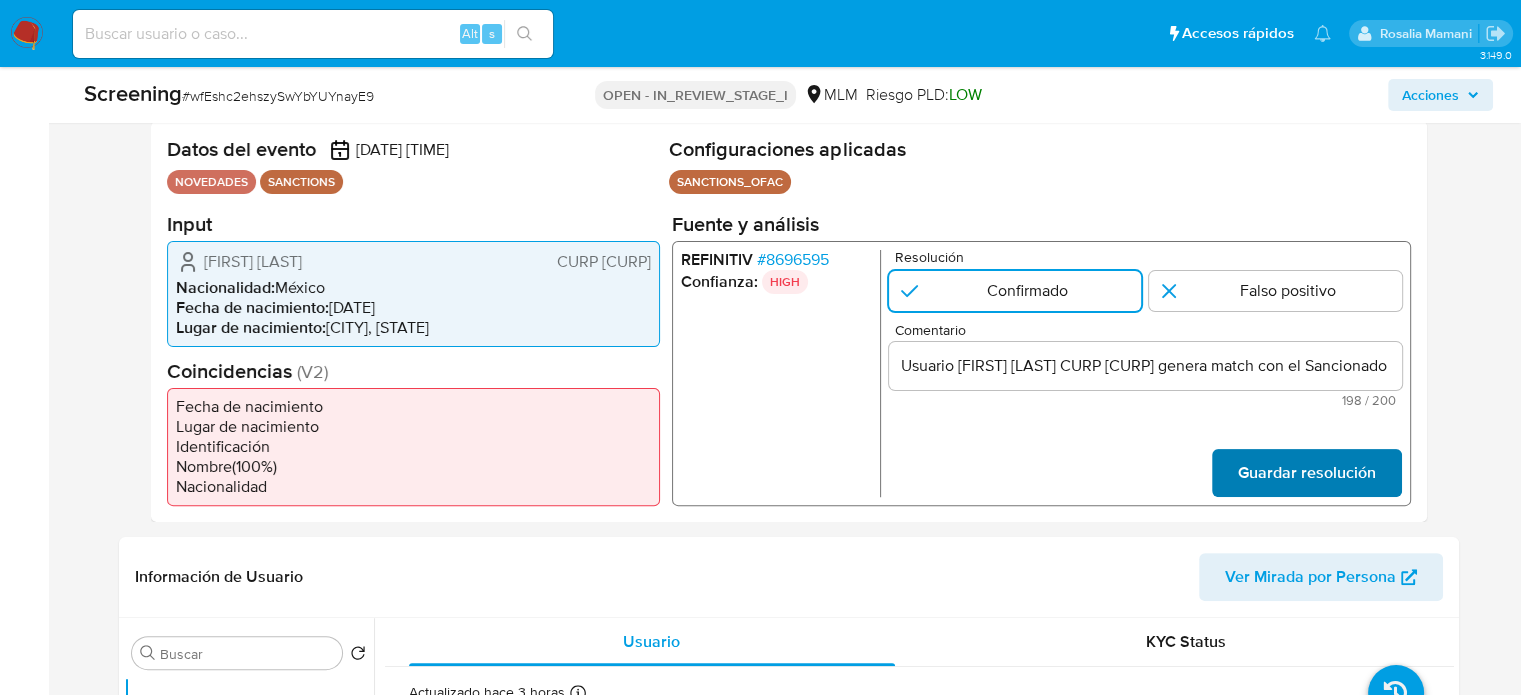 click on "Guardar resolución" at bounding box center [1306, 472] 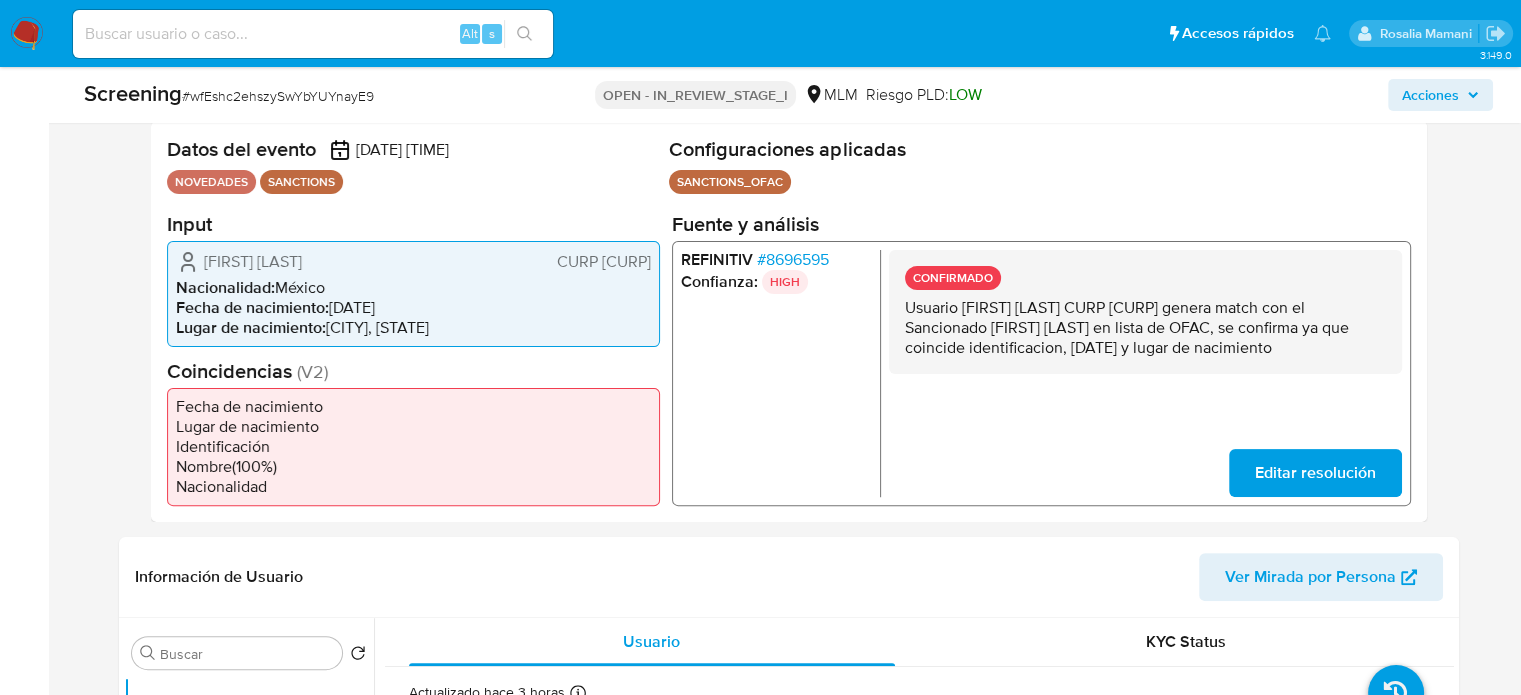 click on "Antonio Romero Sánchez" at bounding box center [253, 261] 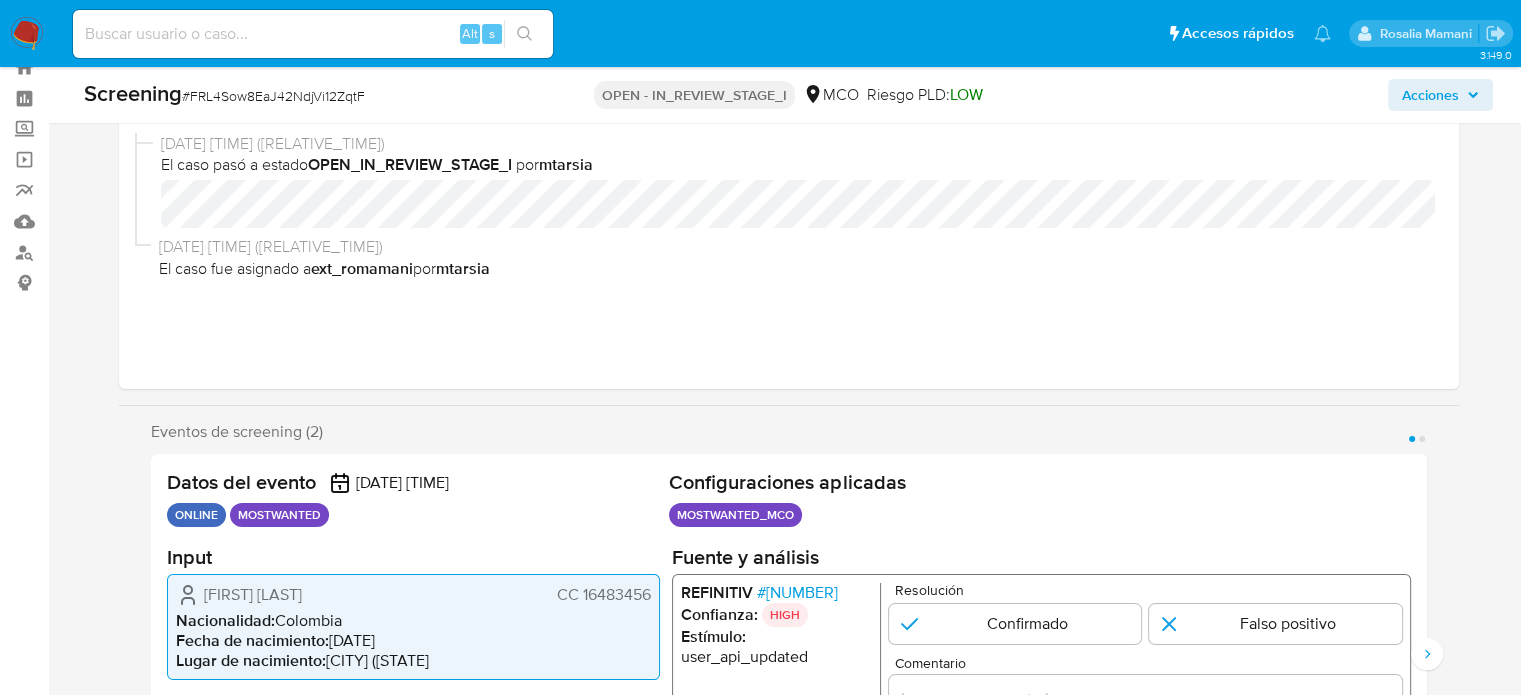 scroll, scrollTop: 400, scrollLeft: 0, axis: vertical 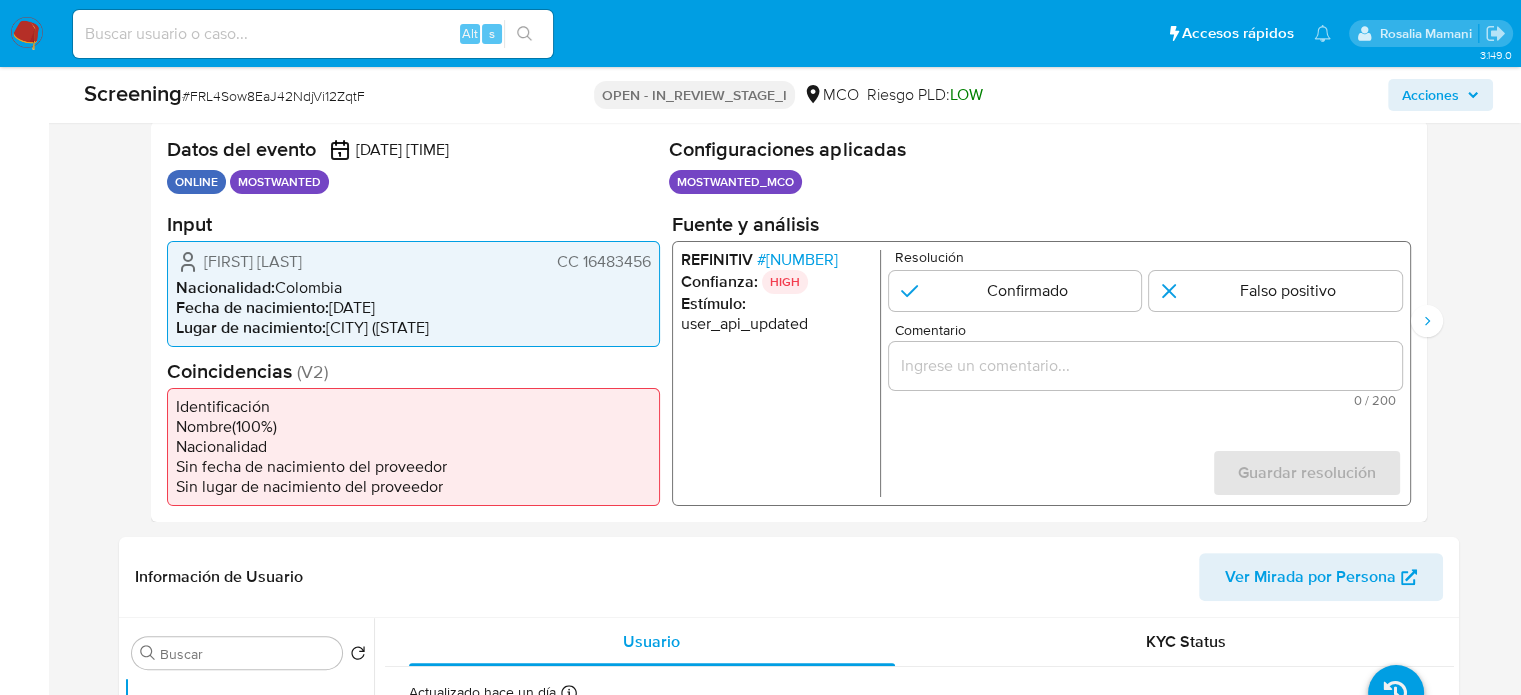 select on "10" 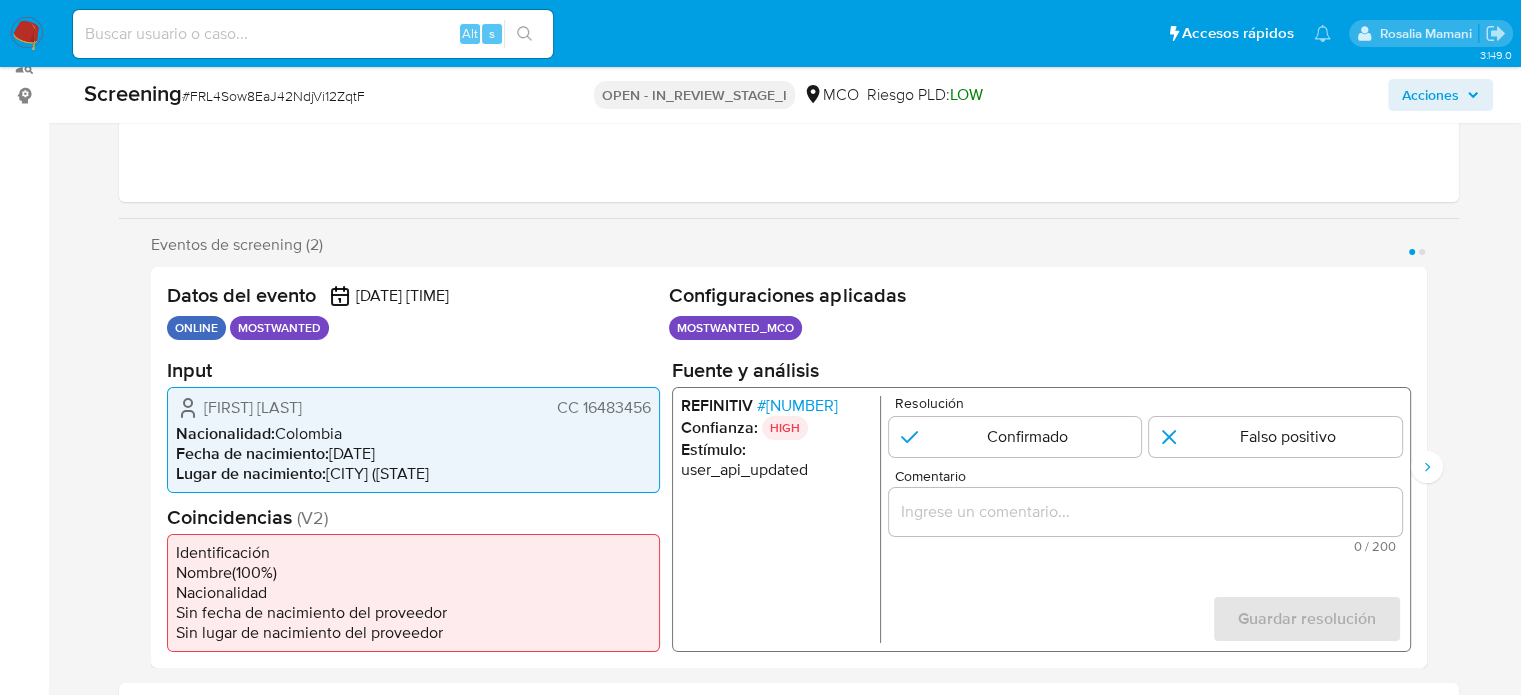 scroll, scrollTop: 300, scrollLeft: 0, axis: vertical 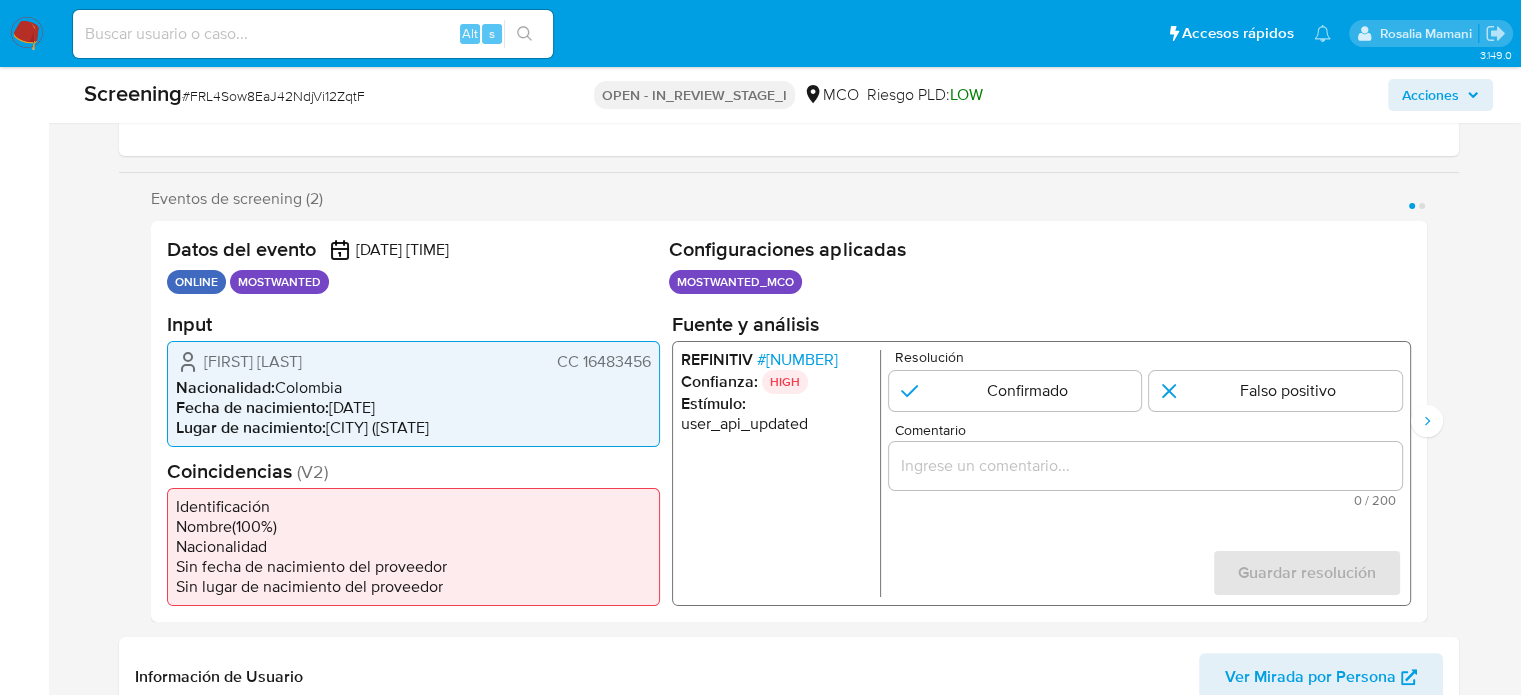 drag, startPoint x: 656, startPoint y: 364, endPoint x: 578, endPoint y: 364, distance: 78 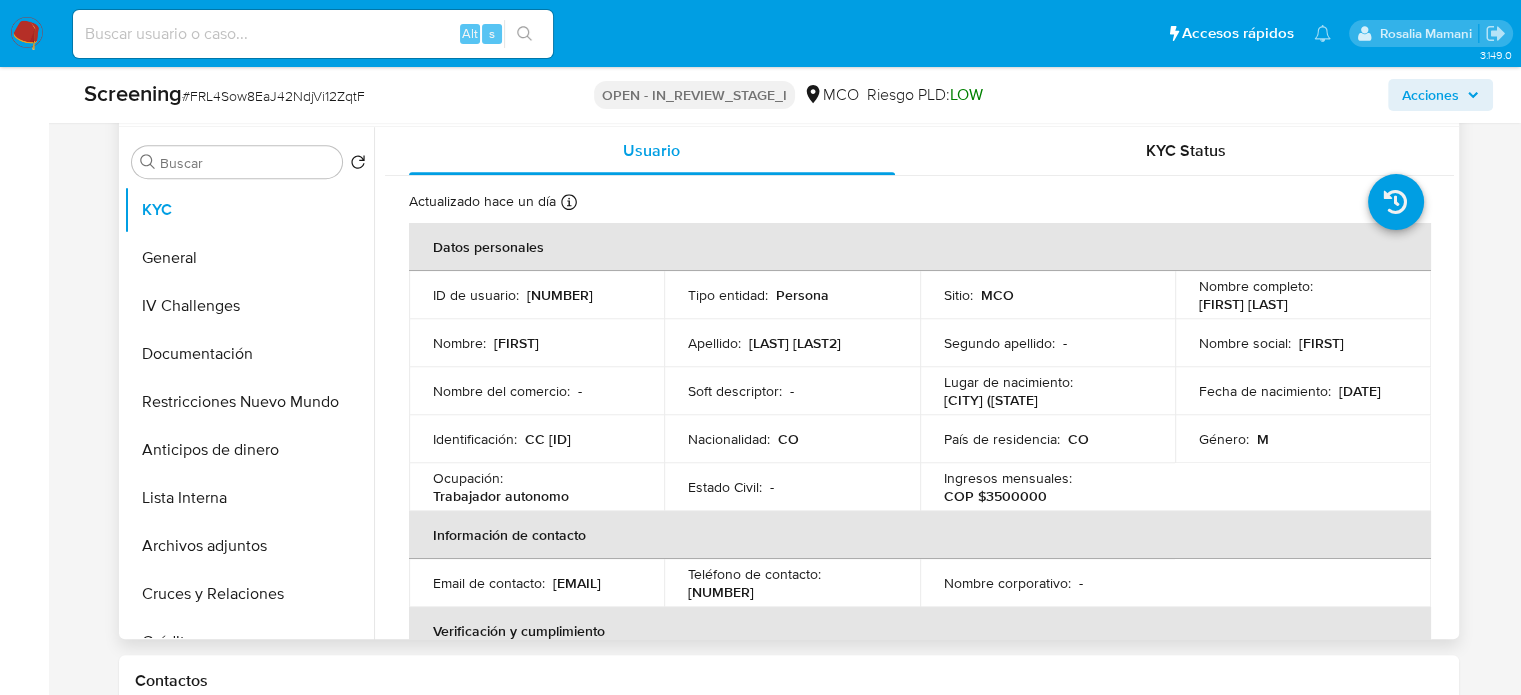 scroll, scrollTop: 900, scrollLeft: 0, axis: vertical 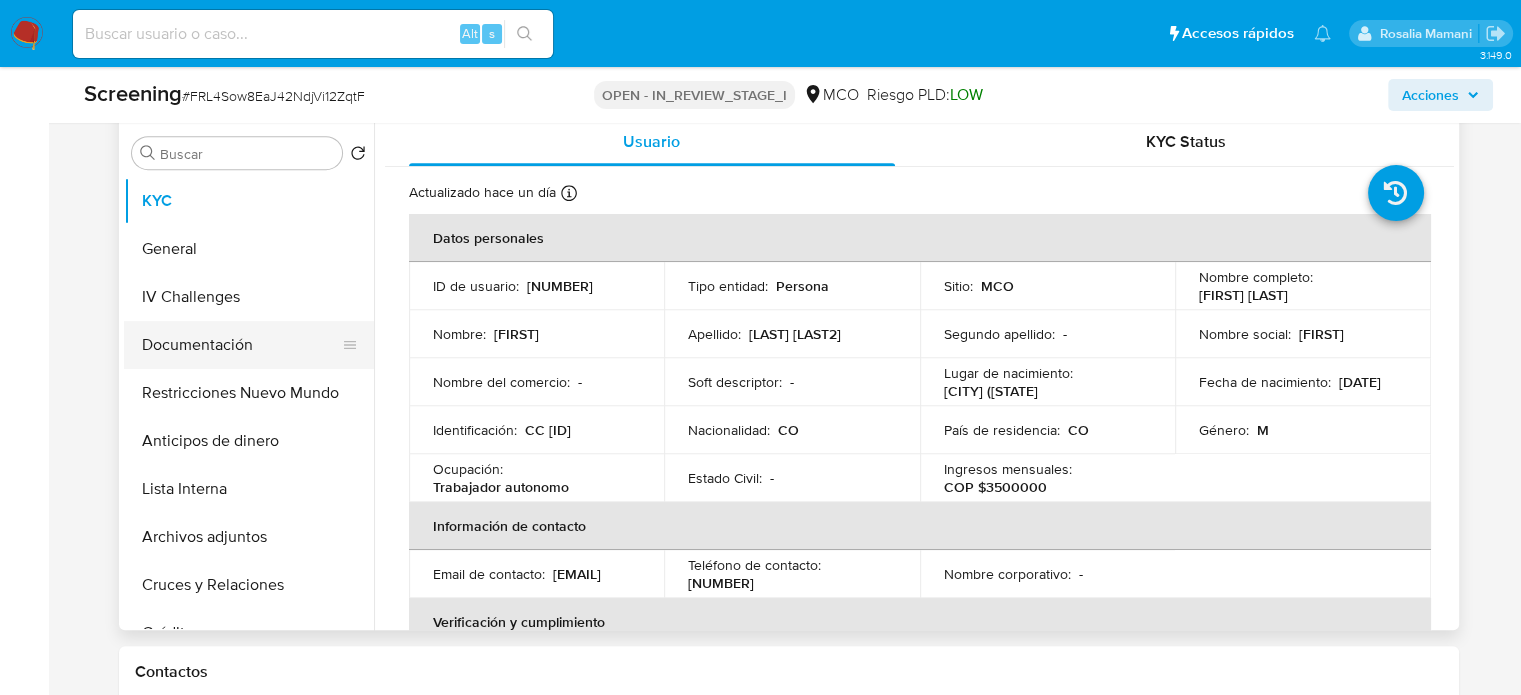 click on "Documentación" at bounding box center (241, 345) 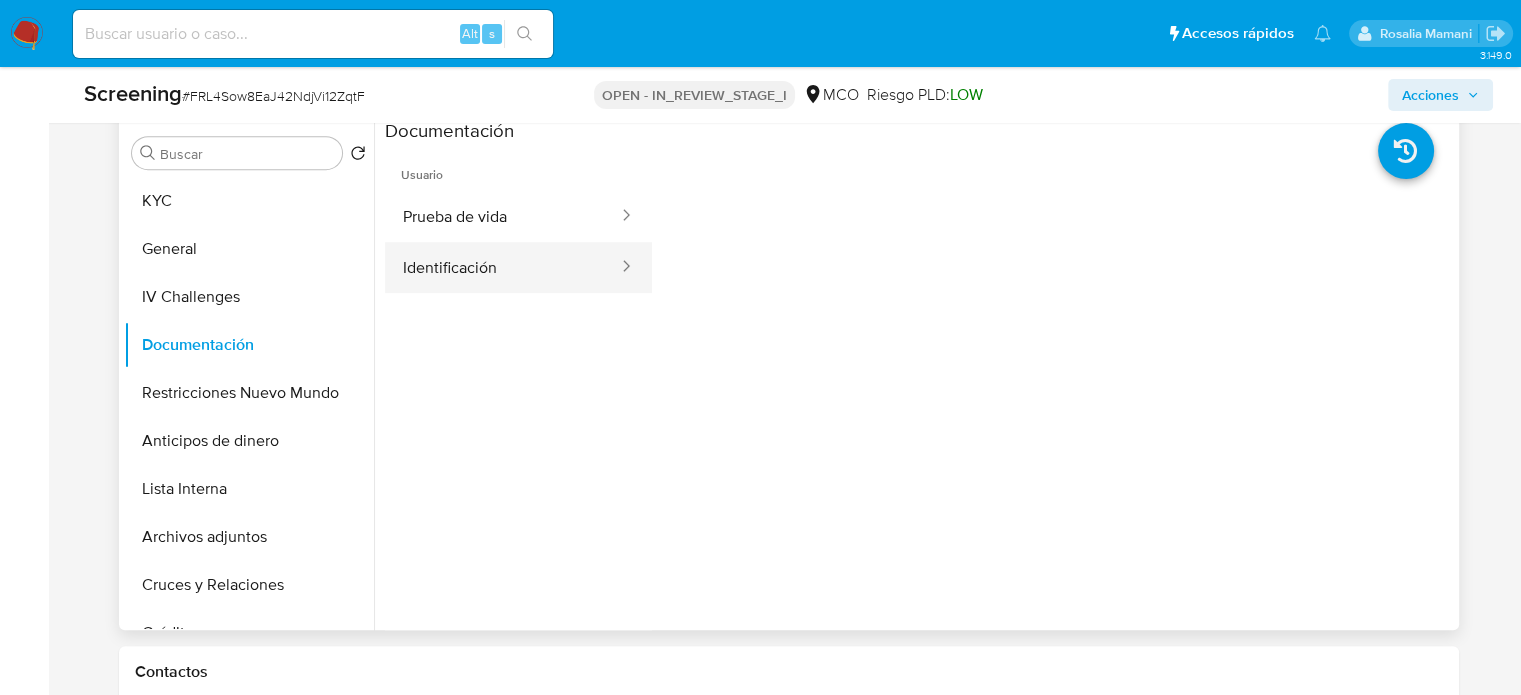 click on "Identificación" at bounding box center [502, 267] 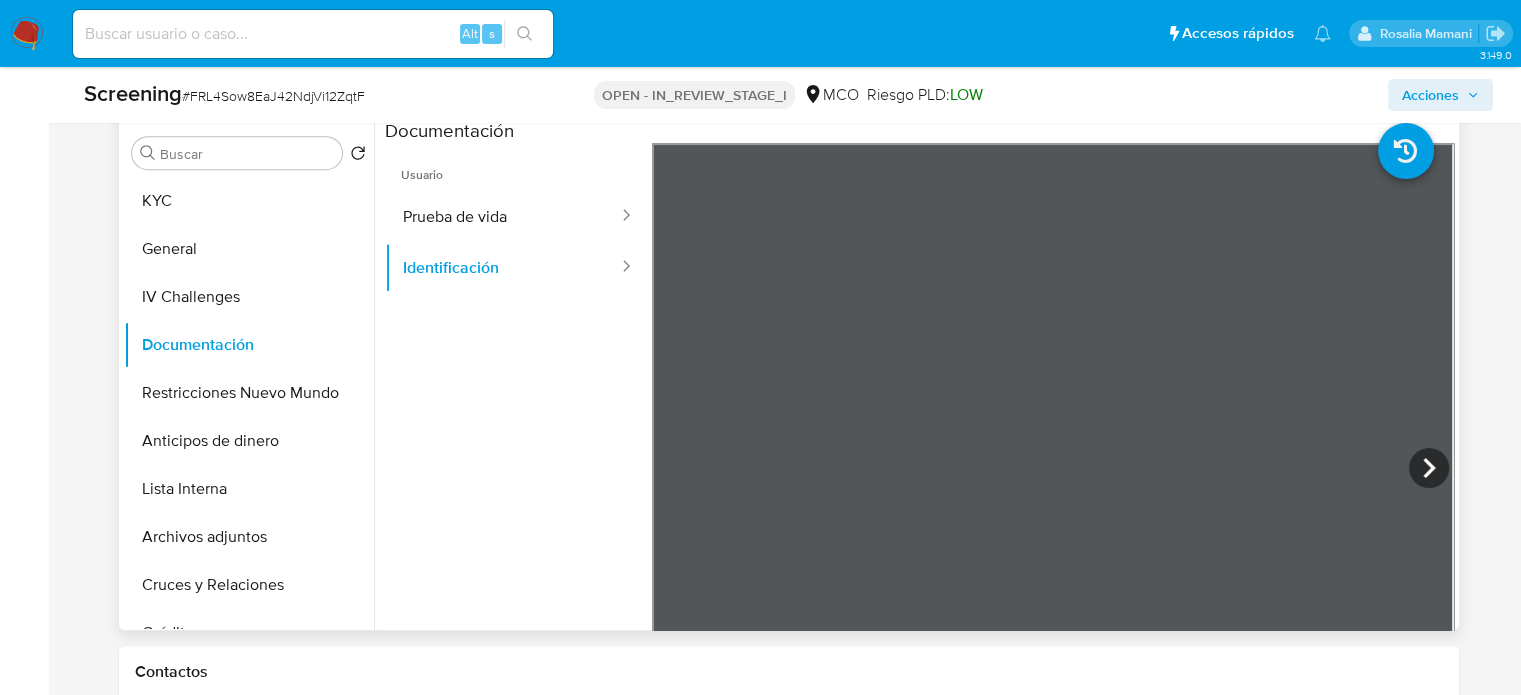 scroll, scrollTop: 100, scrollLeft: 0, axis: vertical 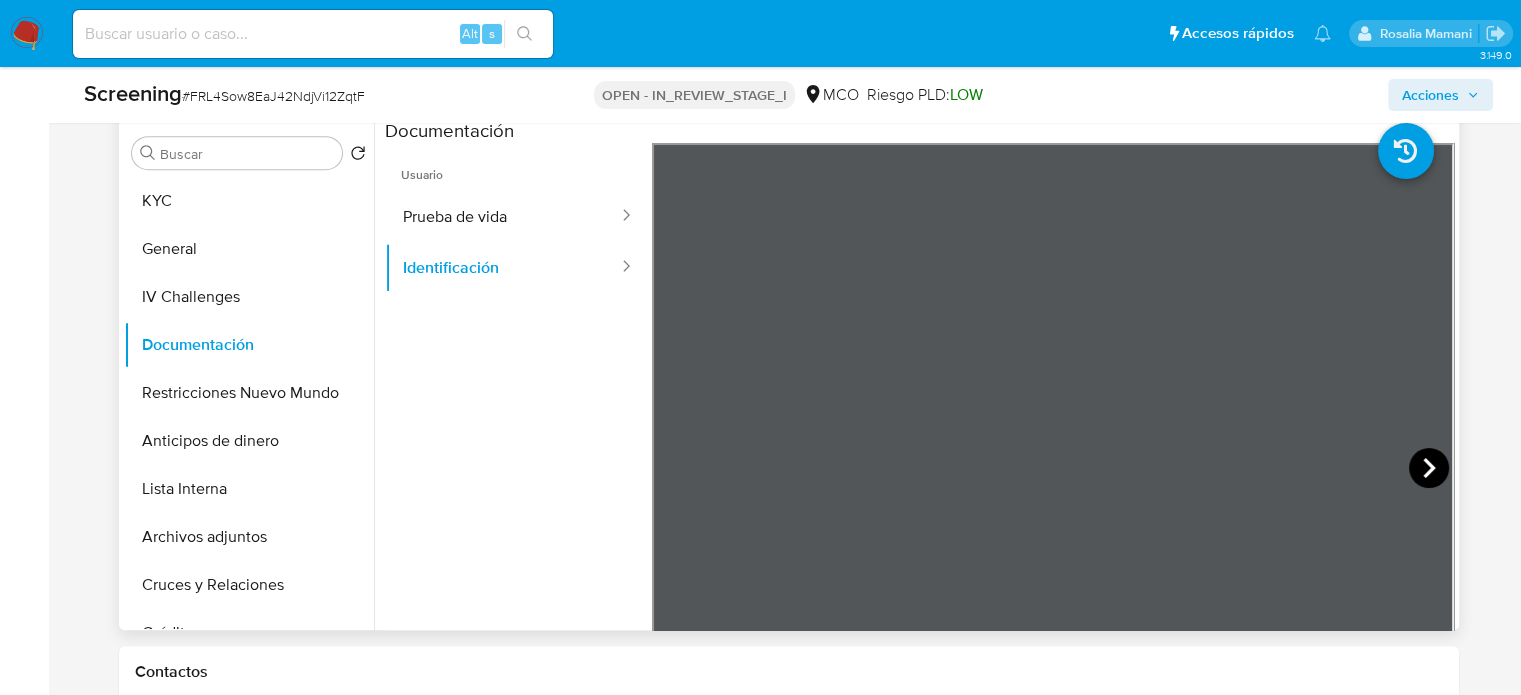 click 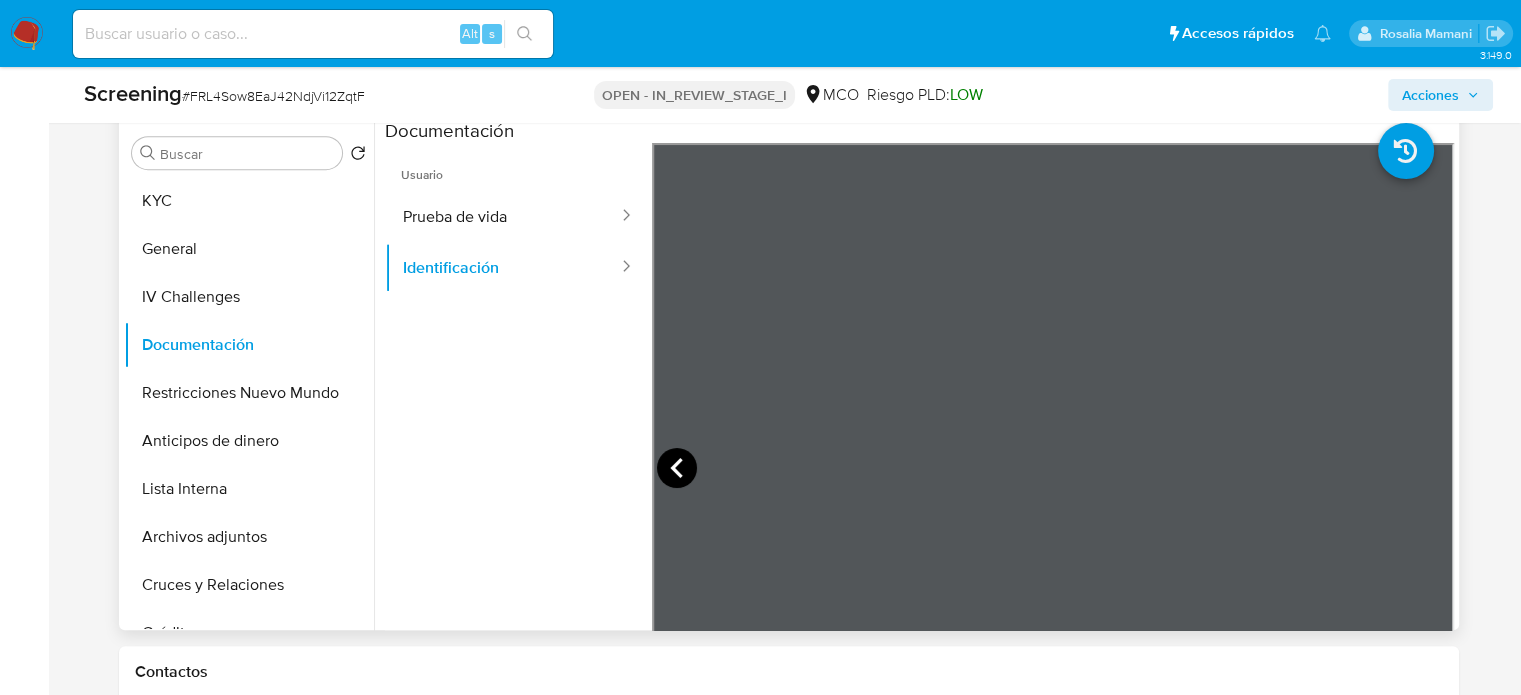 click 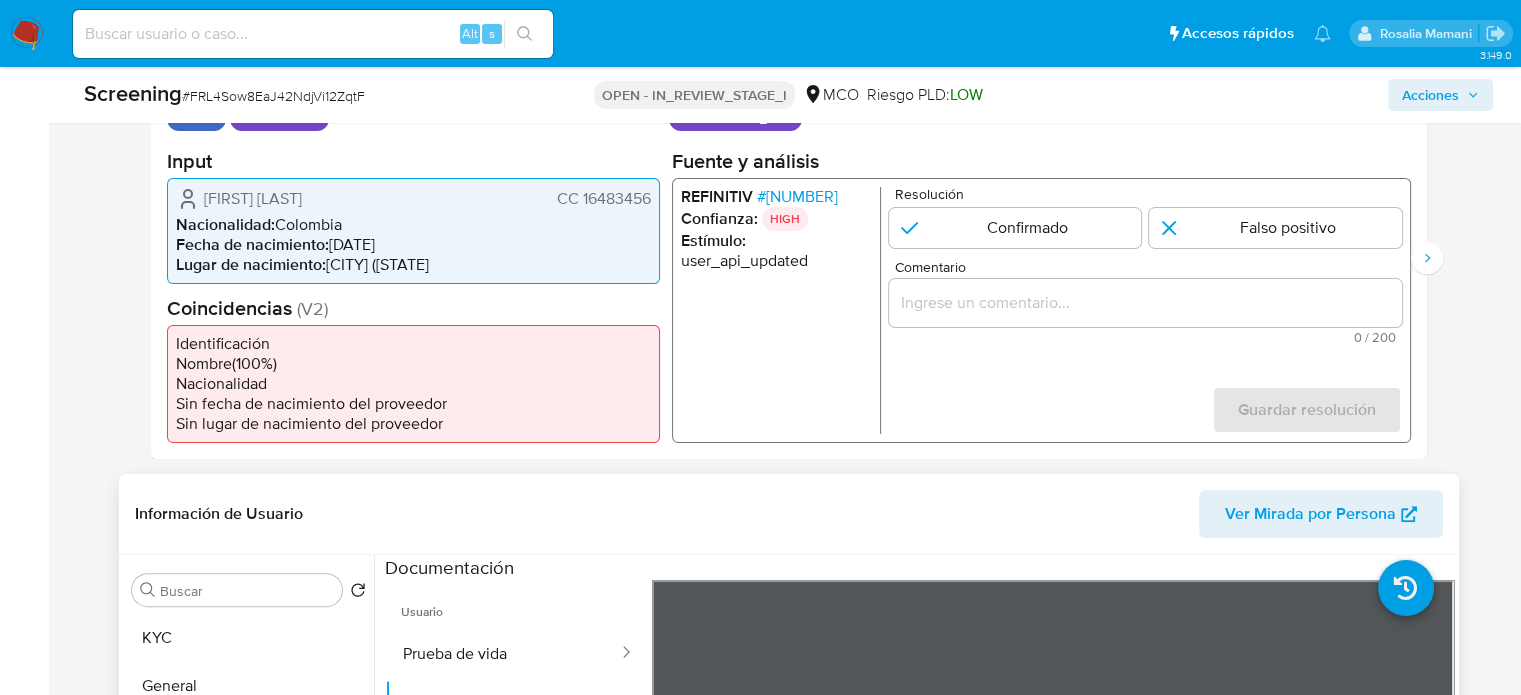 scroll, scrollTop: 400, scrollLeft: 0, axis: vertical 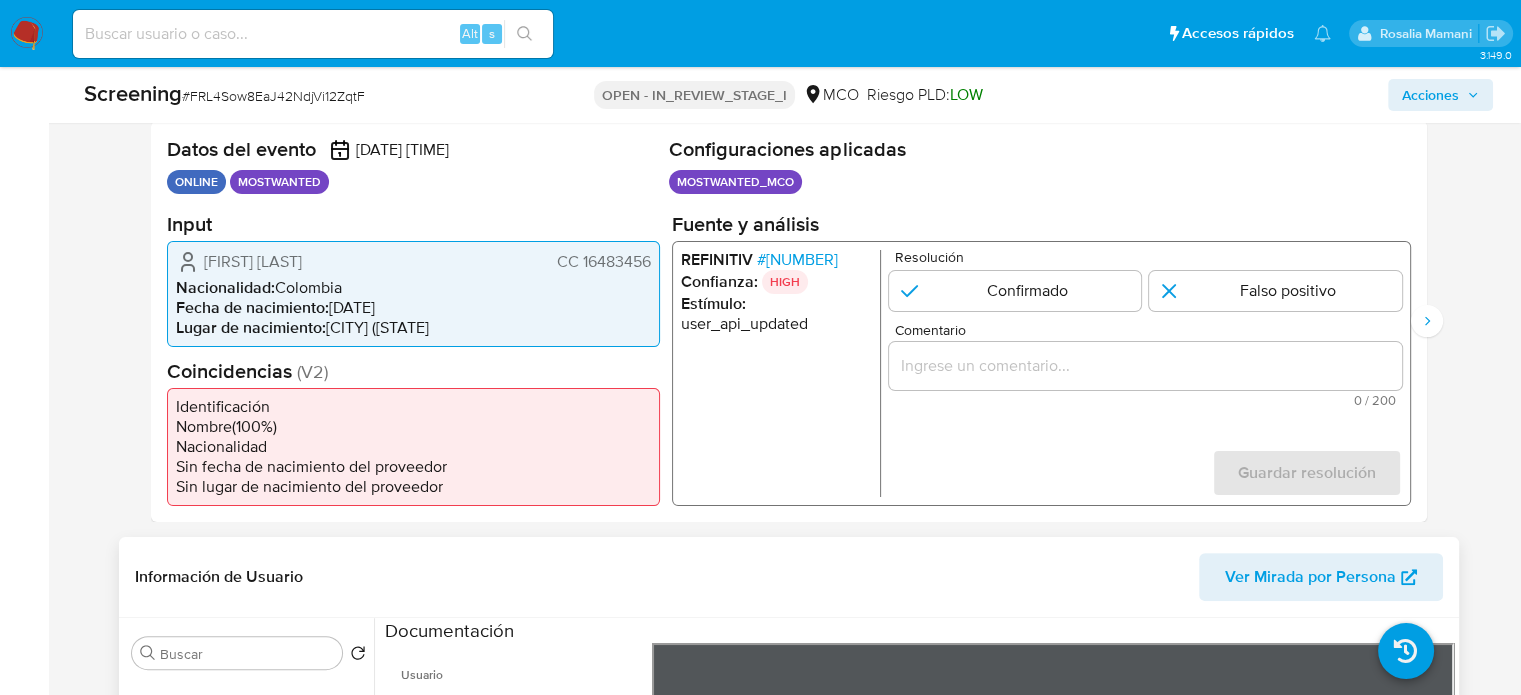drag, startPoint x: 653, startPoint y: 263, endPoint x: 582, endPoint y: 271, distance: 71.44928 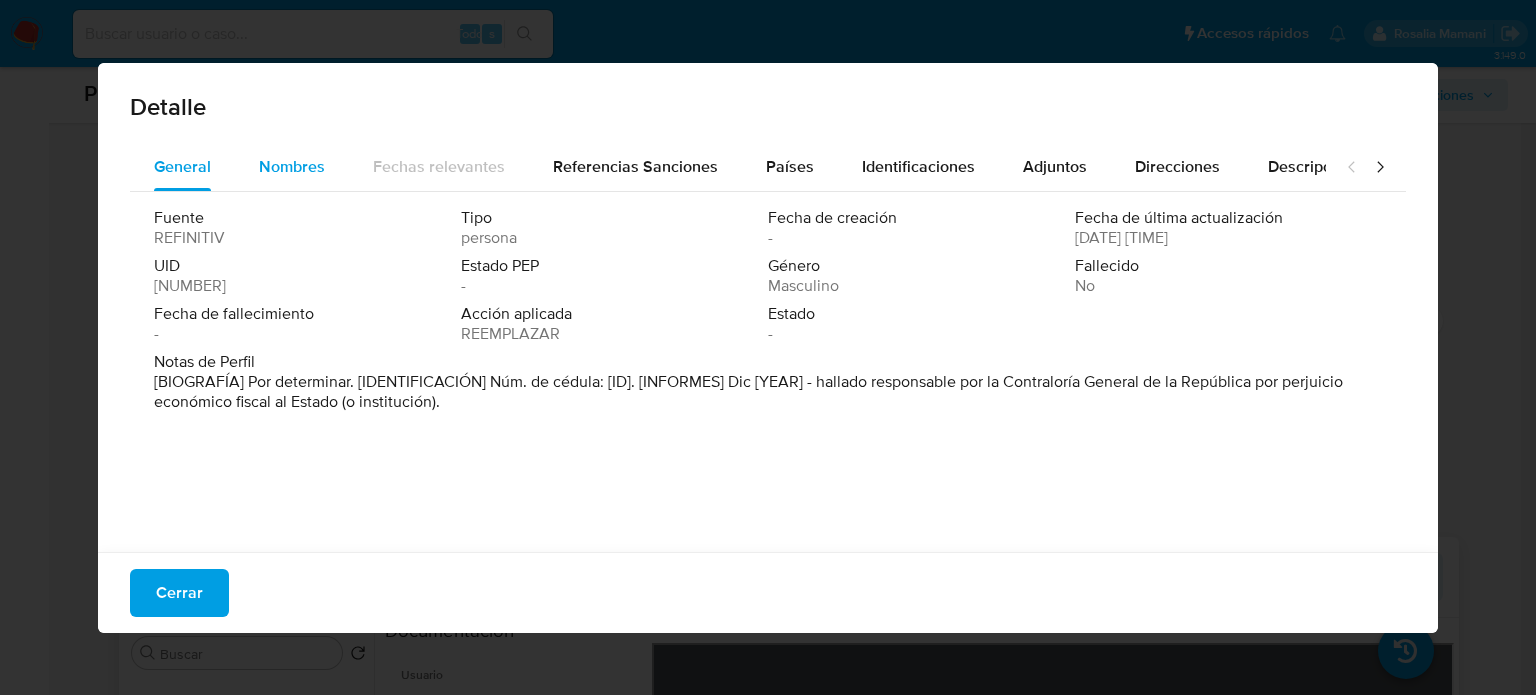 click on "Nombres" at bounding box center [292, 166] 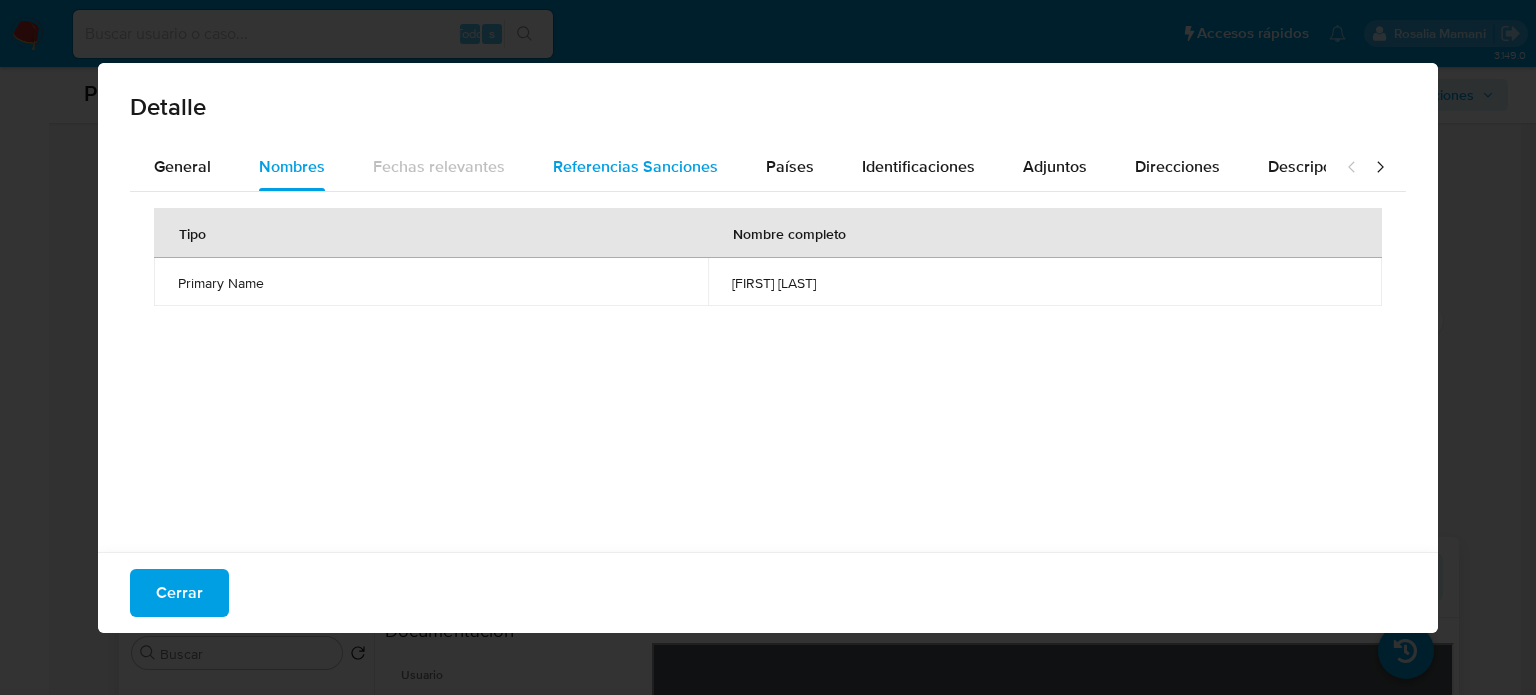 click on "Referencias Sanciones" at bounding box center (635, 167) 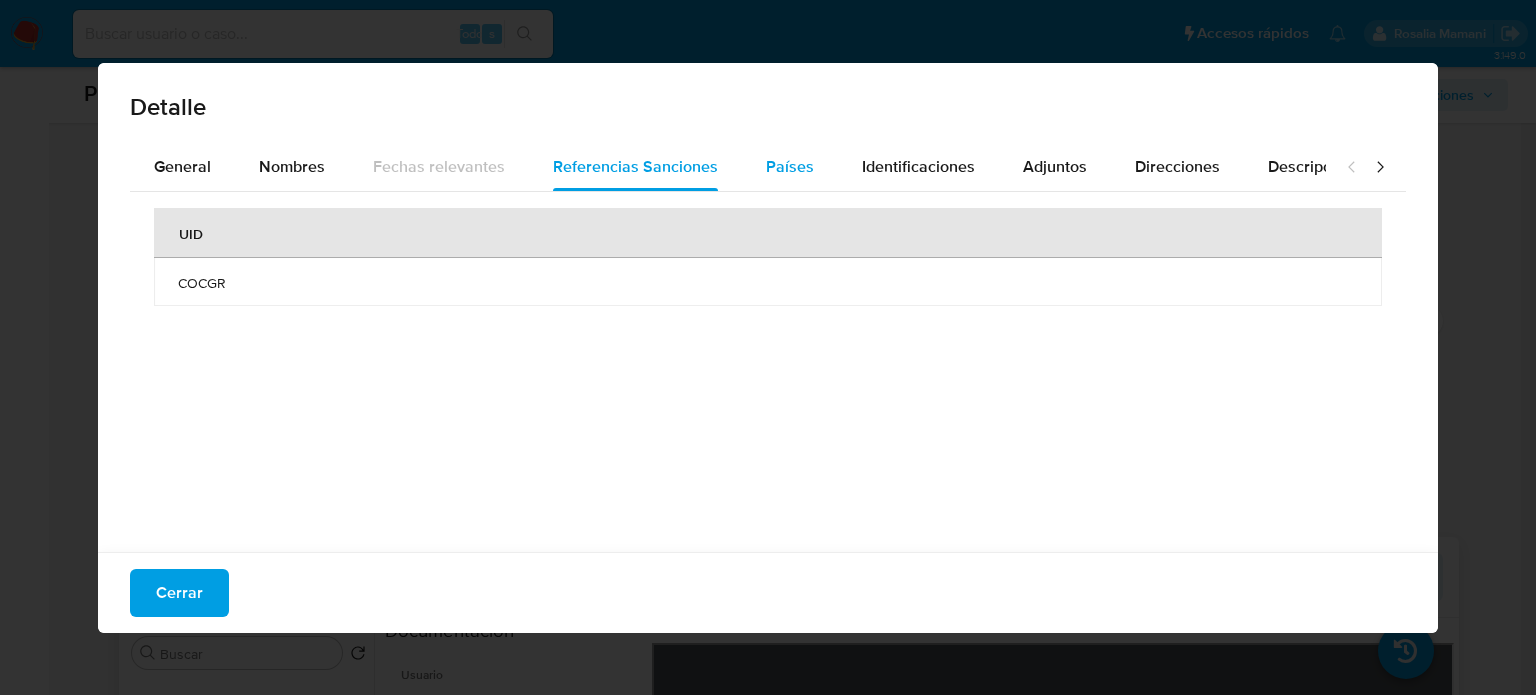 click on "Países" at bounding box center [790, 166] 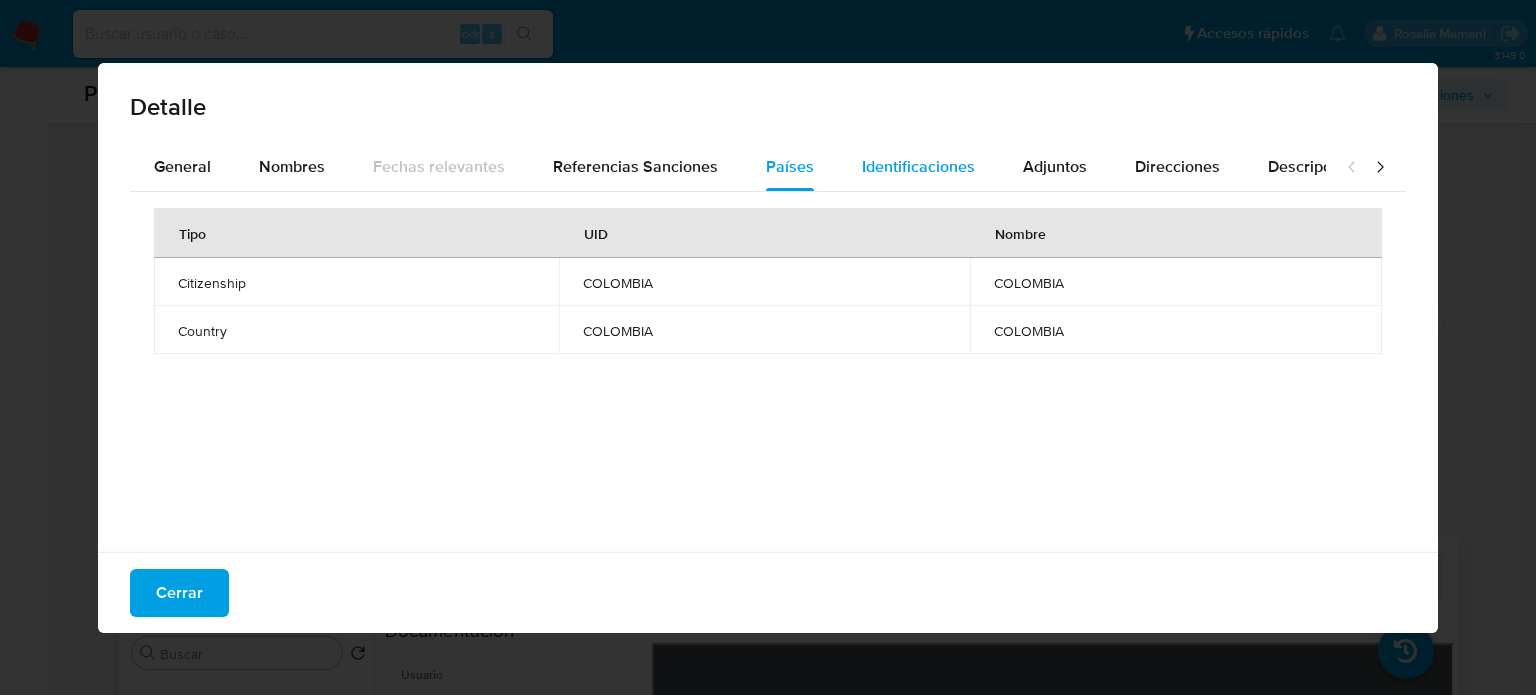 click on "Identificaciones" at bounding box center (918, 166) 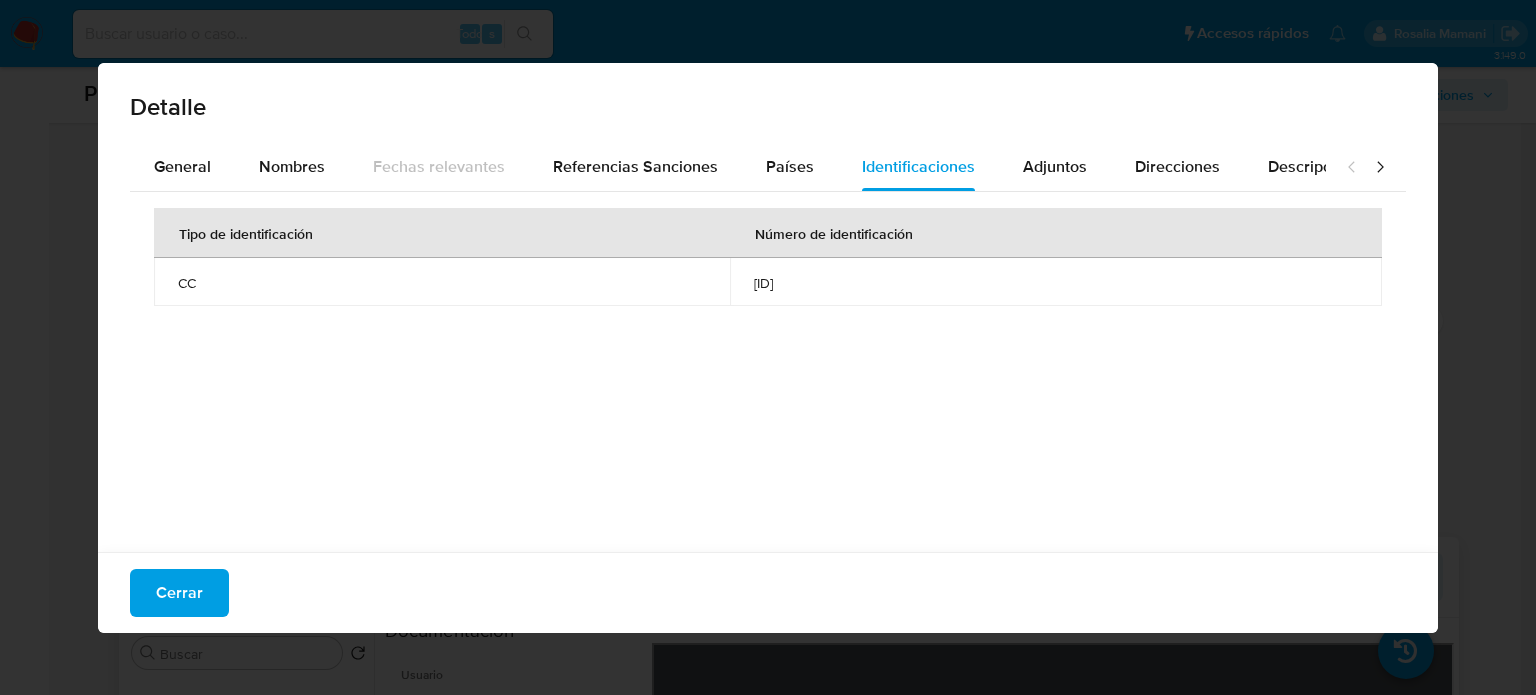 drag, startPoint x: 161, startPoint y: 606, endPoint x: 156, endPoint y: 595, distance: 12.083046 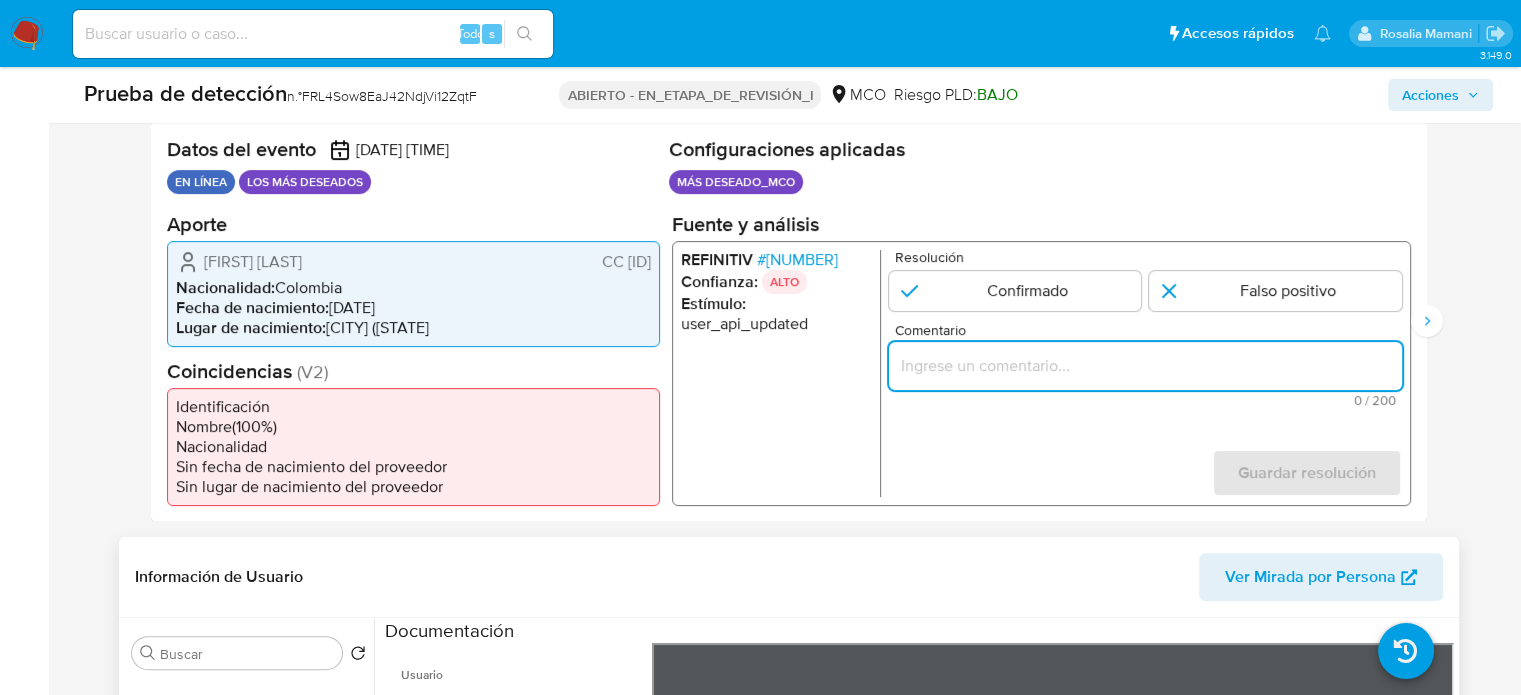 click at bounding box center [1144, 365] 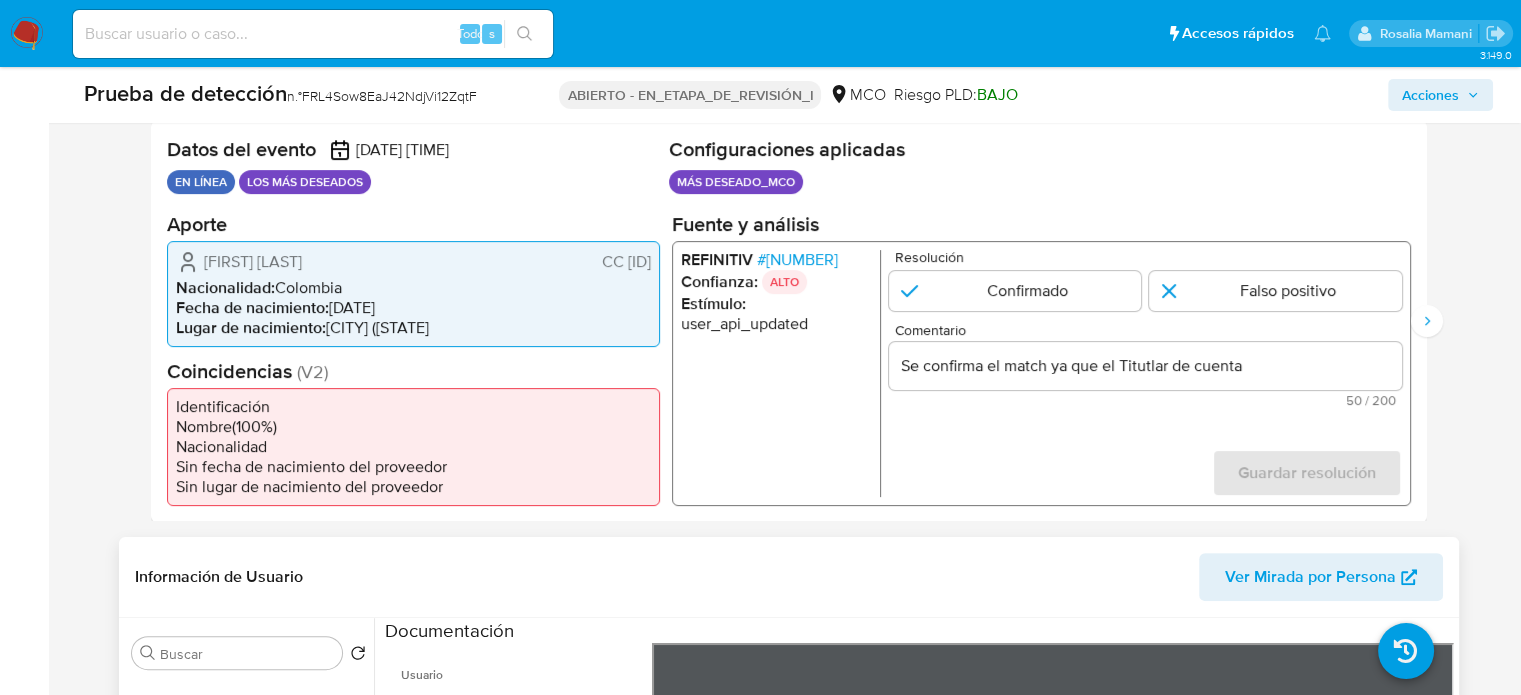 drag, startPoint x: 198, startPoint y: 259, endPoint x: 651, endPoint y: 262, distance: 453.00995 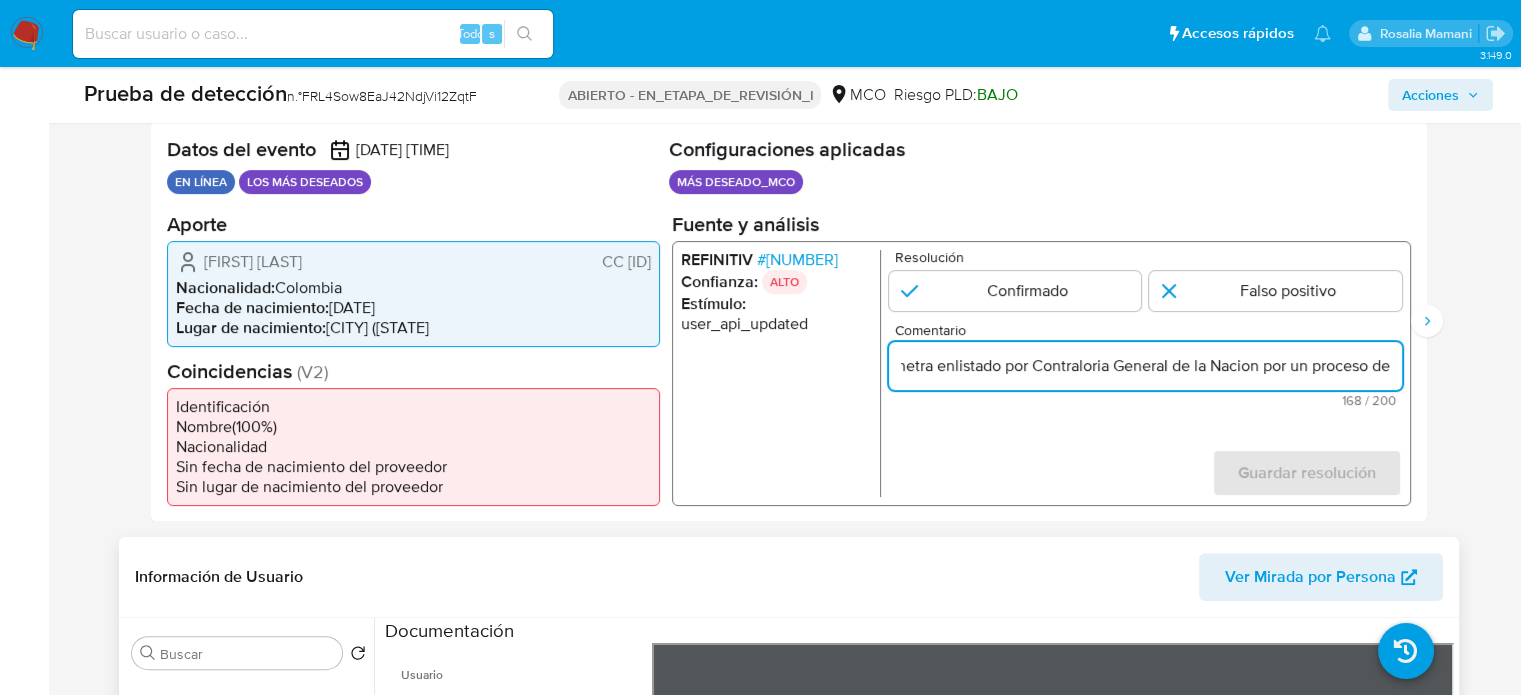 scroll, scrollTop: 0, scrollLeft: 0, axis: both 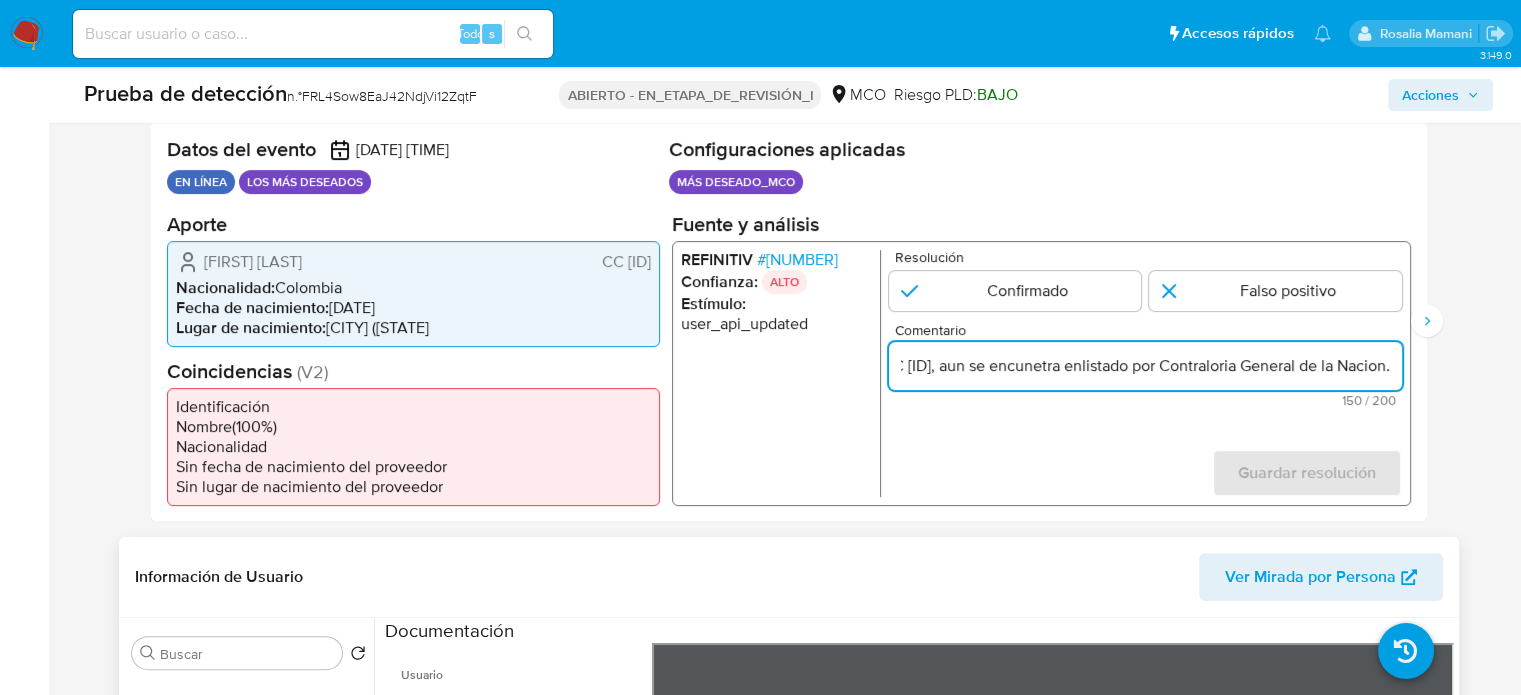 type on "Se confirma el match ya que el Titutlar de cuenta Franco Romero Renteria CC 16483456, aun se encunetra enlistado por Contraloria General de la Nacion." 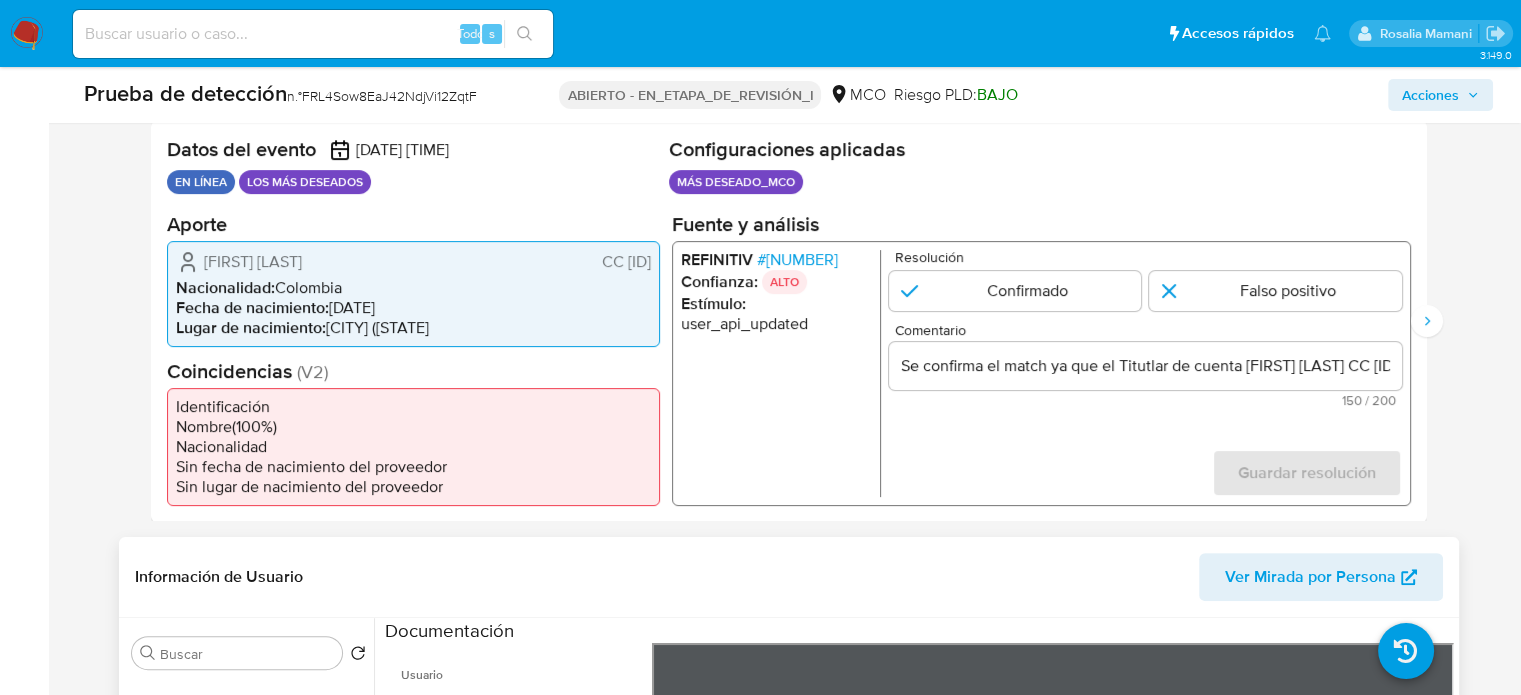 click on "Resolución Confirmado Falso positivo Comentario Se confirma el match ya que el Titutlar de cuenta Franco Romero Renteria CC 16483456, aun se encunetra enlistado por Contraloria General de la Nacion. 150 / 200 50 caracteres restantes Guardar resolución   Completa ambos campos" at bounding box center [1144, 372] 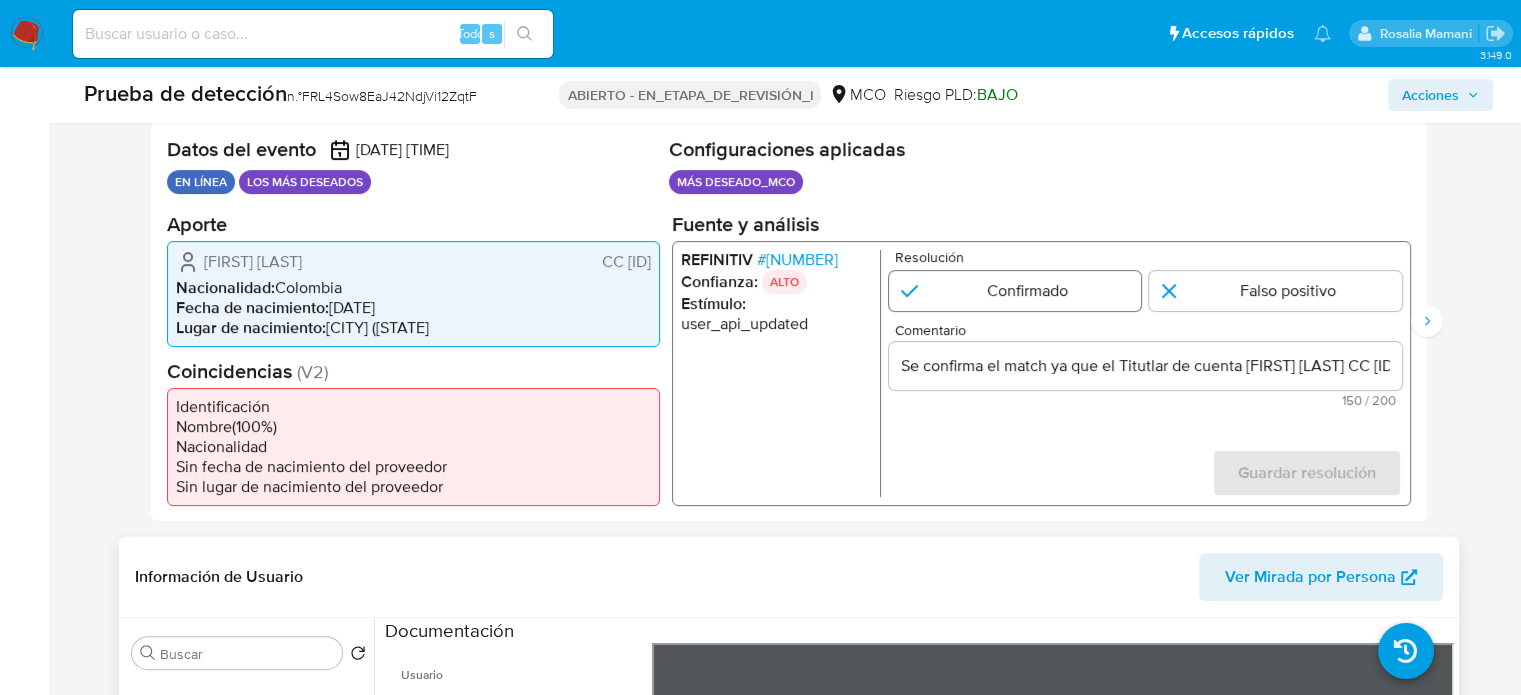 click at bounding box center (1014, 290) 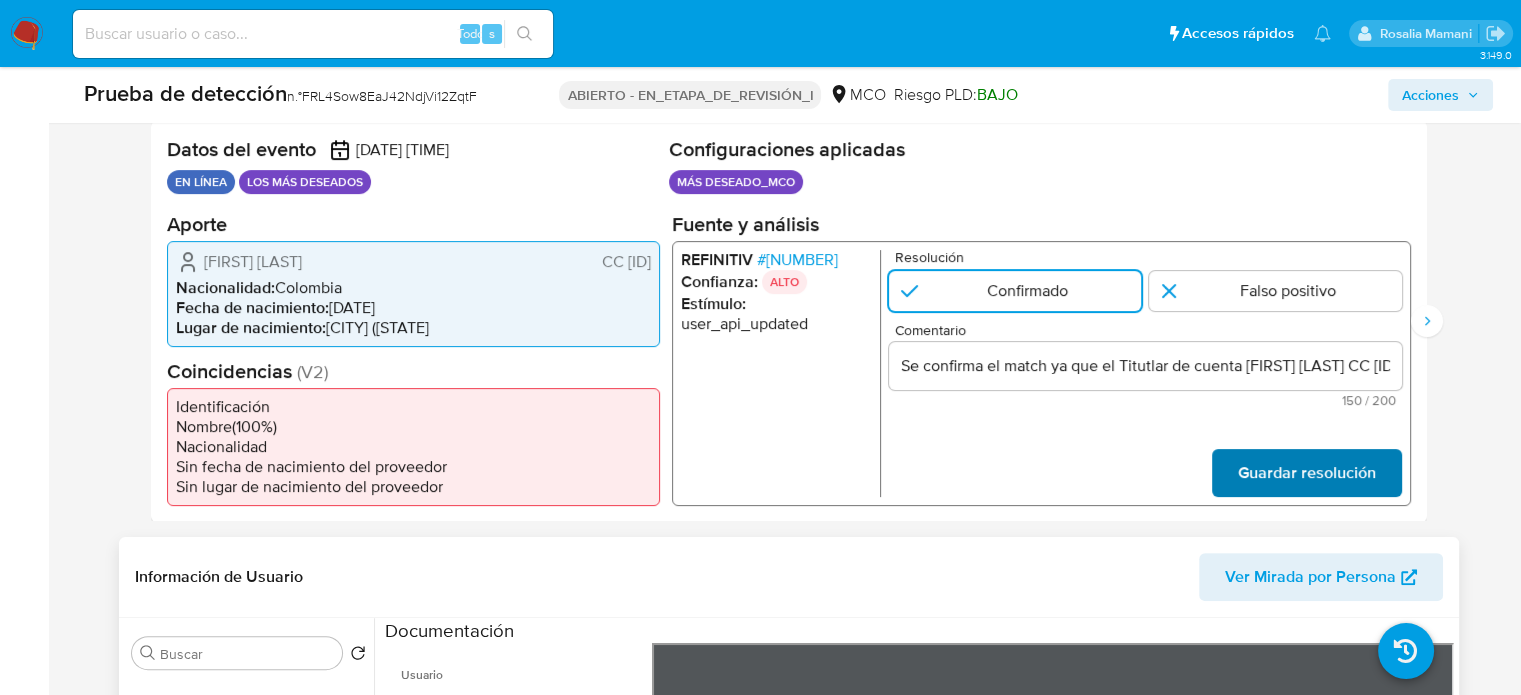 click on "Guardar resolución" at bounding box center (1306, 472) 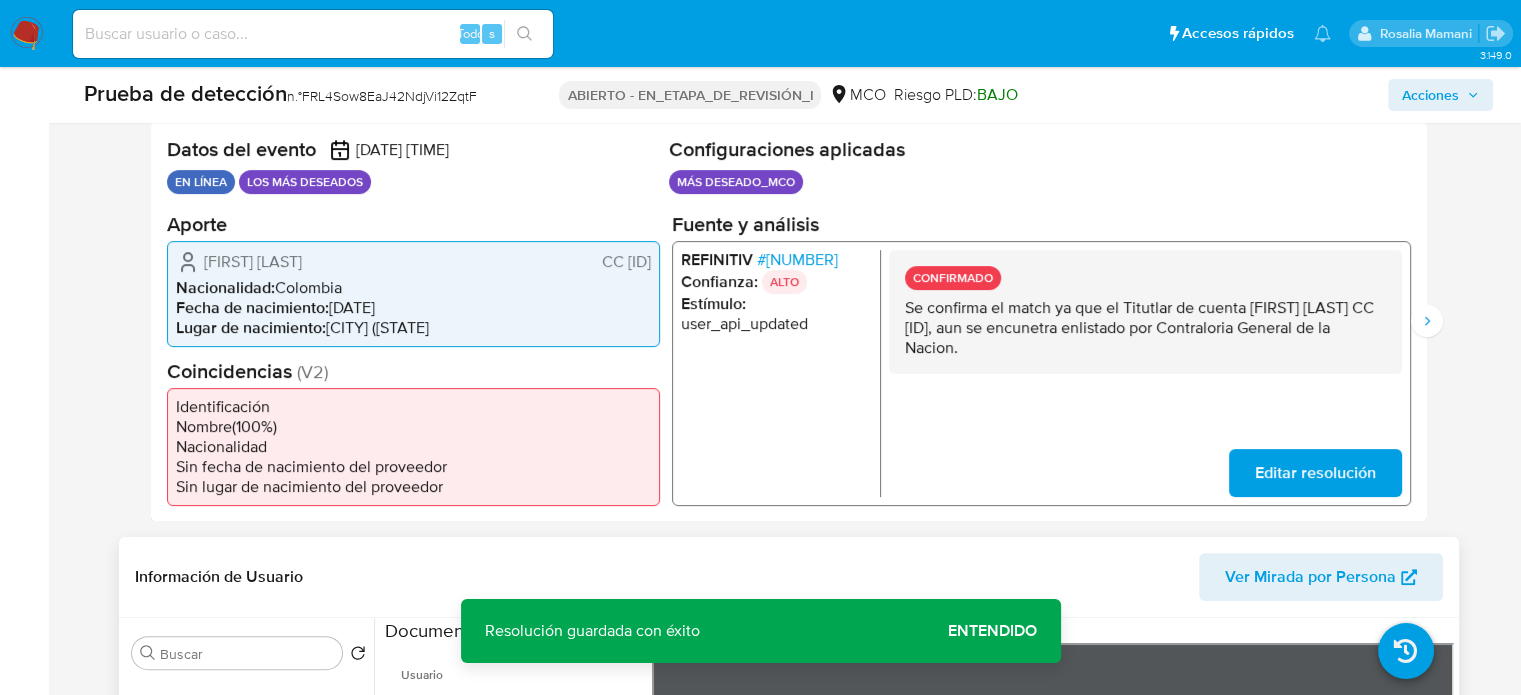 click on "Editar resolución" at bounding box center [1314, 472] 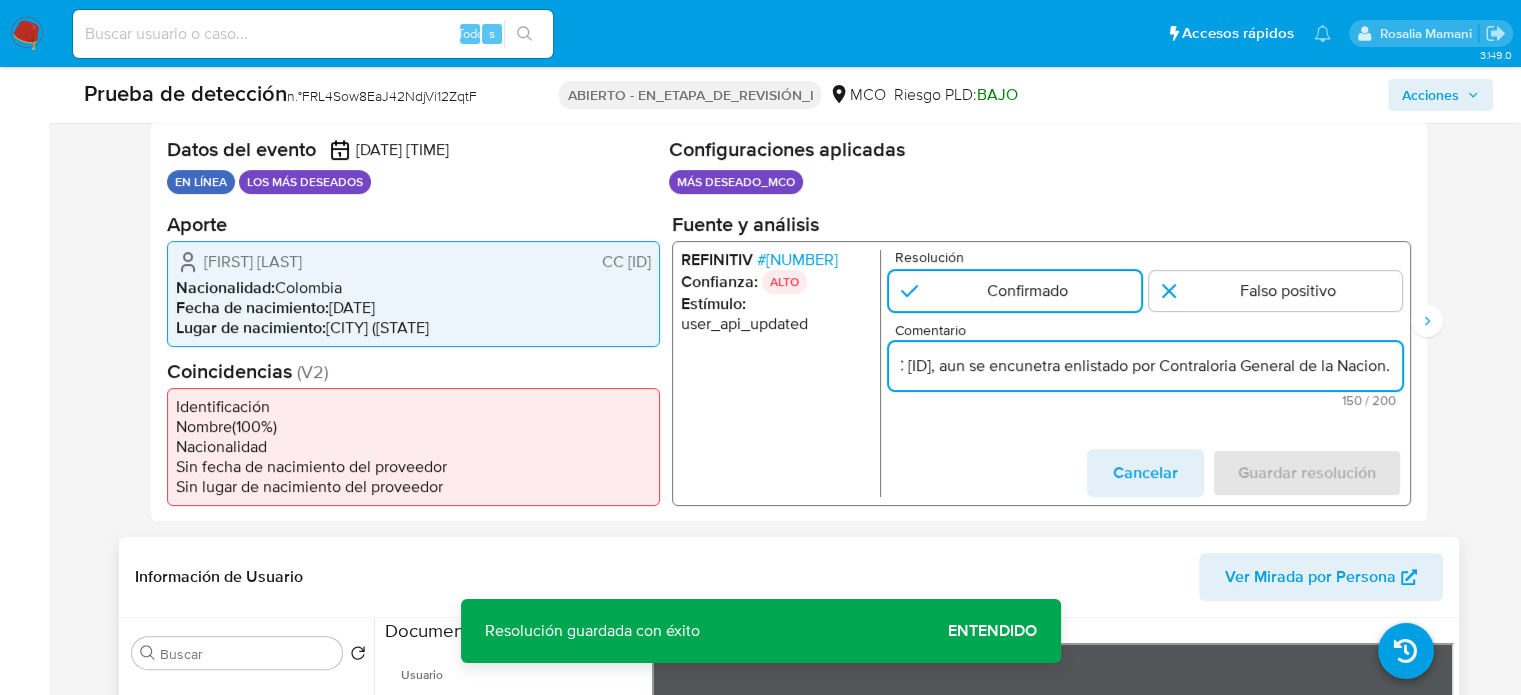 click on "Se confirma el match ya que el Titutlar de cuenta Franco Romero Renteria CC 16483456, aun se encunetra enlistado por Contraloria General de la Nacion." at bounding box center (1144, 365) 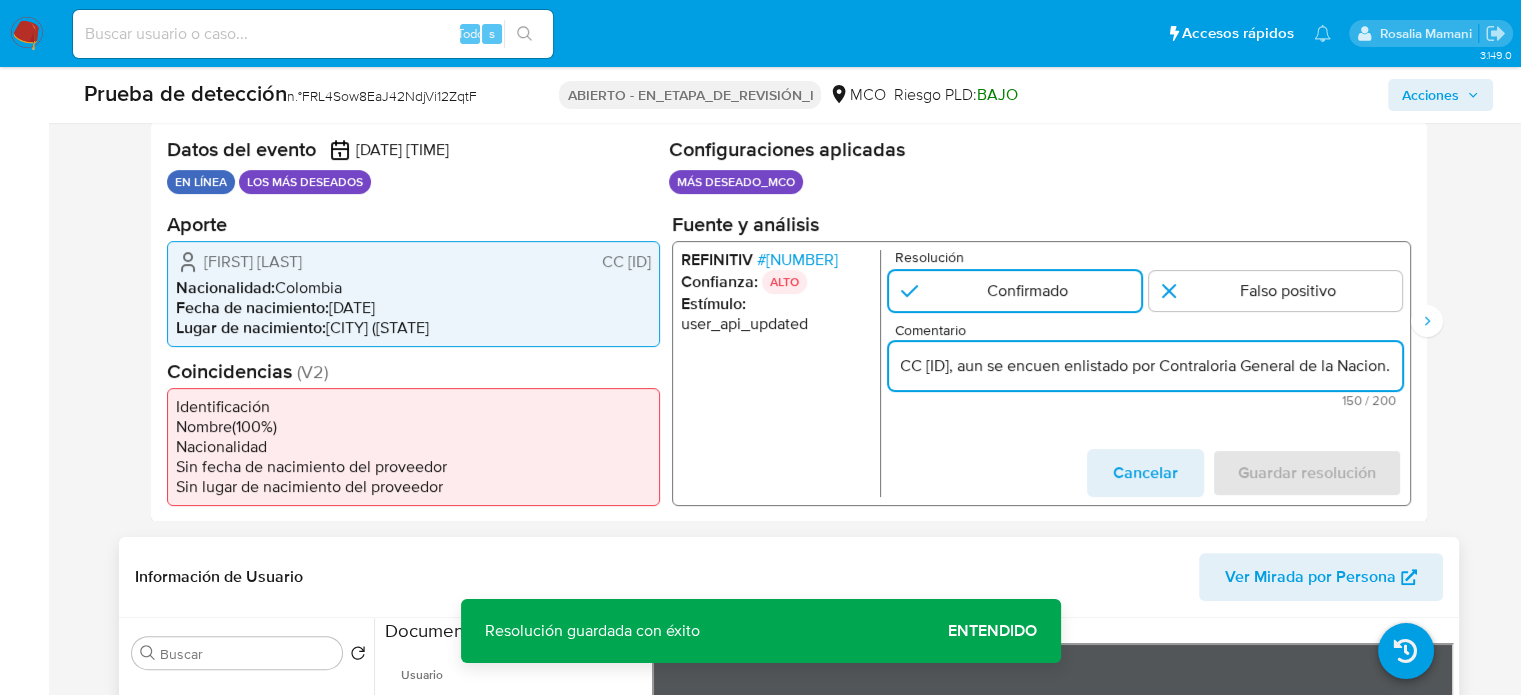 scroll, scrollTop: 0, scrollLeft: 560, axis: horizontal 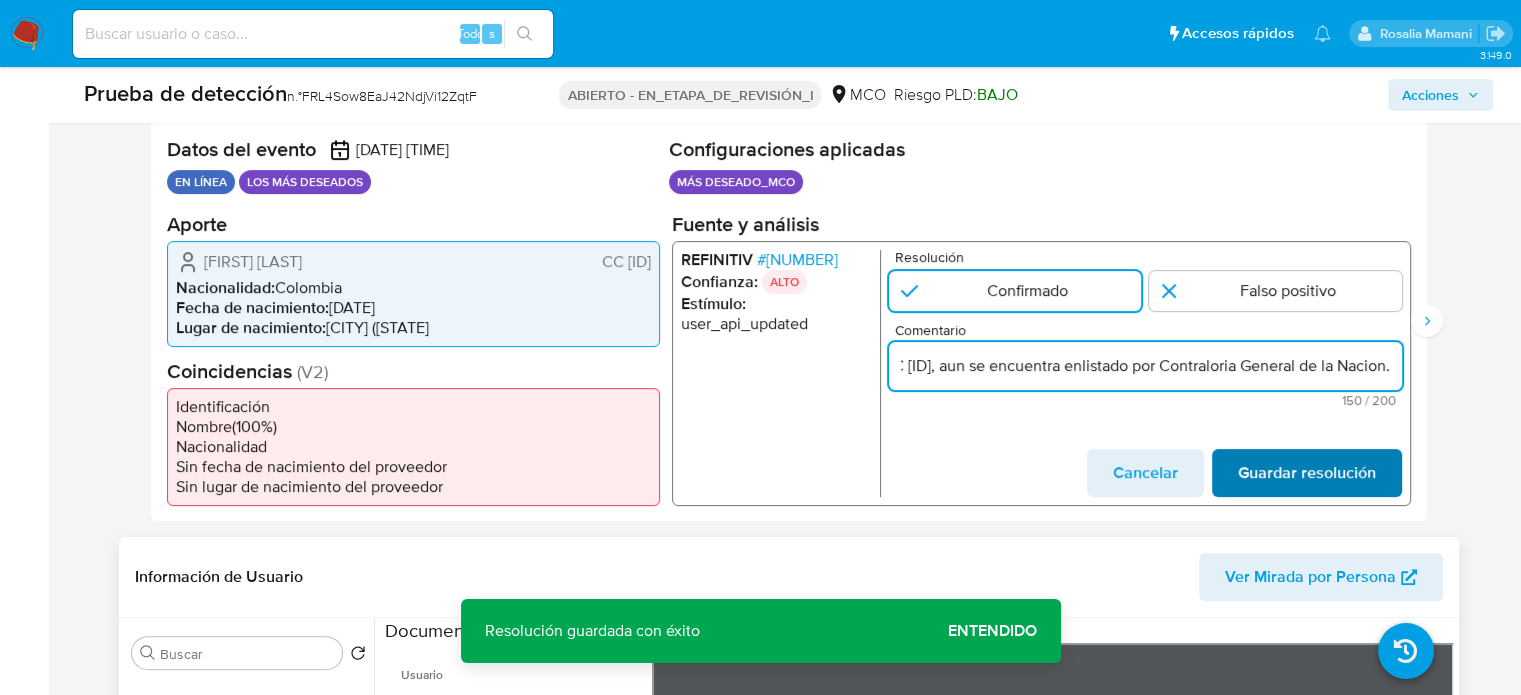 type on "Se confirma el match ya que el Titutlar de cuenta Franco Romero Renteria CC 16483456, aun se encuentra enlistado por Contraloria General de la Nacion." 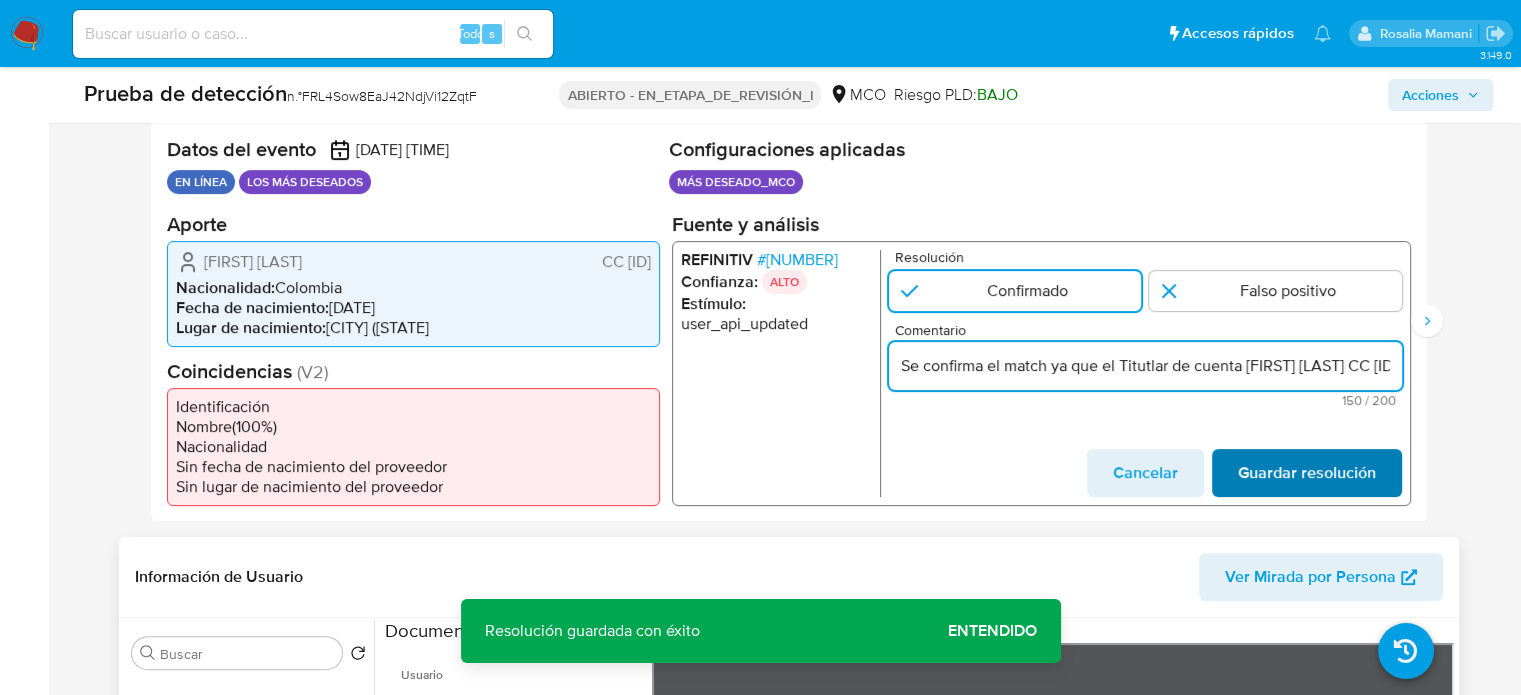click on "Guardar resolución" at bounding box center (1306, 472) 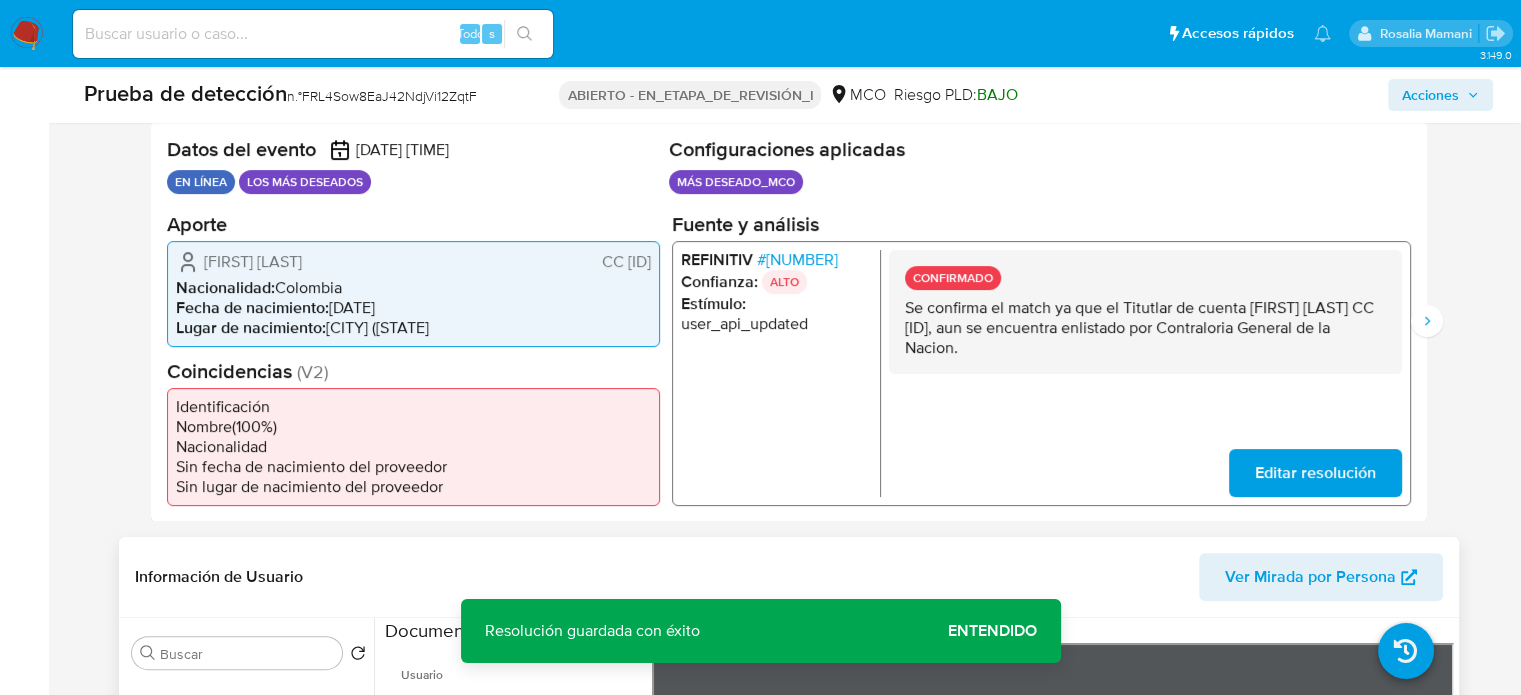 drag, startPoint x: 1092, startPoint y: 348, endPoint x: 899, endPoint y: 311, distance: 196.51463 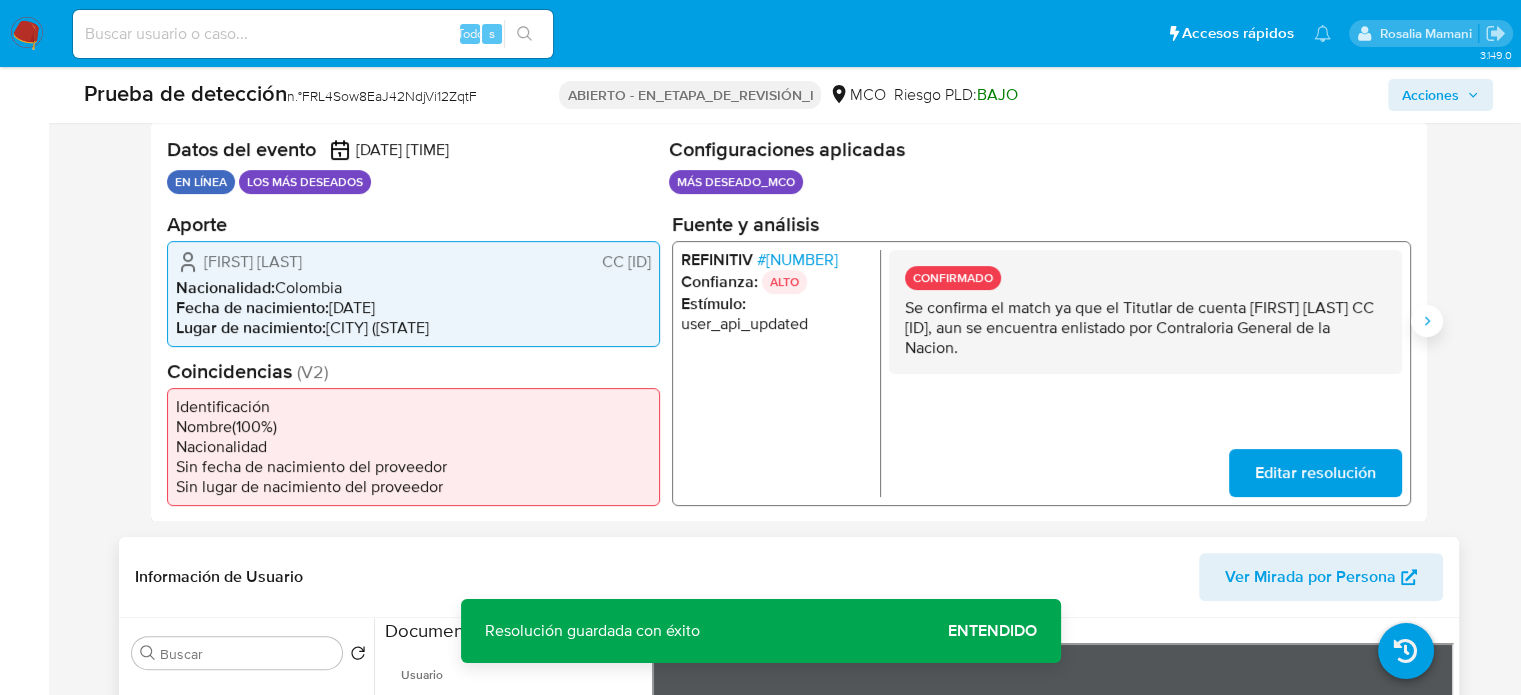 click at bounding box center (1427, 321) 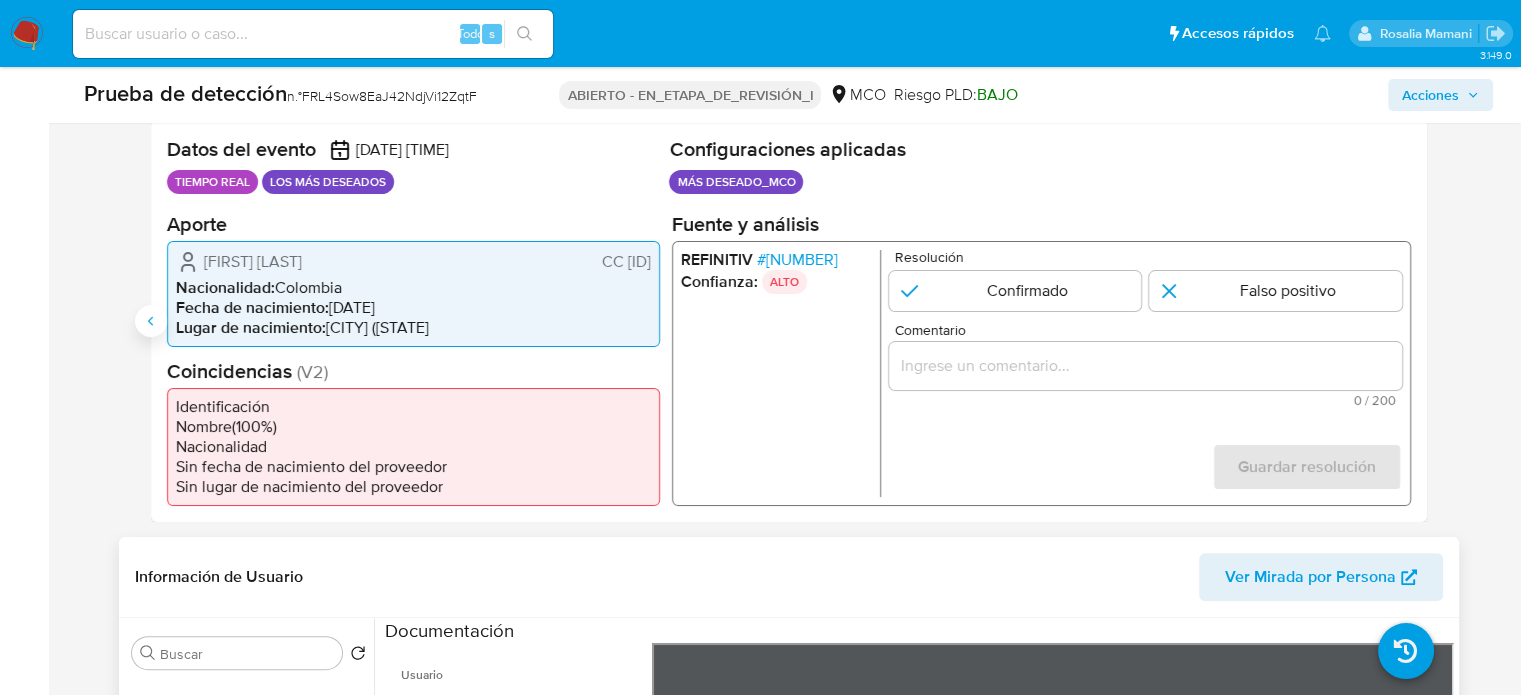 click at bounding box center (151, 321) 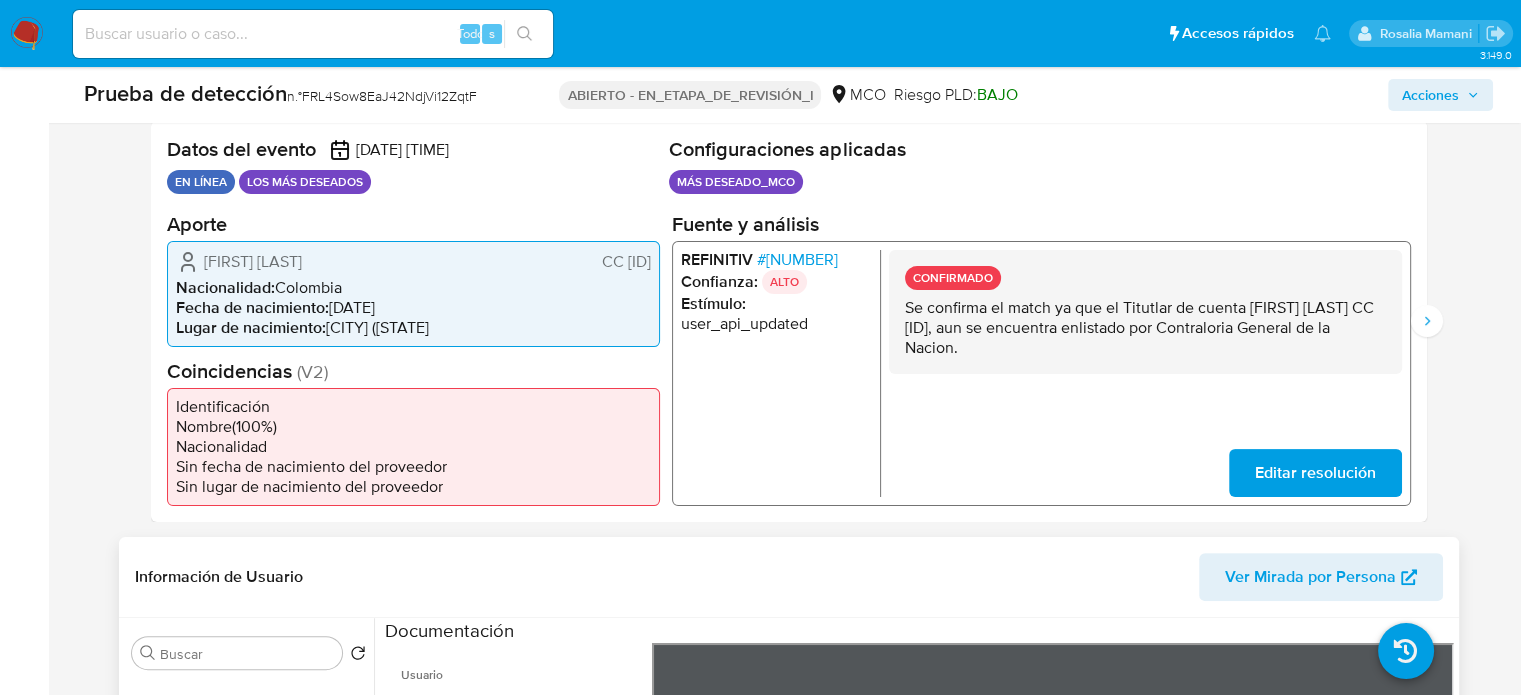 click on "Editar resolución" at bounding box center [1314, 472] 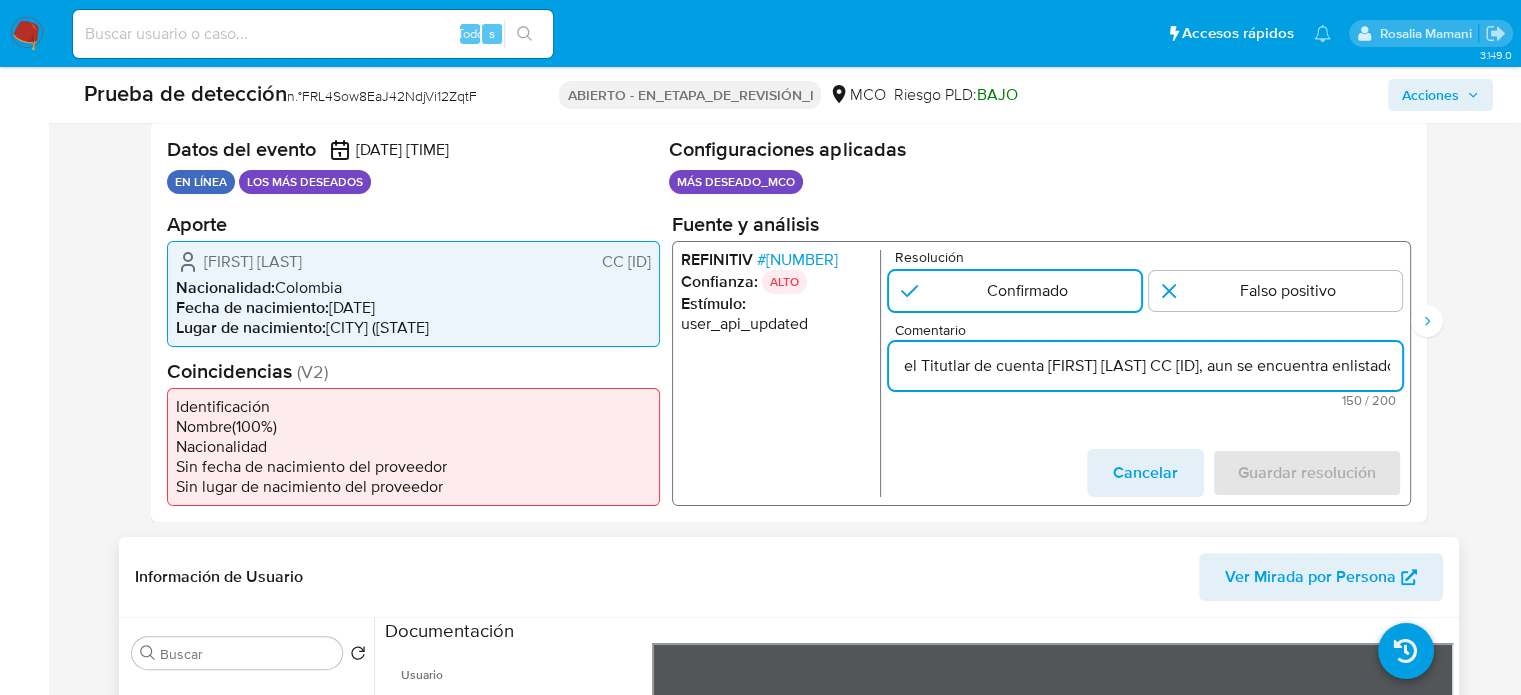 scroll, scrollTop: 0, scrollLeft: 587, axis: horizontal 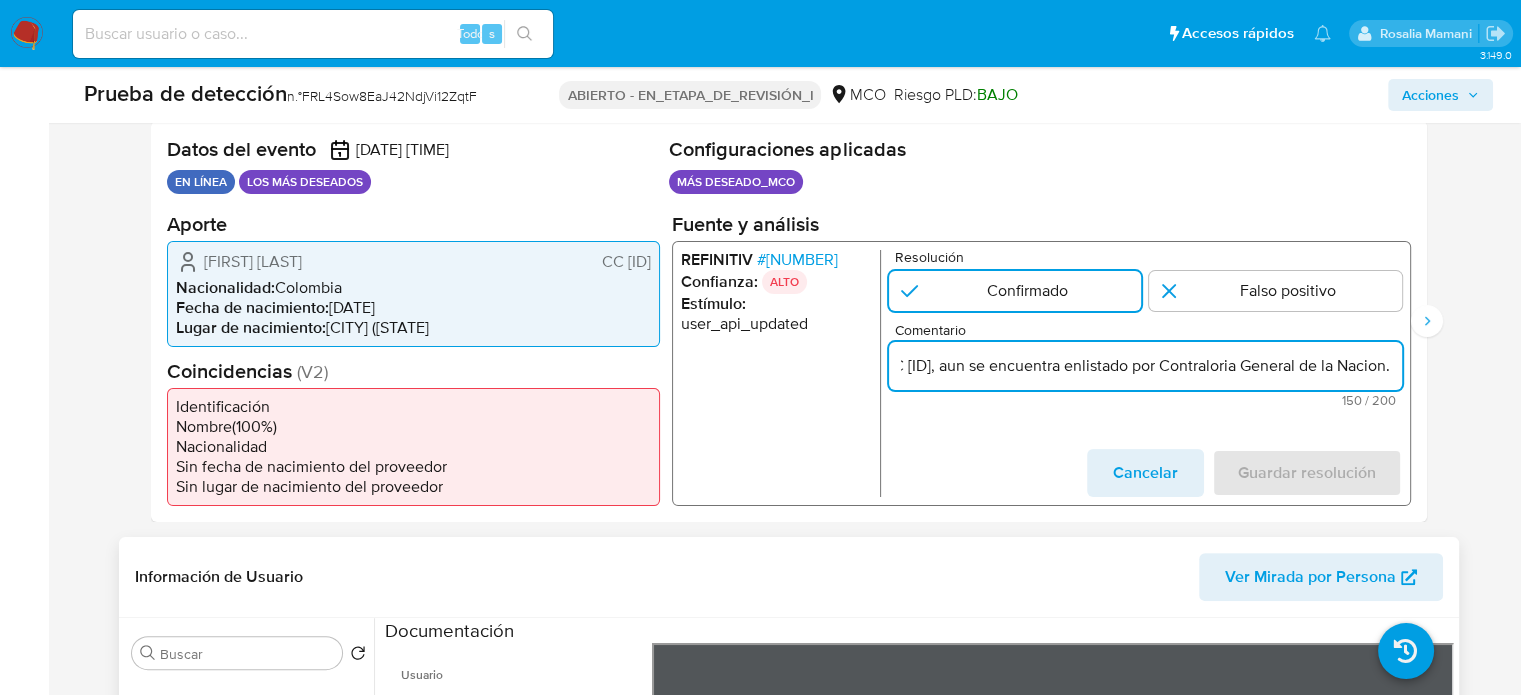 drag, startPoint x: 1277, startPoint y: 368, endPoint x: 1407, endPoint y: 368, distance: 130 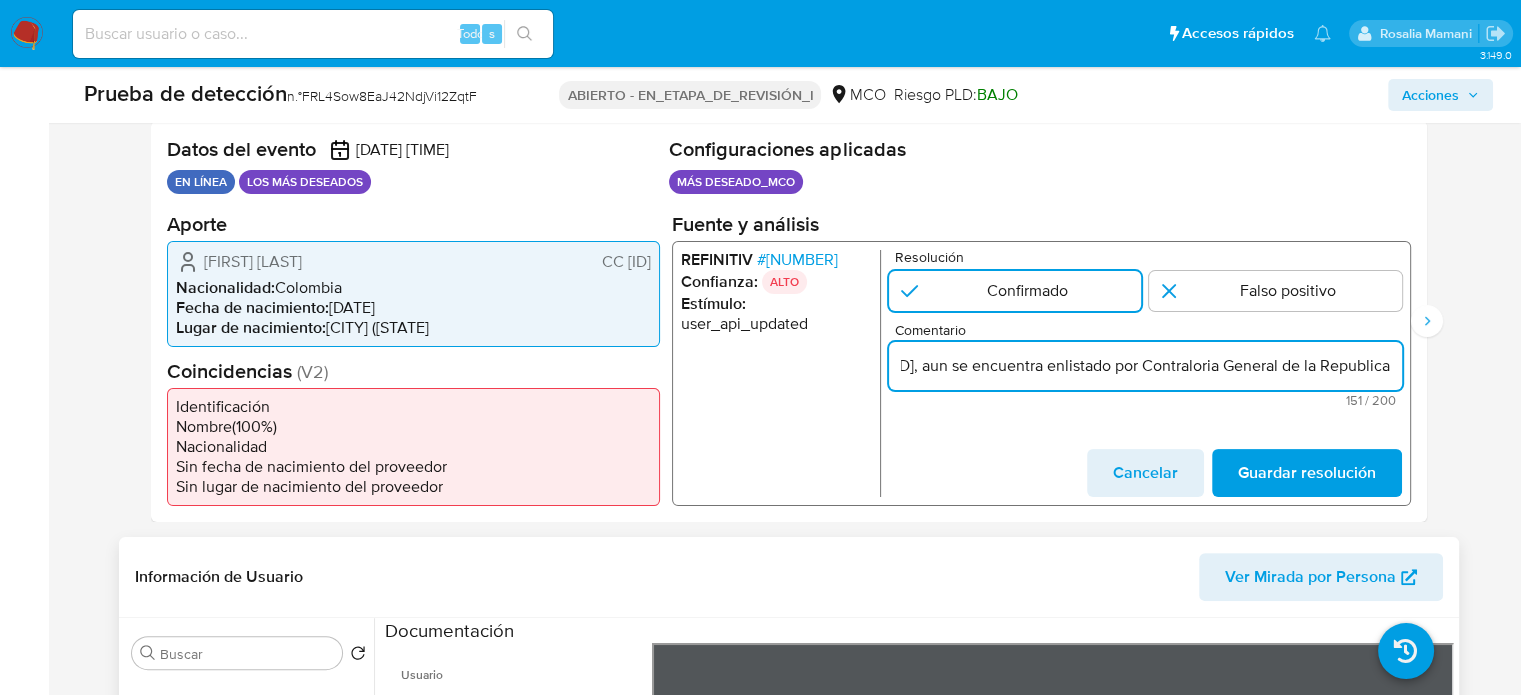 scroll, scrollTop: 0, scrollLeft: 603, axis: horizontal 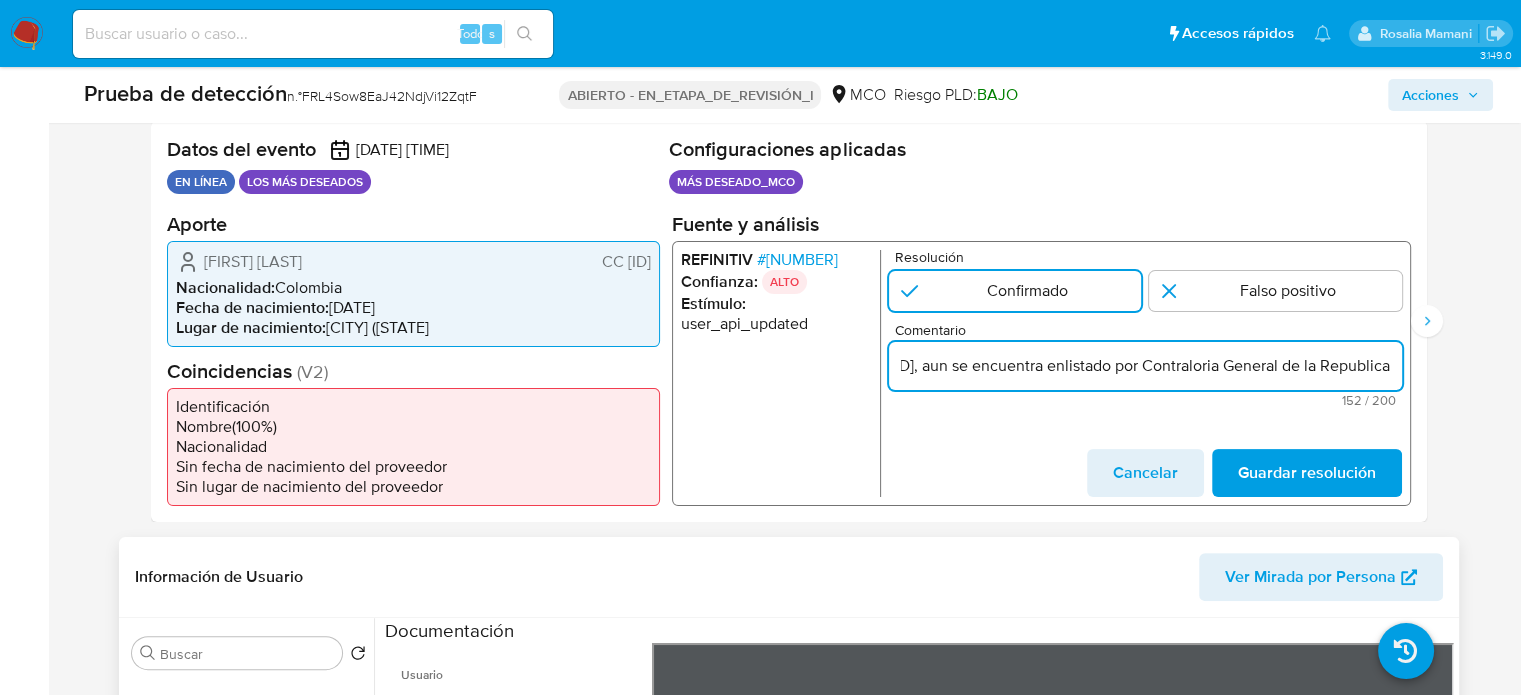 type on "Se confirma el match ya que el Titutlar de cuenta Franco Romero Renteria CC 16483456, aun se encuentra enlistado por Contraloria General de la Republica" 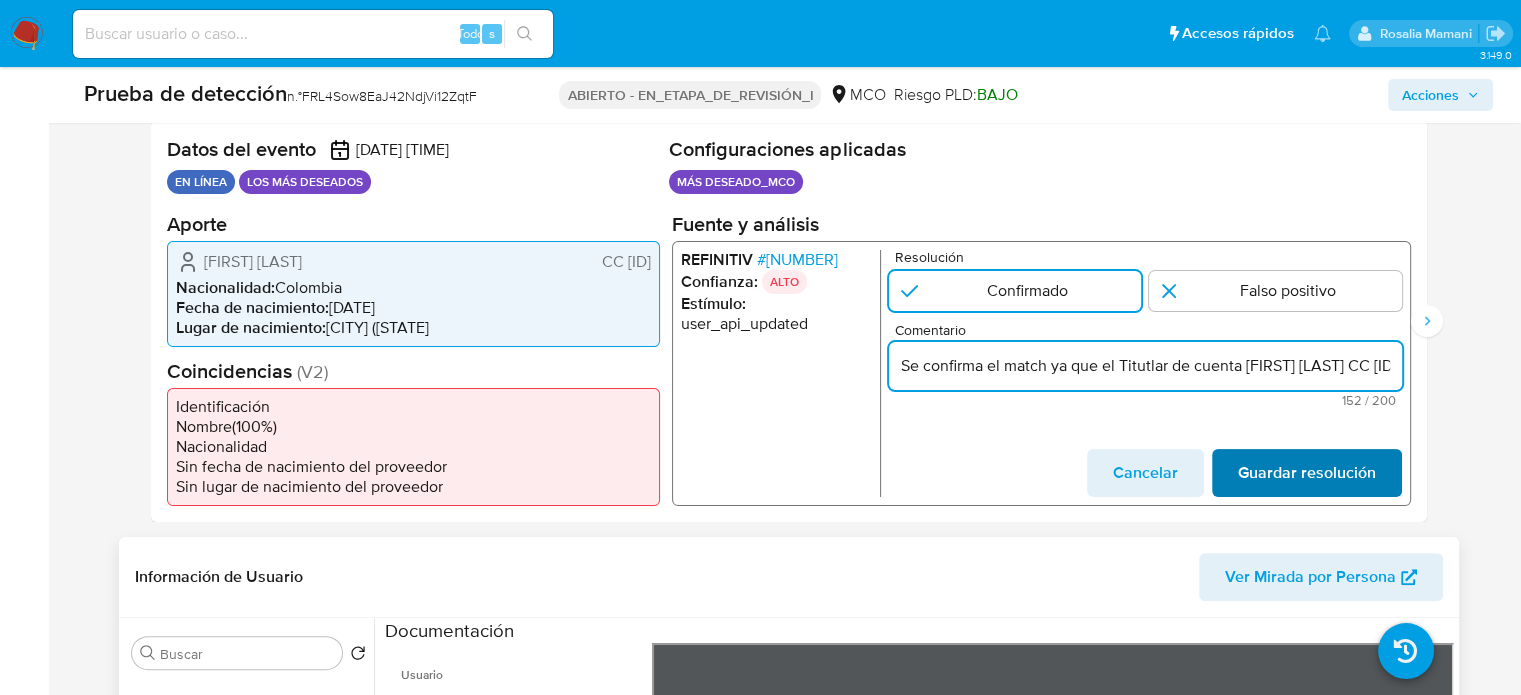click on "Guardar resolución" at bounding box center (1306, 472) 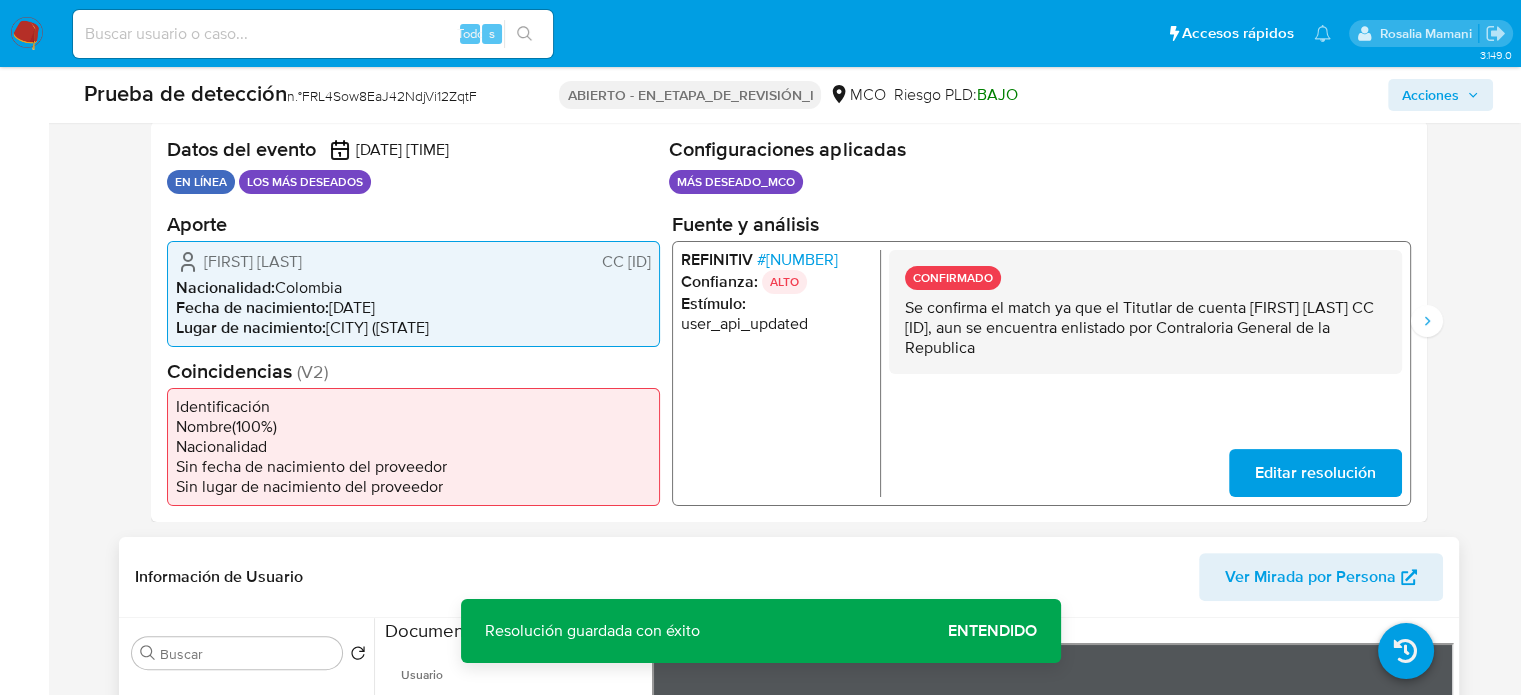 drag, startPoint x: 1124, startPoint y: 351, endPoint x: 936, endPoint y: 330, distance: 189.16924 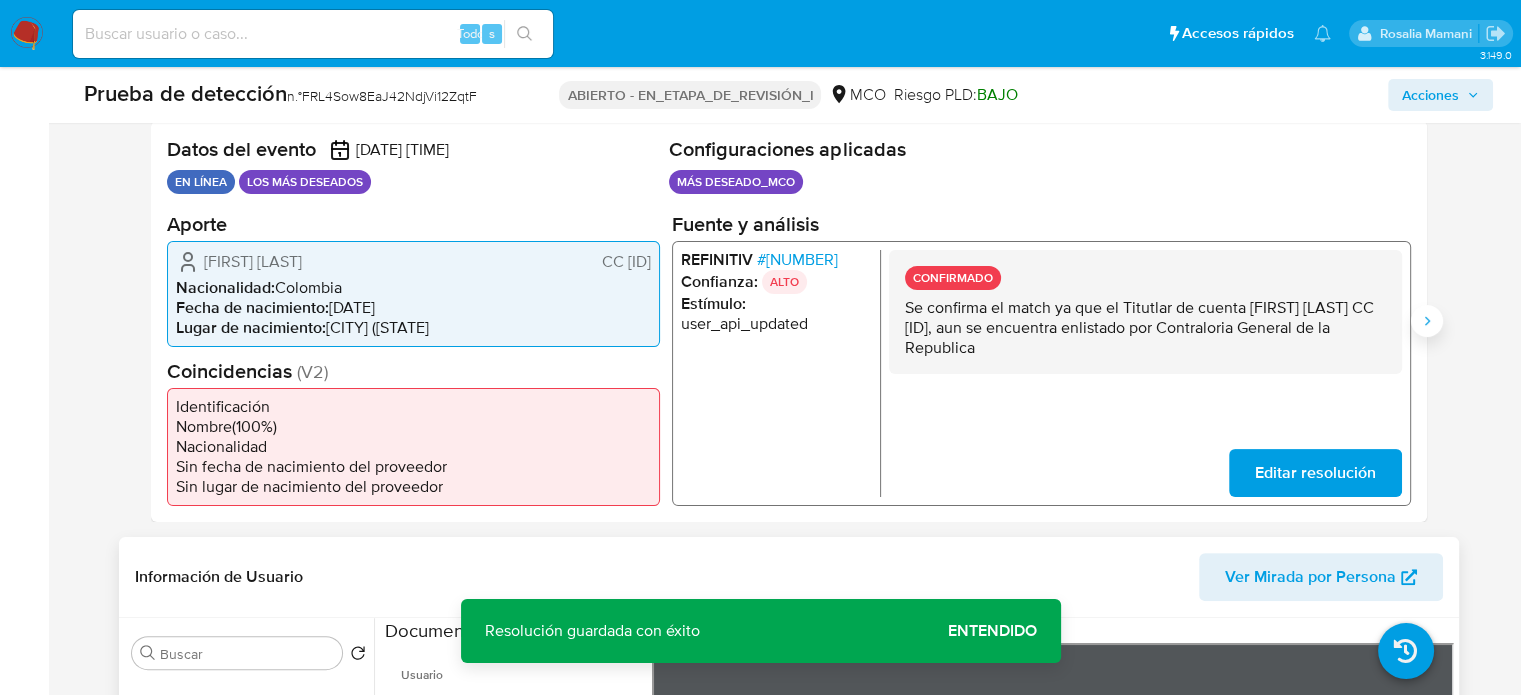 type 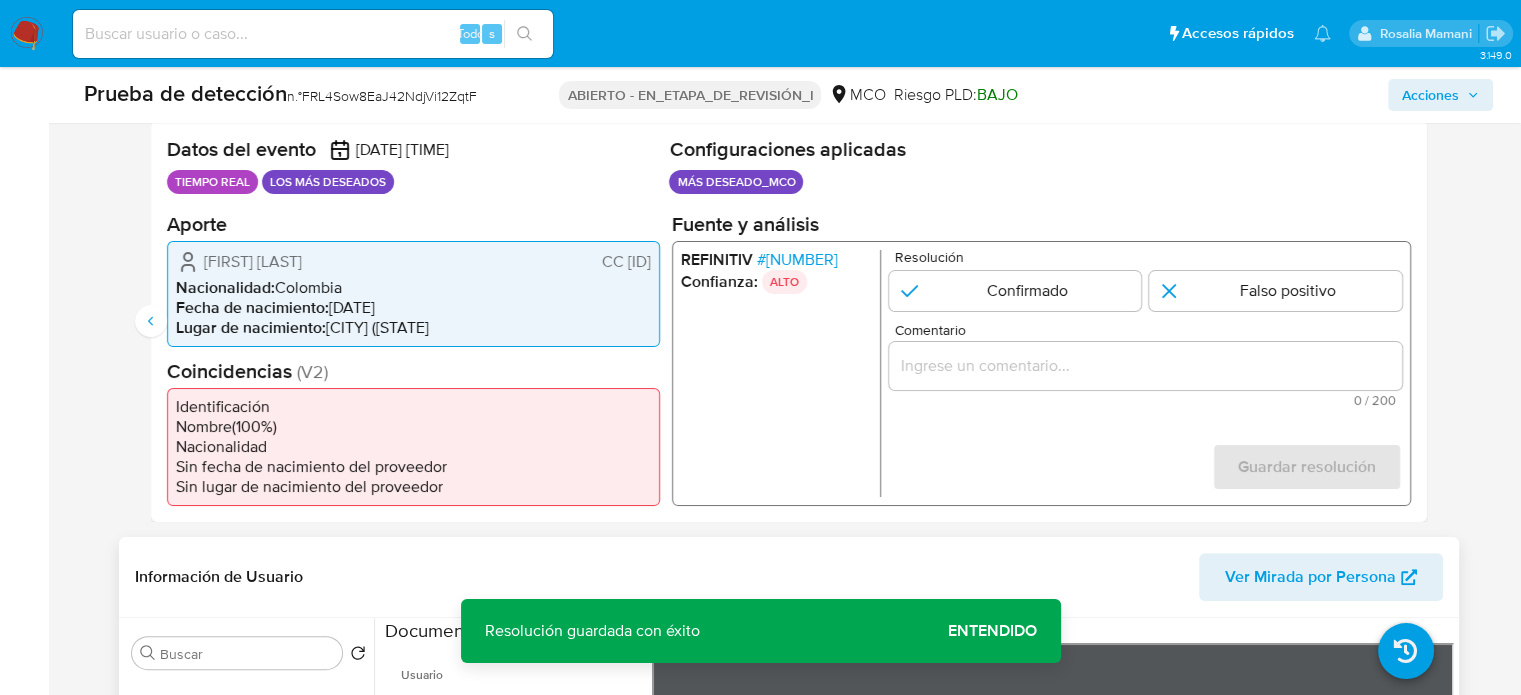 click at bounding box center [1144, 365] 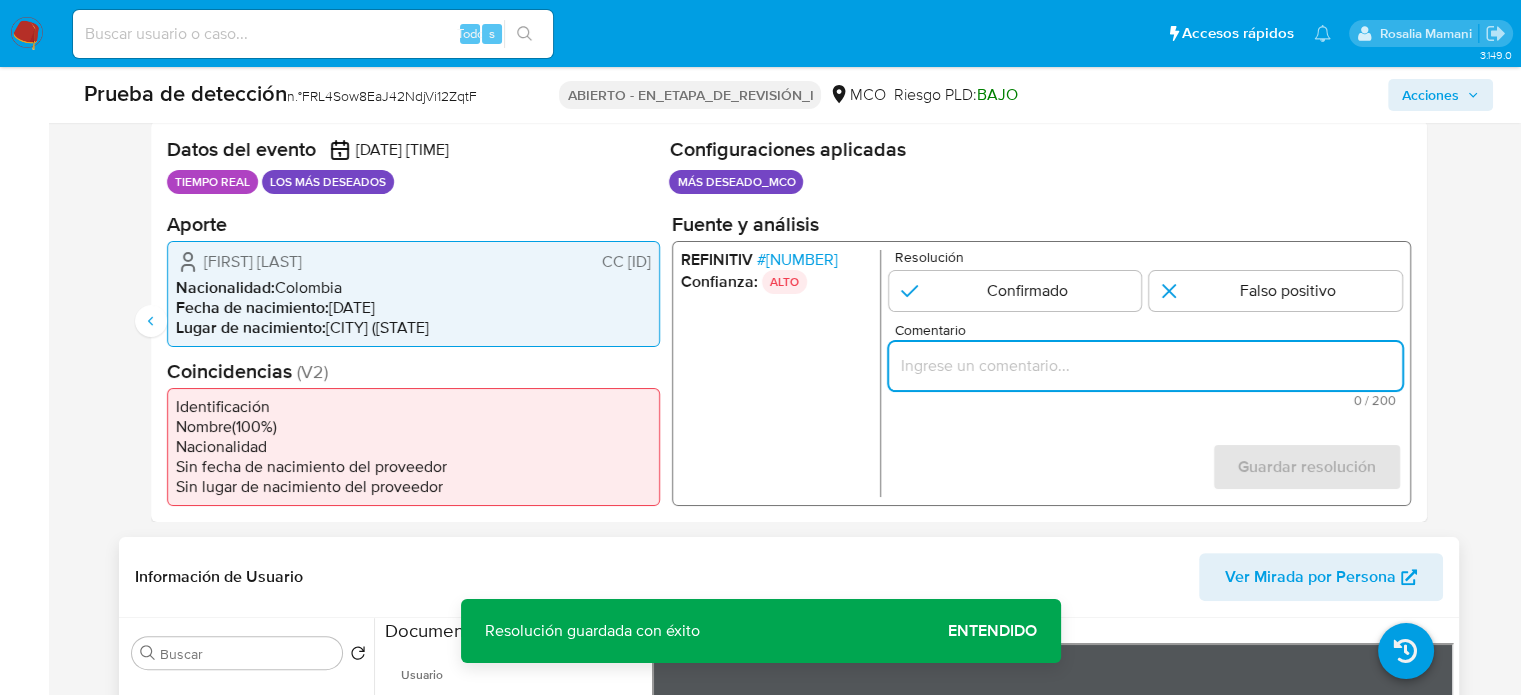 paste on "Se confirma el match ya que el Titutlar de cuenta Franco Romero Renteria CC 16483456, aun se encuentra enlistado por Contraloria General de la Republica" 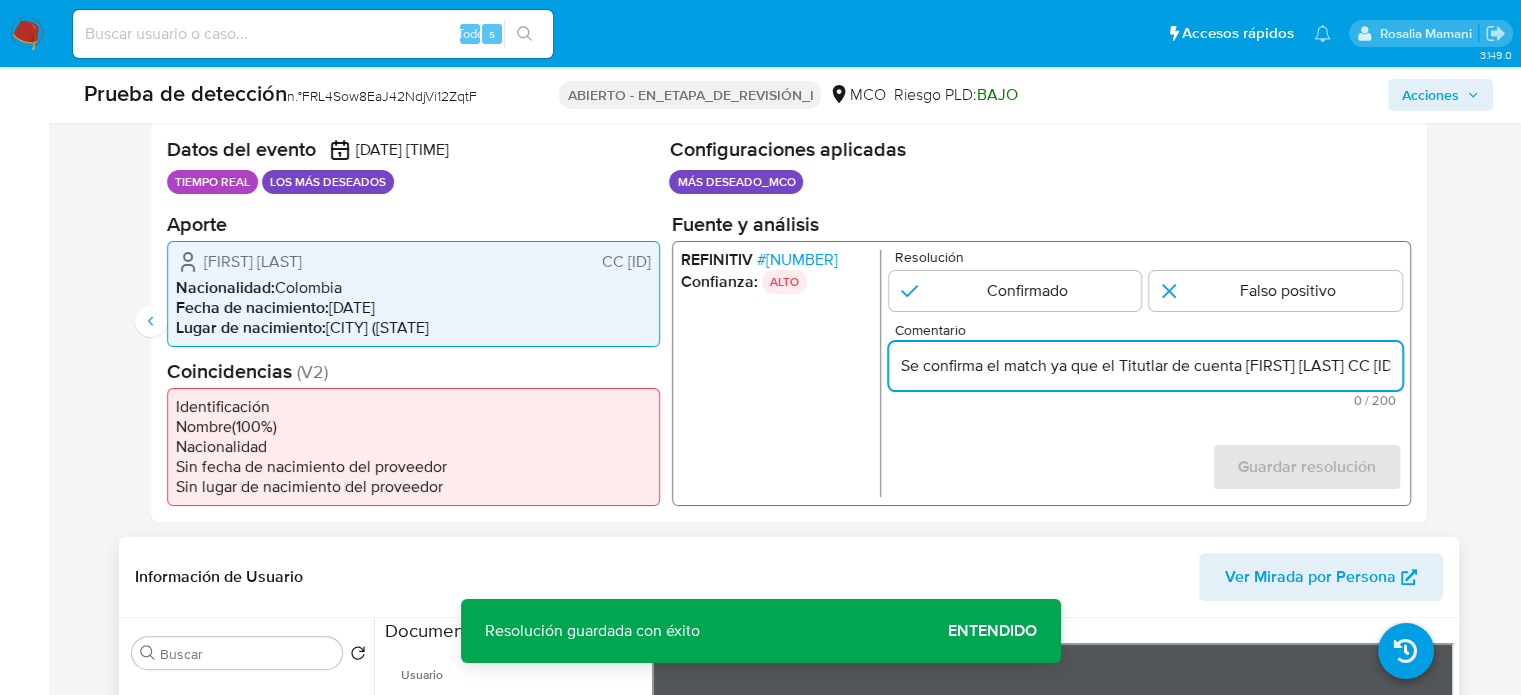 scroll, scrollTop: 0, scrollLeft: 603, axis: horizontal 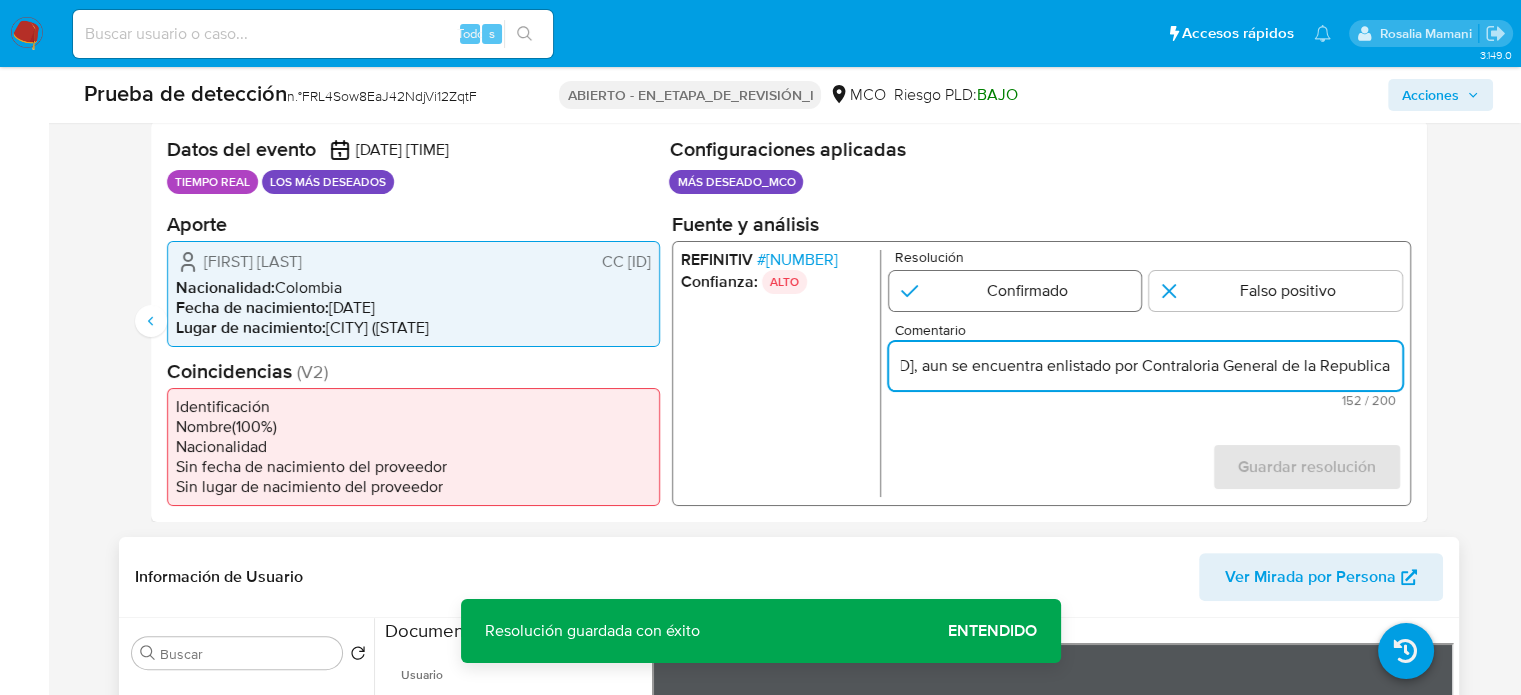 type on "Se confirma el match ya que el Titutlar de cuenta Franco Romero Renteria CC 16483456, aun se encuentra enlistado por Contraloria General de la Republica" 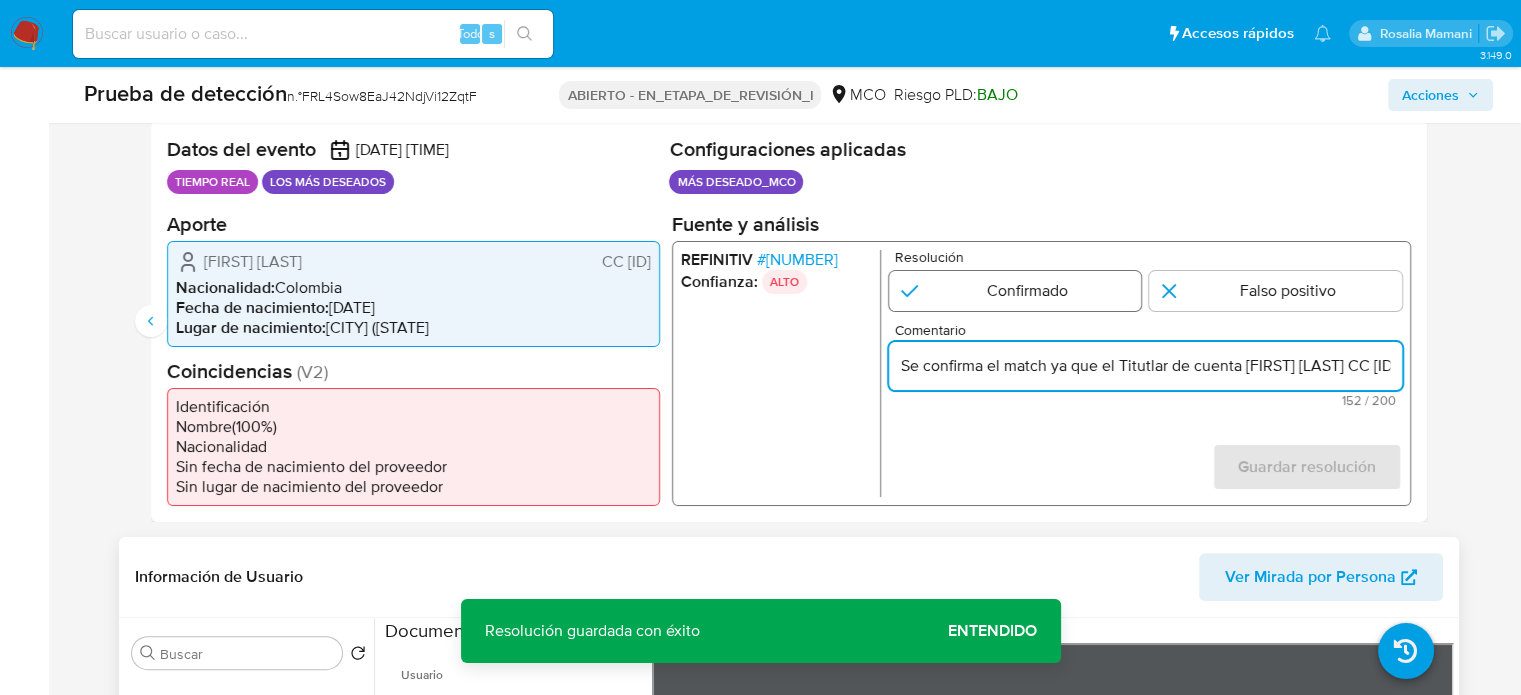 click at bounding box center [1014, 290] 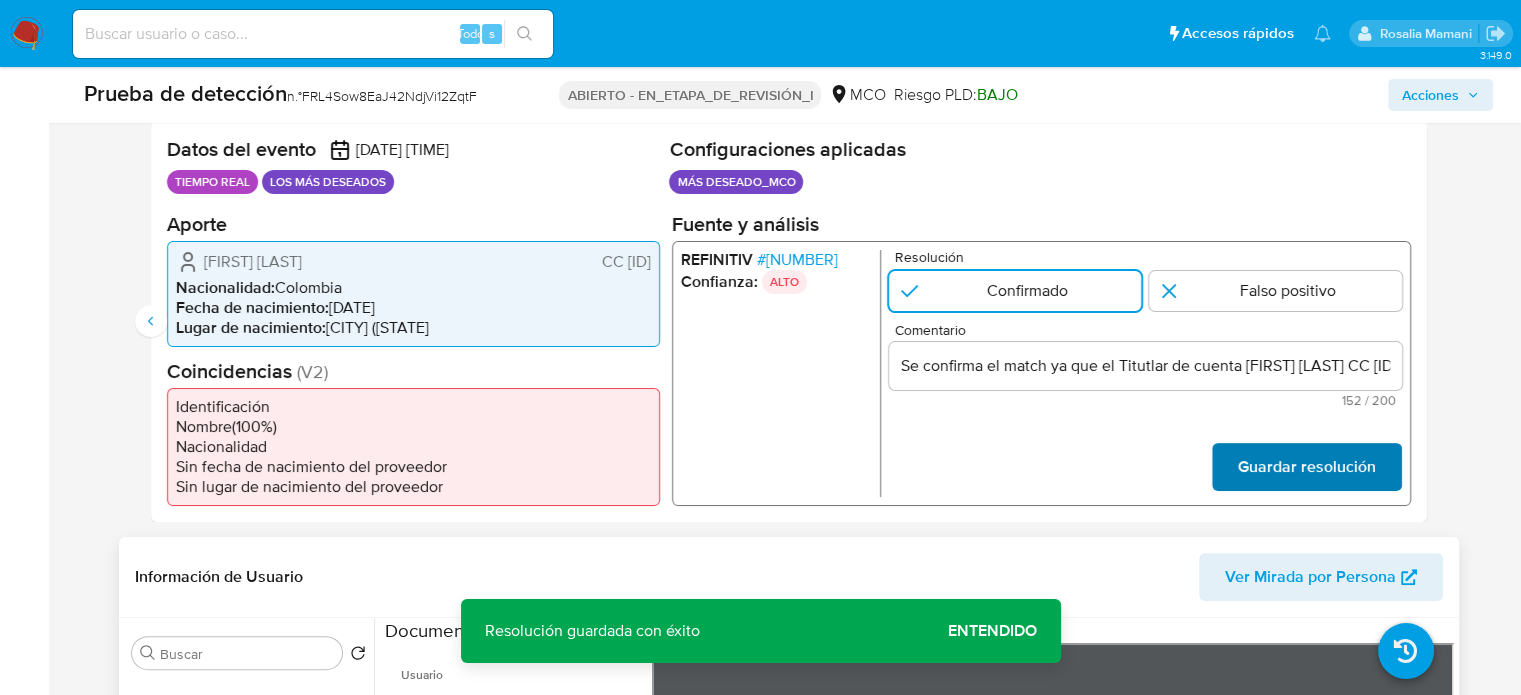 click on "Guardar resolución" at bounding box center (1306, 467) 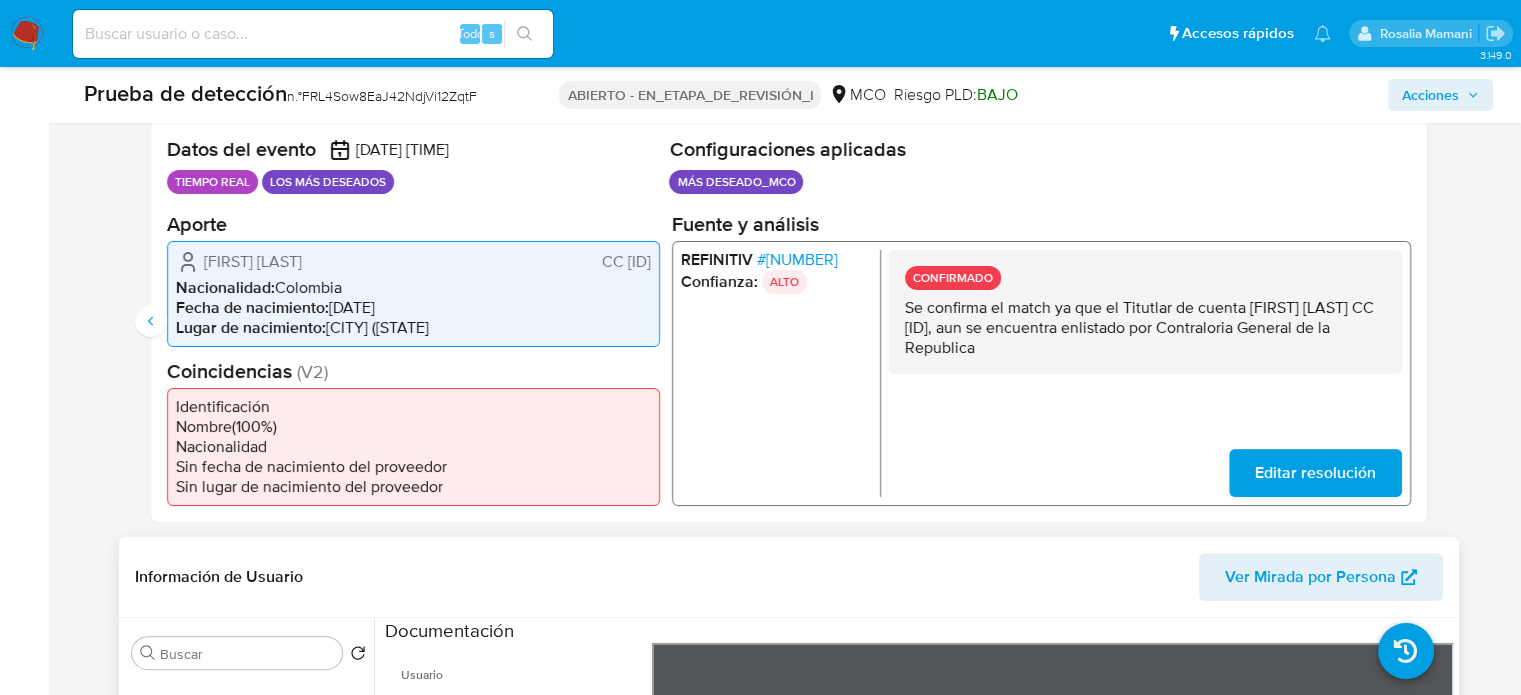 click on "8464511" at bounding box center [801, 258] 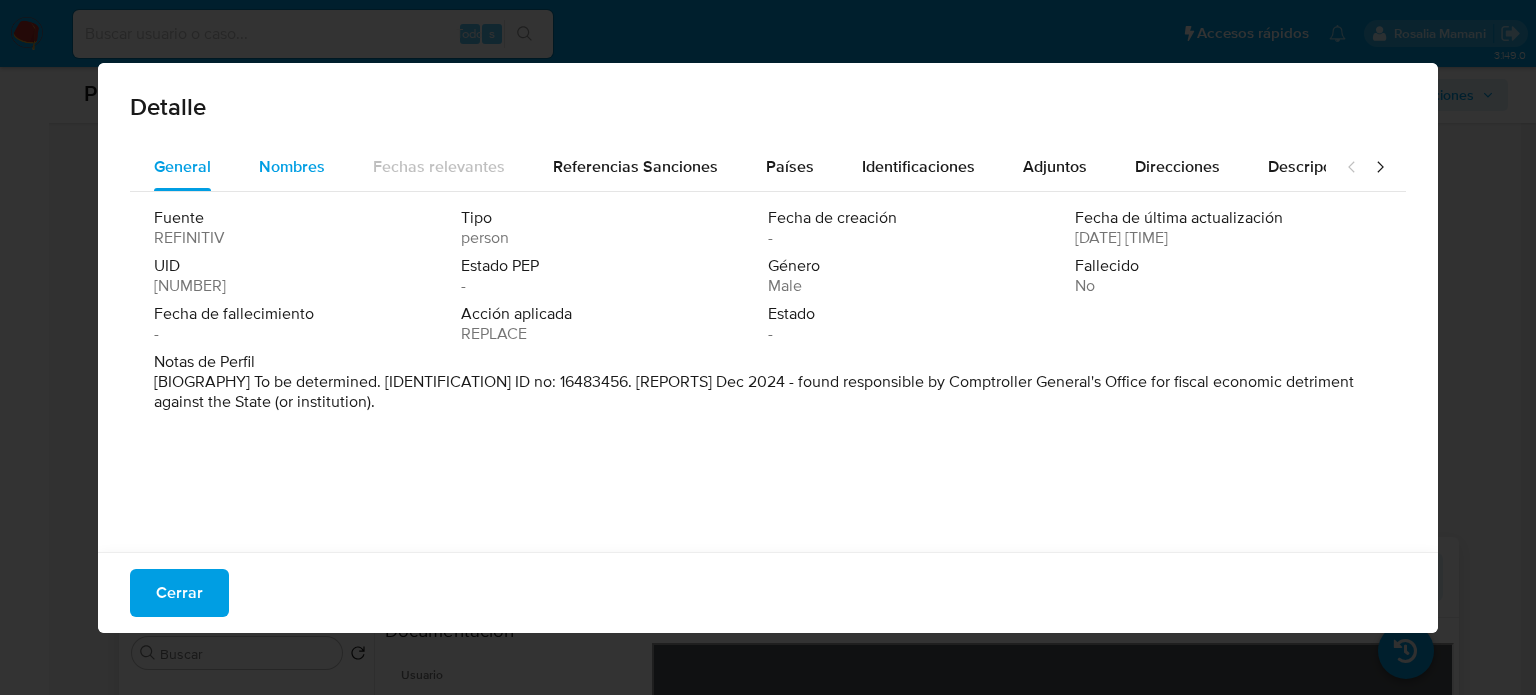 click on "Nombres" at bounding box center [292, 166] 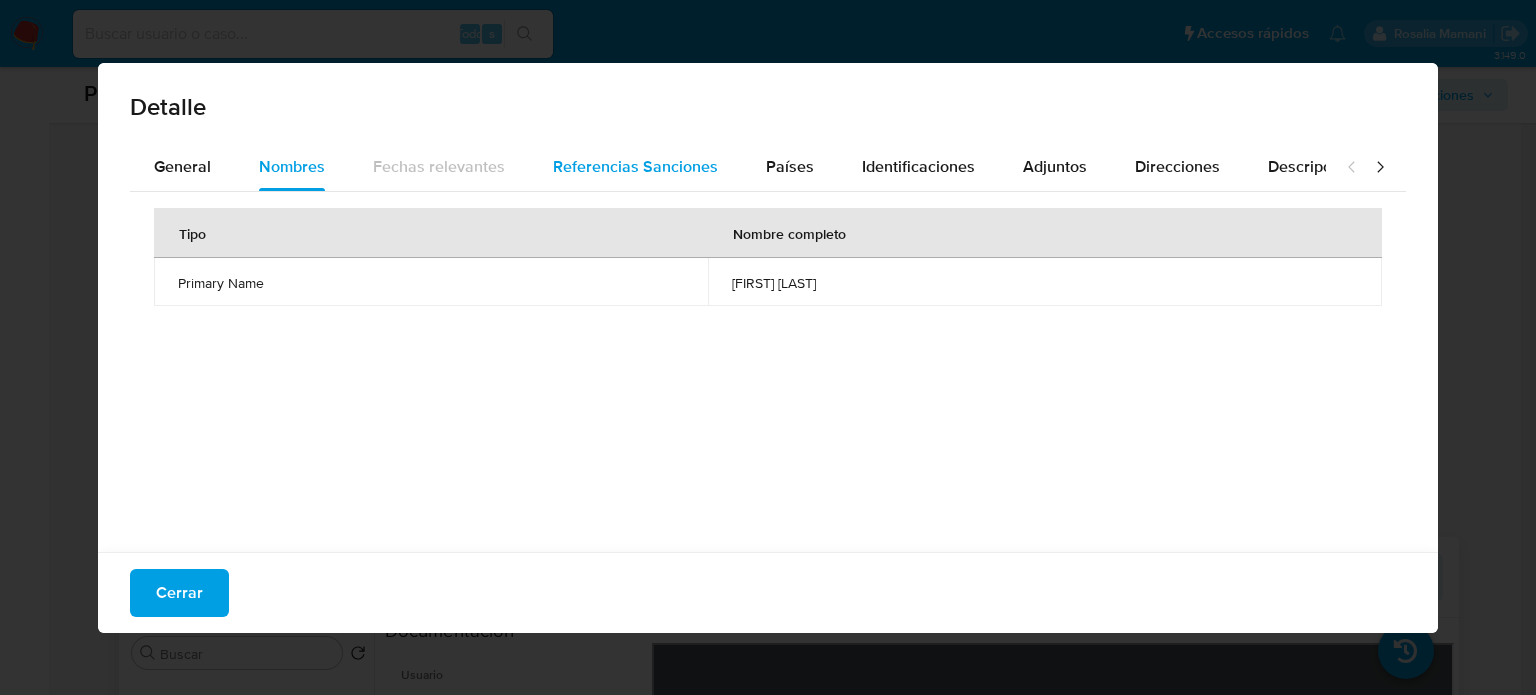 drag, startPoint x: 565, startPoint y: 167, endPoint x: 704, endPoint y: 159, distance: 139.23003 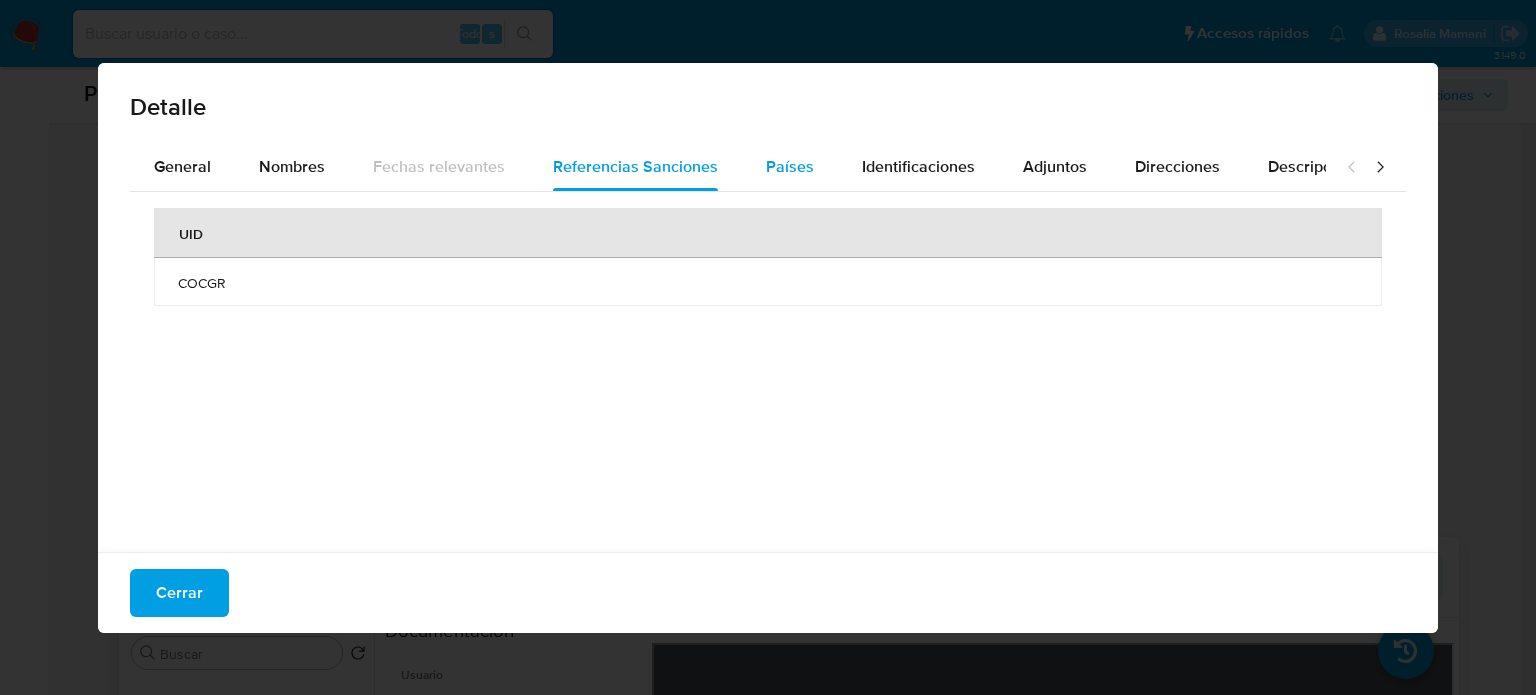 click on "Países" at bounding box center (790, 167) 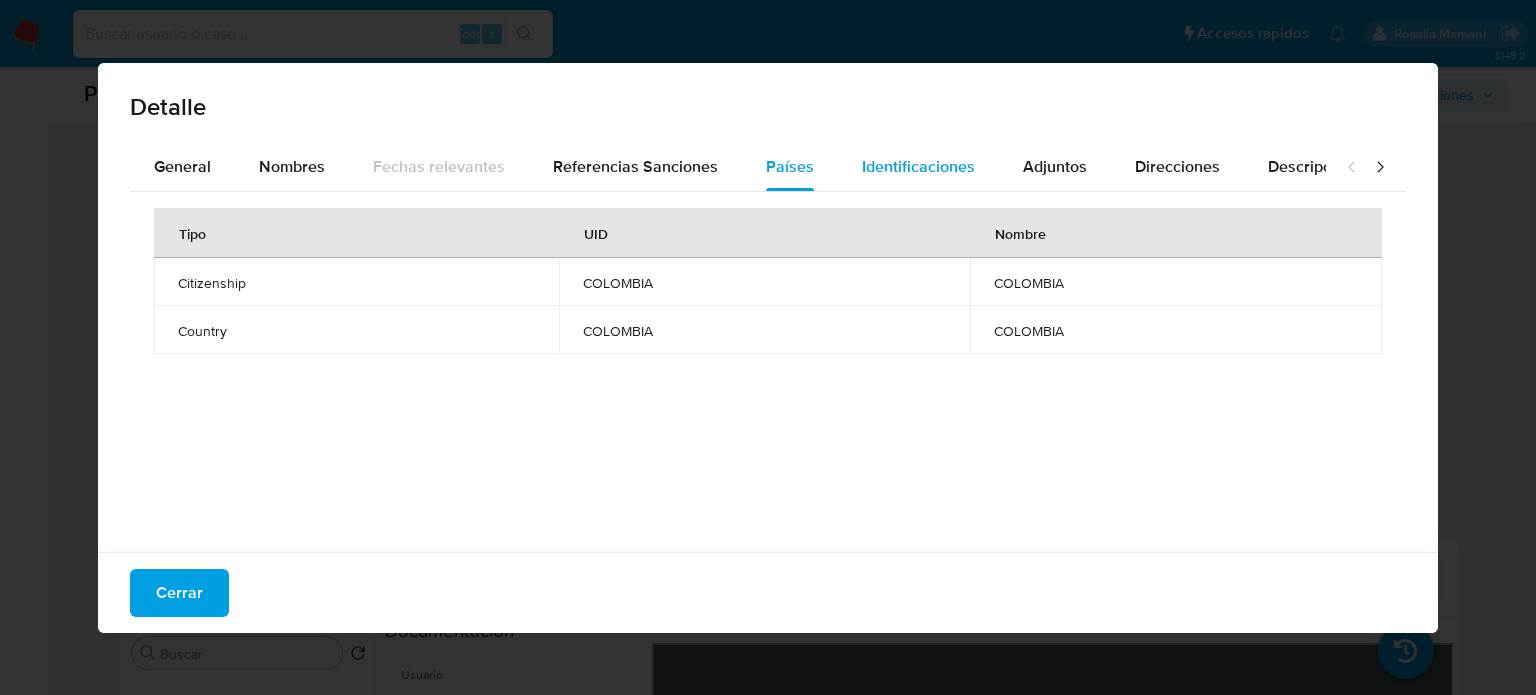 click on "Identificaciones" at bounding box center (918, 166) 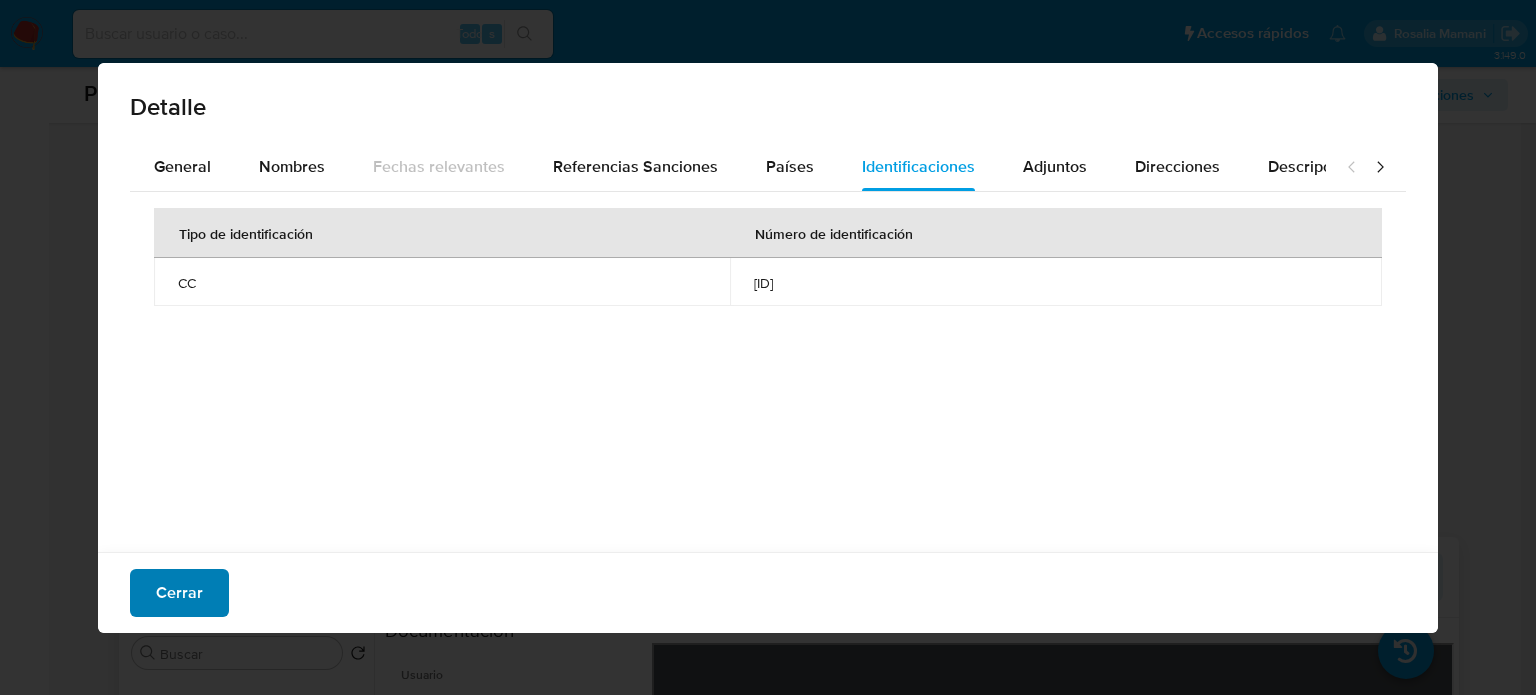 click on "Cerrar" at bounding box center (179, 593) 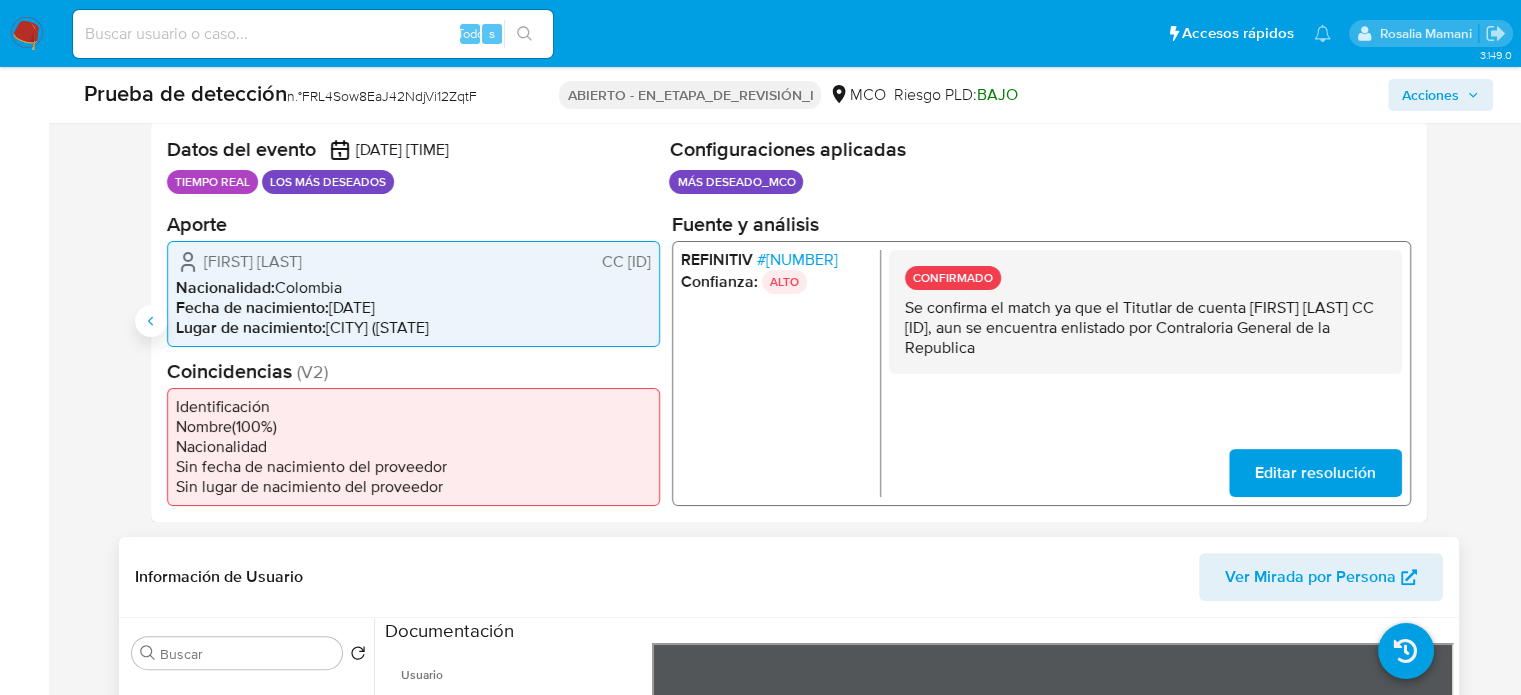 click at bounding box center (151, 321) 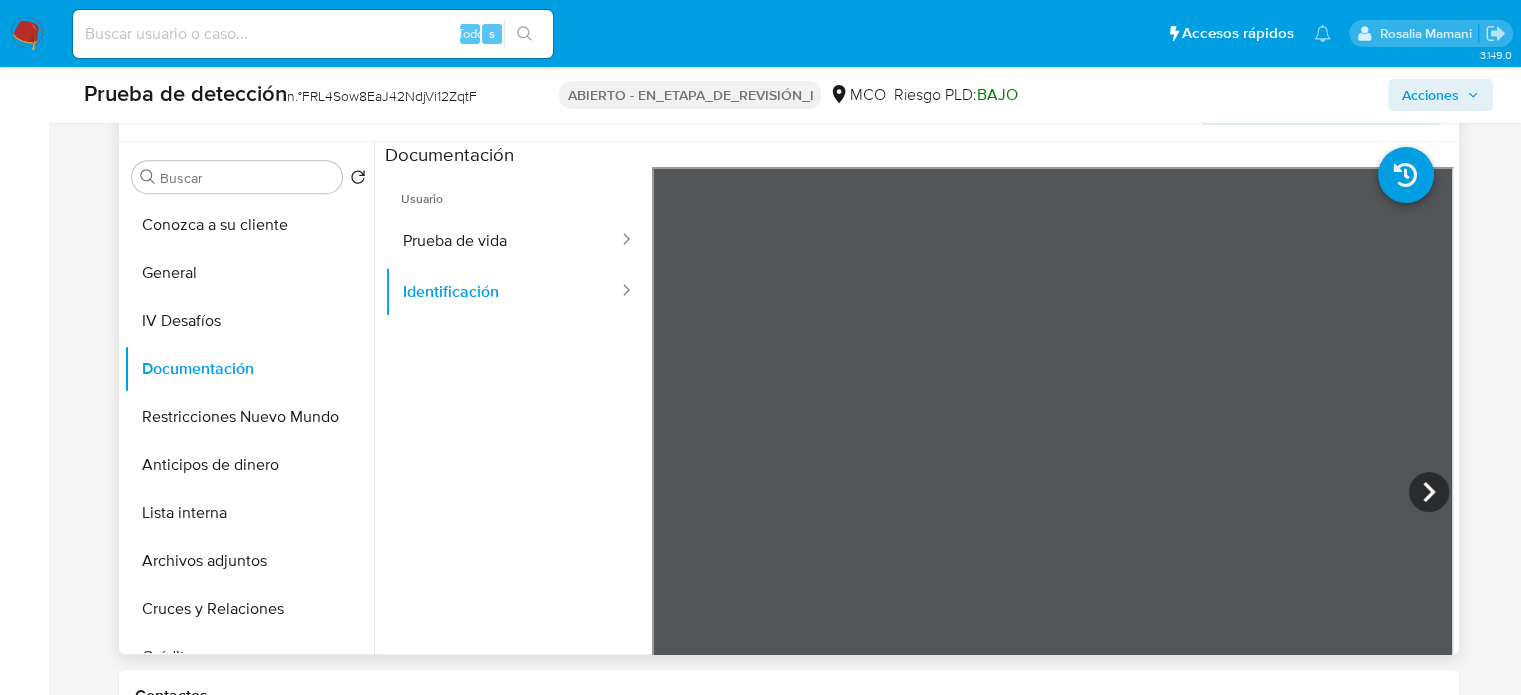 scroll, scrollTop: 900, scrollLeft: 0, axis: vertical 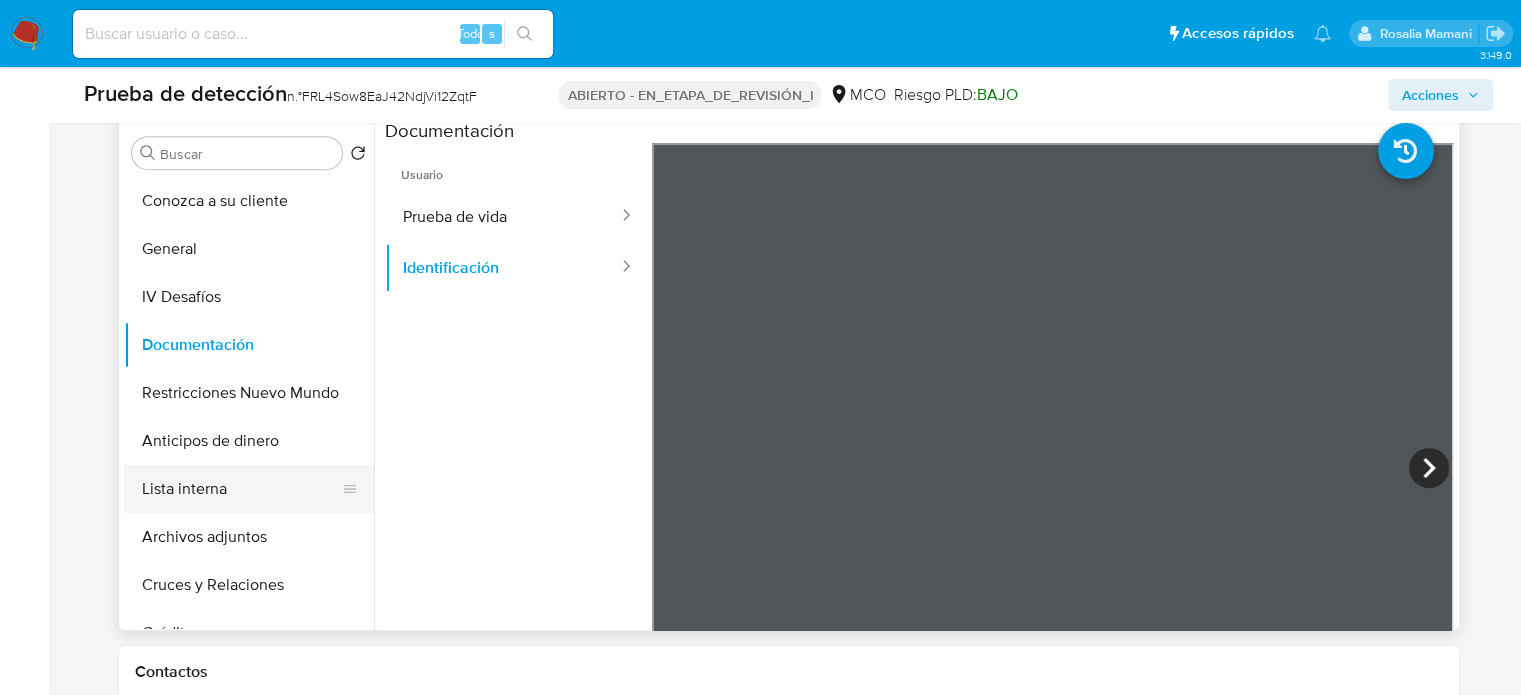 click on "Lista interna" at bounding box center [241, 489] 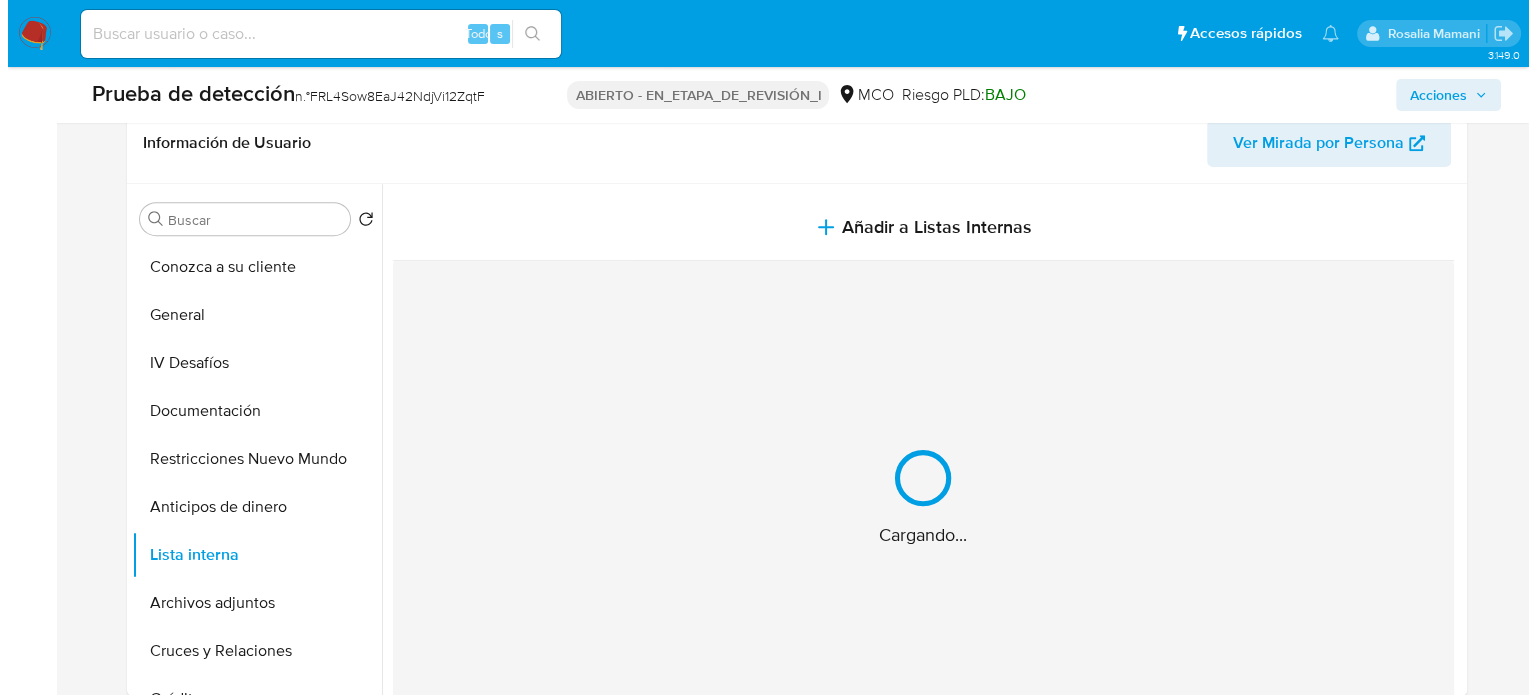 scroll, scrollTop: 800, scrollLeft: 0, axis: vertical 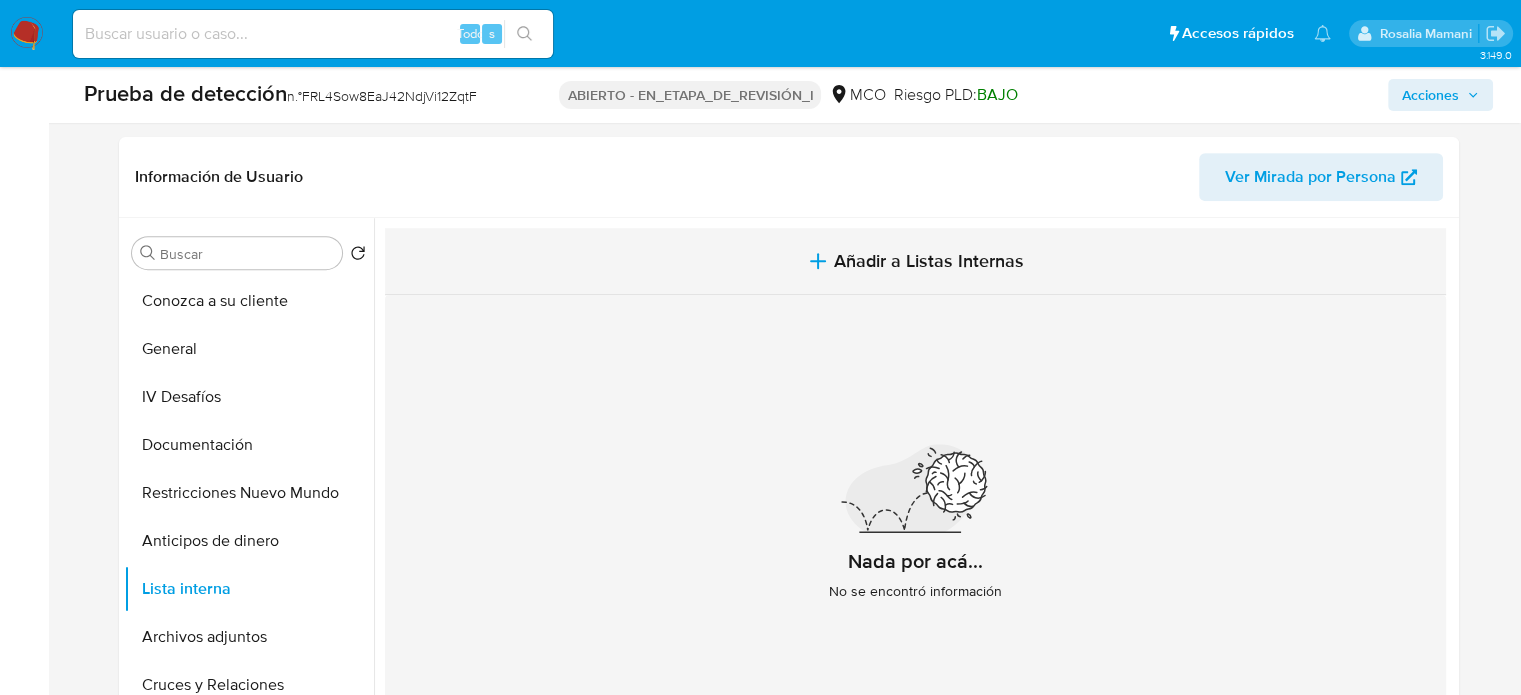 click 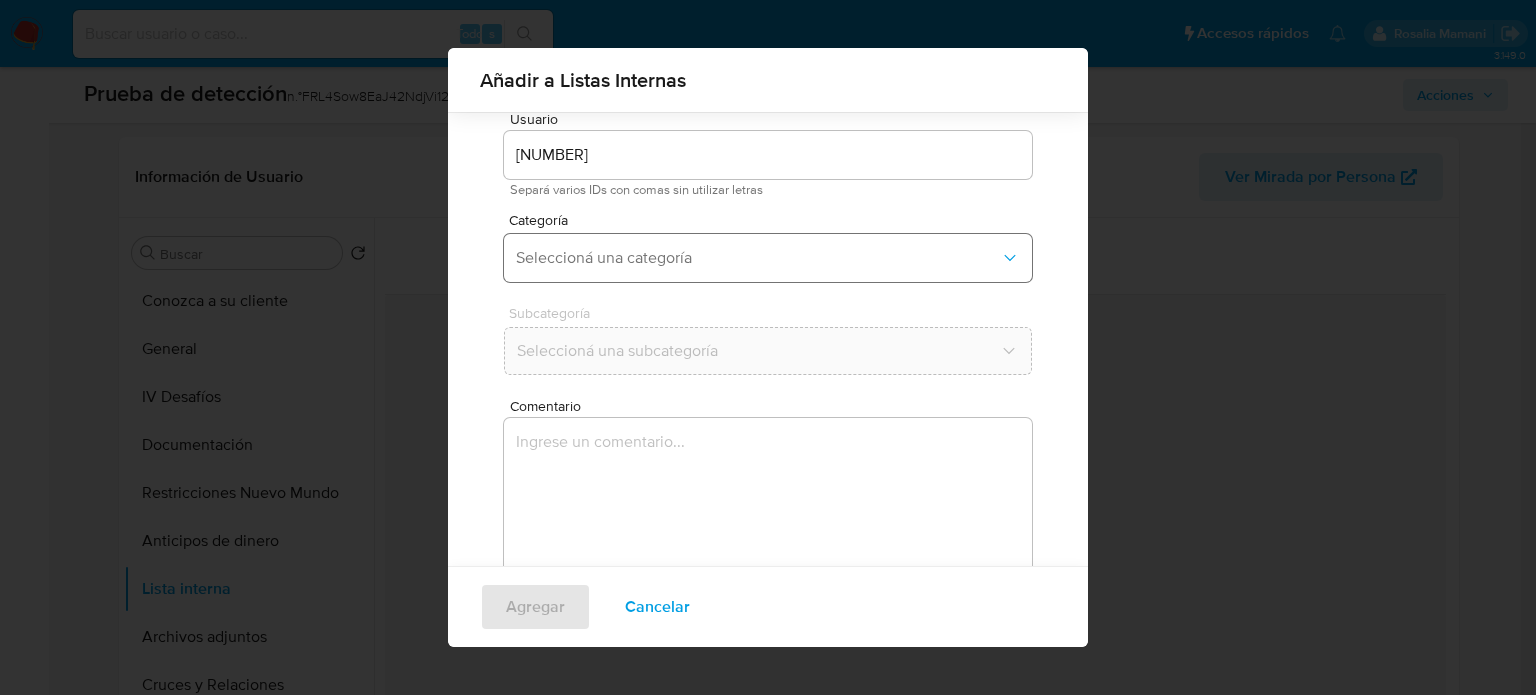 scroll, scrollTop: 84, scrollLeft: 0, axis: vertical 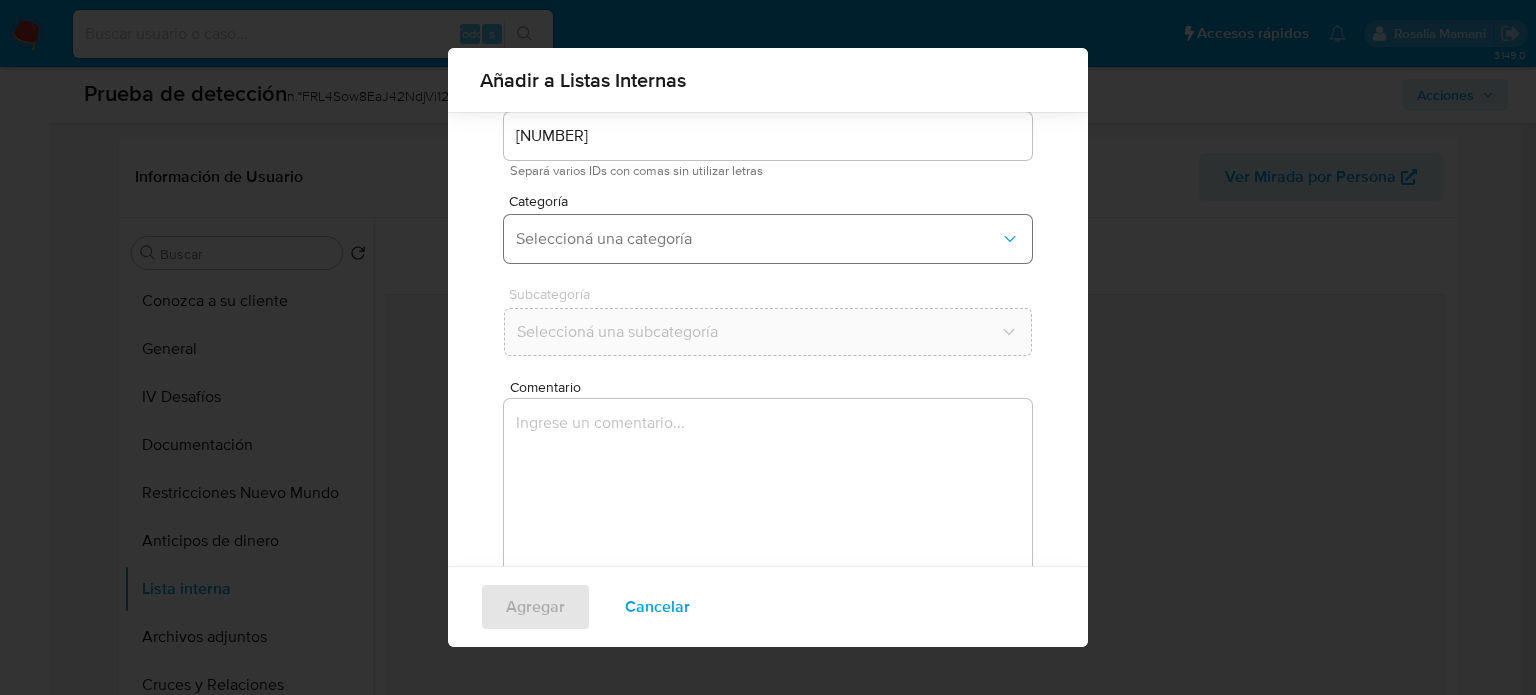 click on "Seleccioná una categoría" at bounding box center (758, 239) 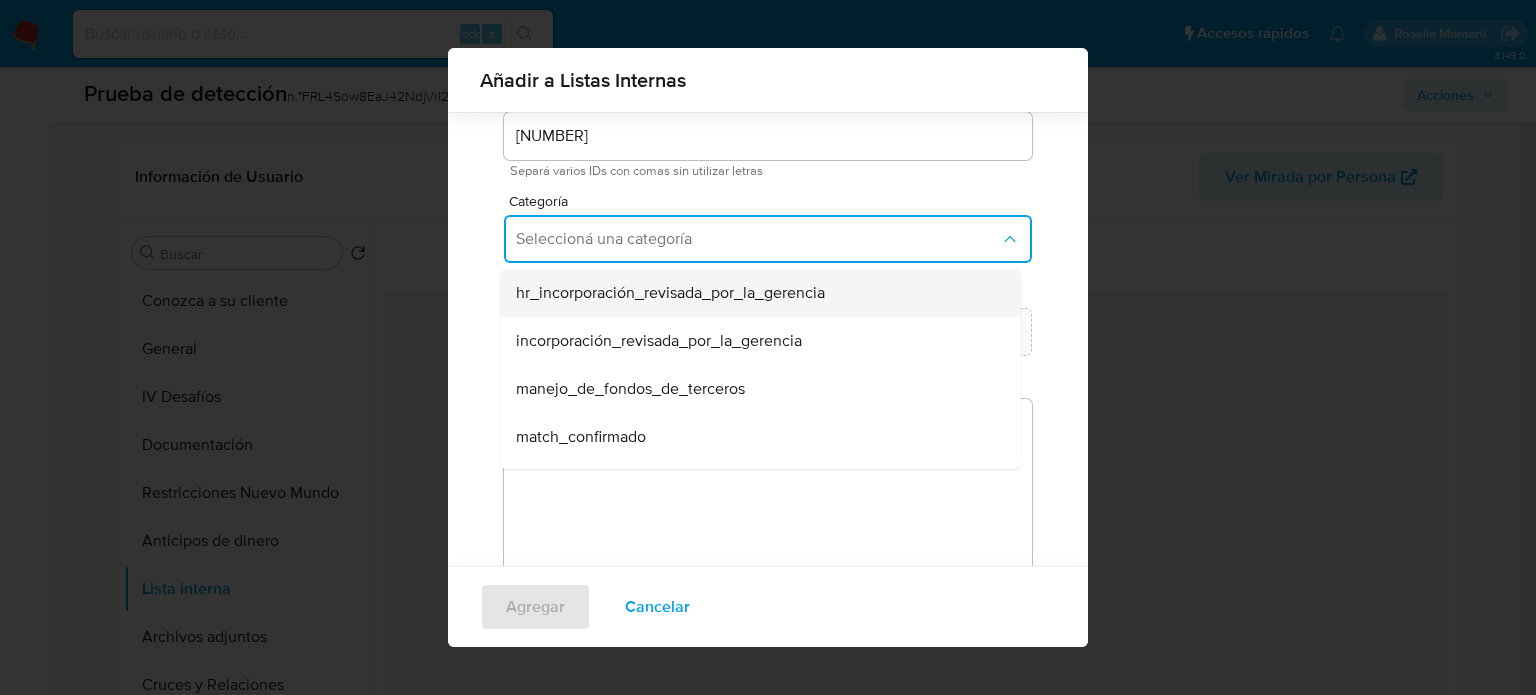 scroll, scrollTop: 100, scrollLeft: 0, axis: vertical 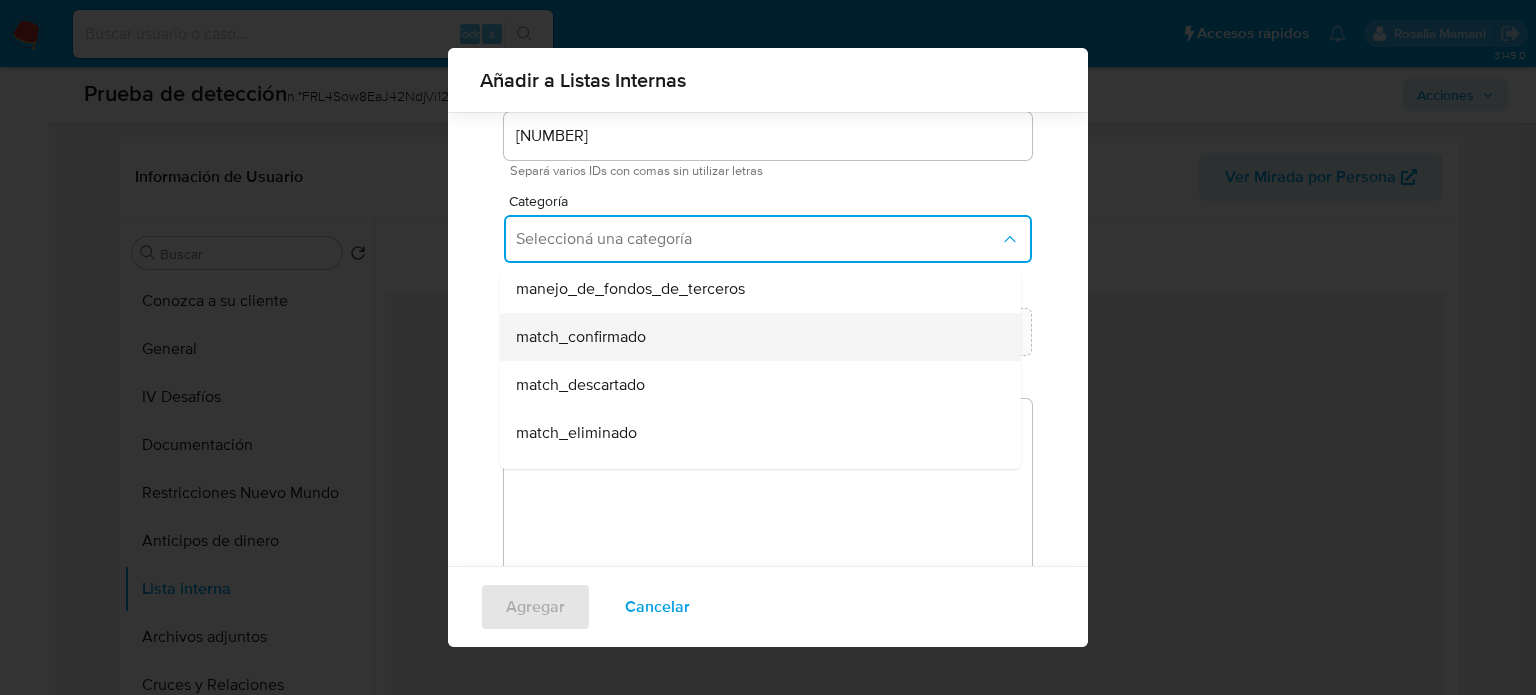 click on "match_confirmado" at bounding box center (581, 337) 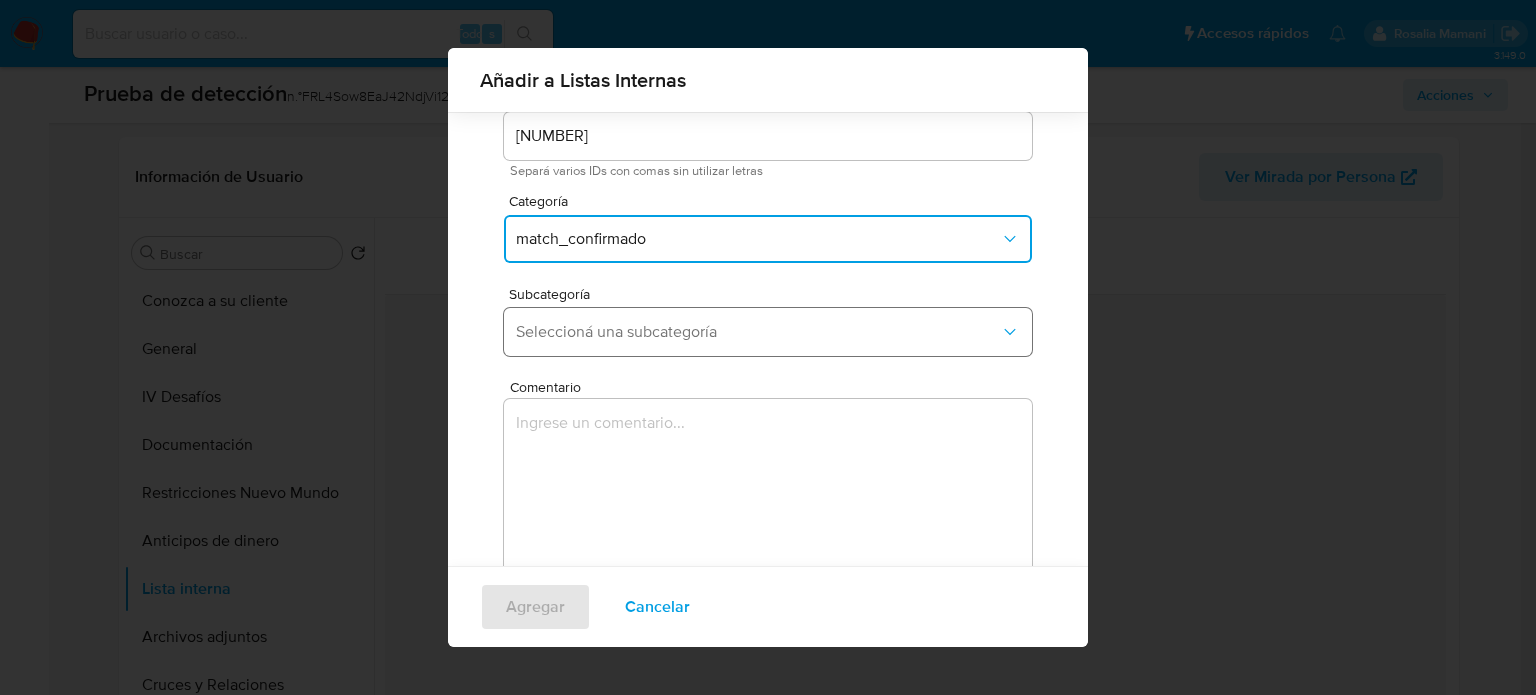 click on "Seleccioná una subcategoría" at bounding box center (758, 332) 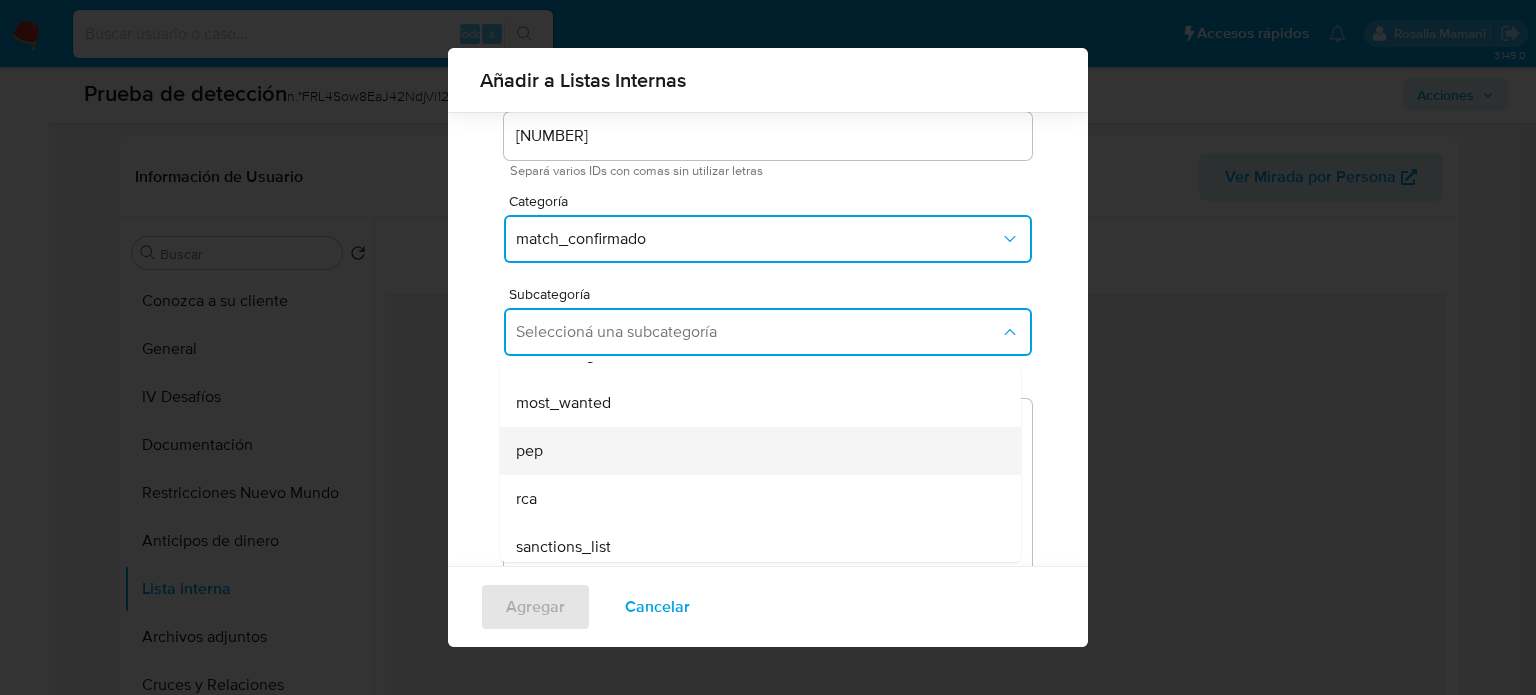 scroll, scrollTop: 136, scrollLeft: 0, axis: vertical 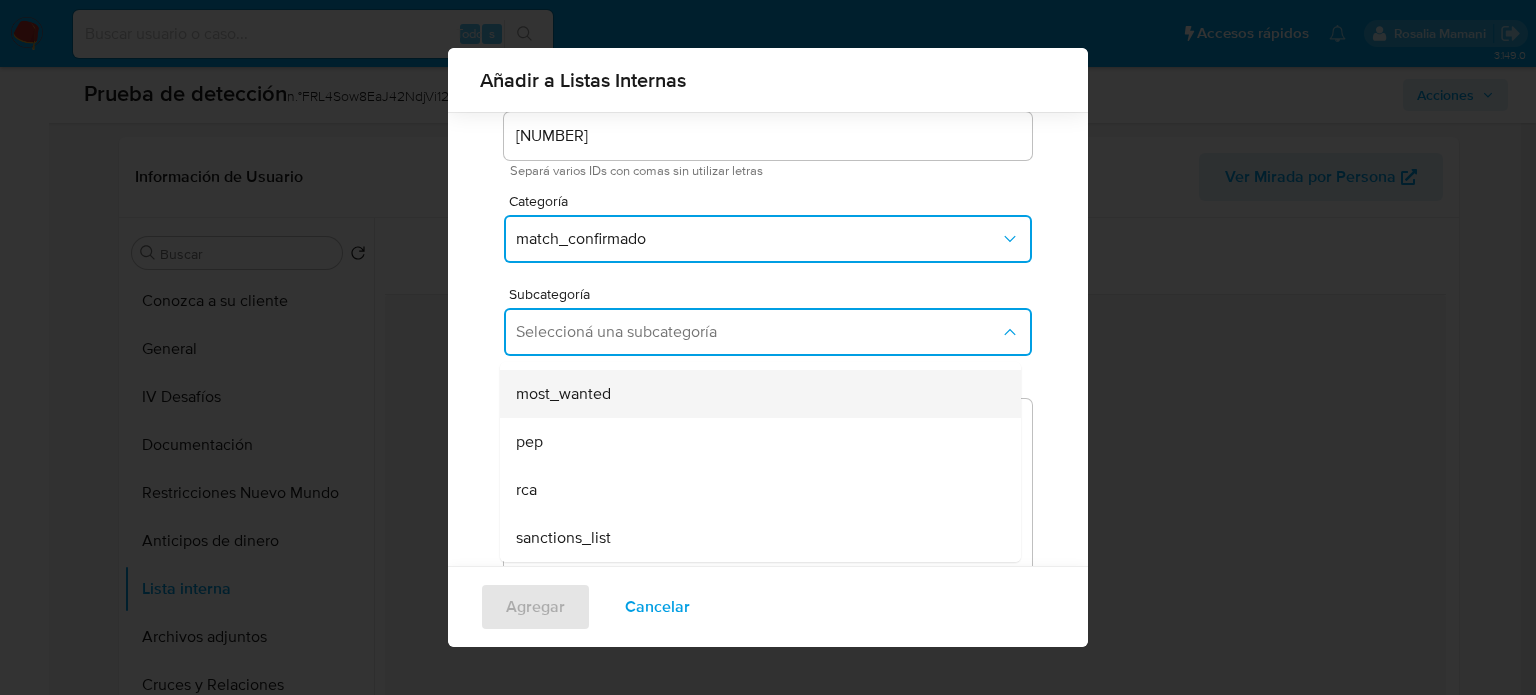 click on "most_wanted" at bounding box center (754, 394) 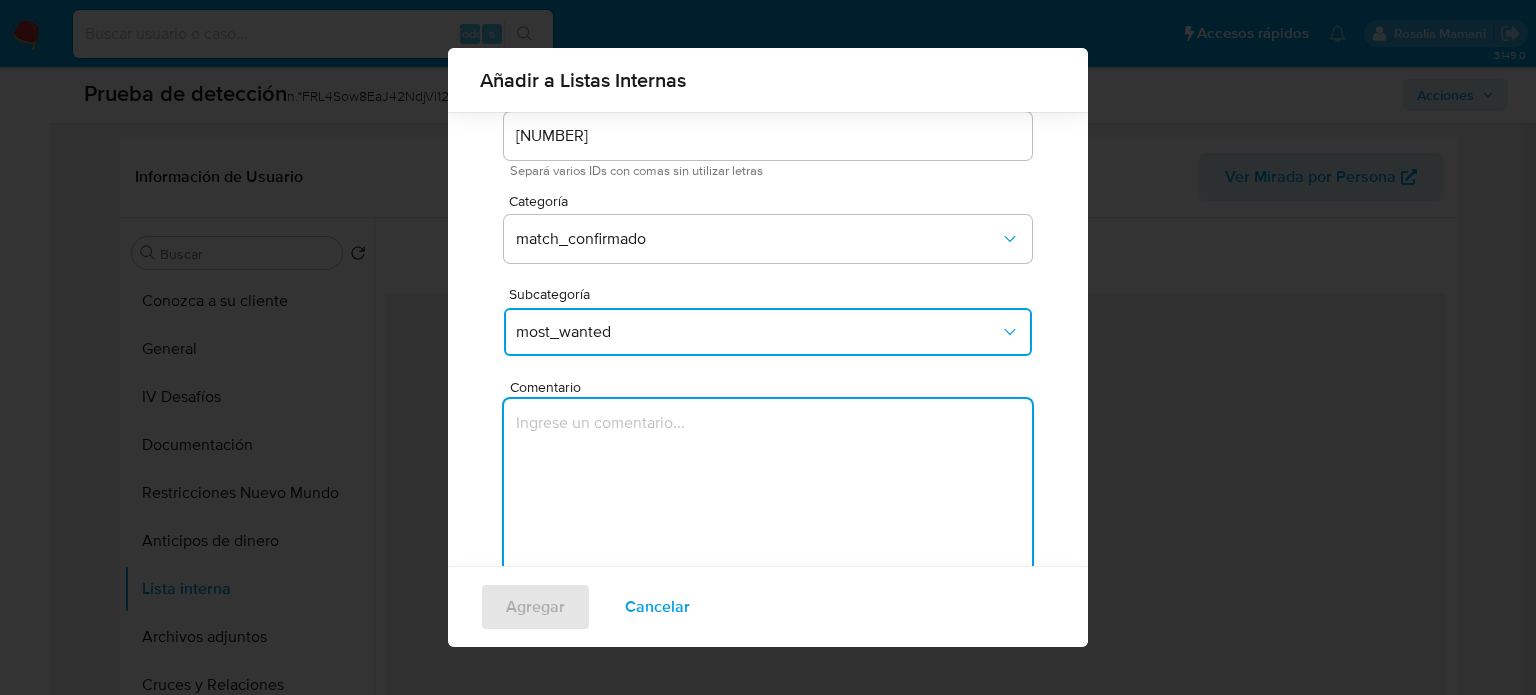 click at bounding box center [768, 495] 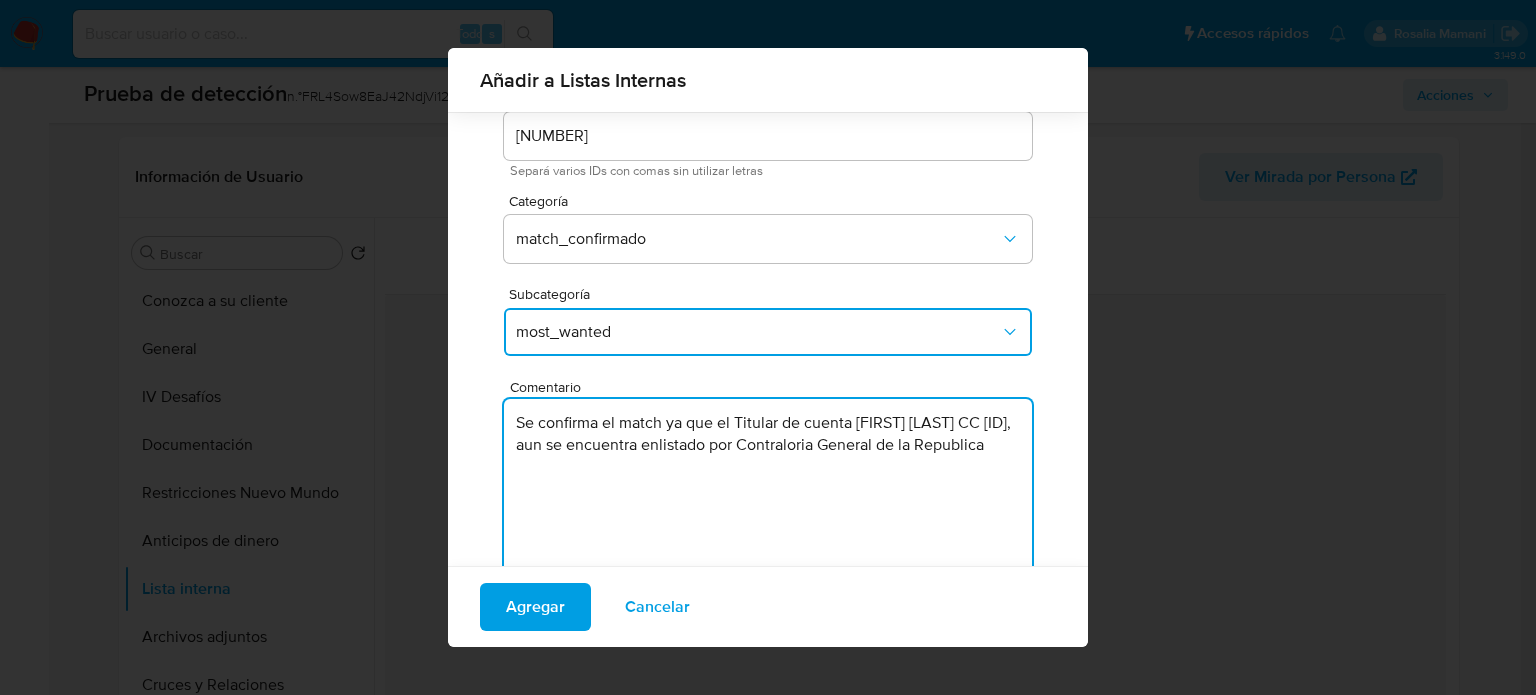 click on "Se confirma el match ya que el Titular de cuenta Franco Romero Renteria CC 16483456, aun se encuentra enlistado por Contraloria General de la Republica" at bounding box center (768, 495) 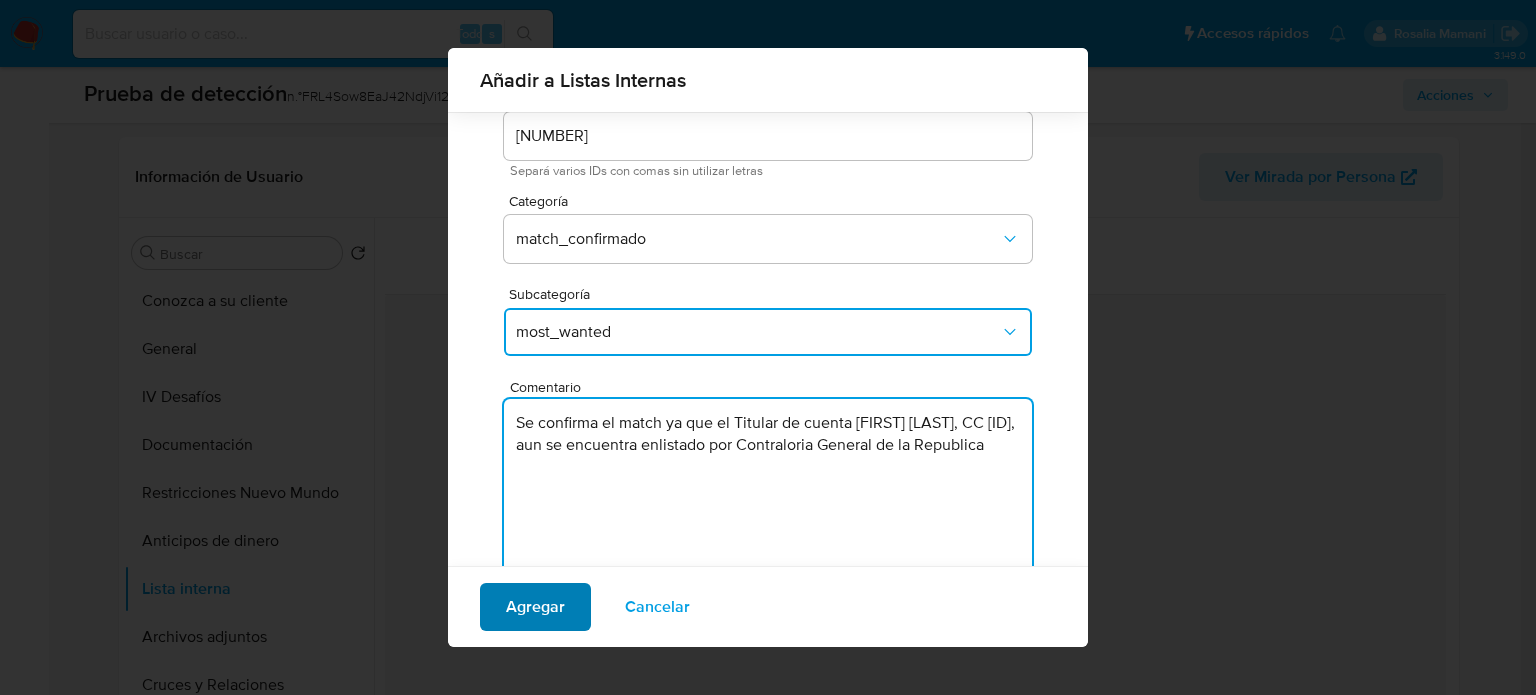 type on "Se confirma el match ya que el Titular de cuenta Franco Romero Renteria, CC 16483456, aun se encuentra enlistado por Contraloria General de la Republica" 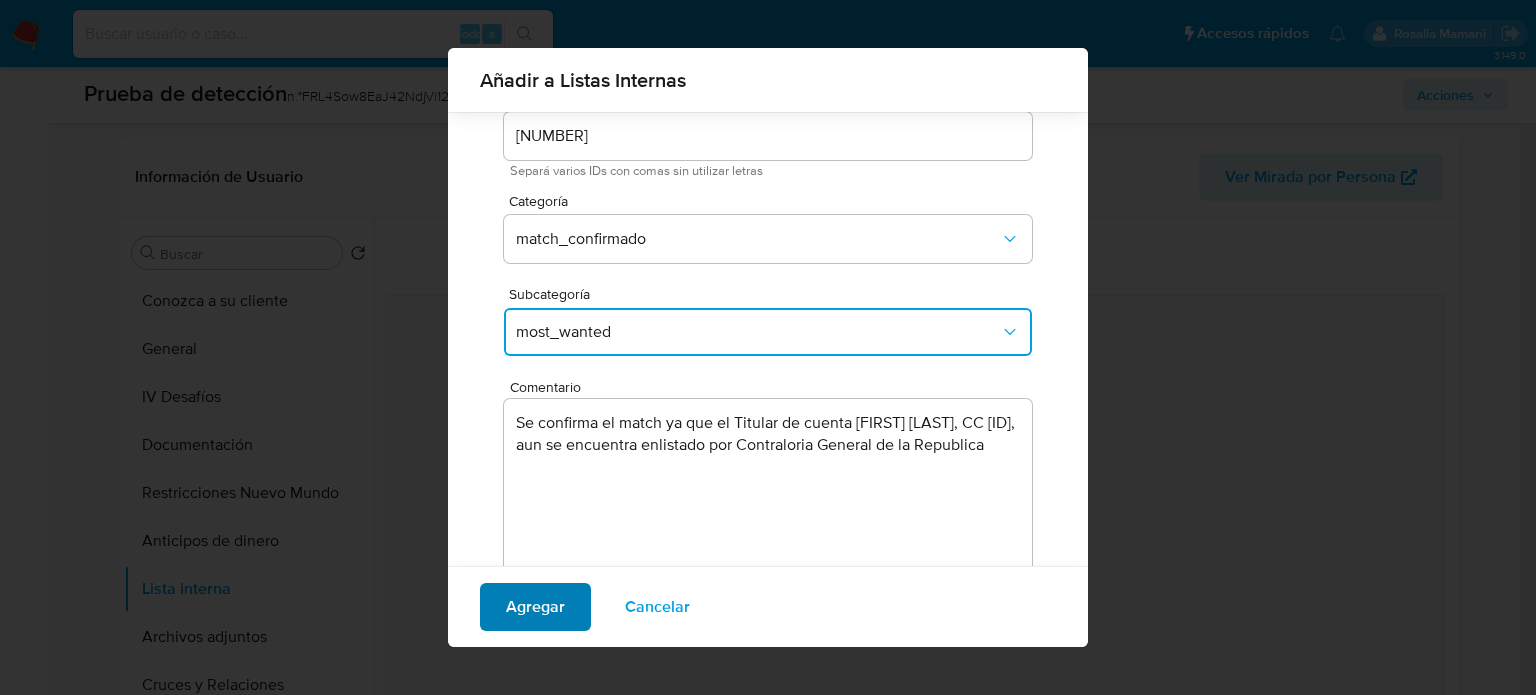 click on "Agregar" at bounding box center (535, 607) 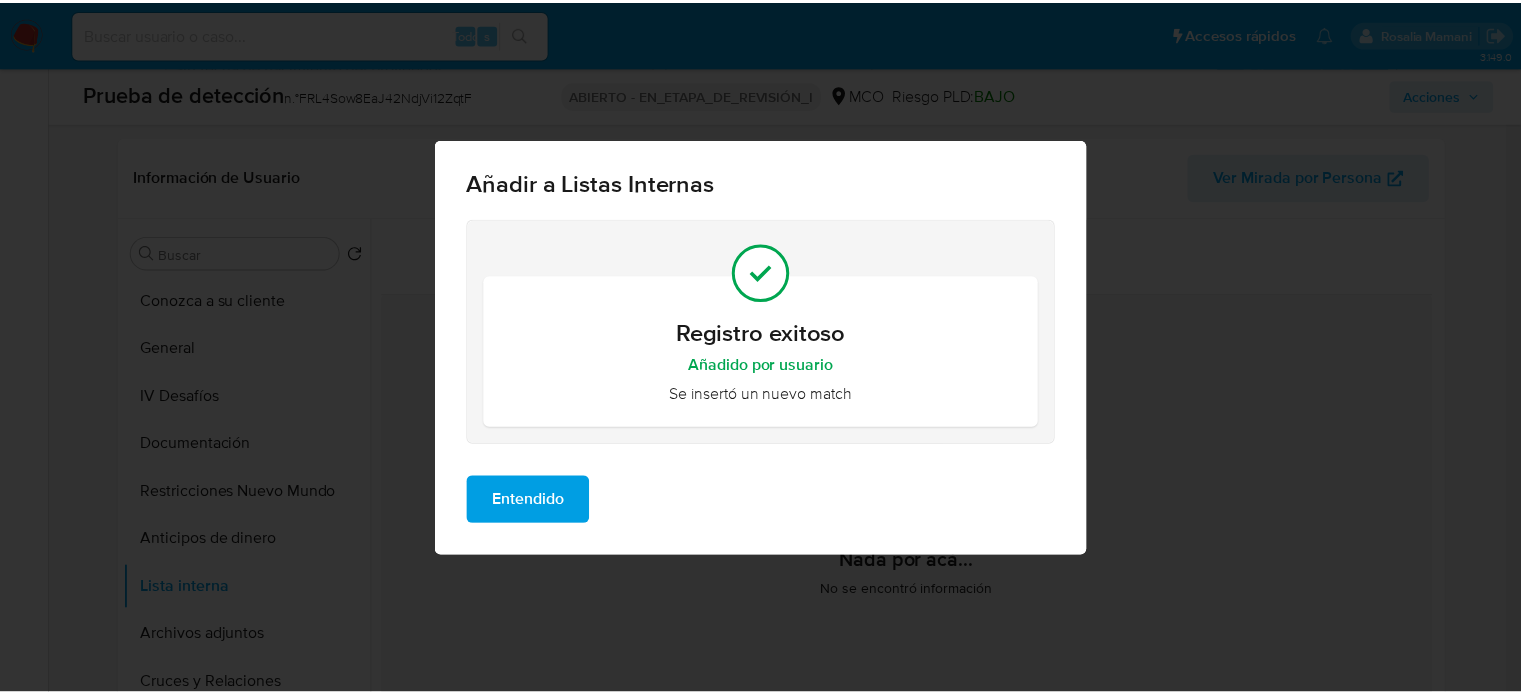 scroll, scrollTop: 0, scrollLeft: 0, axis: both 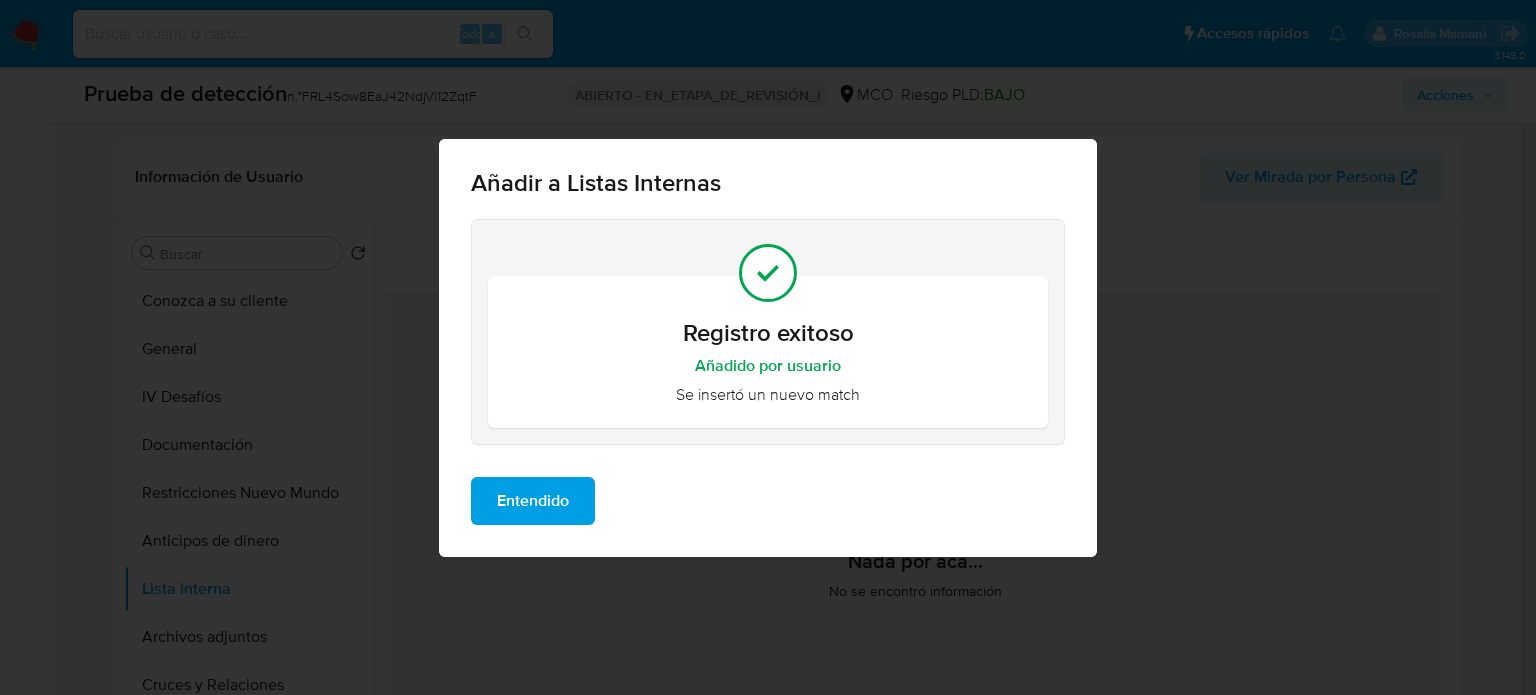 click on "Entendido" at bounding box center (533, 501) 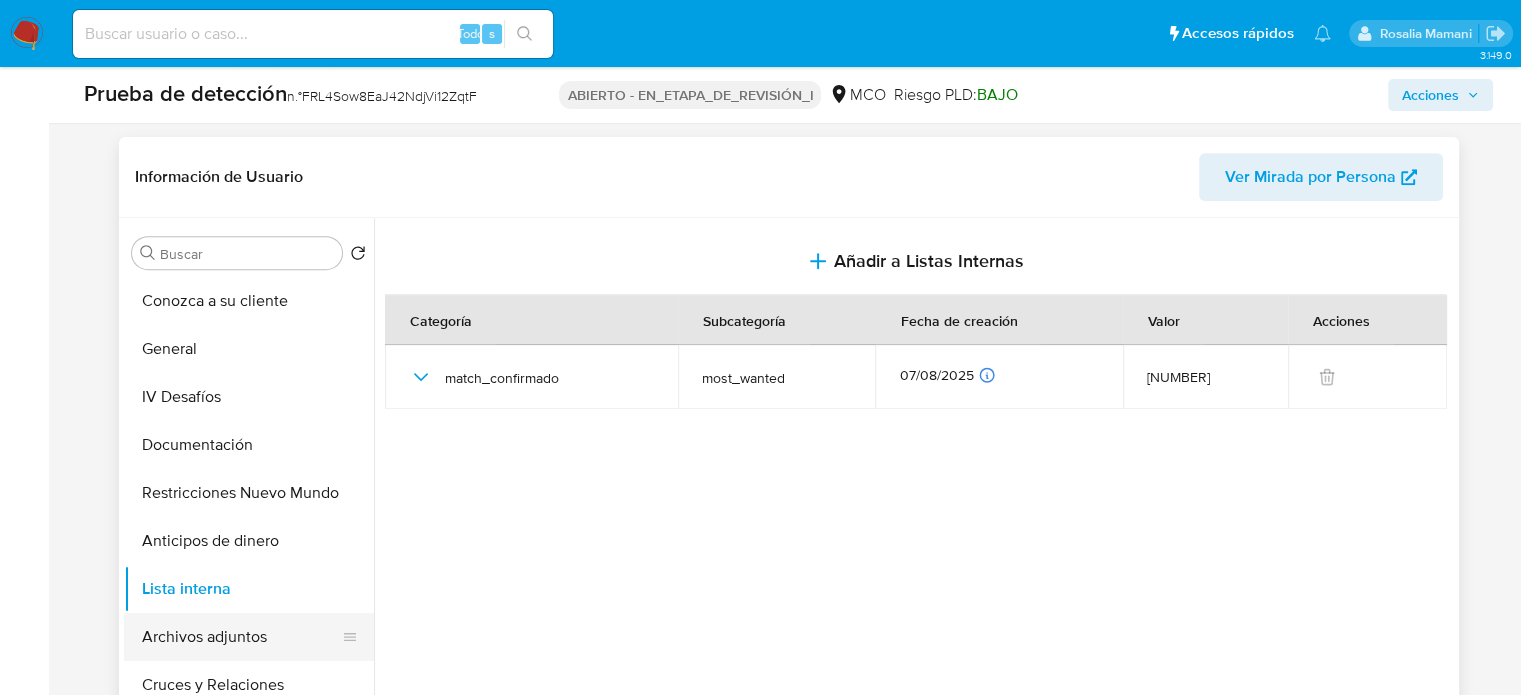 click on "Archivos adjuntos" at bounding box center [241, 637] 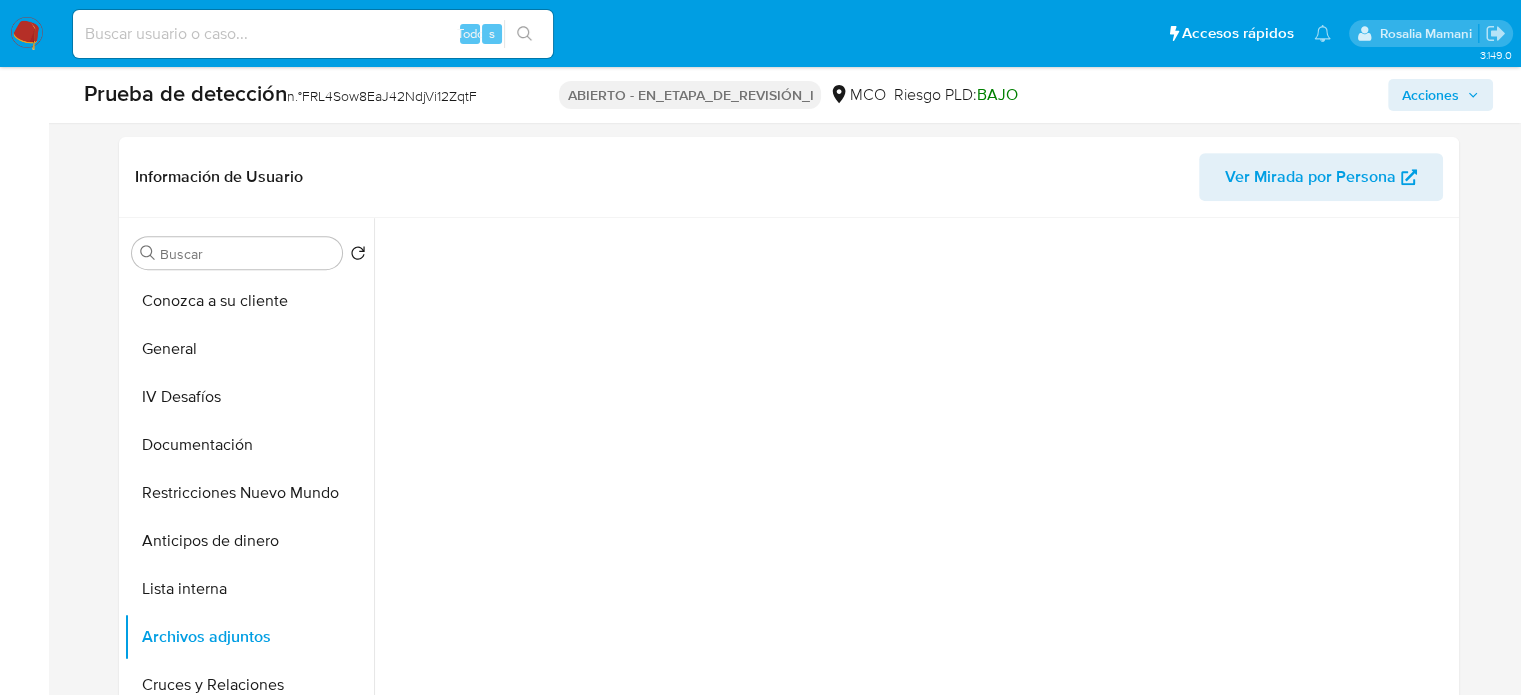 type 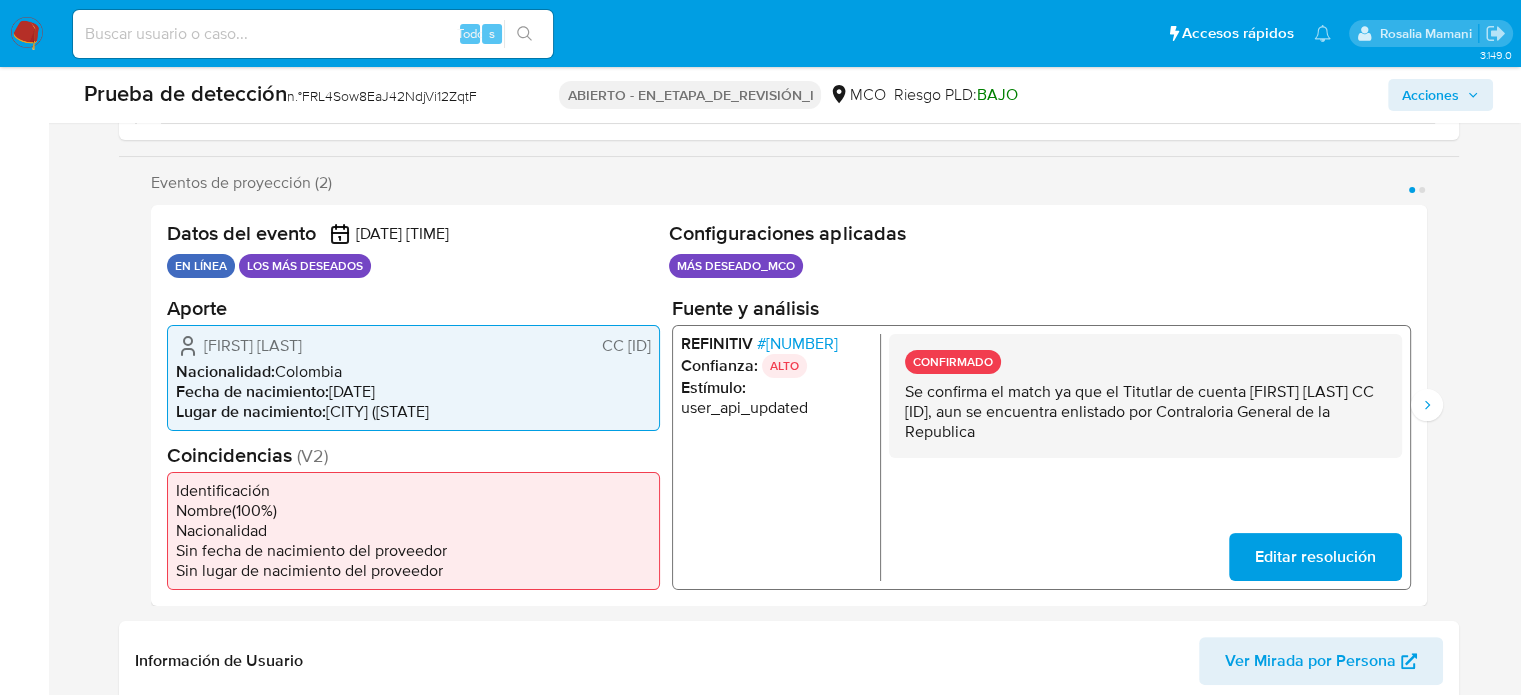 scroll, scrollTop: 300, scrollLeft: 0, axis: vertical 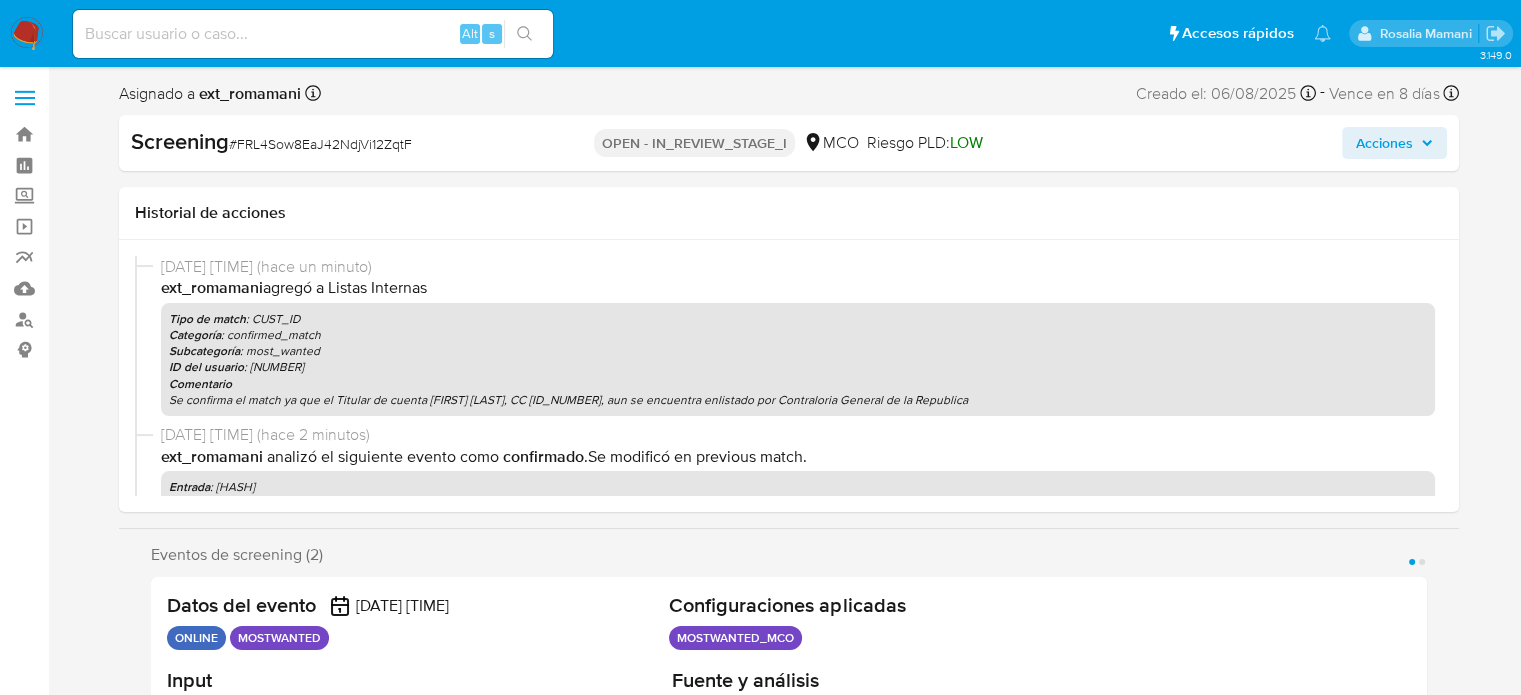 select on "10" 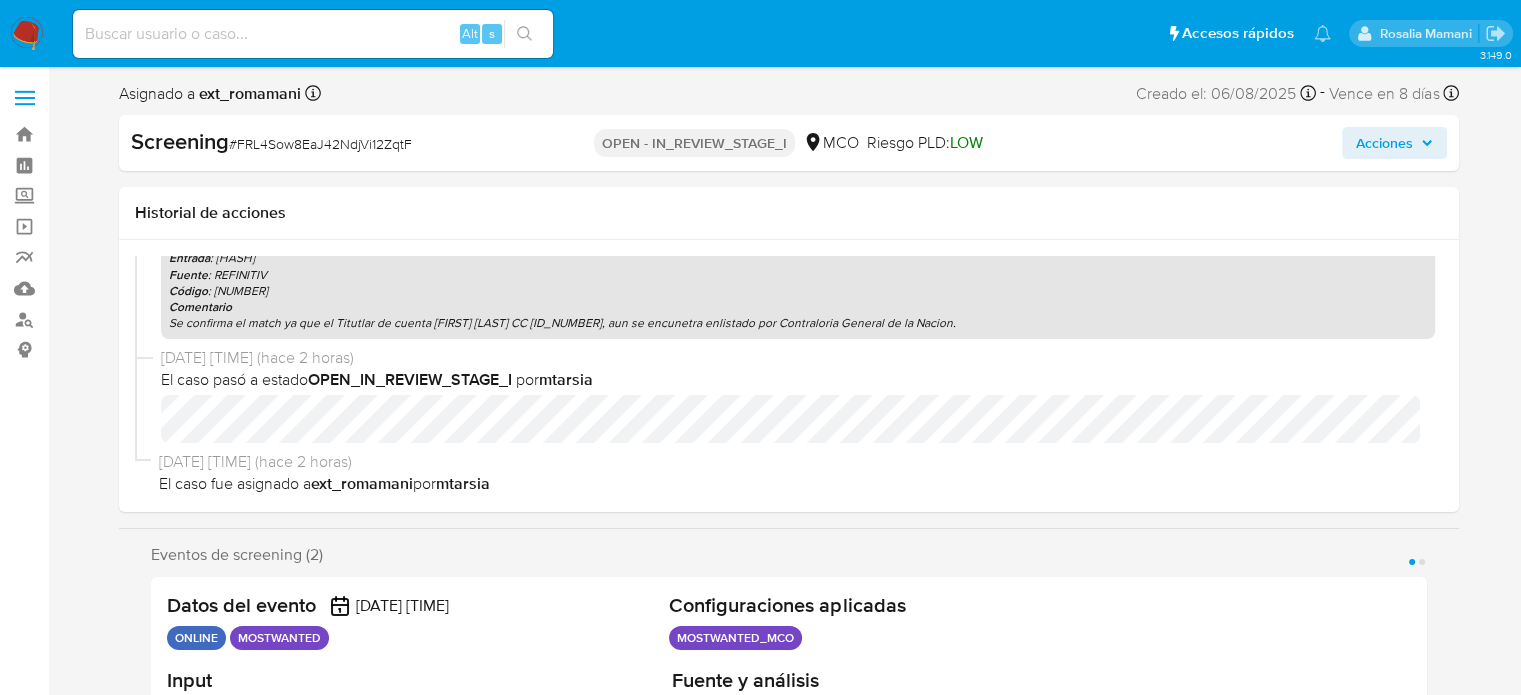 scroll, scrollTop: 696, scrollLeft: 0, axis: vertical 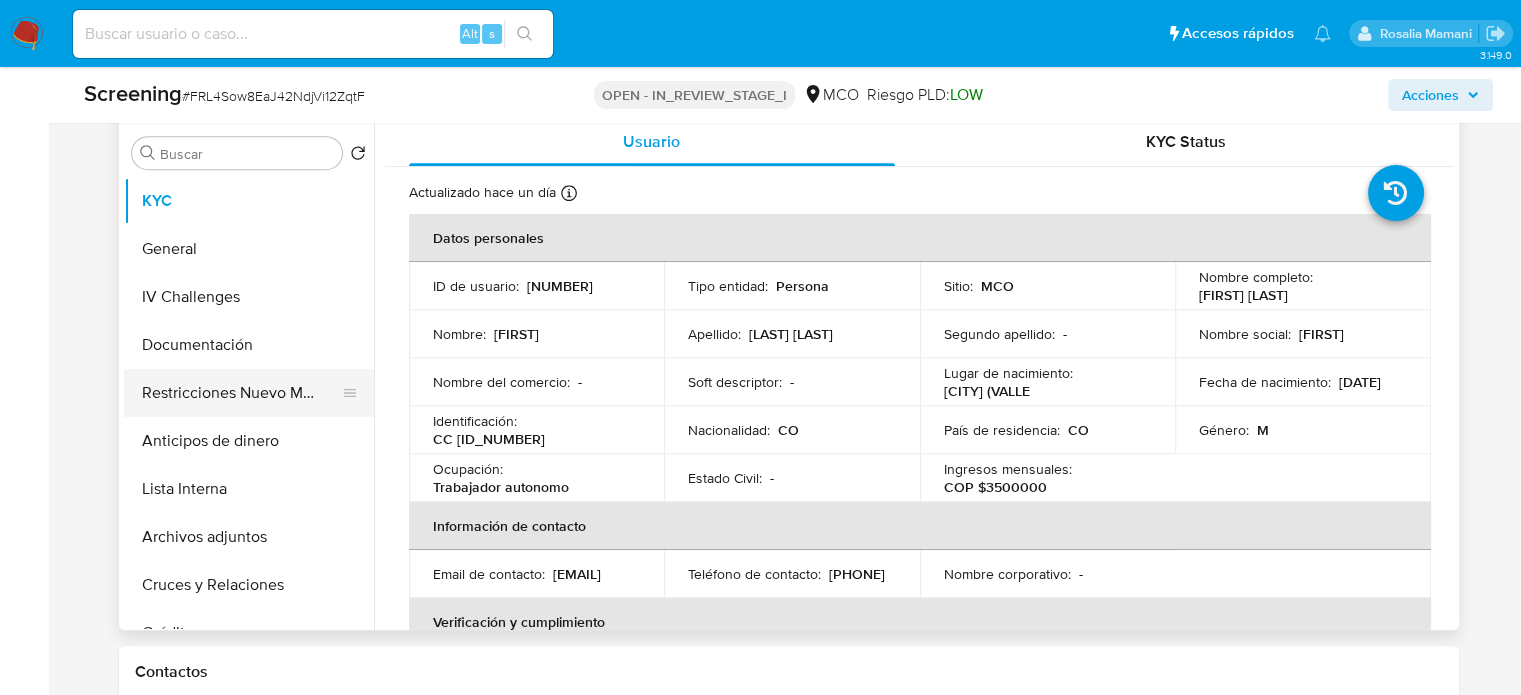 click on "Restricciones Nuevo Mundo" at bounding box center (241, 393) 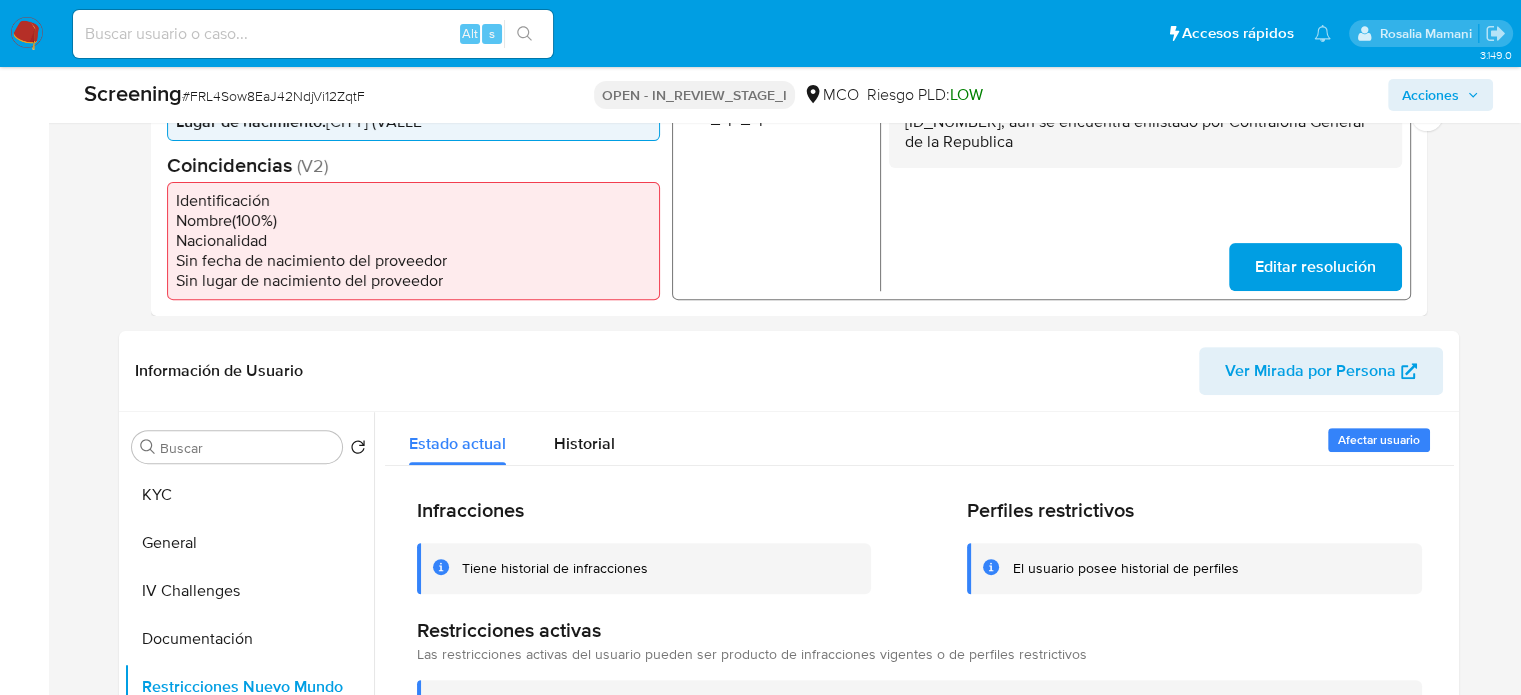 scroll, scrollTop: 300, scrollLeft: 0, axis: vertical 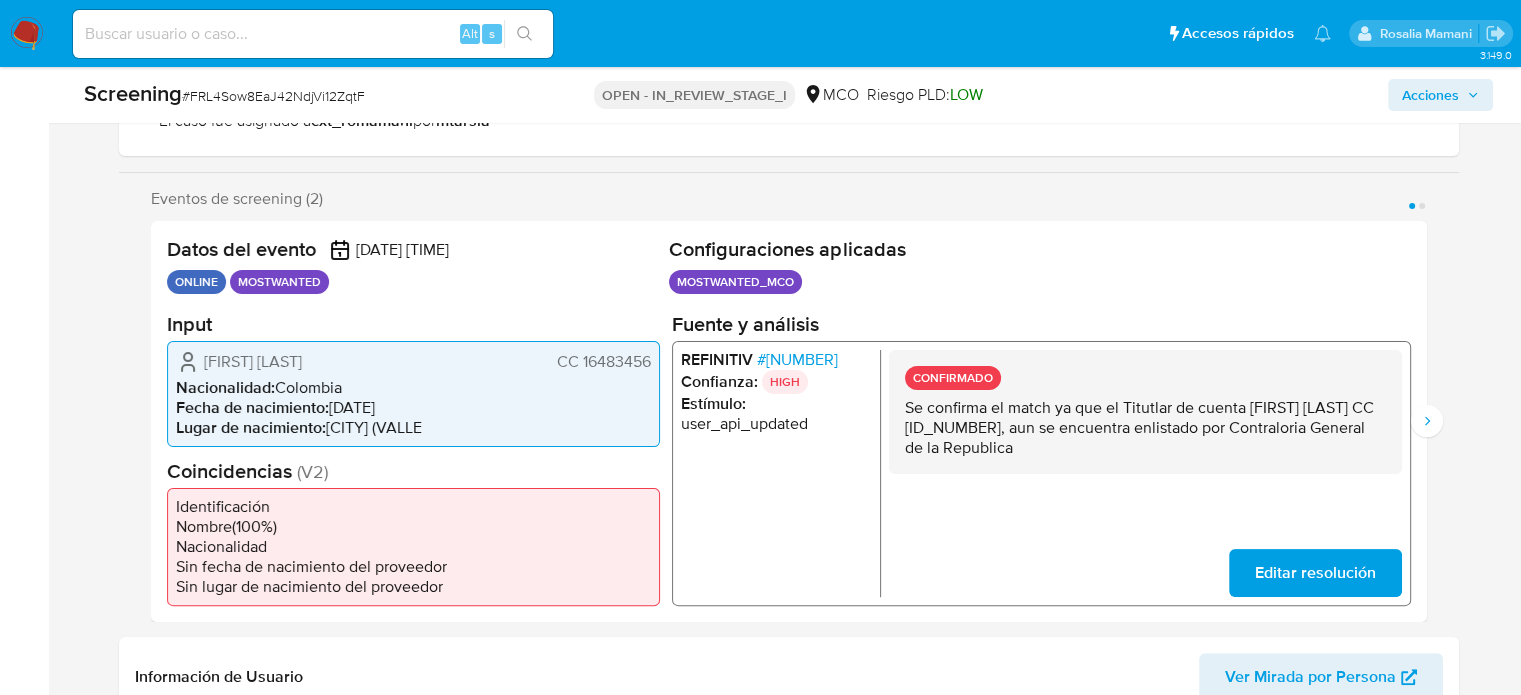 drag, startPoint x: 416, startPoint y: 348, endPoint x: 201, endPoint y: 365, distance: 215.67105 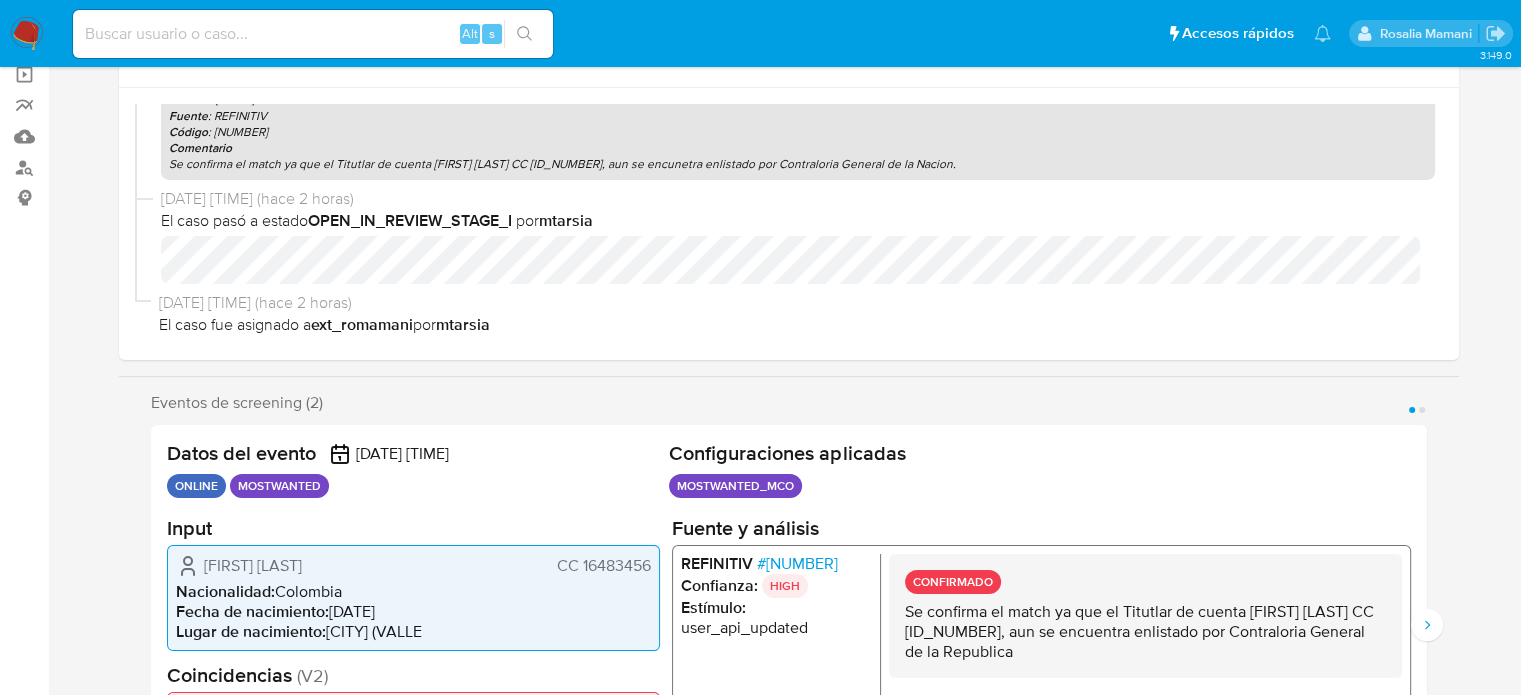 scroll, scrollTop: 0, scrollLeft: 0, axis: both 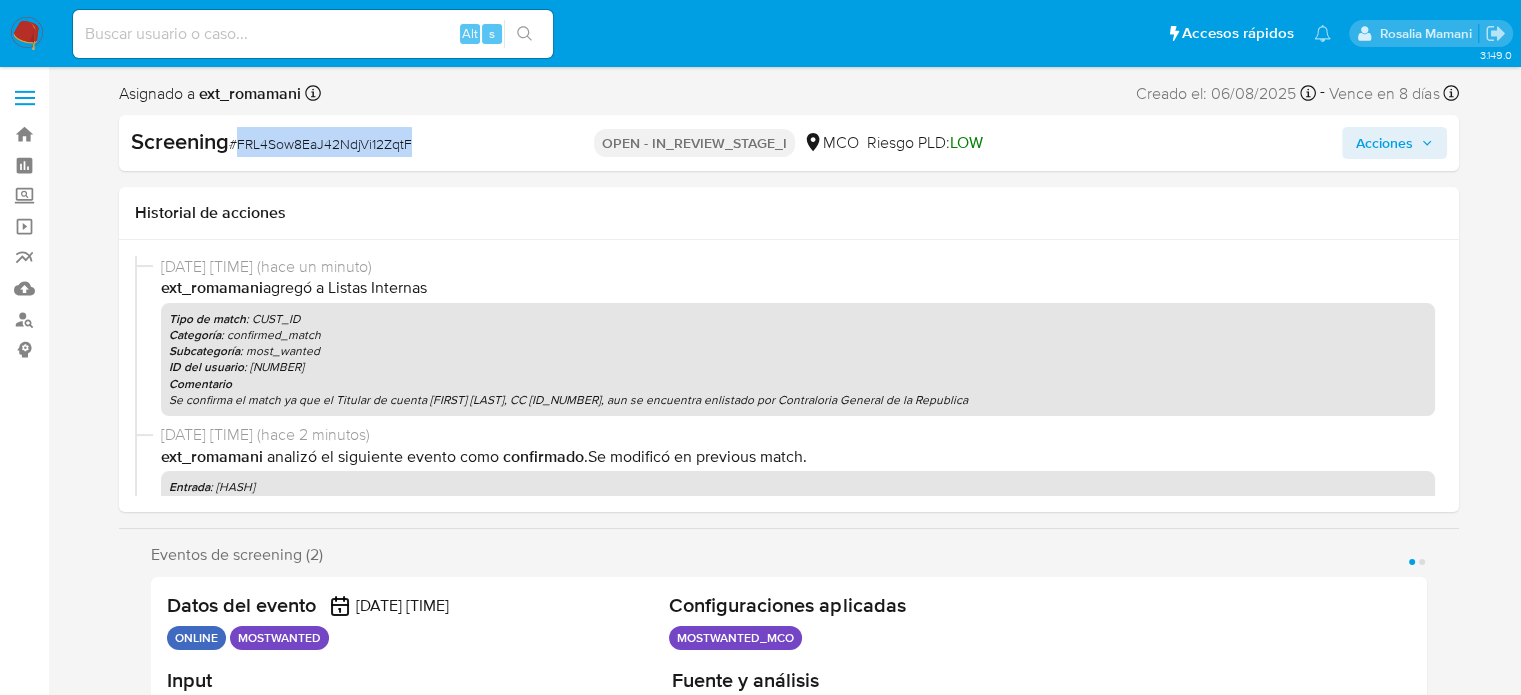 drag, startPoint x: 352, startPoint y: 146, endPoint x: 240, endPoint y: 157, distance: 112.53888 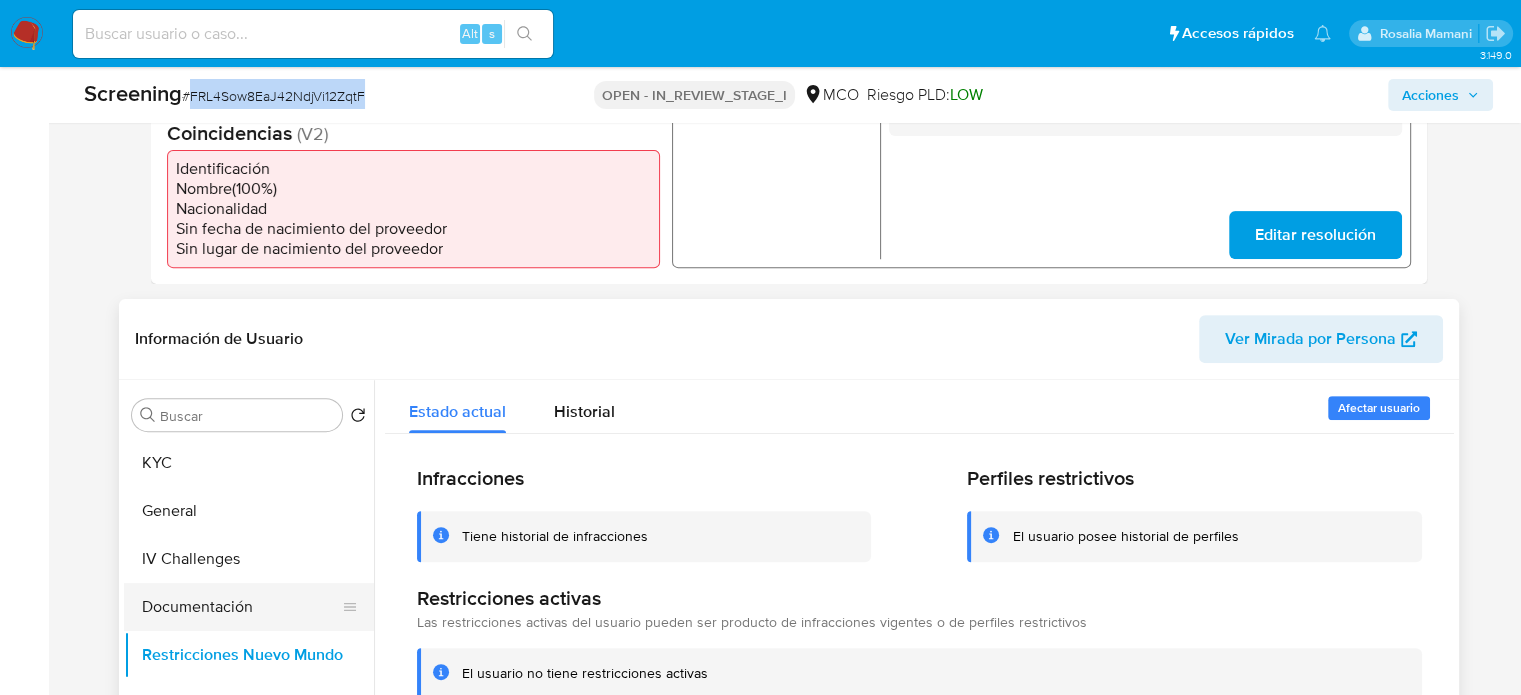 scroll, scrollTop: 800, scrollLeft: 0, axis: vertical 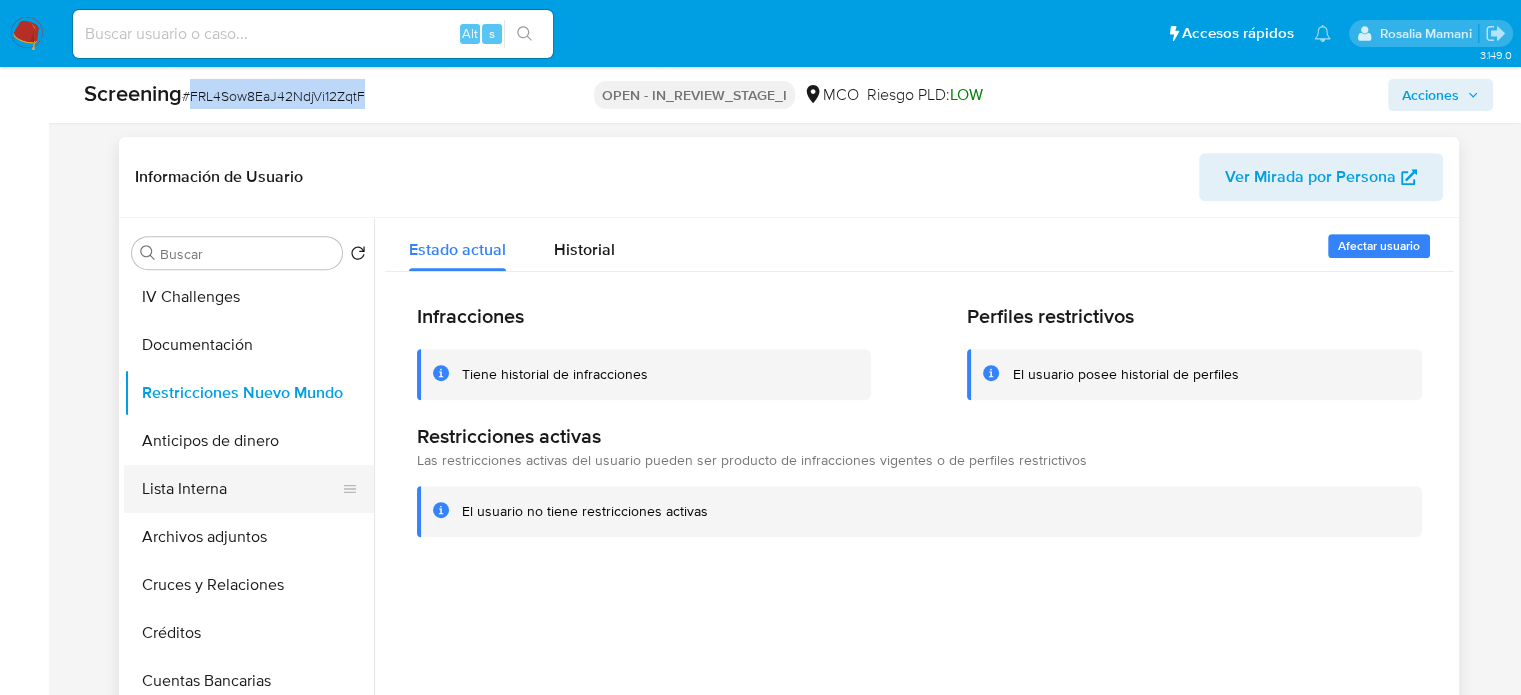 click on "Lista Interna" at bounding box center [241, 489] 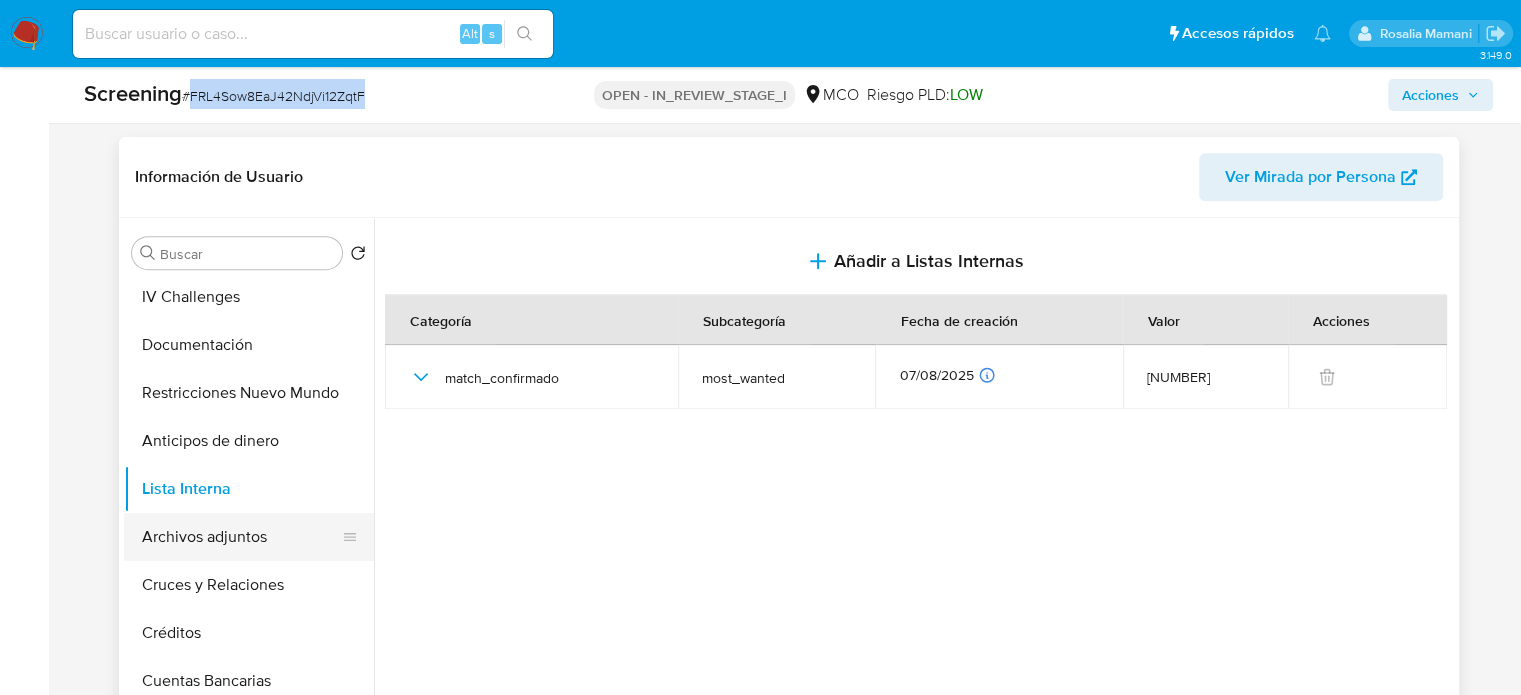 click on "Archivos adjuntos" at bounding box center [241, 537] 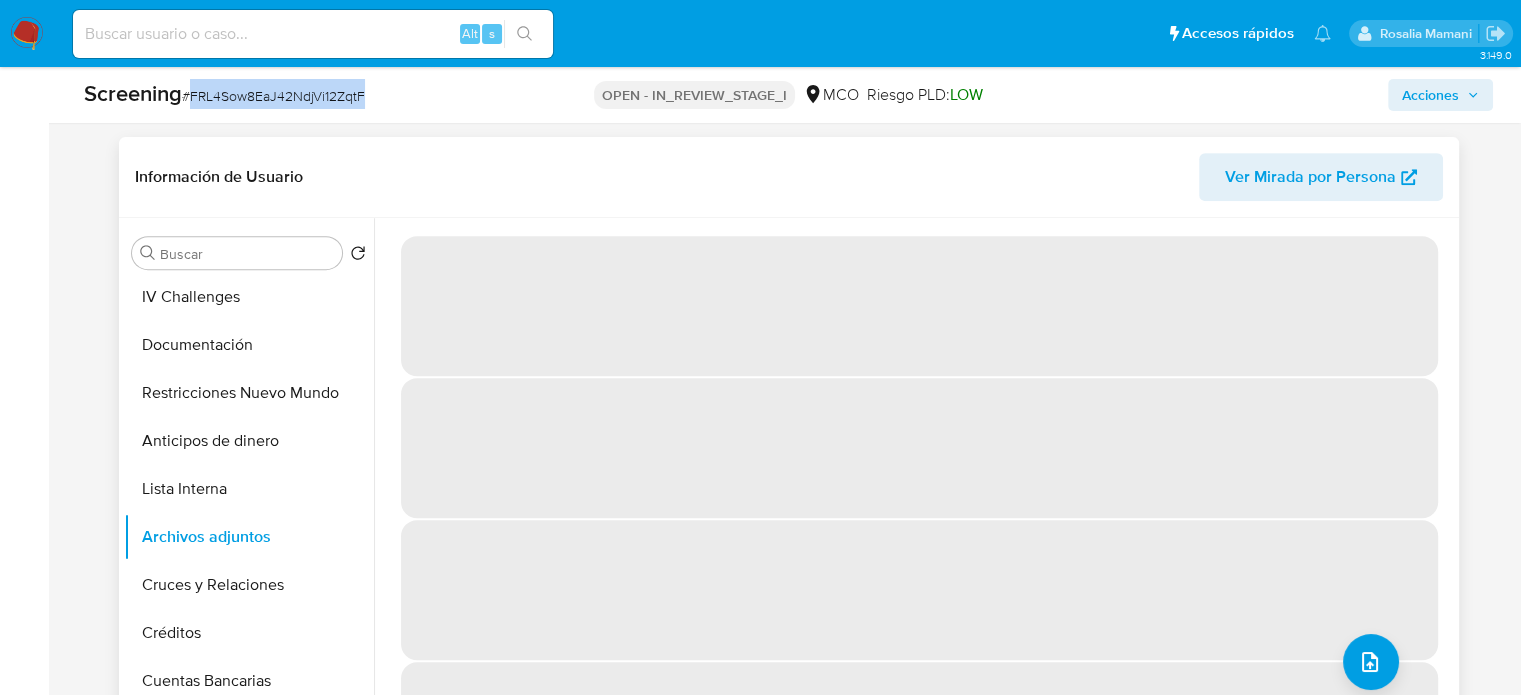 scroll, scrollTop: 0, scrollLeft: 0, axis: both 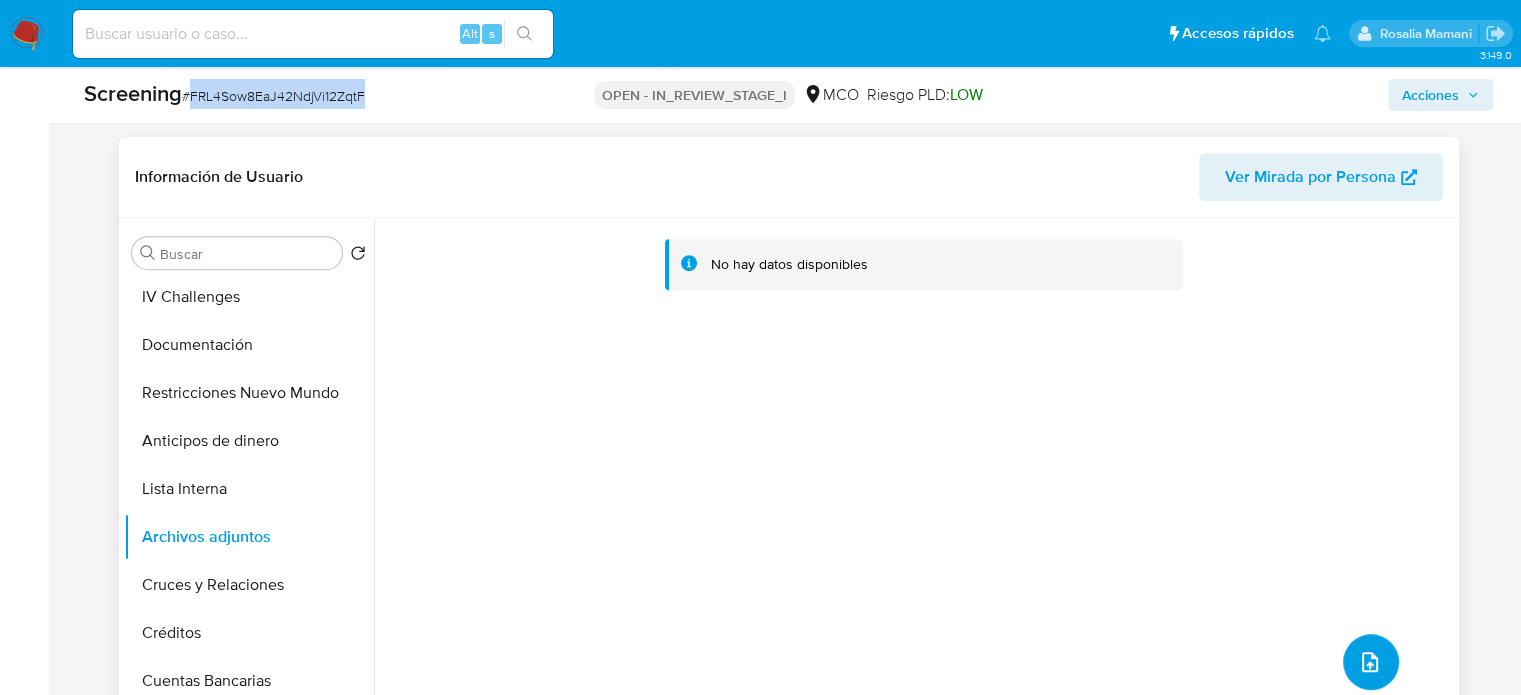 click 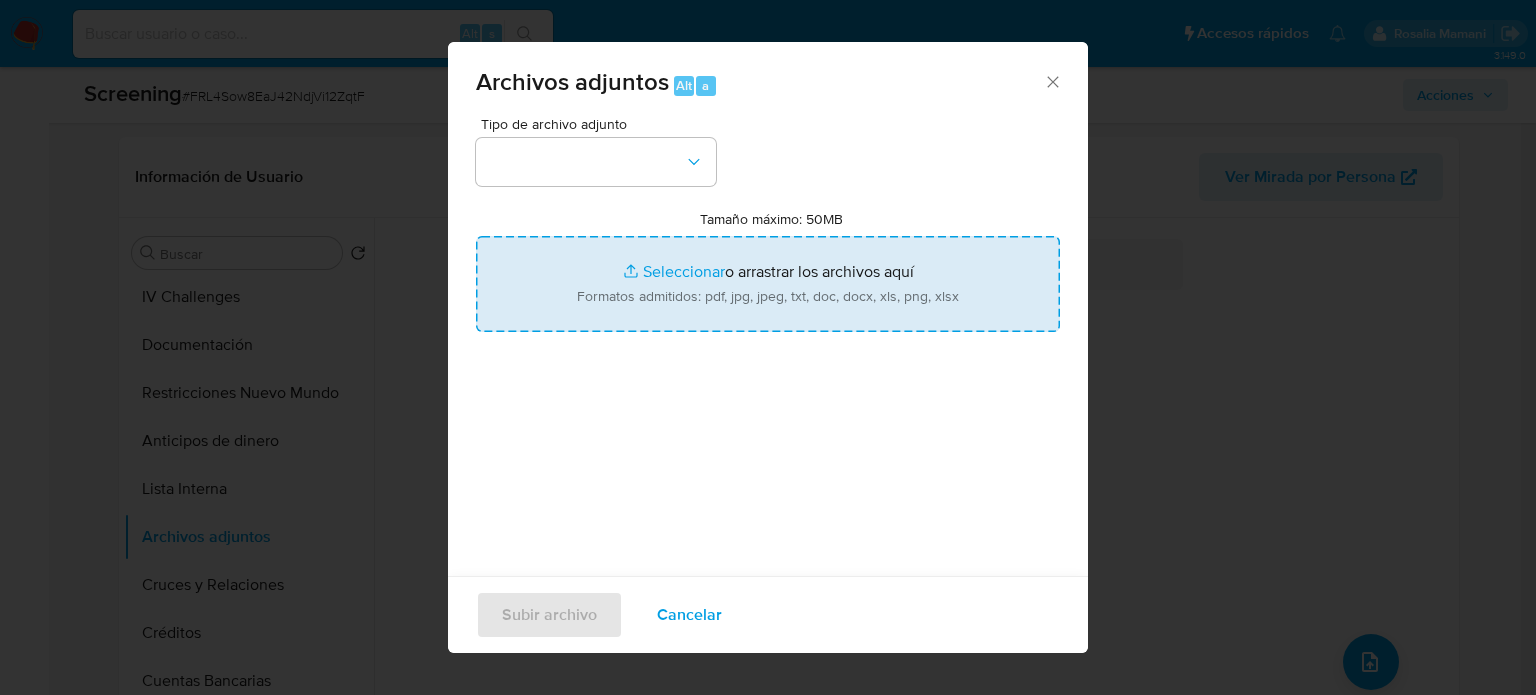 click on "Tamaño máximo: 50MB Seleccionar archivos" at bounding box center (768, 284) 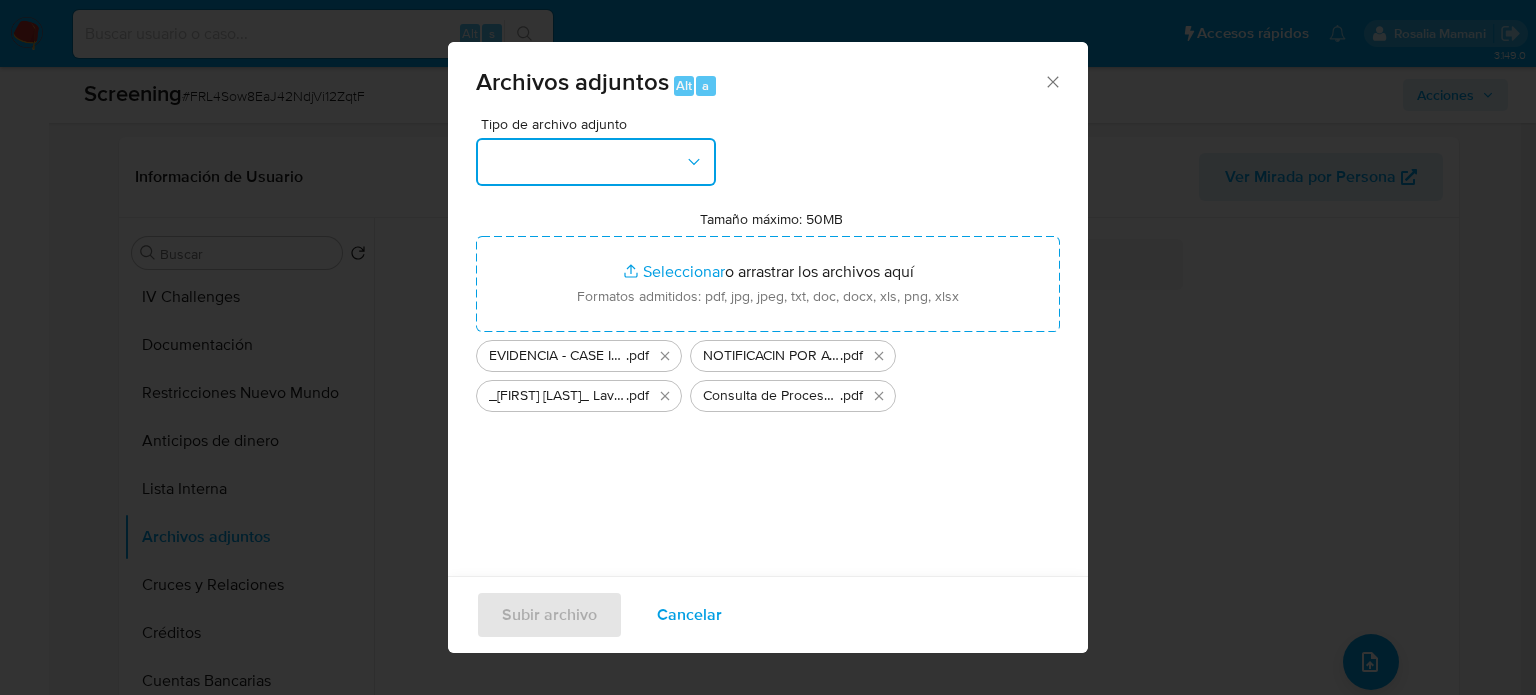 click at bounding box center [596, 162] 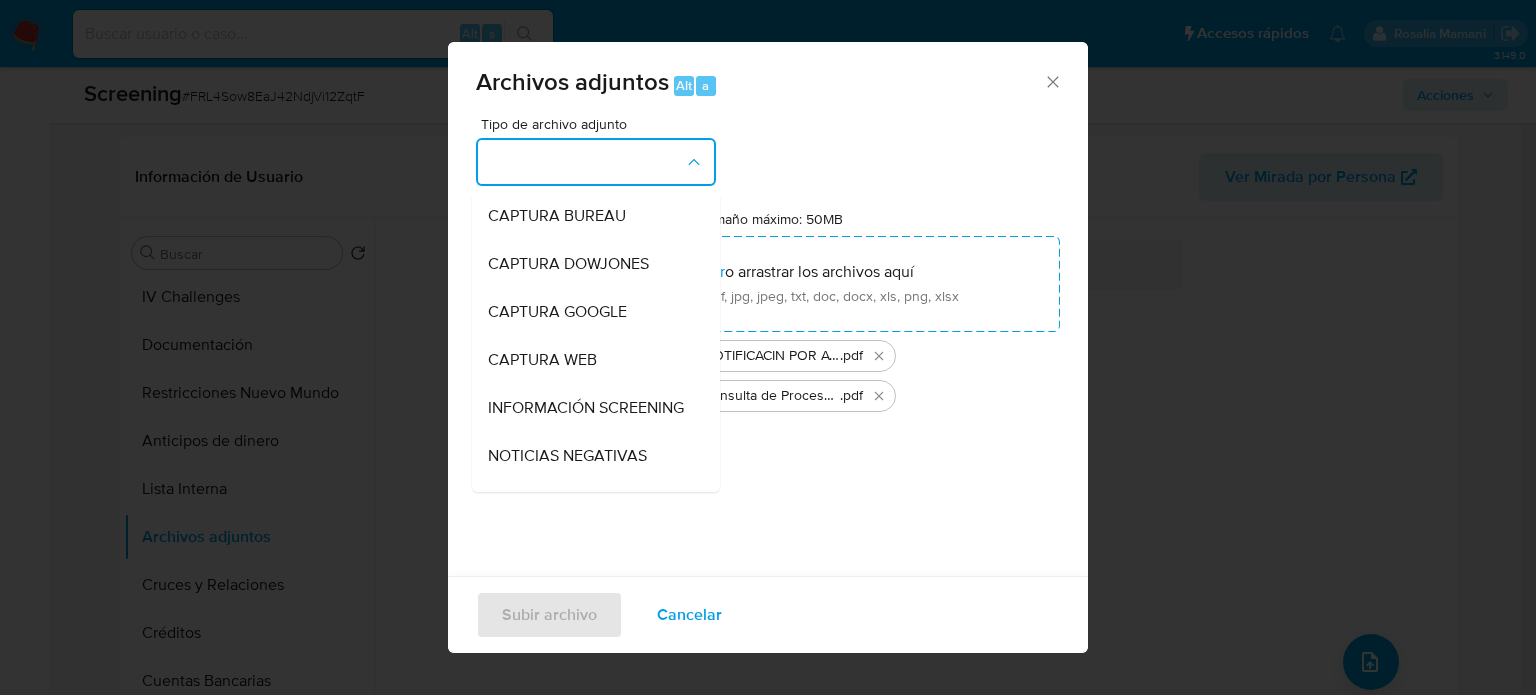 drag, startPoint x: 545, startPoint y: 410, endPoint x: 548, endPoint y: 432, distance: 22.203604 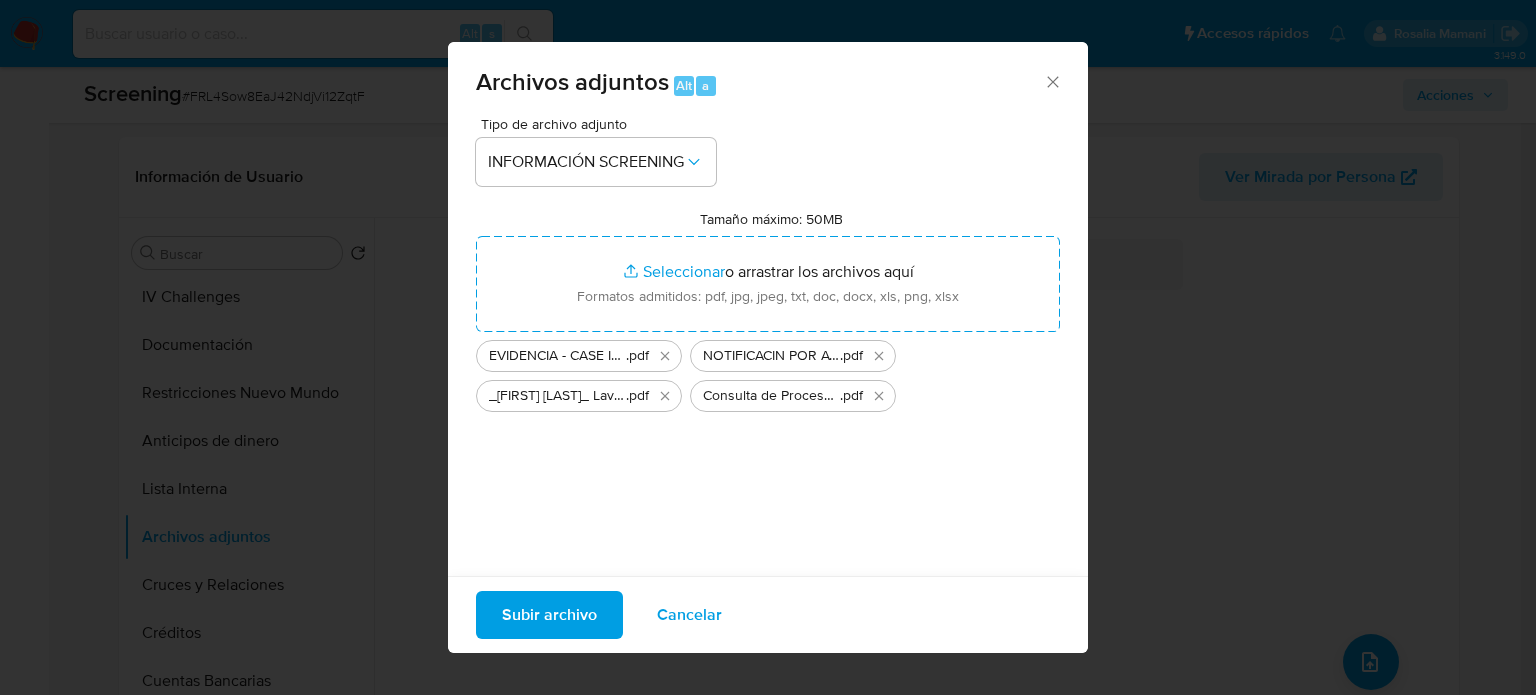 click on "Subir archivo" at bounding box center (549, 615) 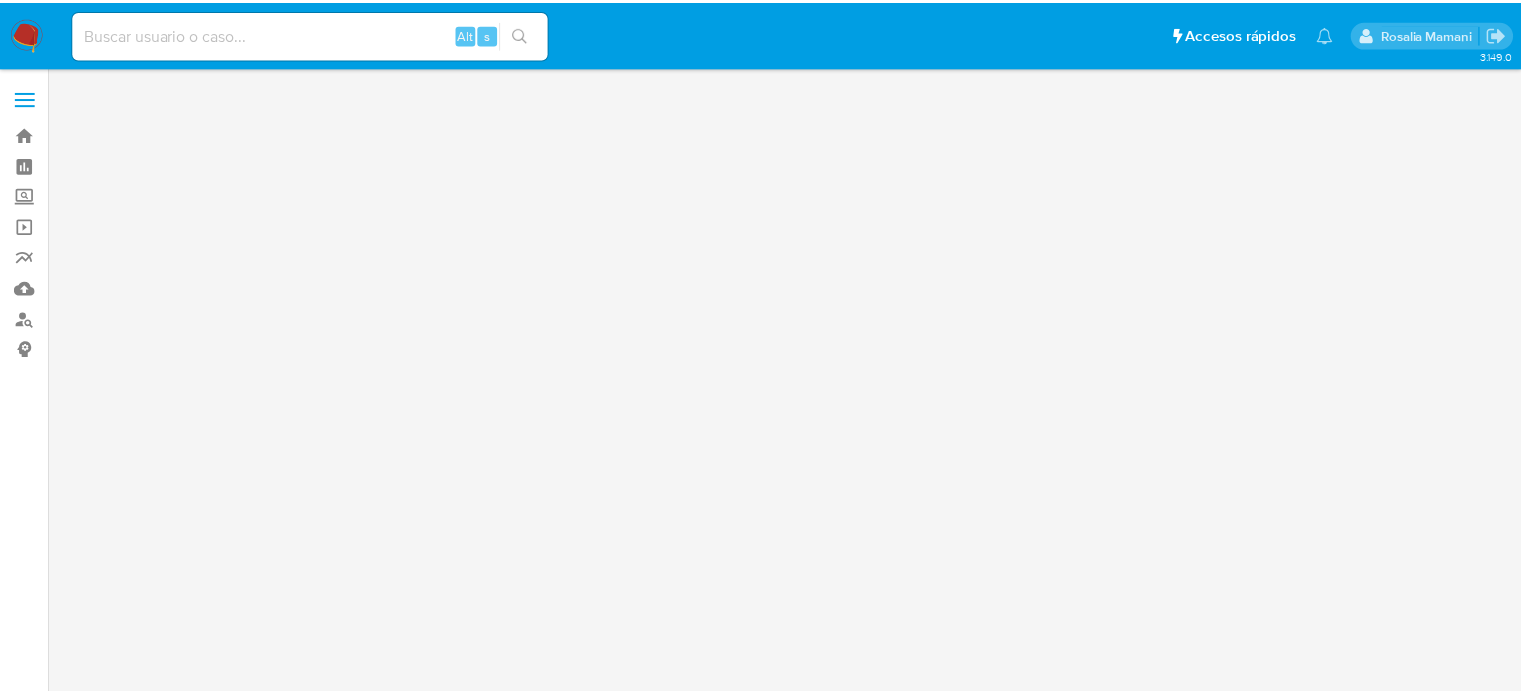 scroll, scrollTop: 0, scrollLeft: 0, axis: both 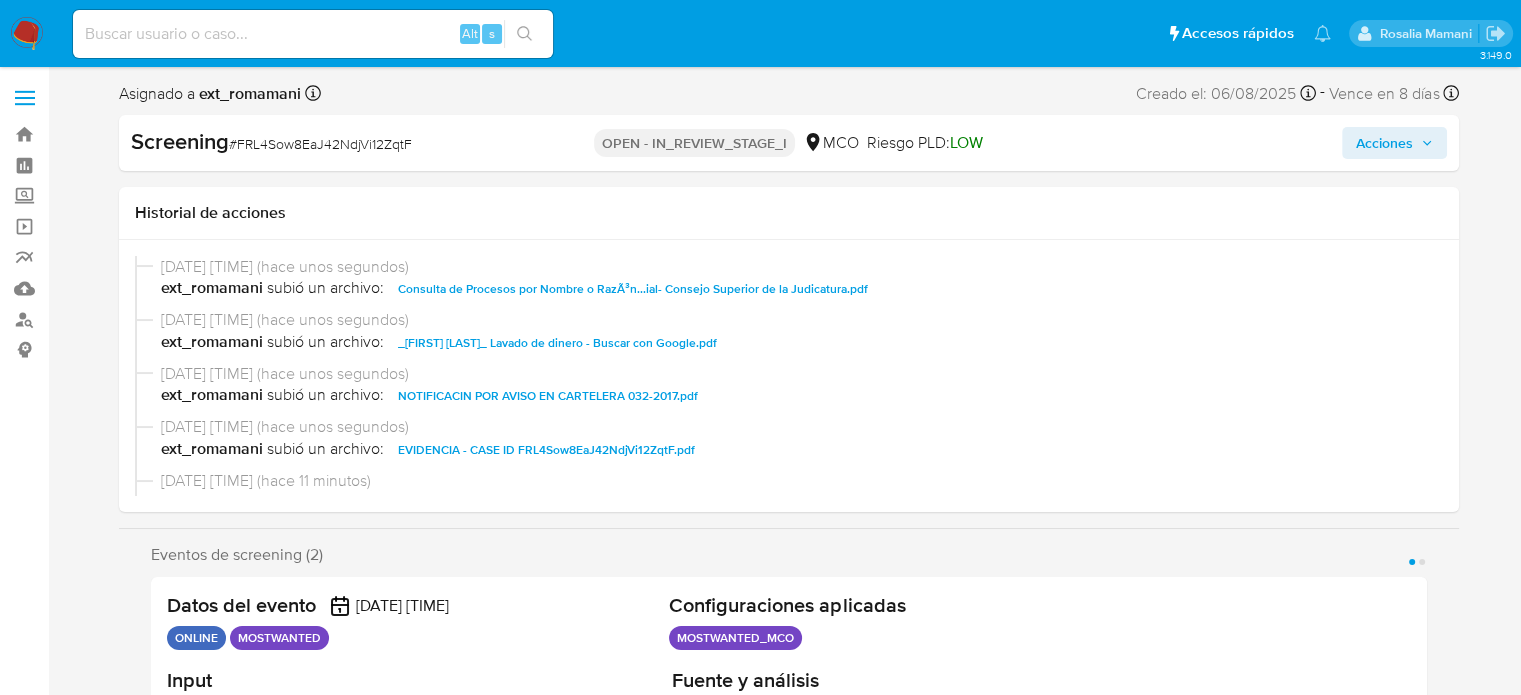 select on "10" 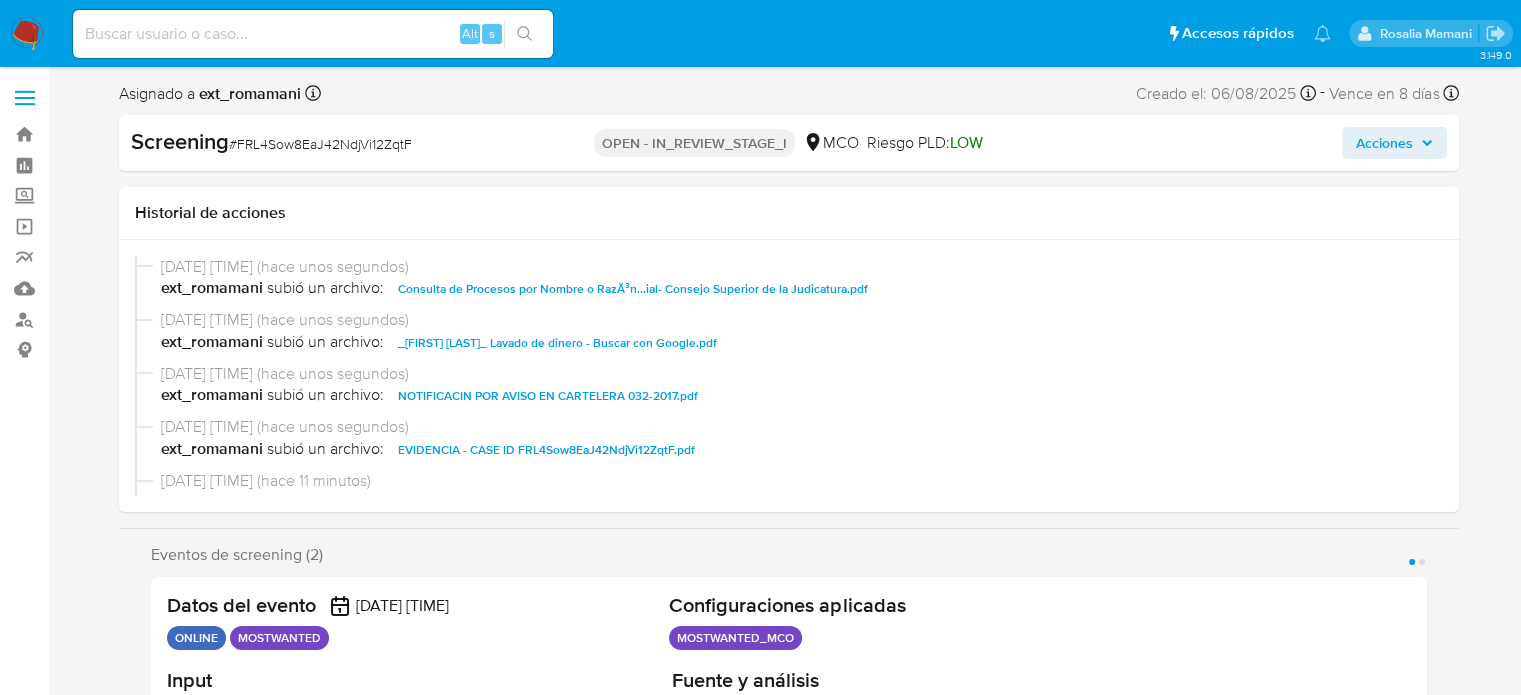 click on "Acciones" at bounding box center [1384, 143] 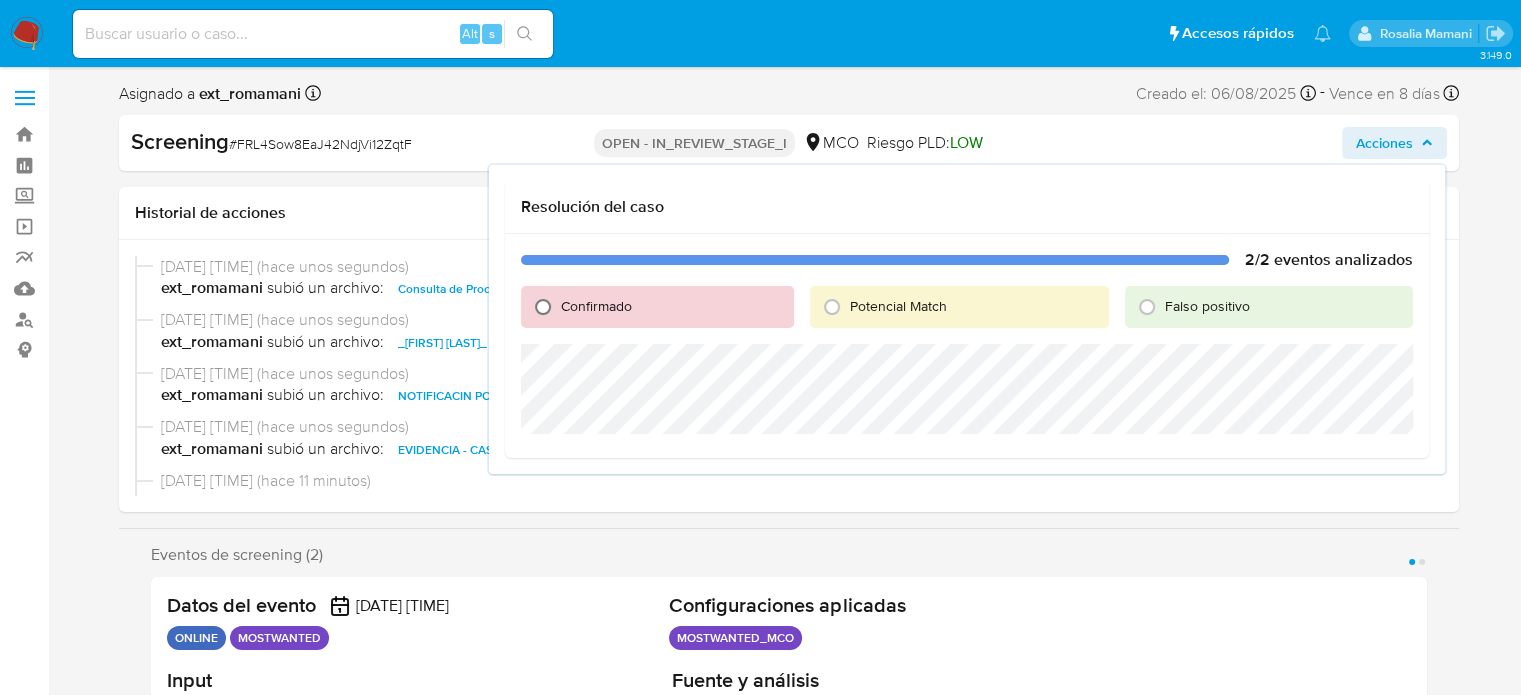 click on "Confirmado" at bounding box center (543, 307) 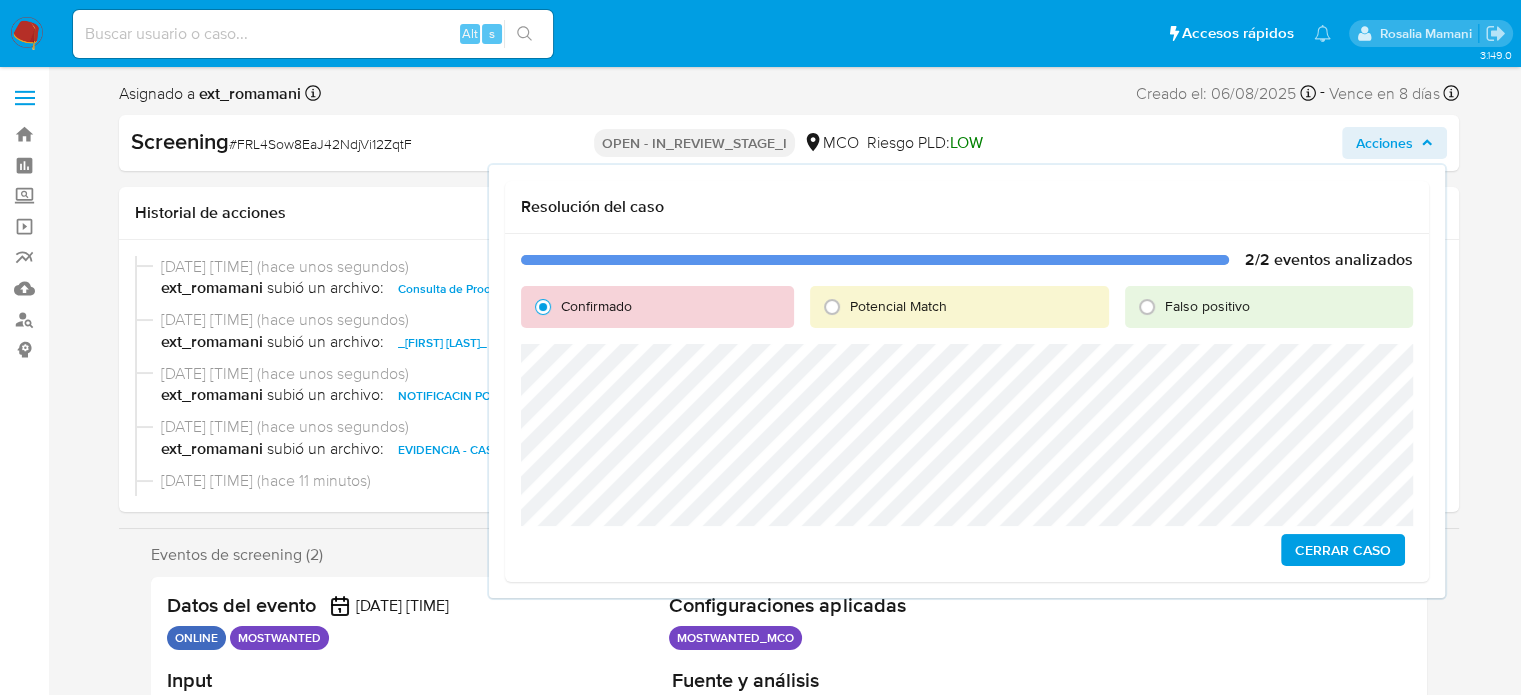click on "Cerrar Caso" at bounding box center (1343, 550) 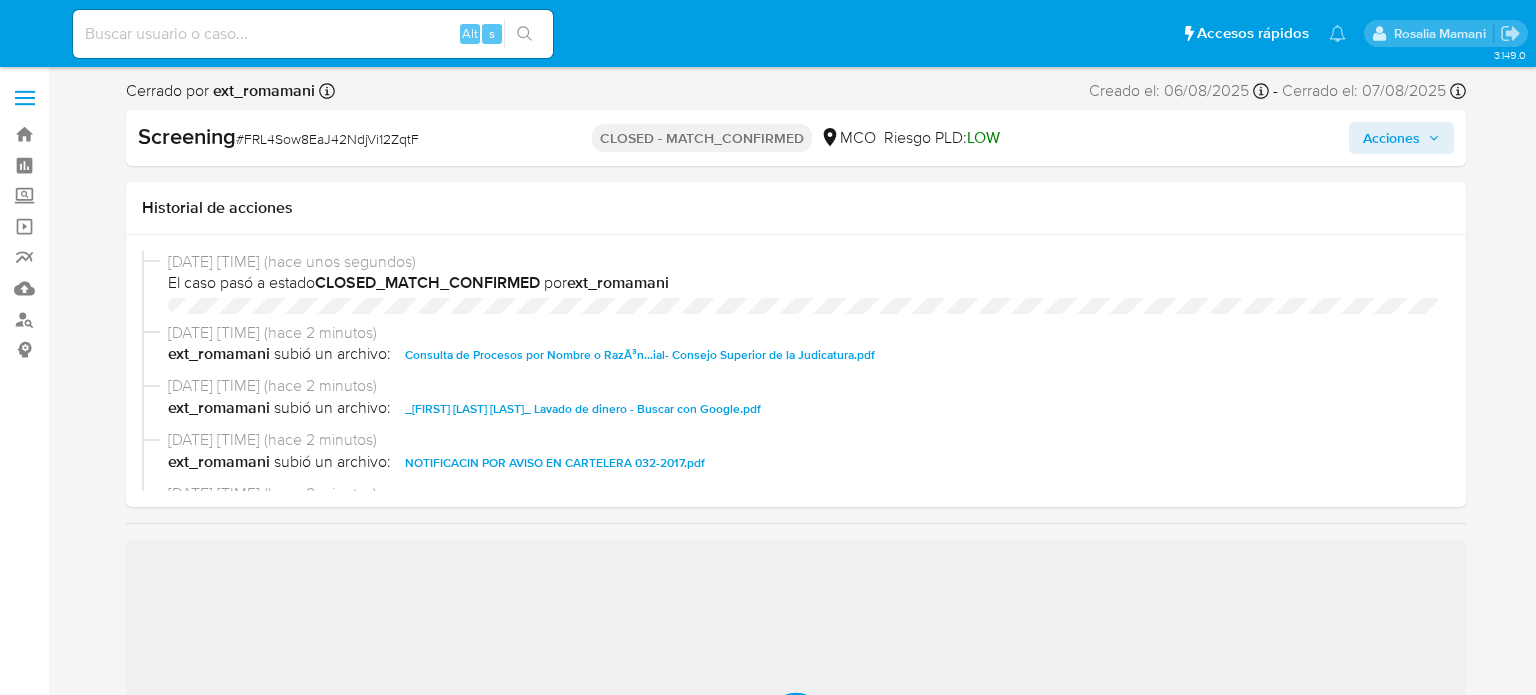 select on "10" 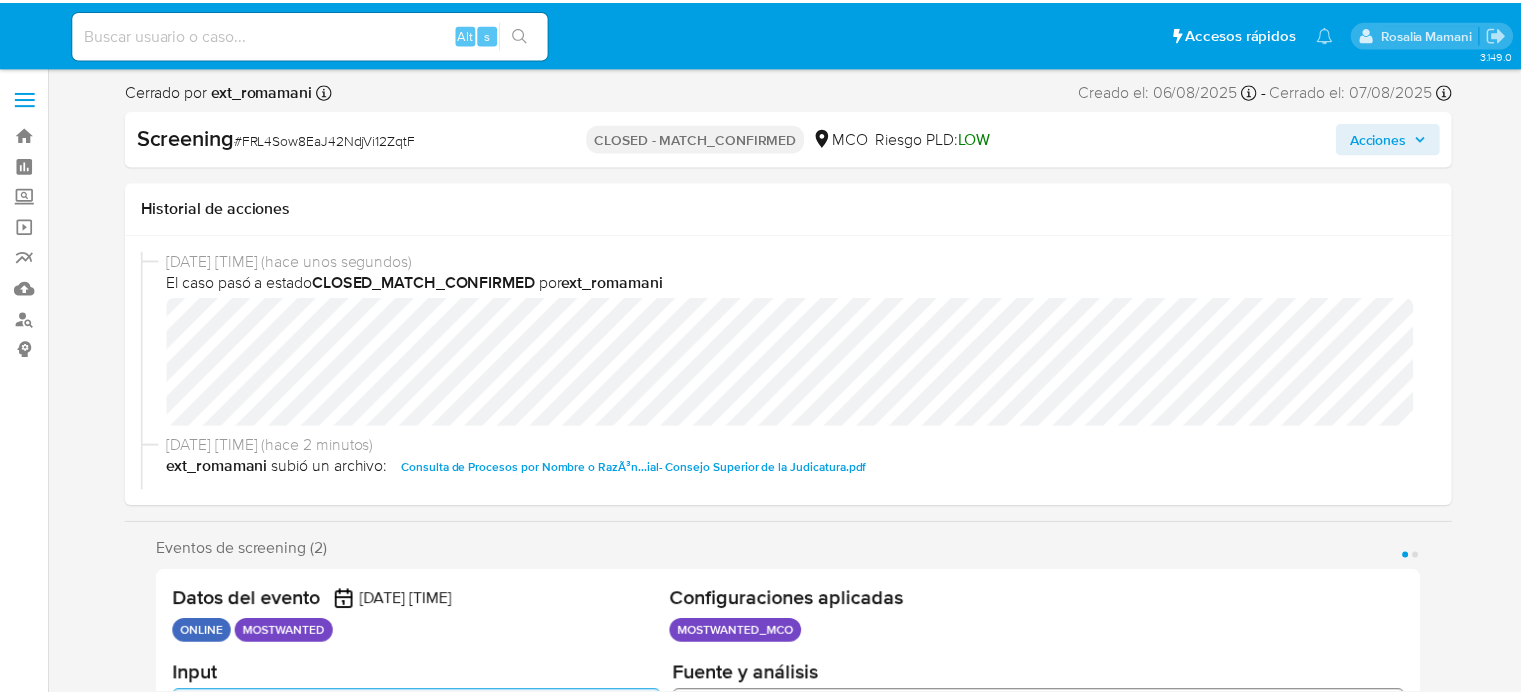 scroll, scrollTop: 0, scrollLeft: 0, axis: both 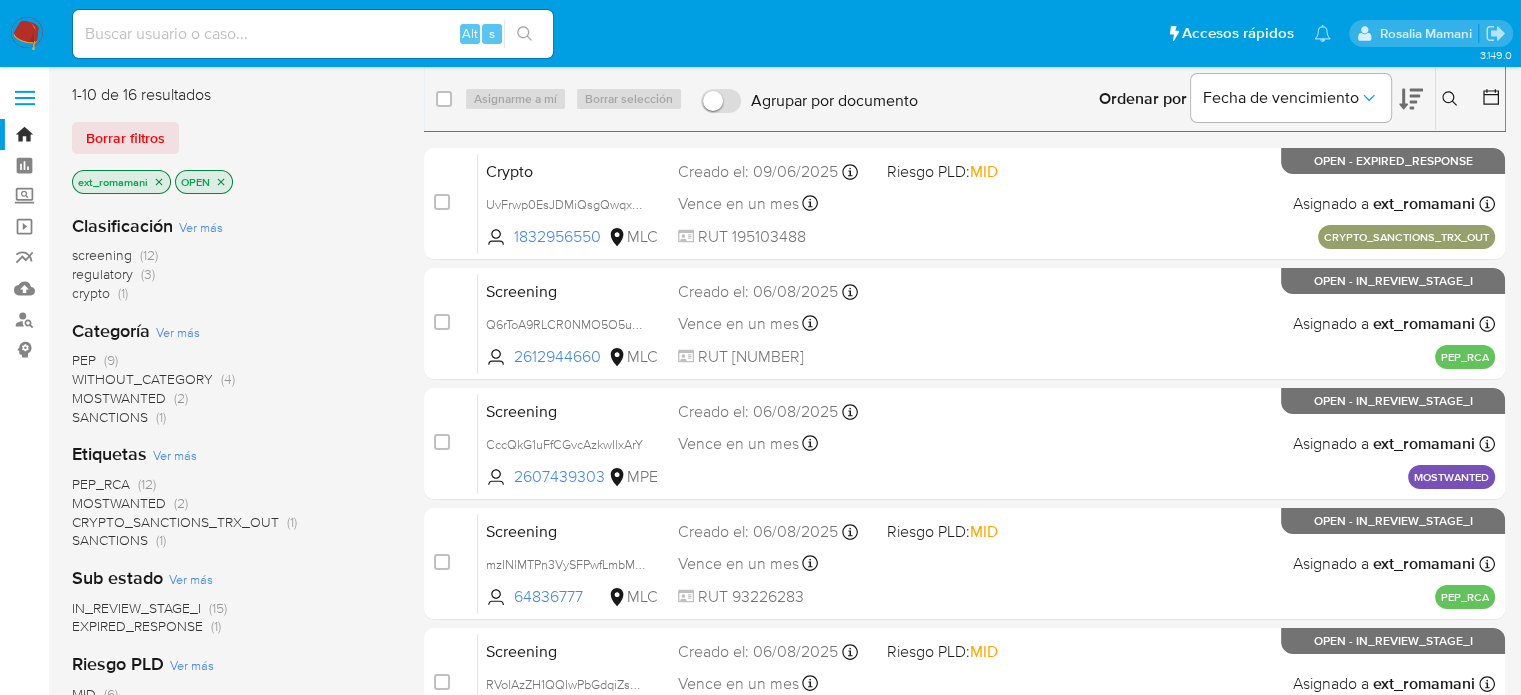 click on "SANCTIONS (1)" at bounding box center [119, 417] 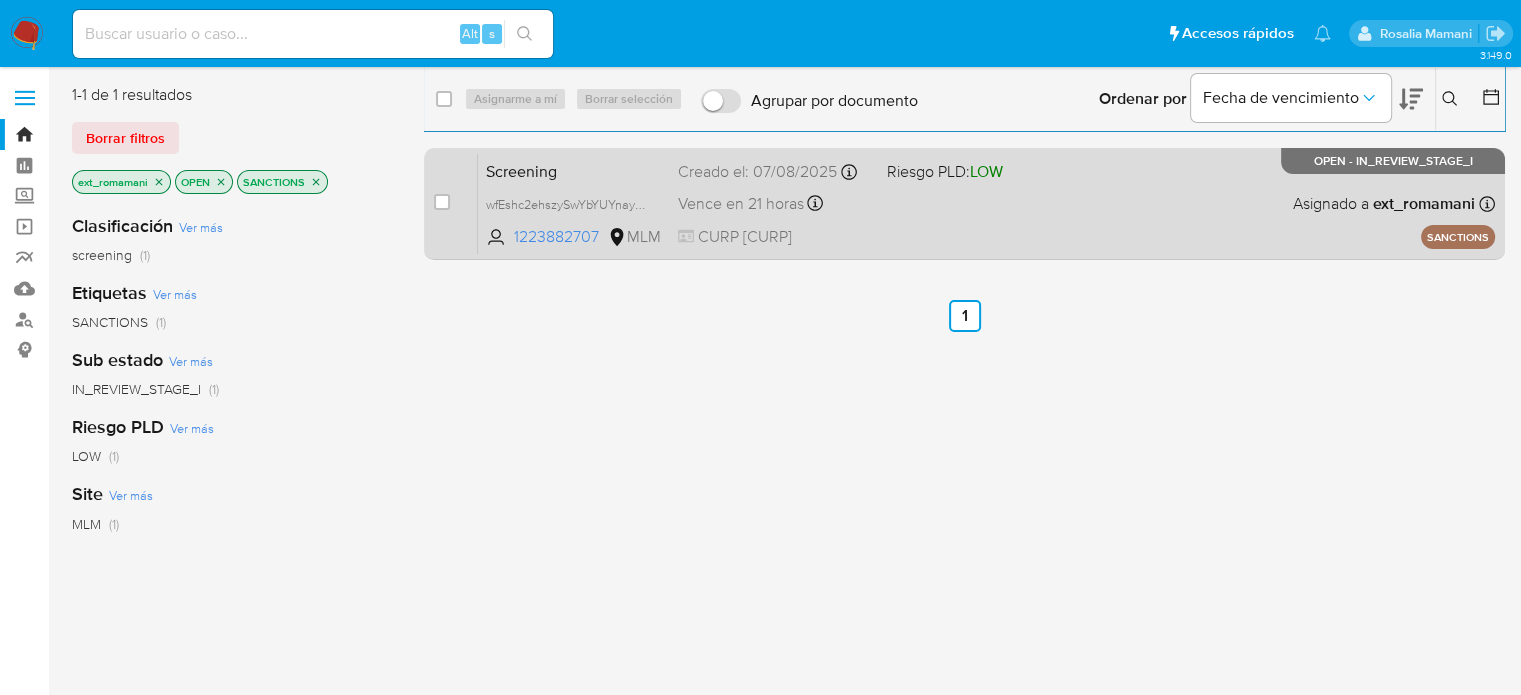 click on "Screening wfEshc2ehszySwYbYUYnayE9 [NUMBER] MLM Riesgo PLD:  LOW Creado el: [DATE]   Creado el: [DATE] [TIME] Vence en 21 horas   Vence el [DATE] [TIME] CURP   [CURP] Asignado a   [USERNAME]   Asignado el: [DATE] [TIME] SANCTIONS OPEN - IN_REVIEW_STAGE_I" at bounding box center [986, 203] 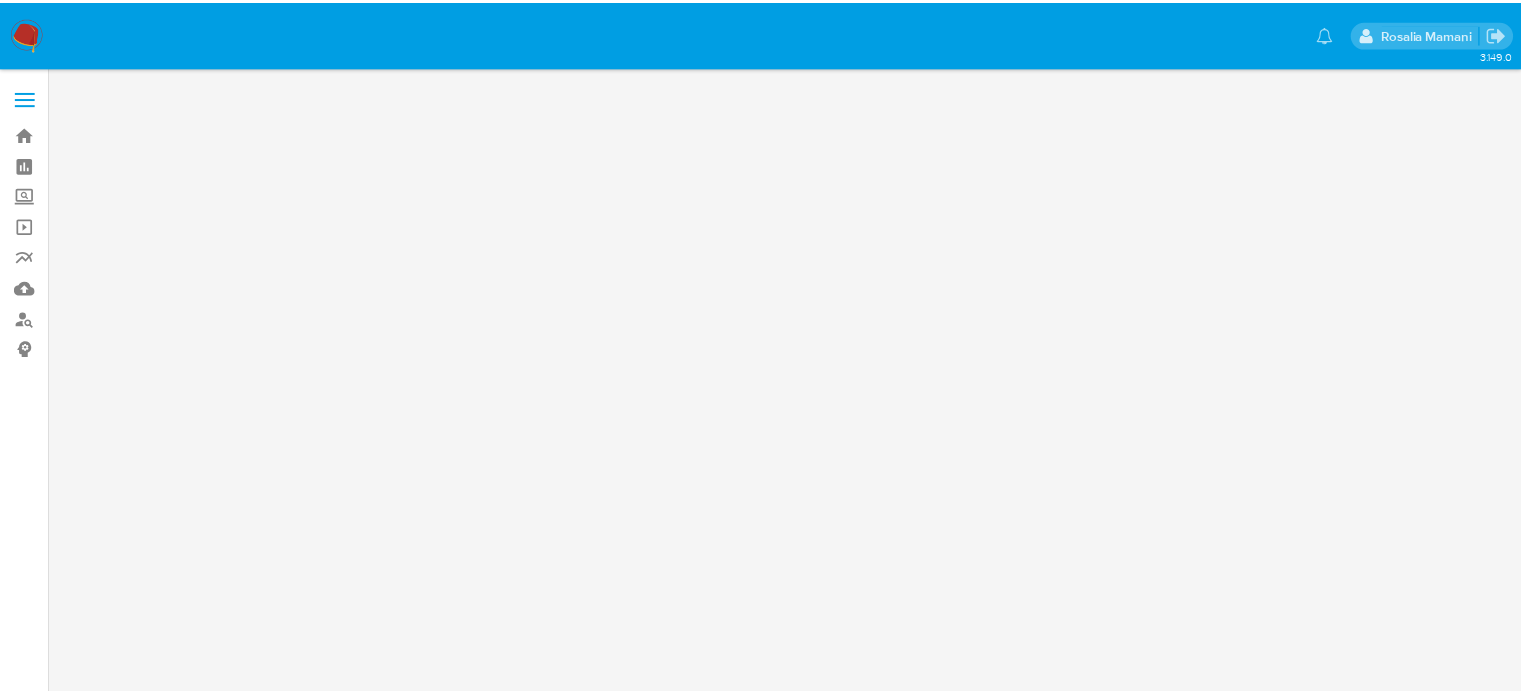 scroll, scrollTop: 0, scrollLeft: 0, axis: both 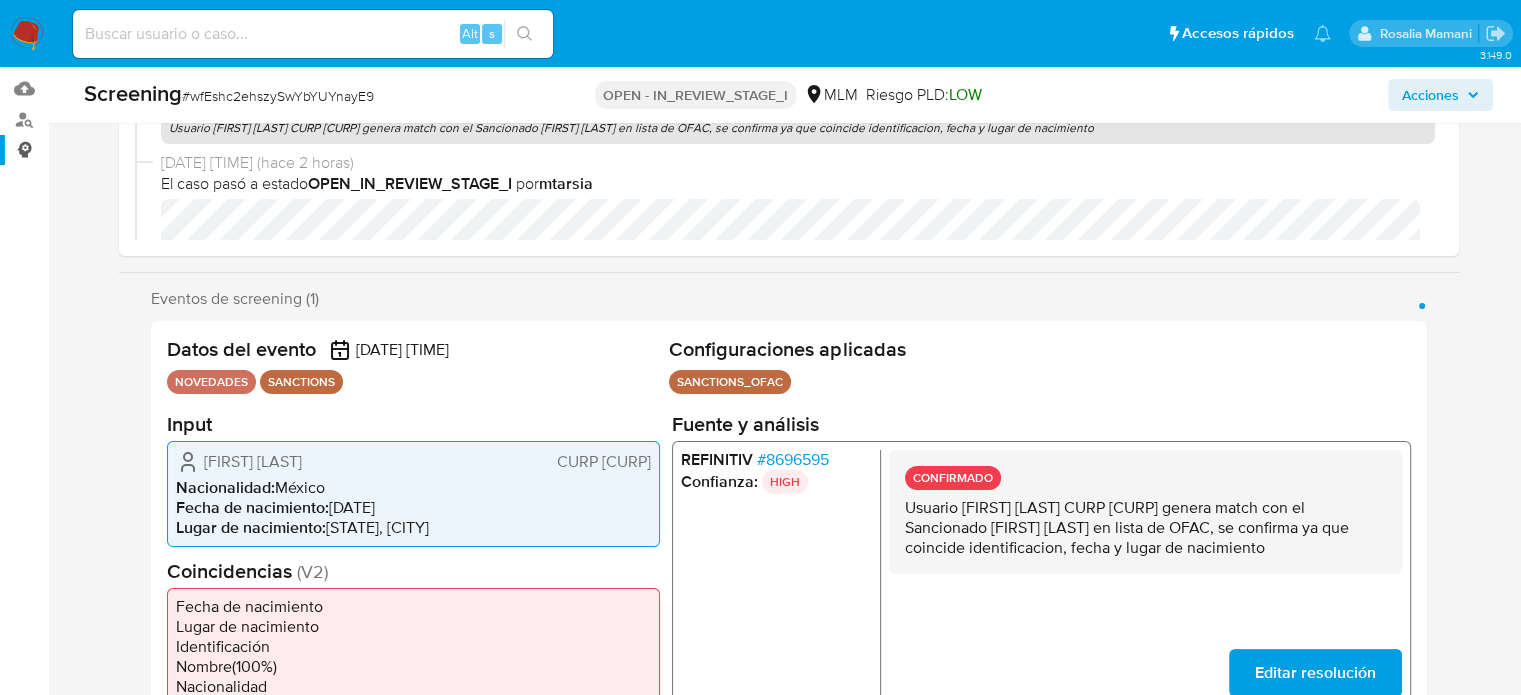 select on "10" 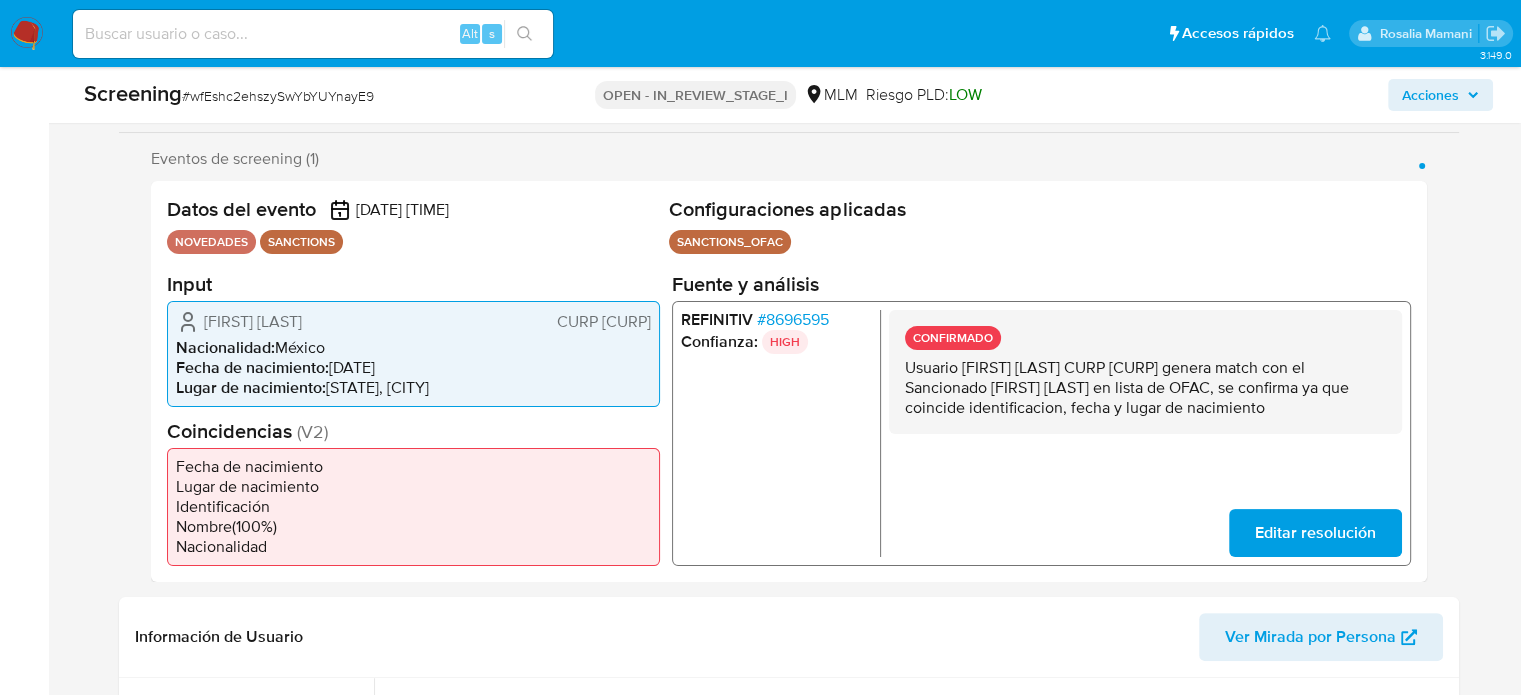scroll, scrollTop: 400, scrollLeft: 0, axis: vertical 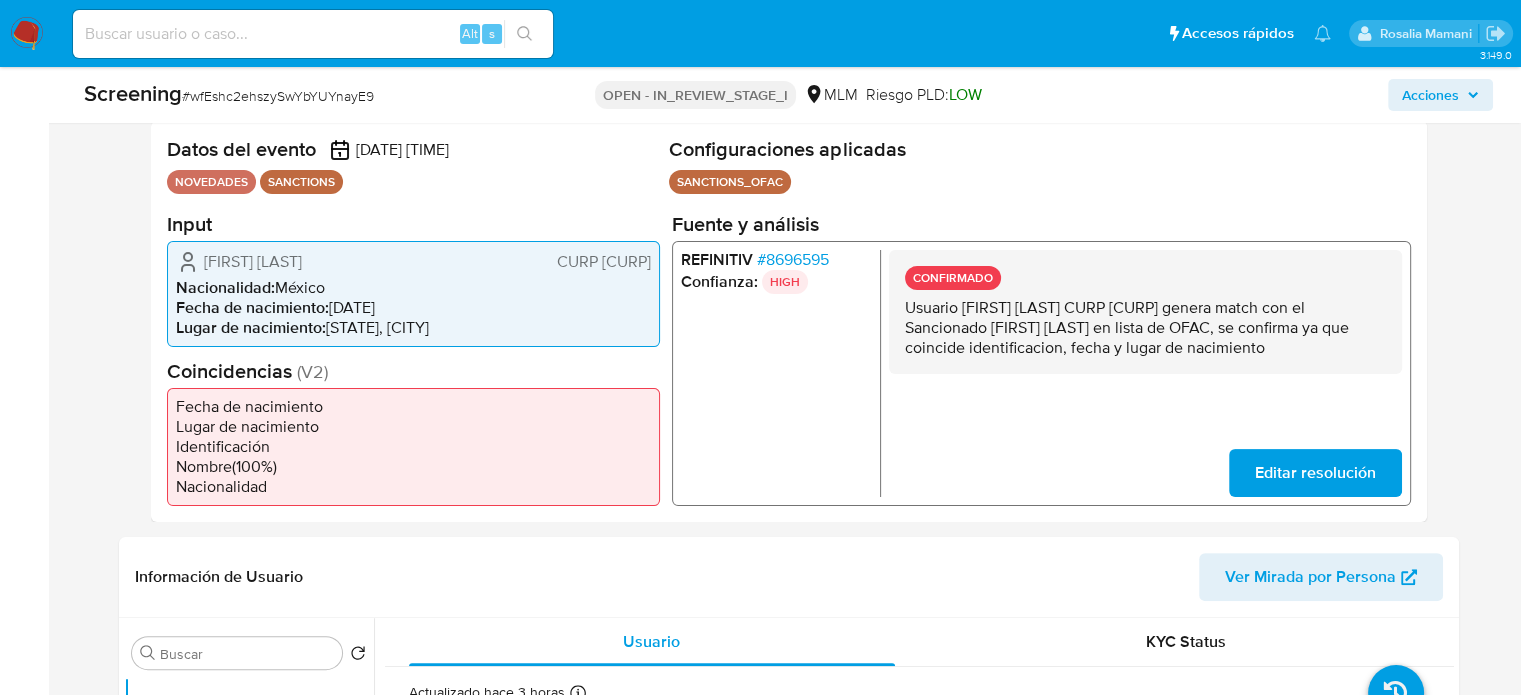 drag, startPoint x: 423, startPoint y: 299, endPoint x: 332, endPoint y: 303, distance: 91.08787 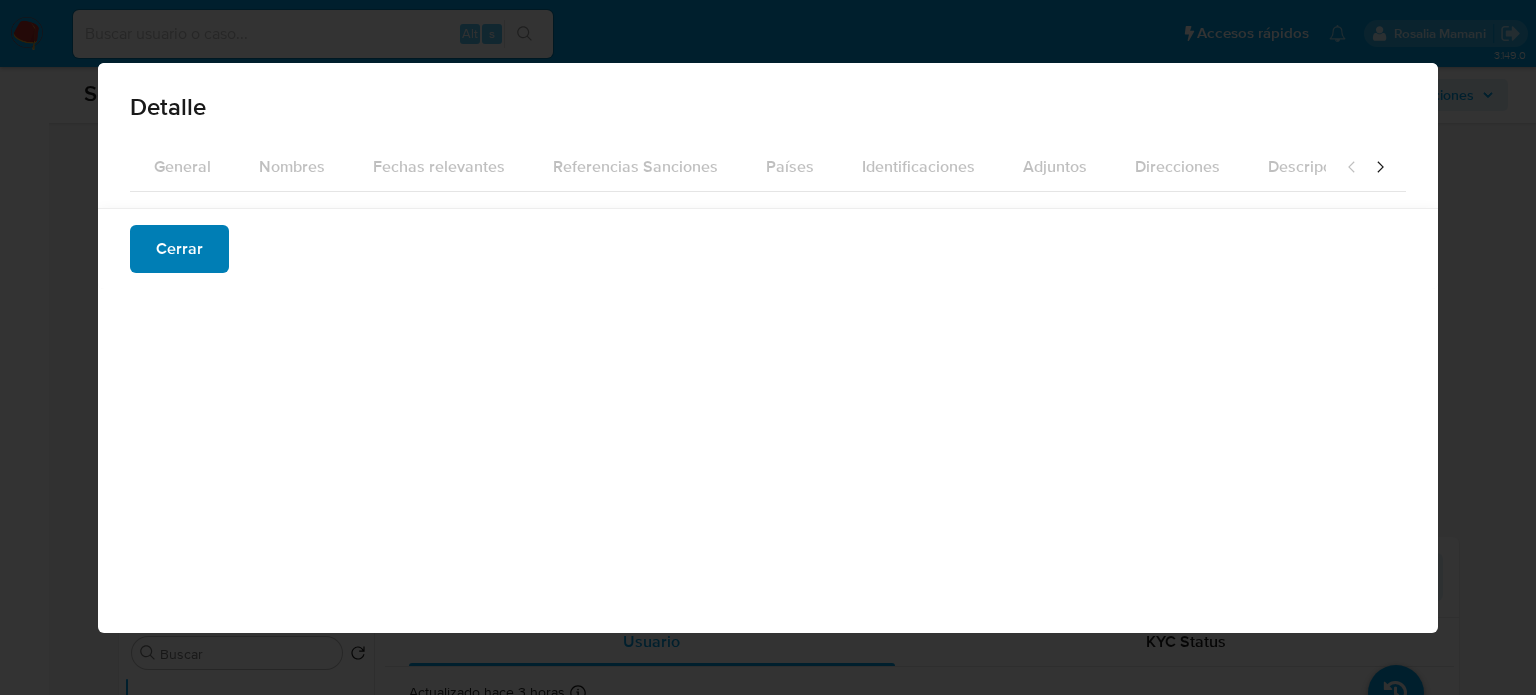 click on "Cerrar" at bounding box center (179, 249) 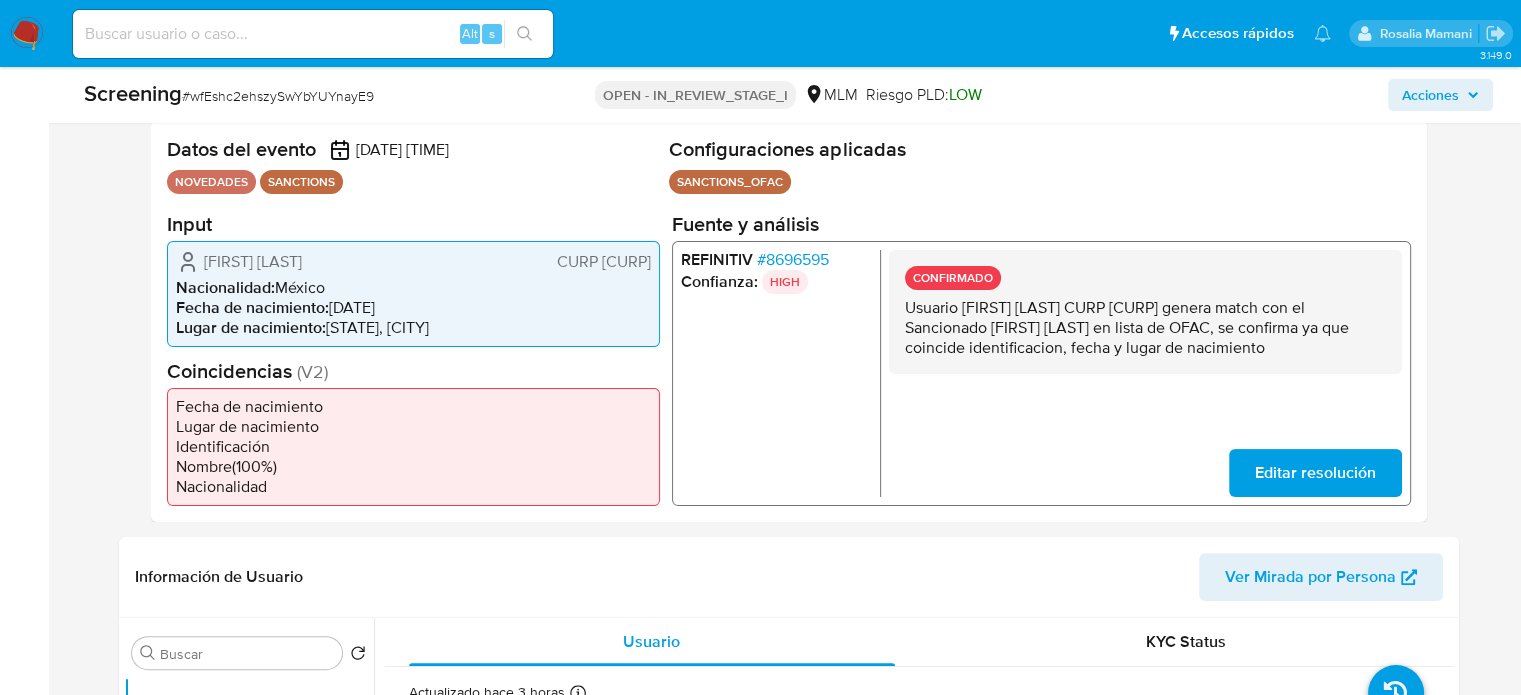 drag, startPoint x: 396, startPoint y: 265, endPoint x: 314, endPoint y: 253, distance: 82.8734 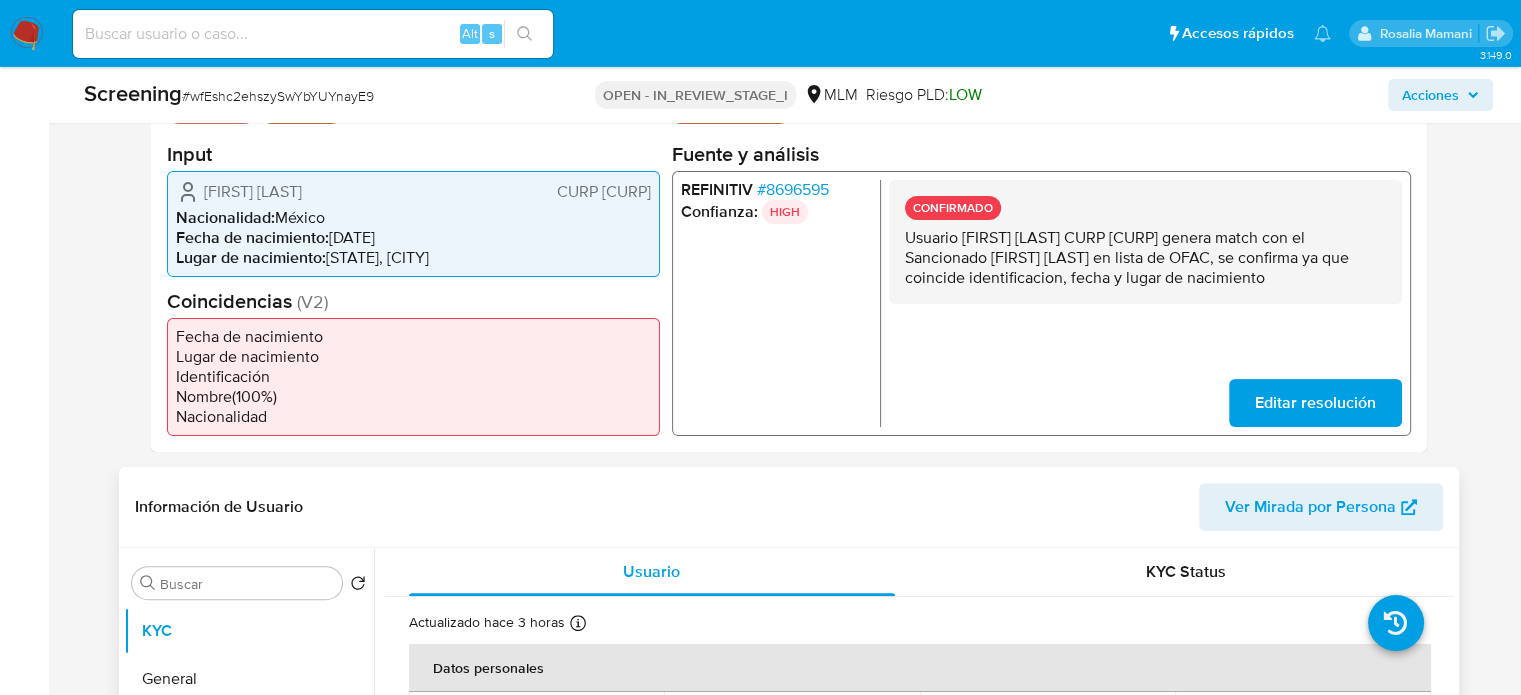 scroll, scrollTop: 800, scrollLeft: 0, axis: vertical 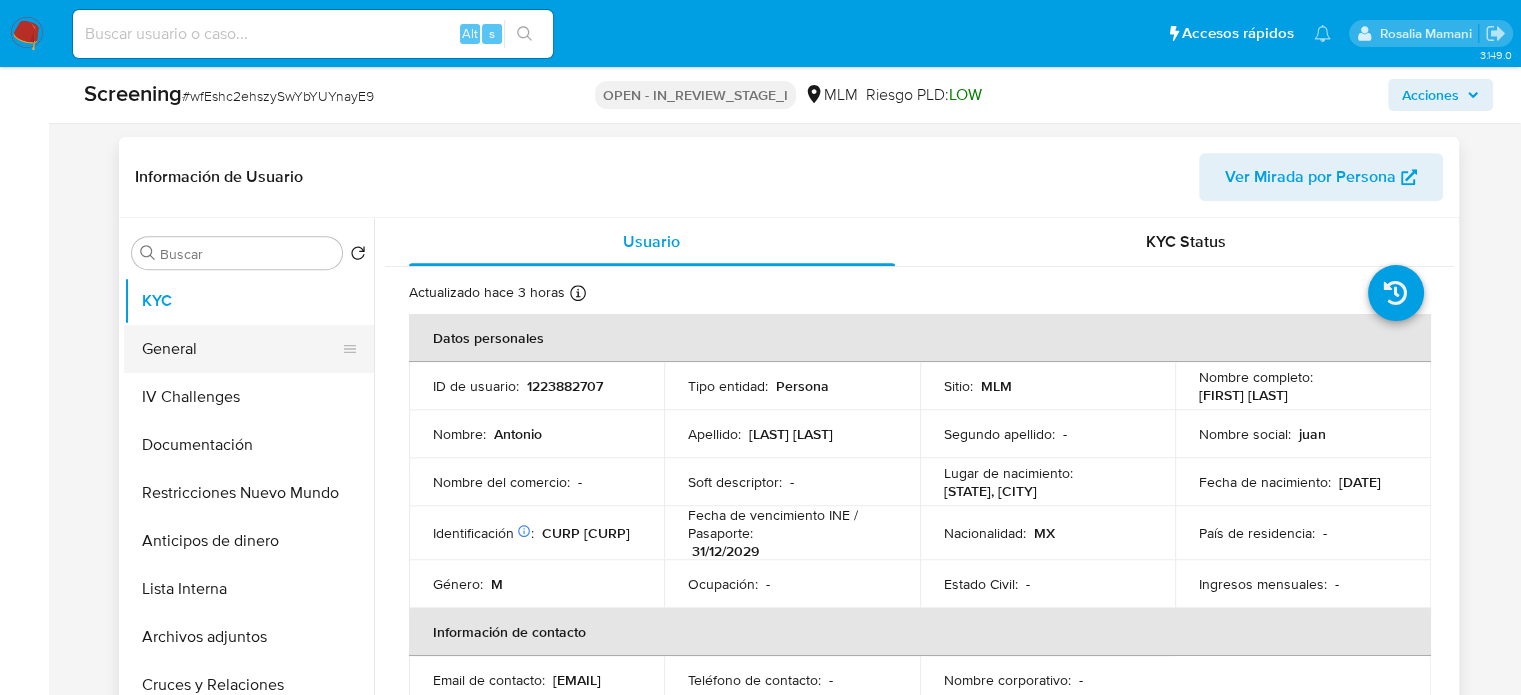 click on "General" at bounding box center (241, 349) 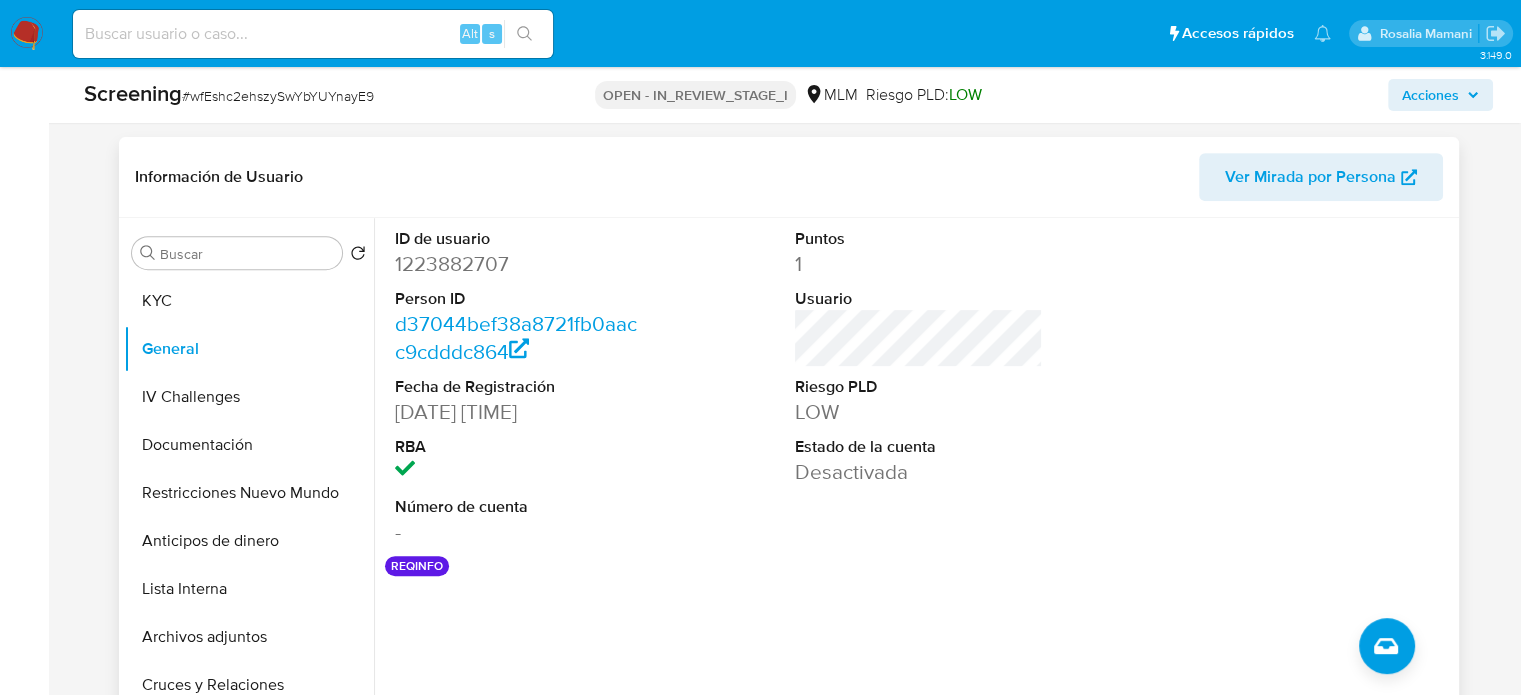click on "[DATE] [TIME]" at bounding box center [518, 412] 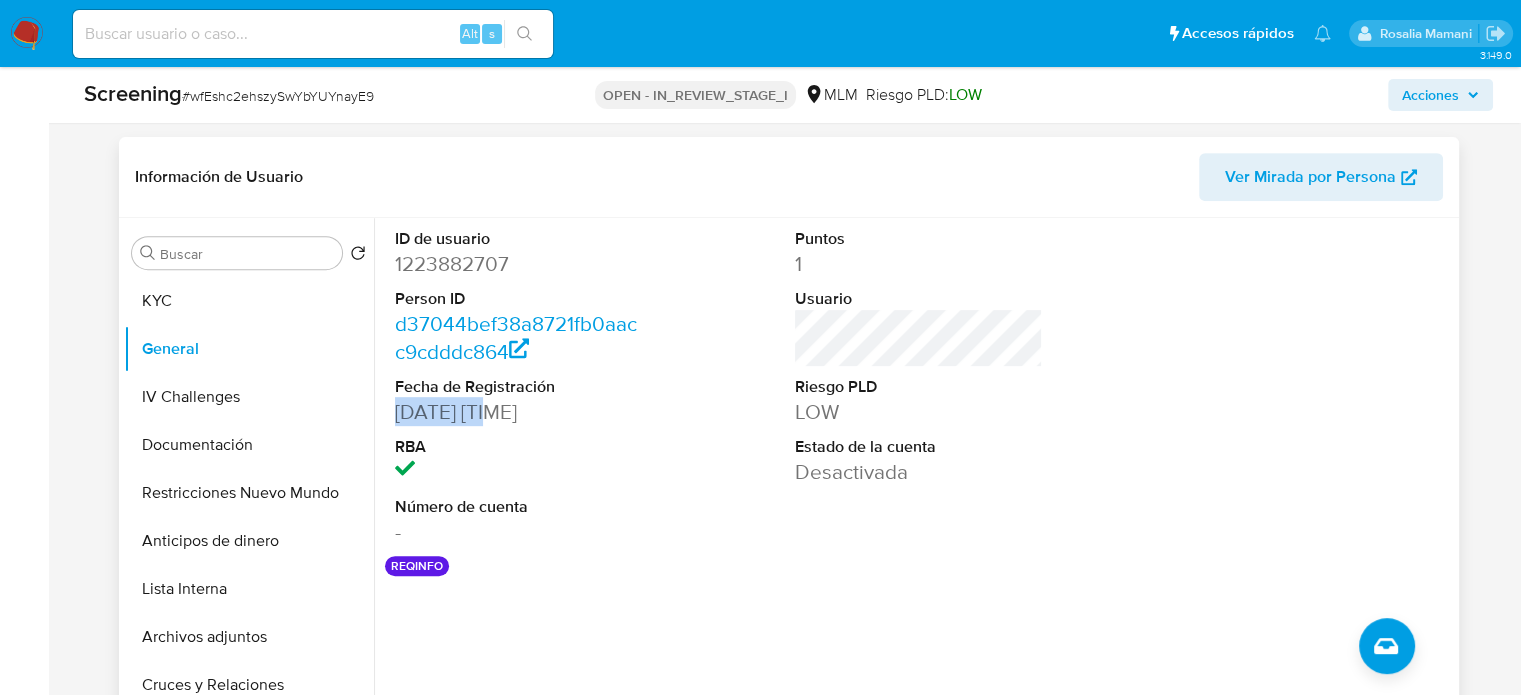 drag, startPoint x: 496, startPoint y: 414, endPoint x: 380, endPoint y: 405, distance: 116.34862 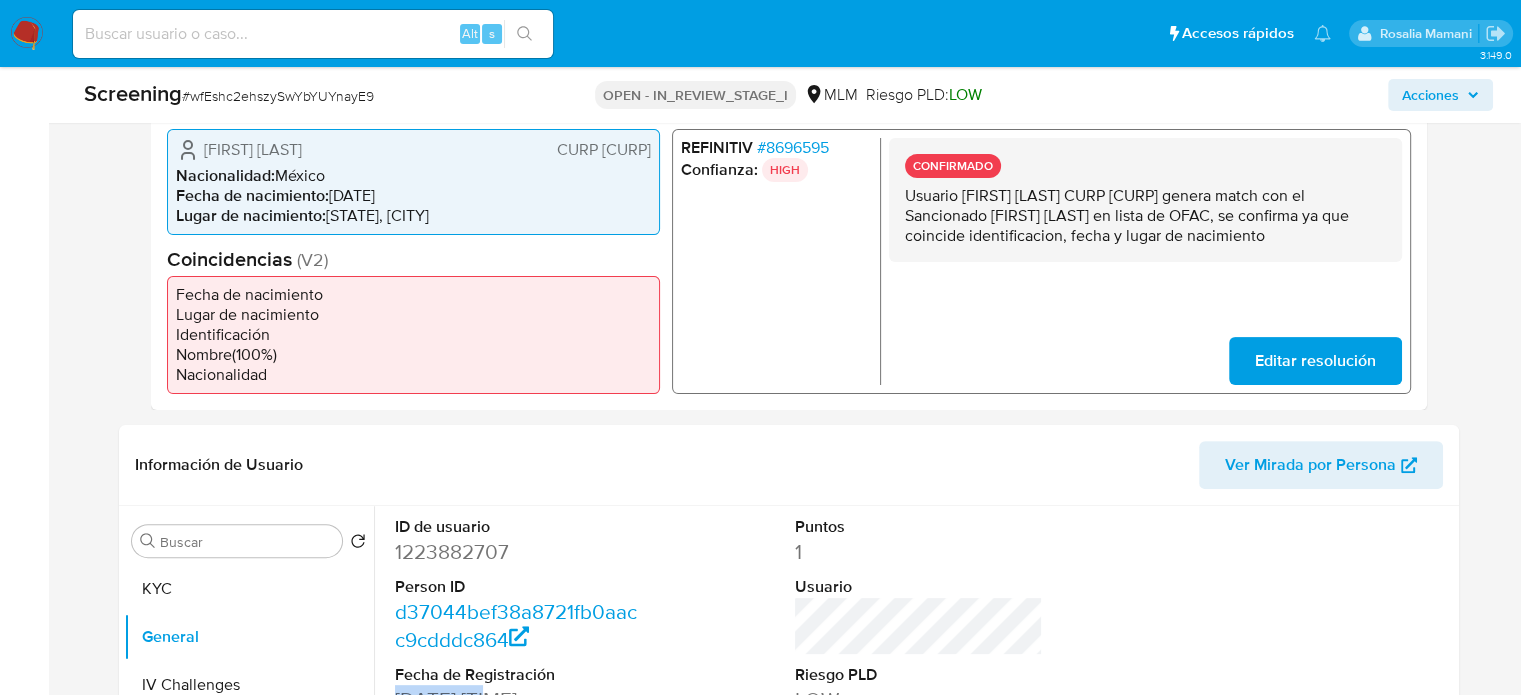 scroll, scrollTop: 500, scrollLeft: 0, axis: vertical 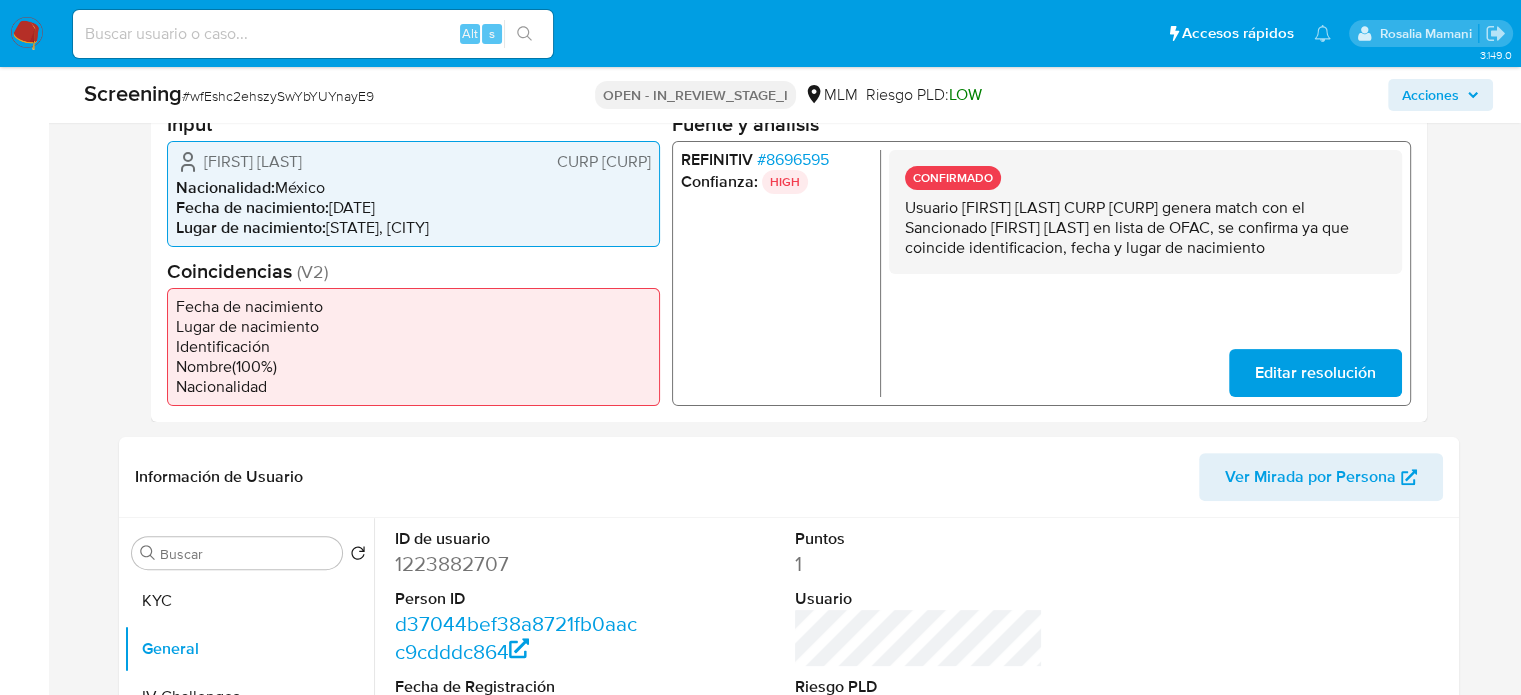 drag, startPoint x: 1006, startPoint y: 271, endPoint x: 896, endPoint y: 209, distance: 126.269554 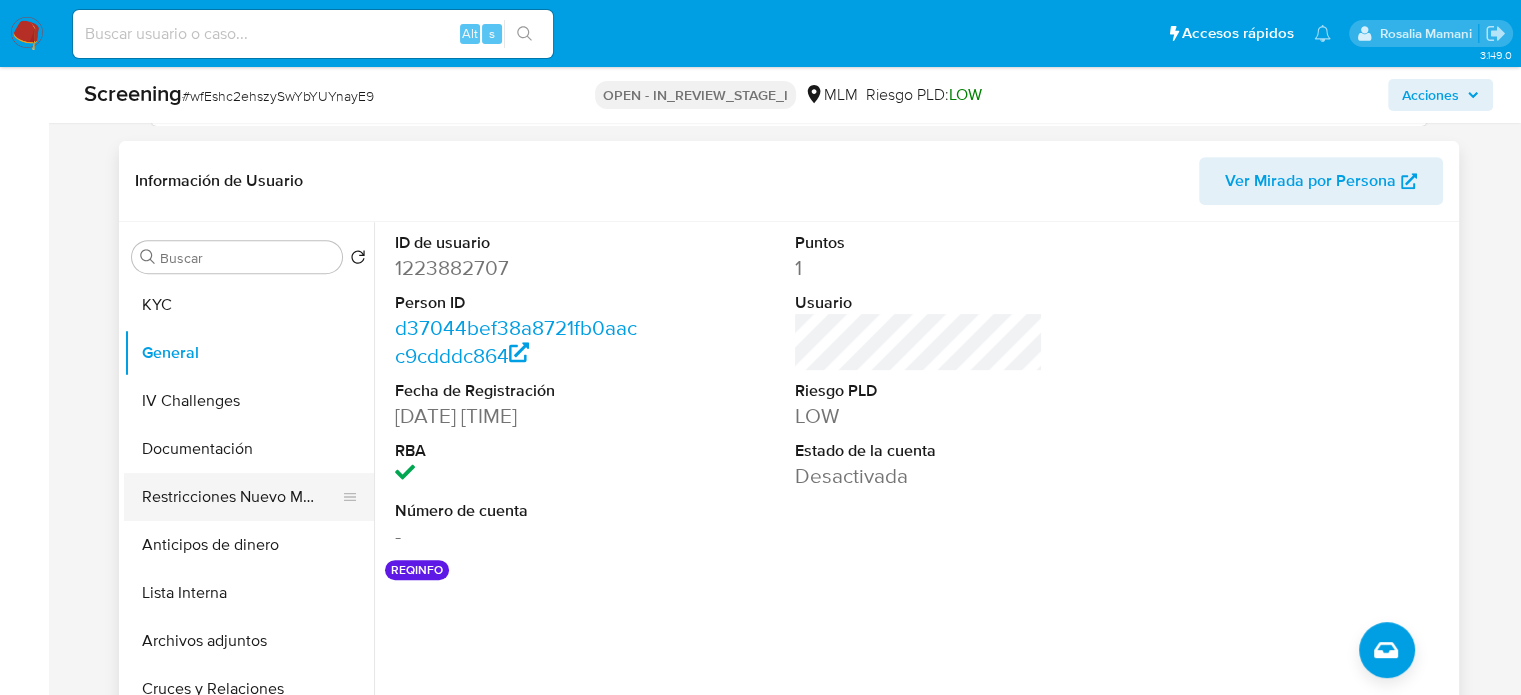 scroll, scrollTop: 800, scrollLeft: 0, axis: vertical 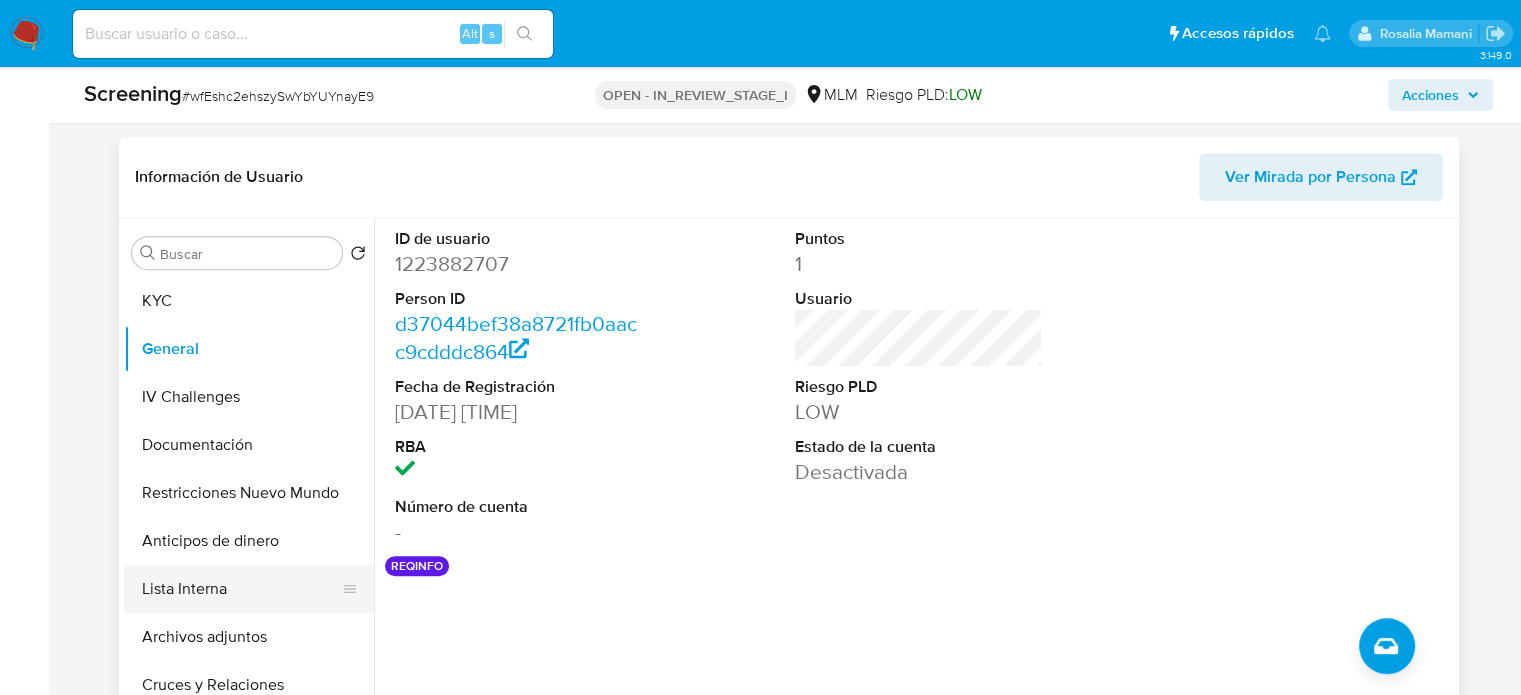 click on "Lista Interna" at bounding box center [241, 589] 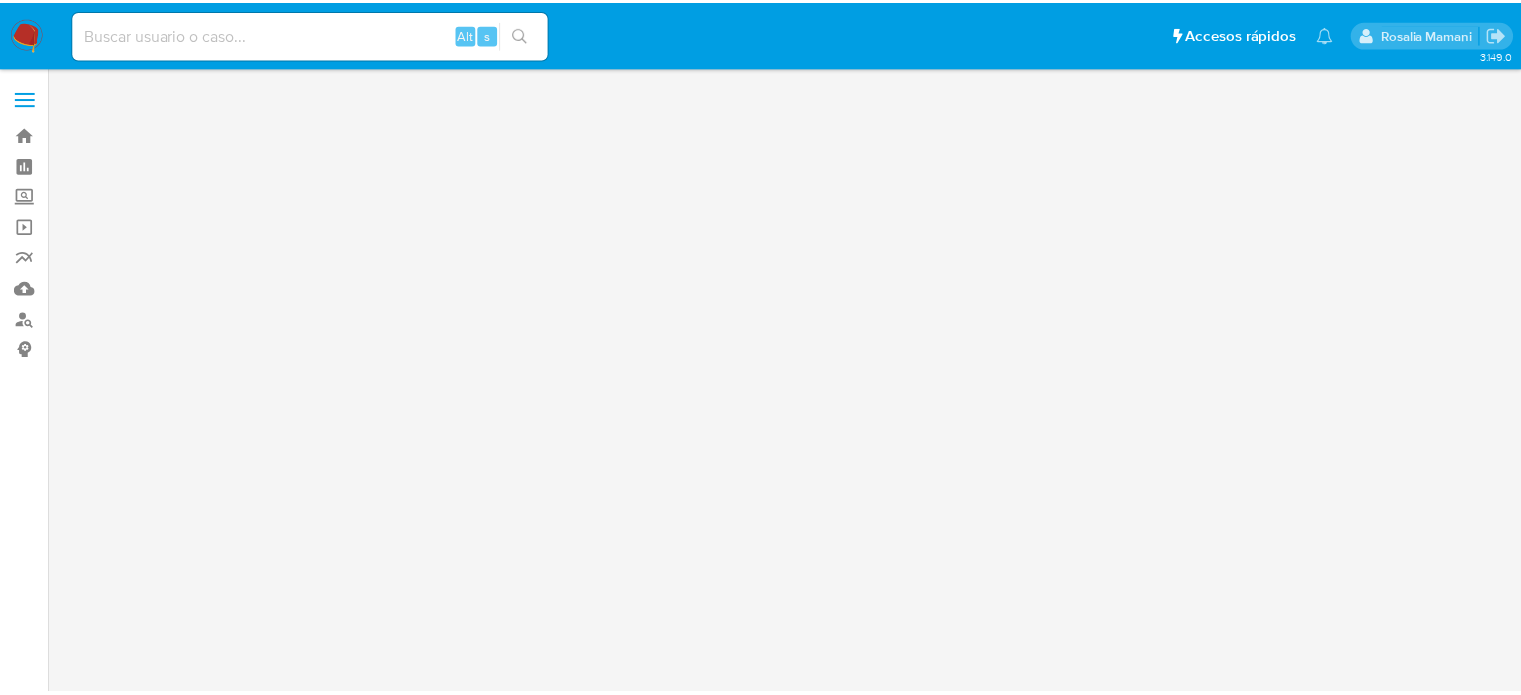 scroll, scrollTop: 0, scrollLeft: 0, axis: both 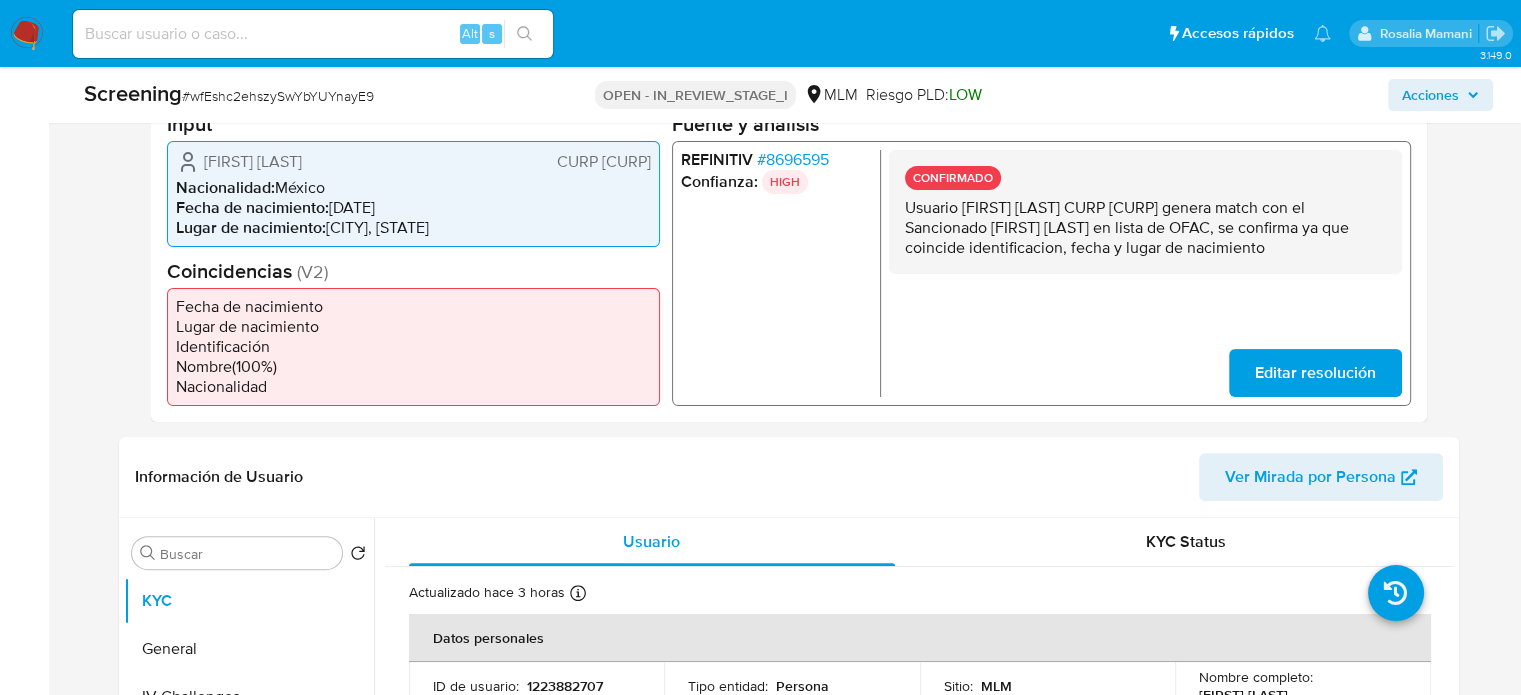 select on "10" 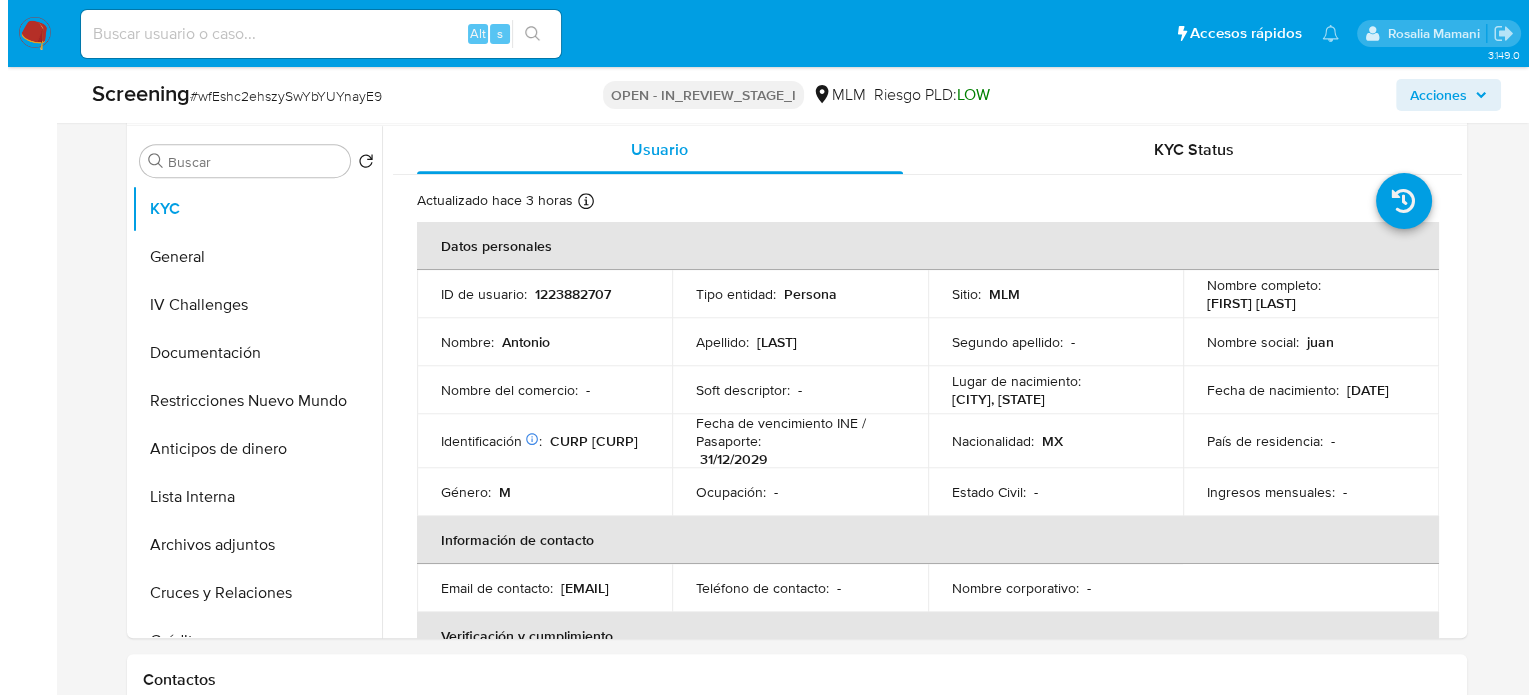 scroll, scrollTop: 900, scrollLeft: 0, axis: vertical 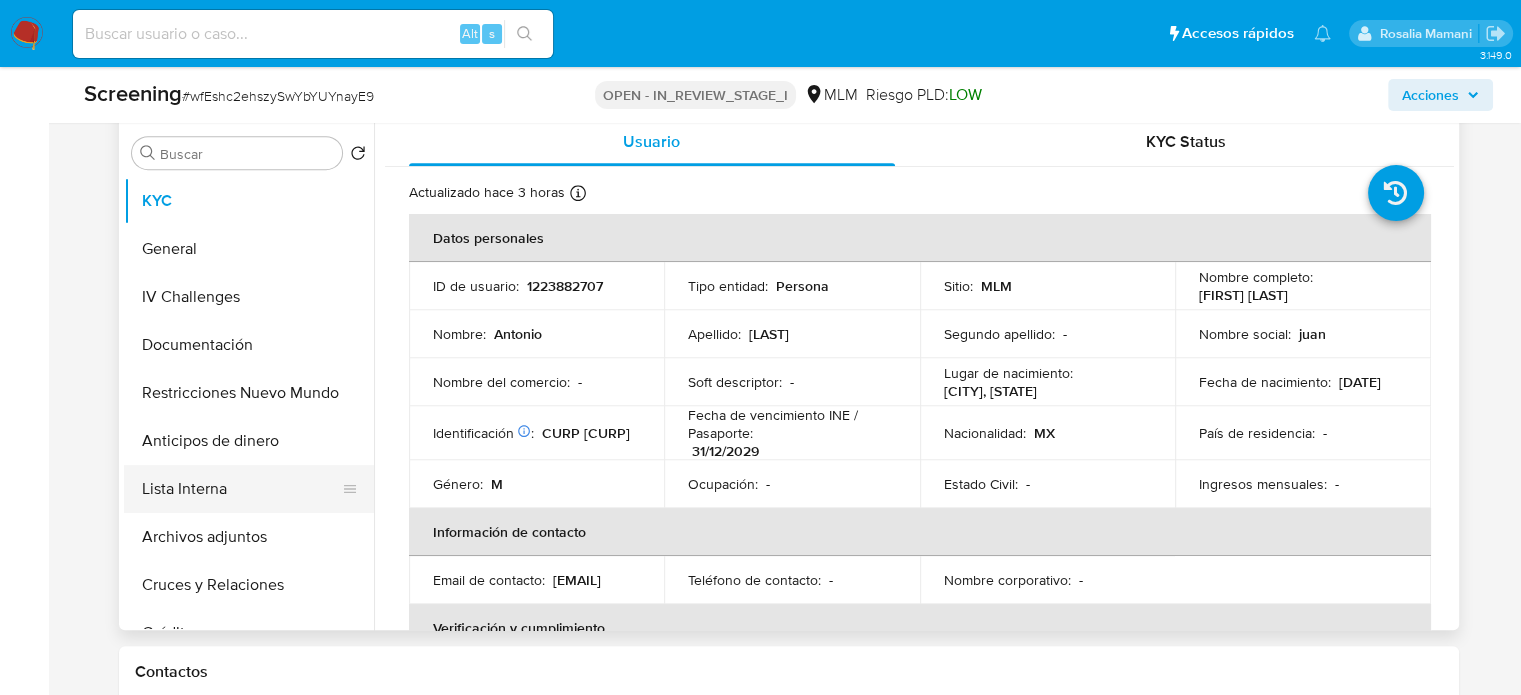 click on "Lista Interna" at bounding box center [241, 489] 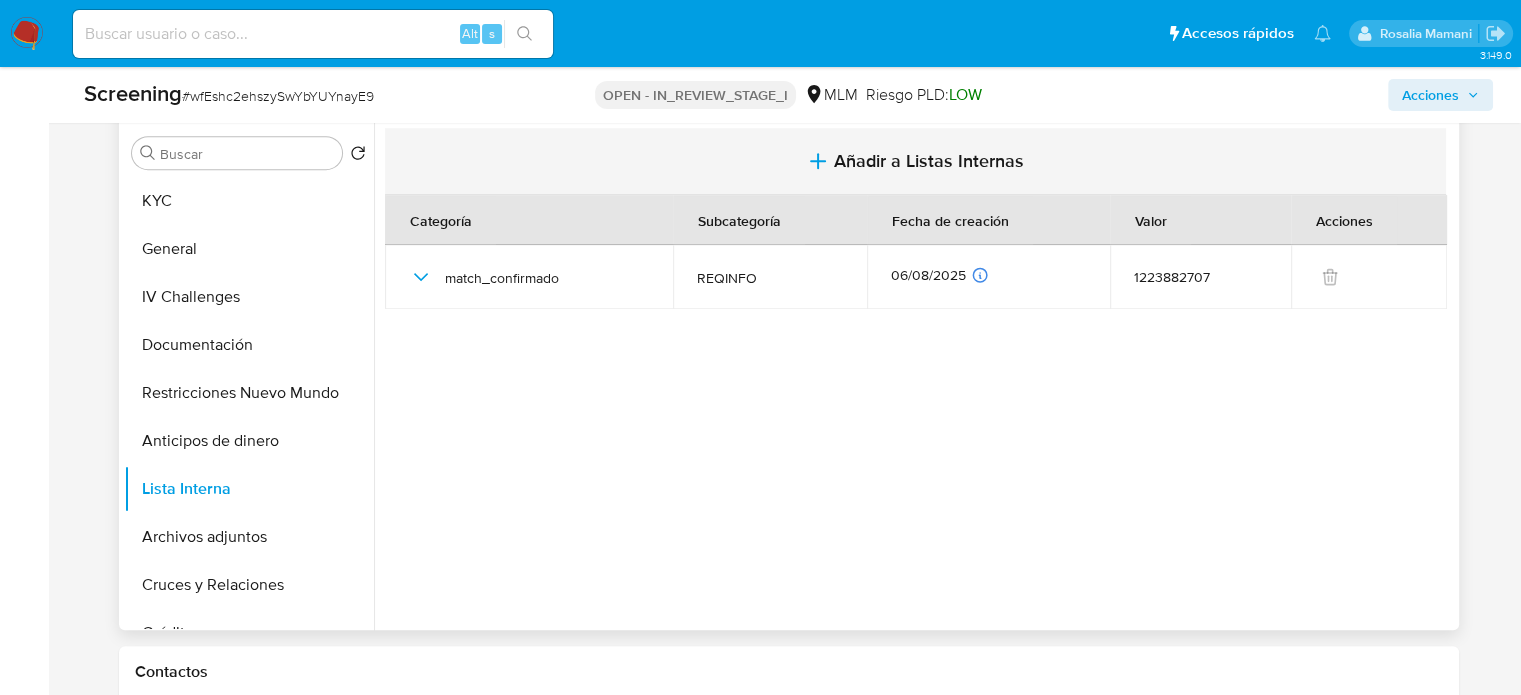 click on "Añadir a Listas Internas" at bounding box center (929, 161) 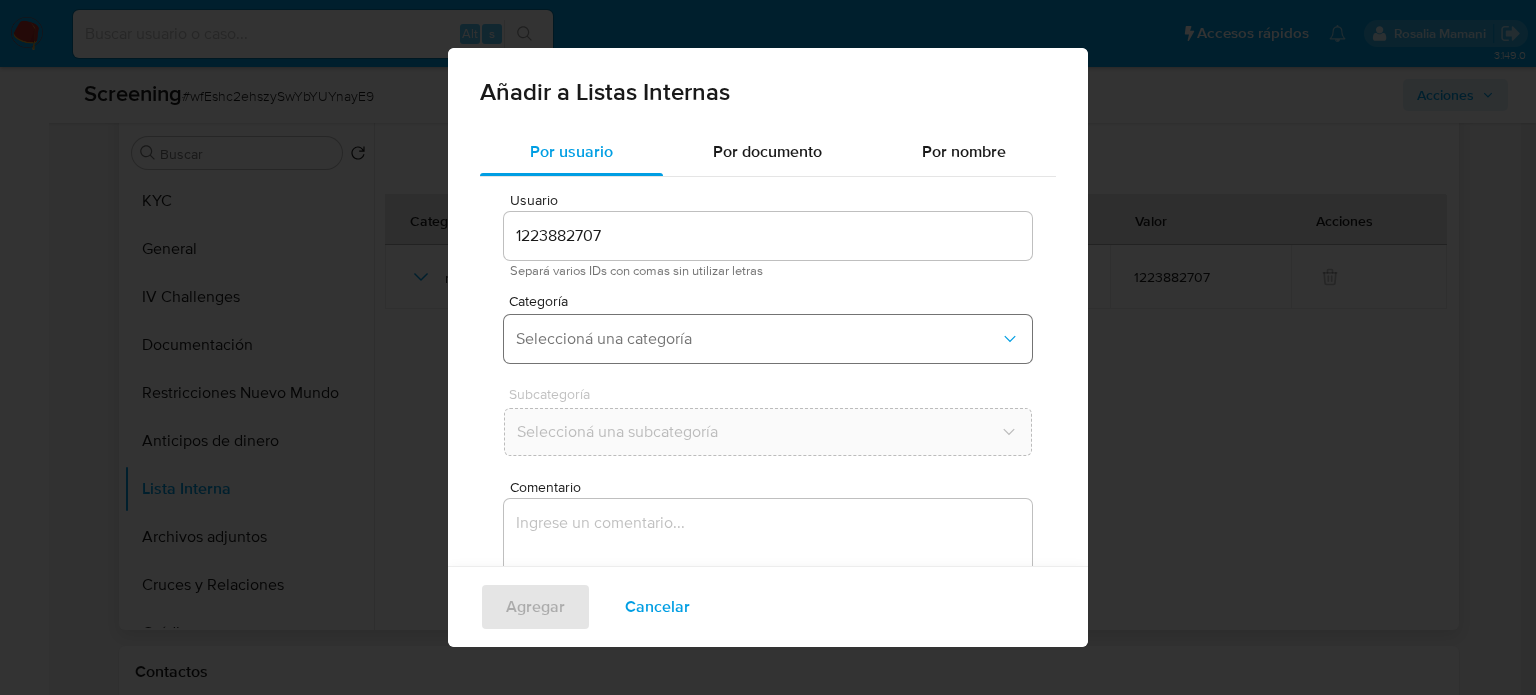 click on "Seleccioná una categoría" at bounding box center (758, 339) 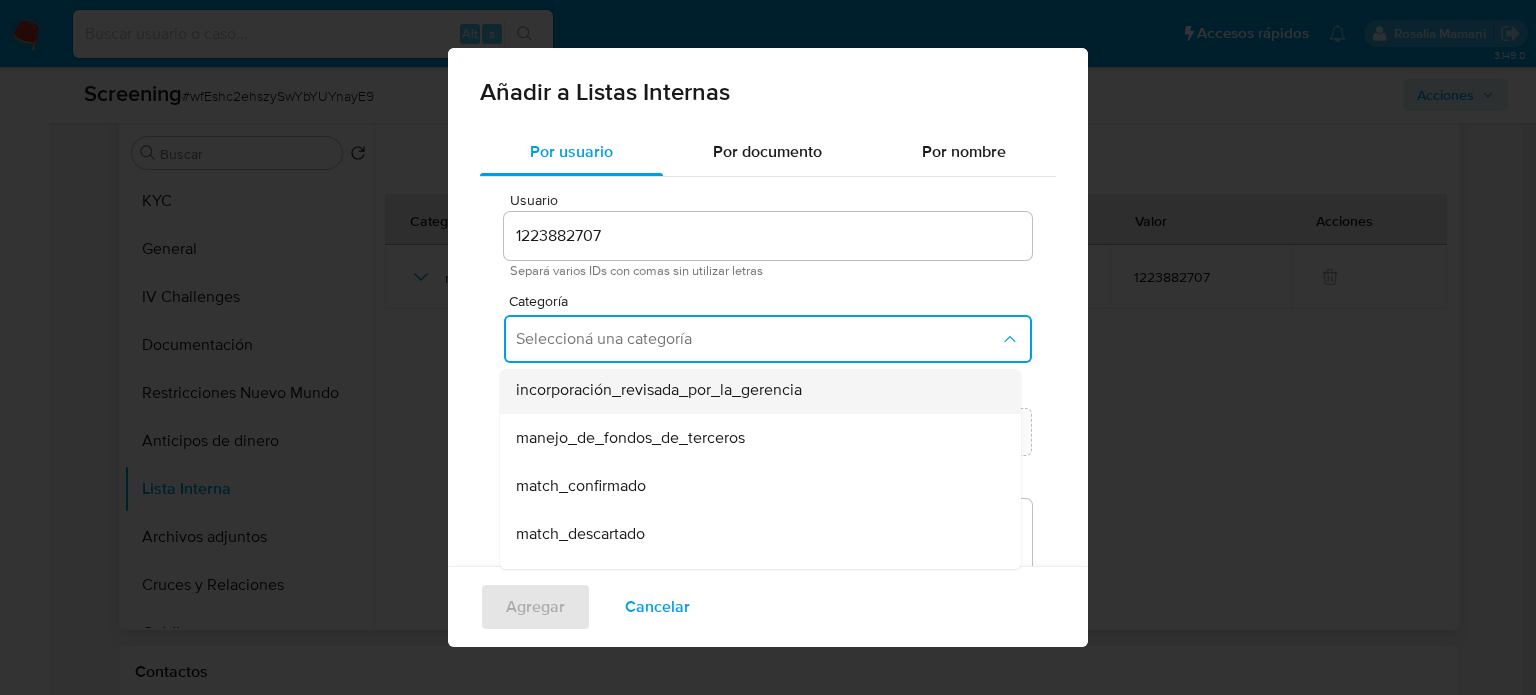 scroll, scrollTop: 100, scrollLeft: 0, axis: vertical 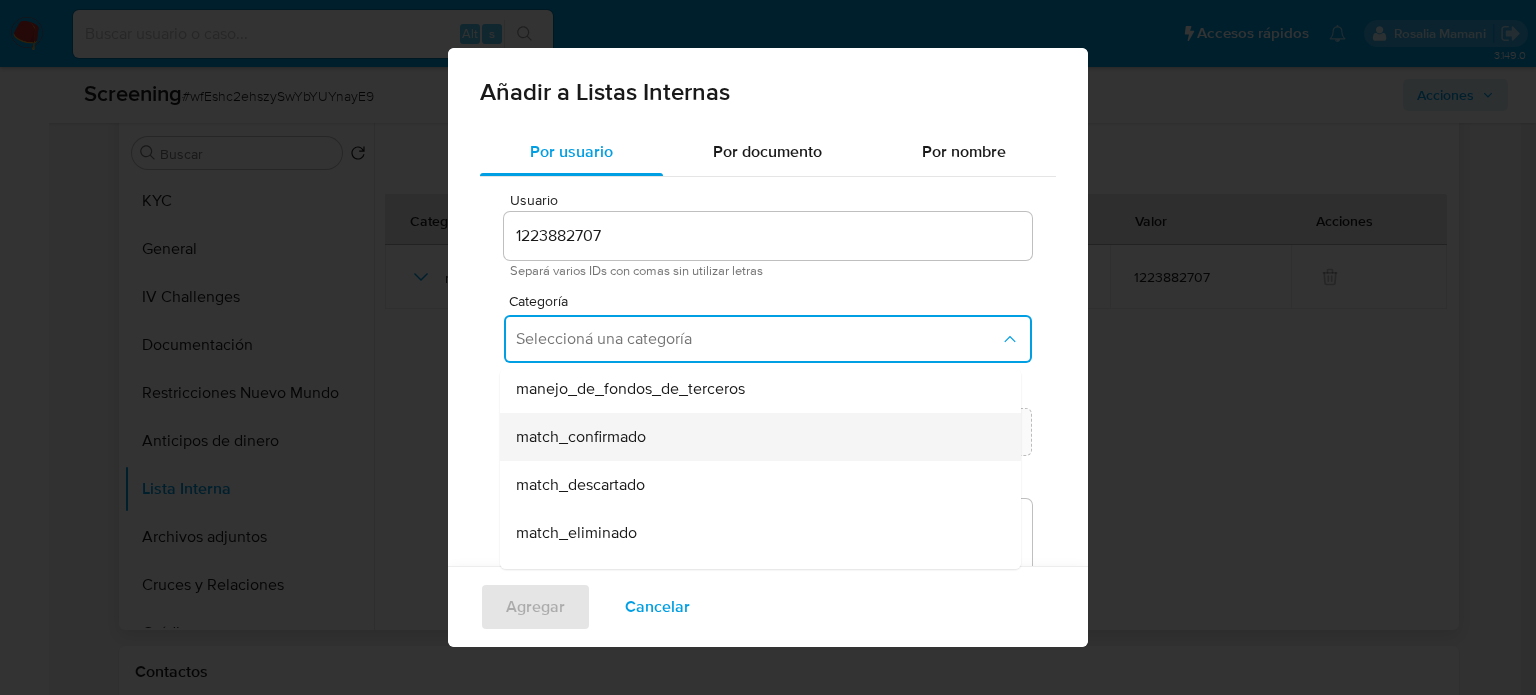 click on "match_confirmado" at bounding box center (581, 437) 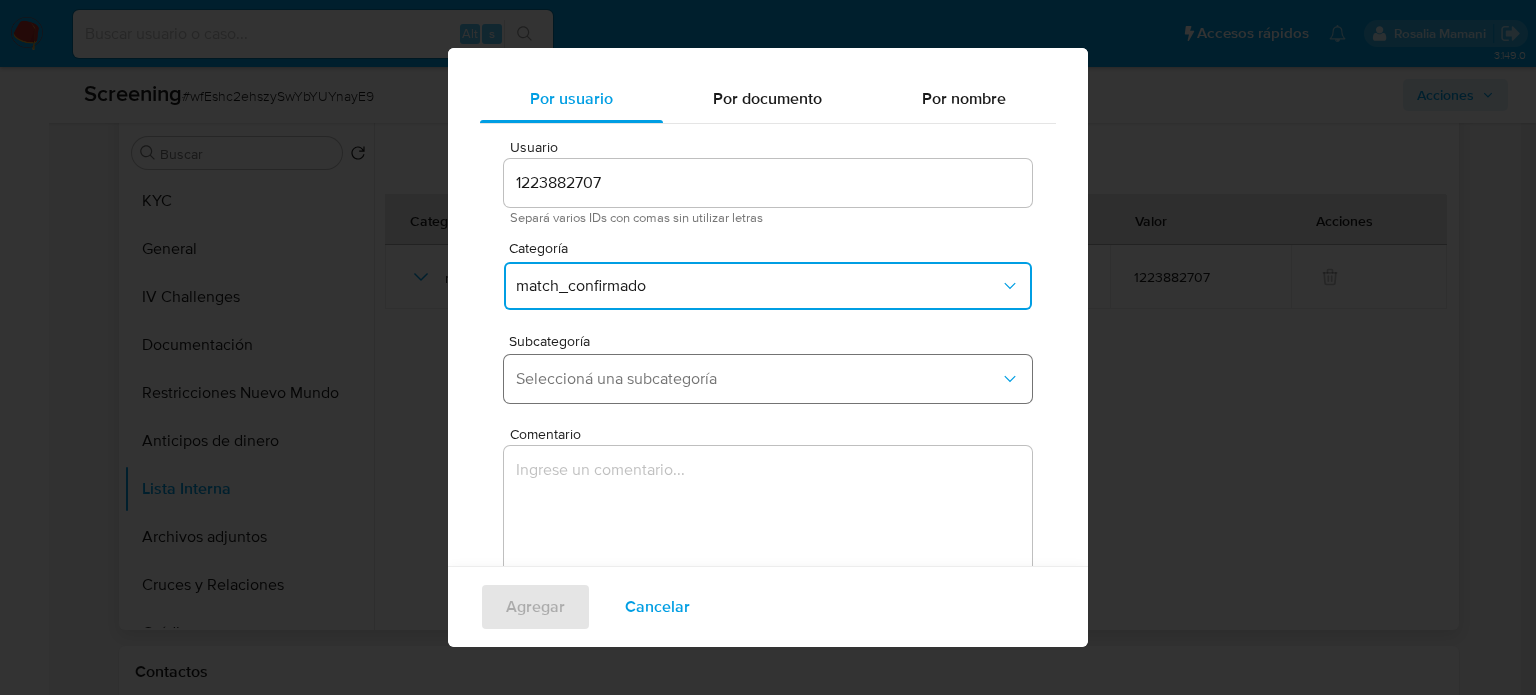 scroll, scrollTop: 84, scrollLeft: 0, axis: vertical 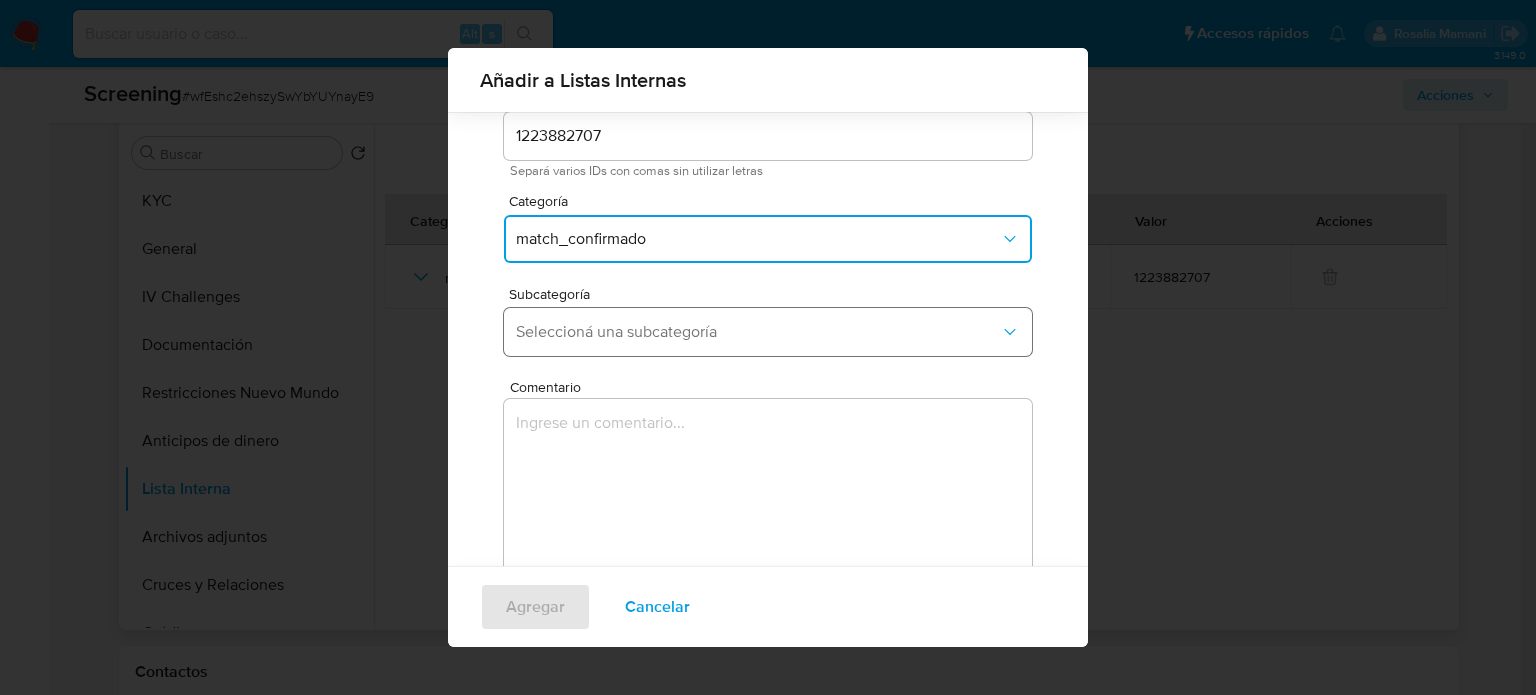 click on "Seleccioná una subcategoría" at bounding box center [758, 332] 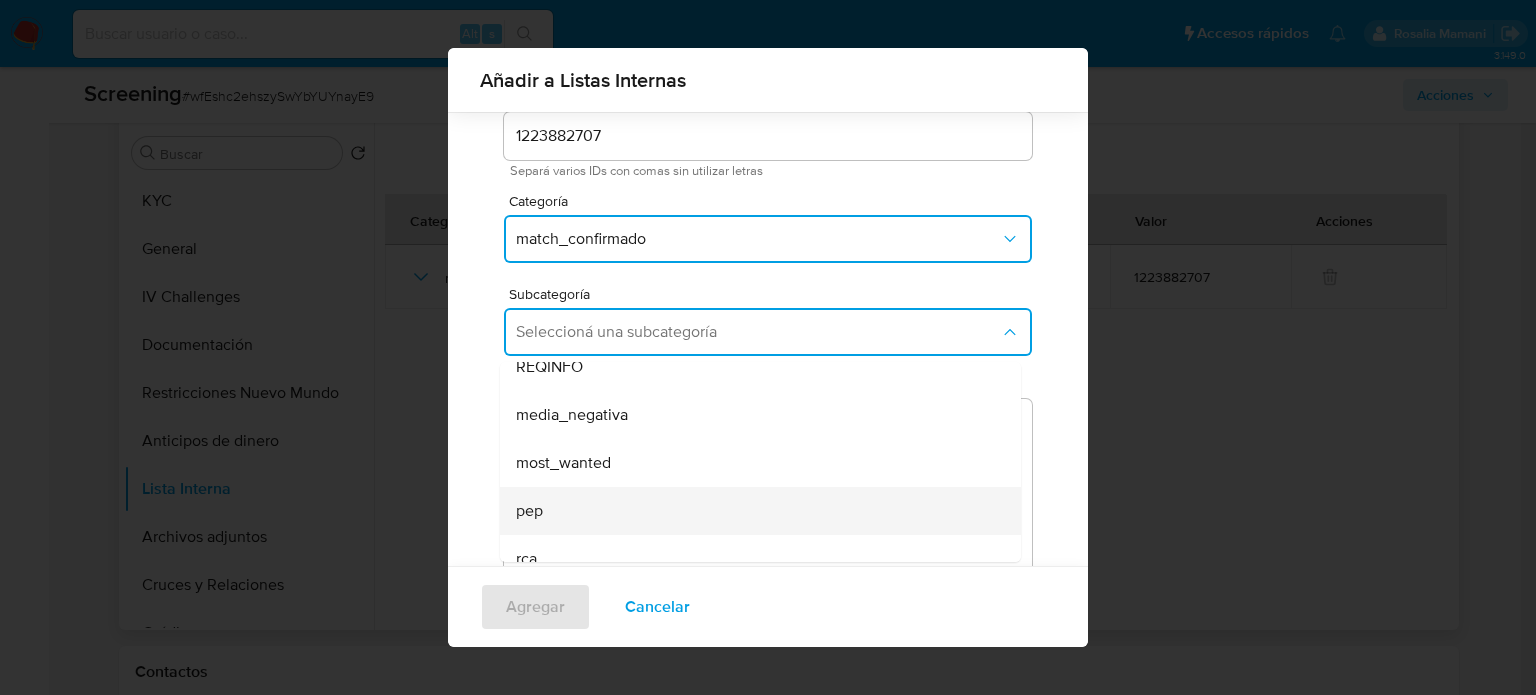 scroll, scrollTop: 136, scrollLeft: 0, axis: vertical 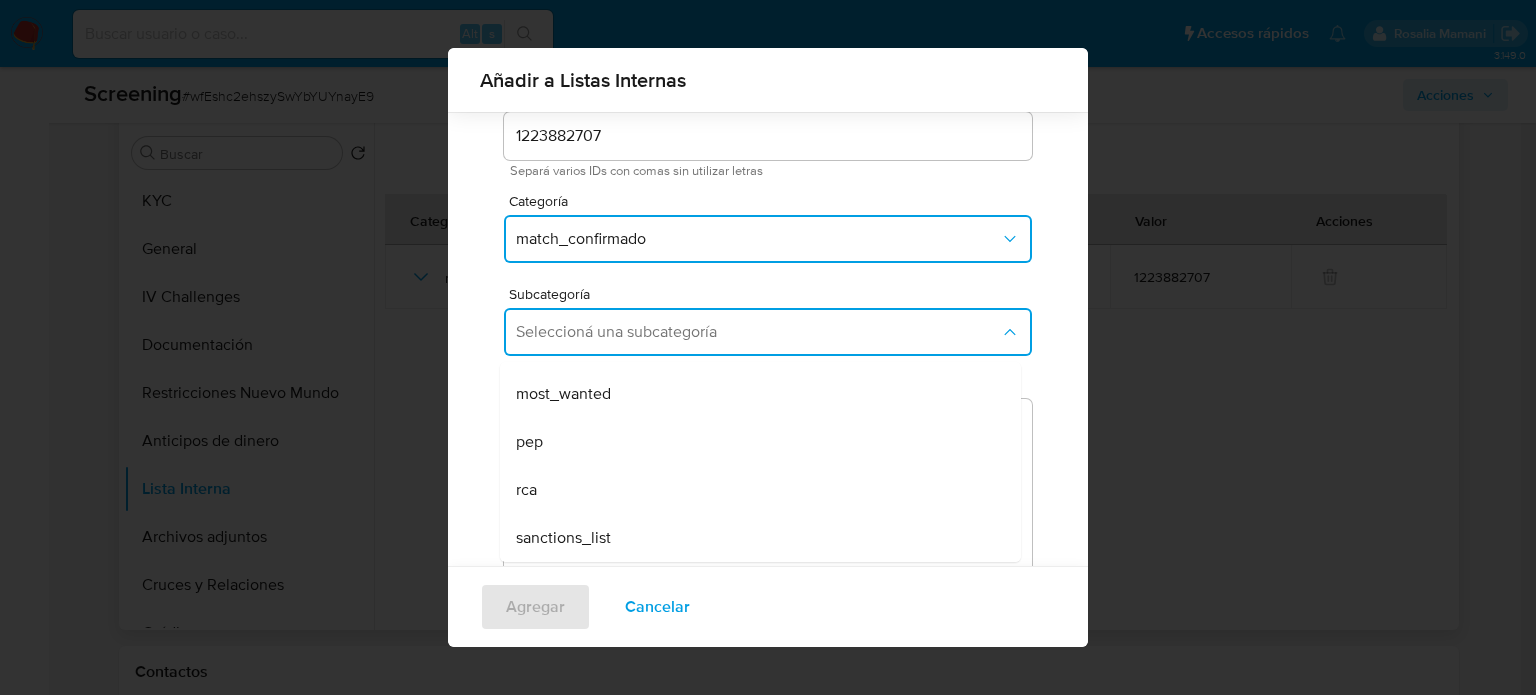 drag, startPoint x: 584, startPoint y: 549, endPoint x: 600, endPoint y: 503, distance: 48.703182 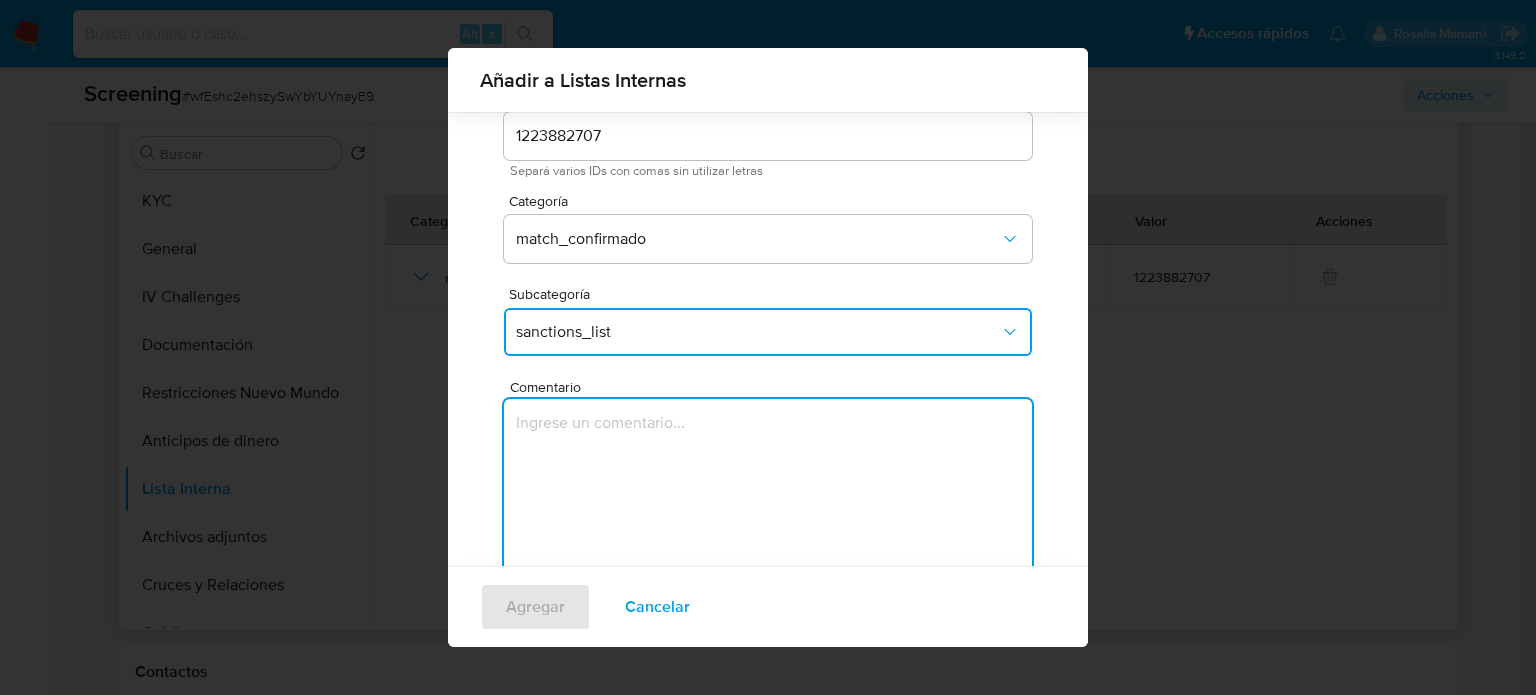 click at bounding box center (768, 495) 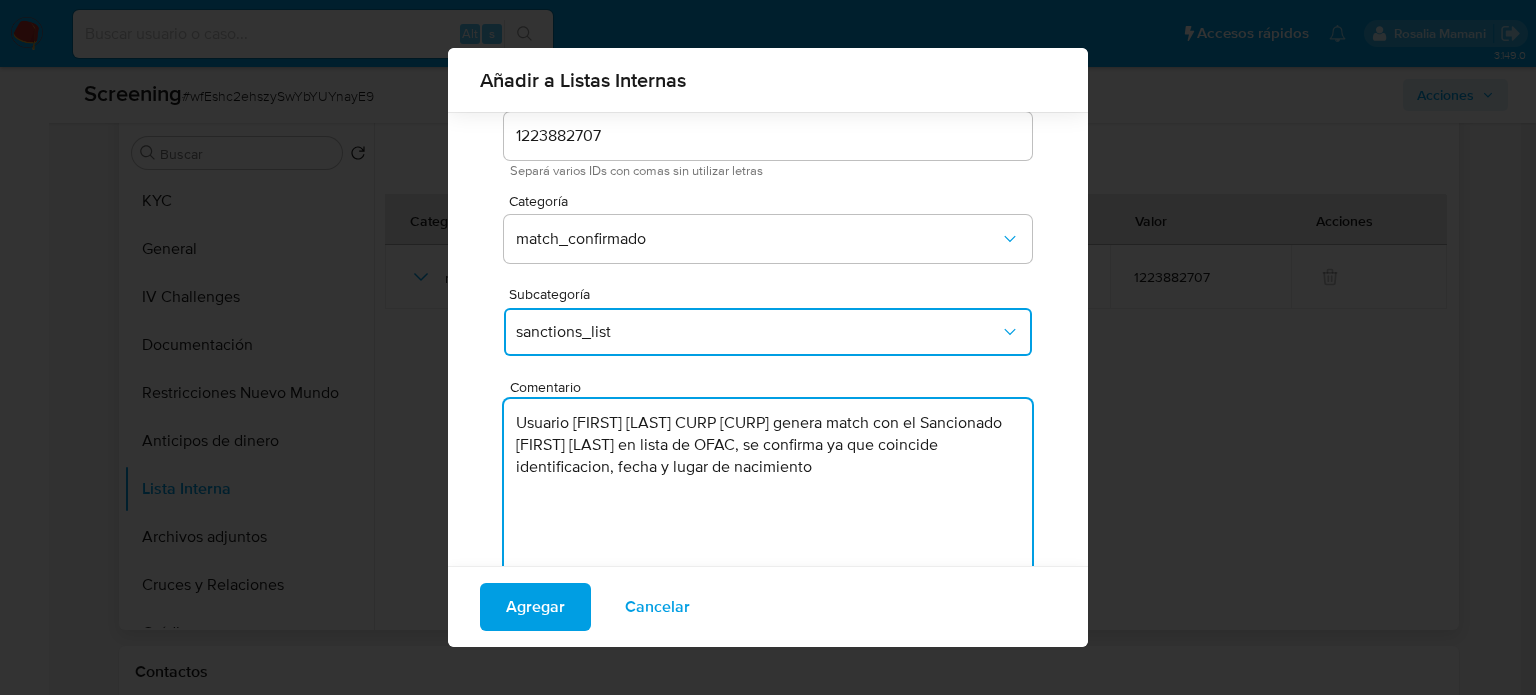 drag, startPoint x: 568, startPoint y: 422, endPoint x: 500, endPoint y: 416, distance: 68.26419 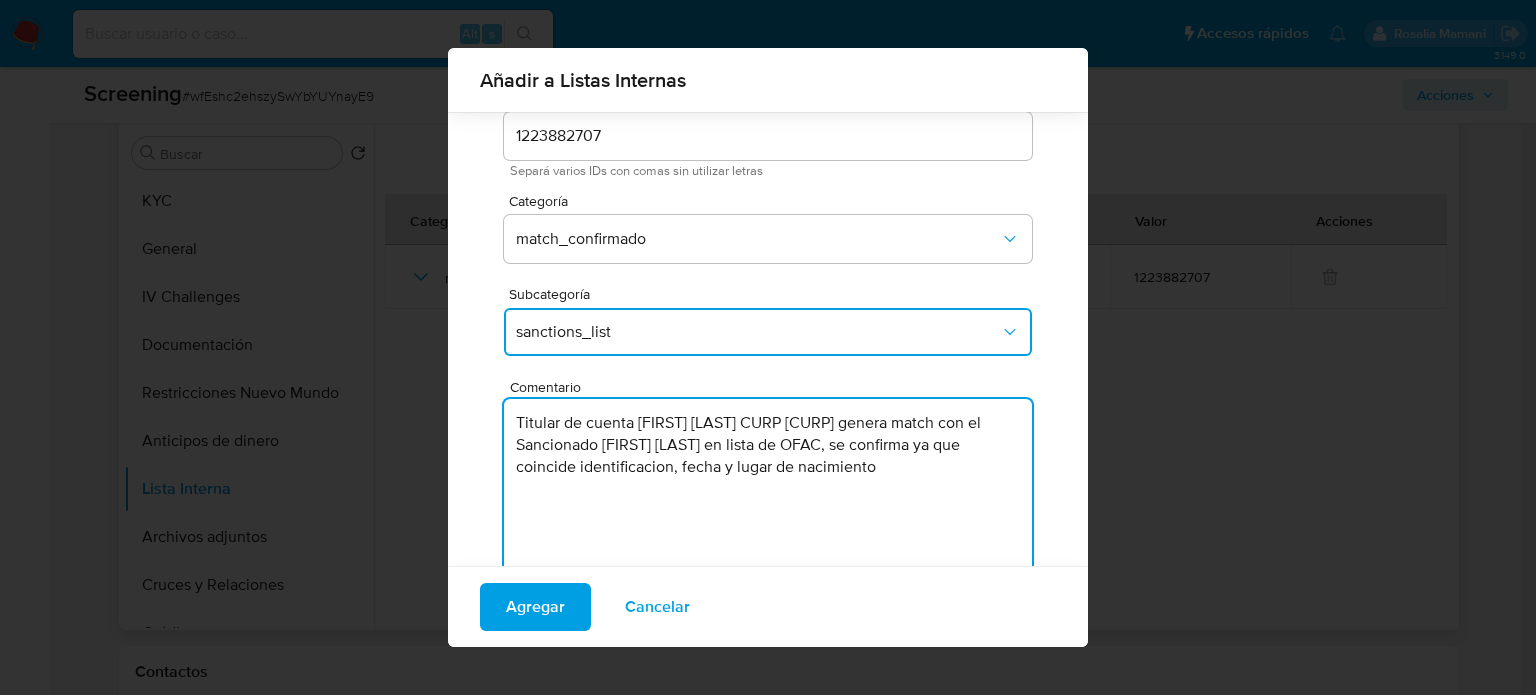 click on "Titular de cuenta Antonio Romero Sánchez CURP ROSA840727HVZMNN06 genera match con el Sancionado Antonio Romero Sánchez en lista de OFAC, se confirma ya que coincide identificacion, fecha y lugar de nacimiento" at bounding box center (768, 495) 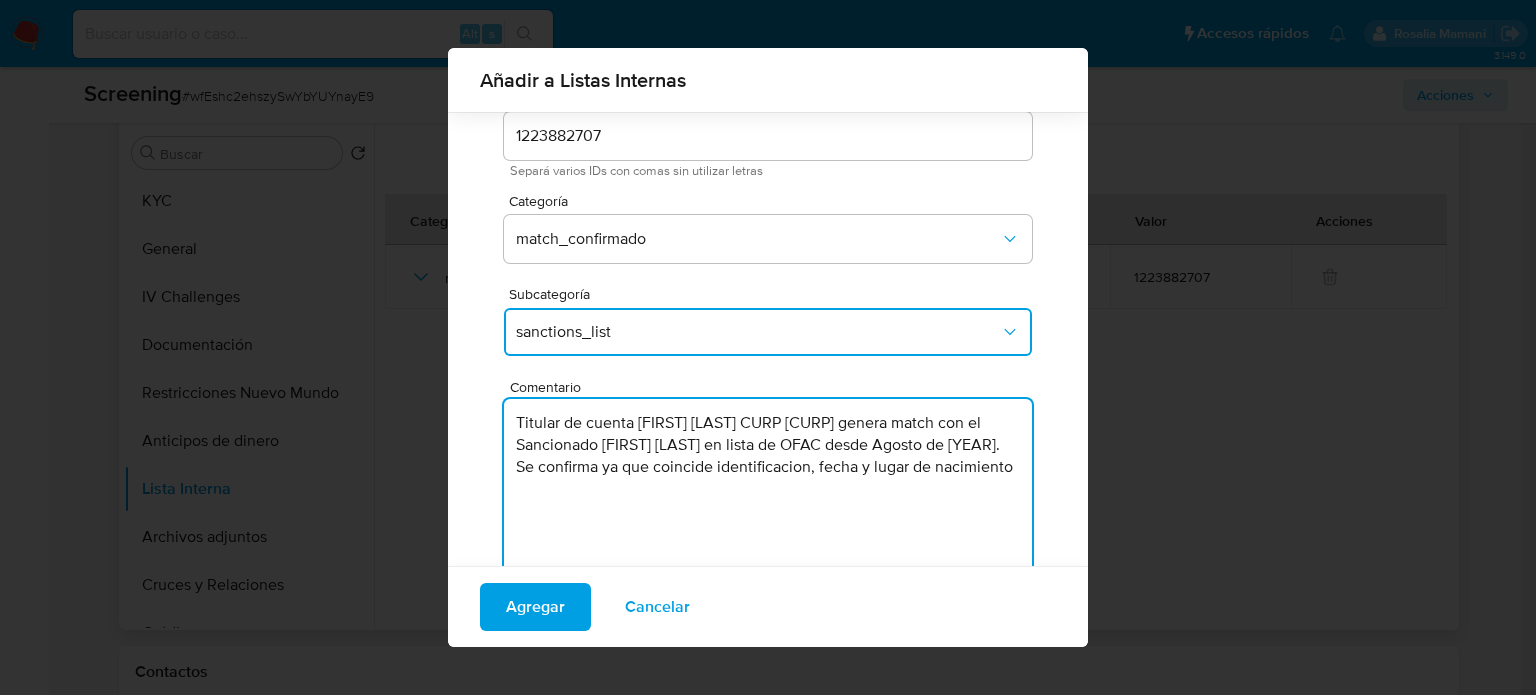 click on "Titular de cuenta Antonio Romero Sánchez CURP ROSA840727HVZMNN06 genera match con el Sancionado Antonio Romero Sánchez en lista de OFAC desde Agosto de 2025. Se confirma ya que coincide identificacion, fecha y lugar de nacimiento" at bounding box center [768, 495] 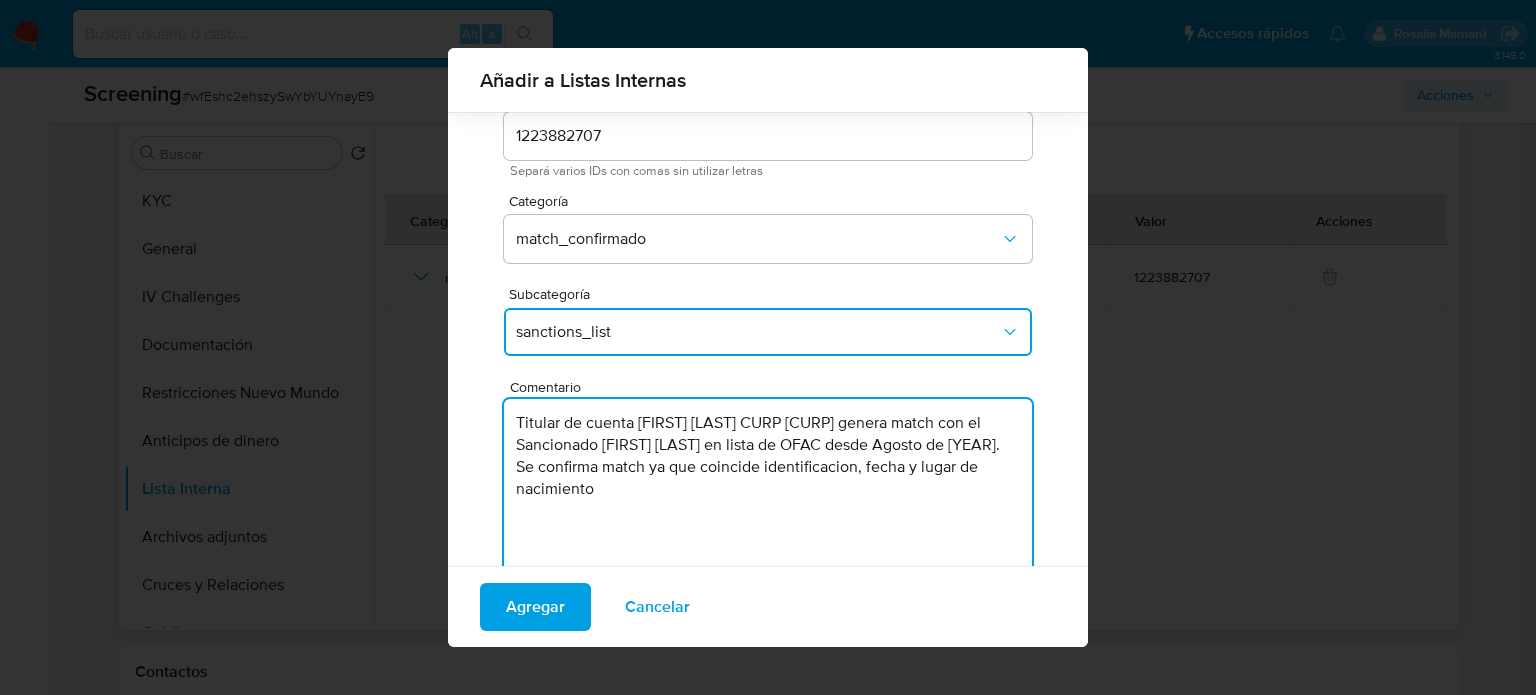 drag, startPoint x: 627, startPoint y: 495, endPoint x: 737, endPoint y: 497, distance: 110.01818 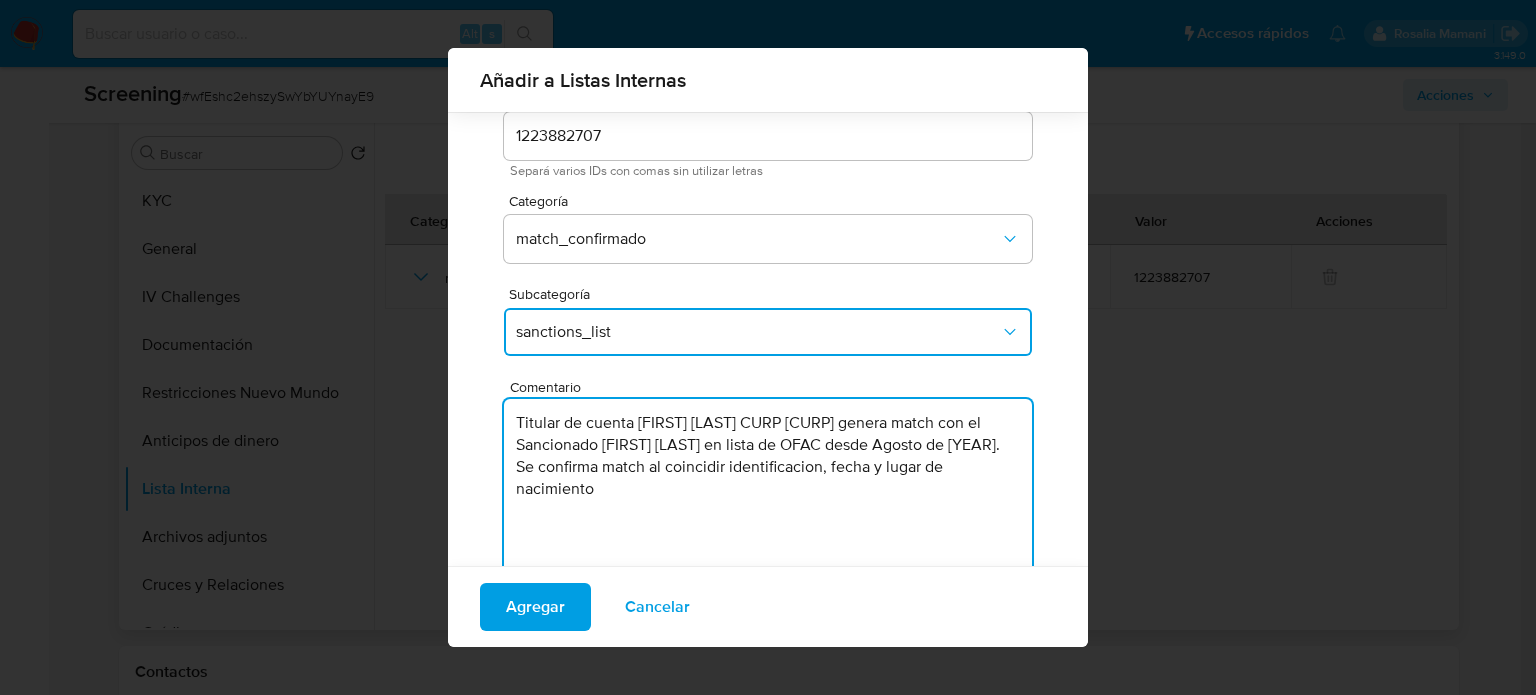 click on "Titular de cuenta Antonio Romero Sánchez CURP ROSA840727HVZMNN06 genera match con el Sancionado Antonio Romero Sánchez en lista de OFAC desde Agosto de 2025. Se confirma match al coincidir identificacion, fecha y lugar de nacimiento" at bounding box center (768, 495) 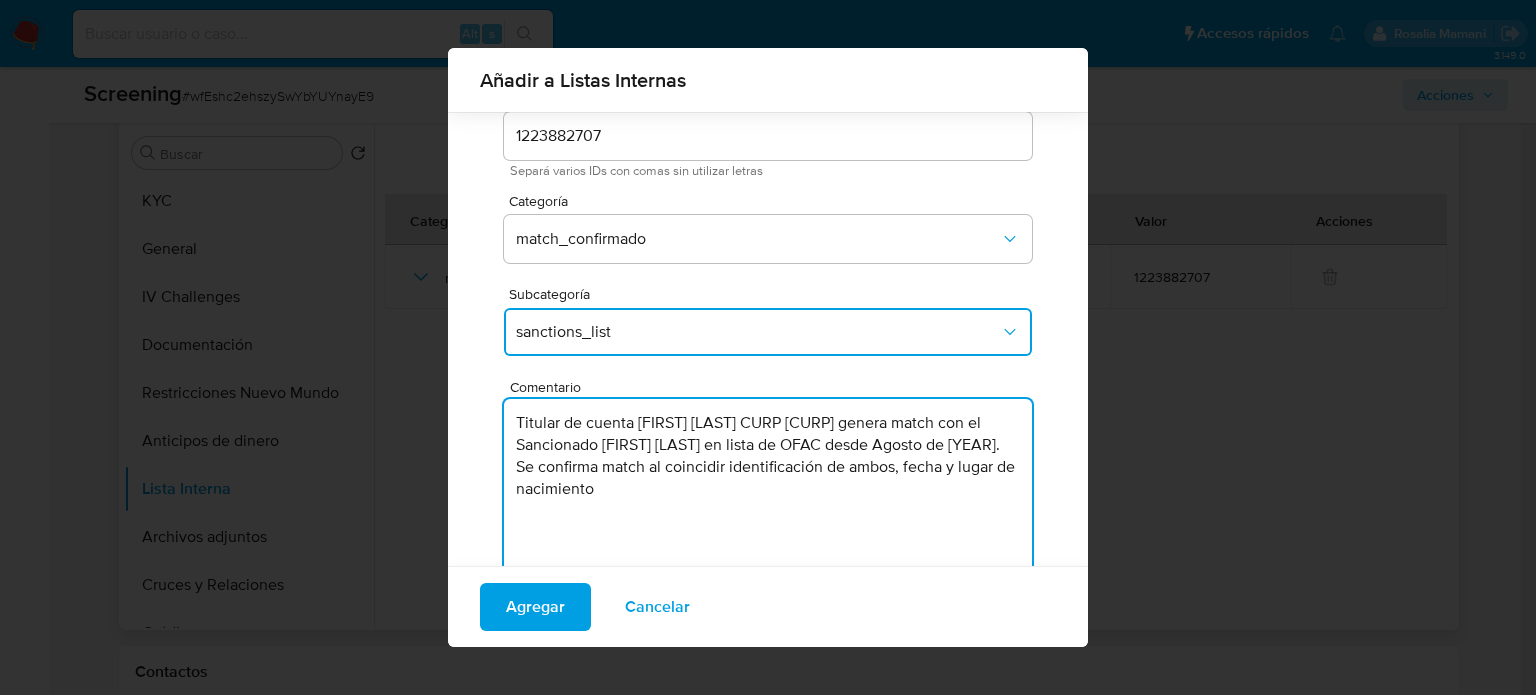 click on "Titular de cuenta Antonio Romero Sánchez CURP ROSA840727HVZMNN06 genera match con el Sancionado Antonio Romero Sánchez en lista de OFAC desde Agosto de 2025. Se confirma match al coincidir identificación de ambos, fecha y lugar de nacimiento" at bounding box center (768, 495) 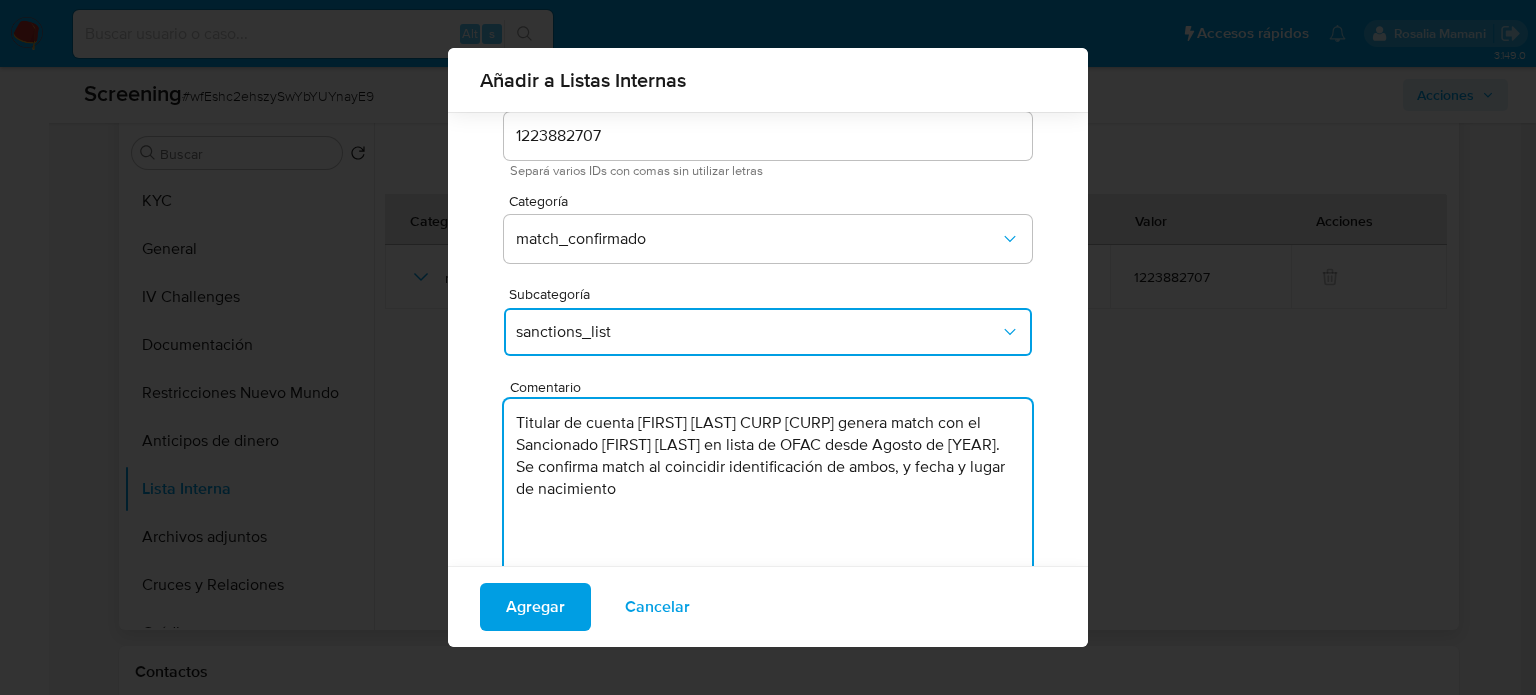 click on "Titular de cuenta Antonio Romero Sánchez CURP ROSA840727HVZMNN06 genera match con el Sancionado Antonio Romero Sánchez en lista de OFAC desde Agosto de 2025. Se confirma match al coincidir identificación de ambos, y fecha y lugar de nacimiento" at bounding box center (768, 495) 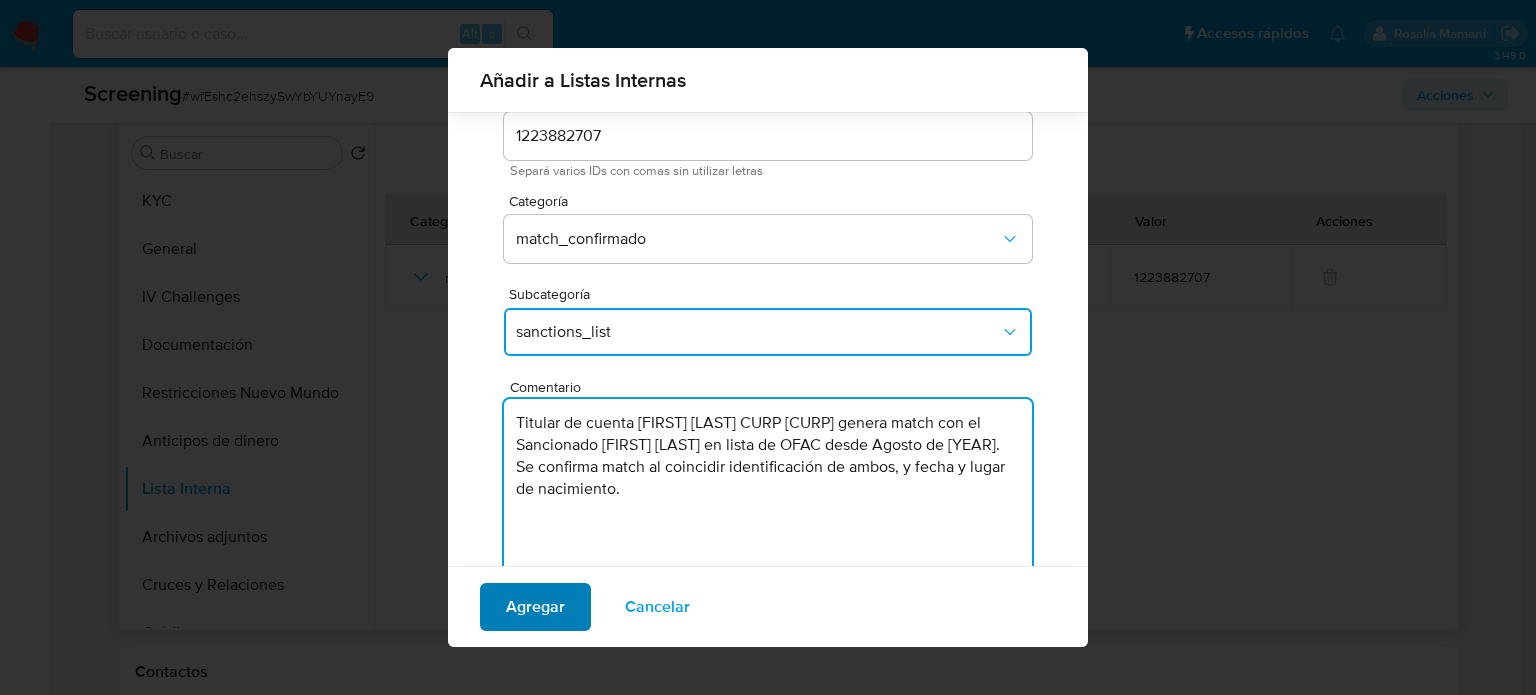 type on "Titular de cuenta Antonio Romero Sánchez CURP ROSA840727HVZMNN06 genera match con el Sancionado Antonio Romero Sánchez en lista de OFAC desde Agosto de 2025. Se confirma match al coincidir identificación de ambos, y fecha y lugar de nacimiento." 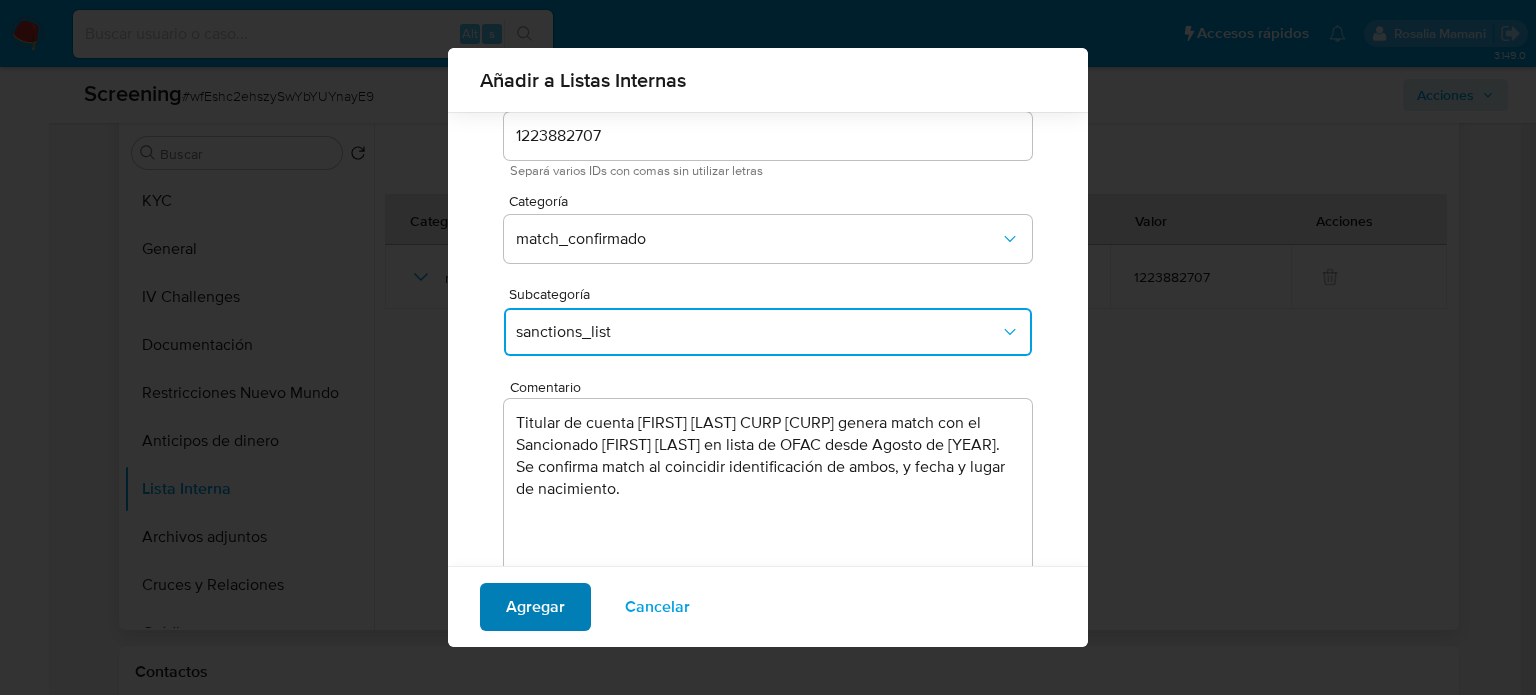 click on "Agregar" at bounding box center [535, 607] 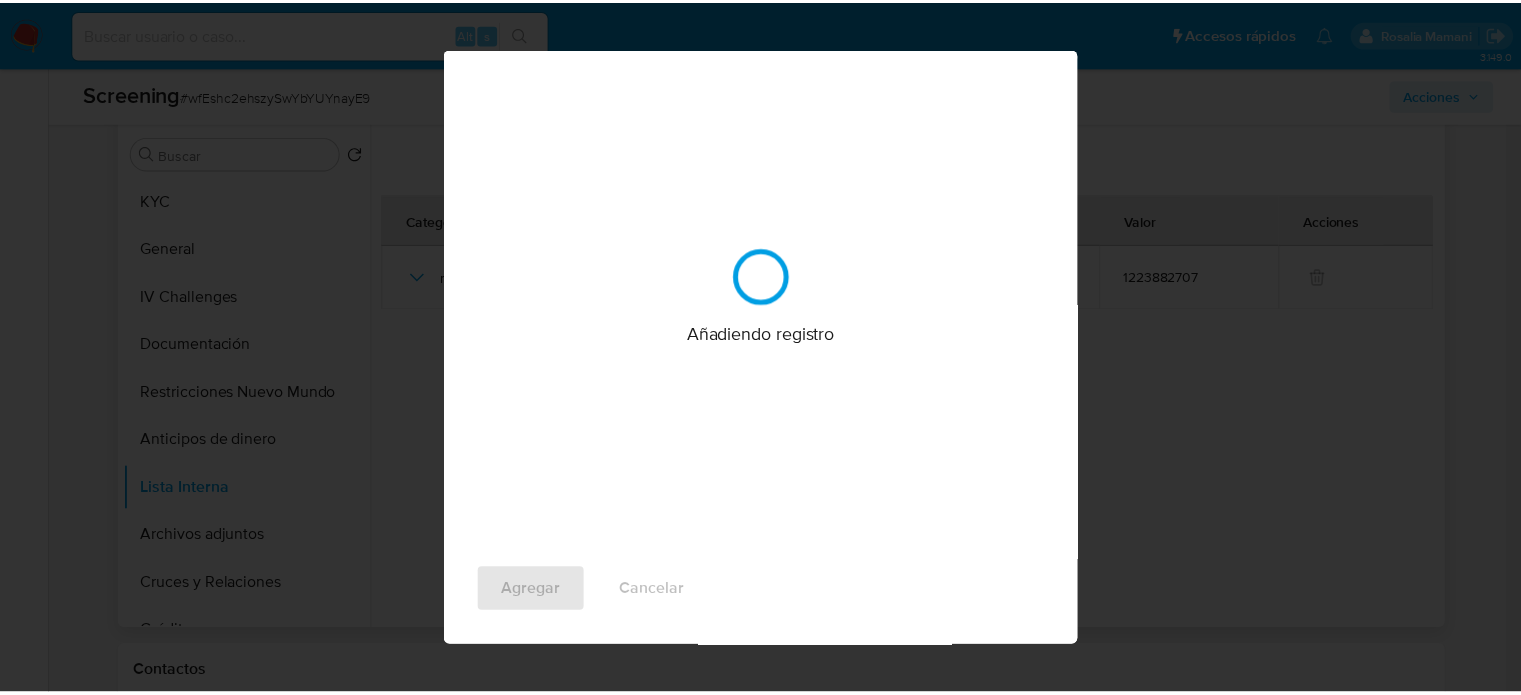 scroll, scrollTop: 0, scrollLeft: 0, axis: both 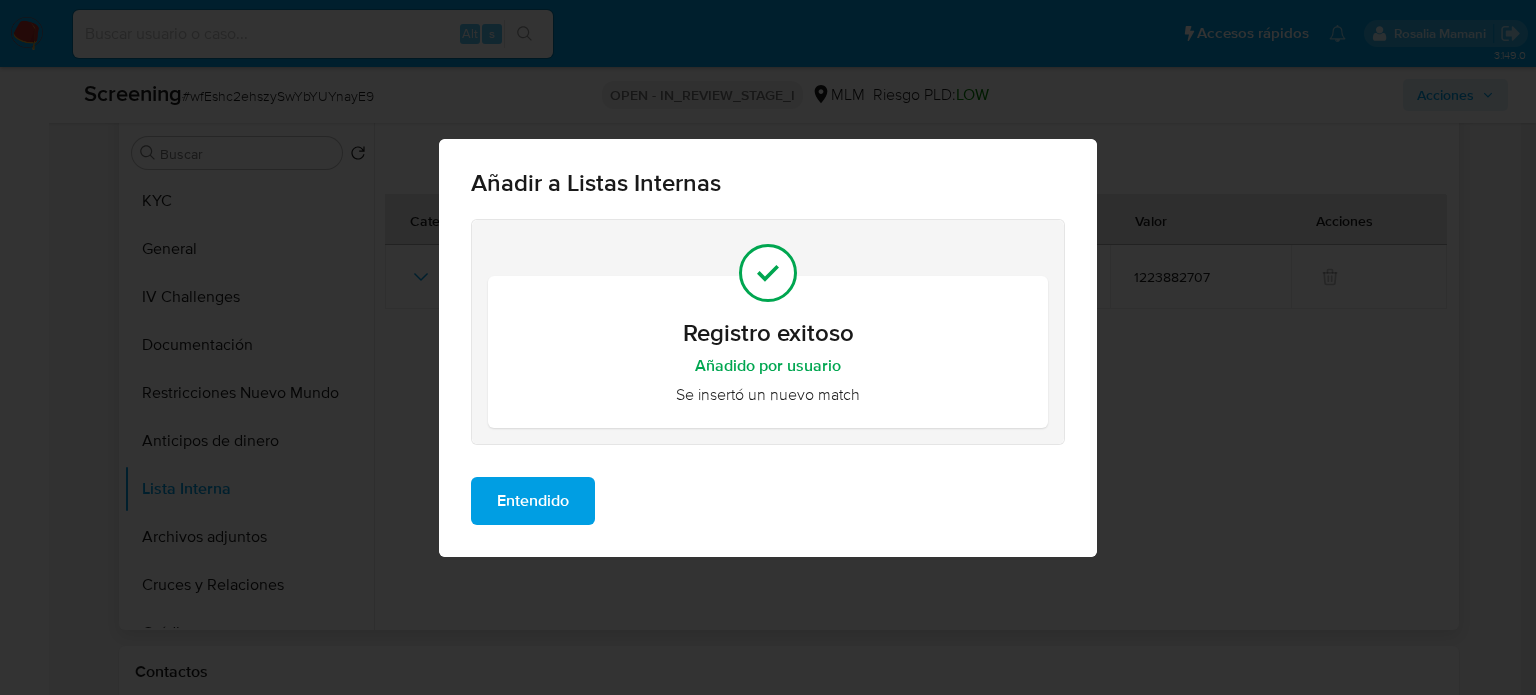 click on "Entendido" at bounding box center (533, 501) 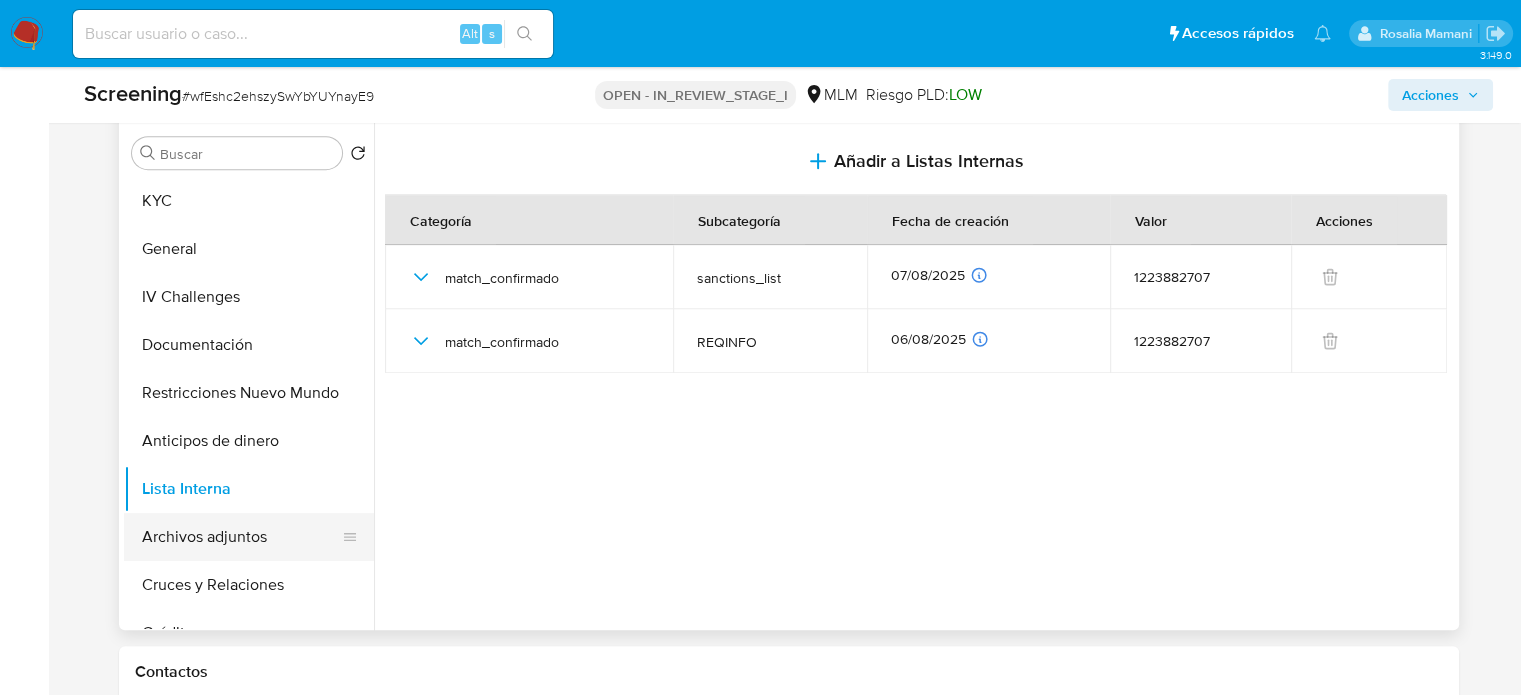 click on "Archivos adjuntos" at bounding box center [241, 537] 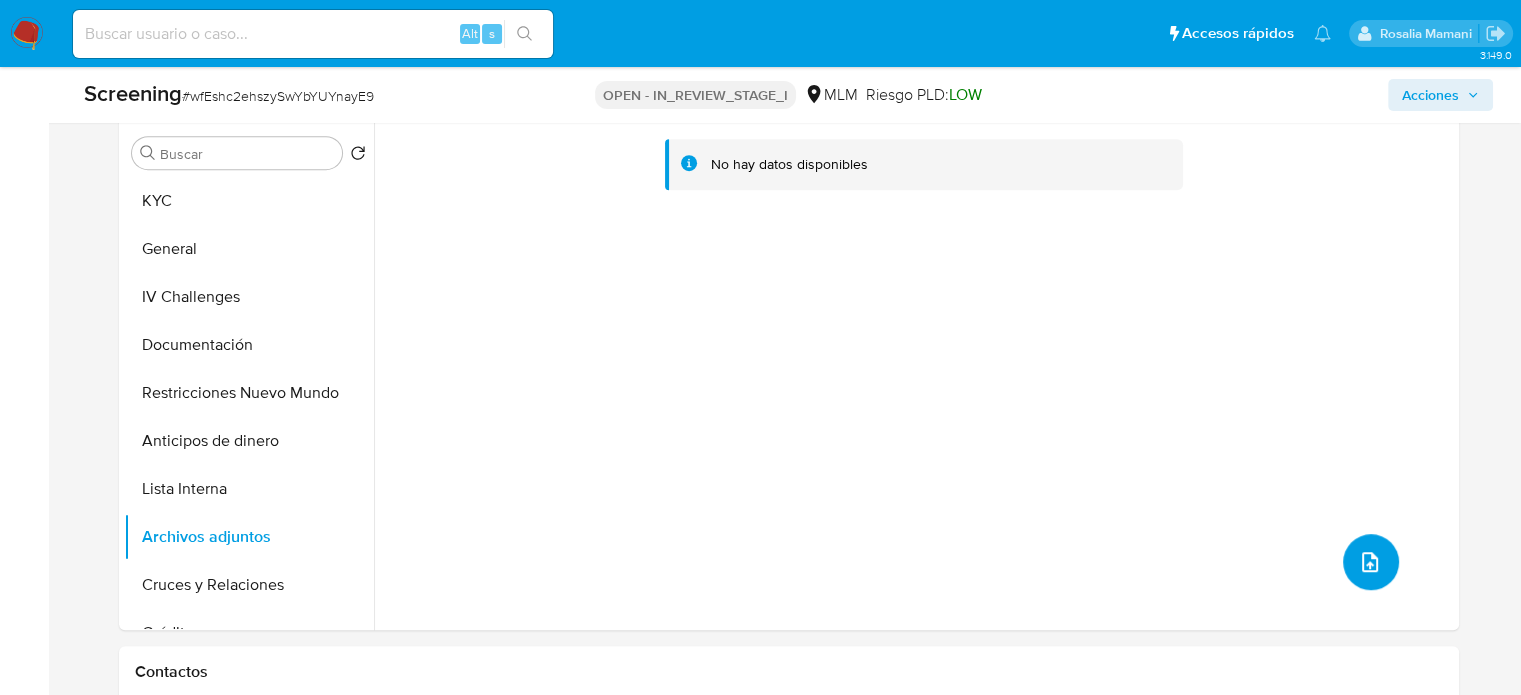 click at bounding box center [1370, 562] 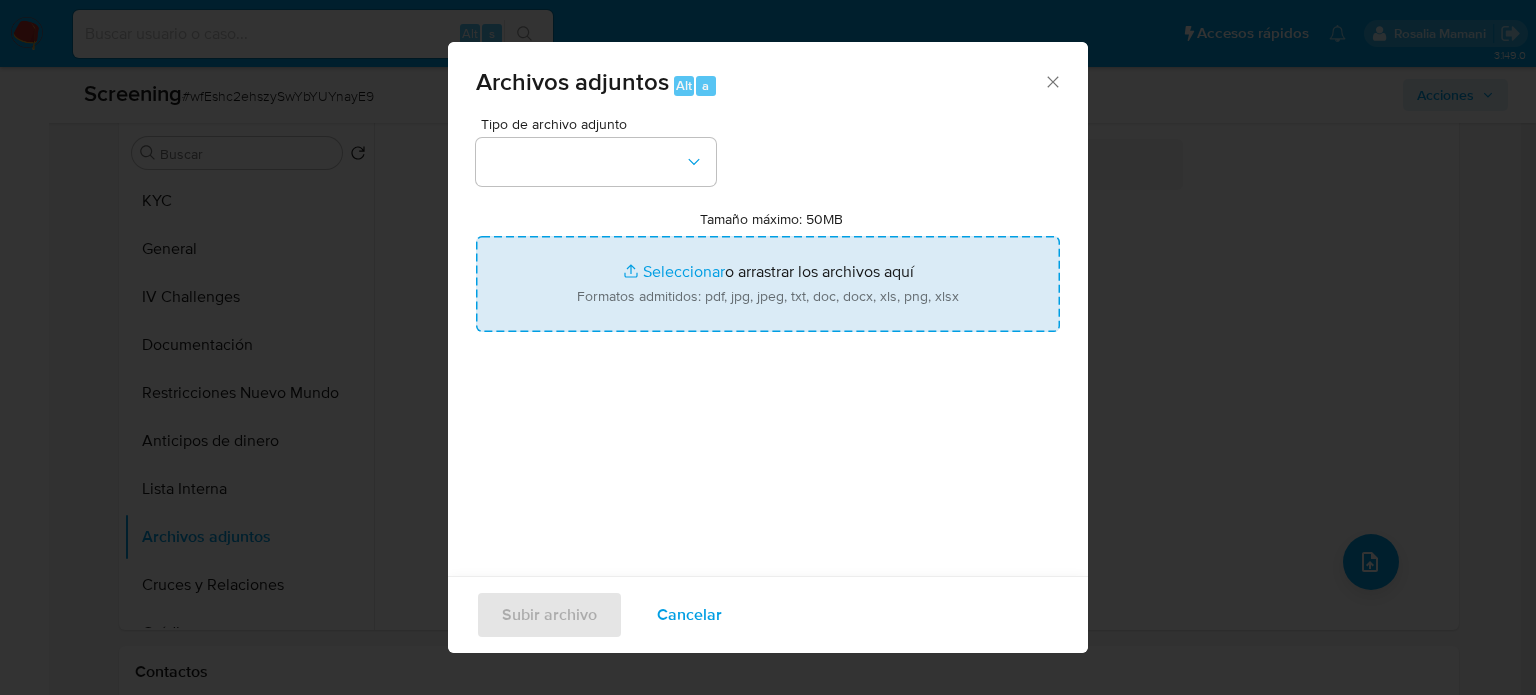 click on "Tamaño máximo: 50MB Seleccionar archivos" at bounding box center (768, 284) 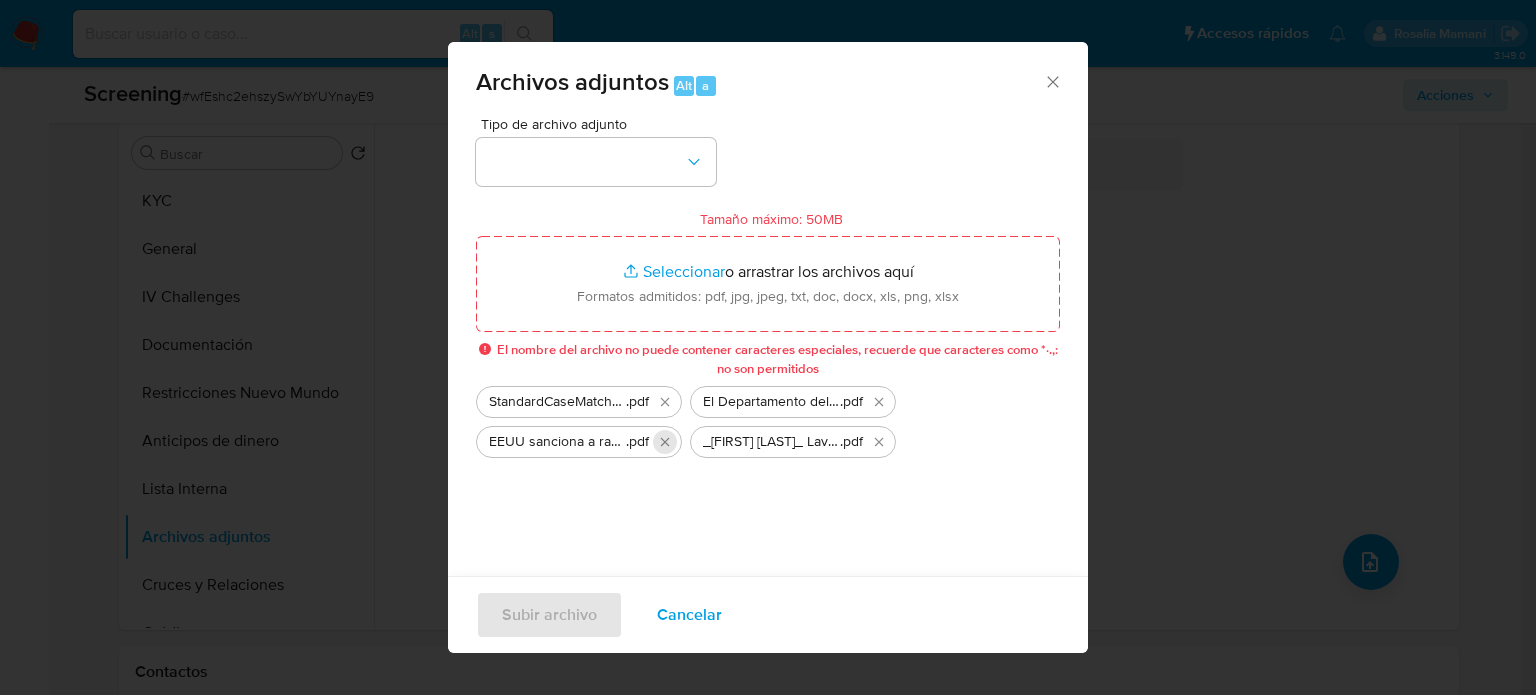 click 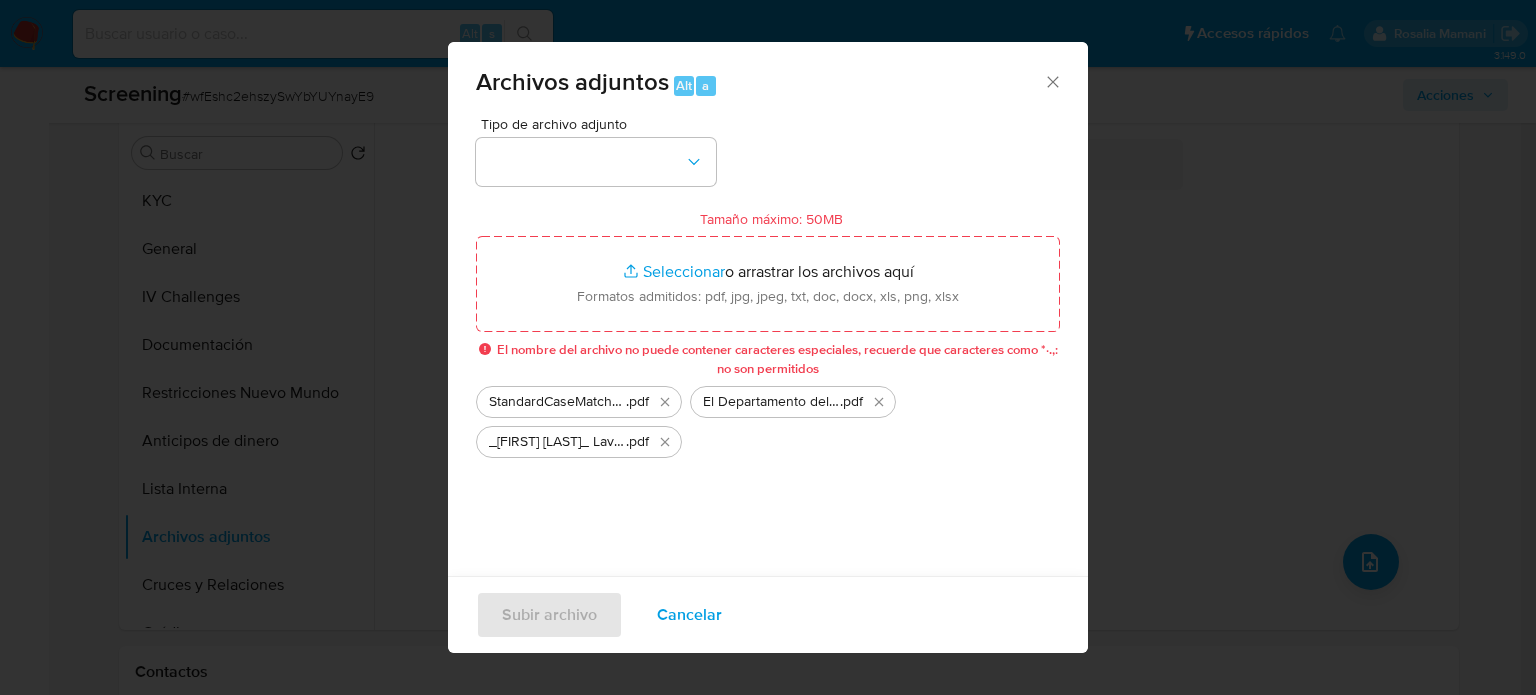 click 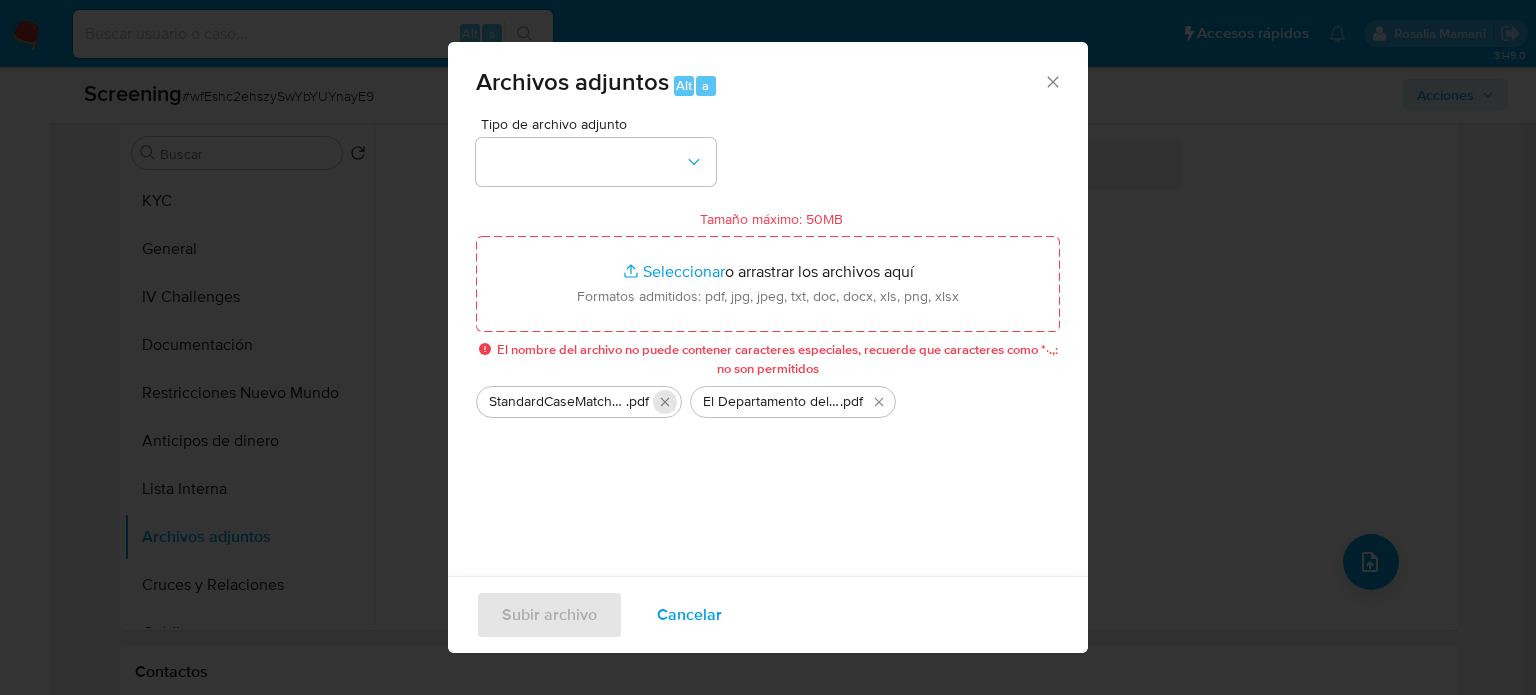 click 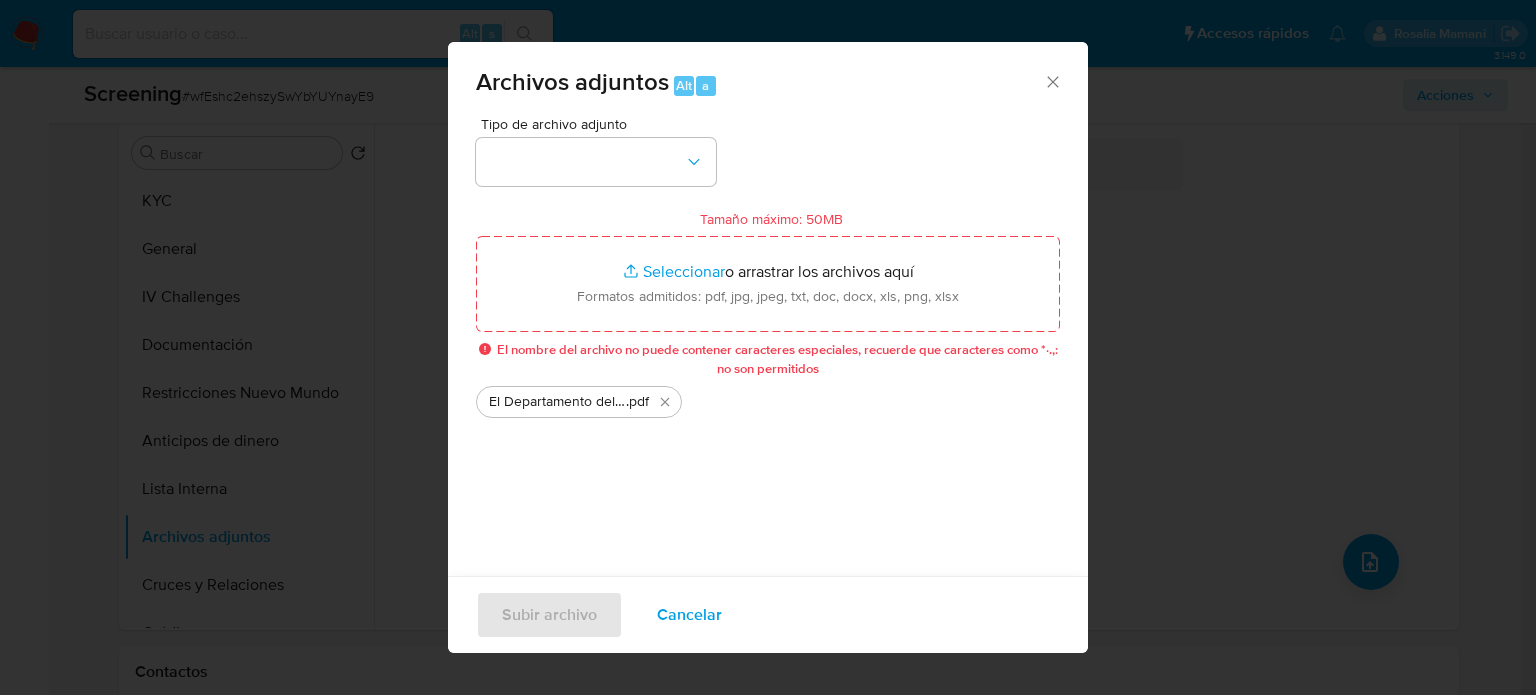 click 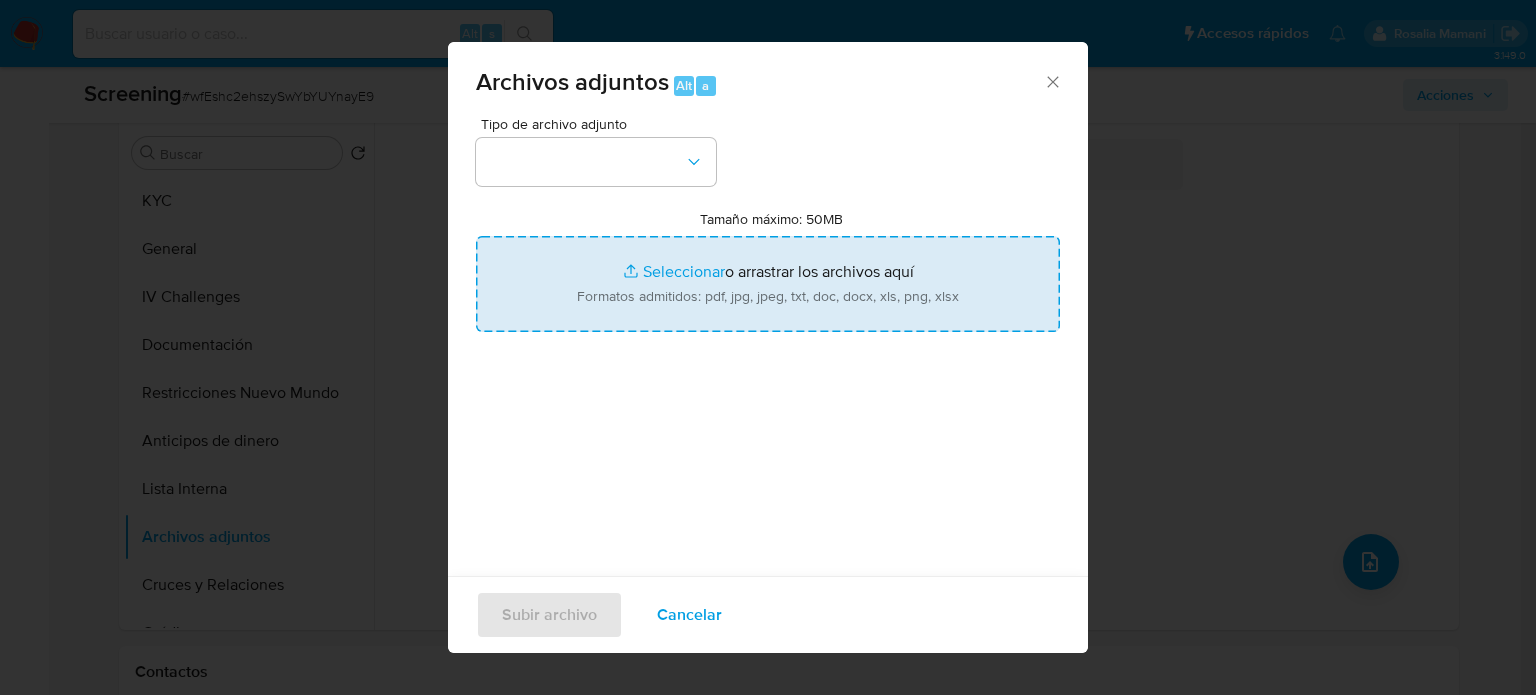 click on "Tamaño máximo: 50MB Seleccionar archivos" at bounding box center [768, 284] 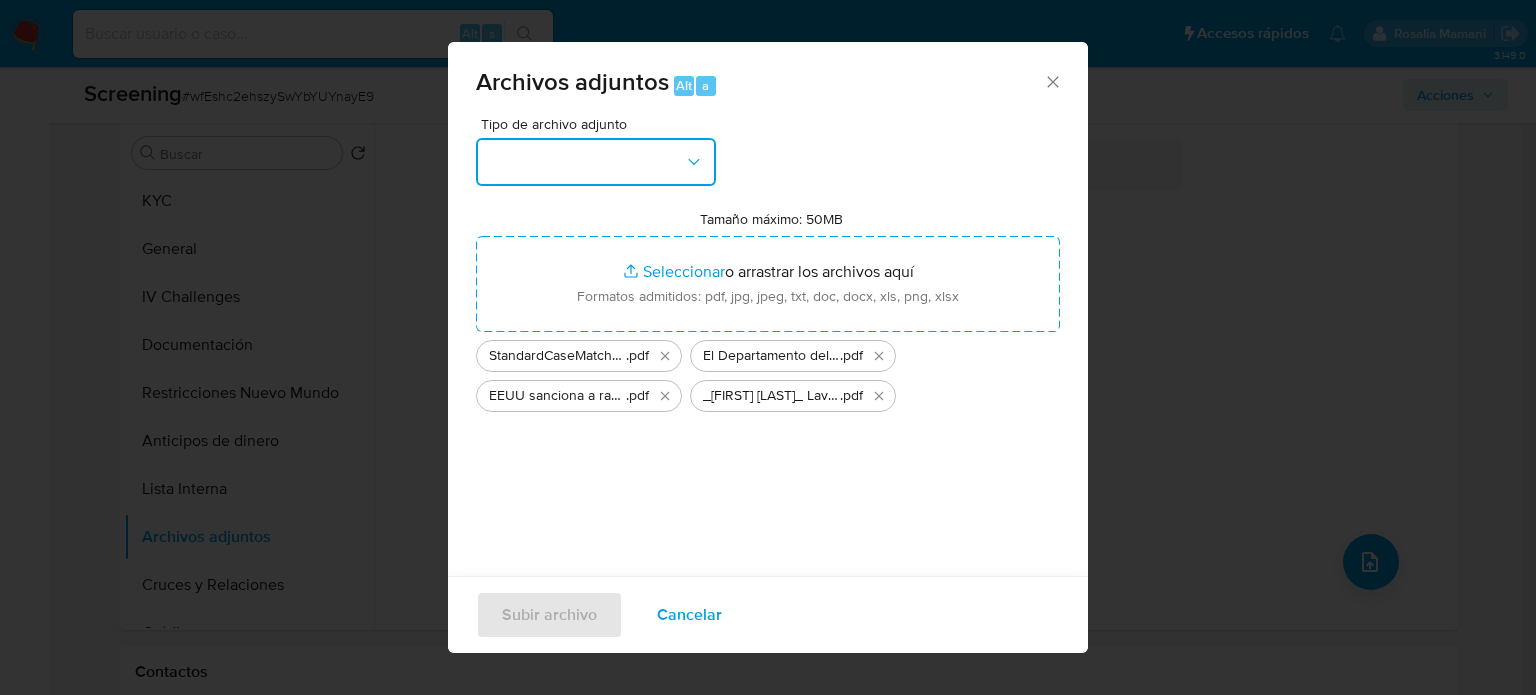 click at bounding box center (596, 162) 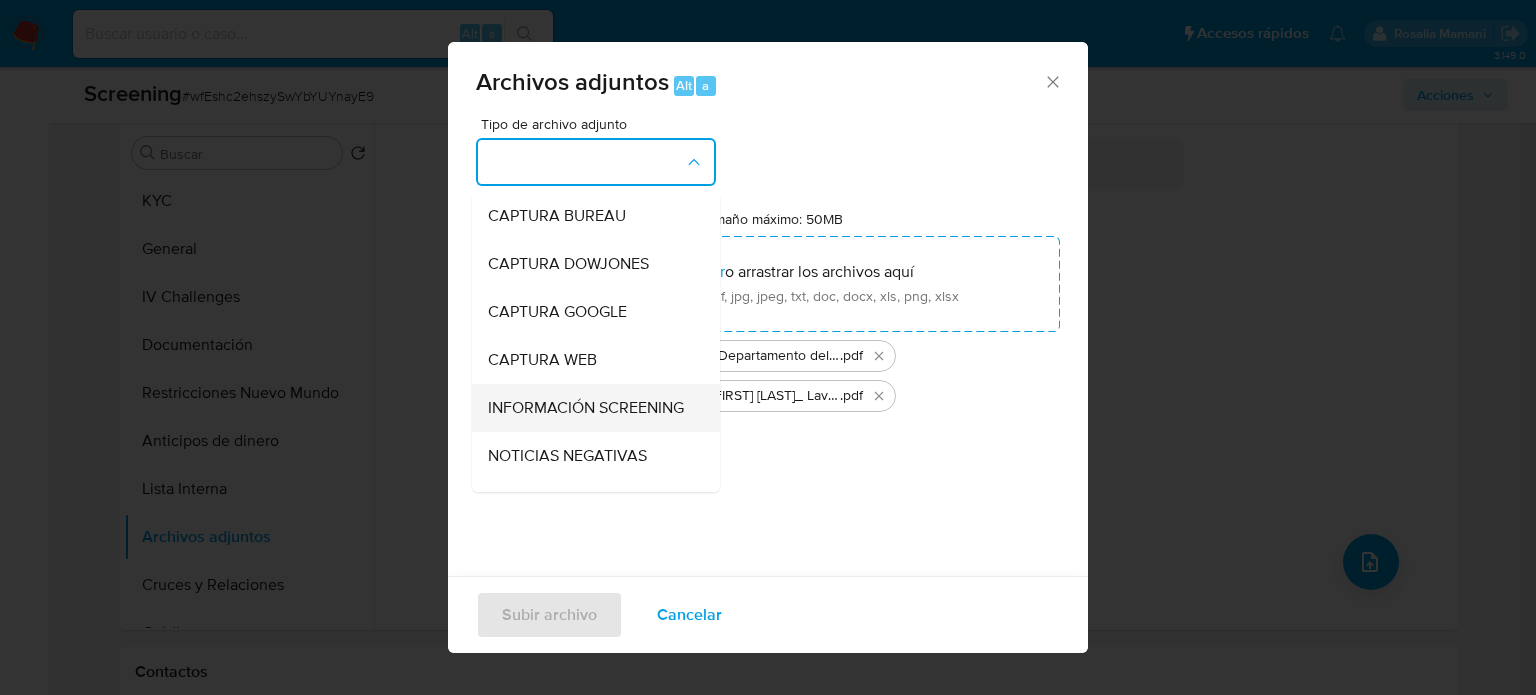 click on "INFORMACIÓN SCREENING" at bounding box center (586, 408) 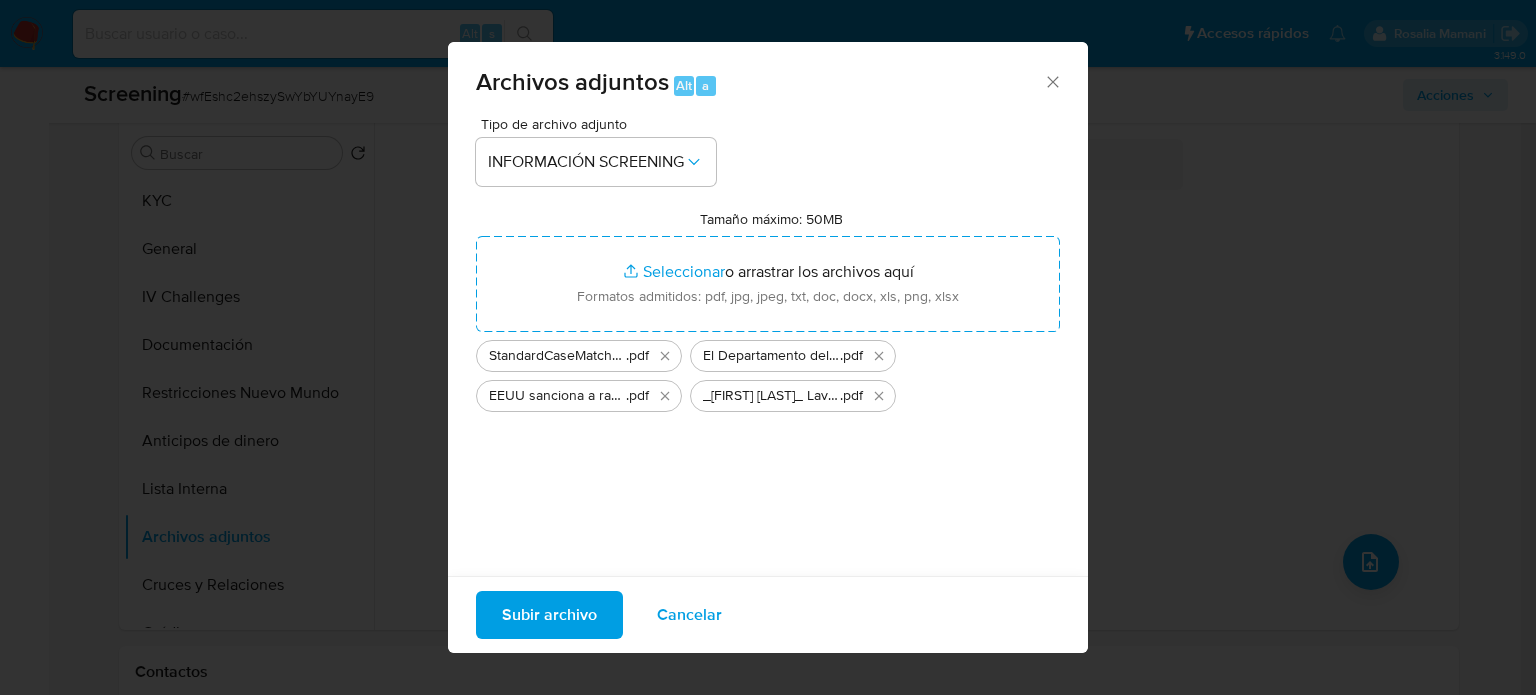 click on "Subir archivo" at bounding box center [549, 615] 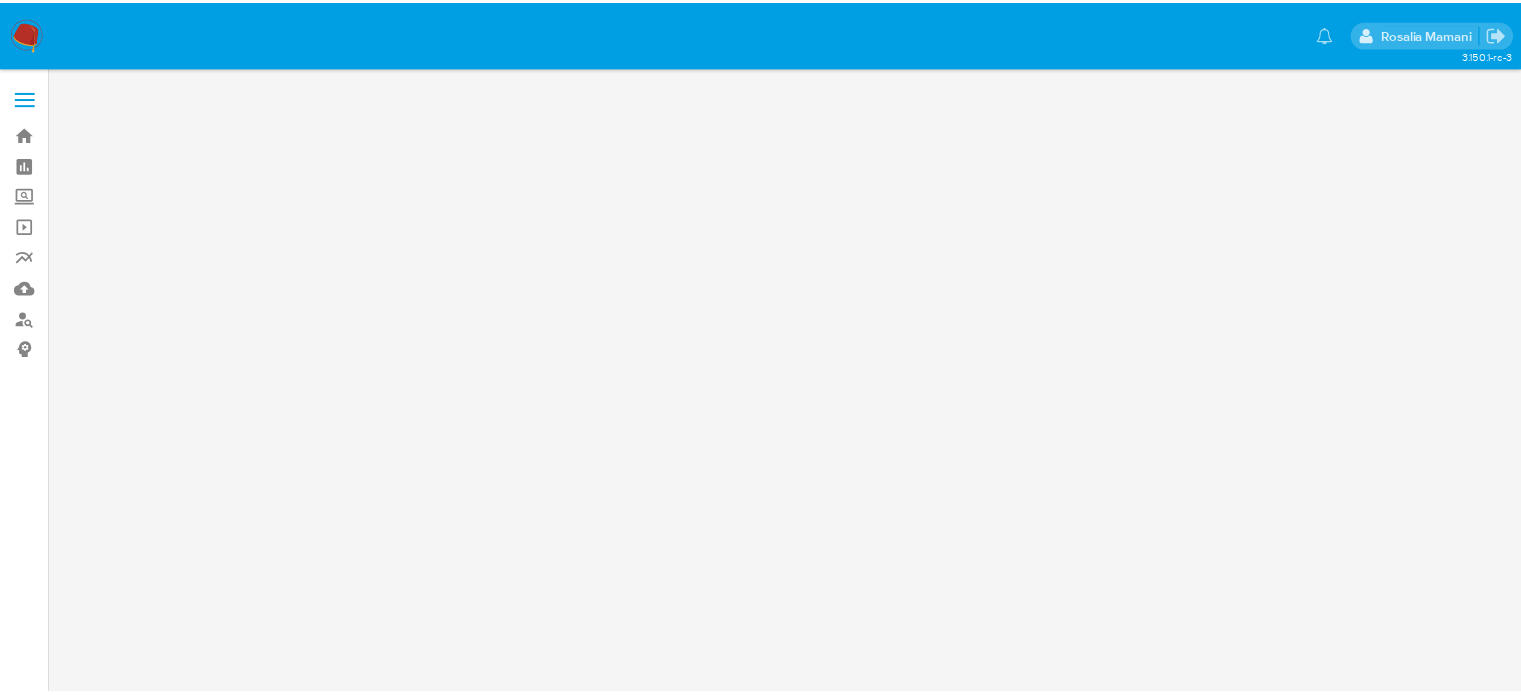 scroll, scrollTop: 0, scrollLeft: 0, axis: both 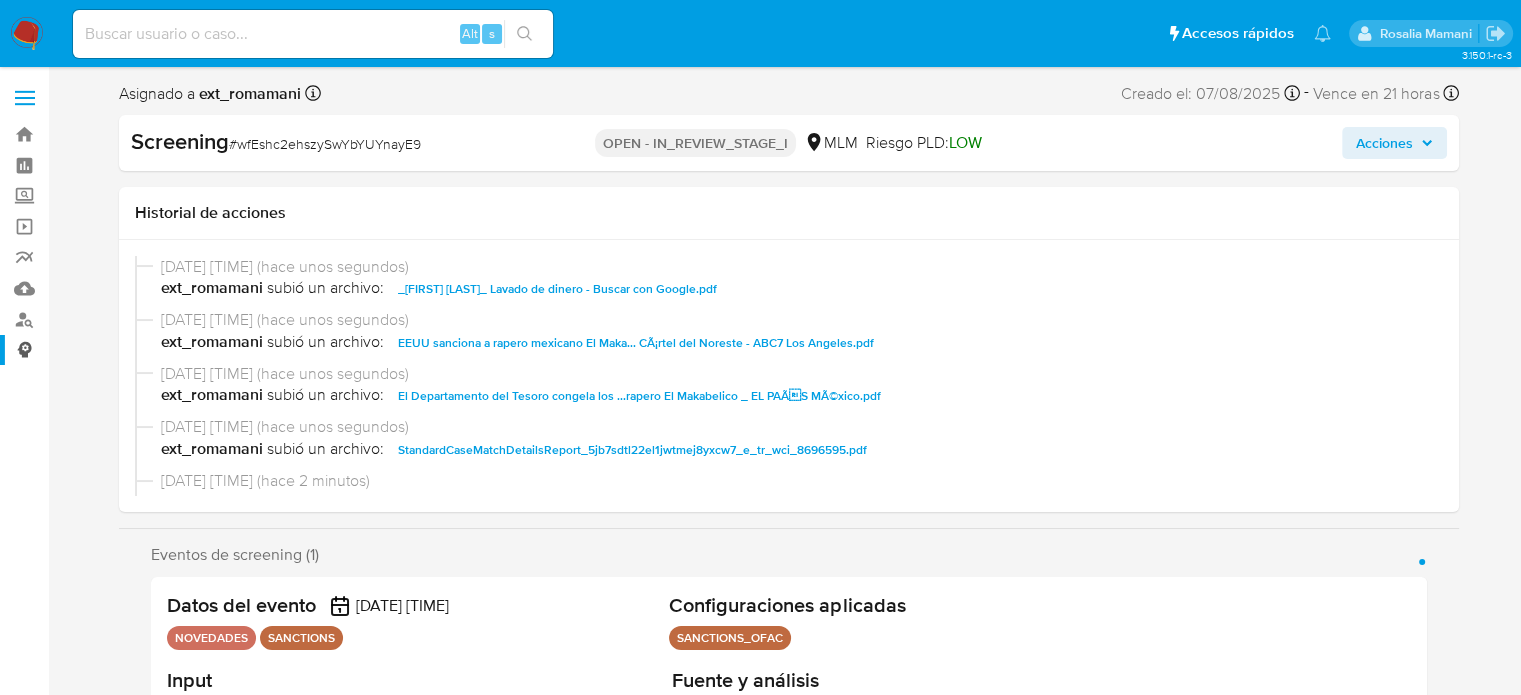 select on "10" 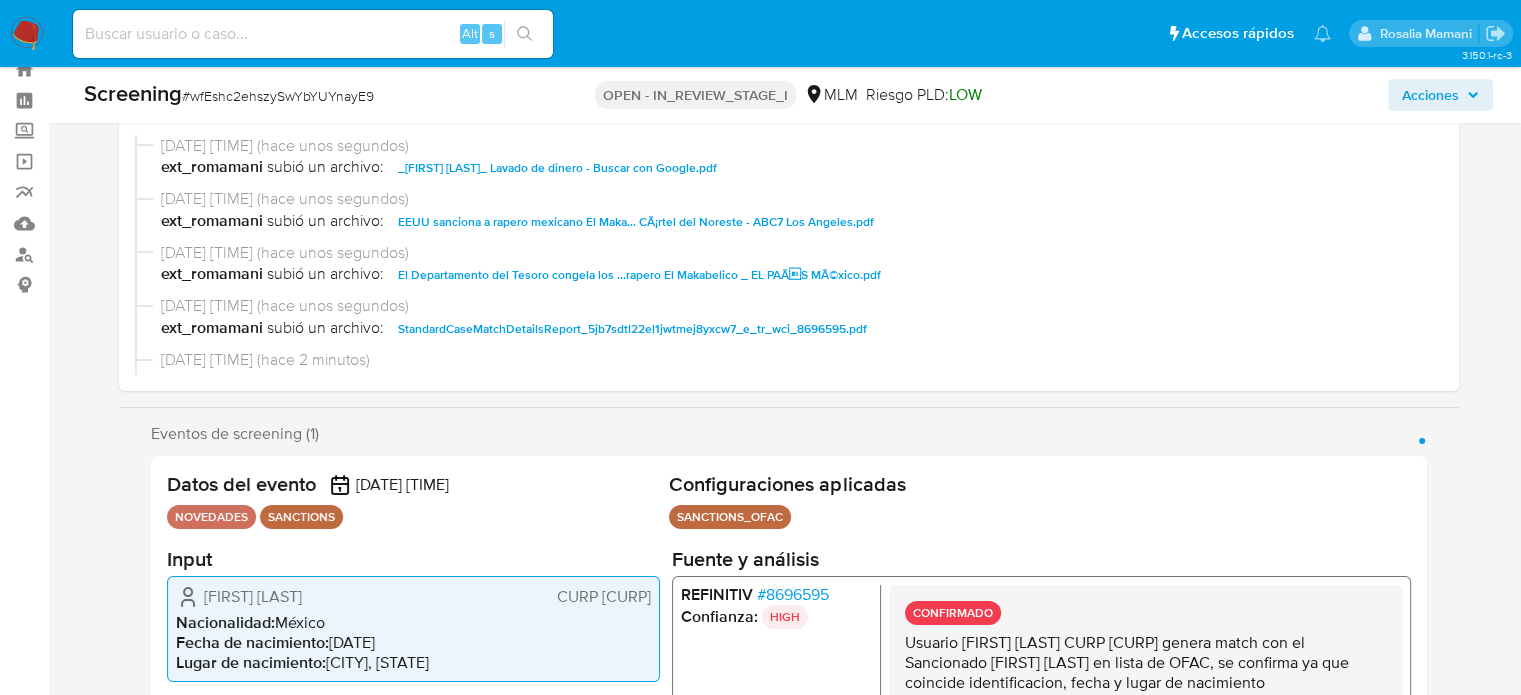 scroll, scrollTop: 100, scrollLeft: 0, axis: vertical 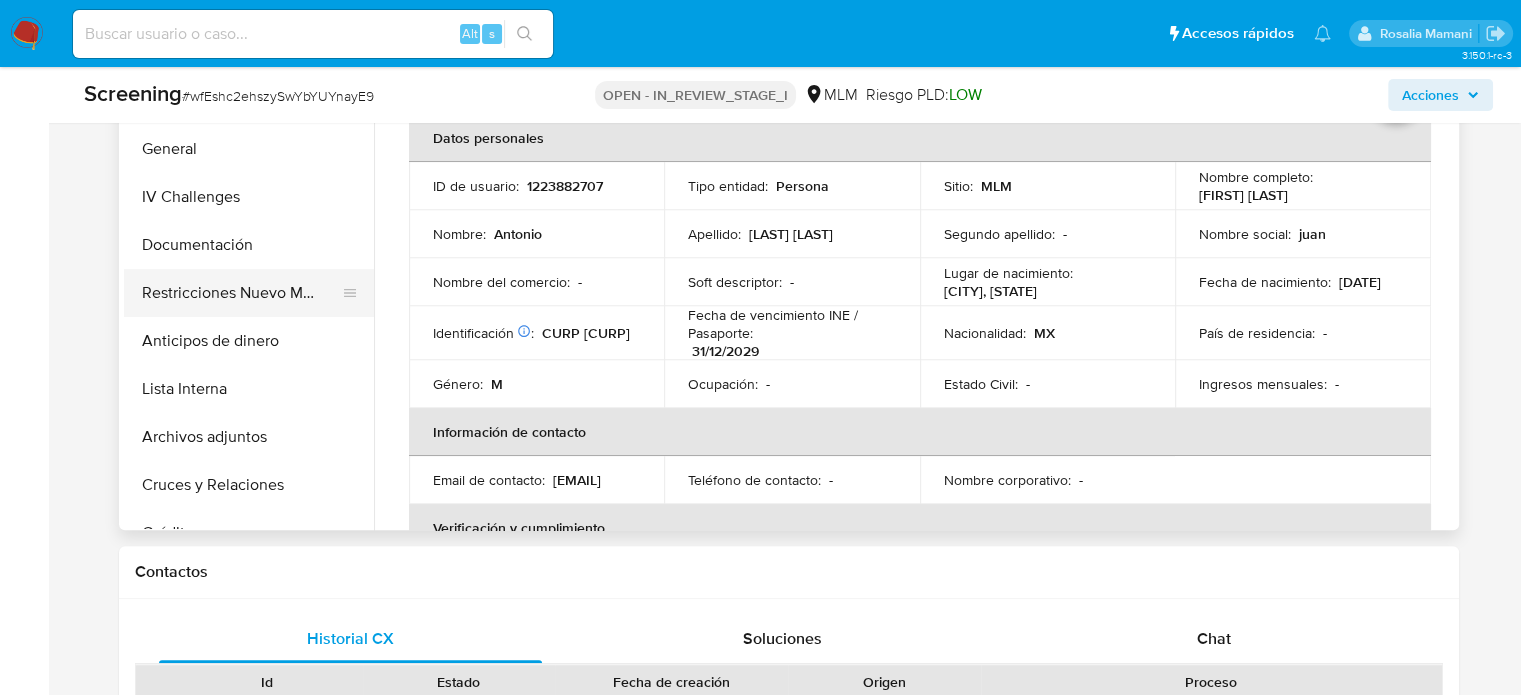click on "Restricciones Nuevo Mundo" at bounding box center (241, 293) 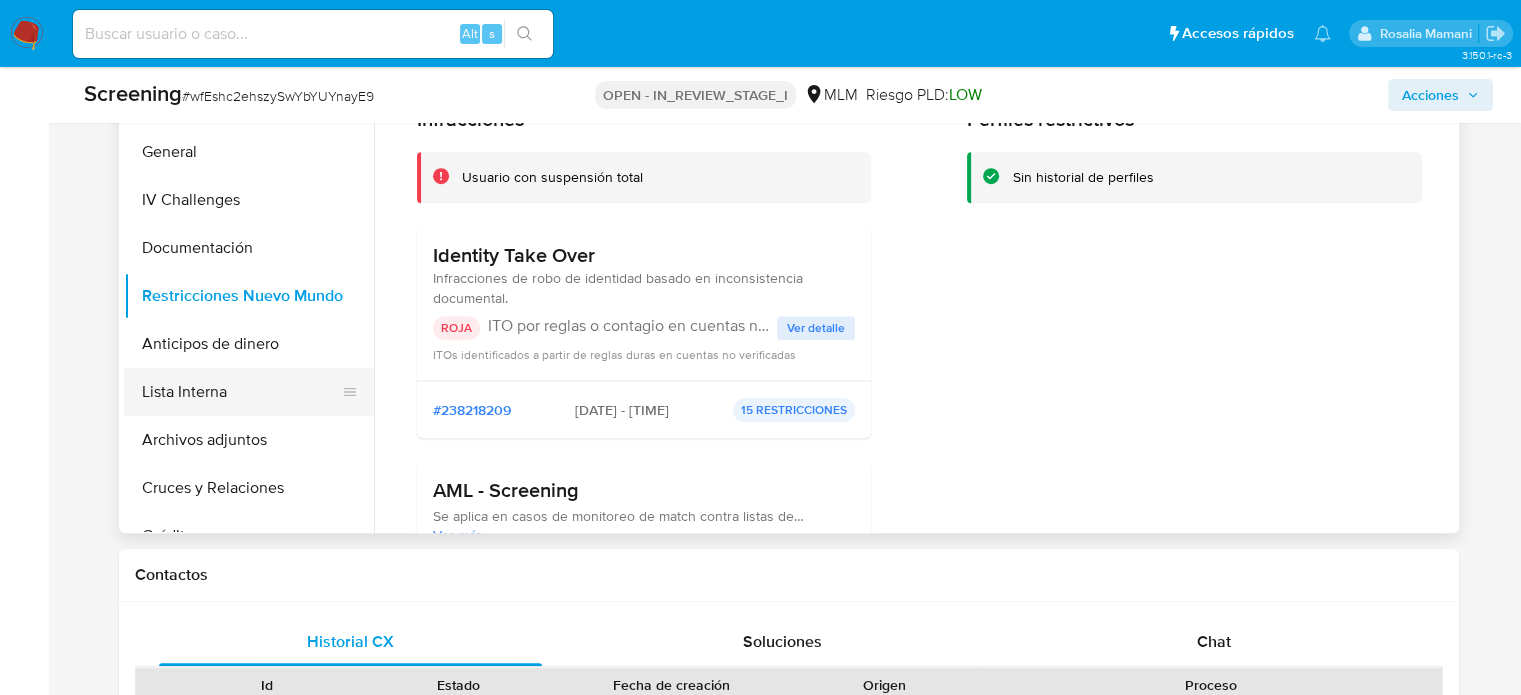 scroll, scrollTop: 1000, scrollLeft: 0, axis: vertical 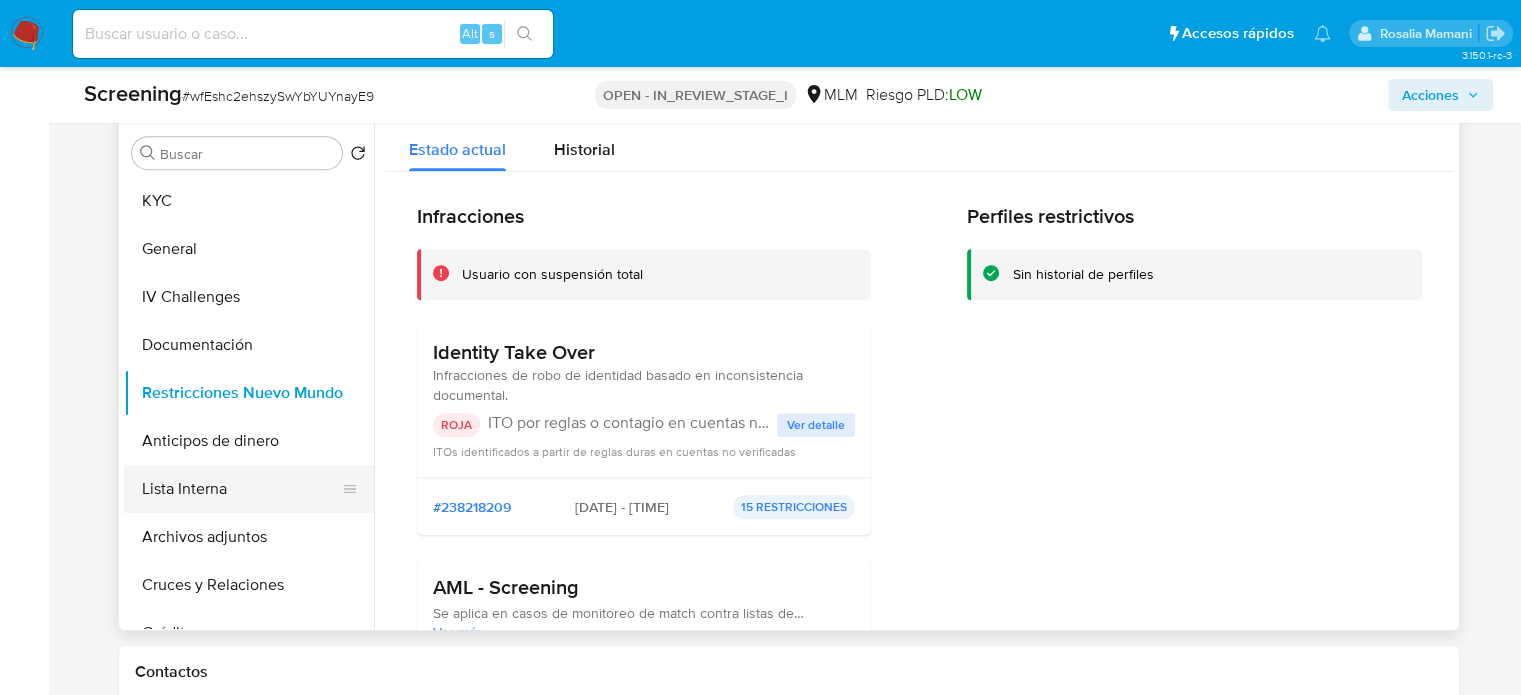 click on "Lista Interna" at bounding box center (241, 489) 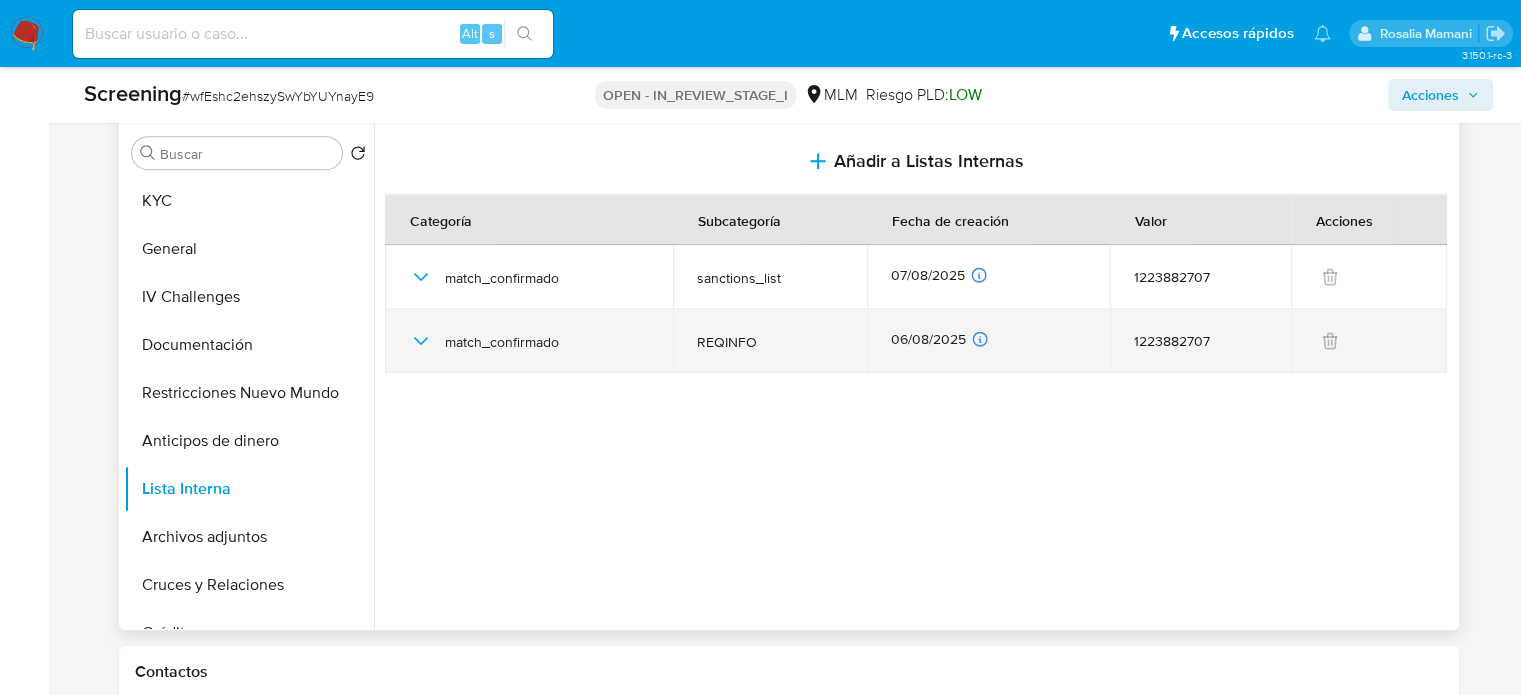 click 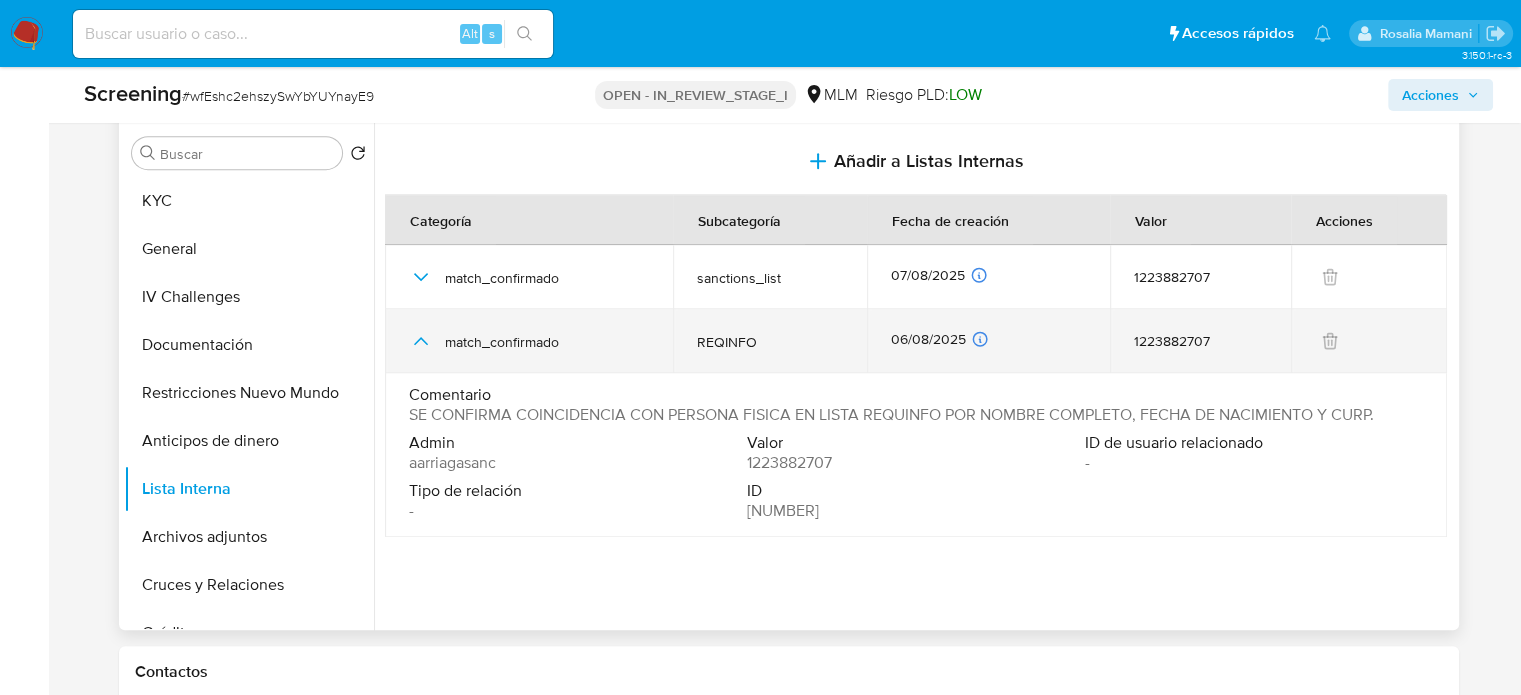 click 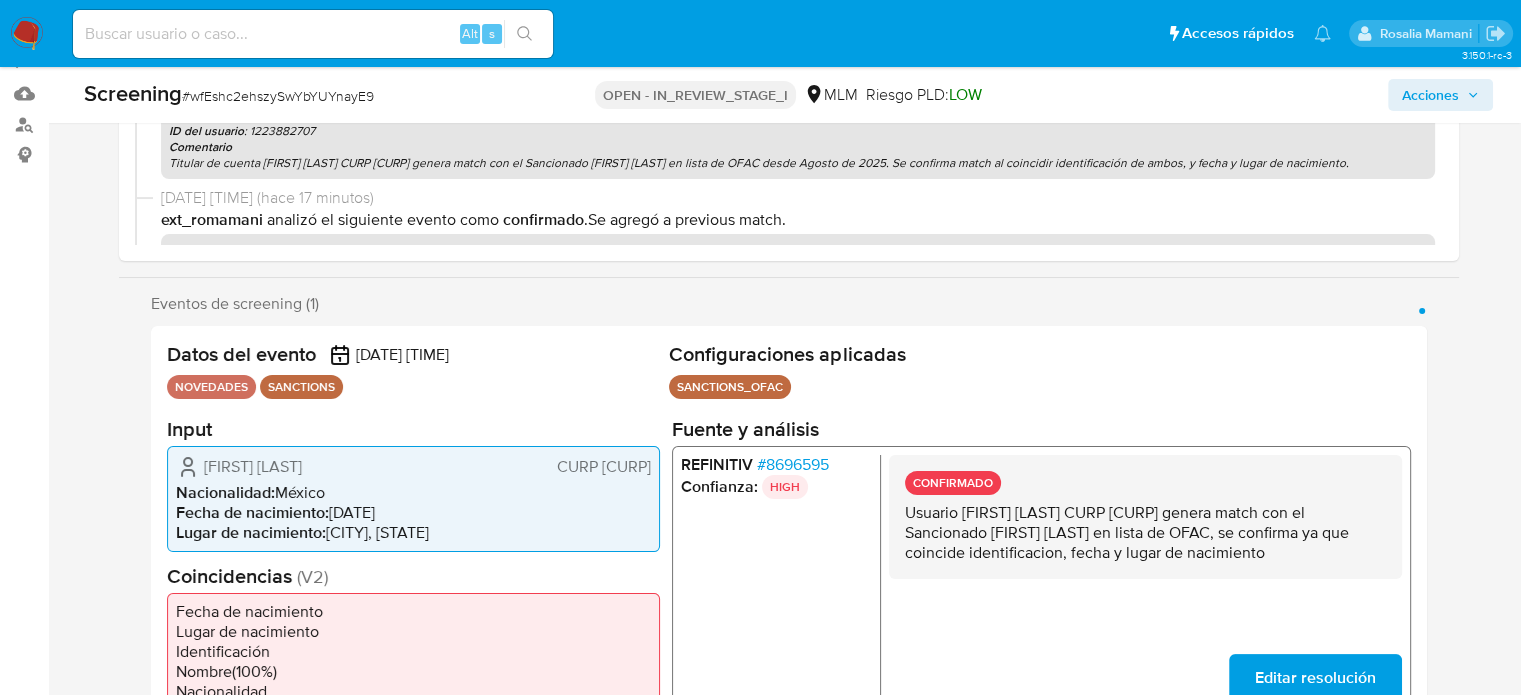 scroll, scrollTop: 200, scrollLeft: 0, axis: vertical 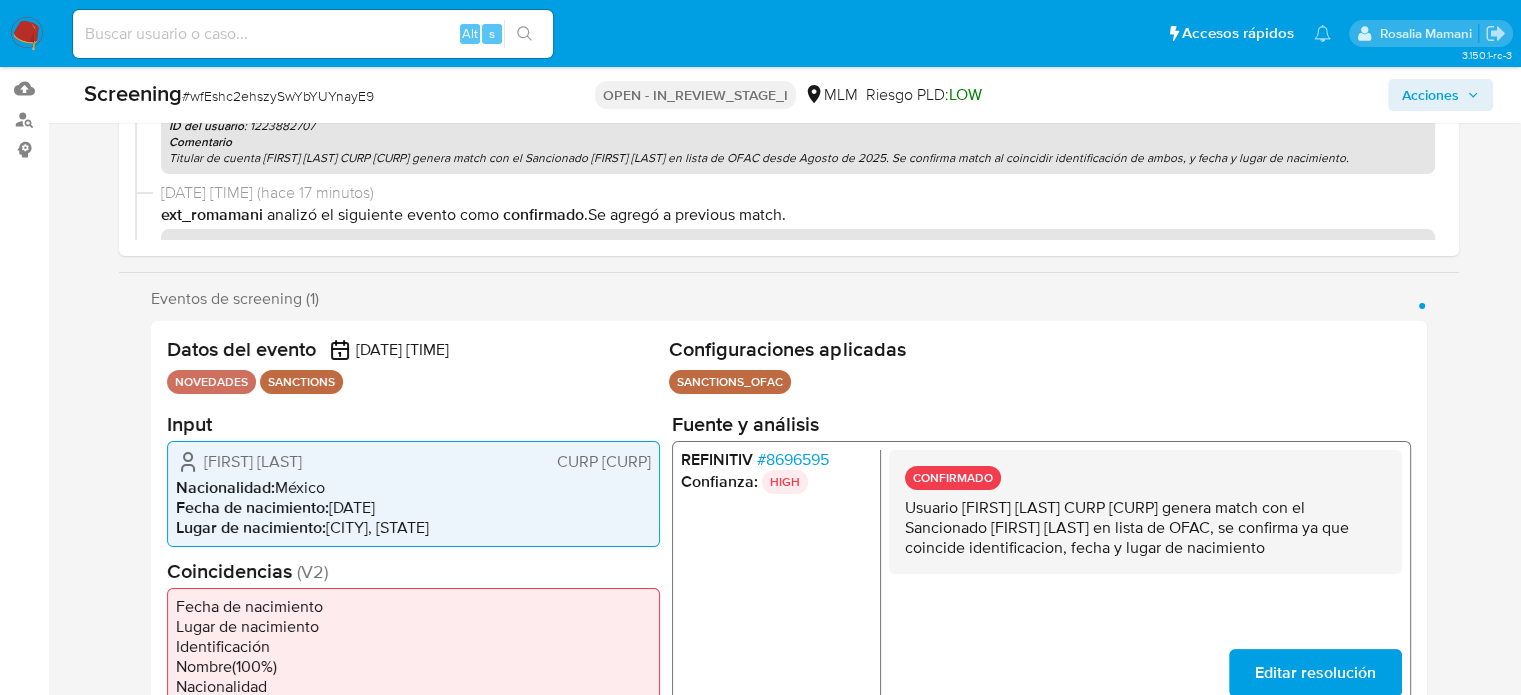 type 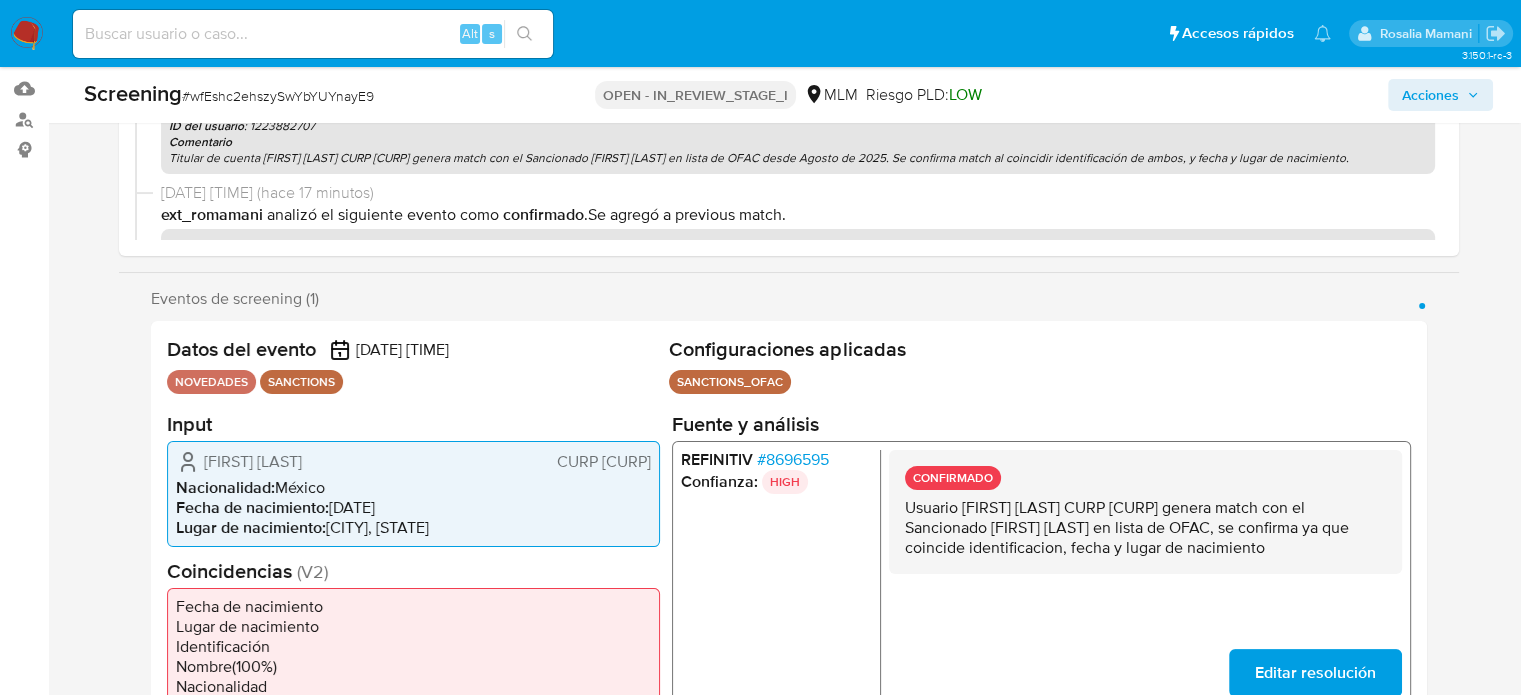 click on "Acciones" at bounding box center (1430, 95) 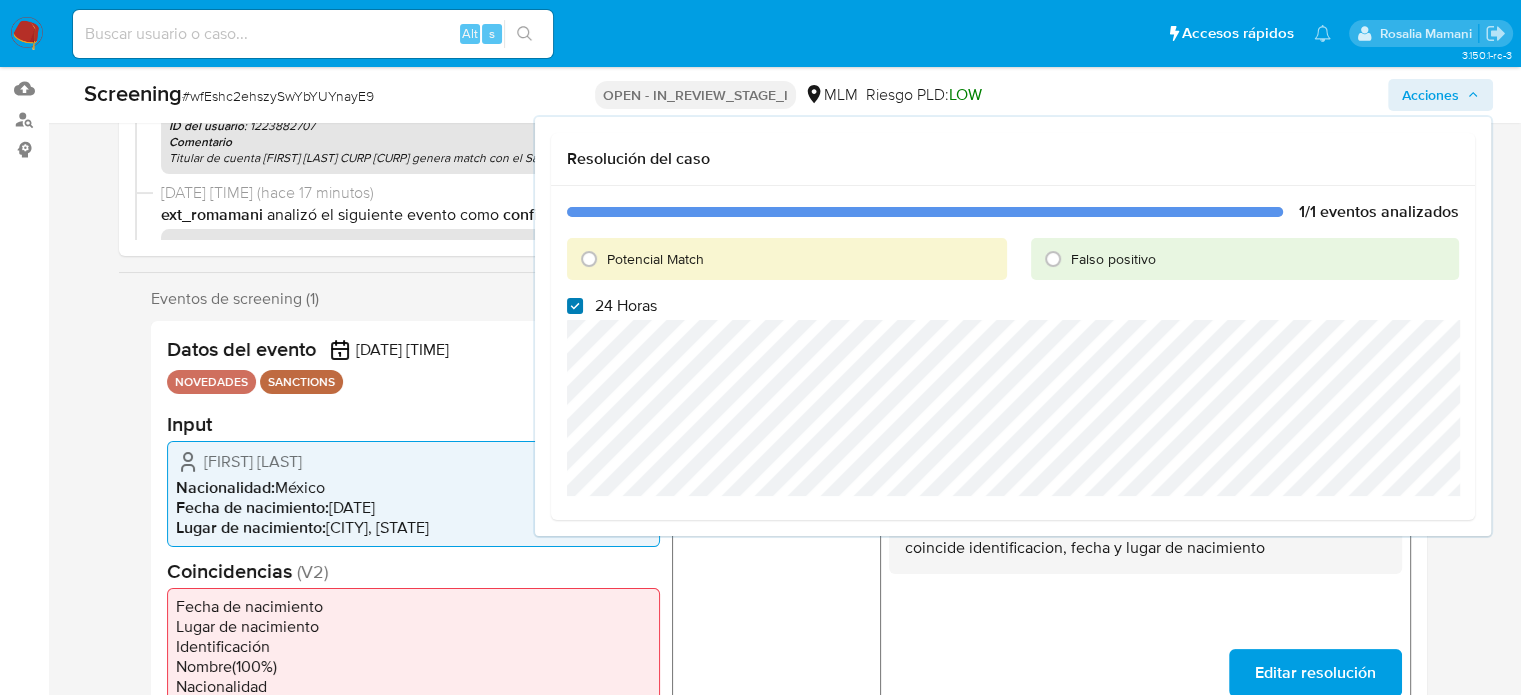 click on "24 Horas" at bounding box center (575, 306) 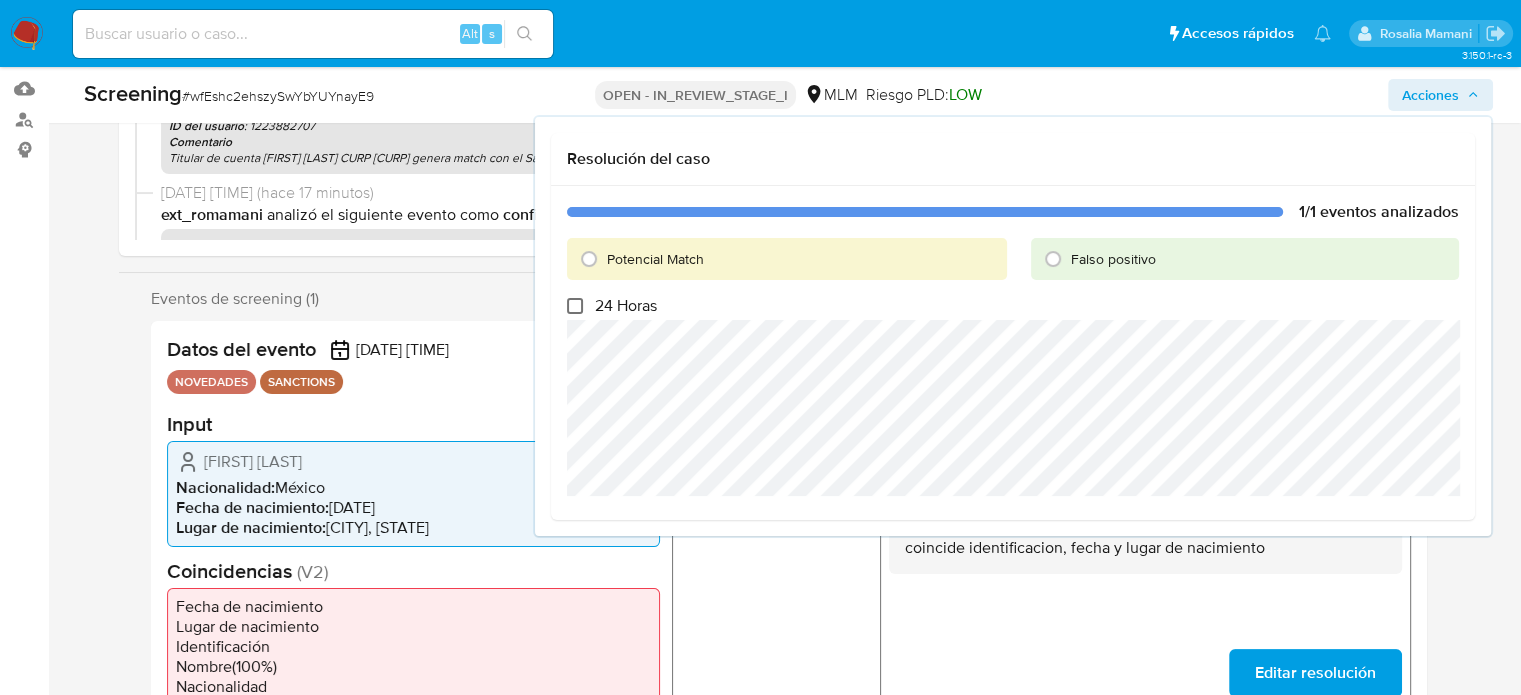 checkbox on "false" 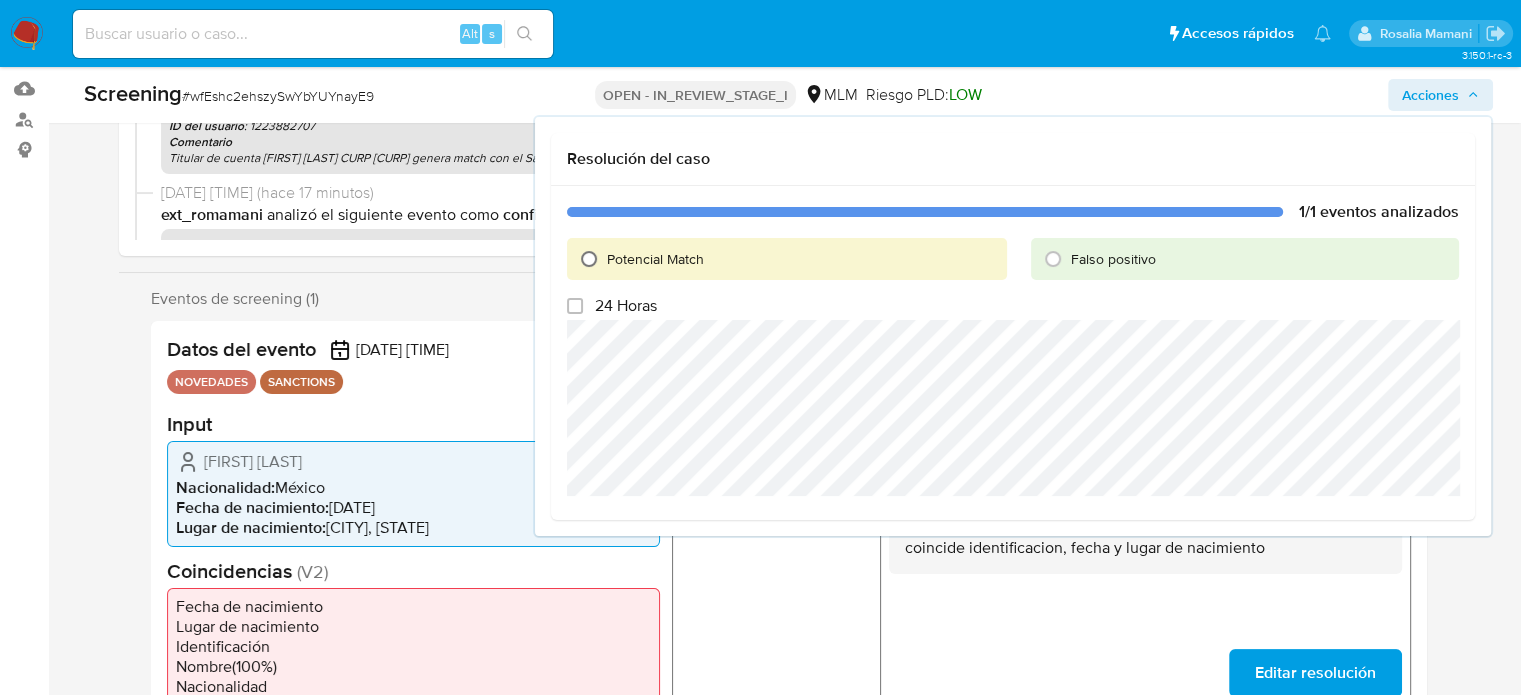 click on "Potencial Match" at bounding box center (589, 259) 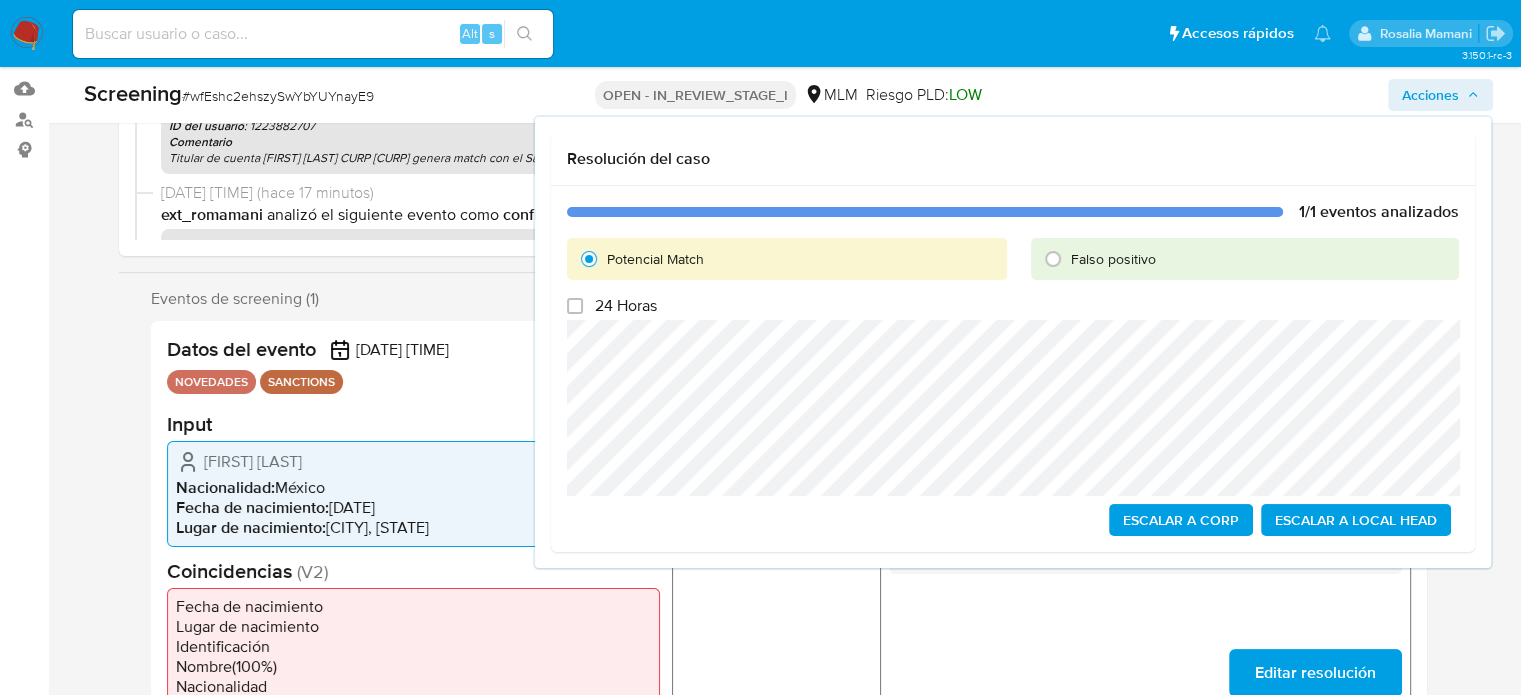 click on "Escalar a Corp" at bounding box center (1181, 520) 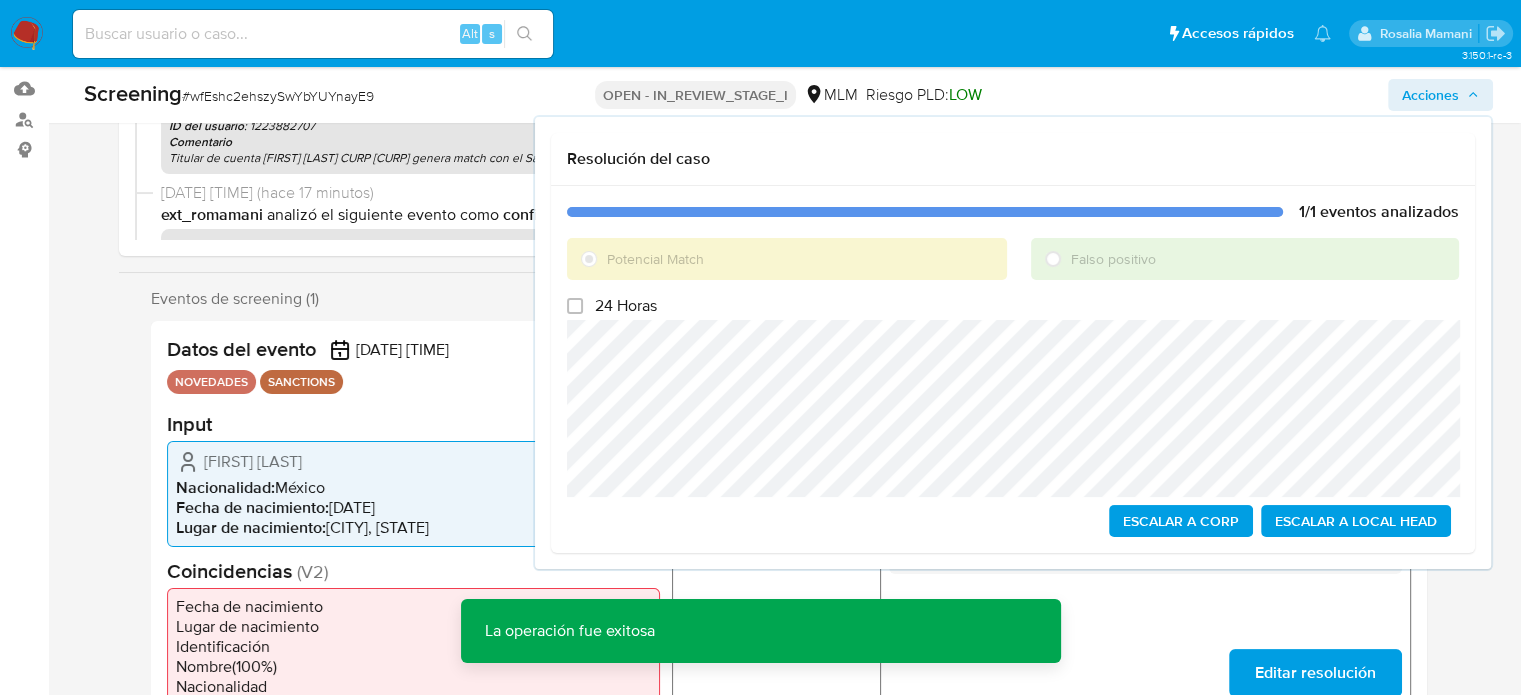 type 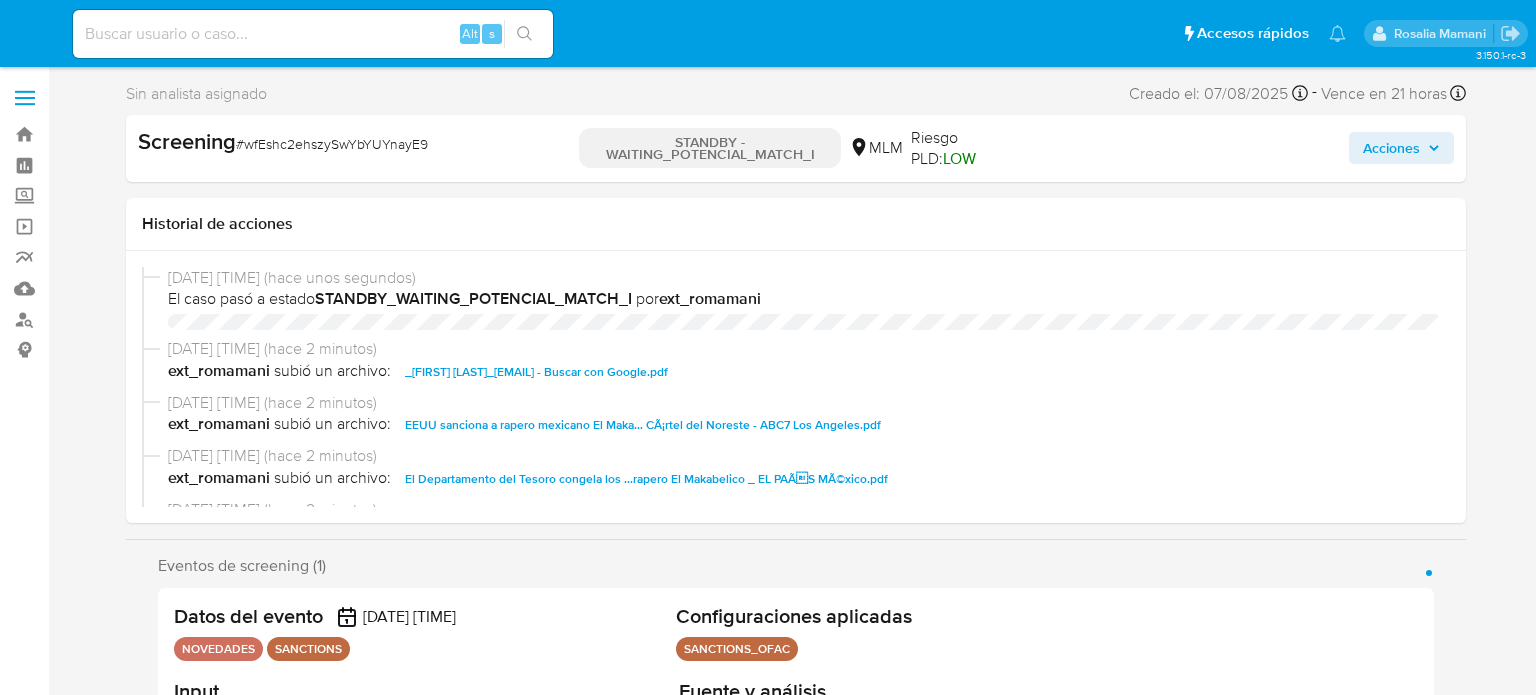 select on "10" 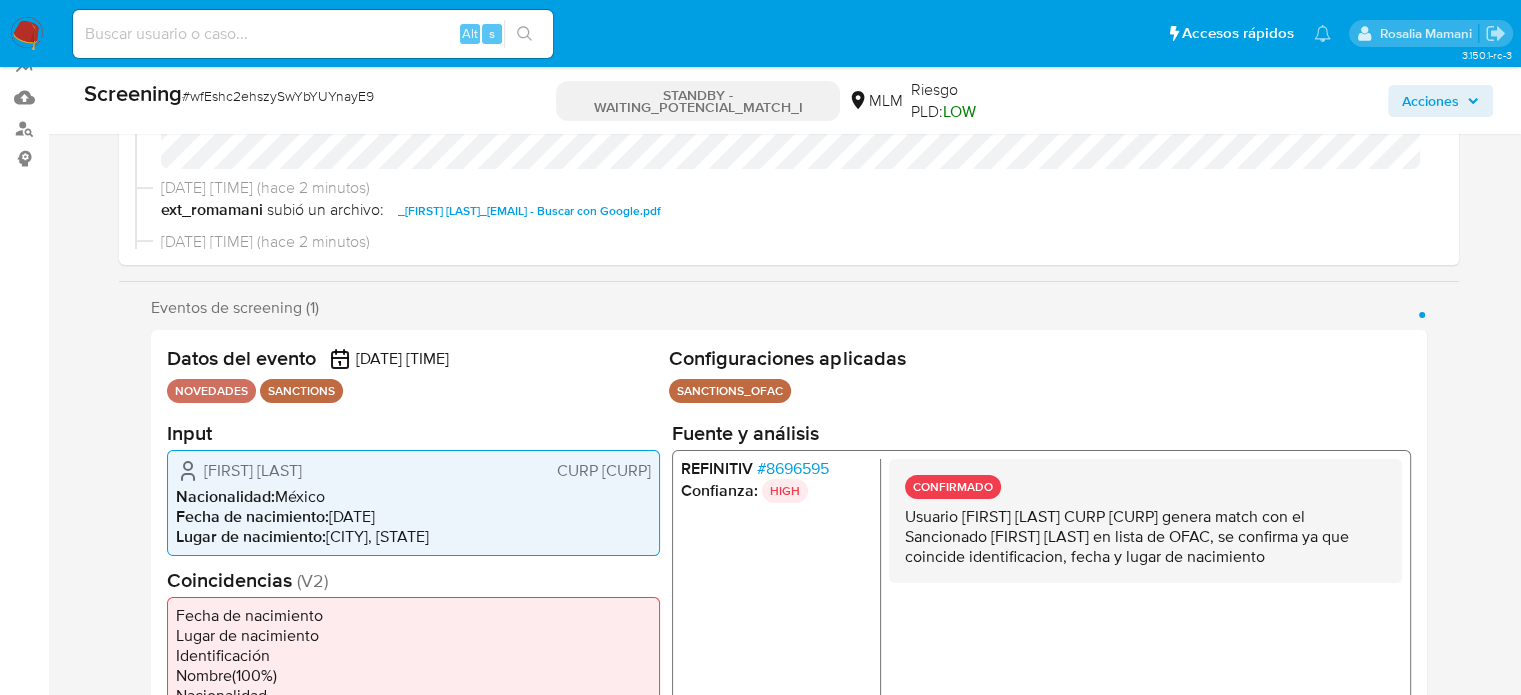 scroll, scrollTop: 200, scrollLeft: 0, axis: vertical 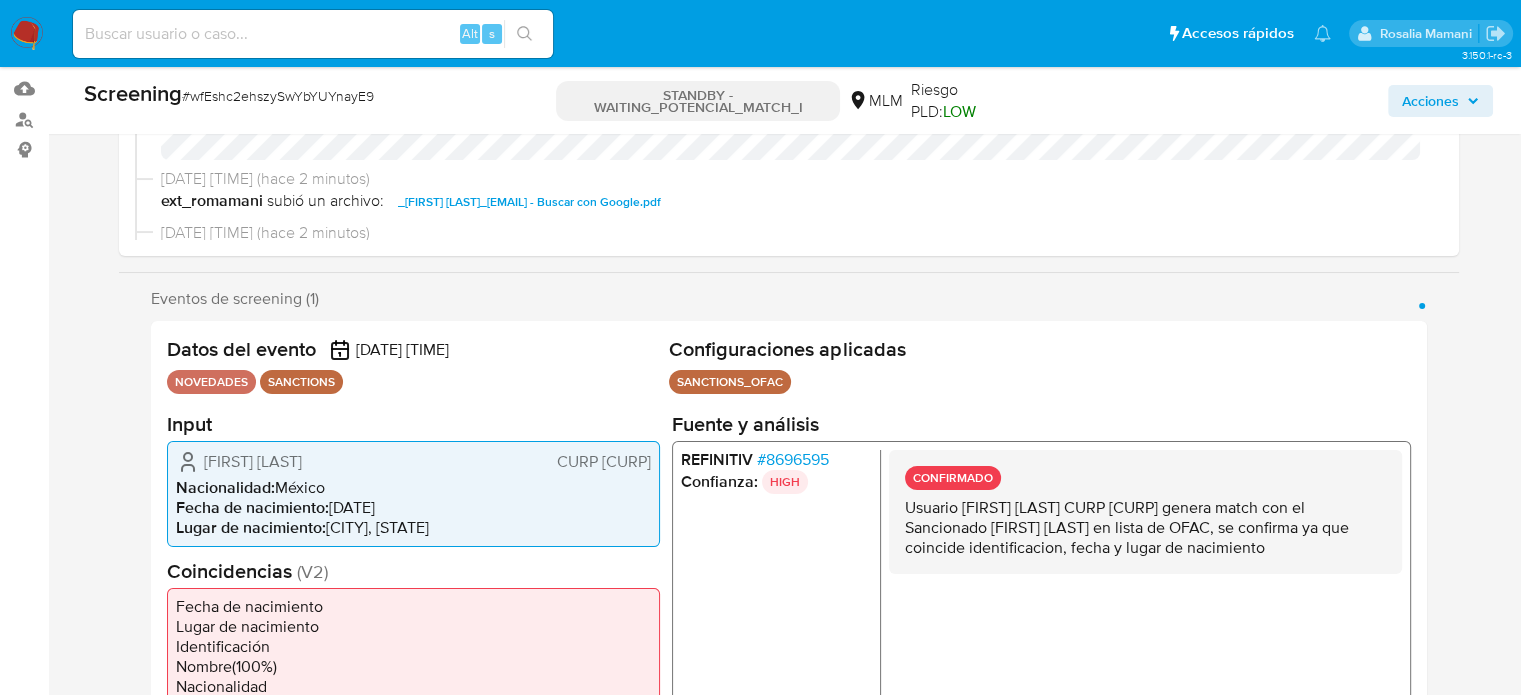 click on "# 8696595" at bounding box center [792, 459] 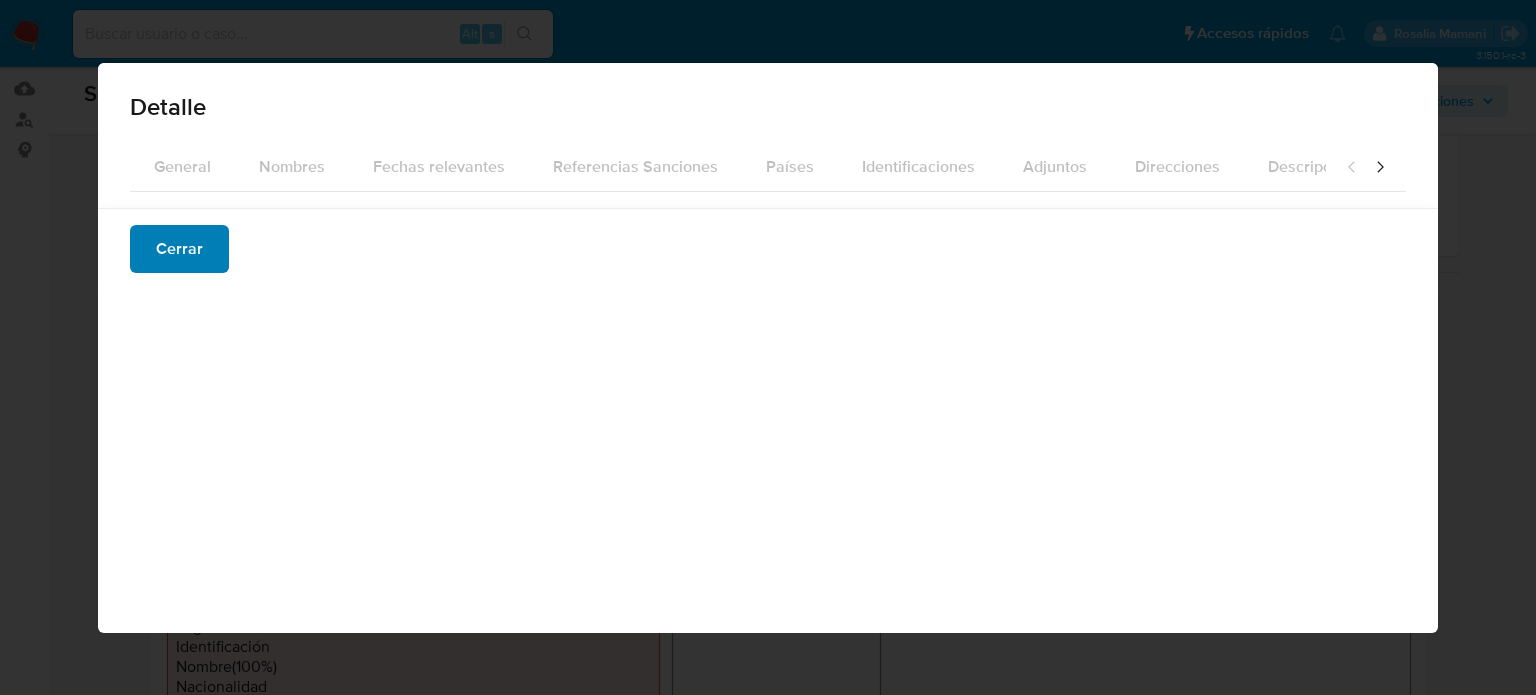 click on "Cerrar" at bounding box center (179, 249) 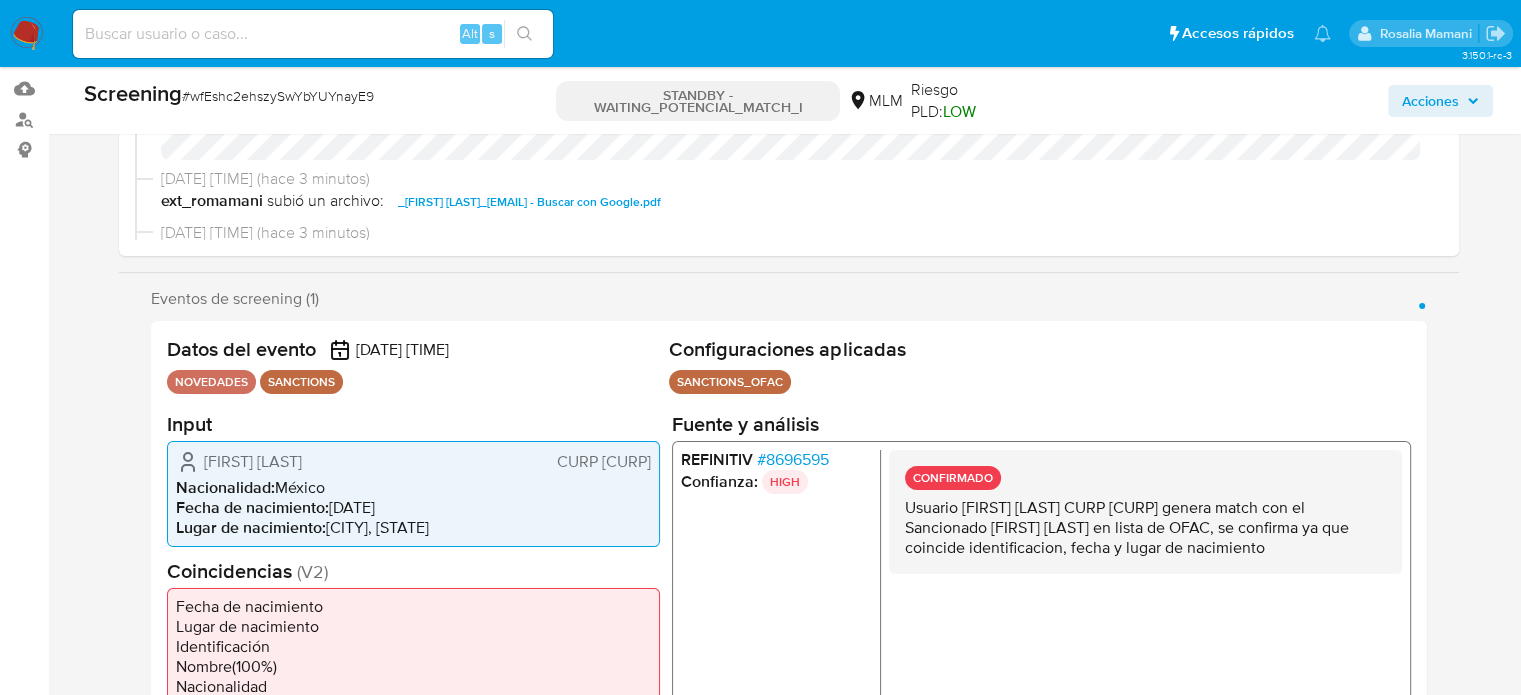 click at bounding box center [27, 34] 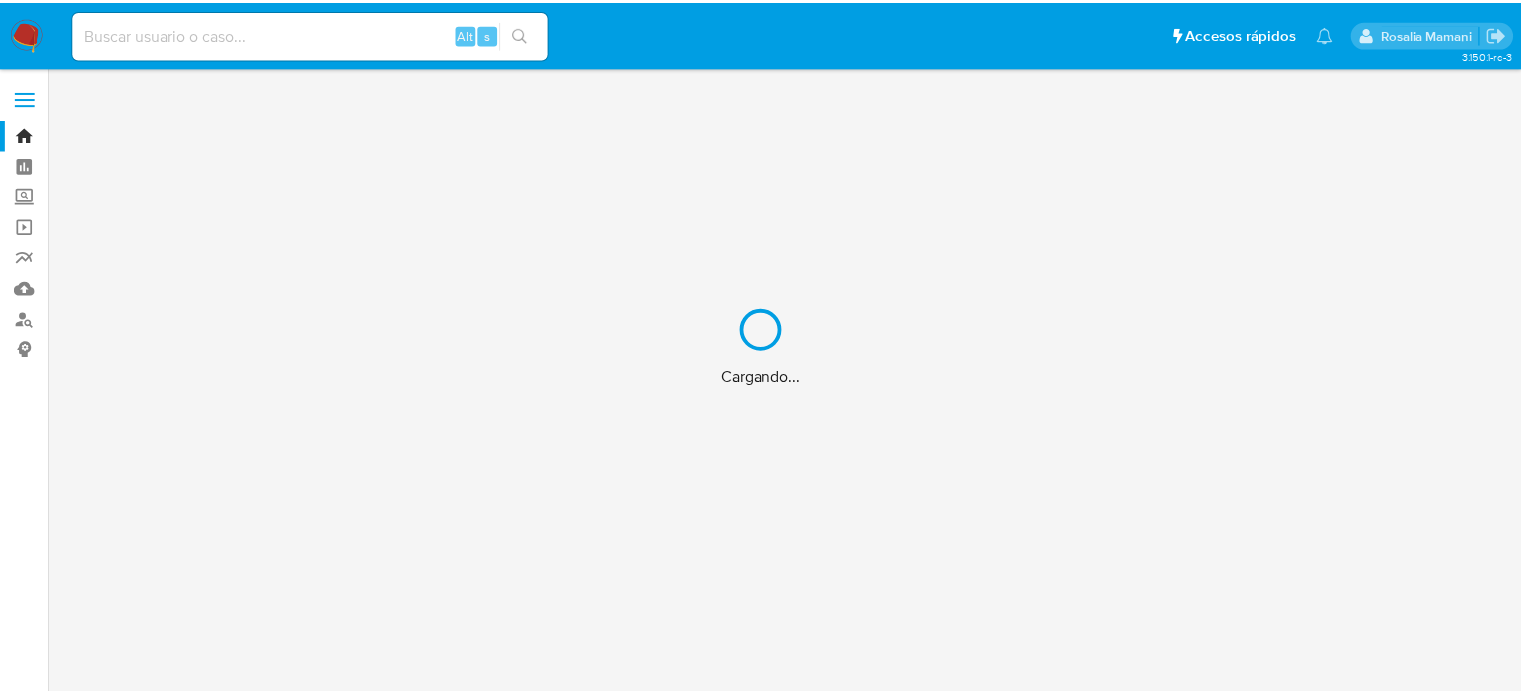 scroll, scrollTop: 0, scrollLeft: 0, axis: both 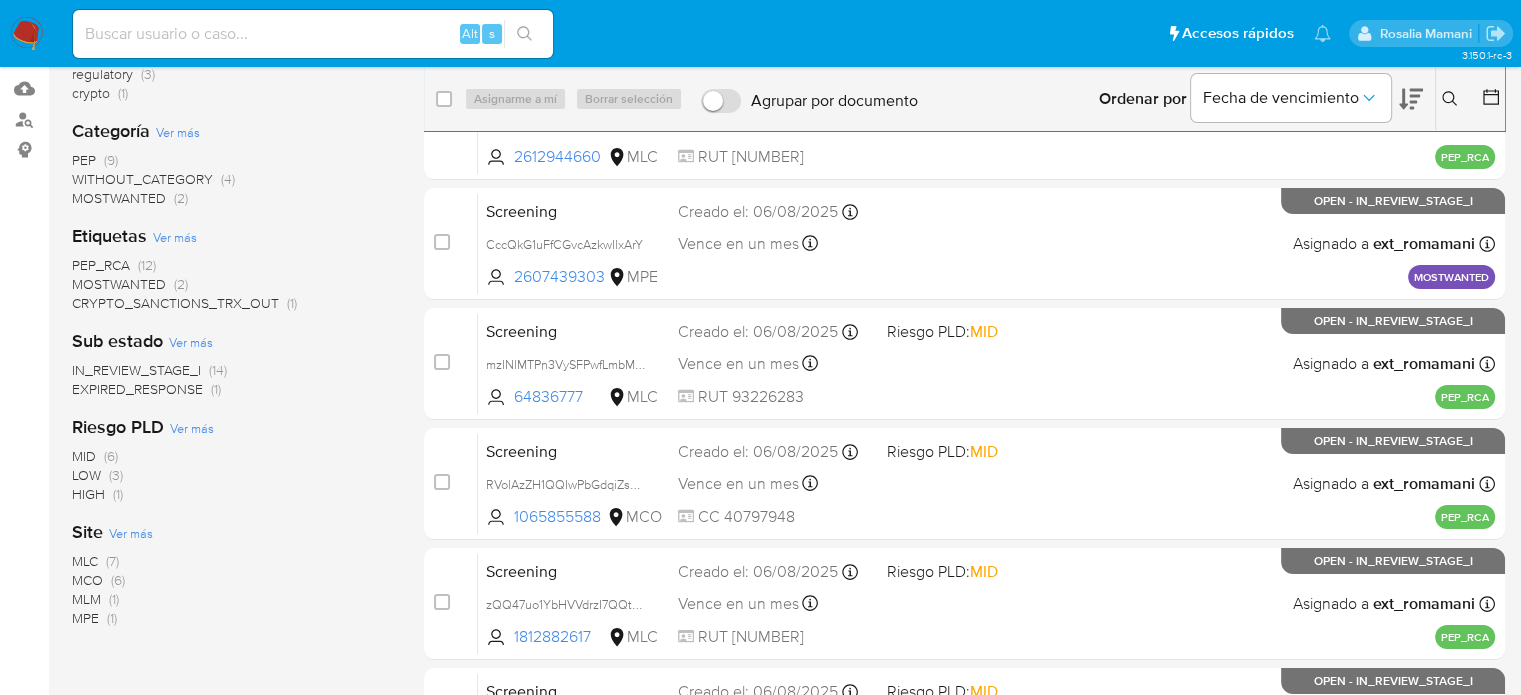 click on "MLM (1)" at bounding box center (95, 599) 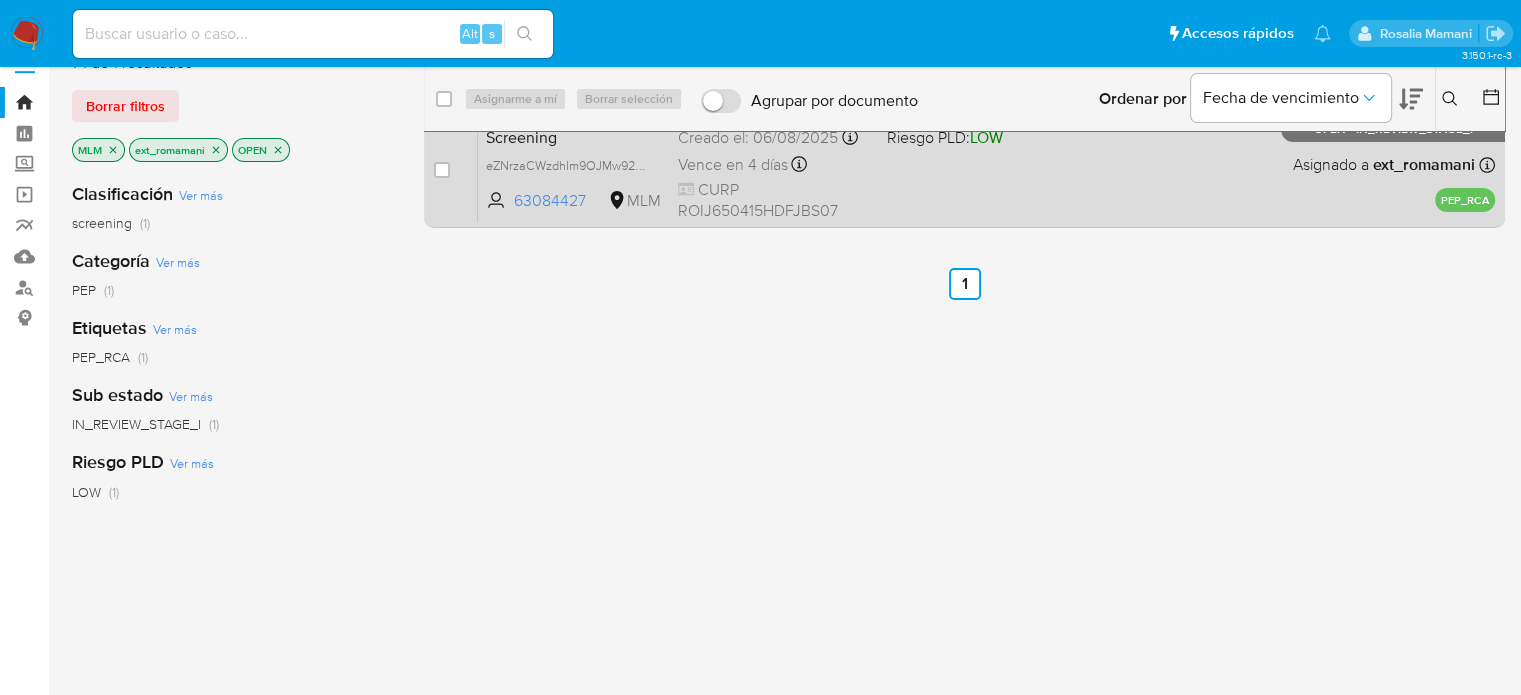 scroll, scrollTop: 0, scrollLeft: 0, axis: both 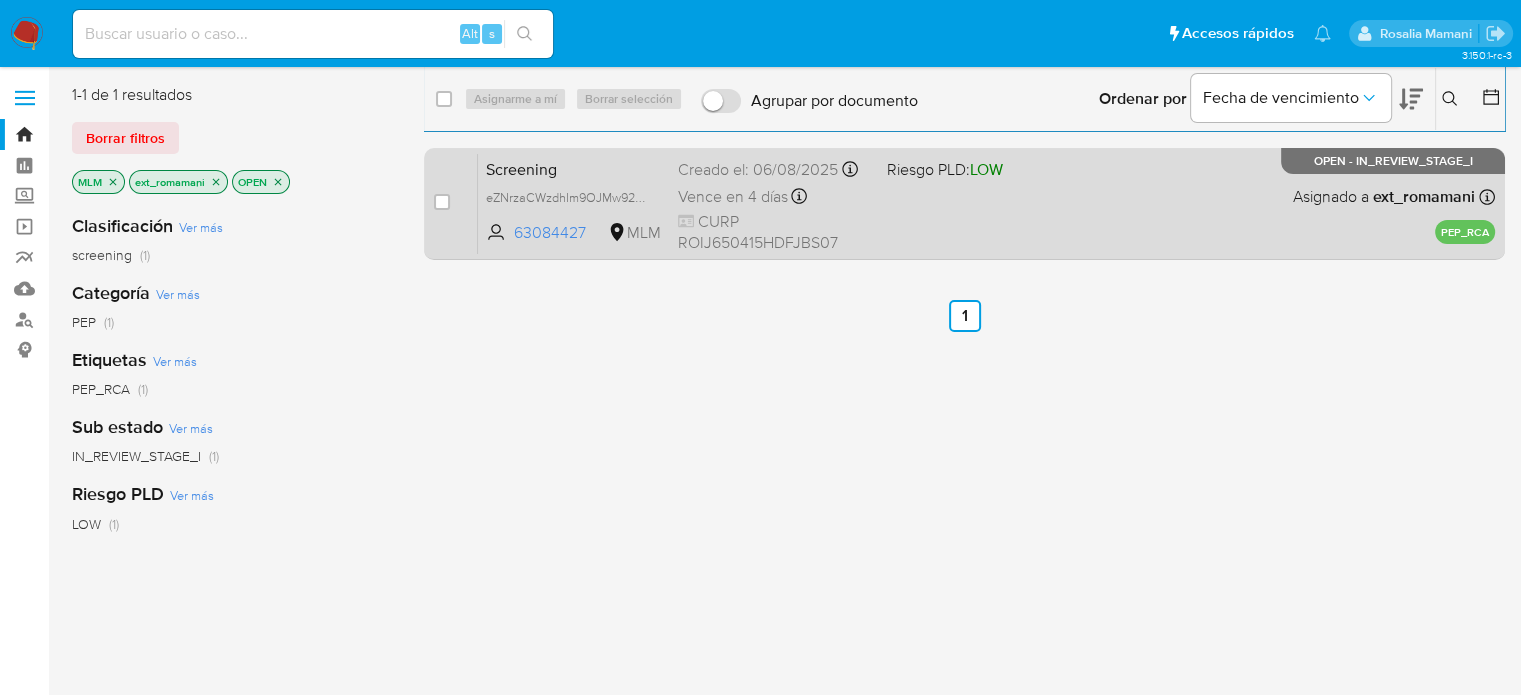 click on "CURP   [ALPHANUMERIC]" at bounding box center [774, 232] 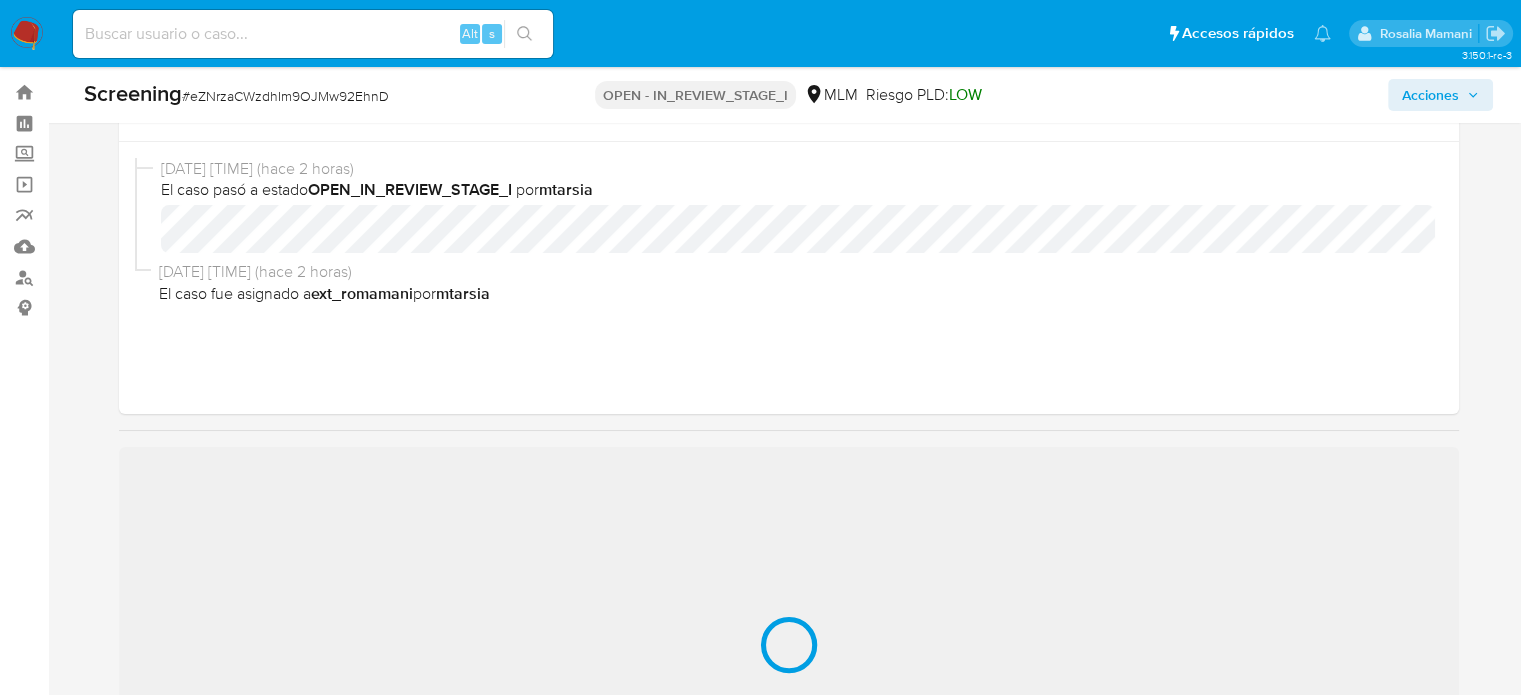 scroll, scrollTop: 400, scrollLeft: 0, axis: vertical 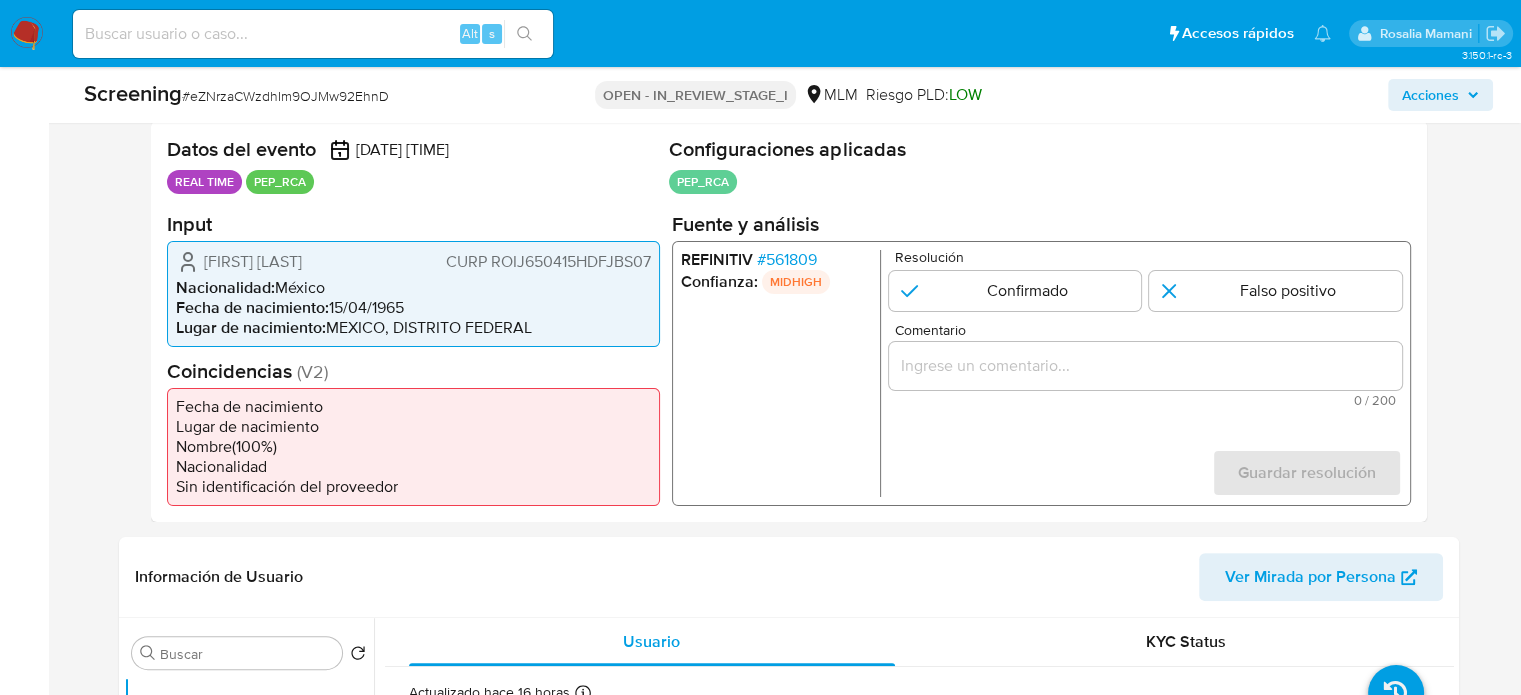 select on "10" 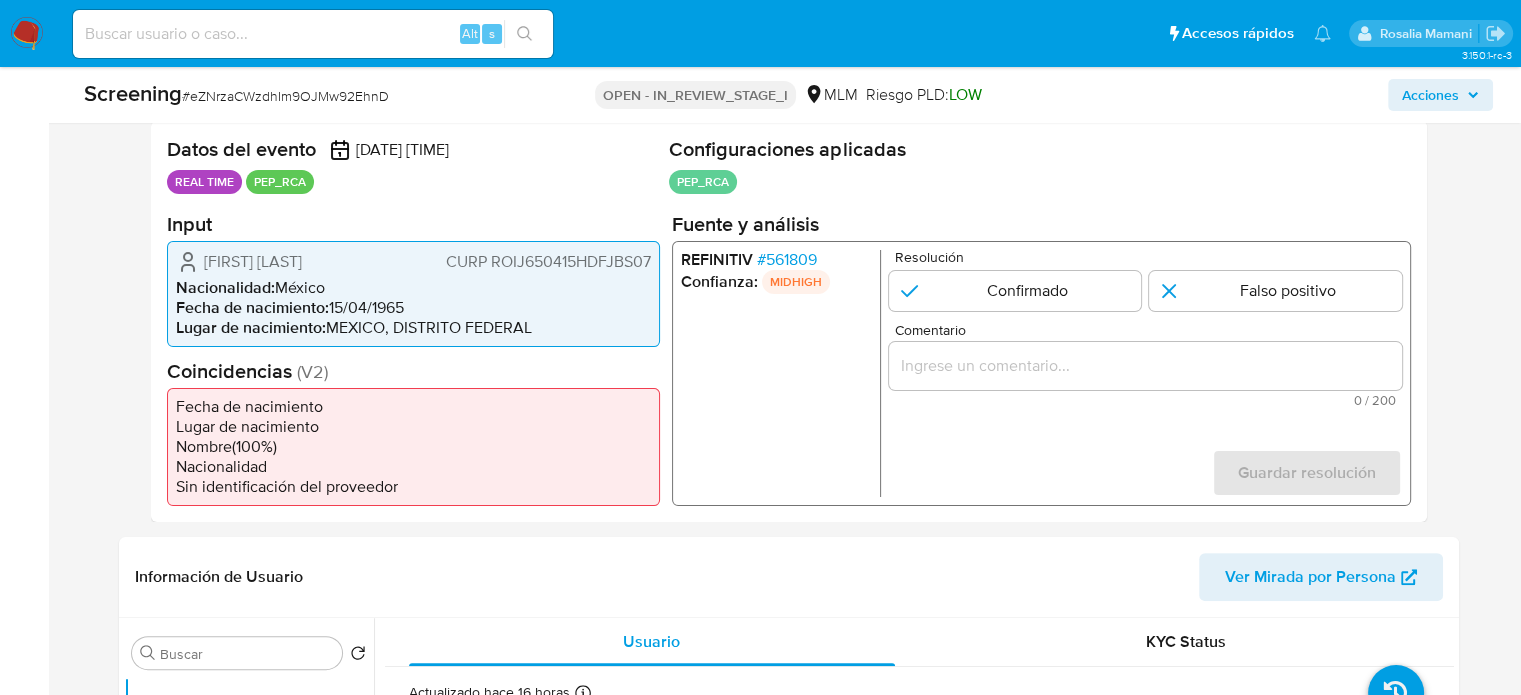 drag, startPoint x: 356, startPoint y: 255, endPoint x: 174, endPoint y: 267, distance: 182.39517 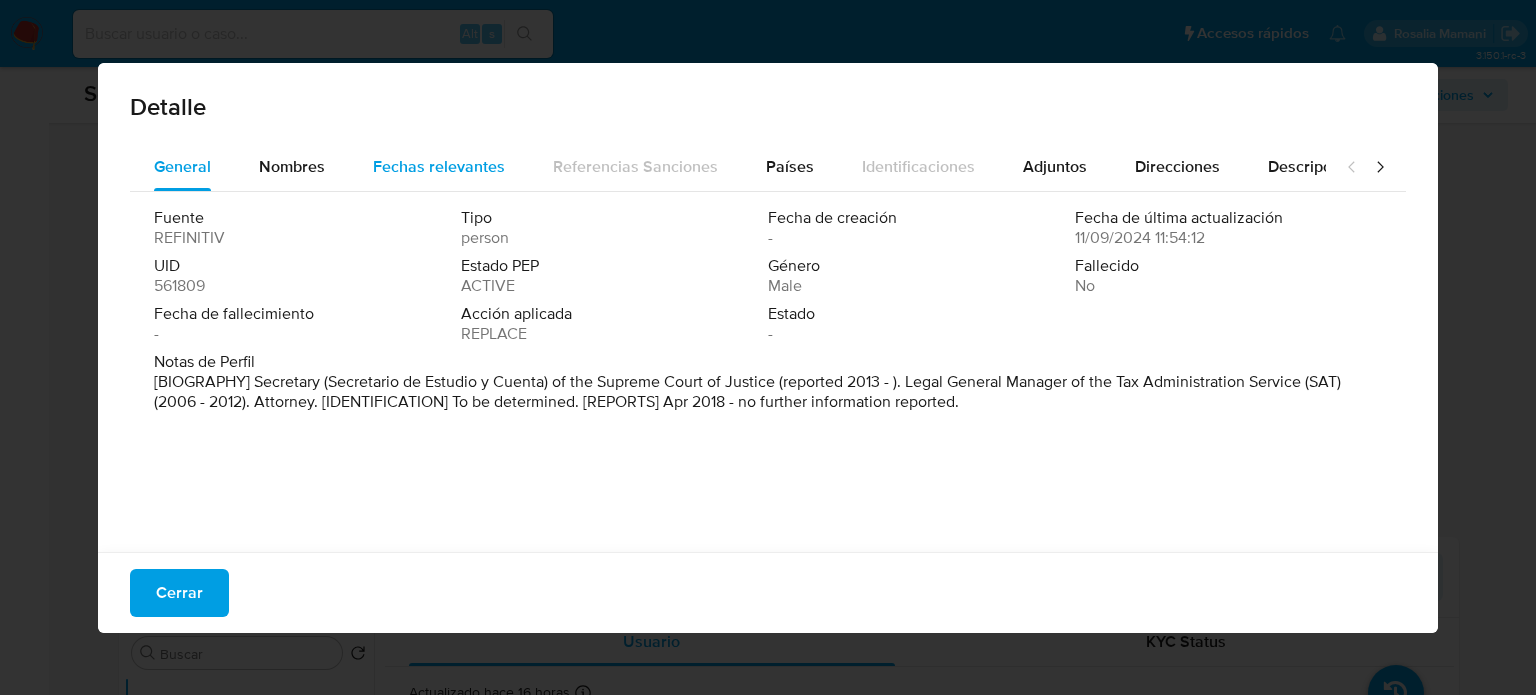 click on "Fechas relevantes" at bounding box center (439, 166) 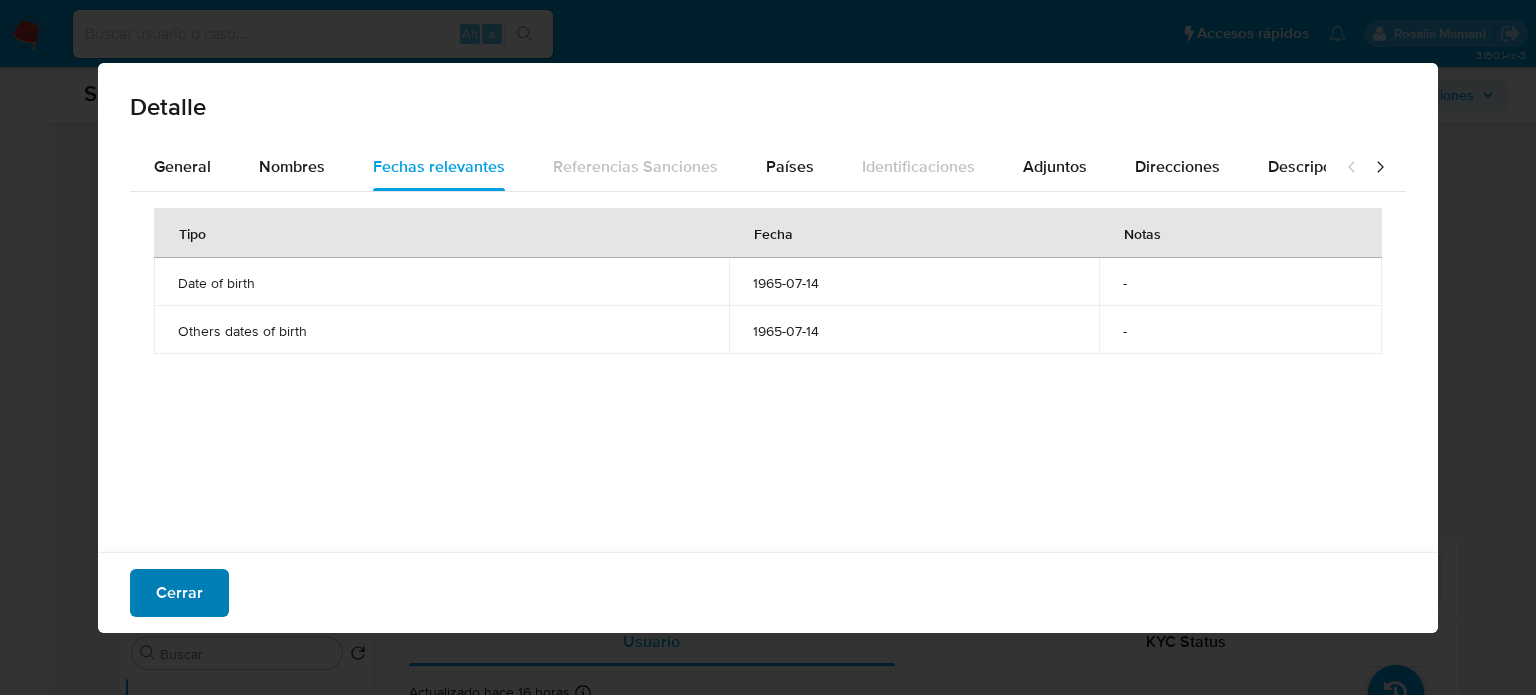 click on "Cerrar" at bounding box center [179, 593] 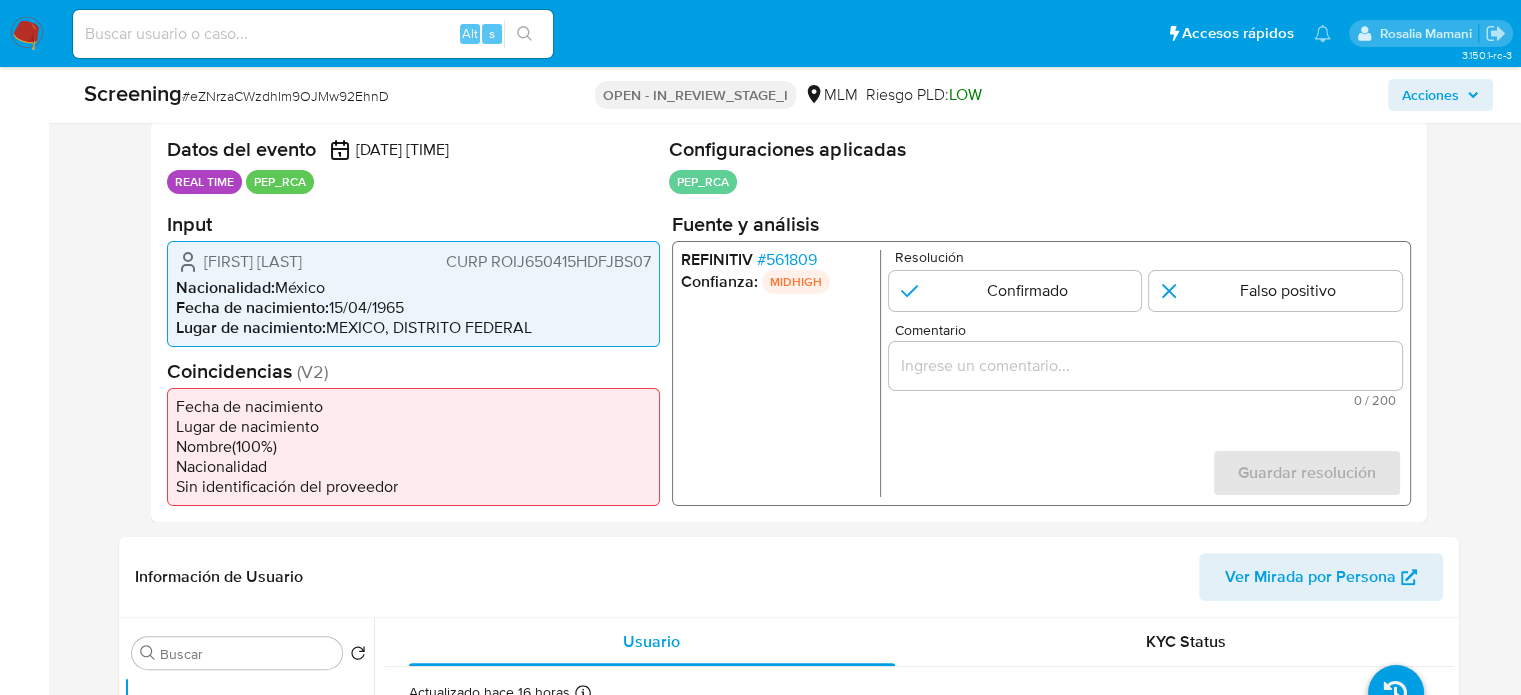 click at bounding box center (1144, 365) 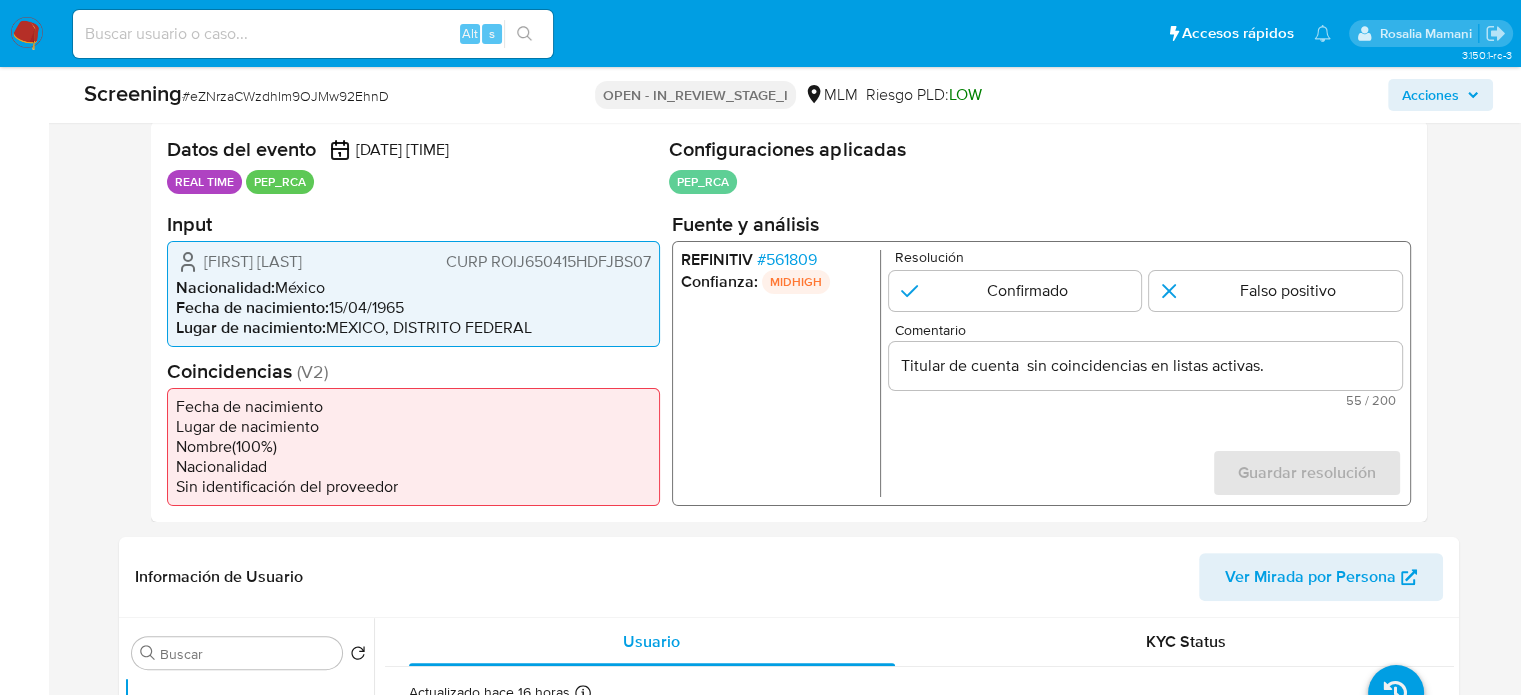 drag, startPoint x: 200, startPoint y: 264, endPoint x: 654, endPoint y: 263, distance: 454.0011 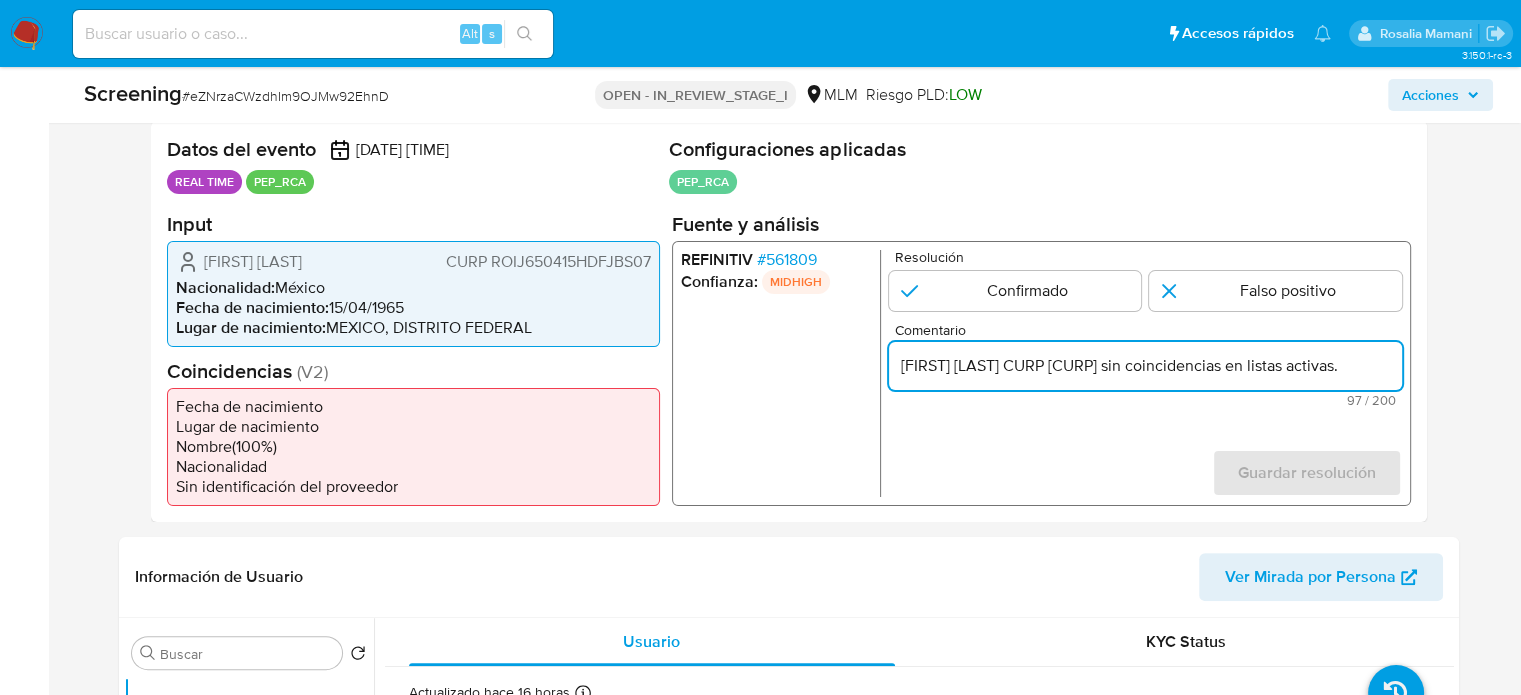 click on "Titular de cuenta Jesus Rojas Ibañez CURP ROIJ650415HDFJBS07 sin coincidencias en listas activas." at bounding box center (1144, 365) 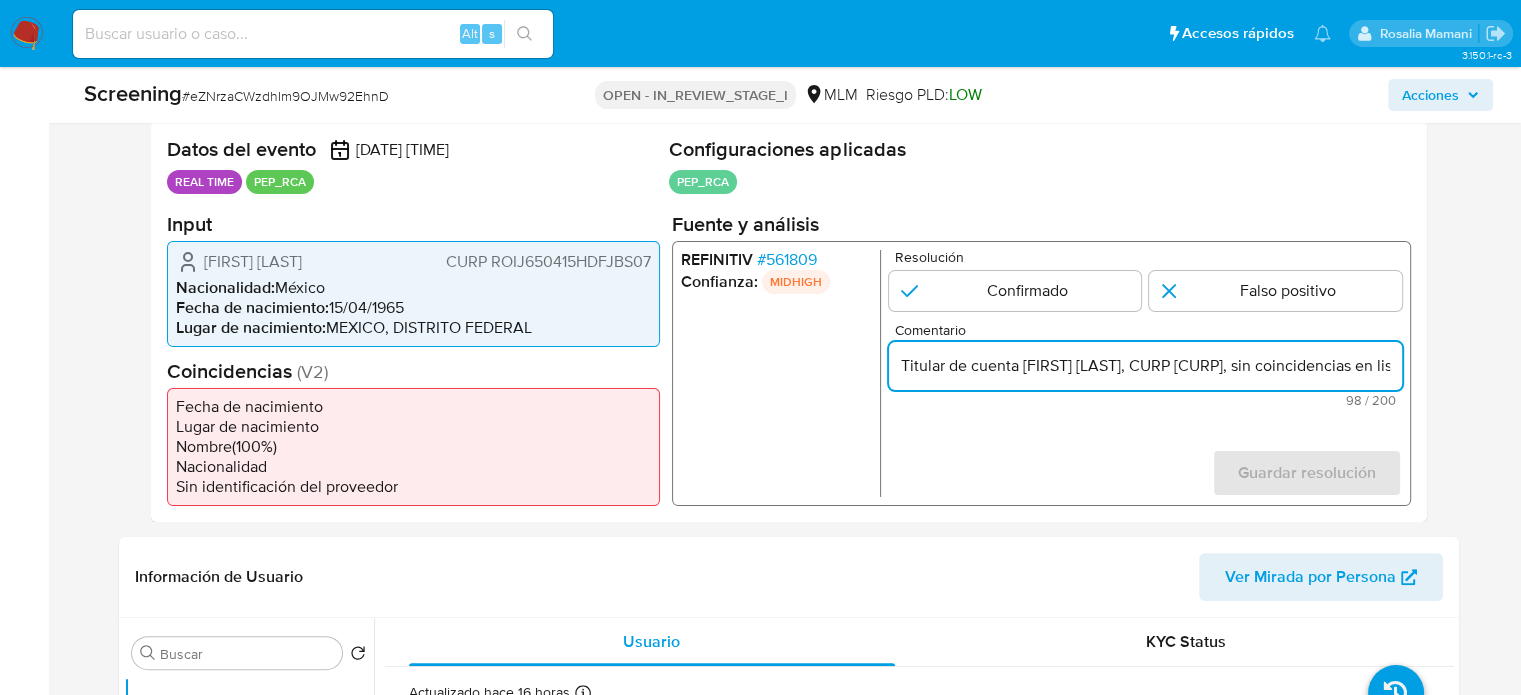 click on "Titular de cuenta Jesus Rojas Ibañez, CURP ROIJ650415HDFJBS07 sin coincidencias en listas activas." at bounding box center [1144, 365] 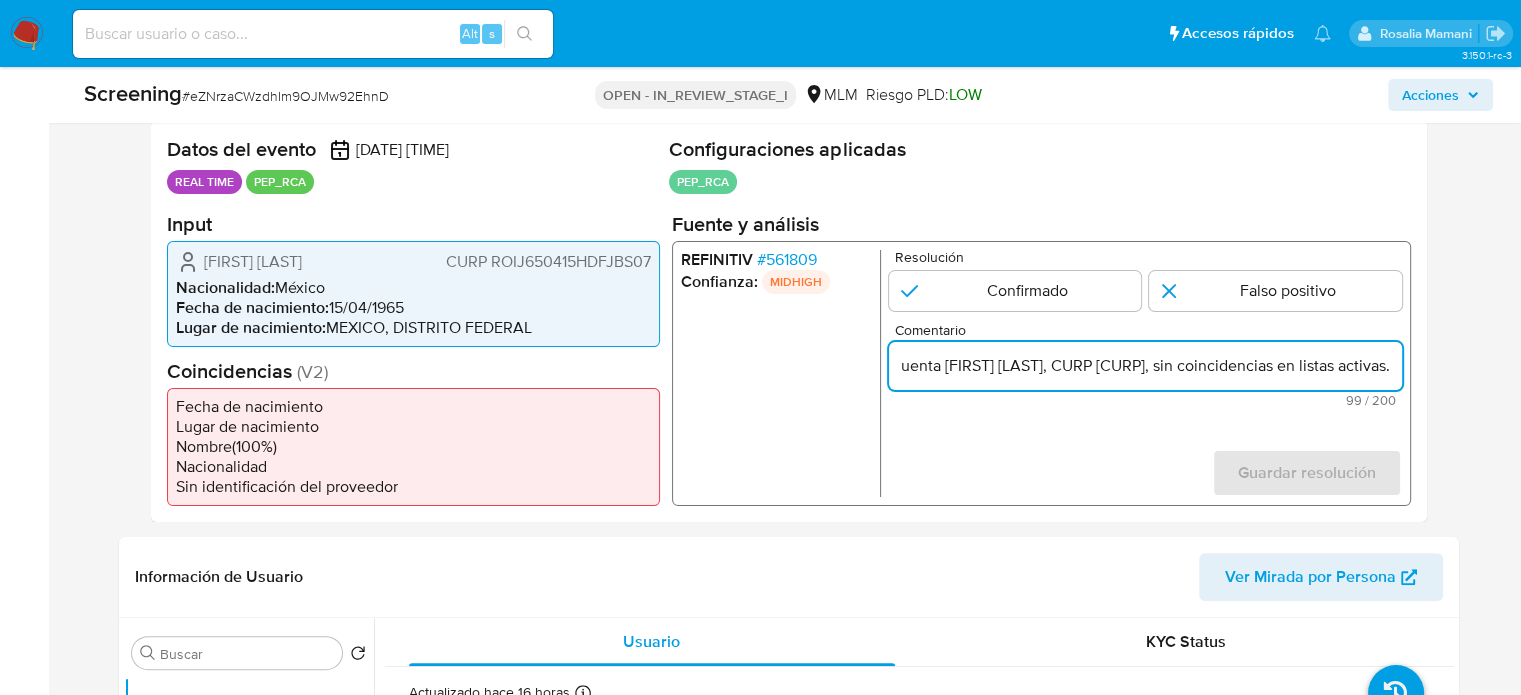 scroll, scrollTop: 0, scrollLeft: 223, axis: horizontal 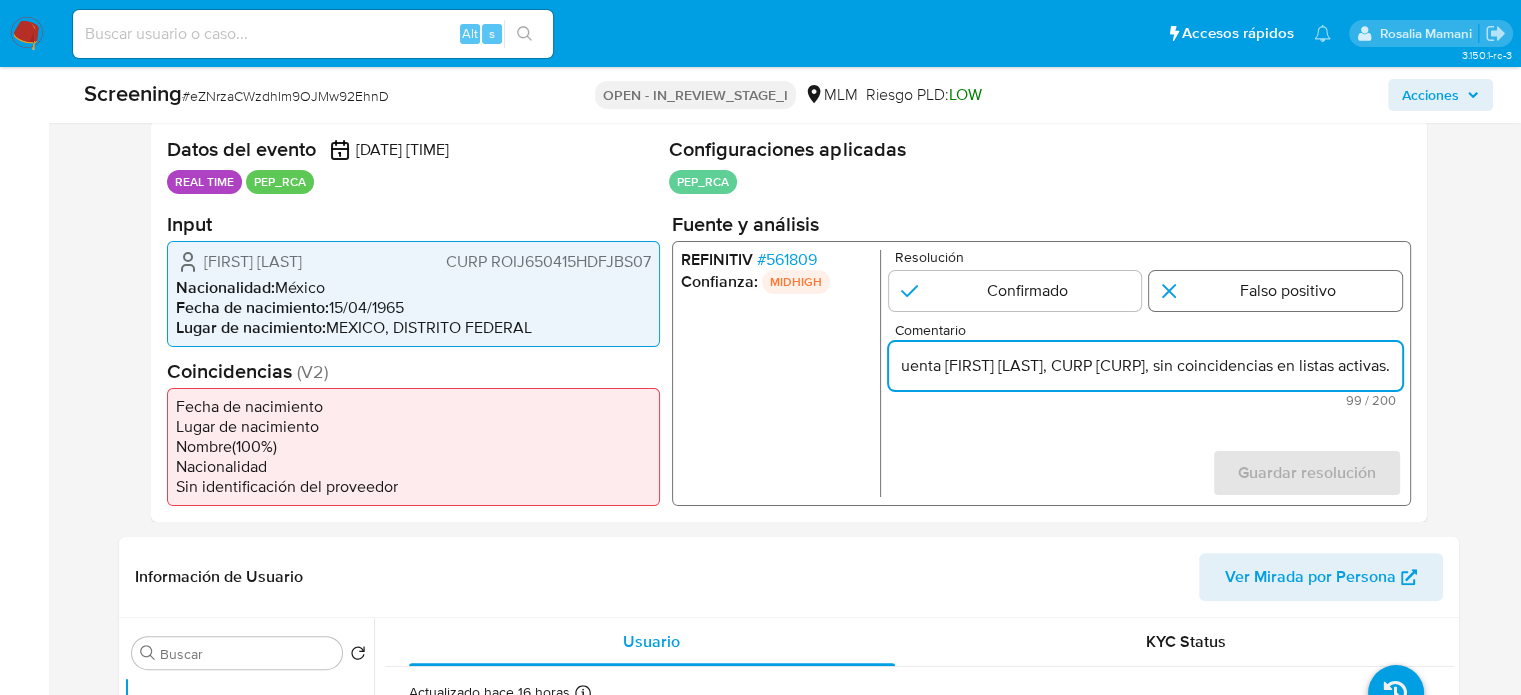 type on "Titular de cuenta [FIRST] [LAST], CURP [CURP], sin coincidencias en listas activas." 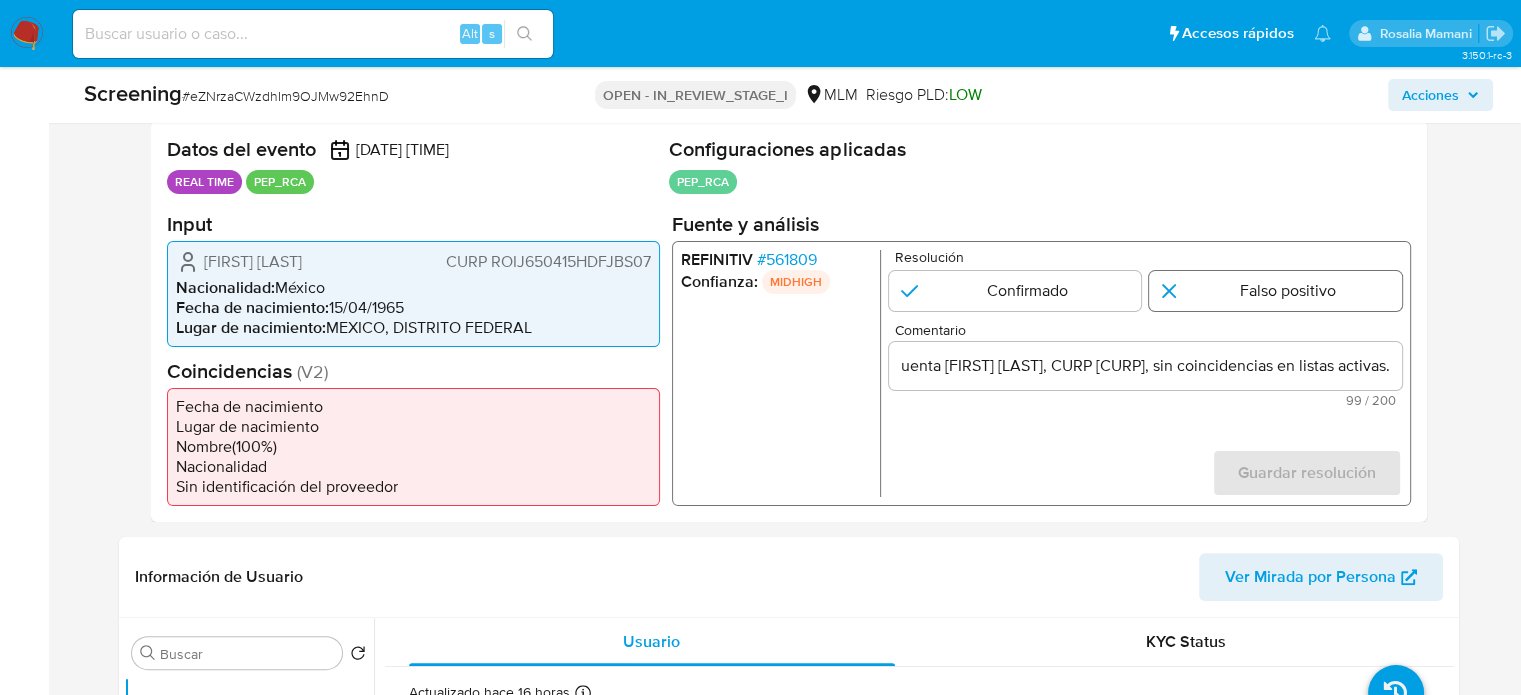 scroll, scrollTop: 0, scrollLeft: 0, axis: both 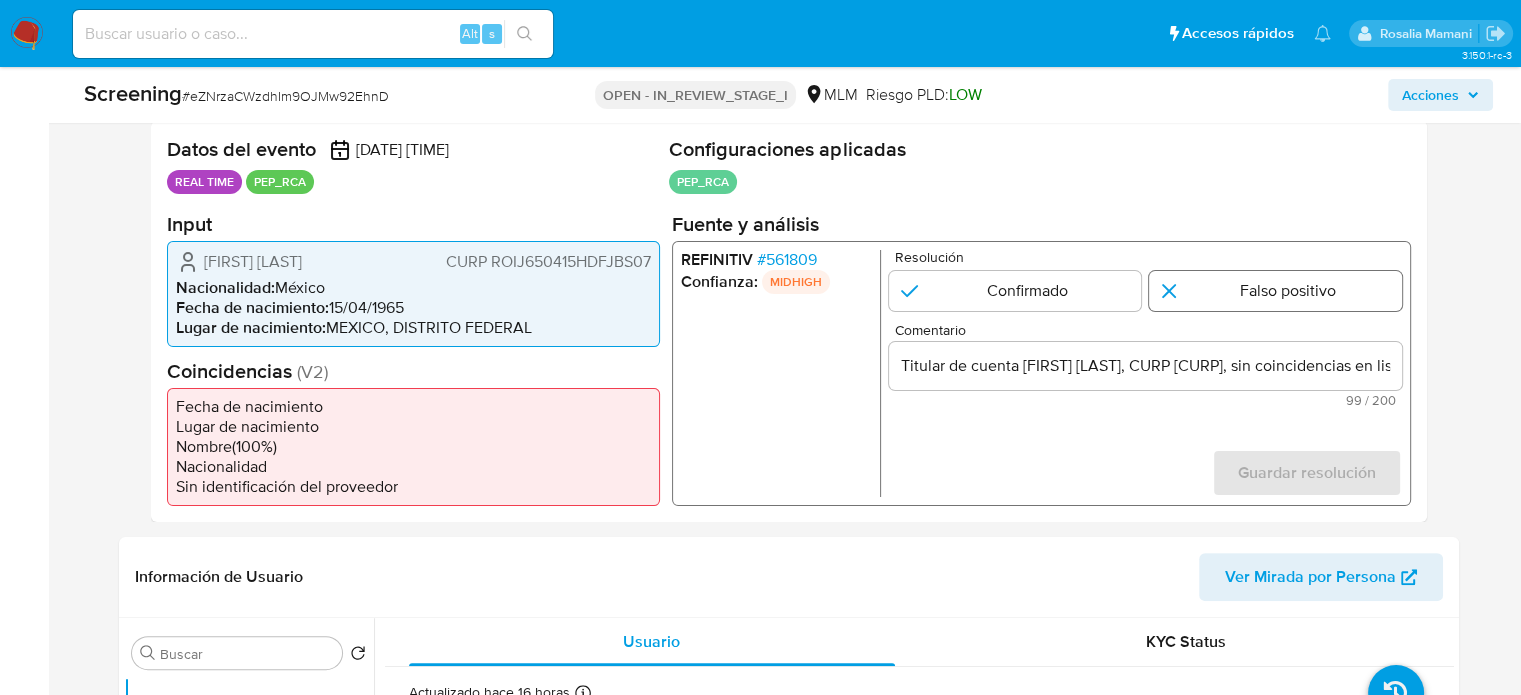 click at bounding box center (1275, 290) 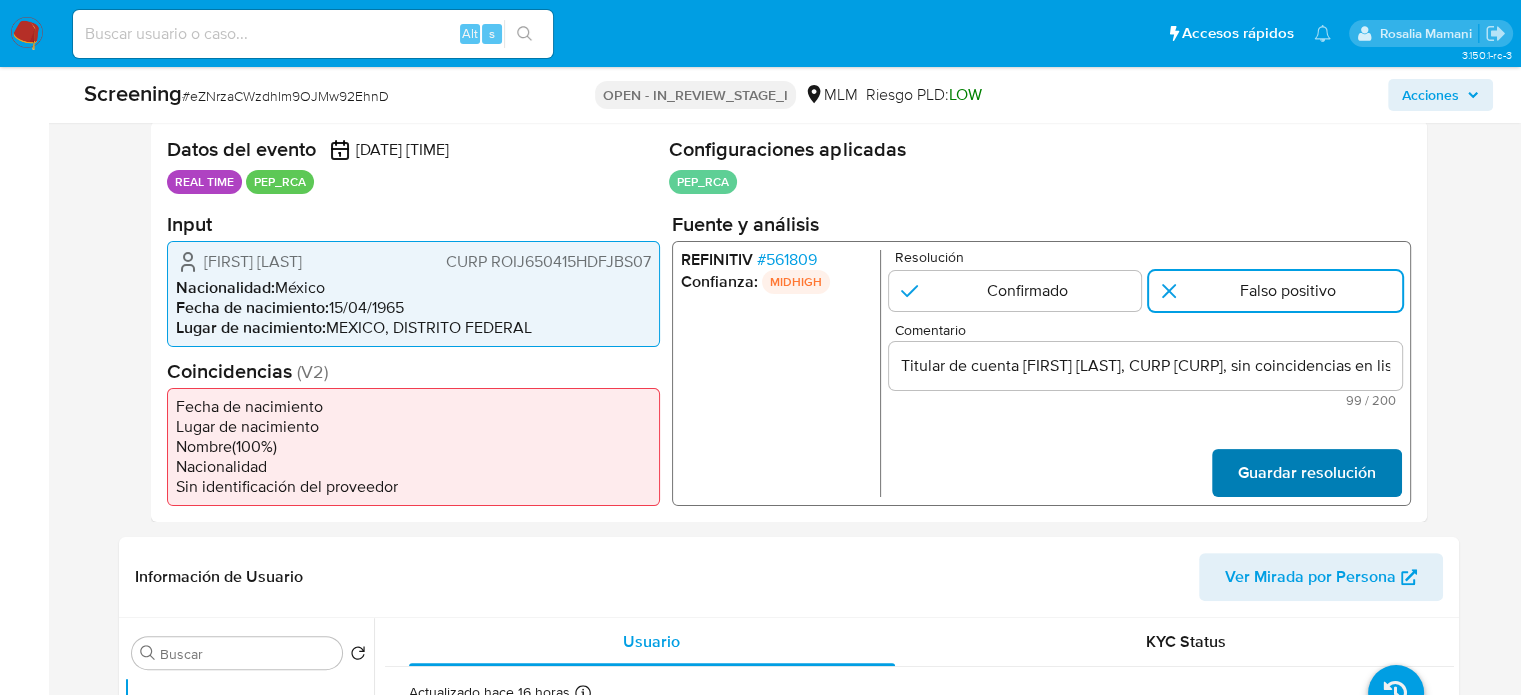 click on "Guardar resolución" at bounding box center (1306, 472) 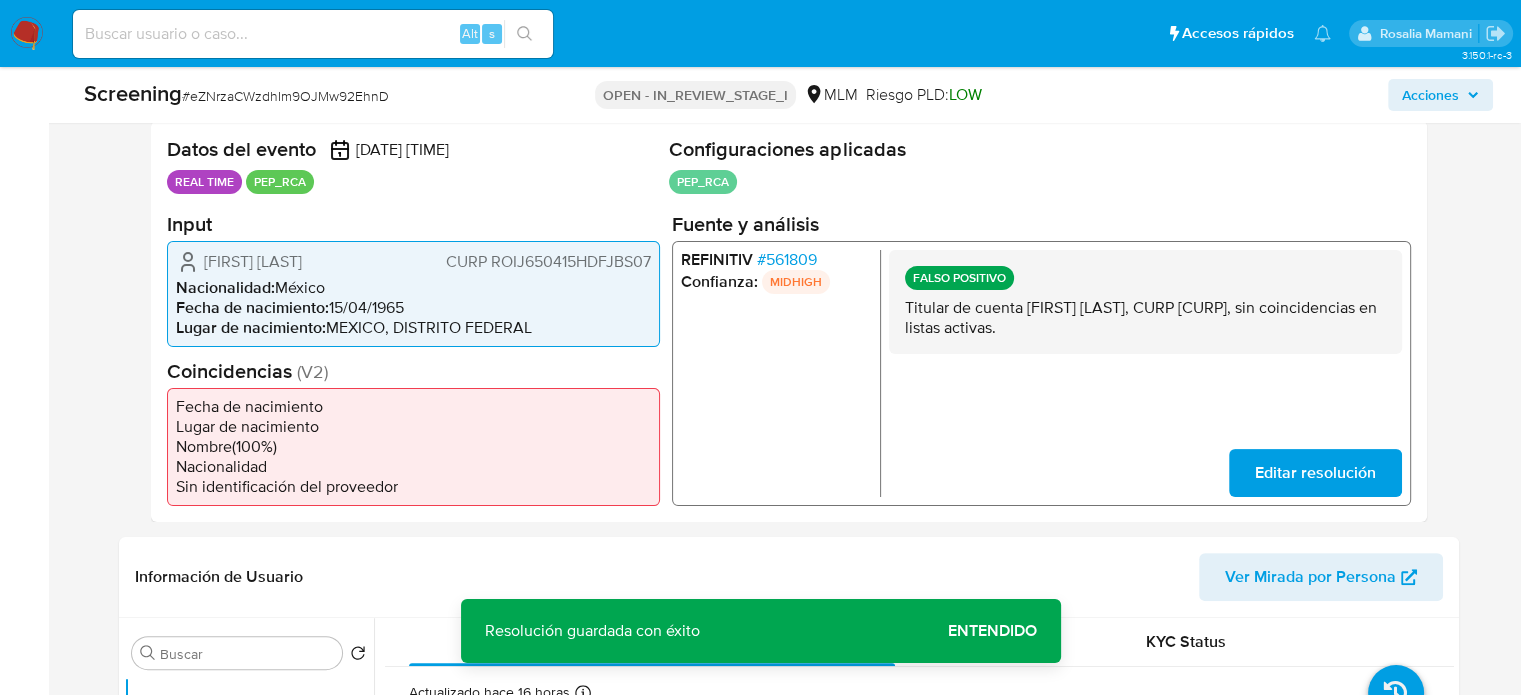 drag, startPoint x: 320, startPoint y: 263, endPoint x: 198, endPoint y: 263, distance: 122 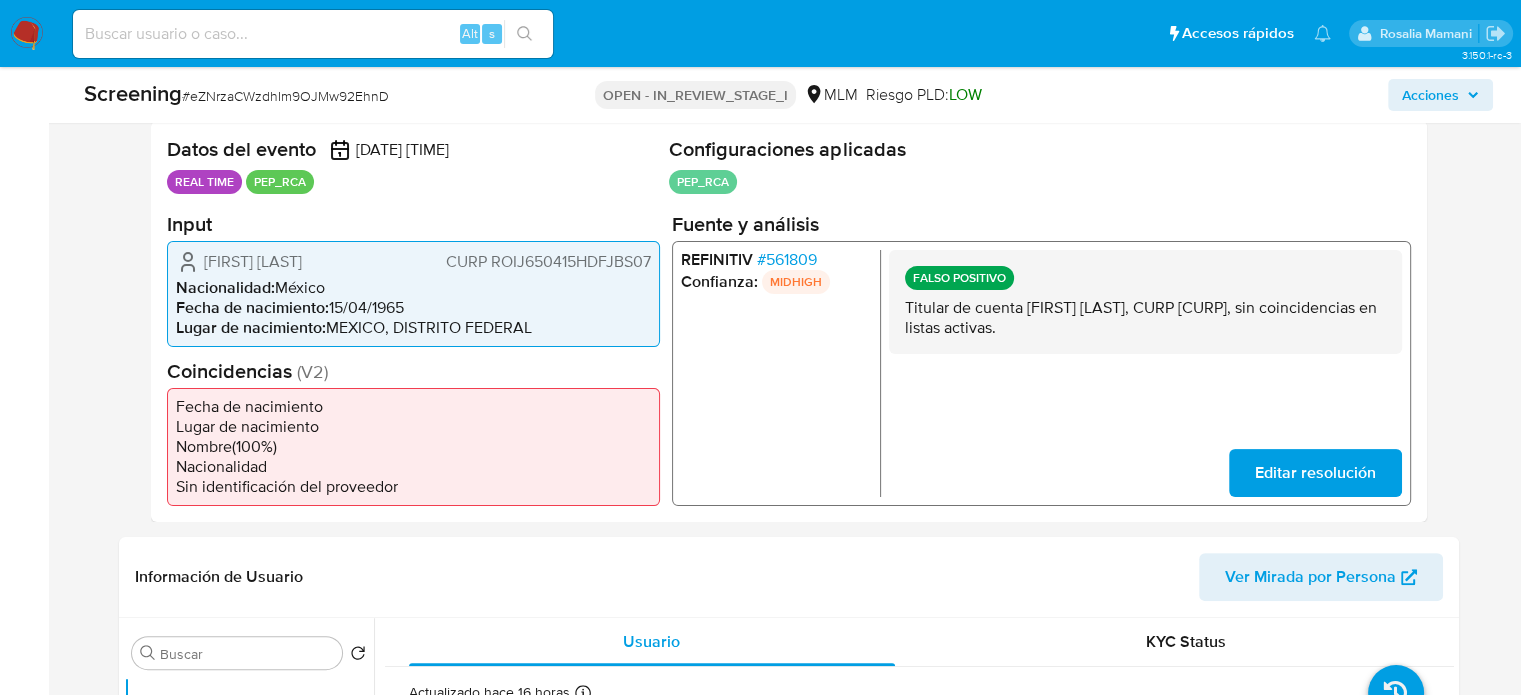 drag, startPoint x: 425, startPoint y: 304, endPoint x: 331, endPoint y: 307, distance: 94.04786 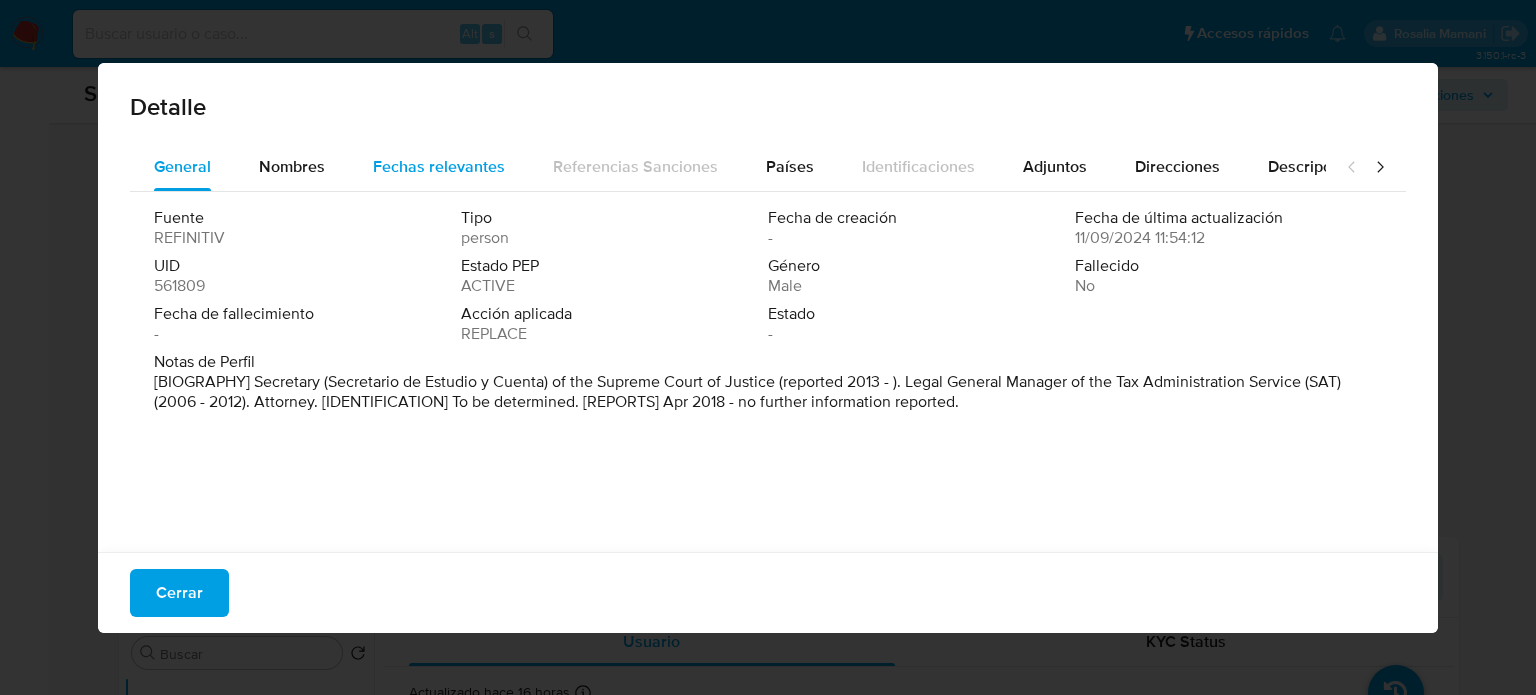 click on "Fechas relevantes" at bounding box center (439, 166) 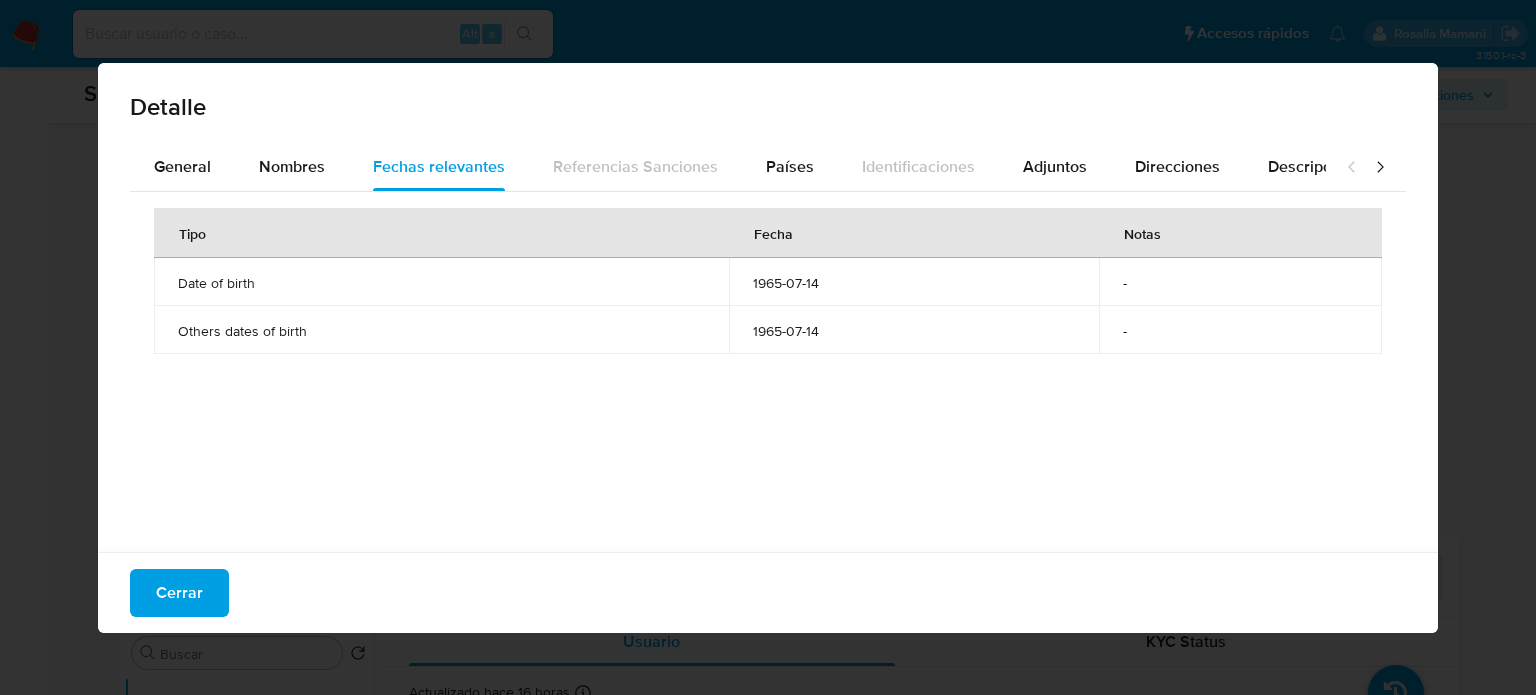 type 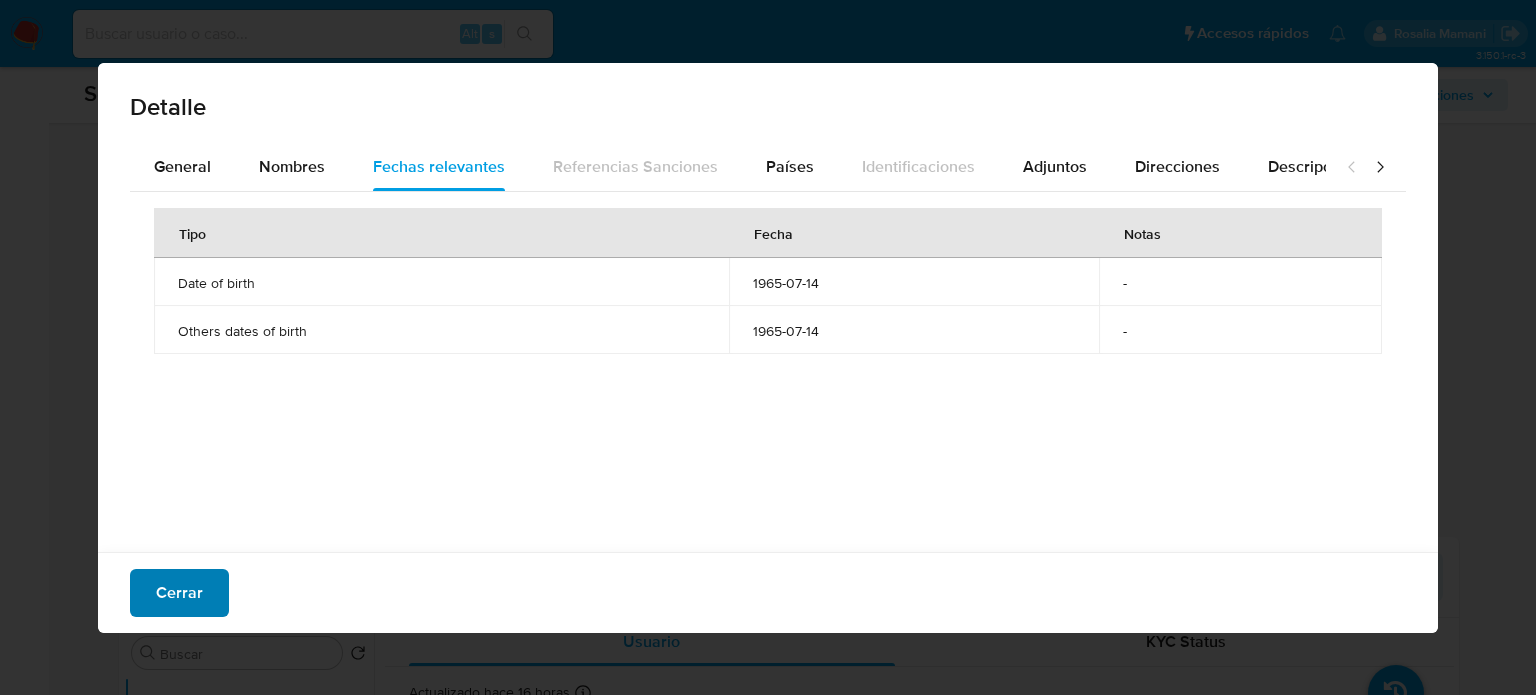 drag, startPoint x: 143, startPoint y: 604, endPoint x: 151, endPoint y: 597, distance: 10.630146 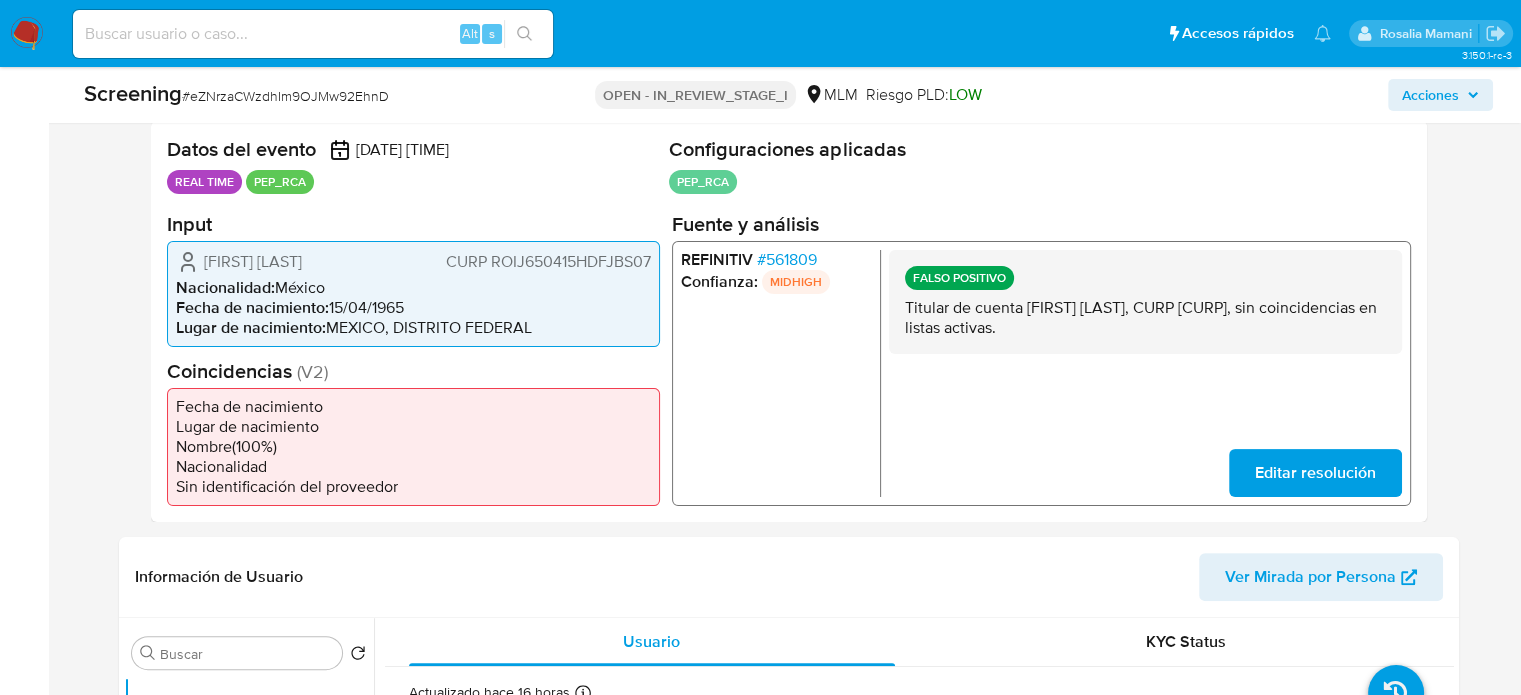 click on "# 561809" at bounding box center [786, 259] 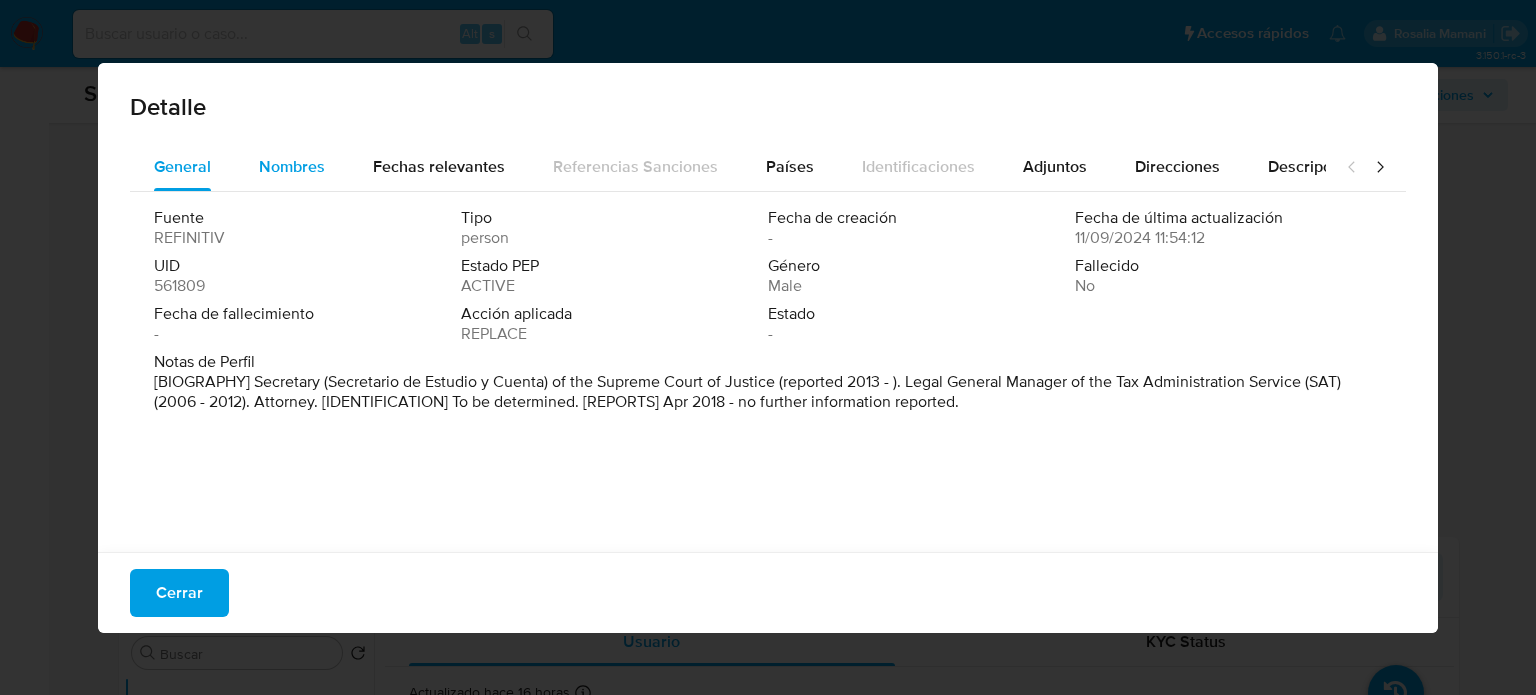 click on "Nombres" at bounding box center [292, 166] 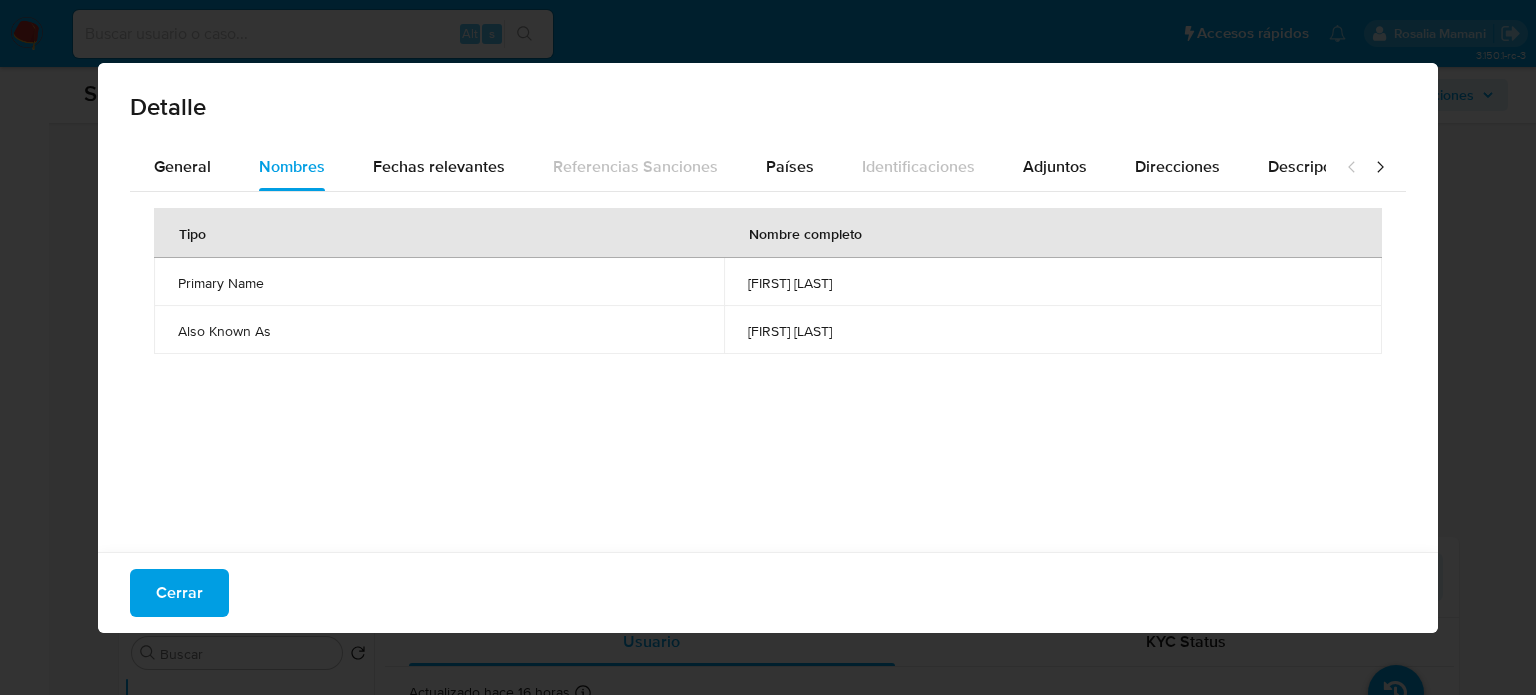 drag, startPoint x: 728, startPoint y: 281, endPoint x: 883, endPoint y: 281, distance: 155 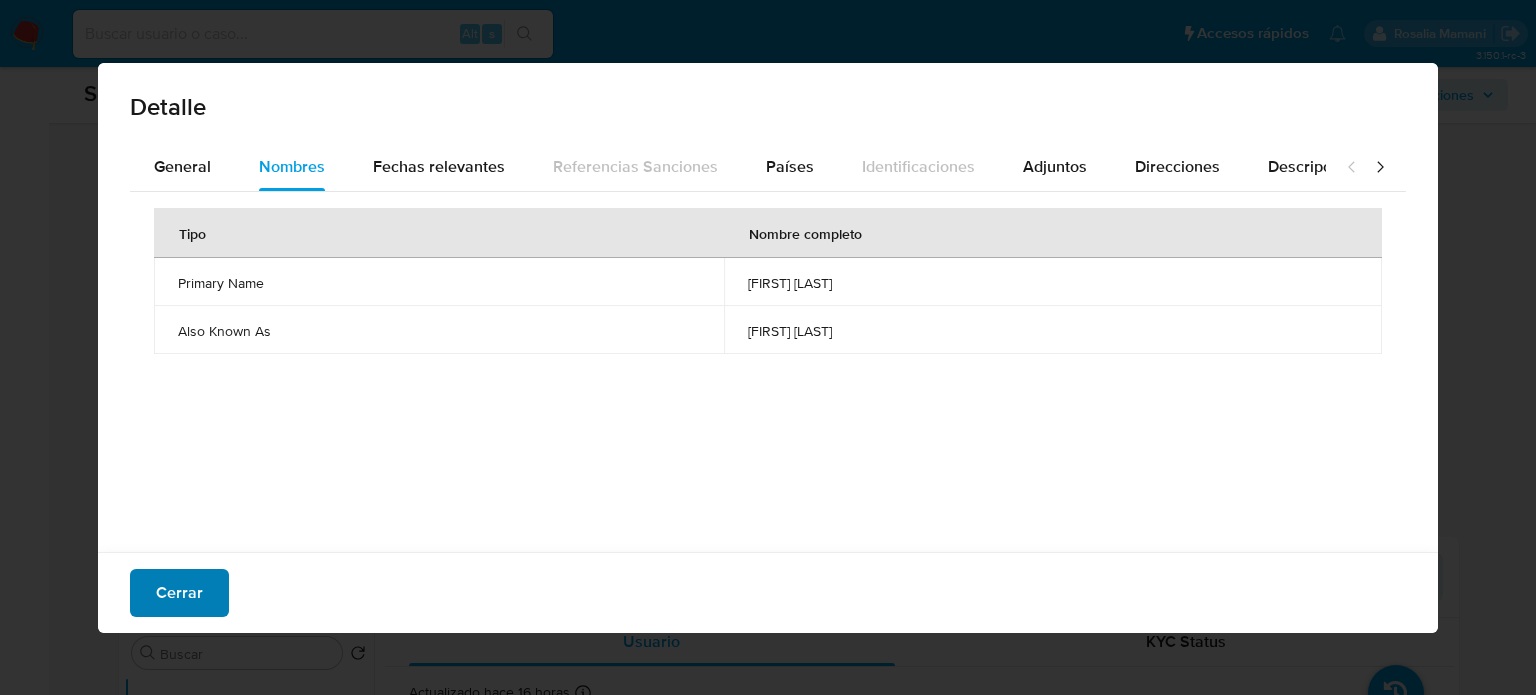 drag, startPoint x: 207, startPoint y: 585, endPoint x: 195, endPoint y: 569, distance: 20 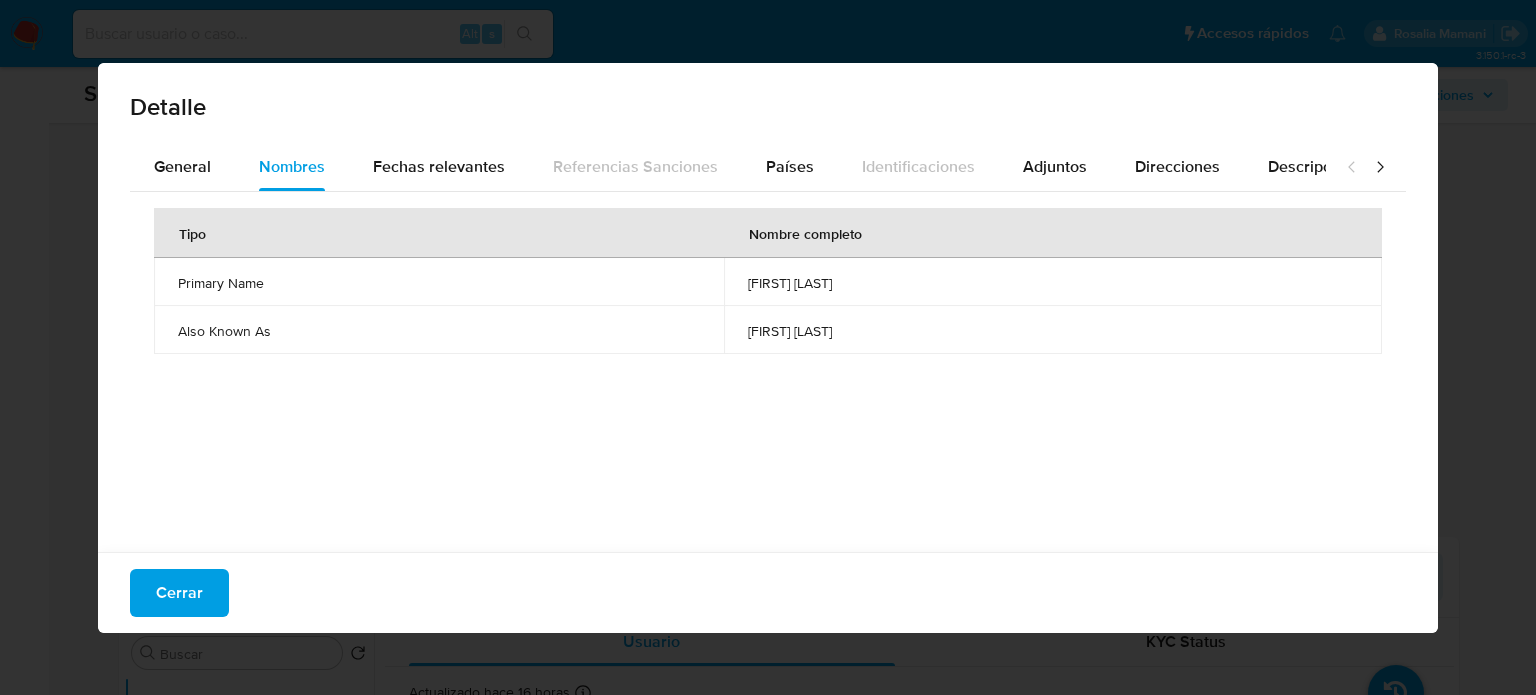 click on "Cerrar" at bounding box center [179, 593] 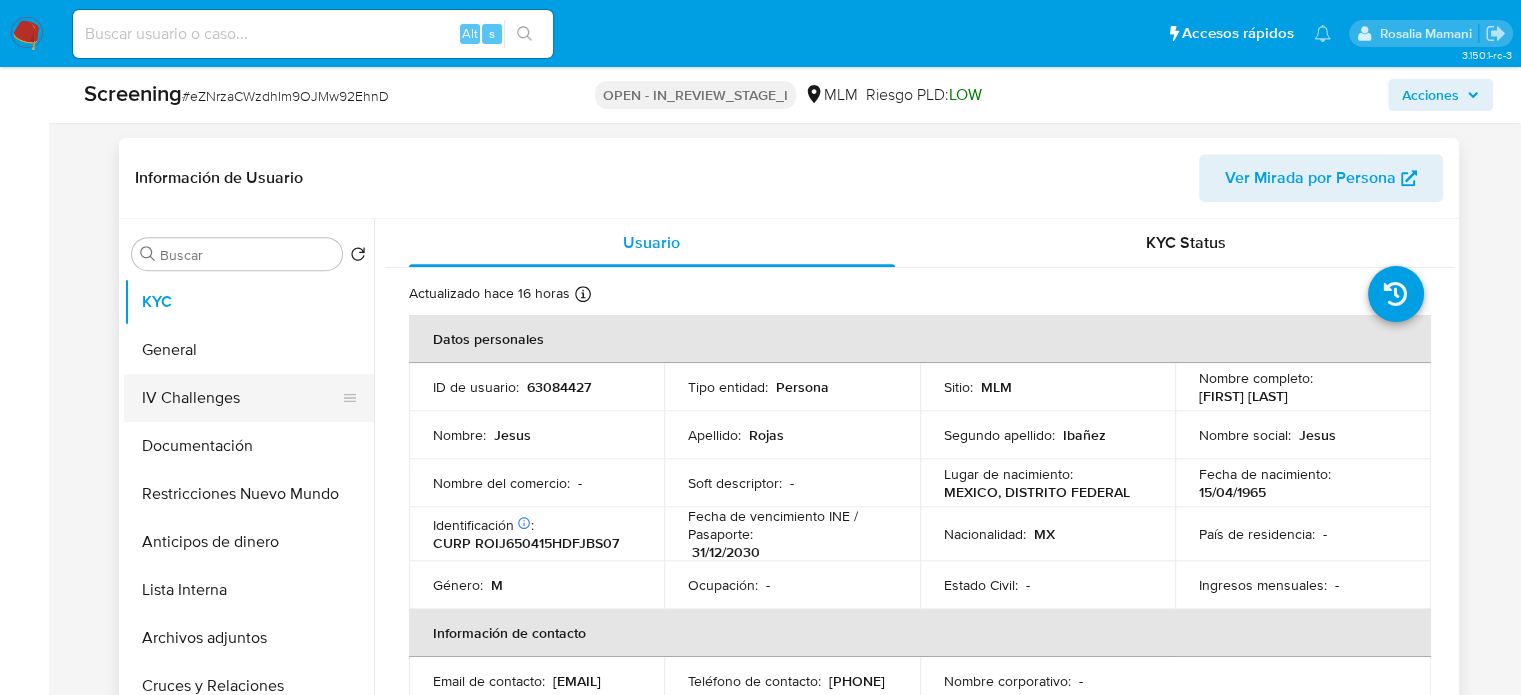 scroll, scrollTop: 800, scrollLeft: 0, axis: vertical 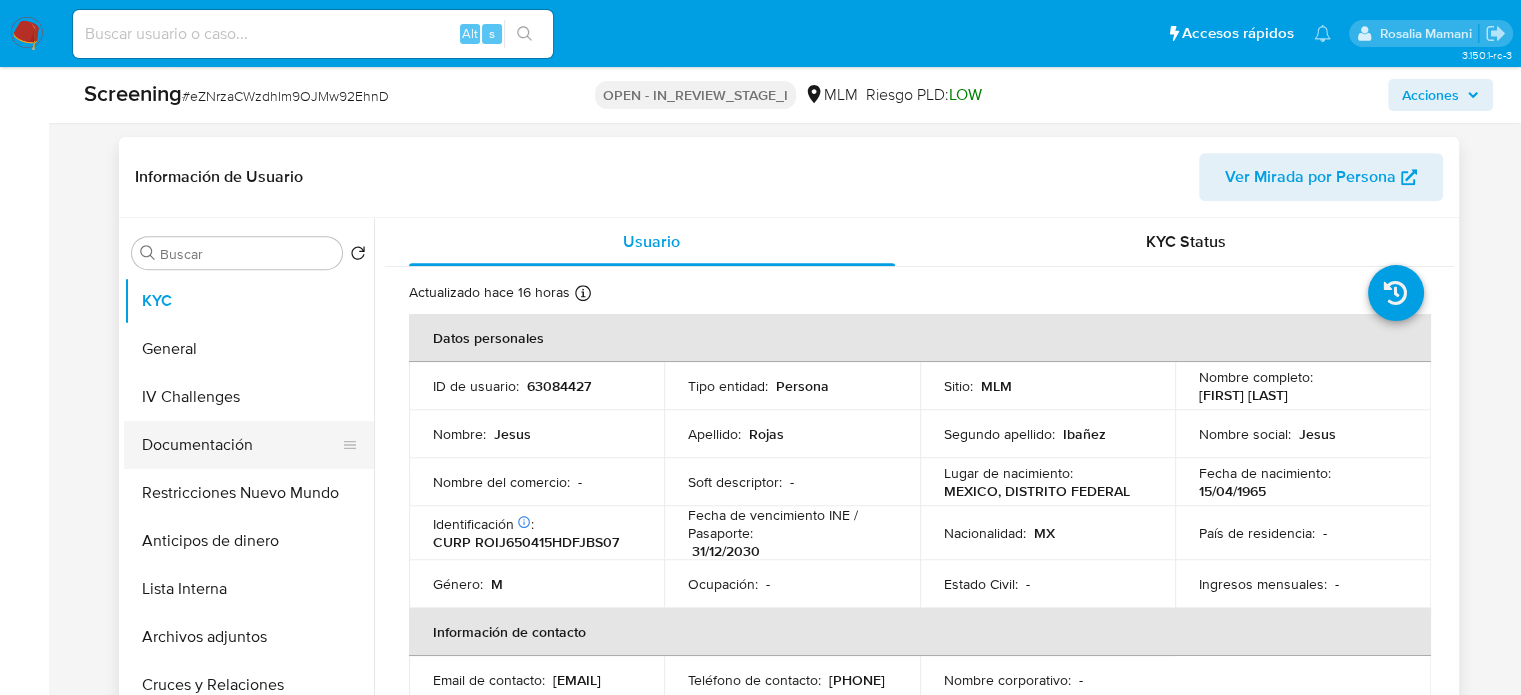 click on "Documentación" at bounding box center [241, 445] 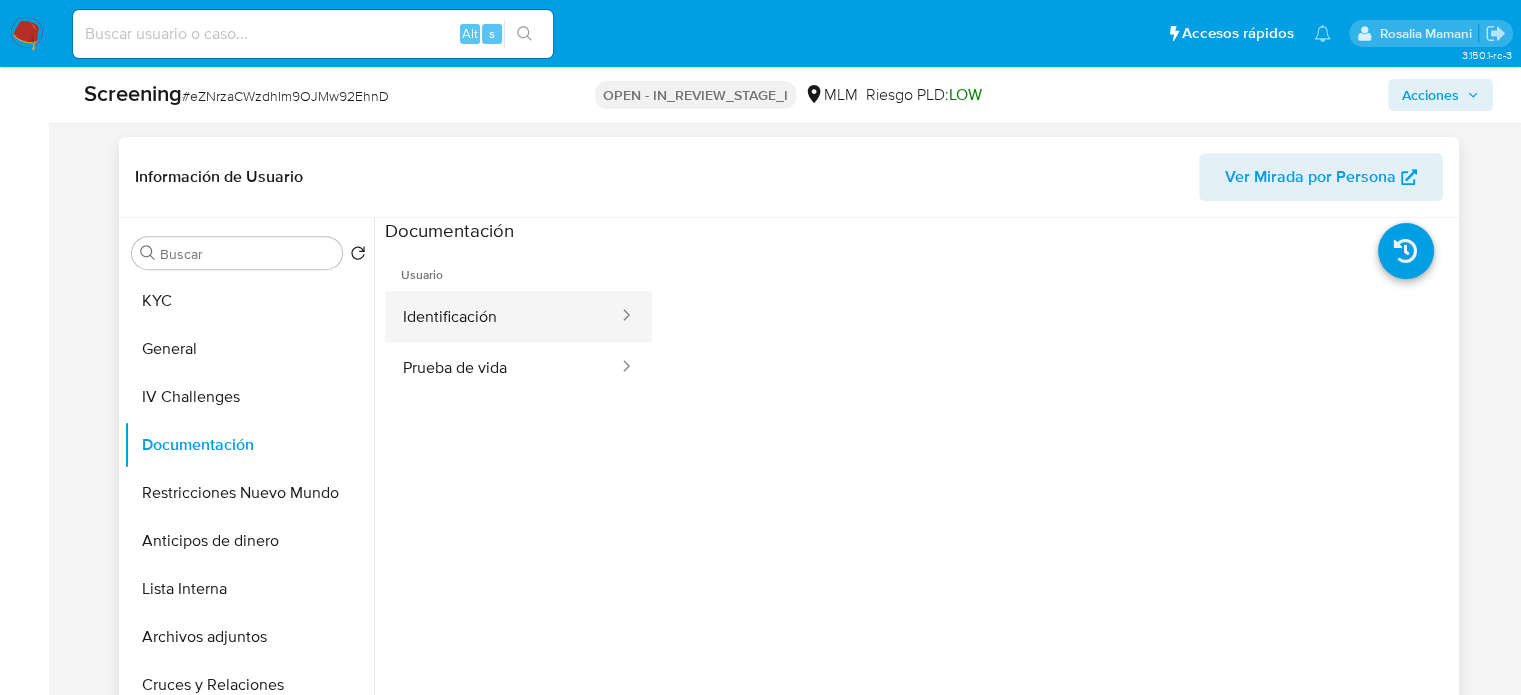 click on "Identificación" at bounding box center [502, 316] 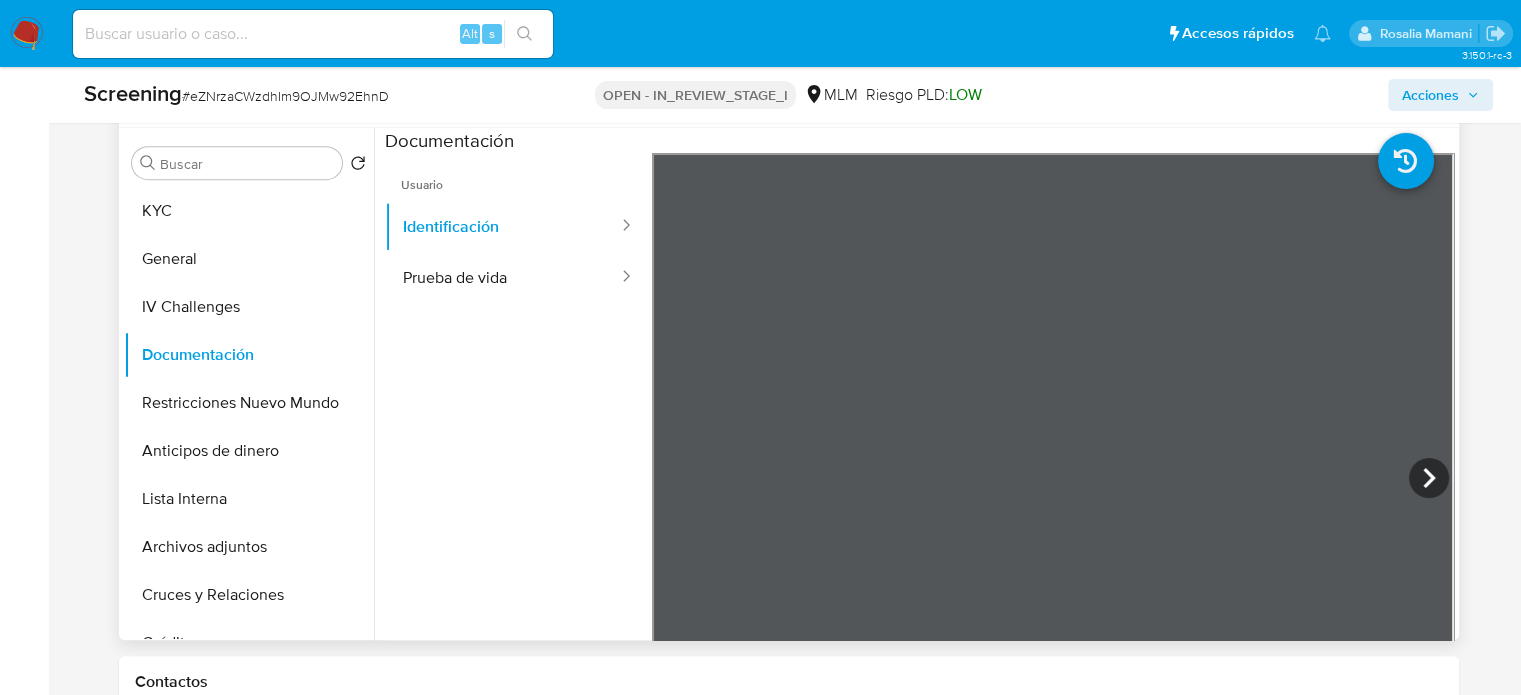 scroll, scrollTop: 900, scrollLeft: 0, axis: vertical 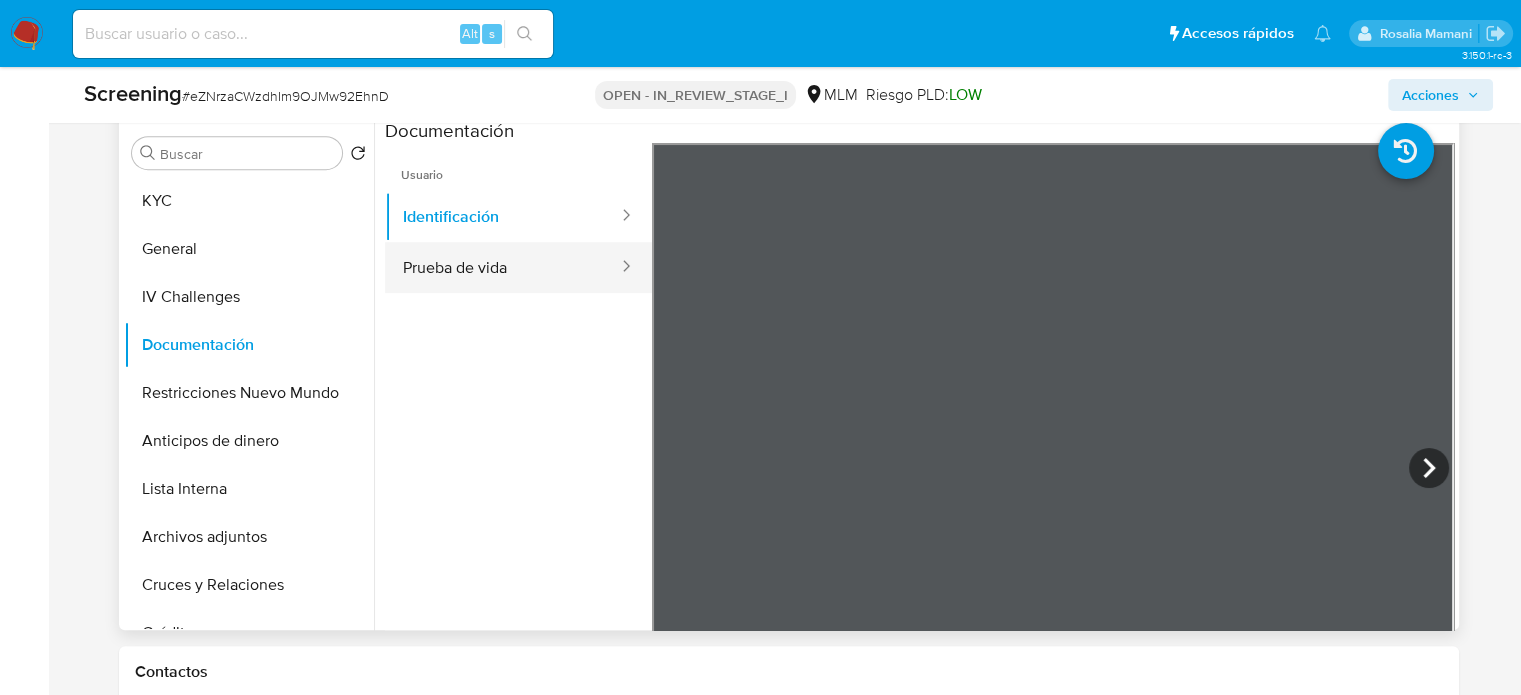 click on "Prueba de vida" at bounding box center (502, 267) 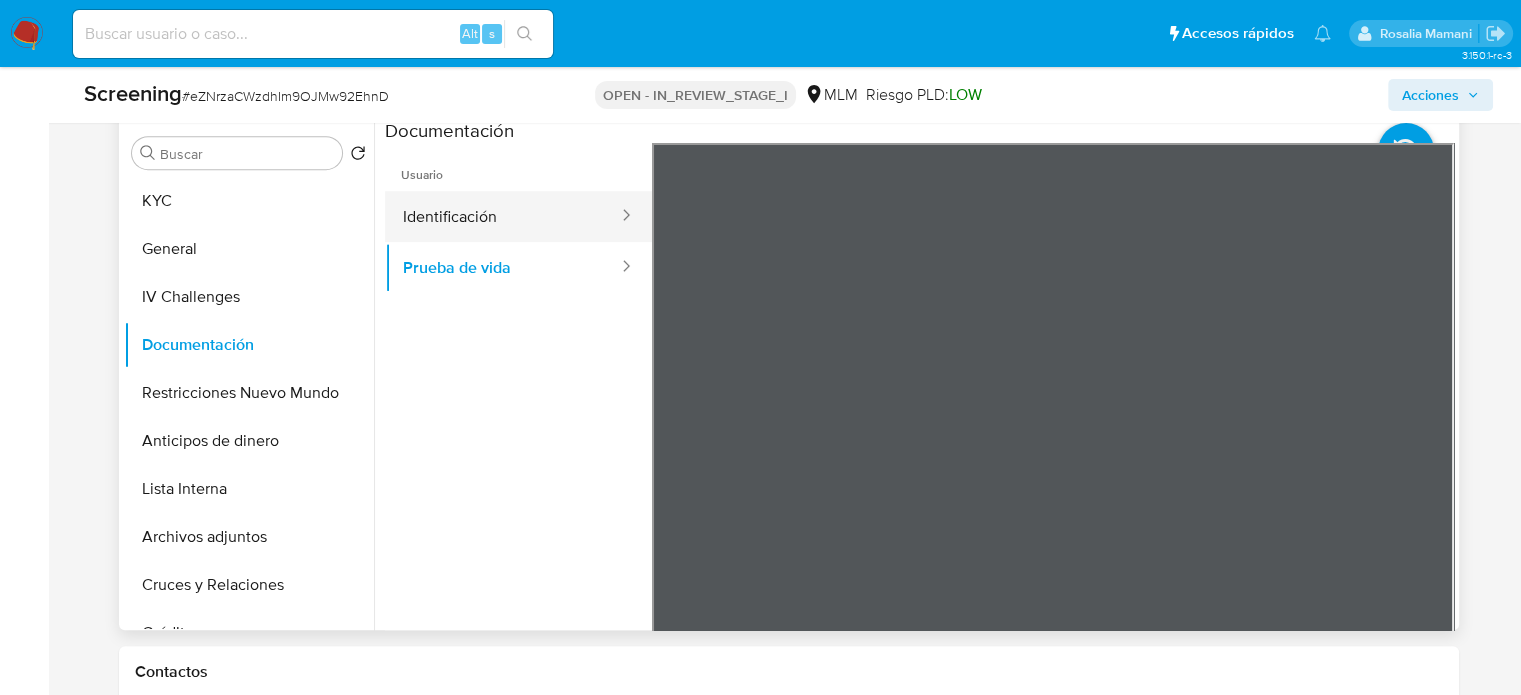 click on "Identificación" at bounding box center (502, 216) 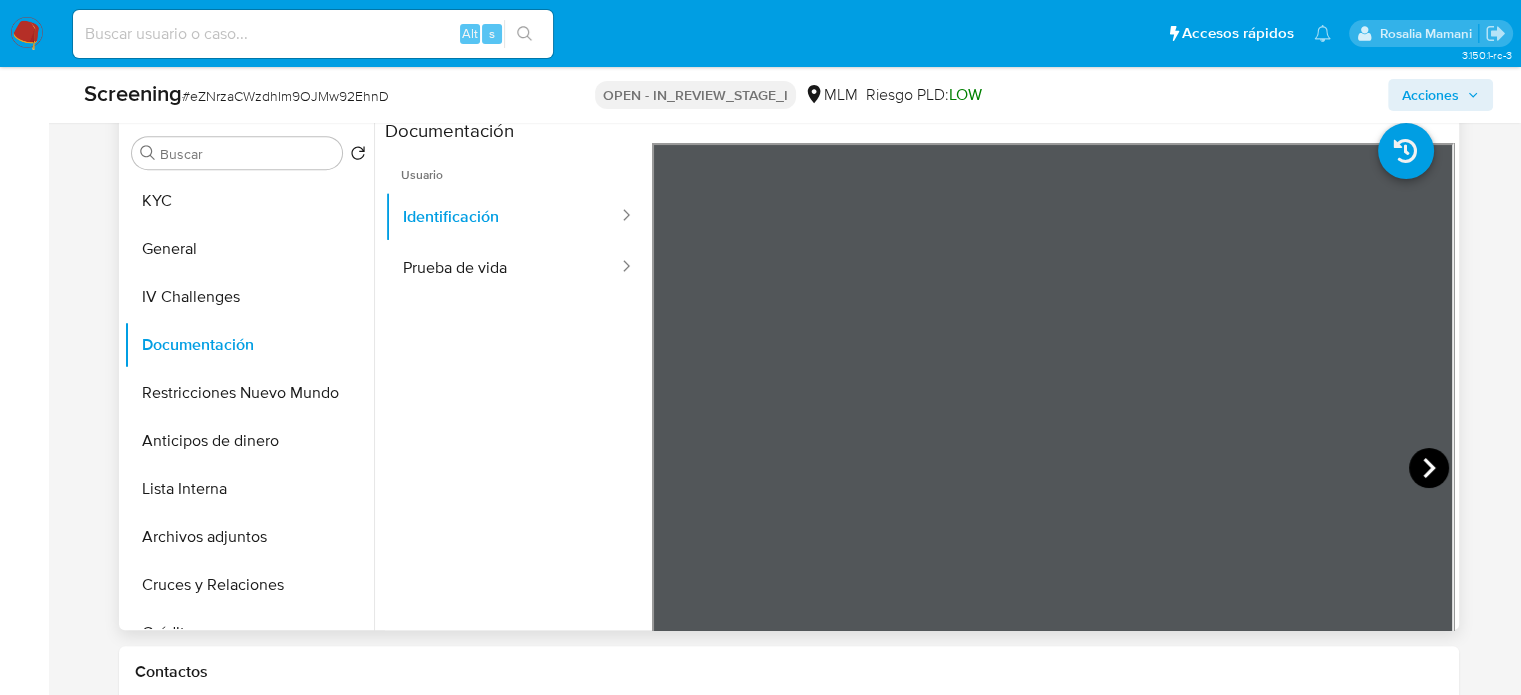 click 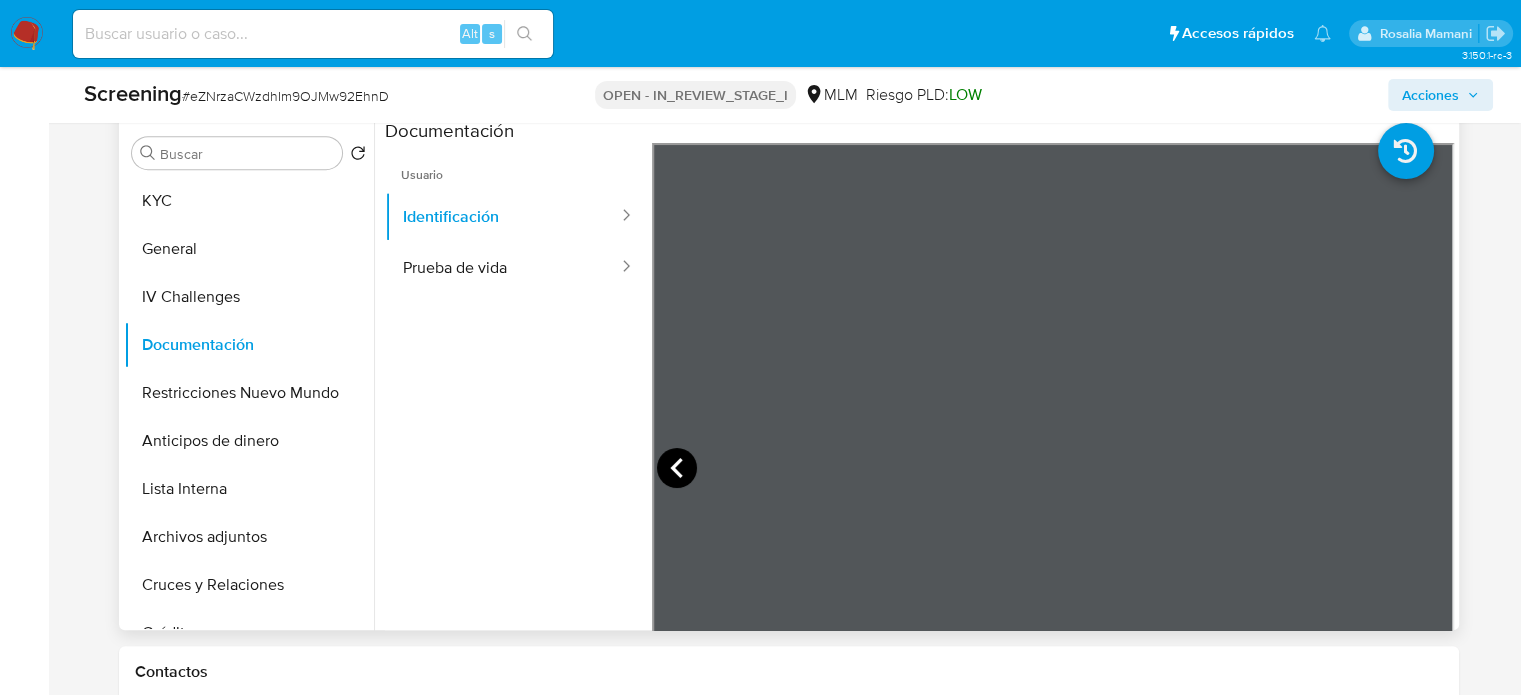 click 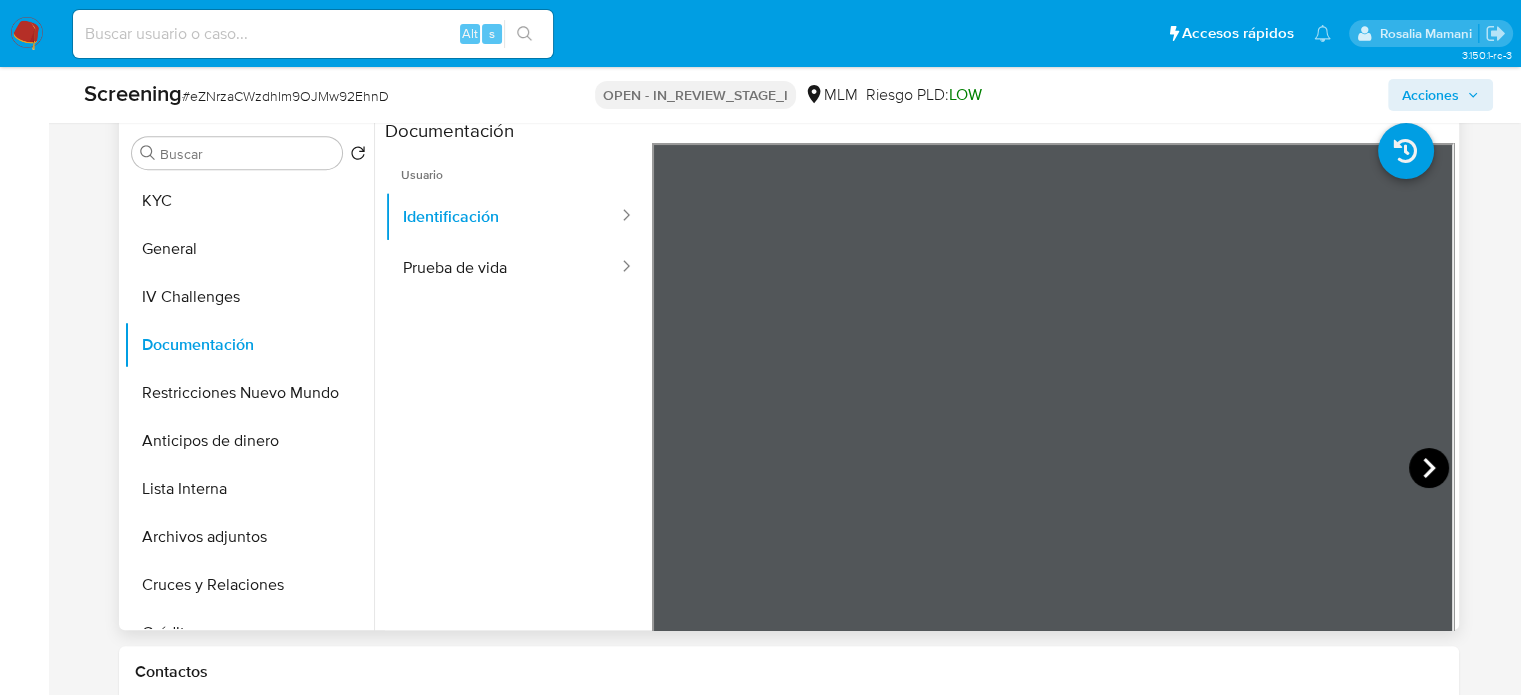click 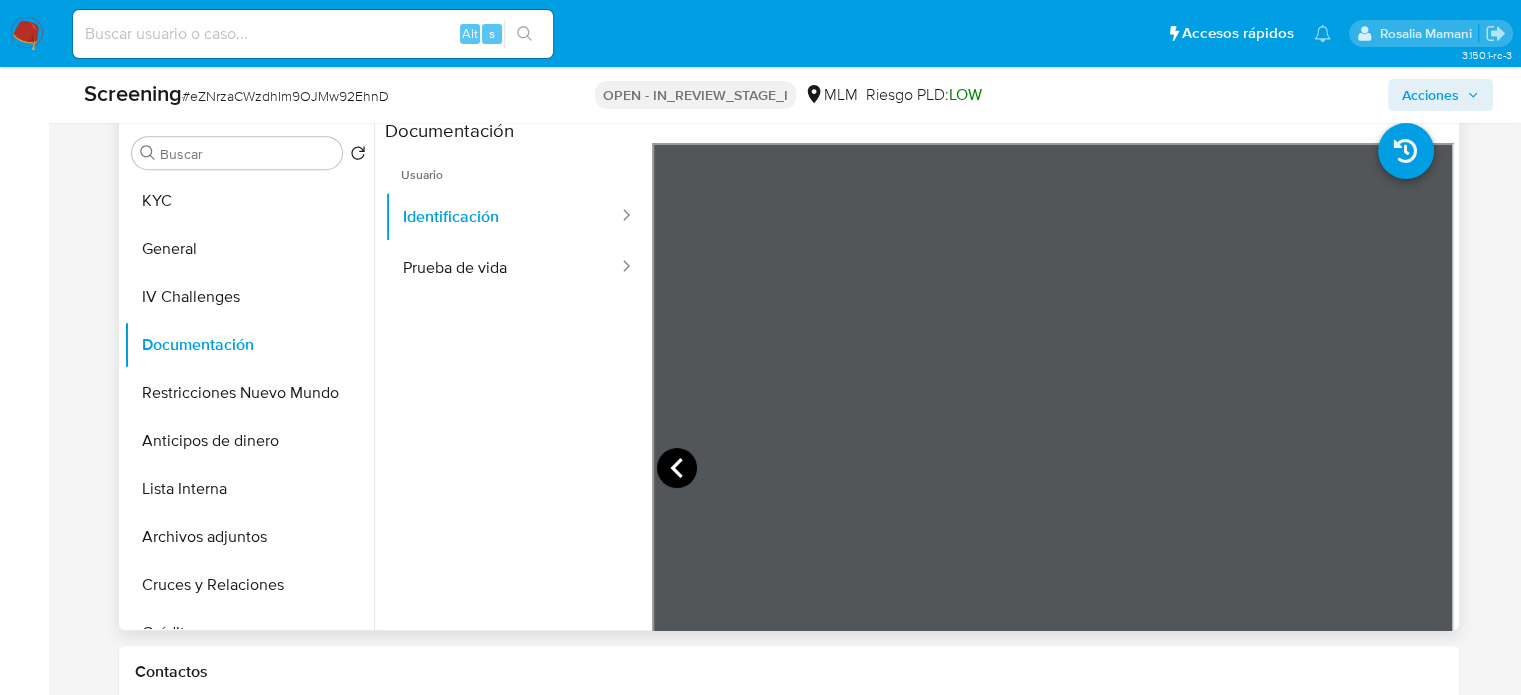 click 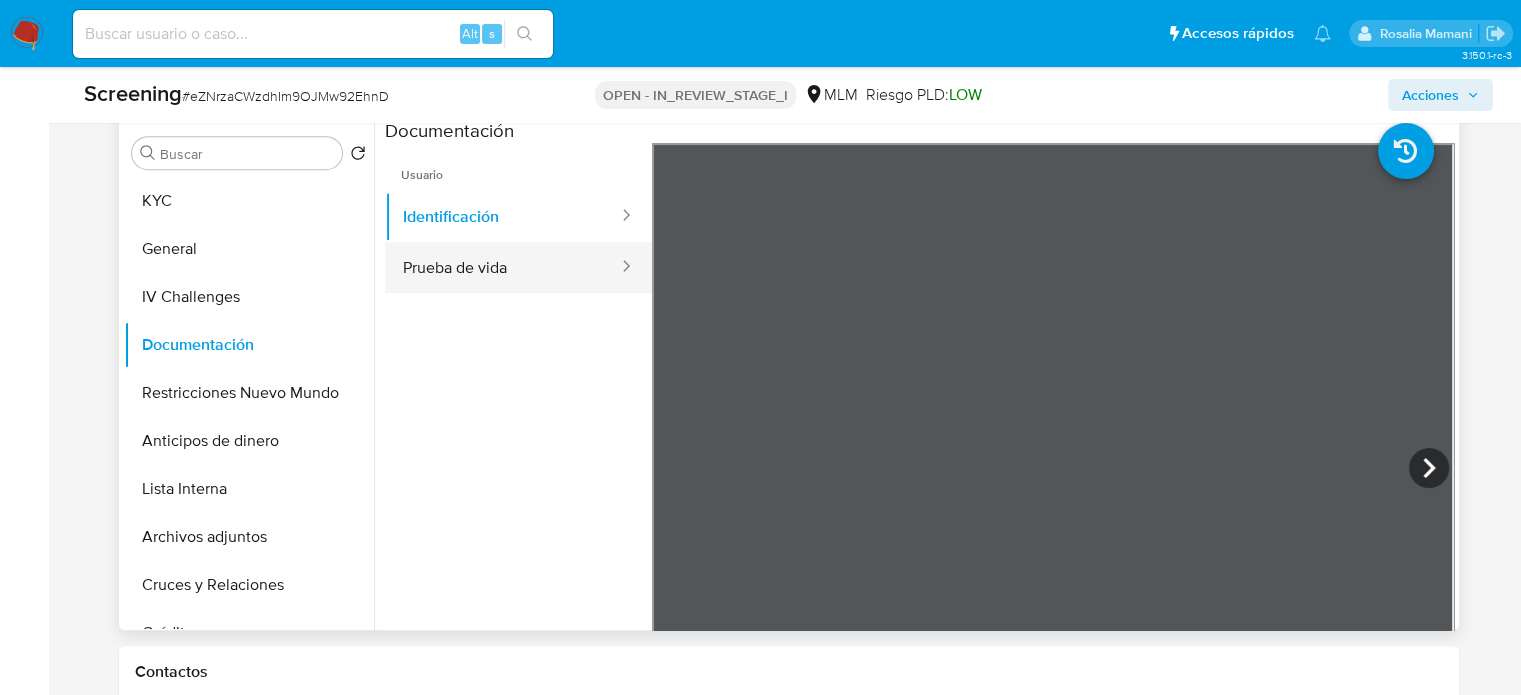 click on "Prueba de vida" at bounding box center [502, 267] 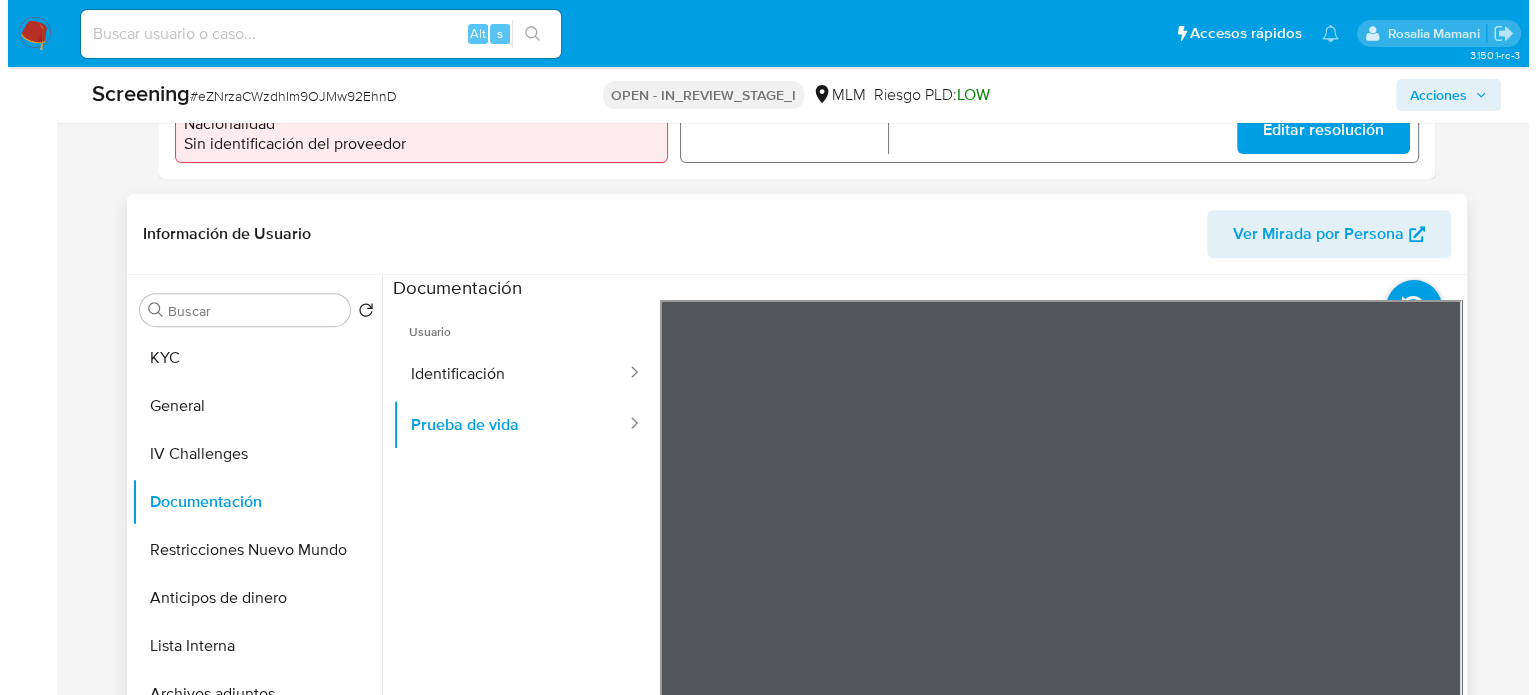 scroll, scrollTop: 500, scrollLeft: 0, axis: vertical 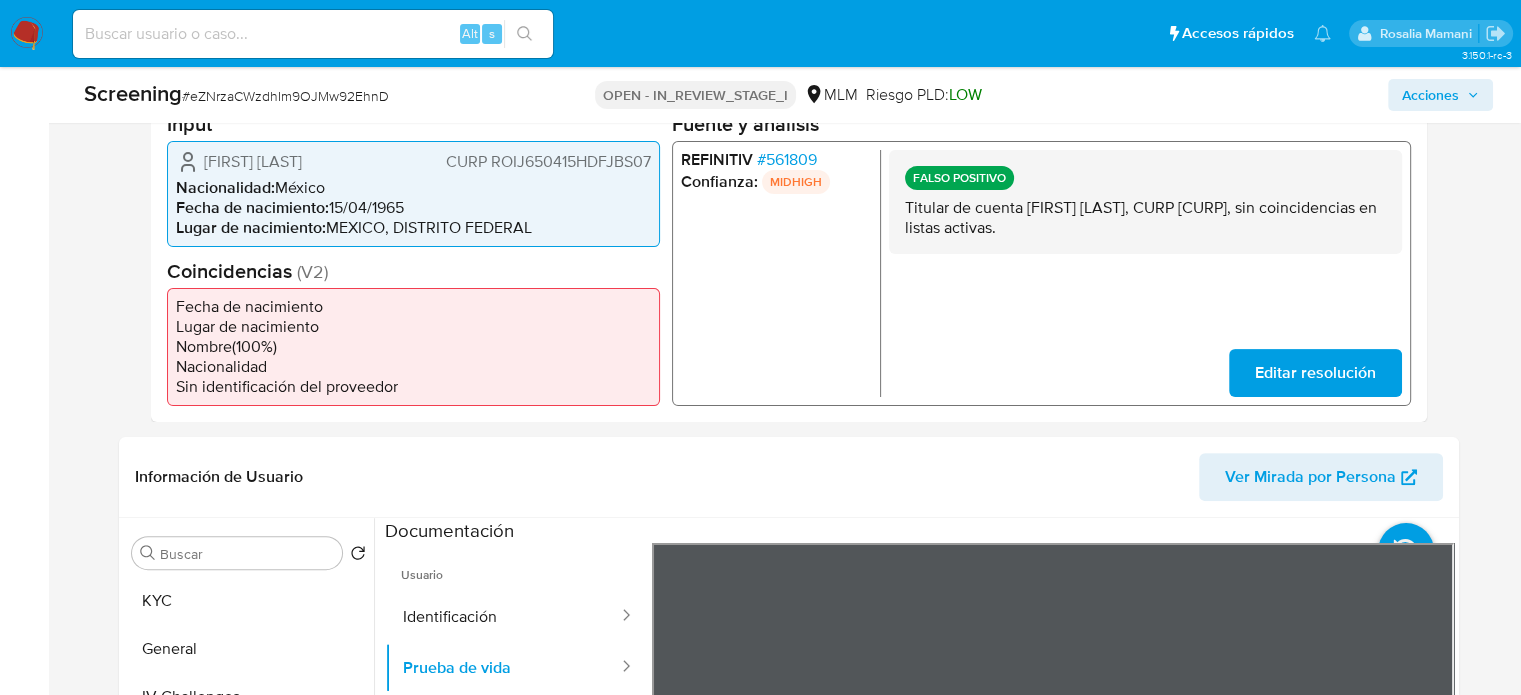 click on "# 561809" at bounding box center (786, 159) 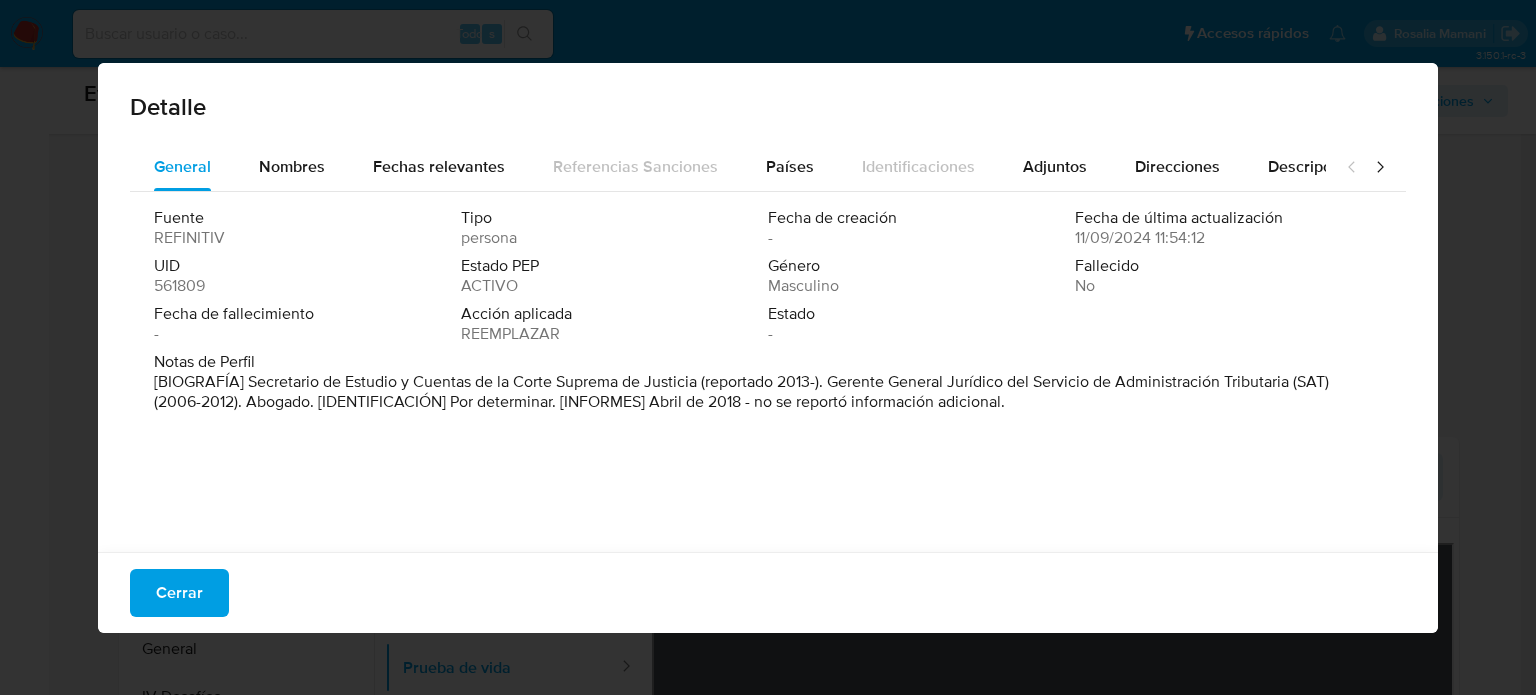 drag, startPoint x: 244, startPoint y: 388, endPoint x: 693, endPoint y: 388, distance: 449 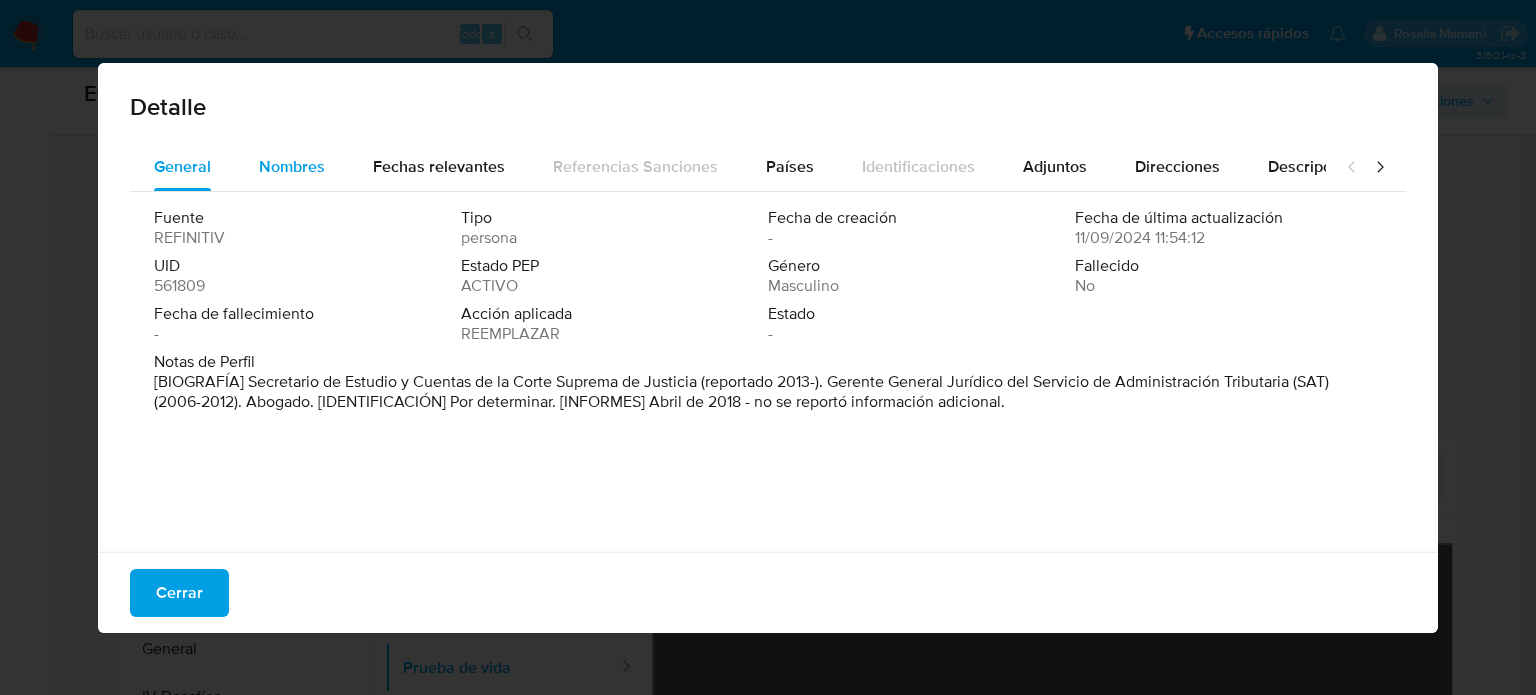 click on "Nombres" at bounding box center (292, 166) 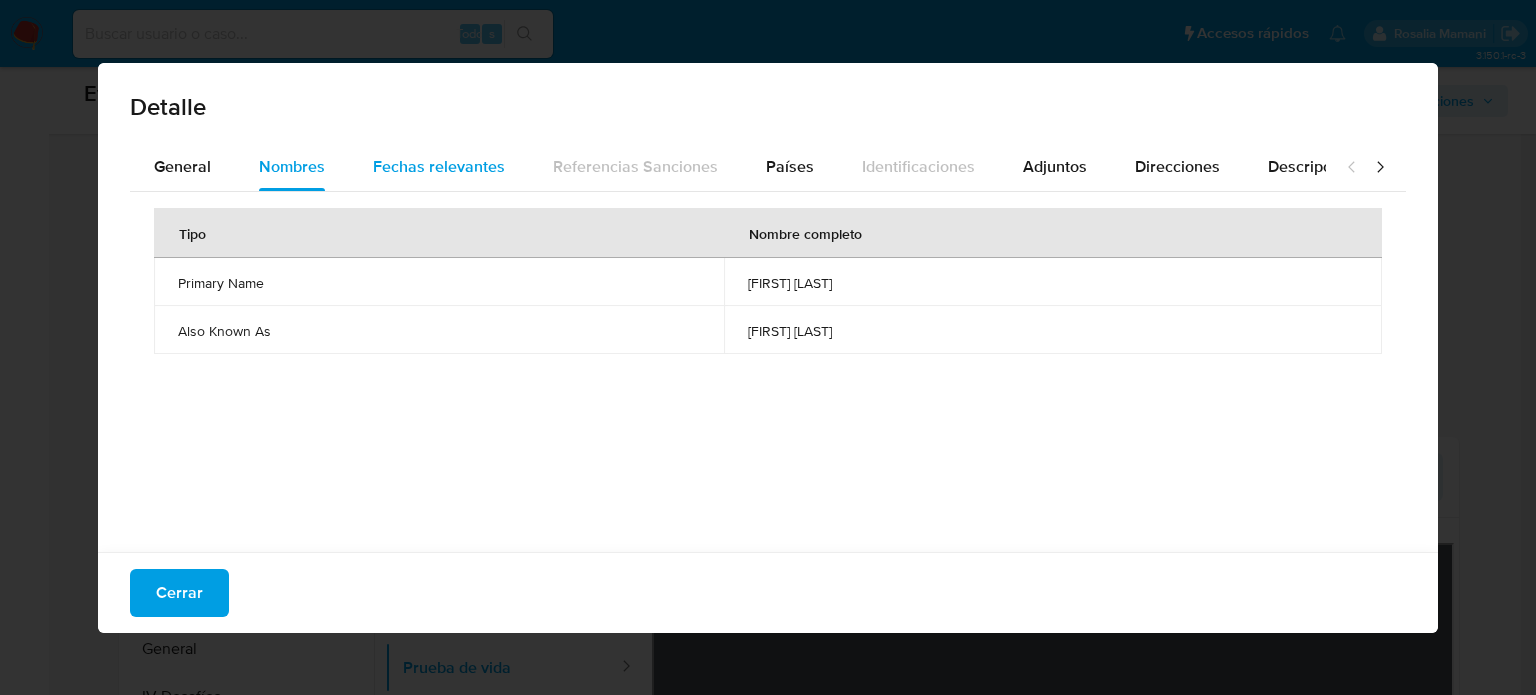 click on "Fechas relevantes" at bounding box center (439, 166) 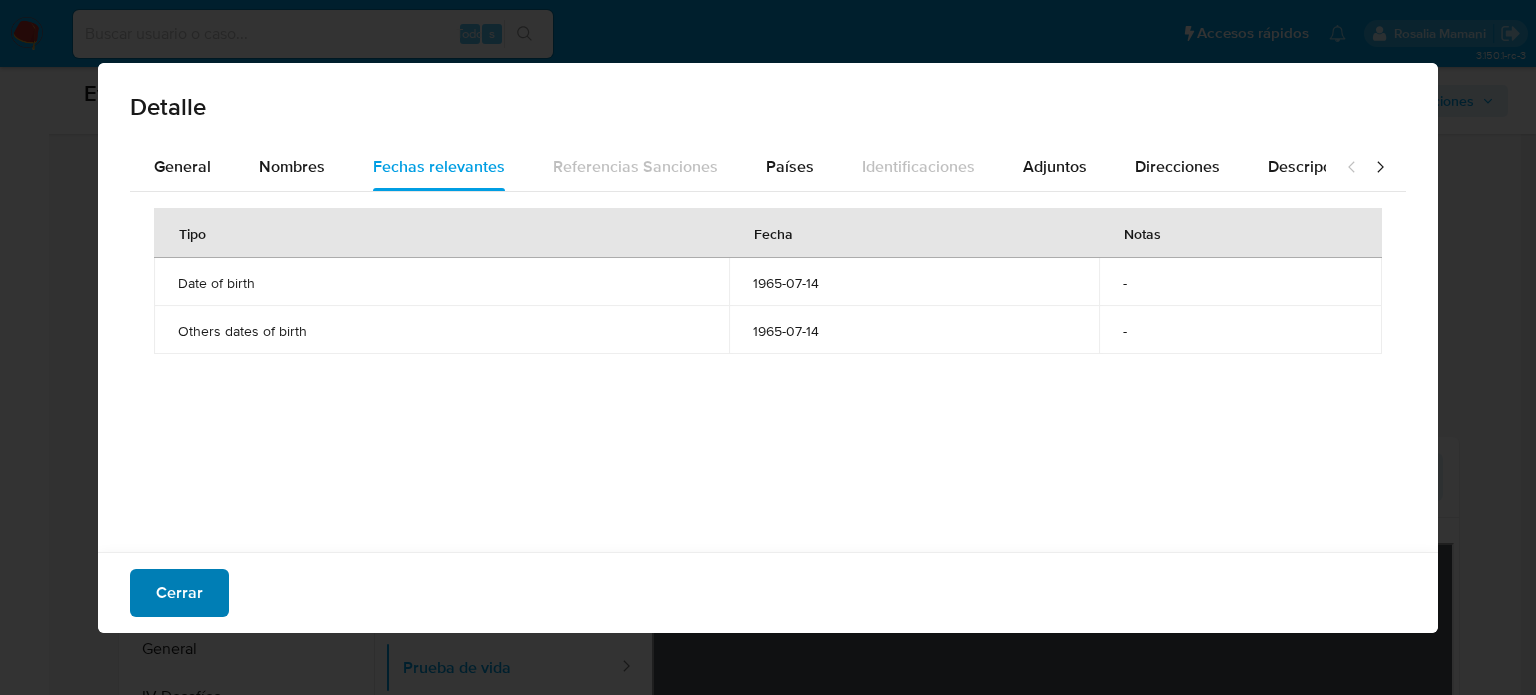 click on "Cerrar" at bounding box center (179, 593) 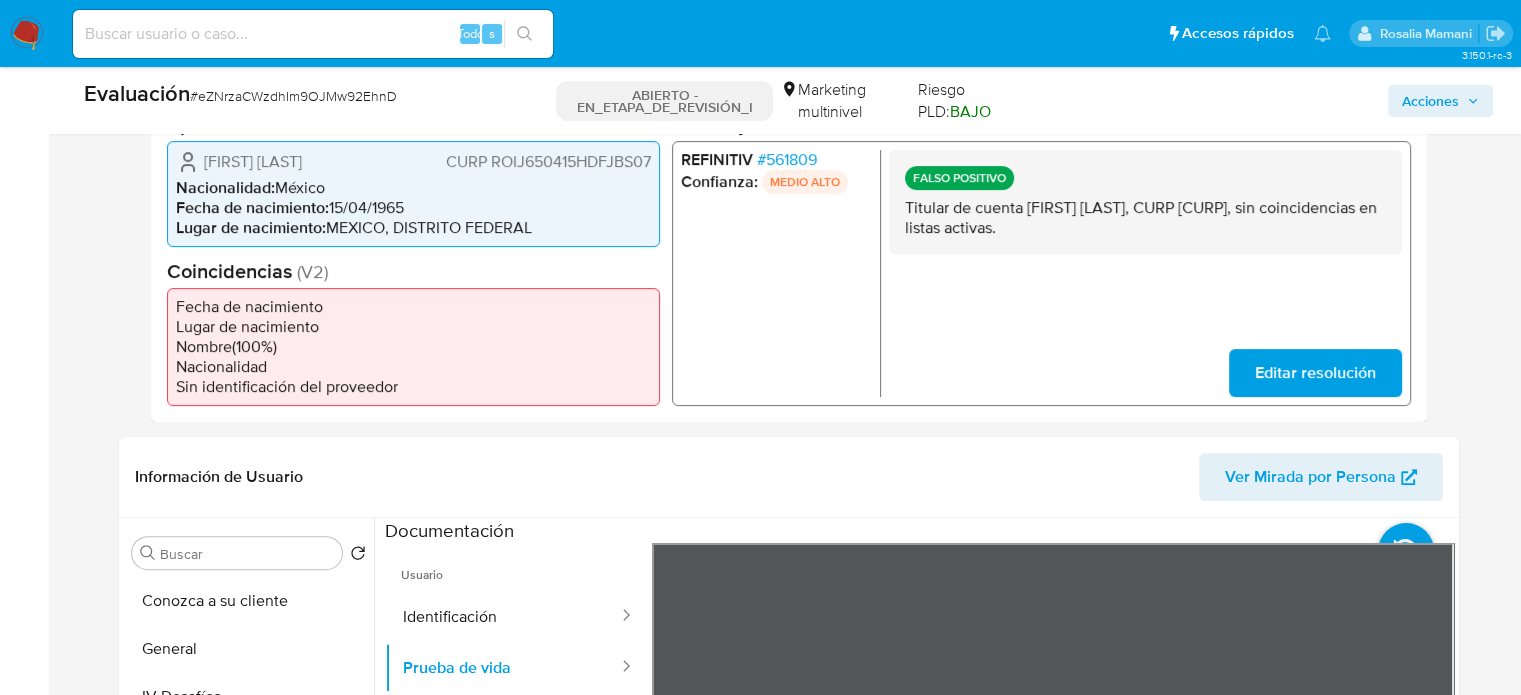 click on "561809" at bounding box center (790, 158) 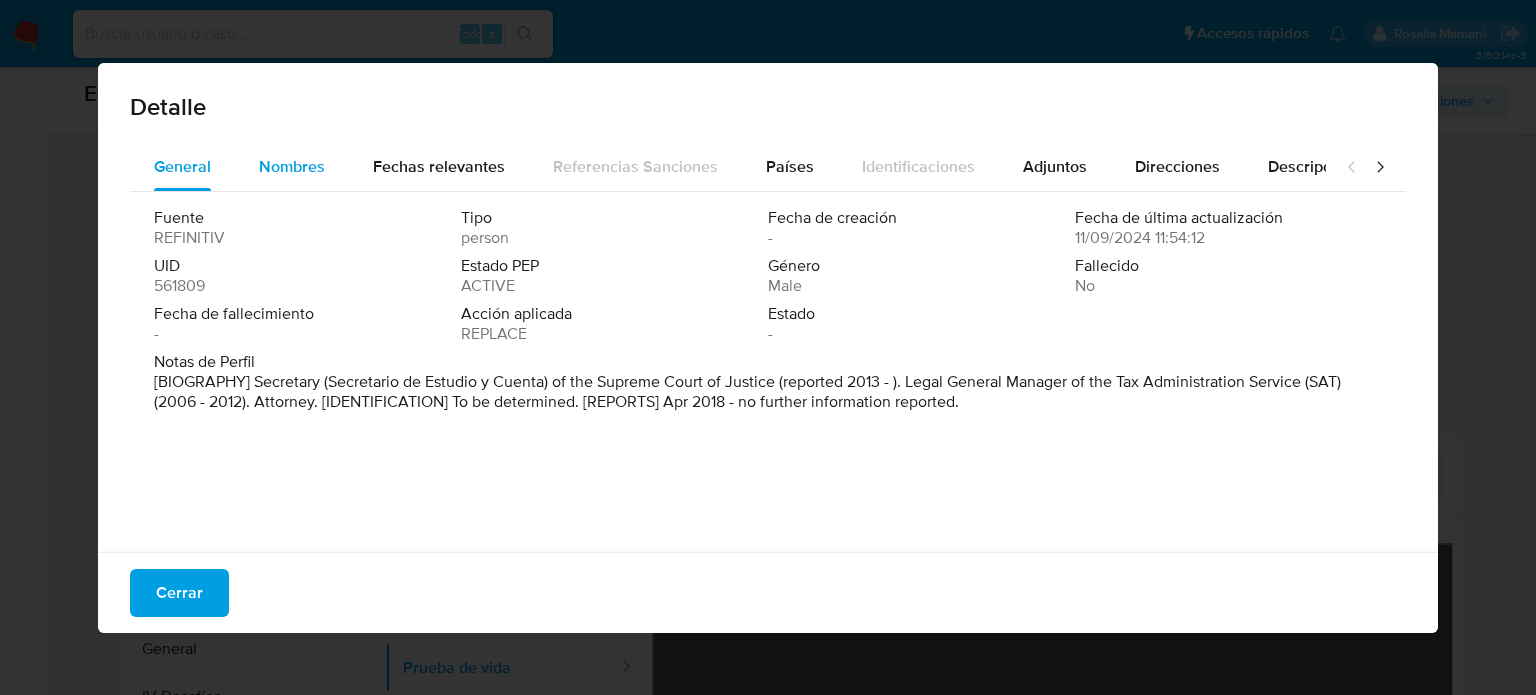 click on "Nombres" at bounding box center (292, 166) 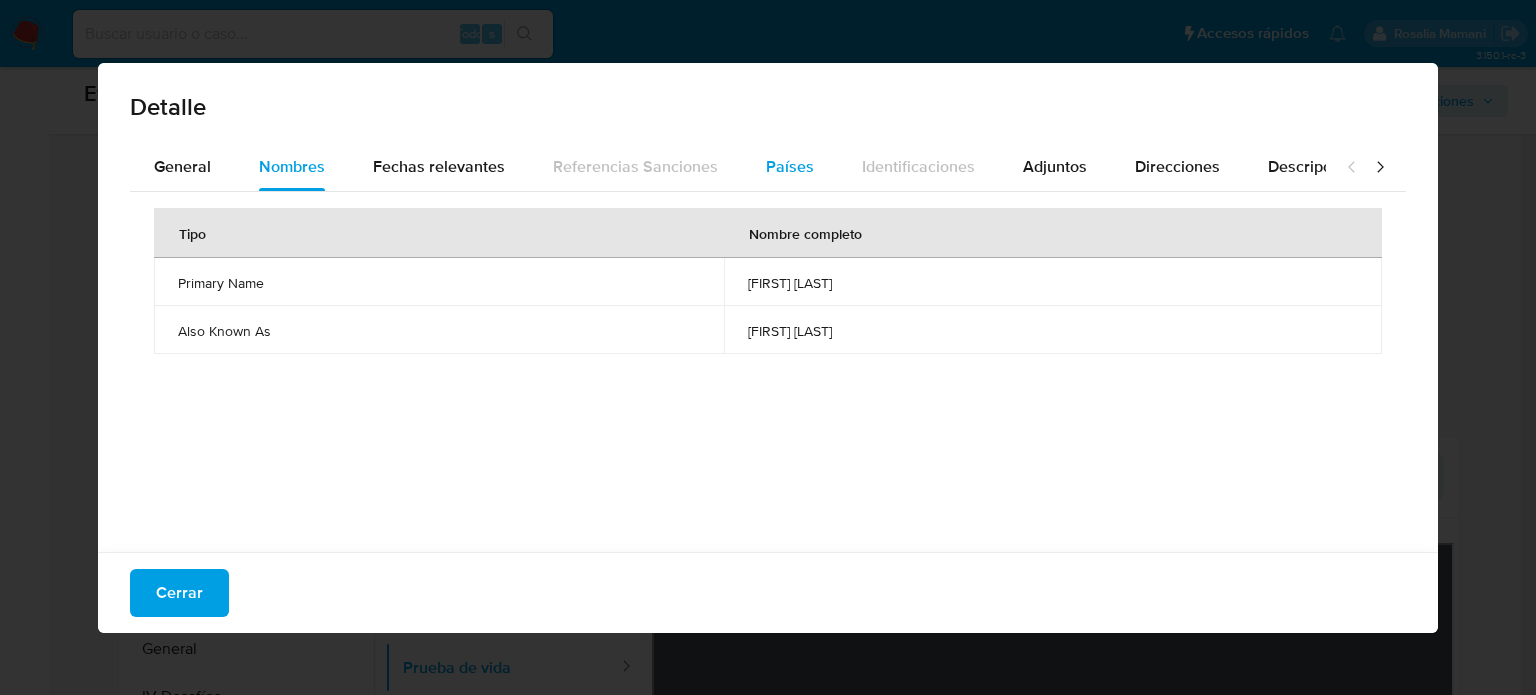click on "Países" at bounding box center [790, 166] 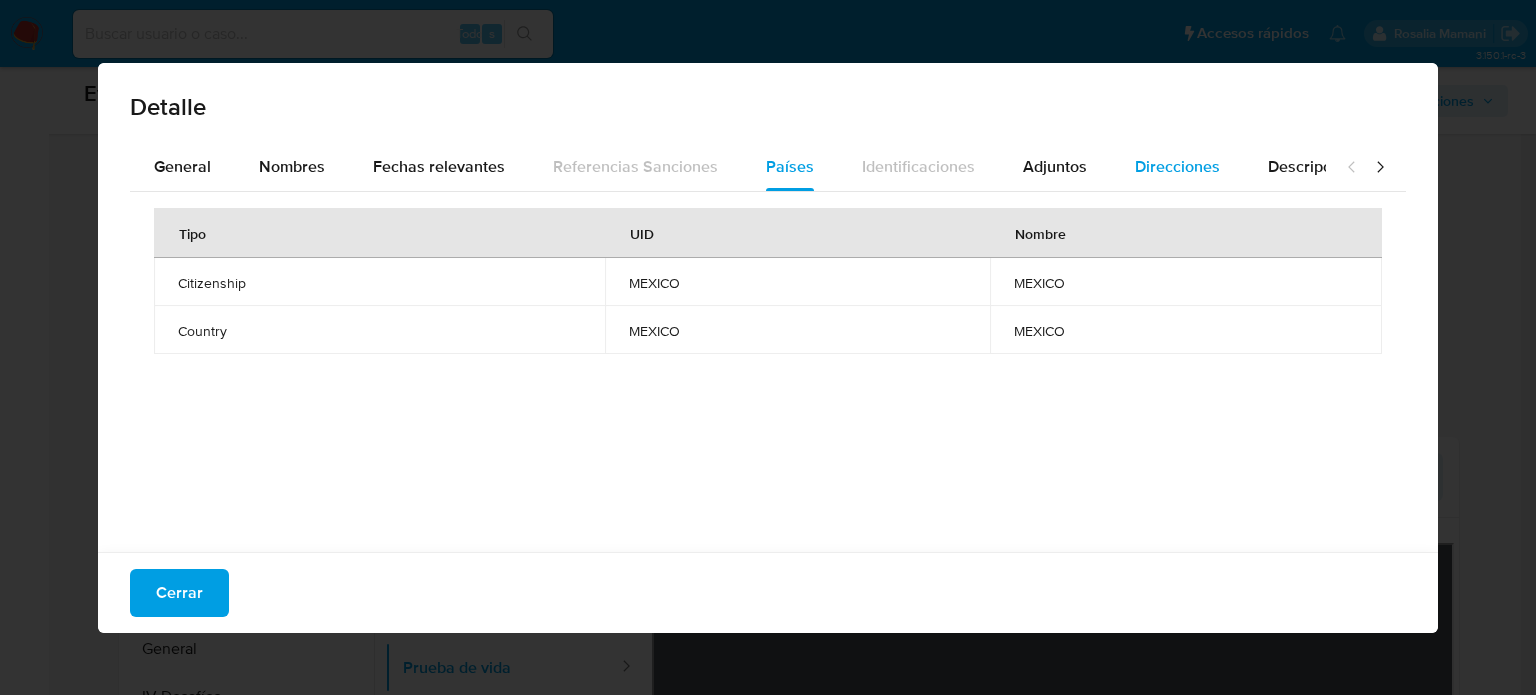 click on "Direcciones" at bounding box center [1177, 167] 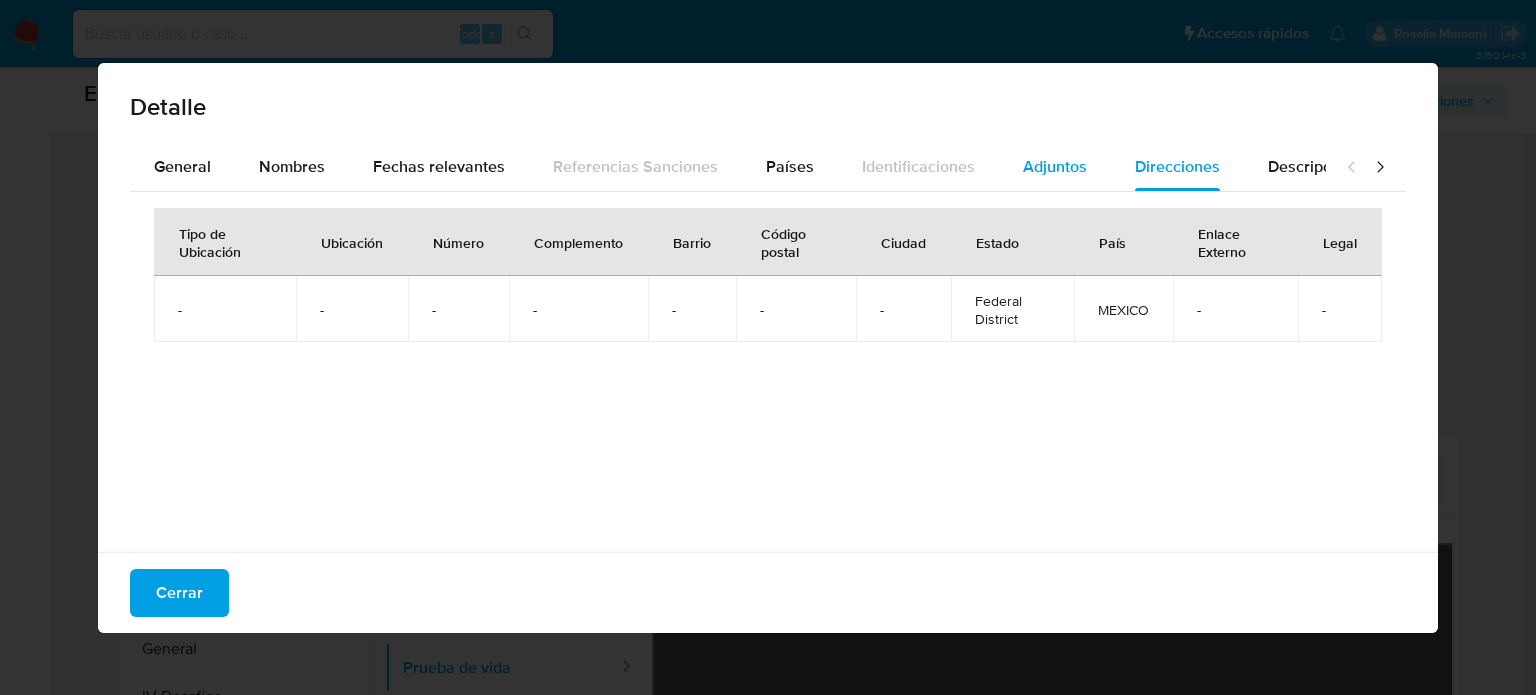 click on "Adjuntos" at bounding box center (1055, 166) 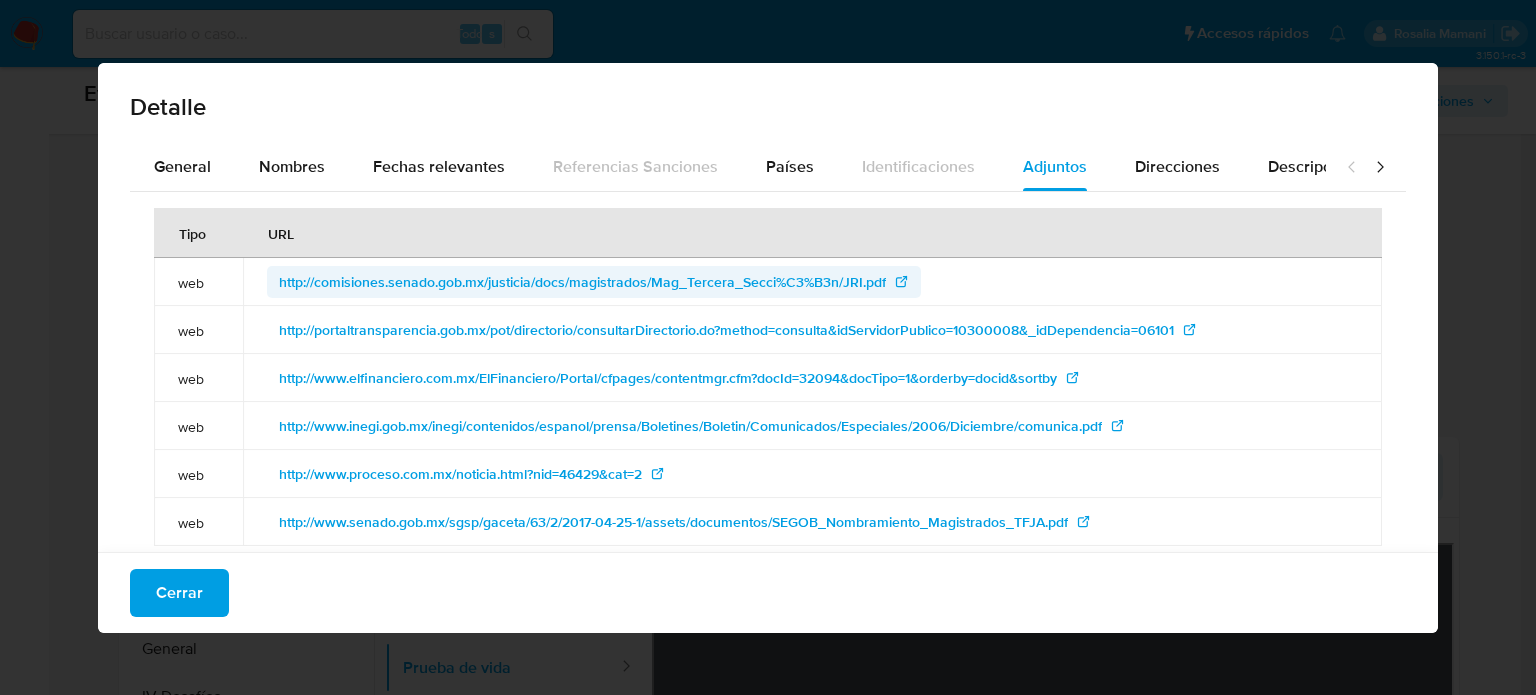 type 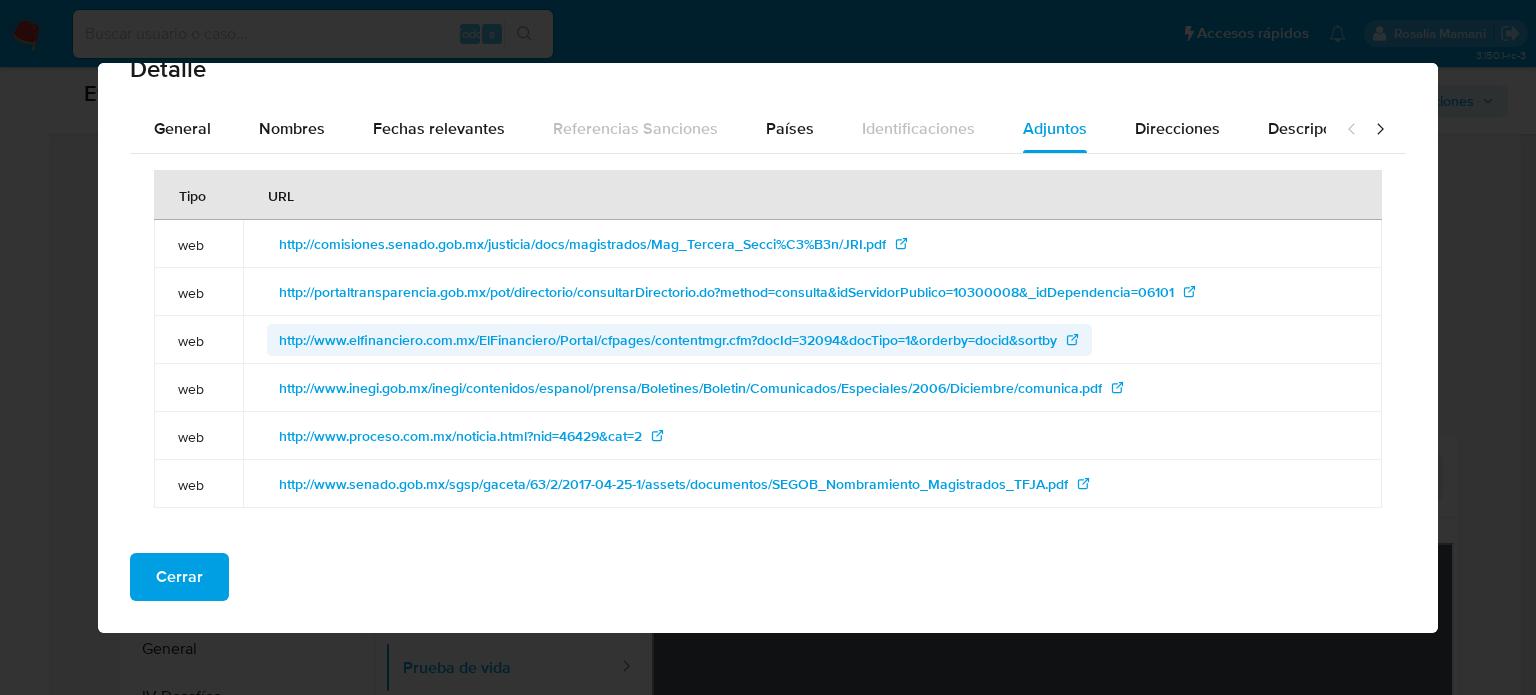scroll, scrollTop: 40, scrollLeft: 0, axis: vertical 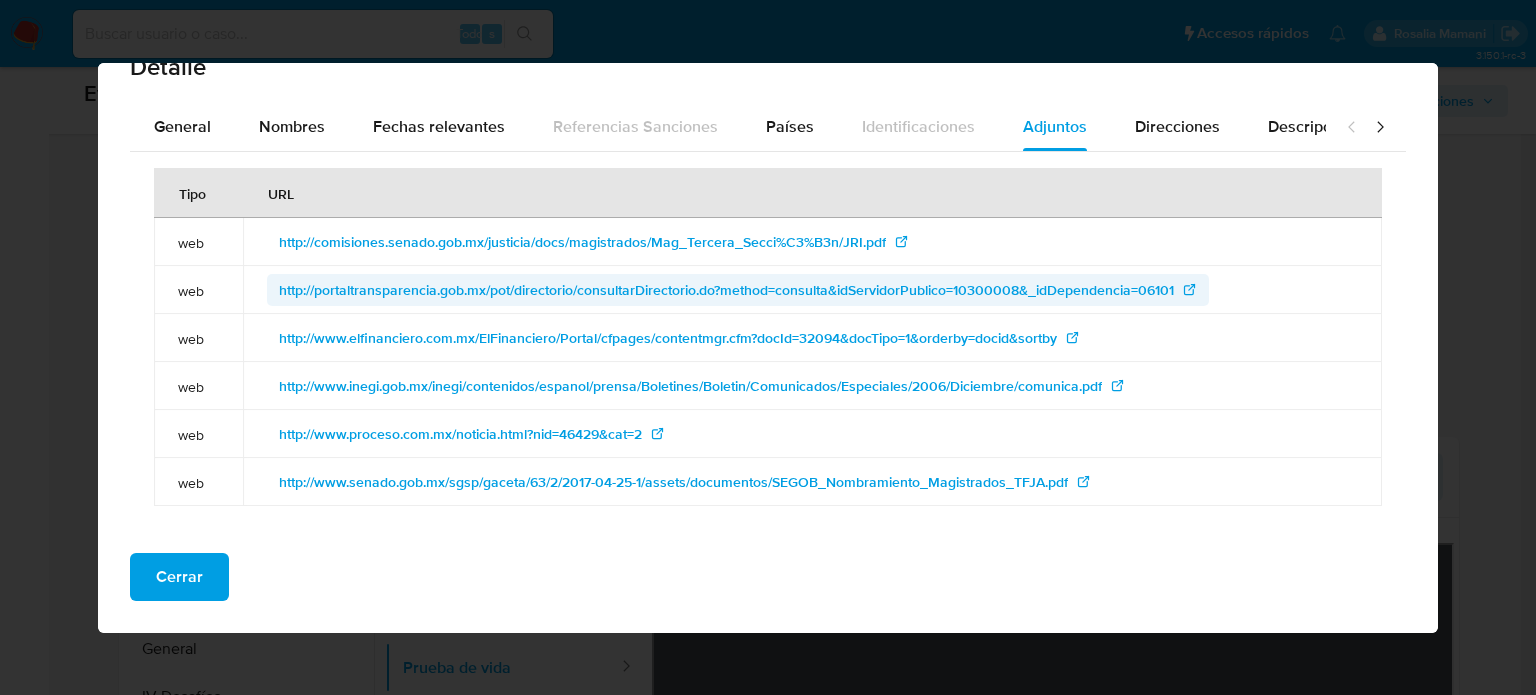 click on "http://portaltransparencia.gob.mx/pot/directorio/consultarDirectorio.do?method=consulta&idServidorPublico=10300008&_idDependencia=06101" at bounding box center (726, 290) 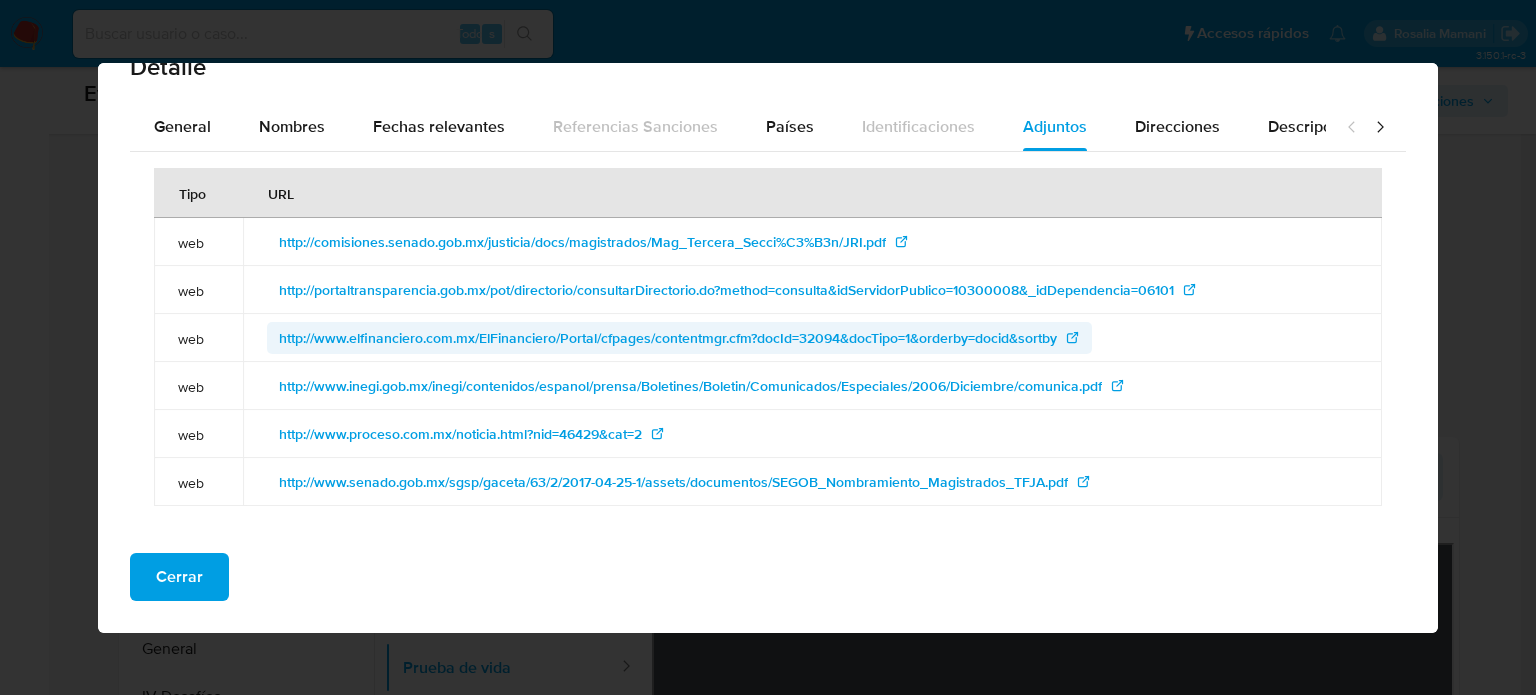 click on "http://www.elfinanciero.com.mx/ElFinanciero/Portal/cfpages/contentmgr.cfm?docId=32094&docTipo=1&orderby=docid&sortby" at bounding box center (668, 338) 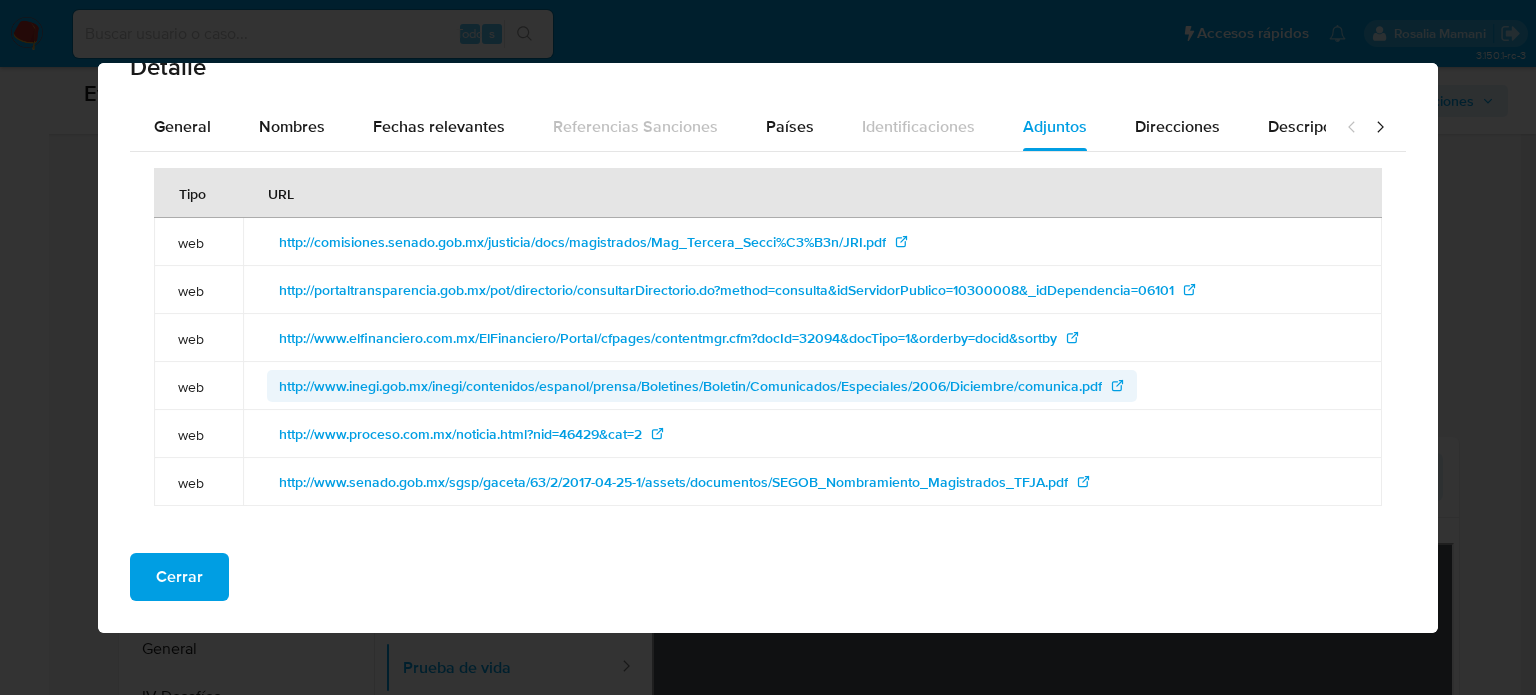 click on "http://www.inegi.gob.mx/inegi/contenidos/espanol/prensa/Boletines/Boletin/Comunicados/Especiales/2006/Diciembre/comunica.pdf" at bounding box center [690, 386] 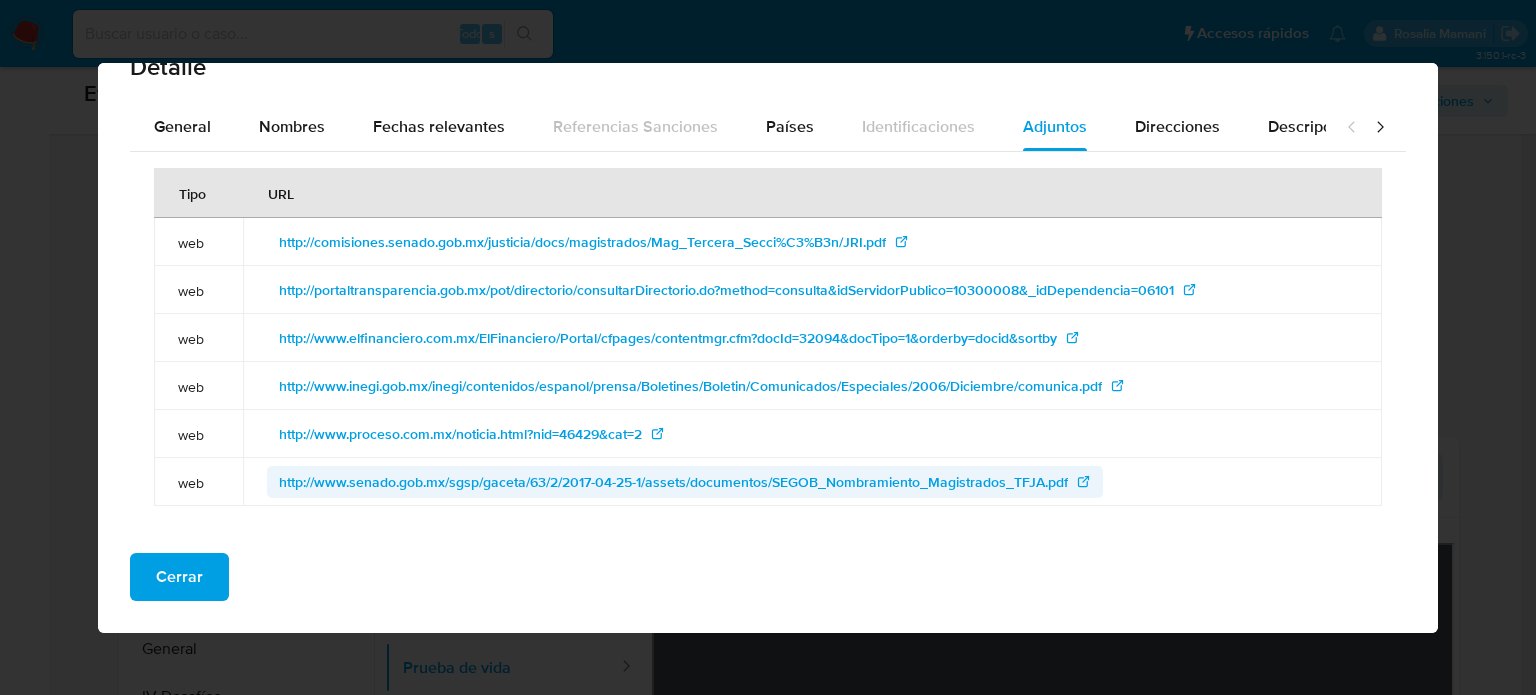 click on "http://www.senado.gob.mx/sgsp/gaceta/63/2/2017-04-25-1/assets/documentos/SEGOB_Nombramiento_Magistrados_TFJA.pdf" at bounding box center [673, 482] 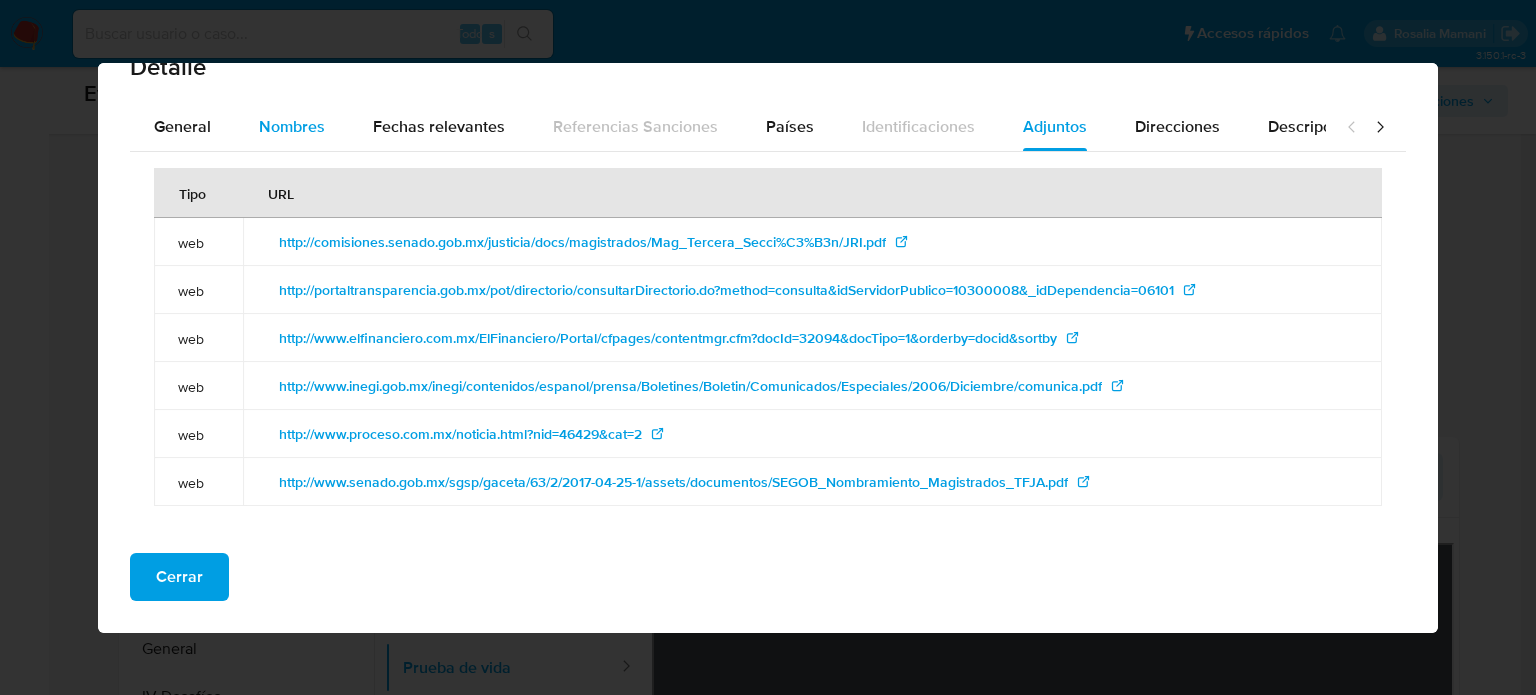 click on "Nombres" at bounding box center (292, 127) 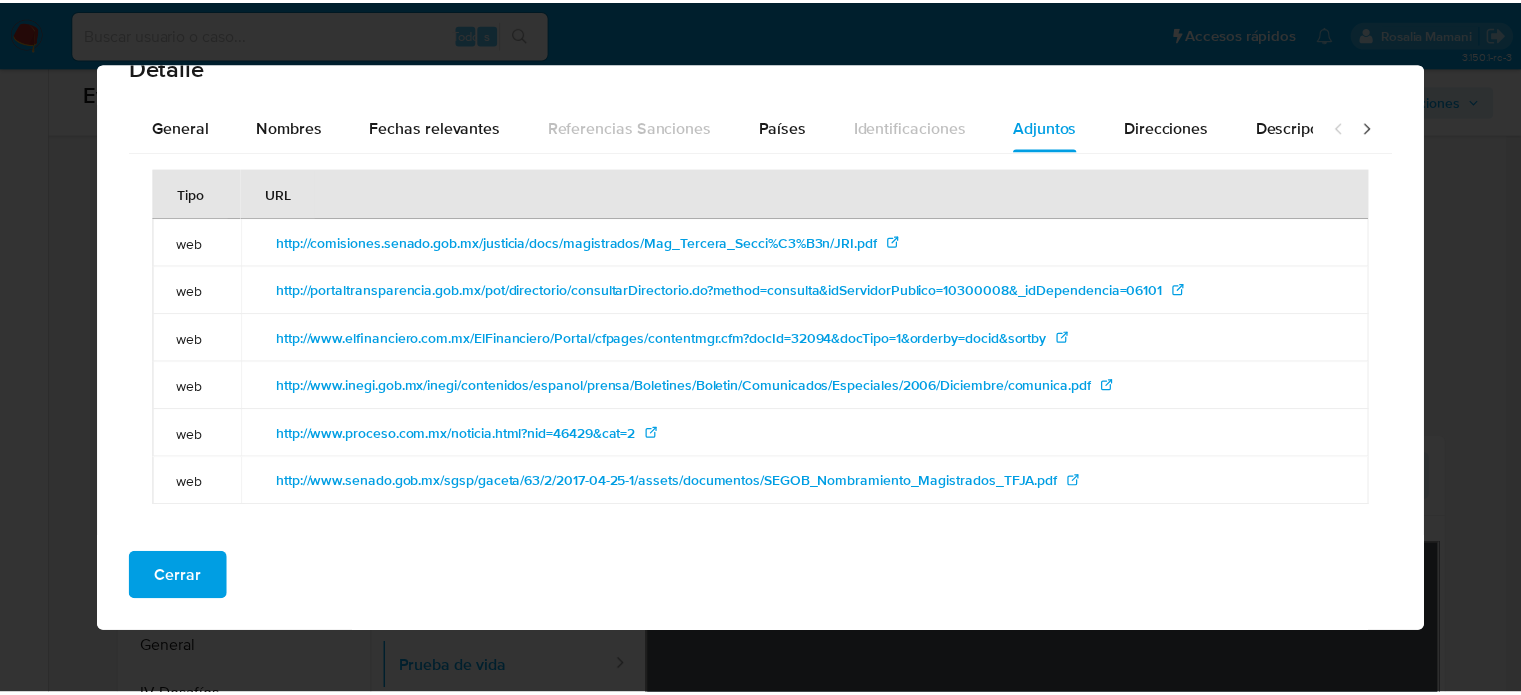 scroll, scrollTop: 20, scrollLeft: 0, axis: vertical 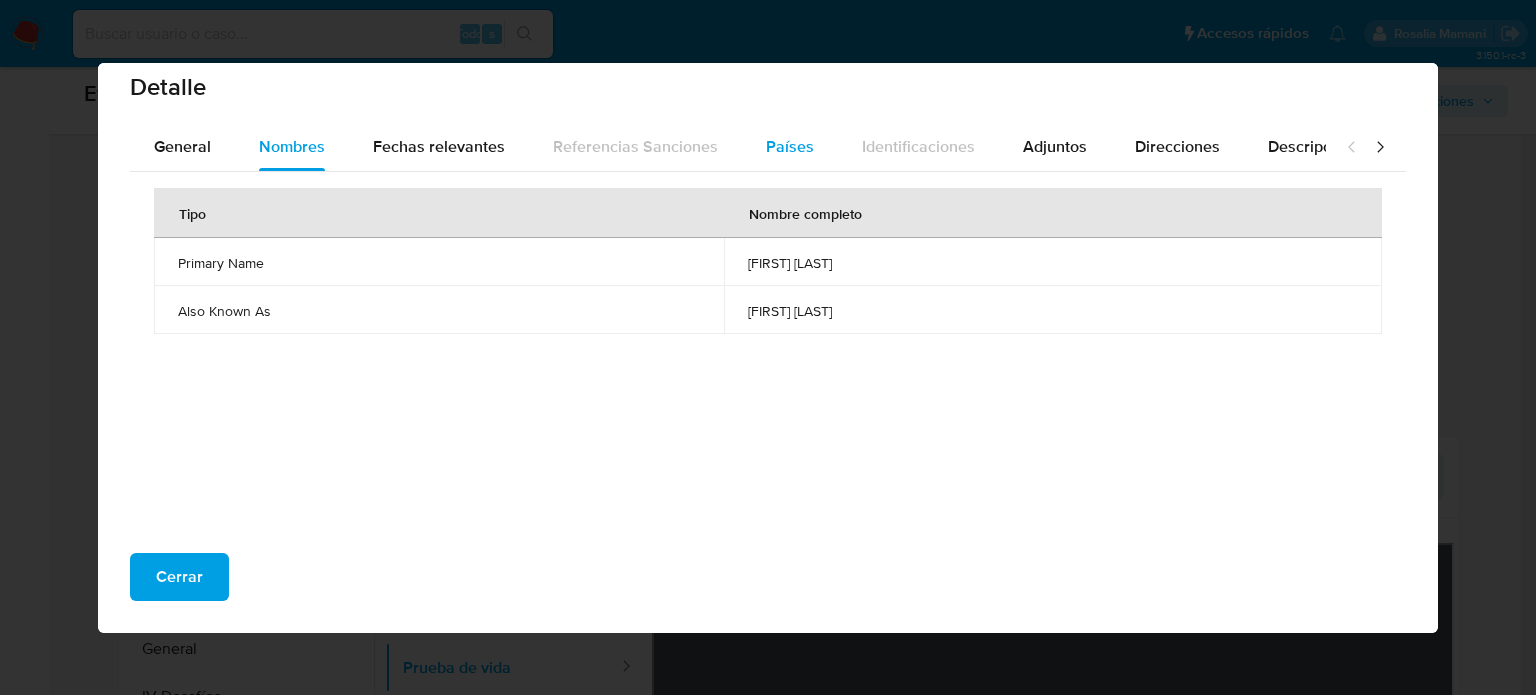 click on "Países" at bounding box center (790, 146) 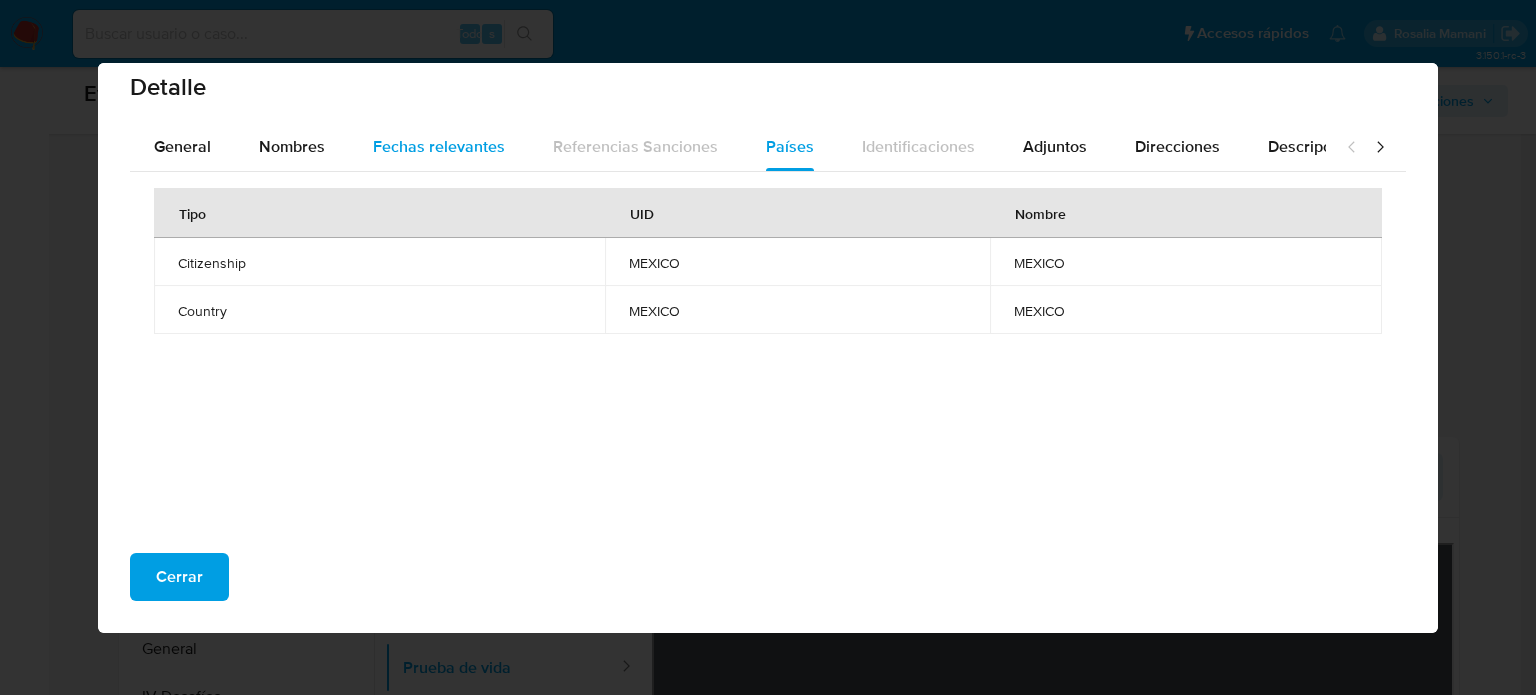 click on "Fechas relevantes" at bounding box center [439, 147] 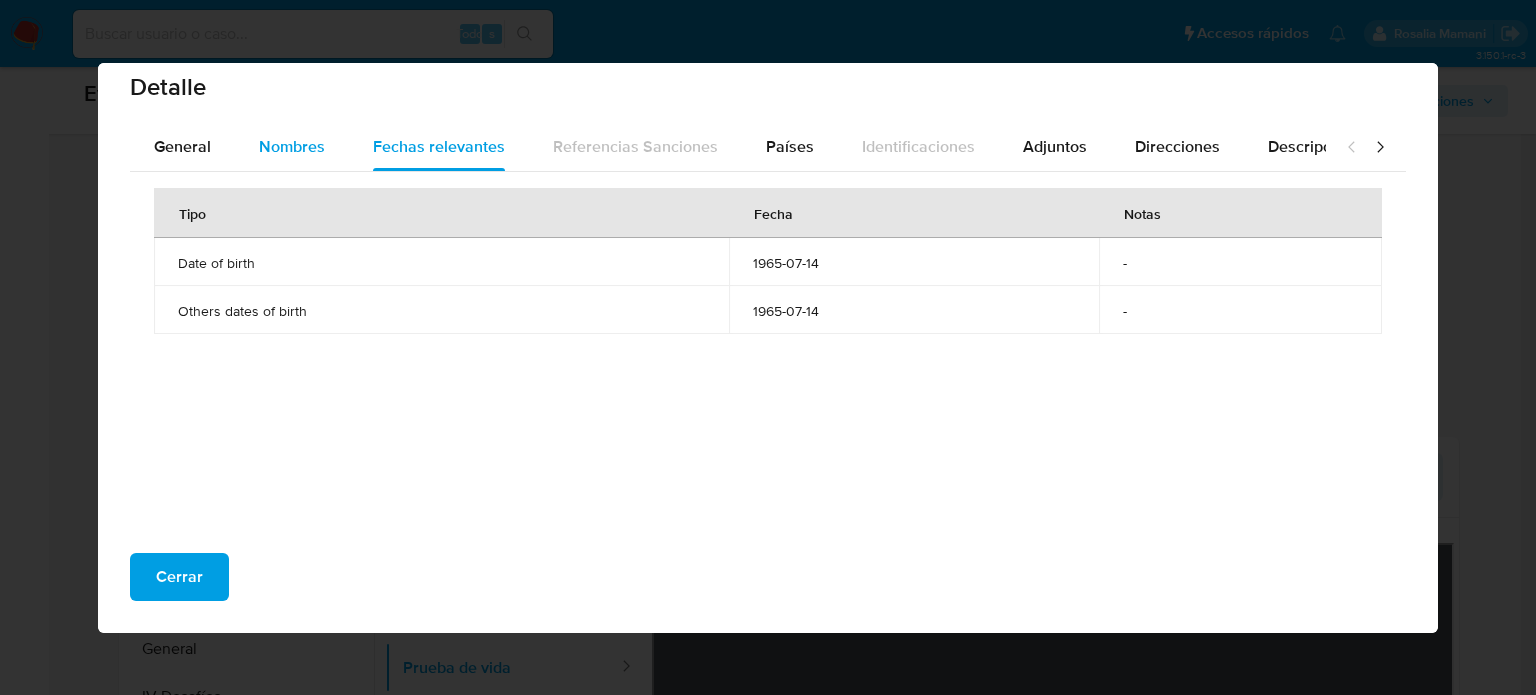 click on "Nombres" at bounding box center [292, 147] 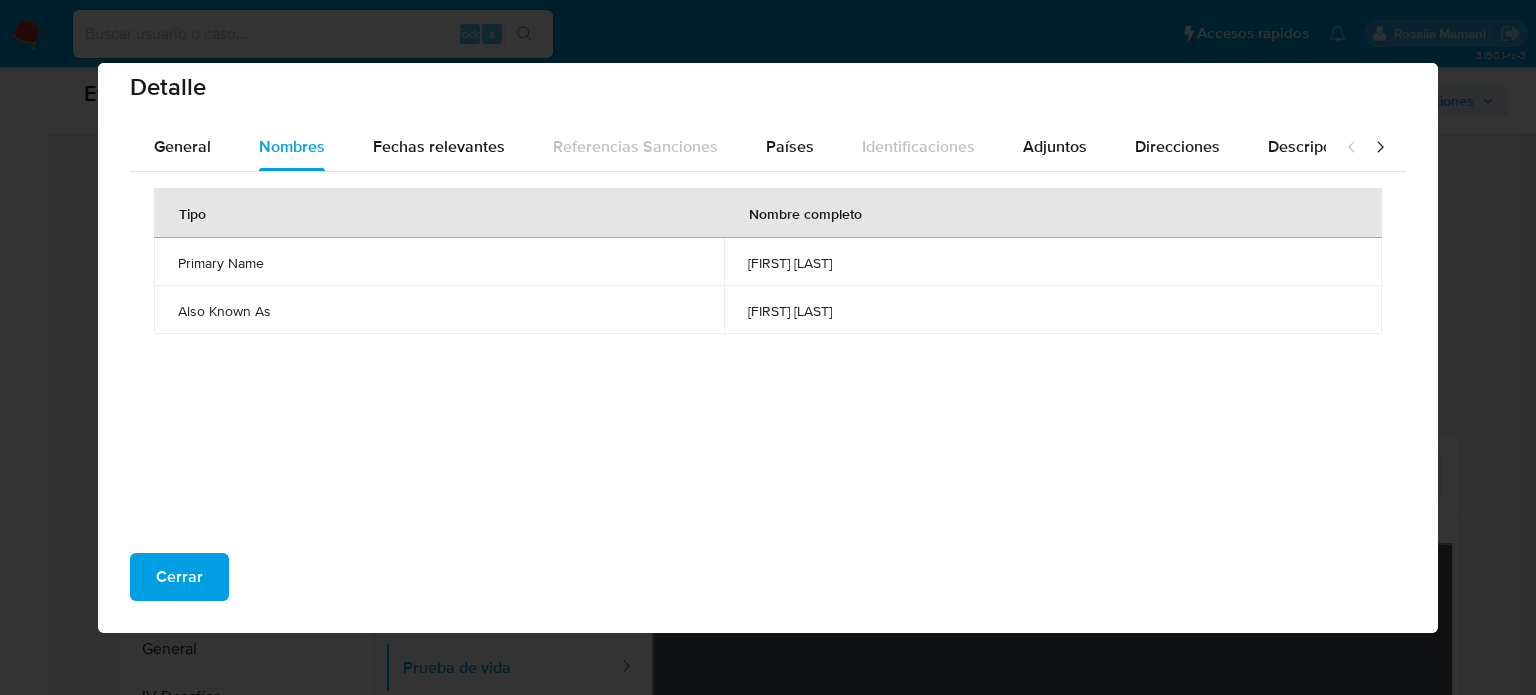 drag, startPoint x: 734, startPoint y: 265, endPoint x: 848, endPoint y: 265, distance: 114 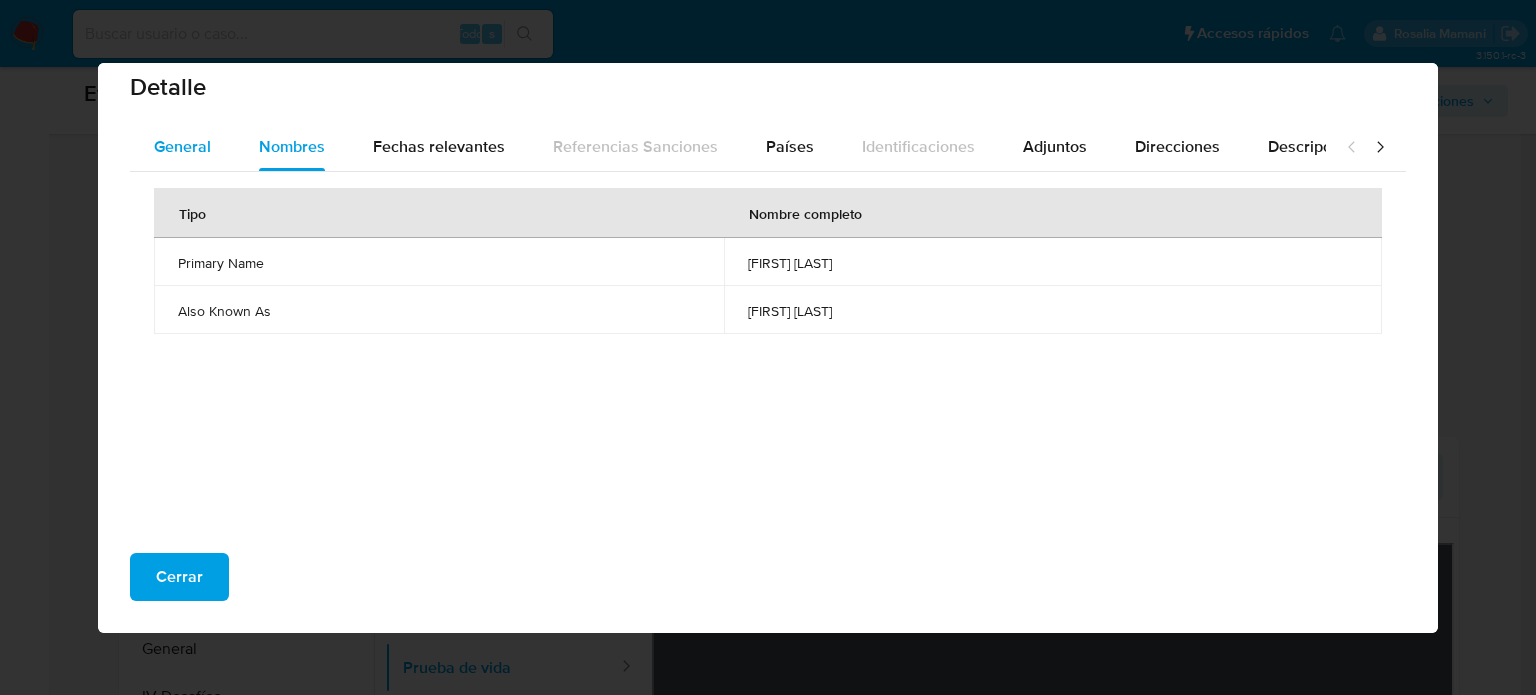 click on "General" at bounding box center (182, 146) 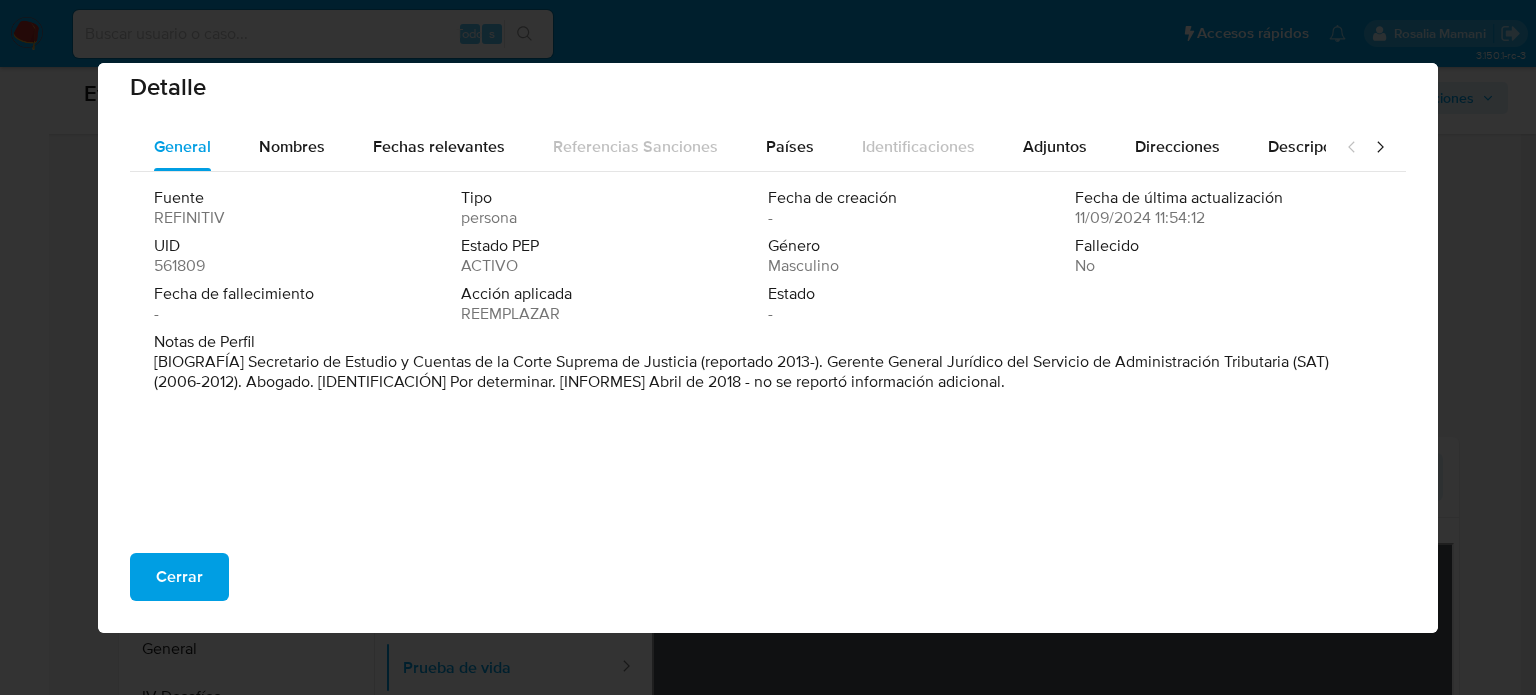 drag, startPoint x: 244, startPoint y: 362, endPoint x: 696, endPoint y: 367, distance: 452.02765 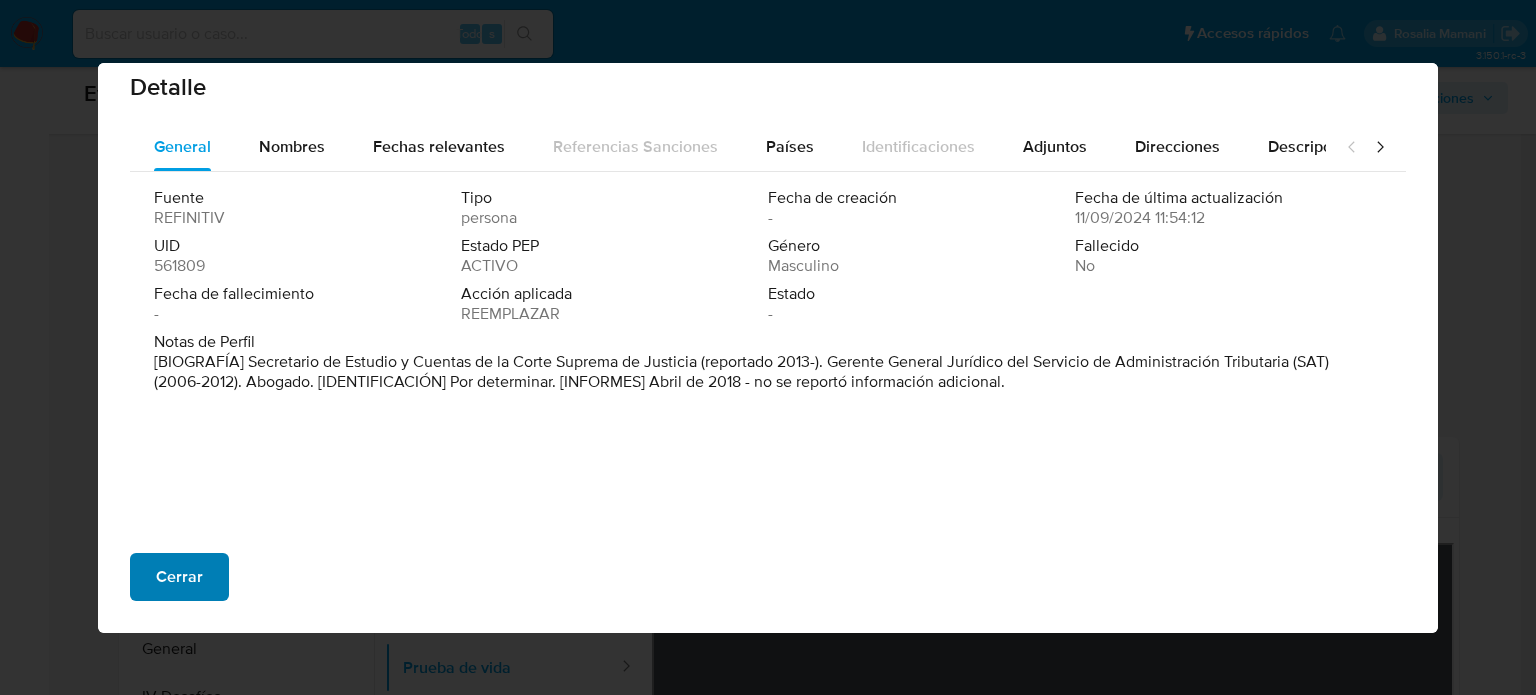 drag, startPoint x: 188, startPoint y: 583, endPoint x: 467, endPoint y: 518, distance: 286.47165 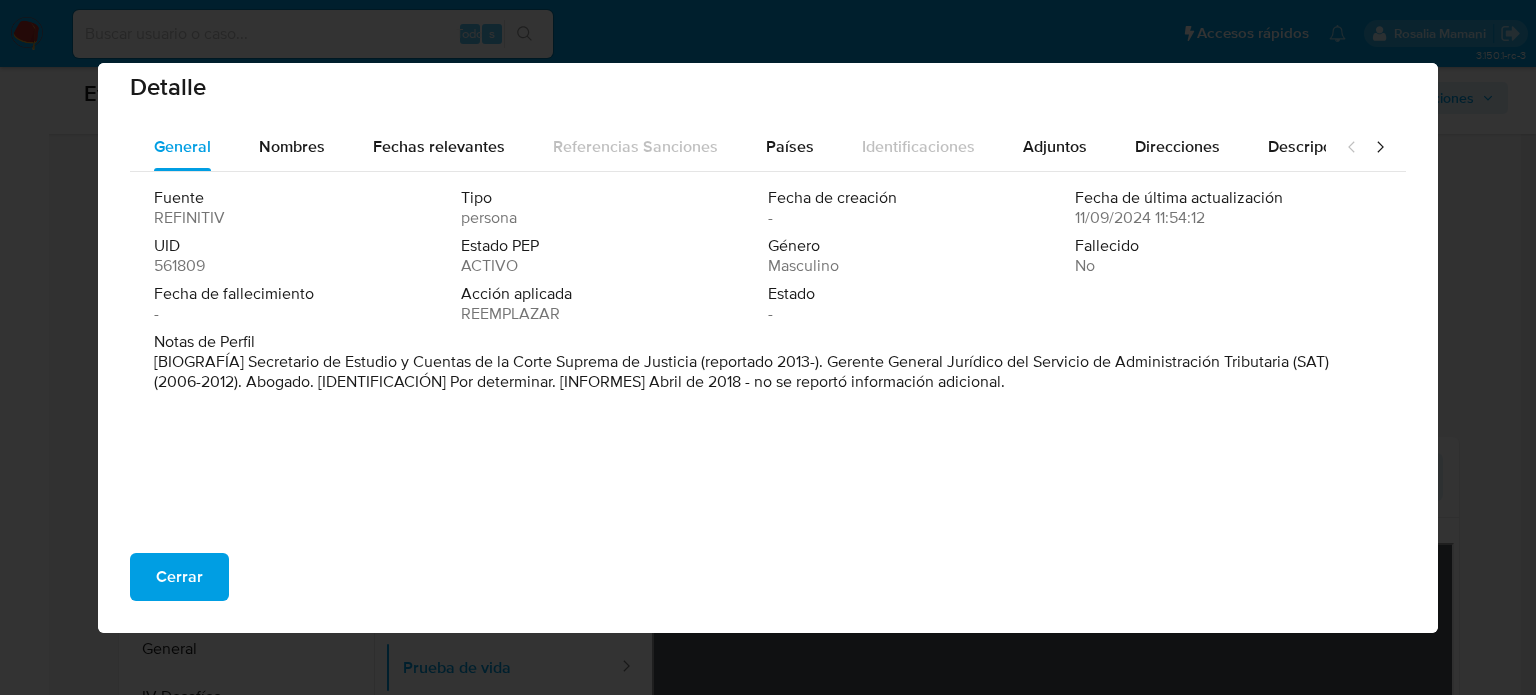 click on "Cerrar" at bounding box center [179, 577] 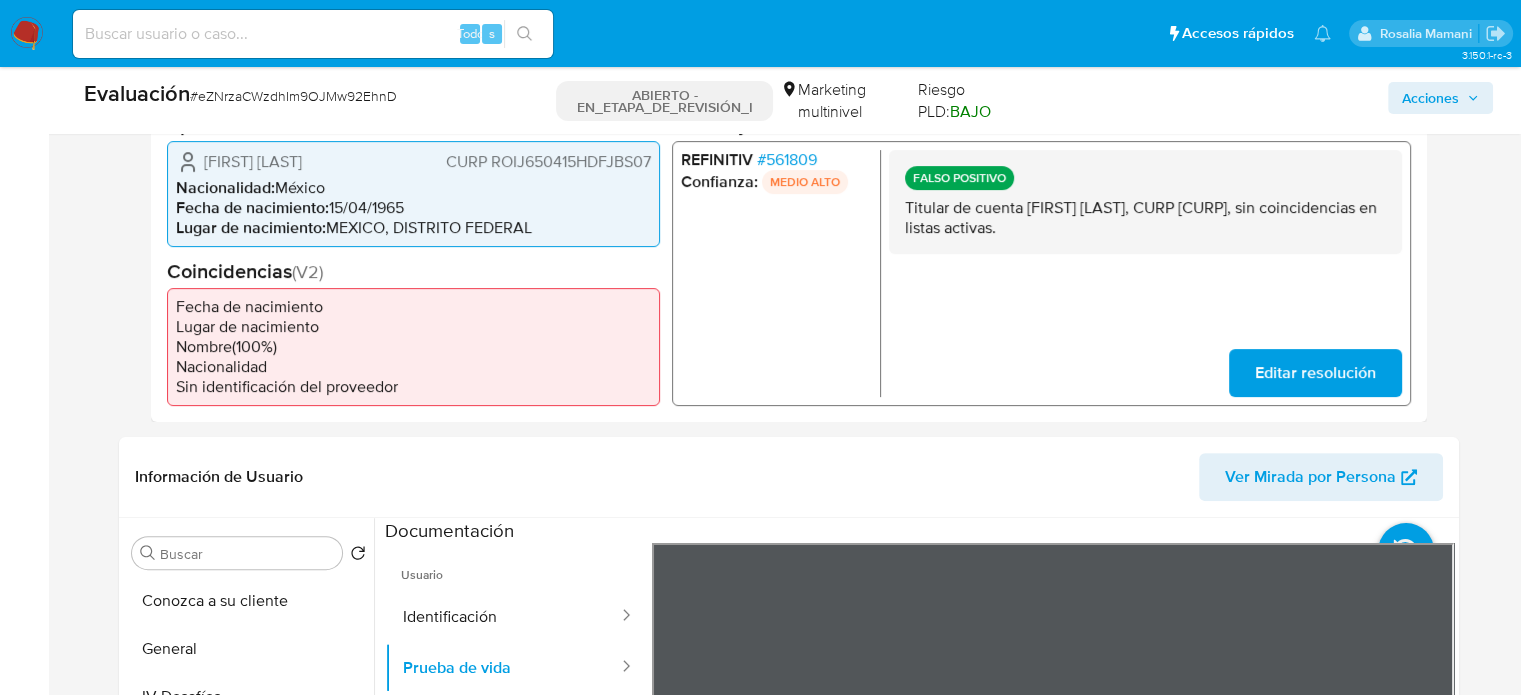 click on "Editar resolución" at bounding box center (1314, 372) 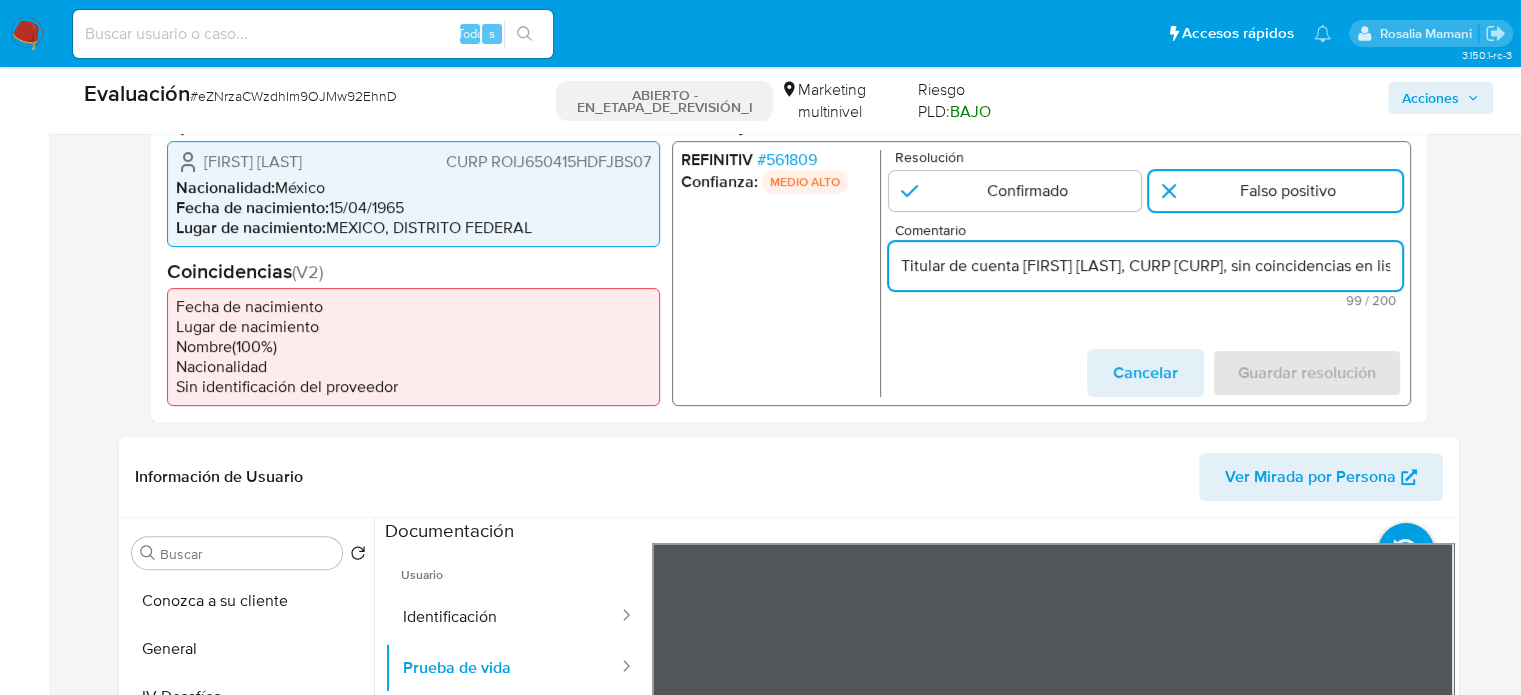 click on "Titular de cuenta Jesus Rojas Ibañez, CURP ROIJ650415HDFJBS07, sin coincidencias en listas activas." at bounding box center (1144, 265) 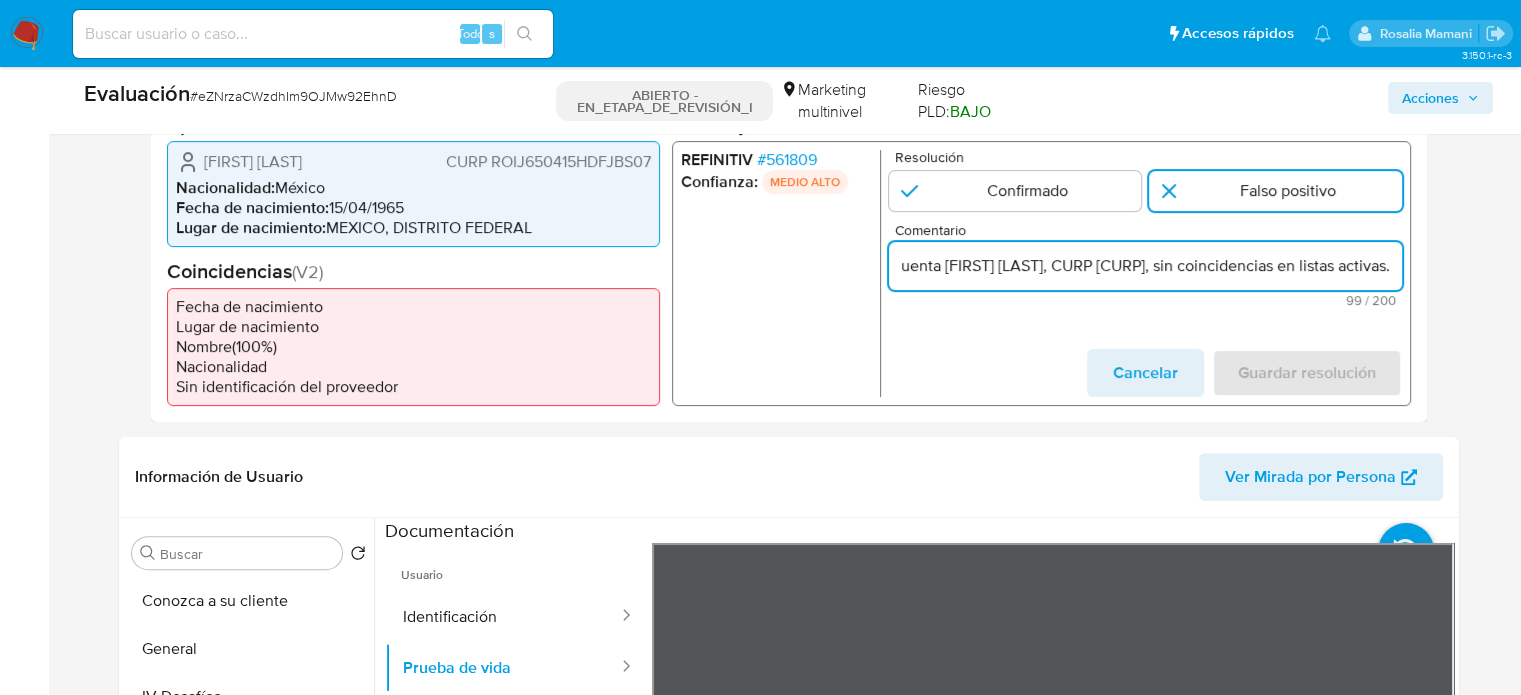 scroll, scrollTop: 0, scrollLeft: 223, axis: horizontal 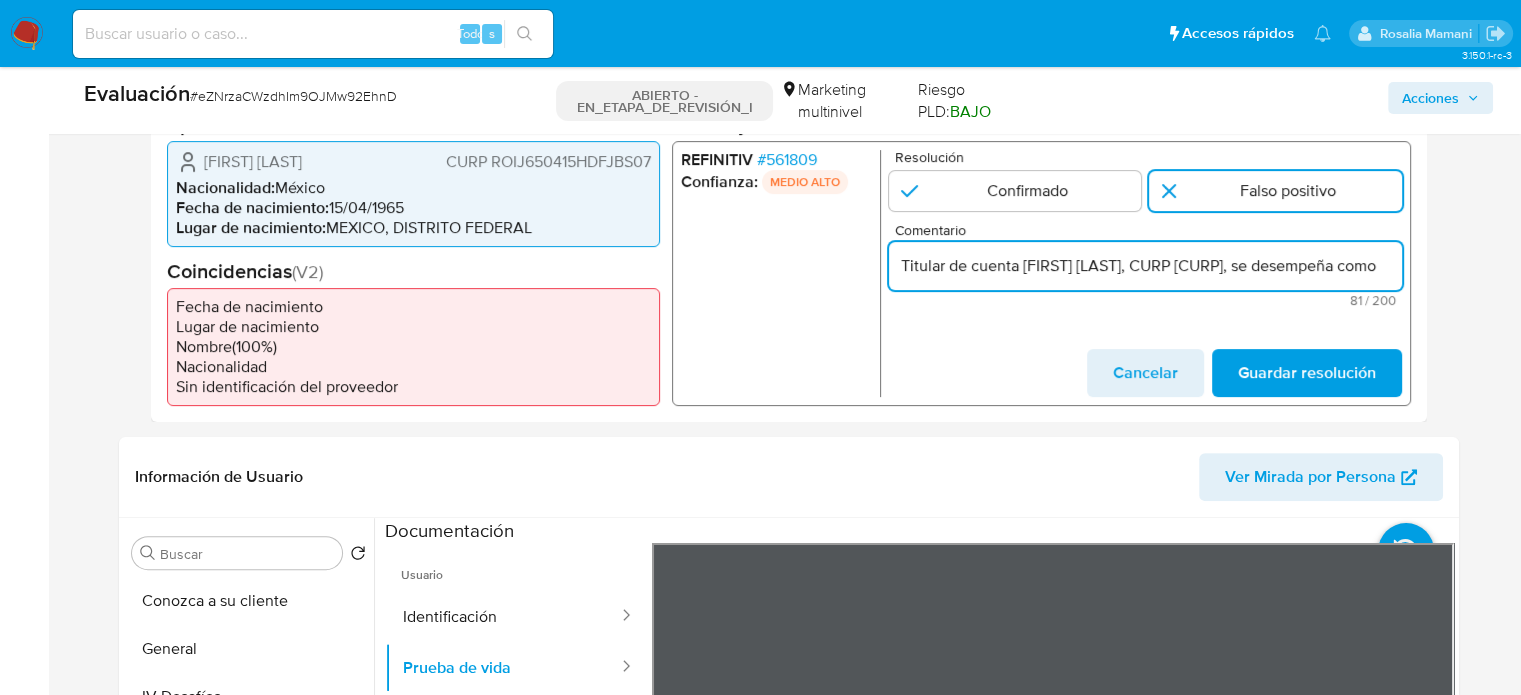 paste on "Secretario de Estudio y Cuentas de la Corte Suprema de Justicia" 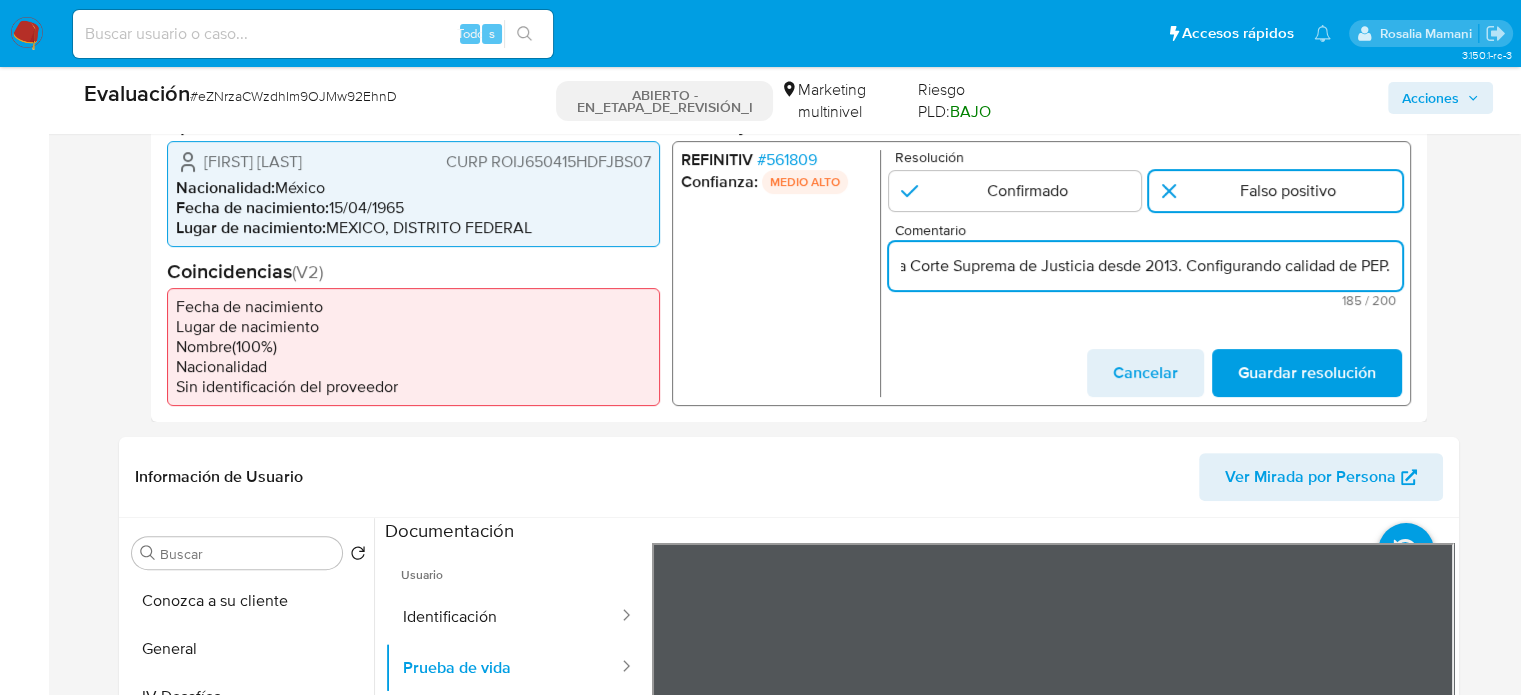 scroll, scrollTop: 0, scrollLeft: 893, axis: horizontal 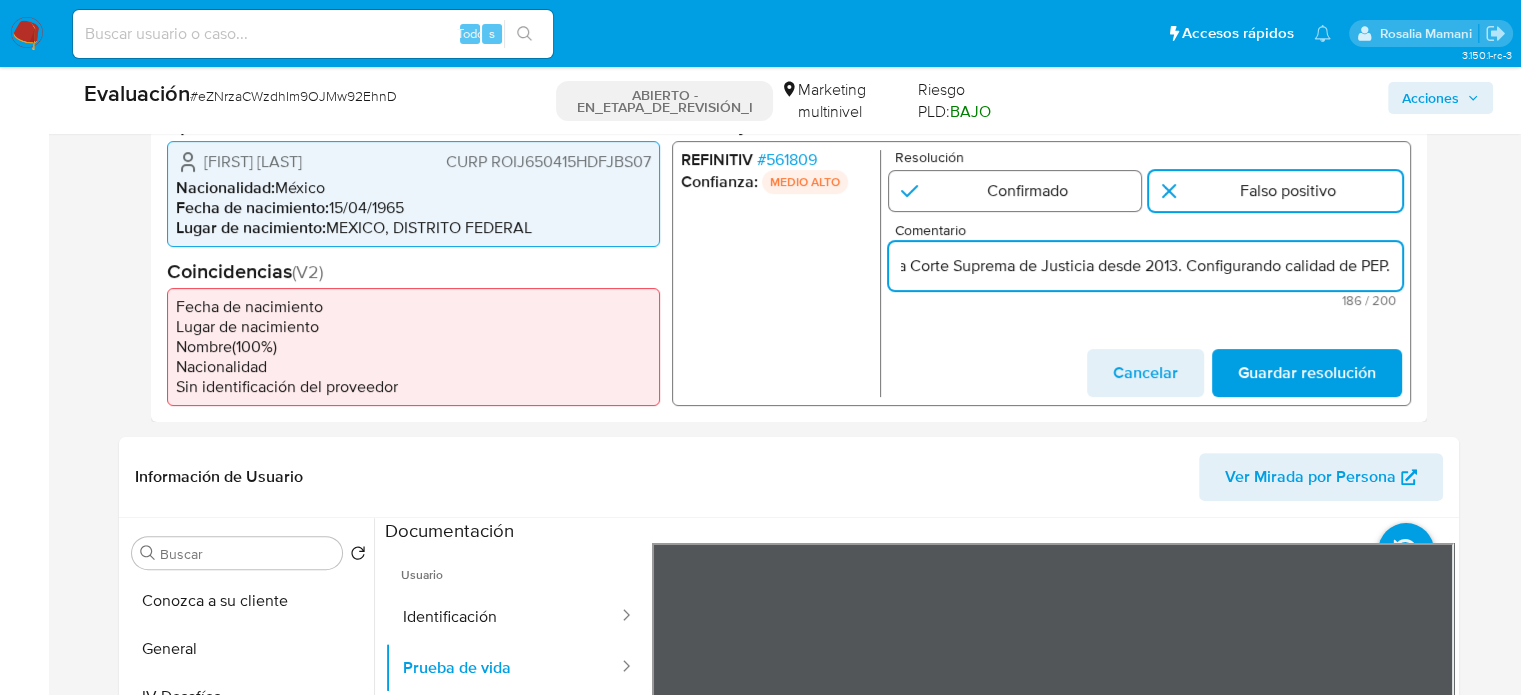 type on "Titular de cuenta Jesus Rojas Ibañez, CURP ROIJ650415HDFJBS07, se desempeña como  Secretario de Estudio y Cuentas de la Corte Suprema de Justicia desde 2013. Configurando calidad de PEP." 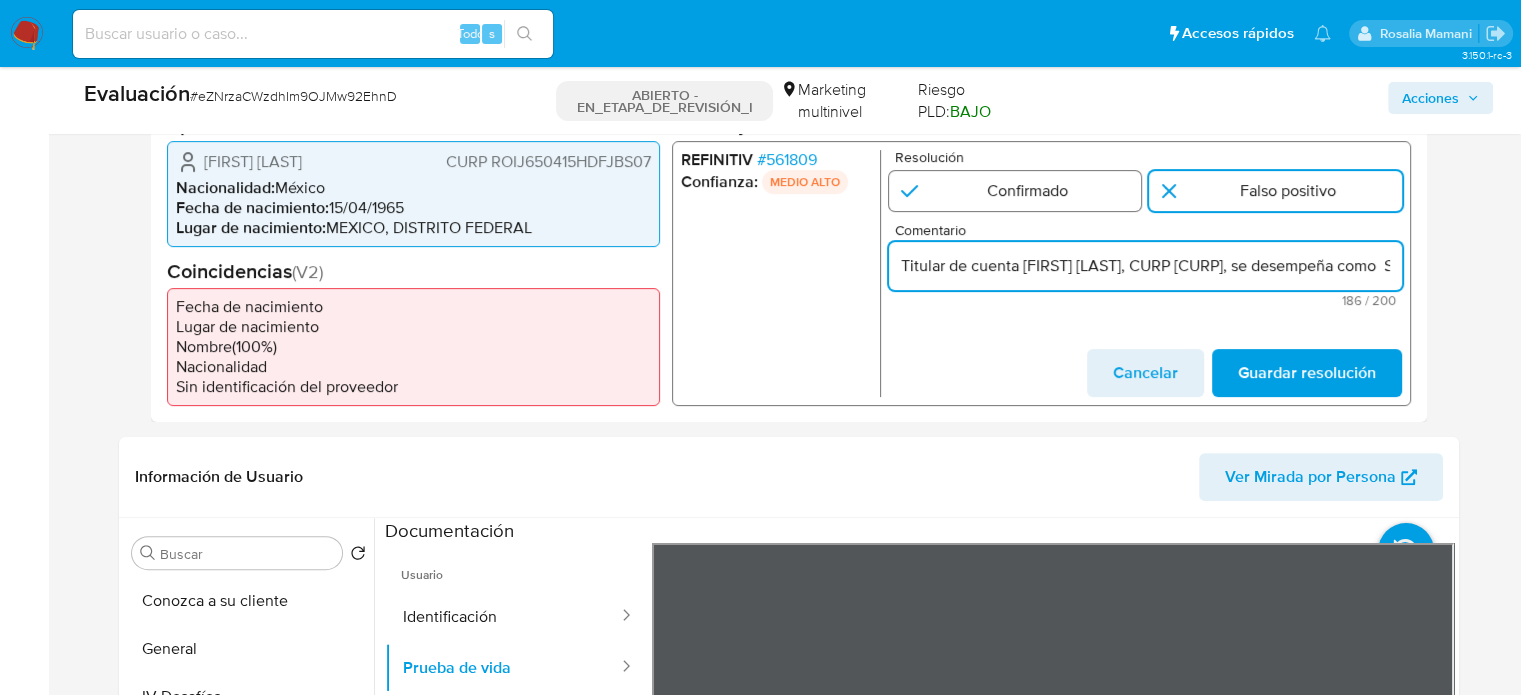 click at bounding box center (1014, 190) 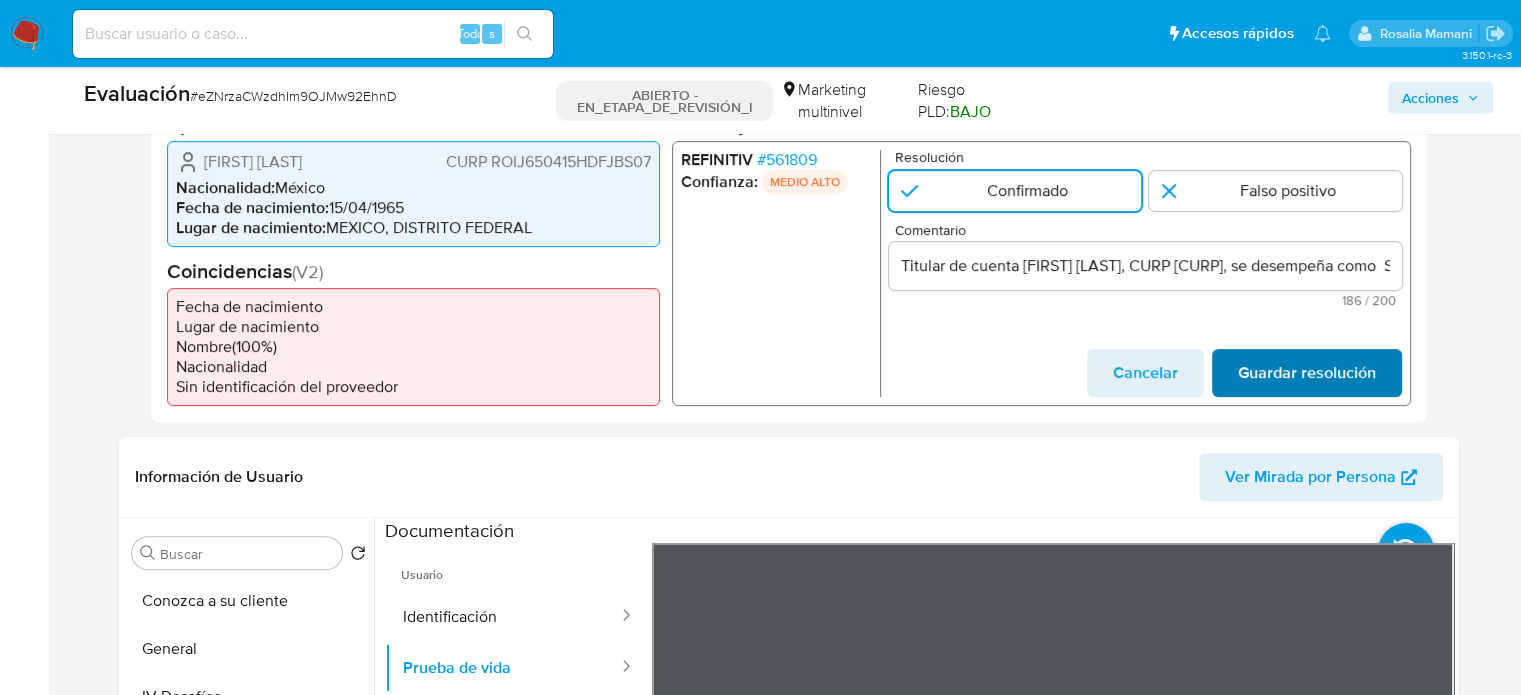 click on "Guardar resolución" at bounding box center [1306, 372] 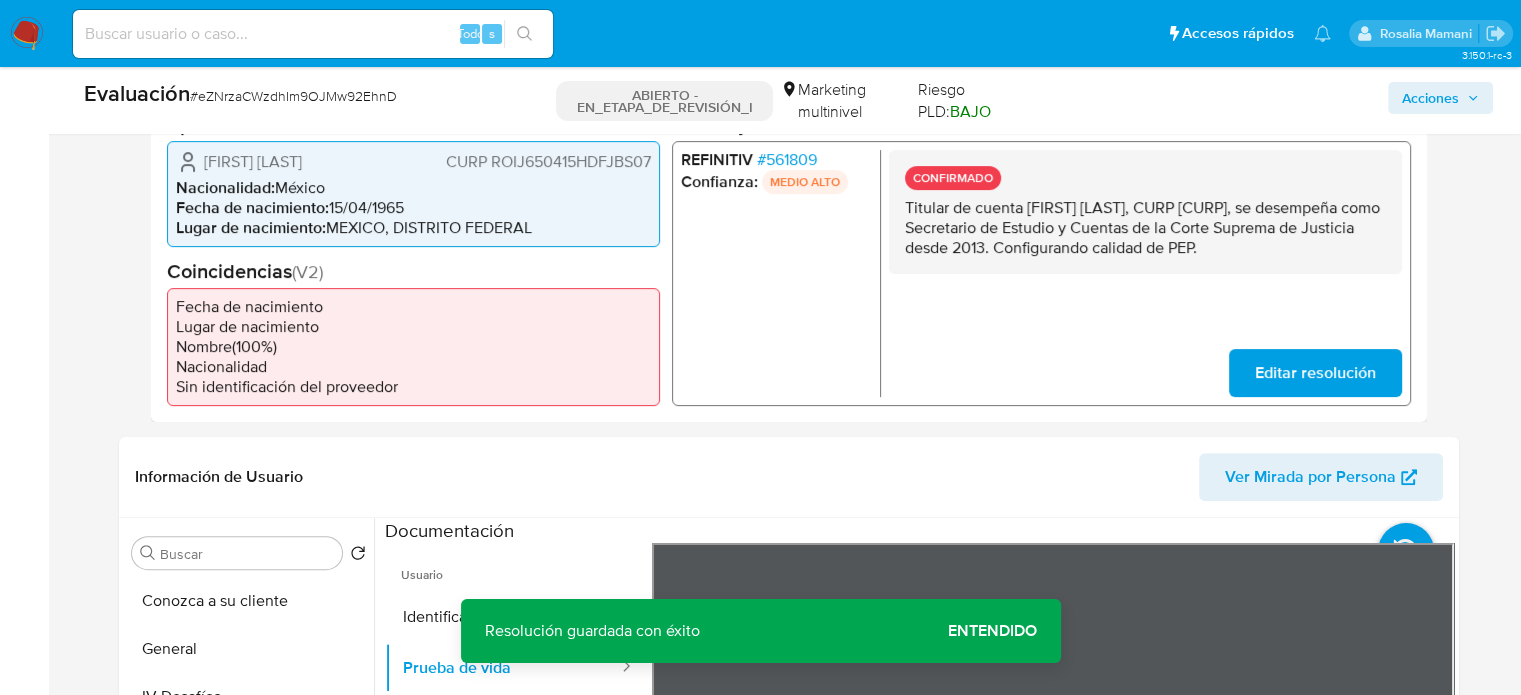 drag, startPoint x: 1373, startPoint y: 247, endPoint x: 896, endPoint y: 211, distance: 478.35657 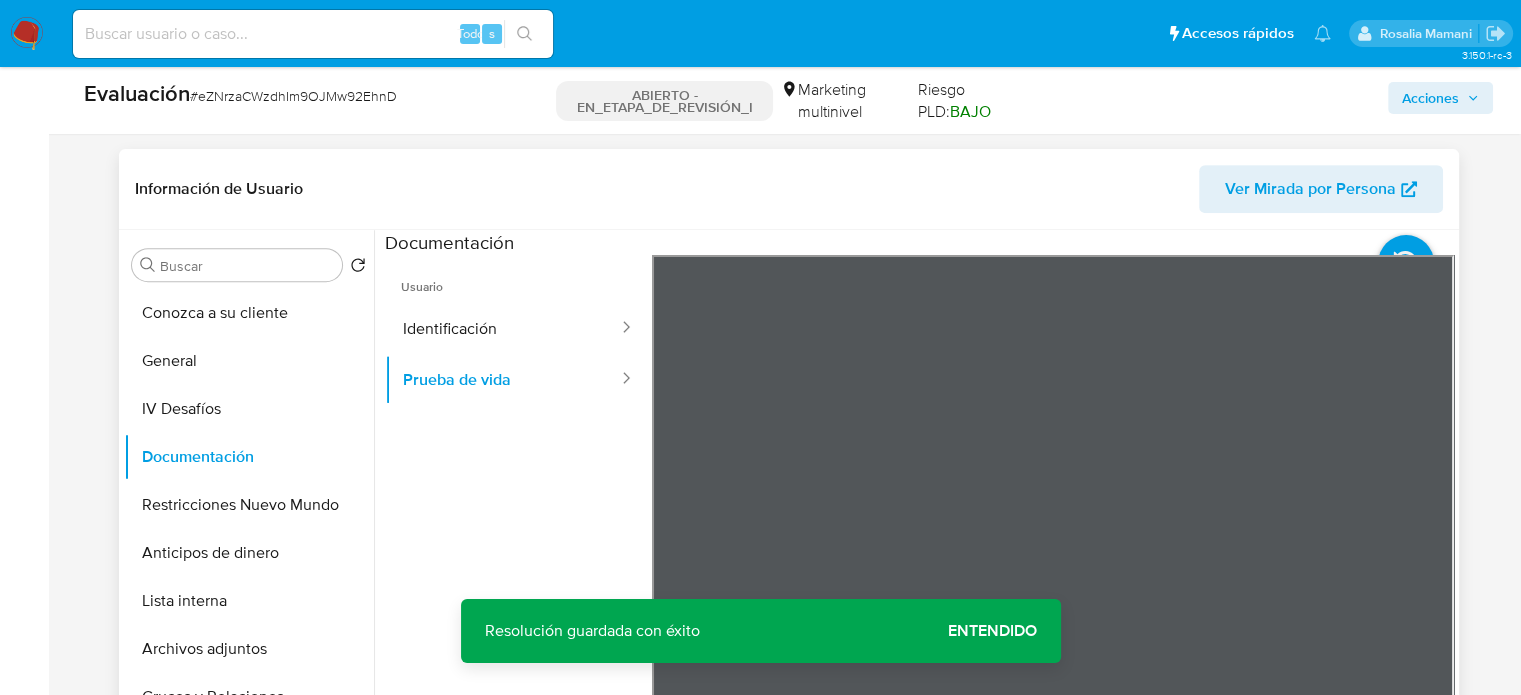 scroll, scrollTop: 900, scrollLeft: 0, axis: vertical 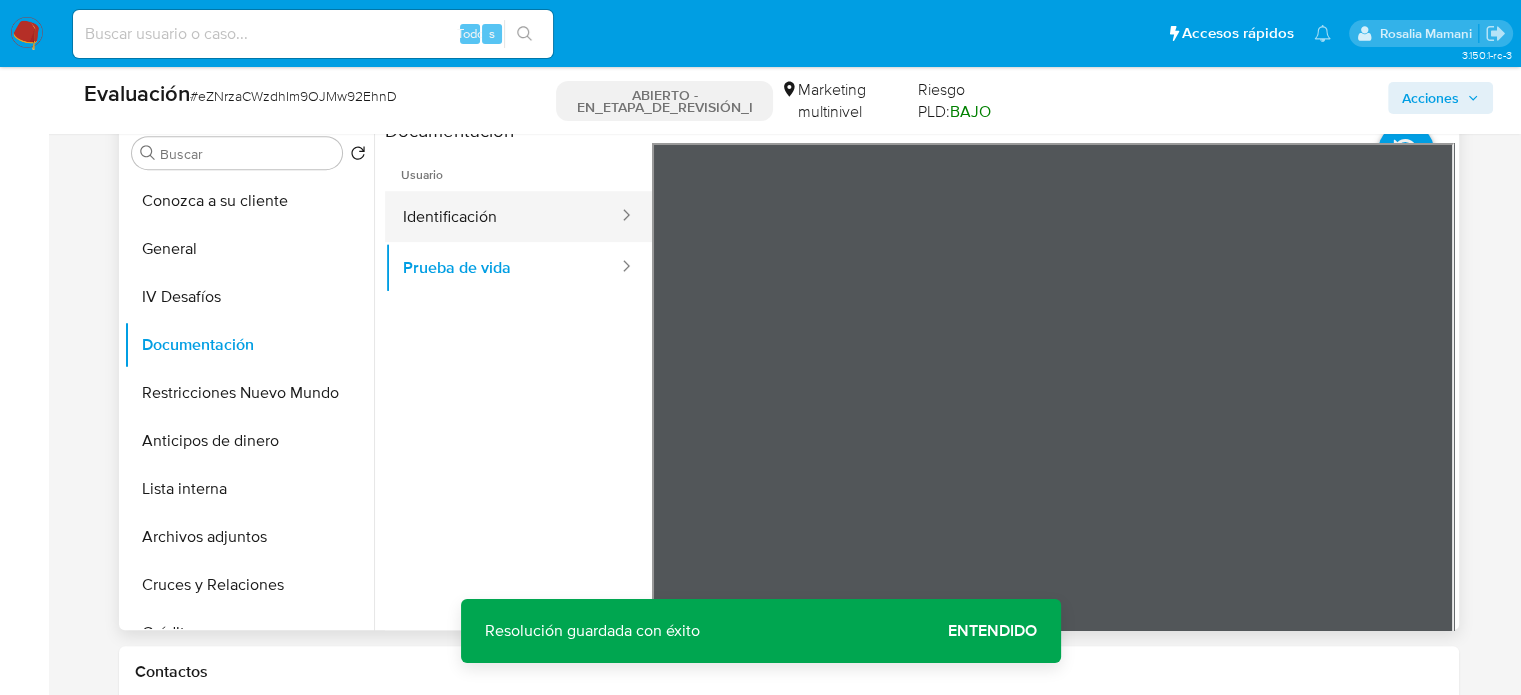 click on "Identificación" at bounding box center (502, 216) 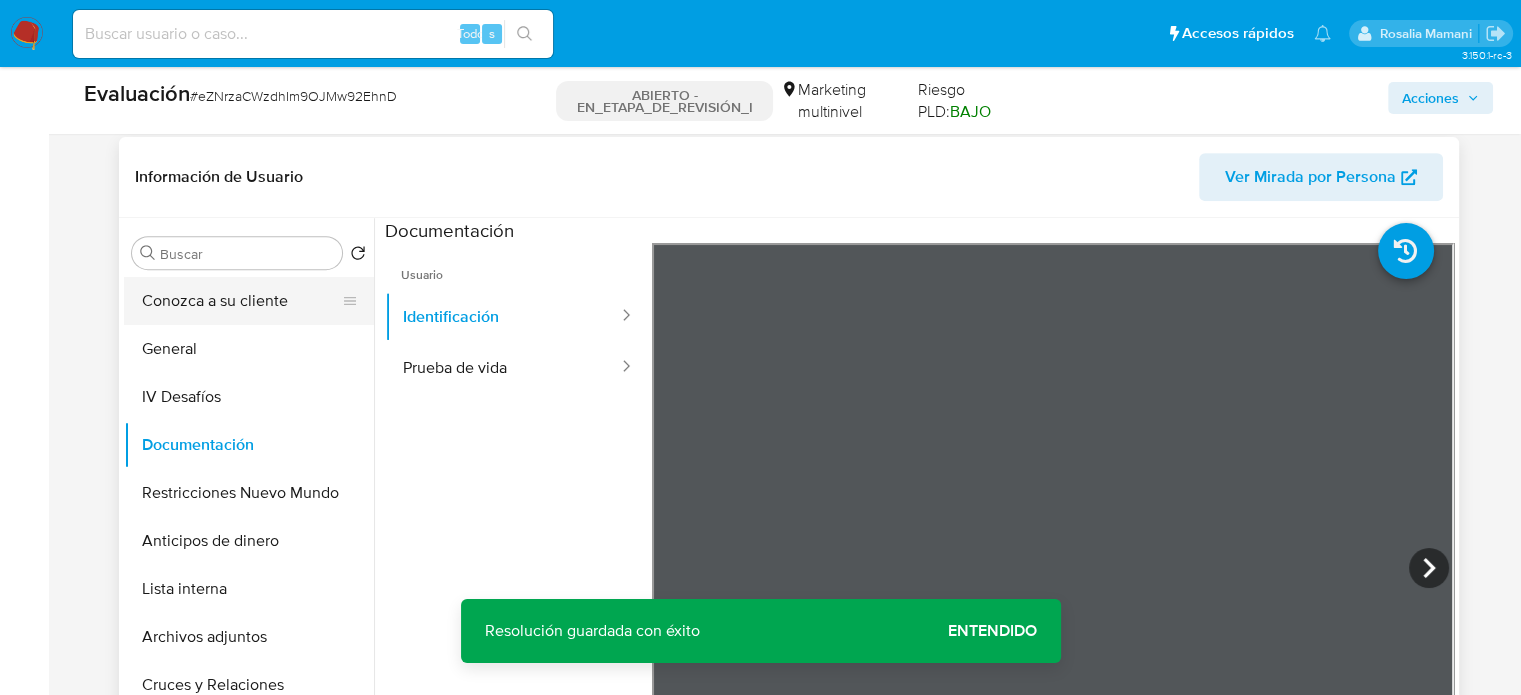 click on "Conozca a su cliente" at bounding box center (241, 301) 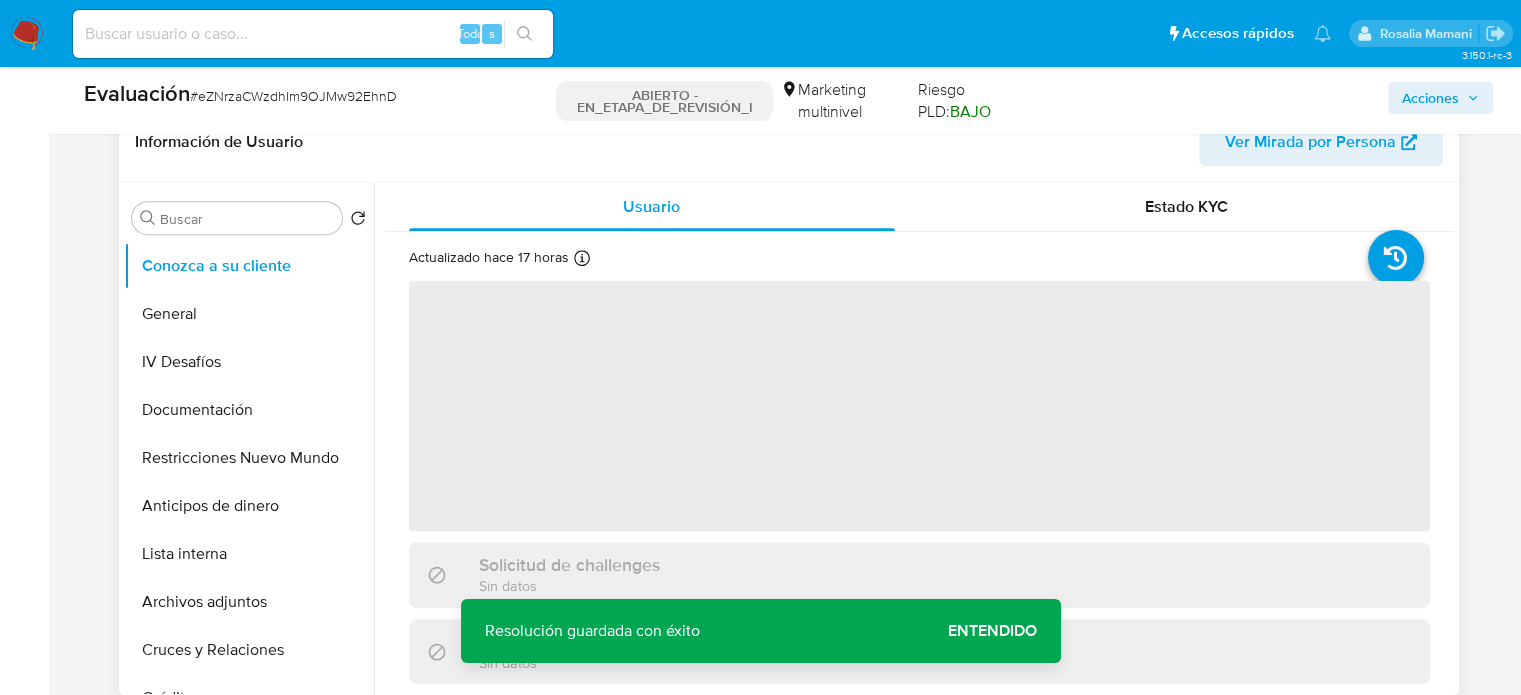 scroll, scrollTop: 800, scrollLeft: 0, axis: vertical 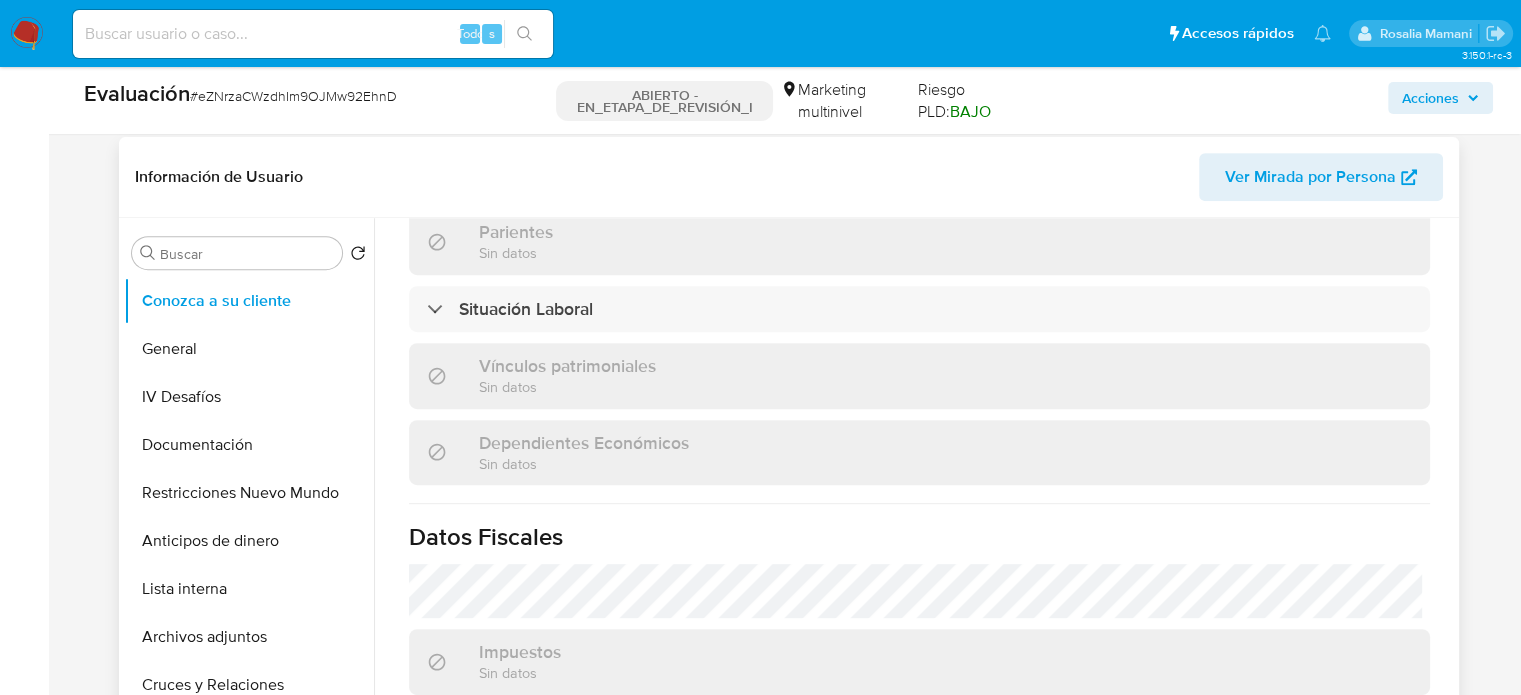 click on "Vínculos patrimoniales Sin datos" at bounding box center (919, 375) 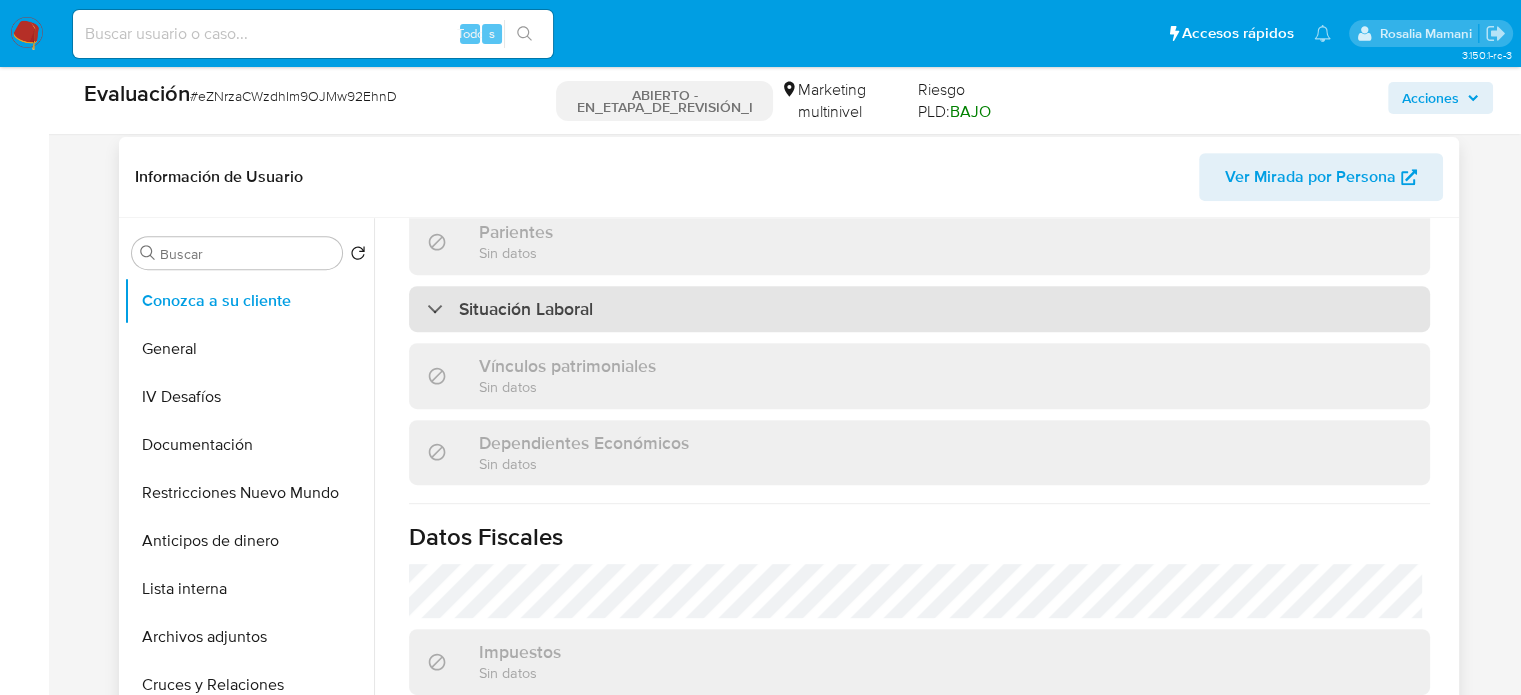 click on "Situación Laboral" at bounding box center [526, 309] 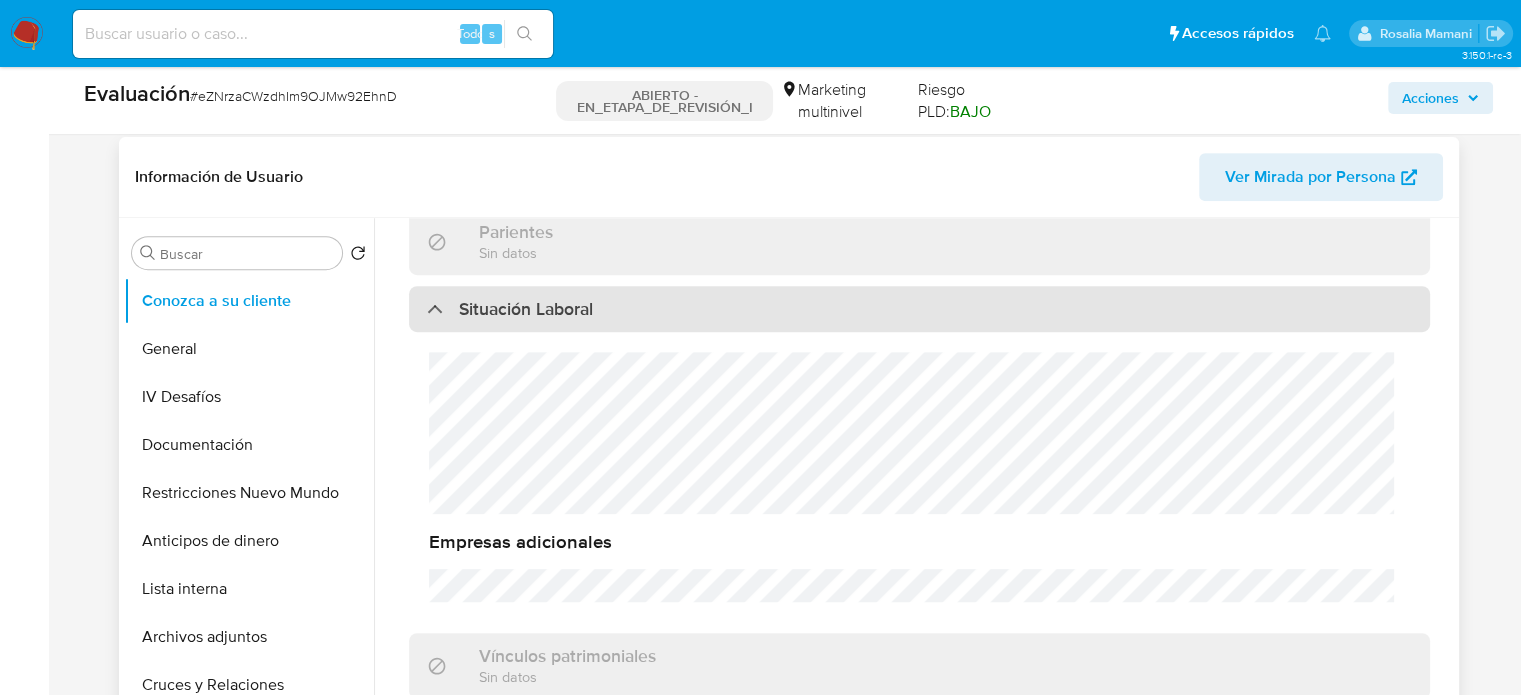 click on "Situación Laboral" at bounding box center [526, 309] 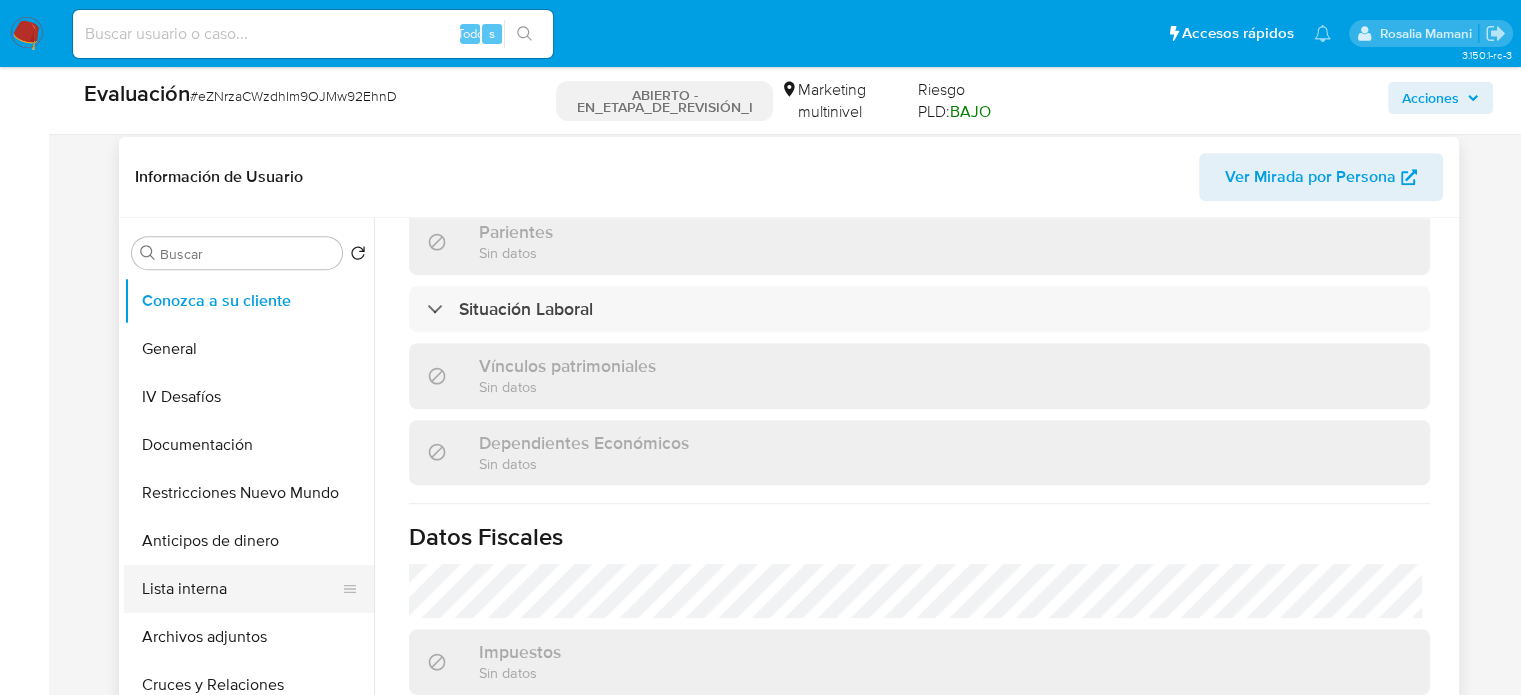drag, startPoint x: 173, startPoint y: 592, endPoint x: 192, endPoint y: 577, distance: 24.207438 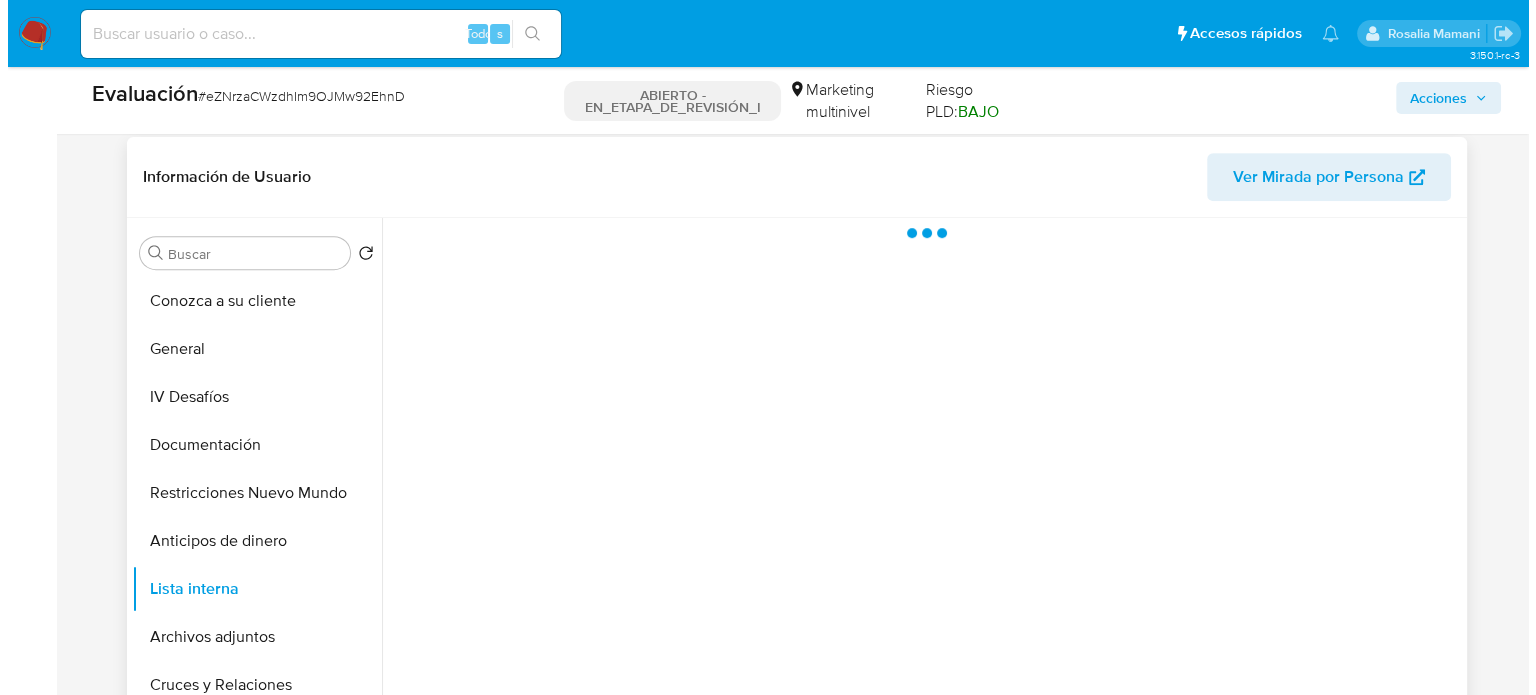 scroll, scrollTop: 0, scrollLeft: 0, axis: both 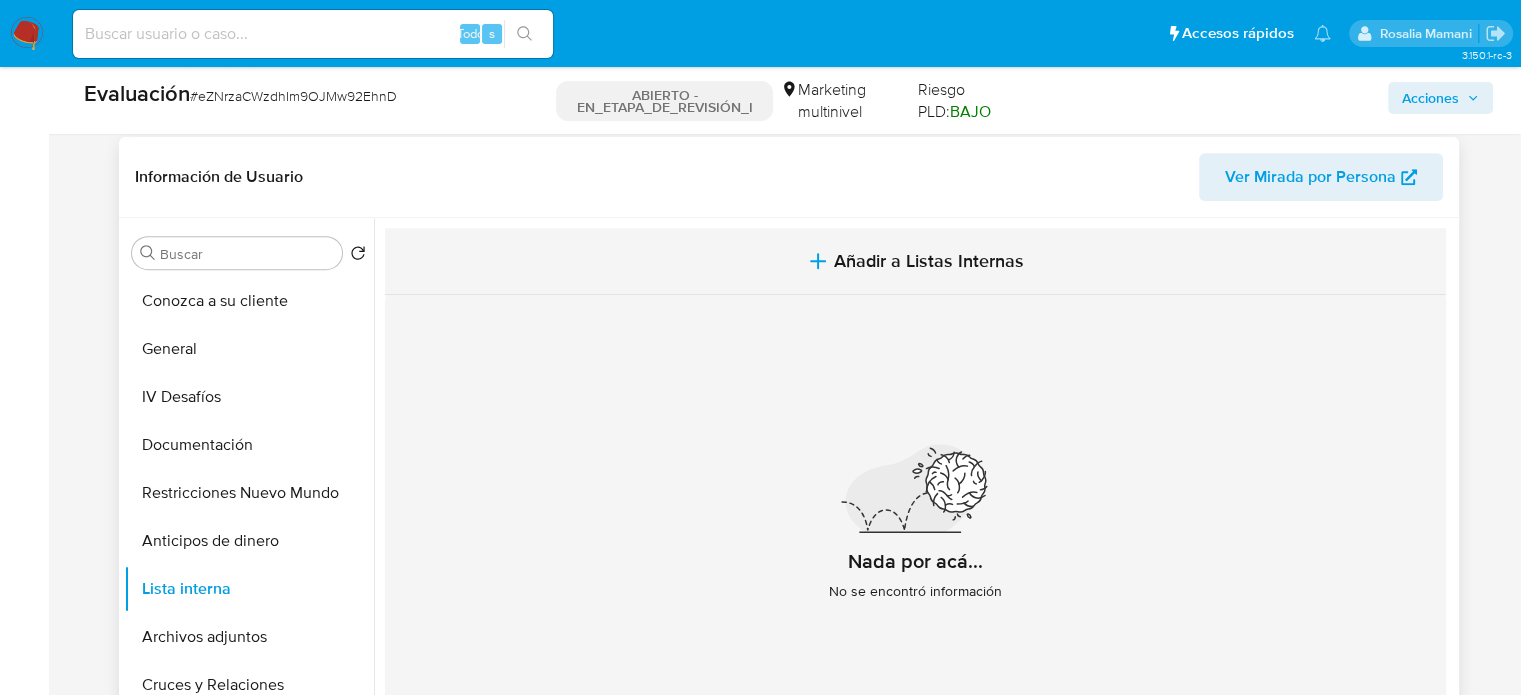 click on "Añadir a Listas Internas" at bounding box center [915, 261] 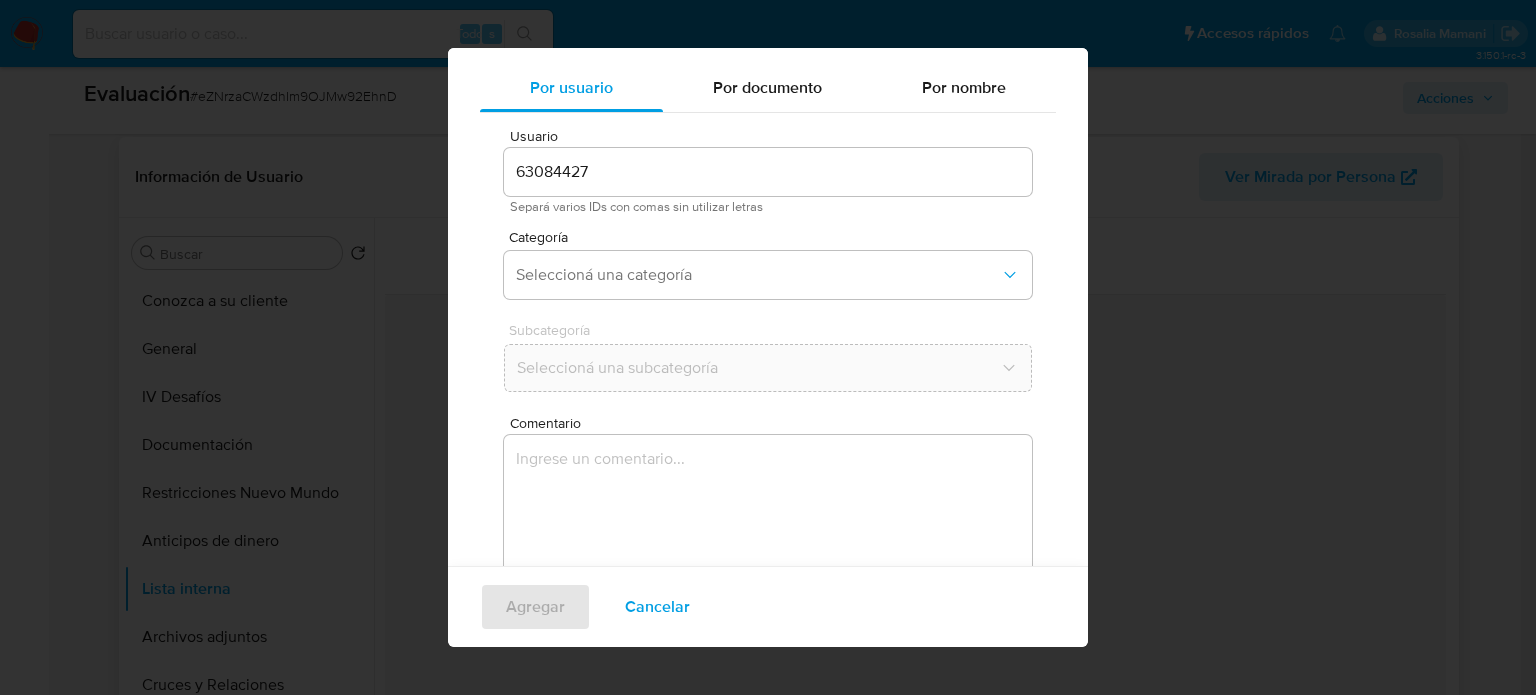 scroll, scrollTop: 84, scrollLeft: 0, axis: vertical 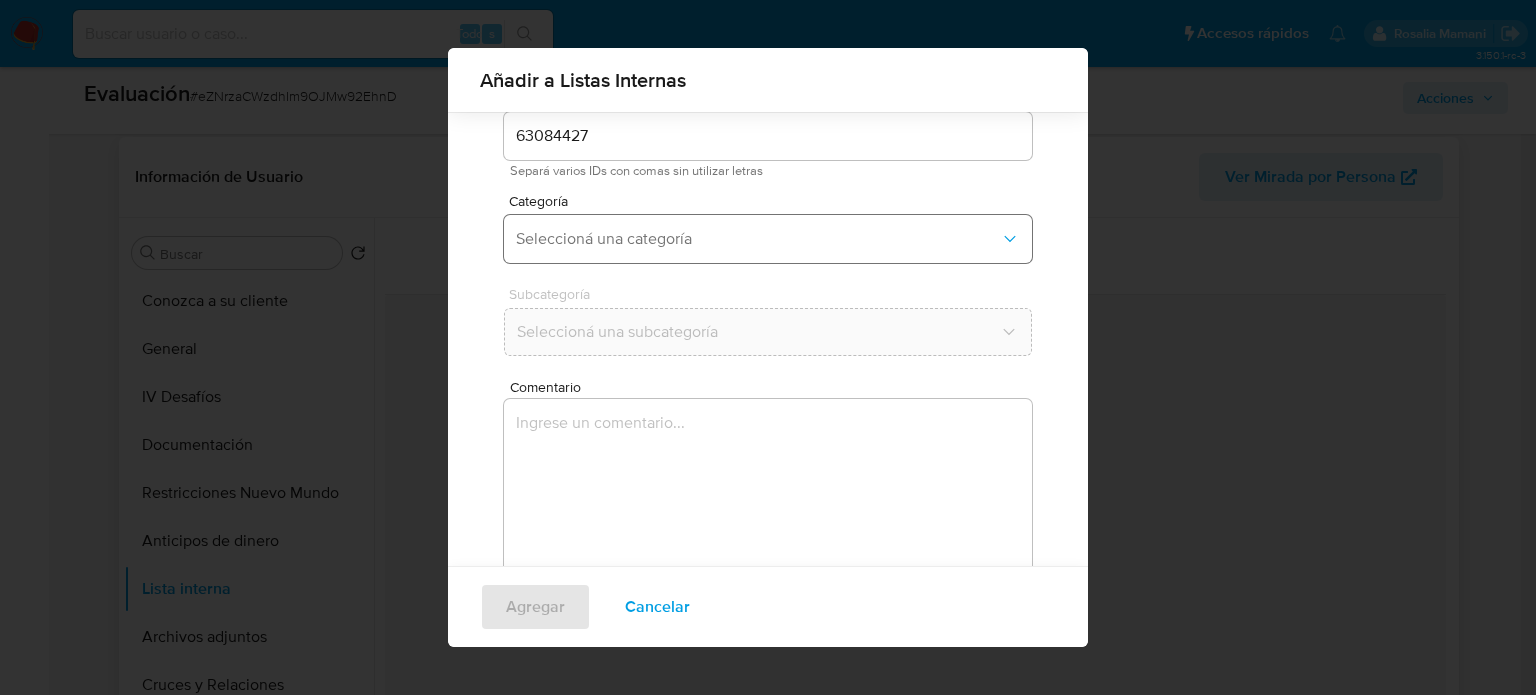click on "Seleccioná una categoría" at bounding box center (768, 239) 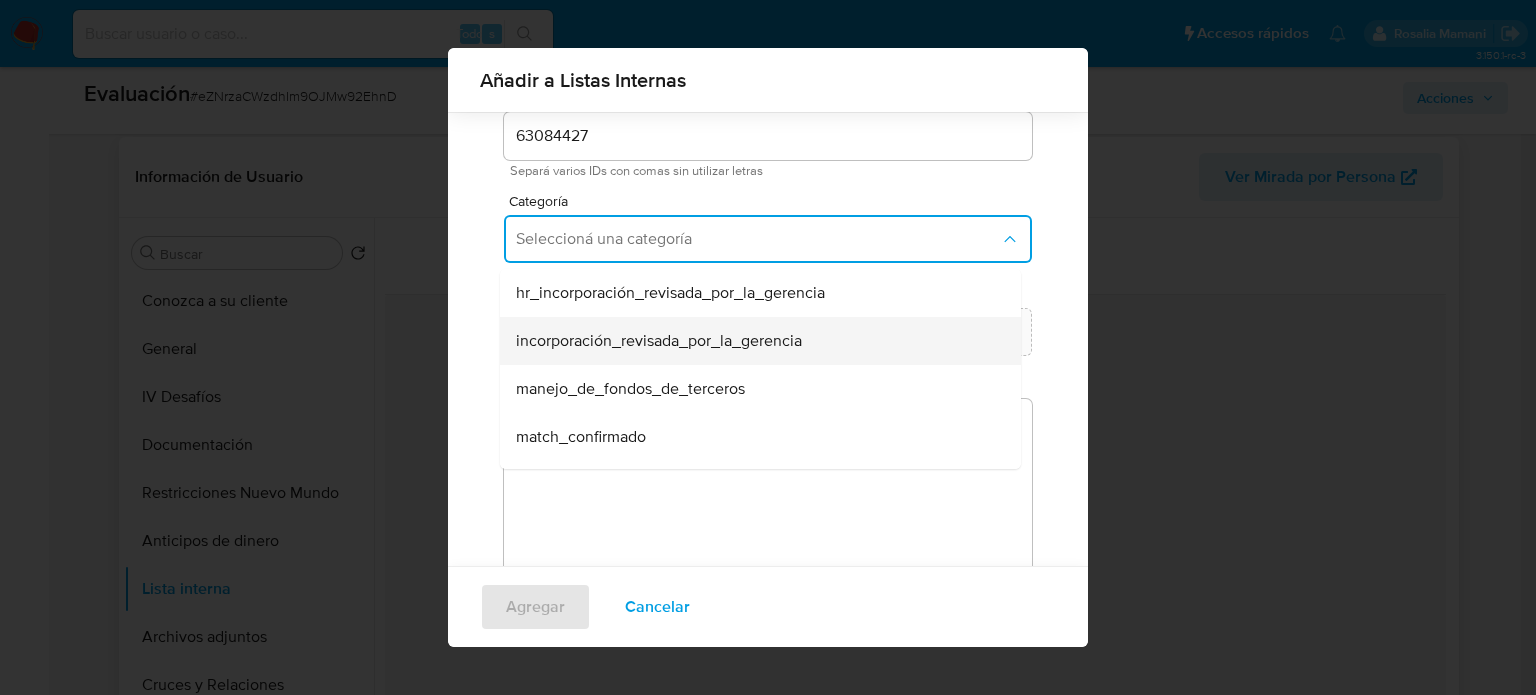 scroll, scrollTop: 100, scrollLeft: 0, axis: vertical 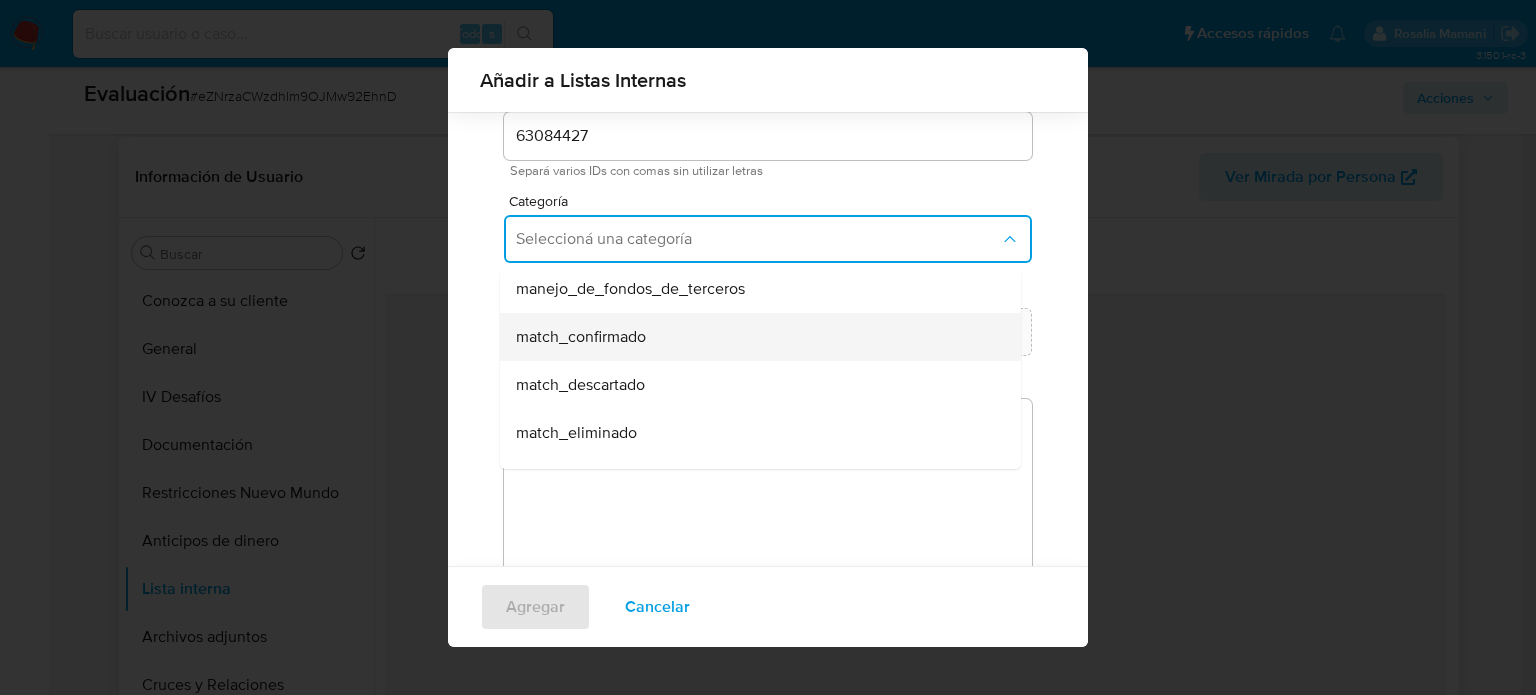 click on "match_confirmado" at bounding box center (581, 337) 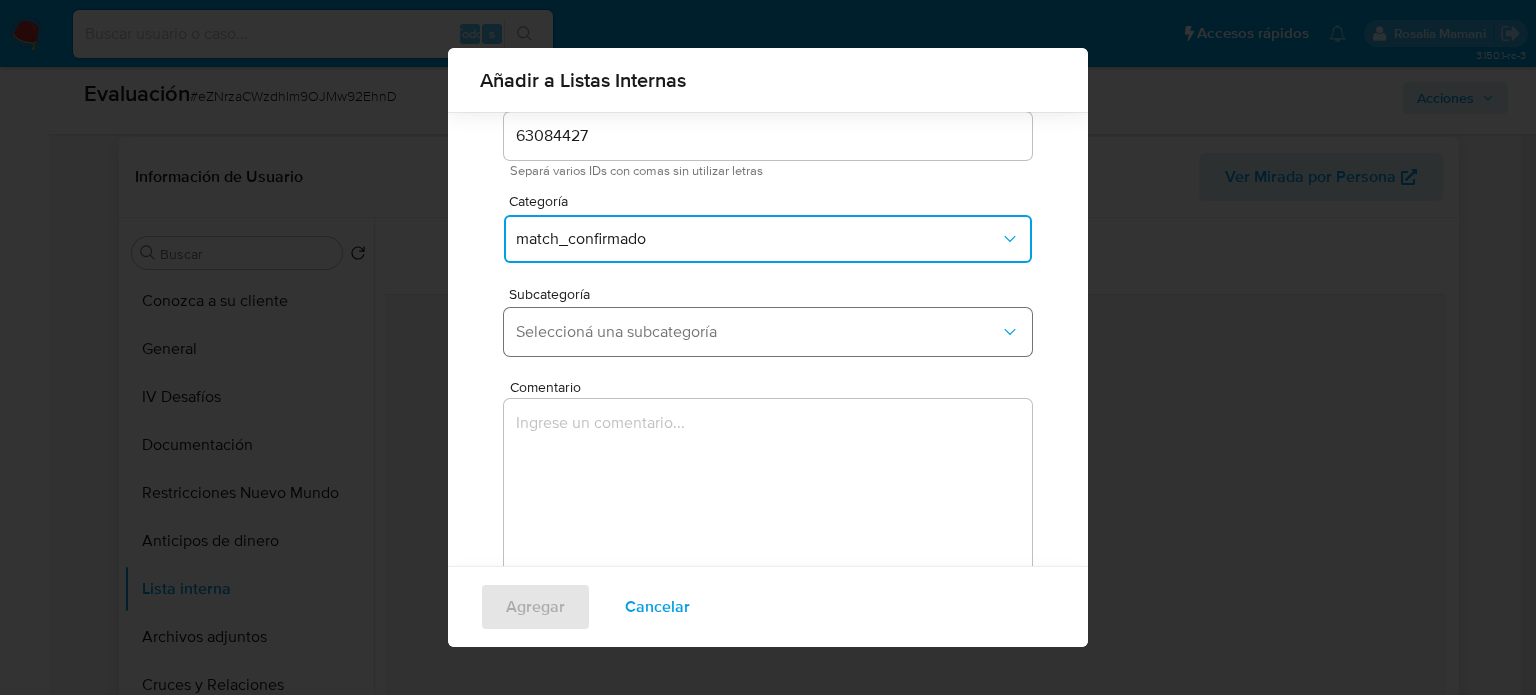 click on "Seleccioná una subcategoría" at bounding box center [758, 332] 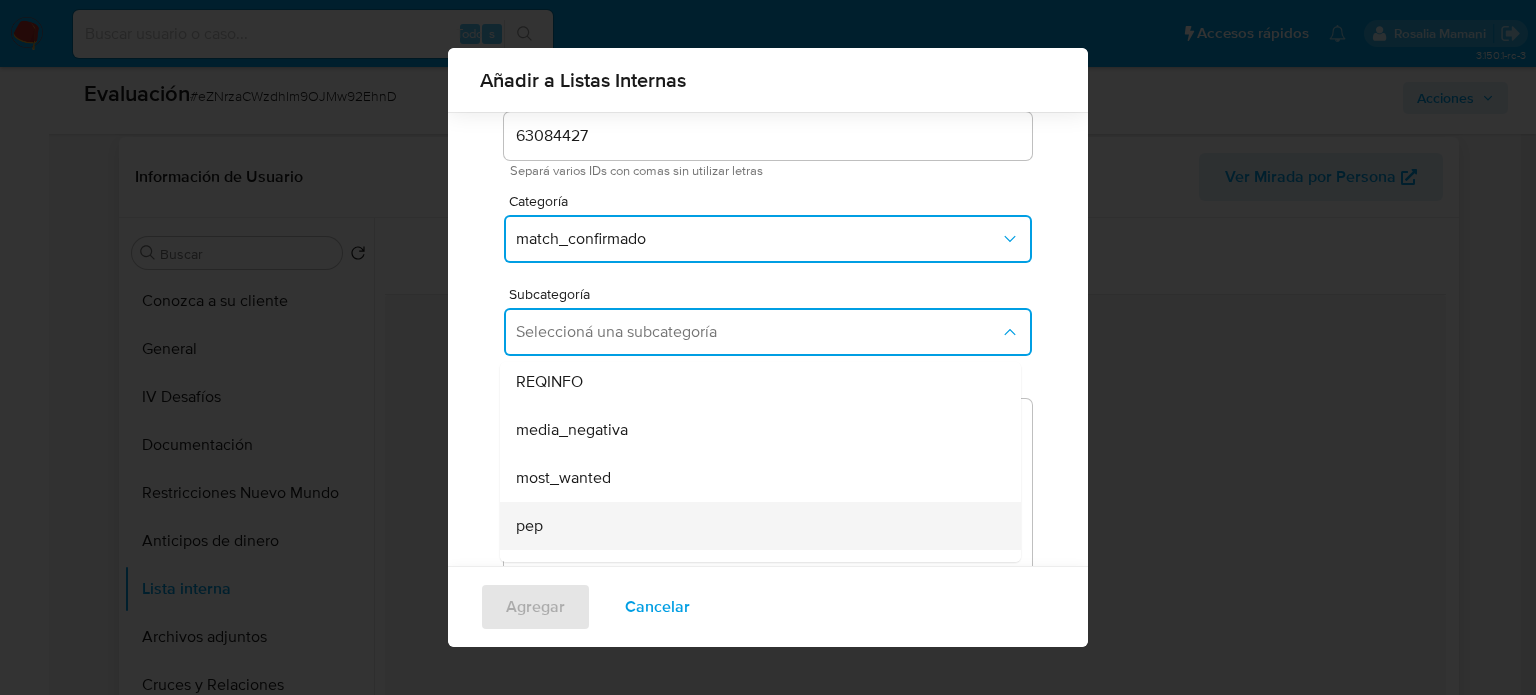 scroll, scrollTop: 100, scrollLeft: 0, axis: vertical 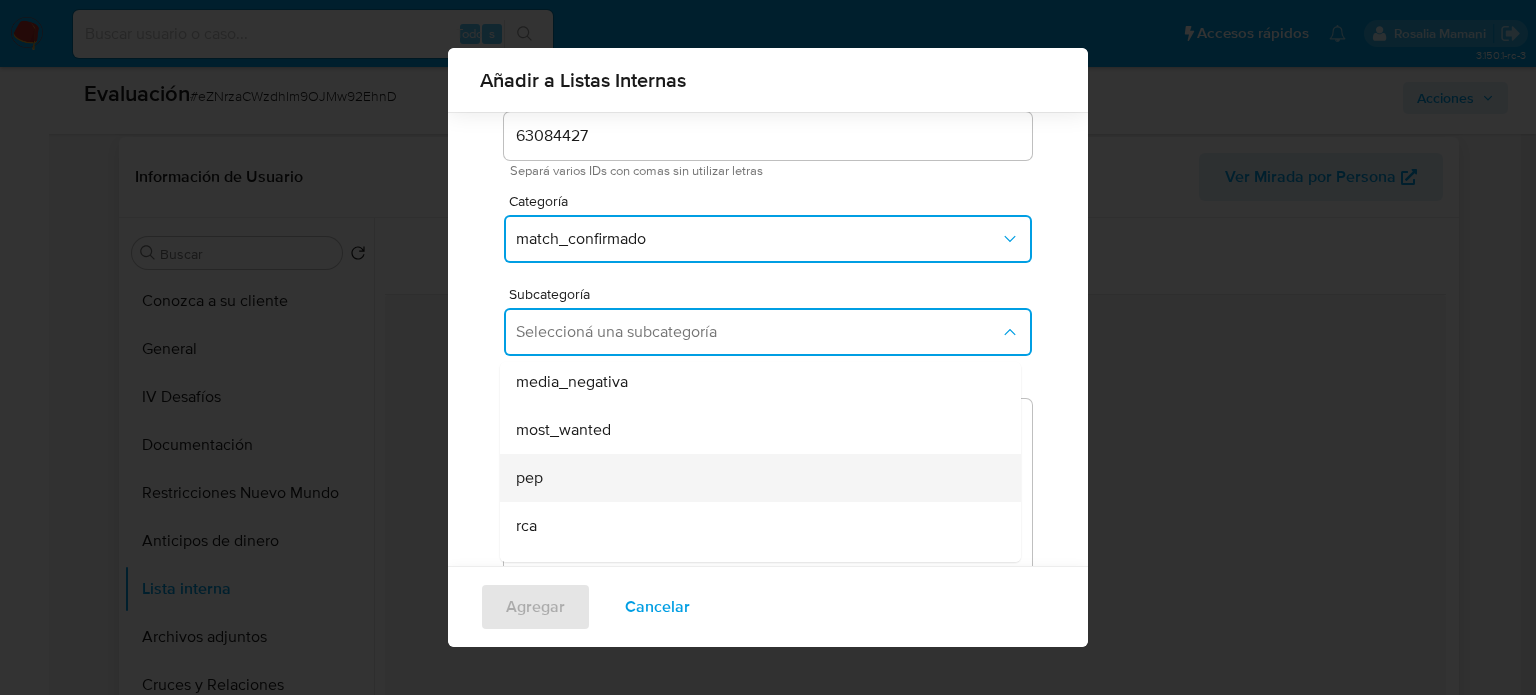 click on "pep" at bounding box center [754, 478] 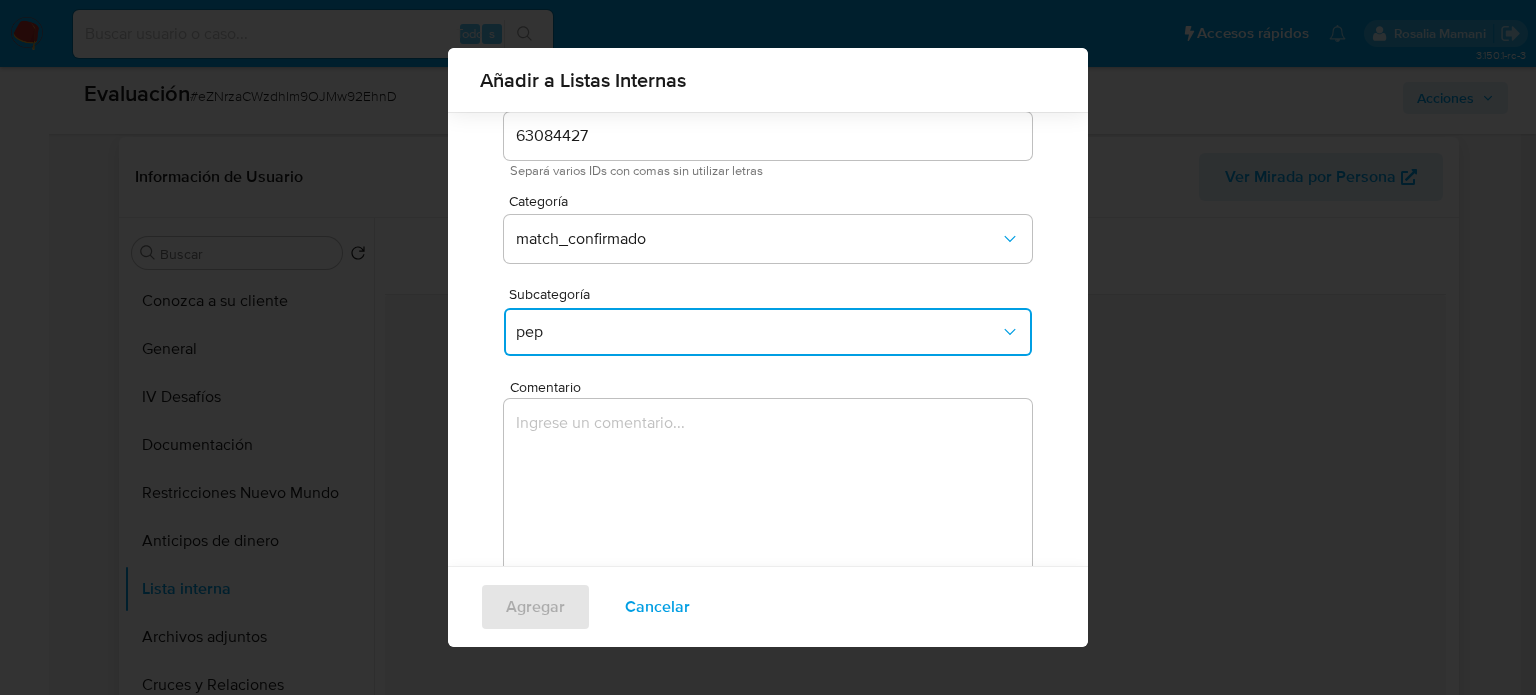 click at bounding box center [768, 495] 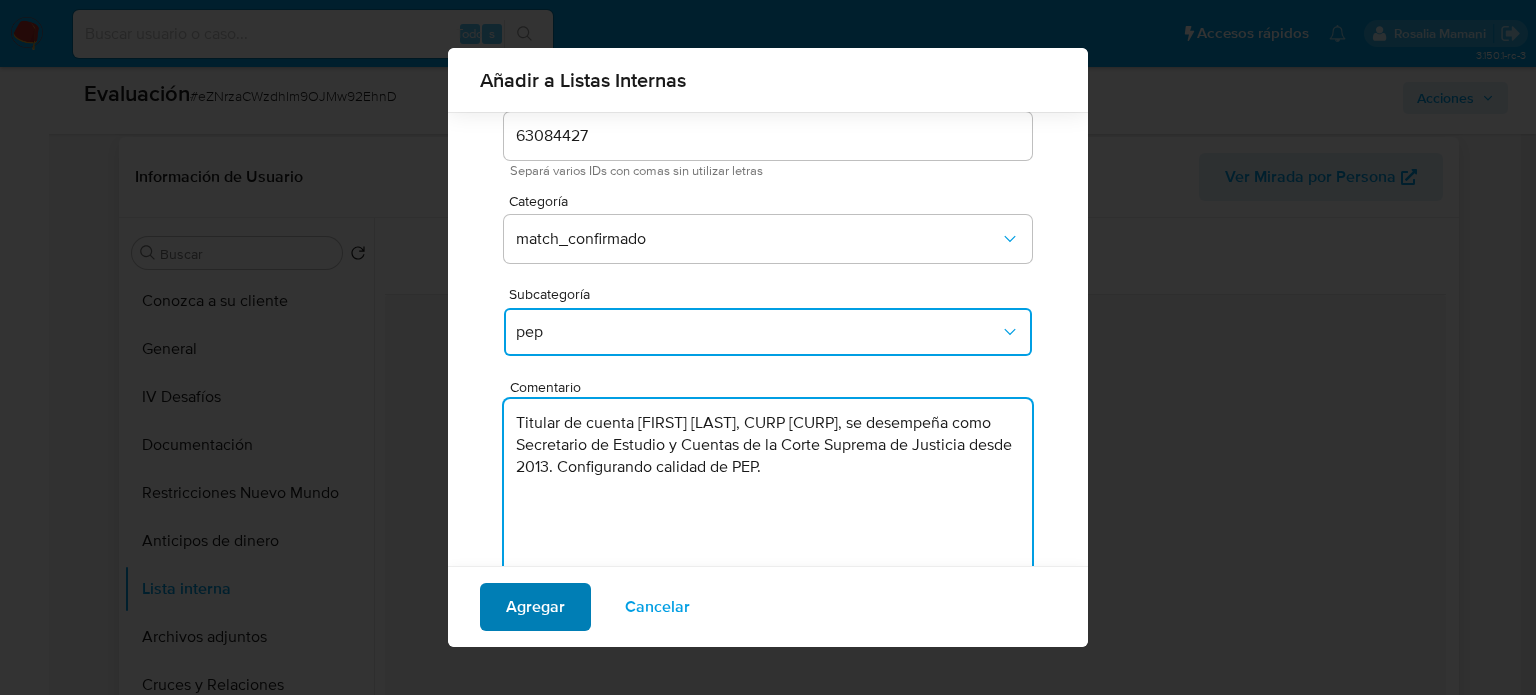 type on "Titular de cuenta Jesus Rojas Ibañez, CURP ROIJ650415HDFJBS07, se desempeña como Secretario de Estudio y Cuentas de la Corte Suprema de Justicia desde 2013. Configurando calidad de PEP." 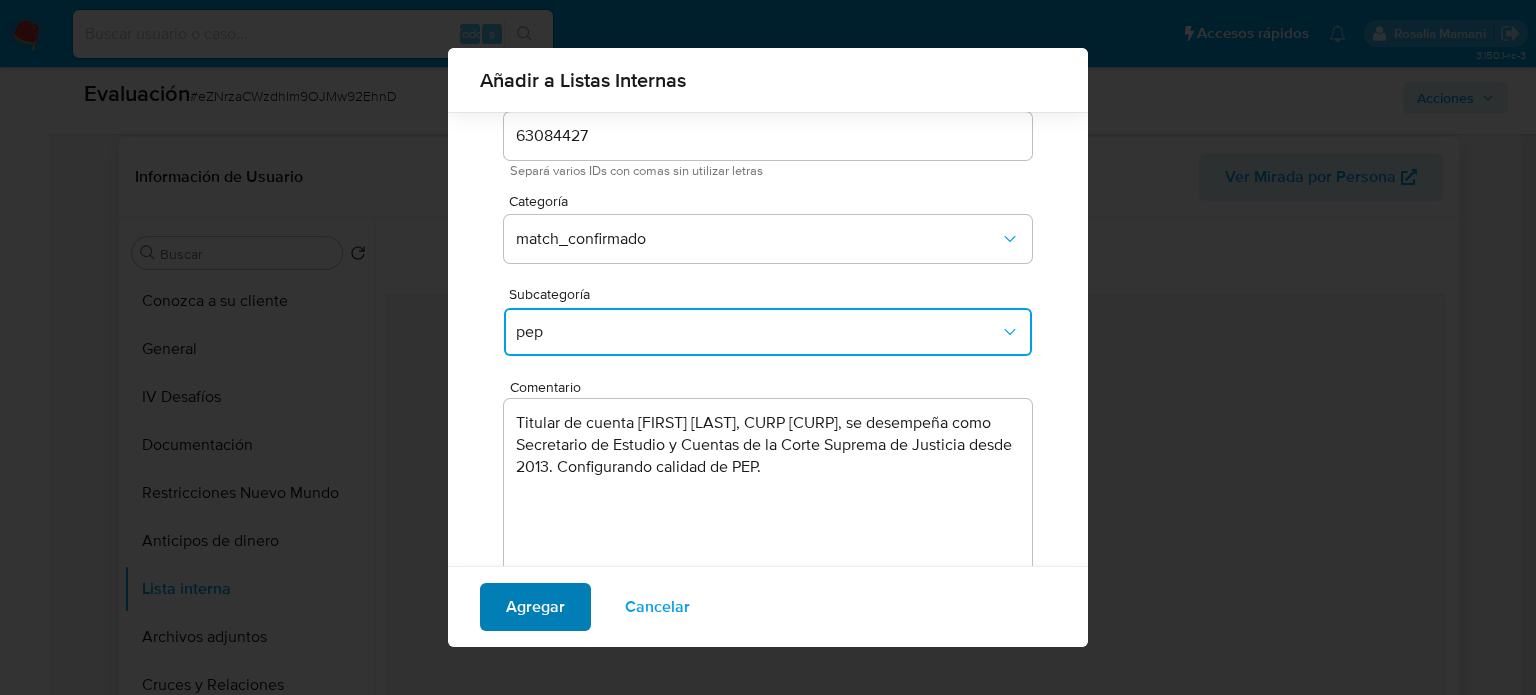 click on "Agregar" at bounding box center (535, 607) 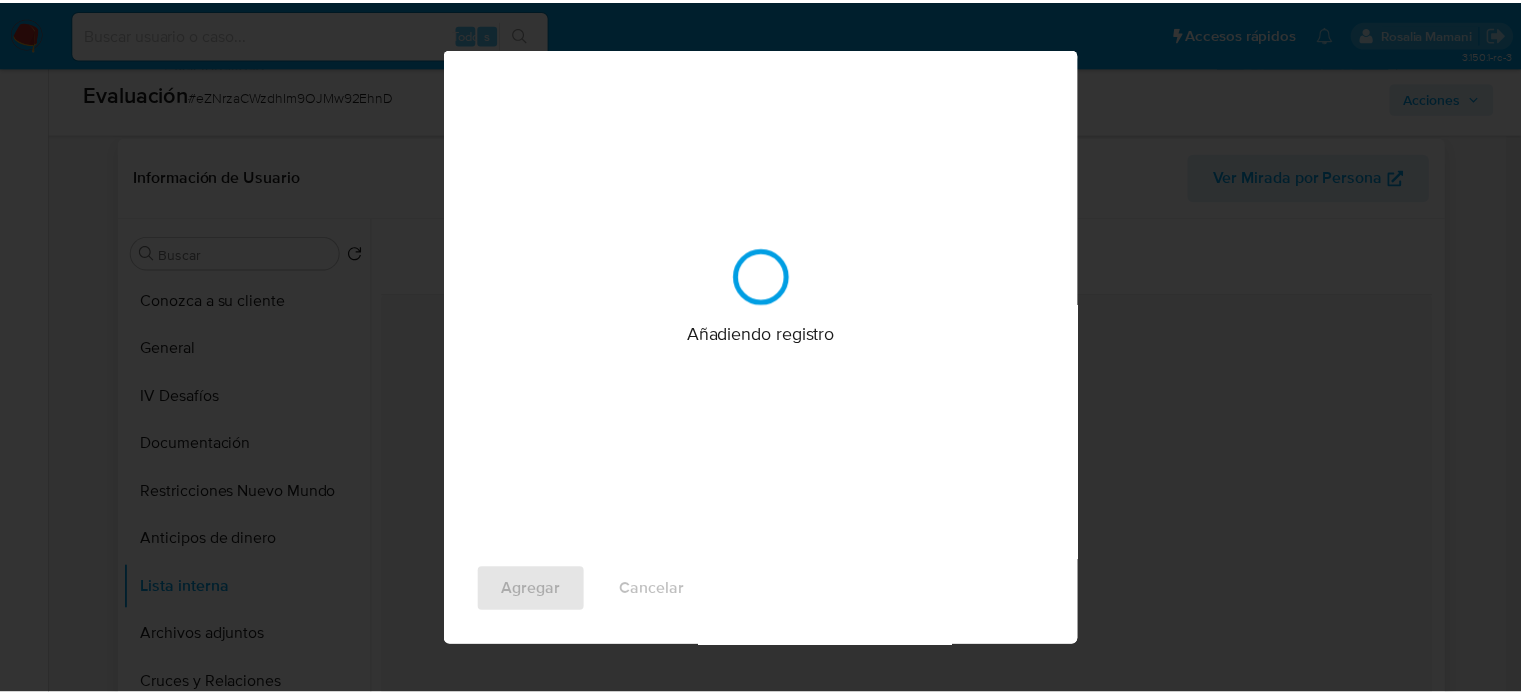 scroll, scrollTop: 0, scrollLeft: 0, axis: both 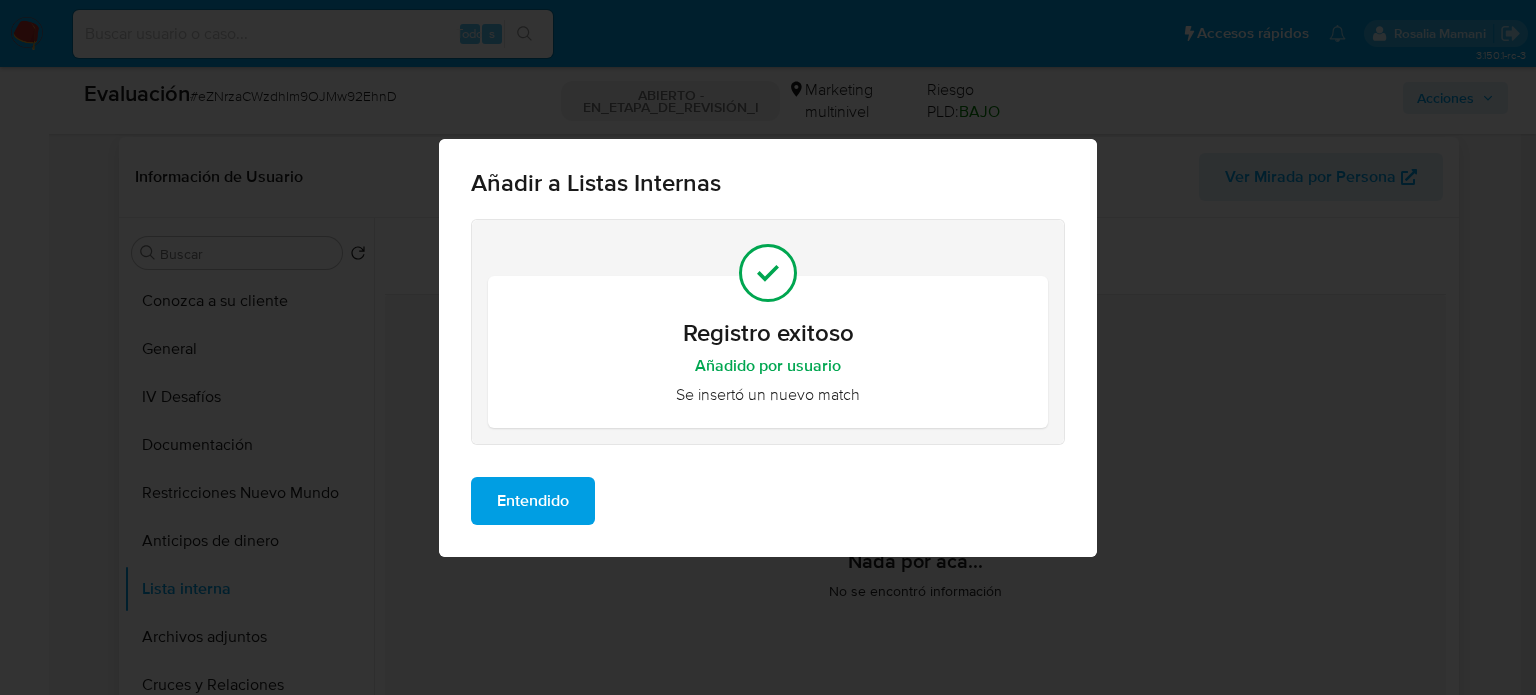click on "Entendido" at bounding box center (533, 501) 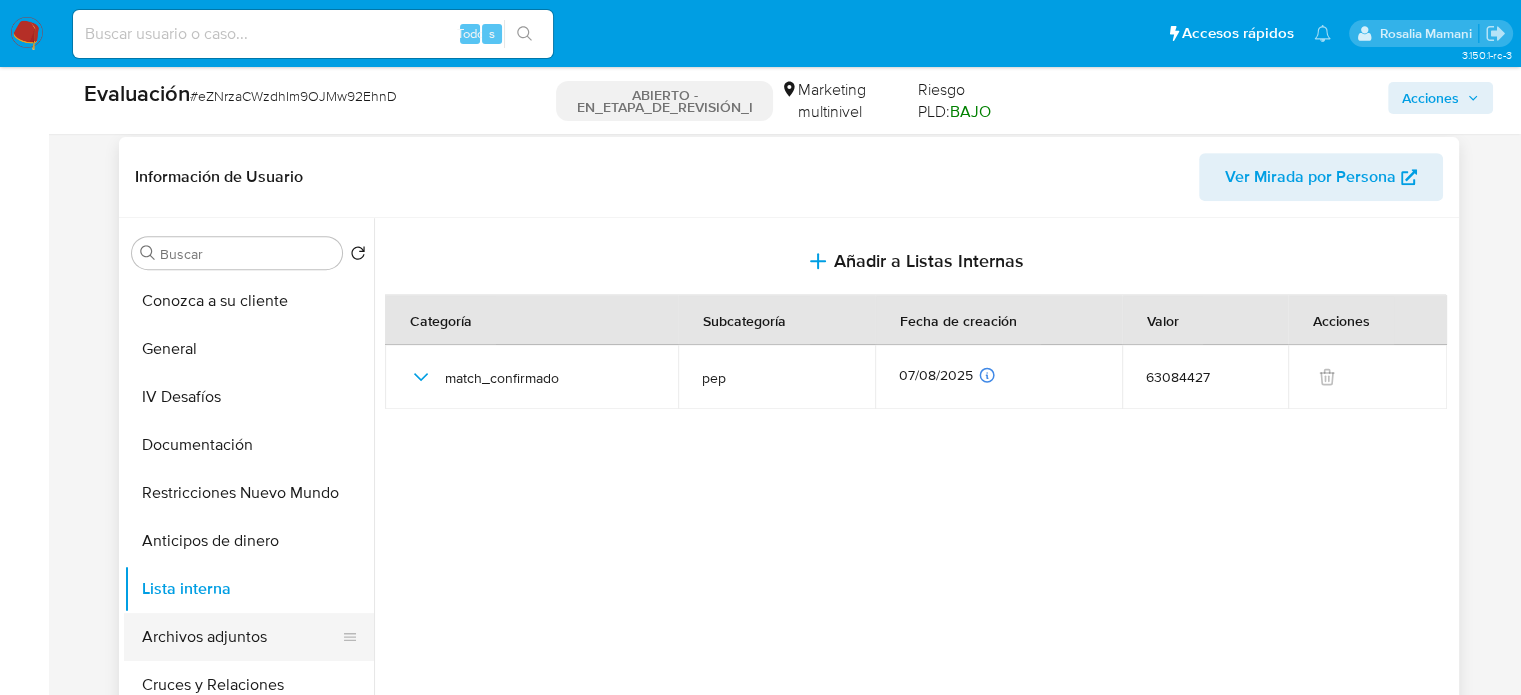 click on "Archivos adjuntos" at bounding box center [241, 637] 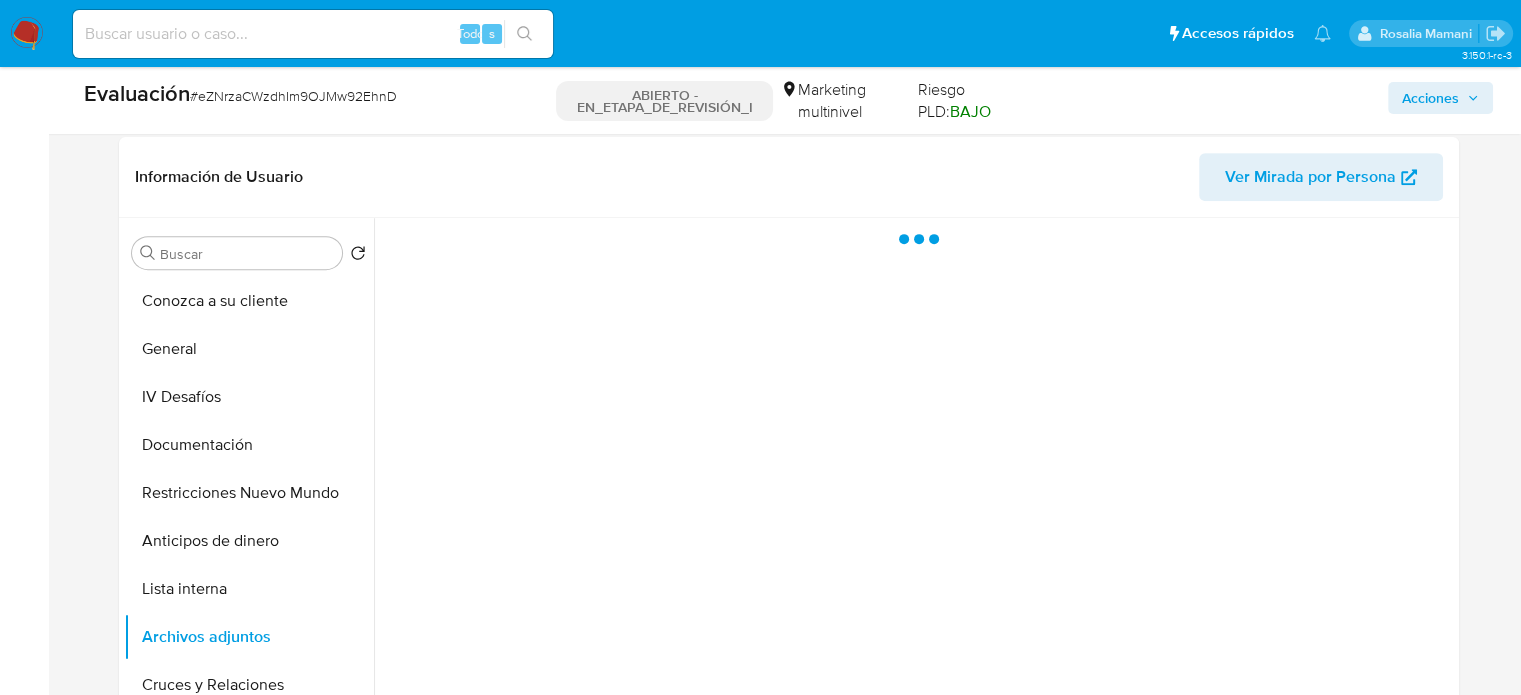 scroll, scrollTop: 900, scrollLeft: 0, axis: vertical 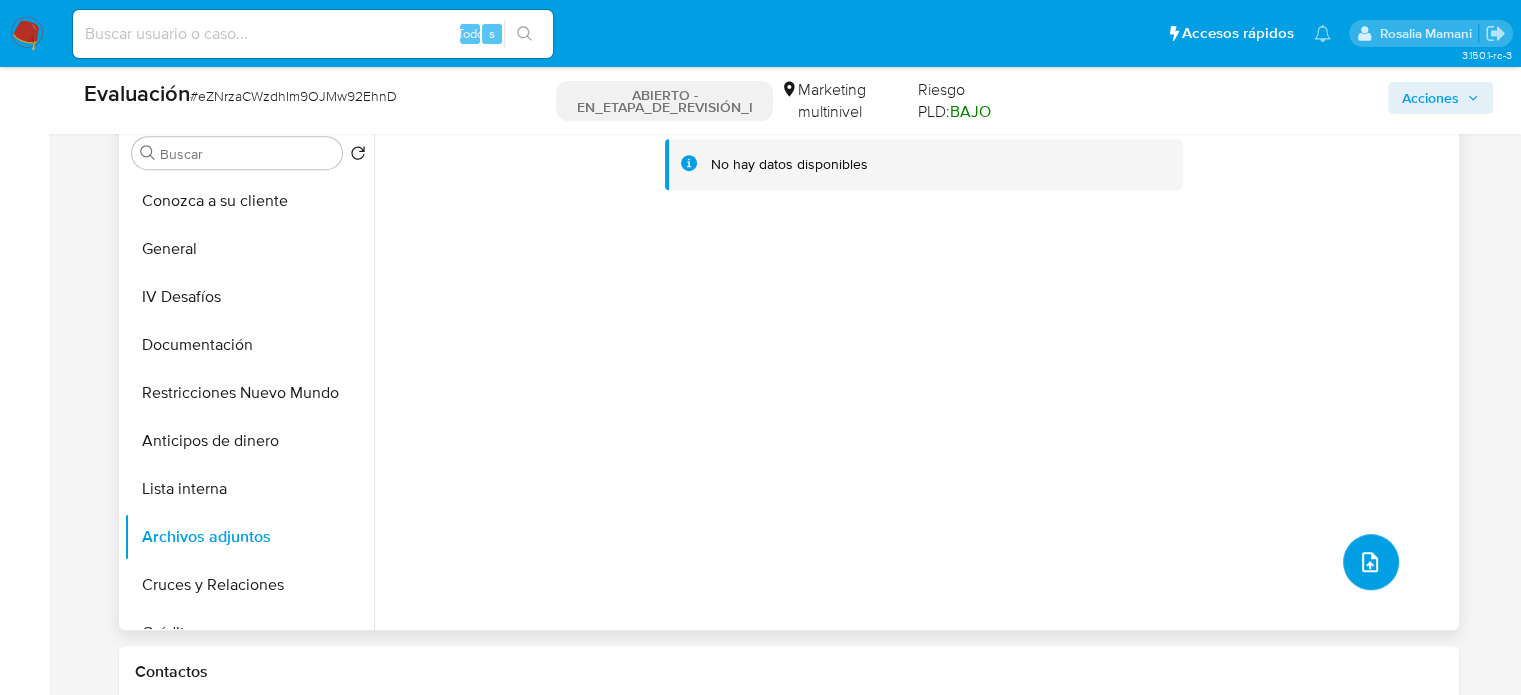 click 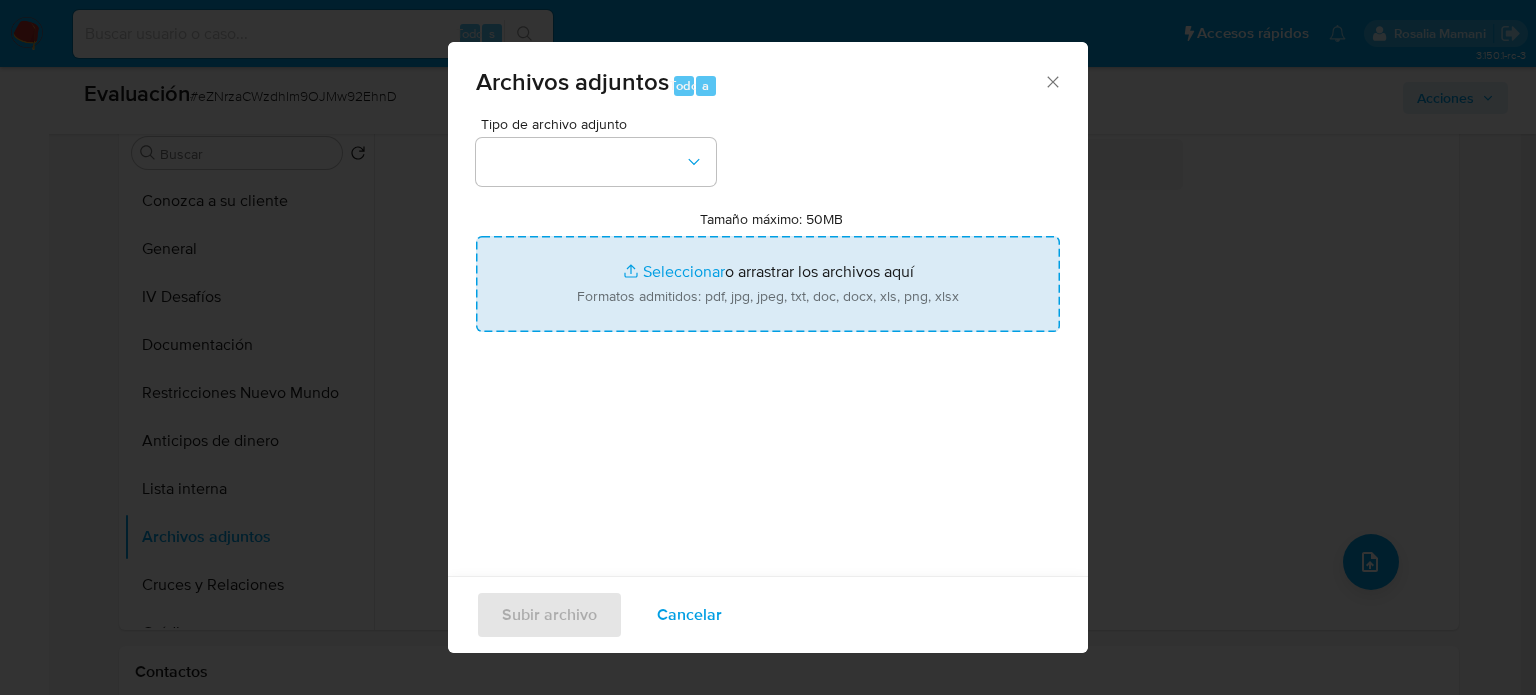 click on "Tamaño máximo: 50MB Seleccionar archivos" at bounding box center [768, 284] 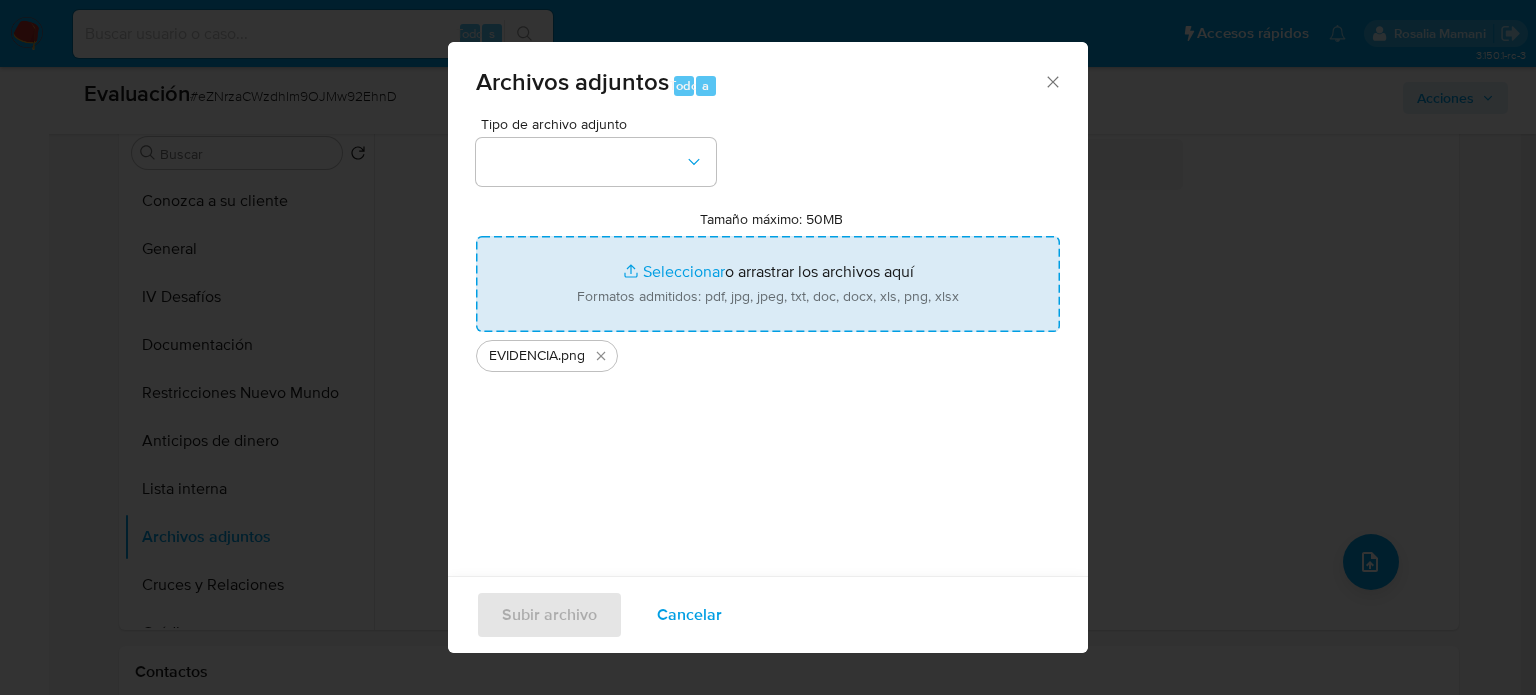 click on "Tamaño máximo: 50MB Seleccionar archivos" at bounding box center [768, 284] 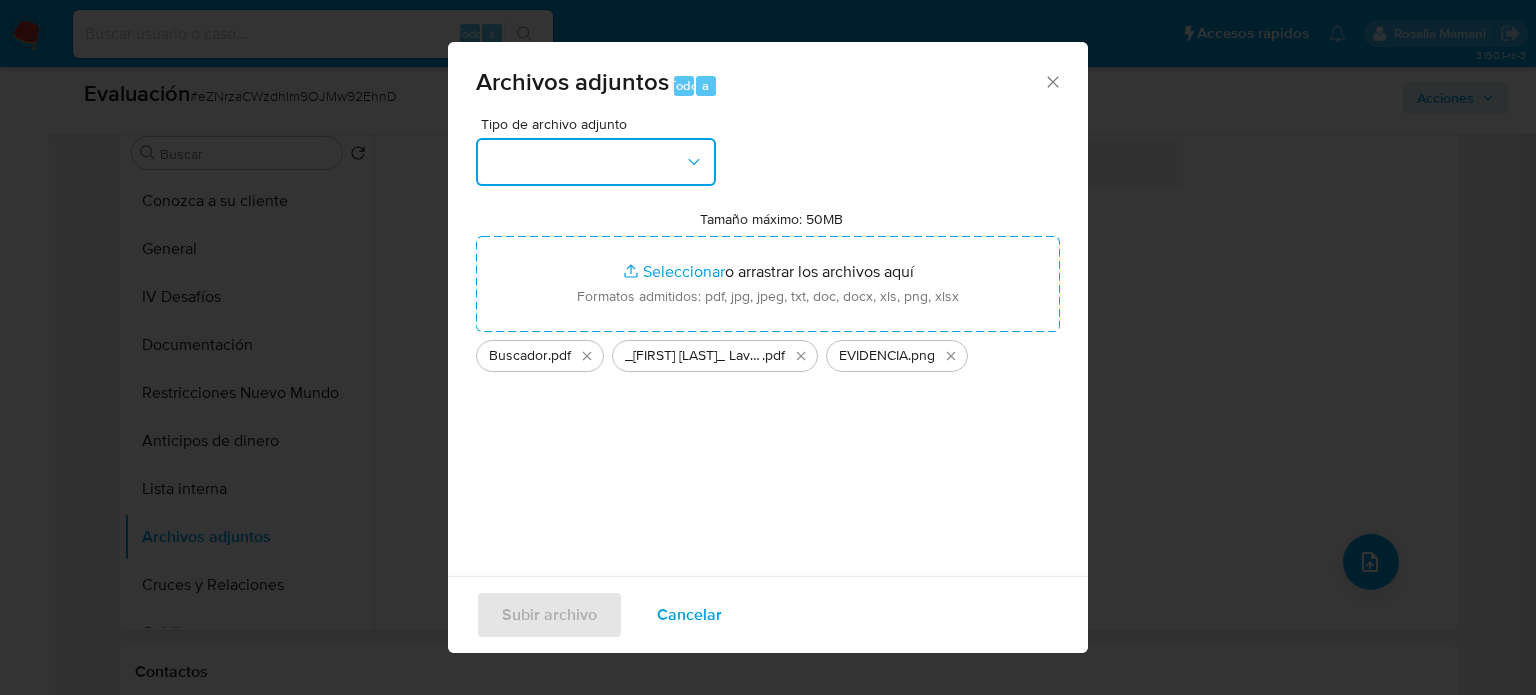 click at bounding box center [596, 162] 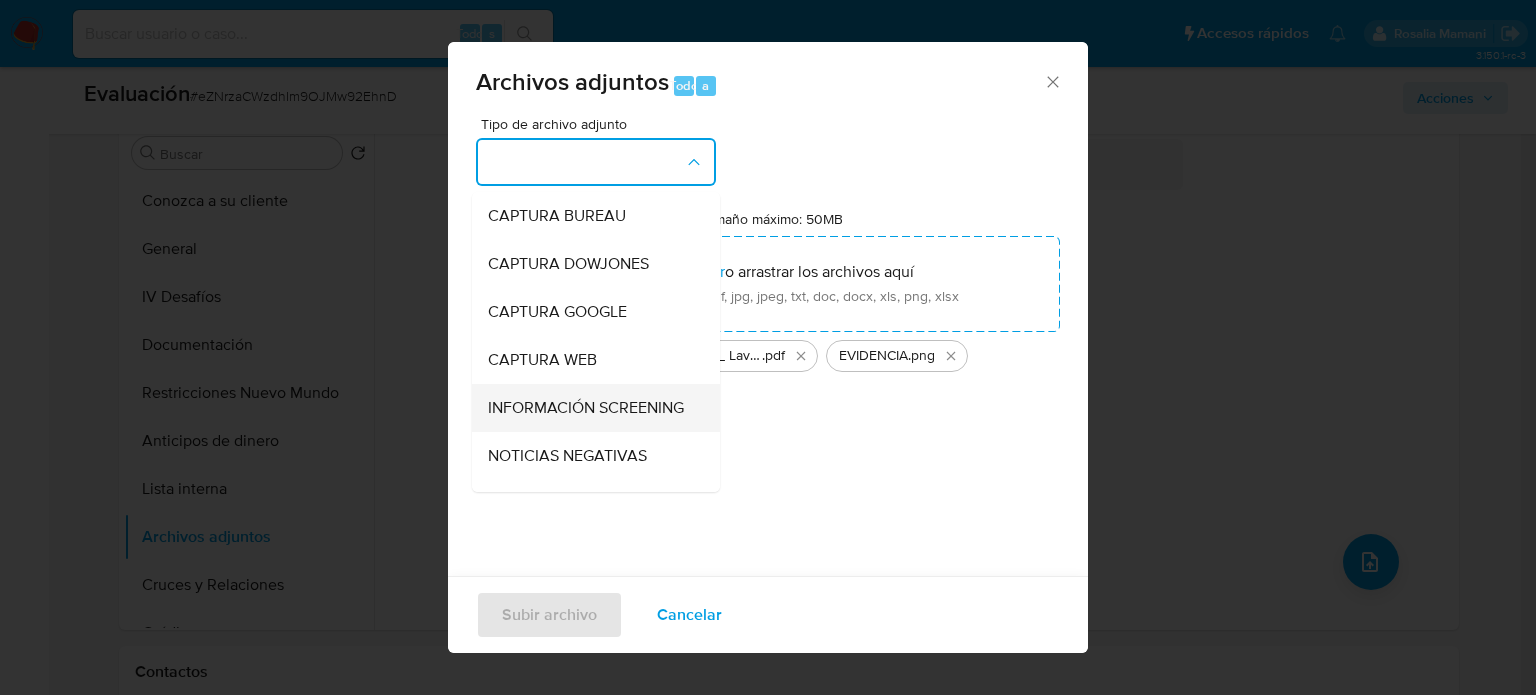 click on "INFORMACIÓN SCREENING" at bounding box center [586, 408] 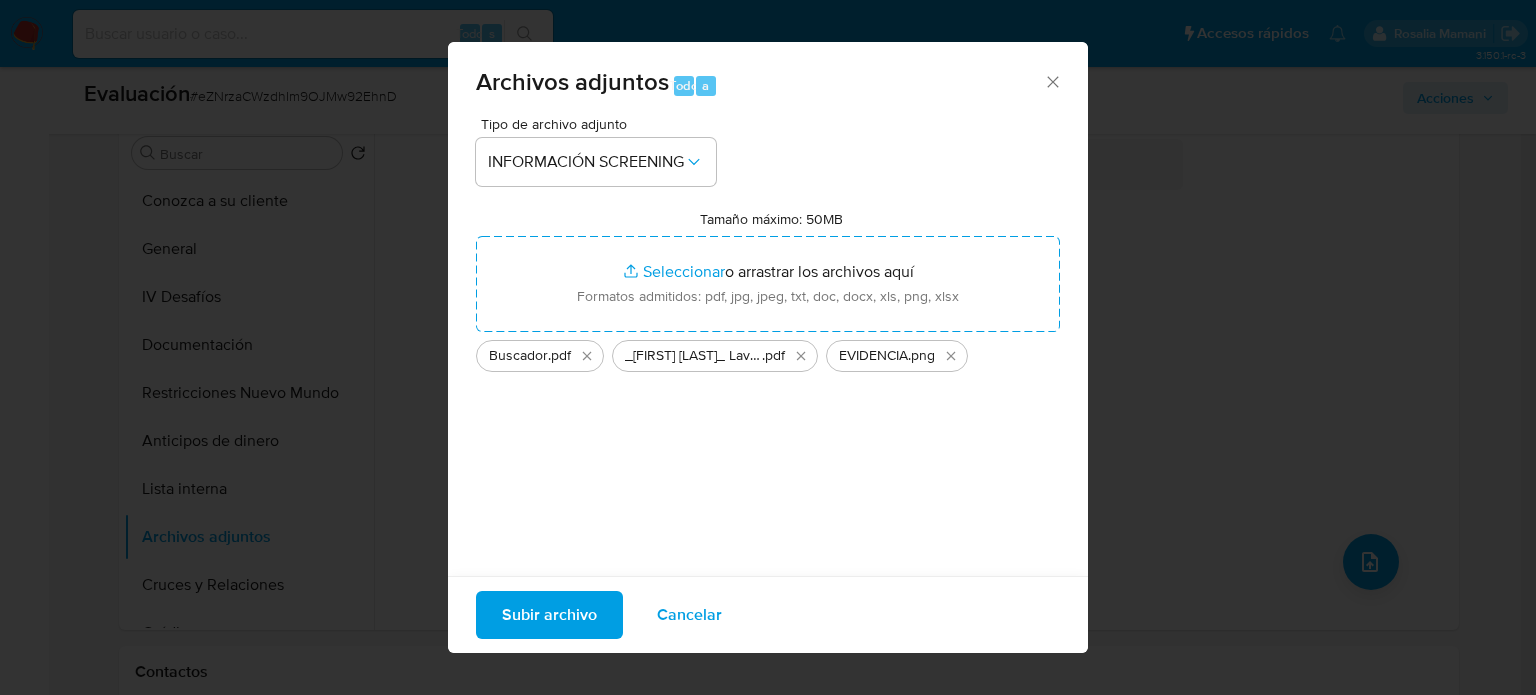 click on "Subir archivo" at bounding box center [549, 615] 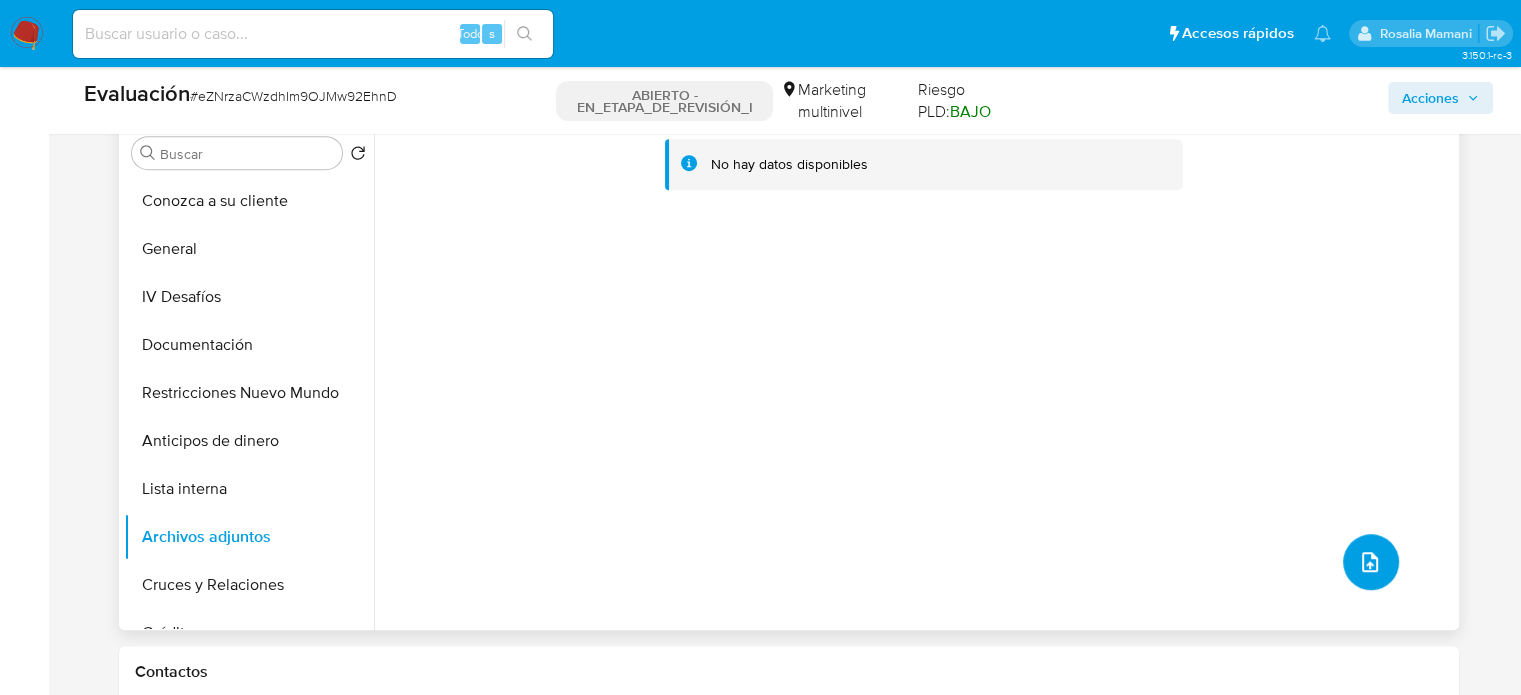 type 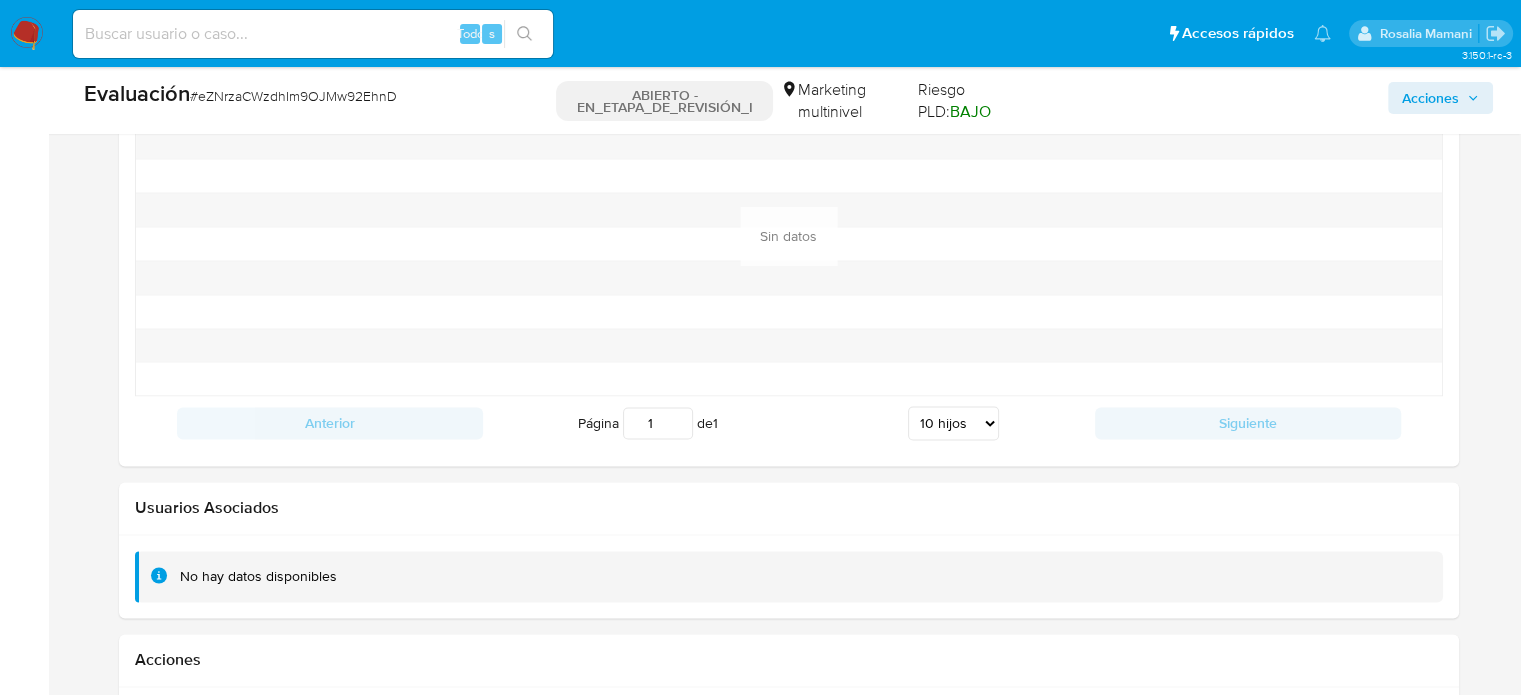 scroll, scrollTop: 3459, scrollLeft: 0, axis: vertical 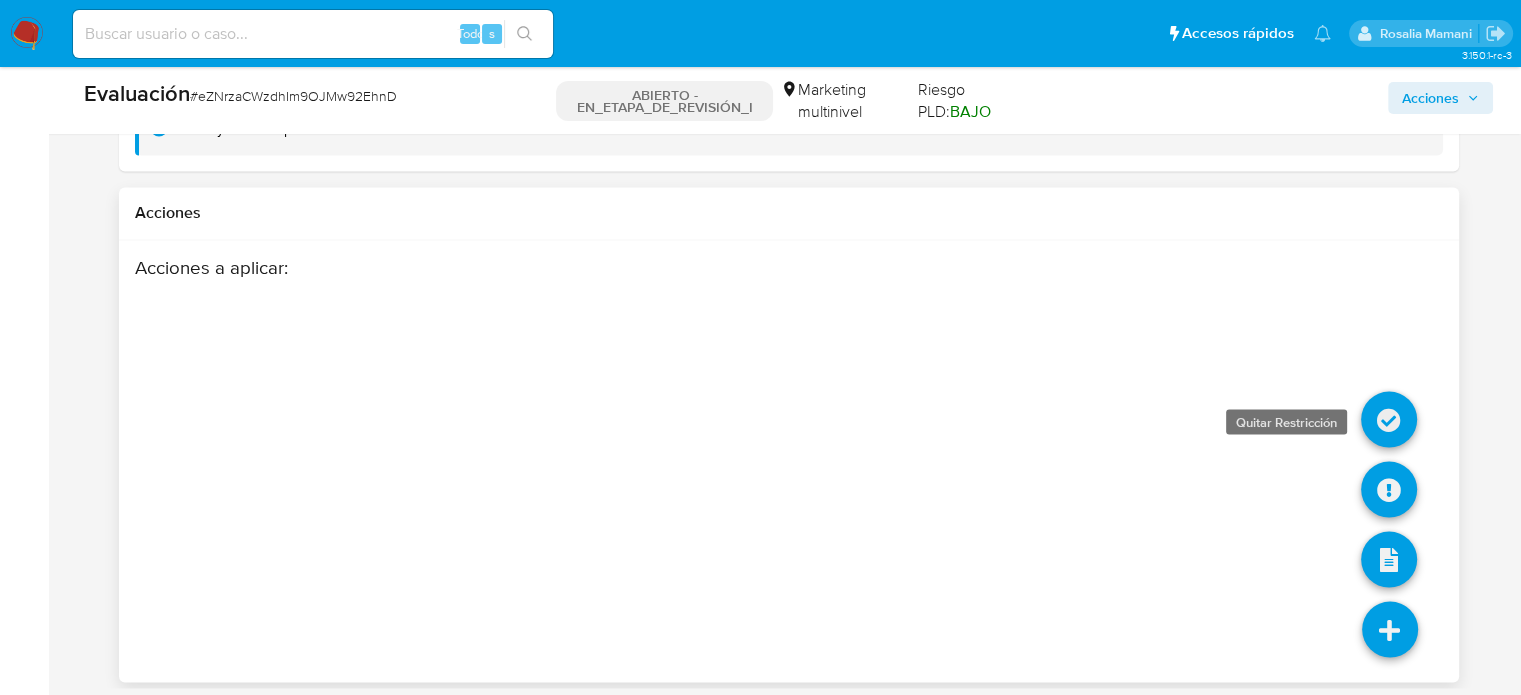 click at bounding box center (1389, 419) 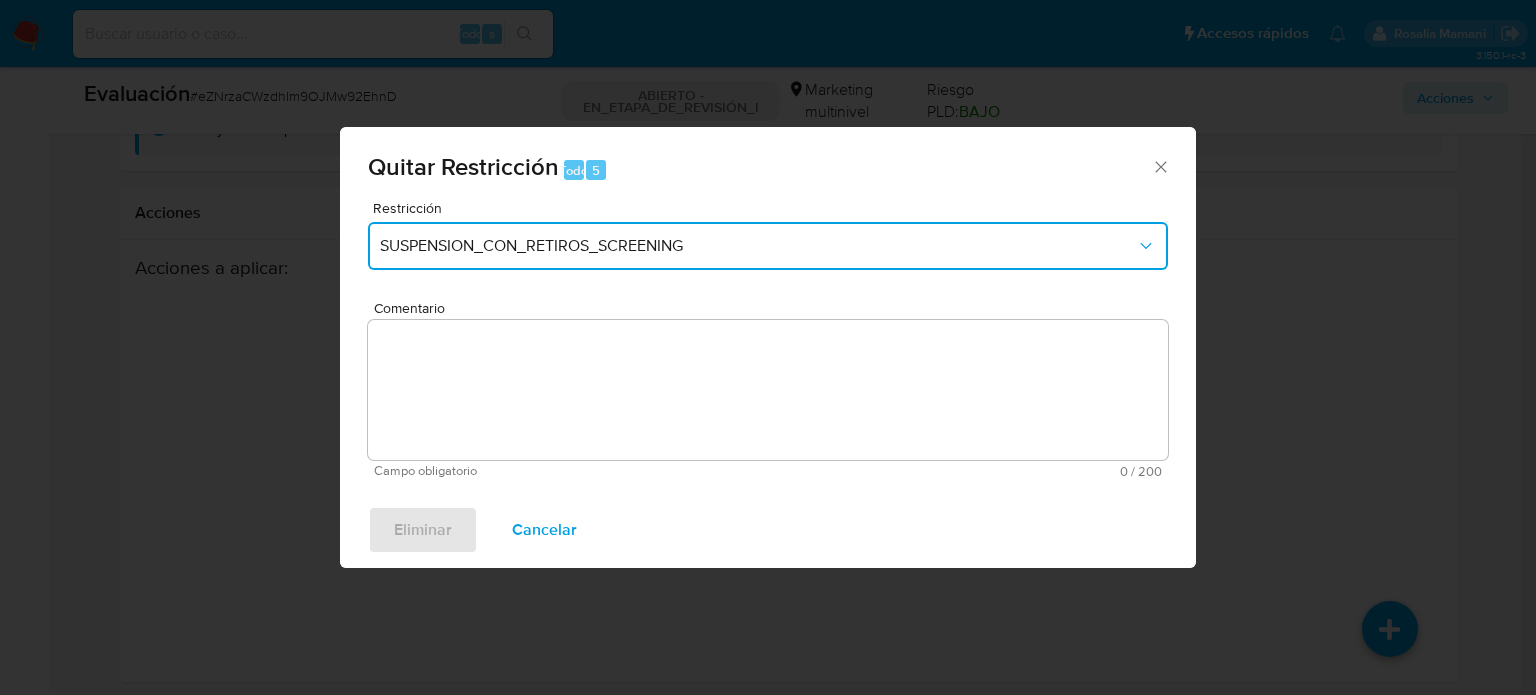 click on "SUSPENSION_CON_RETIROS_SCREENING" at bounding box center (758, 246) 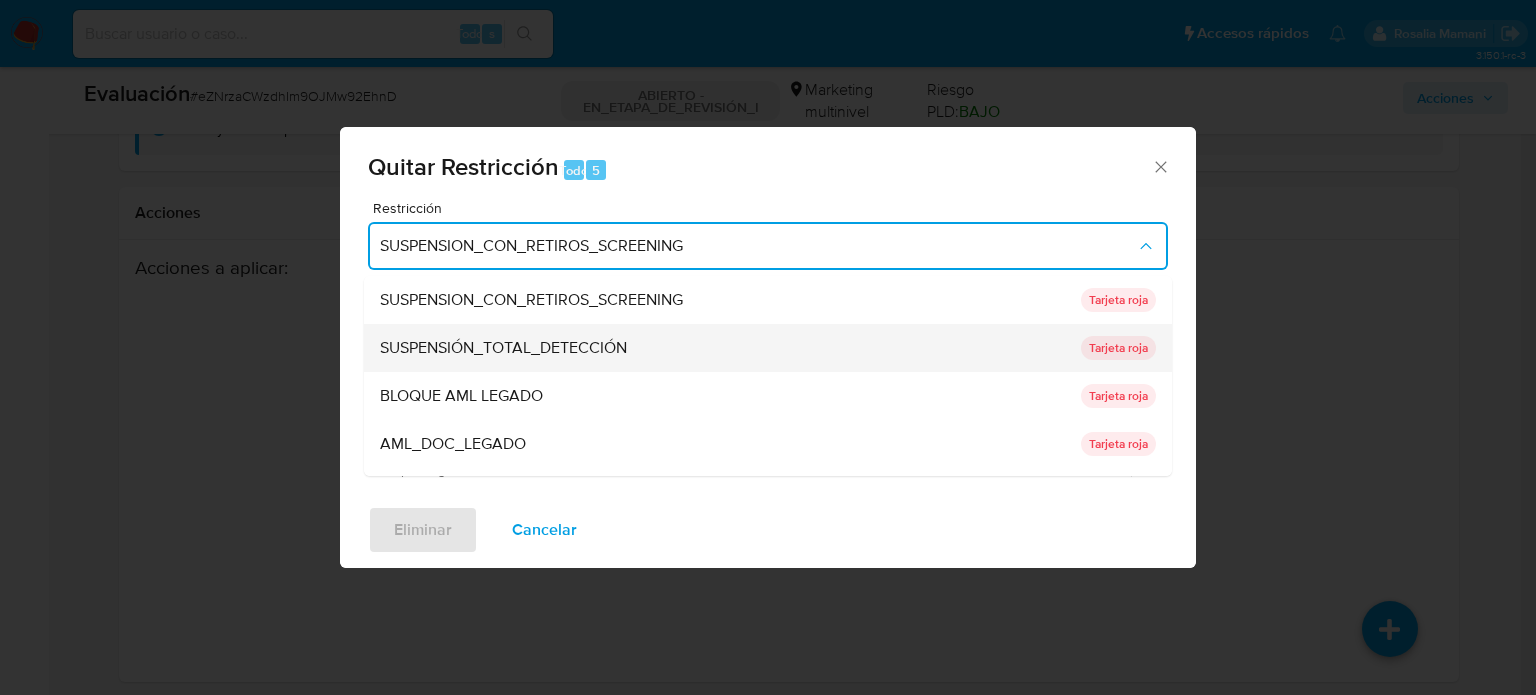 click on "SUSPENSIÓN_TOTAL_DETECCIÓN" at bounding box center (503, 347) 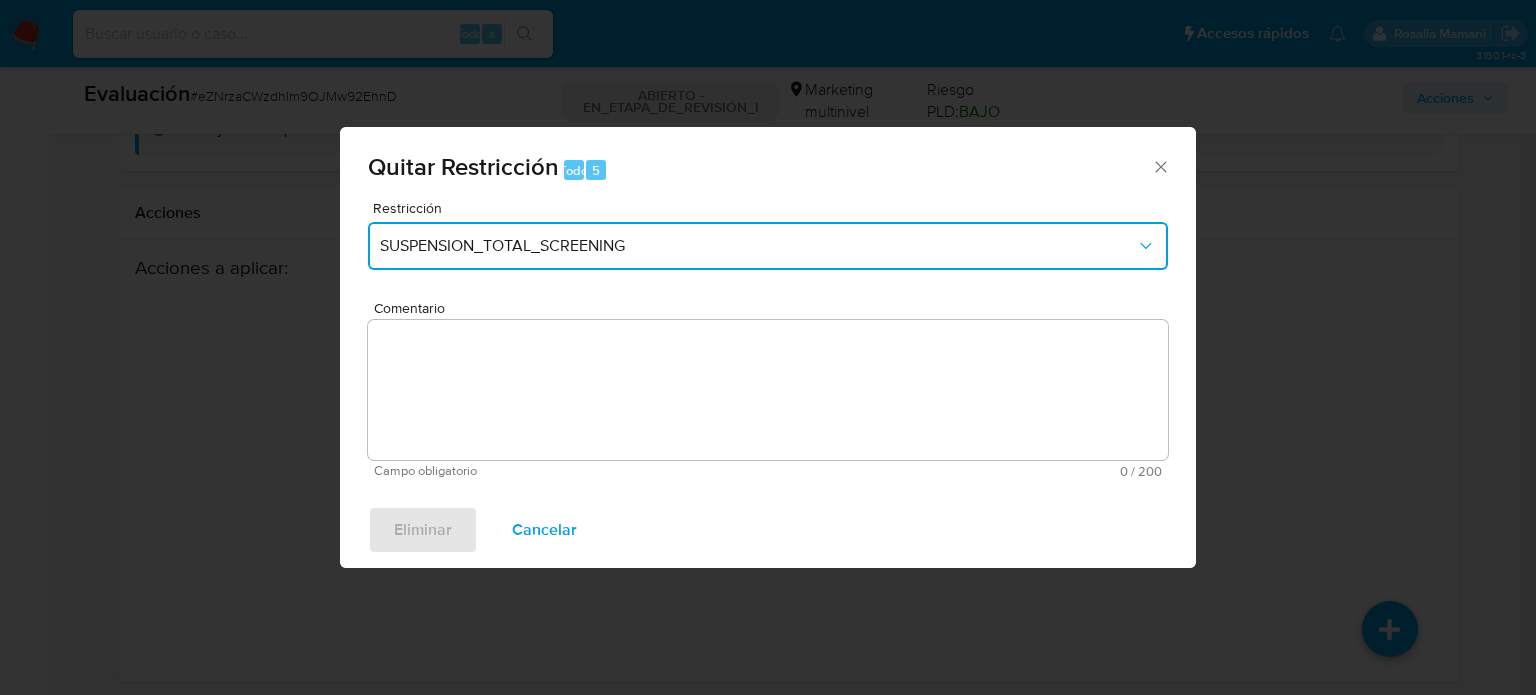 click on "SUSPENSION_TOTAL_SCREENING" at bounding box center (768, 246) 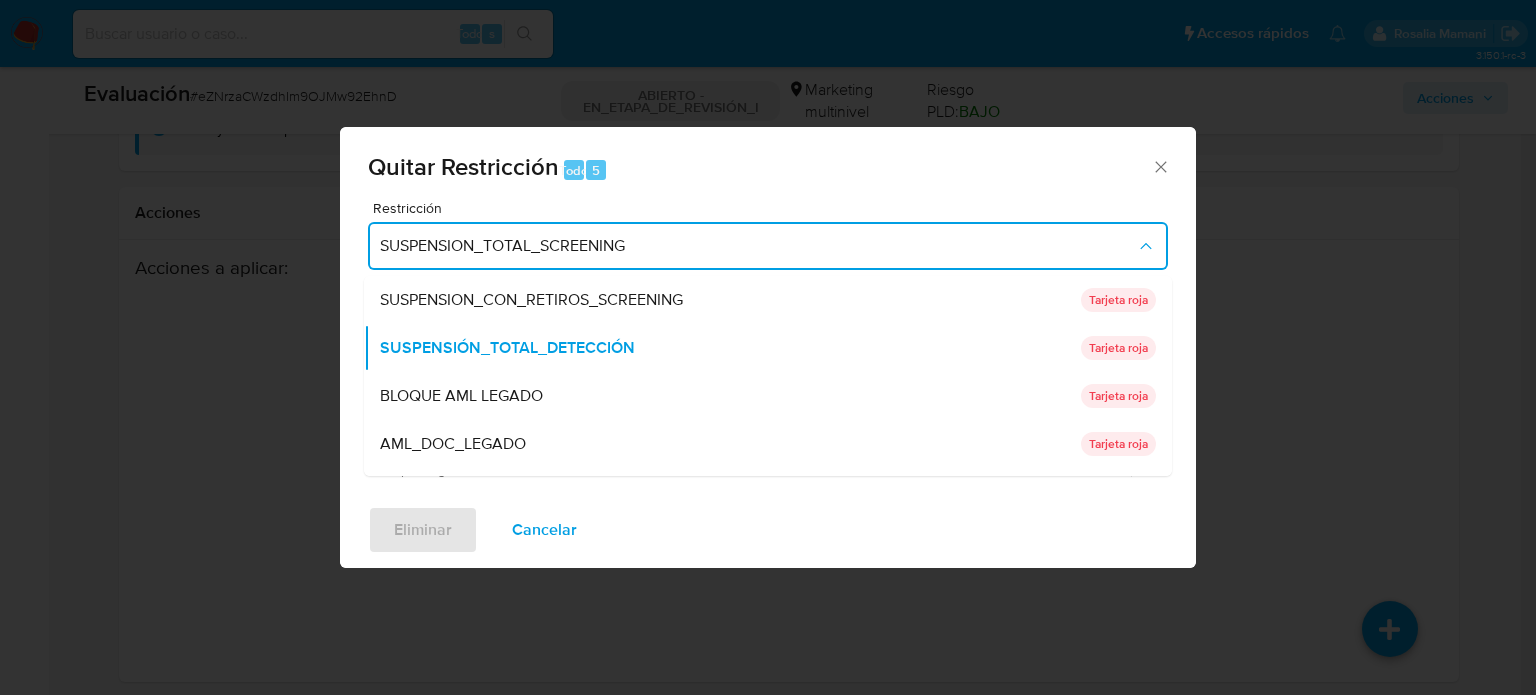 drag, startPoint x: 533, startPoint y: 303, endPoint x: 540, endPoint y: 344, distance: 41.59327 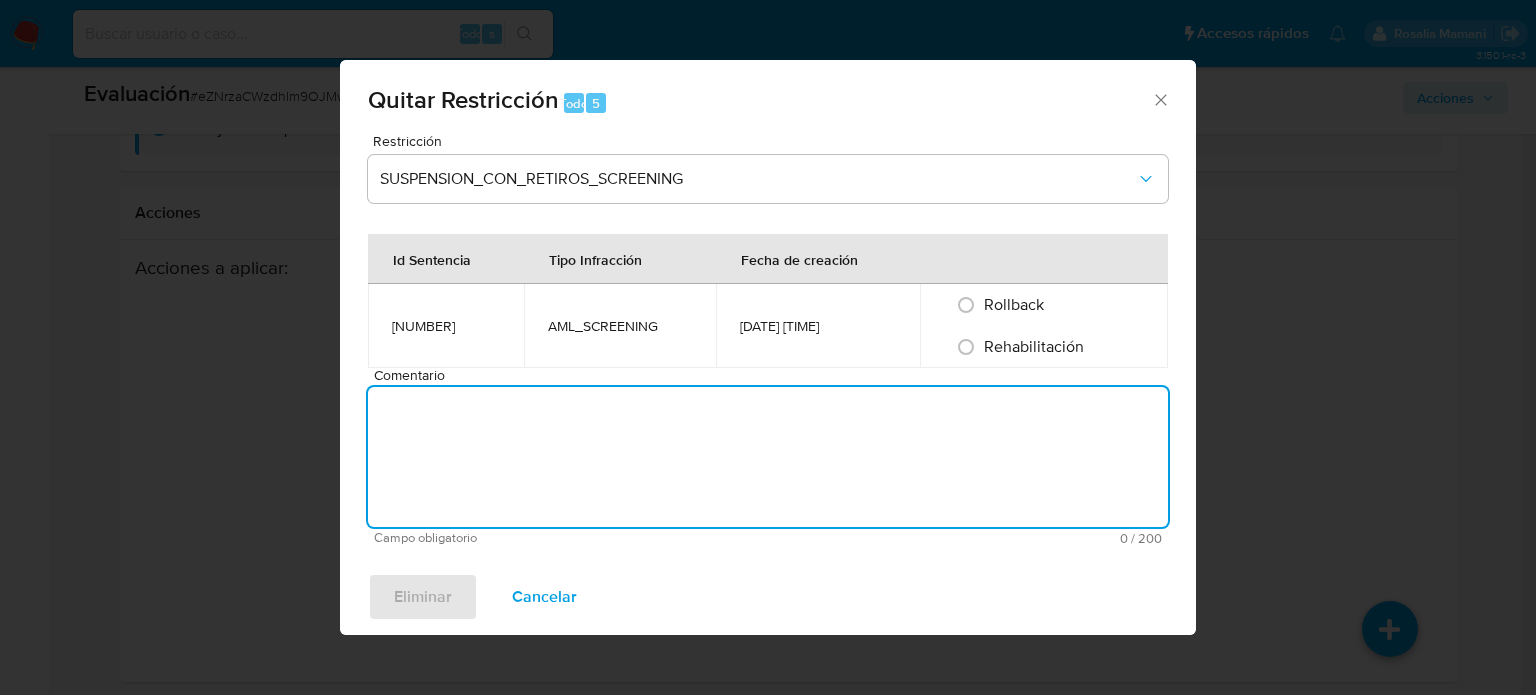 click on "Comentario" at bounding box center [768, 457] 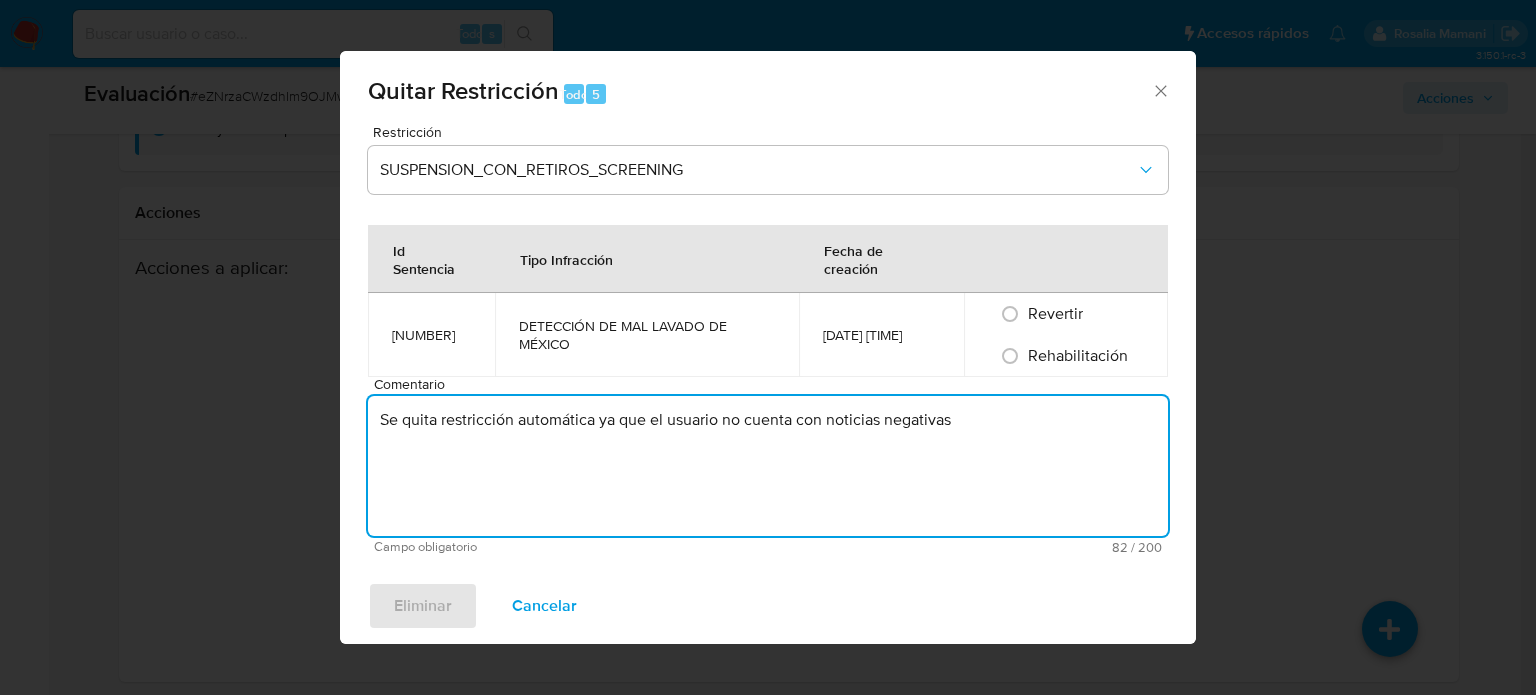 type on "Se quita restricción automática ya que el usuario no cuenta con noticias negativas" 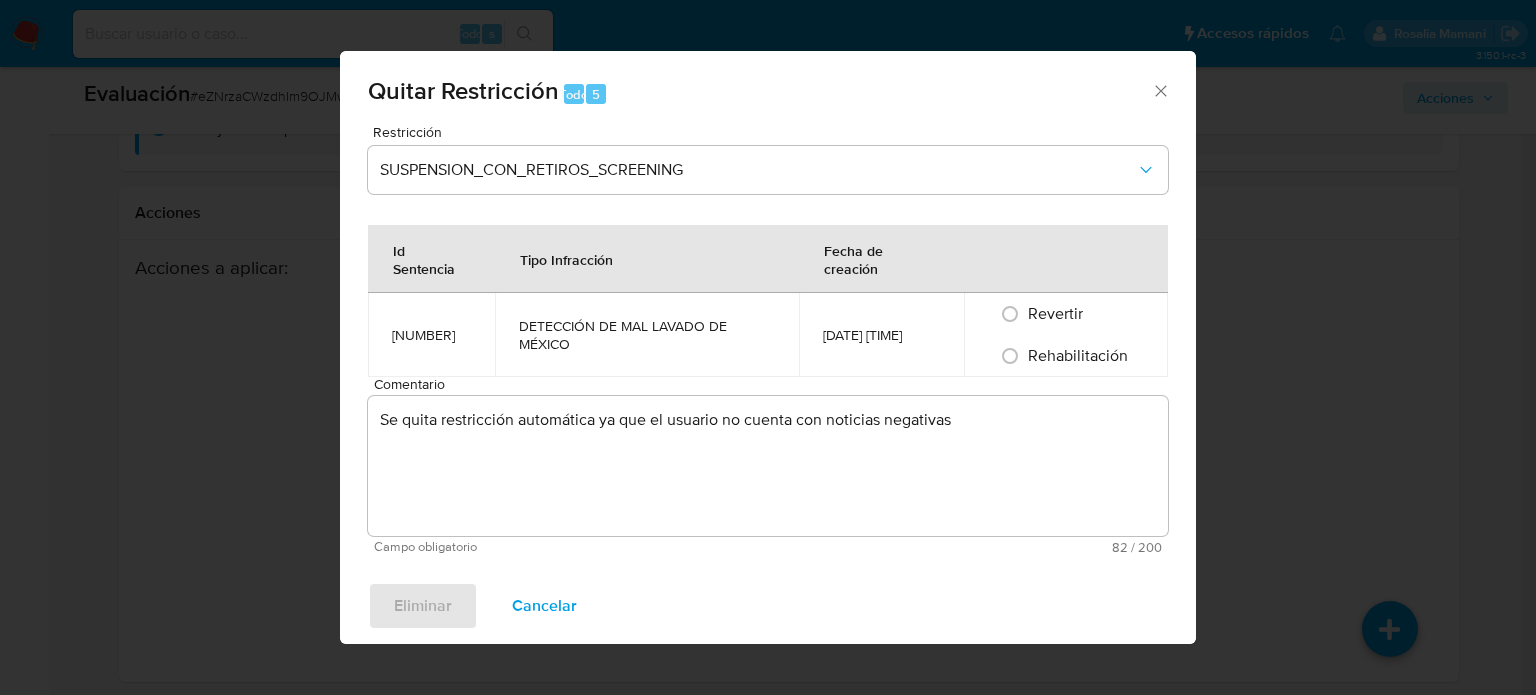 click on "Rehabilitación" at bounding box center [1078, 355] 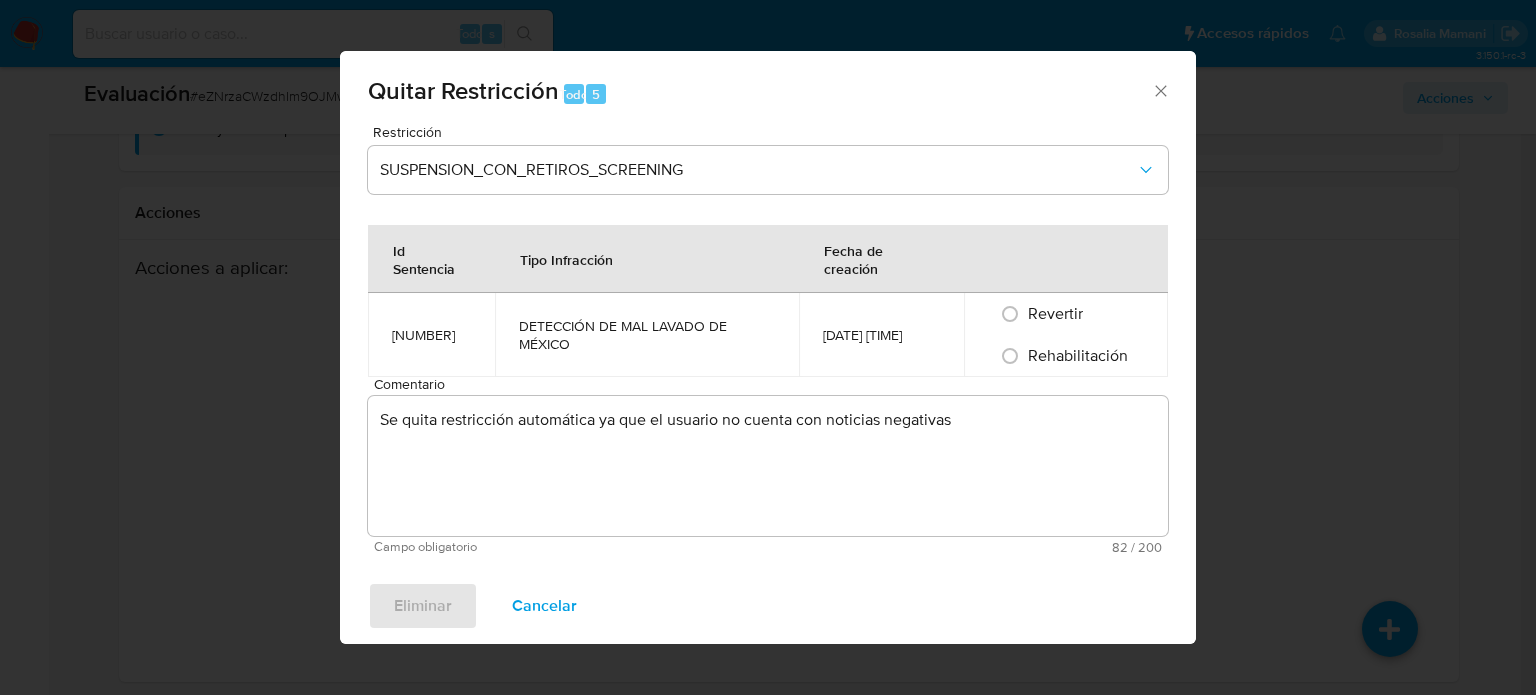 radio on "true" 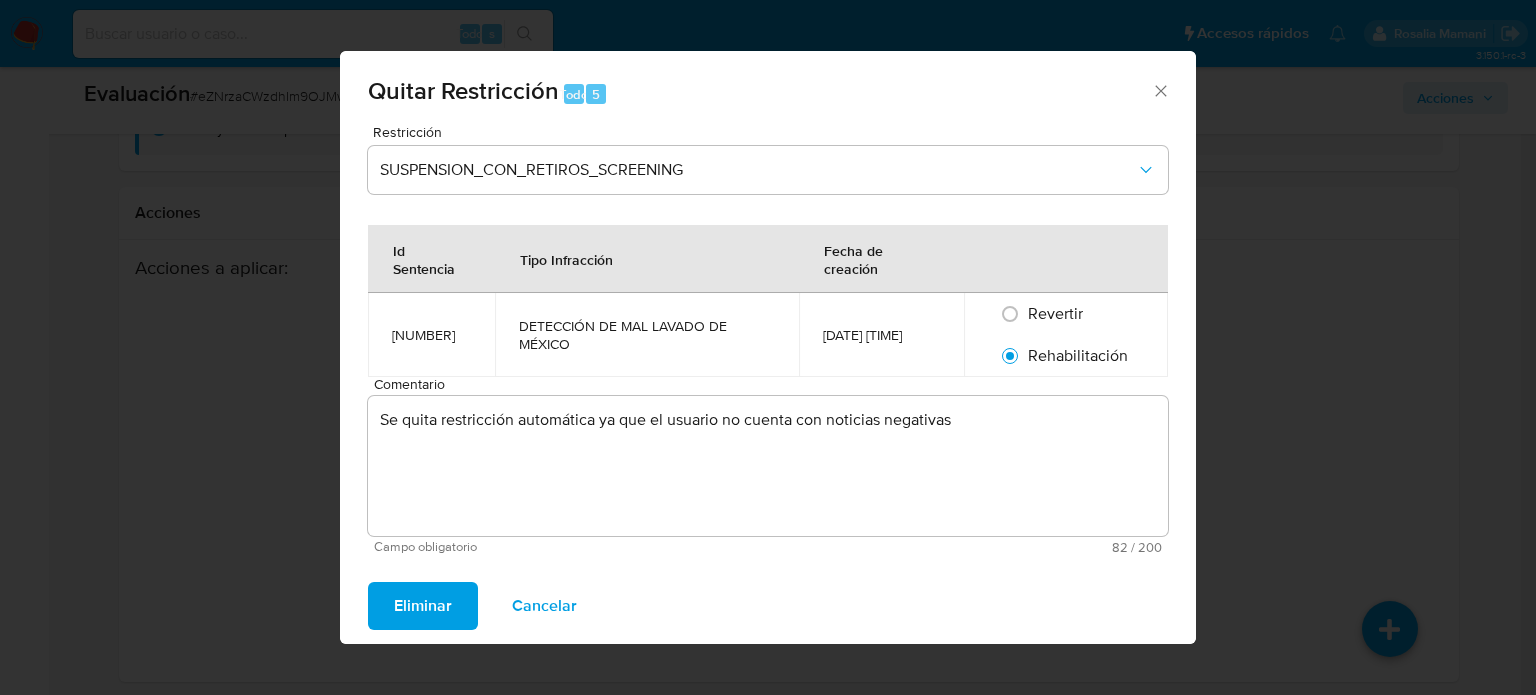 click on "Eliminar" at bounding box center [423, 606] 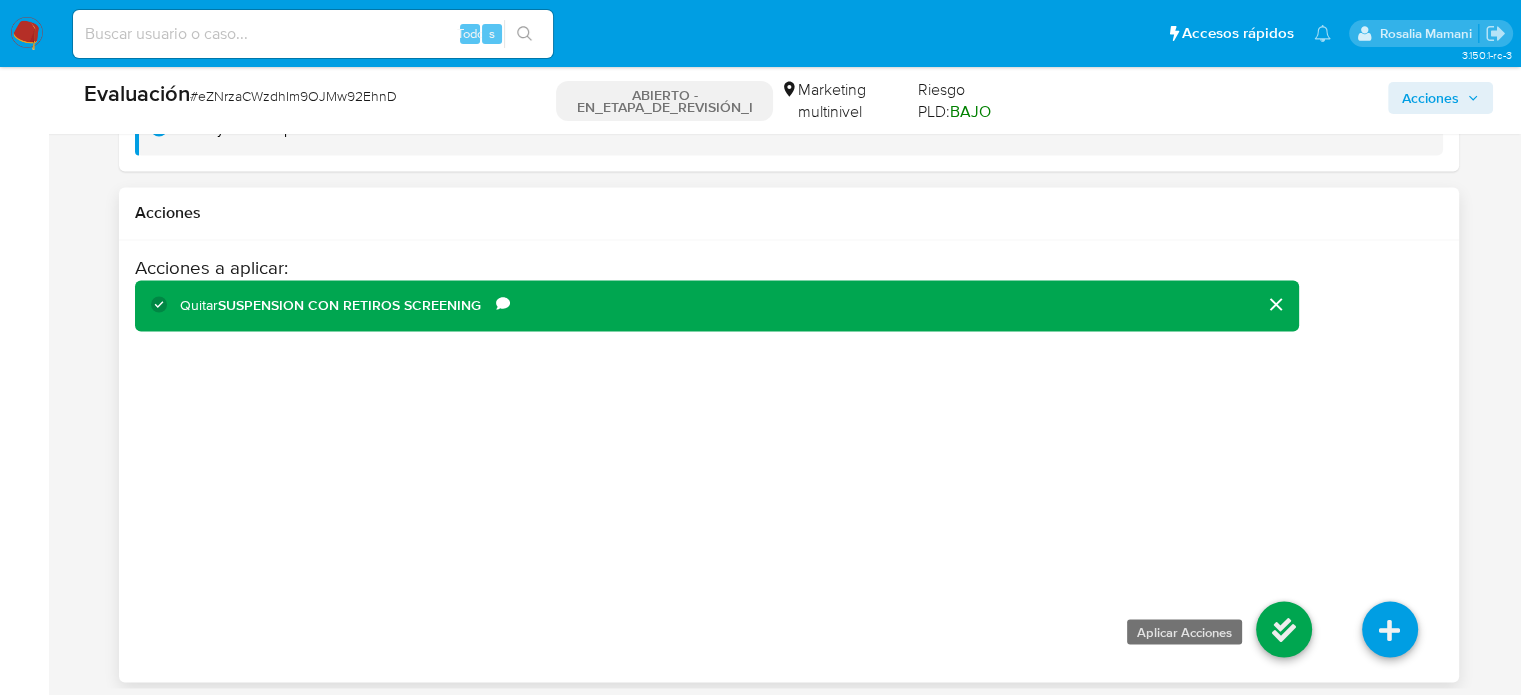 click at bounding box center (1284, 629) 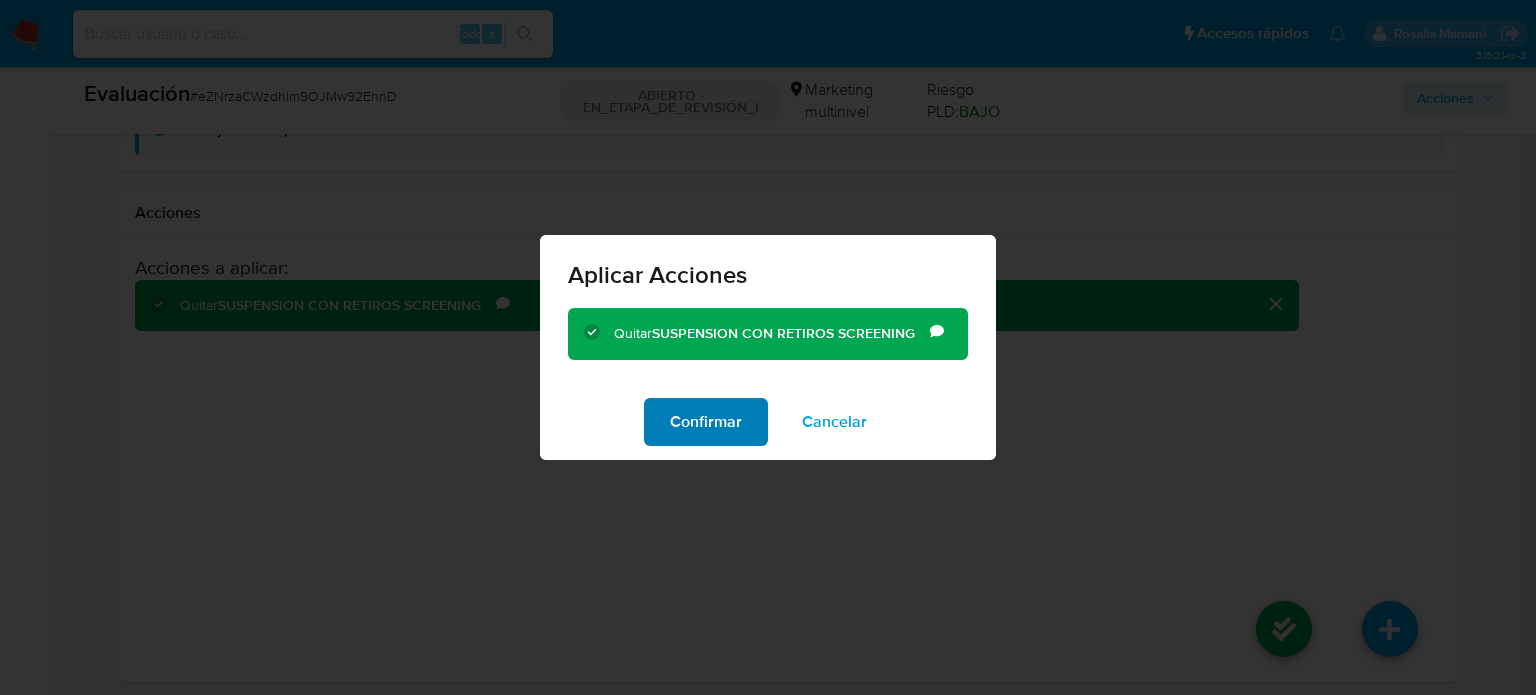 click on "Confirmar" at bounding box center (706, 422) 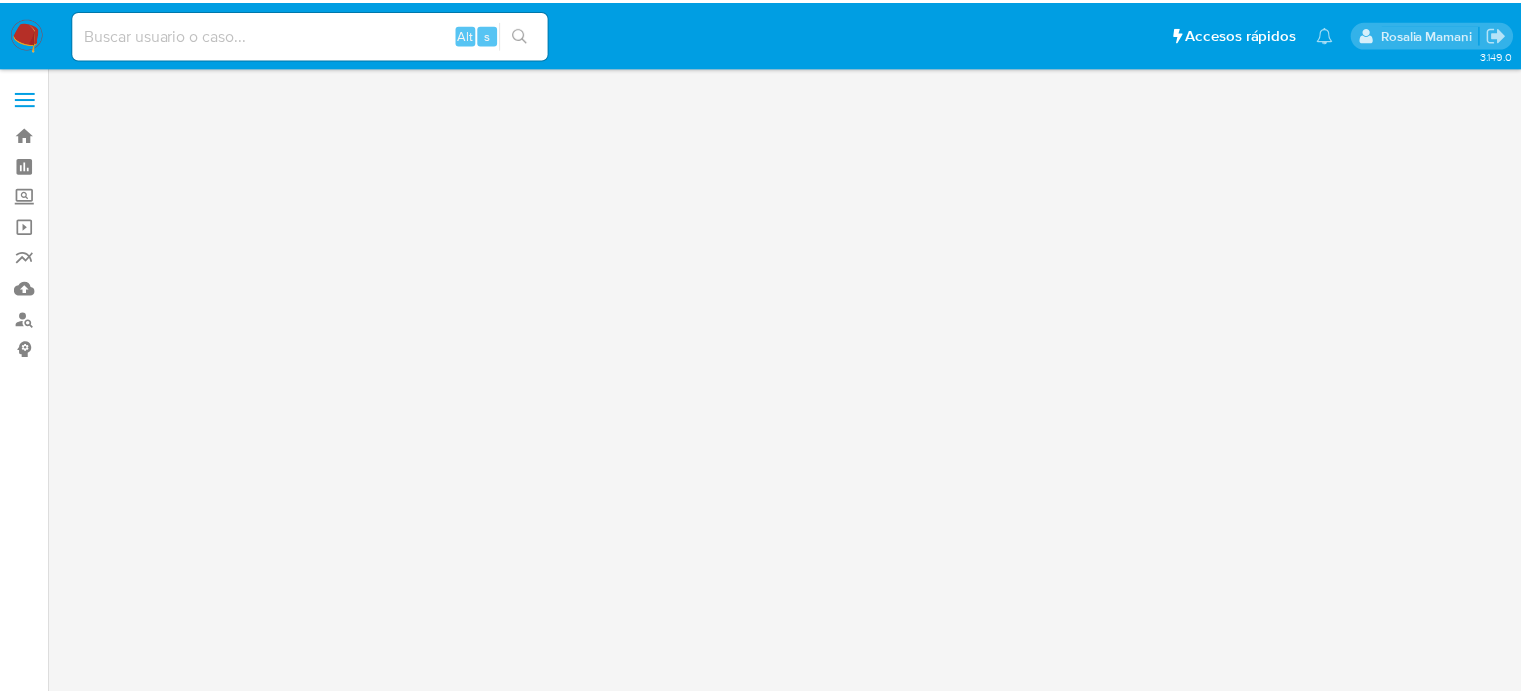 scroll, scrollTop: 0, scrollLeft: 0, axis: both 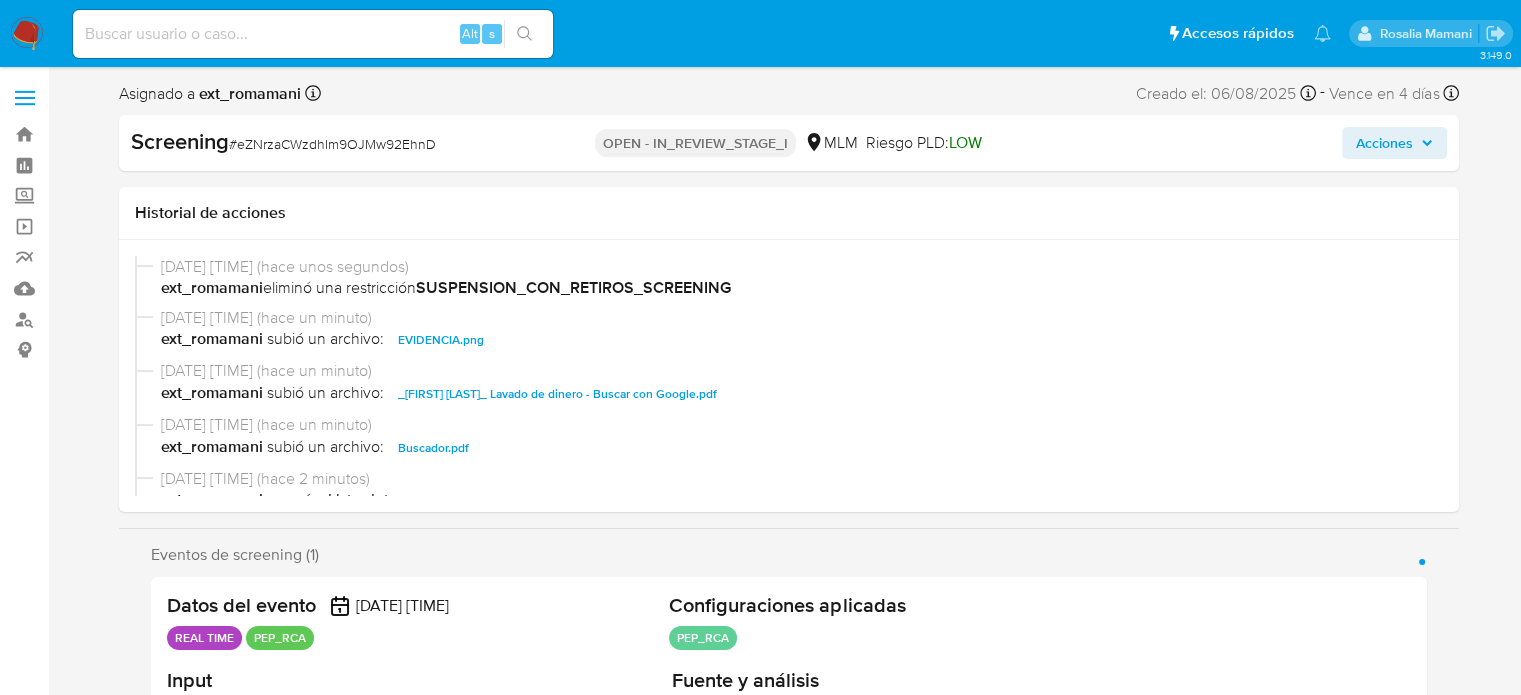 select on "10" 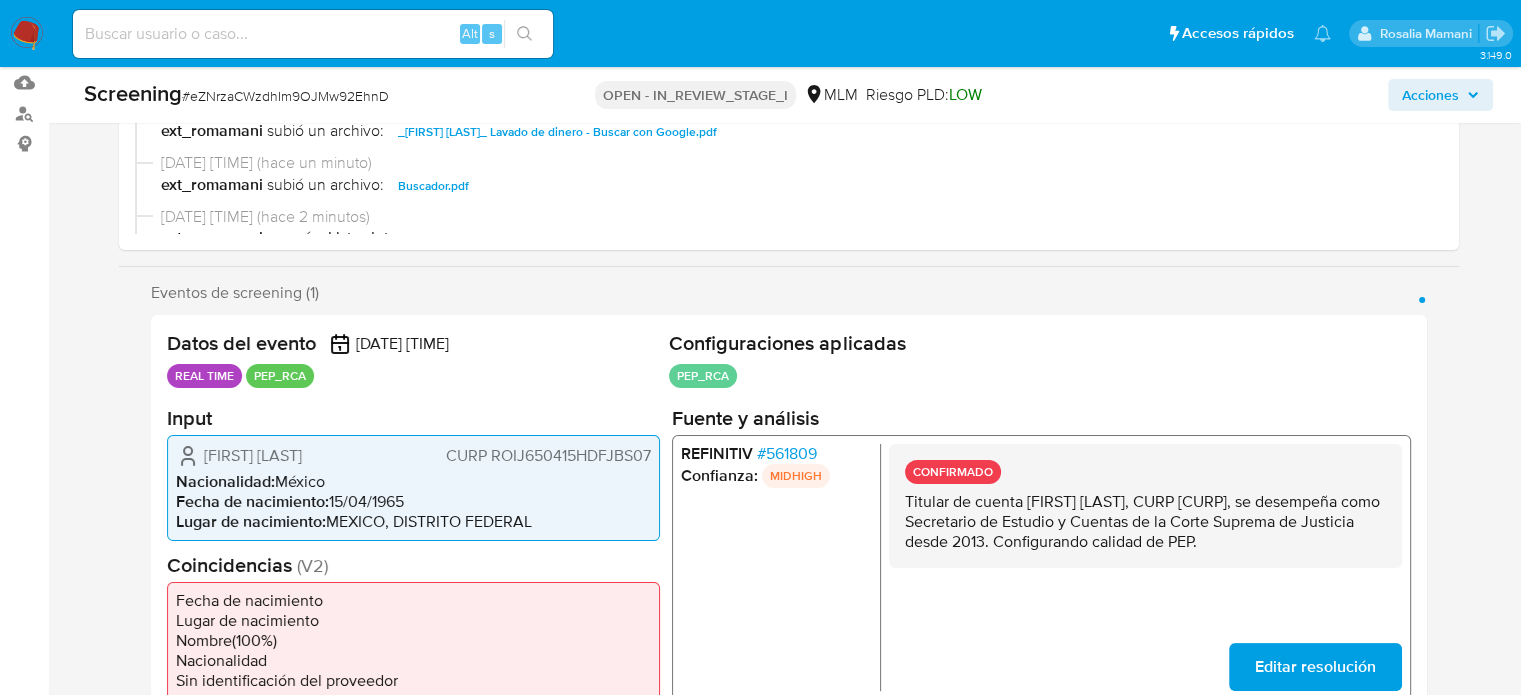 scroll, scrollTop: 300, scrollLeft: 0, axis: vertical 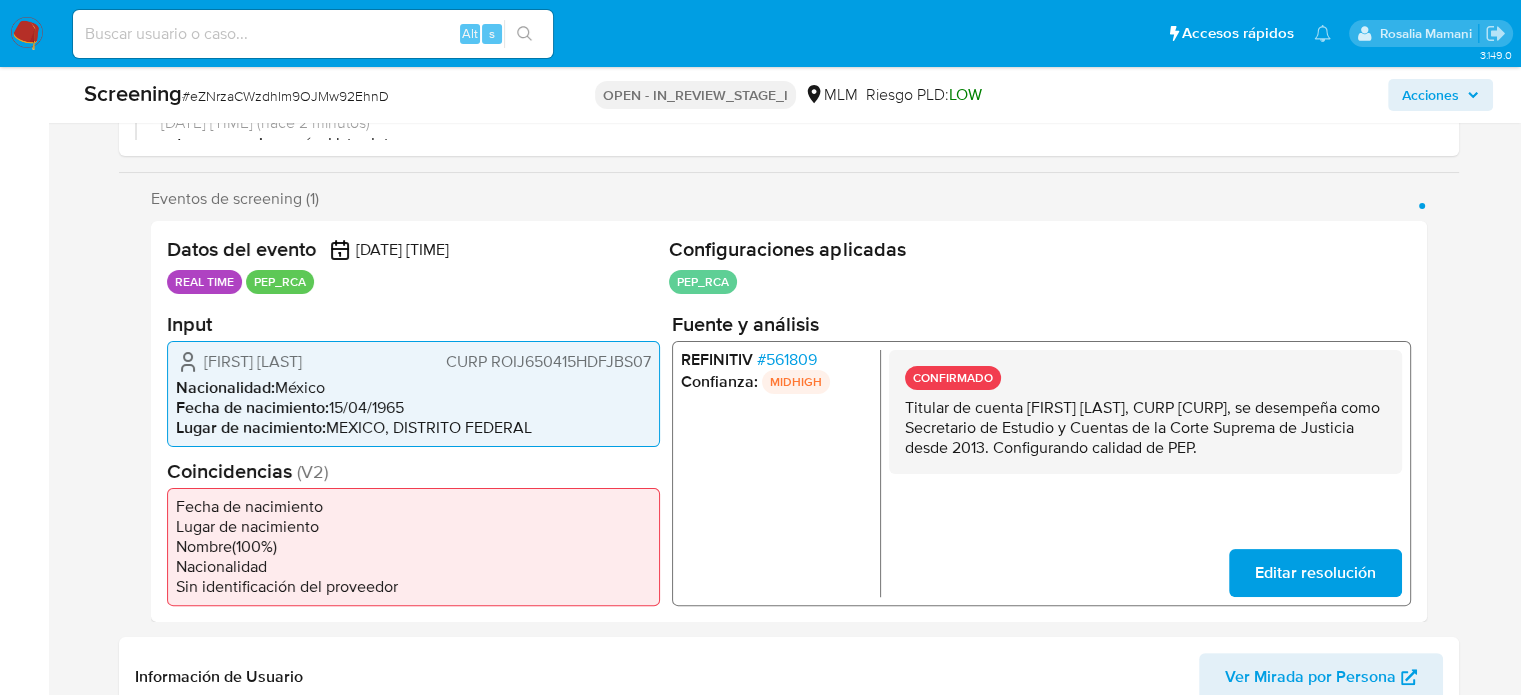 drag, startPoint x: 1366, startPoint y: 447, endPoint x: 925, endPoint y: 409, distance: 442.63416 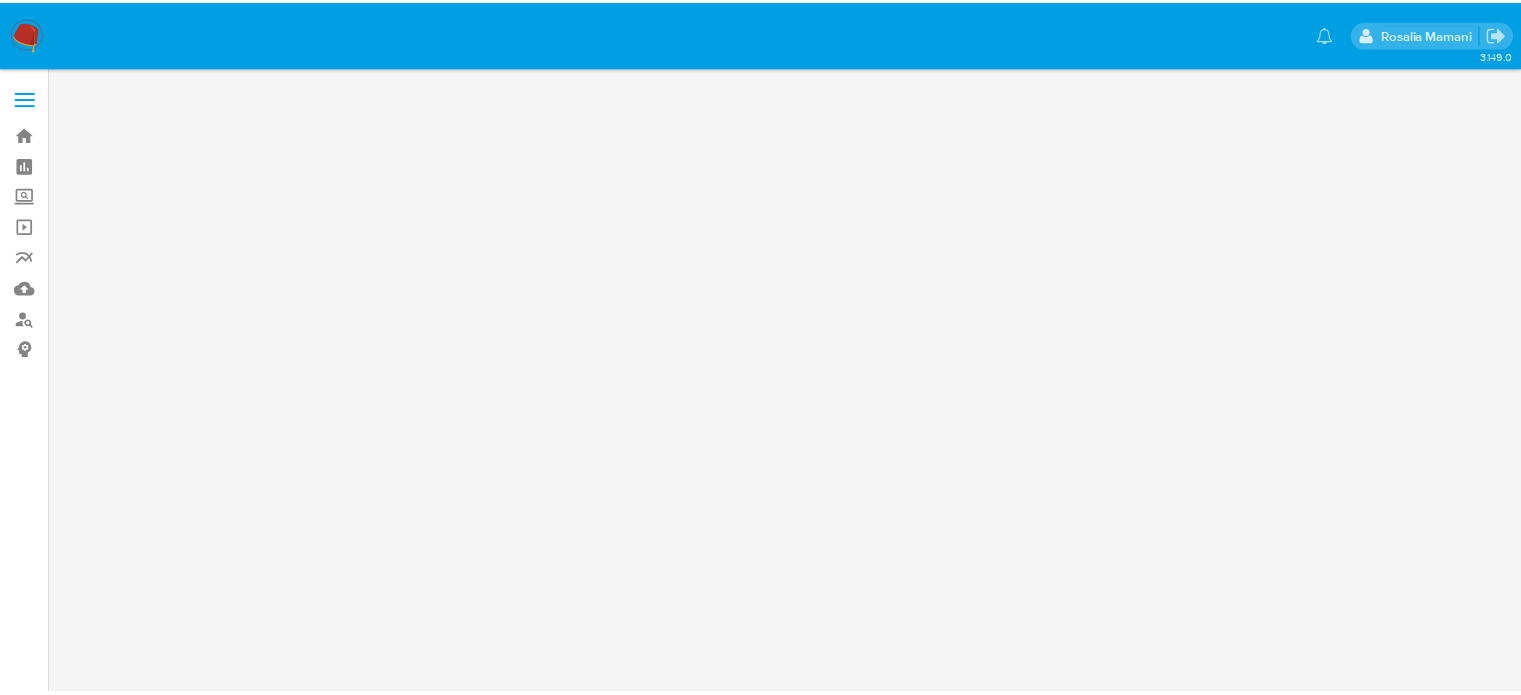 scroll, scrollTop: 0, scrollLeft: 0, axis: both 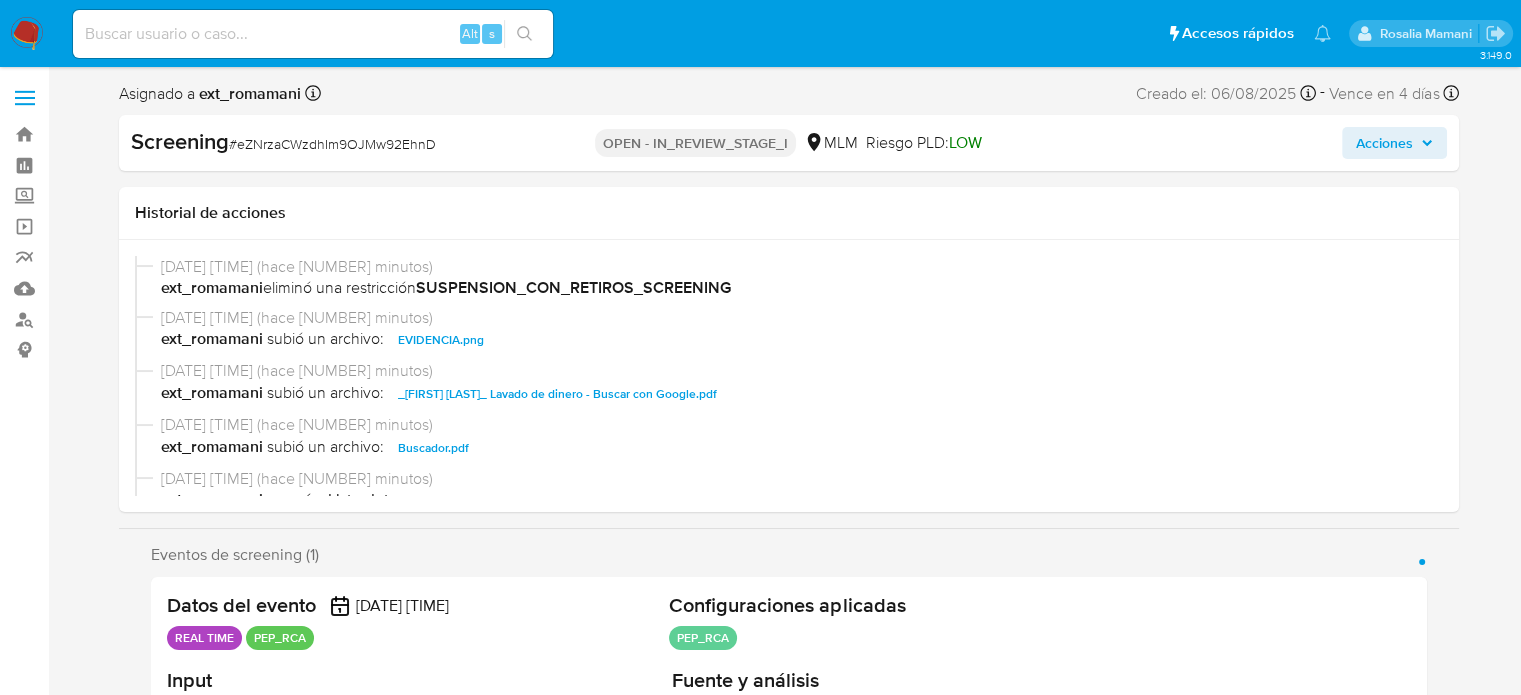 select on "10" 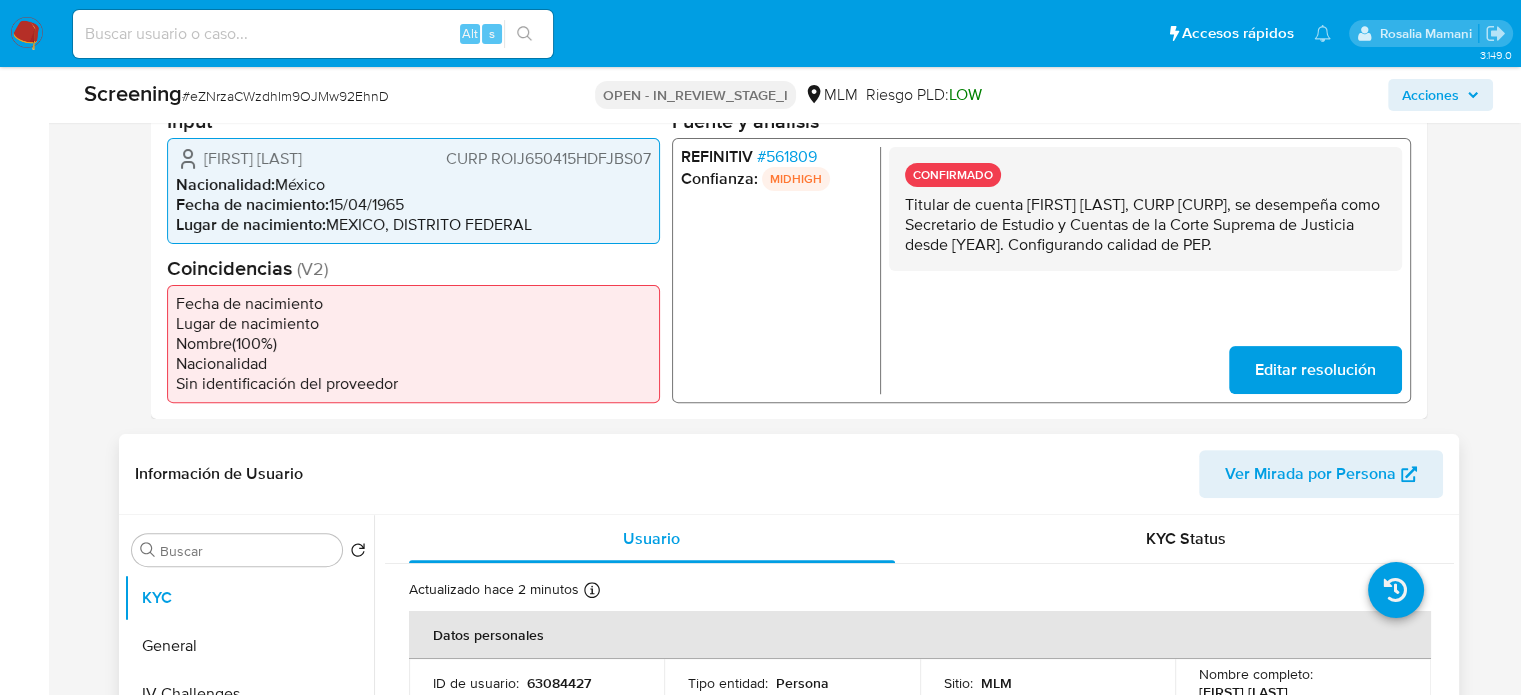 scroll, scrollTop: 600, scrollLeft: 0, axis: vertical 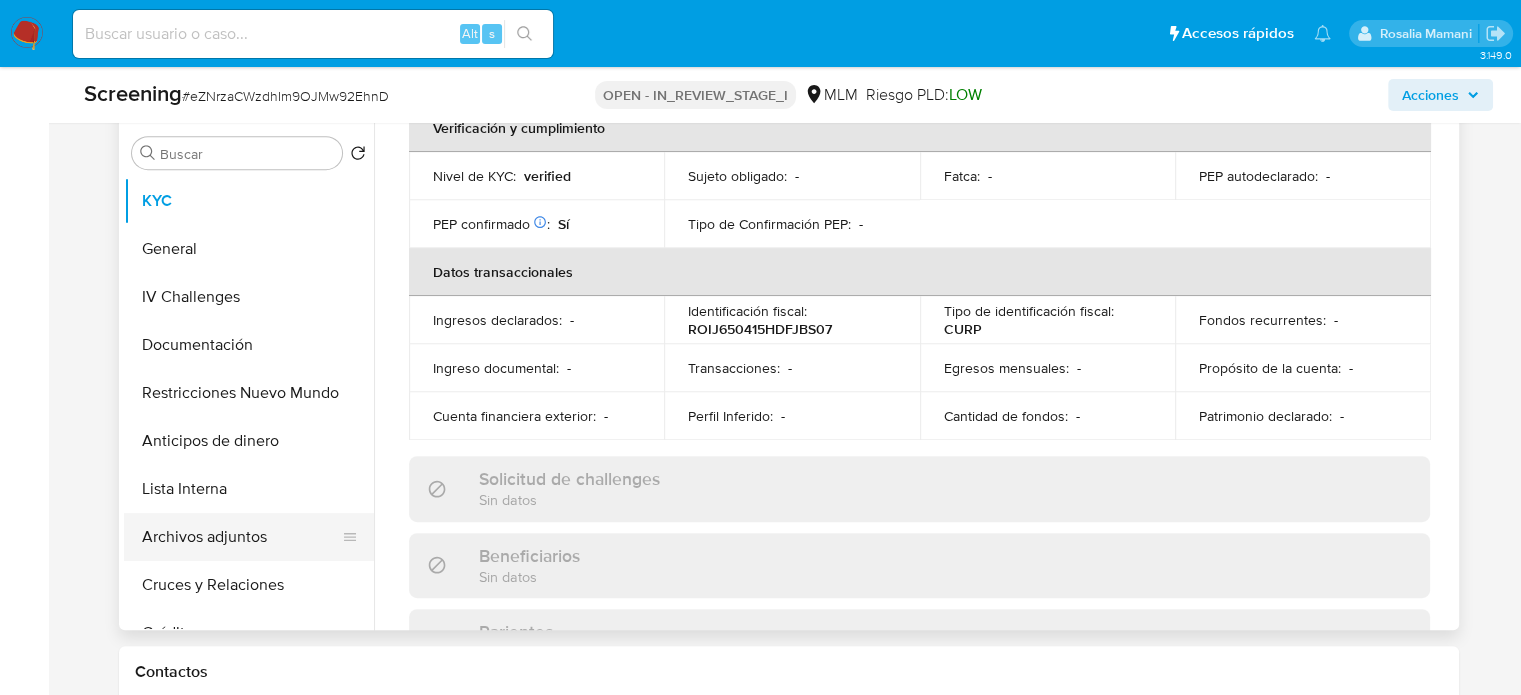 click on "Archivos adjuntos" at bounding box center [241, 537] 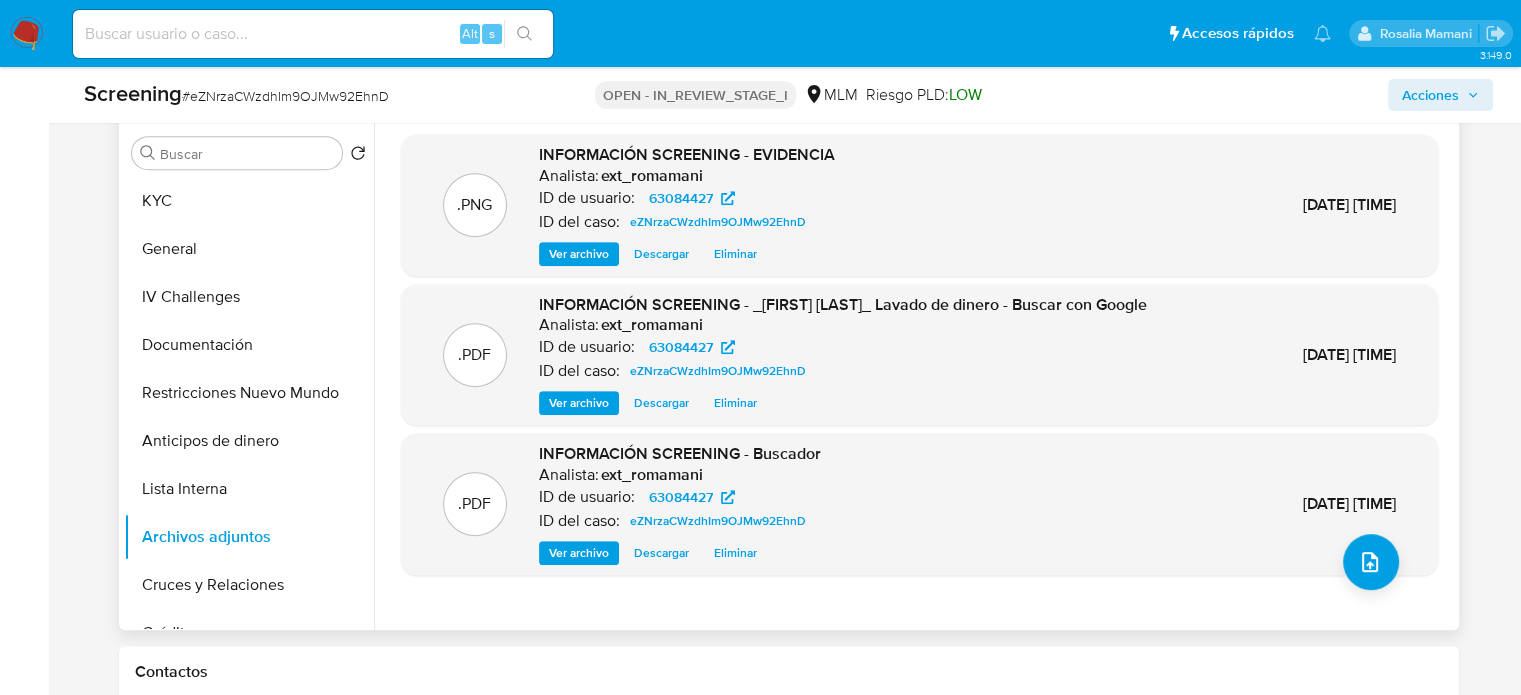 click on "Ver archivo" at bounding box center [579, 254] 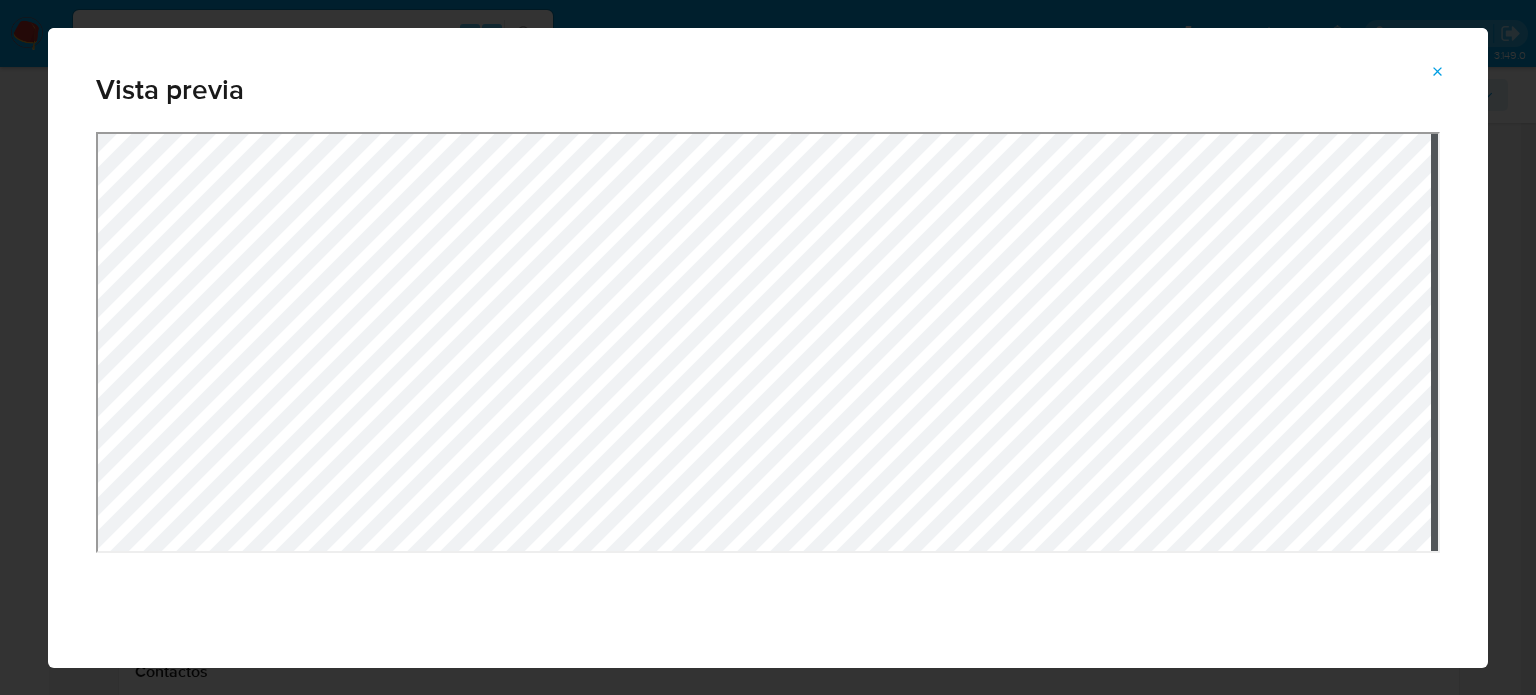 click 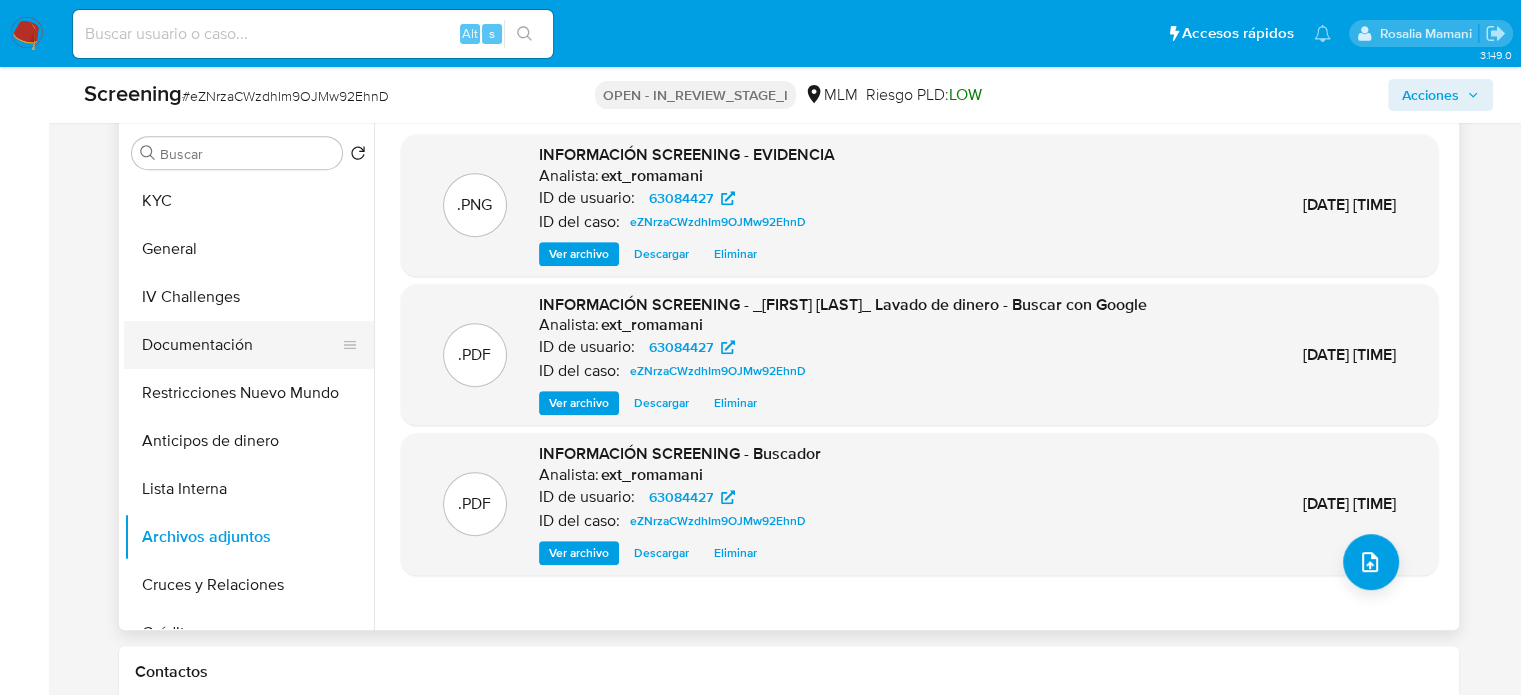 click on "Documentación" at bounding box center (241, 345) 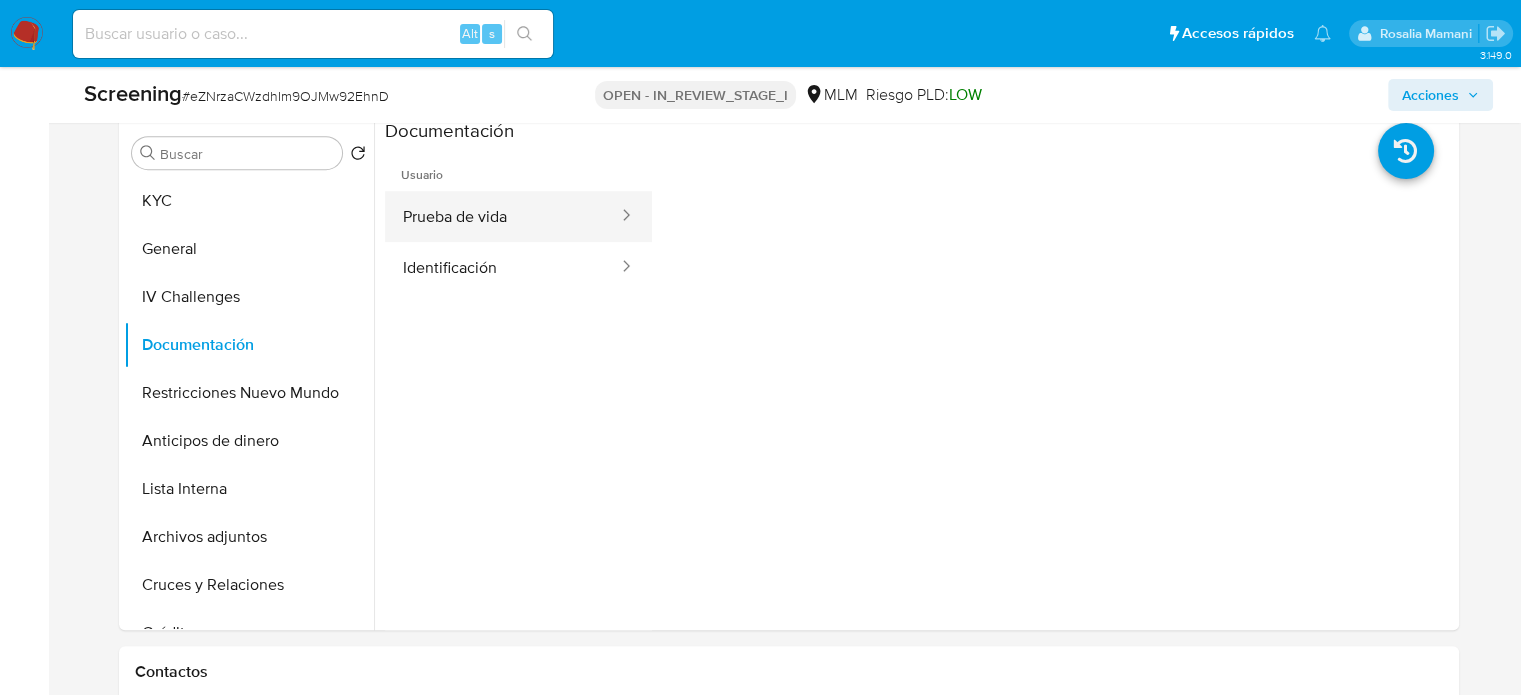 click on "Prueba de vida" at bounding box center (502, 216) 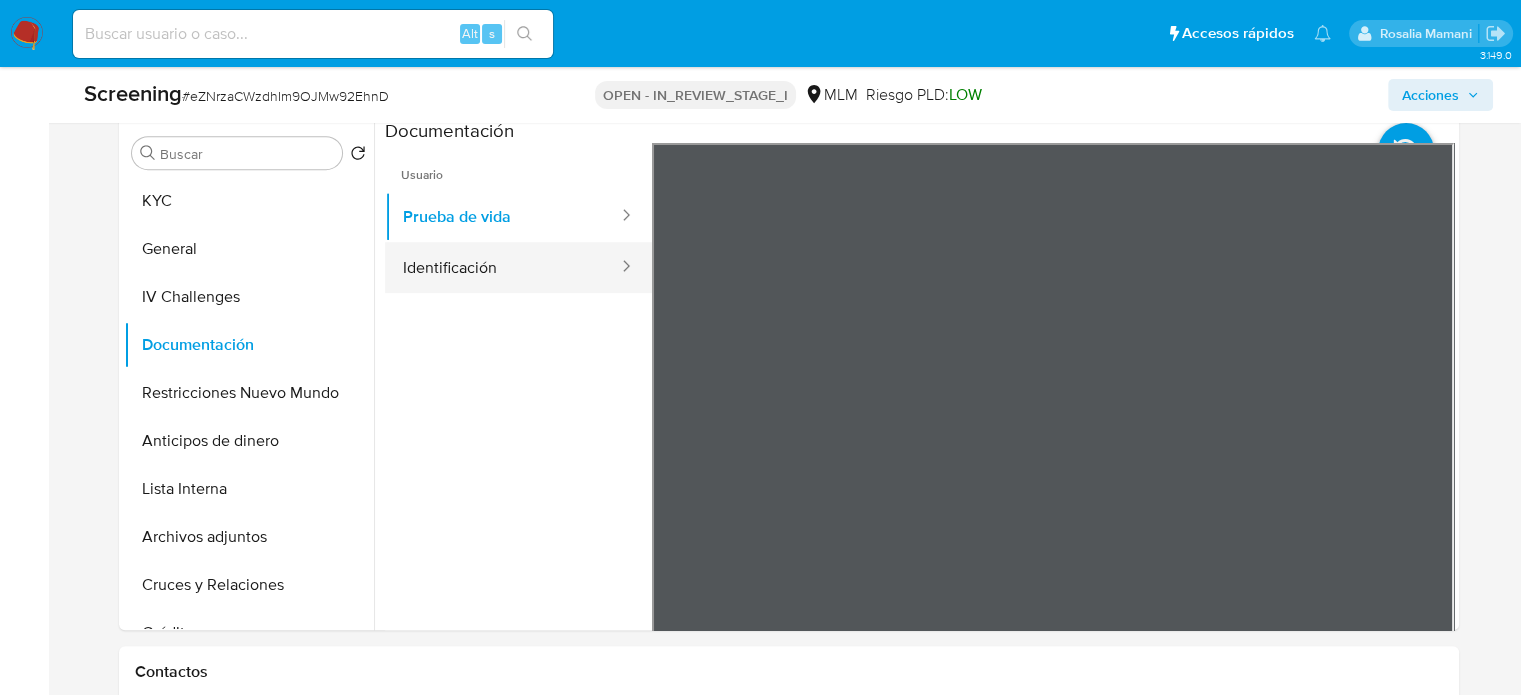 click on "Identificación" at bounding box center (502, 267) 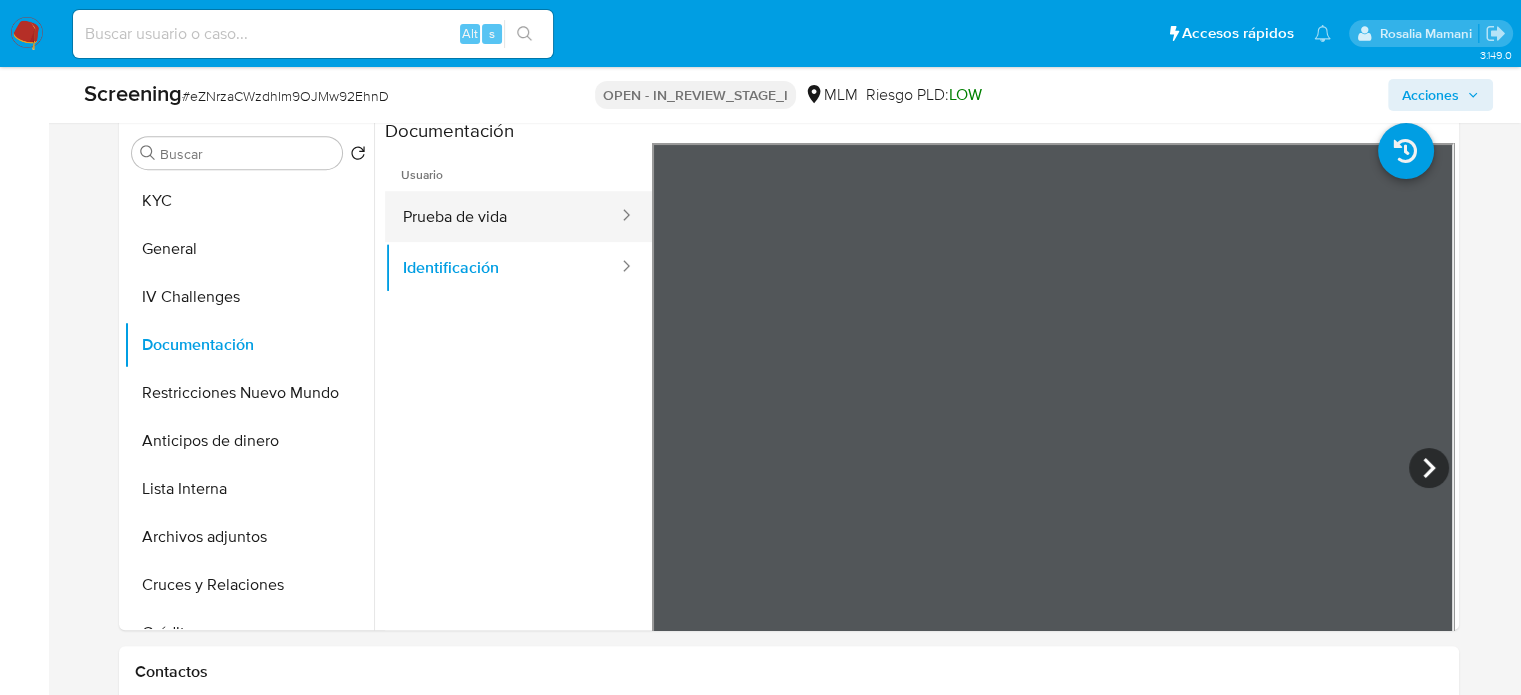 click on "Prueba de vida" at bounding box center [502, 216] 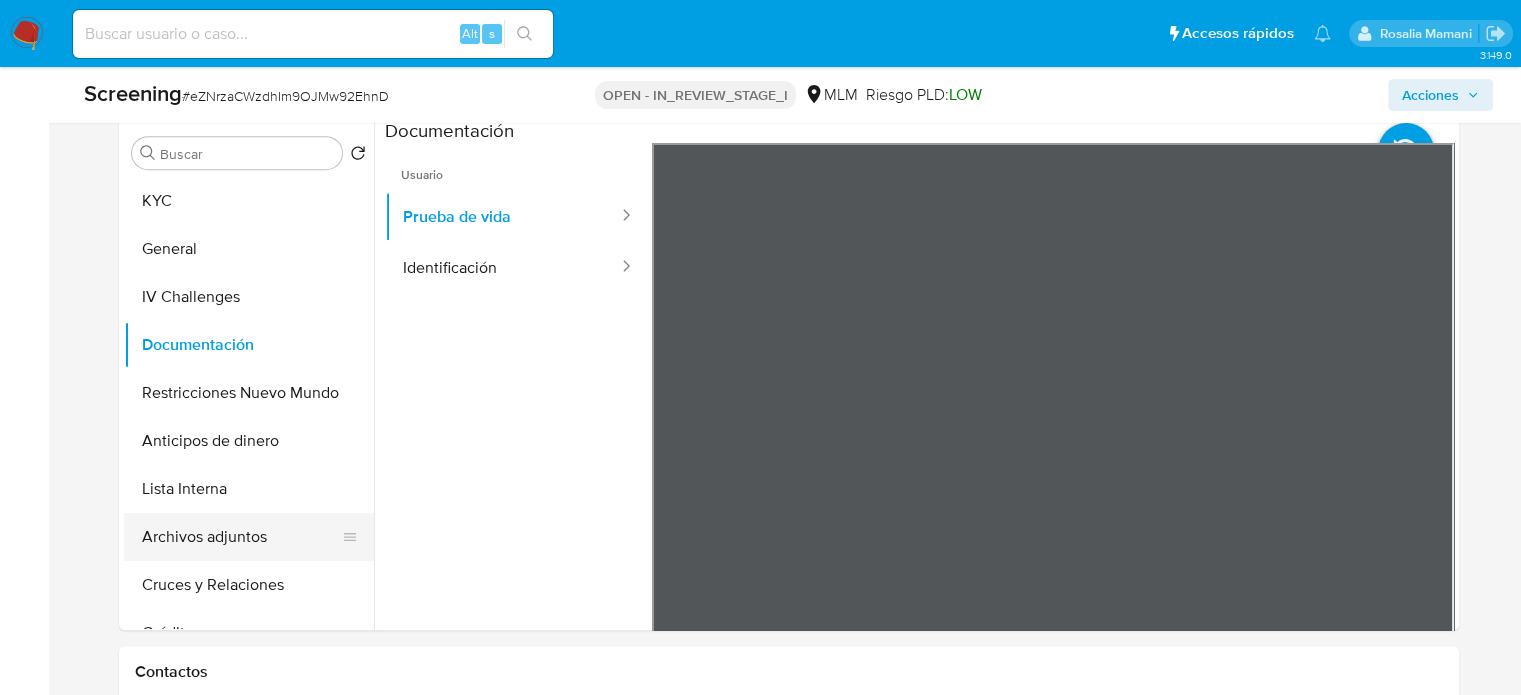 click on "Archivos adjuntos" at bounding box center [241, 537] 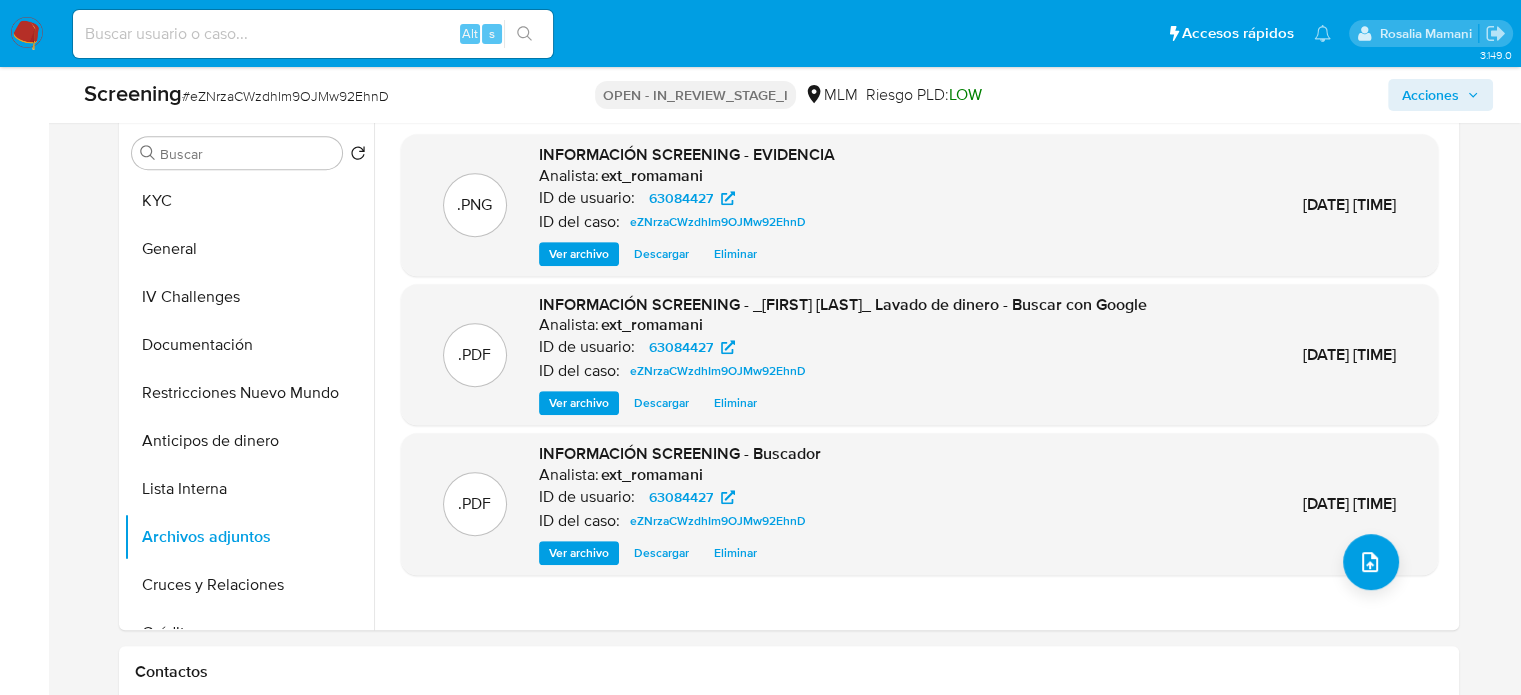 click on "Ver archivo" at bounding box center (579, 254) 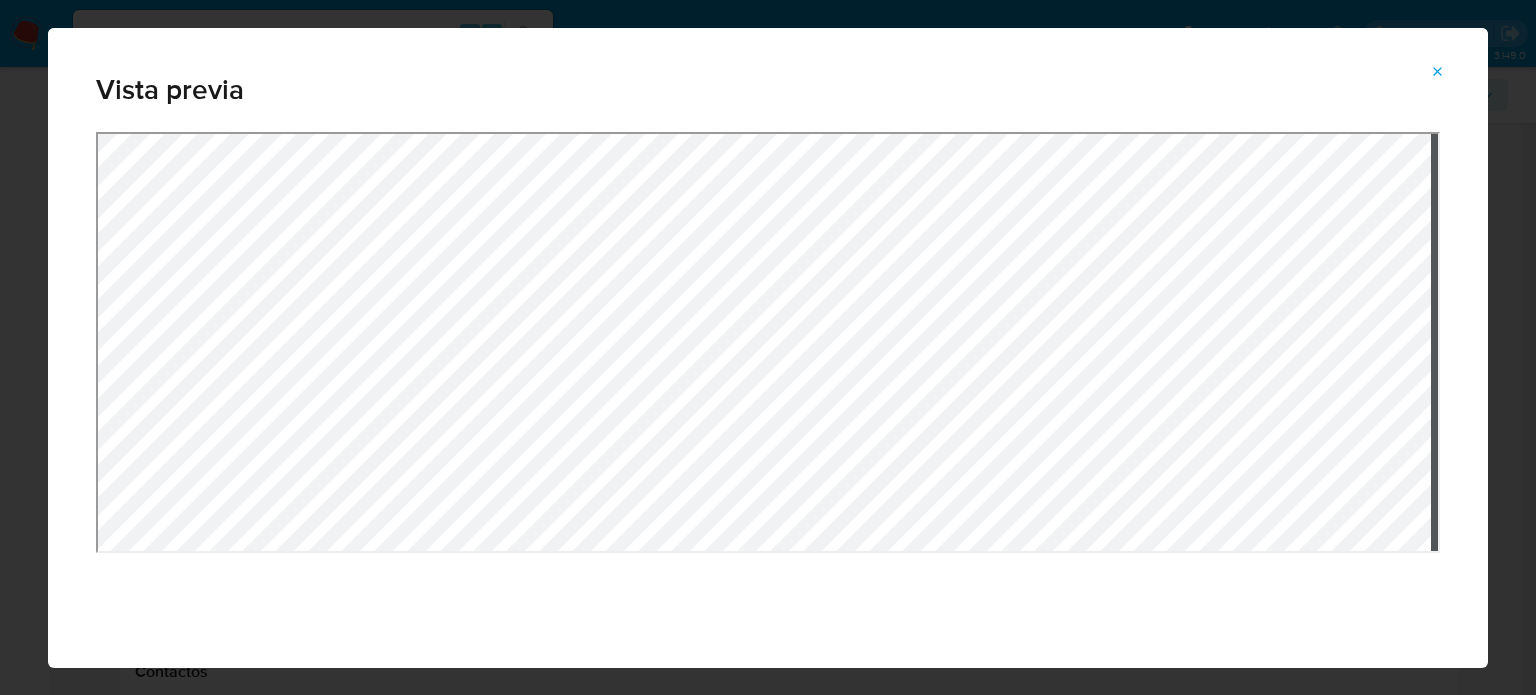 click 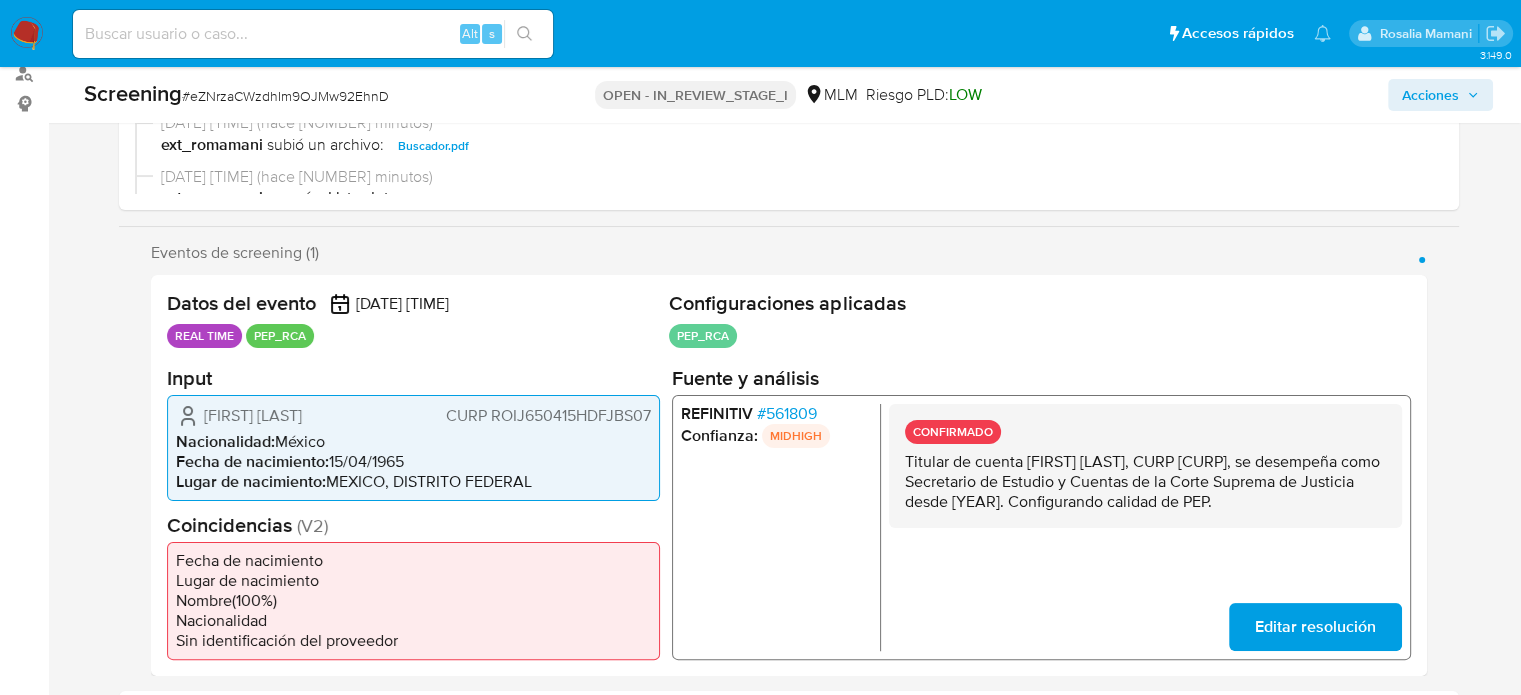 scroll, scrollTop: 0, scrollLeft: 0, axis: both 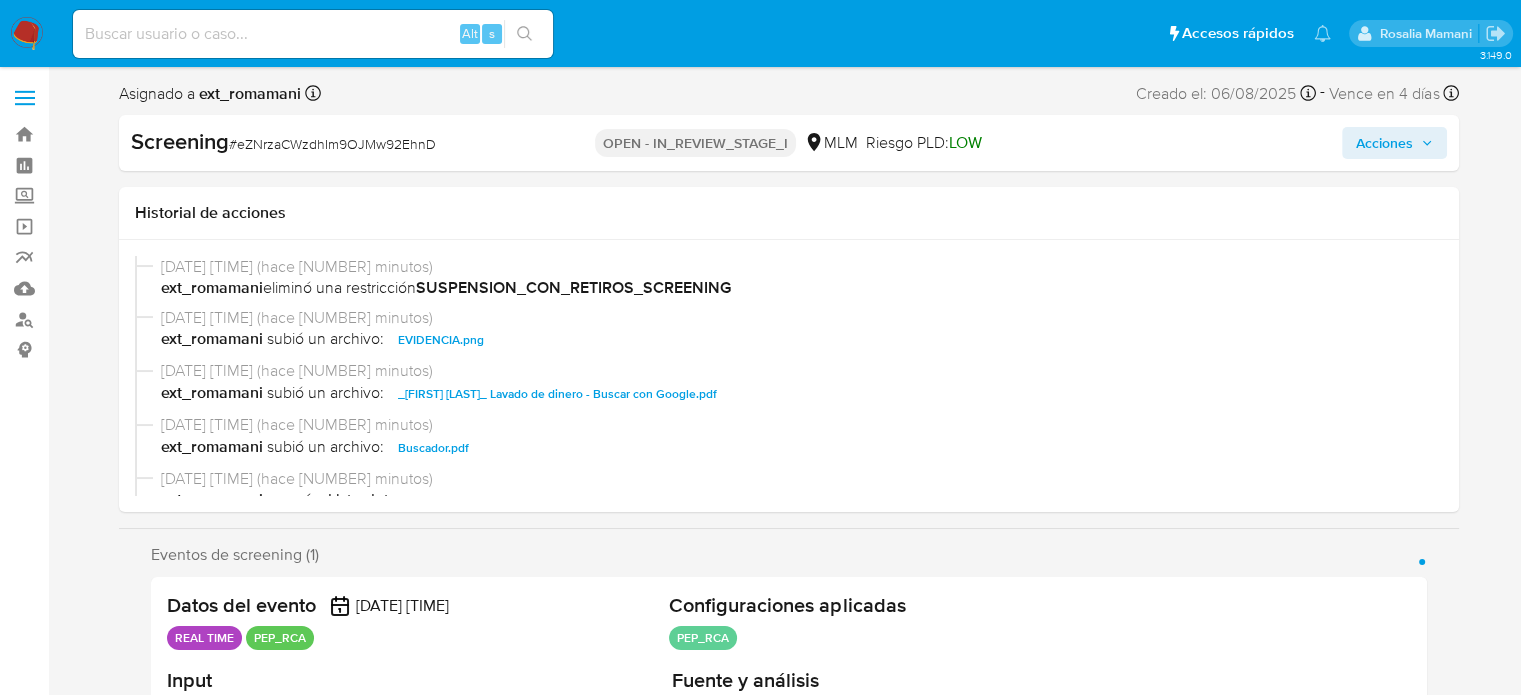 click on "Acciones" at bounding box center (1384, 143) 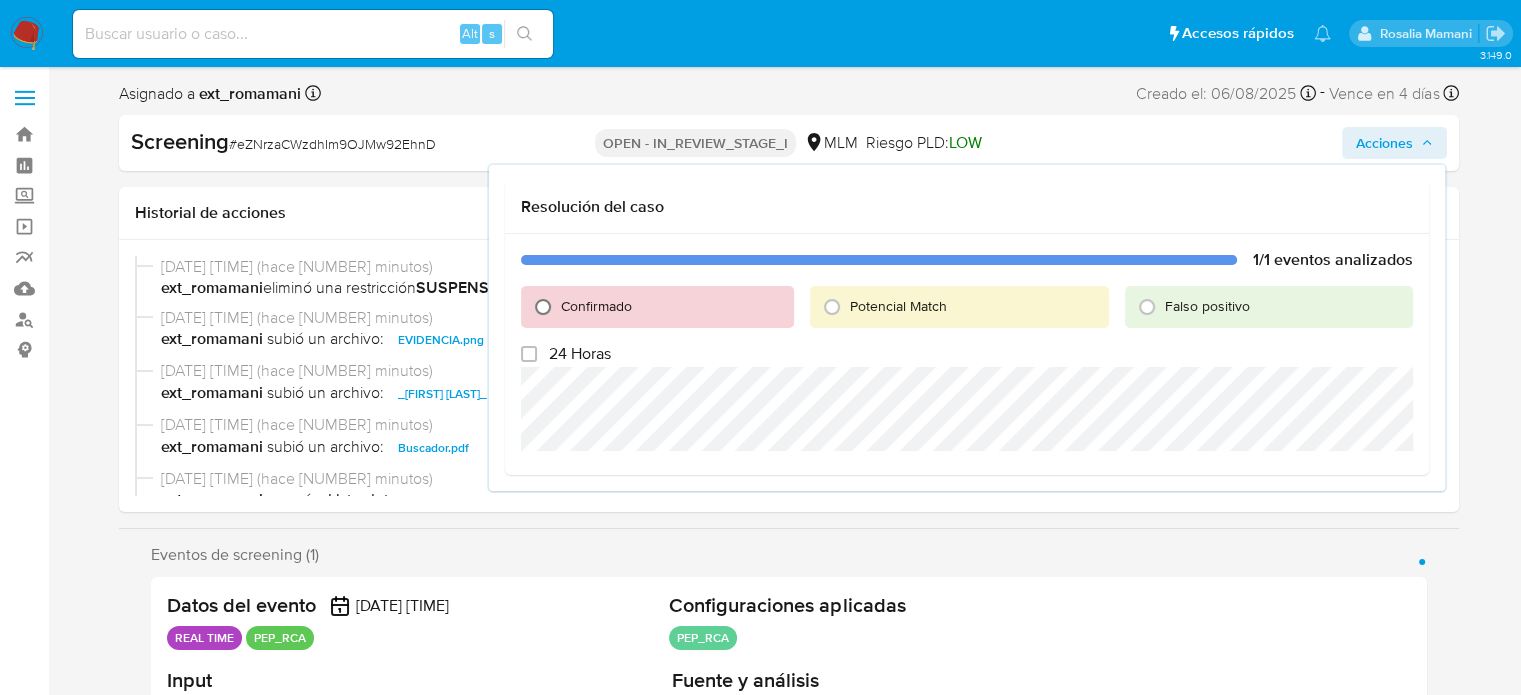click on "Confirmado" at bounding box center (543, 307) 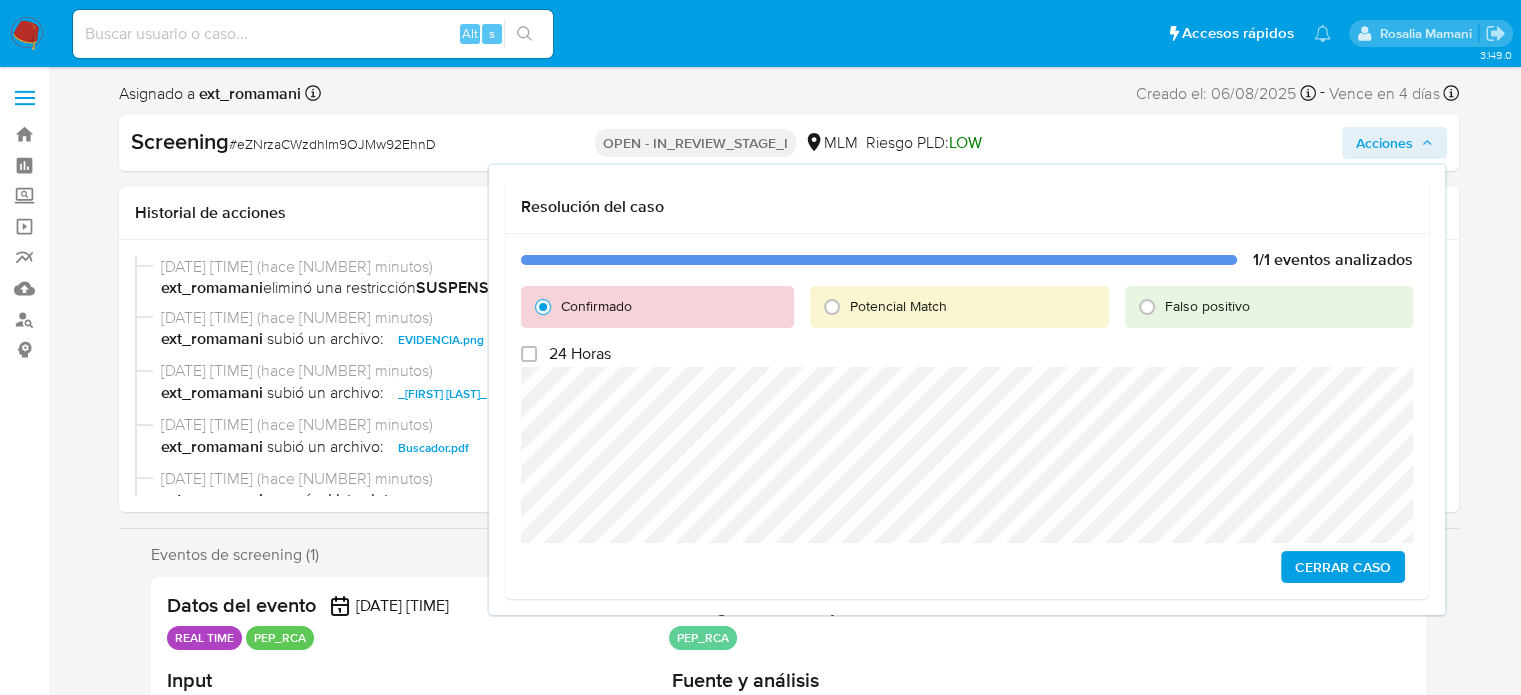 click on "Cerrar Caso" at bounding box center (1343, 567) 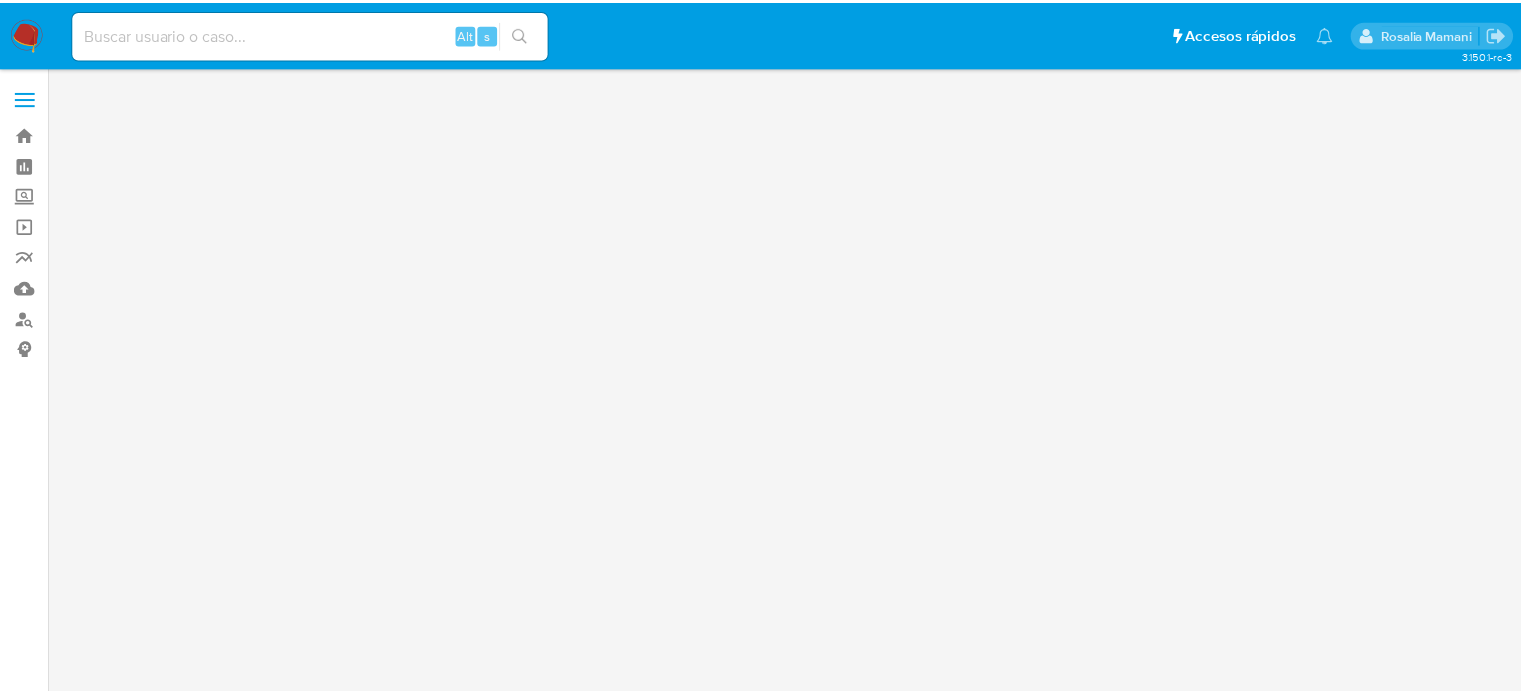 scroll, scrollTop: 0, scrollLeft: 0, axis: both 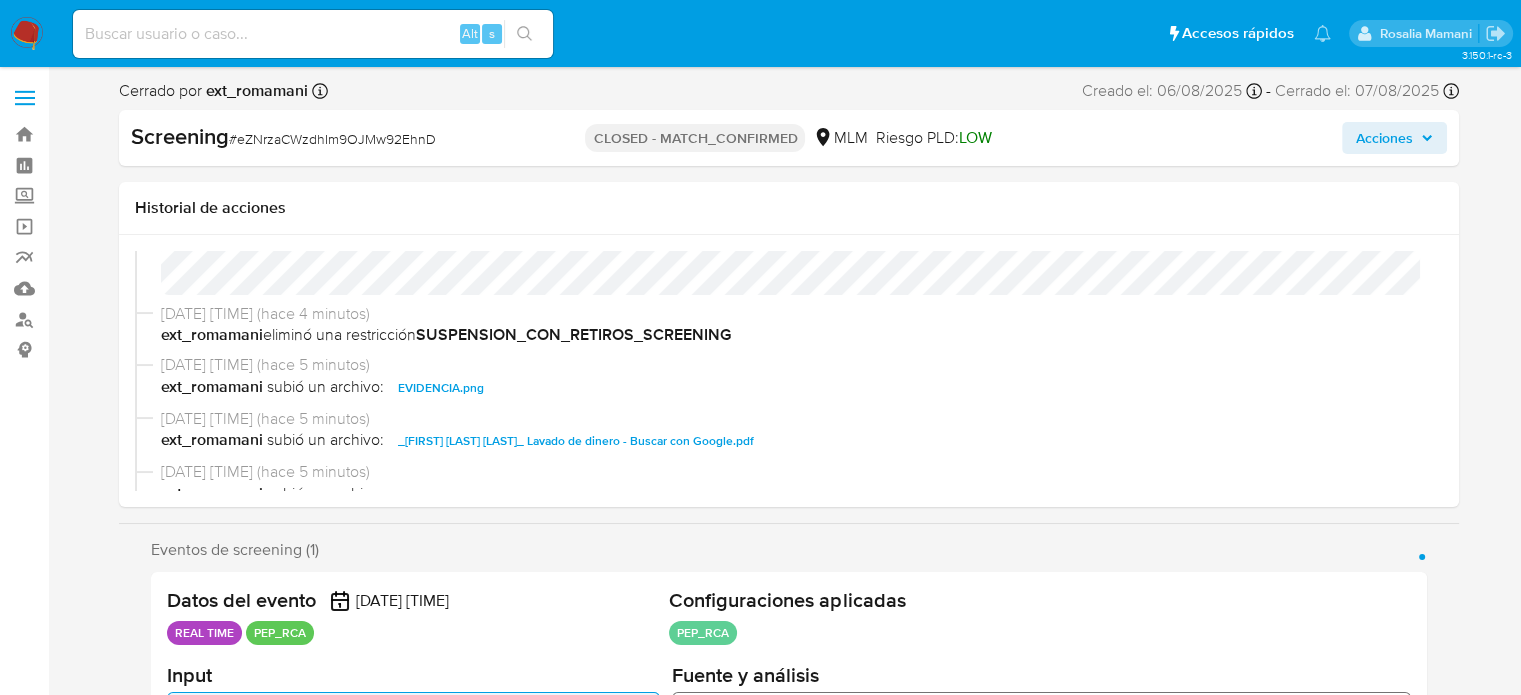 select on "10" 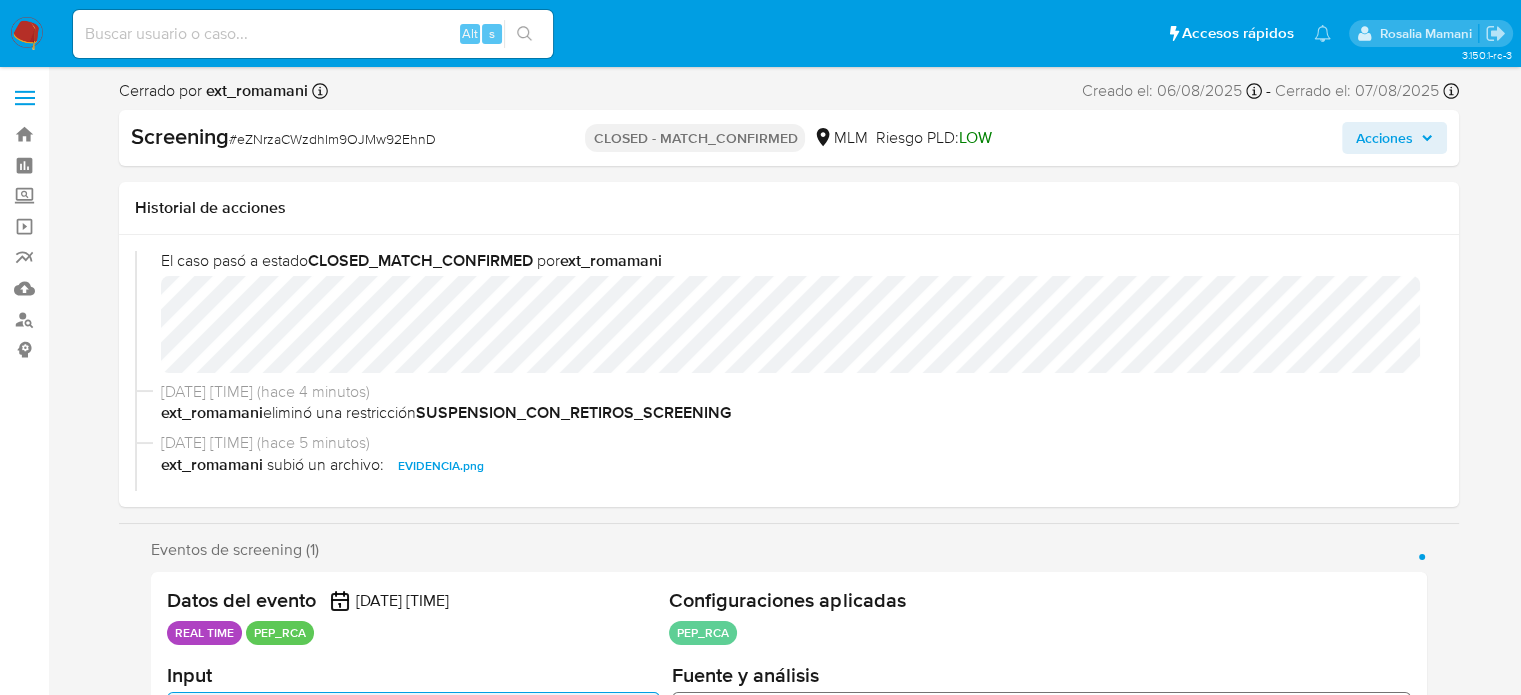 scroll, scrollTop: 0, scrollLeft: 0, axis: both 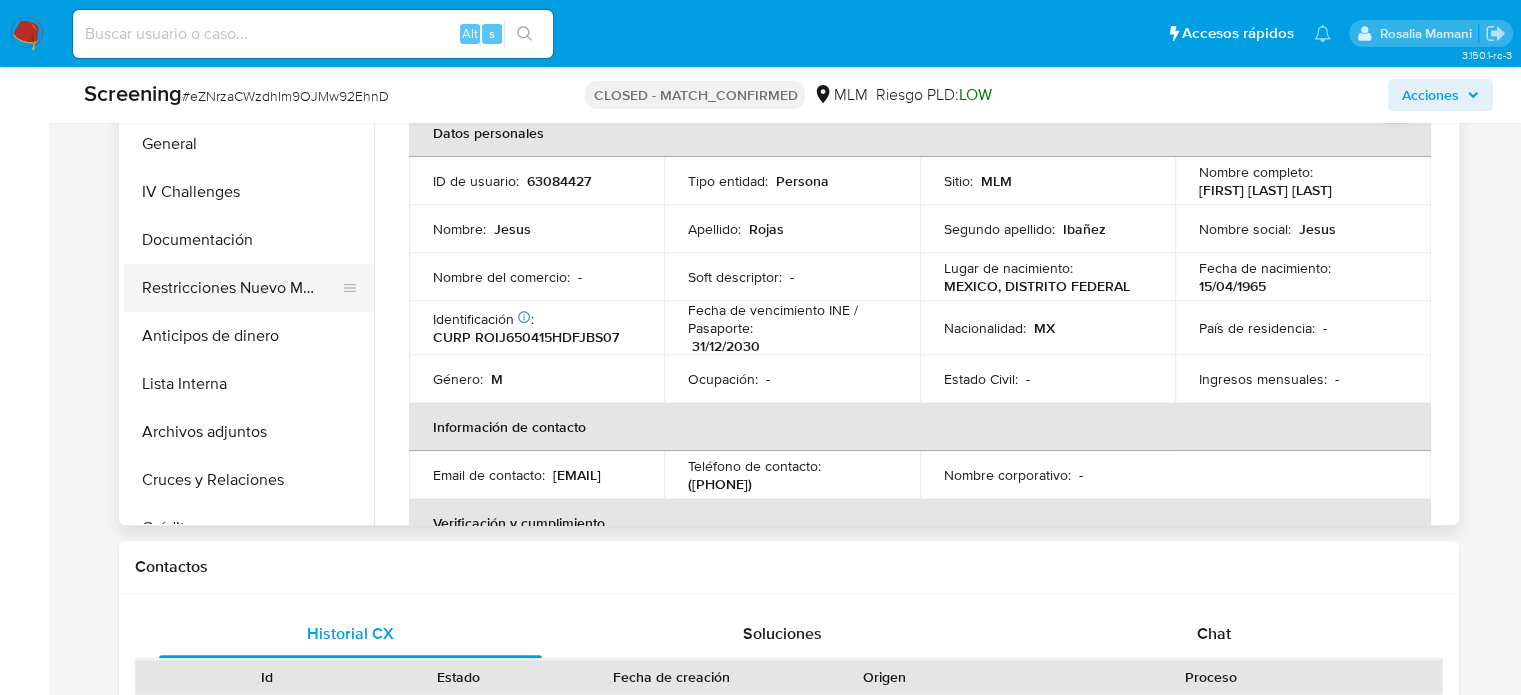 click on "Restricciones Nuevo Mundo" at bounding box center [241, 288] 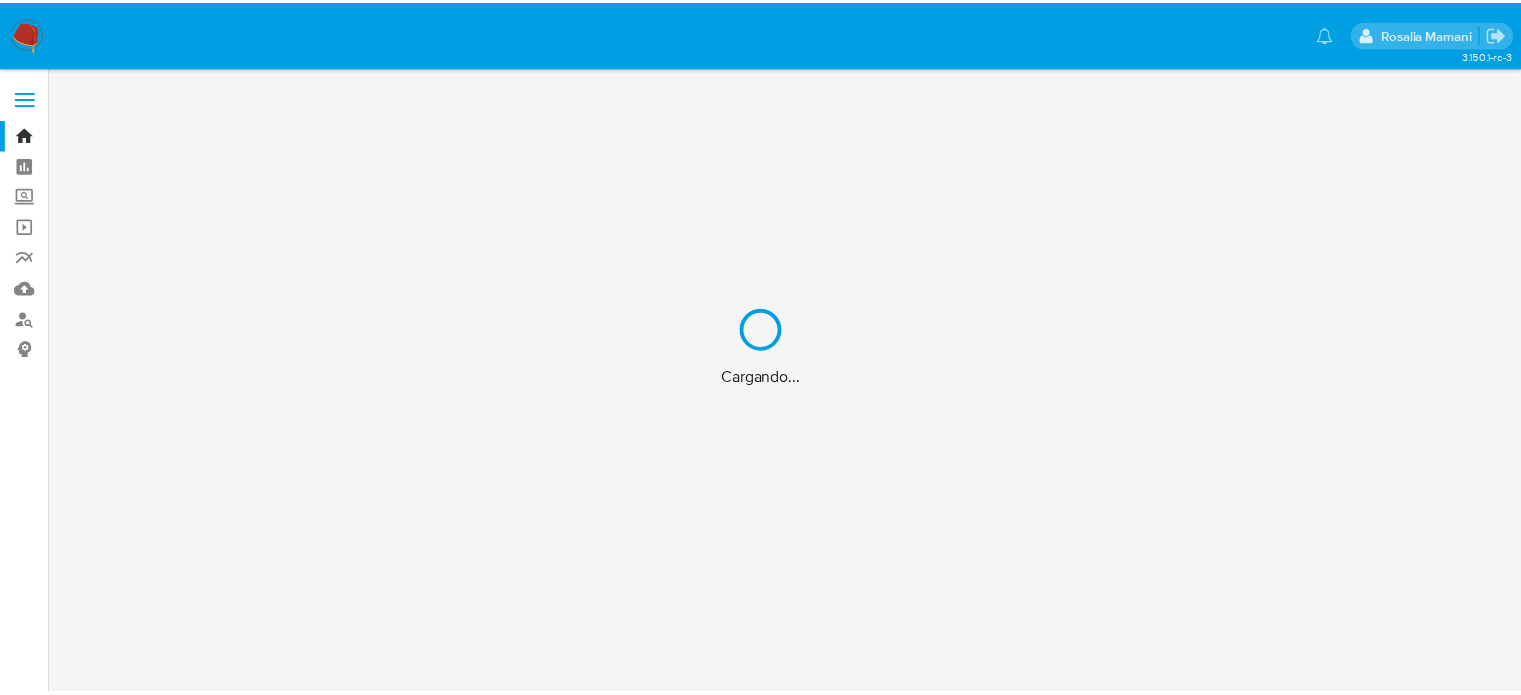 scroll, scrollTop: 0, scrollLeft: 0, axis: both 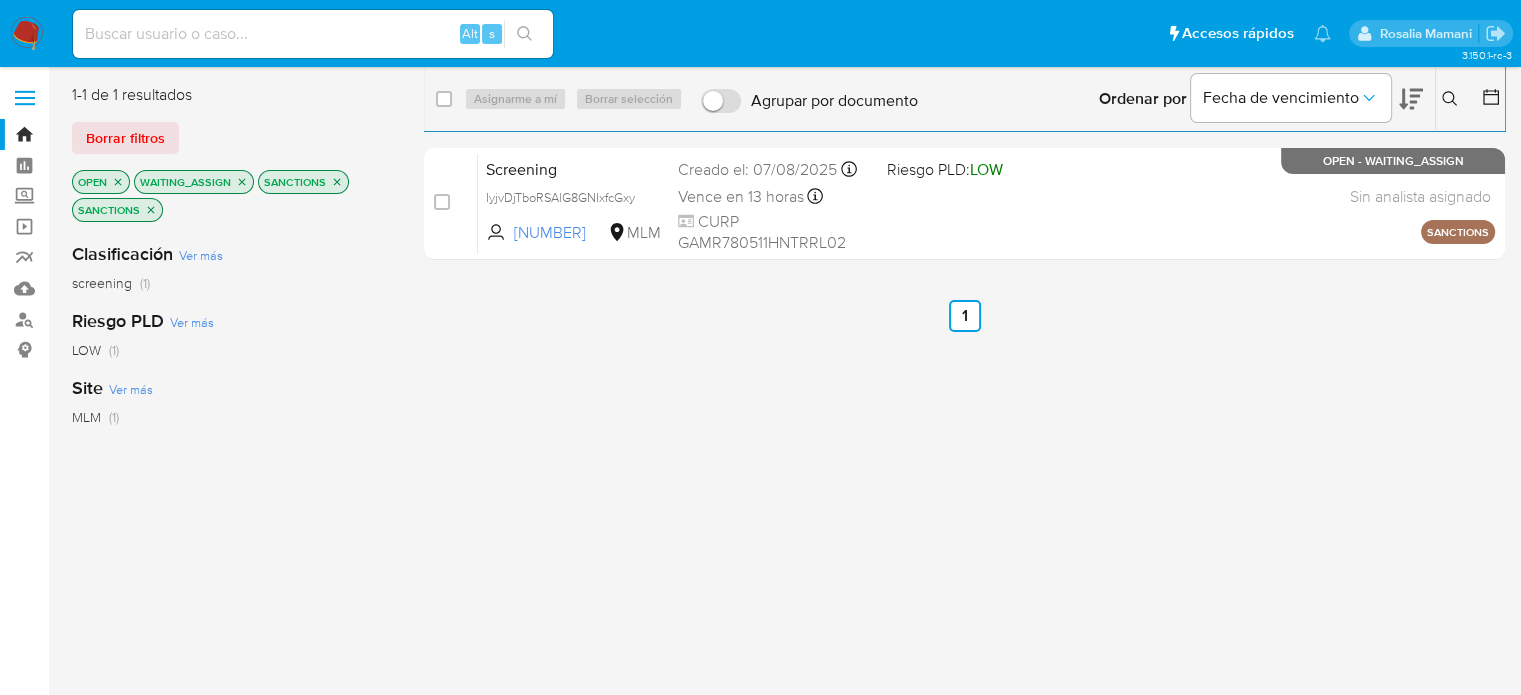 click 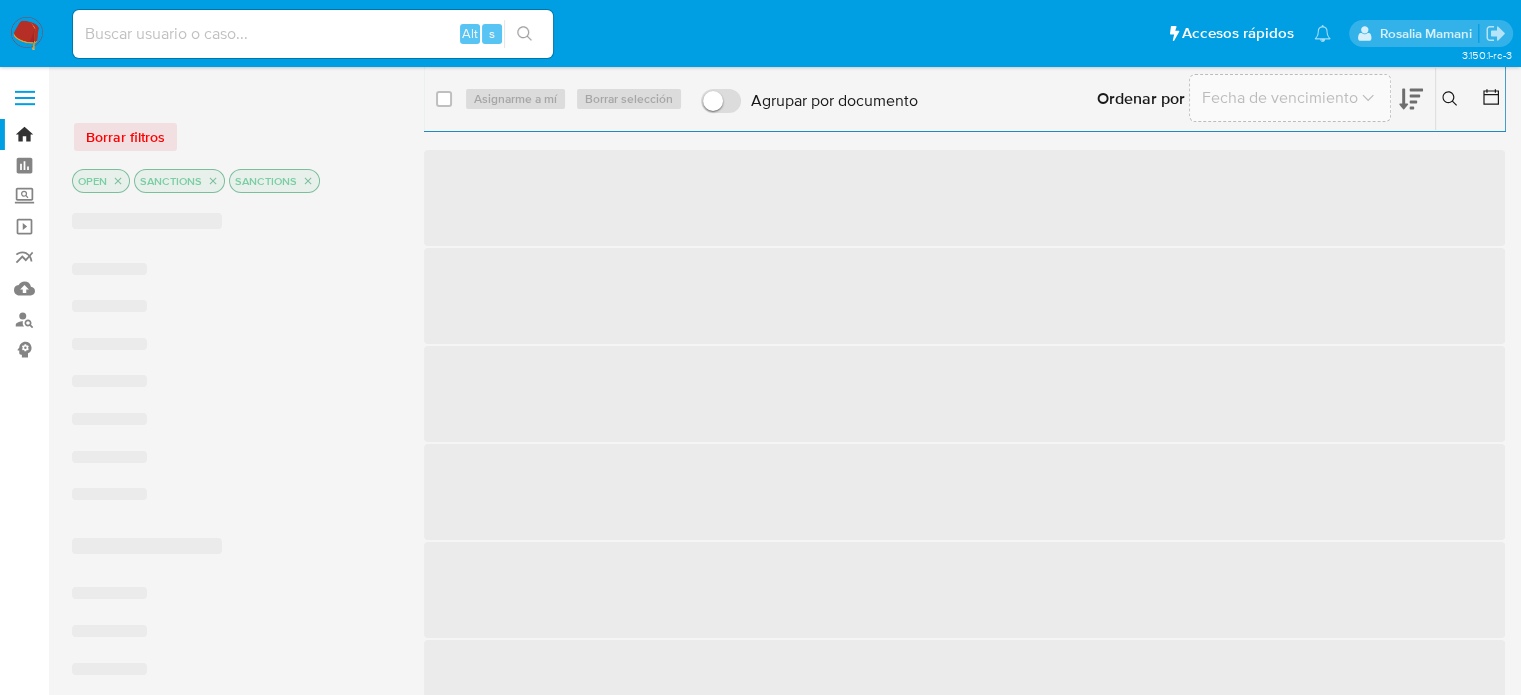 click on "SANCTIONS" at bounding box center [274, 181] 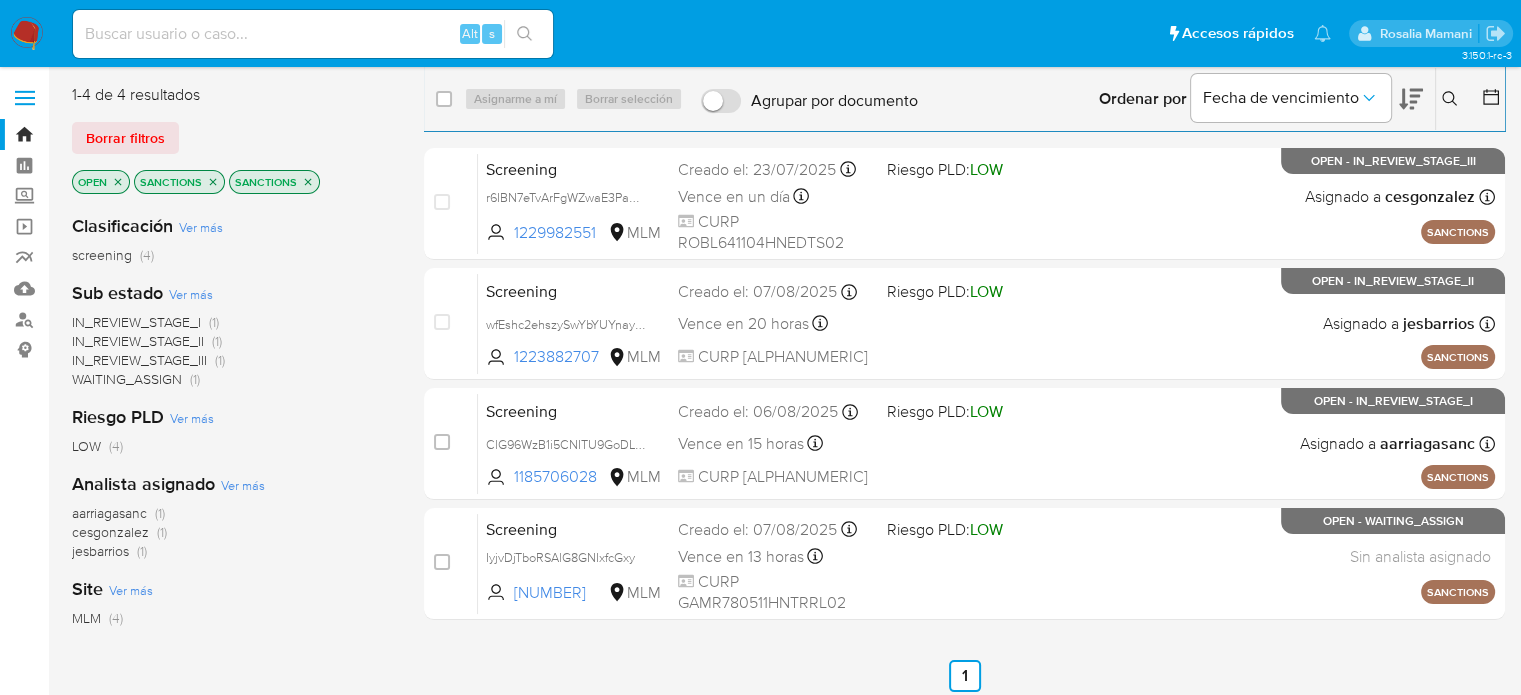click 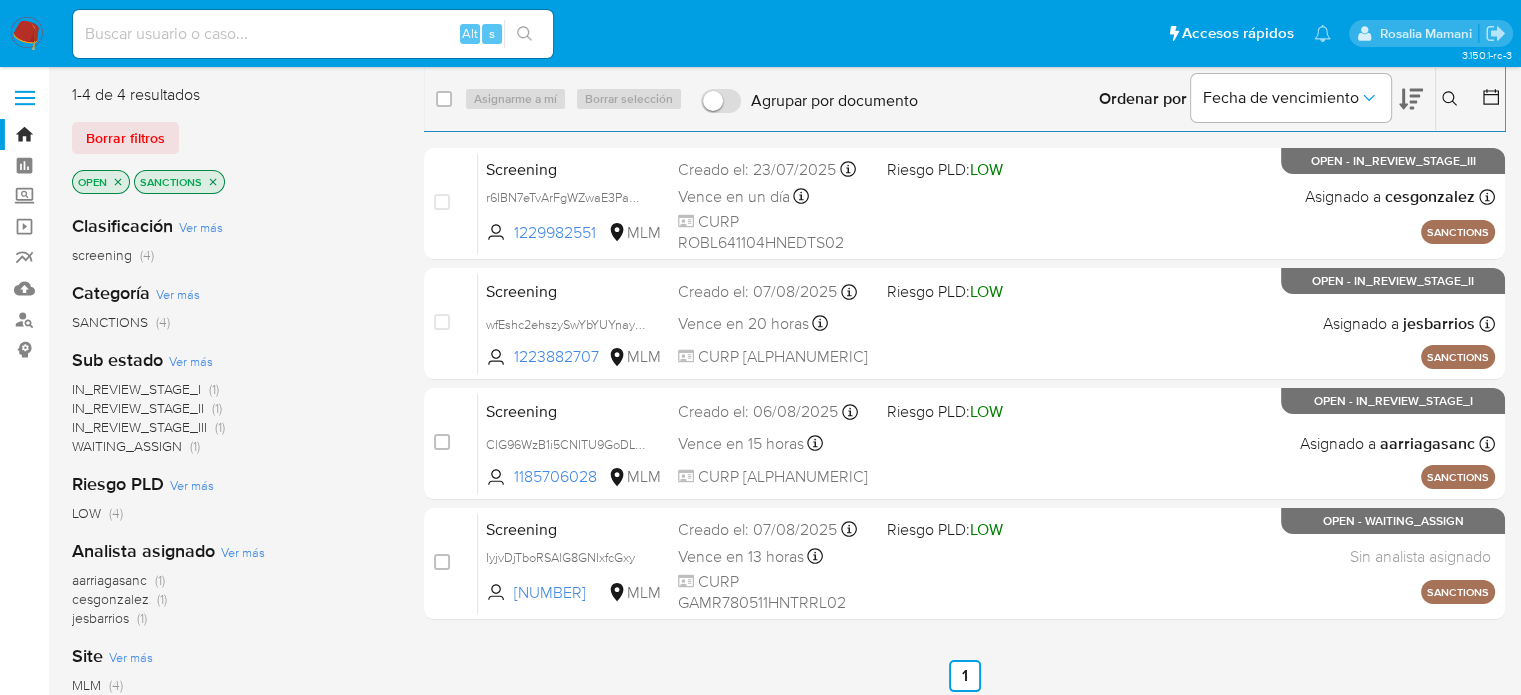 click 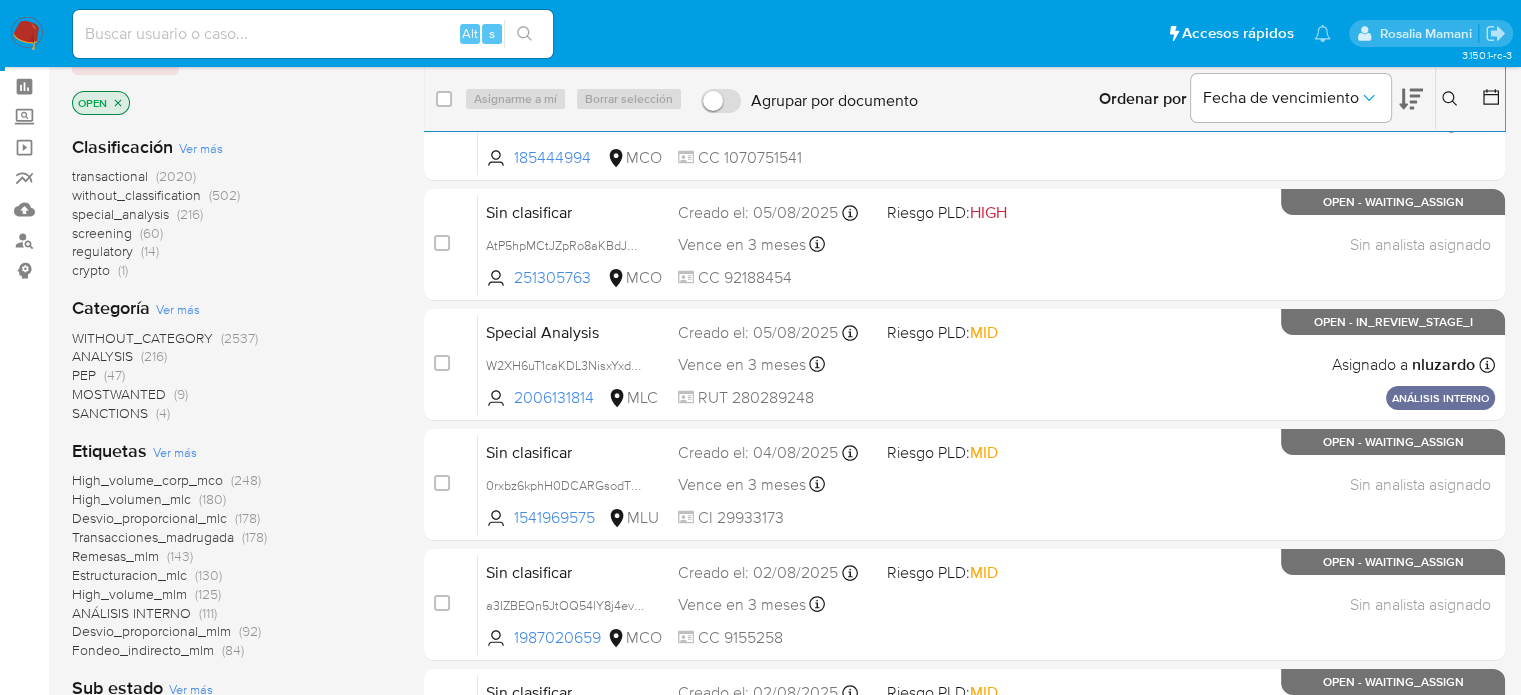scroll, scrollTop: 0, scrollLeft: 0, axis: both 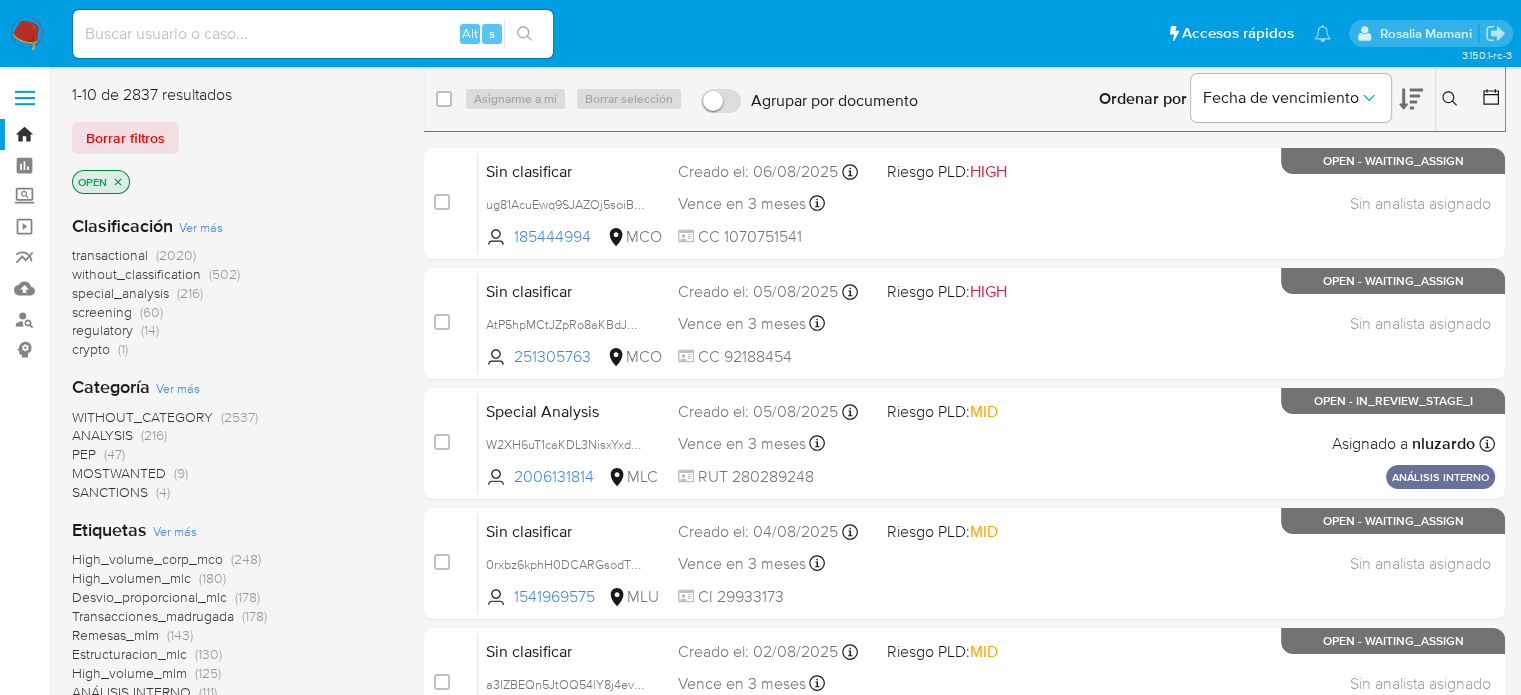 click at bounding box center (27, 34) 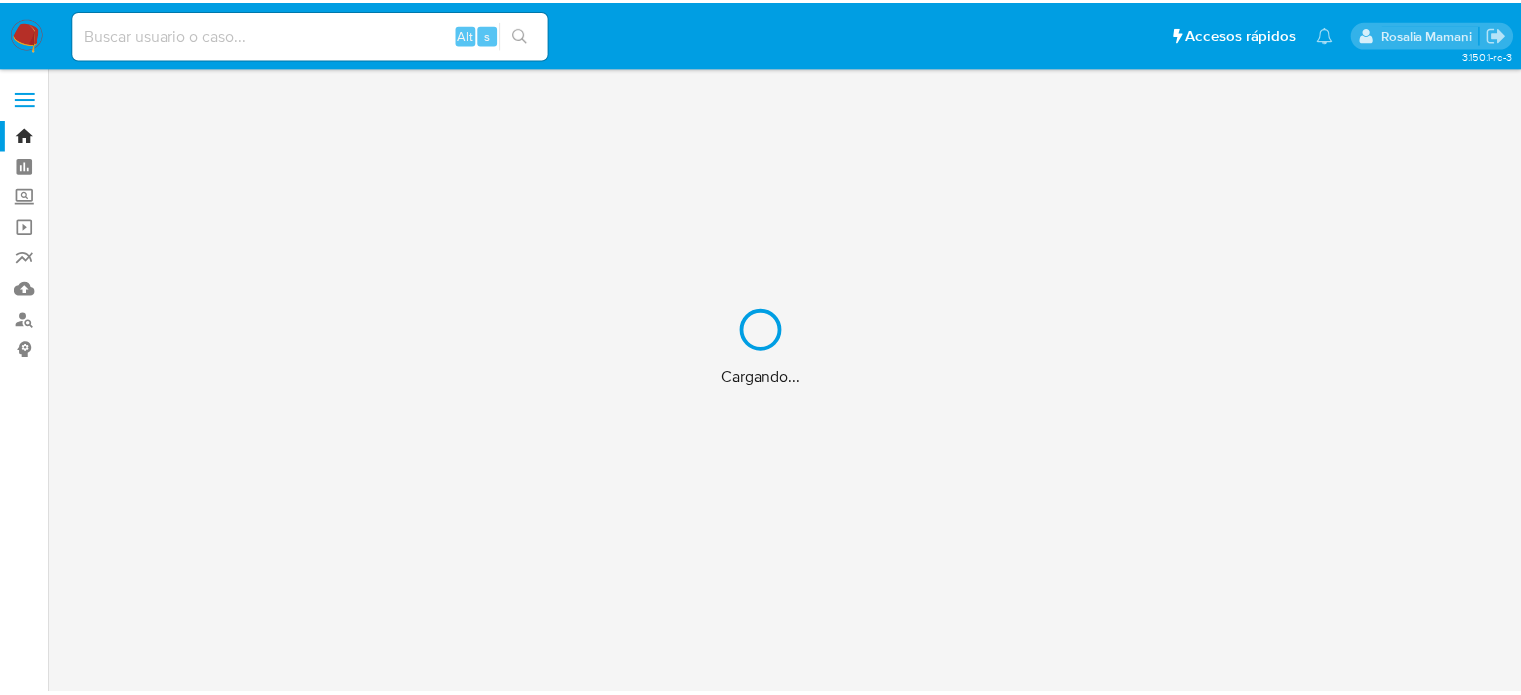 scroll, scrollTop: 0, scrollLeft: 0, axis: both 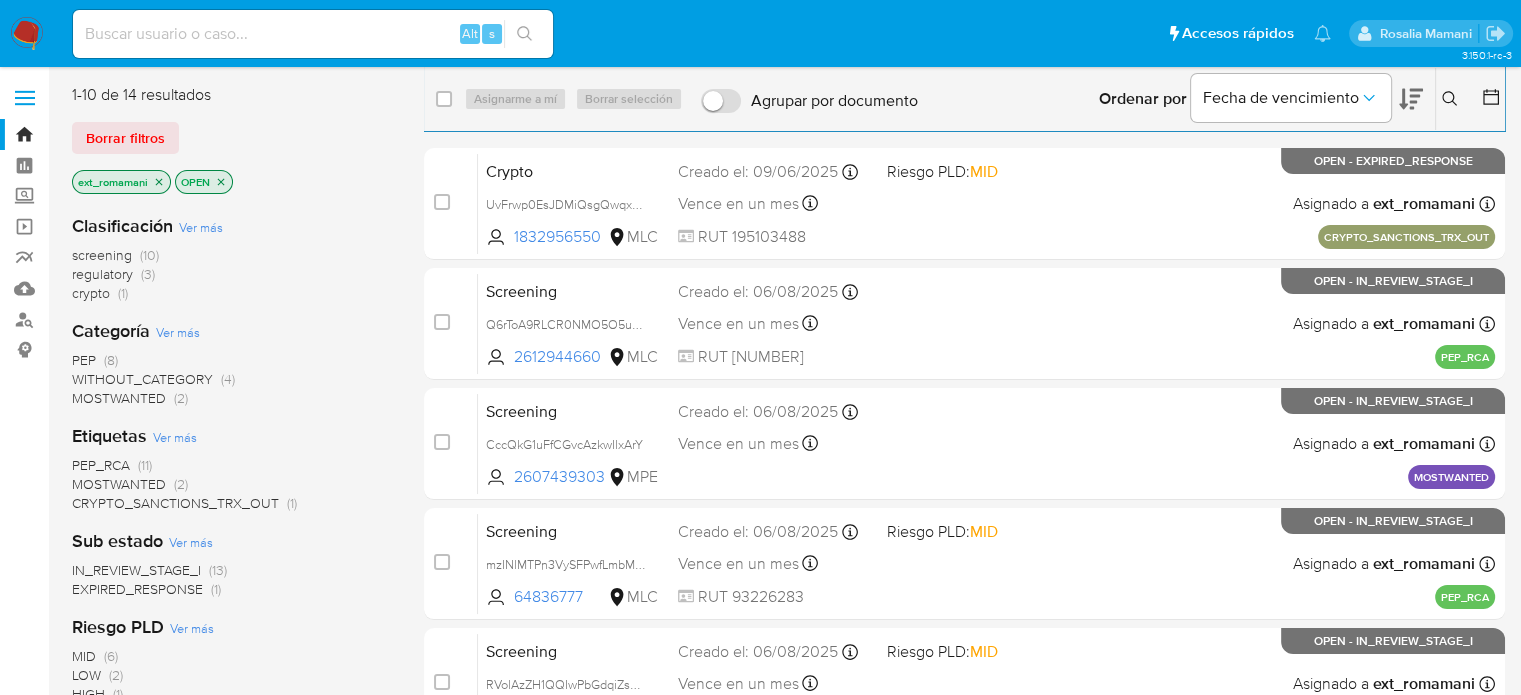 click on "MOSTWANTED" at bounding box center [119, 484] 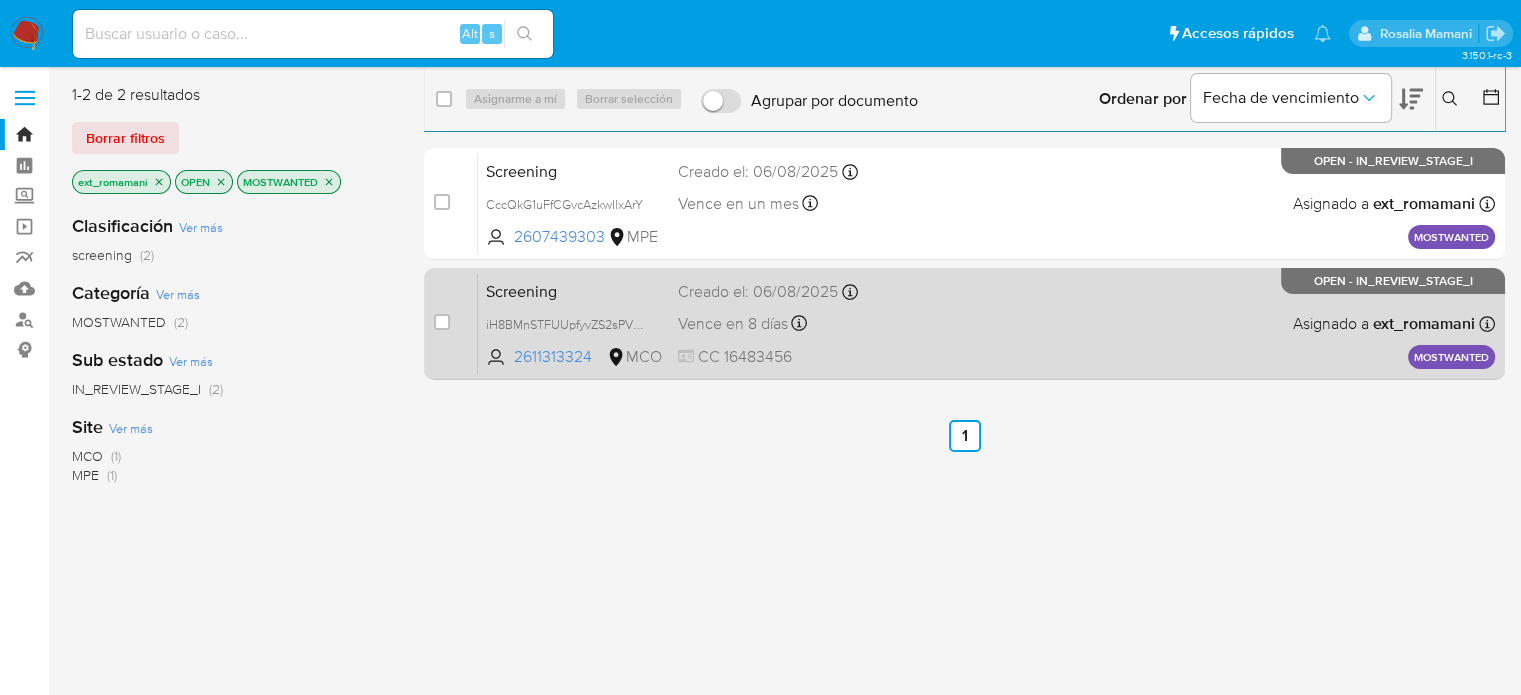 click on "Screening iH8BMnSTFUUpfyvZS2sPVbum [NUMBER] MCO Creado el: [DATE]   Creado el: [DATE] [TIME] Vence en [NUMBER] días   Vence el [DATE] [TIME] CC   [NUMBER] Asignado a   ext_romamani   Asignado el: [DATE] [TIME] MOSTWANTED OPEN - IN_REVIEW_STAGE_I" at bounding box center [986, 323] 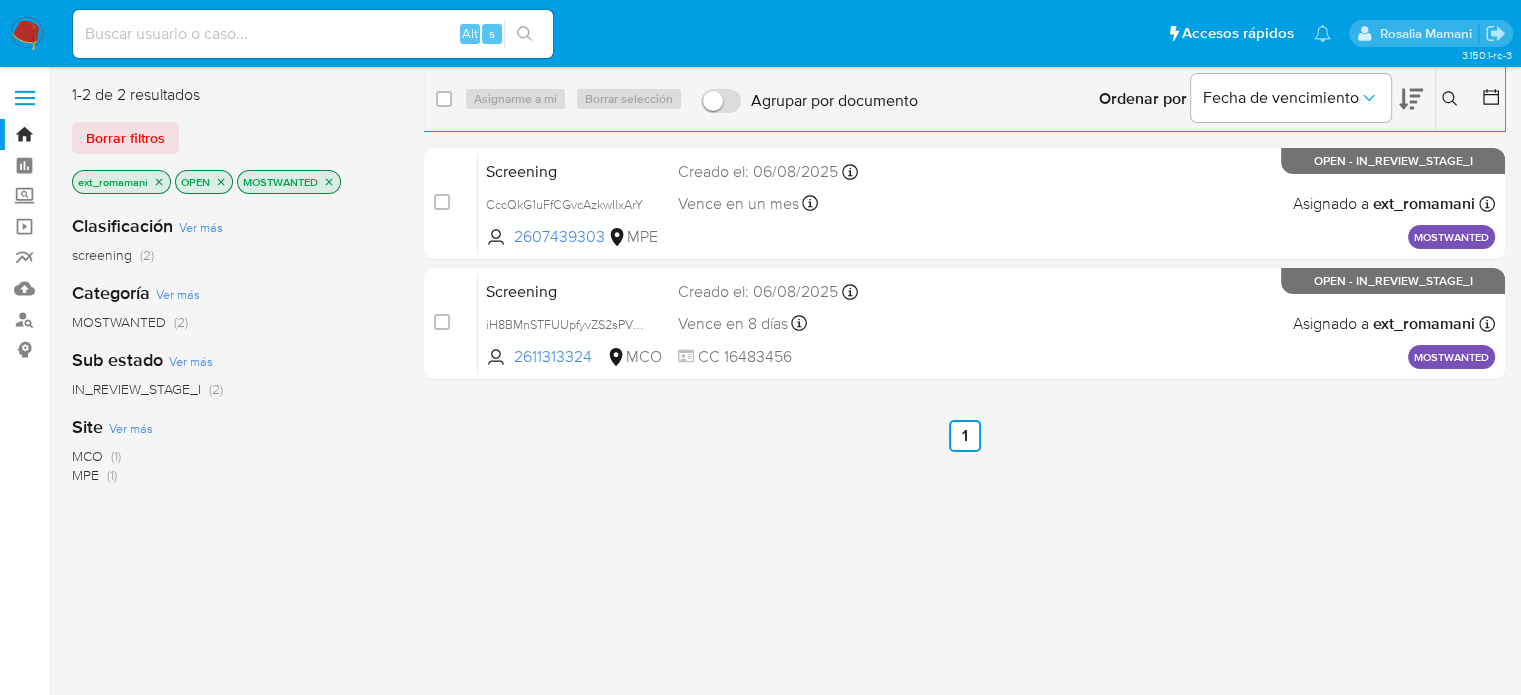 click 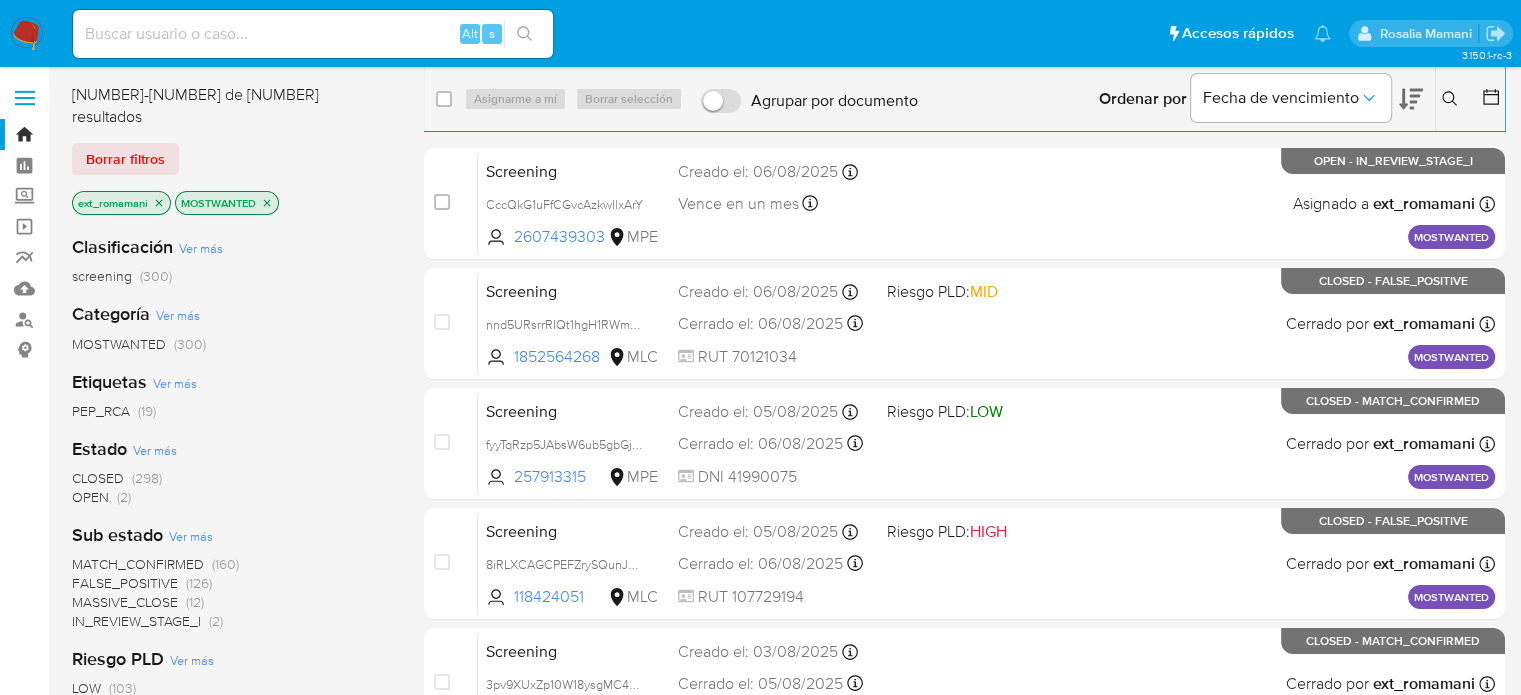 click on "MOSTWANTED" at bounding box center [119, 344] 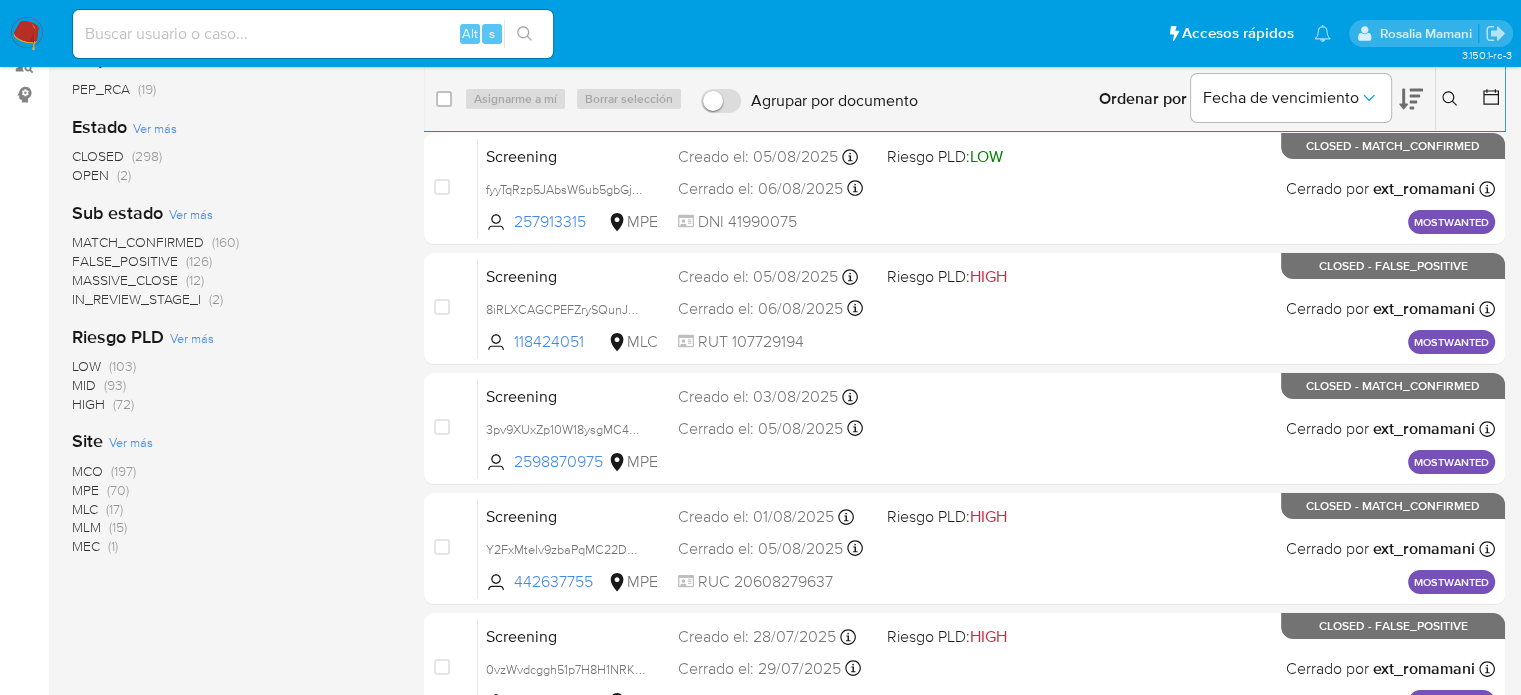 scroll, scrollTop: 300, scrollLeft: 0, axis: vertical 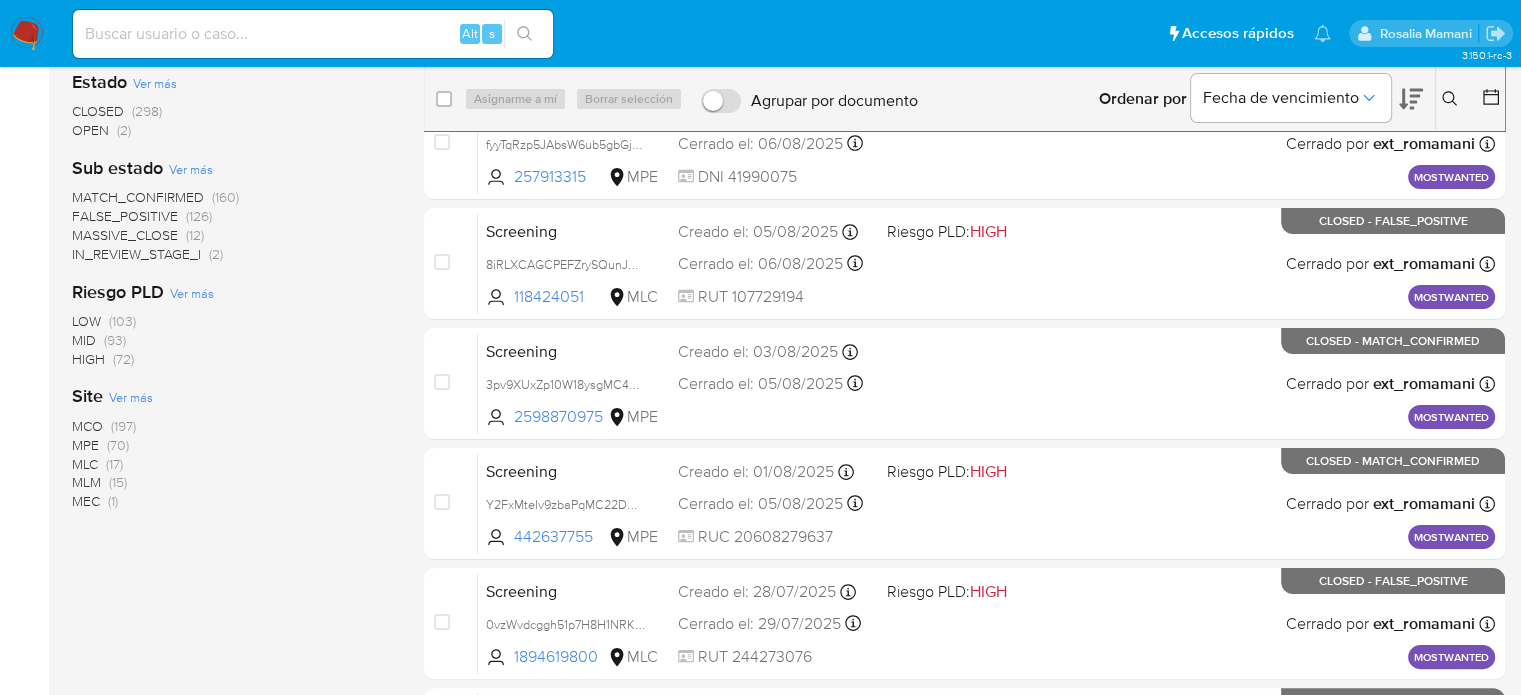 click at bounding box center [27, 34] 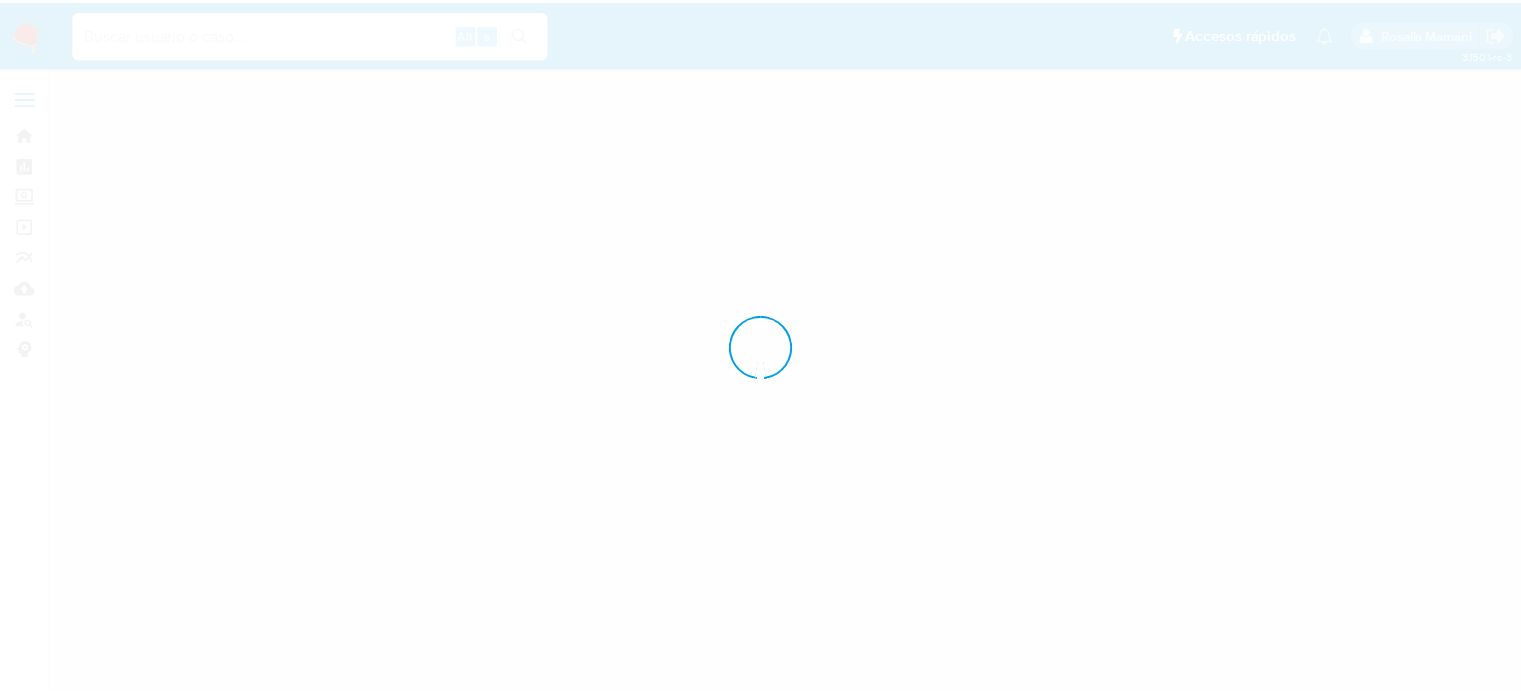scroll, scrollTop: 0, scrollLeft: 0, axis: both 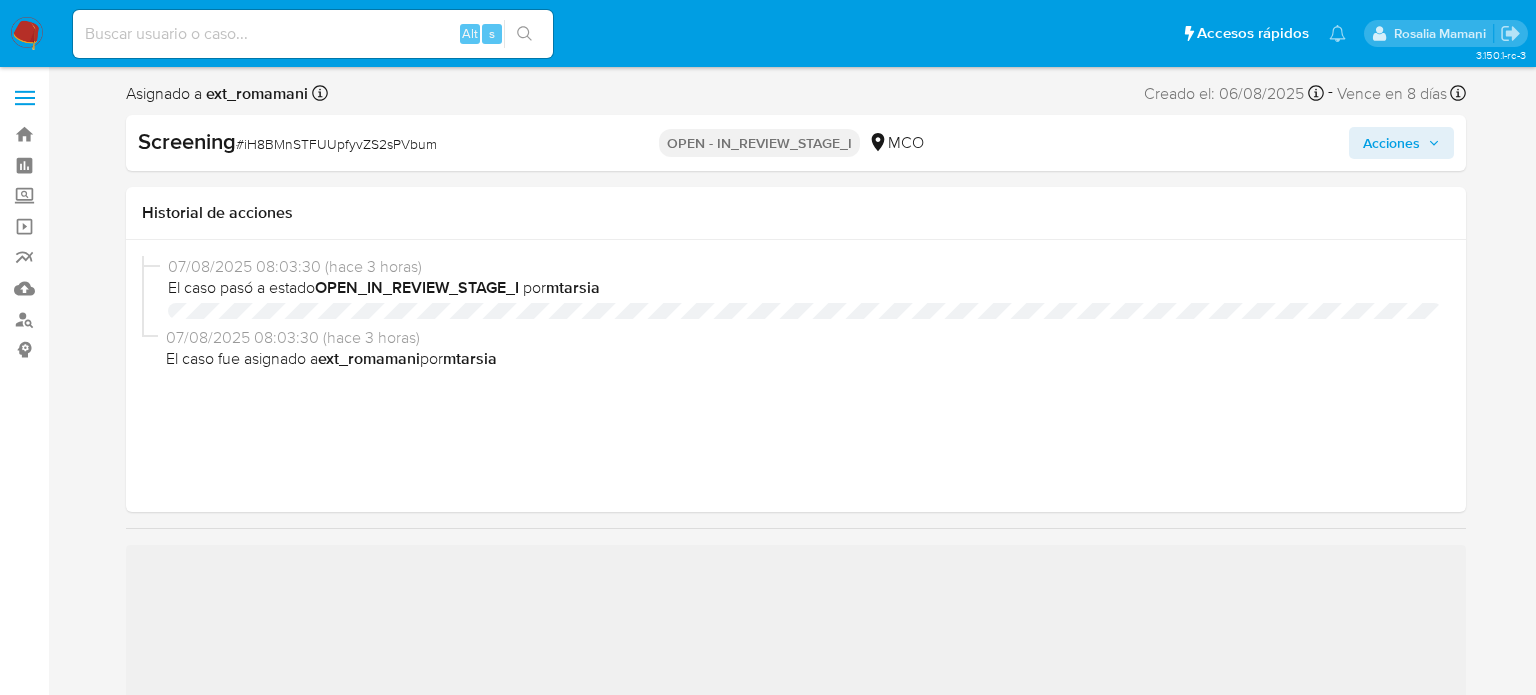 select on "10" 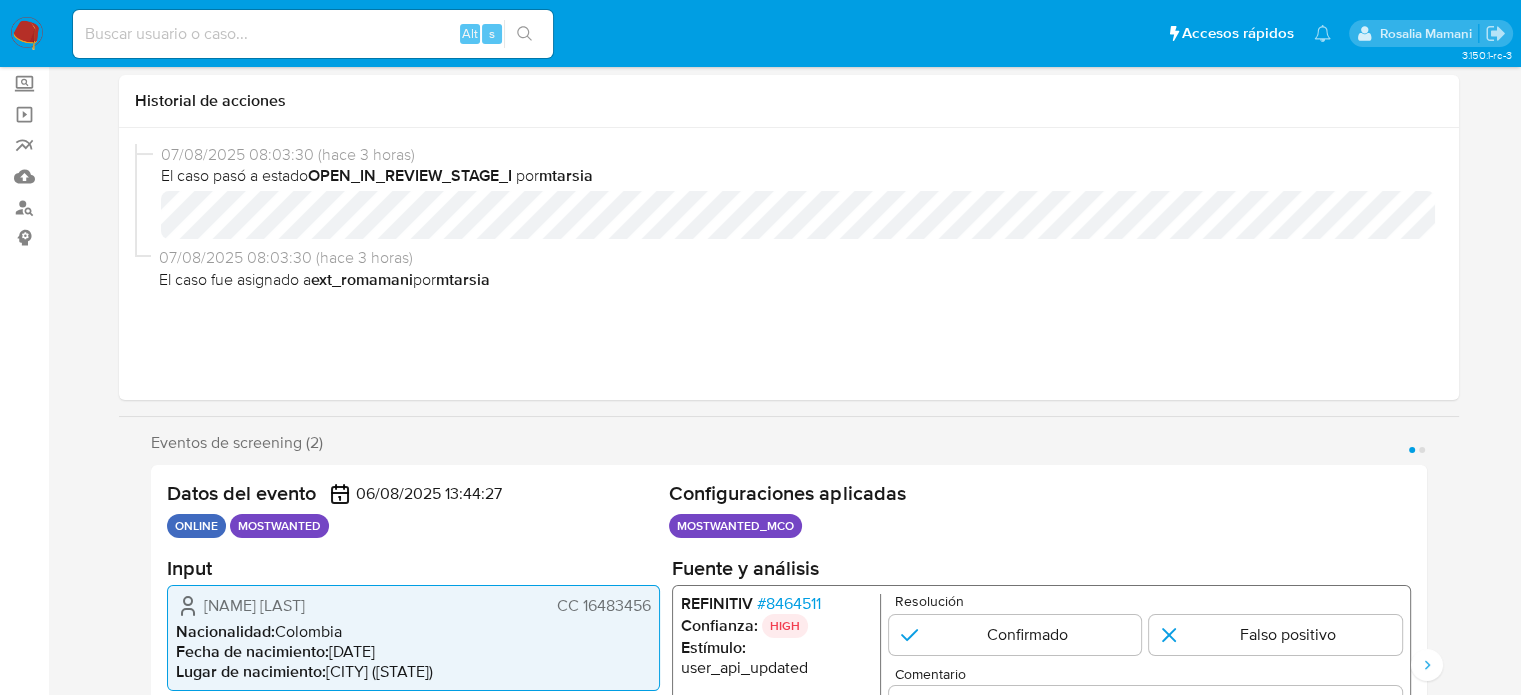 scroll, scrollTop: 300, scrollLeft: 0, axis: vertical 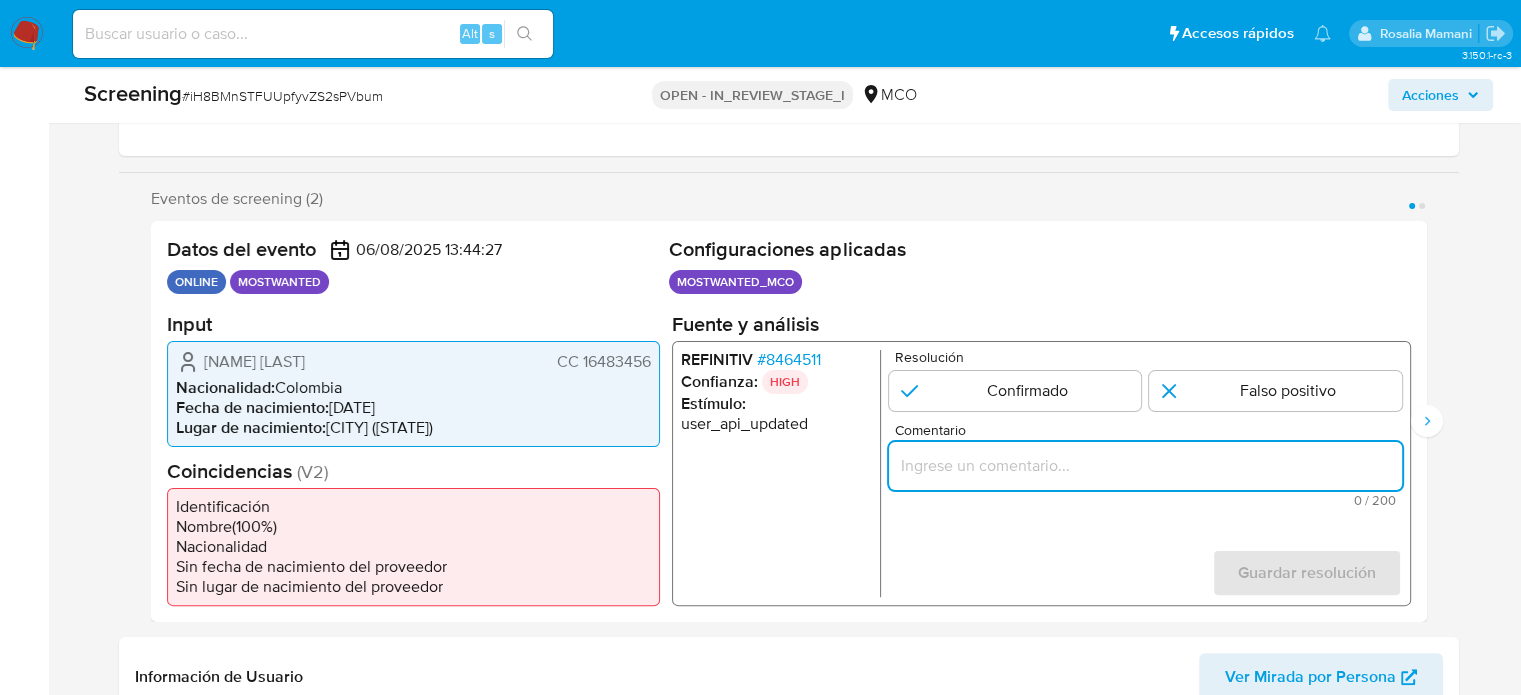 click at bounding box center [1144, 465] 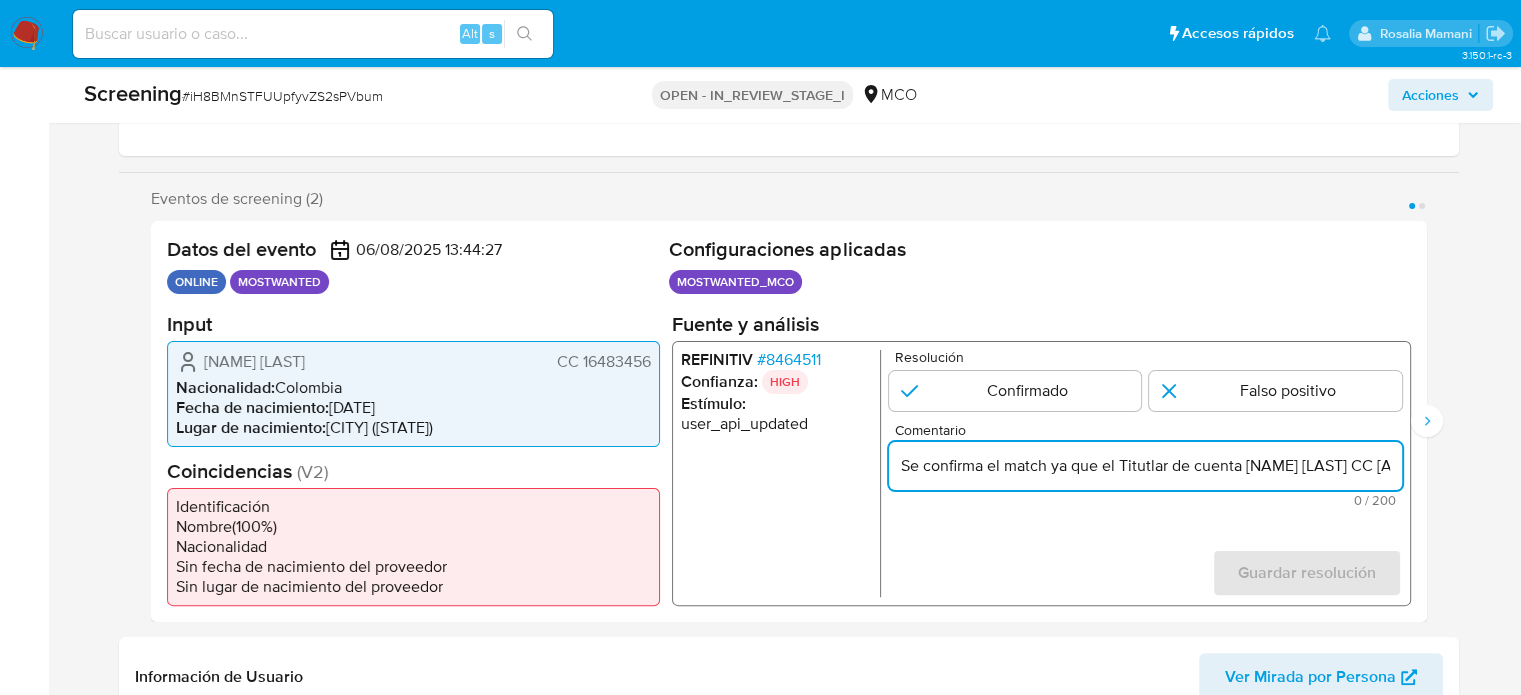 scroll, scrollTop: 0, scrollLeft: 603, axis: horizontal 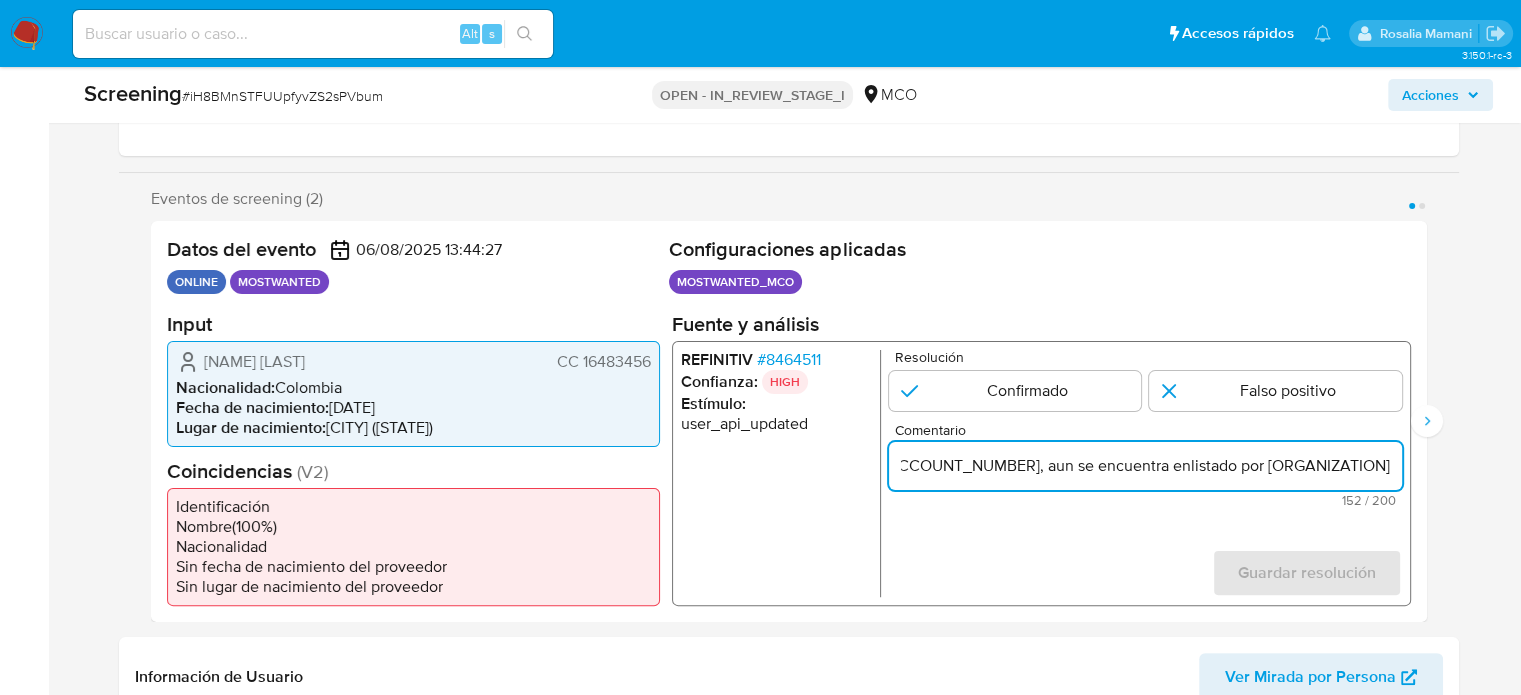 type on "Se confirma el match ya que el Titutlar de cuenta [NAME] [LAST] CC [ACCOUNT_NUMBER], aun se encuentra enlistado por [ORGANIZATION]" 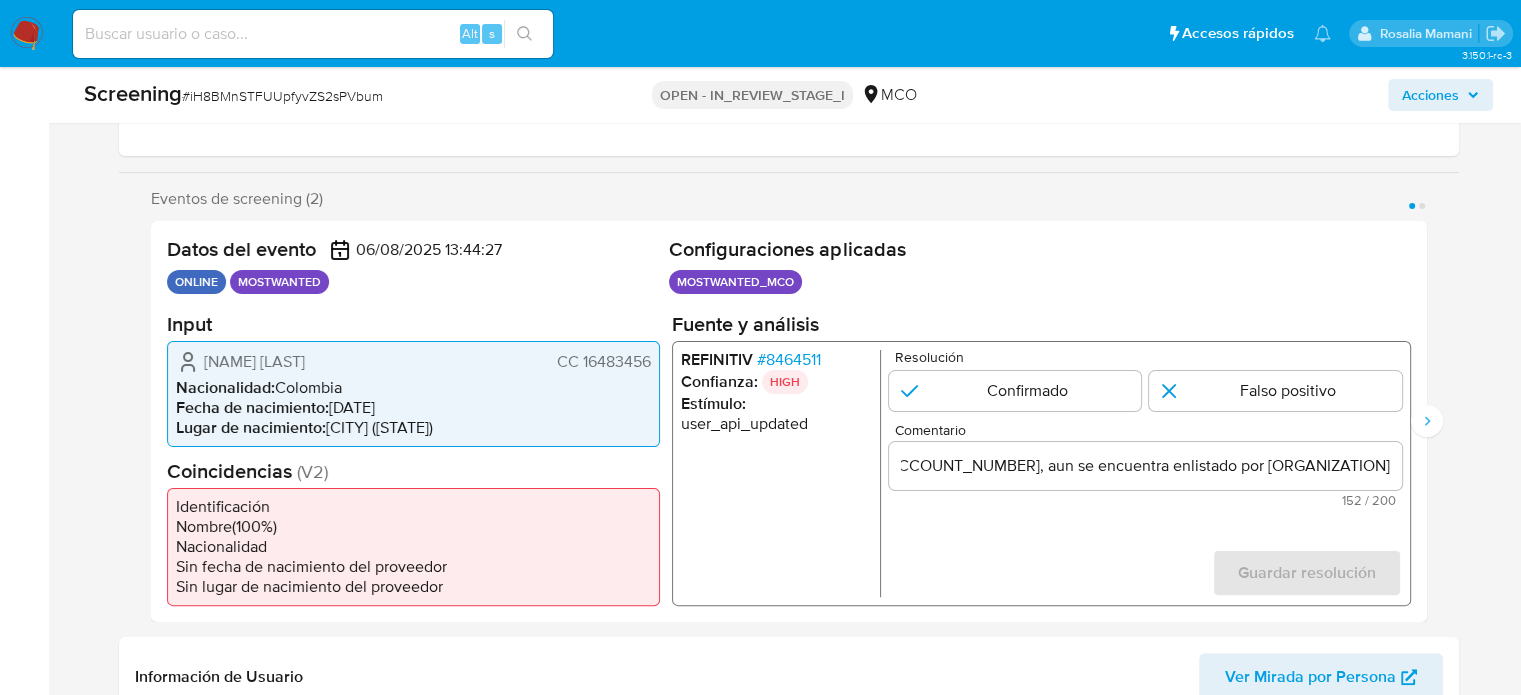 scroll, scrollTop: 0, scrollLeft: 0, axis: both 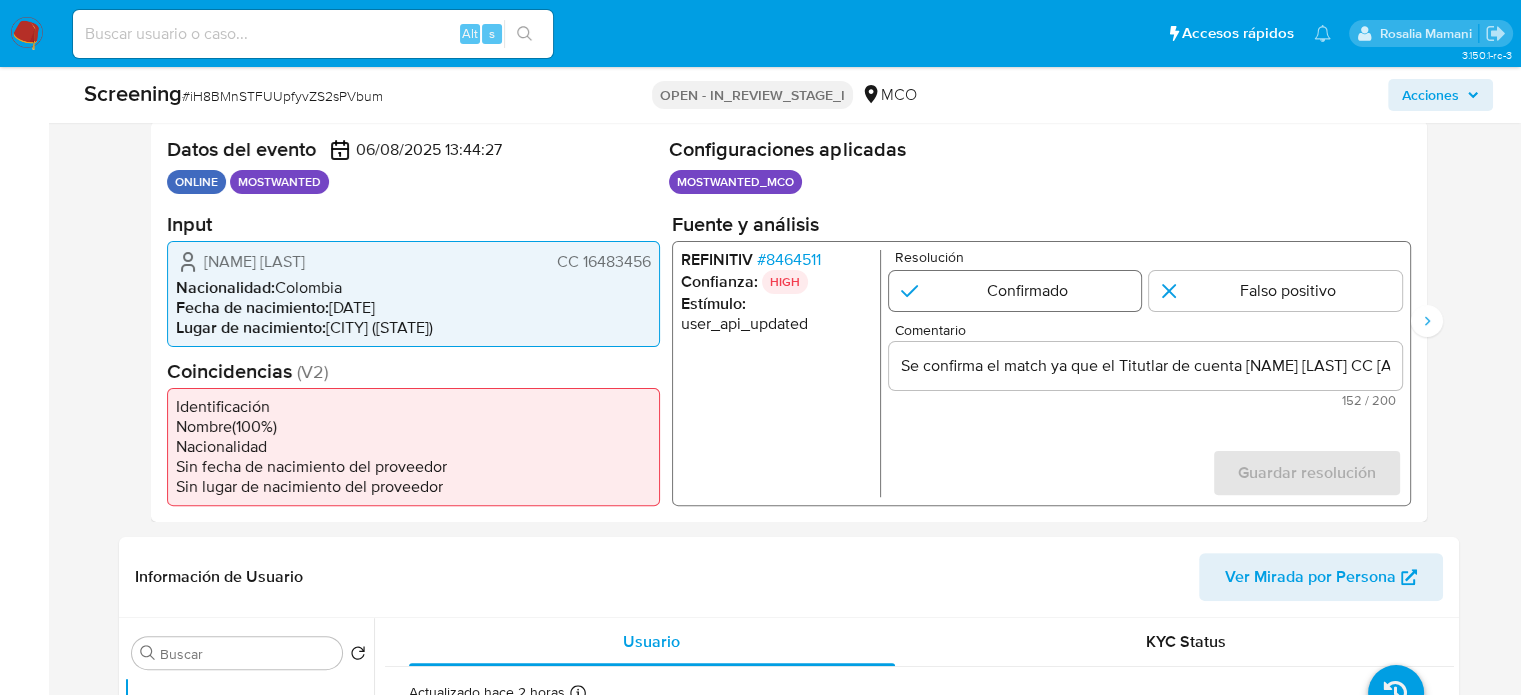 click at bounding box center [1014, 290] 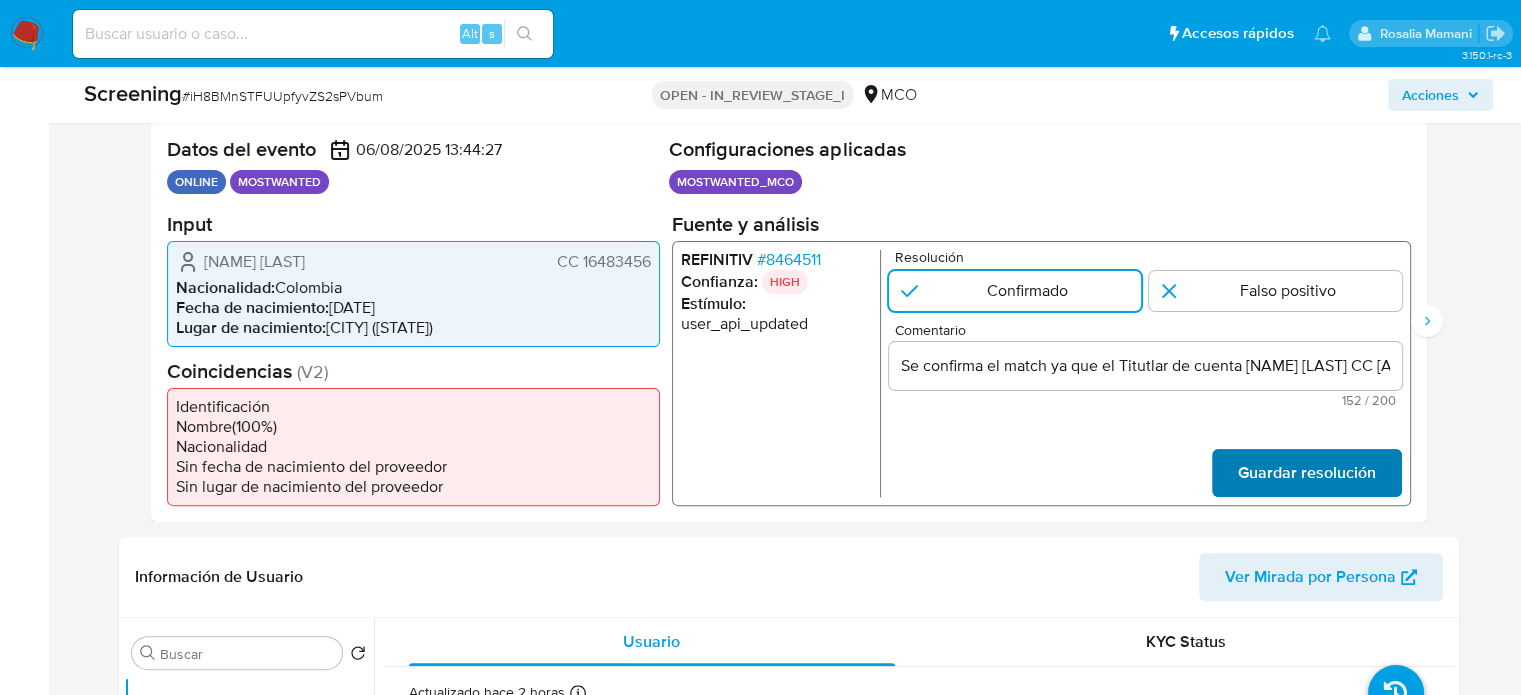 click on "Guardar resolución" at bounding box center [1306, 472] 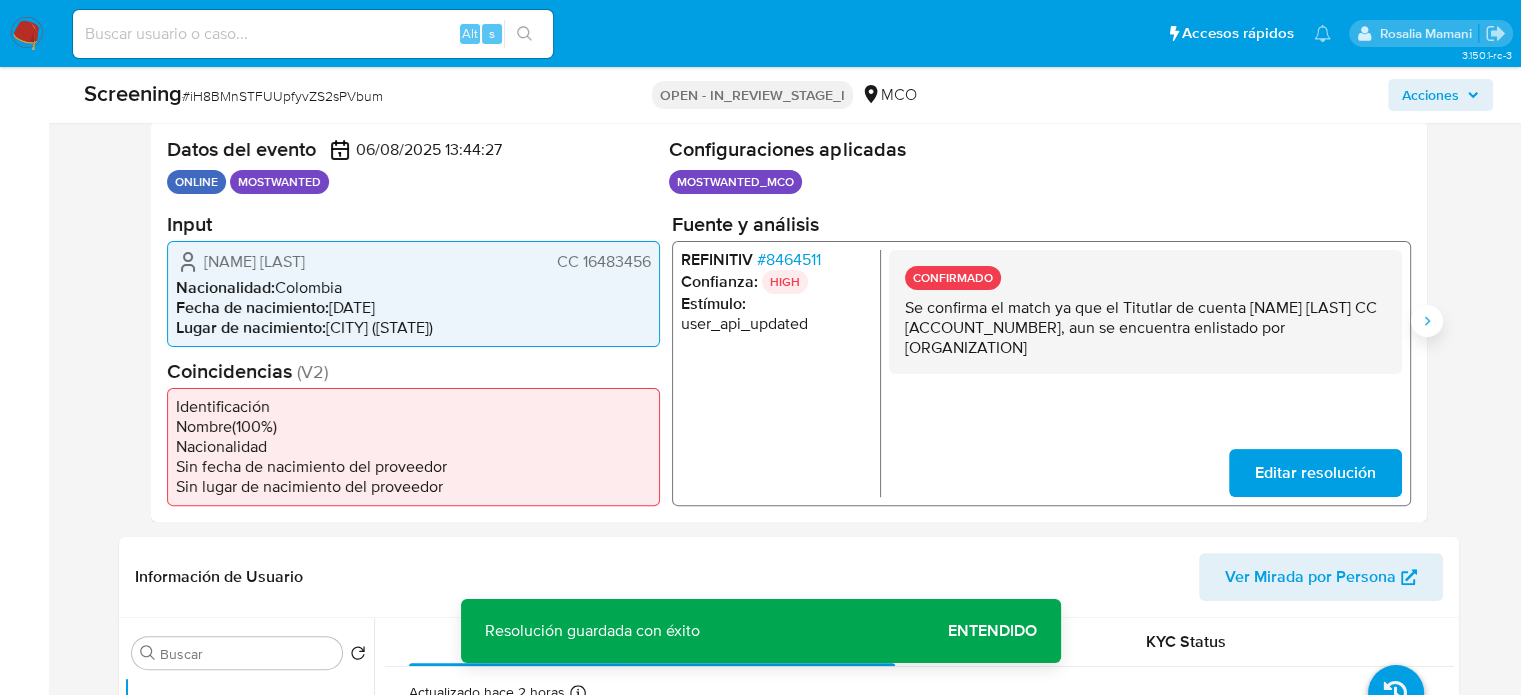 click at bounding box center (1427, 321) 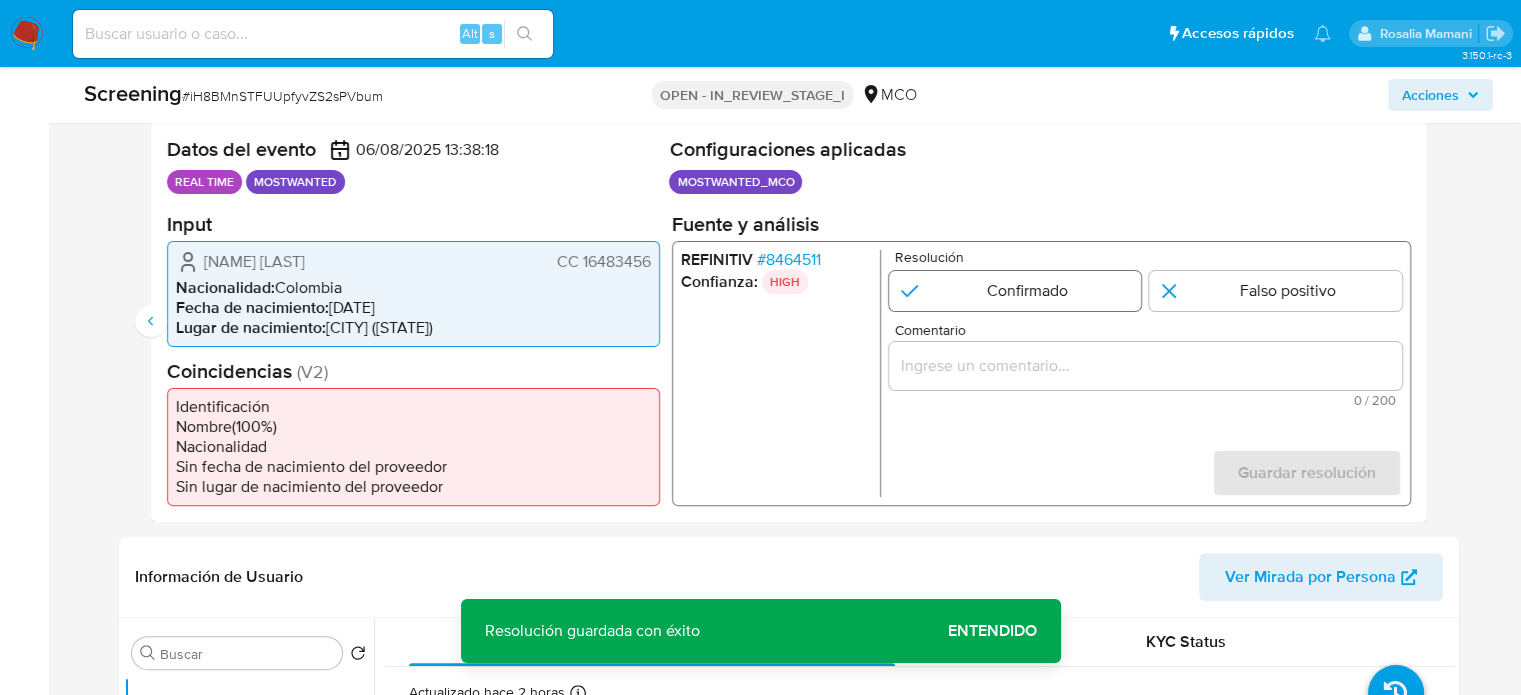 click at bounding box center [1014, 290] 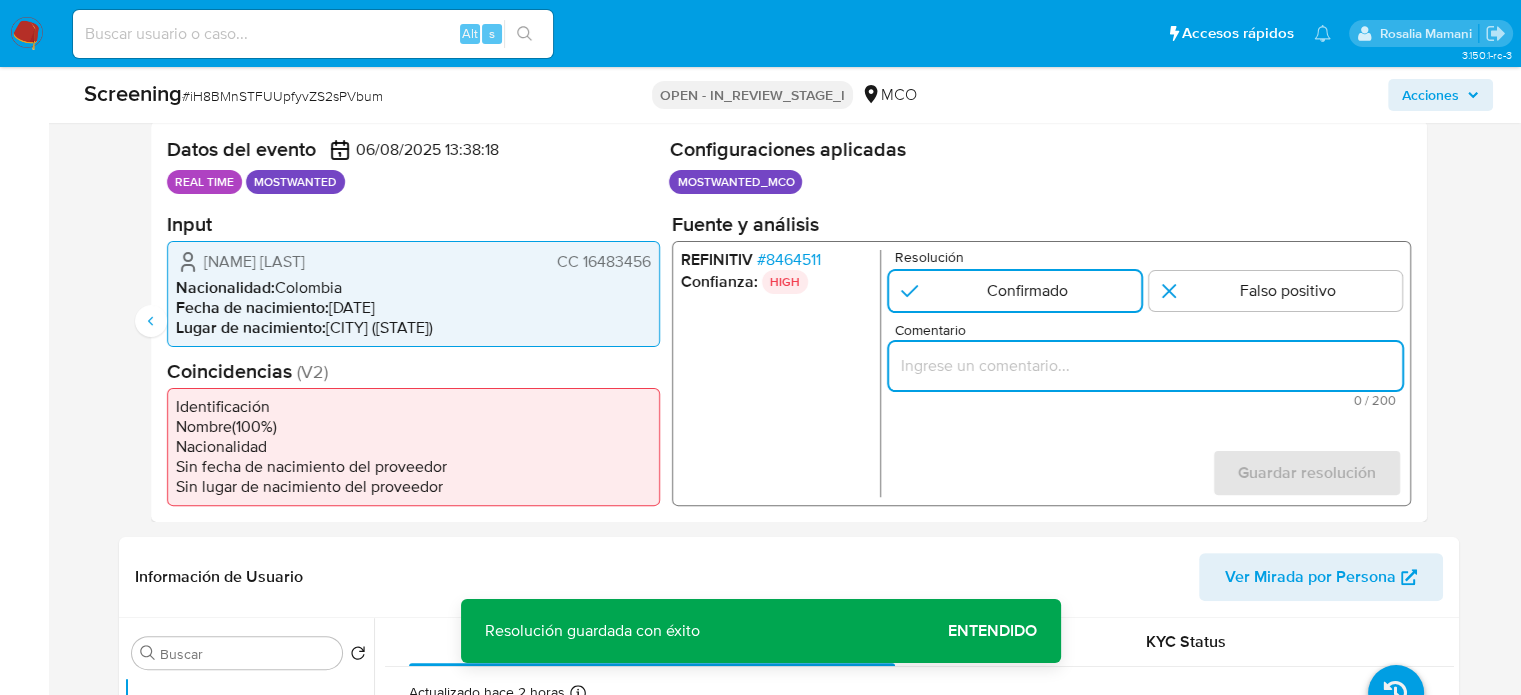 click at bounding box center [1144, 365] 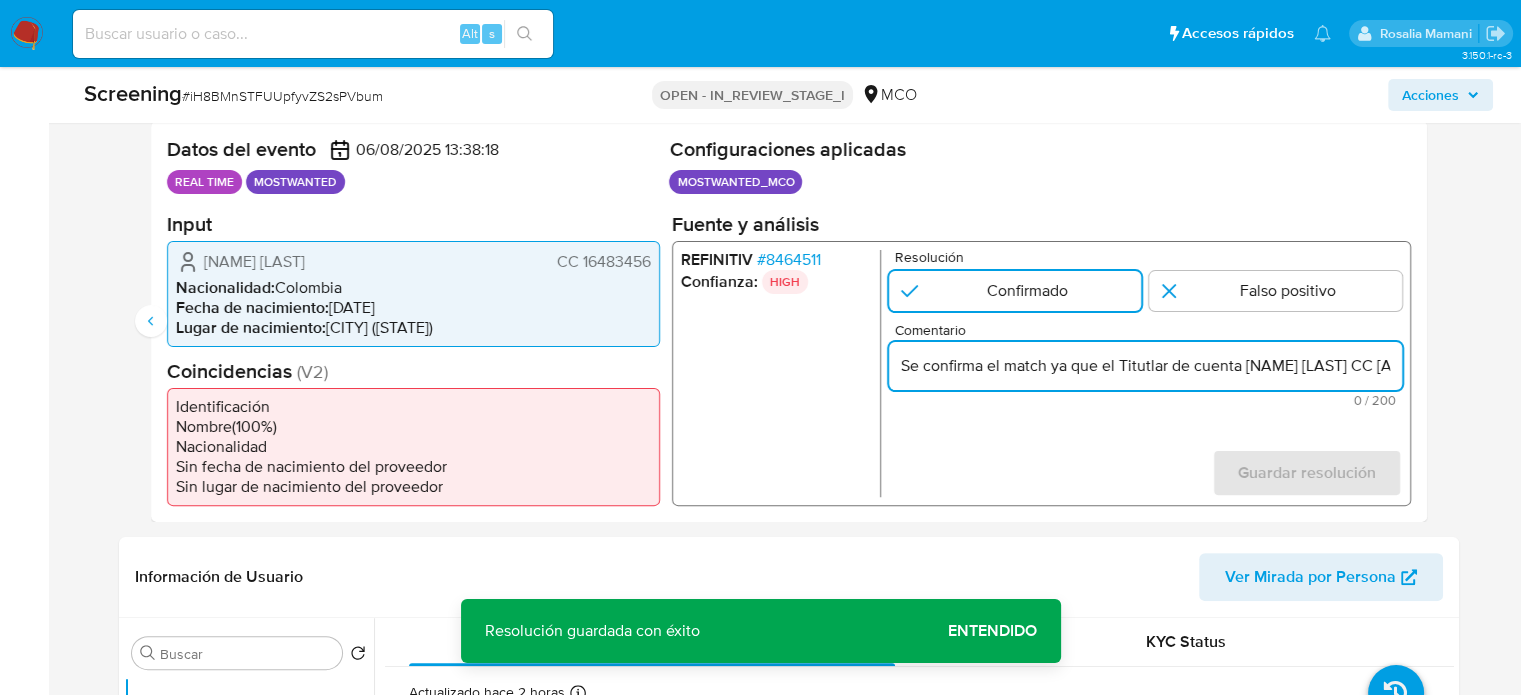 scroll, scrollTop: 0, scrollLeft: 603, axis: horizontal 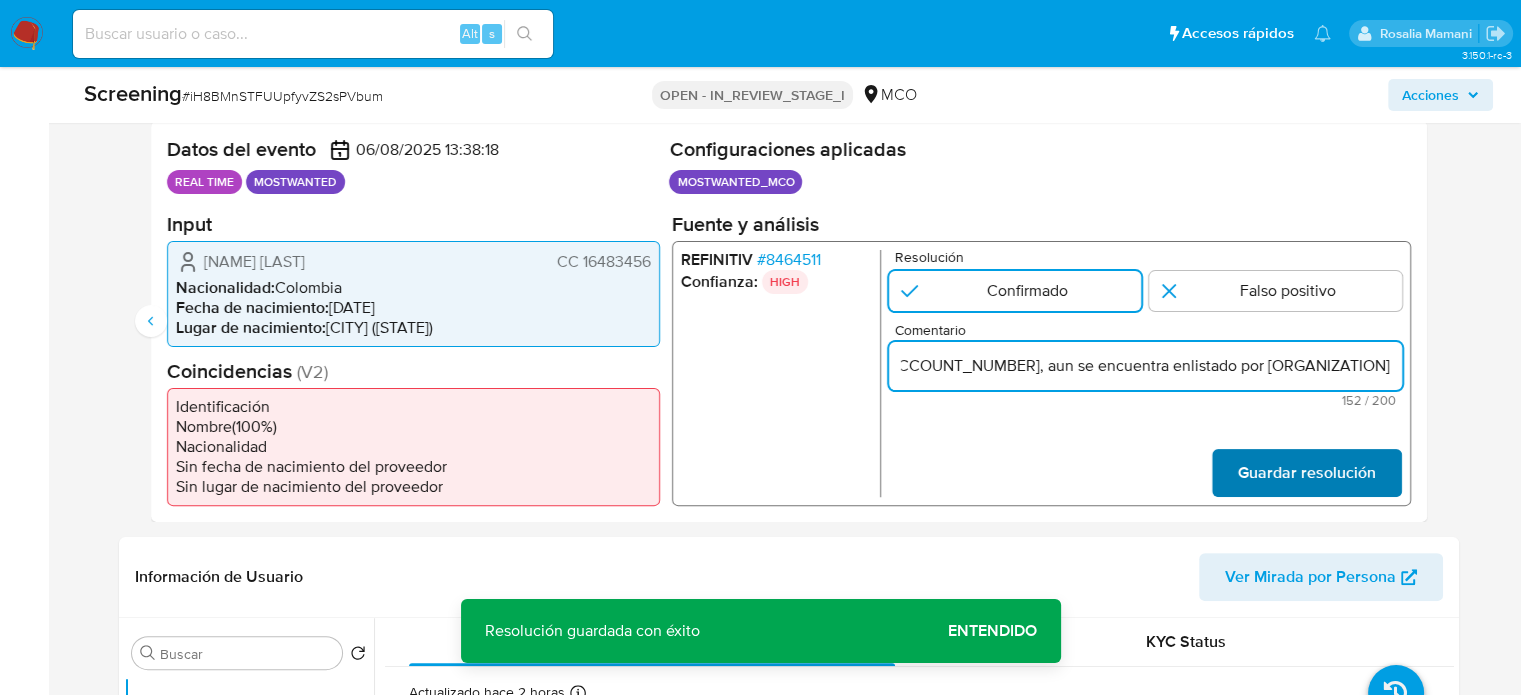 type on "Se confirma el match ya que el Titutlar de cuenta [FIRST] [LAST] [LAST], aun se encuentra enlistado por Contraloria General de la Republica" 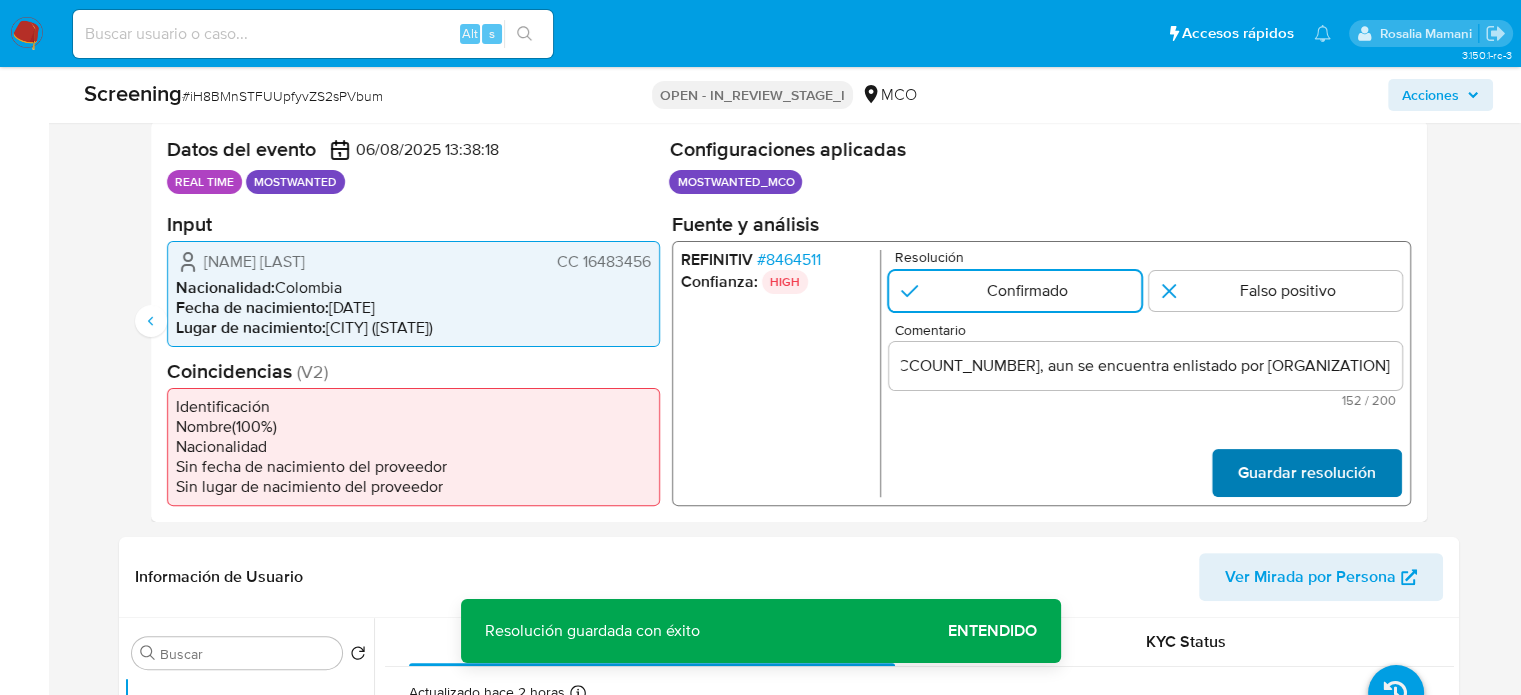 scroll, scrollTop: 0, scrollLeft: 0, axis: both 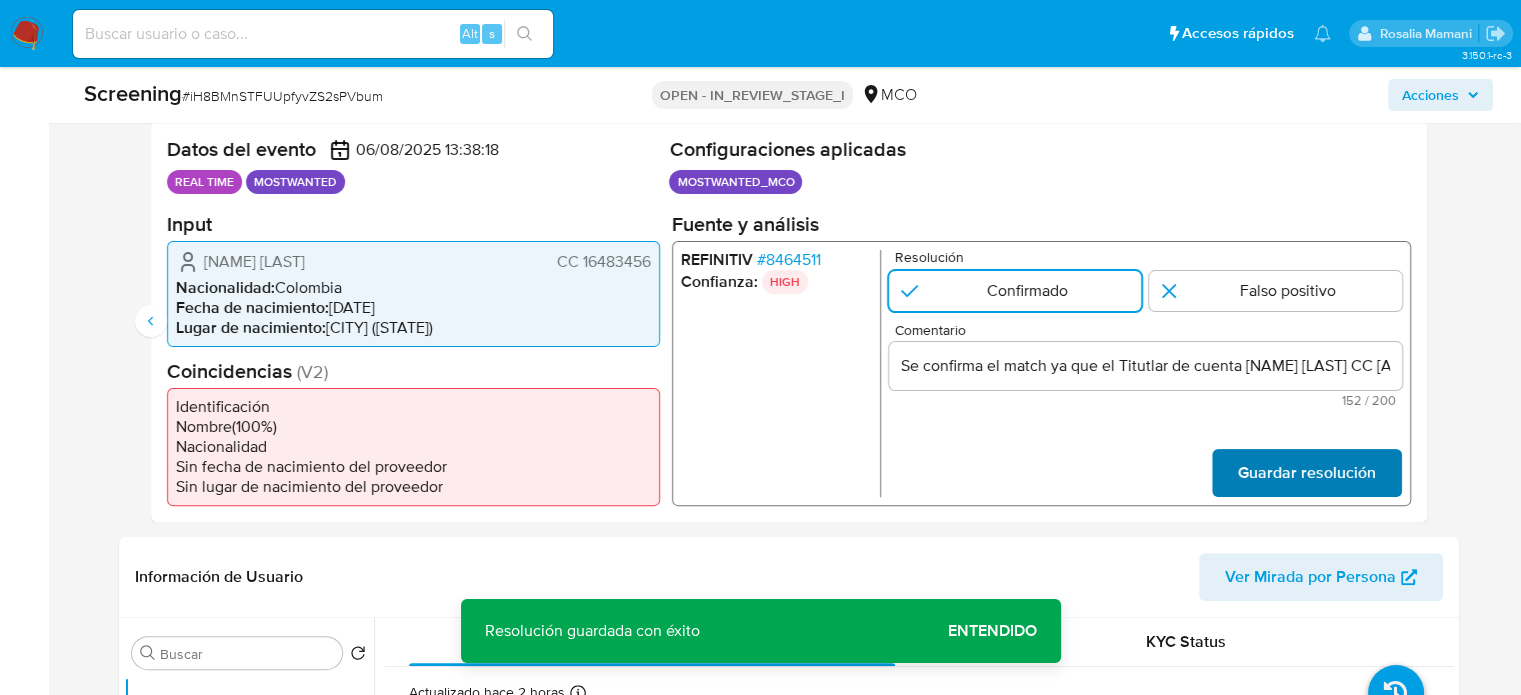 click on "Guardar resolución" at bounding box center [1306, 472] 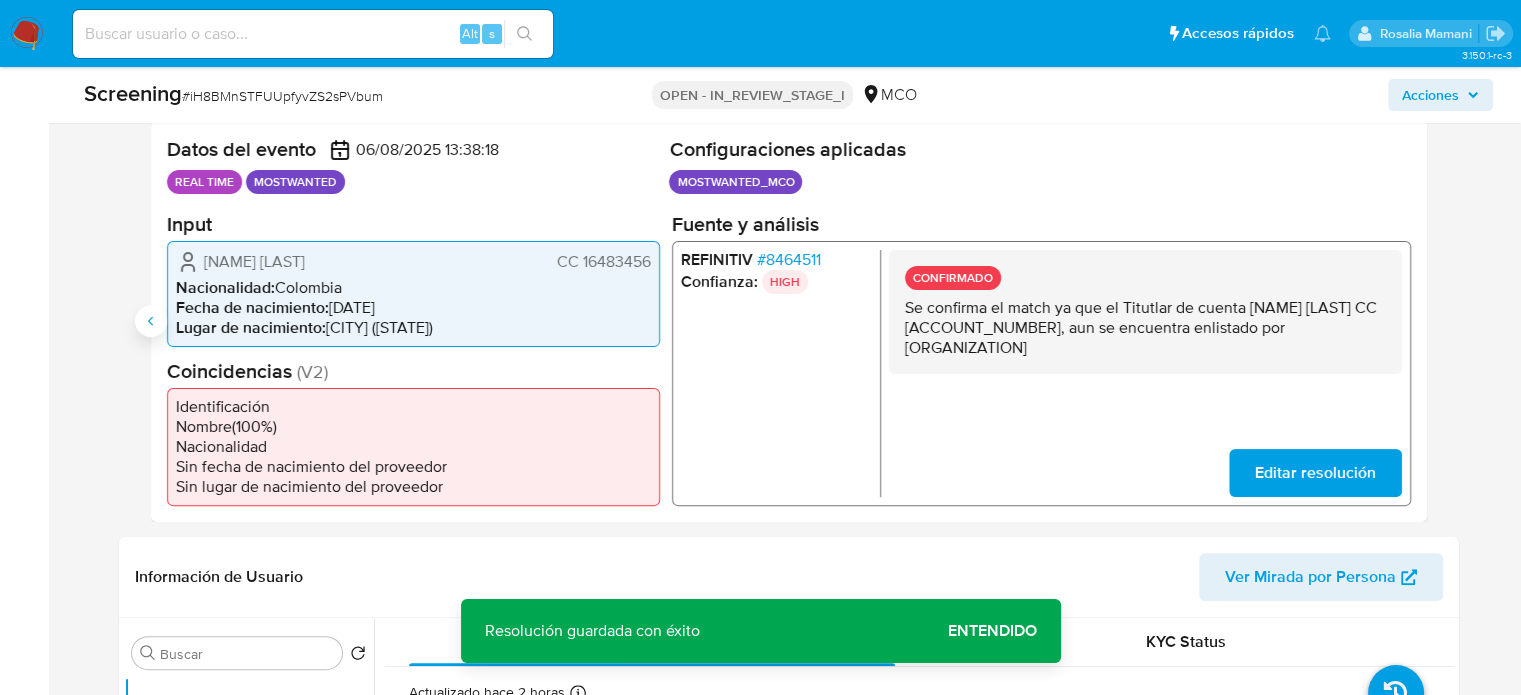 click 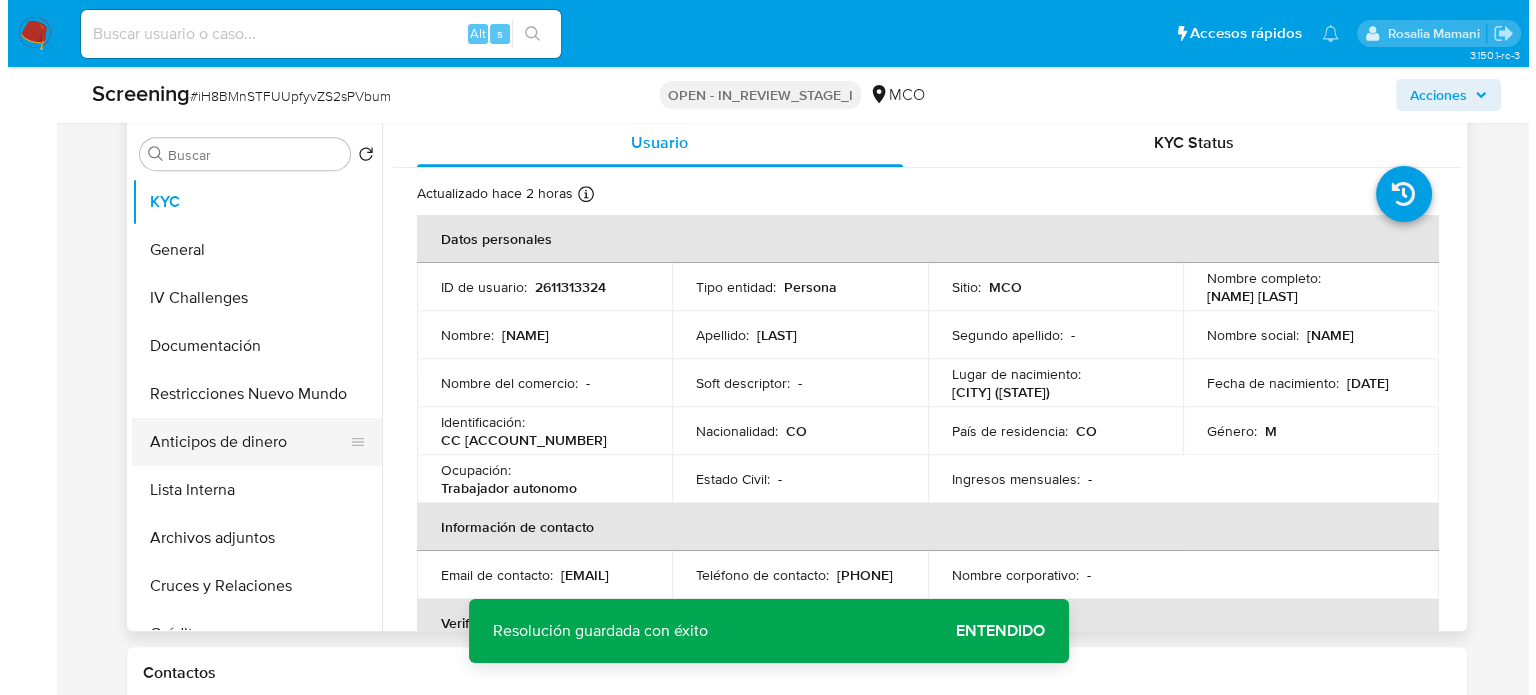 scroll, scrollTop: 900, scrollLeft: 0, axis: vertical 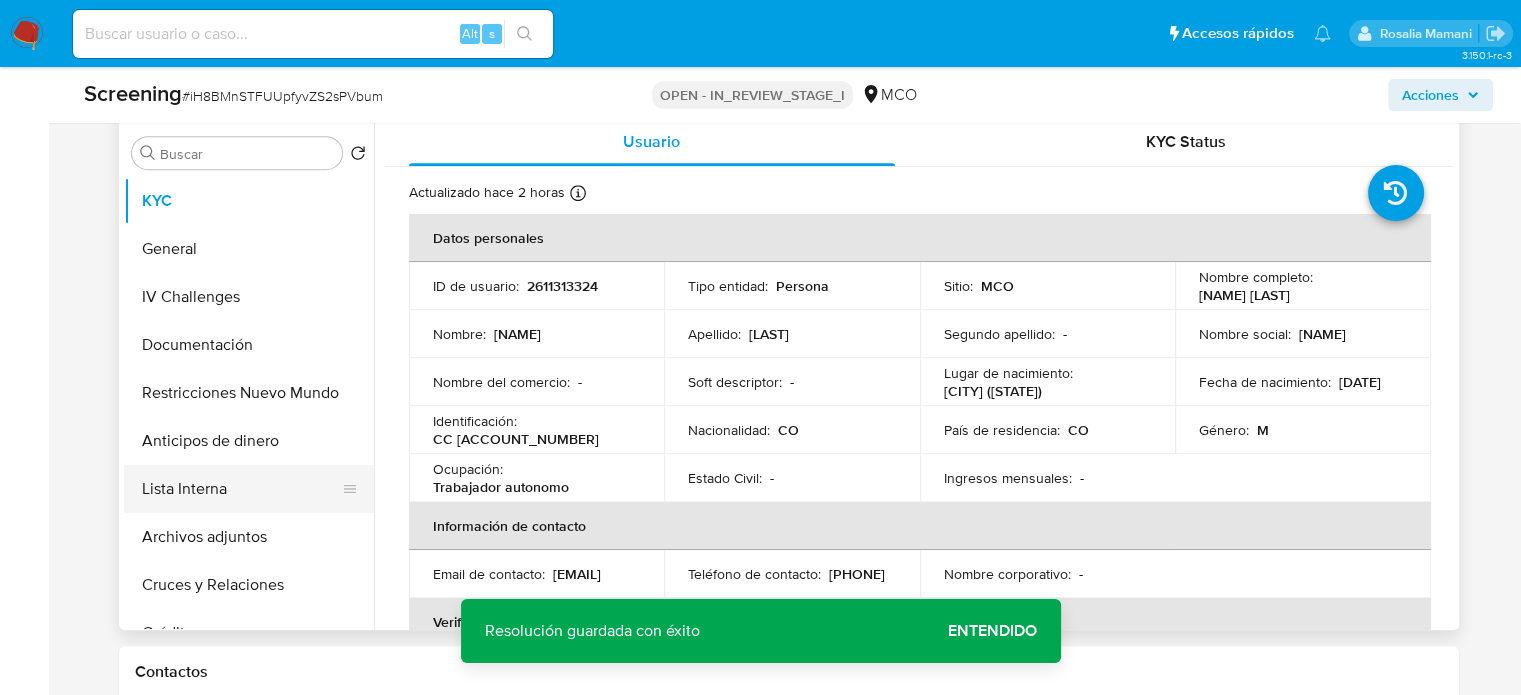 click on "Lista Interna" at bounding box center [241, 489] 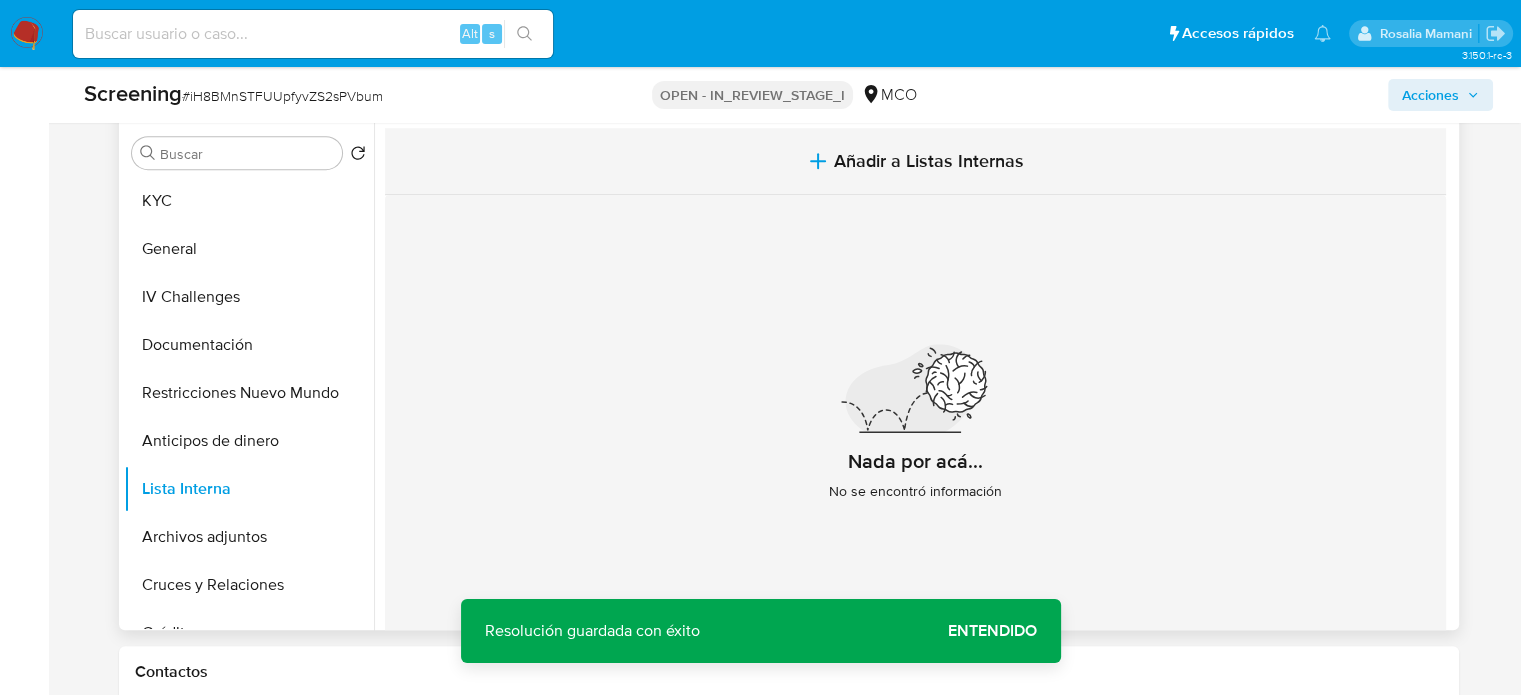 click on "Añadir a Listas Internas" at bounding box center (915, 161) 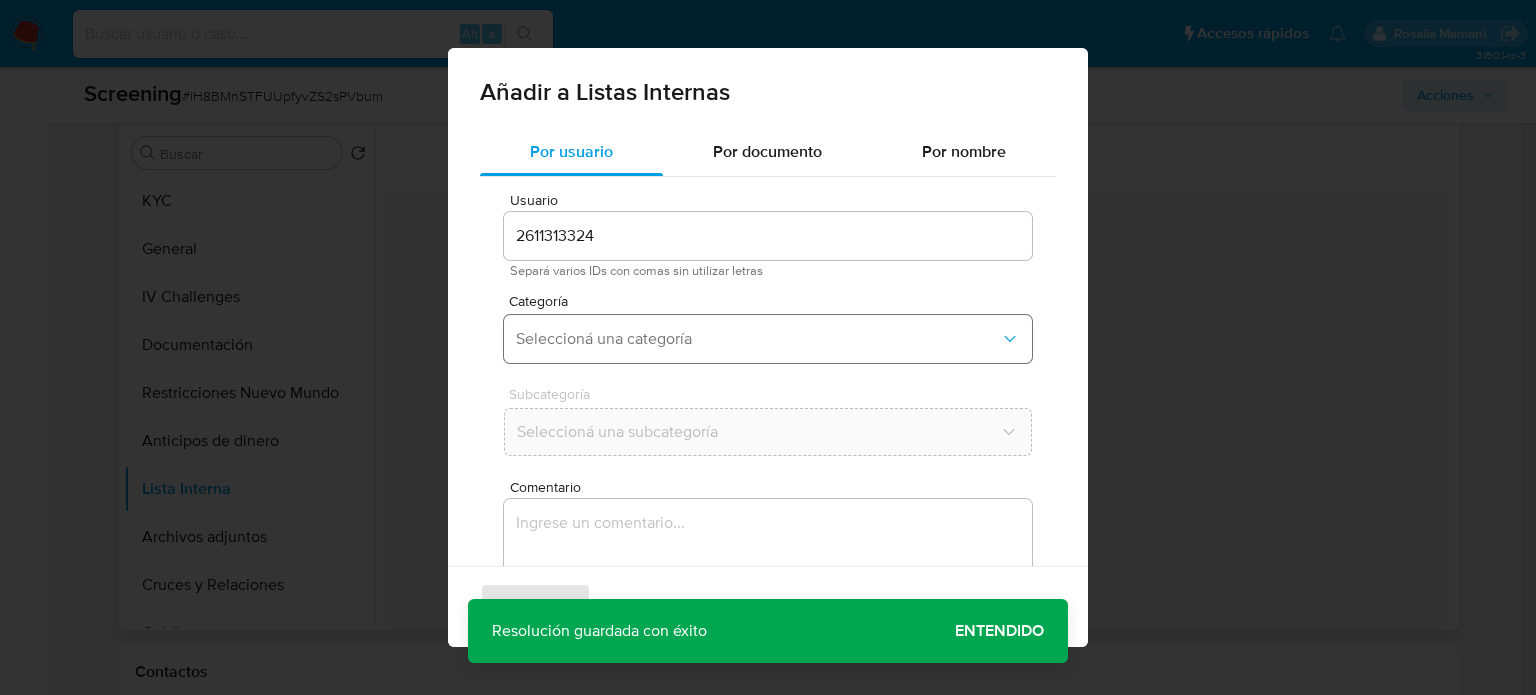 click on "Seleccioná una categoría" at bounding box center (758, 339) 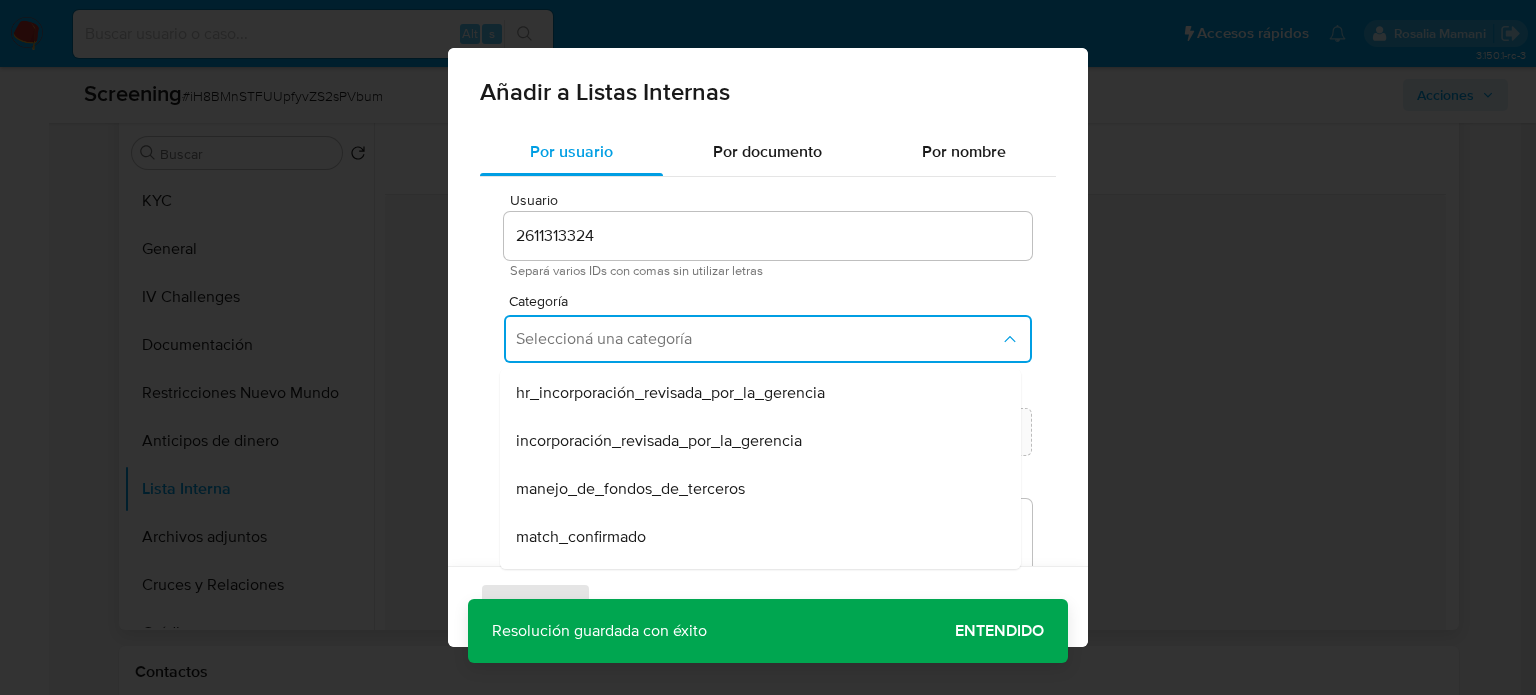 click on "match_confirmado" at bounding box center [581, 537] 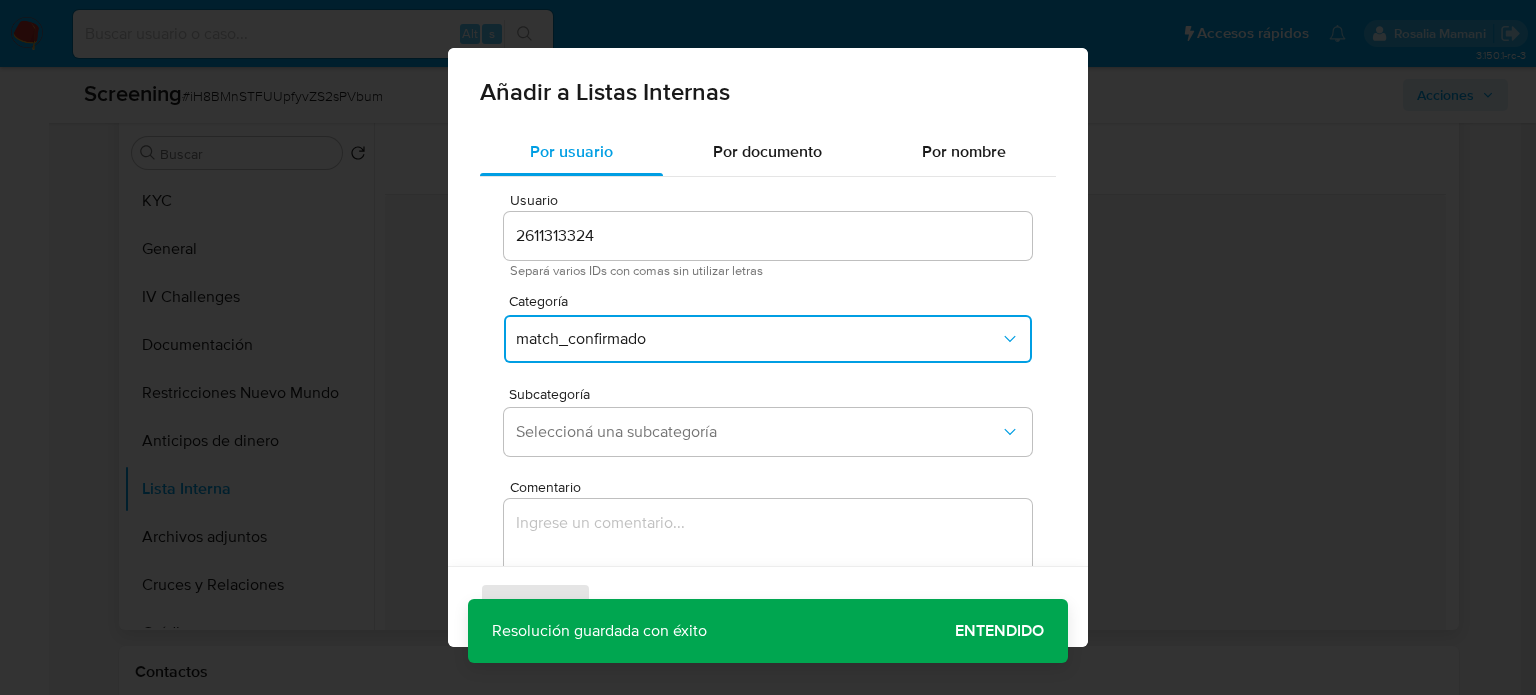click on "Subcategoría Seleccioná una subcategoría" at bounding box center [768, 425] 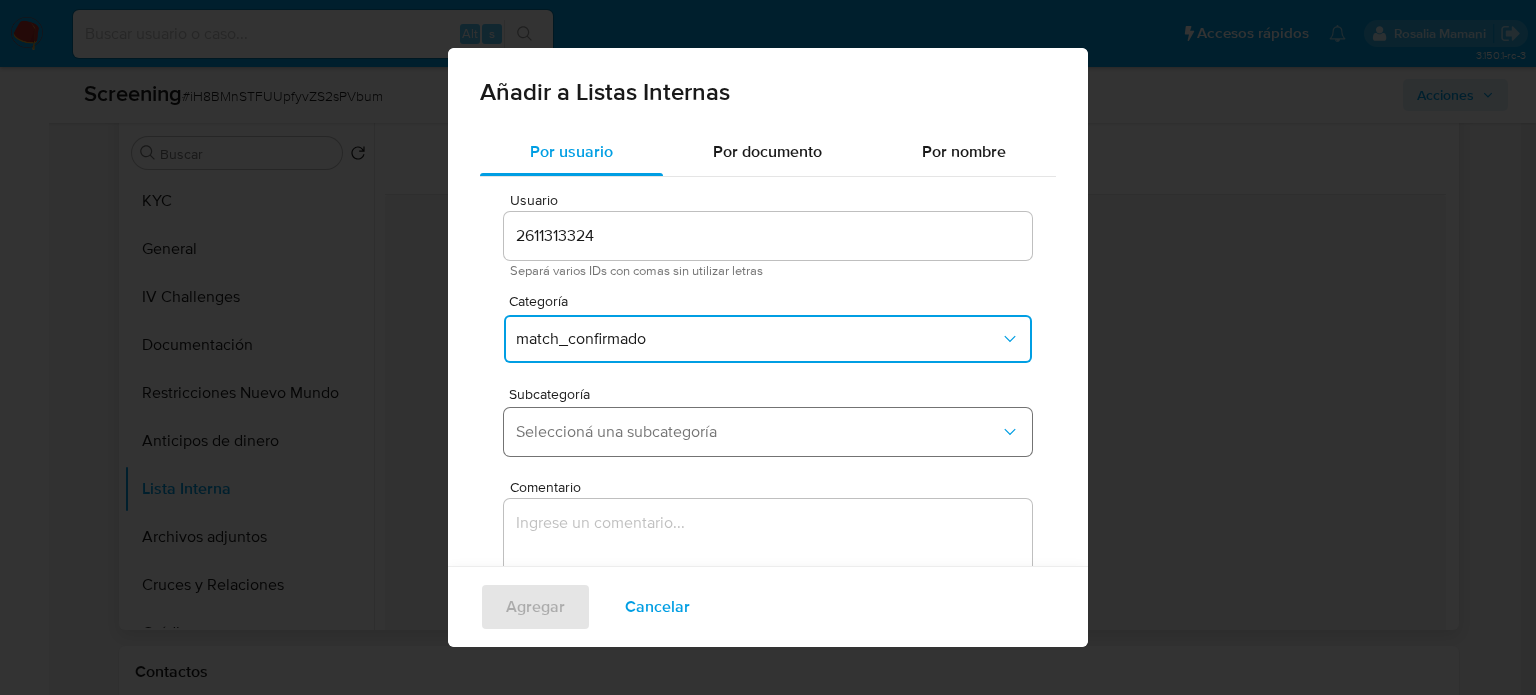 click on "Seleccioná una subcategoría" at bounding box center (758, 432) 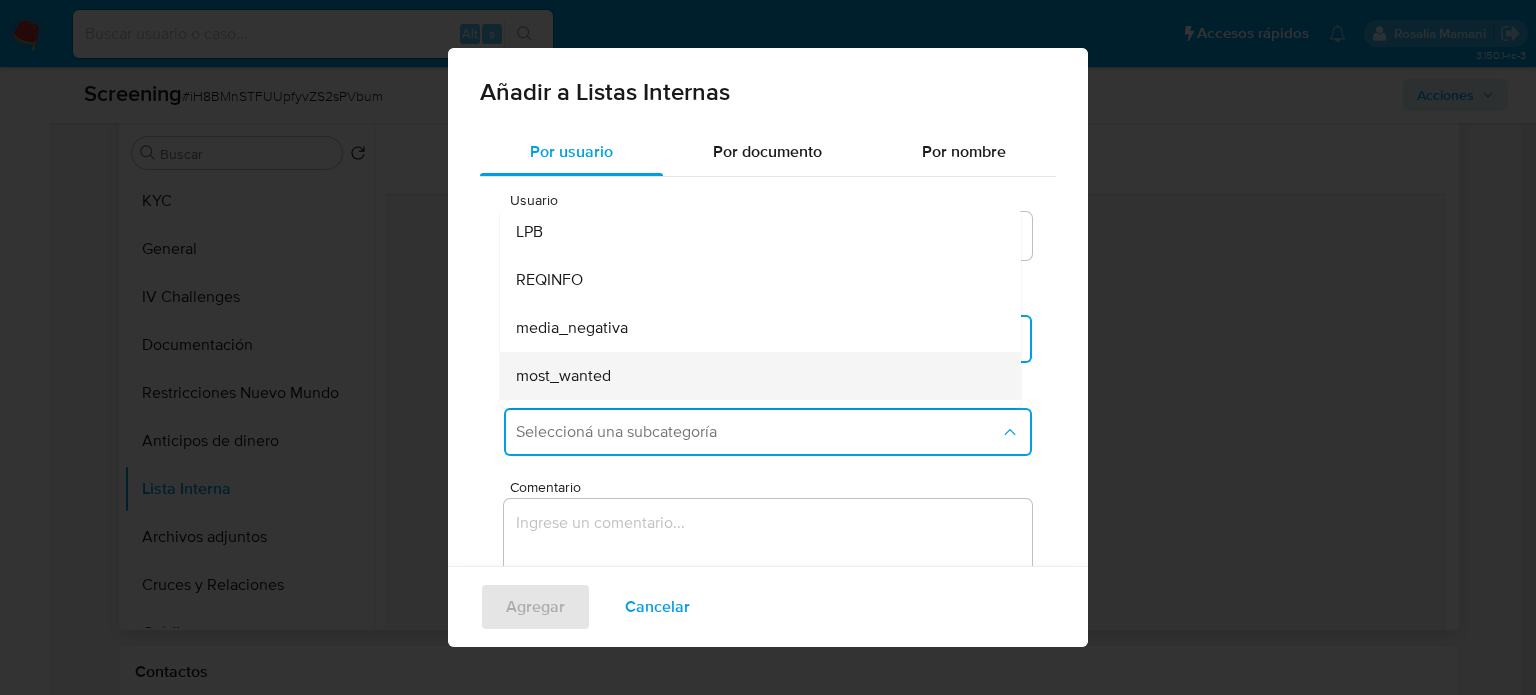 click on "most_wanted" at bounding box center [754, 376] 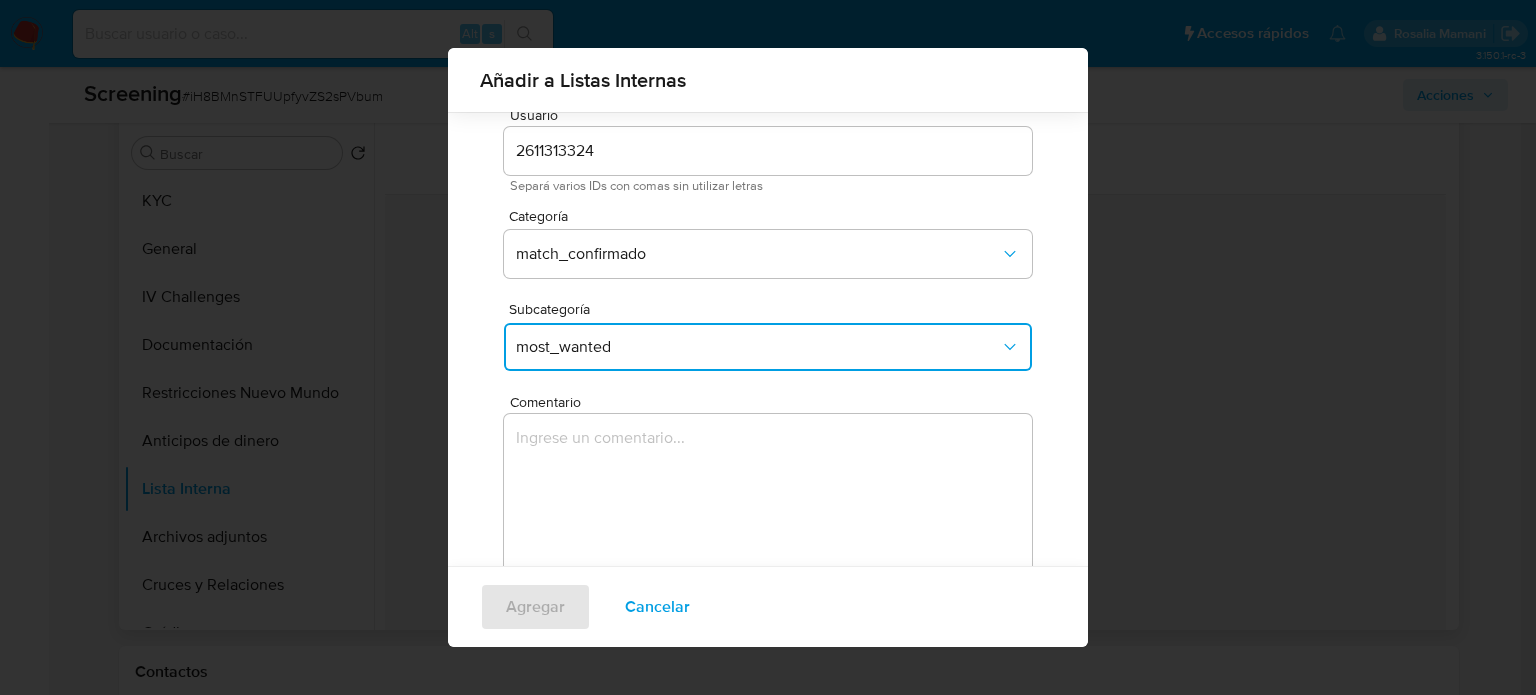 scroll, scrollTop: 84, scrollLeft: 0, axis: vertical 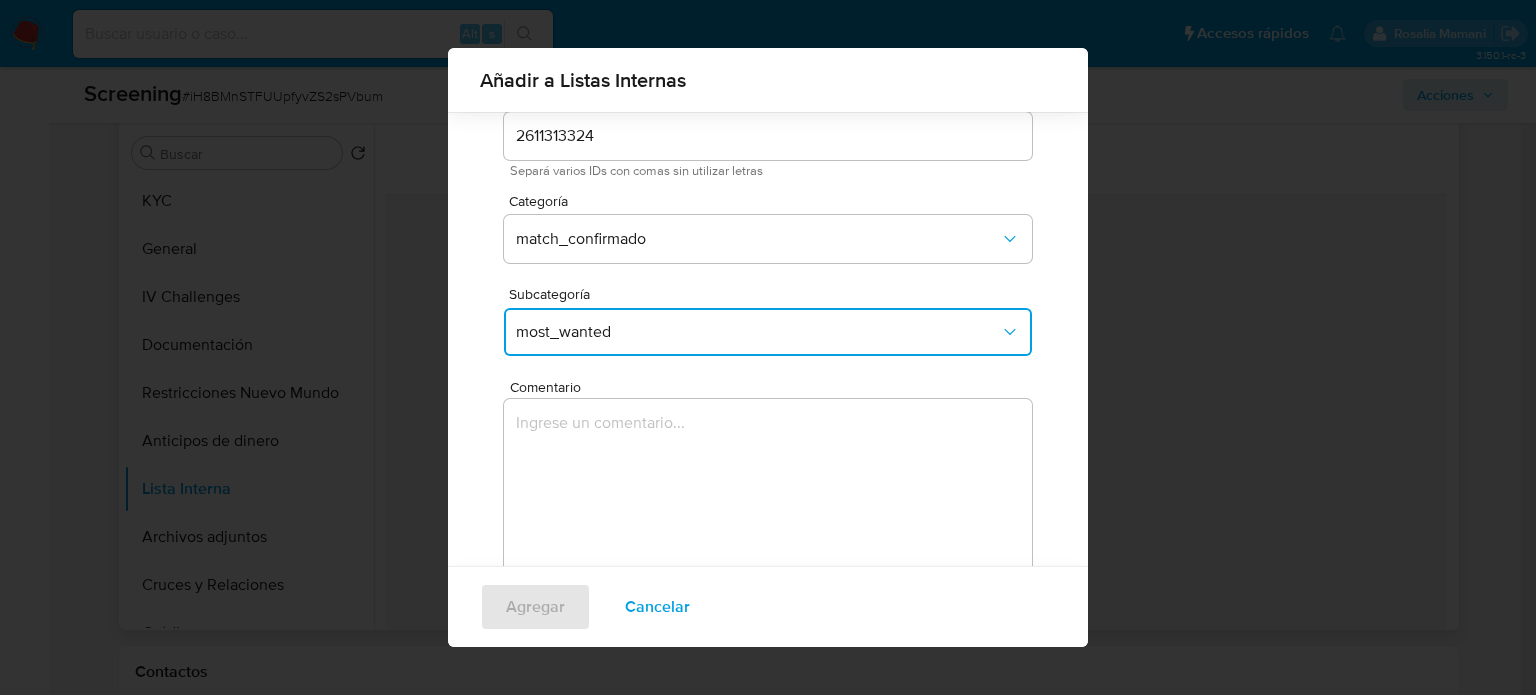 click at bounding box center (768, 495) 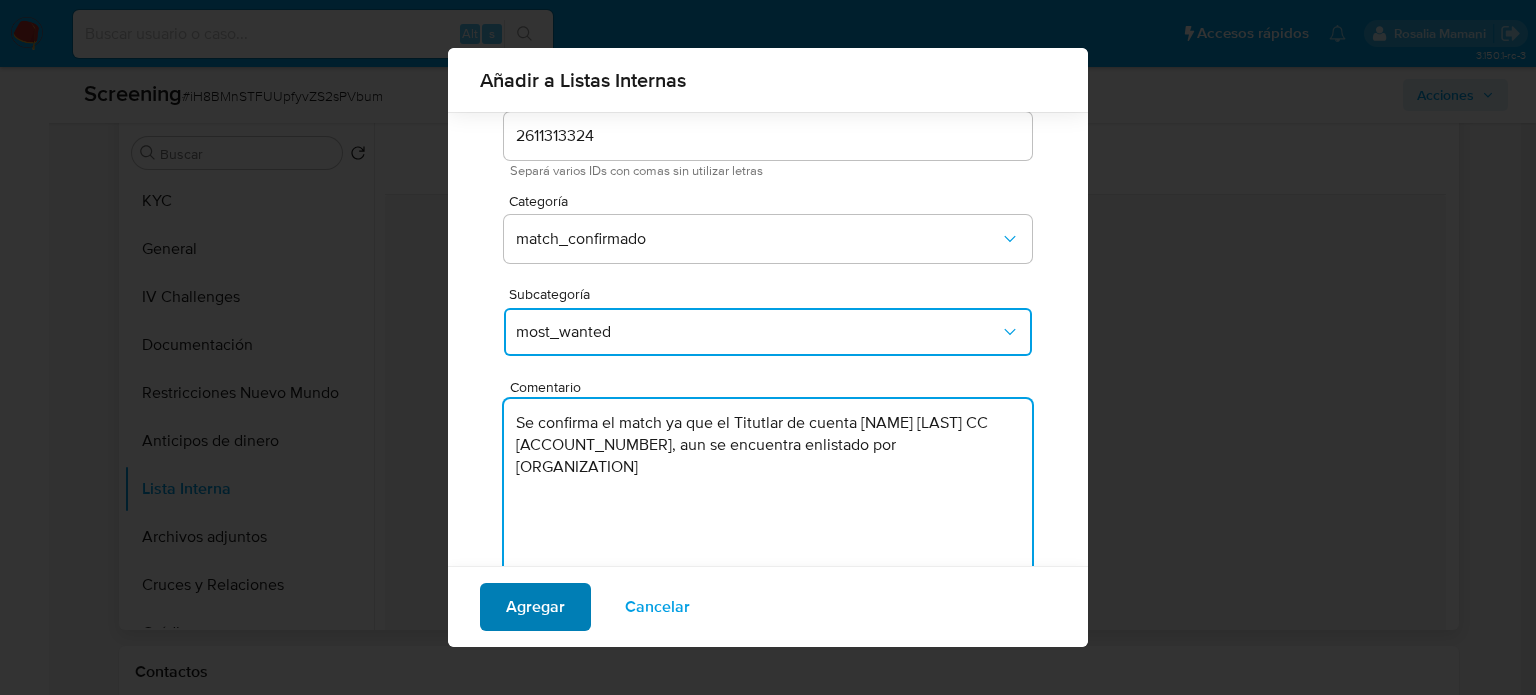 type on "Se confirma el match ya que el Titutlar de cuenta [FIRST] [LAST] [LAST] CC [NUMBER], aun se encuentra enlistado por Contraloria General de la Republica" 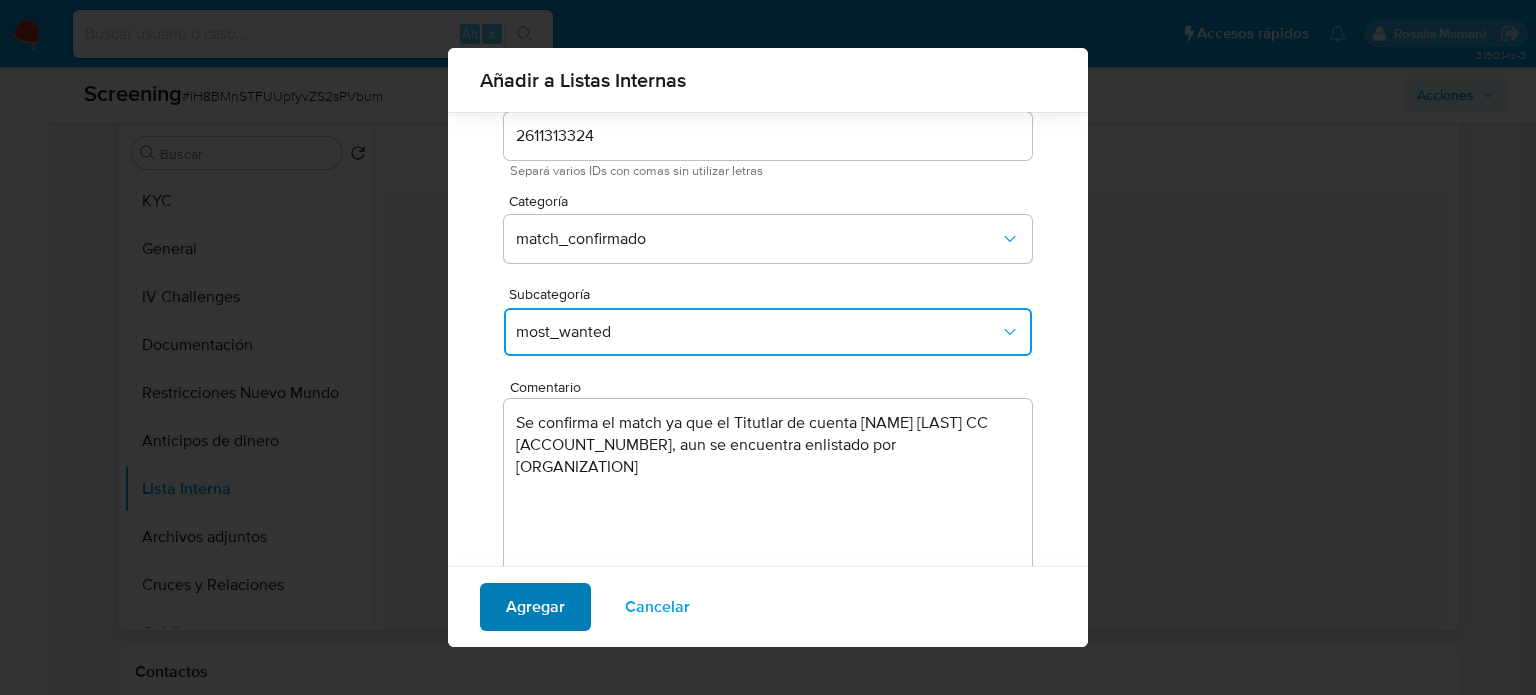 click on "Agregar" at bounding box center [535, 607] 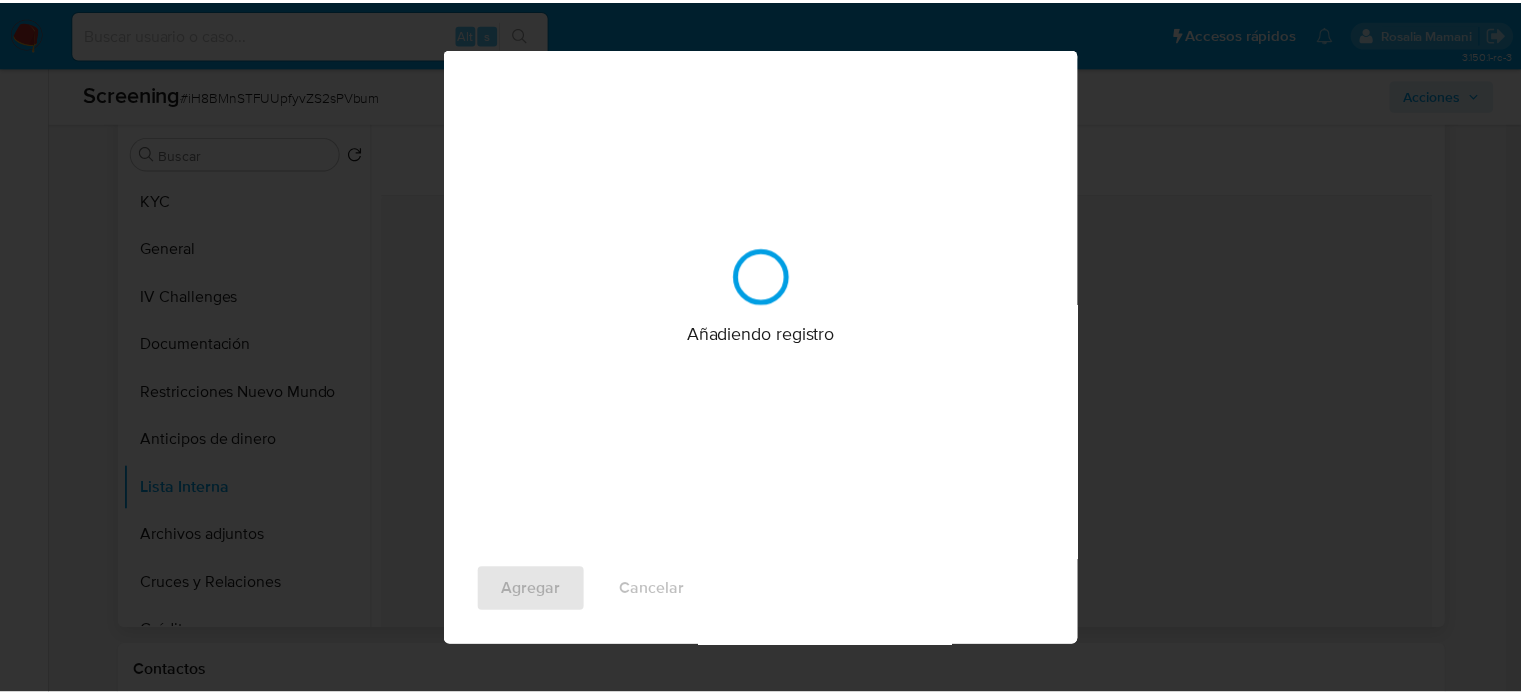 scroll, scrollTop: 0, scrollLeft: 0, axis: both 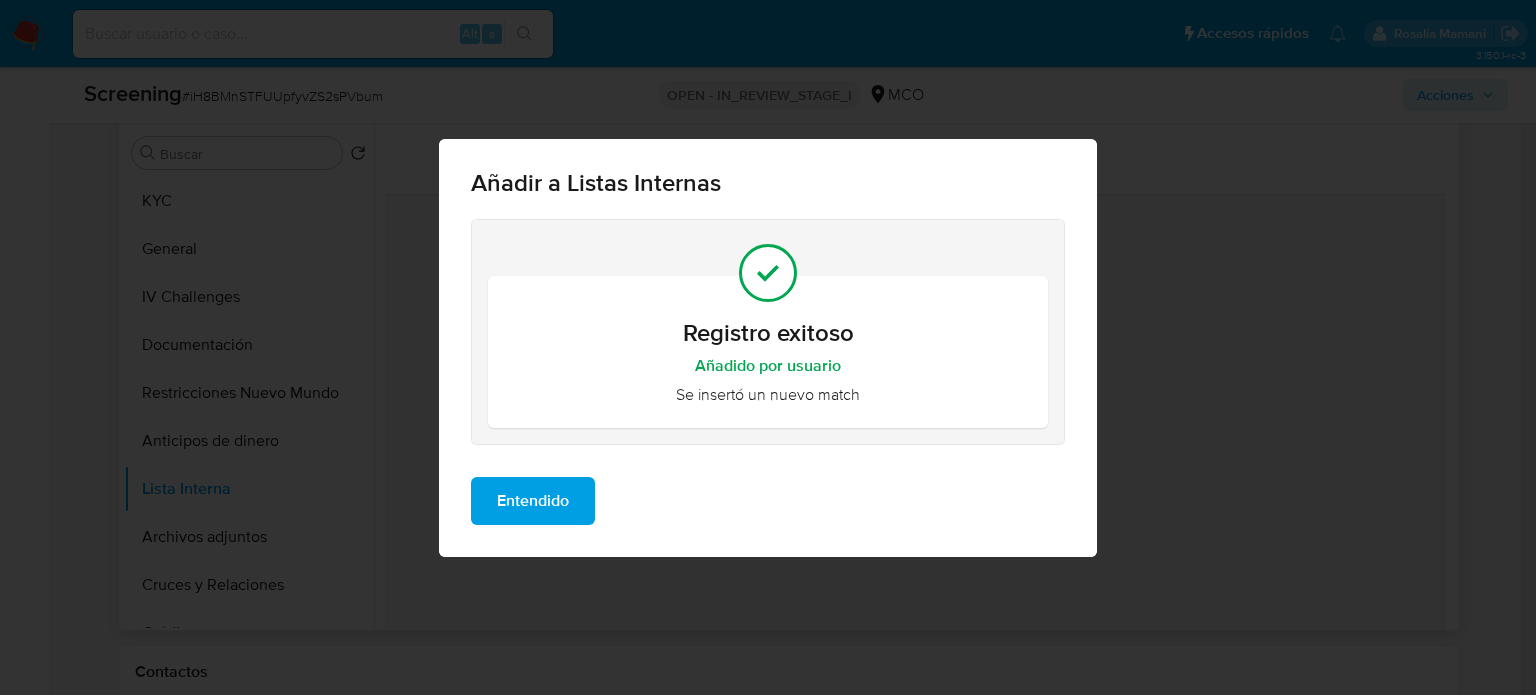 click on "Entendido" at bounding box center [533, 501] 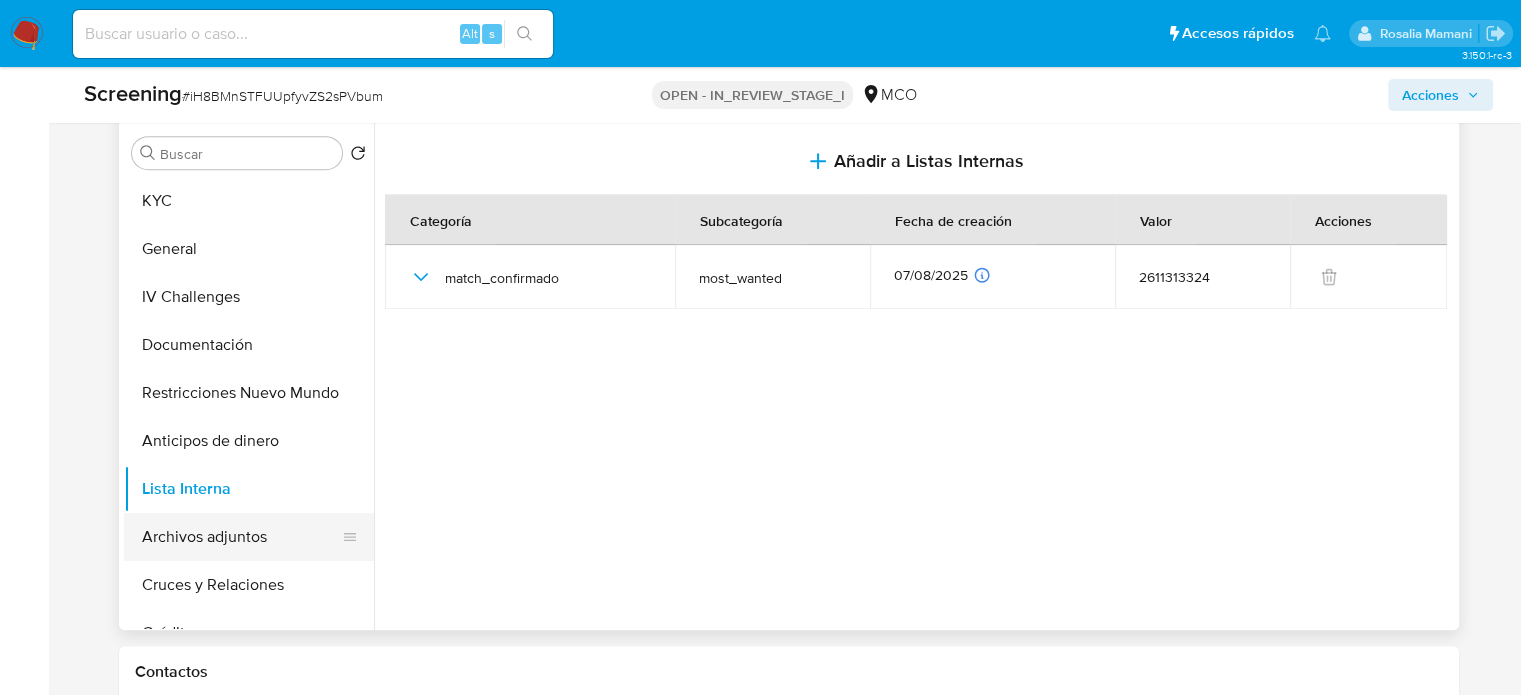 click on "Archivos adjuntos" at bounding box center [241, 537] 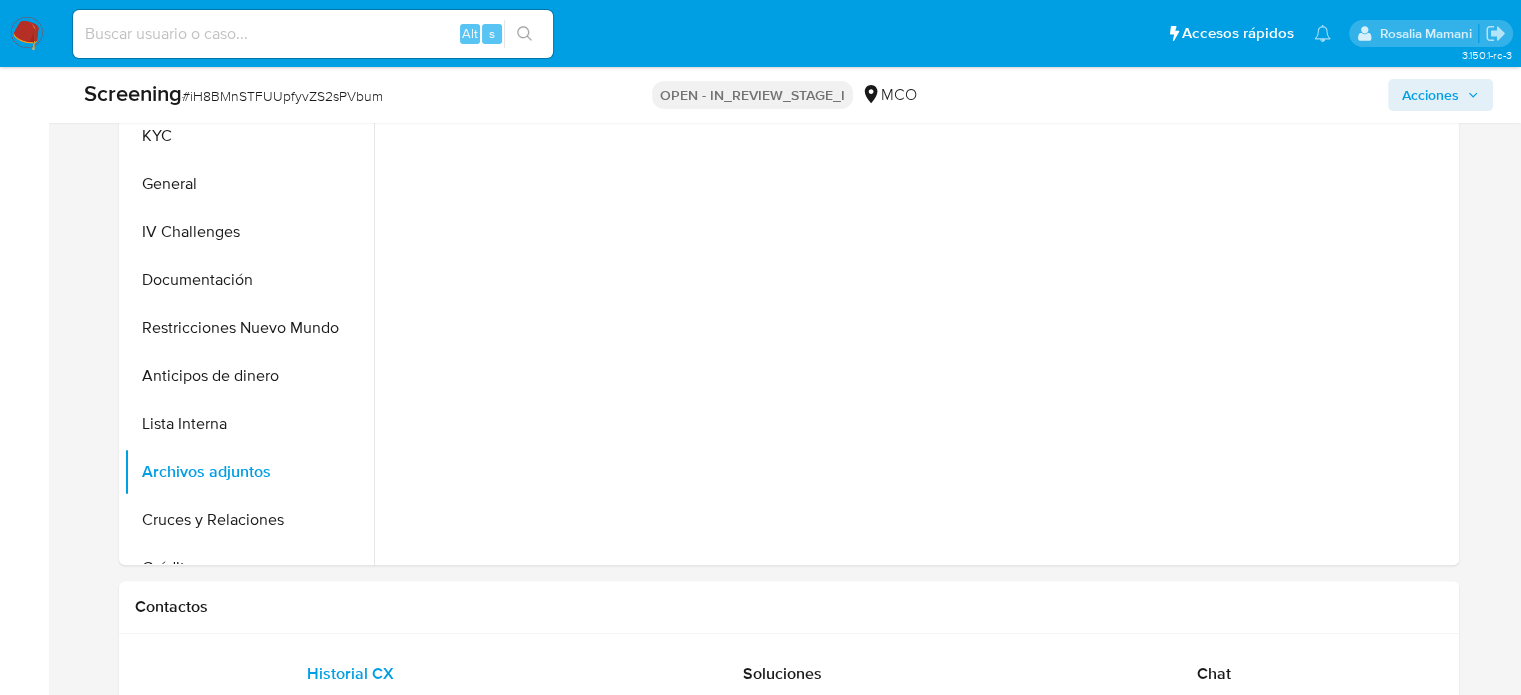 scroll, scrollTop: 1000, scrollLeft: 0, axis: vertical 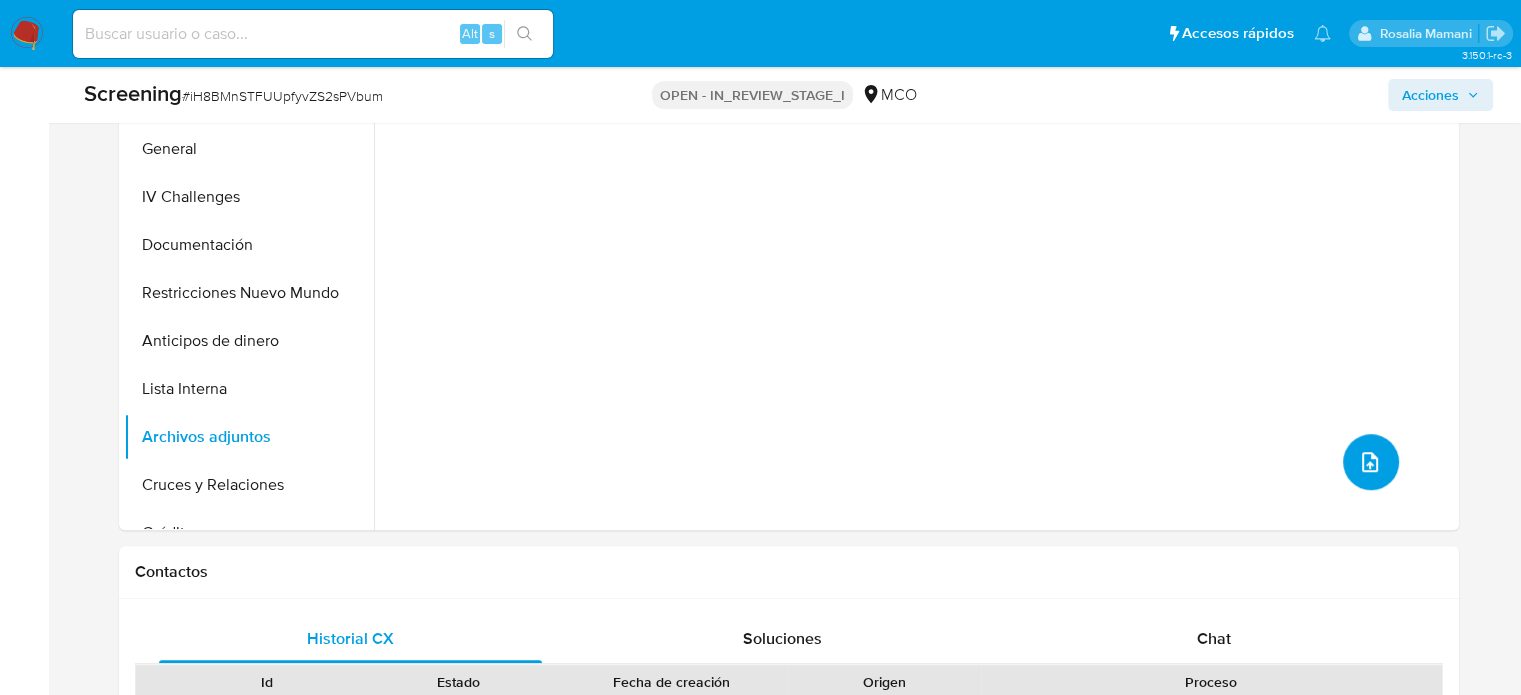 click 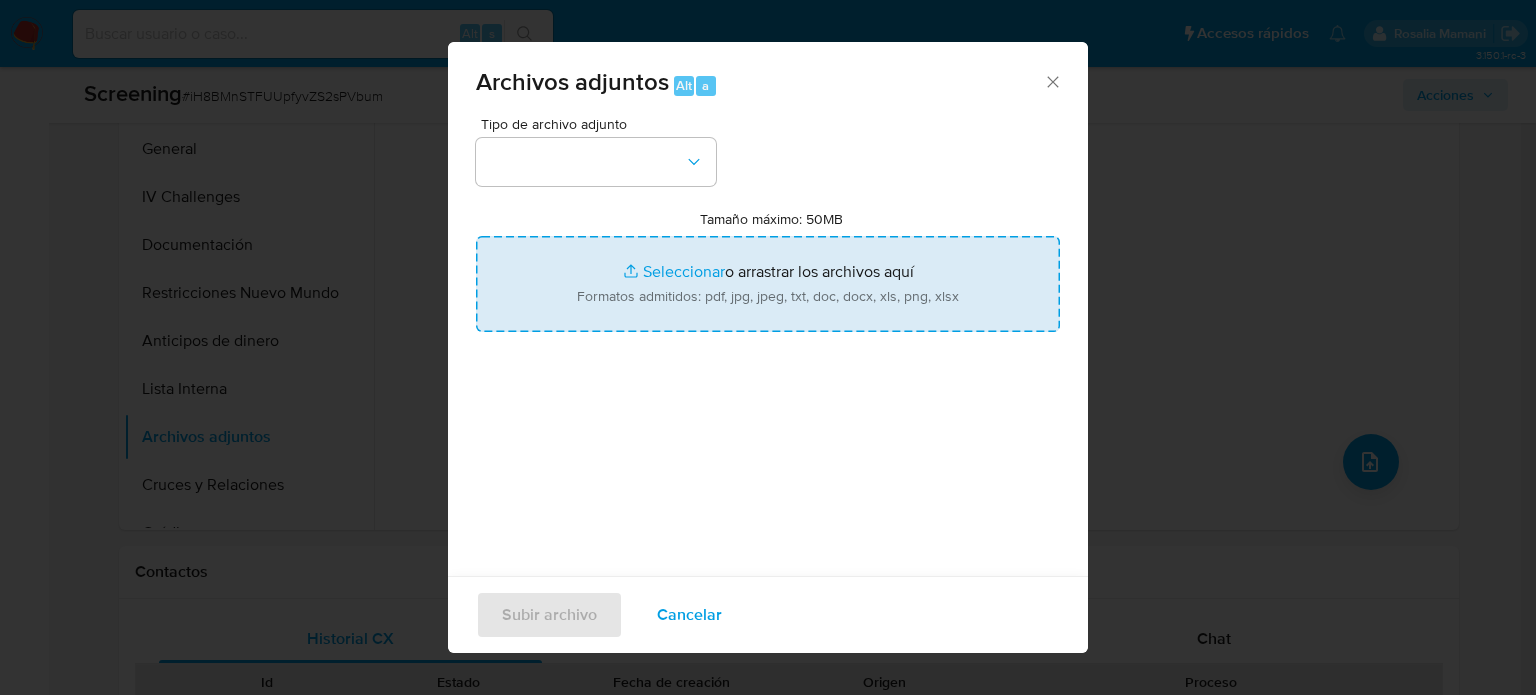 click on "Tamaño máximo: 50MB Seleccionar archivos" at bounding box center [768, 284] 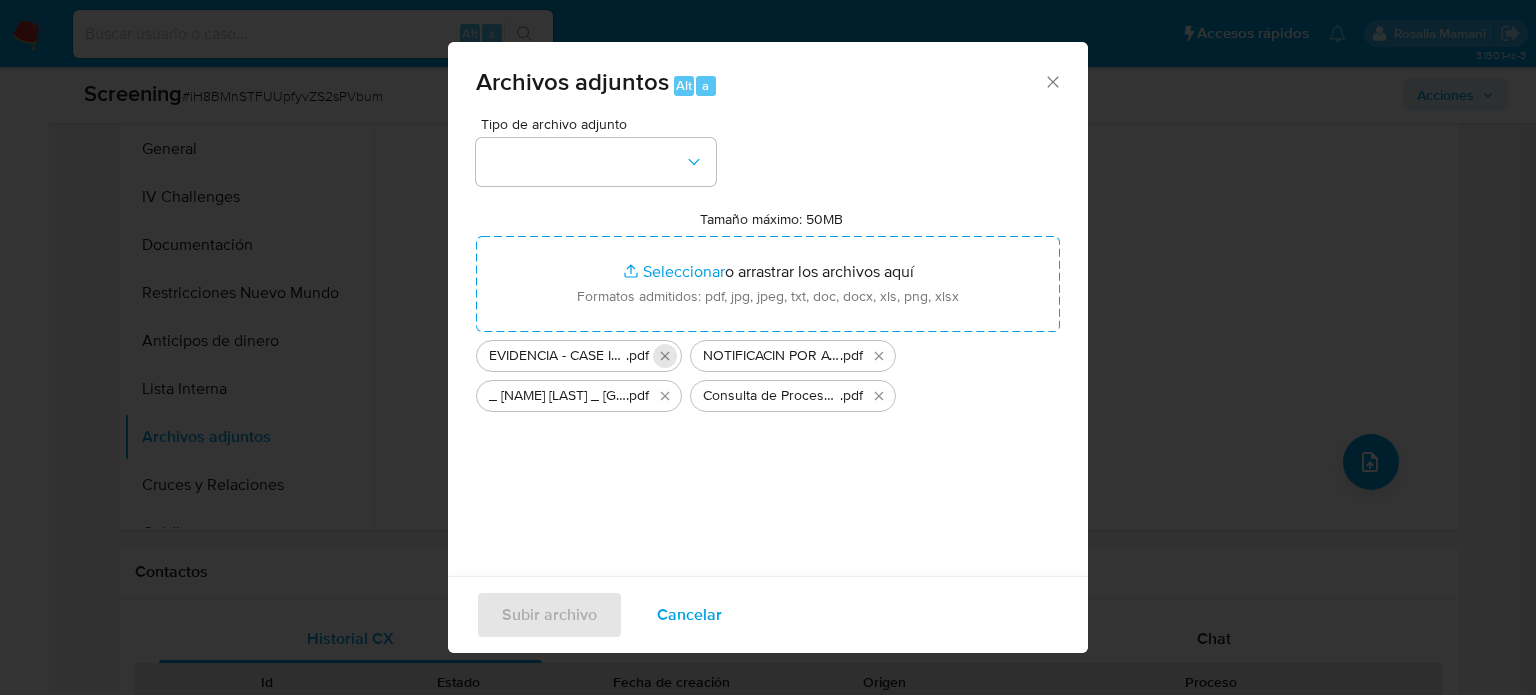 click 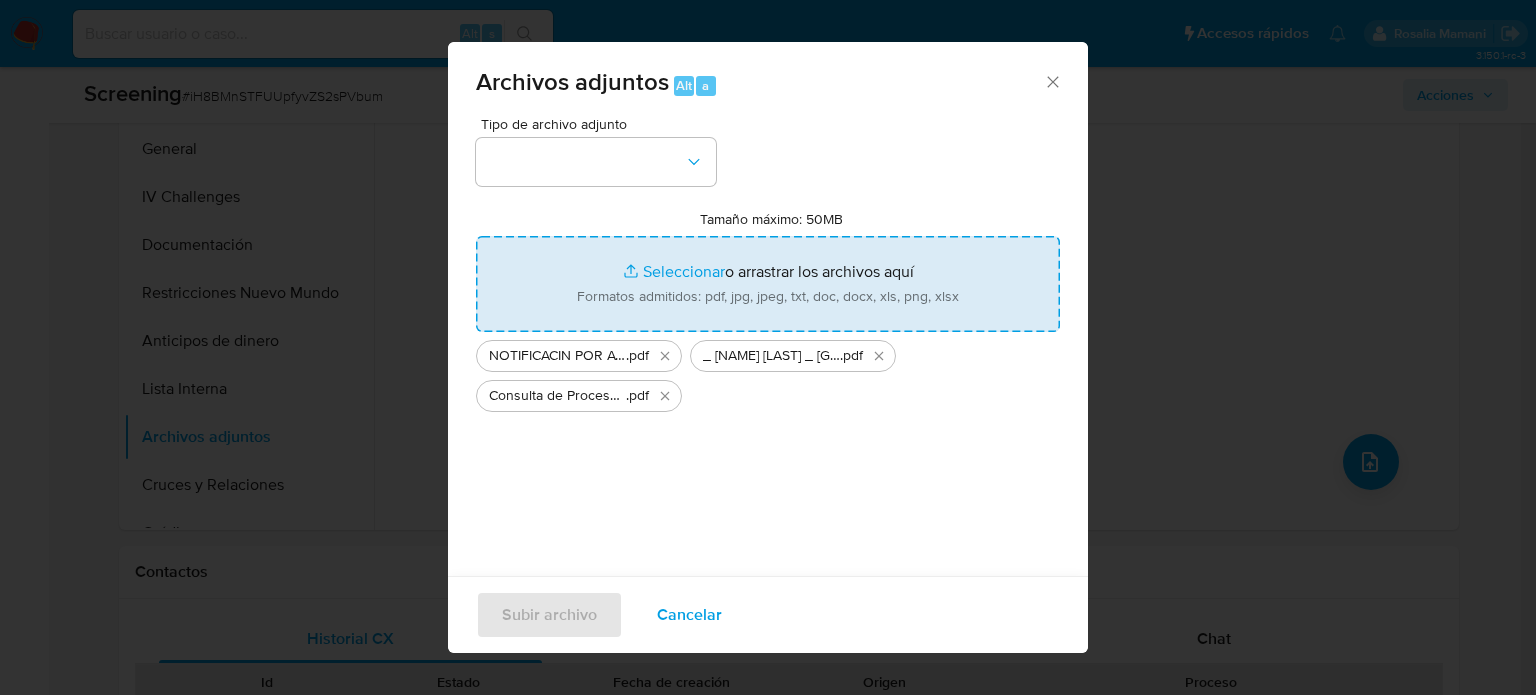 click on "Tamaño máximo: 50MB Seleccionar archivos" at bounding box center (768, 284) 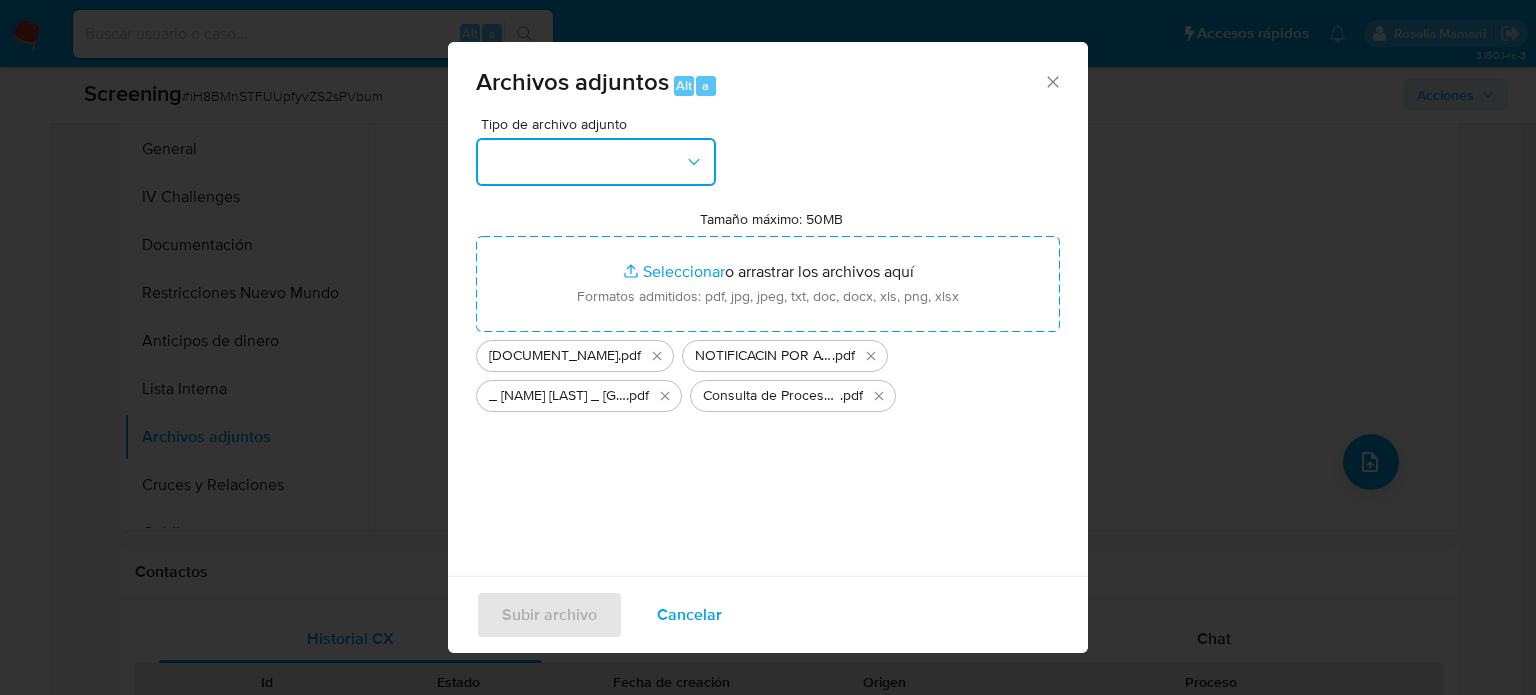 click at bounding box center [596, 162] 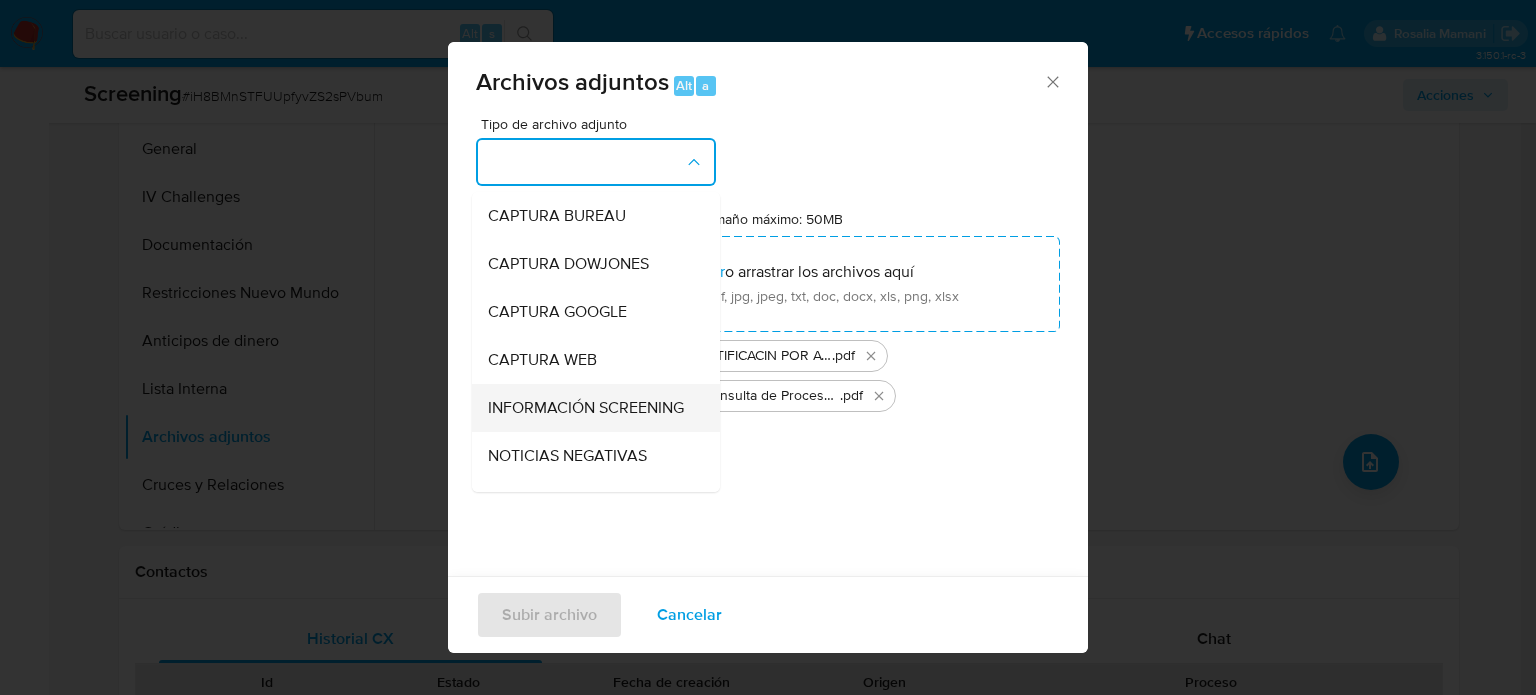 click on "INFORMACIÓN SCREENING" at bounding box center [586, 408] 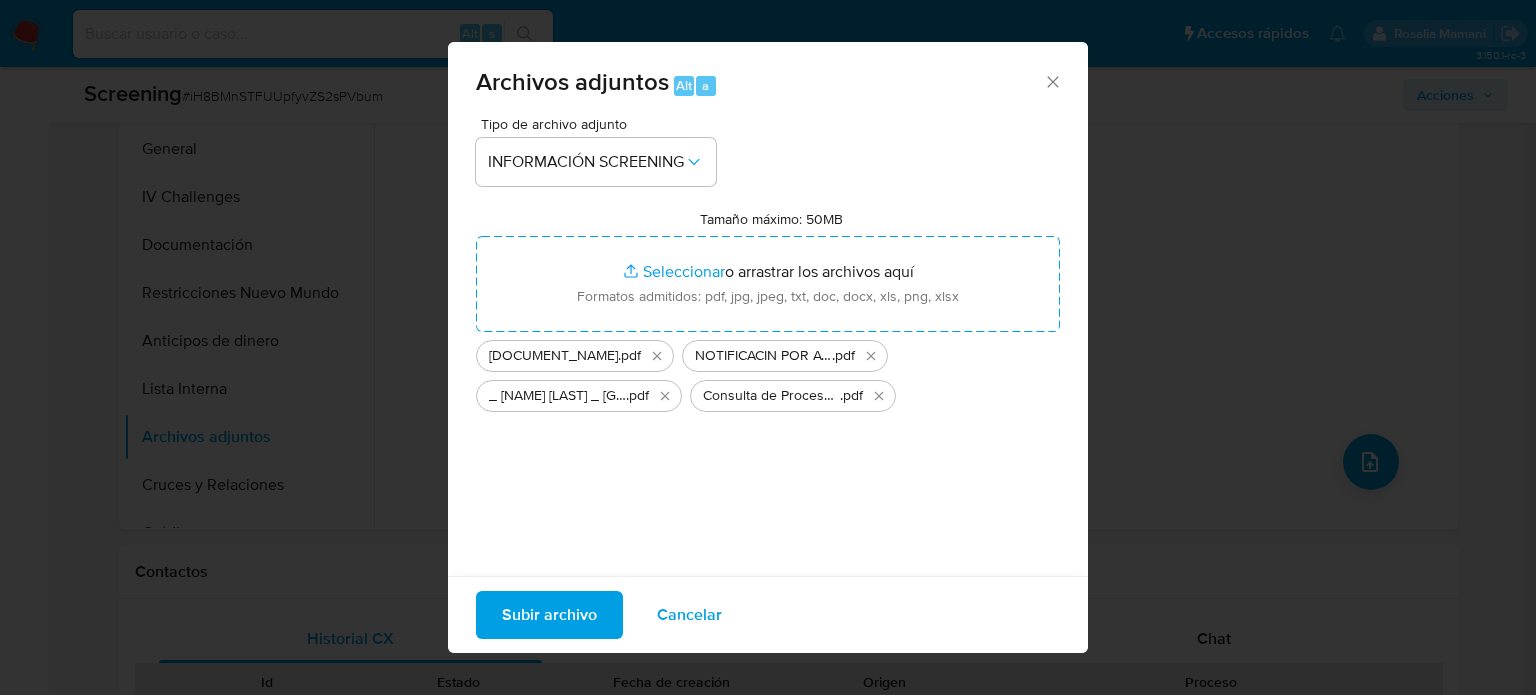 click on "Subir archivo" at bounding box center [549, 615] 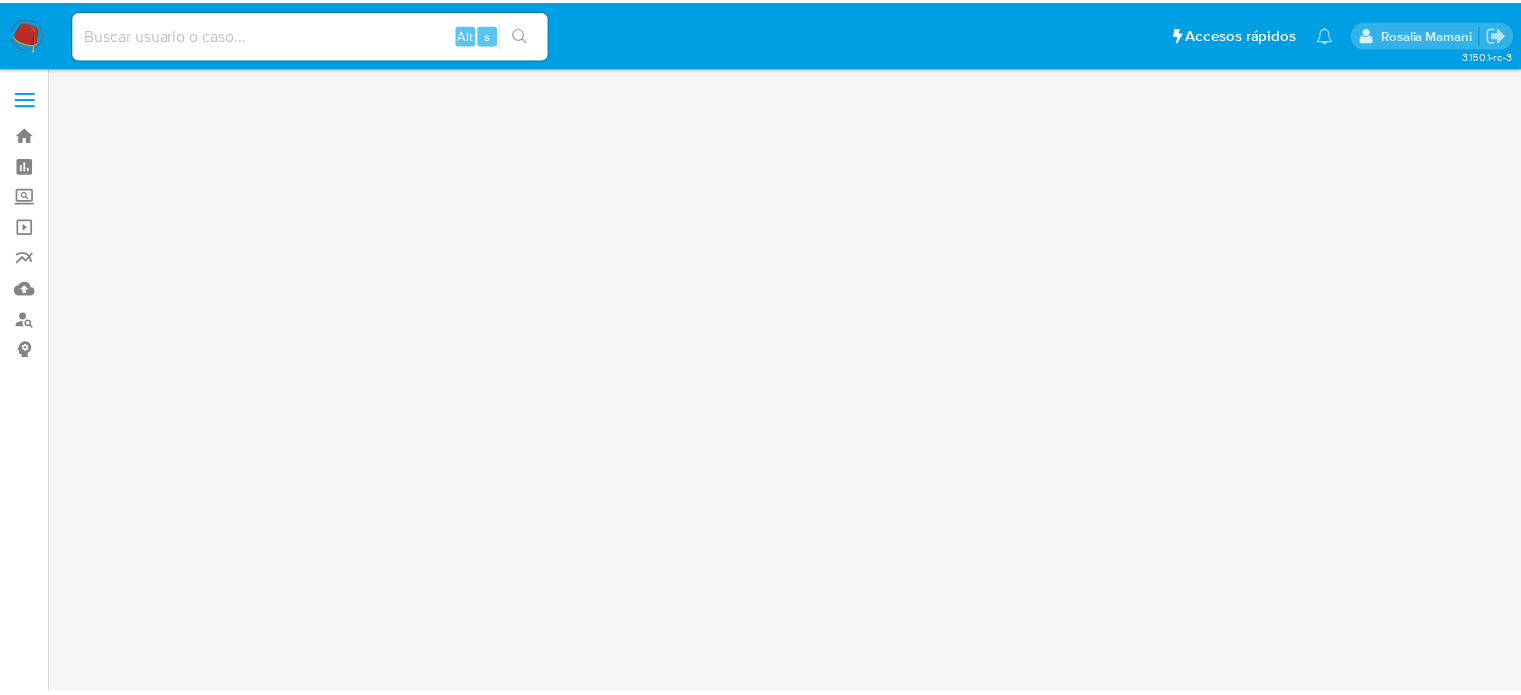scroll, scrollTop: 0, scrollLeft: 0, axis: both 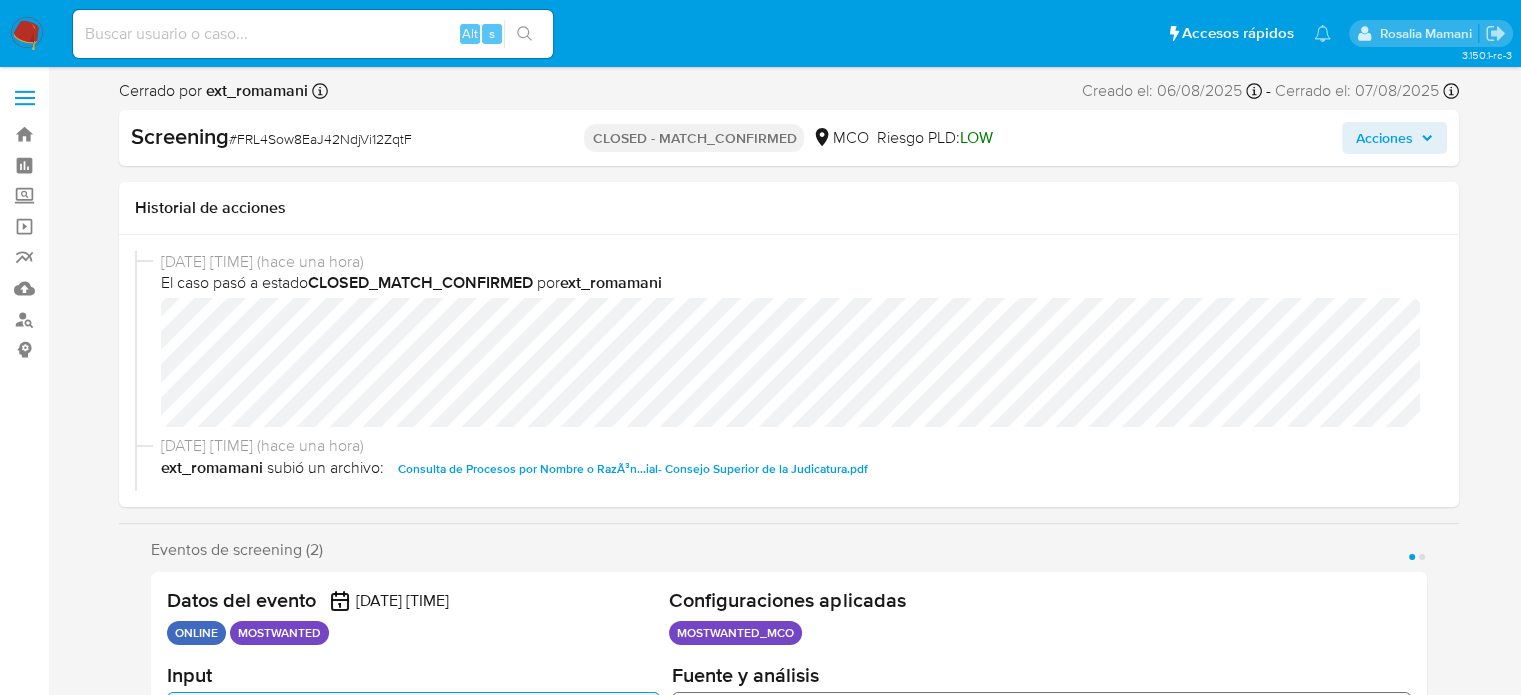 select on "10" 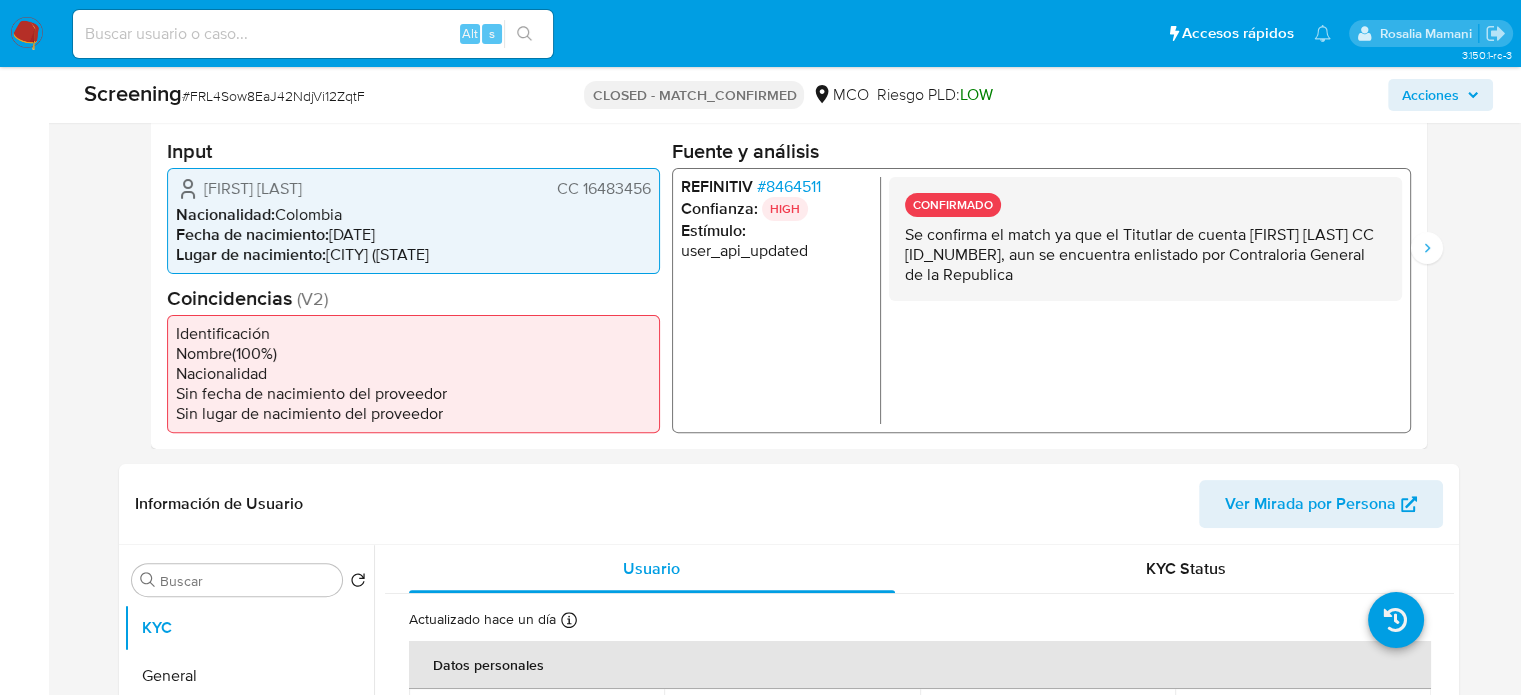 scroll, scrollTop: 500, scrollLeft: 0, axis: vertical 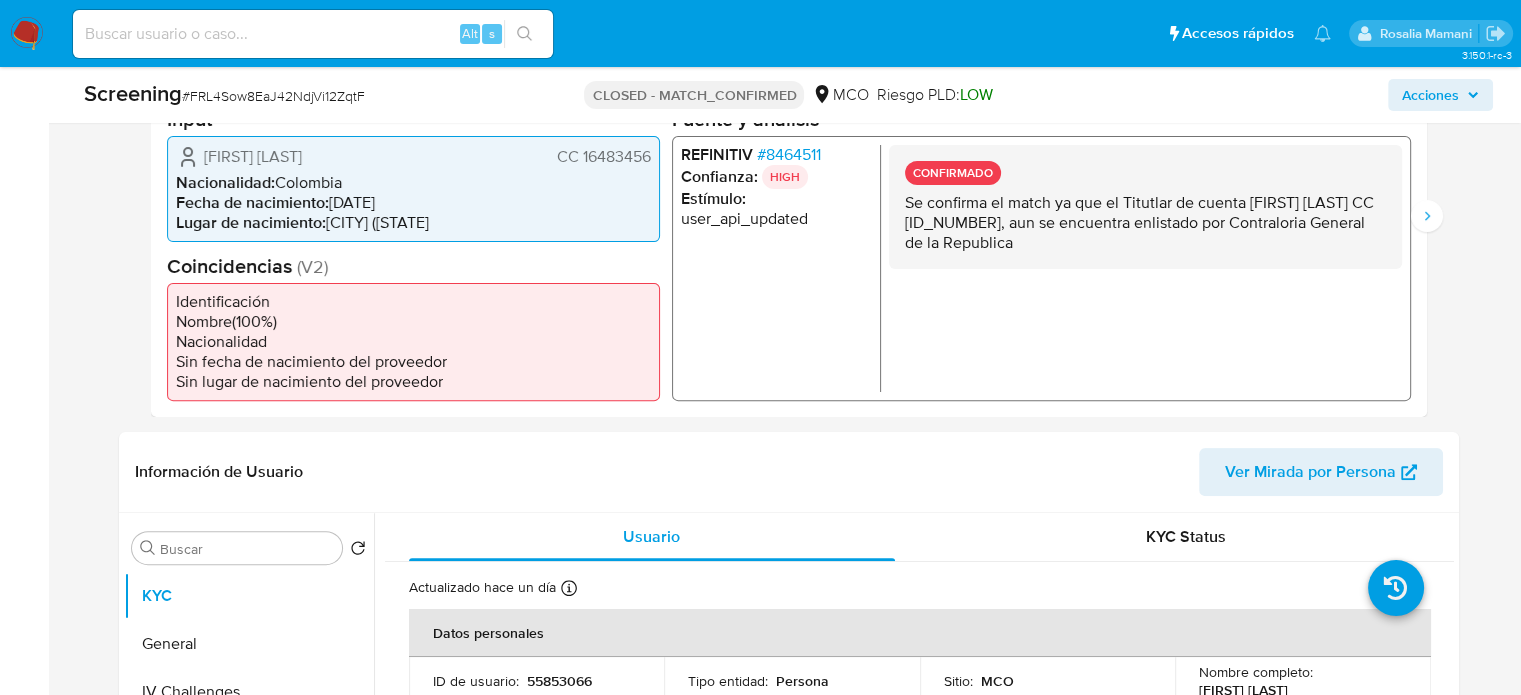 drag, startPoint x: 1109, startPoint y: 237, endPoint x: 904, endPoint y: 206, distance: 207.33066 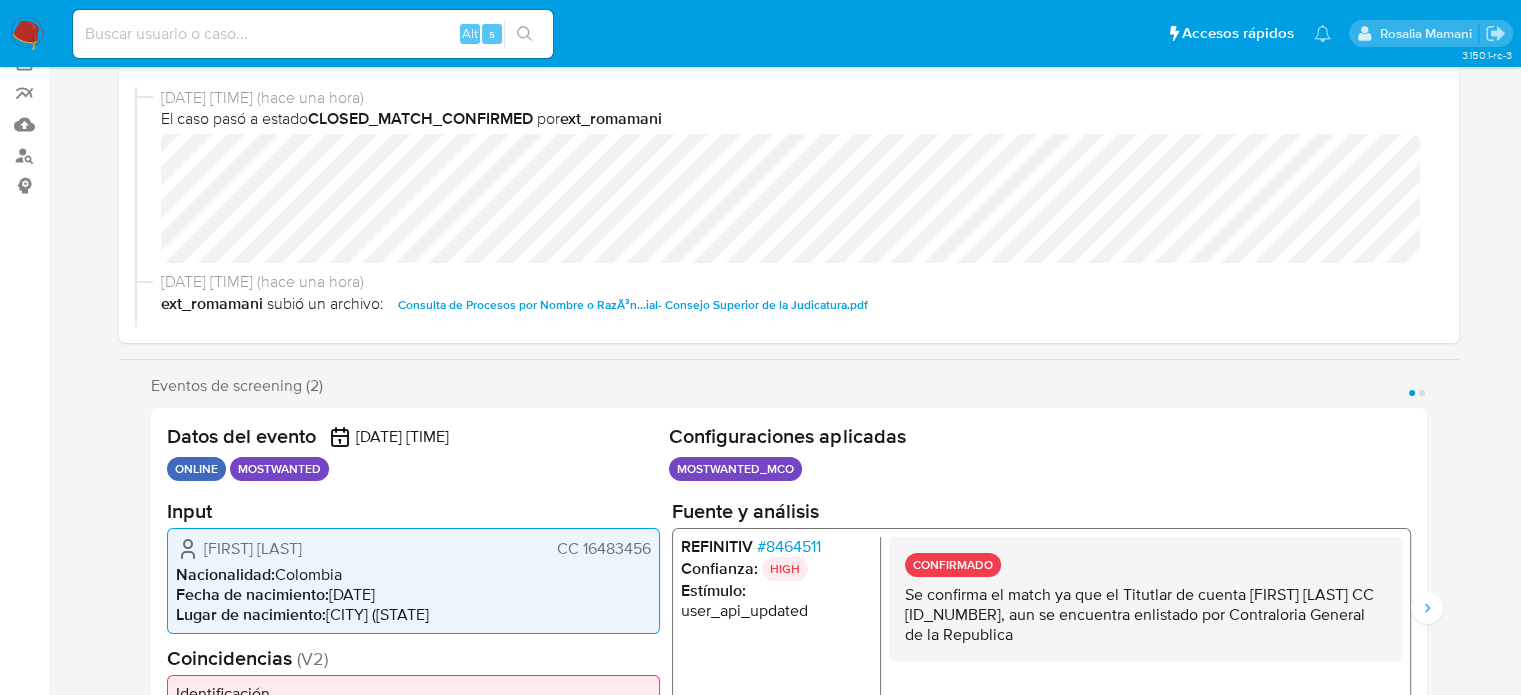 scroll, scrollTop: 0, scrollLeft: 0, axis: both 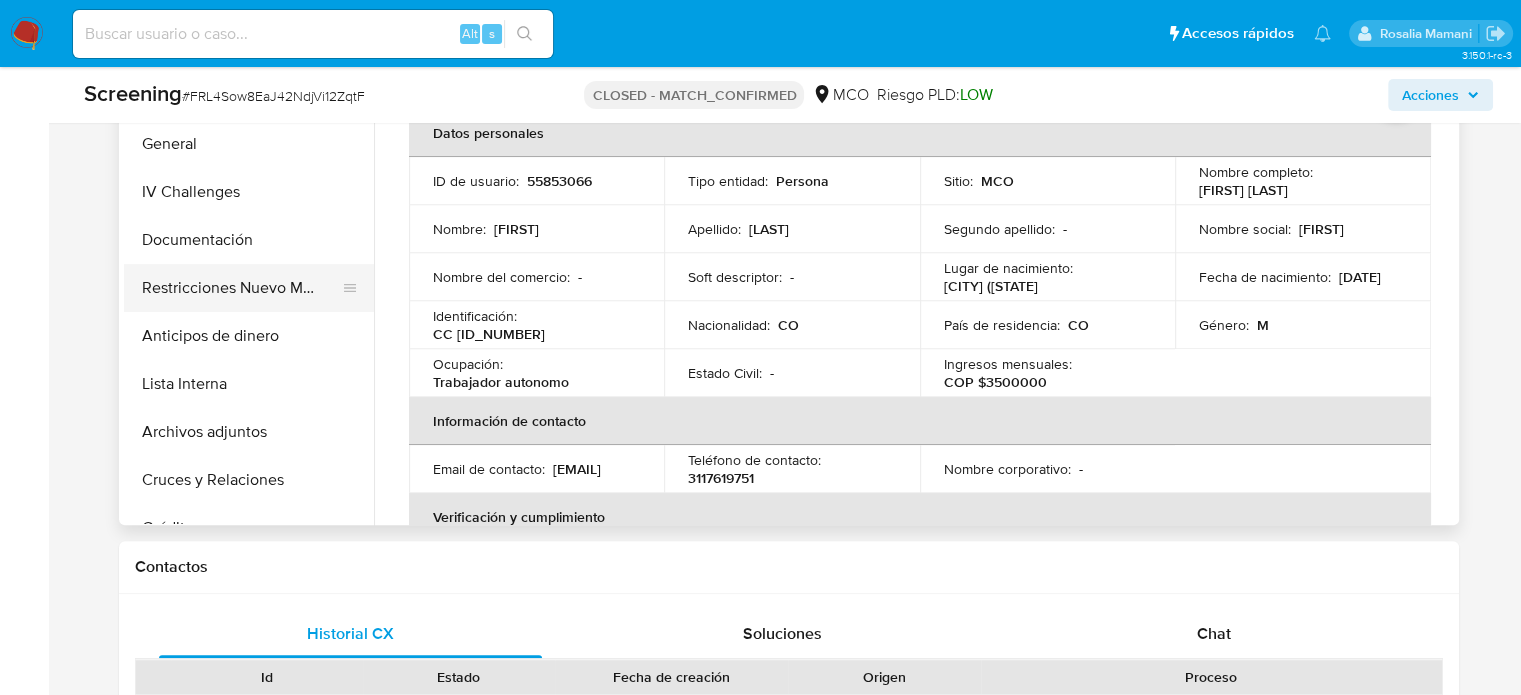 click on "Restricciones Nuevo Mundo" at bounding box center (241, 288) 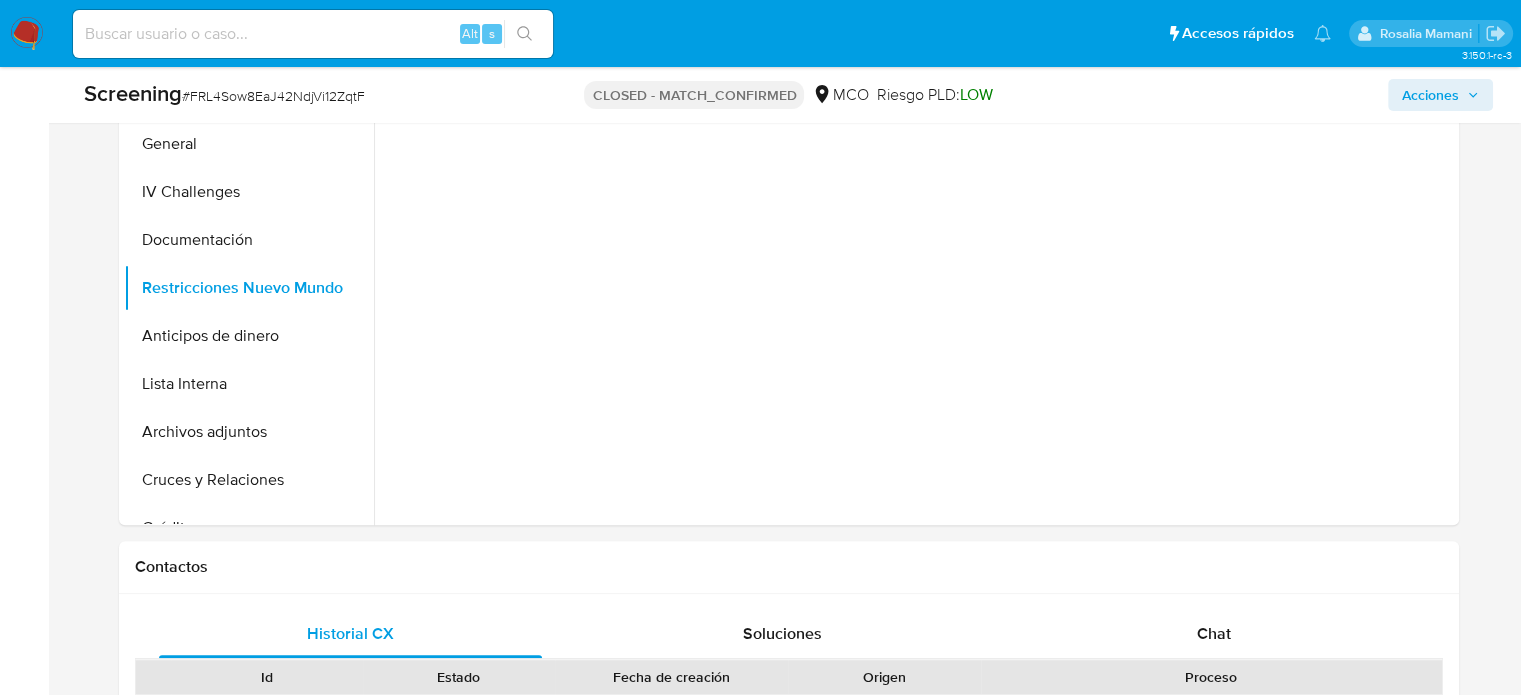 scroll, scrollTop: 900, scrollLeft: 0, axis: vertical 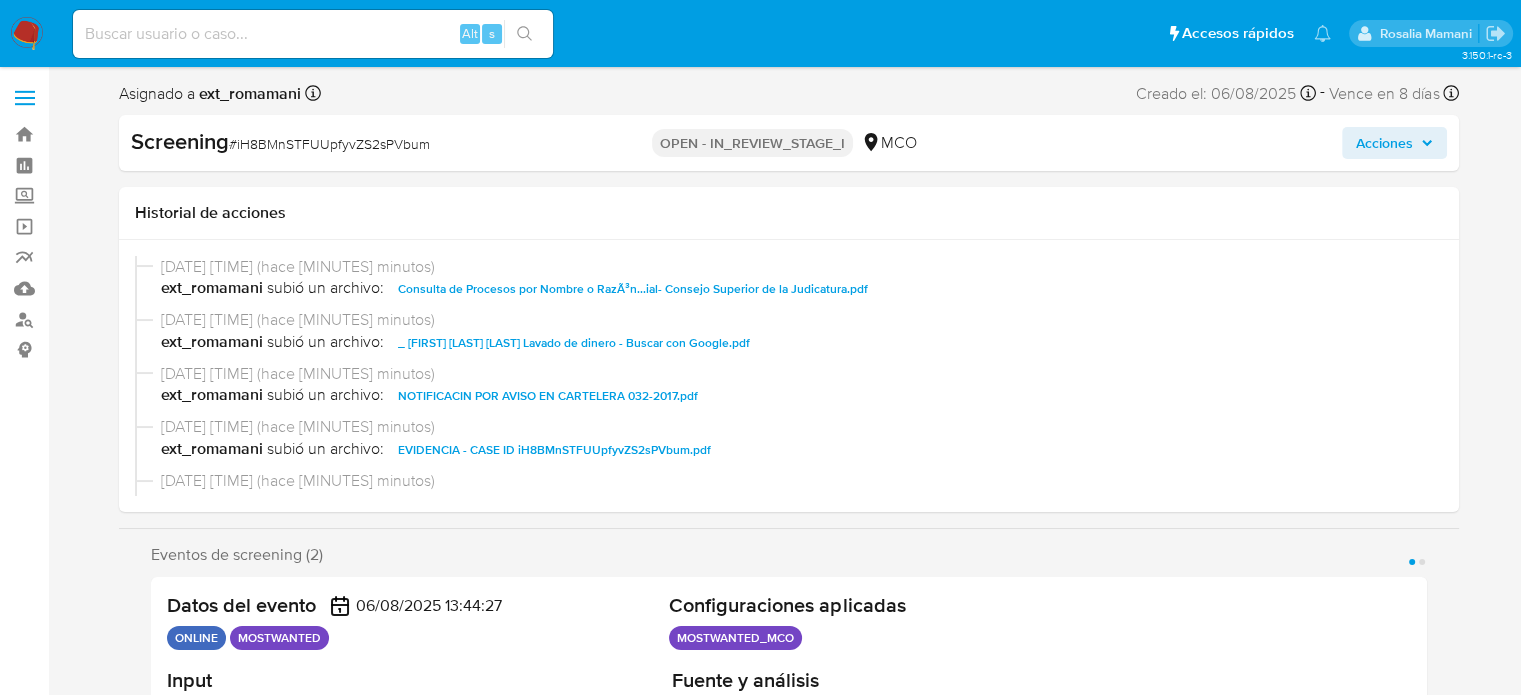 select on "10" 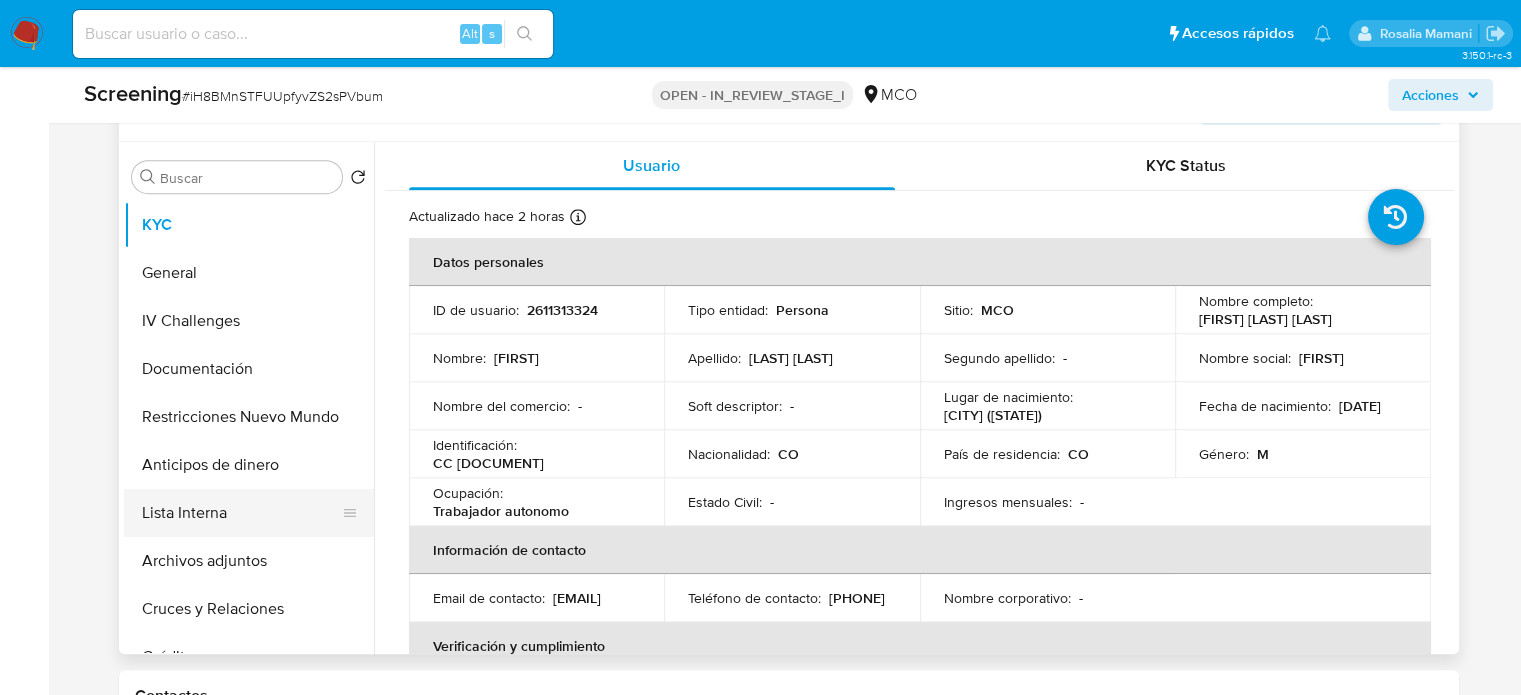 scroll, scrollTop: 900, scrollLeft: 0, axis: vertical 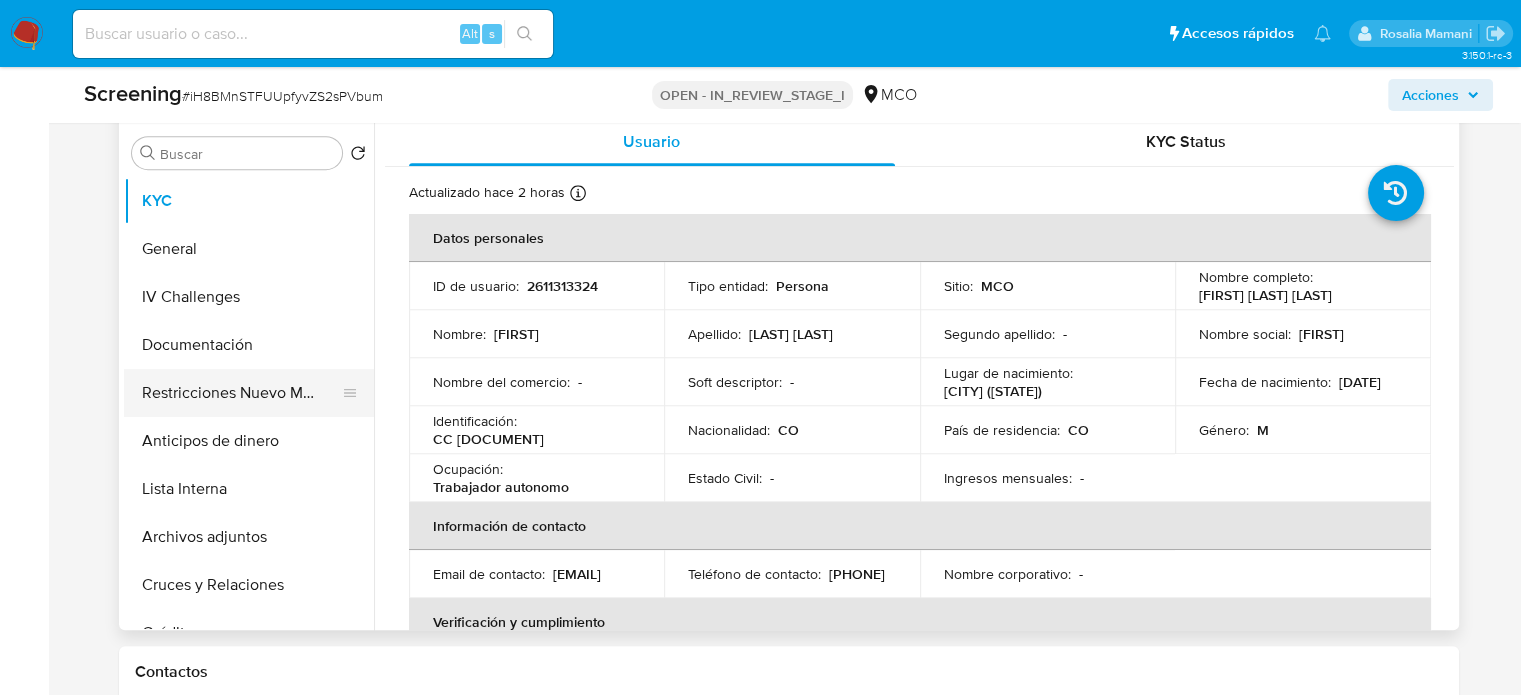 click on "Restricciones Nuevo Mundo" at bounding box center [241, 393] 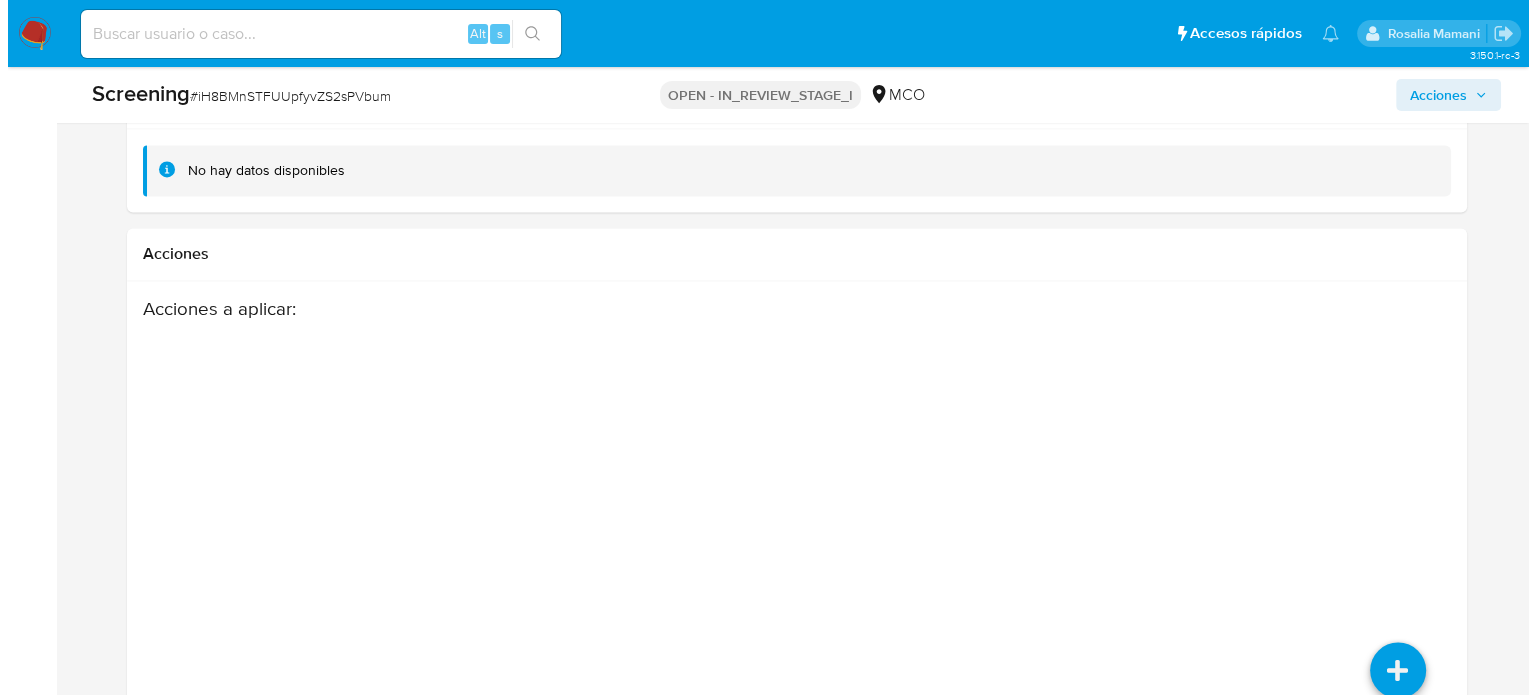 scroll, scrollTop: 3146, scrollLeft: 0, axis: vertical 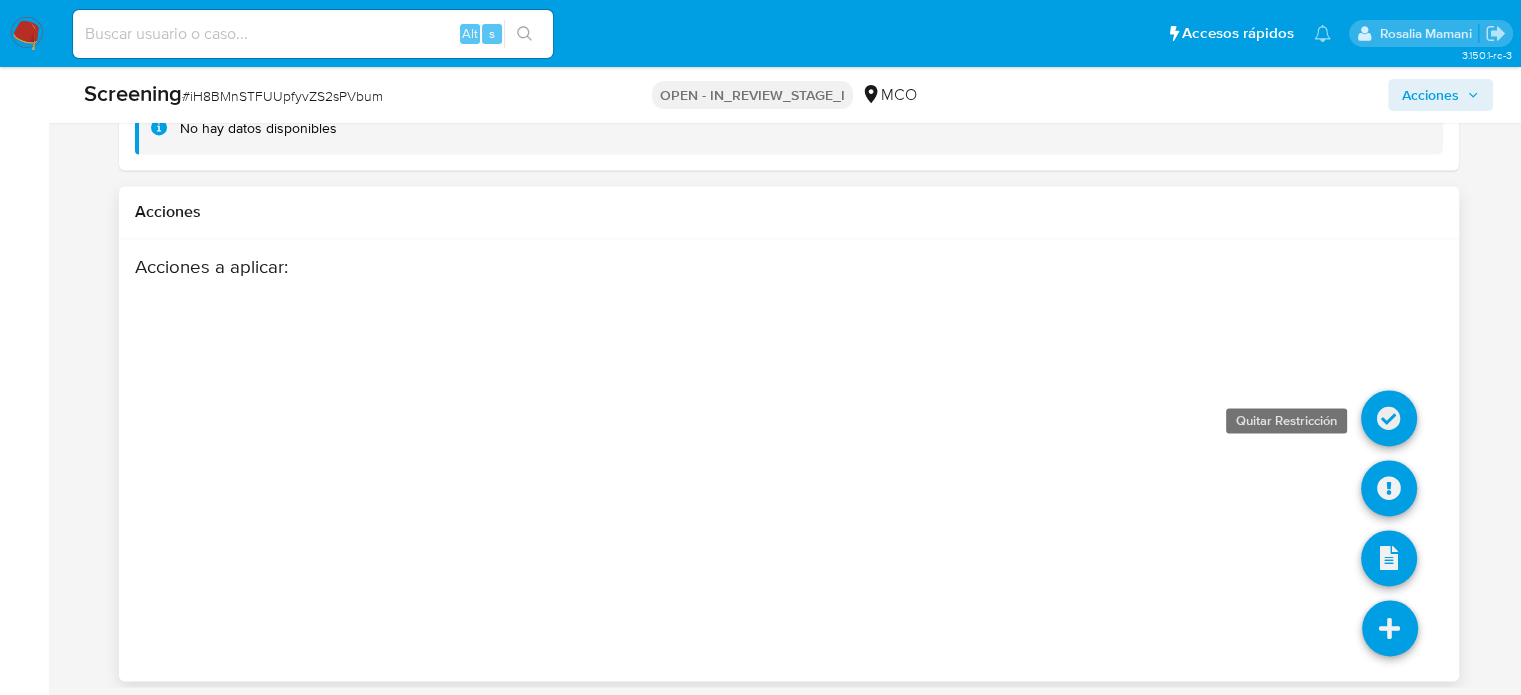 click at bounding box center [1389, 418] 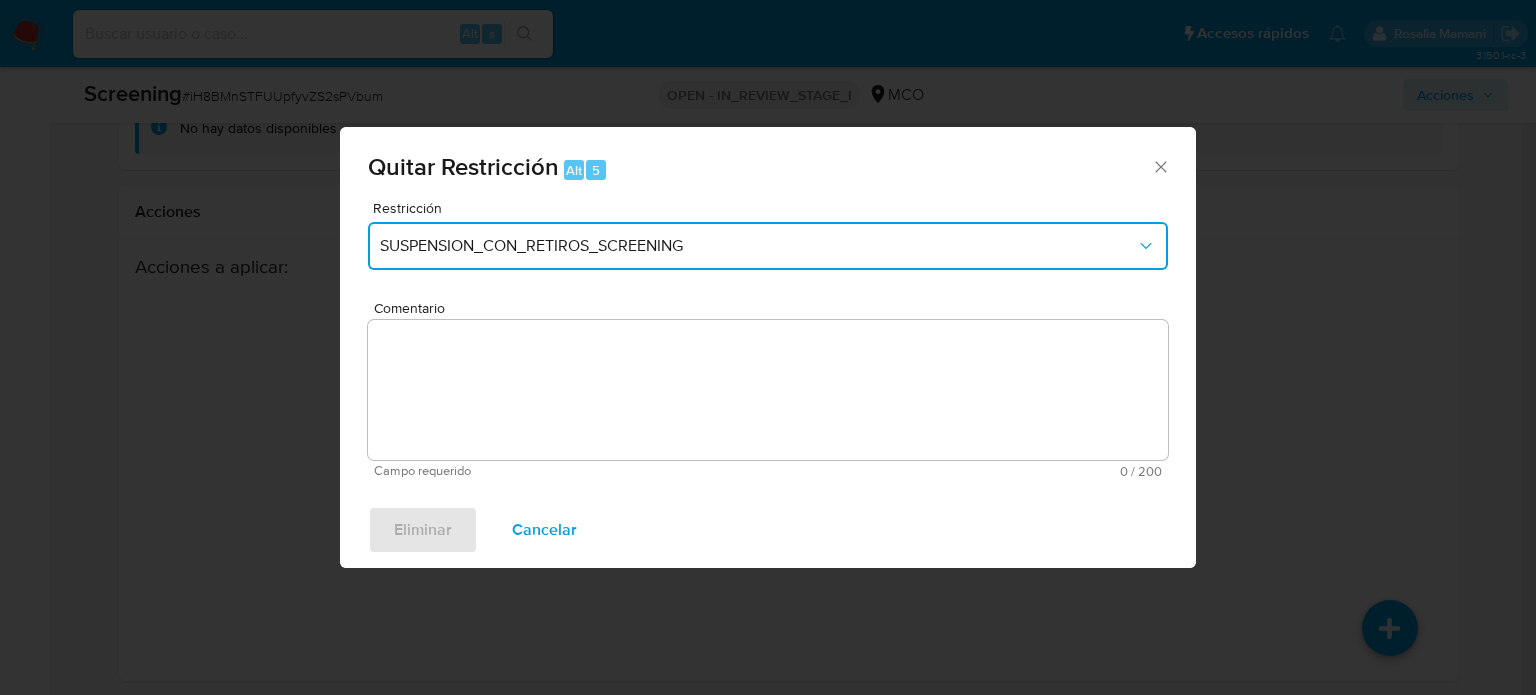 click on "SUSPENSION_CON_RETIROS_SCREENING" at bounding box center (758, 246) 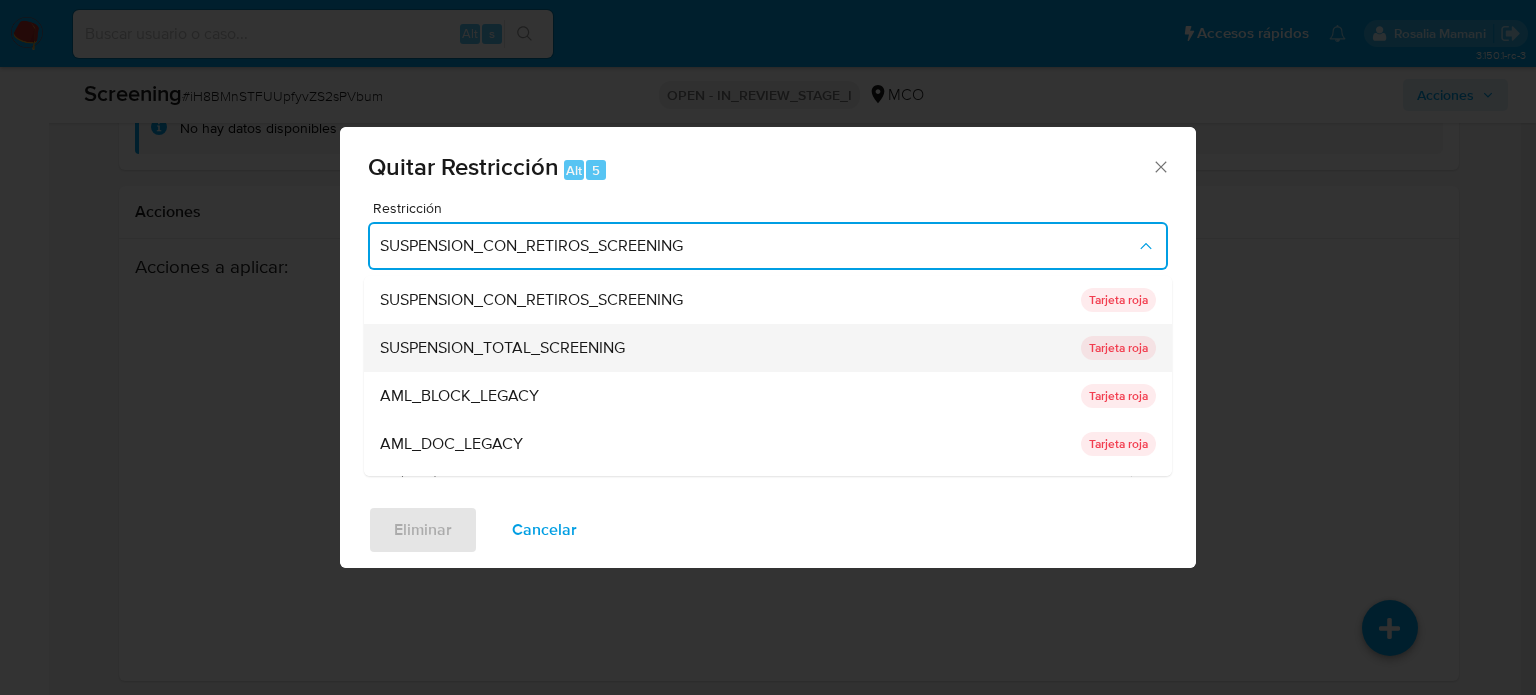 click on "SUSPENSION_TOTAL_SCREENING" at bounding box center (502, 348) 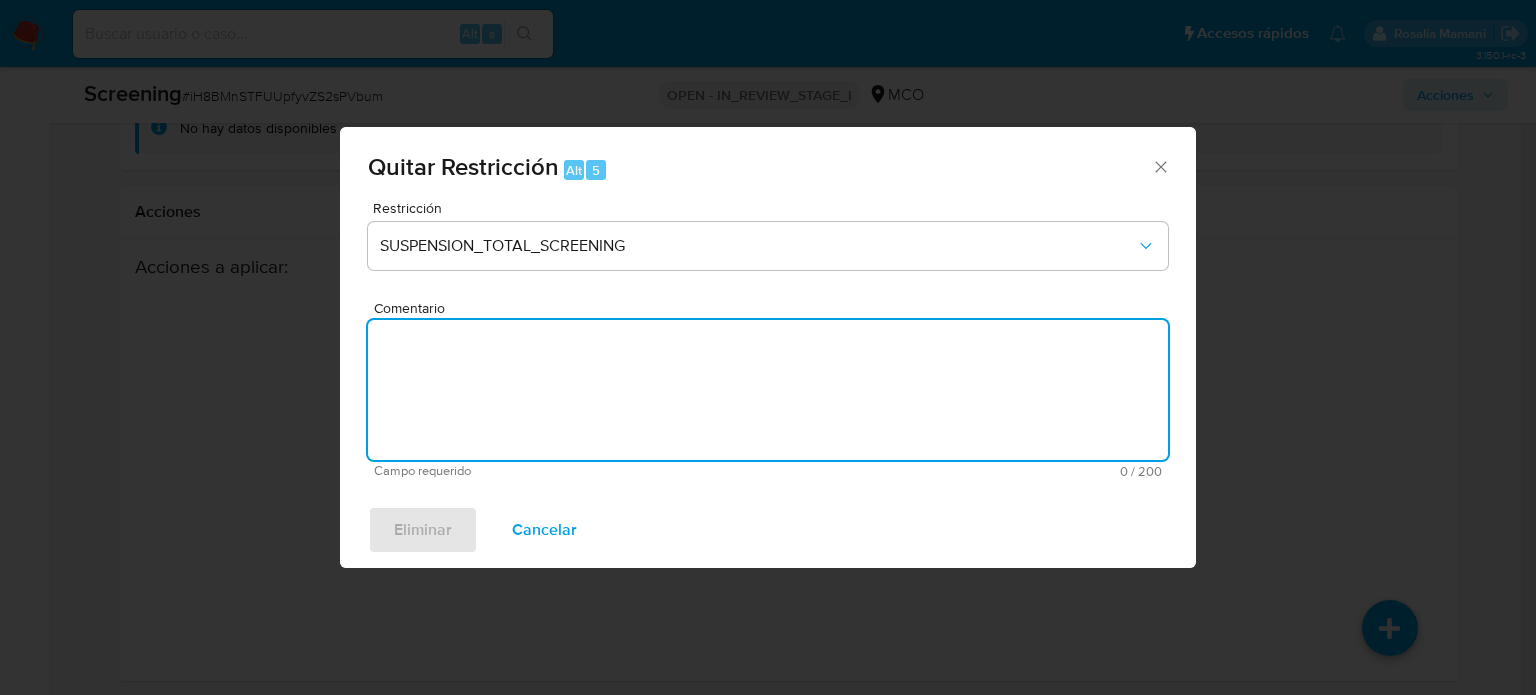 click on "Comentario" at bounding box center [768, 390] 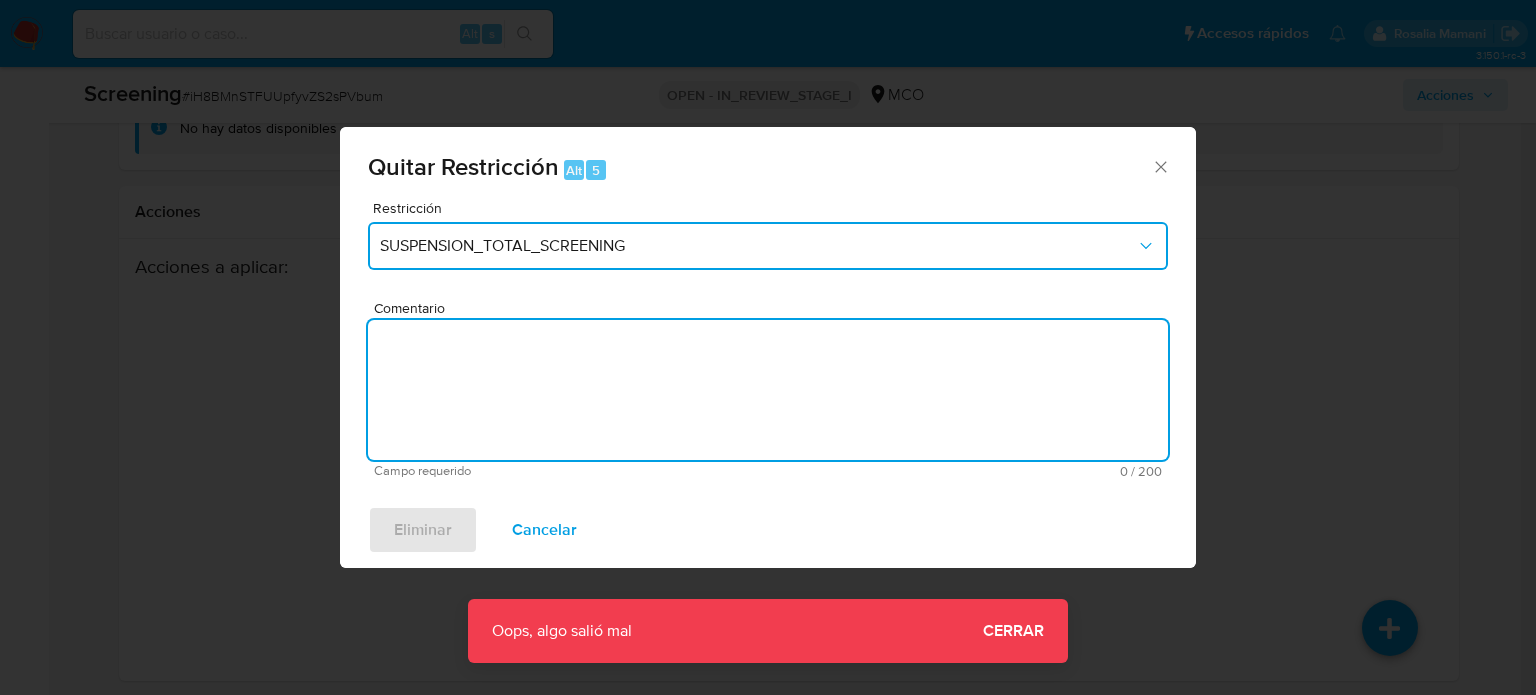 click on "SUSPENSION_TOTAL_SCREENING" at bounding box center [758, 246] 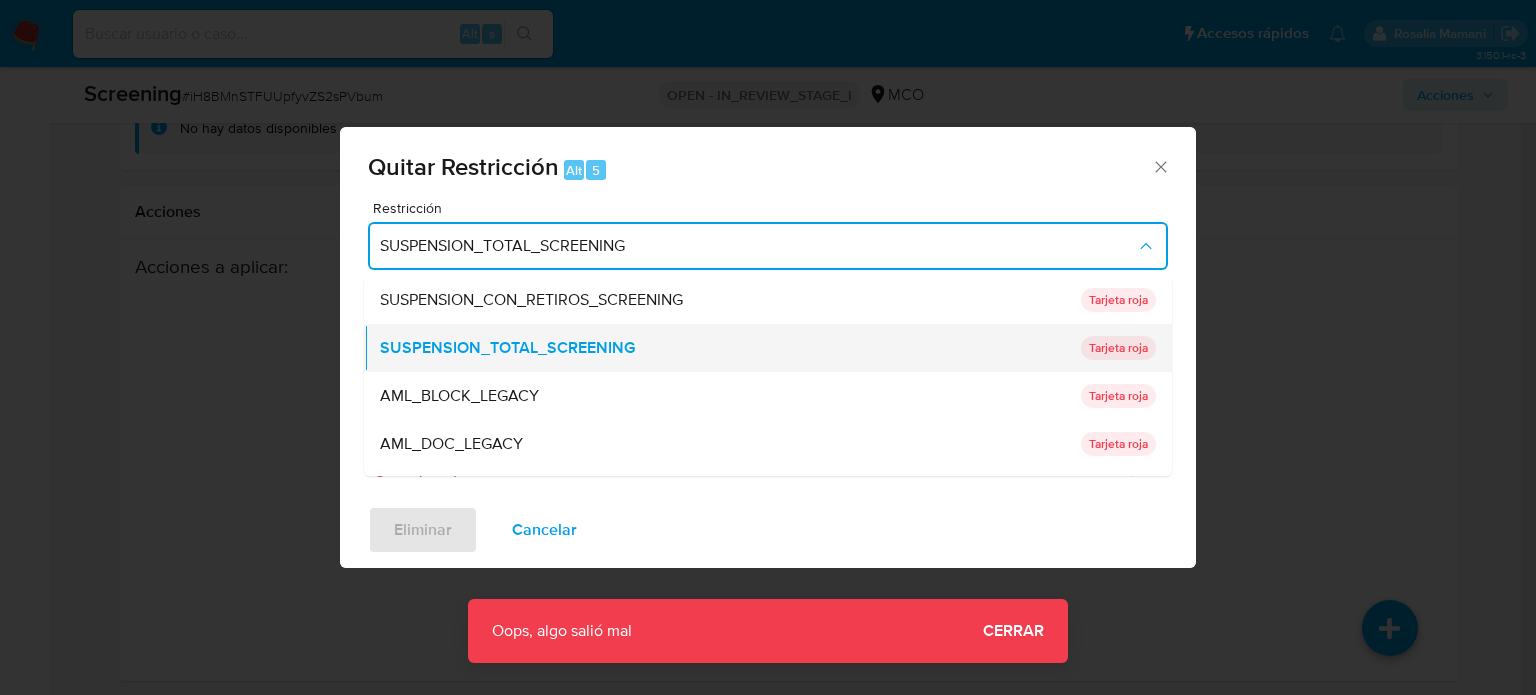 click on "SUSPENSION_TOTAL_SCREENING" at bounding box center [507, 348] 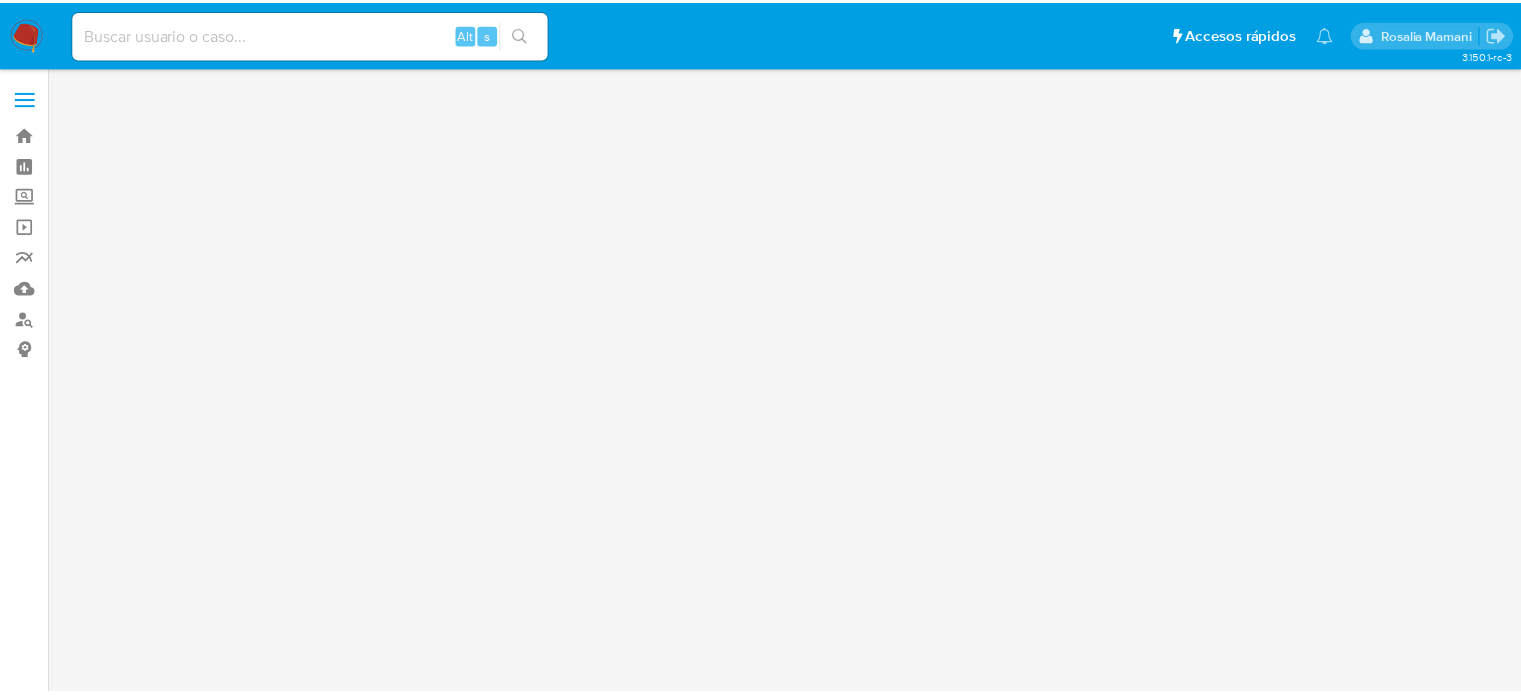 scroll, scrollTop: 0, scrollLeft: 0, axis: both 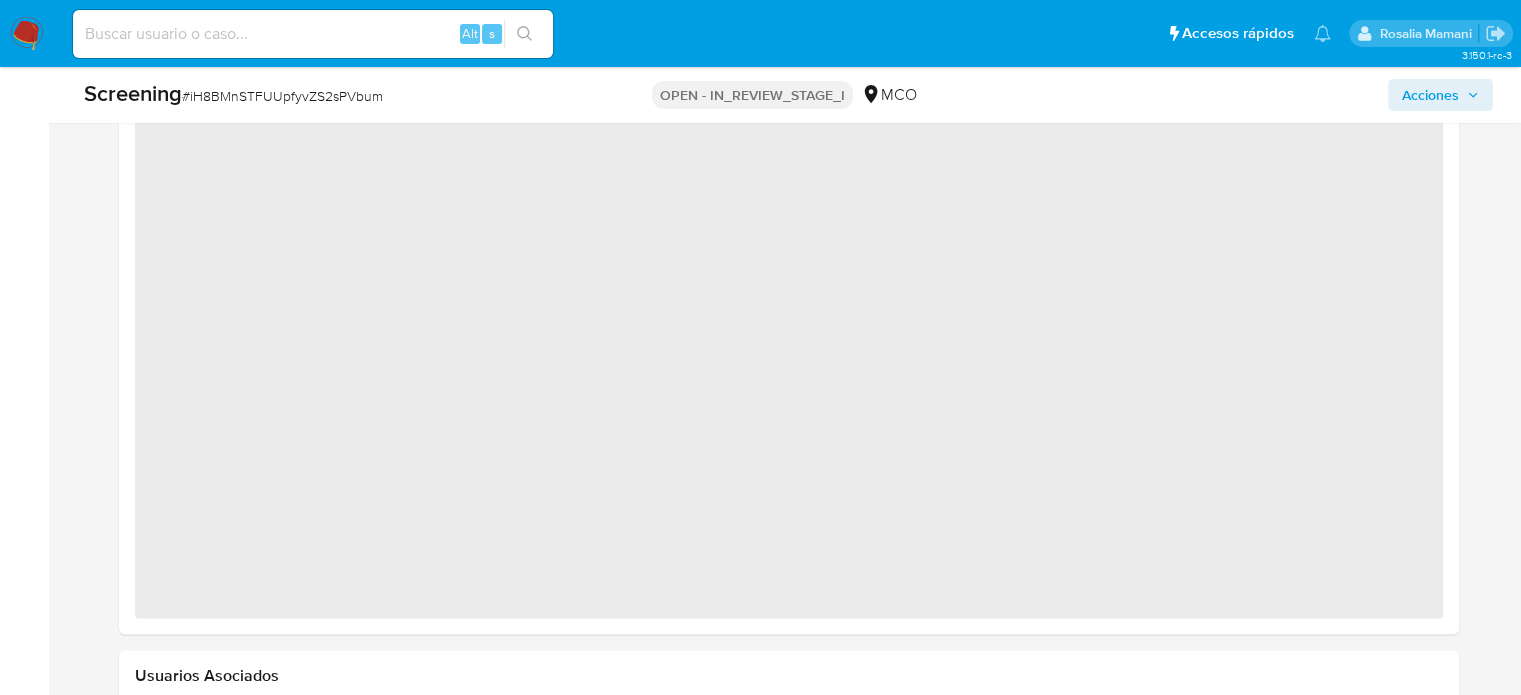 select on "10" 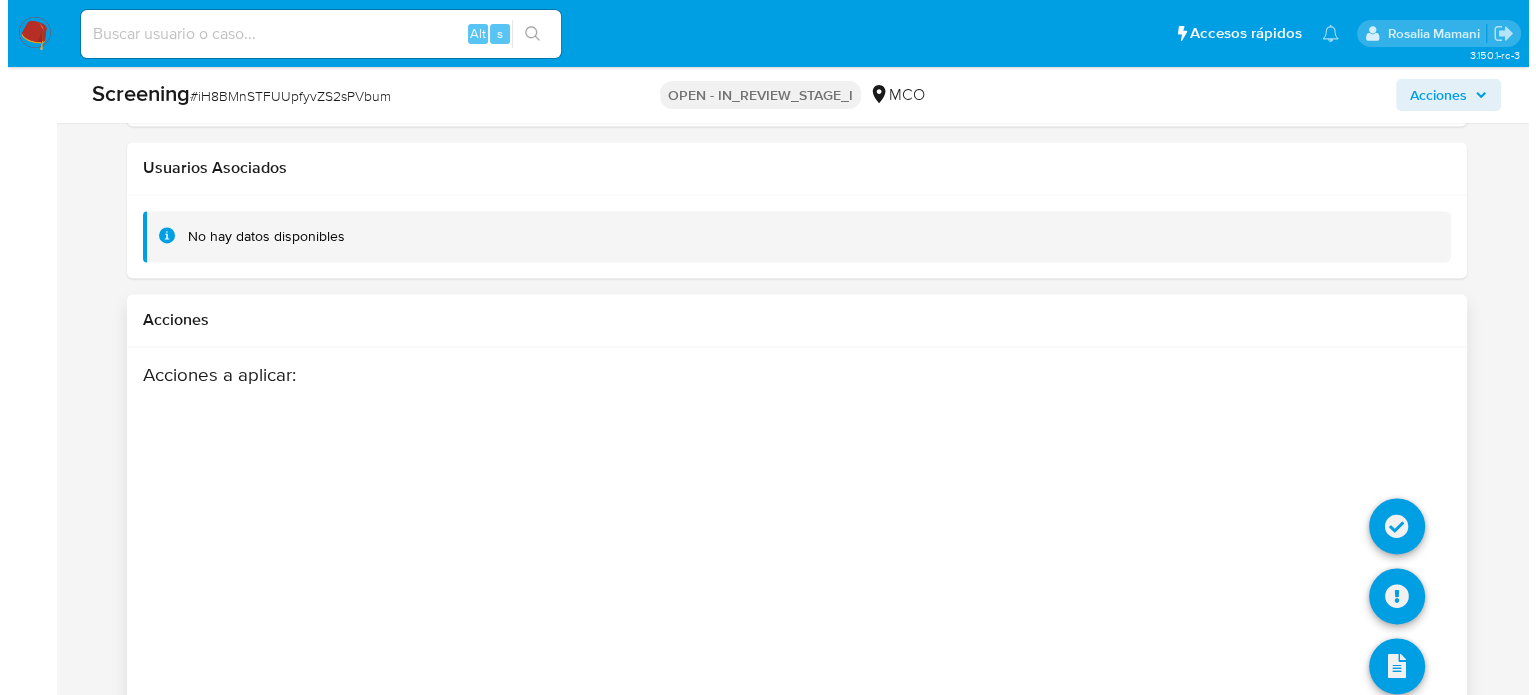 scroll, scrollTop: 3146, scrollLeft: 0, axis: vertical 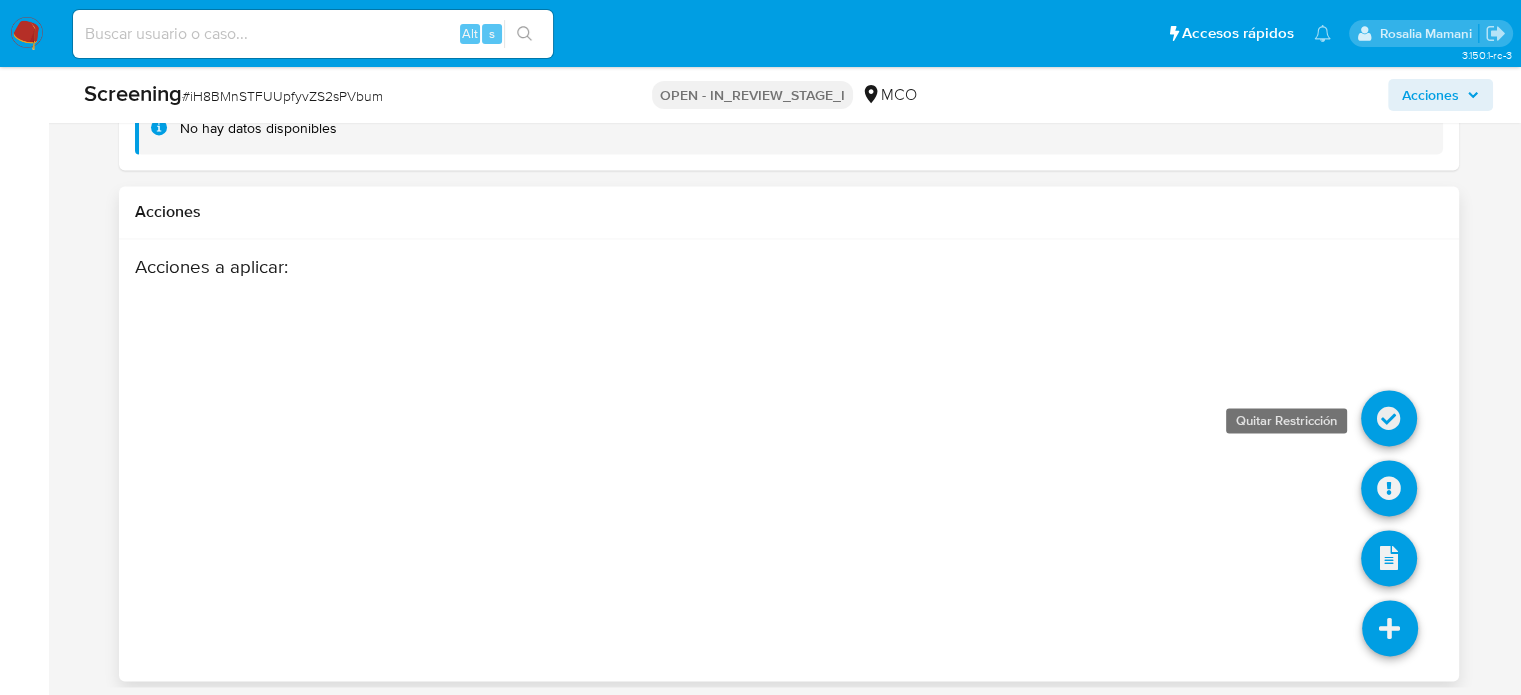 click at bounding box center (1389, 418) 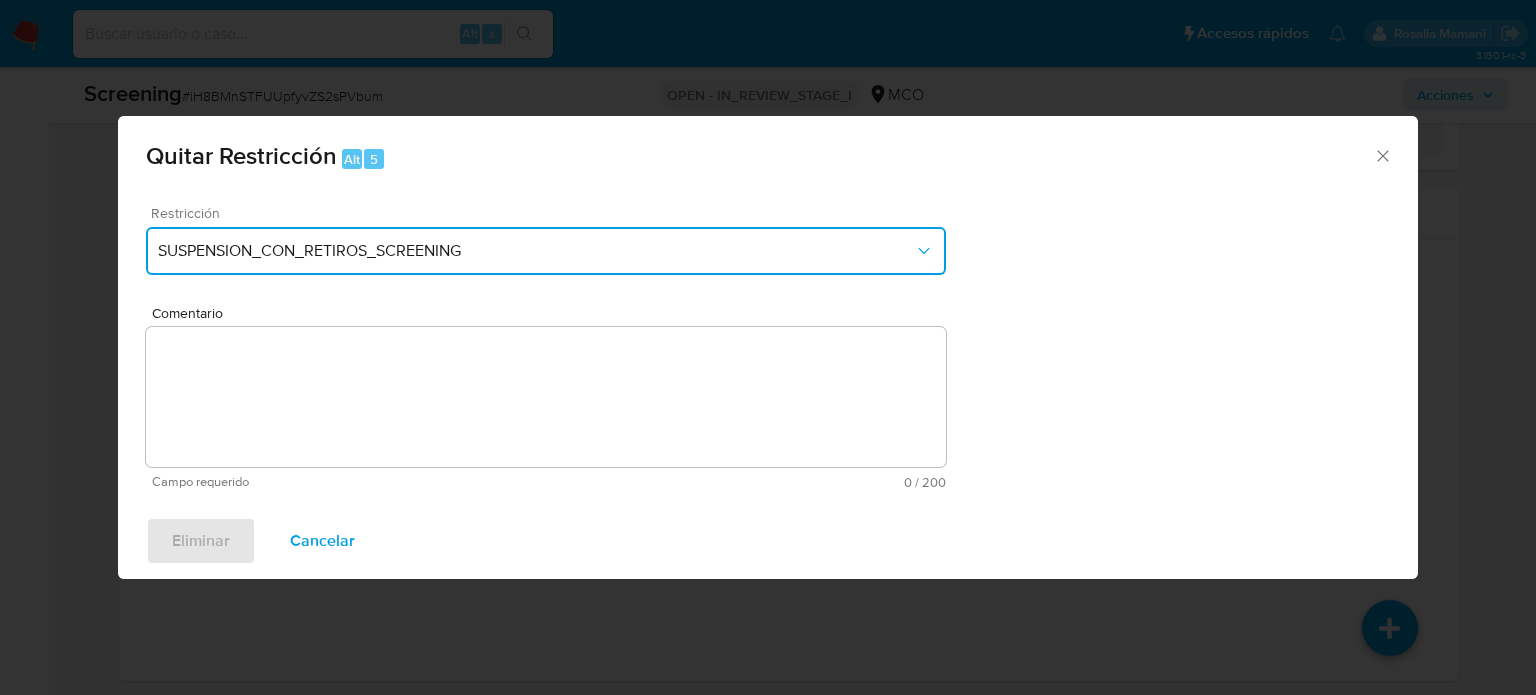 click on "SUSPENSION_CON_RETIROS_SCREENING" at bounding box center [546, 251] 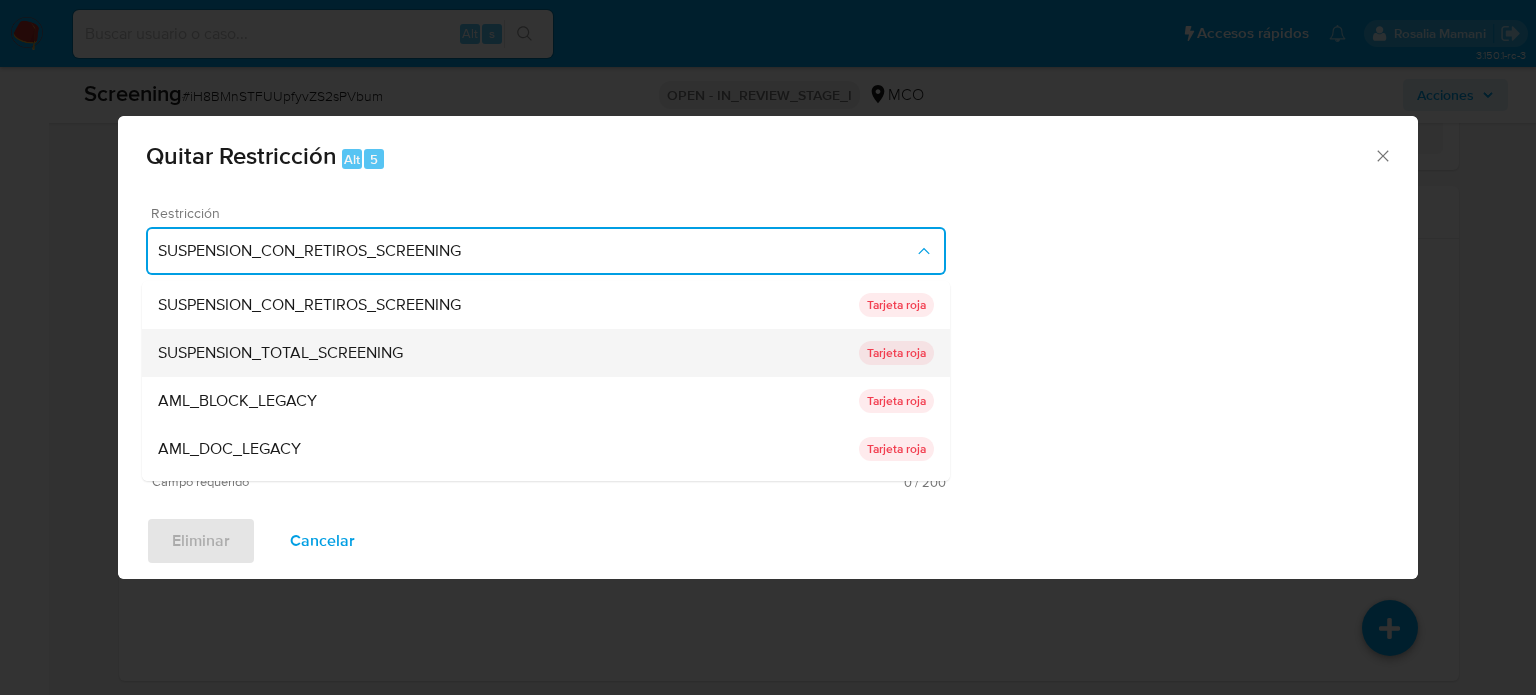 click on "SUSPENSION_TOTAL_SCREENING" at bounding box center [508, 353] 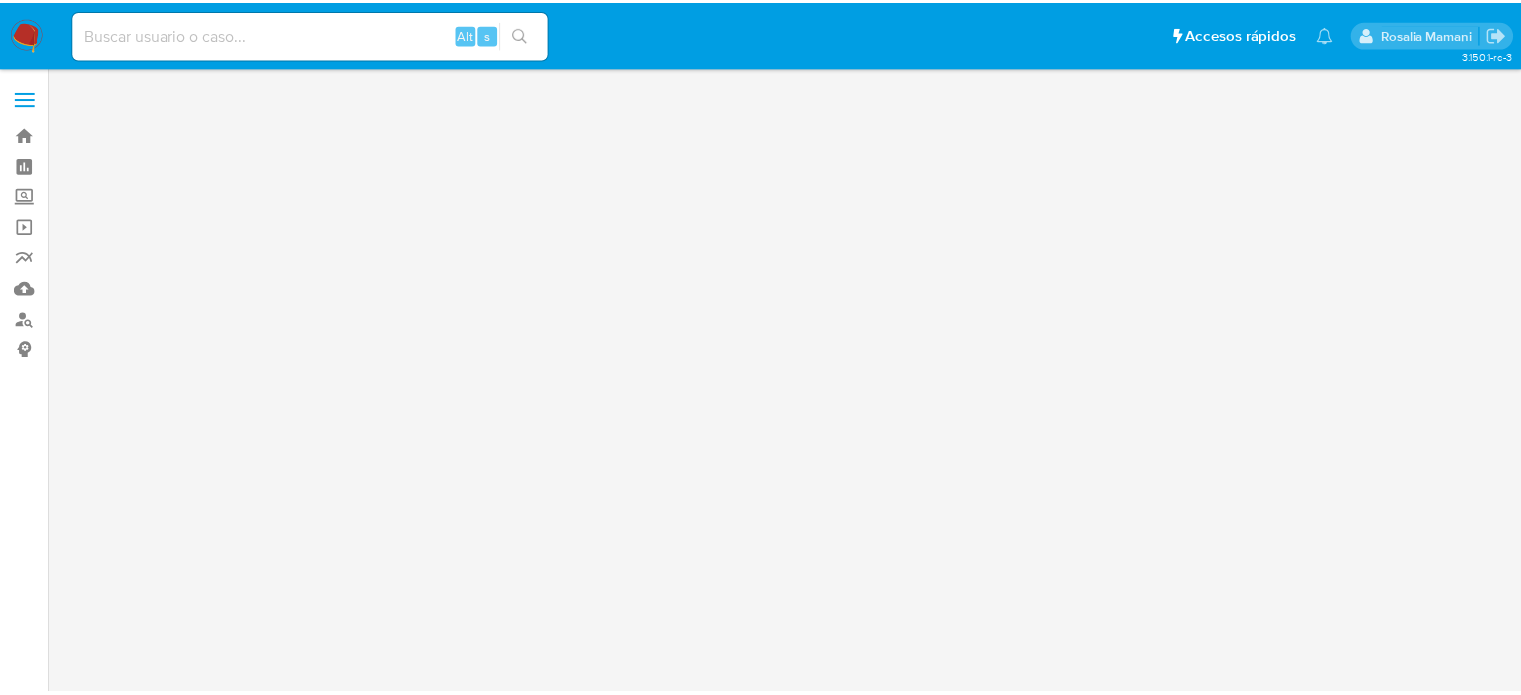 scroll, scrollTop: 0, scrollLeft: 0, axis: both 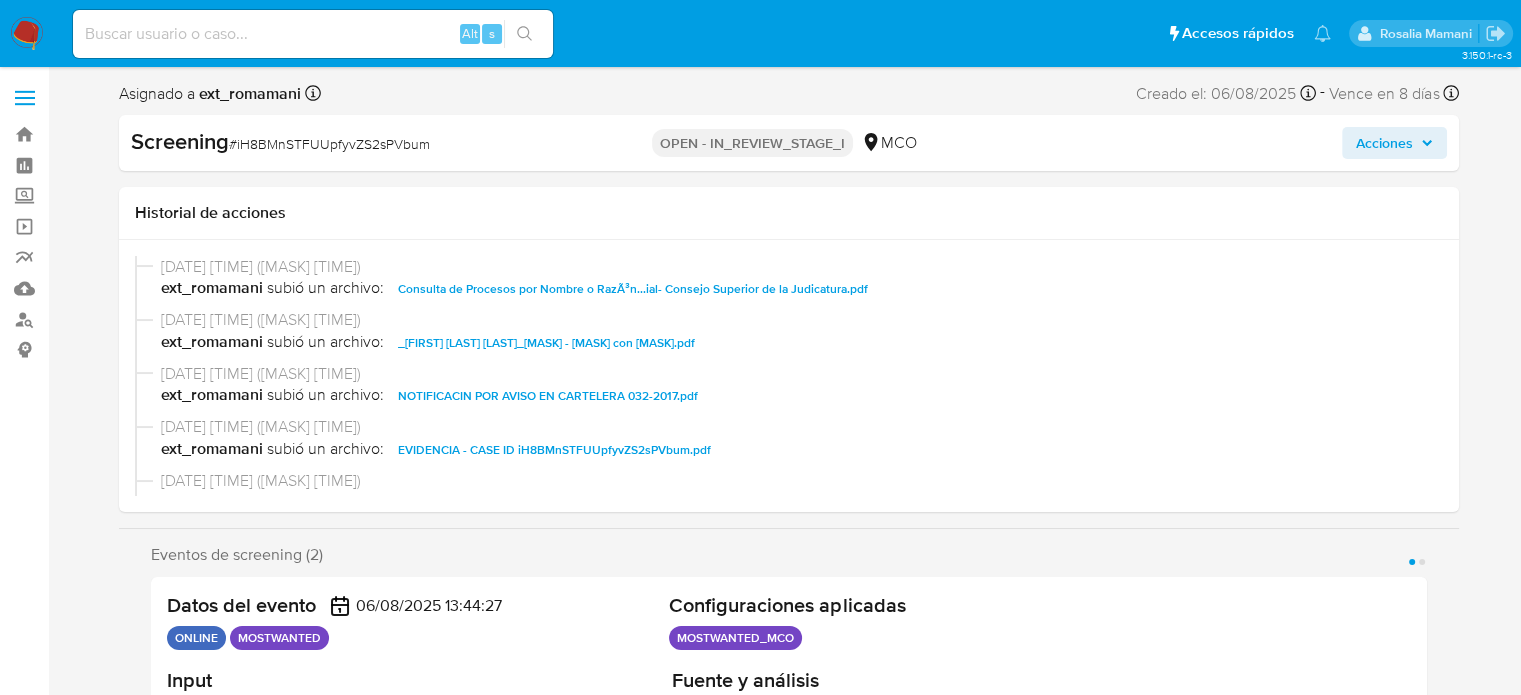 select on "10" 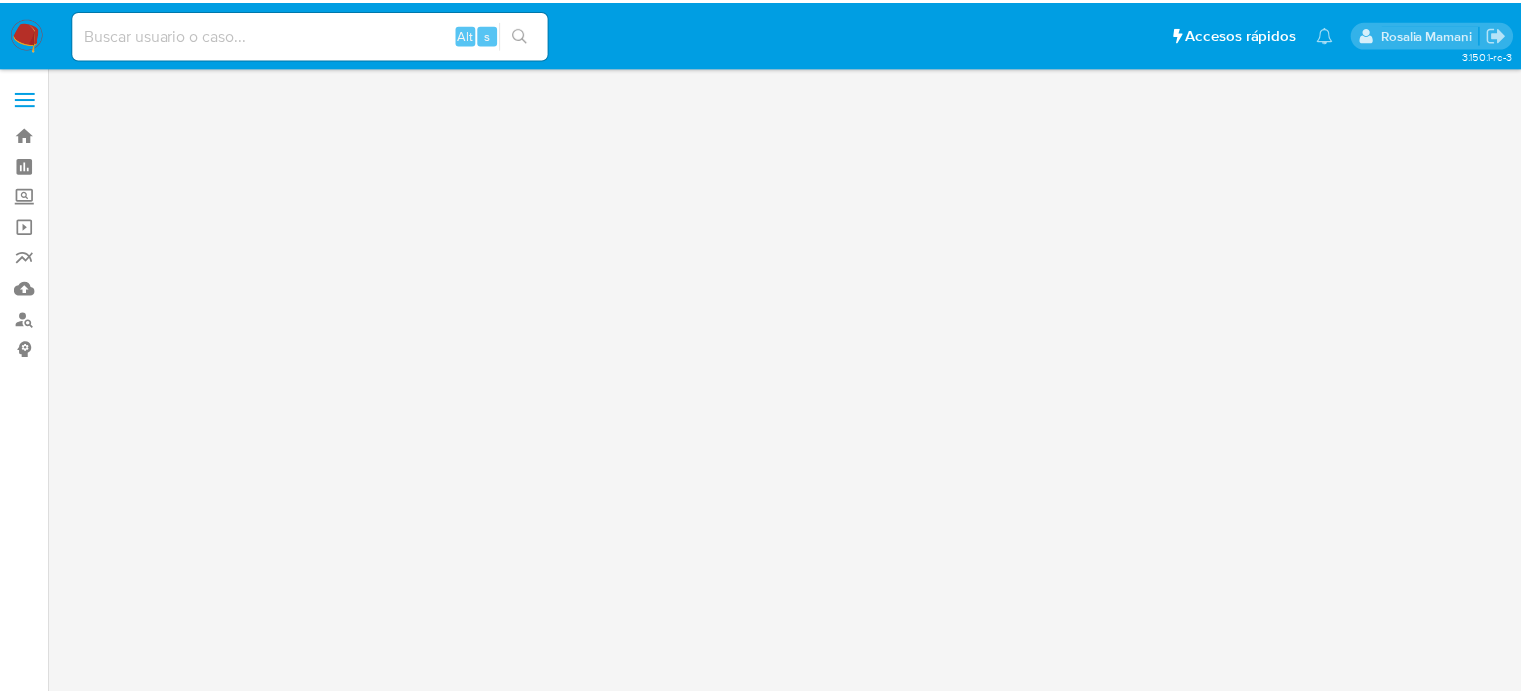 scroll, scrollTop: 0, scrollLeft: 0, axis: both 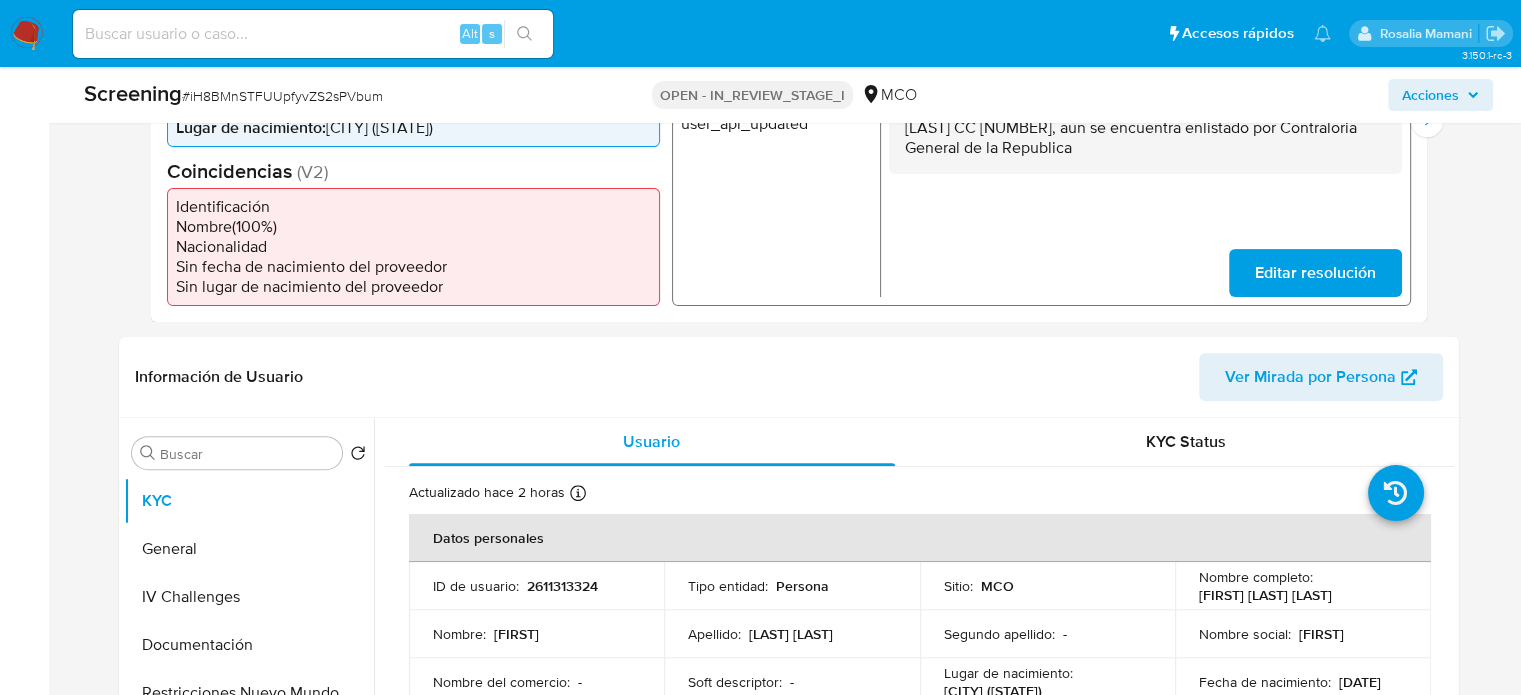 select on "10" 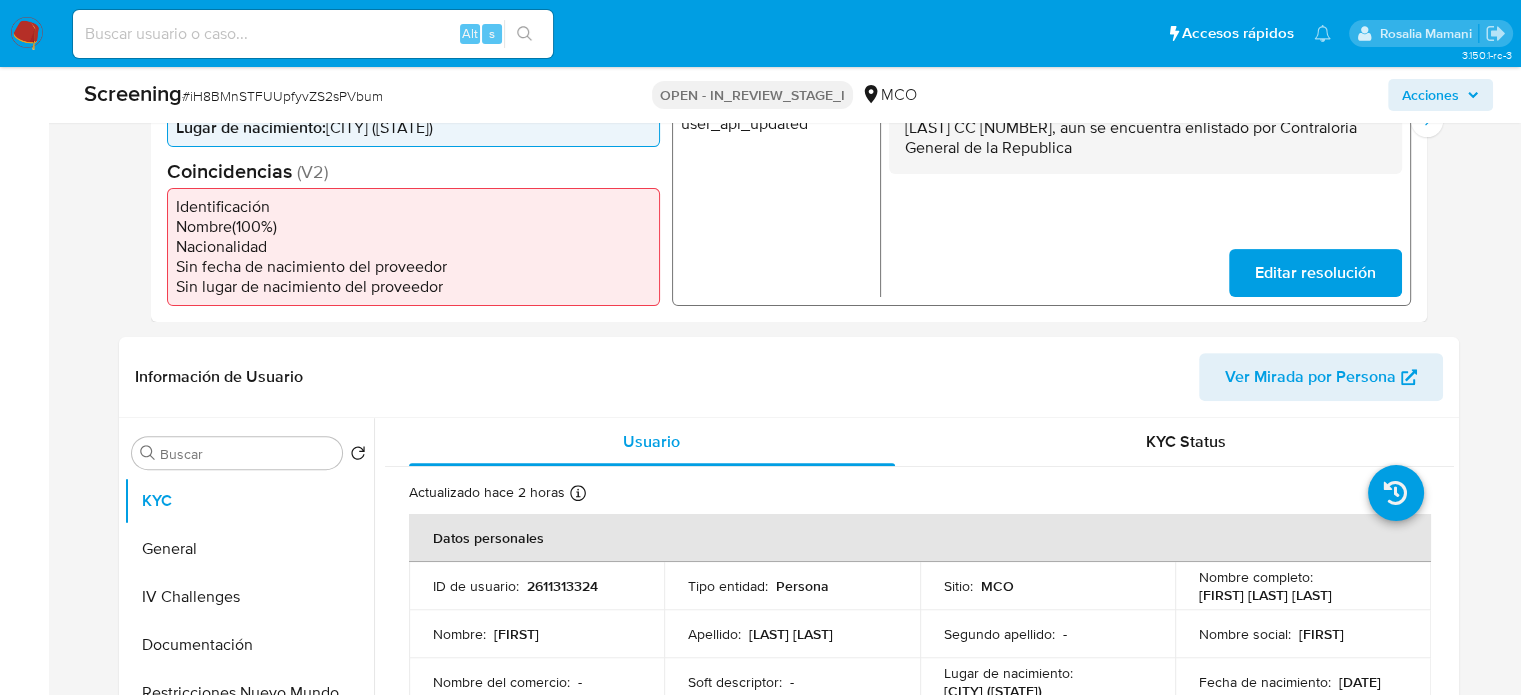 scroll, scrollTop: 900, scrollLeft: 0, axis: vertical 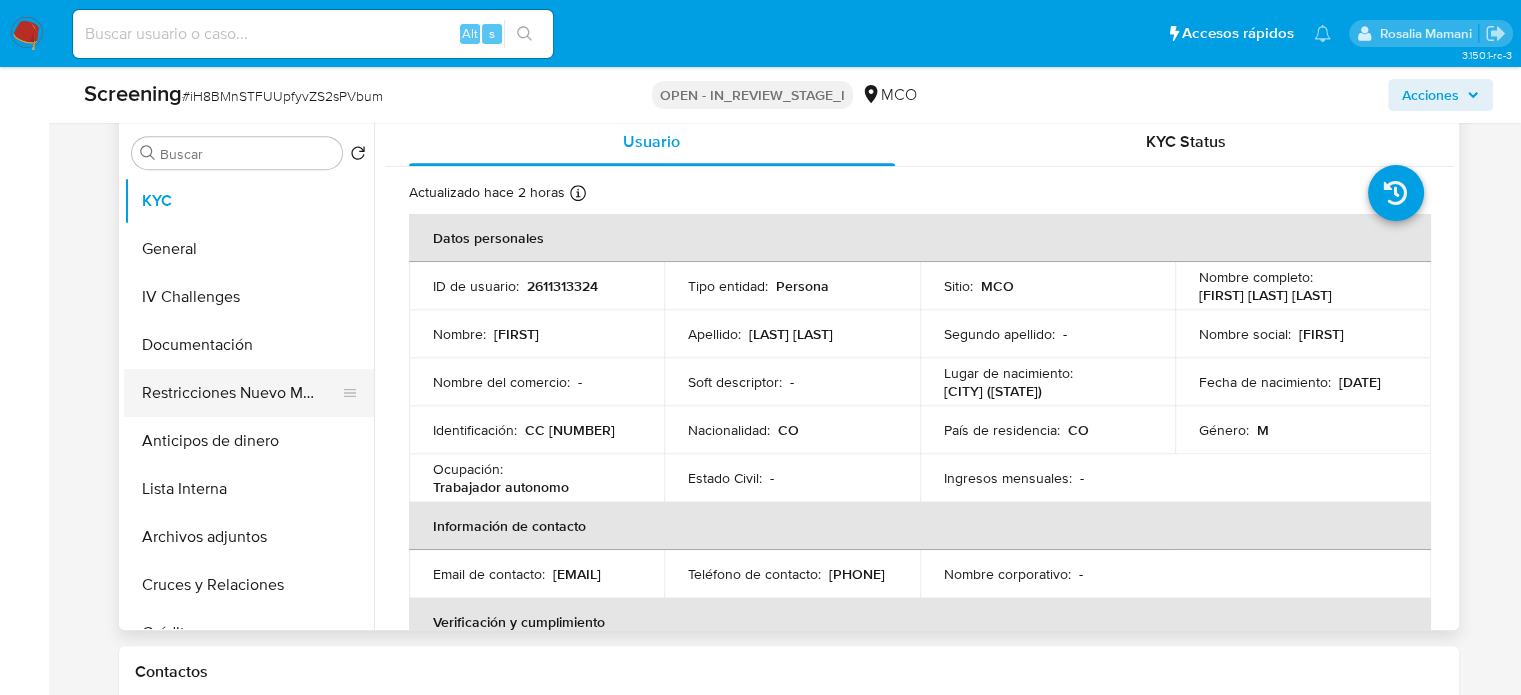 click on "Restricciones Nuevo Mundo" at bounding box center [241, 393] 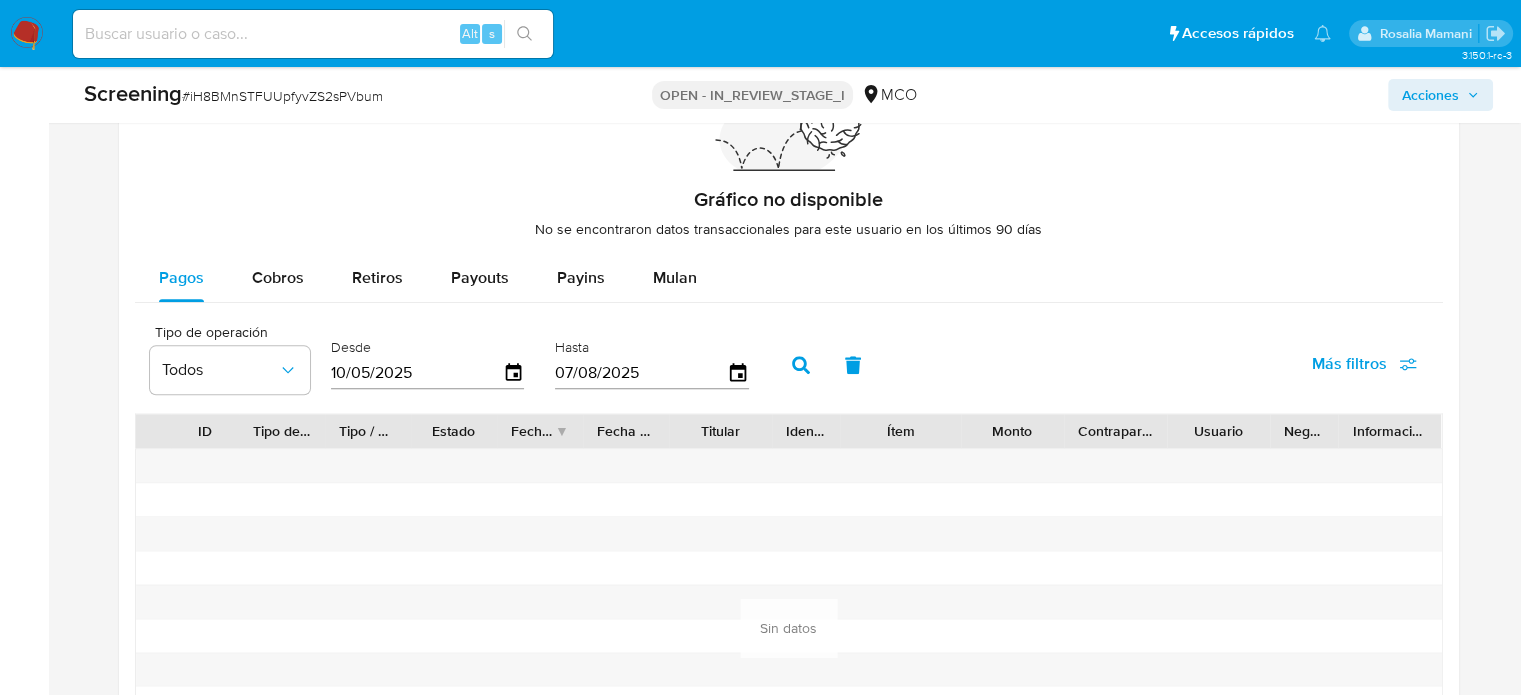 scroll, scrollTop: 3146, scrollLeft: 0, axis: vertical 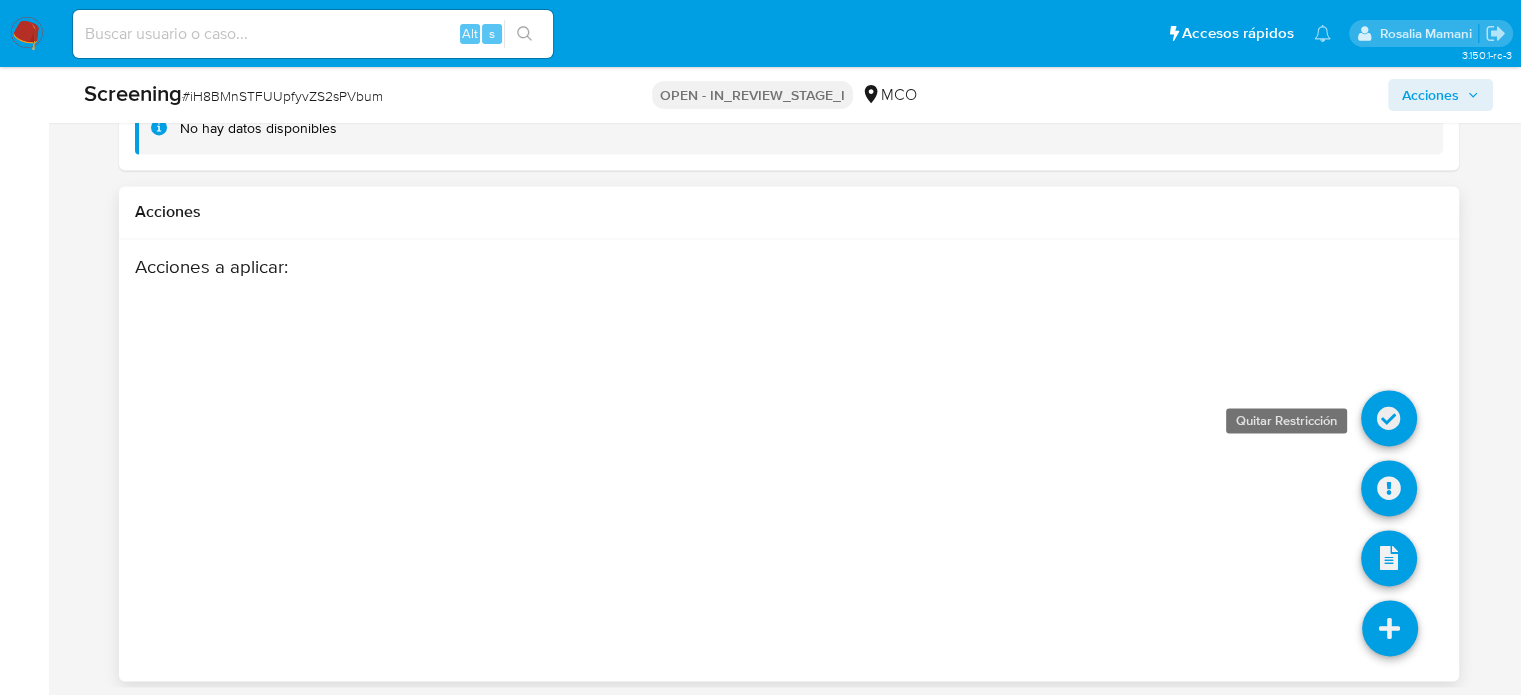 click at bounding box center (1389, 418) 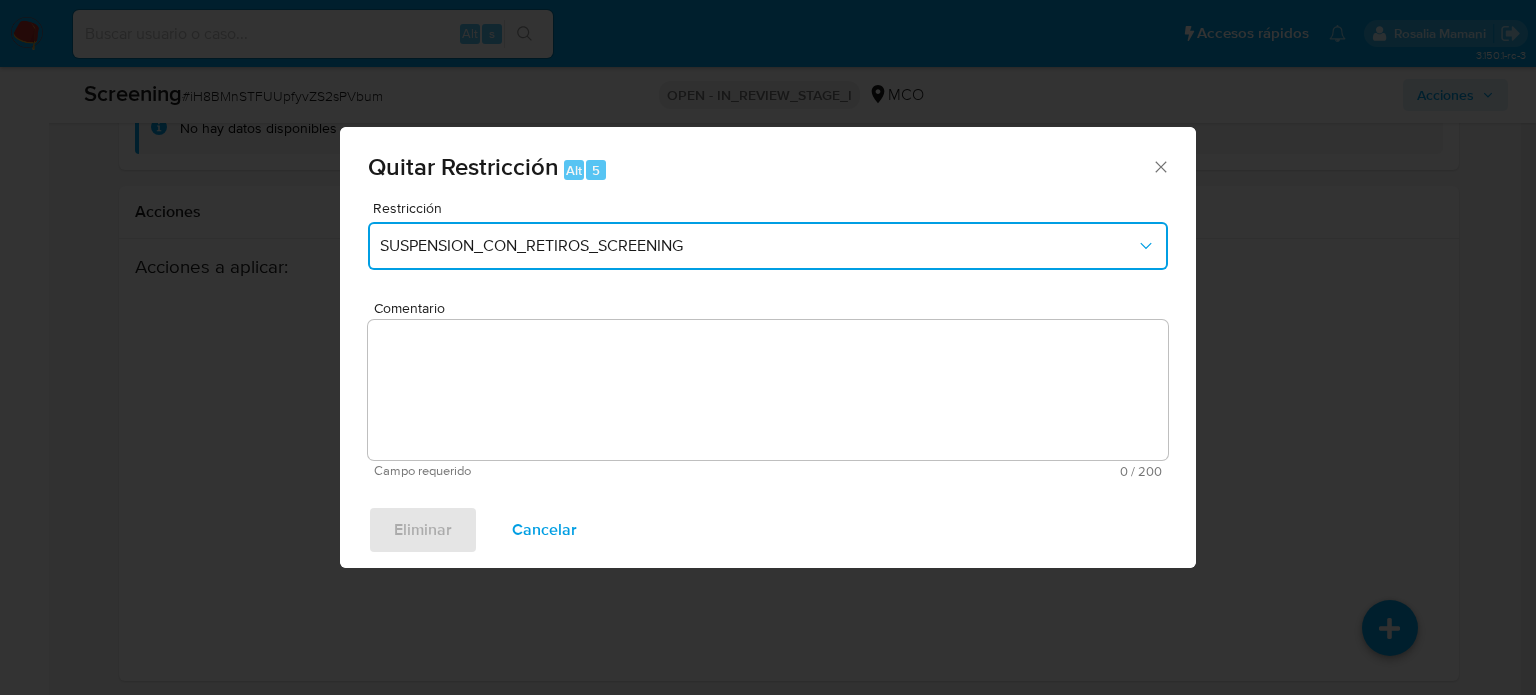 click on "SUSPENSION_CON_RETIROS_SCREENING" at bounding box center (758, 246) 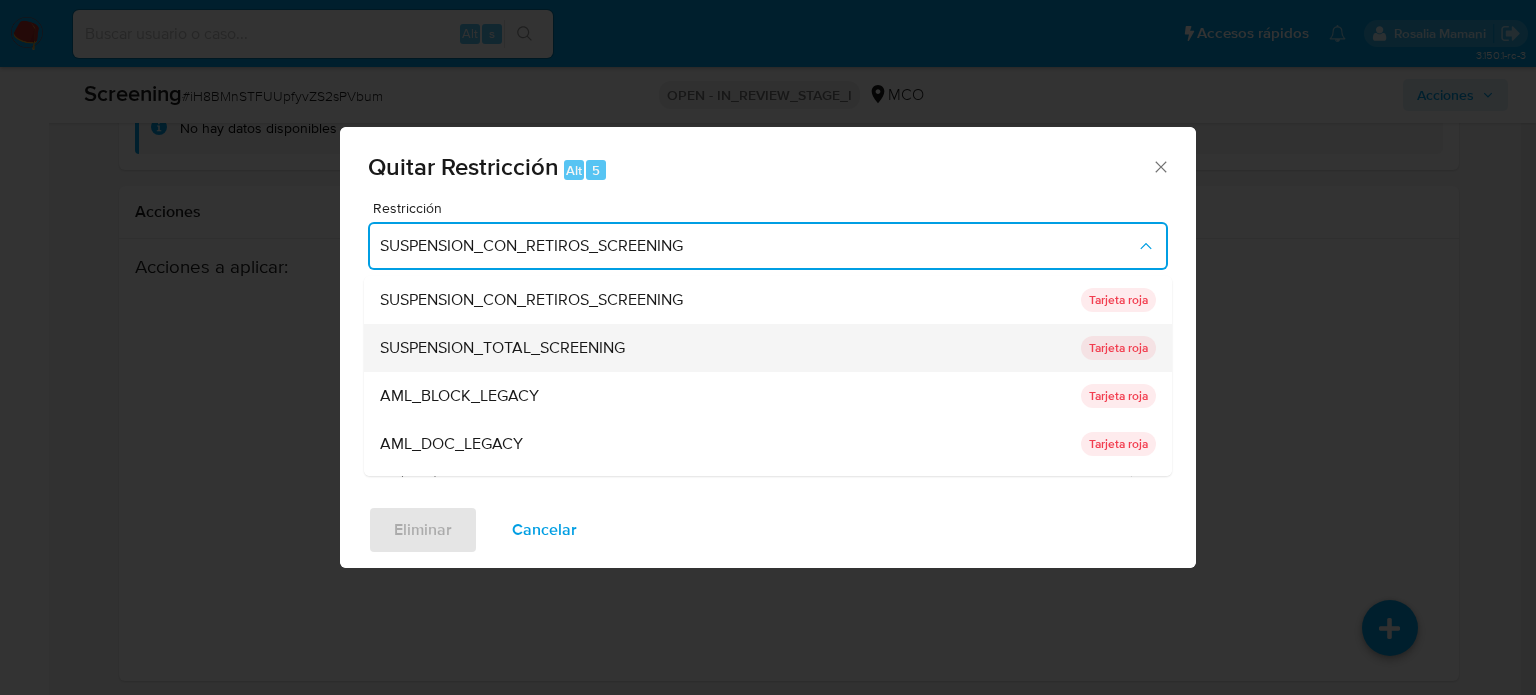 click on "SUSPENSION_TOTAL_SCREENING" at bounding box center (502, 348) 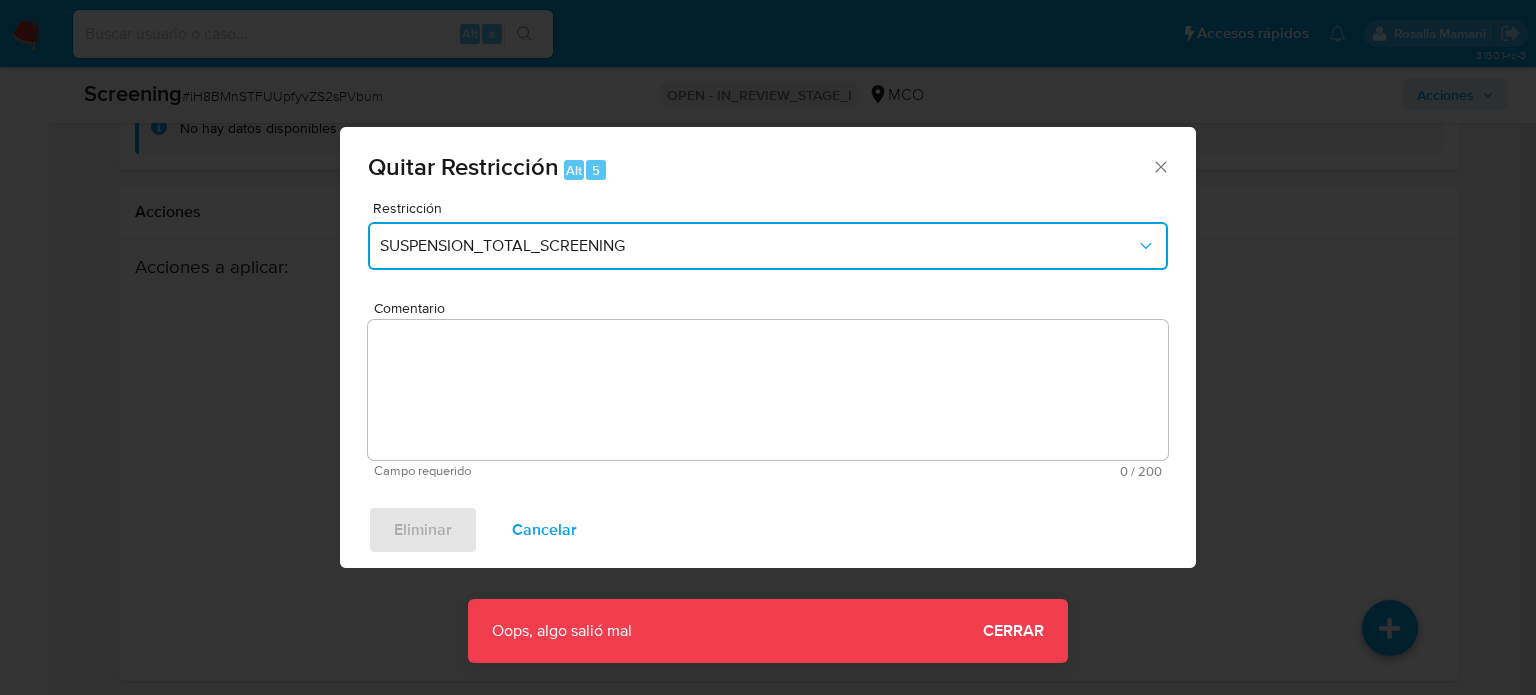 click on "Quitar Restricción Alt 5 Restricción SUSPENSION_TOTAL_SCREENING Comentario Campo requerido 0 / 200 200 caracteres restantes Eliminar Cancelar" at bounding box center [768, 347] 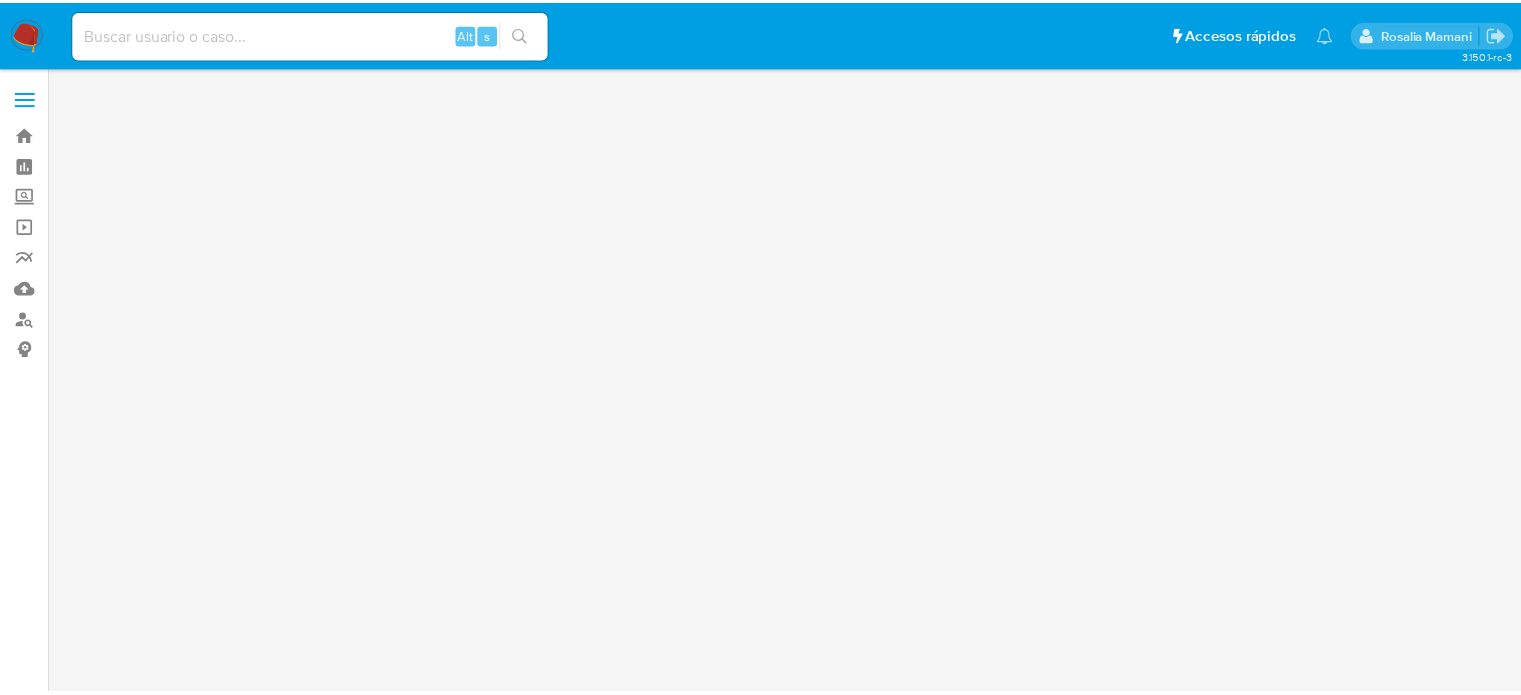 scroll, scrollTop: 0, scrollLeft: 0, axis: both 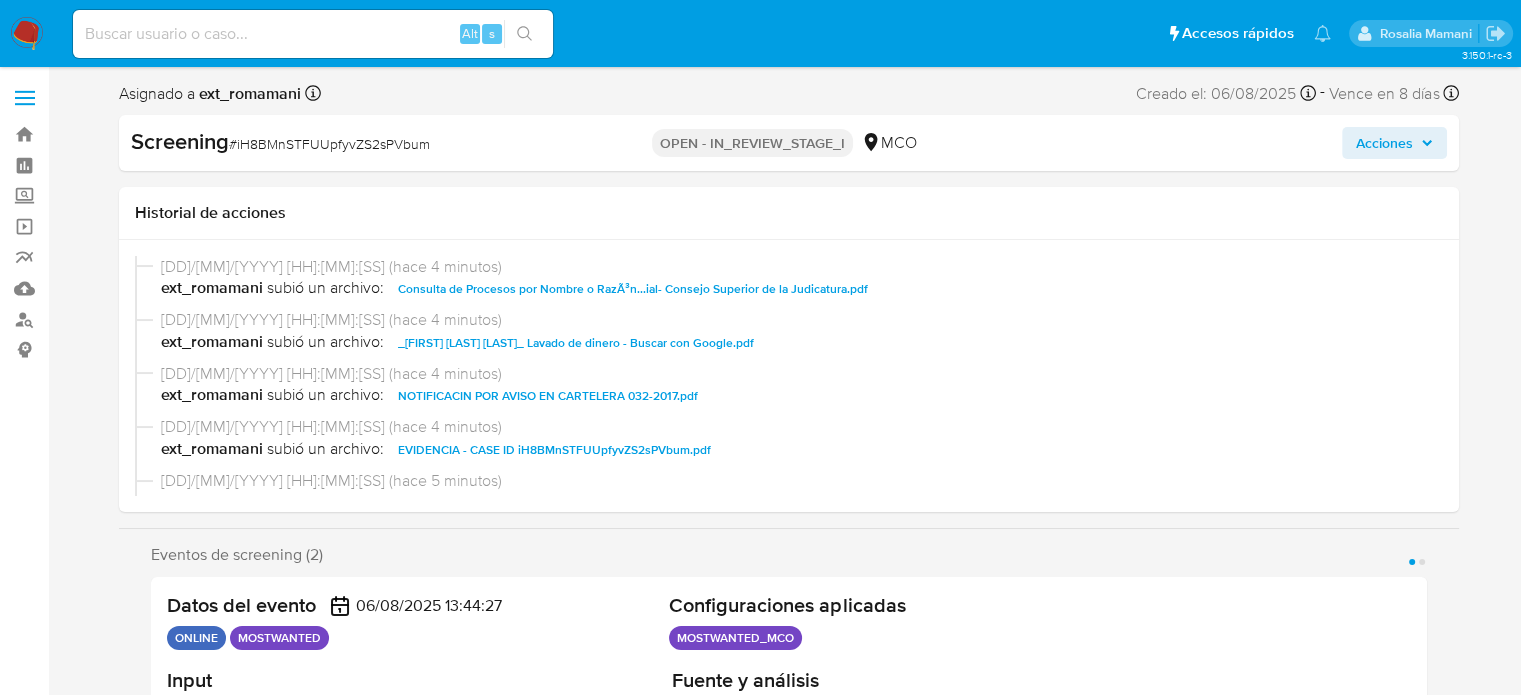 select on "10" 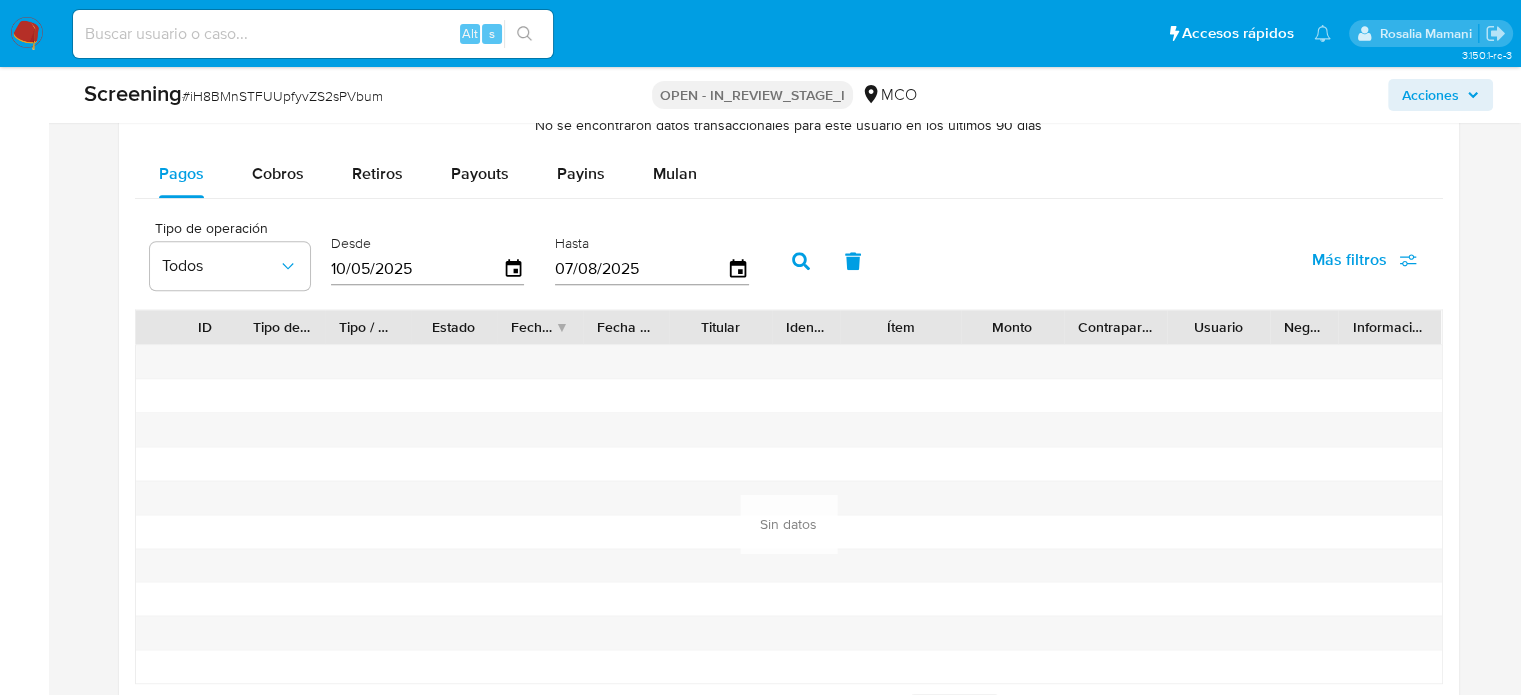 scroll, scrollTop: 3146, scrollLeft: 0, axis: vertical 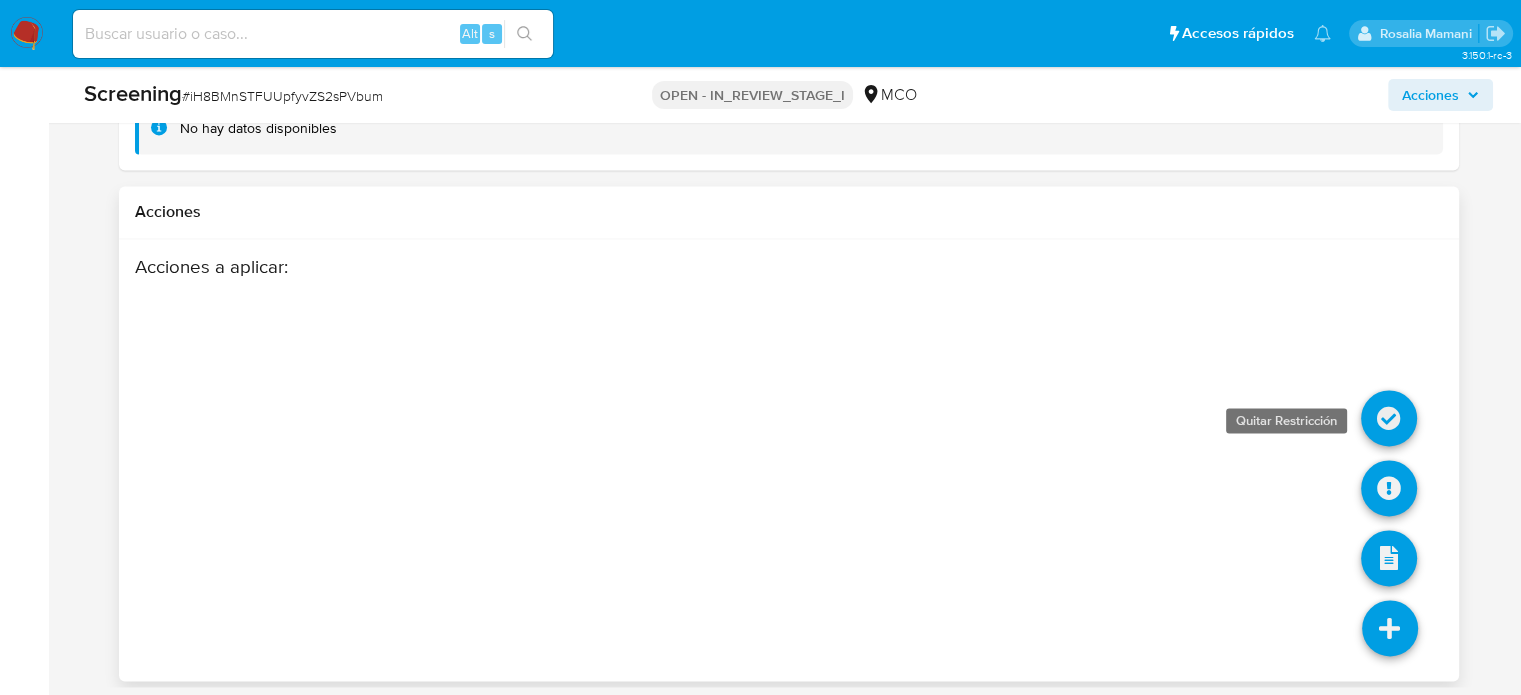 click at bounding box center (1389, 418) 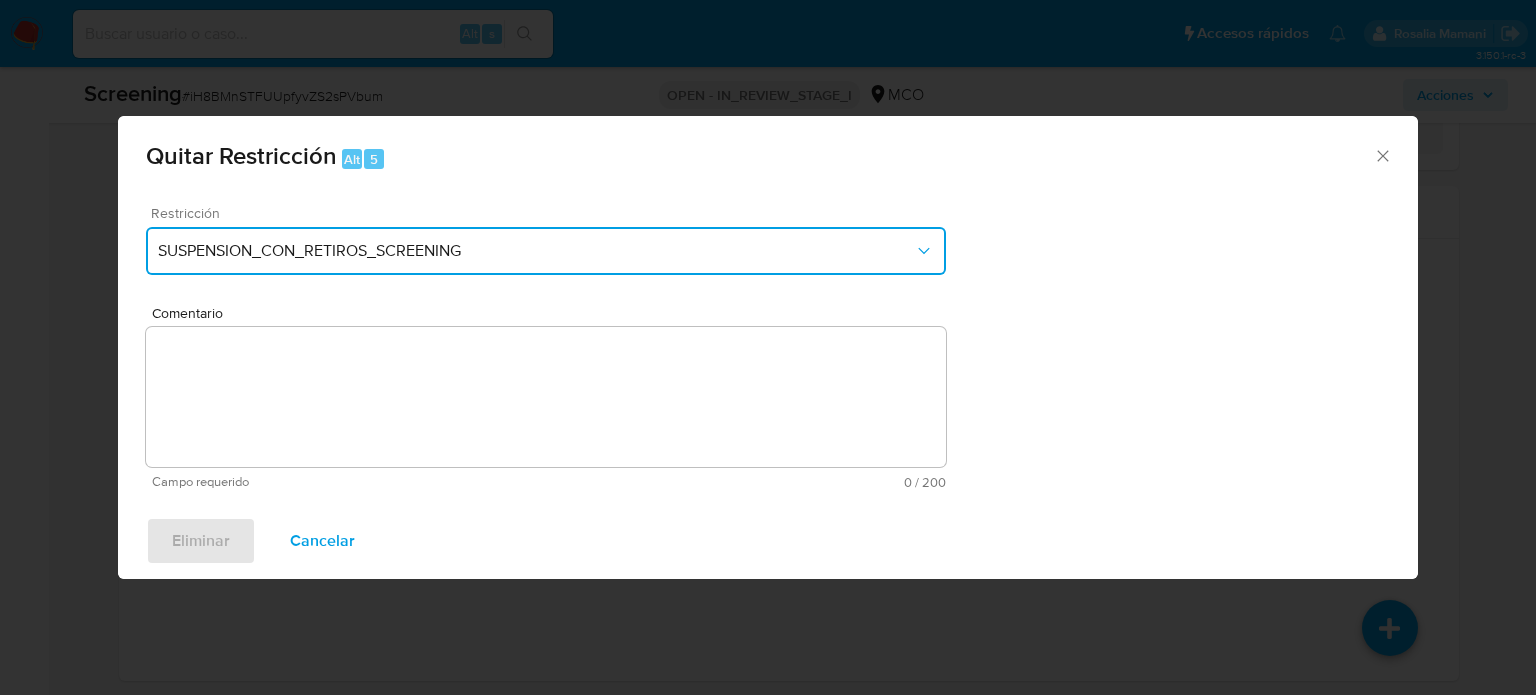 drag, startPoint x: 517, startPoint y: 241, endPoint x: 488, endPoint y: 265, distance: 37.64306 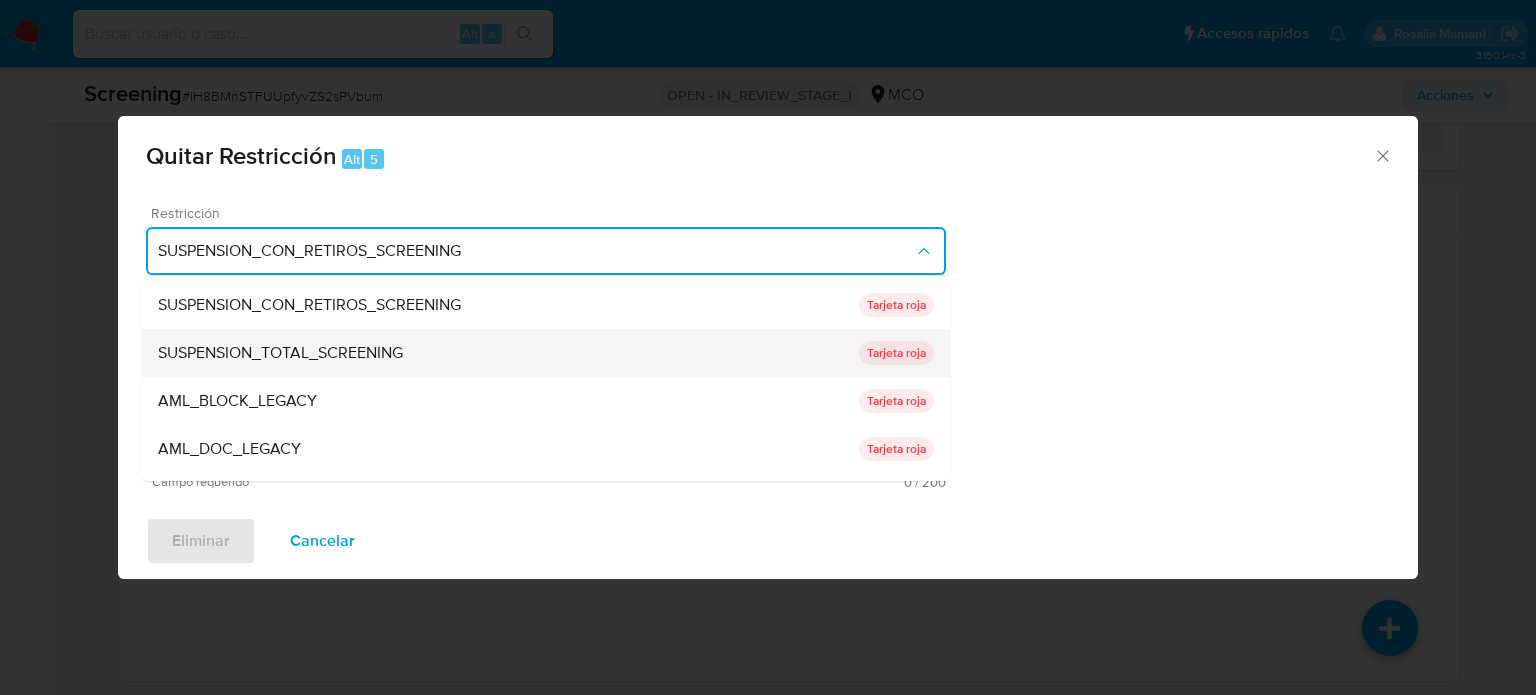 click on "SUSPENSION_TOTAL_SCREENING" at bounding box center [280, 353] 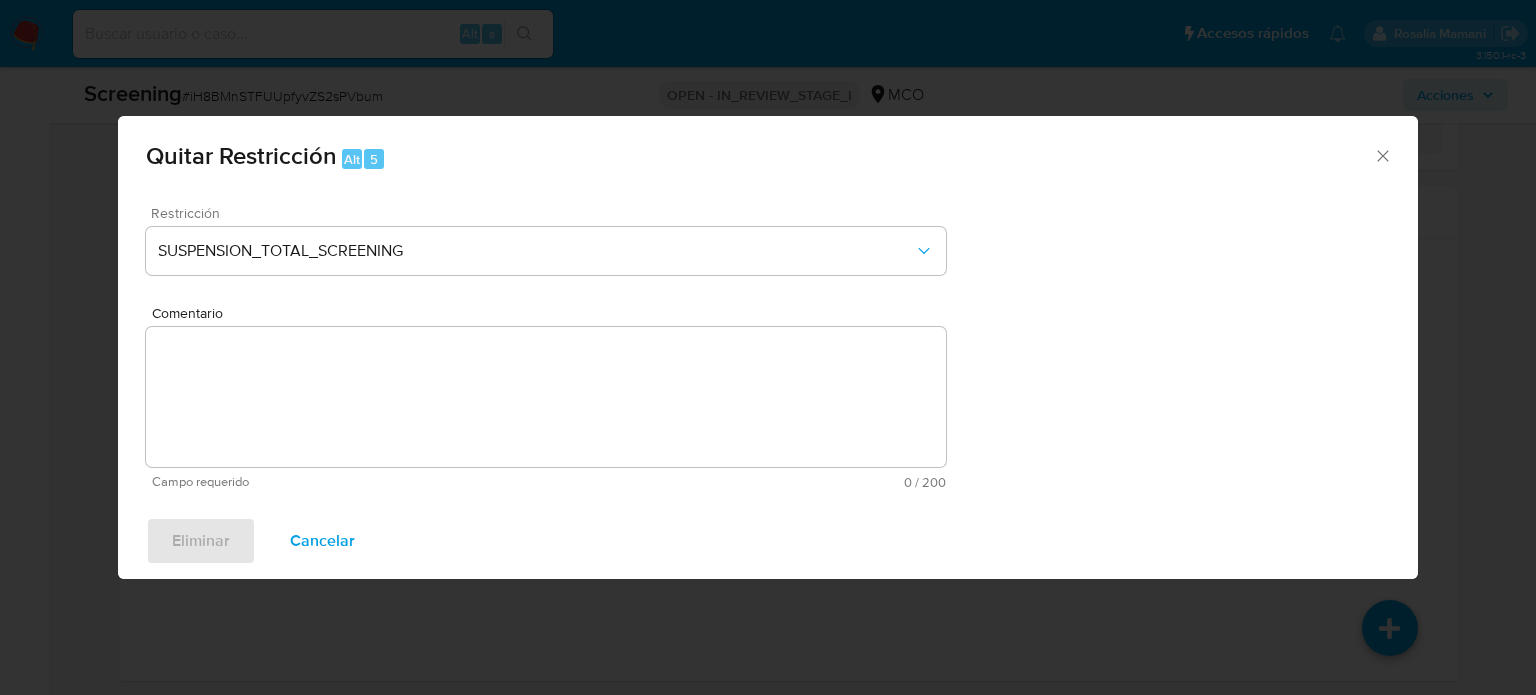 click on "Cancelar" at bounding box center [322, 541] 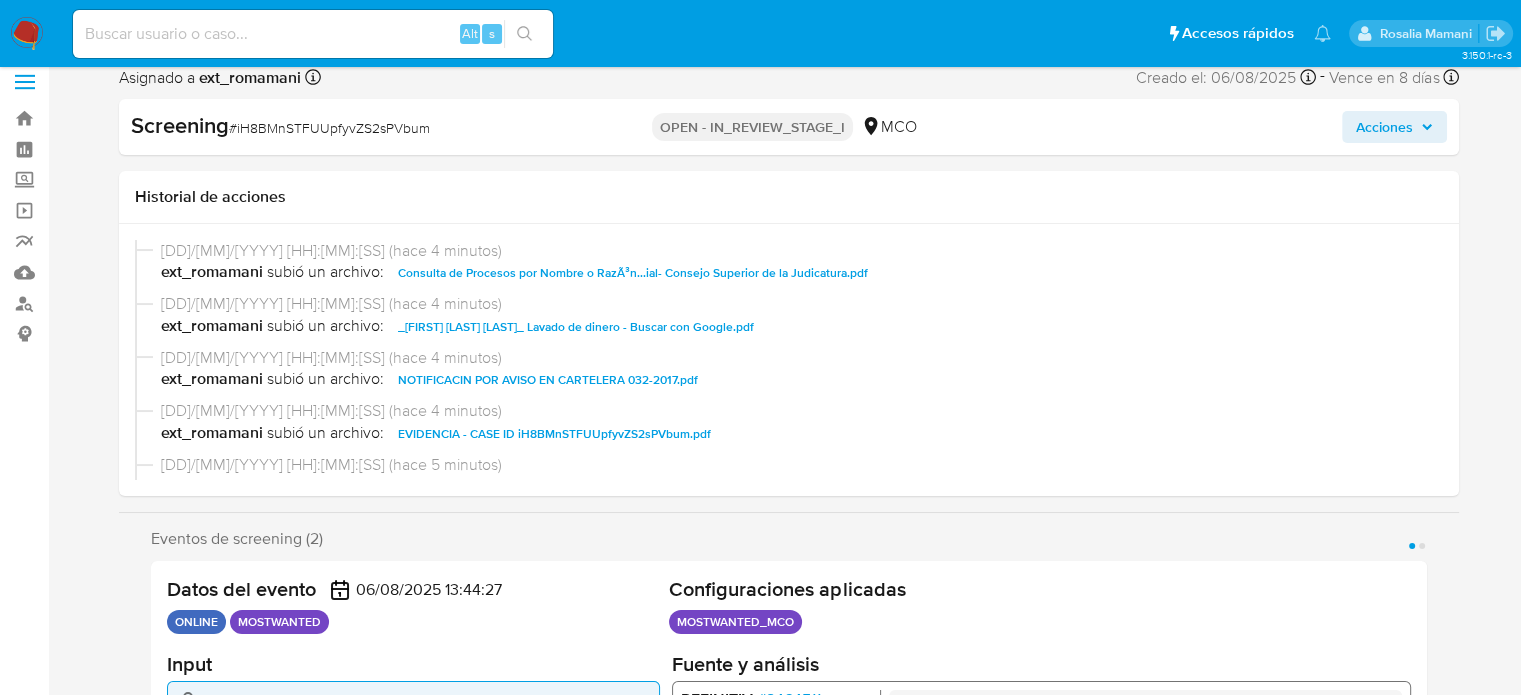 scroll, scrollTop: 0, scrollLeft: 0, axis: both 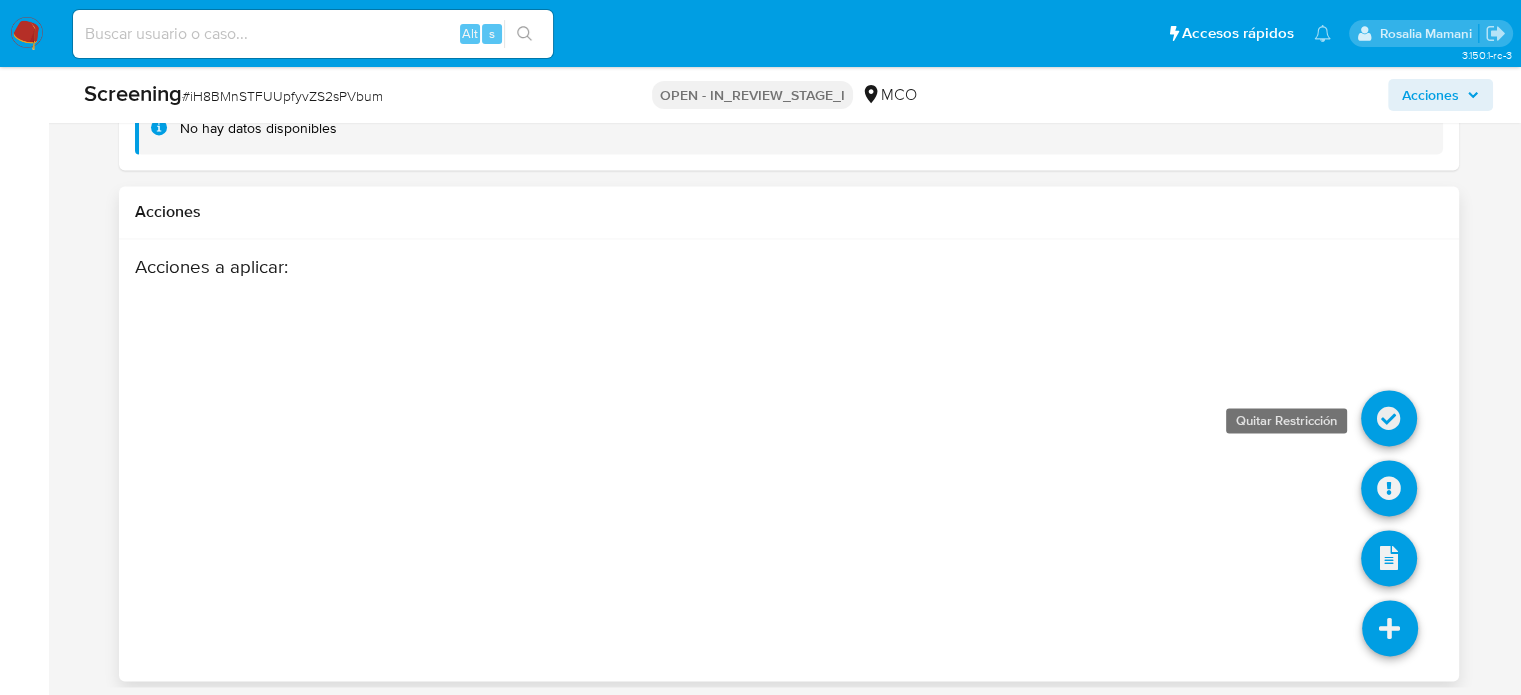 click at bounding box center [1389, 418] 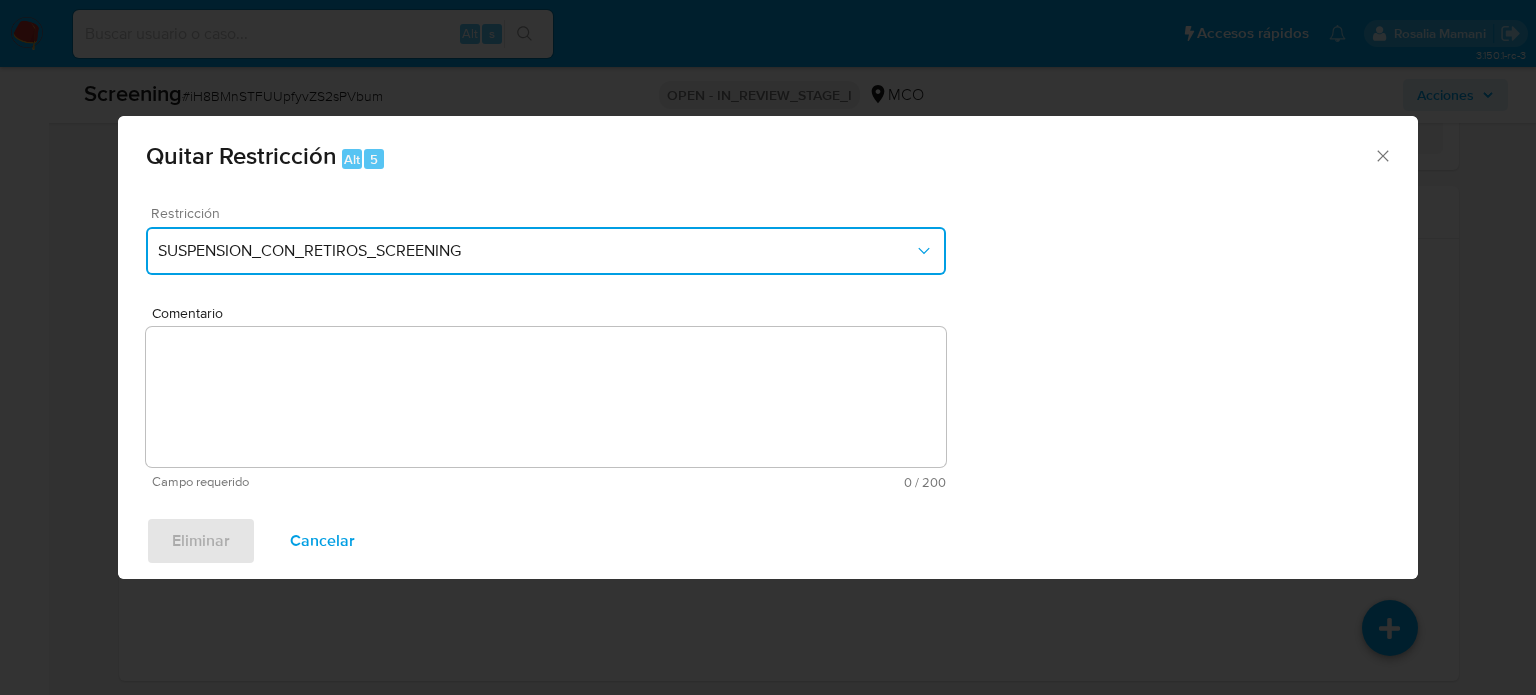 click on "SUSPENSION_CON_RETIROS_SCREENING" at bounding box center [536, 251] 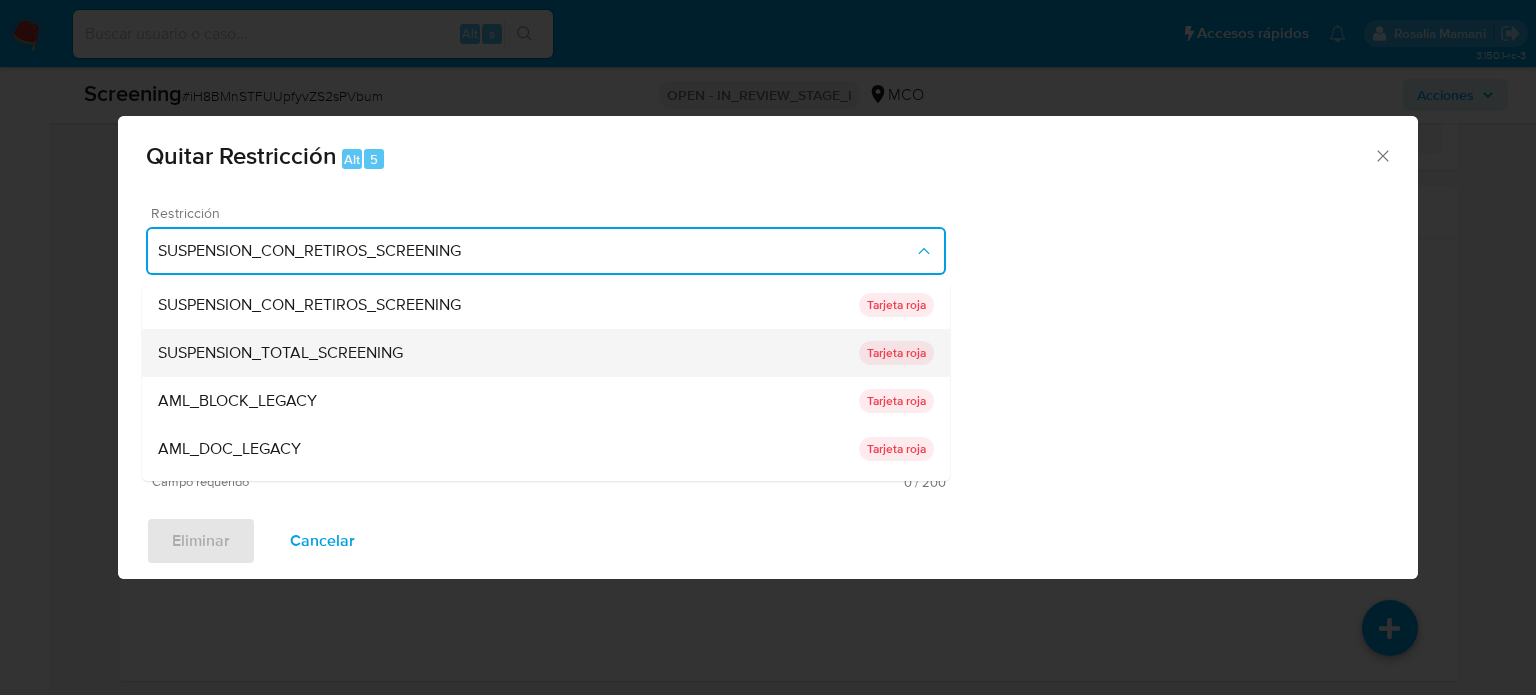 click on "SUSPENSION_TOTAL_SCREENING" at bounding box center (508, 353) 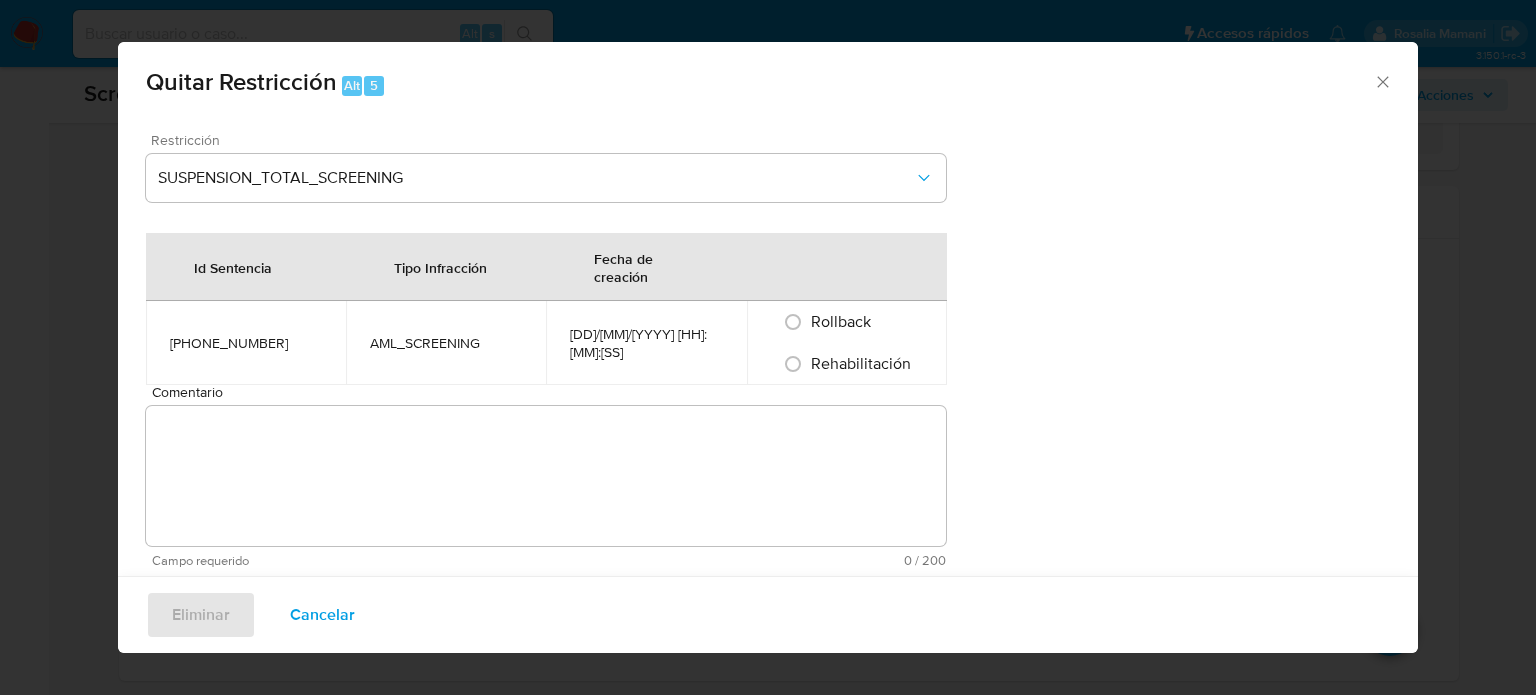 click on "Rehabilitación" at bounding box center (847, 364) 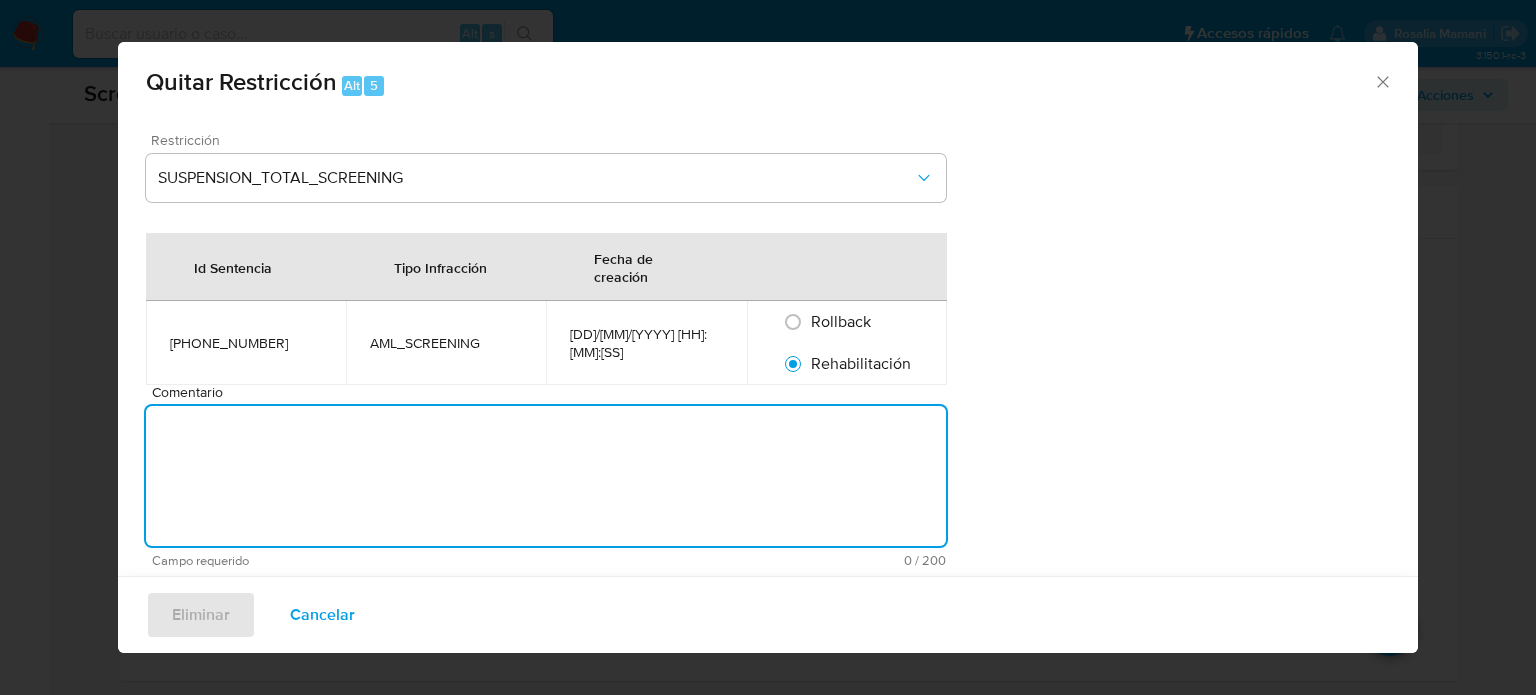click on "Comentario" at bounding box center [546, 476] 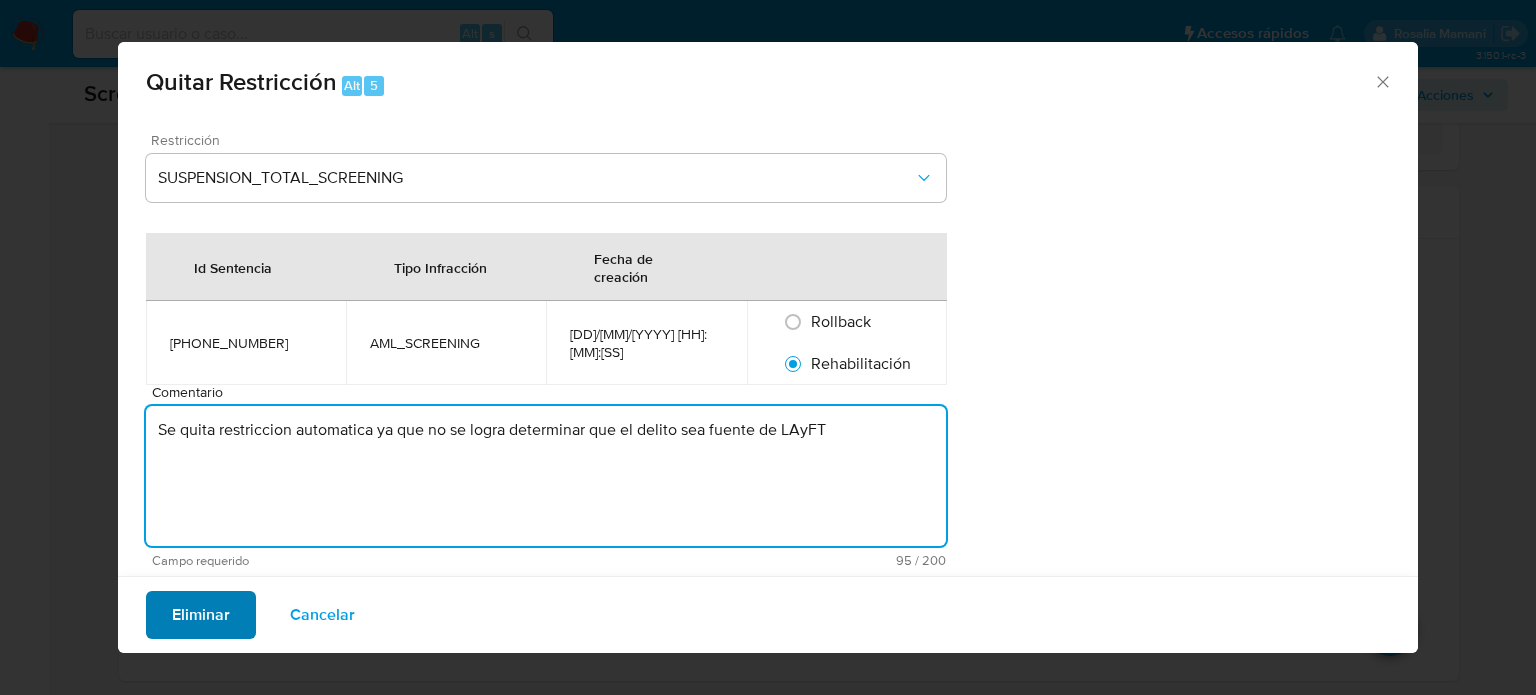 type on "Se quita restriccion automatica ya que no se logra determinar que el delito sea fuente de LAyFT" 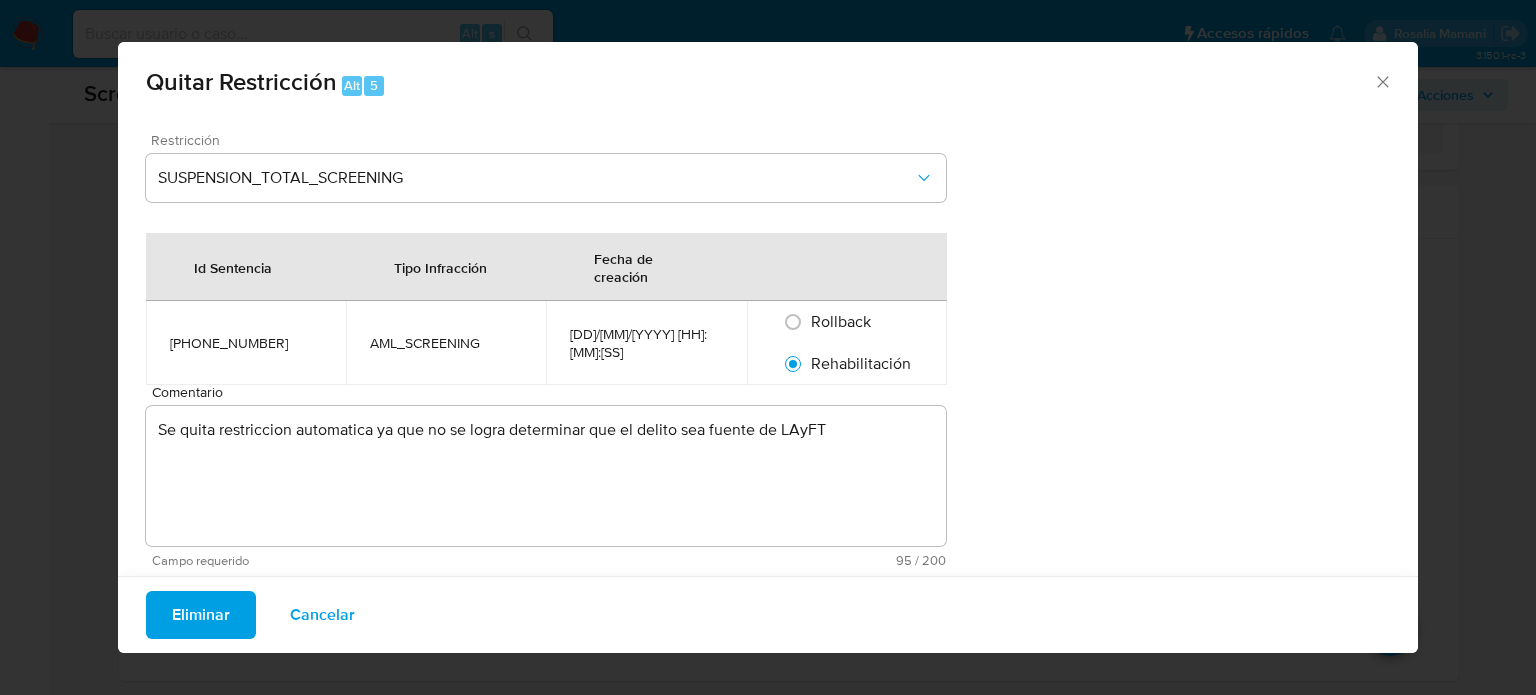 click on "Eliminar" at bounding box center [201, 615] 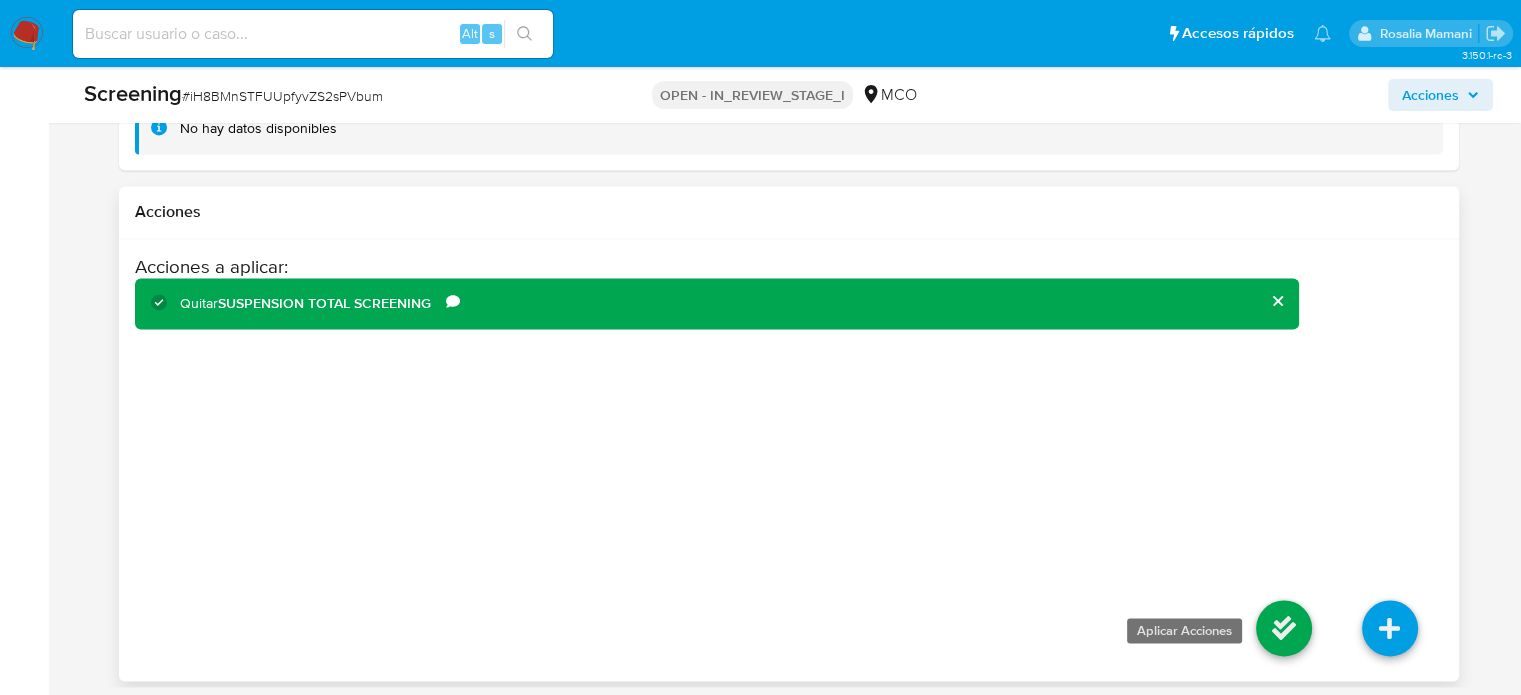 click at bounding box center (1284, 628) 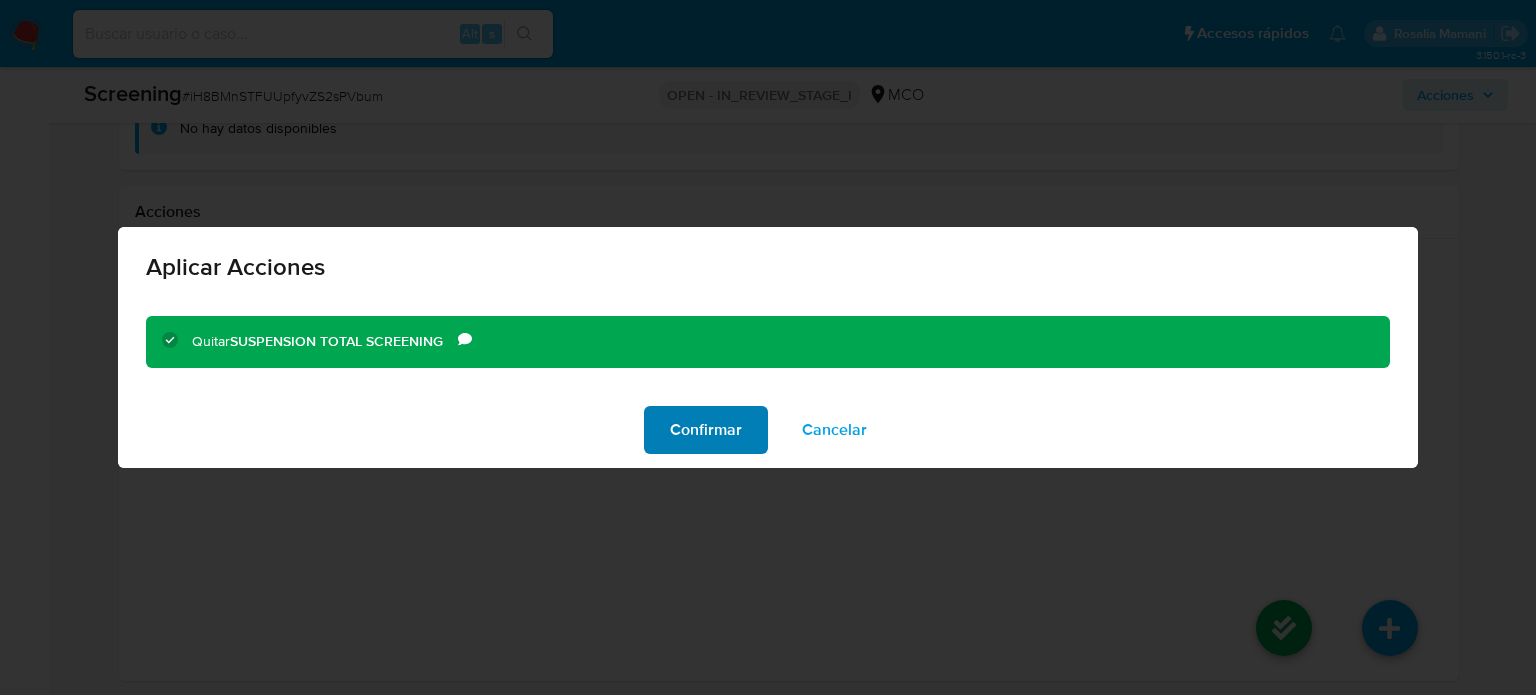 click on "Confirmar" at bounding box center [706, 430] 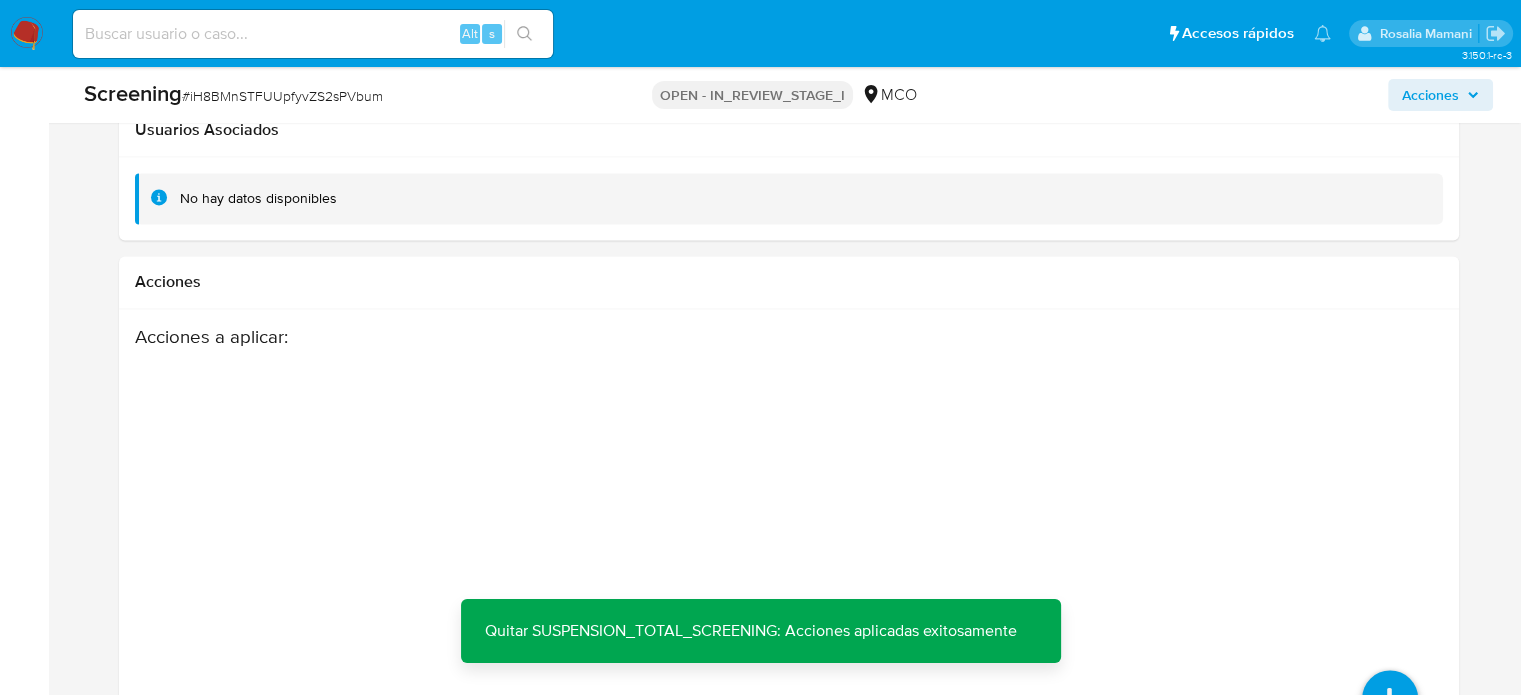 scroll, scrollTop: 3046, scrollLeft: 0, axis: vertical 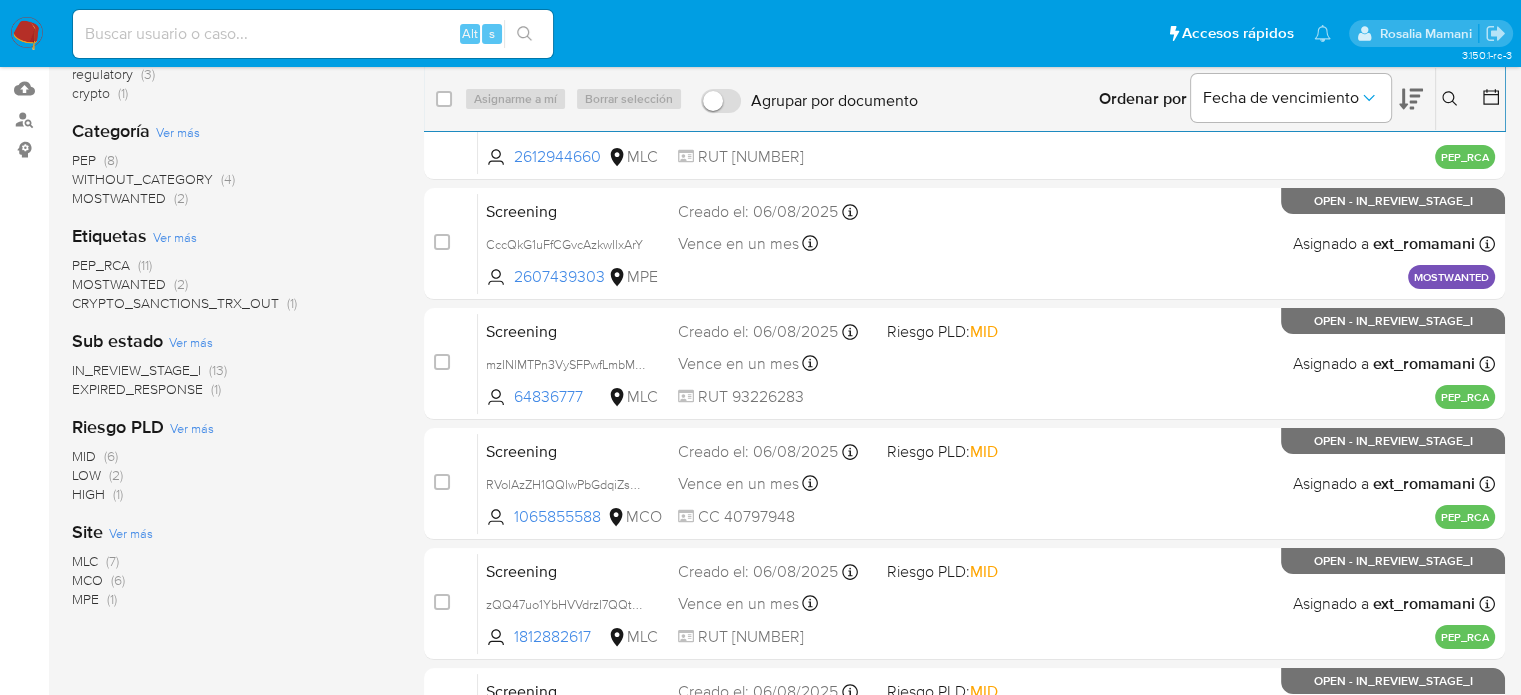 click on "MOSTWANTED (2)" at bounding box center (130, 284) 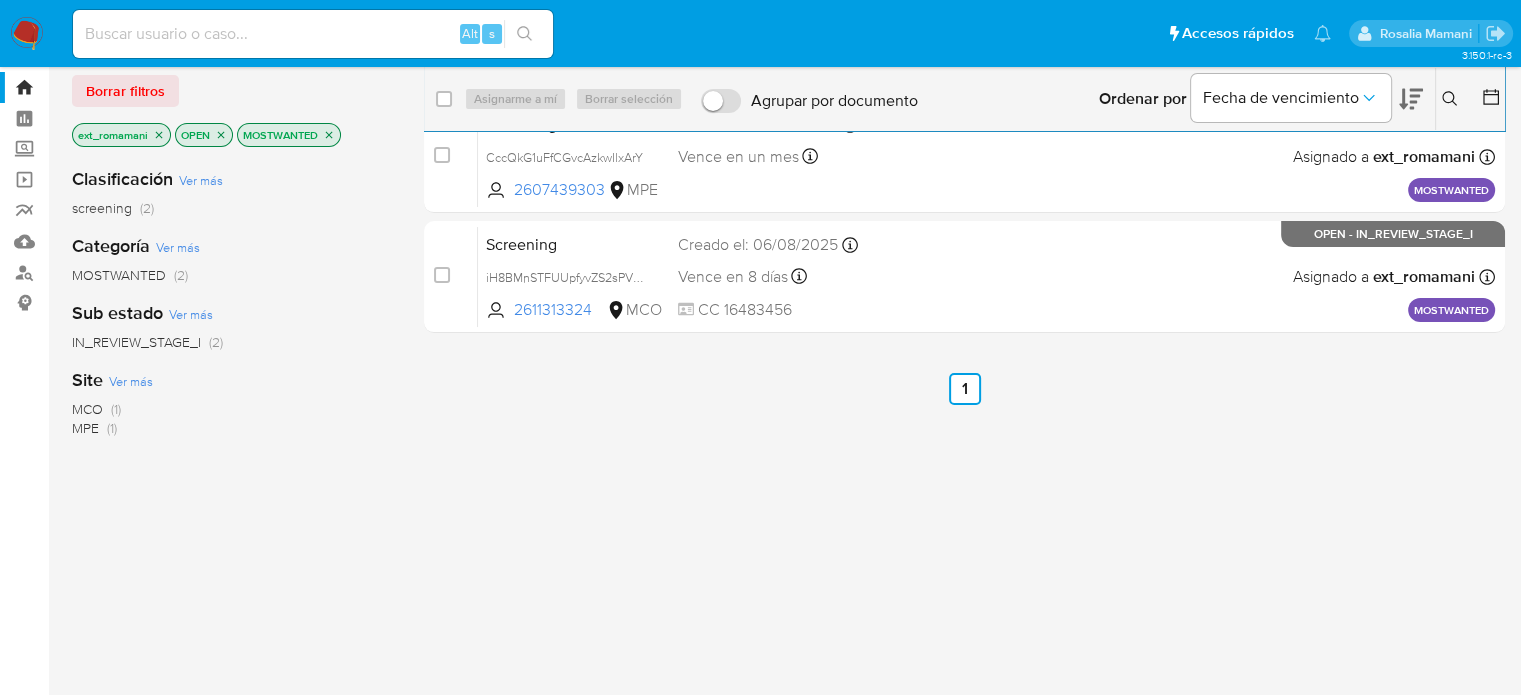 scroll, scrollTop: 0, scrollLeft: 0, axis: both 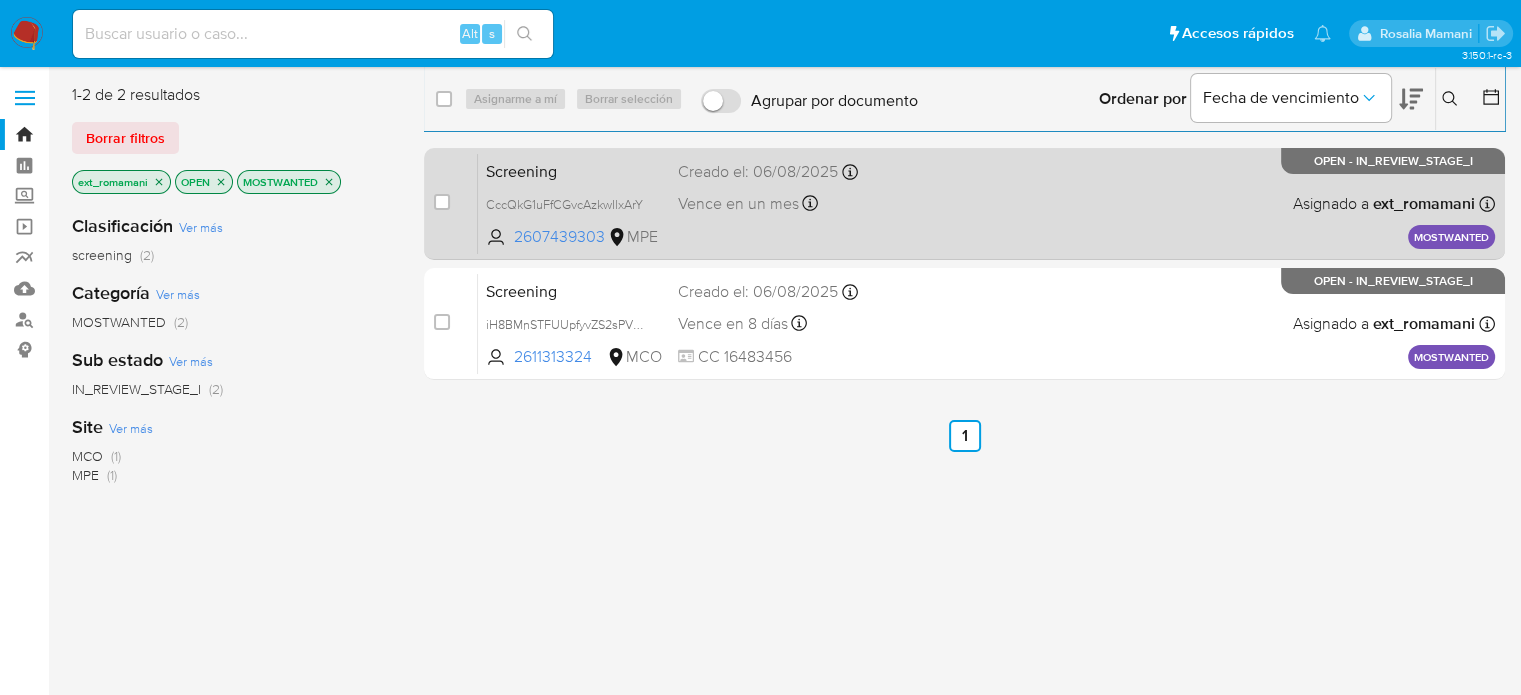 click on "Vence en un mes" at bounding box center [738, 204] 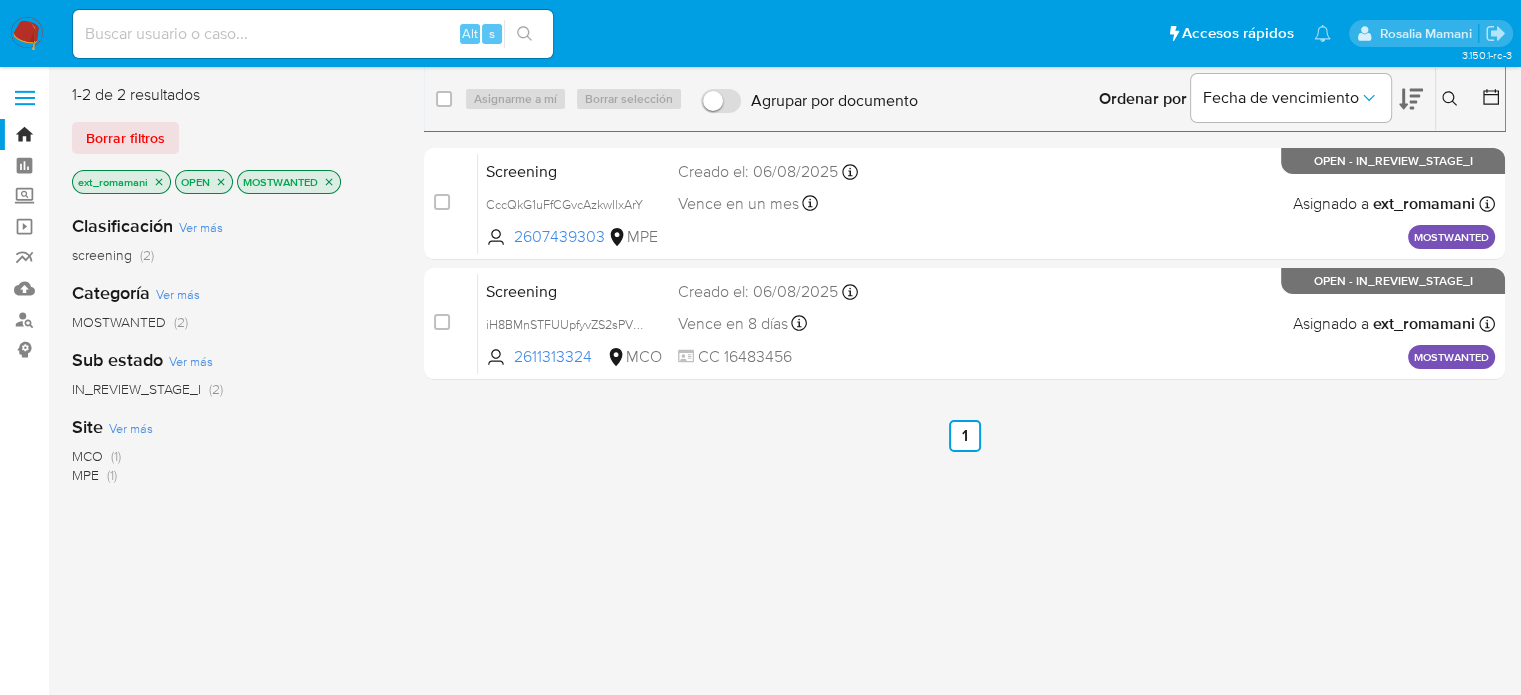 click at bounding box center (27, 34) 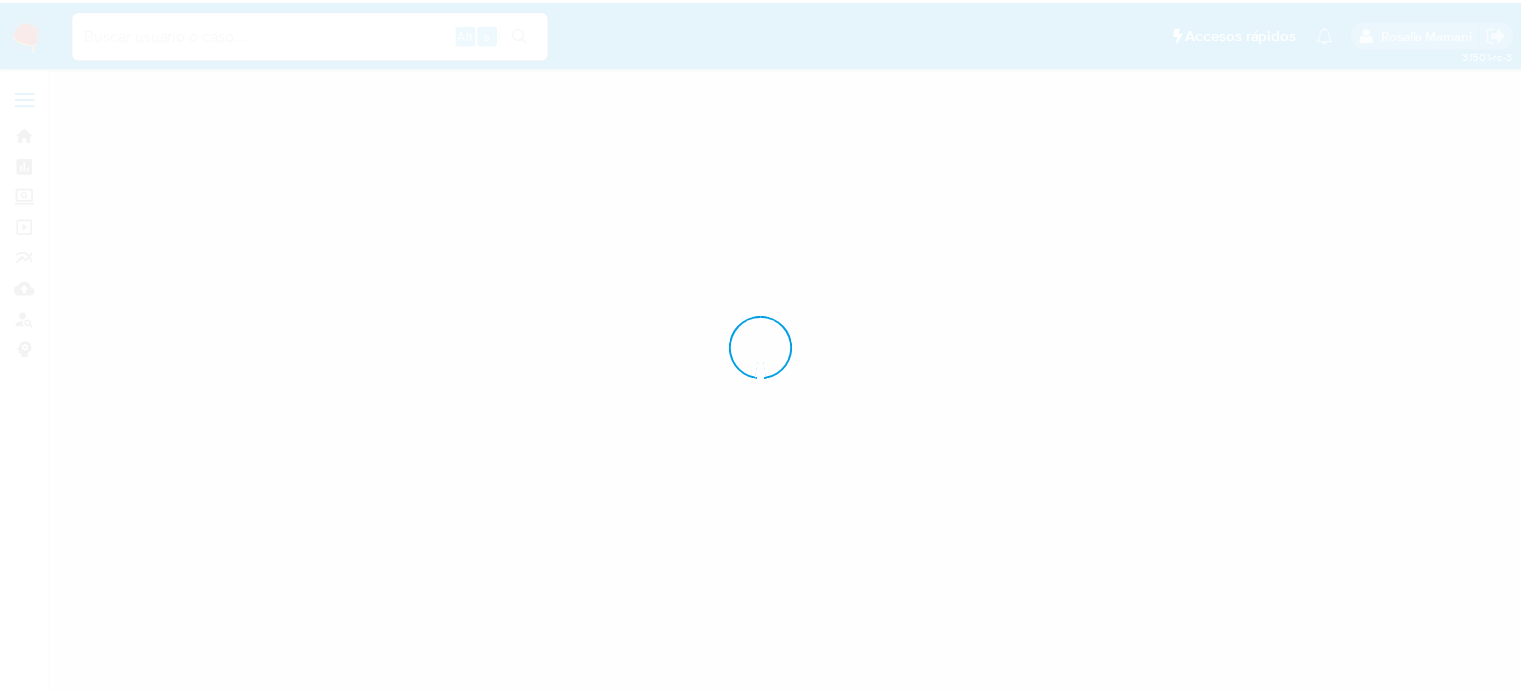 scroll, scrollTop: 0, scrollLeft: 0, axis: both 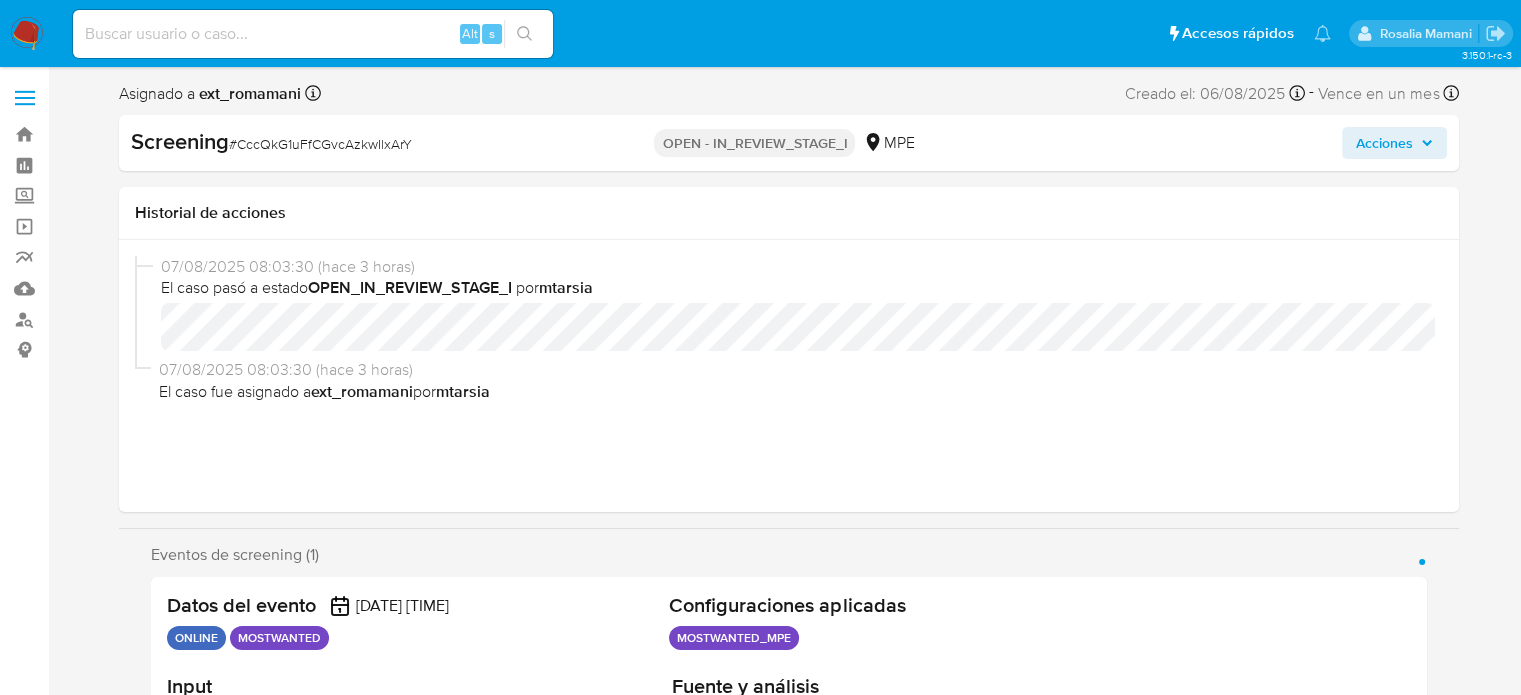 select on "10" 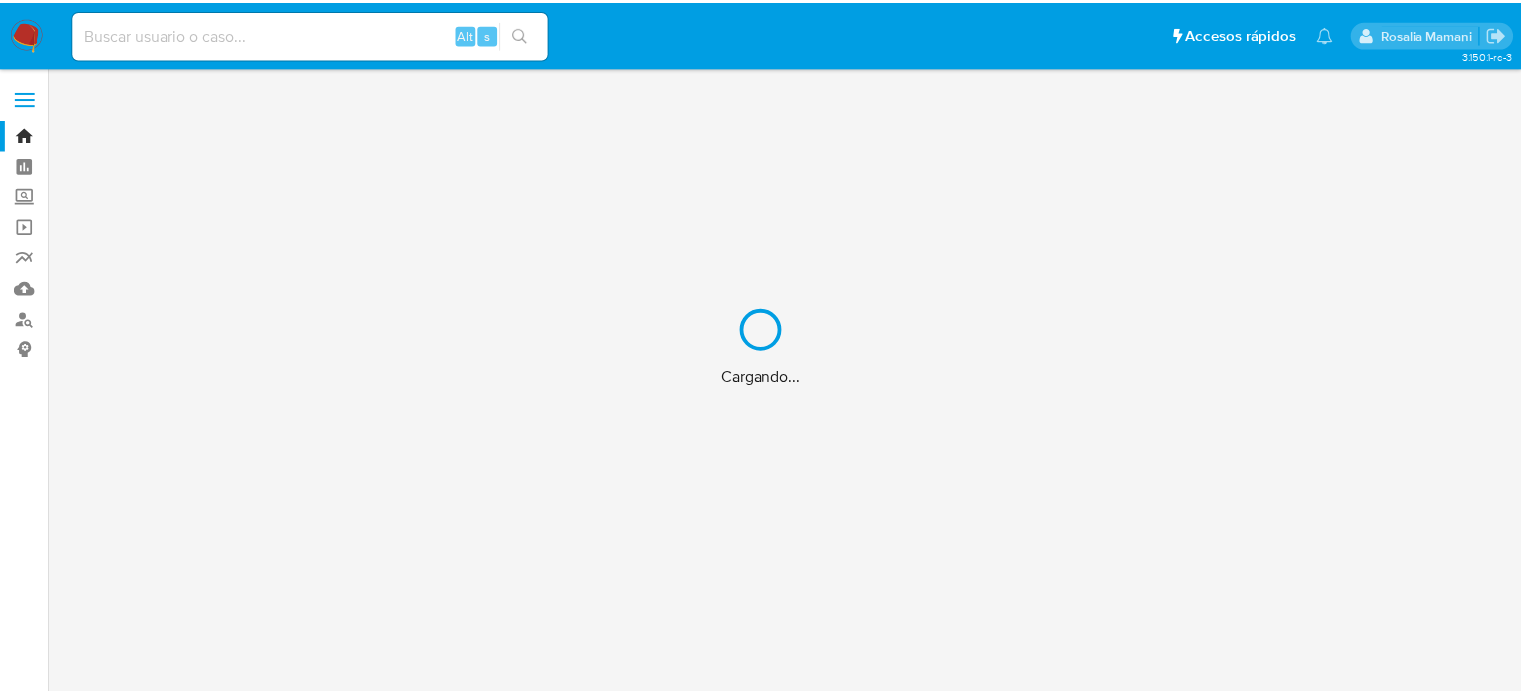 scroll, scrollTop: 0, scrollLeft: 0, axis: both 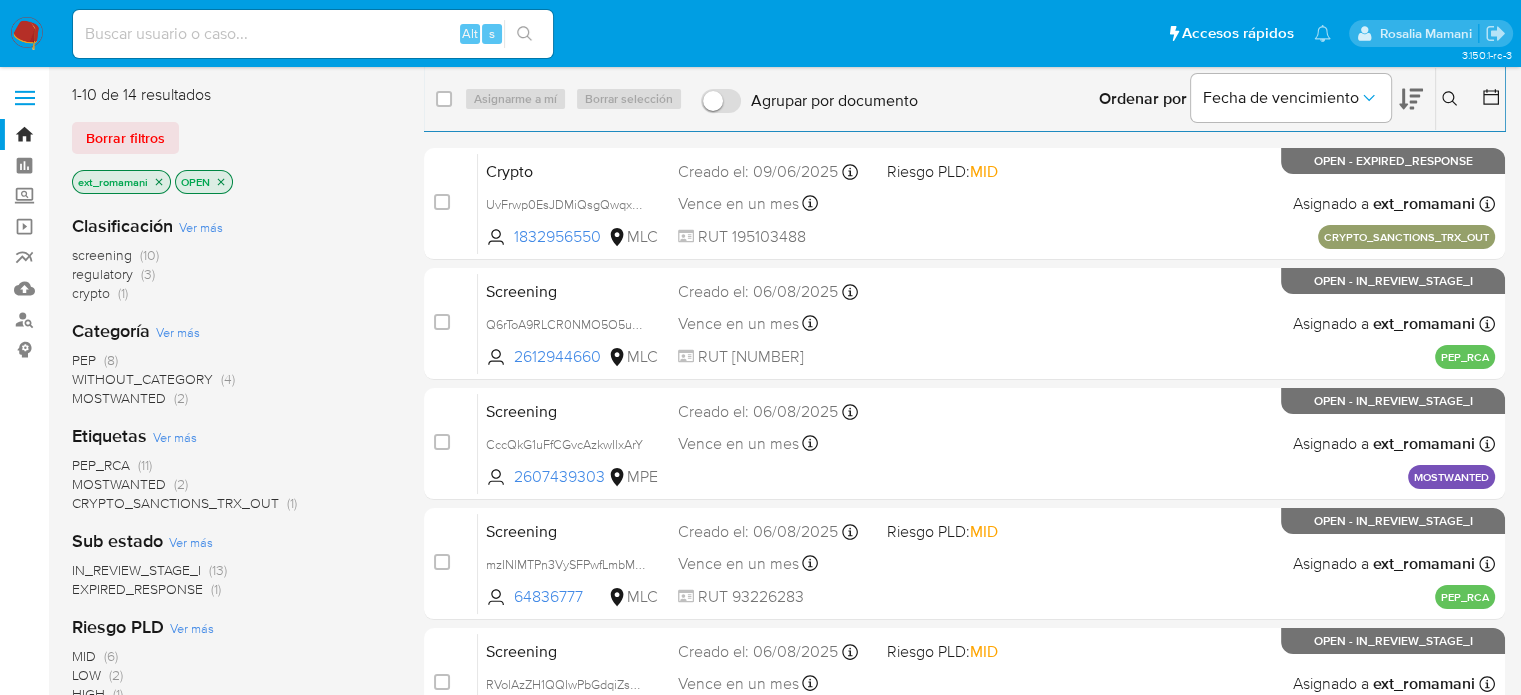 click on "regulatory (3)" at bounding box center (113, 274) 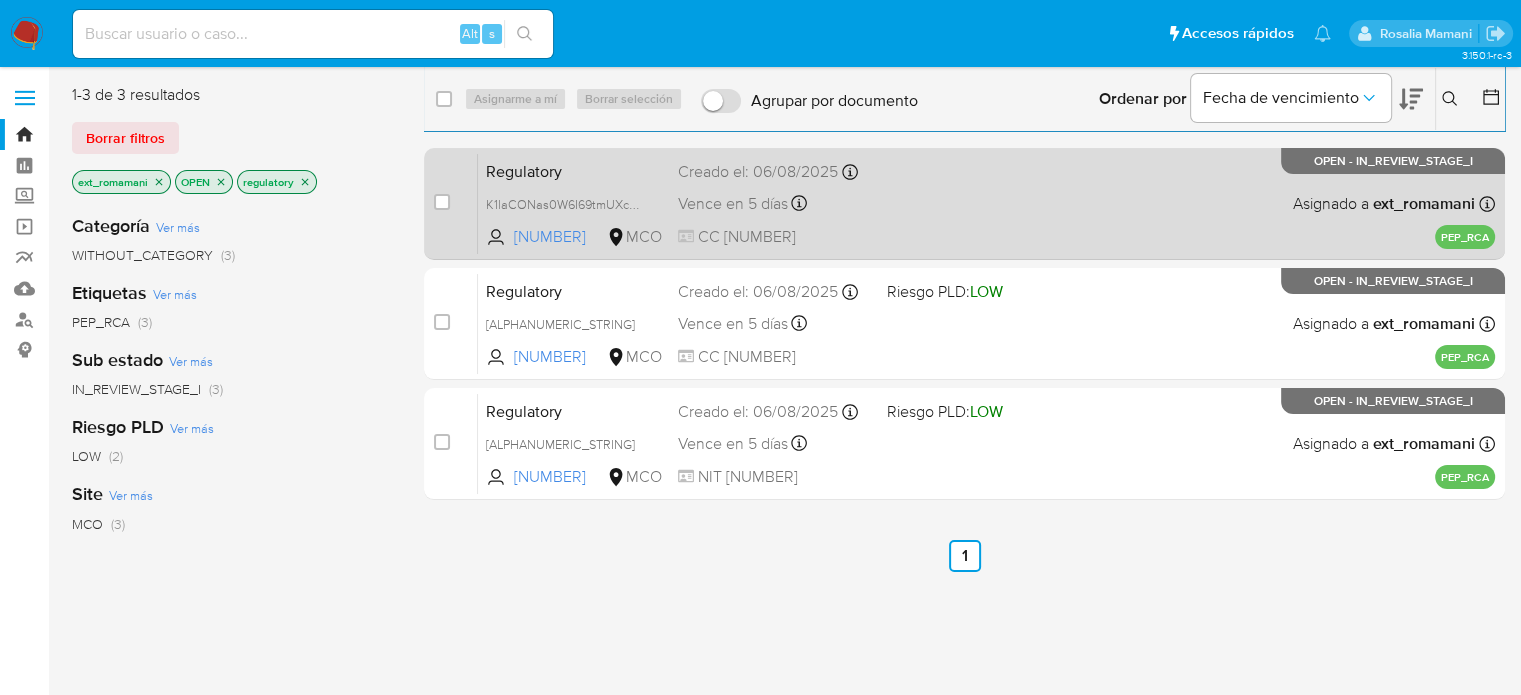 click on "Regulatory [ALPHANUMERIC_STRING] [NUMBER] MCO Creado el: [DATE] Creado el: [DATE] [TIME] Vence en 5 días Vence el [DATE] [TIME] CC [NUMBER] Asignado a [NAME] Asignado el: [DATE] [TIME] PEP_RCA OPEN - IN_REVIEW_STAGE_I" at bounding box center (986, 203) 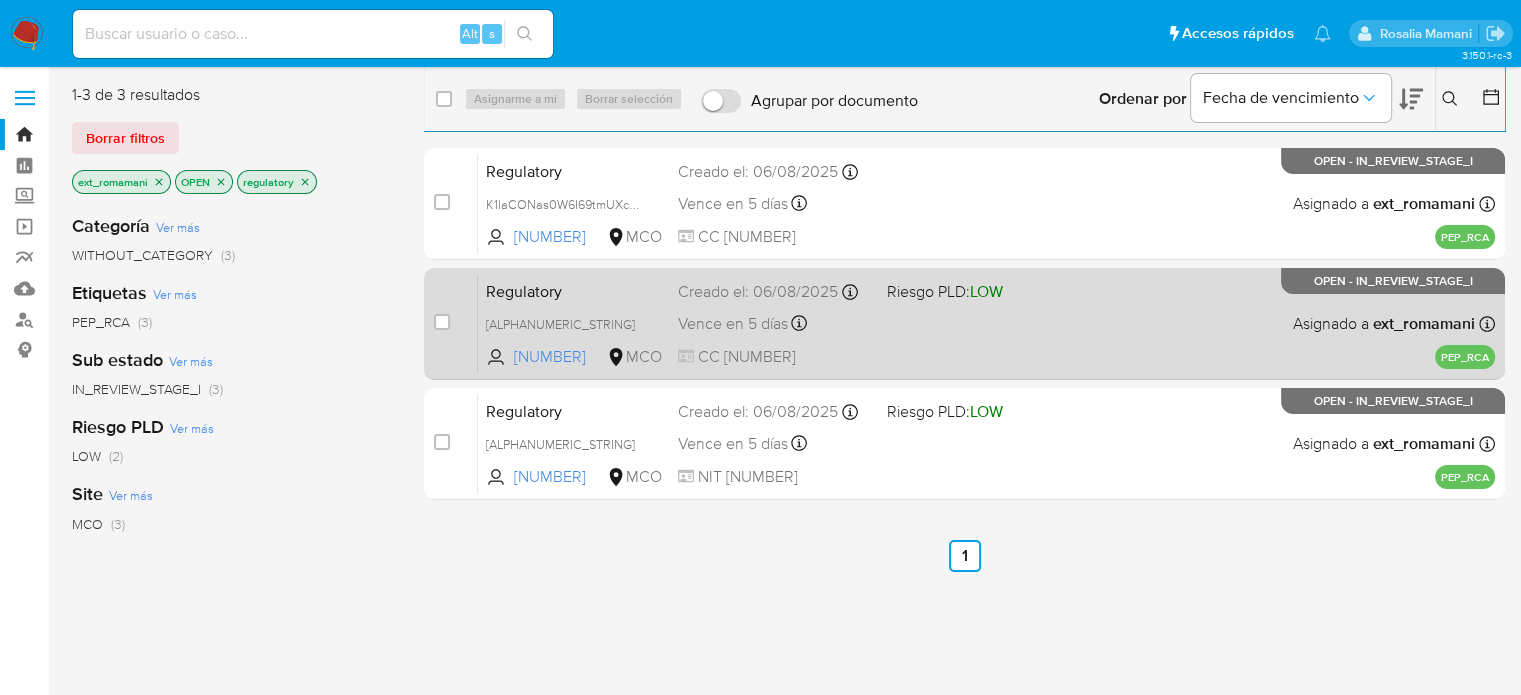 drag, startPoint x: 904, startPoint y: 324, endPoint x: 904, endPoint y: 358, distance: 34 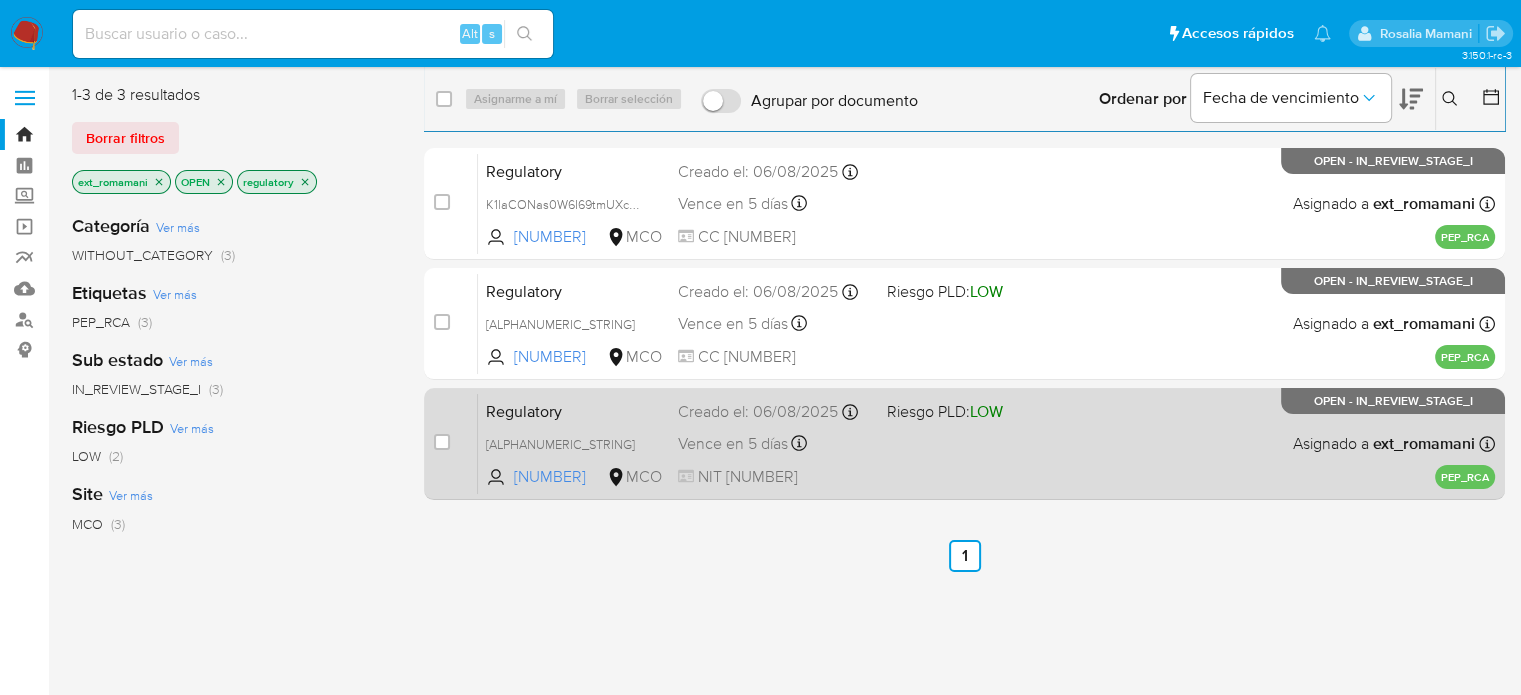 click on "Regulatory [ALPHANUMERIC_STRING] [NUMBER] MCO Riesgo PLD: LOW Creado el: [DATE] Creado el: [DATE] [TIME] Vence en 5 días Vence el [DATE] [TIME] NIT [NUMBER] Asignado a [NAME] Asignado el: [DATE] [TIME] PEP_RCA OPEN - IN_REVIEW_STAGE_I" at bounding box center [986, 443] 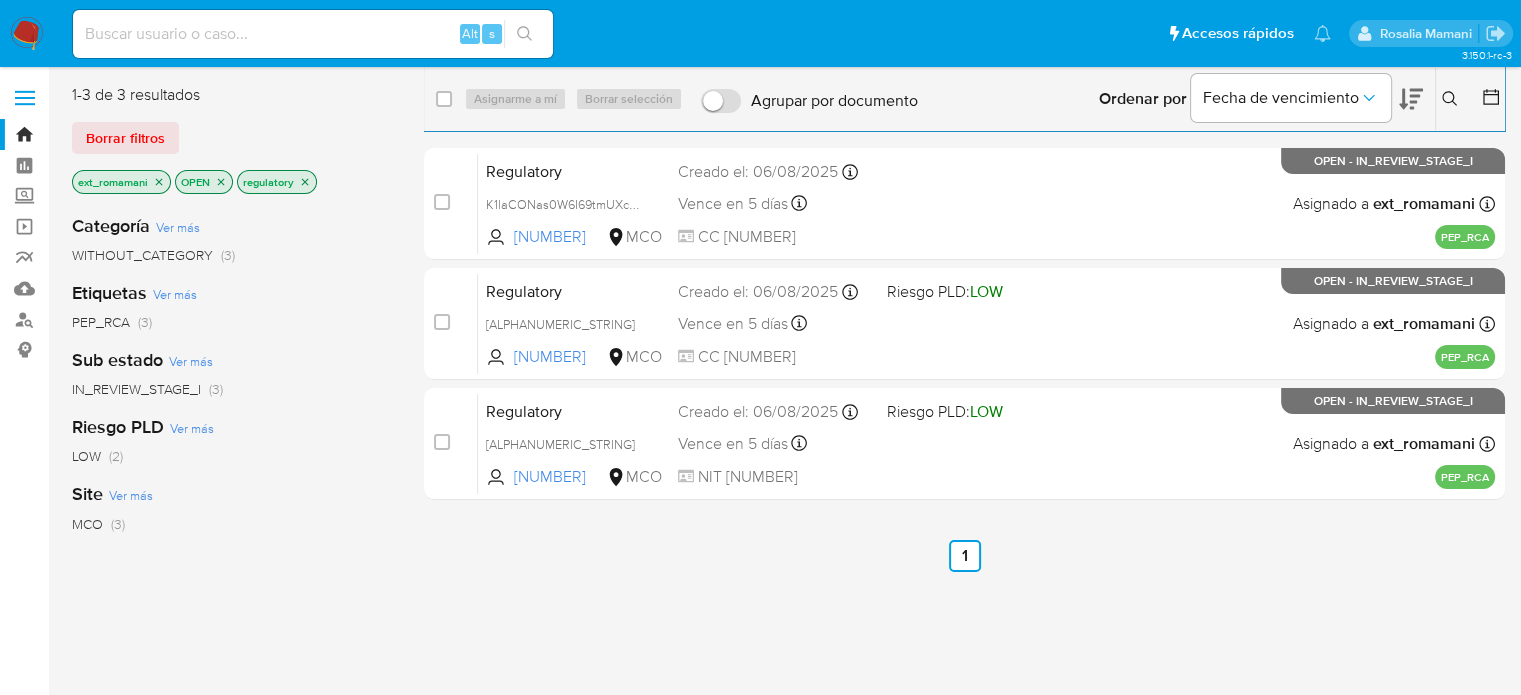 click at bounding box center (27, 34) 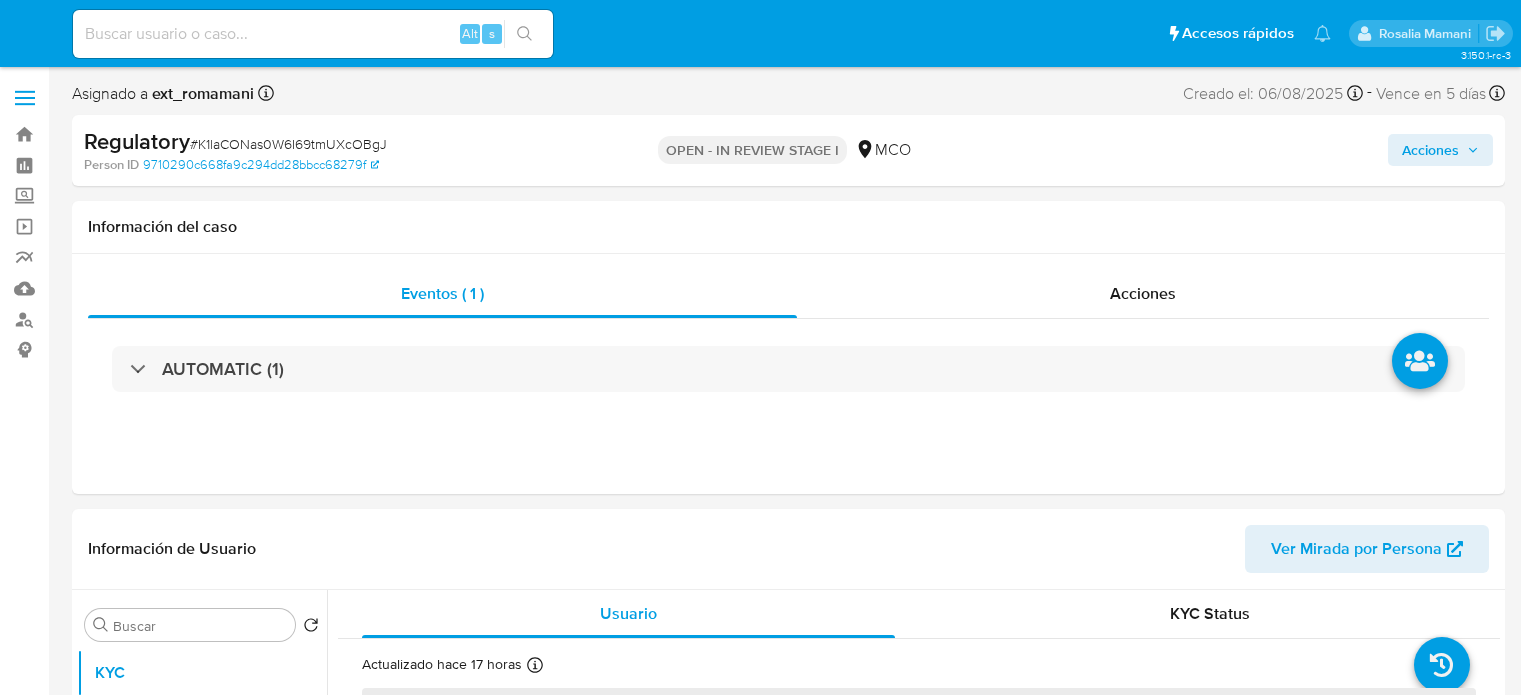 select on "10" 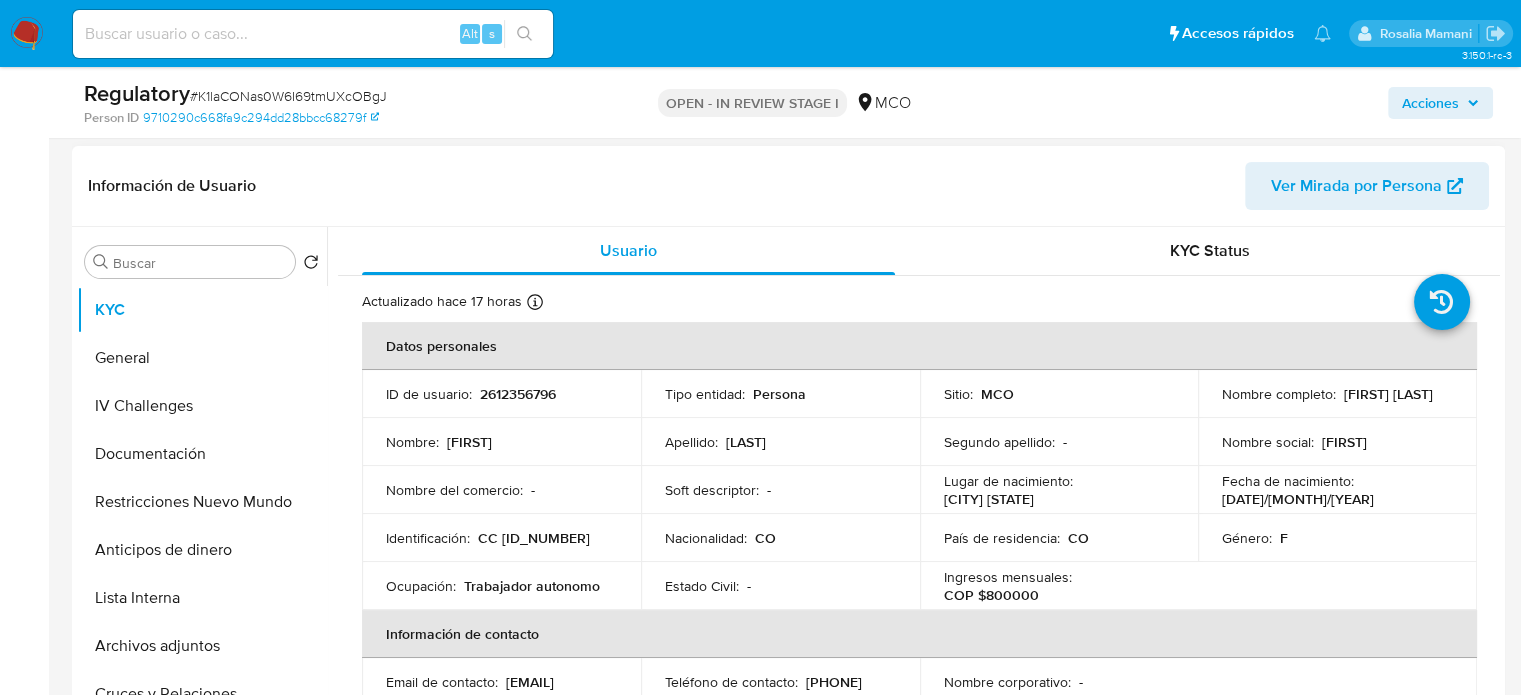 scroll, scrollTop: 300, scrollLeft: 0, axis: vertical 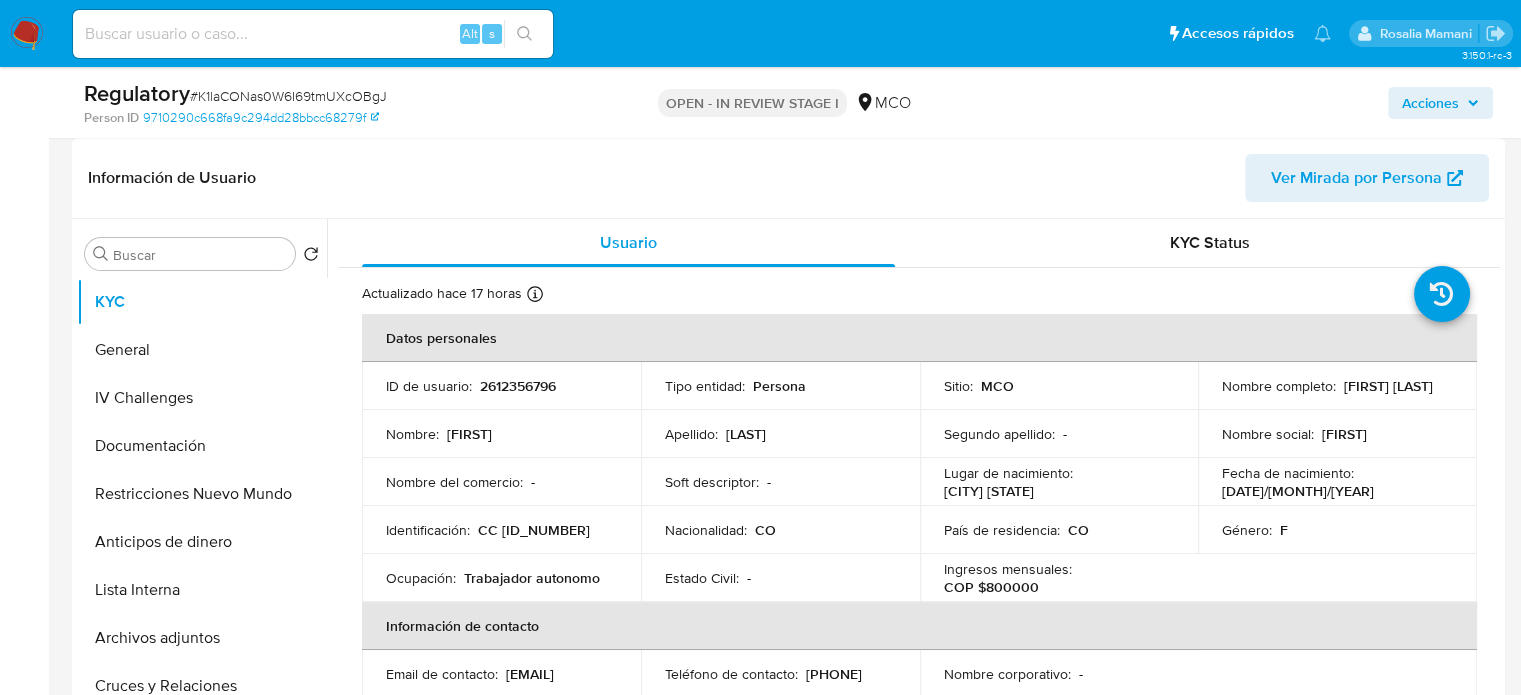 drag, startPoint x: 1444, startPoint y: 393, endPoint x: 1217, endPoint y: 403, distance: 227.22015 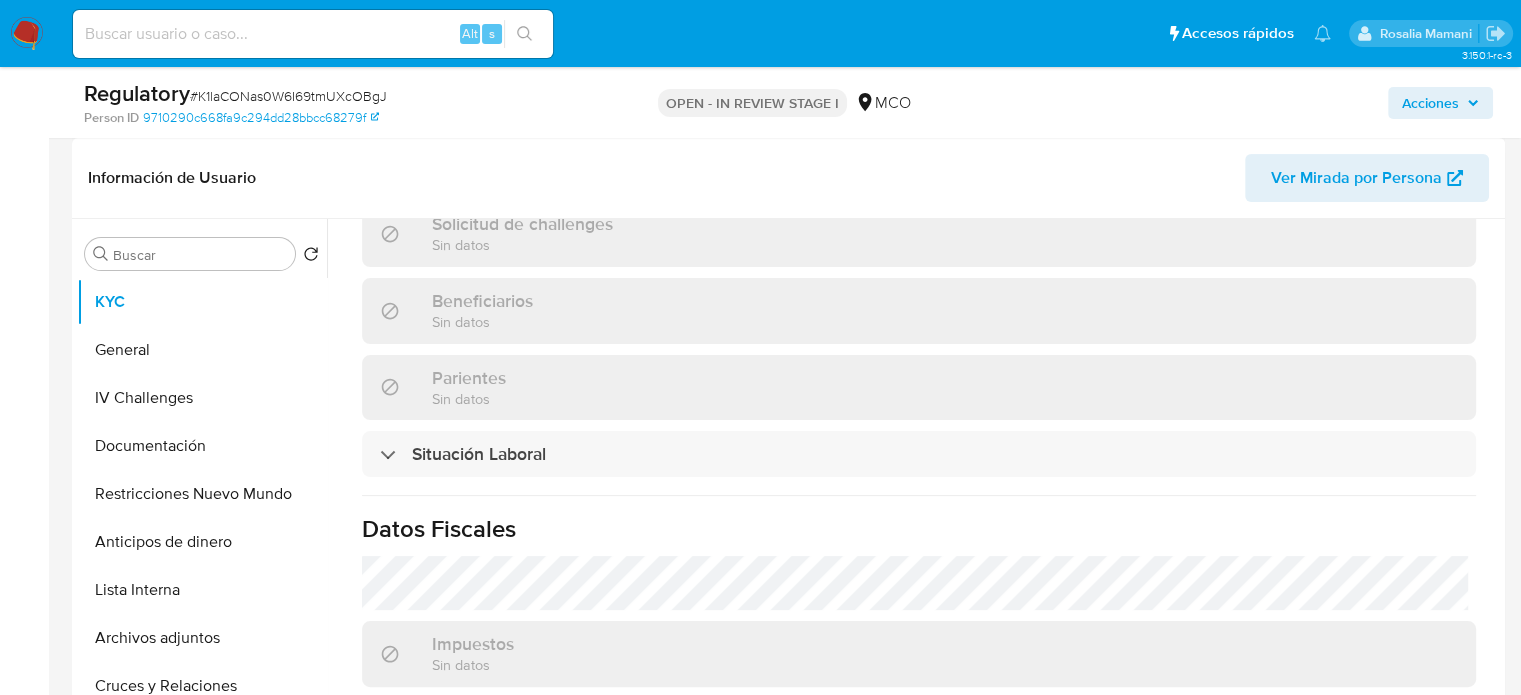 scroll, scrollTop: 900, scrollLeft: 0, axis: vertical 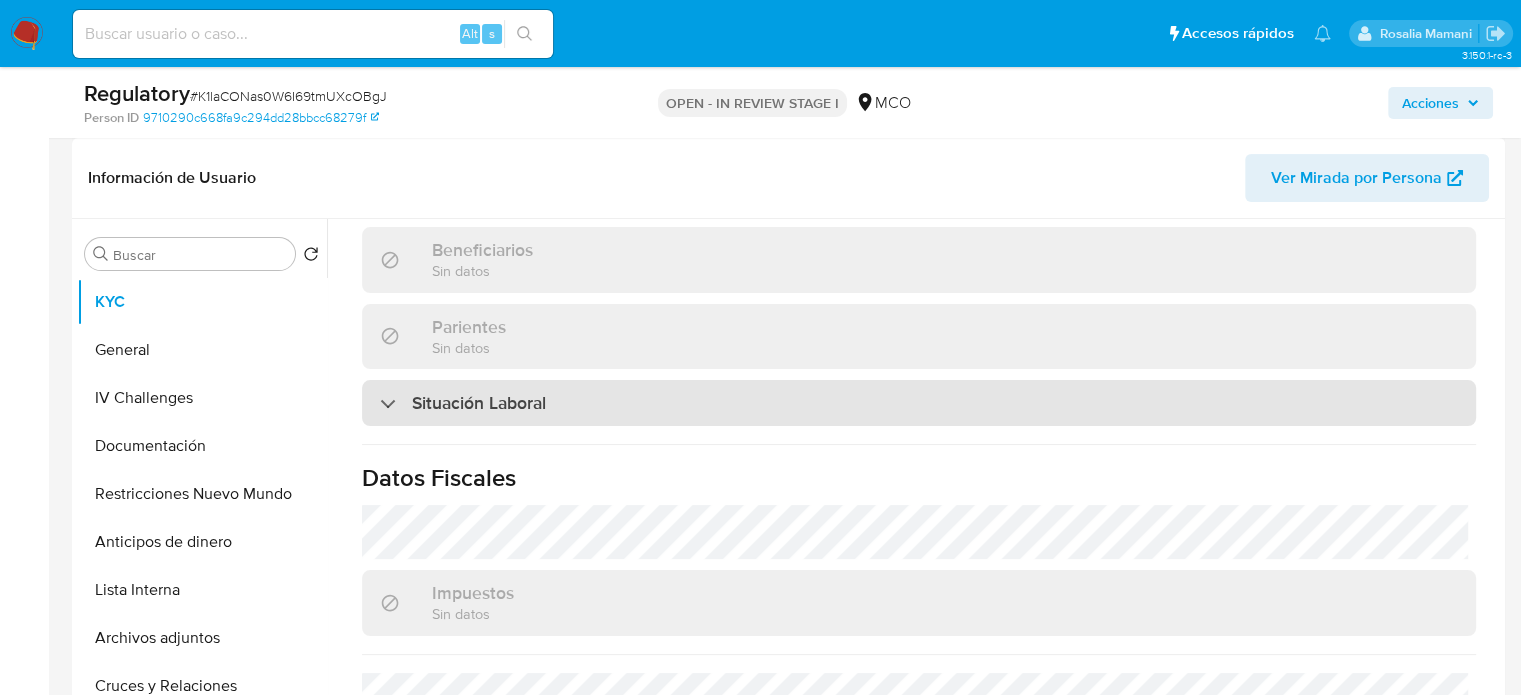 click on "Situación Laboral" at bounding box center (919, 403) 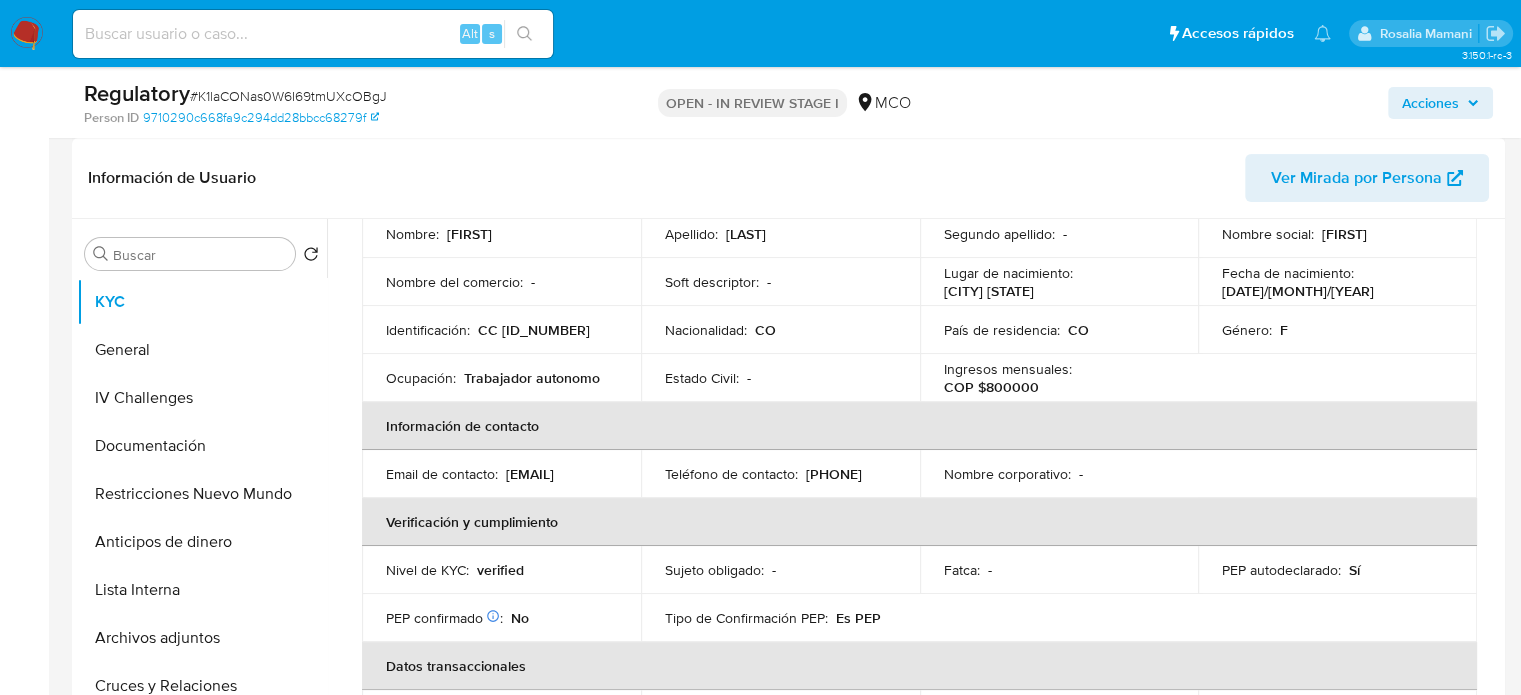 scroll, scrollTop: 0, scrollLeft: 0, axis: both 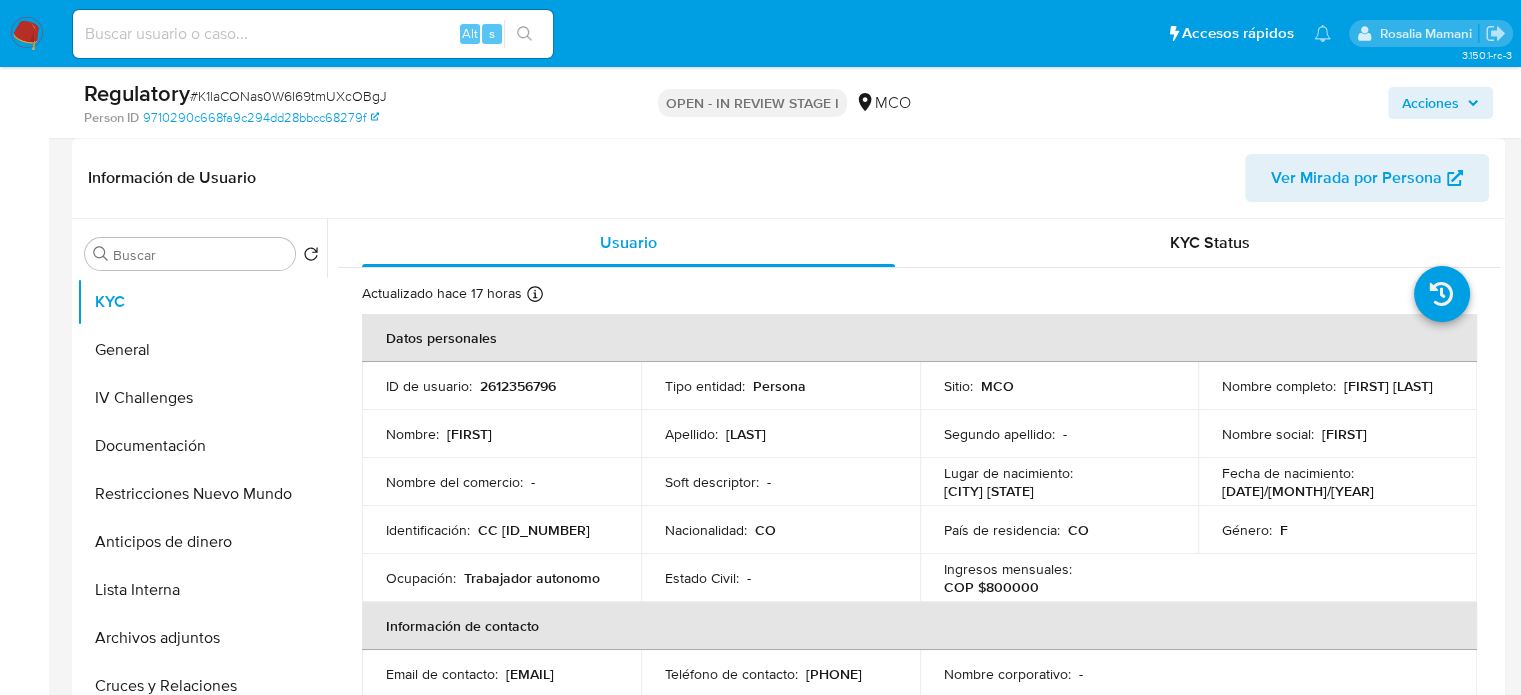 drag, startPoint x: 1392, startPoint y: 400, endPoint x: 1212, endPoint y: 400, distance: 180 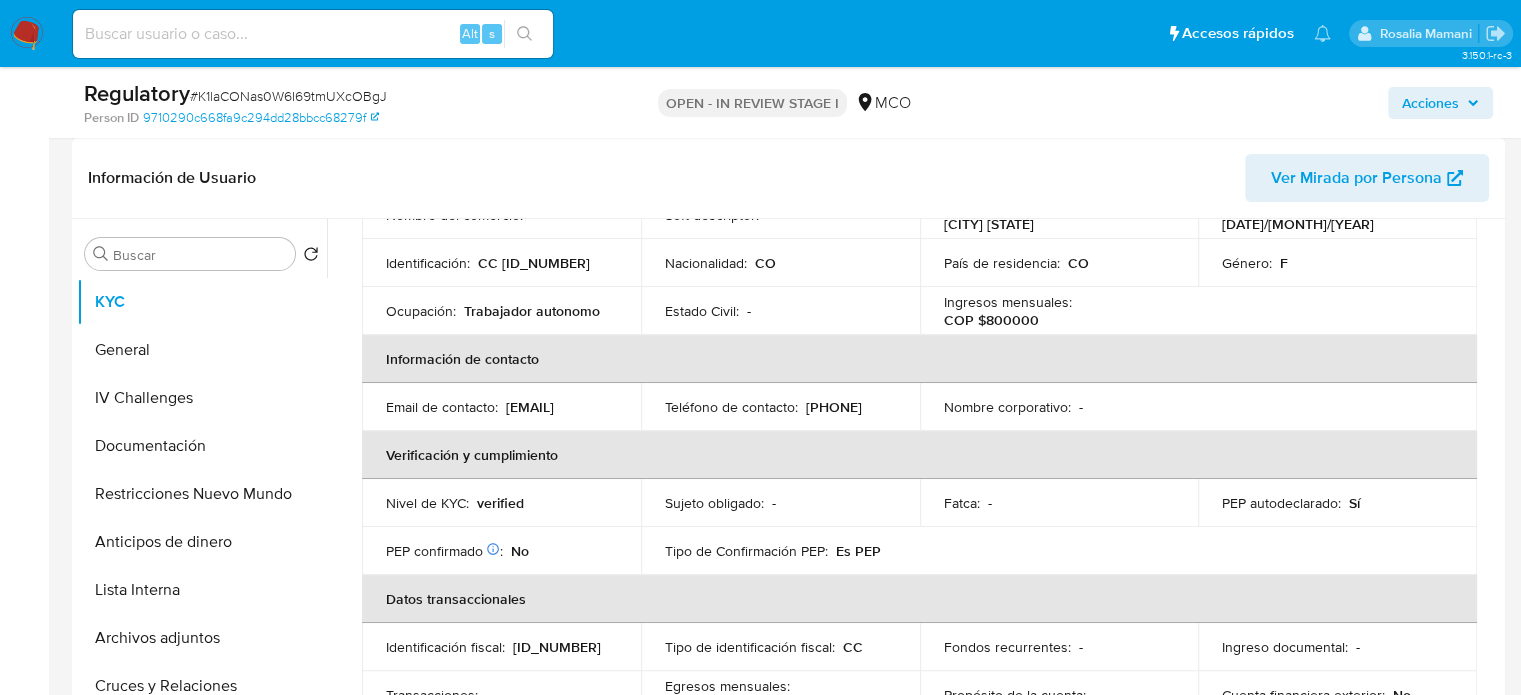 scroll, scrollTop: 300, scrollLeft: 0, axis: vertical 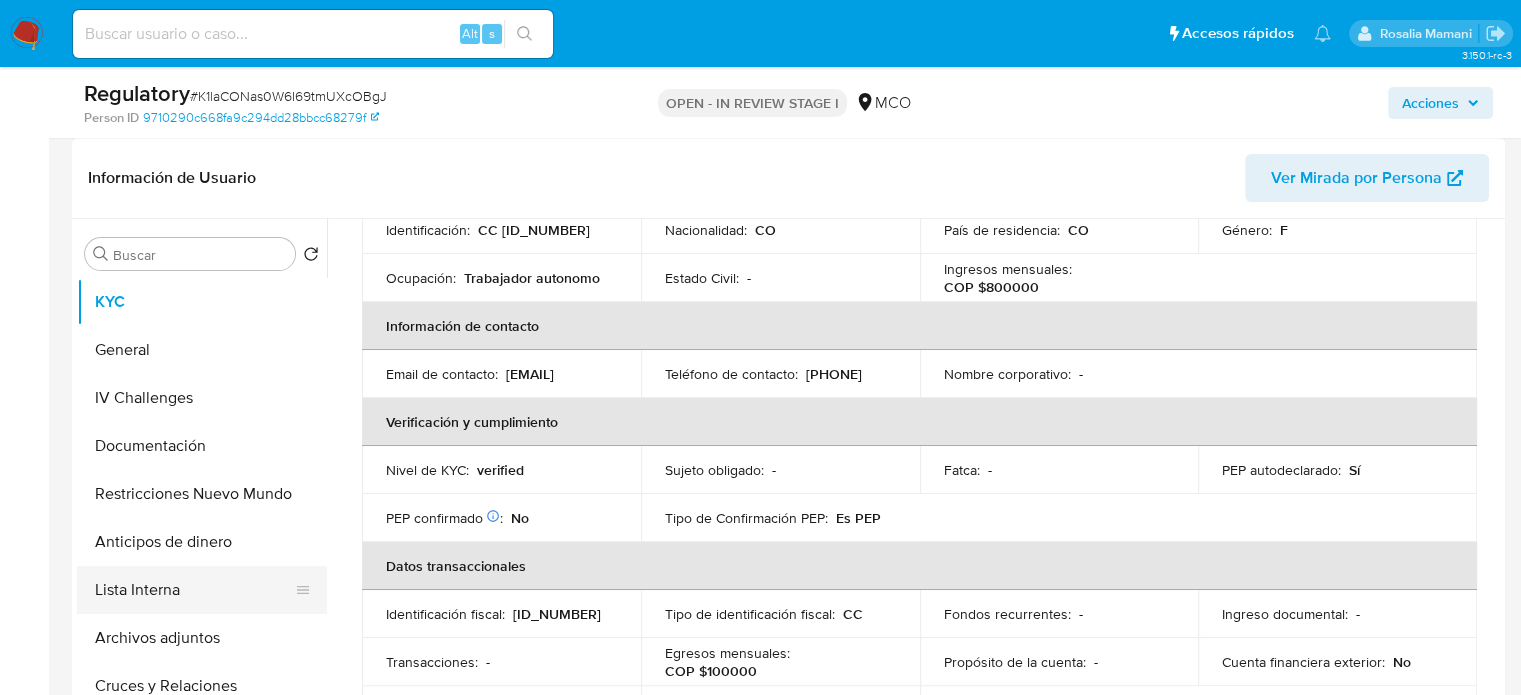 click on "Lista Interna" at bounding box center (194, 590) 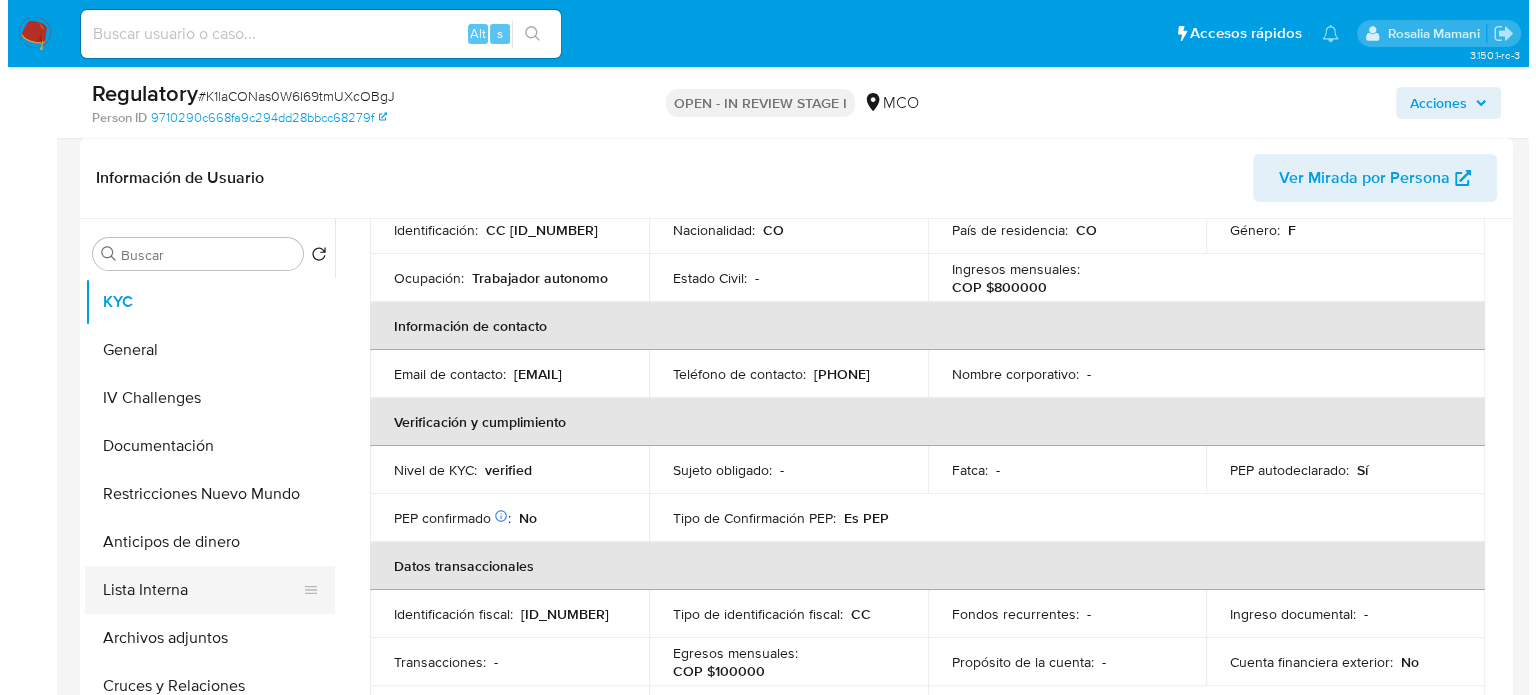 scroll, scrollTop: 0, scrollLeft: 0, axis: both 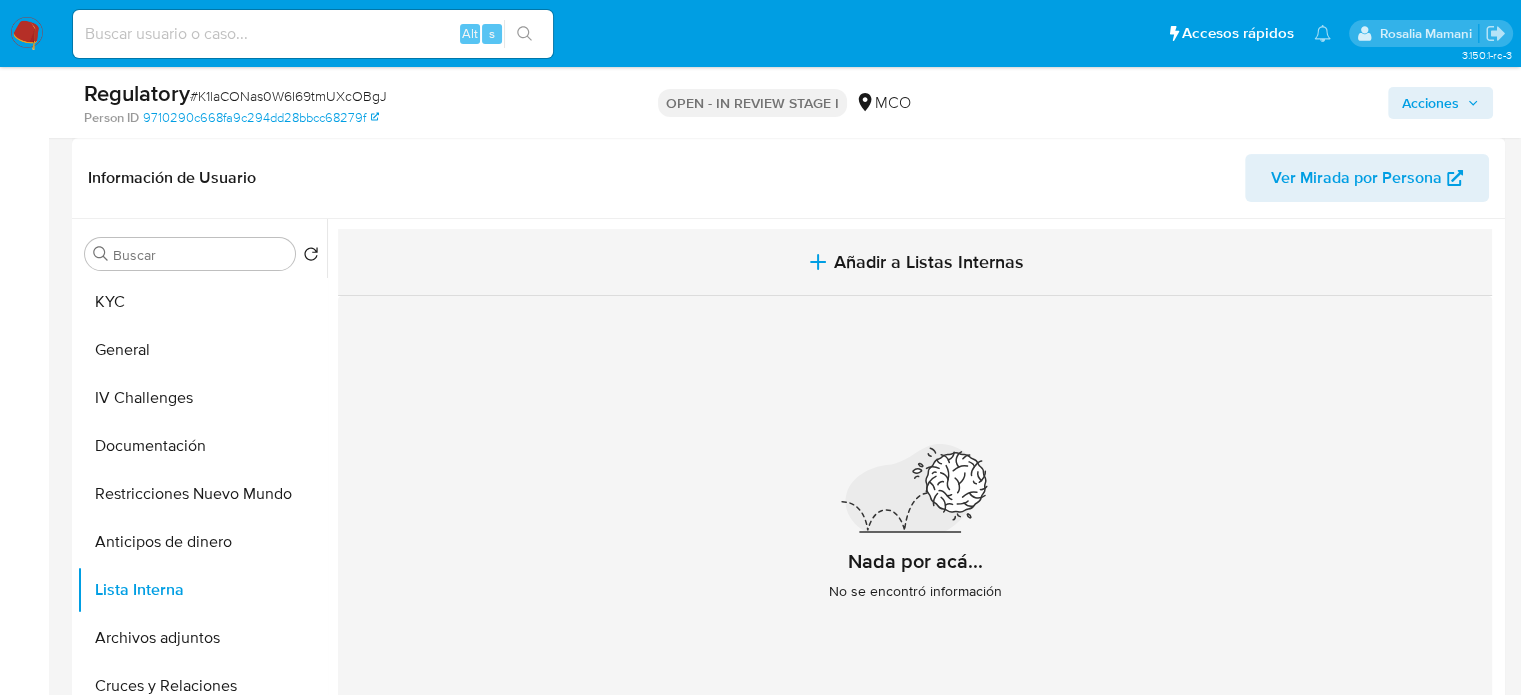 click on "Añadir a Listas Internas" at bounding box center (929, 262) 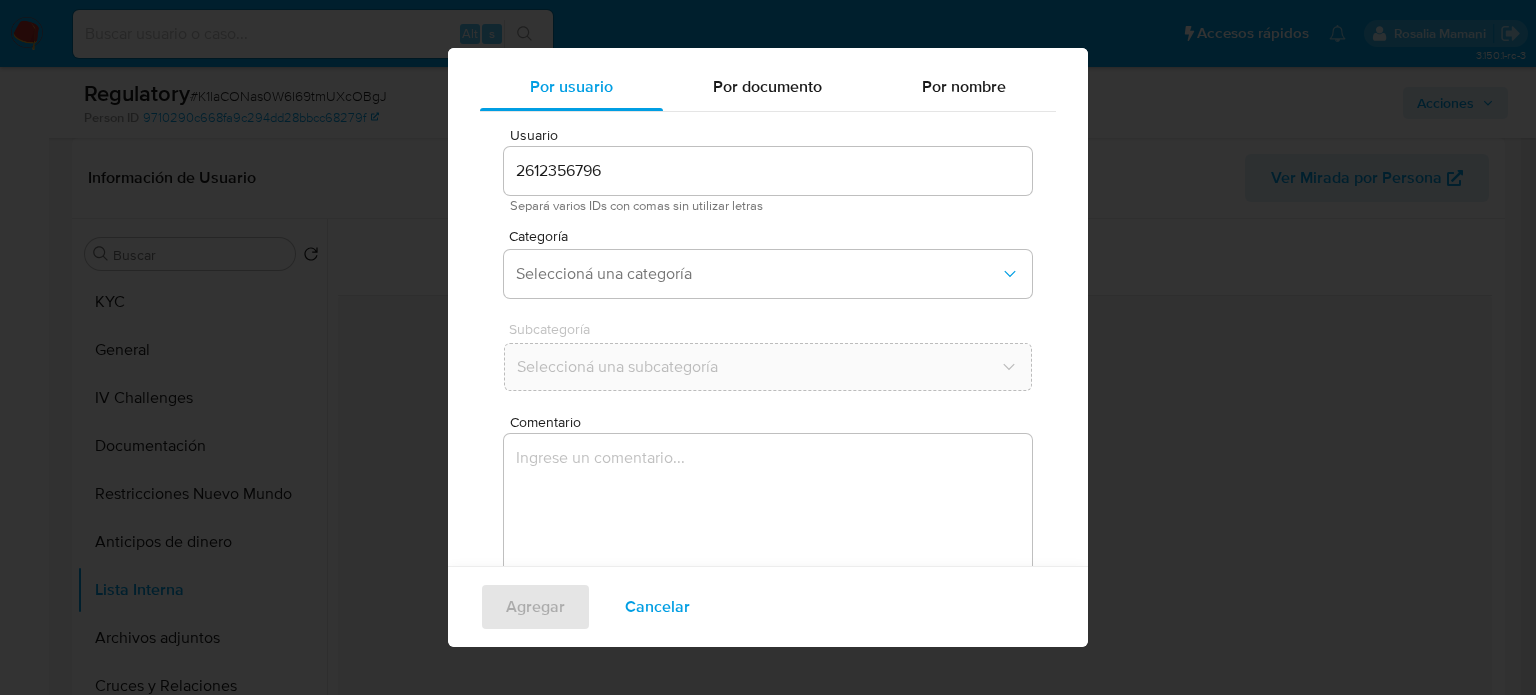 scroll, scrollTop: 84, scrollLeft: 0, axis: vertical 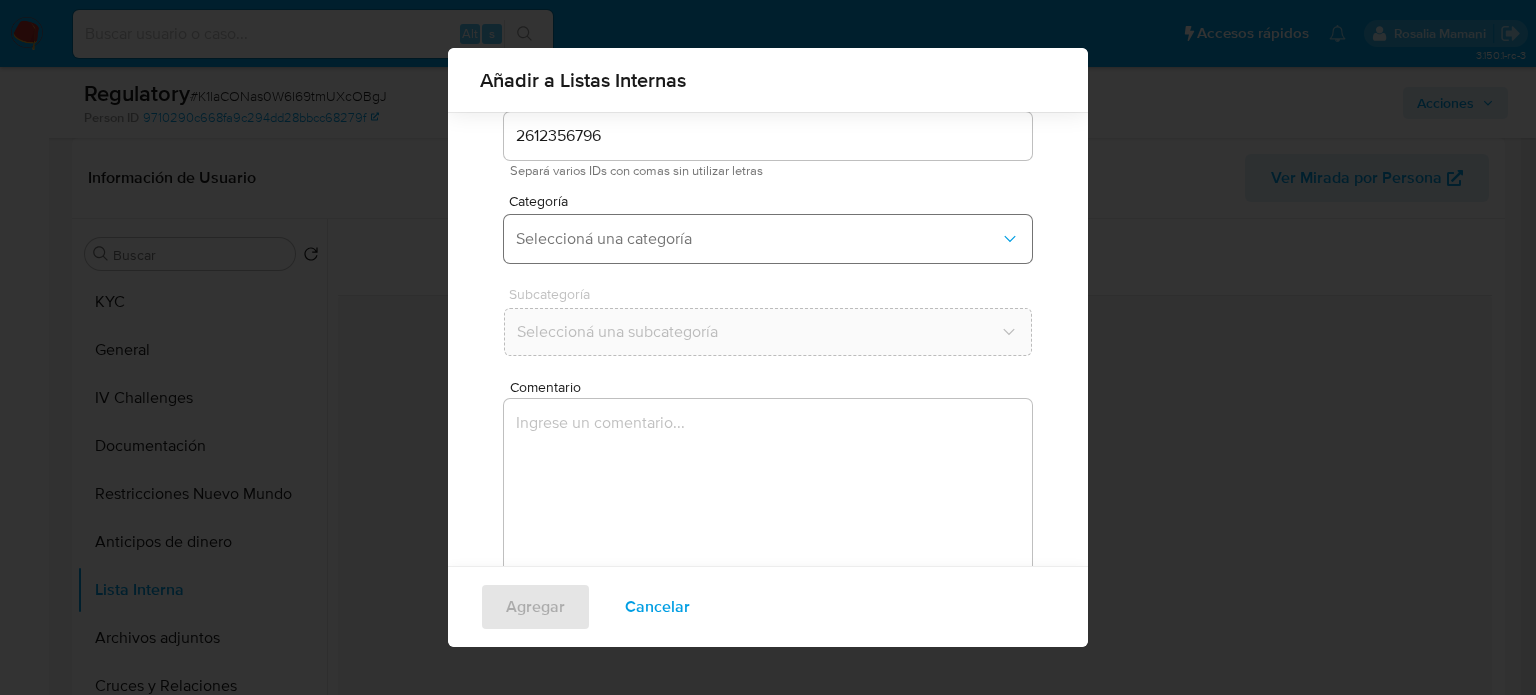 click on "Seleccioná una categoría" at bounding box center (758, 239) 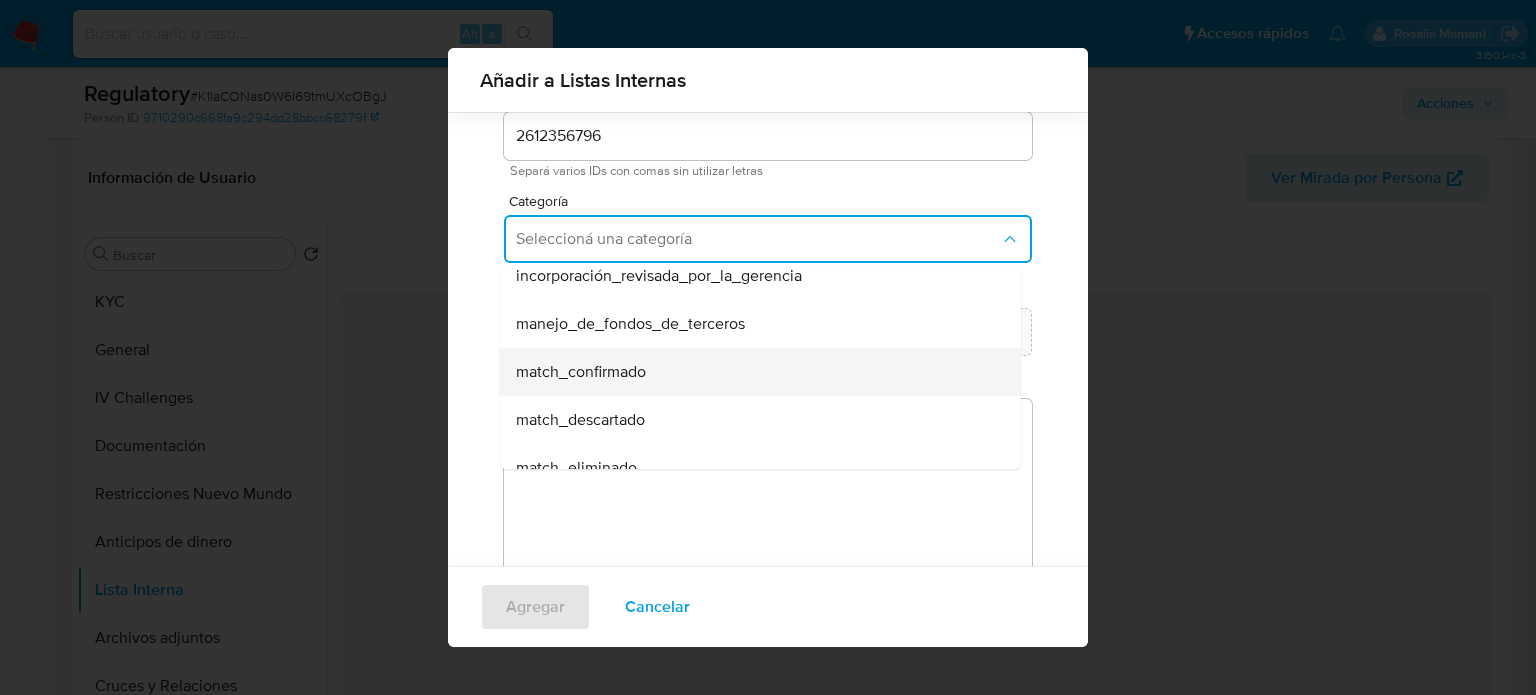 scroll, scrollTop: 100, scrollLeft: 0, axis: vertical 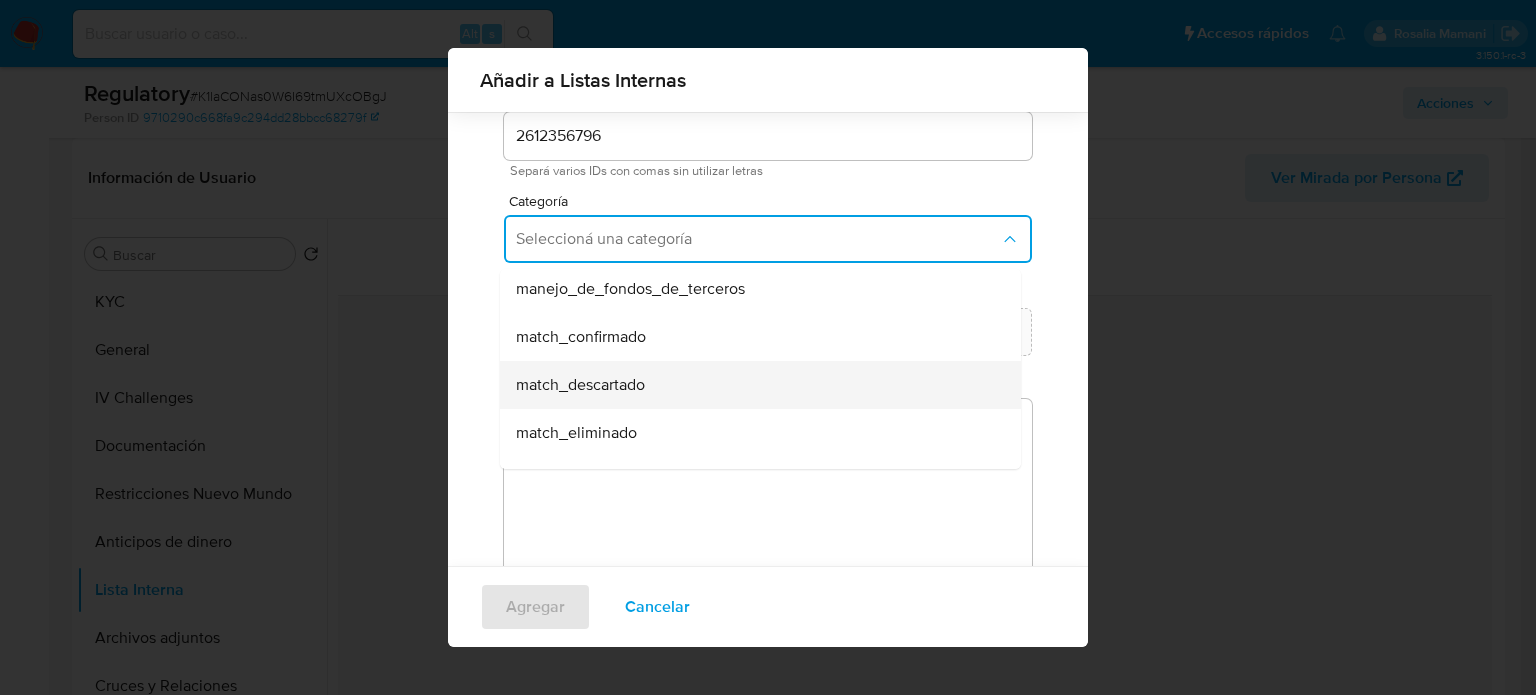 click on "match_descartado" at bounding box center [580, 385] 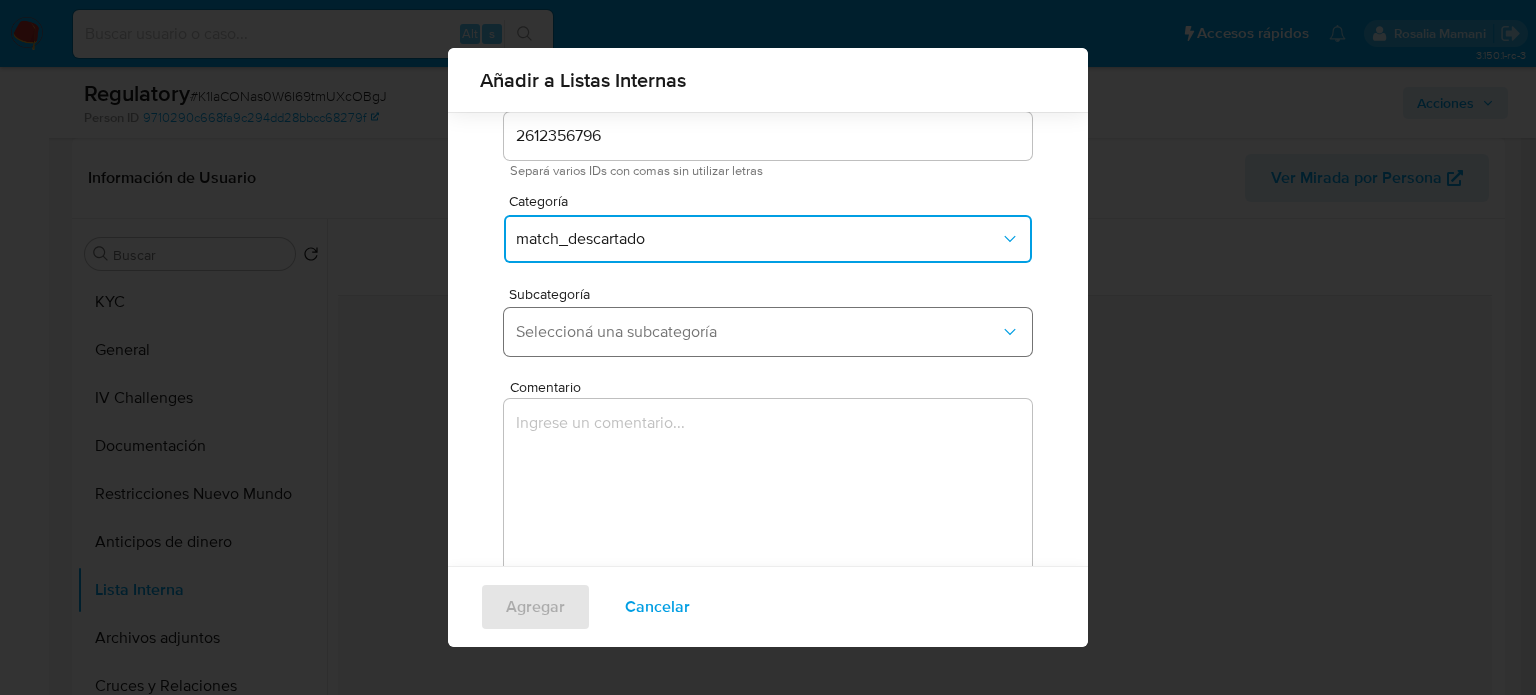click on "Seleccioná una subcategoría" at bounding box center [758, 332] 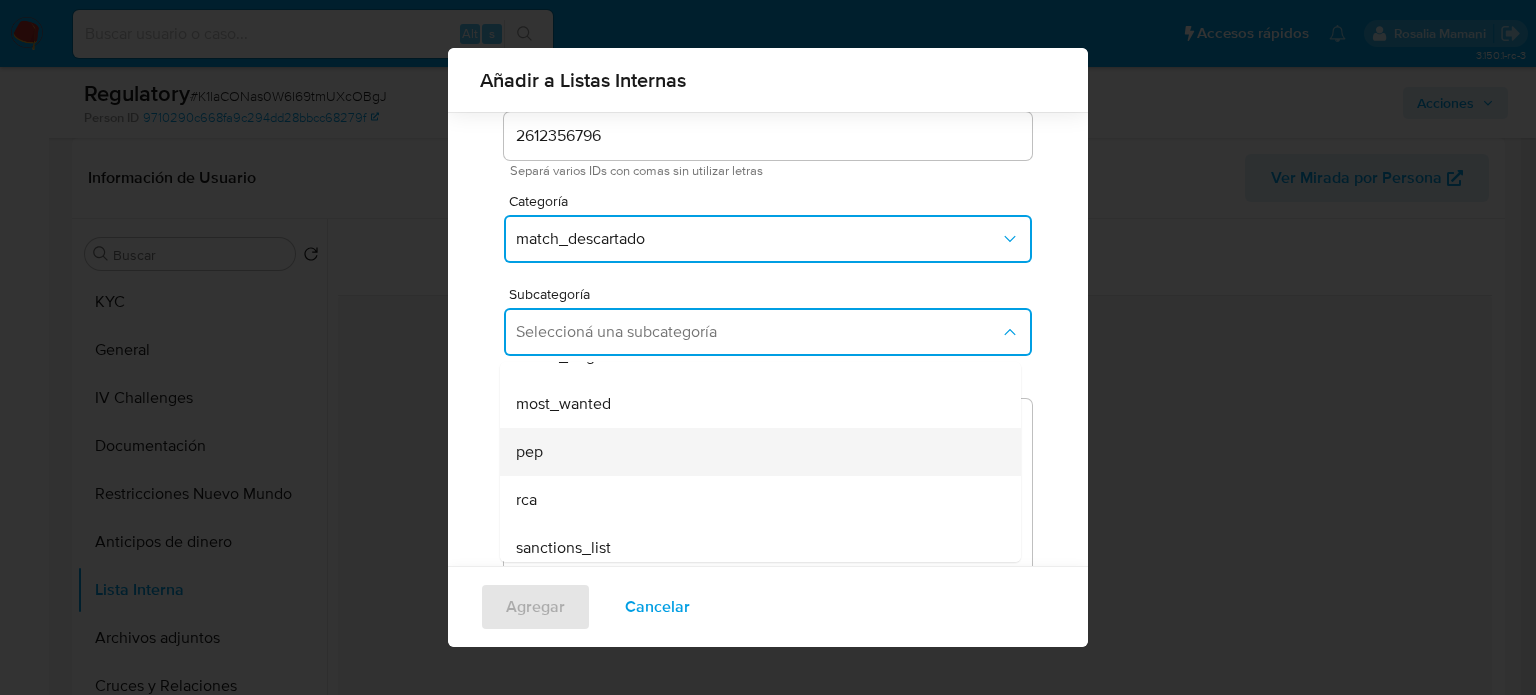 scroll, scrollTop: 136, scrollLeft: 0, axis: vertical 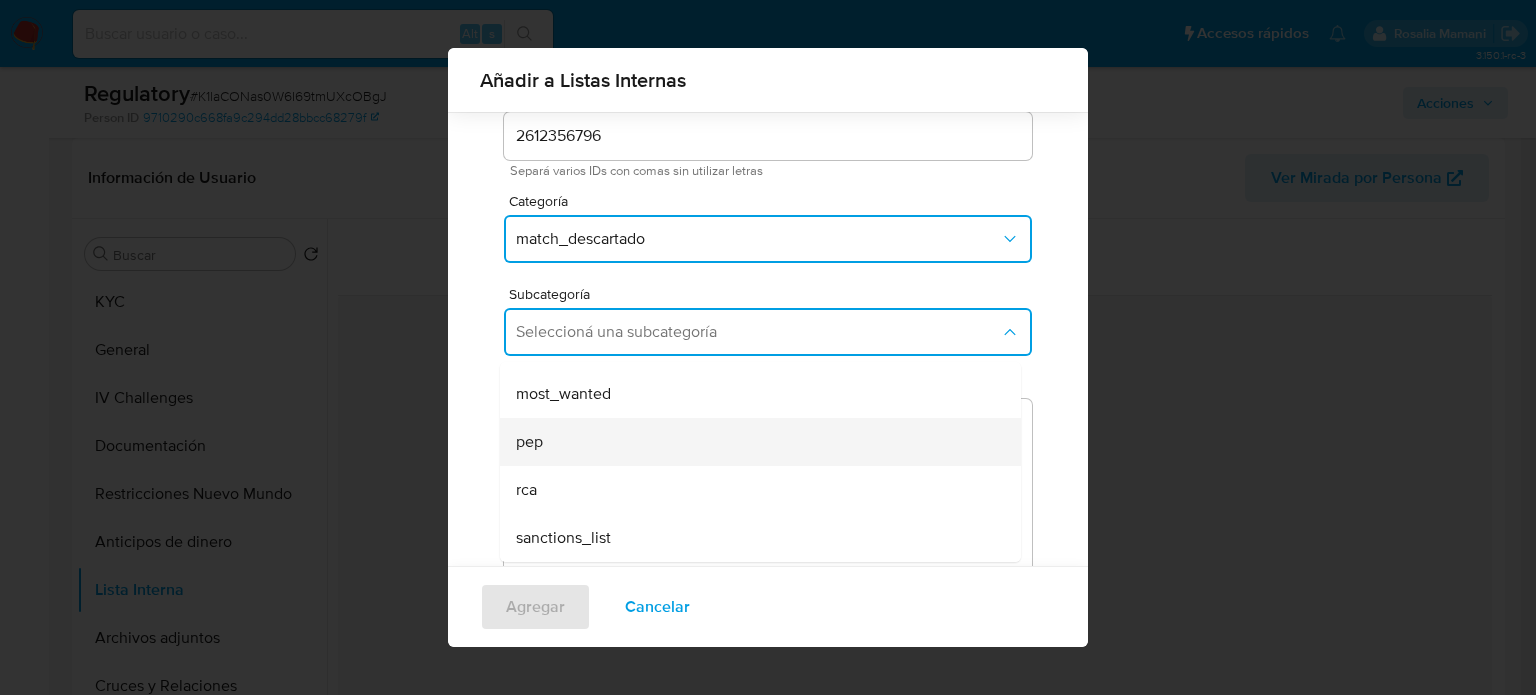click on "pep" at bounding box center [754, 442] 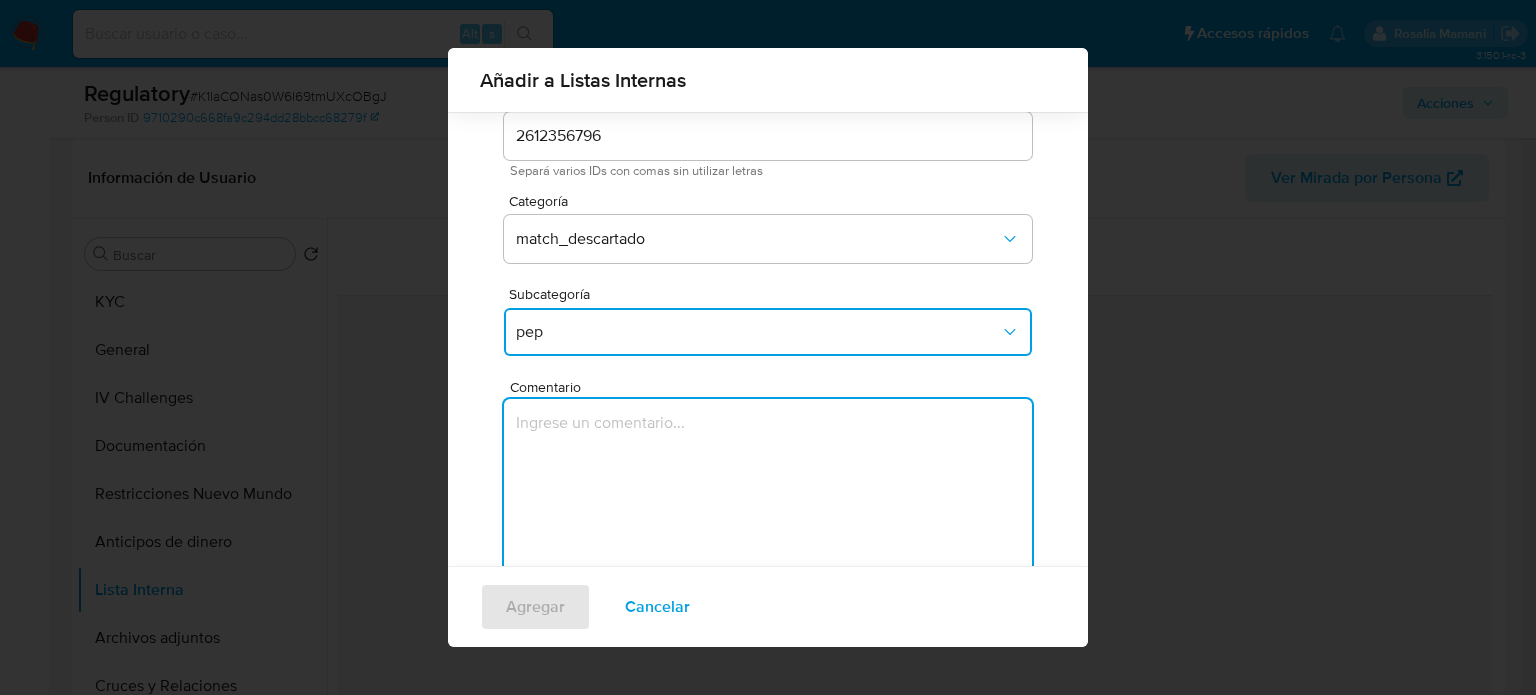 click at bounding box center (768, 495) 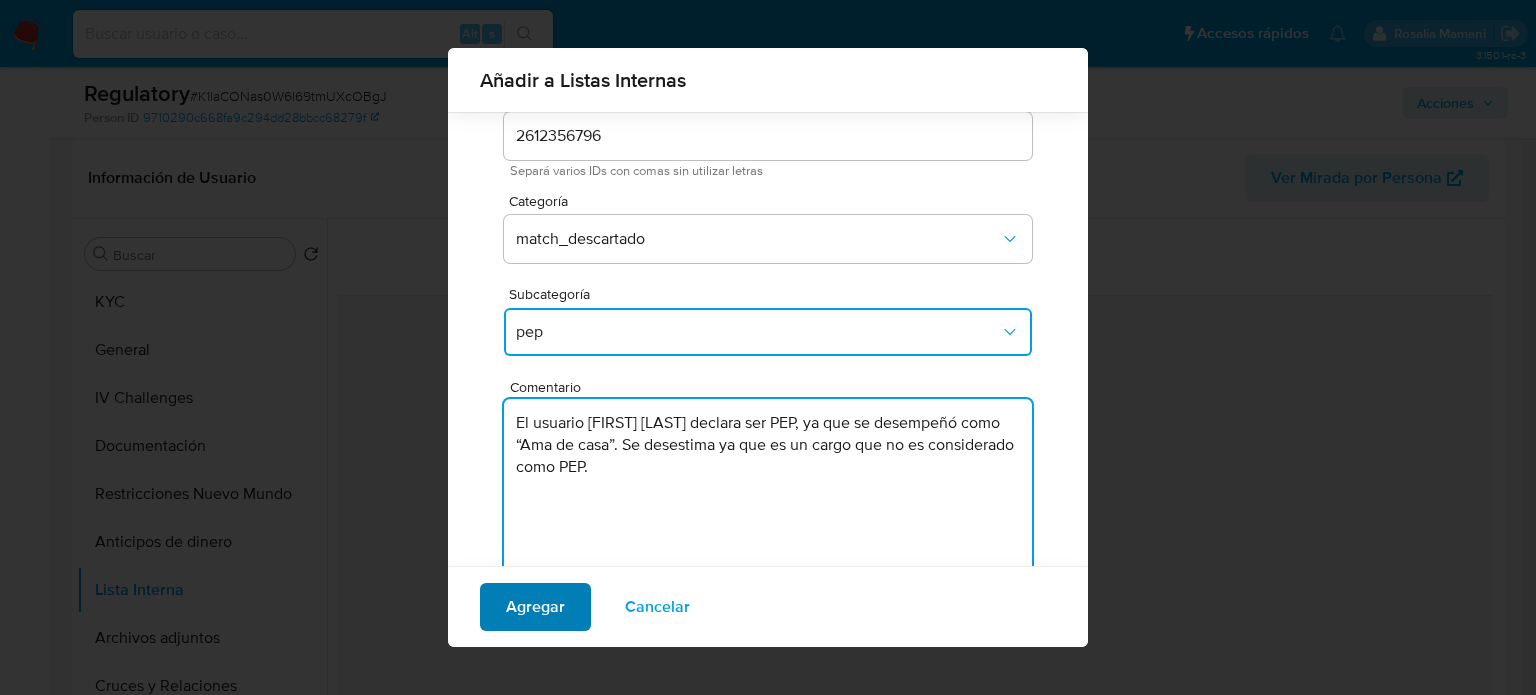 type on "El usuario Angie Lorena Verano Diaz declara ser PEP, ya que se desempeñó como “Ama de casa”. Se desestima ya que es un cargo que no es considerado como PEP." 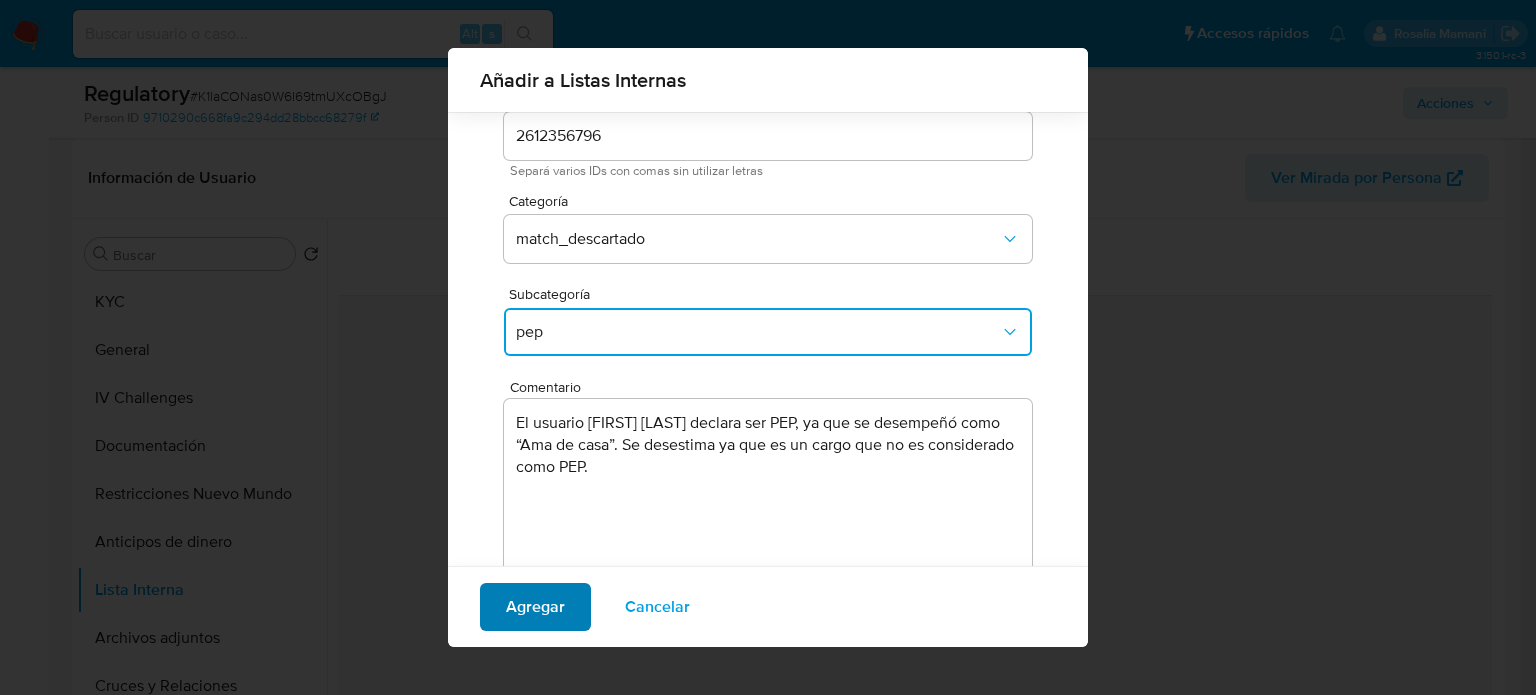 click on "Agregar" at bounding box center [535, 607] 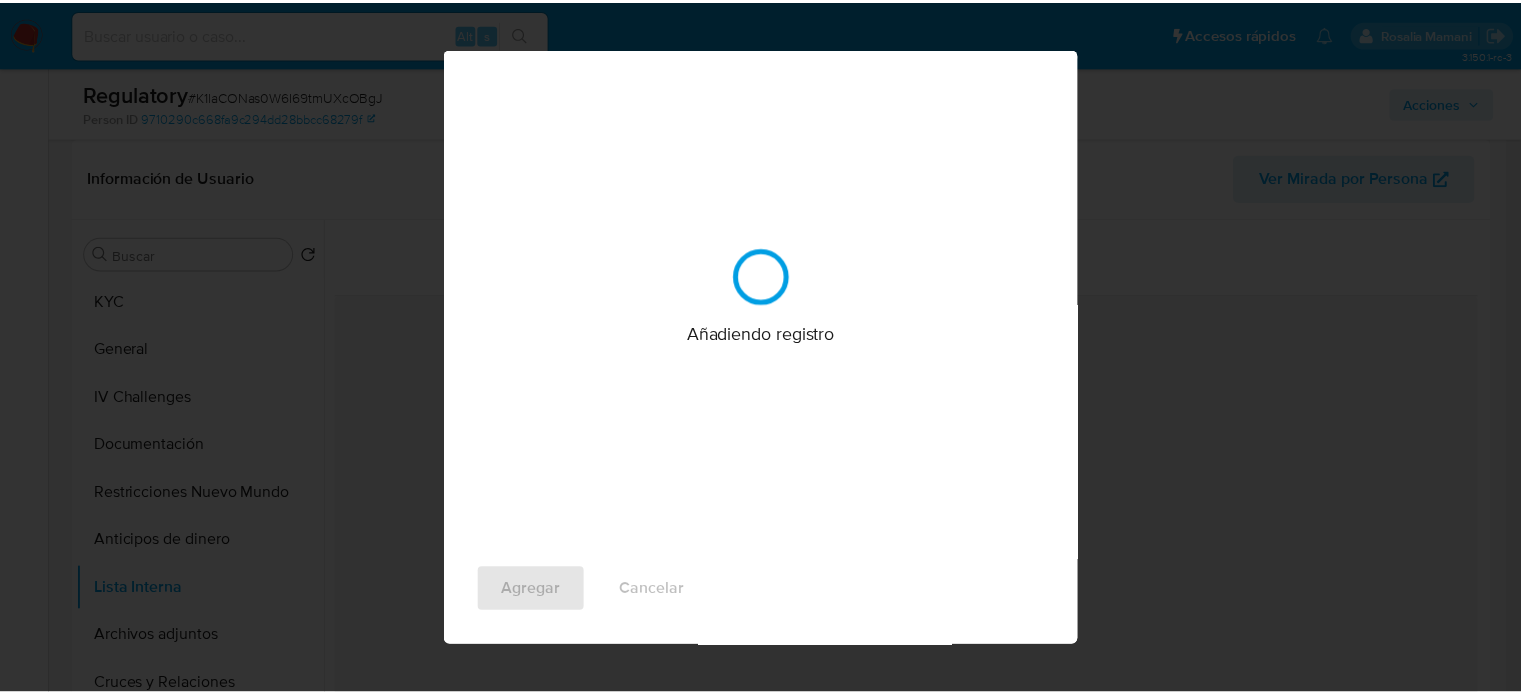 scroll, scrollTop: 0, scrollLeft: 0, axis: both 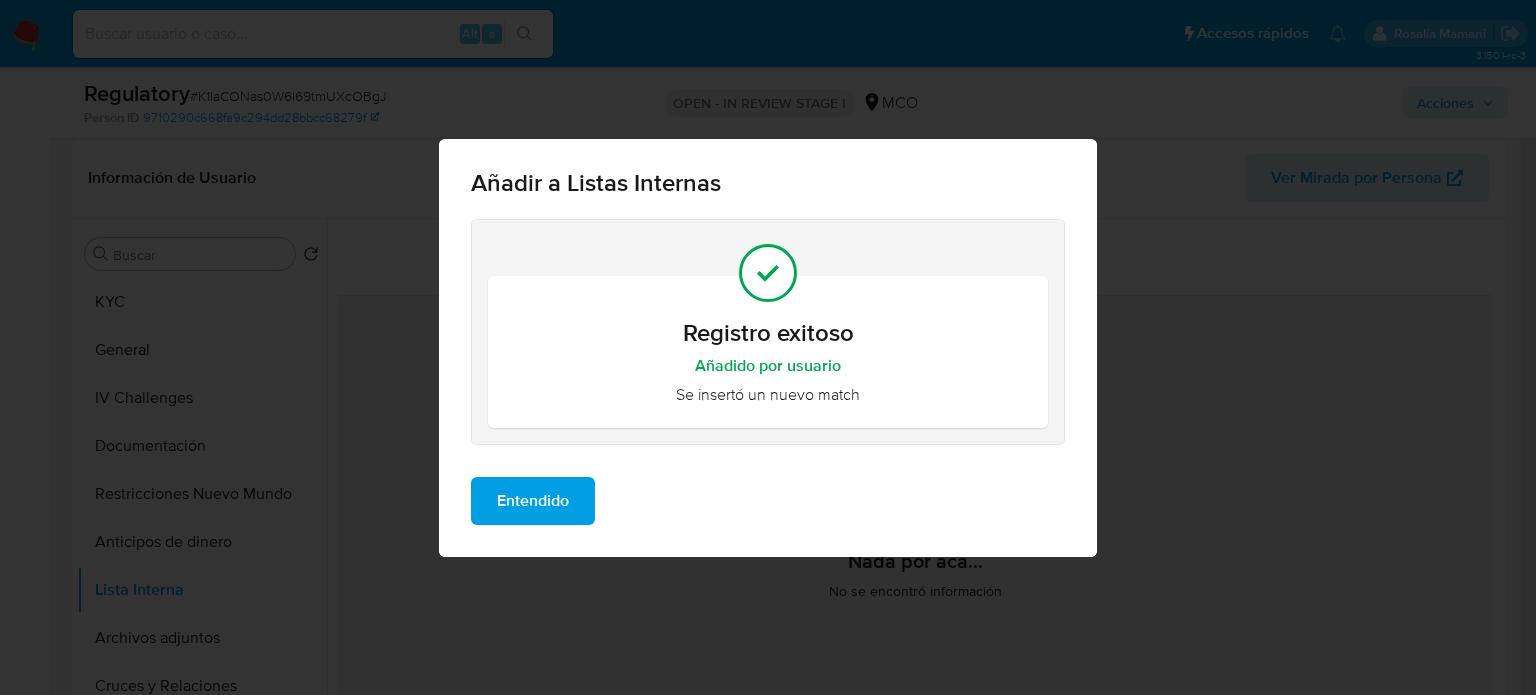 click on "Entendido" at bounding box center [533, 501] 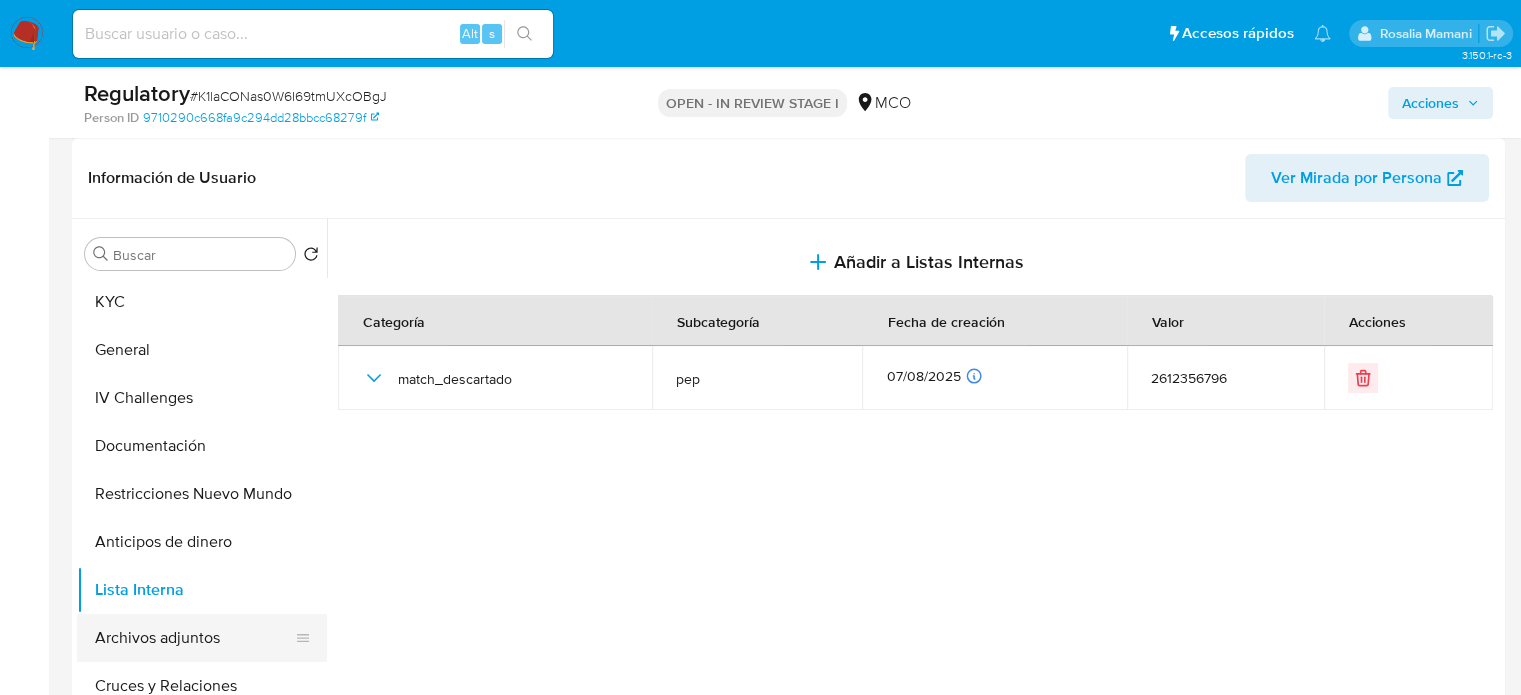 click on "Archivos adjuntos" at bounding box center [194, 638] 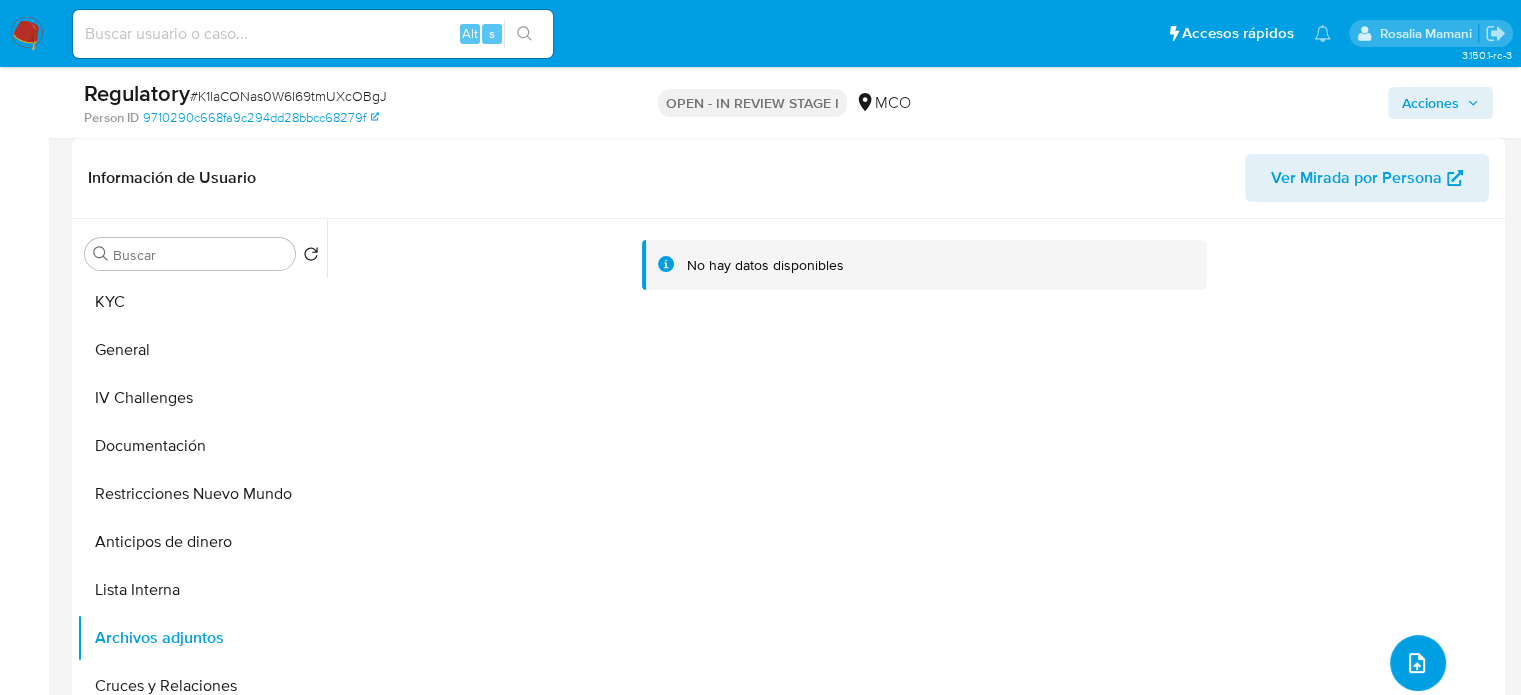 click 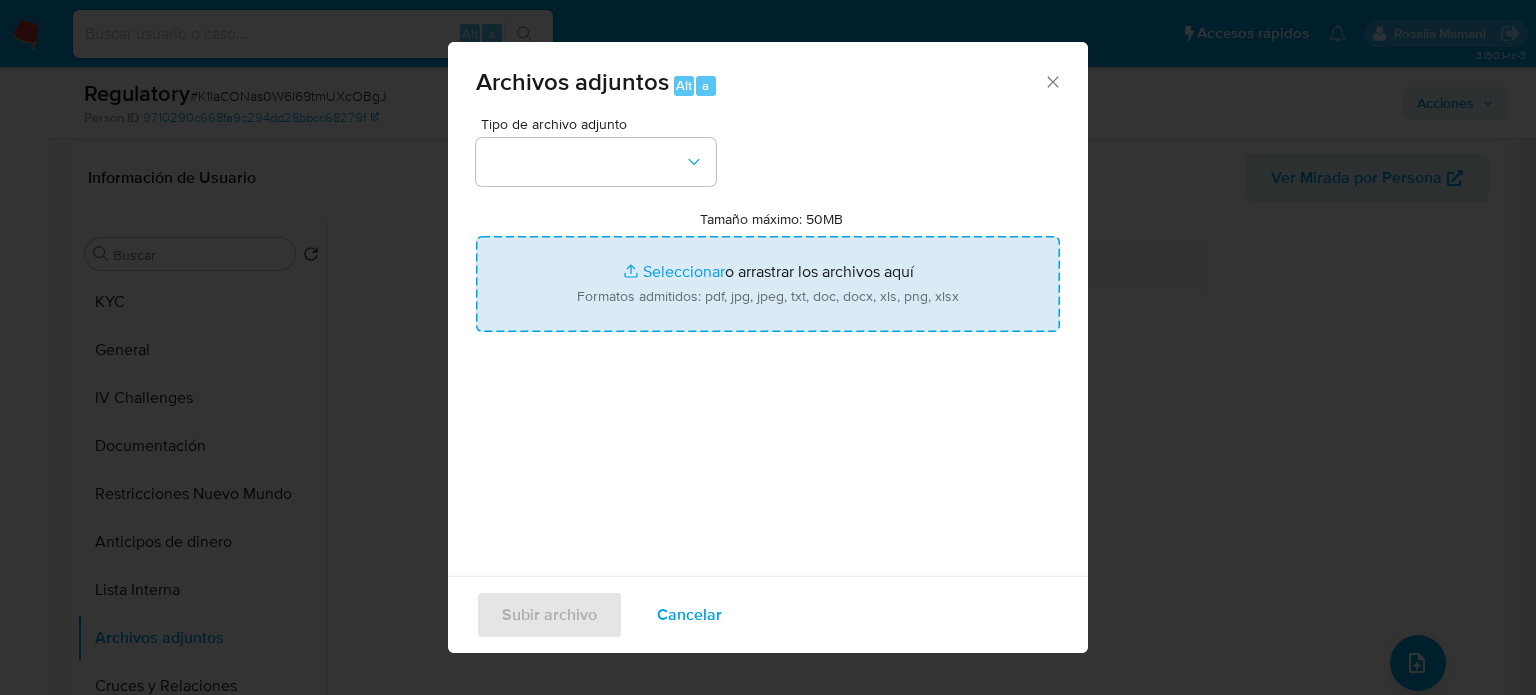 click on "Tamaño máximo: 50MB Seleccionar archivos" at bounding box center [768, 284] 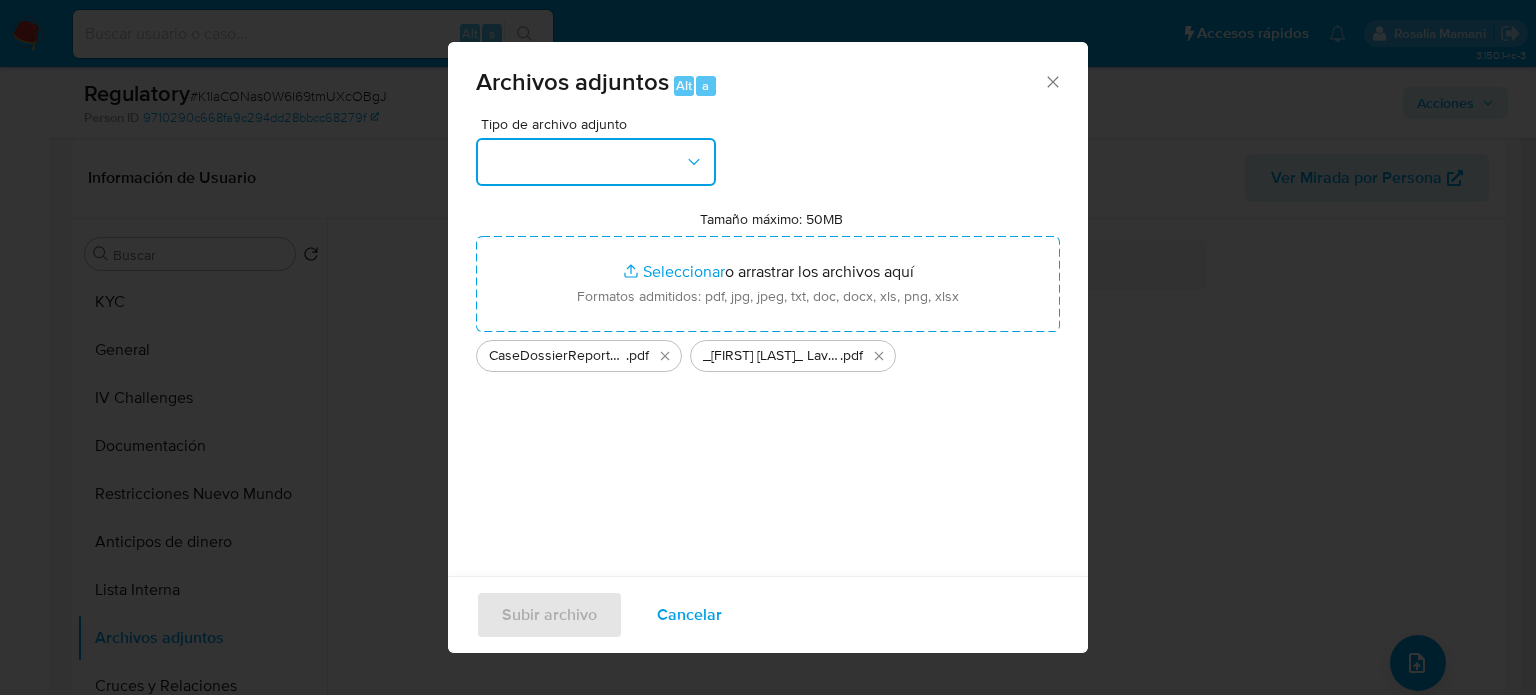 click at bounding box center (596, 162) 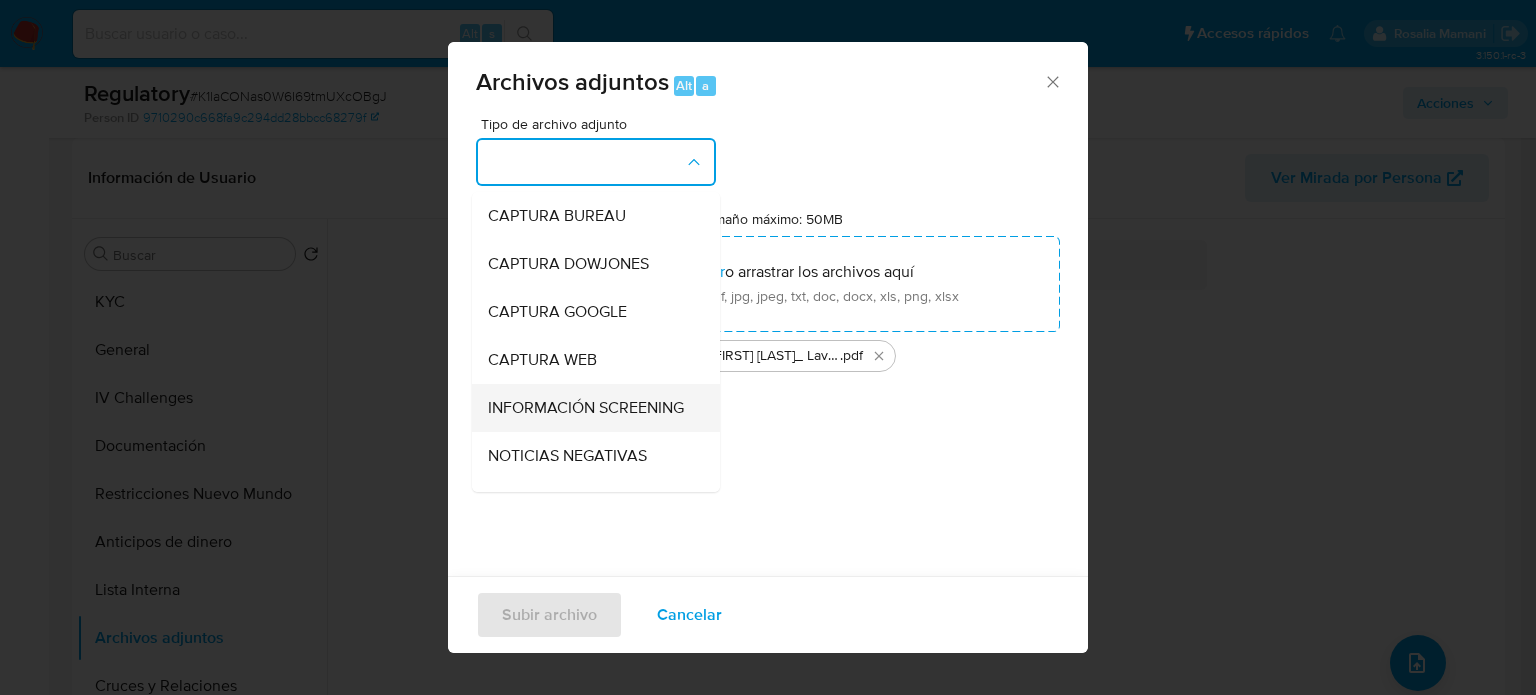 click on "INFORMACIÓN SCREENING" at bounding box center [586, 408] 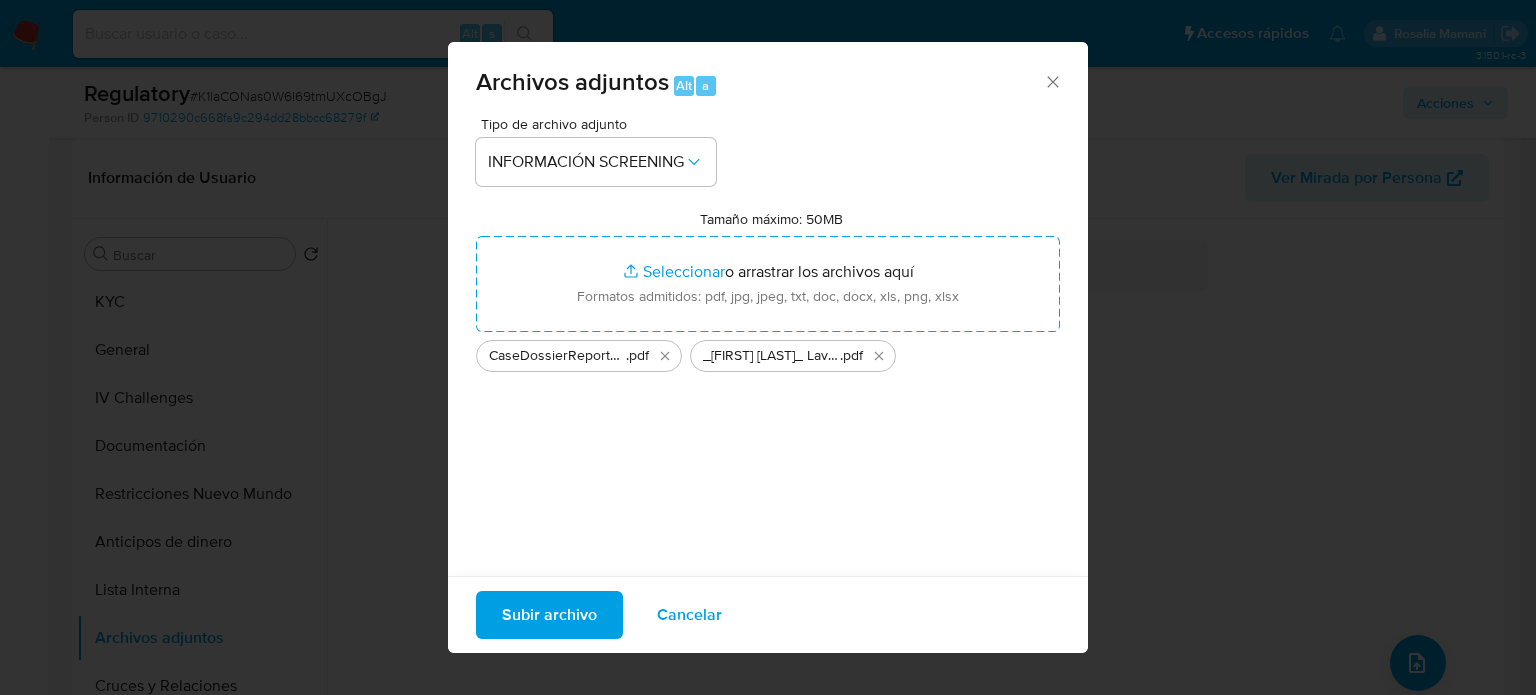 click on "Subir archivo" at bounding box center [549, 615] 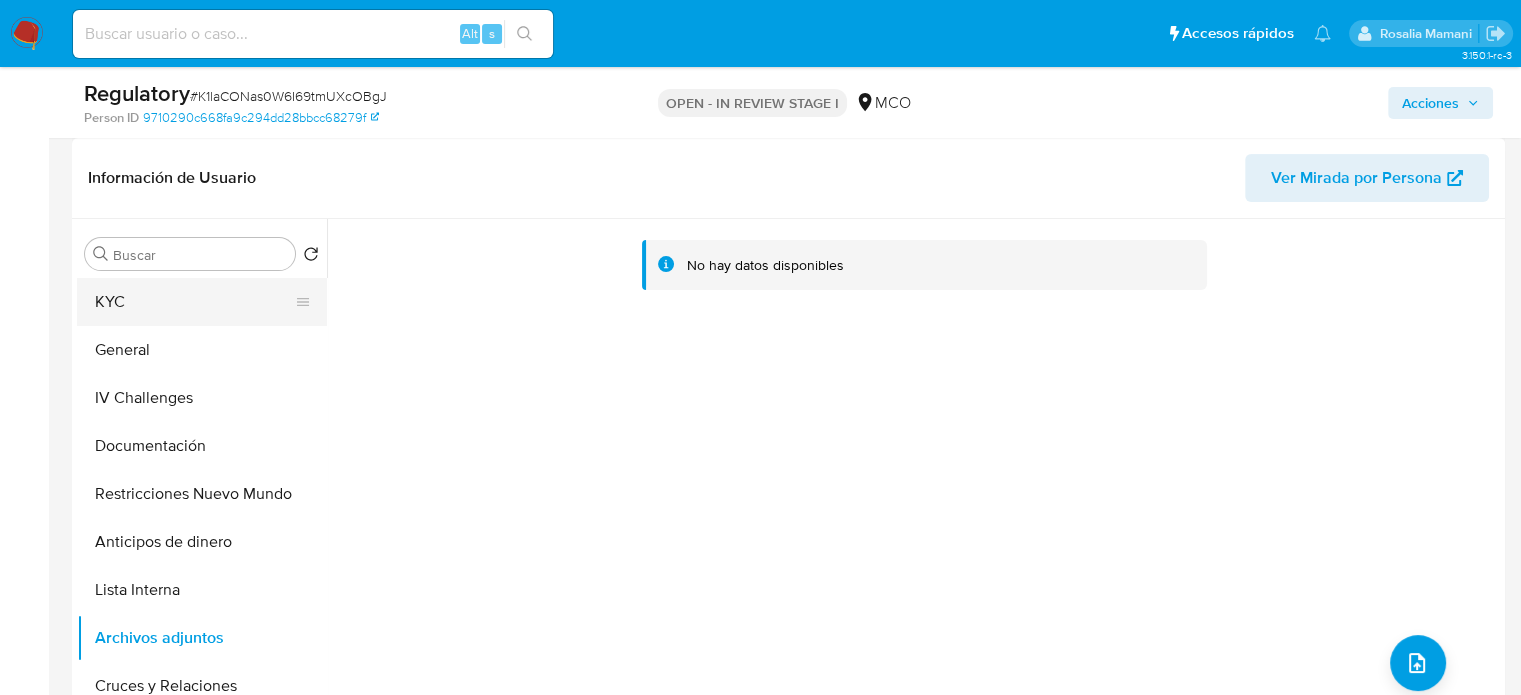 click on "KYC" at bounding box center [194, 302] 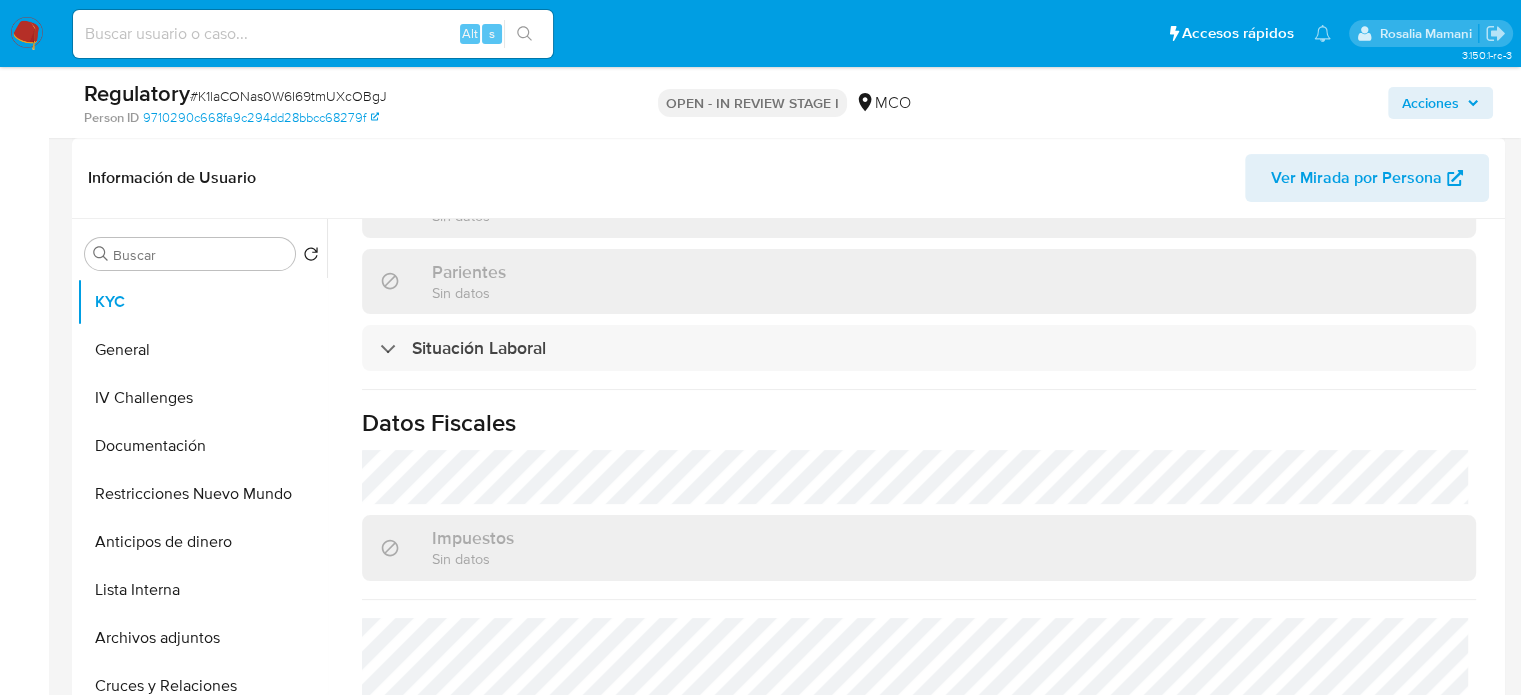 scroll, scrollTop: 1000, scrollLeft: 0, axis: vertical 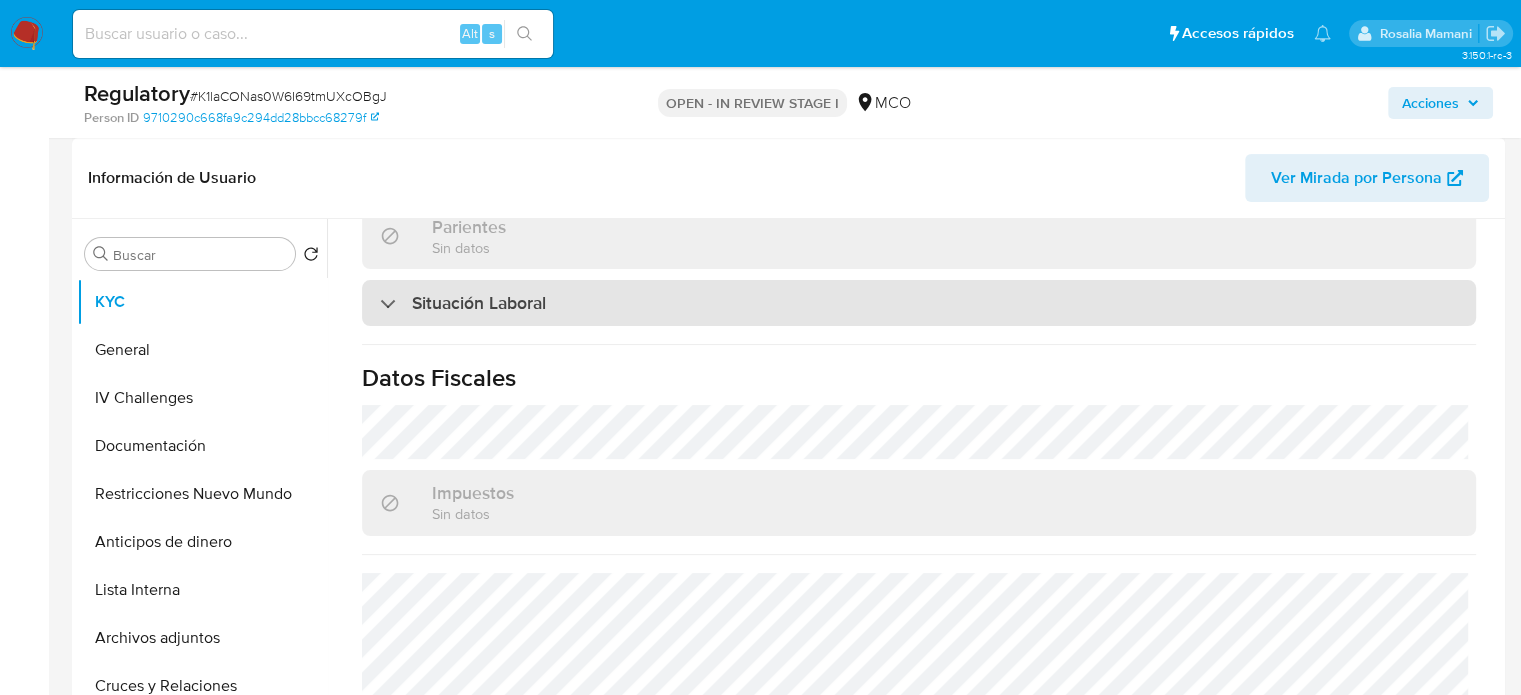 click on "Situación Laboral" at bounding box center [479, 303] 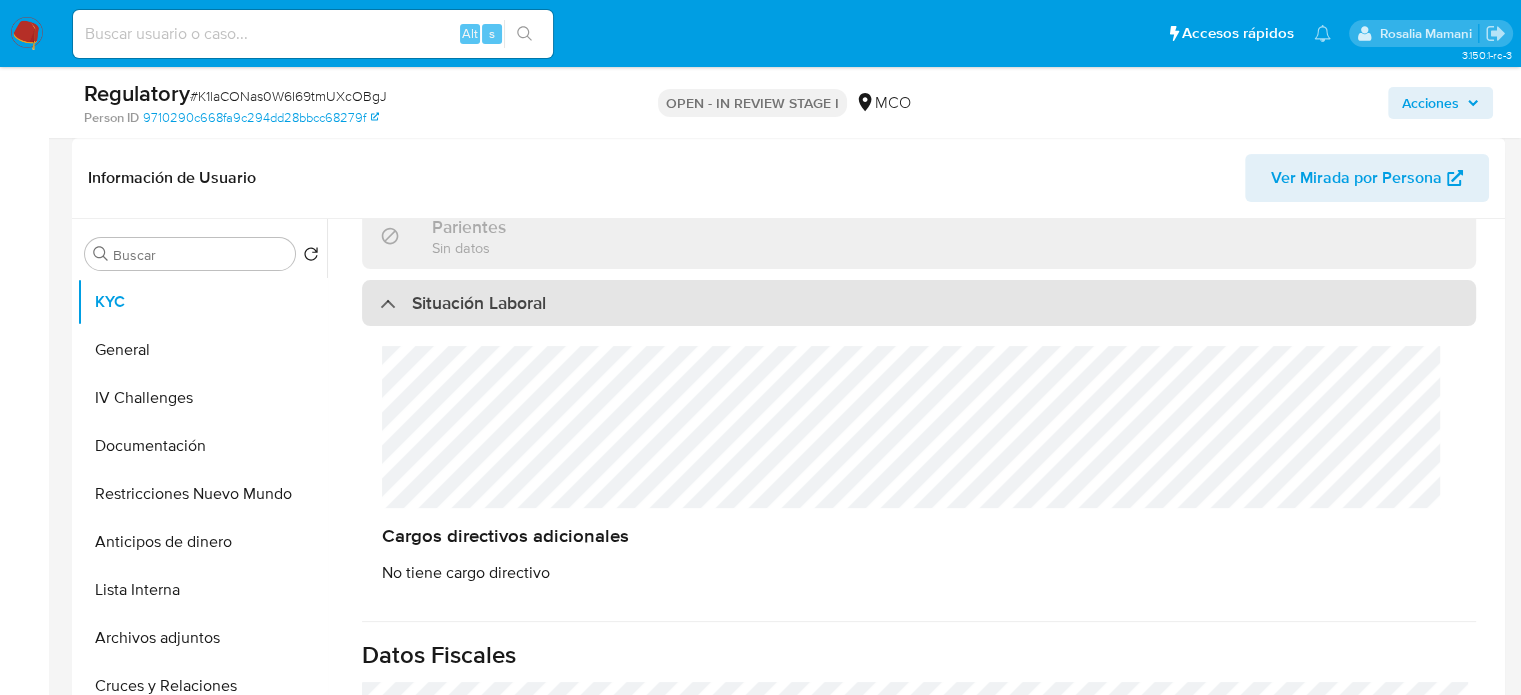click on "Situación Laboral" at bounding box center [479, 303] 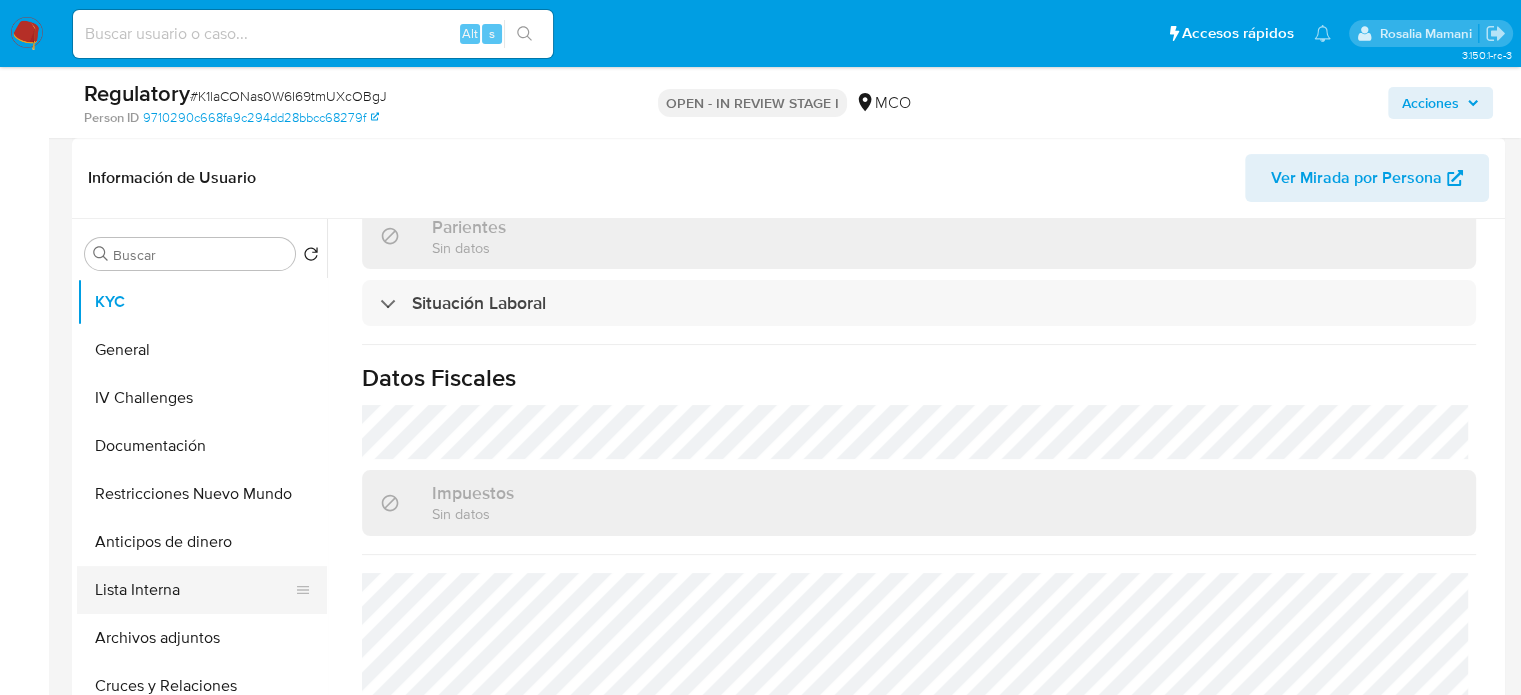 click on "Lista Interna" at bounding box center [194, 590] 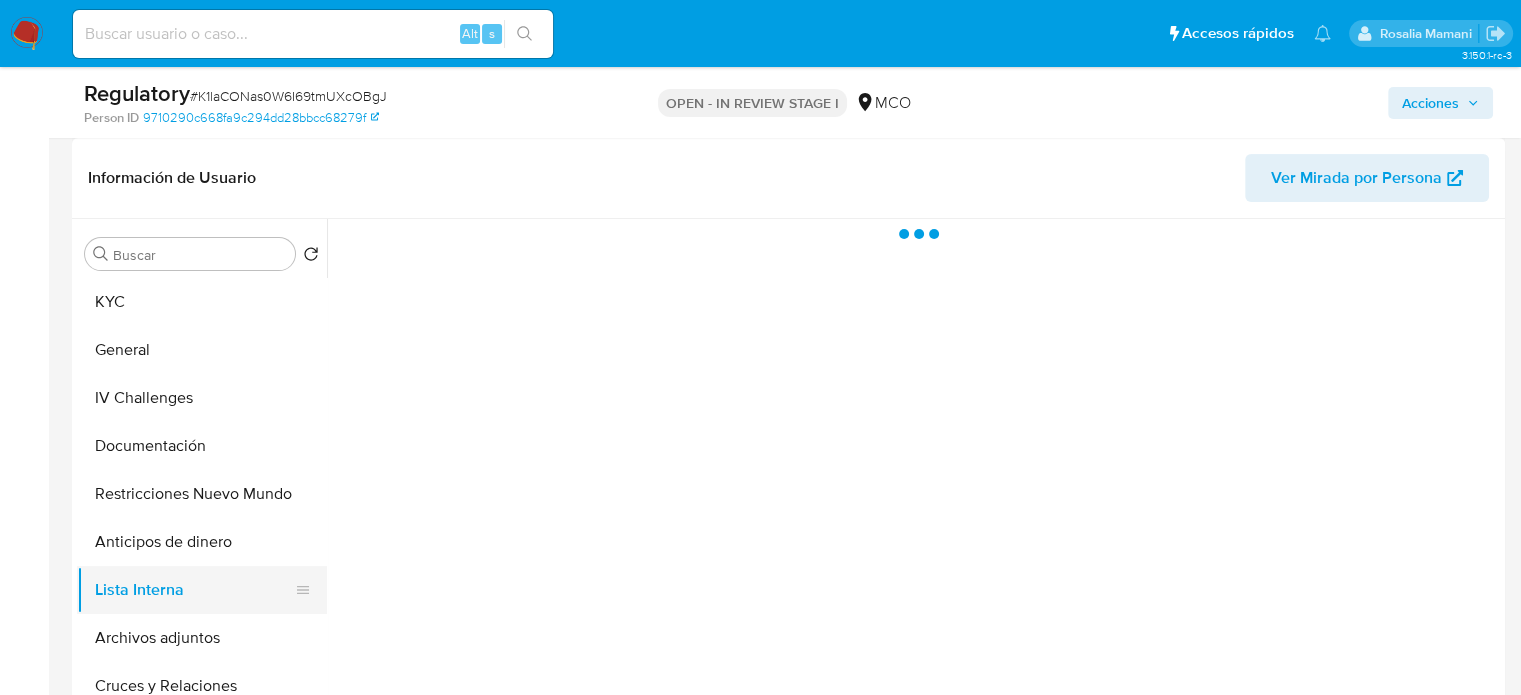 scroll, scrollTop: 0, scrollLeft: 0, axis: both 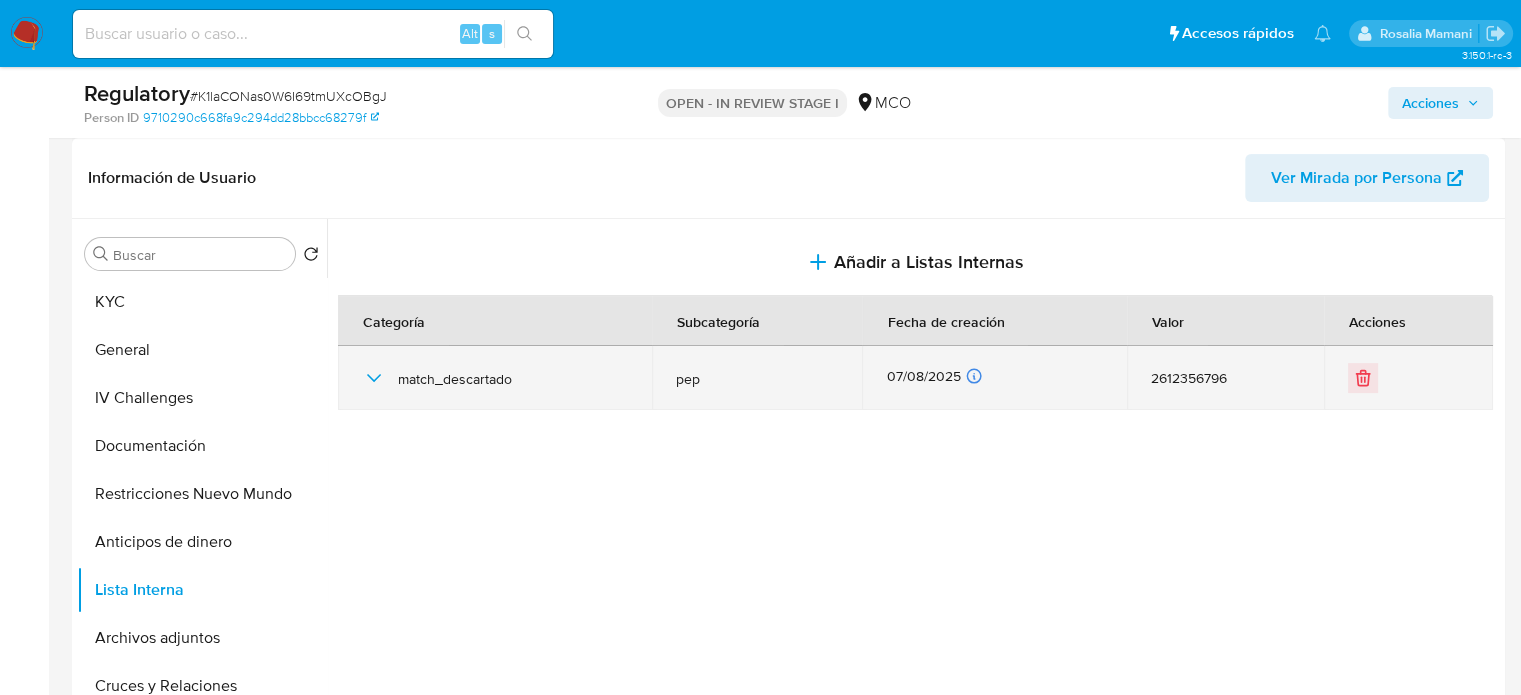 click 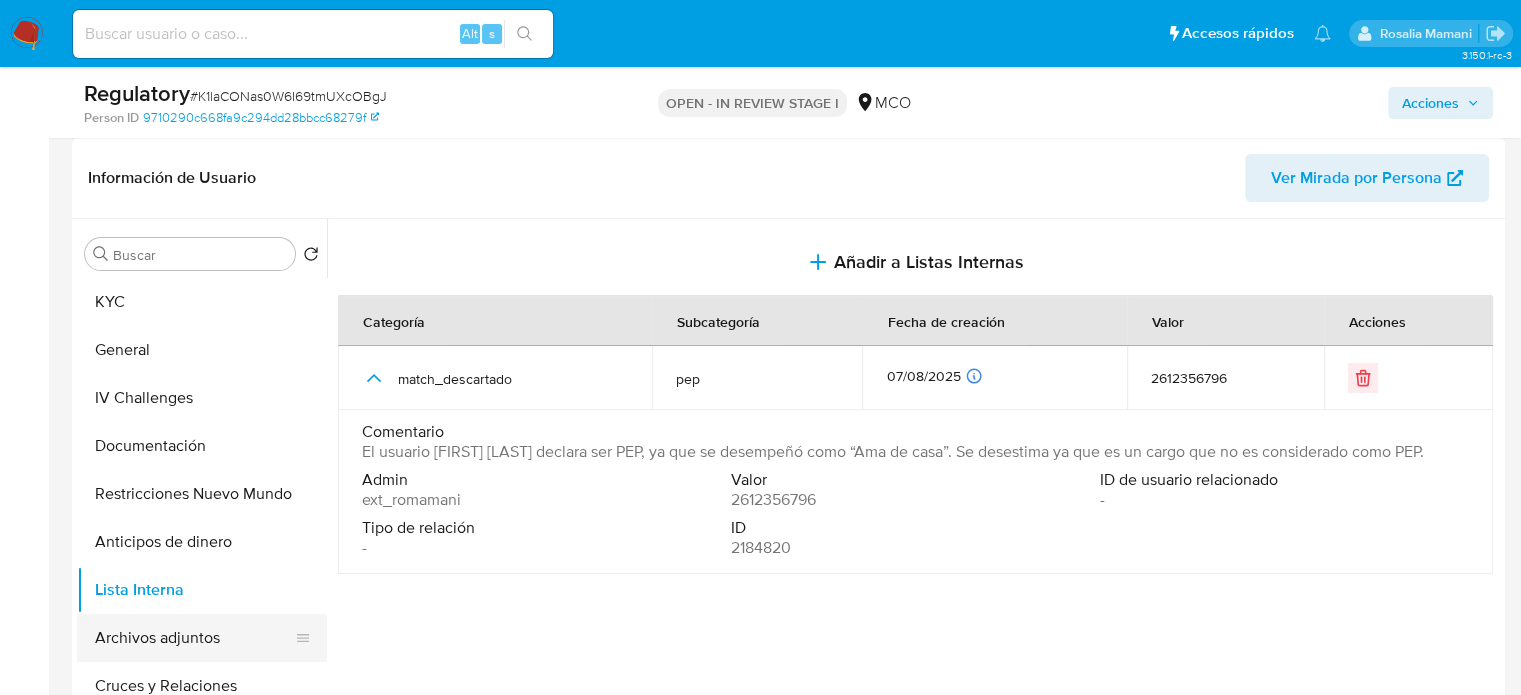 click on "Archivos adjuntos" at bounding box center (194, 638) 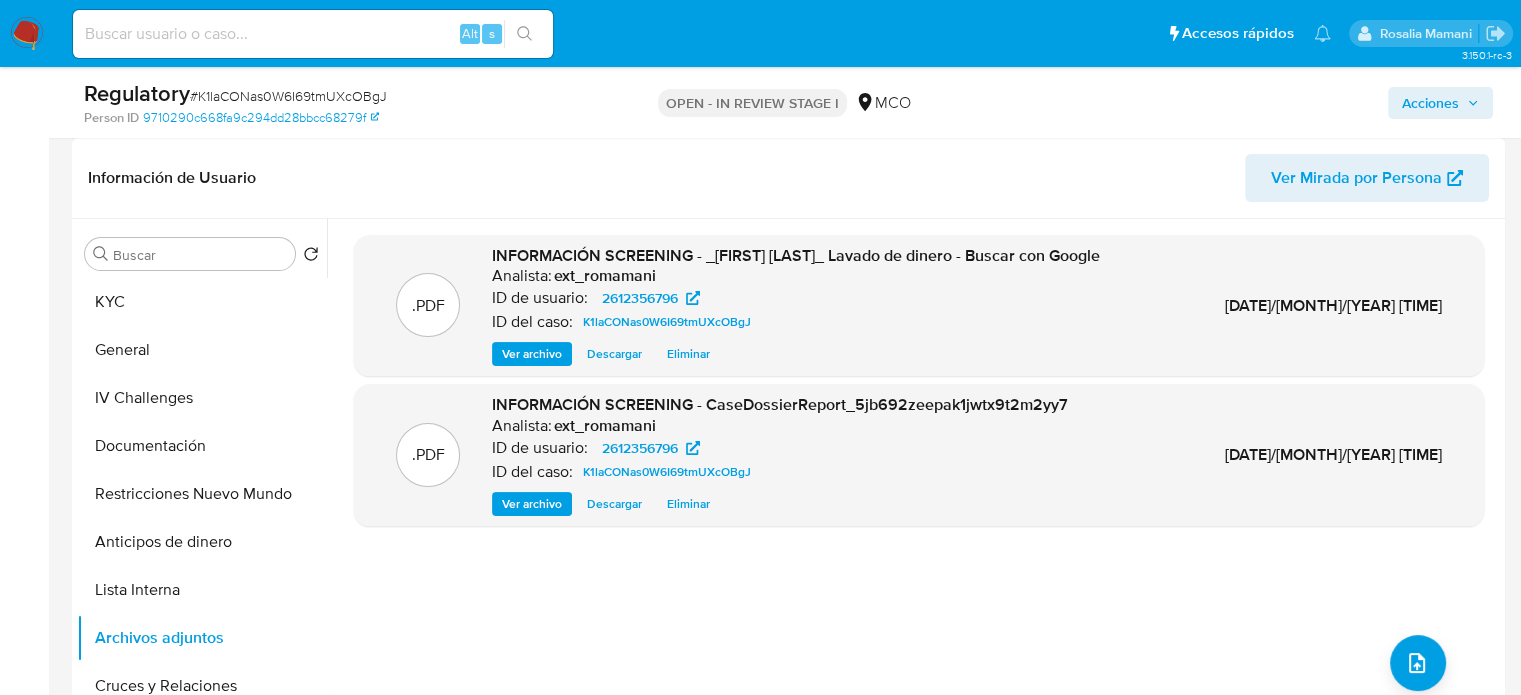 scroll, scrollTop: 0, scrollLeft: 0, axis: both 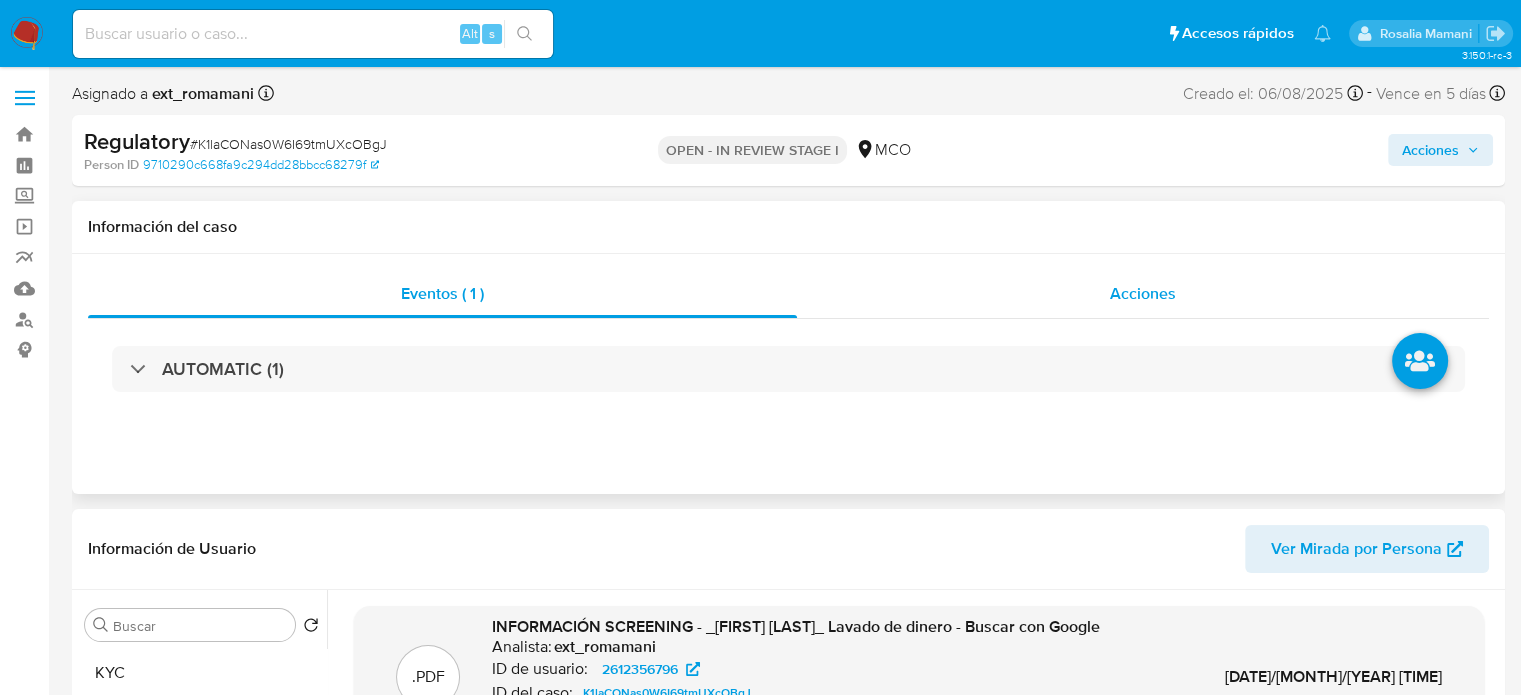 click on "Acciones" at bounding box center [1143, 293] 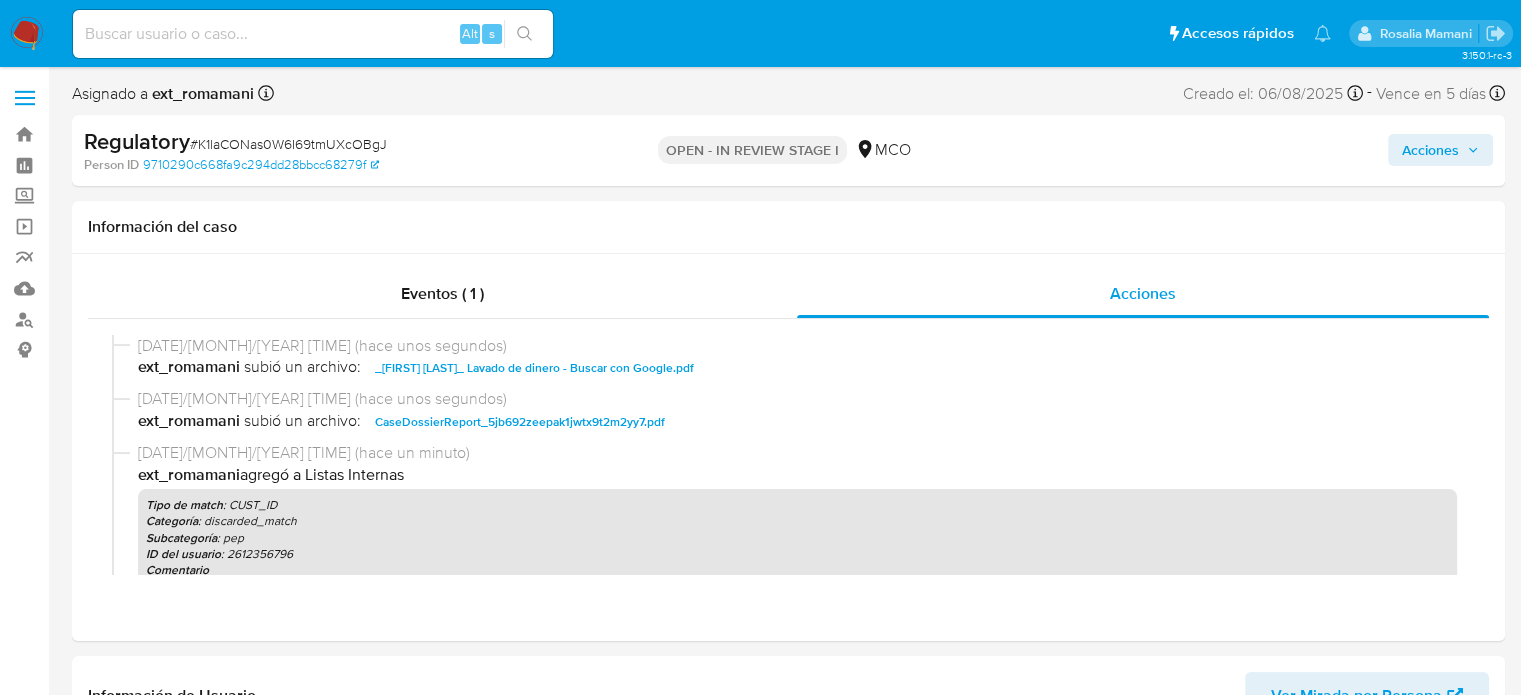 click on "Acciones" at bounding box center (1430, 150) 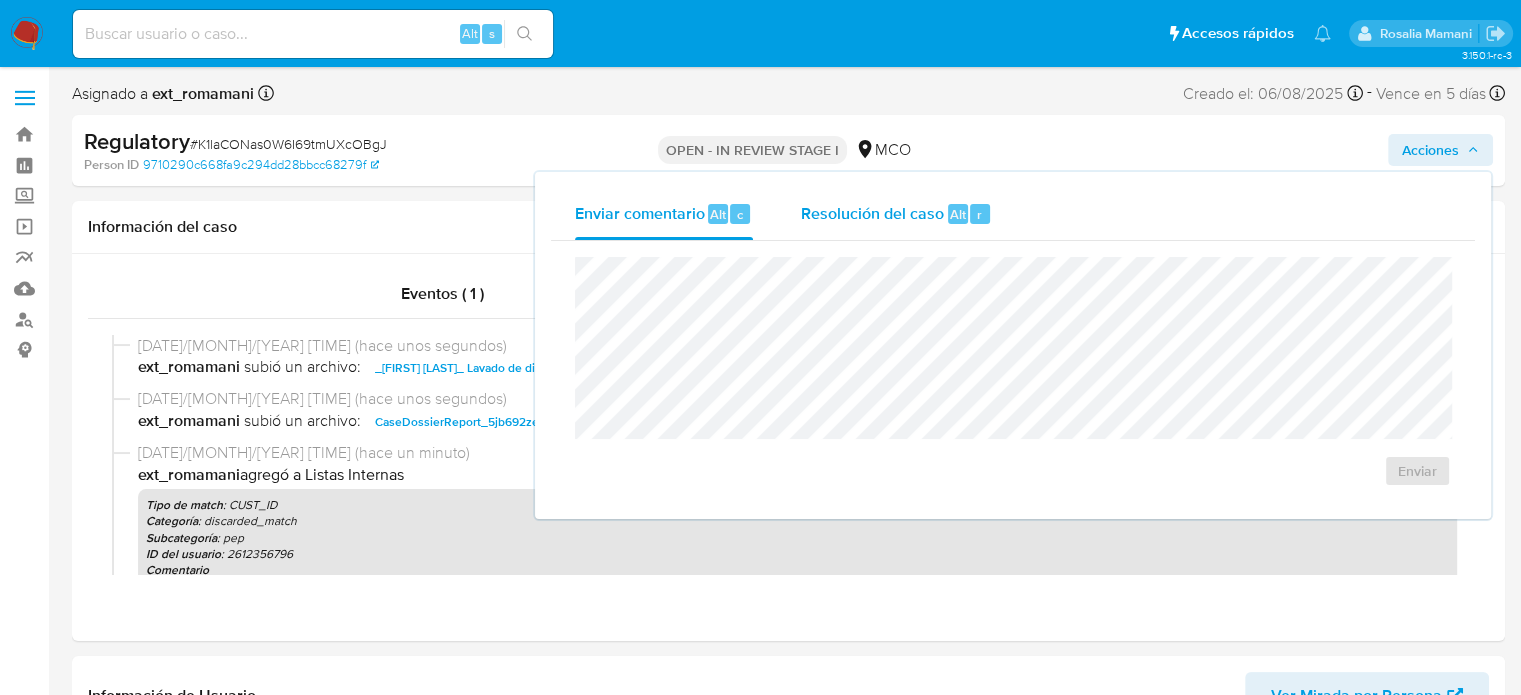click on "Resolución del caso Alt r" at bounding box center (896, 214) 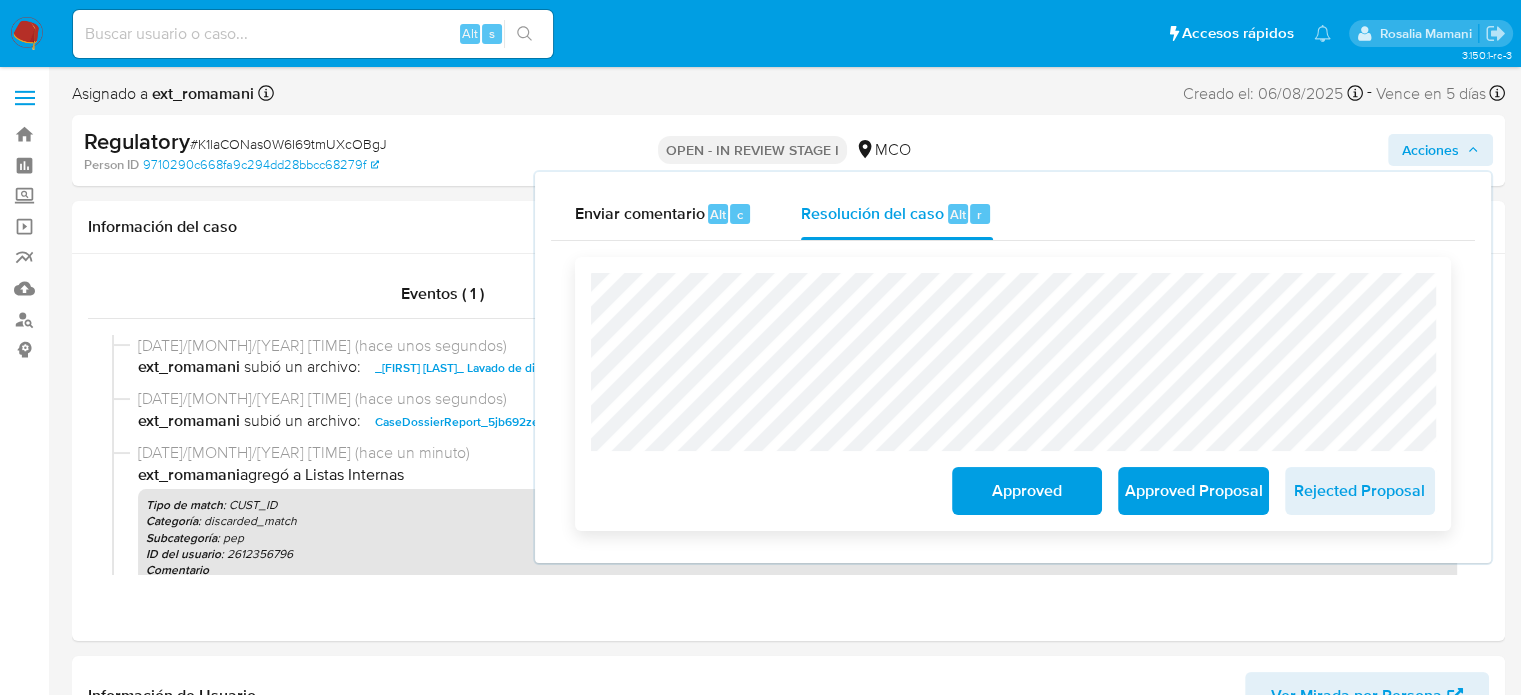 click on "Approved" at bounding box center [1027, 491] 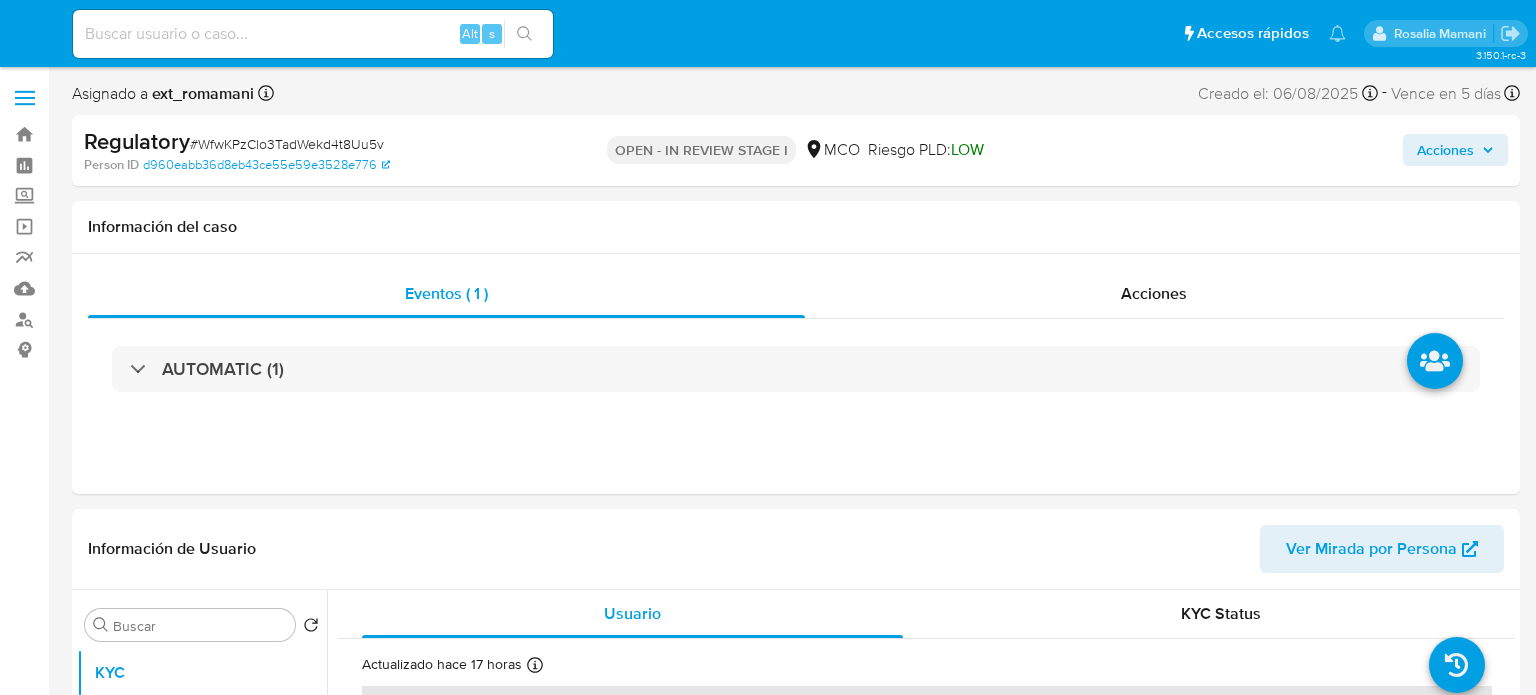 select on "10" 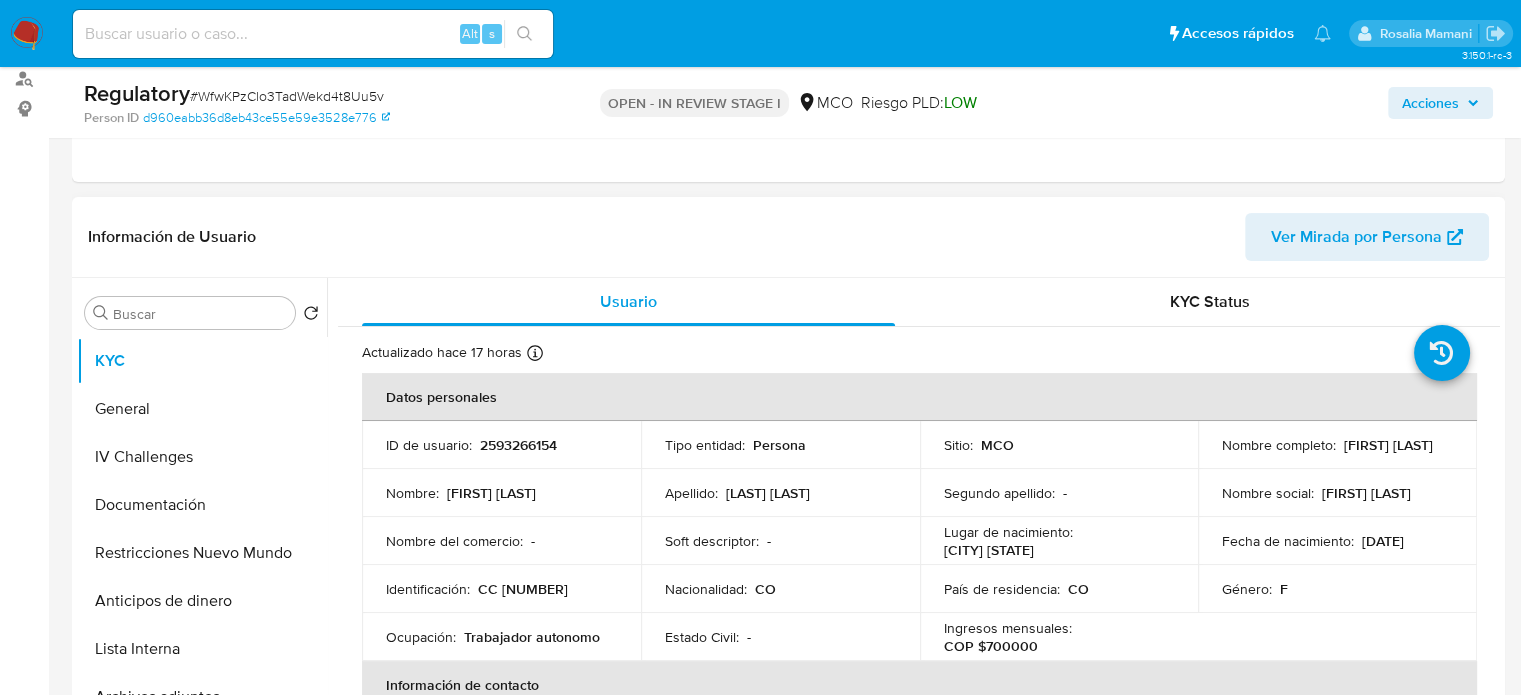 scroll, scrollTop: 300, scrollLeft: 0, axis: vertical 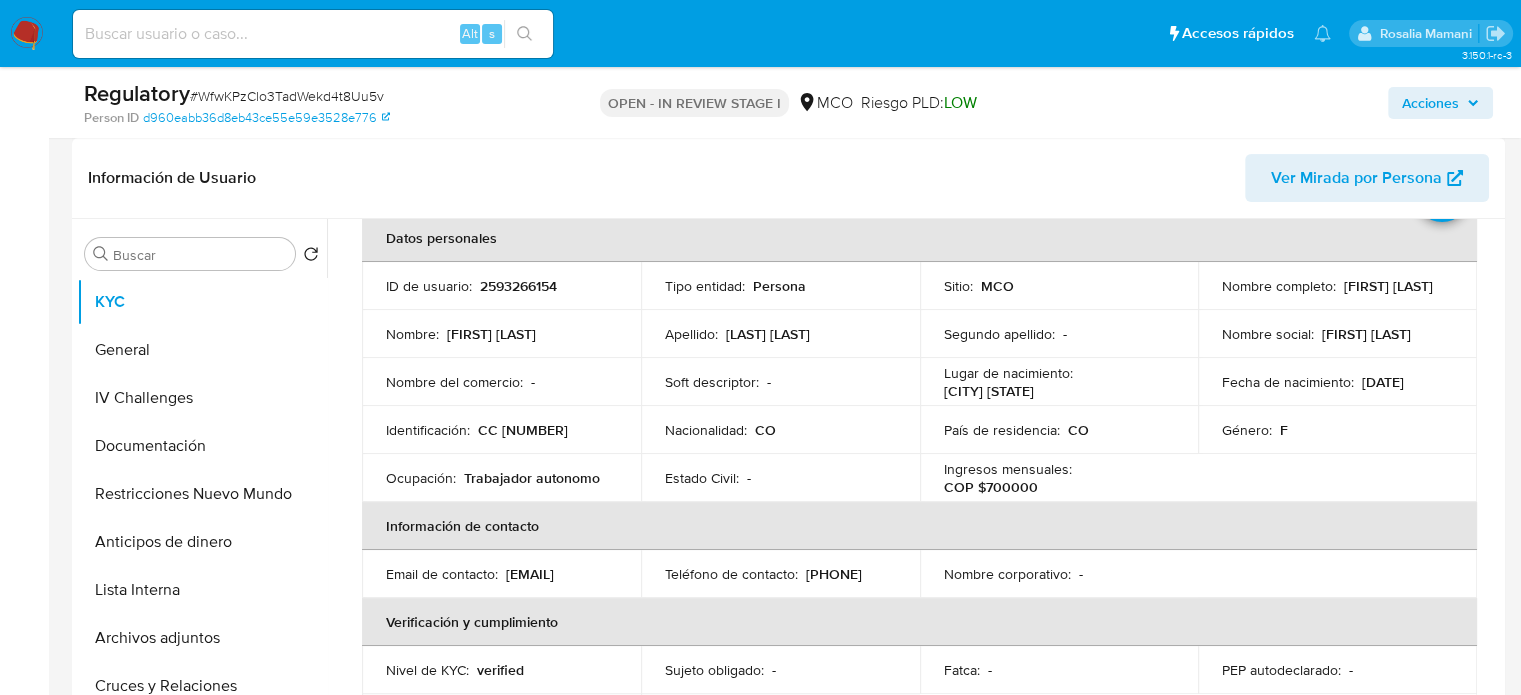drag, startPoint x: 1412, startPoint y: 297, endPoint x: 1210, endPoint y: 299, distance: 202.0099 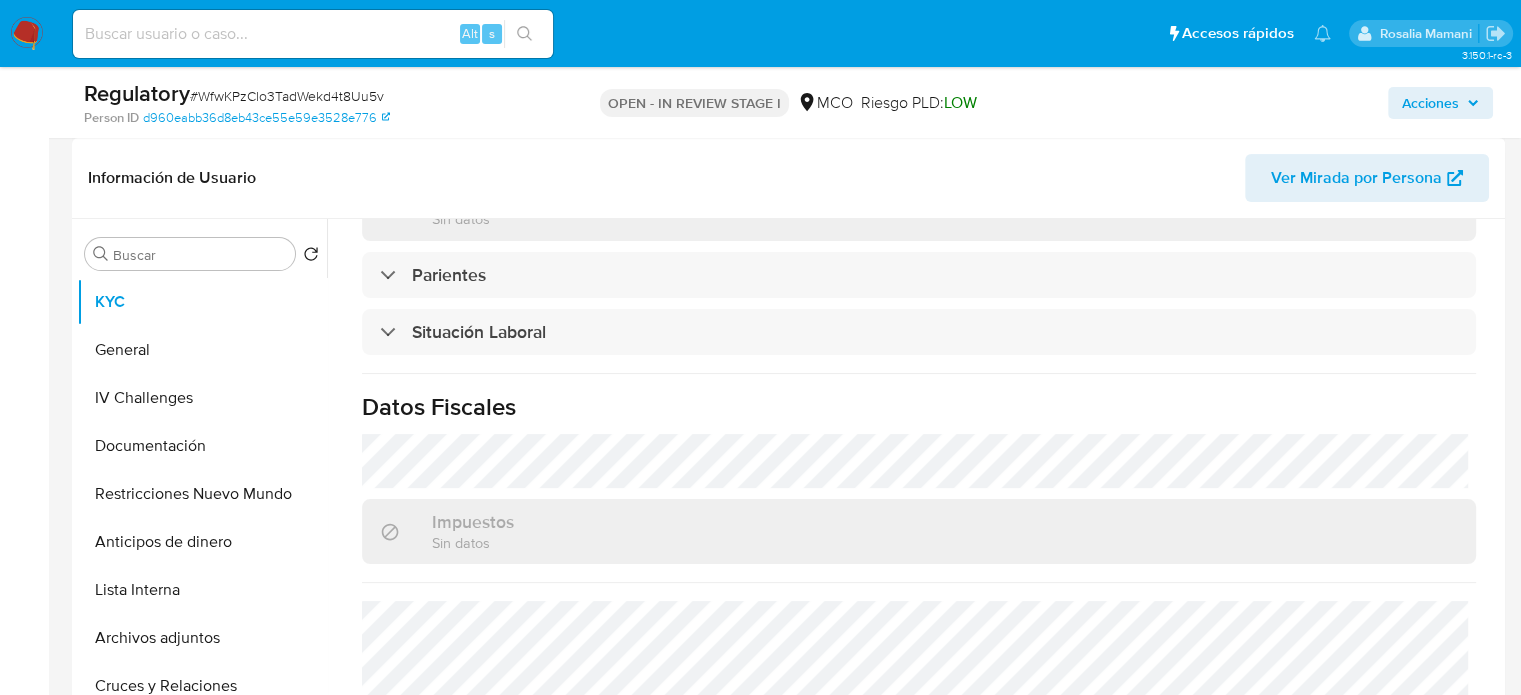 scroll, scrollTop: 1000, scrollLeft: 0, axis: vertical 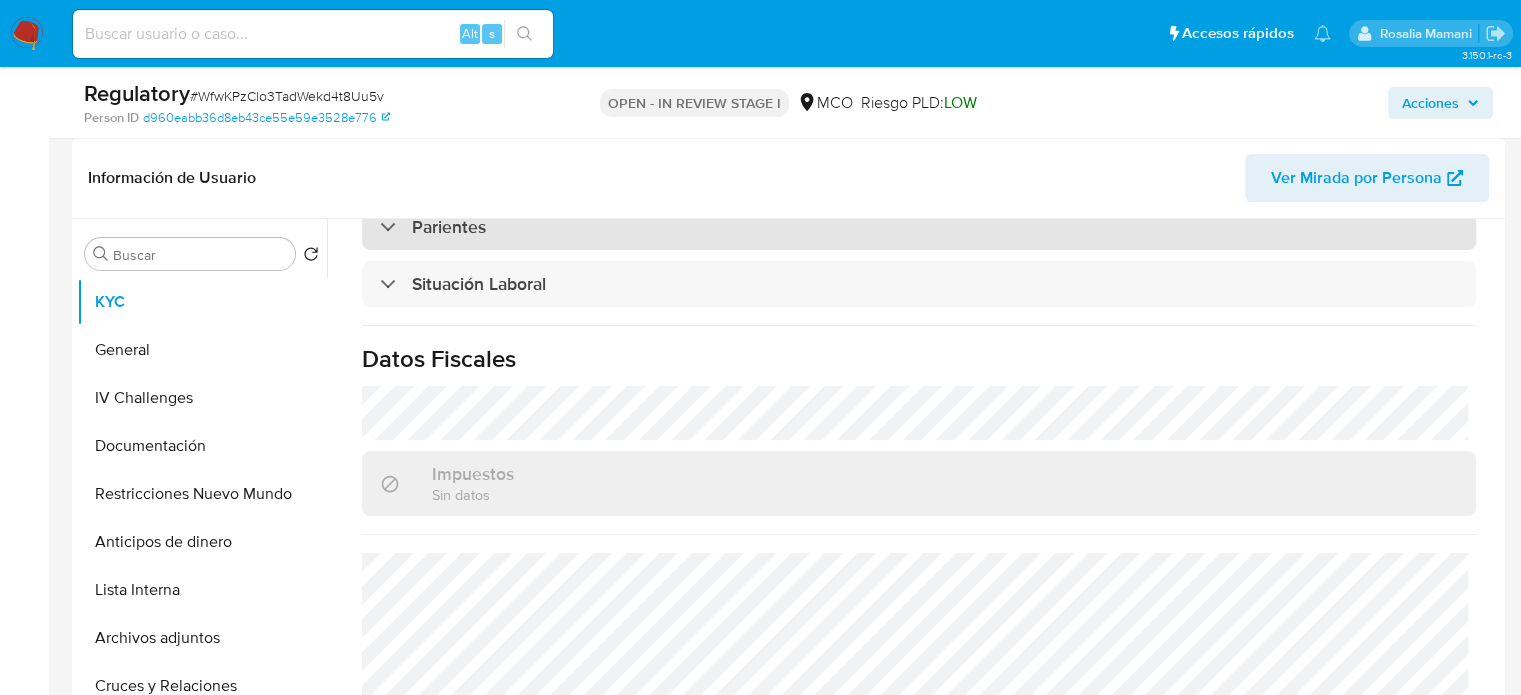 click on "Parientes" at bounding box center [449, 227] 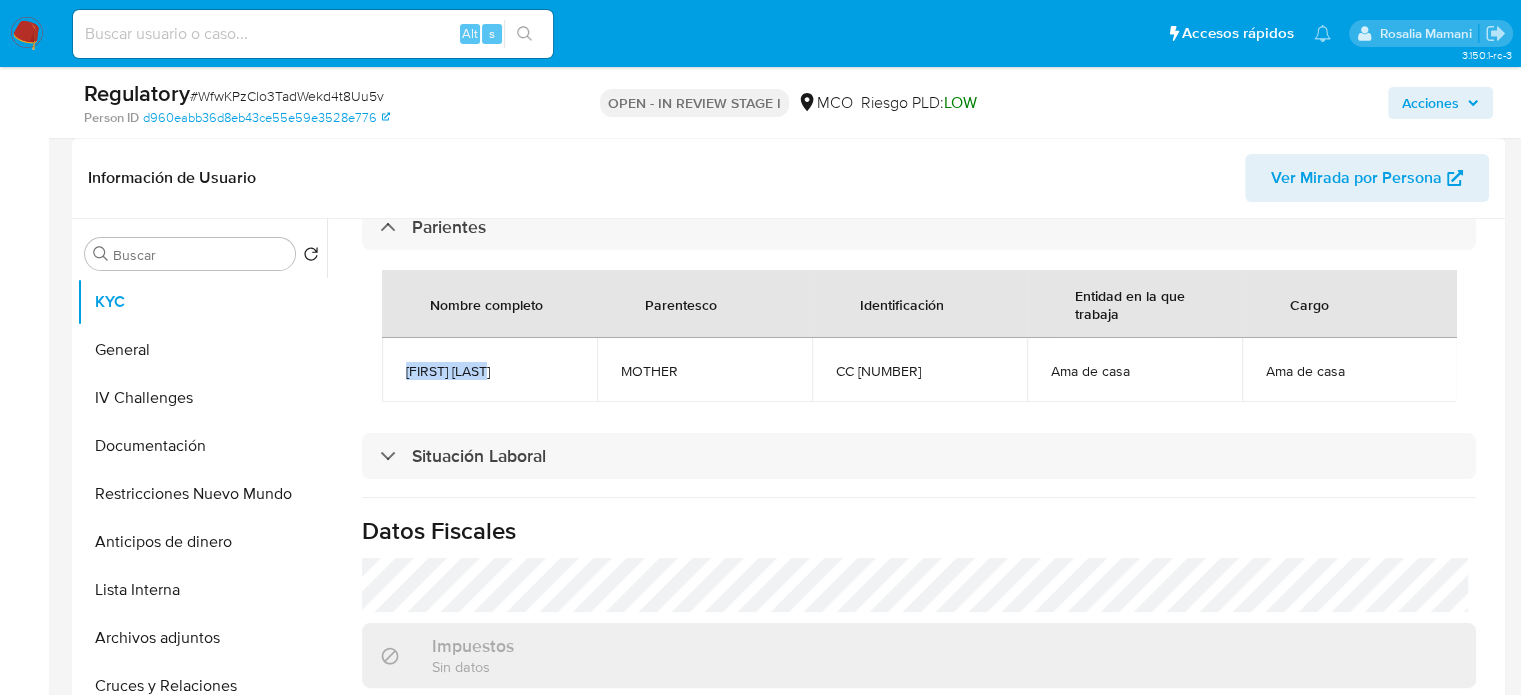 drag, startPoint x: 504, startPoint y: 371, endPoint x: 402, endPoint y: 374, distance: 102.044106 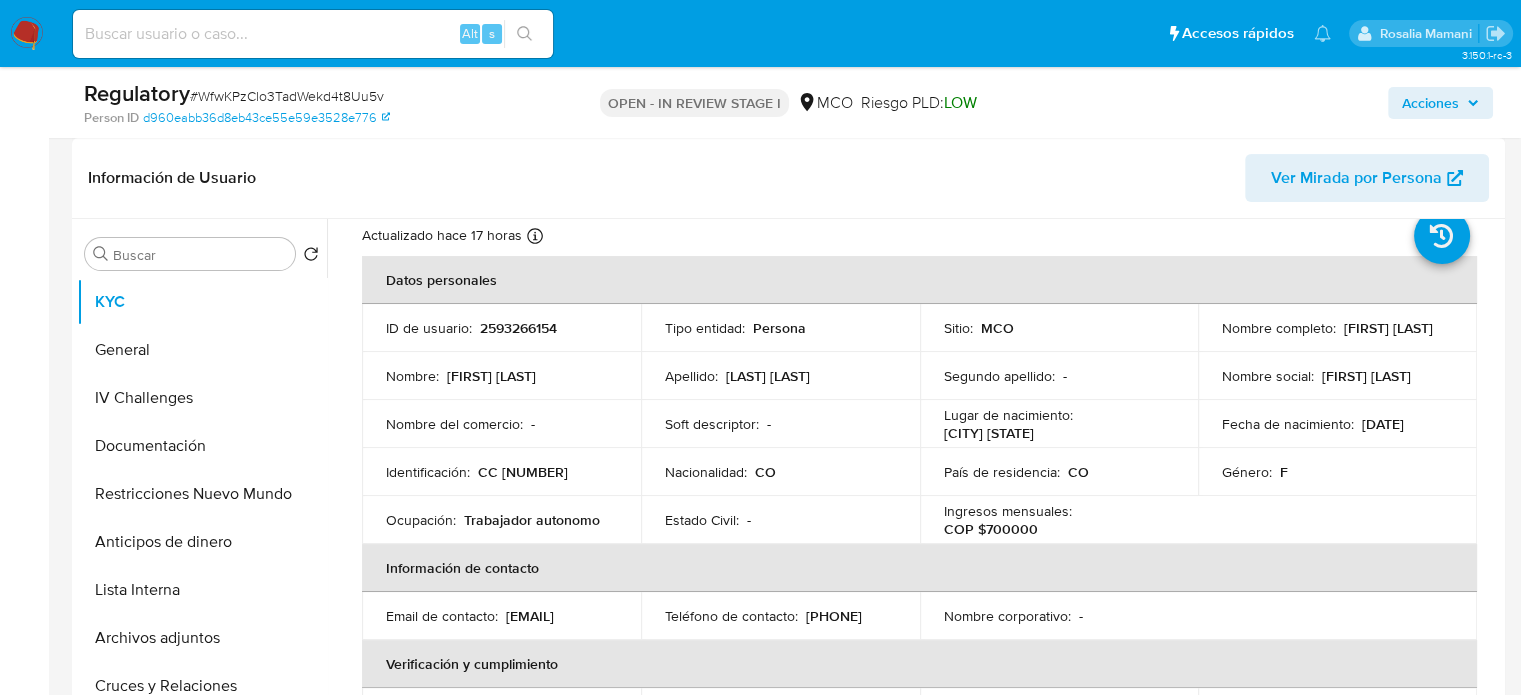 scroll, scrollTop: 0, scrollLeft: 0, axis: both 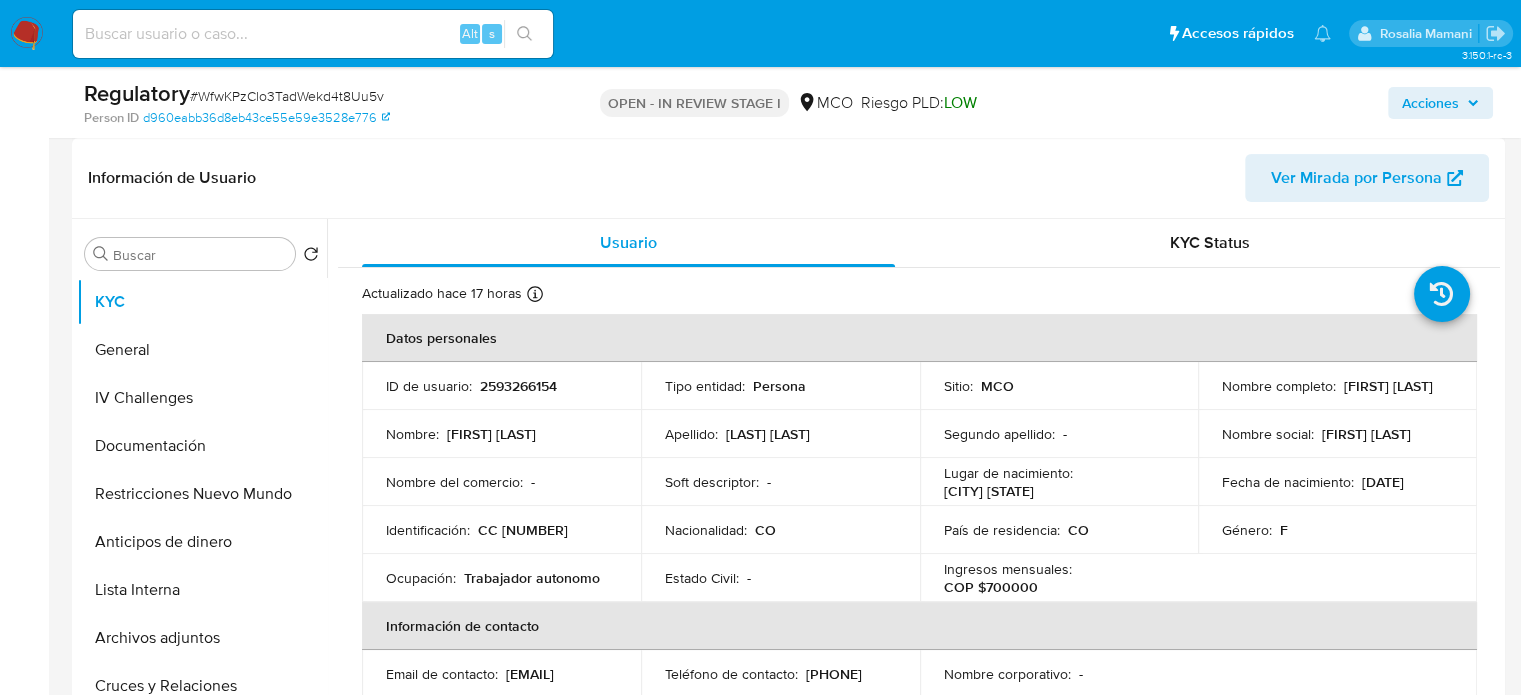 drag, startPoint x: 1426, startPoint y: 395, endPoint x: 1212, endPoint y: 395, distance: 214 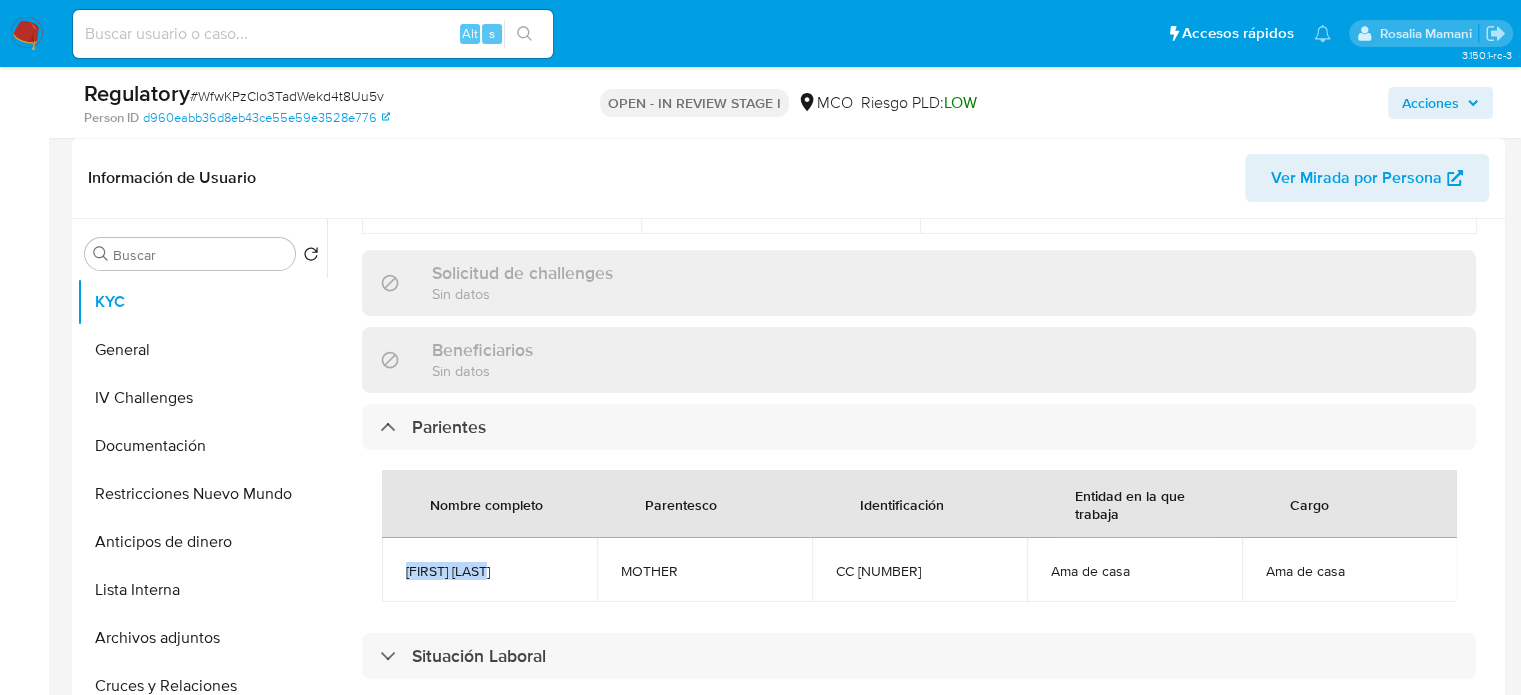 scroll, scrollTop: 900, scrollLeft: 0, axis: vertical 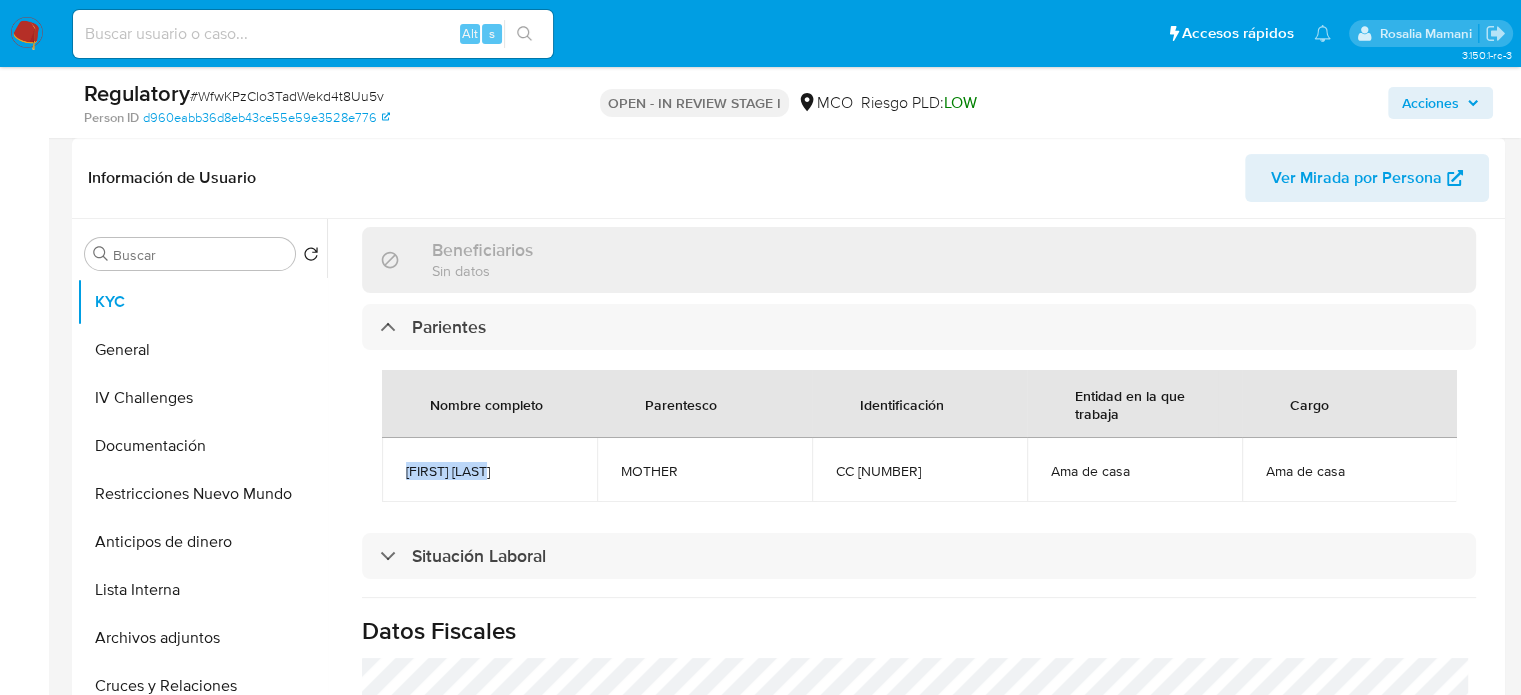 drag, startPoint x: 528, startPoint y: 470, endPoint x: 402, endPoint y: 473, distance: 126.035706 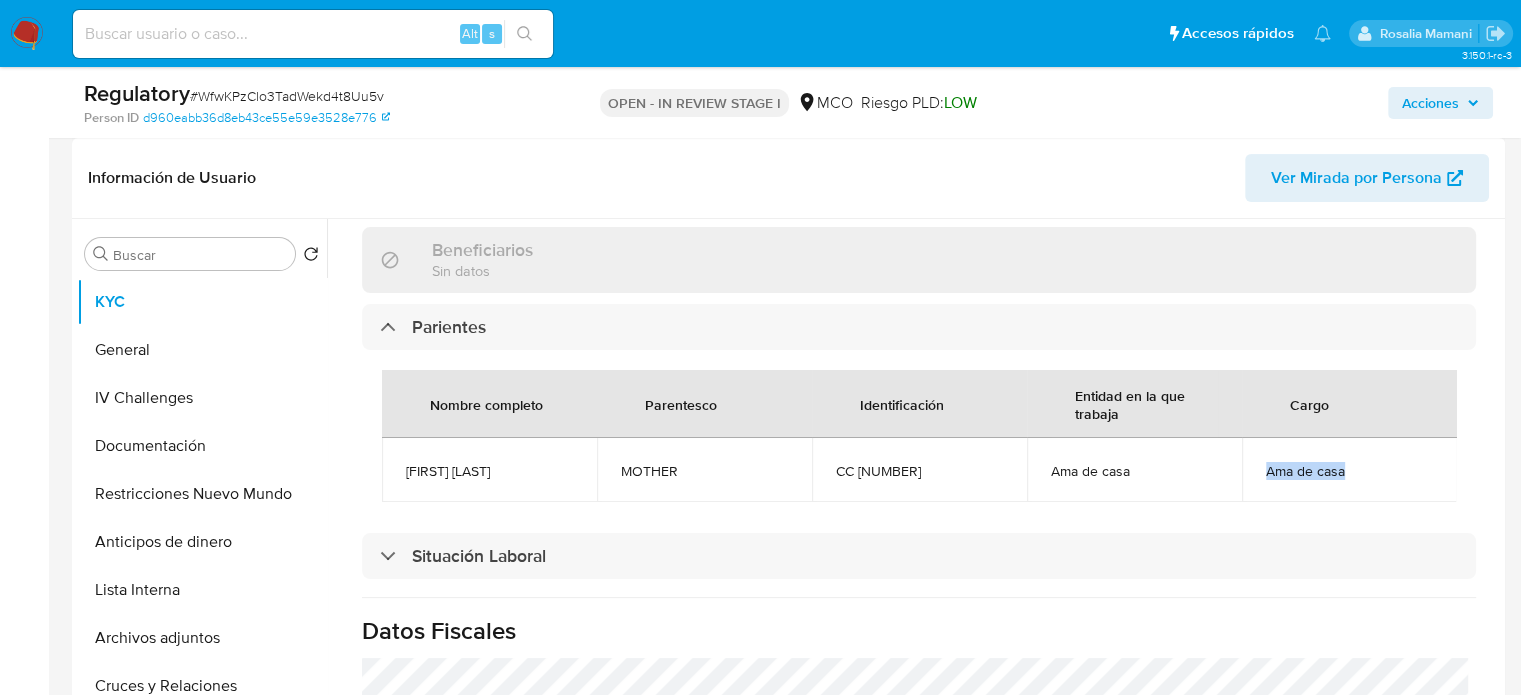 drag, startPoint x: 1260, startPoint y: 473, endPoint x: 1238, endPoint y: 473, distance: 22 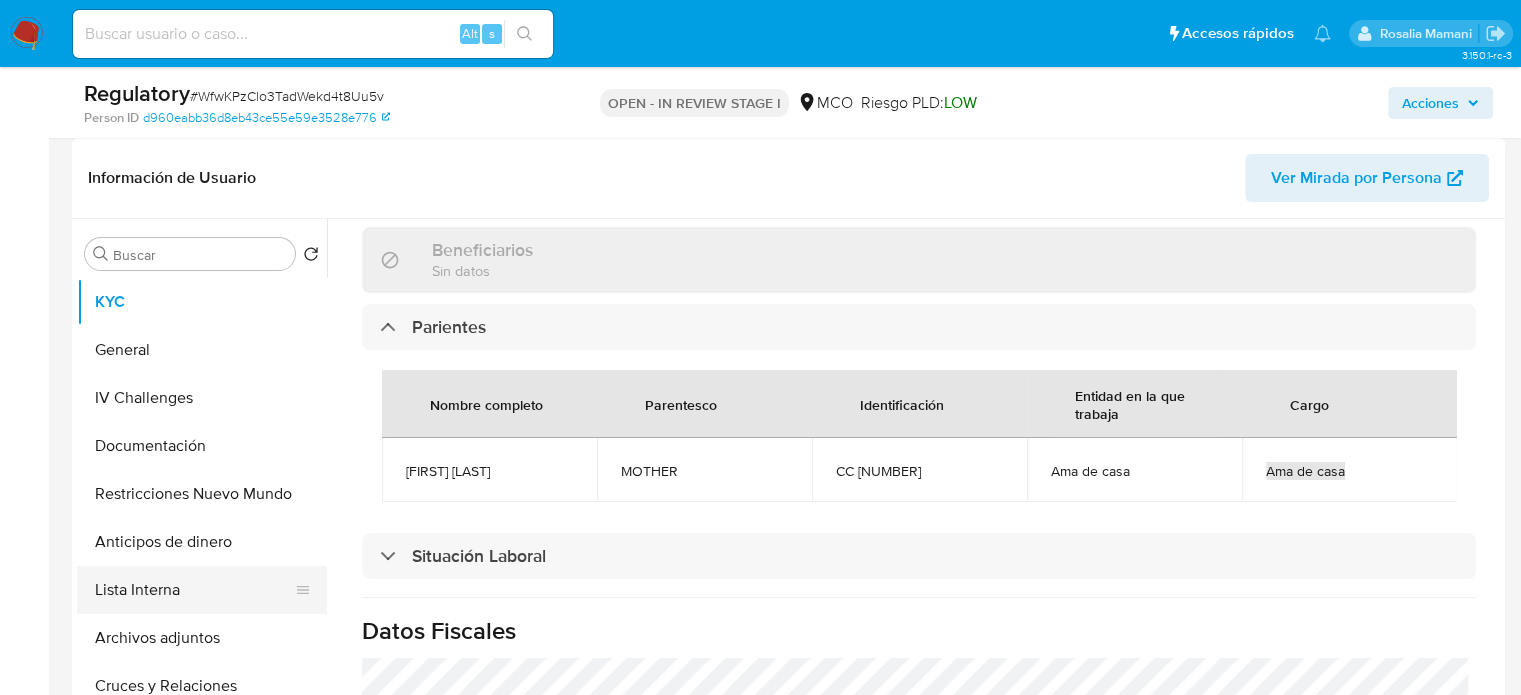 click on "Lista Interna" at bounding box center (194, 590) 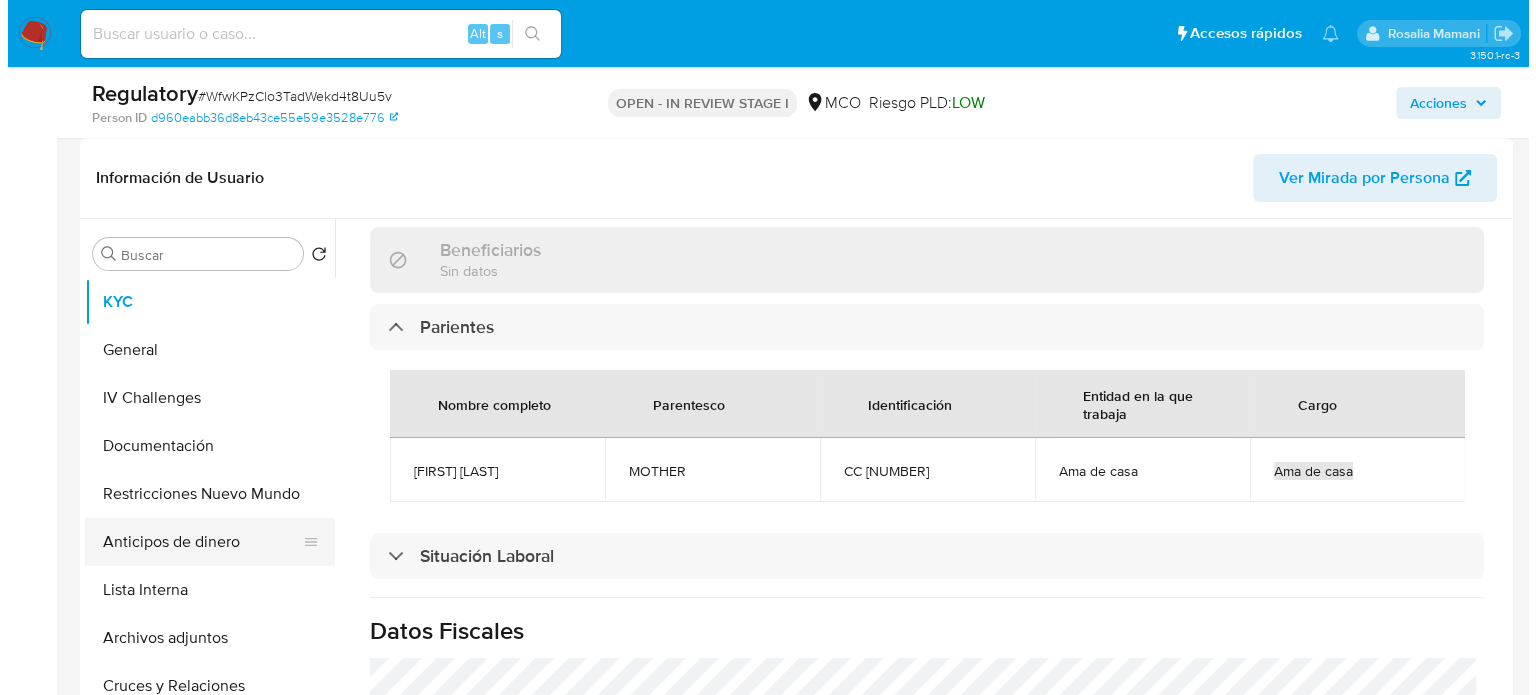 scroll, scrollTop: 0, scrollLeft: 0, axis: both 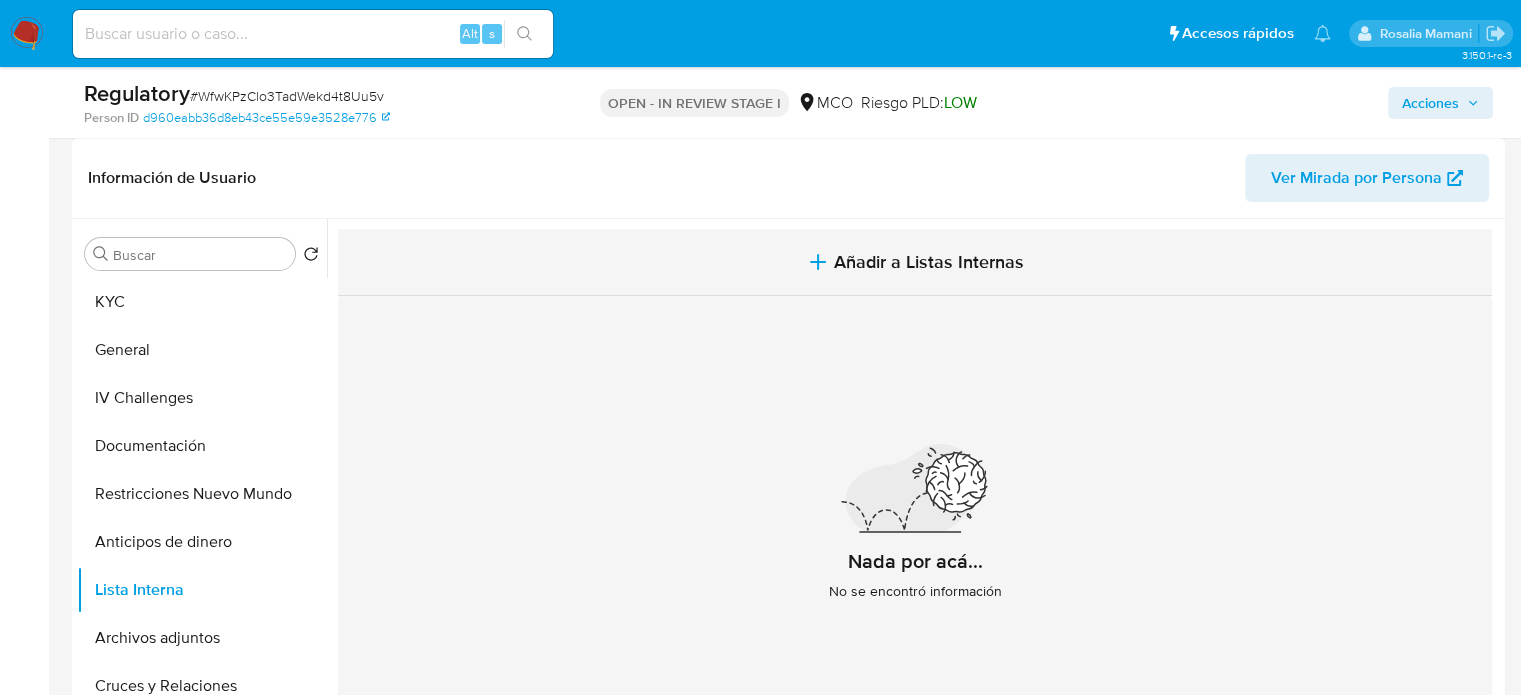 click on "Añadir a Listas Internas" at bounding box center (929, 262) 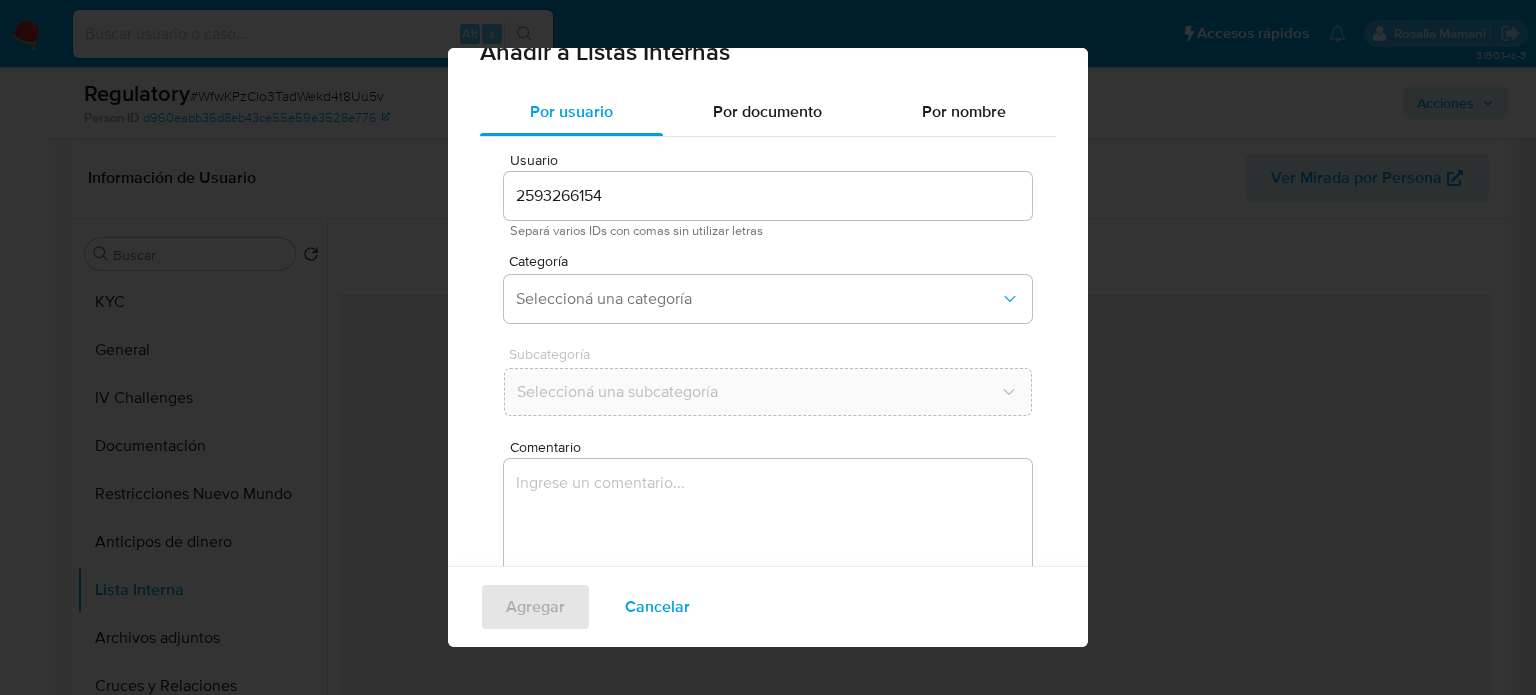 scroll, scrollTop: 84, scrollLeft: 0, axis: vertical 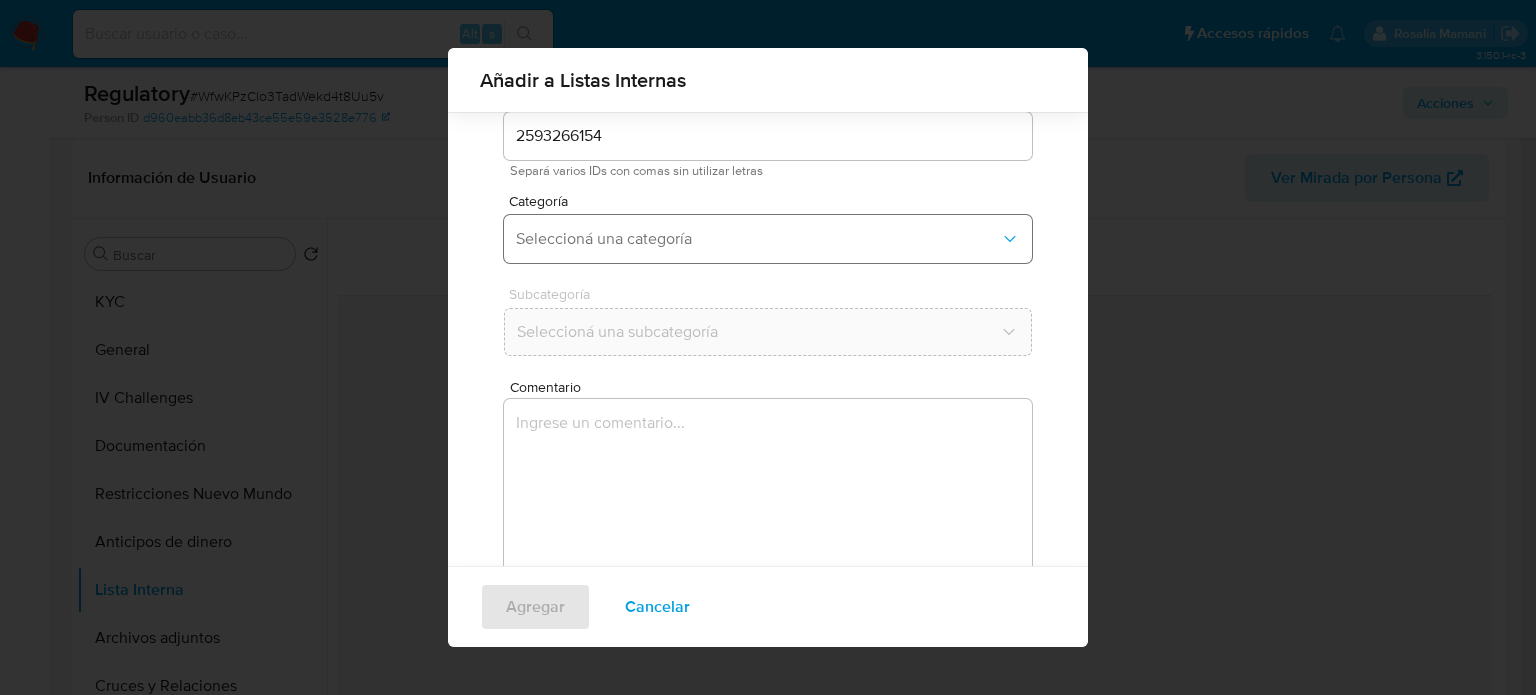 click on "Seleccioná una categoría" at bounding box center (768, 239) 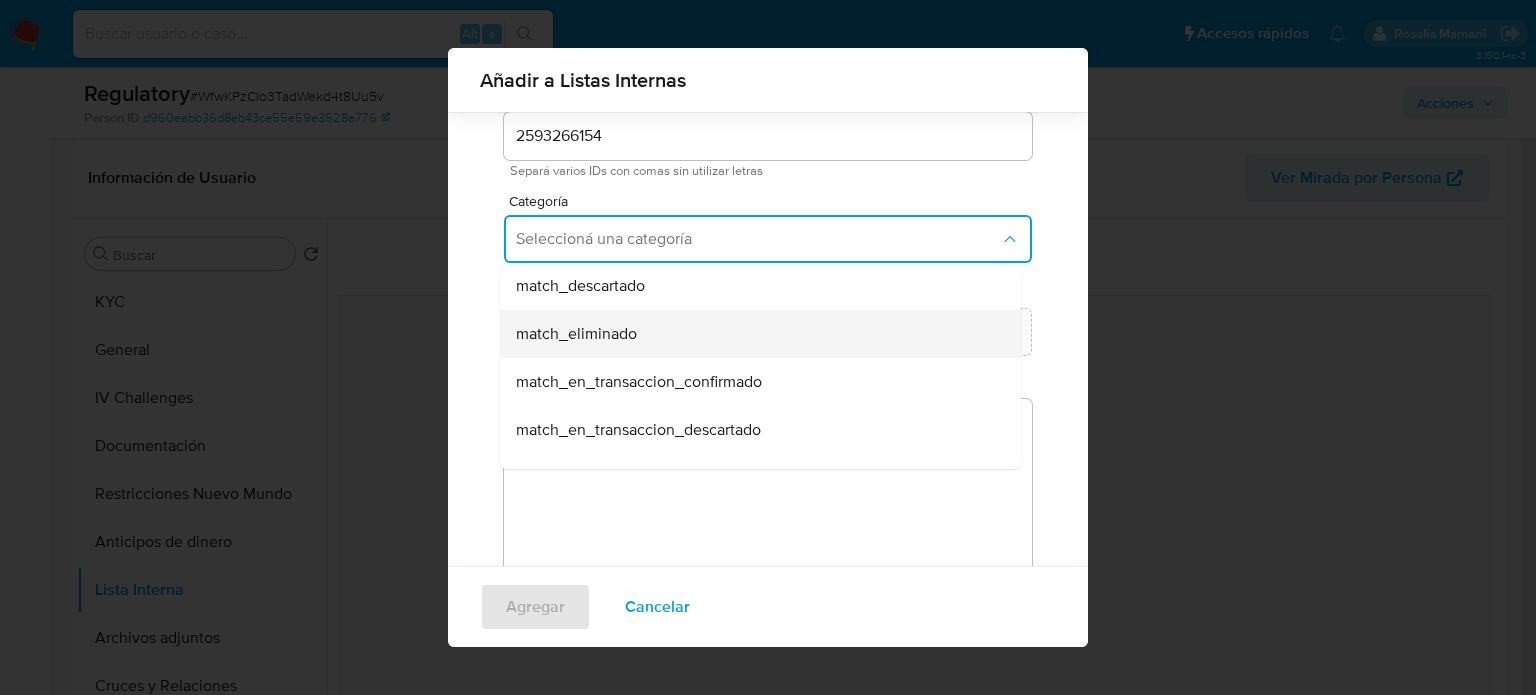 scroll, scrollTop: 200, scrollLeft: 0, axis: vertical 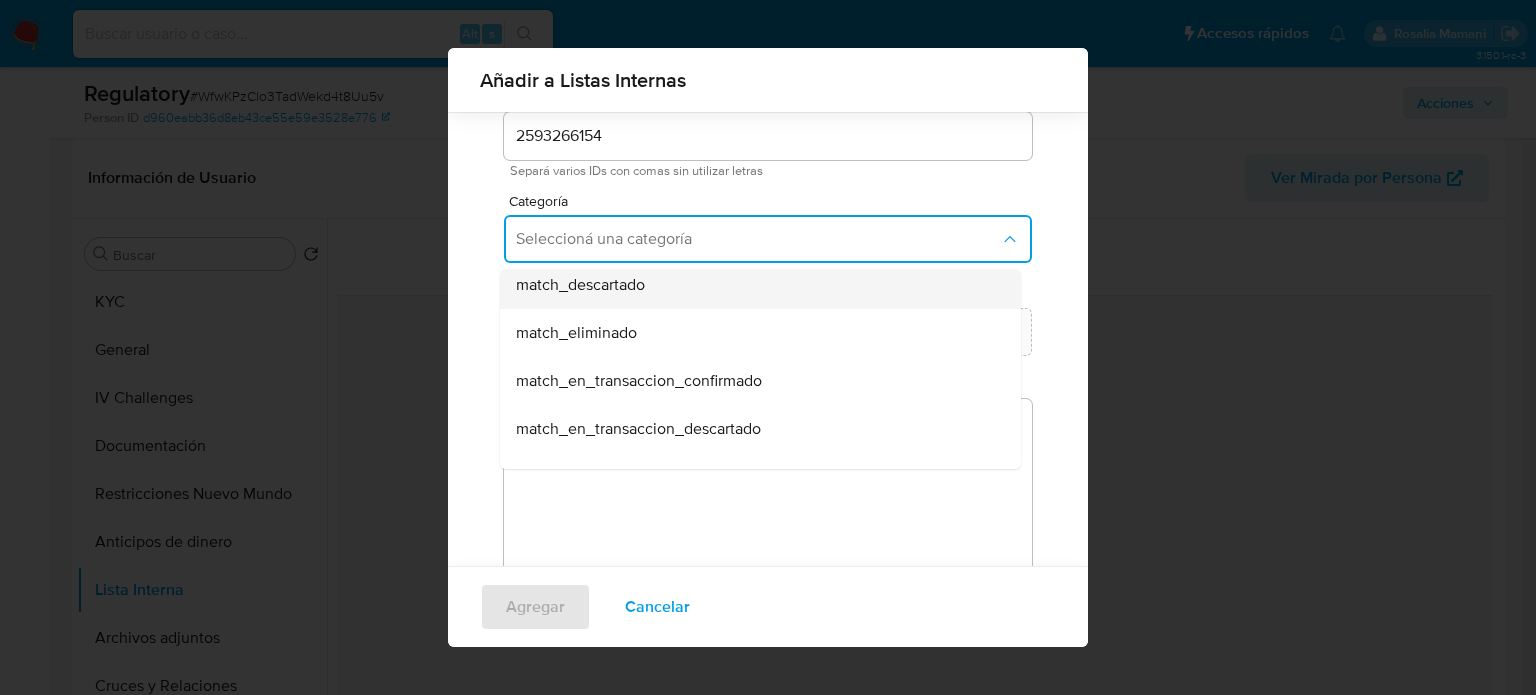 click on "match_descartado" at bounding box center [580, 285] 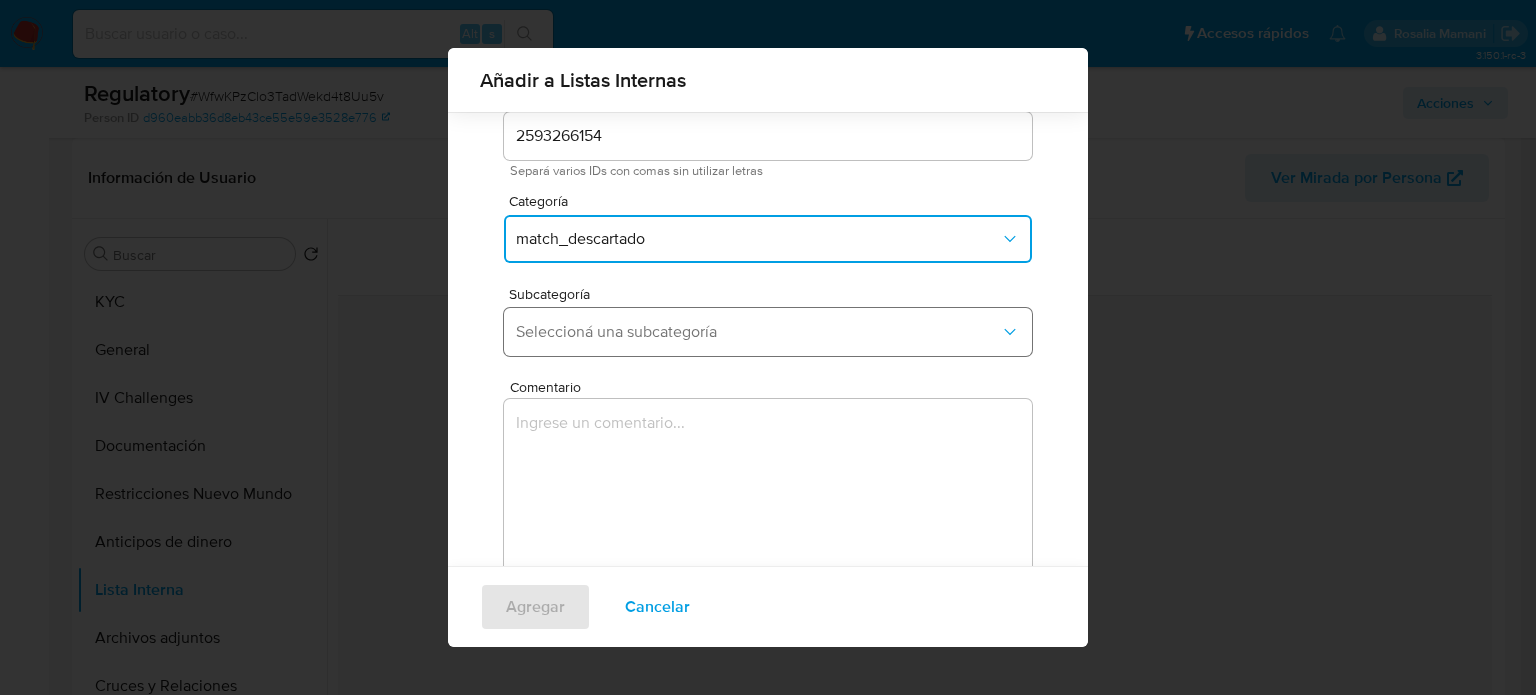 click on "Seleccioná una subcategoría" at bounding box center (758, 332) 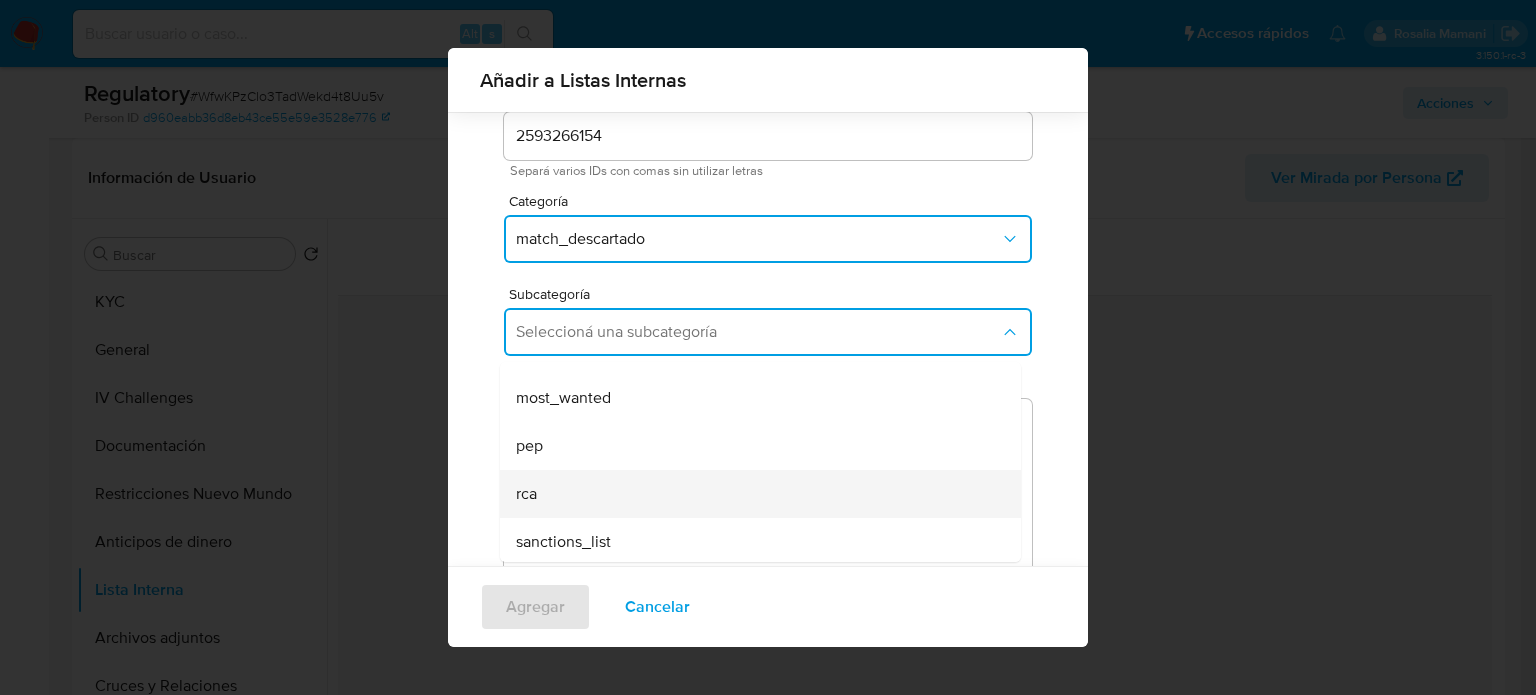 scroll, scrollTop: 136, scrollLeft: 0, axis: vertical 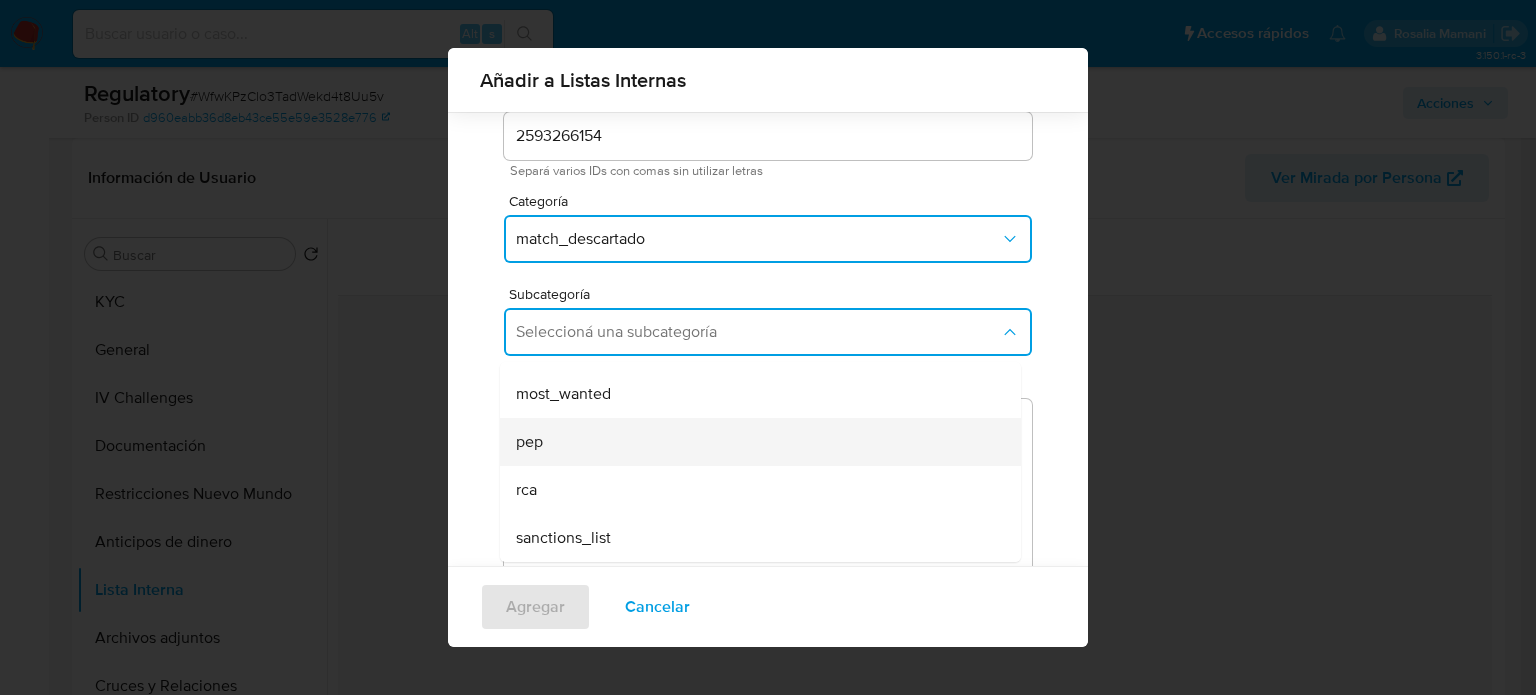 click on "pep" at bounding box center (754, 442) 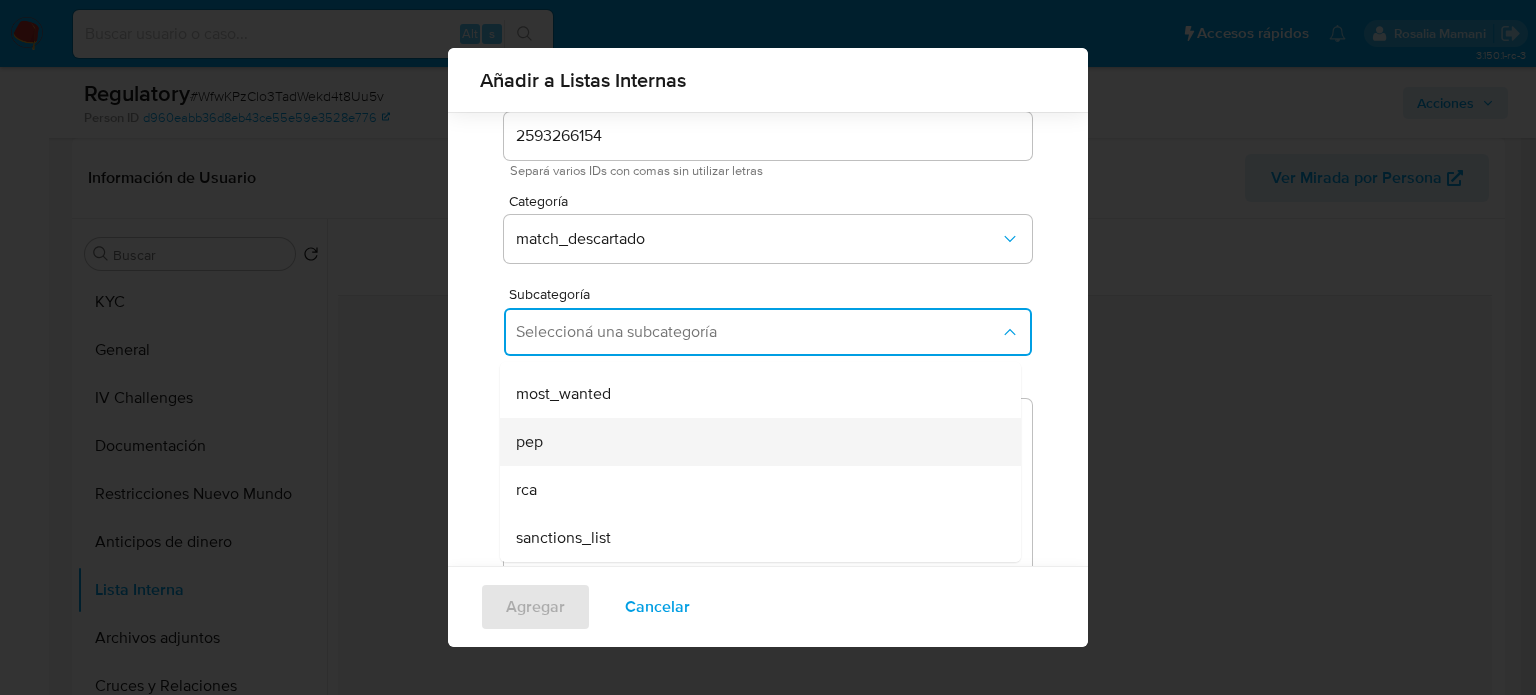 type 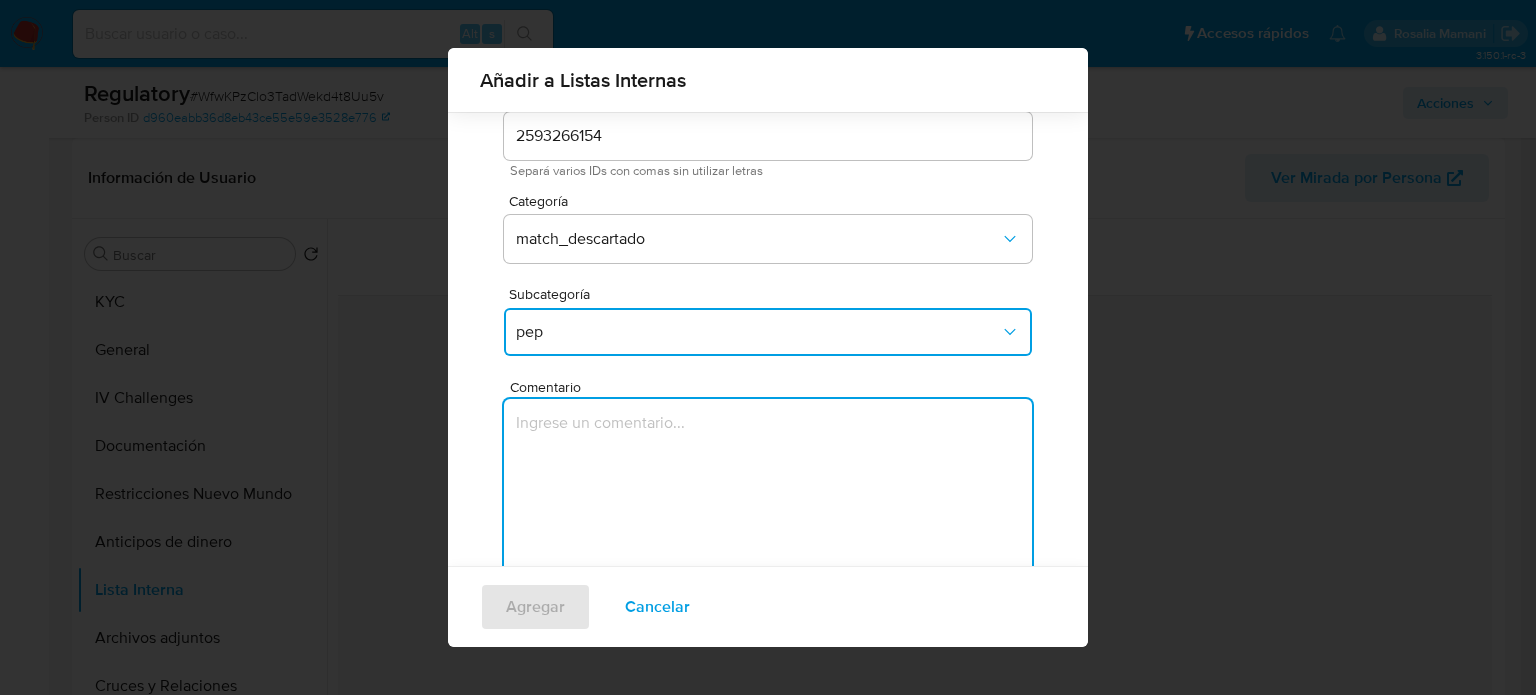 click at bounding box center [768, 495] 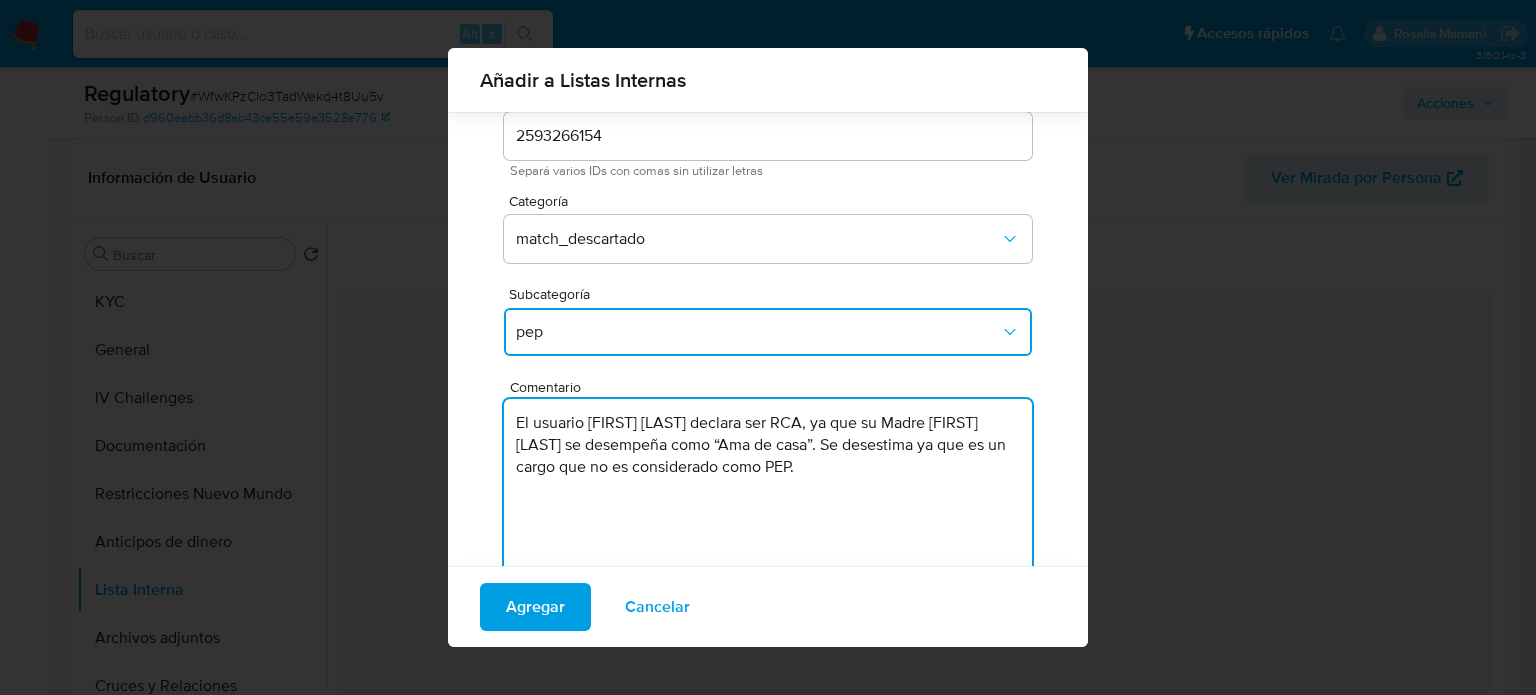 type on "El usuario Maria Adelaida Rojas Payares  declara ser RCA, ya que su Madre Carme Payares se desempeña como “Ama de casa”.  Se desestima ya que es un cargo que no es considerado como PEP." 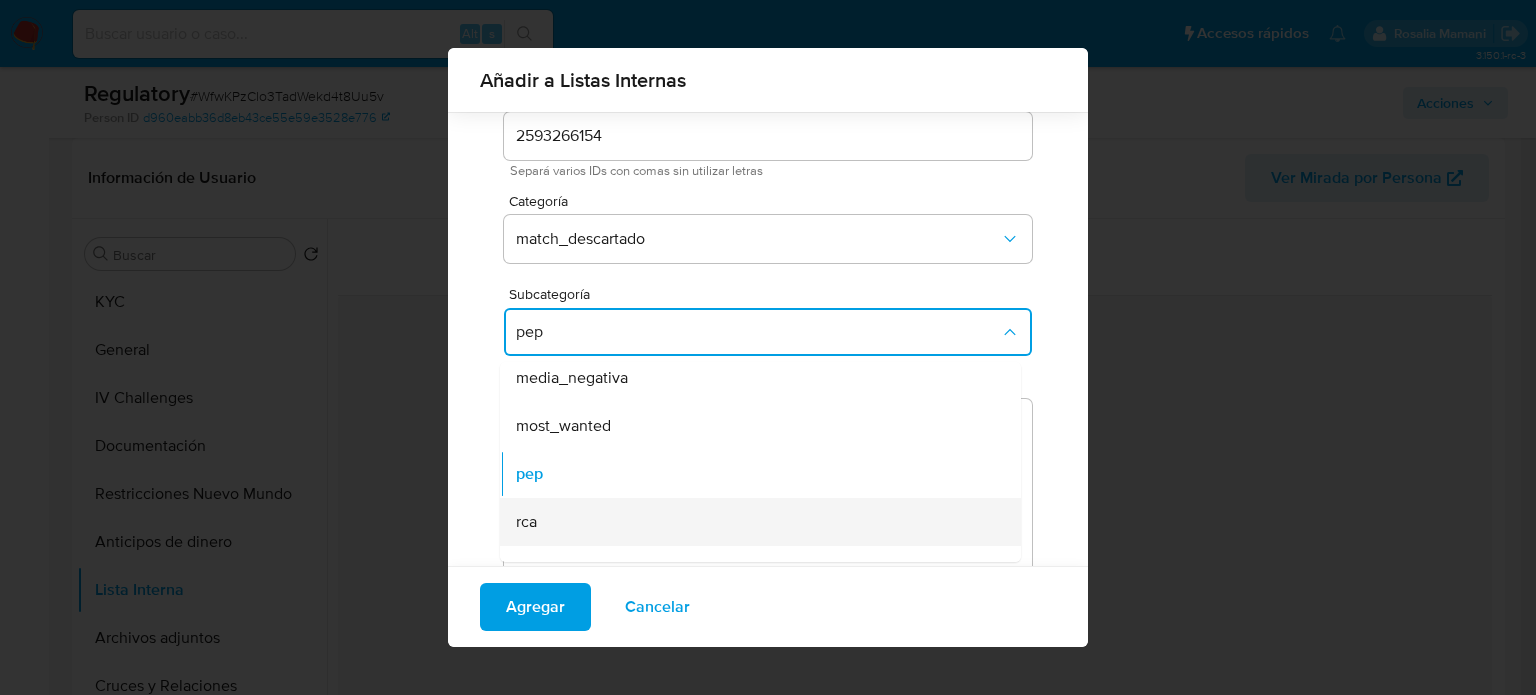 scroll, scrollTop: 136, scrollLeft: 0, axis: vertical 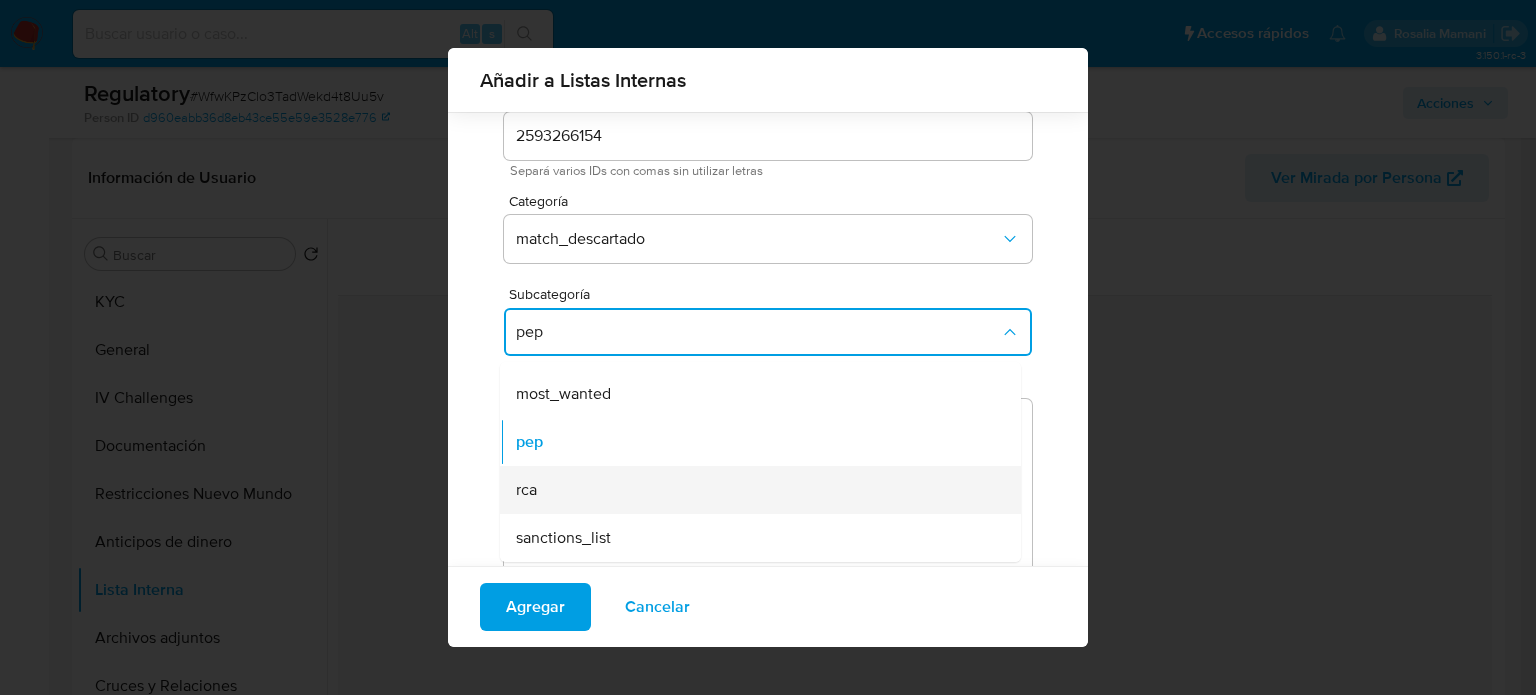 click on "rca" at bounding box center (754, 490) 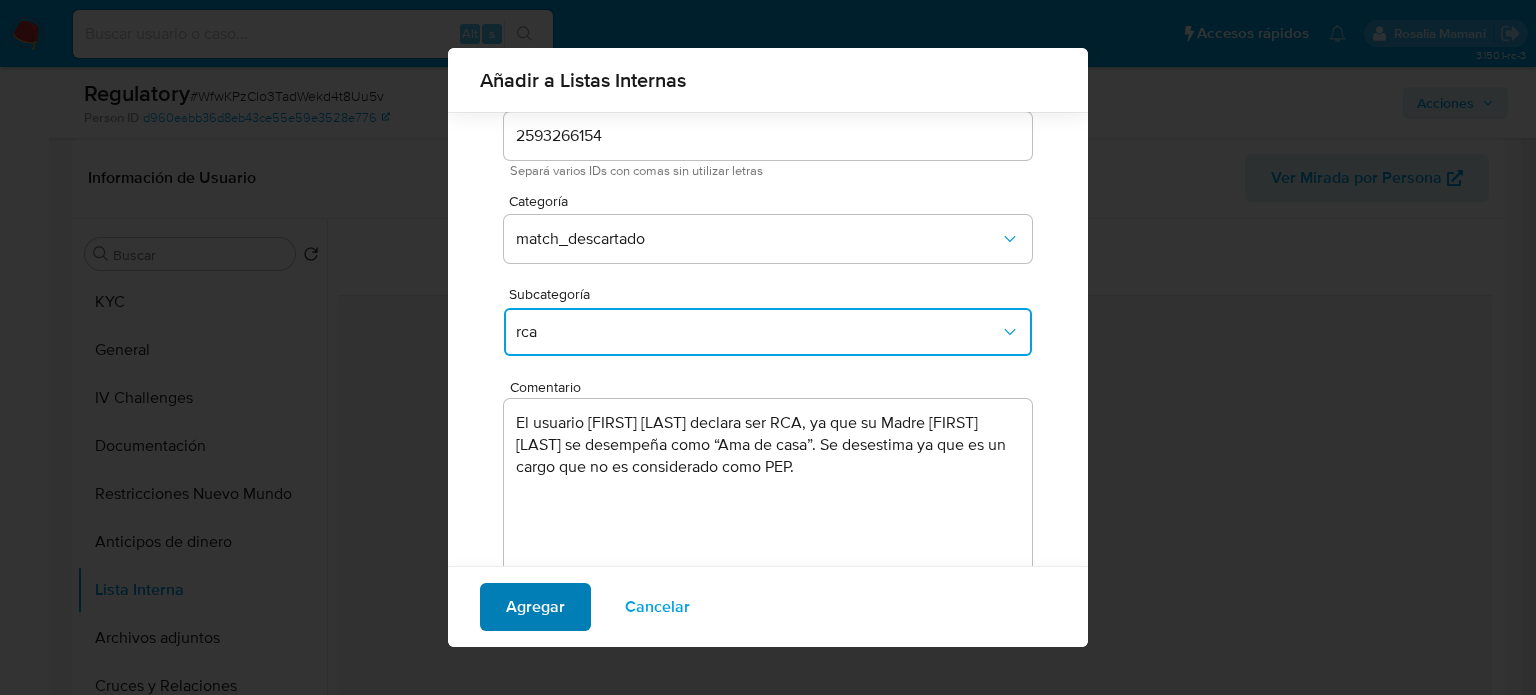 click on "Agregar" at bounding box center (535, 607) 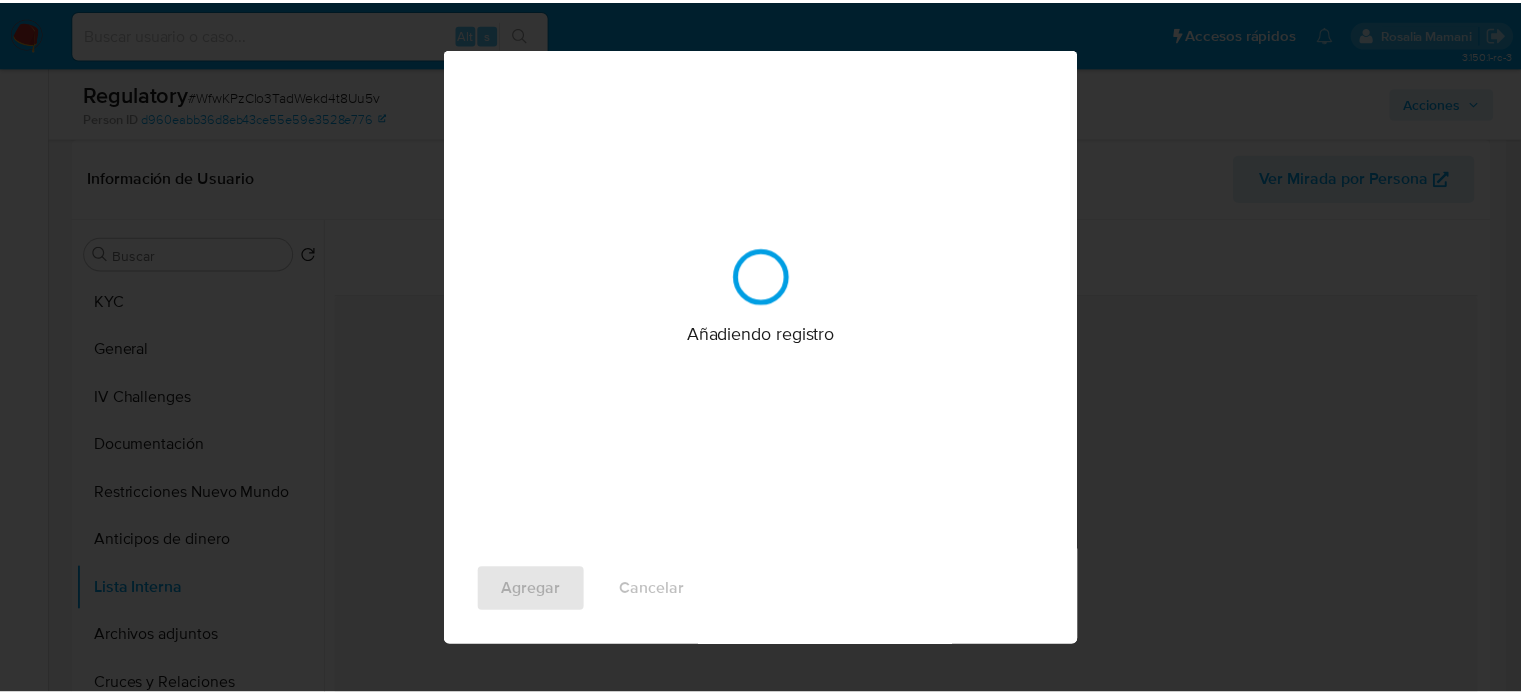 scroll, scrollTop: 0, scrollLeft: 0, axis: both 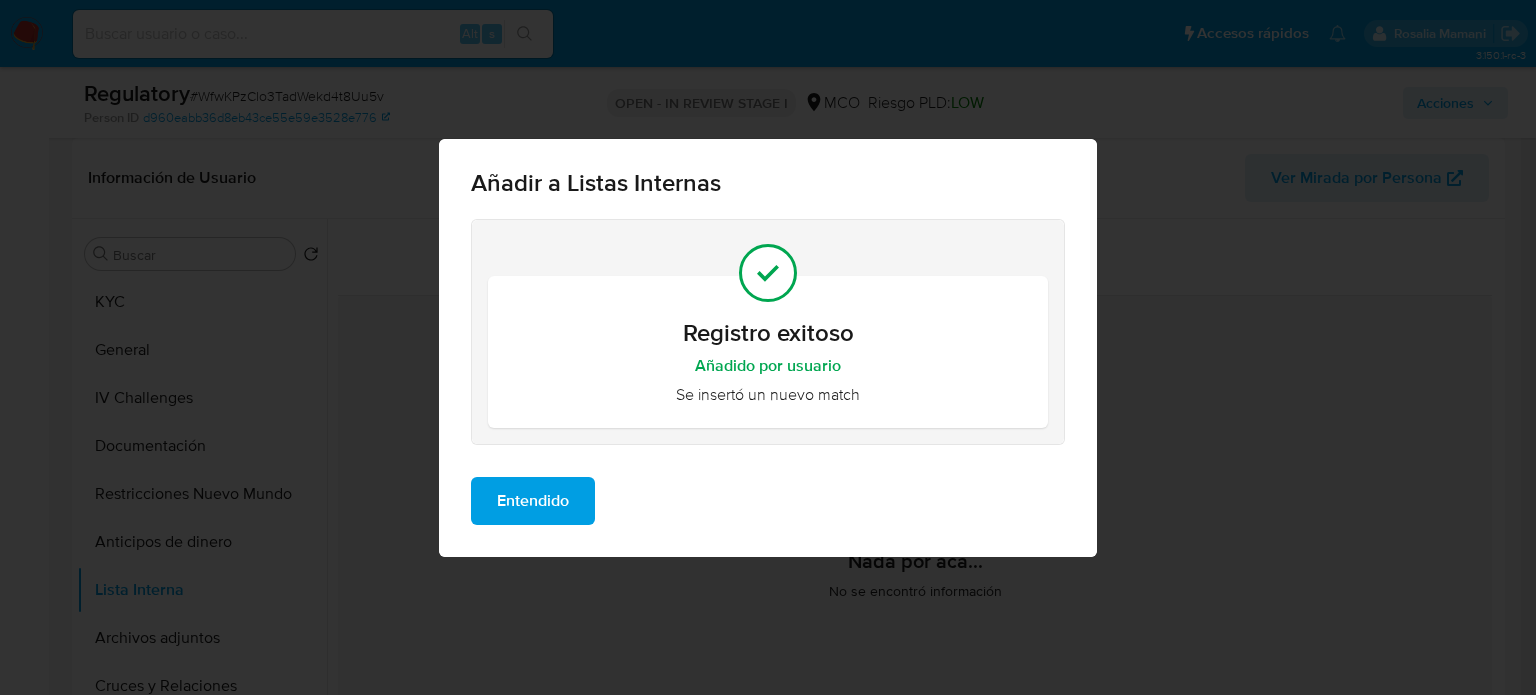 click on "Entendido" at bounding box center [533, 501] 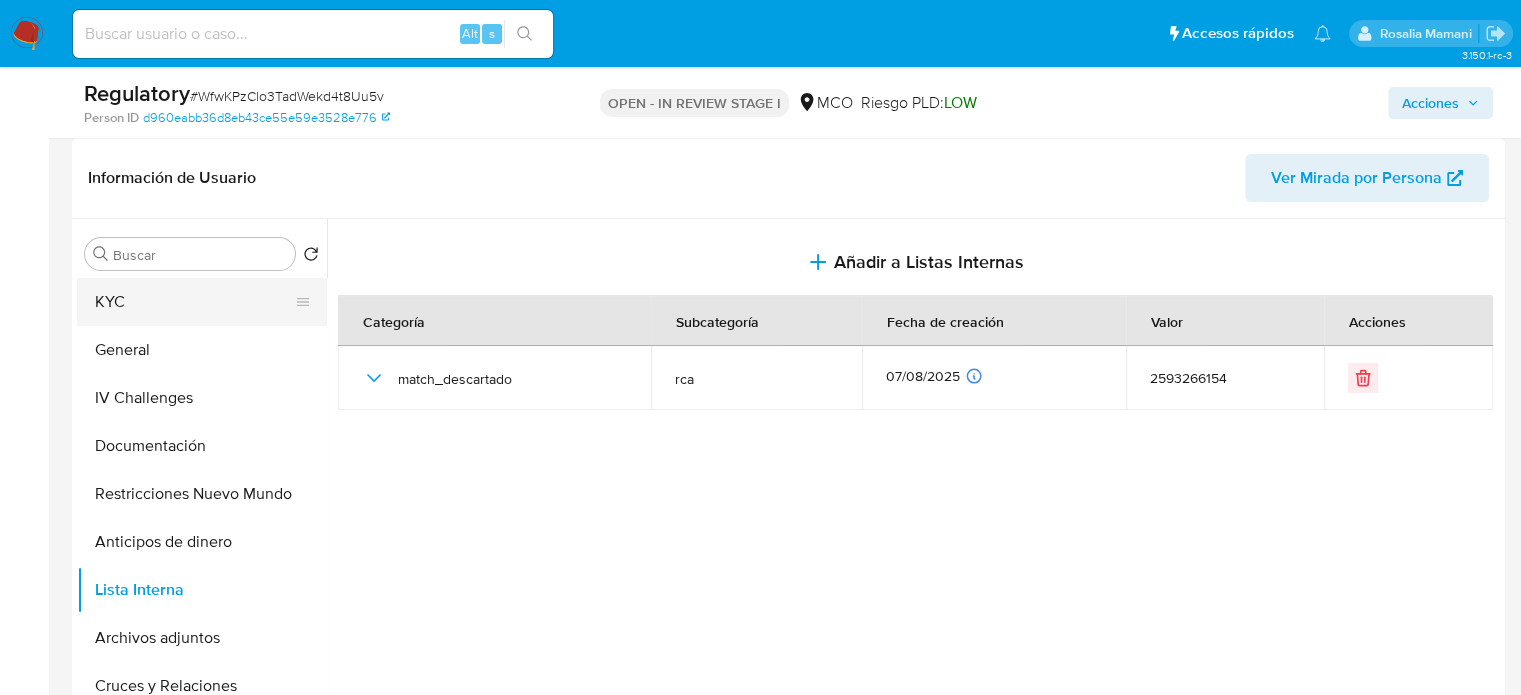 click on "KYC" at bounding box center [194, 302] 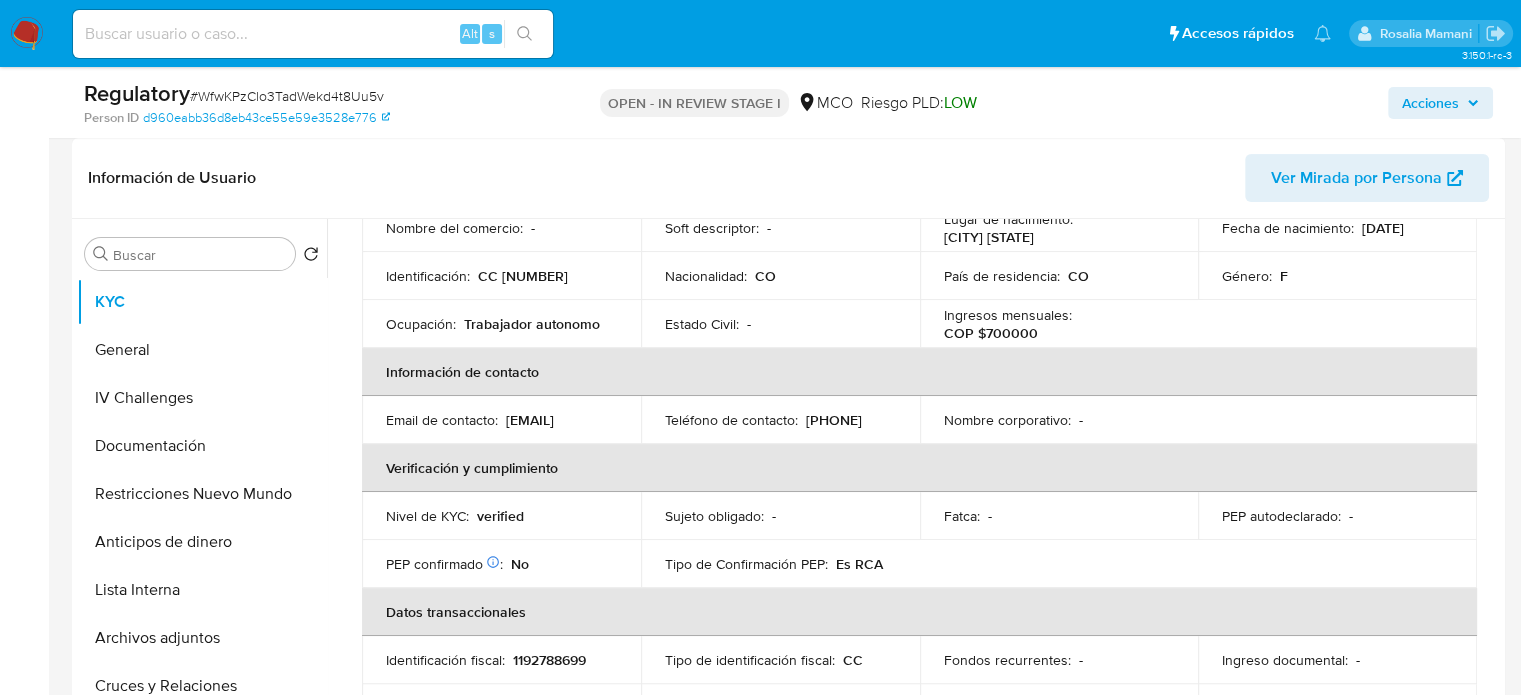 scroll, scrollTop: 300, scrollLeft: 0, axis: vertical 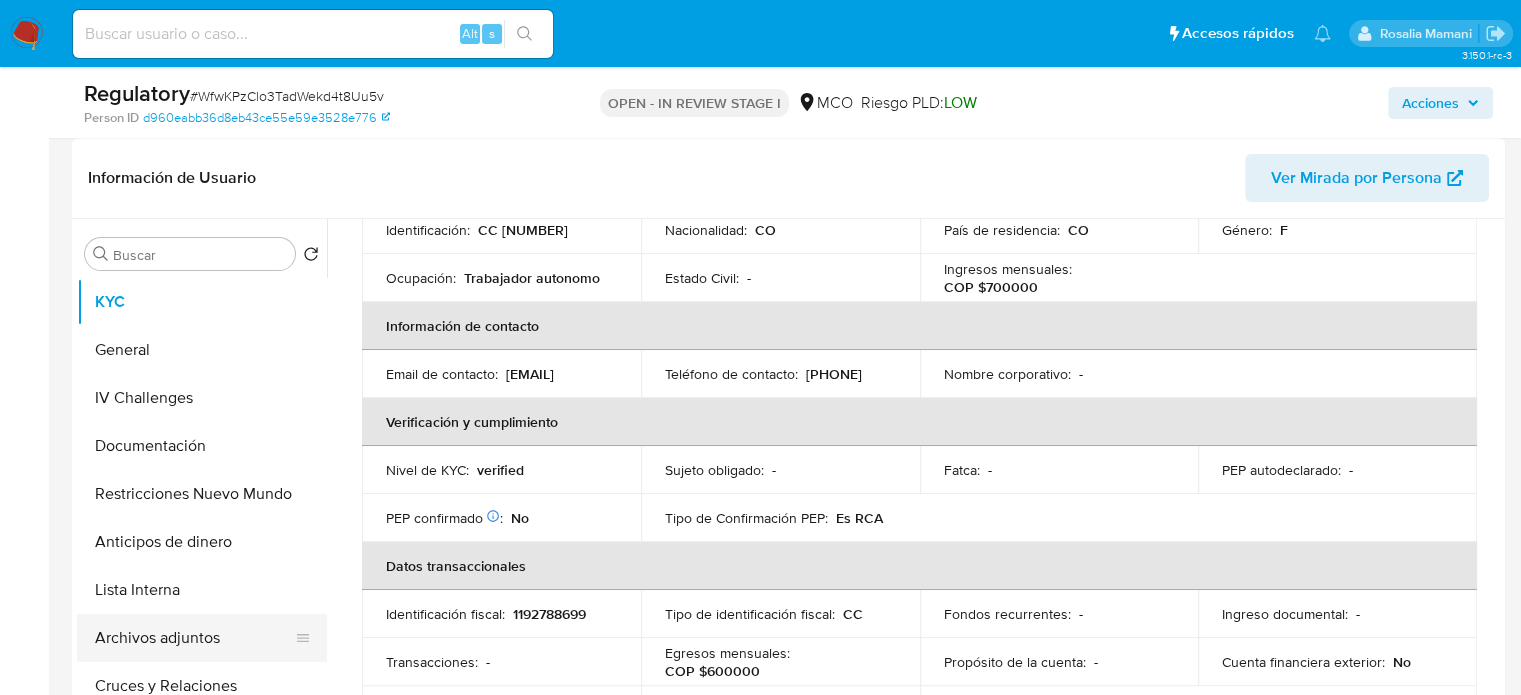 click on "Archivos adjuntos" at bounding box center [194, 638] 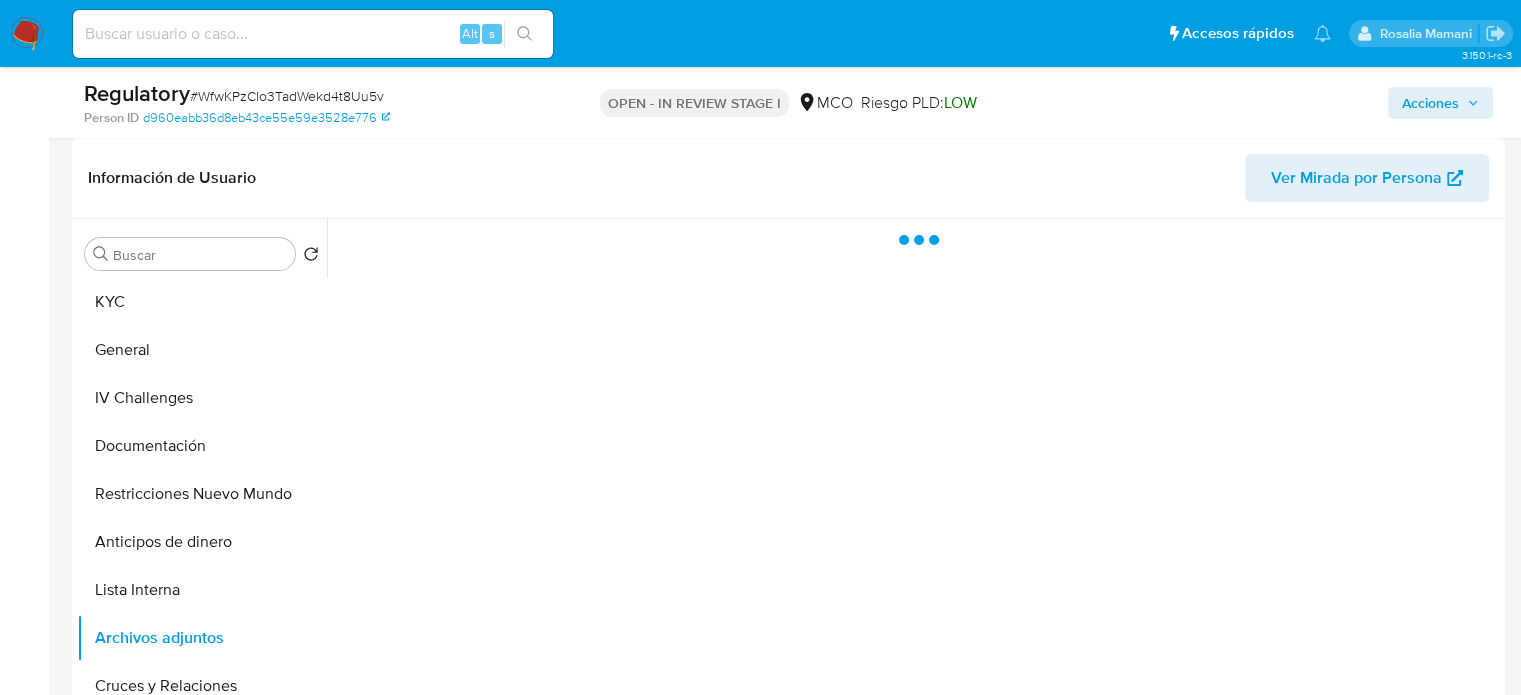 scroll, scrollTop: 0, scrollLeft: 0, axis: both 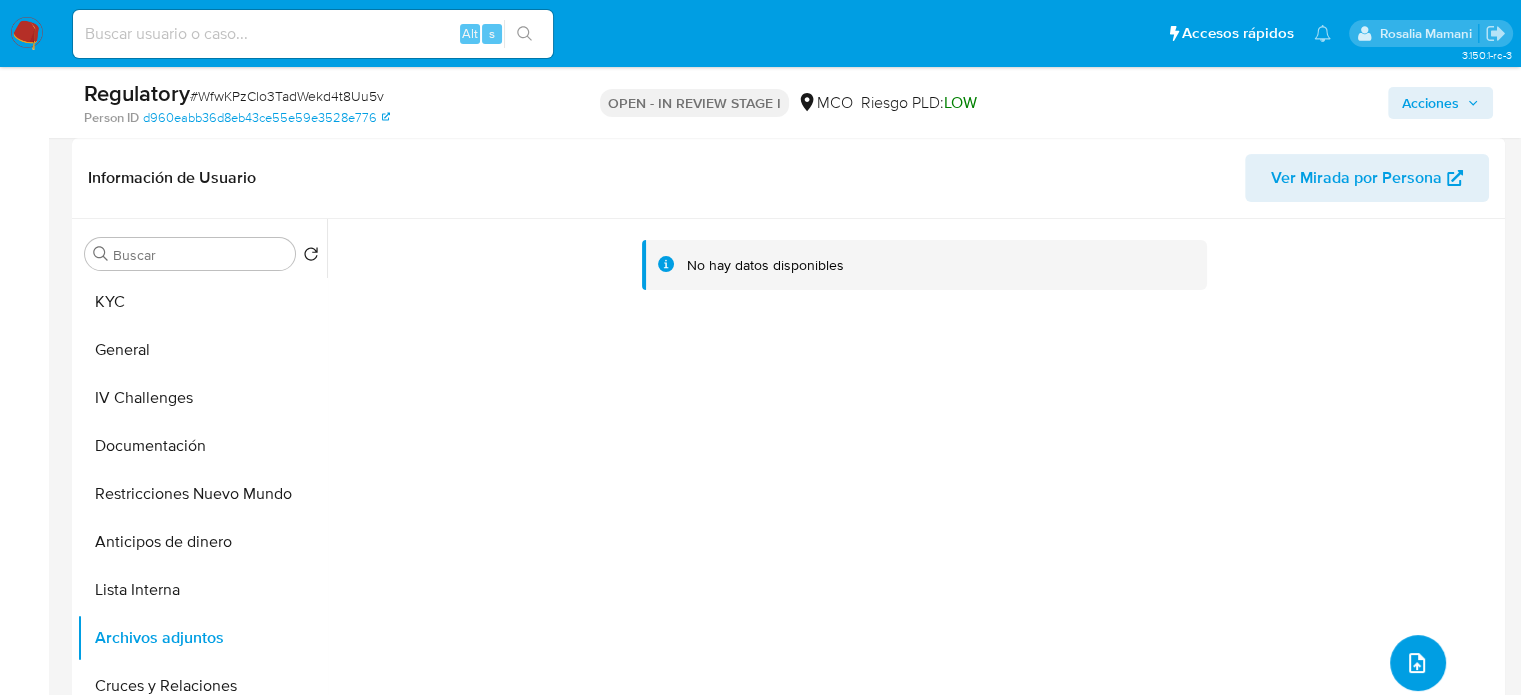 click at bounding box center [1418, 663] 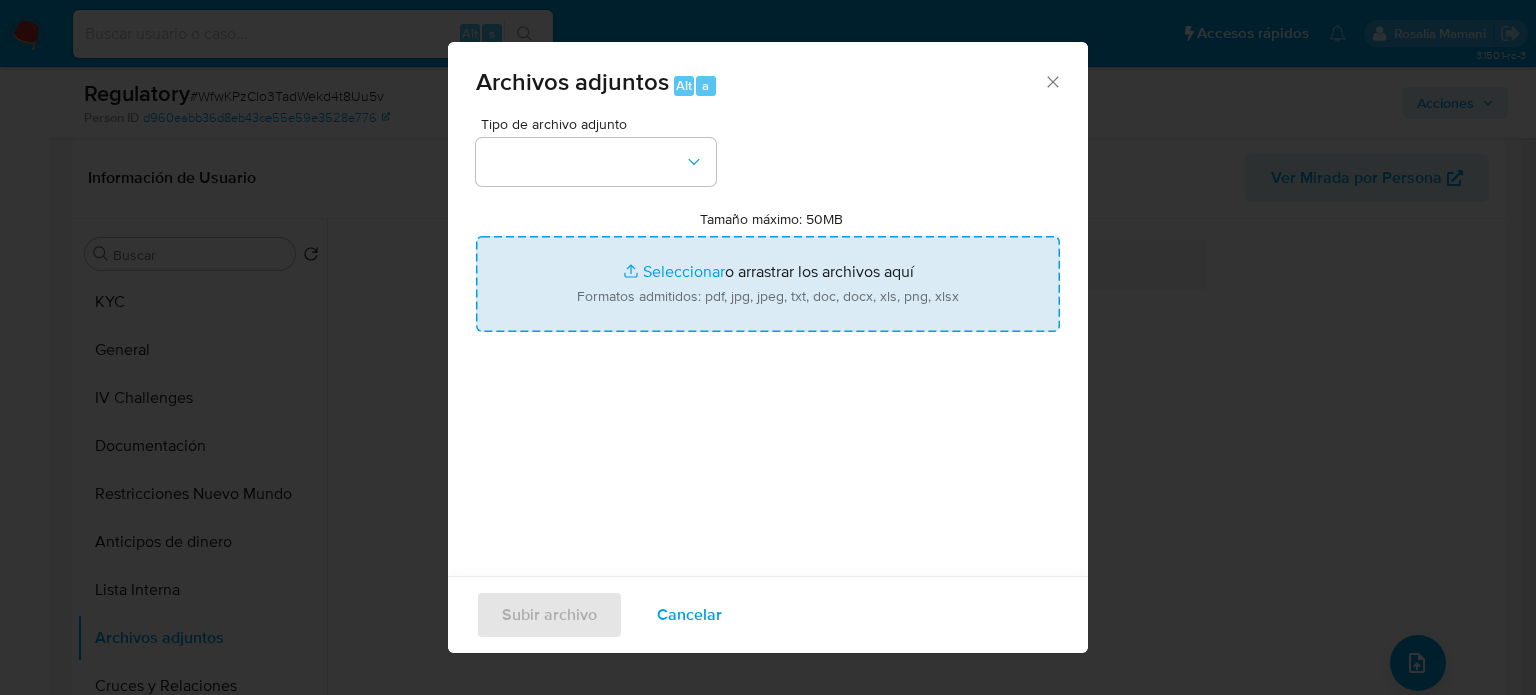 click on "Tamaño máximo: 50MB Seleccionar archivos" at bounding box center [768, 284] 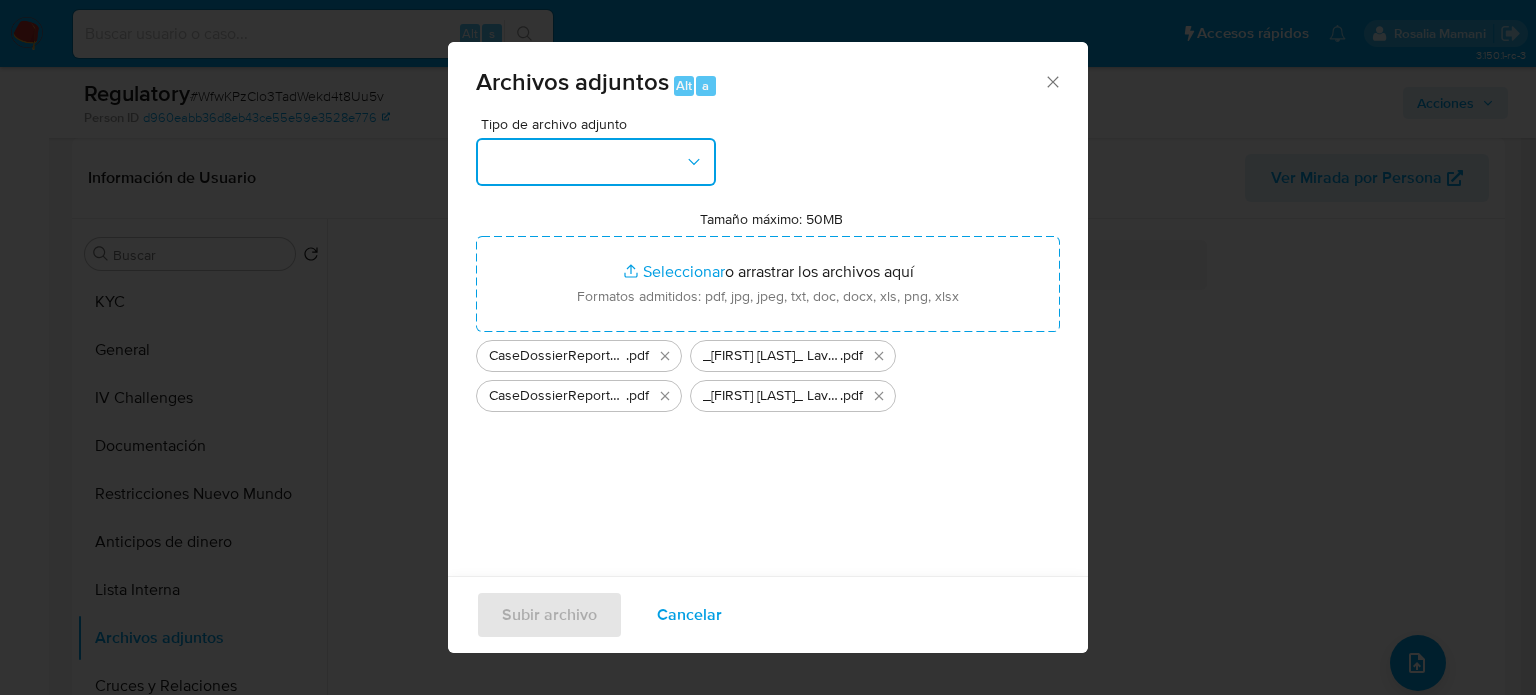 click at bounding box center [596, 162] 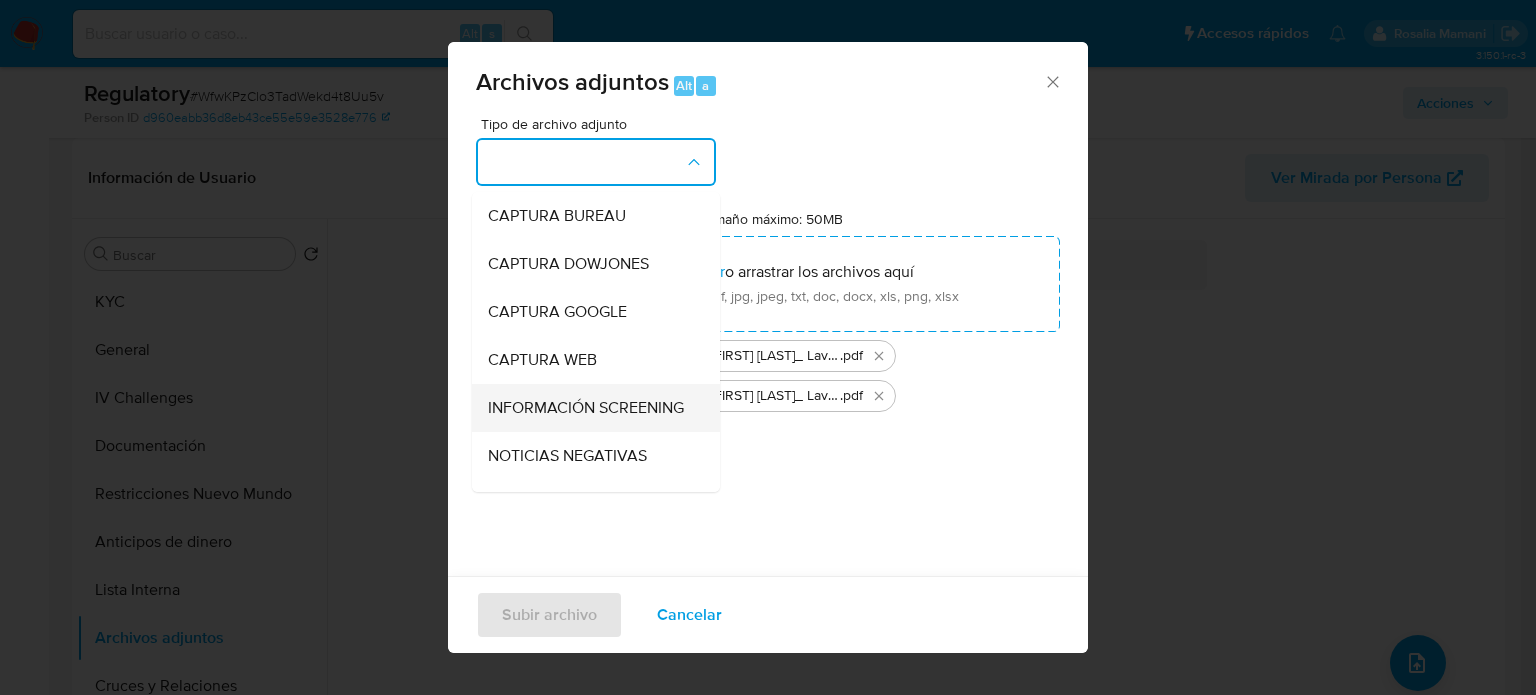 click on "INFORMACIÓN SCREENING" at bounding box center [586, 408] 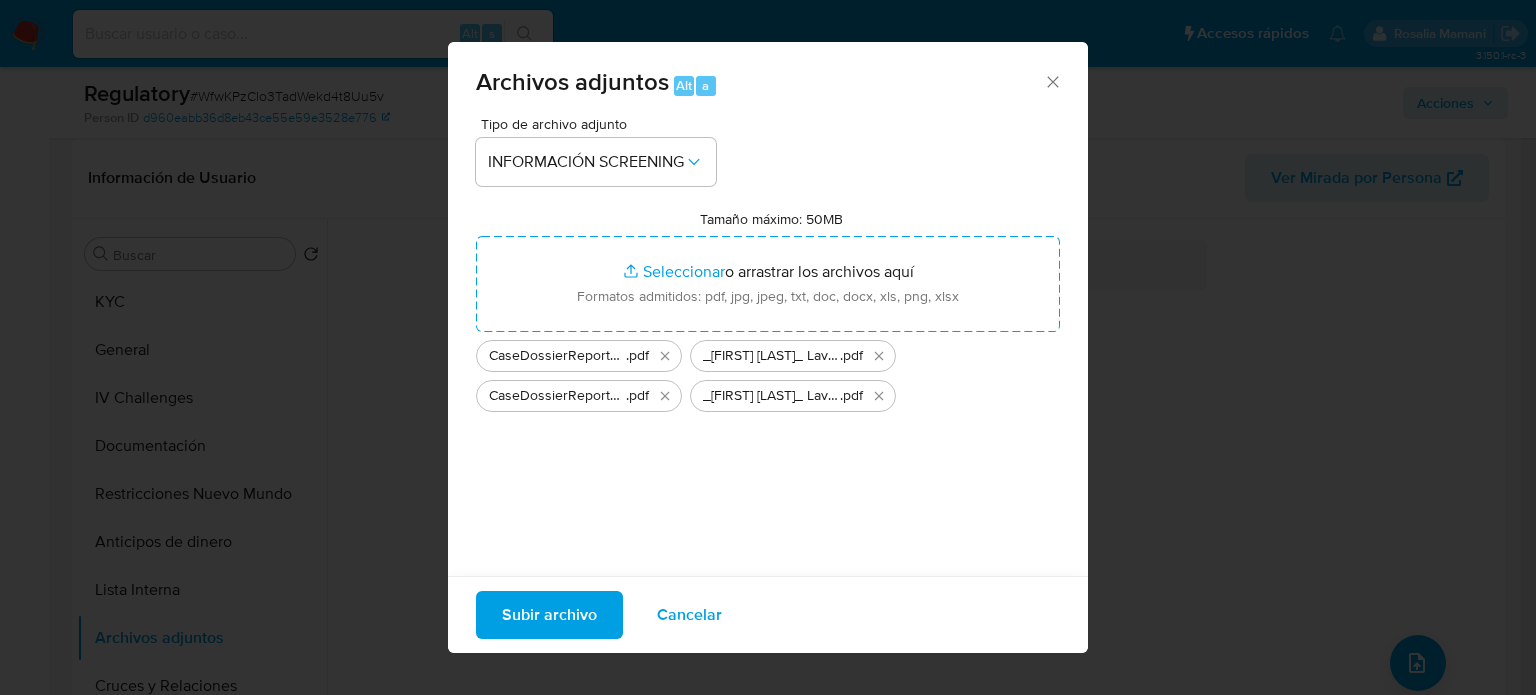 click on "Subir archivo" at bounding box center (549, 615) 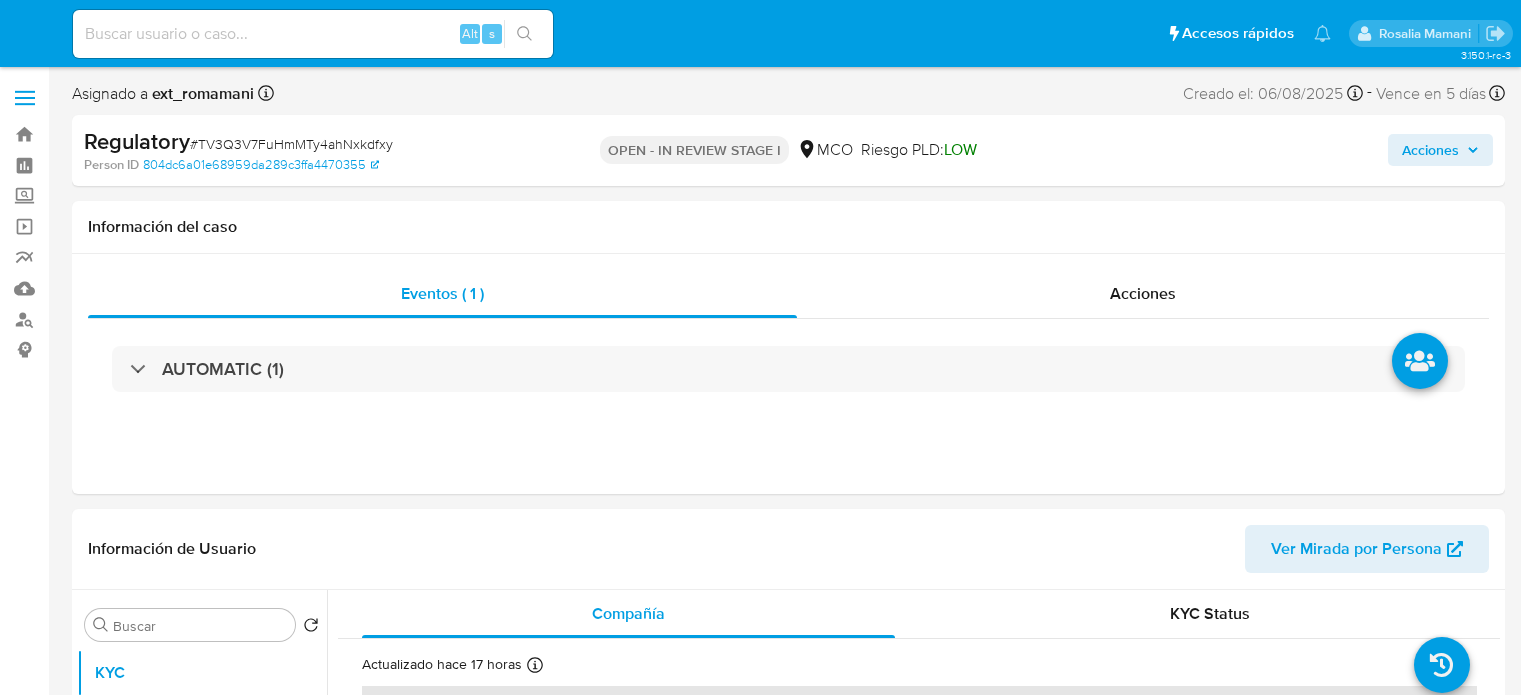 select on "10" 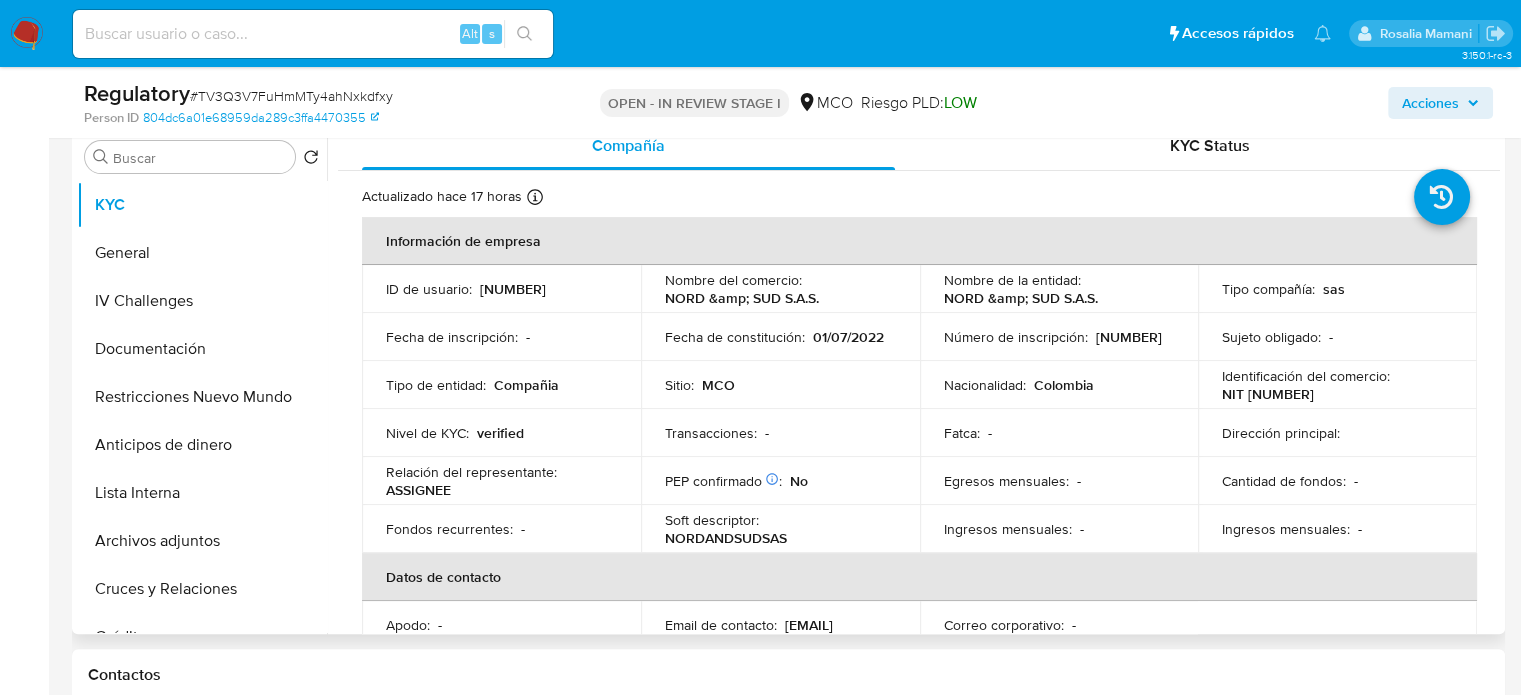scroll, scrollTop: 400, scrollLeft: 0, axis: vertical 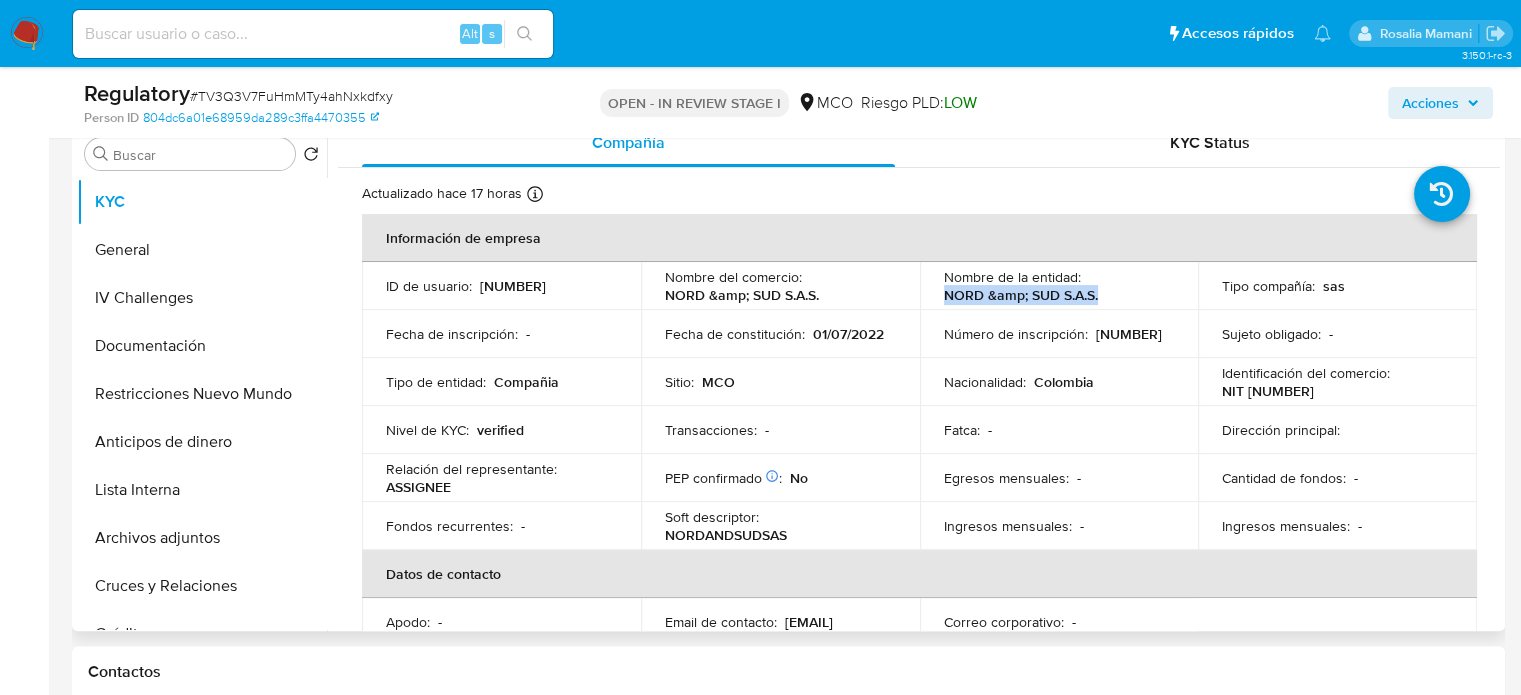 drag, startPoint x: 1115, startPoint y: 293, endPoint x: 940, endPoint y: 295, distance: 175.01143 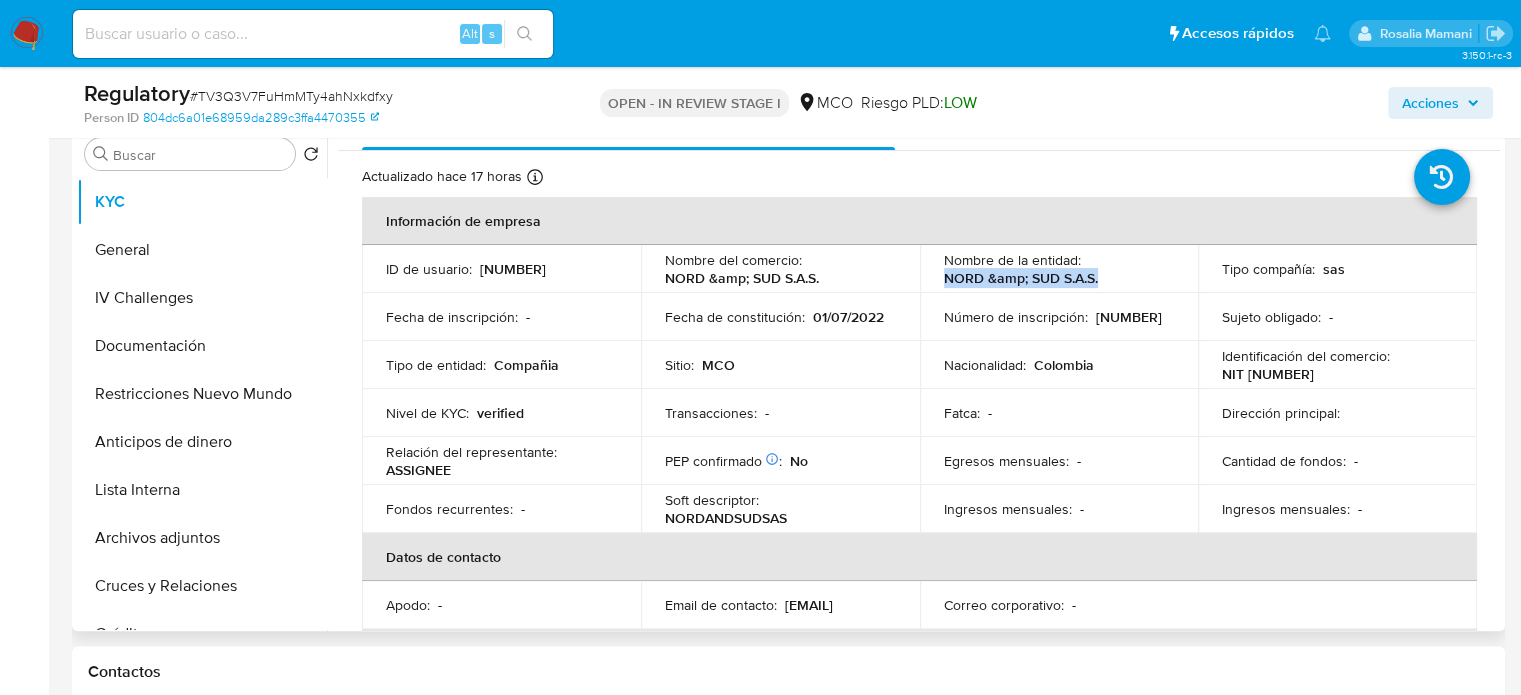 scroll, scrollTop: 0, scrollLeft: 0, axis: both 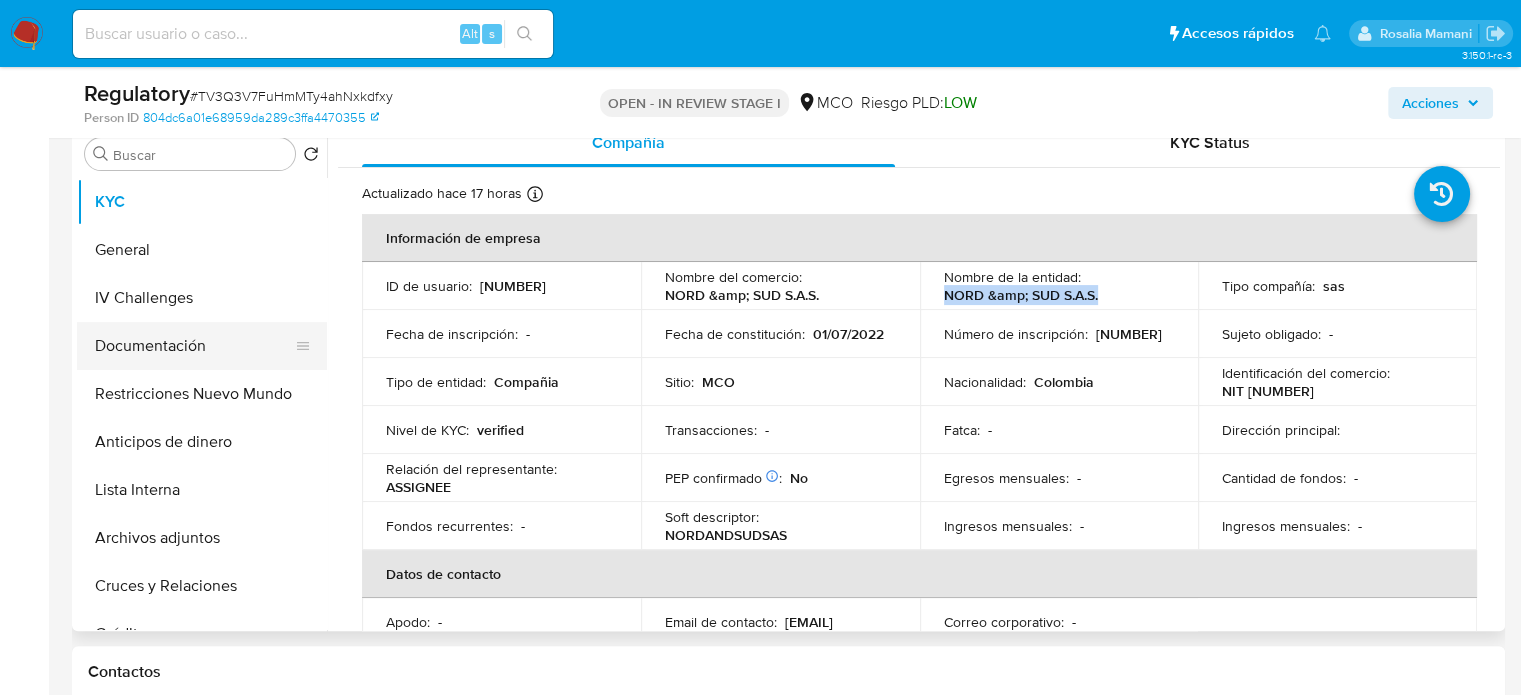 click on "Documentación" at bounding box center (194, 346) 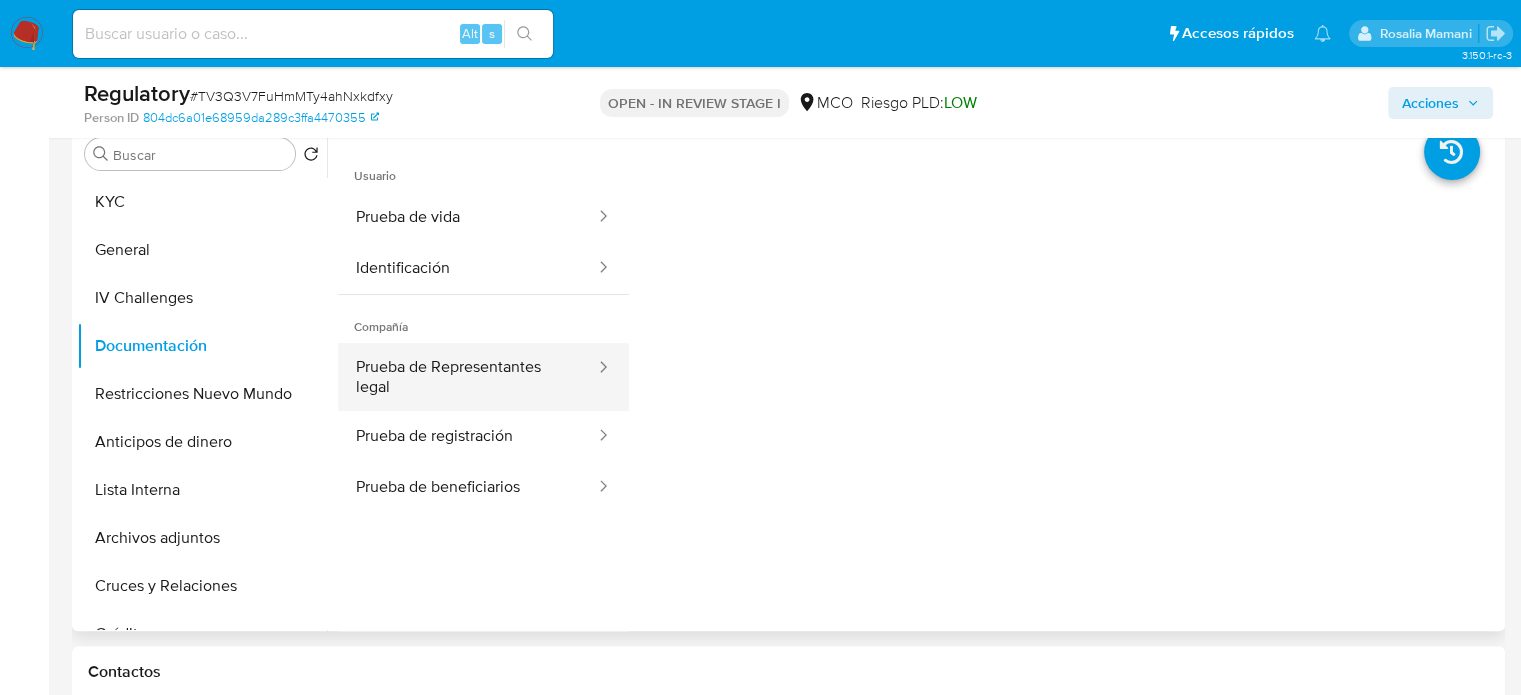 click on "Prueba de Representantes legal" at bounding box center [467, 377] 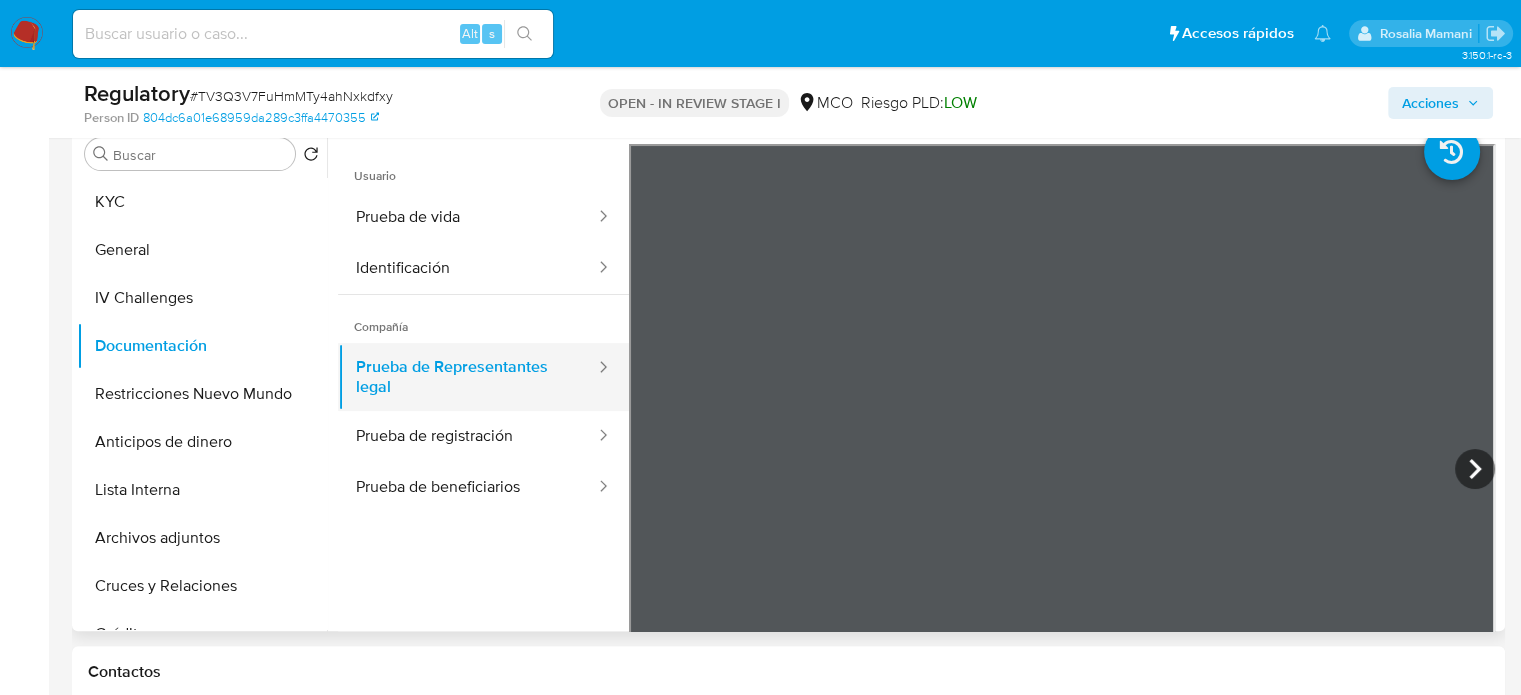 type 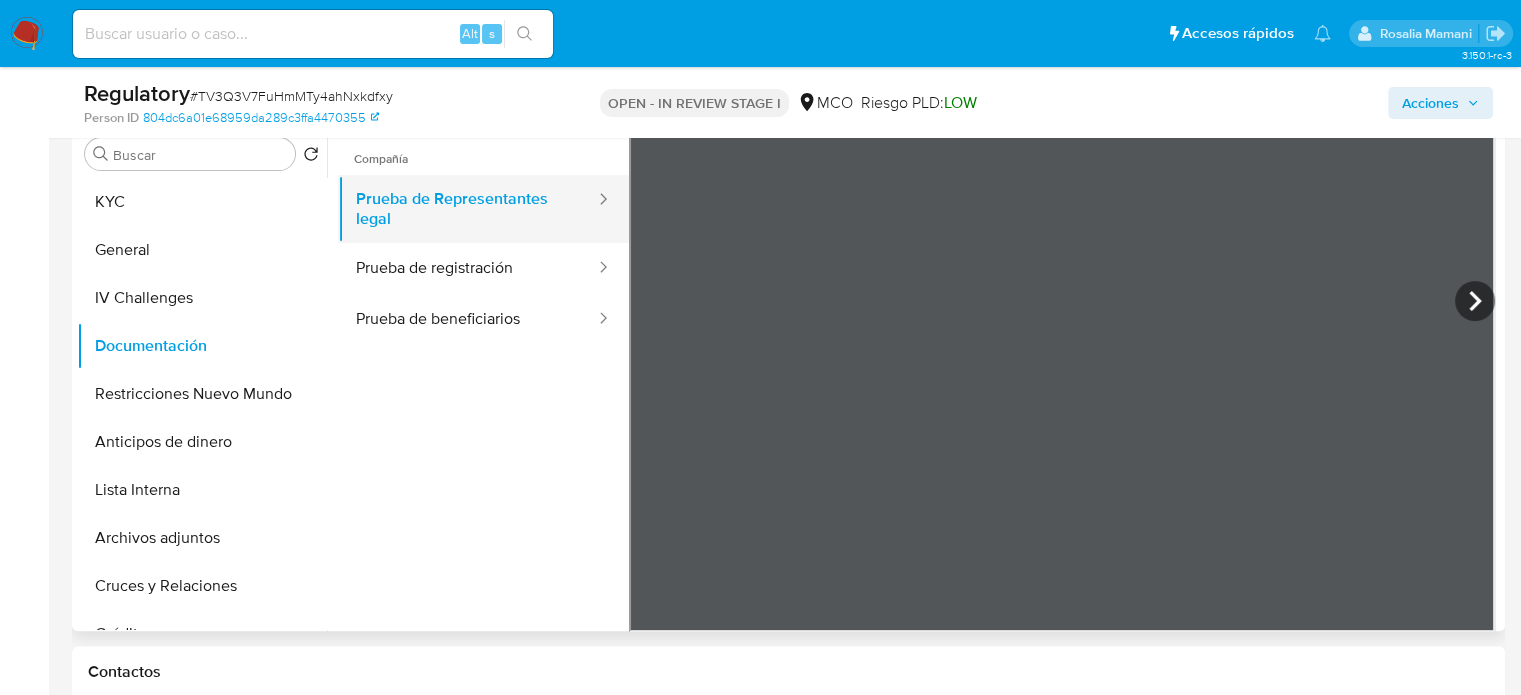 scroll, scrollTop: 173, scrollLeft: 0, axis: vertical 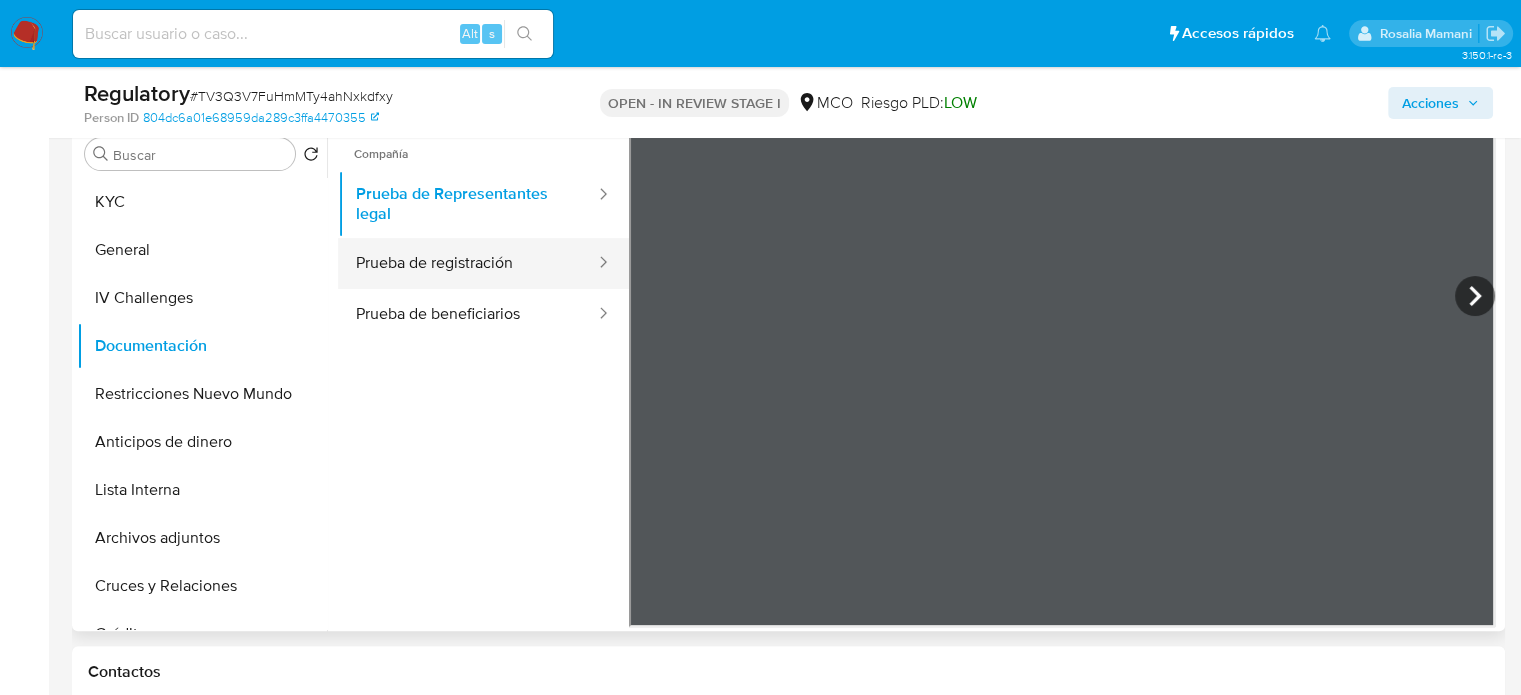click on "Prueba de registración" at bounding box center (467, 263) 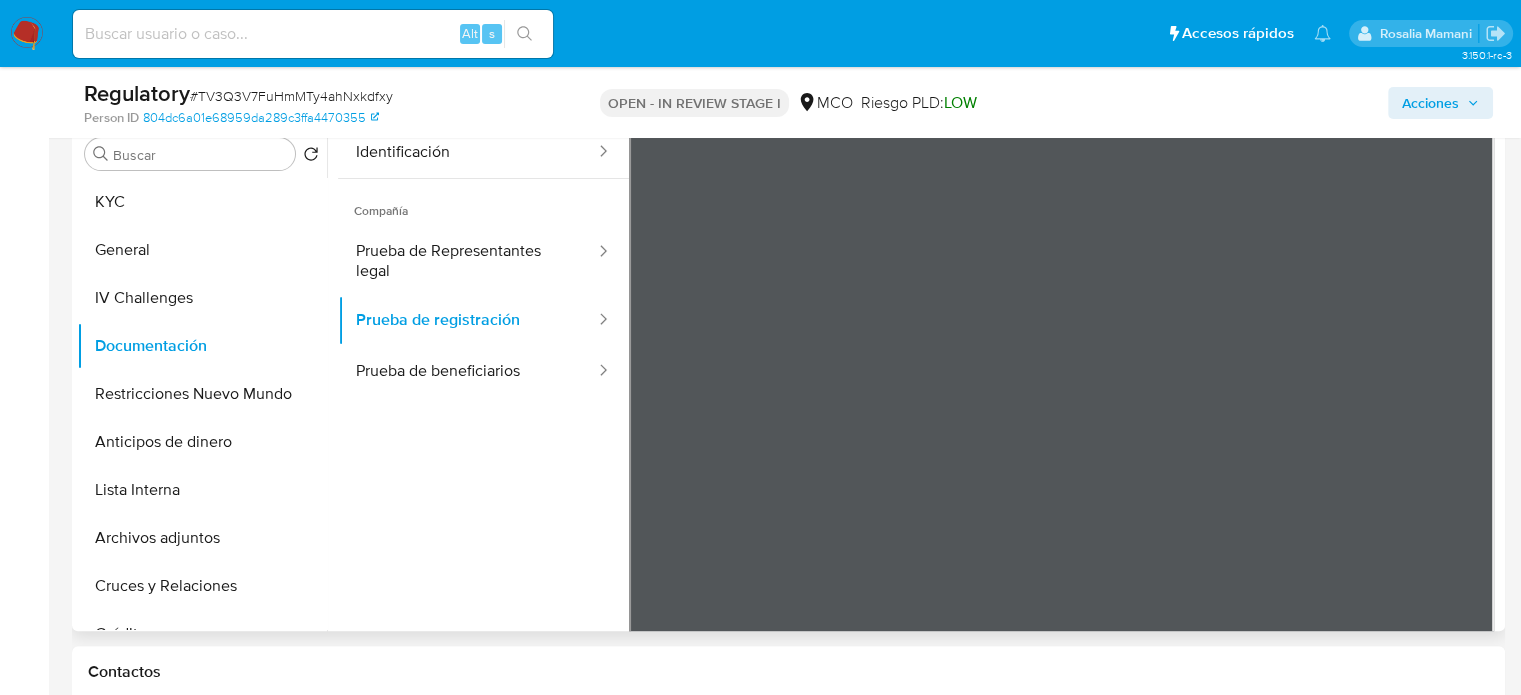 scroll, scrollTop: 73, scrollLeft: 0, axis: vertical 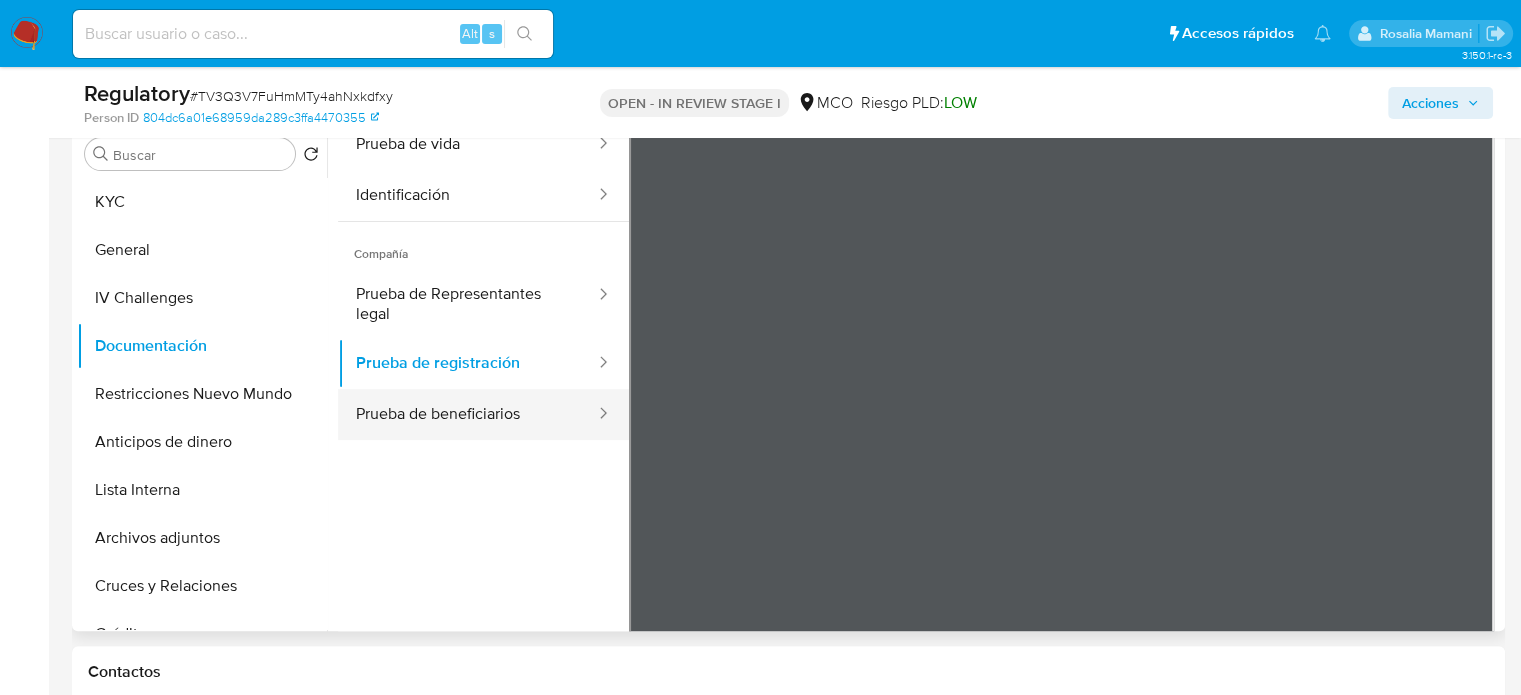 click on "Prueba de beneficiarios" at bounding box center [467, 414] 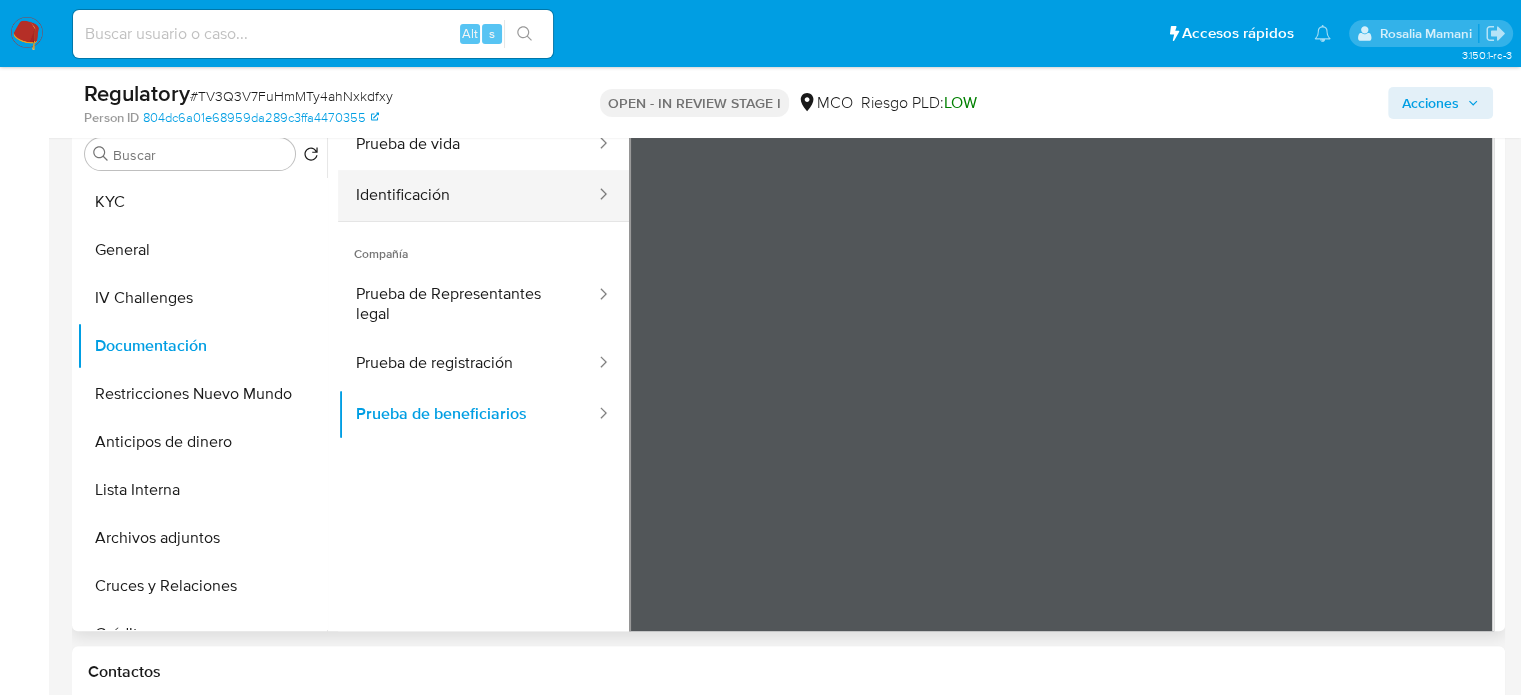 click on "Identificación" at bounding box center [467, 195] 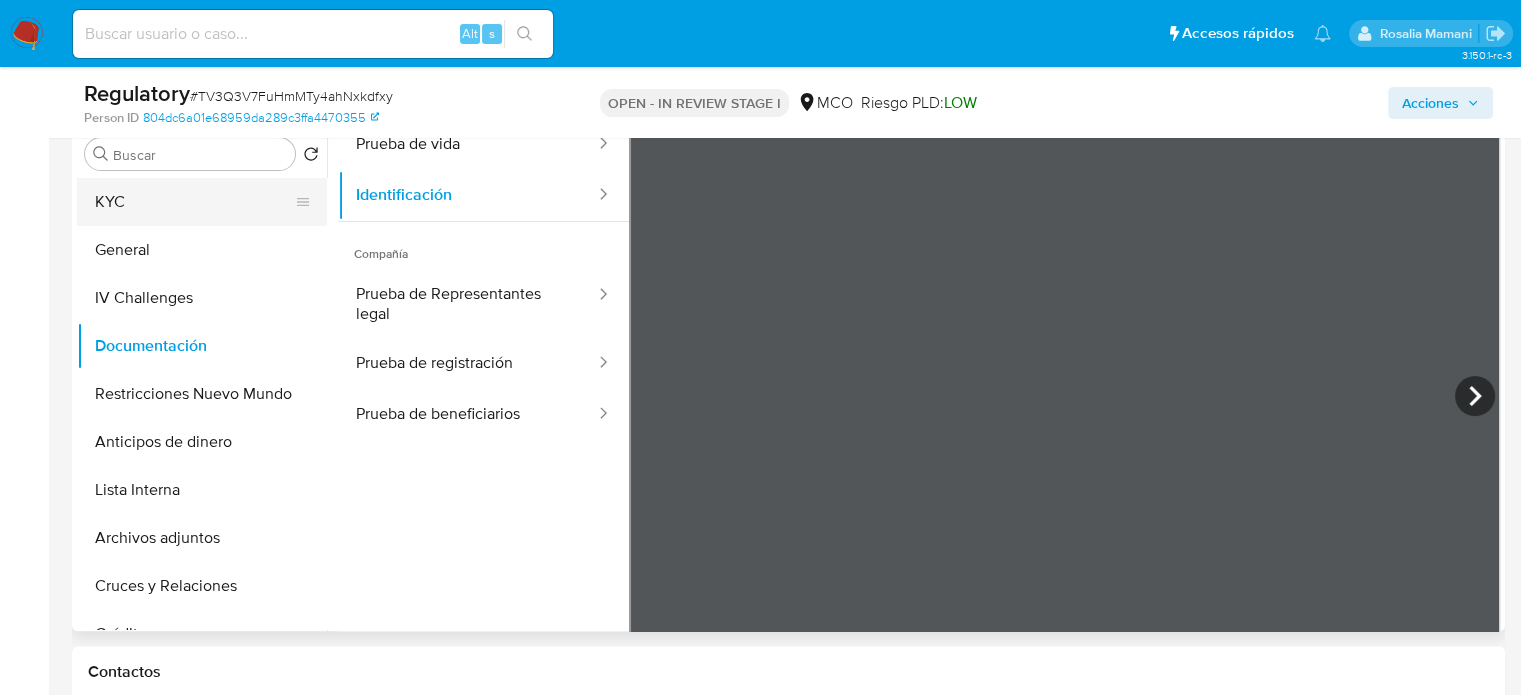 click on "KYC" at bounding box center [194, 202] 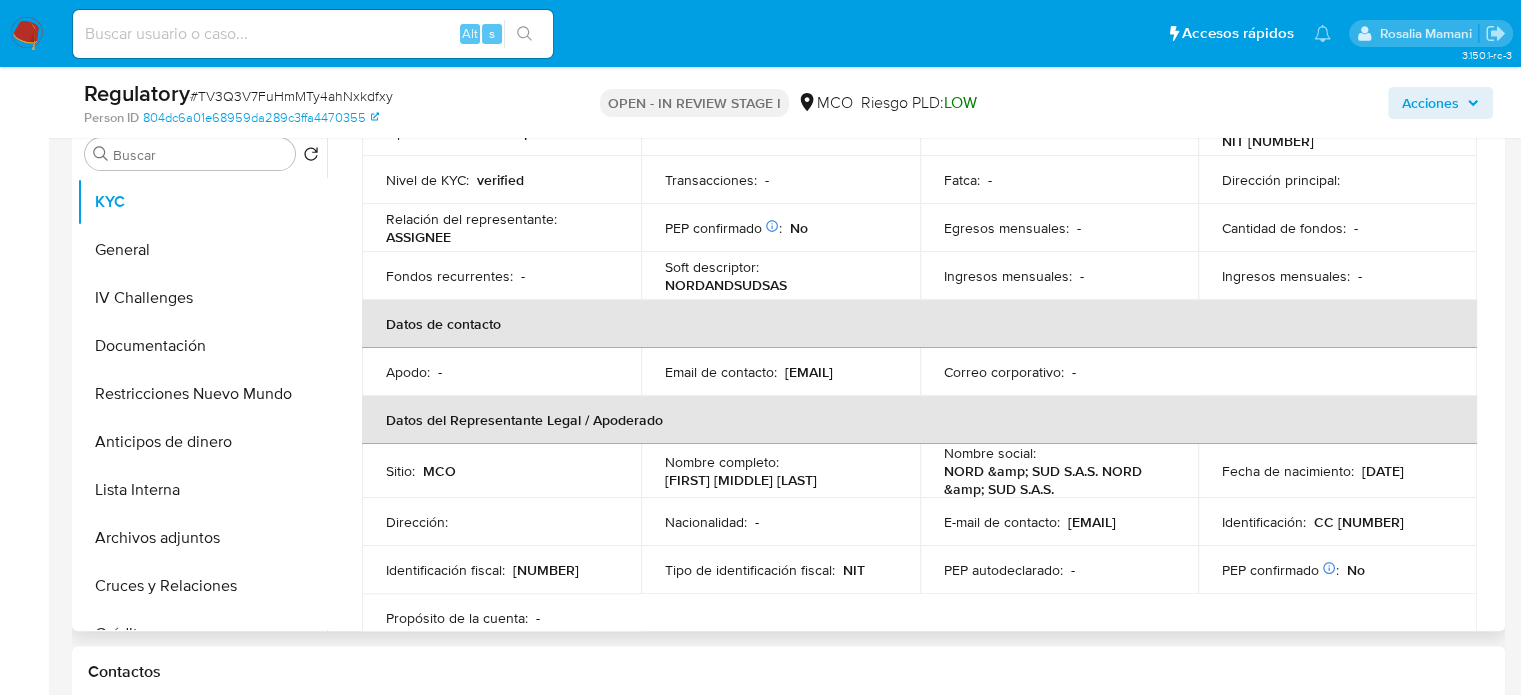 scroll, scrollTop: 300, scrollLeft: 0, axis: vertical 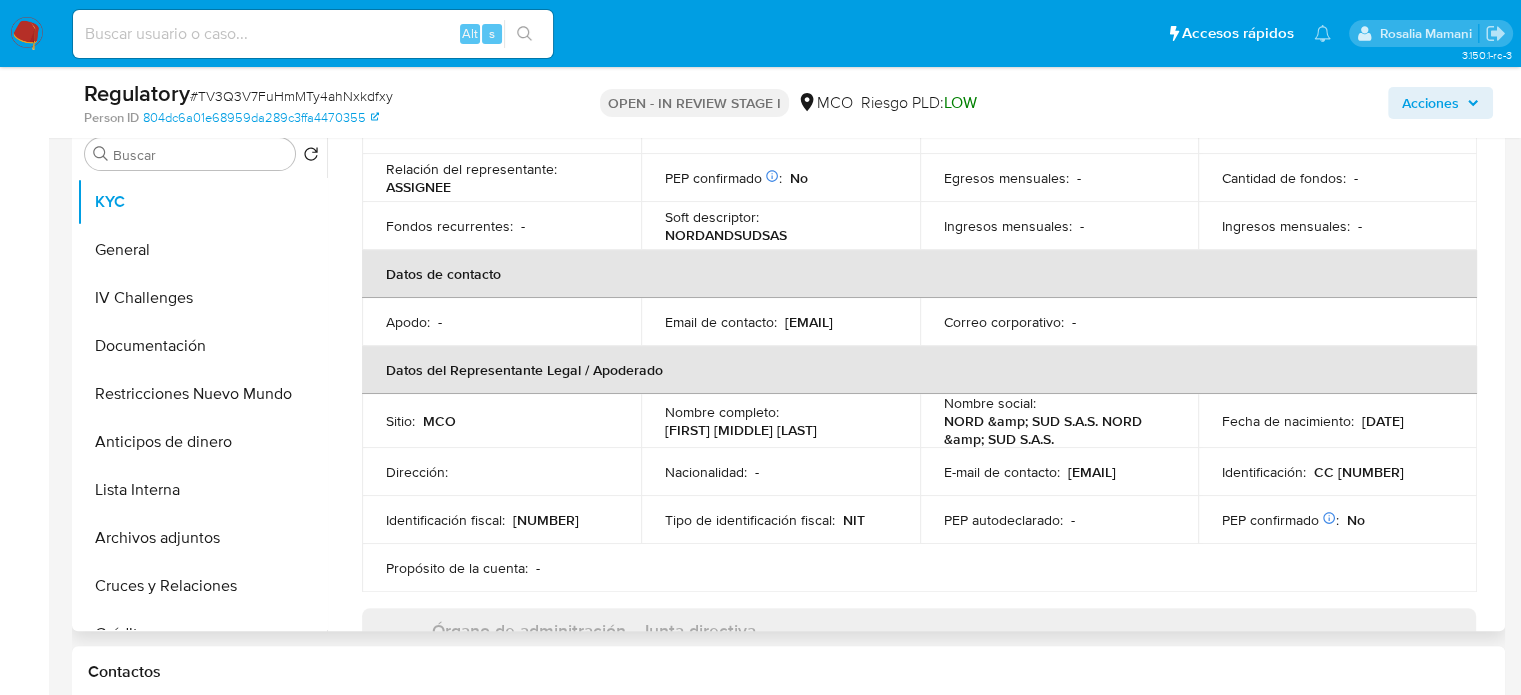 drag, startPoint x: 851, startPoint y: 433, endPoint x: 662, endPoint y: 438, distance: 189.06613 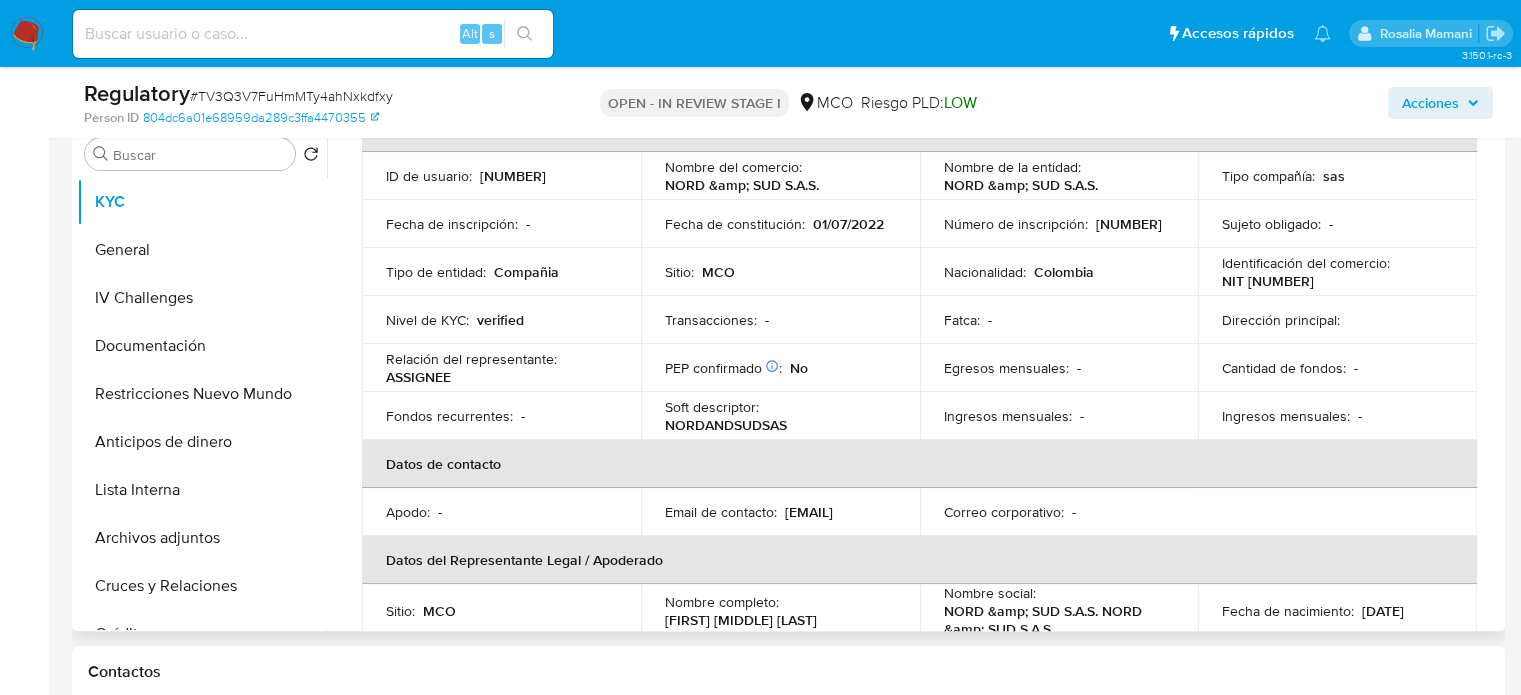 scroll, scrollTop: 100, scrollLeft: 0, axis: vertical 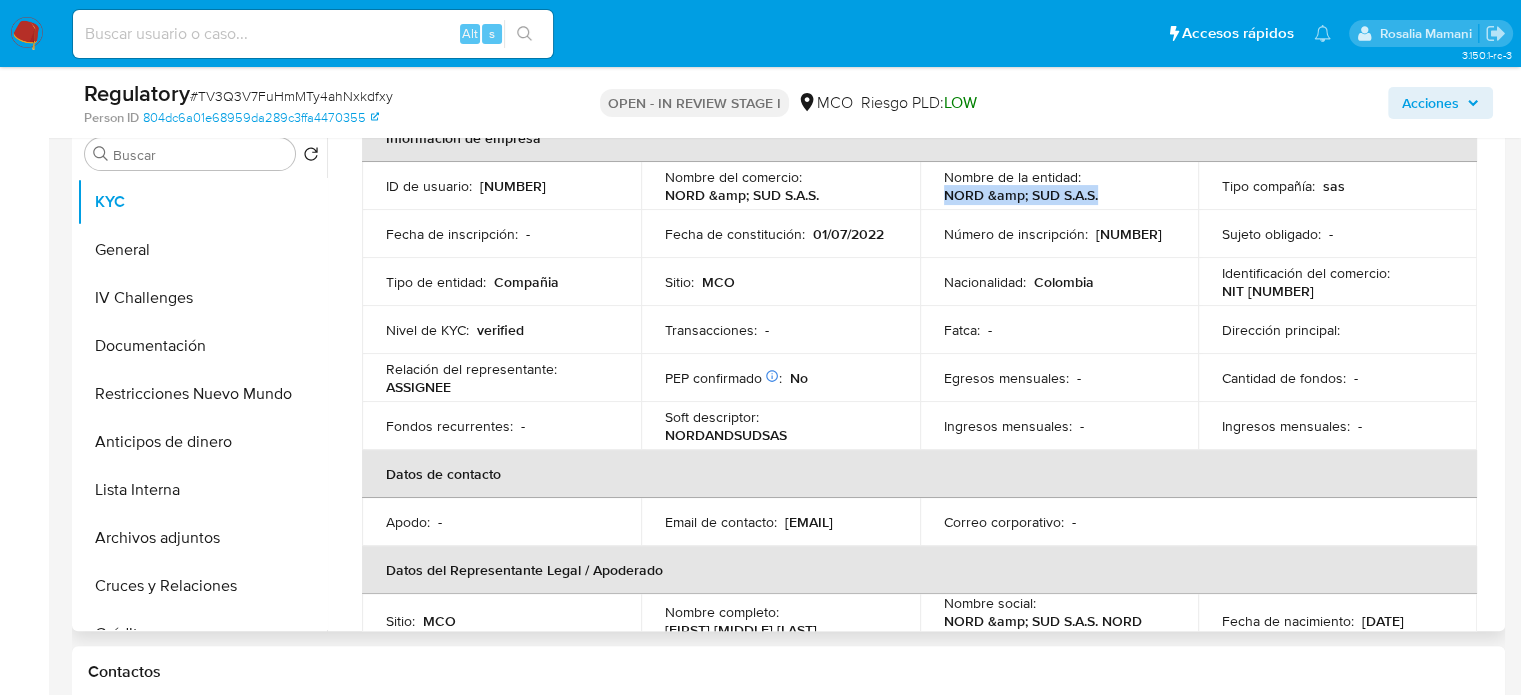 drag, startPoint x: 1107, startPoint y: 193, endPoint x: 933, endPoint y: 191, distance: 174.01149 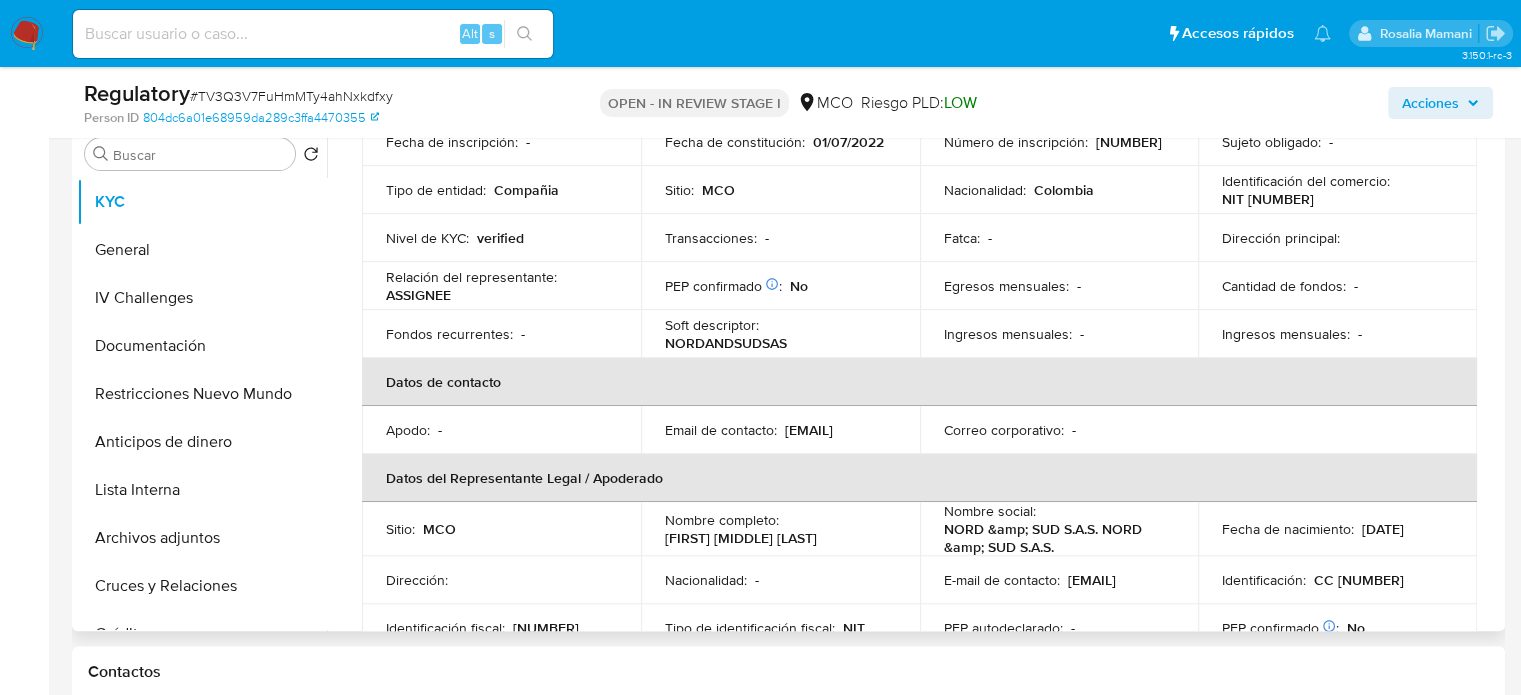 scroll, scrollTop: 300, scrollLeft: 0, axis: vertical 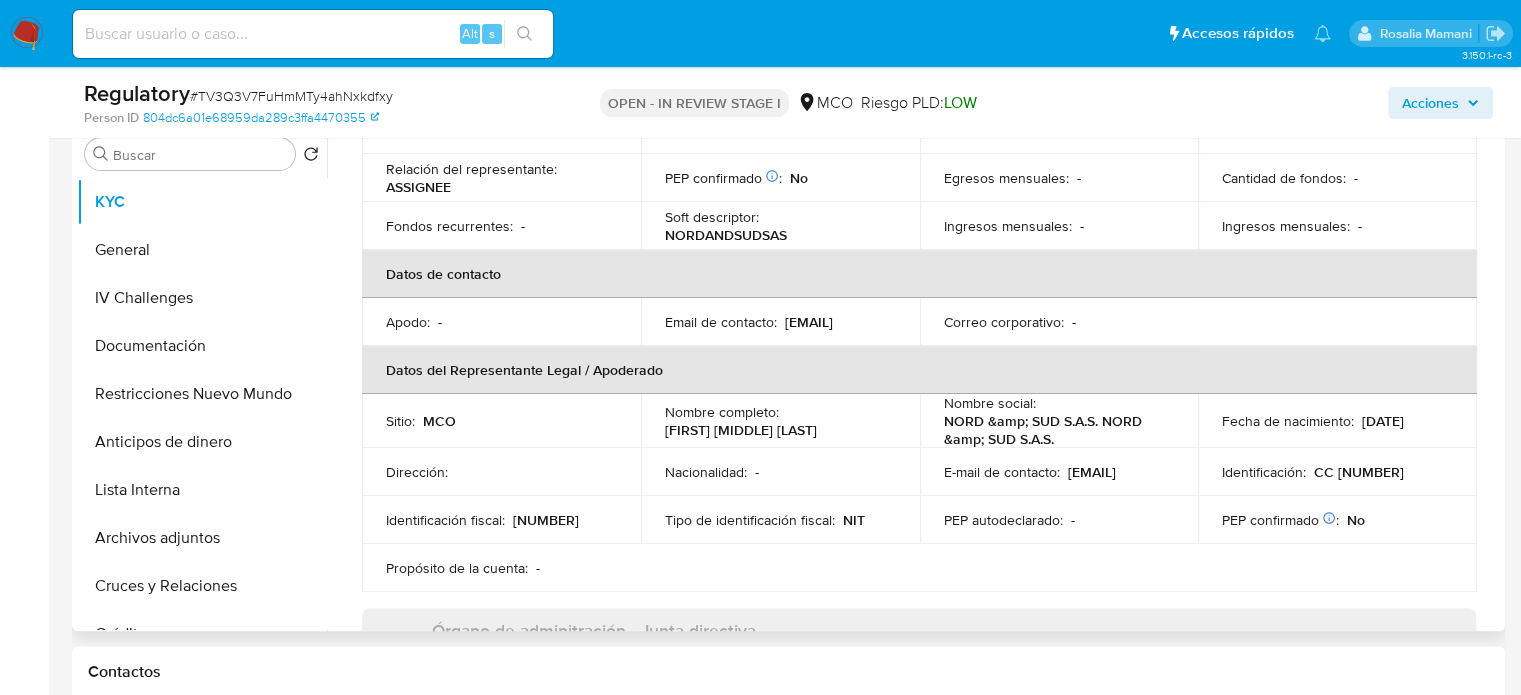 drag, startPoint x: 815, startPoint y: 434, endPoint x: 663, endPoint y: 434, distance: 152 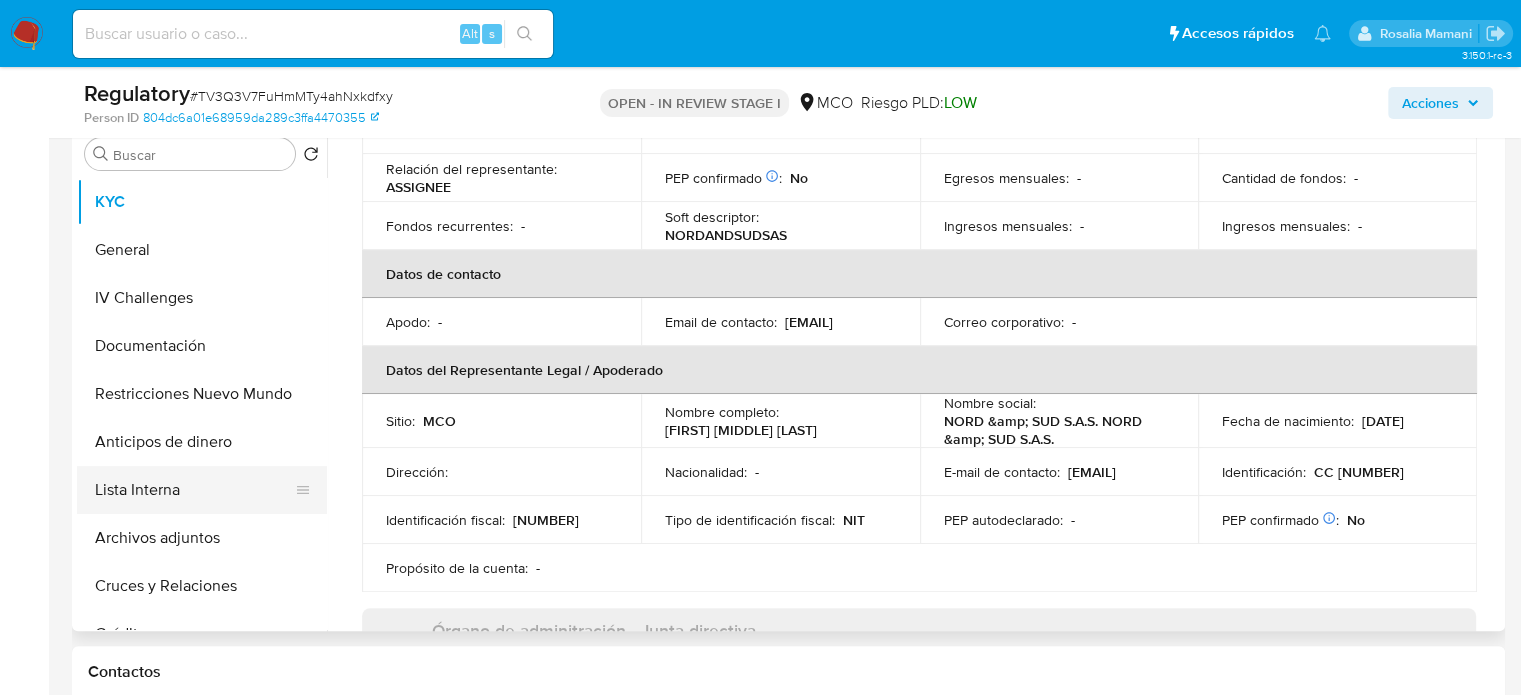 click on "Lista Interna" at bounding box center [194, 490] 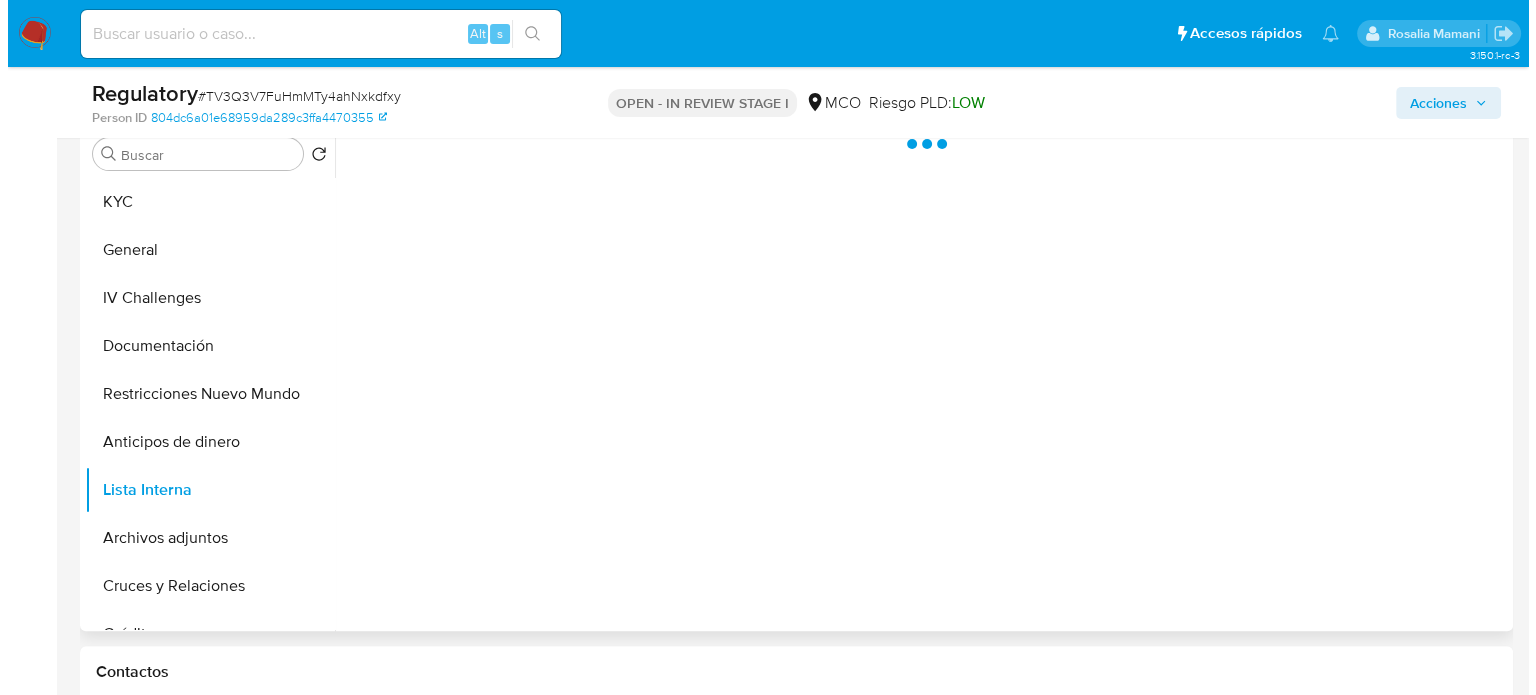 scroll, scrollTop: 0, scrollLeft: 0, axis: both 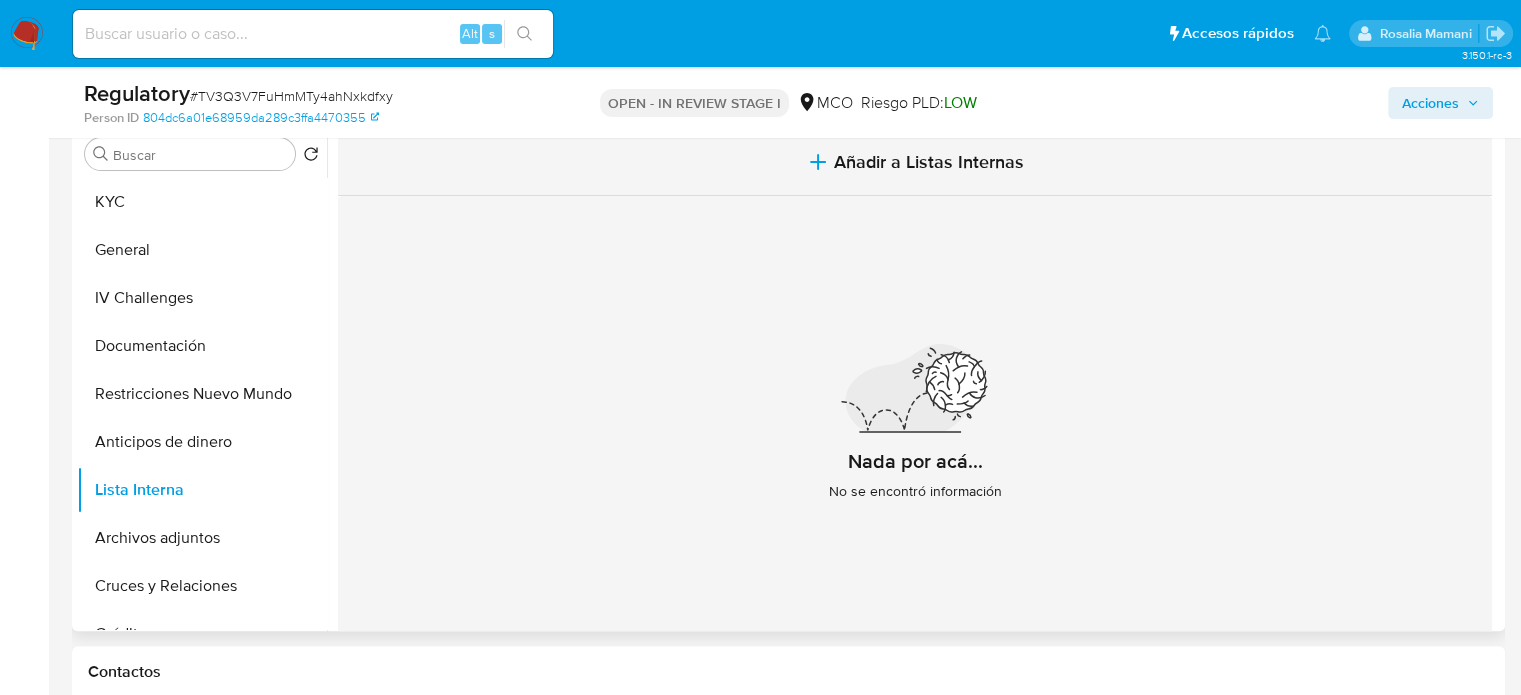 click on "Añadir a Listas Internas" at bounding box center [915, 162] 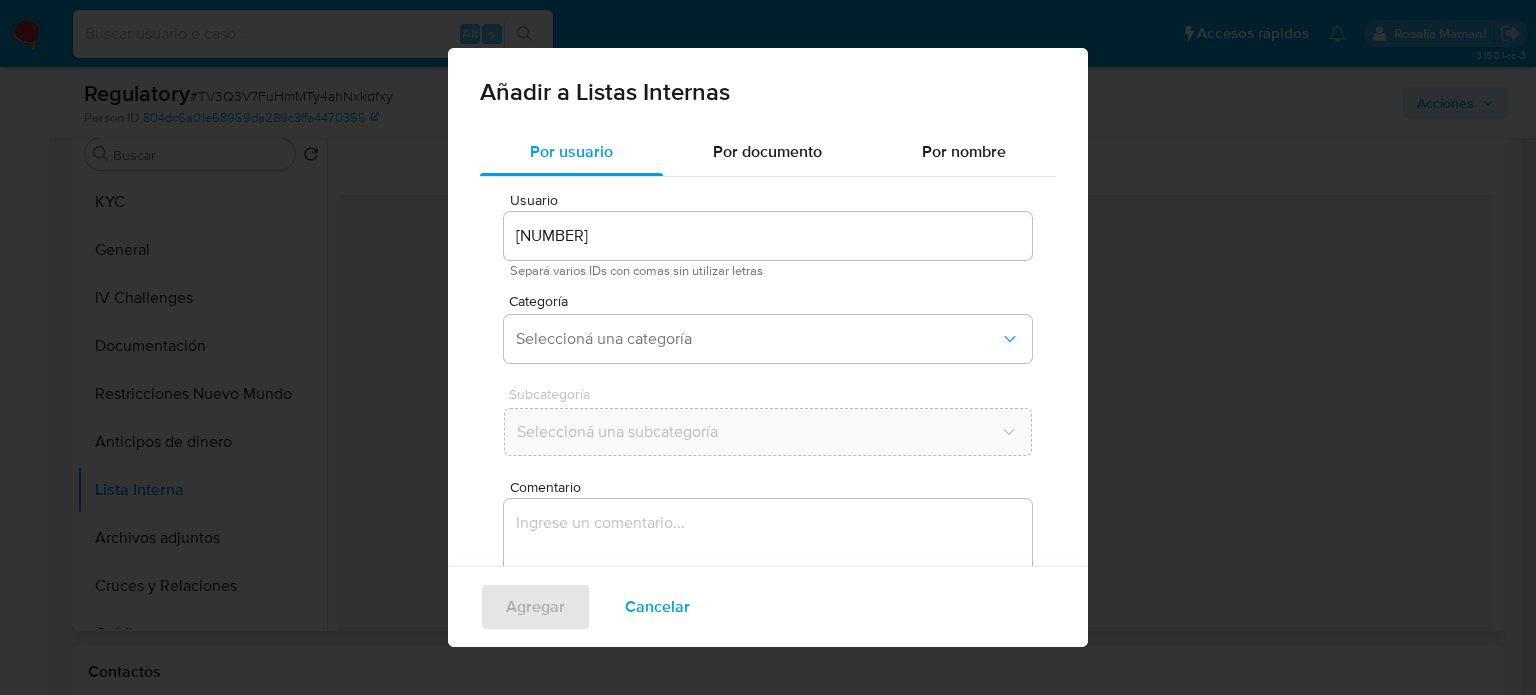 scroll, scrollTop: 84, scrollLeft: 0, axis: vertical 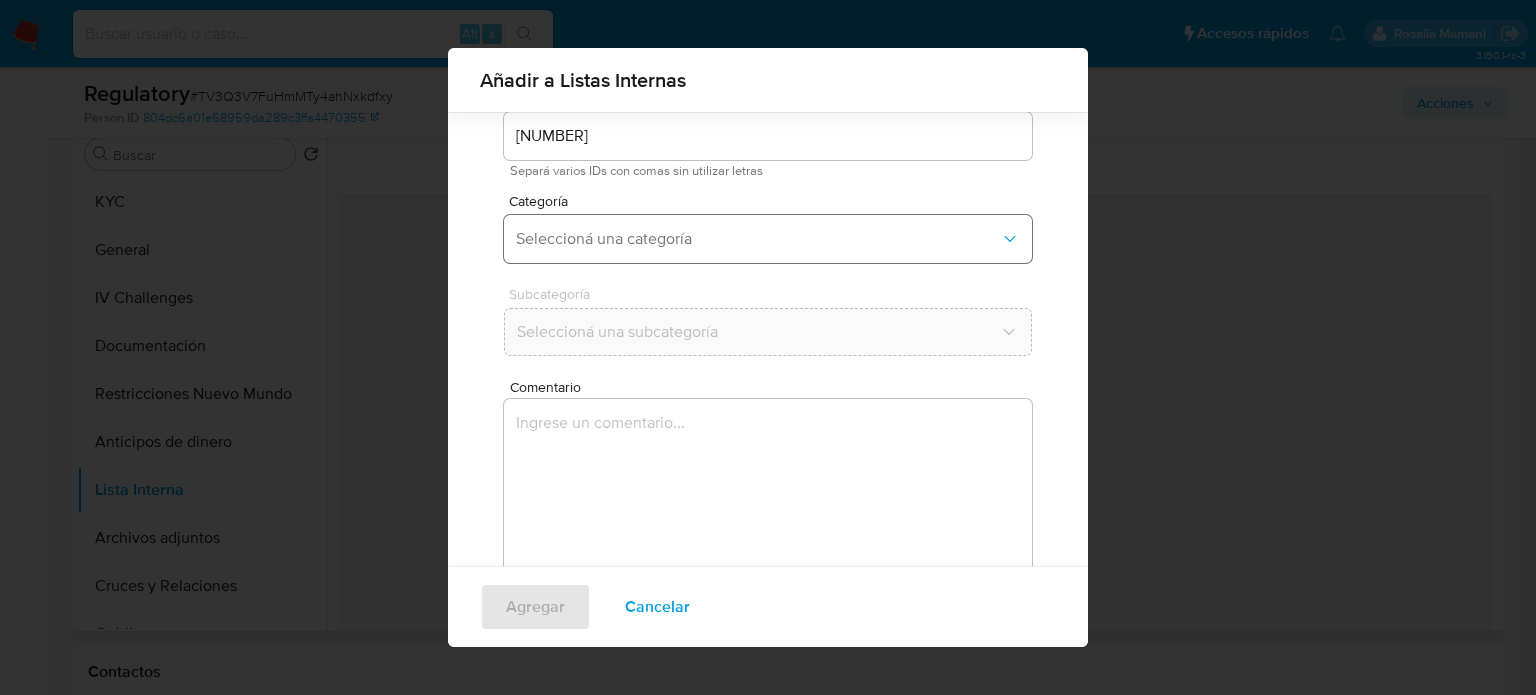 click on "Seleccioná una categoría" at bounding box center (768, 239) 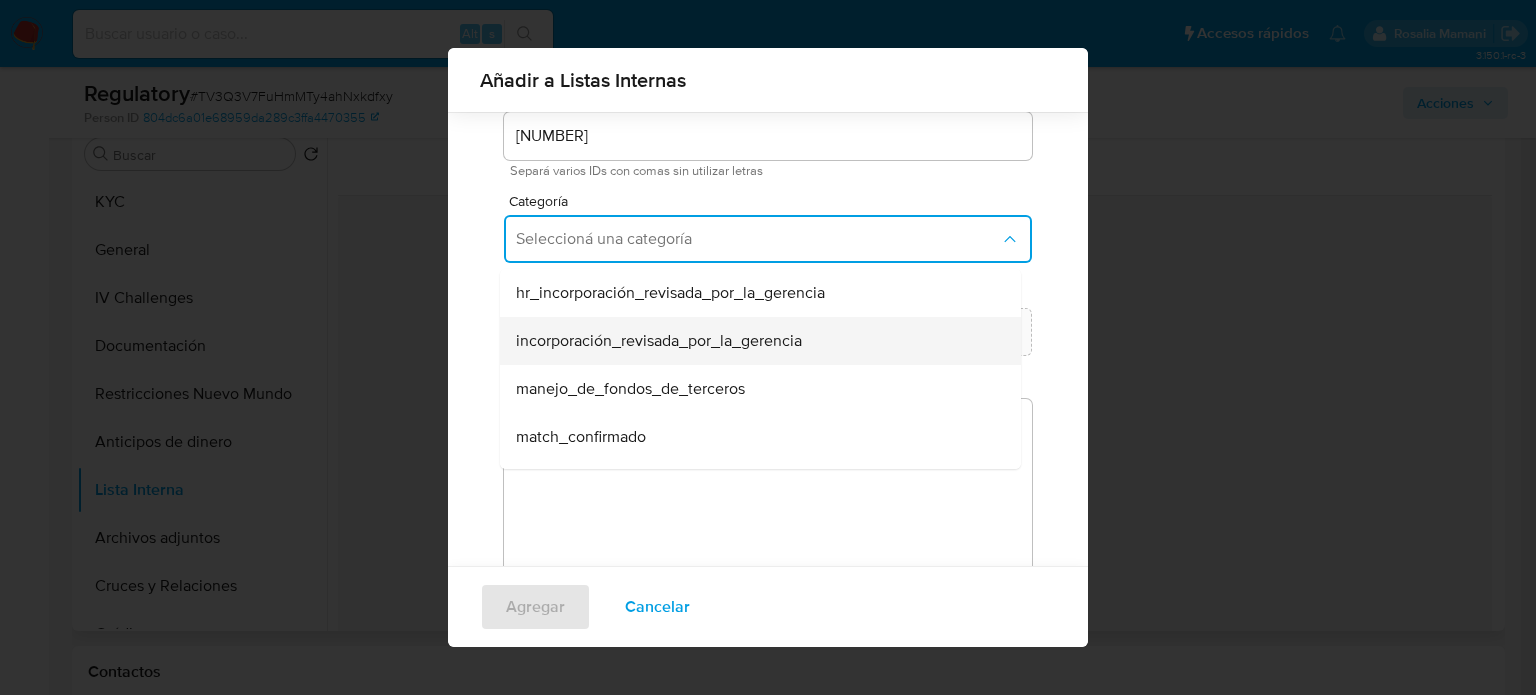 scroll, scrollTop: 100, scrollLeft: 0, axis: vertical 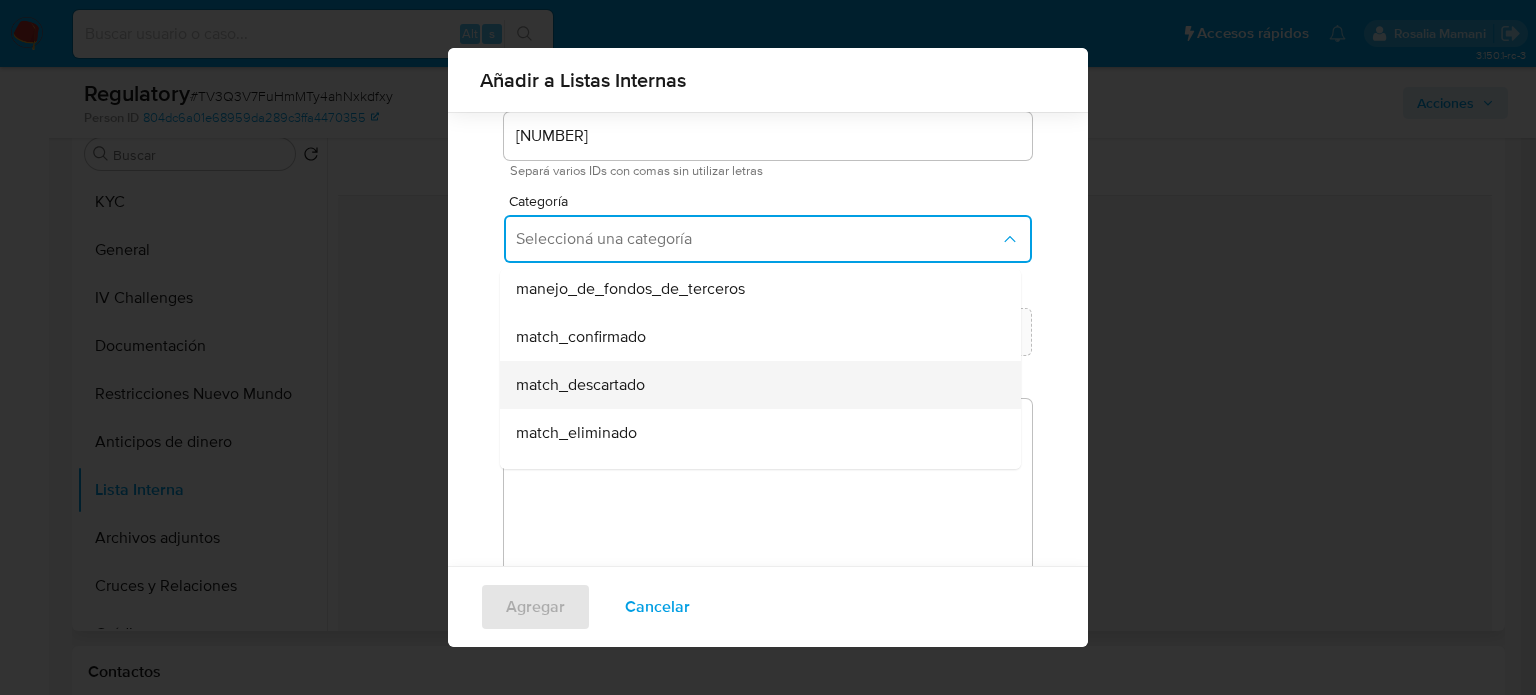 click on "match_descartado" at bounding box center (580, 385) 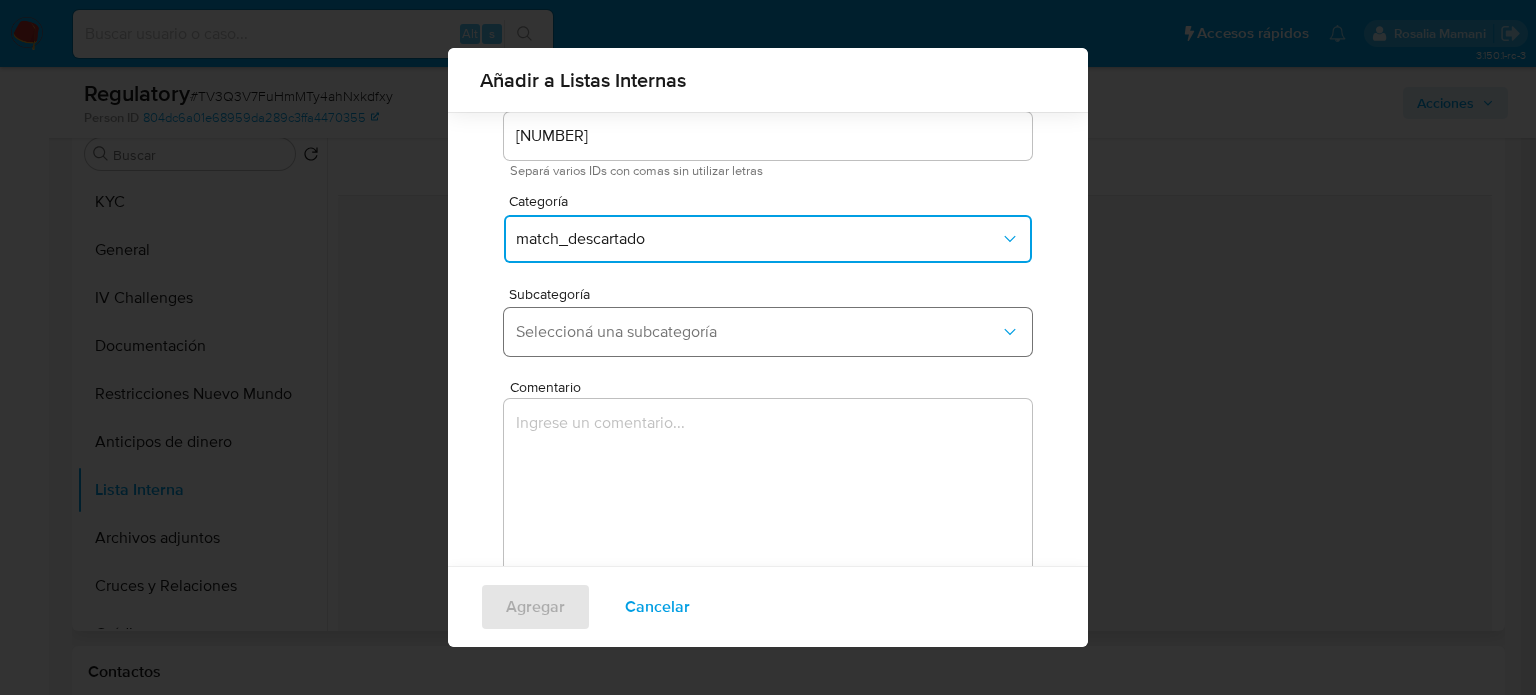 click on "Seleccioná una subcategoría" at bounding box center (758, 332) 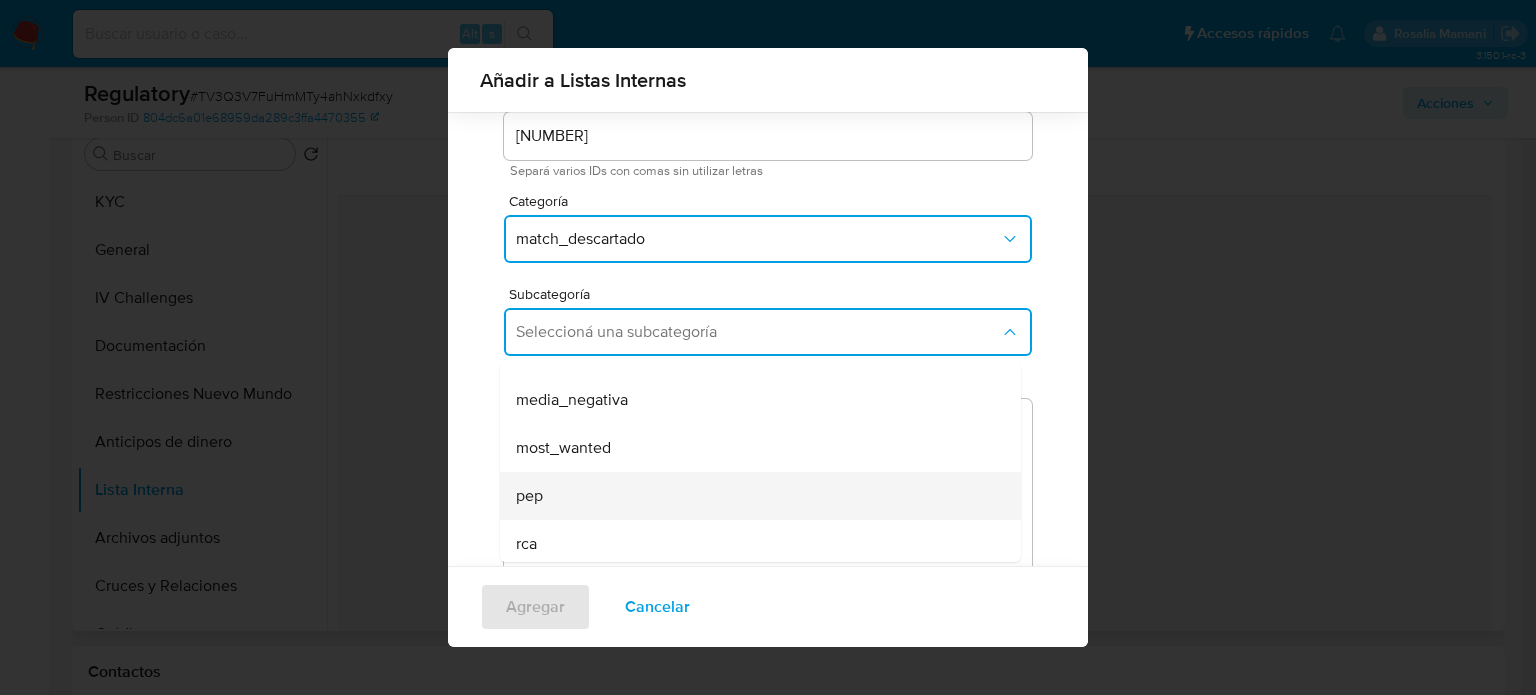 scroll, scrollTop: 136, scrollLeft: 0, axis: vertical 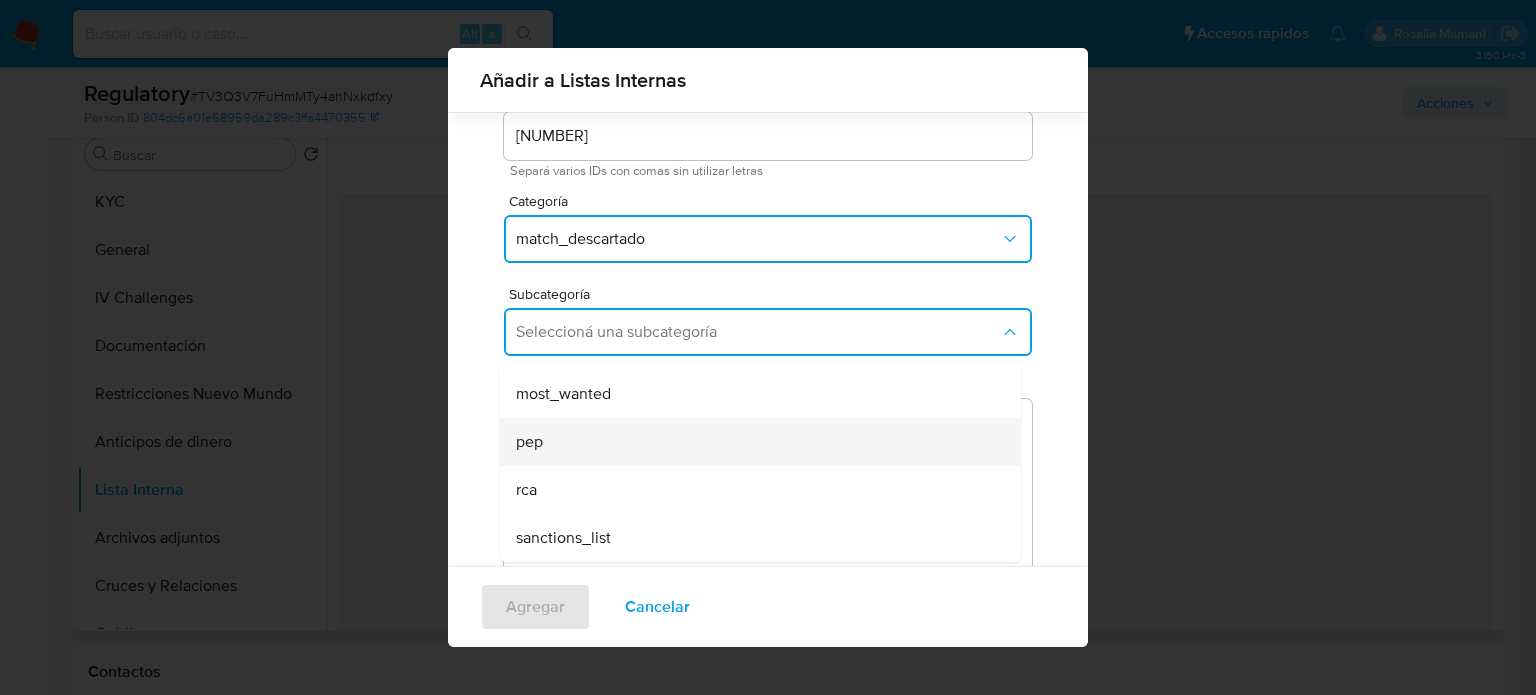 click on "pep" at bounding box center (529, 442) 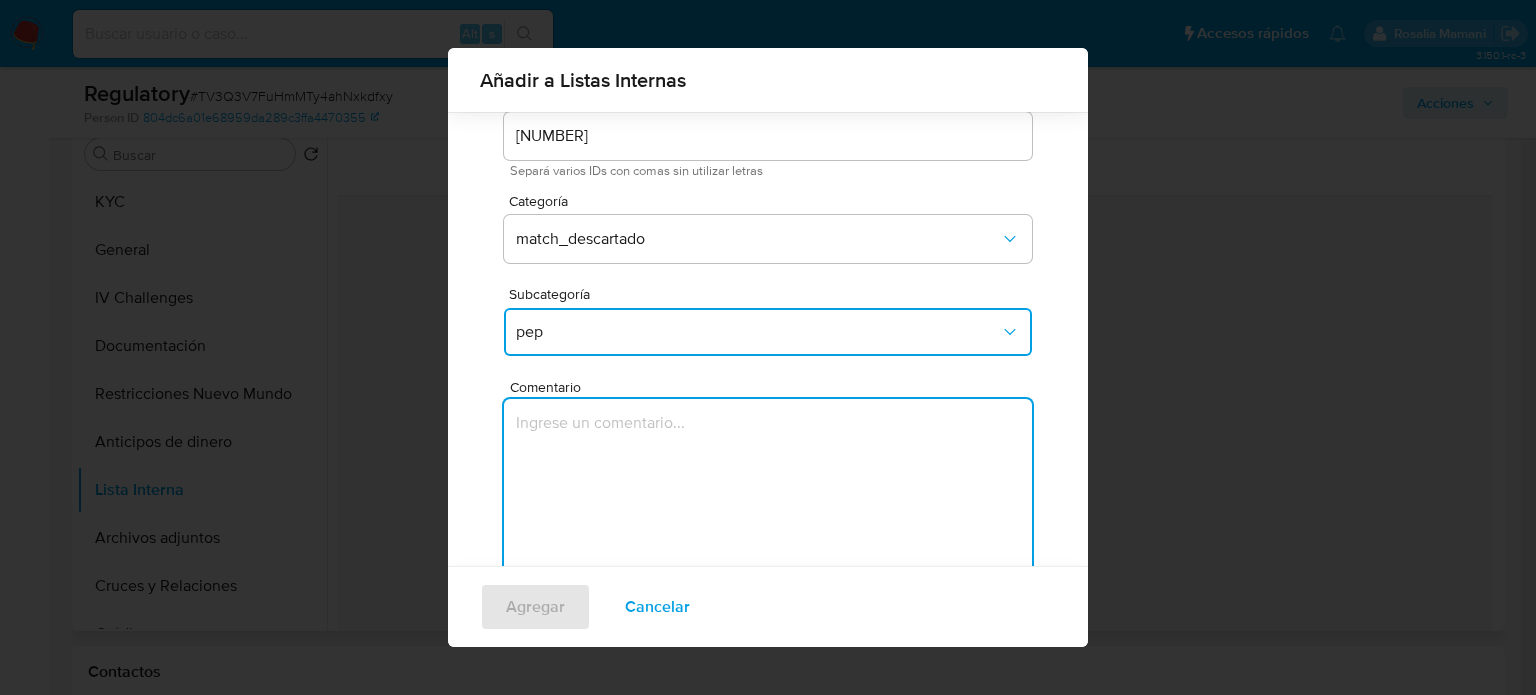 click at bounding box center (768, 495) 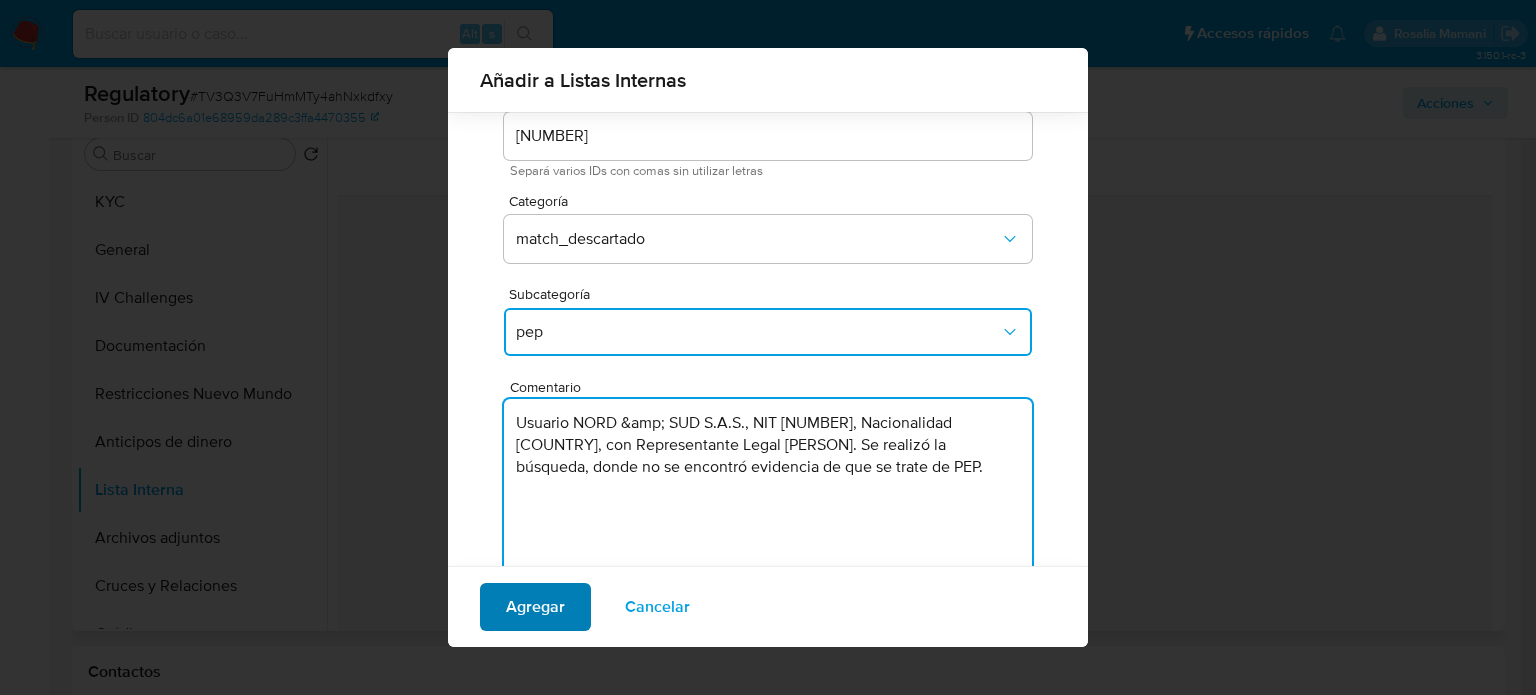 type on "Usuario NORD &amp; SUD S.A.S., NIT 9016099015, Nacionalidad Colombiana, con Representante Legal Carolina Ramirez Vasquez.. Se realizó la búsqueda, donde no se encontró evidencia de que se trate de PEP." 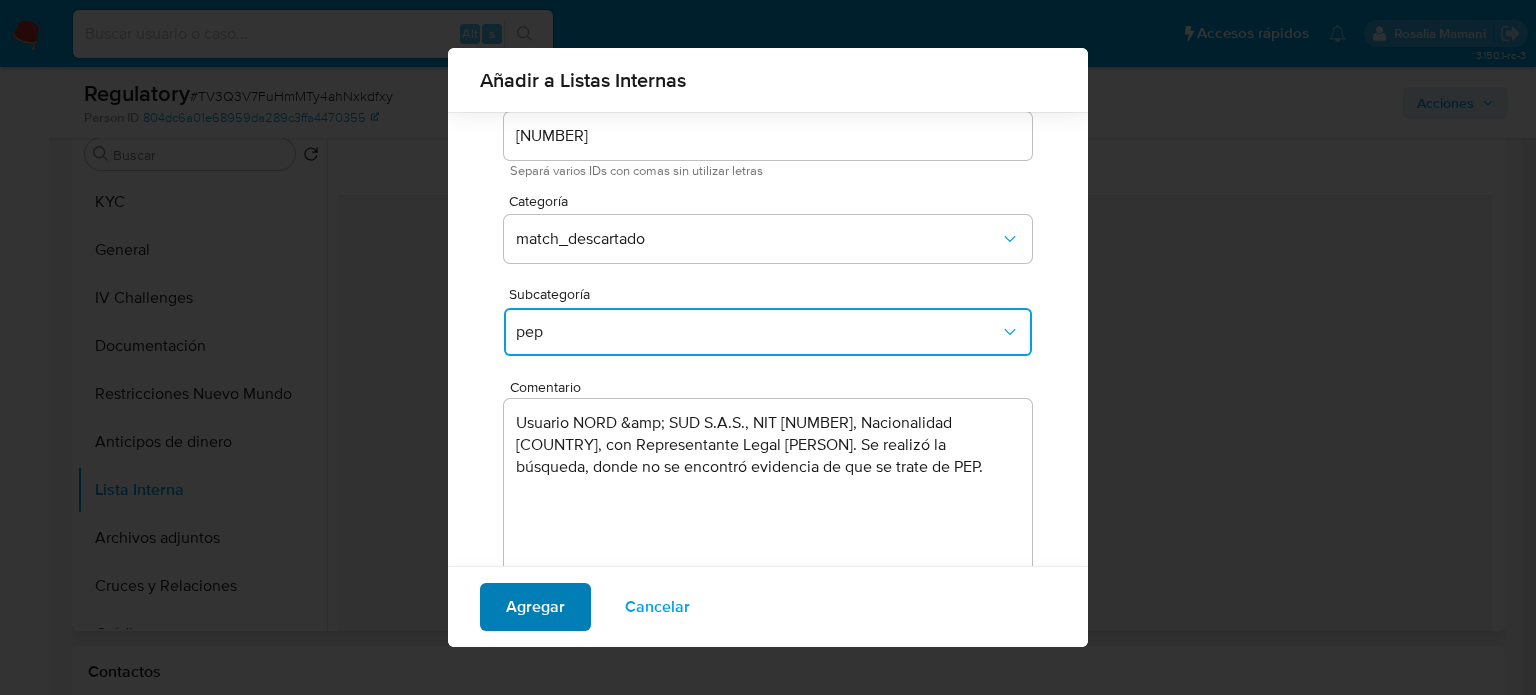 click on "Agregar" at bounding box center [535, 607] 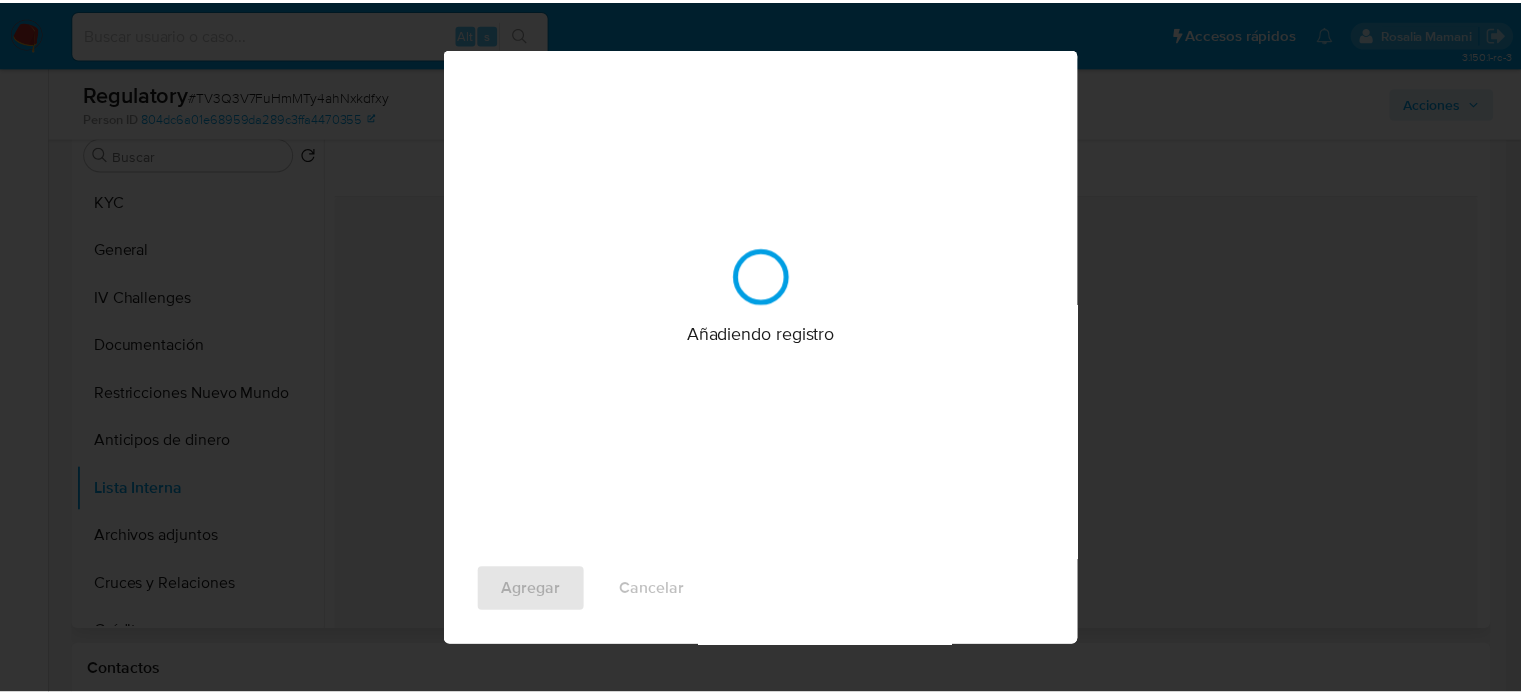 scroll, scrollTop: 0, scrollLeft: 0, axis: both 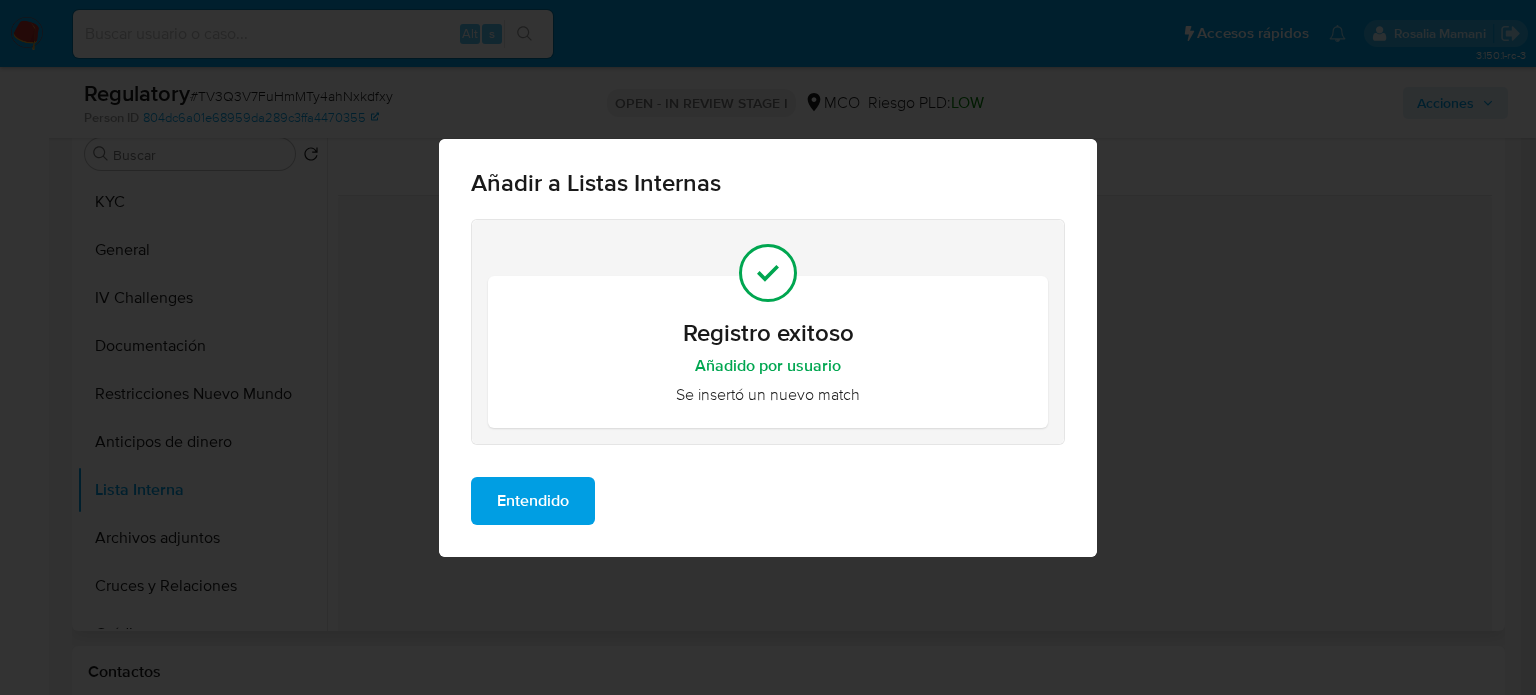 click on "Entendido" at bounding box center [533, 501] 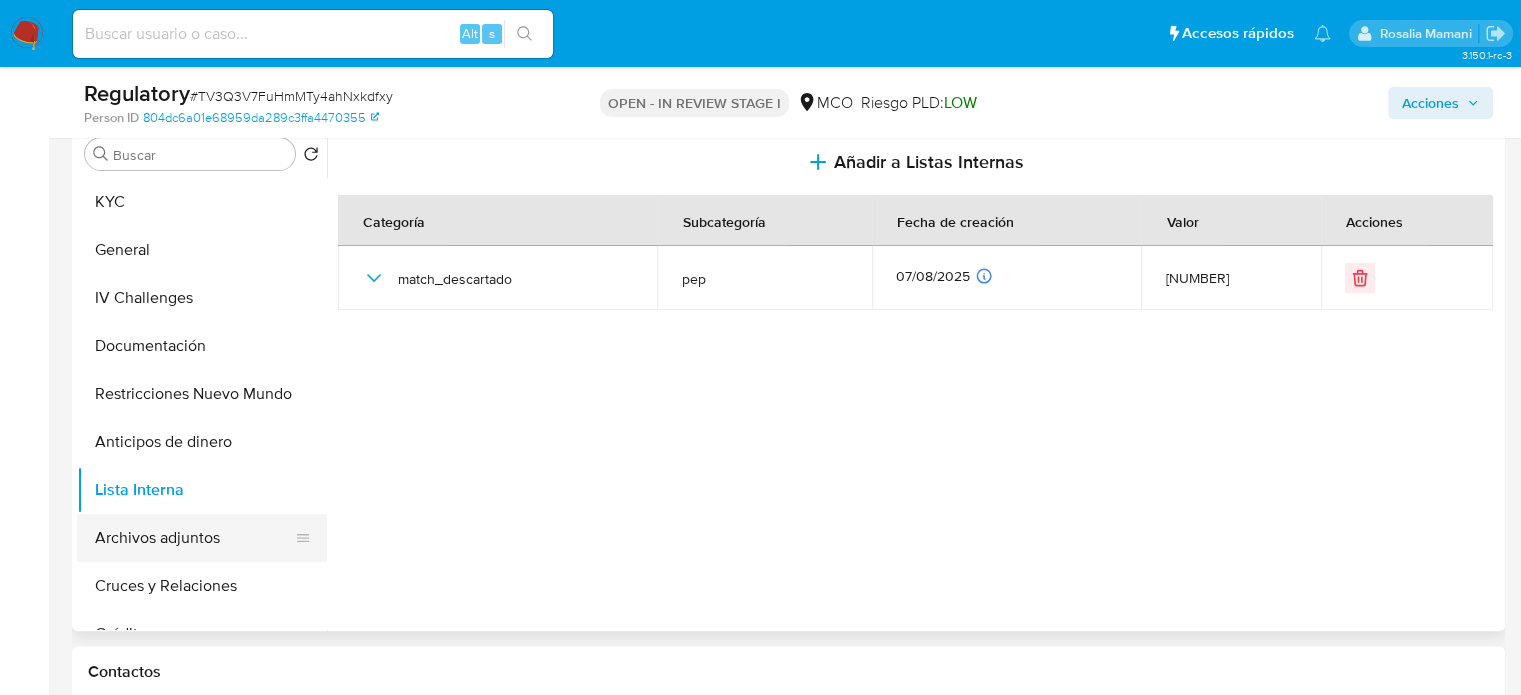 click on "Archivos adjuntos" at bounding box center (194, 538) 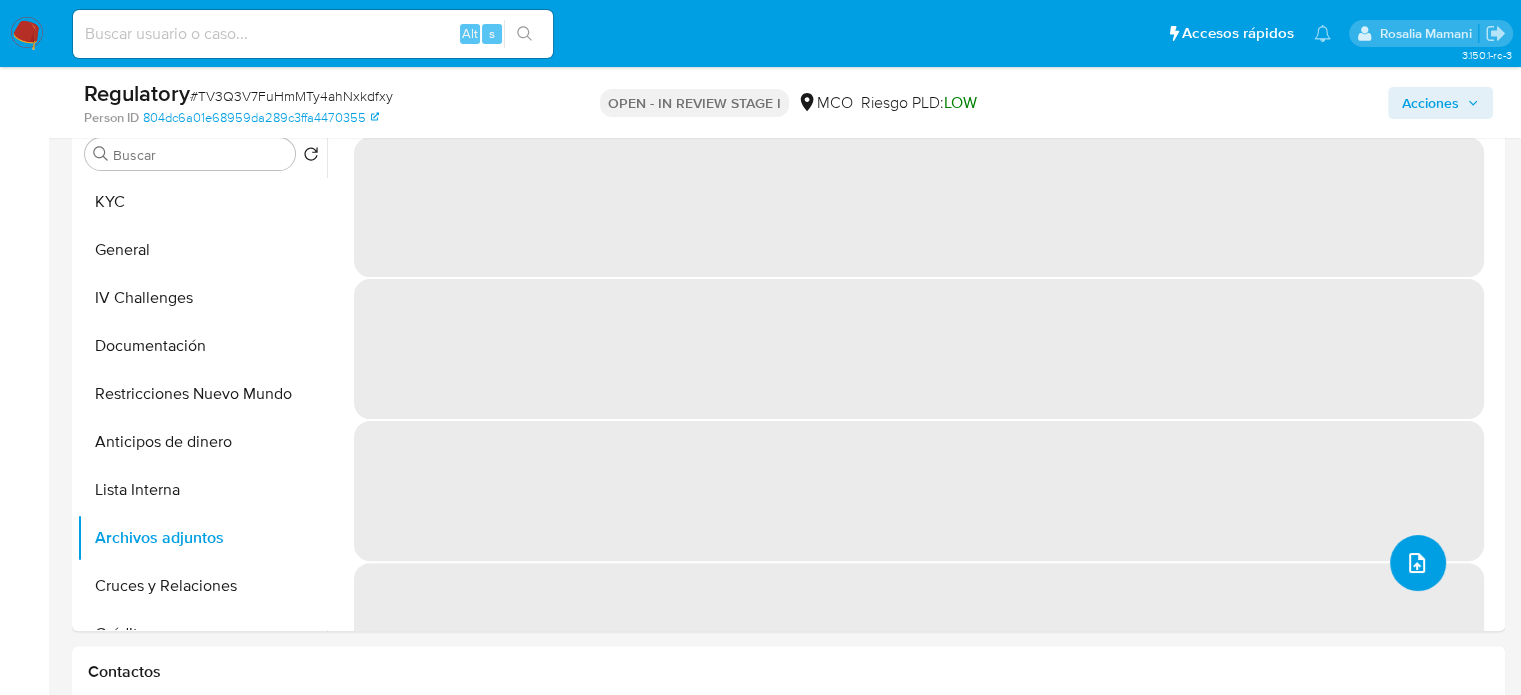 click 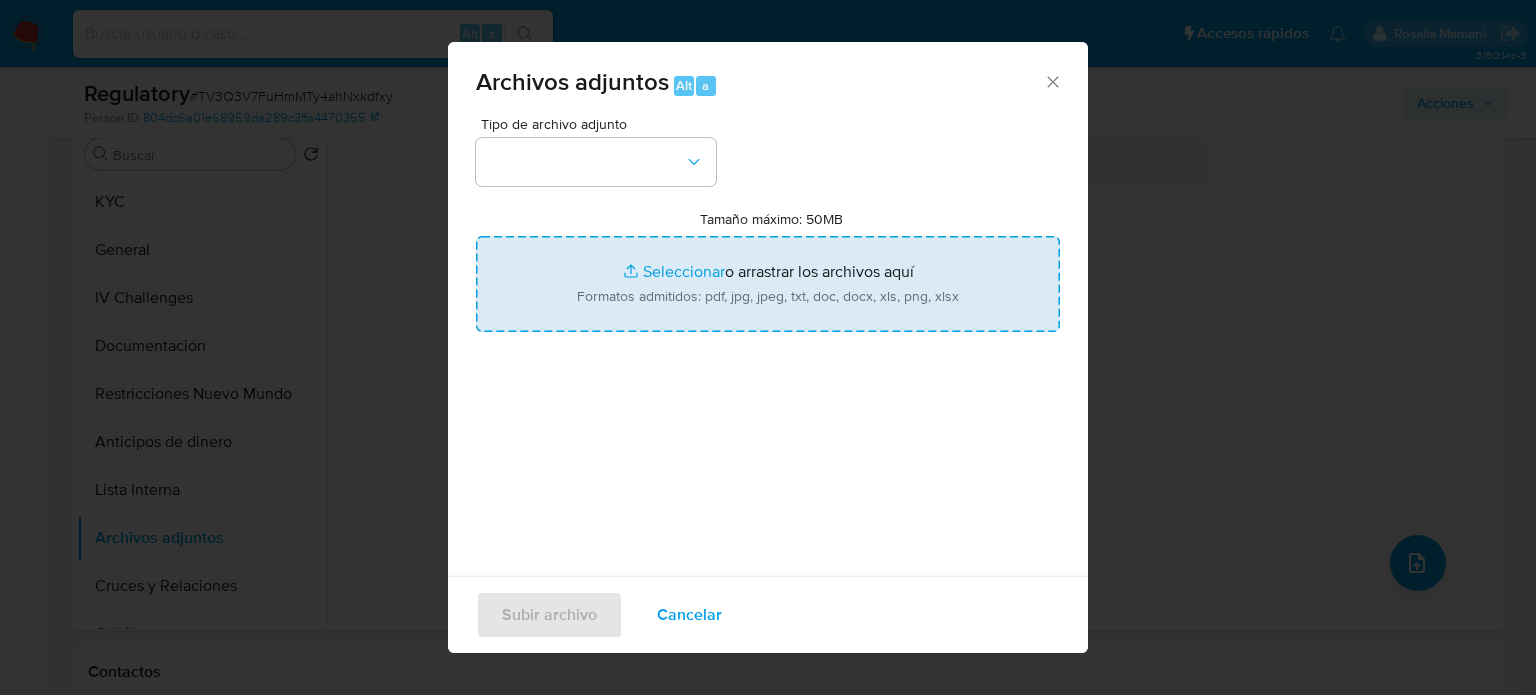 click on "Tamaño máximo: 50MB Seleccionar archivos" at bounding box center (768, 284) 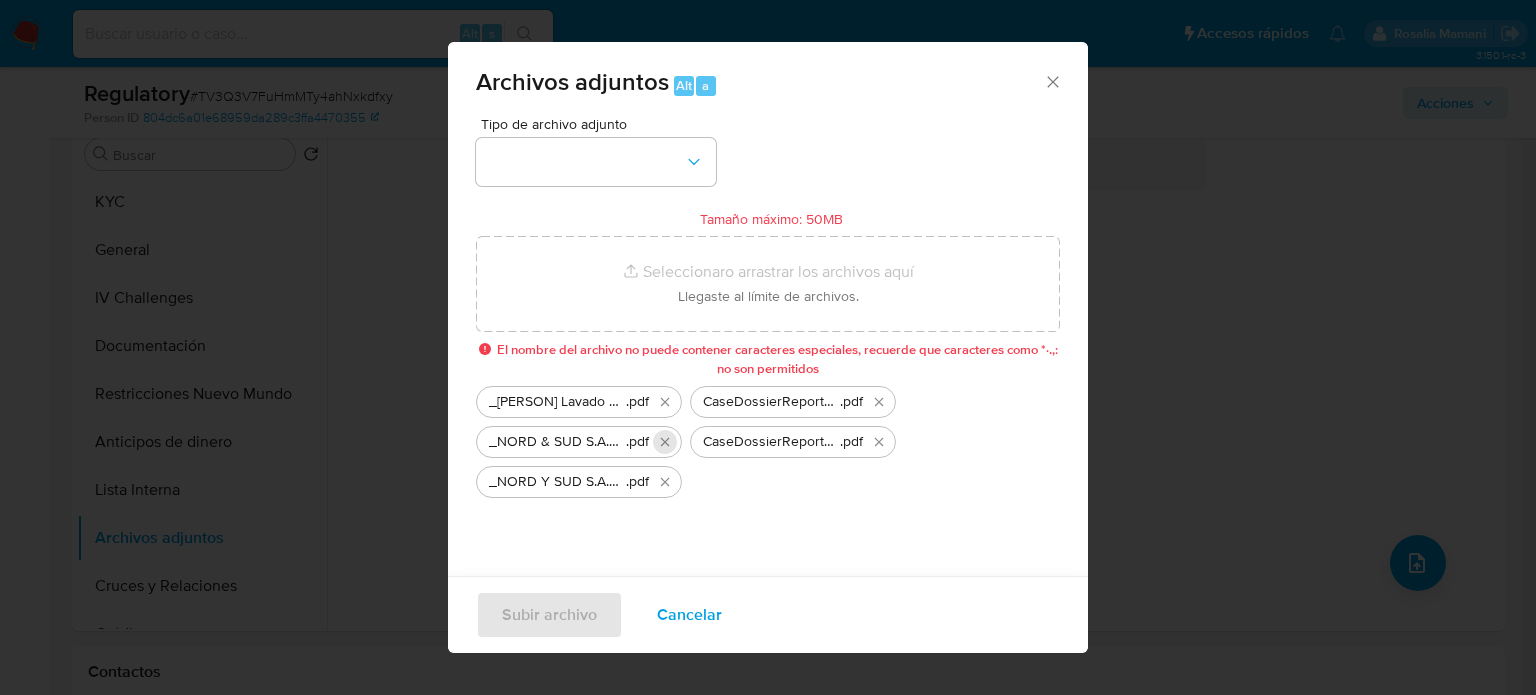 click 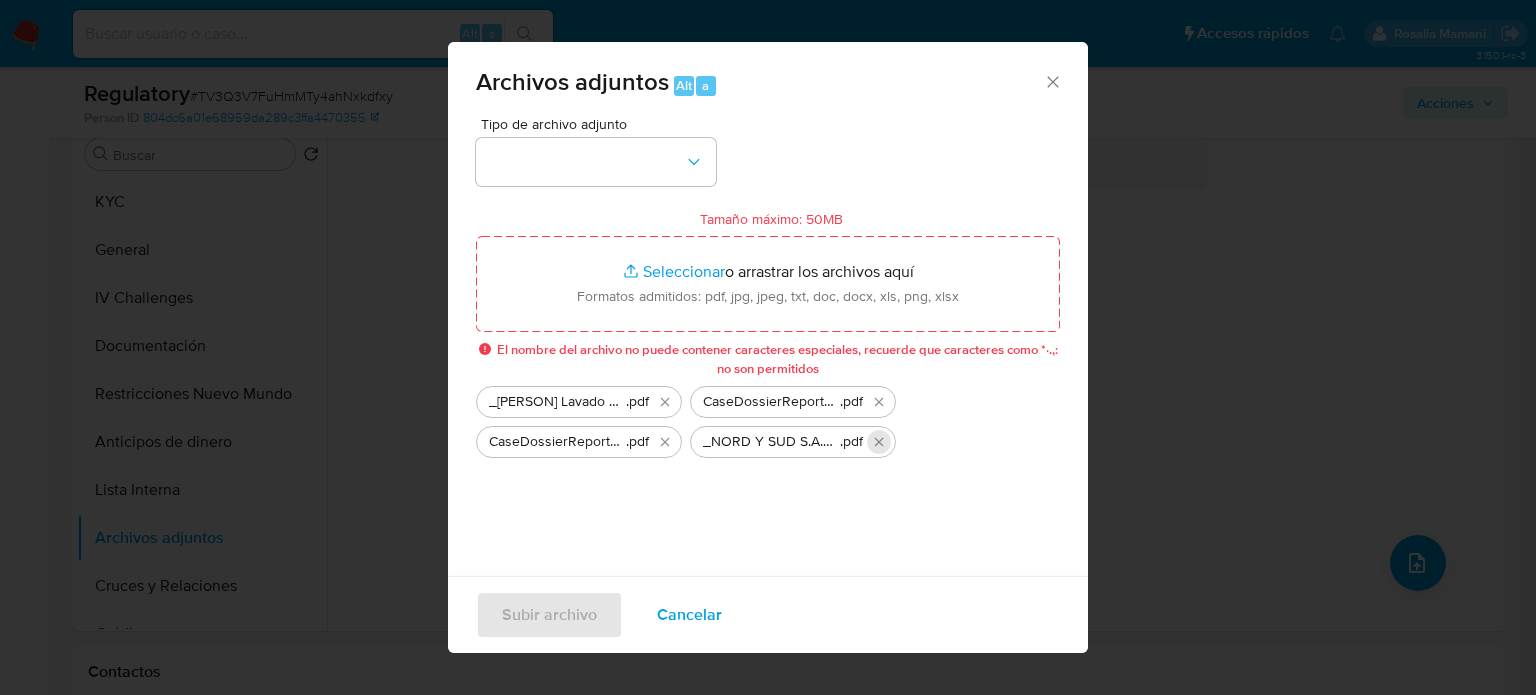 click 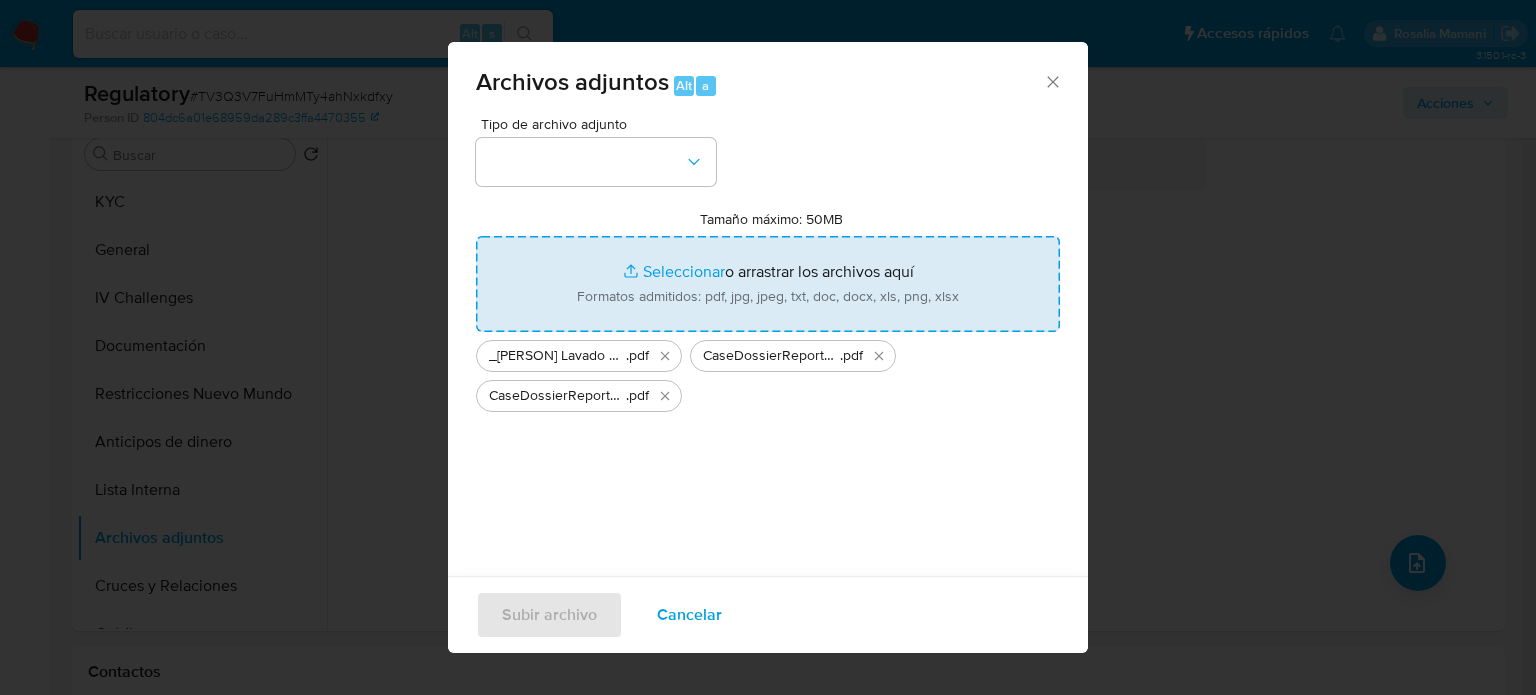 click on "Tamaño máximo: 50MB Seleccionar archivos" at bounding box center [768, 284] 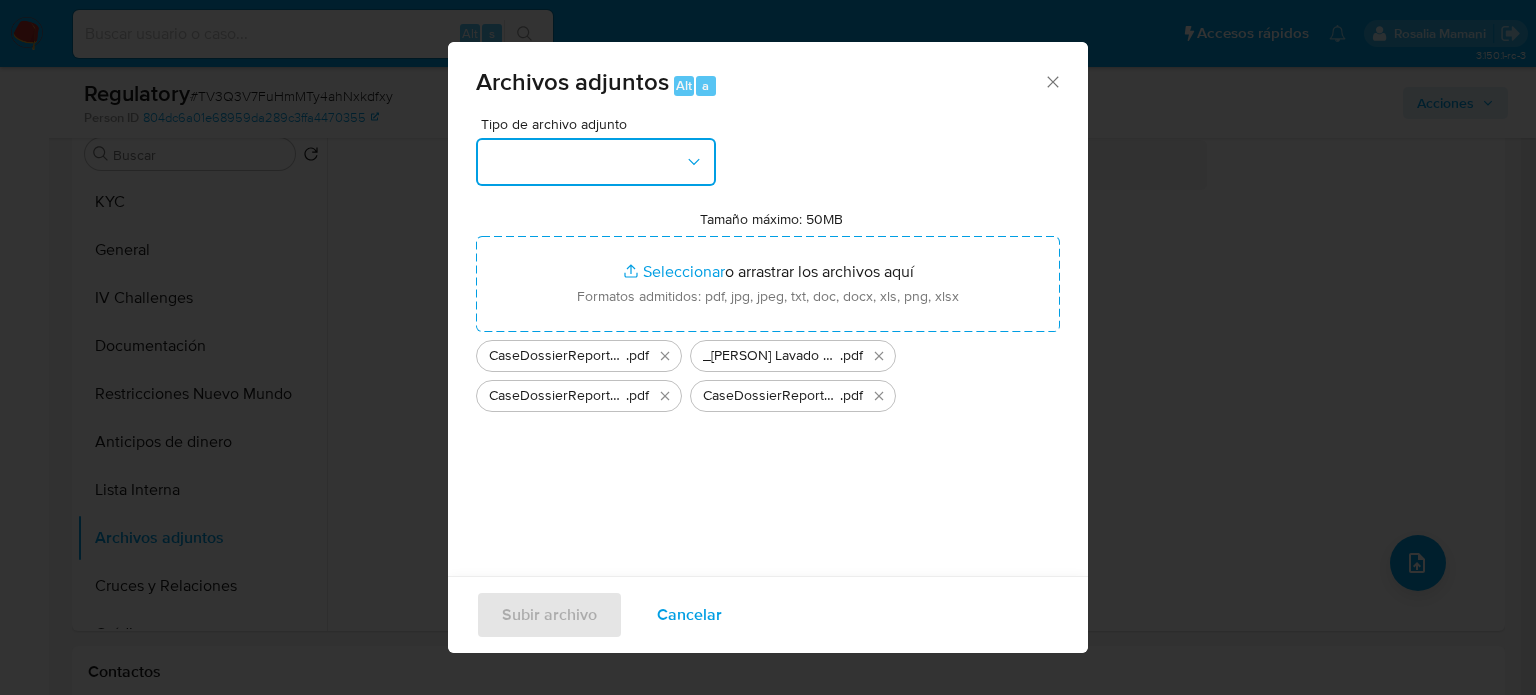 click at bounding box center [596, 162] 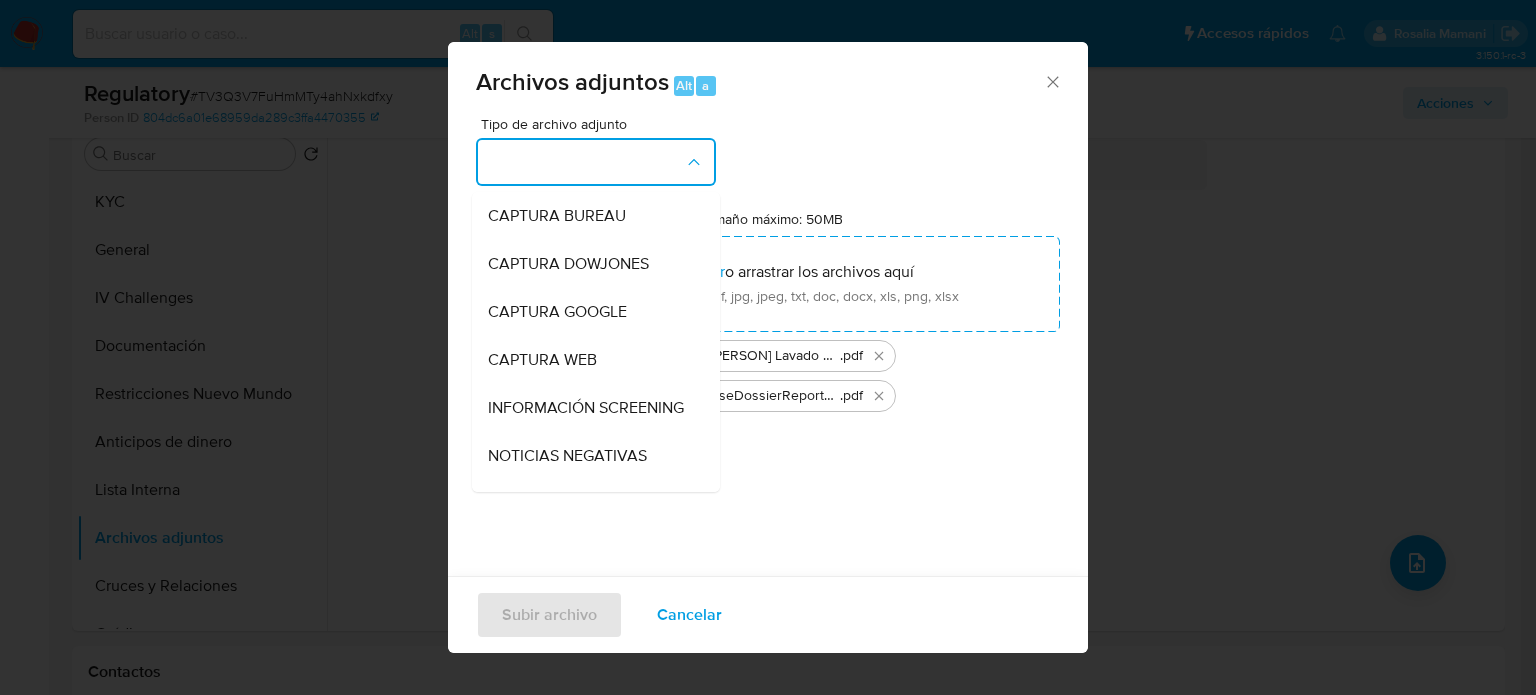 click on "INFORMACIÓN SCREENING" at bounding box center (586, 408) 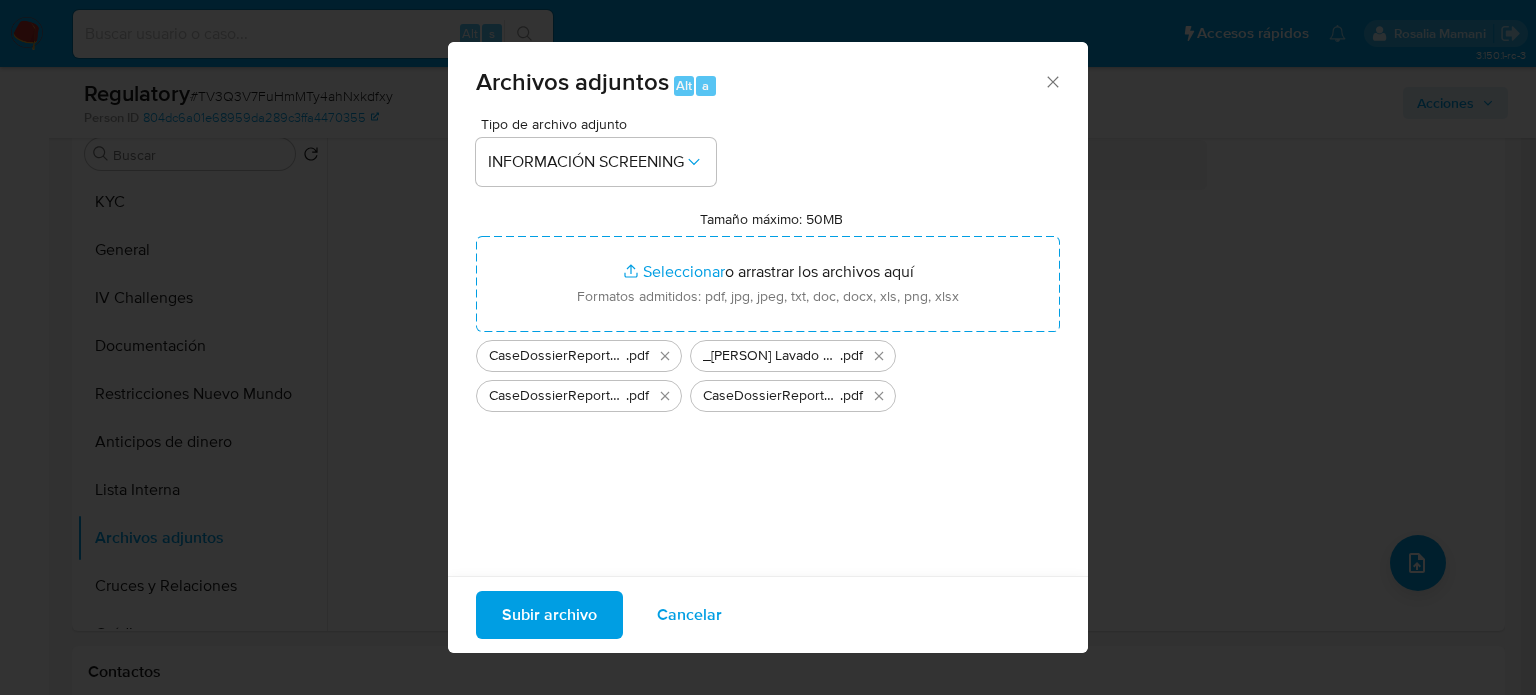 click on "Subir archivo" at bounding box center [549, 615] 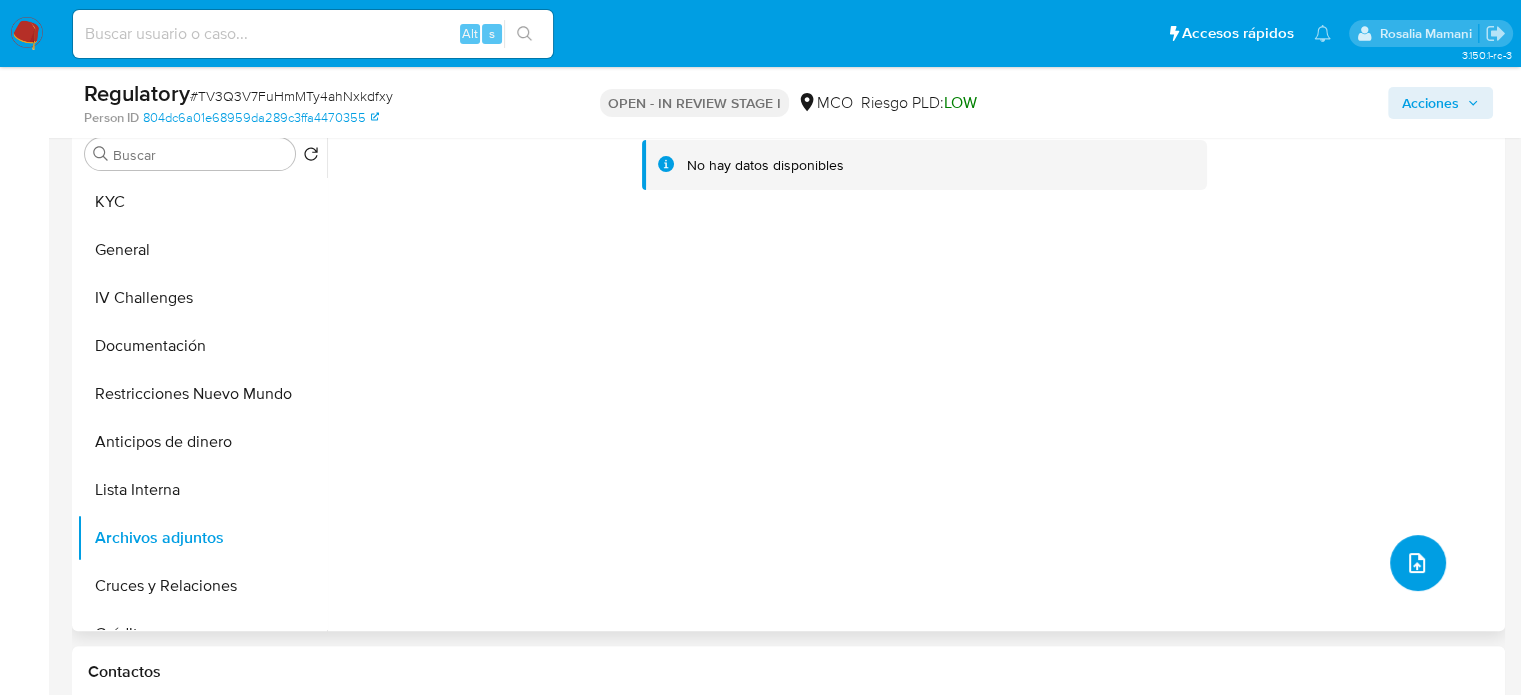 click at bounding box center [1418, 563] 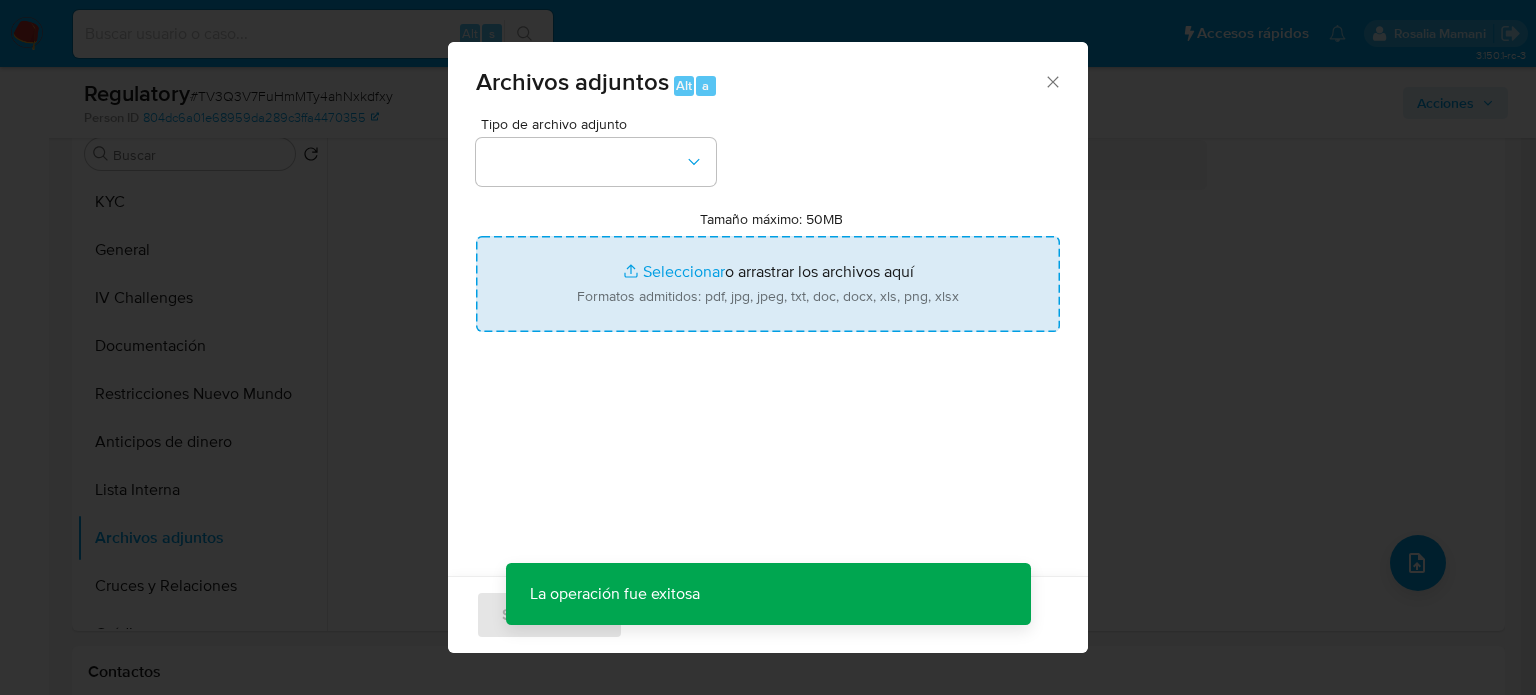 click on "Tamaño máximo: 50MB Seleccionar archivos" at bounding box center [768, 284] 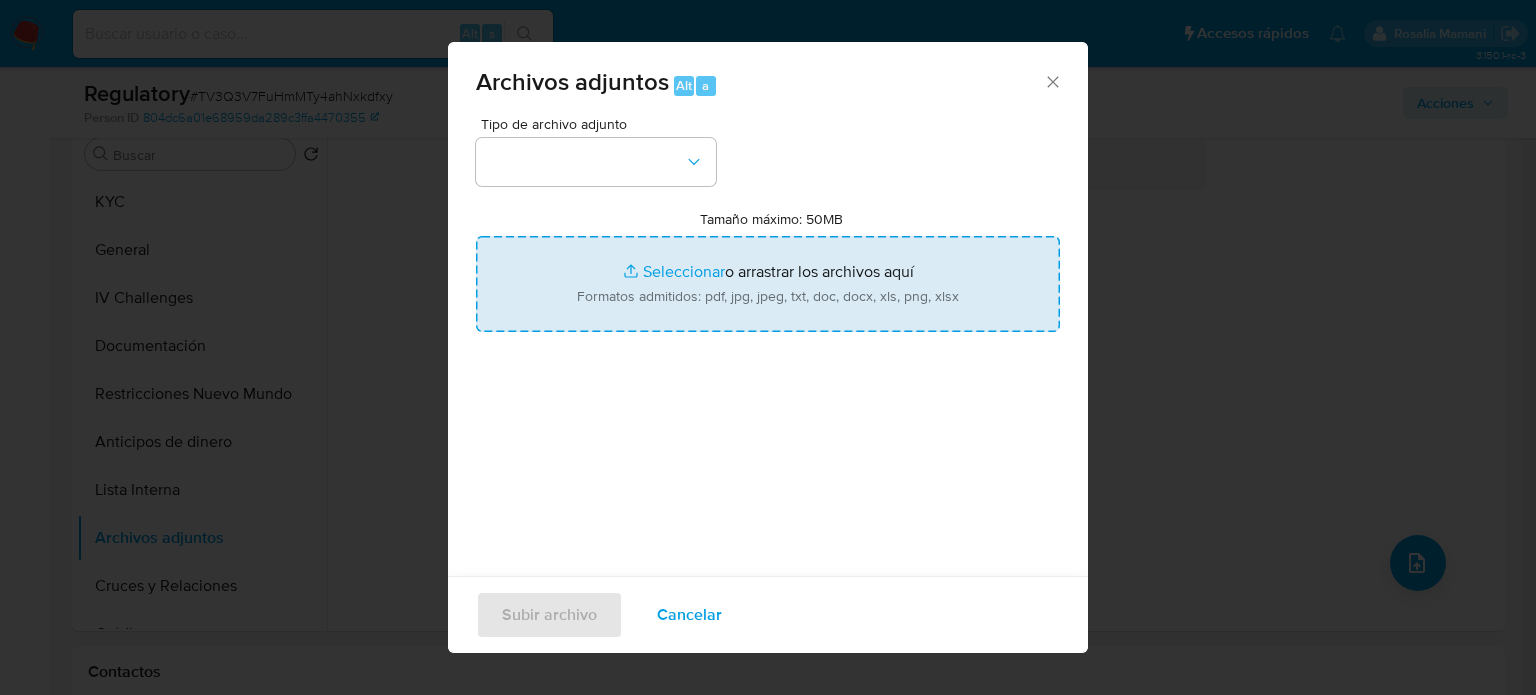 type on "C:\fakepath\_NORD Y SUD S.A.S_ Lavado de dinero - Buscar con Google.pdf" 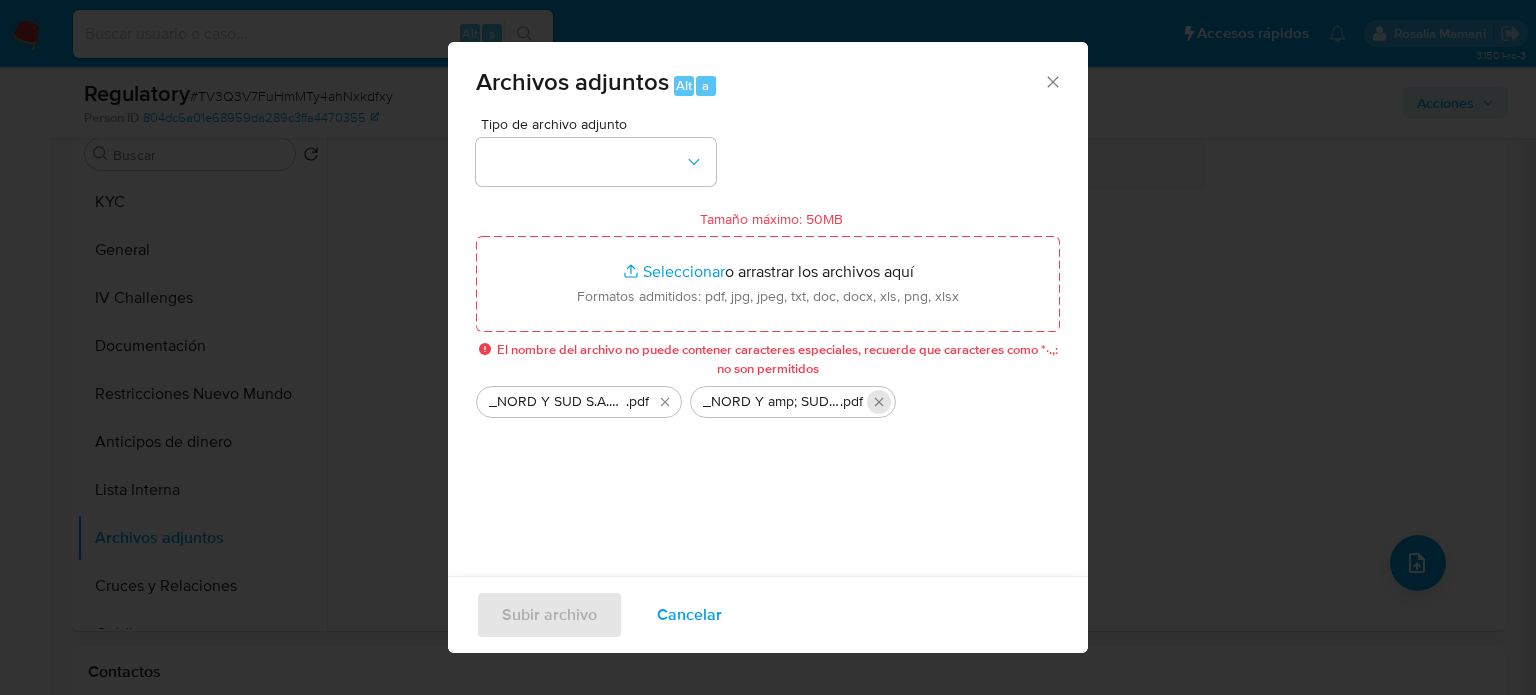 click 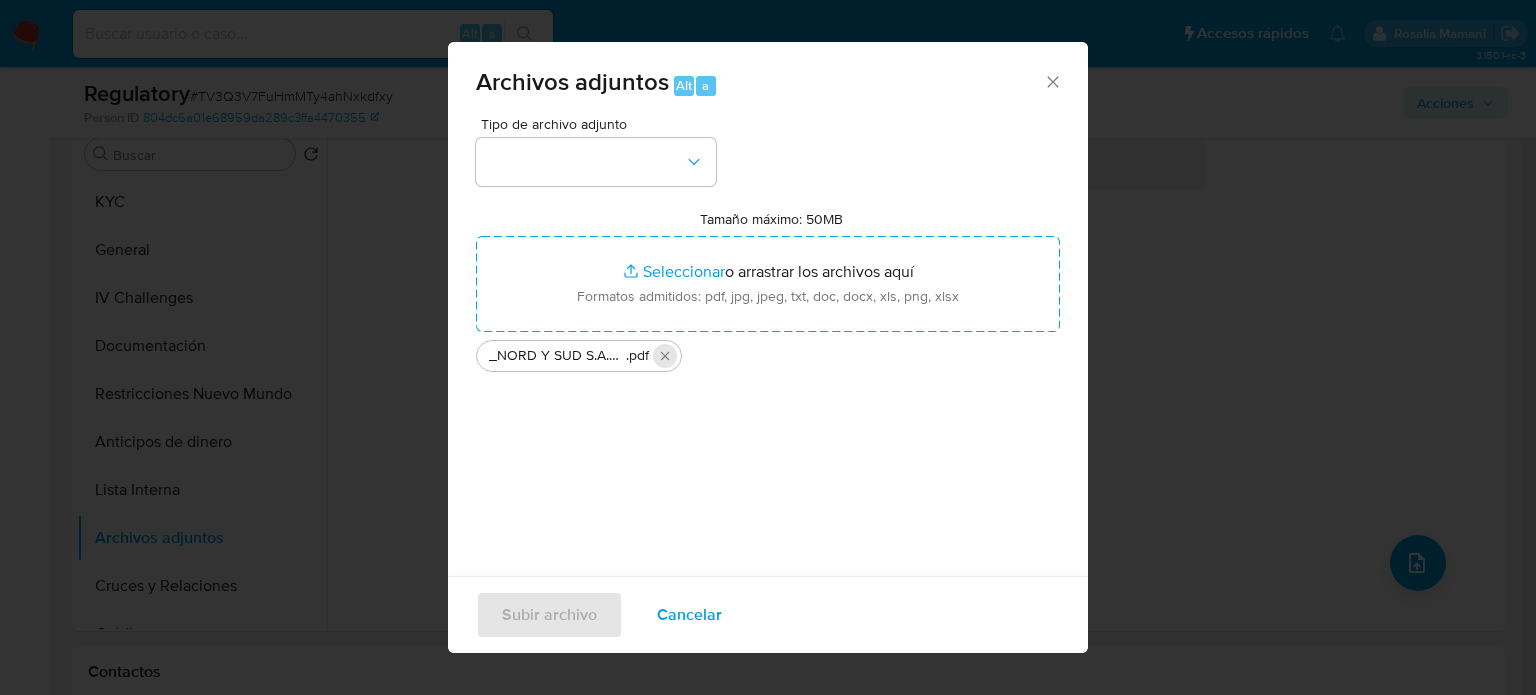 click 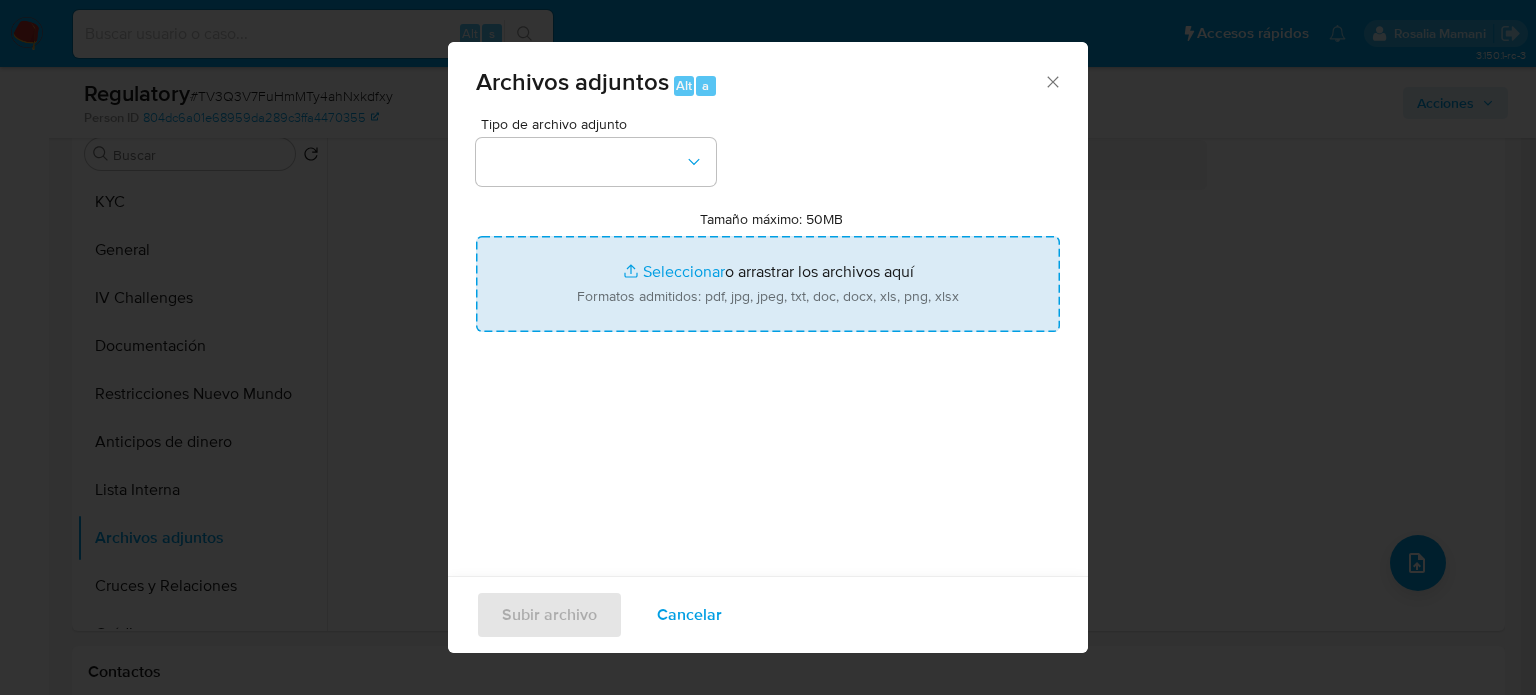 click on "Tamaño máximo: 50MB Seleccionar archivos" at bounding box center [768, 284] 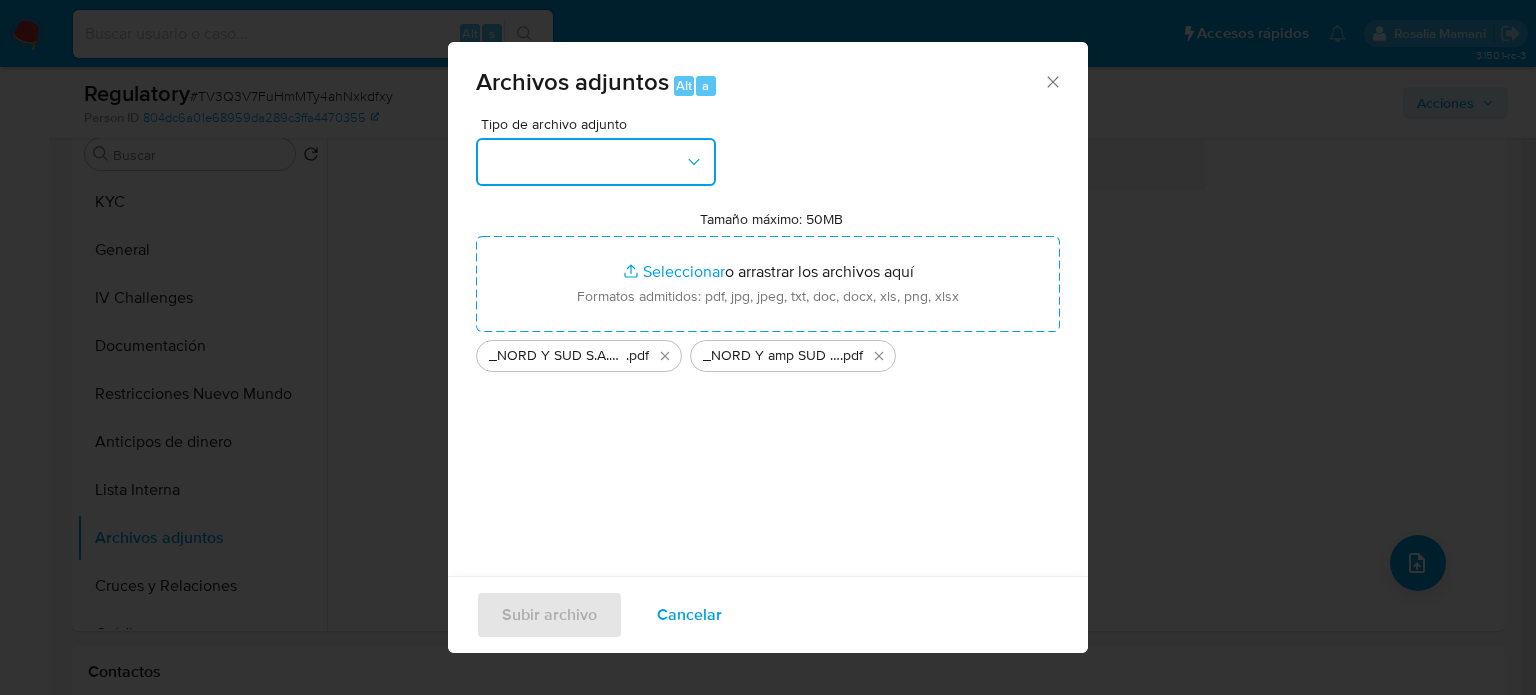 click at bounding box center [596, 162] 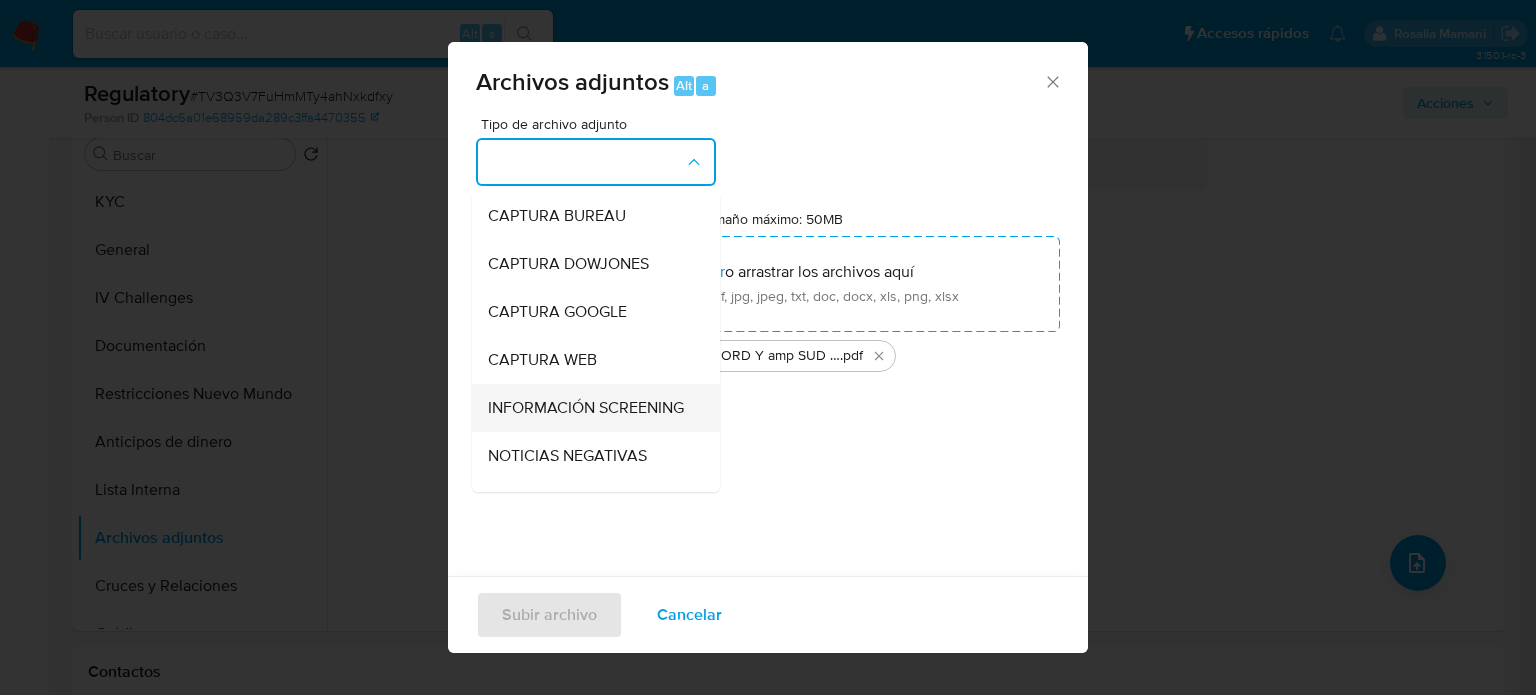 click on "INFORMACIÓN SCREENING" at bounding box center [586, 408] 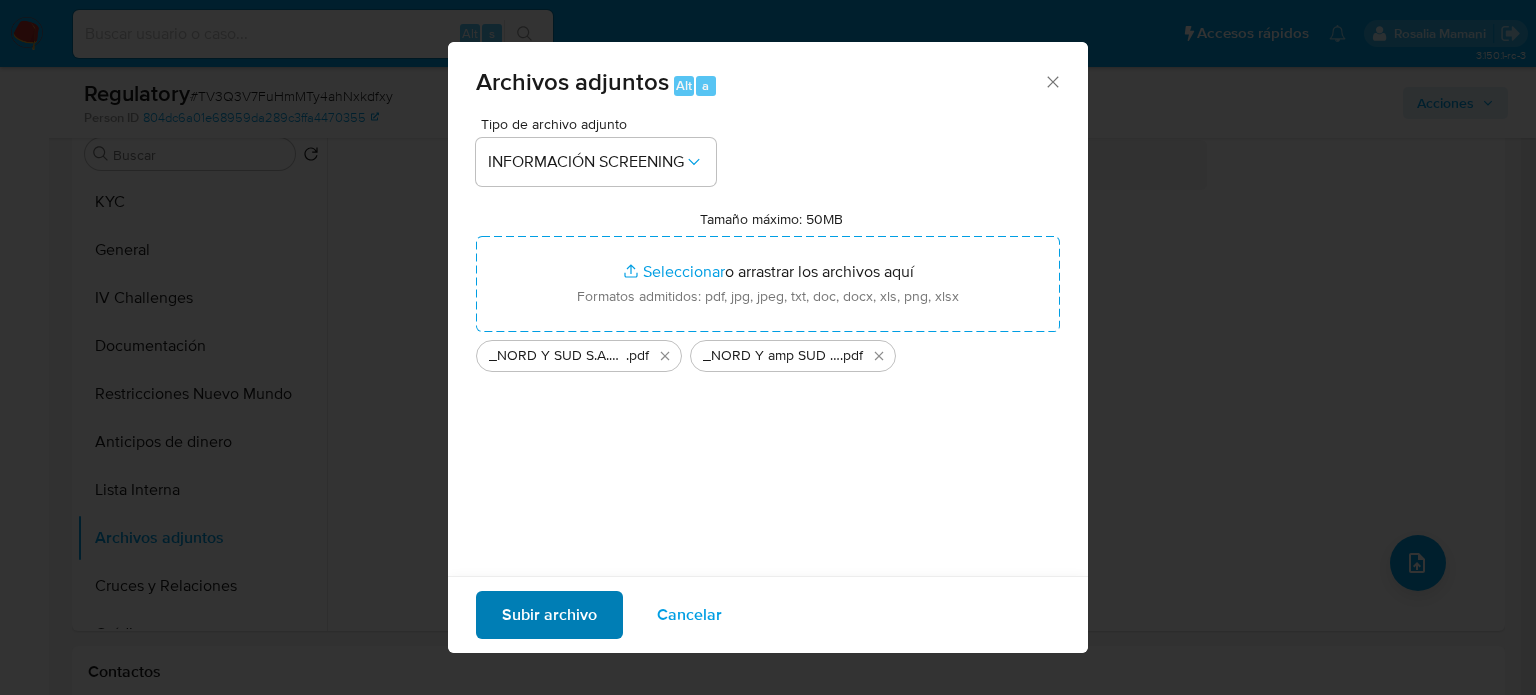 drag, startPoint x: 536, startPoint y: 647, endPoint x: 548, endPoint y: 631, distance: 20 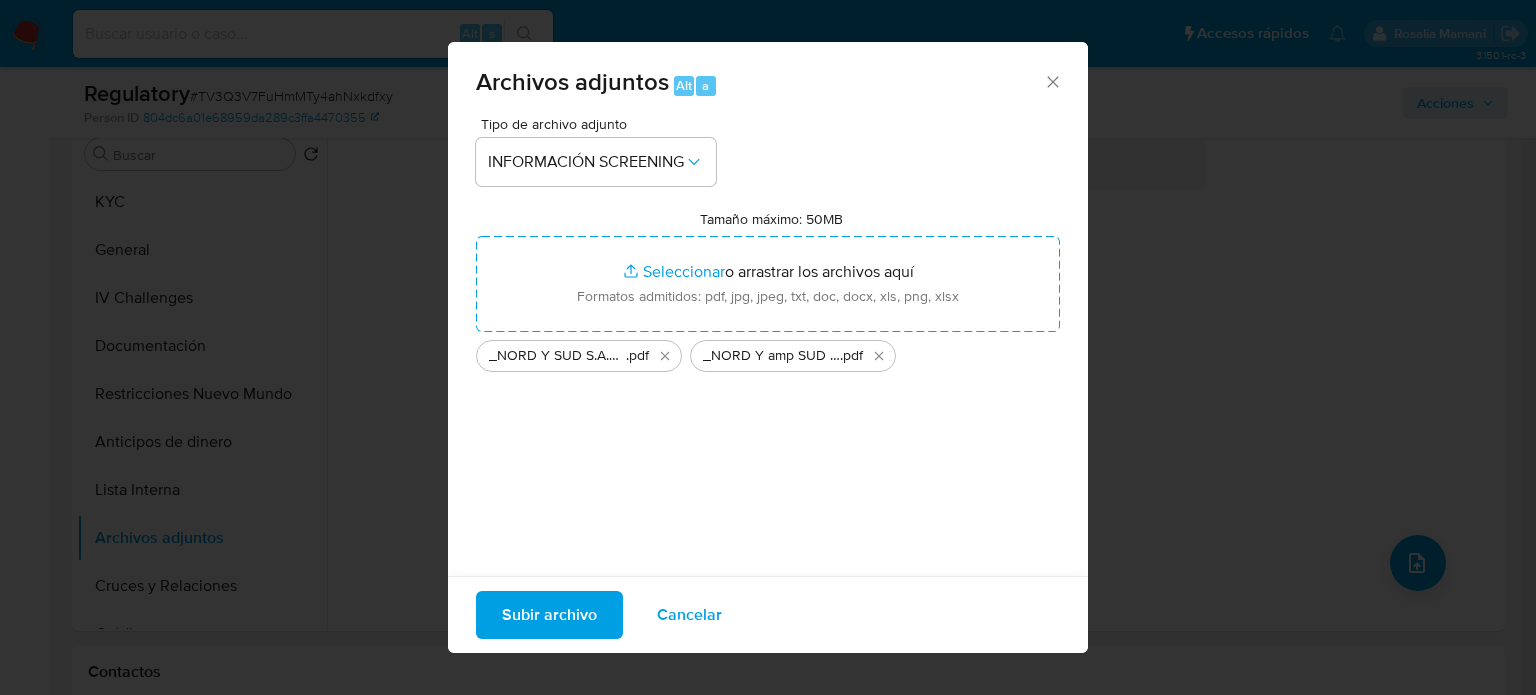 click on "Subir archivo" at bounding box center [549, 615] 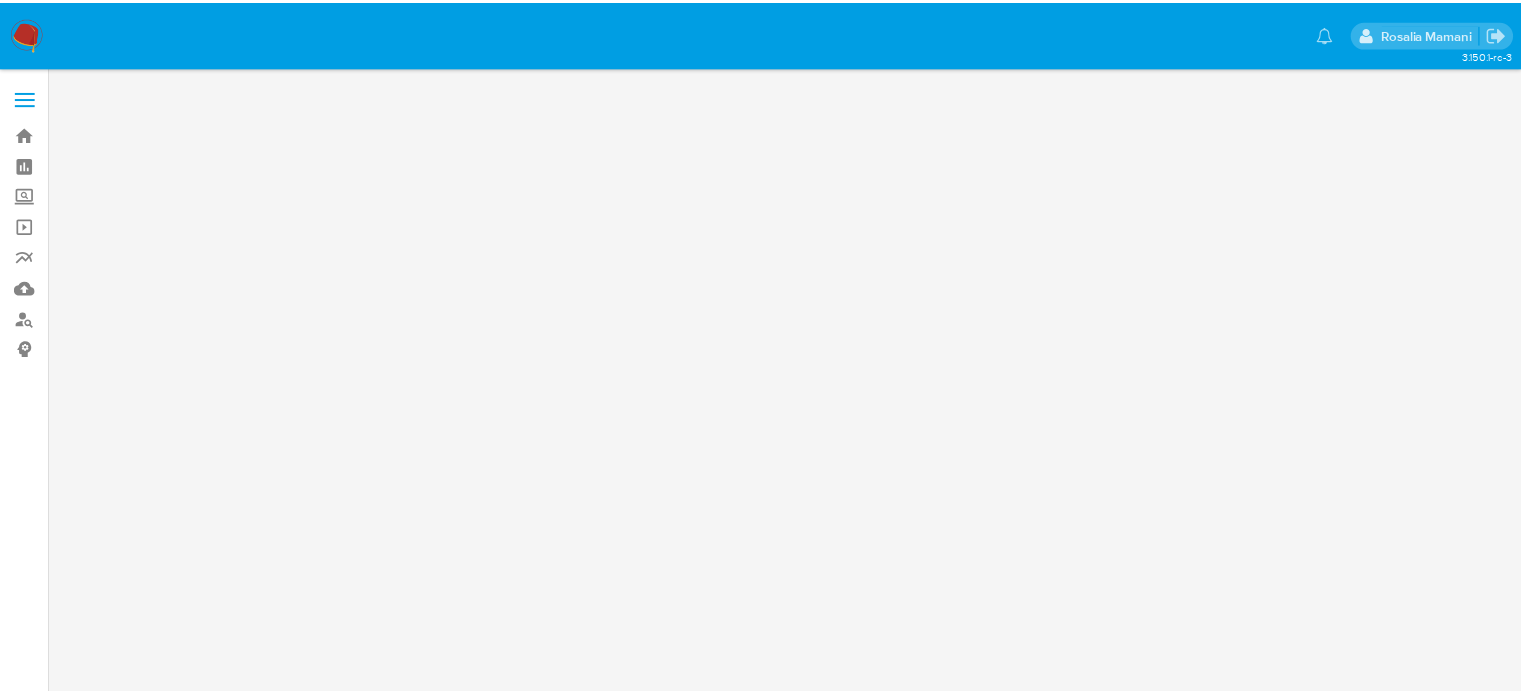 scroll, scrollTop: 0, scrollLeft: 0, axis: both 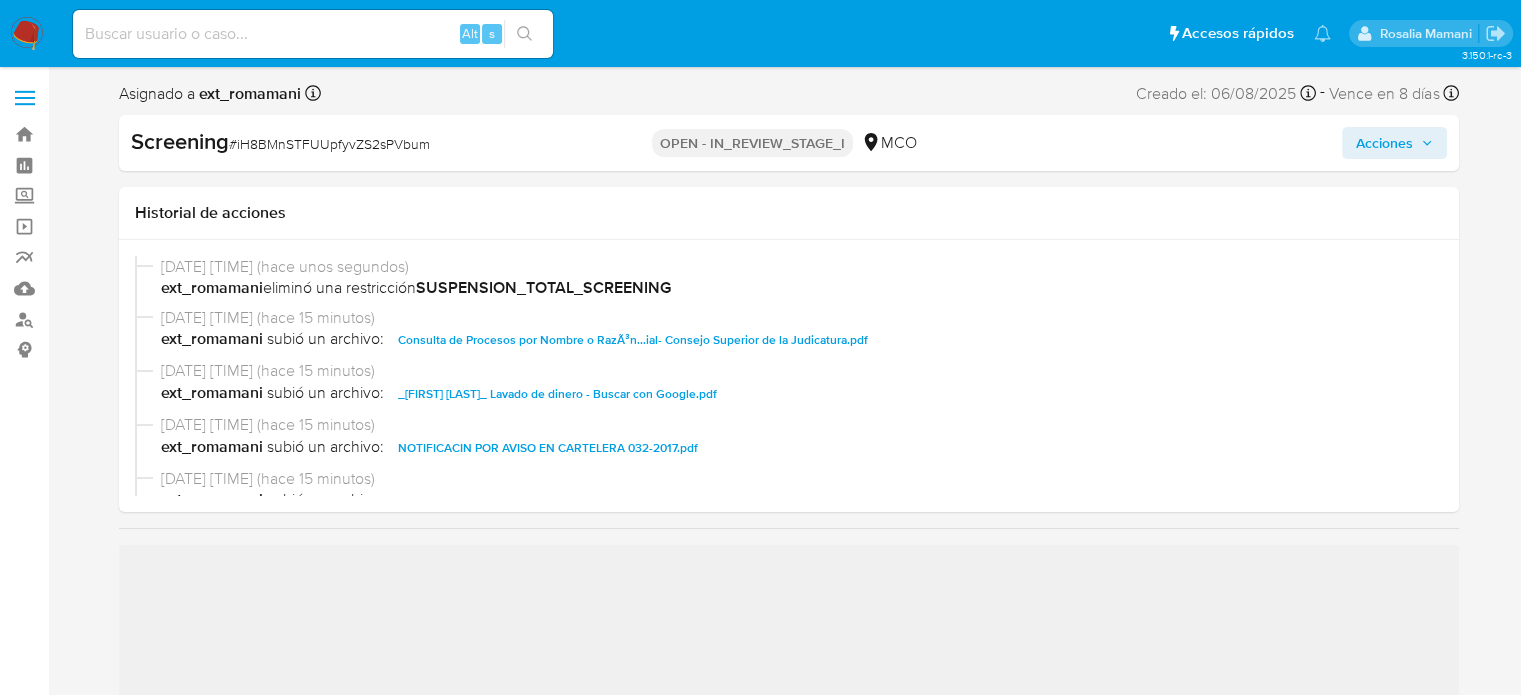 select on "10" 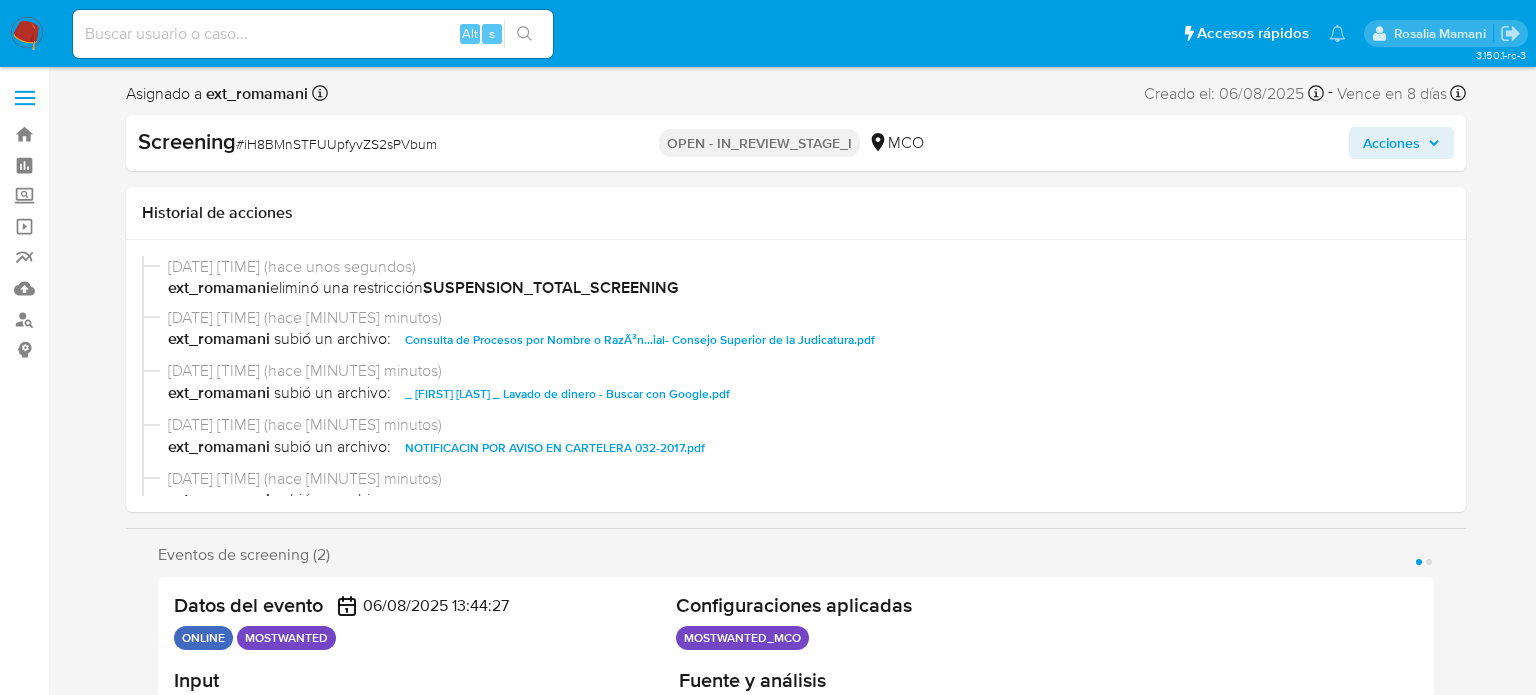 select on "10" 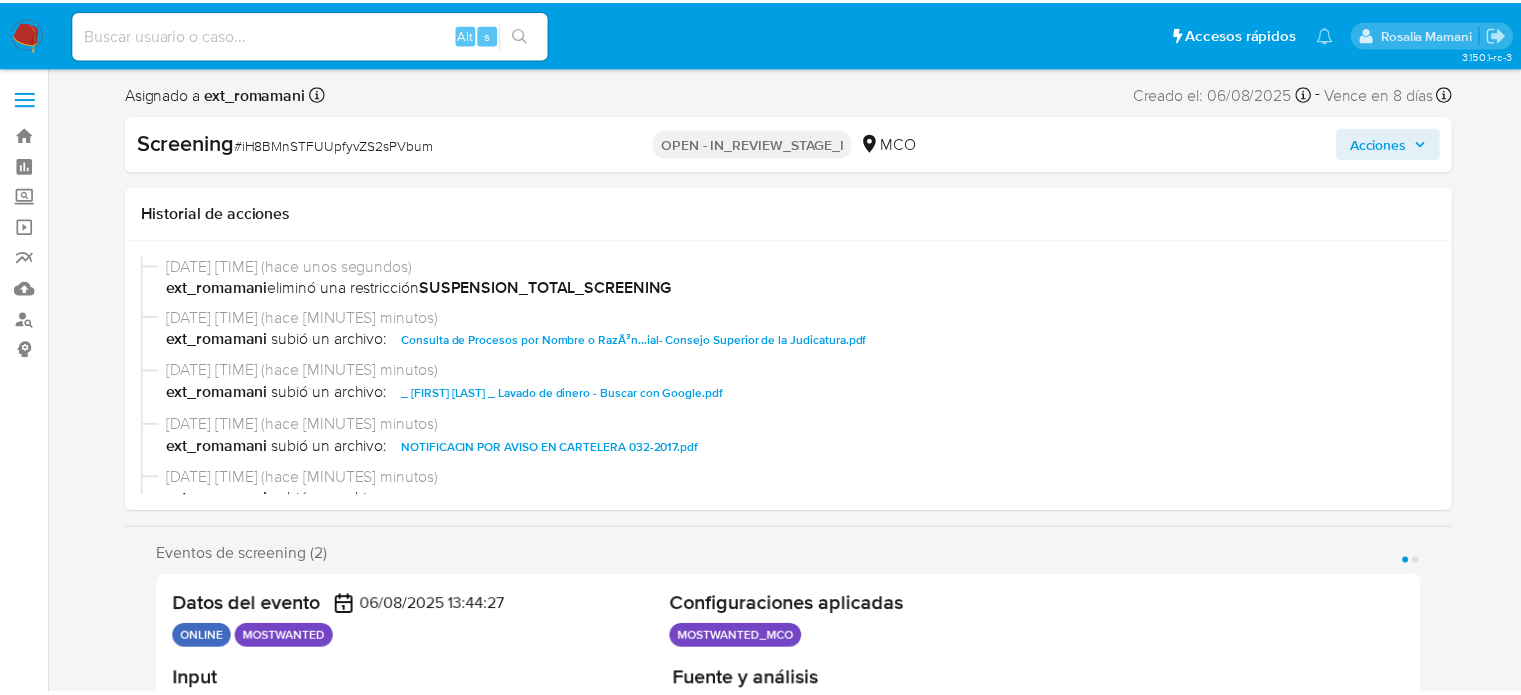 scroll, scrollTop: 0, scrollLeft: 0, axis: both 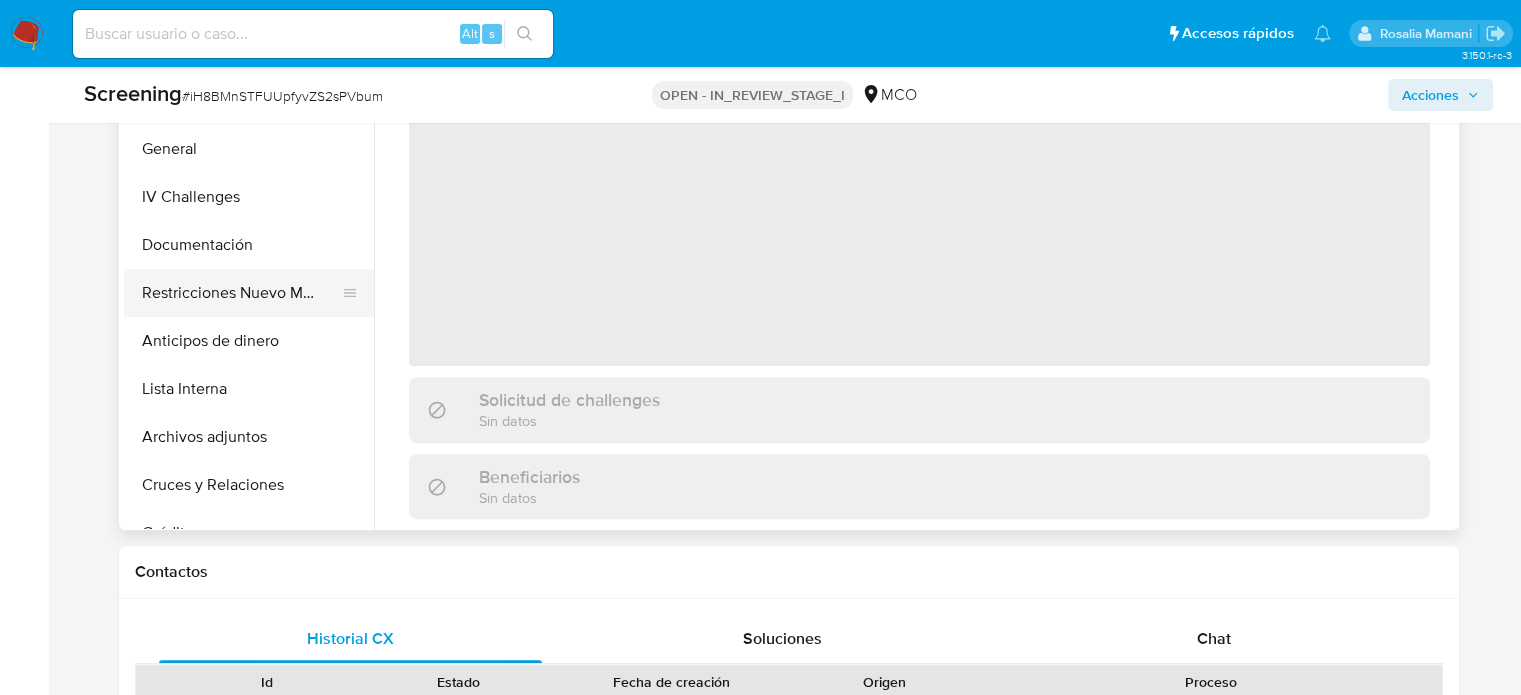 click on "Restricciones Nuevo Mundo" at bounding box center (241, 293) 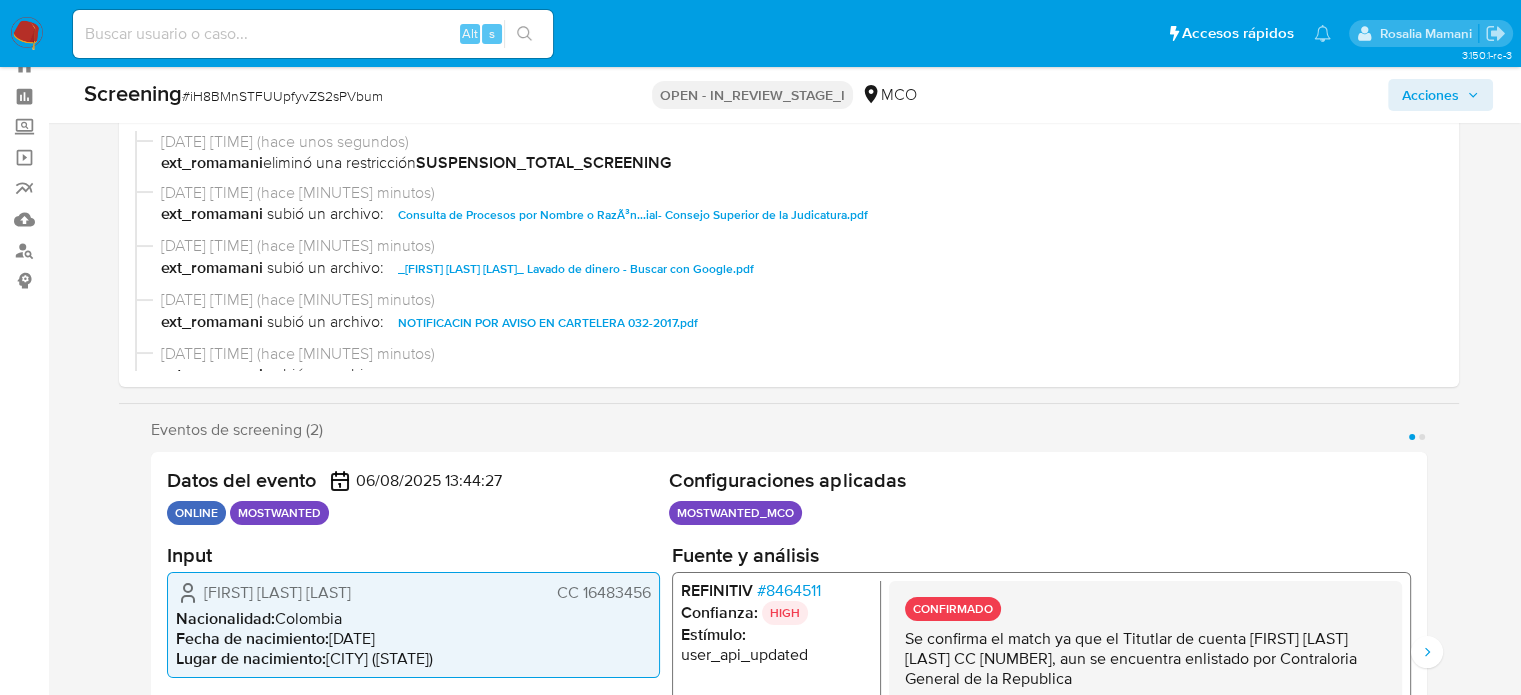 scroll, scrollTop: 0, scrollLeft: 0, axis: both 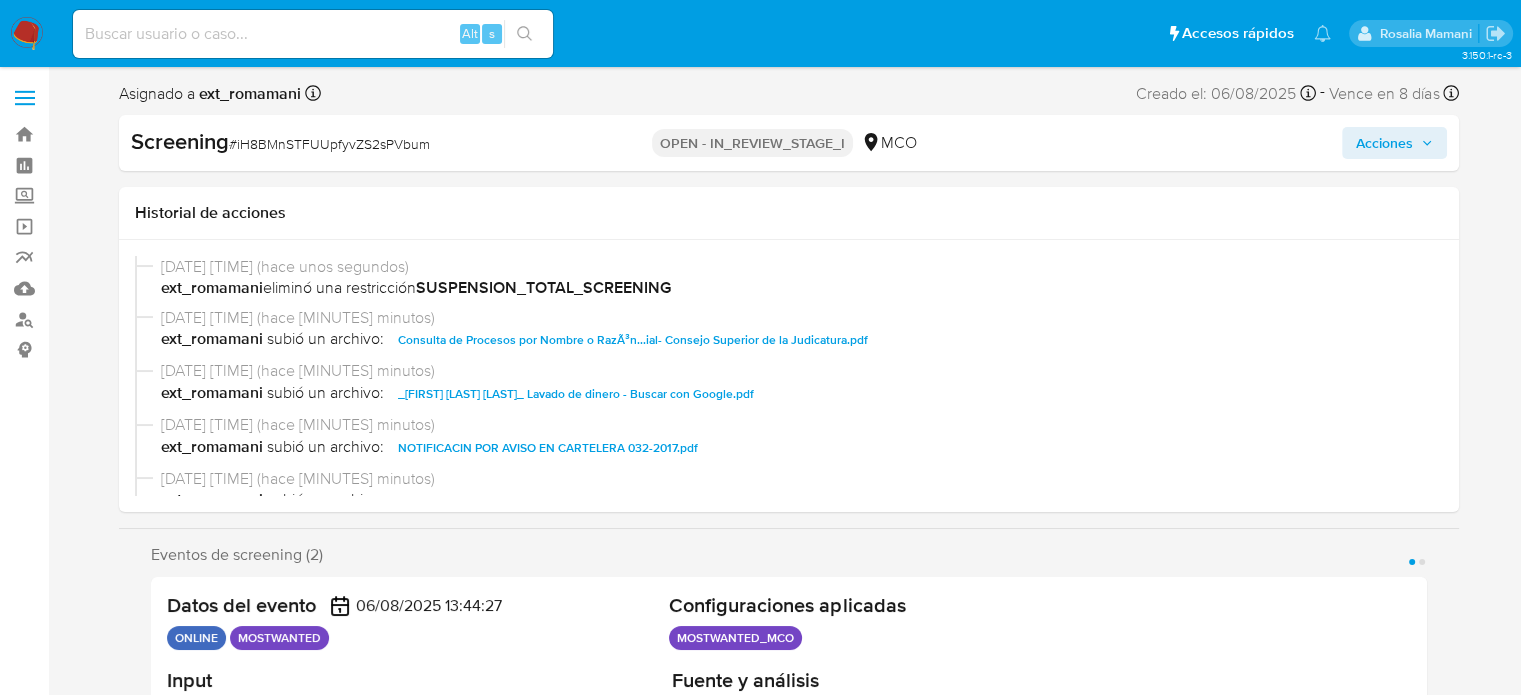 click on "Acciones" at bounding box center (1384, 143) 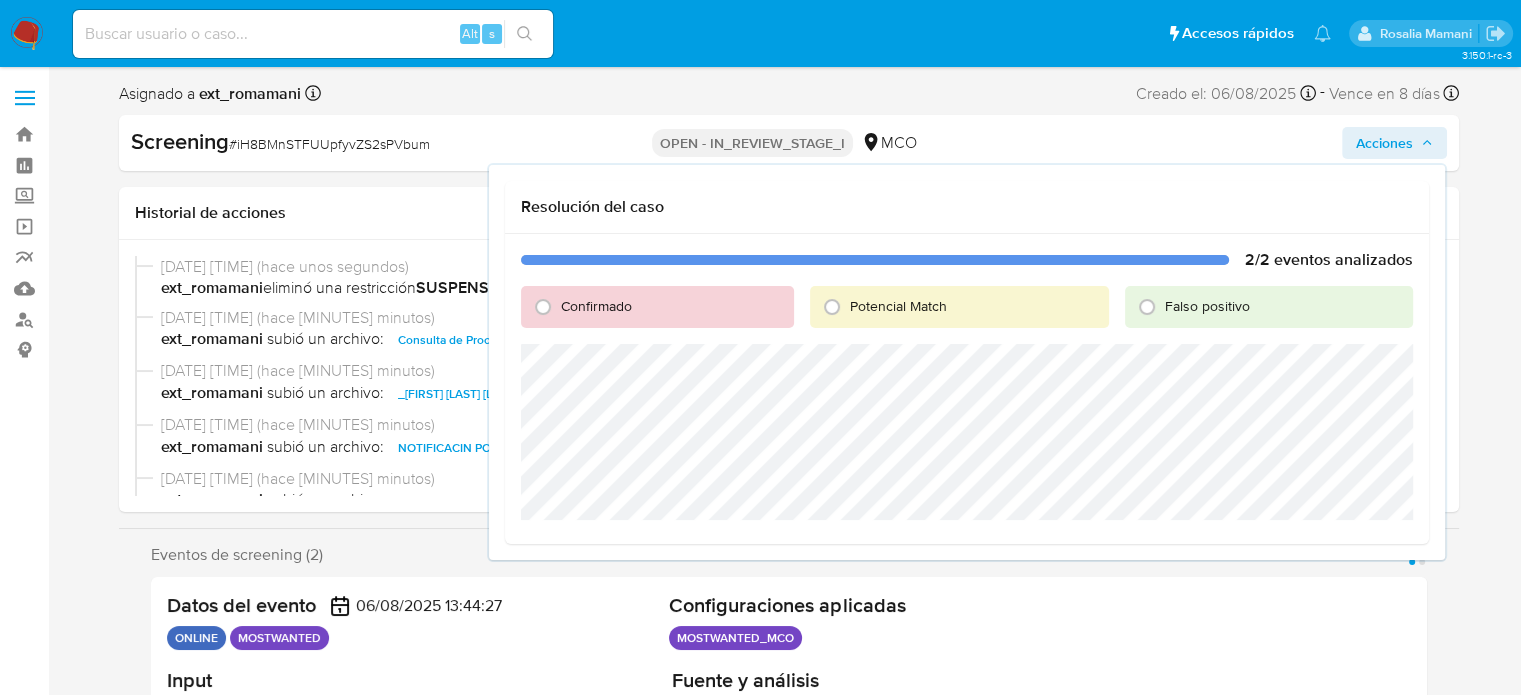 click on "Confirmado" at bounding box center [596, 306] 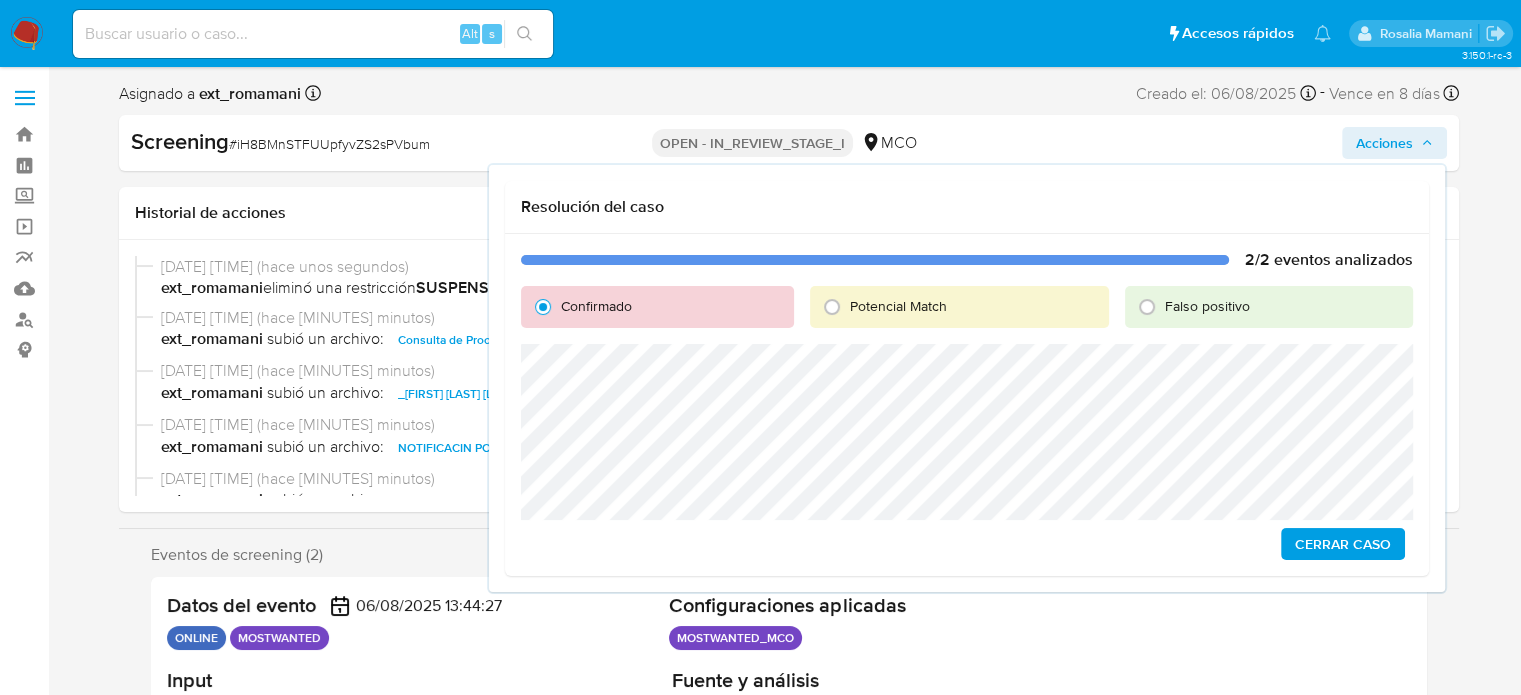 click on "Cerrar Caso" at bounding box center [1343, 544] 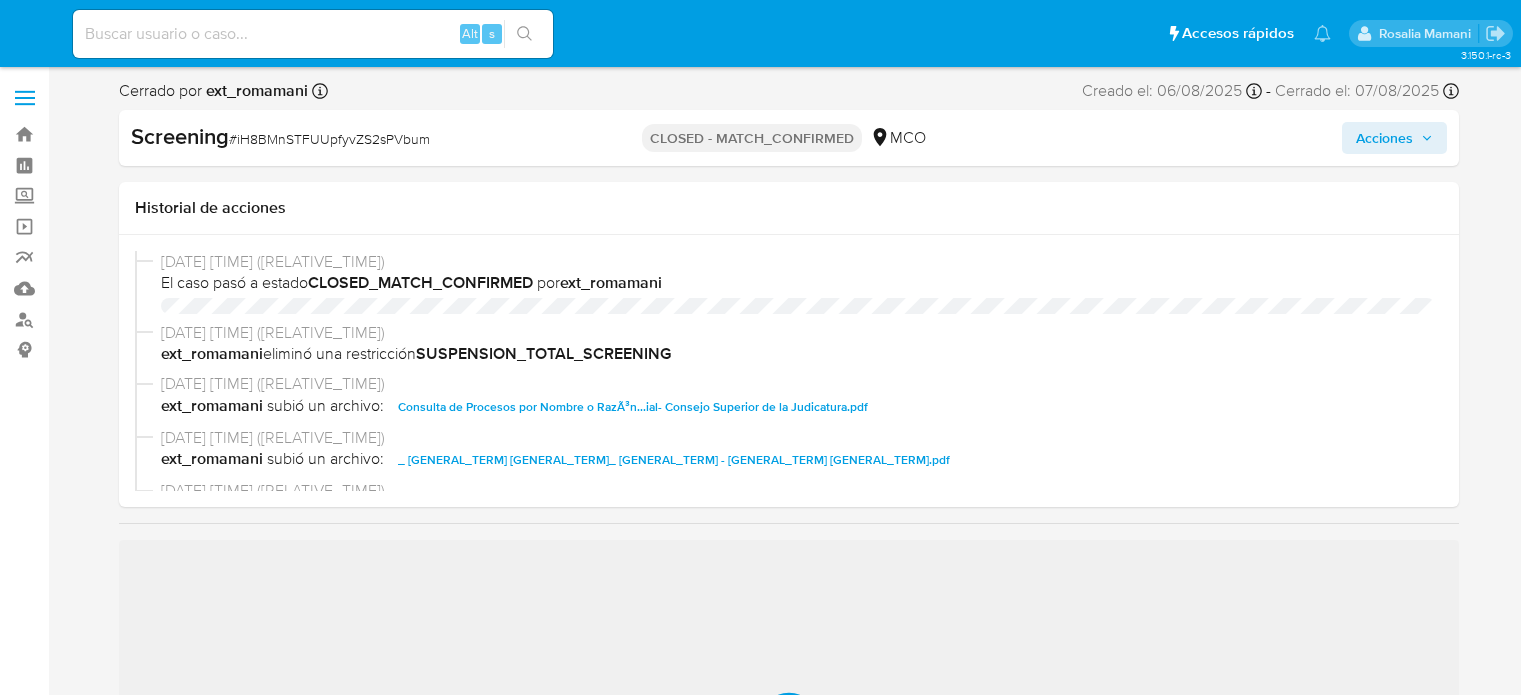 select on "10" 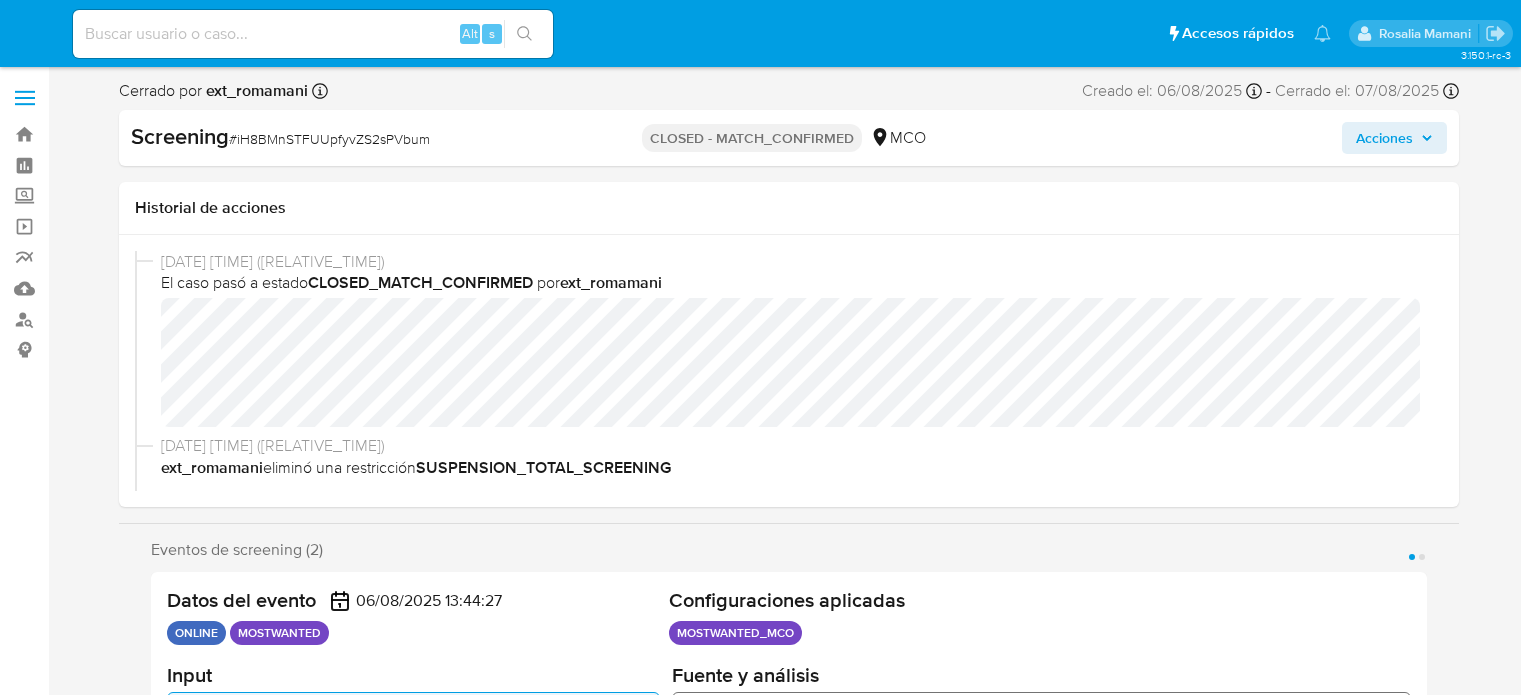 scroll, scrollTop: 0, scrollLeft: 0, axis: both 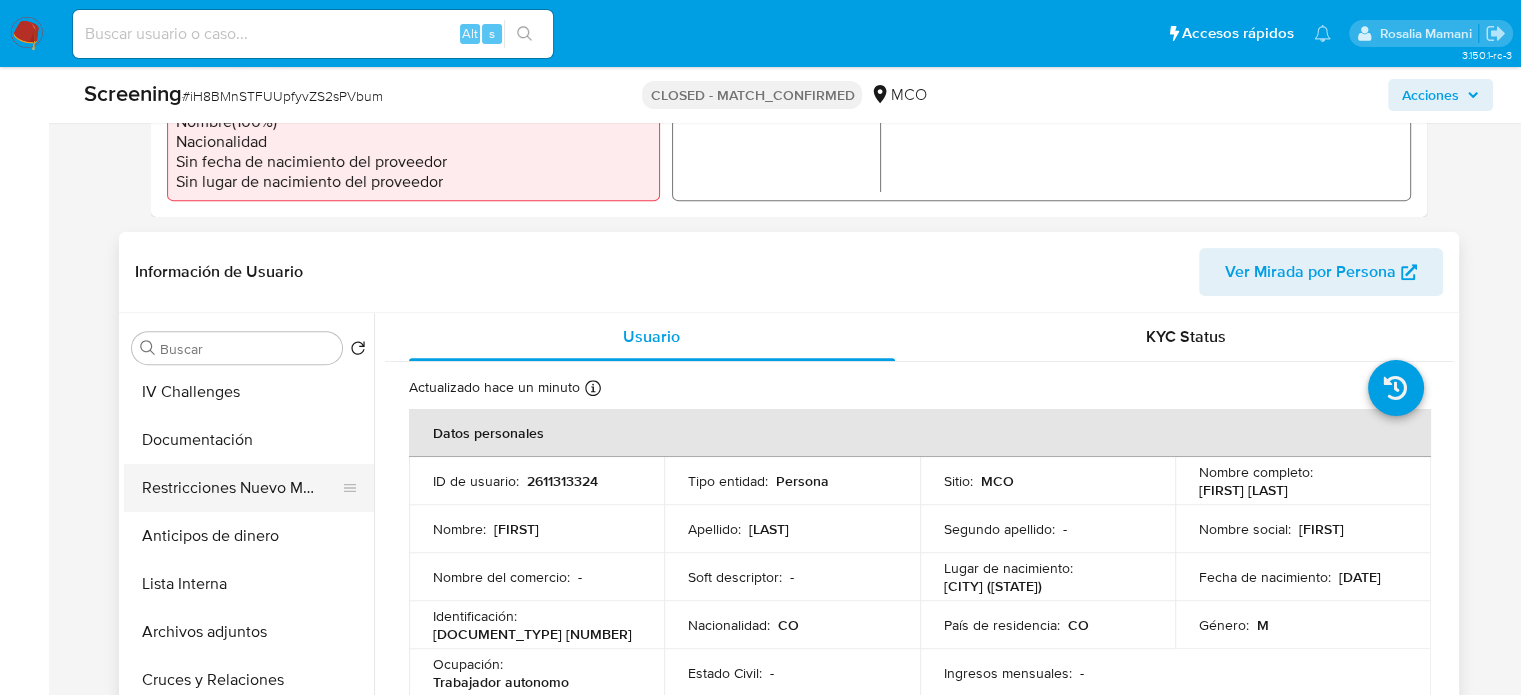 click on "Restricciones Nuevo Mundo" at bounding box center (241, 488) 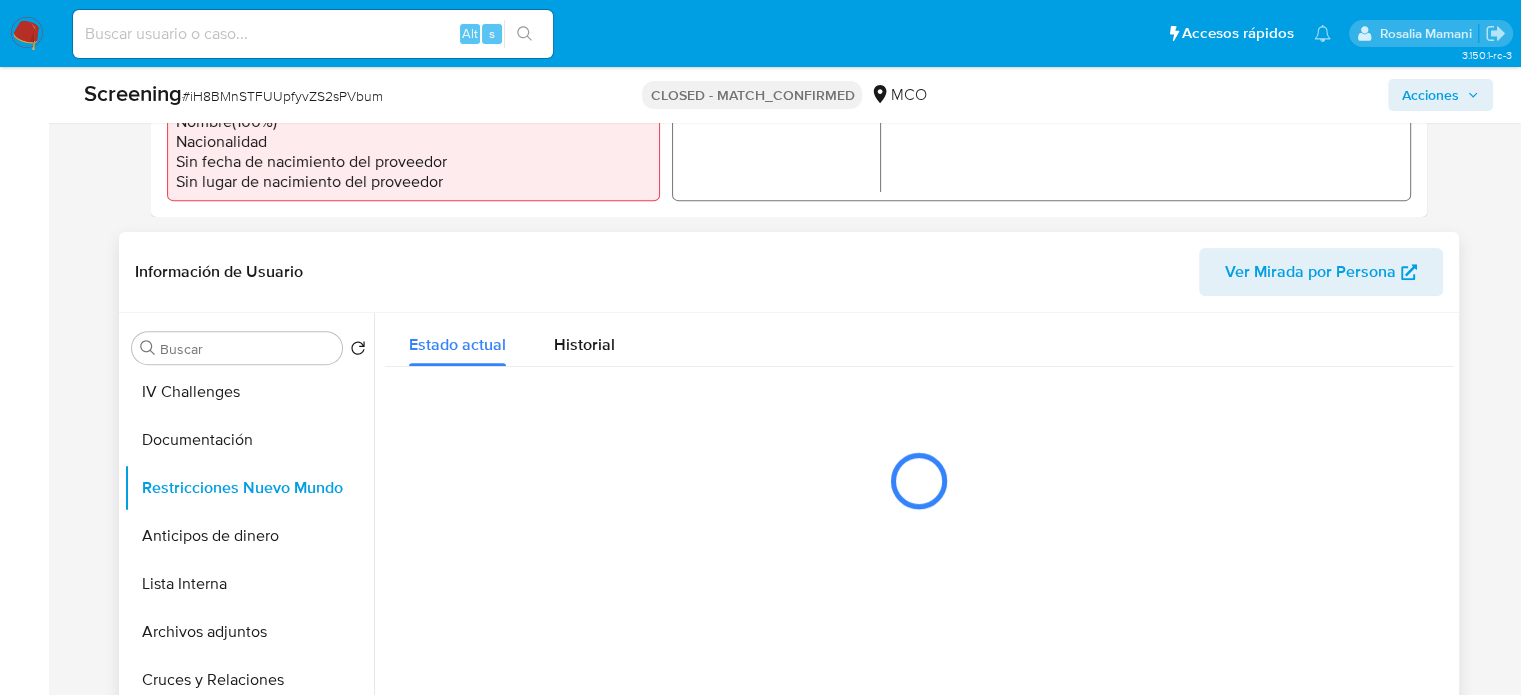 scroll, scrollTop: 800, scrollLeft: 0, axis: vertical 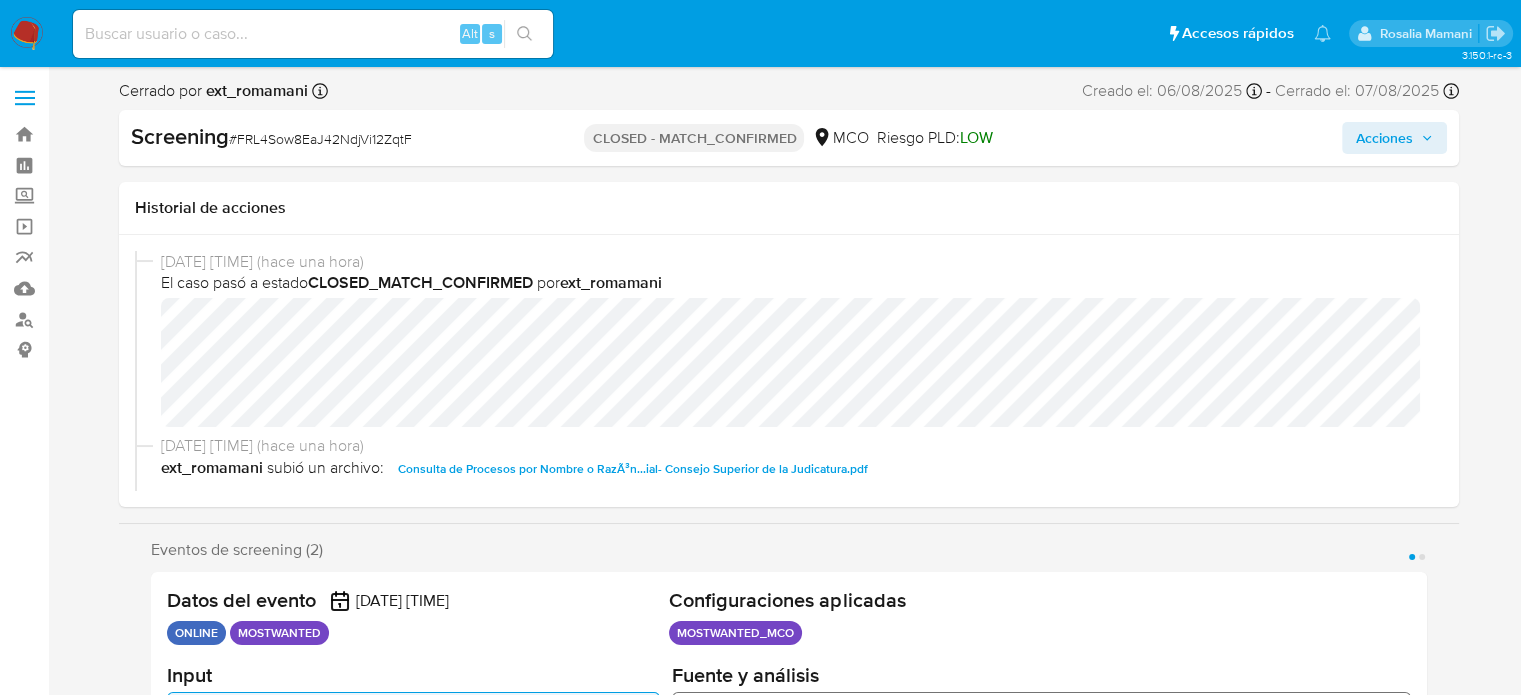 select on "10" 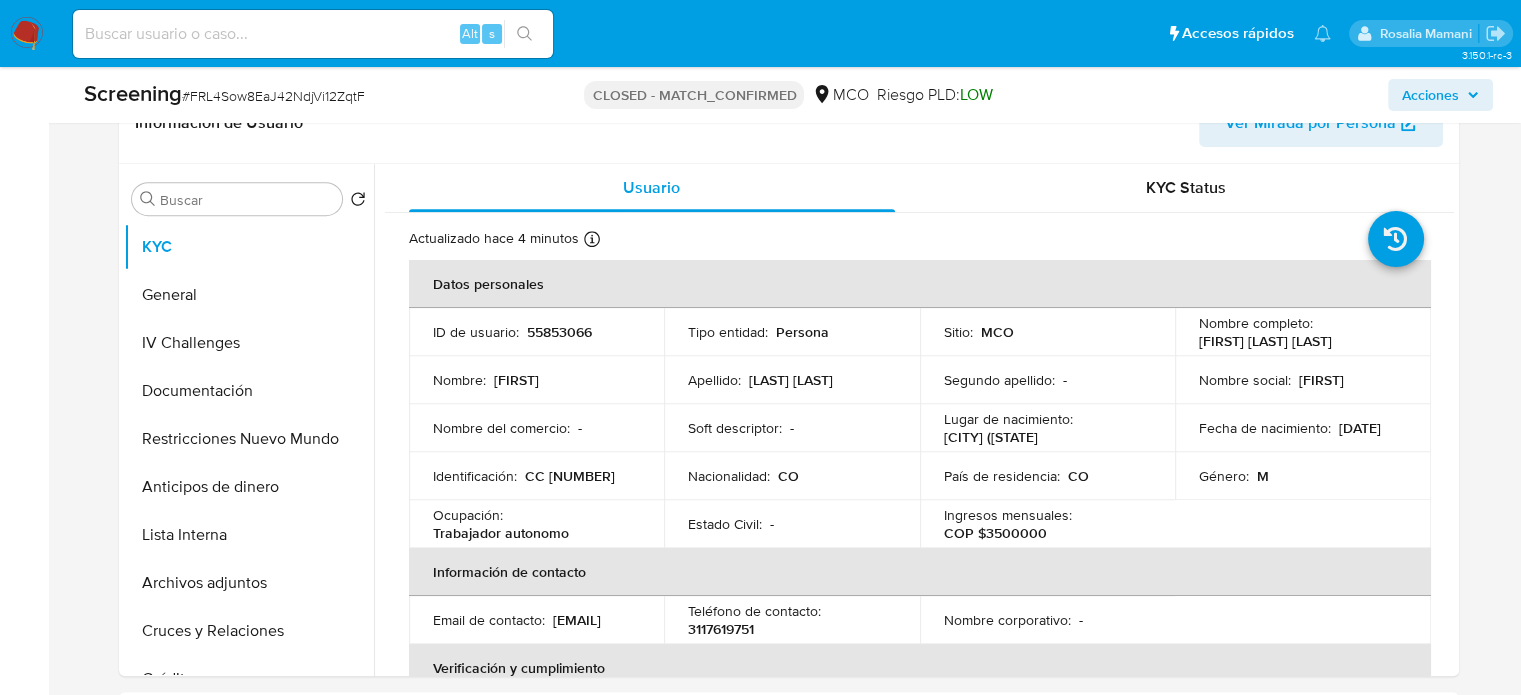 scroll, scrollTop: 900, scrollLeft: 0, axis: vertical 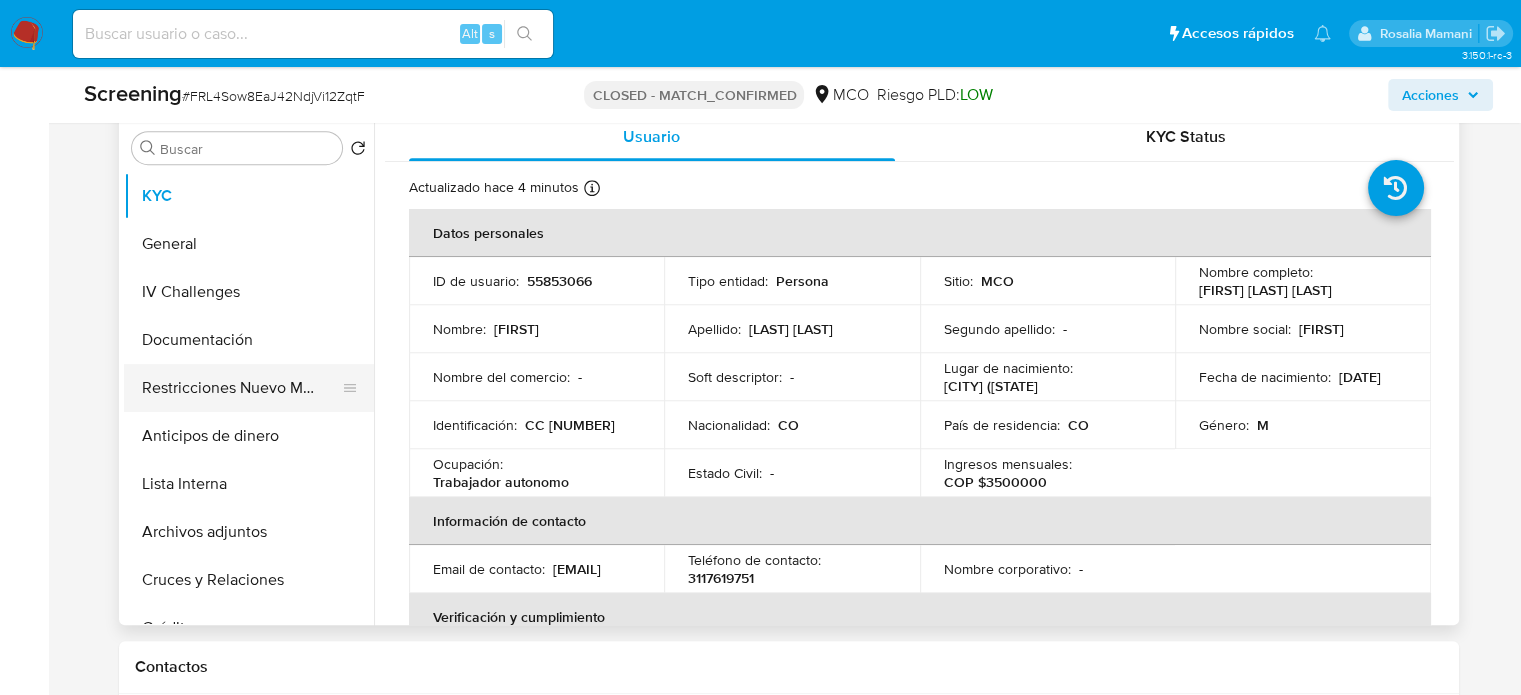 click on "Restricciones Nuevo Mundo" at bounding box center (241, 388) 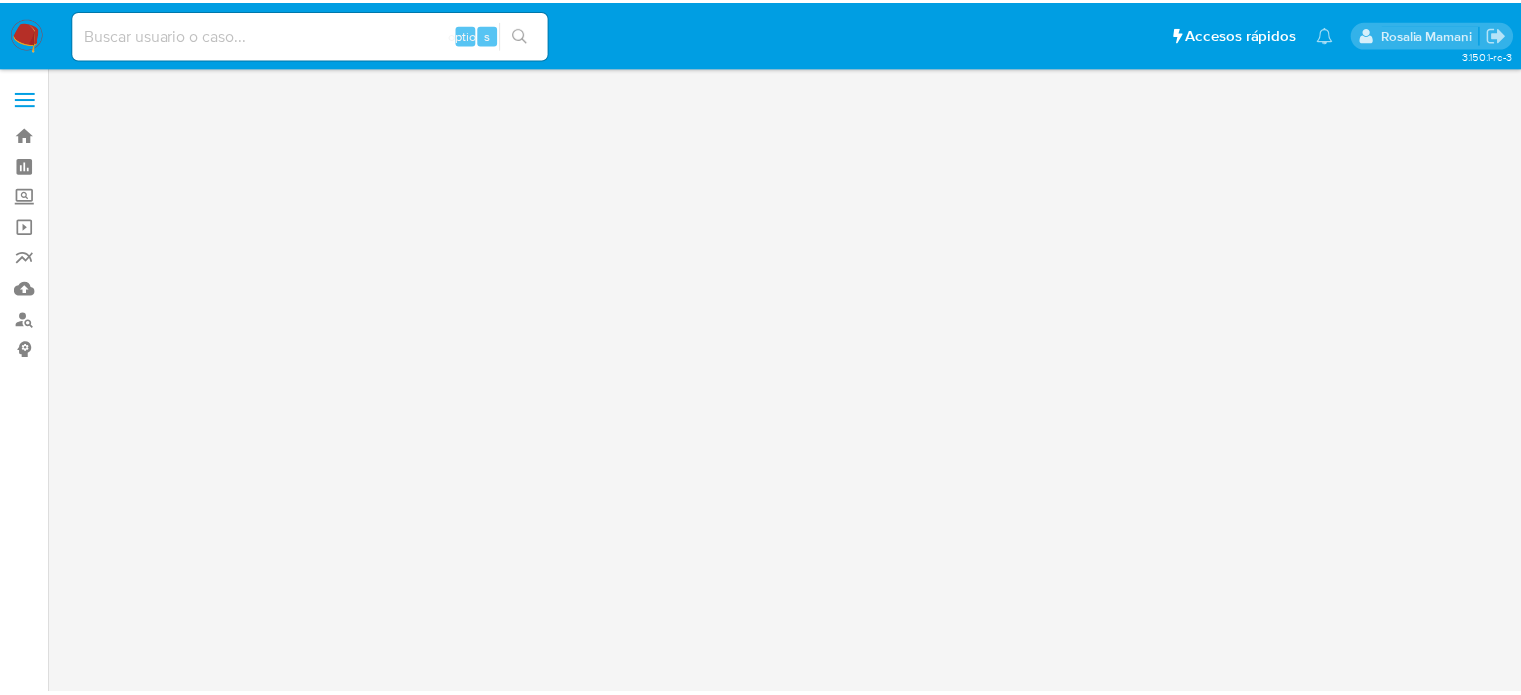 scroll, scrollTop: 0, scrollLeft: 0, axis: both 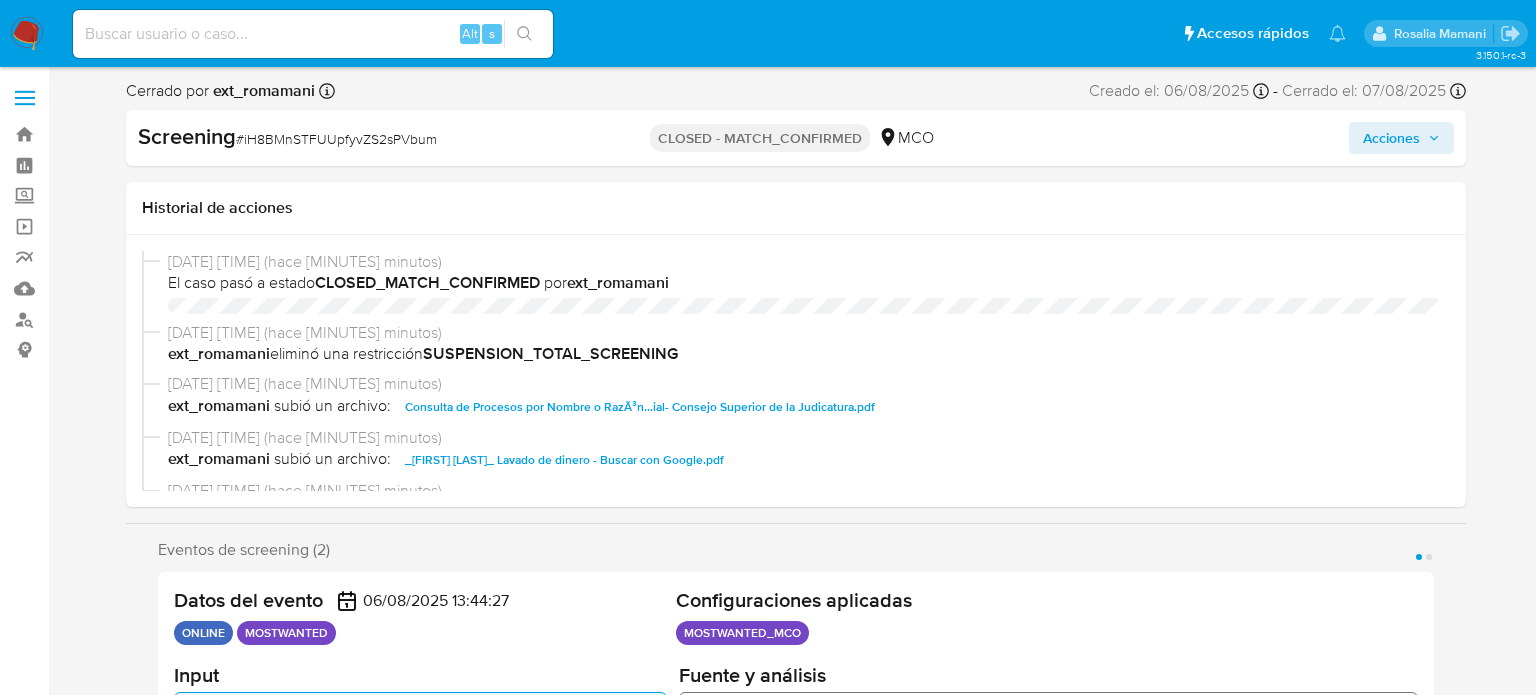 select on "10" 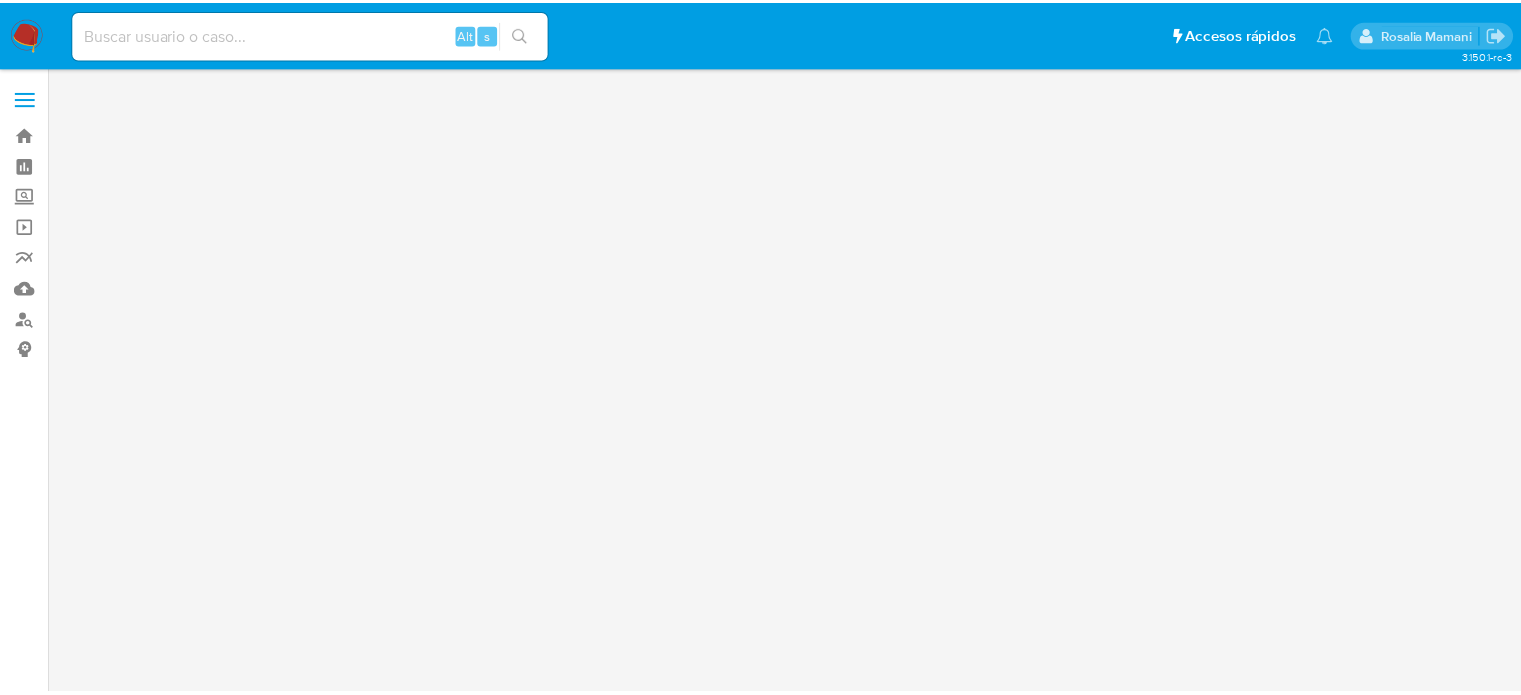scroll, scrollTop: 0, scrollLeft: 0, axis: both 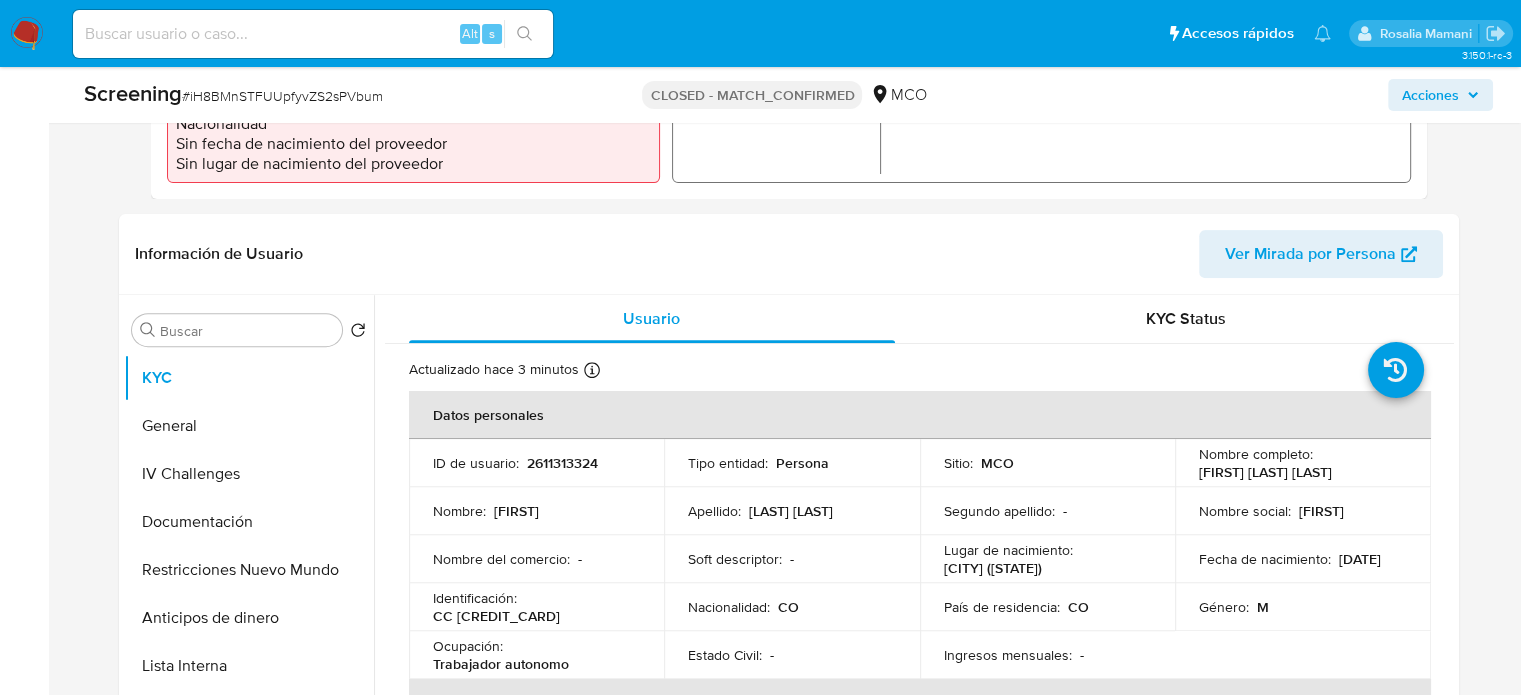 select on "10" 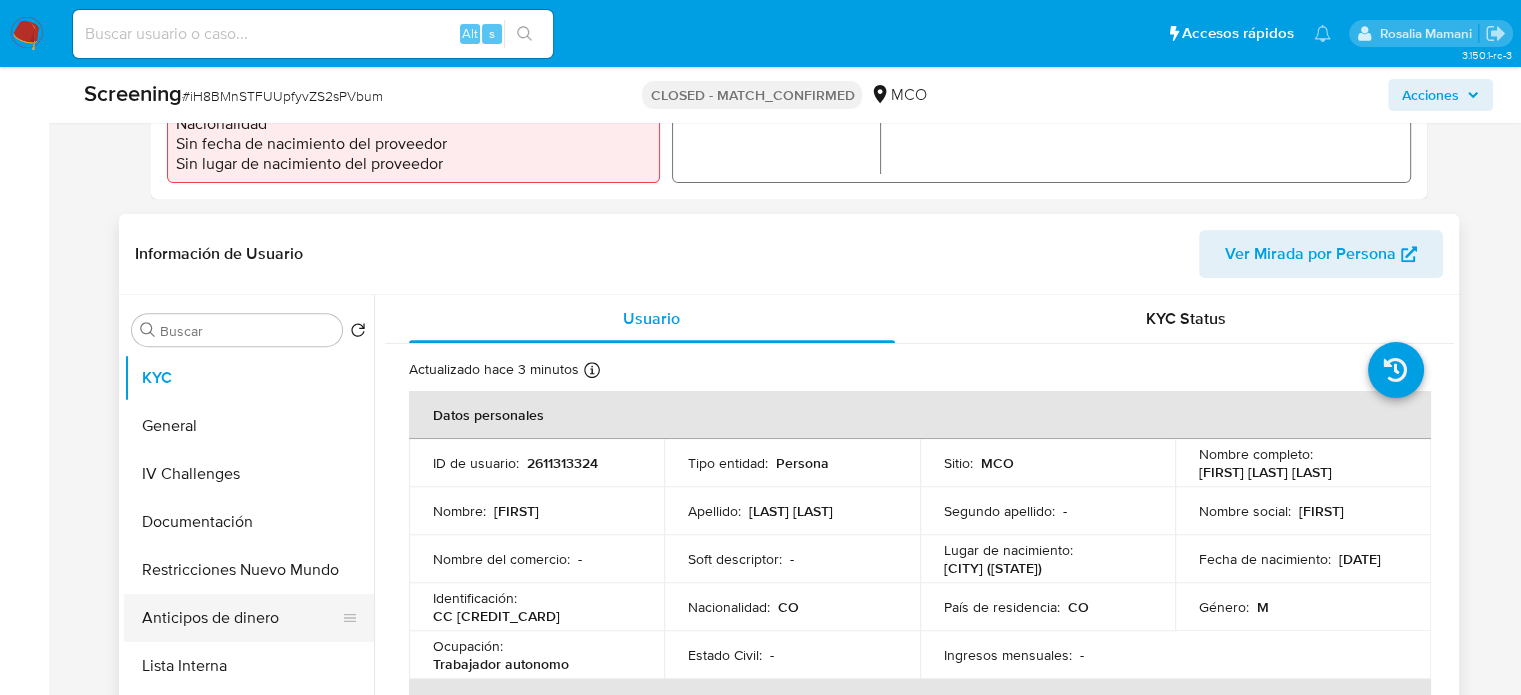 scroll, scrollTop: 900, scrollLeft: 0, axis: vertical 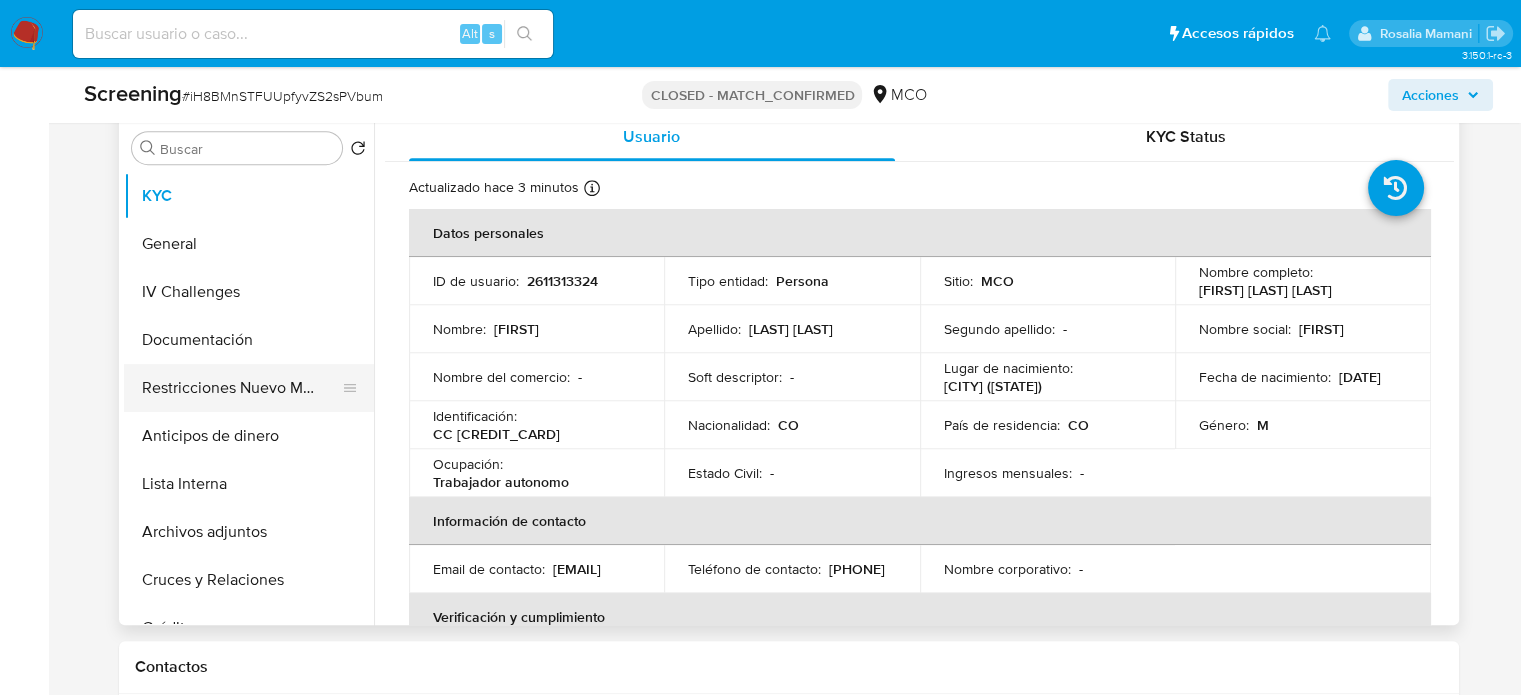 click on "Restricciones Nuevo Mundo" at bounding box center (241, 388) 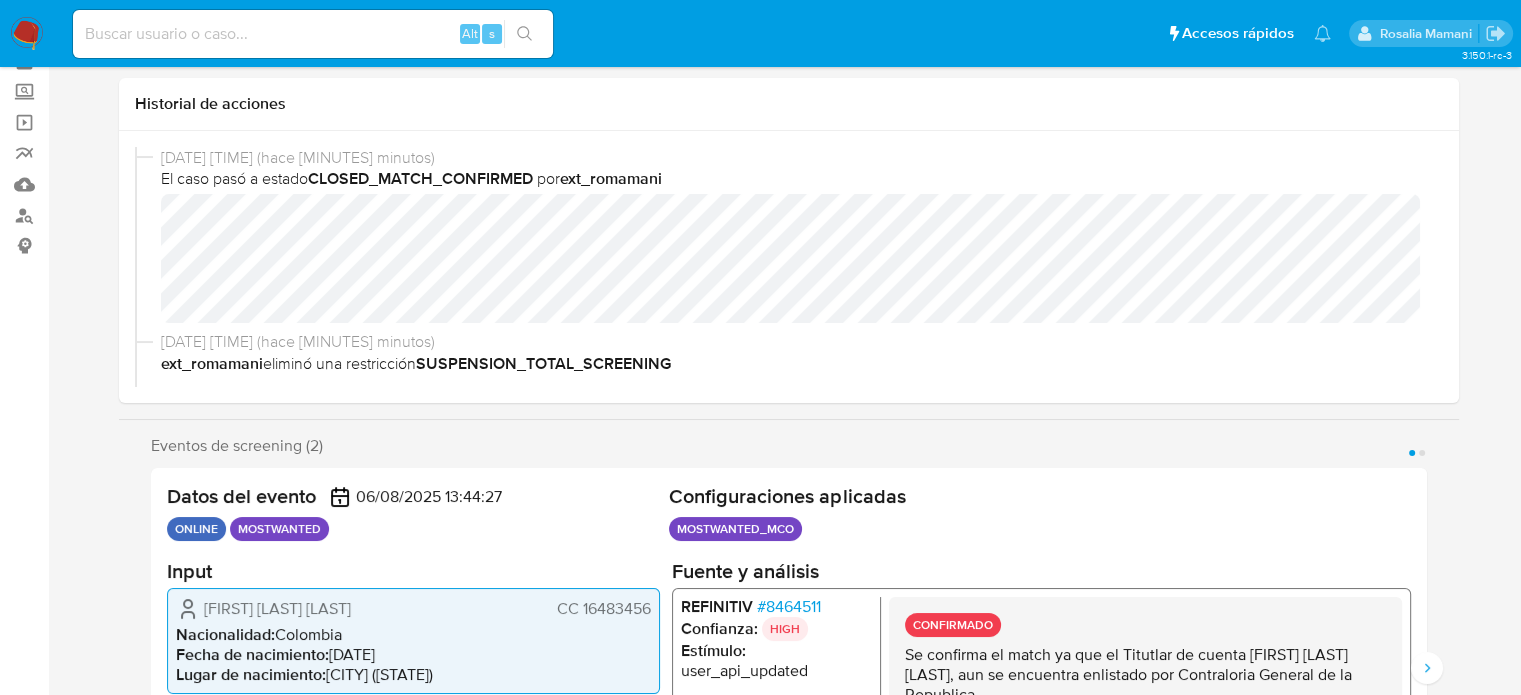scroll, scrollTop: 0, scrollLeft: 0, axis: both 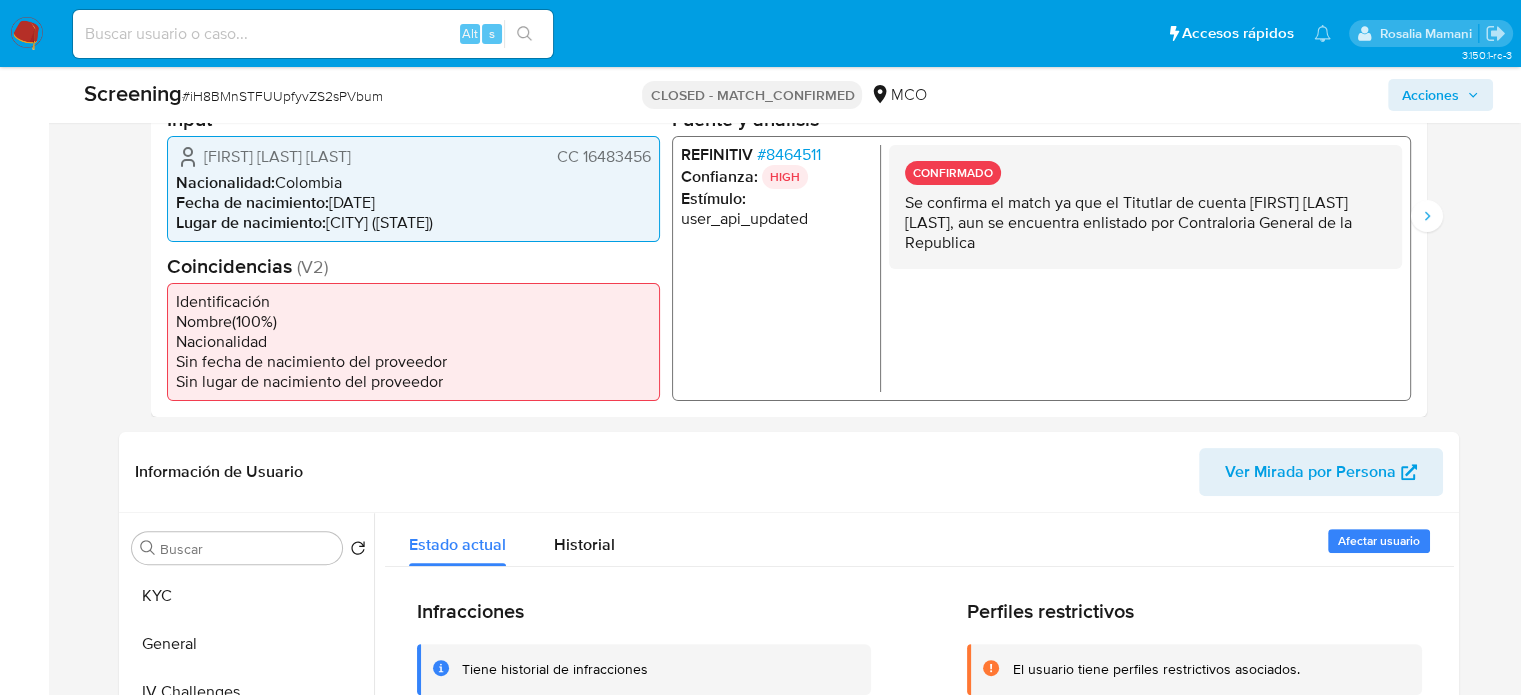type 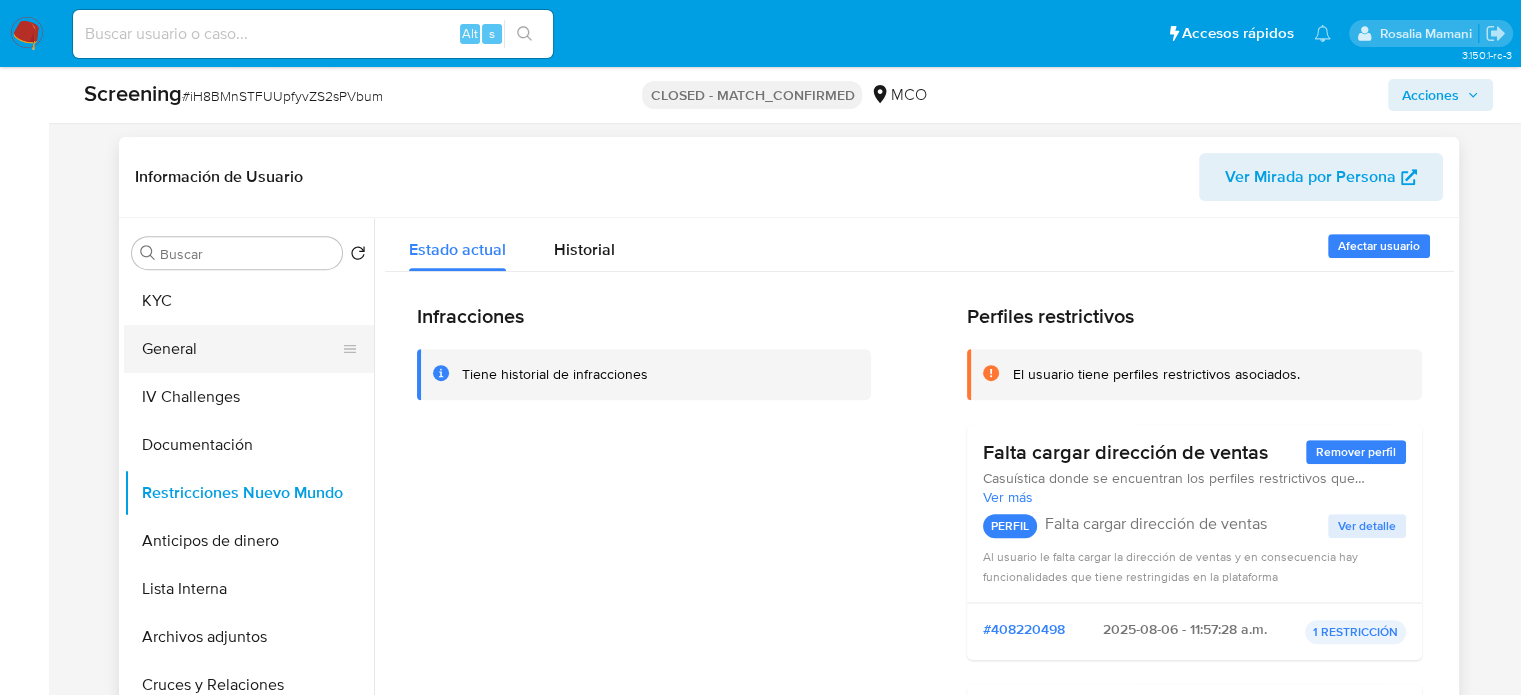 scroll, scrollTop: 800, scrollLeft: 0, axis: vertical 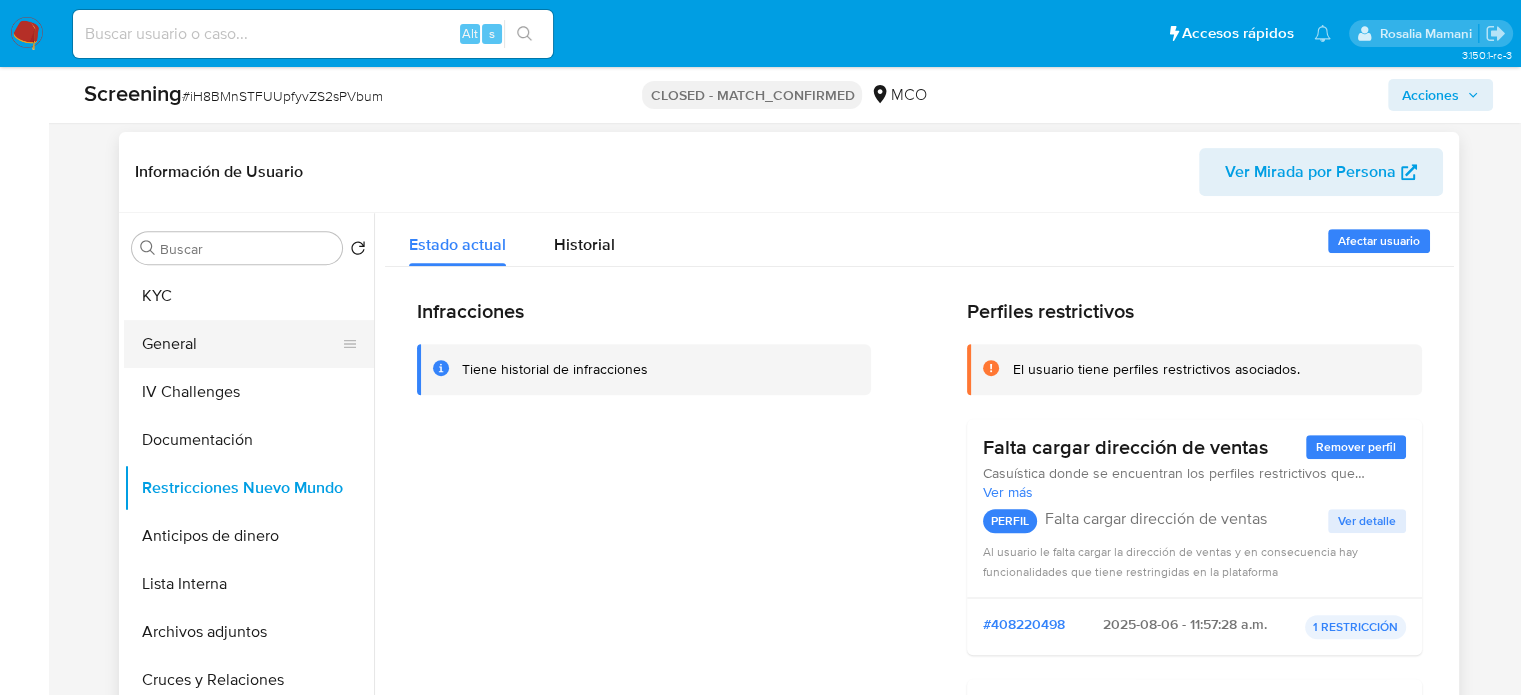 click on "General" at bounding box center (241, 344) 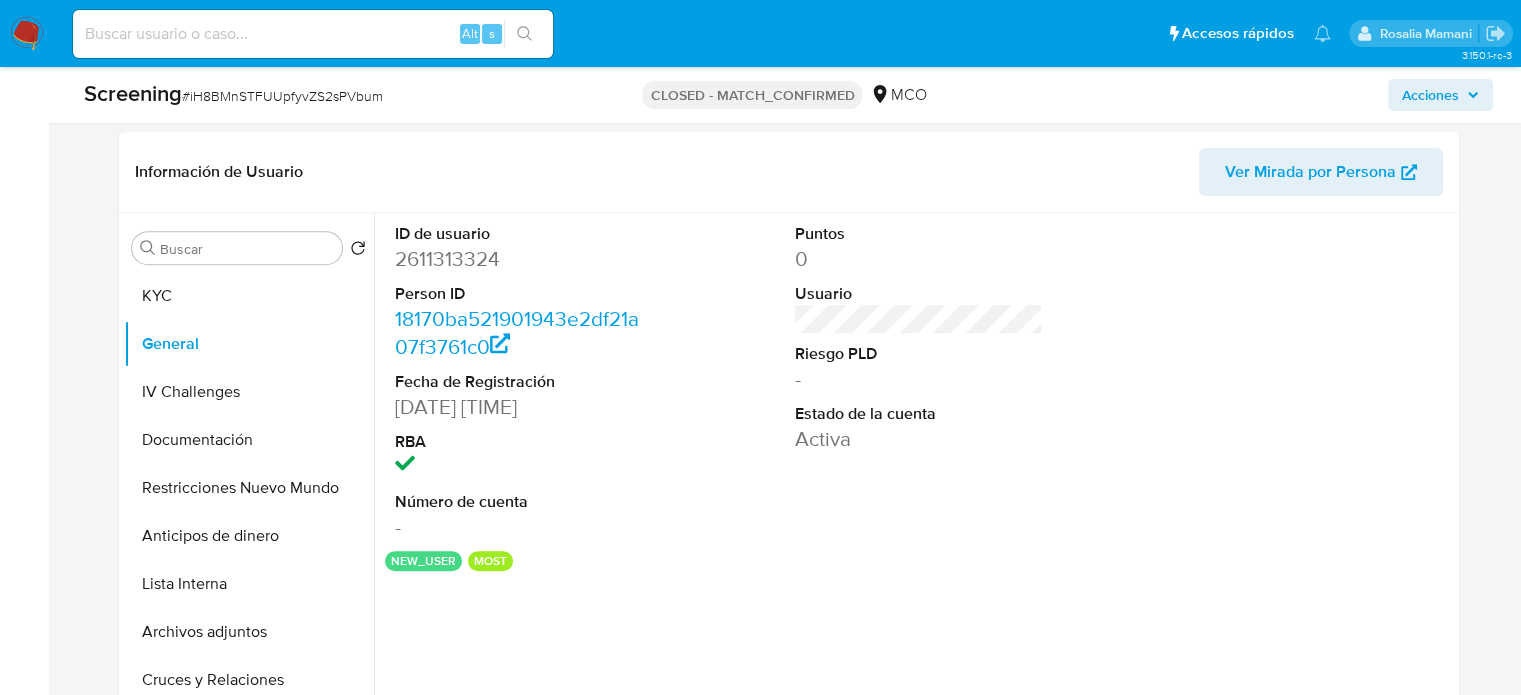 type 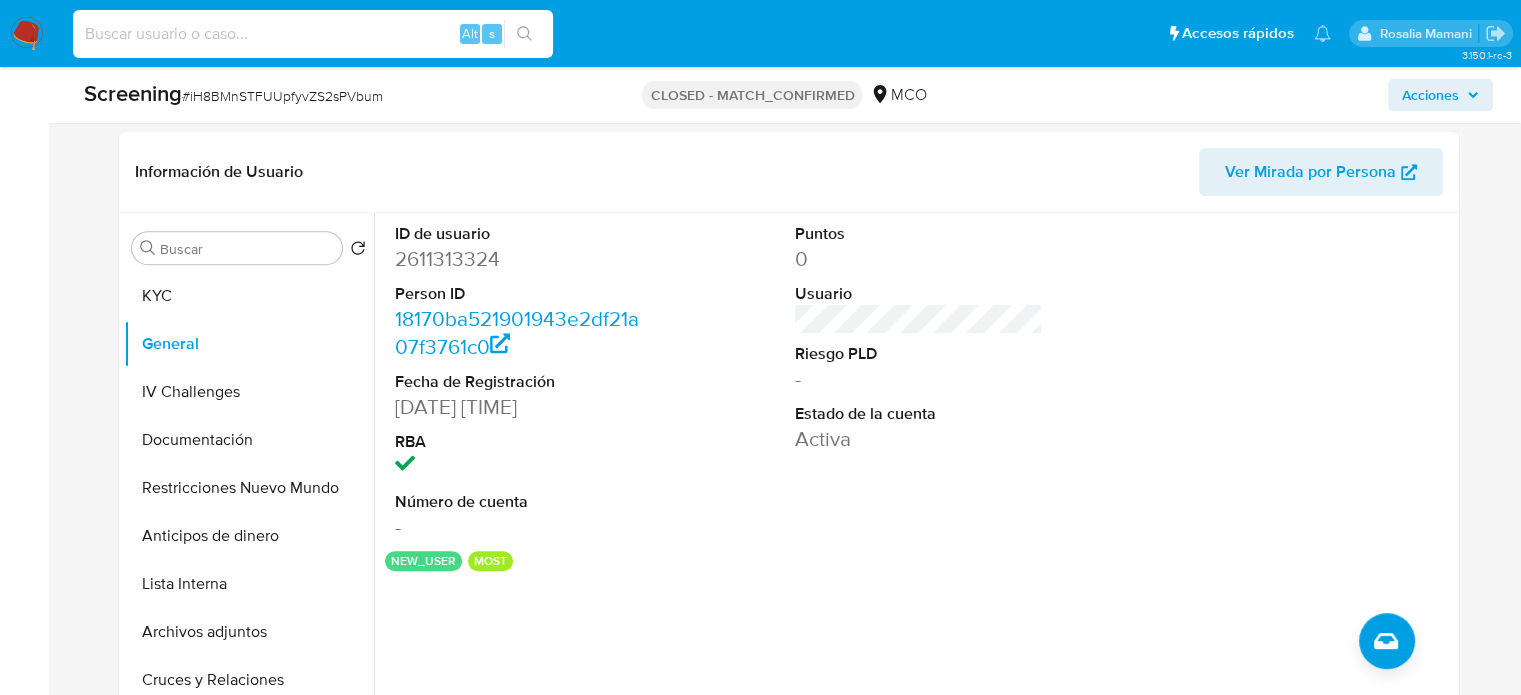 click at bounding box center (313, 34) 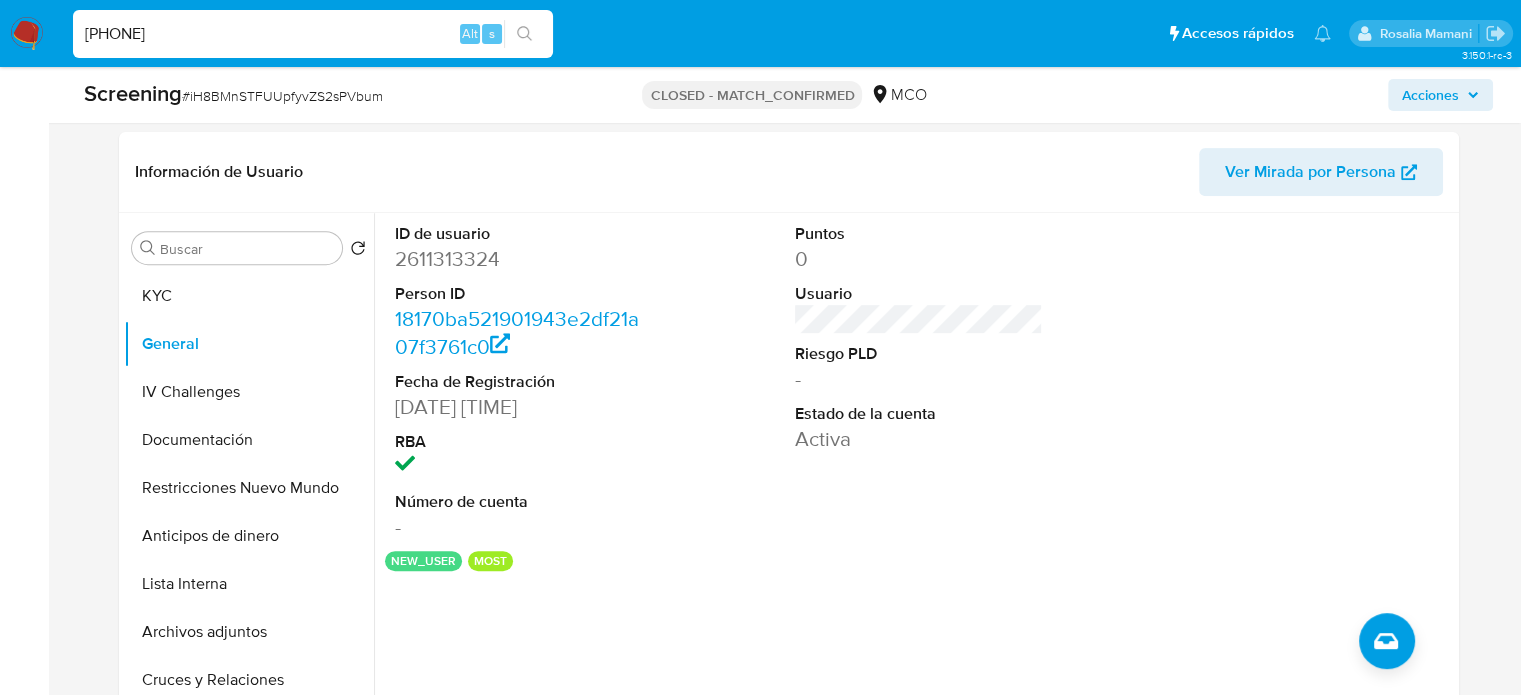 type on "[NUMBER]" 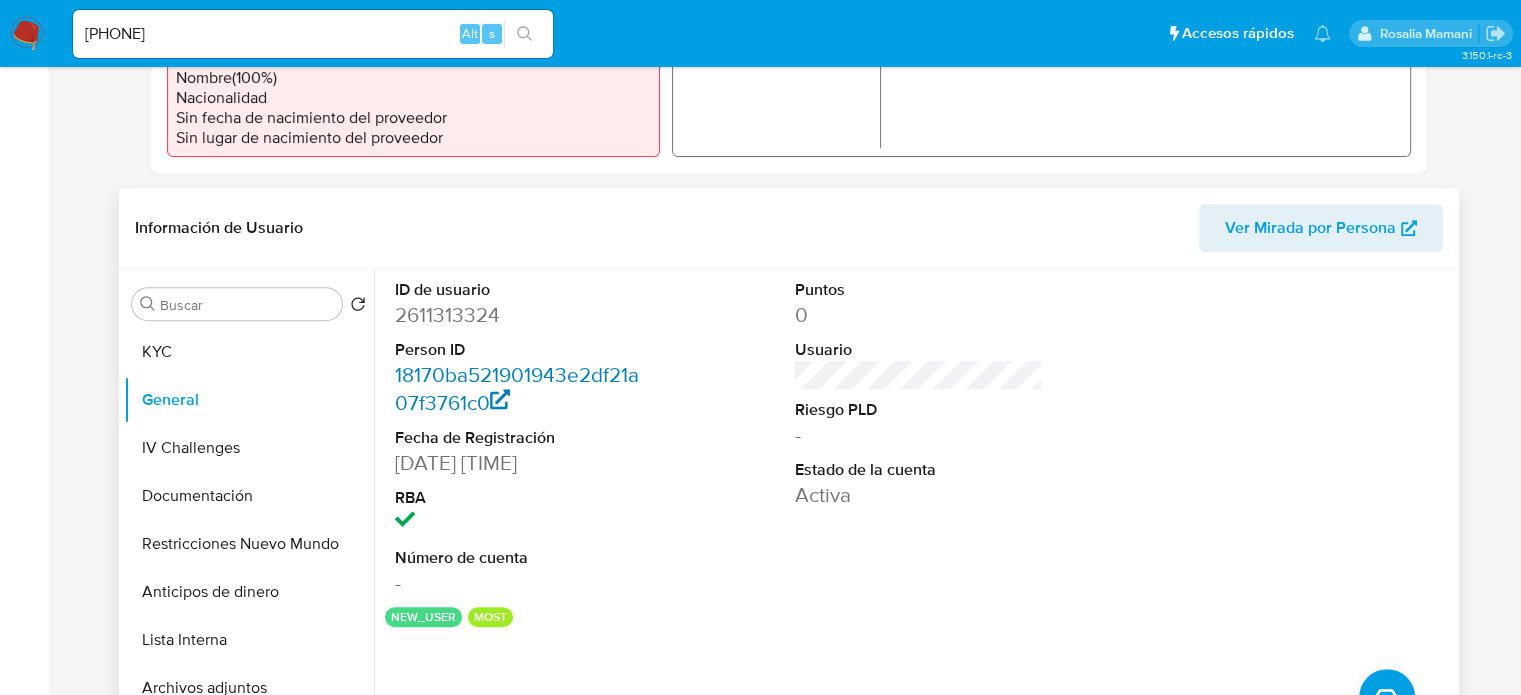 scroll, scrollTop: 0, scrollLeft: 0, axis: both 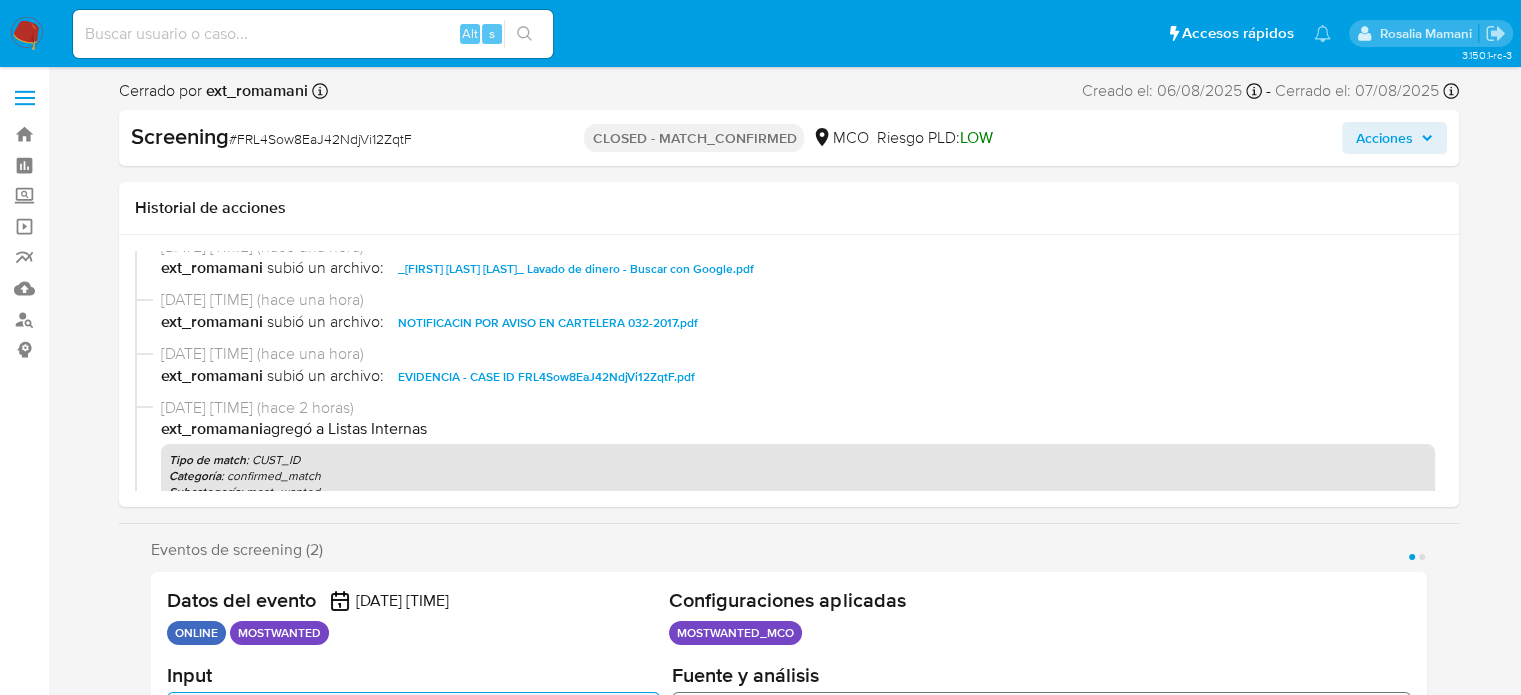 select on "10" 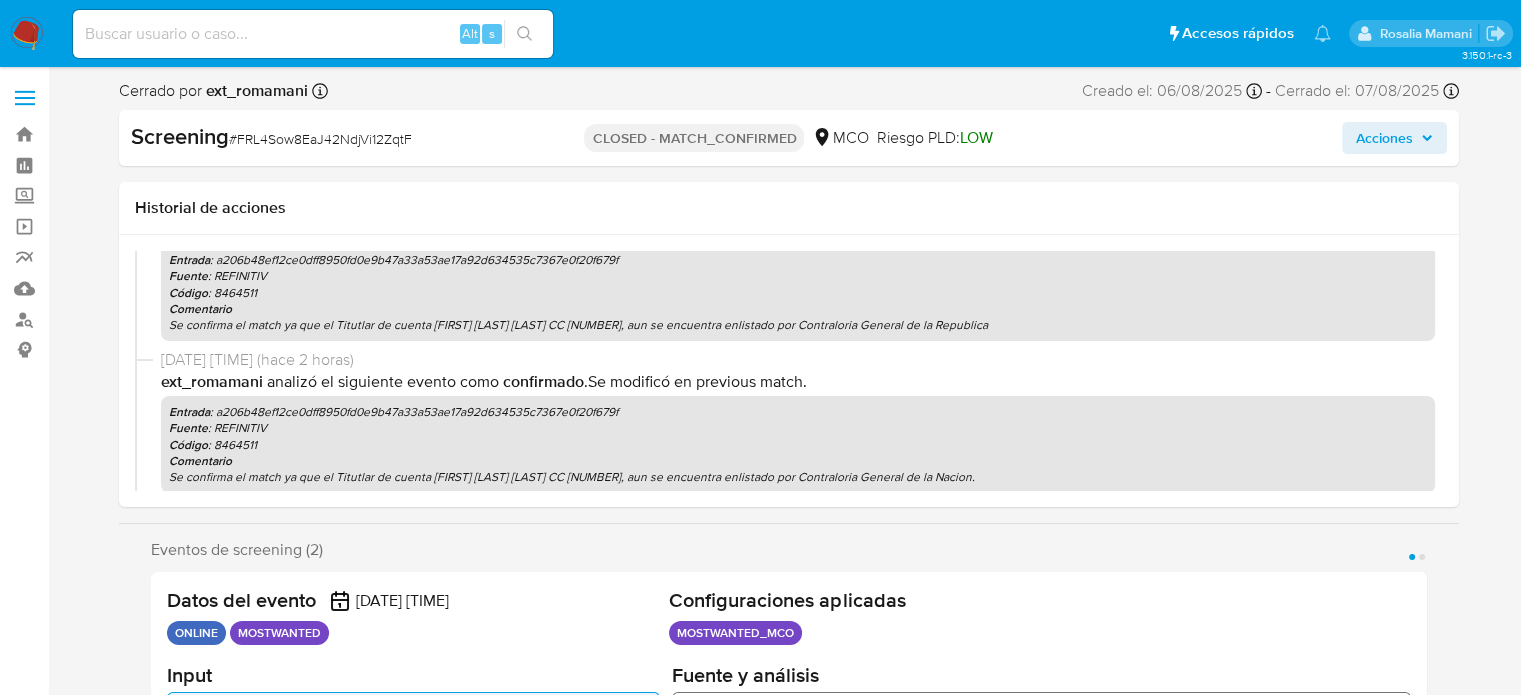scroll, scrollTop: 800, scrollLeft: 0, axis: vertical 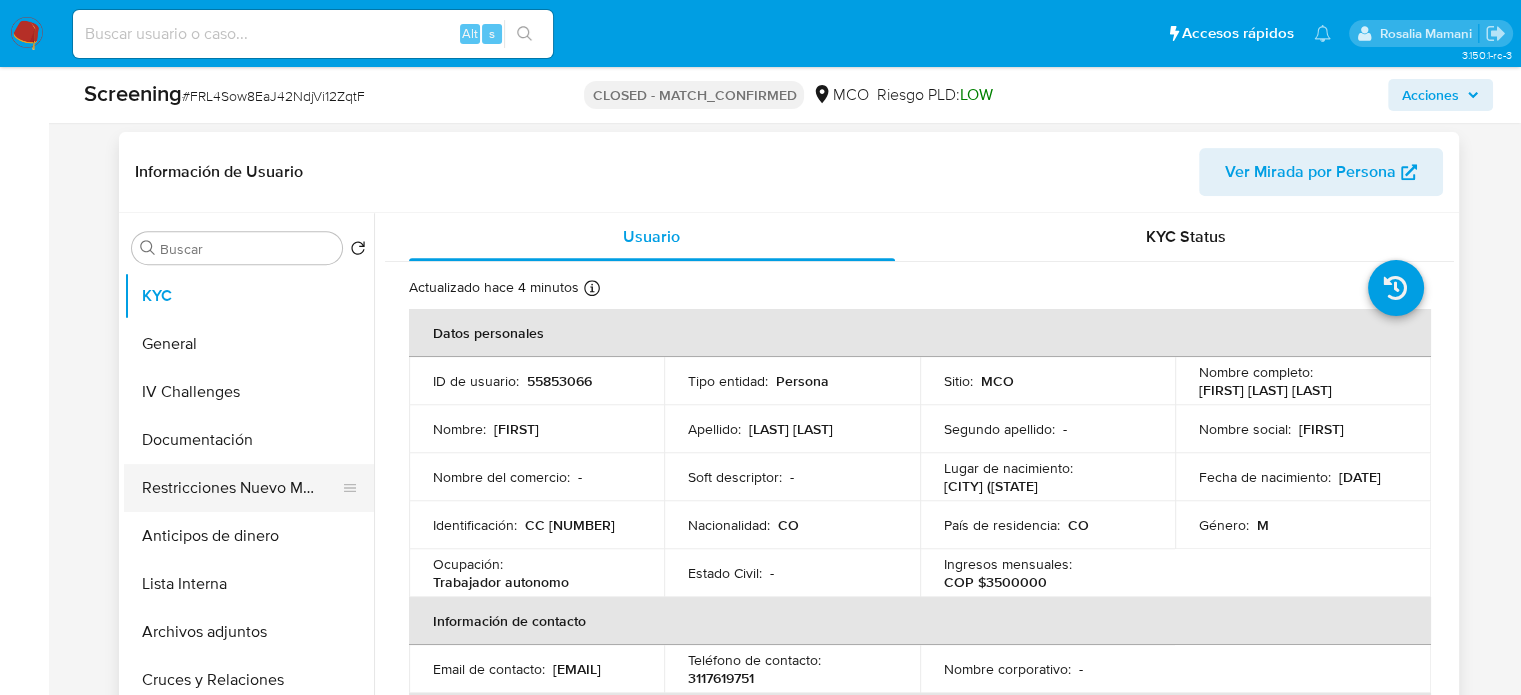 click on "Restricciones Nuevo Mundo" at bounding box center [241, 488] 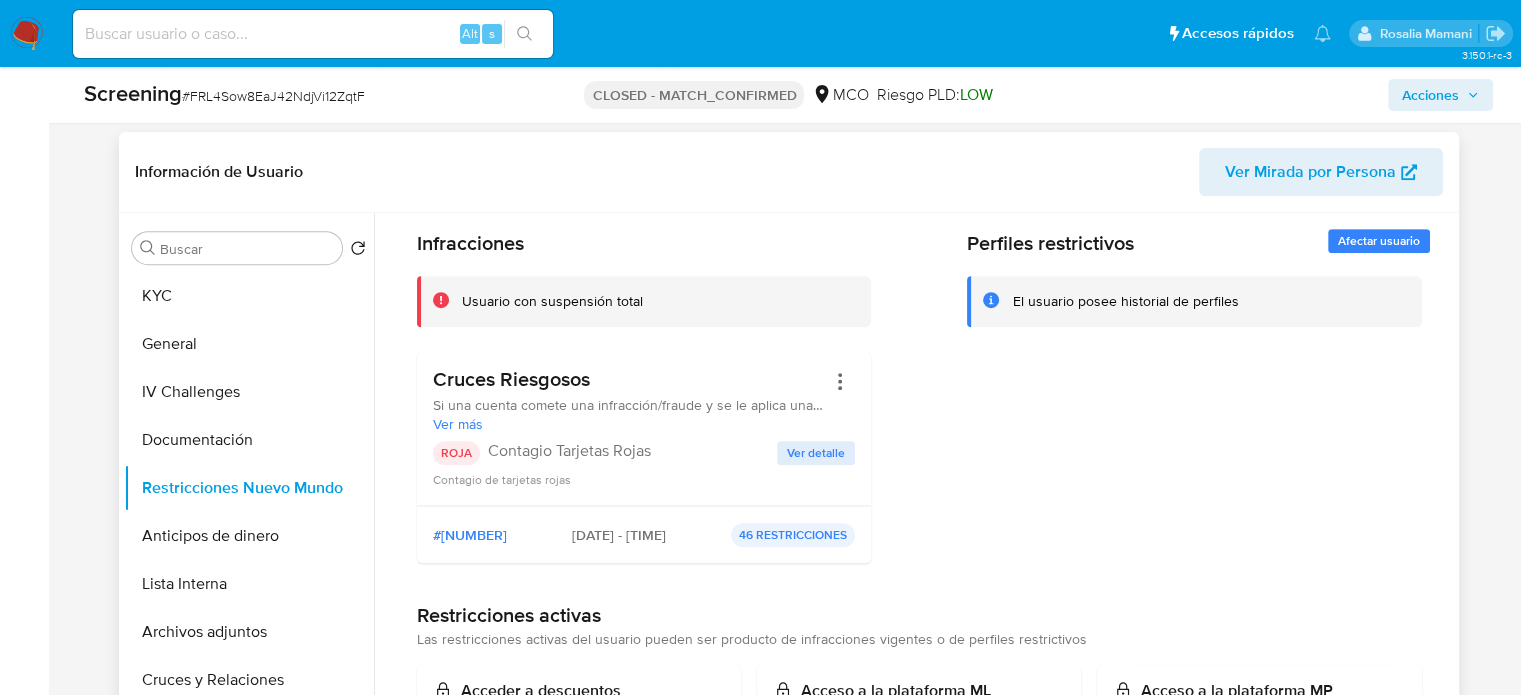 scroll, scrollTop: 200, scrollLeft: 0, axis: vertical 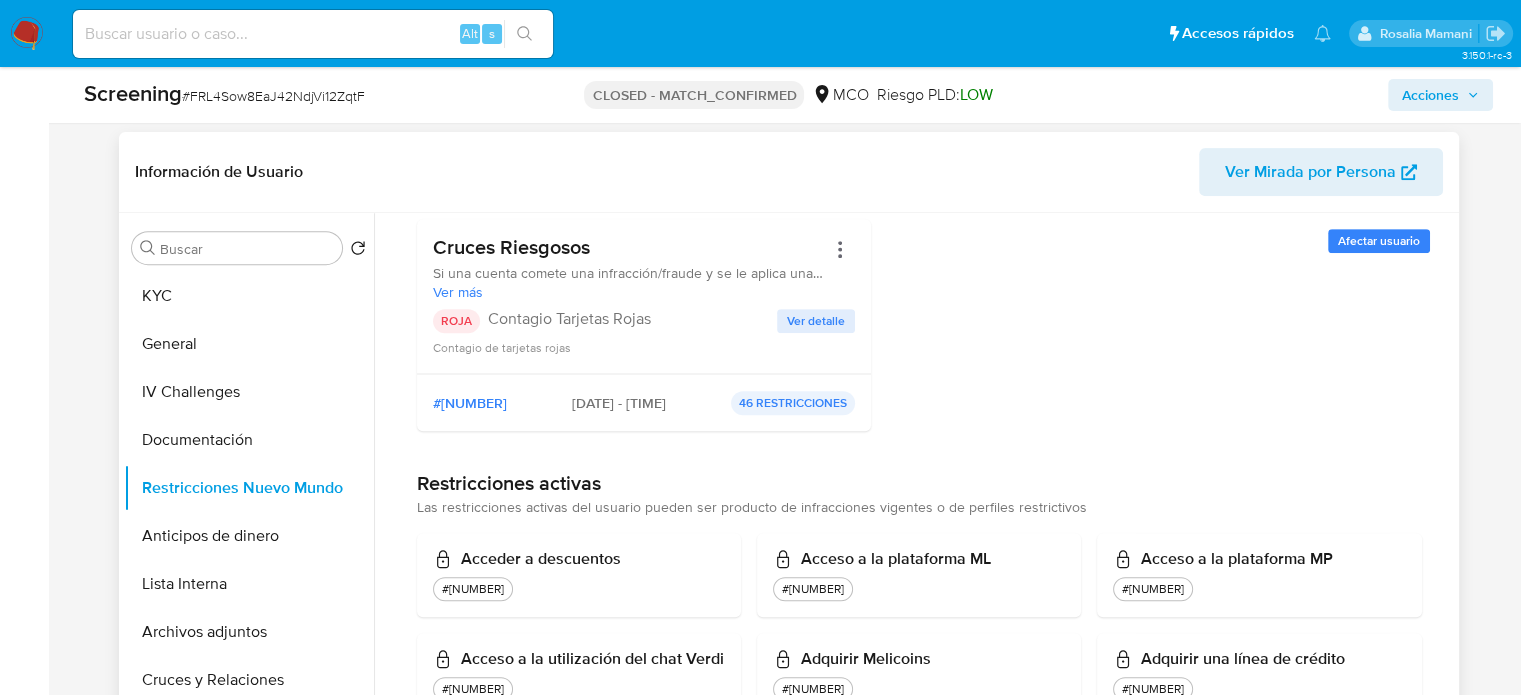 click on "Ver detalle" at bounding box center (816, 321) 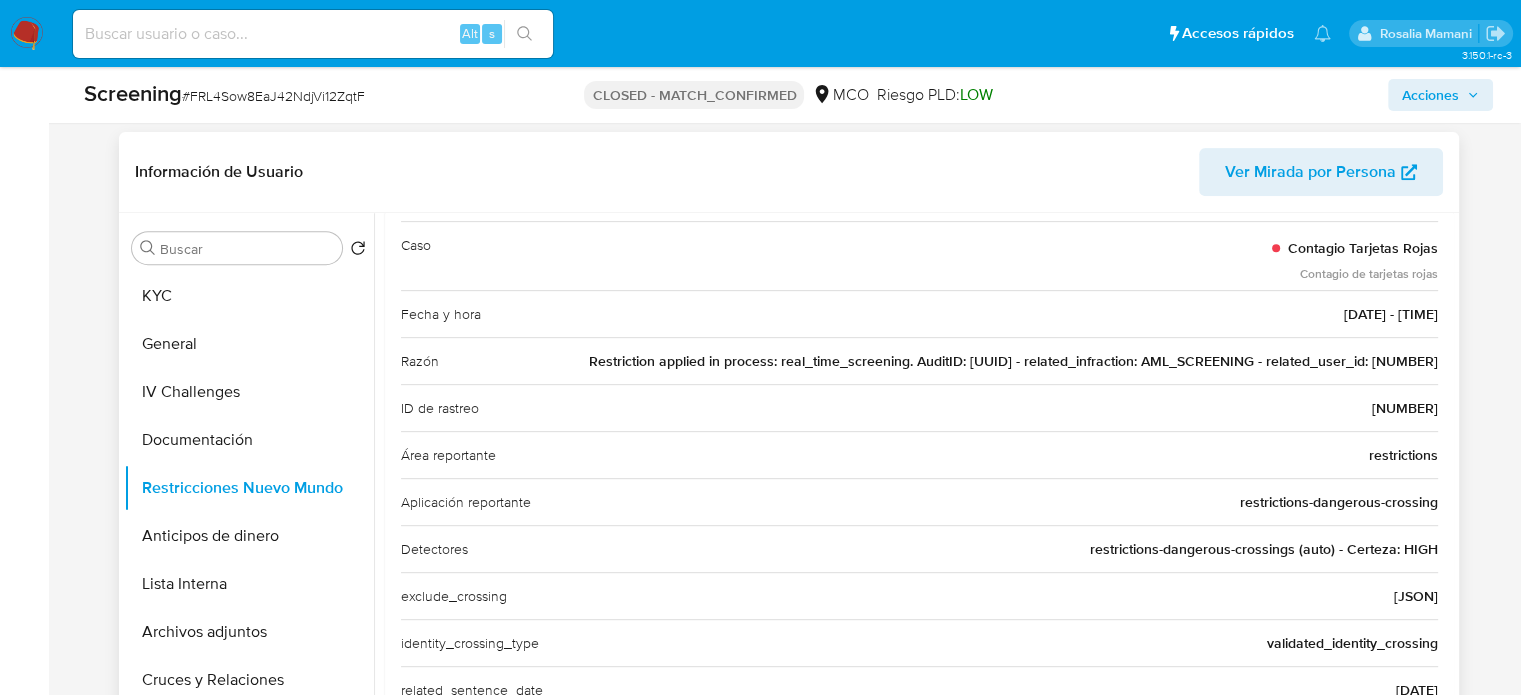 scroll, scrollTop: 200, scrollLeft: 0, axis: vertical 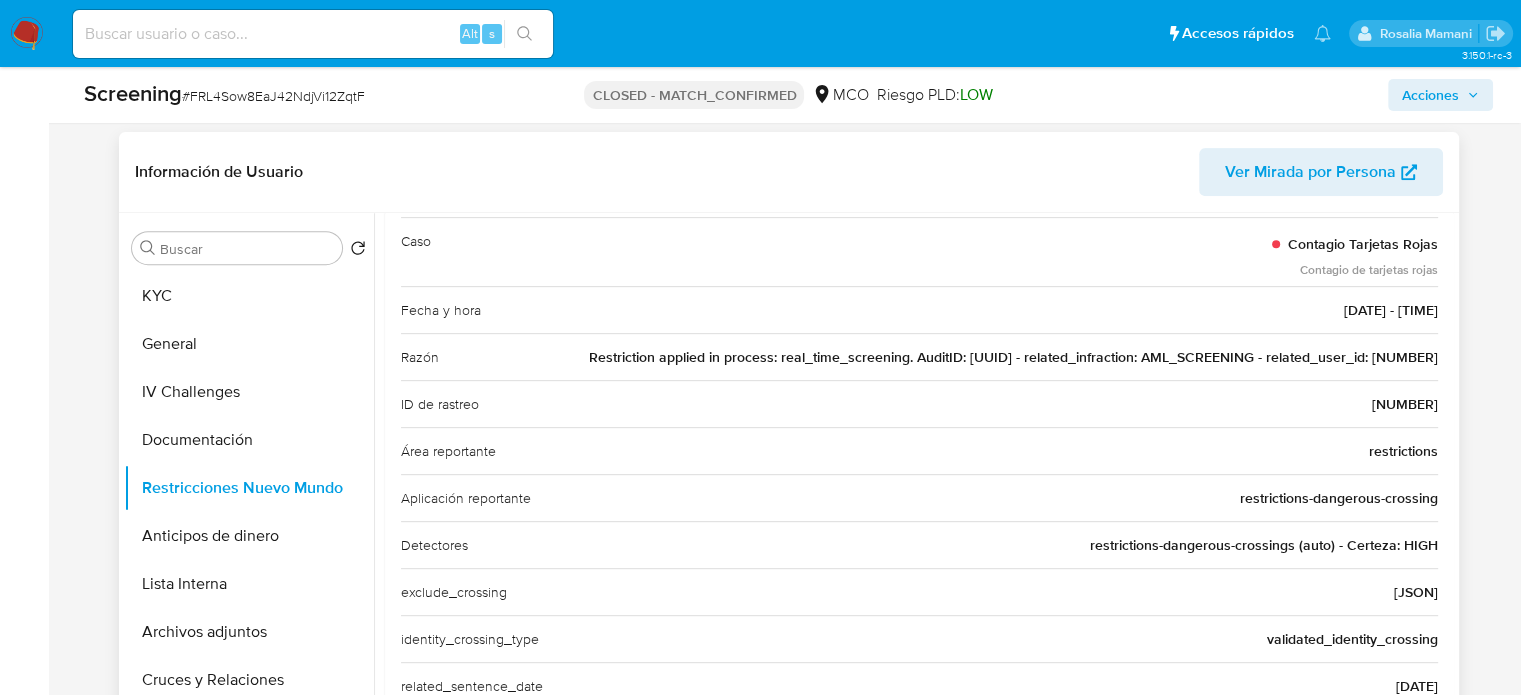 drag, startPoint x: 1437, startPoint y: 411, endPoint x: 1349, endPoint y: 418, distance: 88.27797 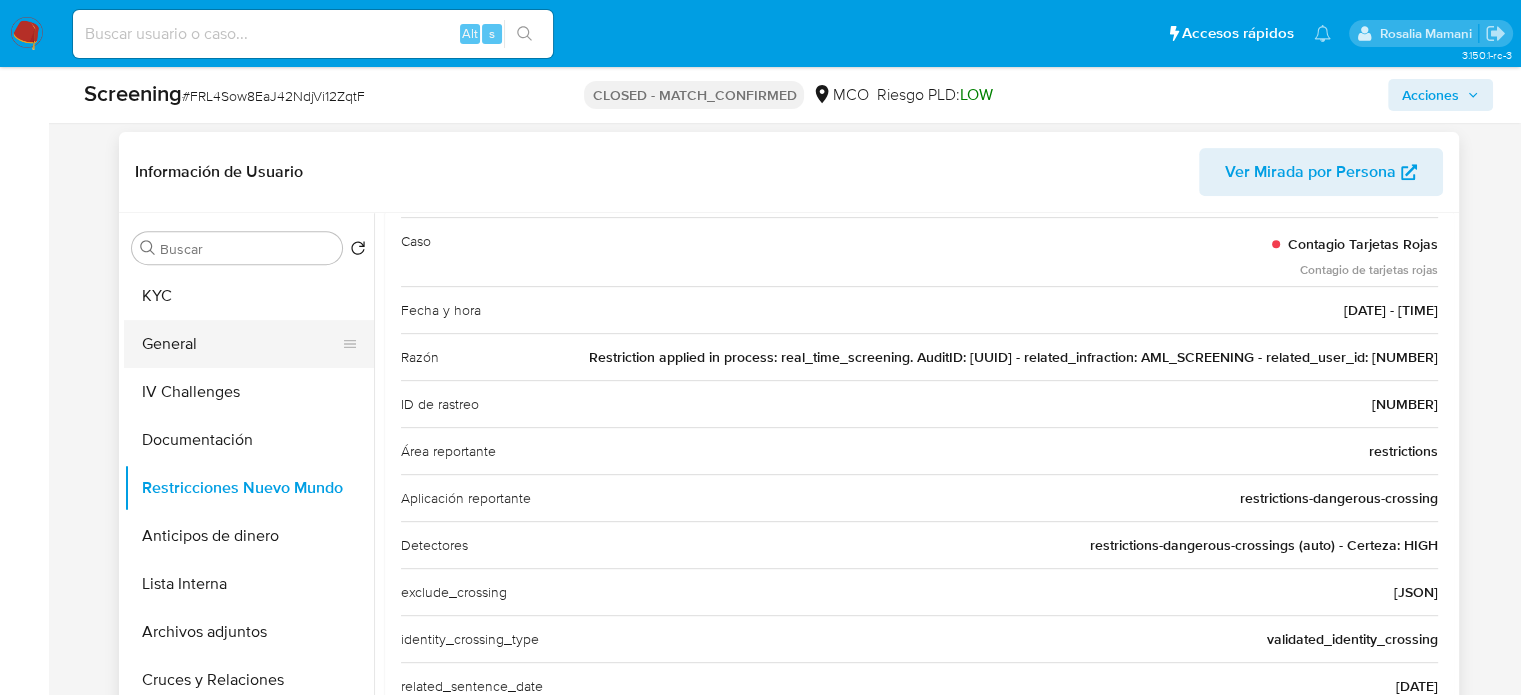 click on "General" at bounding box center [241, 344] 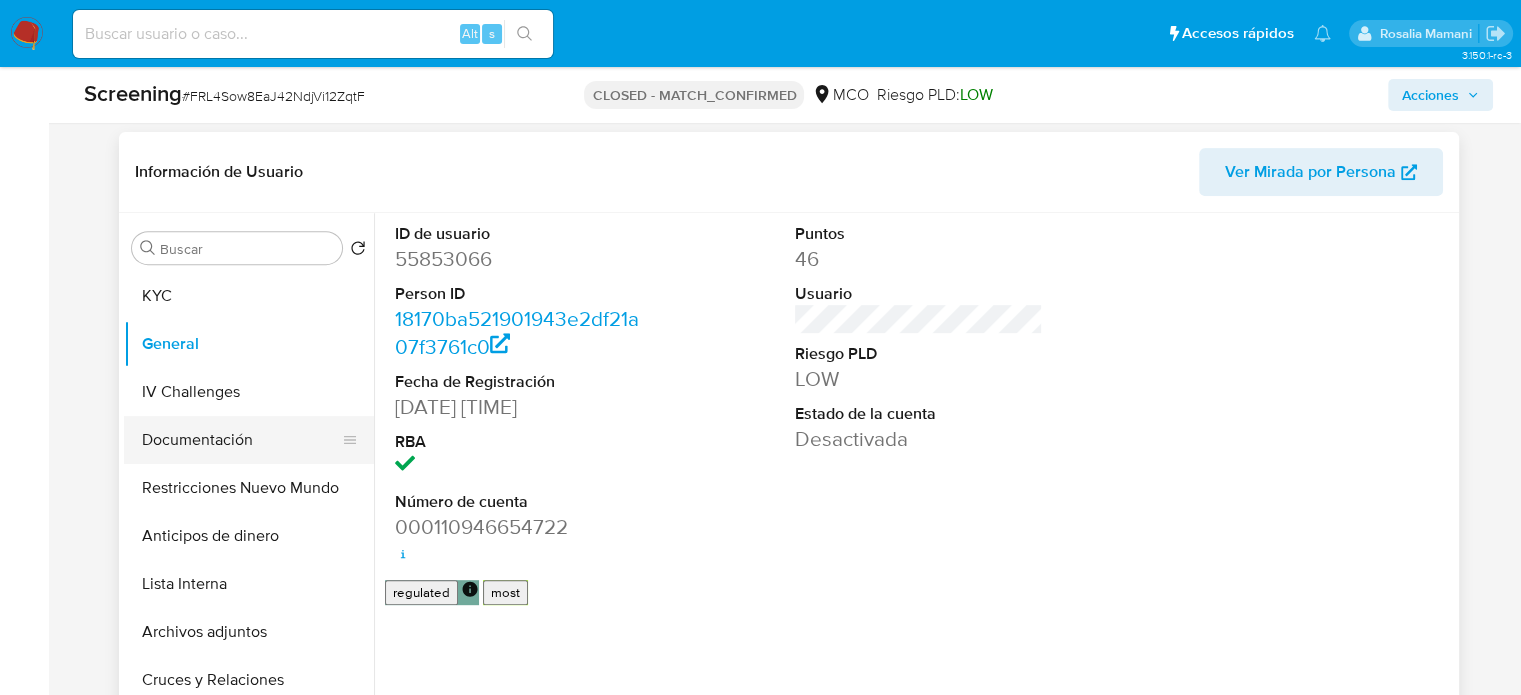 type 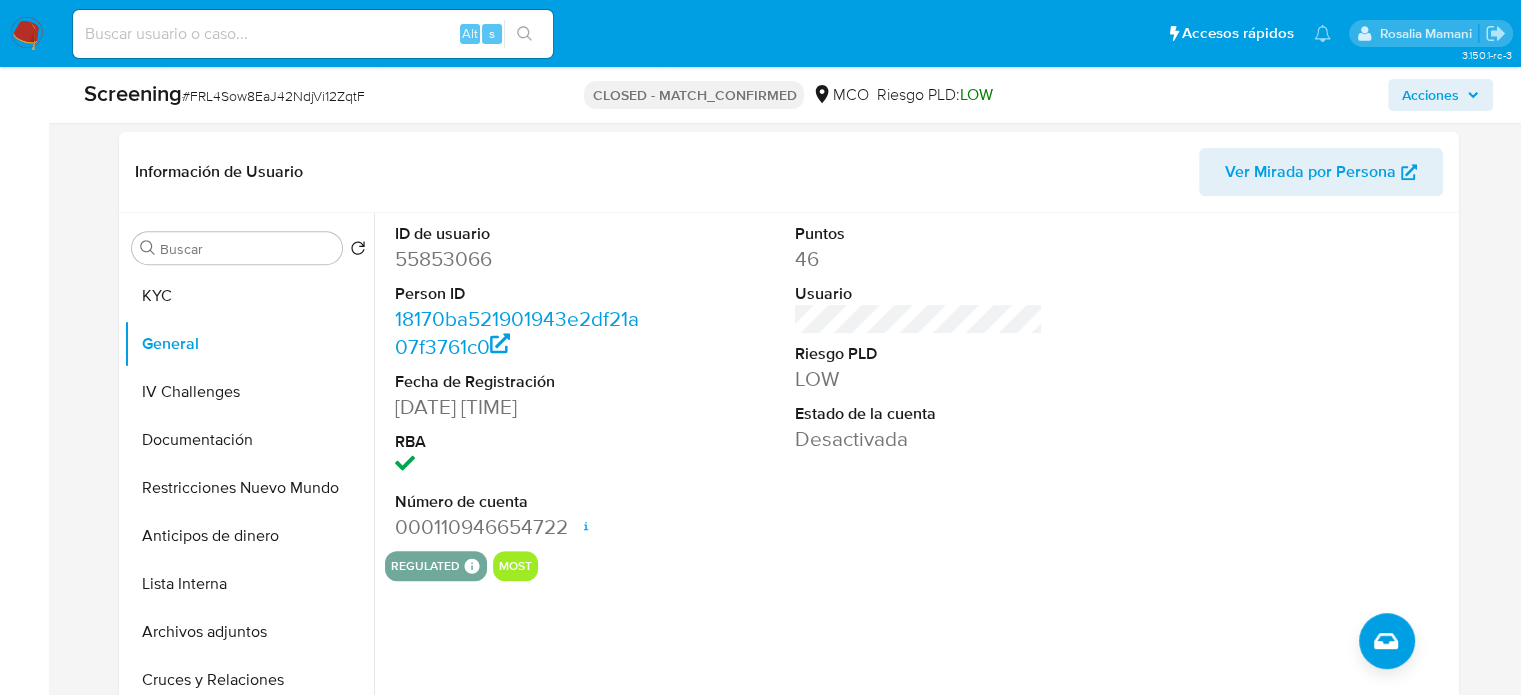 click at bounding box center [313, 34] 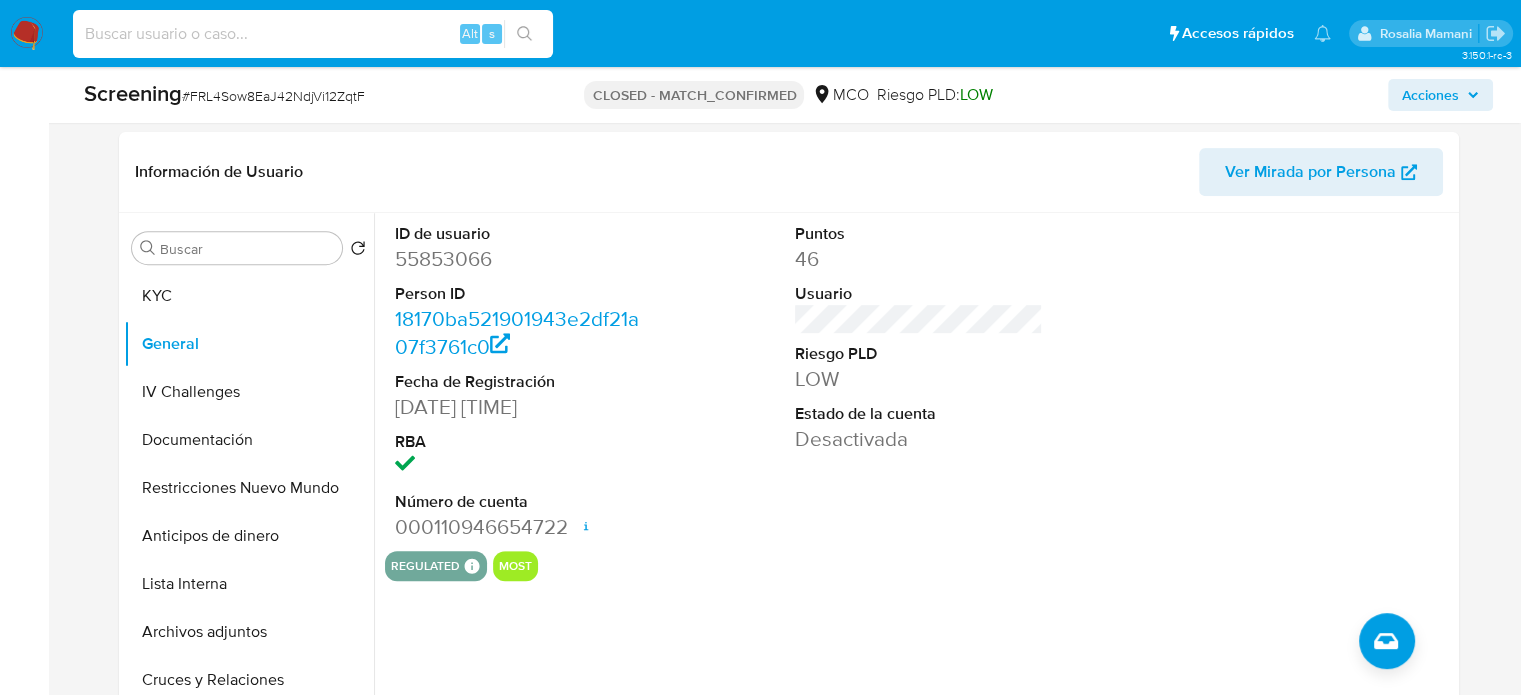 paste on "[NUMBER]" 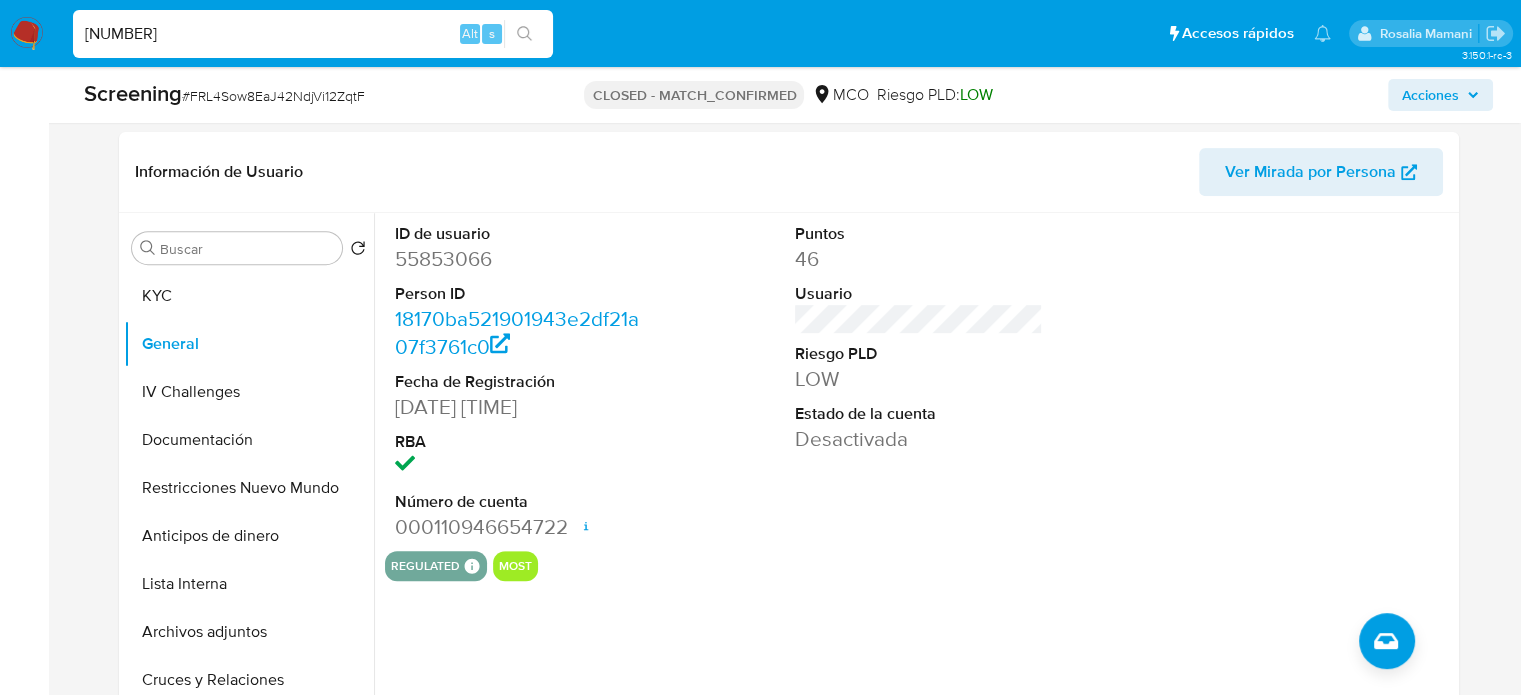 type on "[NUMBER]" 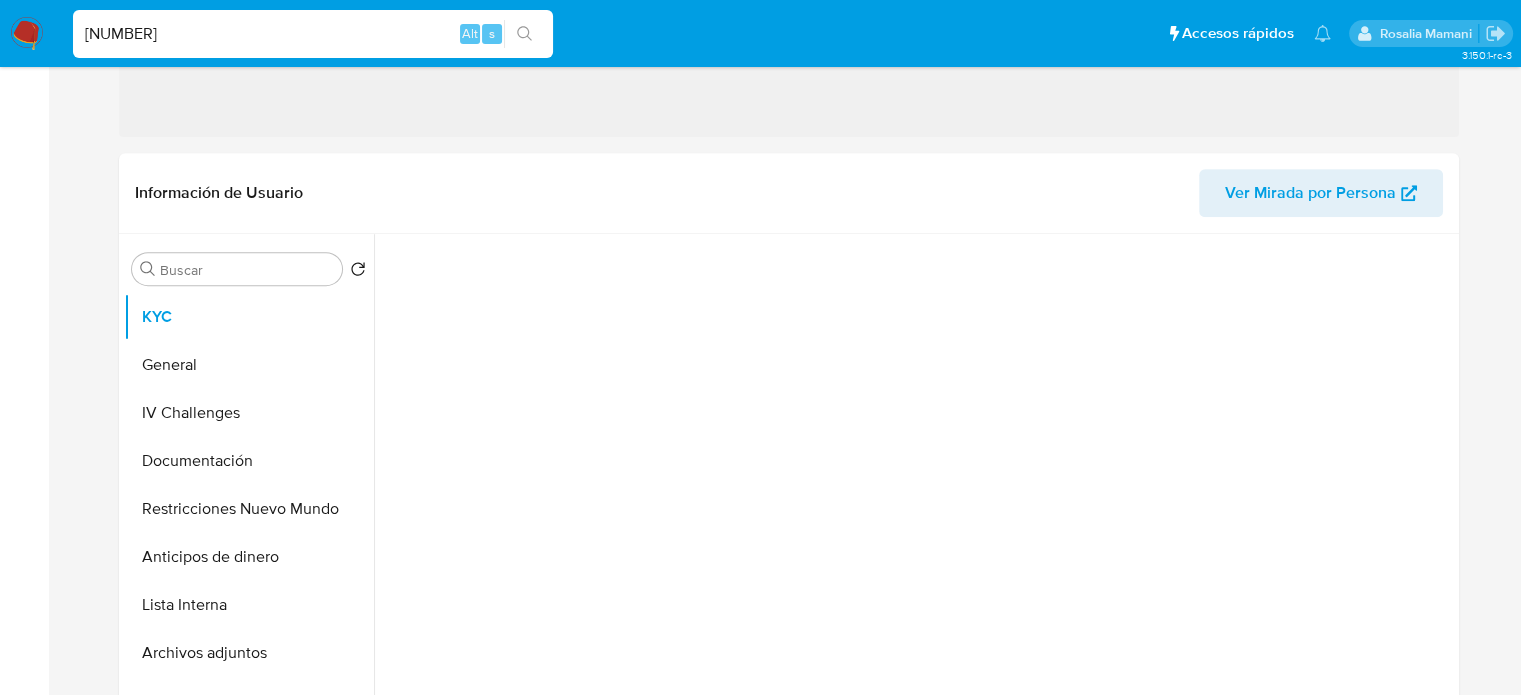 scroll, scrollTop: 0, scrollLeft: 0, axis: both 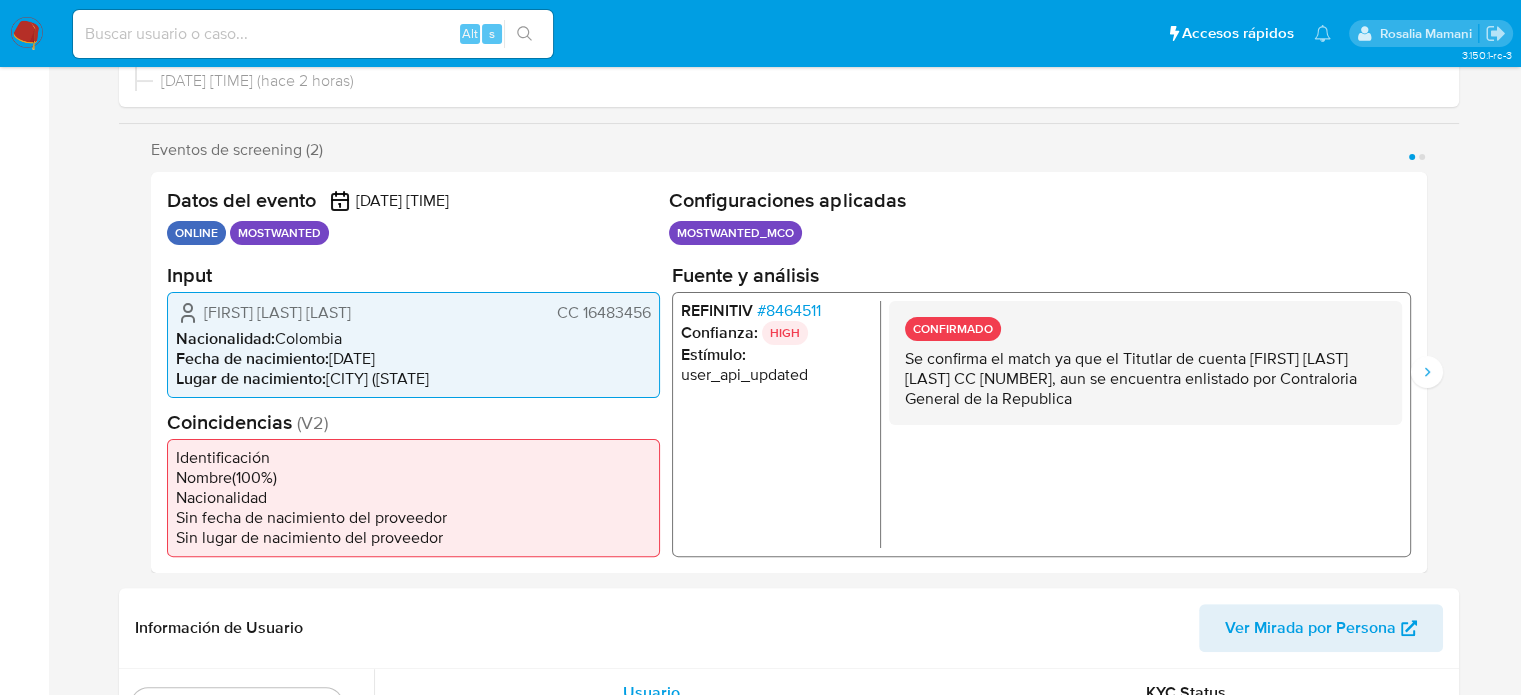 select on "10" 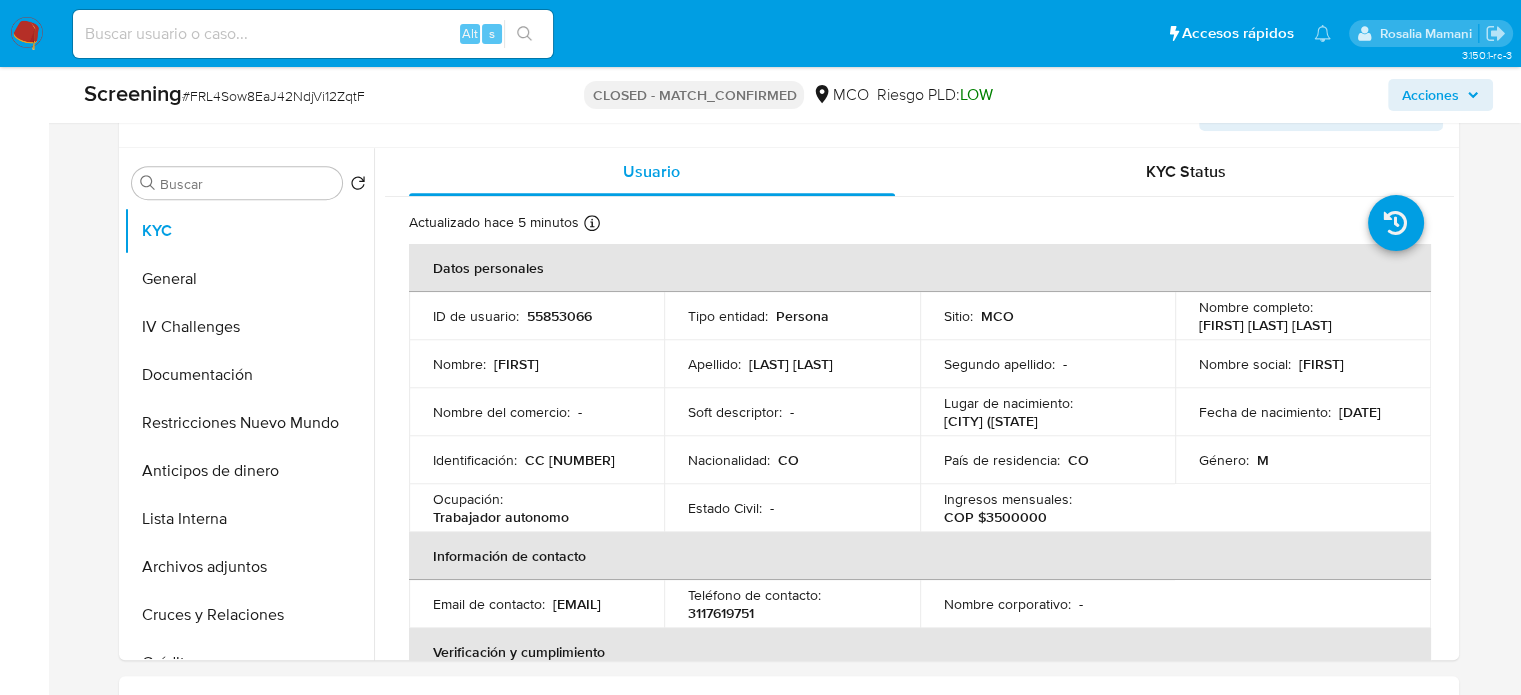 scroll, scrollTop: 900, scrollLeft: 0, axis: vertical 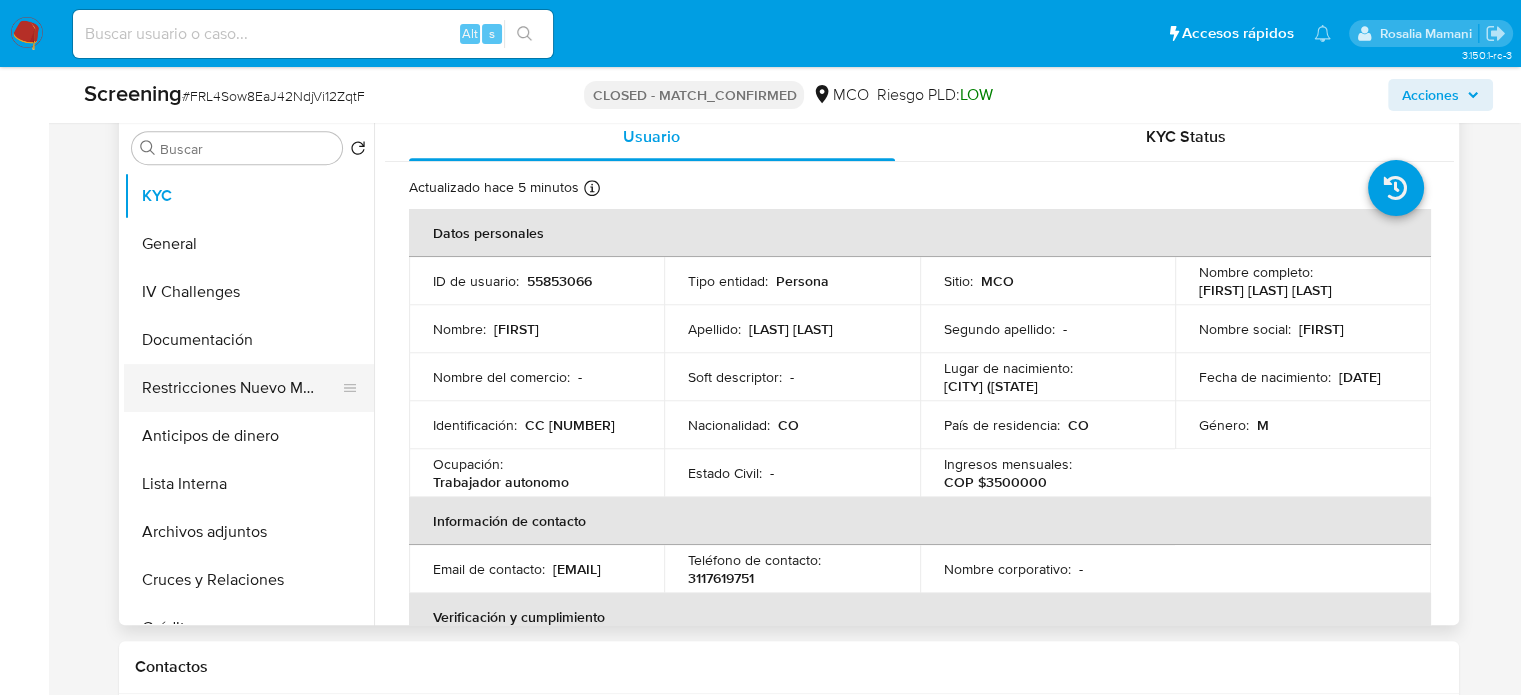 click on "Restricciones Nuevo Mundo" at bounding box center (241, 388) 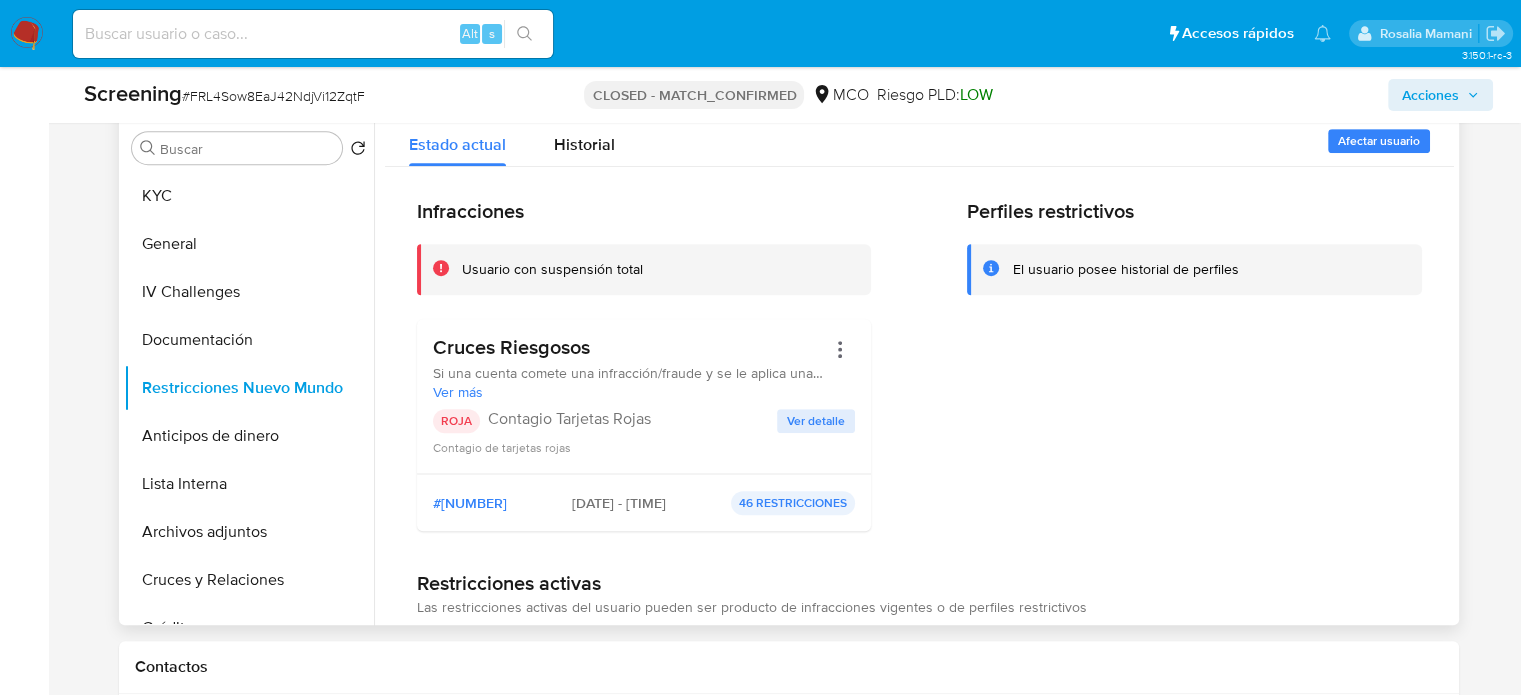 click on "Ver detalle" at bounding box center (816, 421) 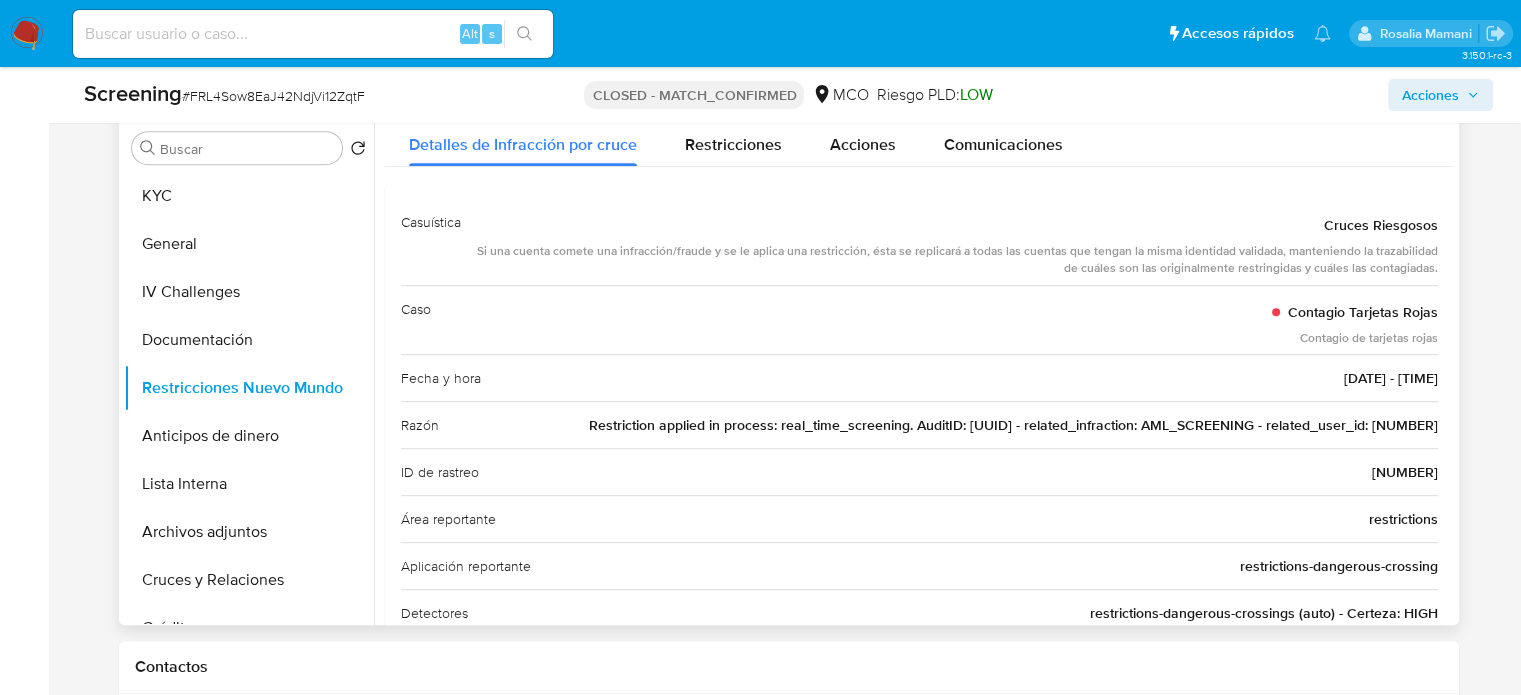 scroll, scrollTop: 2, scrollLeft: 0, axis: vertical 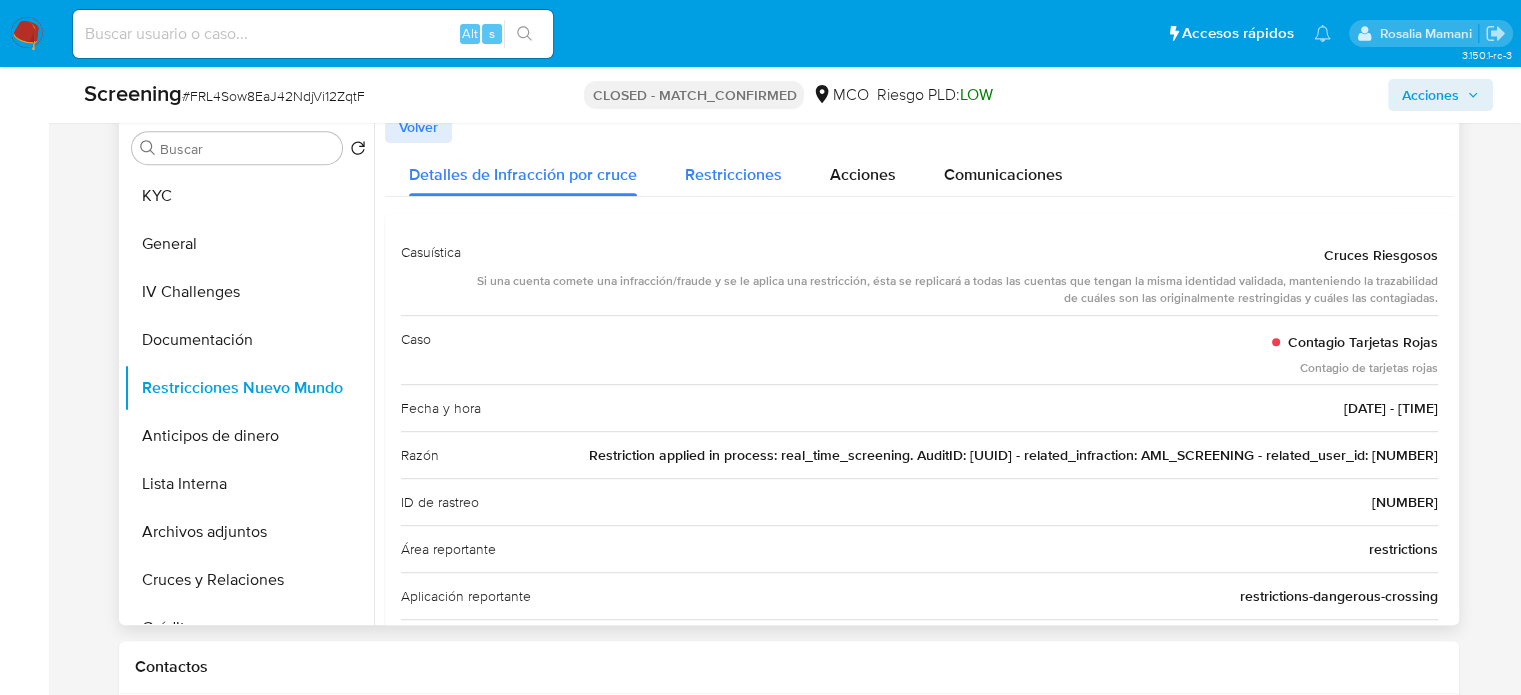 click on "Restricciones" at bounding box center [733, 174] 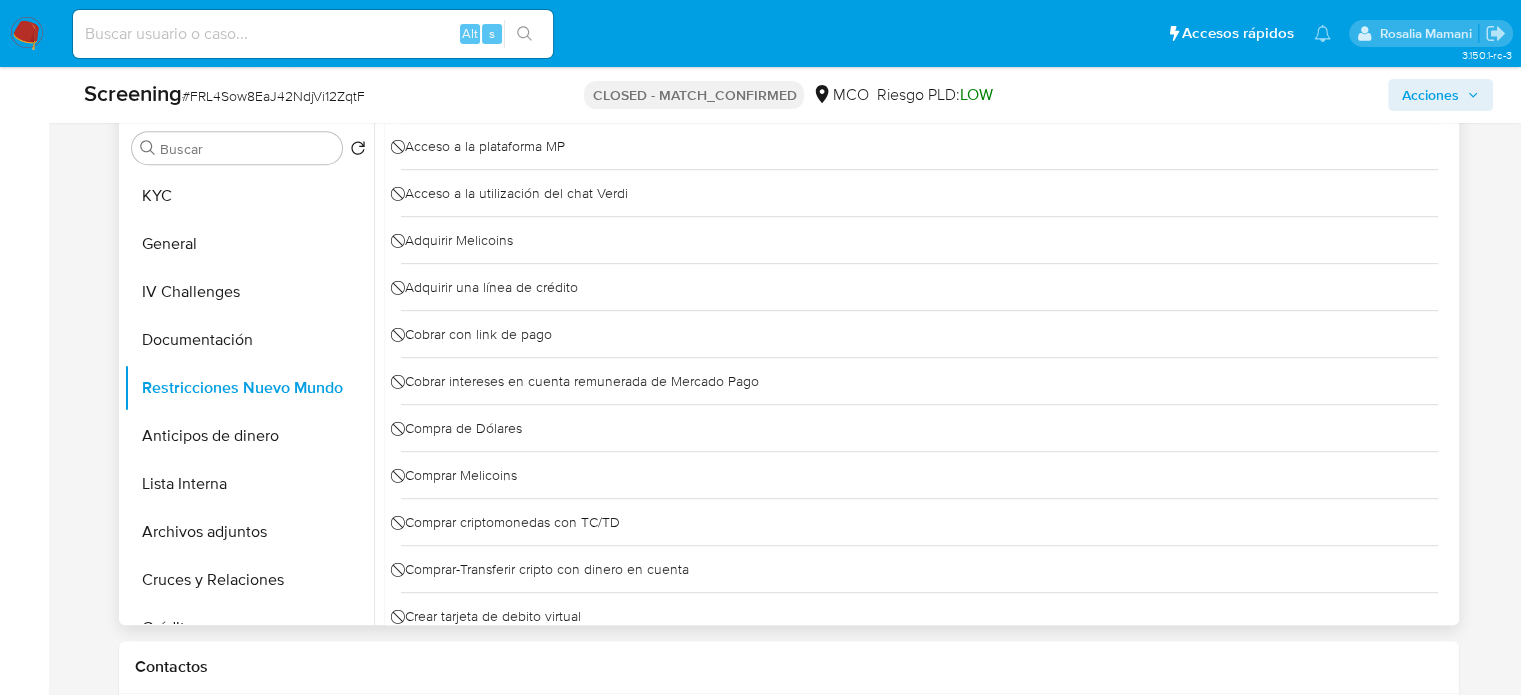 scroll, scrollTop: 0, scrollLeft: 0, axis: both 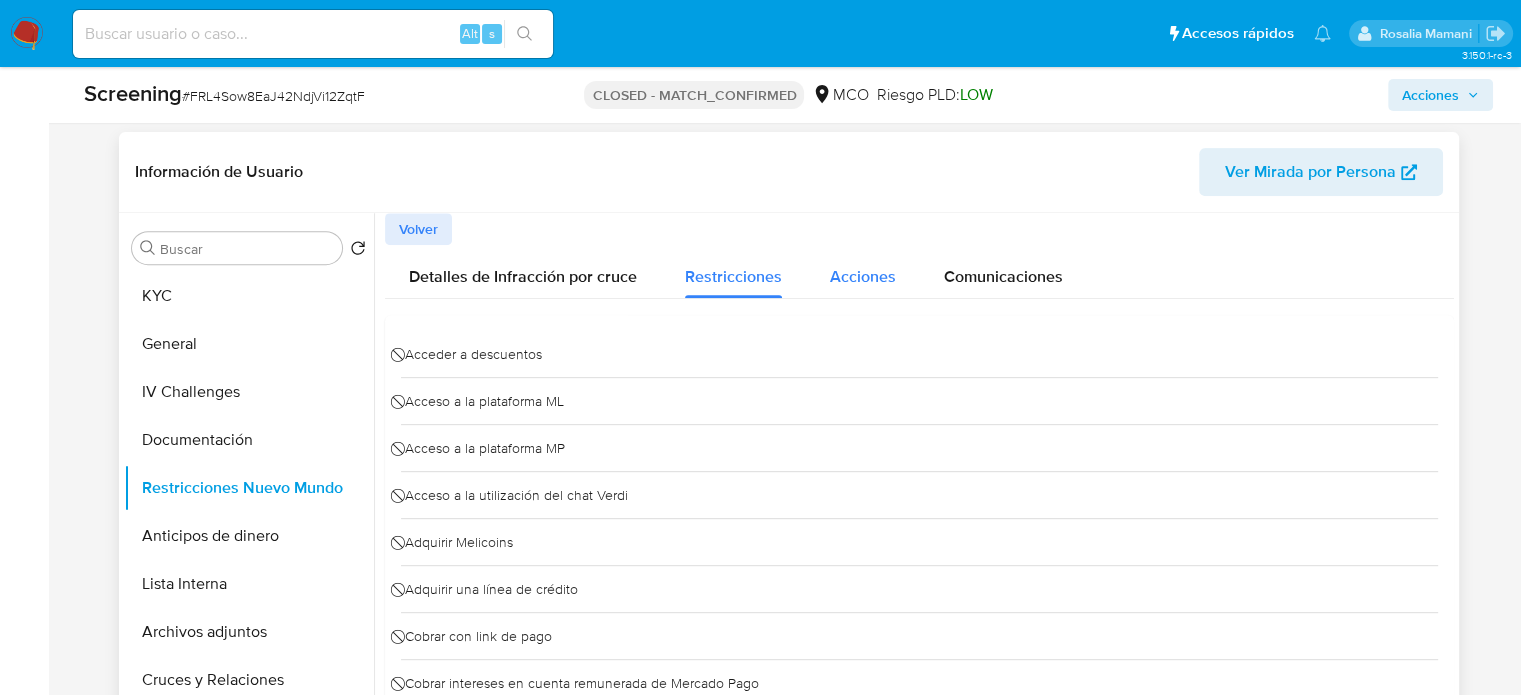 click on "Acciones" at bounding box center (863, 276) 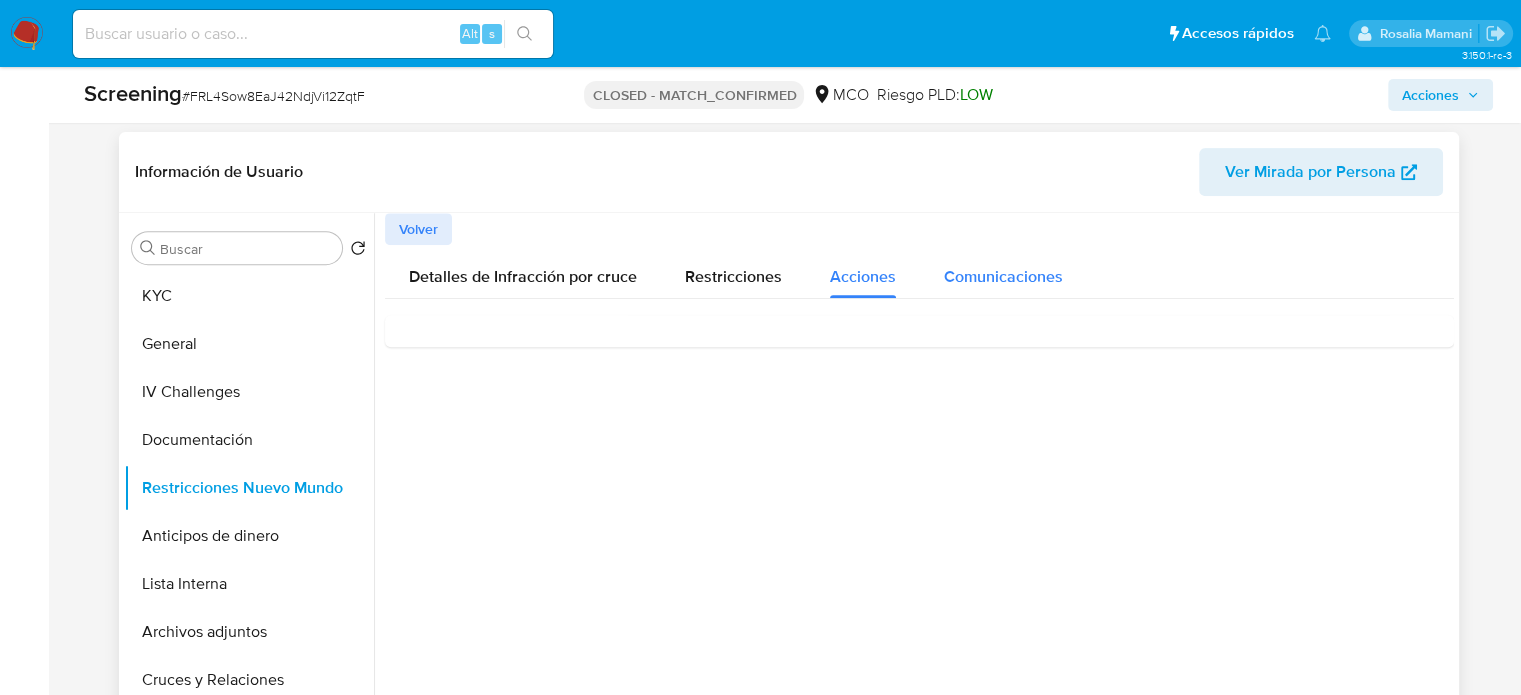 click on "Comunicaciones" at bounding box center [1003, 276] 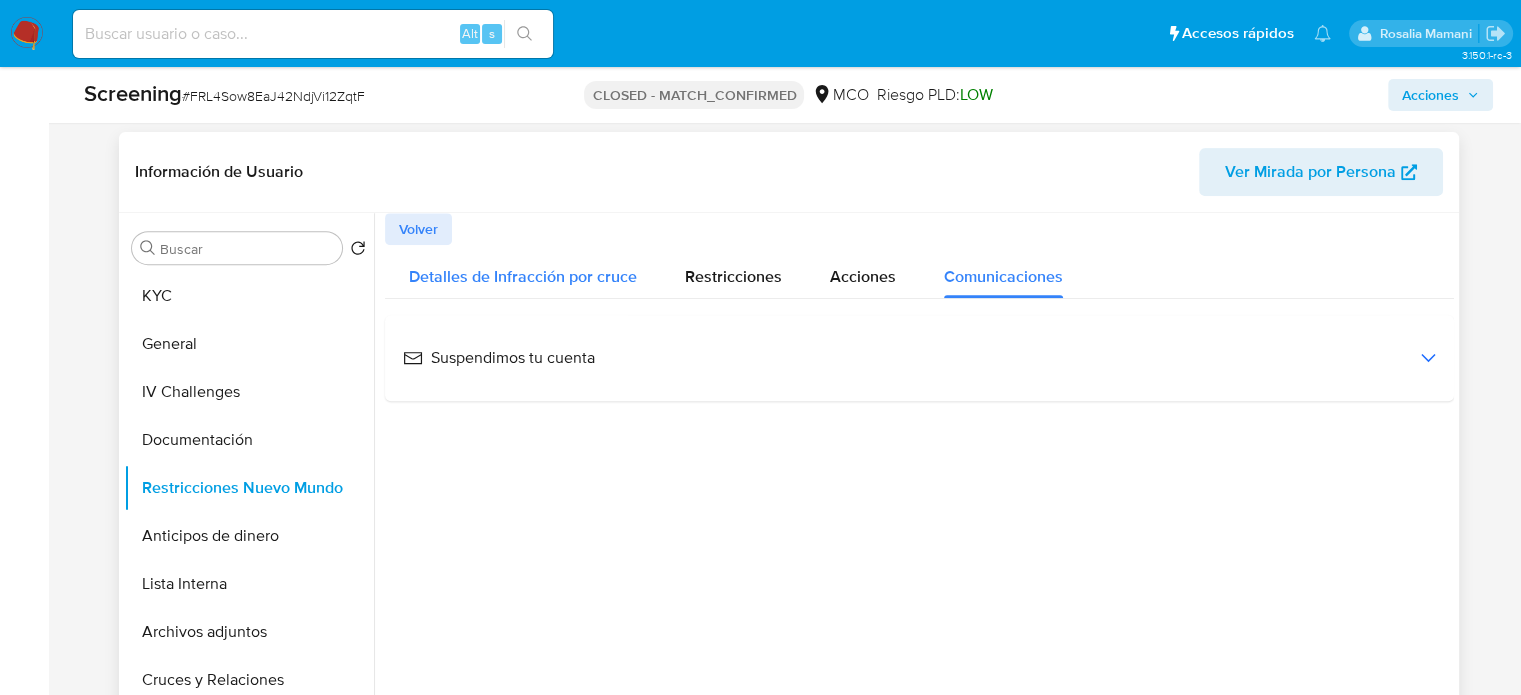 click on "Detalles de Infracción por cruce" at bounding box center (523, 276) 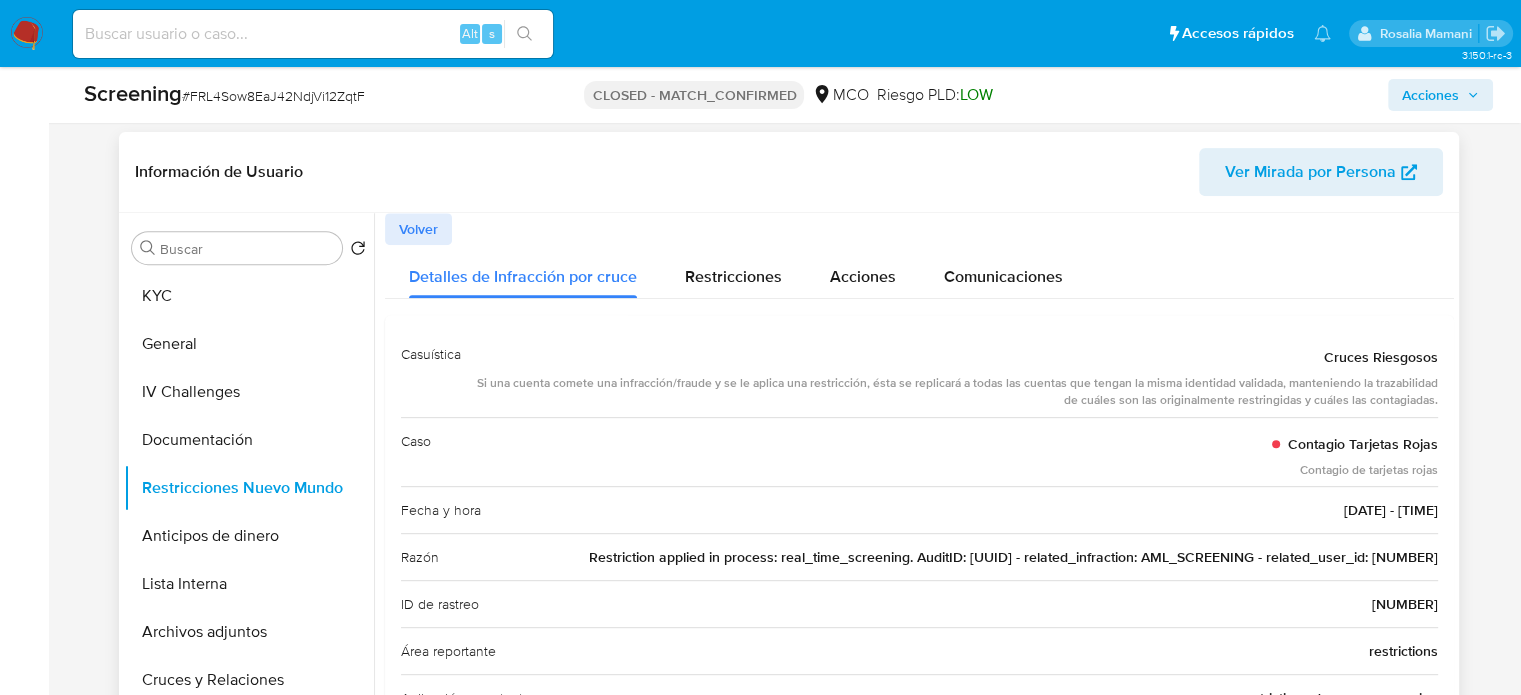 drag, startPoint x: 560, startPoint y: 573, endPoint x: 665, endPoint y: 576, distance: 105.04285 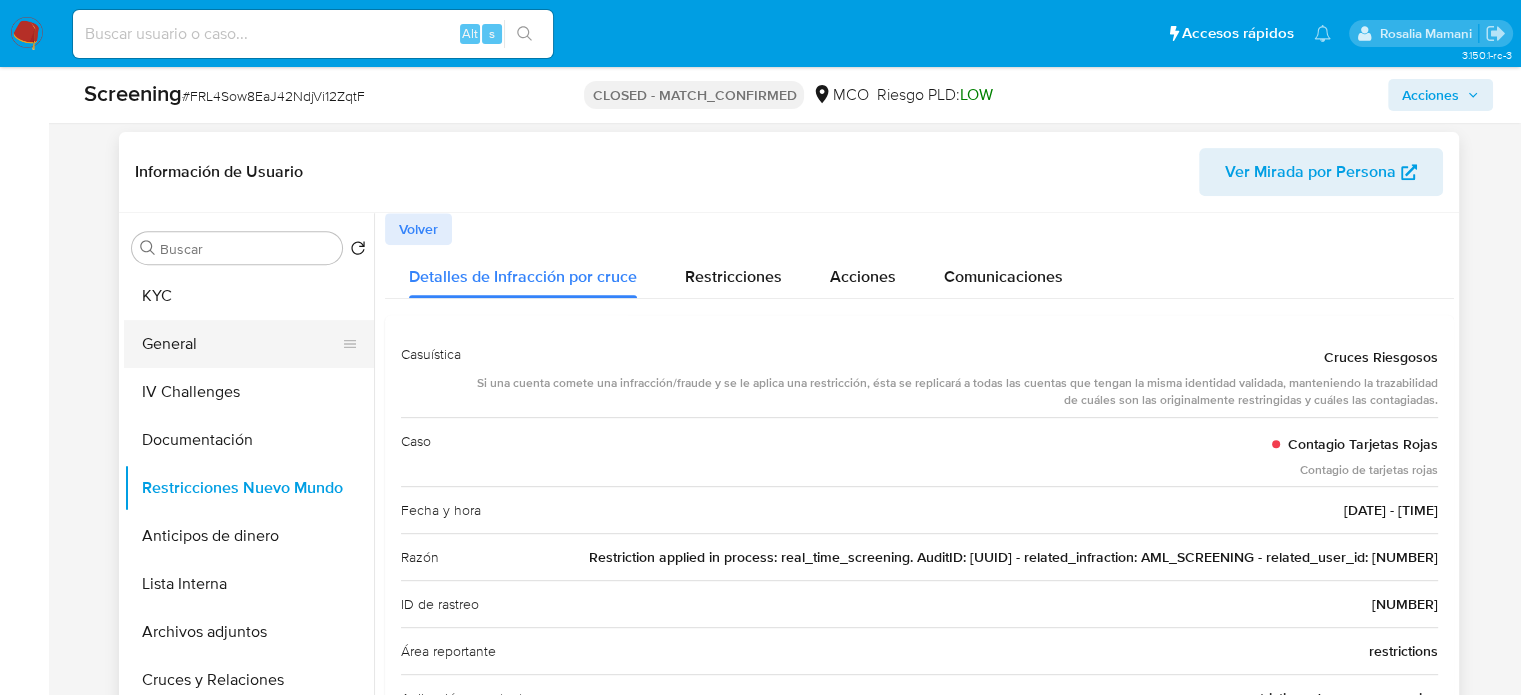 click on "General" at bounding box center (241, 344) 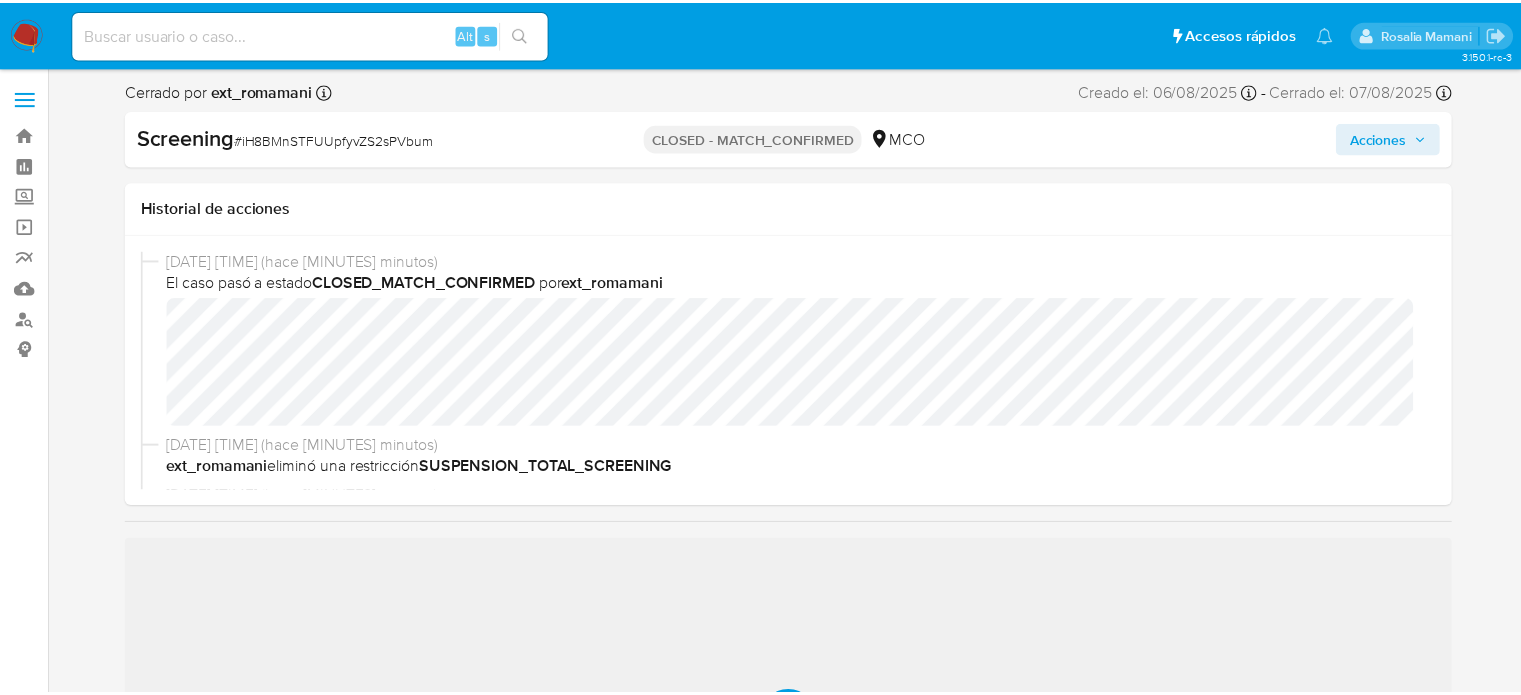 scroll, scrollTop: 0, scrollLeft: 0, axis: both 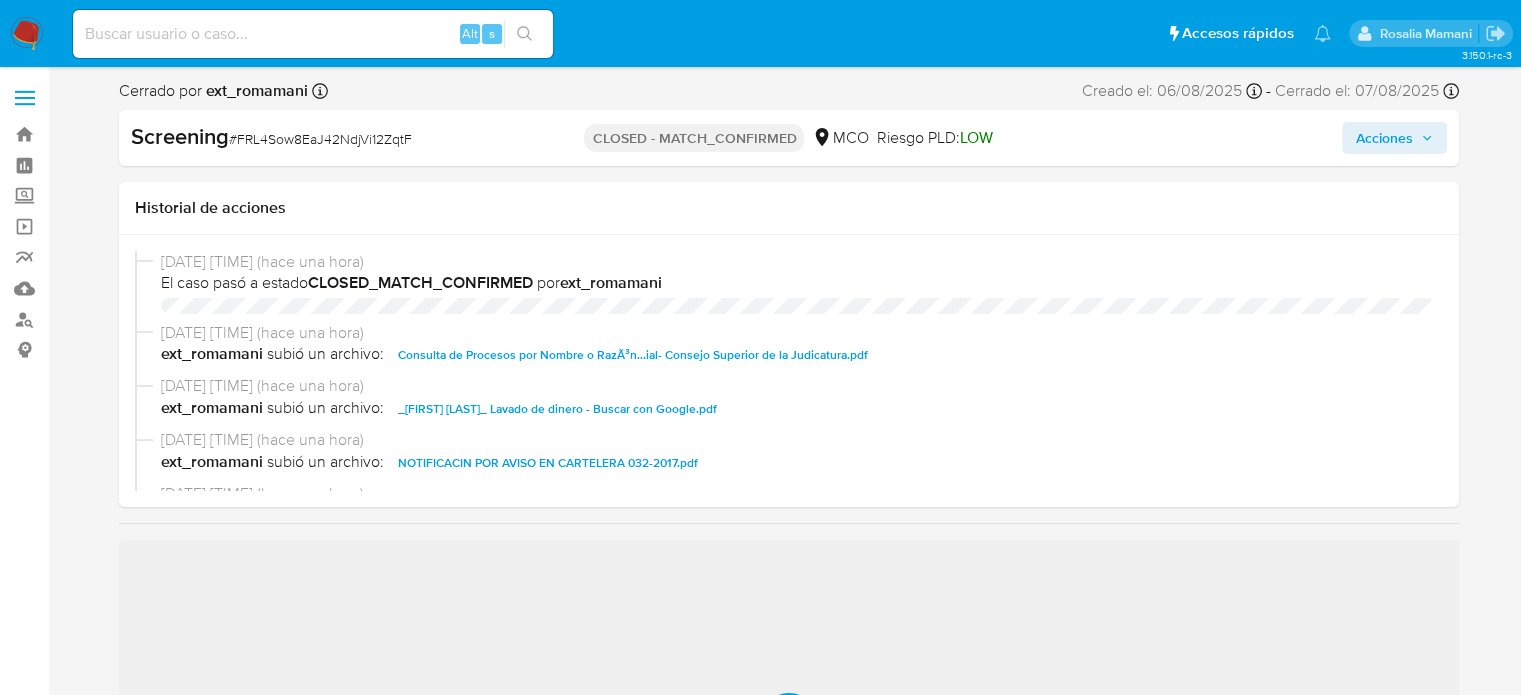 select on "10" 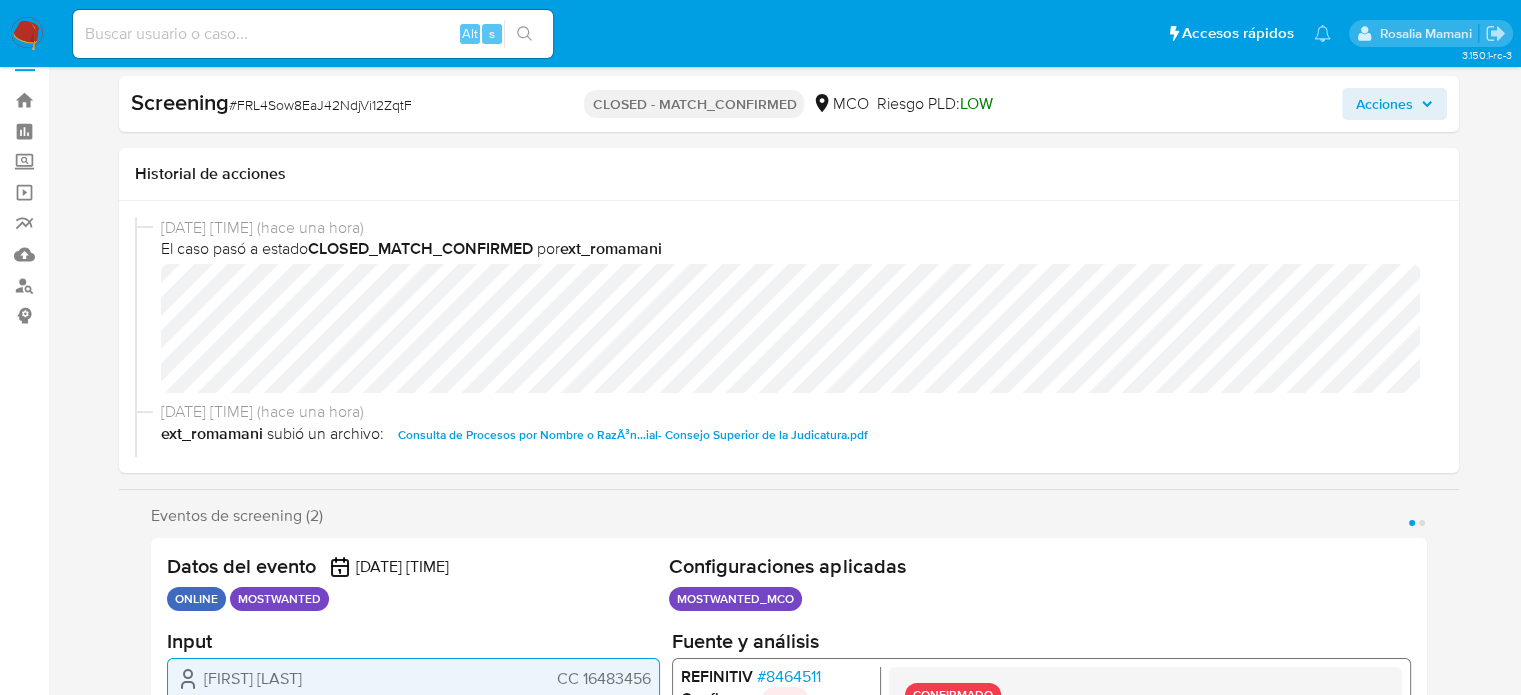 scroll, scrollTop: 0, scrollLeft: 0, axis: both 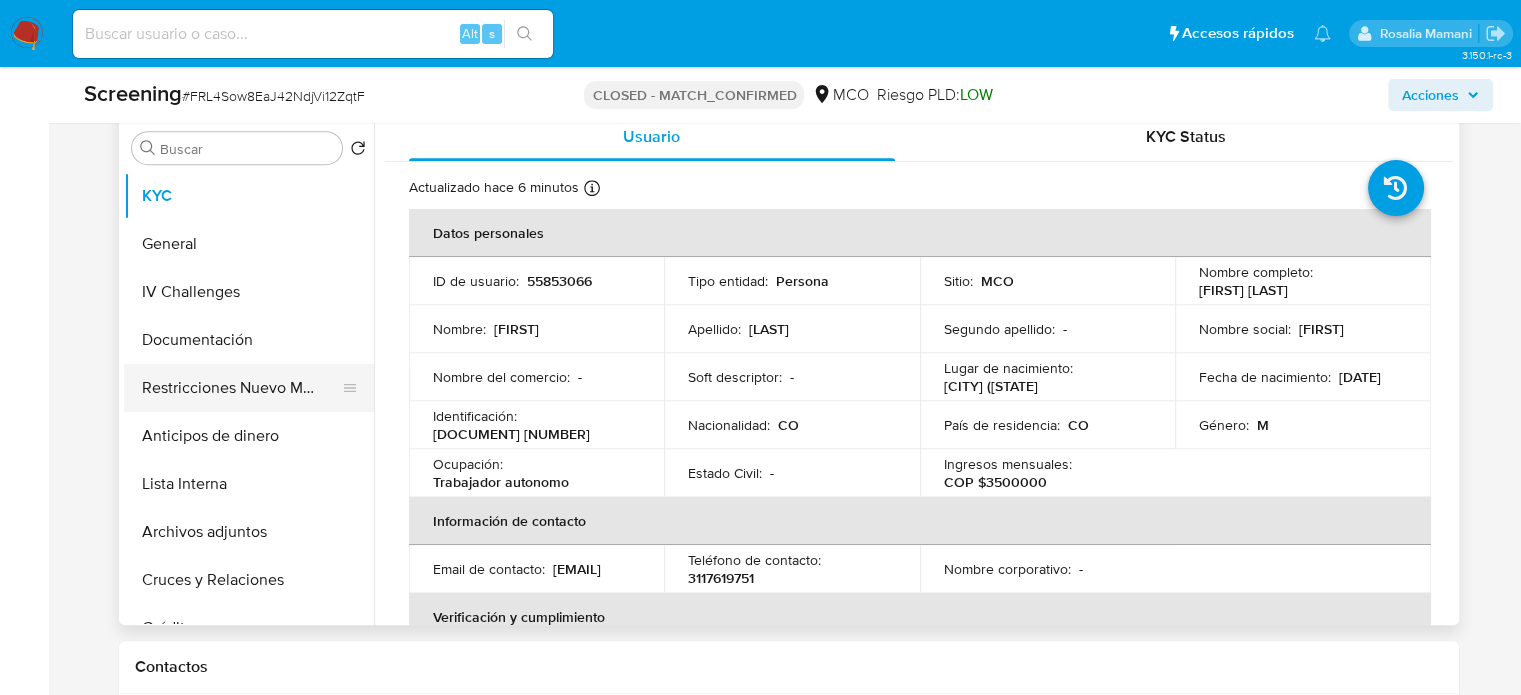 click on "Restricciones Nuevo Mundo" at bounding box center [241, 388] 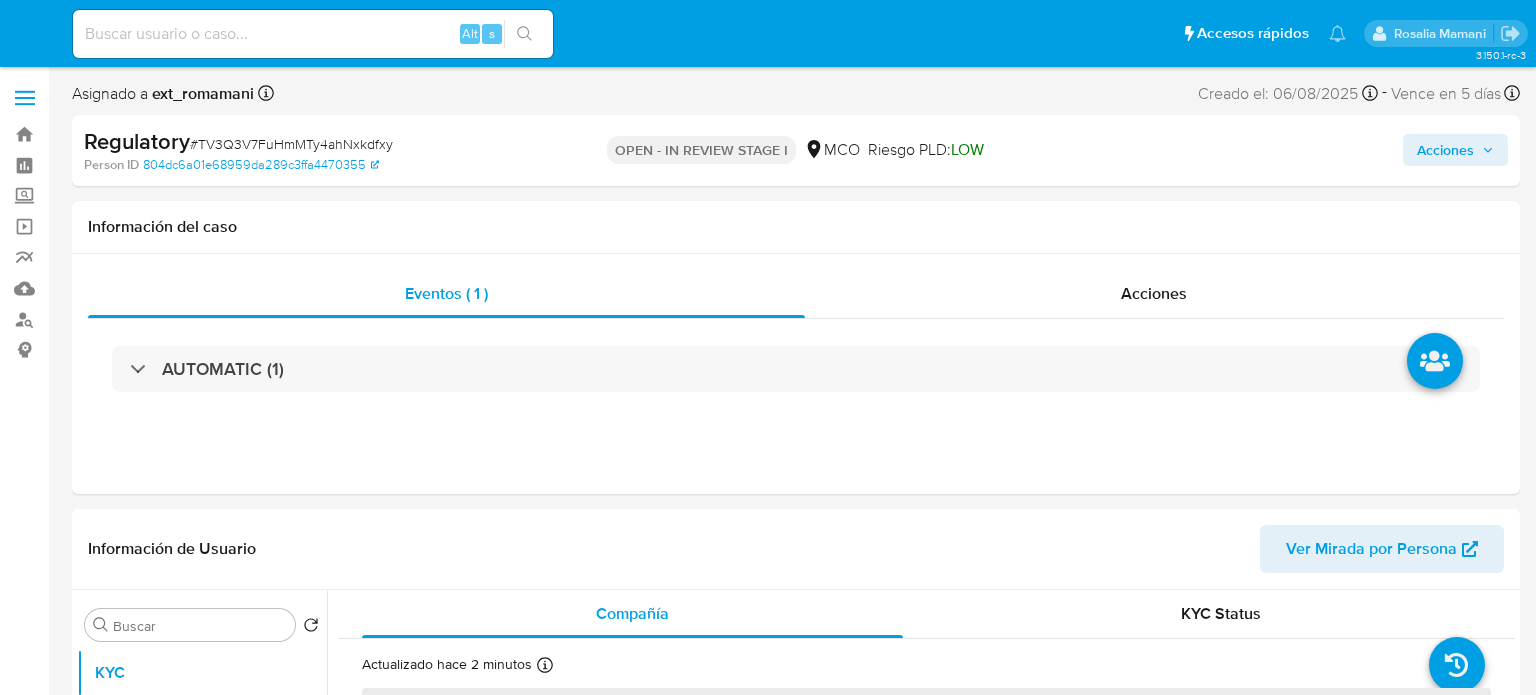 select on "10" 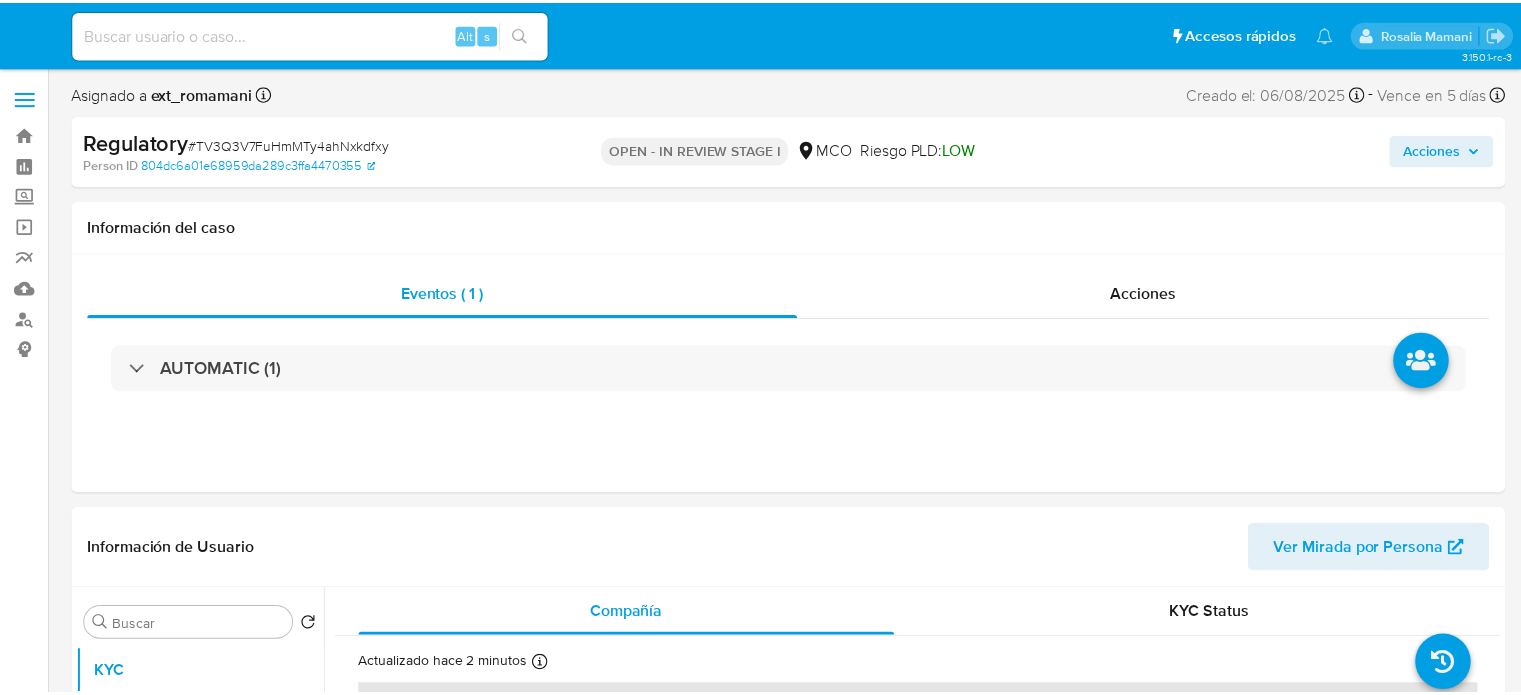 scroll, scrollTop: 0, scrollLeft: 0, axis: both 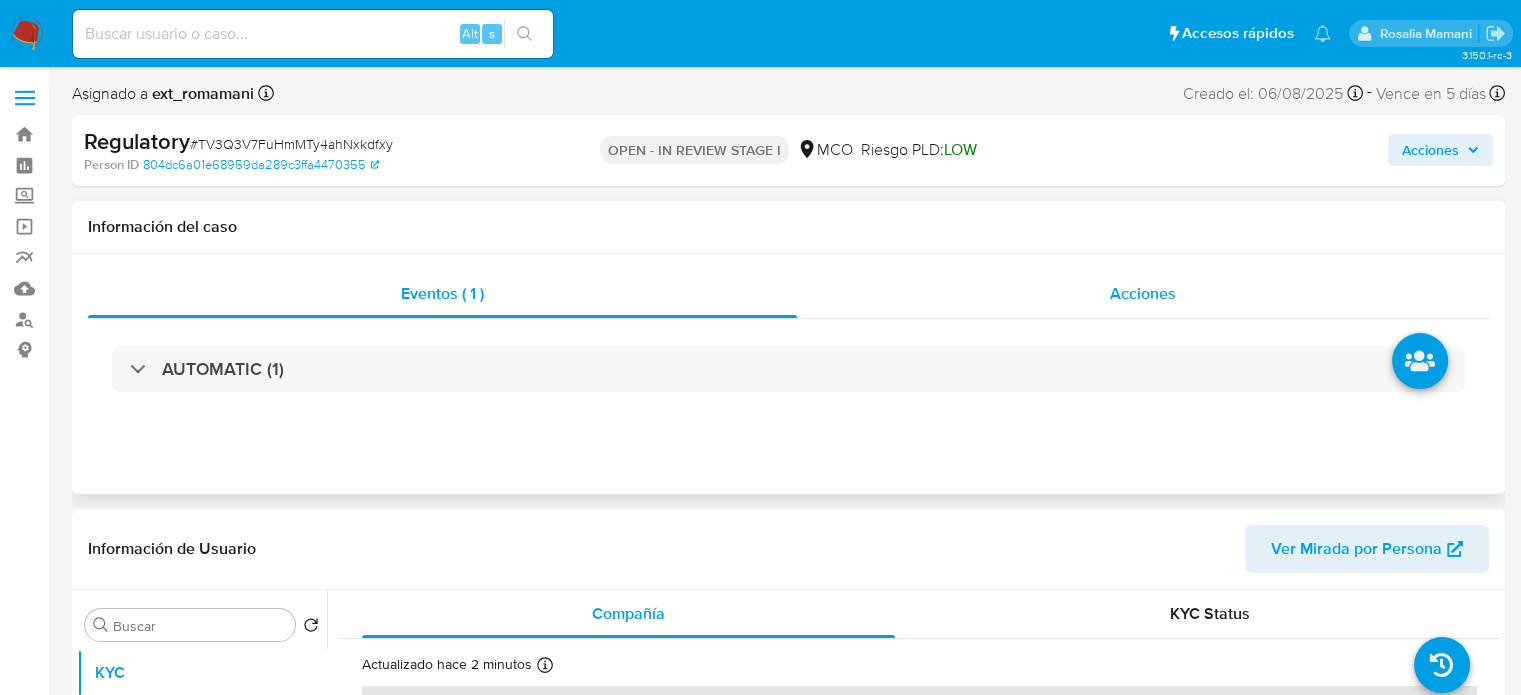 drag, startPoint x: 1093, startPoint y: 293, endPoint x: 1048, endPoint y: 291, distance: 45.044422 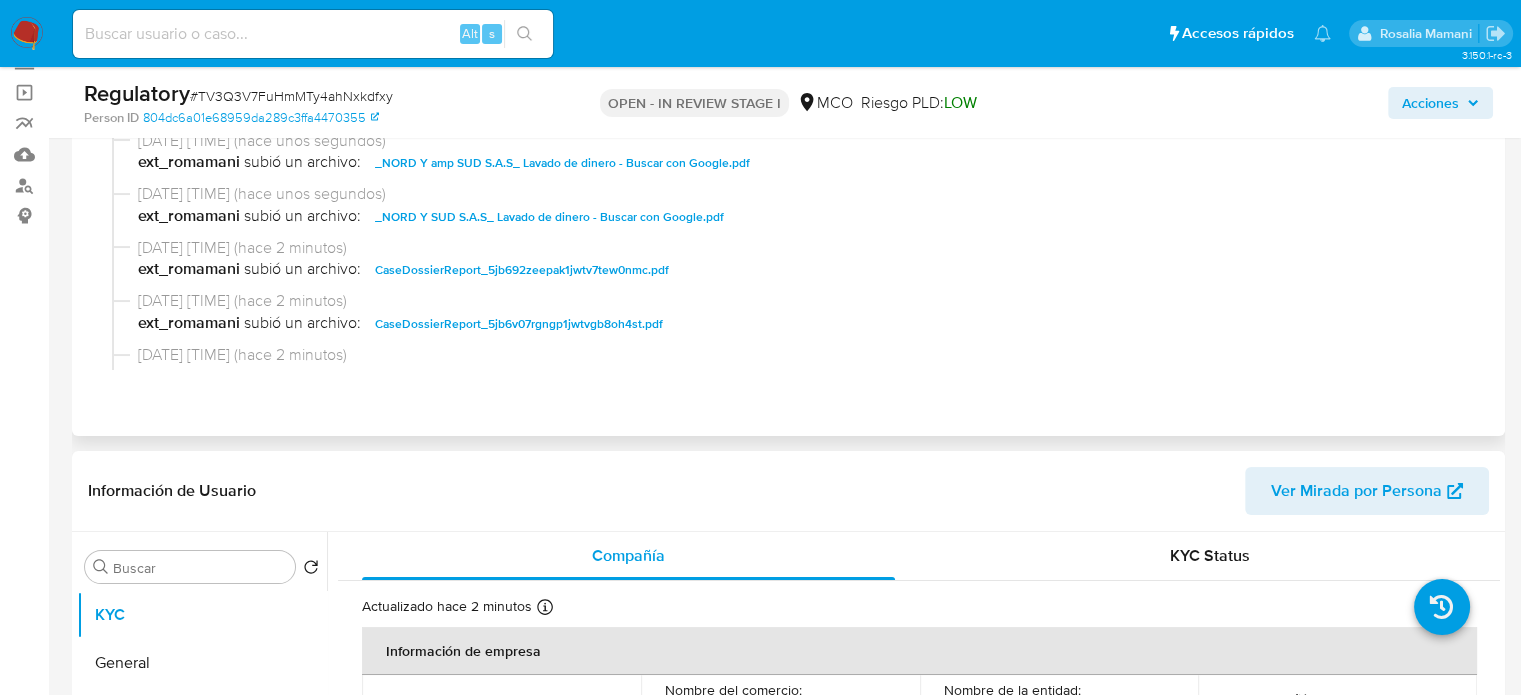 scroll, scrollTop: 100, scrollLeft: 0, axis: vertical 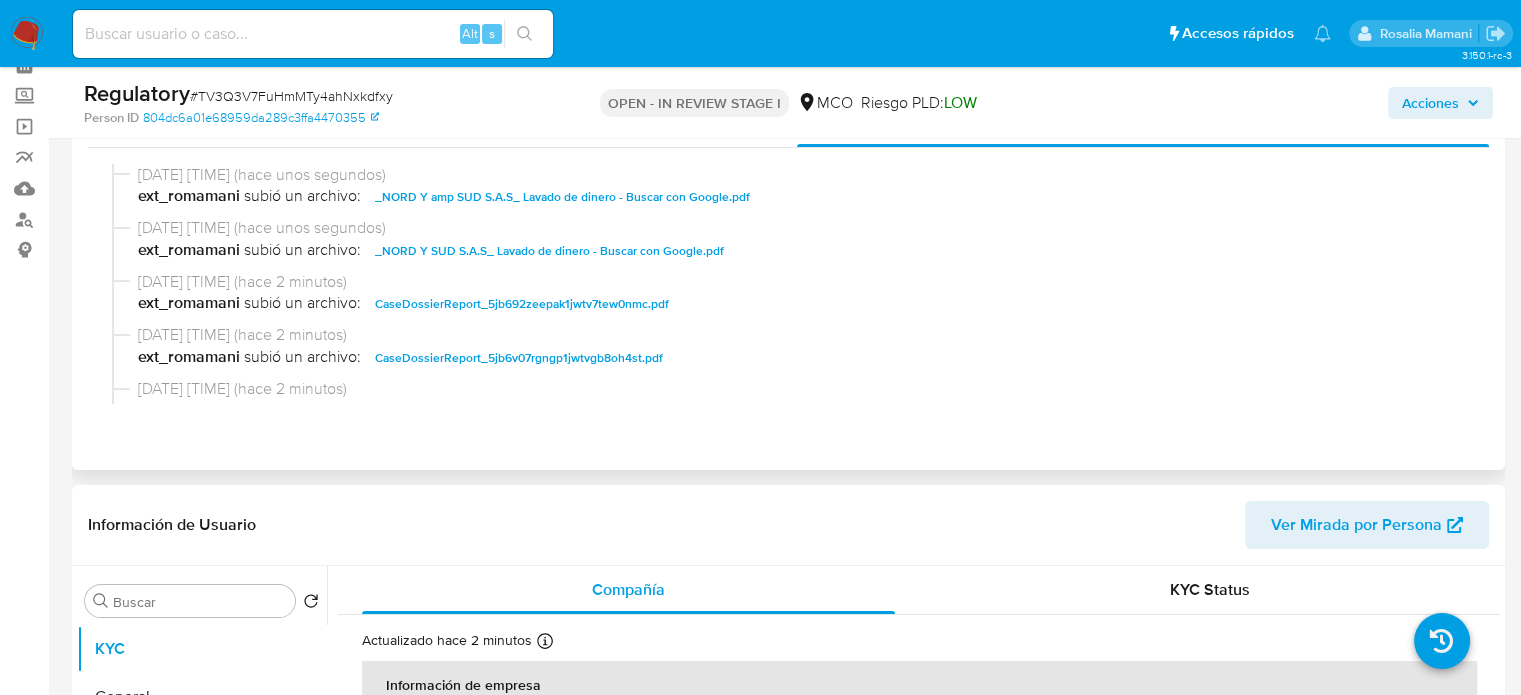 type 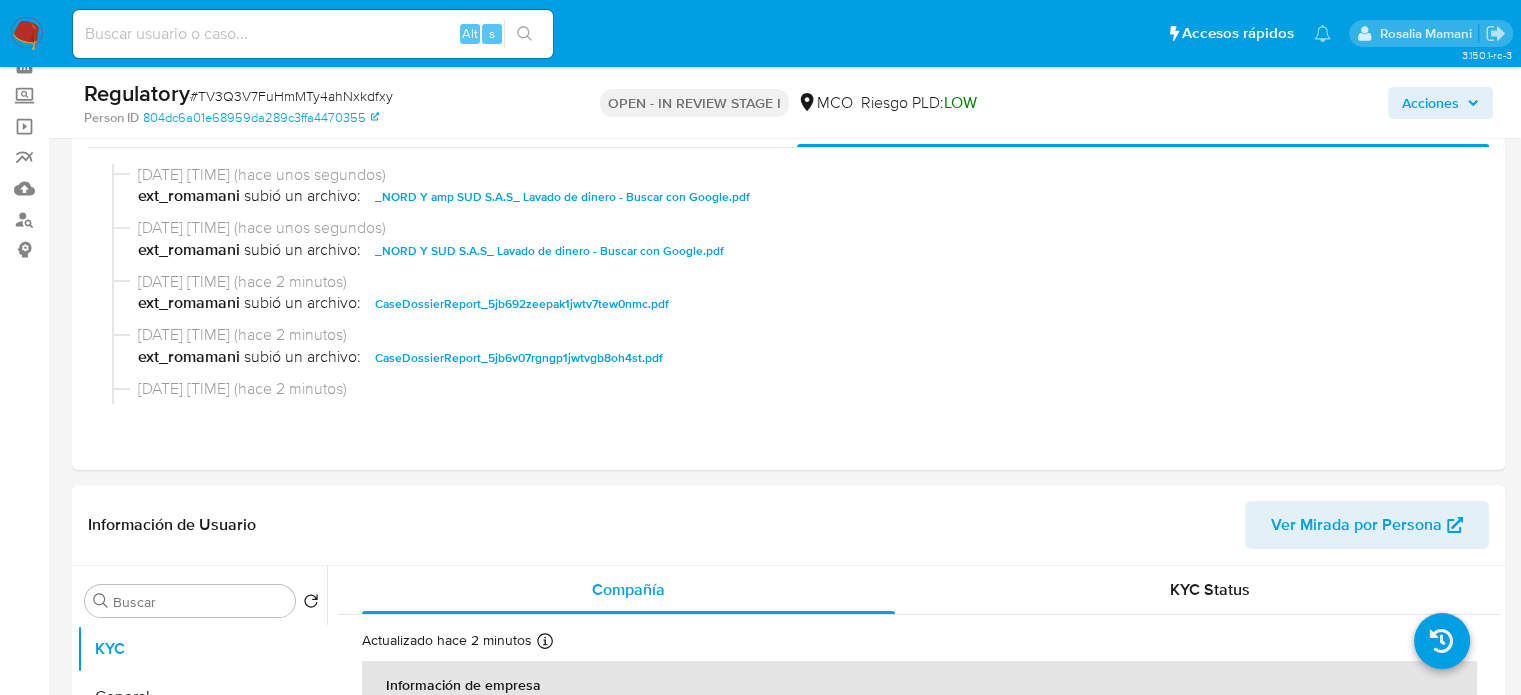 click on "Acciones" at bounding box center [1440, 103] 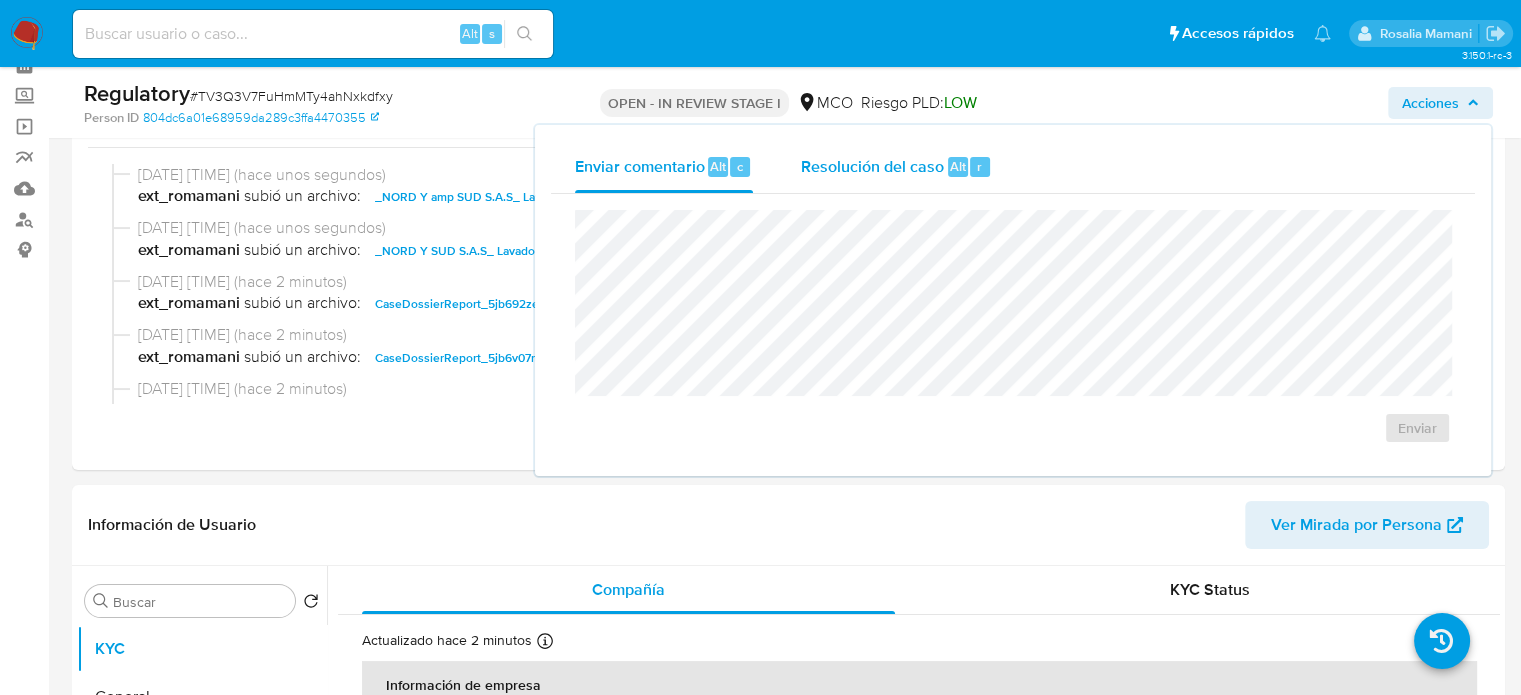 click on "Resolución del caso Alt r" at bounding box center [896, 167] 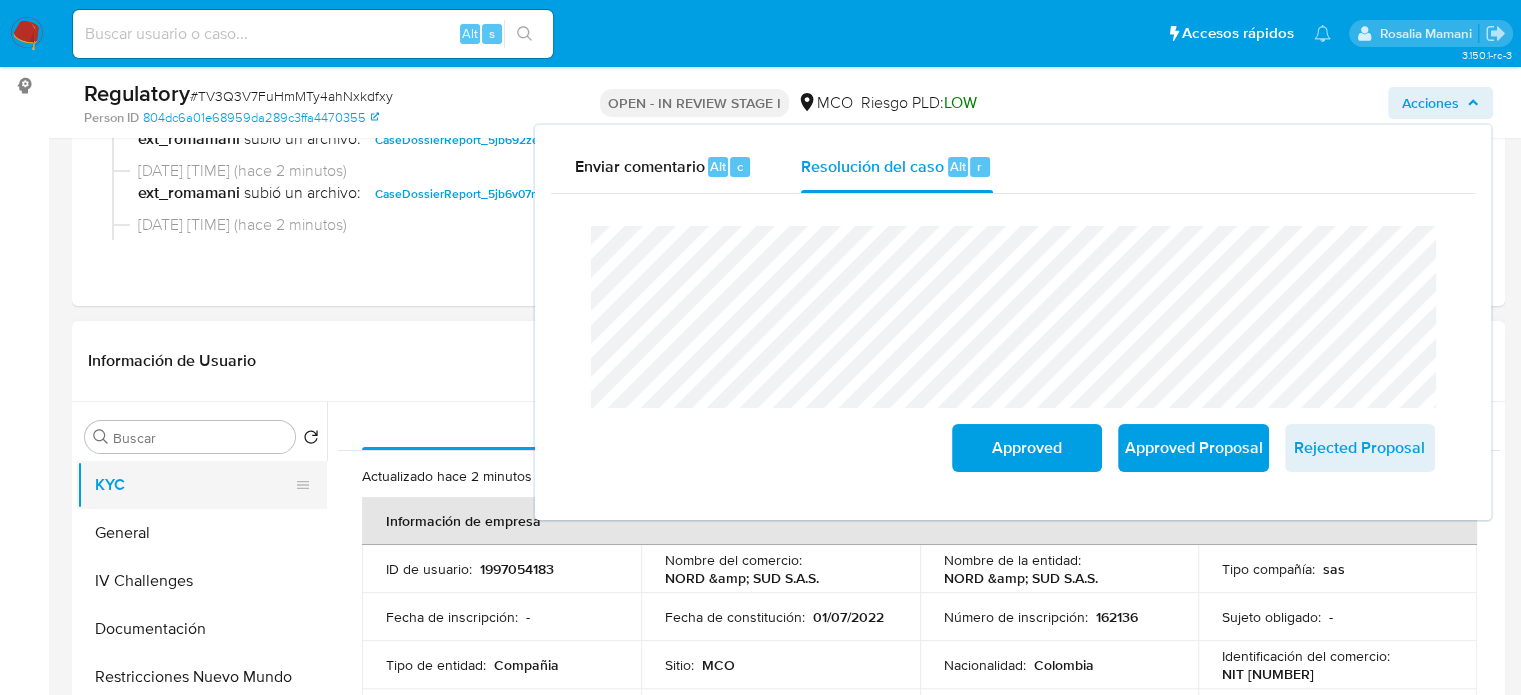 scroll, scrollTop: 300, scrollLeft: 0, axis: vertical 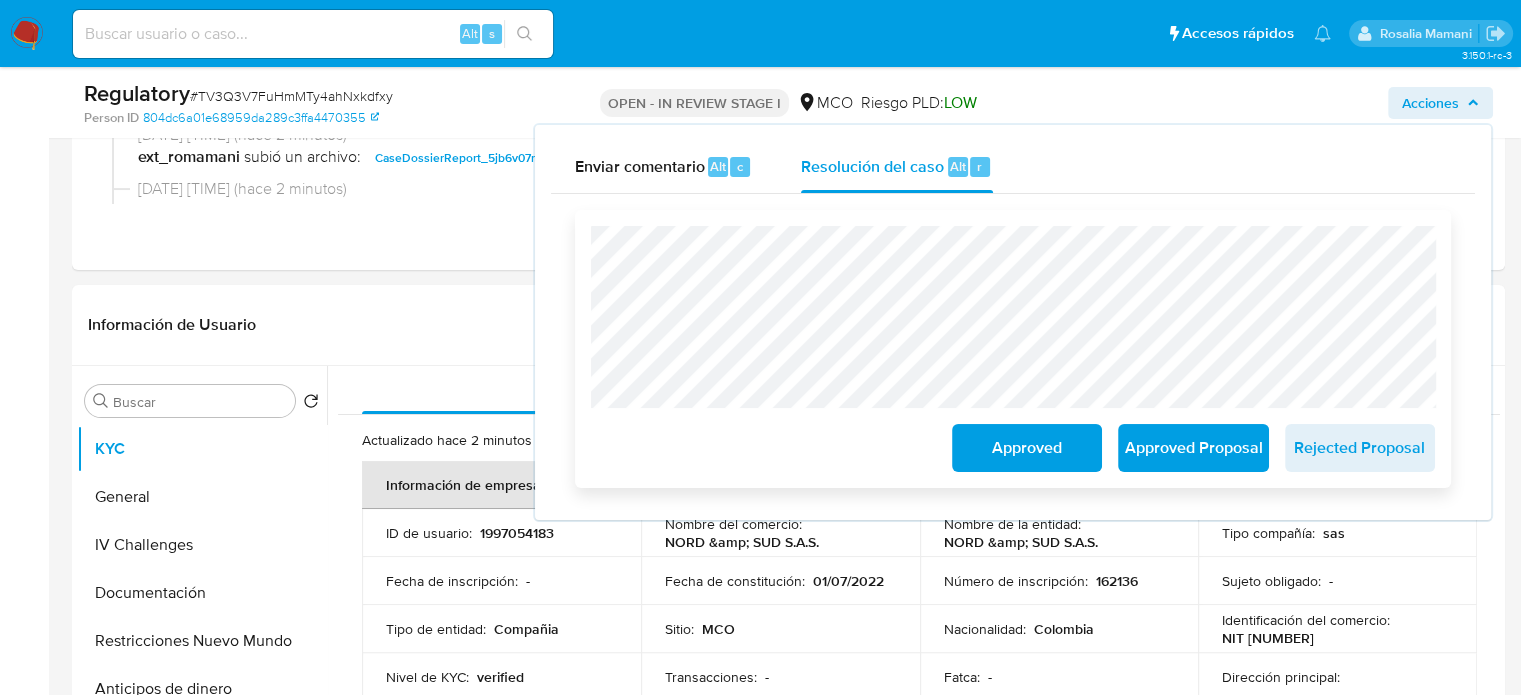 click on "Approved" at bounding box center [1027, 448] 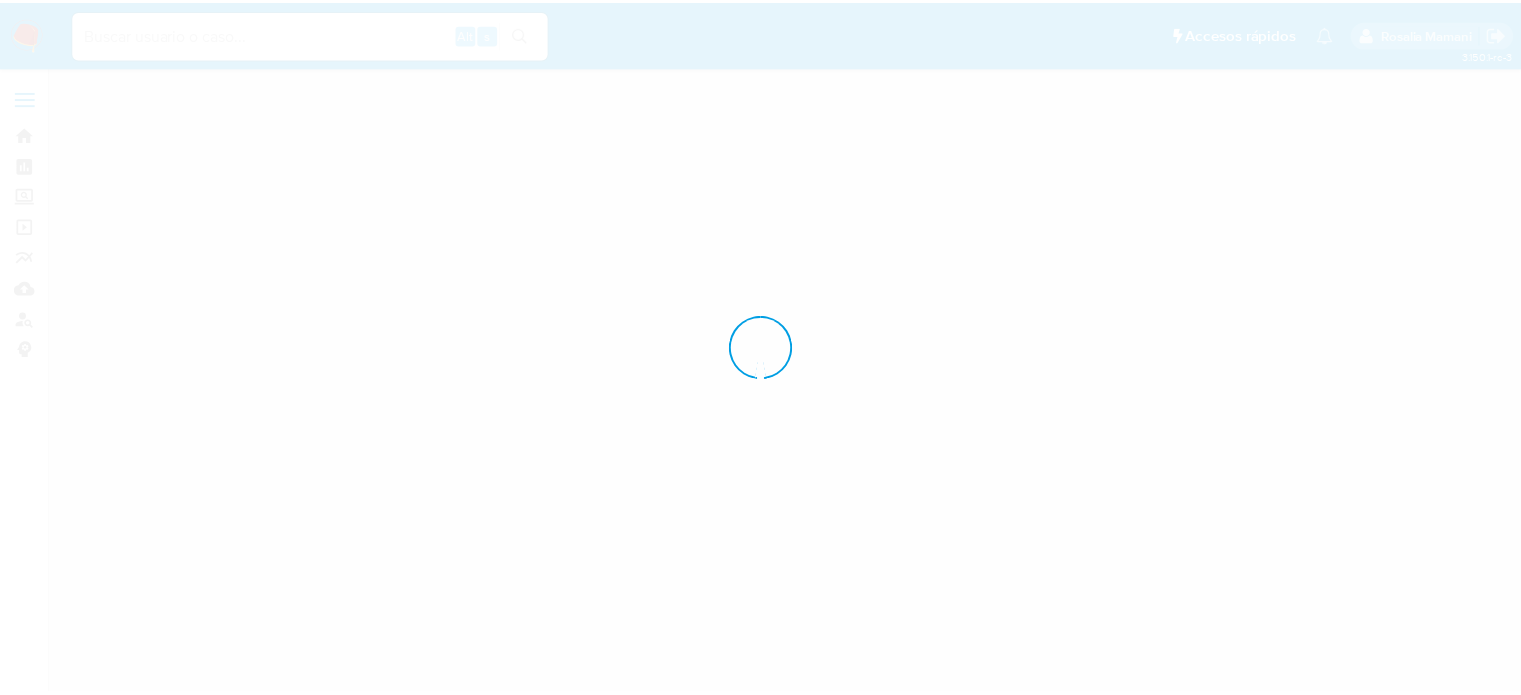 scroll, scrollTop: 0, scrollLeft: 0, axis: both 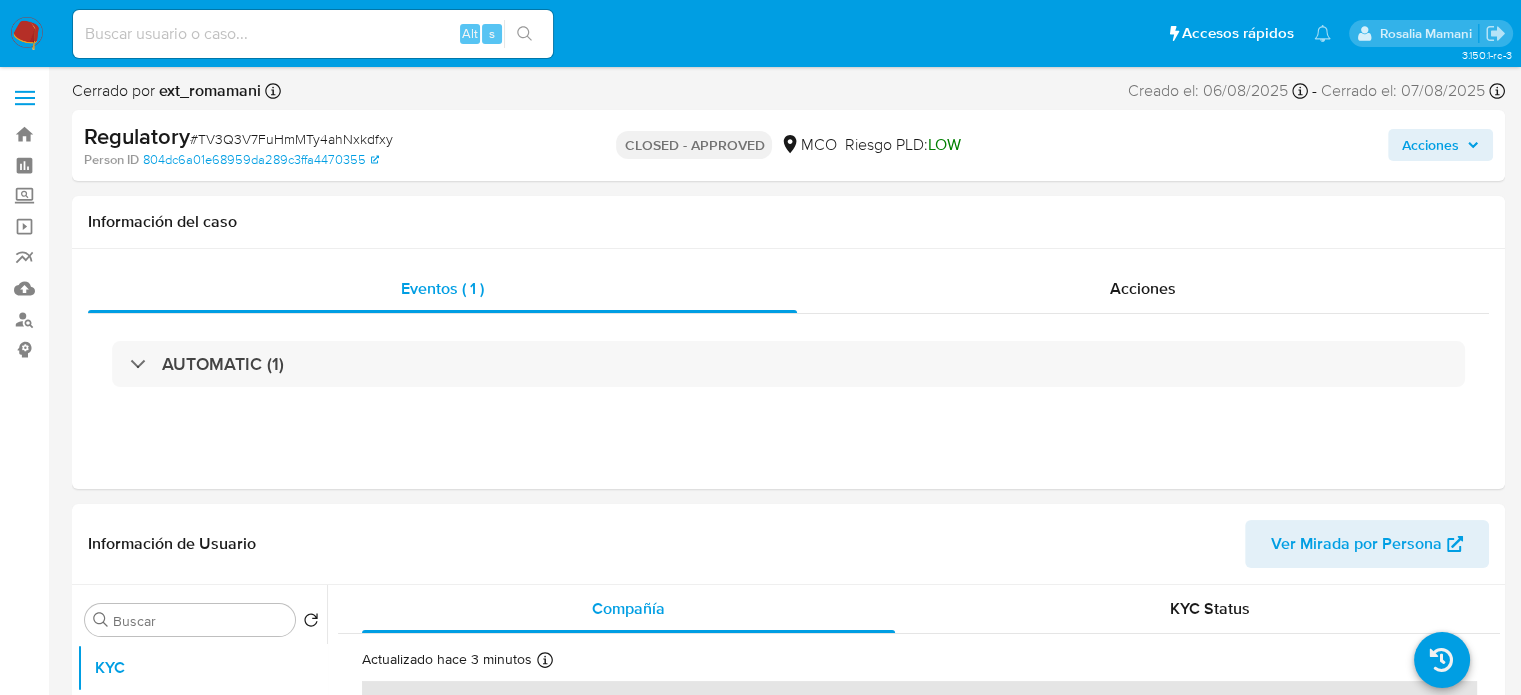select on "10" 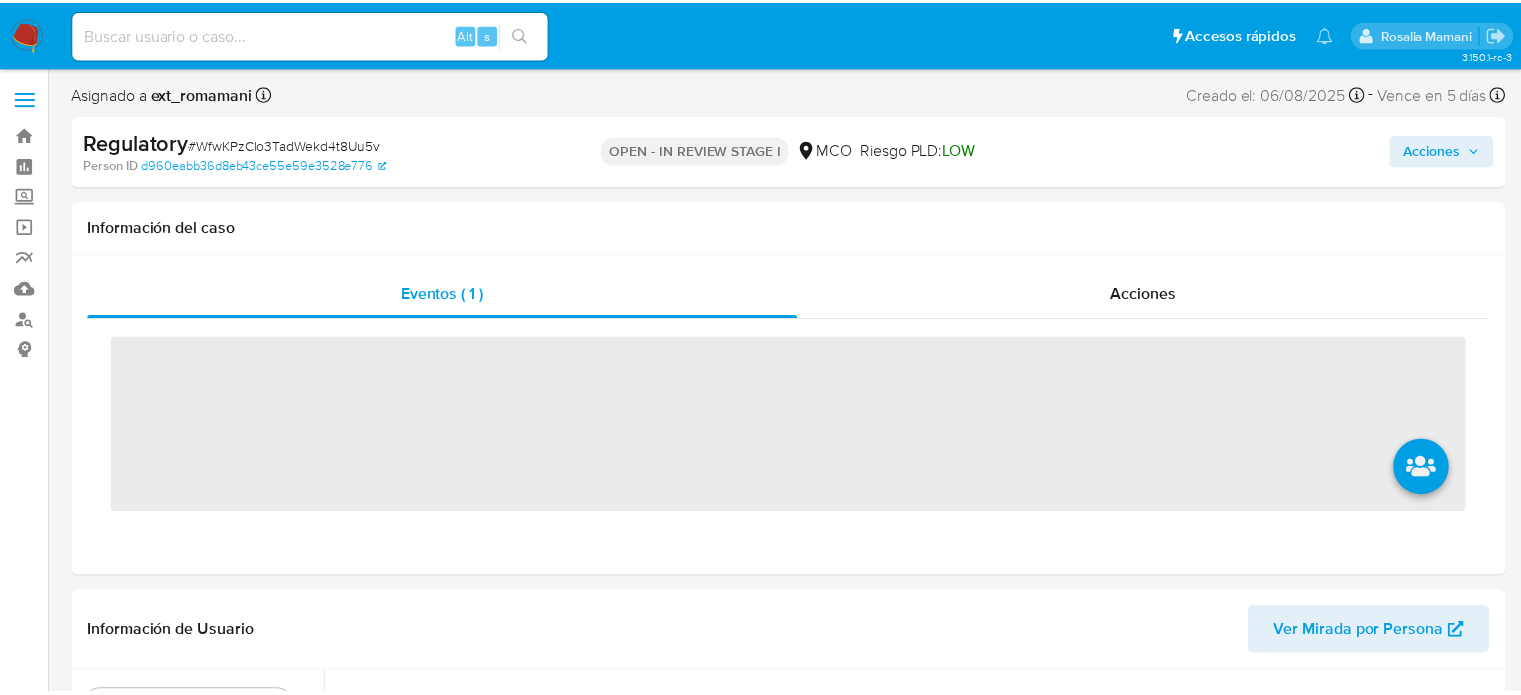 scroll, scrollTop: 0, scrollLeft: 0, axis: both 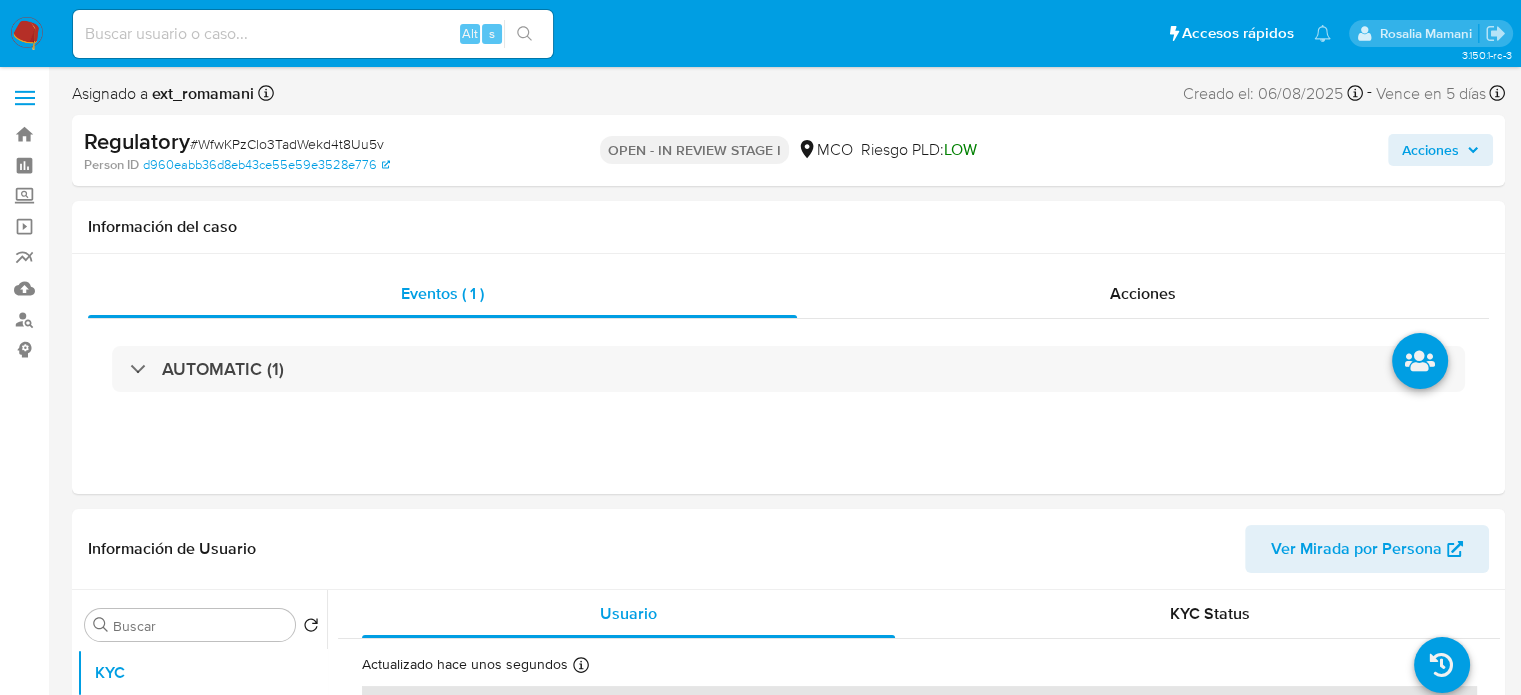 select on "10" 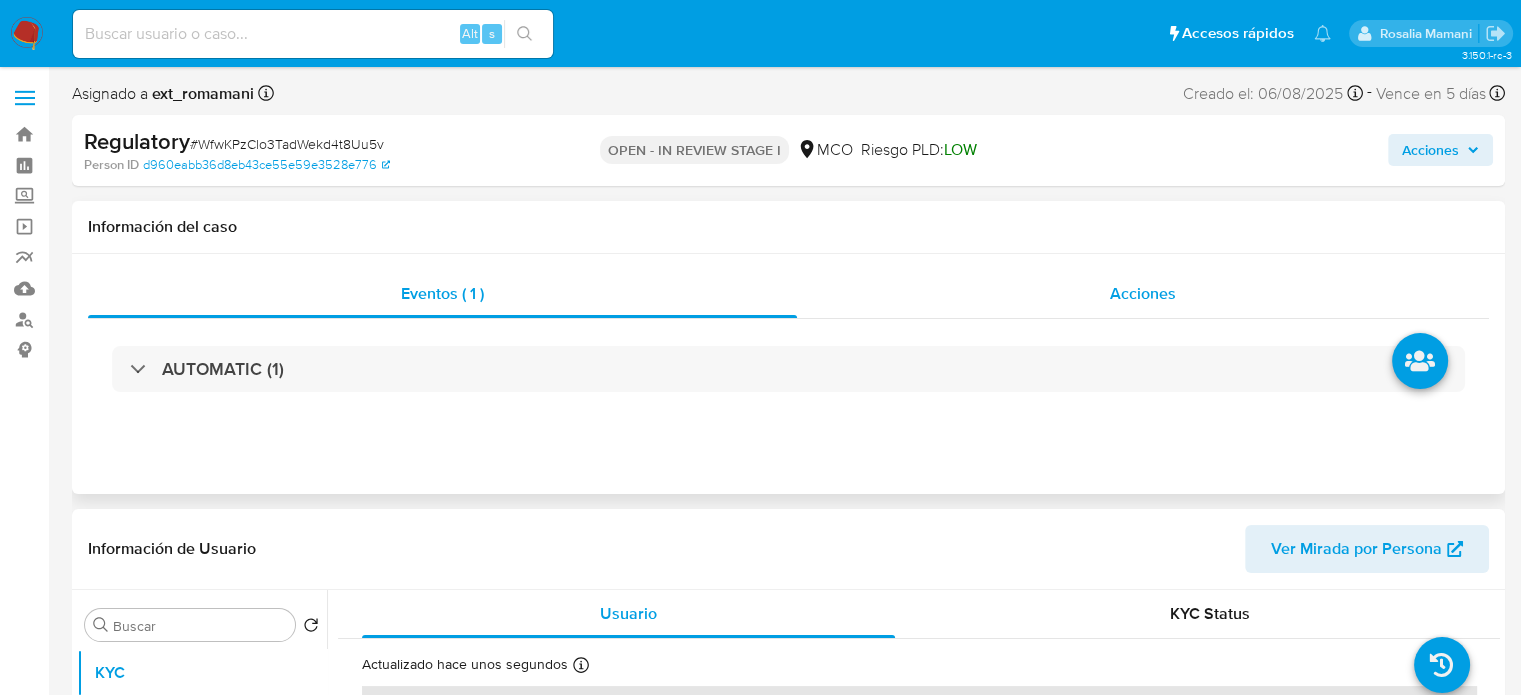 click on "Acciones" at bounding box center [1143, 294] 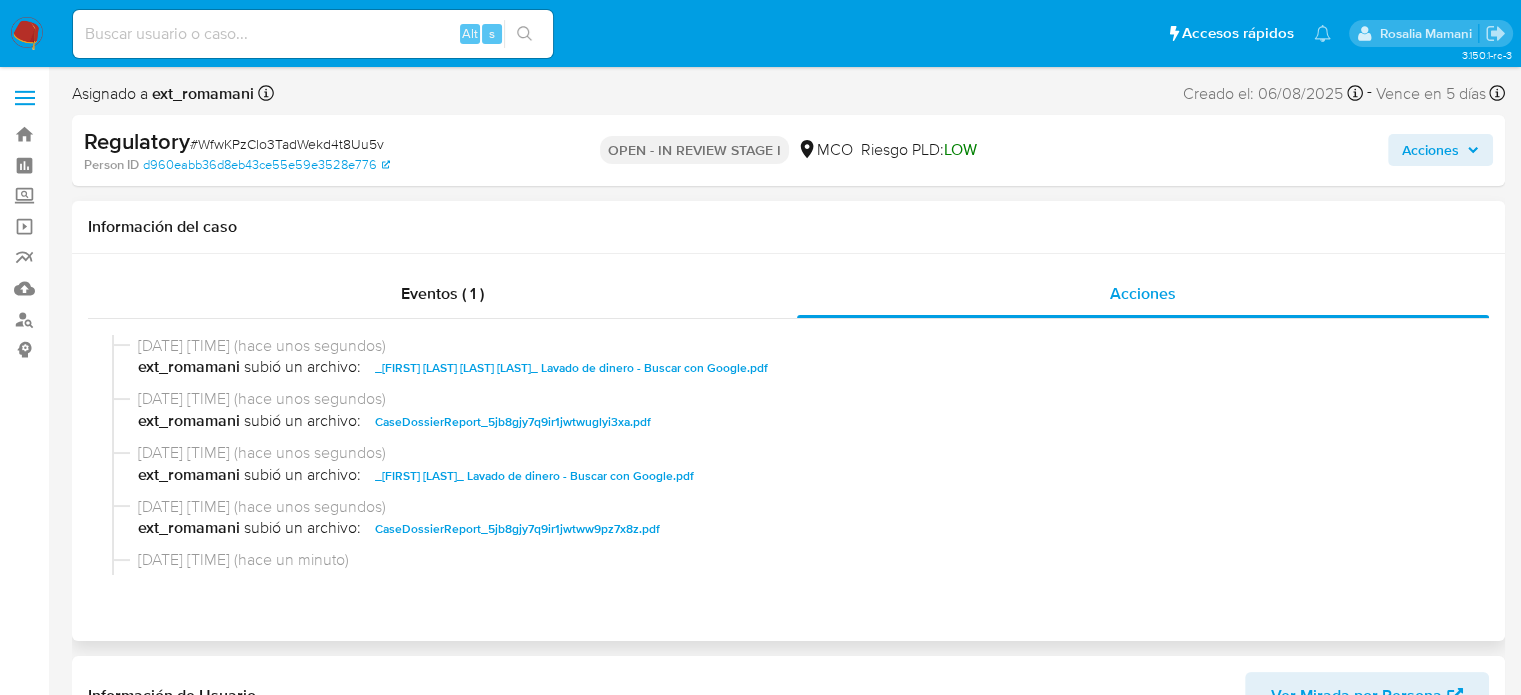 type 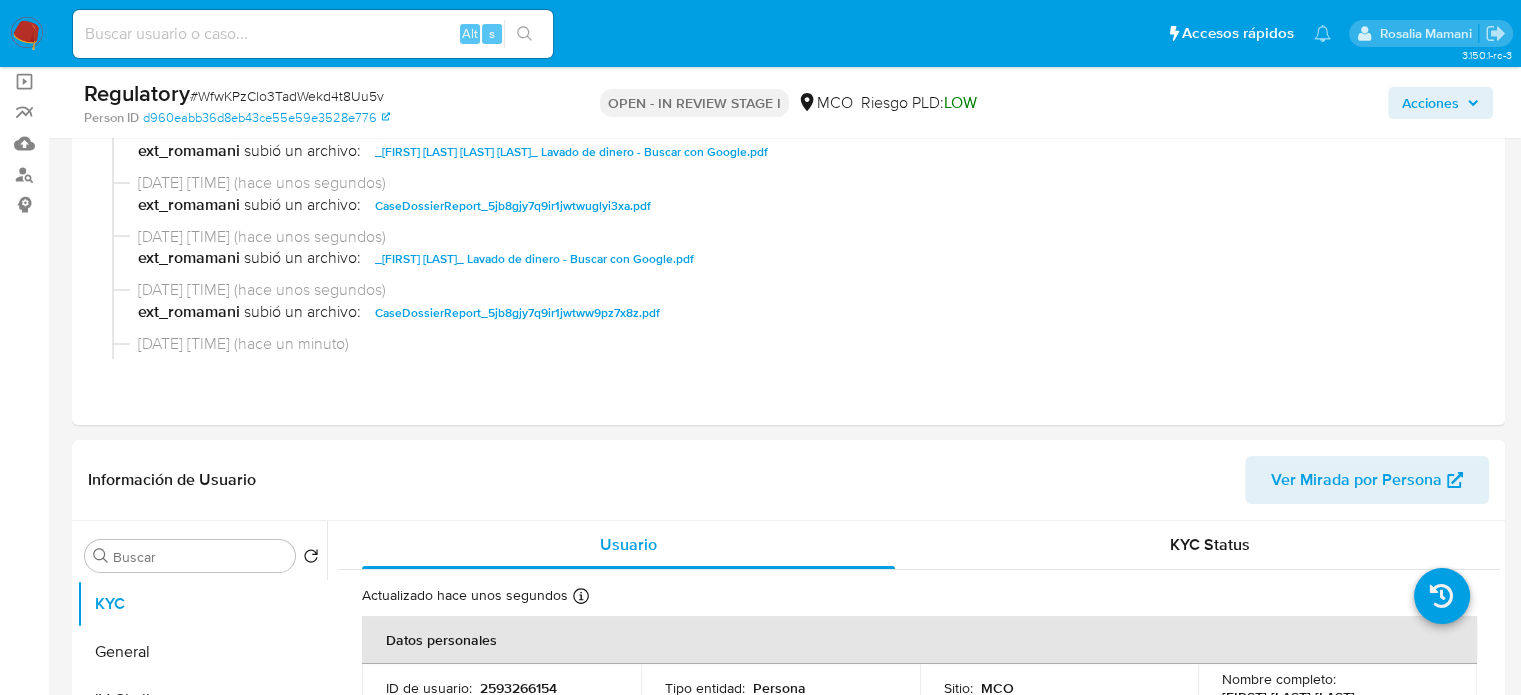 scroll, scrollTop: 300, scrollLeft: 0, axis: vertical 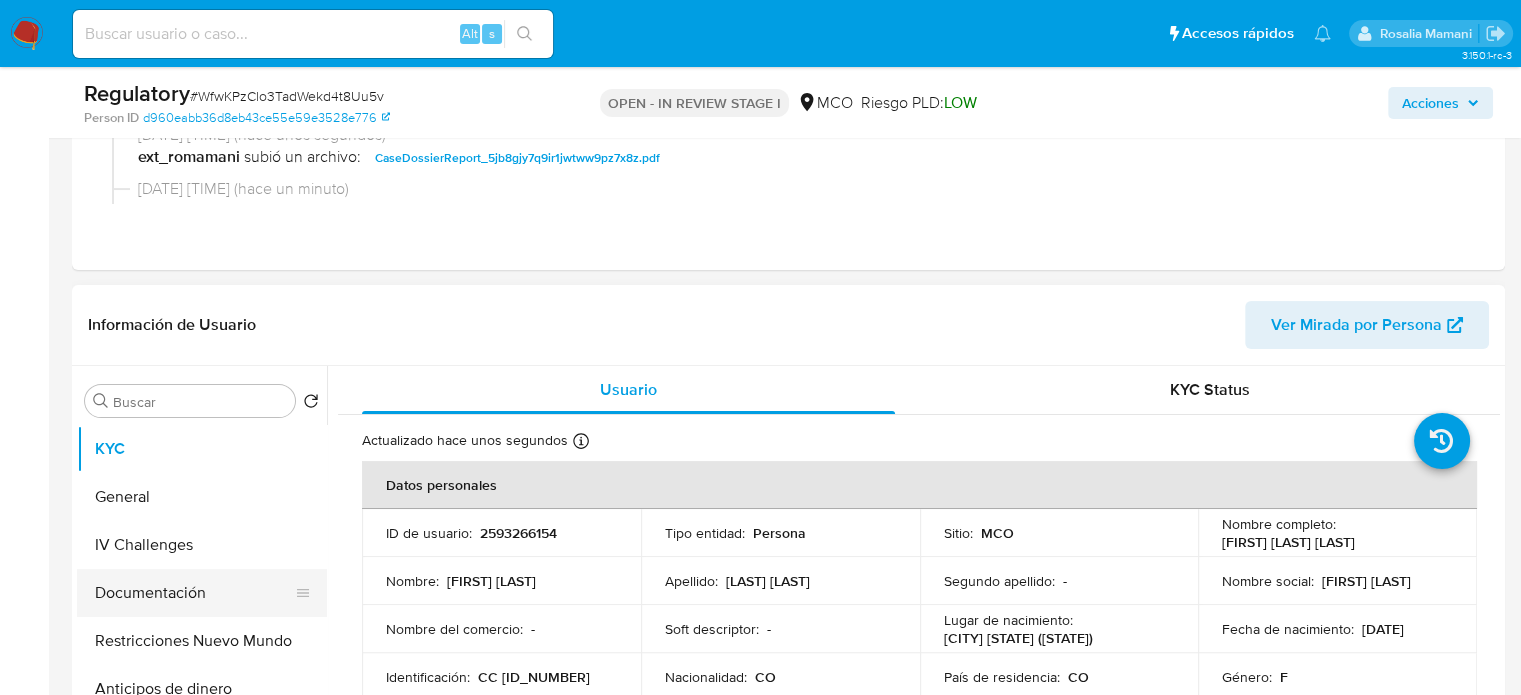 click on "Documentación" at bounding box center [194, 593] 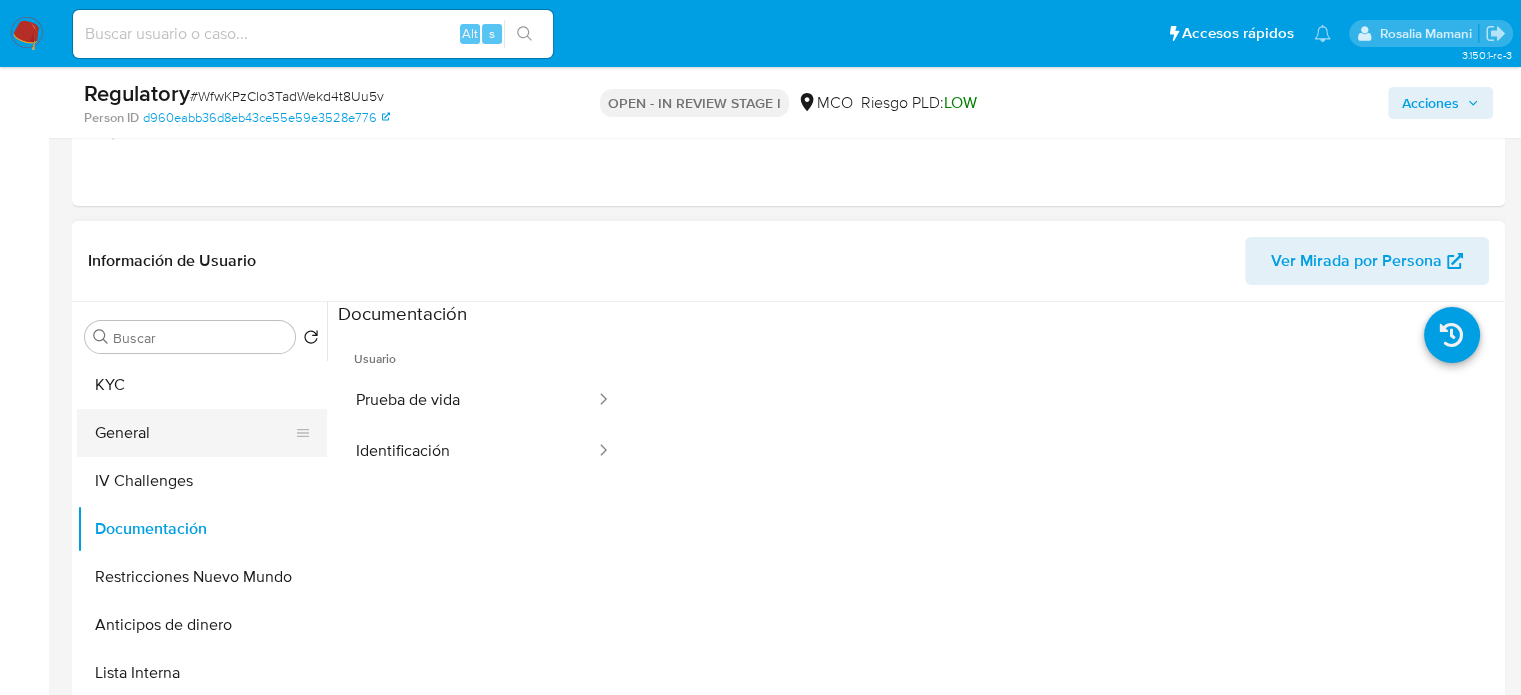 scroll, scrollTop: 400, scrollLeft: 0, axis: vertical 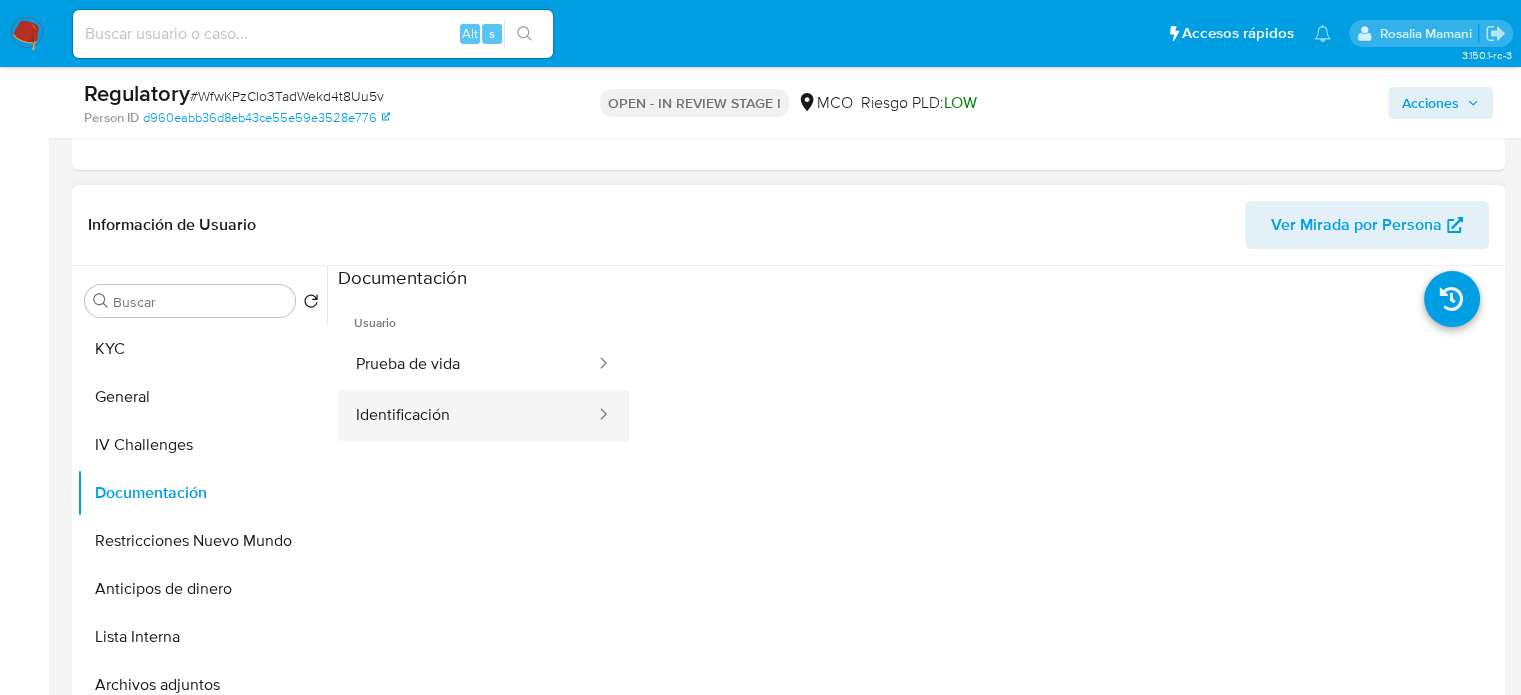 click on "Identificación" at bounding box center [467, 415] 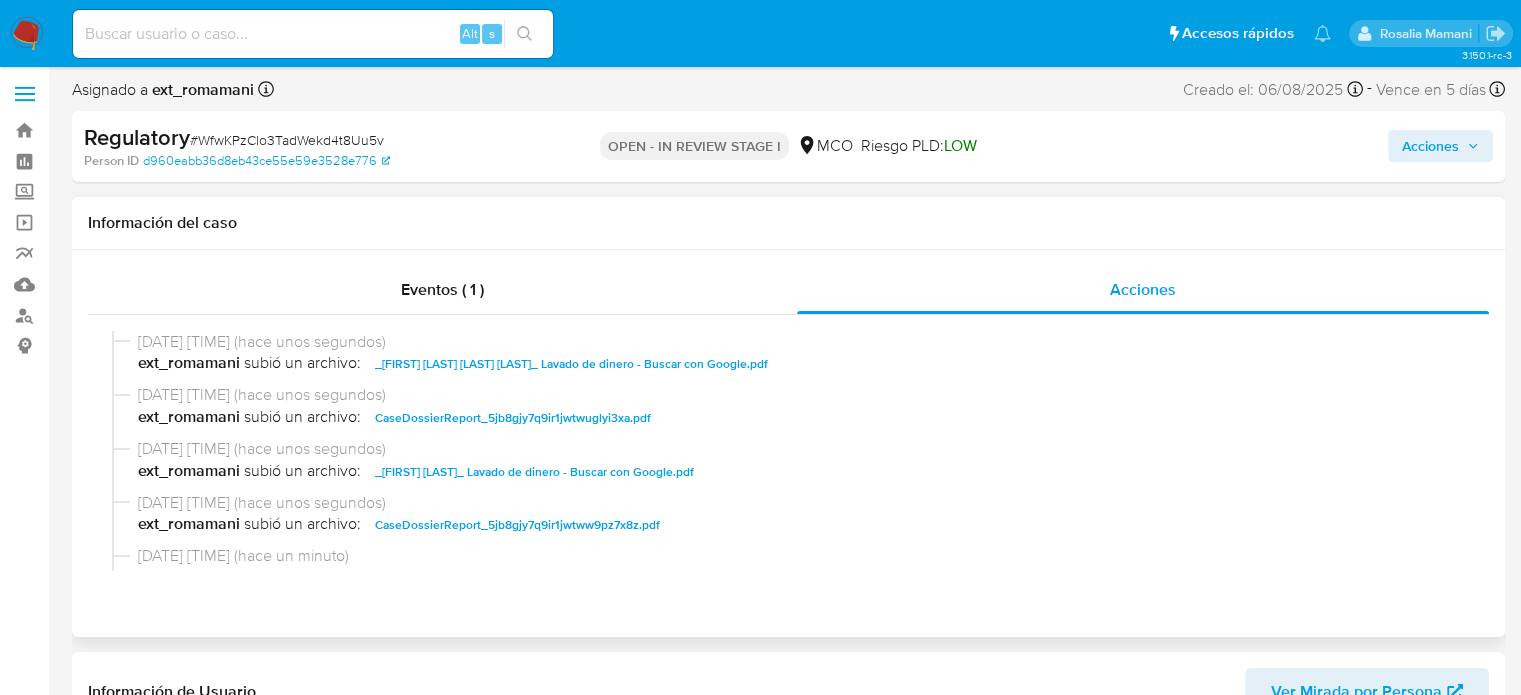scroll, scrollTop: 0, scrollLeft: 0, axis: both 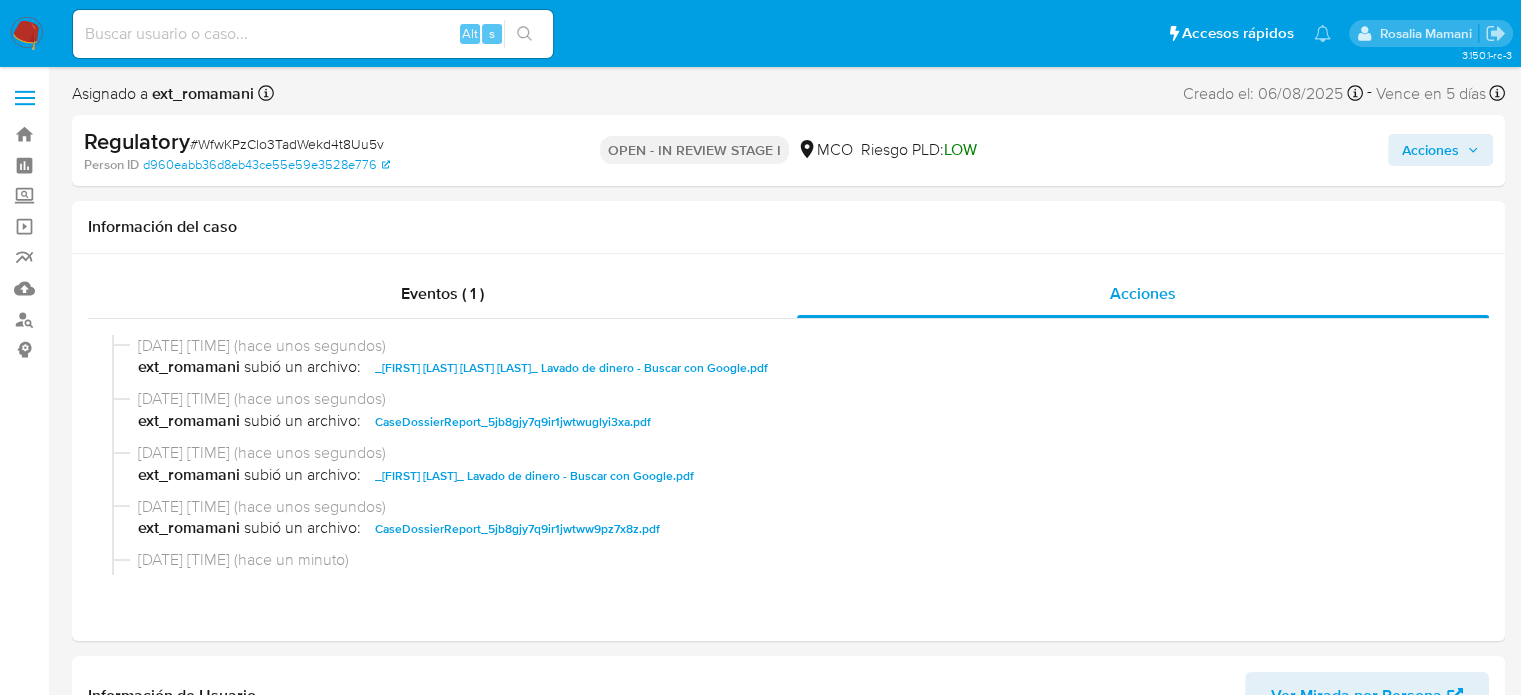 click on "Acciones" at bounding box center (1430, 150) 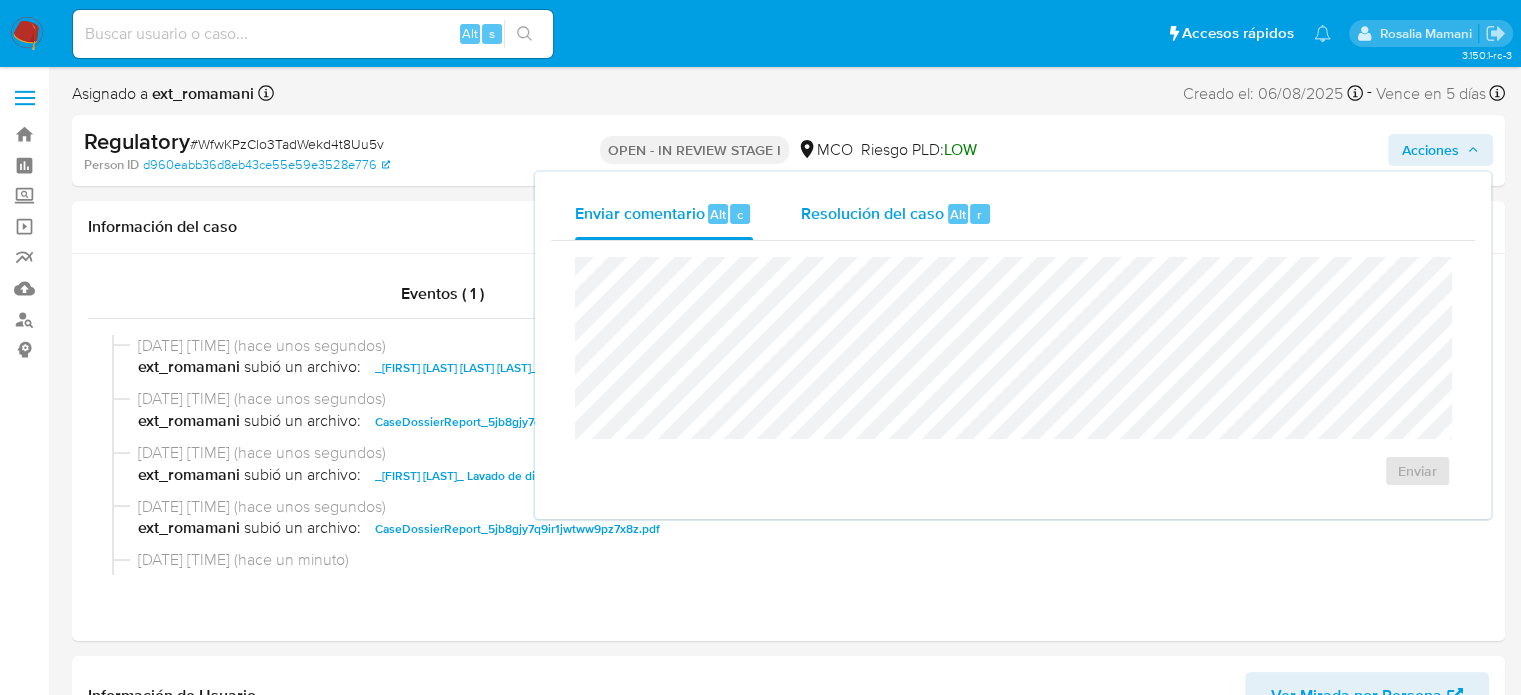 click on "Resolución del caso" at bounding box center (872, 213) 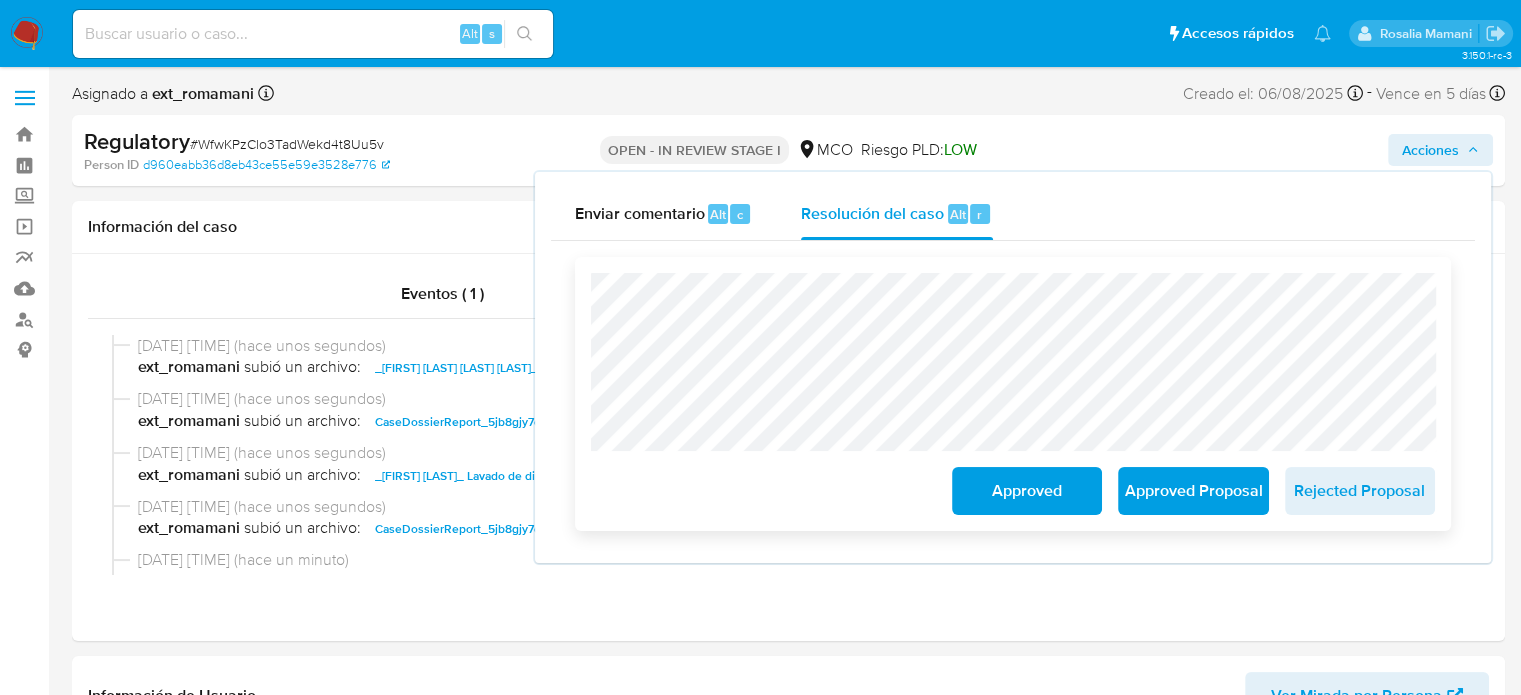 click on "Approved" at bounding box center (1027, 491) 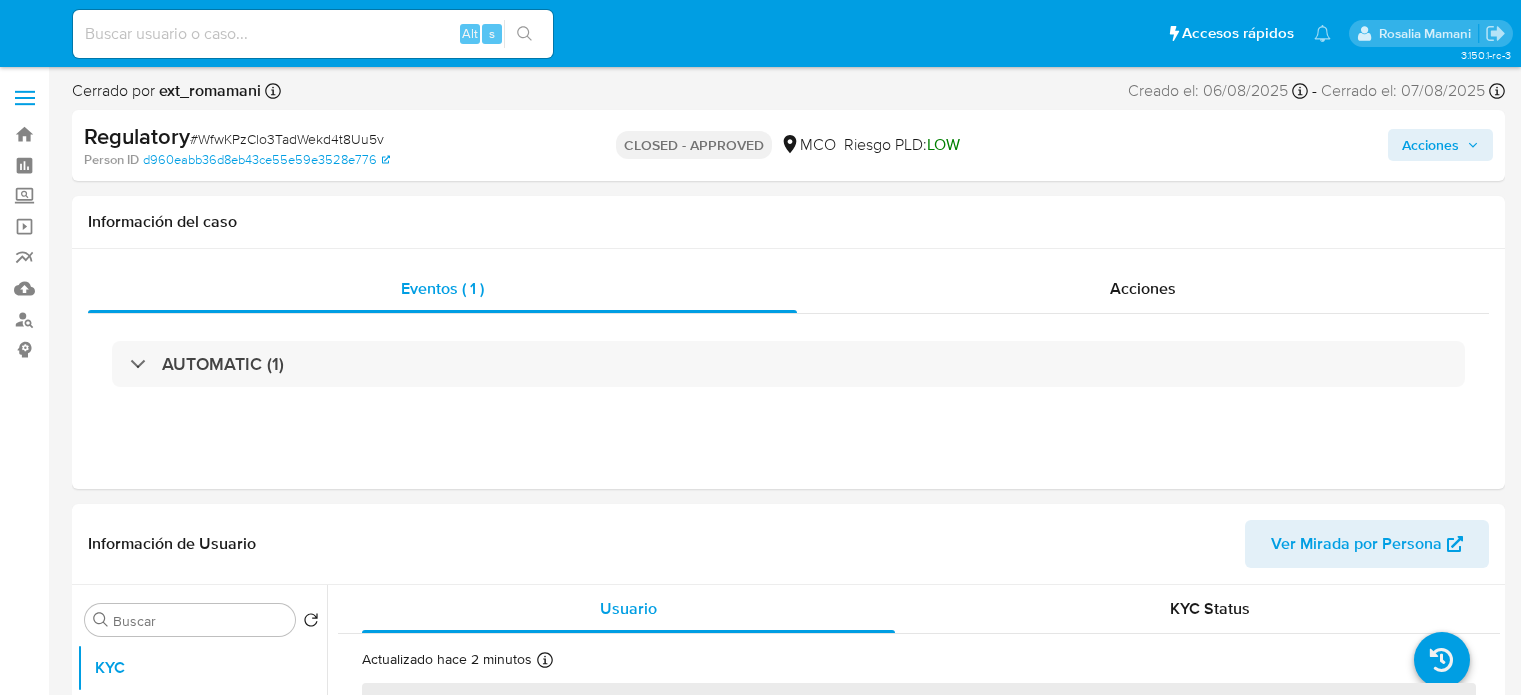 select on "10" 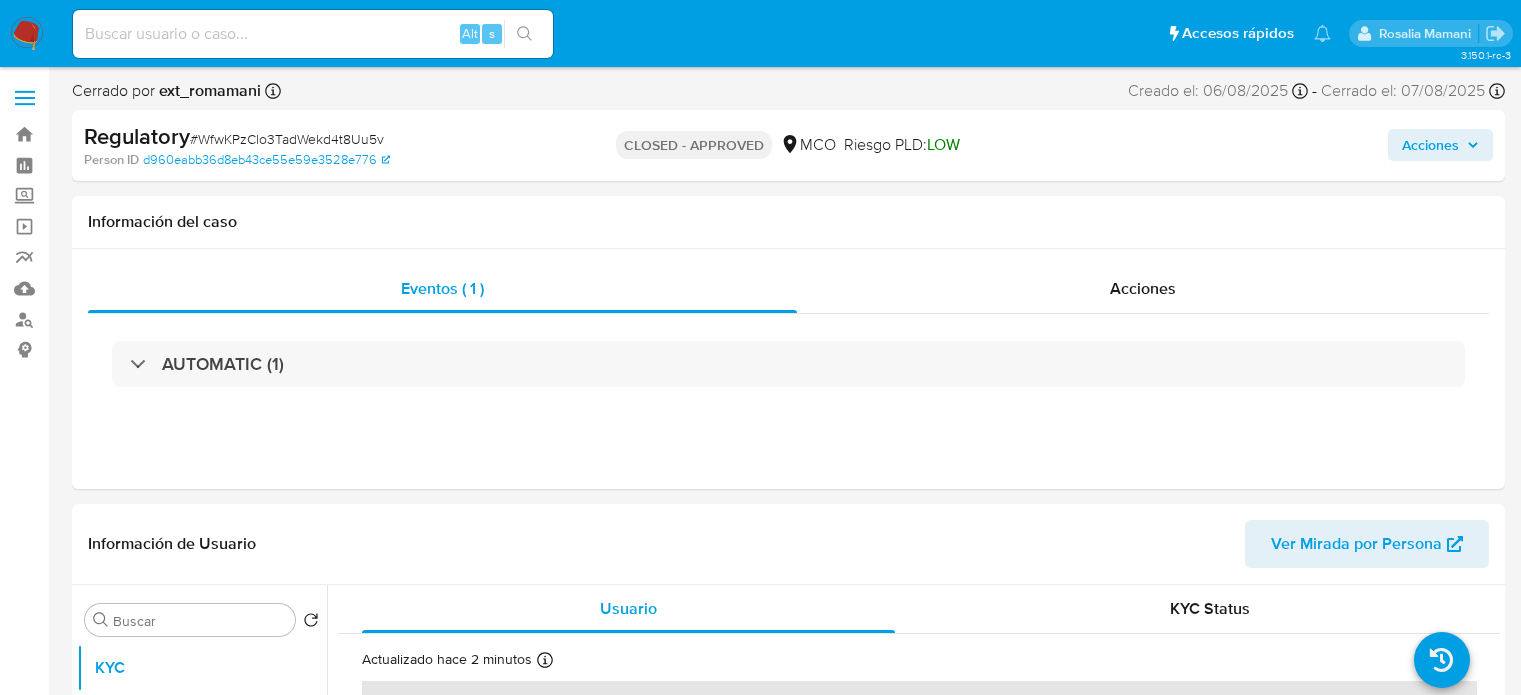 scroll, scrollTop: 0, scrollLeft: 0, axis: both 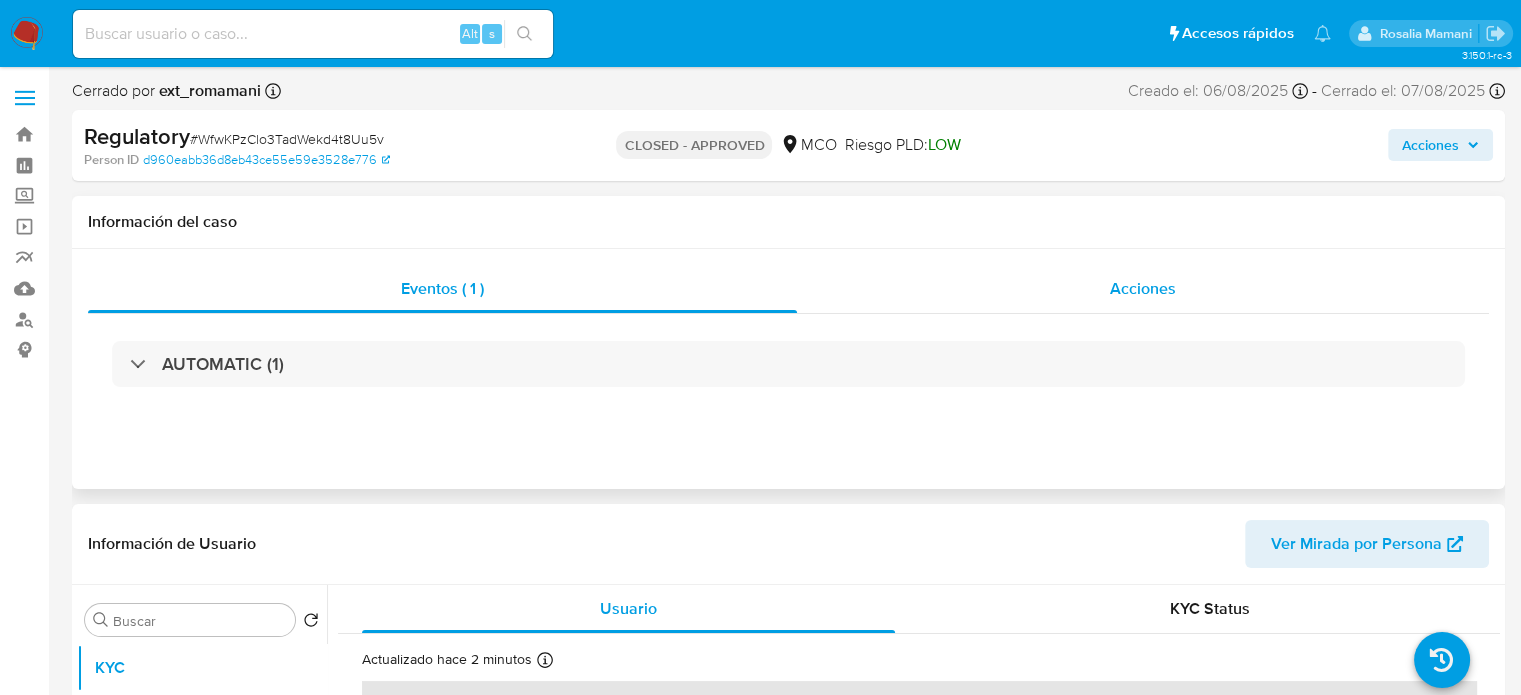 click on "Acciones" at bounding box center (1143, 289) 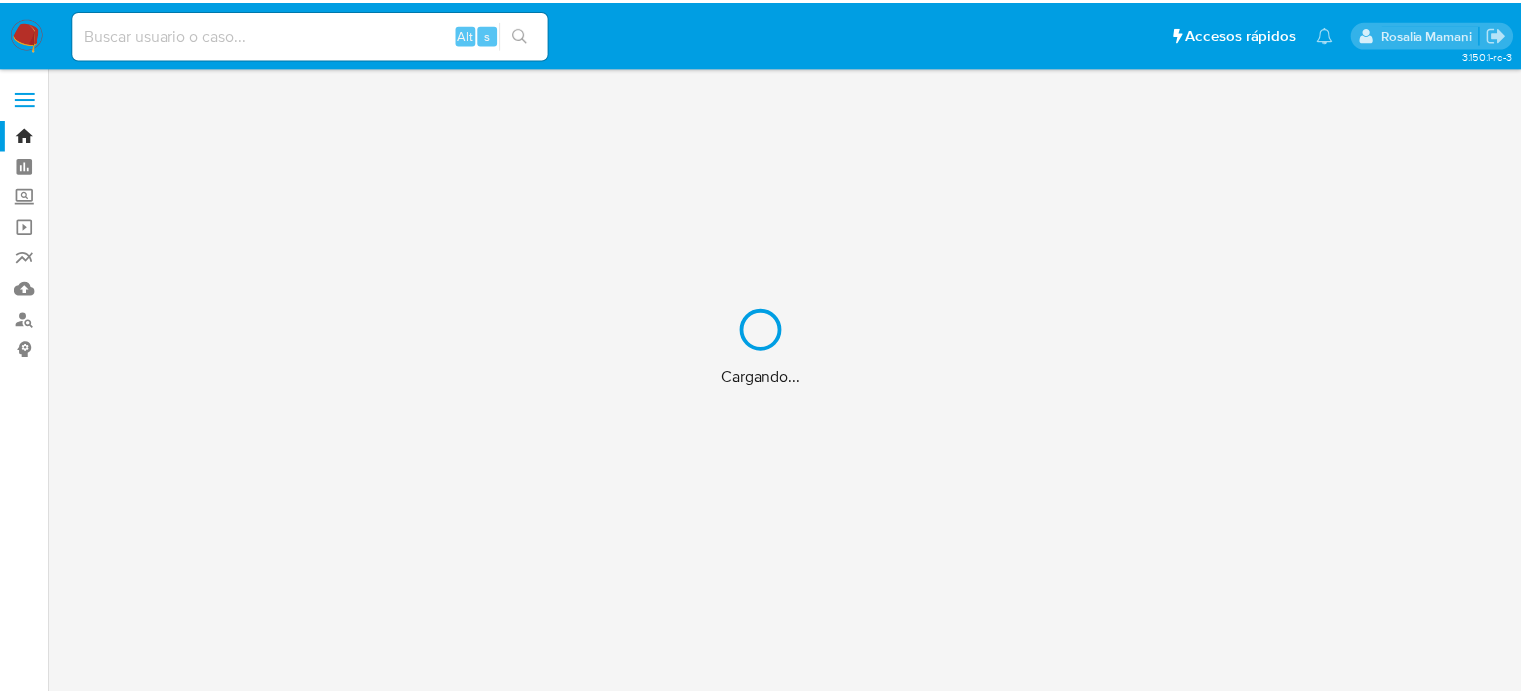 scroll, scrollTop: 0, scrollLeft: 0, axis: both 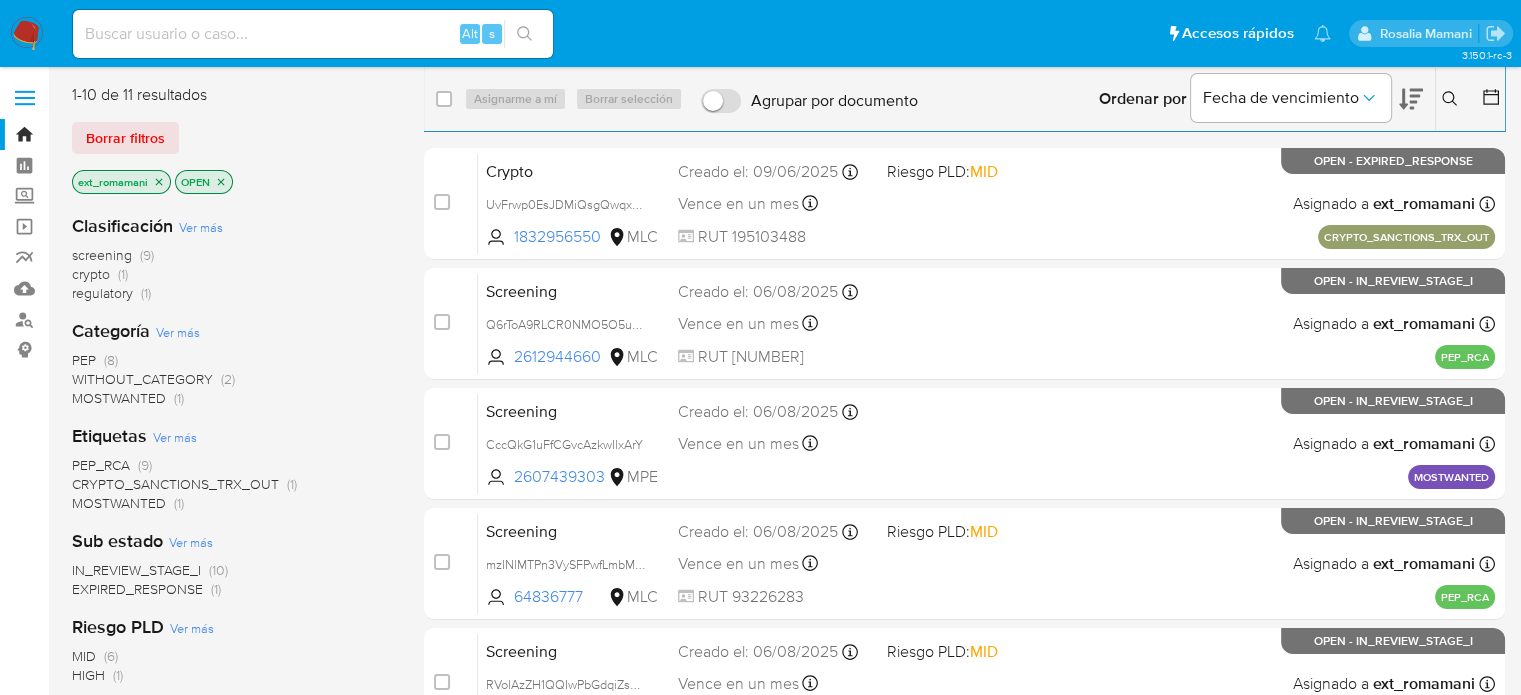 click at bounding box center [27, 34] 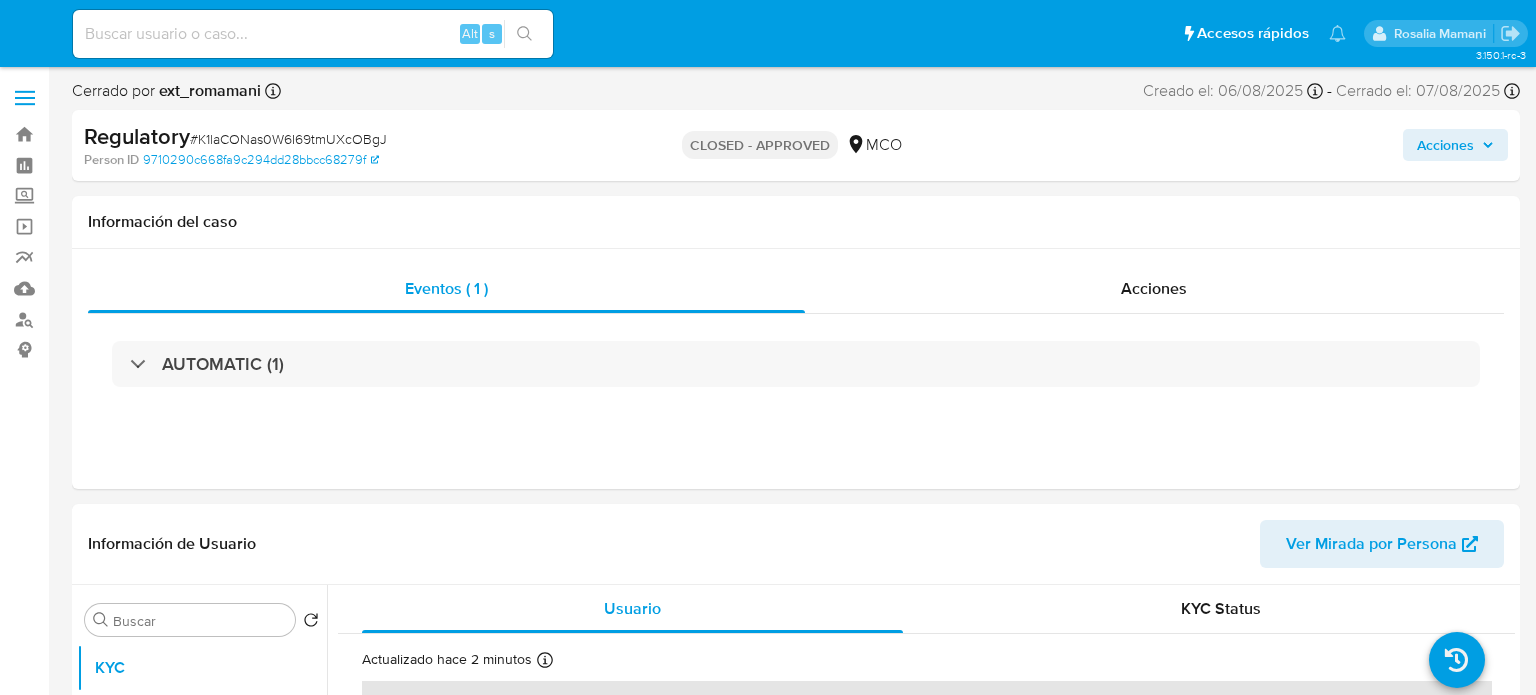 select on "10" 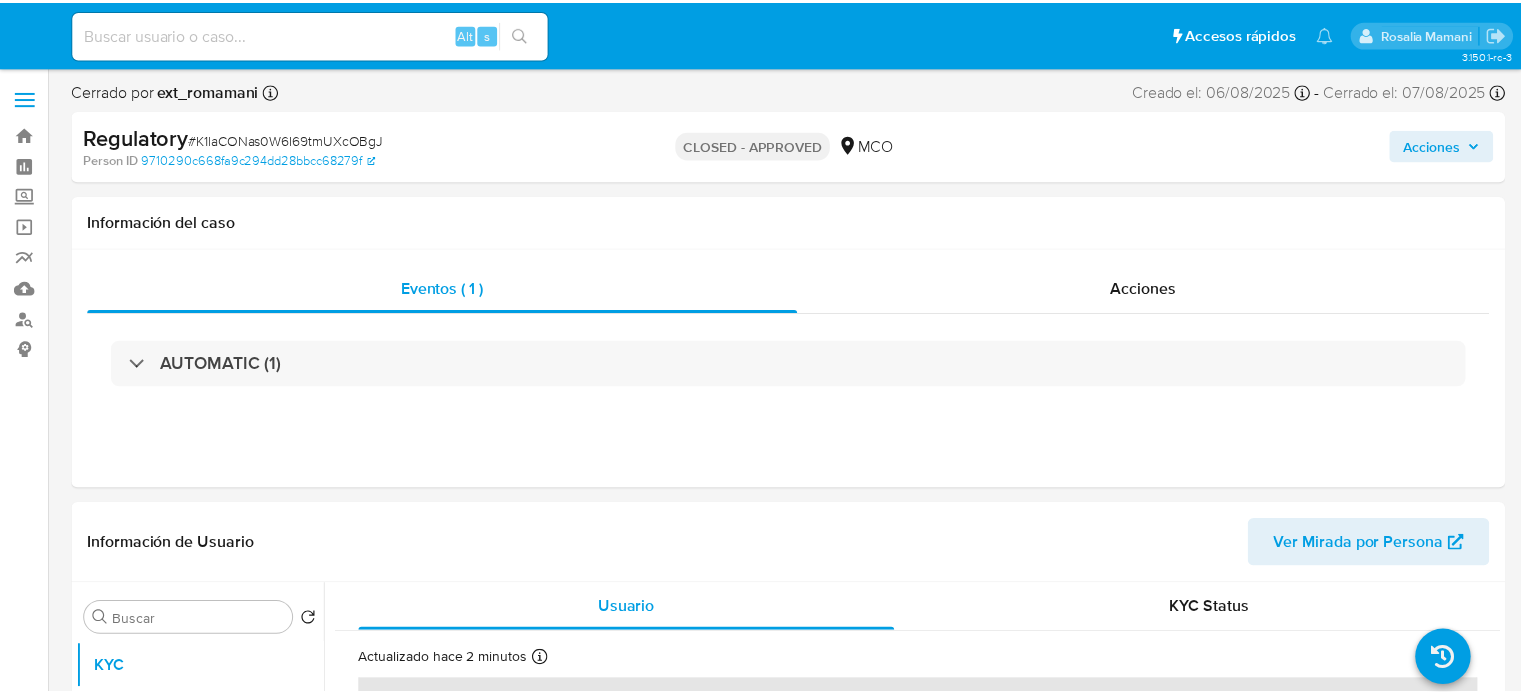 scroll, scrollTop: 0, scrollLeft: 0, axis: both 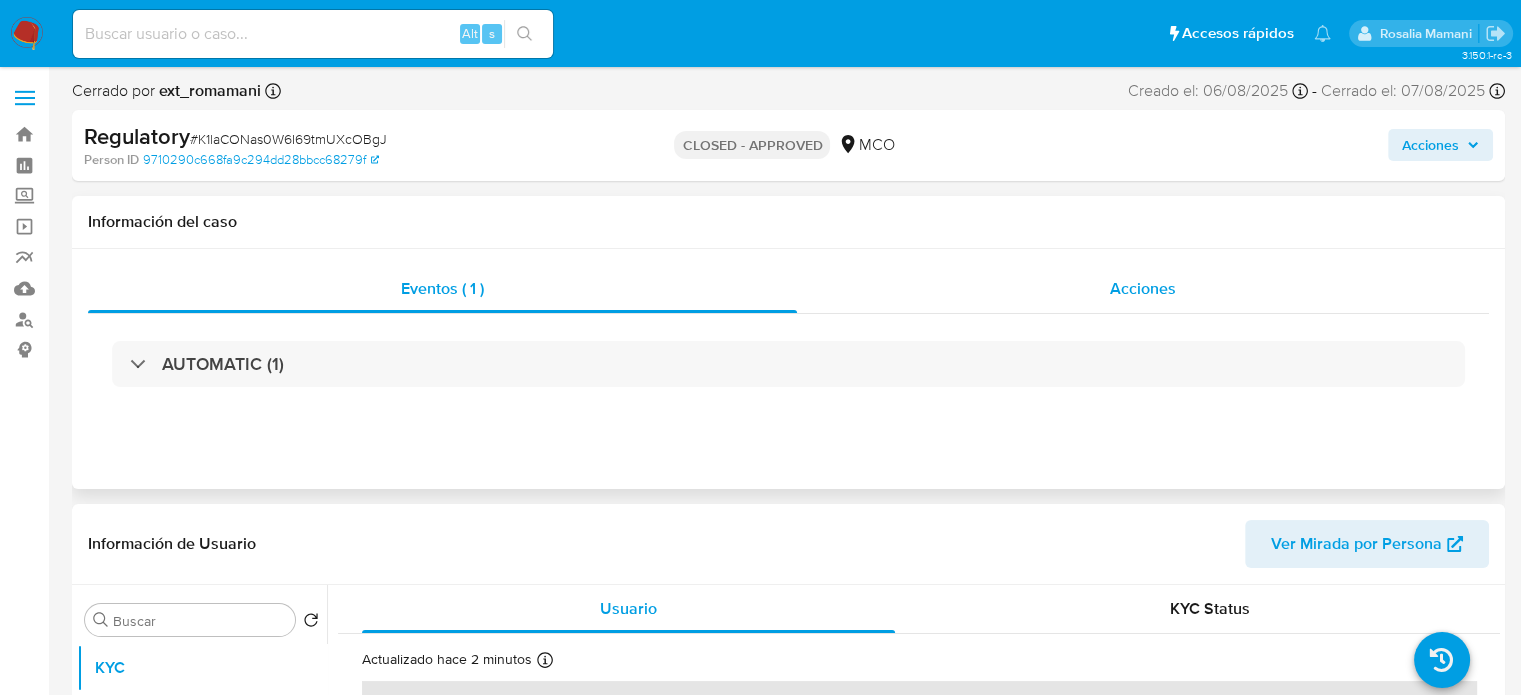 click on "Acciones" at bounding box center (1143, 289) 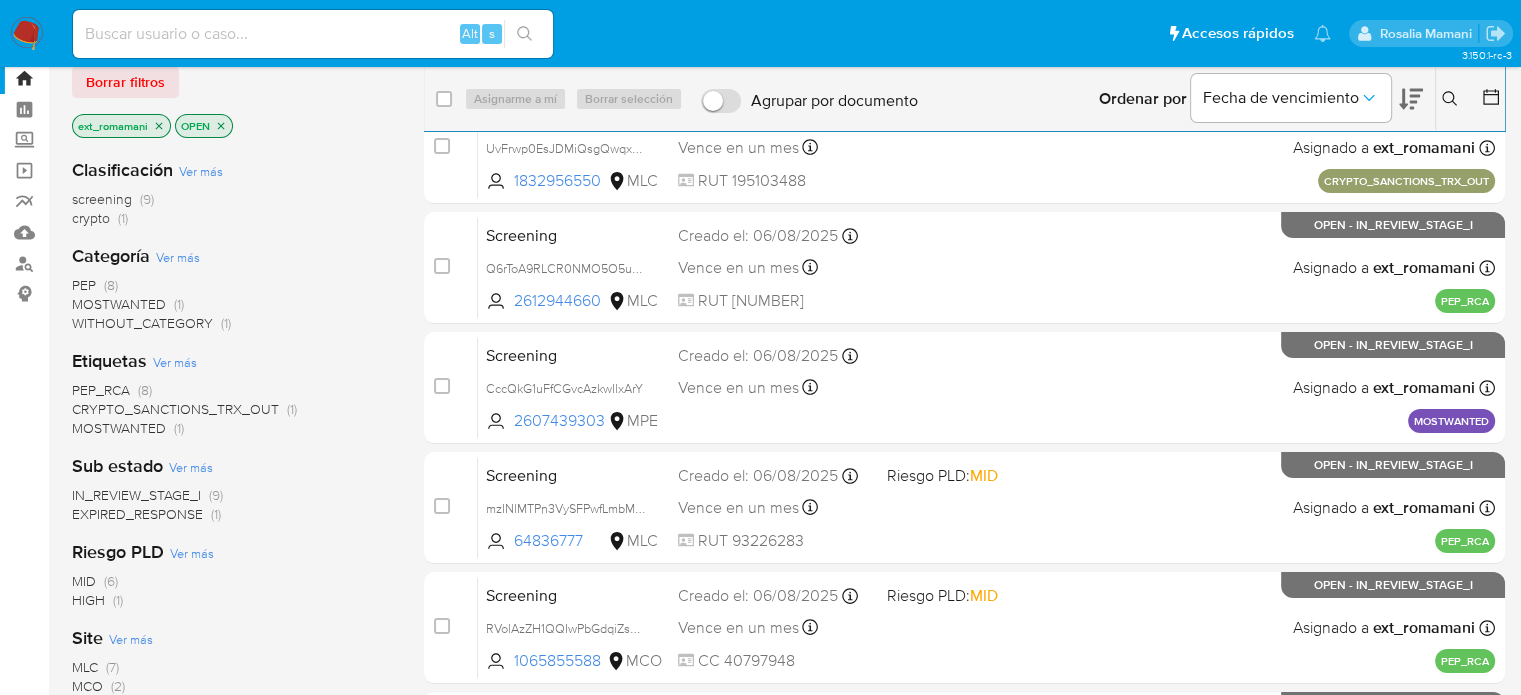 scroll, scrollTop: 100, scrollLeft: 0, axis: vertical 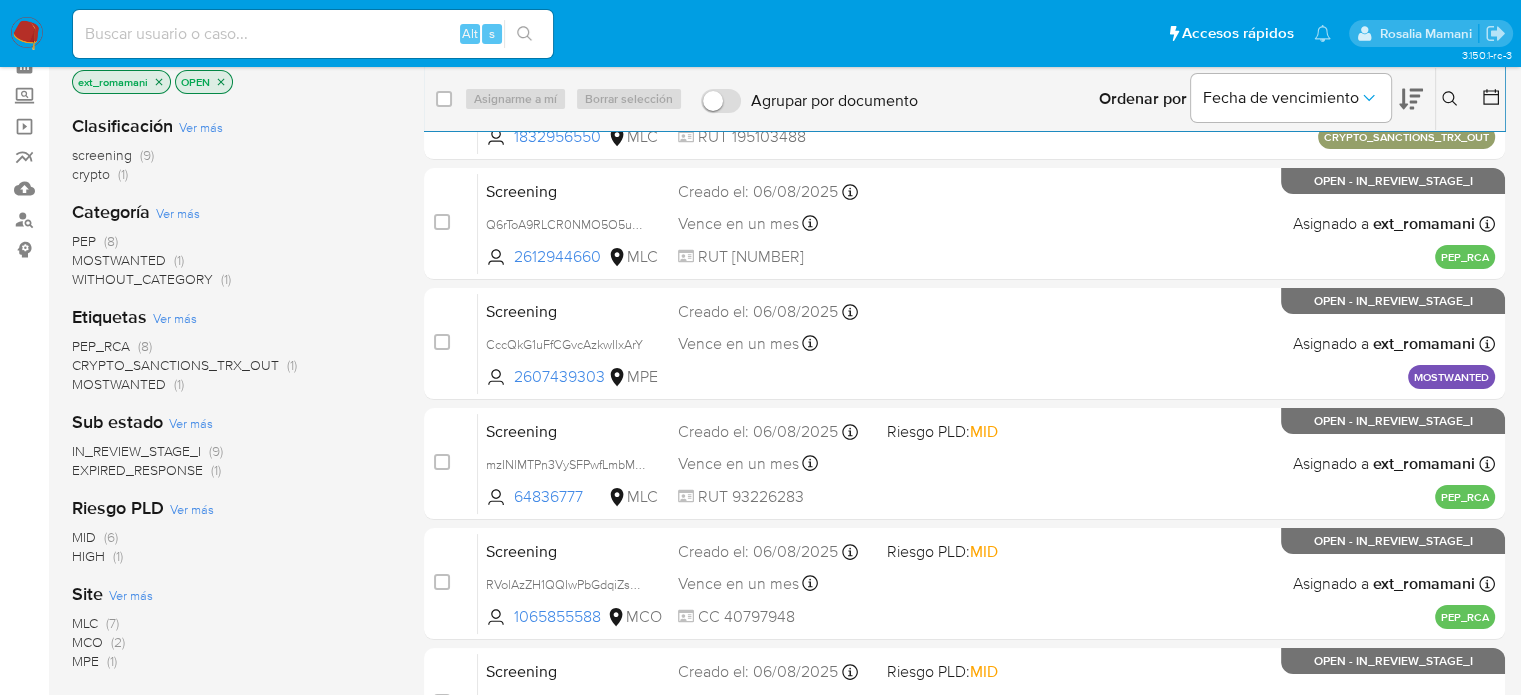 click on "MOSTWANTED" at bounding box center [119, 260] 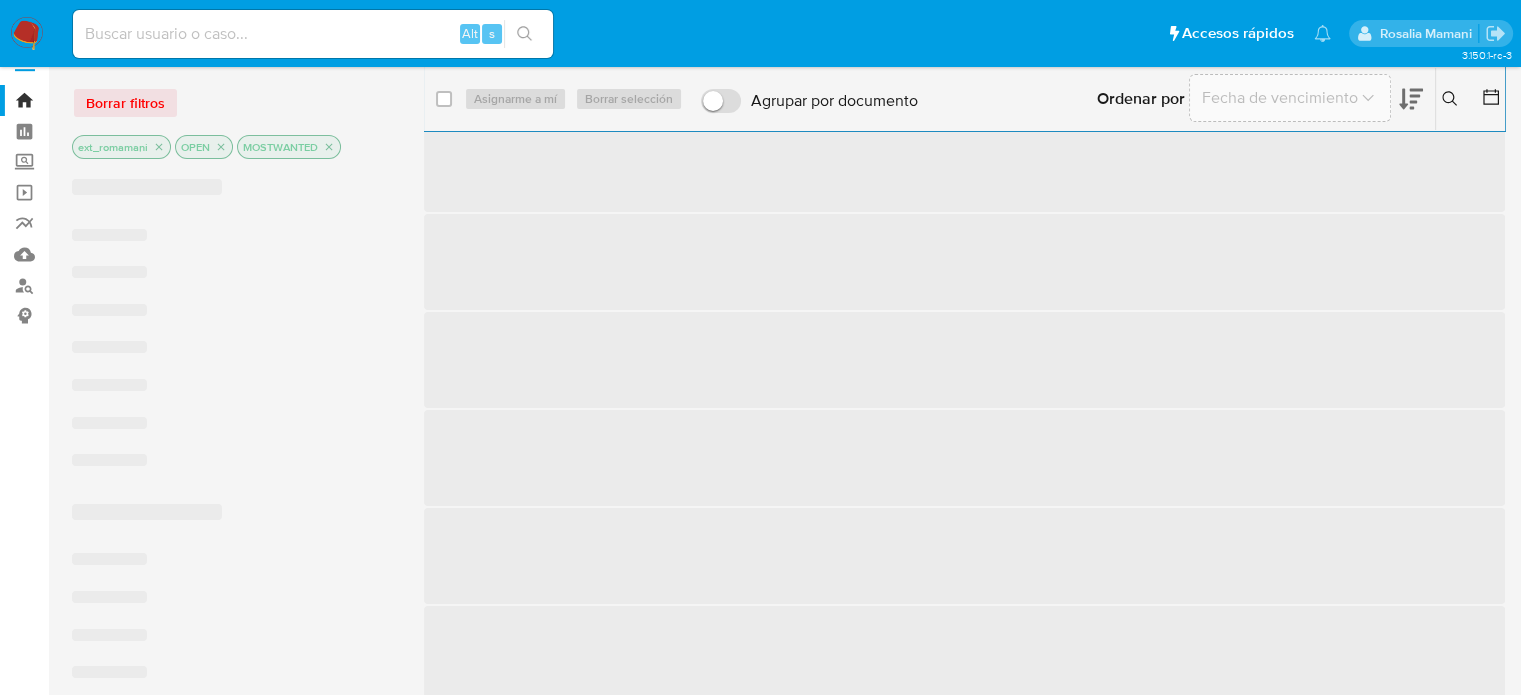 scroll, scrollTop: 0, scrollLeft: 0, axis: both 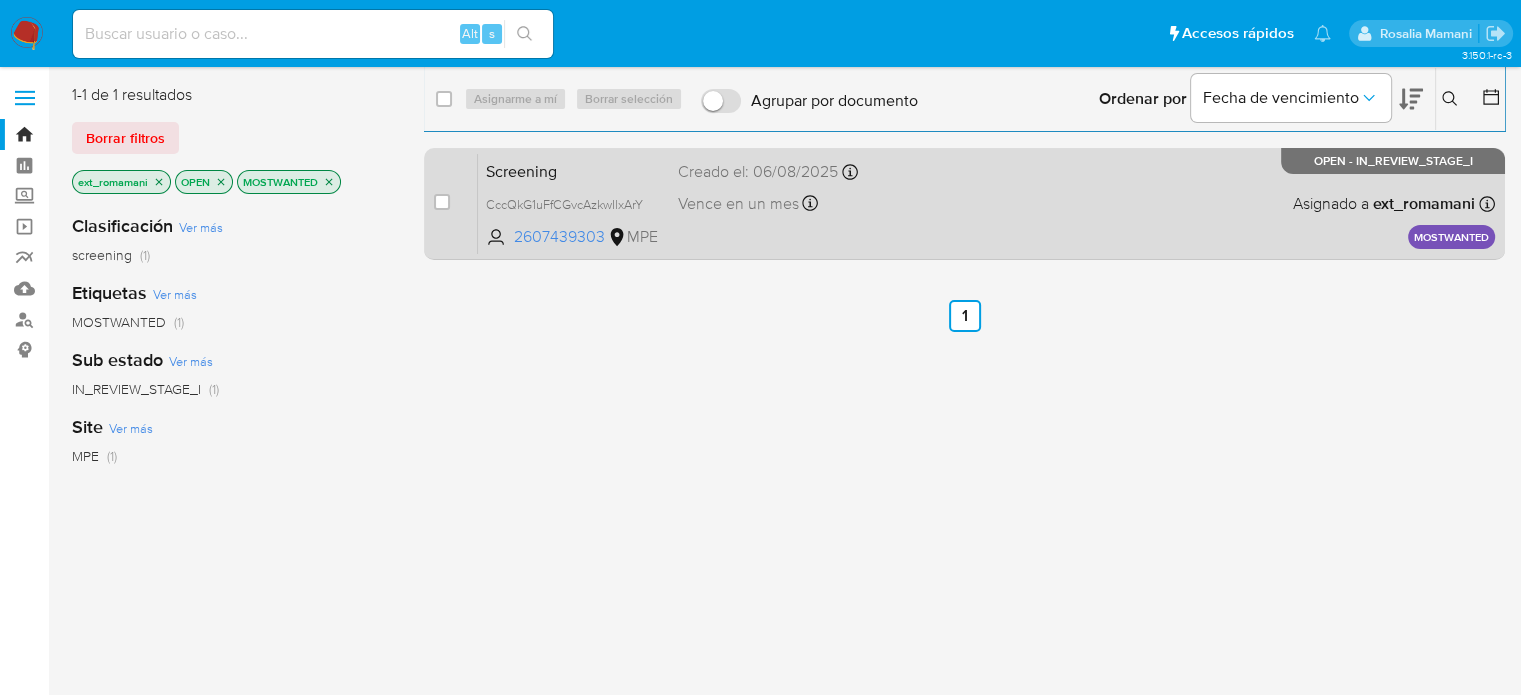 click on "Vence en un mes" at bounding box center (738, 204) 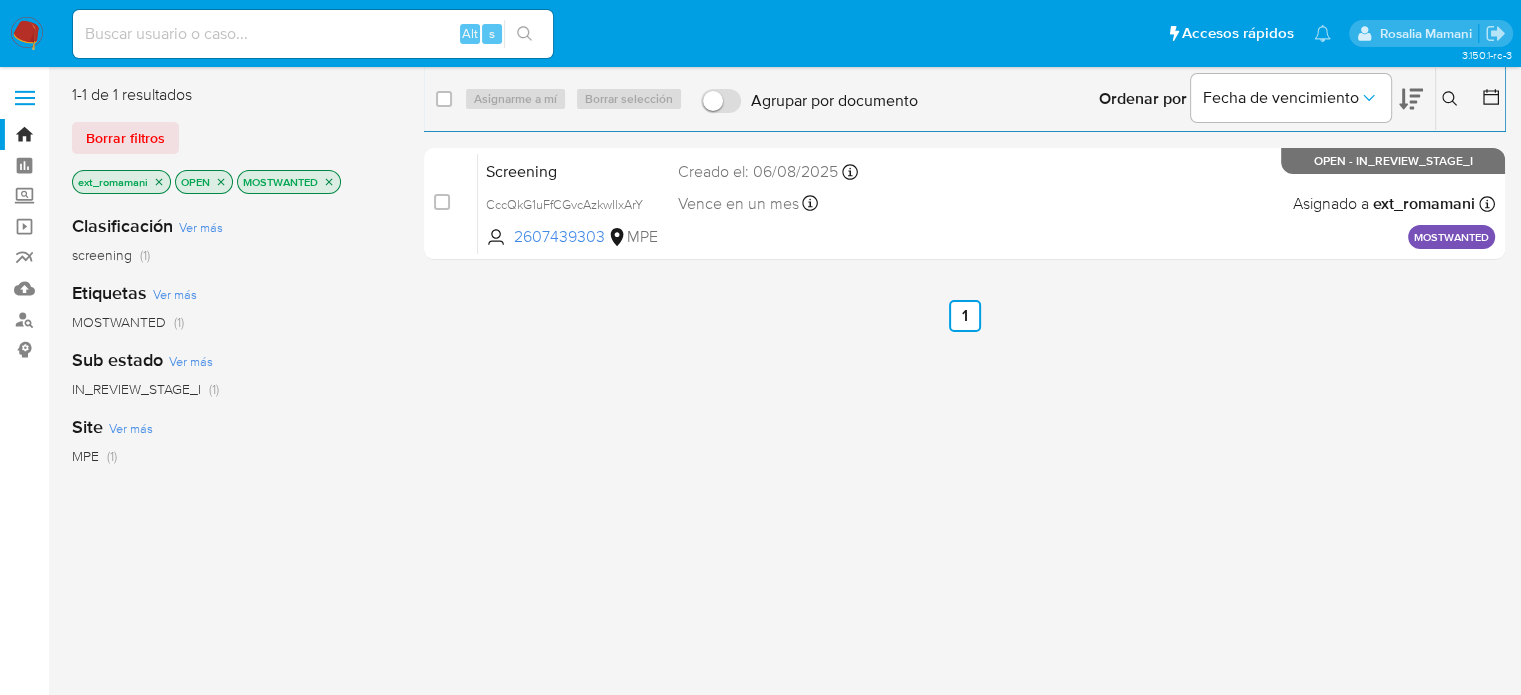 click 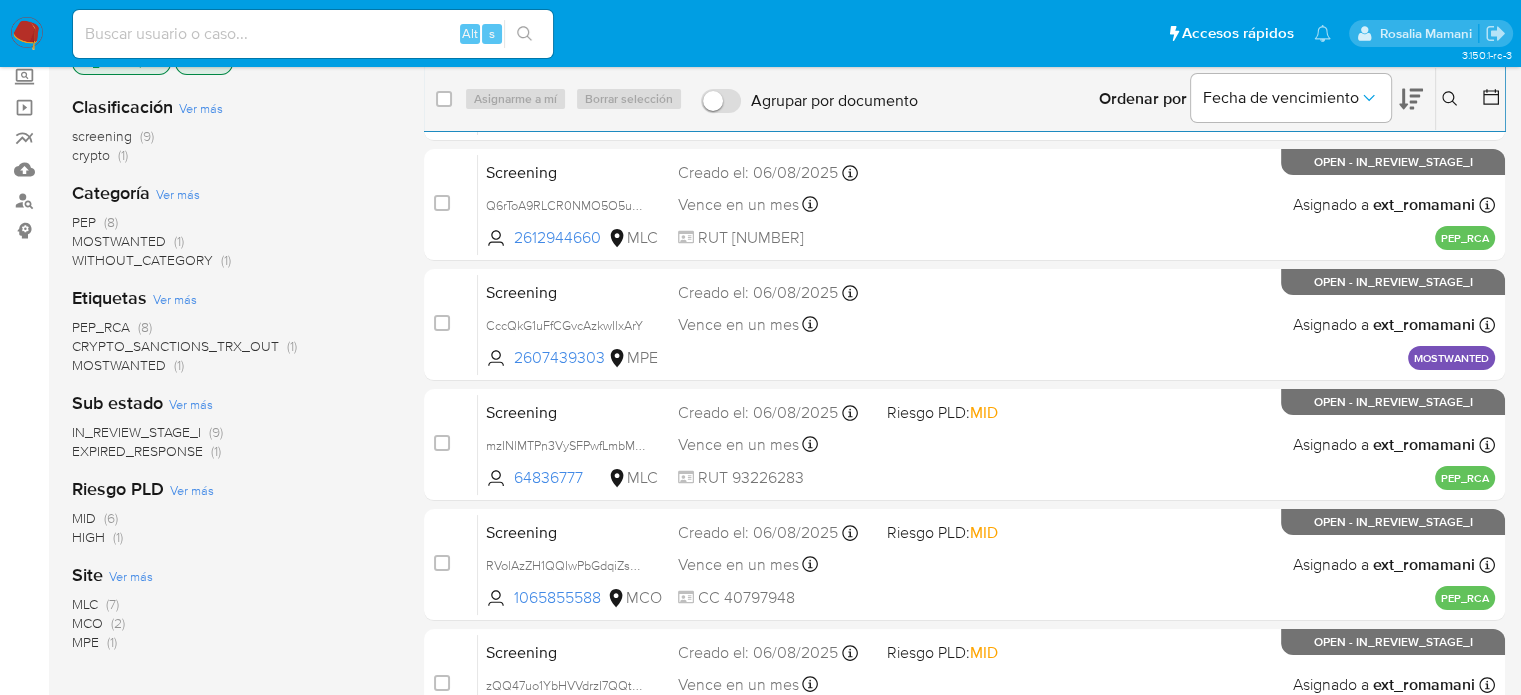 scroll, scrollTop: 0, scrollLeft: 0, axis: both 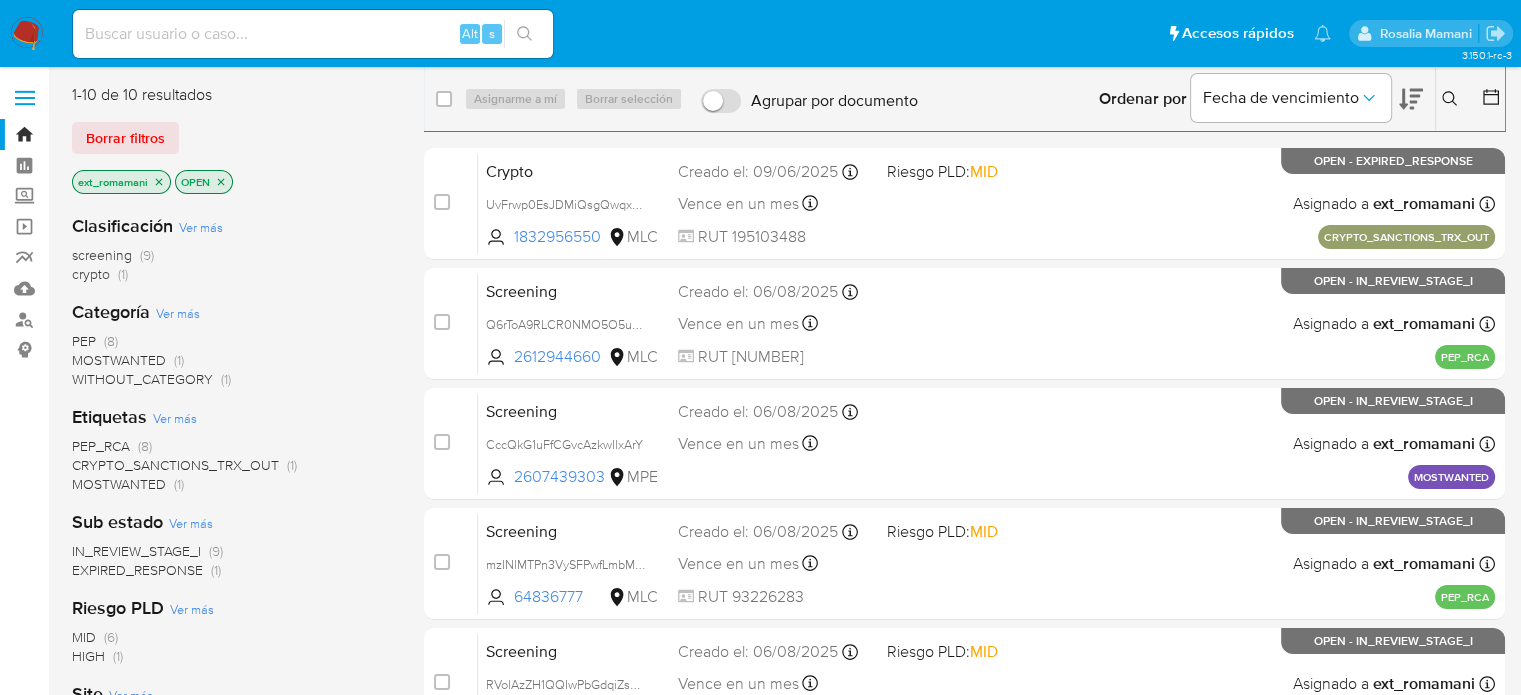 click on "PEP" at bounding box center [84, 341] 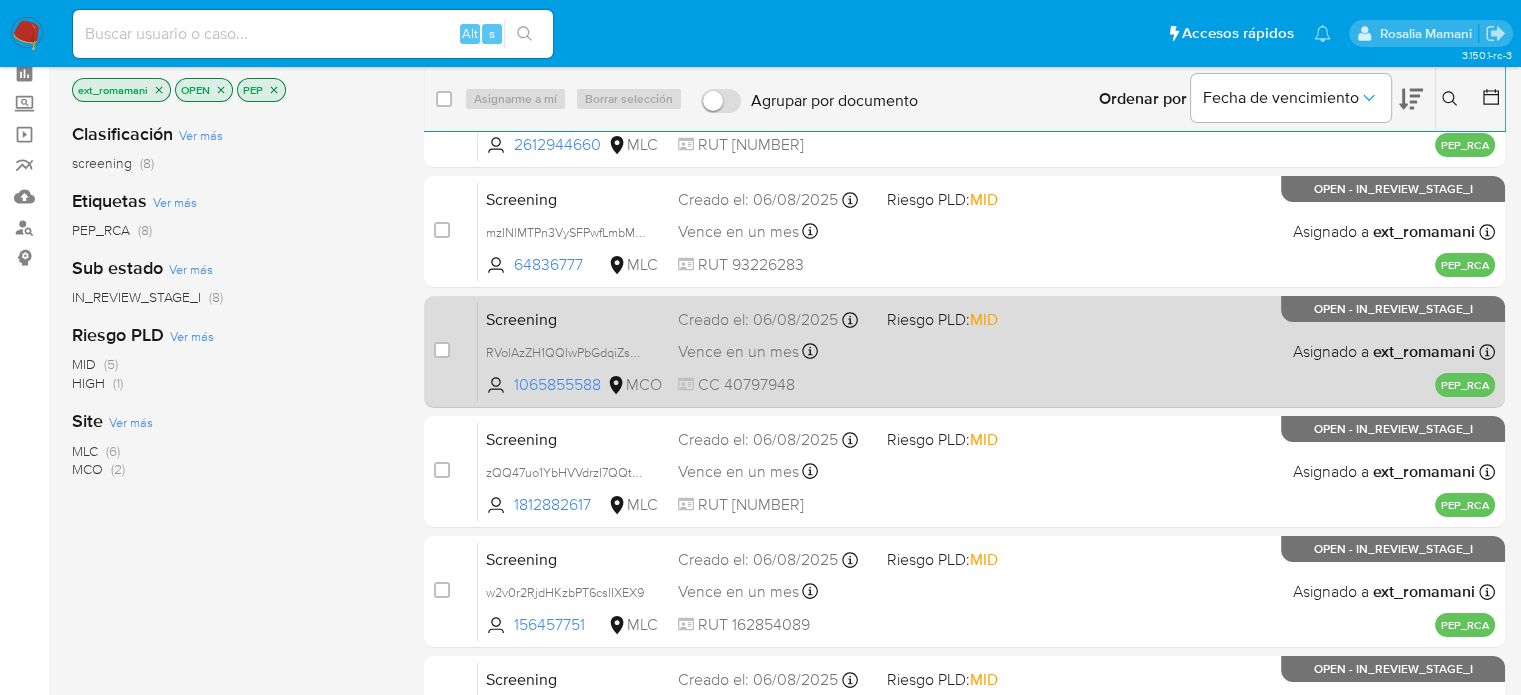 scroll, scrollTop: 200, scrollLeft: 0, axis: vertical 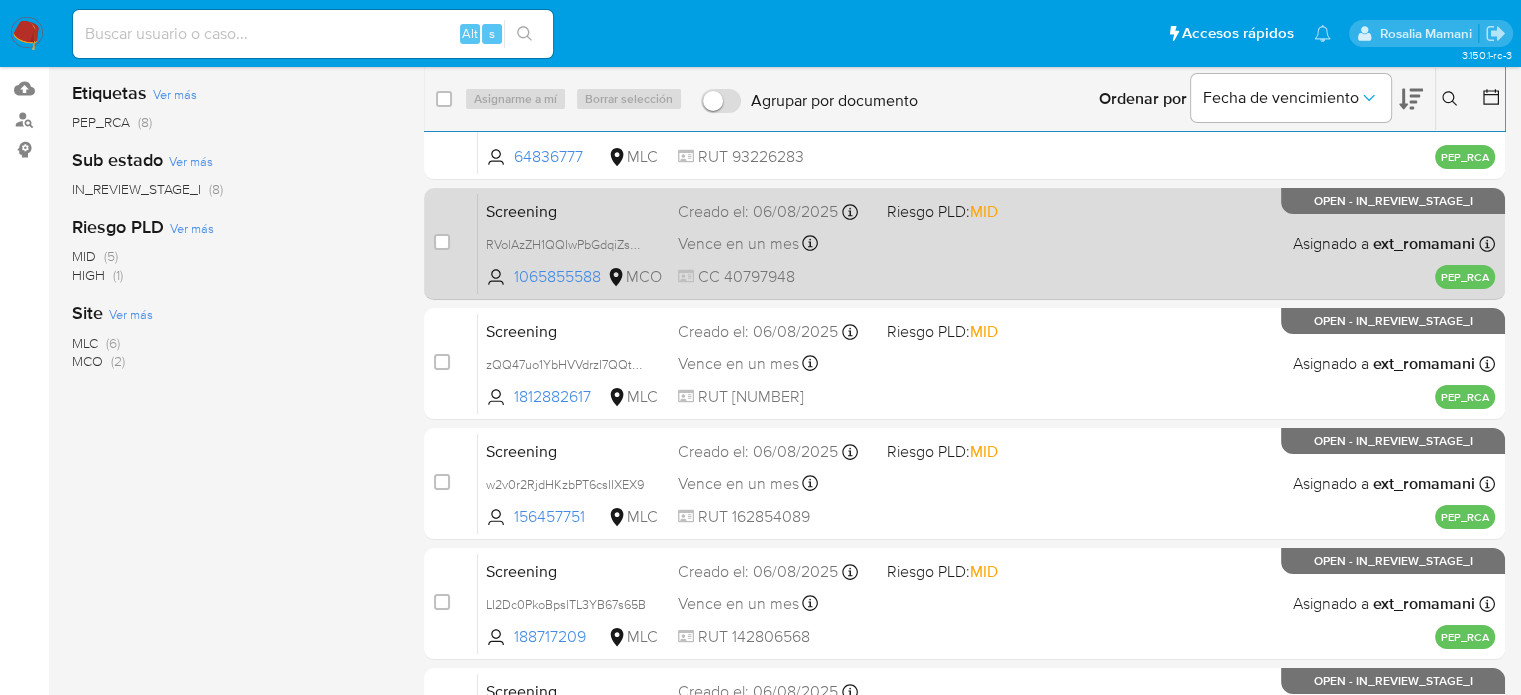 click on "Screening RVolAzZH1QQIwPbGdqiZsMVx 1065855588 MCO Riesgo PLD:  MID Creado el: 06/08/2025   Creado el: 06/08/2025 17:56:43 Vence en un mes   Vence el 05/09/2025 17:56:43 CC   40797948 Asignado a   ext_romamani   Asignado el: 07/08/2025 08:04:26 PEP_RCA OPEN - IN_REVIEW_STAGE_I" at bounding box center [986, 243] 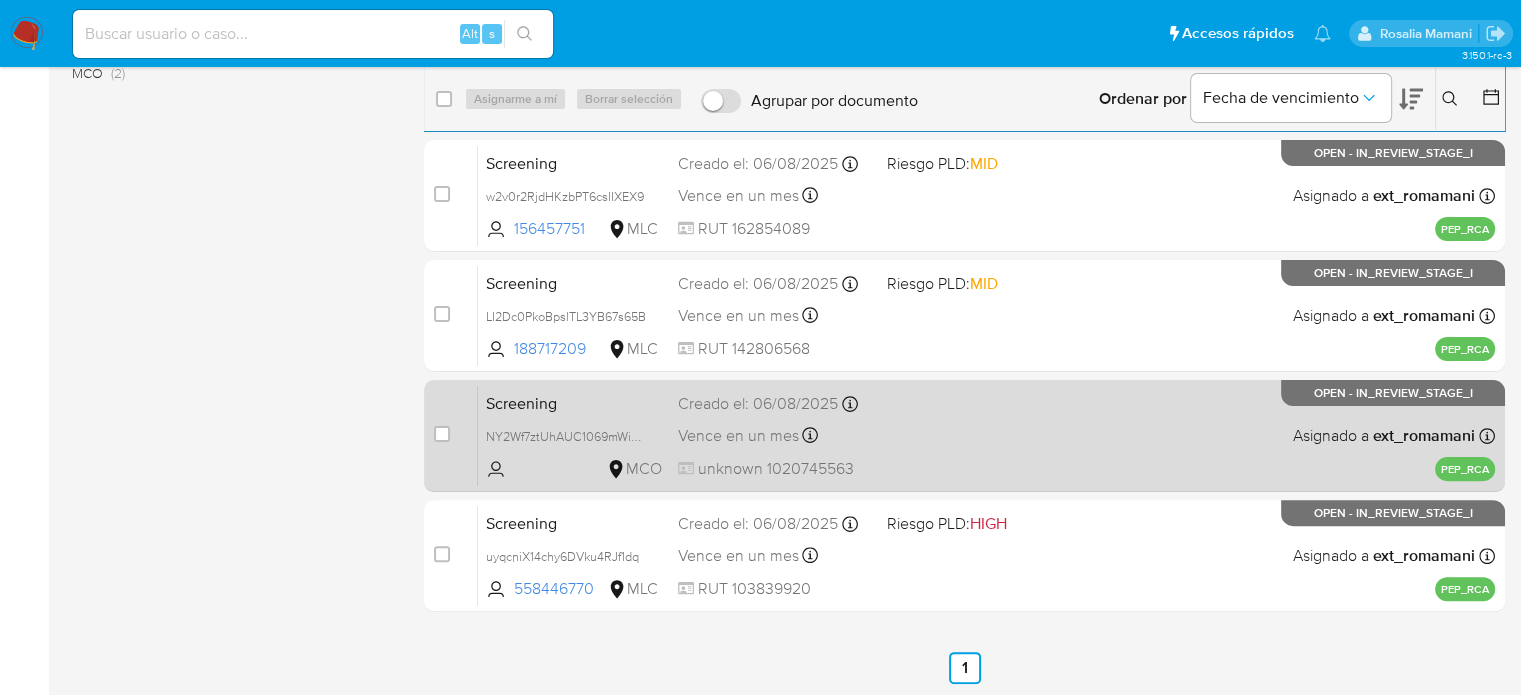 scroll, scrollTop: 489, scrollLeft: 0, axis: vertical 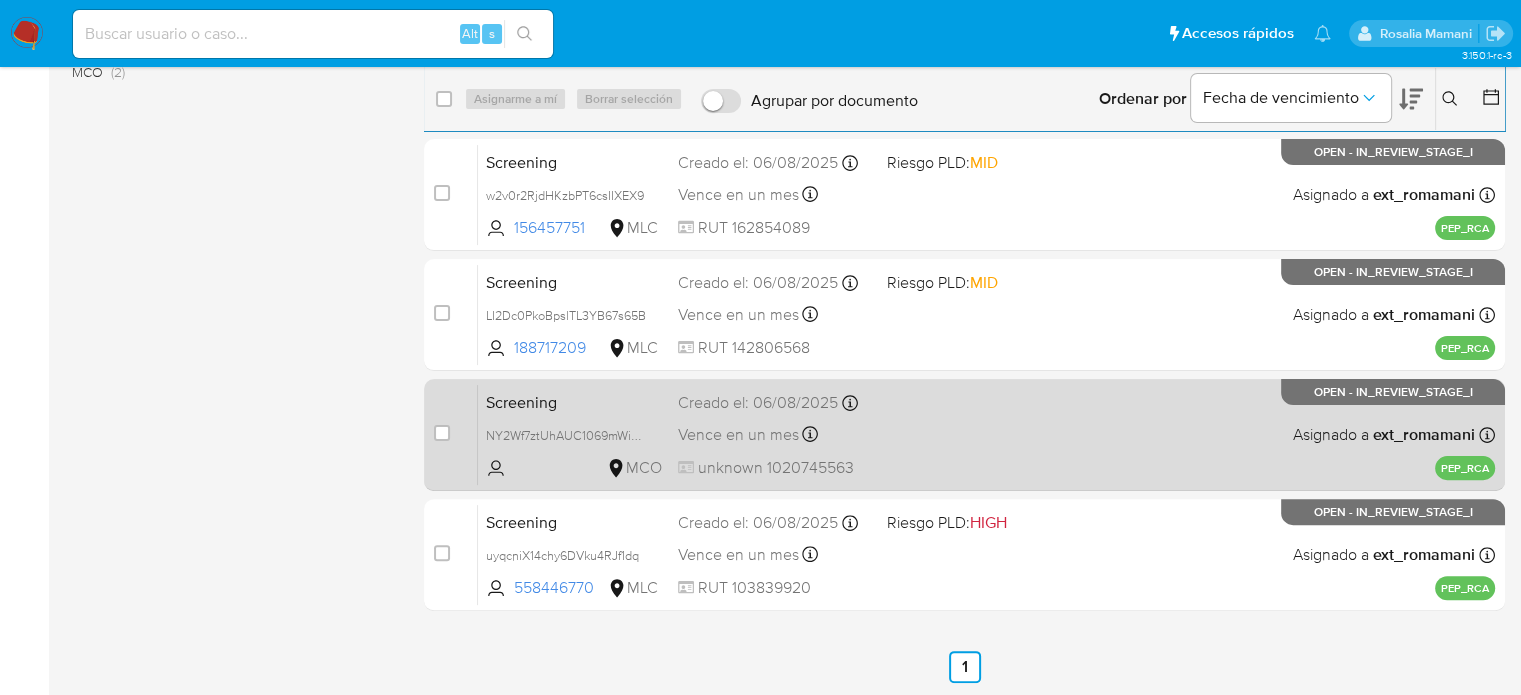 click on "Screening NY2Wf7ztUhAUC1069mWikEtr MCO Creado el: 06/08/2025   Creado el: 06/08/2025 11:18:45 Vence en un mes   Vence el 05/09/2025 11:18:45 unknown   1020745563 Asignado a   ext_romamani   Asignado el: 07/08/2025 08:04:26 PEP_RCA OPEN - IN_REVIEW_STAGE_I" at bounding box center [986, 434] 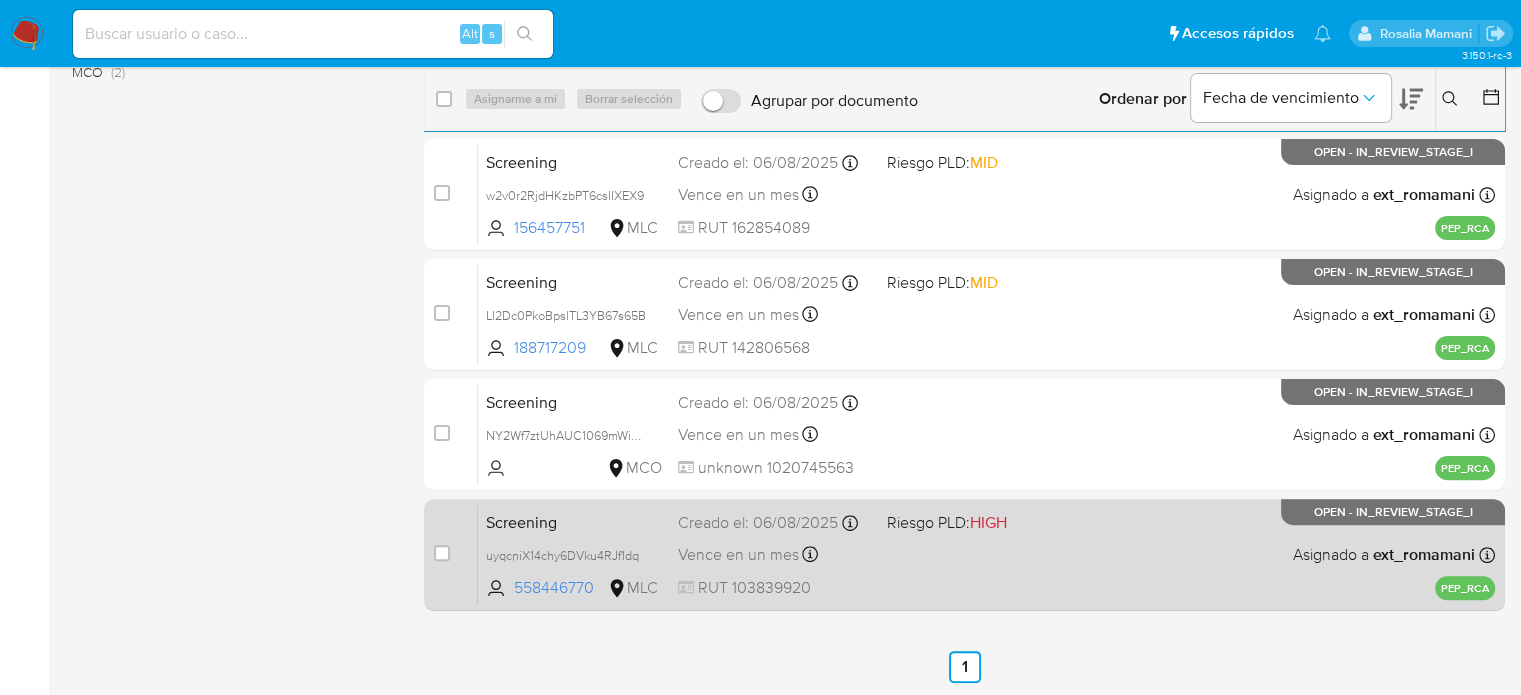 click on "Screening uyqcniX14chy6DVku4RJf1dq 558446770 MLC Riesgo PLD:  HIGH Creado el: 06/08/2025   Creado el: 06/08/2025 08:39:15 Vence en un mes   Vence el 05/09/2025 08:39:15 RUT   103839920 Asignado a   ext_romamani   Asignado el: 07/08/2025 08:04:26 PEP_RCA OPEN - IN_REVIEW_STAGE_I" at bounding box center [986, 554] 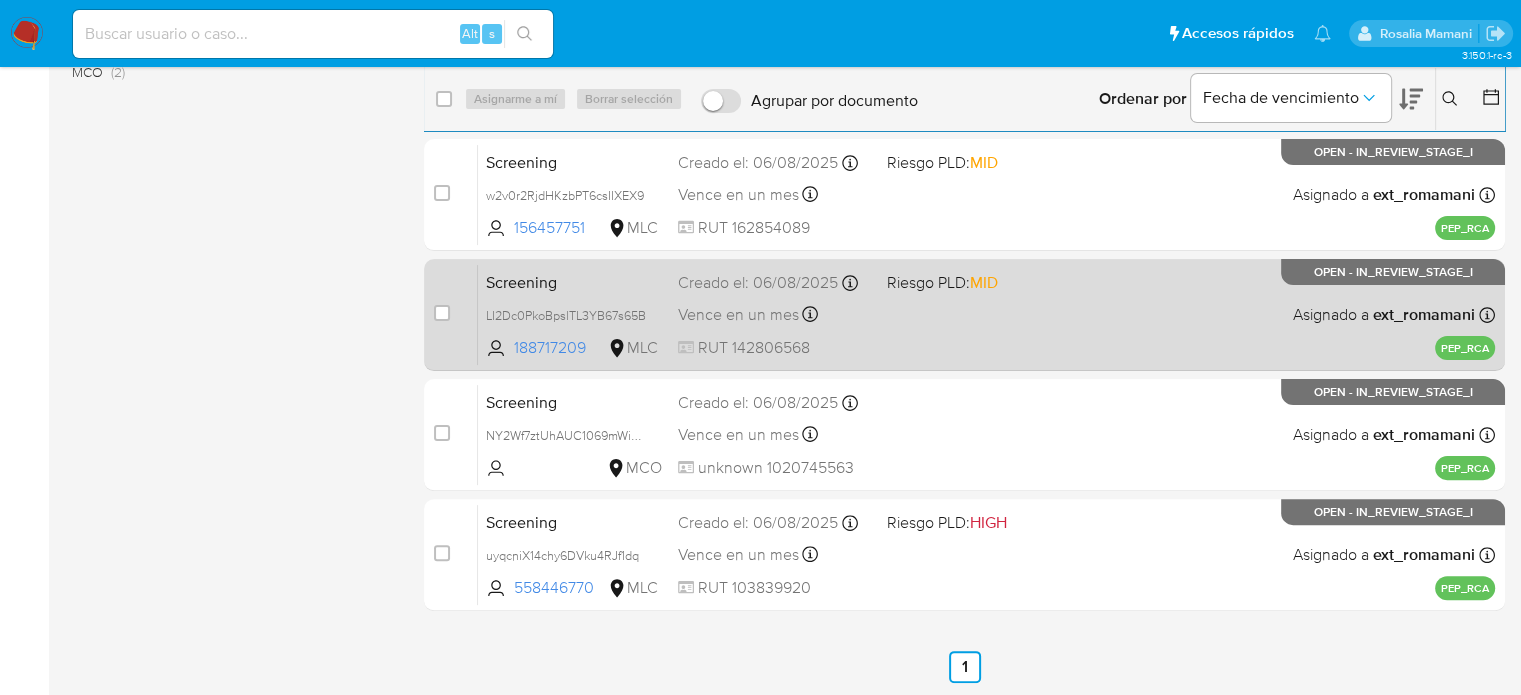 click on "Screening LI2Dc0PkoBpslTL3YB67s65B 188717209 MLC Riesgo PLD:  MID Creado el: 06/08/2025   Creado el: 06/08/2025 13:46:48 Vence en un mes   Vence el 05/09/2025 13:46:49 RUT   142806568 Asignado a   ext_romamani   Asignado el: 06/08/2025 16:46:56 PEP_RCA OPEN - IN_REVIEW_STAGE_I" at bounding box center [986, 314] 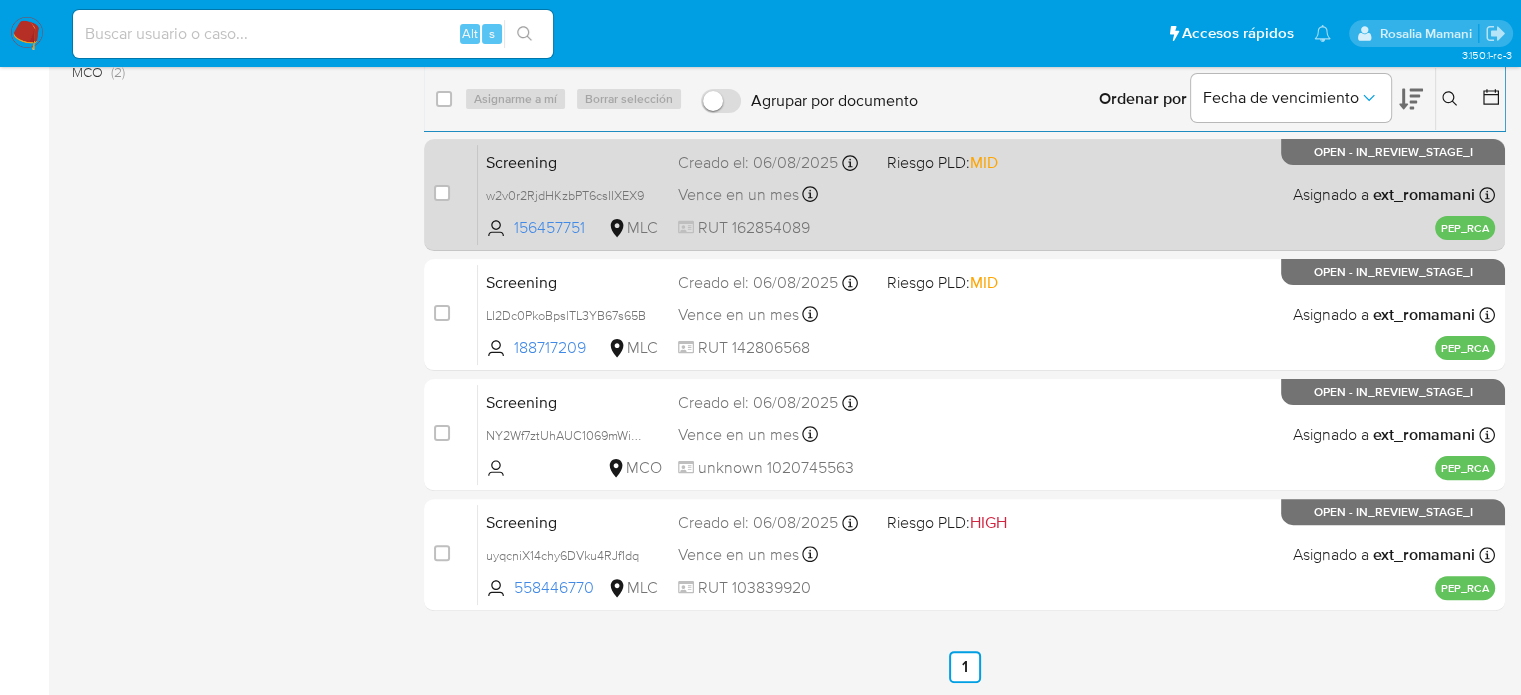 click on "Screening w2v0r2RjdHKzbPT6csIIXEX9 156457751 MLC Riesgo PLD:  MID Creado el: 06/08/2025   Creado el: 06/08/2025 14:11:45 Vence en un mes   Vence el 05/09/2025 14:11:46 RUT   162854089 Asignado a   ext_romamani   Asignado el: 07/08/2025 08:04:26 PEP_RCA OPEN - IN_REVIEW_STAGE_I" at bounding box center (986, 194) 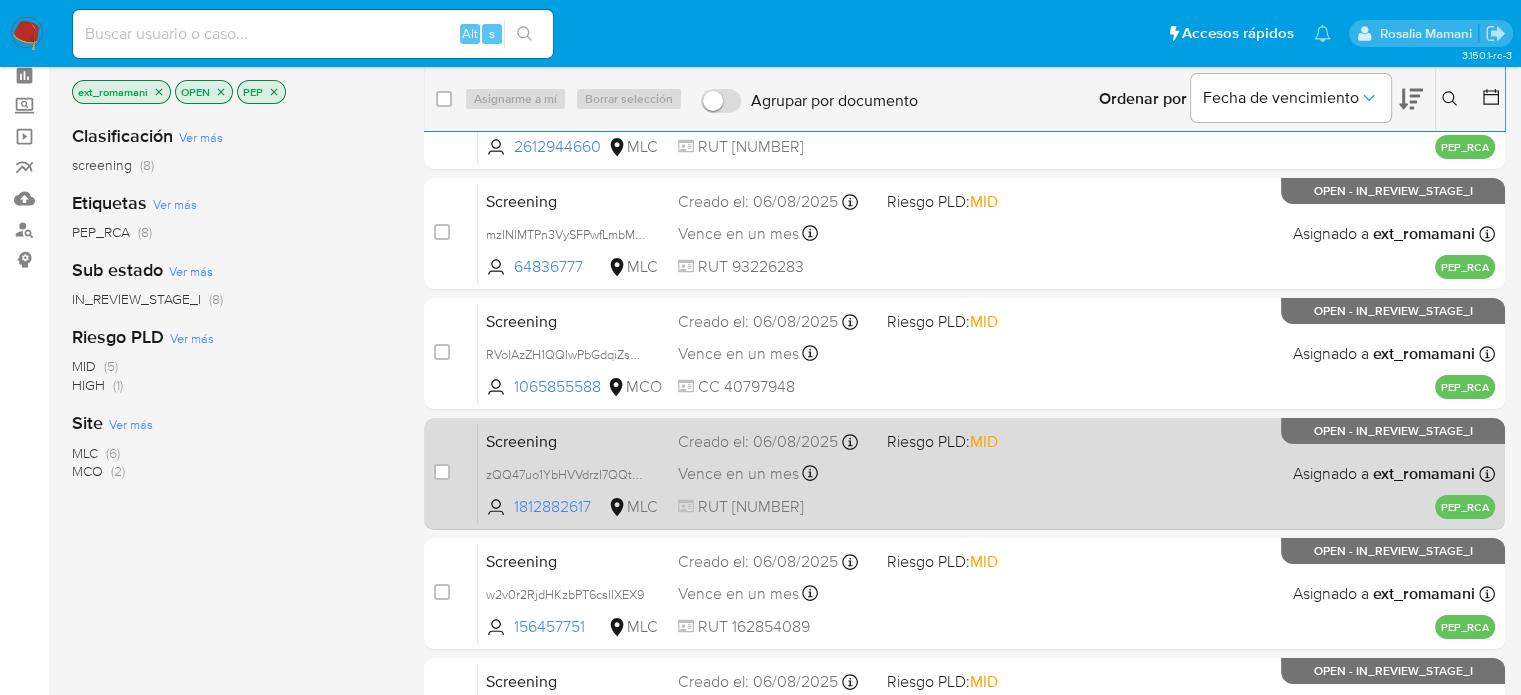 scroll, scrollTop: 89, scrollLeft: 0, axis: vertical 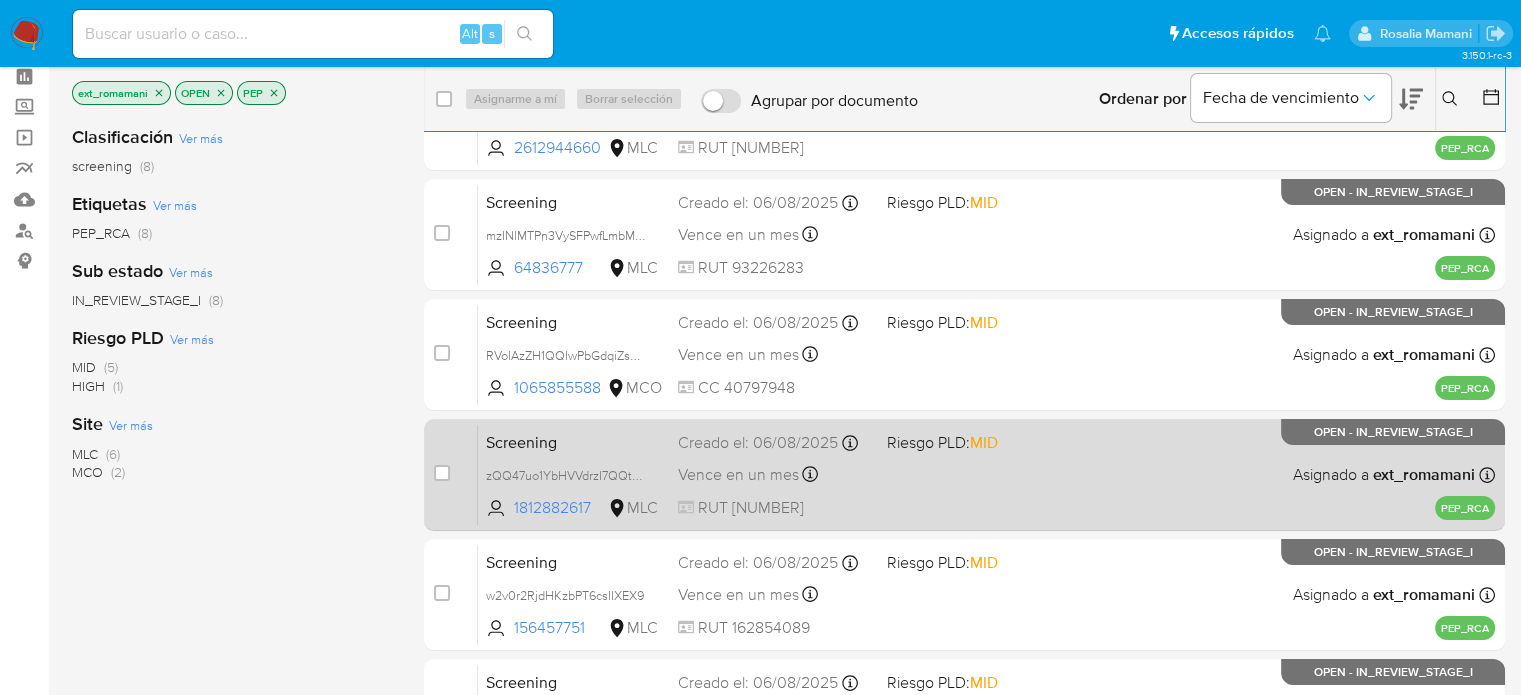 click on "Screening zQQ47uo1YbHVVdrzI7QQttda 1812882617 MLC Riesgo PLD:  MID Creado el: 06/08/2025   Creado el: 06/08/2025 16:17:30 Vence en un mes   Vence el 05/09/2025 16:17:30 RUT   52086957 Asignado a   ext_romamani   Asignado el: 07/08/2025 08:04:26 PEP_RCA OPEN - IN_REVIEW_STAGE_I" at bounding box center [986, 474] 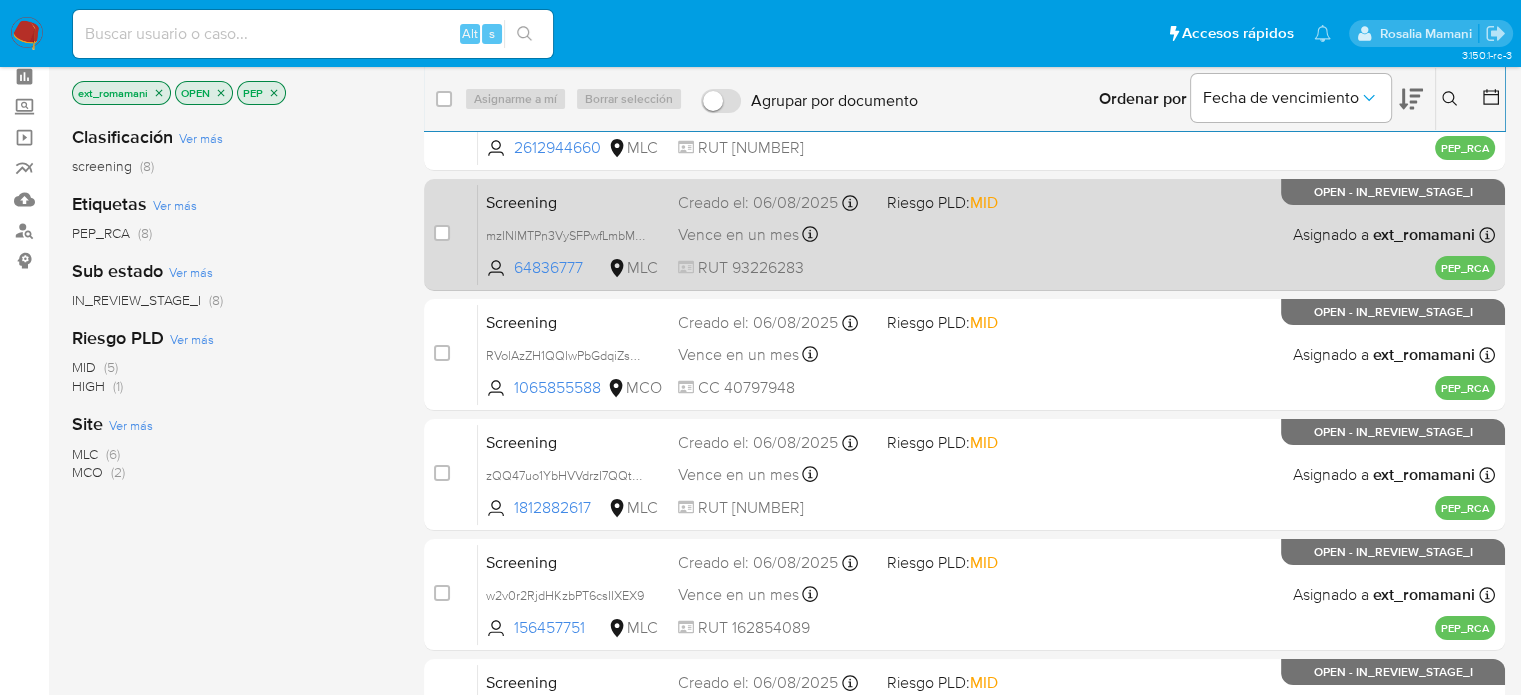 click on "Screening mzINlMTPn3VySFPwfLmbMxKM 64836777 MLC Riesgo PLD:  MID Creado el: 06/08/2025   Creado el: 06/08/2025 19:23:34 Vence en un mes   Vence el 05/09/2025 19:23:34 RUT   93226283 Asignado a   ext_romamani   Asignado el: 07/08/2025 08:04:26 PEP_RCA OPEN - IN_REVIEW_STAGE_I" at bounding box center (986, 234) 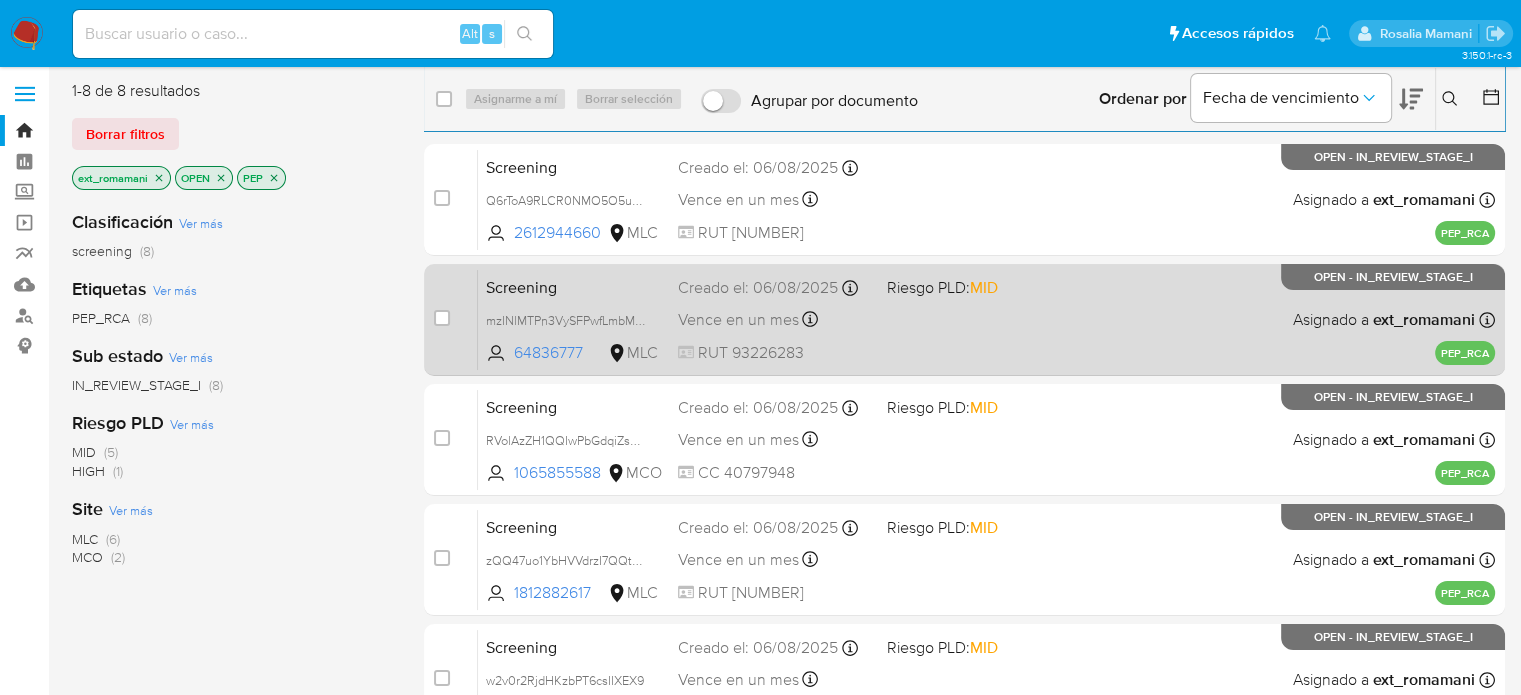 scroll, scrollTop: 0, scrollLeft: 0, axis: both 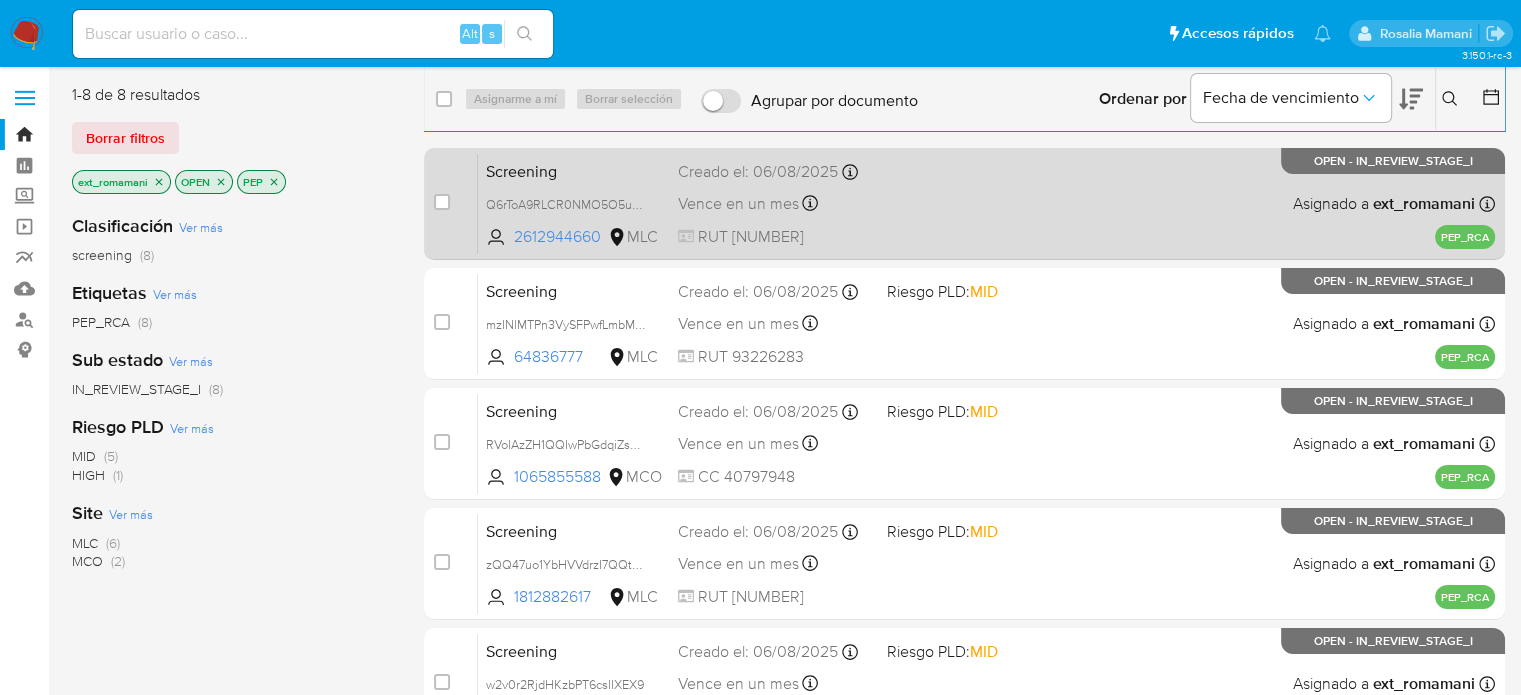 click on "Screening Q6rToA9RLCR0NMO5O5uLJuIy 2612944660 MLC Creado el: 06/08/2025   Creado el: 06/08/2025 21:36:37 Vence en un mes   Vence el 05/09/2025 21:36:37 RUT   72633296 Asignado a   ext_romamani   Asignado el: 07/08/2025 08:04:26 PEP_RCA OPEN - IN_REVIEW_STAGE_I" at bounding box center (986, 203) 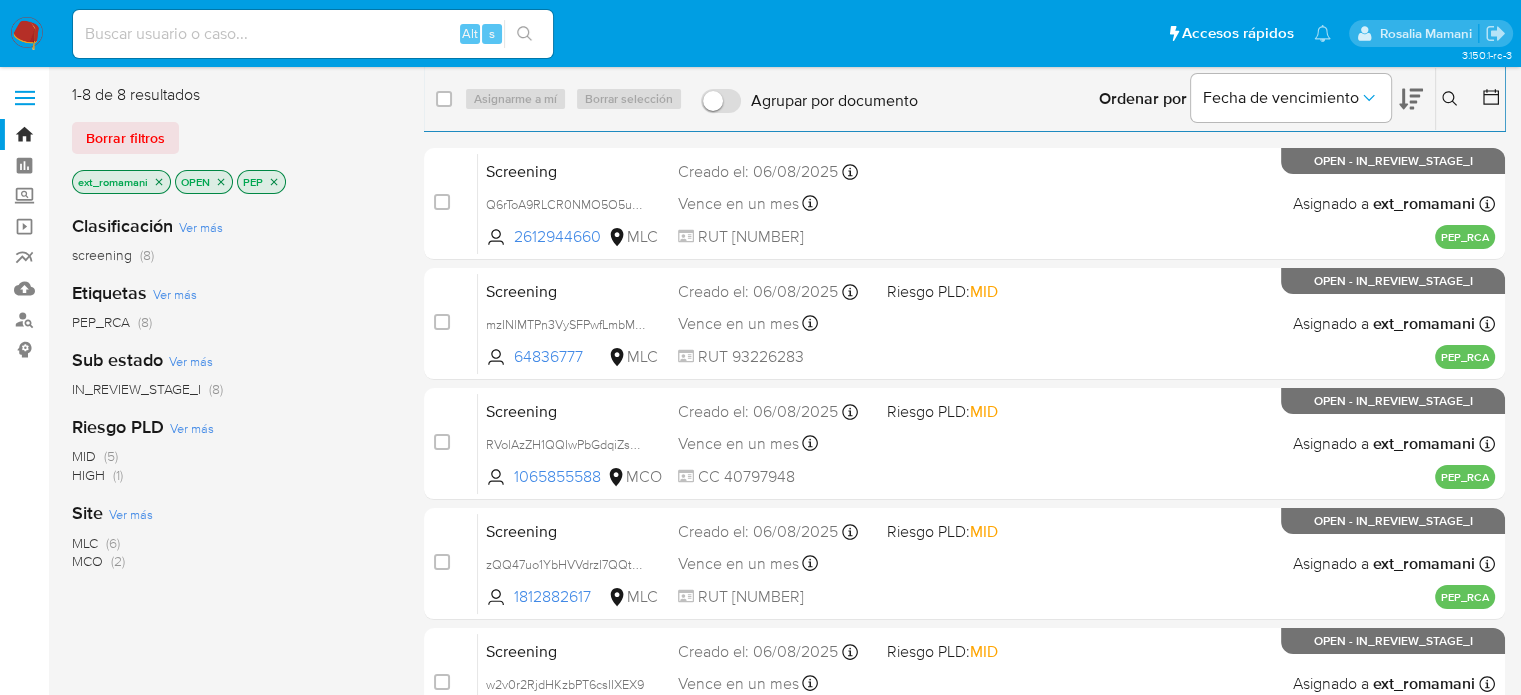 click at bounding box center [27, 34] 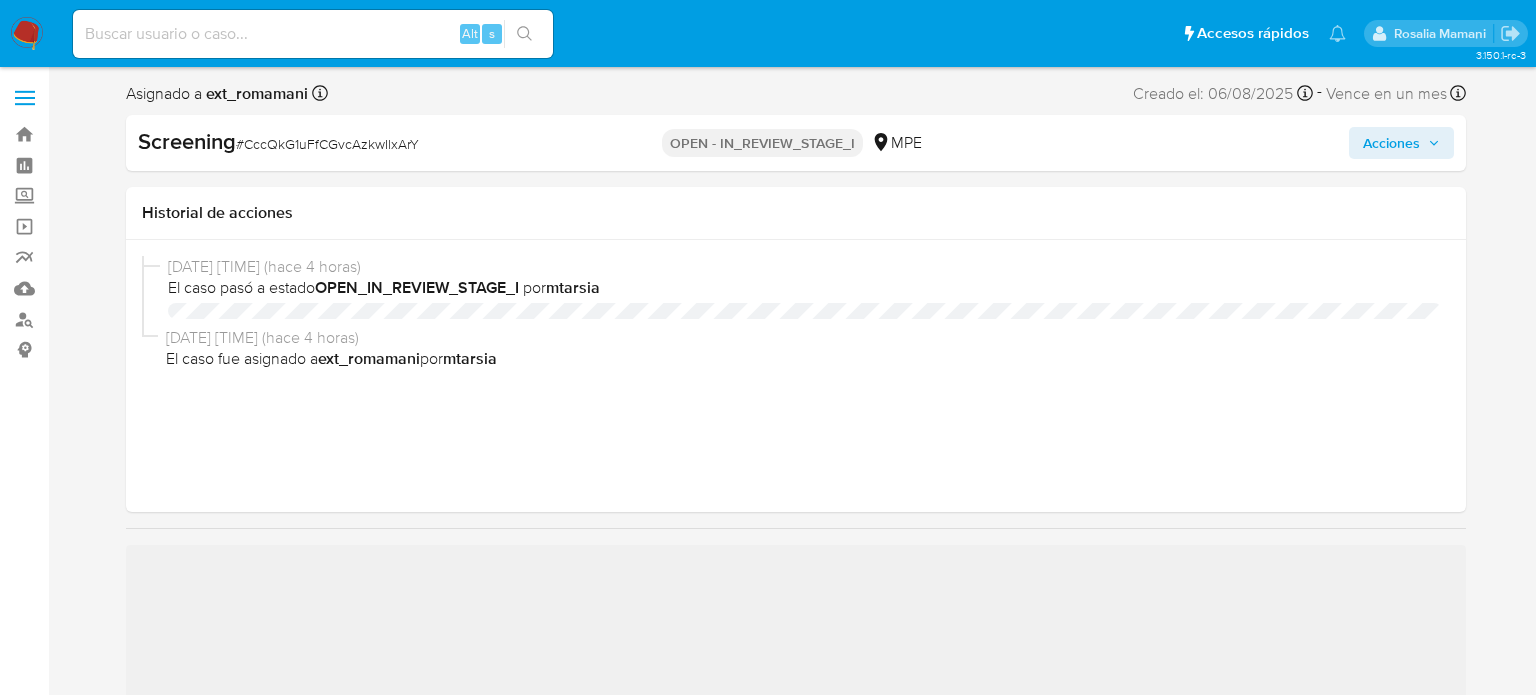 select on "10" 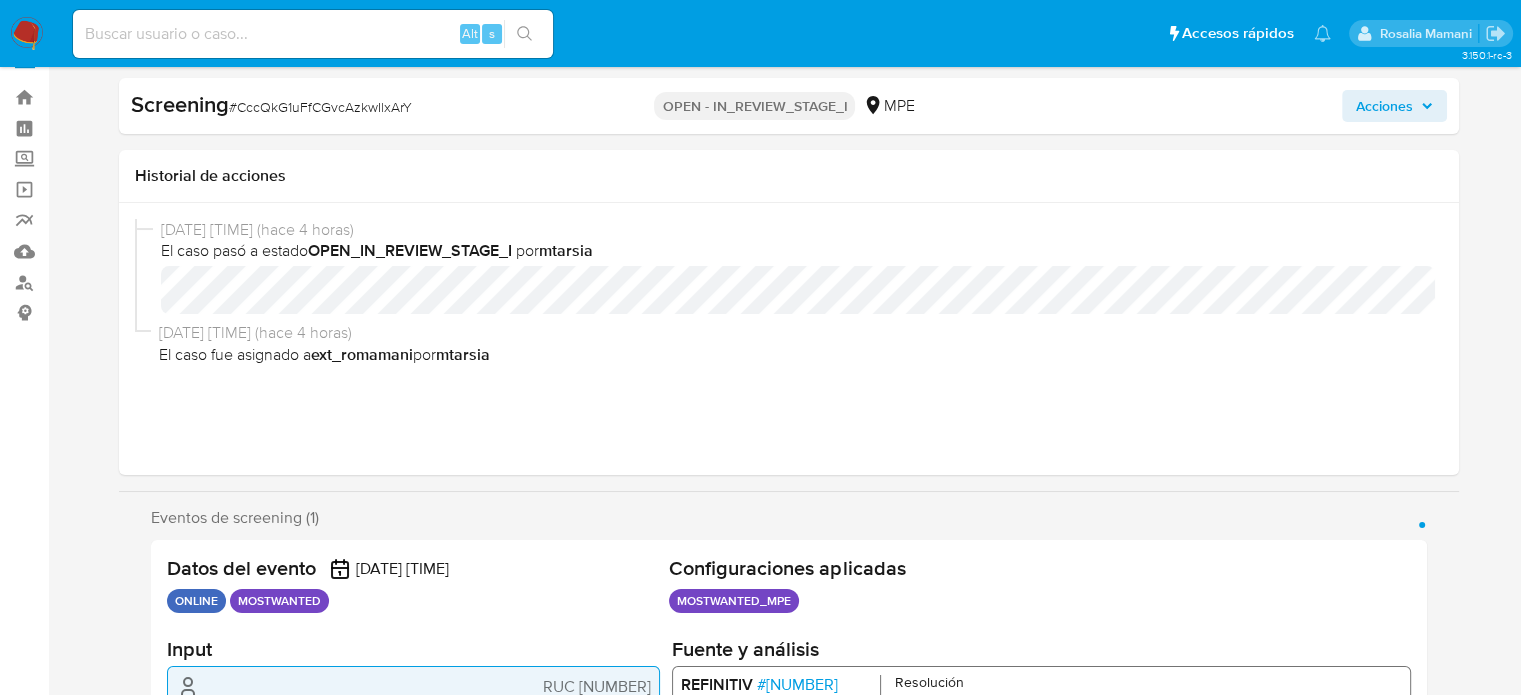scroll, scrollTop: 300, scrollLeft: 0, axis: vertical 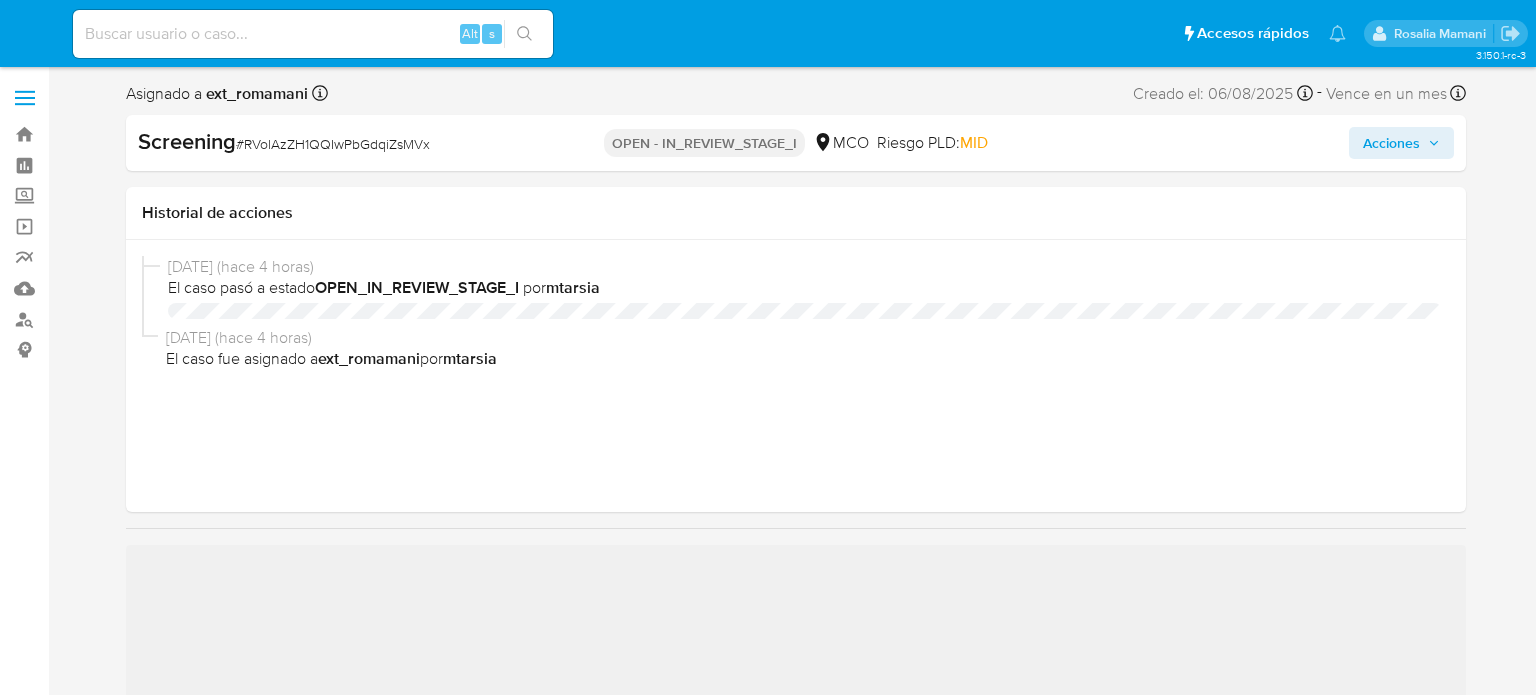 select on "10" 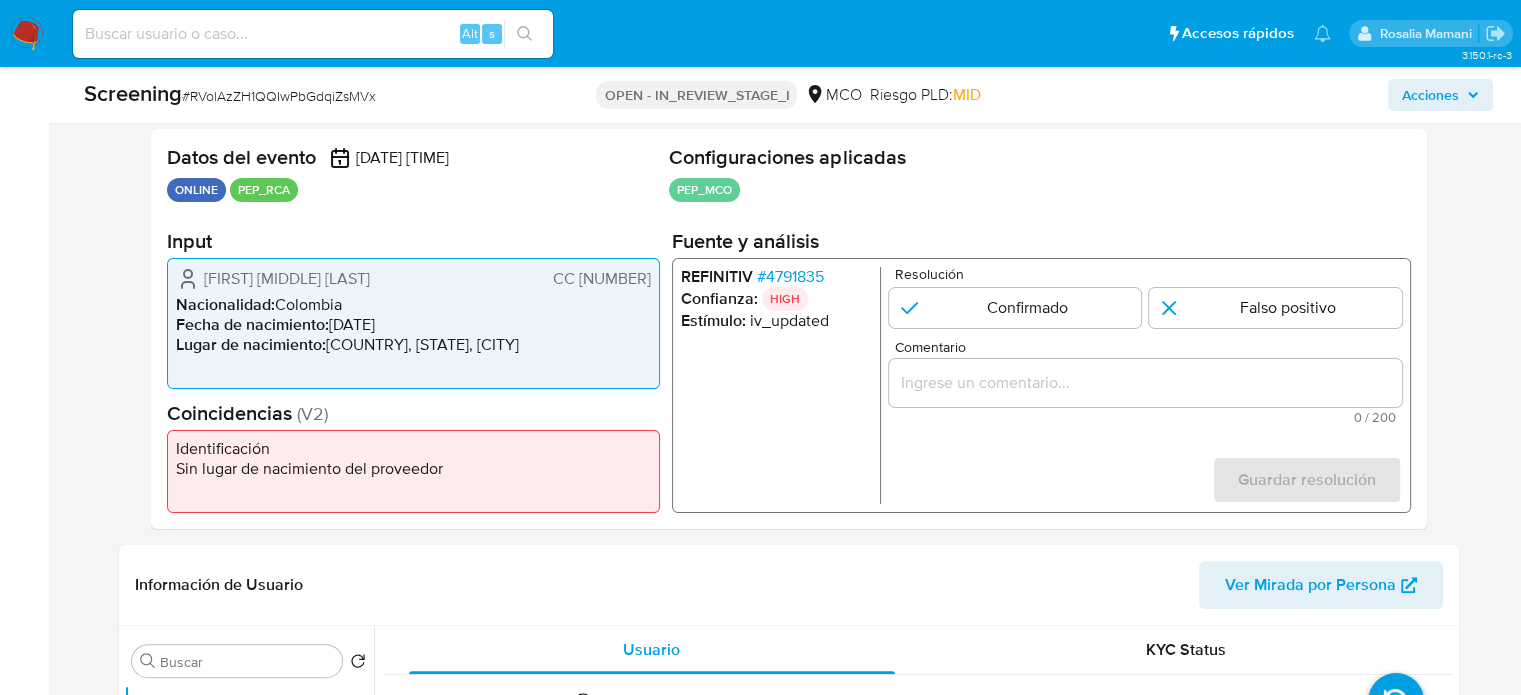scroll, scrollTop: 400, scrollLeft: 0, axis: vertical 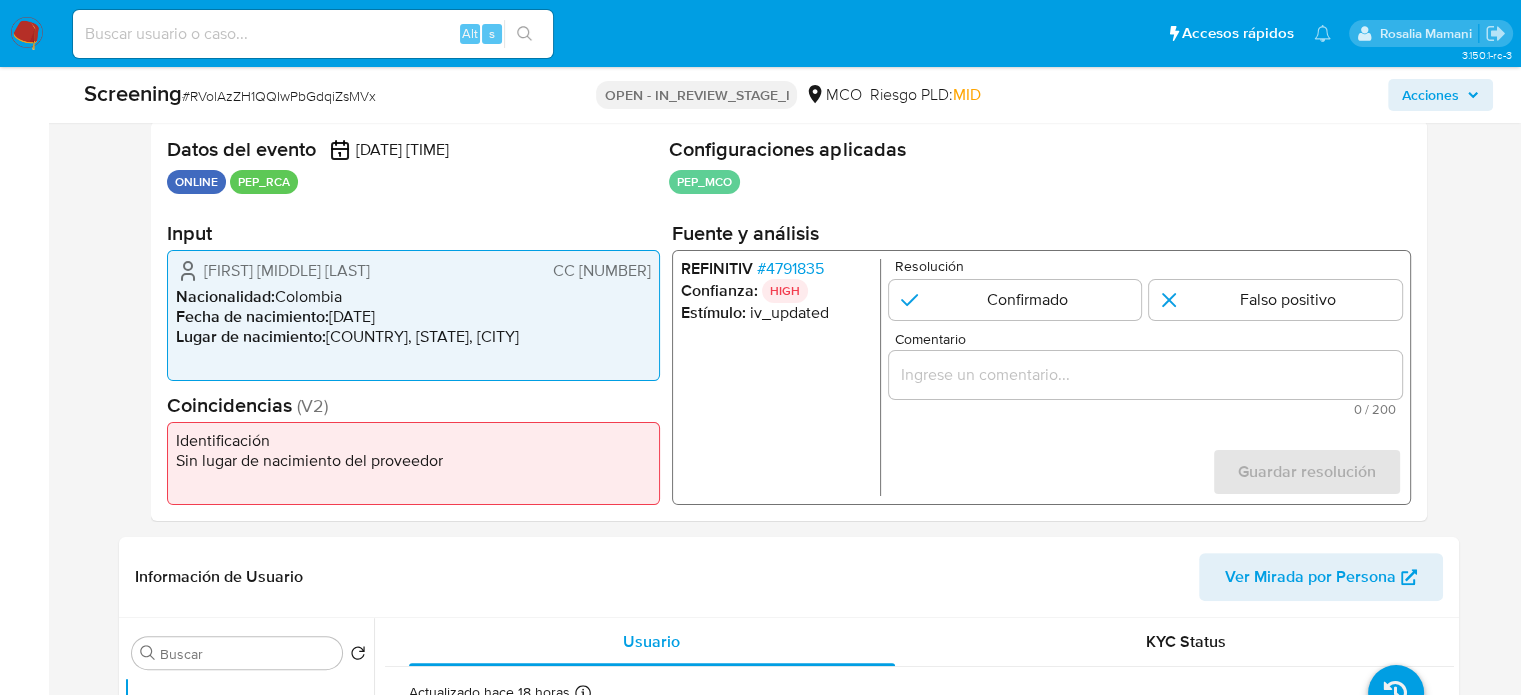 click at bounding box center [1144, 375] 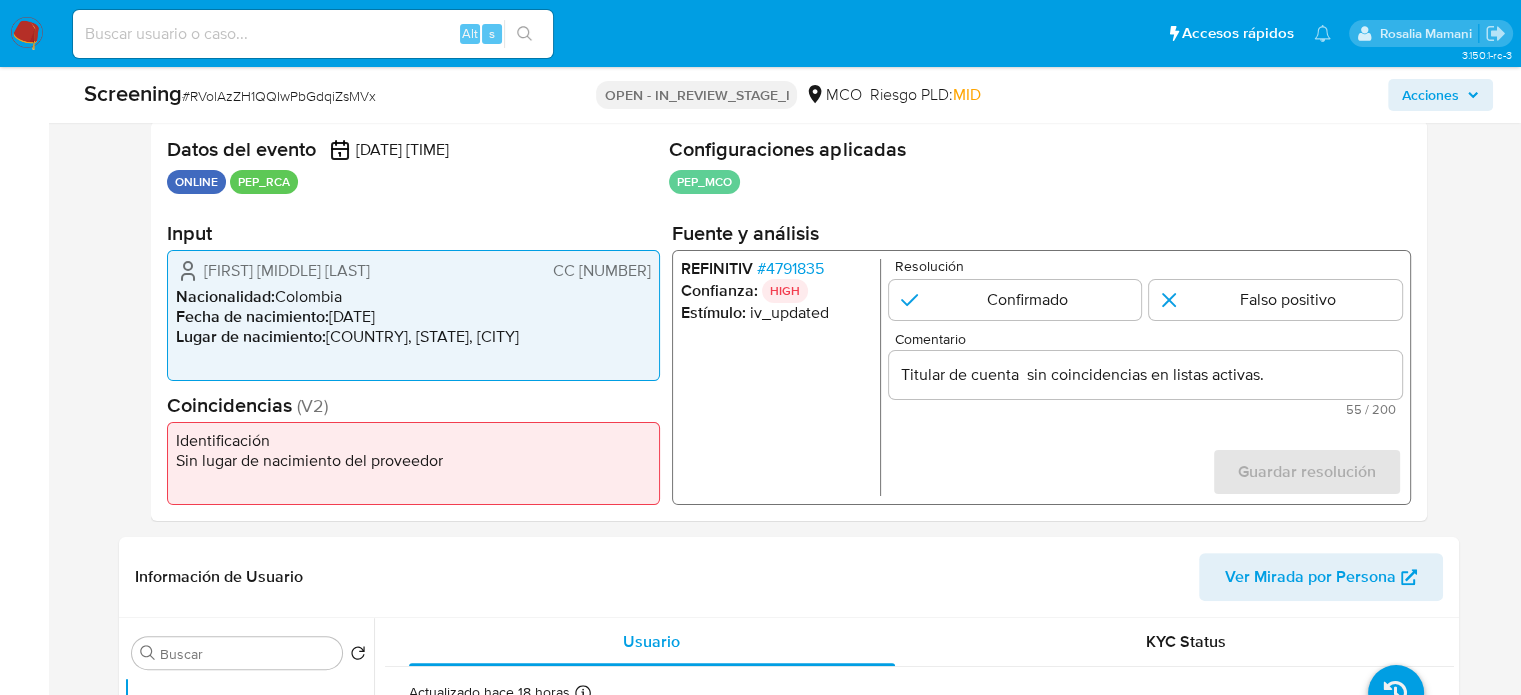 drag, startPoint x: 202, startPoint y: 264, endPoint x: 652, endPoint y: 278, distance: 450.2177 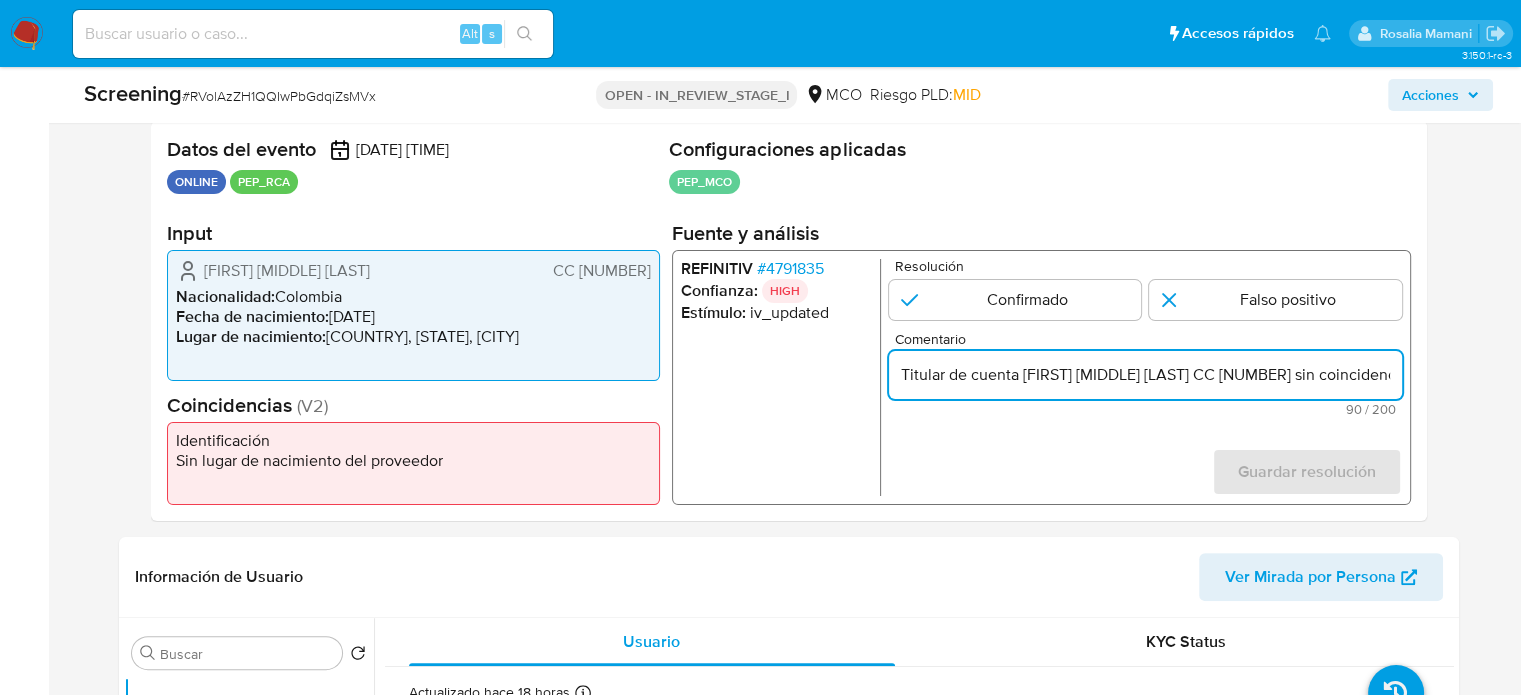 click on "Titular de cuenta [FIRST] [MIDDLE] [LAST] CC [NUMBER] sin coincidencias en listas activas." at bounding box center [1144, 375] 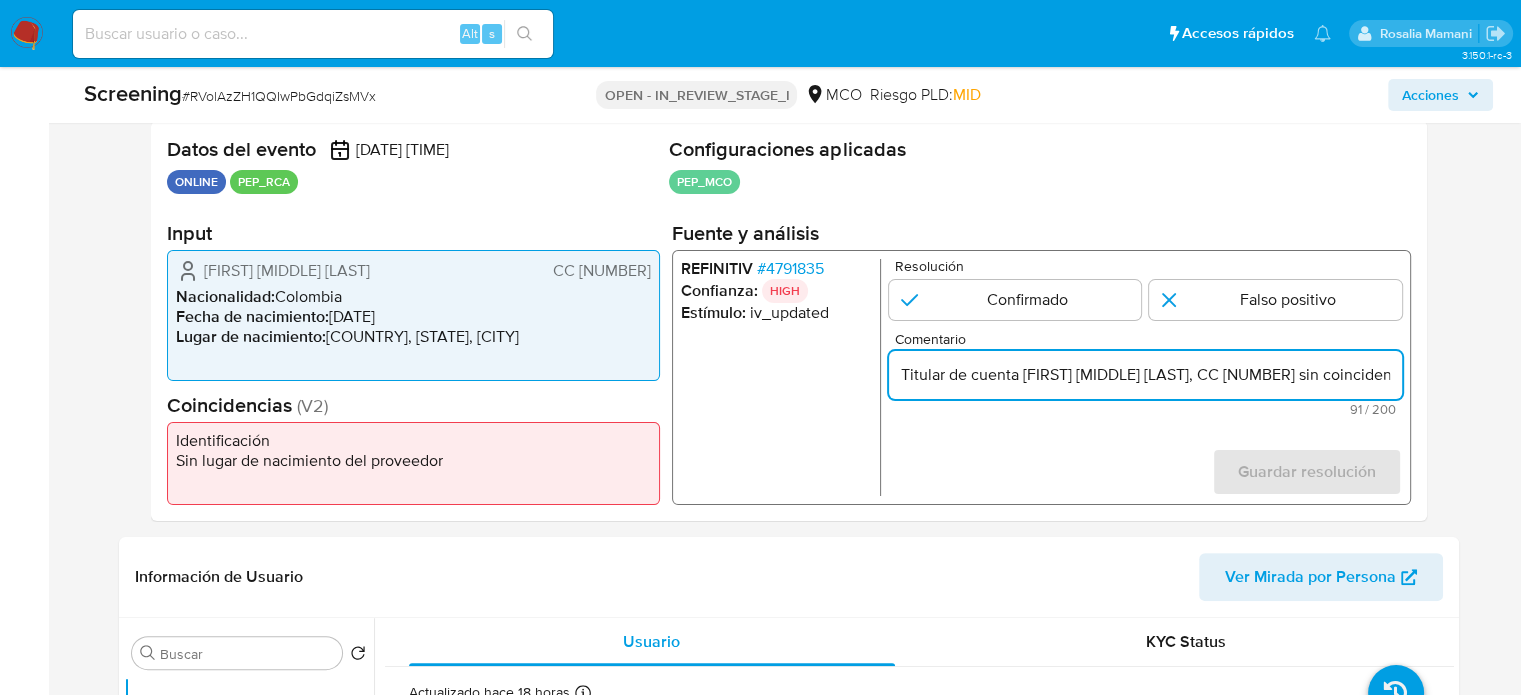 click on "Titular de cuenta [FIRST] [MIDDLE] [LAST], CC [NUMBER] sin coincidencias en listas activas." at bounding box center (1144, 375) 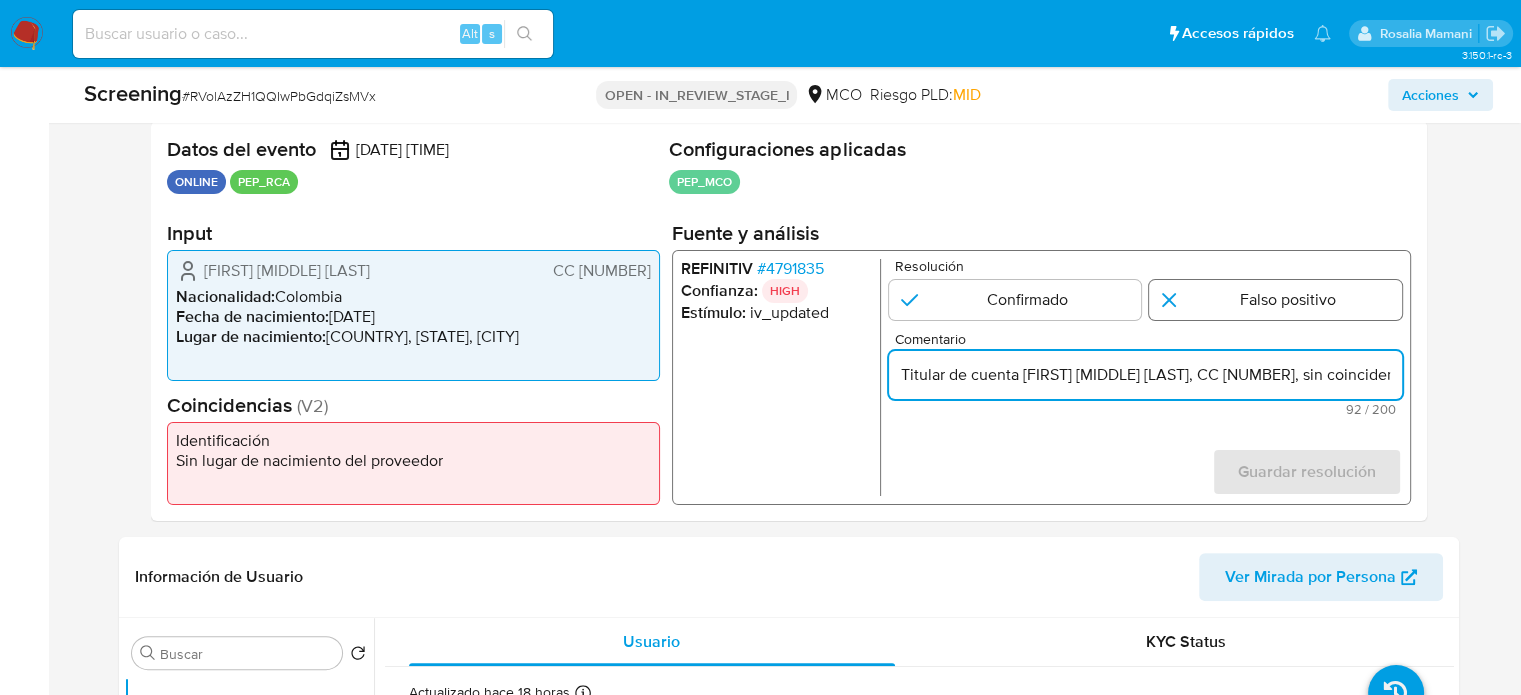 type on "Titular de cuenta [FIRST] [MIDDLE] [LAST], CC [NUMBER], sin coincidencias en listas activas." 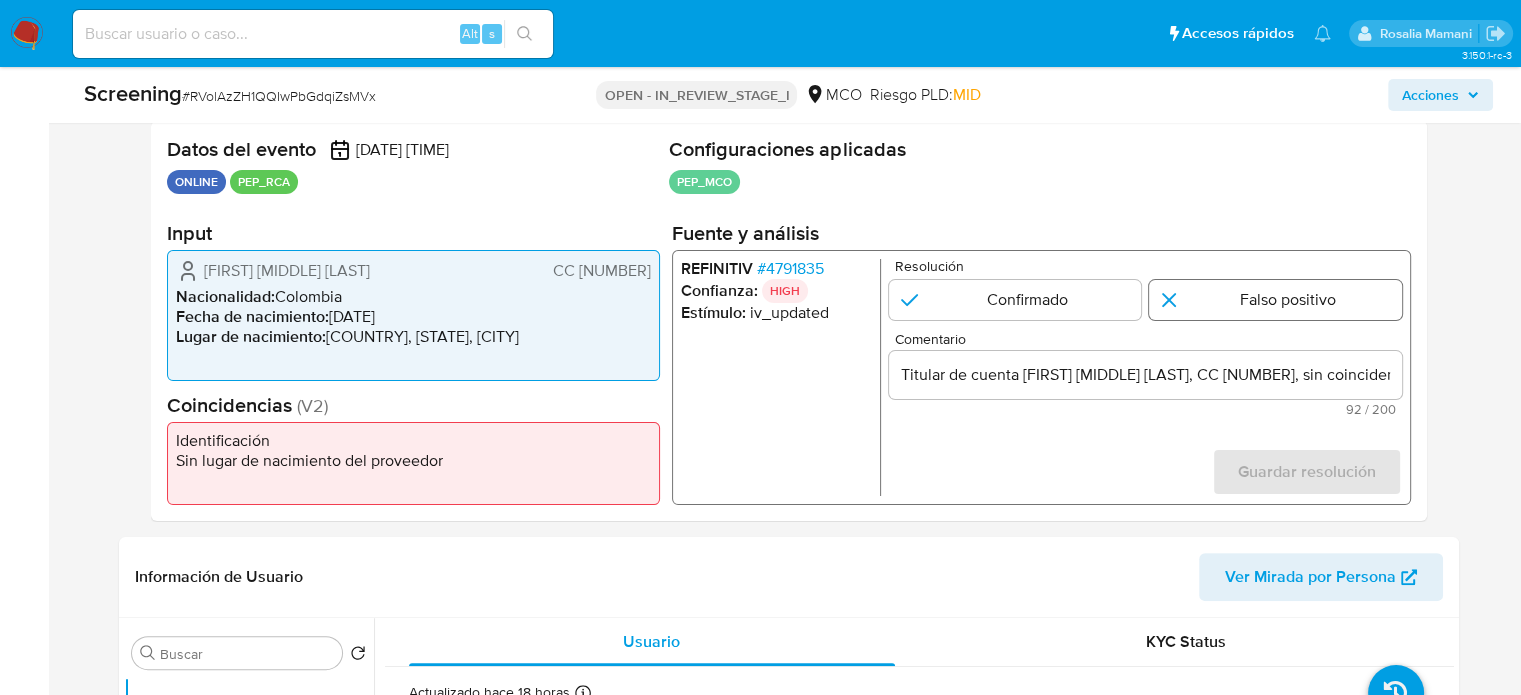 click at bounding box center [1275, 300] 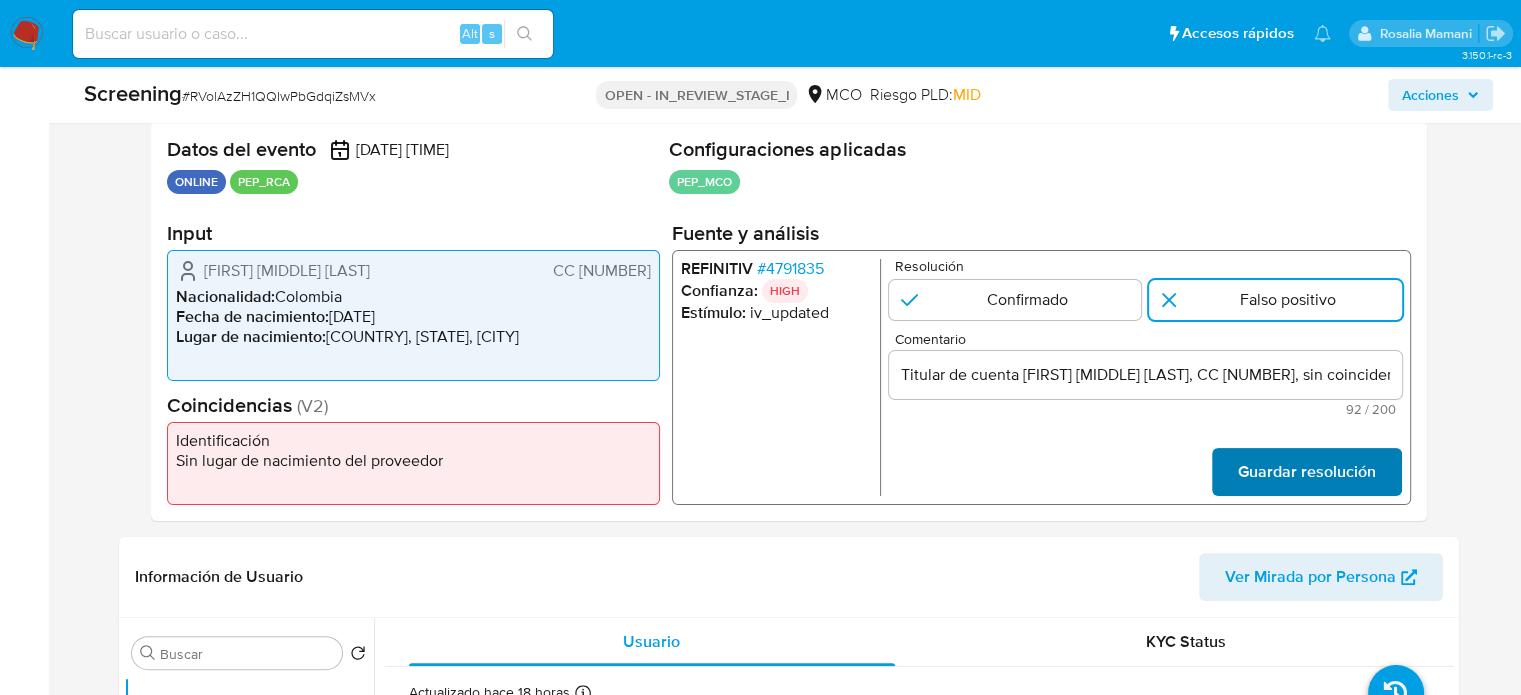 click on "Guardar resolución" at bounding box center [1306, 472] 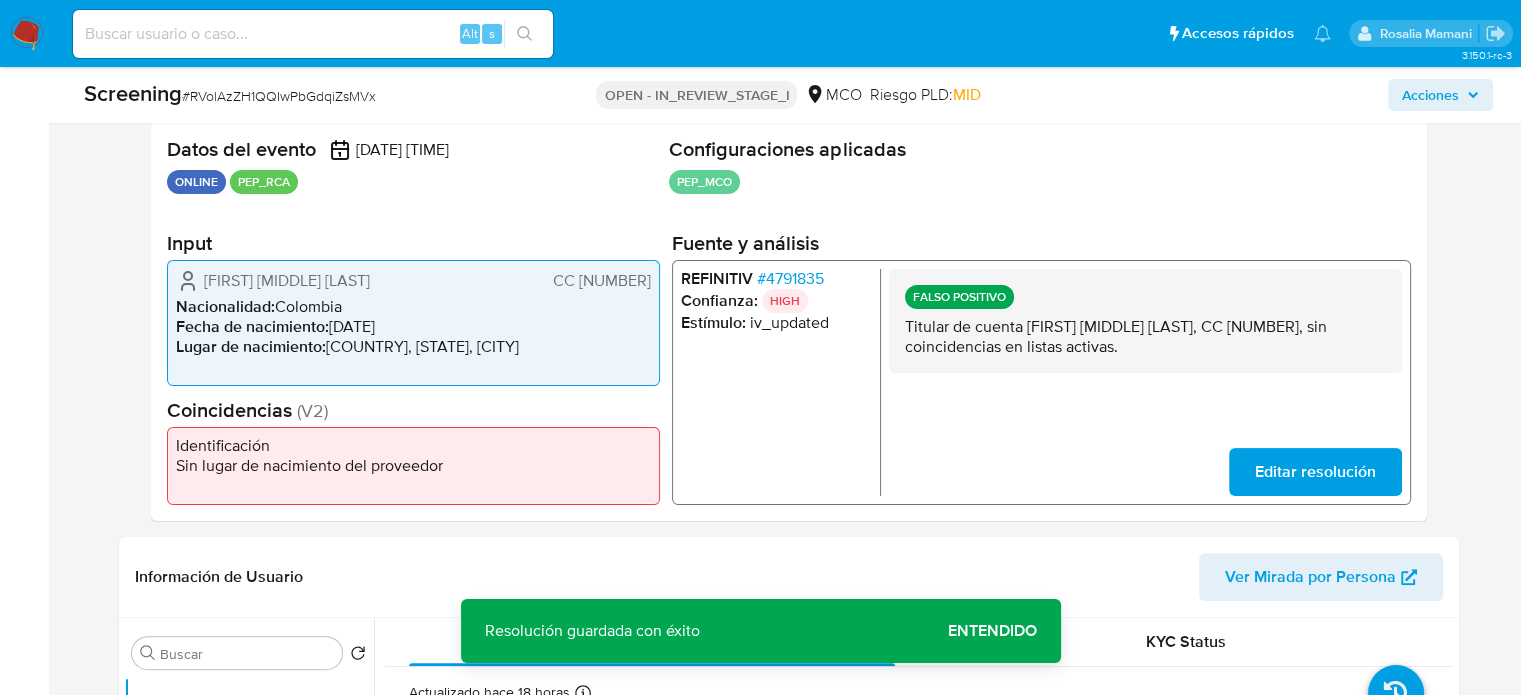 drag, startPoint x: 424, startPoint y: 276, endPoint x: 200, endPoint y: 281, distance: 224.0558 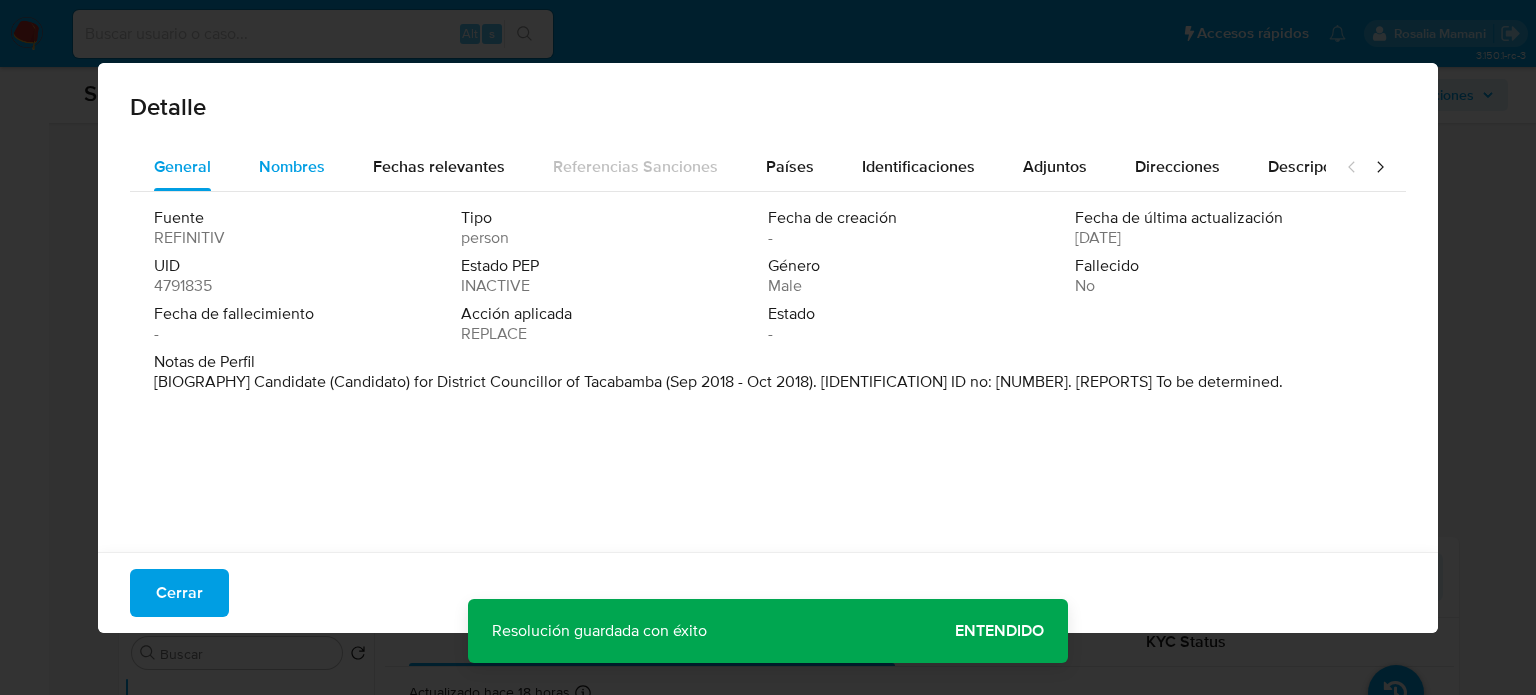 click on "Nombres" at bounding box center [292, 167] 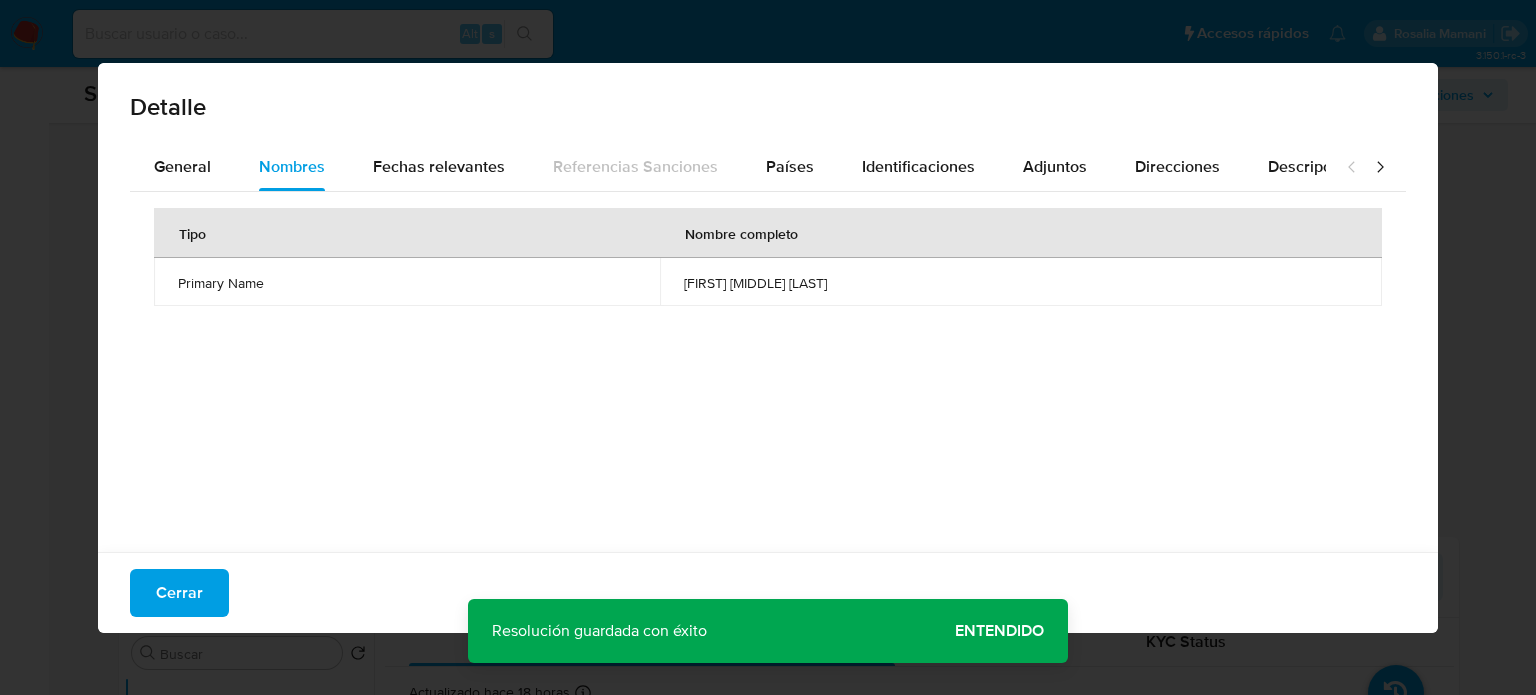 drag, startPoint x: 588, startPoint y: 286, endPoint x: 840, endPoint y: 286, distance: 252 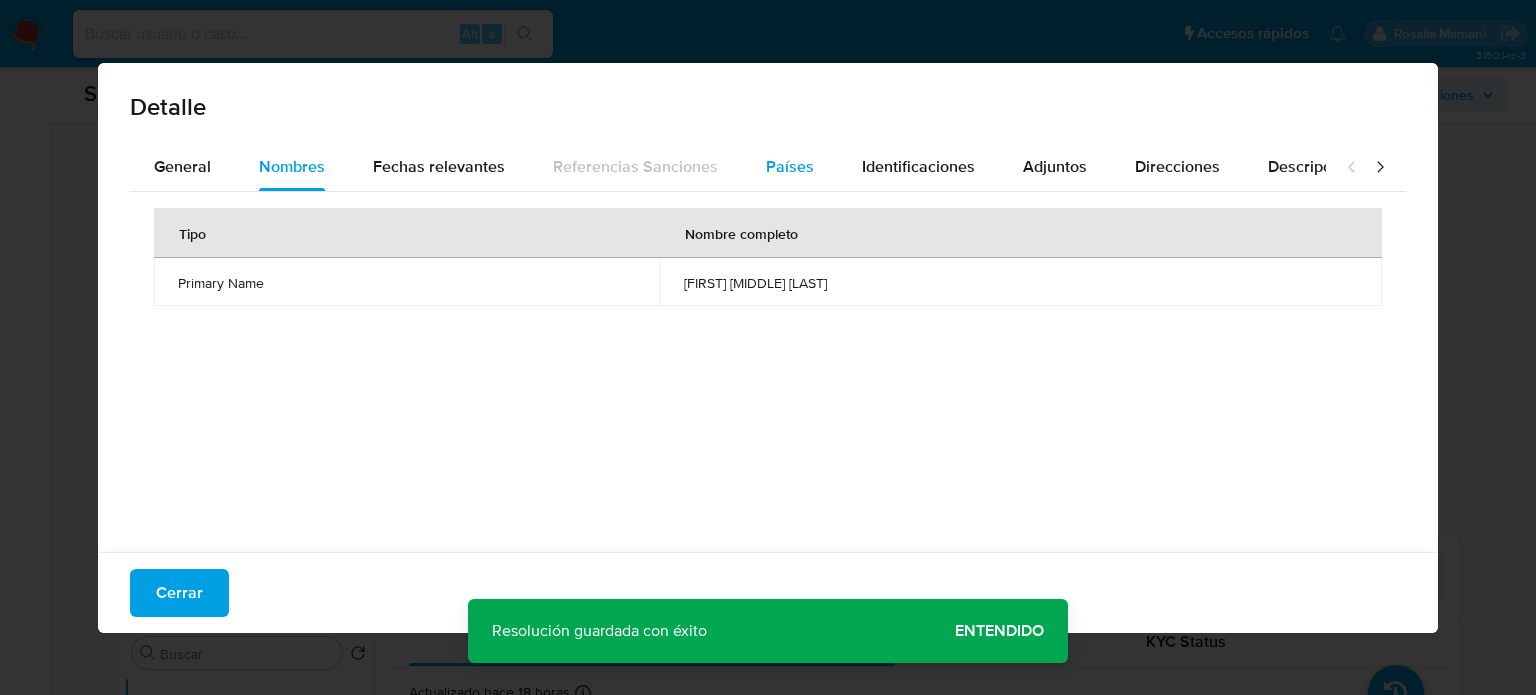 click on "Países" at bounding box center [790, 166] 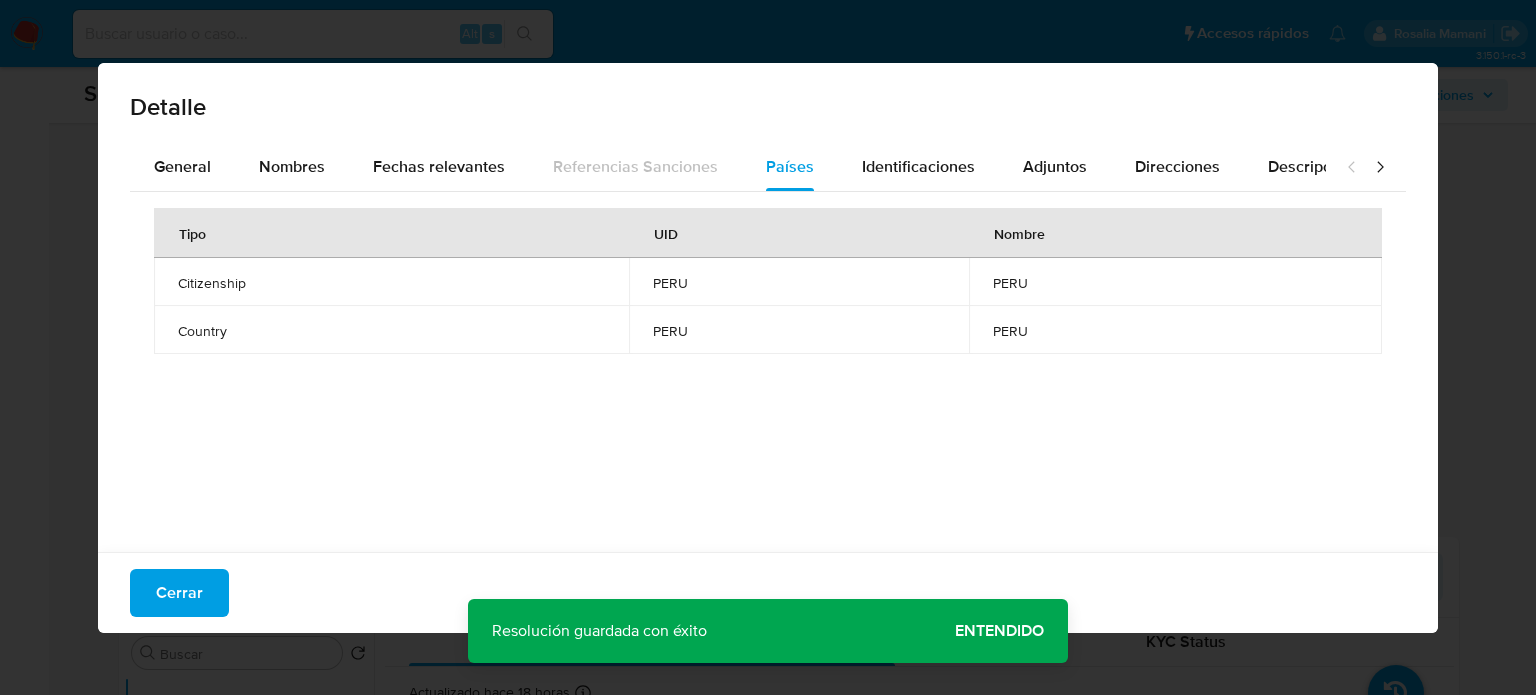 type 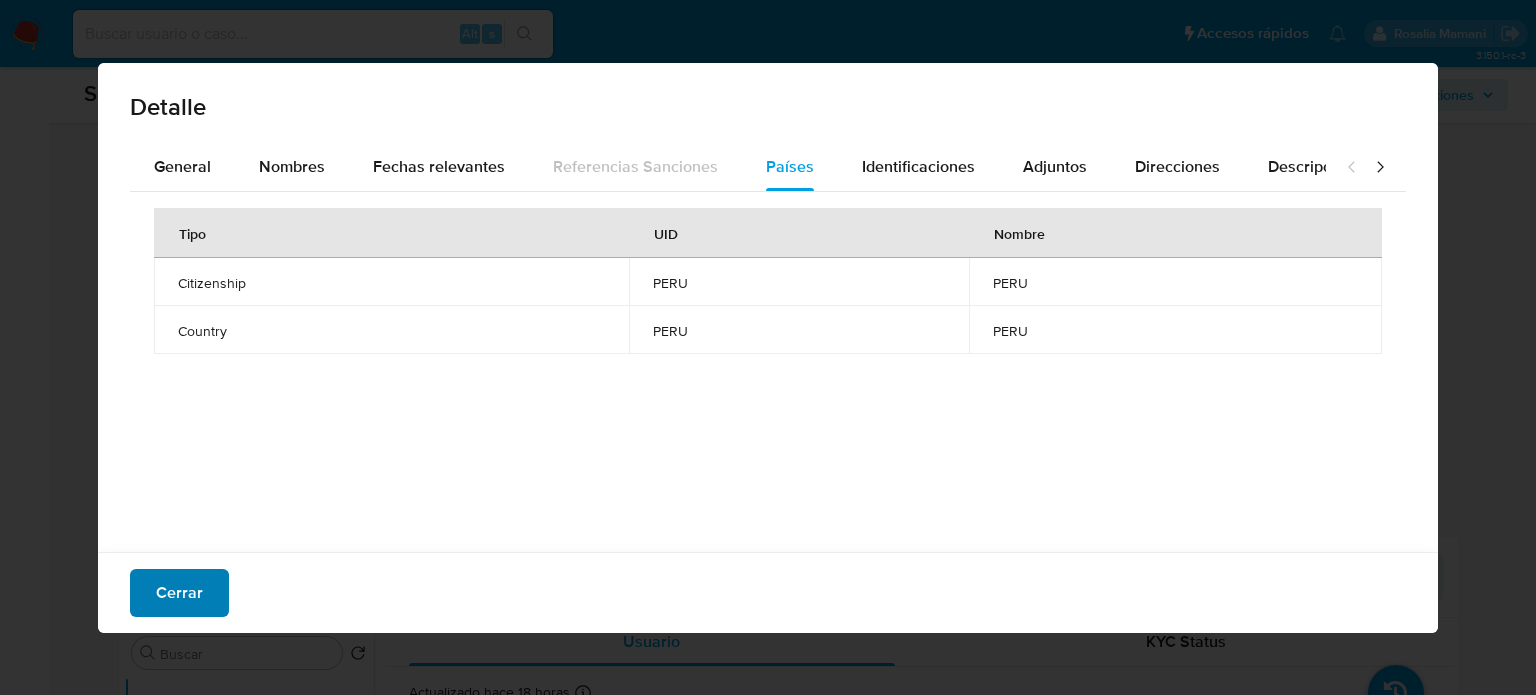 drag, startPoint x: 240, startPoint y: 594, endPoint x: 212, endPoint y: 591, distance: 28.160255 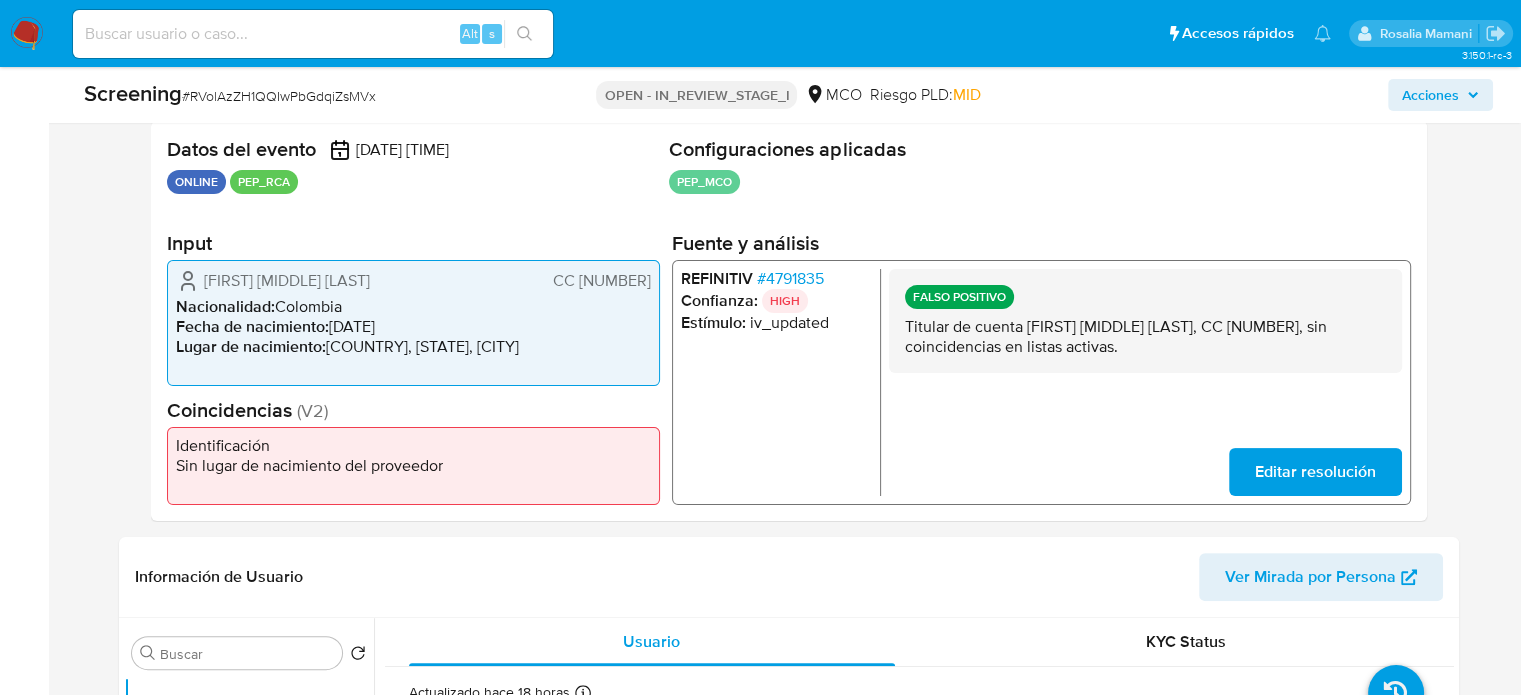 click on "# 4791835" at bounding box center [789, 279] 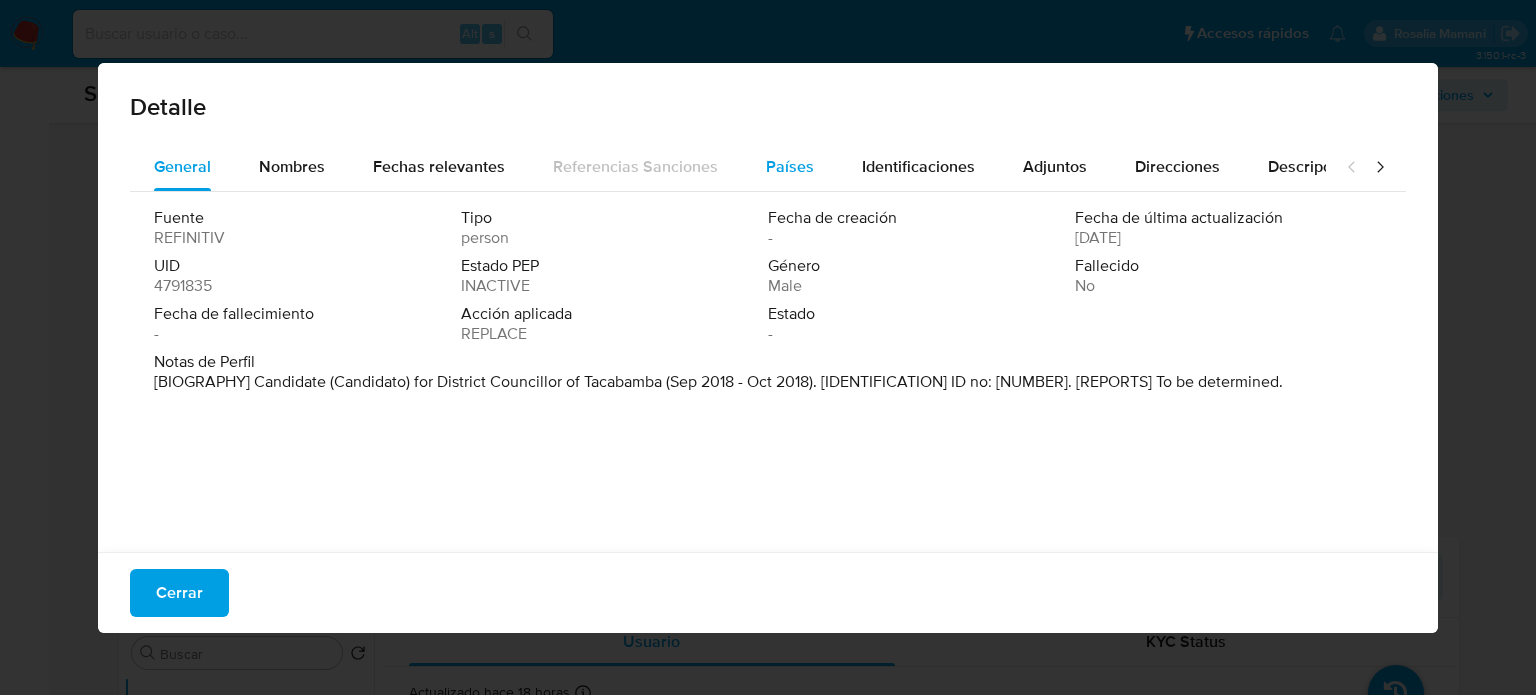 click on "Países" at bounding box center (790, 166) 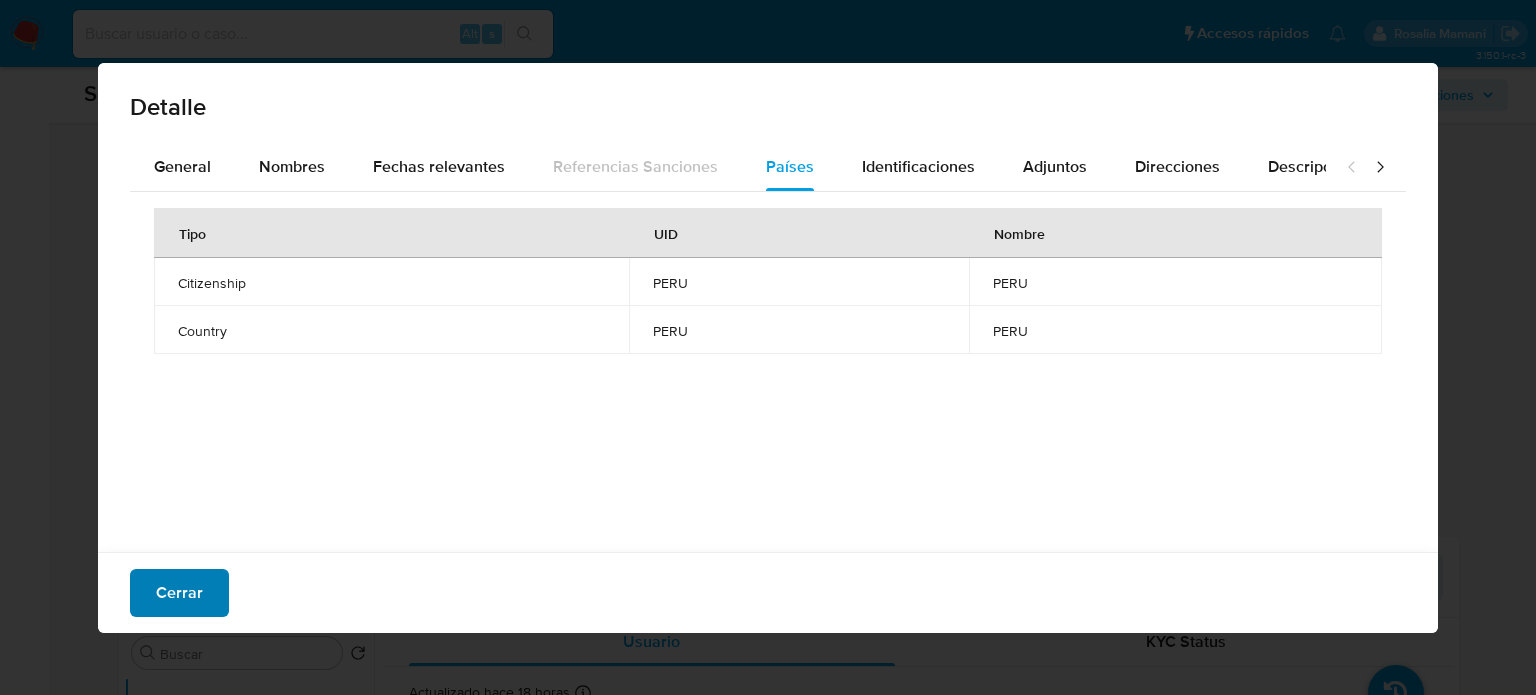 click on "Cerrar" at bounding box center [179, 593] 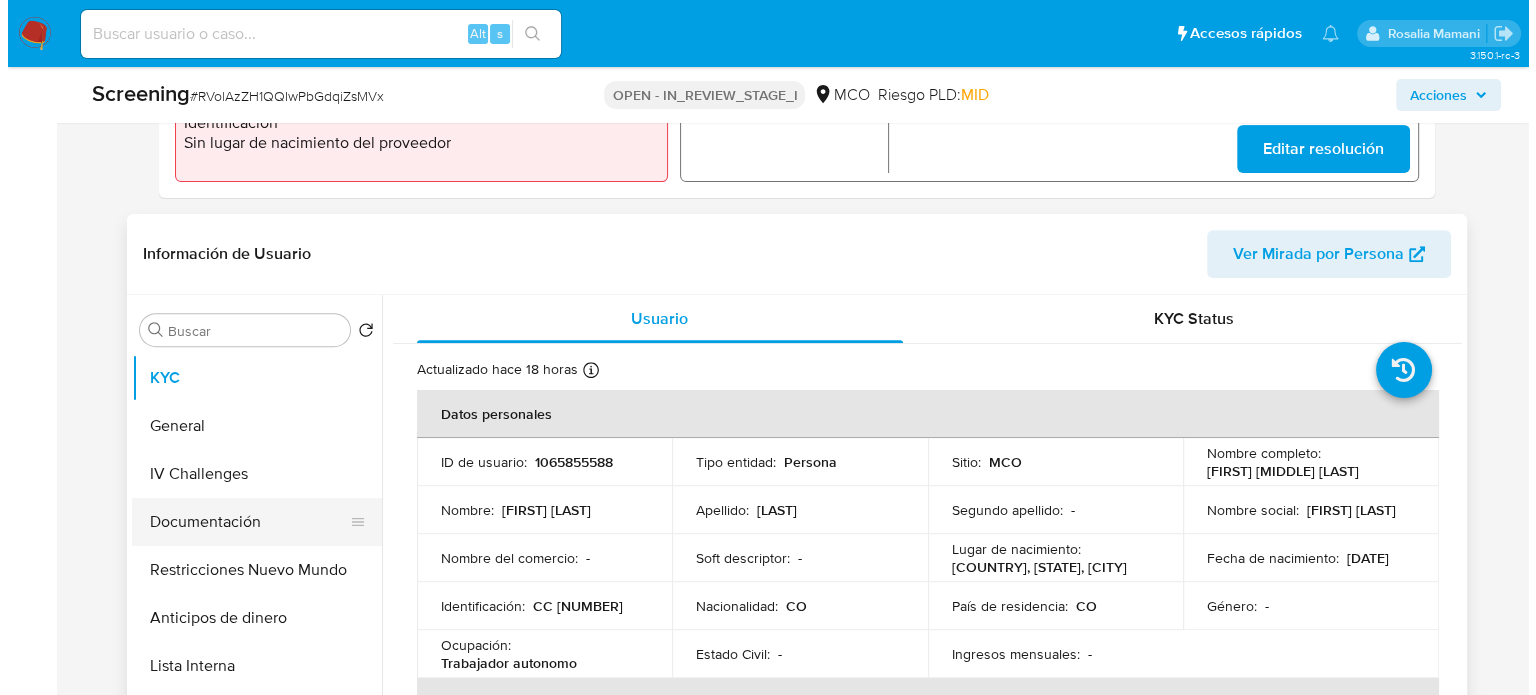 scroll, scrollTop: 800, scrollLeft: 0, axis: vertical 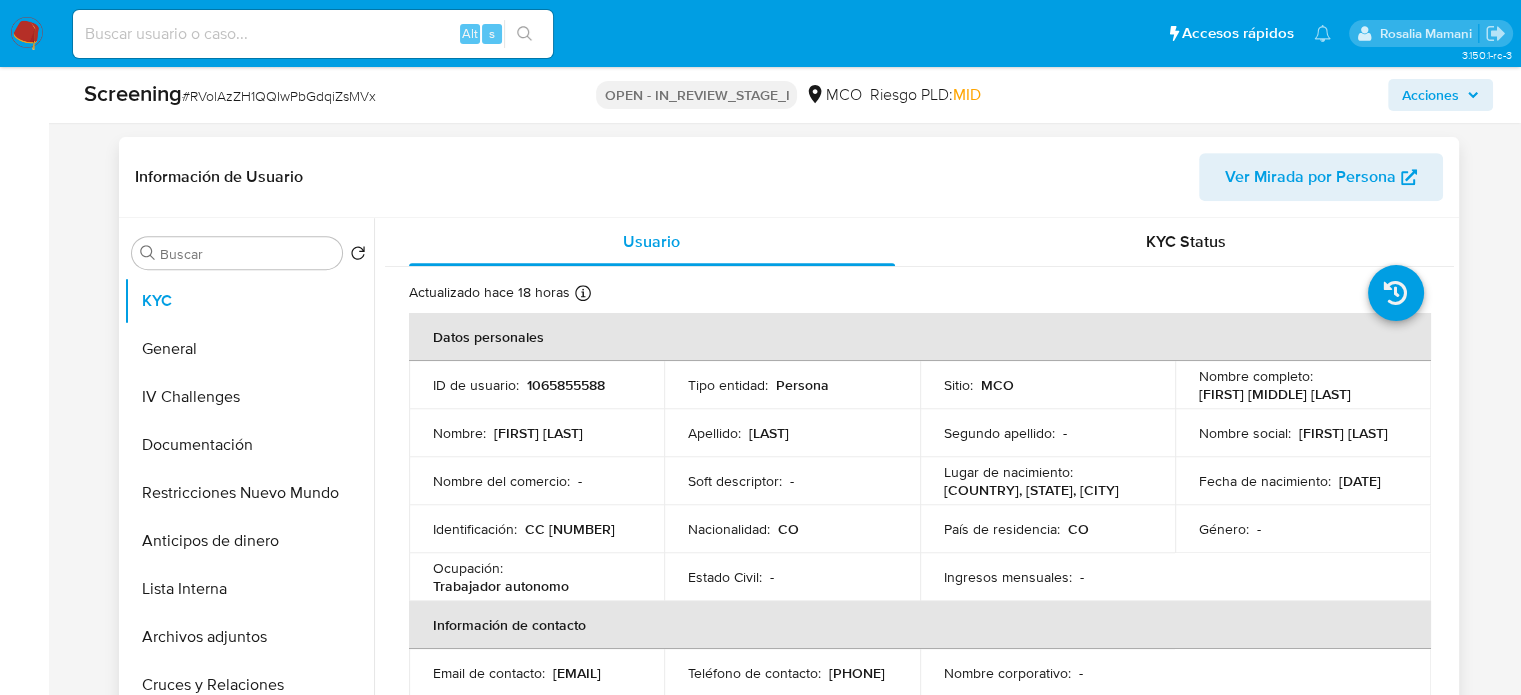 drag, startPoint x: 200, startPoint y: 590, endPoint x: 512, endPoint y: 474, distance: 332.86633 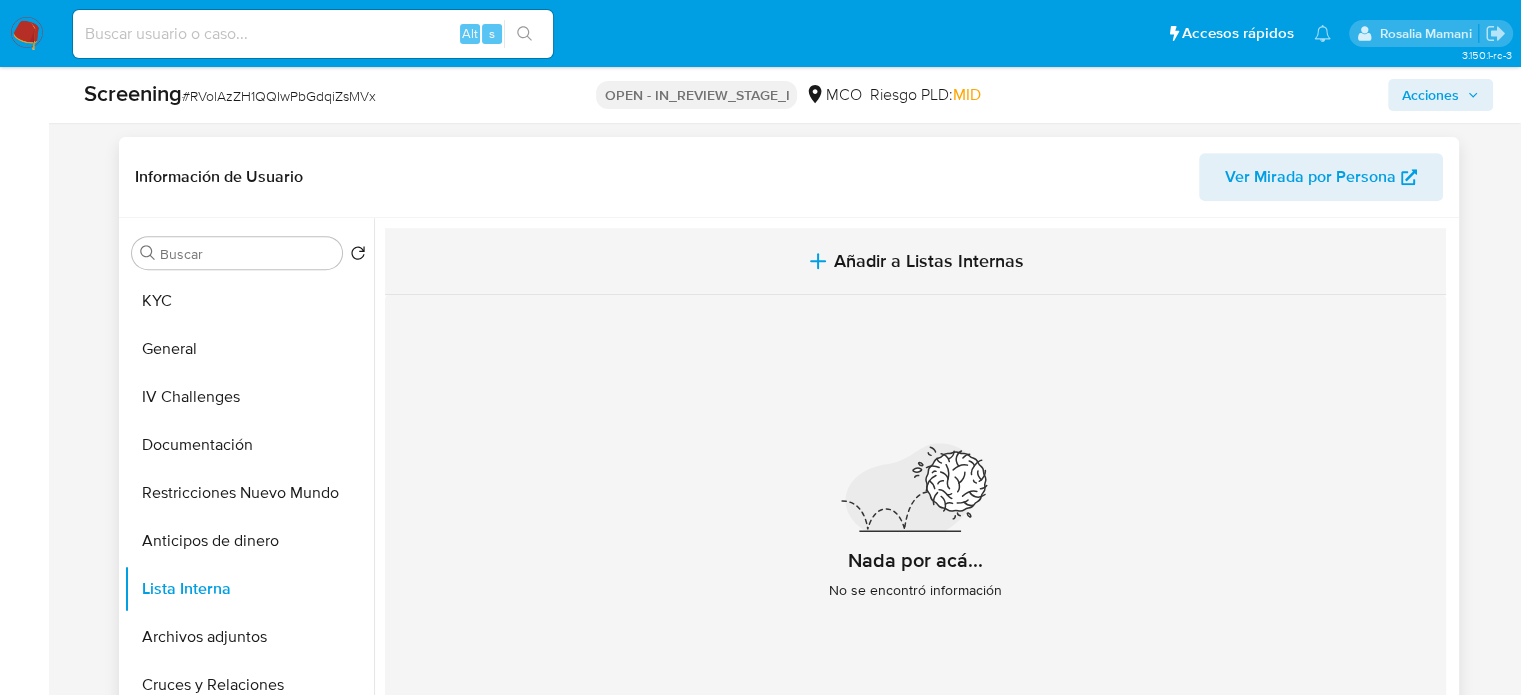 click on "Añadir a Listas Internas" at bounding box center (929, 261) 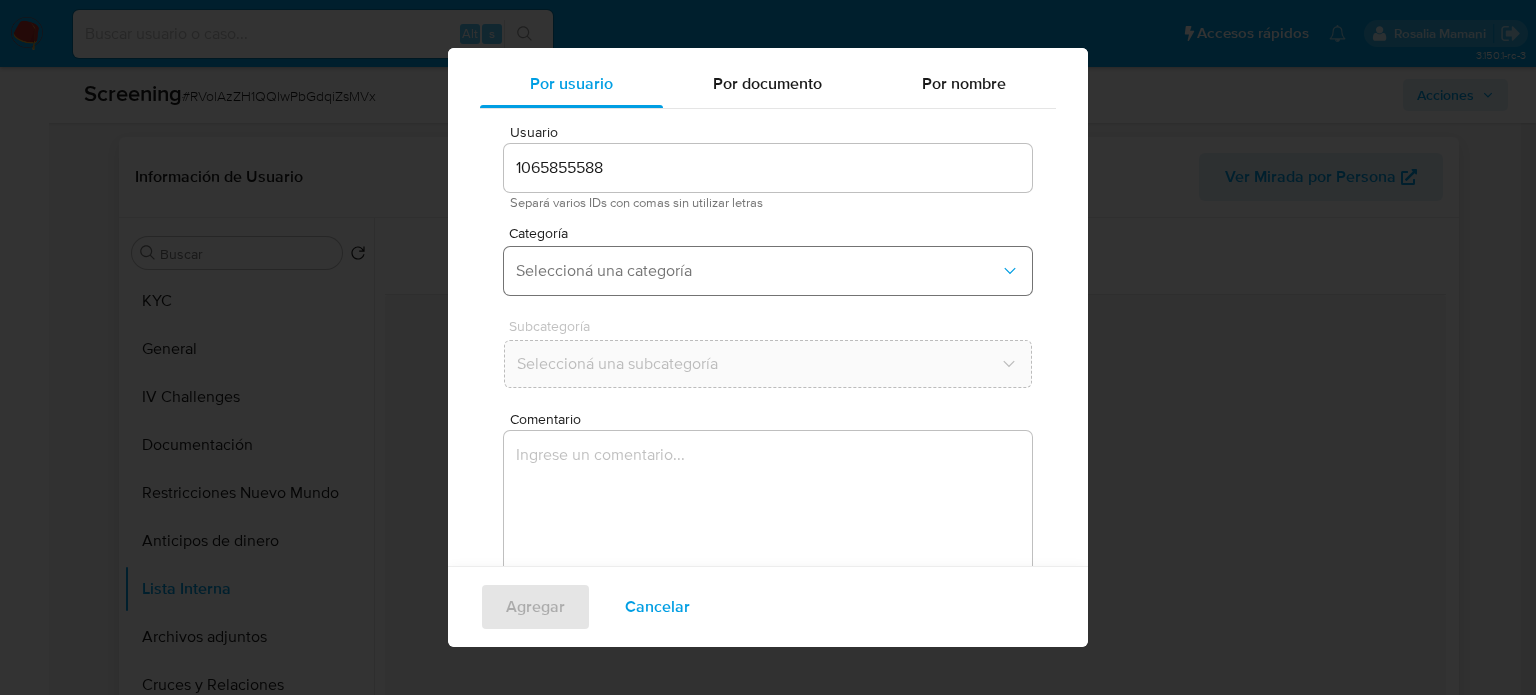 scroll, scrollTop: 84, scrollLeft: 0, axis: vertical 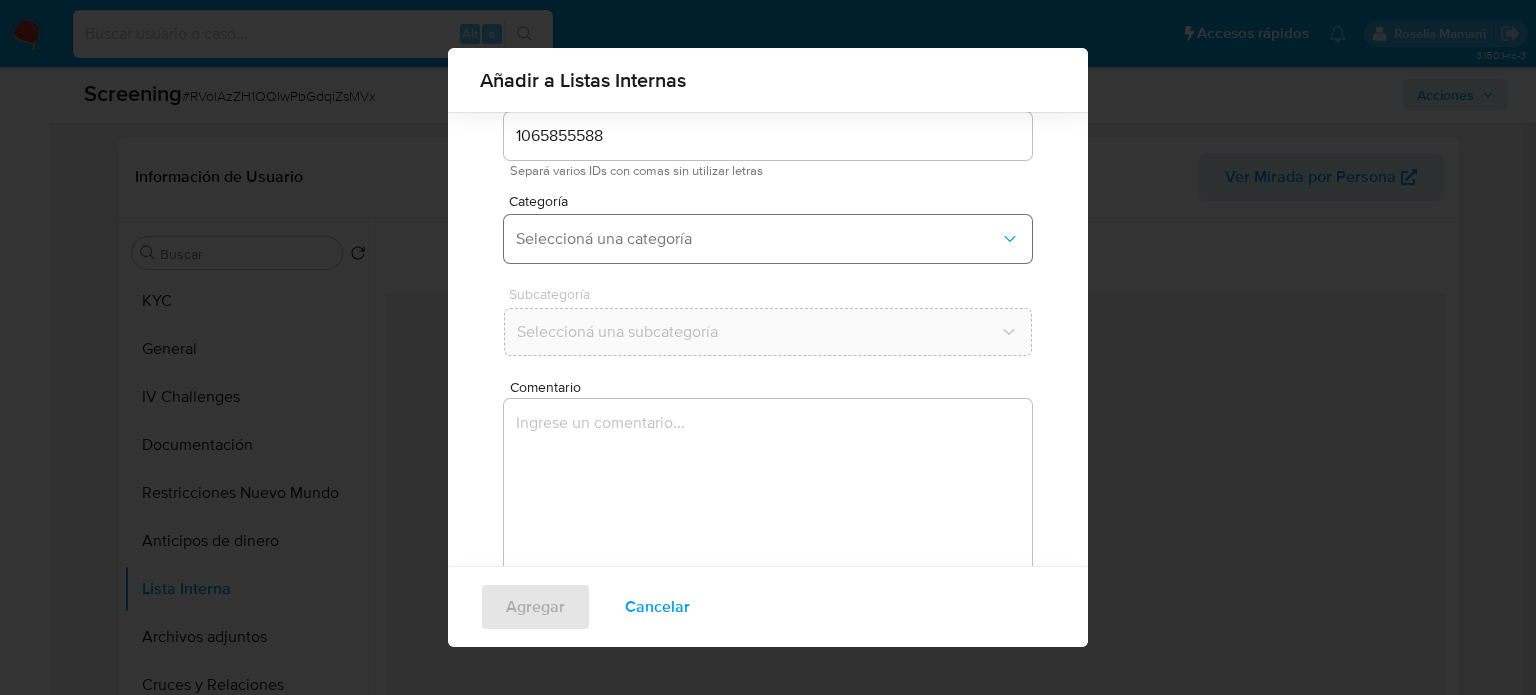 click on "Seleccioná una categoría" at bounding box center [758, 239] 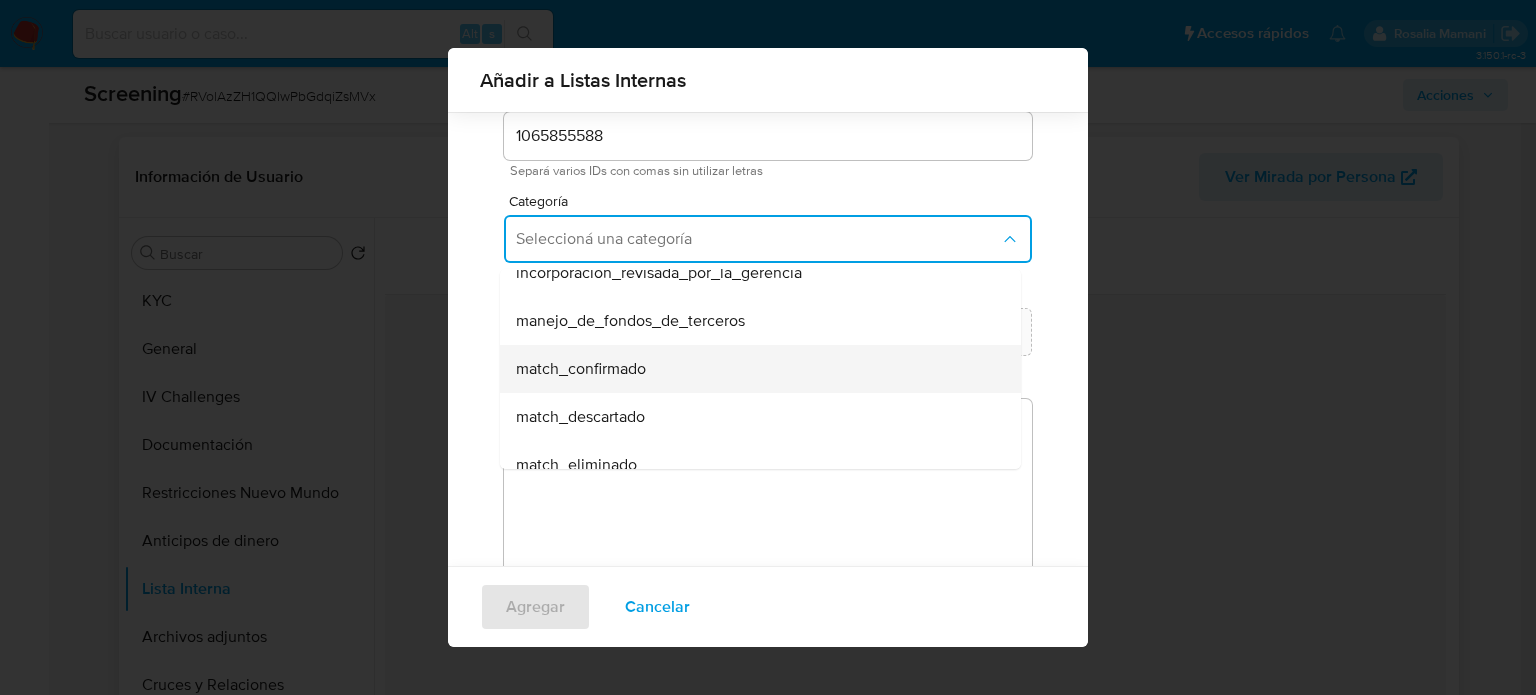 scroll, scrollTop: 100, scrollLeft: 0, axis: vertical 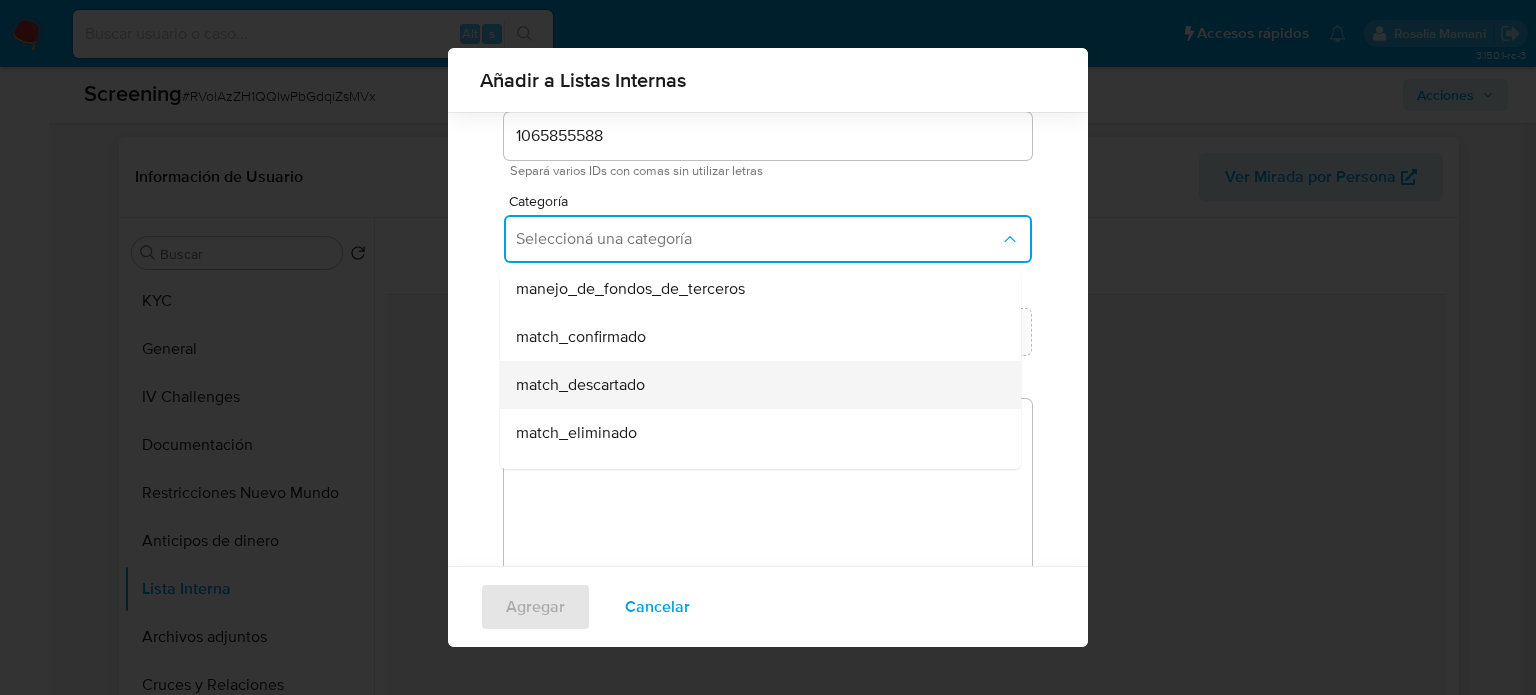 click on "match_descartado" at bounding box center (580, 385) 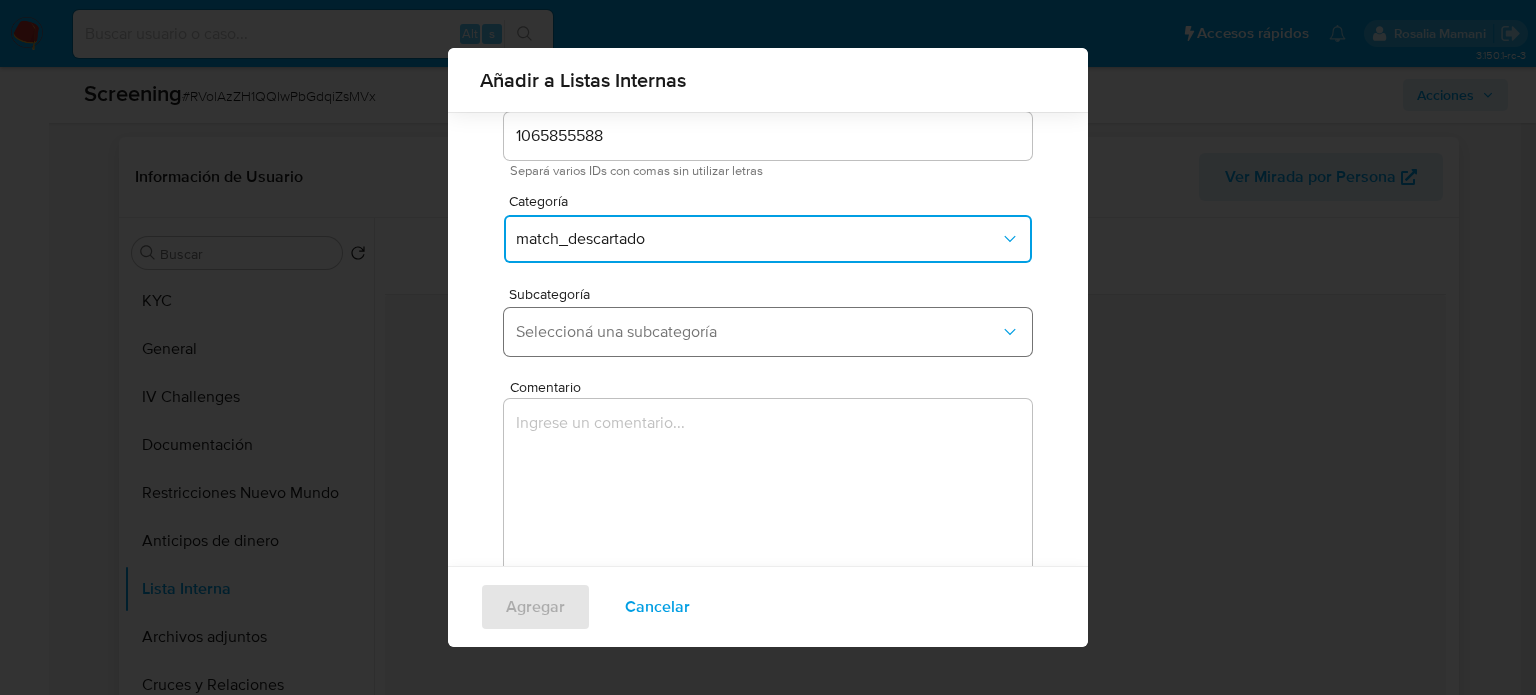 click on "Seleccioná una subcategoría" at bounding box center (758, 332) 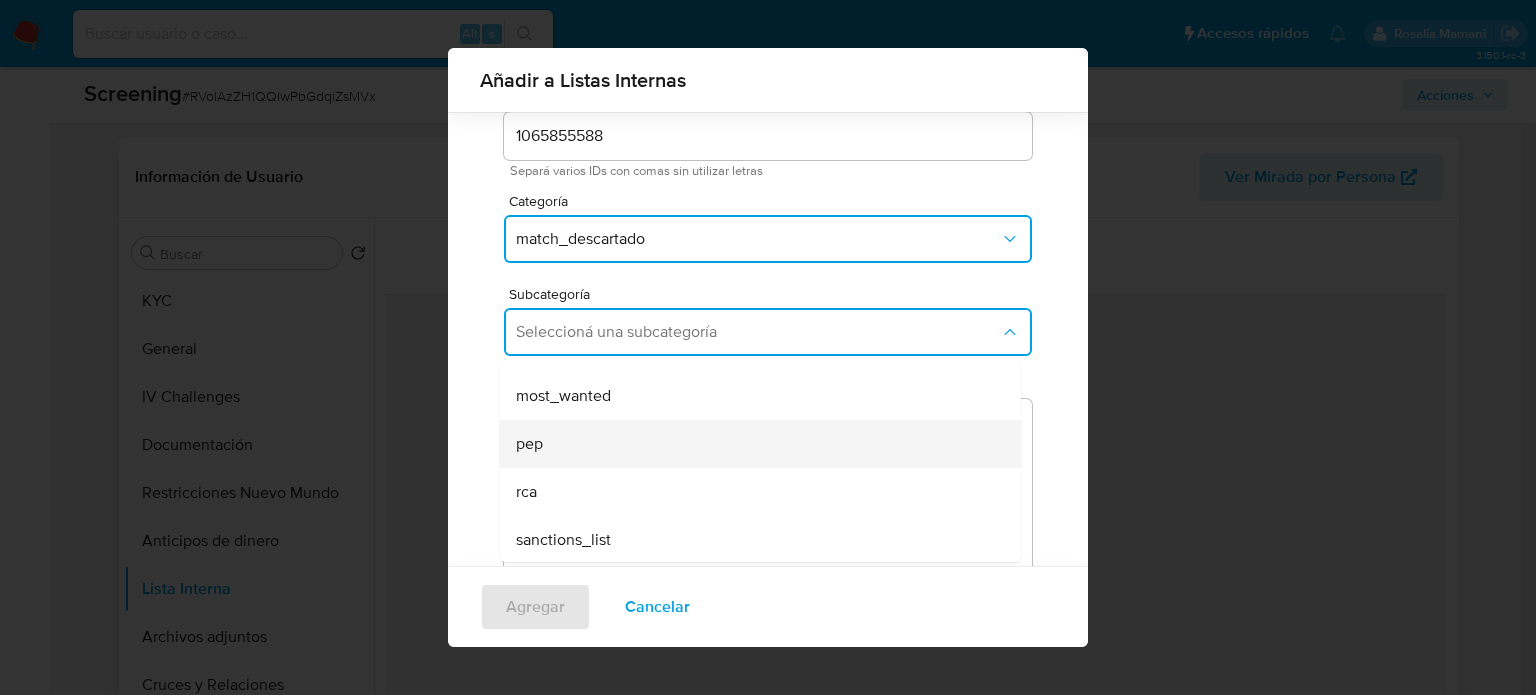 scroll, scrollTop: 136, scrollLeft: 0, axis: vertical 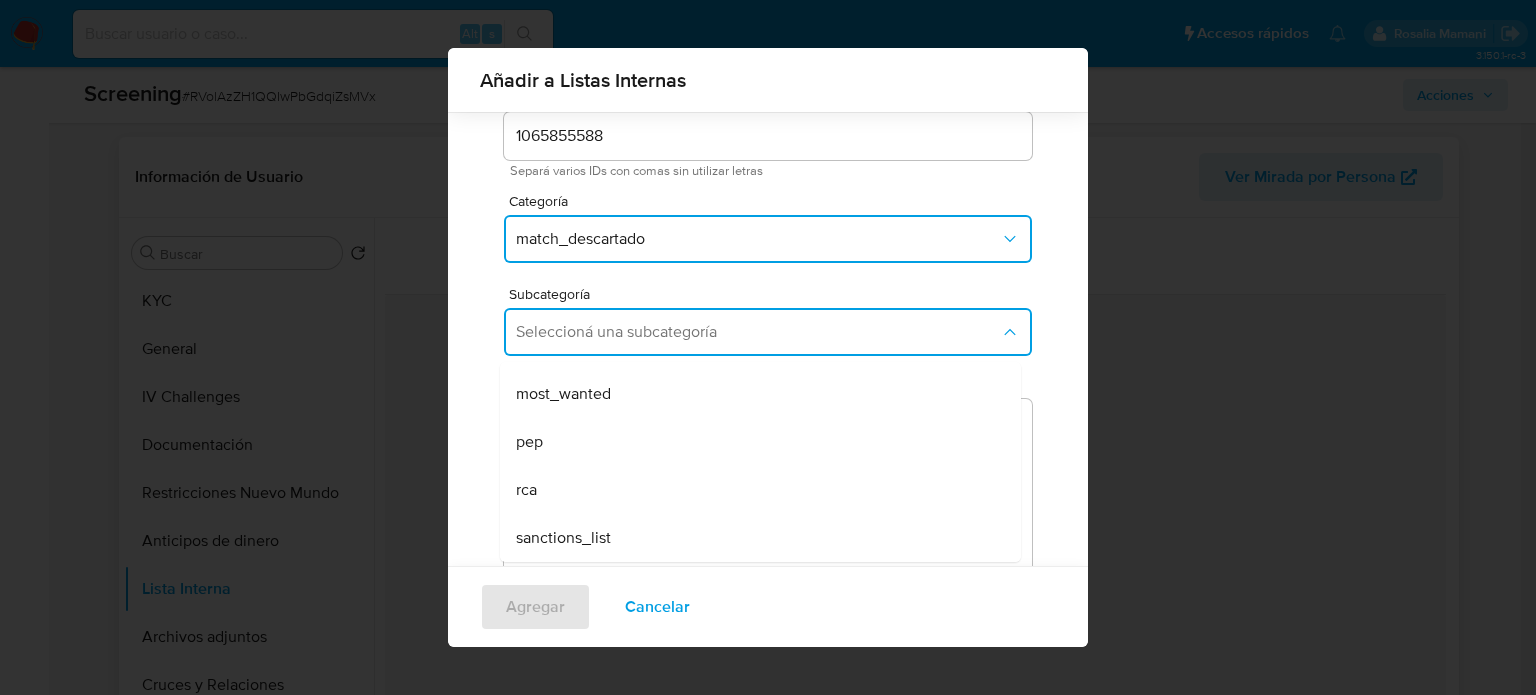 click on "pep" at bounding box center (754, 442) 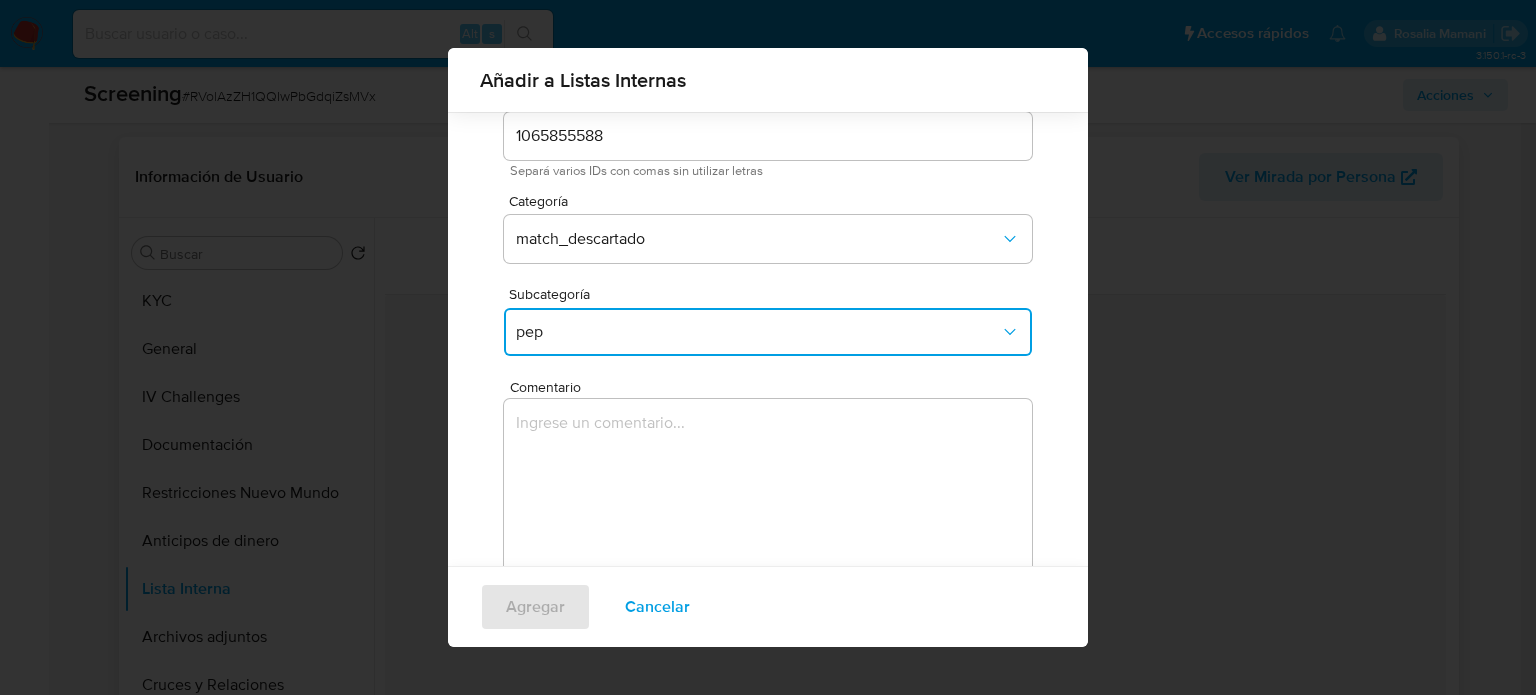 click at bounding box center (768, 495) 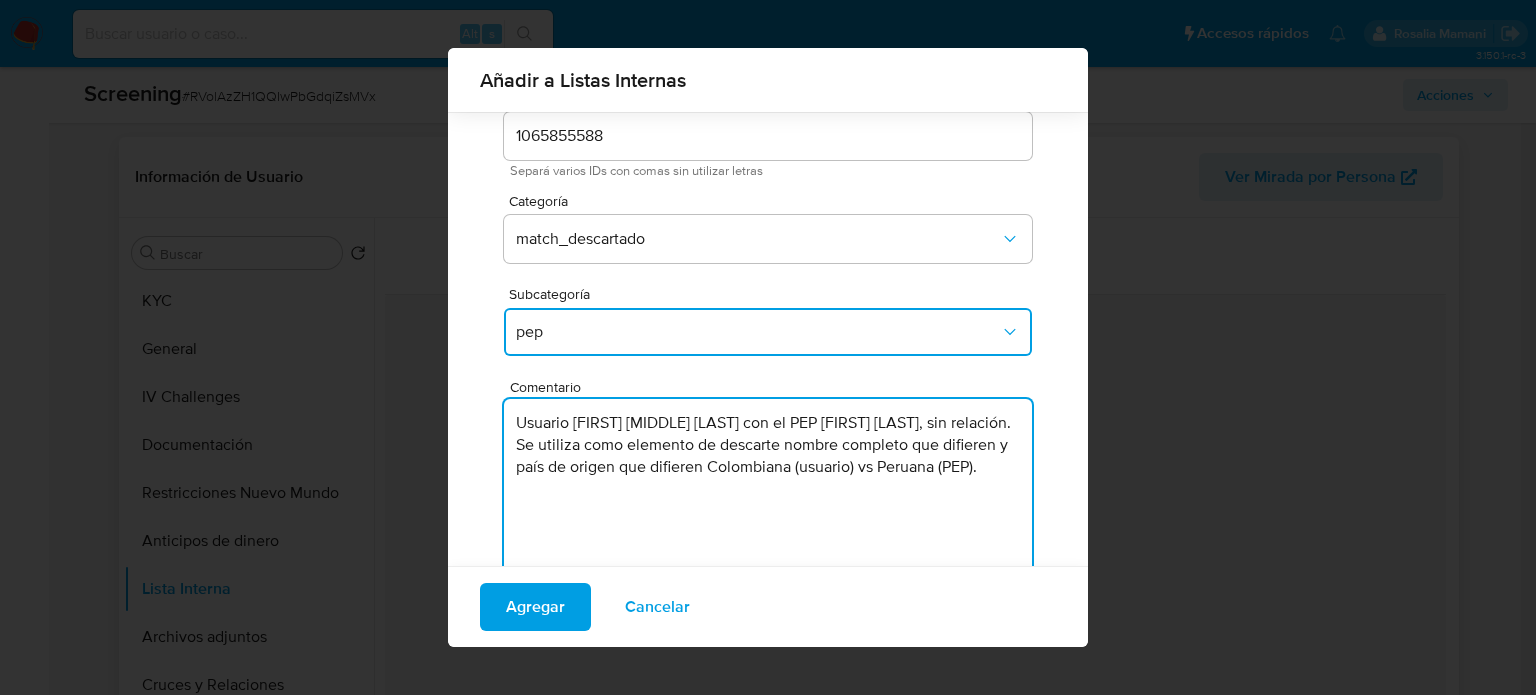 click on "Usuario Marina Luz Botello Vega con el PEP Jose Edil Montenegro Bustamante, sin relación. Se utiliza como elemento de descarte nombre completo que difieren y país de origen que difieren Colombiana (usuario) vs Peruana (PEP)." at bounding box center (768, 495) 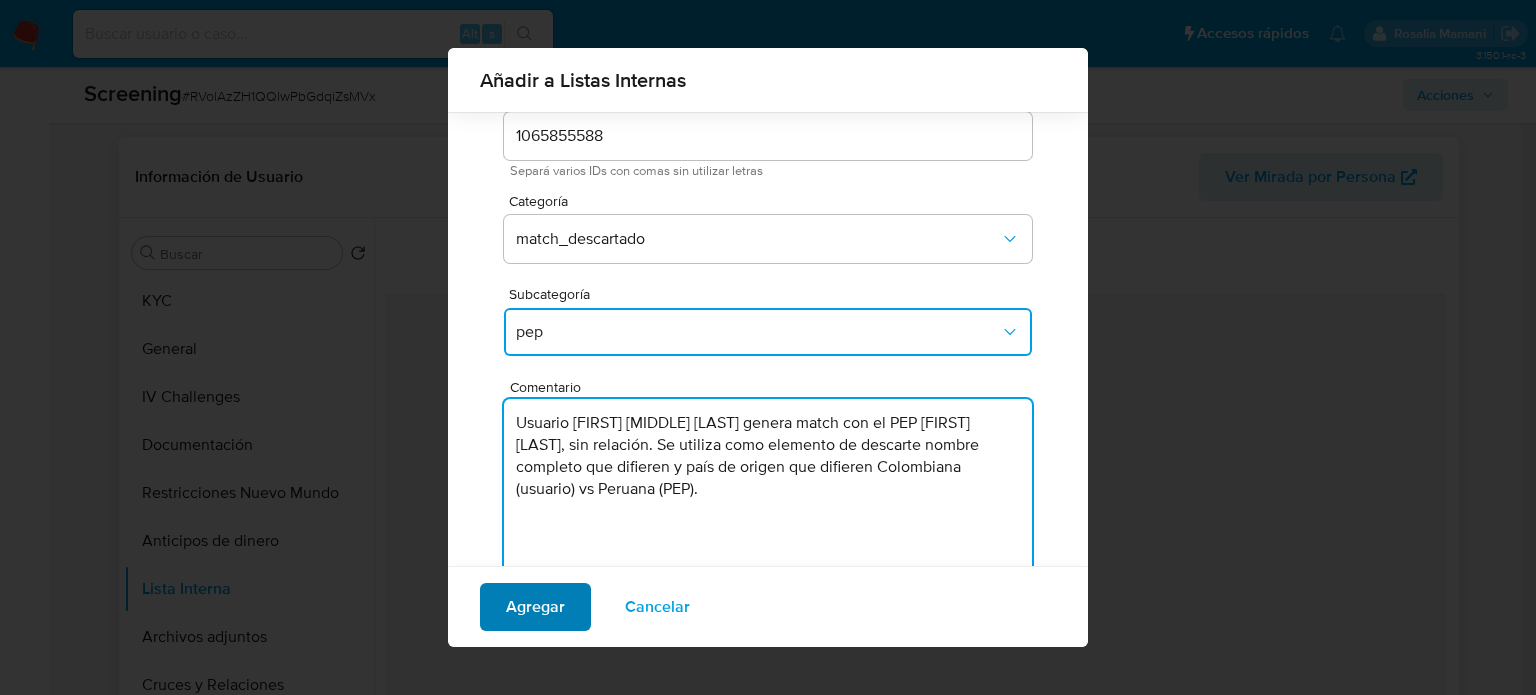 type on "Usuario Marina Luz Botello Vega genera match con el PEP Jose Edil Montenegro Bustamante, sin relación. Se utiliza como elemento de descarte nombre completo que difieren y país de origen que difieren Colombiana (usuario) vs Peruana (PEP)." 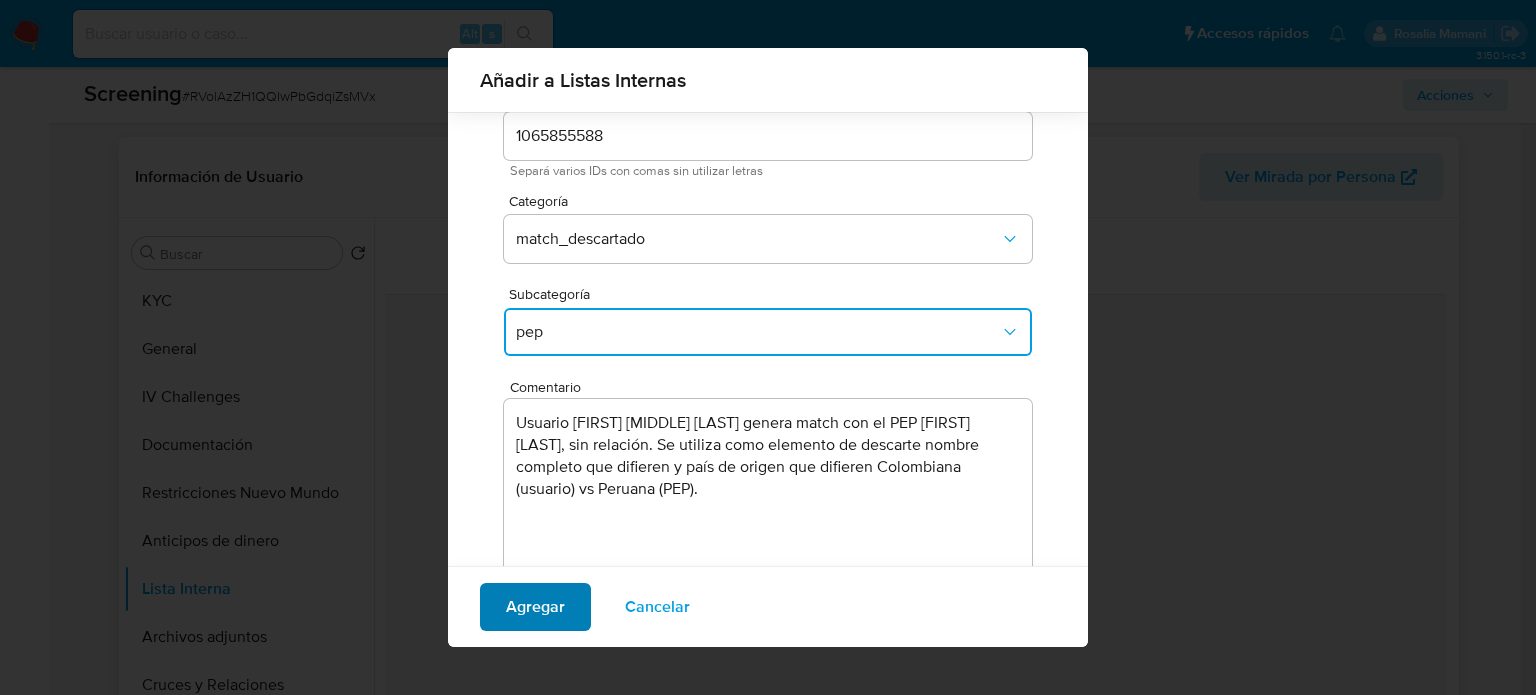 click on "Agregar" at bounding box center [535, 607] 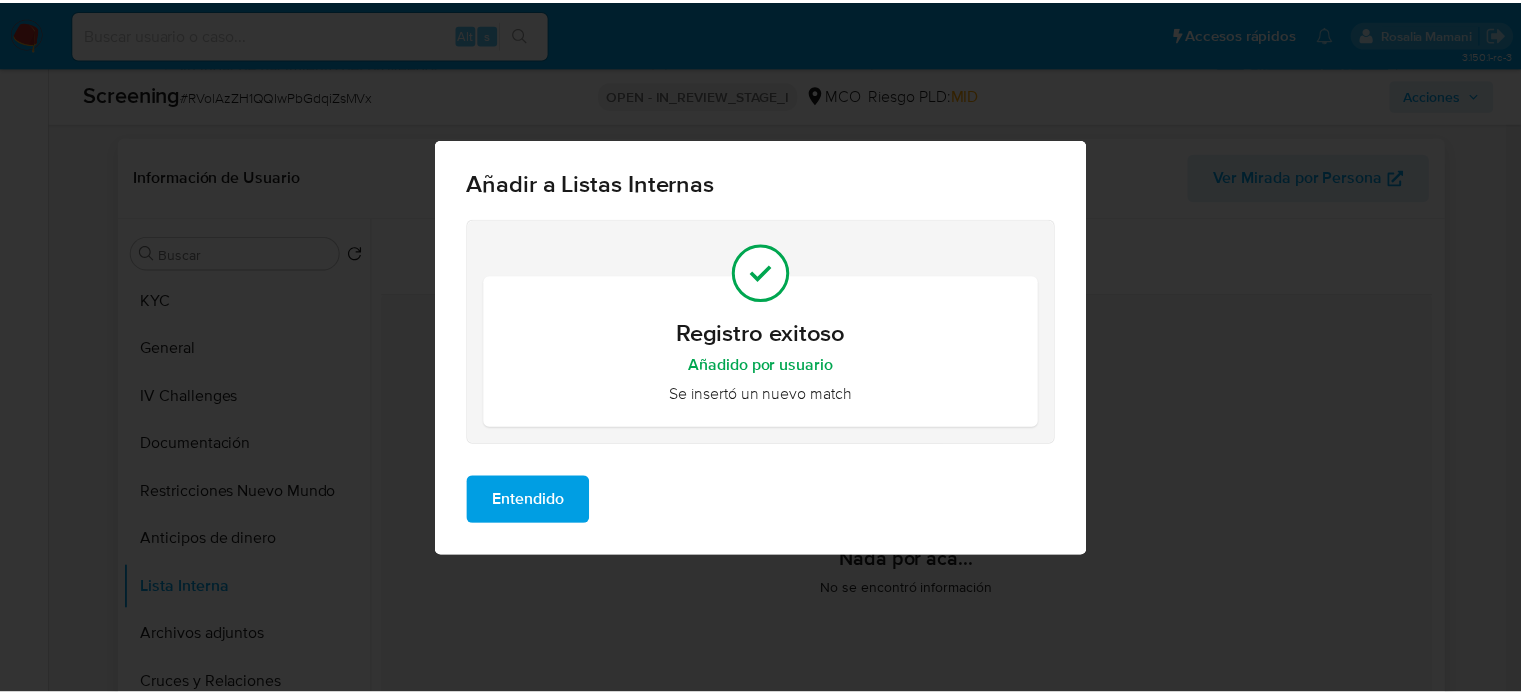 scroll, scrollTop: 0, scrollLeft: 0, axis: both 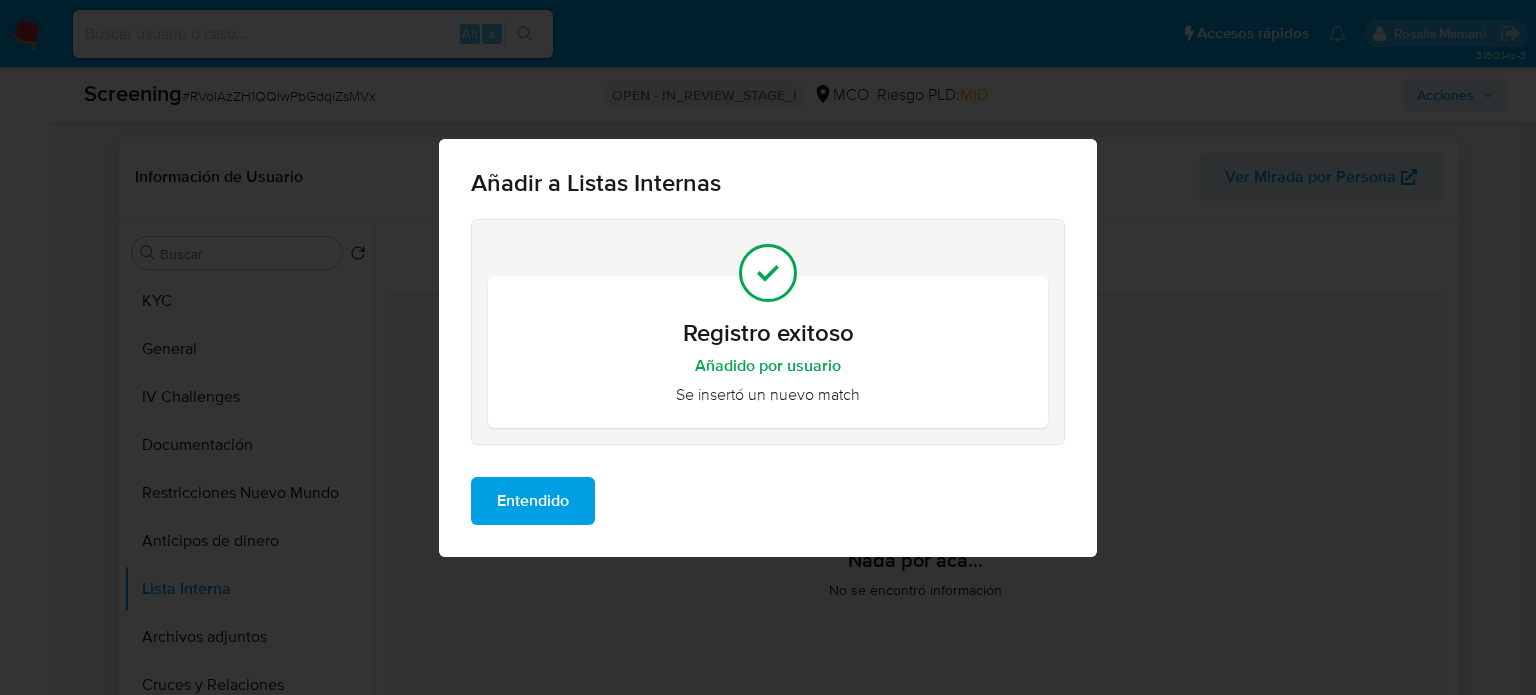 click on "Entendido" at bounding box center [533, 501] 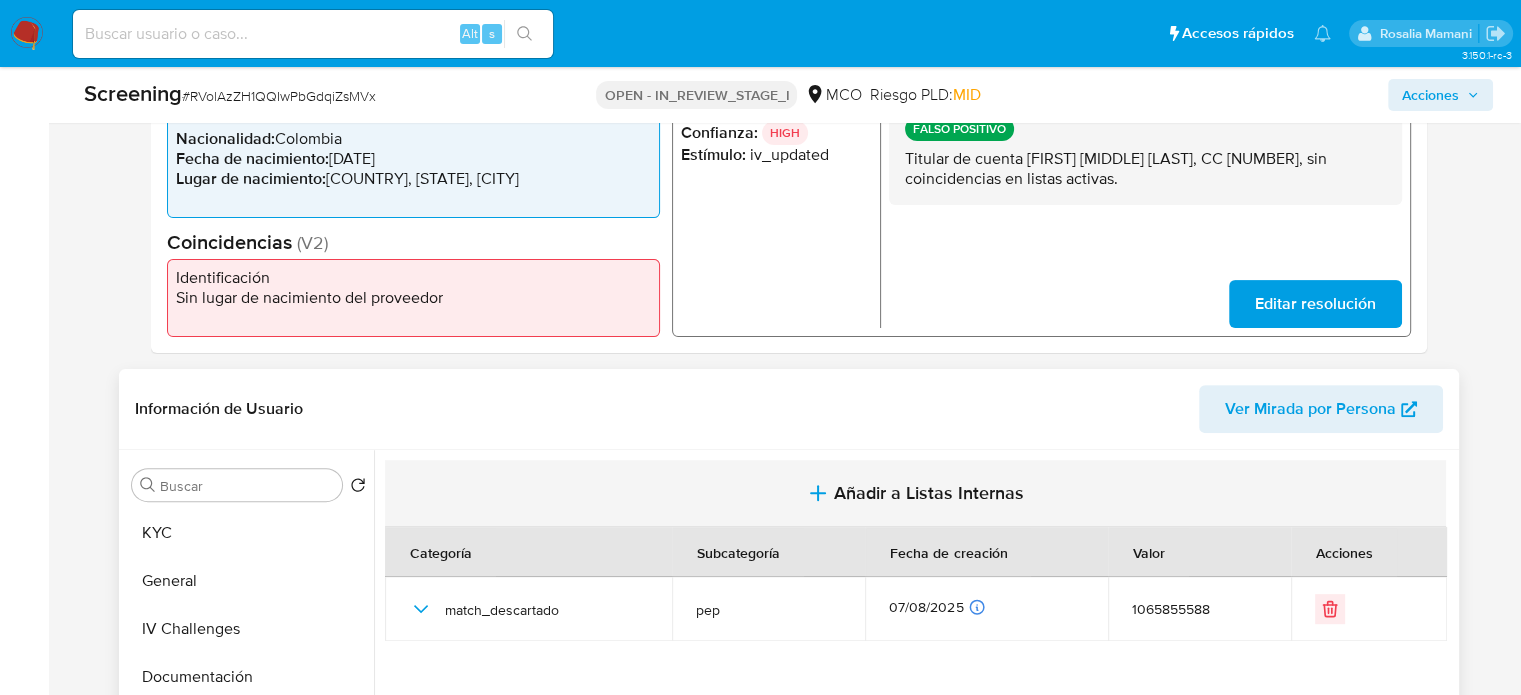 scroll, scrollTop: 300, scrollLeft: 0, axis: vertical 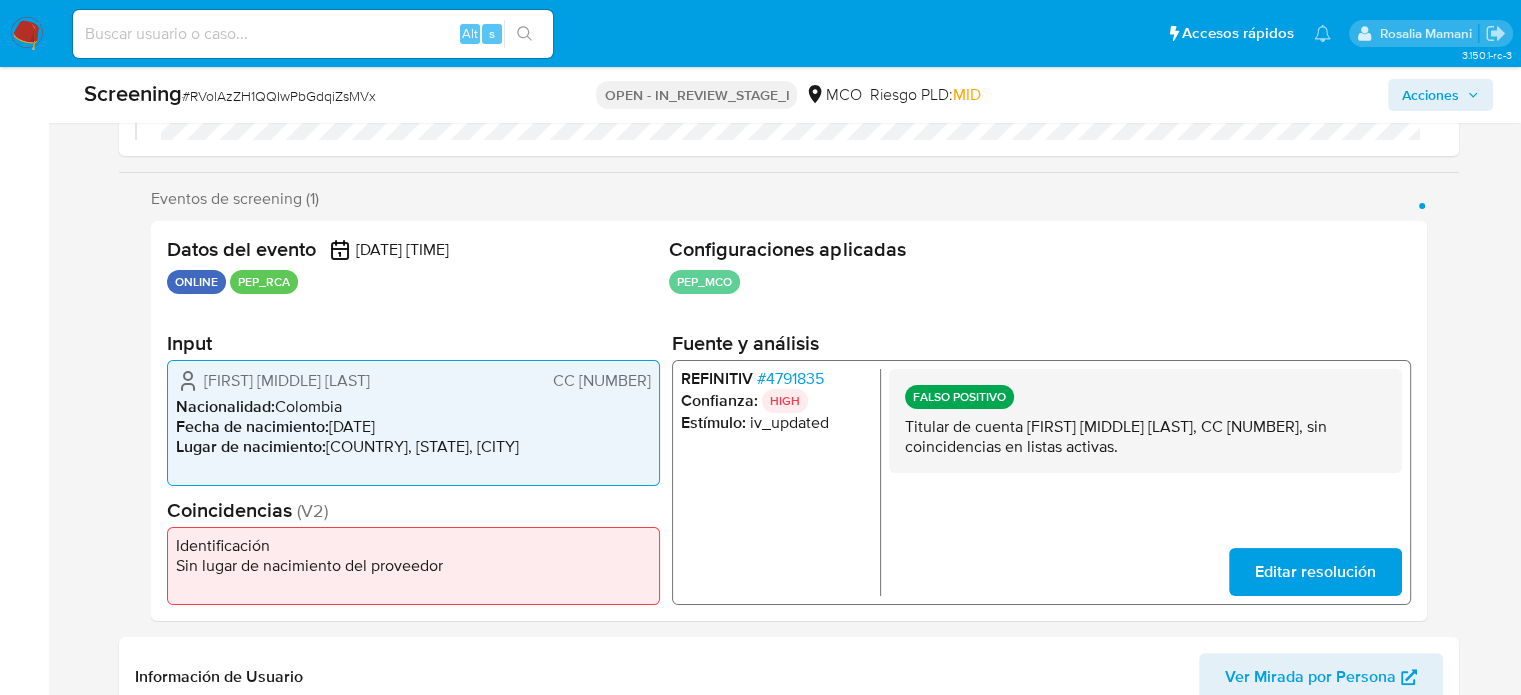 click on "Acciones" at bounding box center (1430, 95) 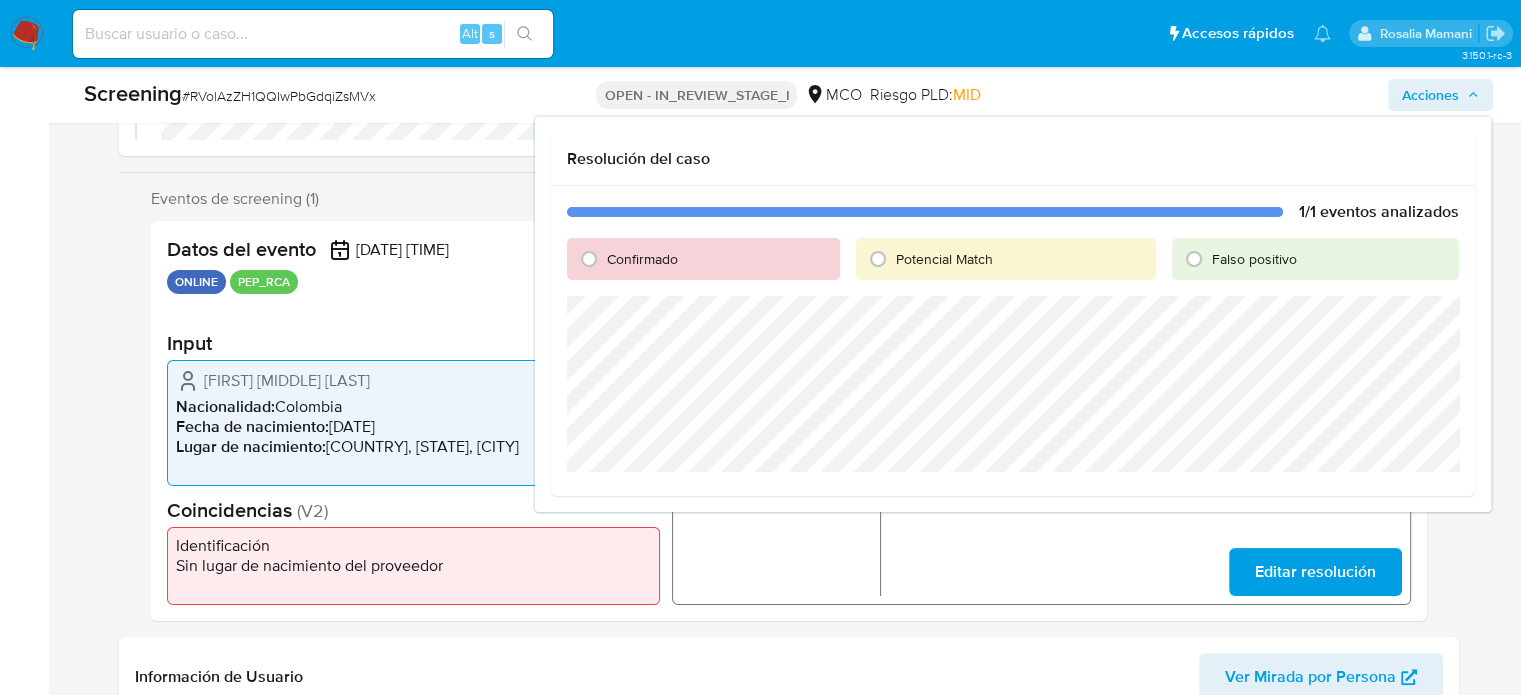 click on "Falso positivo" at bounding box center (1254, 259) 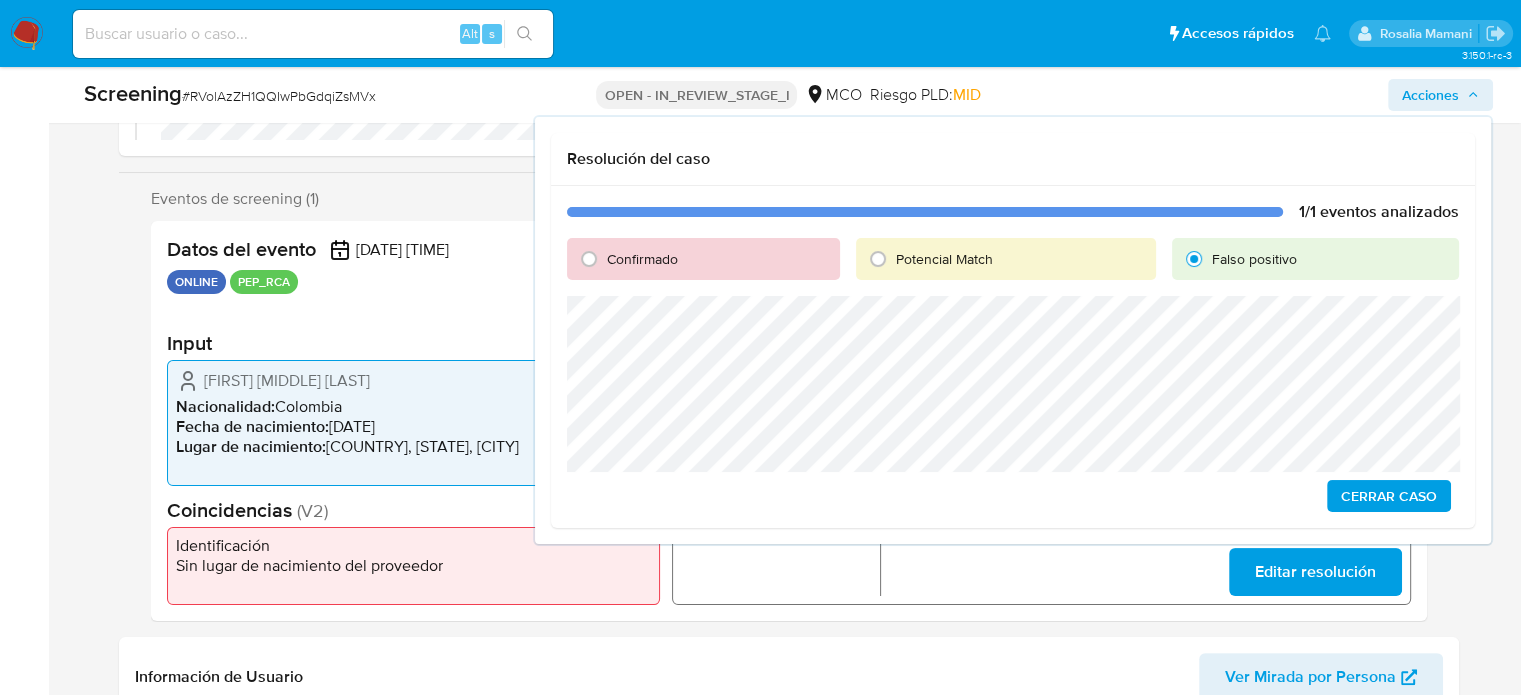 click on "Cerrar Caso" at bounding box center (1389, 496) 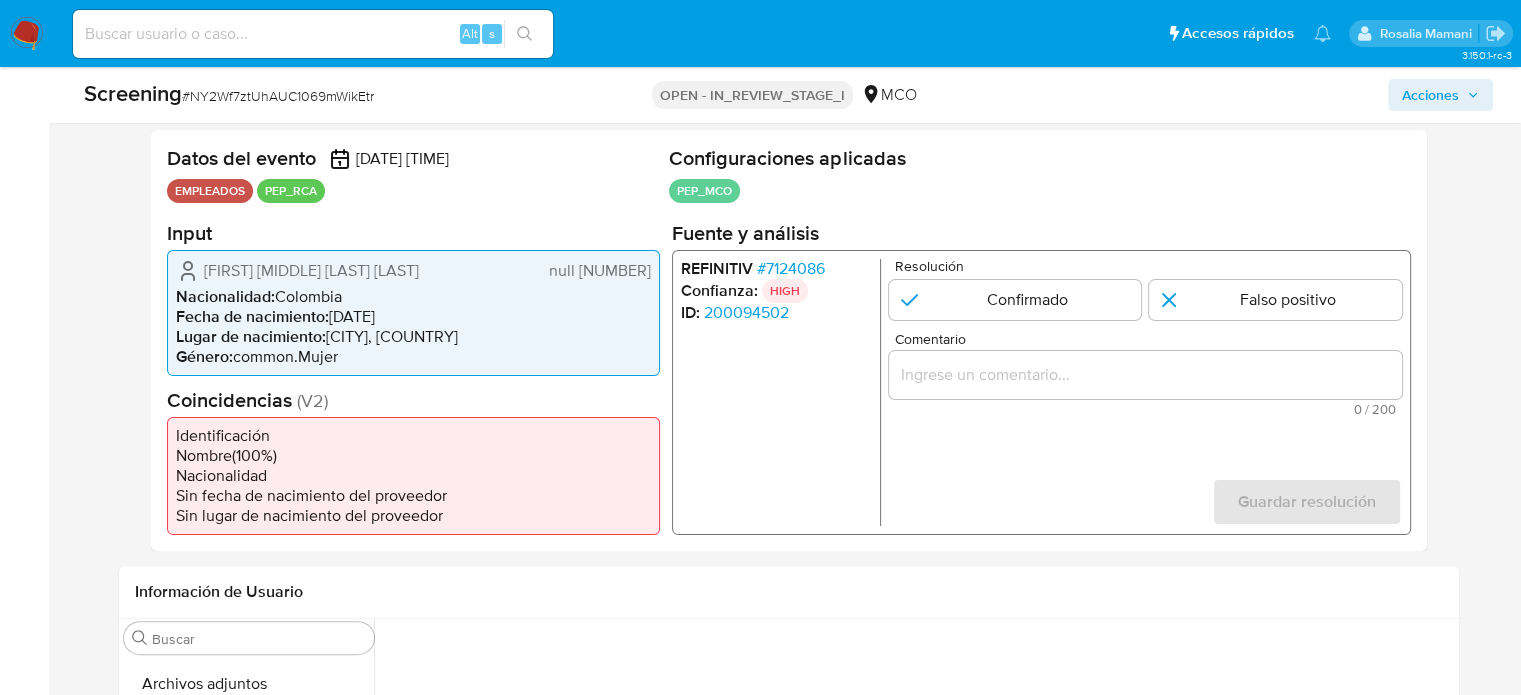 scroll, scrollTop: 400, scrollLeft: 0, axis: vertical 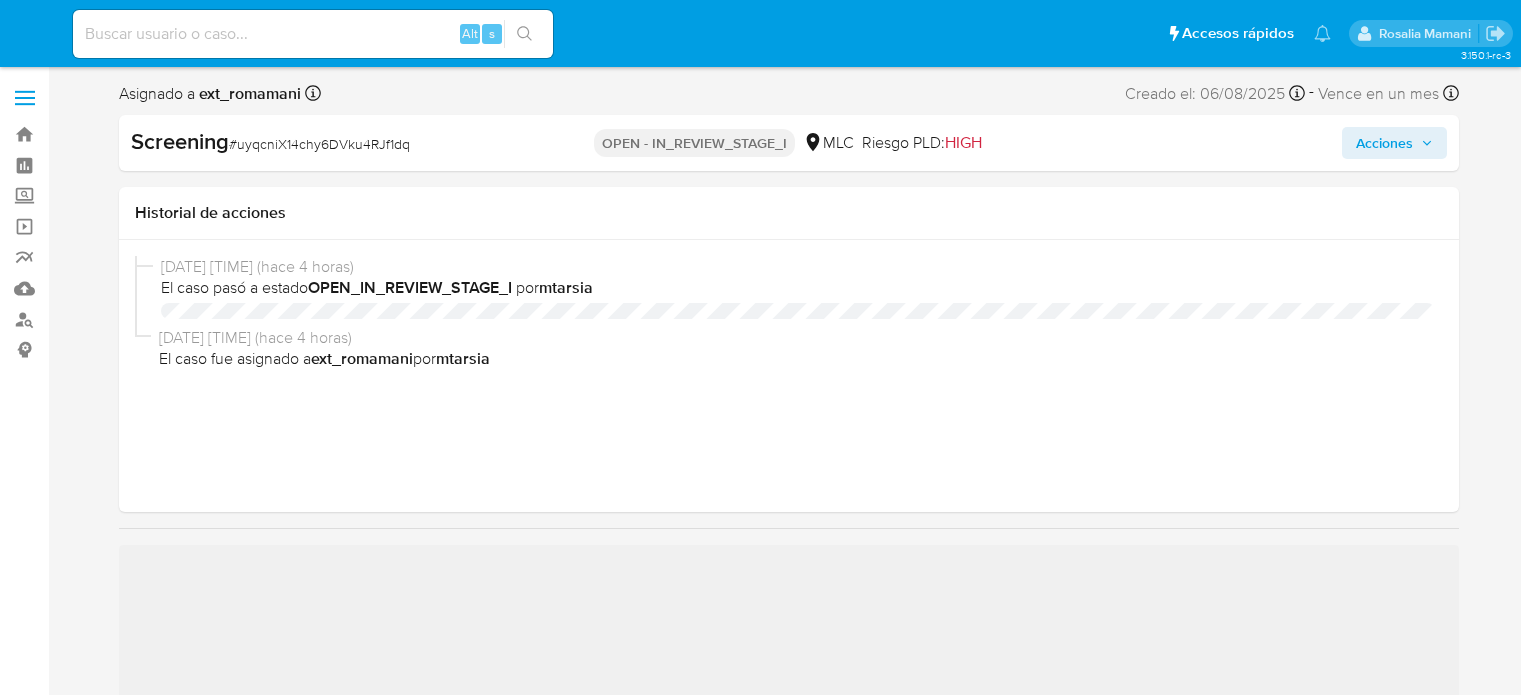 select on "10" 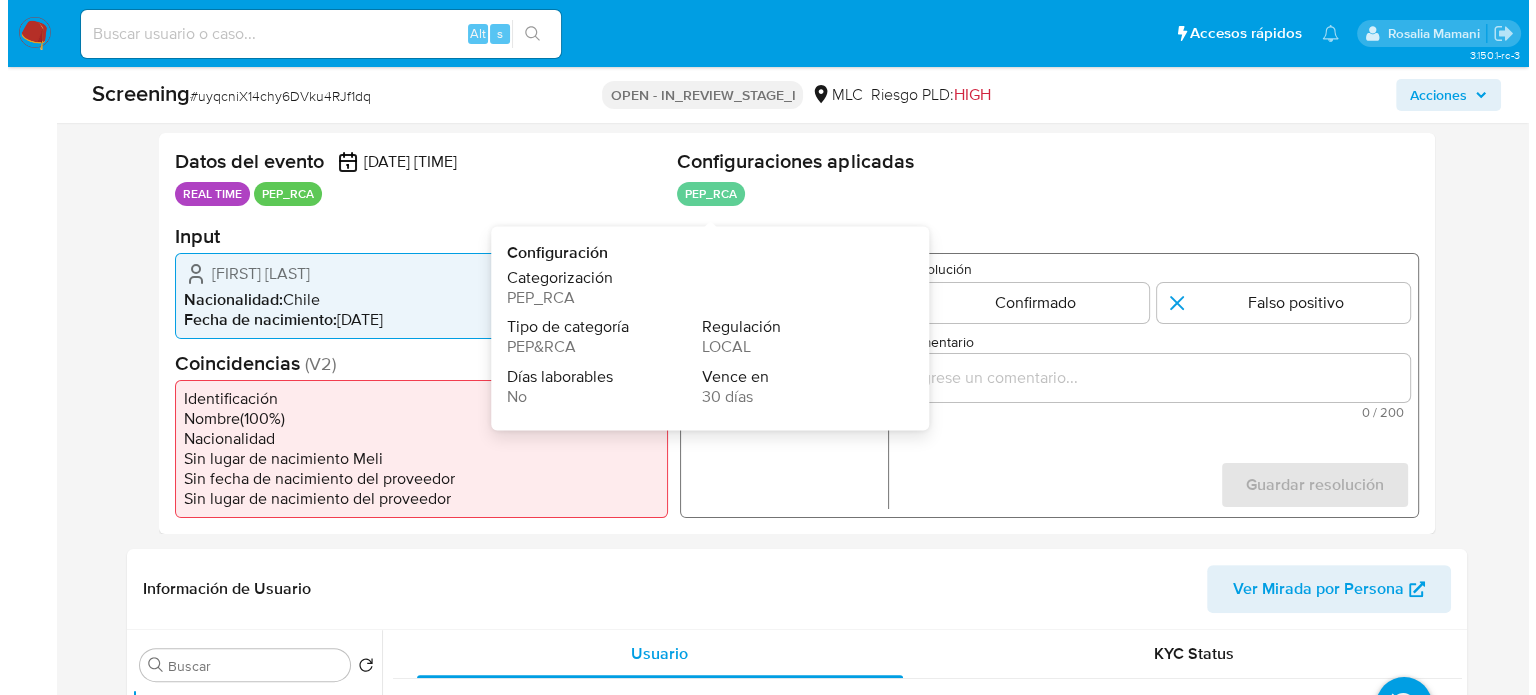 scroll, scrollTop: 400, scrollLeft: 0, axis: vertical 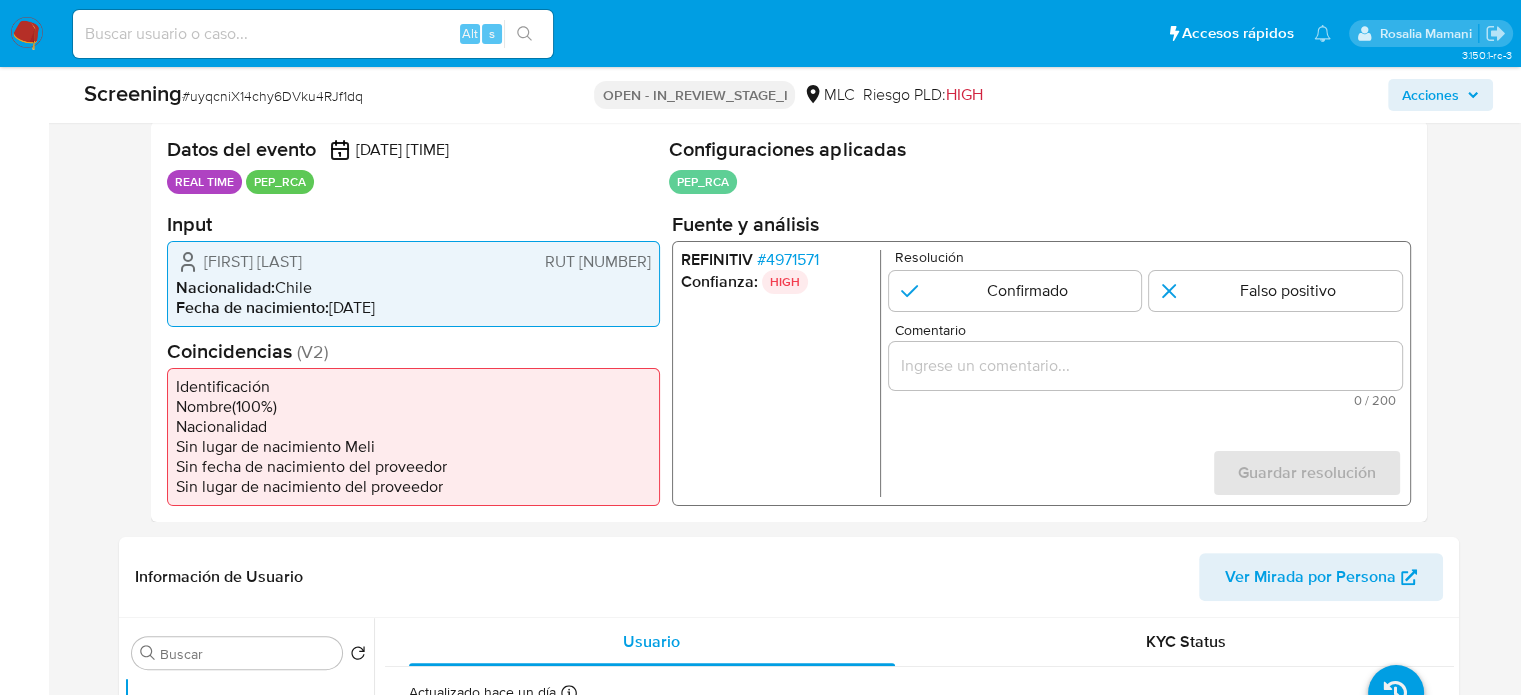 drag, startPoint x: 463, startPoint y: 253, endPoint x: 202, endPoint y: 264, distance: 261.2317 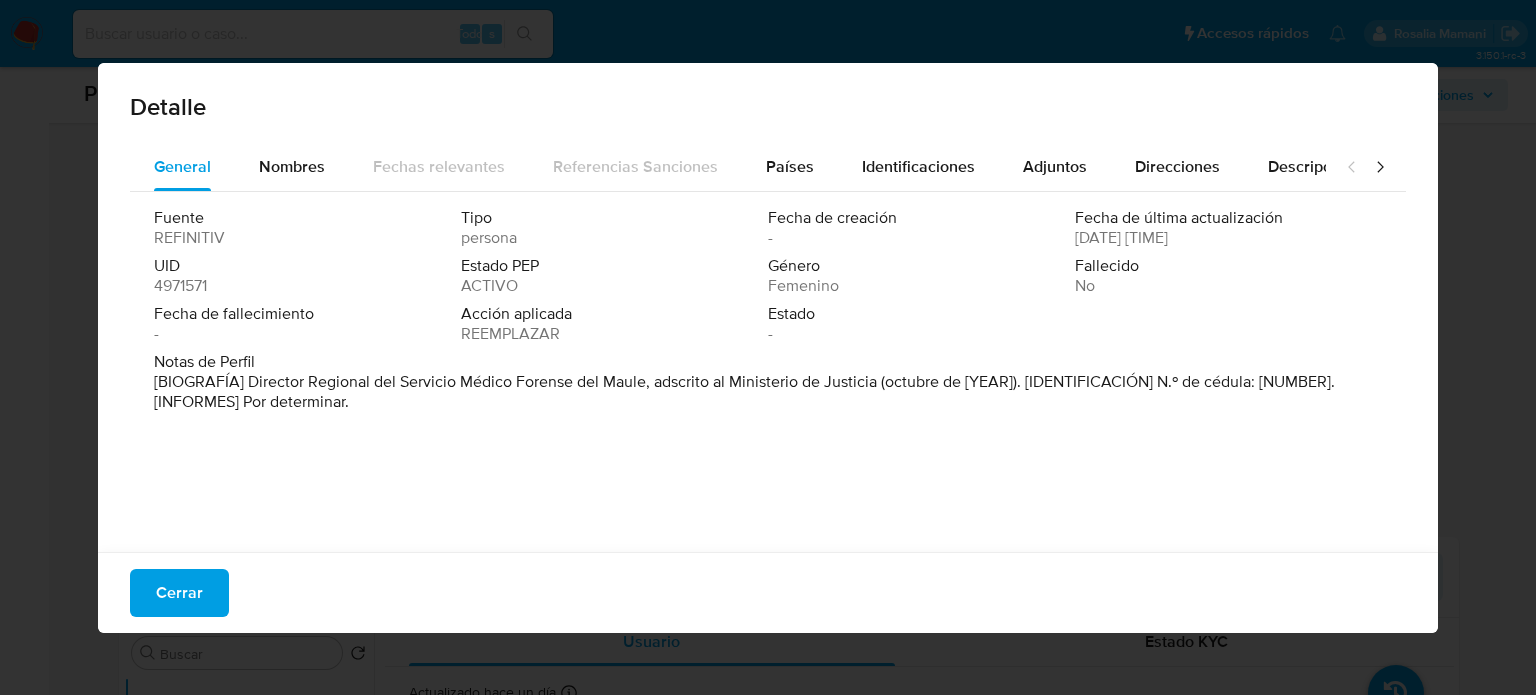 drag, startPoint x: 248, startPoint y: 382, endPoint x: 876, endPoint y: 388, distance: 628.0287 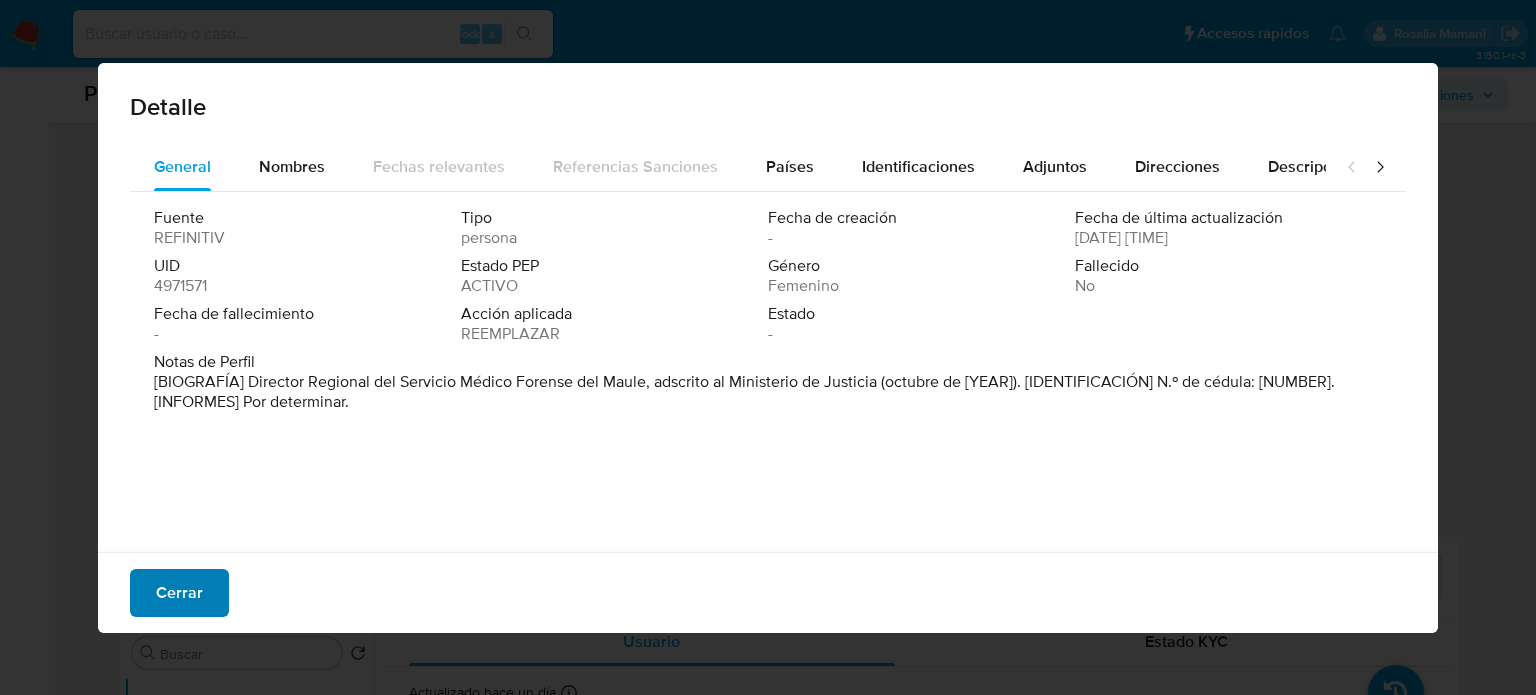 click on "Cerrar" at bounding box center [179, 593] 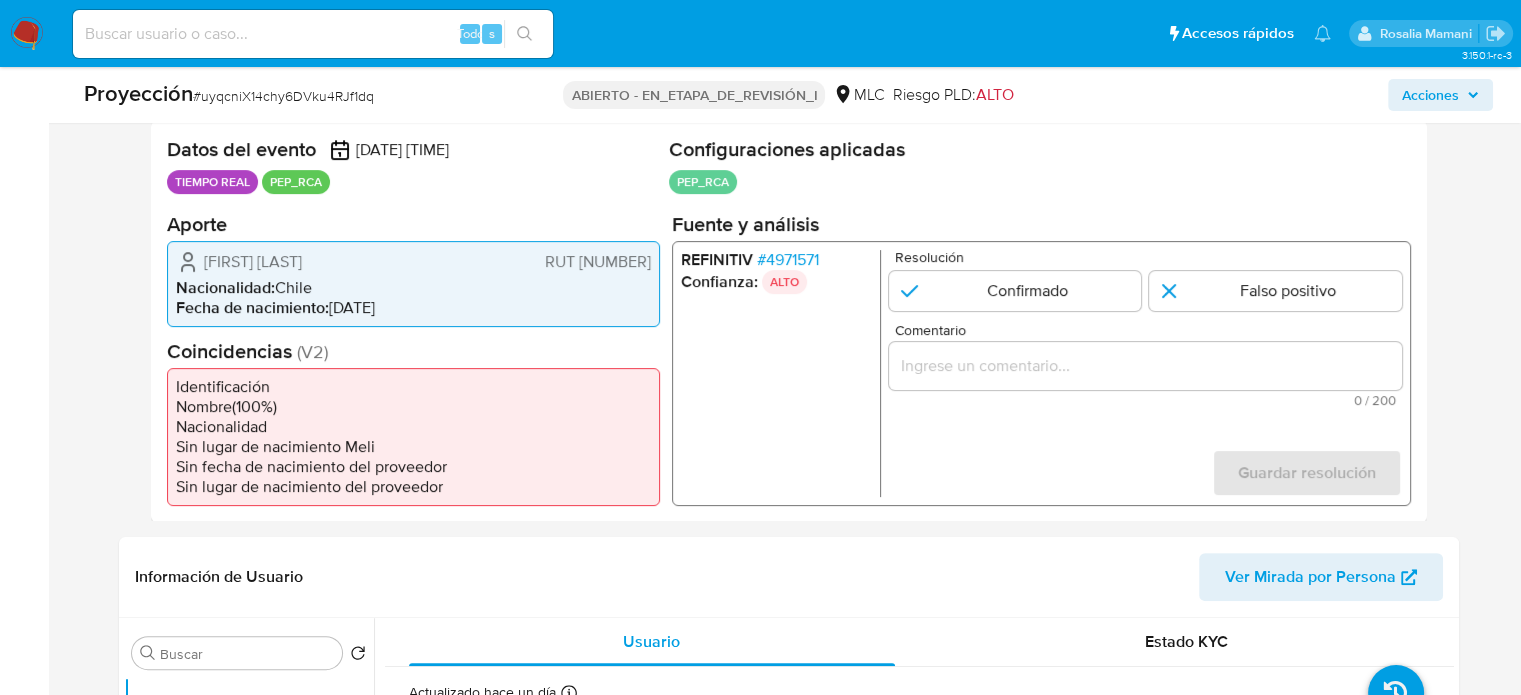 click on "4971571" at bounding box center (791, 258) 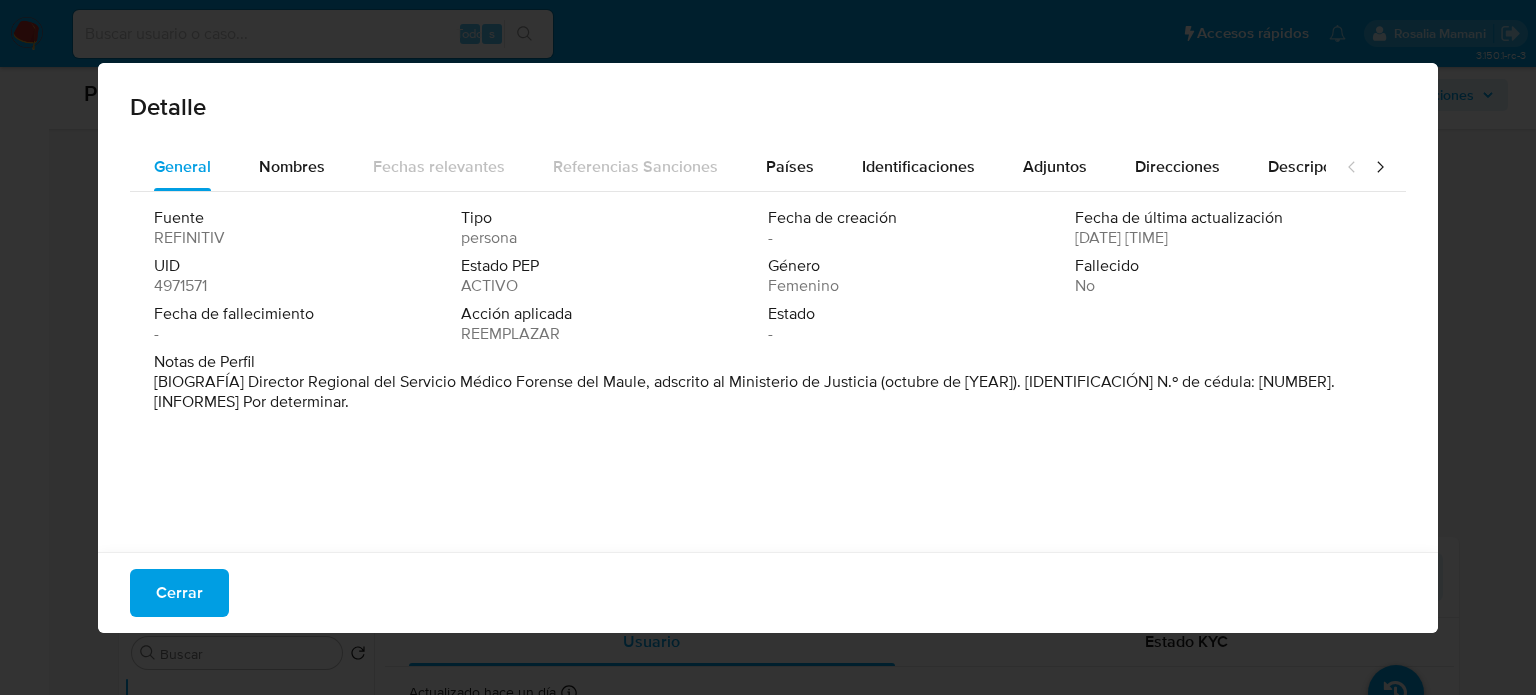 drag, startPoint x: 244, startPoint y: 383, endPoint x: 375, endPoint y: 383, distance: 131 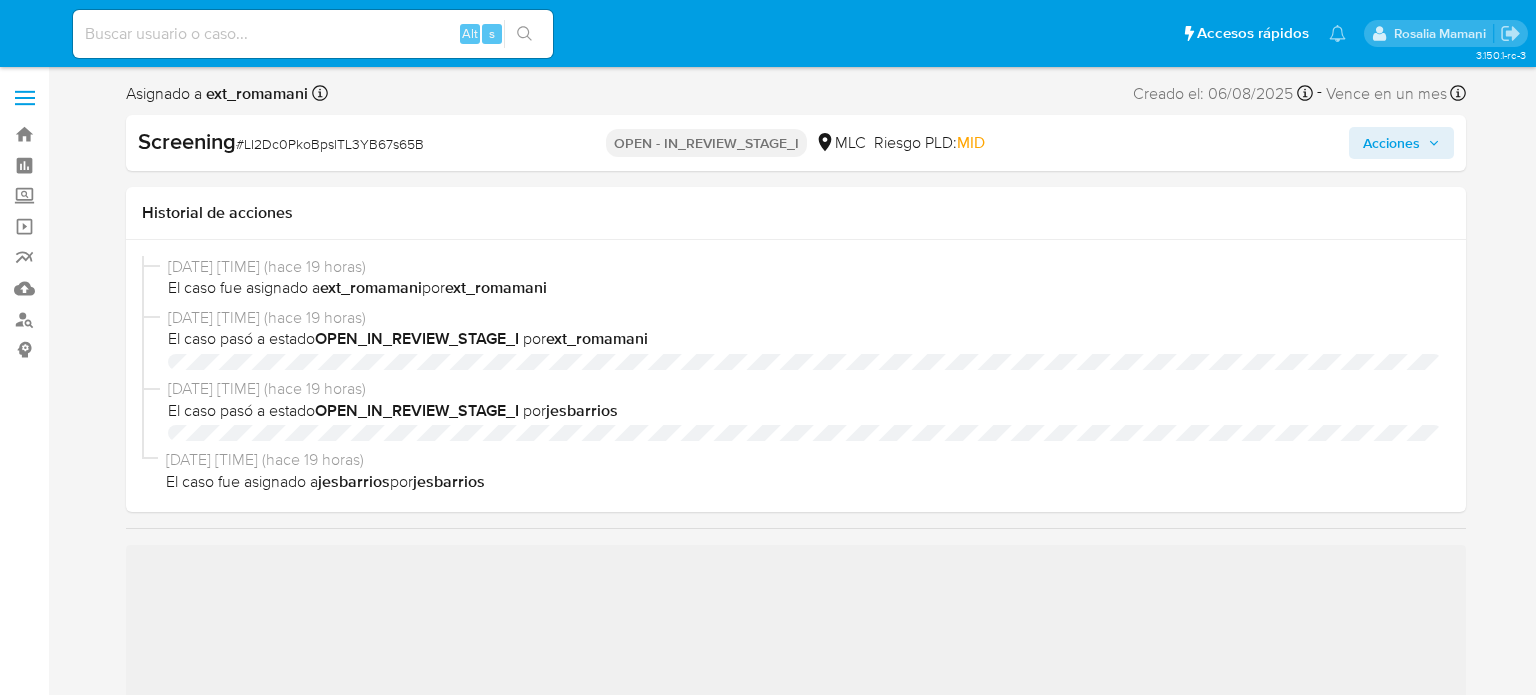 select on "10" 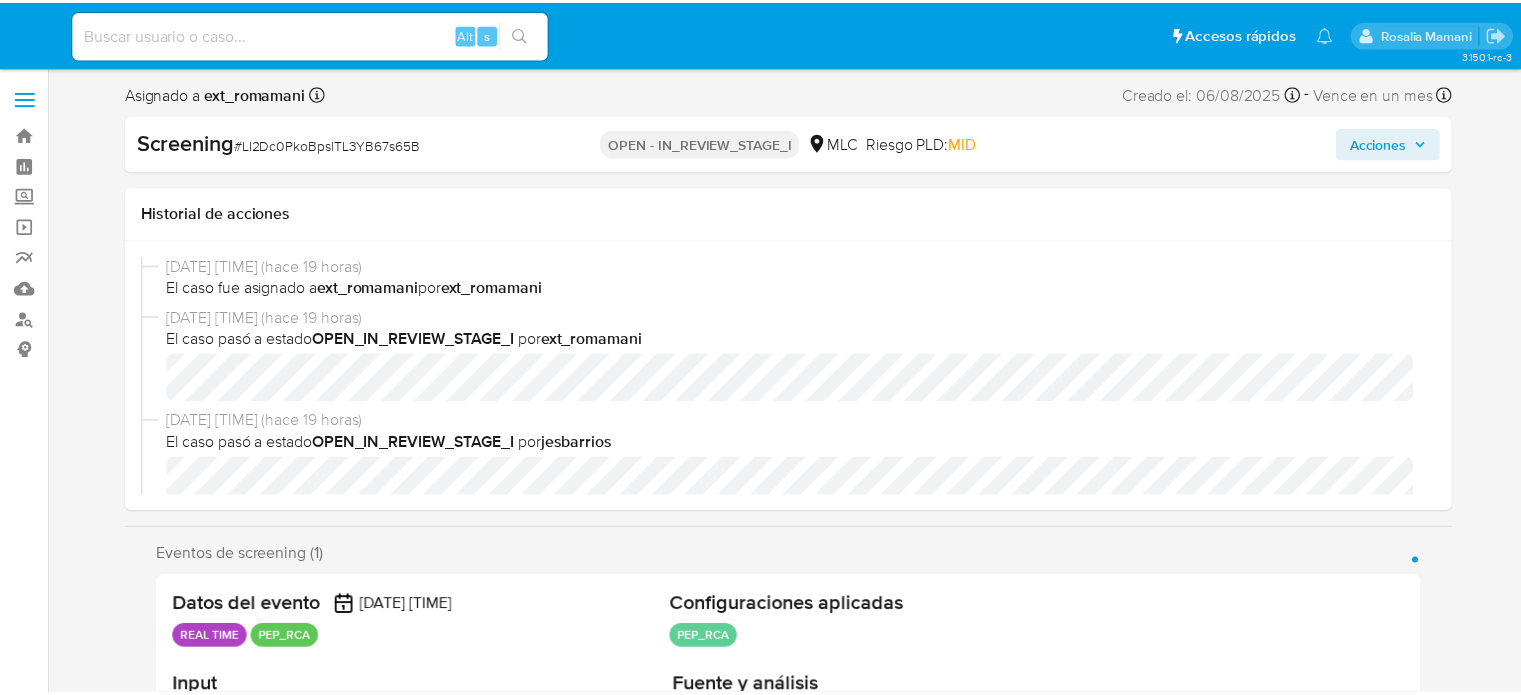 scroll, scrollTop: 0, scrollLeft: 0, axis: both 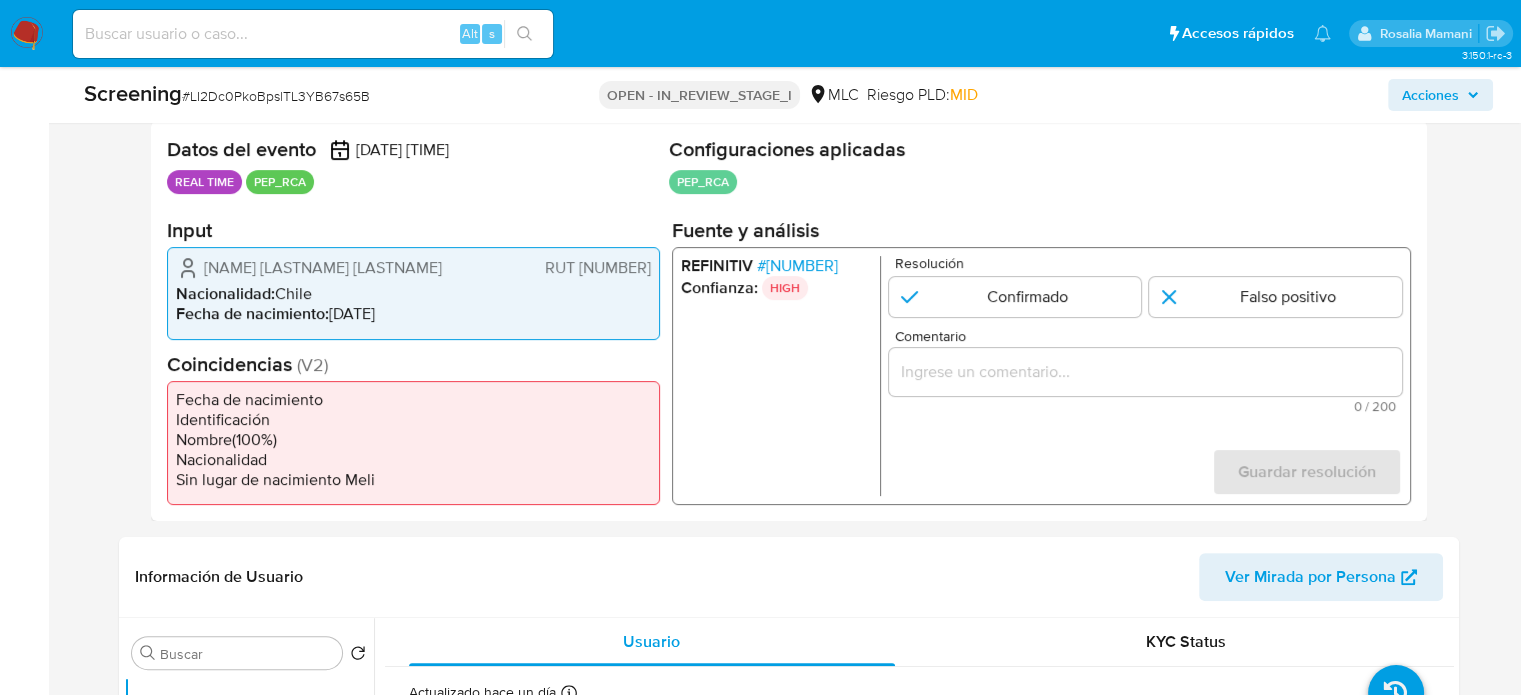 drag, startPoint x: 456, startPoint y: 259, endPoint x: 190, endPoint y: 263, distance: 266.03006 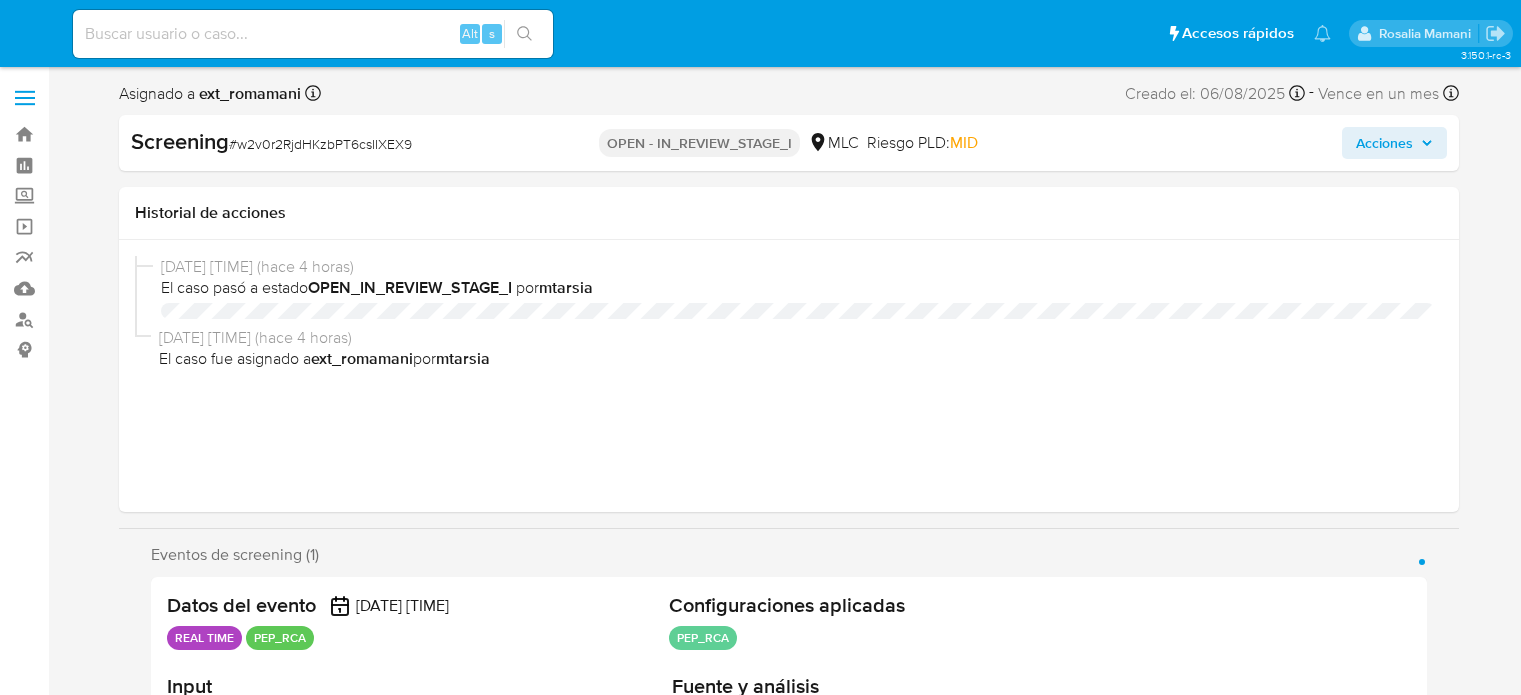 select on "10" 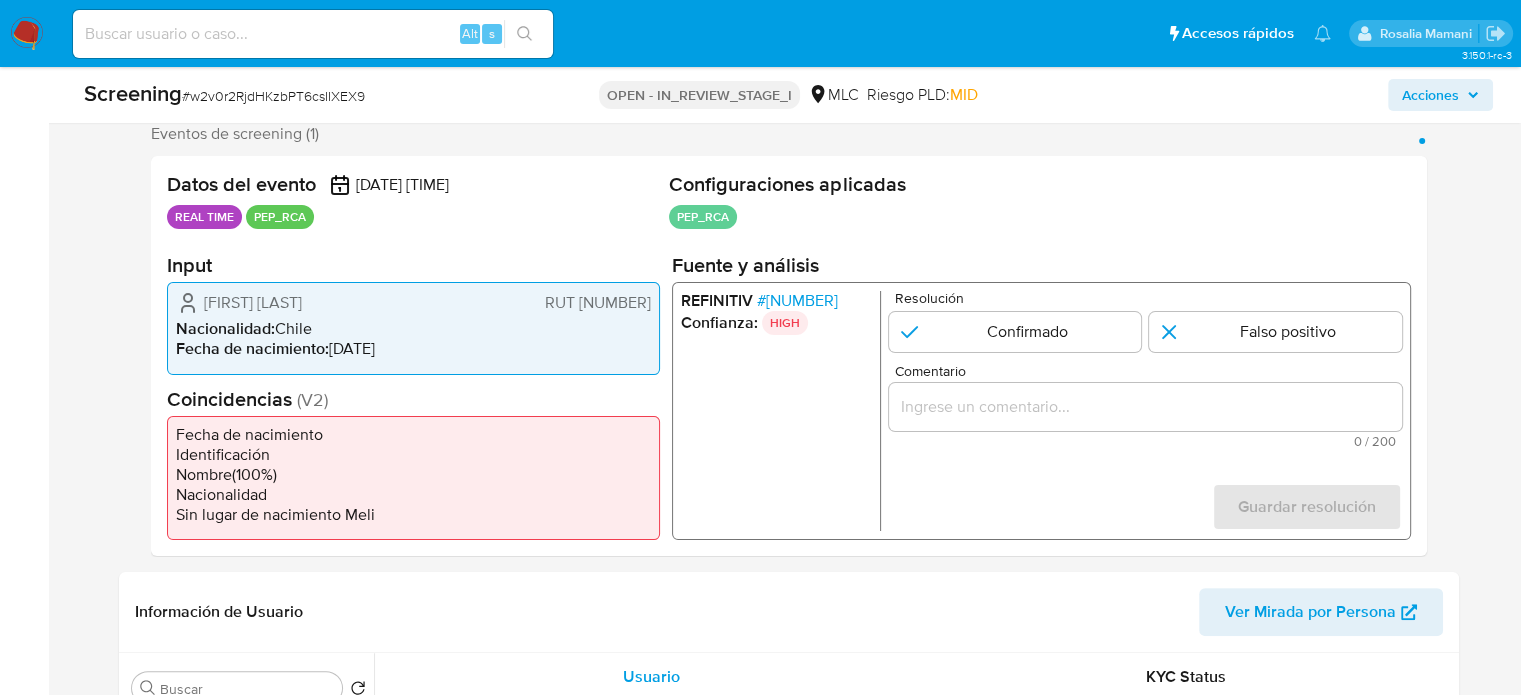 scroll, scrollTop: 400, scrollLeft: 0, axis: vertical 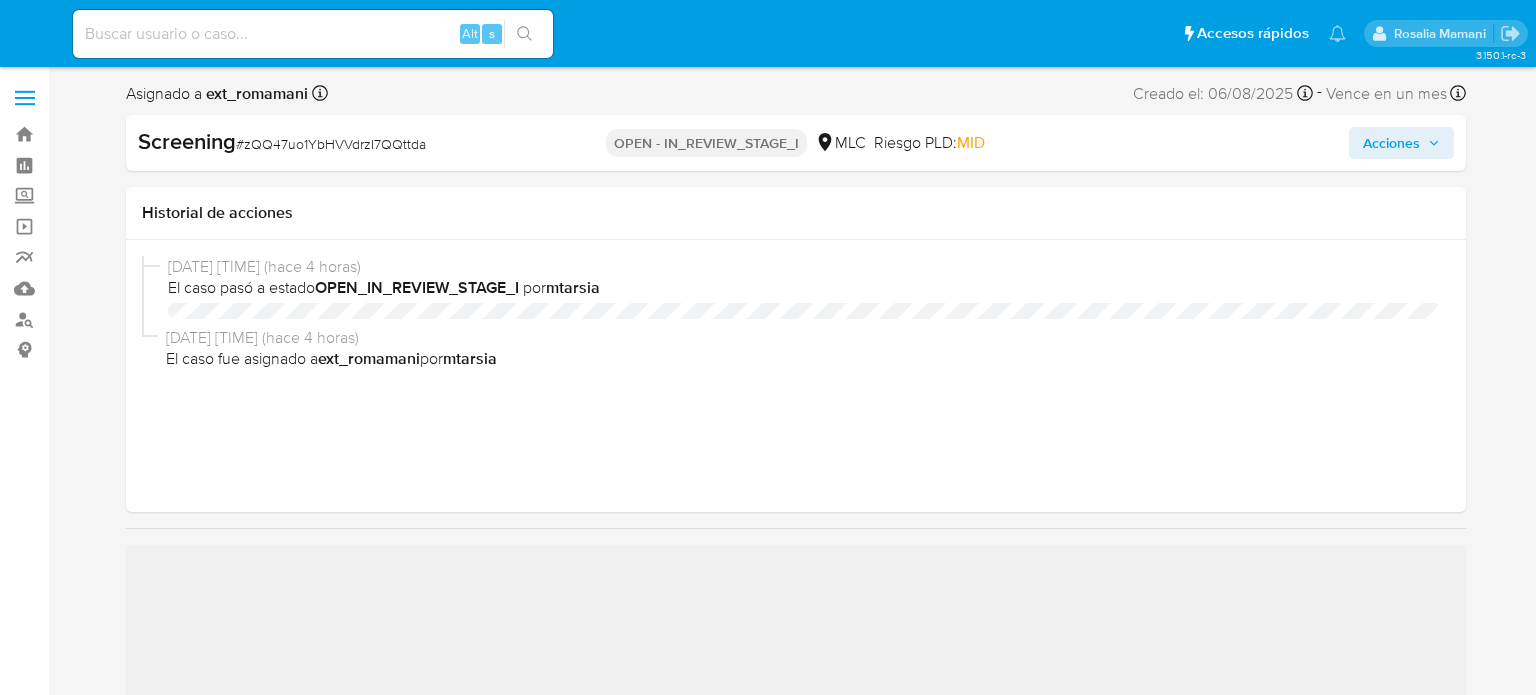 select on "10" 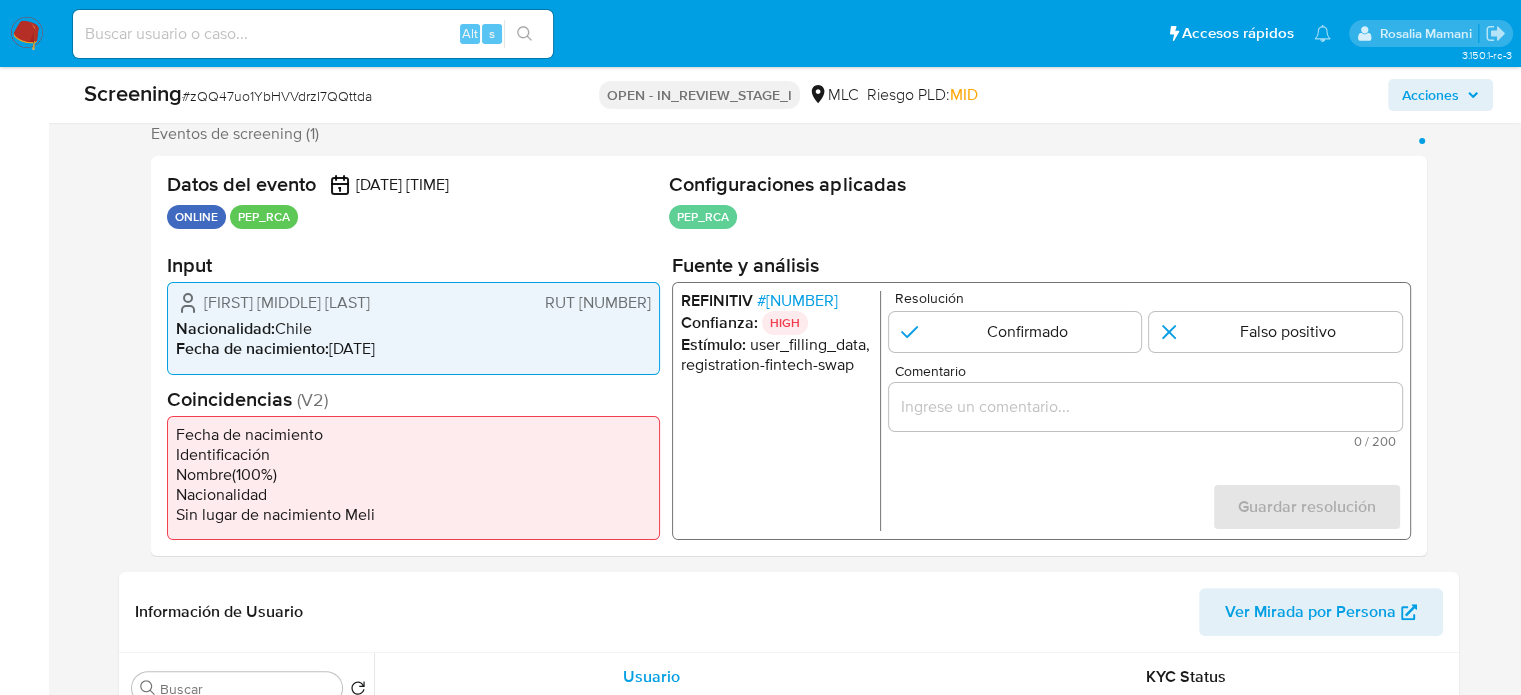 scroll, scrollTop: 400, scrollLeft: 0, axis: vertical 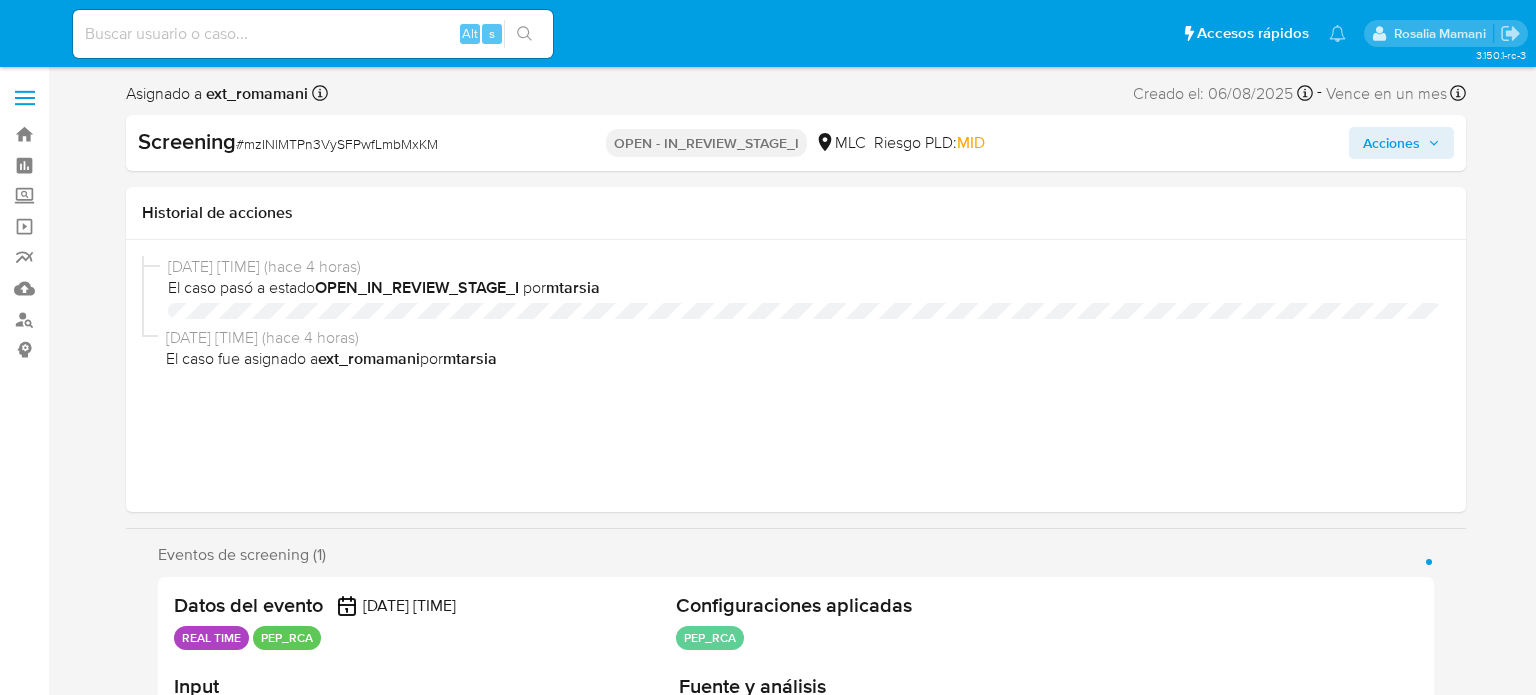 select on "10" 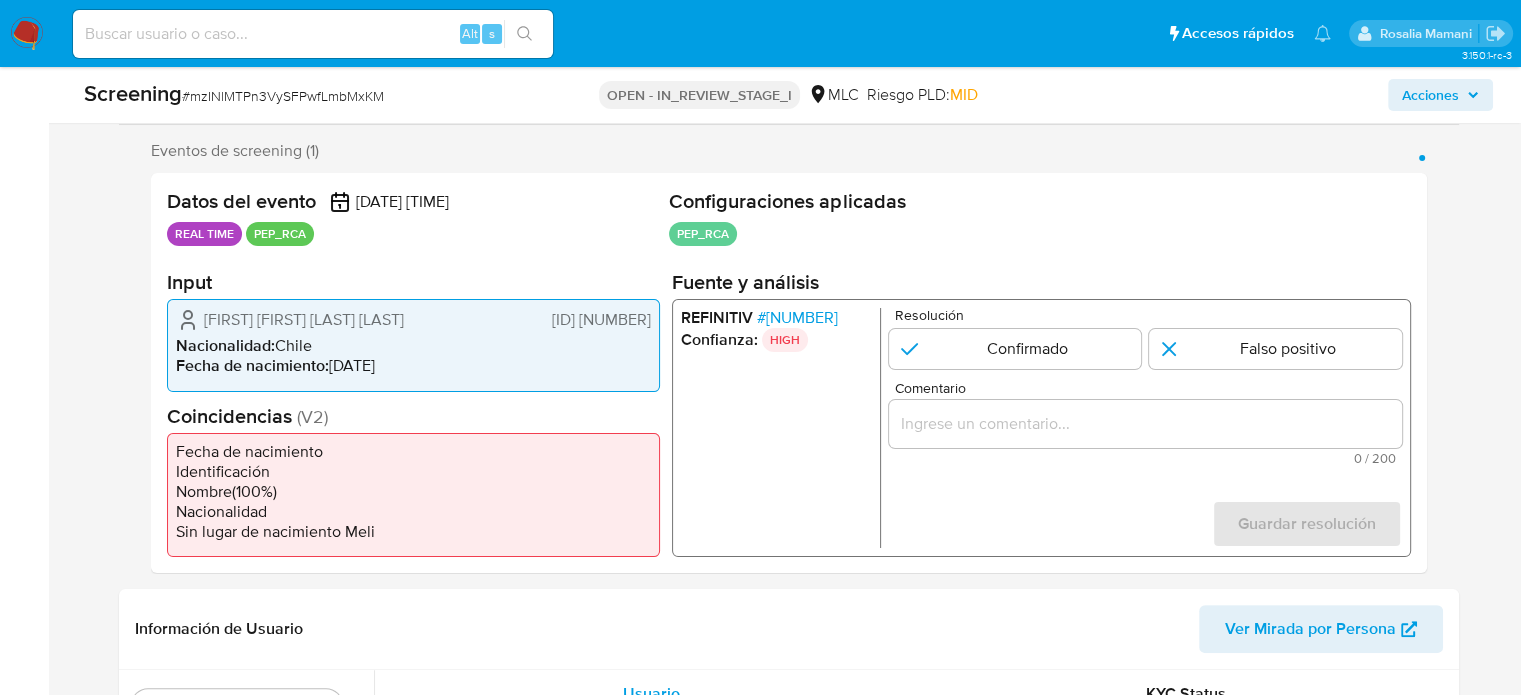 scroll, scrollTop: 400, scrollLeft: 0, axis: vertical 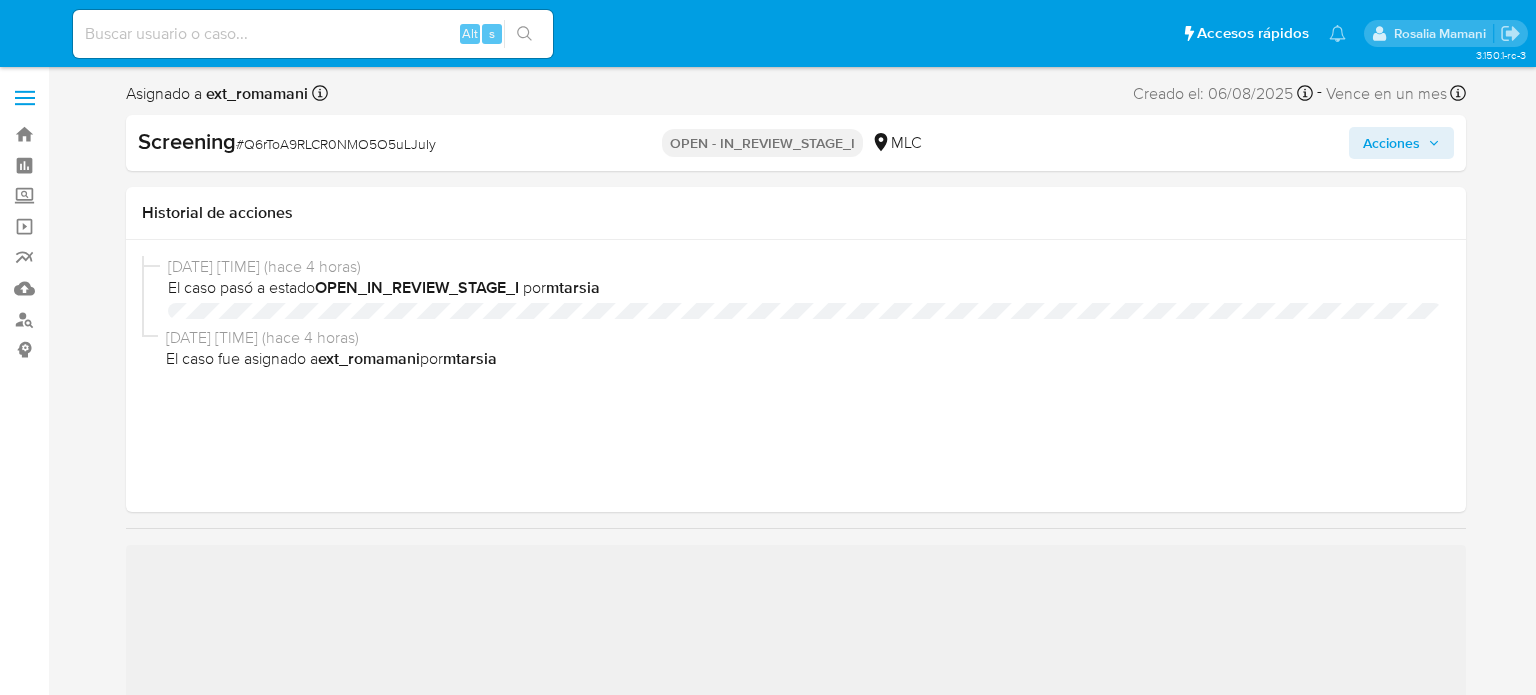 select on "10" 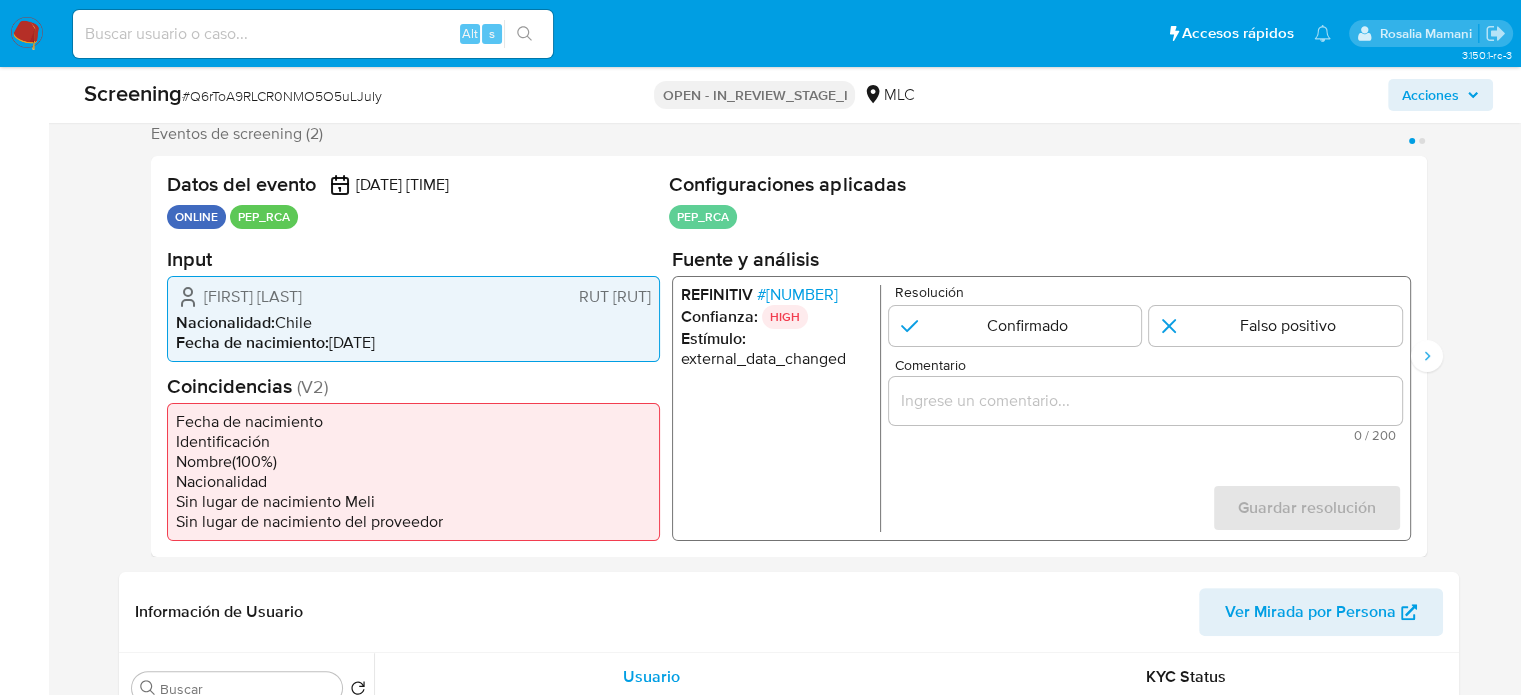 scroll, scrollTop: 400, scrollLeft: 0, axis: vertical 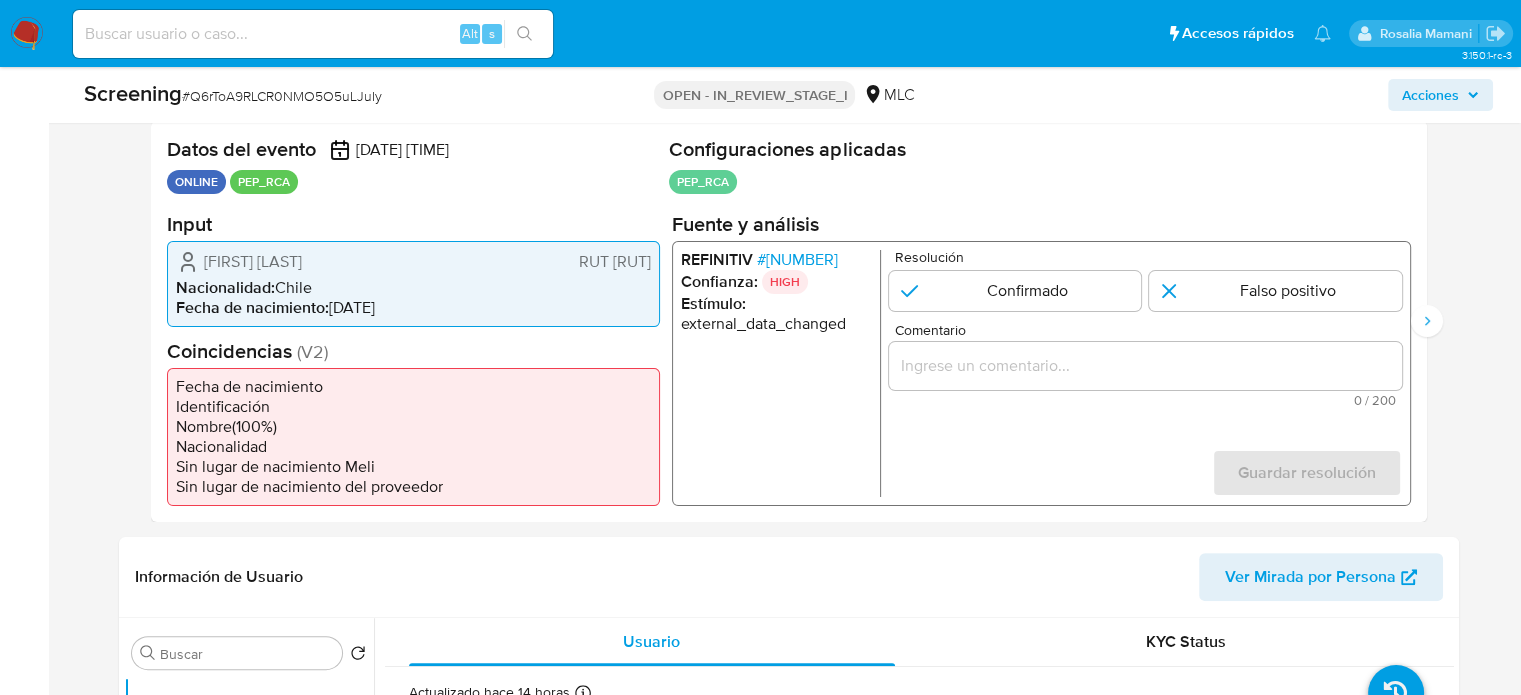 drag, startPoint x: 296, startPoint y: 282, endPoint x: 204, endPoint y: 269, distance: 92.91394 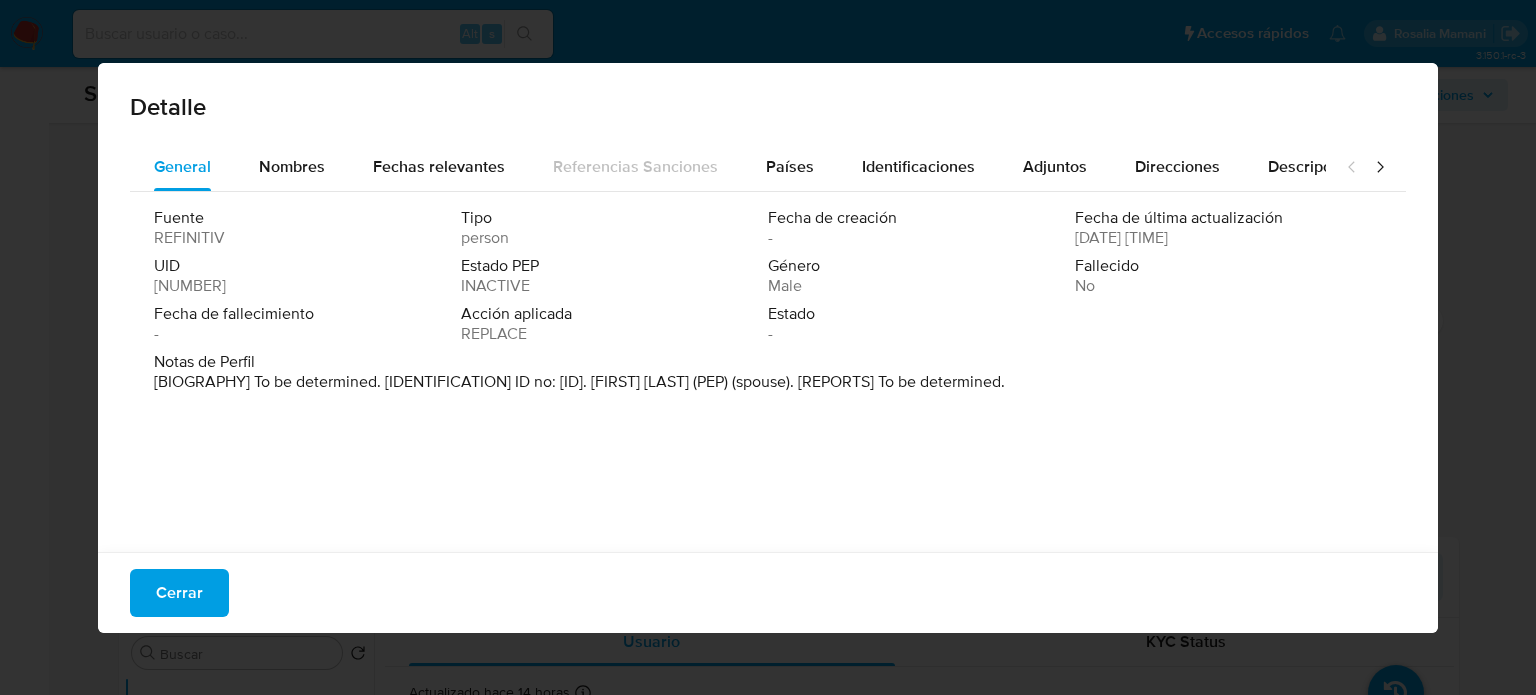 drag, startPoint x: 652, startPoint y: 383, endPoint x: 863, endPoint y: 390, distance: 211.11609 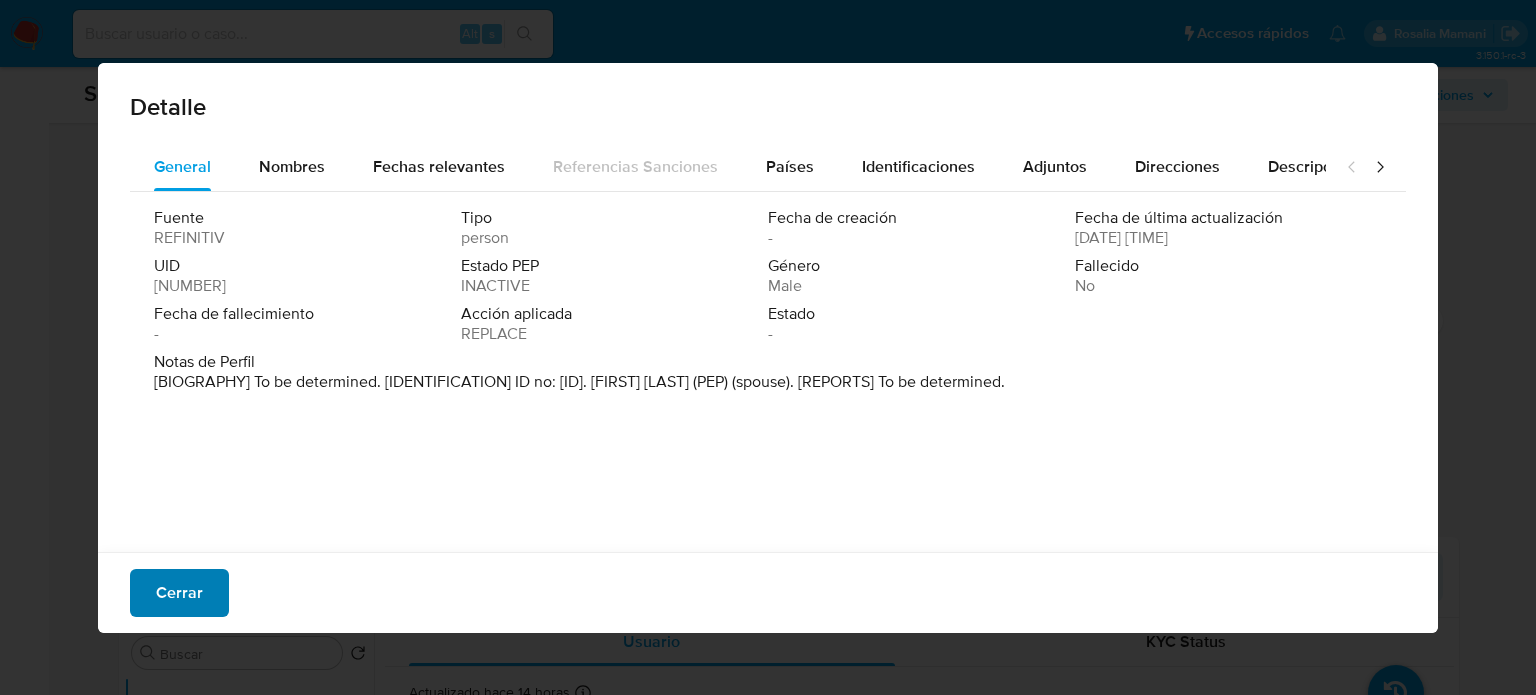 drag, startPoint x: 152, startPoint y: 597, endPoint x: 188, endPoint y: 585, distance: 37.94733 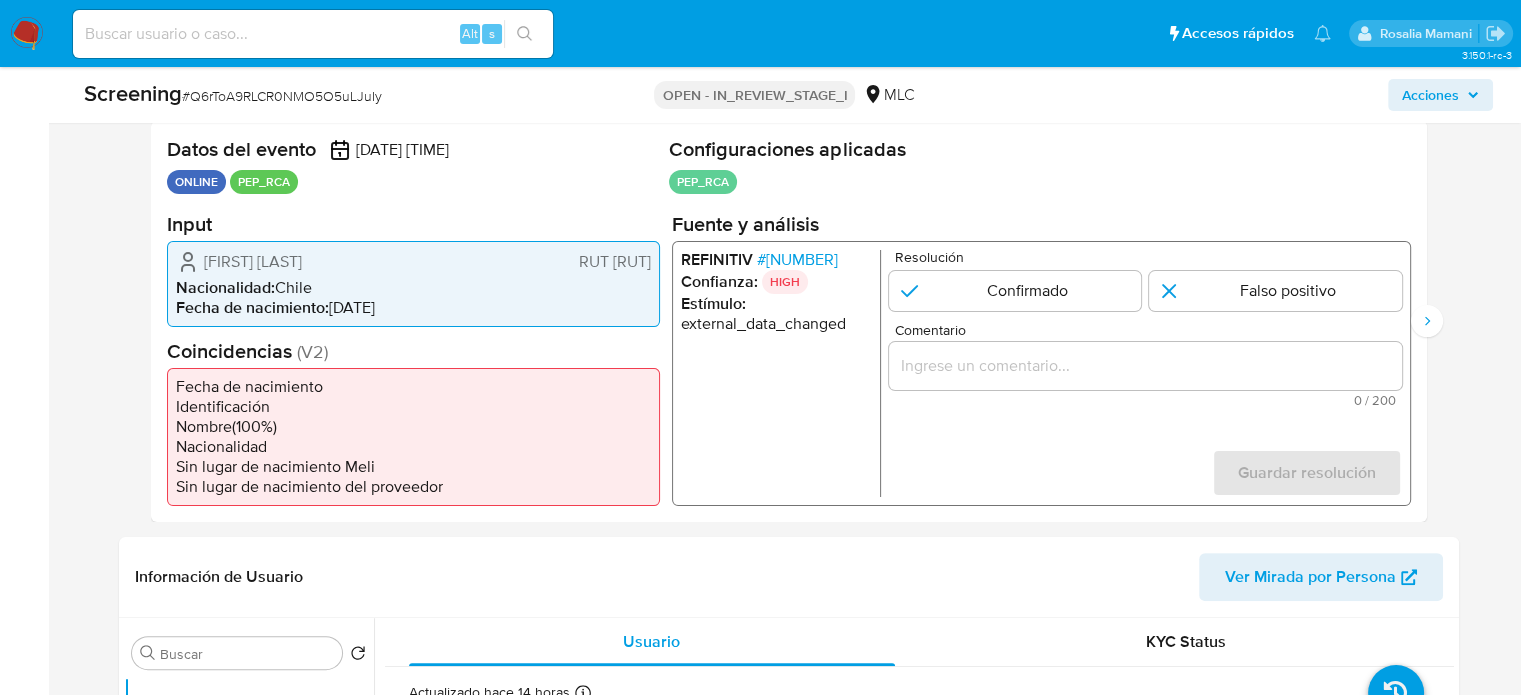 click at bounding box center (1144, 365) 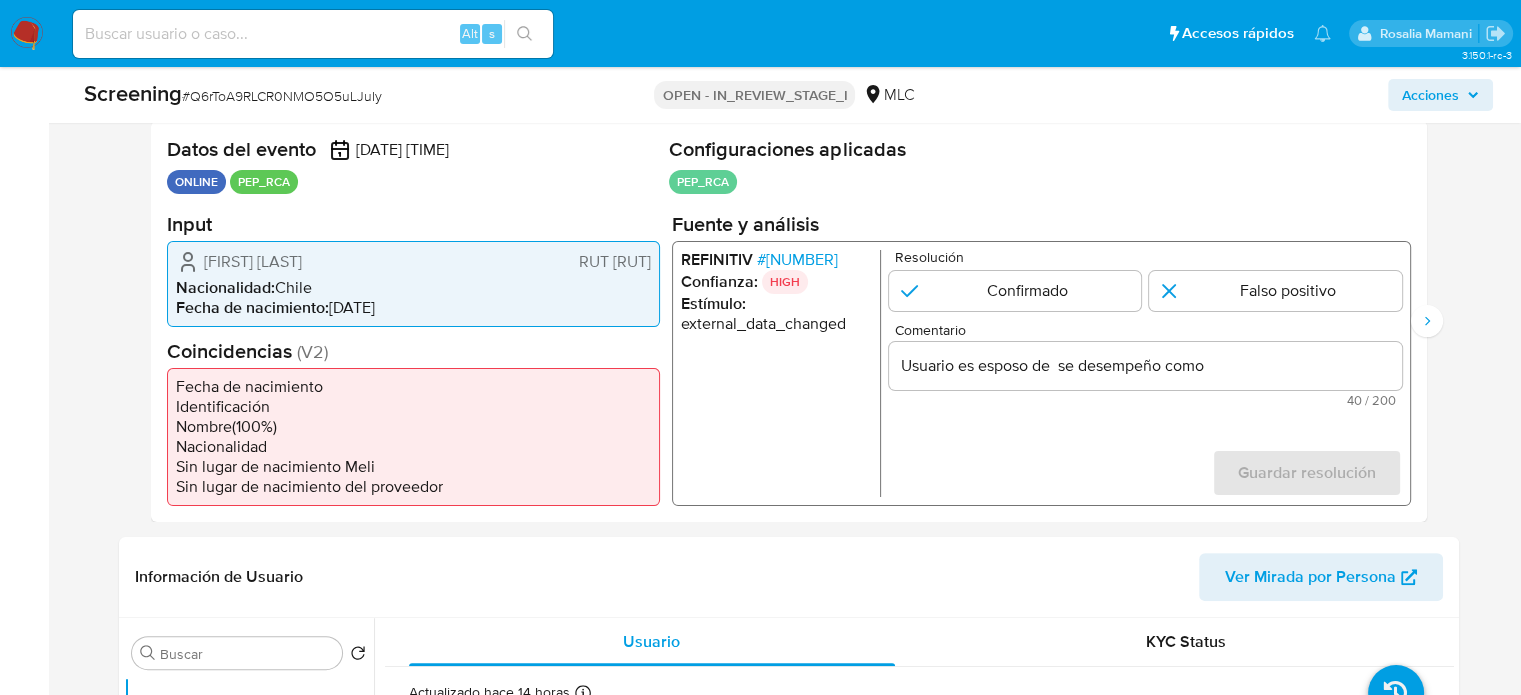 drag, startPoint x: 196, startPoint y: 254, endPoint x: 651, endPoint y: 274, distance: 455.43936 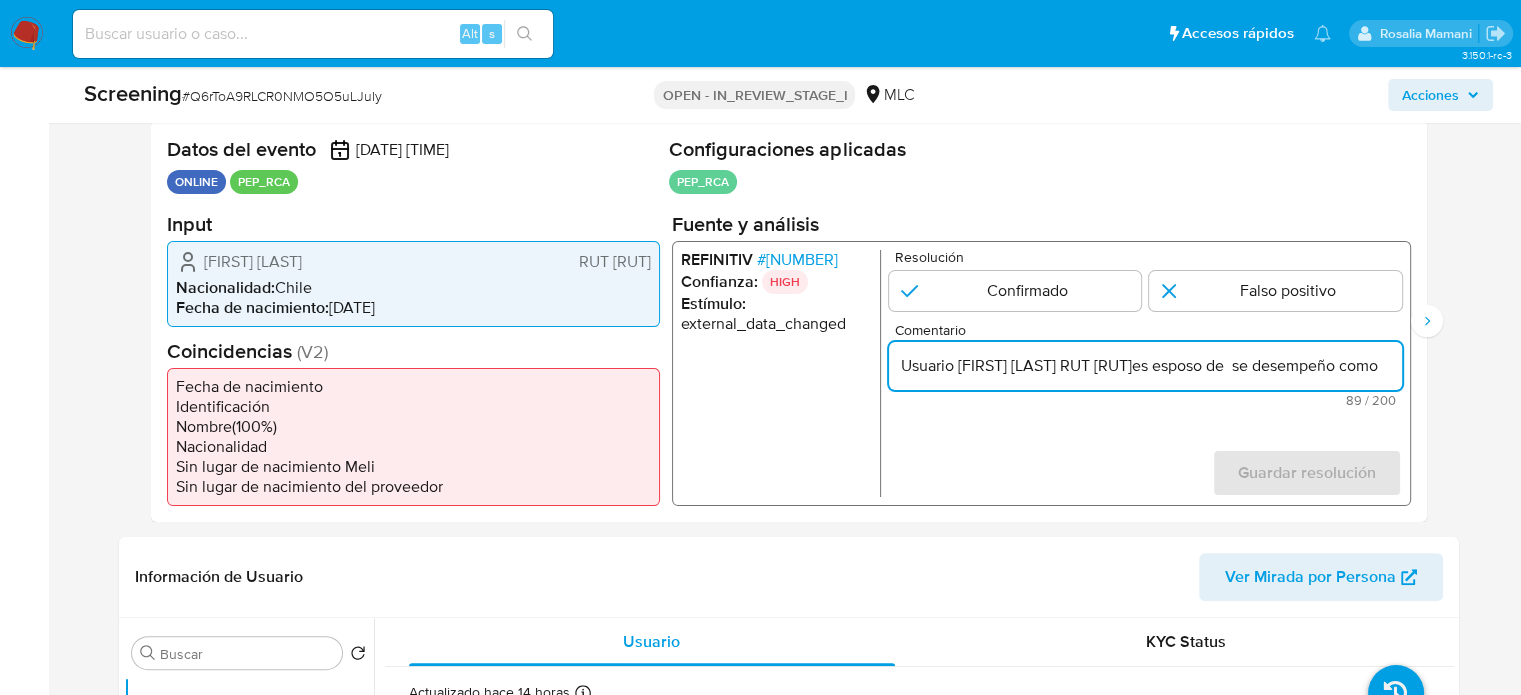 click on "Usuario Guillermo Moisés Martínez Recabarren RUT 72633296es esposo de  se desempeño como" at bounding box center [1144, 365] 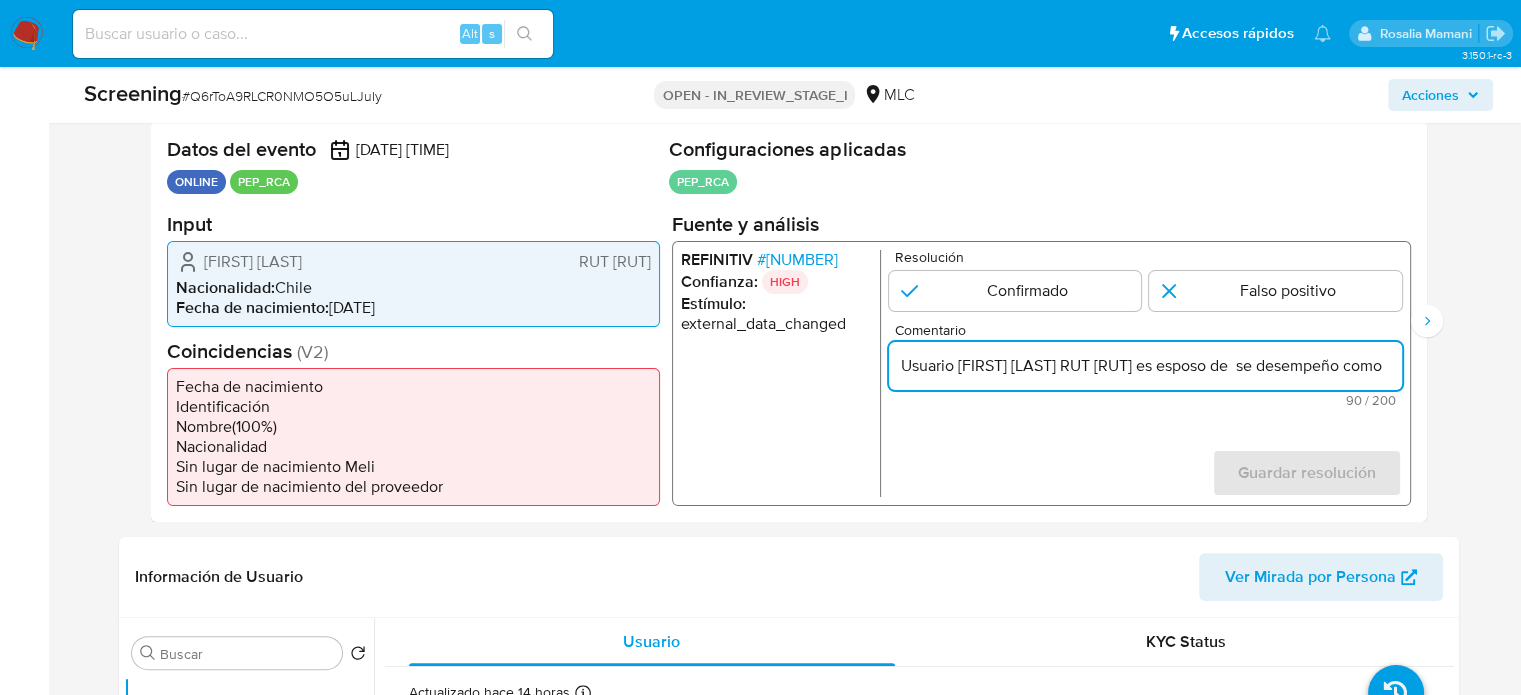 scroll, scrollTop: 0, scrollLeft: 208, axis: horizontal 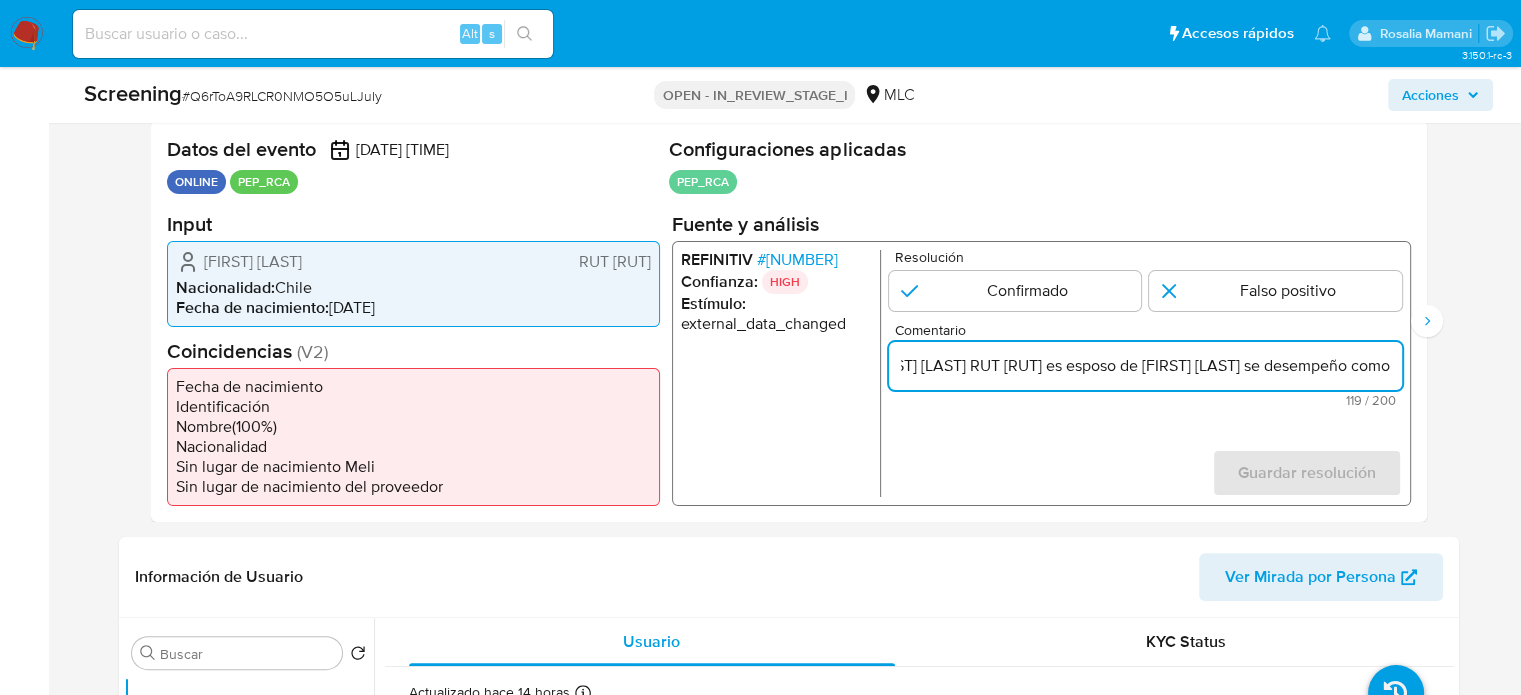 click on "Usuario Guillermo Moisés Martínez Recabarren RUT 72633296 es esposo de Jimena Patricia Green Vergara se desempeño como" at bounding box center [1144, 365] 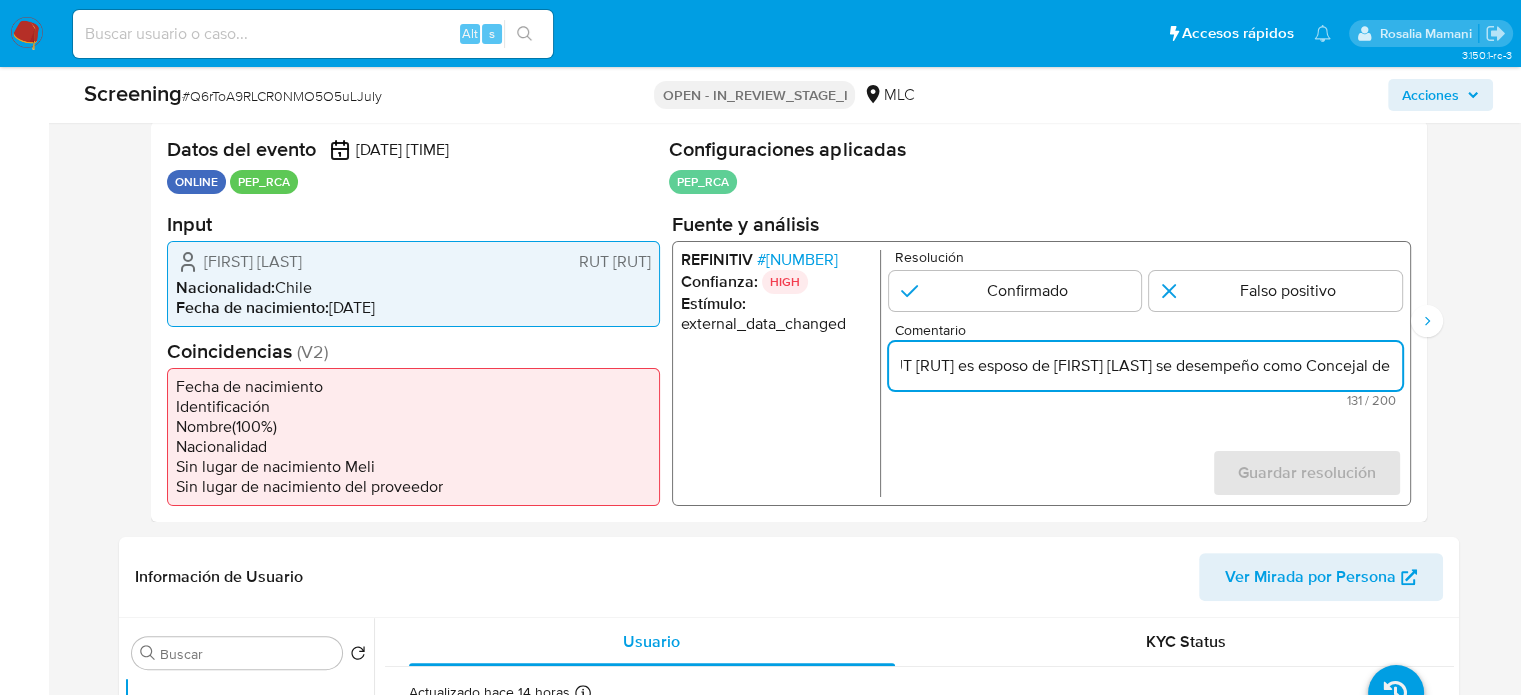 scroll, scrollTop: 0, scrollLeft: 508, axis: horizontal 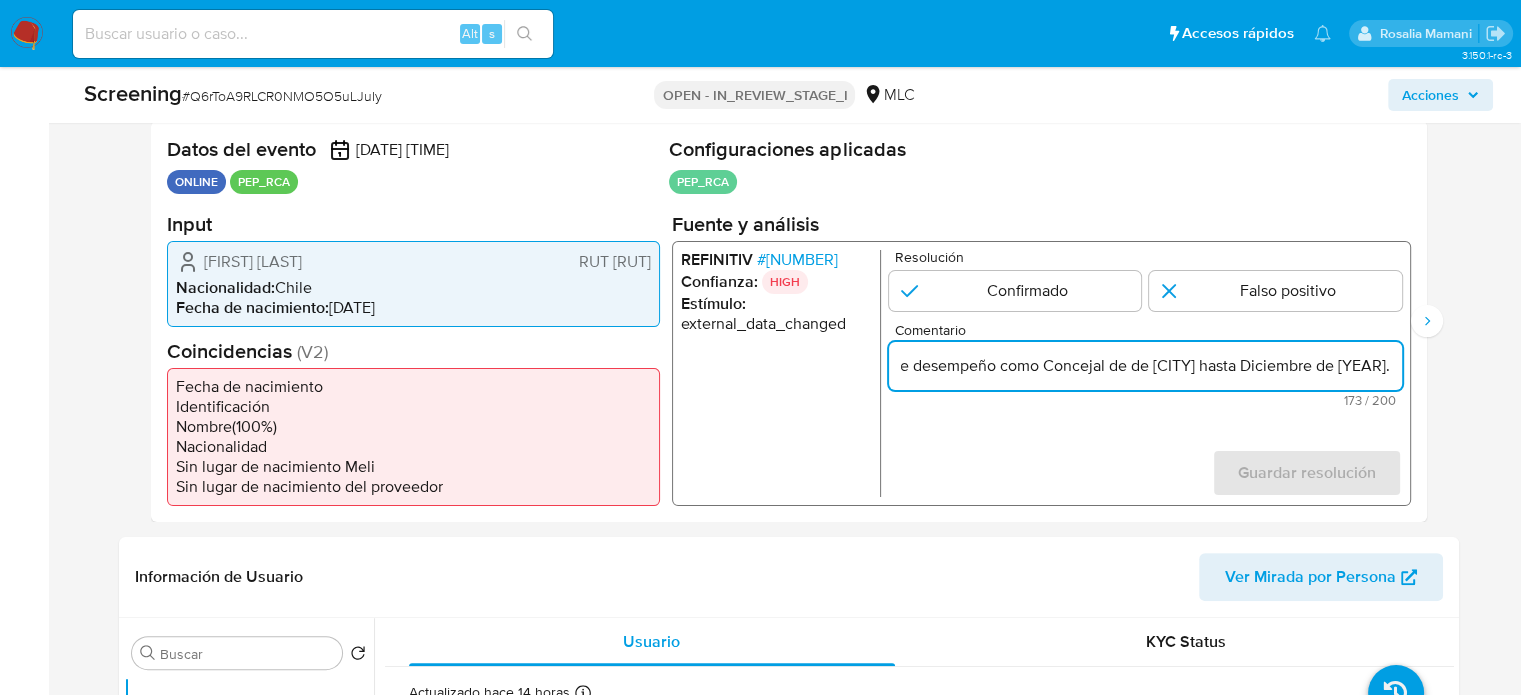 type on "Usuario Guillermo Moisés Martínez Recabarren RUT 72633296 es esposo de Jimena Patricia Green Vergara se desempeño como Concejal de de Juan Fernández hasta Diciembre de 2020." 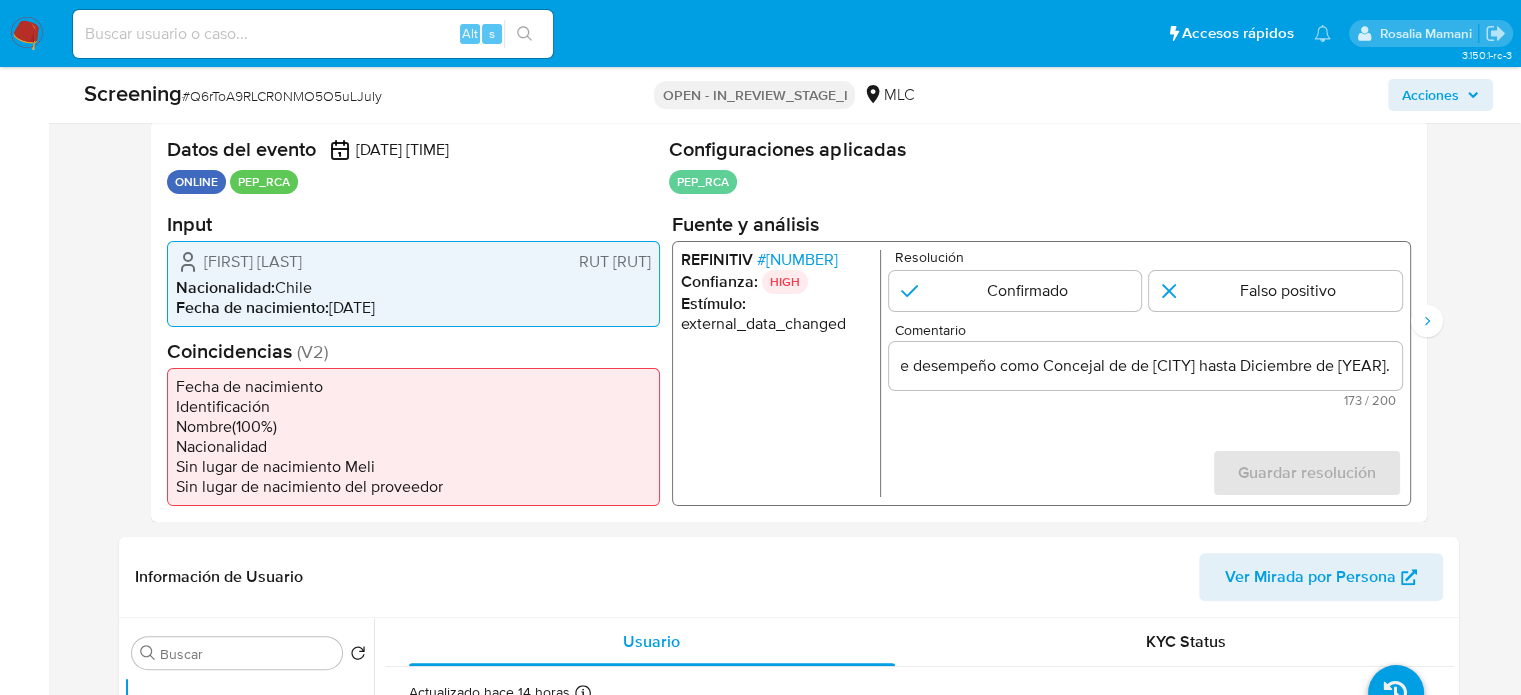 scroll, scrollTop: 0, scrollLeft: 0, axis: both 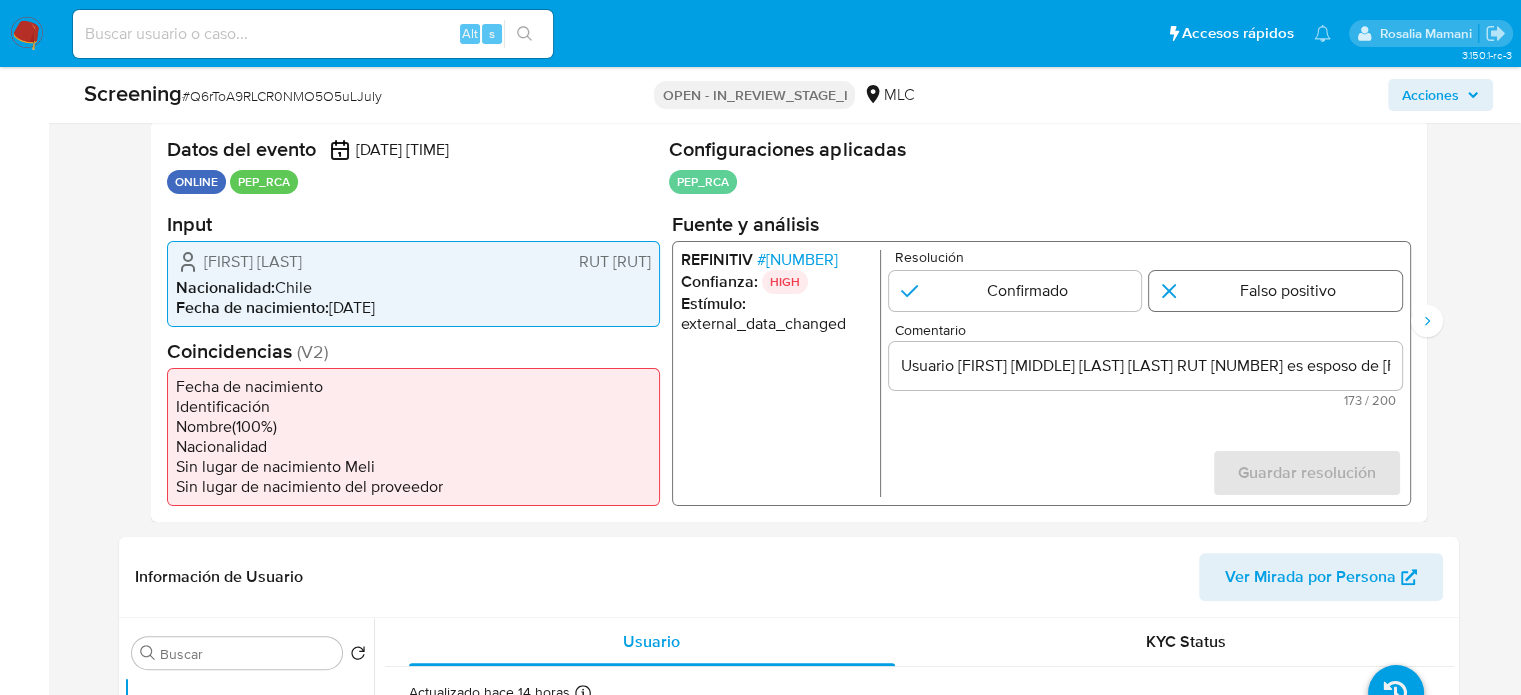 click at bounding box center [1275, 290] 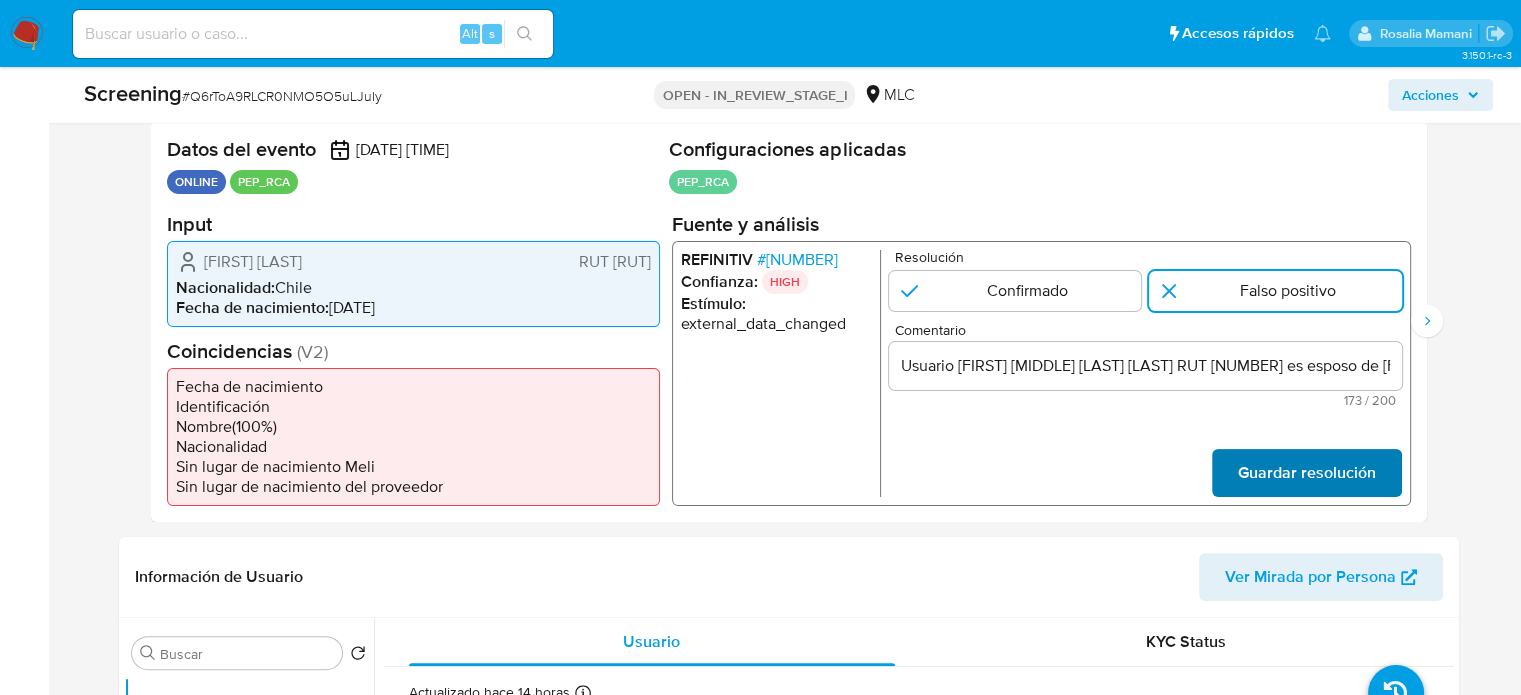 click on "Guardar resolución" at bounding box center [1306, 472] 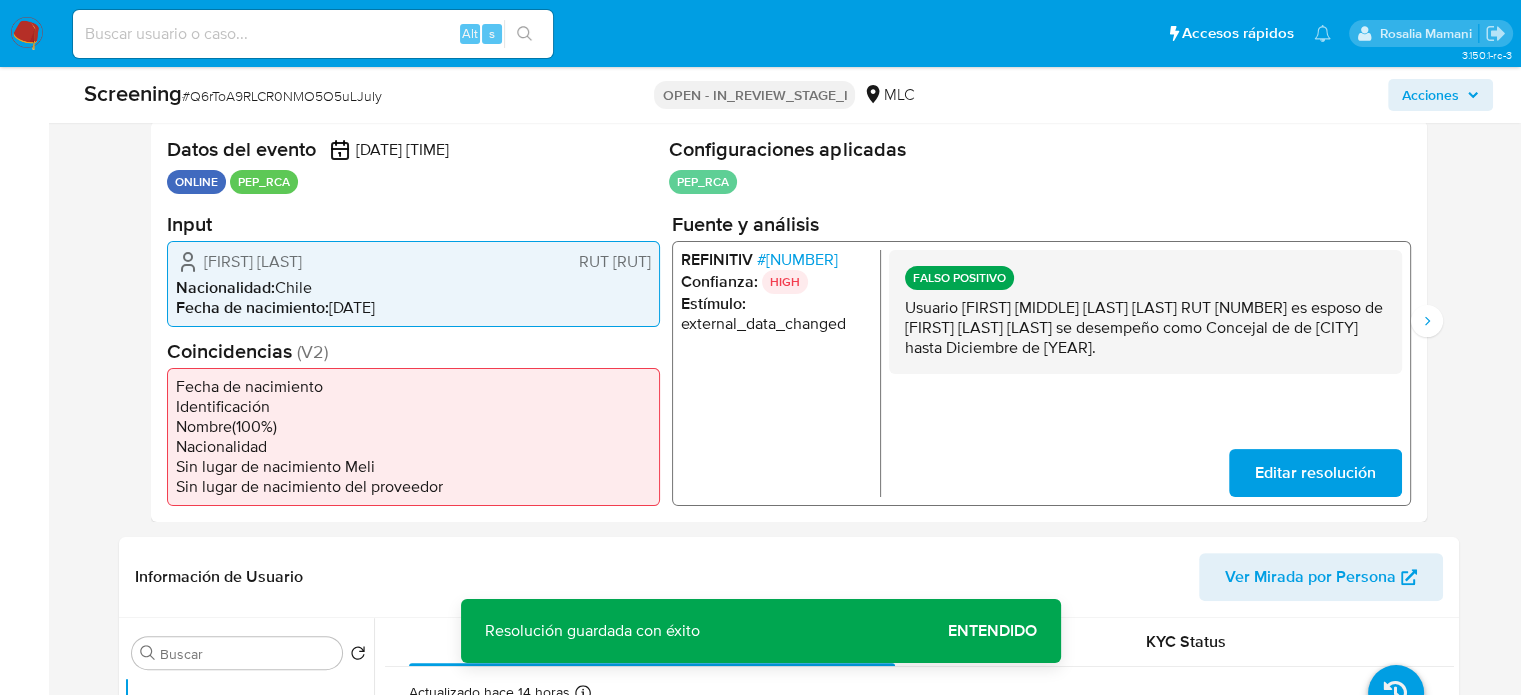 drag, startPoint x: 1339, startPoint y: 343, endPoint x: 896, endPoint y: 308, distance: 444.38046 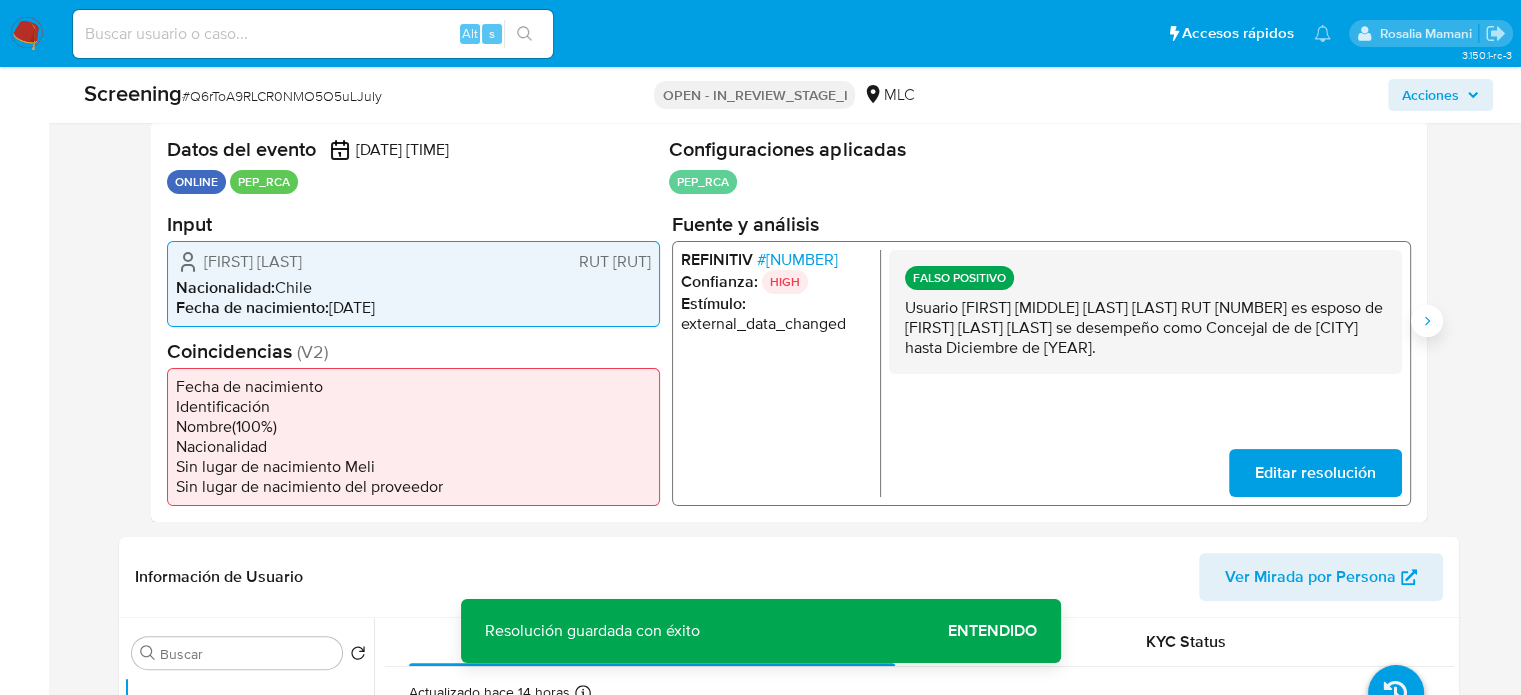 click 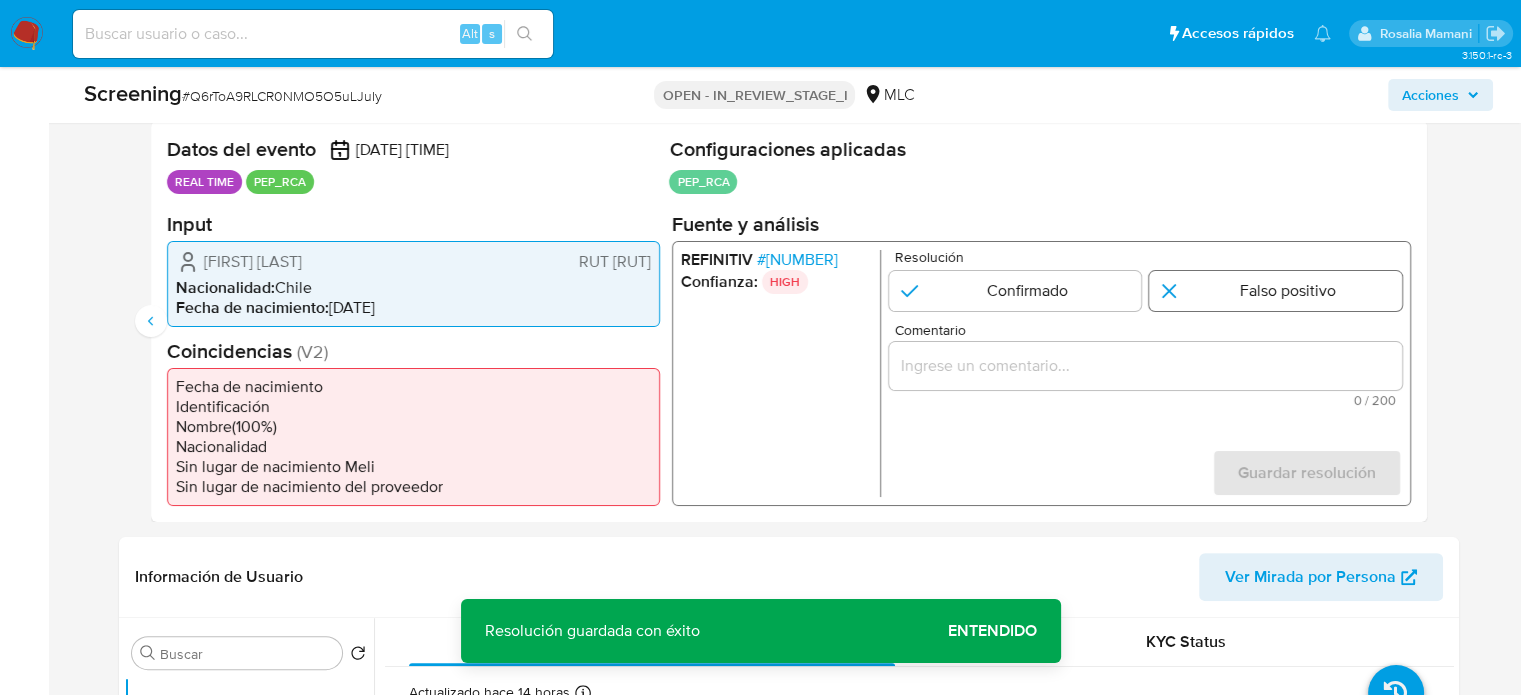 click at bounding box center [1275, 290] 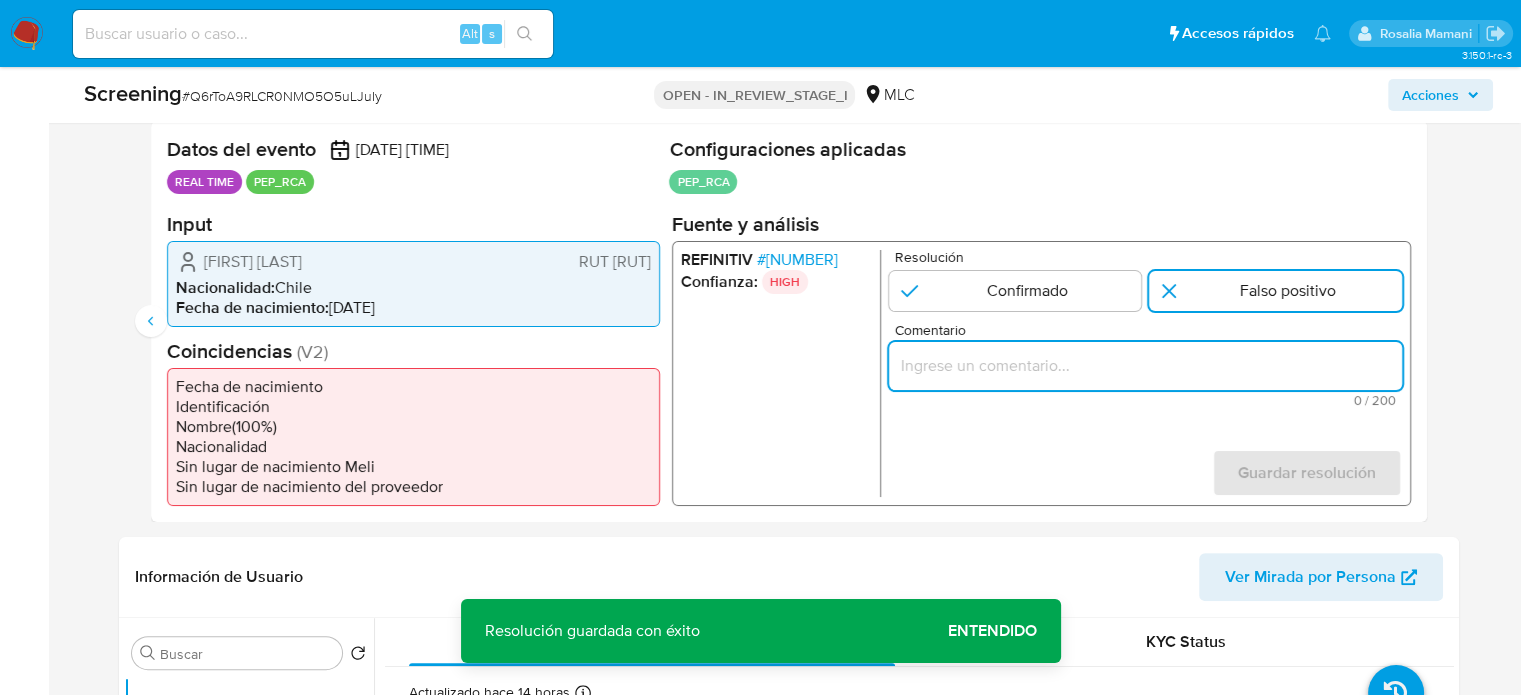 click at bounding box center (1144, 365) 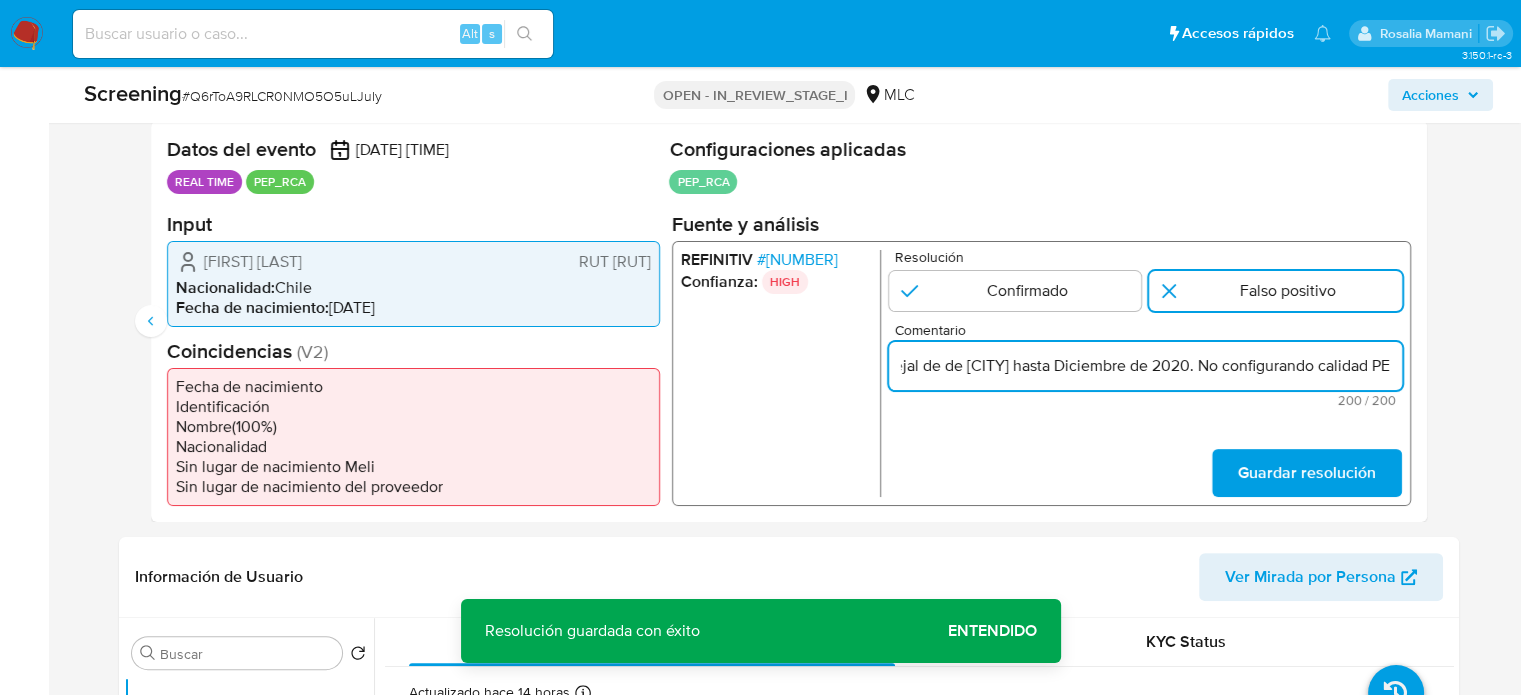scroll, scrollTop: 0, scrollLeft: 1028, axis: horizontal 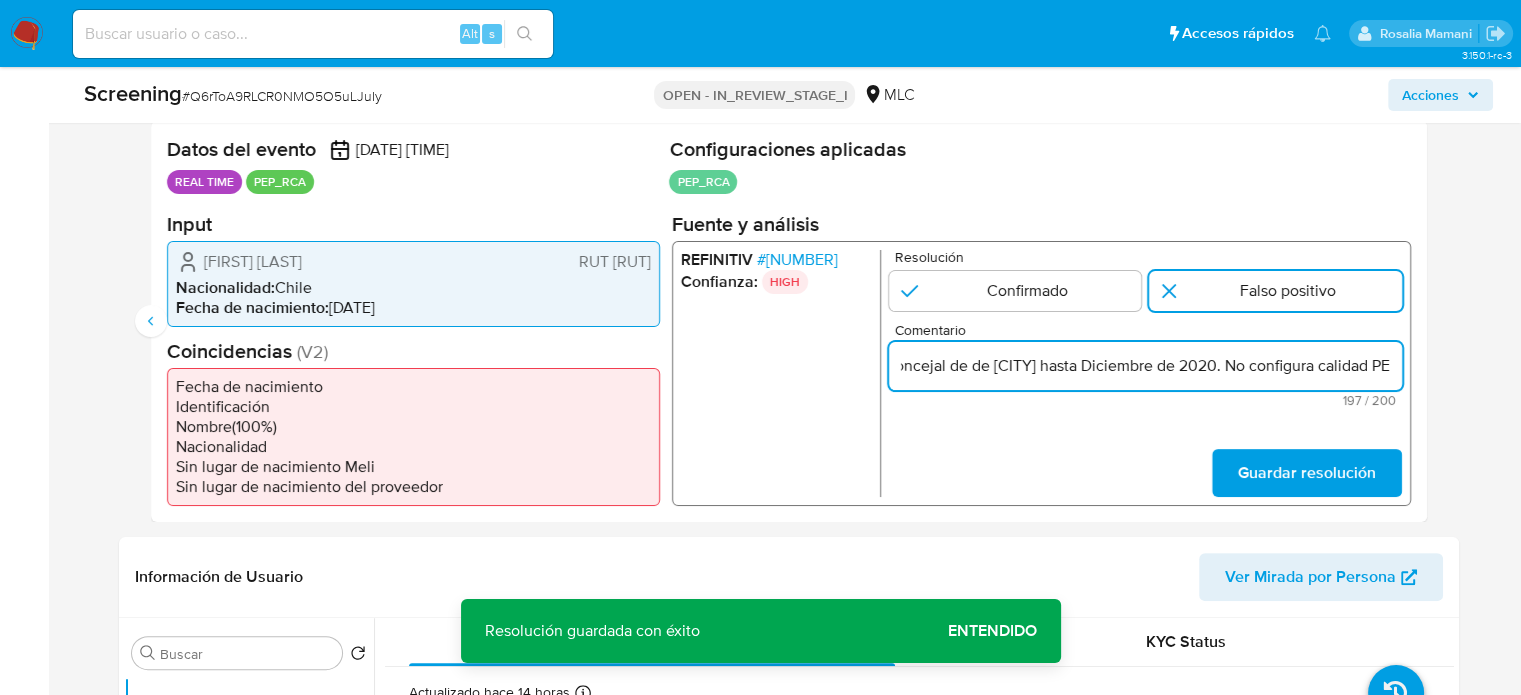 click on "Usuario Guillermo Moisés Martínez Recabarren RUT 72633296 es esposo de Jimena Patricia Green Vergara se desempeño como Concejal de de Juan Fernández hasta Diciembre de 2020. No configura calidad PE" at bounding box center (1144, 365) 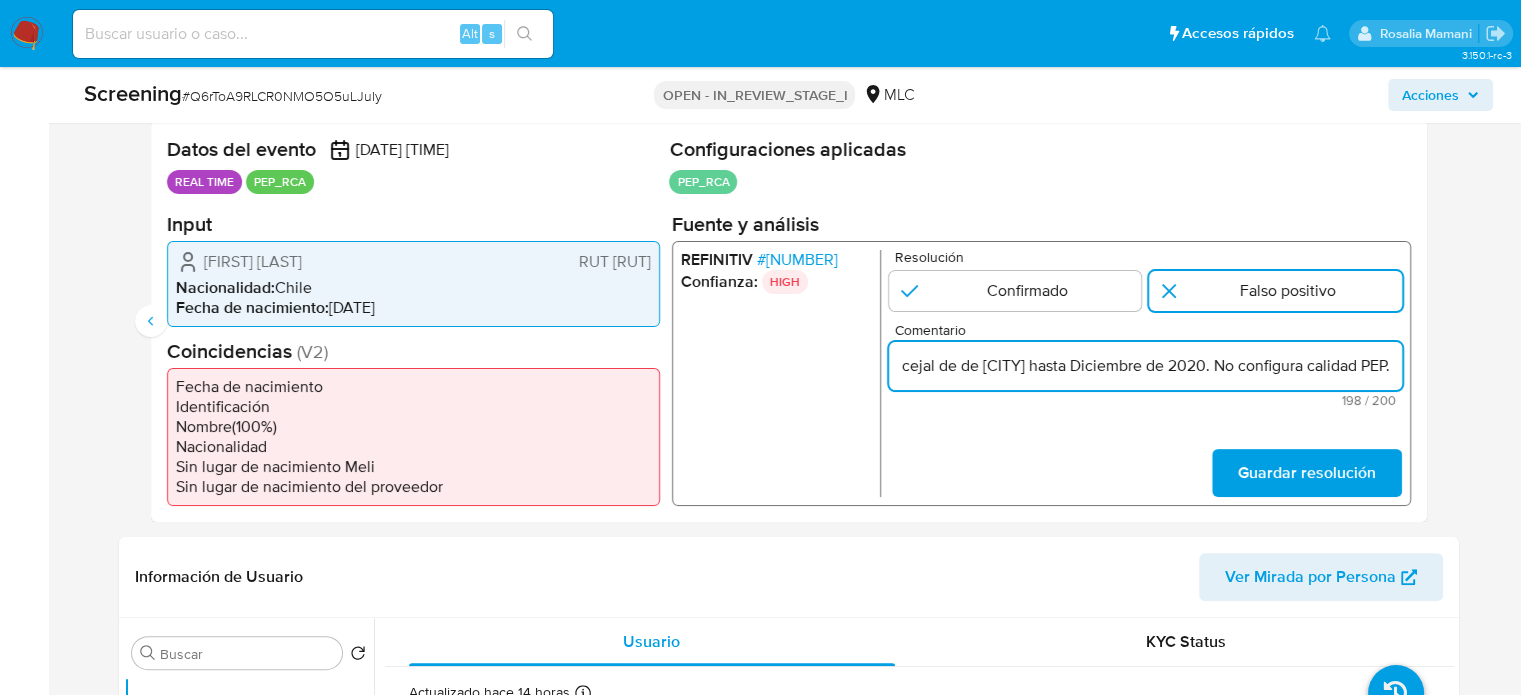 scroll, scrollTop: 0, scrollLeft: 1012, axis: horizontal 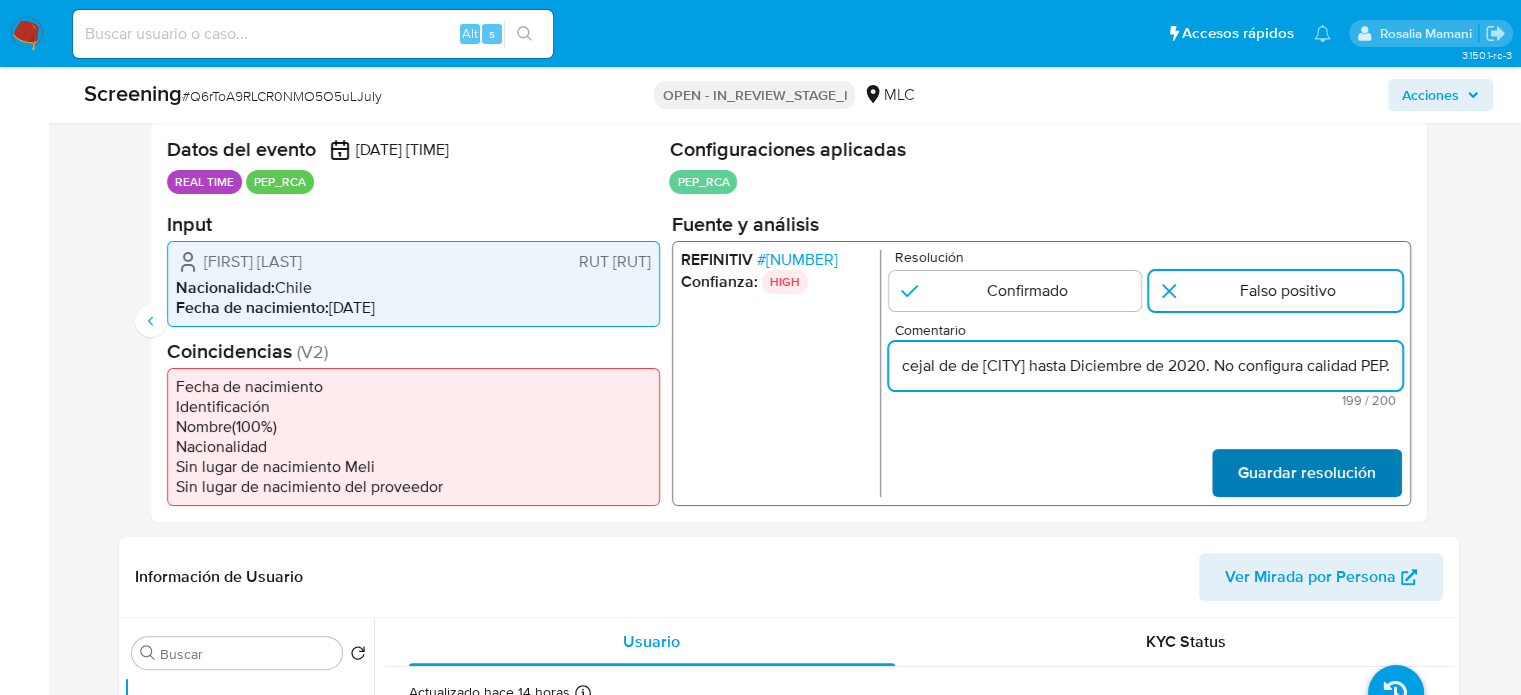 type on "Usuario Guillermo Moisés Martínez Recabarren RUT 72633296 es esposo de Jimena Patricia Green Vergara se desempeño como Concejal de de Juan Fernández hasta Diciembre de 2020. No configura calidad PEP." 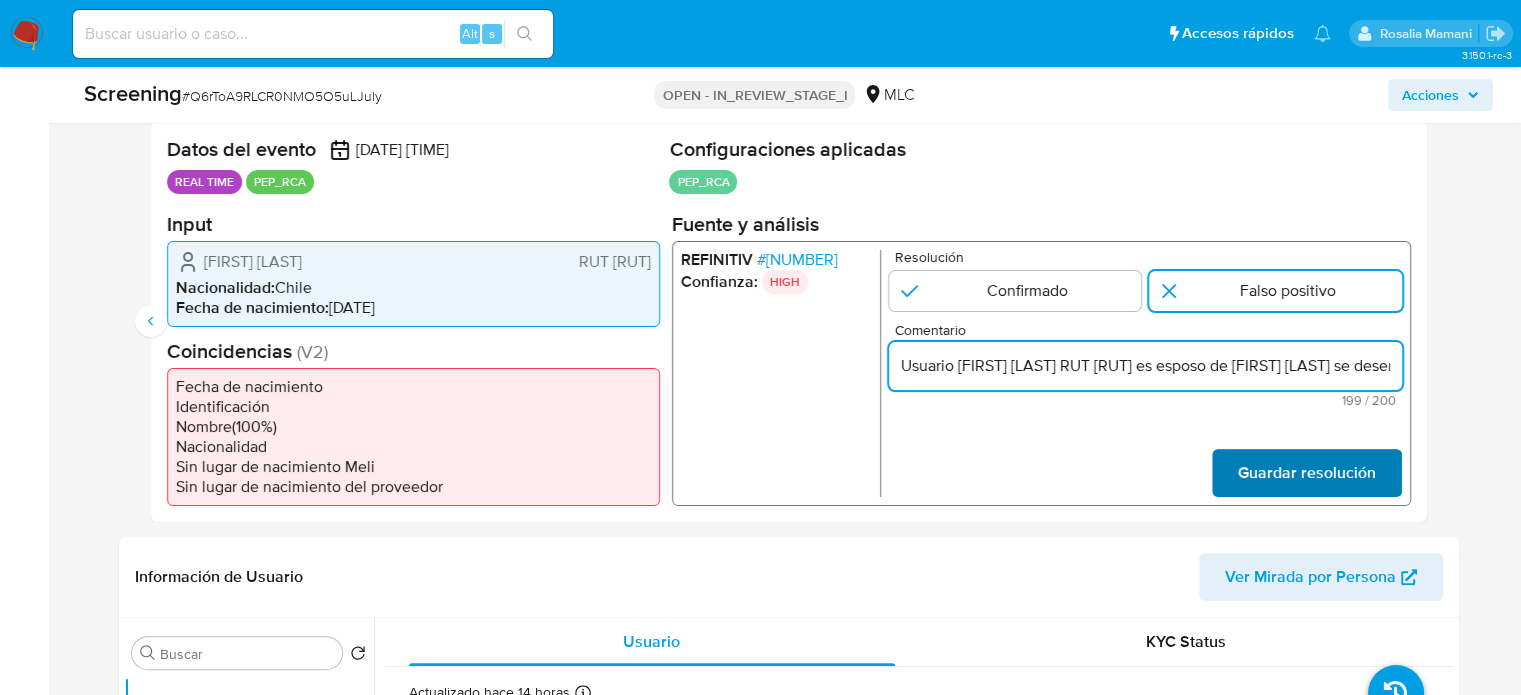 click on "Guardar resolución" at bounding box center [1306, 472] 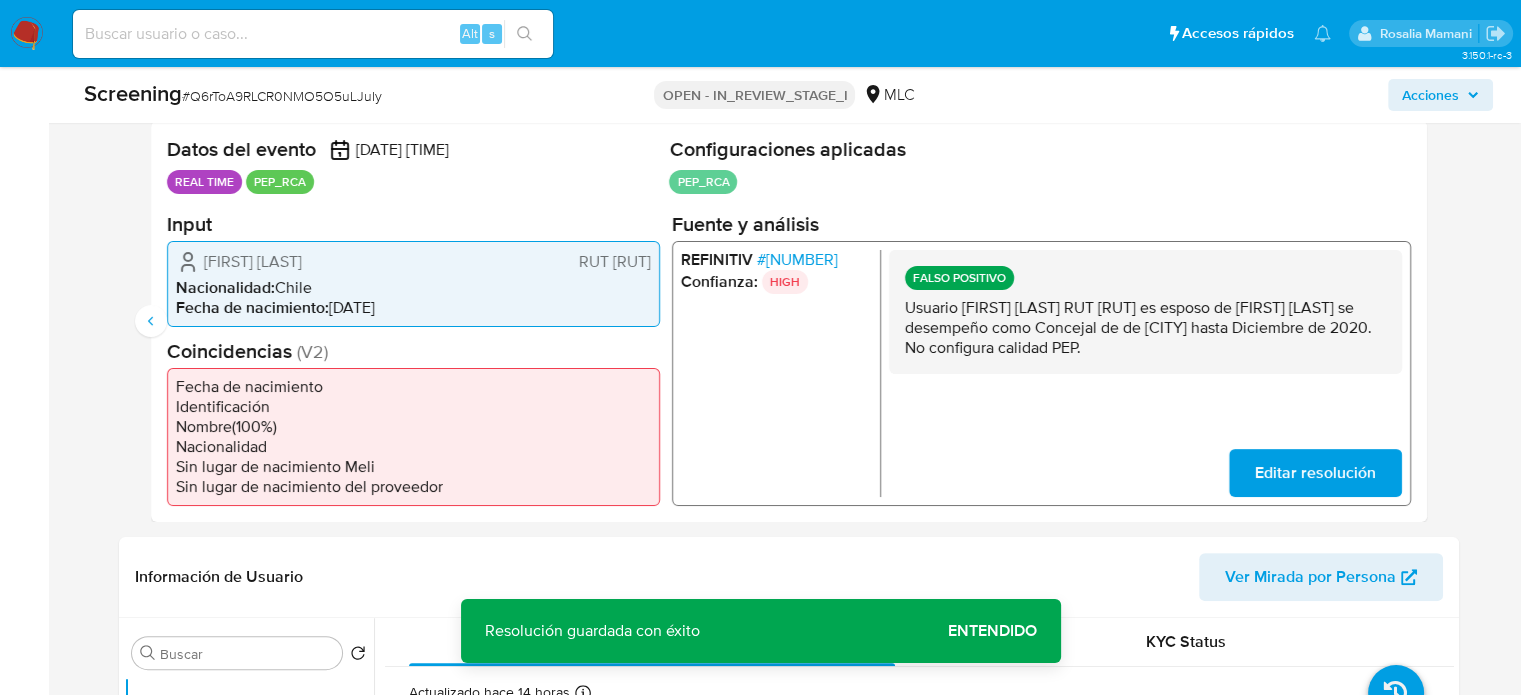 drag, startPoint x: 1070, startPoint y: 368, endPoint x: 900, endPoint y: 315, distance: 178.0702 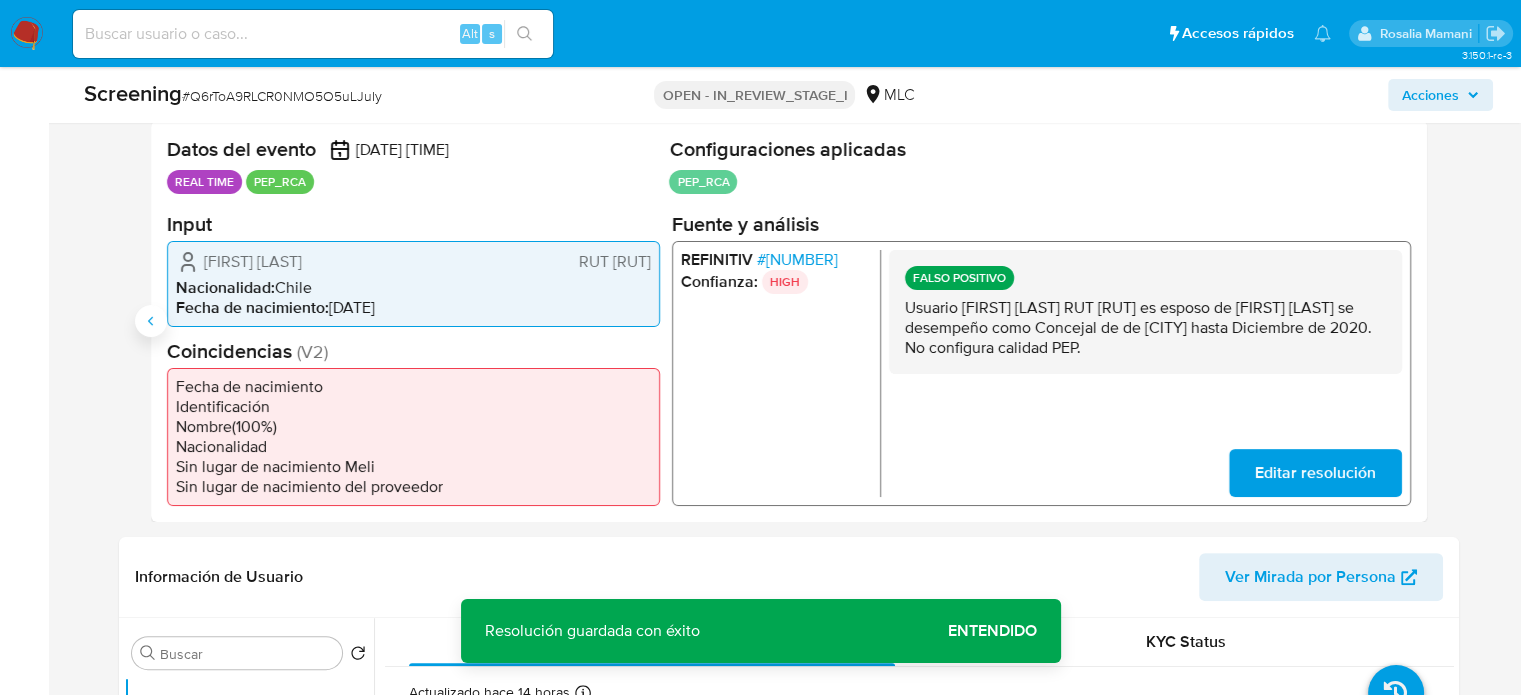 click 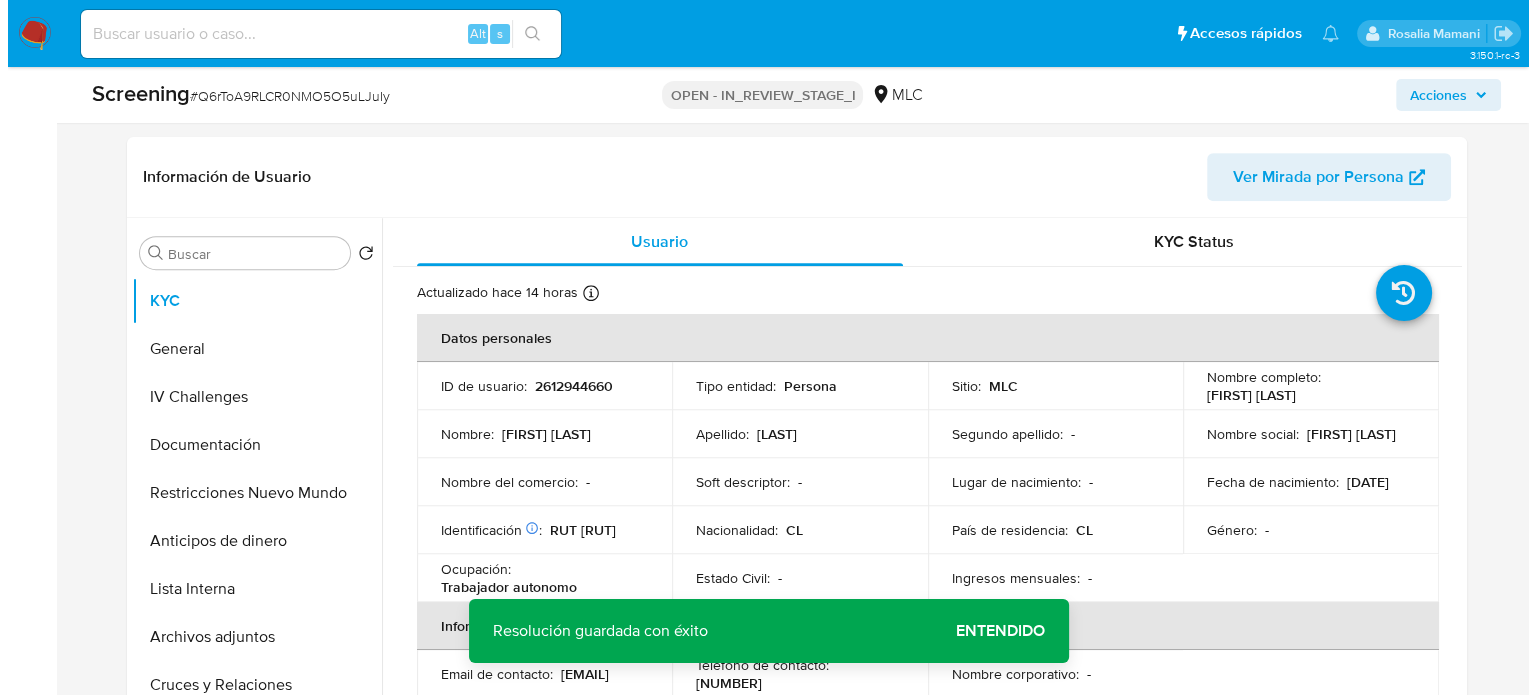 scroll, scrollTop: 900, scrollLeft: 0, axis: vertical 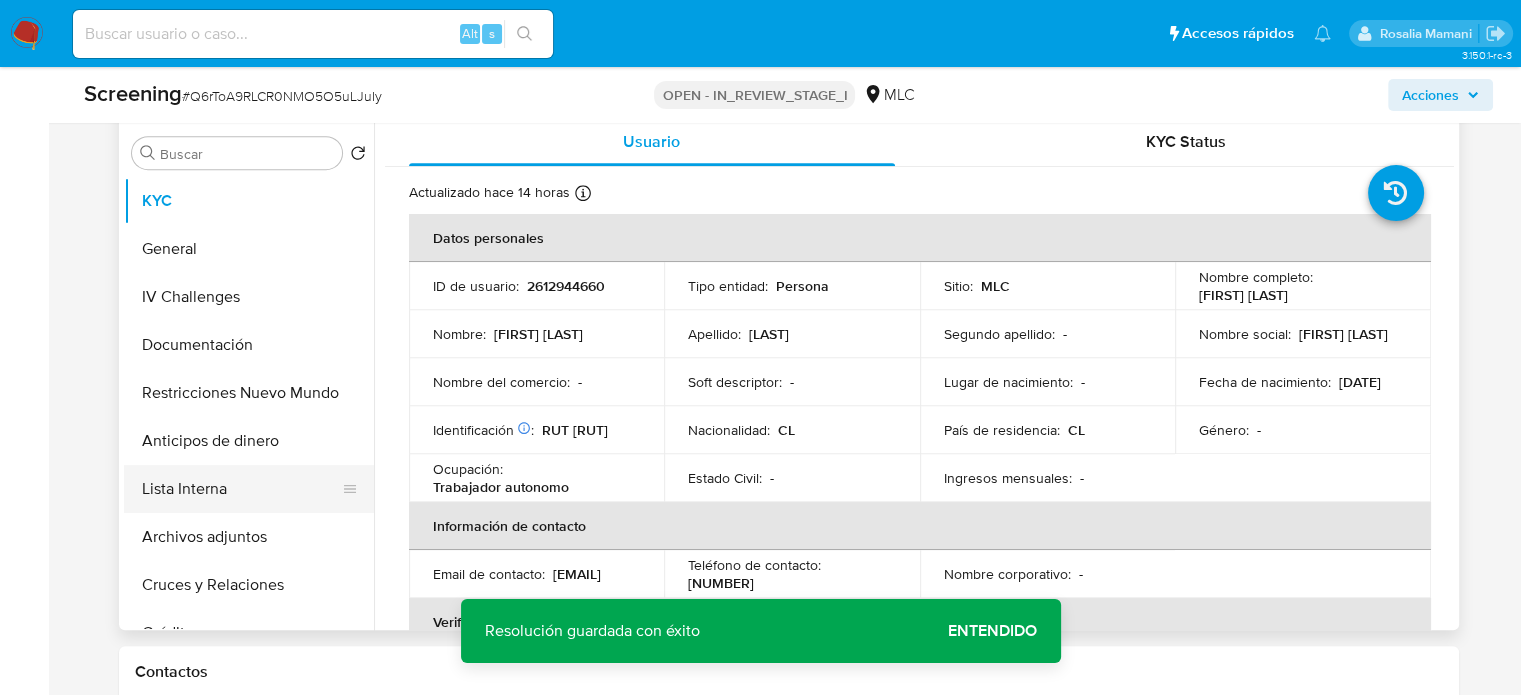 click on "Lista Interna" at bounding box center (241, 489) 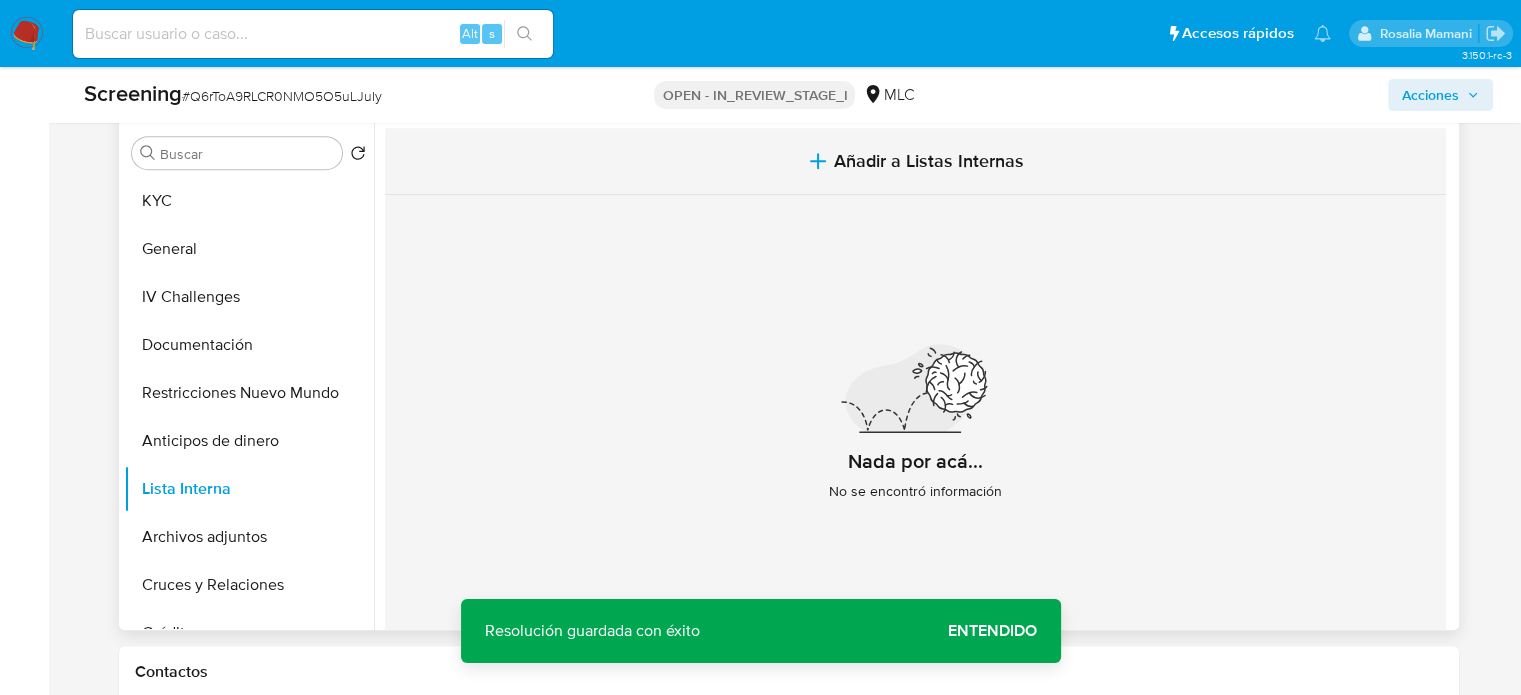 click on "Añadir a Listas Internas" at bounding box center (915, 161) 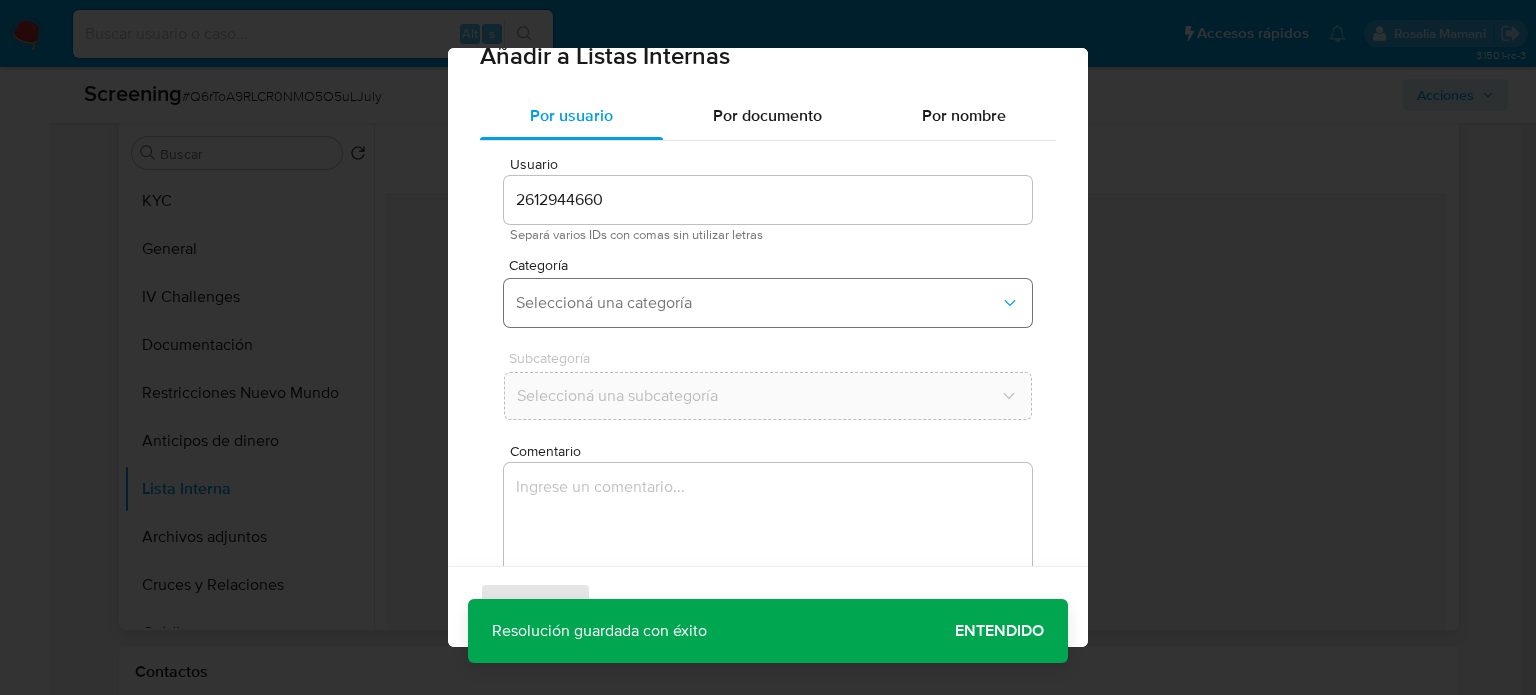 scroll, scrollTop: 16, scrollLeft: 0, axis: vertical 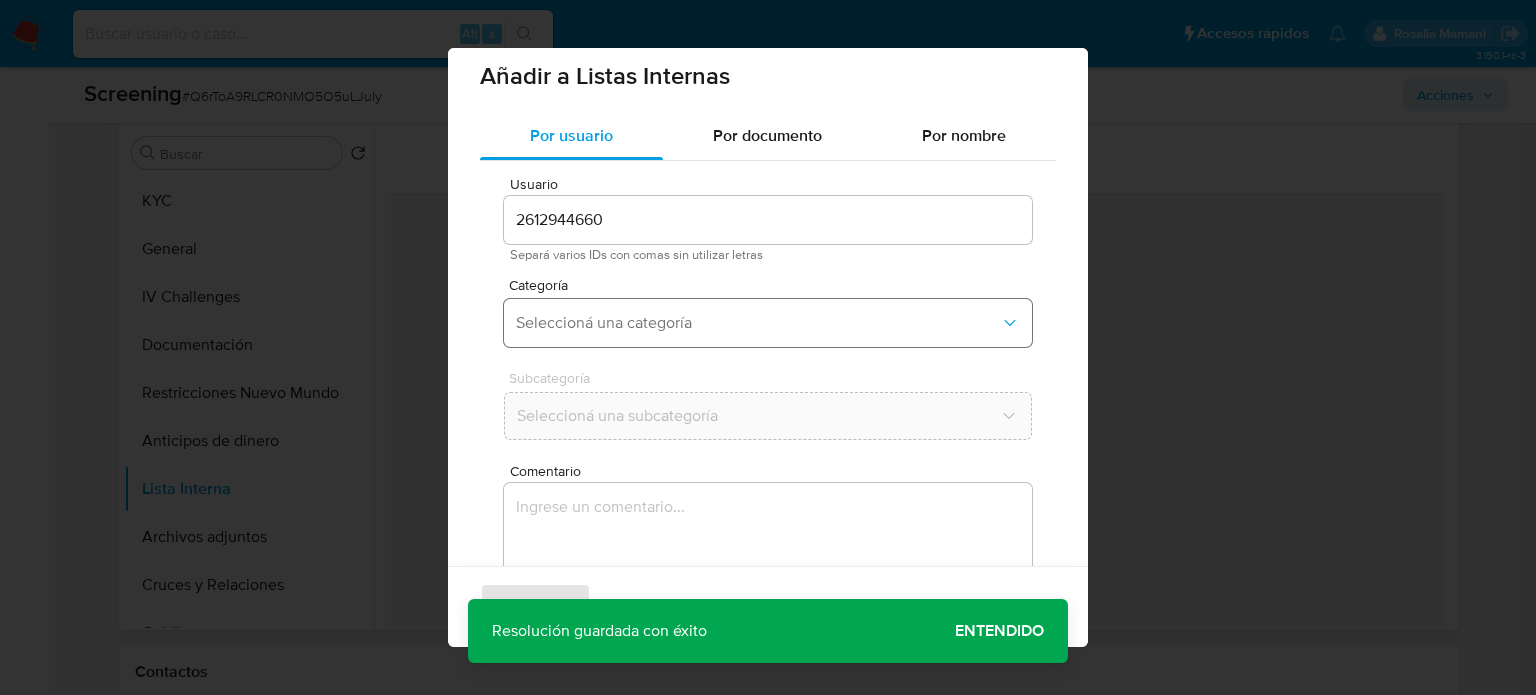click on "Seleccioná una categoría" at bounding box center [758, 323] 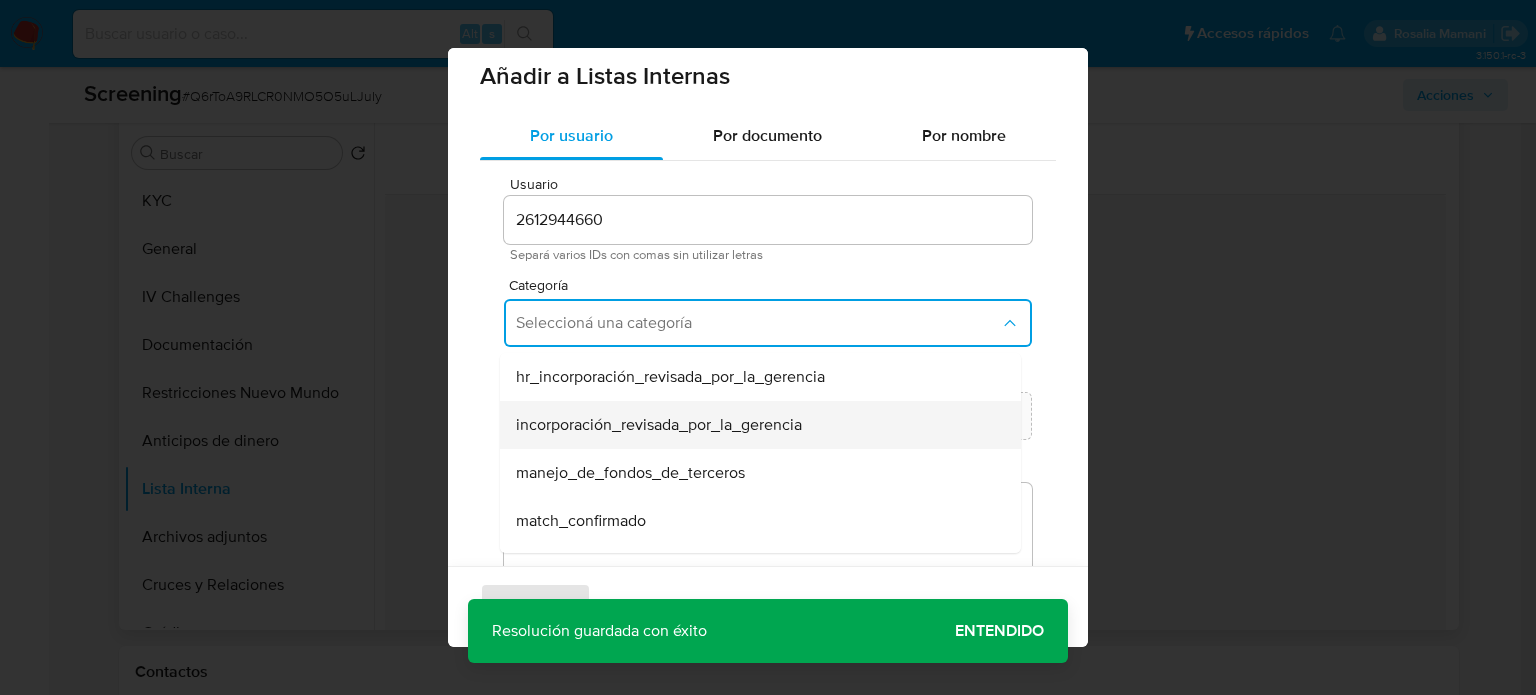 scroll, scrollTop: 100, scrollLeft: 0, axis: vertical 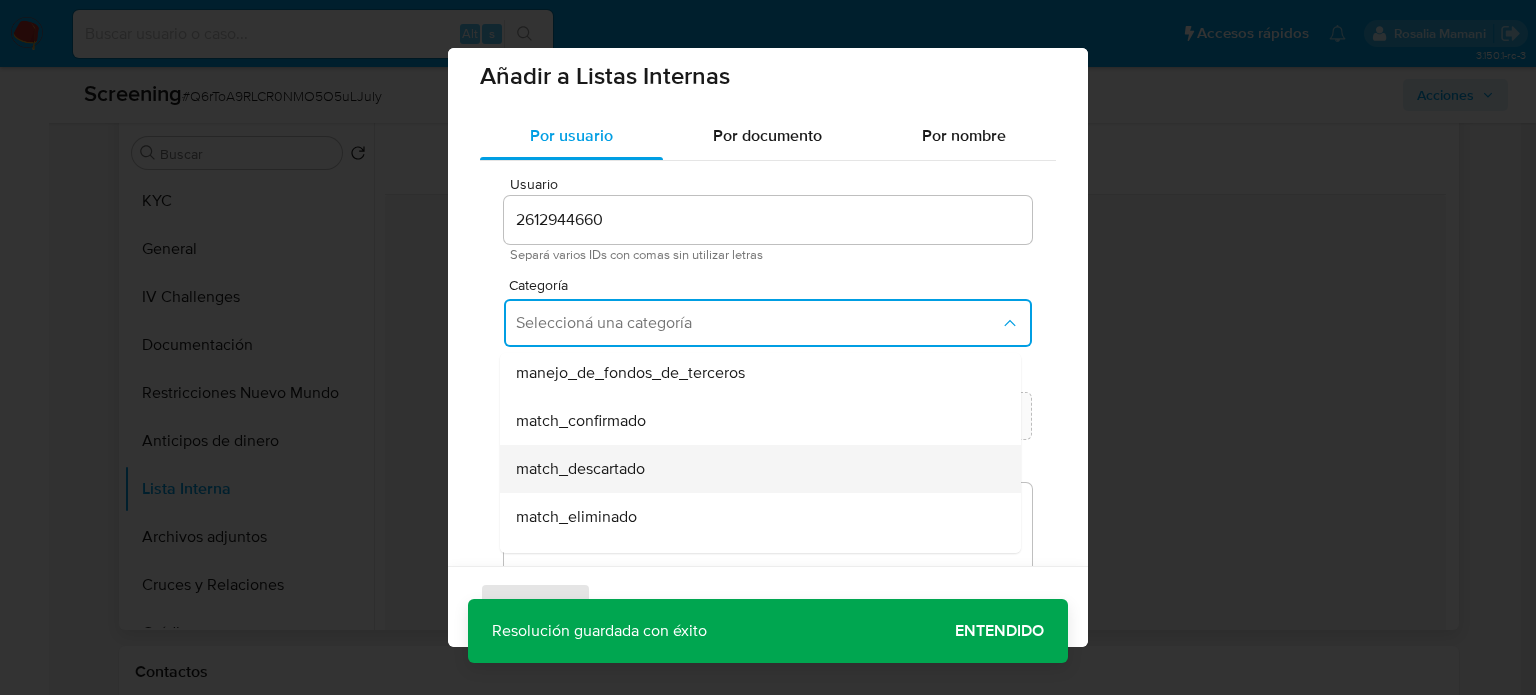 click on "match_descartado" at bounding box center [580, 469] 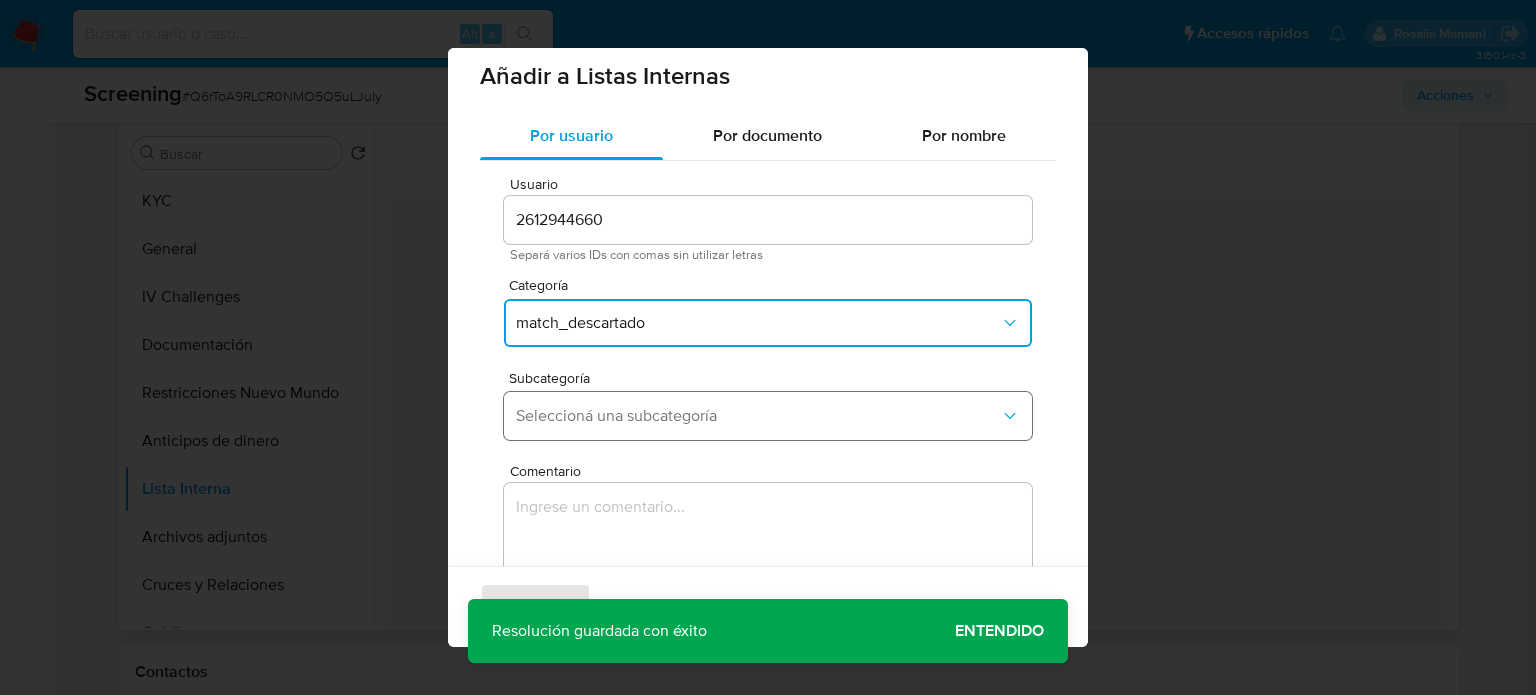 click on "Seleccioná una subcategoría" at bounding box center [758, 416] 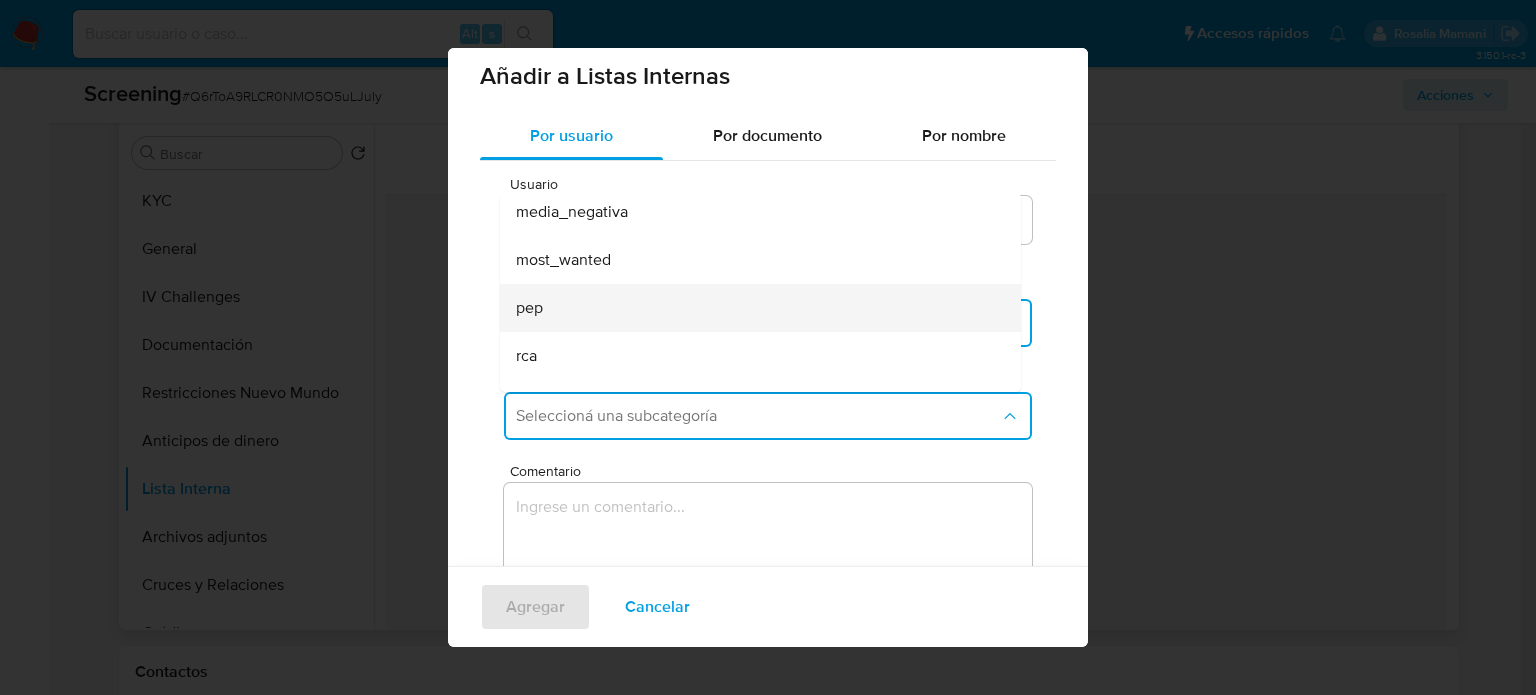 scroll, scrollTop: 136, scrollLeft: 0, axis: vertical 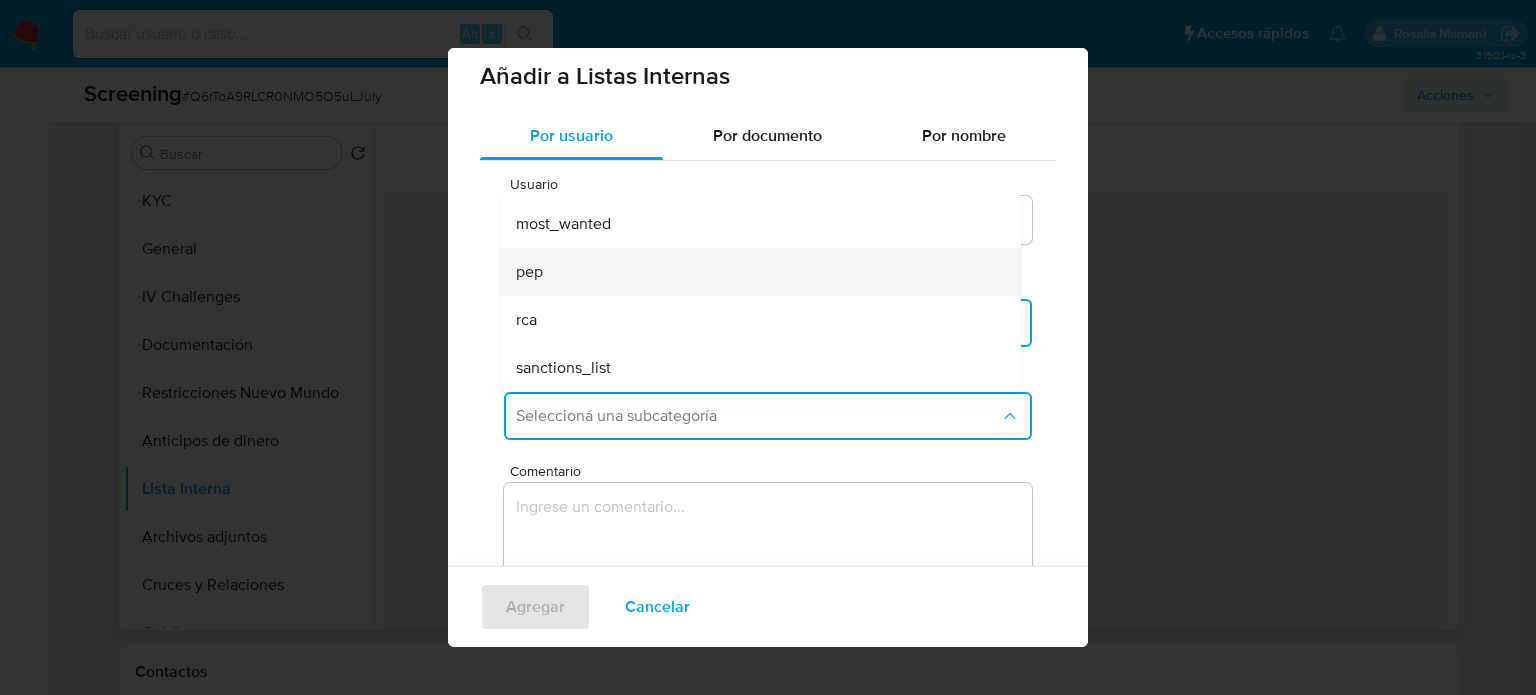 click on "pep" at bounding box center (754, 272) 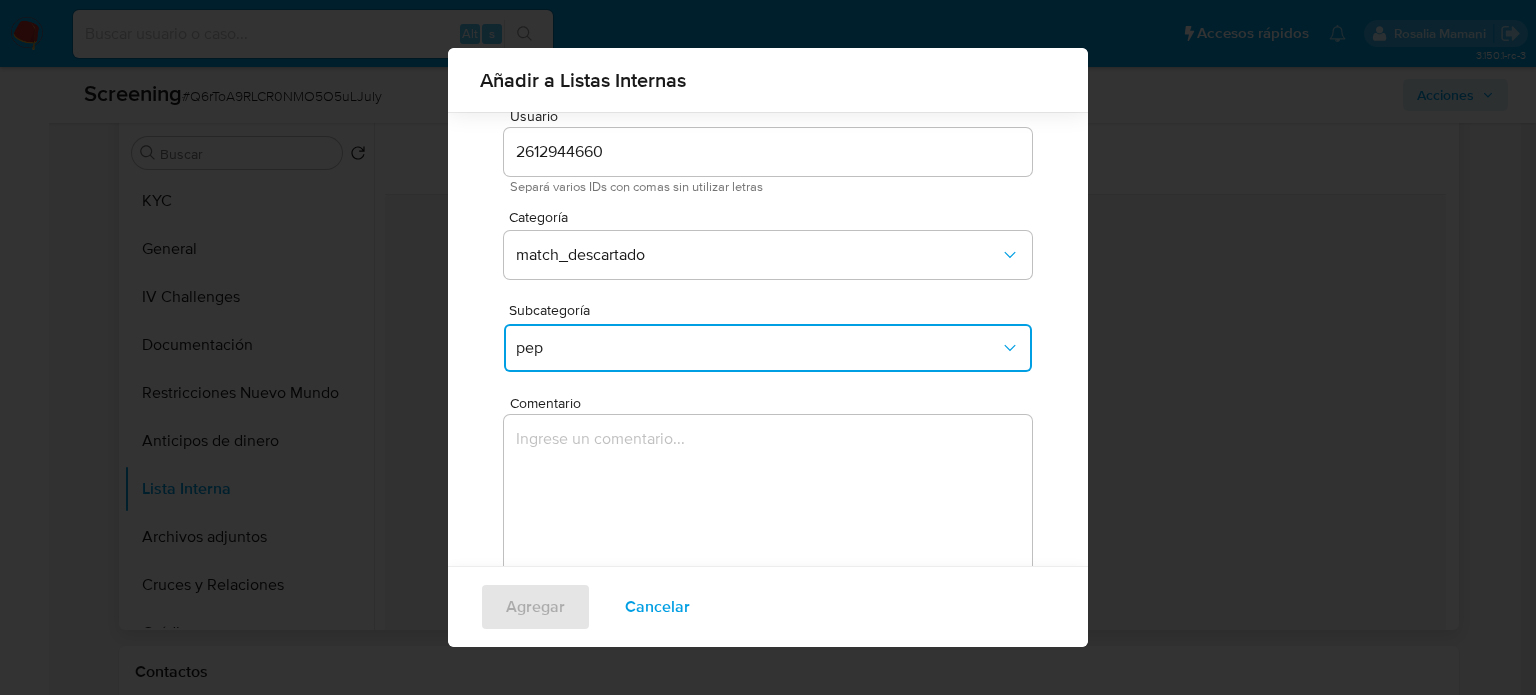 scroll, scrollTop: 100, scrollLeft: 0, axis: vertical 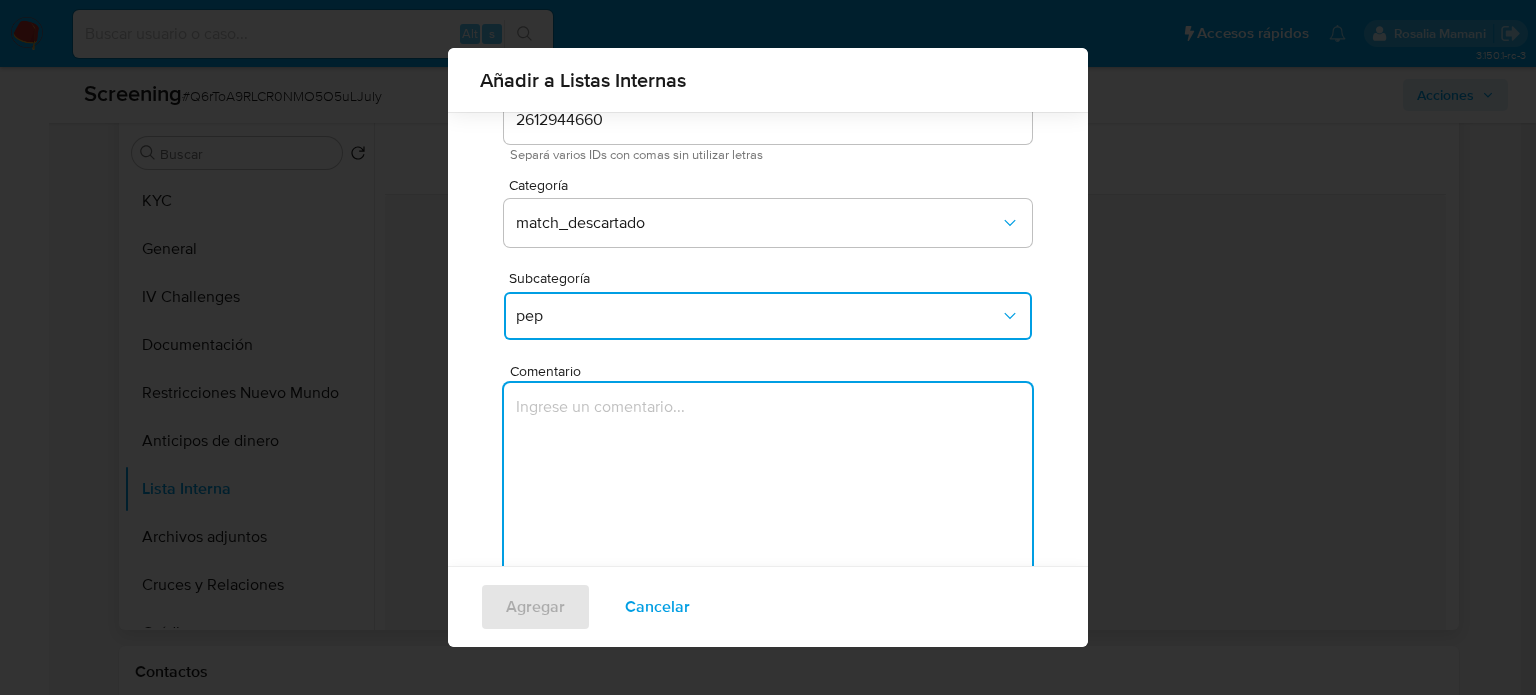click at bounding box center [768, 479] 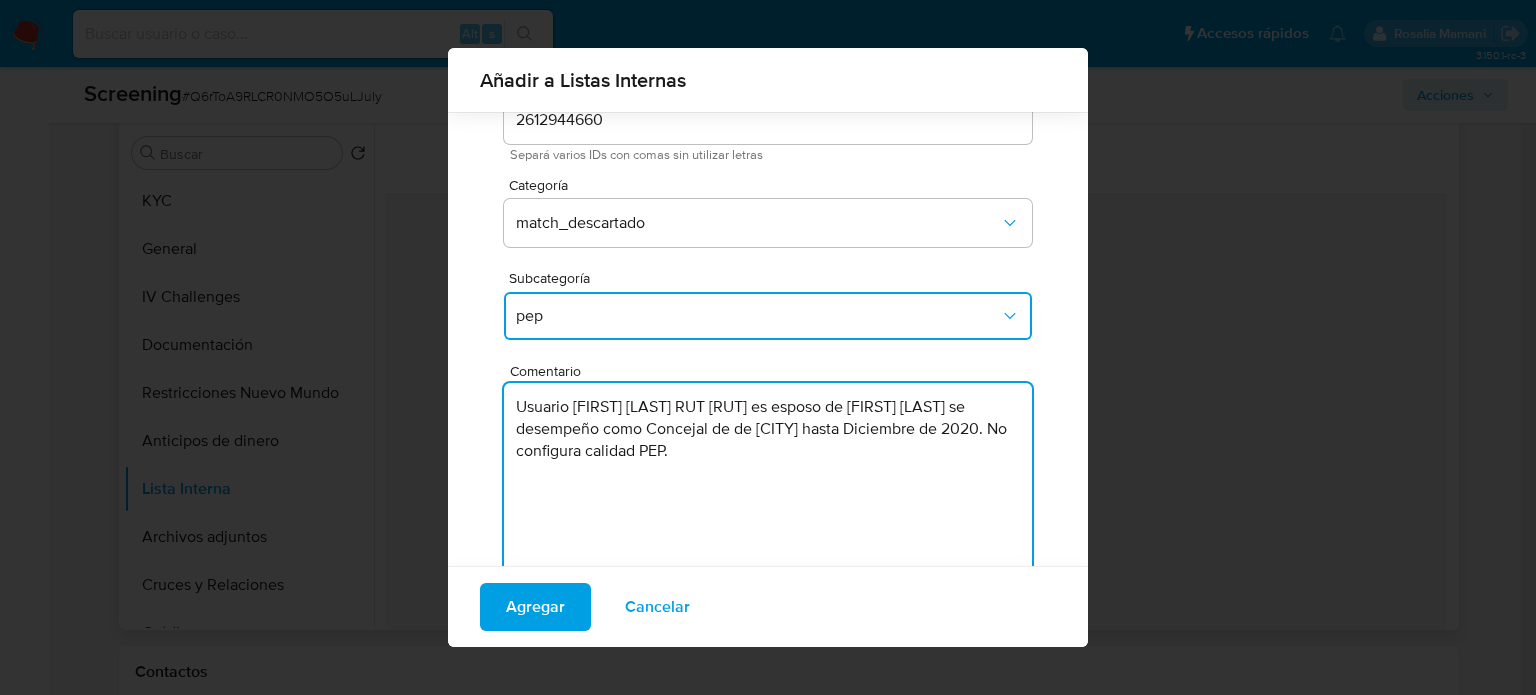 click on "pep" at bounding box center [758, 316] 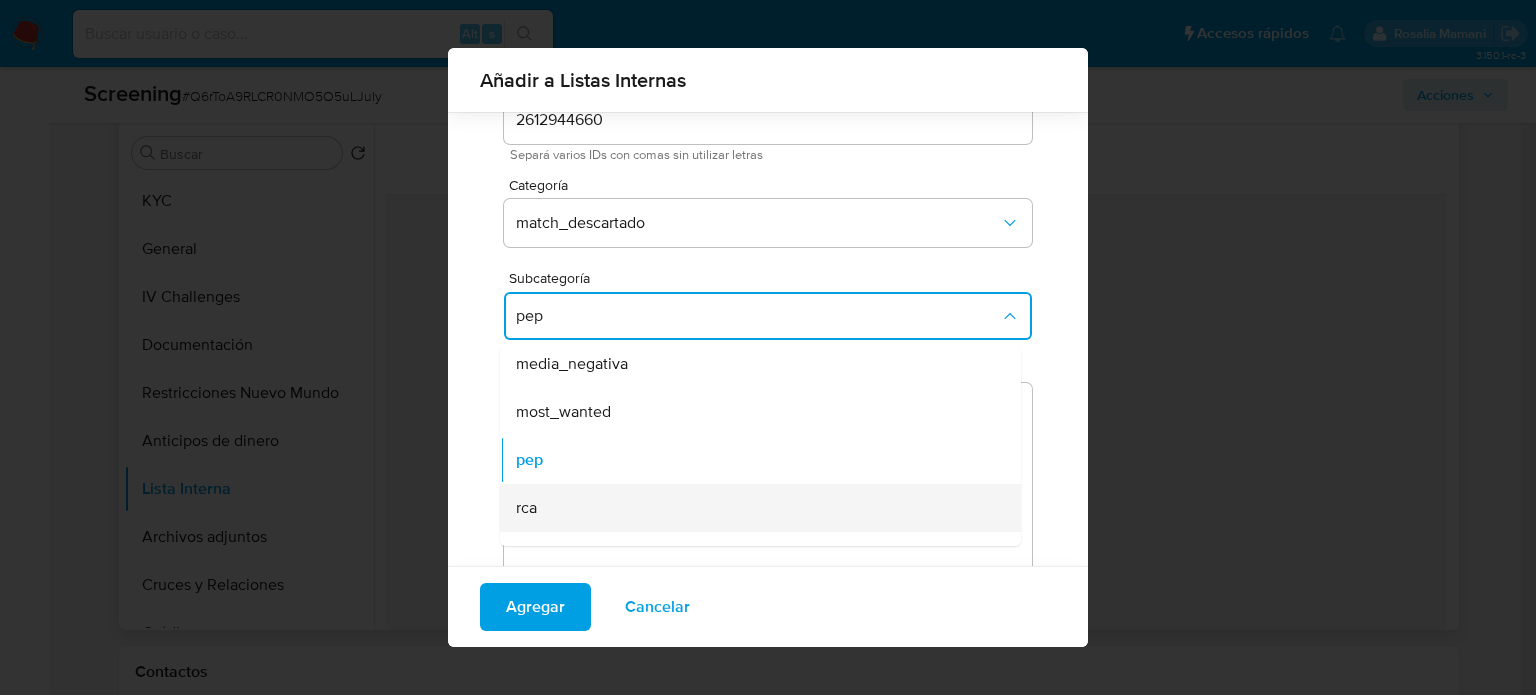 scroll, scrollTop: 136, scrollLeft: 0, axis: vertical 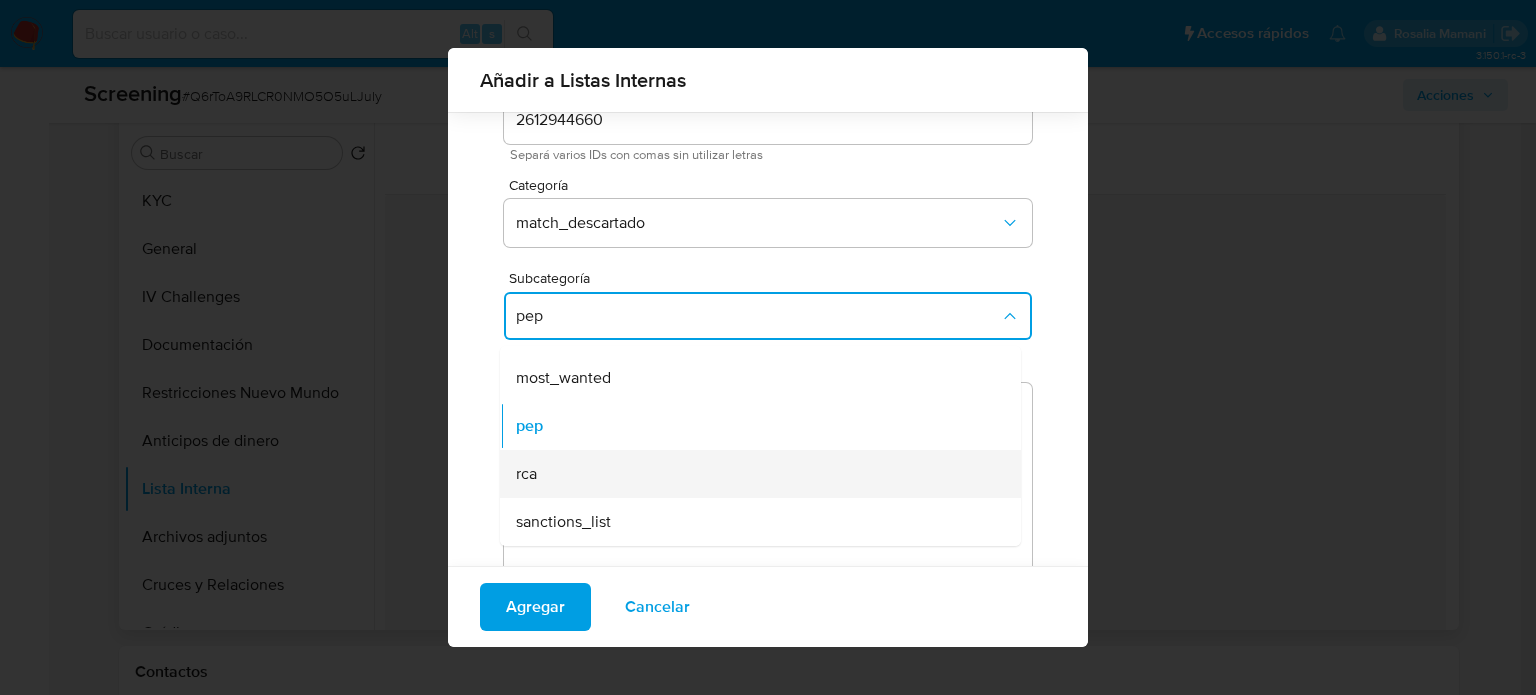 click on "rca" at bounding box center [754, 474] 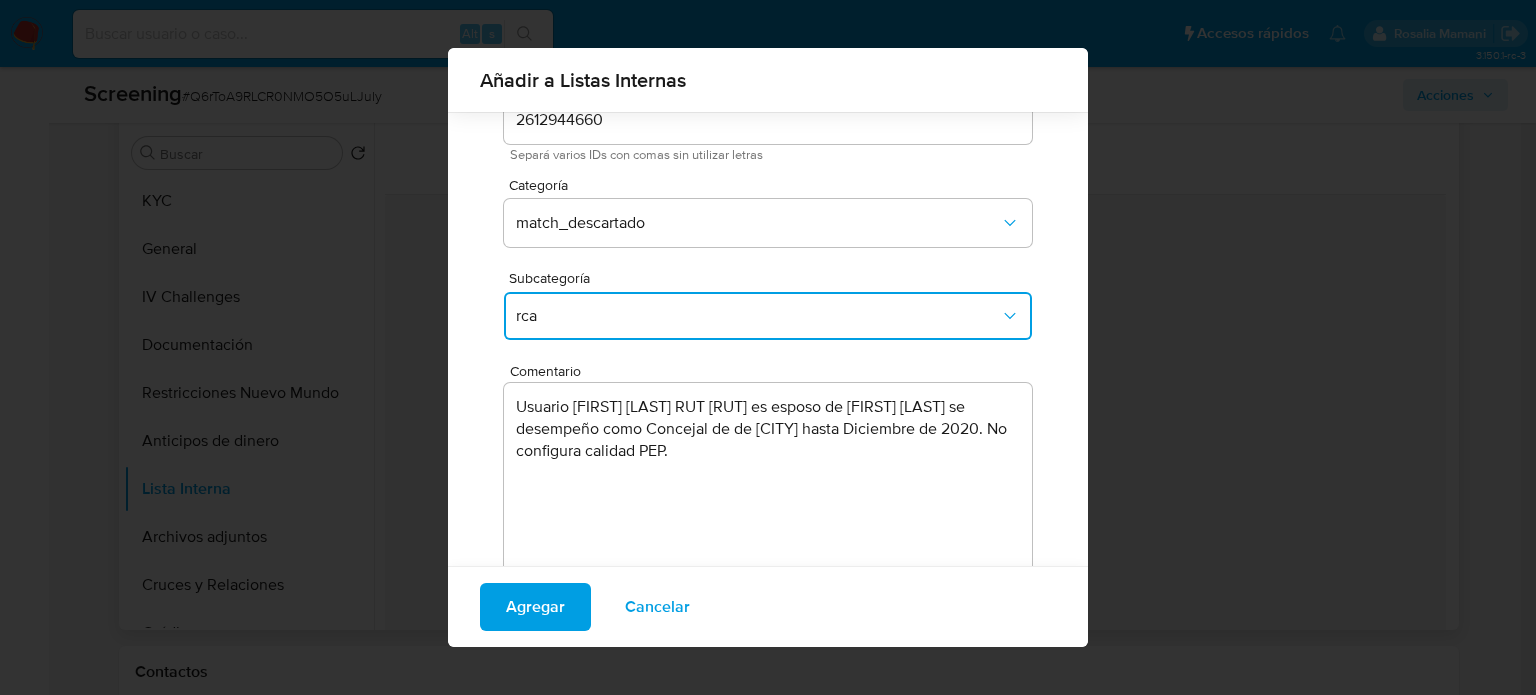 click on "Usuario Guillermo Moisés Martínez Recabarren RUT 72633296 es esposo de Jimena Patricia Green Vergara se desempeño como Concejal de de Juan Fernández hasta Diciembre de 2020. No configura calidad PEP." at bounding box center (768, 479) 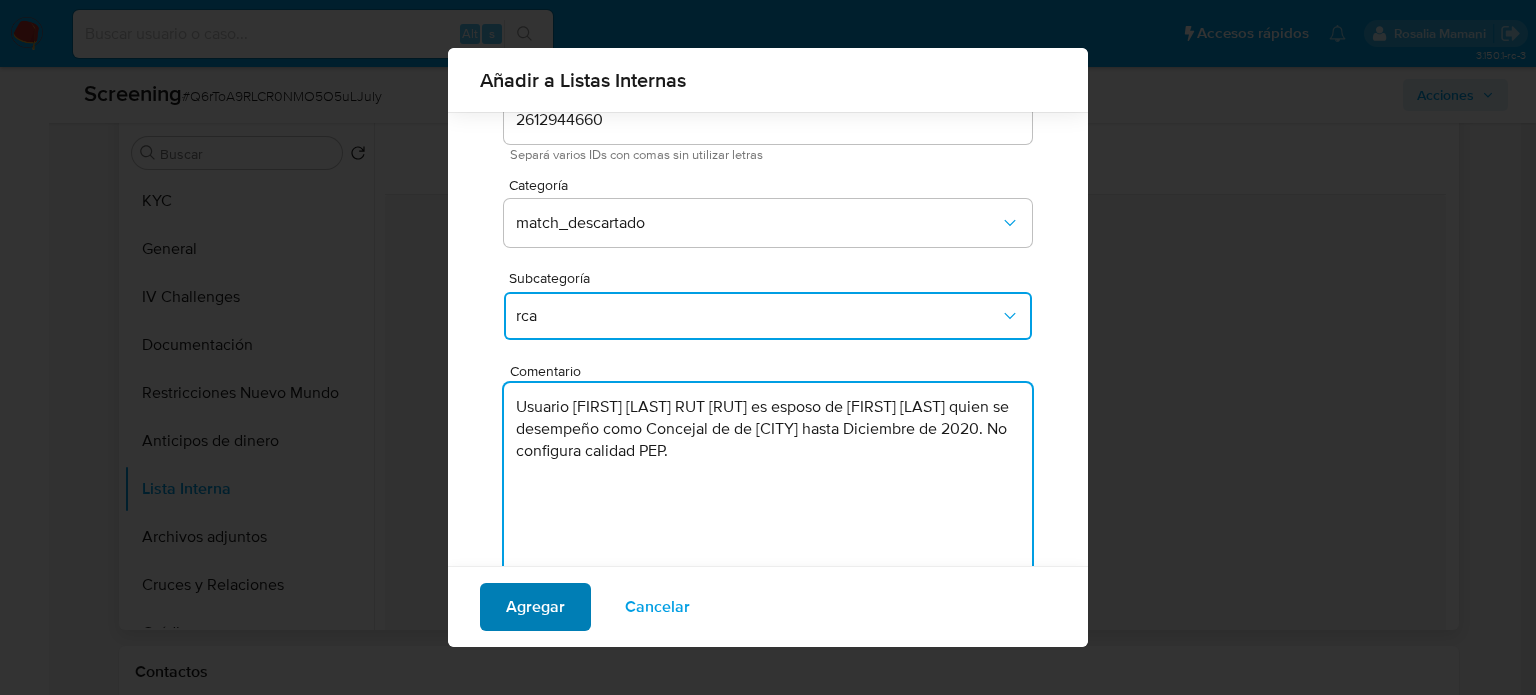 type on "Usuario Guillermo Moisés Martínez Recabarren RUT 72633296 es esposo de Jimena Patricia Green Vergara quien se desempeño como Concejal de de Juan Fernández hasta Diciembre de 2020. No configura calidad PEP." 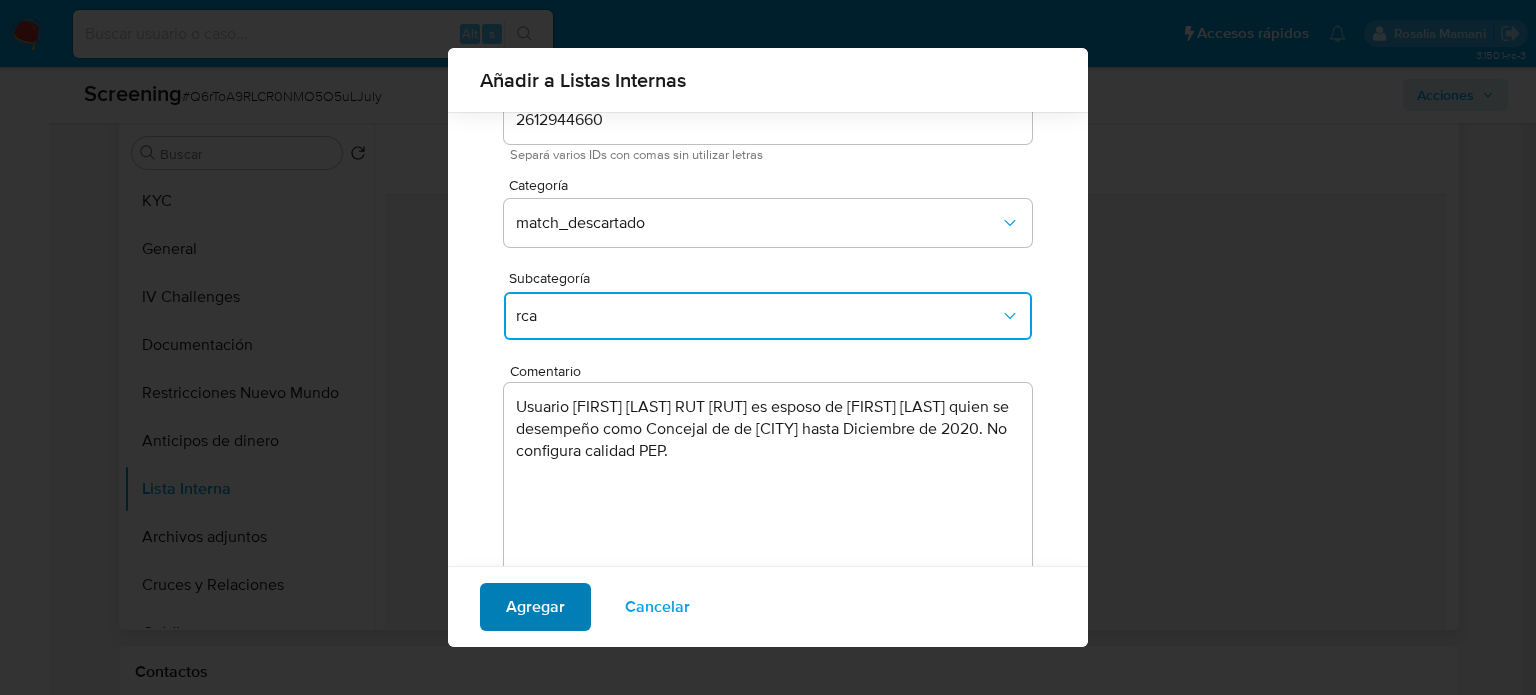 click on "Agregar" at bounding box center (535, 607) 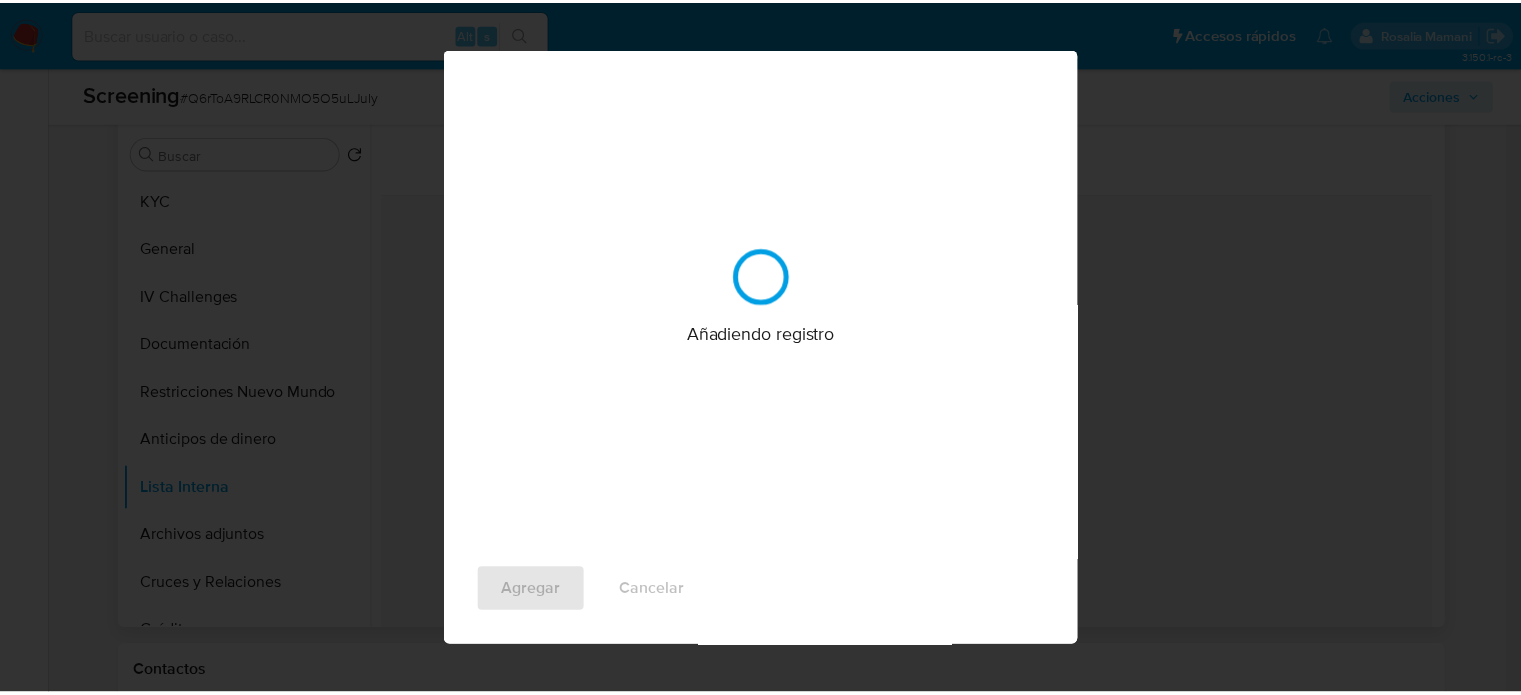 scroll, scrollTop: 0, scrollLeft: 0, axis: both 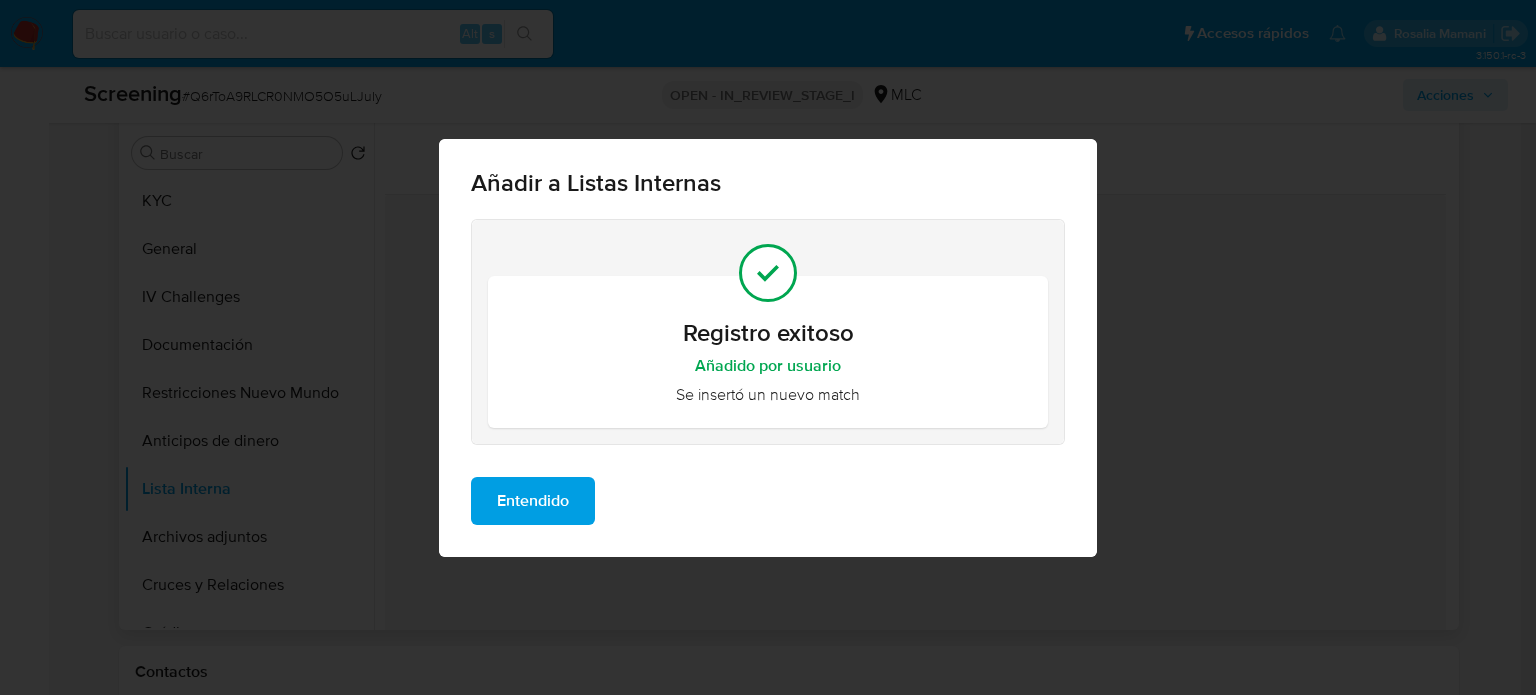 click on "Entendido" at bounding box center (533, 501) 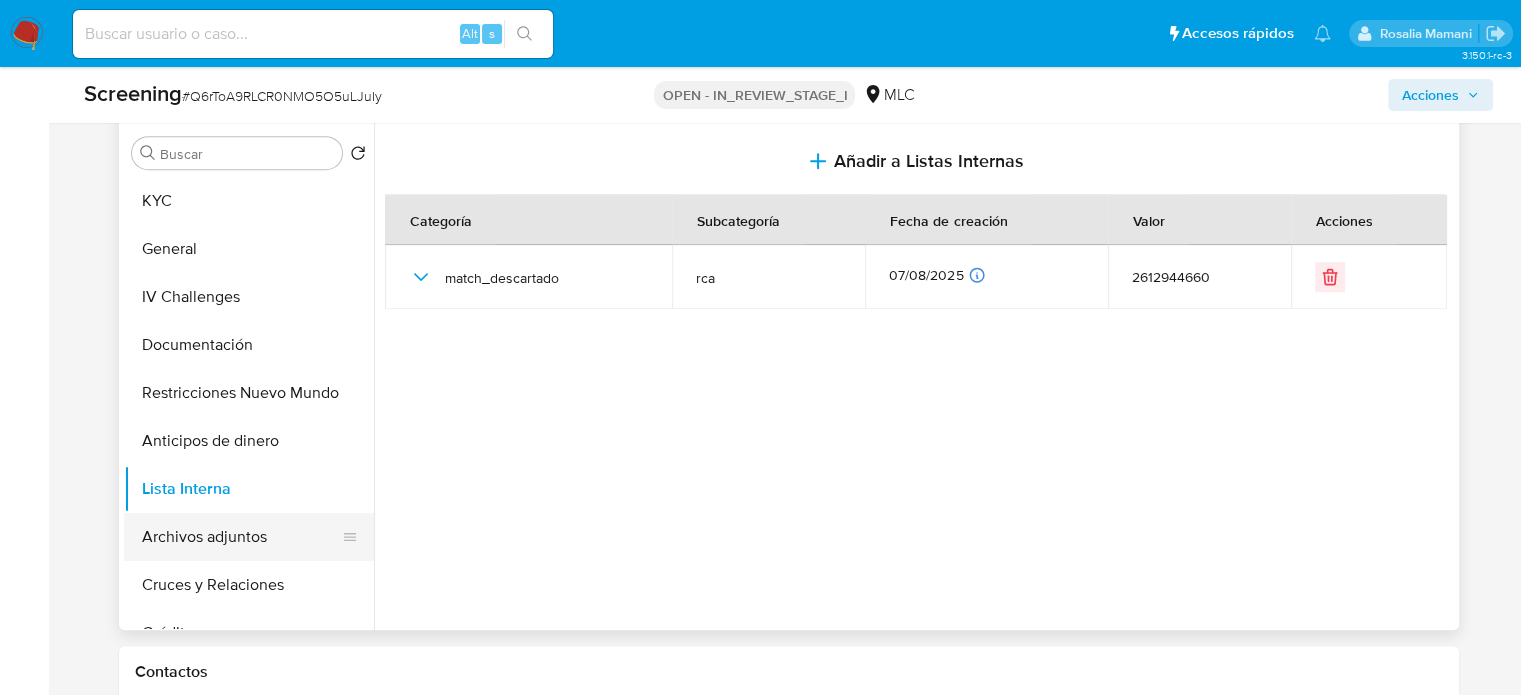 click on "Archivos adjuntos" at bounding box center (241, 537) 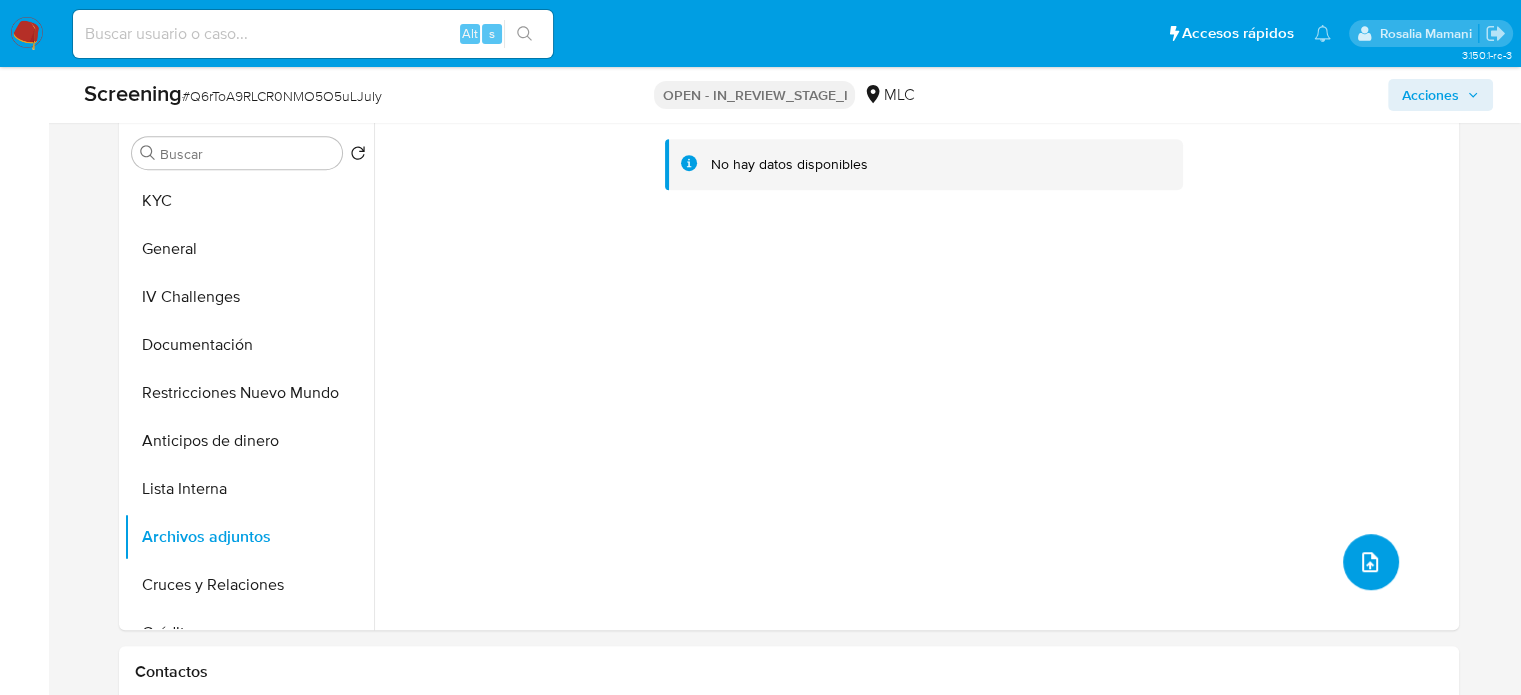 click 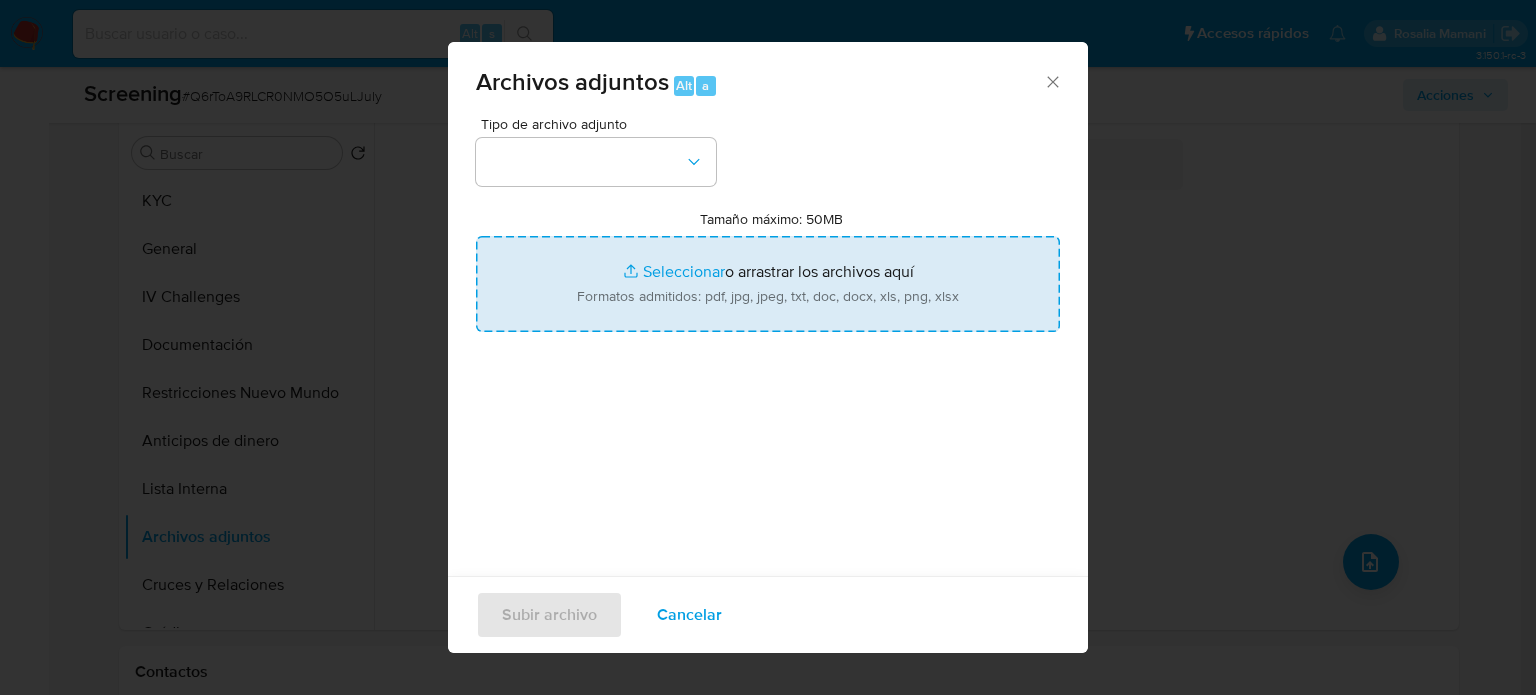 click on "Tamaño máximo: 50MB Seleccionar archivos" at bounding box center [768, 284] 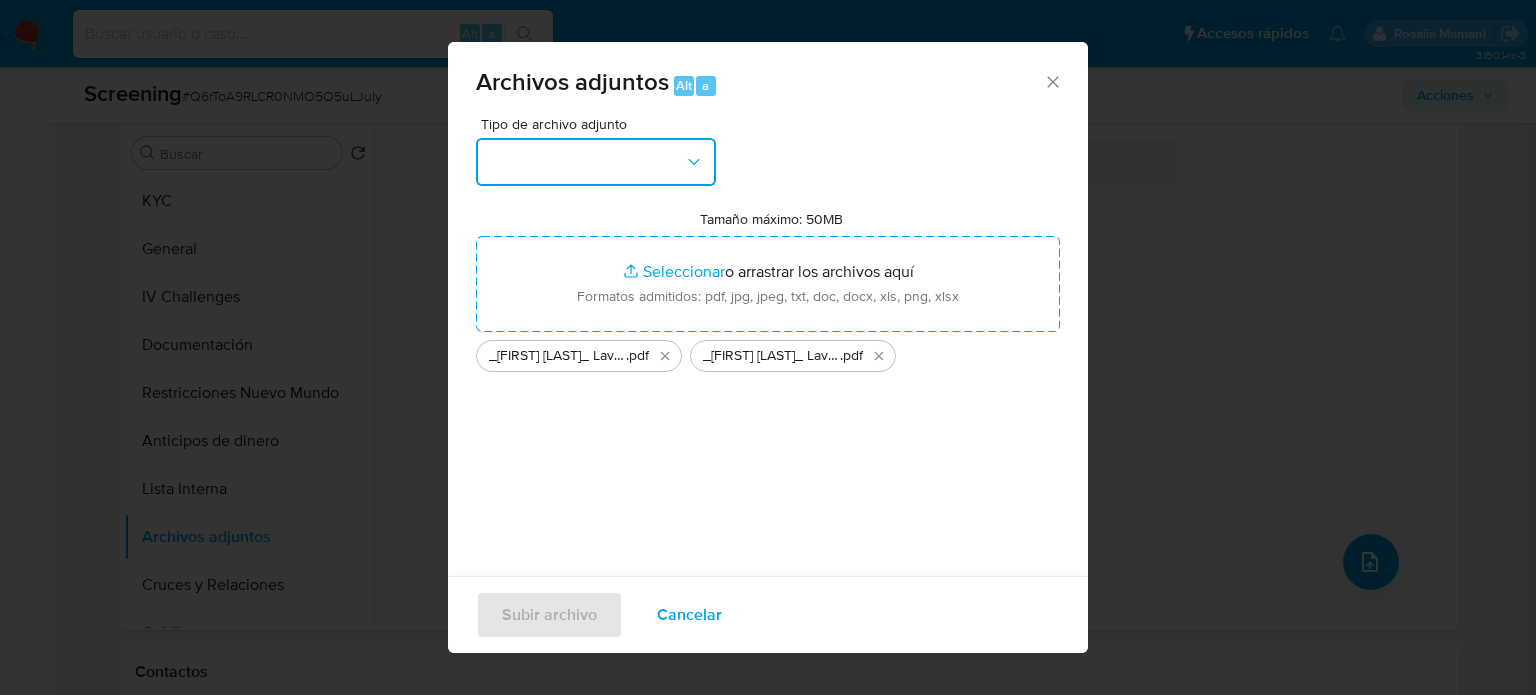 click at bounding box center [596, 162] 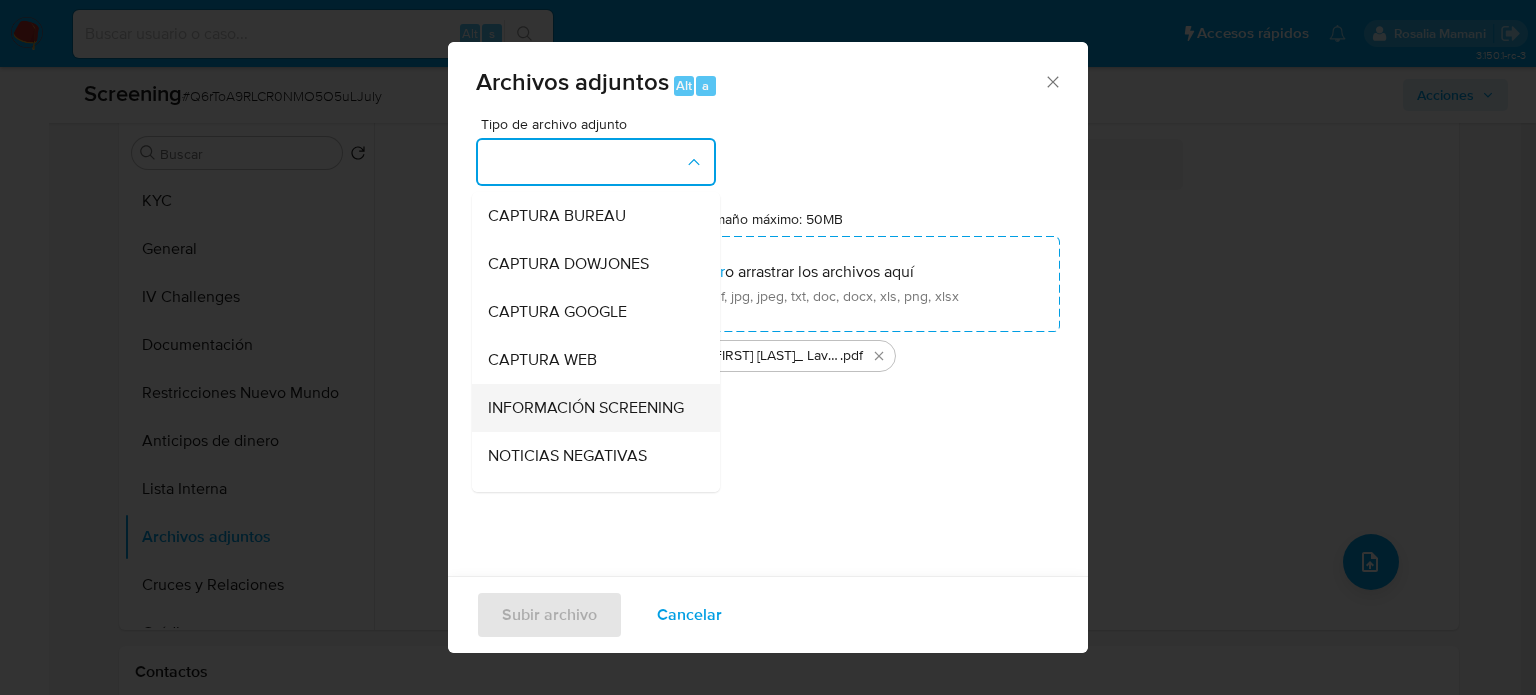 click on "INFORMACIÓN SCREENING" at bounding box center [586, 408] 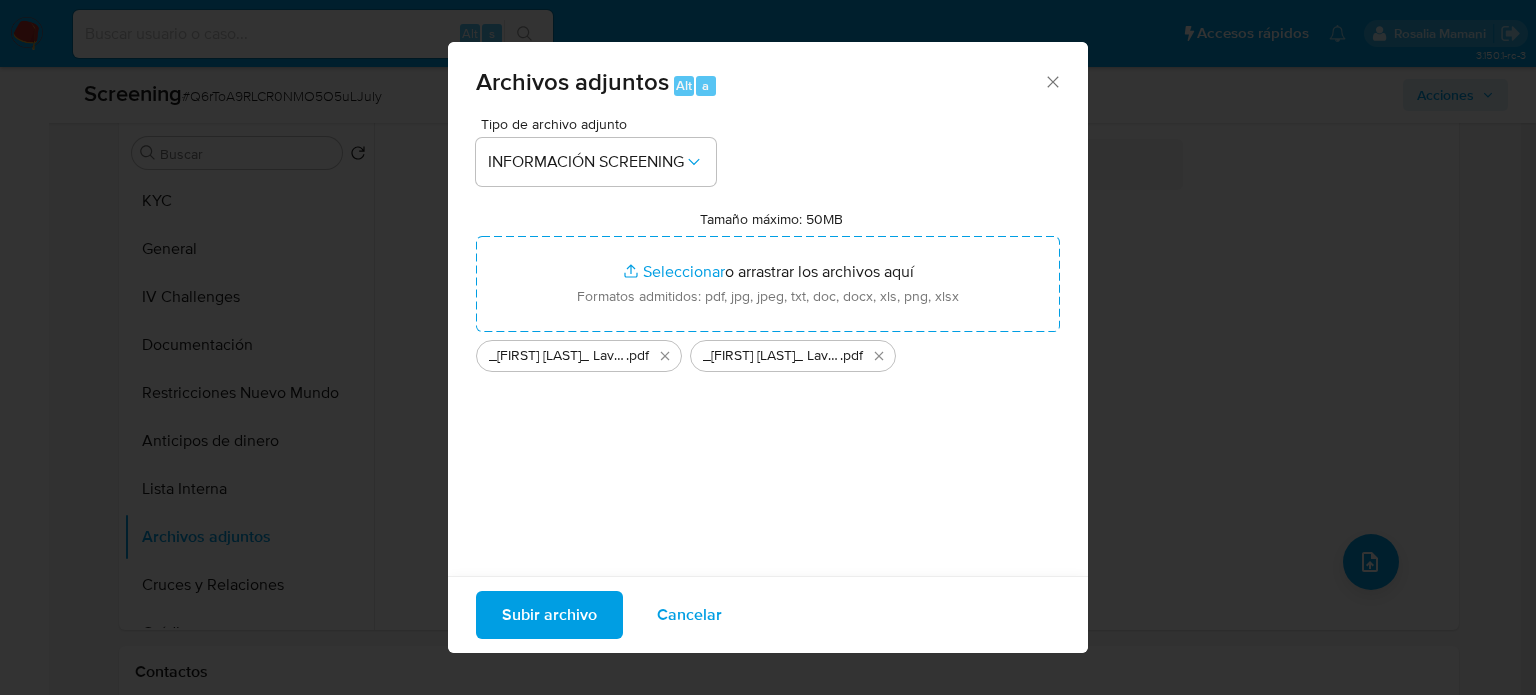 click on "Subir archivo" at bounding box center [549, 615] 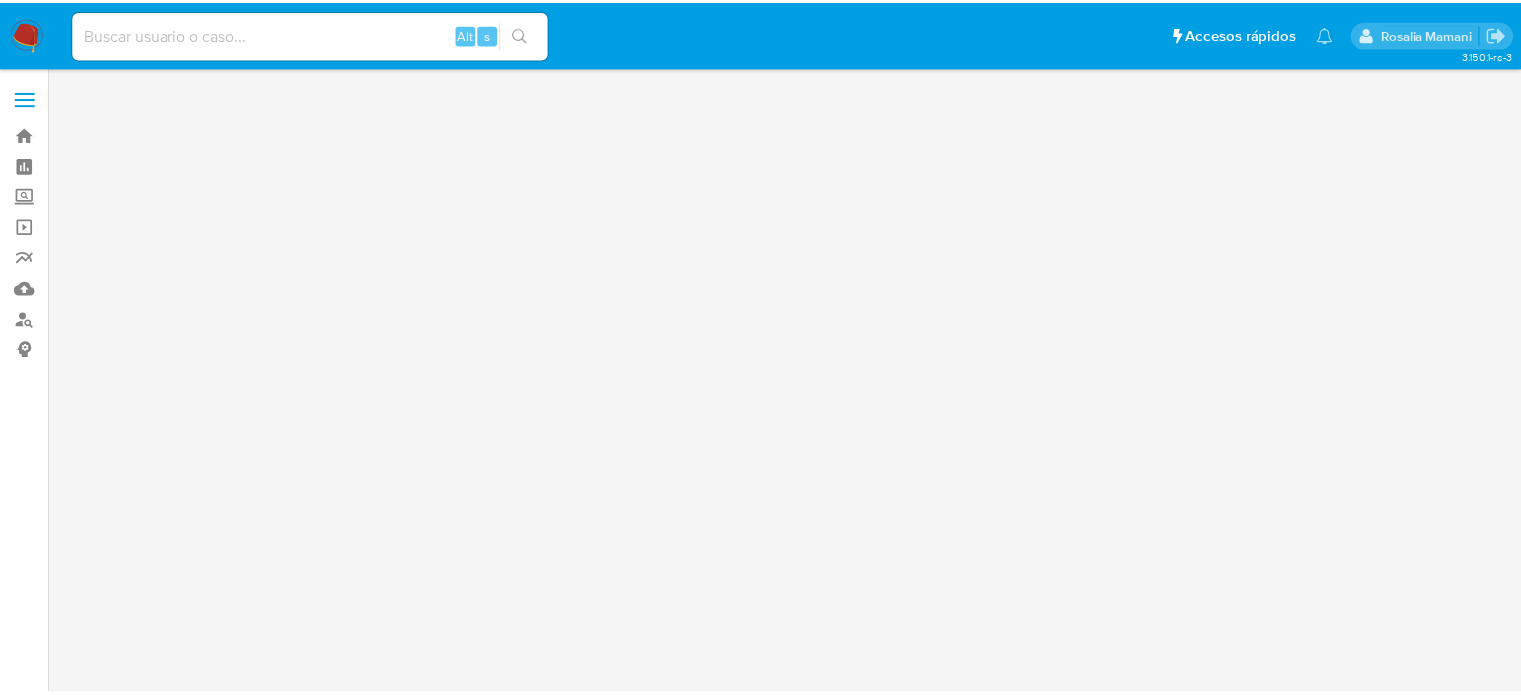 scroll, scrollTop: 0, scrollLeft: 0, axis: both 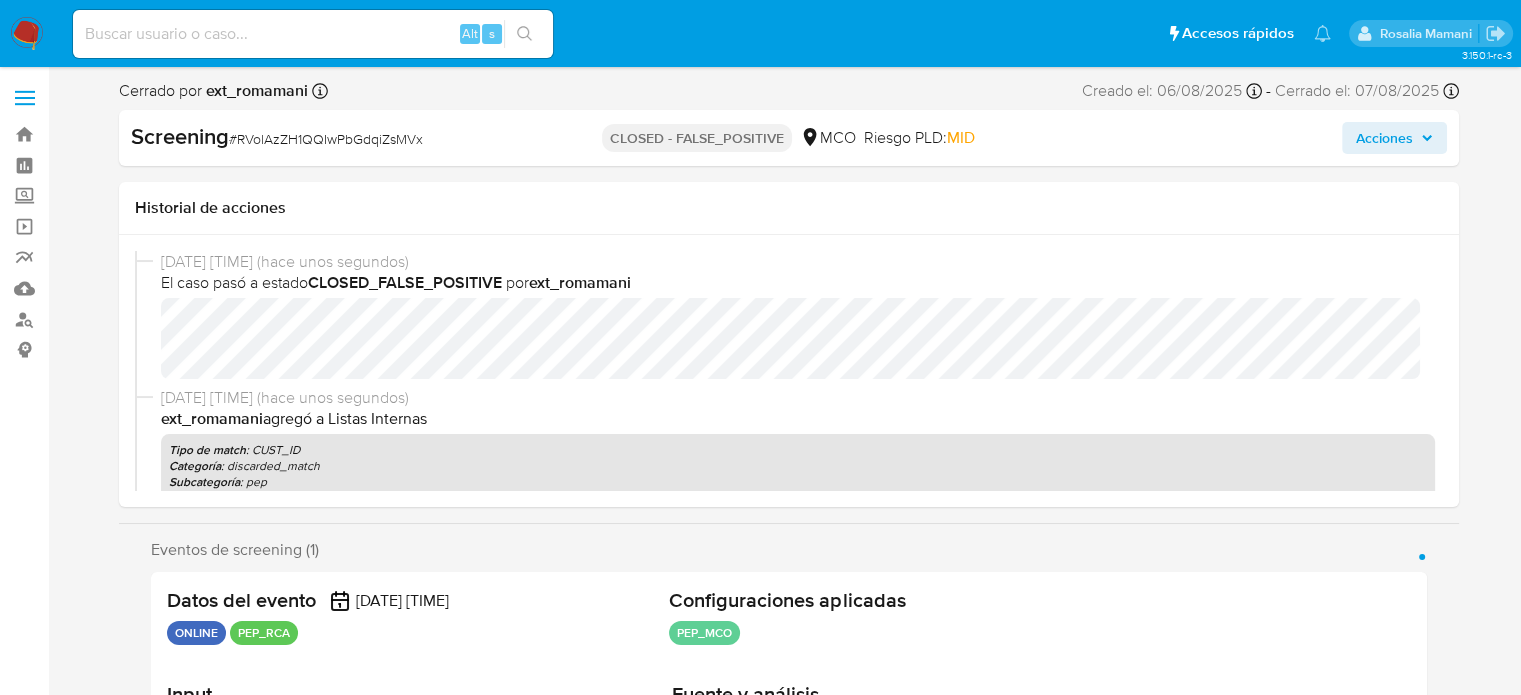 select on "10" 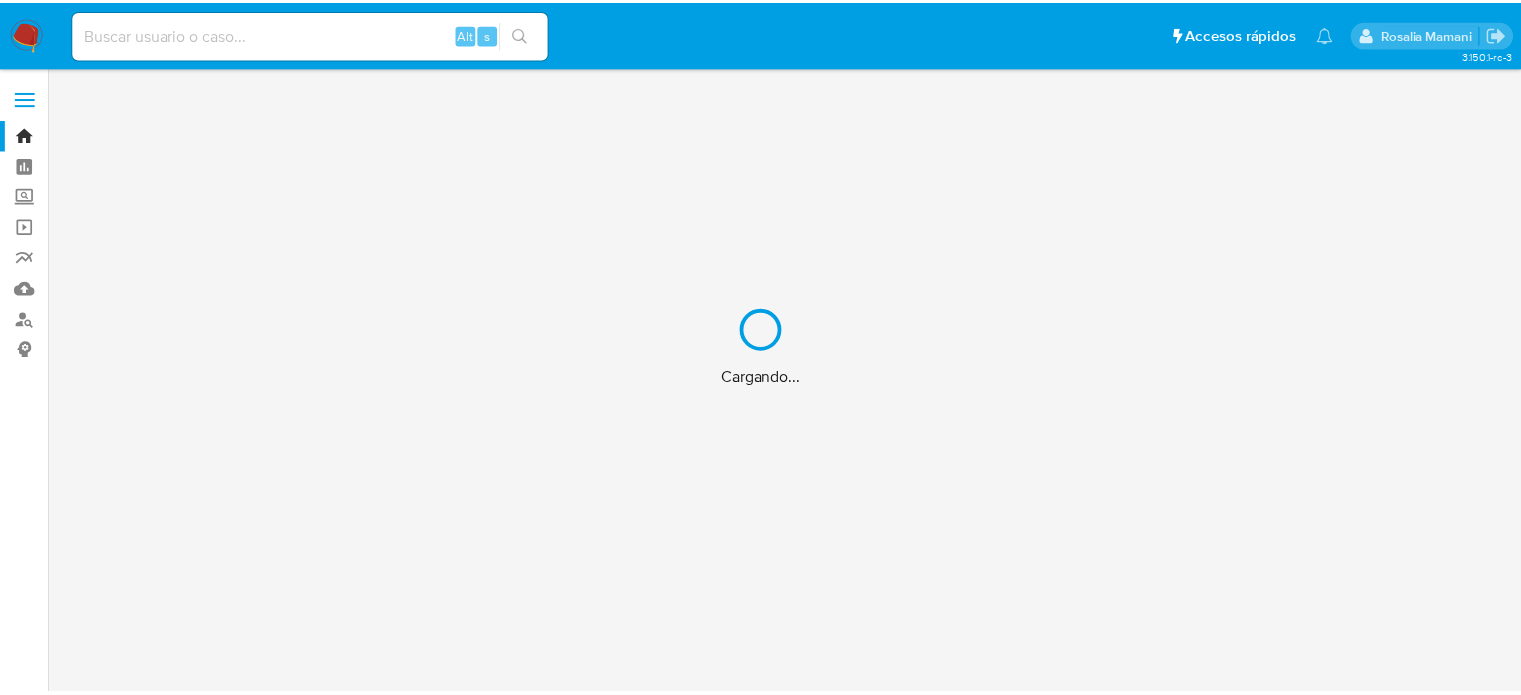 scroll, scrollTop: 0, scrollLeft: 0, axis: both 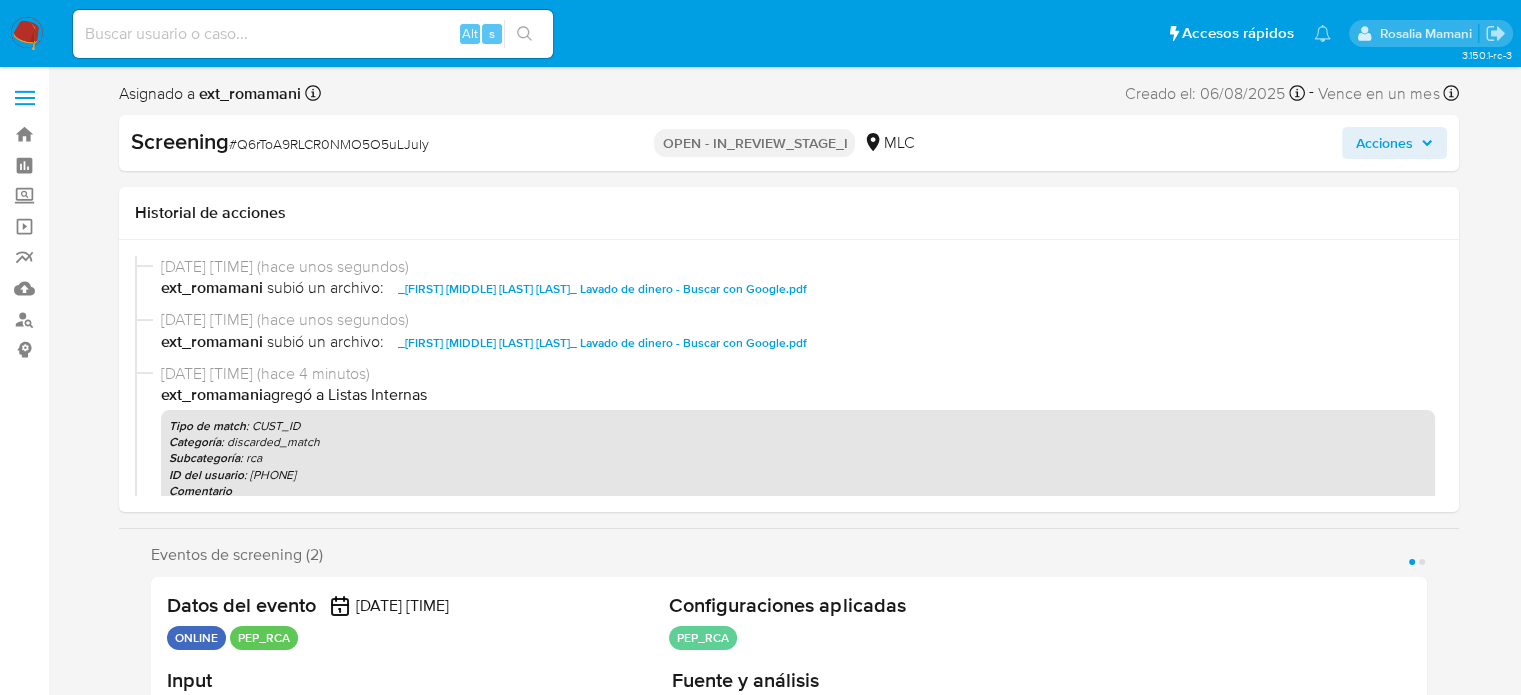 select on "10" 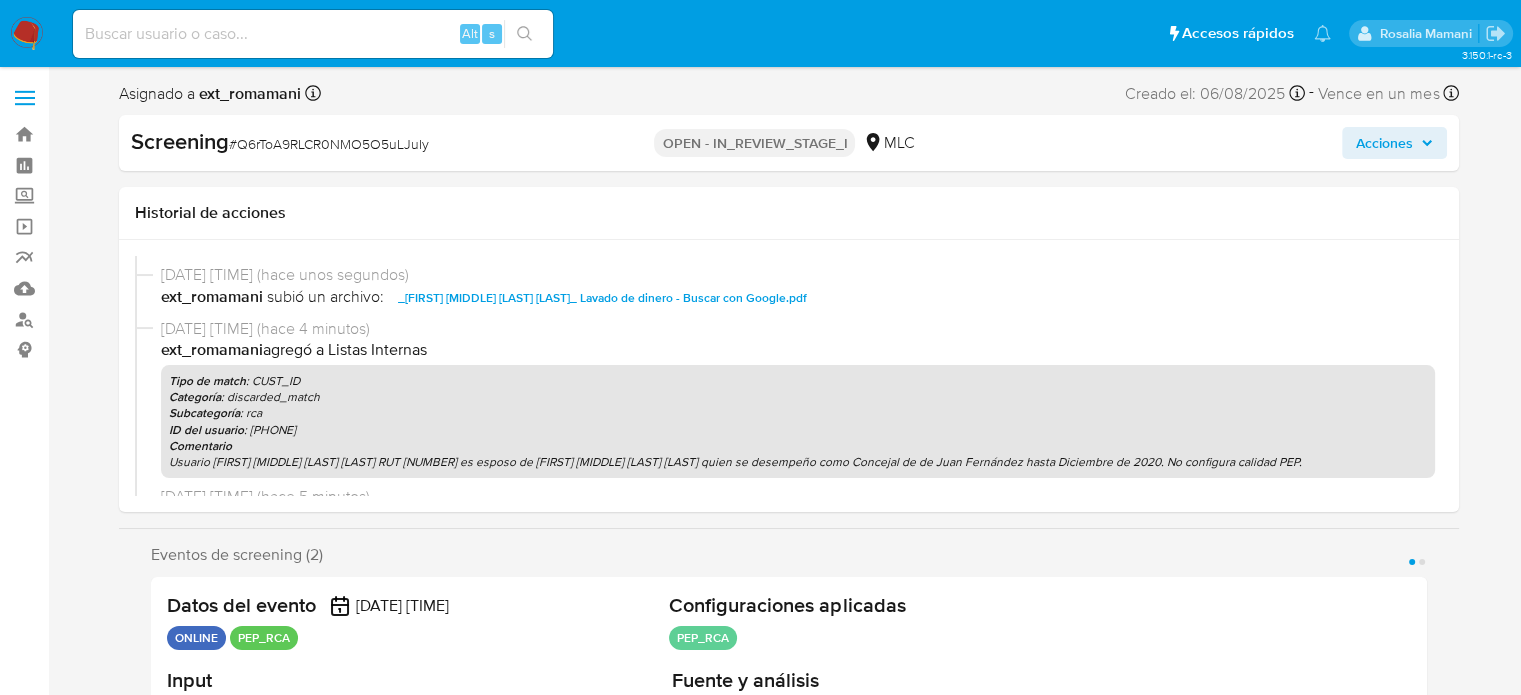 scroll, scrollTop: 0, scrollLeft: 0, axis: both 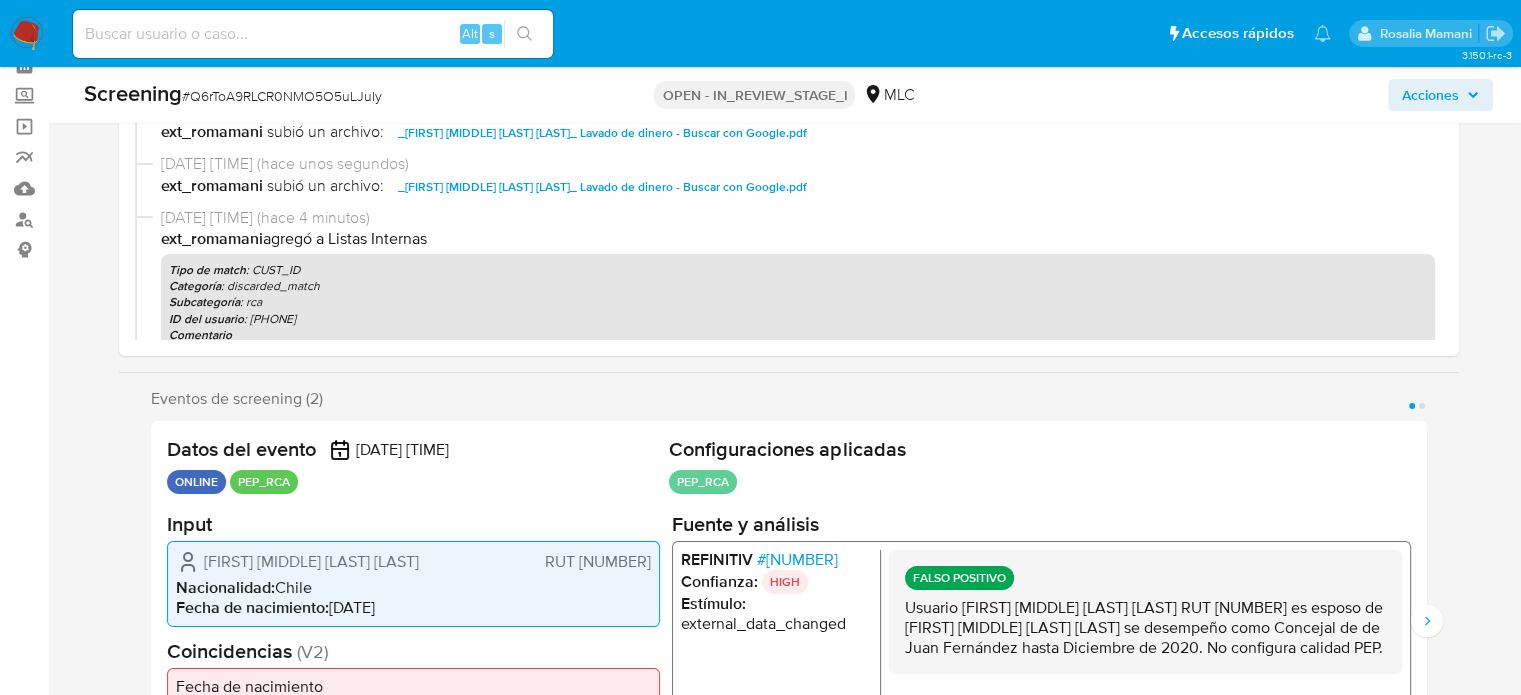 click on "Acciones" at bounding box center [1430, 95] 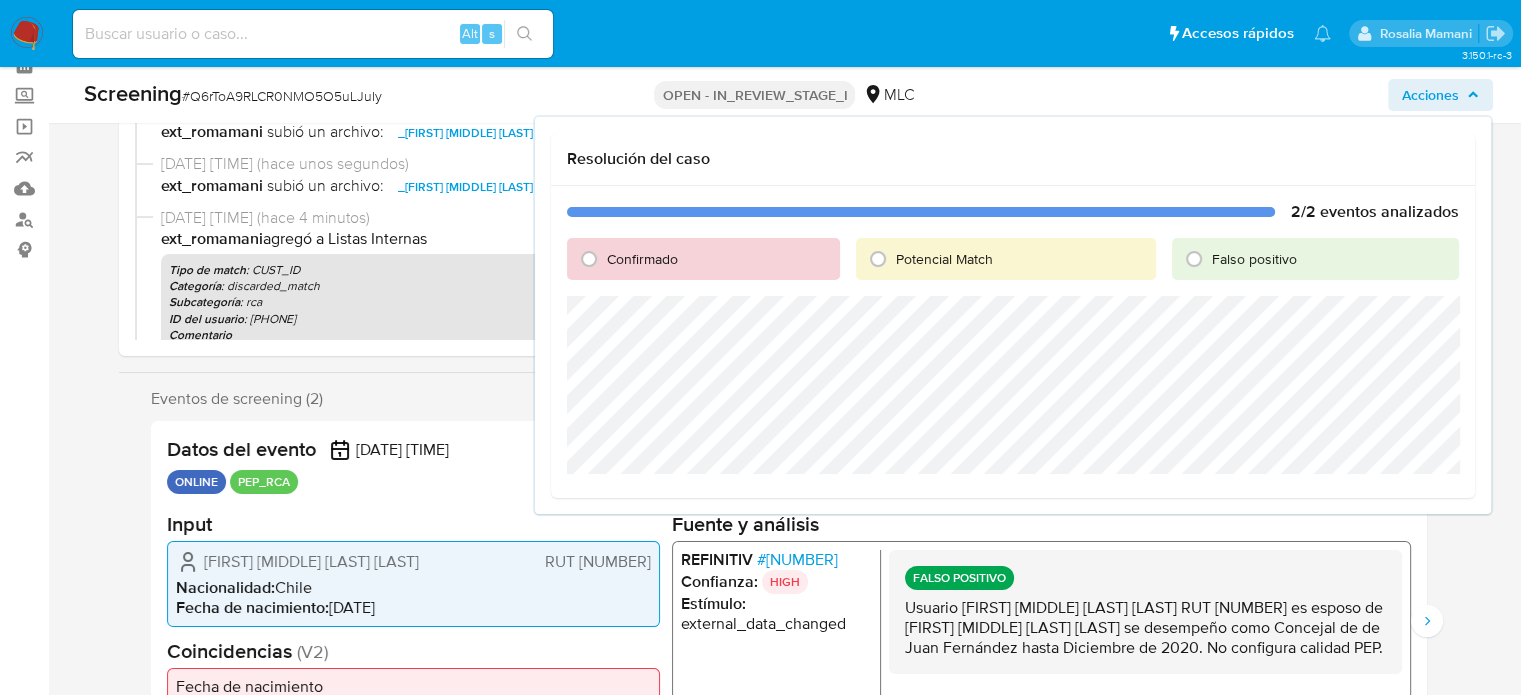 click on "Falso positivo" at bounding box center [1254, 259] 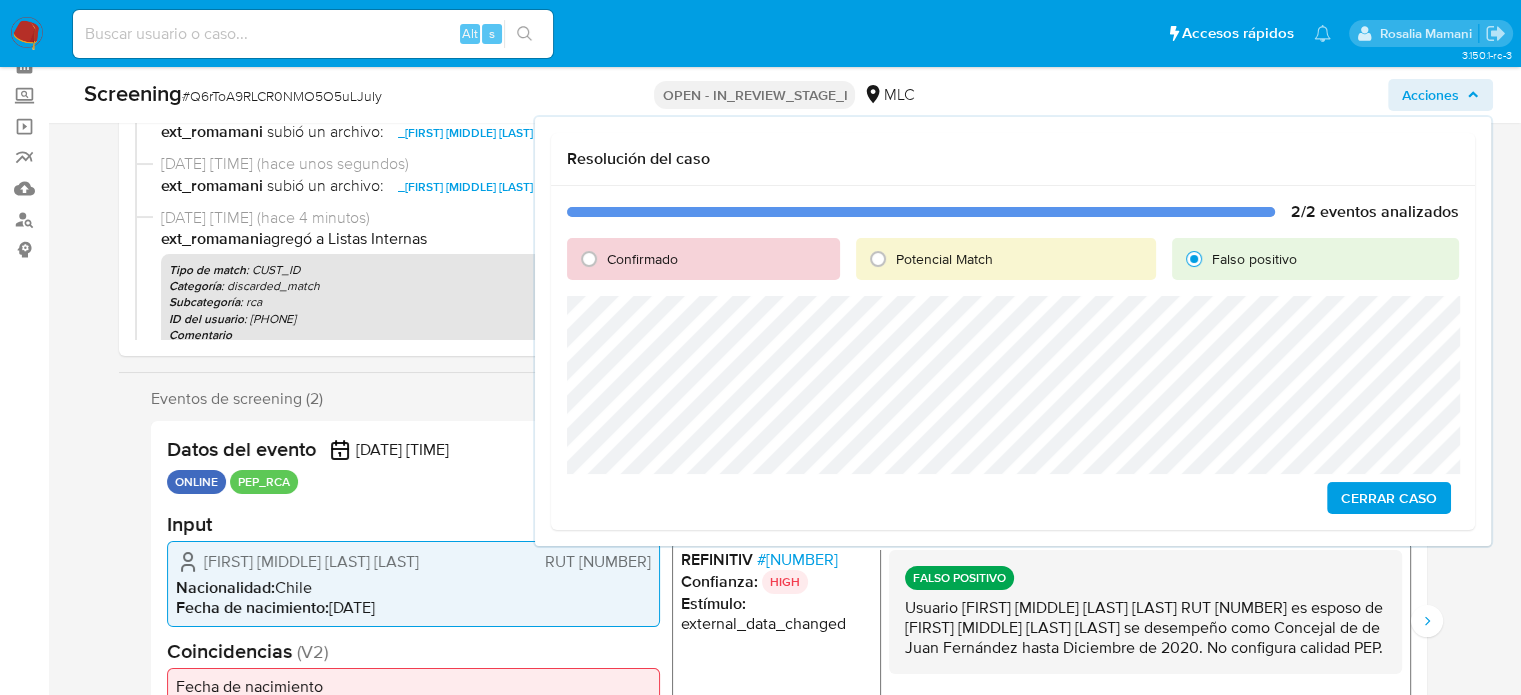 click on "Cerrar Caso" at bounding box center (1389, 498) 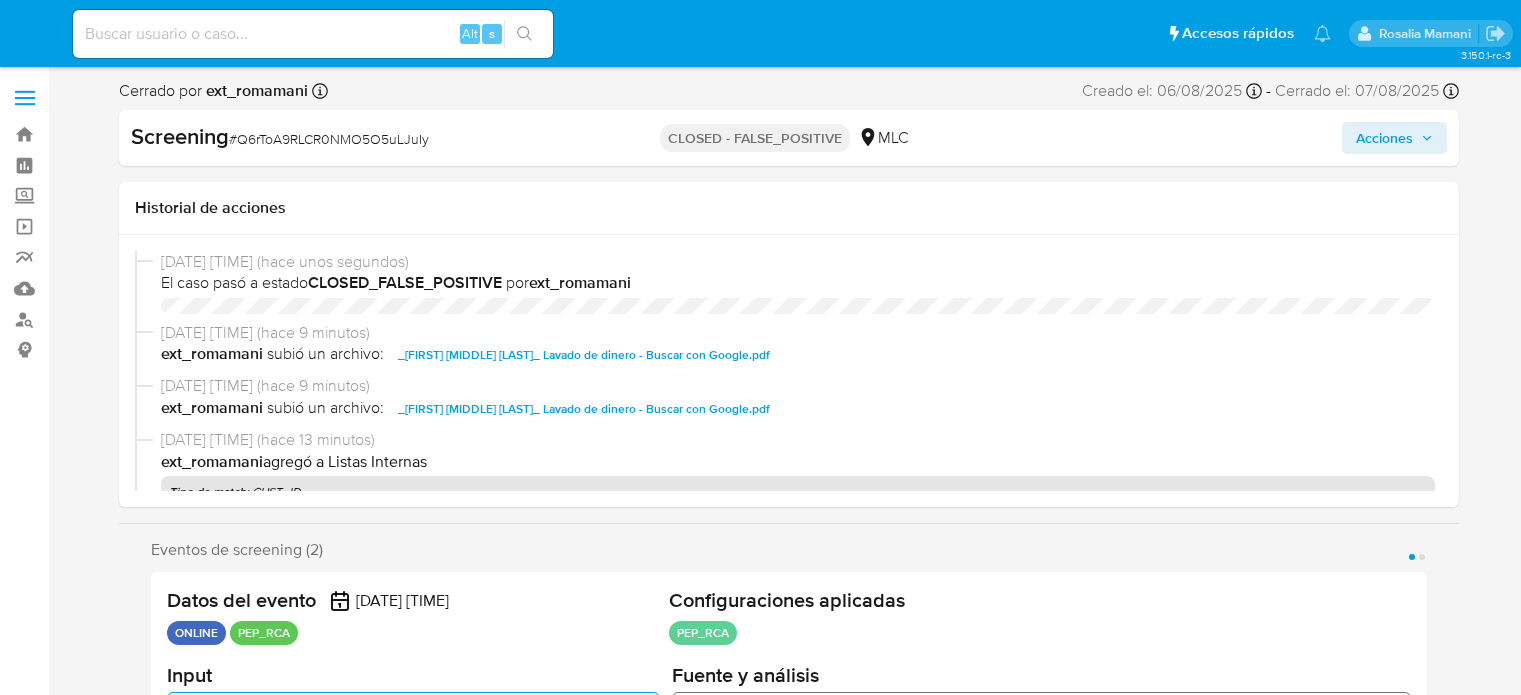 select on "10" 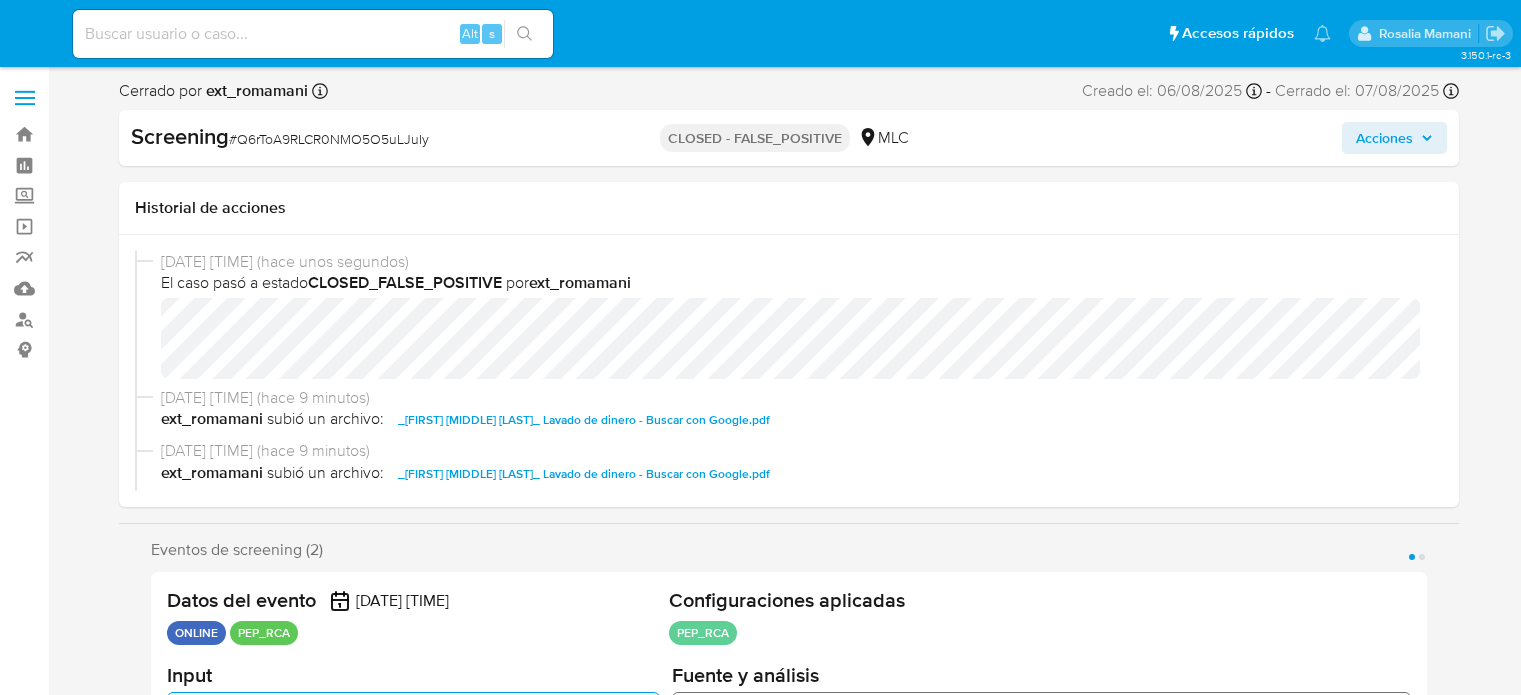 scroll, scrollTop: 0, scrollLeft: 0, axis: both 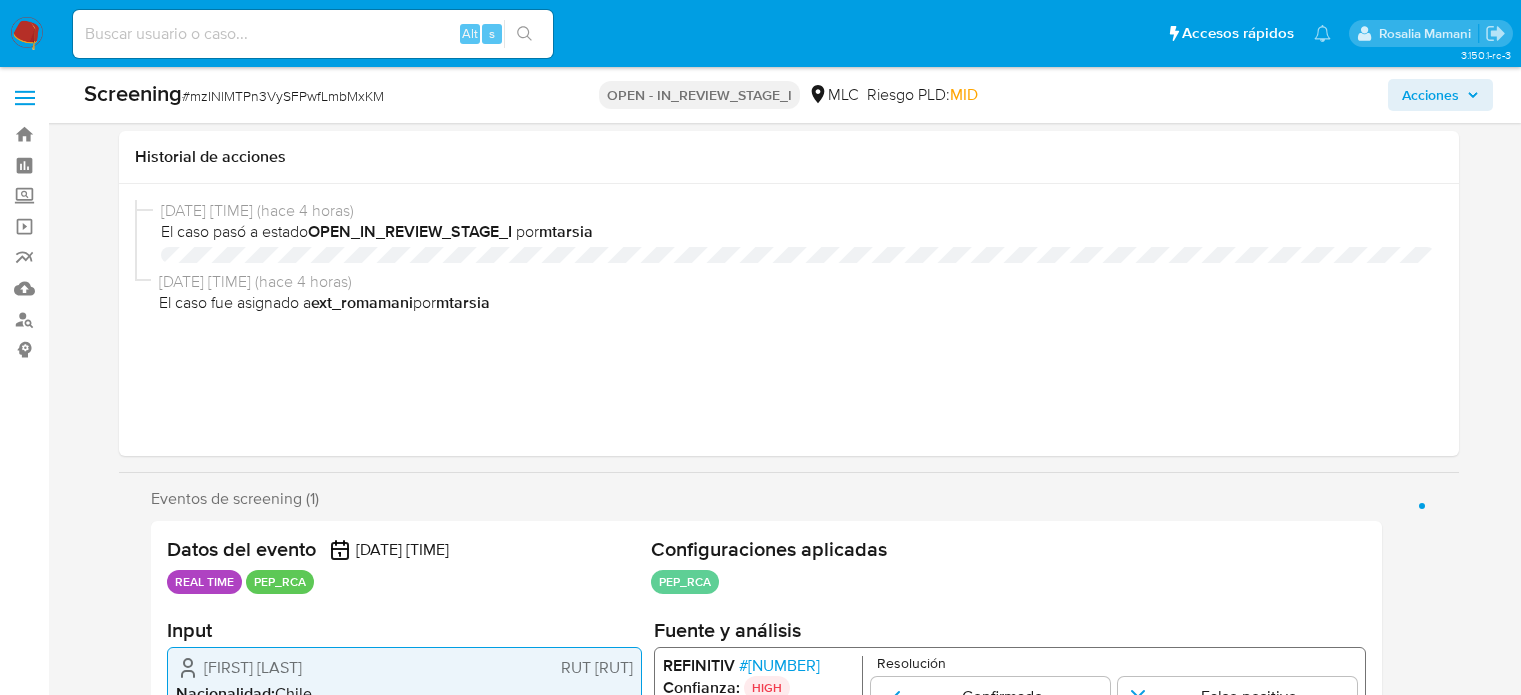 select on "10" 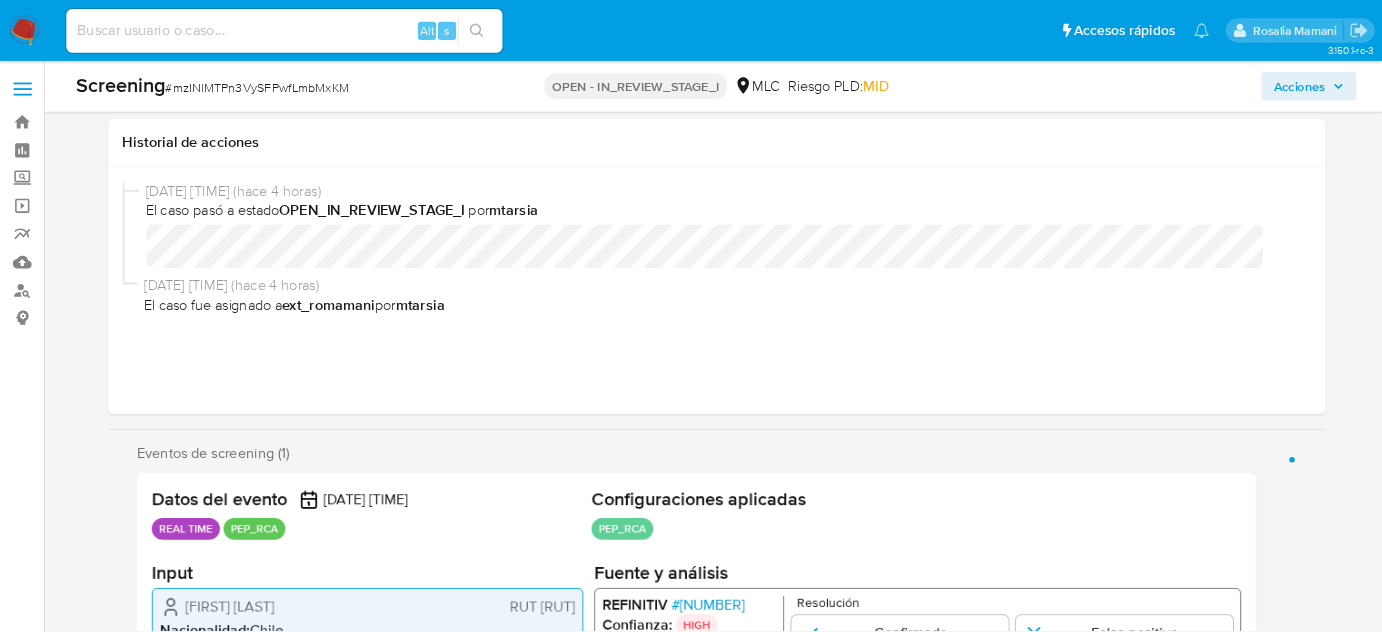 scroll, scrollTop: 400, scrollLeft: 0, axis: vertical 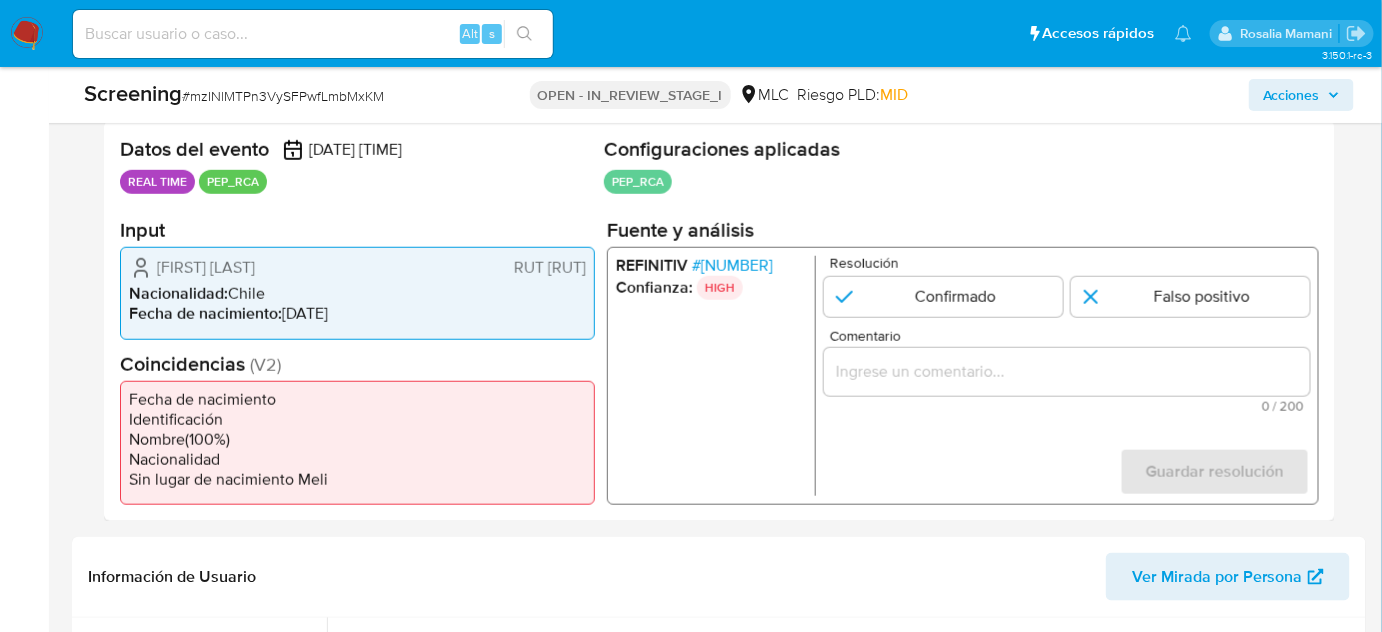 drag, startPoint x: 408, startPoint y: 269, endPoint x: 151, endPoint y: 270, distance: 257.00195 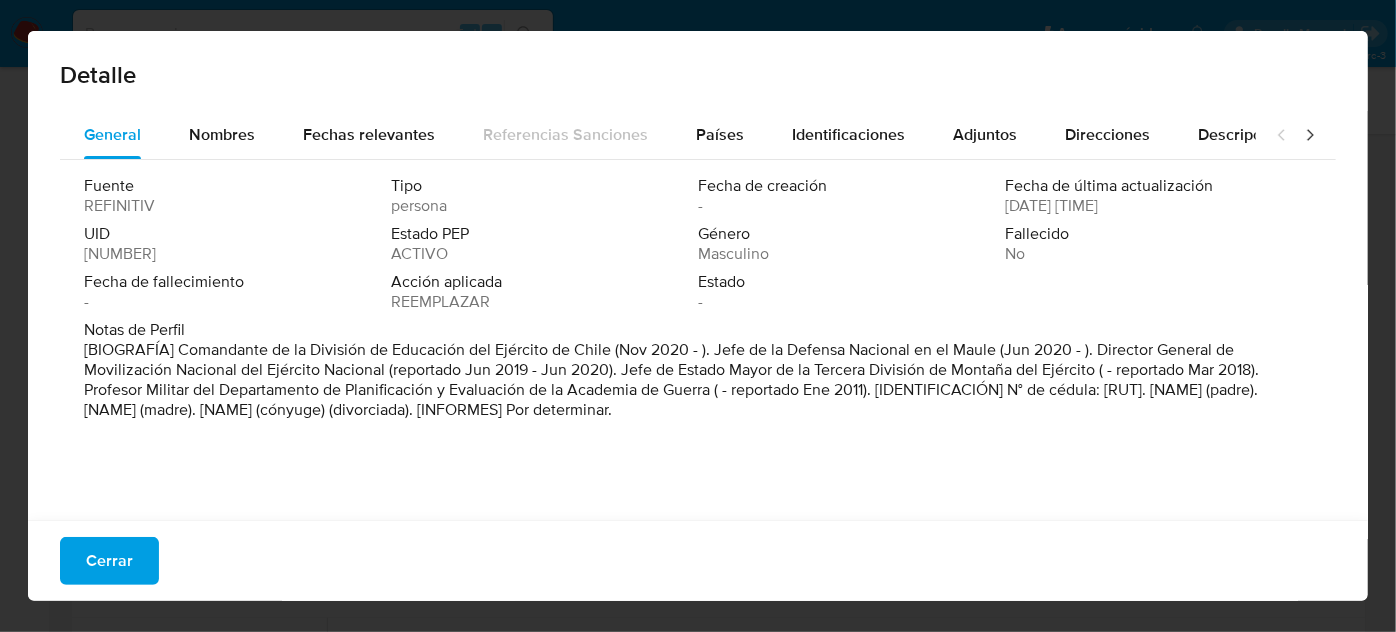 drag, startPoint x: 177, startPoint y: 351, endPoint x: 609, endPoint y: 353, distance: 432.00464 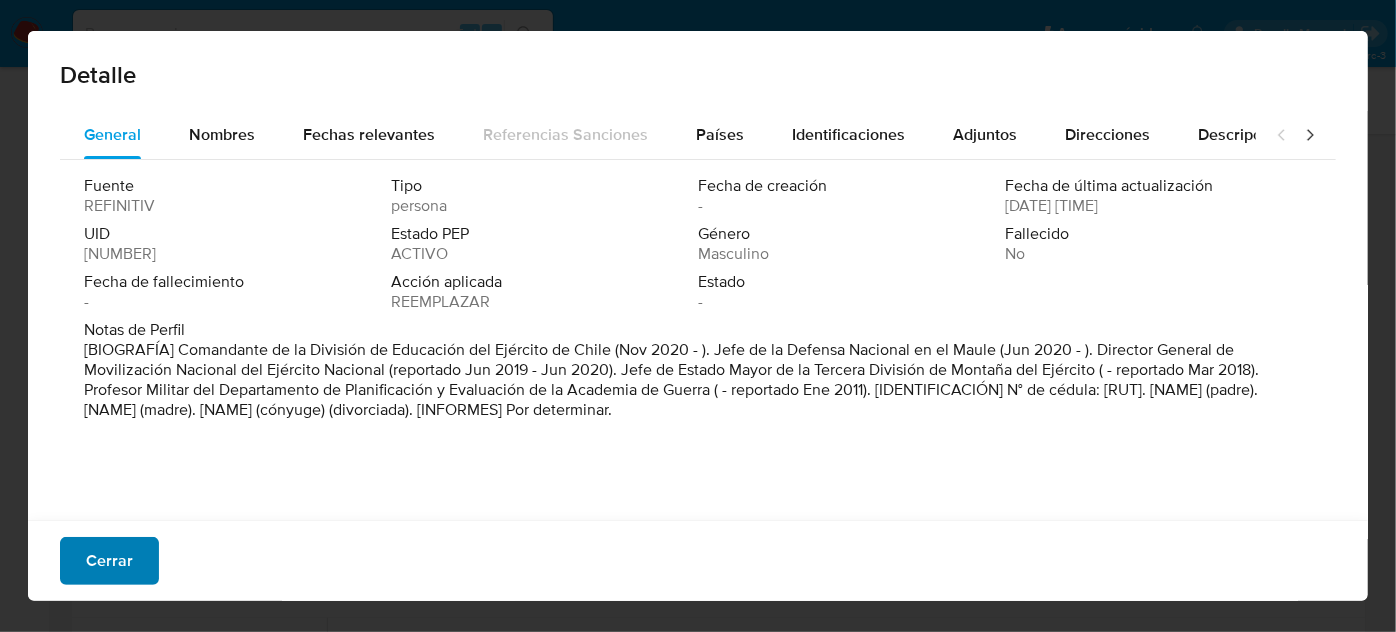 click on "Cerrar" at bounding box center (109, 561) 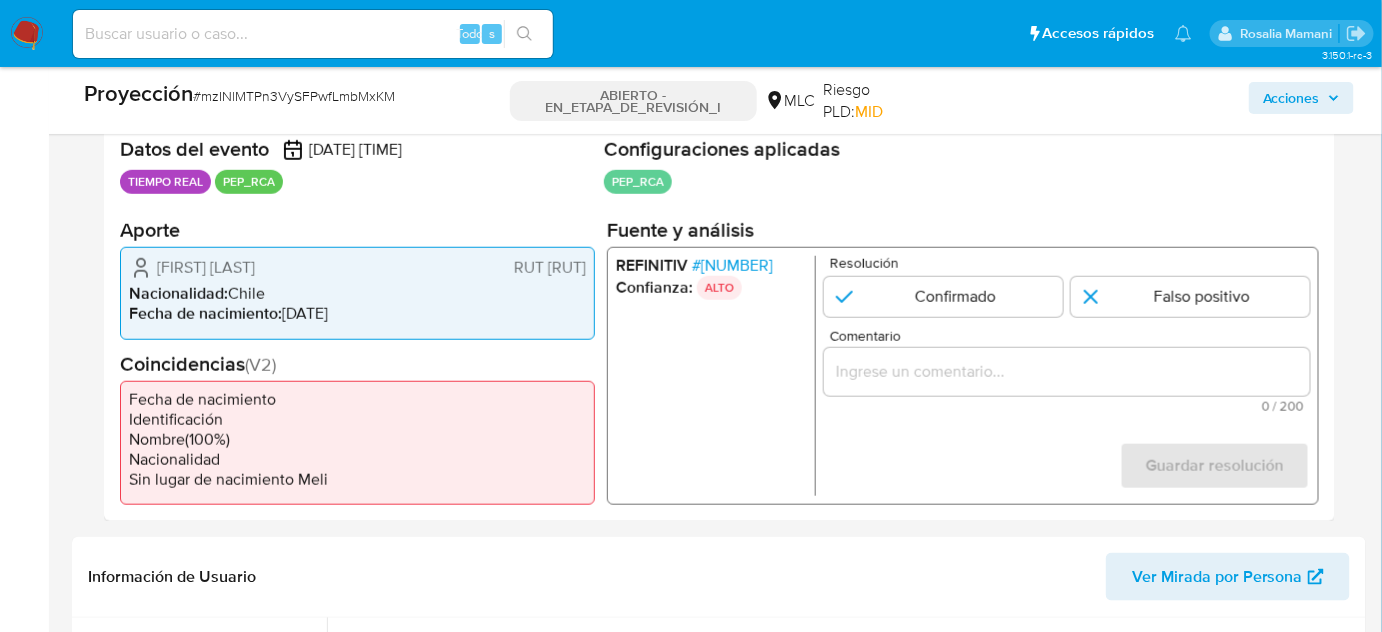 click on "1592937" at bounding box center (737, 265) 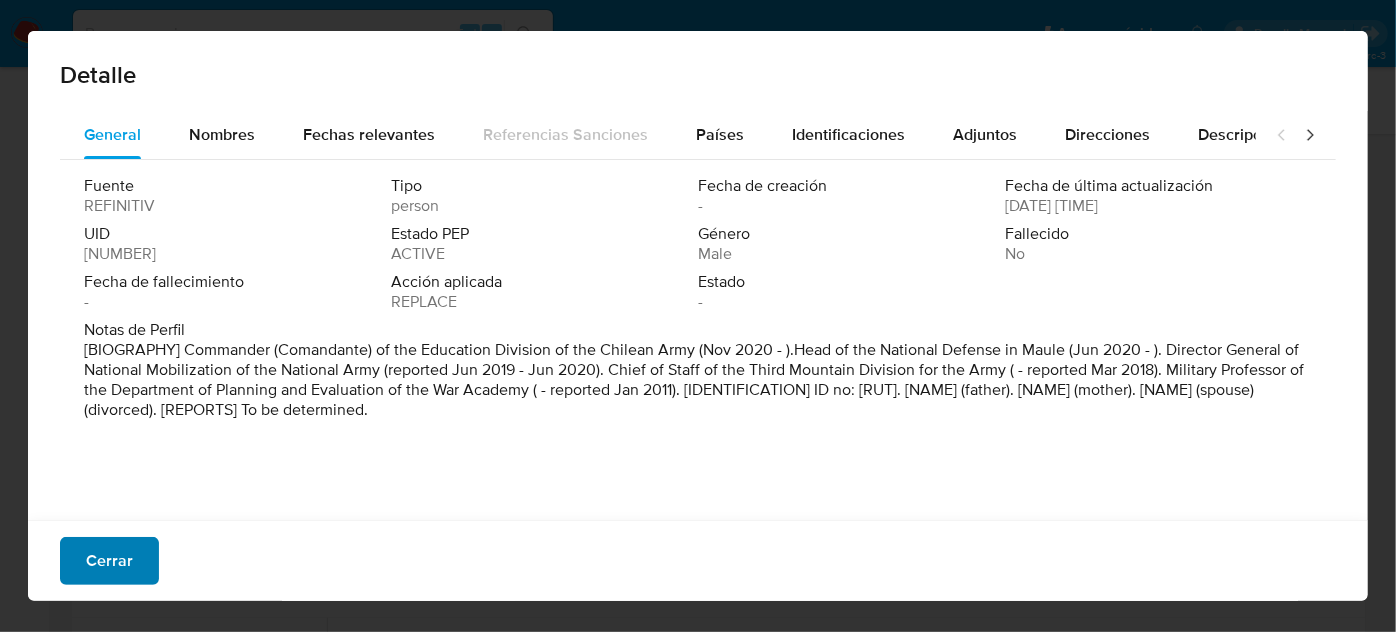 click on "Cerrar" at bounding box center (109, 561) 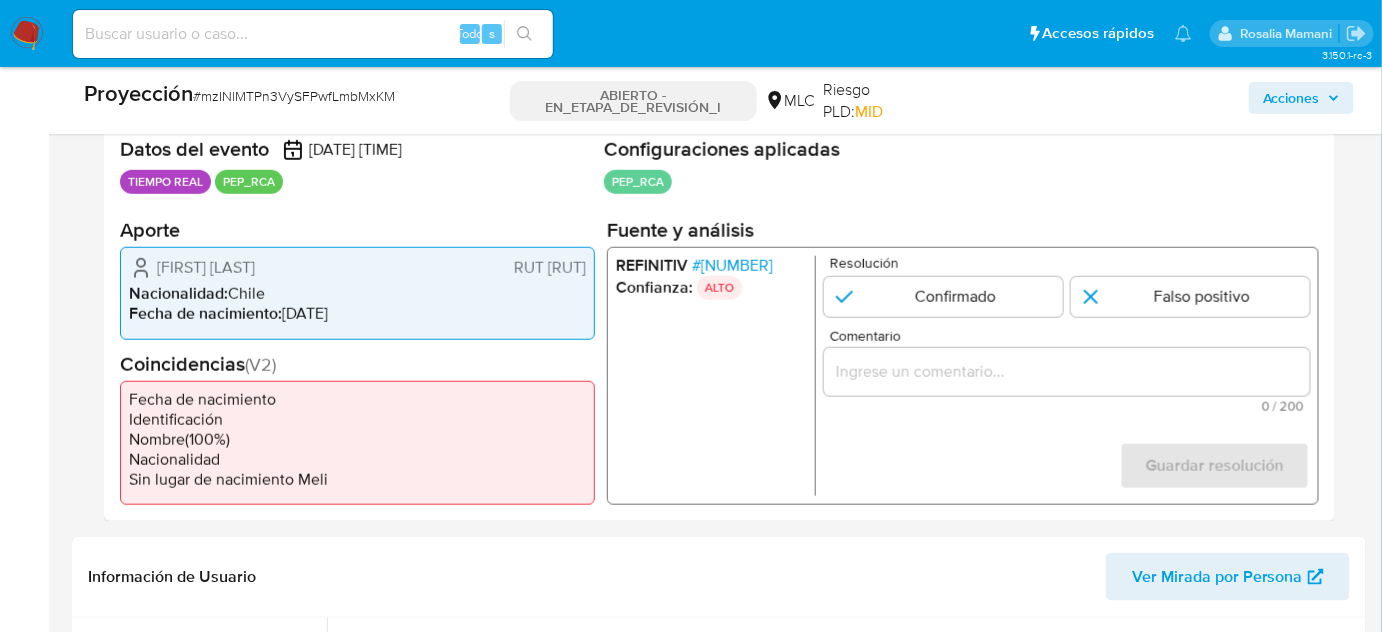 click at bounding box center [1067, 372] 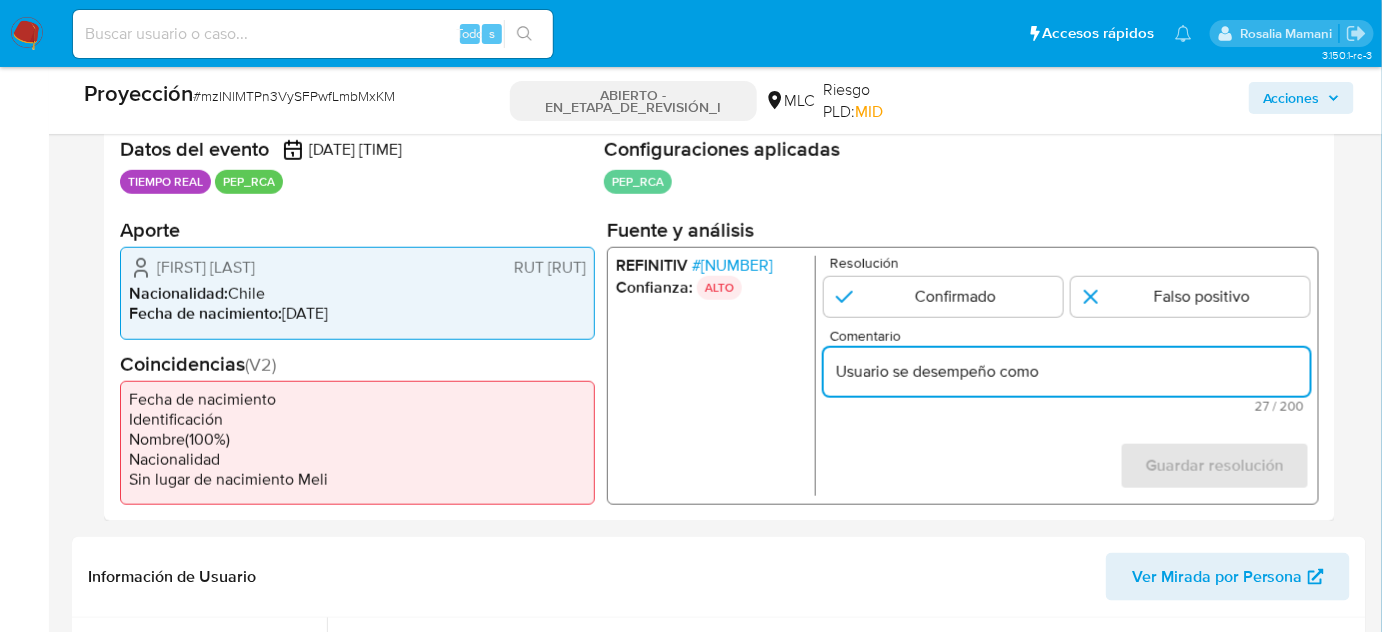 paste on "Comandante de la División de Educación del Ejército de Chile" 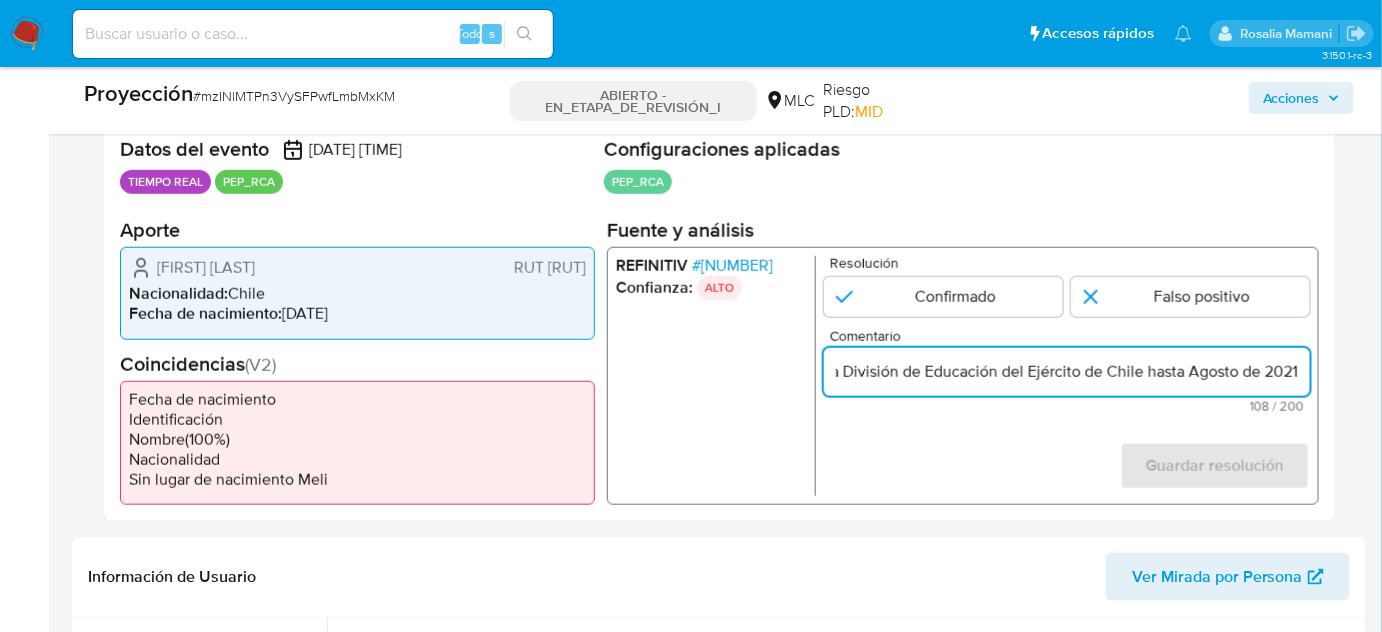 scroll, scrollTop: 0, scrollLeft: 344, axis: horizontal 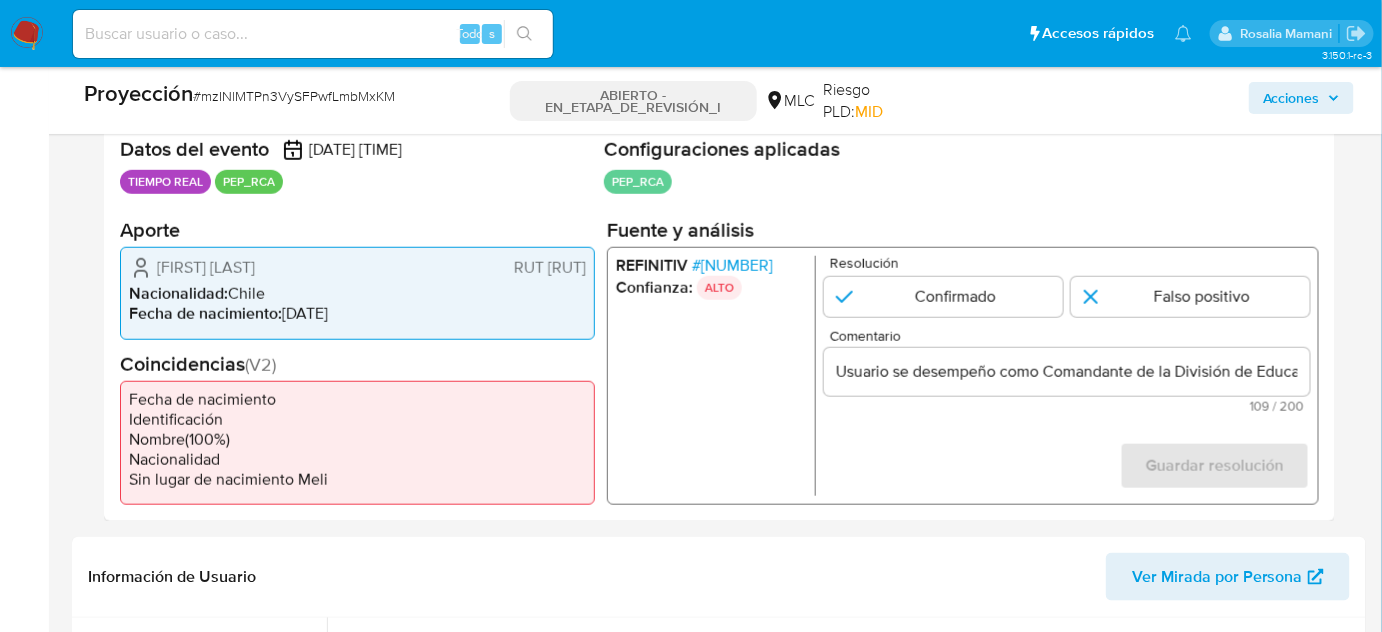 click on "REFINITIV   #  1592937 Confianza:   ALTO" at bounding box center (716, 376) 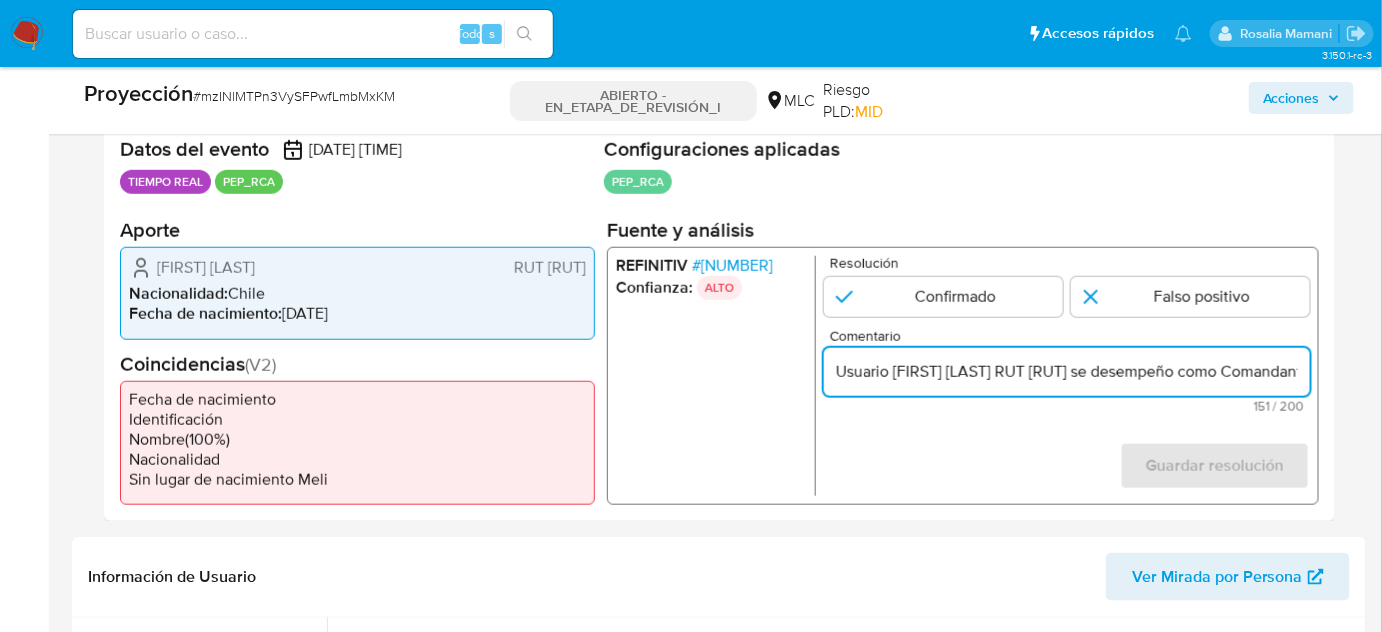 click on "Usuario Hugo Fernando lo Presti Rojas RUT 93226283 se desempeño como Comandante de la División de Educación del Ejército de Chile hasta Agosto de 2021." at bounding box center (1067, 372) 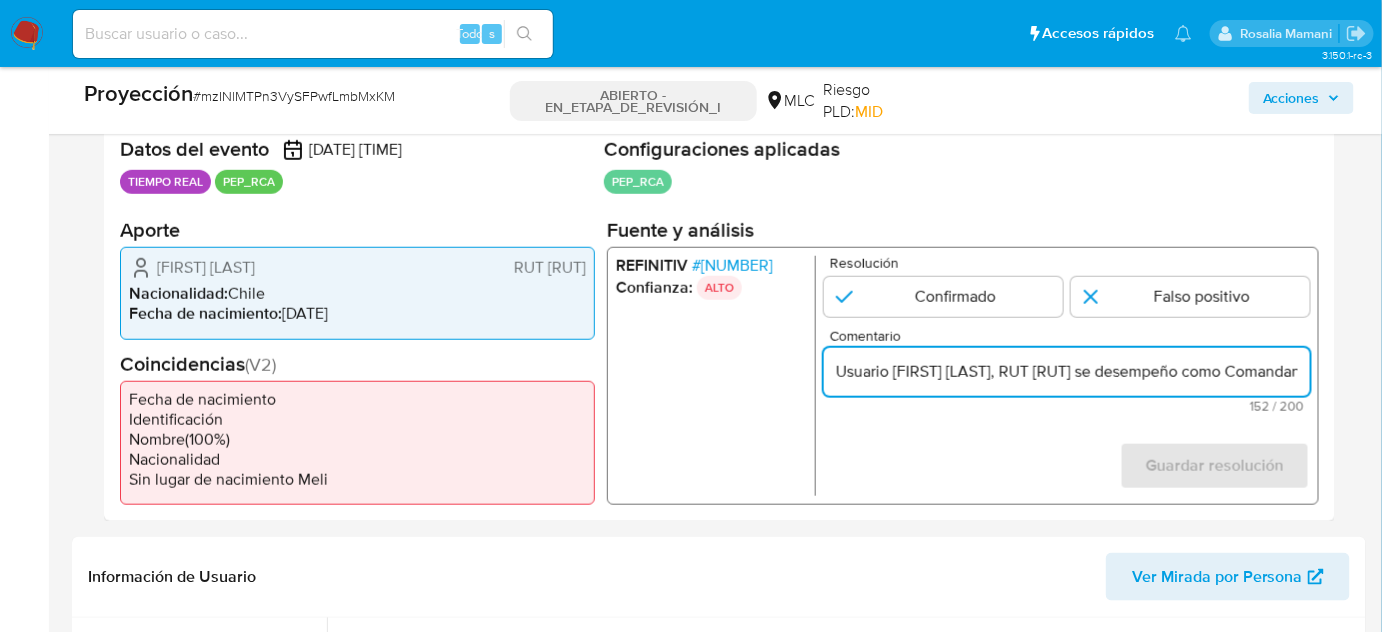 click on "Usuario Hugo Fernando lo Presti Rojas, RUT 93226283 se desempeño como Comandante de la División de Educación del Ejército de Chile hasta Agosto de 2021." at bounding box center [1067, 372] 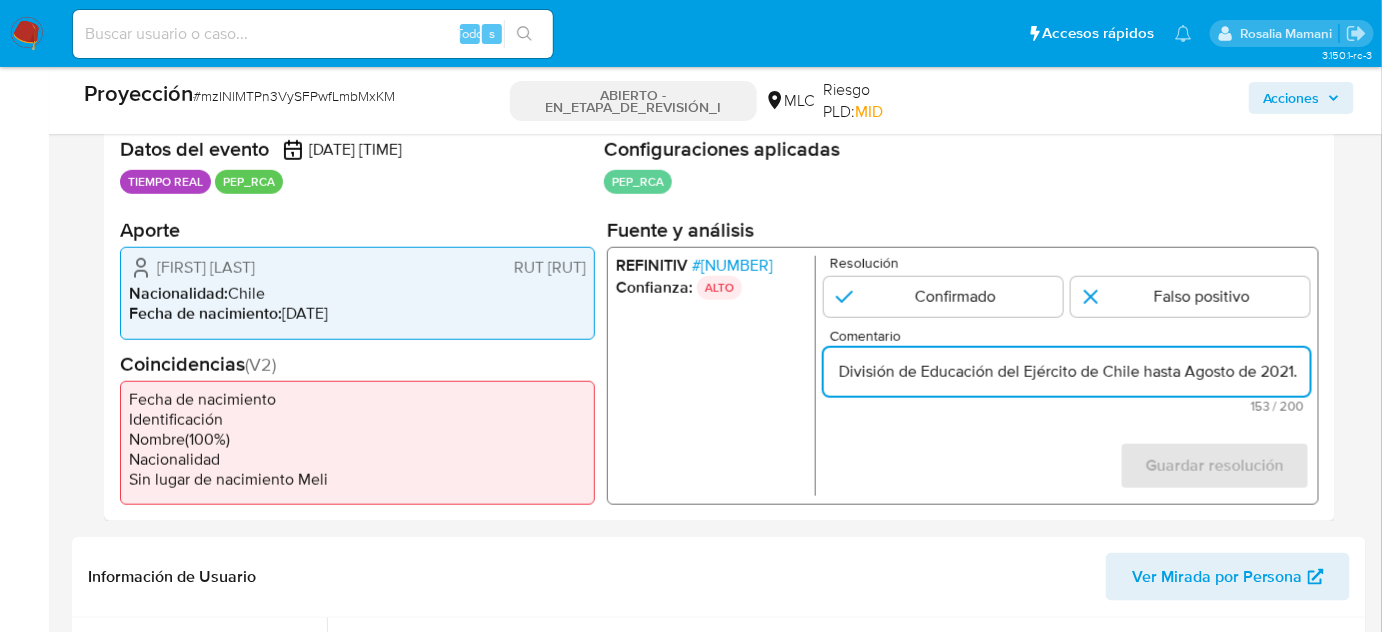 drag, startPoint x: 1244, startPoint y: 370, endPoint x: 1314, endPoint y: 370, distance: 70 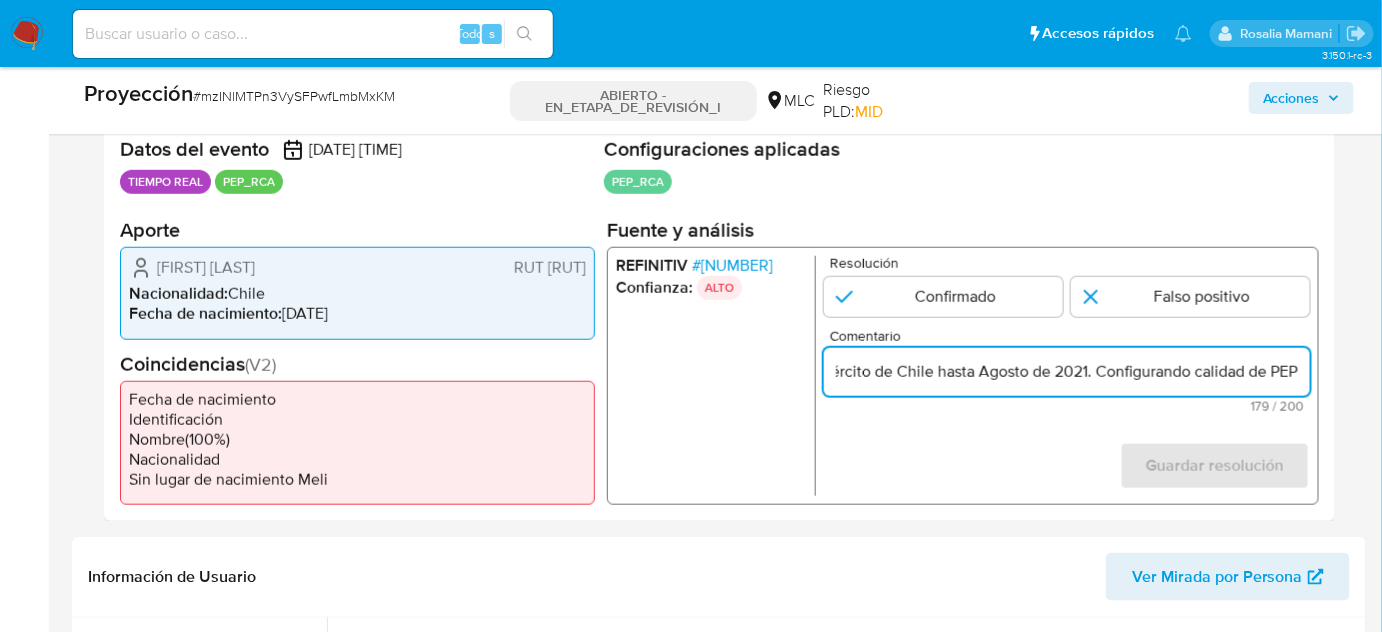 scroll, scrollTop: 0, scrollLeft: 885, axis: horizontal 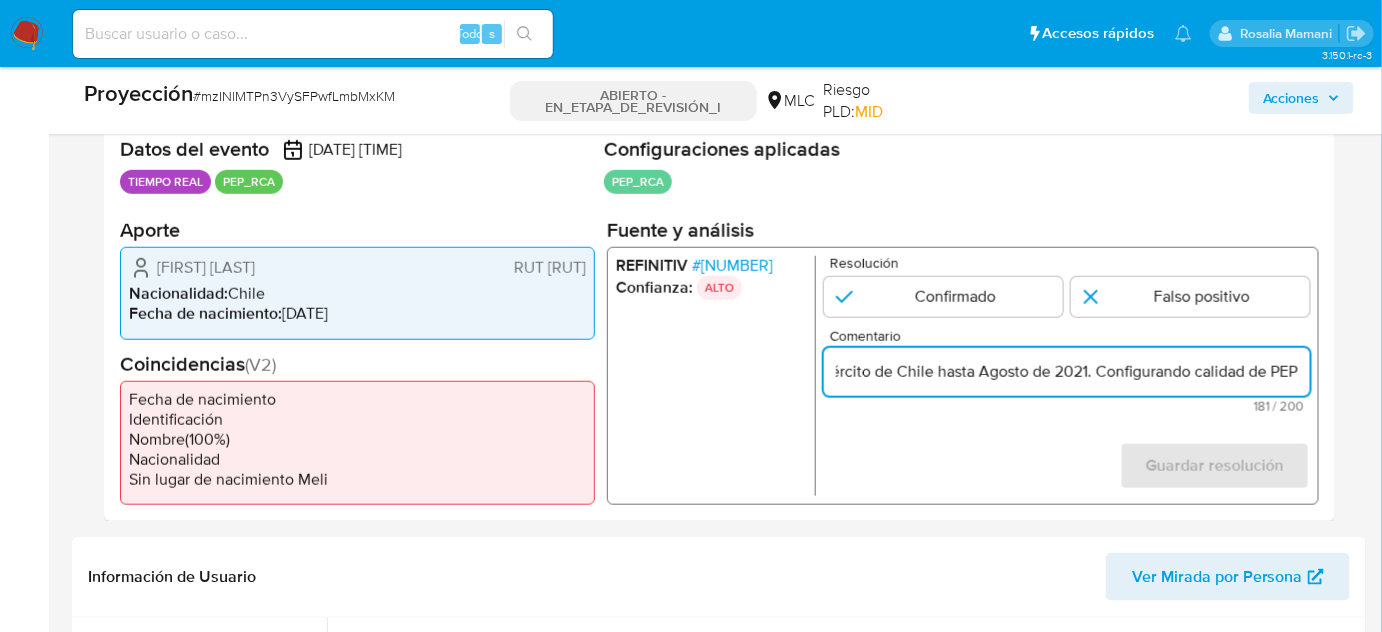 click on "Usuario Hugo Fernando lo Presti Rojas, RUT 93226283, se desempeño como Comandante de la División de Educación del Ejército de Chile hasta Agosto de 2021. Configurando calidad de PEP" at bounding box center [1067, 372] 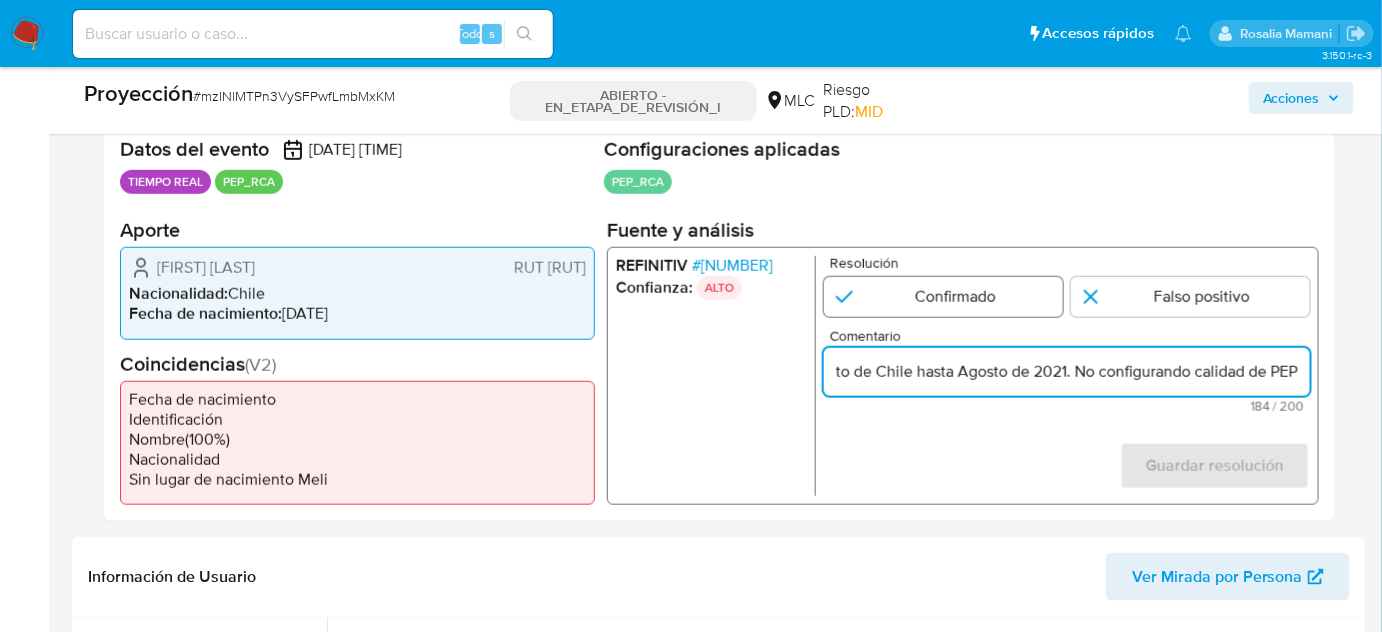 type on "Usuario Hugo Fernando lo Presti Rojas, RUT 93226283, se desempeño como Comandante de la División de Educación del Ejército de Chile hasta Agosto de 2021. No configurando calidad de PEP" 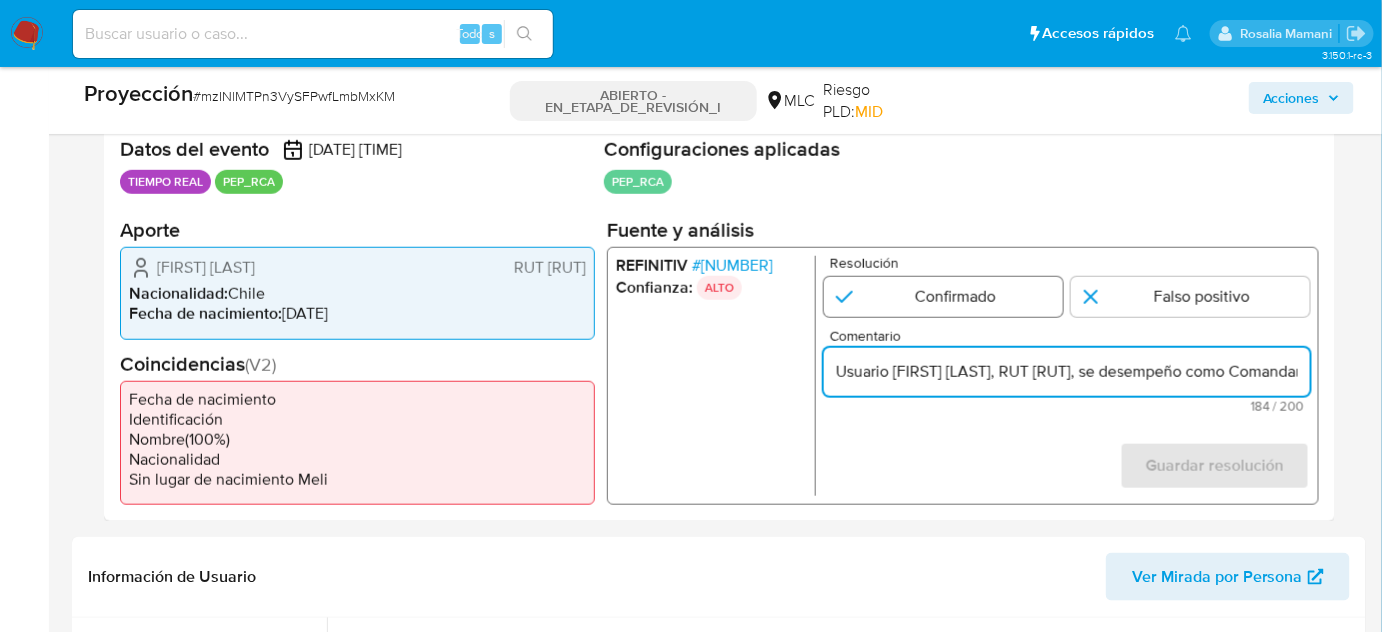 click at bounding box center [943, 297] 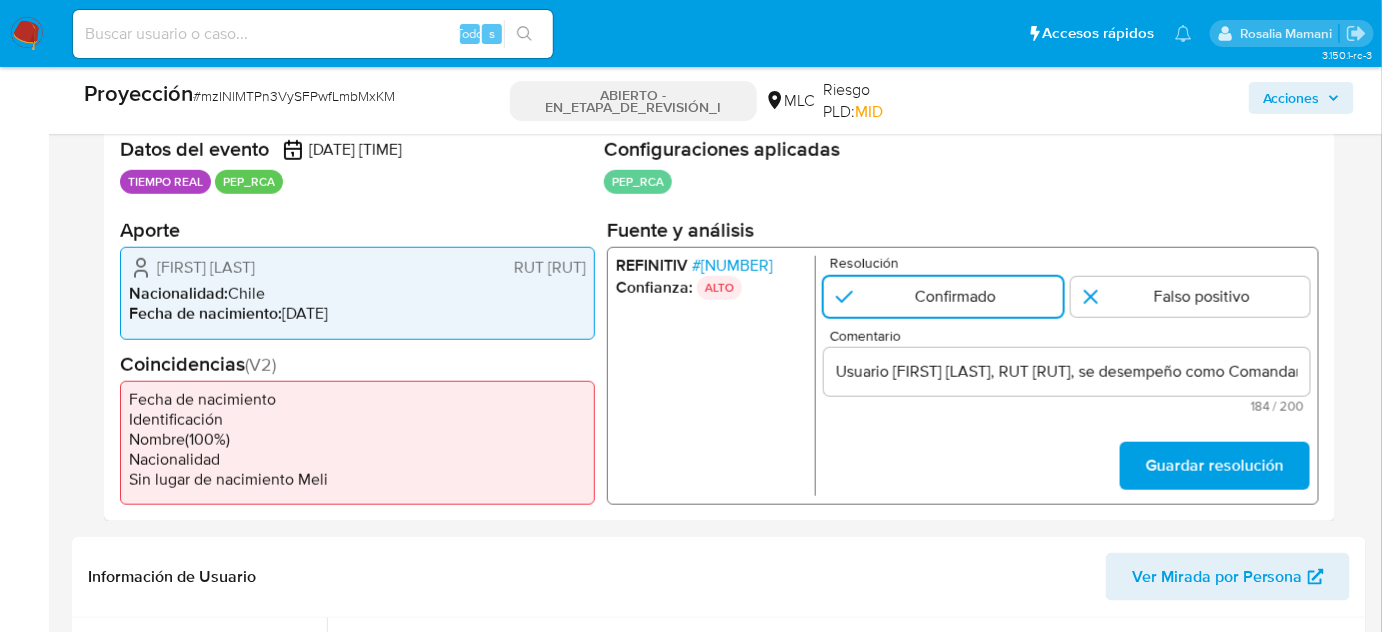 click on "Resolución Confirmado Falso positivo Comentario Usuario Hugo Fernando lo Presti Rojas, RUT 93226283, se desempeño como Comandante de la División de Educación del Ejército de Chile hasta Agosto de 2021. No configurando calidad de PEP 184 / 200 16 caracteres restantes Guardar resolución   Completa ambos campos" at bounding box center (1067, 376) 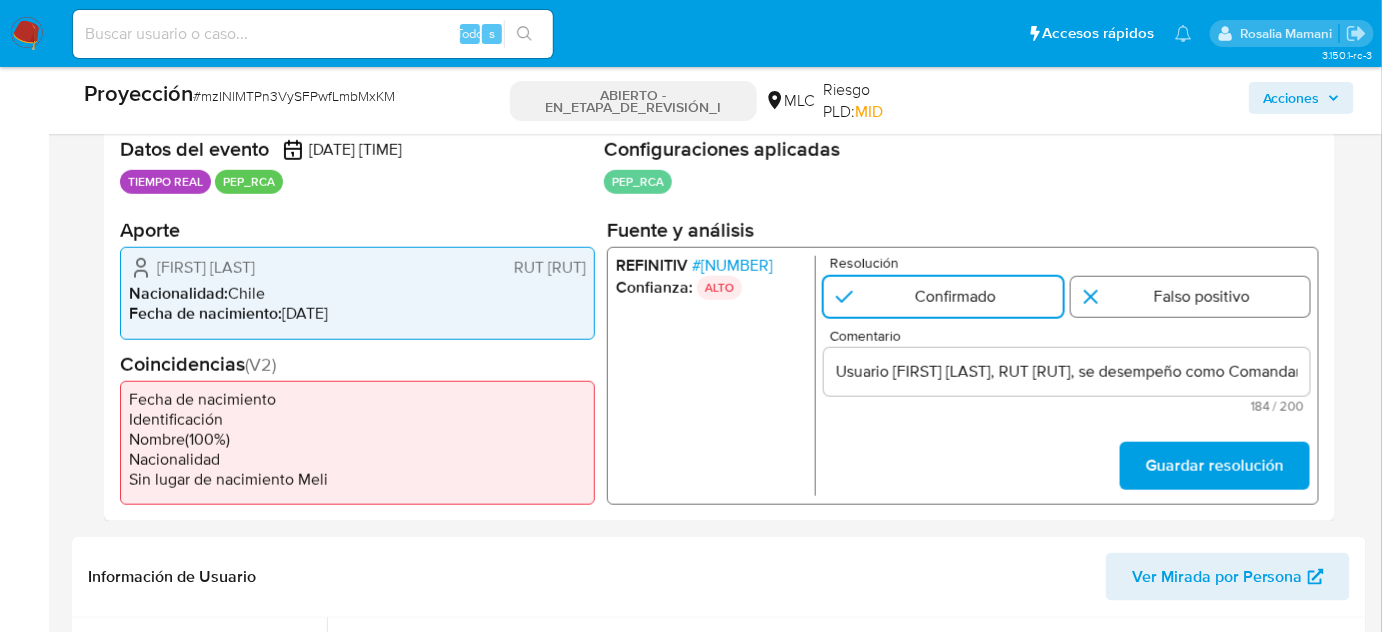 click at bounding box center (1190, 297) 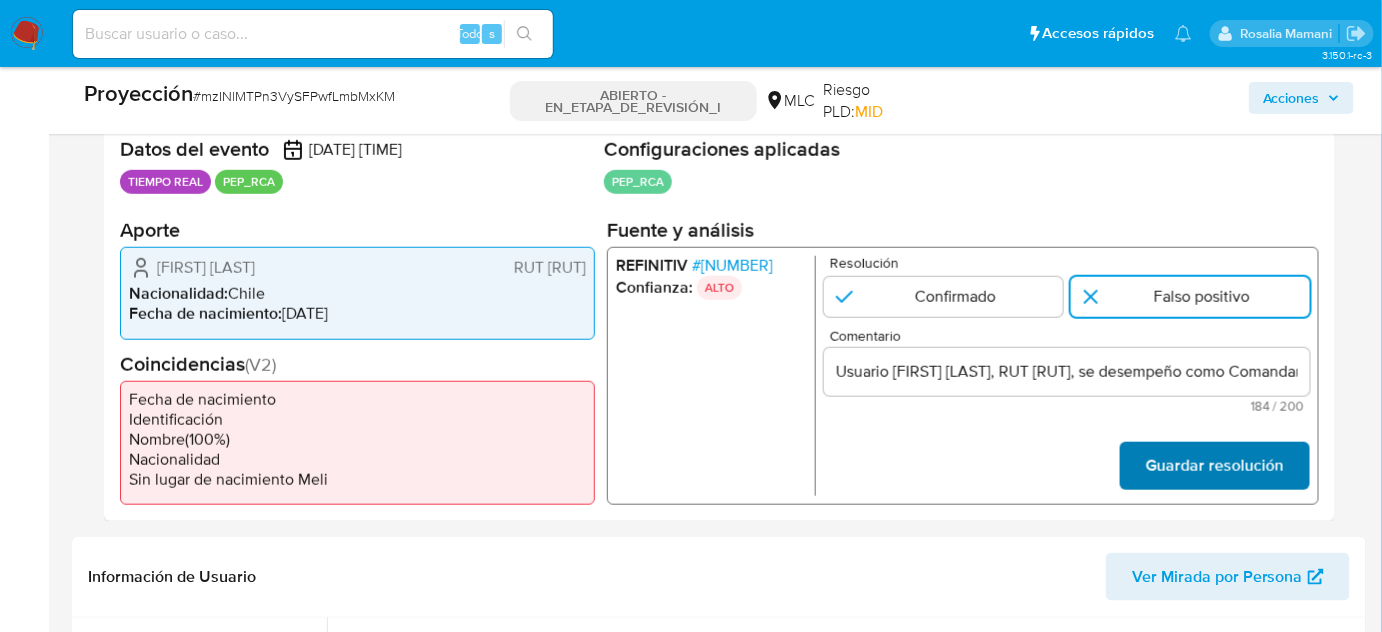 drag, startPoint x: 1165, startPoint y: 440, endPoint x: 1162, endPoint y: 454, distance: 14.3178215 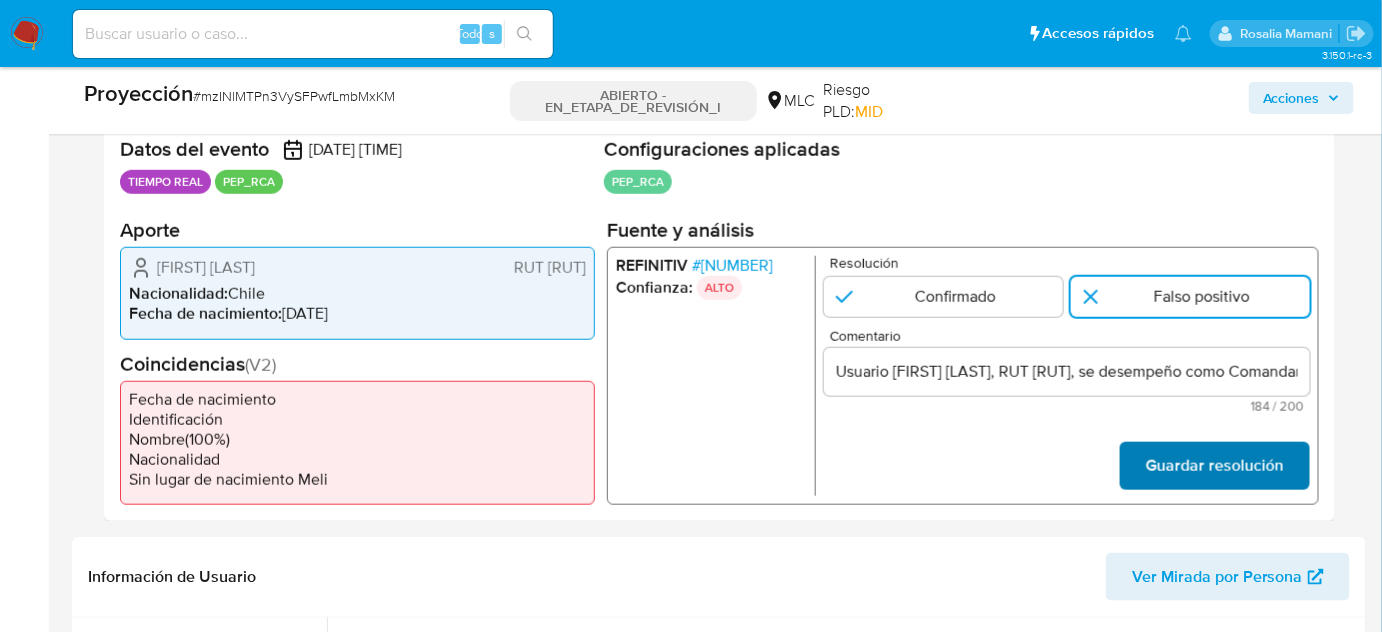 click on "Resolución Confirmado Falso positivo Comentario Usuario Hugo Fernando lo Presti Rojas, RUT 93226283, se desempeño como Comandante de la División de Educación del Ejército de Chile hasta Agosto de 2021. No configurando calidad de PEP 184 / 200 16 caracteres restantes Guardar resolución   Completa ambos campos" at bounding box center [1067, 376] 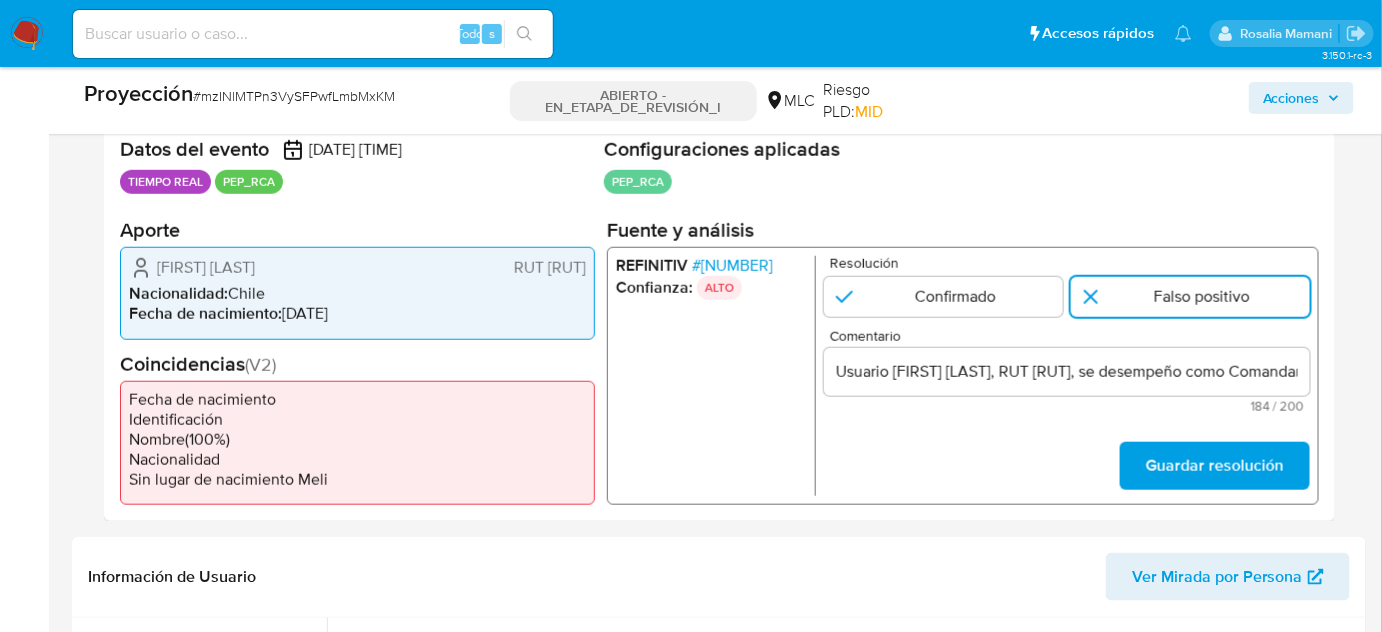 click on "Guardar resolución" at bounding box center (1215, 466) 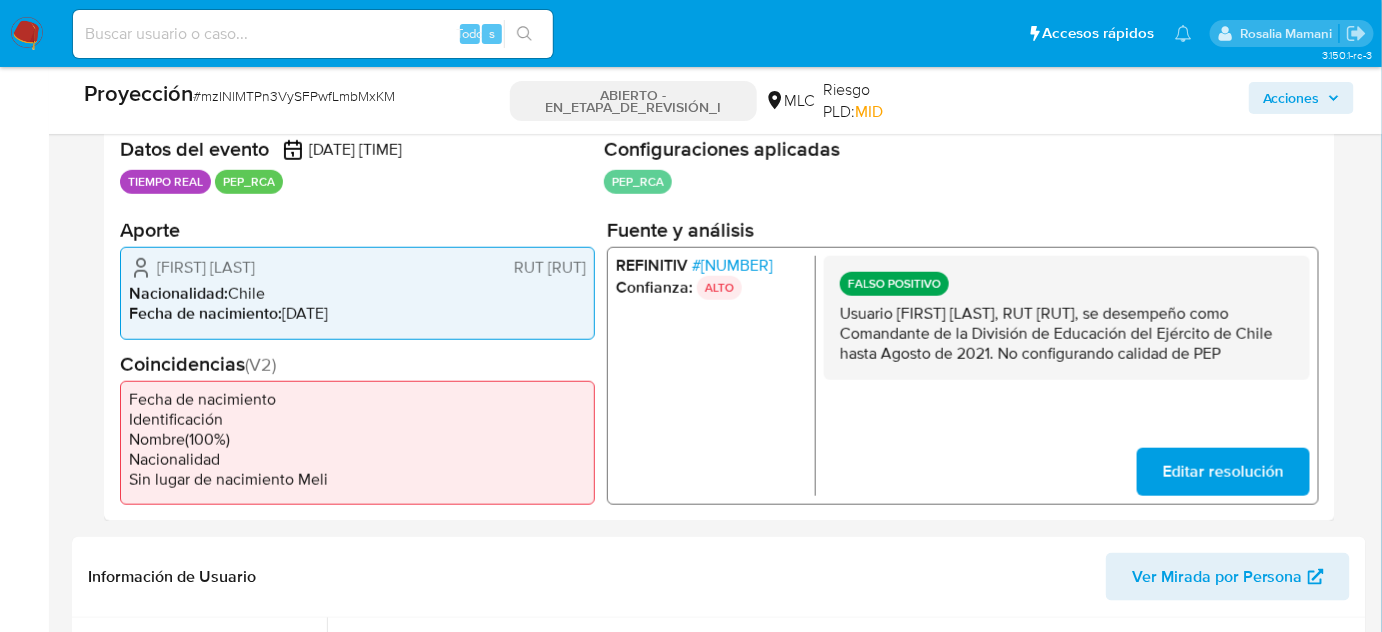 drag, startPoint x: 869, startPoint y: 383, endPoint x: 837, endPoint y: 319, distance: 71.55418 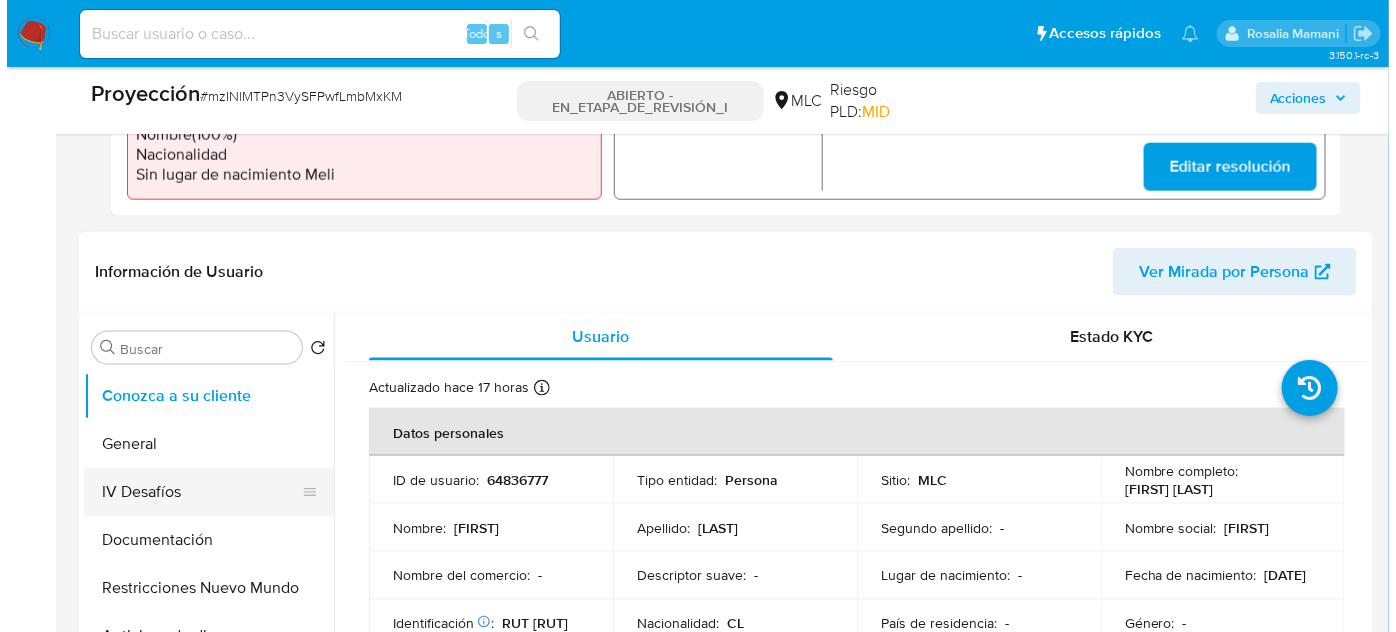 scroll, scrollTop: 763, scrollLeft: 0, axis: vertical 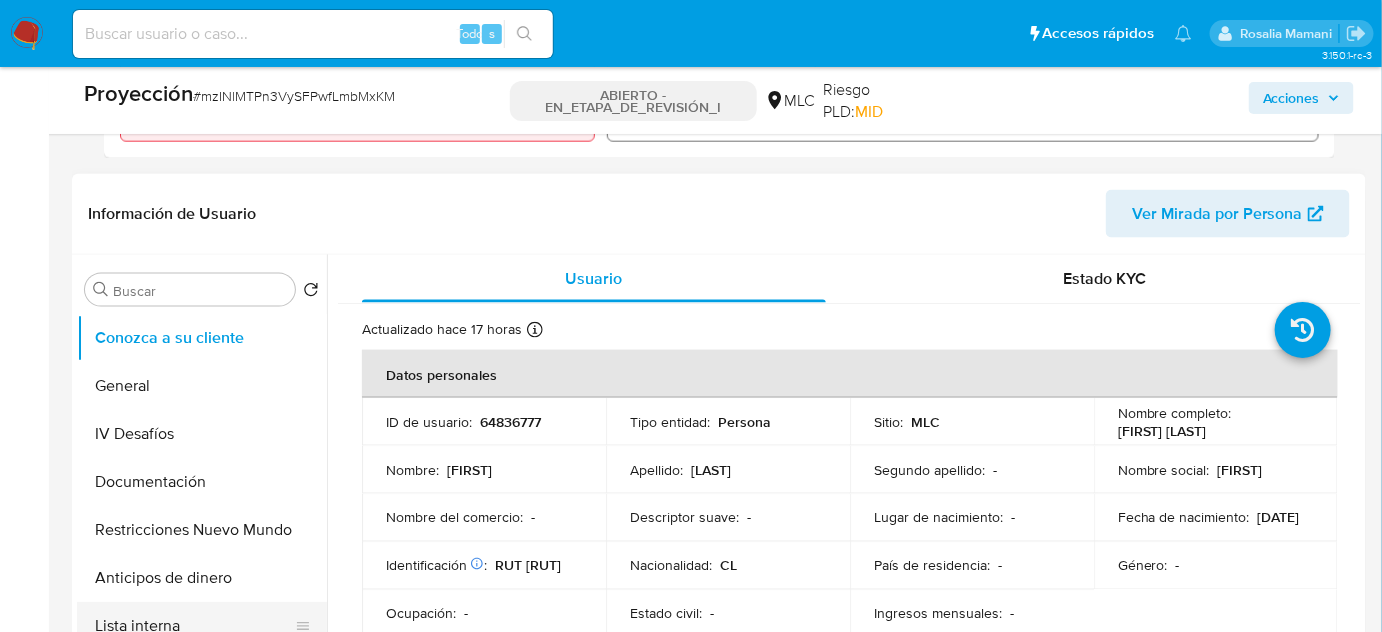 click on "Lista interna" at bounding box center [194, 626] 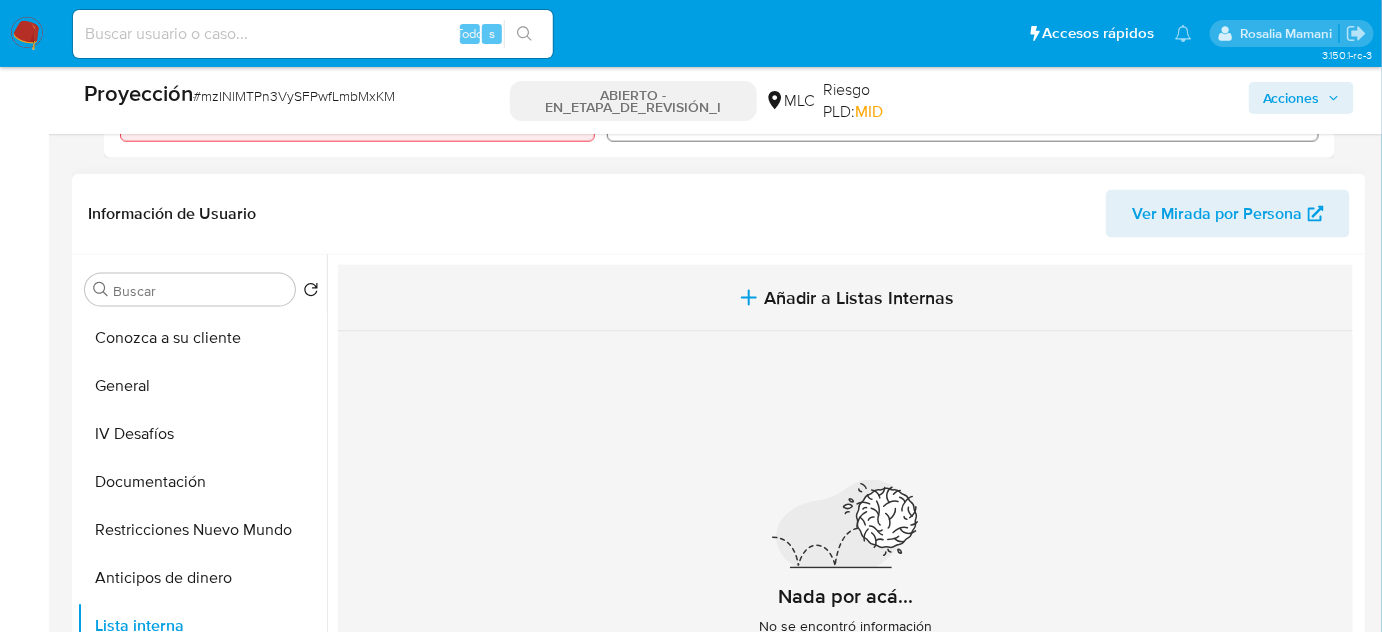 click on "Añadir a Listas Internas" at bounding box center (845, 298) 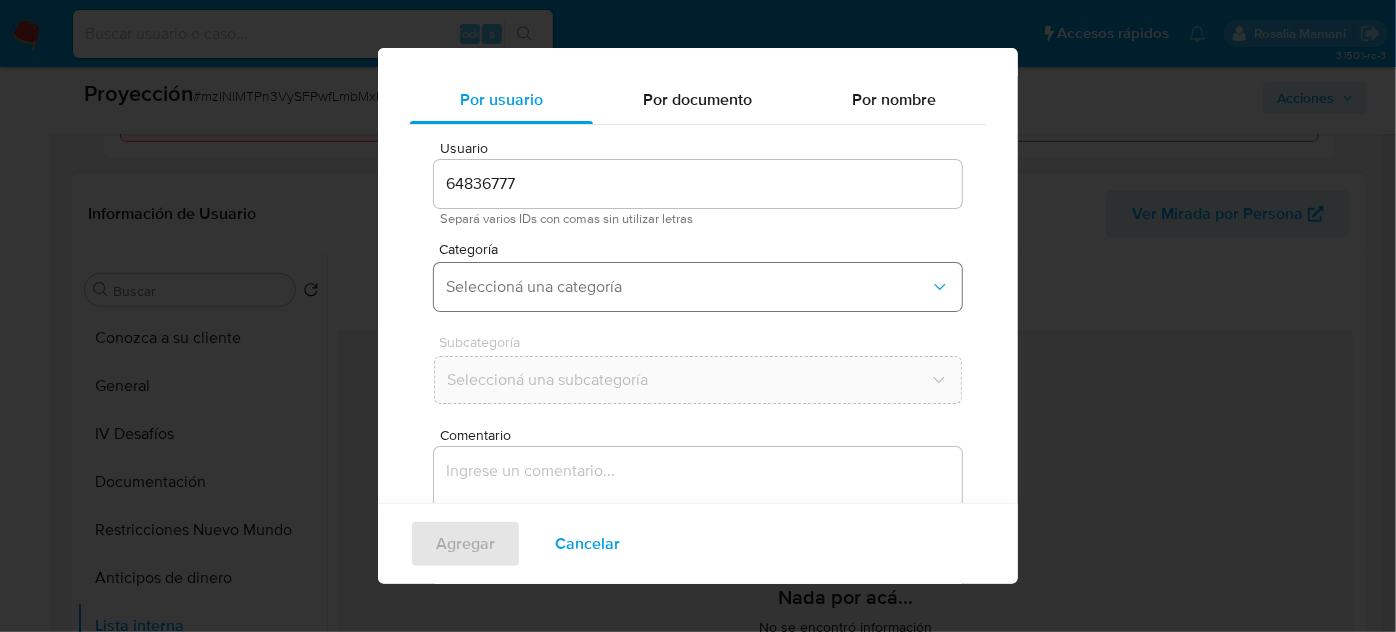 scroll, scrollTop: 74, scrollLeft: 0, axis: vertical 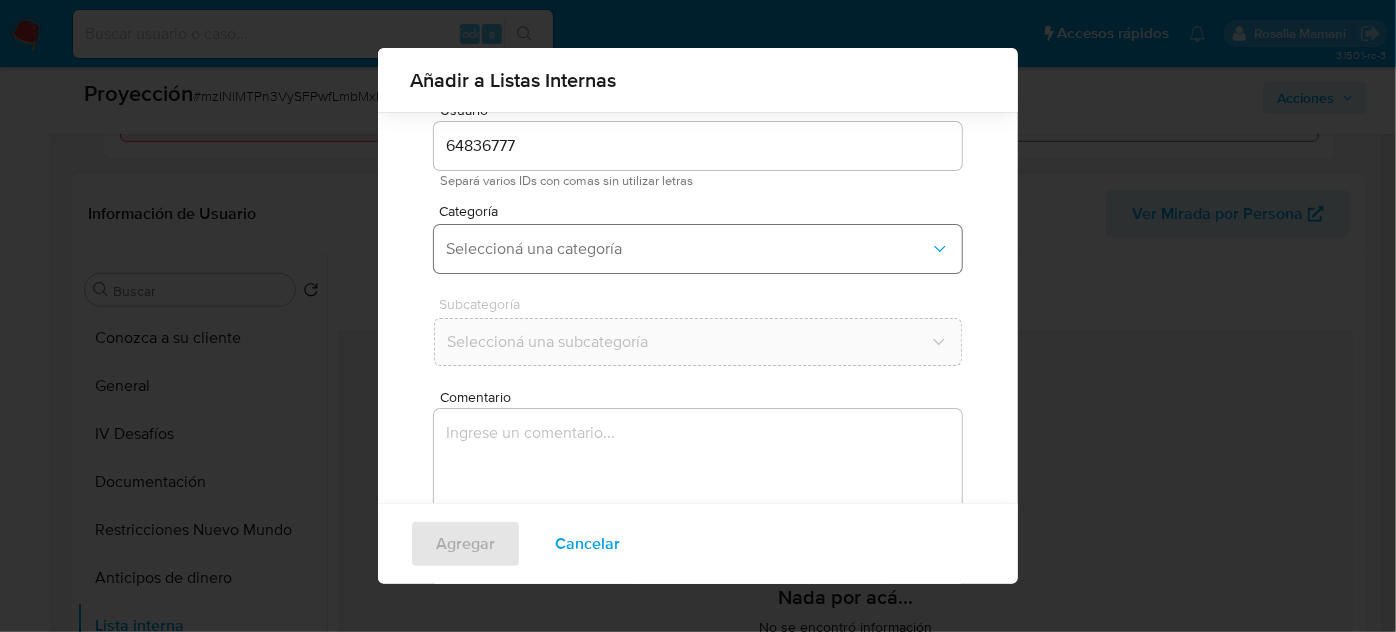 click on "Seleccioná una categoría" at bounding box center (688, 249) 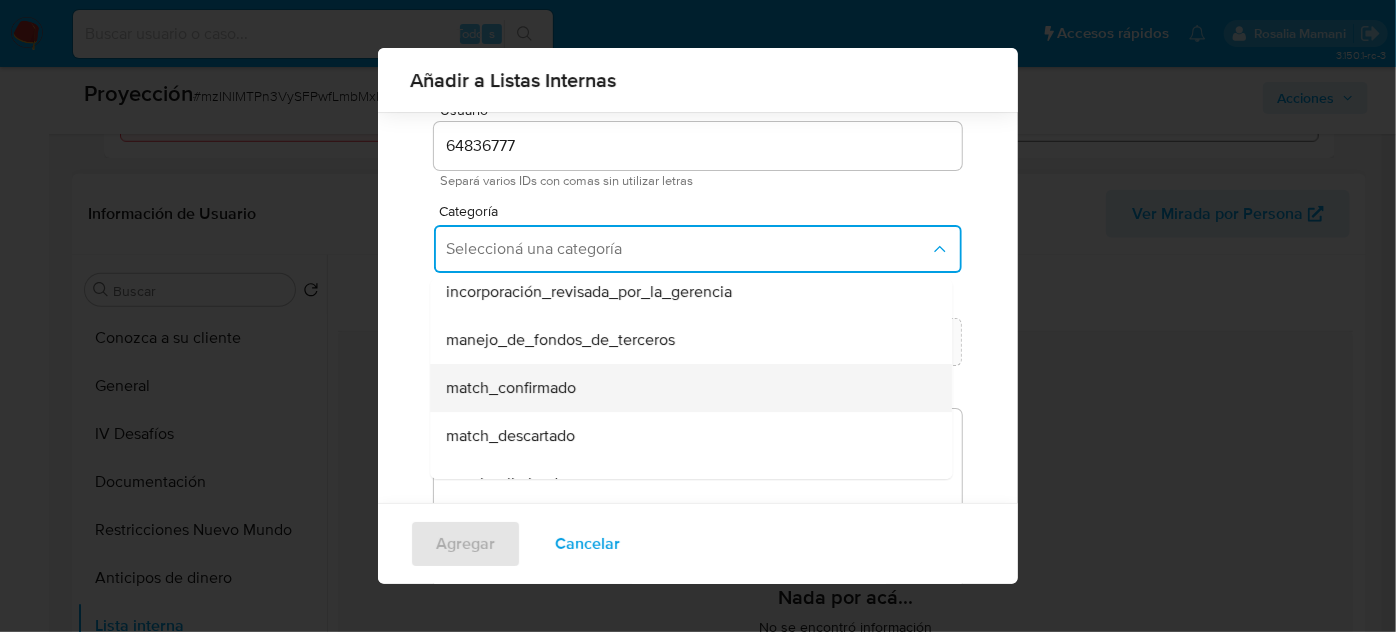scroll, scrollTop: 90, scrollLeft: 0, axis: vertical 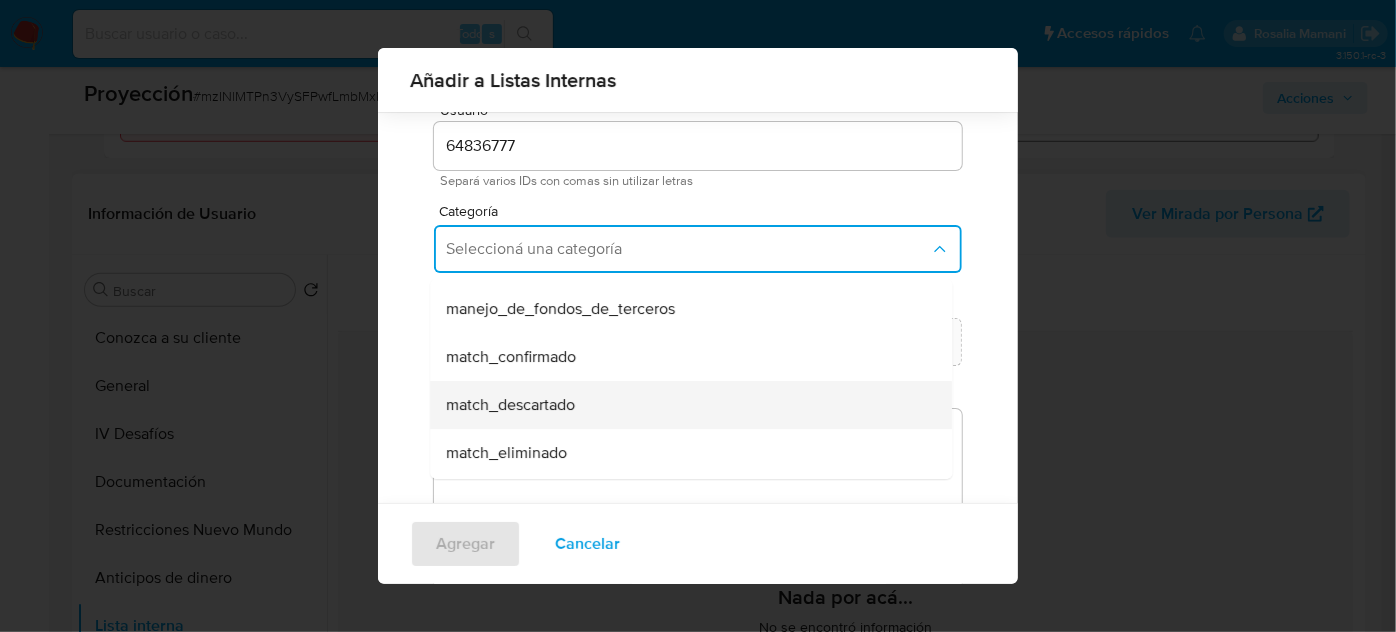 click on "match_descartado" at bounding box center [510, 405] 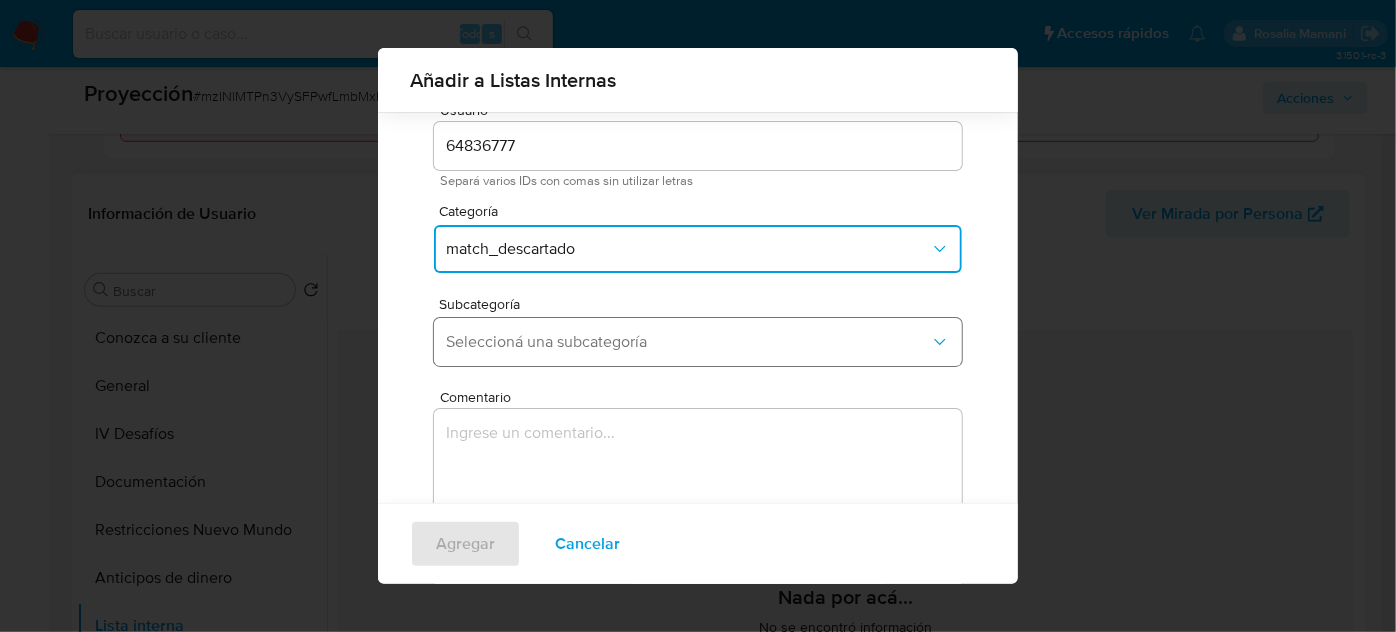 click on "Seleccioná una subcategoría" at bounding box center (688, 342) 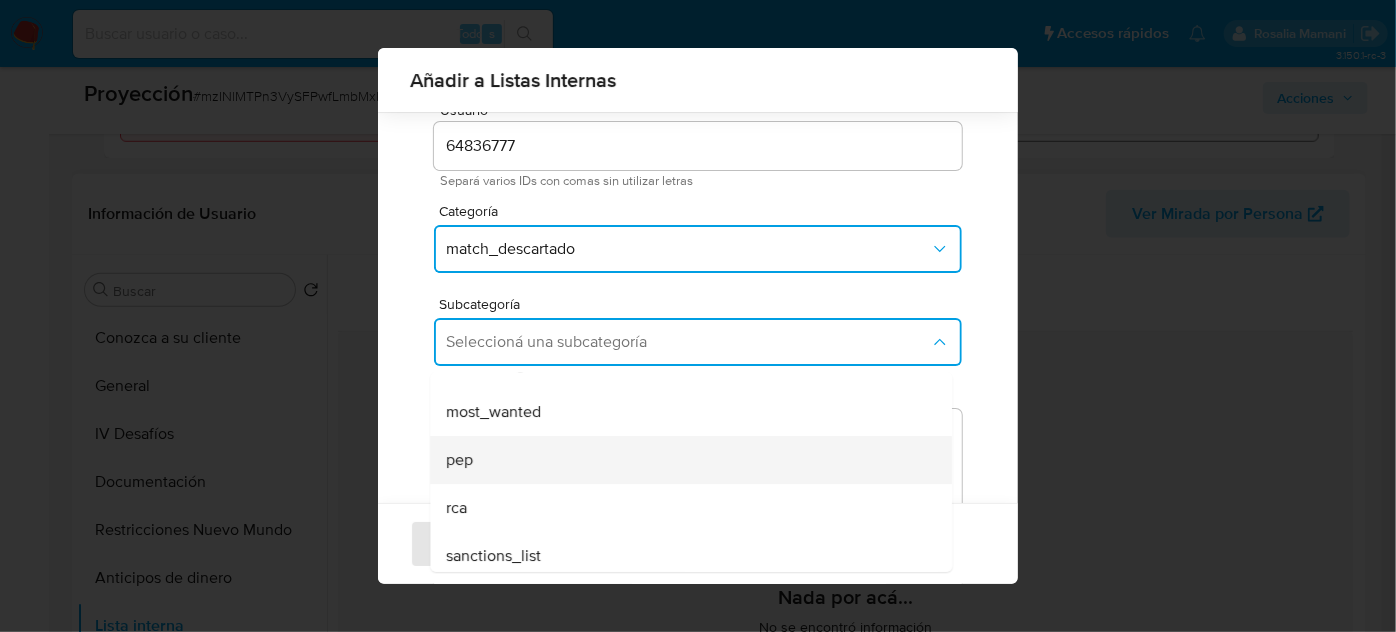 scroll, scrollTop: 136, scrollLeft: 0, axis: vertical 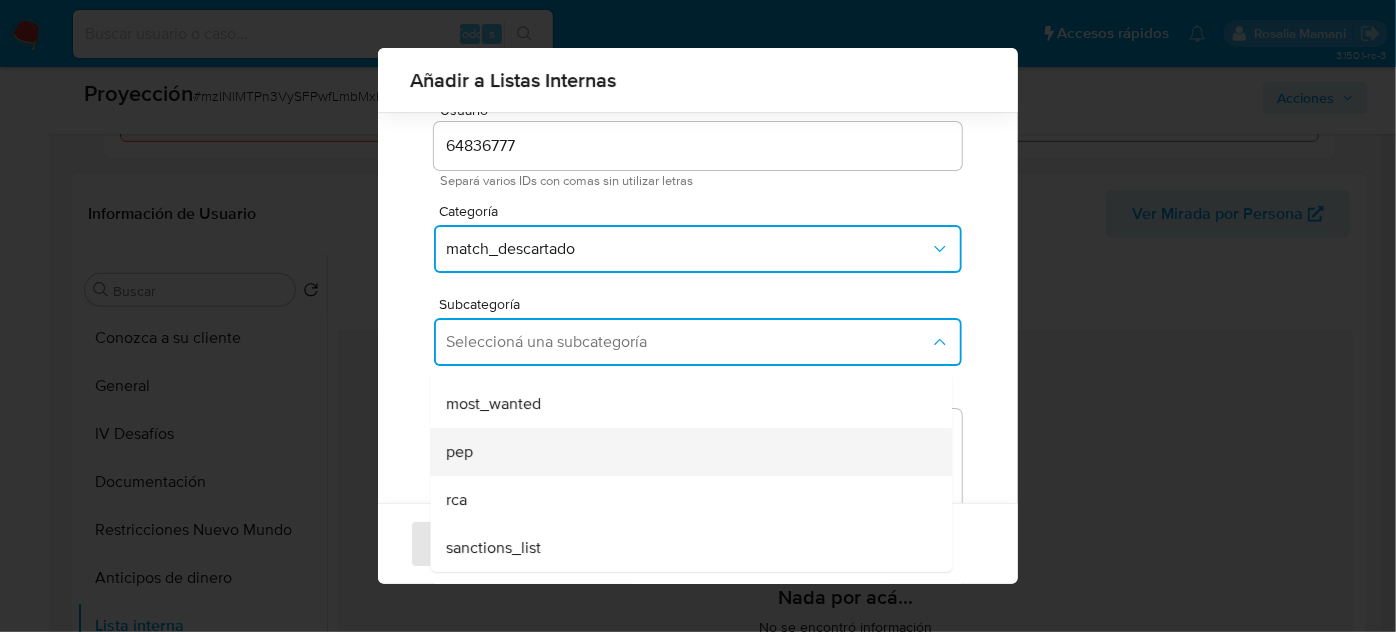 click on "pep" at bounding box center (685, 452) 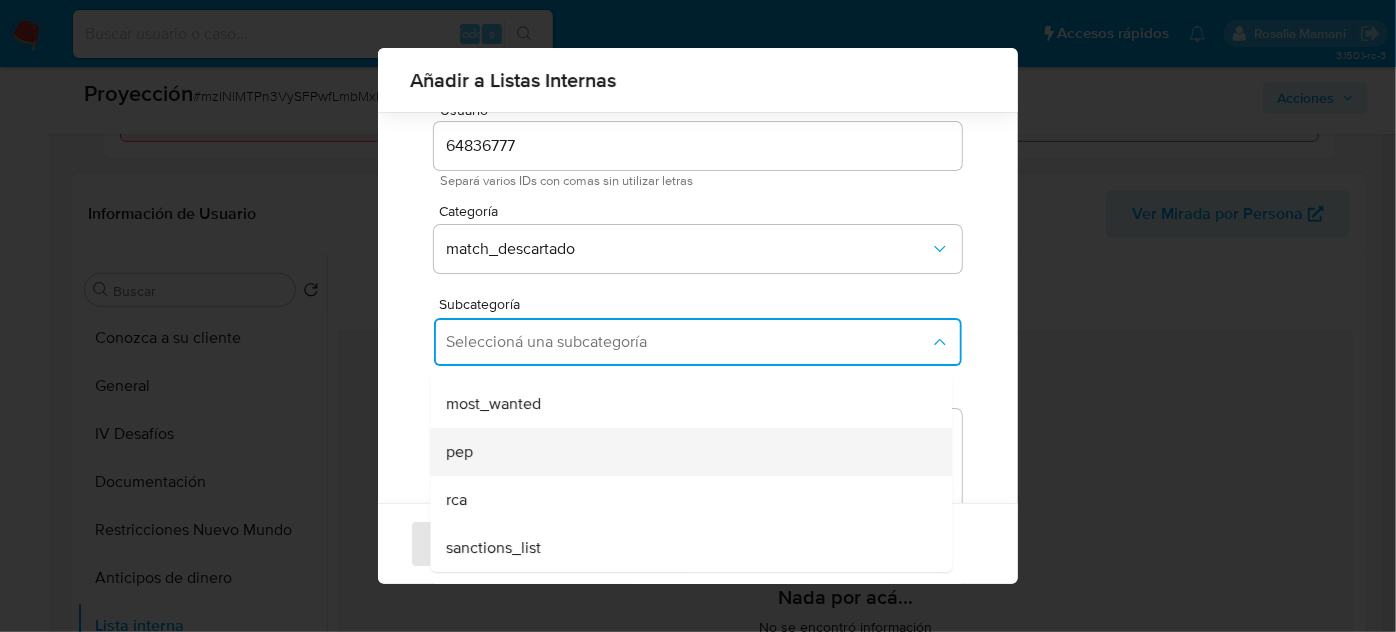 type 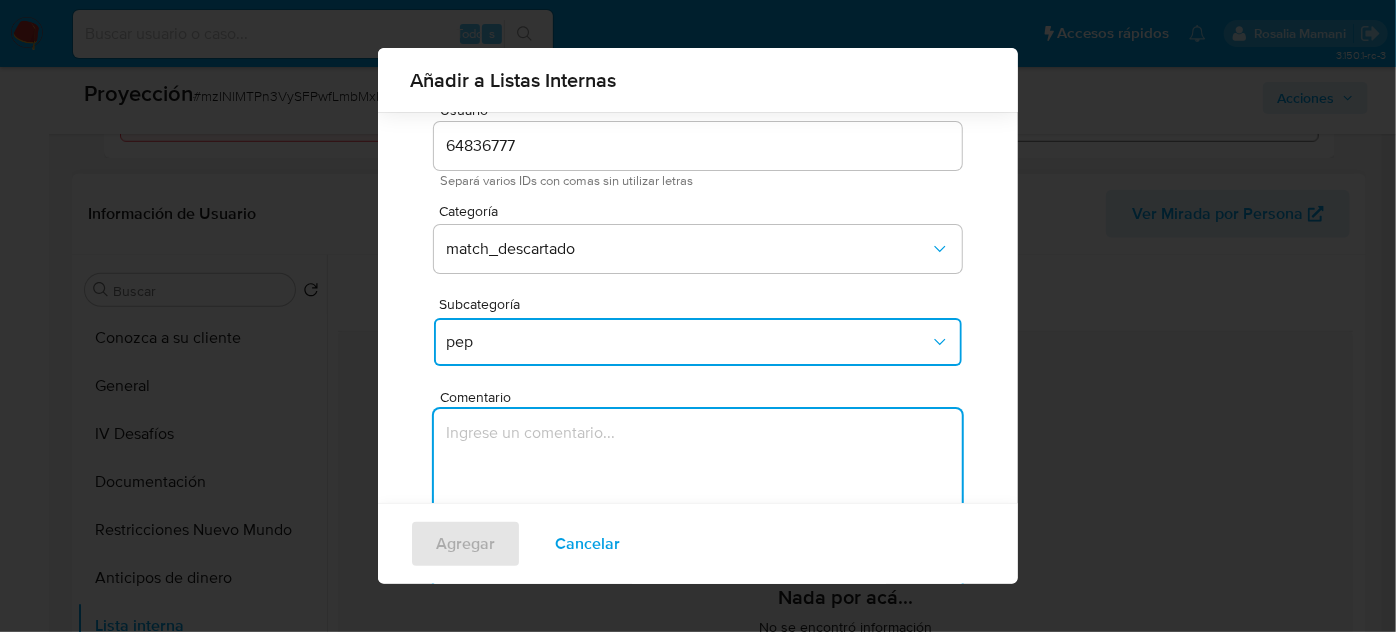 click at bounding box center (698, 505) 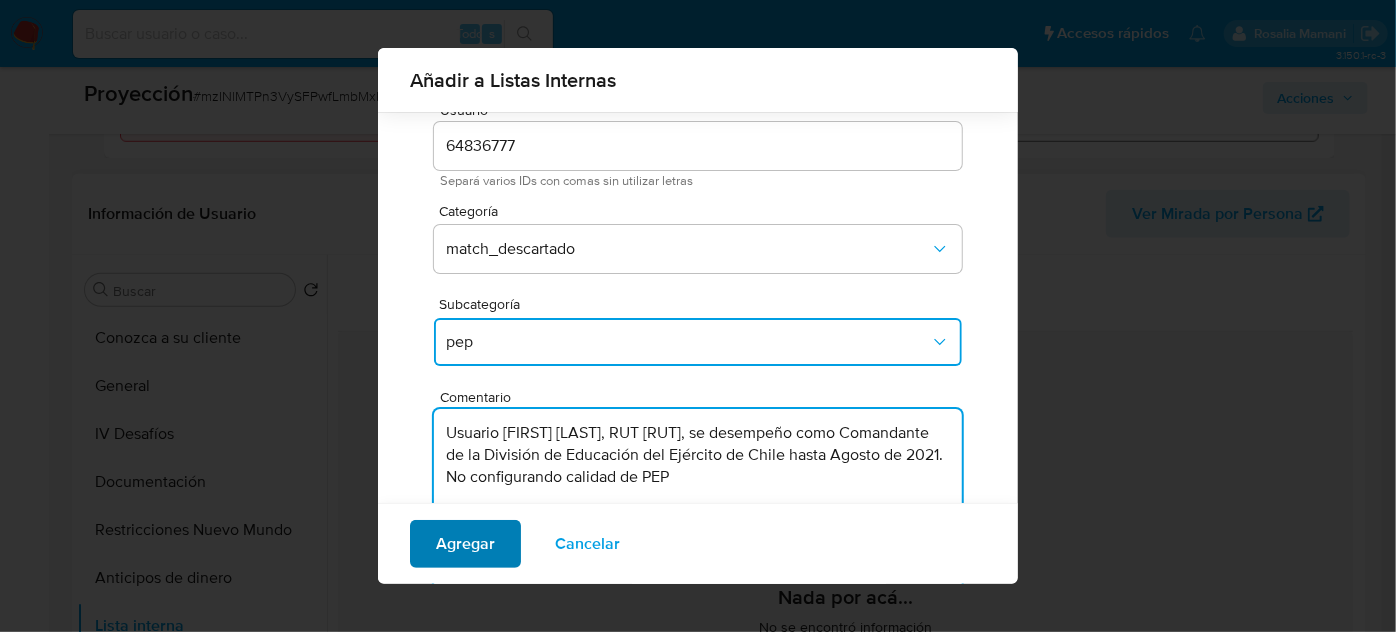 type on "Usuario Hugo Fernando lo Presti Rojas, RUT 93226283, se desempeño como Comandante de la División de Educación del Ejército de Chile hasta Agosto de 2021. No configurando calidad de PEP" 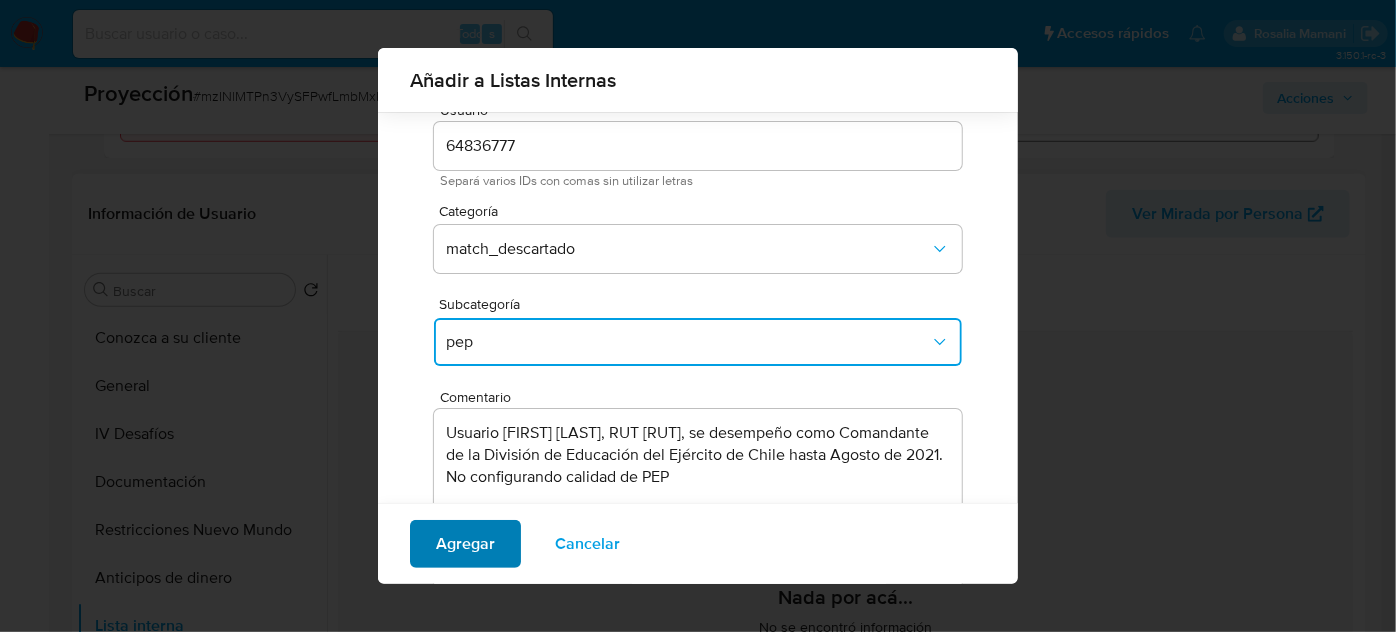 click on "Agregar" at bounding box center [465, 544] 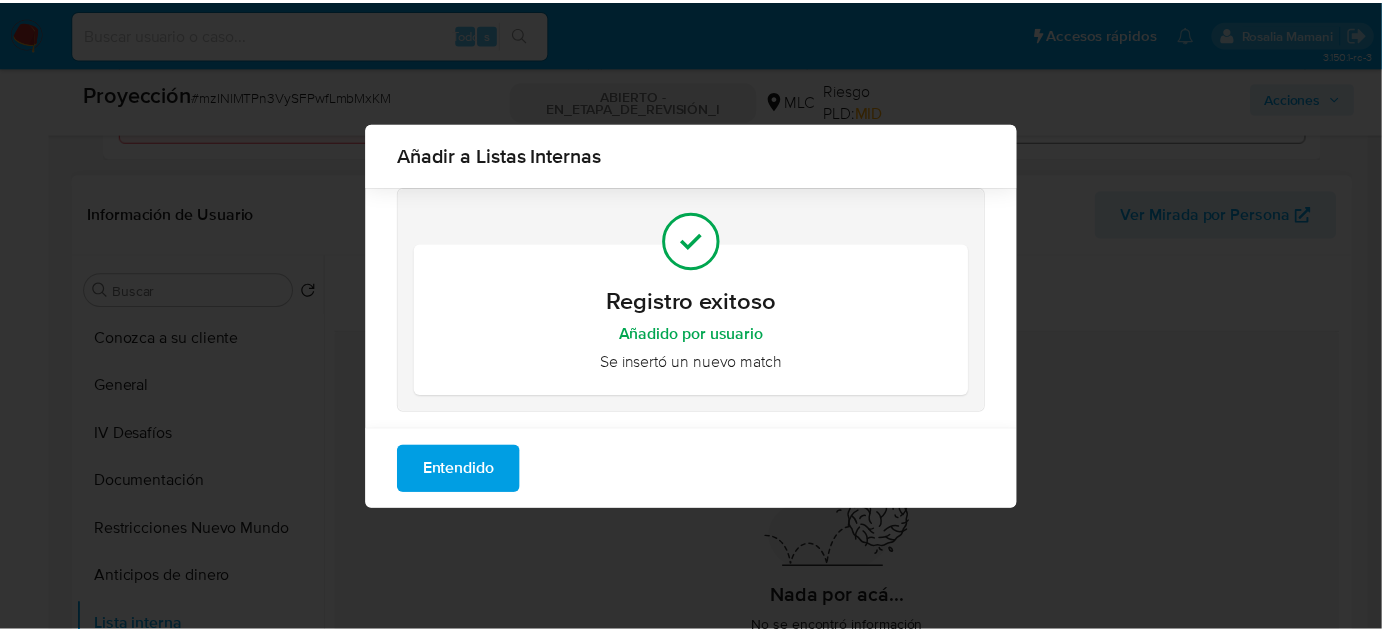 scroll, scrollTop: 0, scrollLeft: 0, axis: both 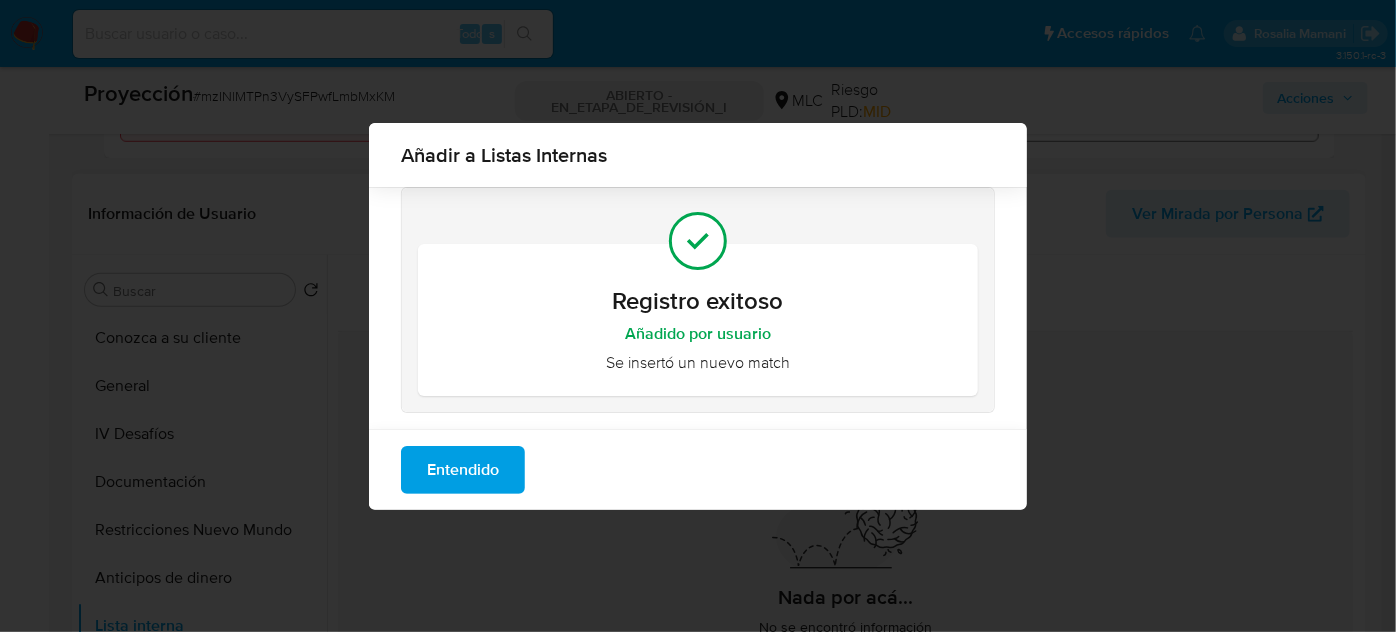click on "Entendido" at bounding box center [463, 470] 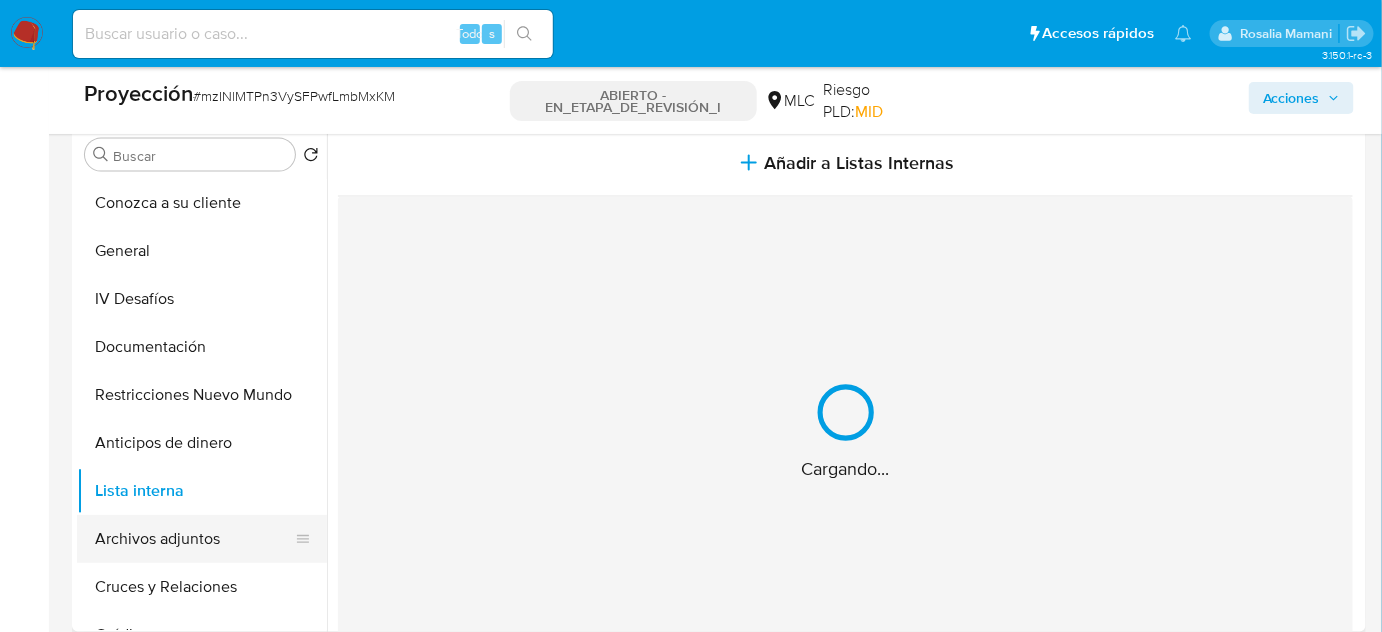scroll, scrollTop: 945, scrollLeft: 0, axis: vertical 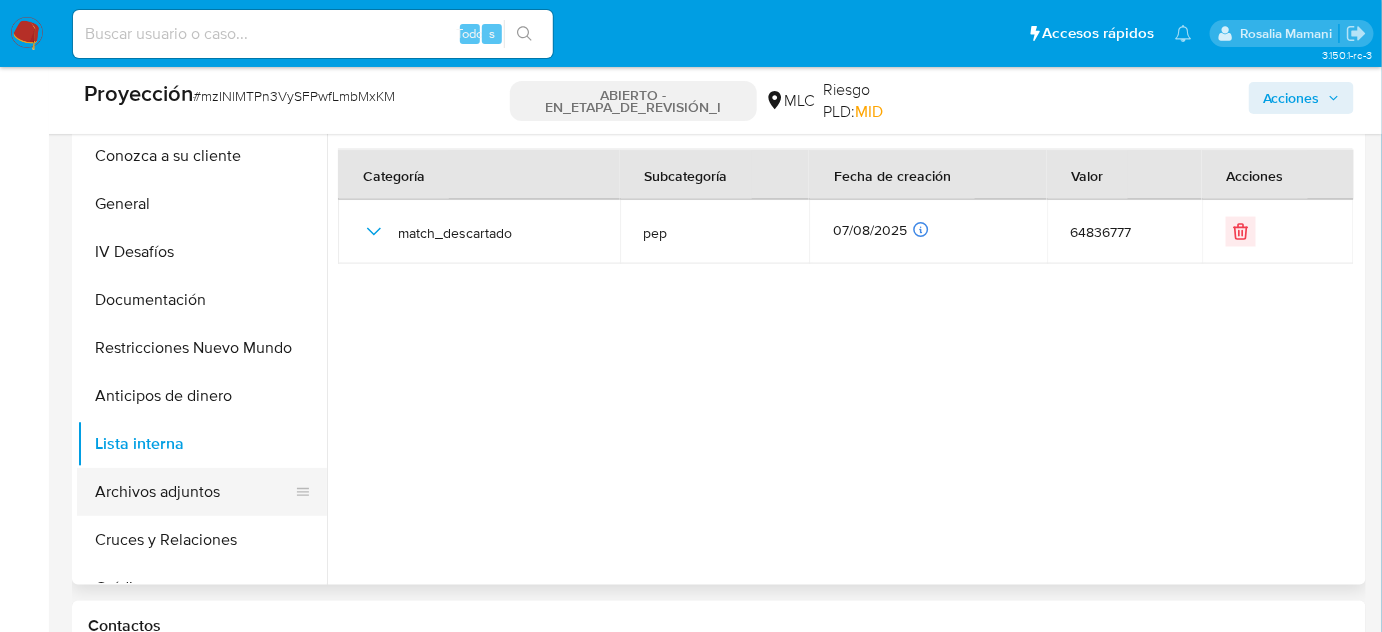 click on "Archivos adjuntos" at bounding box center [194, 492] 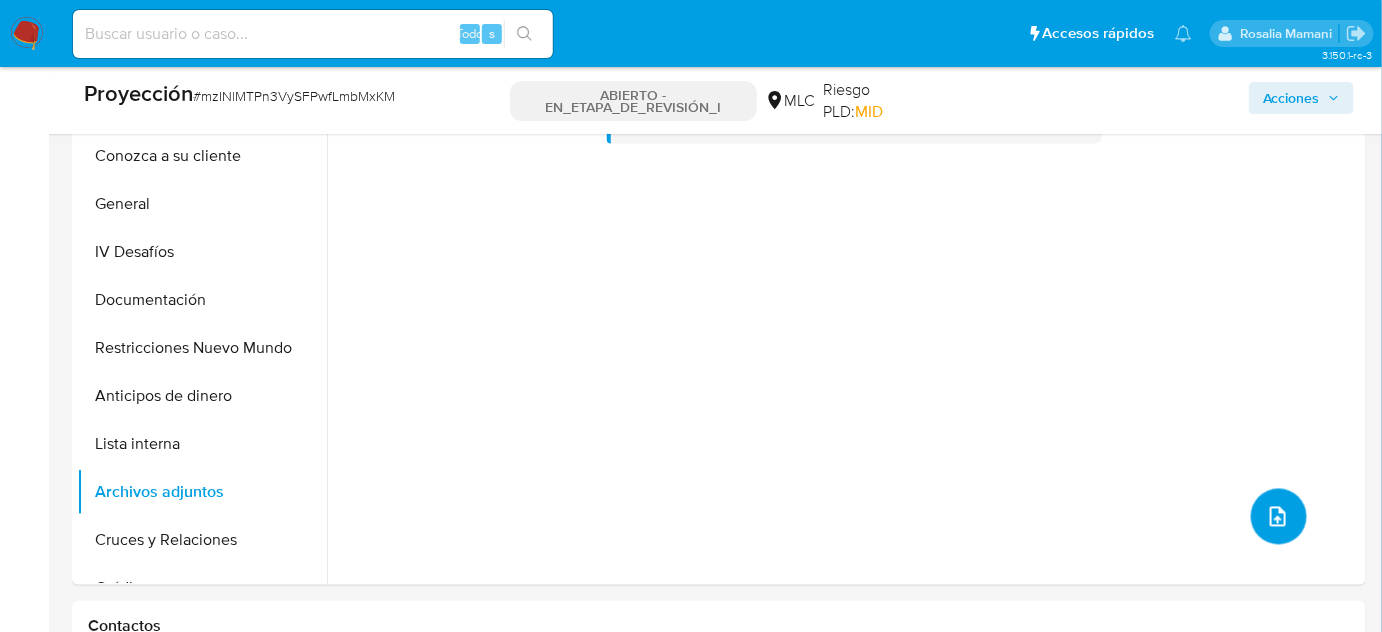 click 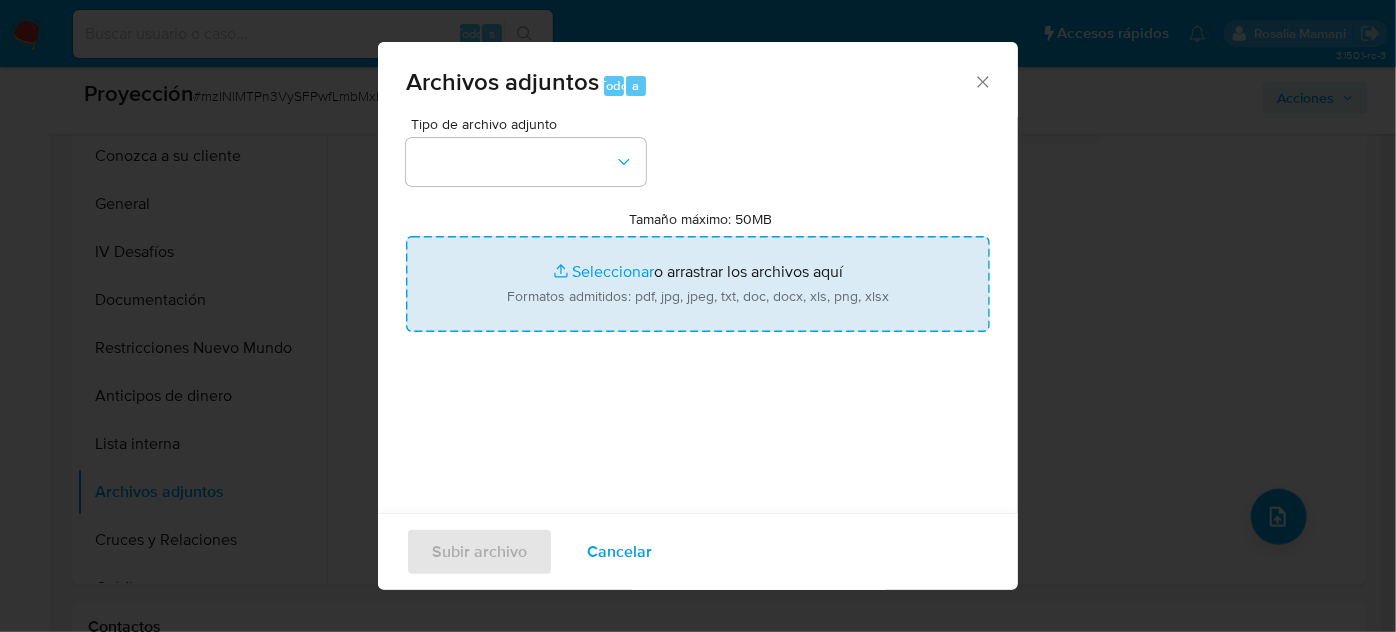 click on "Tamaño máximo: 50MB Seleccionar archivos" at bounding box center [698, 284] 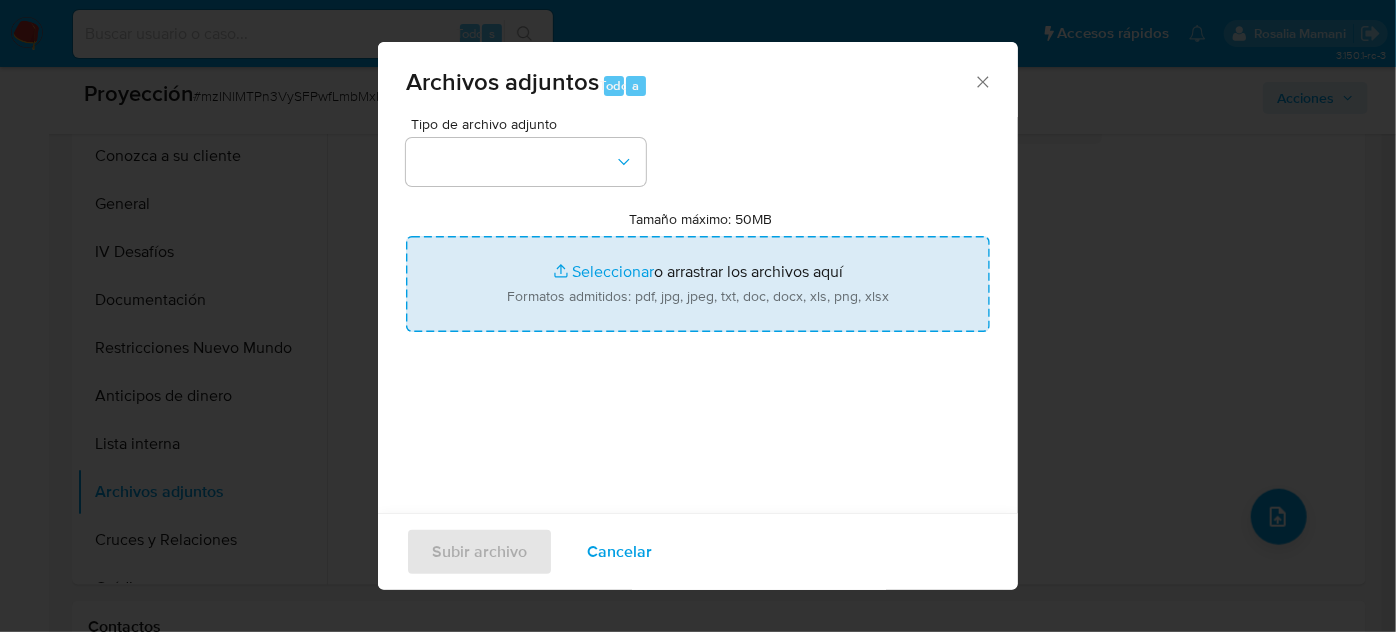 type on "C:\fakepath\InfoTransparencia.pdf" 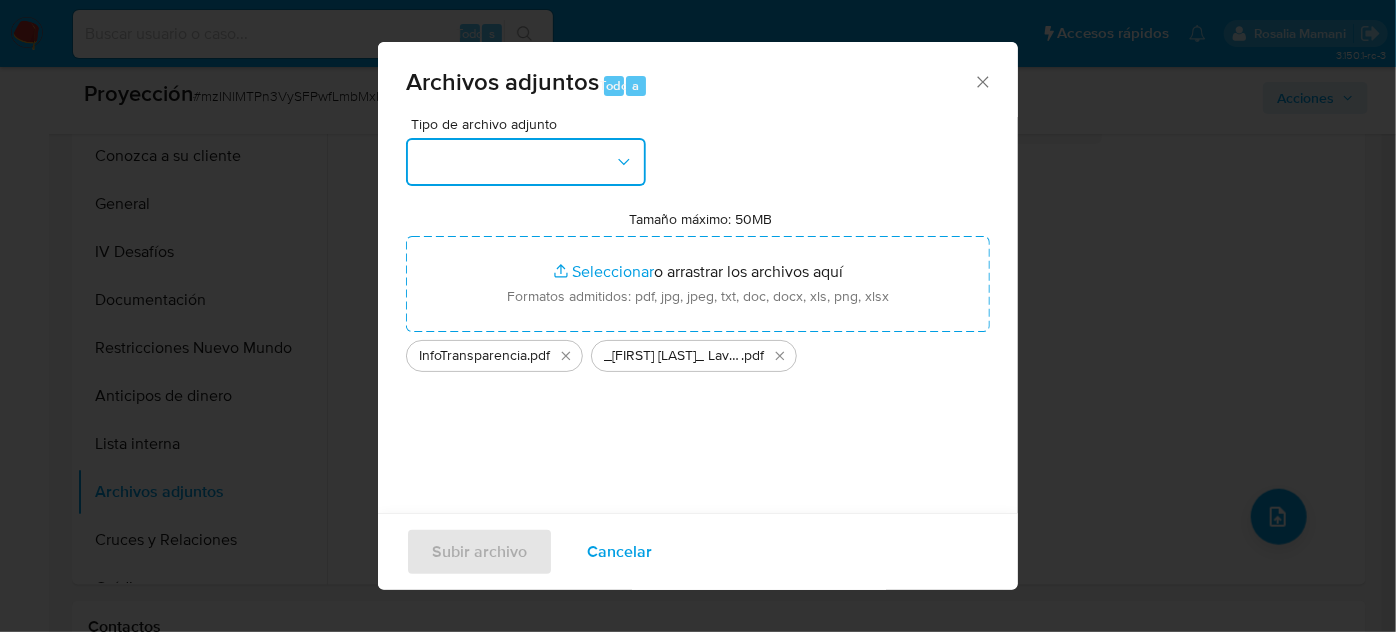 drag, startPoint x: 646, startPoint y: 278, endPoint x: 470, endPoint y: 166, distance: 208.61447 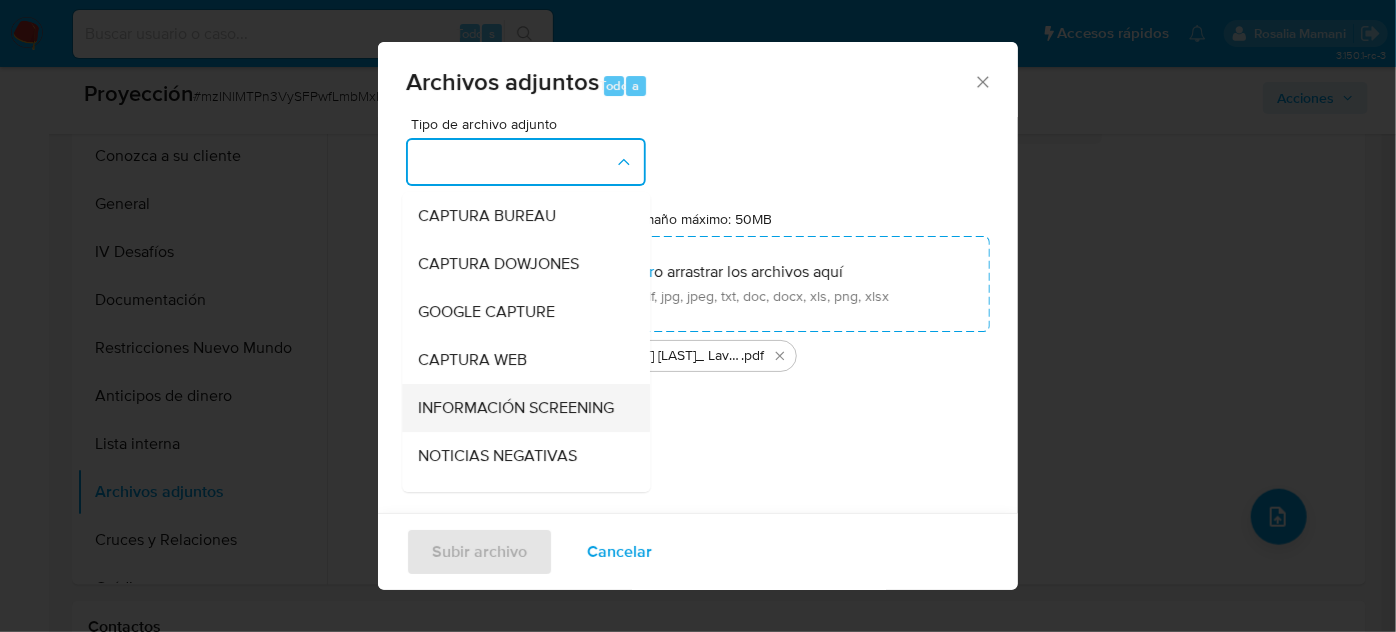 click on "INFORMACIÓN SCREENING" at bounding box center (516, 408) 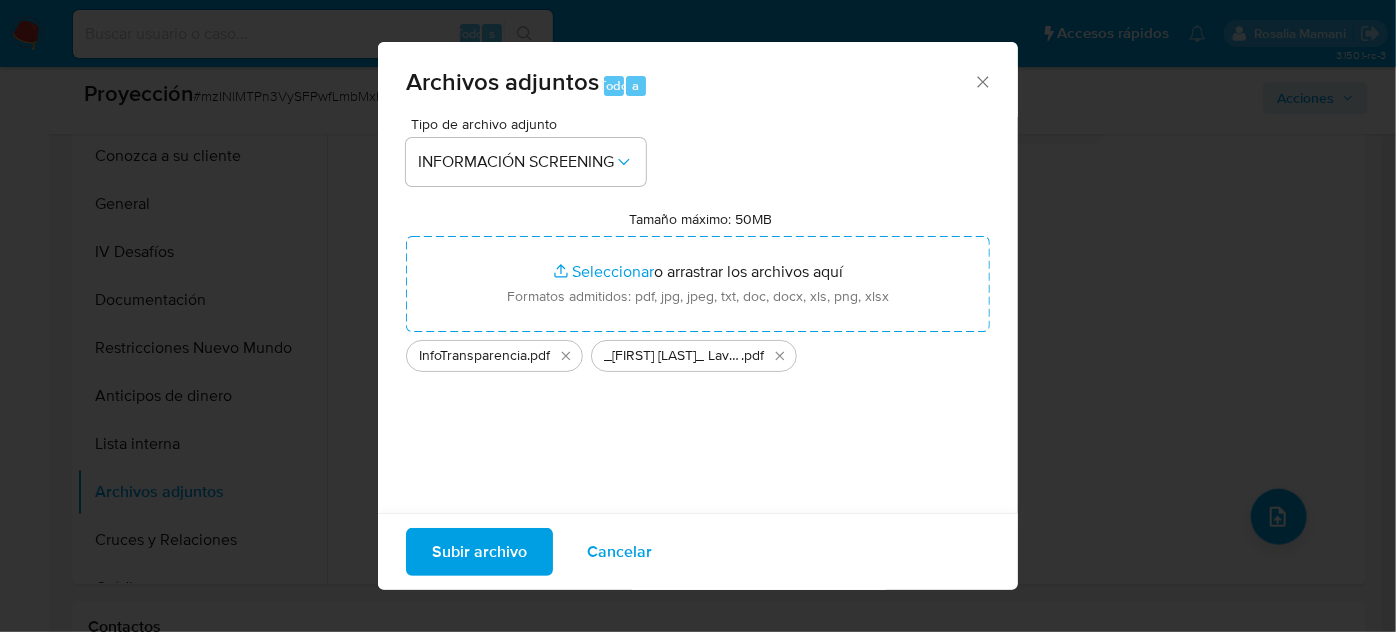 click on "Subir archivo" at bounding box center [479, 552] 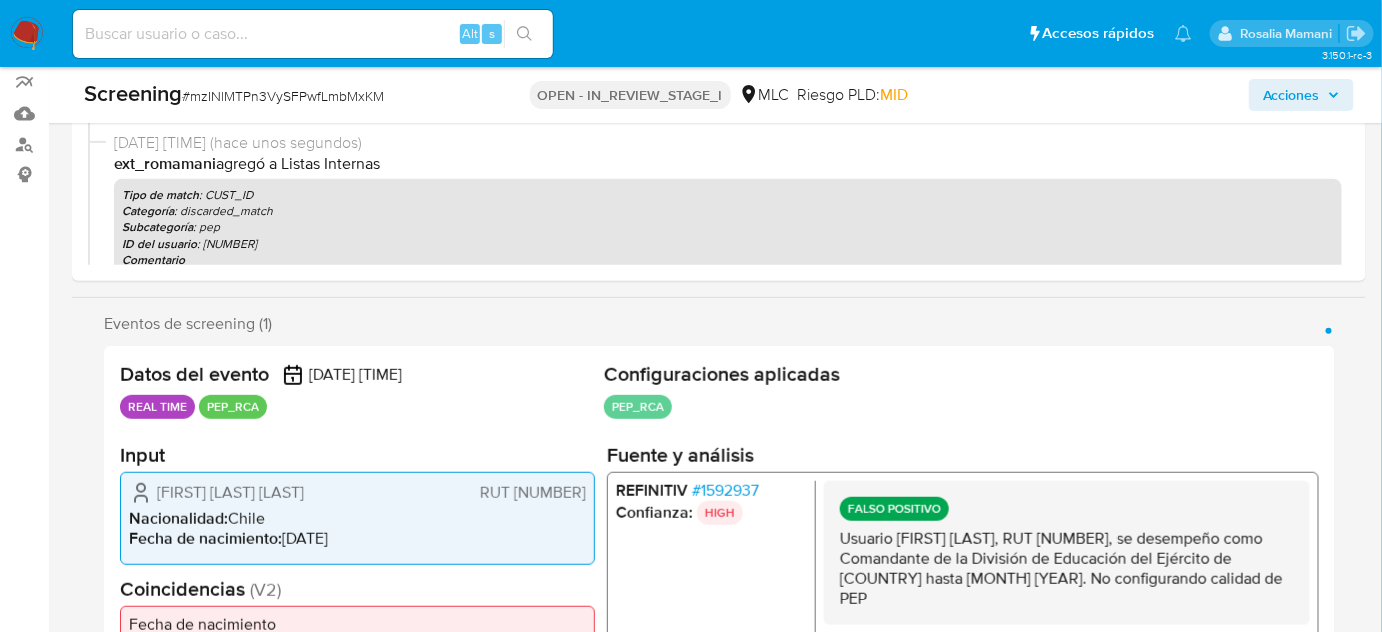 scroll, scrollTop: 272, scrollLeft: 0, axis: vertical 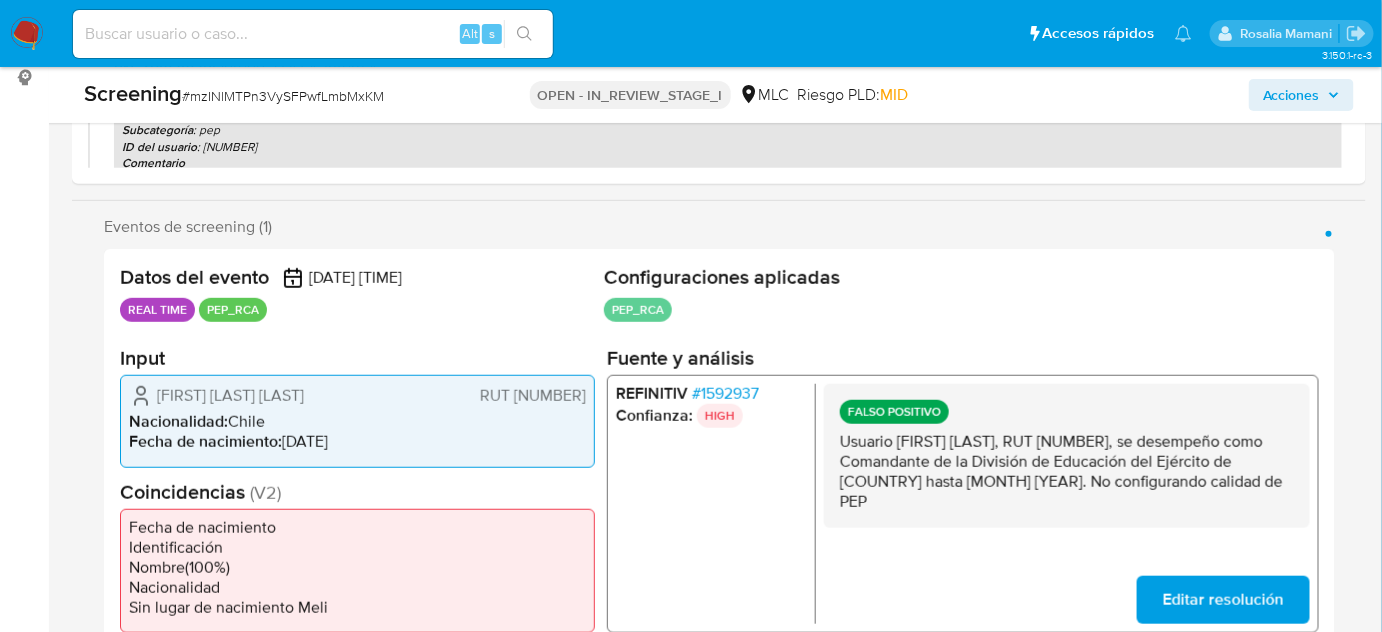 select on "10" 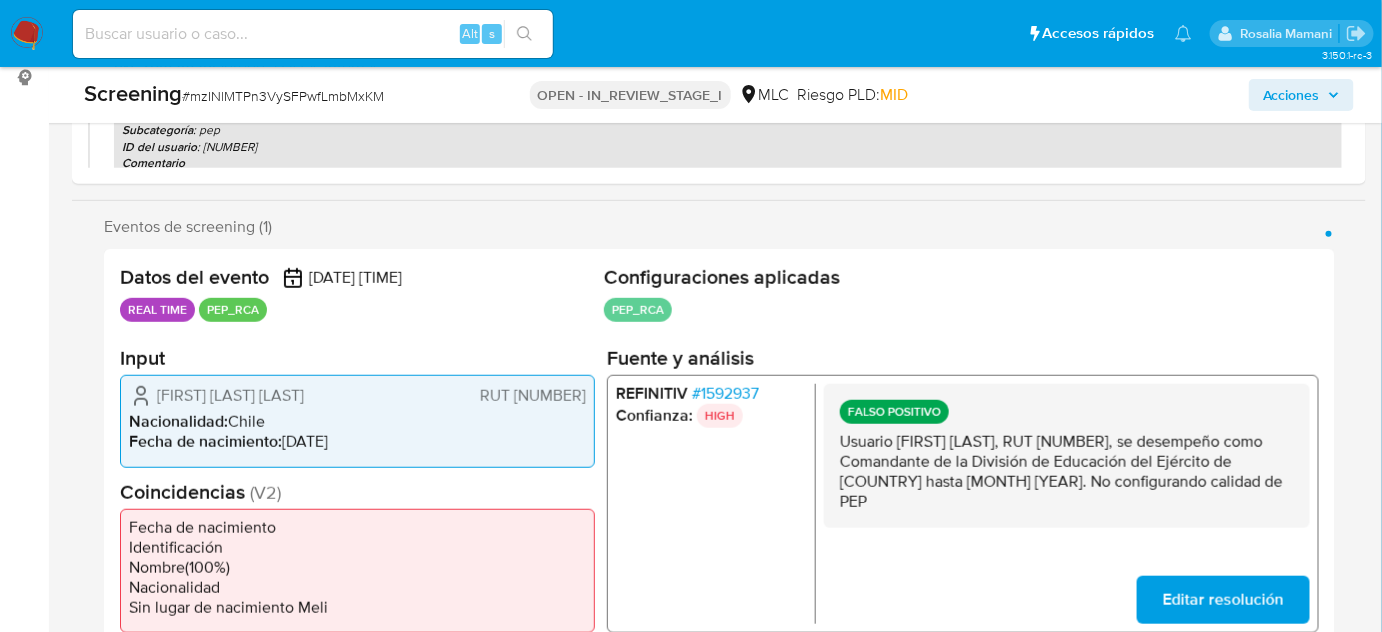 drag, startPoint x: 899, startPoint y: 508, endPoint x: 839, endPoint y: 444, distance: 87.72685 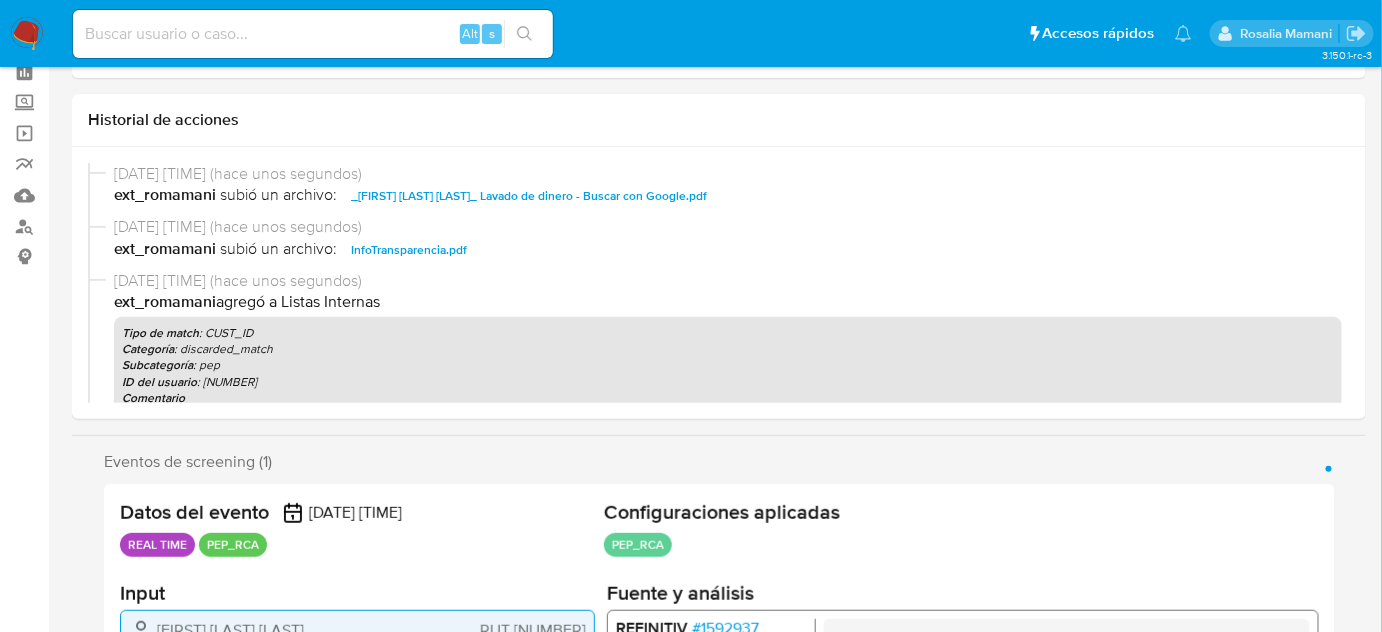 scroll, scrollTop: 0, scrollLeft: 0, axis: both 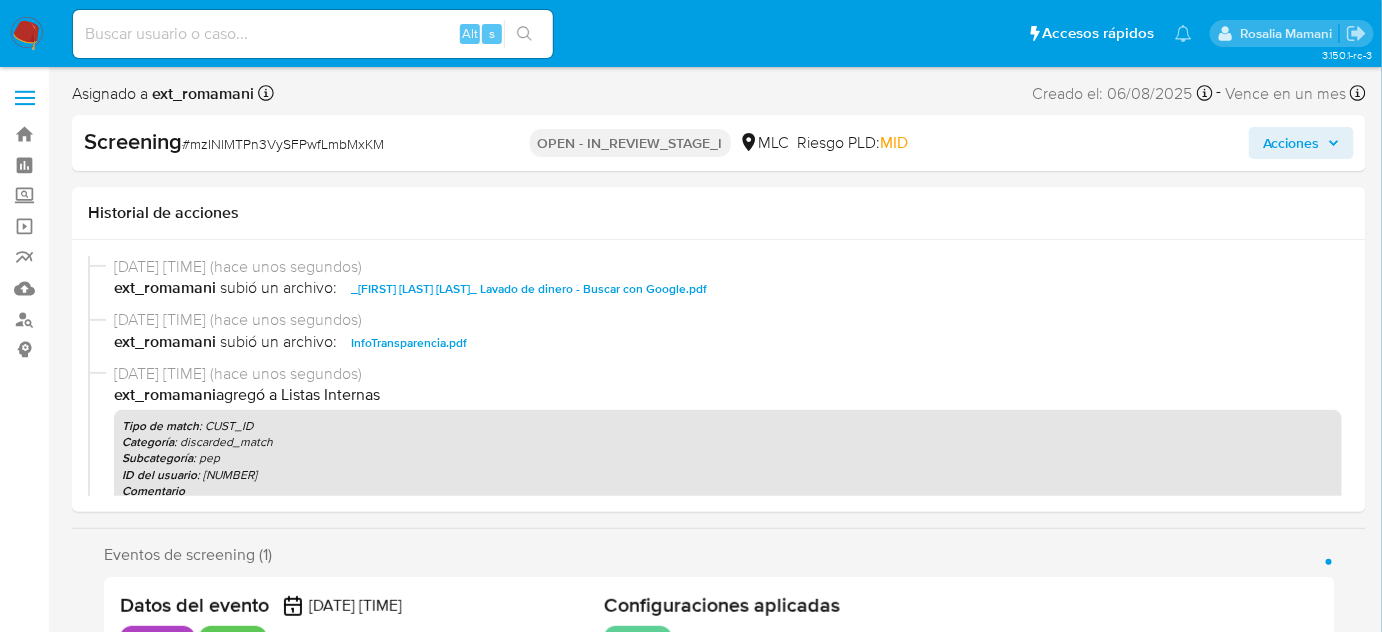 click on "Acciones" at bounding box center (1291, 143) 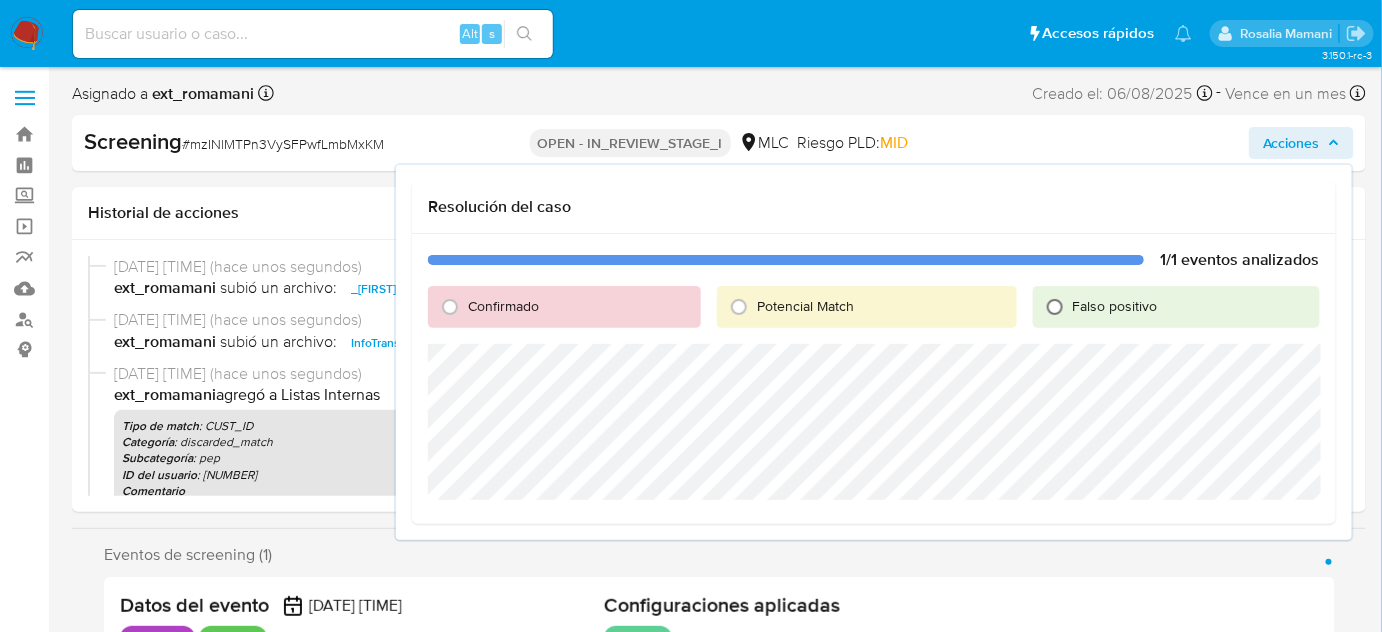 click on "Falso positivo" at bounding box center [1055, 307] 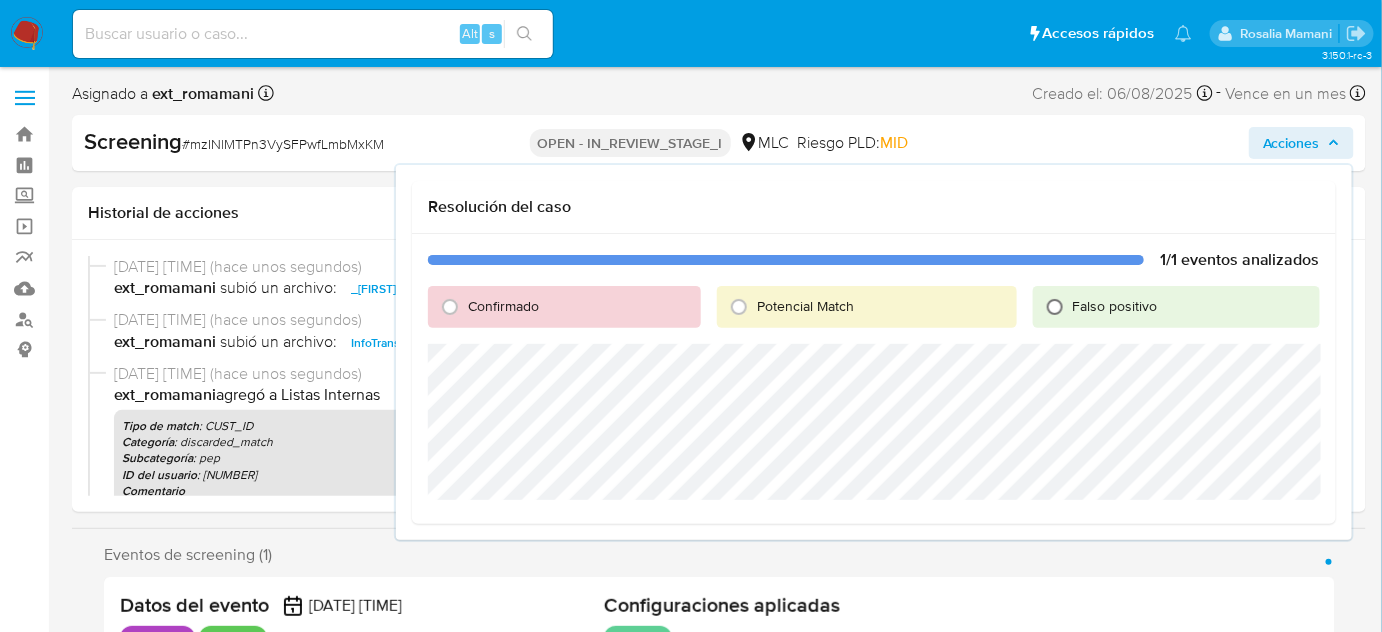 radio on "true" 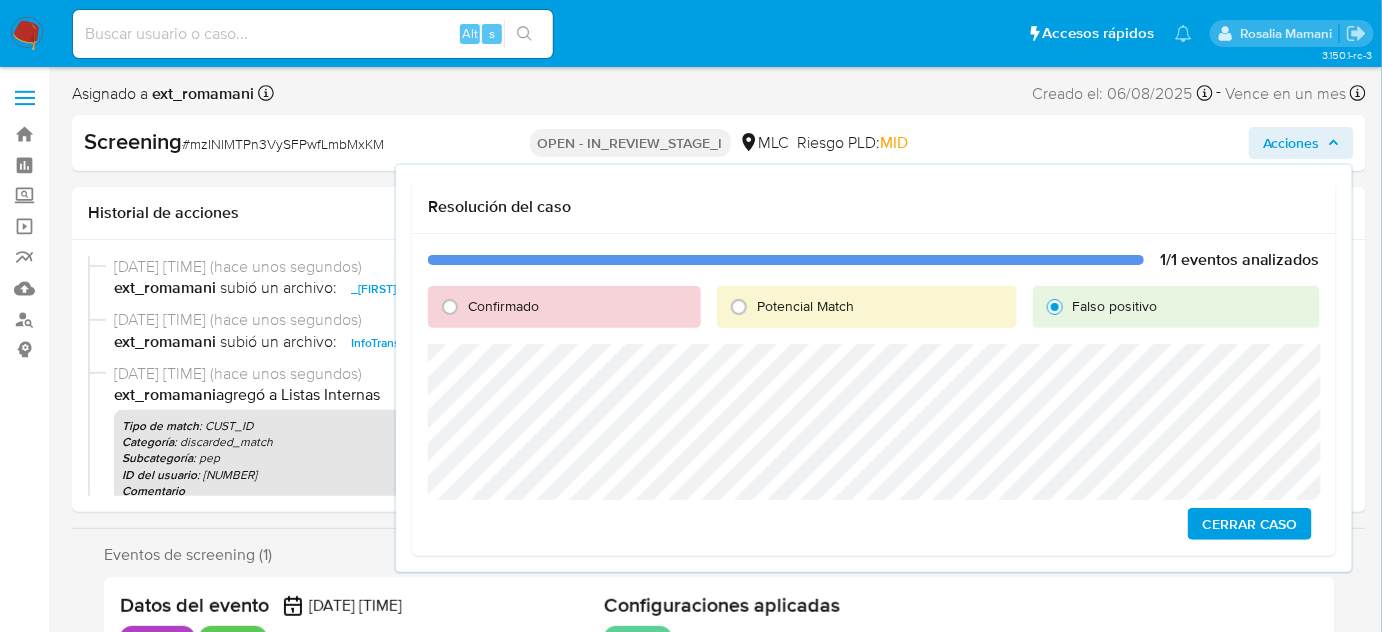 click on "Cerrar Caso" at bounding box center [1250, 524] 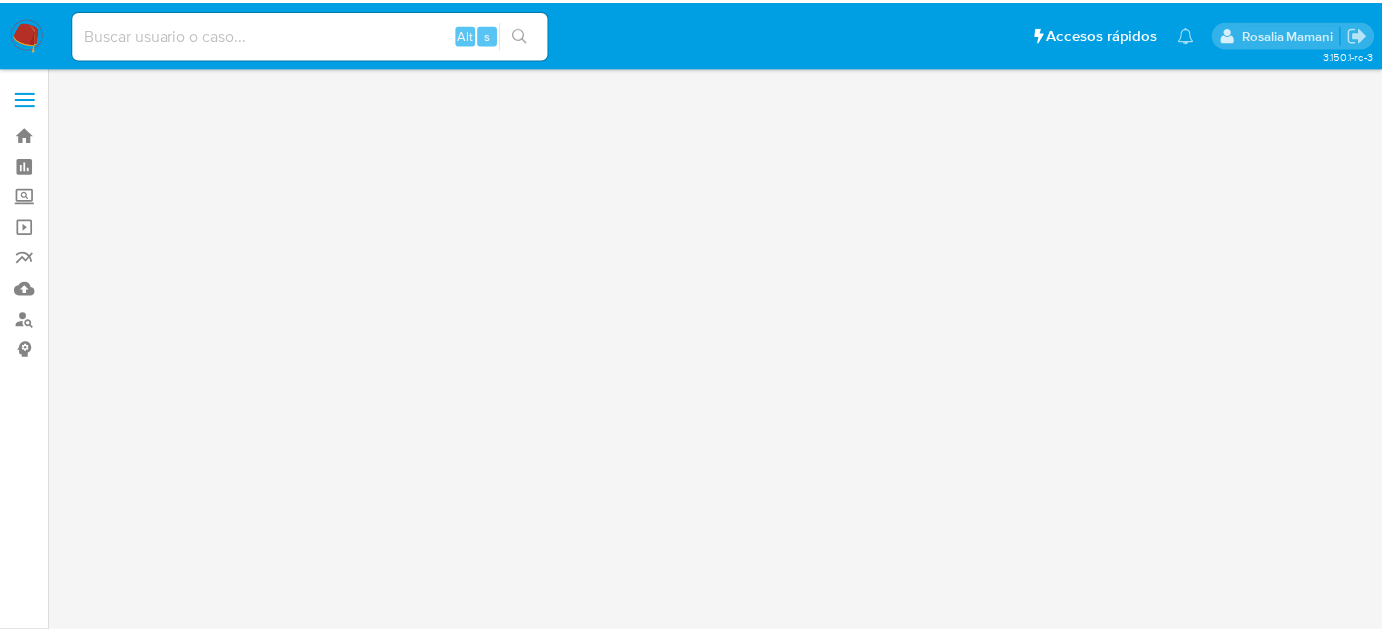 scroll, scrollTop: 0, scrollLeft: 0, axis: both 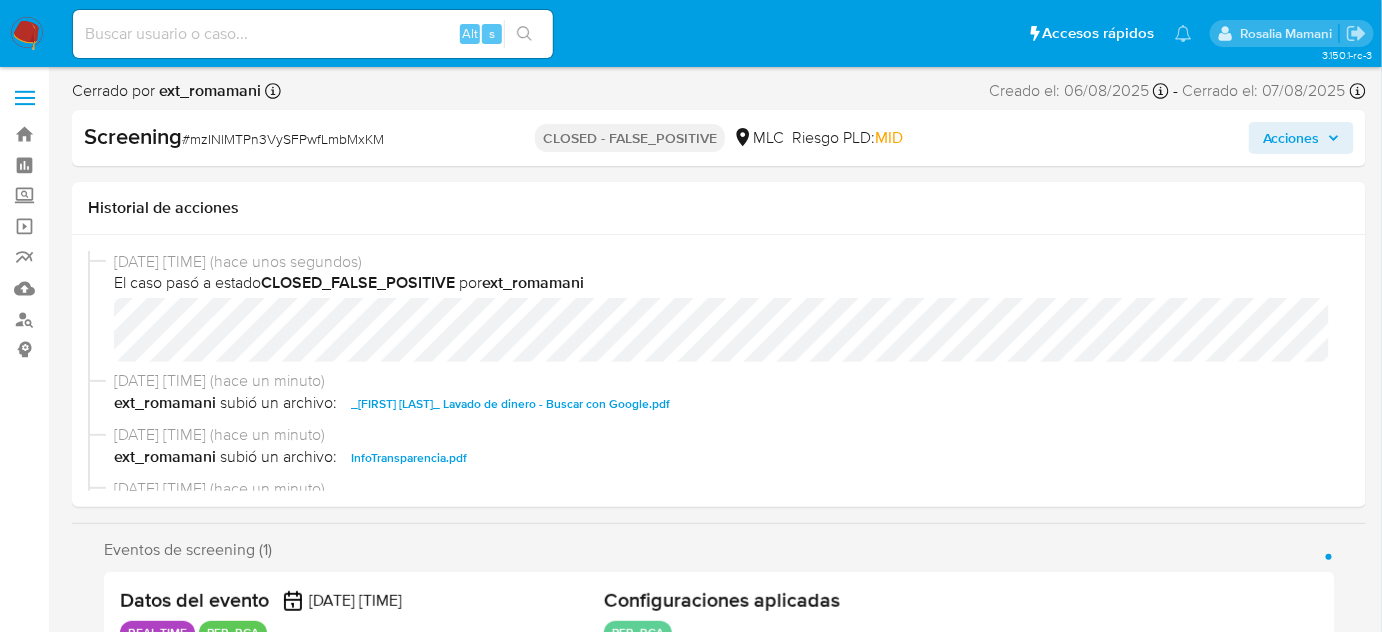 select on "10" 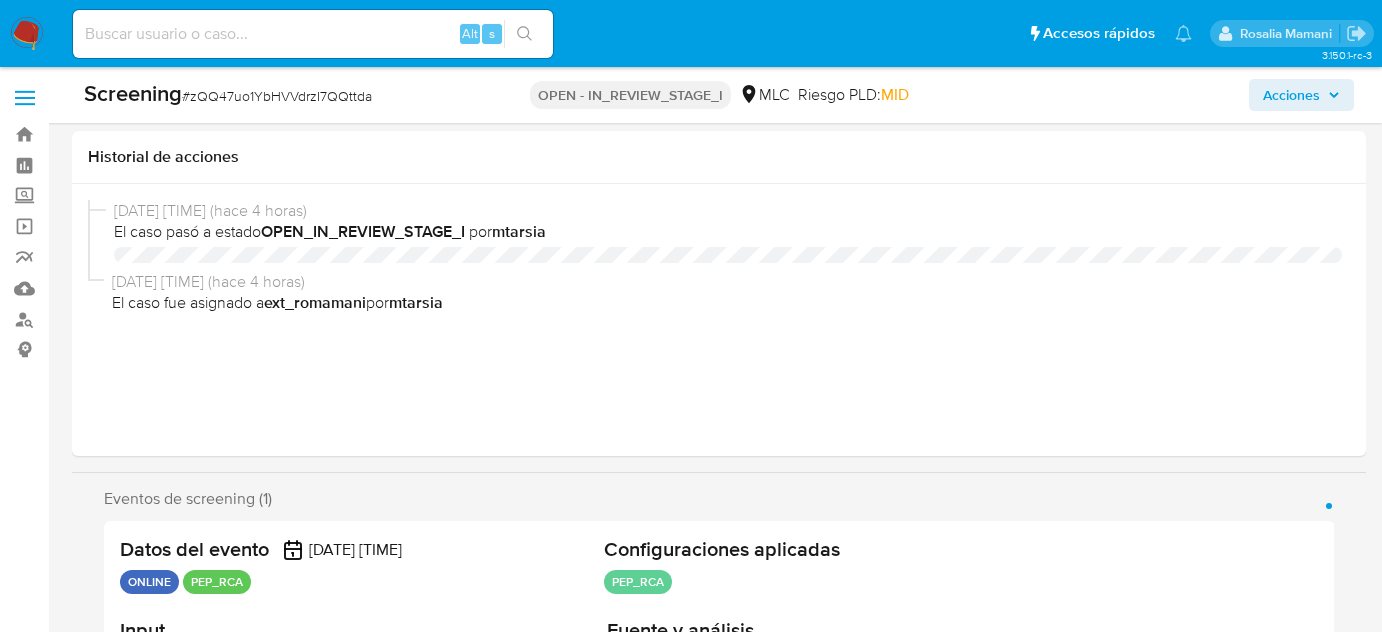 select on "10" 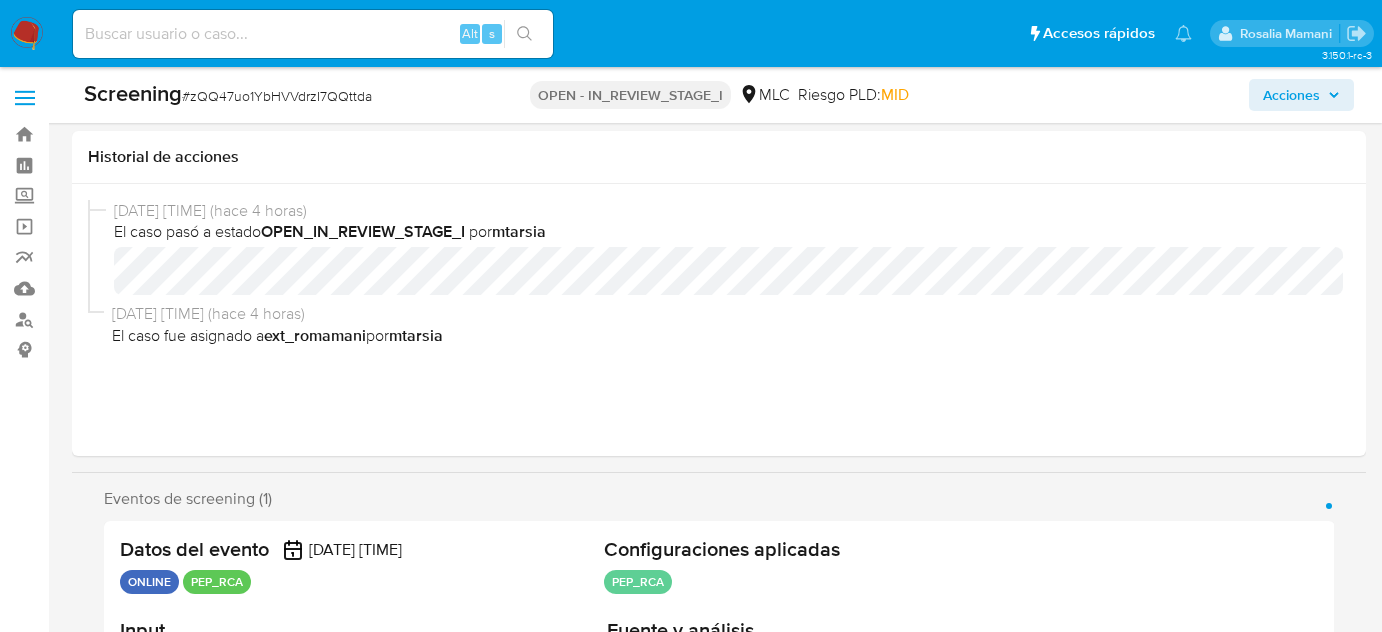 scroll, scrollTop: 400, scrollLeft: 0, axis: vertical 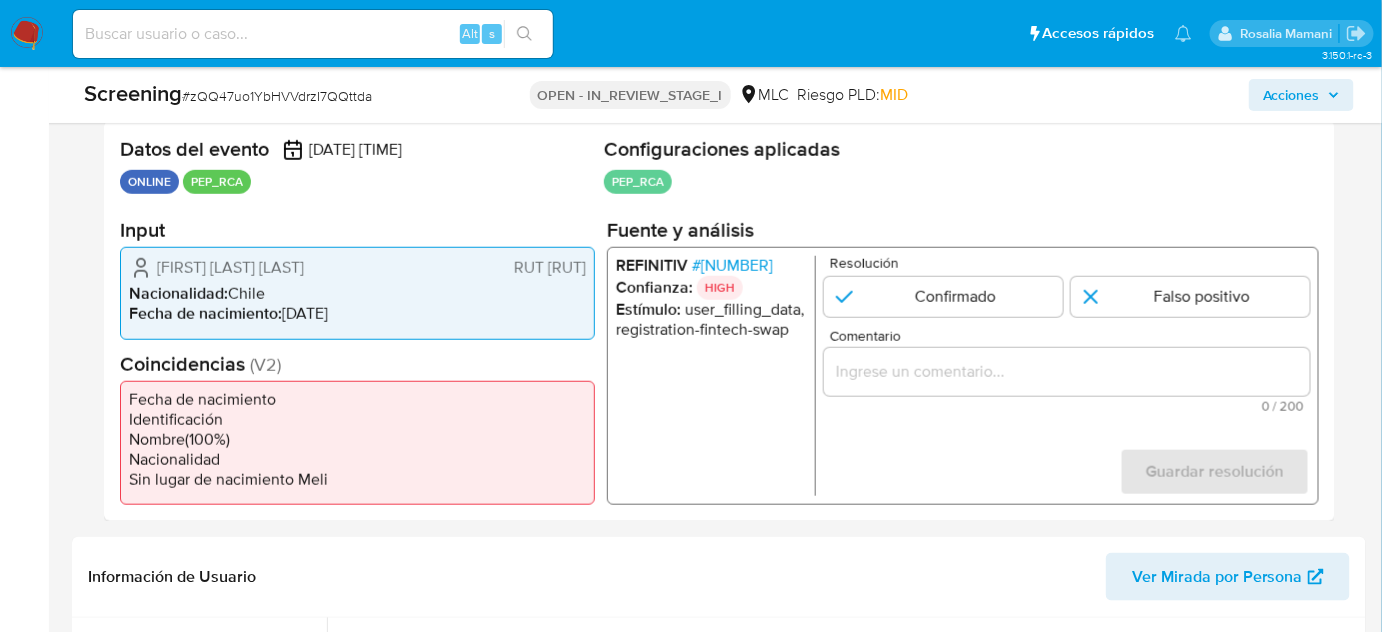 drag, startPoint x: 409, startPoint y: 275, endPoint x: 164, endPoint y: 276, distance: 245.00204 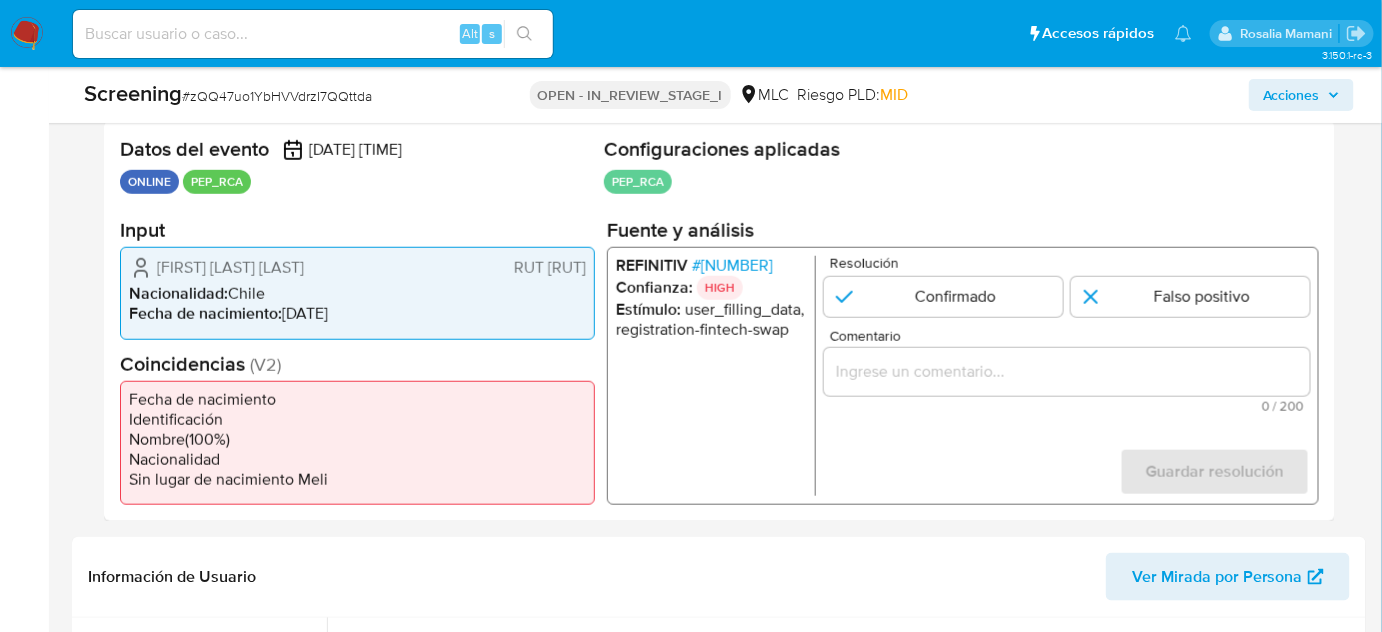 drag, startPoint x: 337, startPoint y: 262, endPoint x: 385, endPoint y: 264, distance: 48.04165 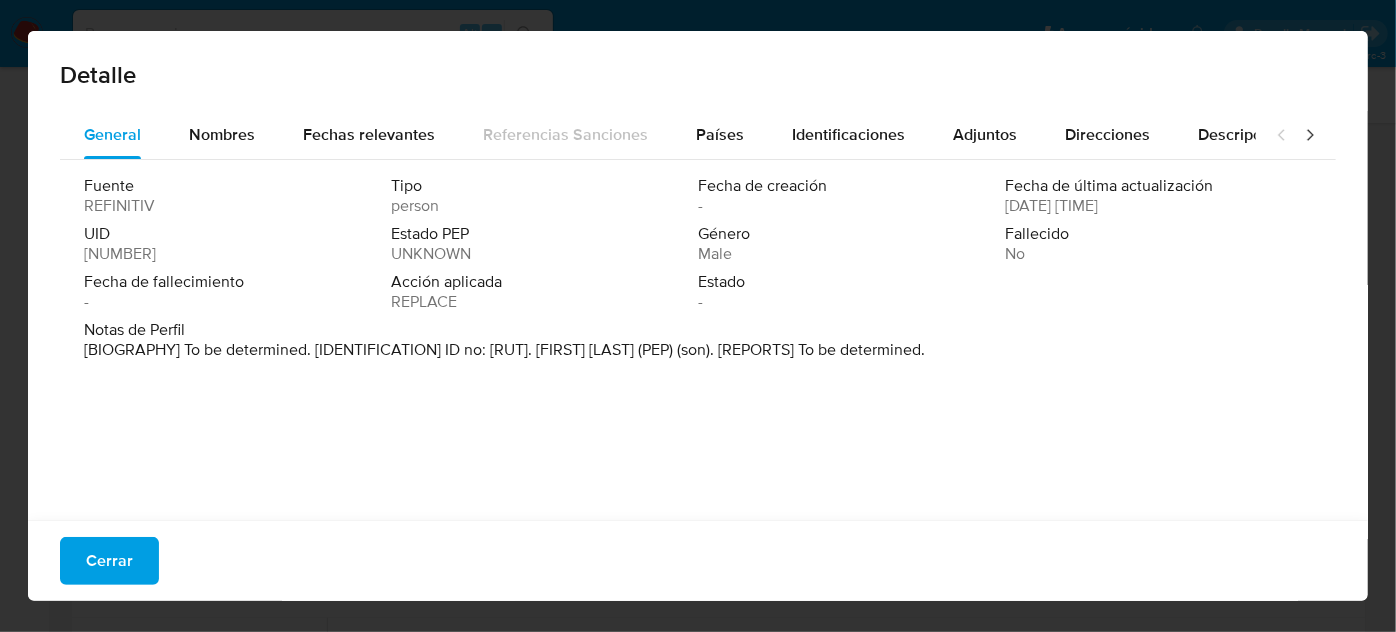 drag, startPoint x: 585, startPoint y: 349, endPoint x: 706, endPoint y: 360, distance: 121.49897 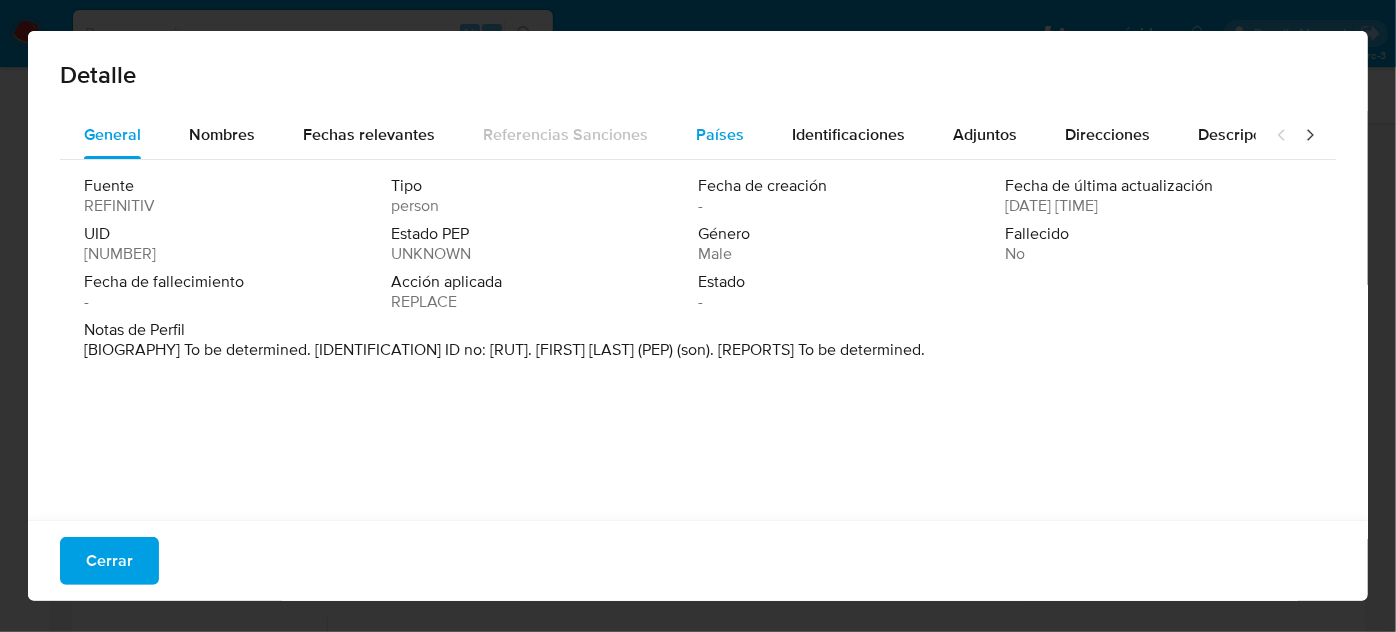 type 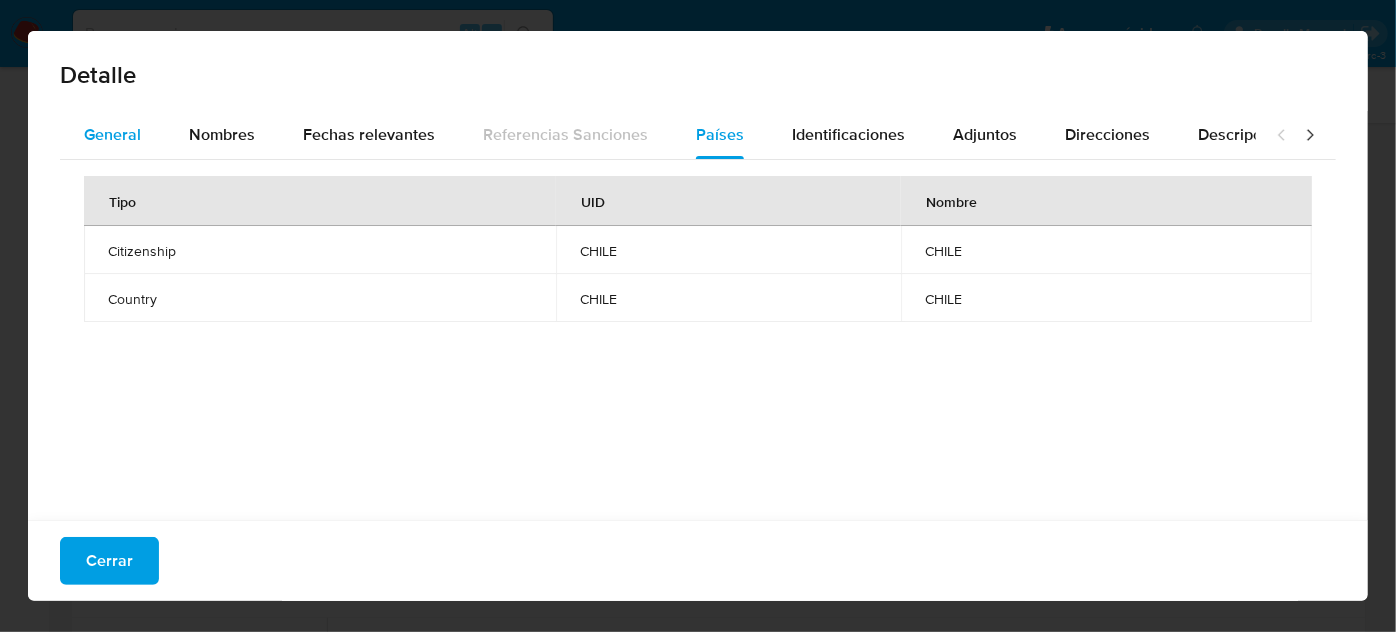 click on "General" at bounding box center (112, 135) 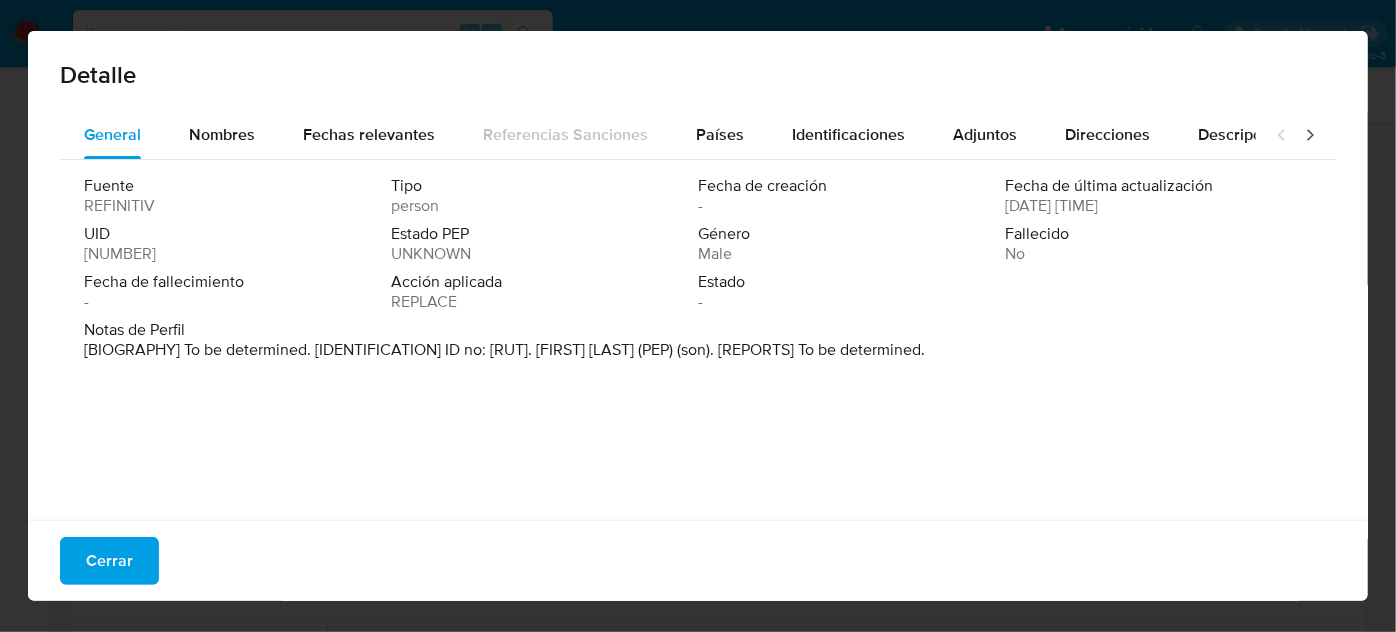 drag, startPoint x: 586, startPoint y: 351, endPoint x: 702, endPoint y: 358, distance: 116.21101 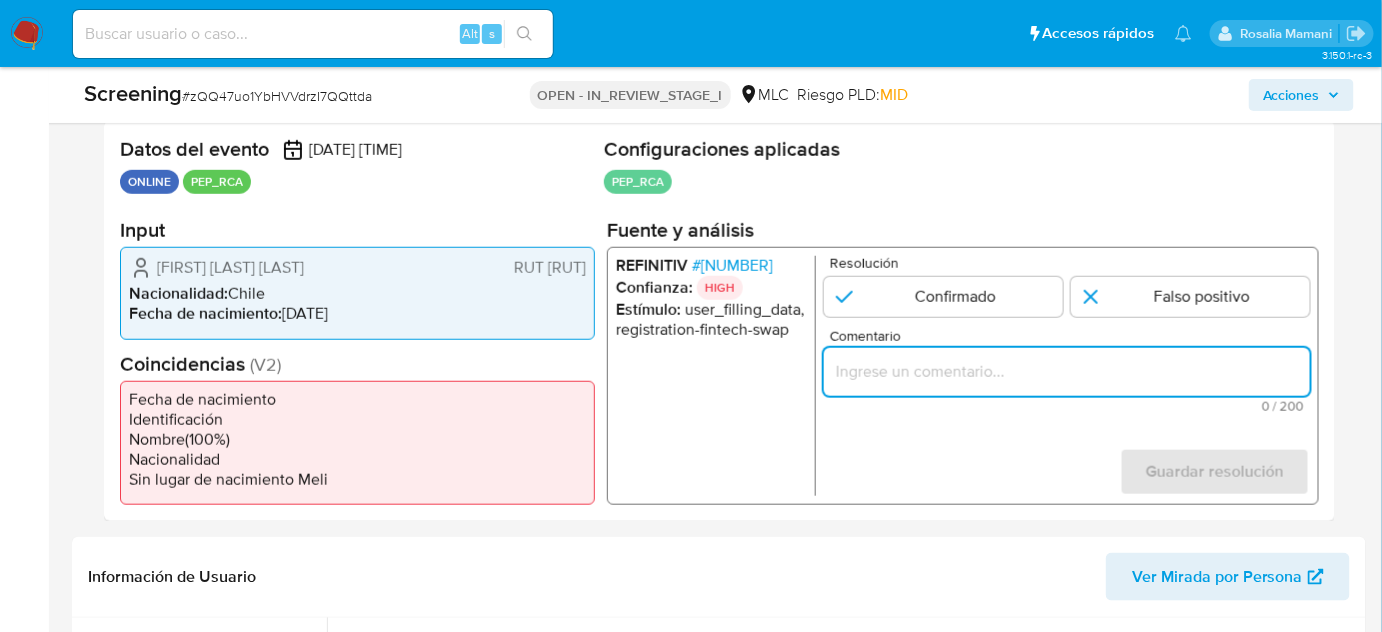 click at bounding box center (1067, 372) 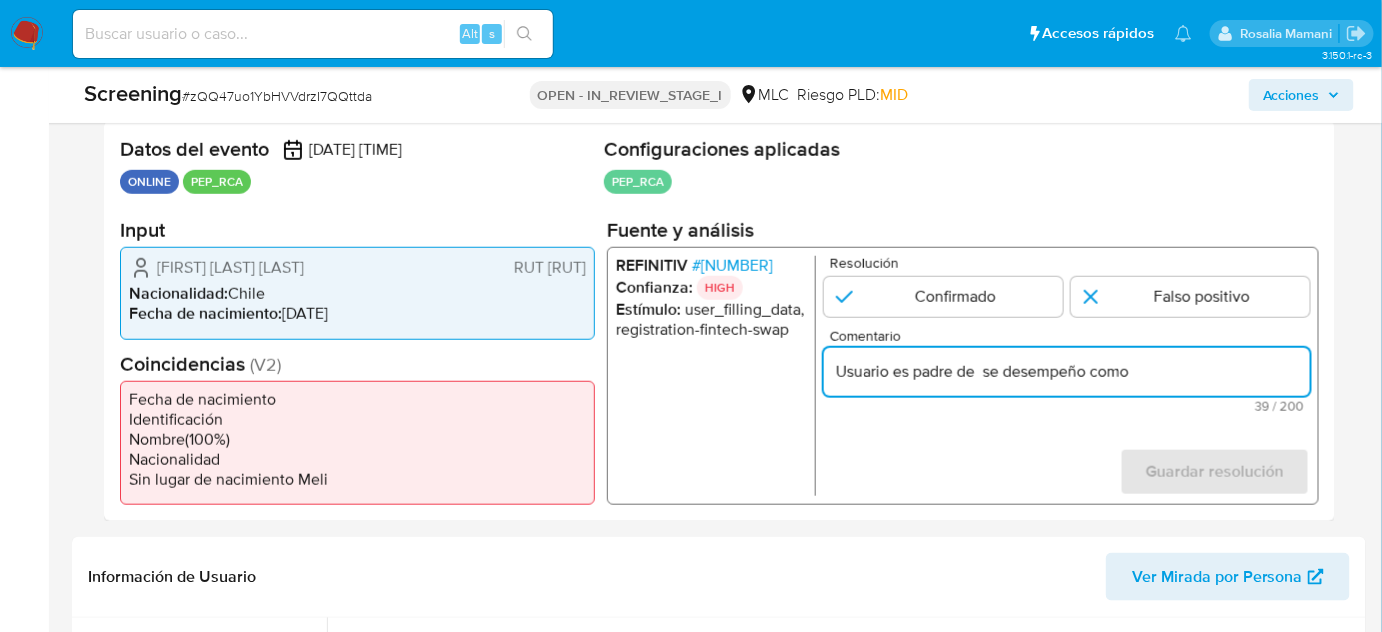 paste on "Miembro del Directorio de Administración de TVN de Chile desde 2016." 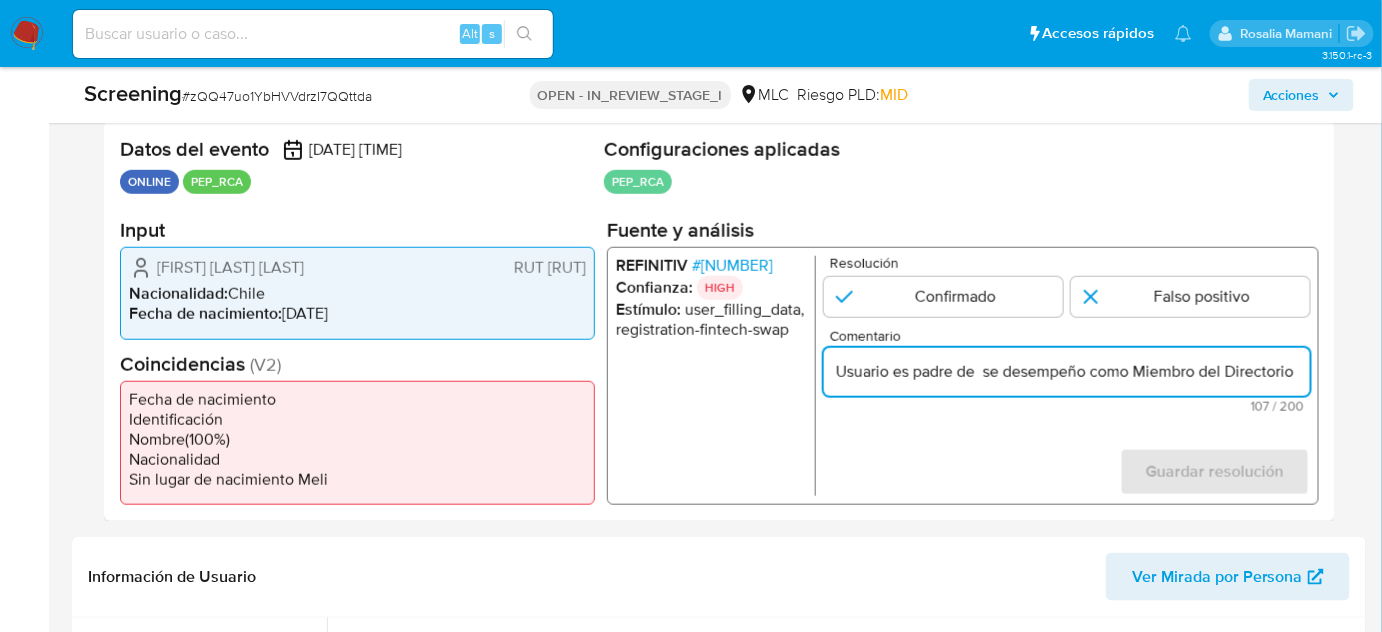 scroll, scrollTop: 0, scrollLeft: 340, axis: horizontal 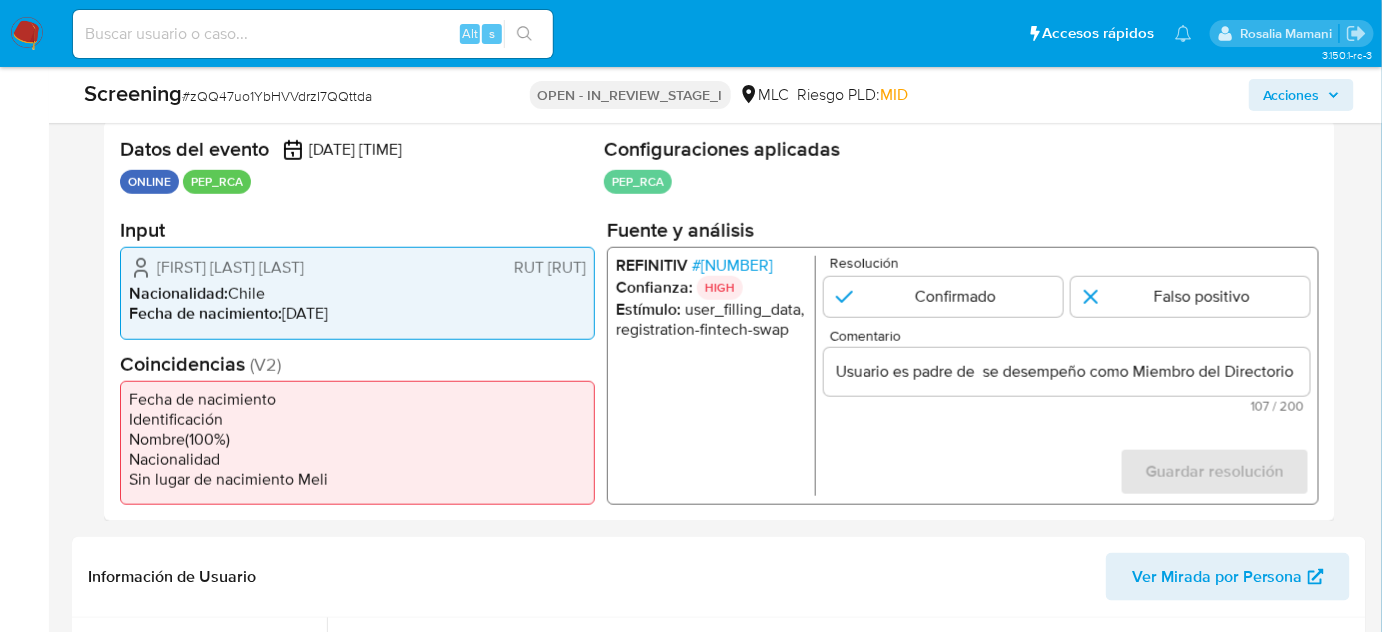 click on "REFINITIV   # 3707842 Confianza:   HIGH Estímulo :    user_filling_data, registration-fintech-swap" at bounding box center (716, 376) 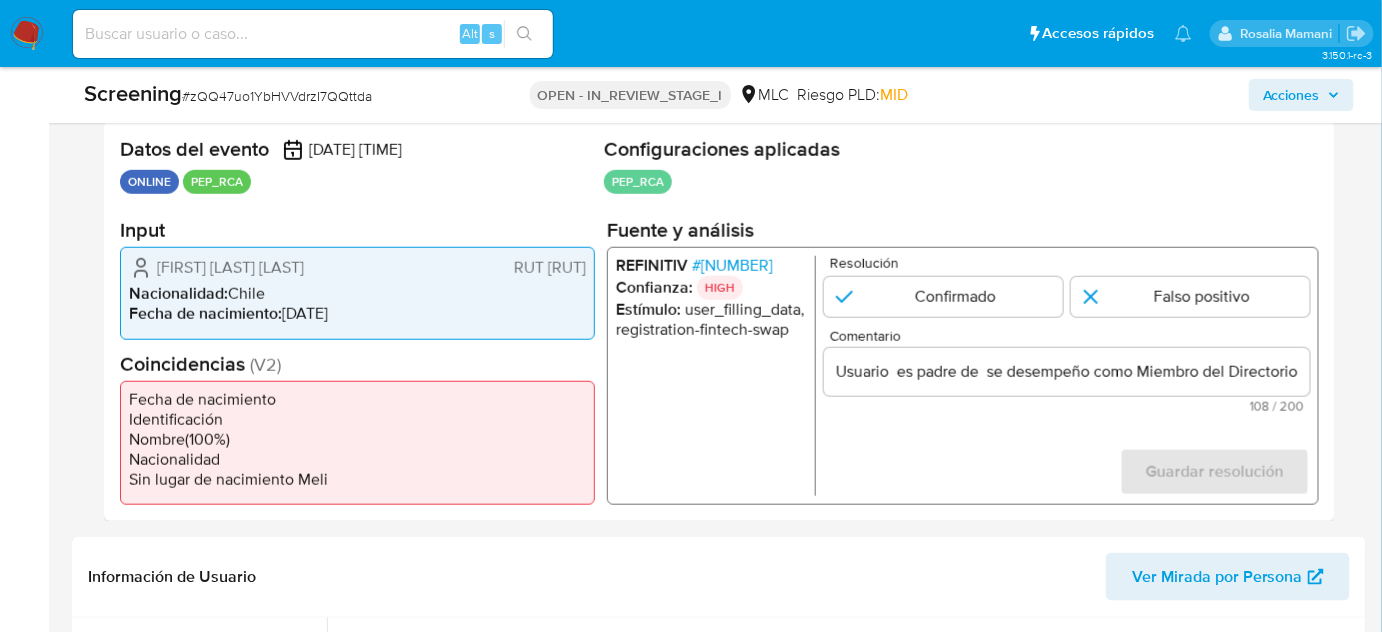 drag, startPoint x: 153, startPoint y: 270, endPoint x: 589, endPoint y: 268, distance: 436.00458 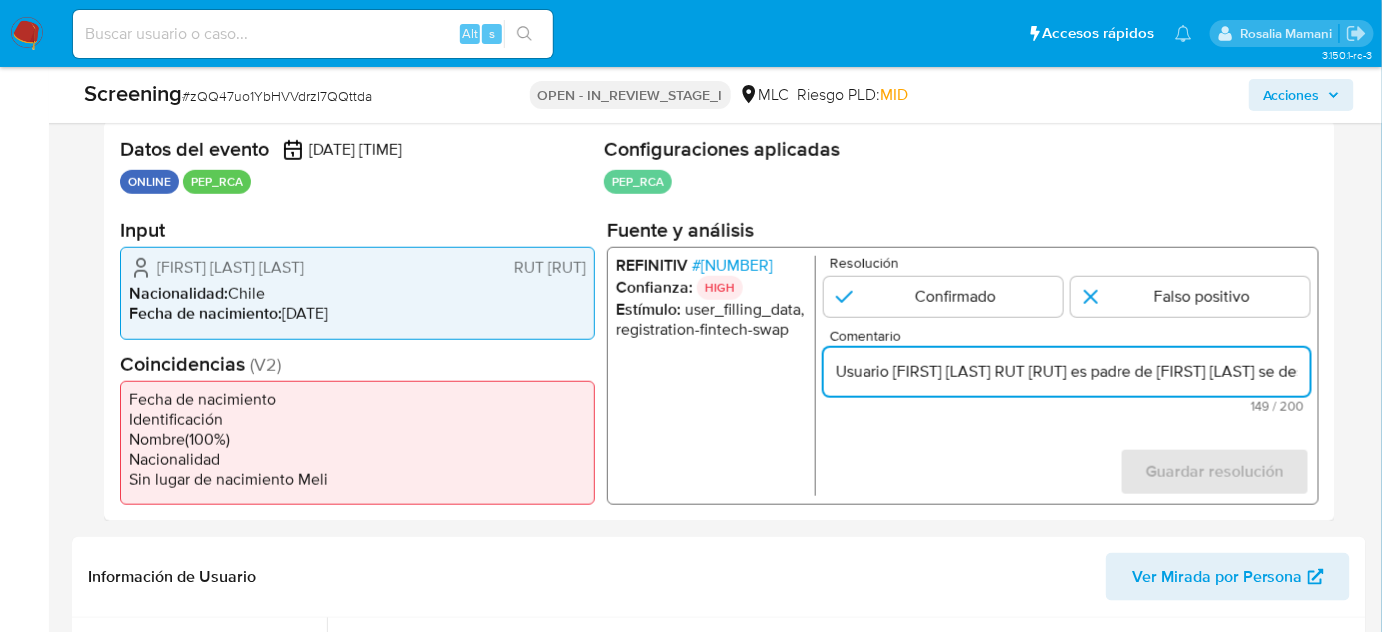 click on "Usuario Andrés Ramón Vial Risopatrón RUT 52086957 es padre de  se desempeño como Miembro del Directorio de Administración de TVN de Chile desde 2016." at bounding box center (1067, 372) 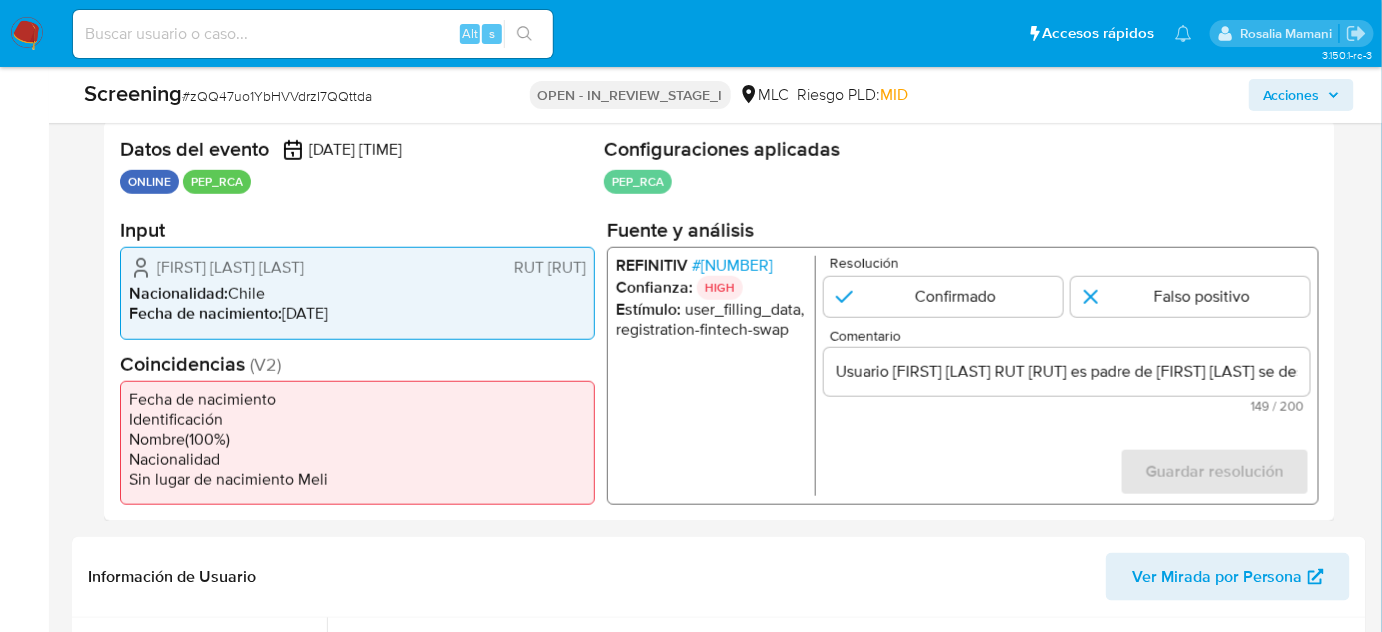 click on "# 3707842" at bounding box center [732, 266] 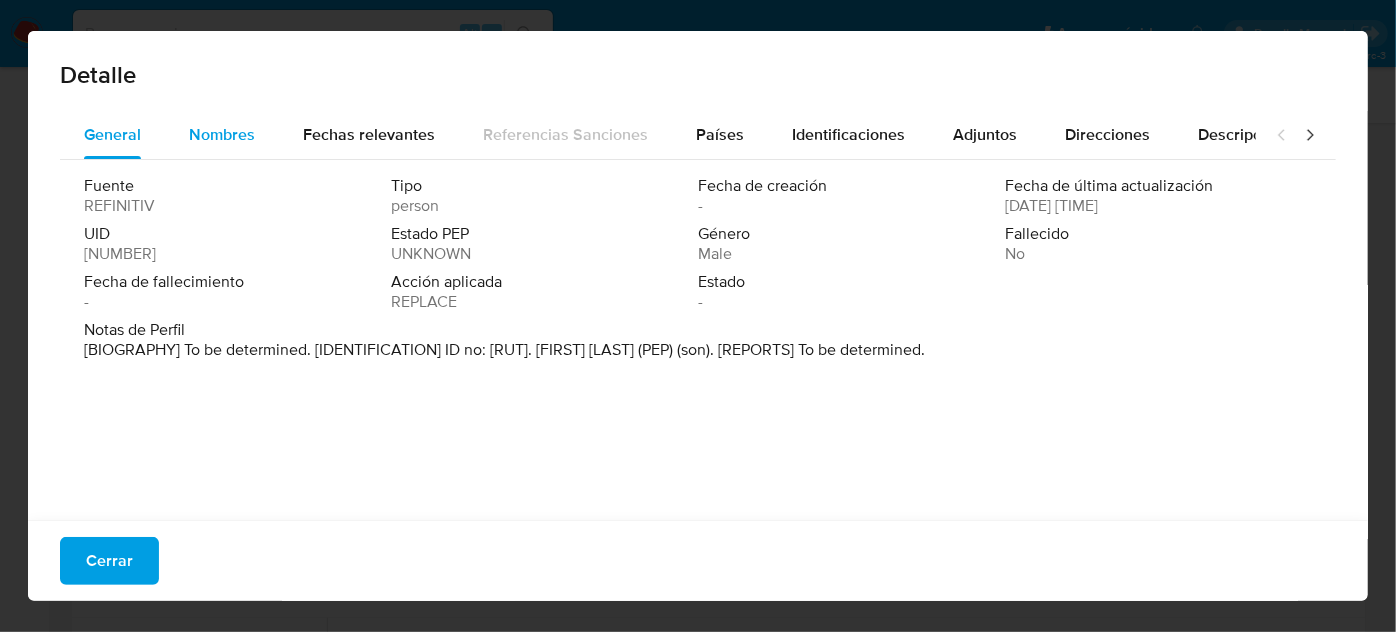 click on "Nombres" at bounding box center (222, 134) 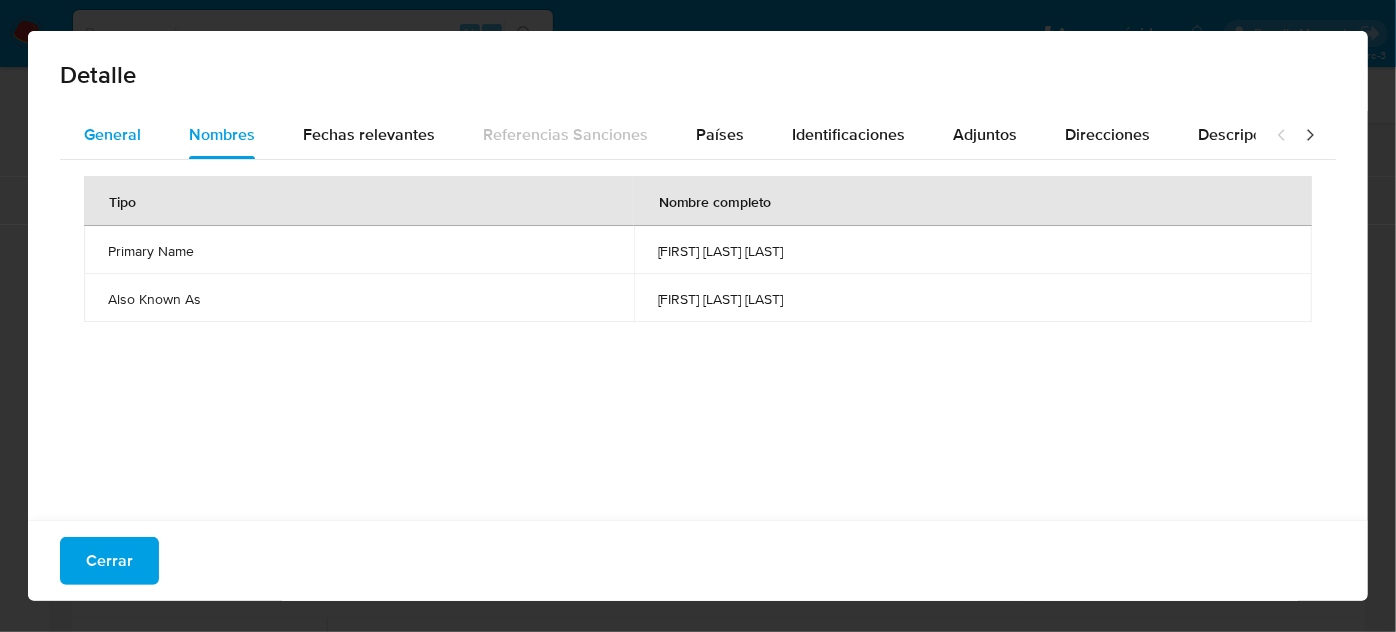 click on "General" at bounding box center [112, 134] 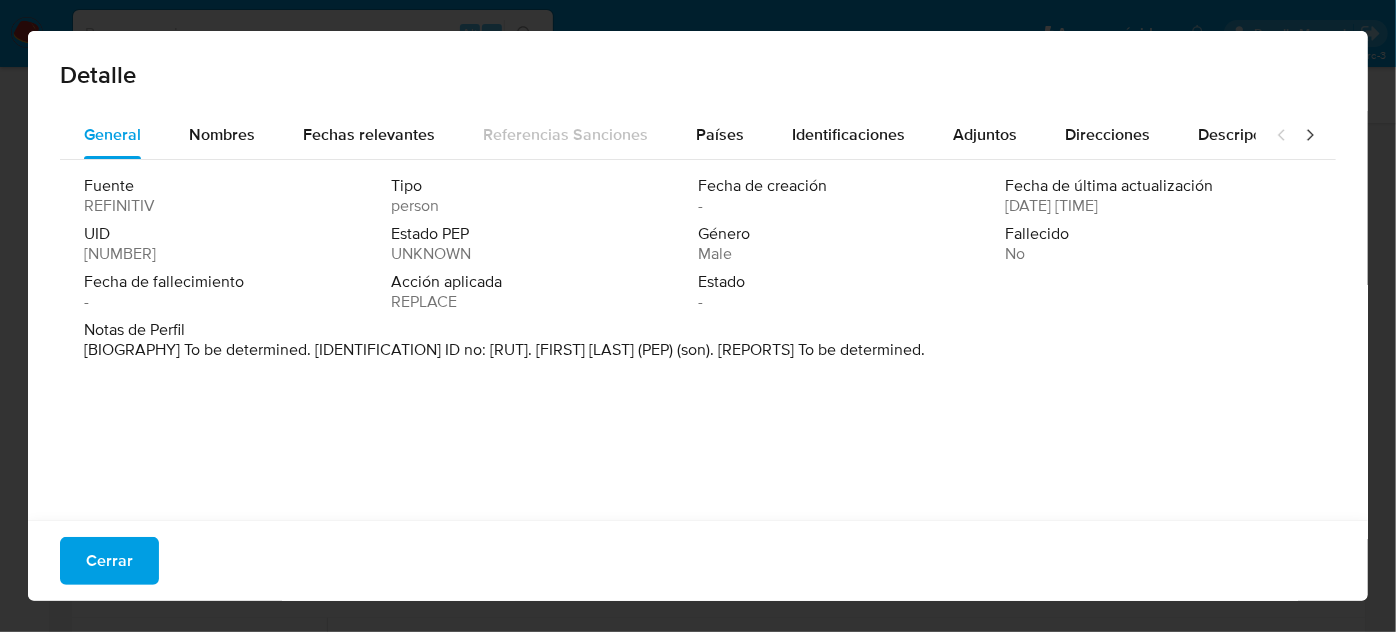 drag, startPoint x: 705, startPoint y: 352, endPoint x: 583, endPoint y: 357, distance: 122.10242 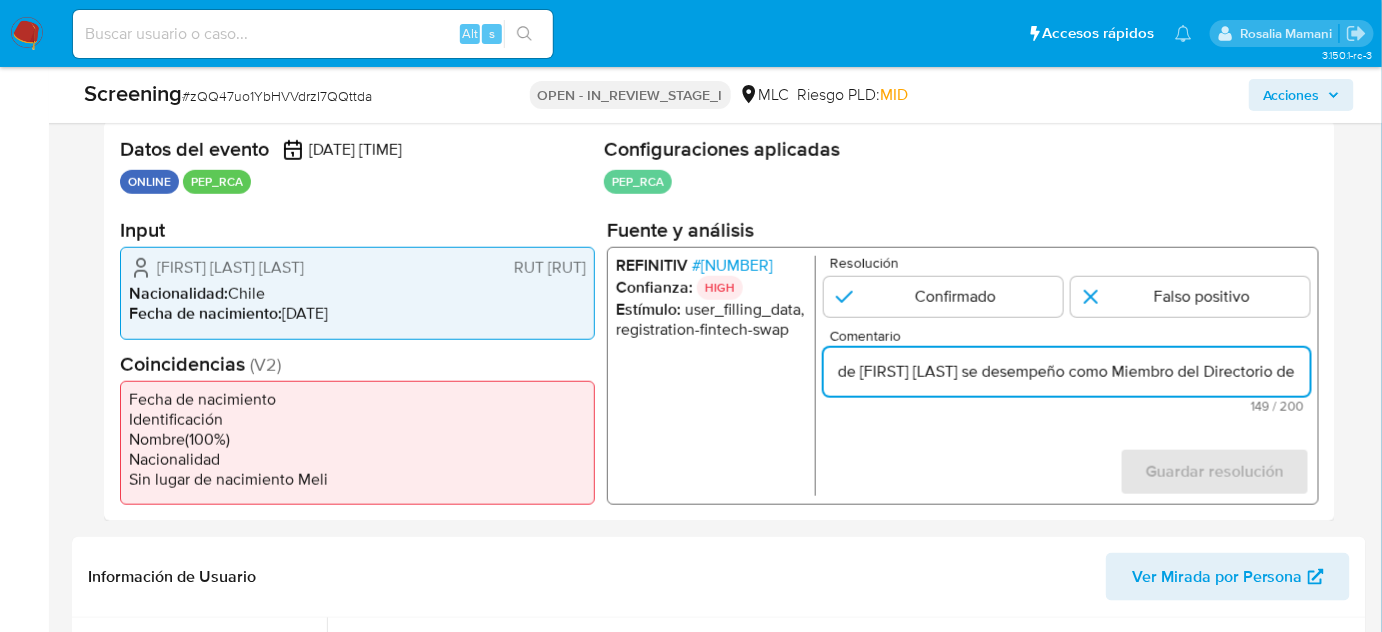 drag, startPoint x: 1262, startPoint y: 371, endPoint x: 1290, endPoint y: 376, distance: 28.442924 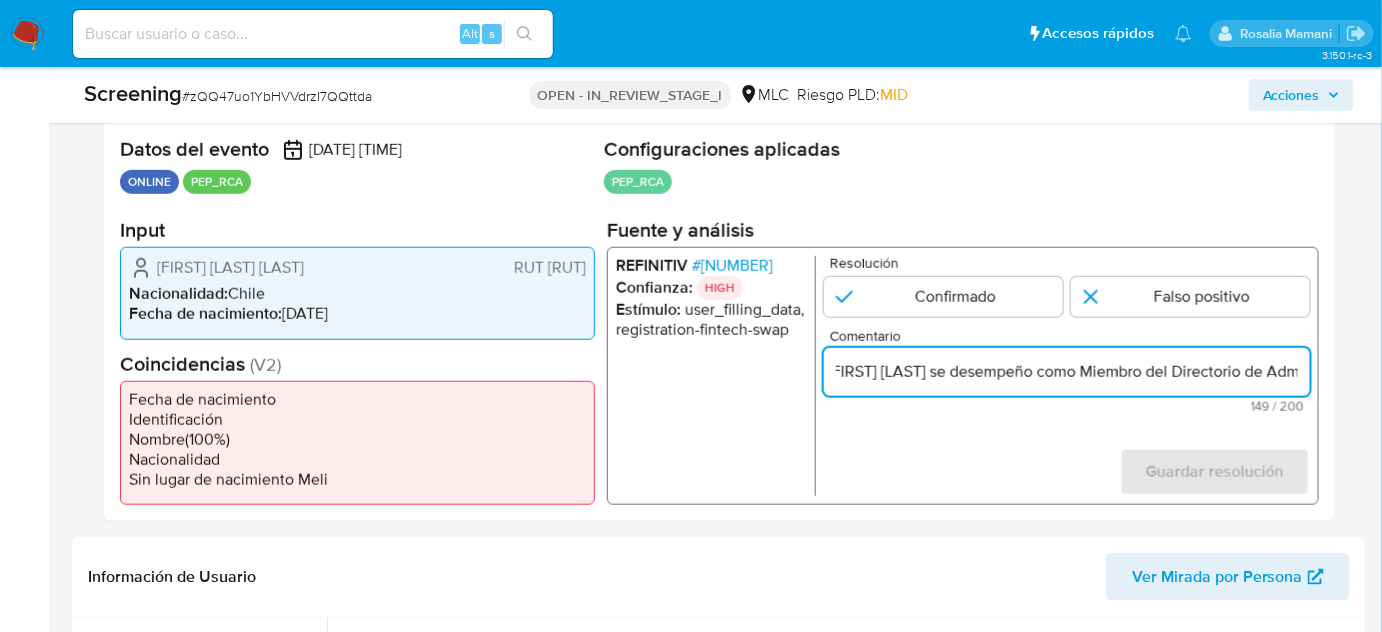 click on "Usuario Andrés Ramón Vial Risopatrón RUT 52086957 es padre de  se desempeño como Miembro del Directorio de Administración de TVN de Chile desde 2016." at bounding box center [1067, 372] 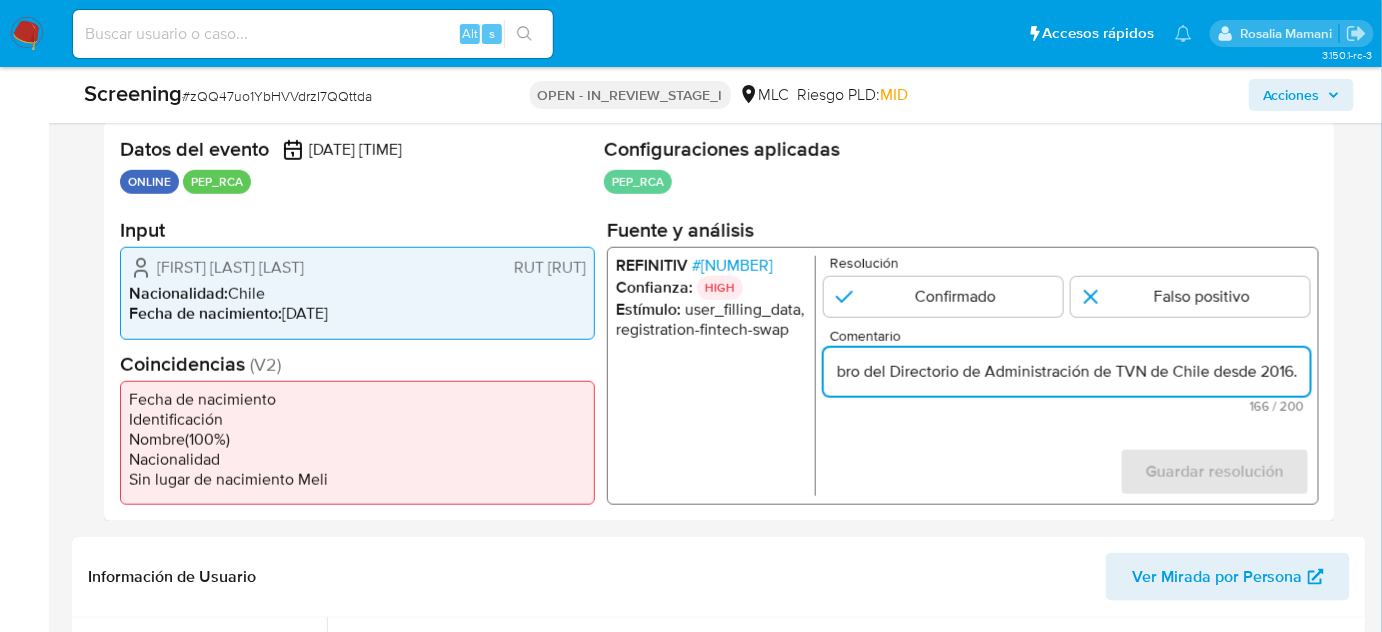 scroll, scrollTop: 0, scrollLeft: 794, axis: horizontal 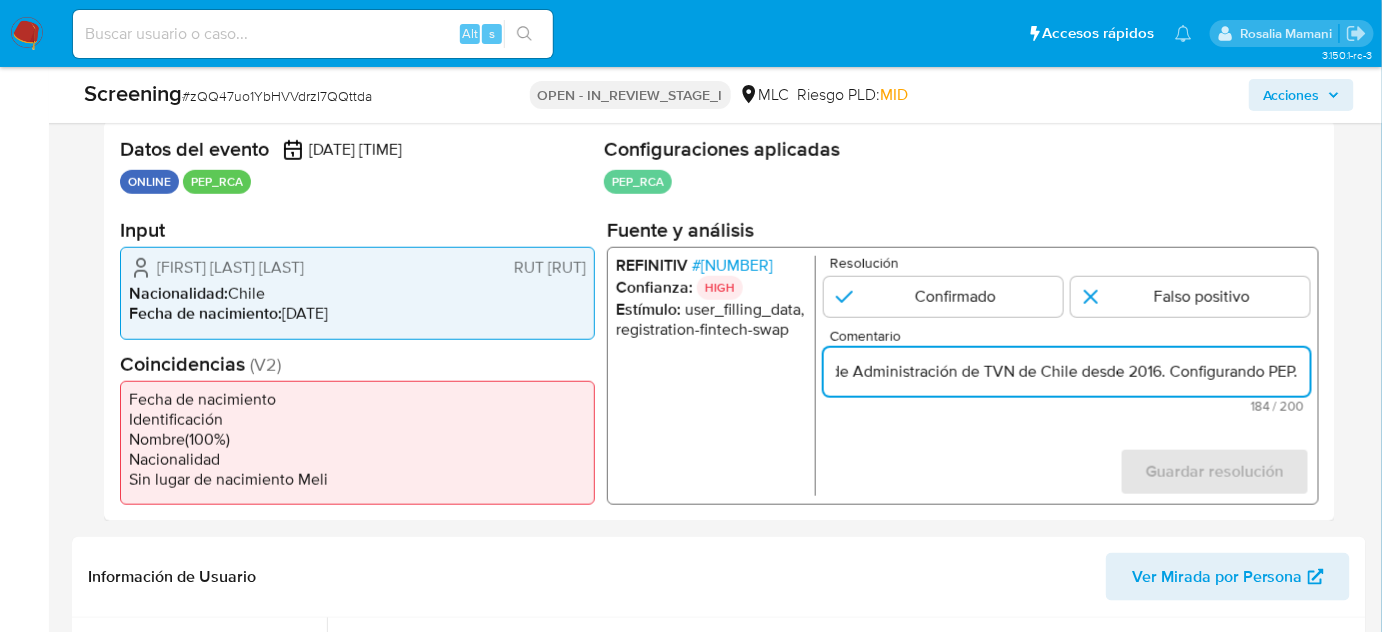 click on "Usuario Andrés Ramón Vial Risopatrón RUT 52086957 es padre de Andres Vial Besa  se desempeño como Miembro del Directorio de Administración de TVN de Chile desde 2016. Configurando PEP." at bounding box center (1067, 372) 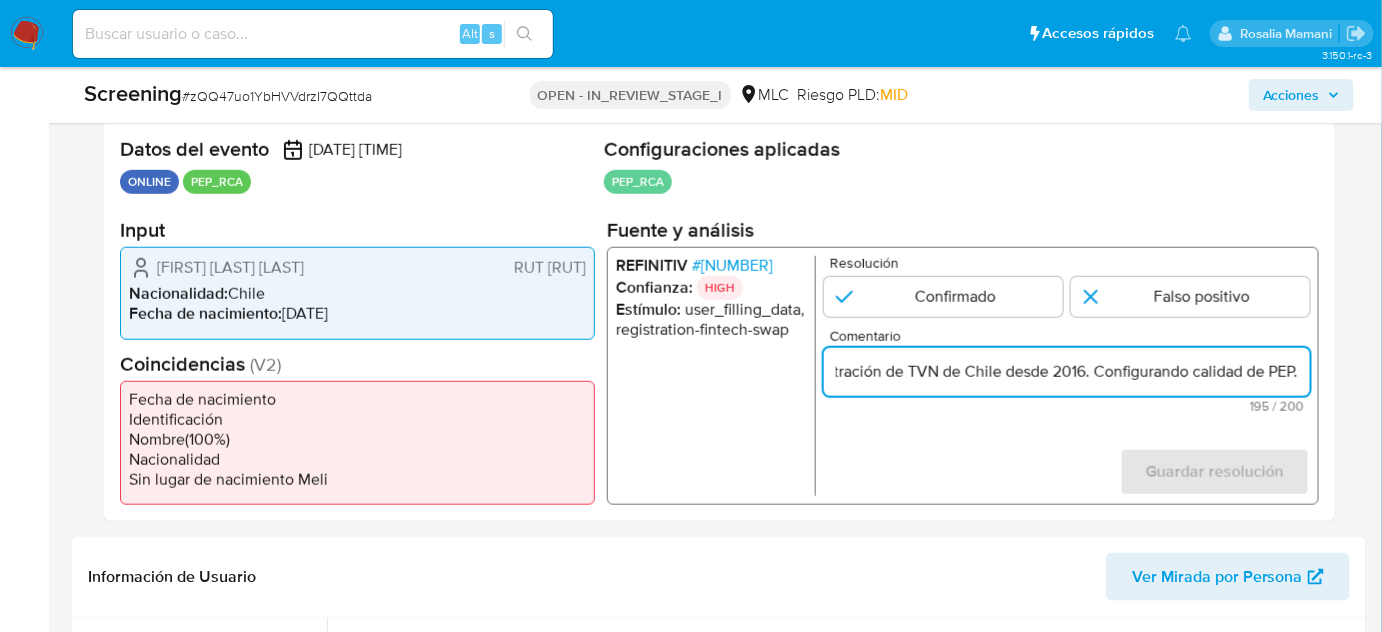 scroll, scrollTop: 0, scrollLeft: 976, axis: horizontal 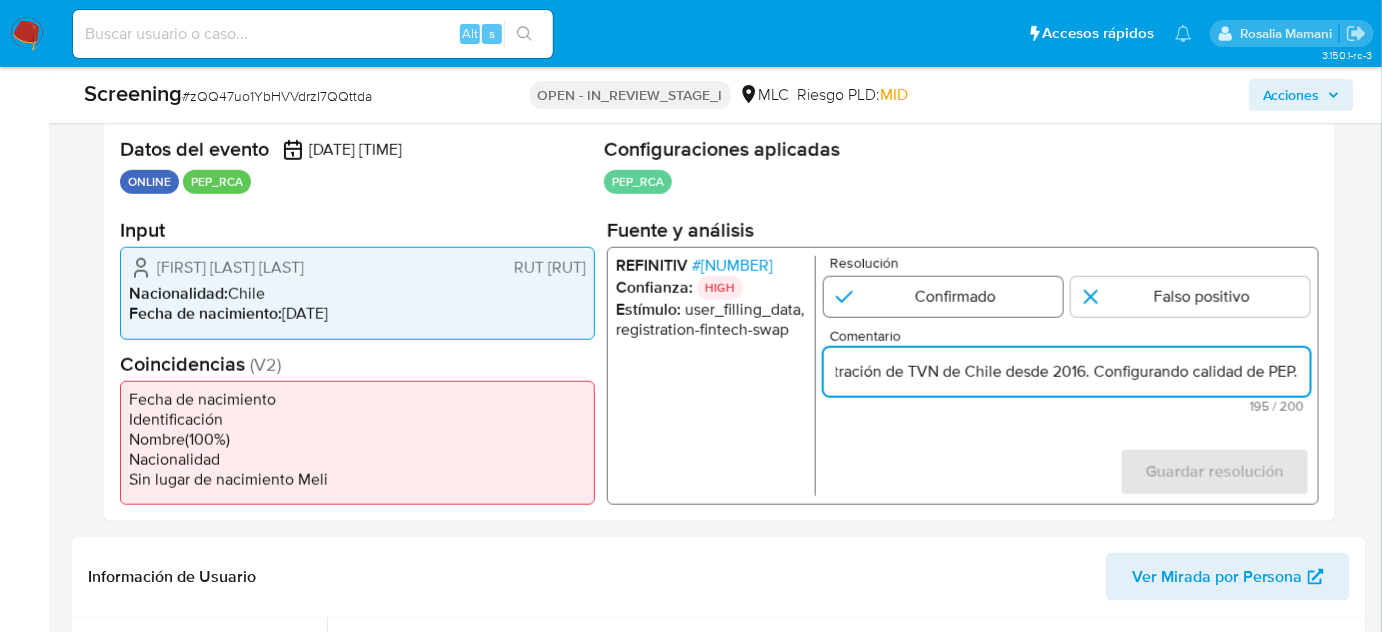 type on "Usuario Andrés Ramón Vial Risopatrón RUT 52086957 es padre de Andres Vial Besa  se desempeño como Miembro del Directorio de Administración de TVN de Chile desde 2016. Configurando calidad de PEP." 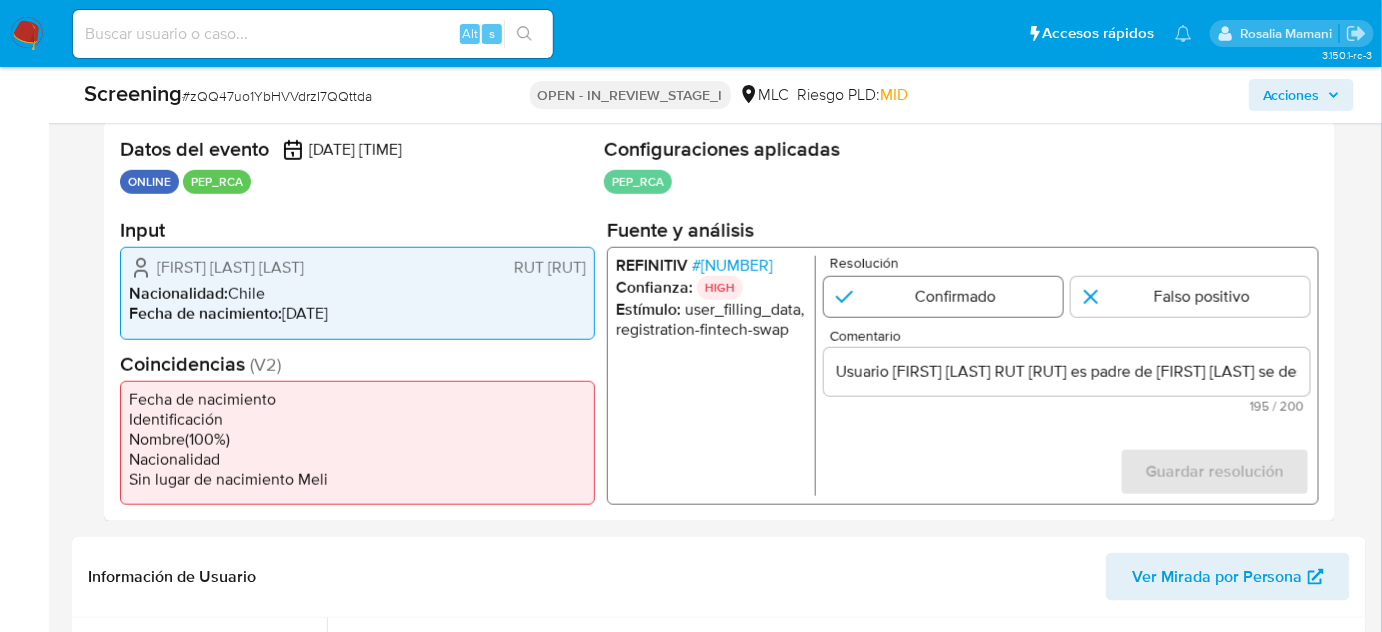click at bounding box center [943, 297] 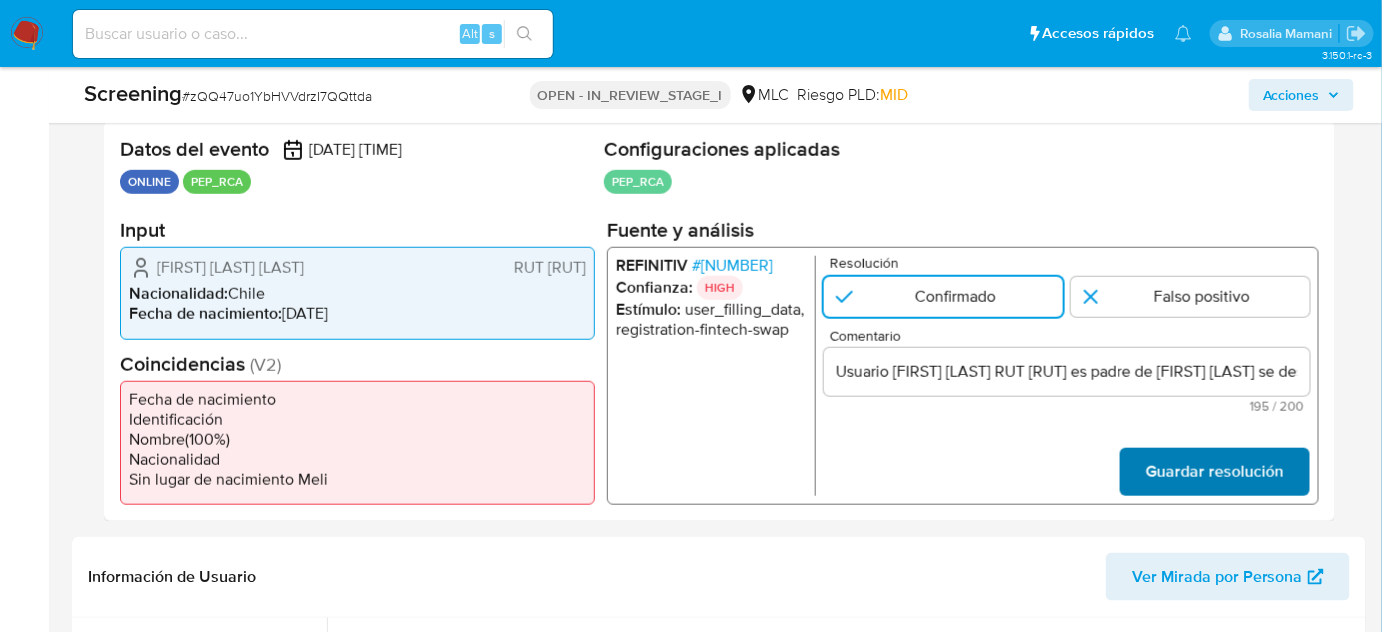 click on "Guardar resolución" at bounding box center (1215, 472) 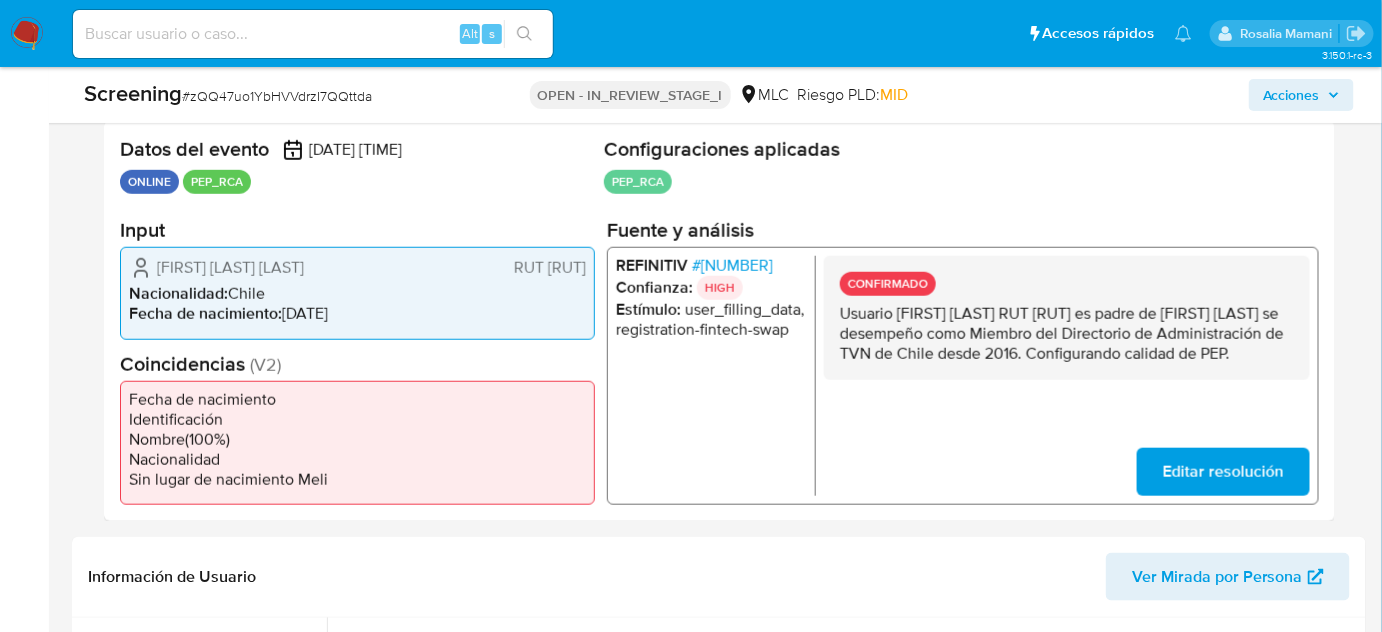 drag, startPoint x: 1063, startPoint y: 378, endPoint x: 834, endPoint y: 316, distance: 237.2446 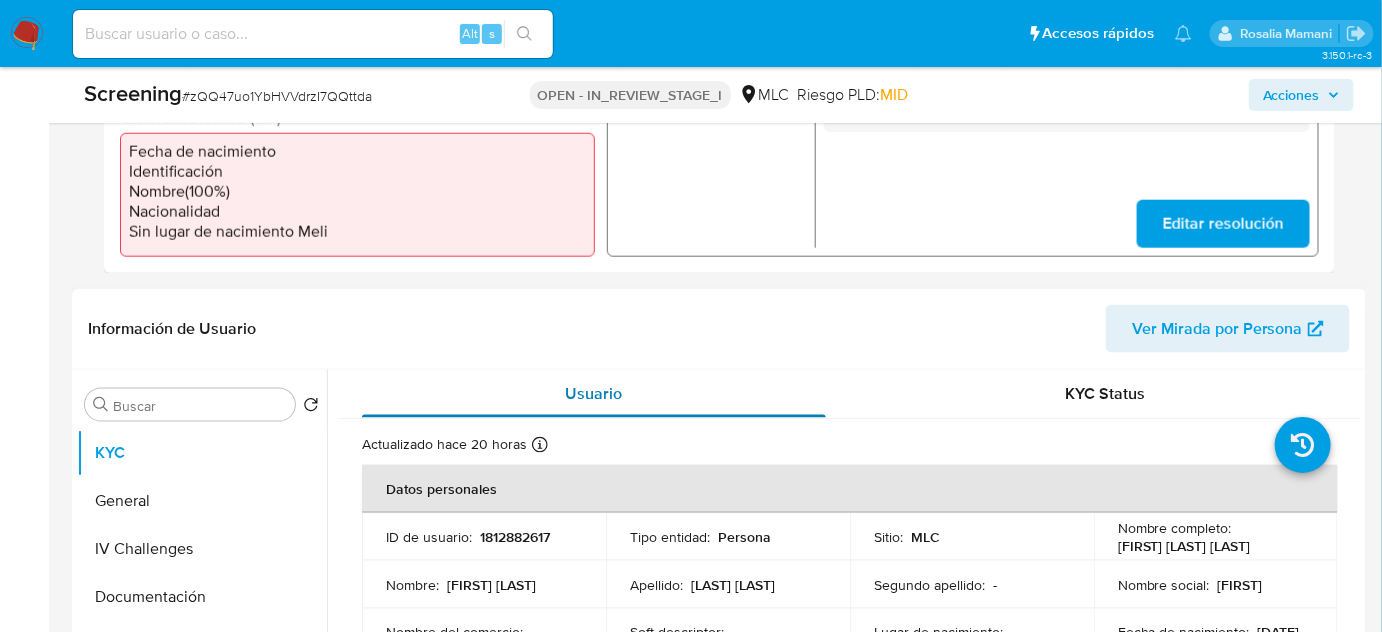 scroll, scrollTop: 672, scrollLeft: 0, axis: vertical 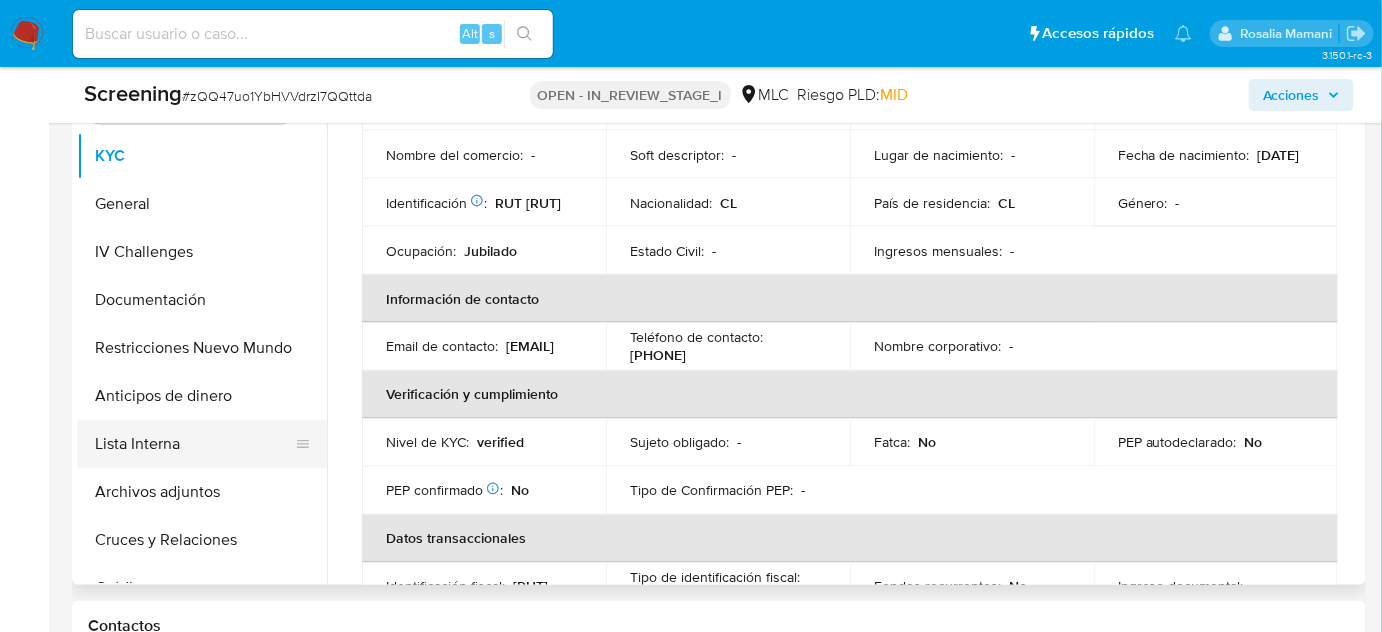 click on "Lista Interna" at bounding box center [194, 444] 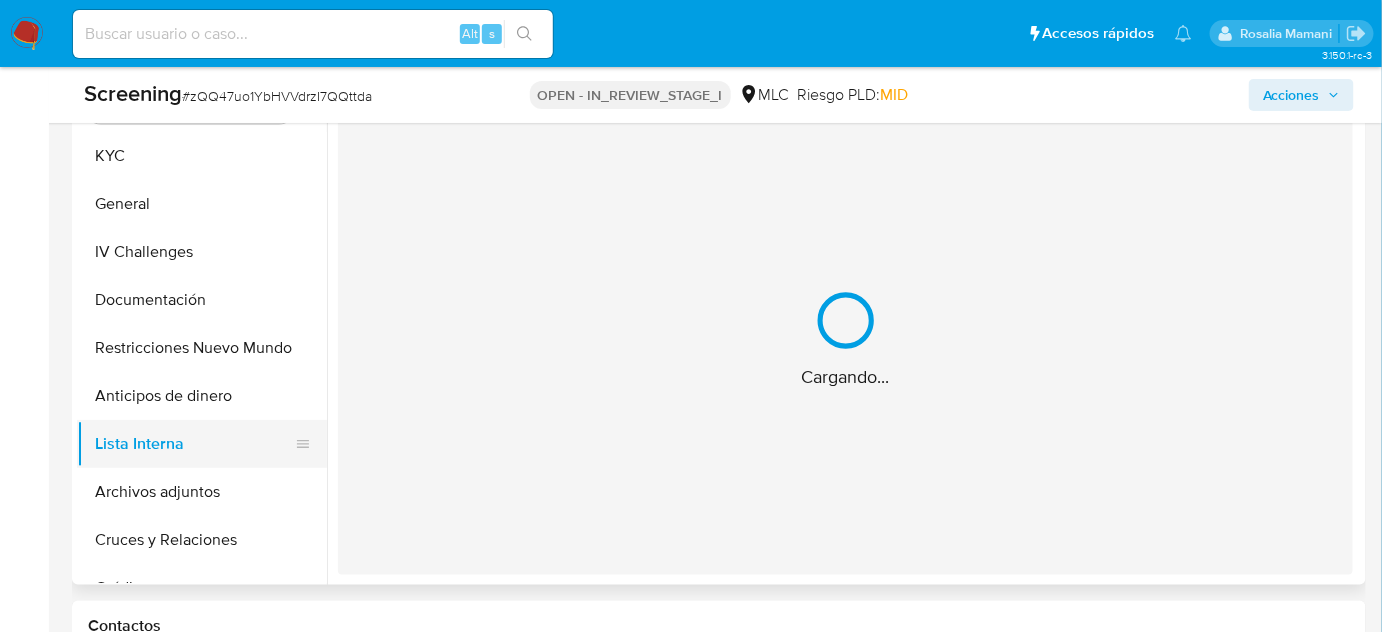 scroll, scrollTop: 0, scrollLeft: 0, axis: both 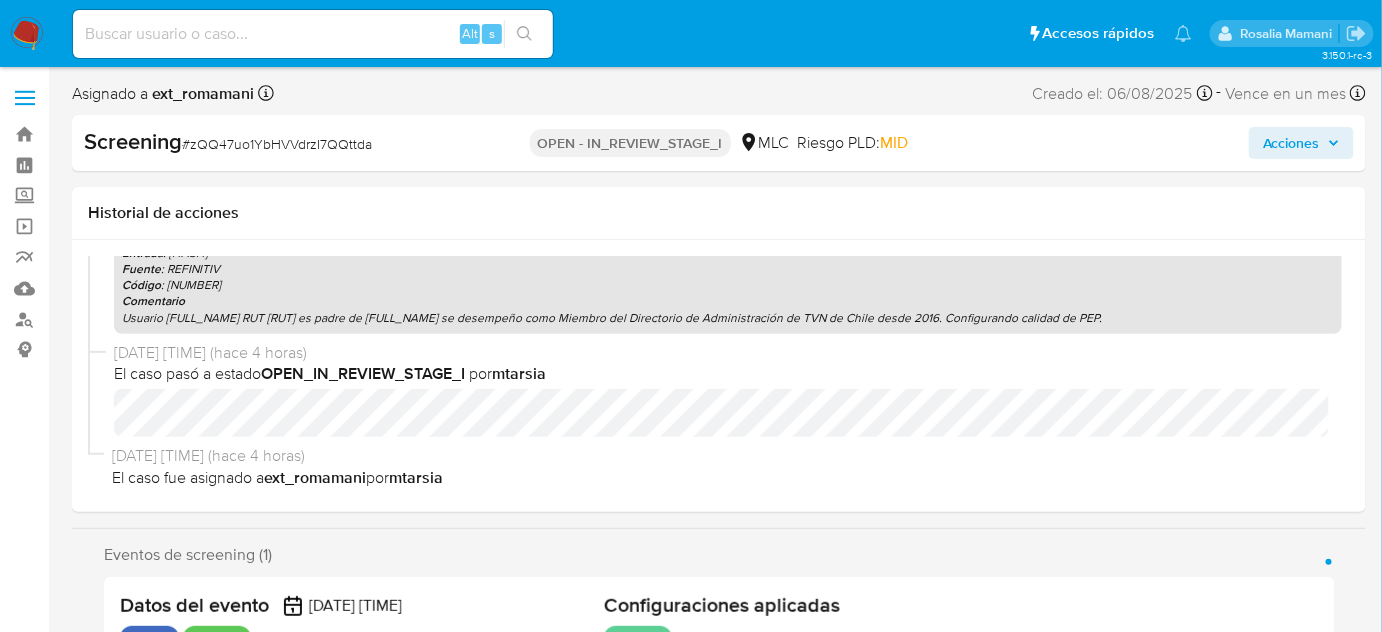 select on "10" 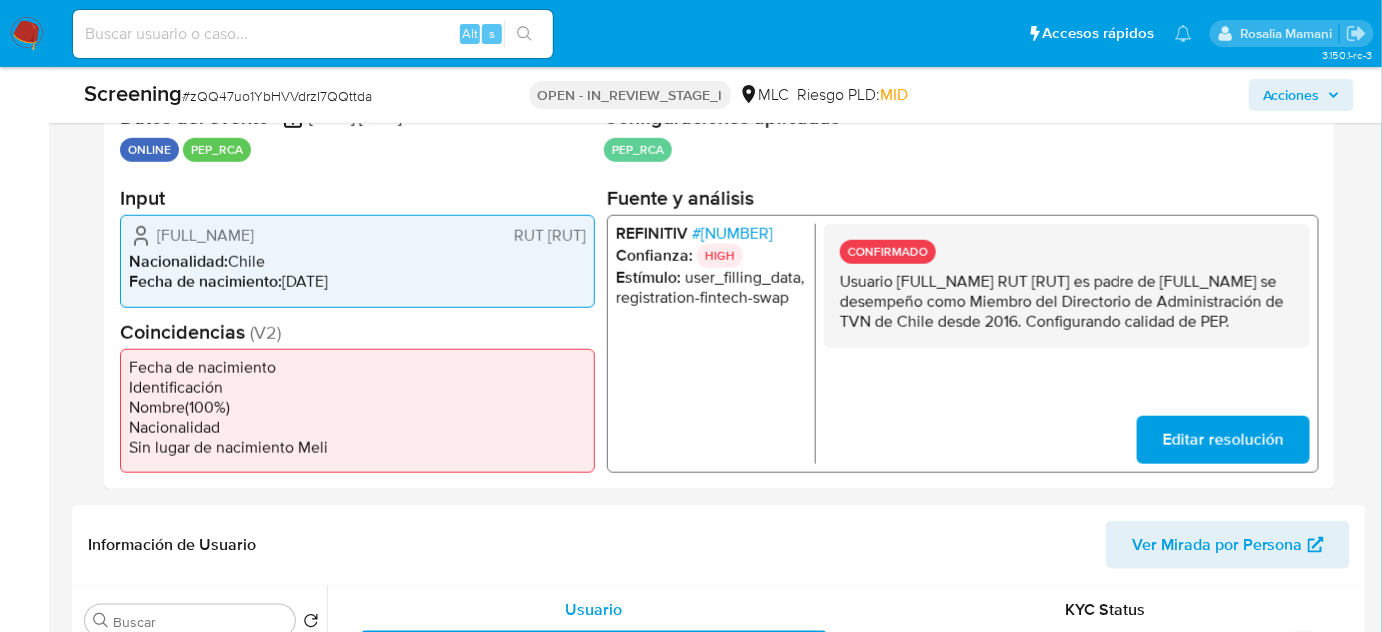 scroll, scrollTop: 454, scrollLeft: 0, axis: vertical 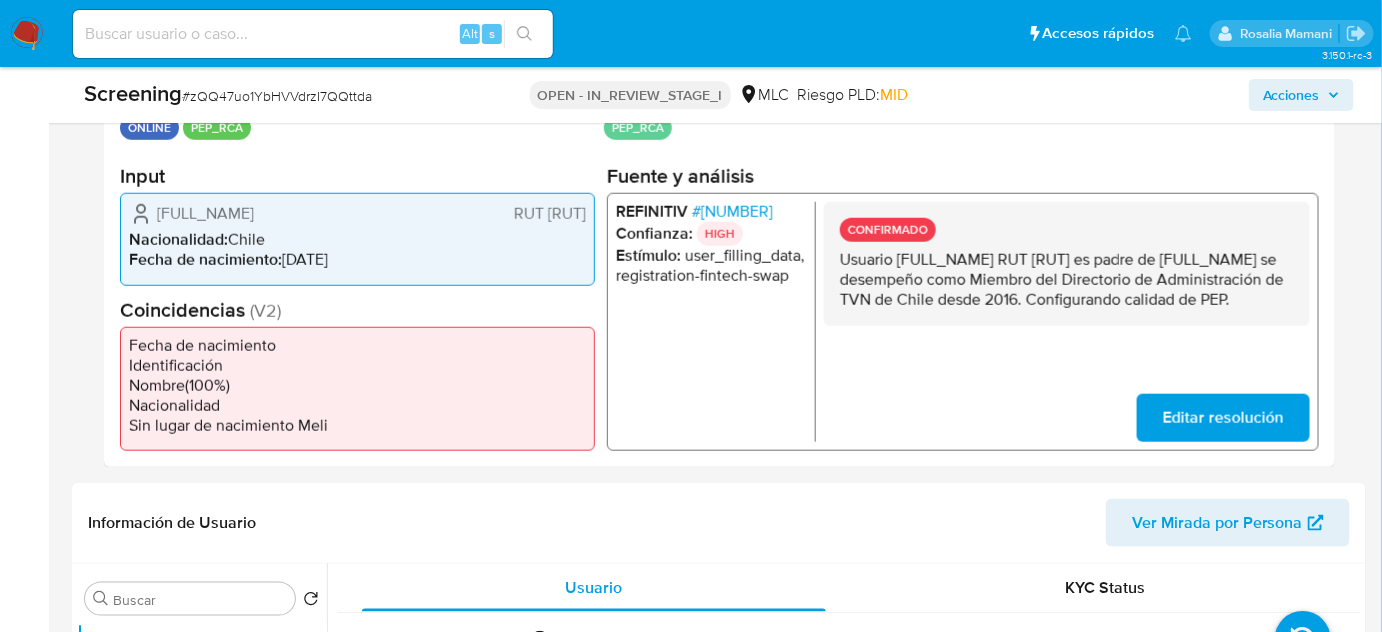 drag, startPoint x: 1080, startPoint y: 325, endPoint x: 835, endPoint y: 263, distance: 252.72318 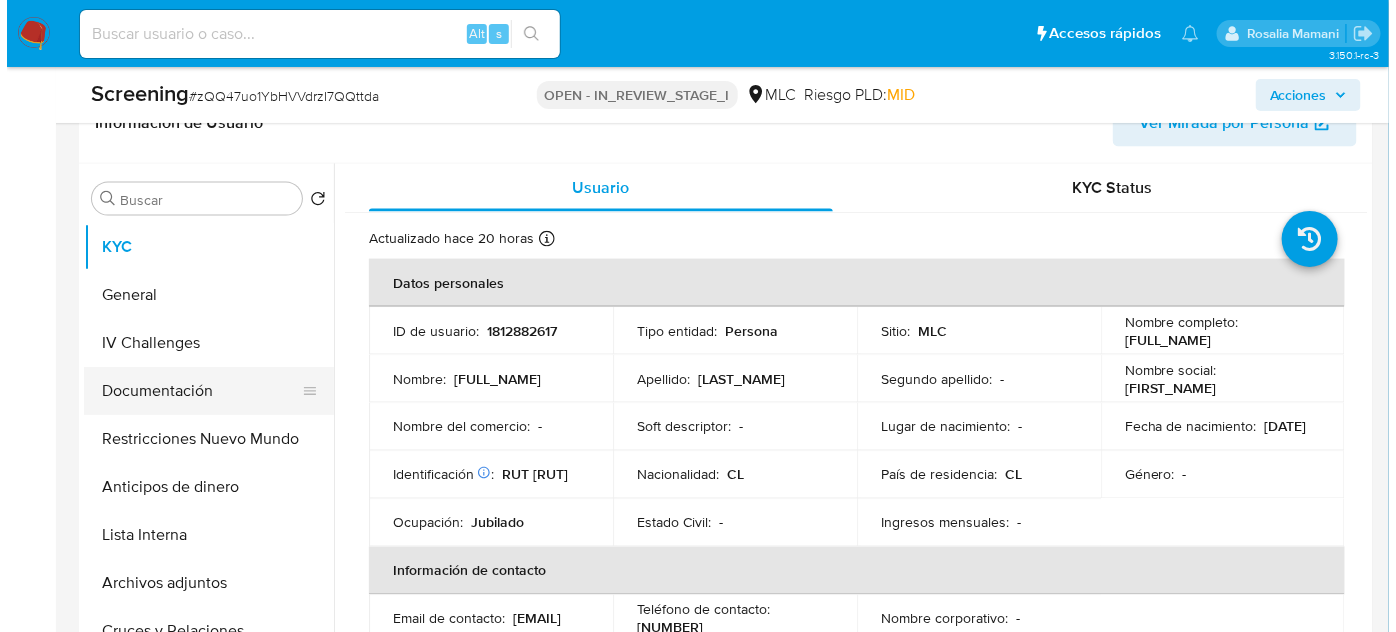 scroll, scrollTop: 909, scrollLeft: 0, axis: vertical 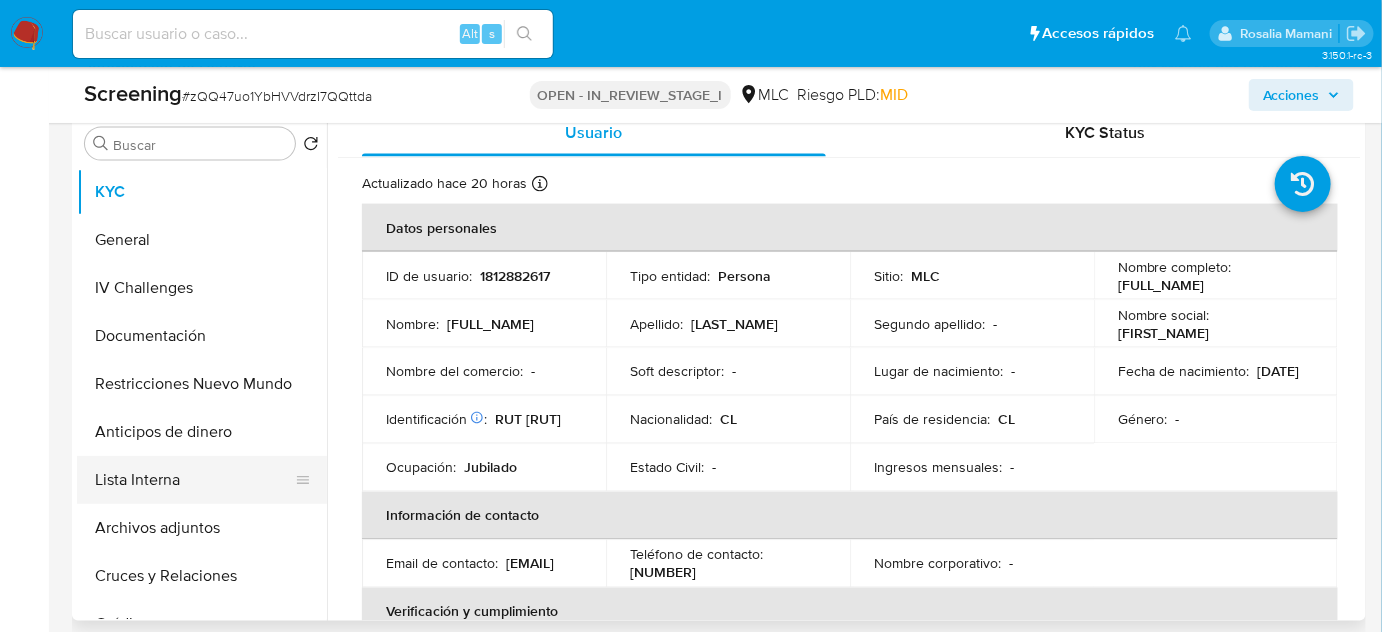 drag, startPoint x: 148, startPoint y: 481, endPoint x: 218, endPoint y: 478, distance: 70.064255 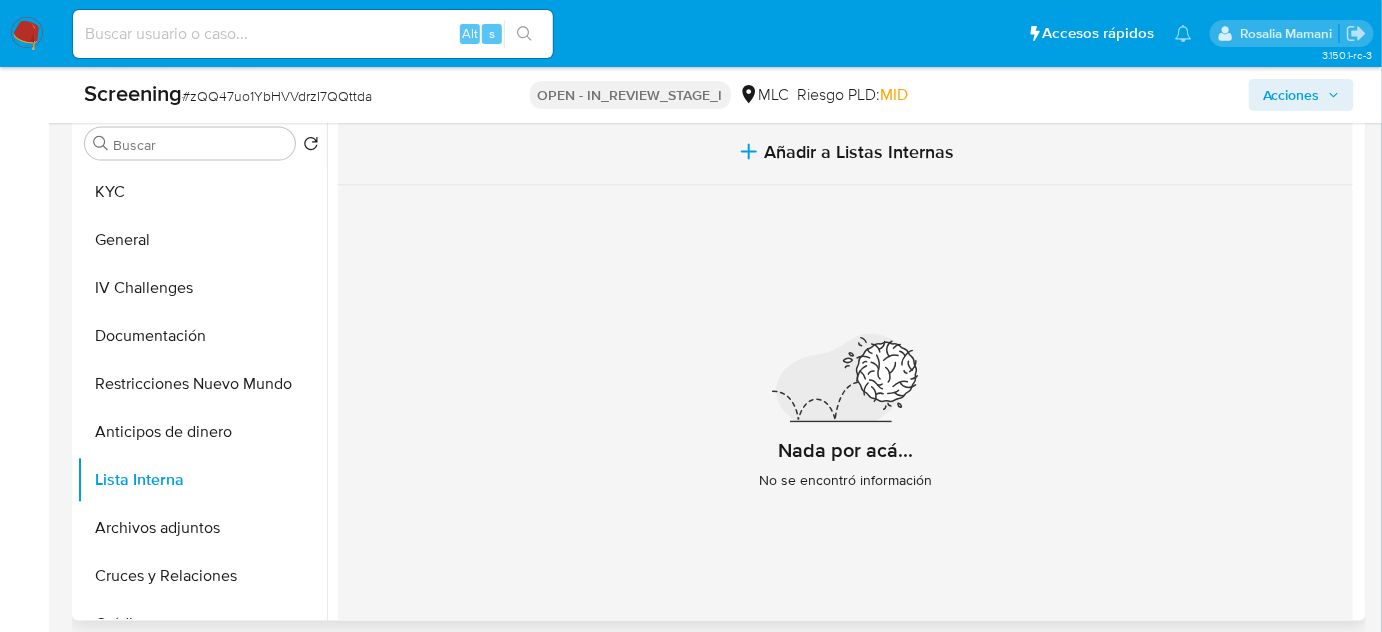 click on "Añadir a Listas Internas" at bounding box center (845, 152) 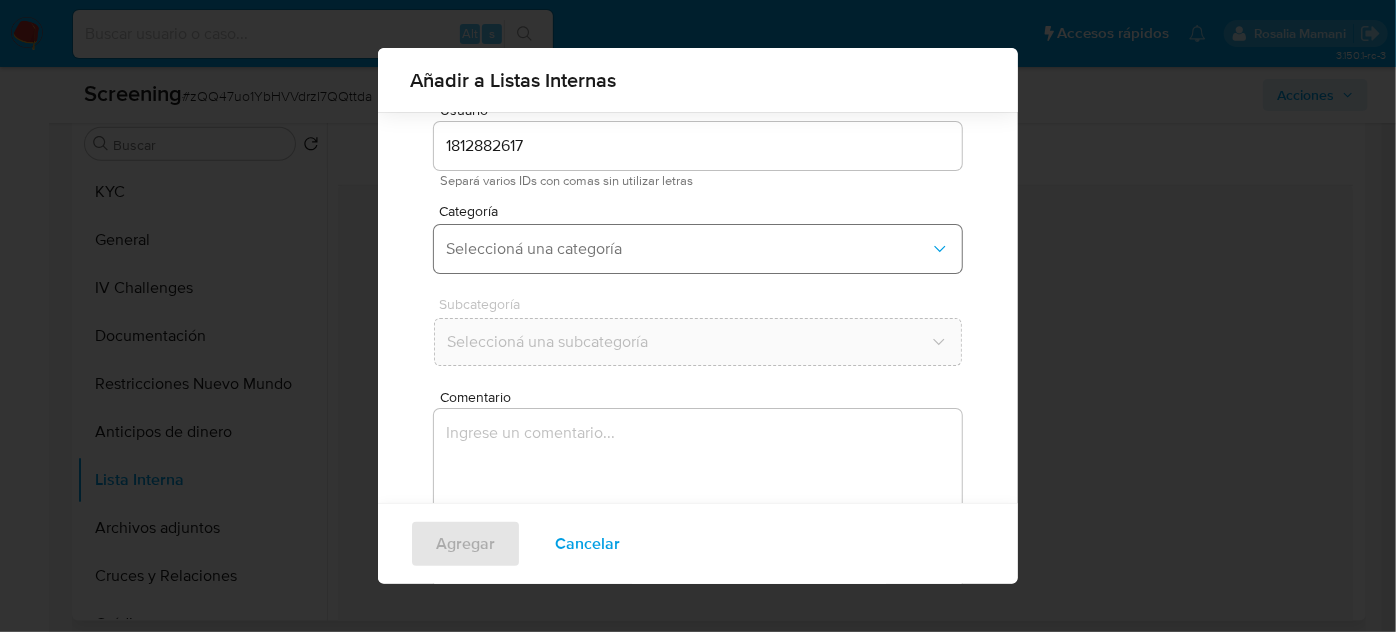 scroll, scrollTop: 74, scrollLeft: 0, axis: vertical 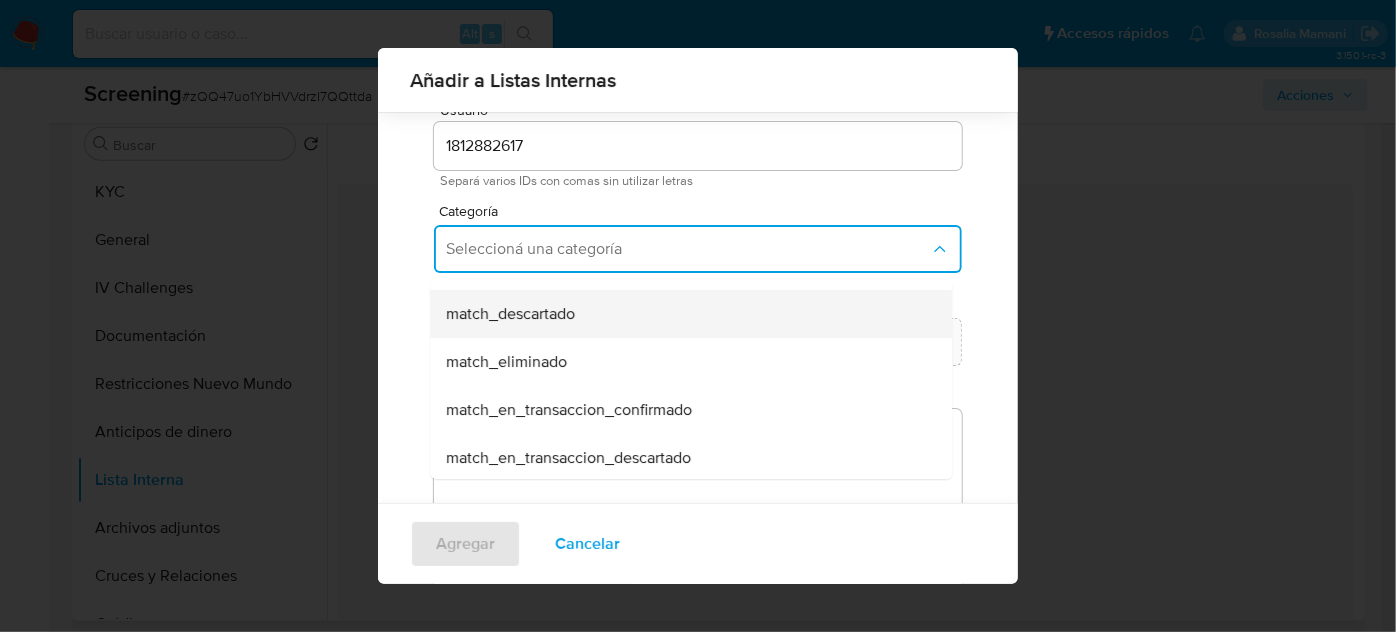 click on "match_descartado" at bounding box center [685, 314] 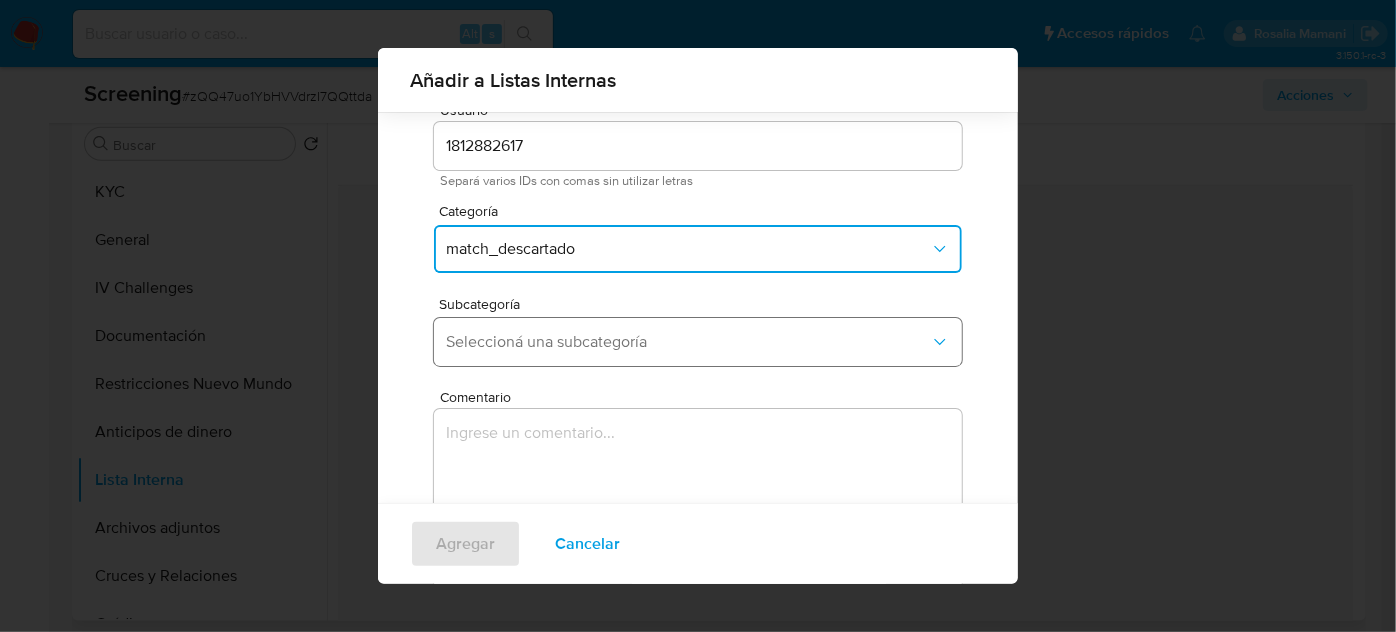 click on "Seleccioná una subcategoría" at bounding box center (688, 342) 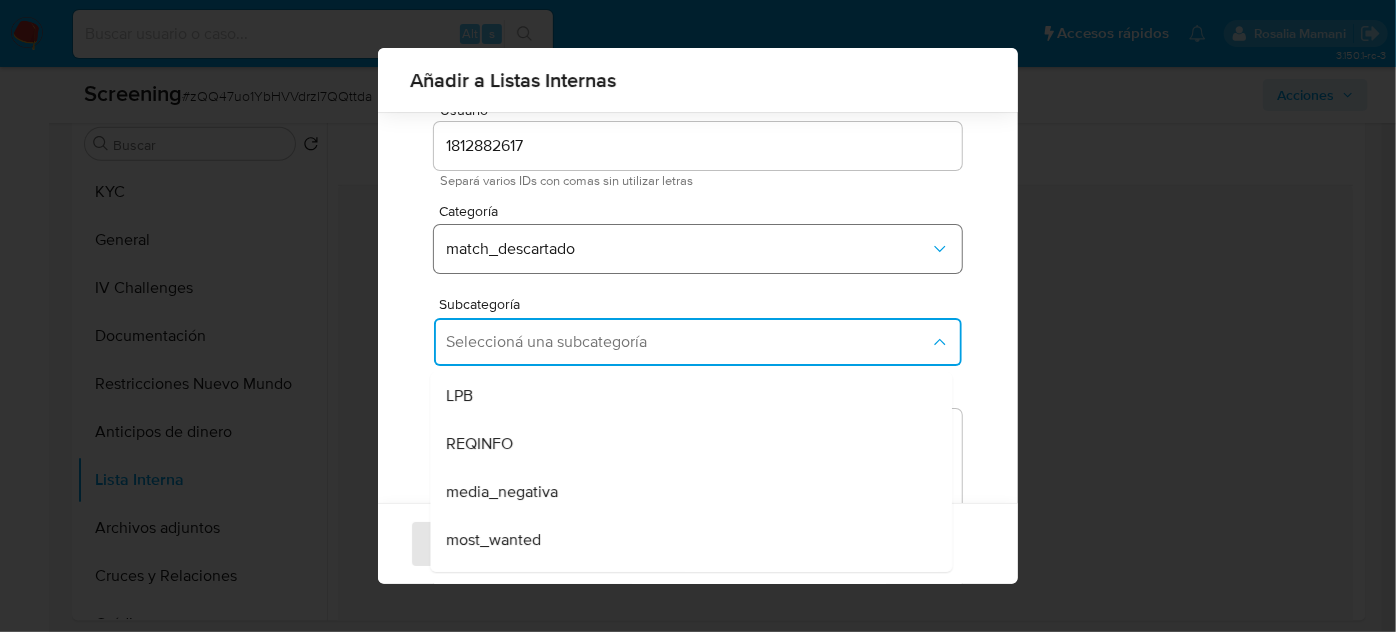 click on "match_descartado" at bounding box center (688, 249) 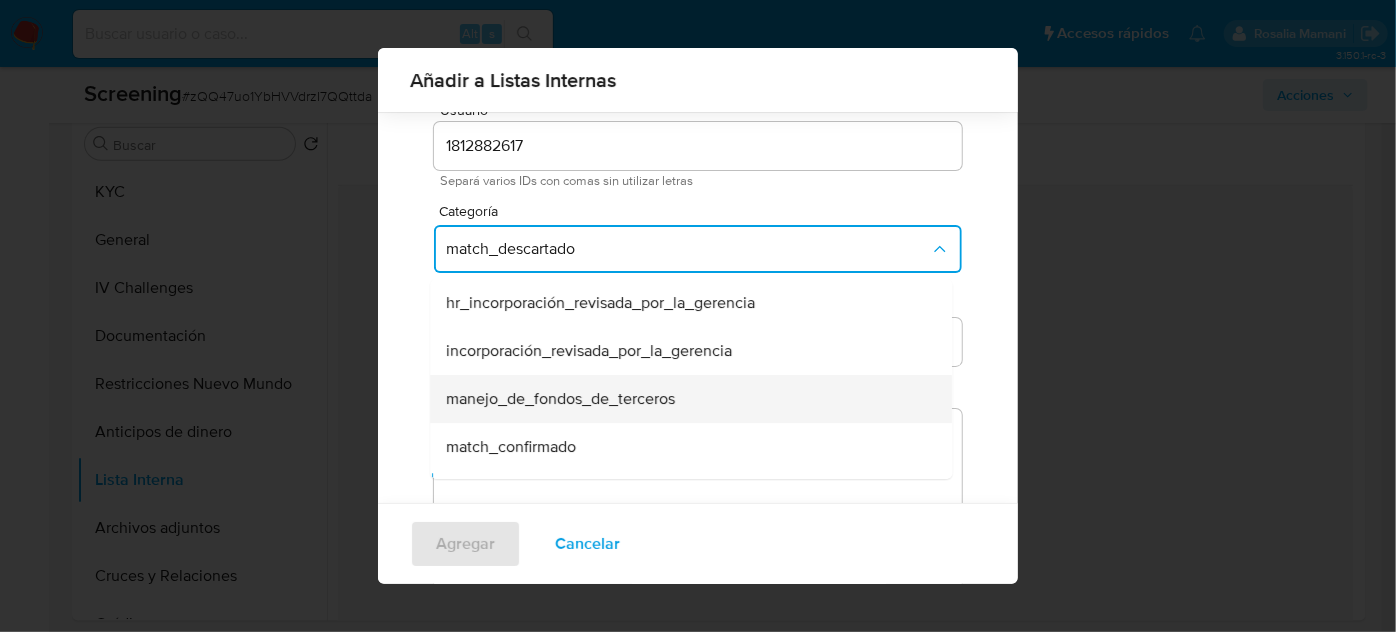scroll, scrollTop: 40, scrollLeft: 0, axis: vertical 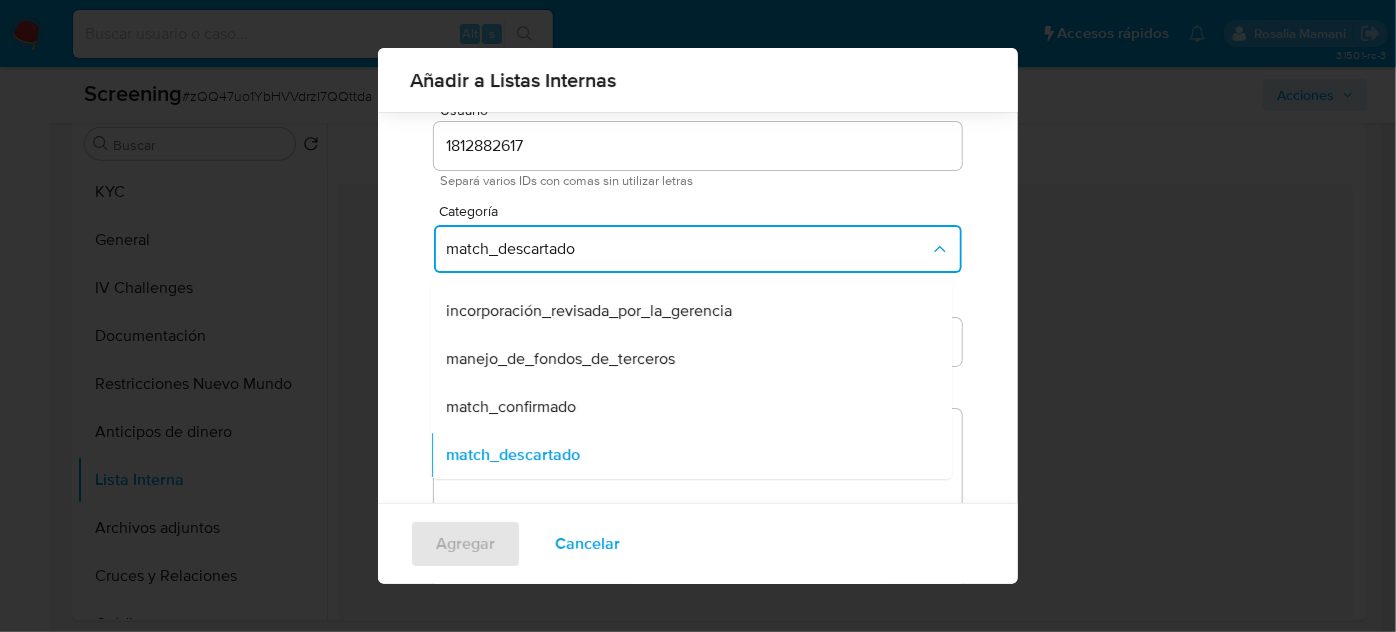 drag, startPoint x: 536, startPoint y: 406, endPoint x: 539, endPoint y: 383, distance: 23.194826 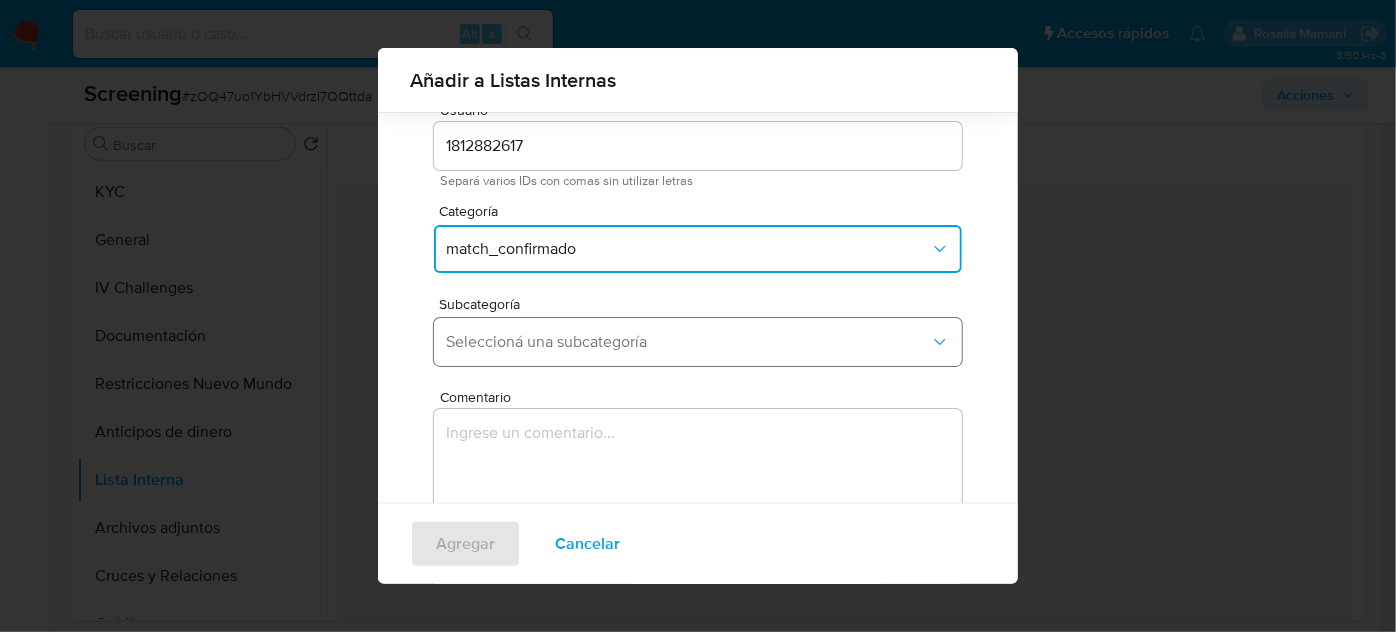 click on "Seleccioná una subcategoría" at bounding box center (688, 342) 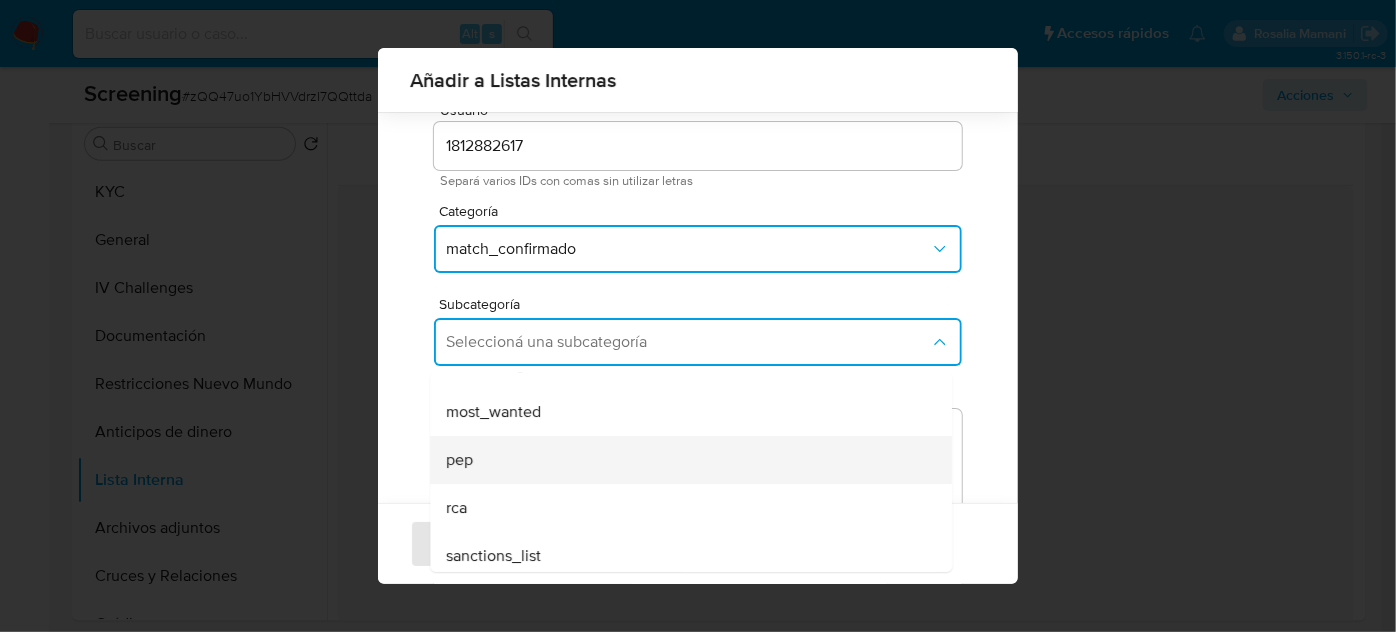 scroll, scrollTop: 136, scrollLeft: 0, axis: vertical 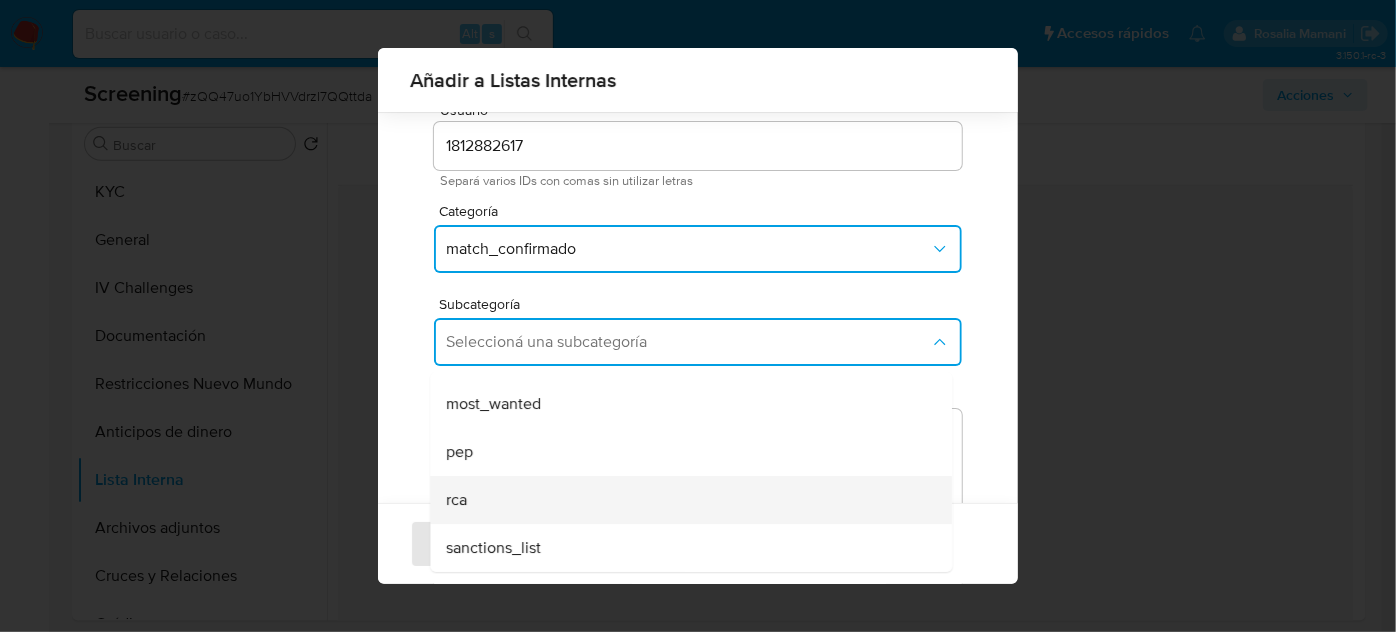 click on "rca" at bounding box center [685, 500] 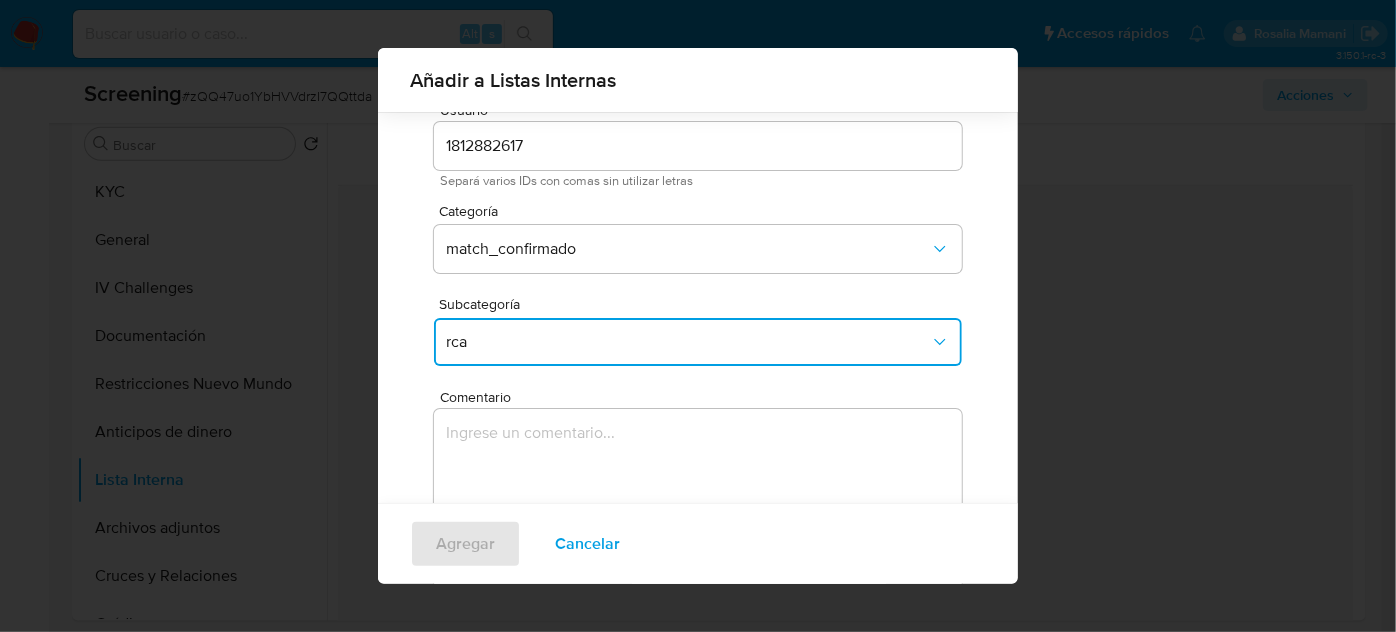 scroll, scrollTop: 165, scrollLeft: 0, axis: vertical 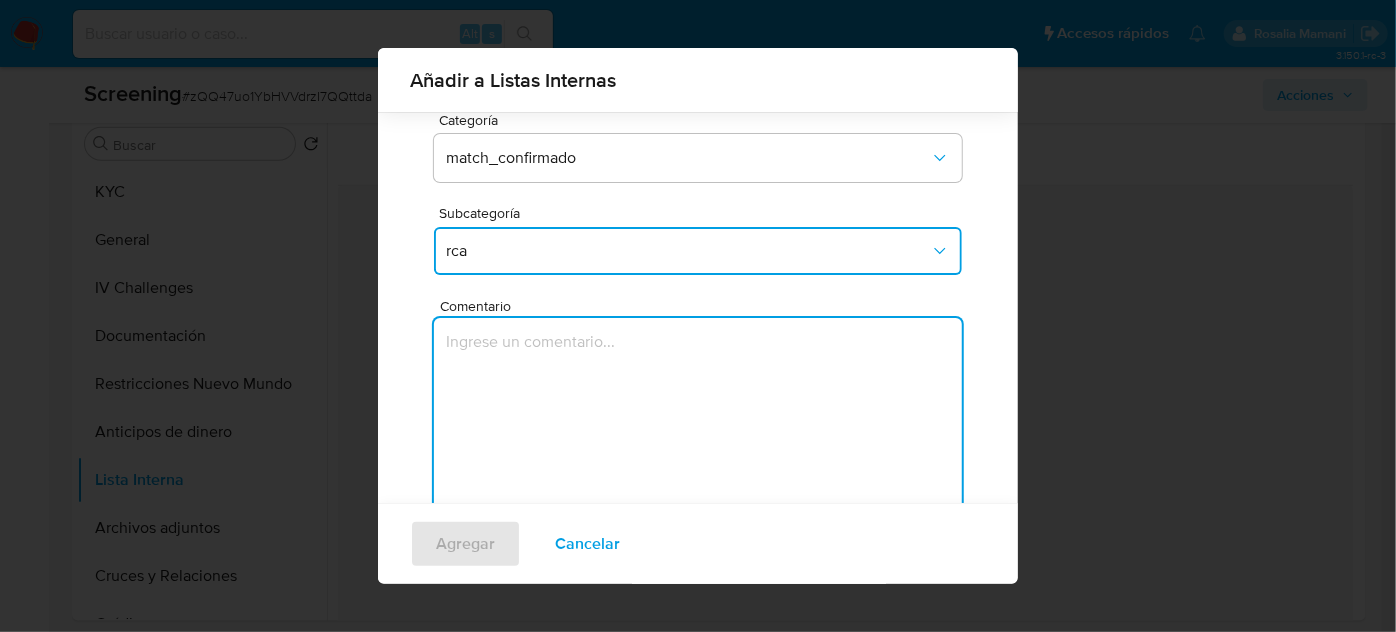 click at bounding box center [698, 414] 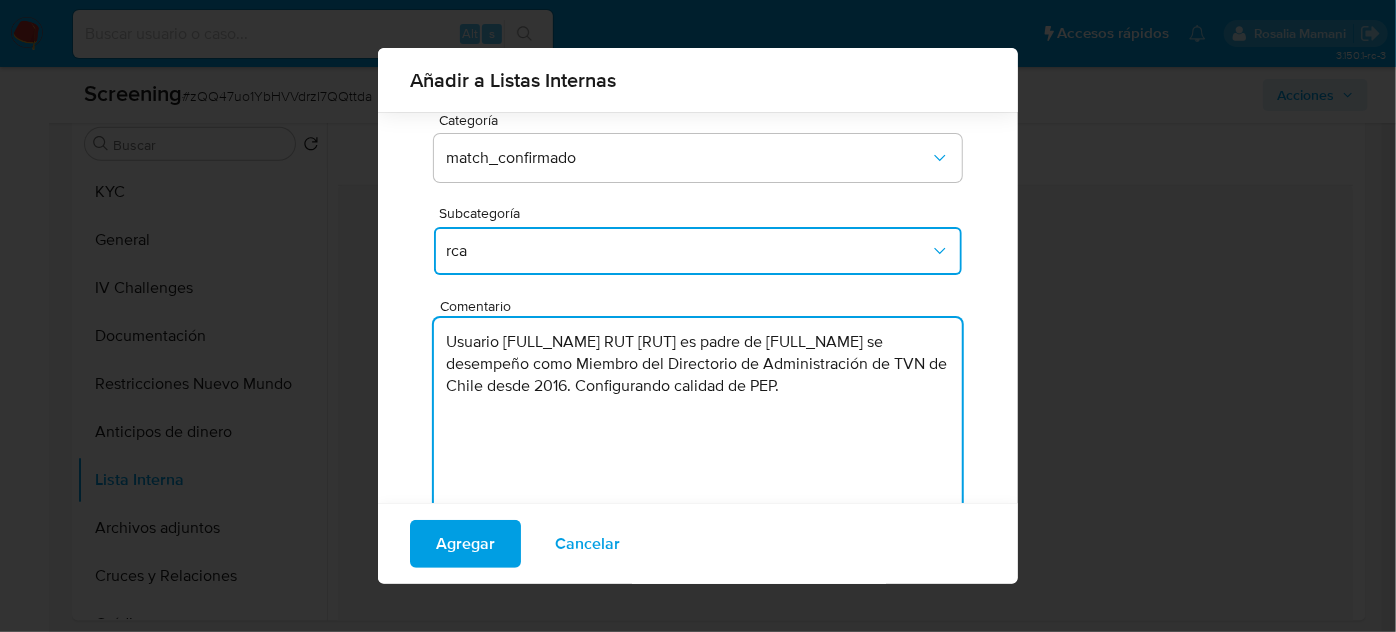 click on "Usuario Andrés Ramón Vial Risopatrón RUT 52086957 es padre de Andres Vial Besa se desempeño como Miembro del Directorio de Administración de TVN de Chile desde 2016. Configurando calidad de PEP." at bounding box center (698, 414) 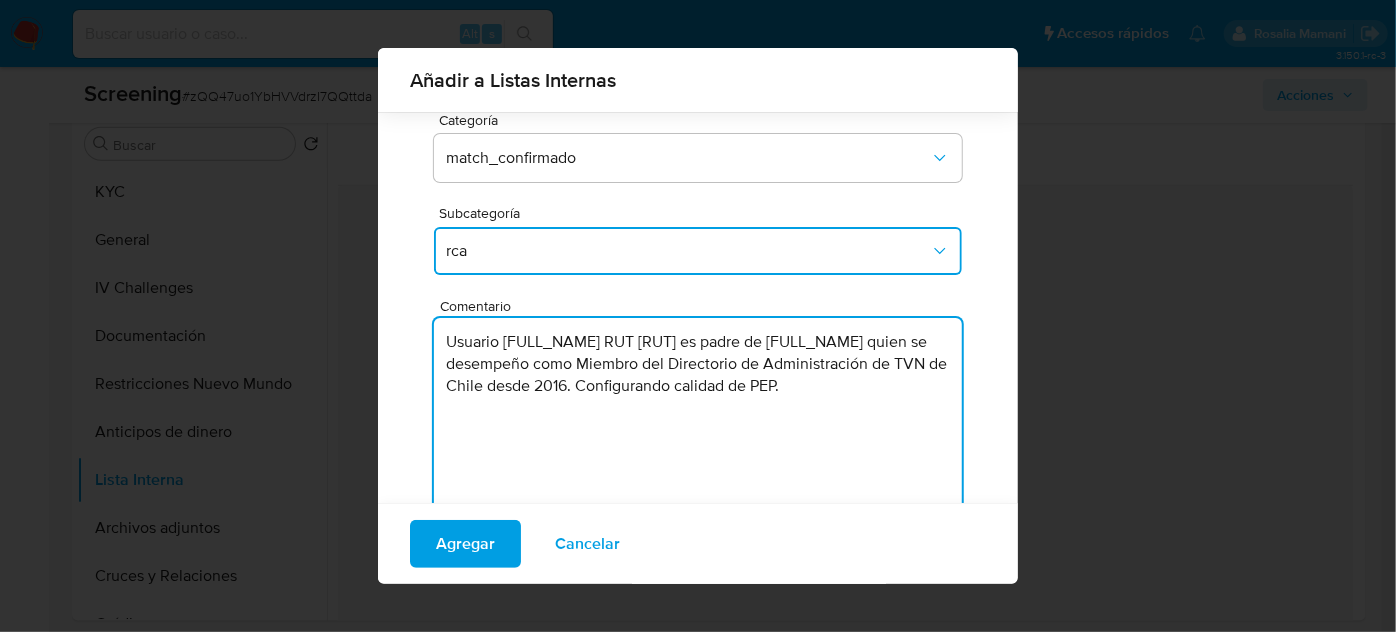 drag, startPoint x: 619, startPoint y: 427, endPoint x: 392, endPoint y: 335, distance: 244.9347 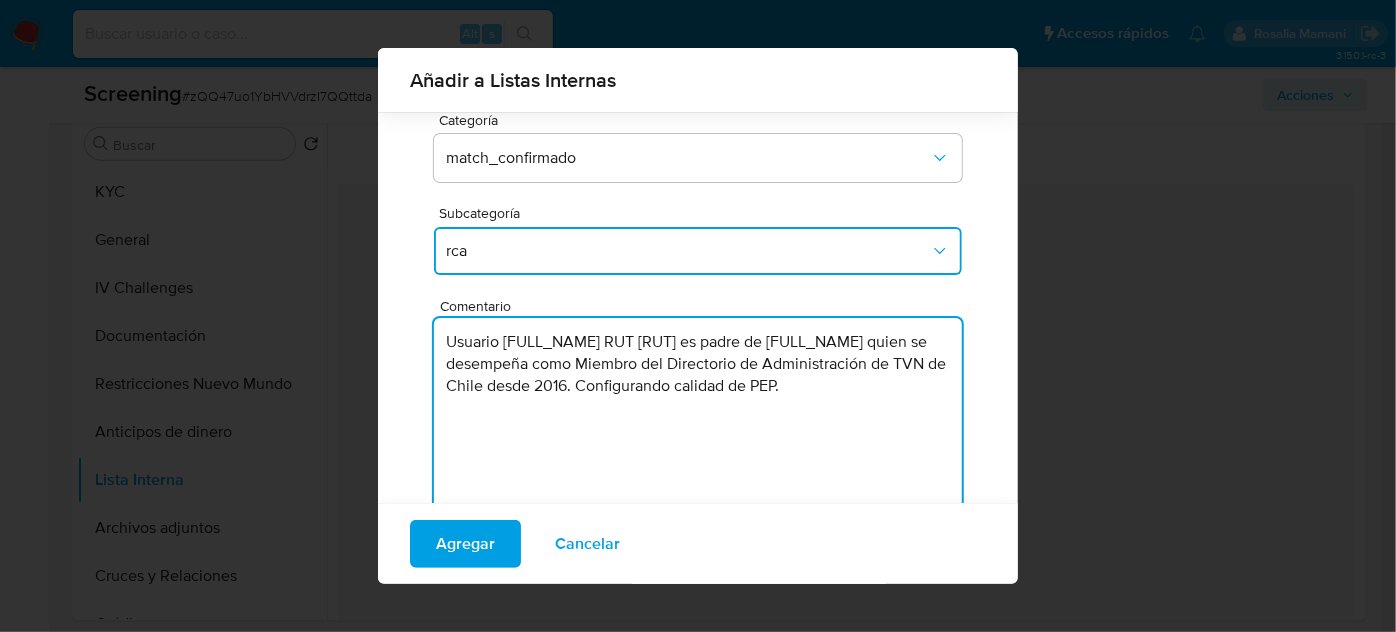 drag, startPoint x: 674, startPoint y: 418, endPoint x: 435, endPoint y: 346, distance: 249.6097 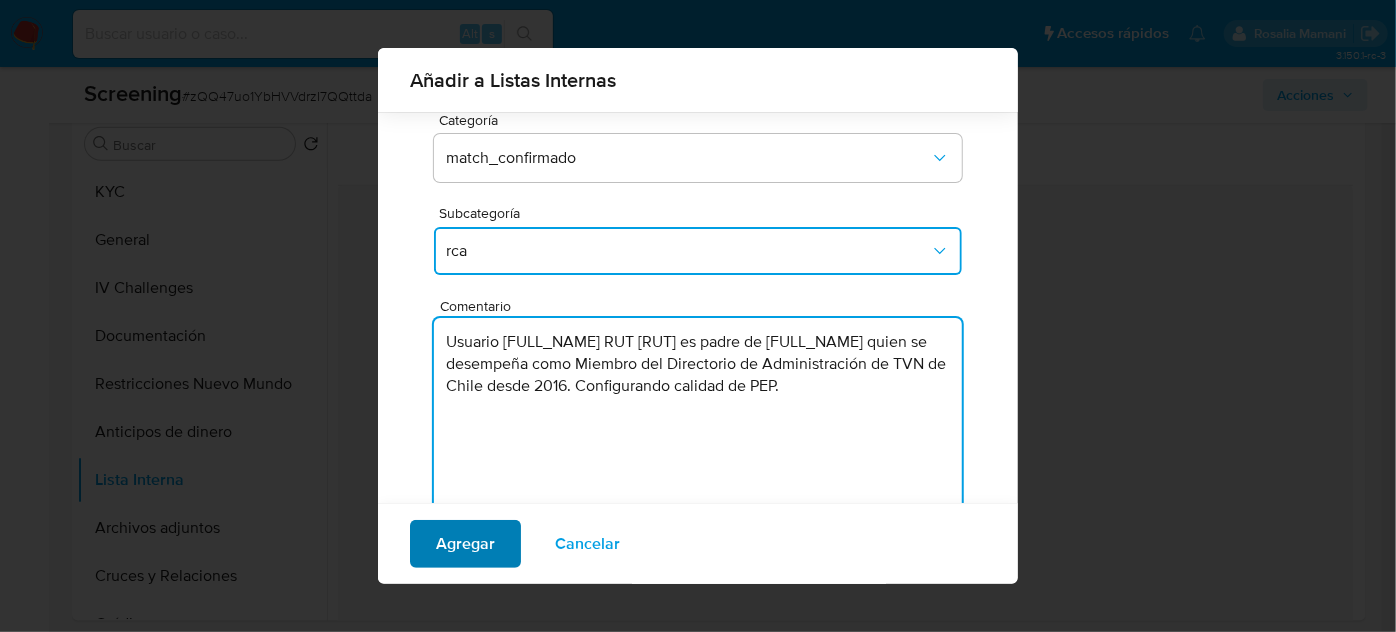 type on "Usuario Andrés Ramón Vial Risopatrón RUT 52086957 es padre de Andres Vial Besa quien se desempeña como Miembro del Directorio de Administración de TVN de Chile desde 2016. Configurando calidad de PEP." 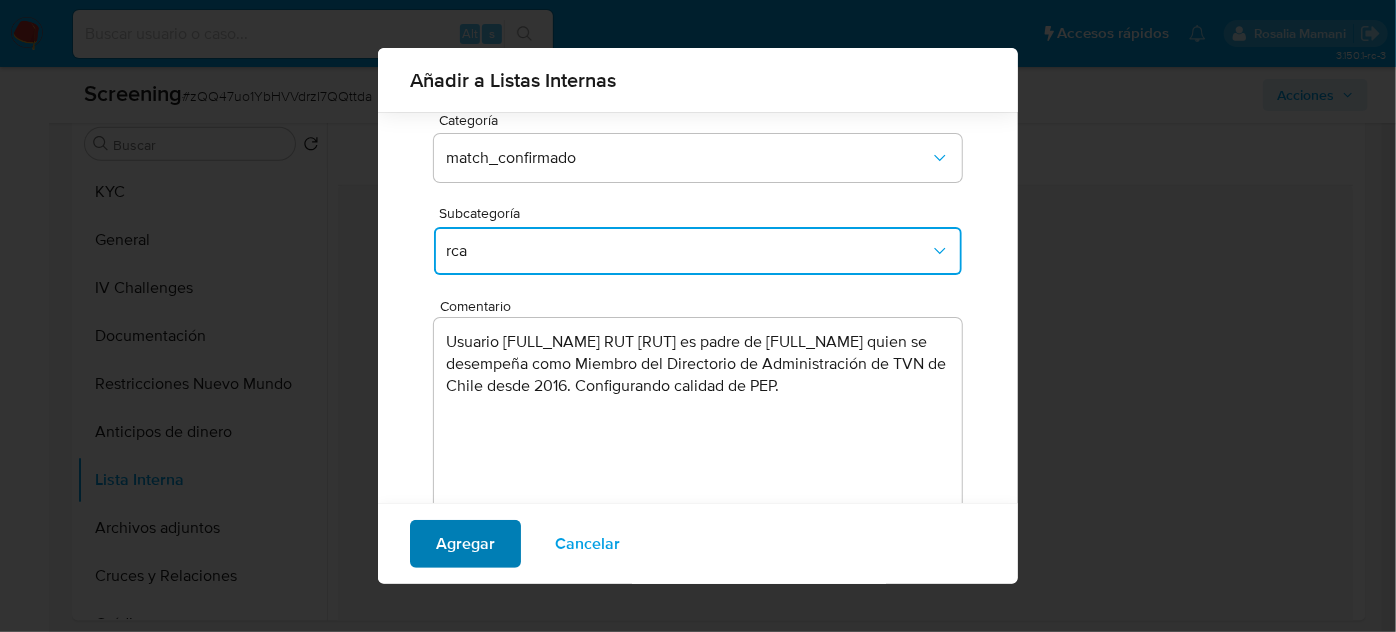 click on "Agregar" at bounding box center (465, 544) 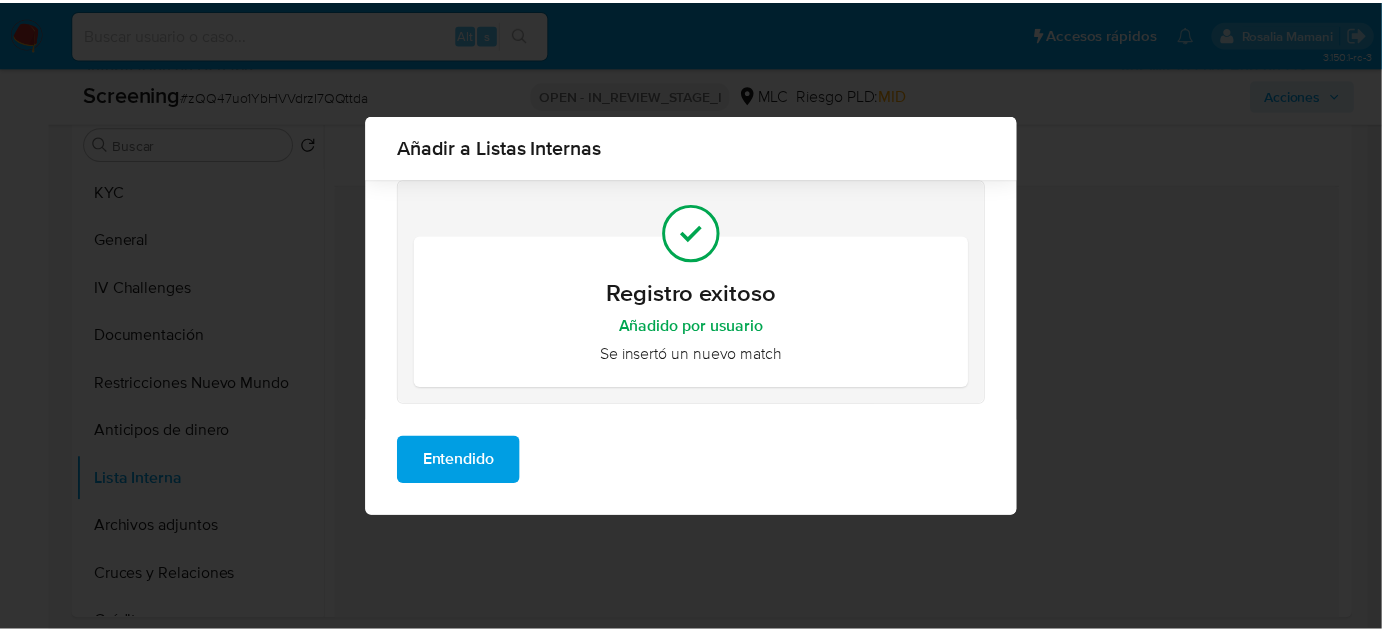scroll, scrollTop: 0, scrollLeft: 0, axis: both 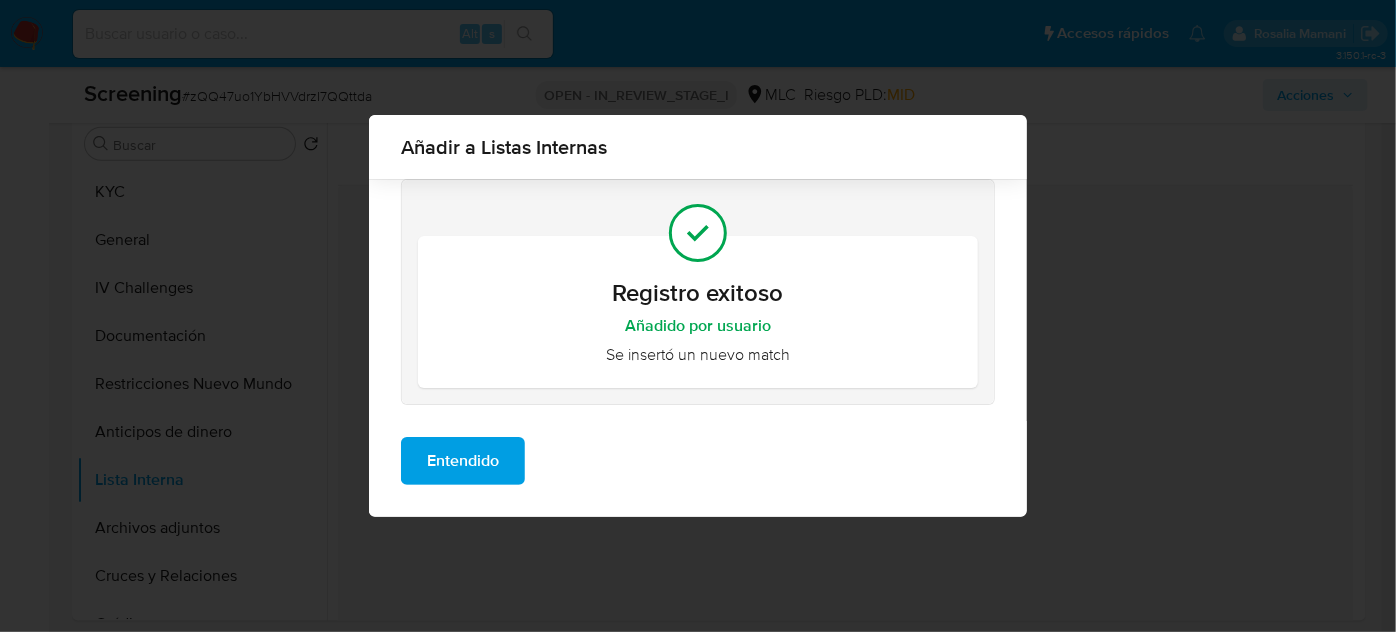 click on "Entendido" at bounding box center (463, 461) 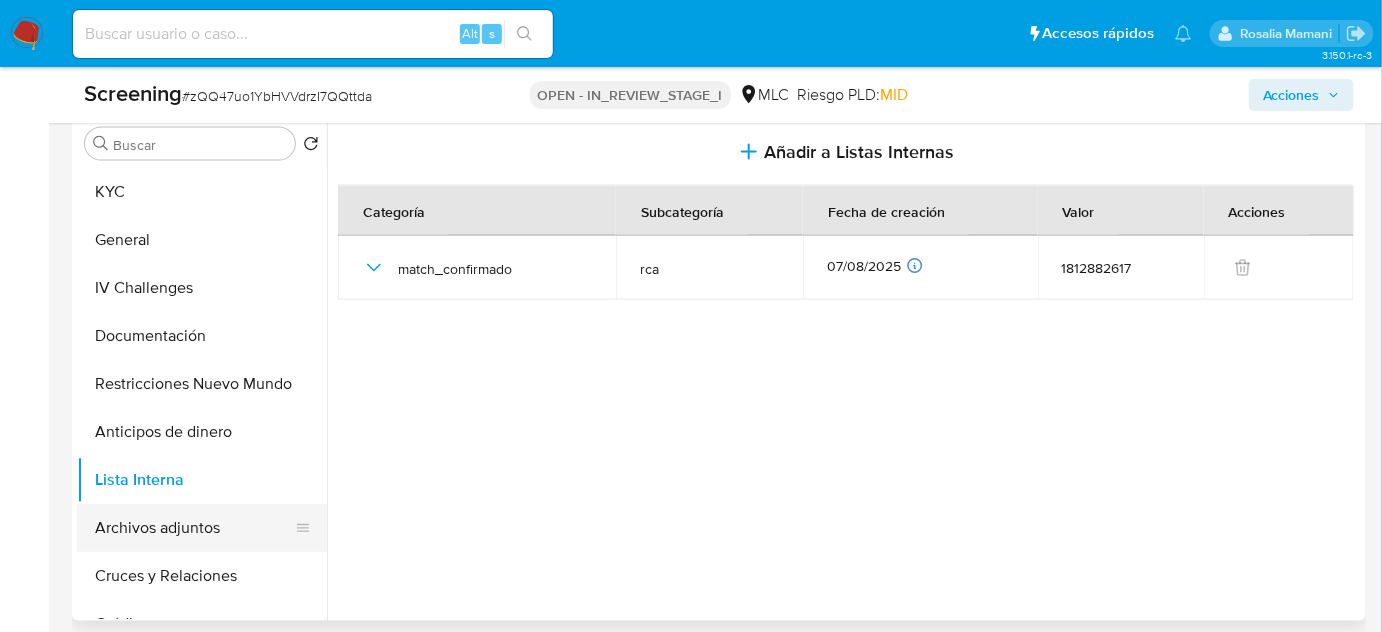 click on "Archivos adjuntos" at bounding box center (194, 528) 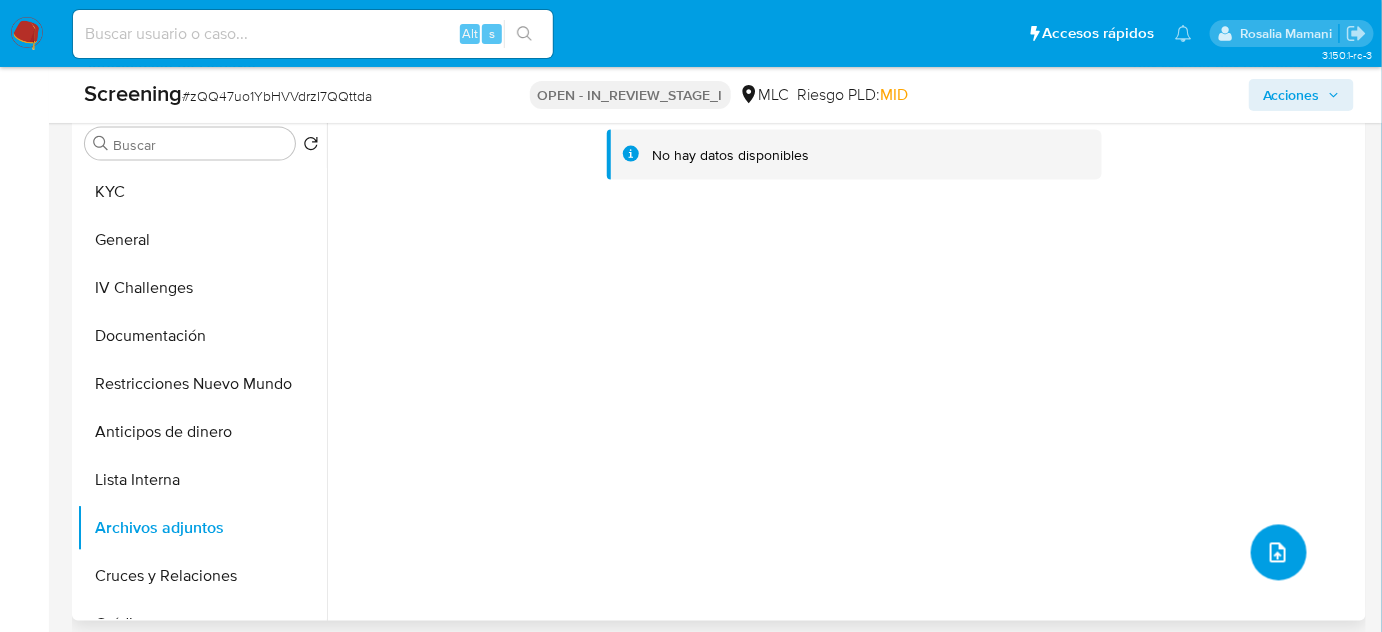 click 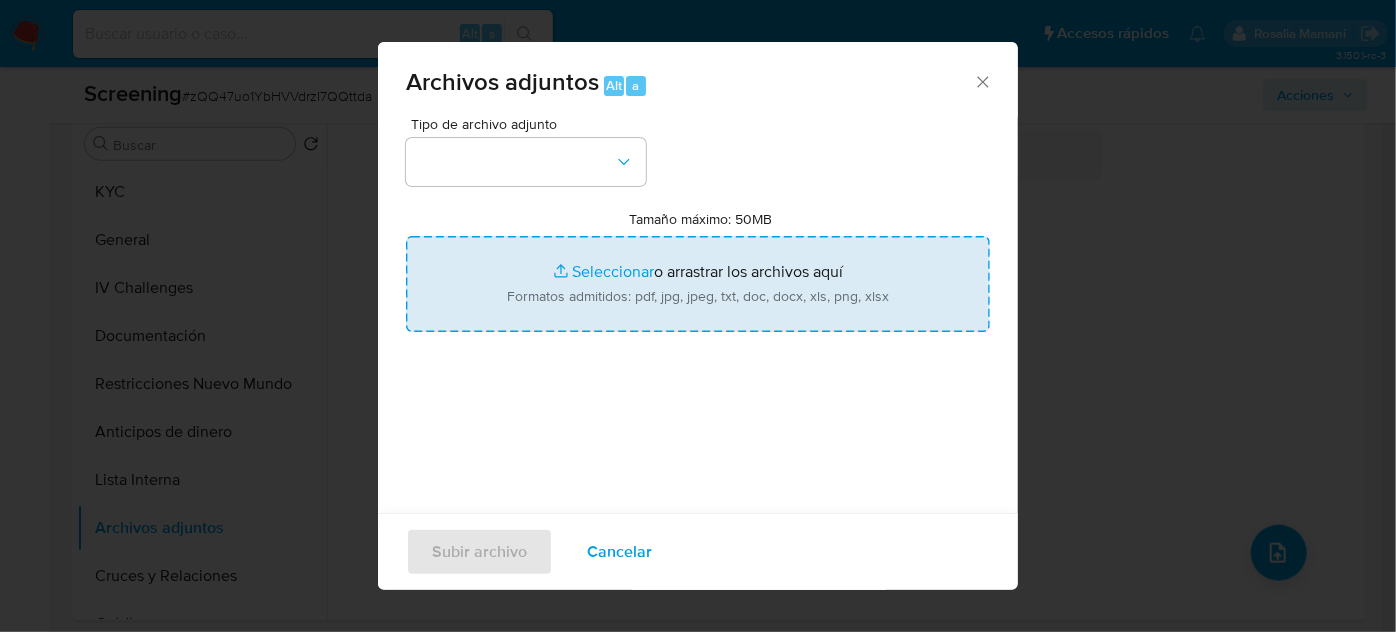 click on "Tamaño máximo: 50MB Seleccionar archivos" at bounding box center [698, 284] 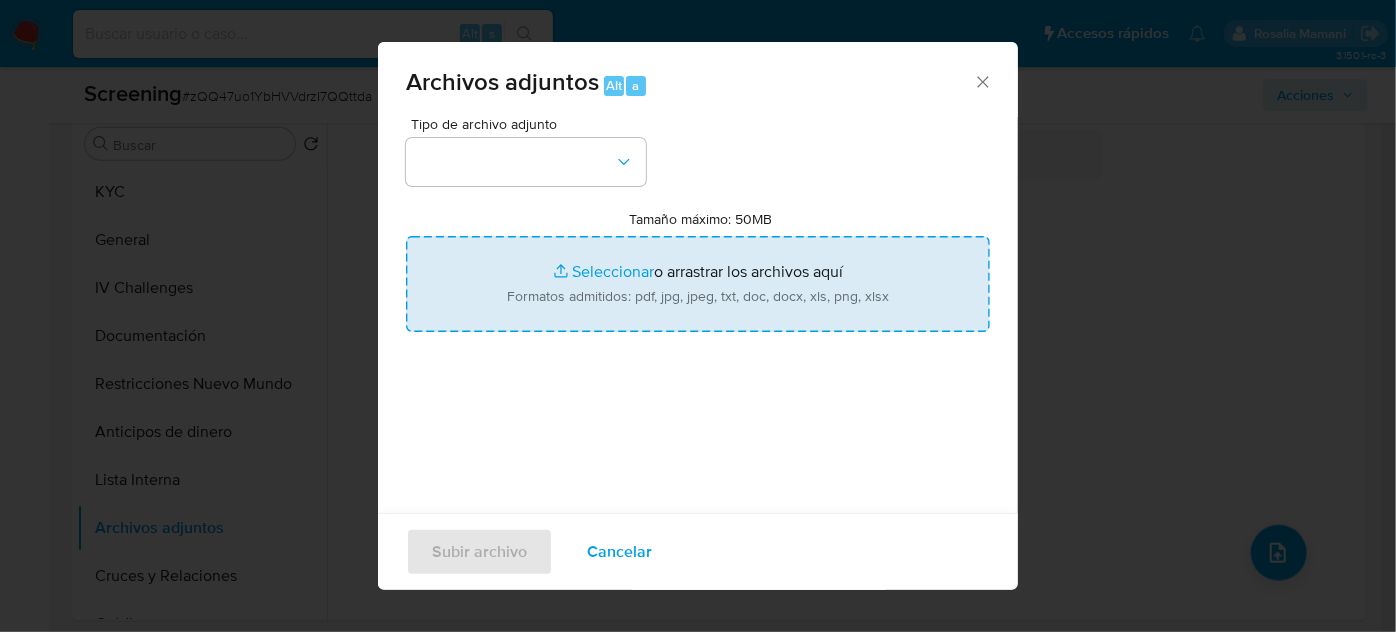 type on "C:\fakepath\(12) Andrés Vial Besa _ LinkedIn.pdf" 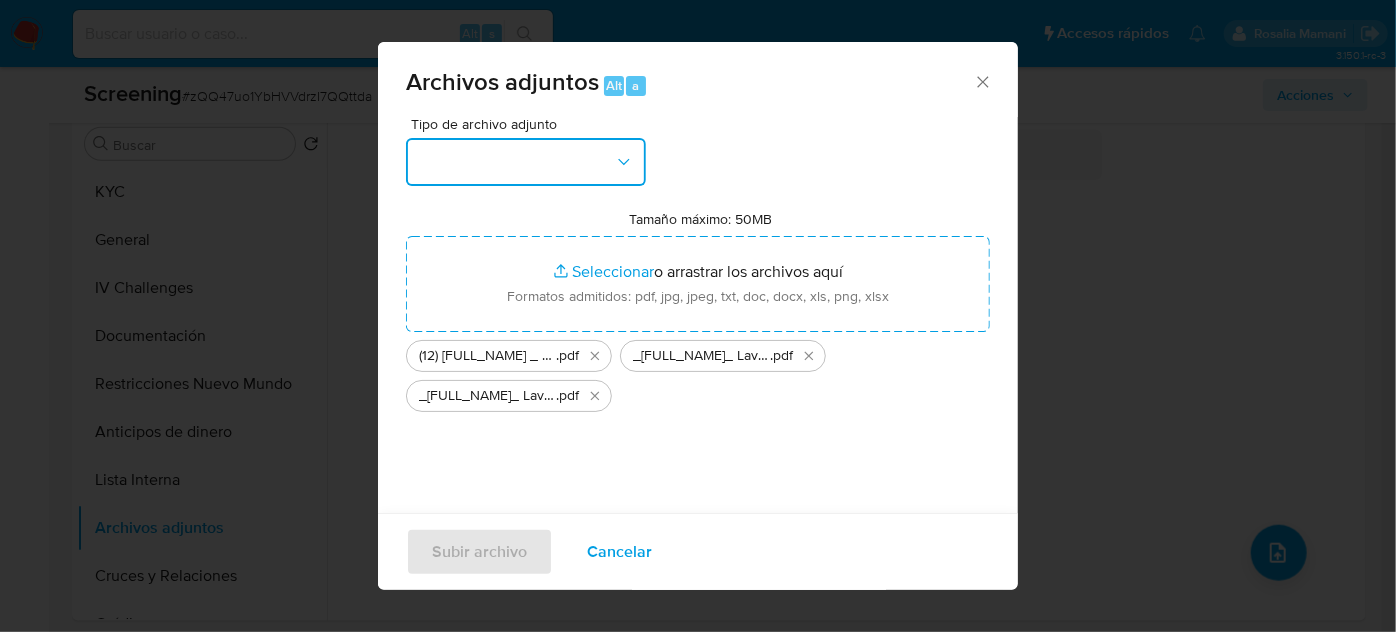 drag, startPoint x: 574, startPoint y: 276, endPoint x: 479, endPoint y: 160, distance: 149.93666 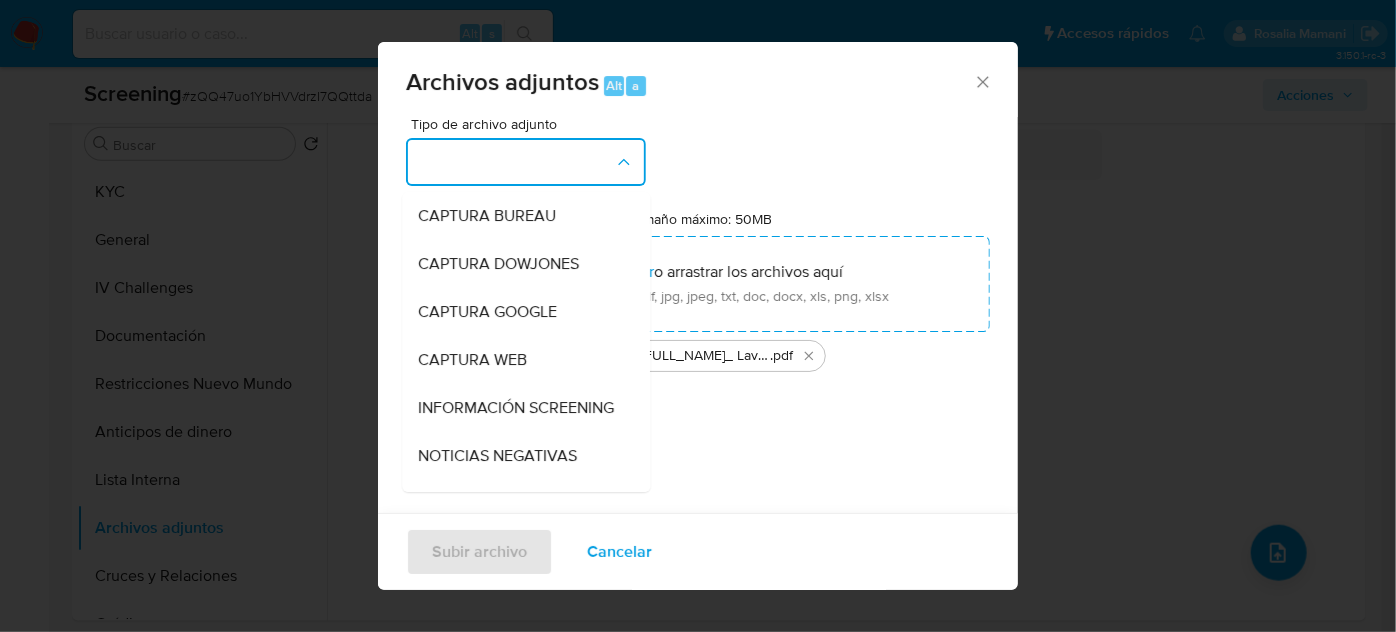 click on "INFORMACIÓN SCREENING" at bounding box center [516, 408] 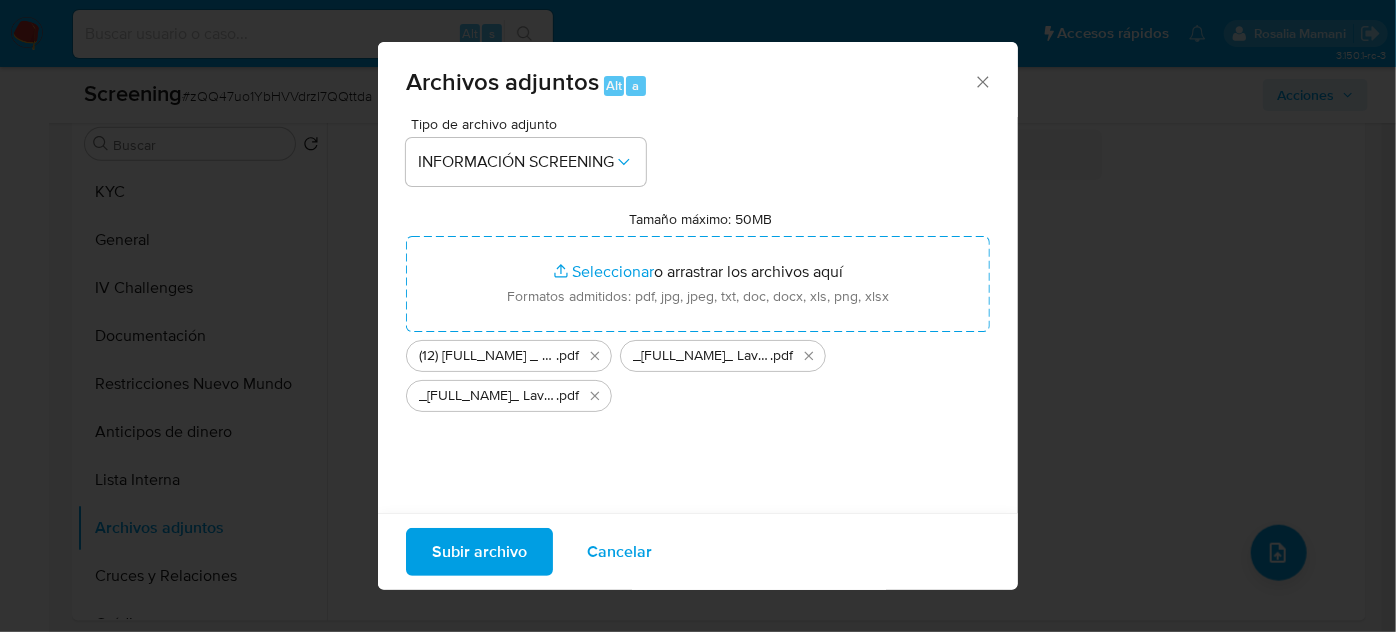 click on "Subir archivo" at bounding box center [479, 552] 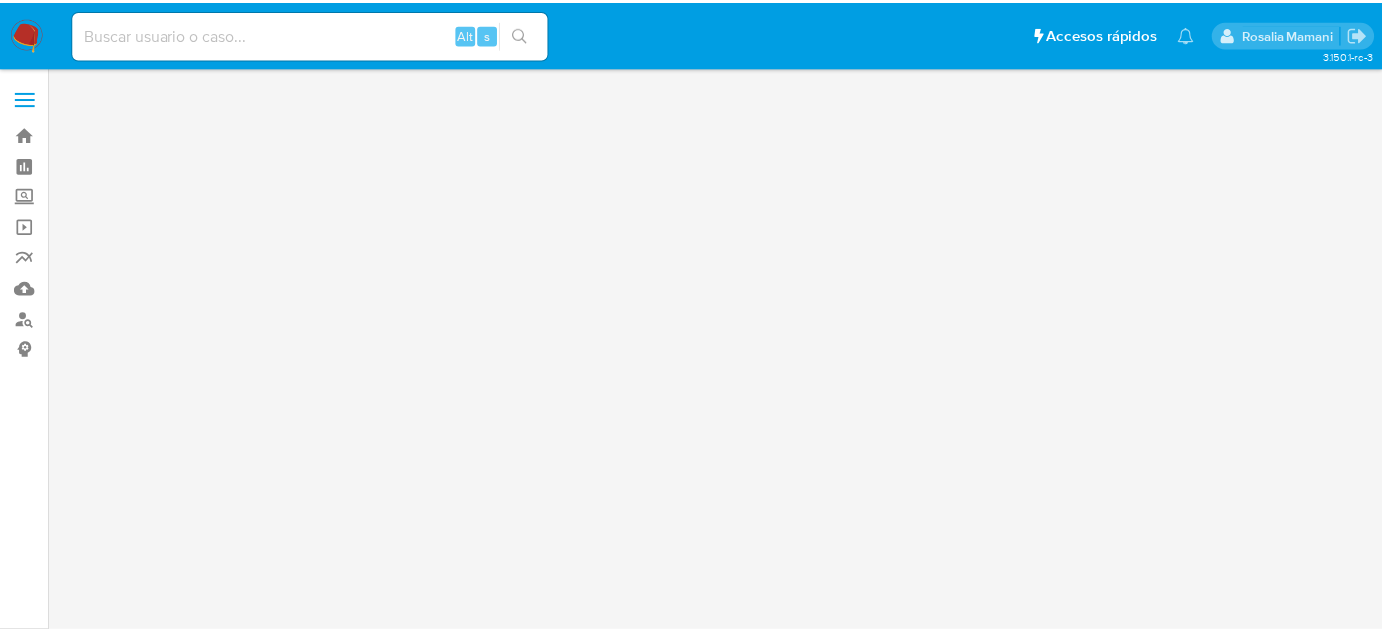 scroll, scrollTop: 0, scrollLeft: 0, axis: both 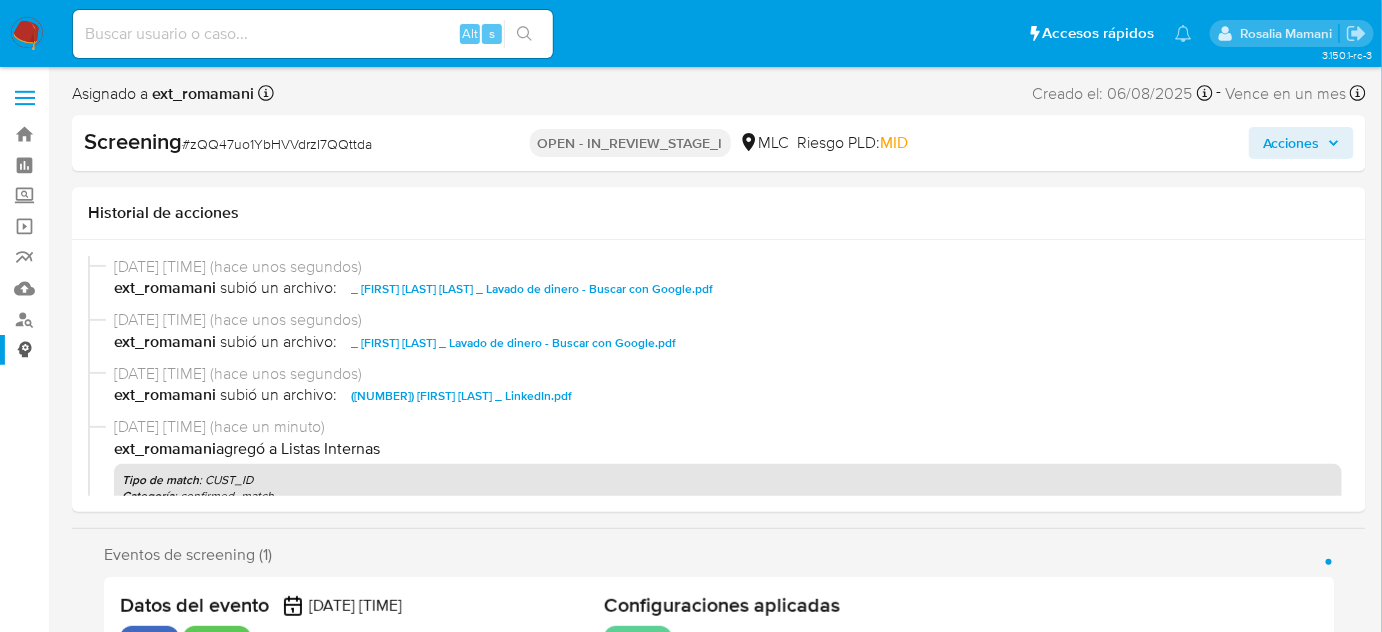 select on "10" 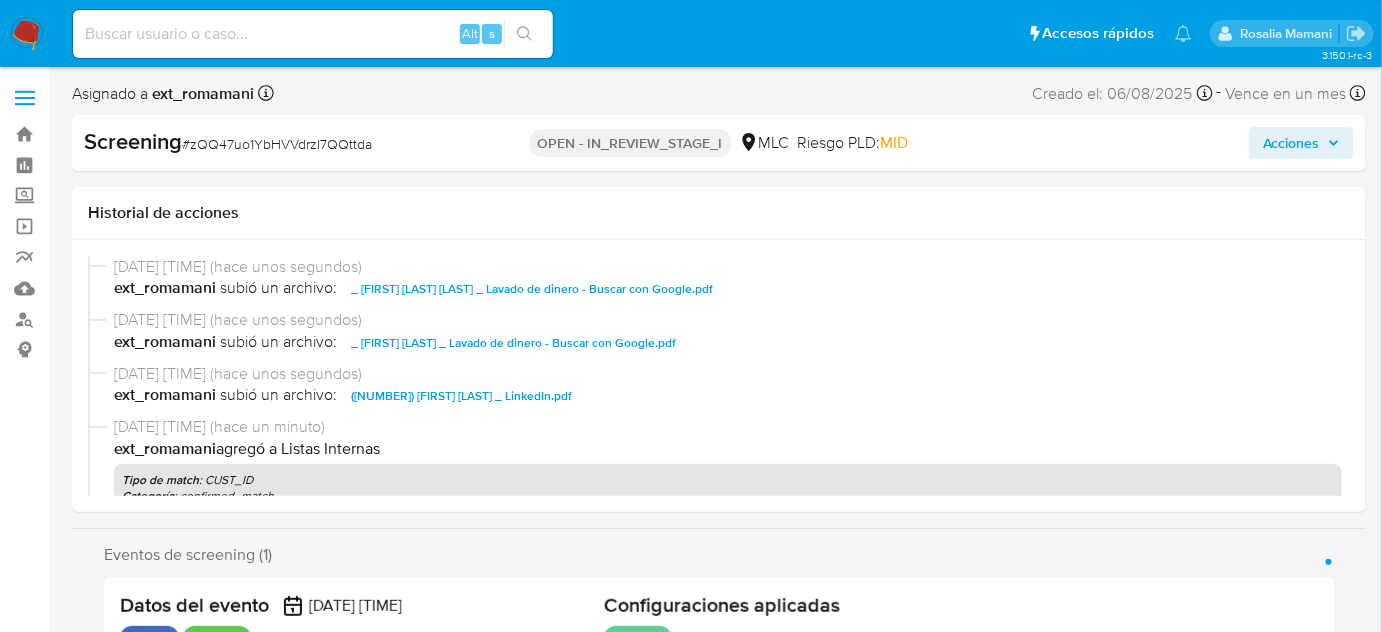 click on "Acciones" at bounding box center [1291, 143] 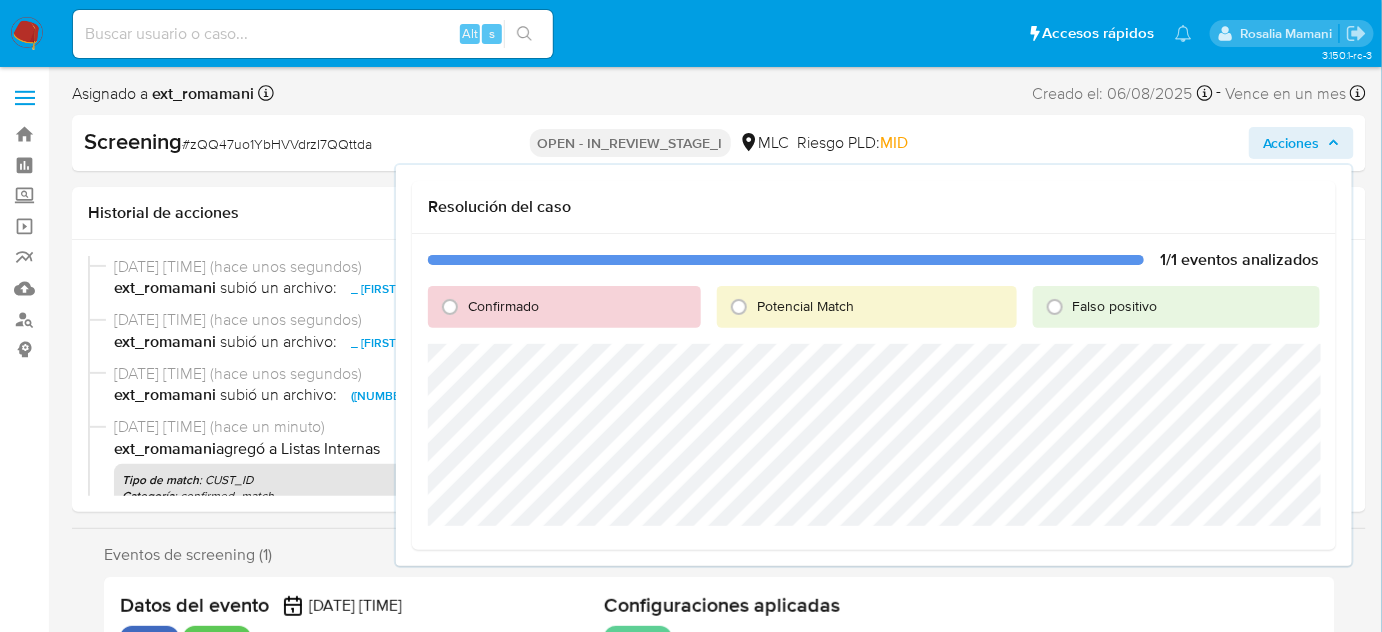 click on "Confirmado" at bounding box center (503, 306) 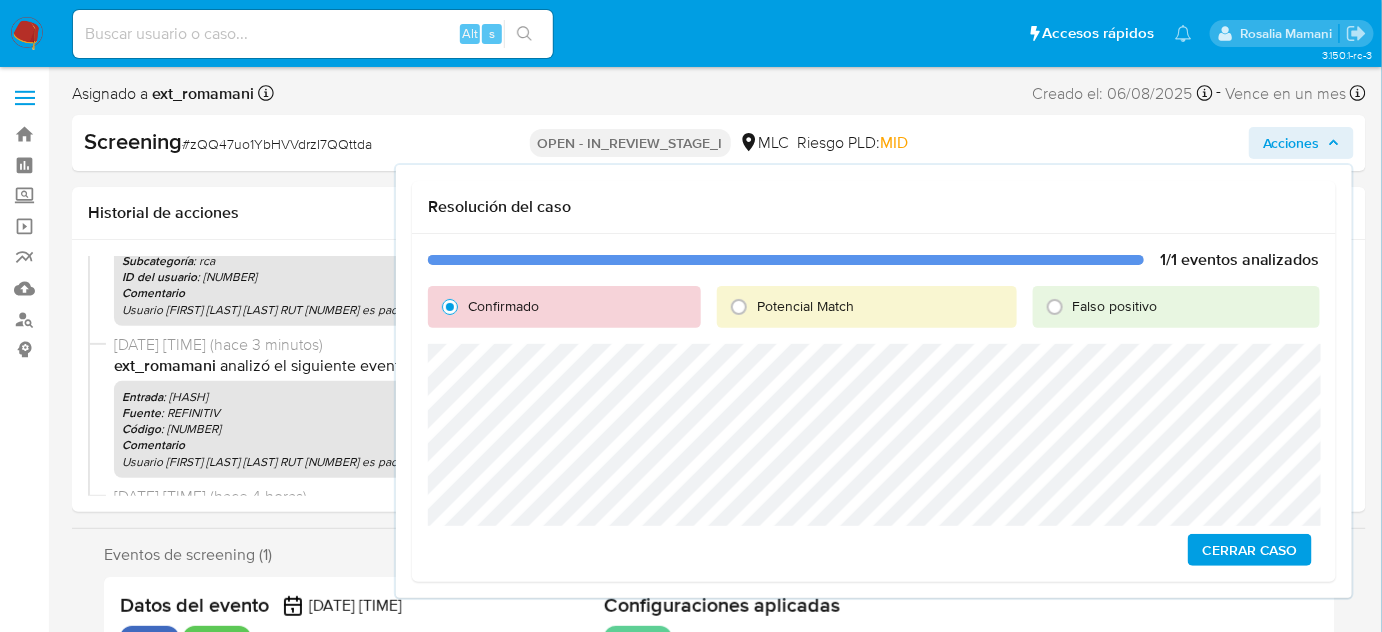 scroll, scrollTop: 396, scrollLeft: 0, axis: vertical 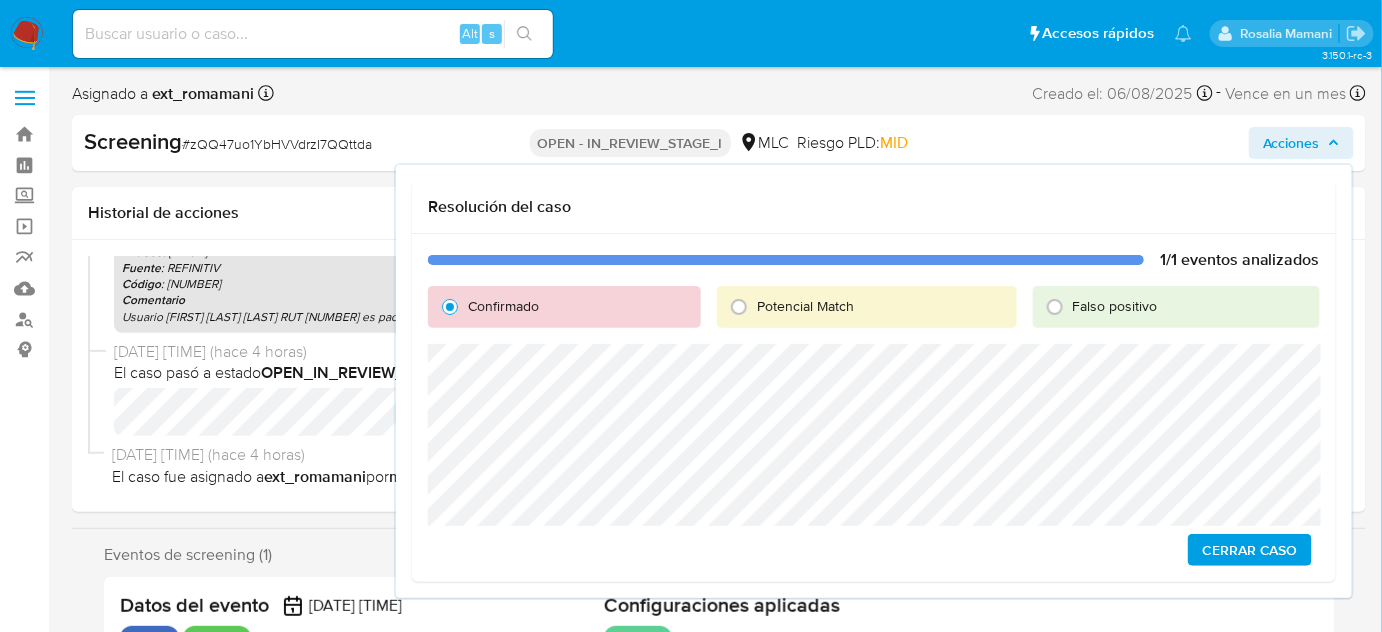 click on "Cerrar Caso" at bounding box center [1250, 550] 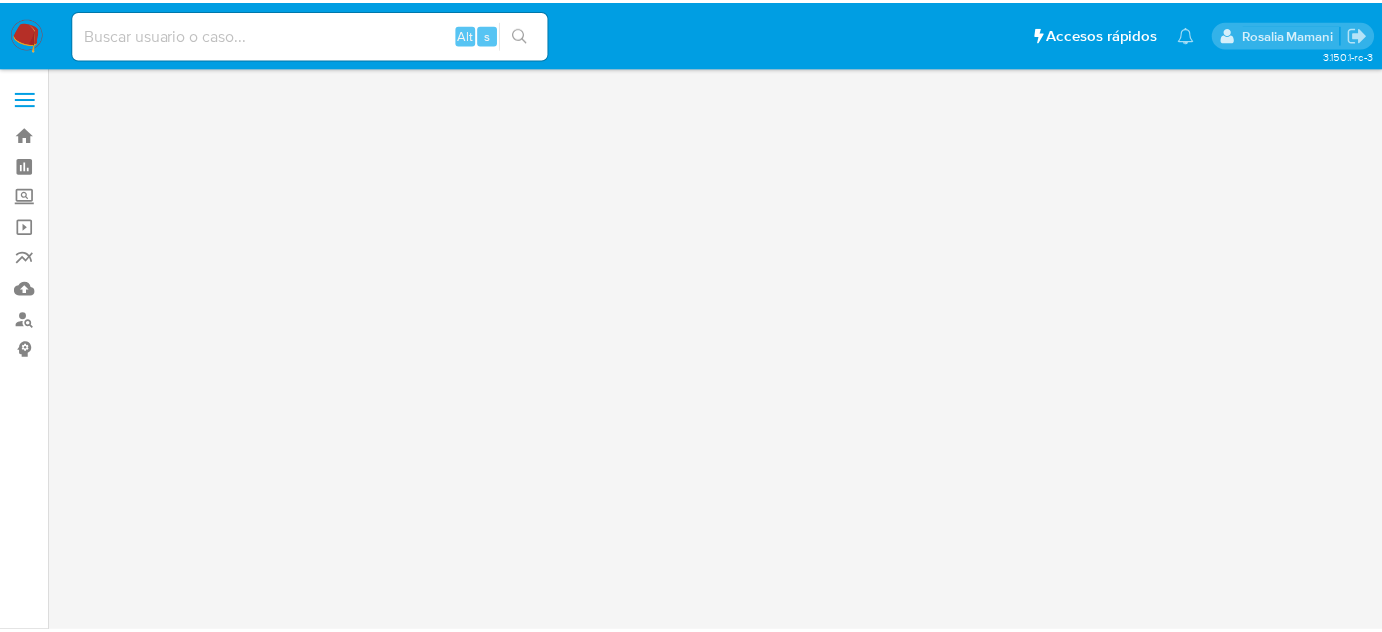 scroll, scrollTop: 0, scrollLeft: 0, axis: both 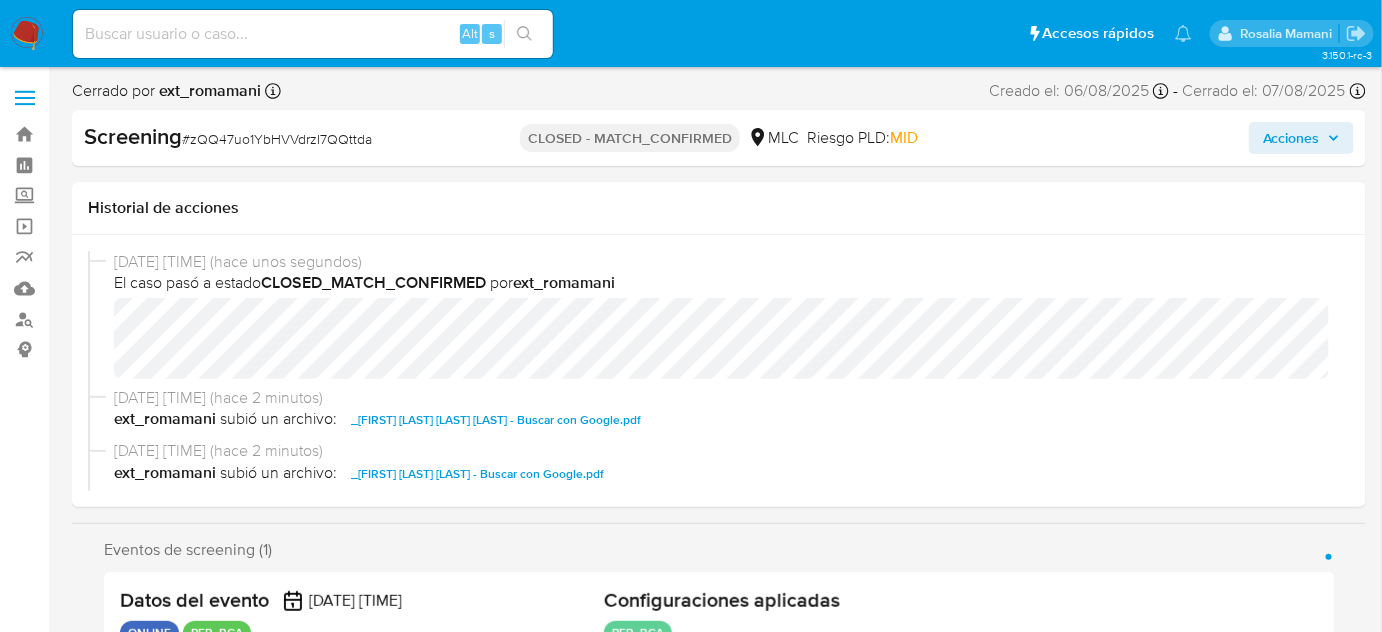 select on "10" 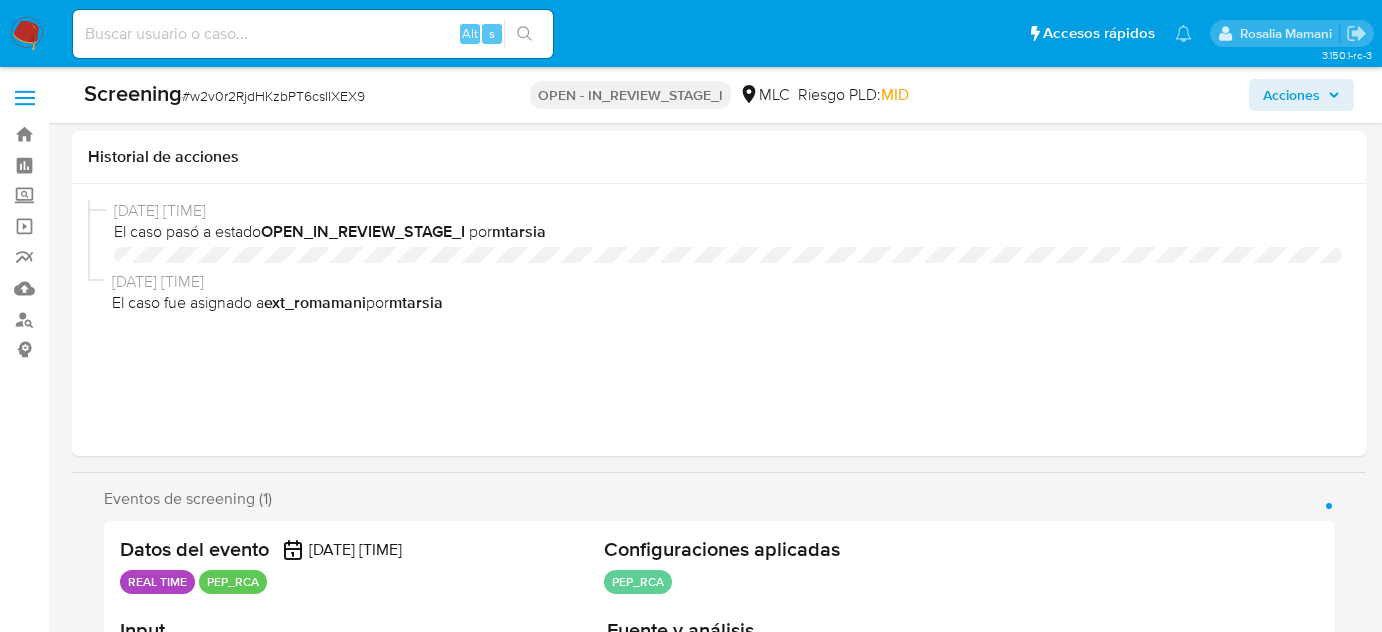 select on "10" 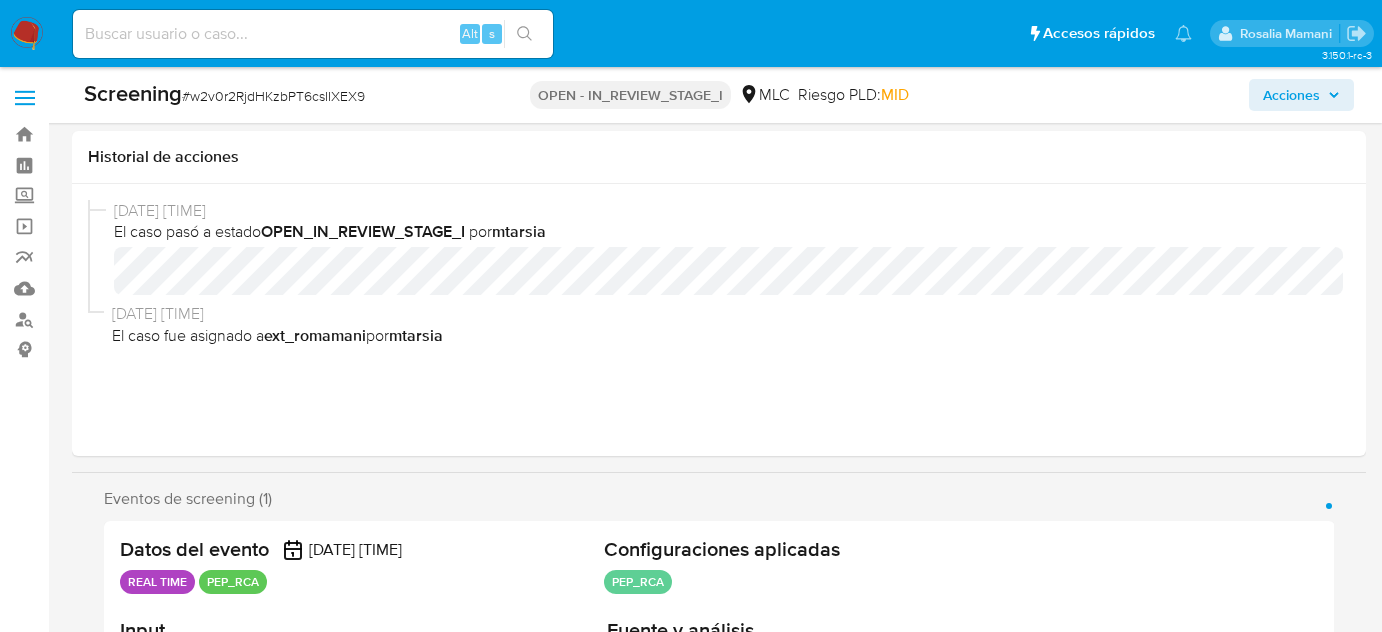 scroll, scrollTop: 400, scrollLeft: 0, axis: vertical 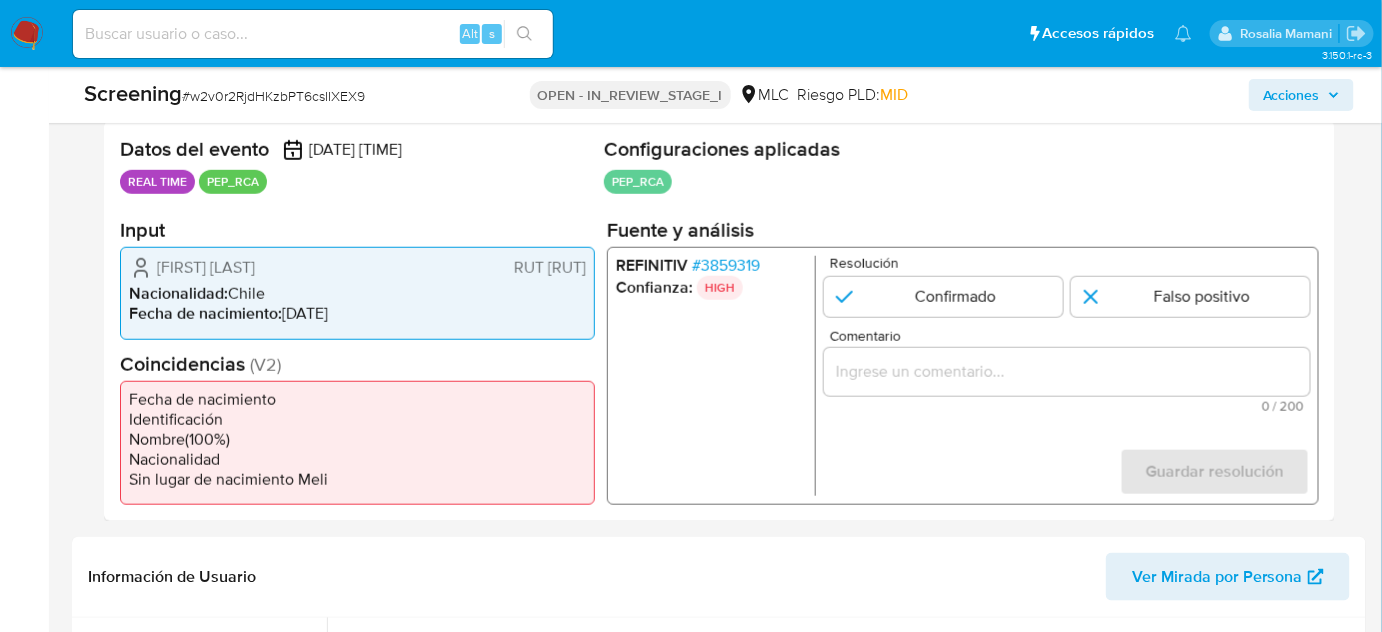 drag, startPoint x: 407, startPoint y: 266, endPoint x: 149, endPoint y: 266, distance: 258 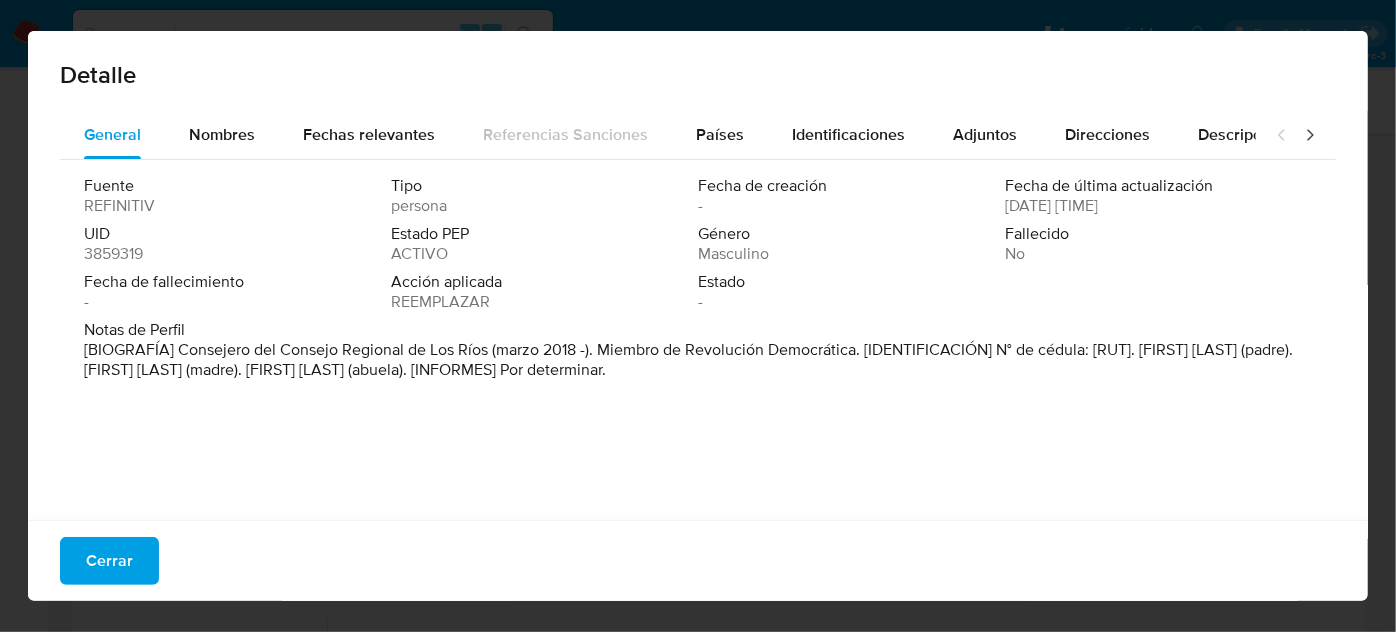 drag, startPoint x: 176, startPoint y: 349, endPoint x: 489, endPoint y: 356, distance: 313.07828 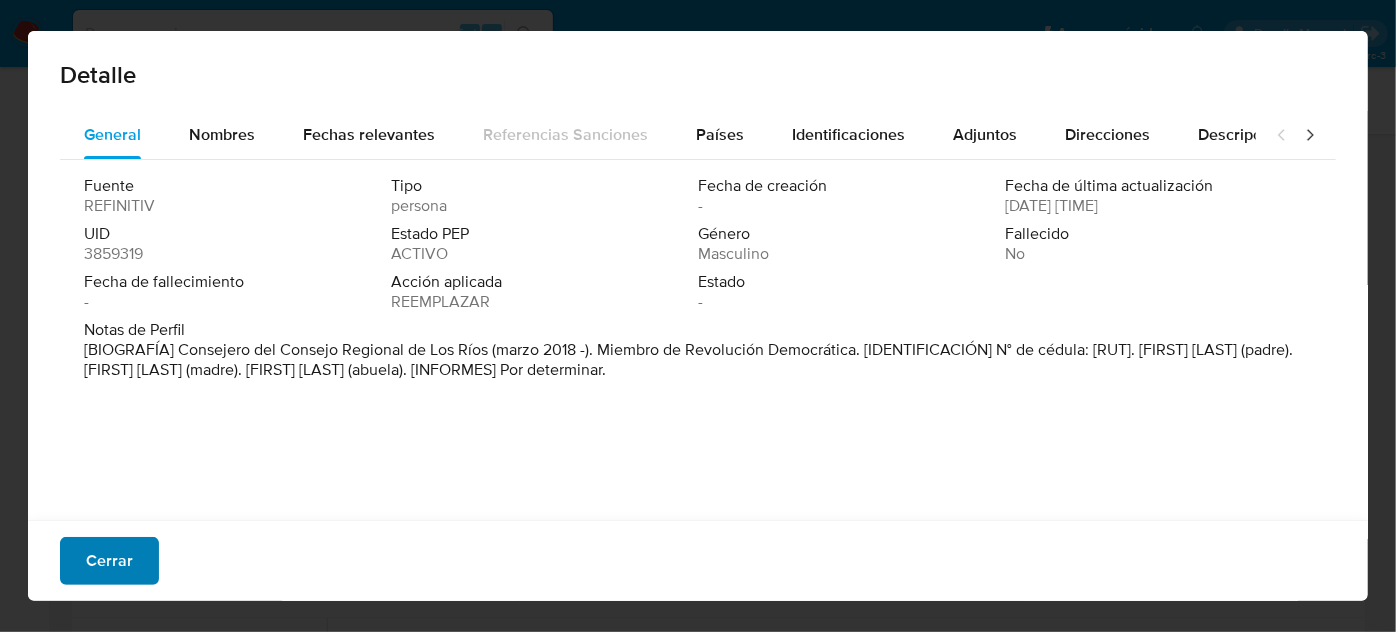 click on "Cerrar" at bounding box center [109, 561] 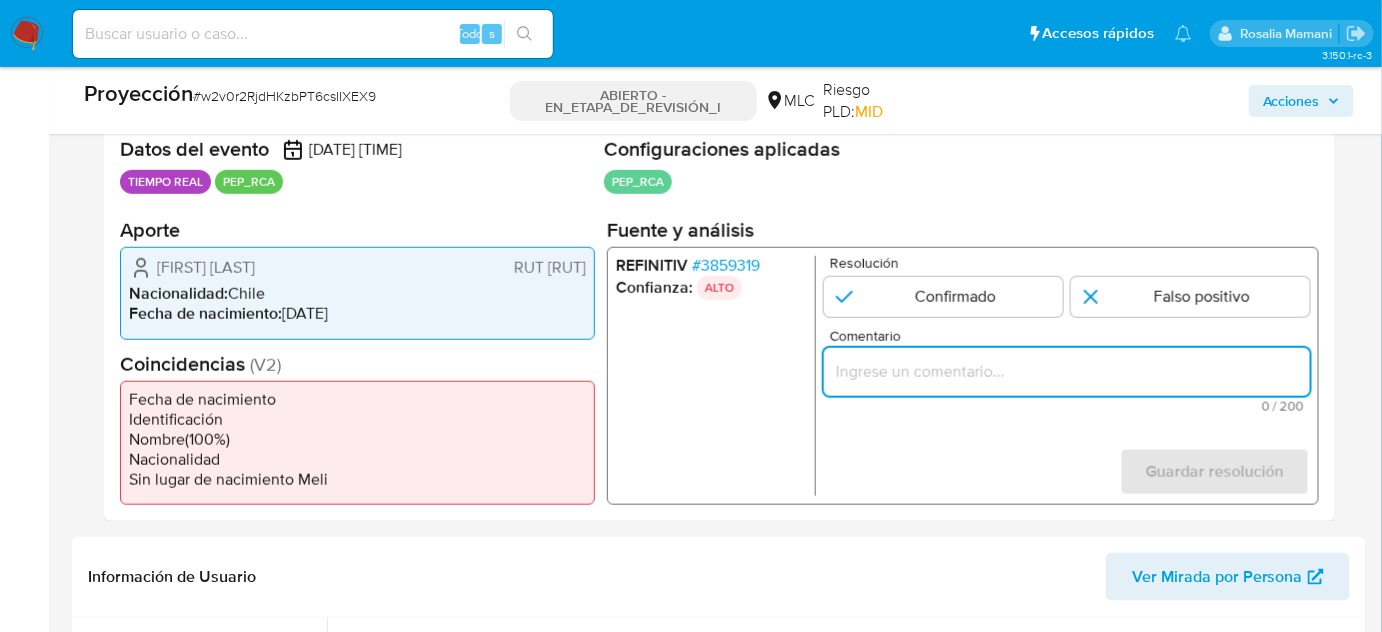click at bounding box center (1067, 372) 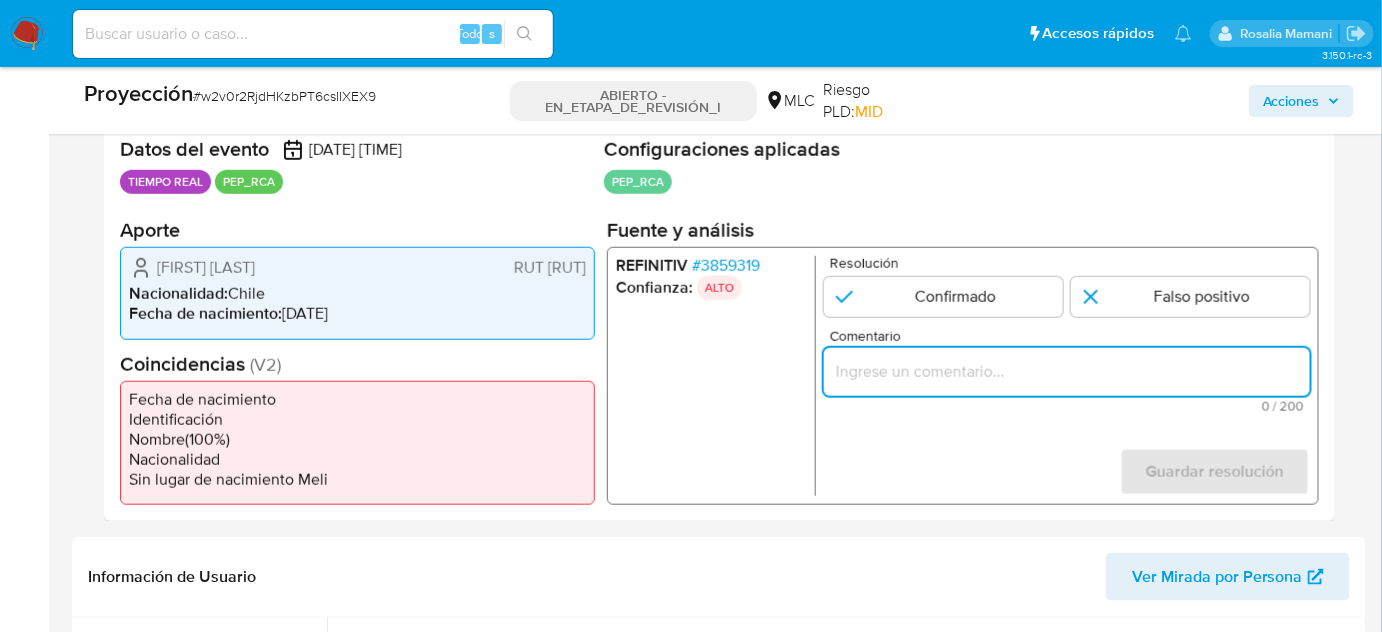 click at bounding box center [1067, 372] 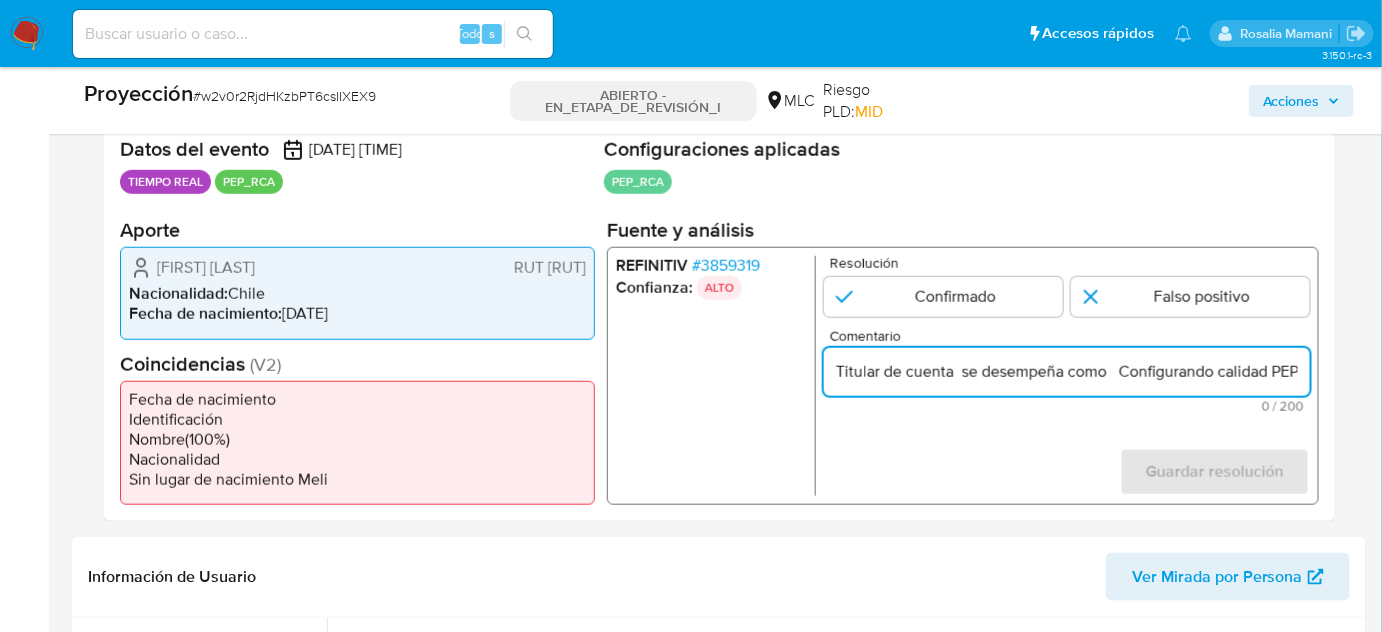 scroll, scrollTop: 0, scrollLeft: 7, axis: horizontal 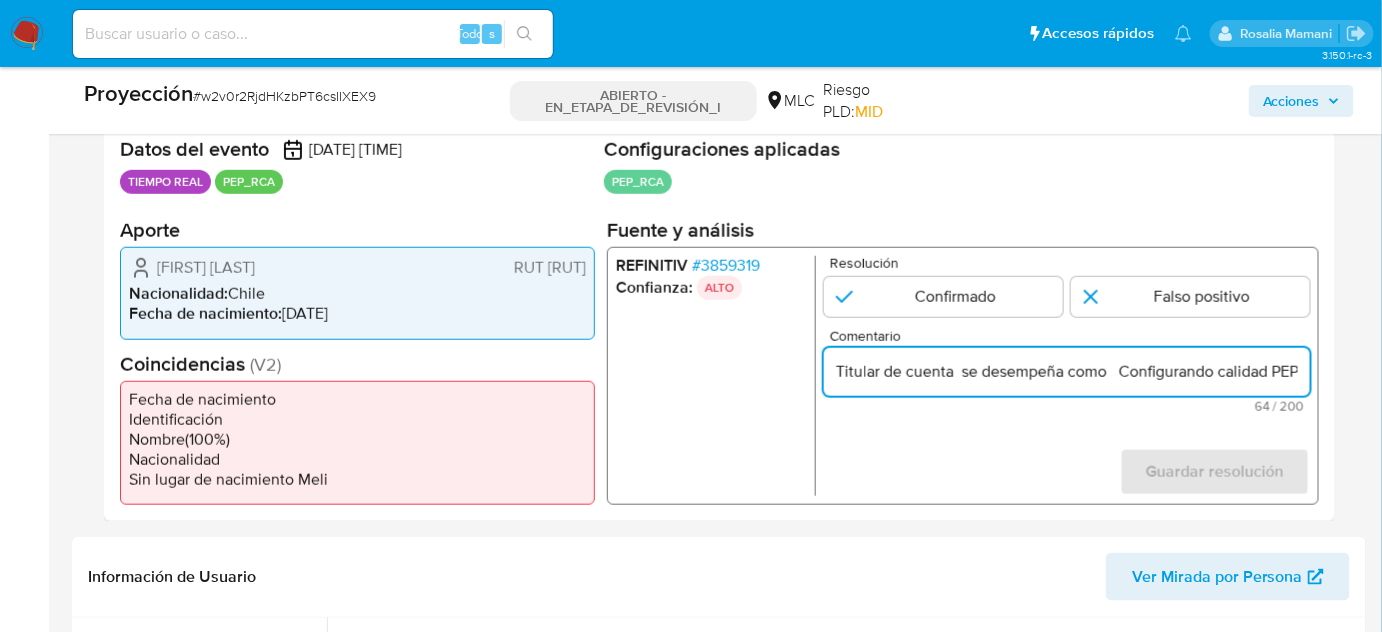 click on "REFINITIV   #  3859319 Confianza:   ALTO" at bounding box center (716, 376) 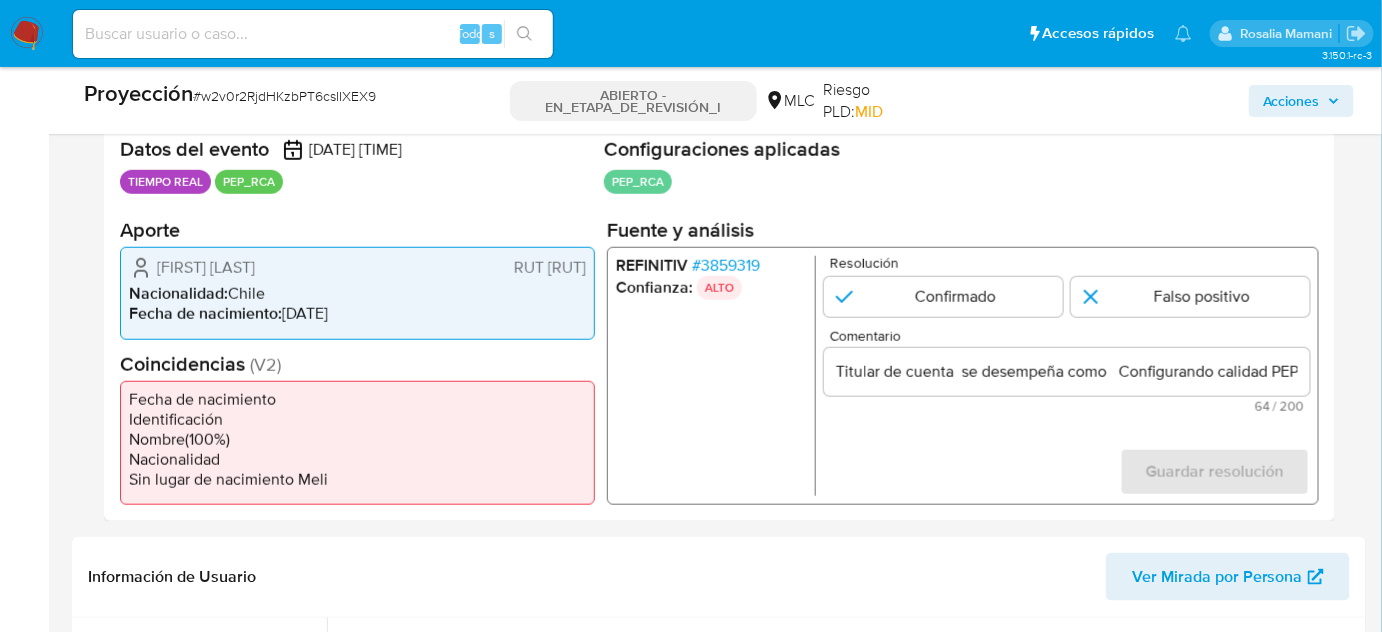 drag, startPoint x: 156, startPoint y: 267, endPoint x: 588, endPoint y: 278, distance: 432.14 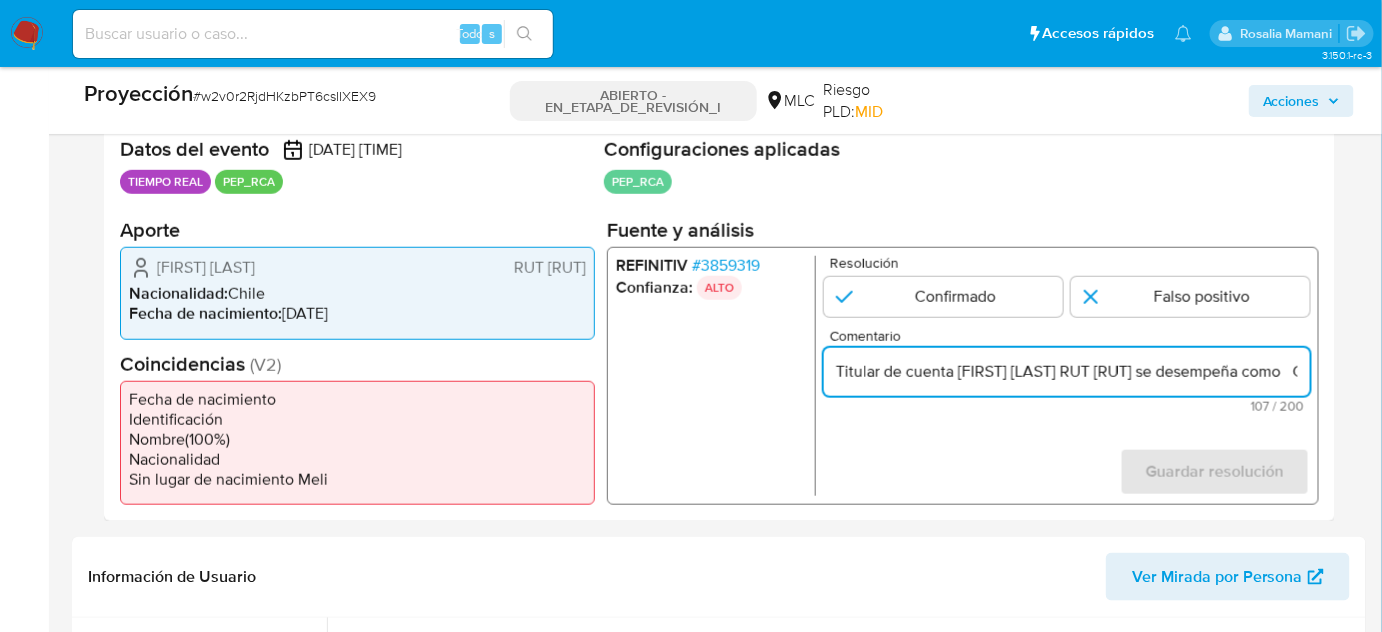 click on "REFINITIV   #  3859319 Confianza:   ALTO" at bounding box center (716, 376) 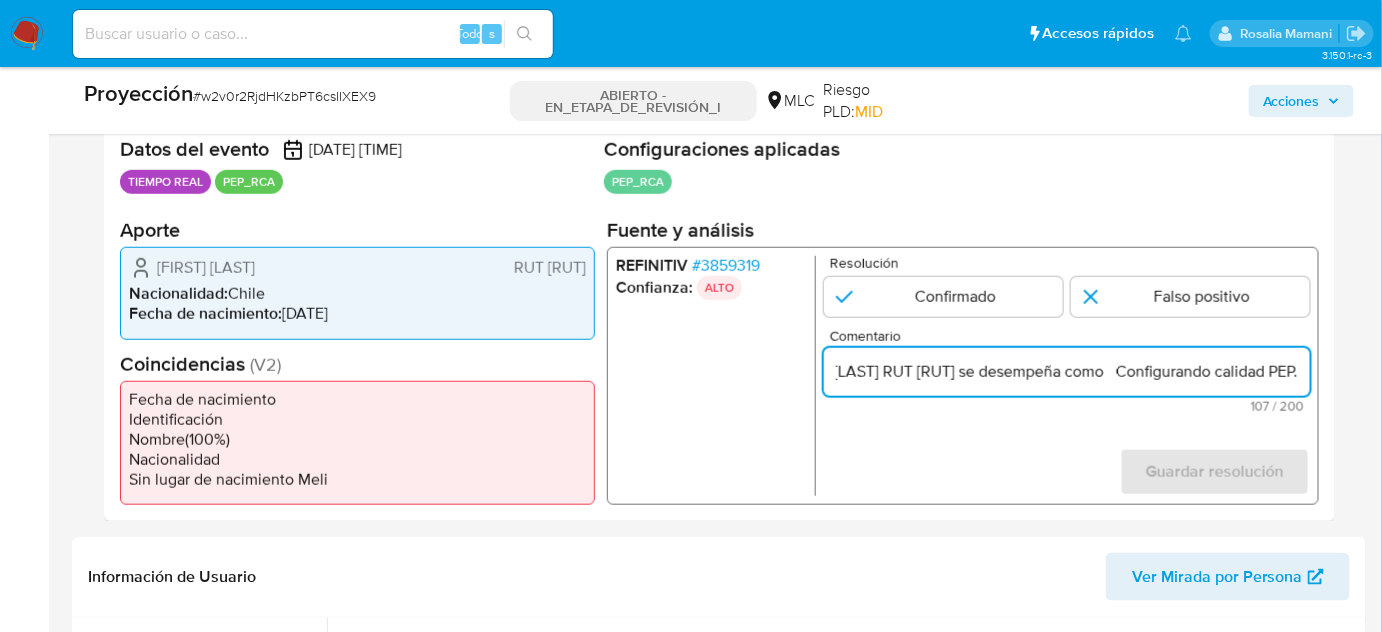 scroll, scrollTop: 0, scrollLeft: 346, axis: horizontal 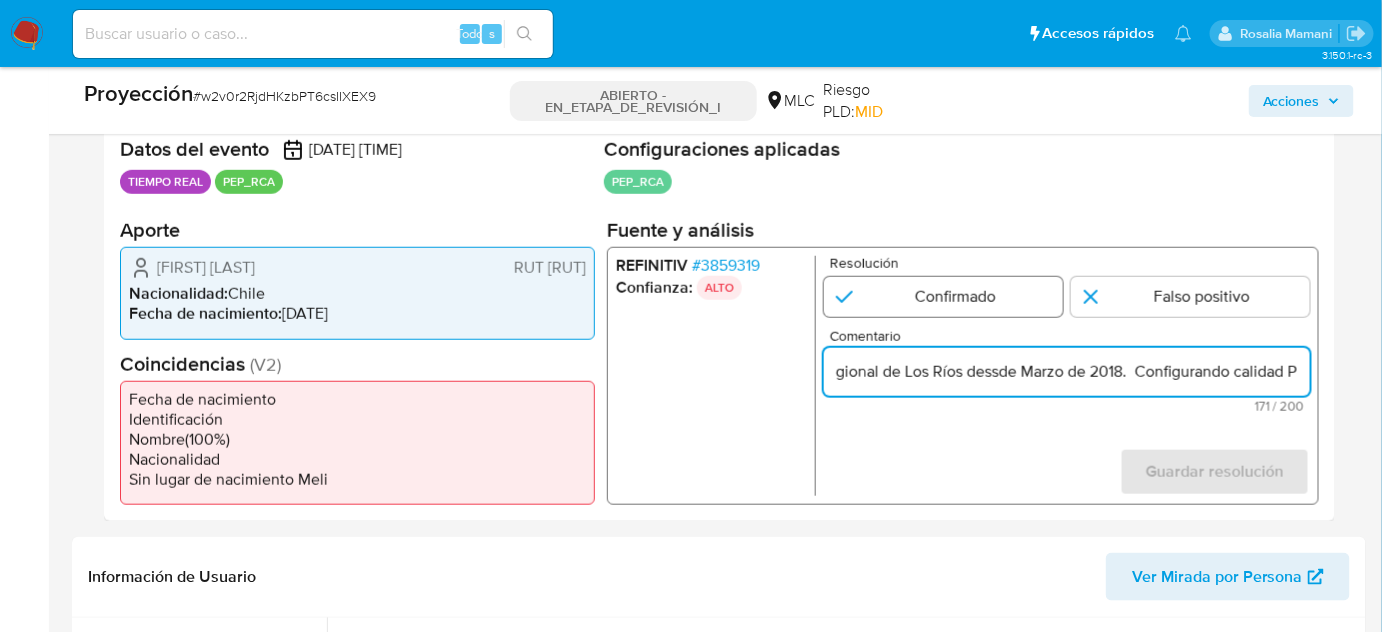 type on "Titular de cuenta [FIRST] [LAST] RUT [RUT] se desempeña como Consejero del Consejo Regional de Los Ríos dessde Marzo de 2018.  Configurando calidad PEP." 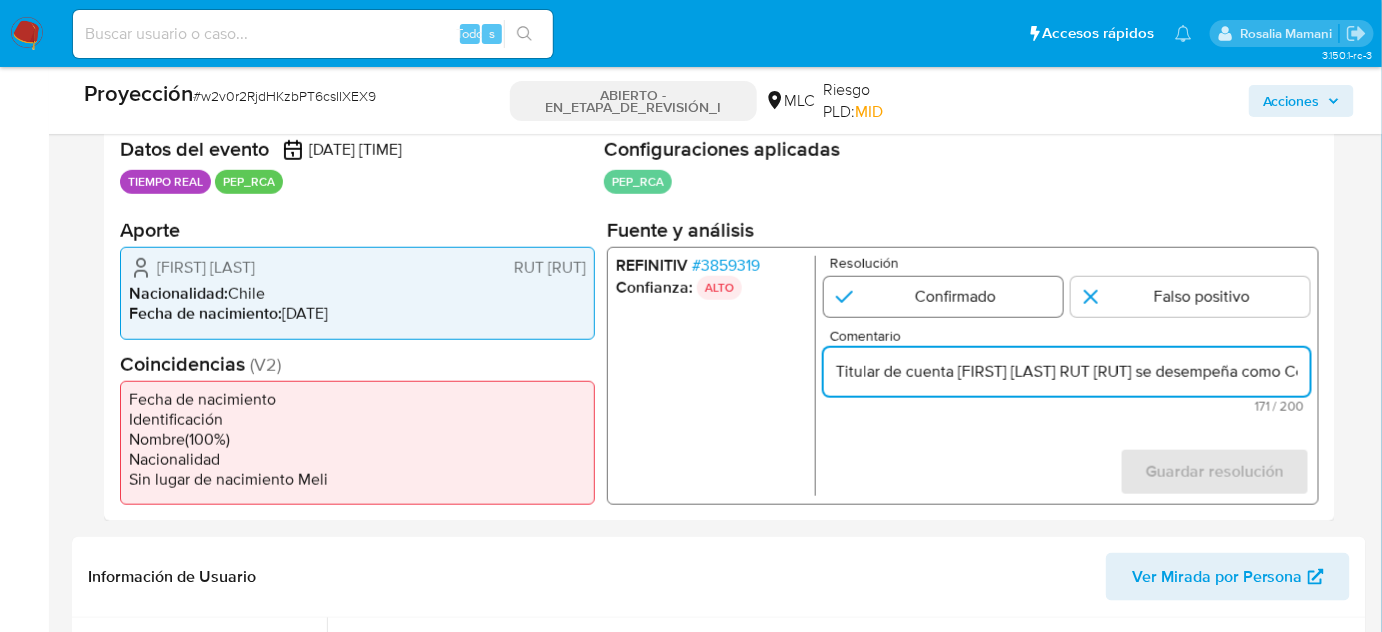 click at bounding box center (943, 297) 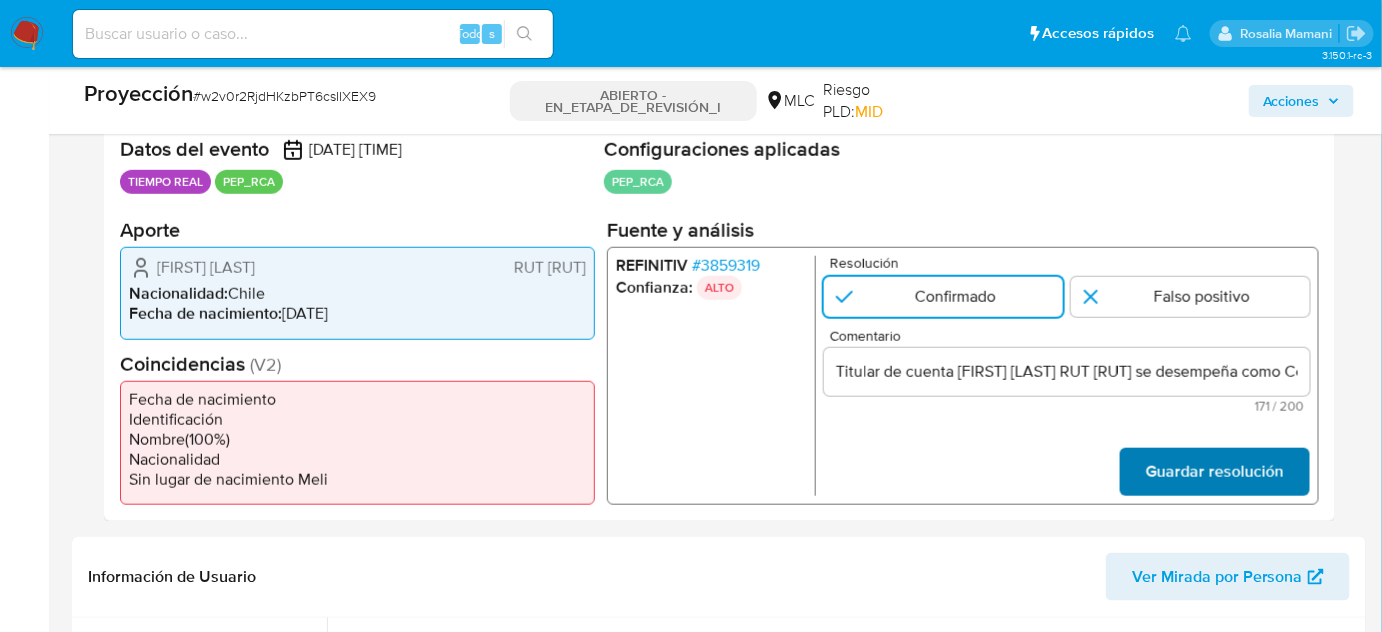 click on "Guardar resolución" at bounding box center [1215, 472] 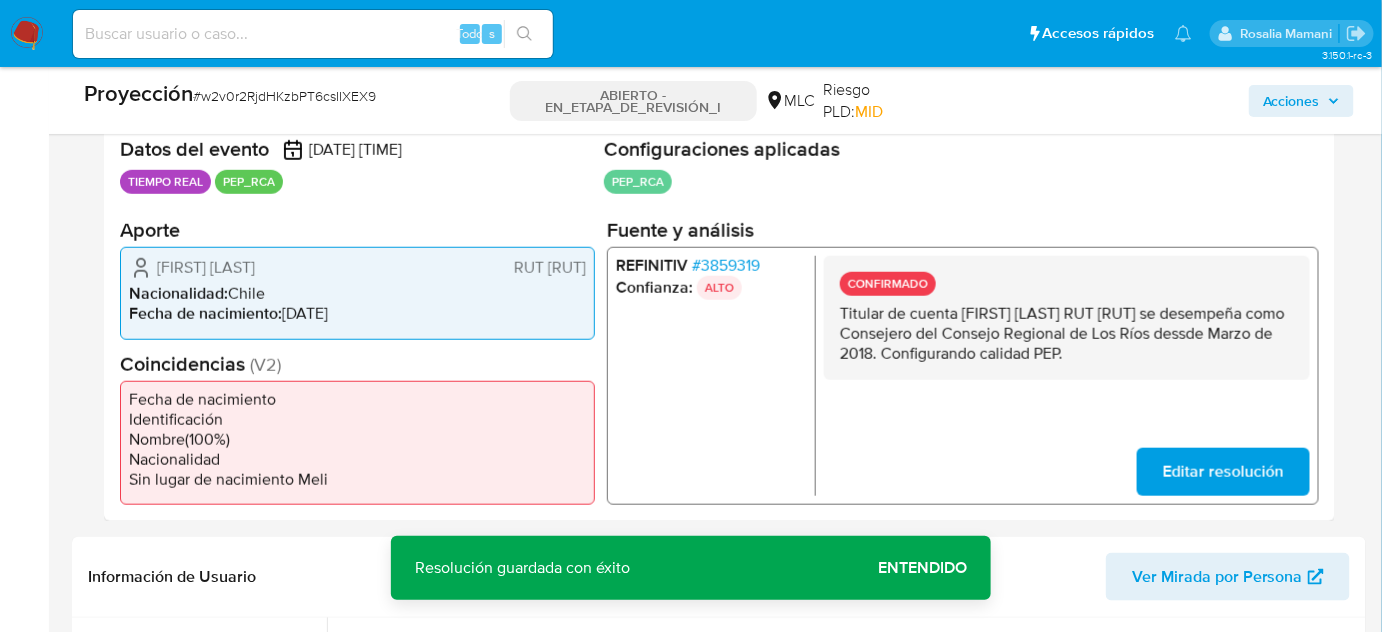 click on "Editar resolución" at bounding box center (1223, 472) 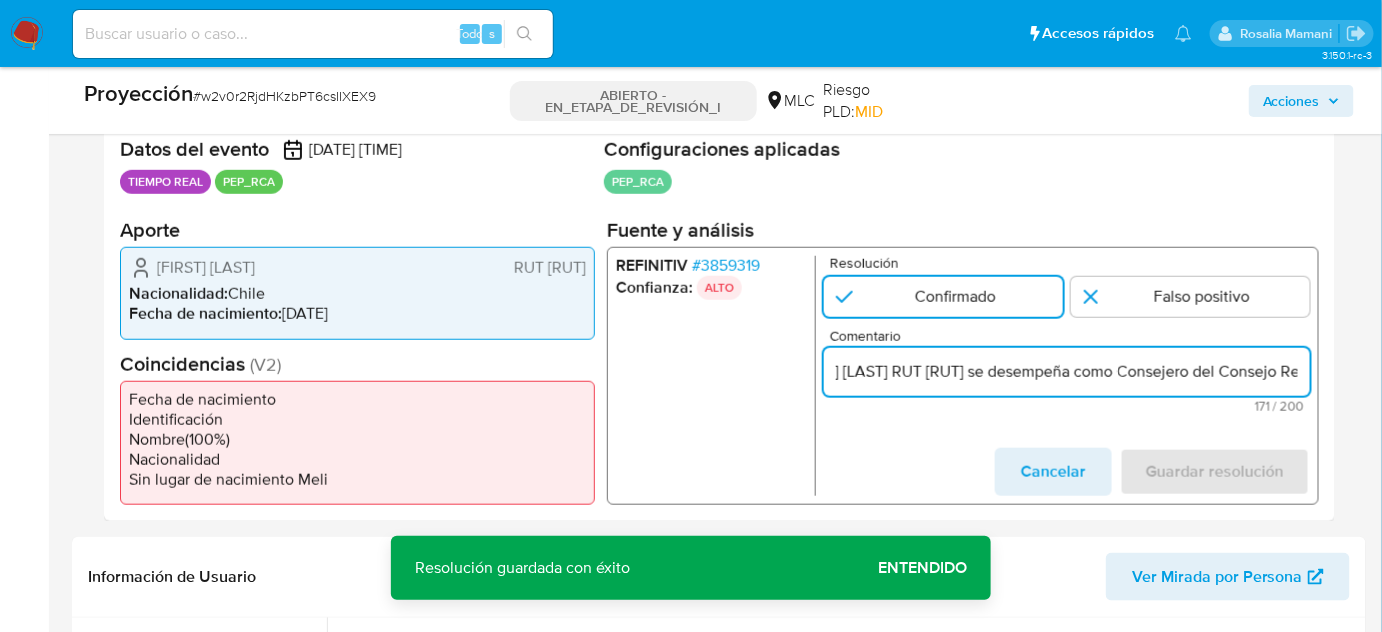 scroll, scrollTop: 0, scrollLeft: 451, axis: horizontal 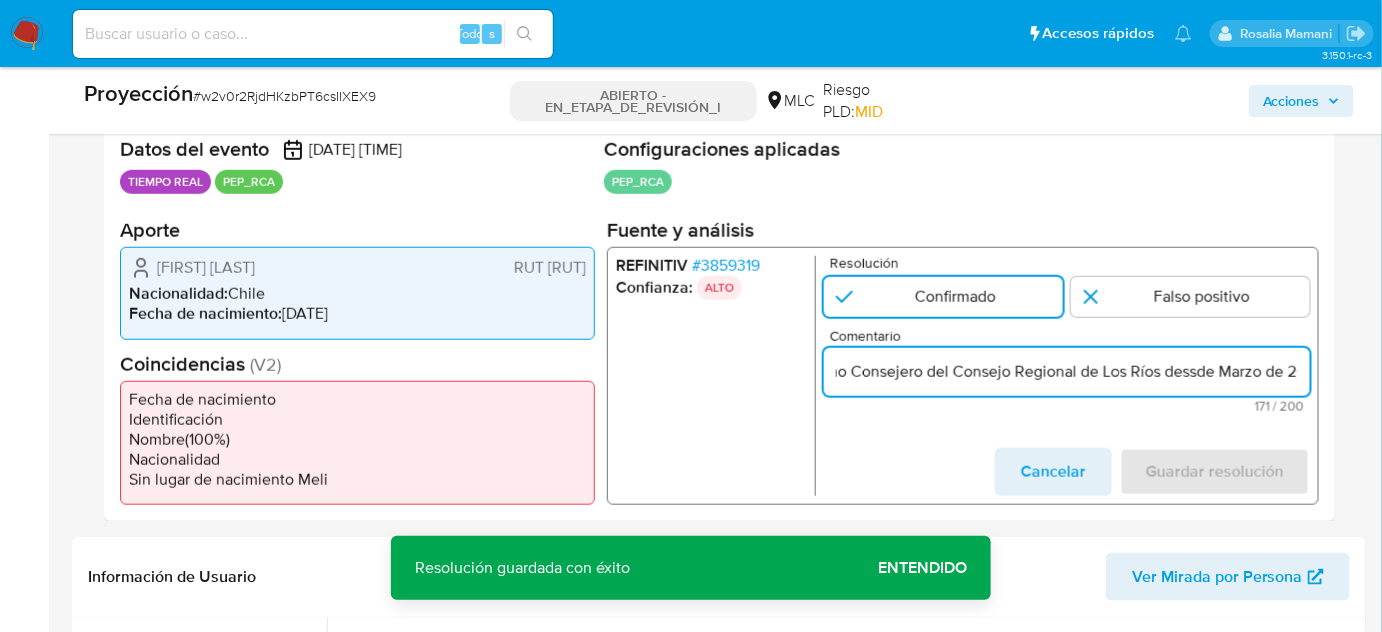 drag, startPoint x: 1279, startPoint y: 370, endPoint x: 1304, endPoint y: 375, distance: 25.495098 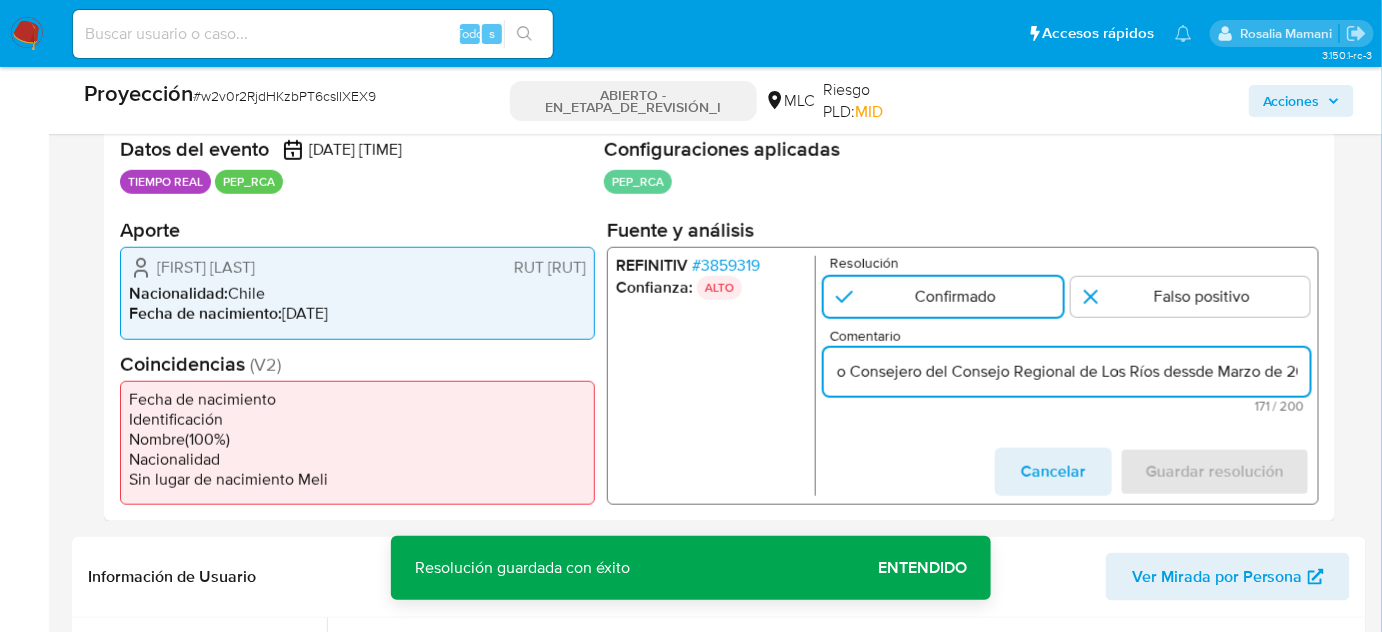 click on "Titular de cuenta [FIRST] [LAST] RUT [RUT] se desempeña como Consejero del Consejo Regional de Los Ríos dessde Marzo de 2018.  Configurando calidad PEP." at bounding box center [1067, 372] 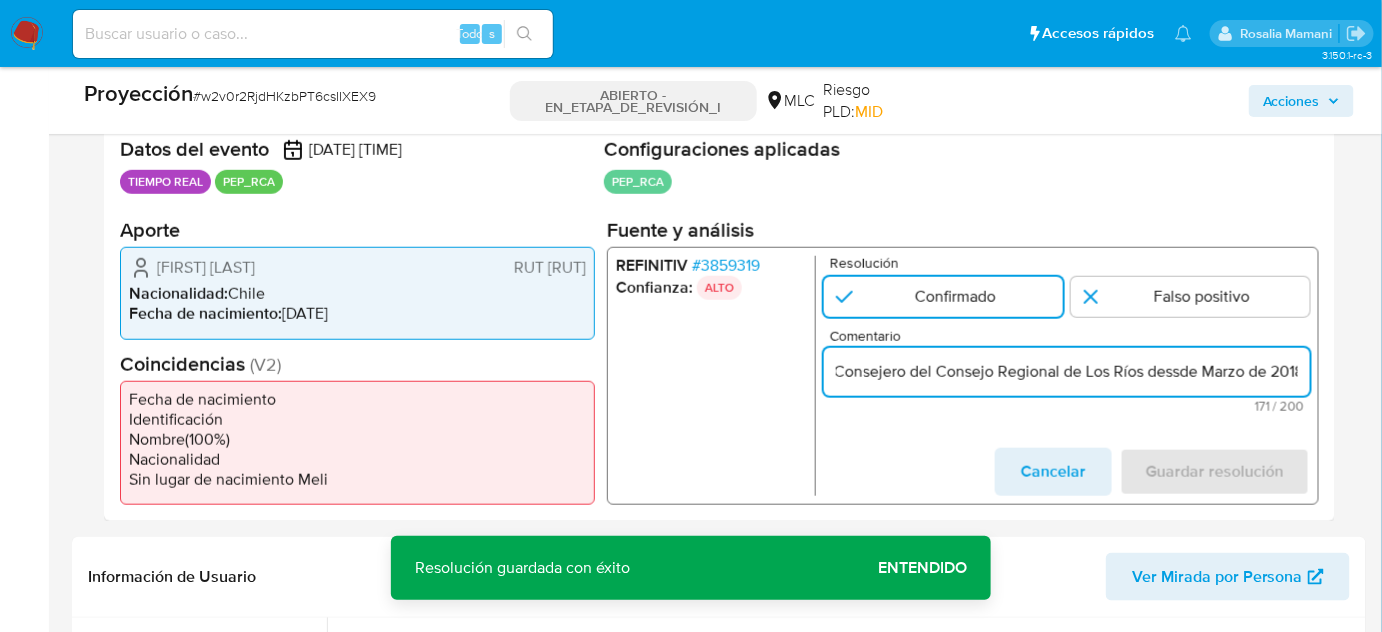 click on "Titular de cuenta [FIRST] [LAST] RUT [RUT] se desempeña como Consejero del Consejo Regional de Los Ríos dessde Marzo de 2018.  Configurando calidad PEP." at bounding box center (1067, 372) 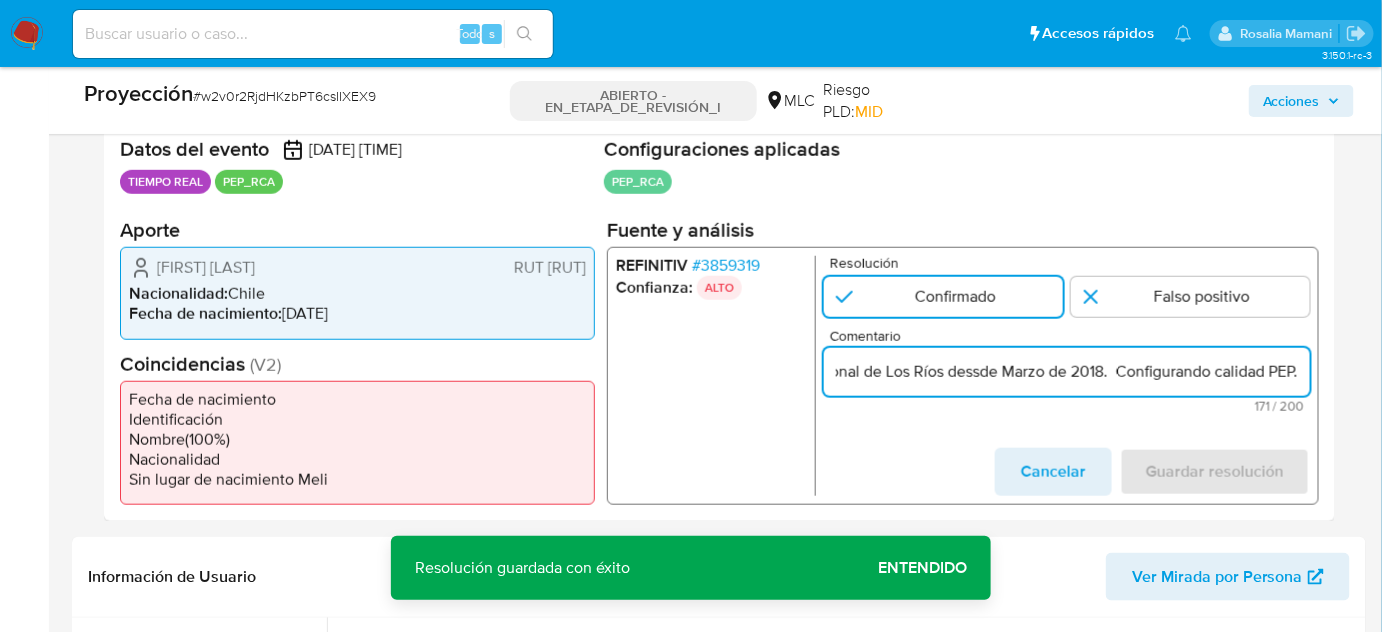 scroll, scrollTop: 0, scrollLeft: 824, axis: horizontal 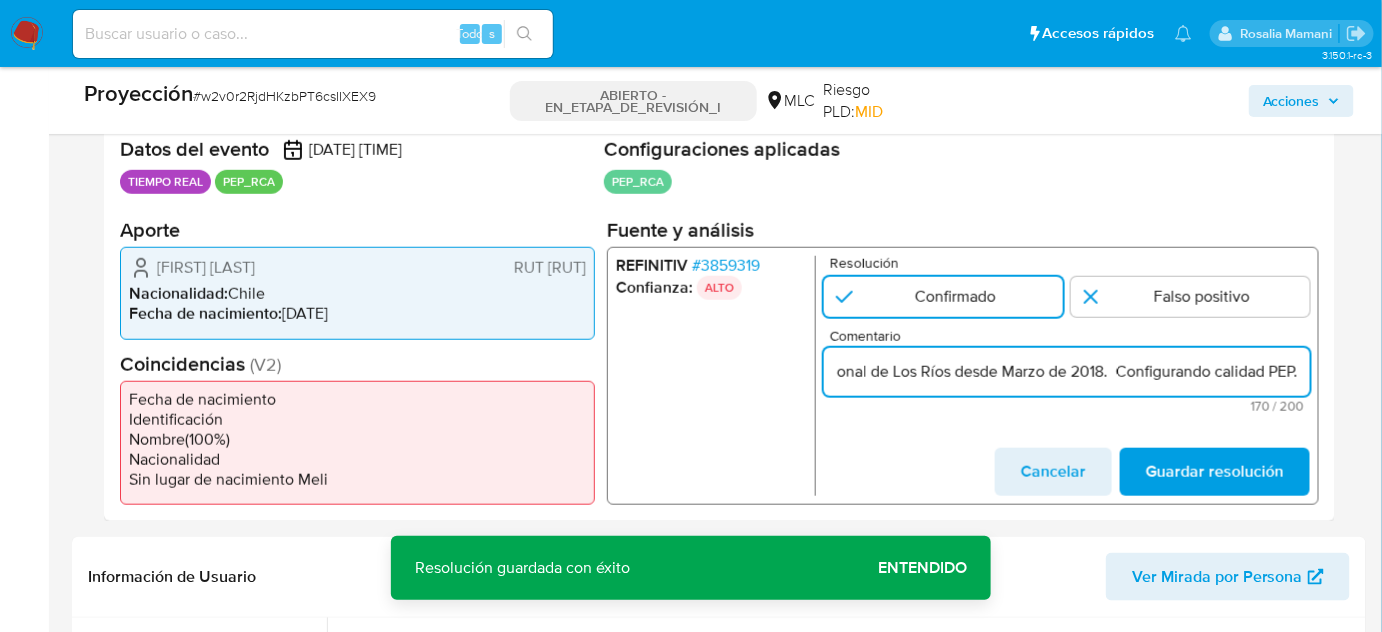 click on "Titular de cuenta [FIRST] [LAST] RUT [RUT] se desempeña como Consejero del Consejo Regional de Los Ríos desde Marzo de 2018.  Configurando calidad PEP." at bounding box center (1067, 372) 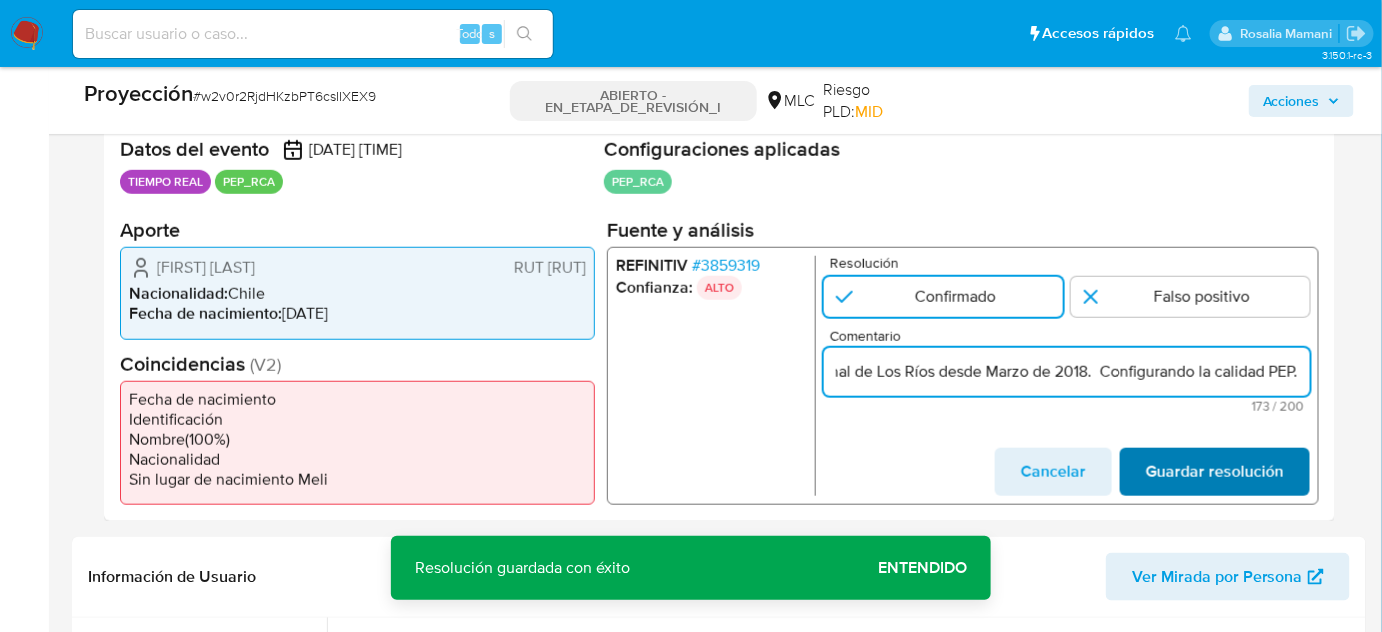type on "Titular de cuenta [FIRST] [LAST] RUT [RUT] se desempeña como Consejero del Consejo Regional de Los Ríos desde Marzo de 2018.  Configurando la calidad PEP." 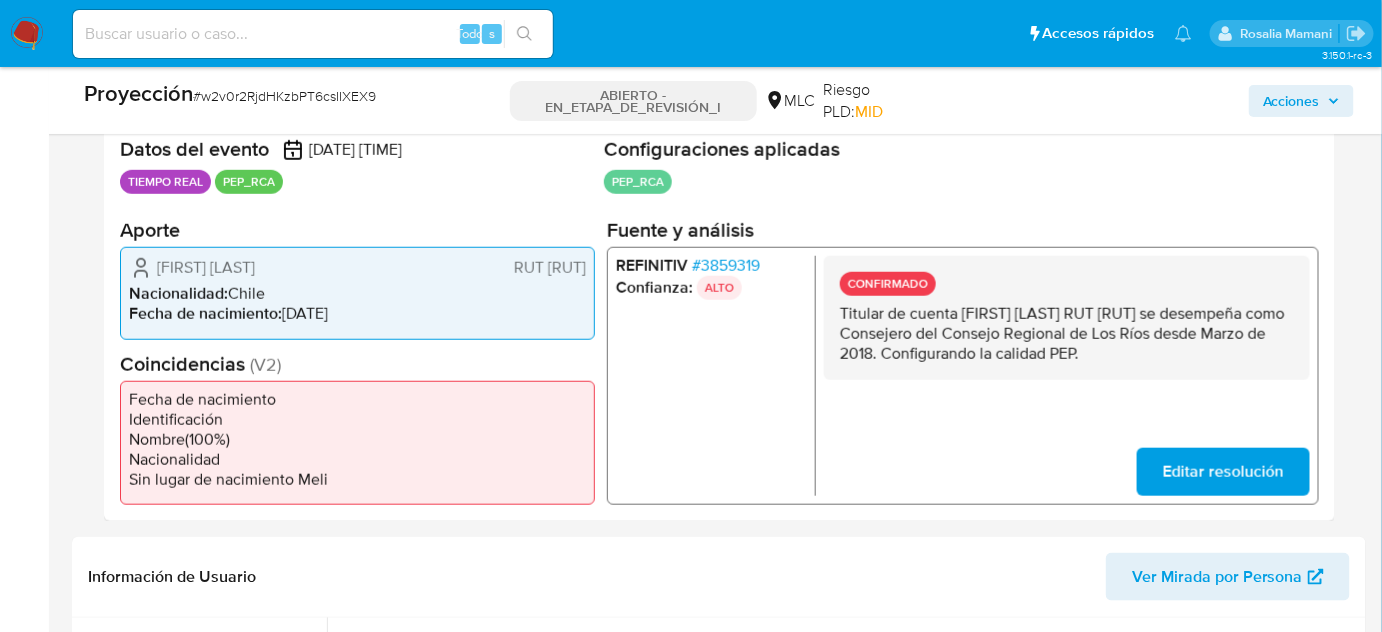 drag, startPoint x: 966, startPoint y: 370, endPoint x: 834, endPoint y: 315, distance: 143 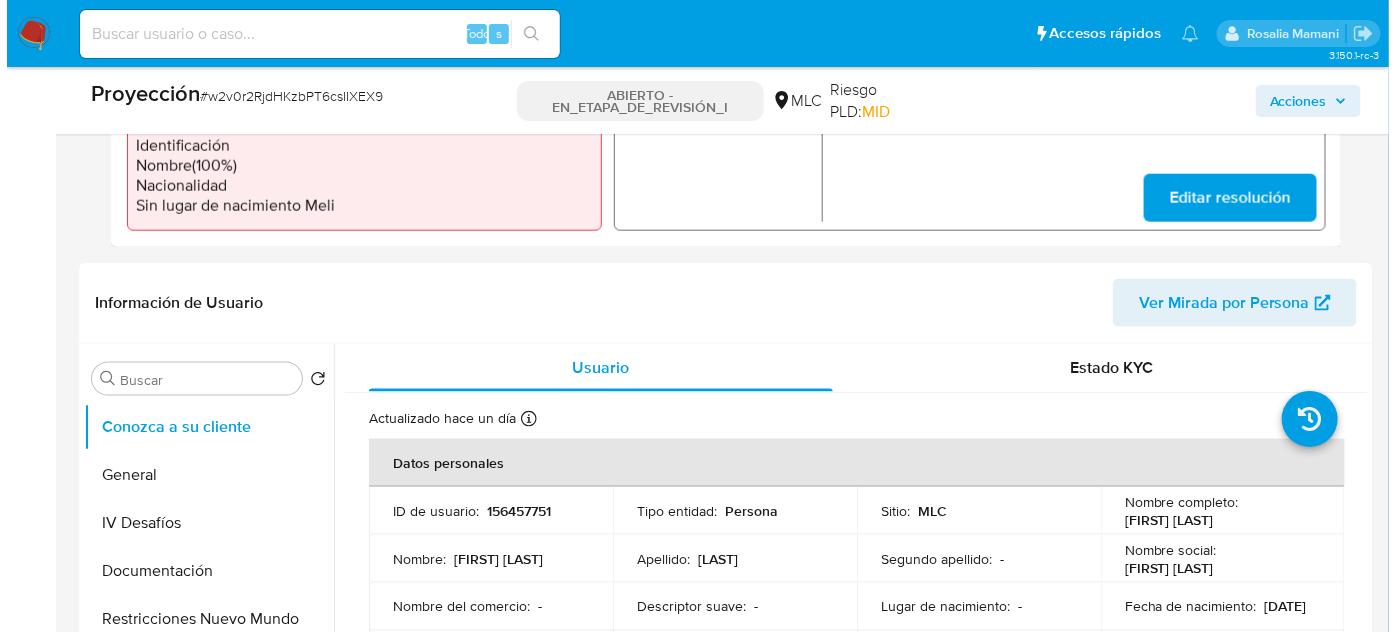 scroll, scrollTop: 854, scrollLeft: 0, axis: vertical 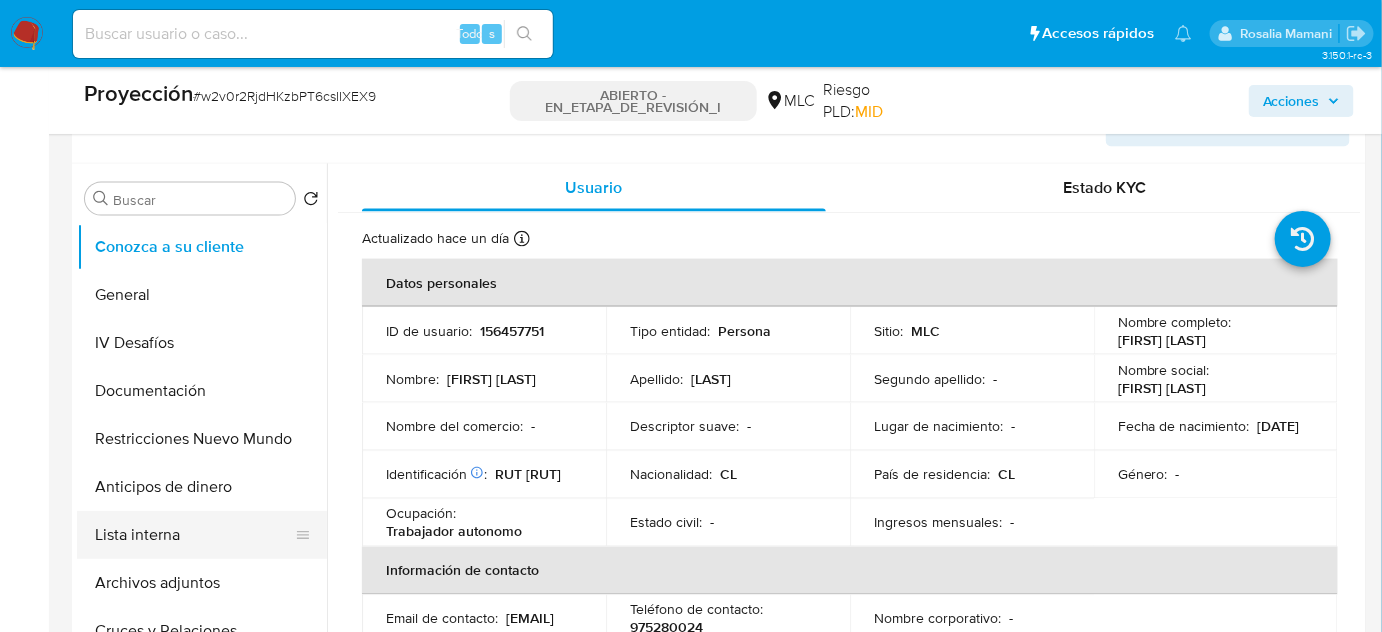 click on "Lista interna" at bounding box center [194, 535] 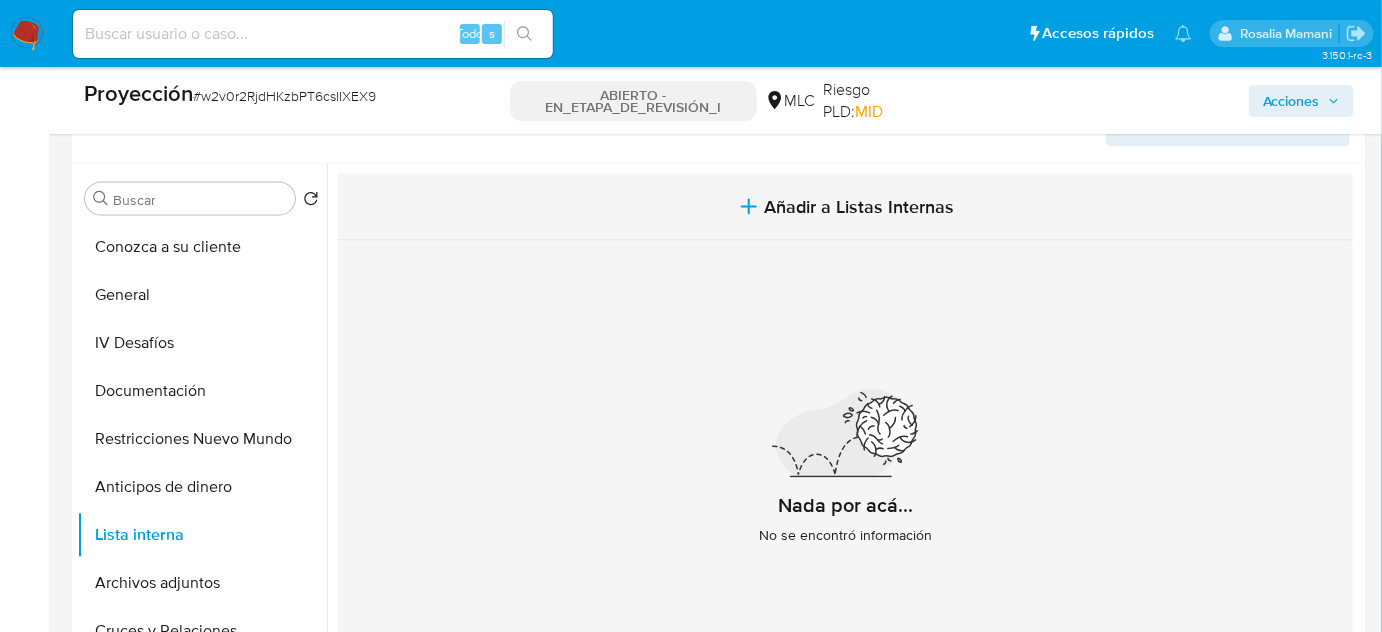 click on "Añadir a Listas Internas" at bounding box center [845, 207] 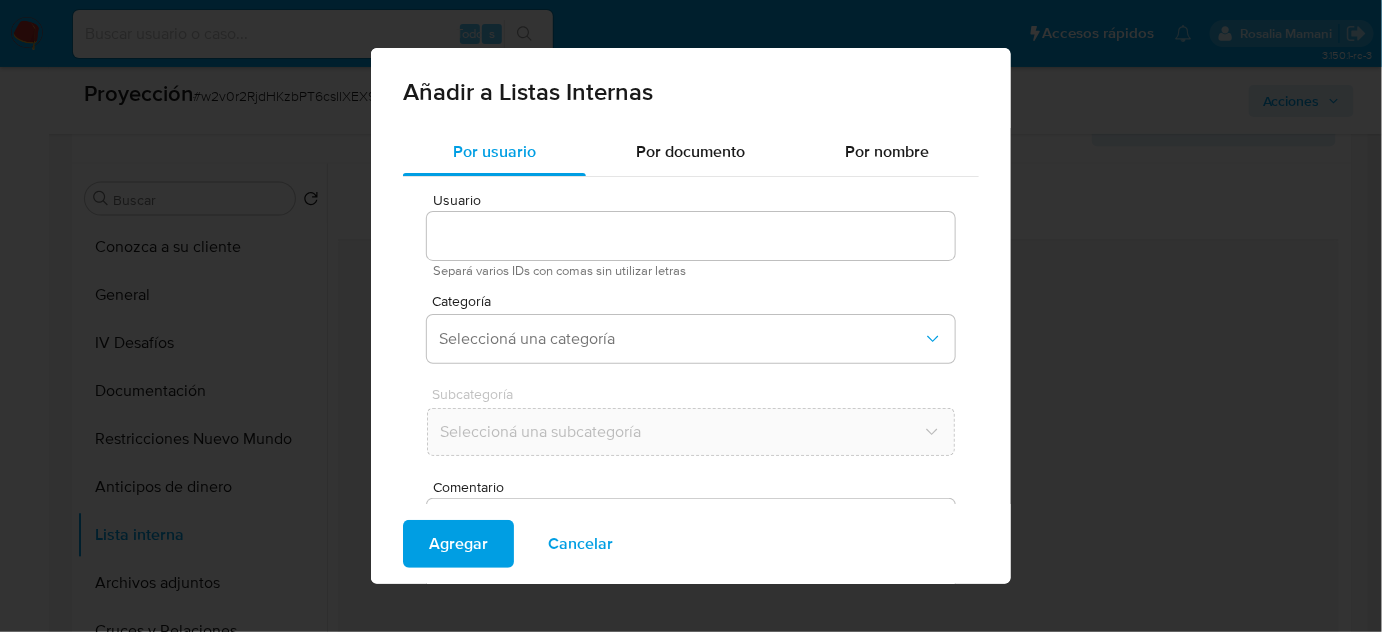type on "156457751" 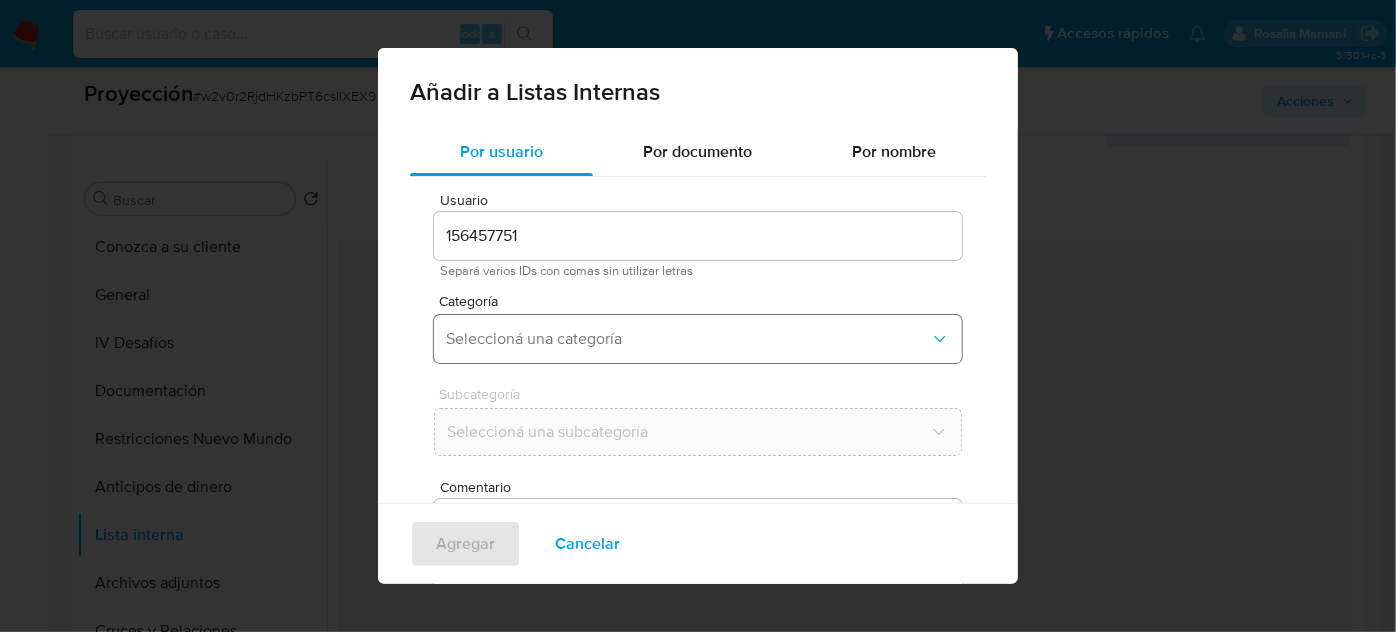 click on "Seleccioná una categoría" at bounding box center [688, 339] 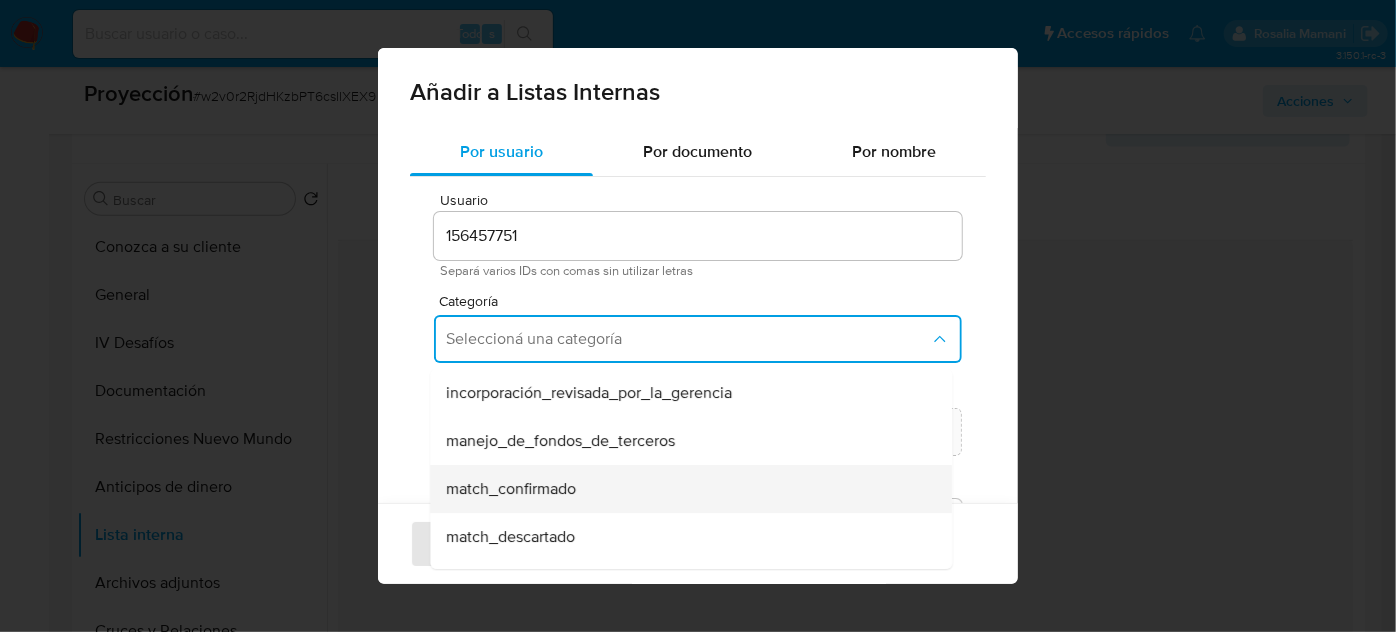 scroll, scrollTop: 90, scrollLeft: 0, axis: vertical 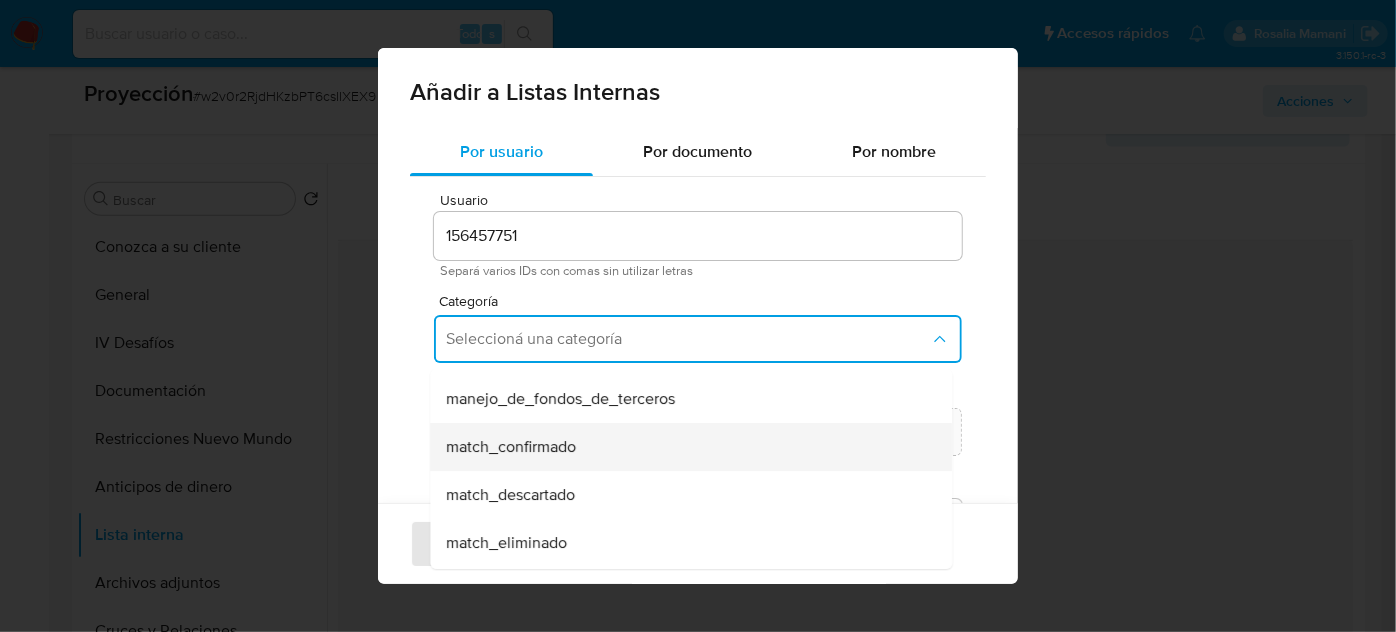 click on "match_confirmado" at bounding box center [685, 447] 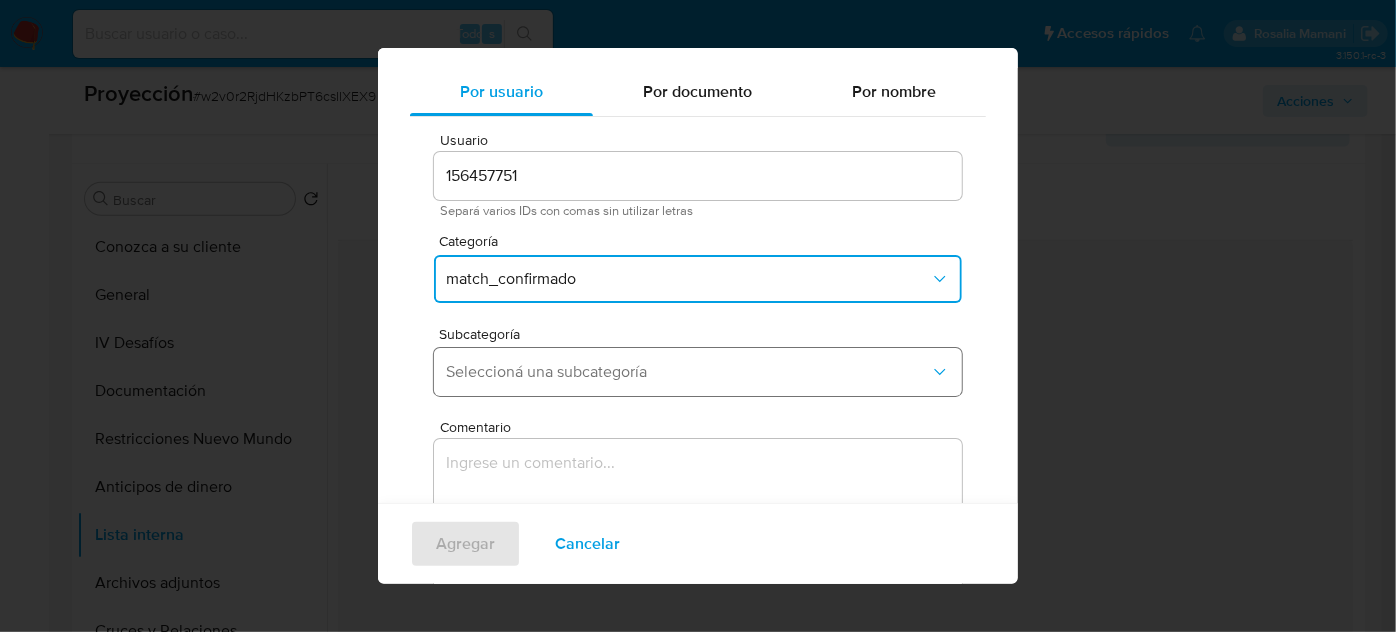 scroll, scrollTop: 74, scrollLeft: 0, axis: vertical 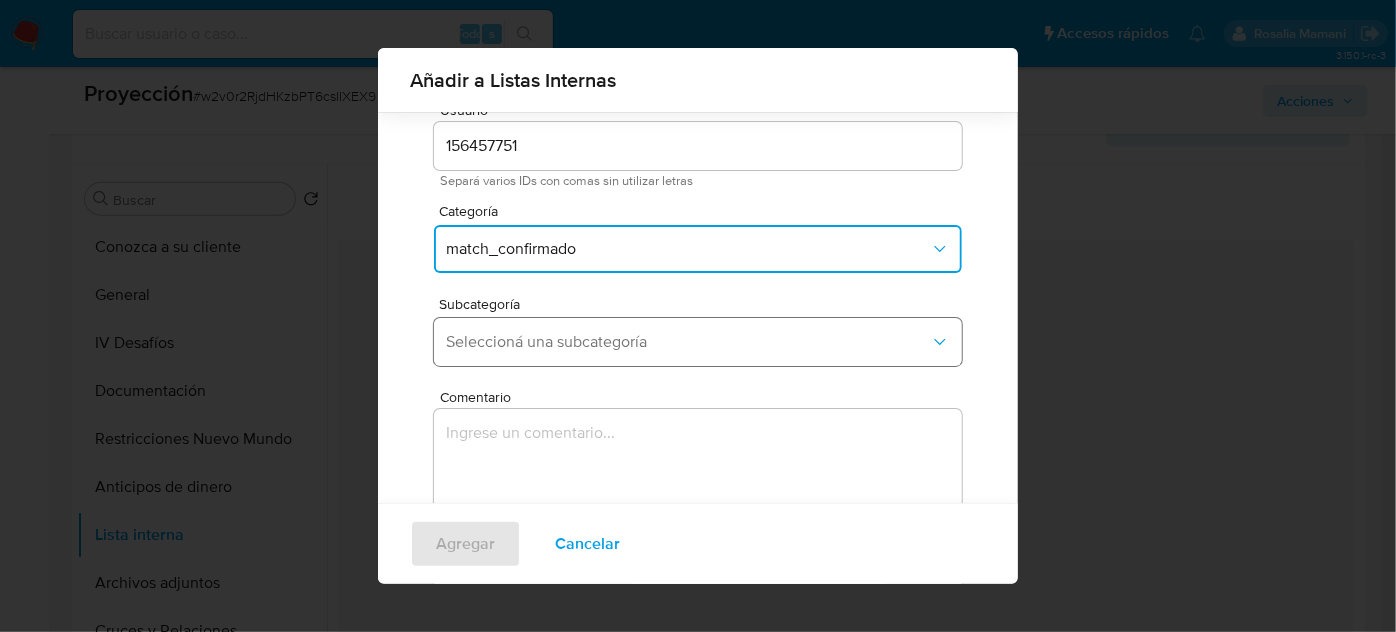 click on "Seleccioná una subcategoría" at bounding box center [688, 342] 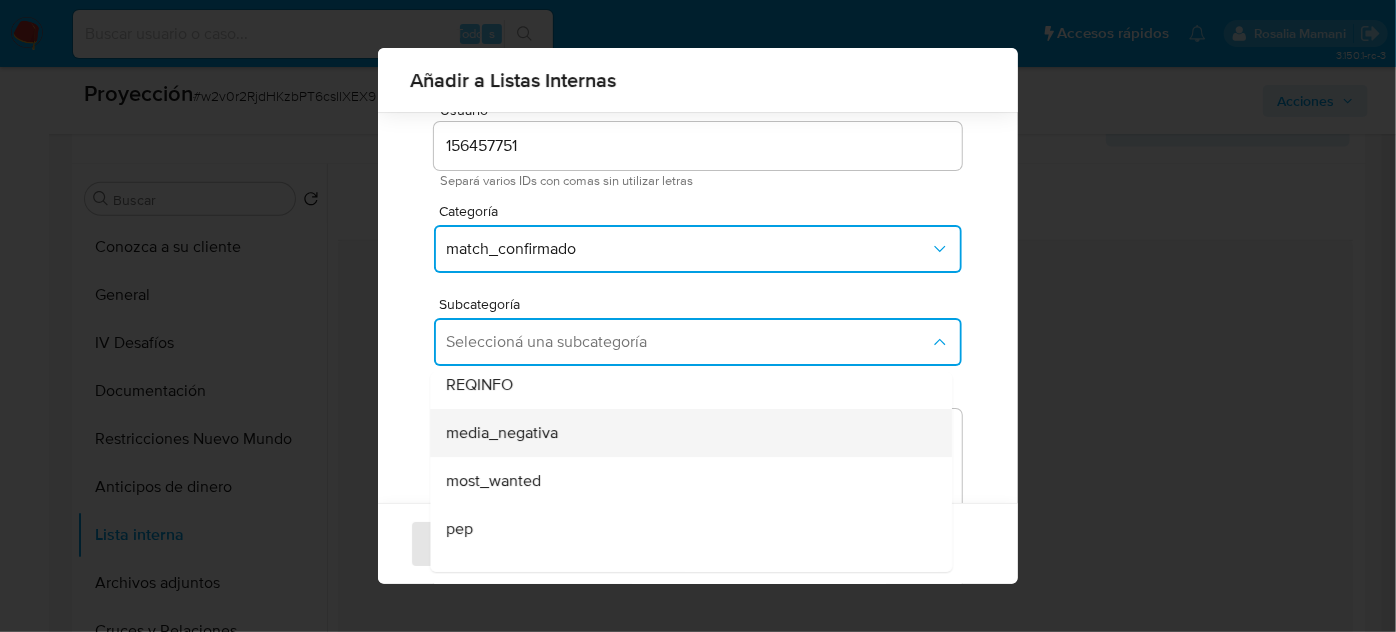 scroll, scrollTop: 90, scrollLeft: 0, axis: vertical 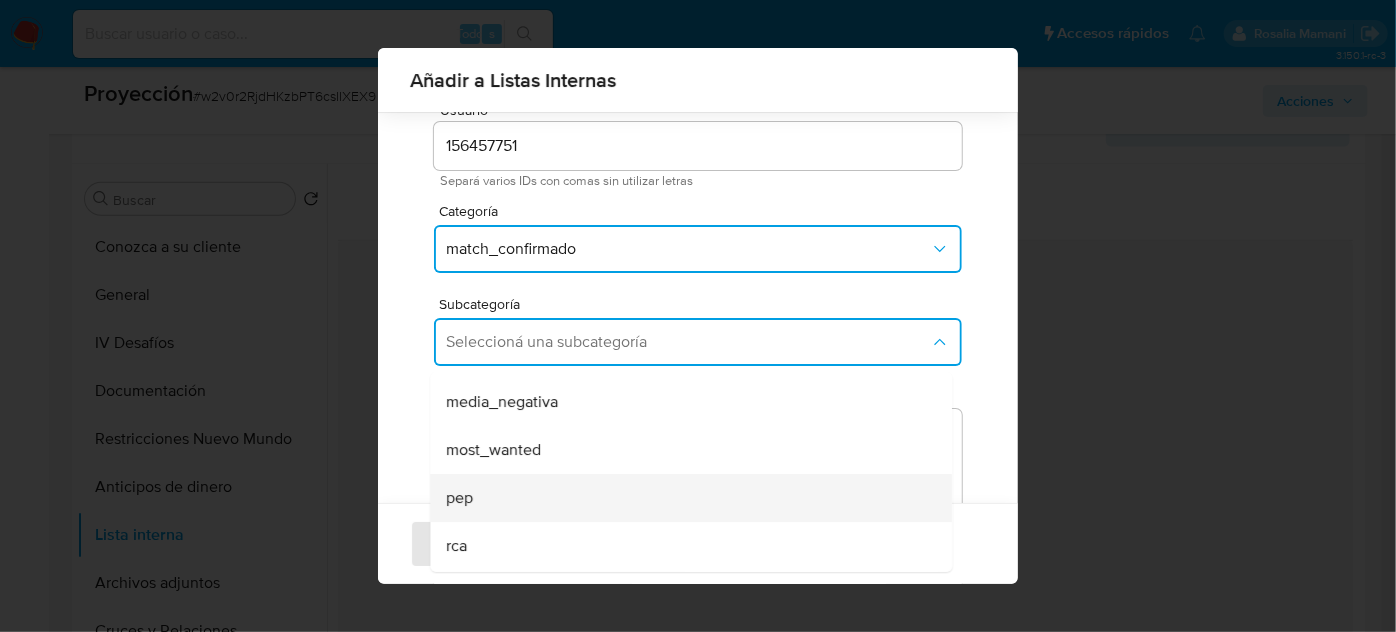 click on "pep" at bounding box center (685, 498) 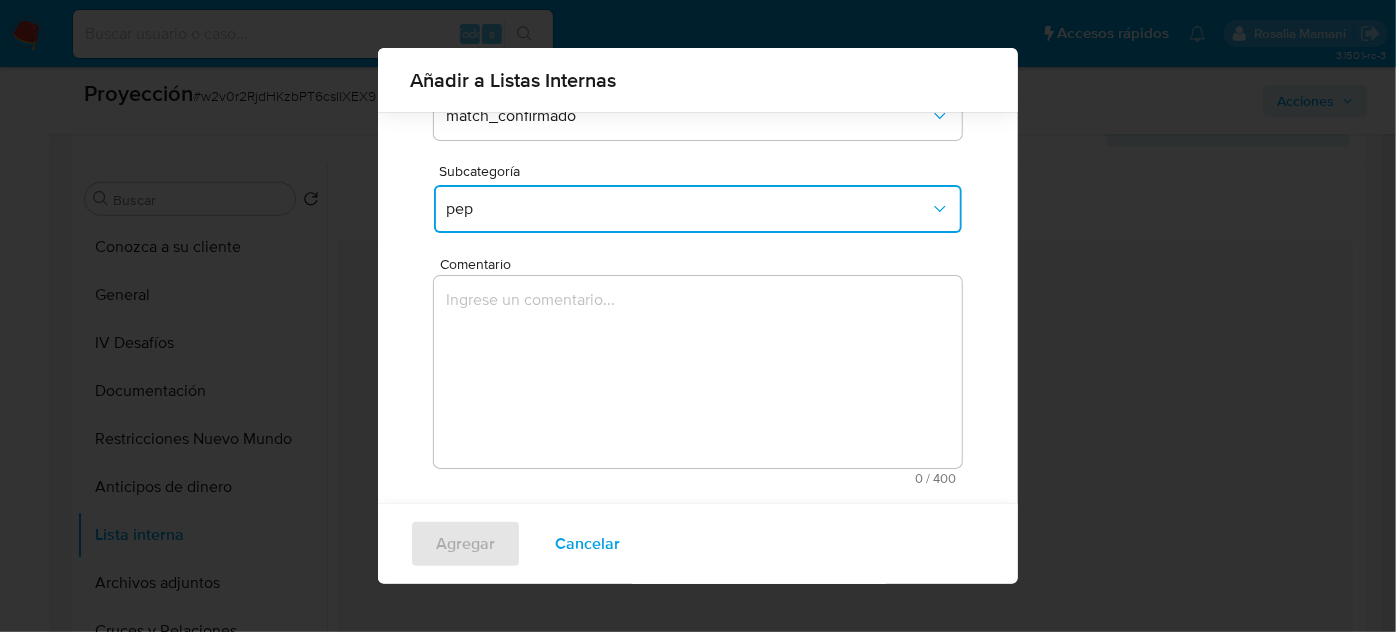 scroll, scrollTop: 221, scrollLeft: 0, axis: vertical 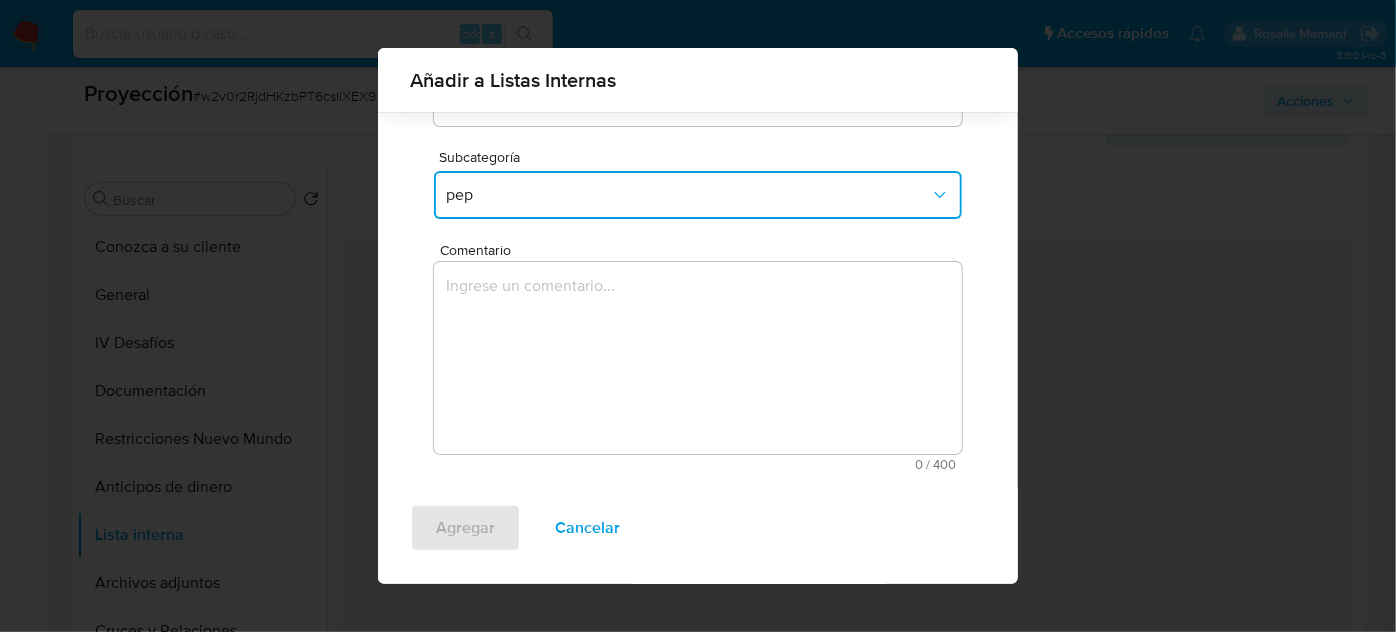 click at bounding box center (698, 358) 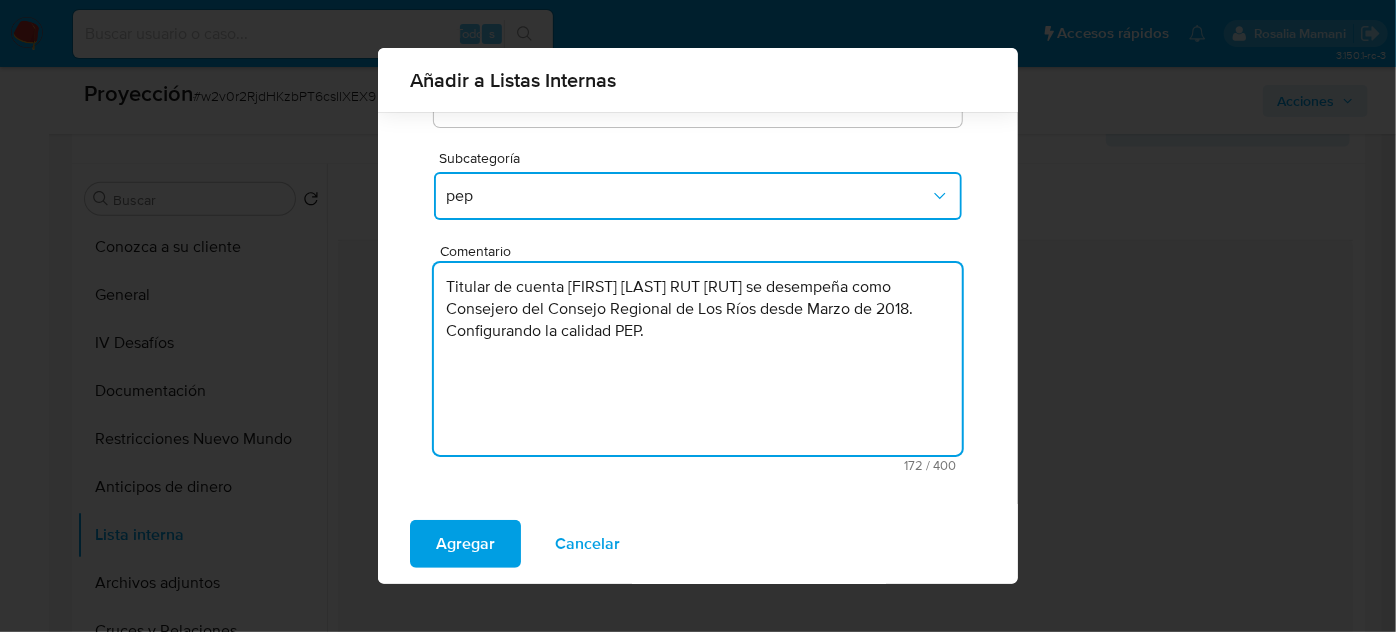 scroll, scrollTop: 130, scrollLeft: 0, axis: vertical 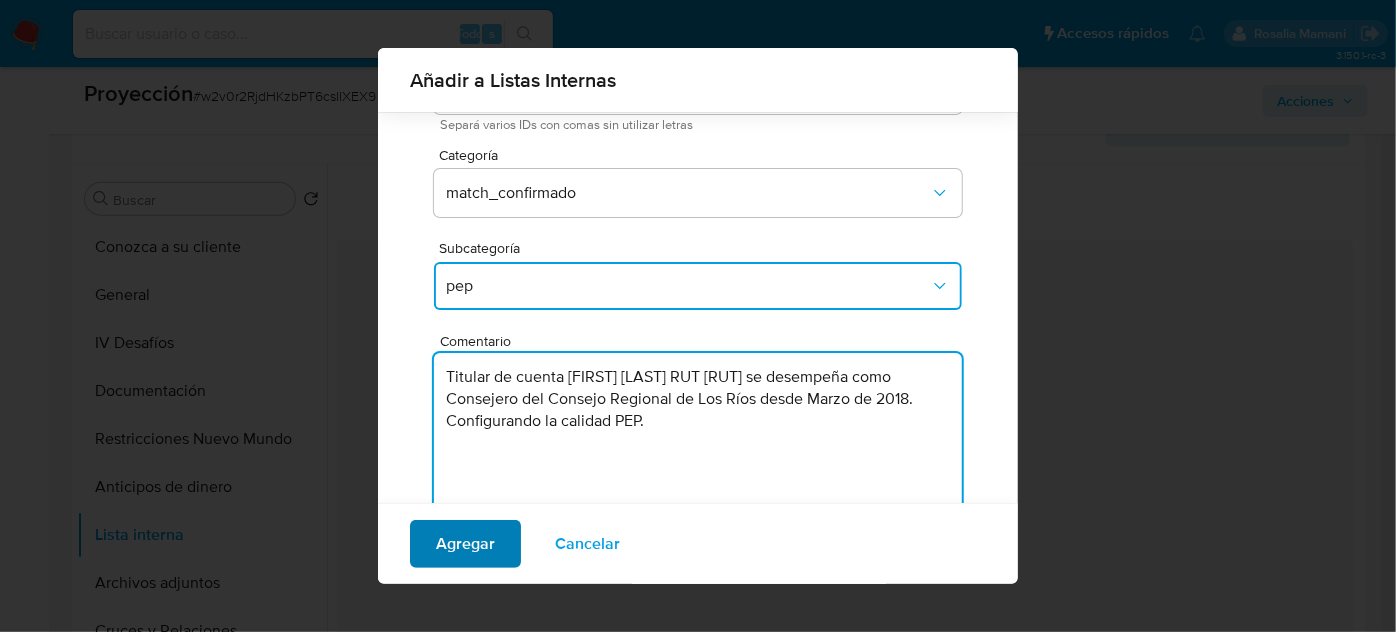 type on "Titular de cuenta [FIRST] [LAST] RUT [RUT] se desempeña como Consejero del Consejo Regional de Los Ríos desde Marzo de 2018. Configurando la calidad PEP." 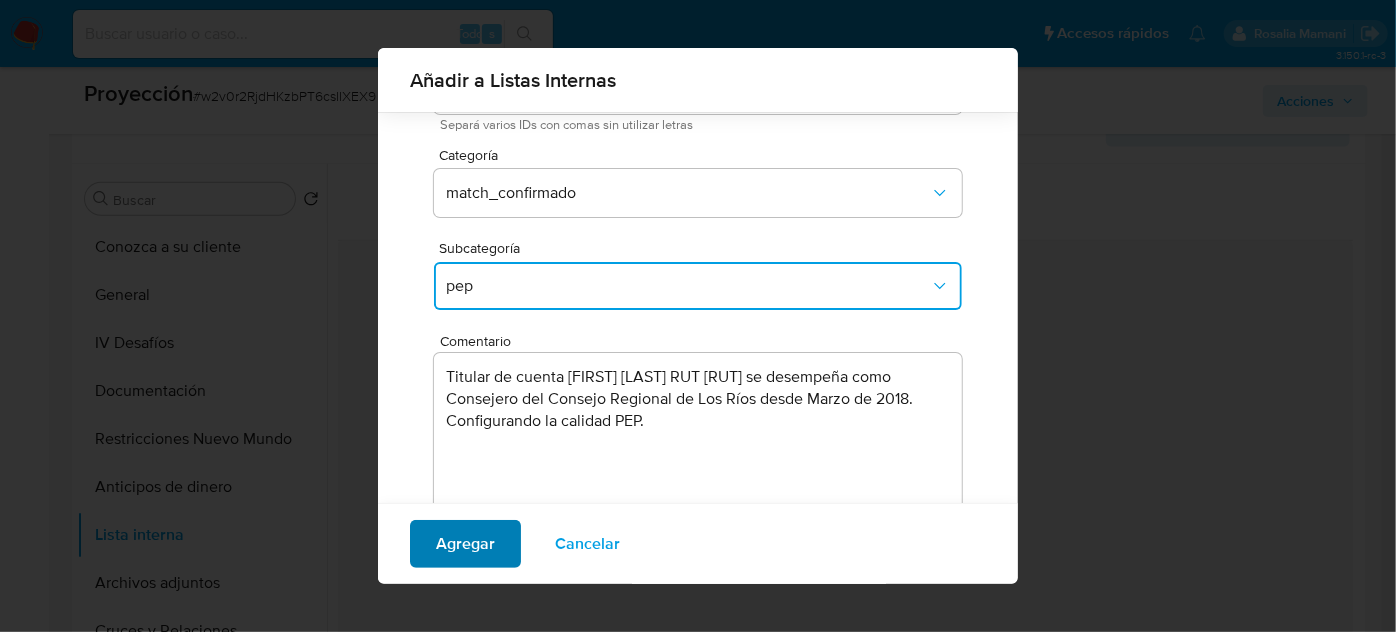 click on "Agregar" at bounding box center (465, 544) 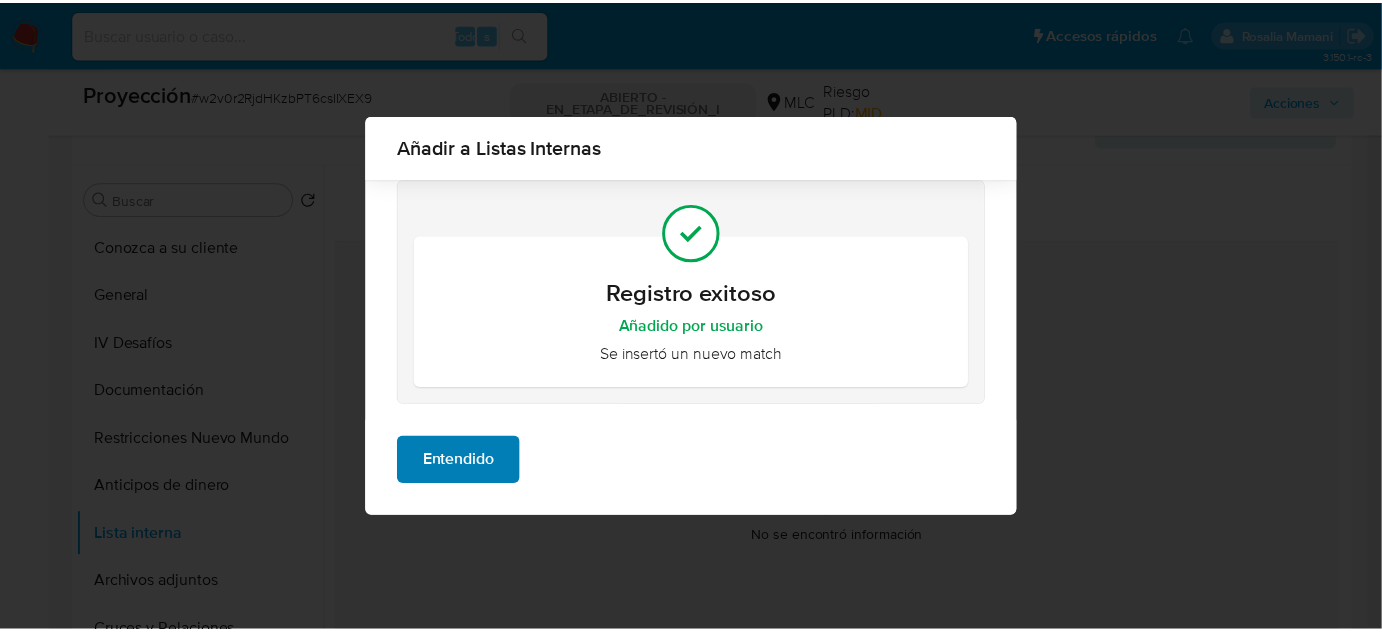 scroll, scrollTop: 0, scrollLeft: 0, axis: both 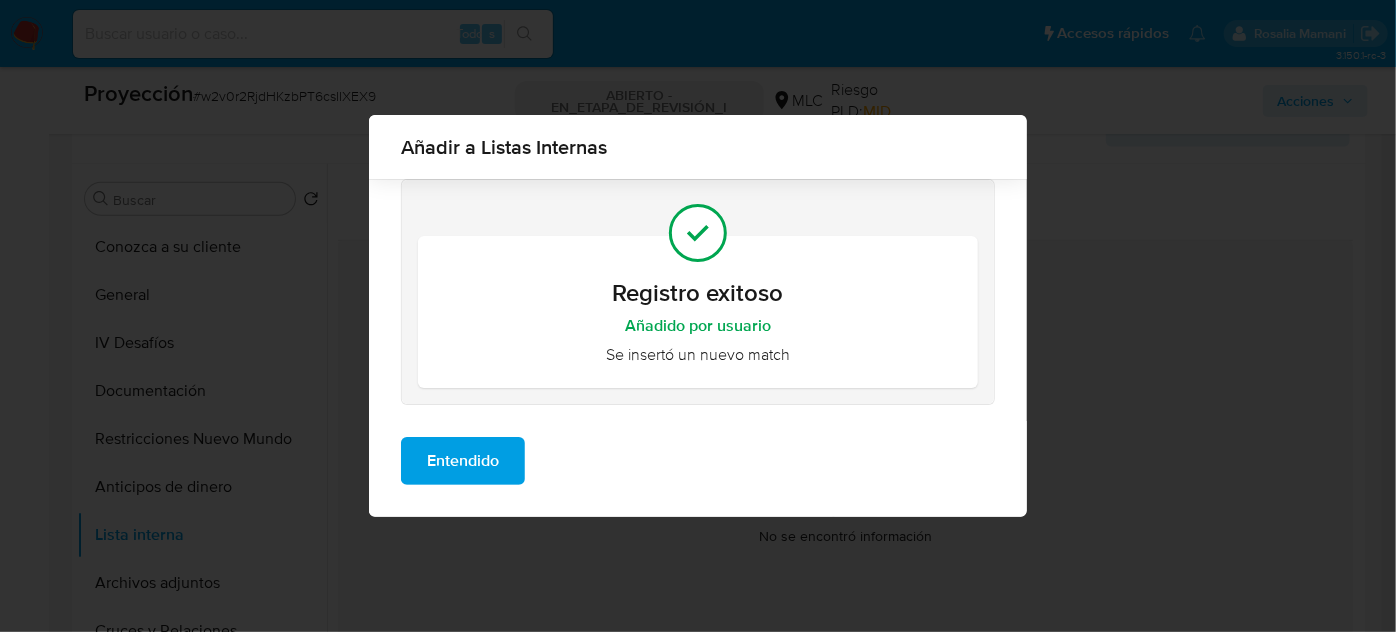 click on "Entendido" at bounding box center (463, 461) 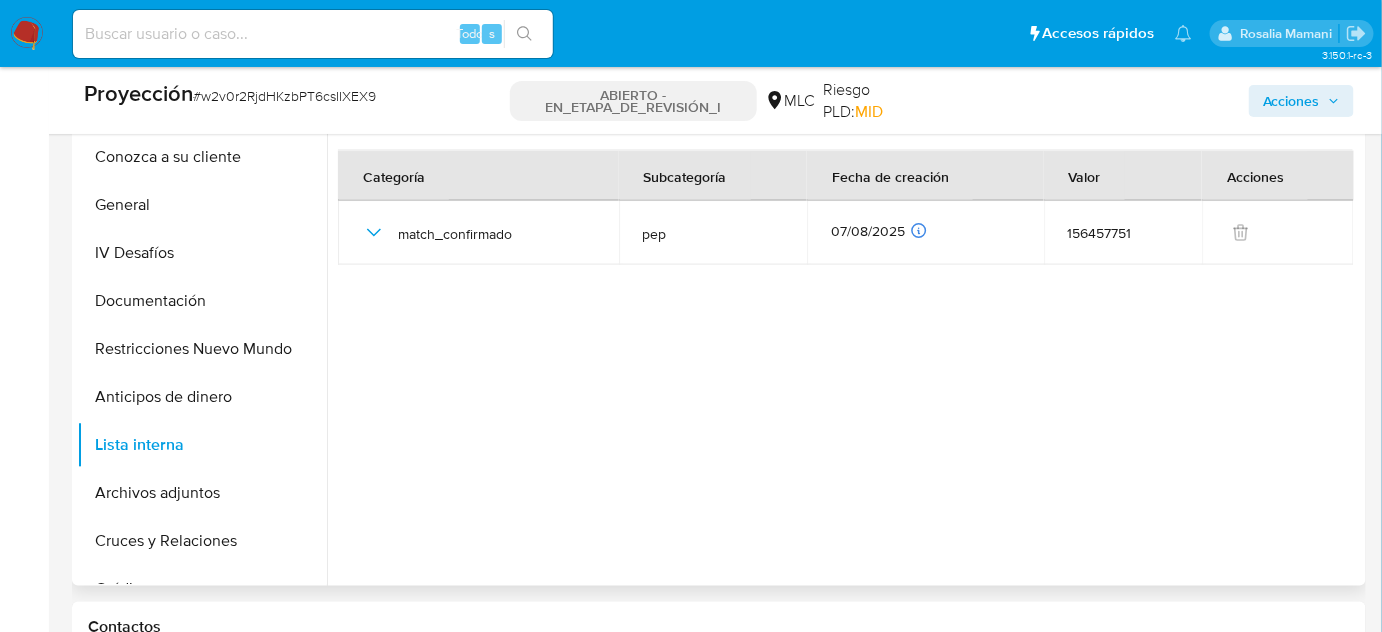 scroll, scrollTop: 945, scrollLeft: 0, axis: vertical 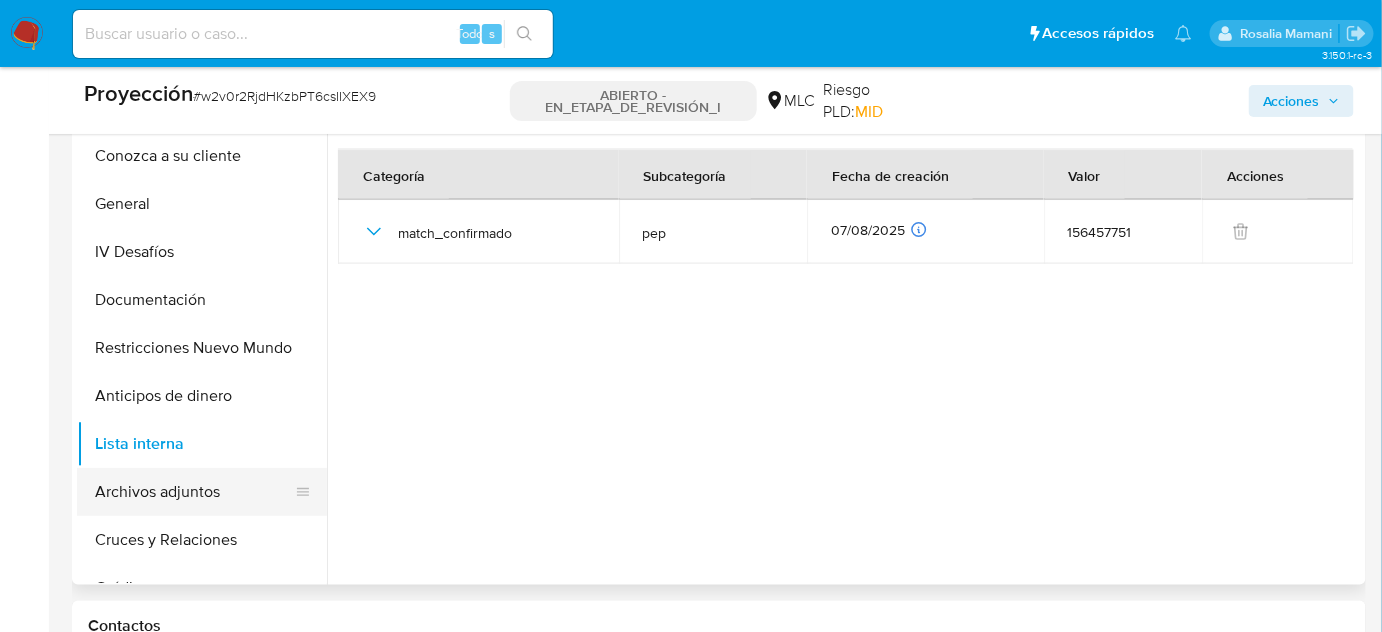 click on "Archivos adjuntos" at bounding box center [194, 492] 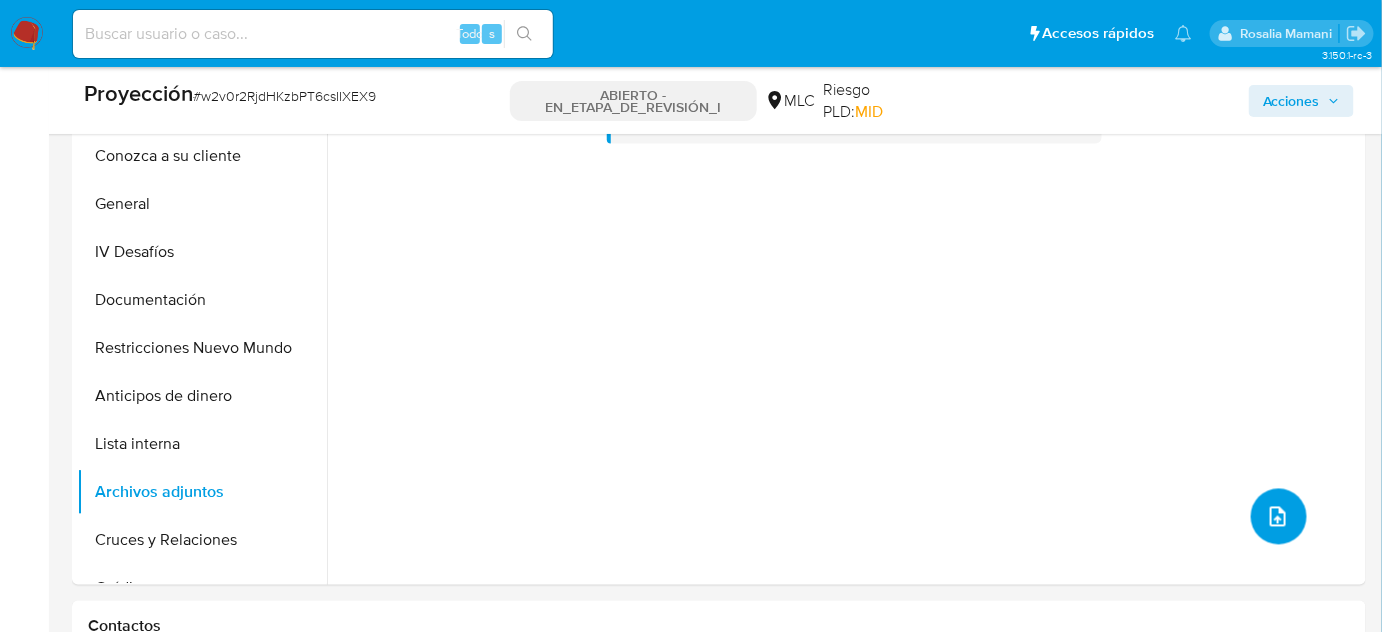 click 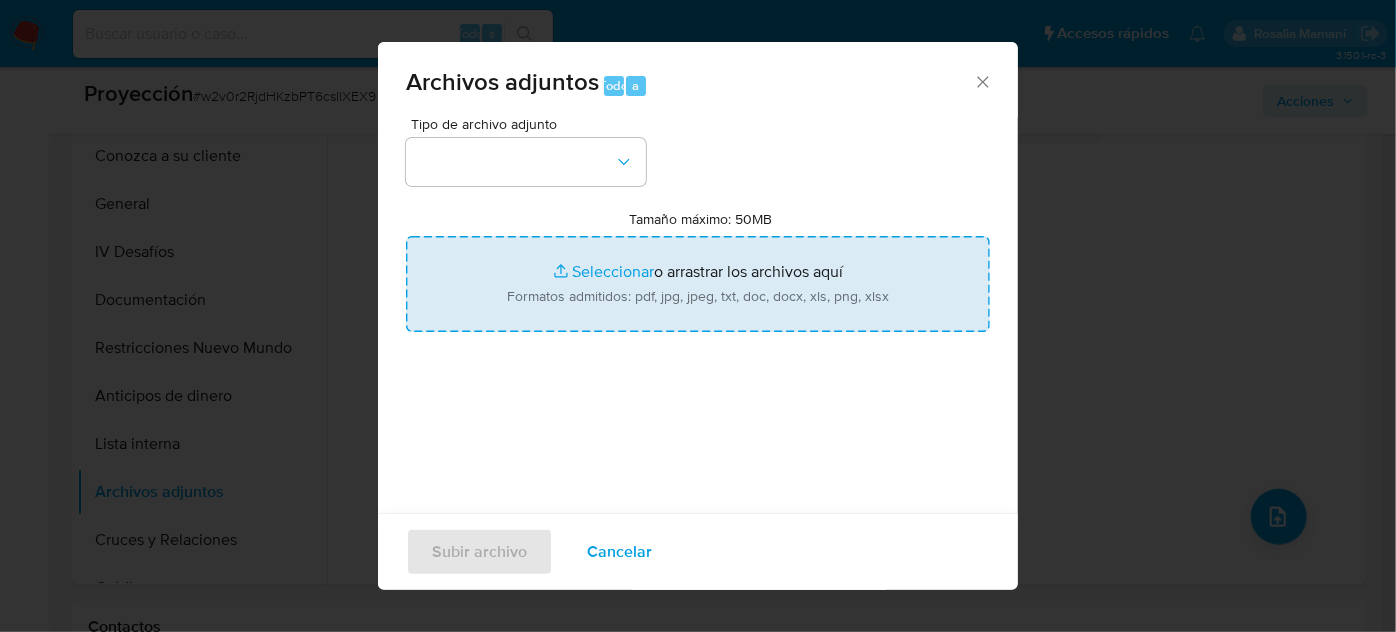 click on "Tamaño máximo: 50MB Seleccionar archivos" at bounding box center [698, 284] 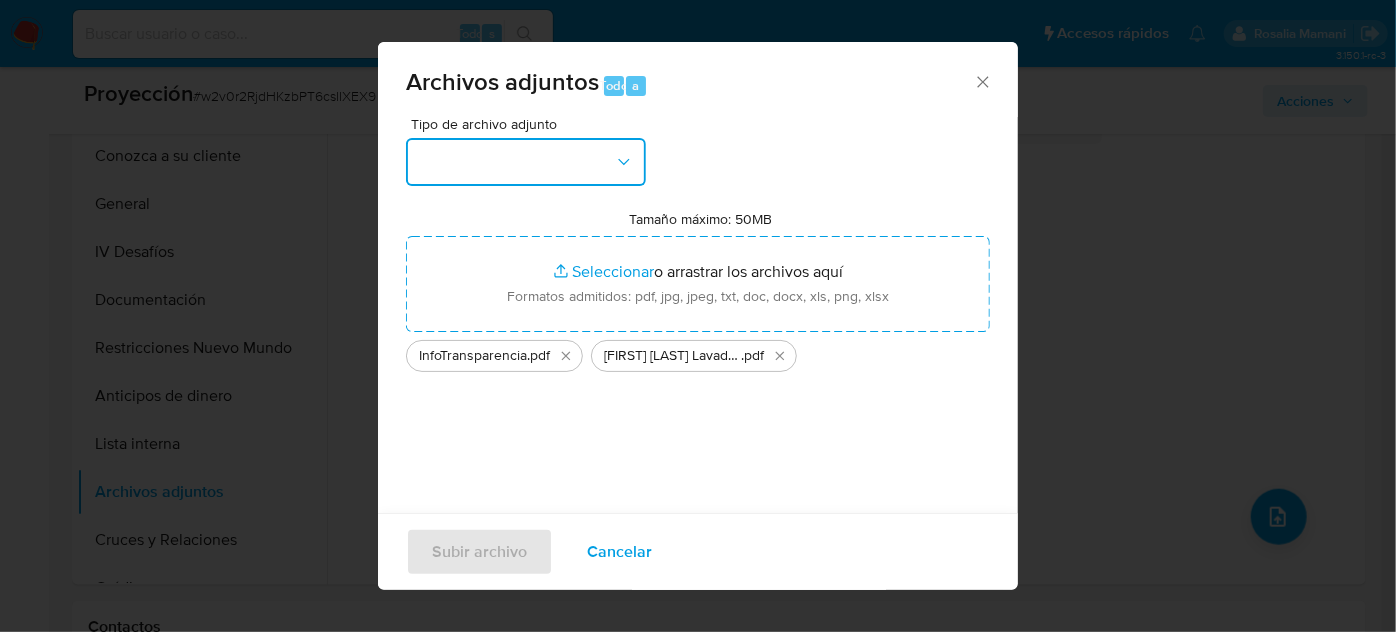 click at bounding box center [526, 162] 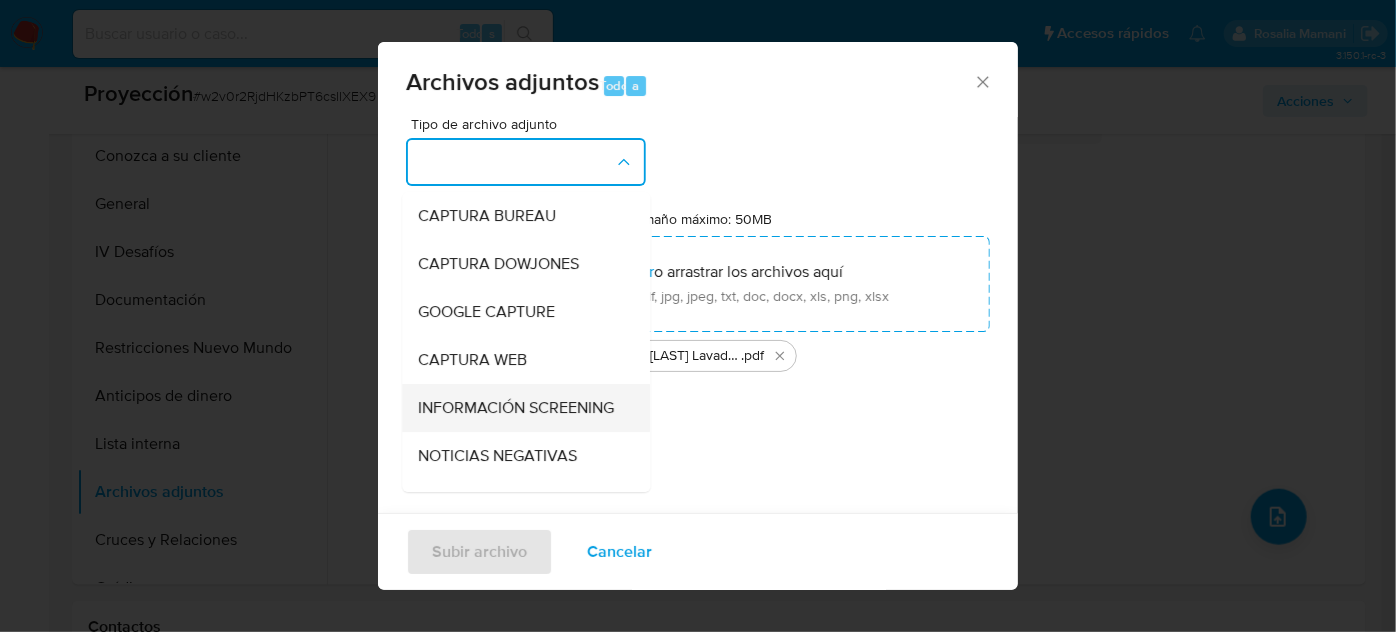 click on "INFORMACIÓN SCREENING" at bounding box center (516, 408) 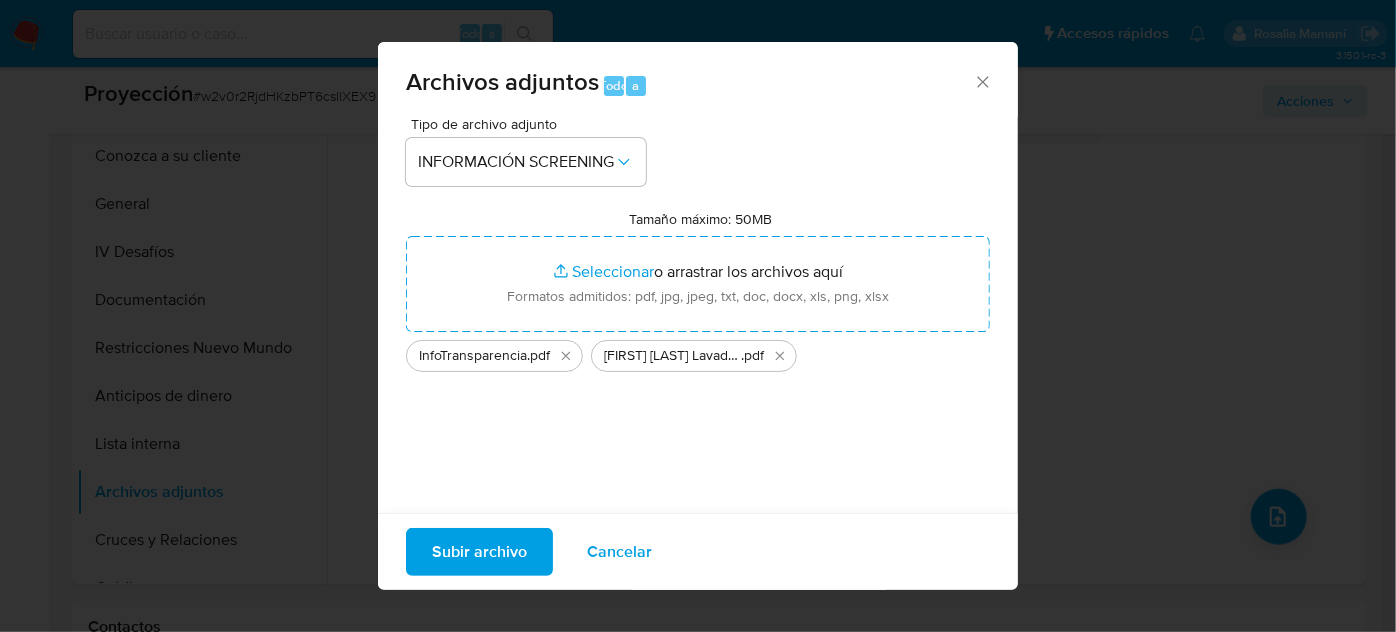 click on "Subir archivo" at bounding box center [479, 552] 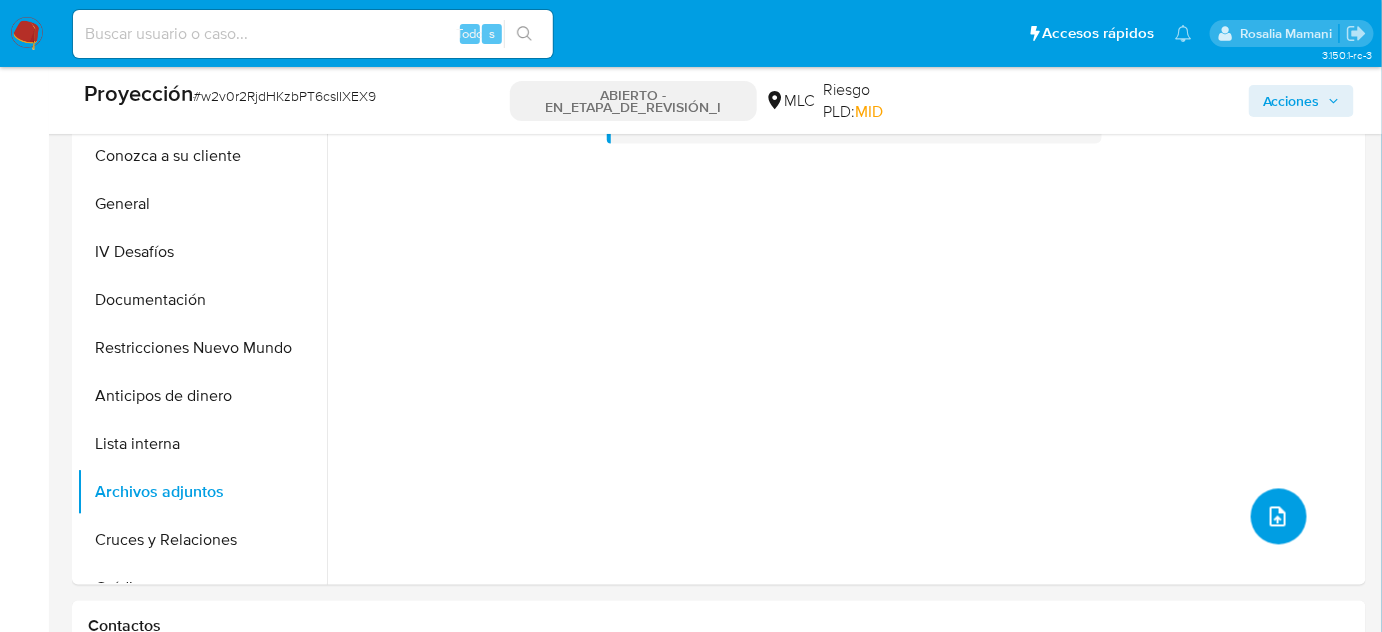 type 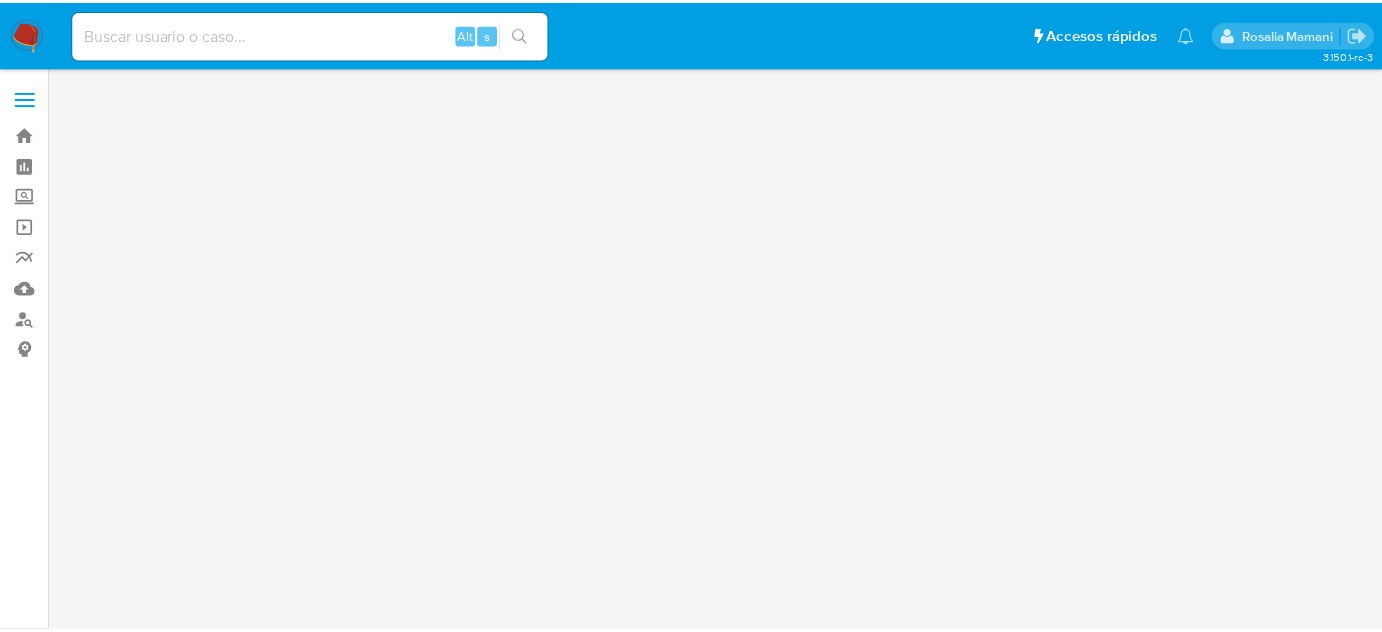 scroll, scrollTop: 0, scrollLeft: 0, axis: both 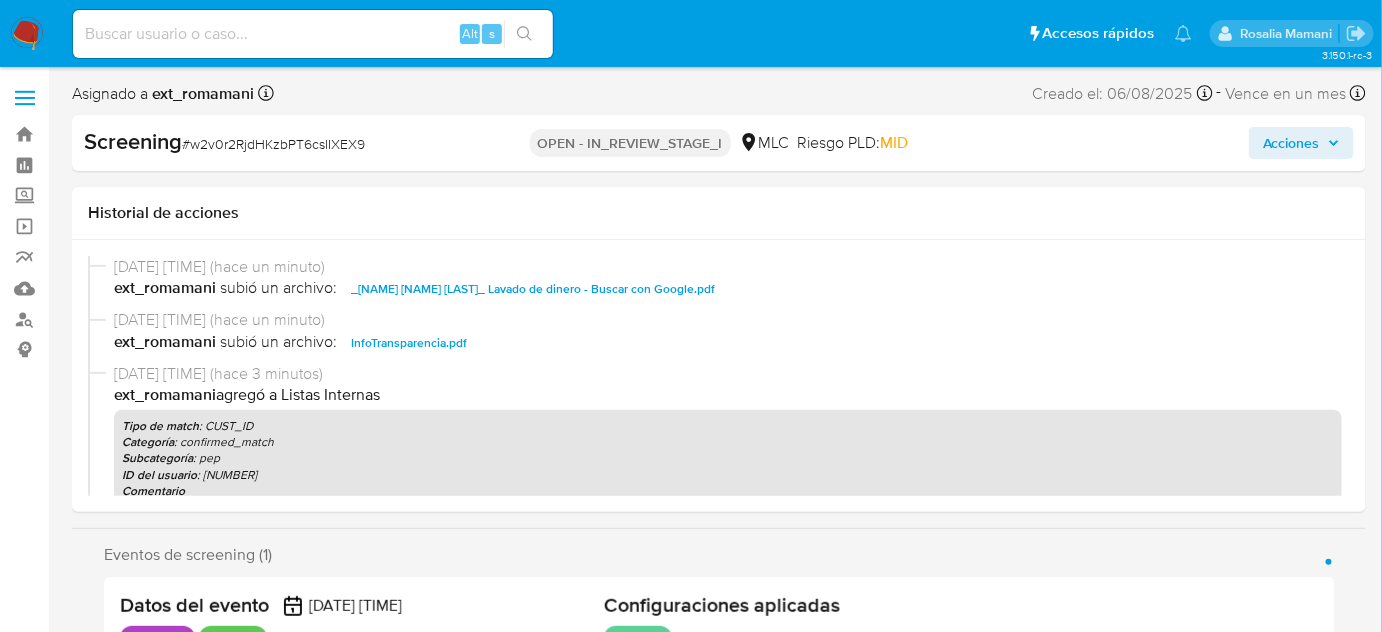 select on "10" 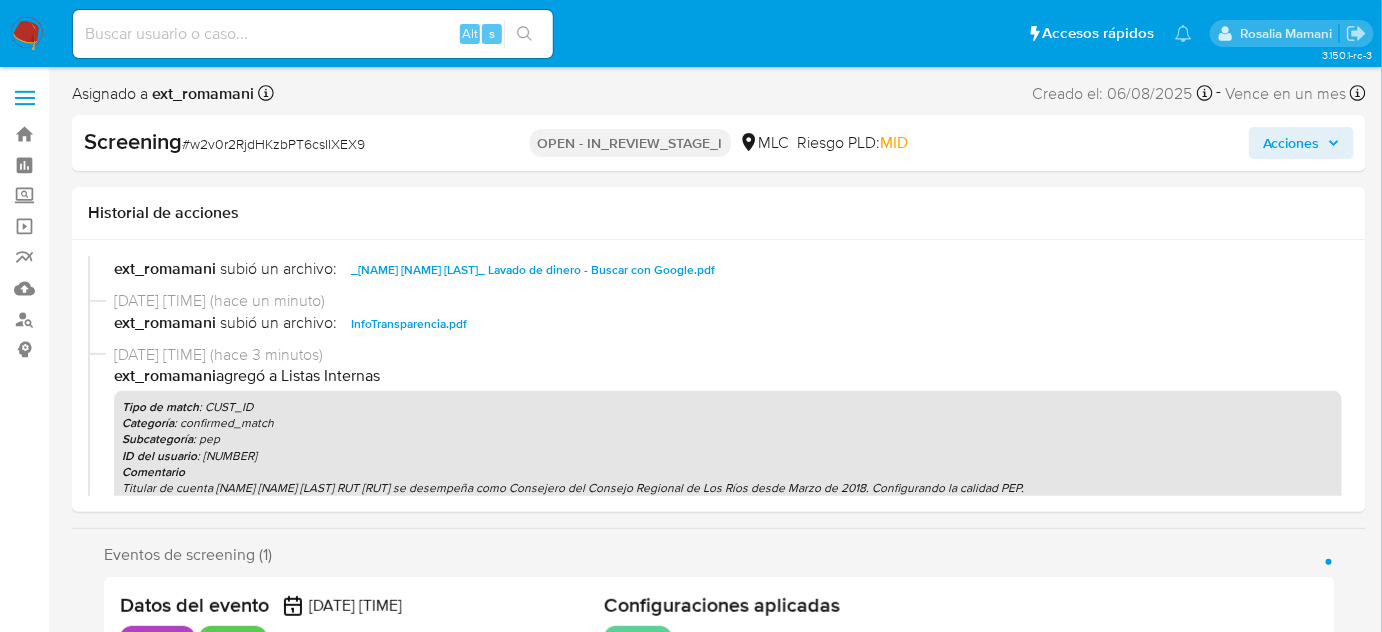 scroll, scrollTop: 0, scrollLeft: 0, axis: both 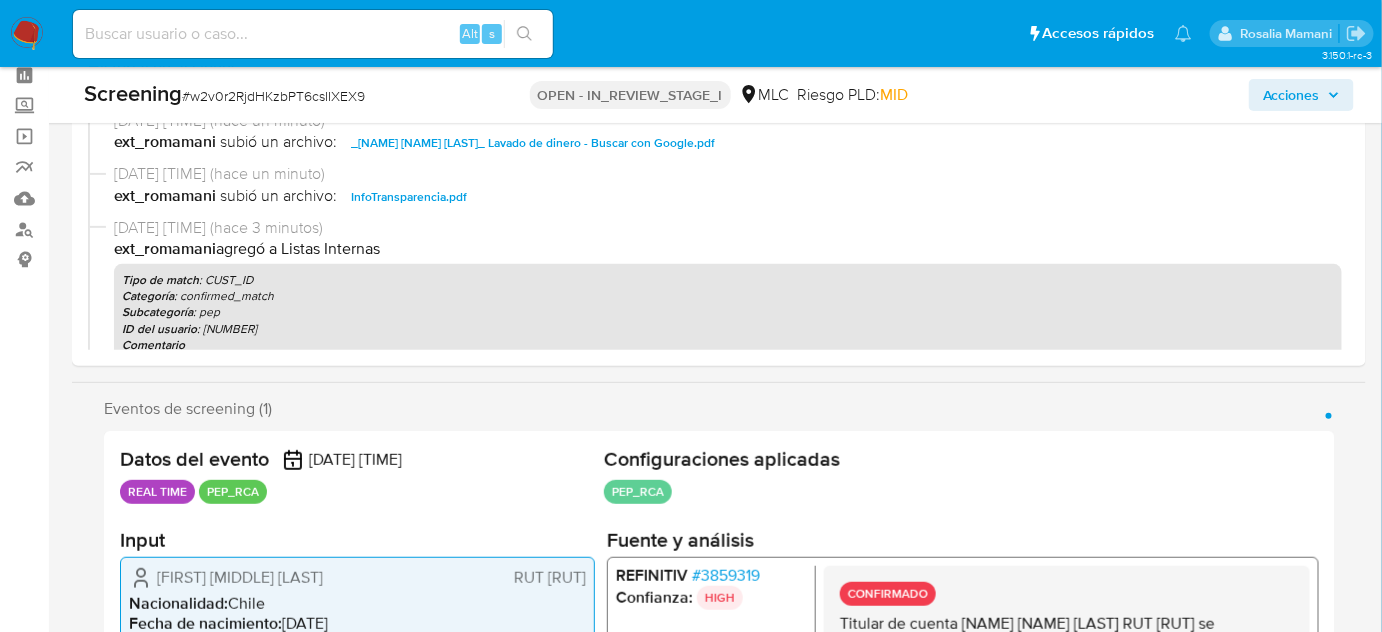 click on "Acciones" at bounding box center (1291, 95) 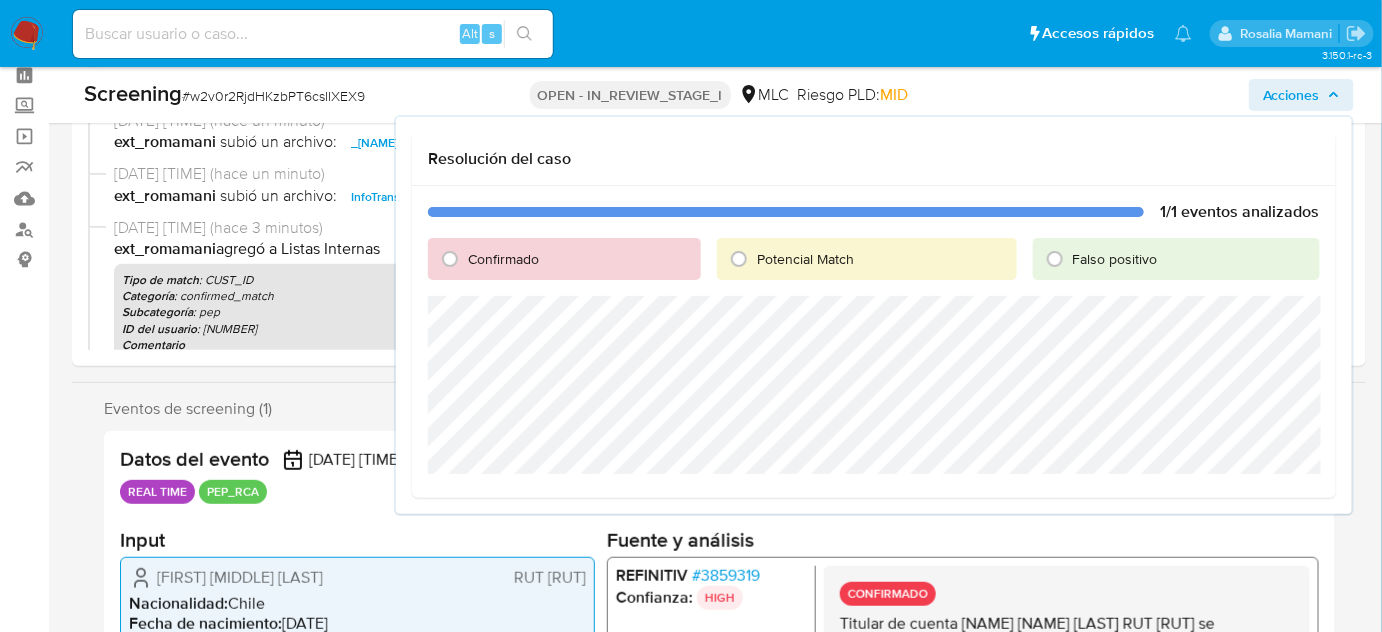click on "Confirmado" at bounding box center (503, 259) 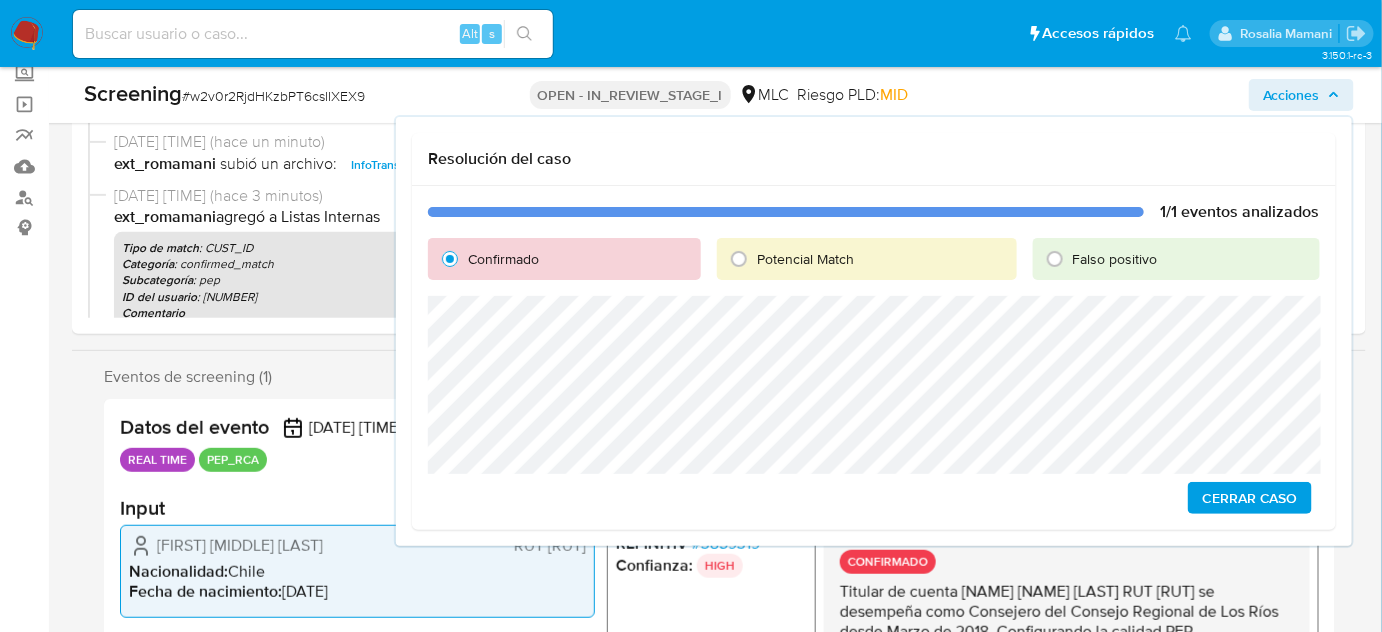 scroll, scrollTop: 90, scrollLeft: 0, axis: vertical 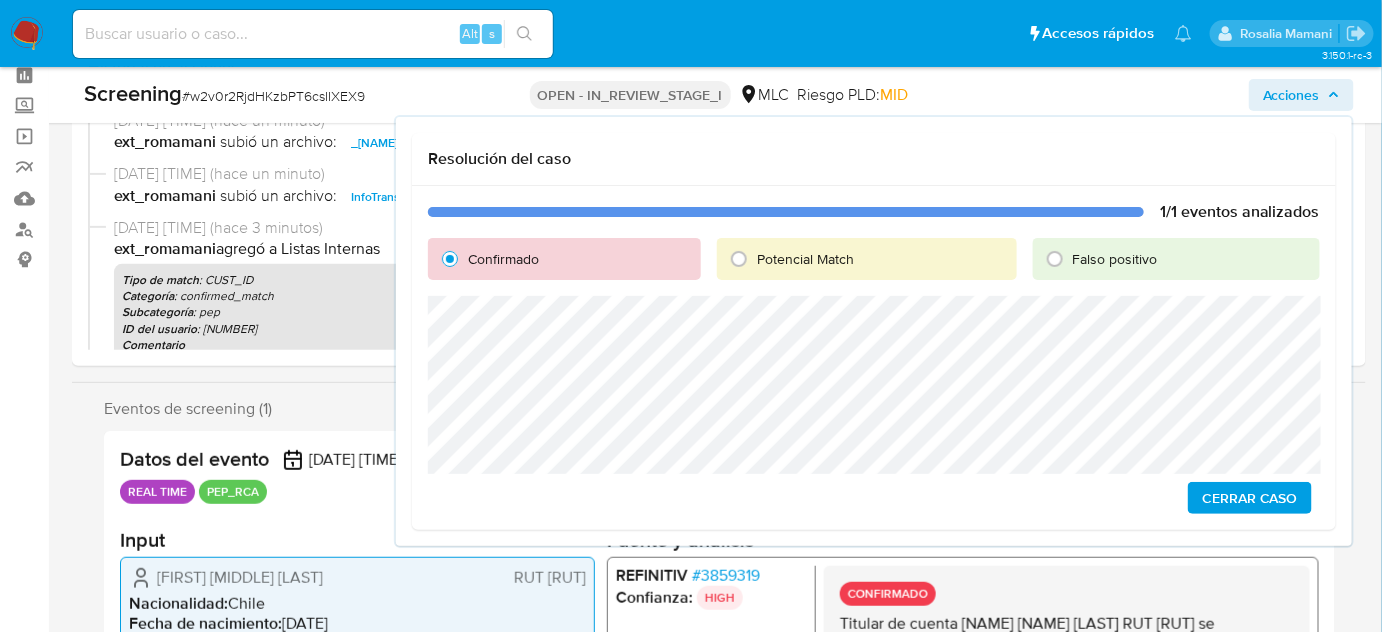 click on "Cerrar Caso" at bounding box center (1250, 498) 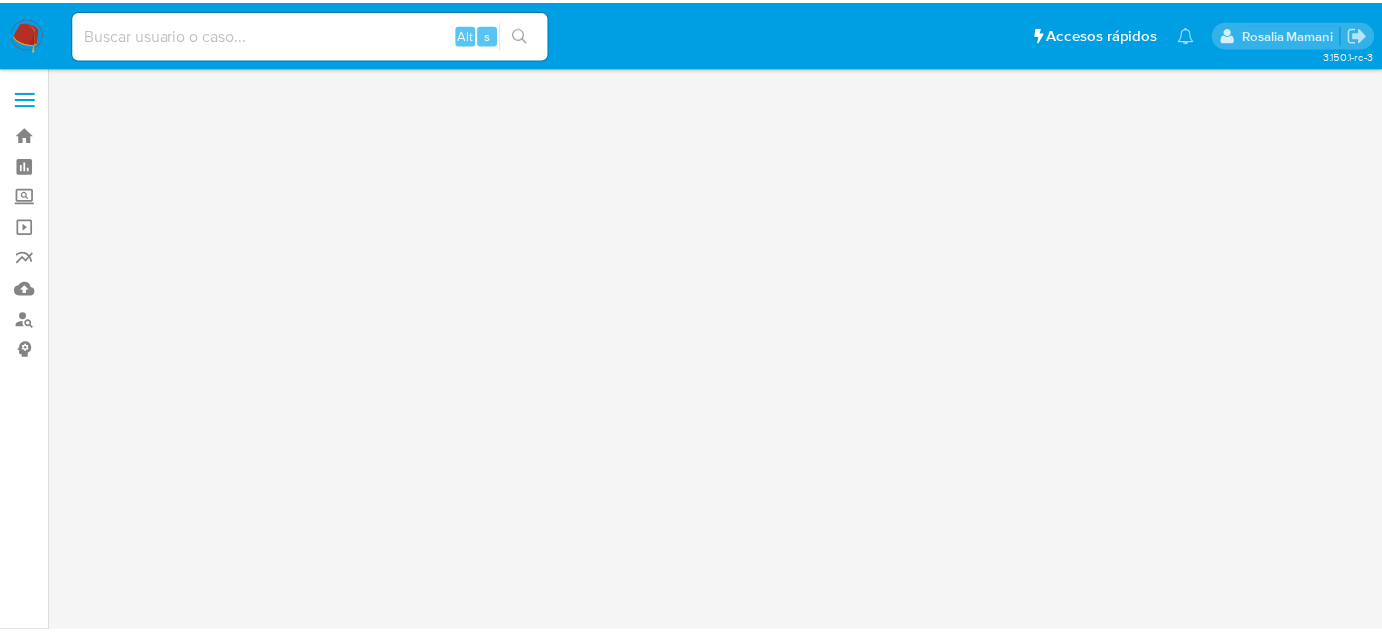 scroll, scrollTop: 0, scrollLeft: 0, axis: both 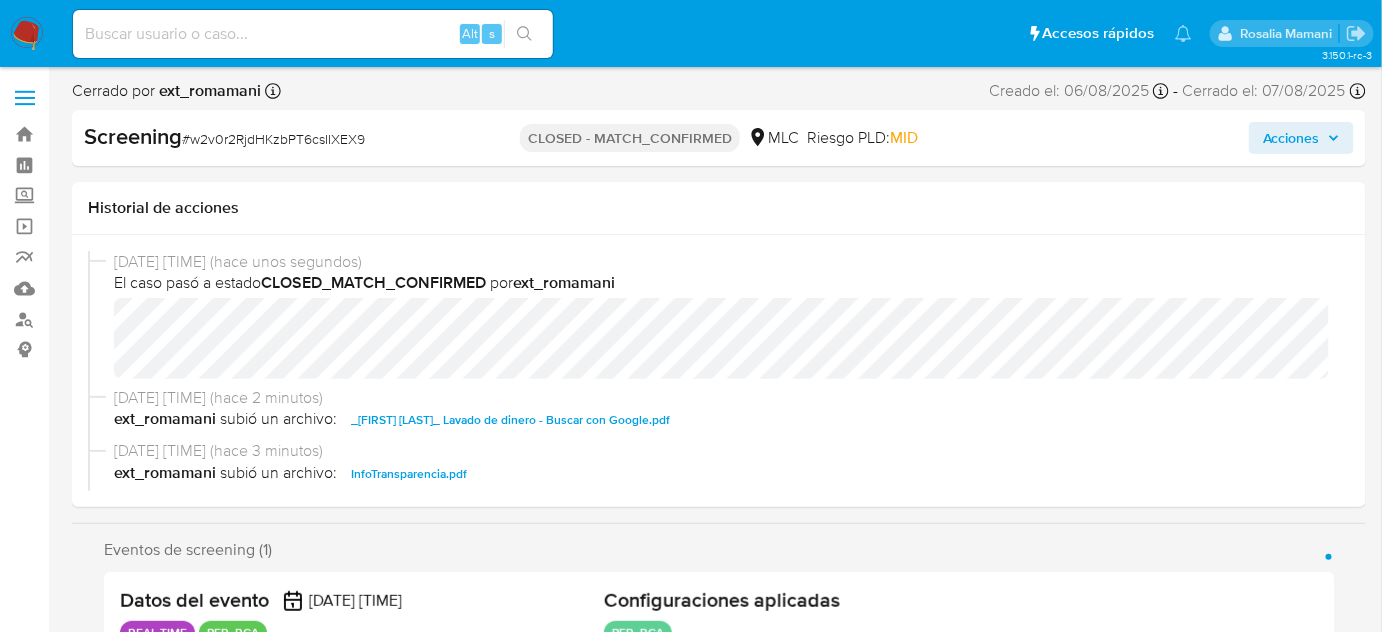 select on "10" 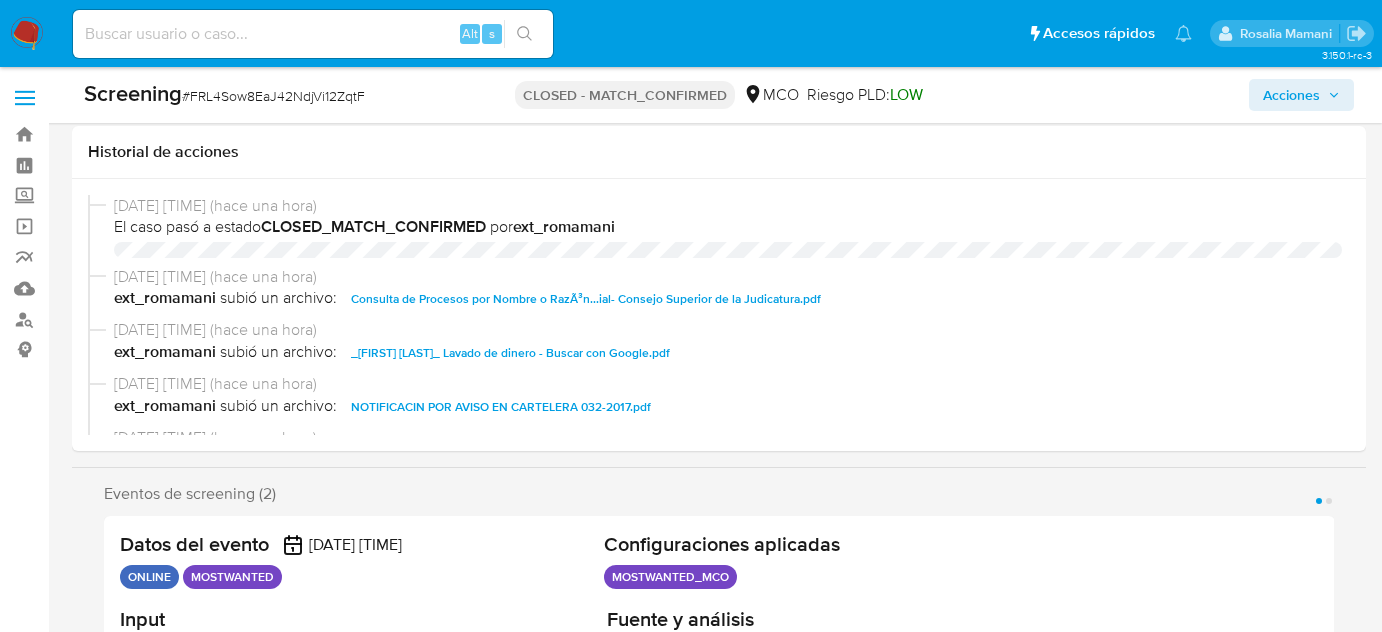 select on "10" 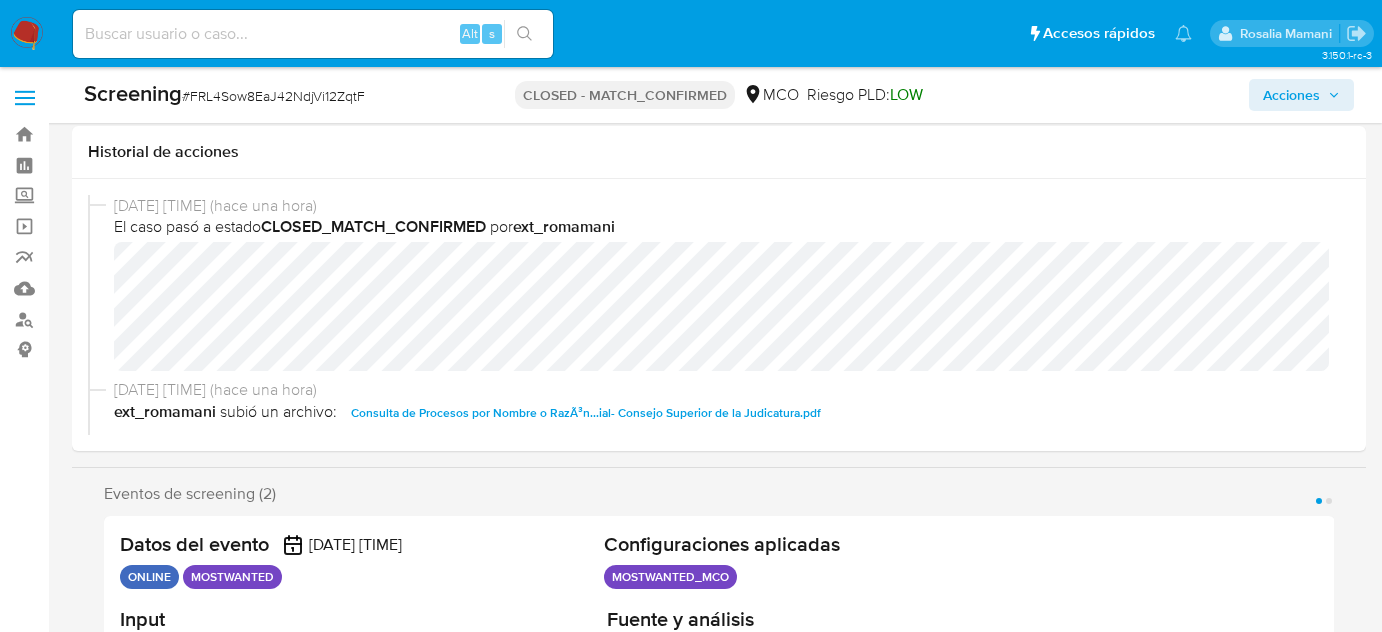 scroll, scrollTop: 900, scrollLeft: 0, axis: vertical 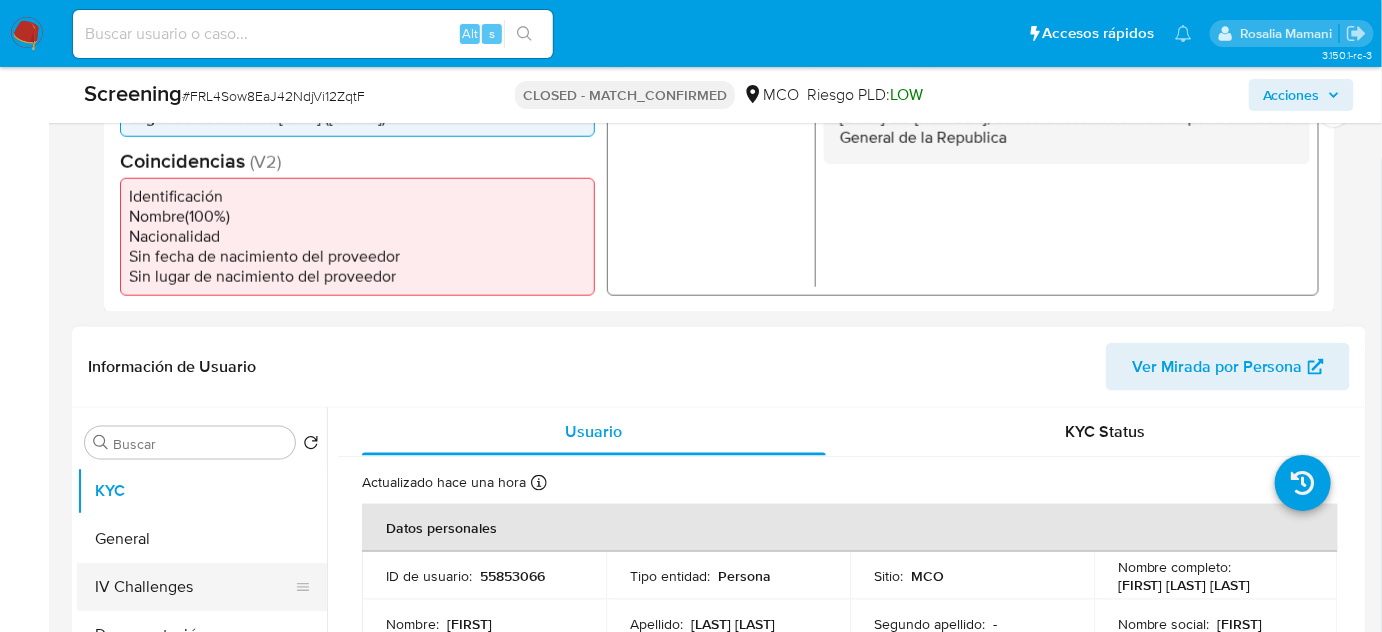 select on "10" 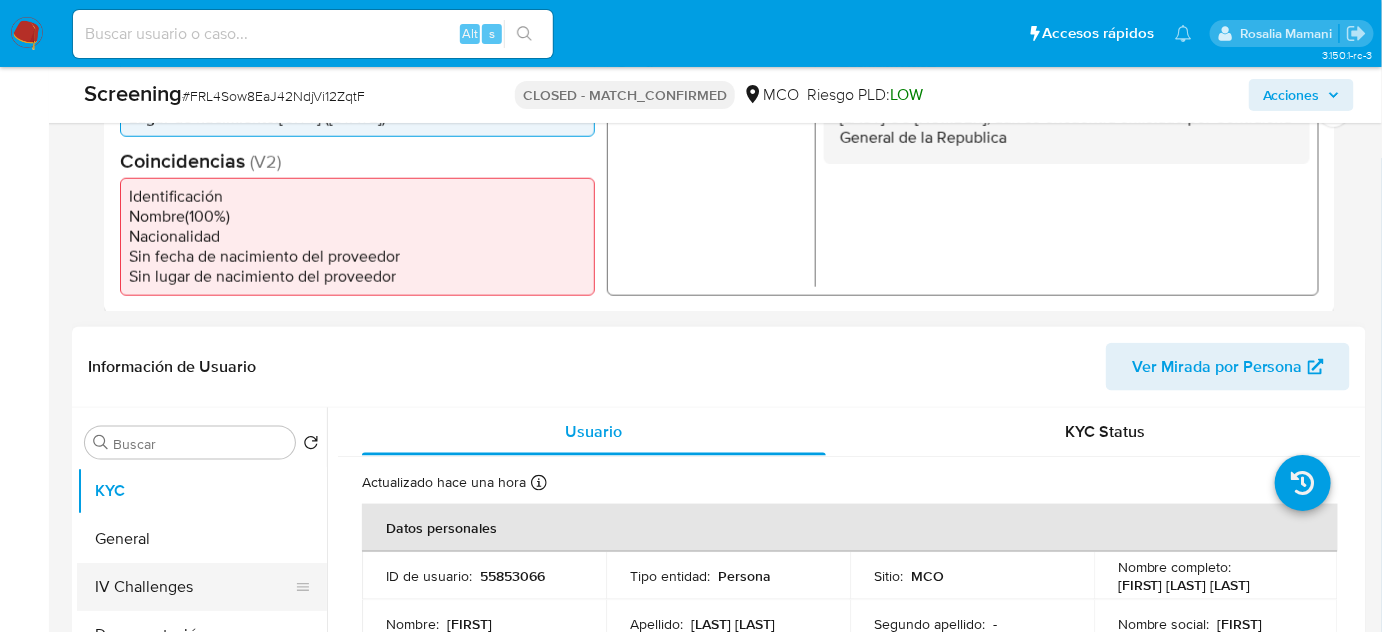 scroll, scrollTop: 909, scrollLeft: 0, axis: vertical 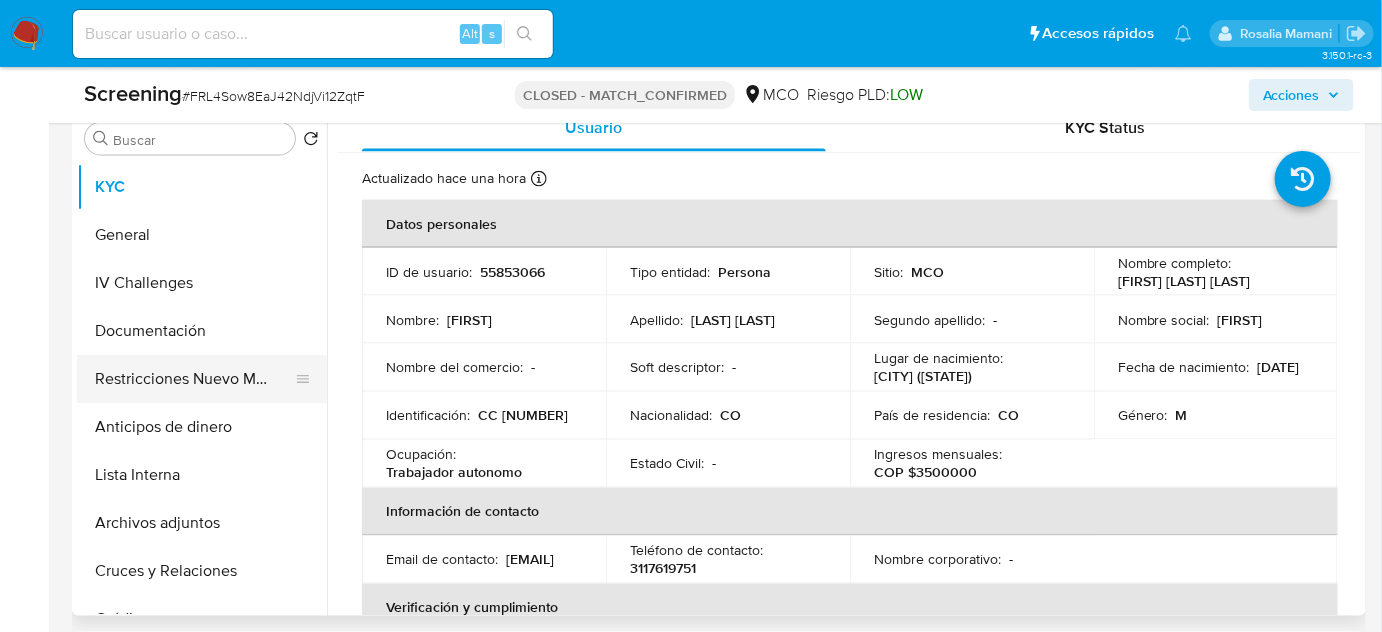 click on "Restricciones Nuevo Mundo" at bounding box center [194, 379] 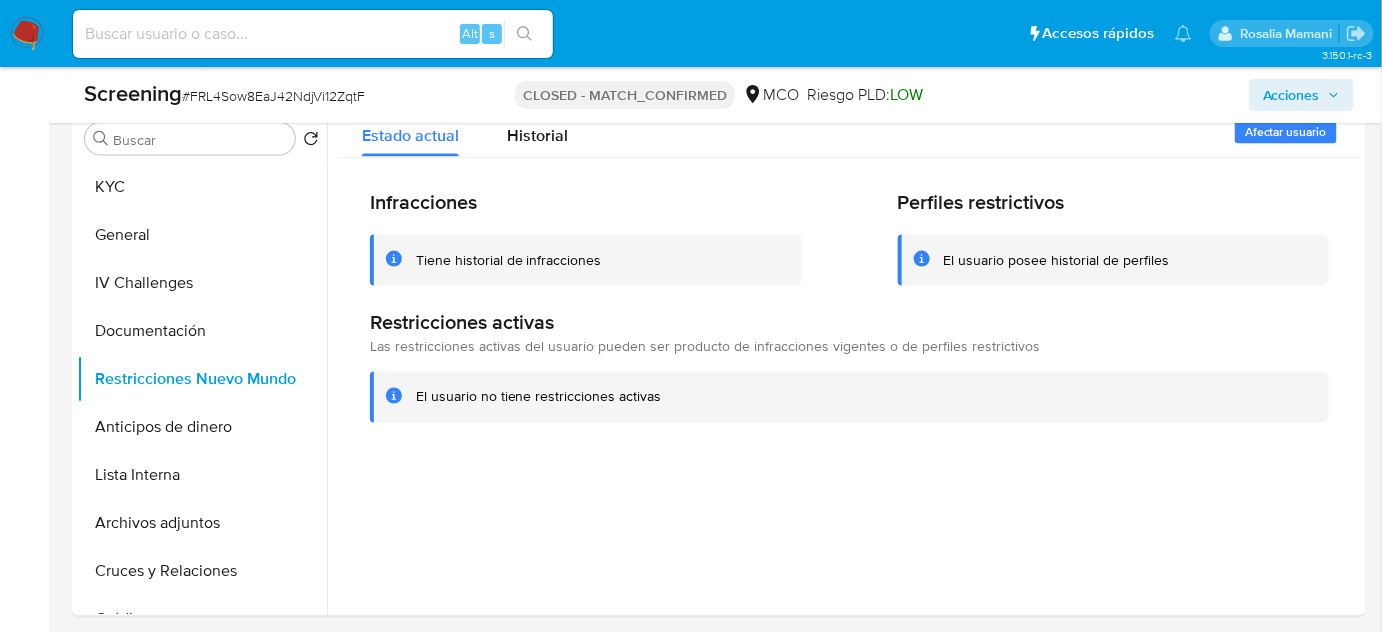 click at bounding box center [27, 34] 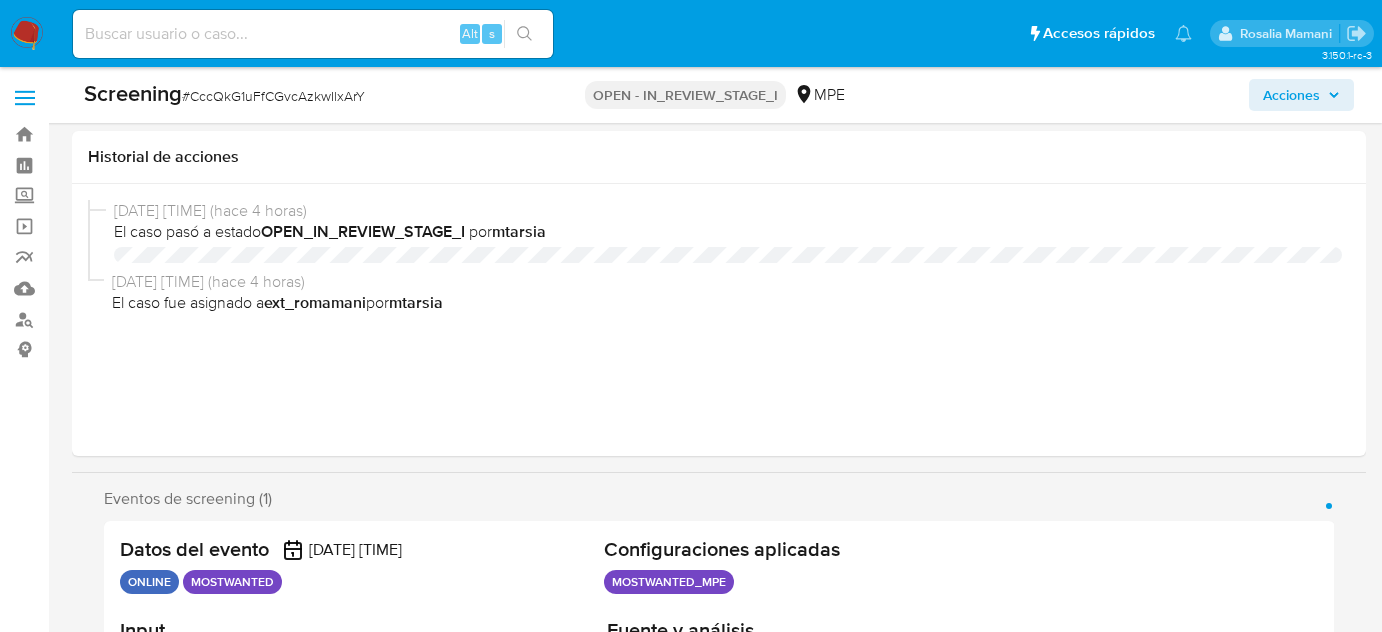 select on "10" 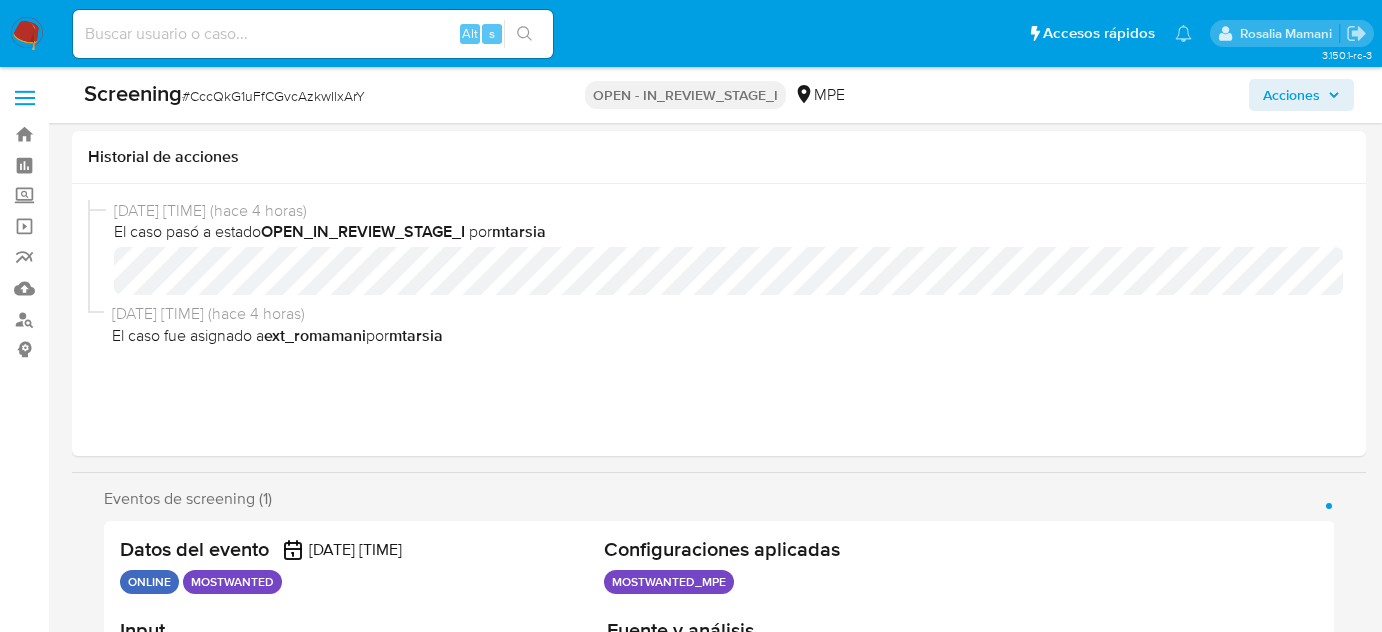scroll, scrollTop: 300, scrollLeft: 0, axis: vertical 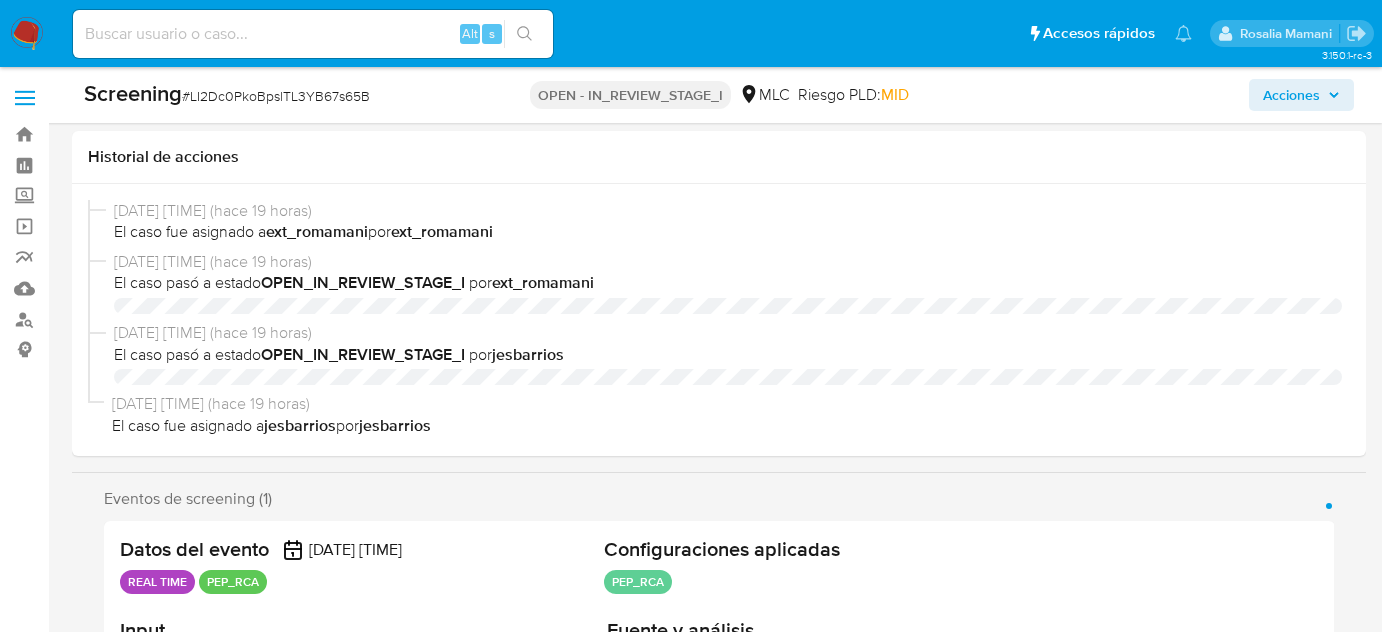select on "10" 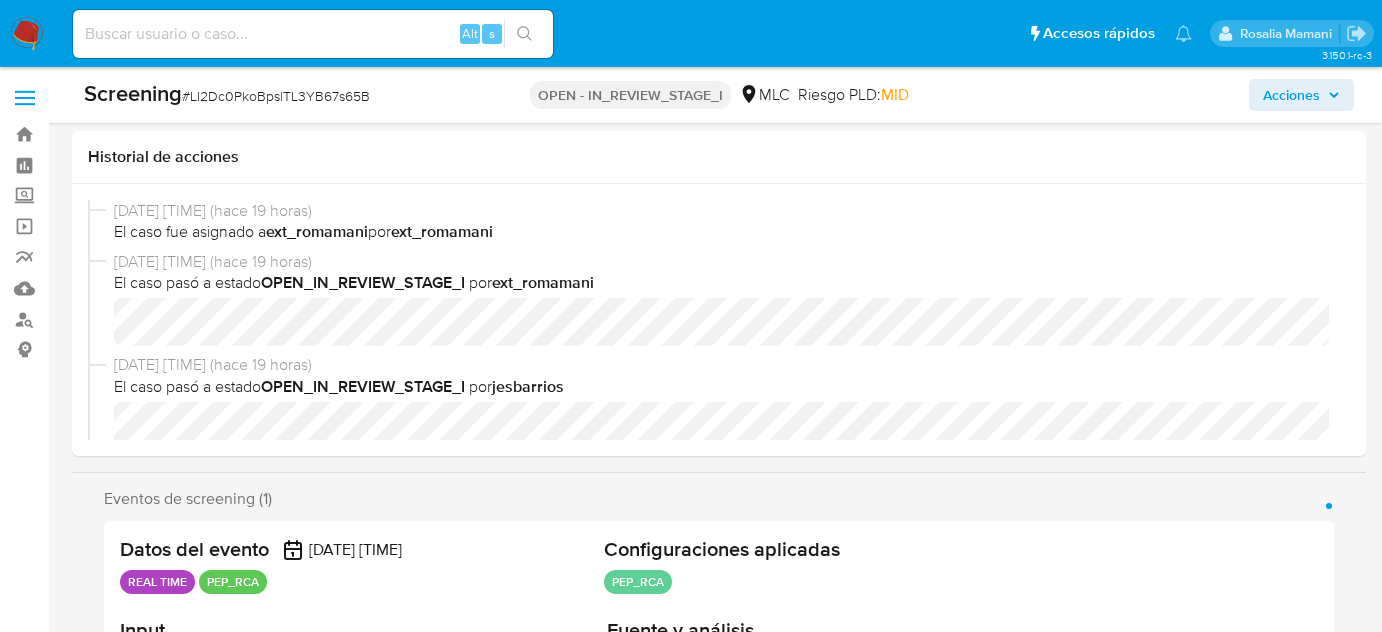 scroll, scrollTop: 400, scrollLeft: 0, axis: vertical 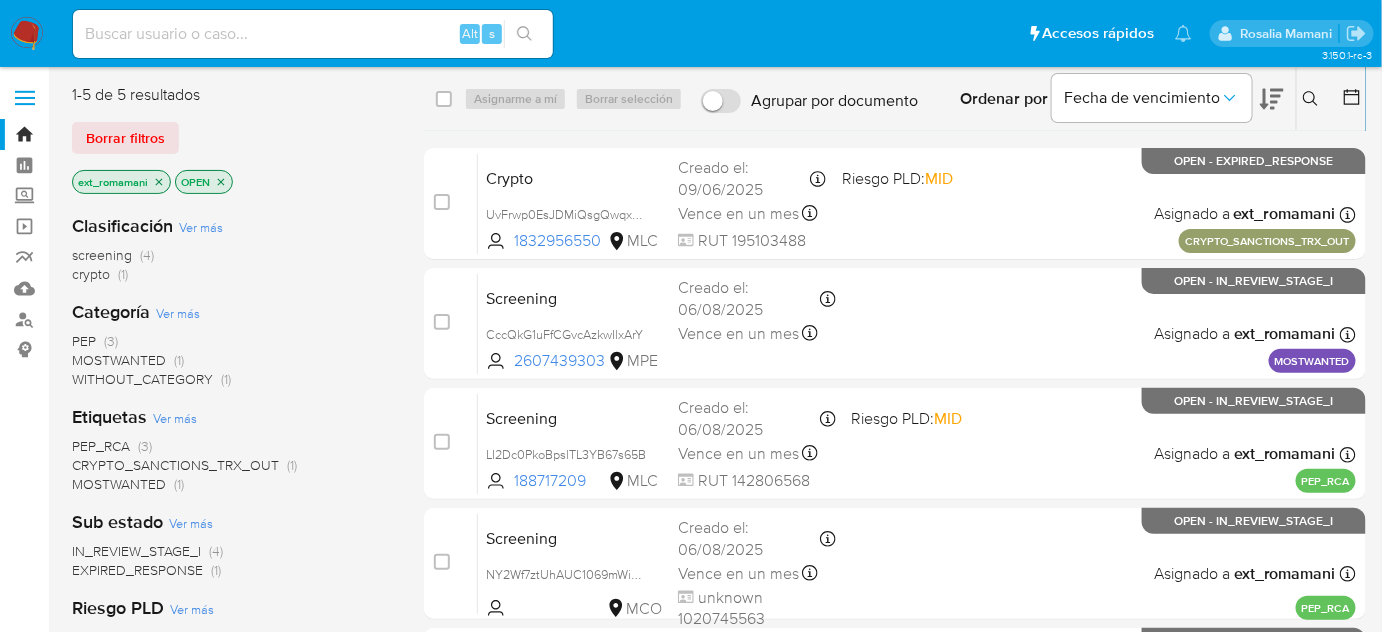 click on "MOSTWANTED" at bounding box center [119, 360] 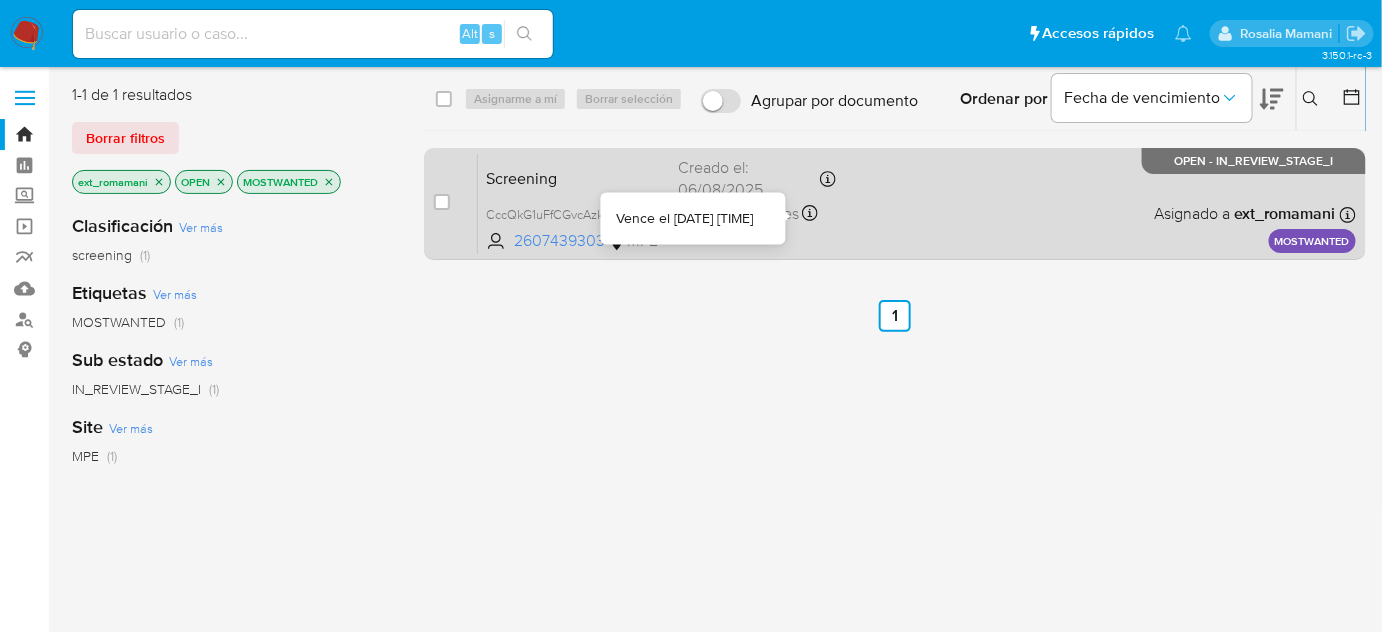 click on "Vence en un mes   Vence el [DATE] [TIME]" at bounding box center (756, 213) 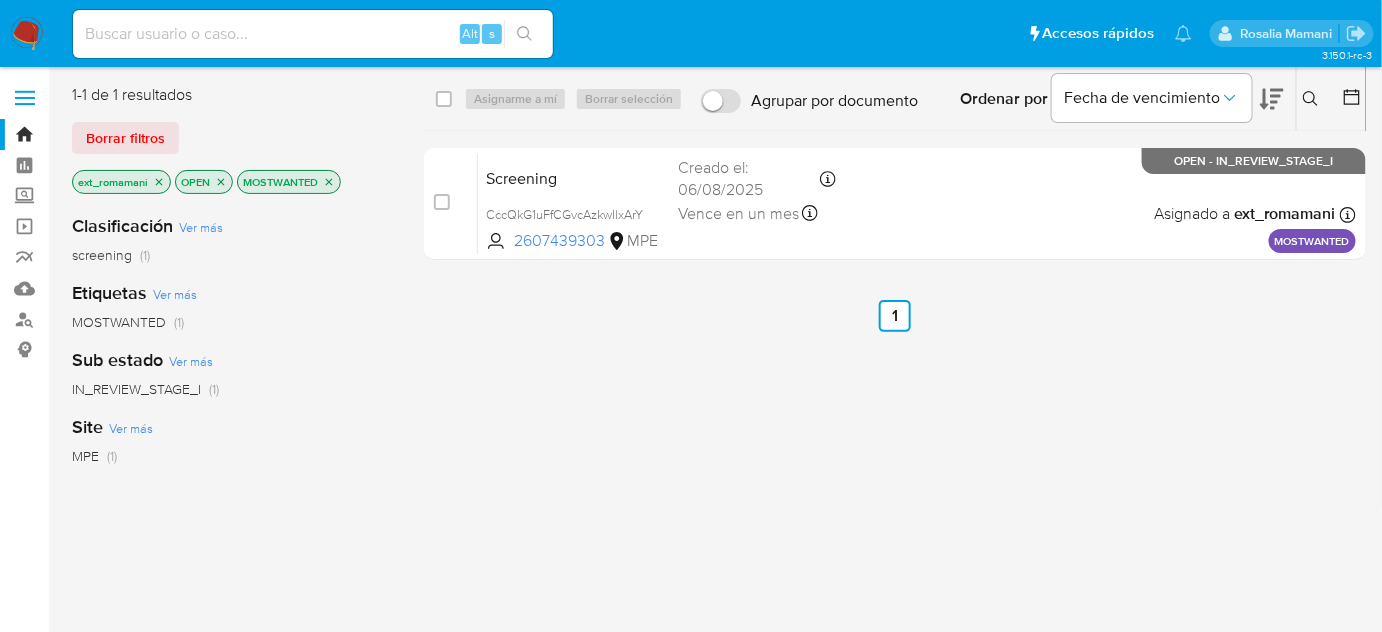 click 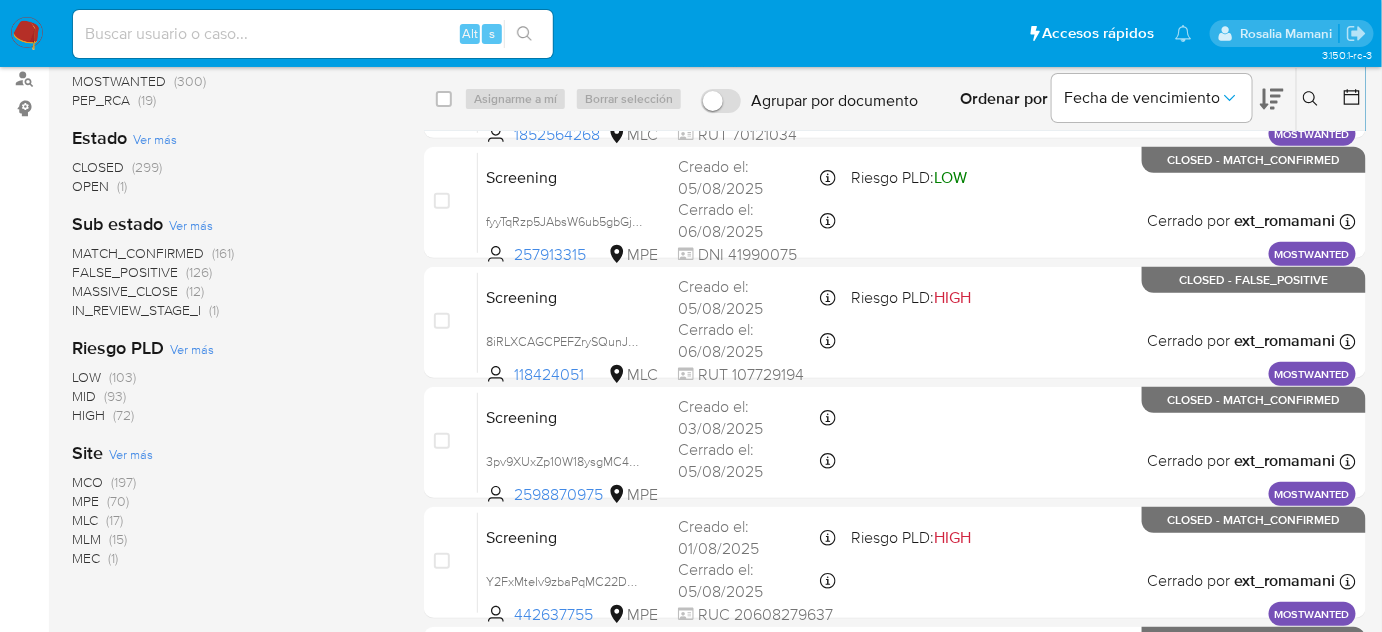 scroll, scrollTop: 363, scrollLeft: 0, axis: vertical 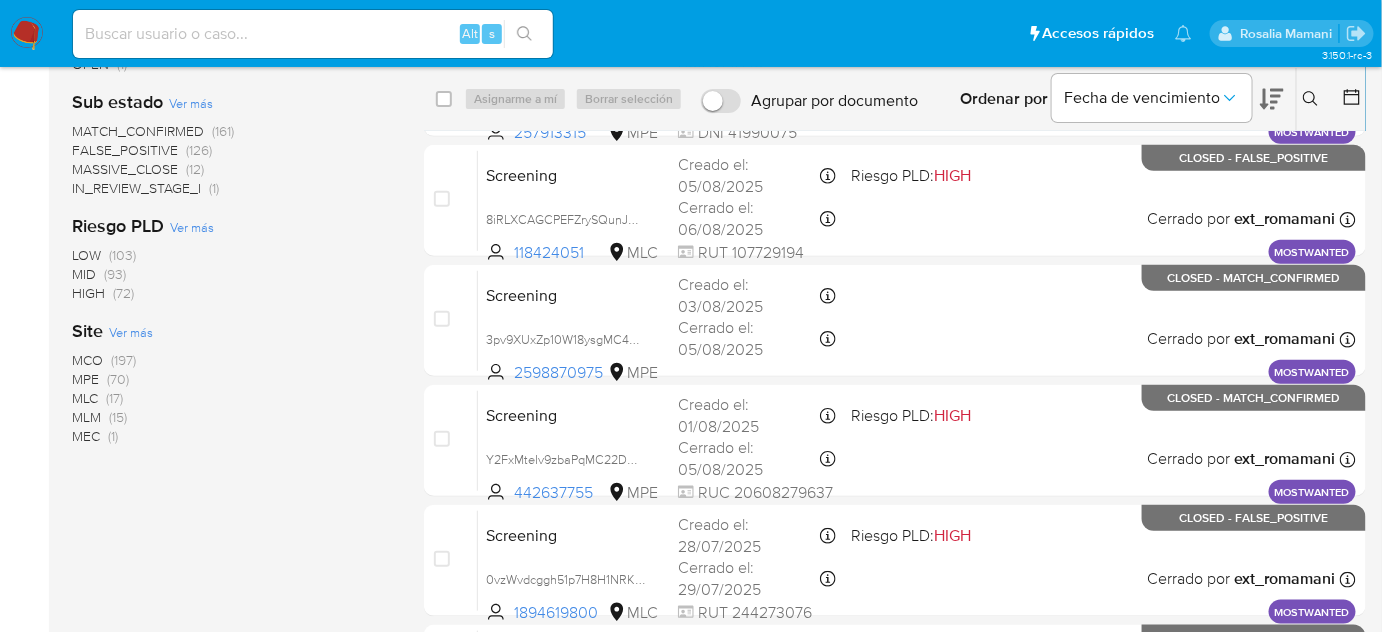 click on "(70)" at bounding box center (118, 379) 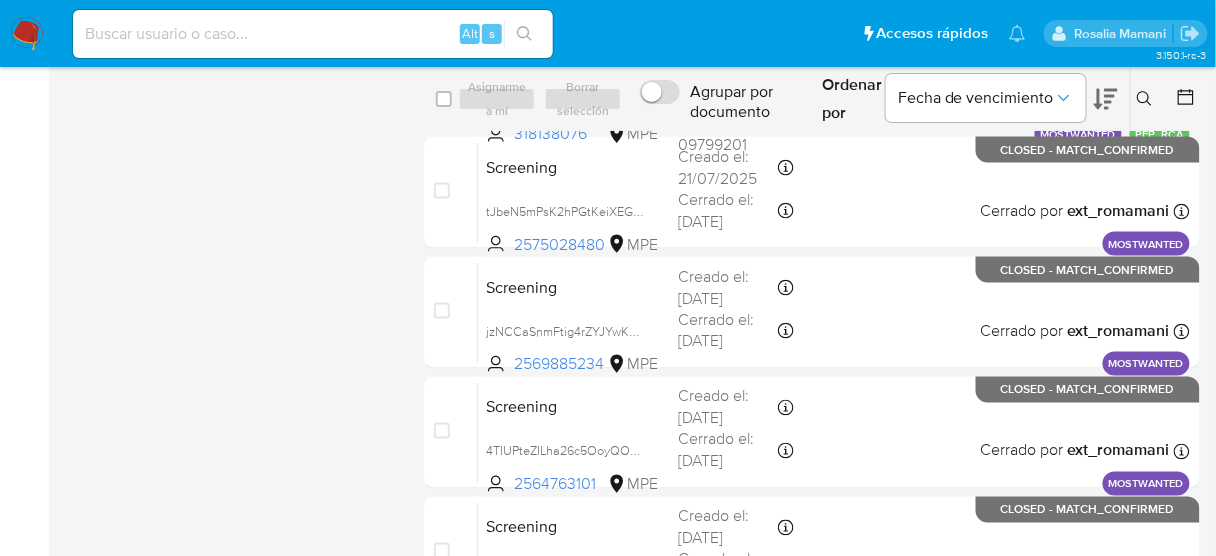scroll, scrollTop: 868, scrollLeft: 0, axis: vertical 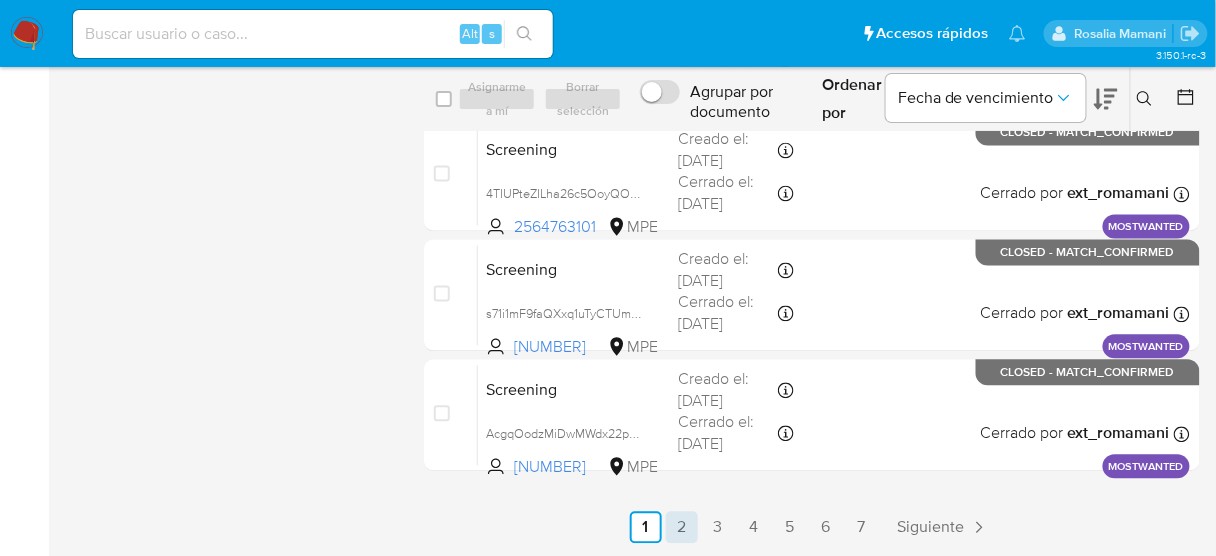 click on "2" at bounding box center [682, 528] 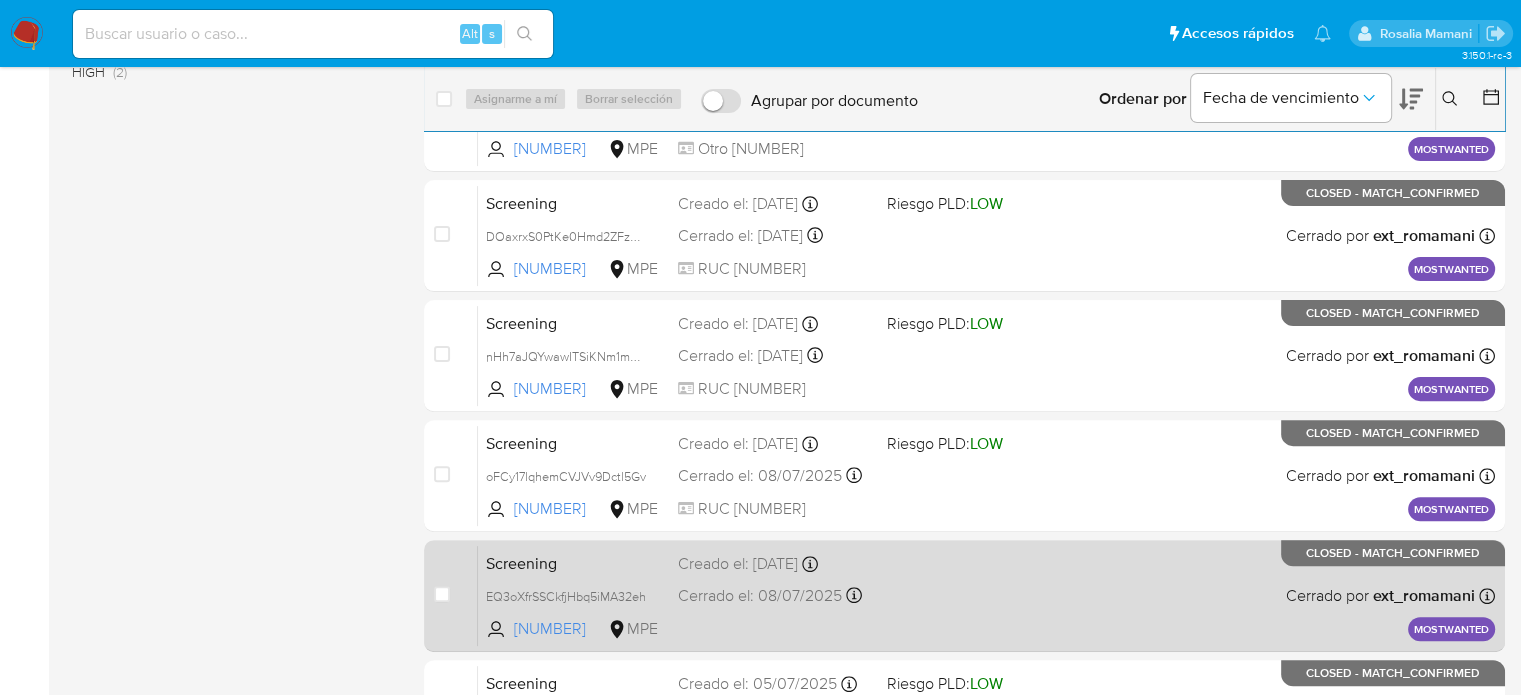 scroll, scrollTop: 729, scrollLeft: 0, axis: vertical 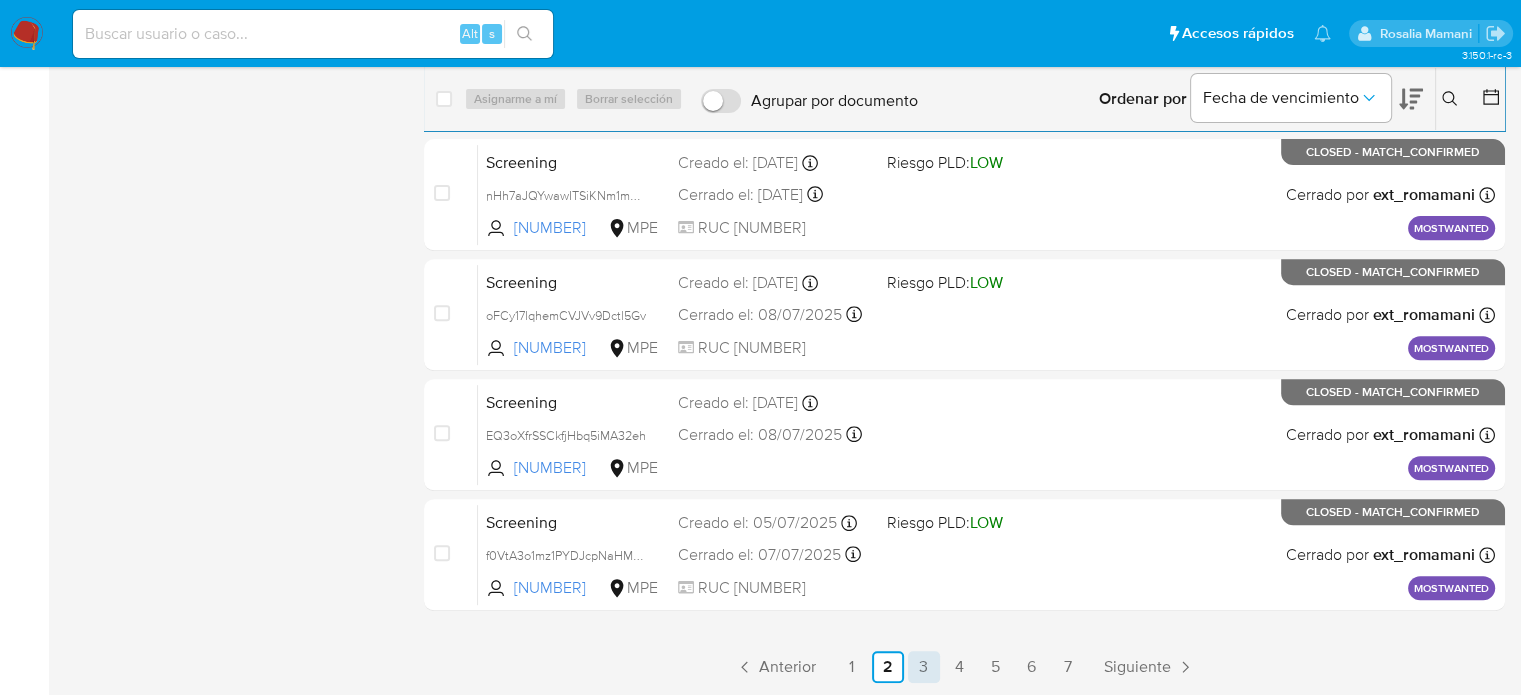click on "3" at bounding box center (924, 667) 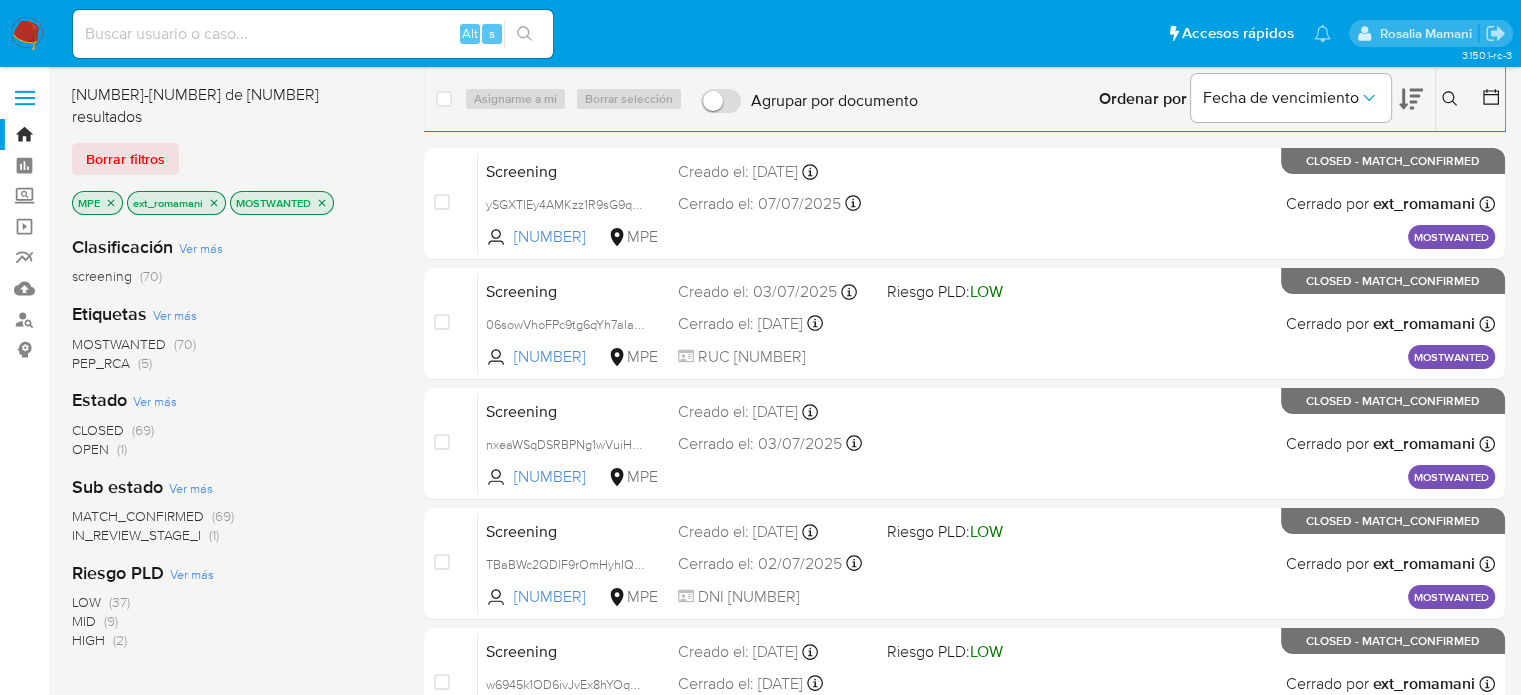 click 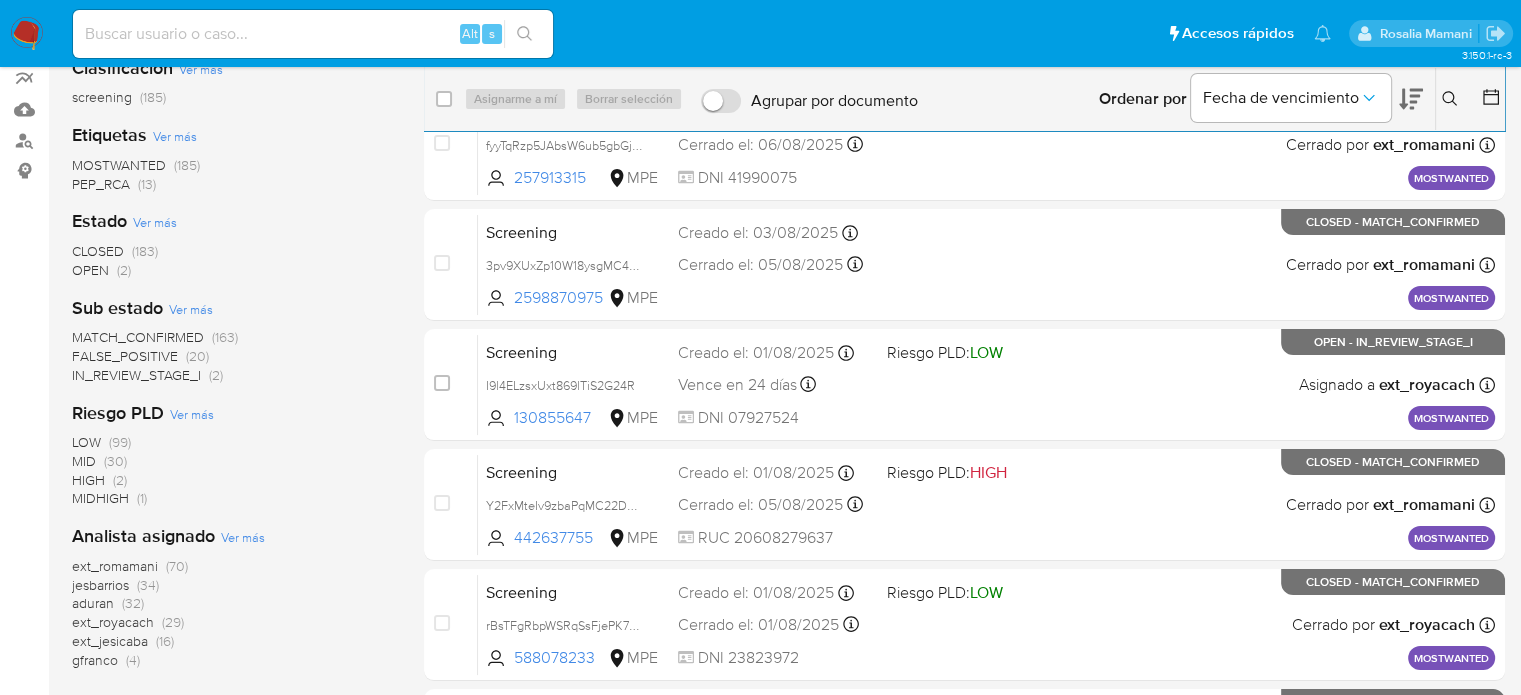 scroll, scrollTop: 200, scrollLeft: 0, axis: vertical 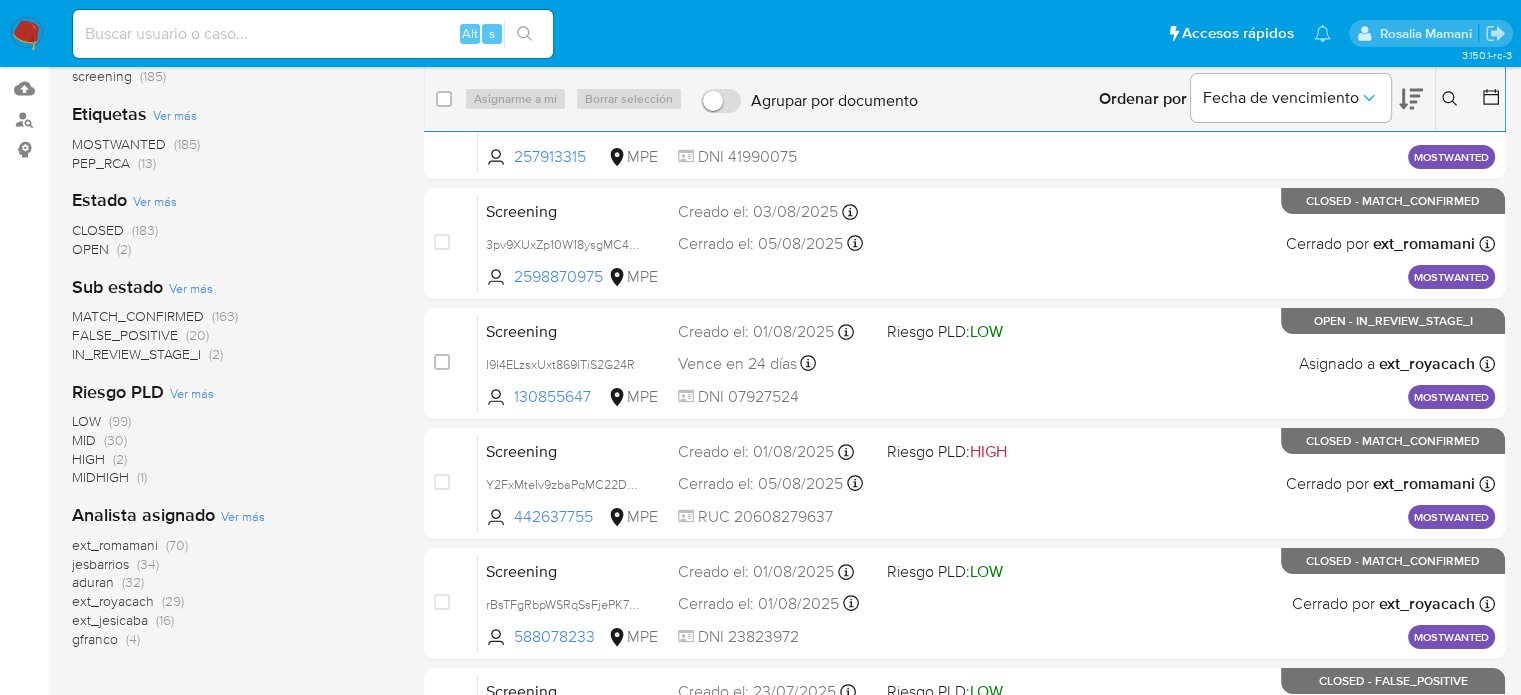 click on "(32)" at bounding box center (133, 582) 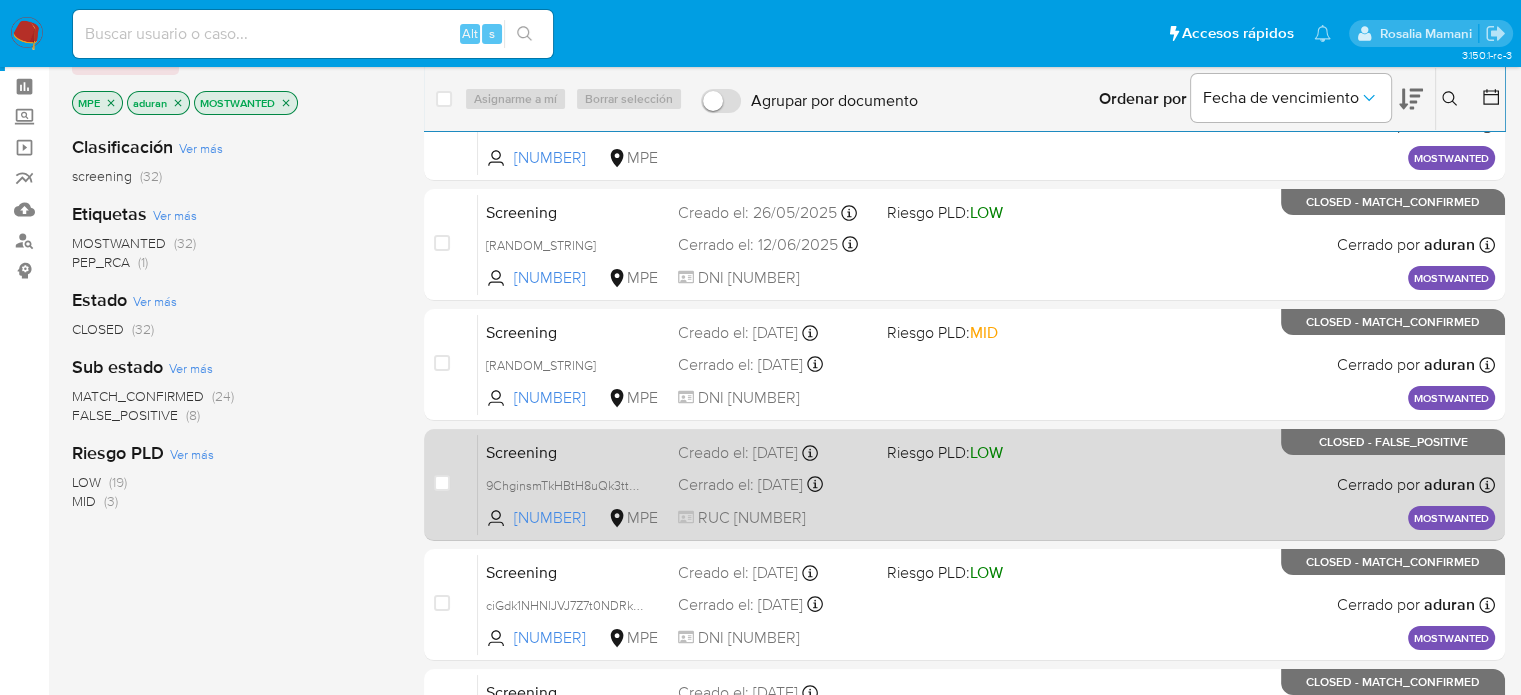scroll, scrollTop: 200, scrollLeft: 0, axis: vertical 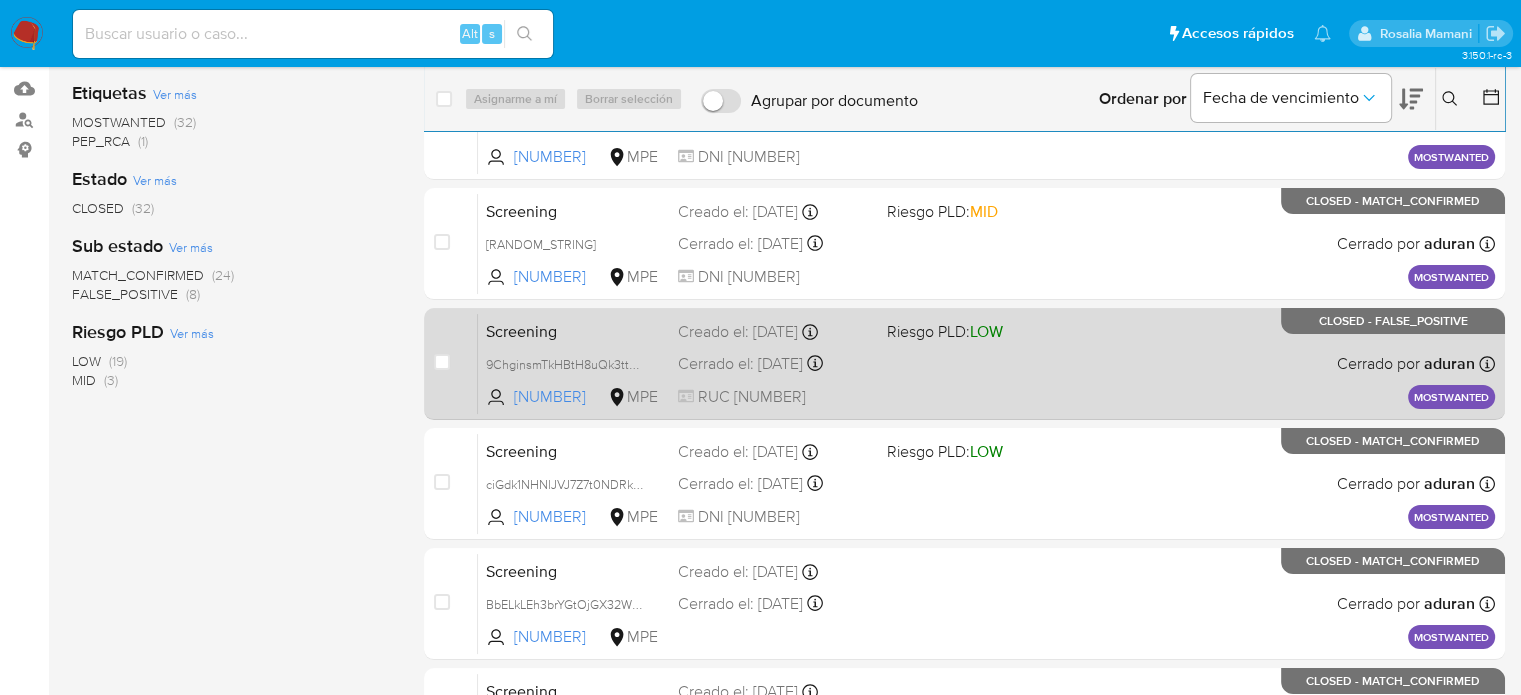 click on "Screening 9ChginsmTkHBtH8uQk3ttRLS 2174345270 MPE Riesgo PLD:  LOW Creado el: 27/01/2025   Creado el: 27/01/2025 12:20:31 Cerrado el: 03/02/2025   Cerrado el: 03/02/2025 16:16:41 RUC   20100047218 Cerrado por   aduran   Asignado el: 27/01/2025 12:20:31 MOSTWANTED CLOSED - FALSE_POSITIVE" at bounding box center (986, 363) 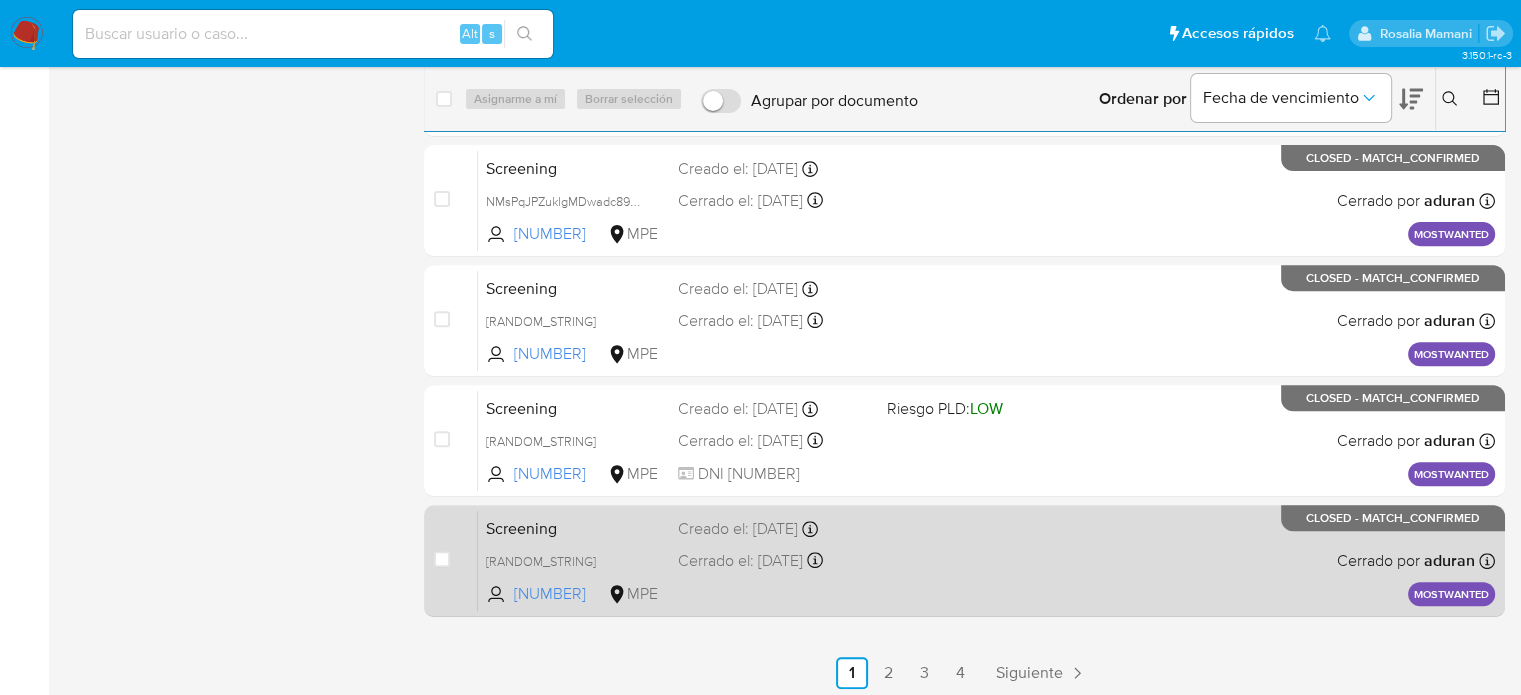 scroll, scrollTop: 729, scrollLeft: 0, axis: vertical 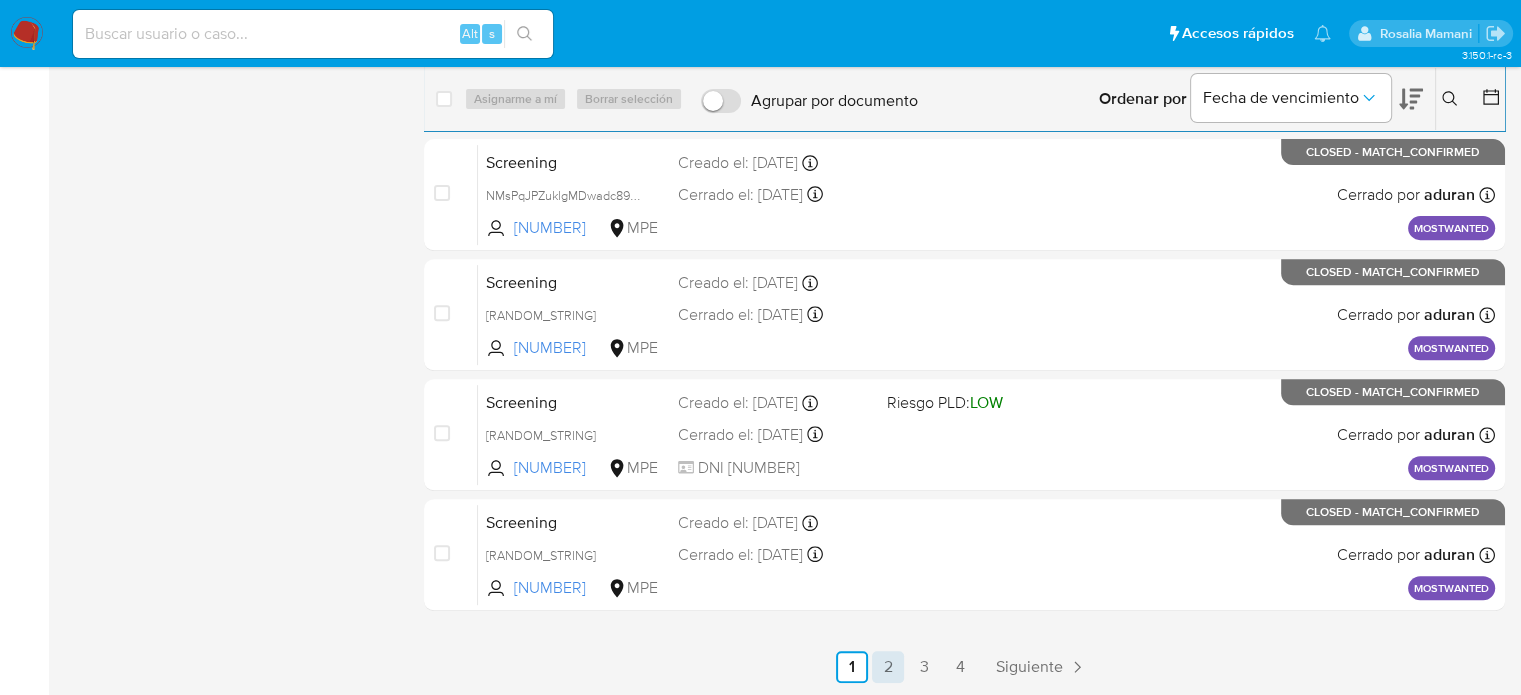 click on "2" at bounding box center (888, 667) 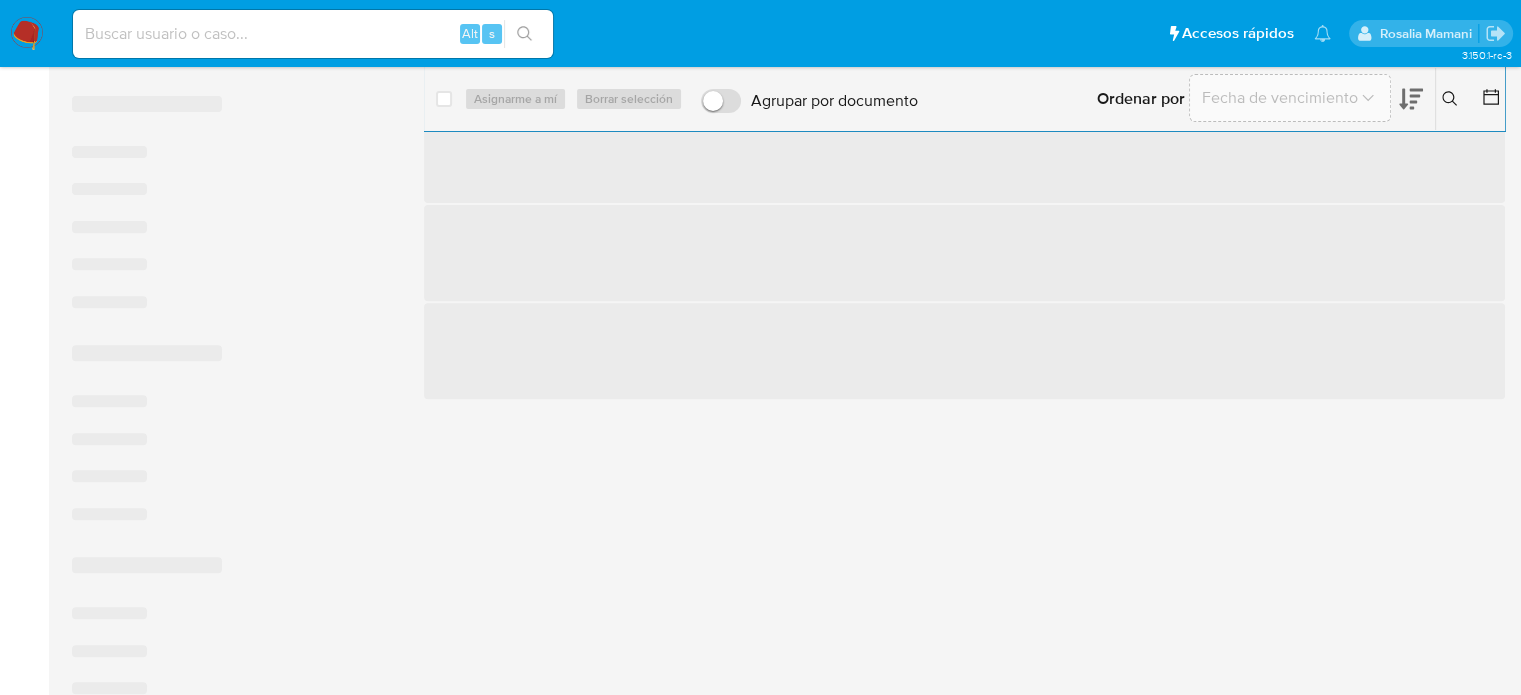 scroll, scrollTop: 0, scrollLeft: 0, axis: both 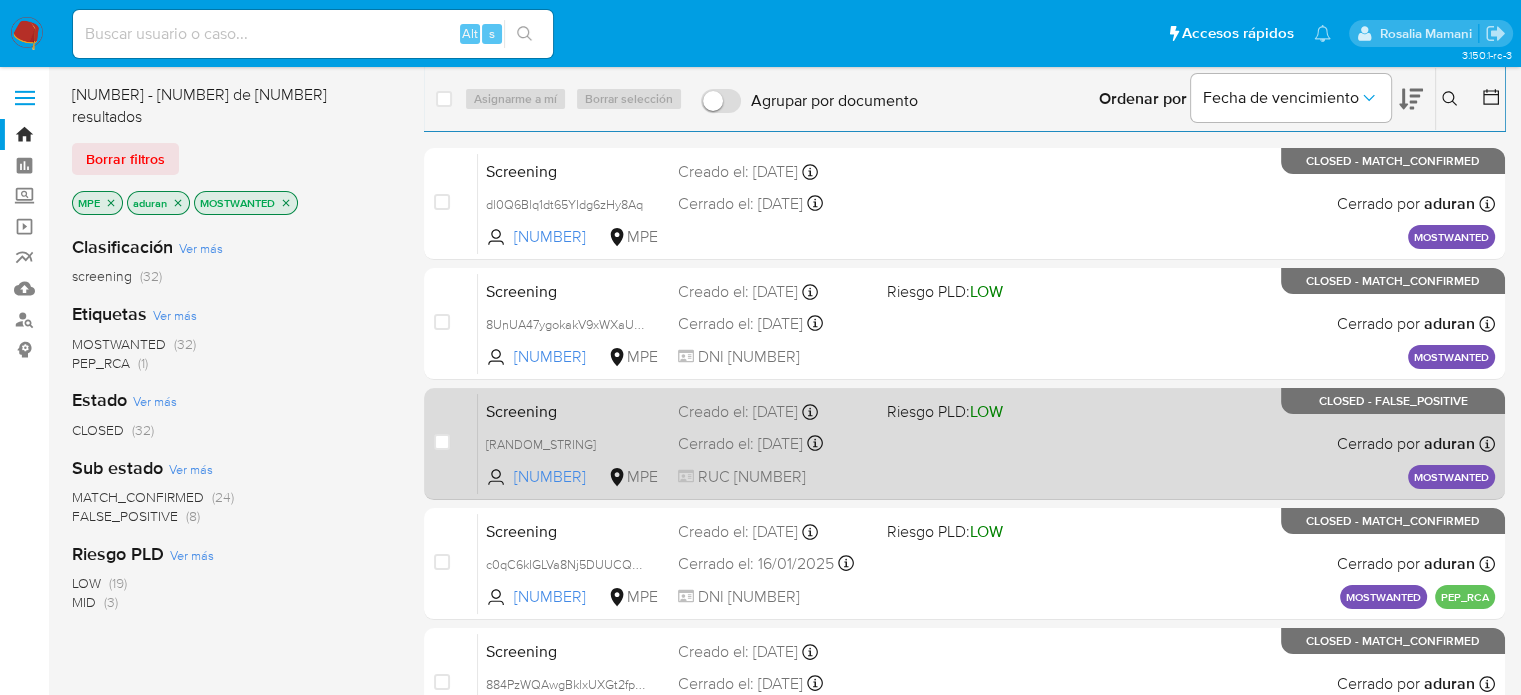 click on "Screening U2eHHQzItaCFw8ICsNSDw6Wk 2087938515 MPE Riesgo PLD:  LOW Creado el: 21/11/2024   Creado el: 21/11/2024 11:50:54 Cerrado el: 21/11/2024   Cerrado el: 21/11/2024 12:02:18 RUC   20100047218 Cerrado por   aduran   Asignado el: 21/11/2024 11:50:54 MOSTWANTED CLOSED - FALSE_POSITIVE" at bounding box center [986, 443] 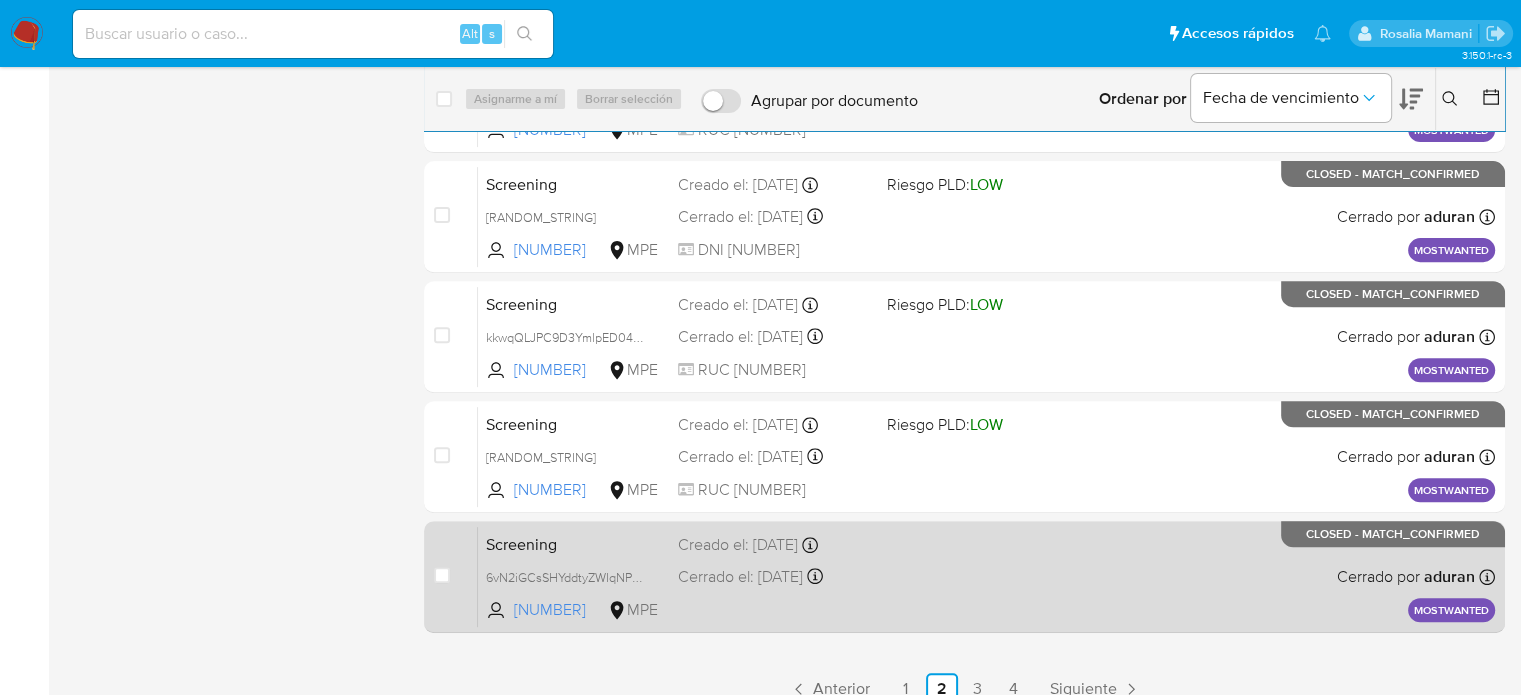 scroll, scrollTop: 729, scrollLeft: 0, axis: vertical 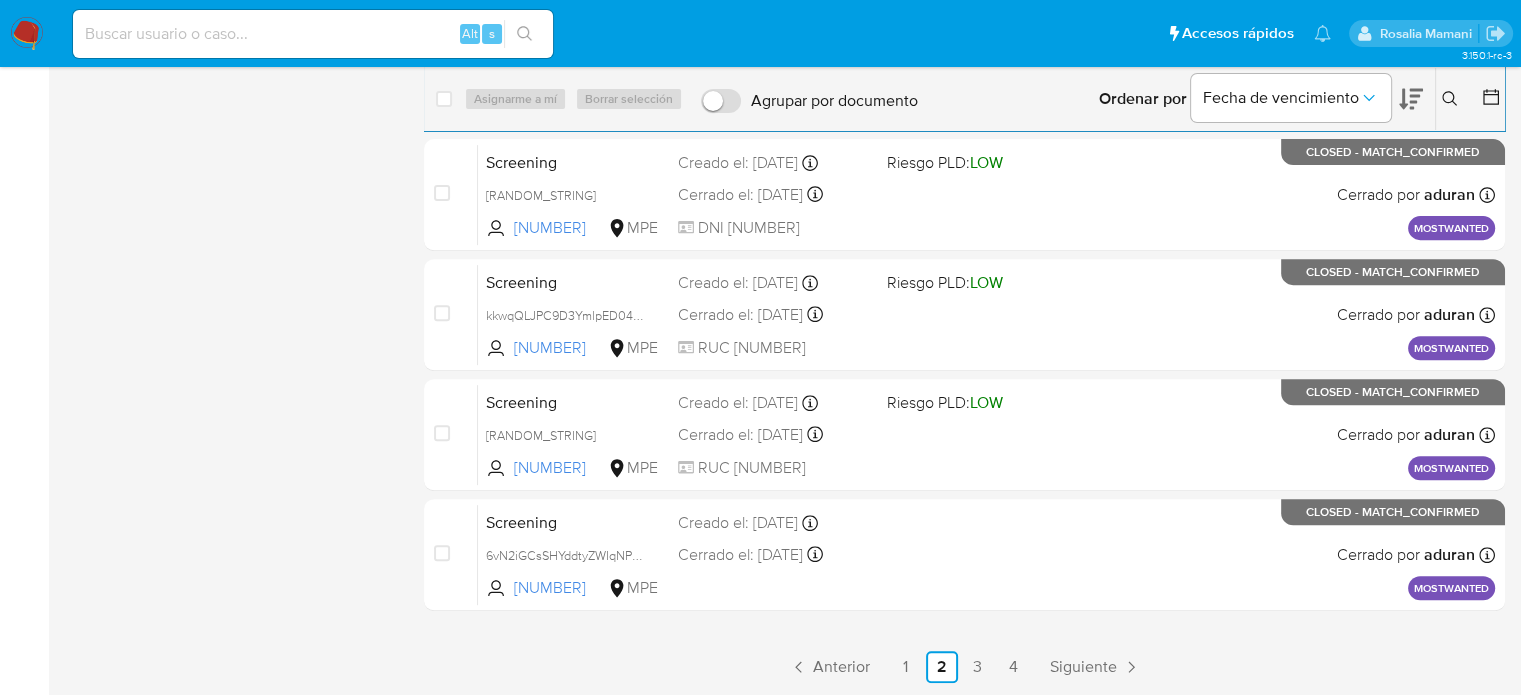 click on "3" at bounding box center (978, 667) 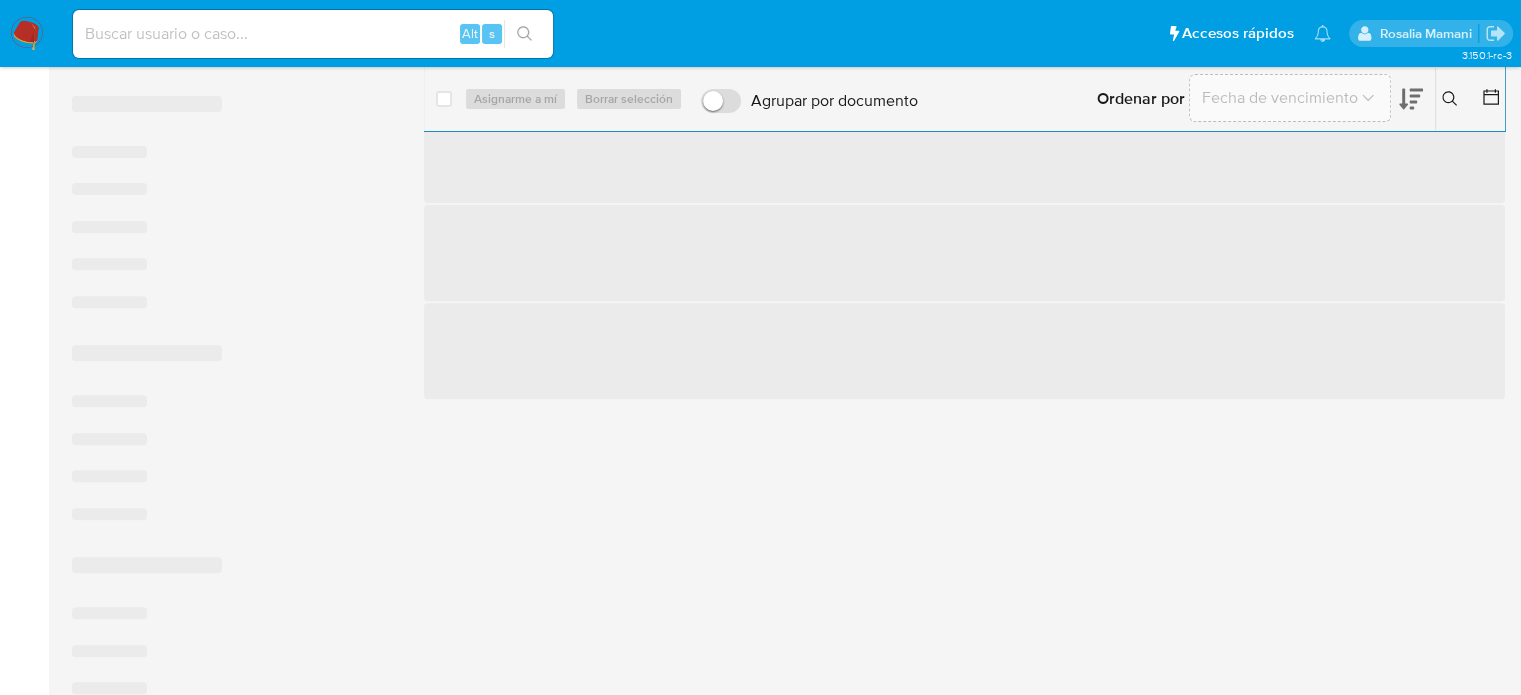 scroll, scrollTop: 0, scrollLeft: 0, axis: both 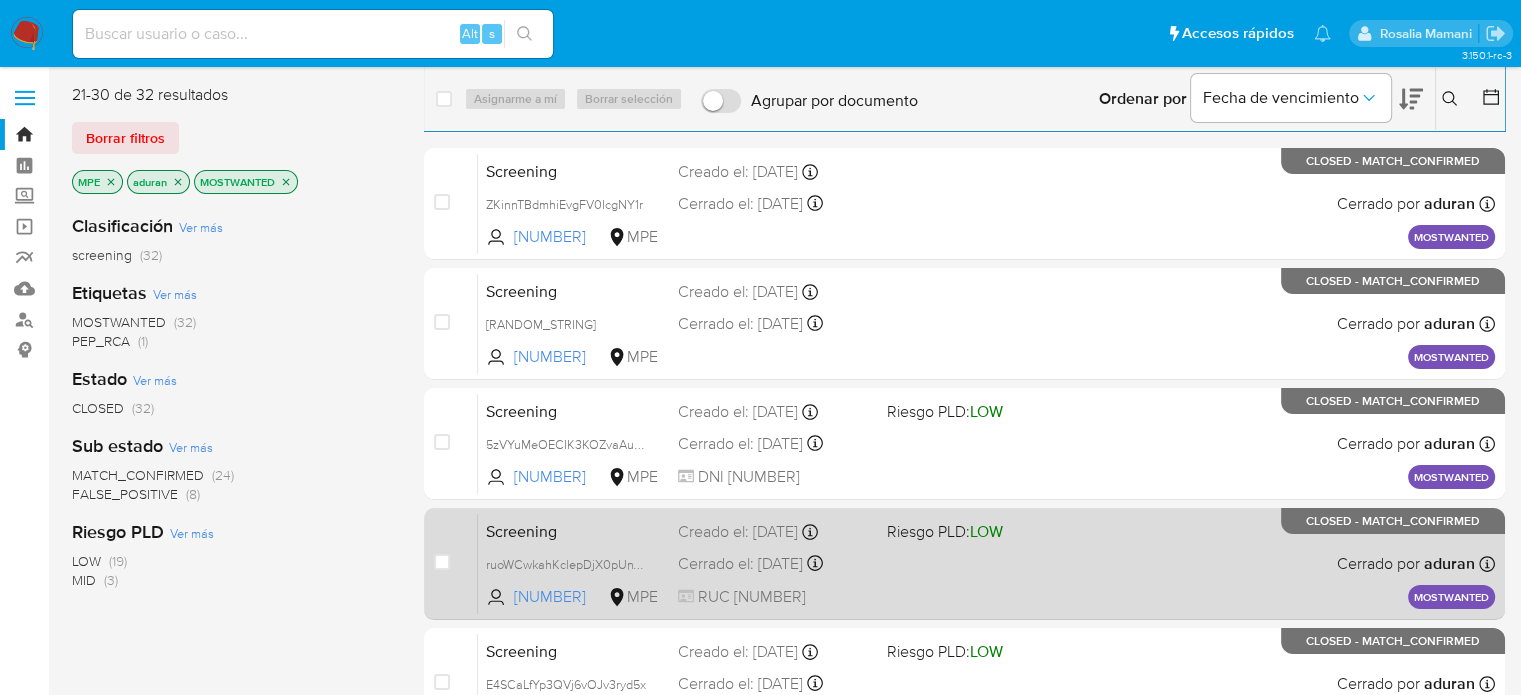 click on "Screening ruoWCwkahKclepDjX0pUnTHe 1832404428 MPE Riesgo PLD:  LOW Creado el: 01/10/2024   Creado el: 01/10/2024 11:00:57 Cerrado el: 17/10/2024   Cerrado el: 17/10/2024 14:46:28 RUC   20100047218 Cerrado por   aduran   Asignado el: 01/10/2024 16:59:23 MOSTWANTED CLOSED - MATCH_CONFIRMED" at bounding box center [986, 563] 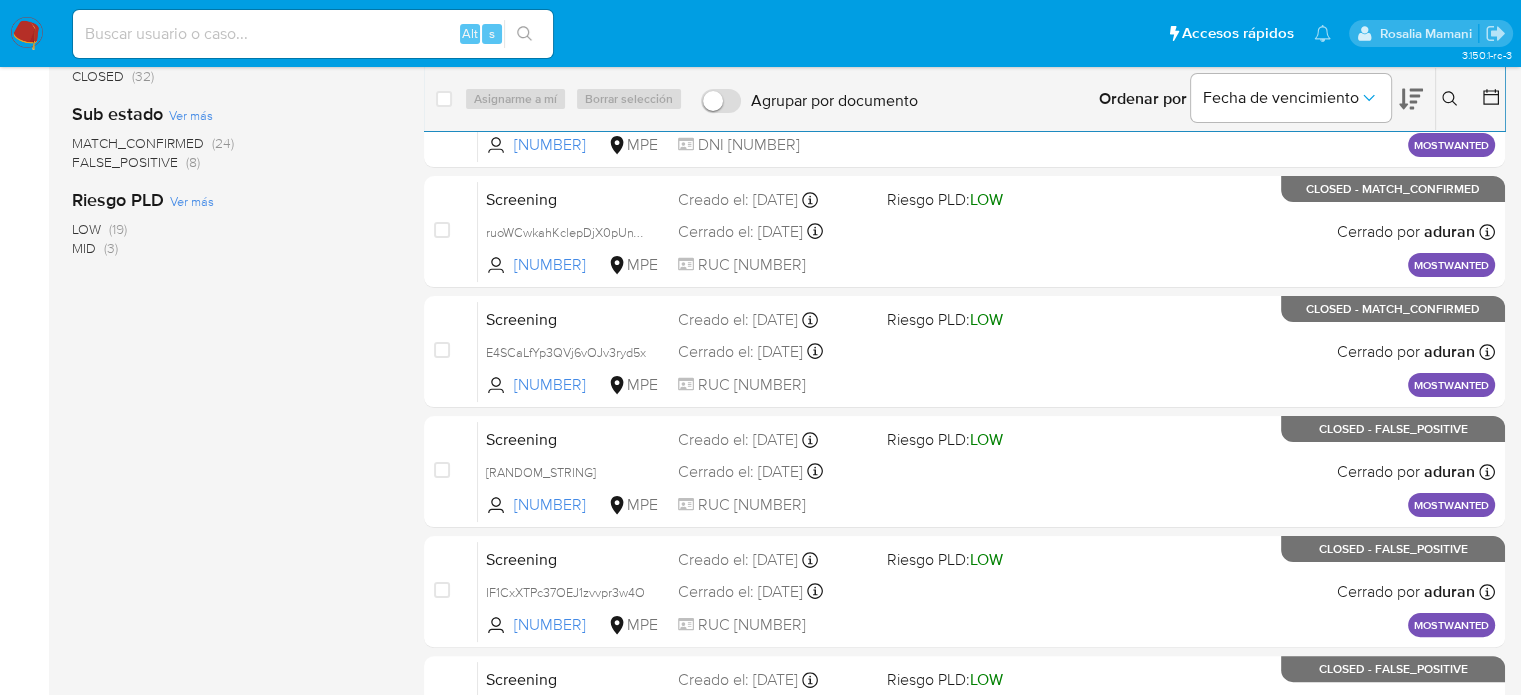 scroll, scrollTop: 329, scrollLeft: 0, axis: vertical 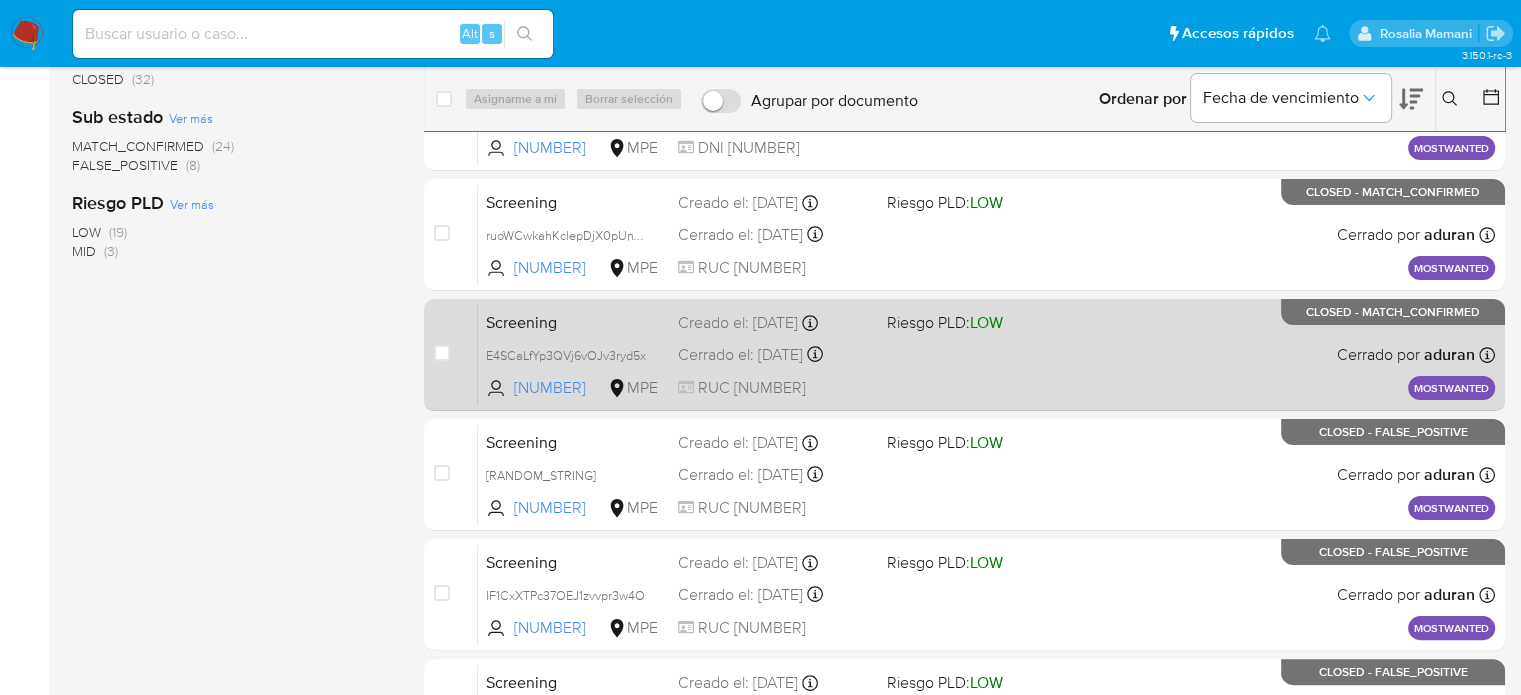 click on "Screening E4SCaLfYp3QVj6vOJv3ryd5x 1747816566 MPE Riesgo PLD:  LOW Creado el: 11/07/2024   Creado el: 11/07/2024 10:20:21 Cerrado el: 23/07/2024   Cerrado el: 23/07/2024 17:23:40 RUC   20100047218 Cerrado por   aduran   Asignado el: 11/07/2024 10:20:21 MOSTWANTED CLOSED - MATCH_CONFIRMED" at bounding box center [986, 354] 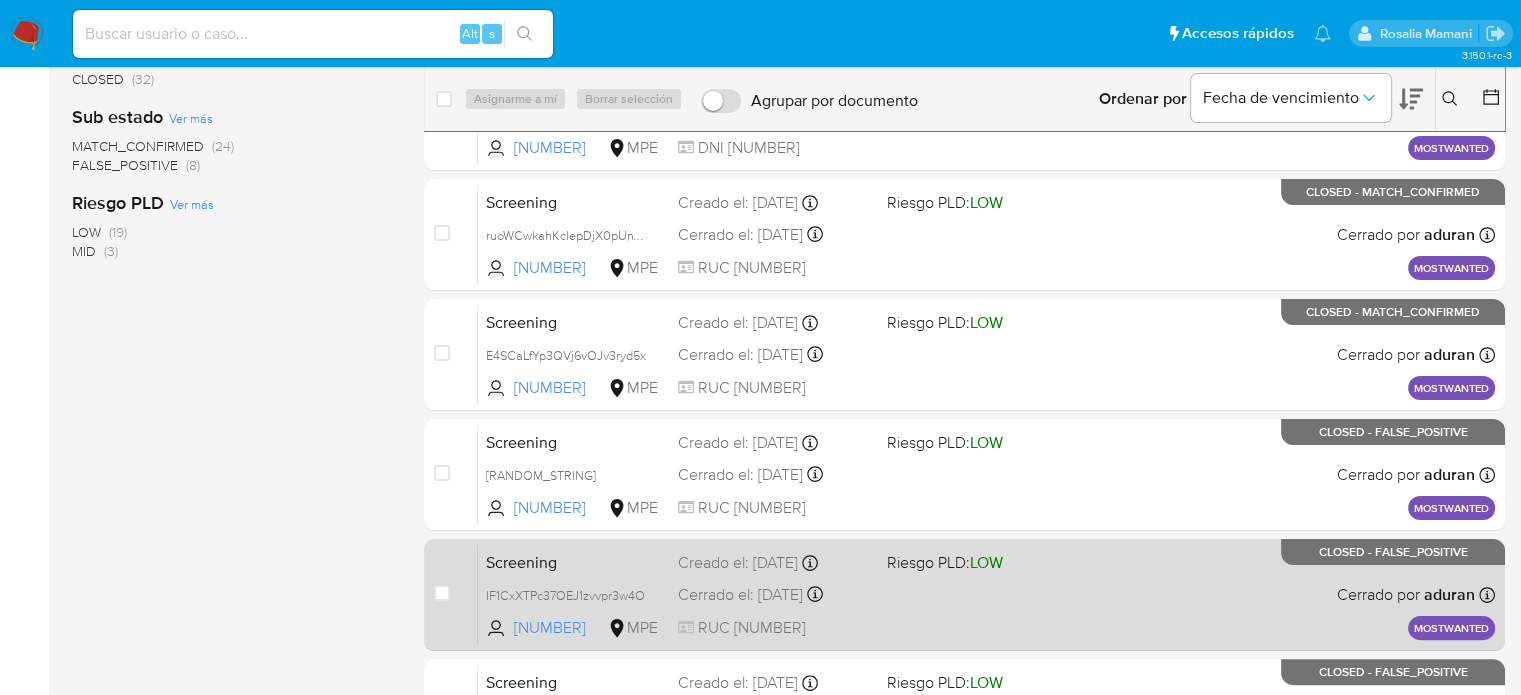 click on "Screening IF1CxXTPc37OEJ1zvvpr3w4O 586784865 MPE Riesgo PLD:  LOW Creado el: 11/07/2024   Creado el: 11/07/2024 10:20:18 Cerrado el: 23/07/2024   Cerrado el: 23/07/2024 17:25:13 RUC   20100047218 Cerrado por   aduran   Asignado el: 11/07/2024 10:20:18 MOSTWANTED CLOSED - FALSE_POSITIVE" at bounding box center [986, 594] 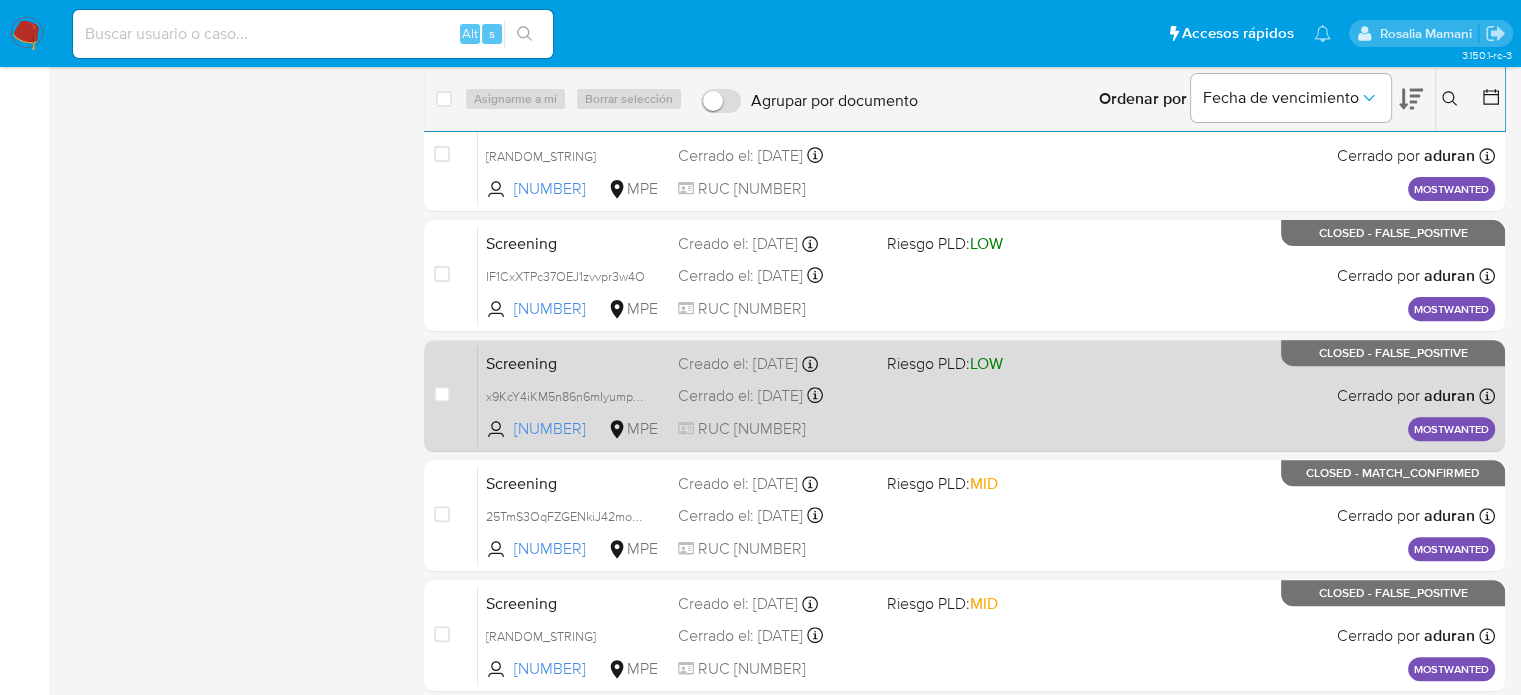 scroll, scrollTop: 729, scrollLeft: 0, axis: vertical 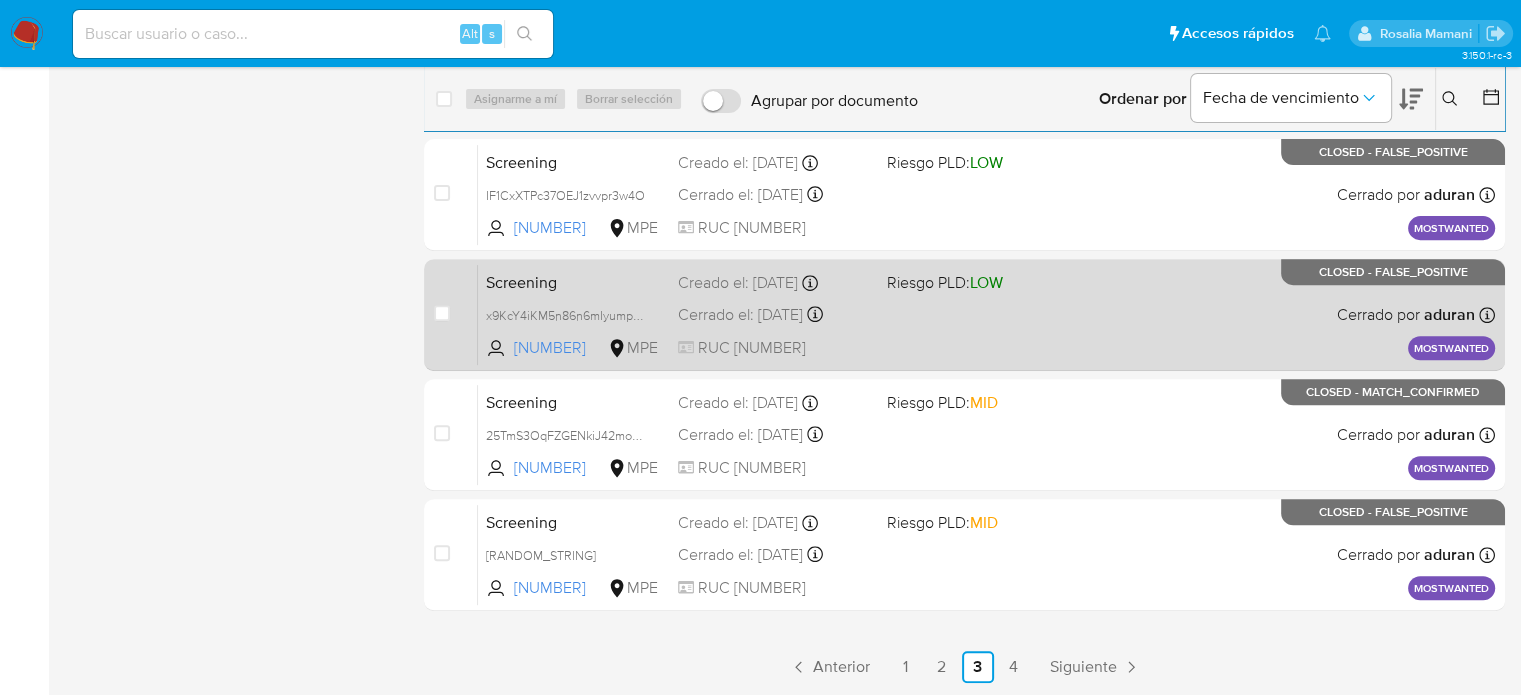 click on "Screening x9KcY4iKM5n86n6mIyumpC4v 1430179325 MPE Riesgo PLD:  LOW Creado el: 11/07/2024   Creado el: 11/07/2024 10:20:17 Cerrado el: 23/07/2024   Cerrado el: 23/07/2024 17:25:51 RUC   20100047218 Cerrado por   aduran   Asignado el: 11/07/2024 10:20:18 MOSTWANTED CLOSED - FALSE_POSITIVE" at bounding box center [986, 314] 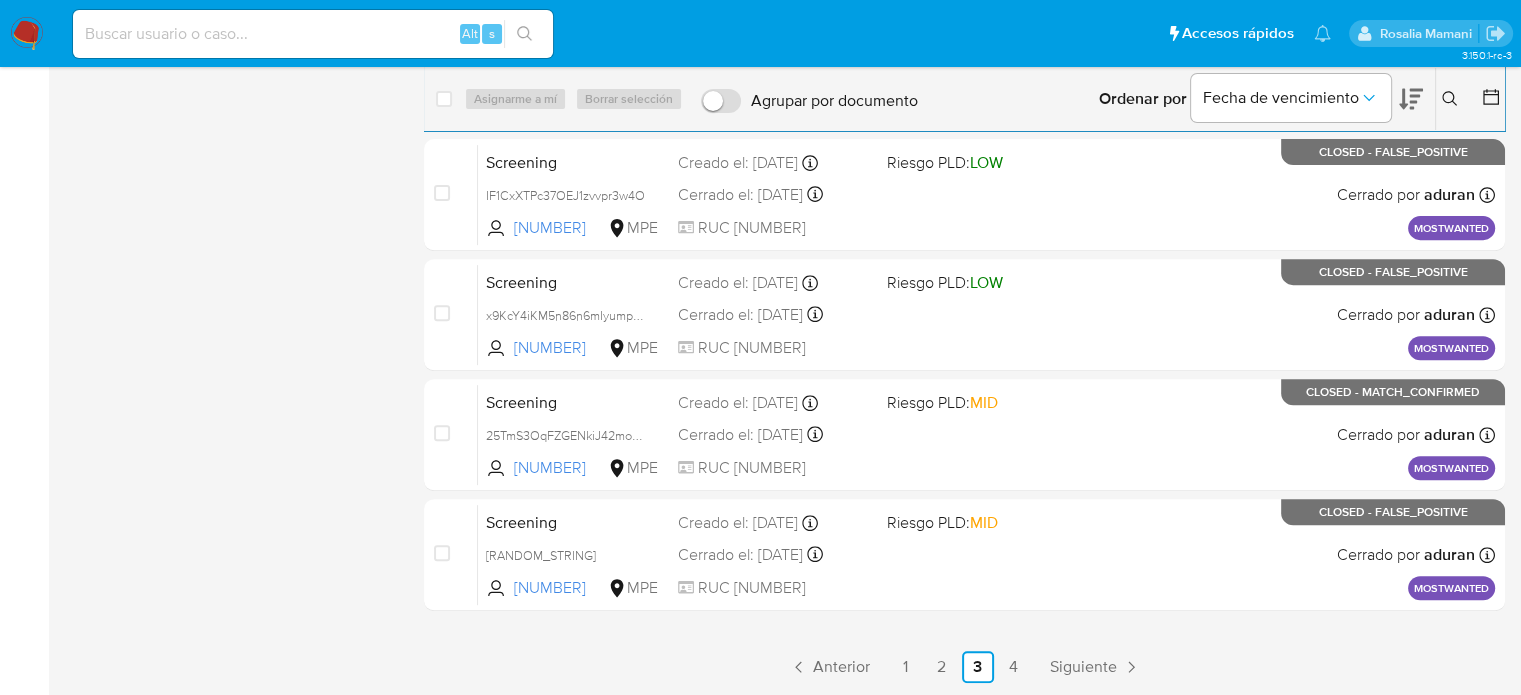click at bounding box center (27, 34) 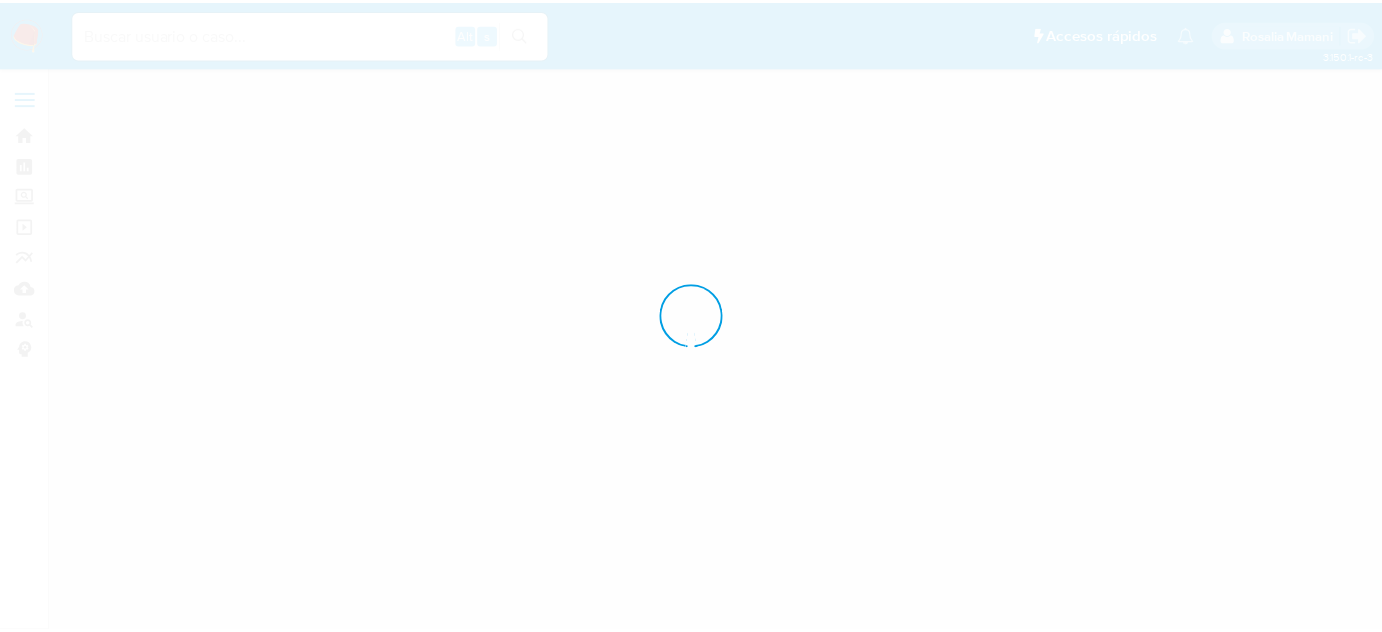 scroll, scrollTop: 0, scrollLeft: 0, axis: both 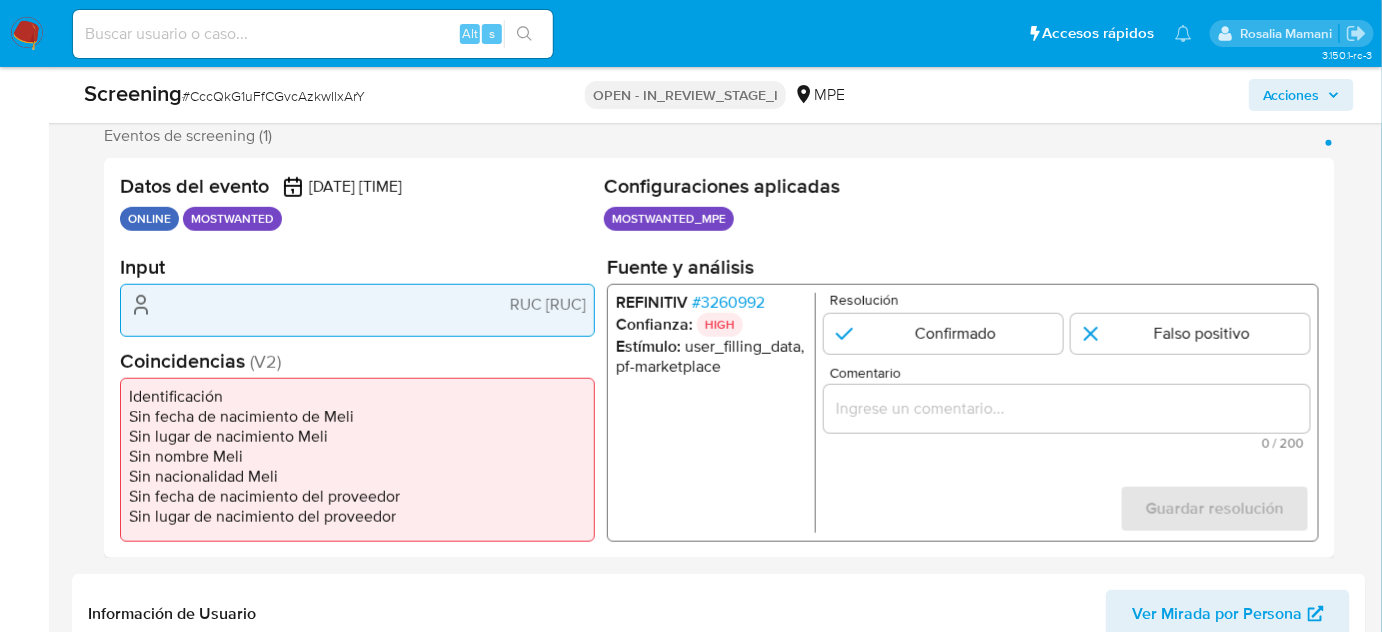 select on "10" 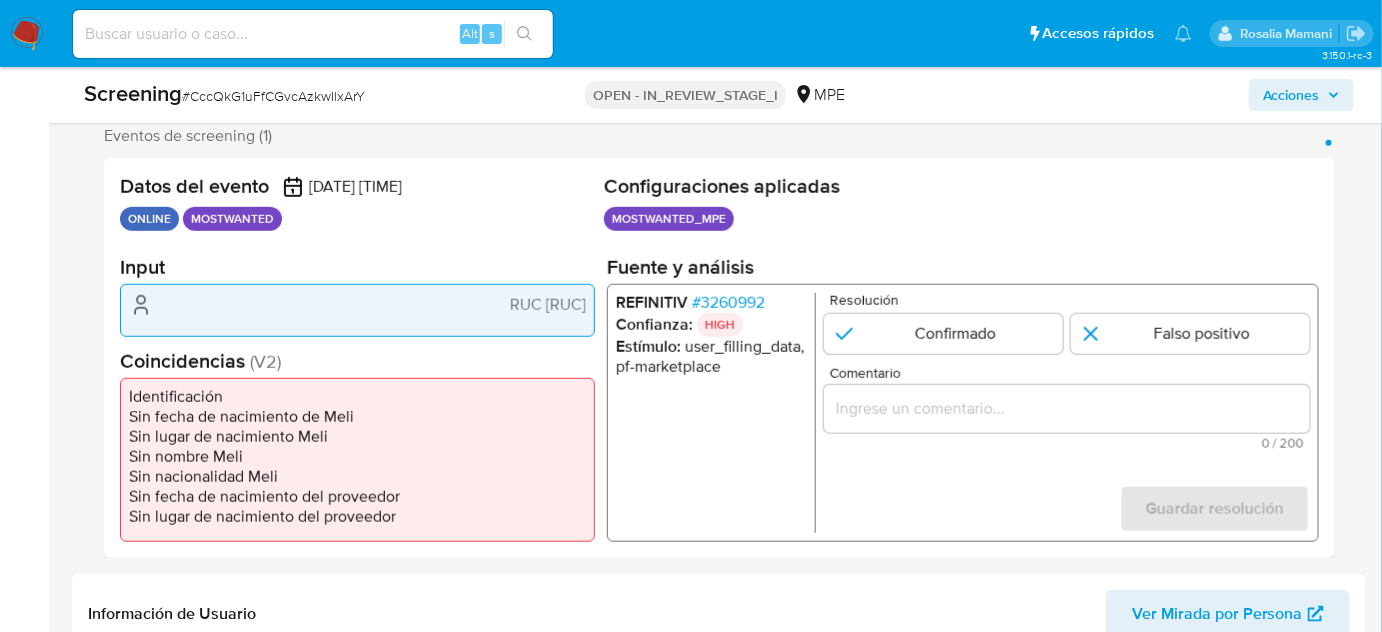 drag, startPoint x: 589, startPoint y: 300, endPoint x: 491, endPoint y: 311, distance: 98.61542 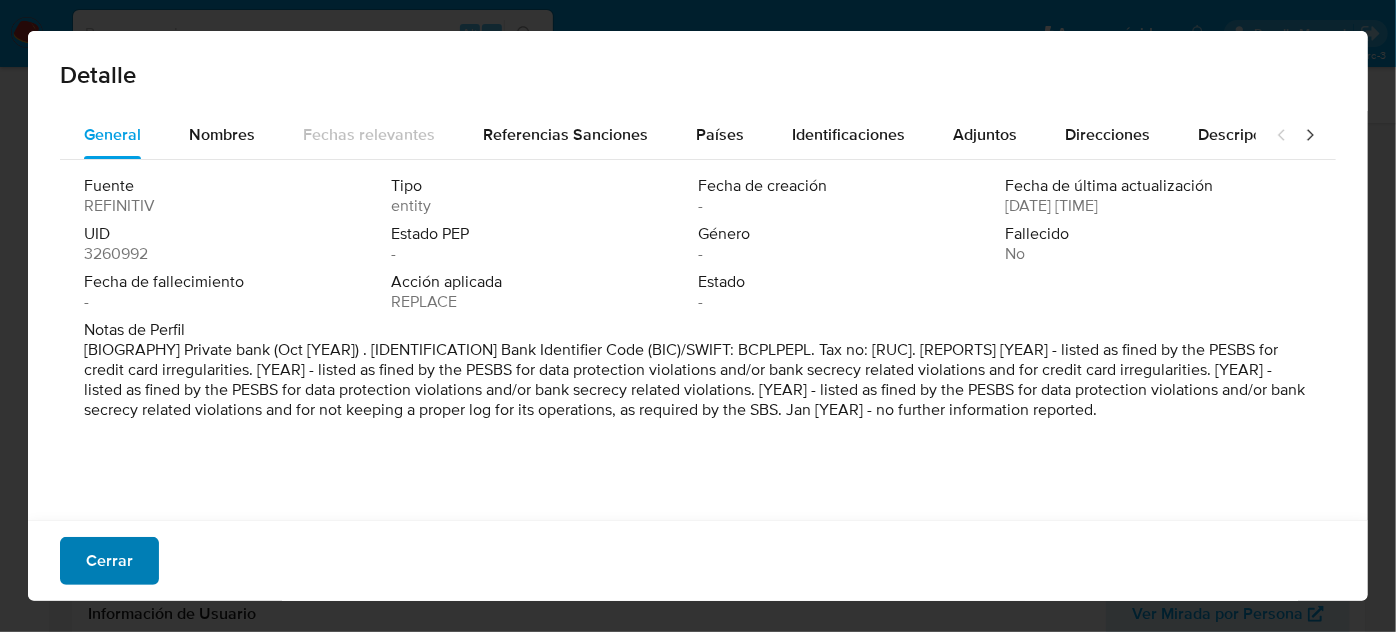 click on "Cerrar" at bounding box center [109, 561] 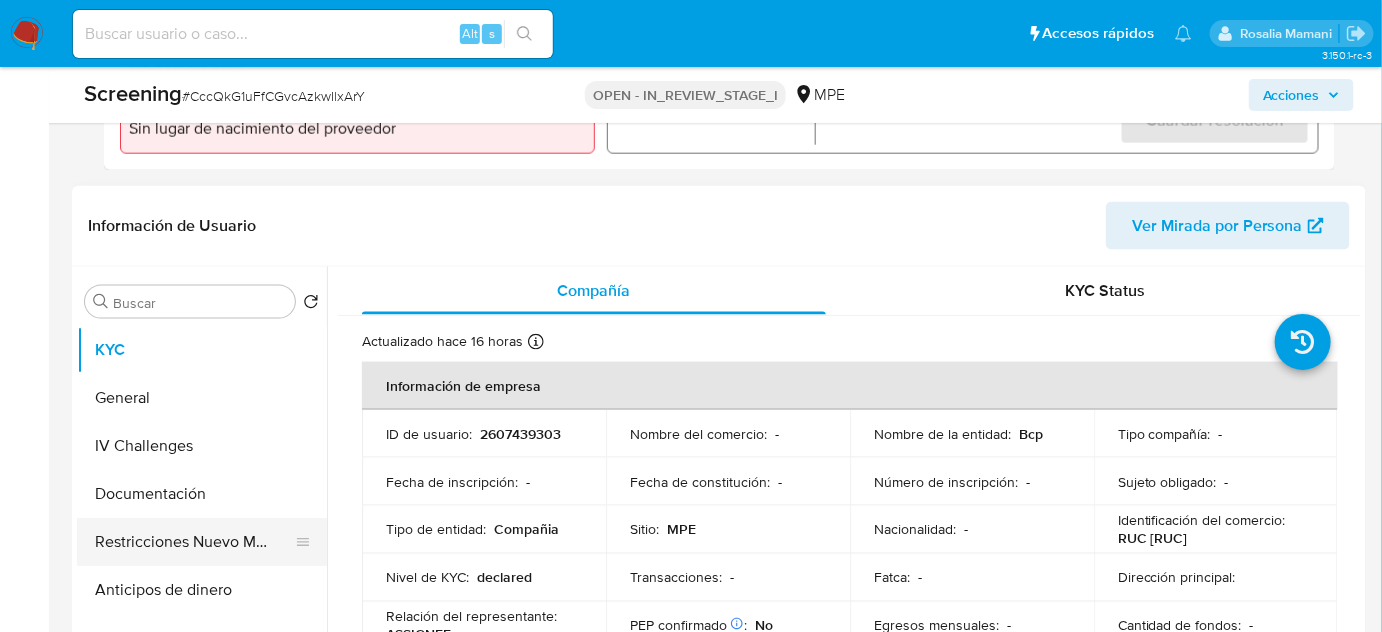 scroll, scrollTop: 818, scrollLeft: 0, axis: vertical 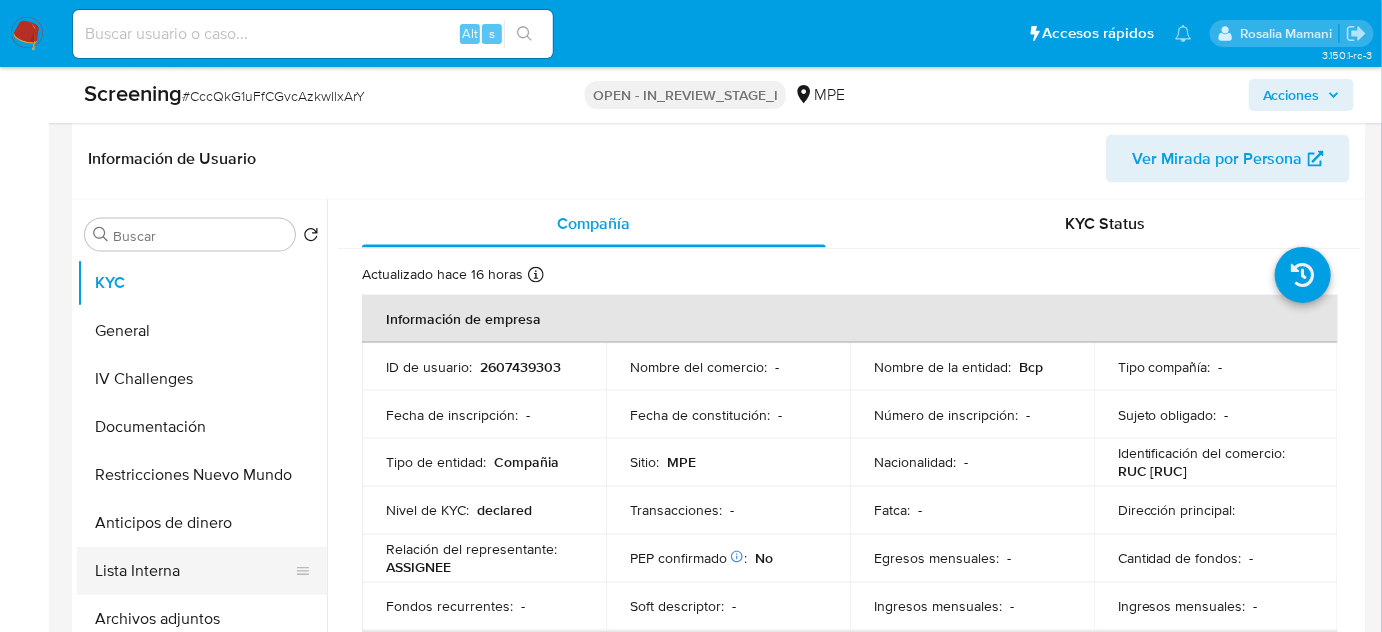 click on "Lista Interna" at bounding box center (194, 571) 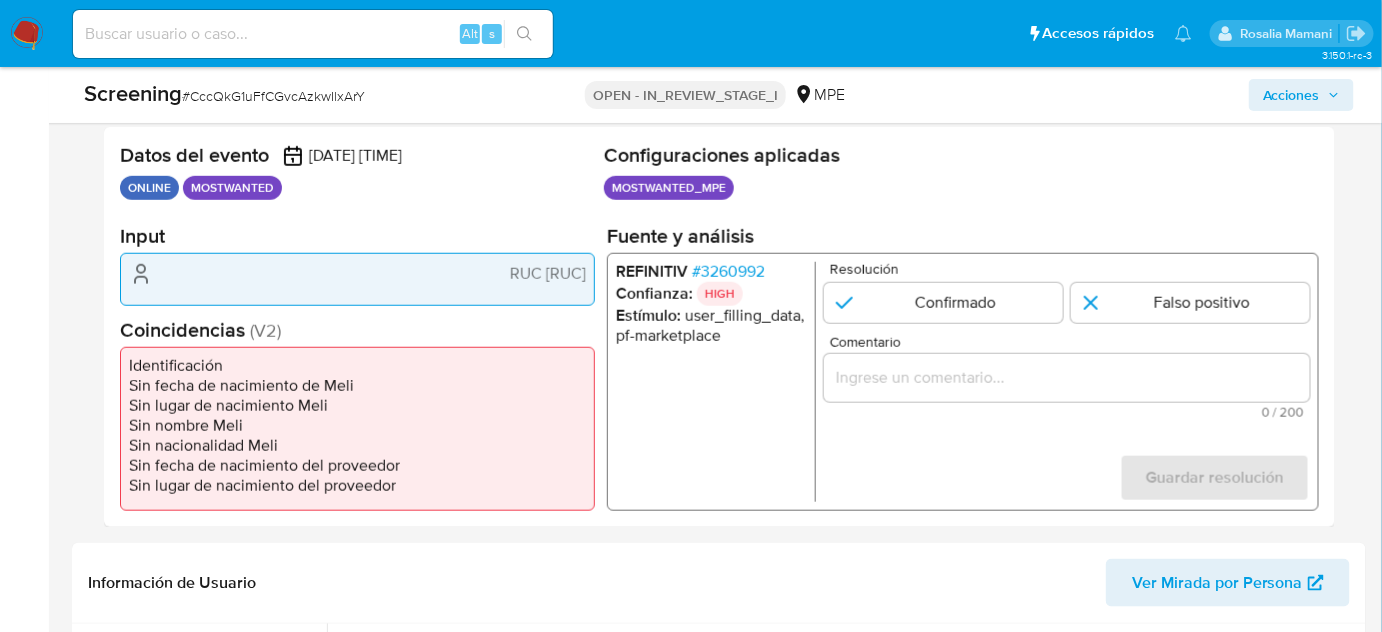 scroll, scrollTop: 363, scrollLeft: 0, axis: vertical 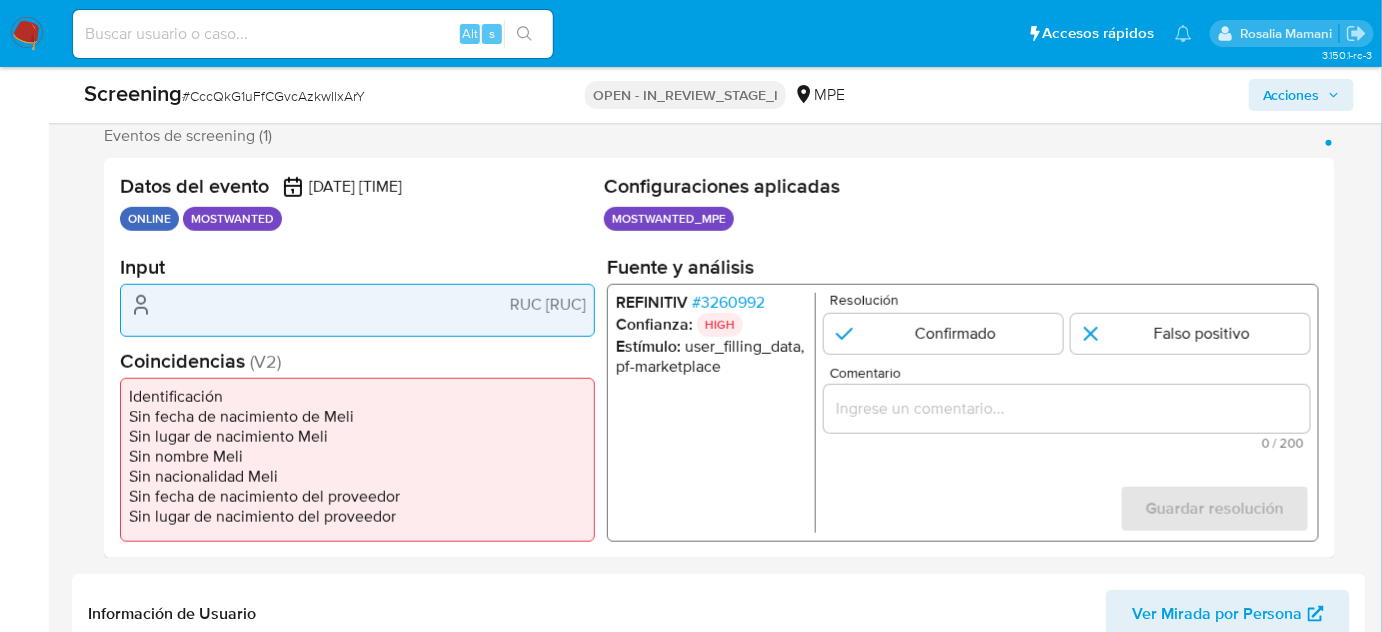 drag, startPoint x: 584, startPoint y: 311, endPoint x: 495, endPoint y: 316, distance: 89.140335 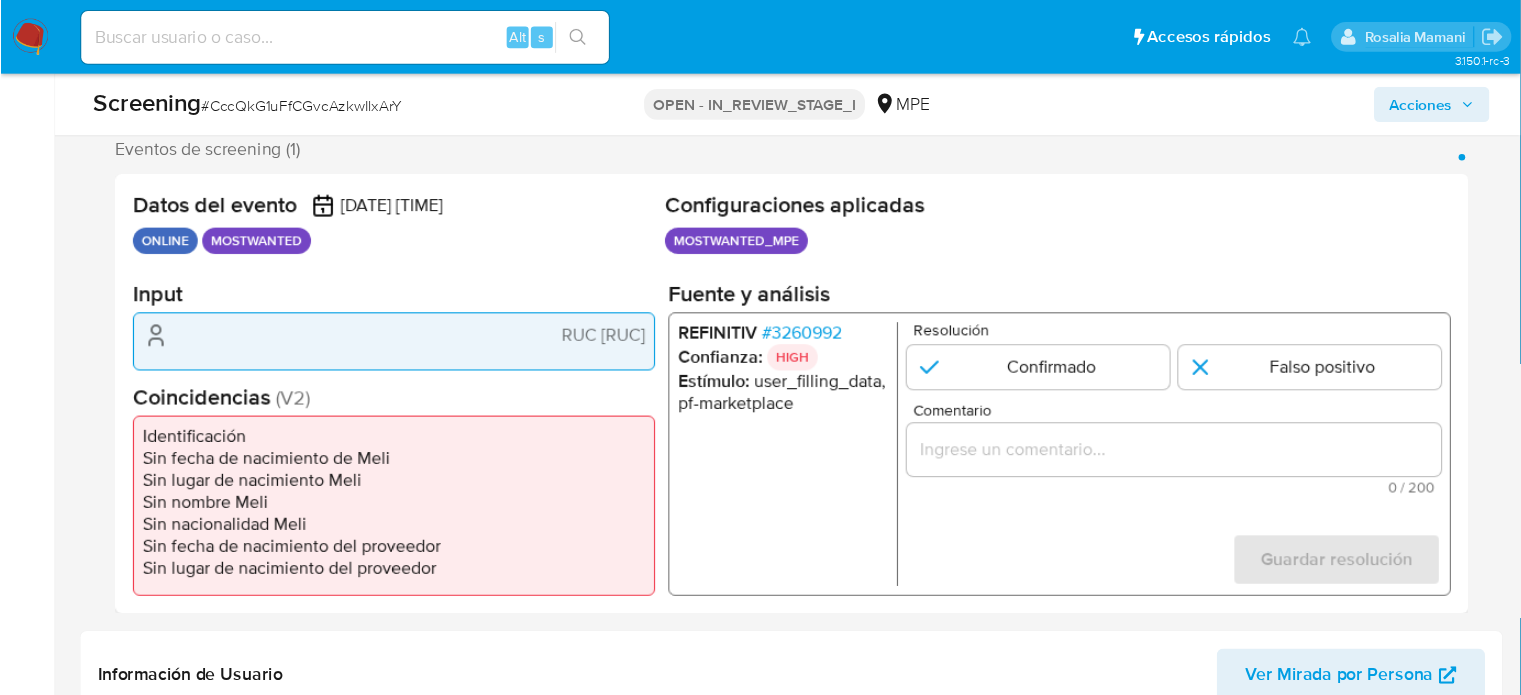scroll, scrollTop: 364, scrollLeft: 0, axis: vertical 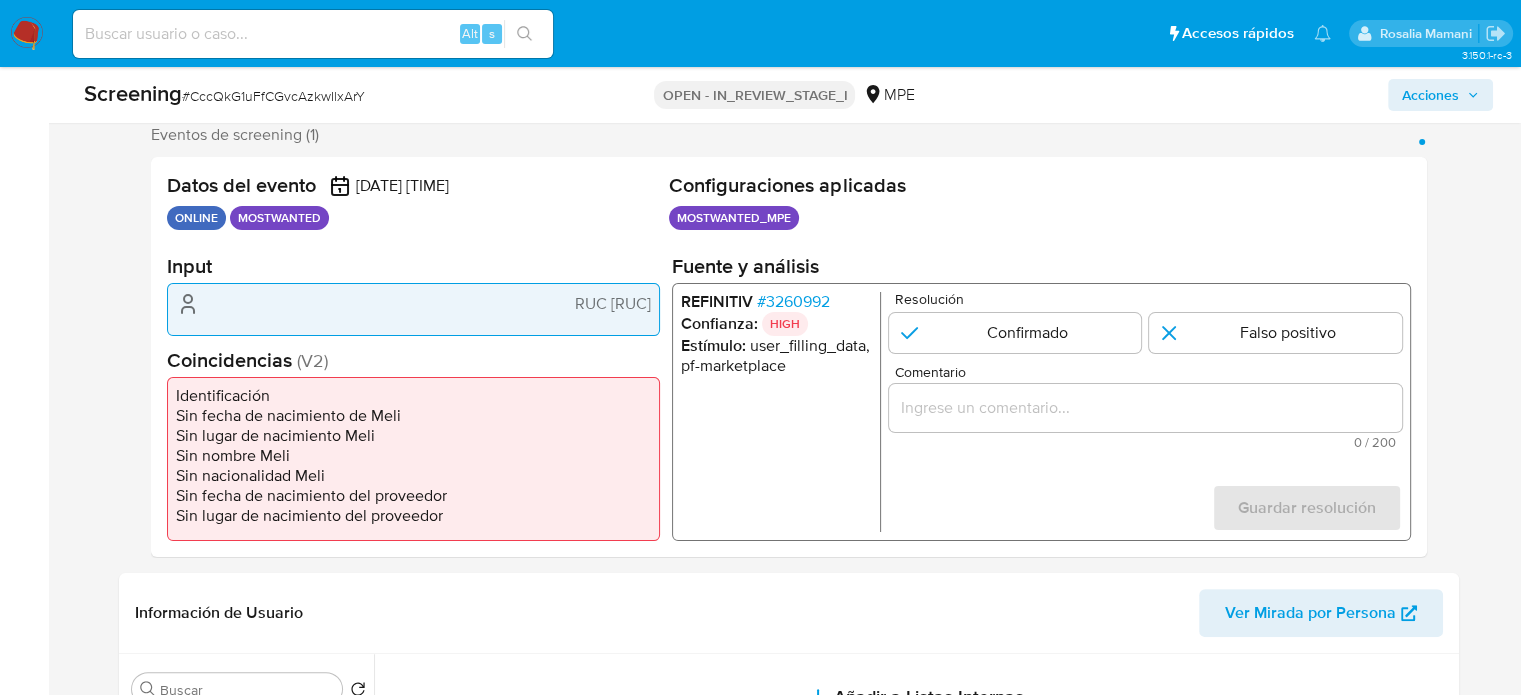 click on "# 3260992" at bounding box center (792, 302) 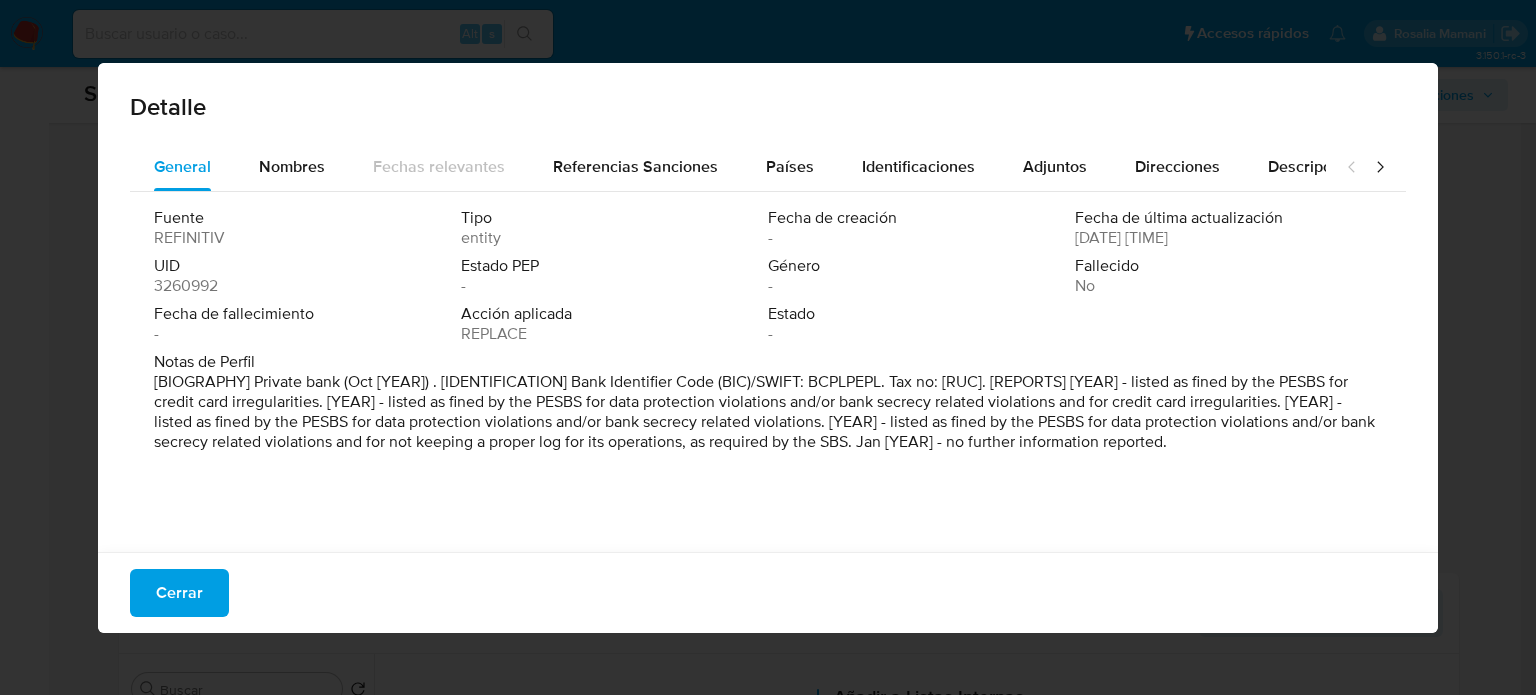 drag, startPoint x: 148, startPoint y: 604, endPoint x: 148, endPoint y: 589, distance: 15 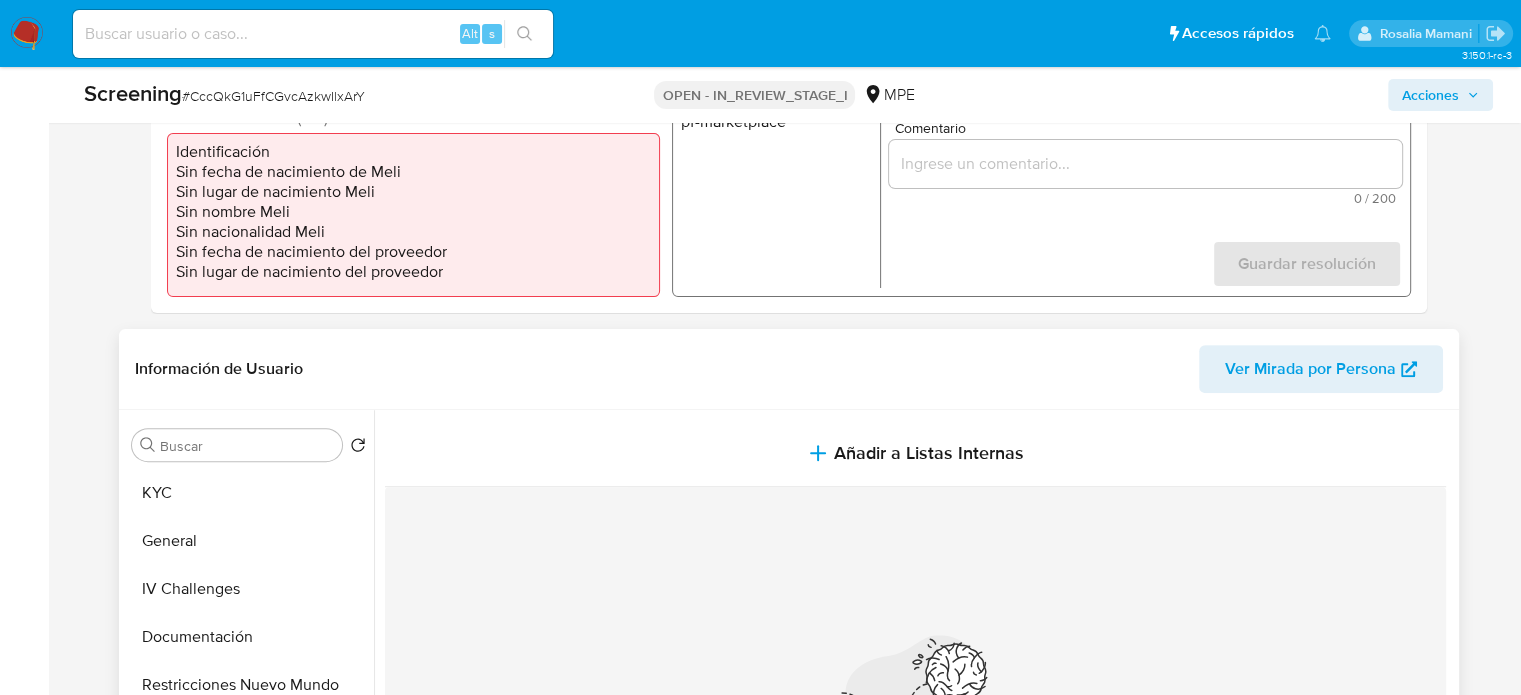 scroll, scrollTop: 664, scrollLeft: 0, axis: vertical 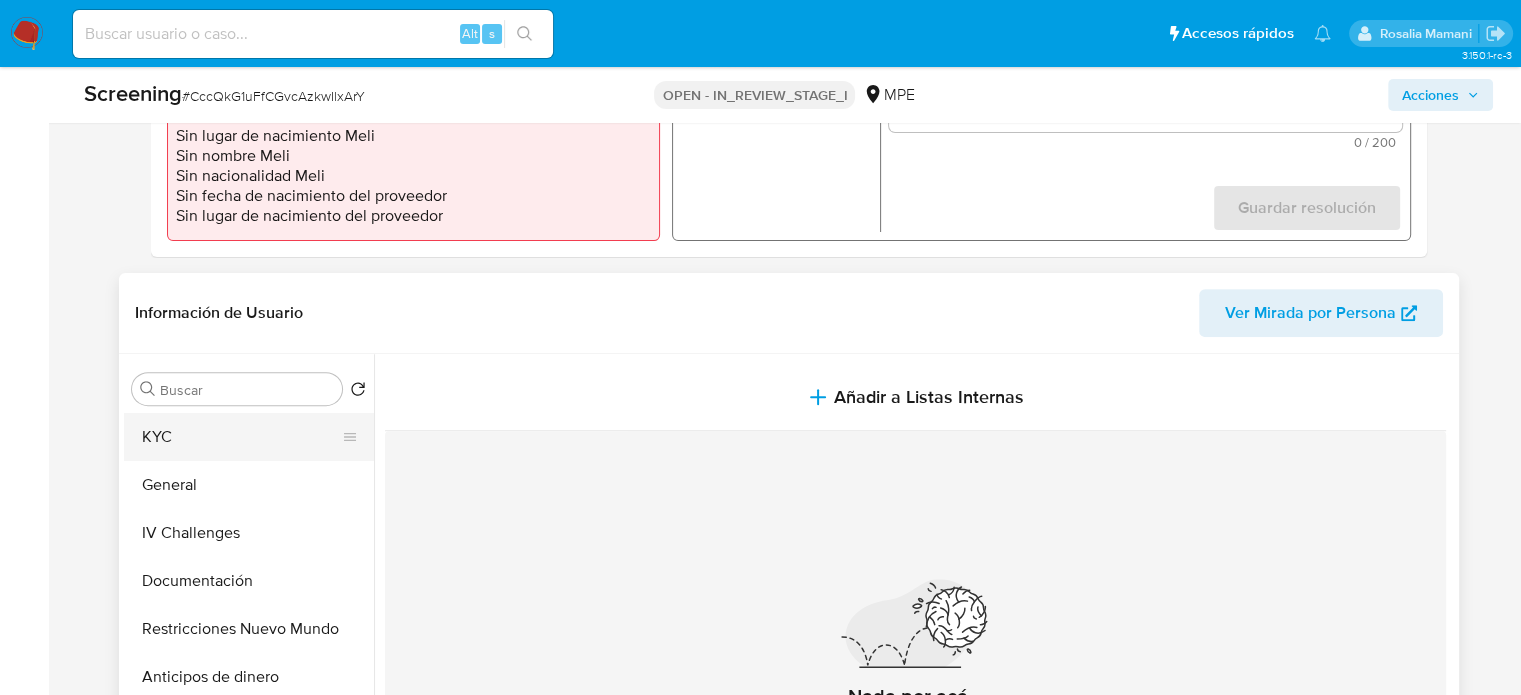 click on "KYC" at bounding box center (241, 437) 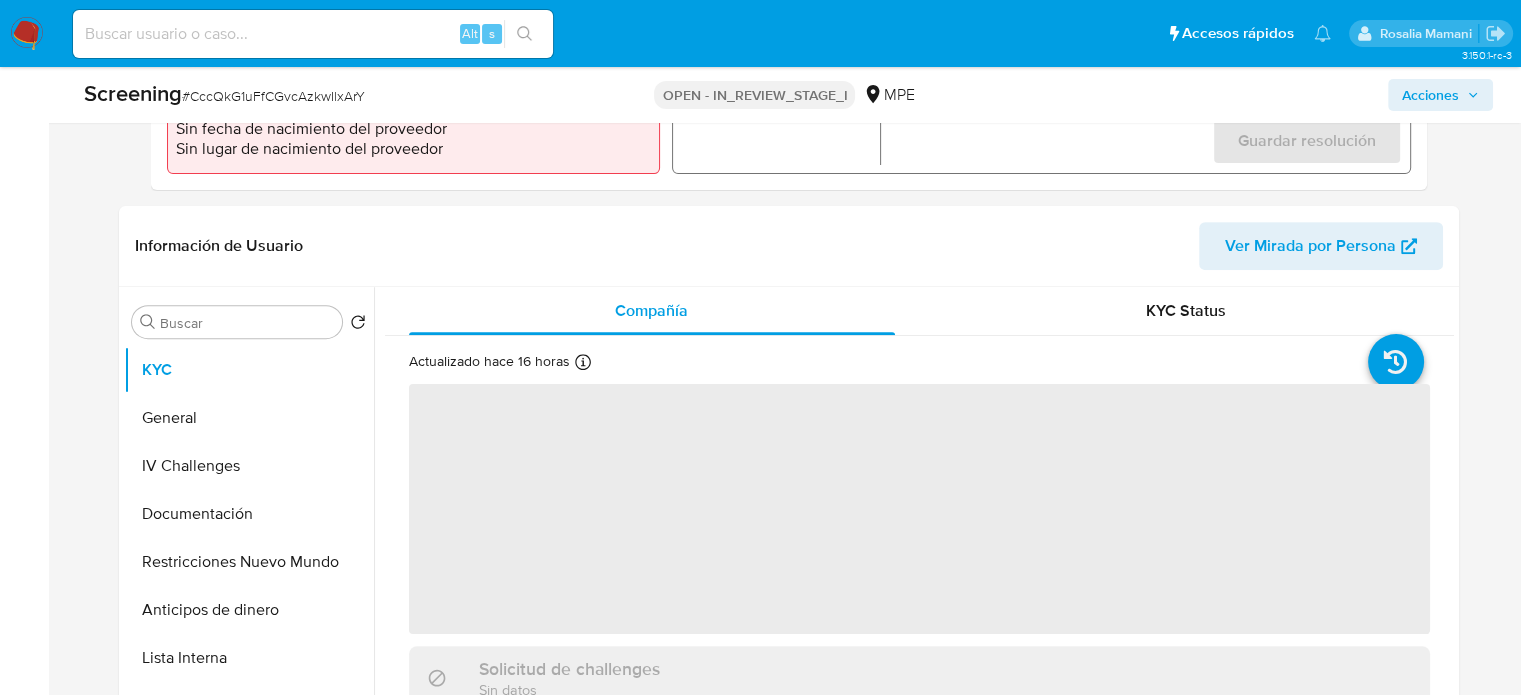 scroll, scrollTop: 864, scrollLeft: 0, axis: vertical 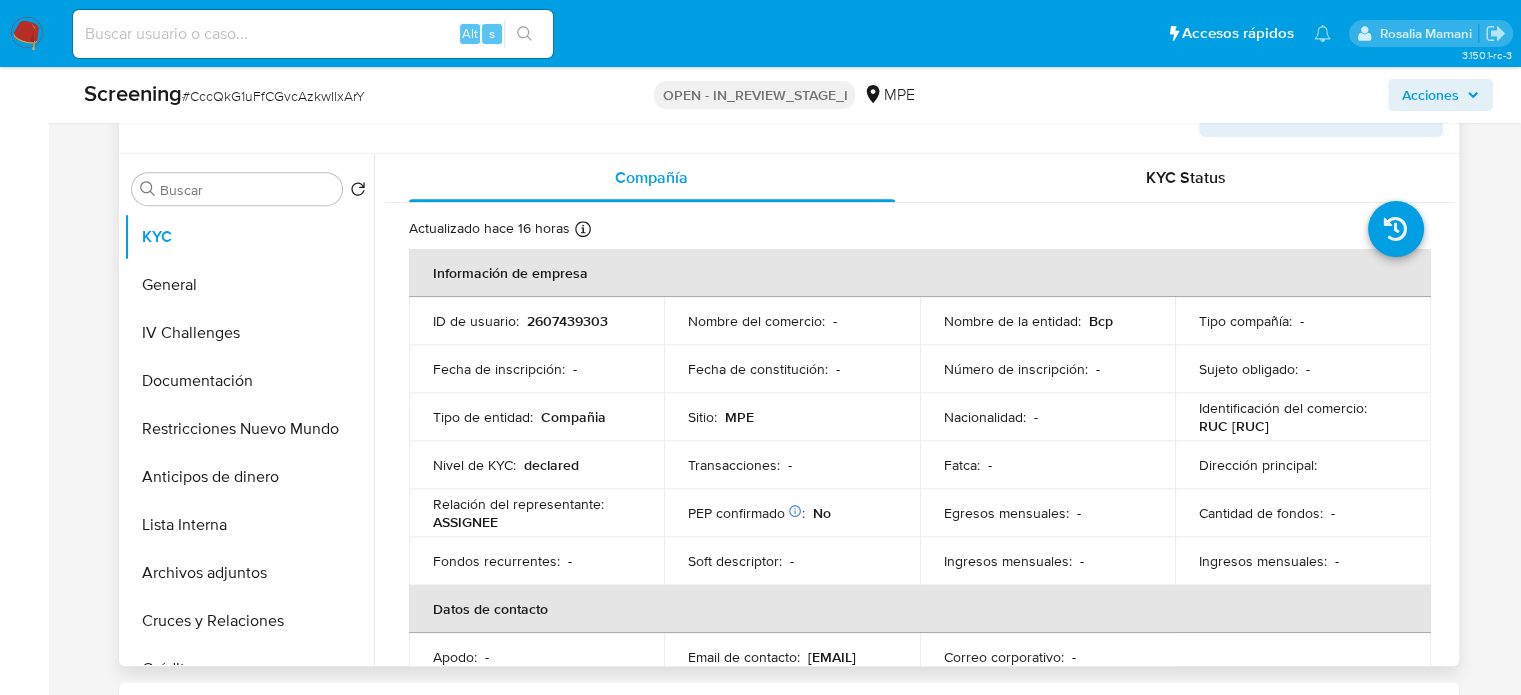 type 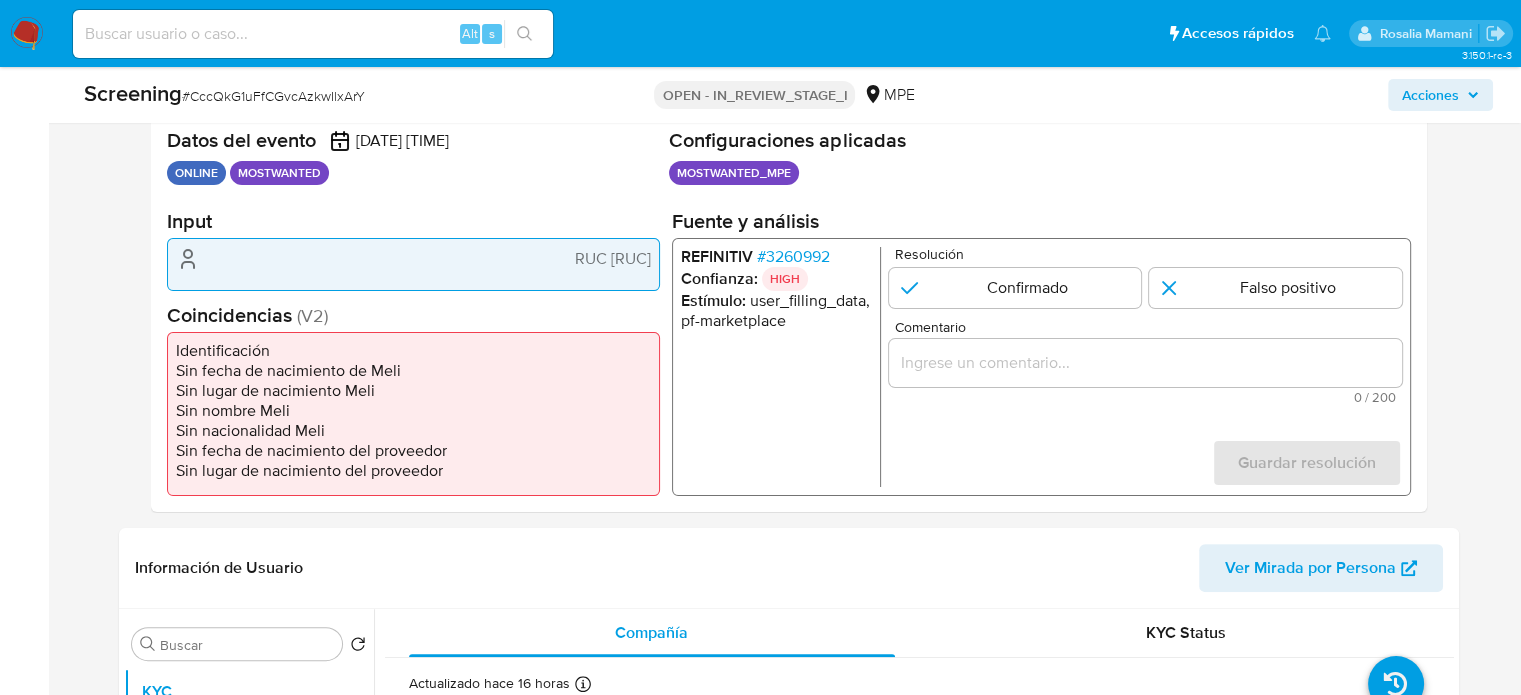 scroll, scrollTop: 364, scrollLeft: 0, axis: vertical 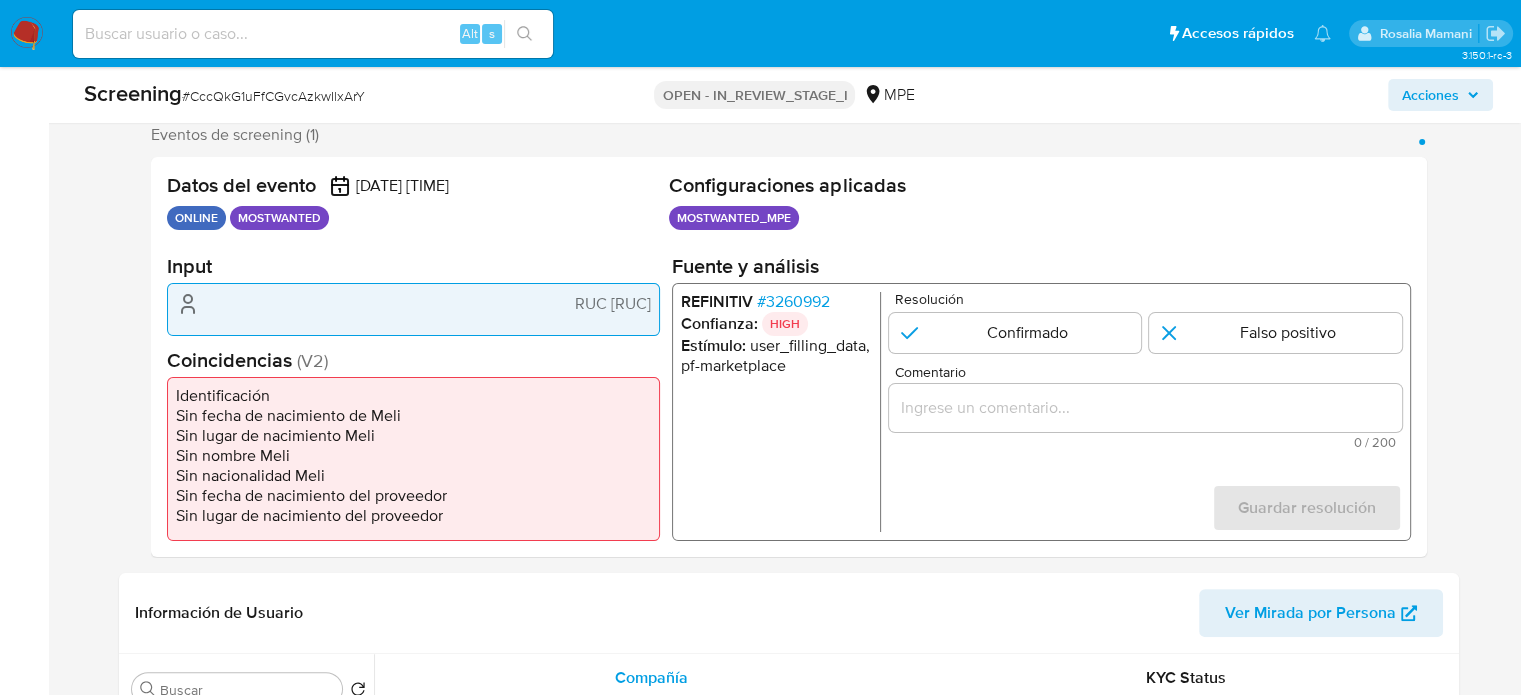 click on "# 3260992" at bounding box center (792, 302) 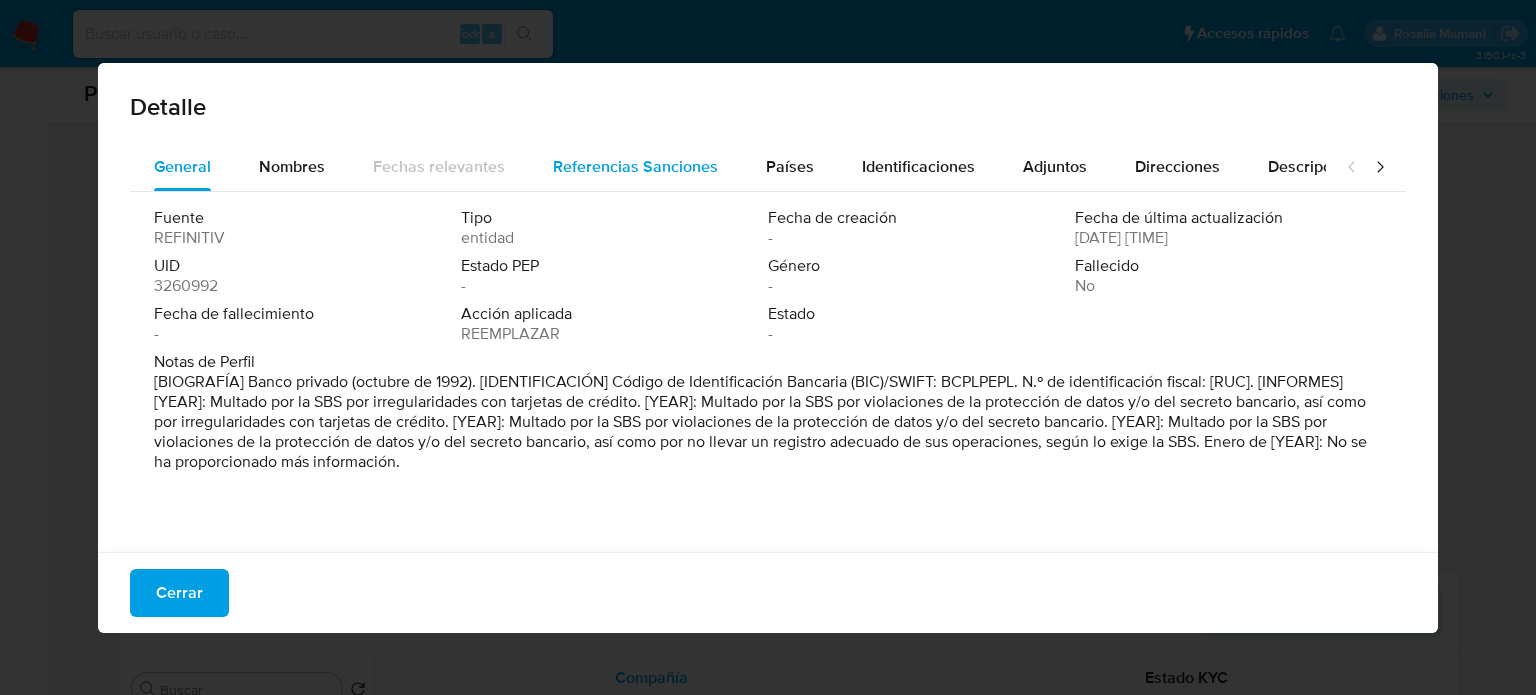click on "Referencias Sanciones" at bounding box center (635, 166) 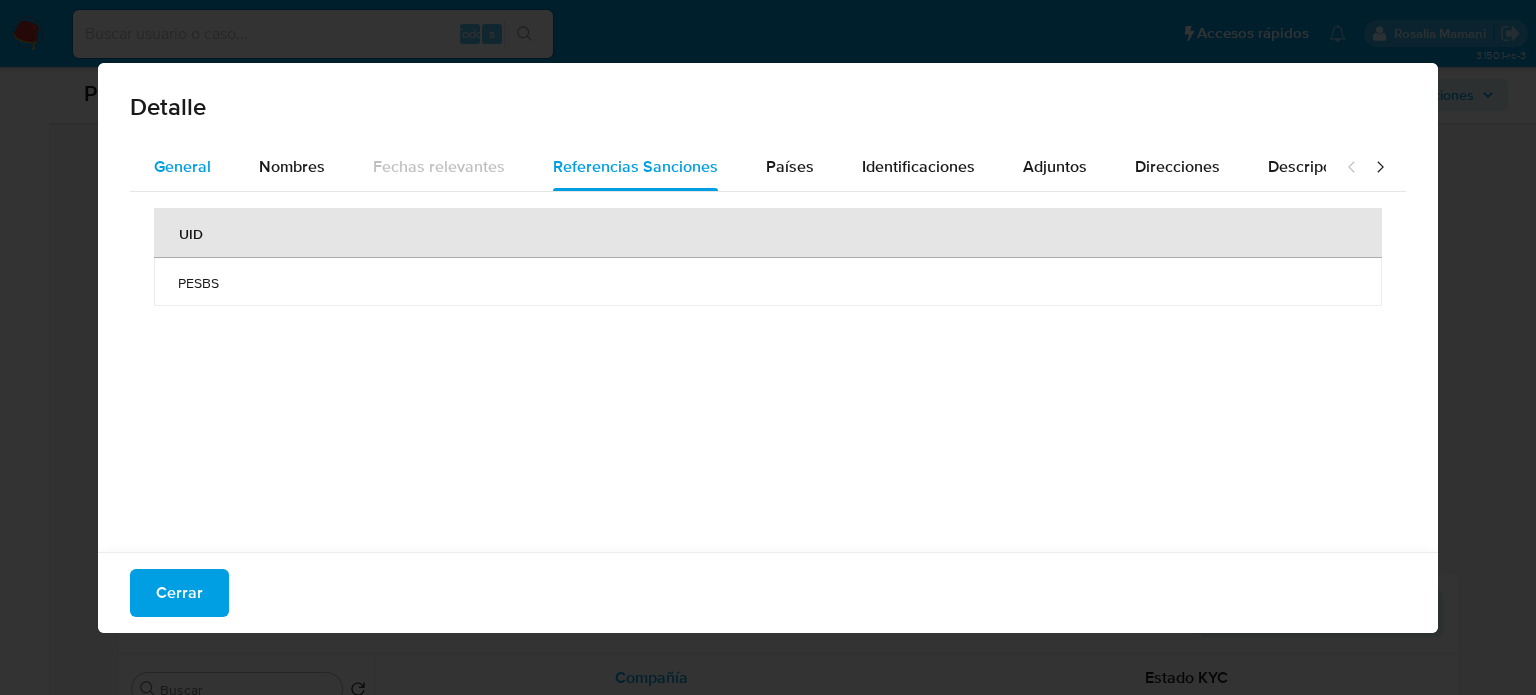 click on "General" at bounding box center [182, 166] 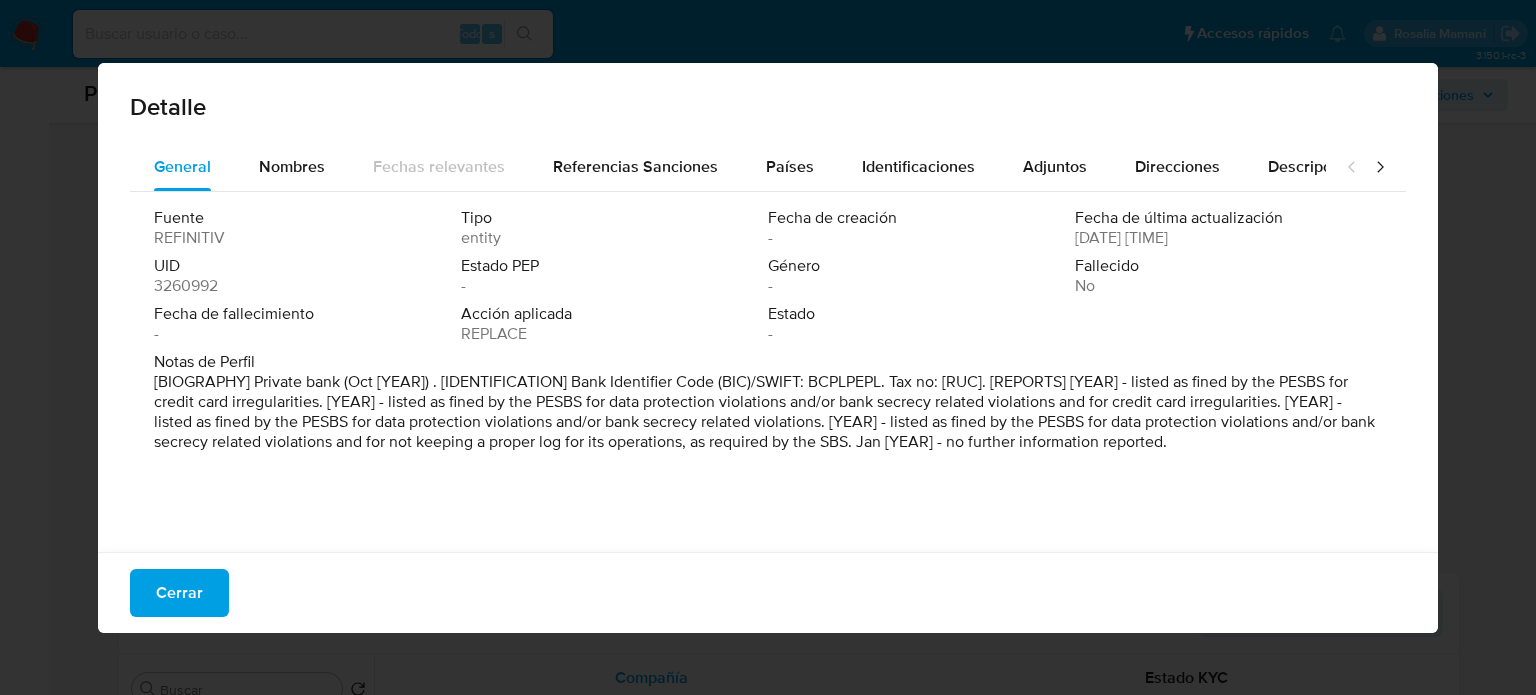 type 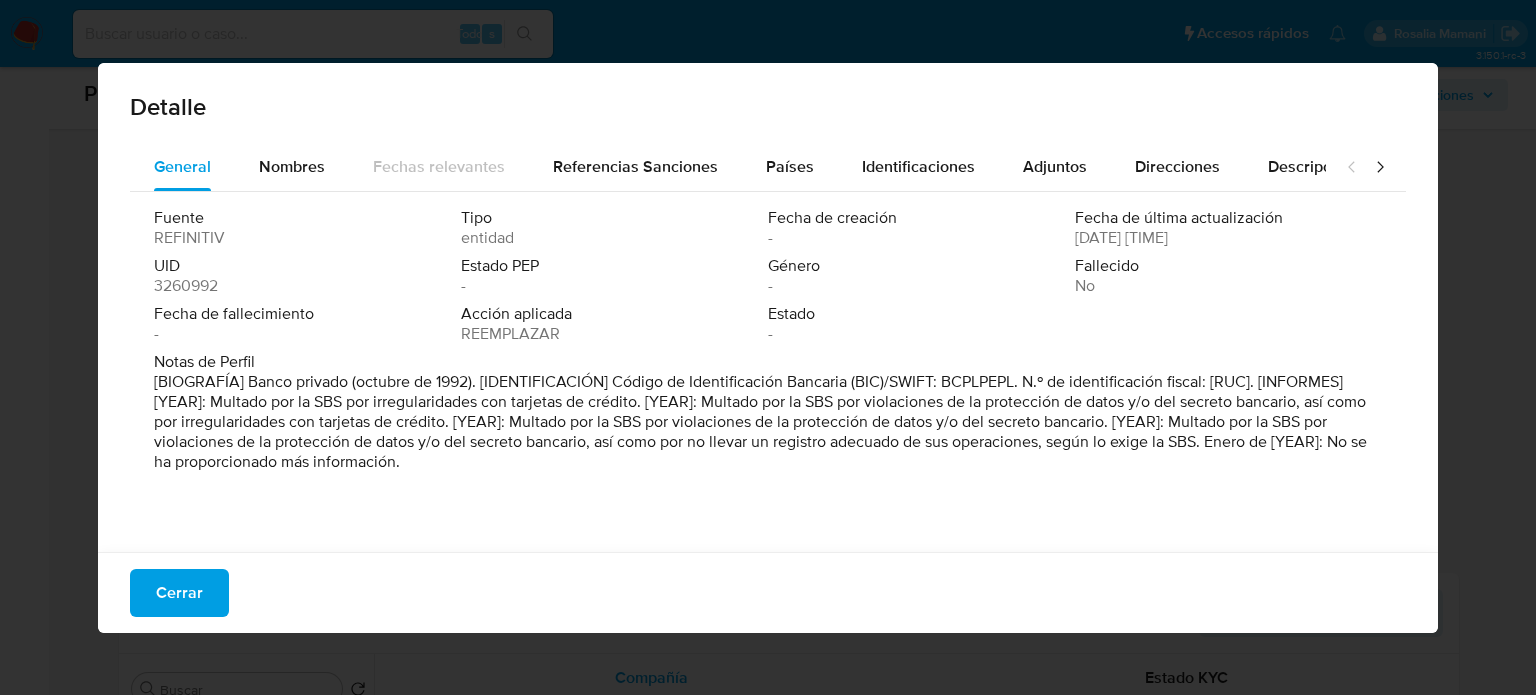 drag, startPoint x: 903, startPoint y: 403, endPoint x: 583, endPoint y: 430, distance: 321.13705 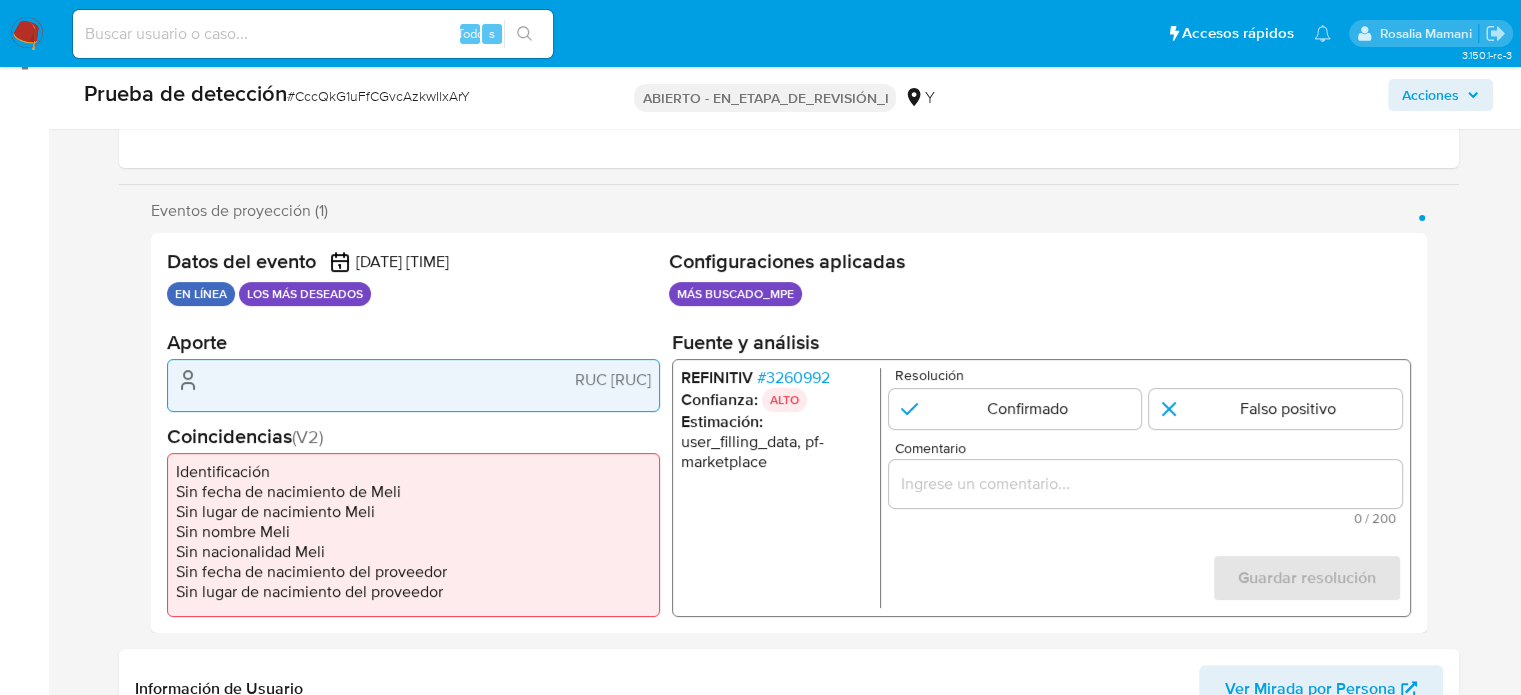 scroll, scrollTop: 264, scrollLeft: 0, axis: vertical 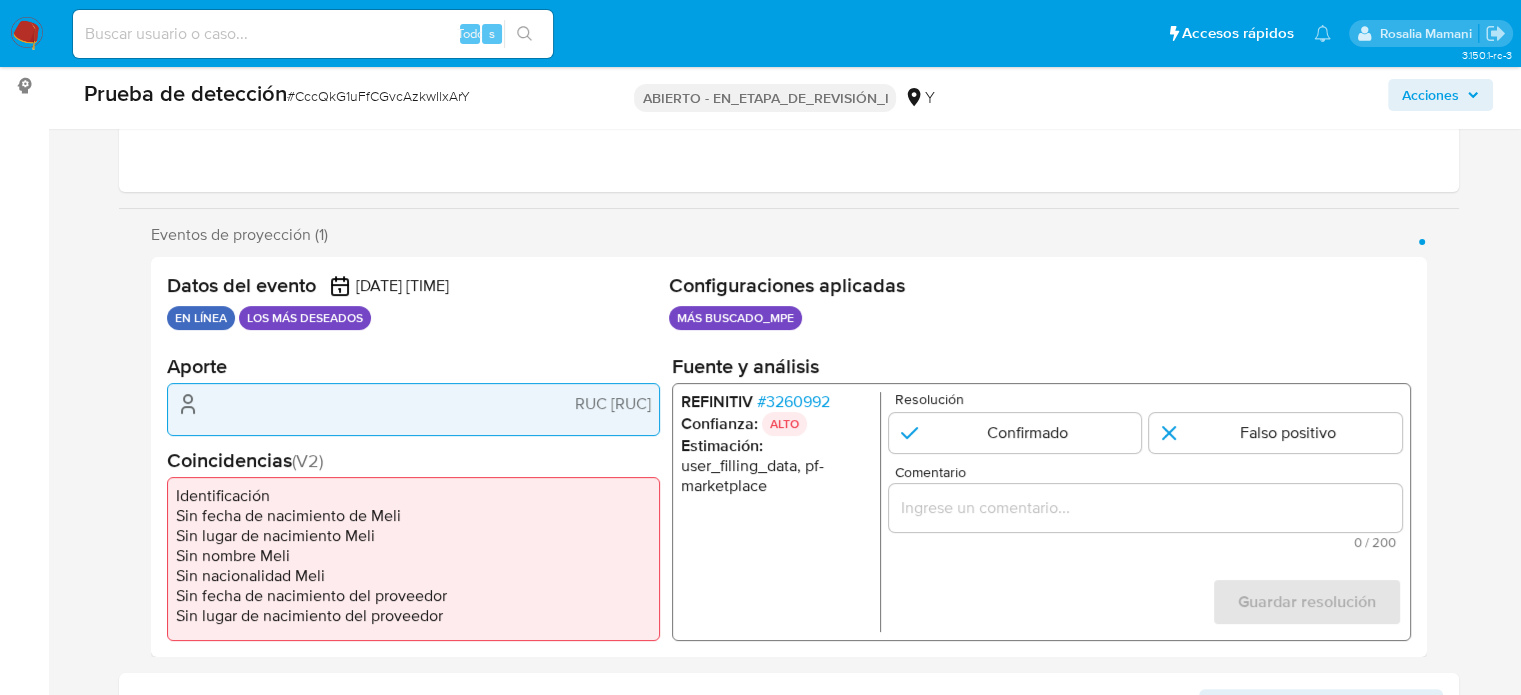 click at bounding box center (1144, 508) 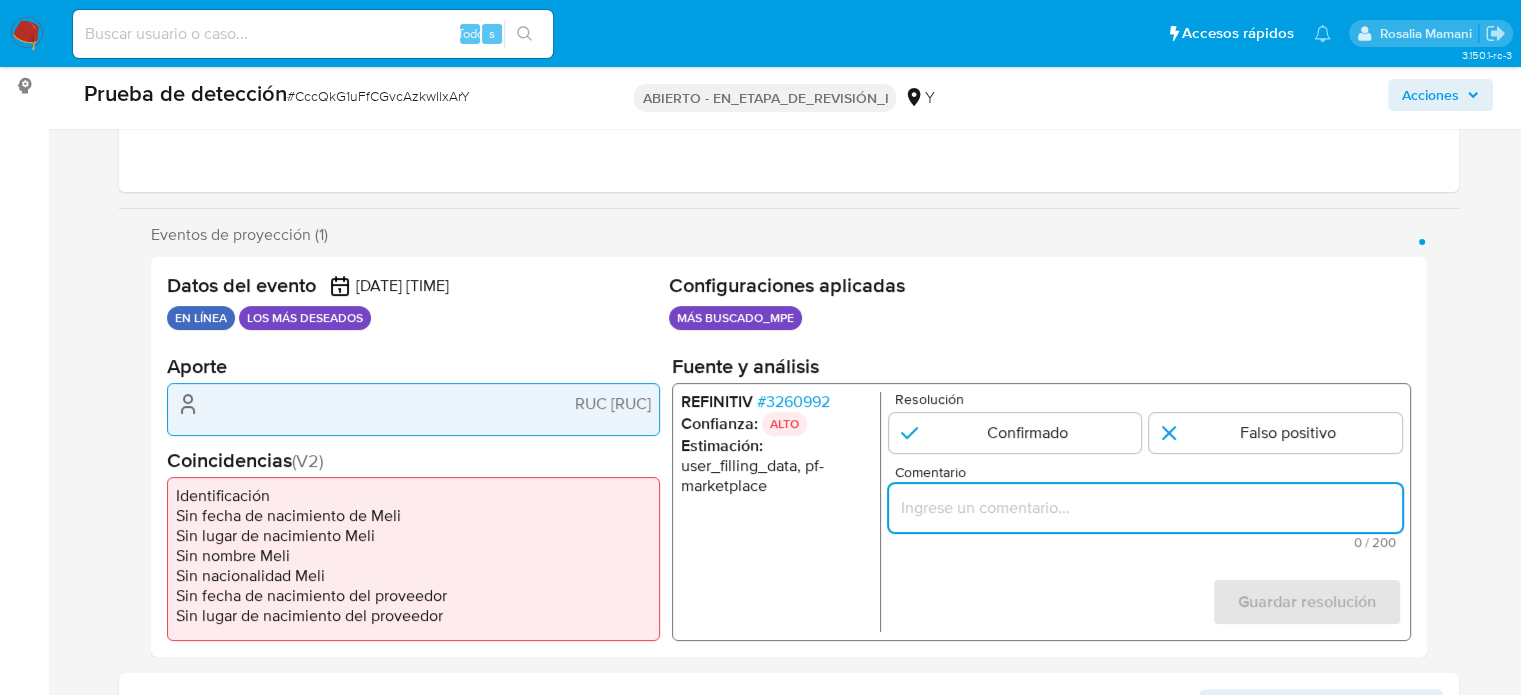 paste on "Se confirma el match ya que el Usuario declara en KYC, BCP con RUC 20100047218 el cual se verifica en el bureau correspondiente y es perteneciente a BANCO DE CREDITO DEL PERU quien se encuentra en lis" 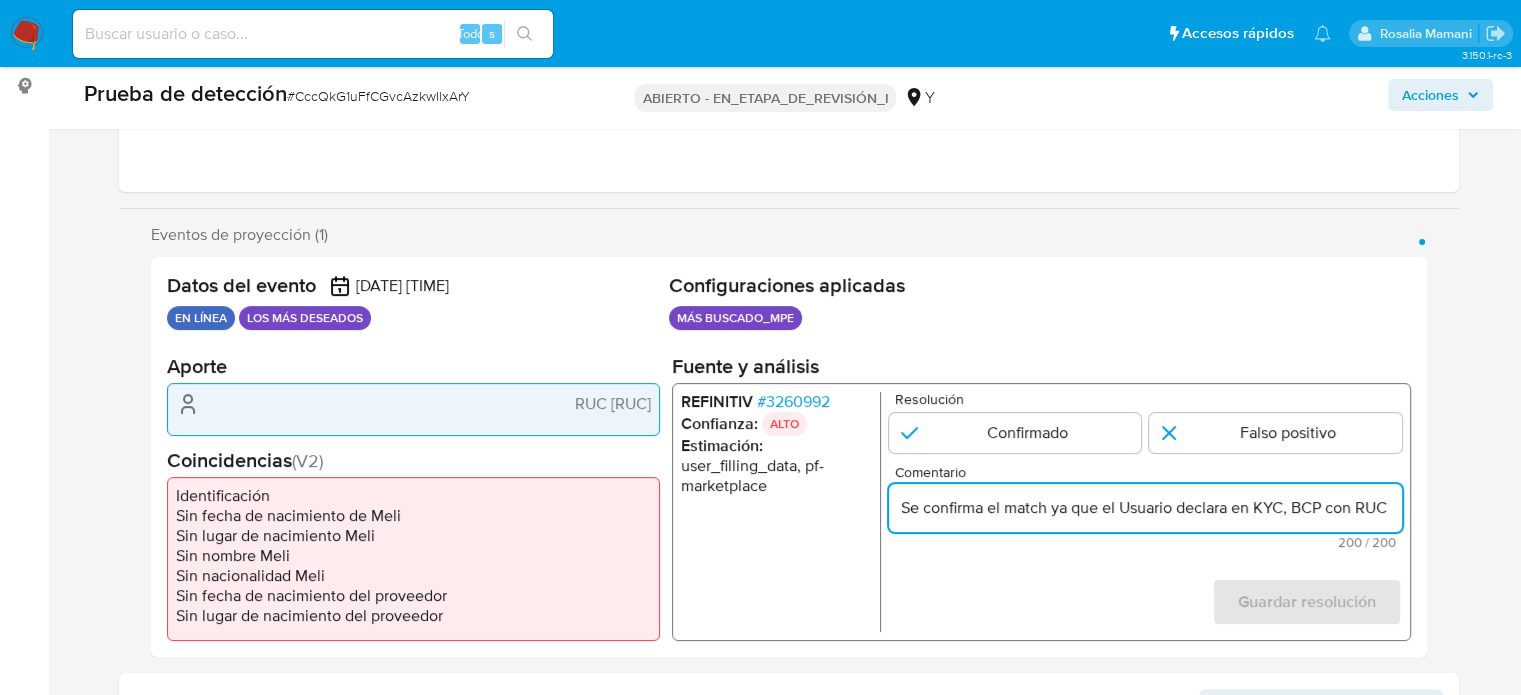scroll, scrollTop: 0, scrollLeft: 992, axis: horizontal 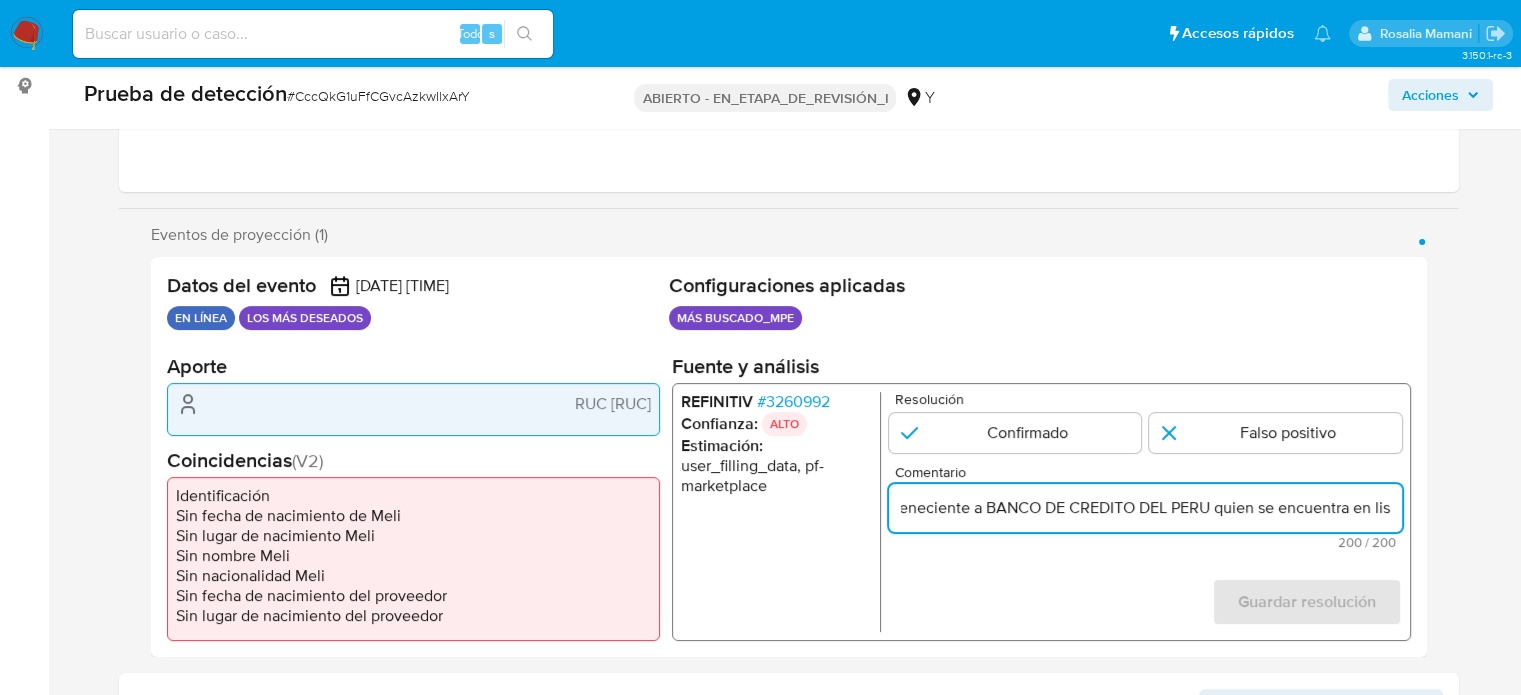 drag, startPoint x: 1215, startPoint y: 511, endPoint x: 1256, endPoint y: 515, distance: 41.19466 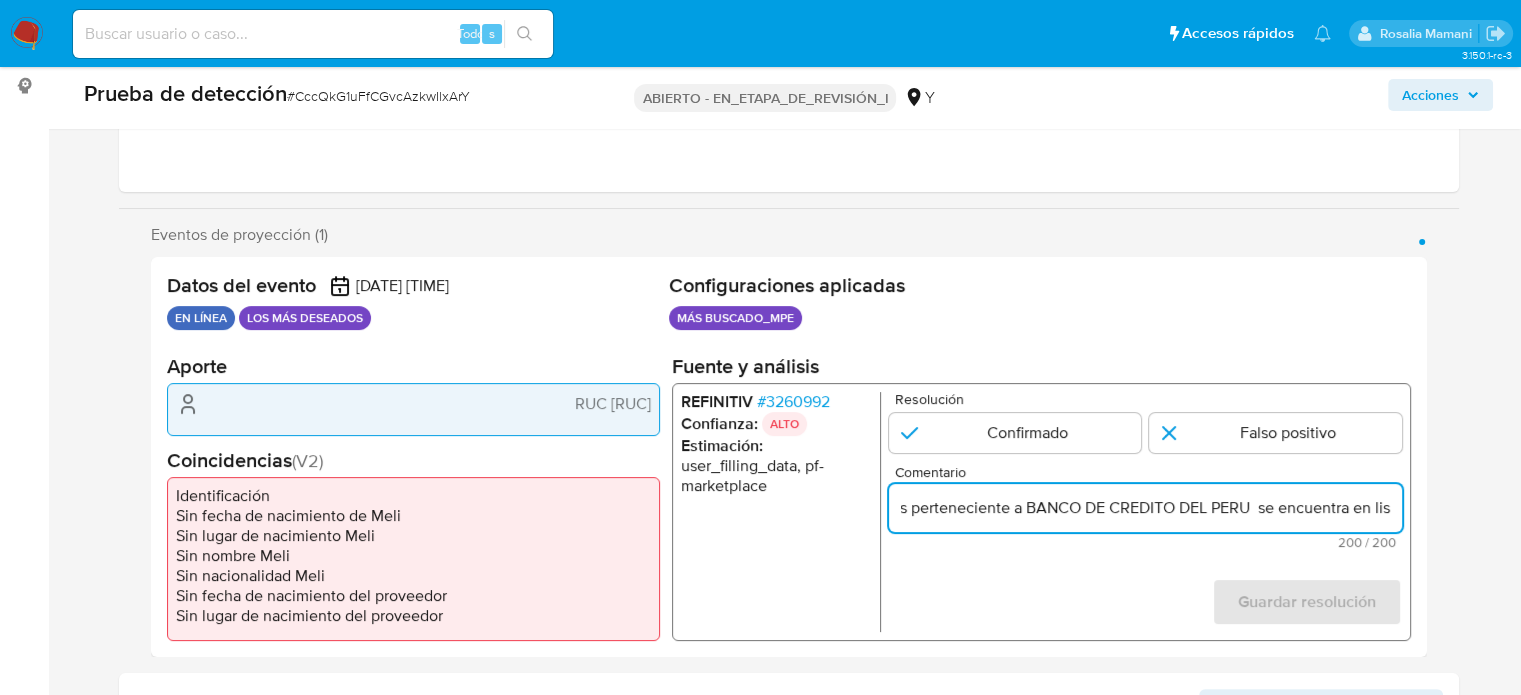 scroll, scrollTop: 0, scrollLeft: 948, axis: horizontal 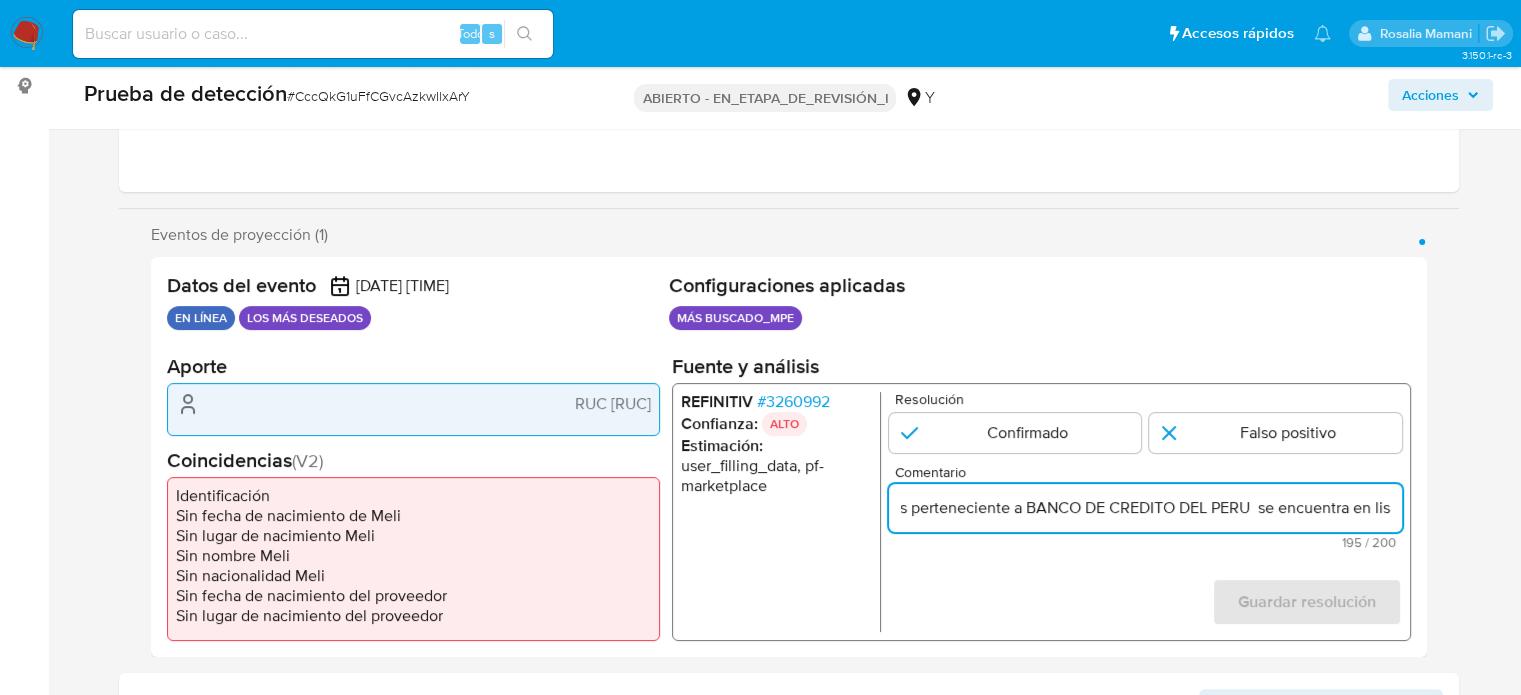 type on "Se confirma el match ya que el Usuario declara en KYC, BCP con RUC 20100047218 el cual se verifica en el bureau correspondiente y es perteneciente a BANCO DE CREDITO DEL PERU  se encuentra en lis" 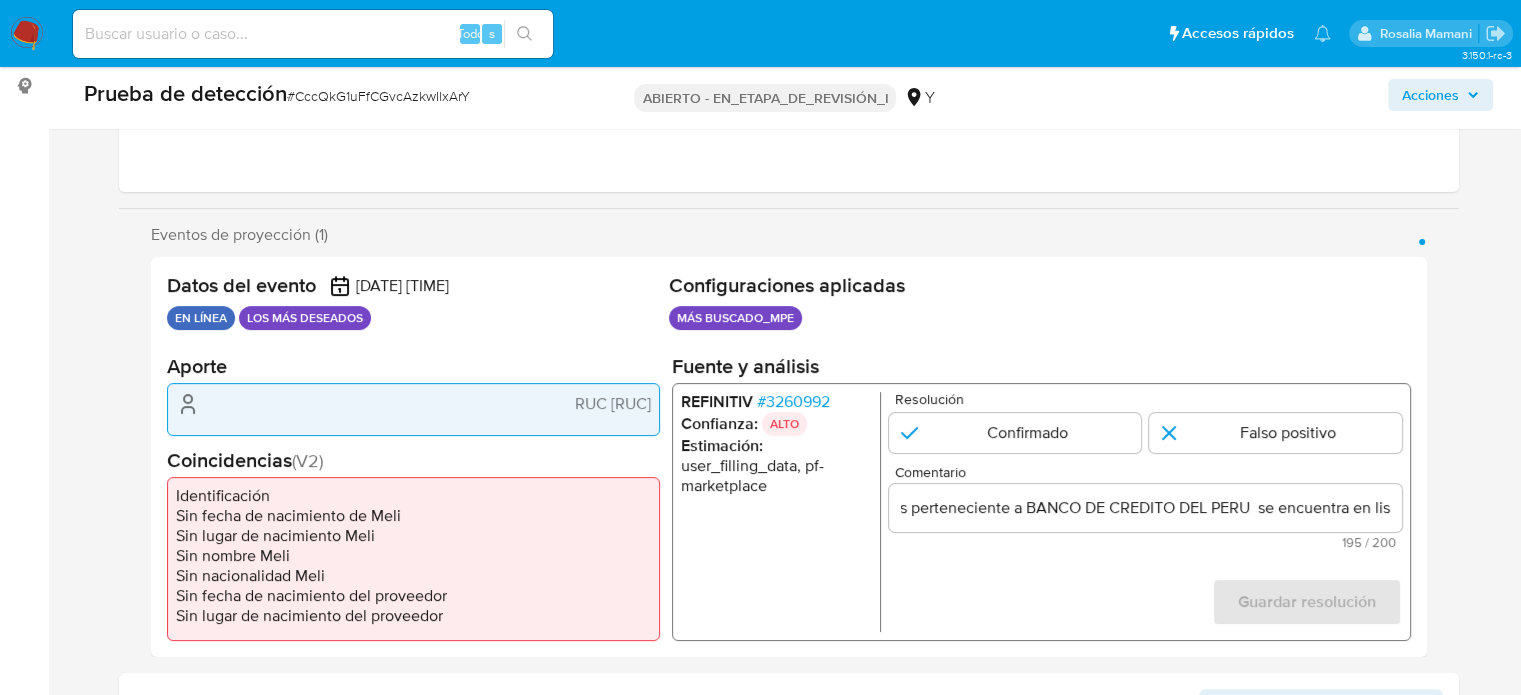 scroll, scrollTop: 0, scrollLeft: 0, axis: both 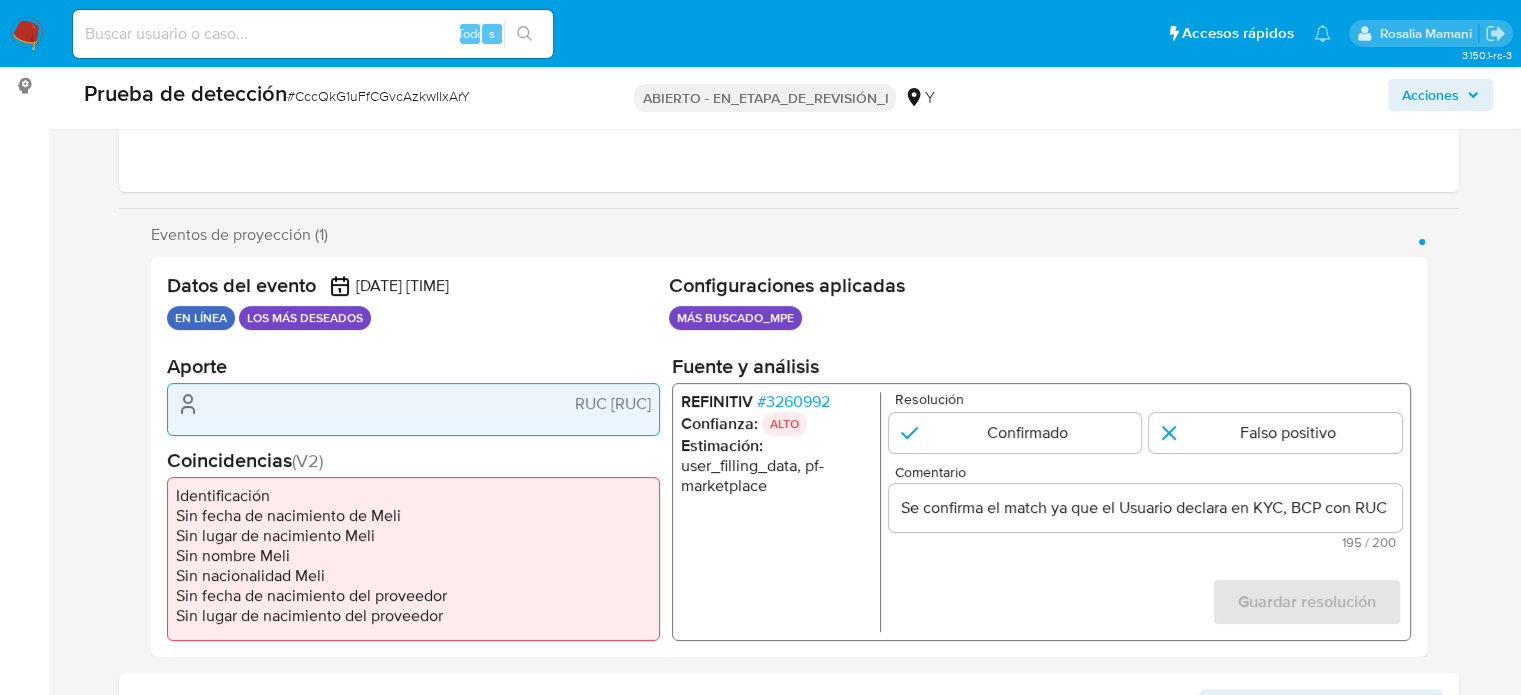 click on "Resolución Confirmado Falso positivo Comentario Se confirma el match ya que el Usuario declara en KYC, BCP con RUC 20100047218 el cual se verifica en el bureau correspondiente y es perteneciente a BANCO DE CREDITO DEL PERU  se encuentra en lis 195 / 200 5 caracteres restantes Guardar resolución   Completa ambos campos" at bounding box center (1144, 512) 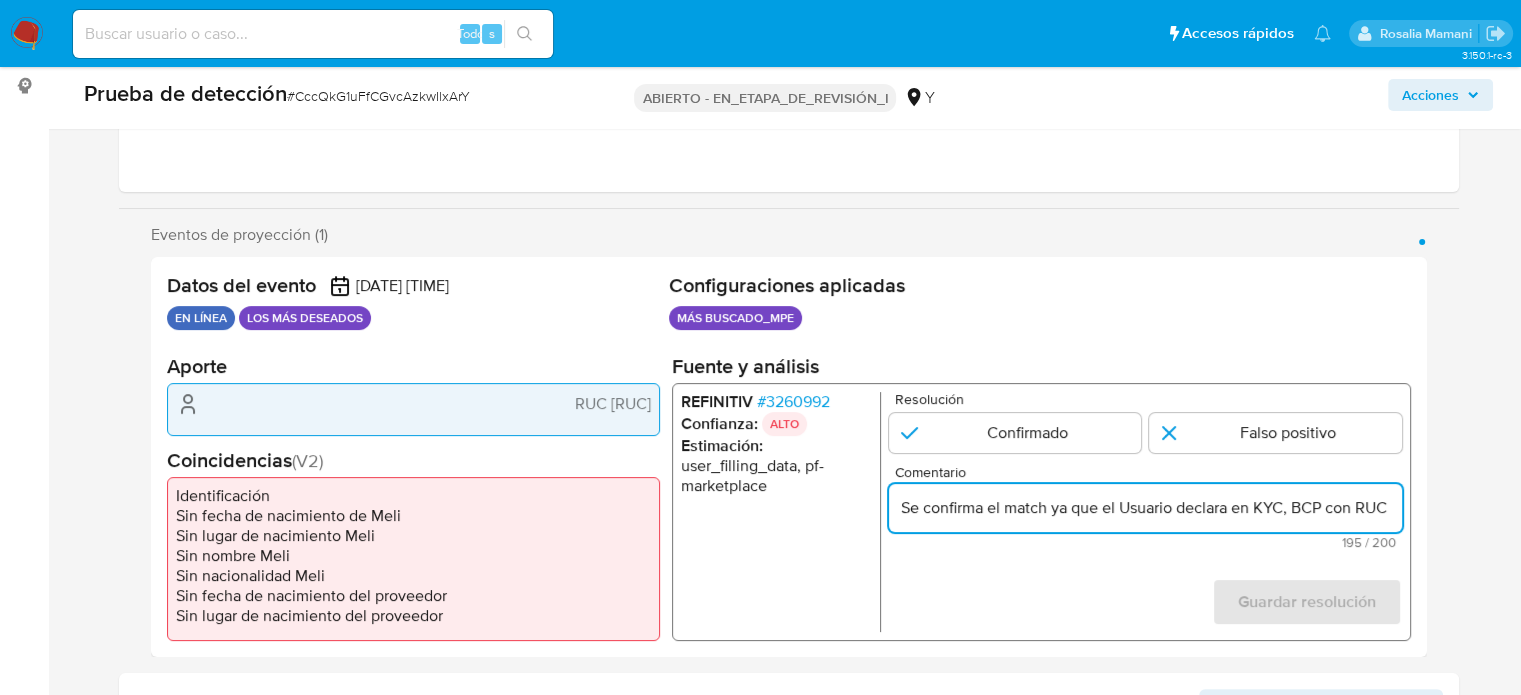 drag, startPoint x: 1124, startPoint y: 507, endPoint x: 851, endPoint y: 503, distance: 273.0293 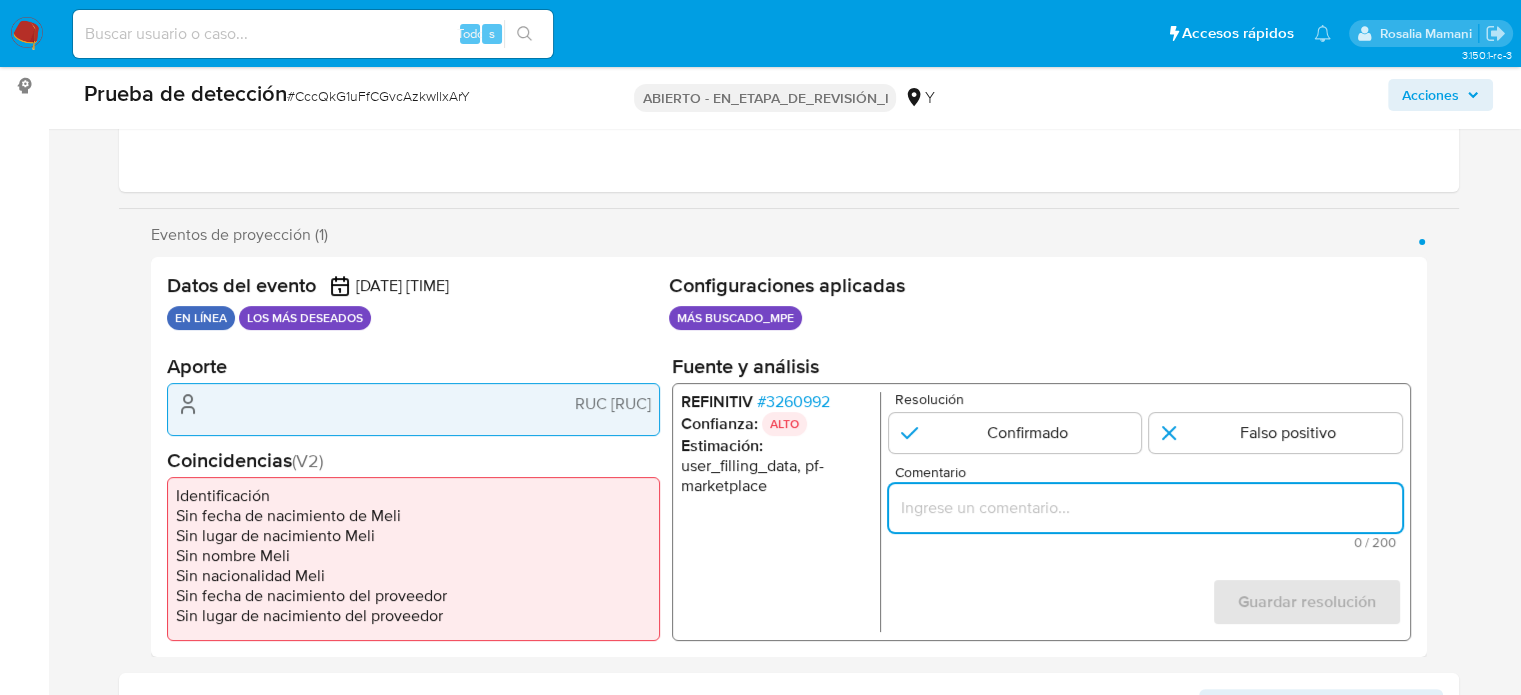 click at bounding box center (1144, 508) 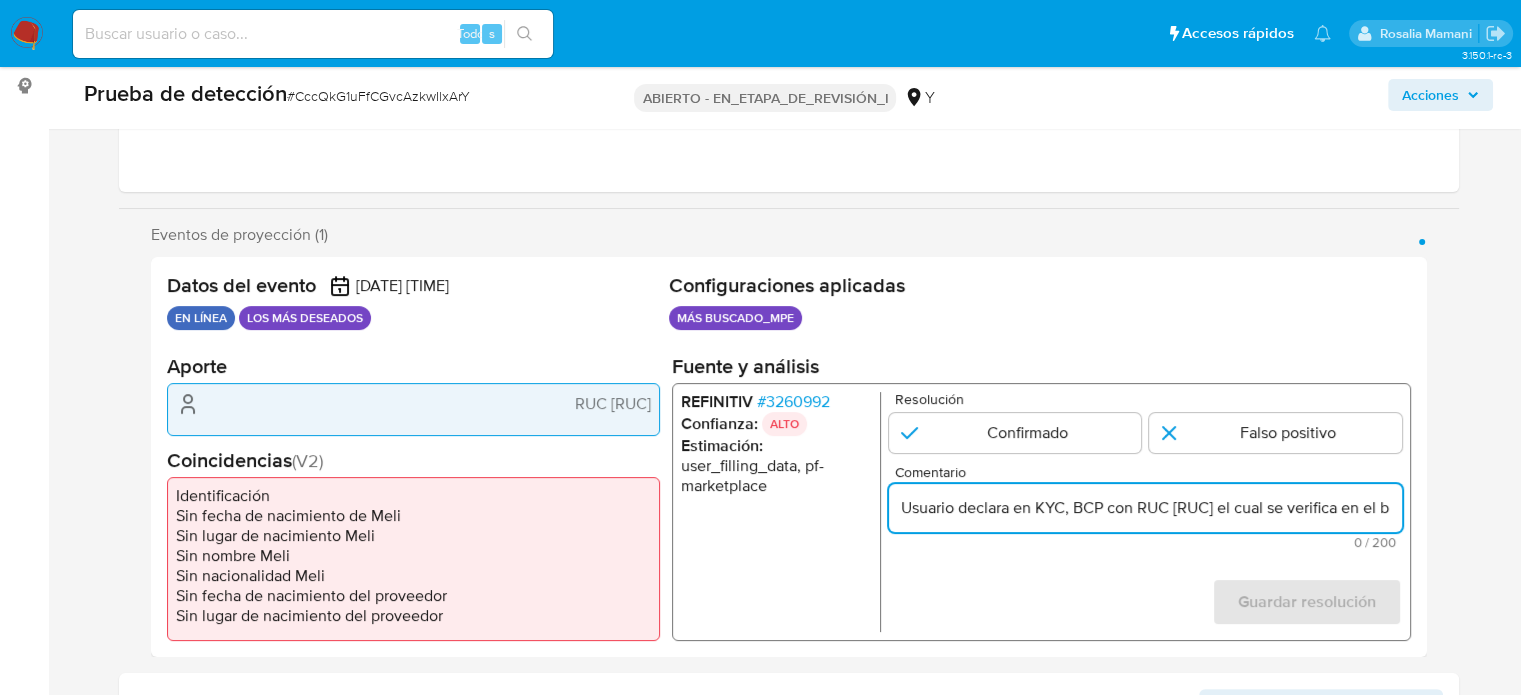 scroll, scrollTop: 0, scrollLeft: 993, axis: horizontal 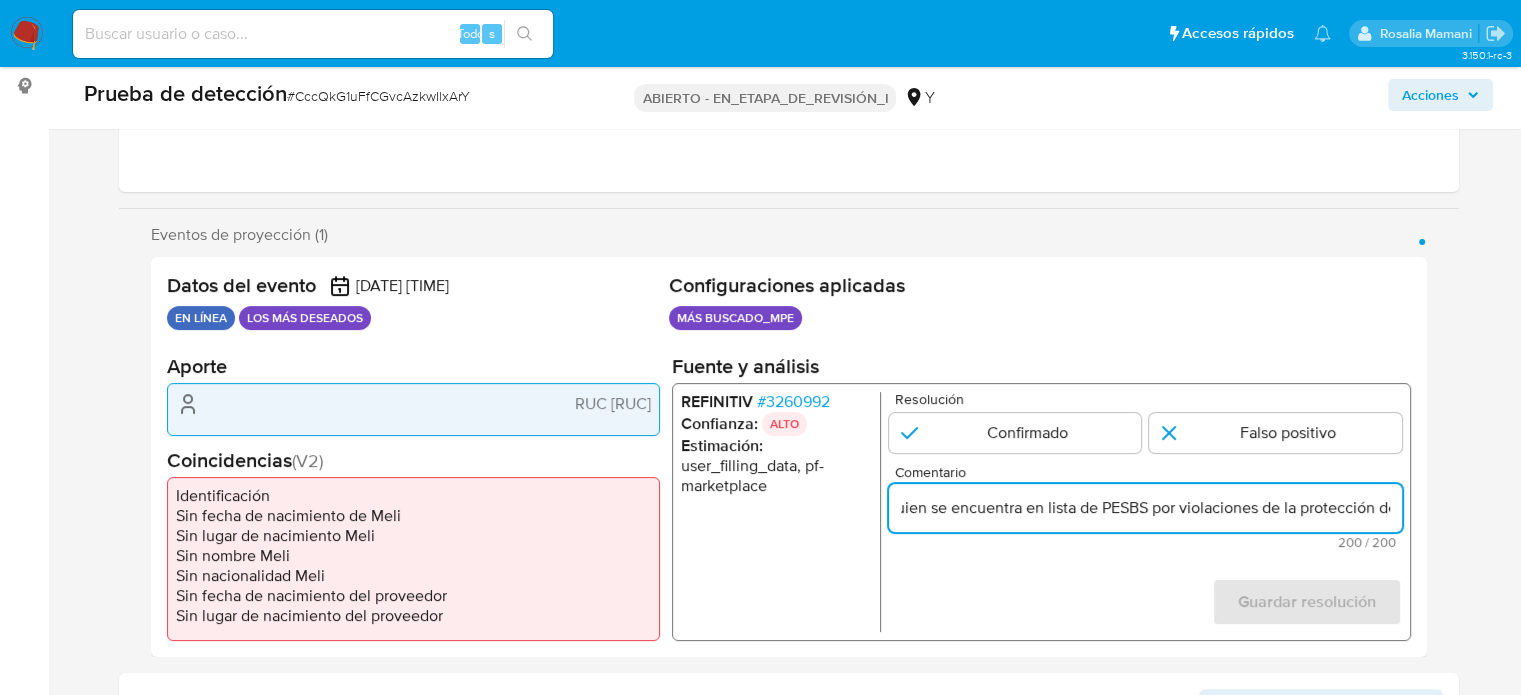 drag, startPoint x: 1216, startPoint y: 507, endPoint x: 1427, endPoint y: 509, distance: 211.00948 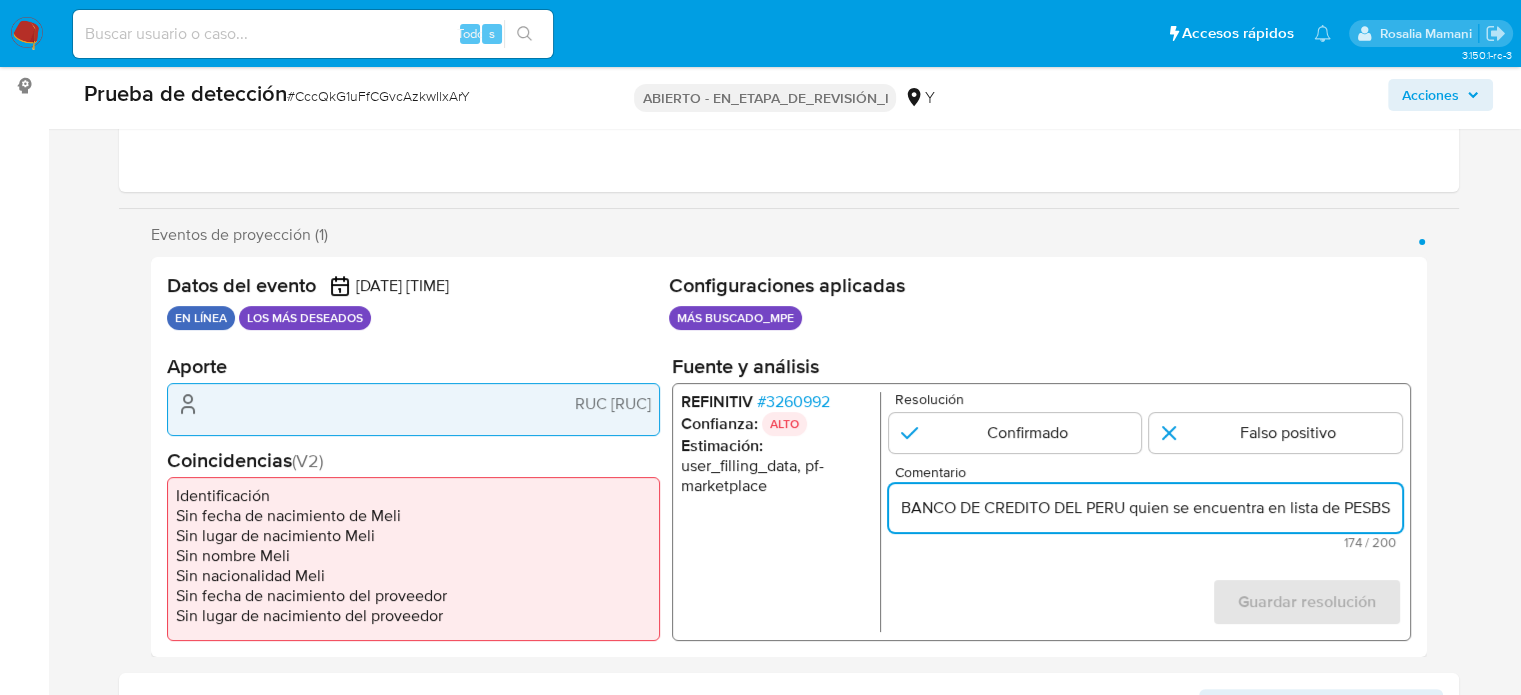 scroll, scrollTop: 0, scrollLeft: 816, axis: horizontal 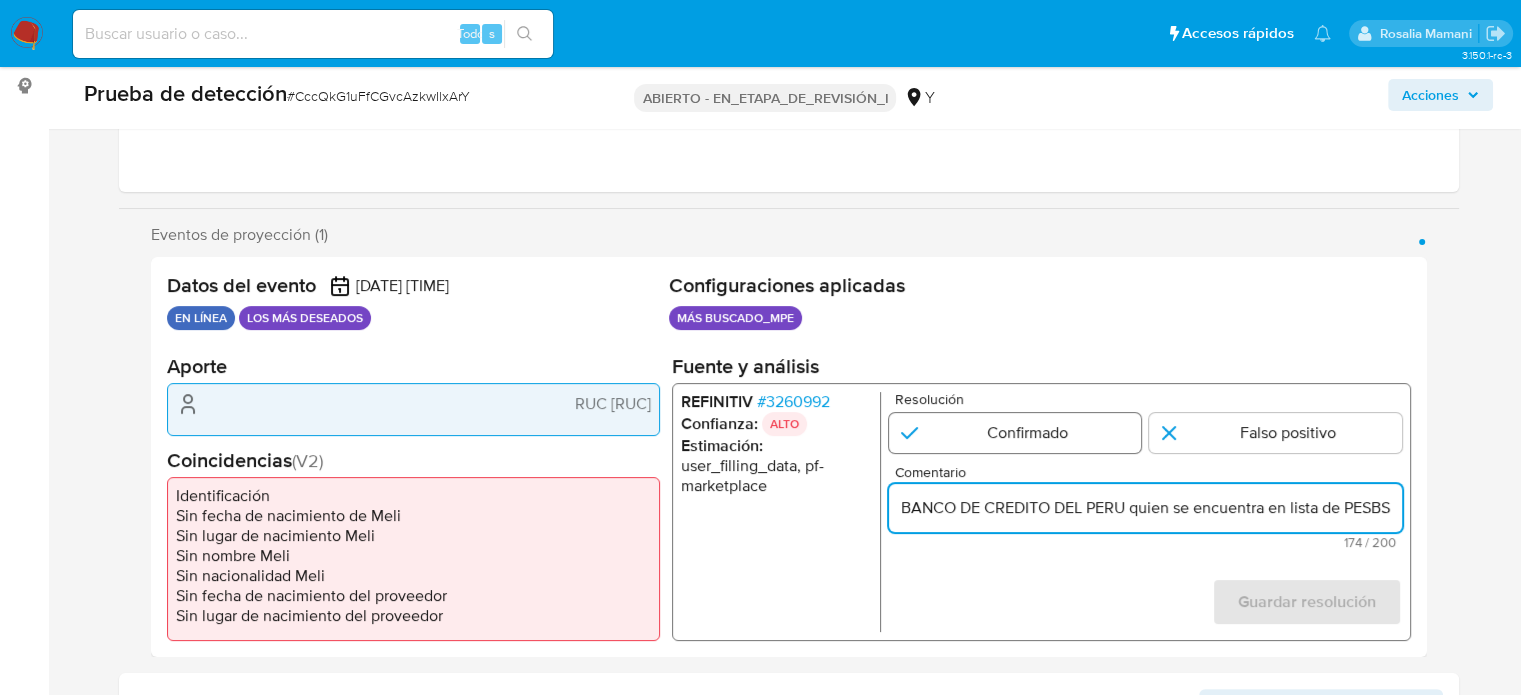type on "Usuario declara en KYC, BCP con RUC 20100047218 el cual se verifica en el bureau correspondiente y pertenece a BANCO DE CREDITO DEL PERU quien se encuentra en lista de PESBS" 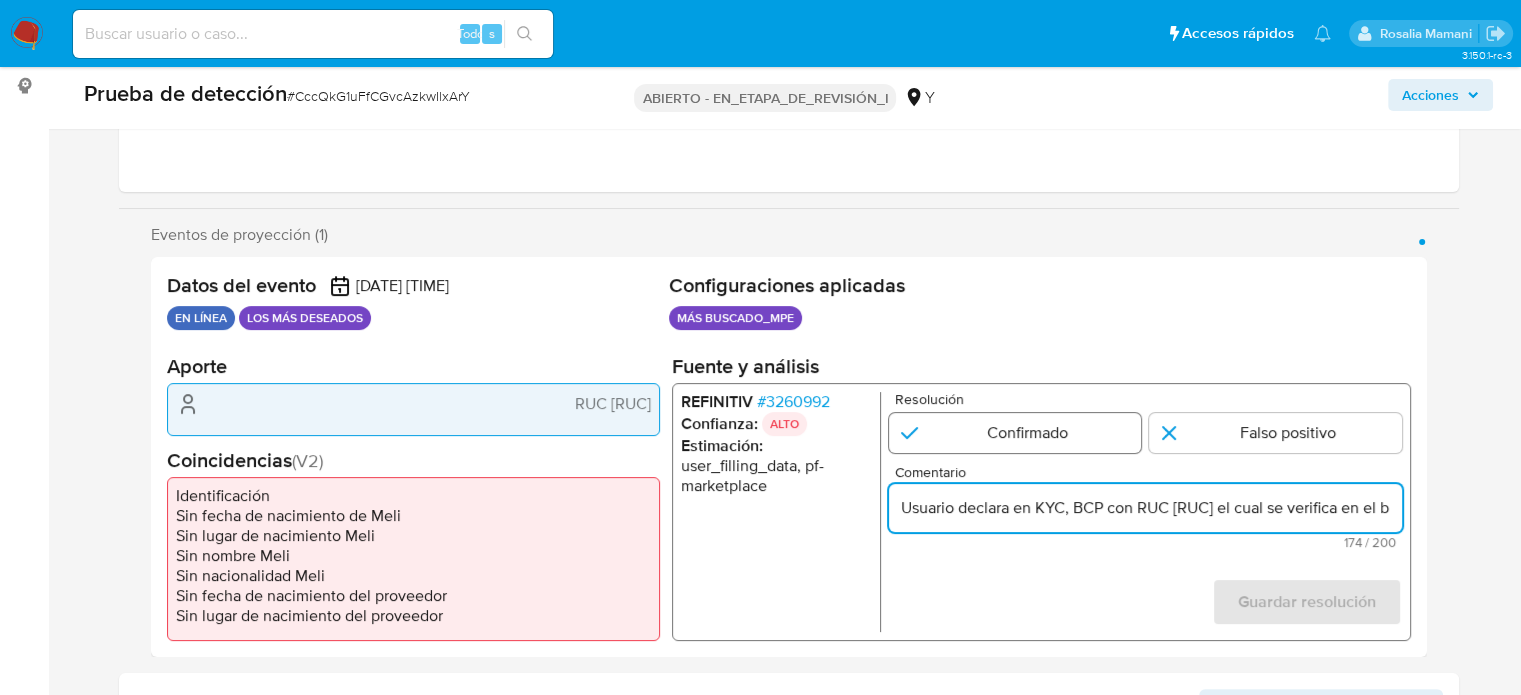 click at bounding box center (1014, 433) 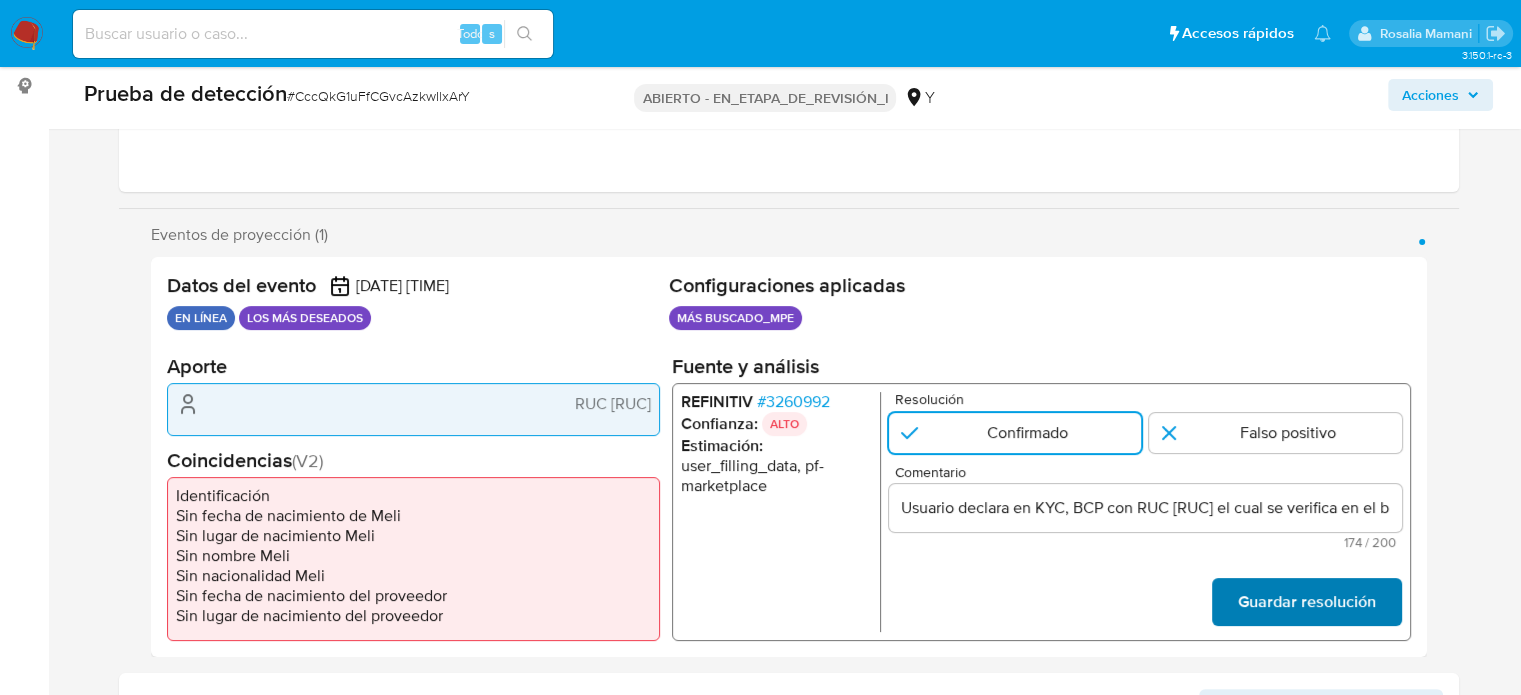 click on "Guardar resolución" at bounding box center [1306, 602] 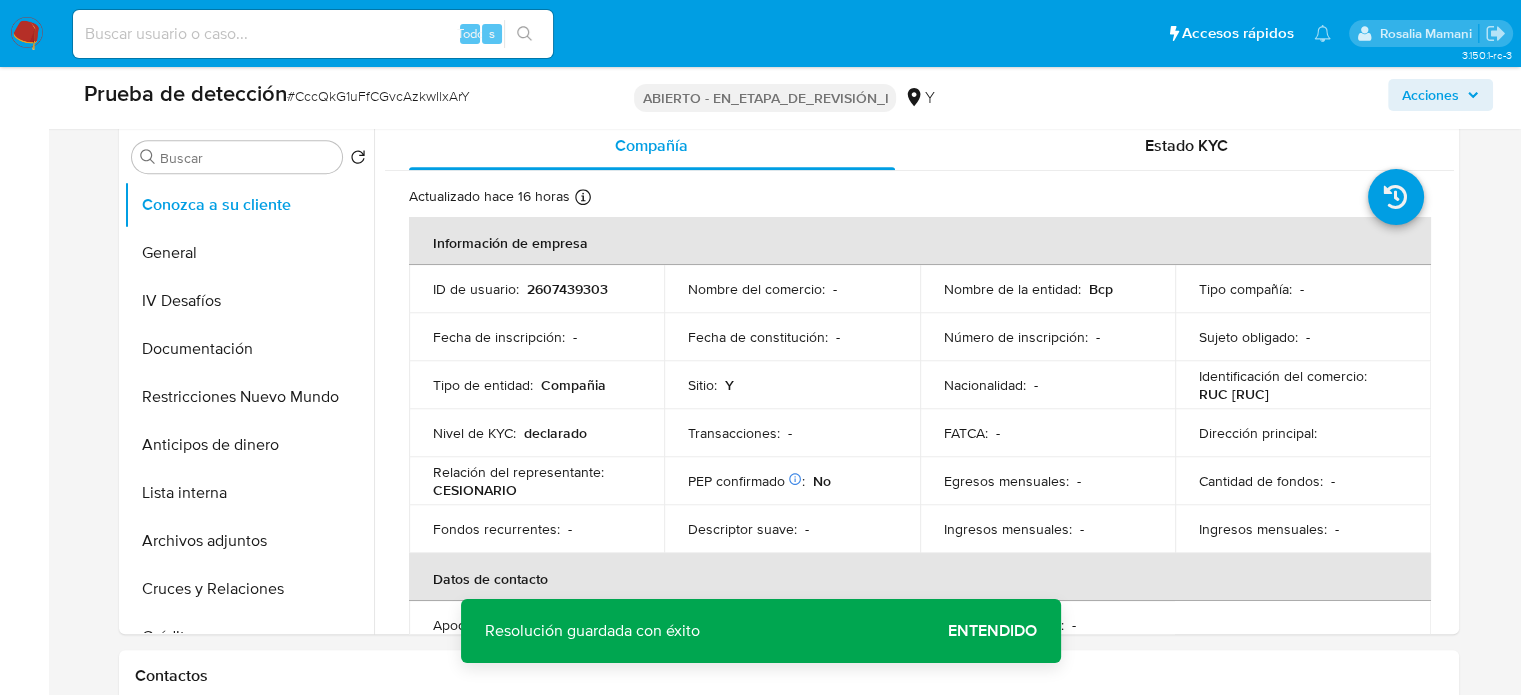 scroll, scrollTop: 964, scrollLeft: 0, axis: vertical 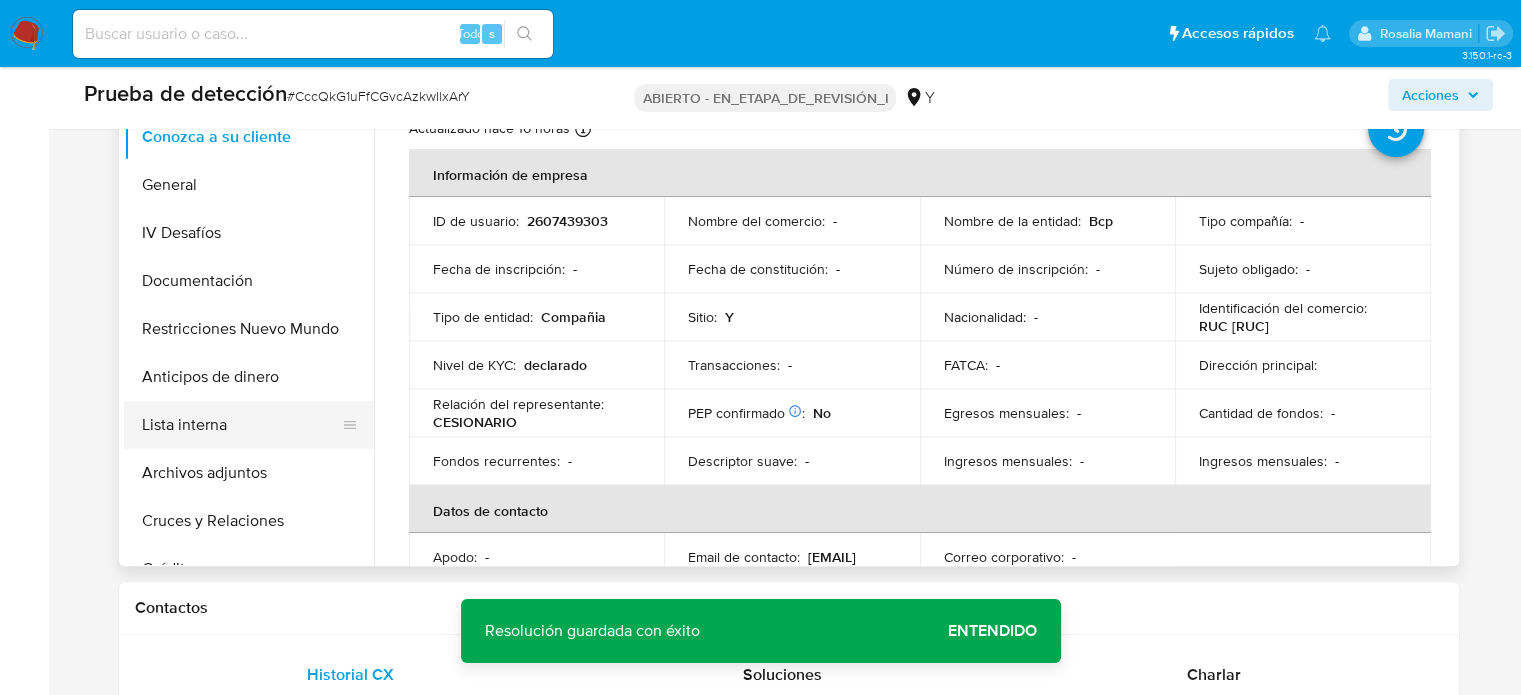 click on "Lista interna" at bounding box center [241, 425] 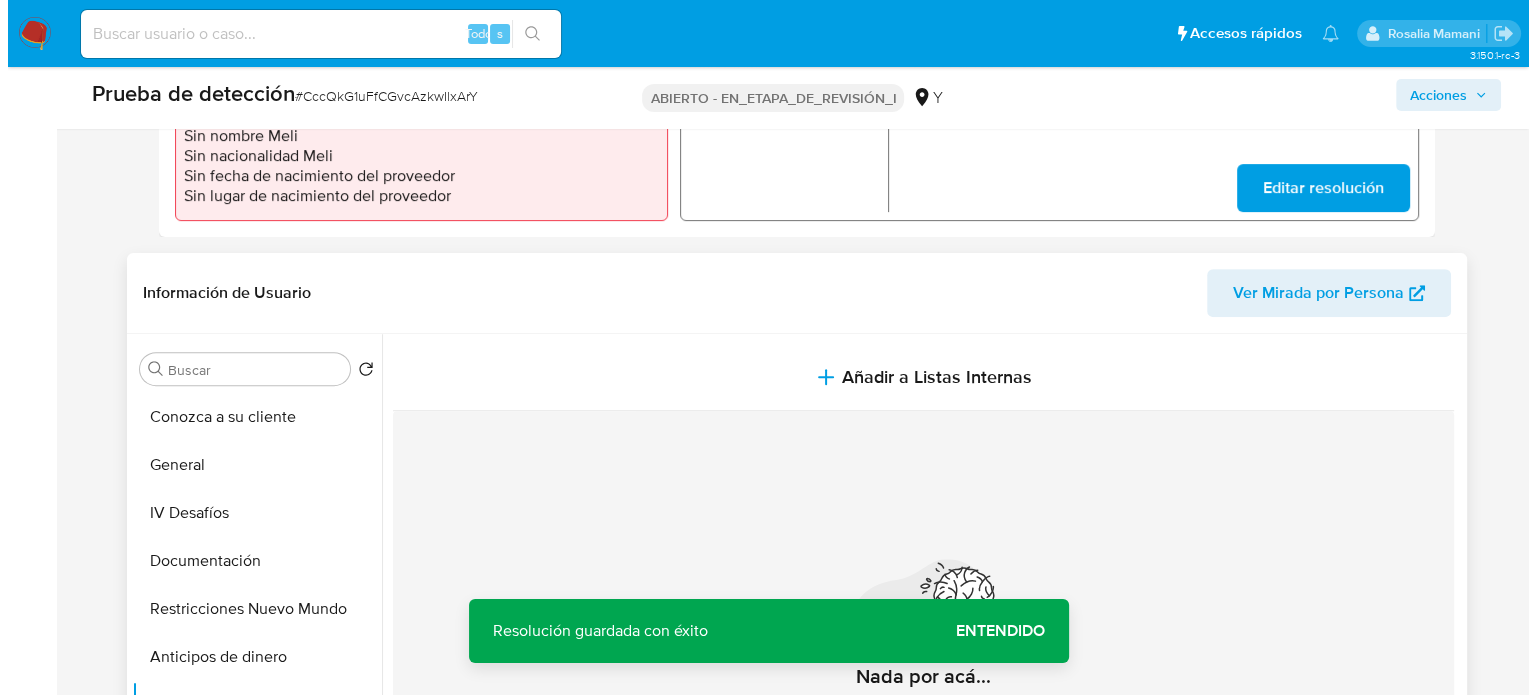 scroll, scrollTop: 664, scrollLeft: 0, axis: vertical 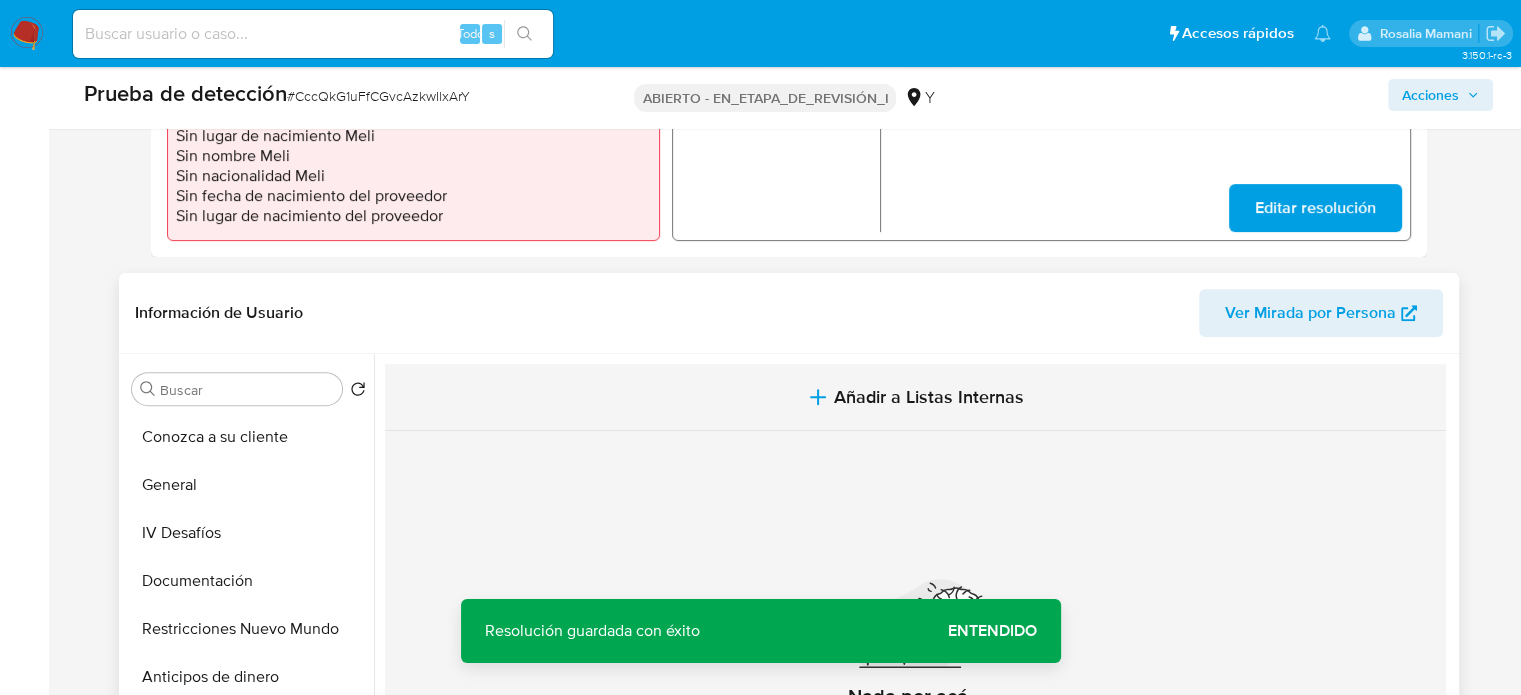 click on "Añadir a Listas Internas" at bounding box center [915, 397] 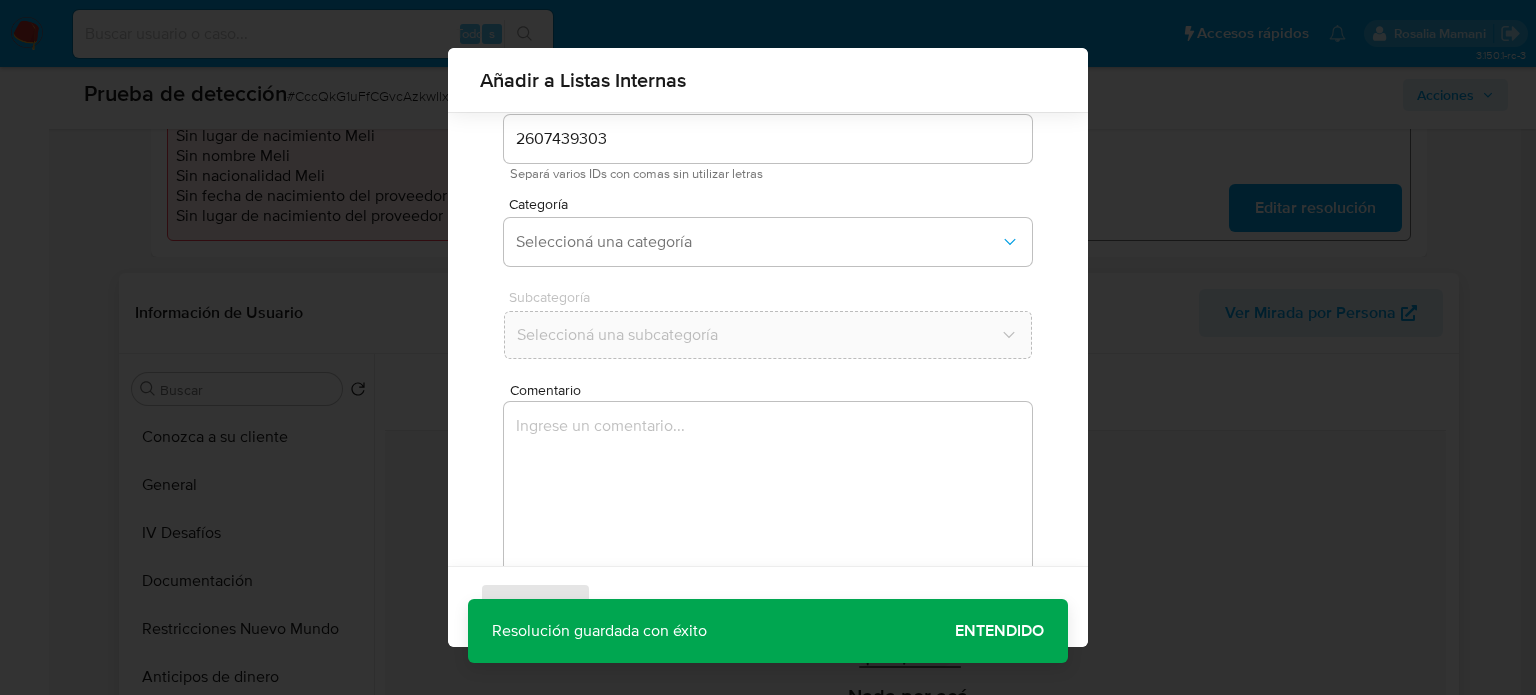 scroll, scrollTop: 84, scrollLeft: 0, axis: vertical 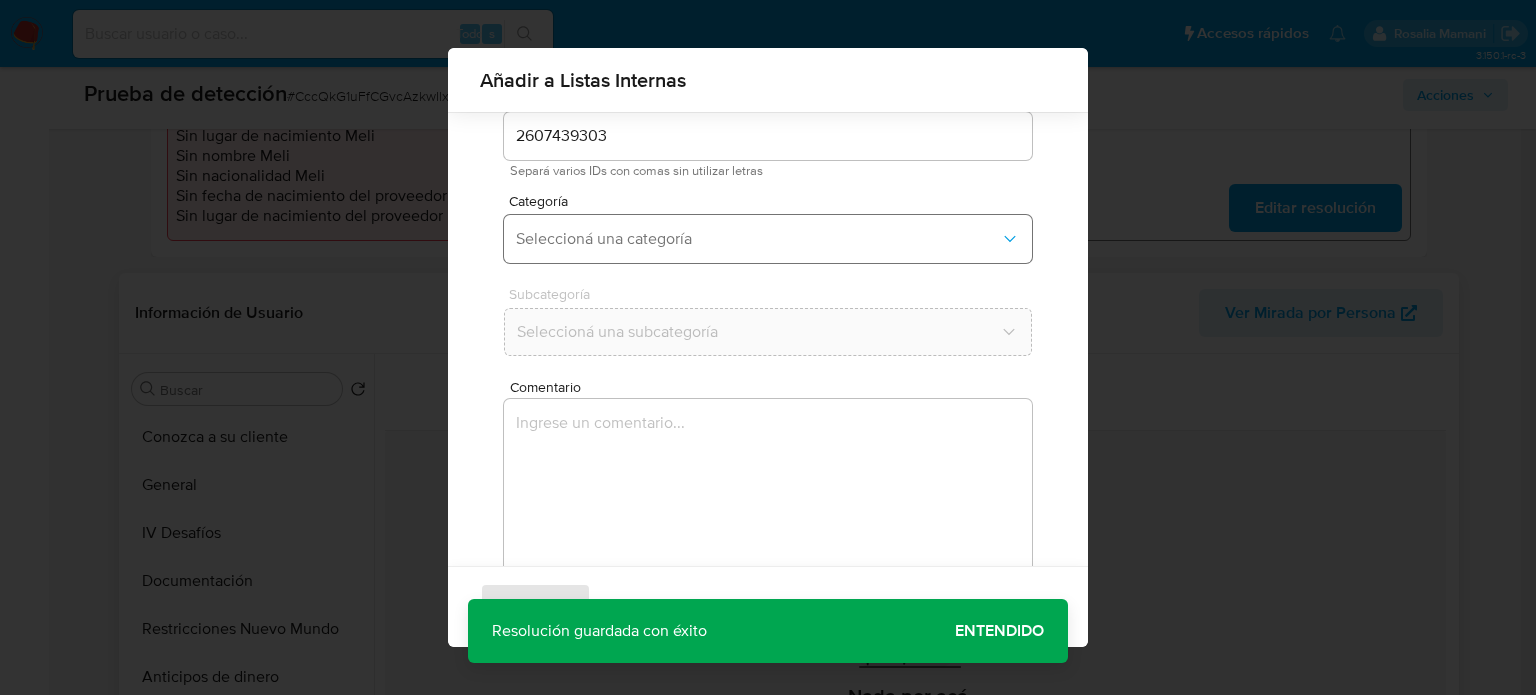 click on "Seleccioná una categoría" at bounding box center (768, 239) 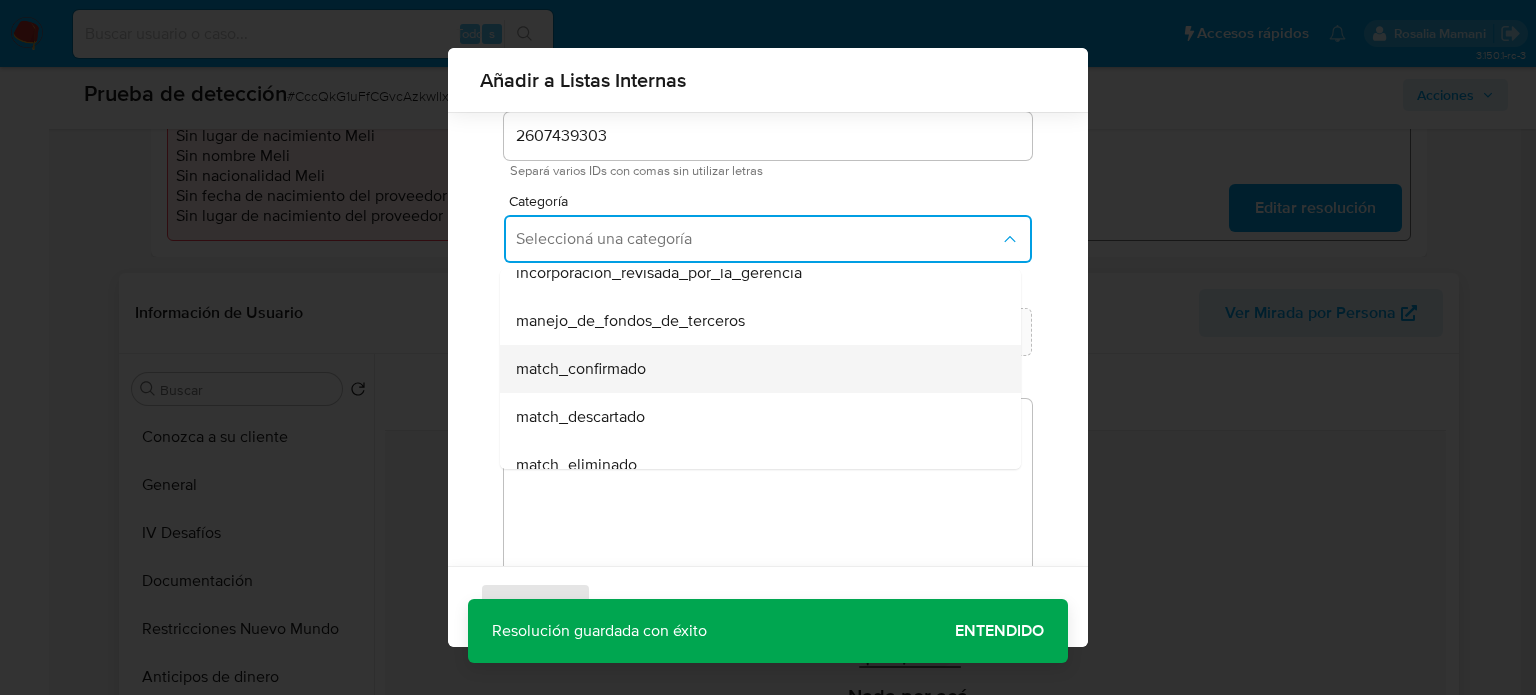 scroll, scrollTop: 100, scrollLeft: 0, axis: vertical 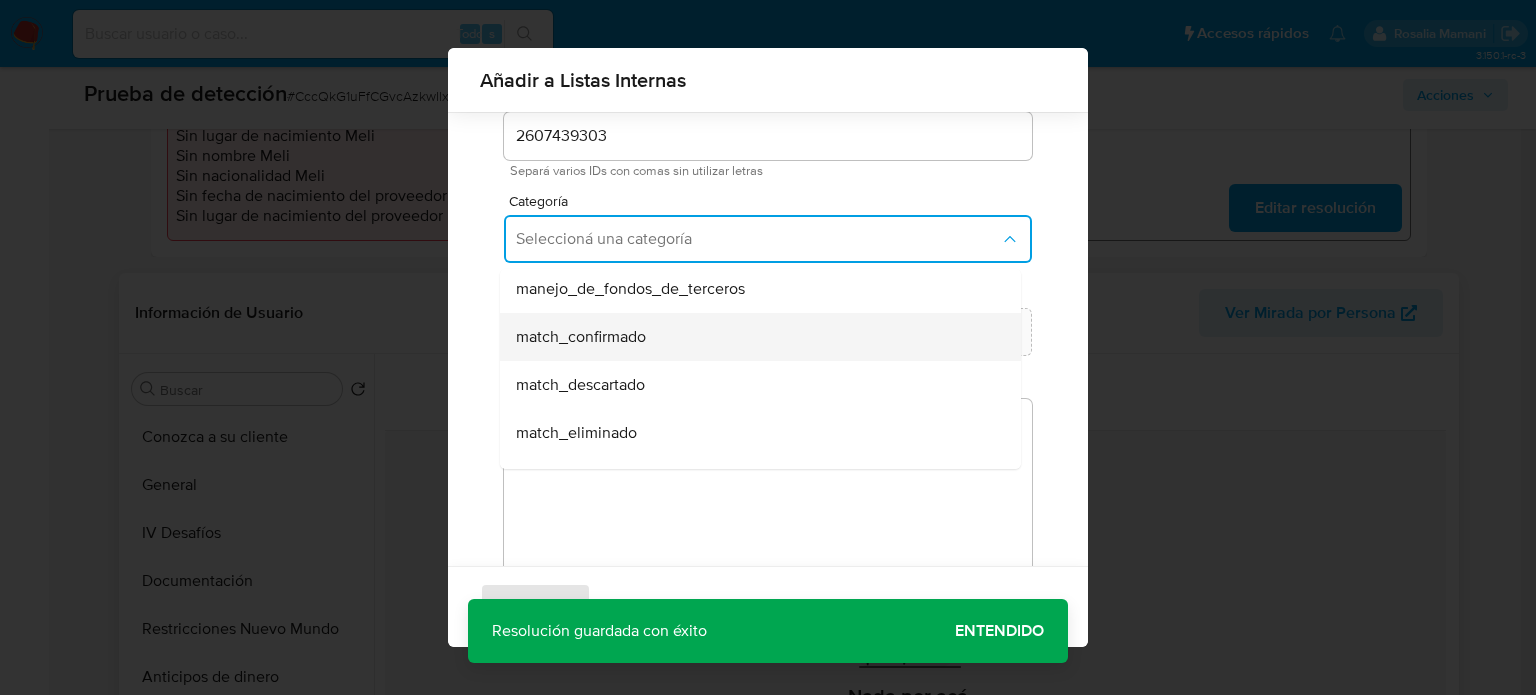 click on "match_confirmado" at bounding box center [581, 337] 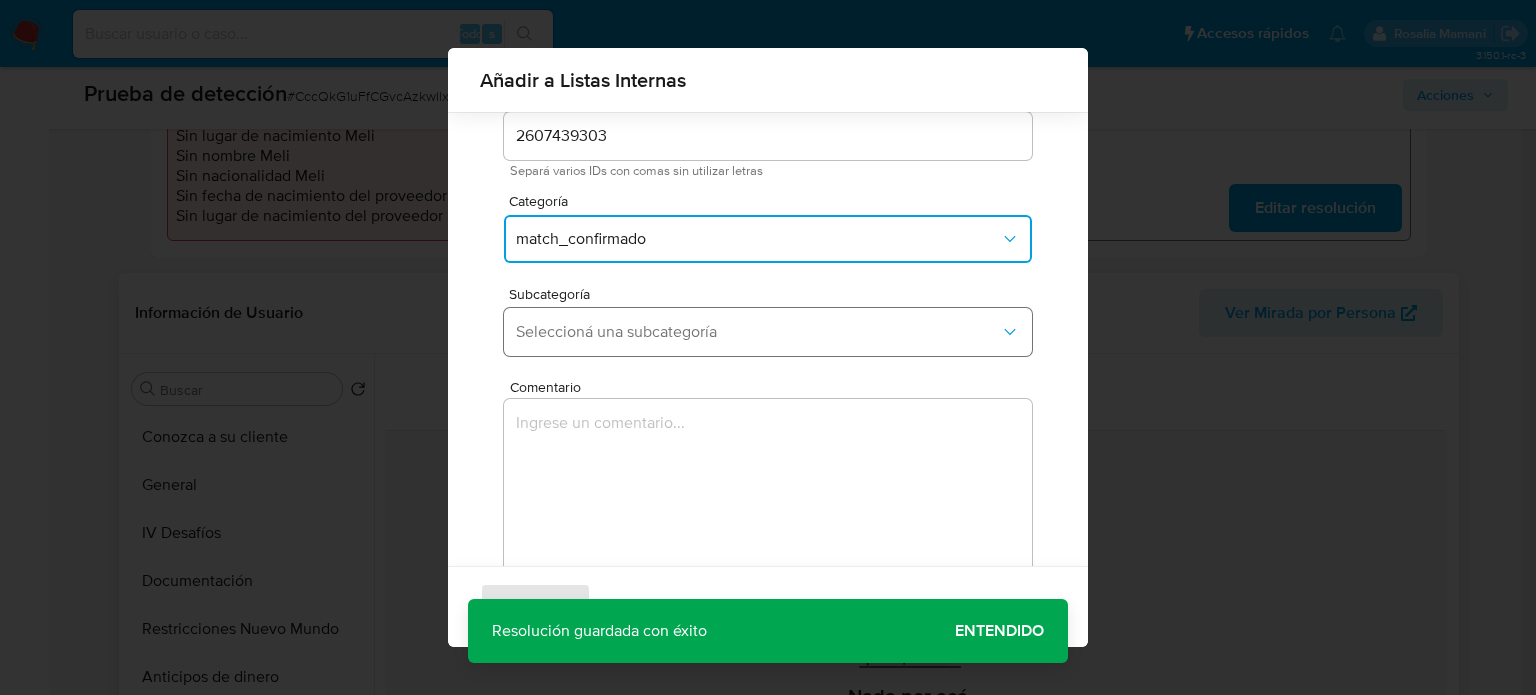 click on "Seleccioná una subcategoría" at bounding box center [768, 332] 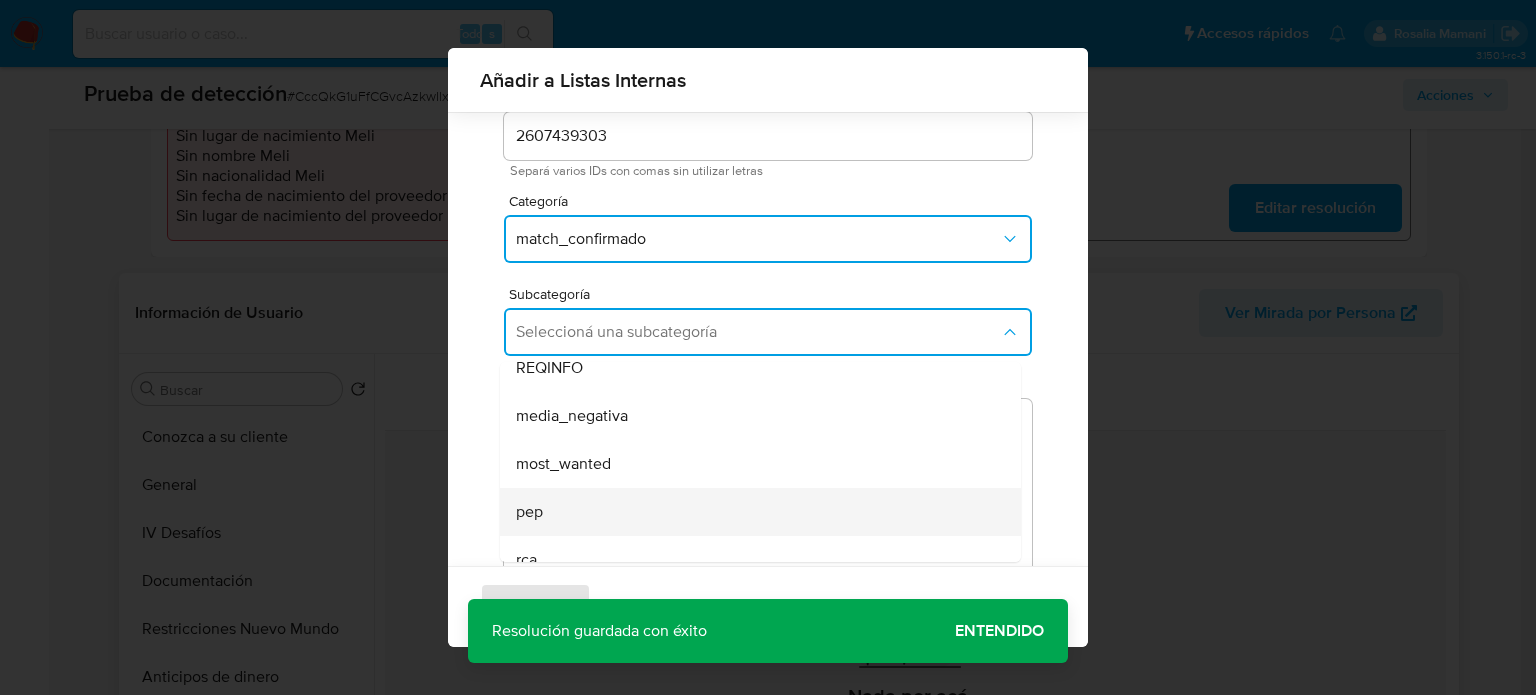 scroll, scrollTop: 100, scrollLeft: 0, axis: vertical 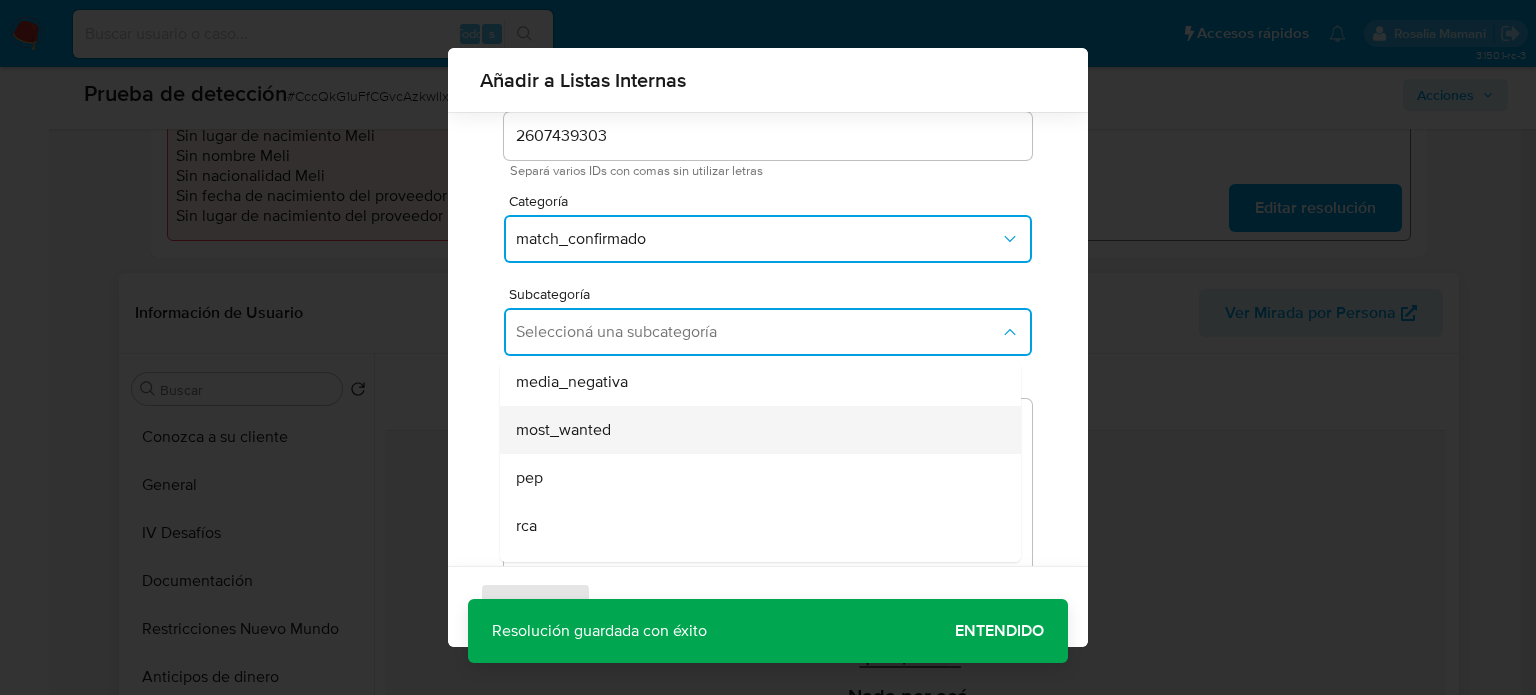 click on "most_wanted" at bounding box center [563, 430] 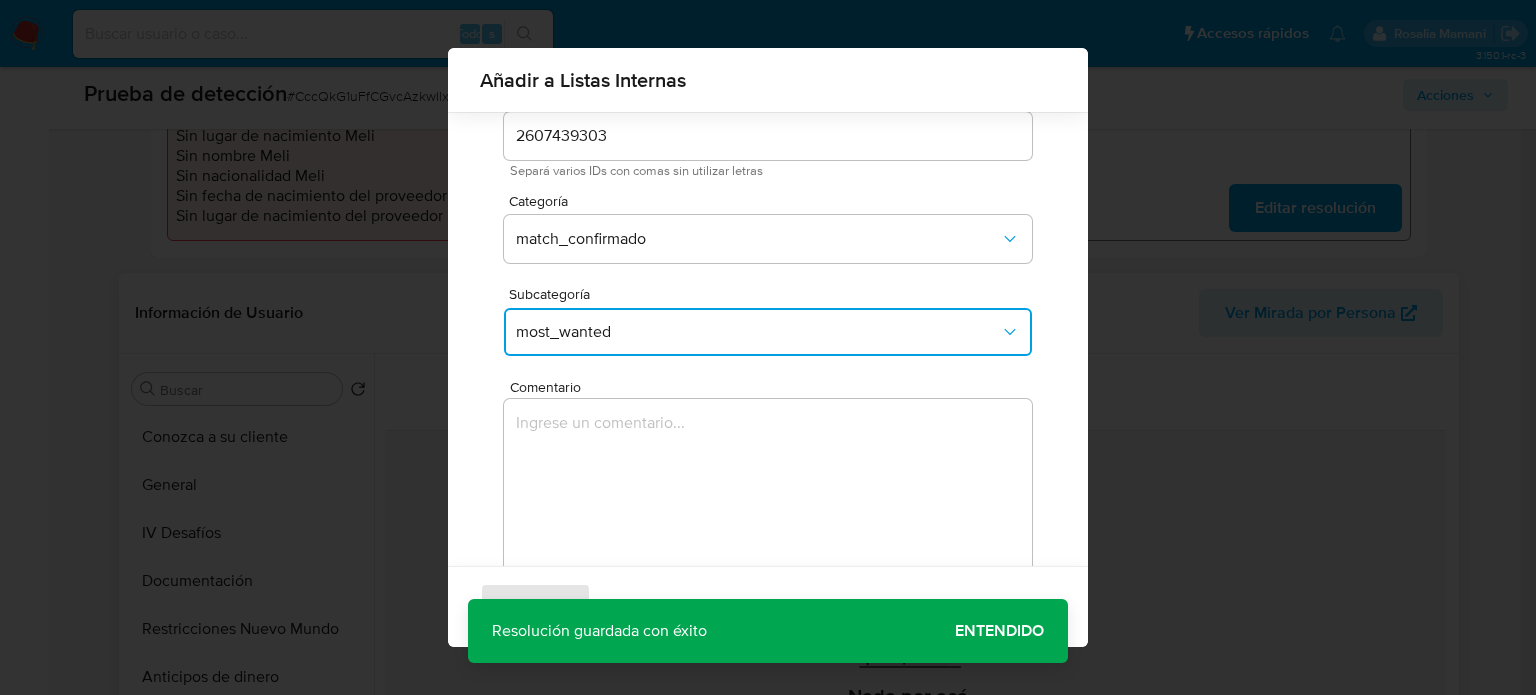click at bounding box center (768, 495) 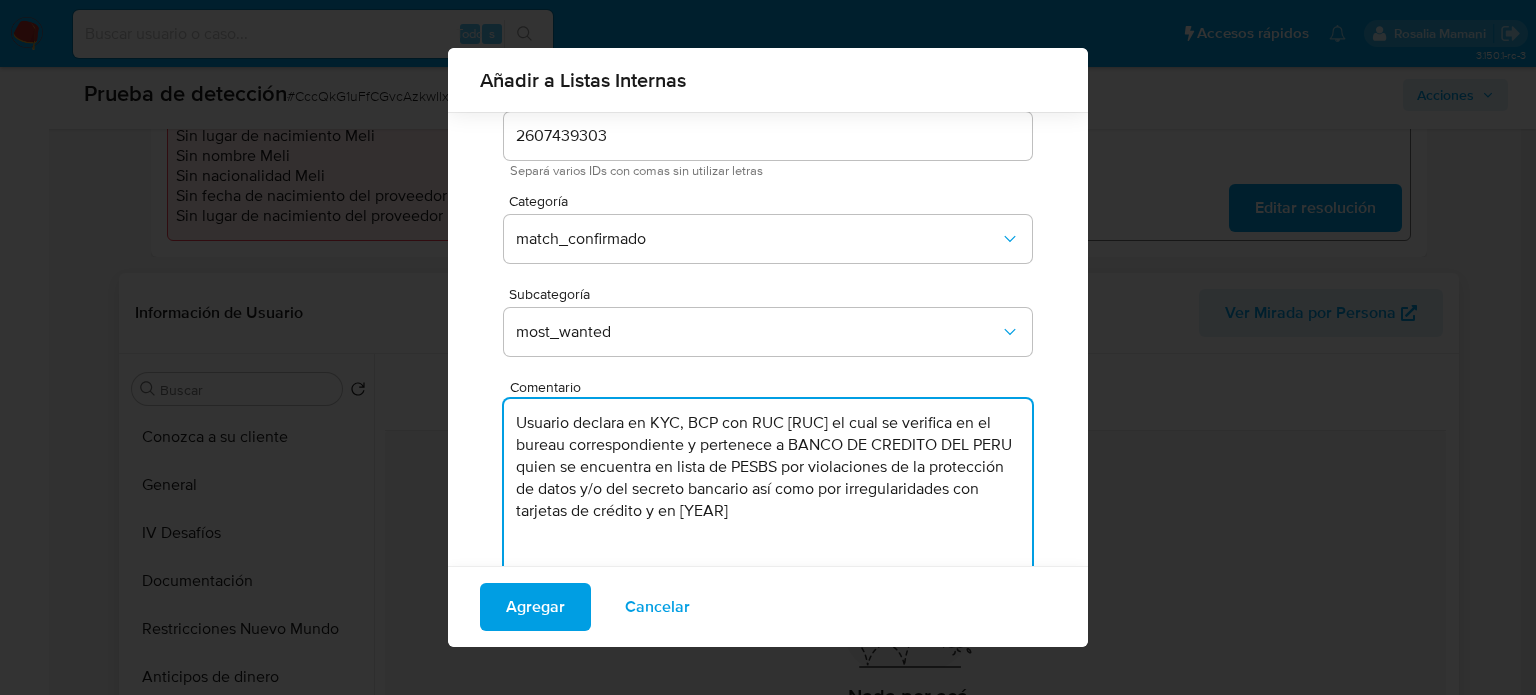 paste on "presentó deficiencias antilavado durante campañas presidenciales" 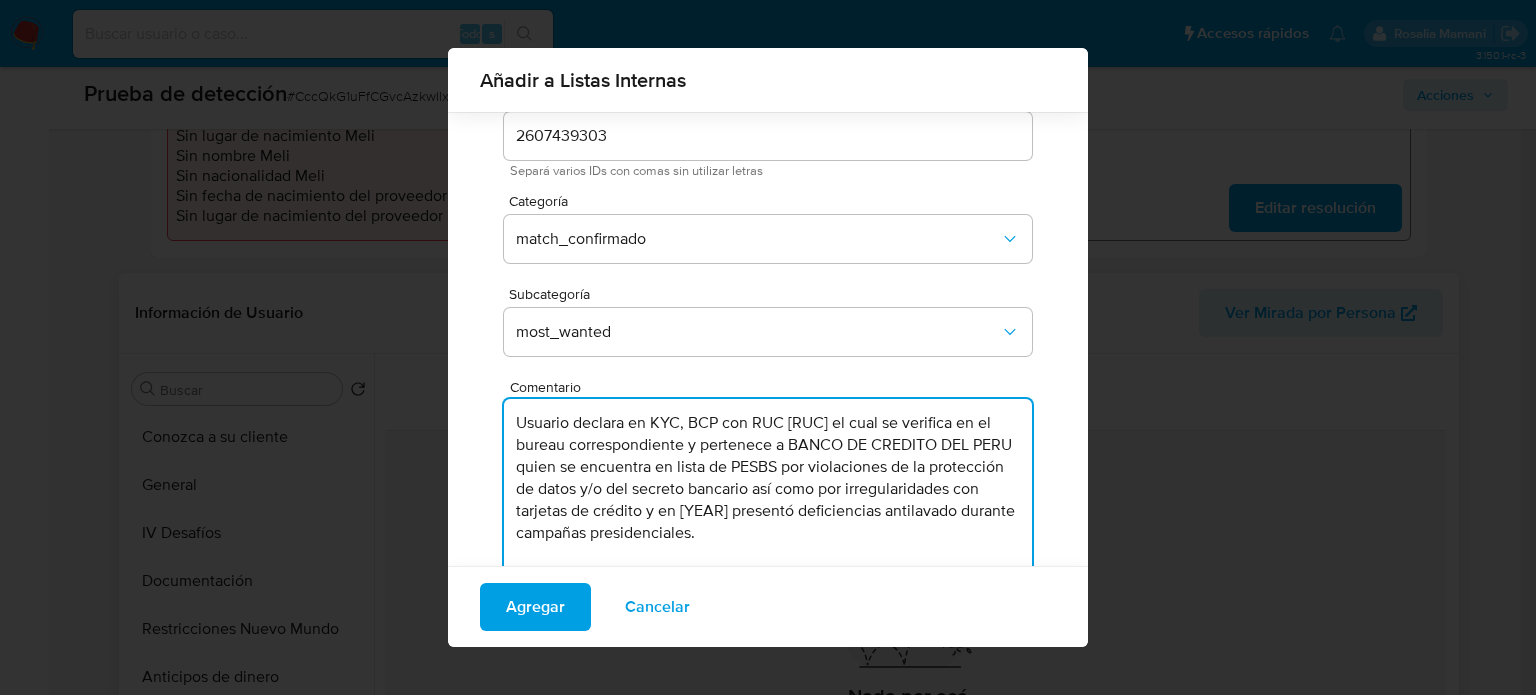 drag, startPoint x: 868, startPoint y: 517, endPoint x: 852, endPoint y: 515, distance: 16.124516 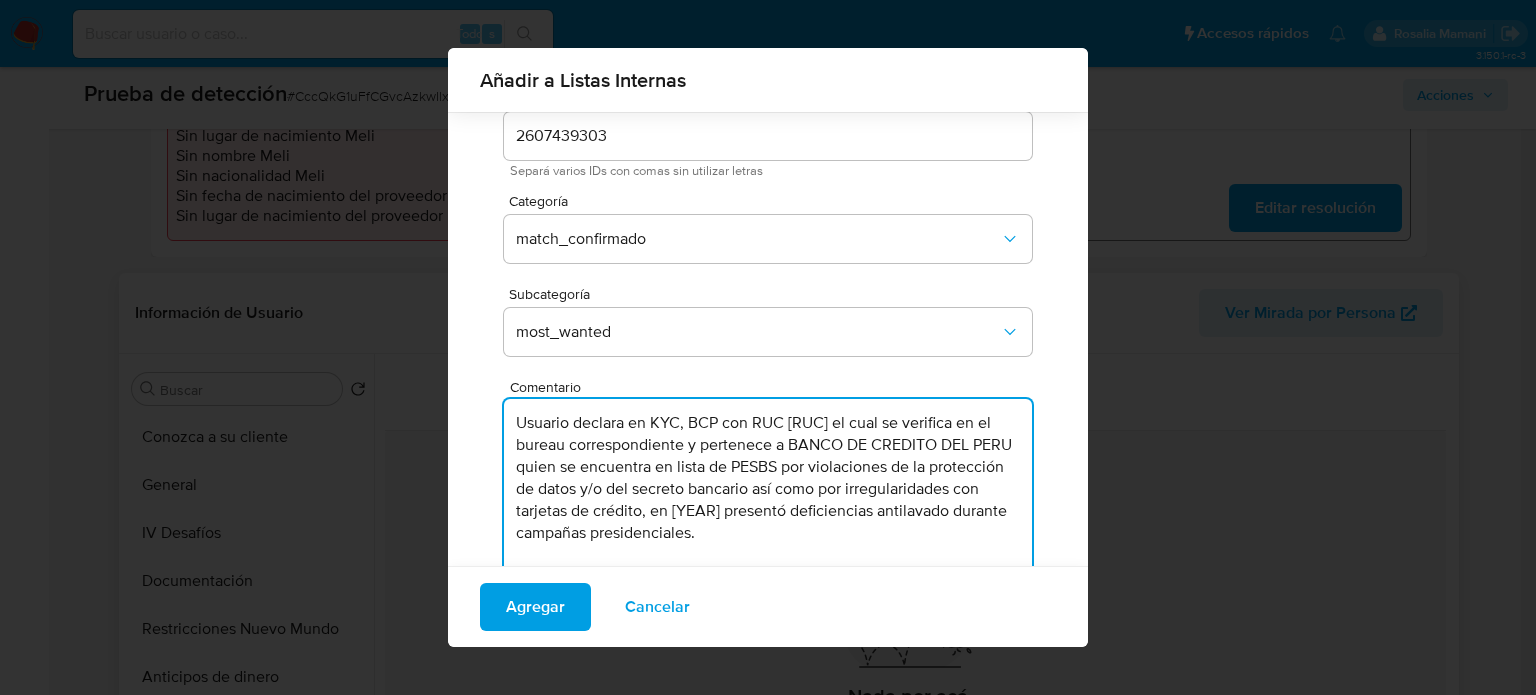 click on "Usuario declara en KYC, BCP con RUC 20100047218 el cual se verifica en el bureau correspondiente y pertenece a BANCO DE CREDITO DEL PERU quien se encuentra en lista de PESBS por violaciones de la protección de datos y/o del secreto bancario así como por irregularidades con tarjetas de crédito, en 2020 presentó deficiencias antilavado durante campañas presidenciales." at bounding box center (768, 495) 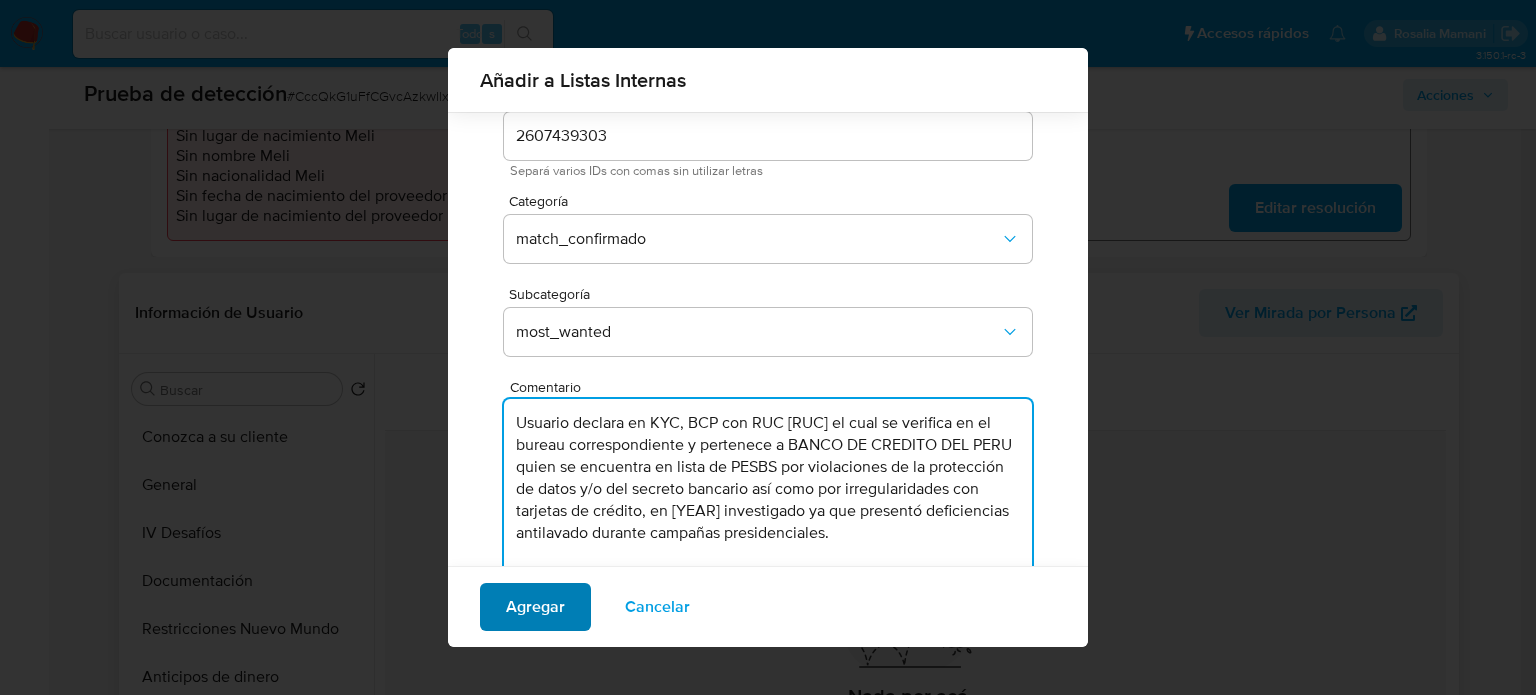type on "Usuario declara en KYC, BCP con RUC 20100047218 el cual se verifica en el bureau correspondiente y pertenece a BANCO DE CREDITO DEL PERU quien se encuentra en lista de PESBS por violaciones de la protección de datos y/o del secreto bancario así como por irregularidades con tarjetas de crédito, en 2020 investigado ya que presentó deficiencias antilavado durante campañas presidenciales." 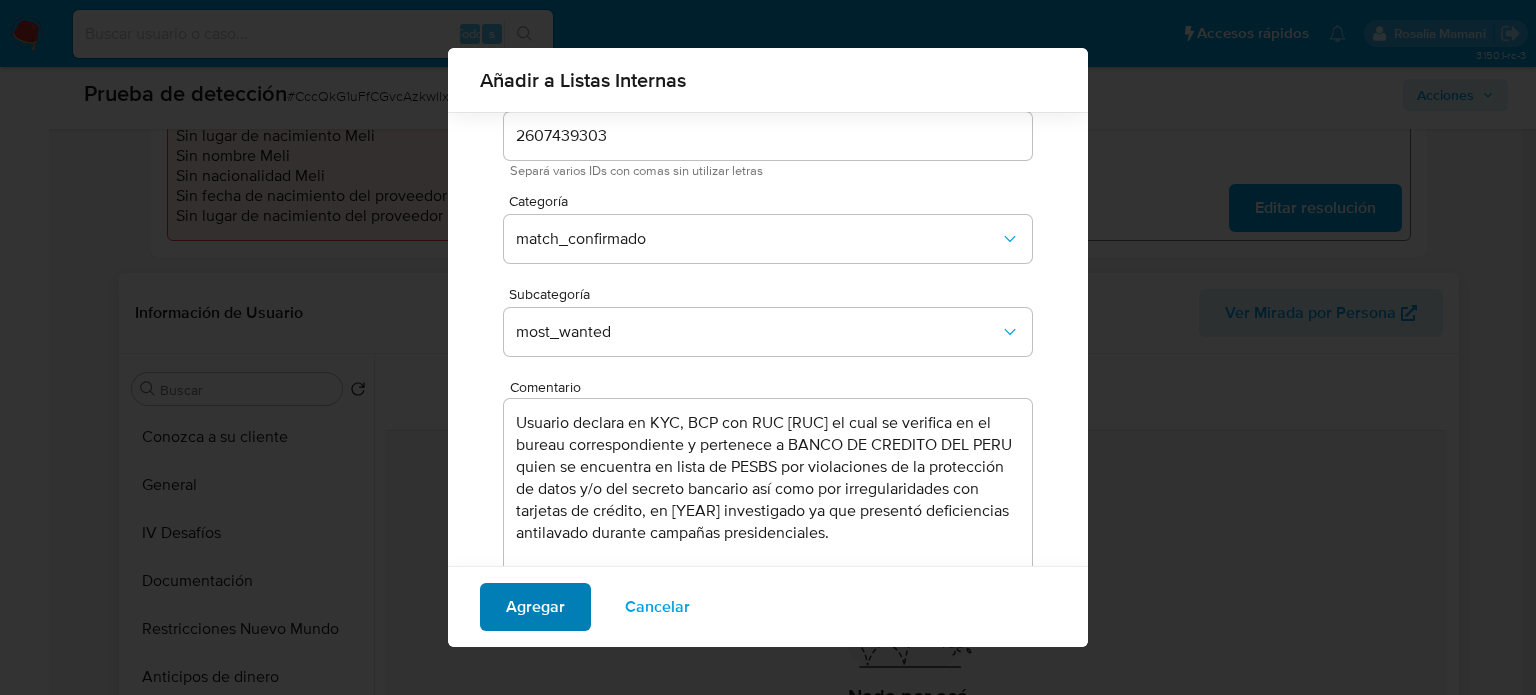 click on "Agregar" at bounding box center [535, 607] 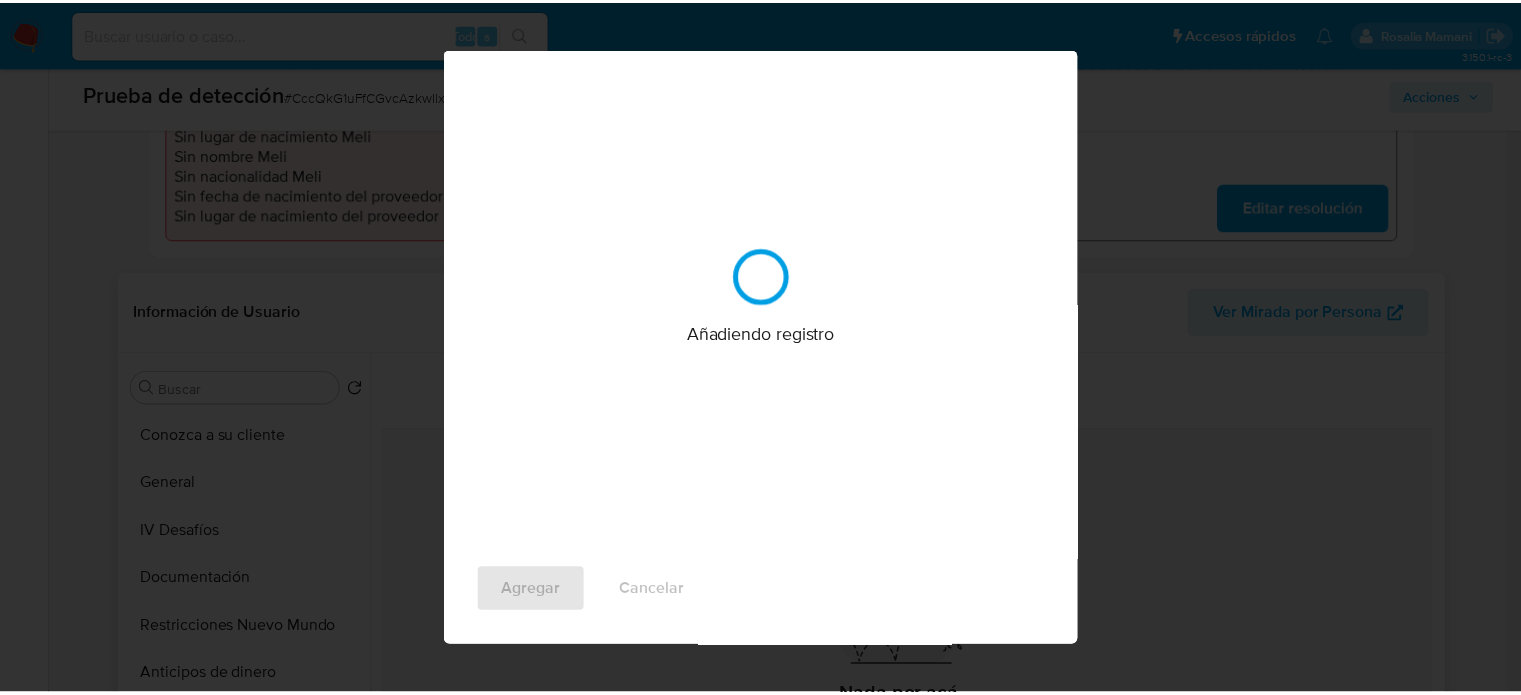 scroll, scrollTop: 0, scrollLeft: 0, axis: both 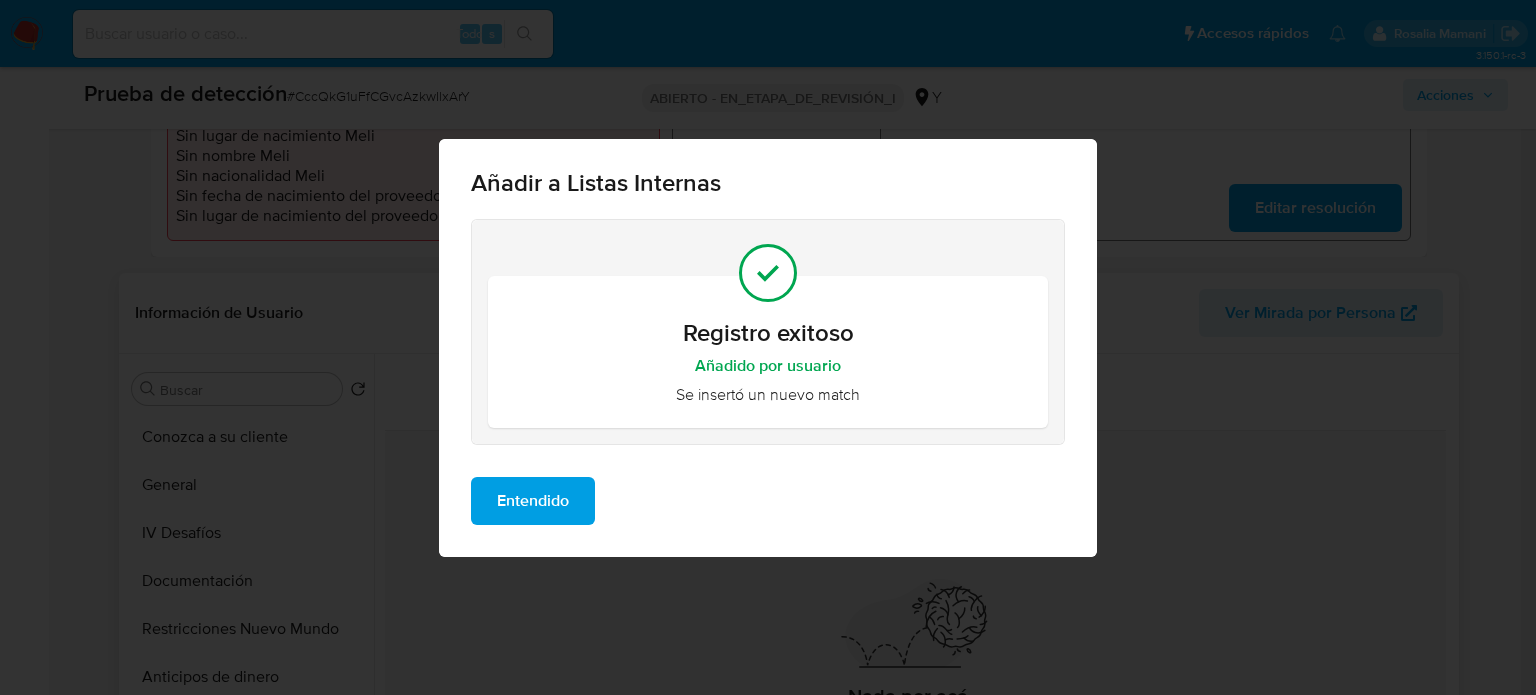 click on "Entendido" at bounding box center (533, 501) 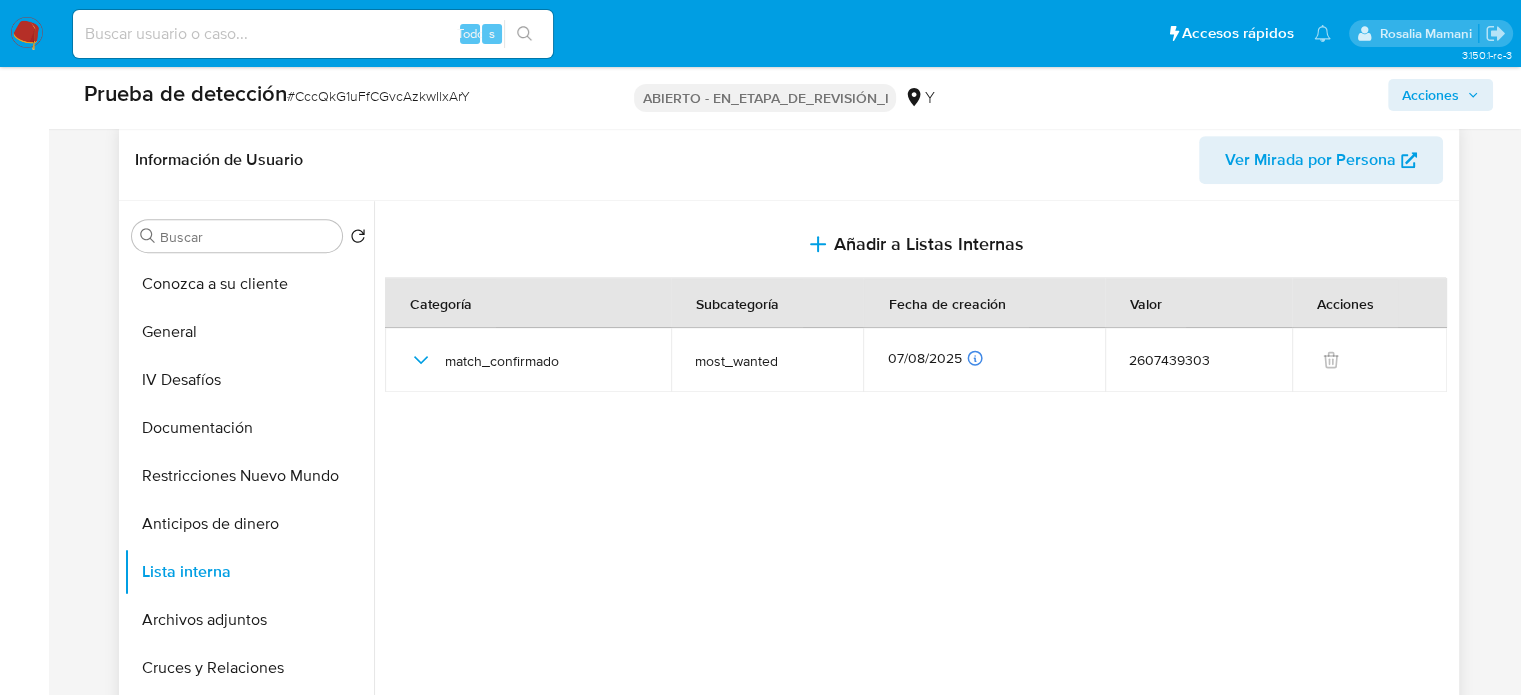 scroll, scrollTop: 864, scrollLeft: 0, axis: vertical 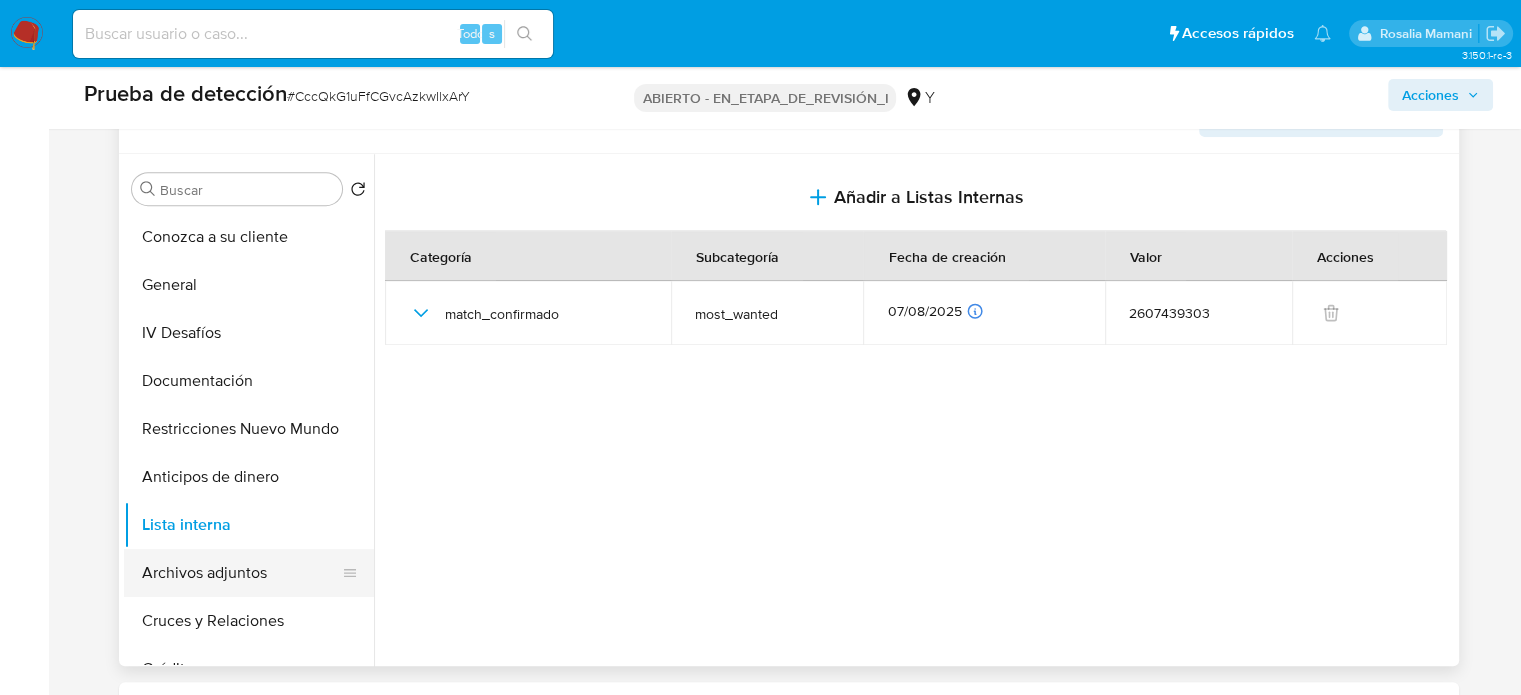 click on "Archivos adjuntos" at bounding box center [241, 573] 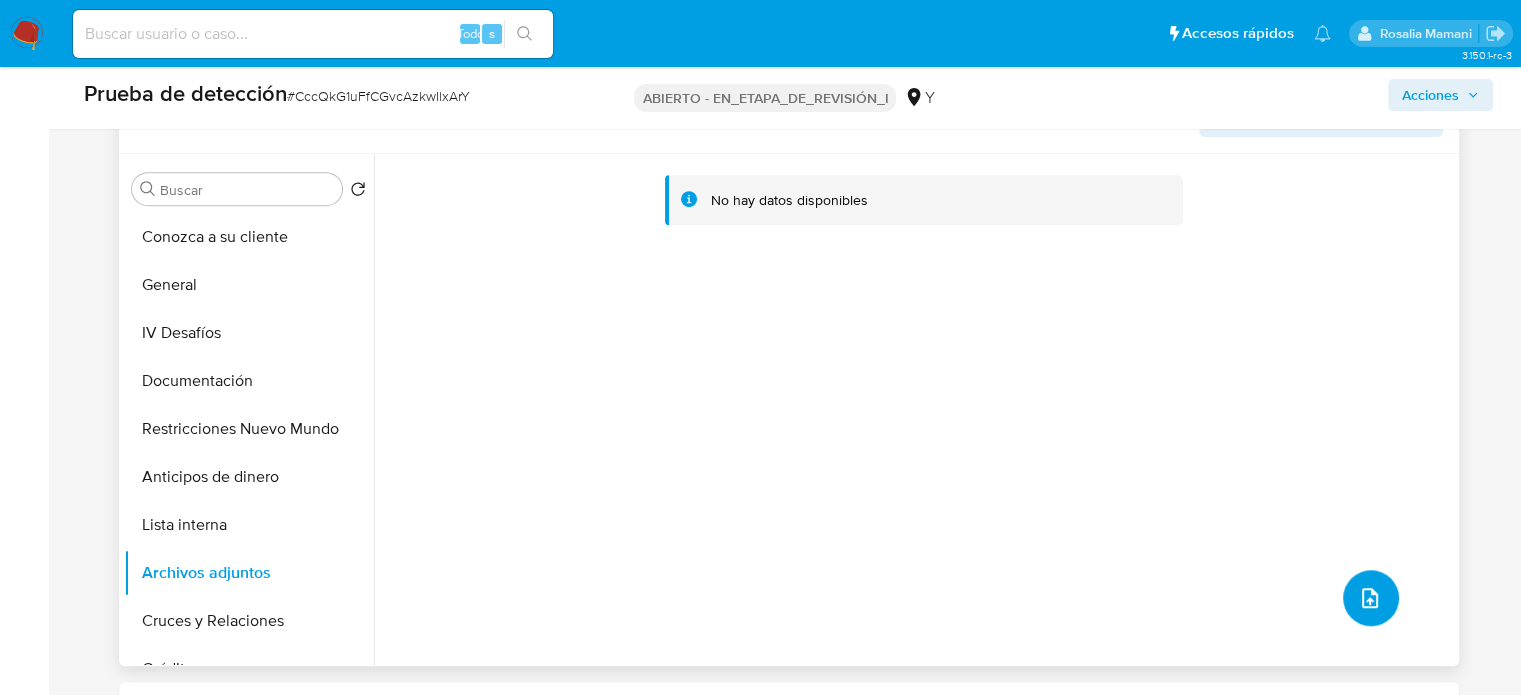 click 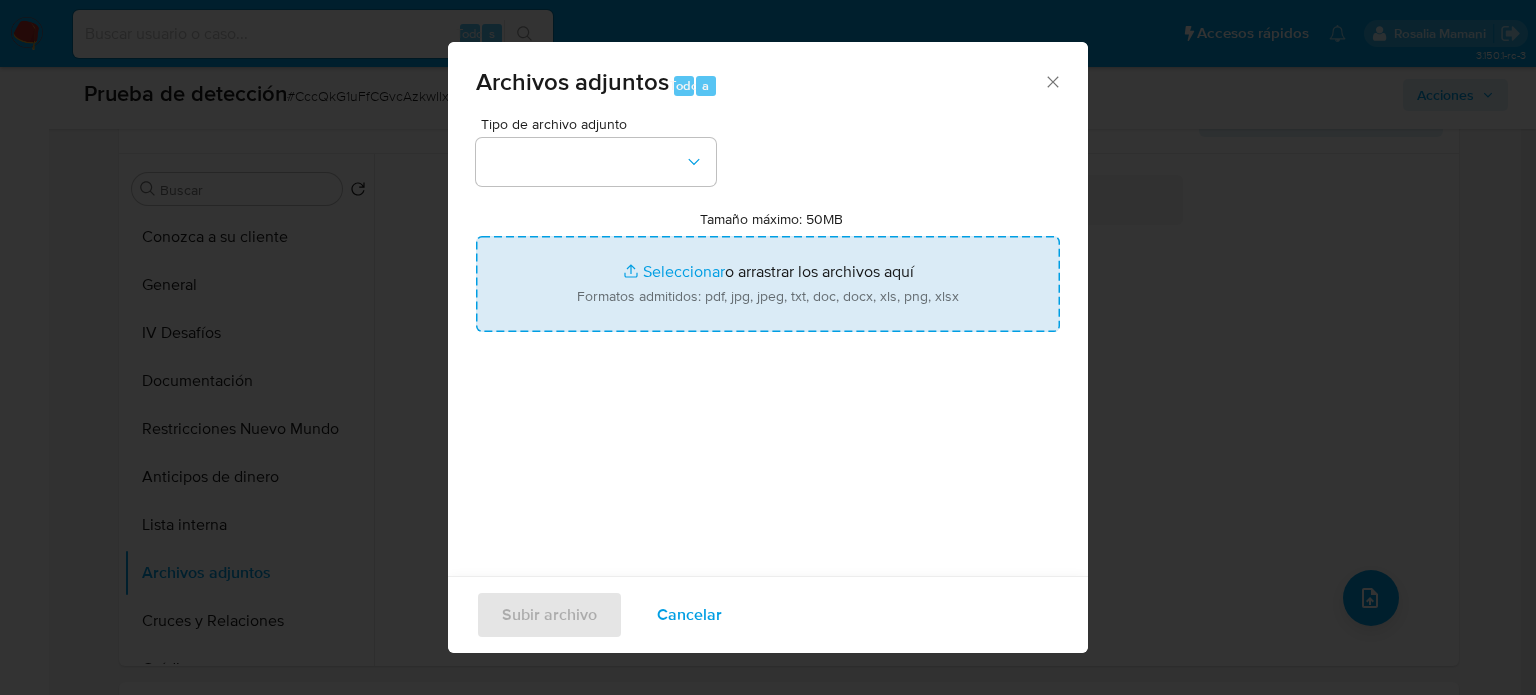 click on "Tamaño máximo: 50MB Seleccionar archivos" at bounding box center [768, 284] 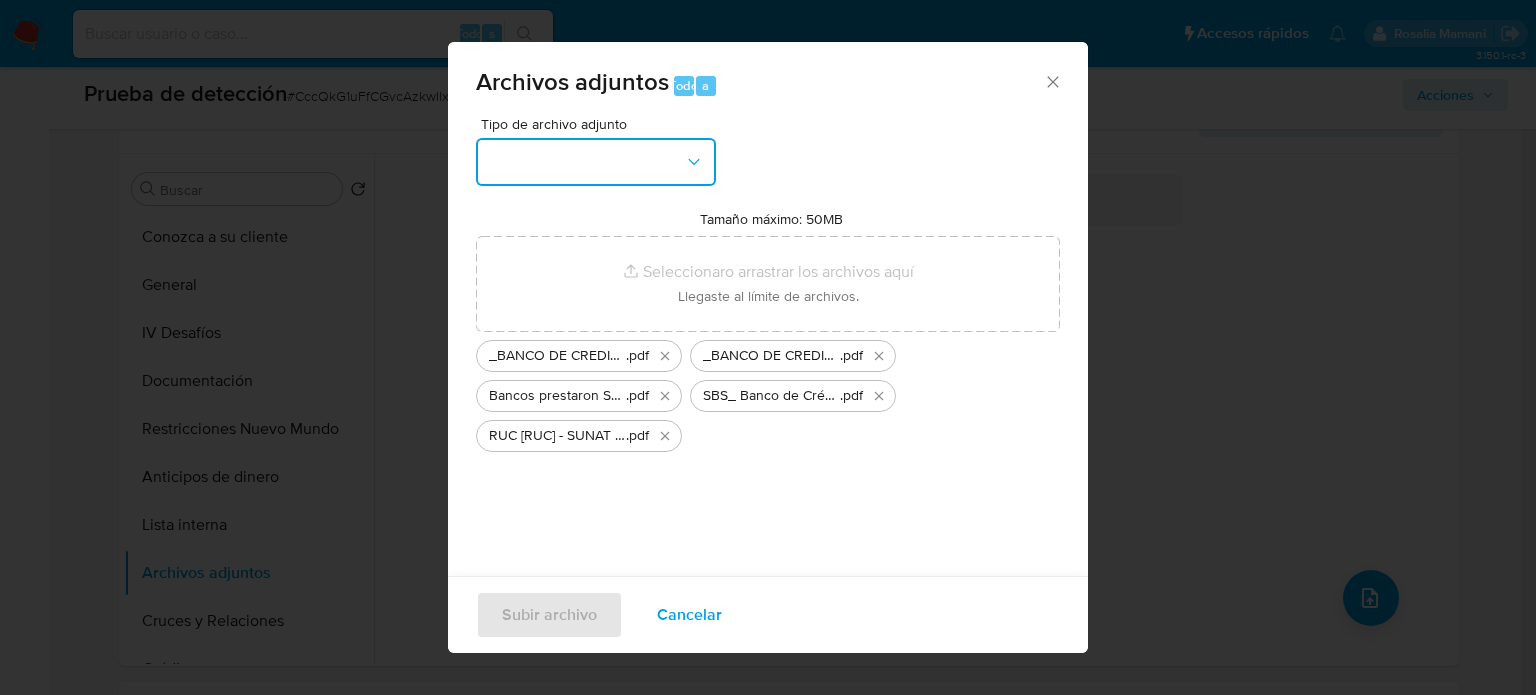 click at bounding box center (596, 162) 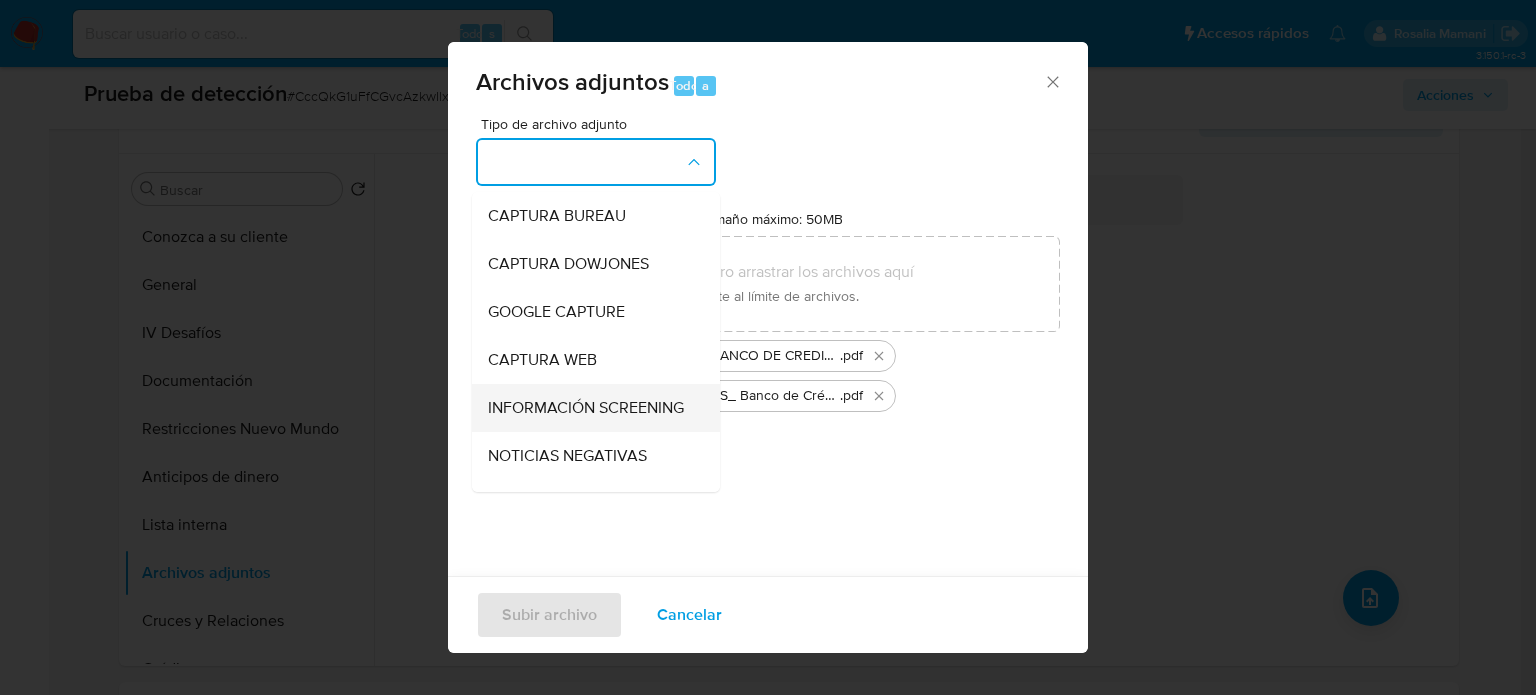 click on "INFORMACIÓN SCREENING" at bounding box center [586, 408] 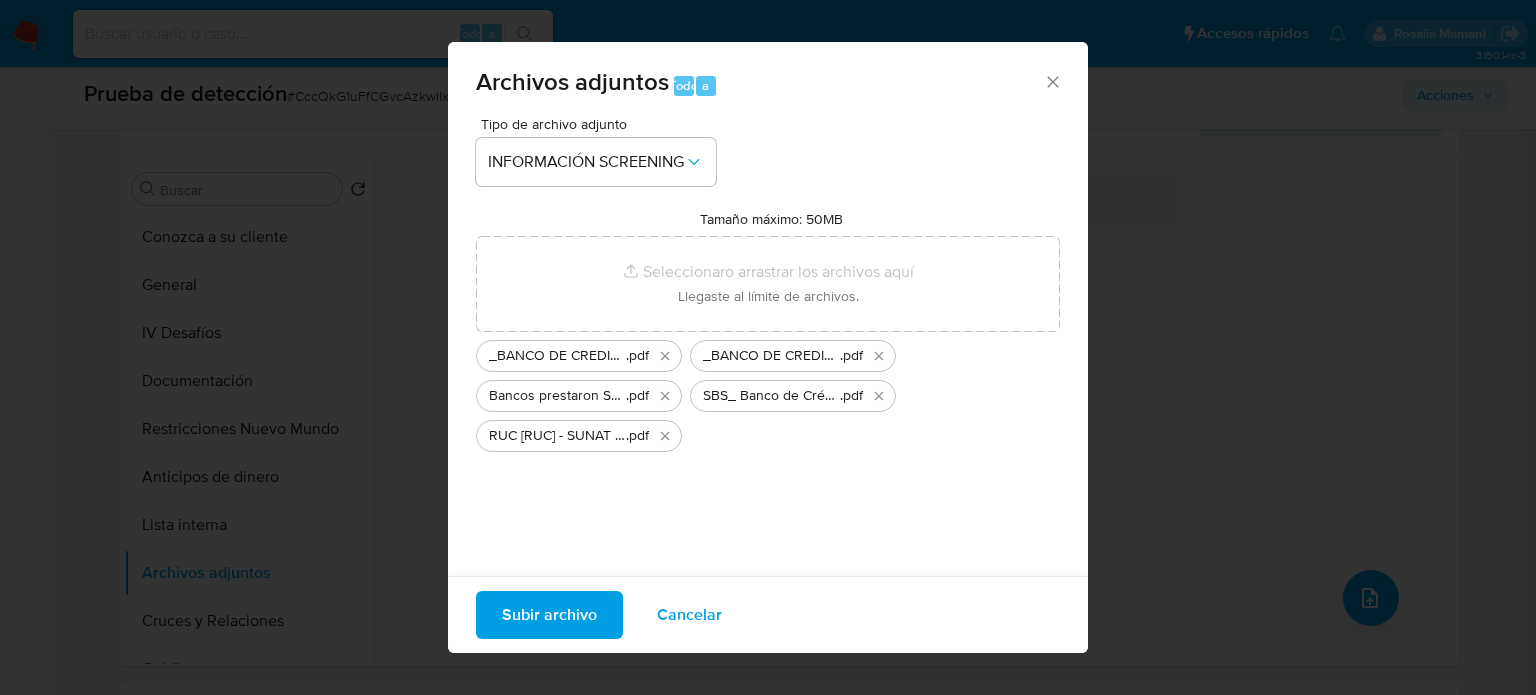 click on "Subir archivo" at bounding box center [549, 615] 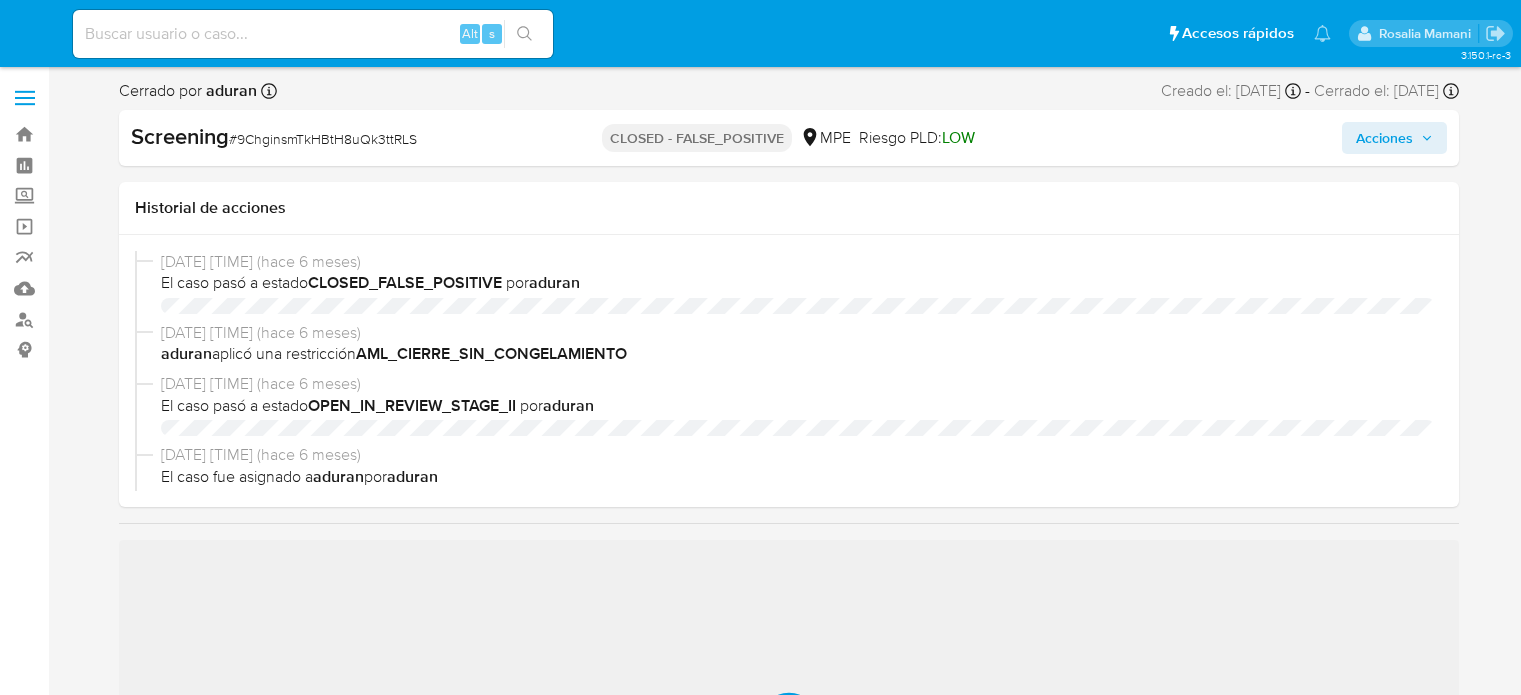 select on "10" 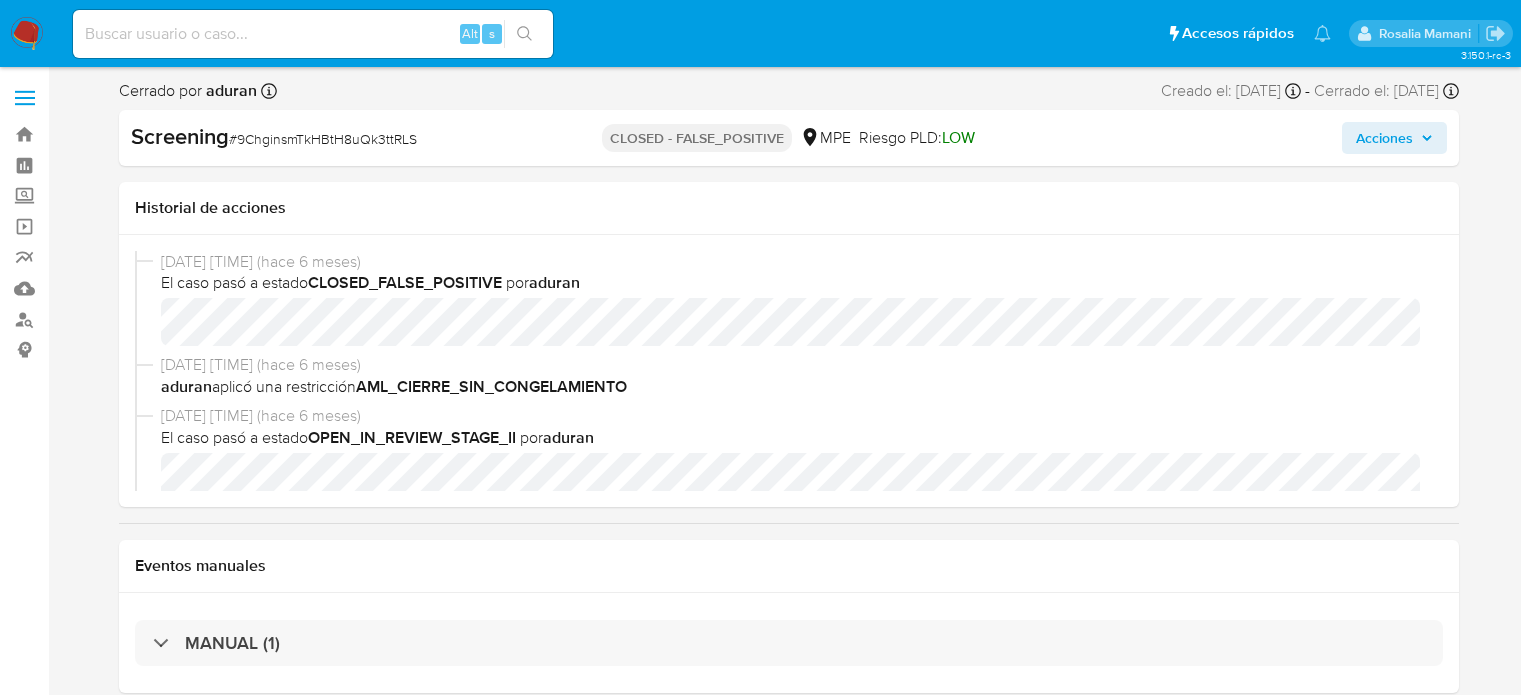 scroll, scrollTop: 0, scrollLeft: 0, axis: both 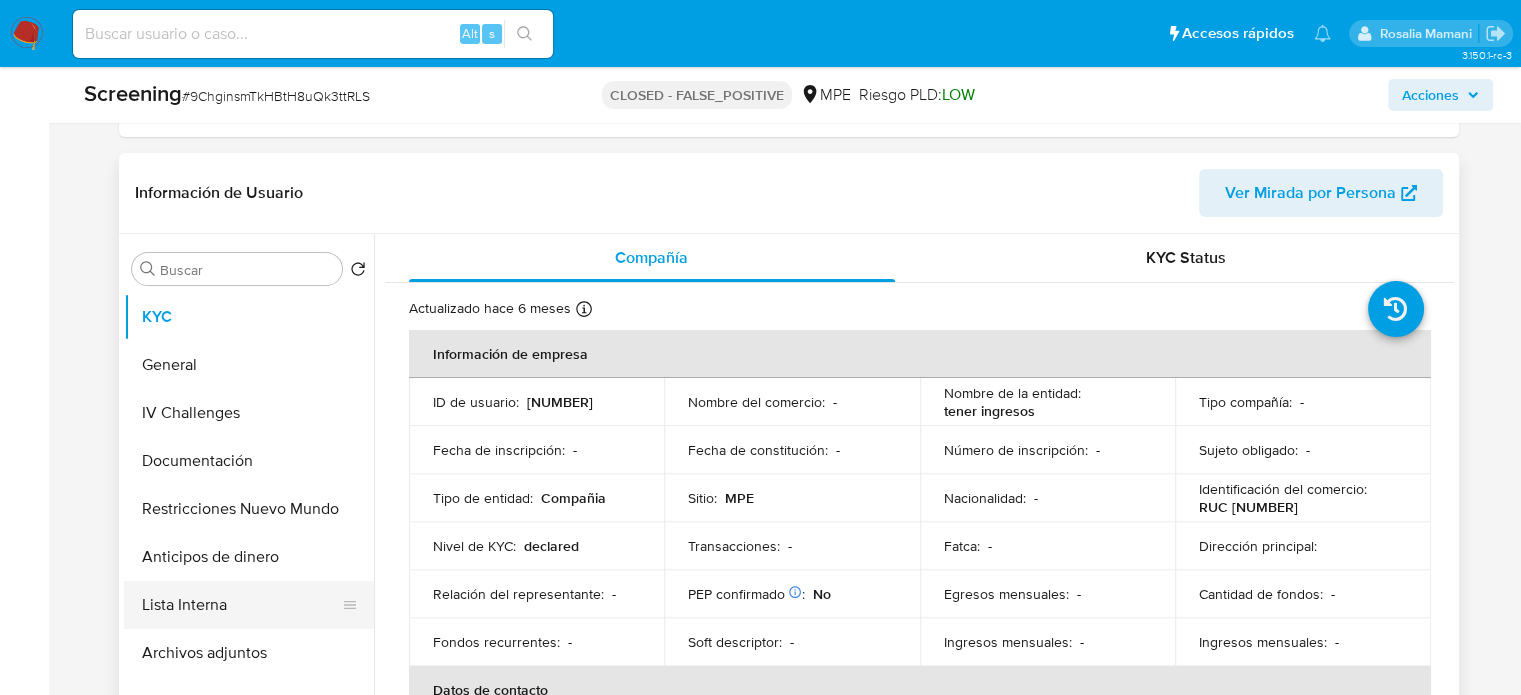 click on "Lista Interna" at bounding box center (241, 605) 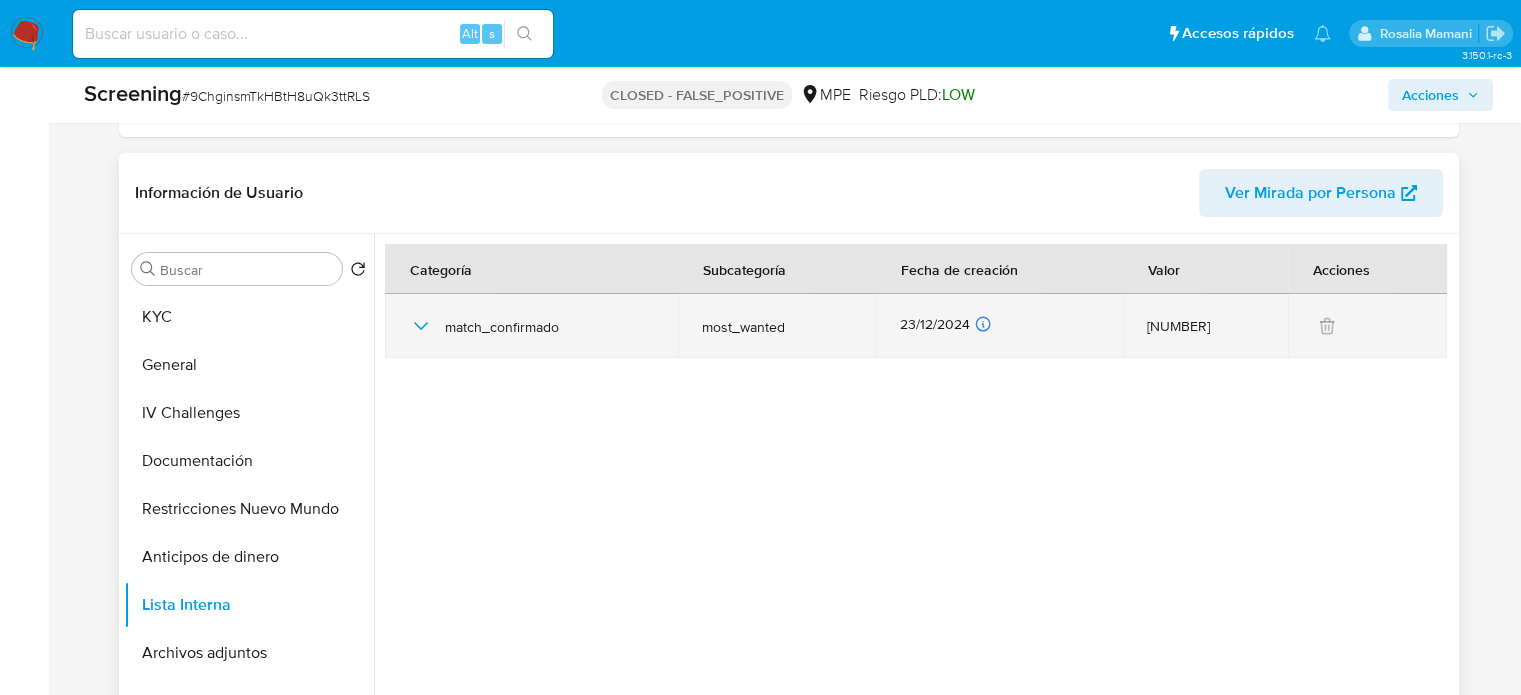 click 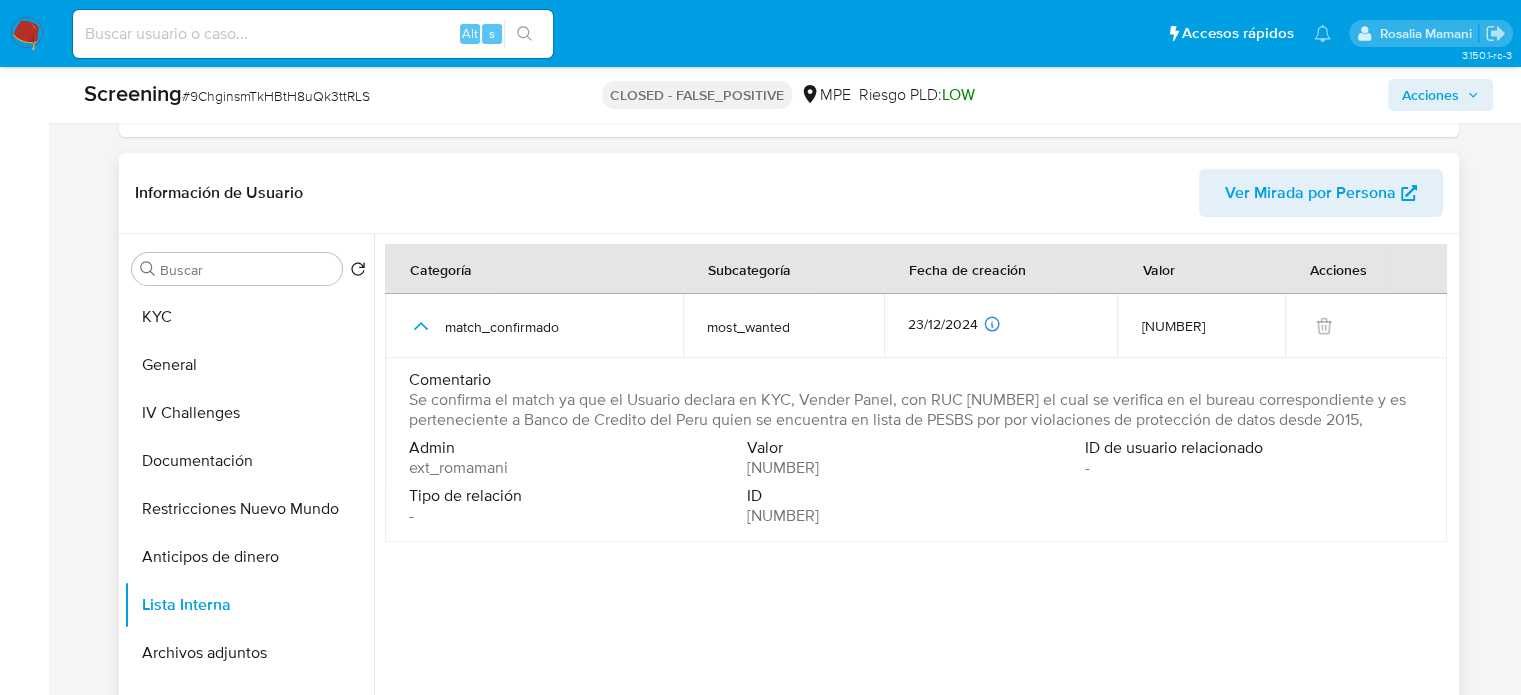 drag, startPoint x: 405, startPoint y: 397, endPoint x: 1408, endPoint y: 431, distance: 1003.5761 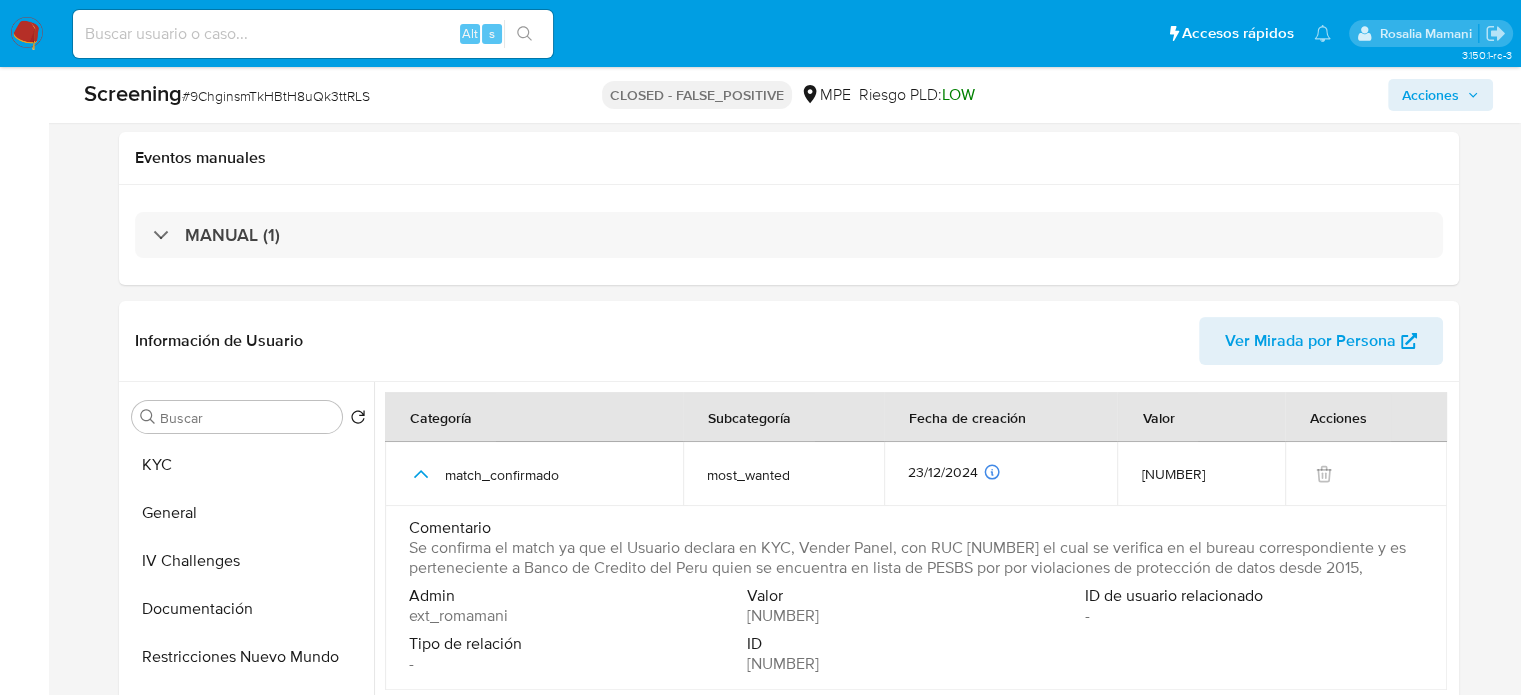 scroll, scrollTop: 100, scrollLeft: 0, axis: vertical 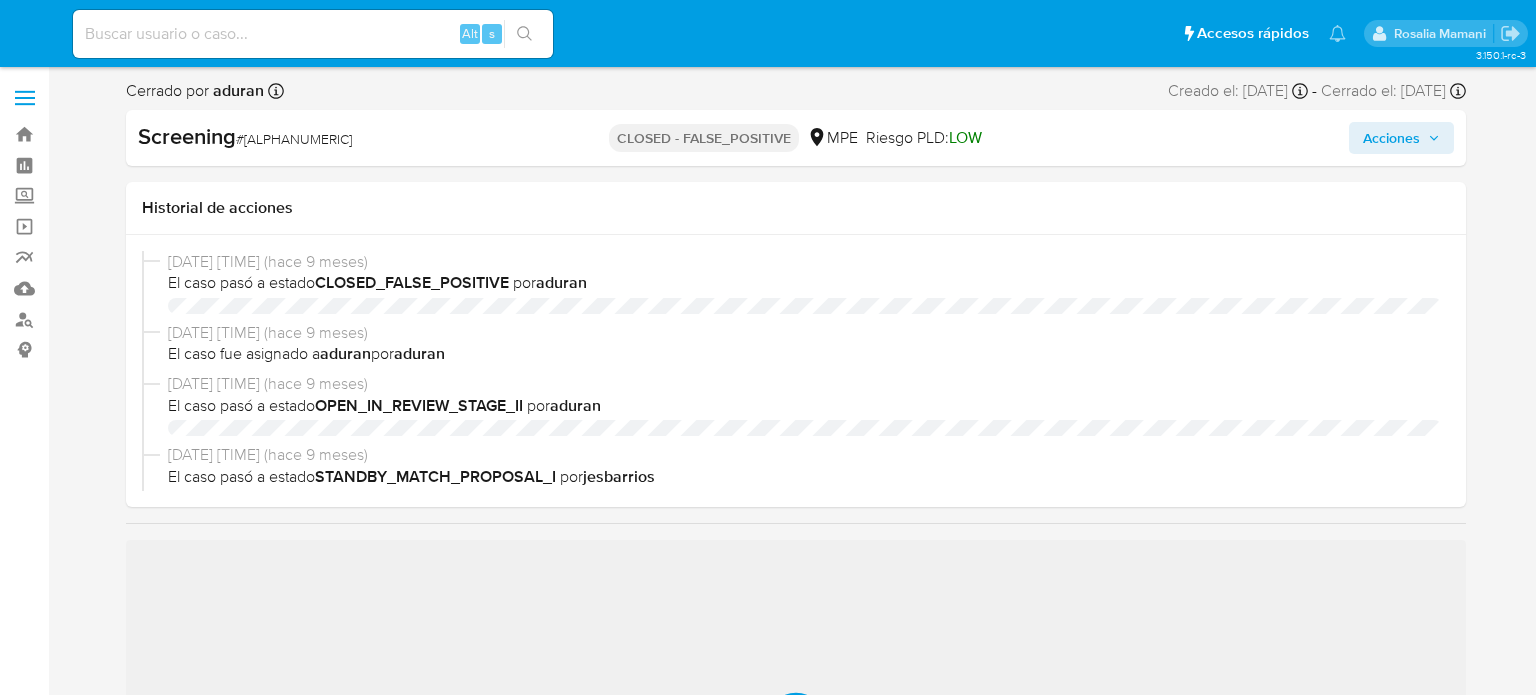 select on "10" 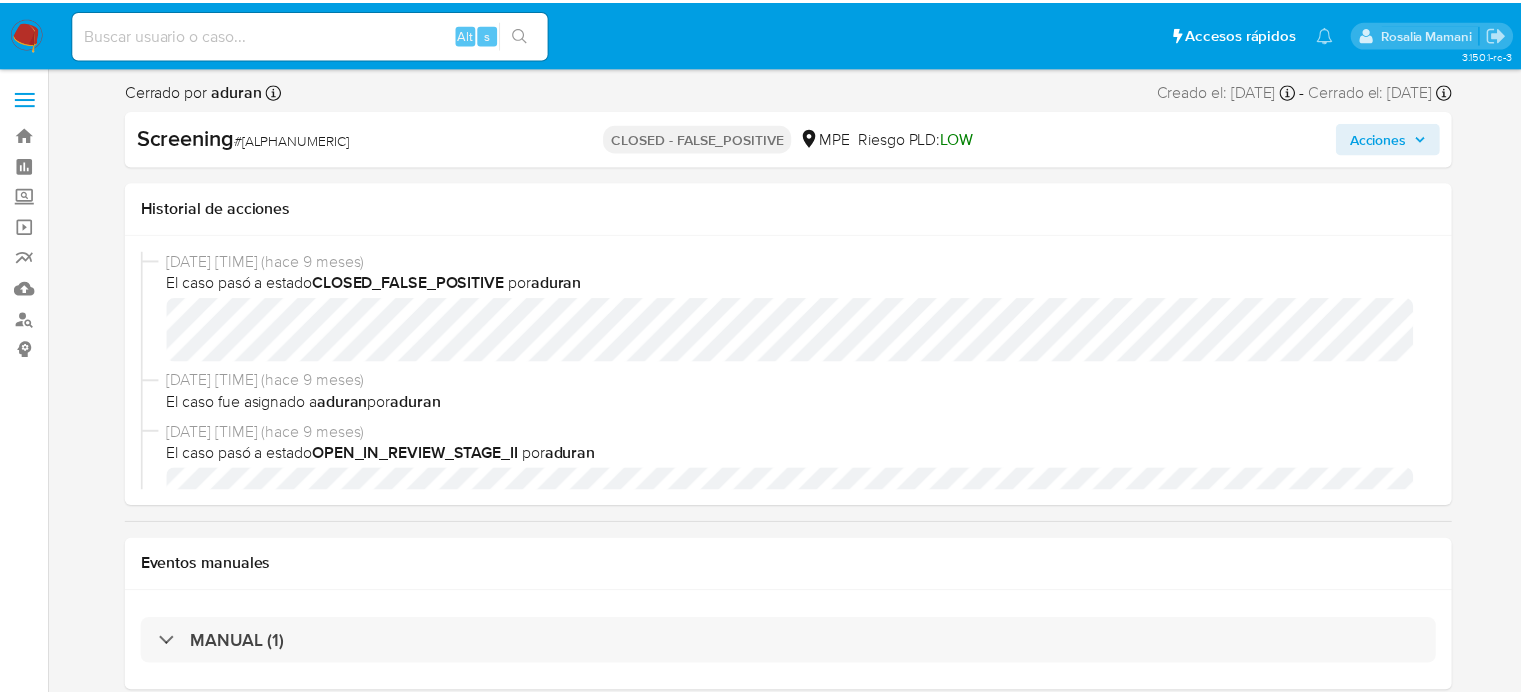 scroll, scrollTop: 0, scrollLeft: 0, axis: both 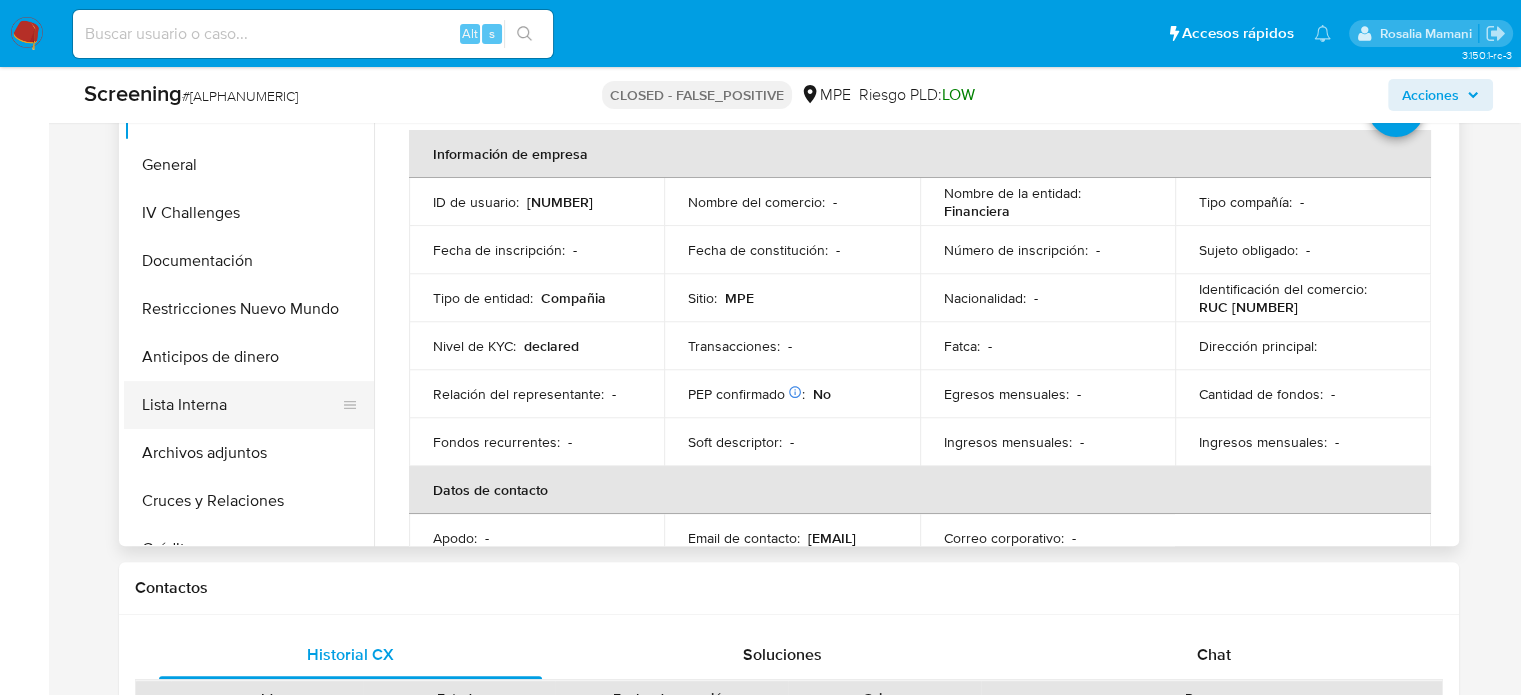 click on "Lista Interna" at bounding box center [241, 405] 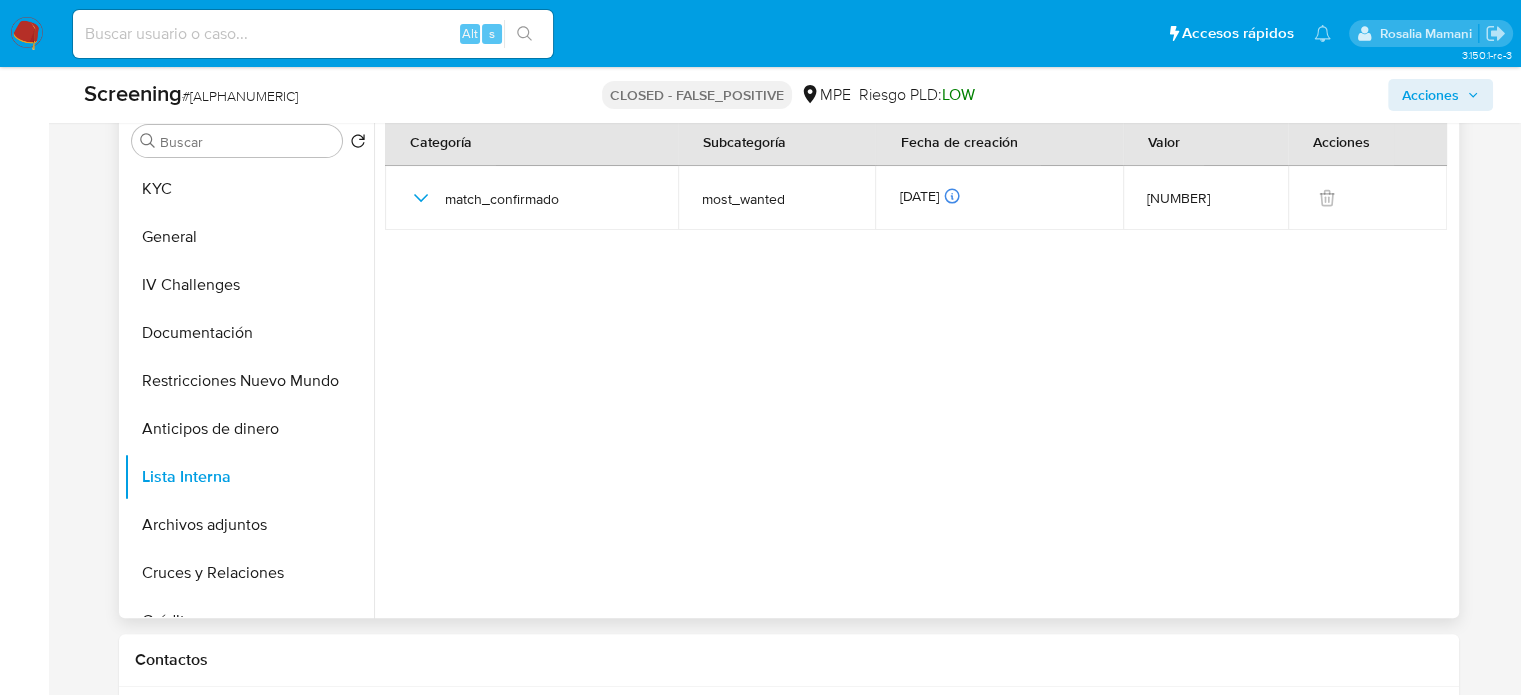 scroll, scrollTop: 600, scrollLeft: 0, axis: vertical 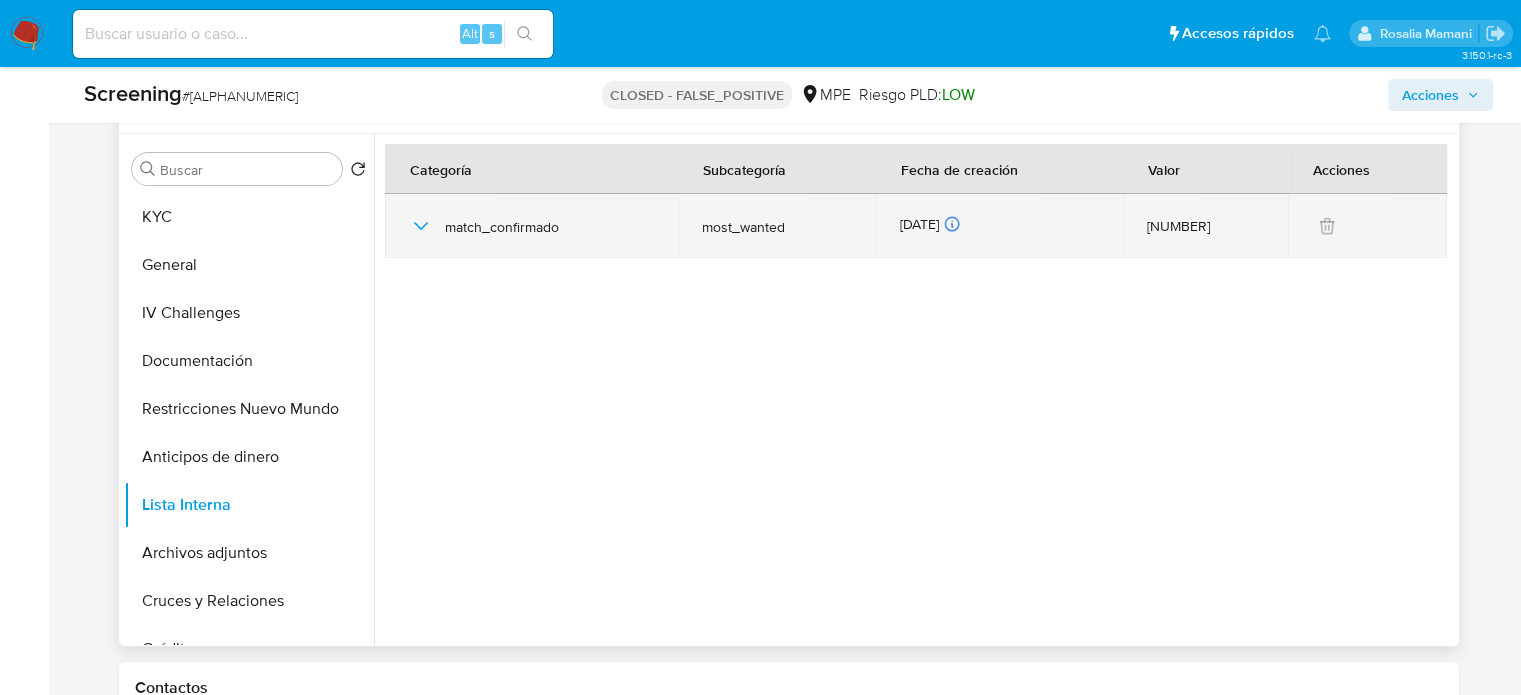 click 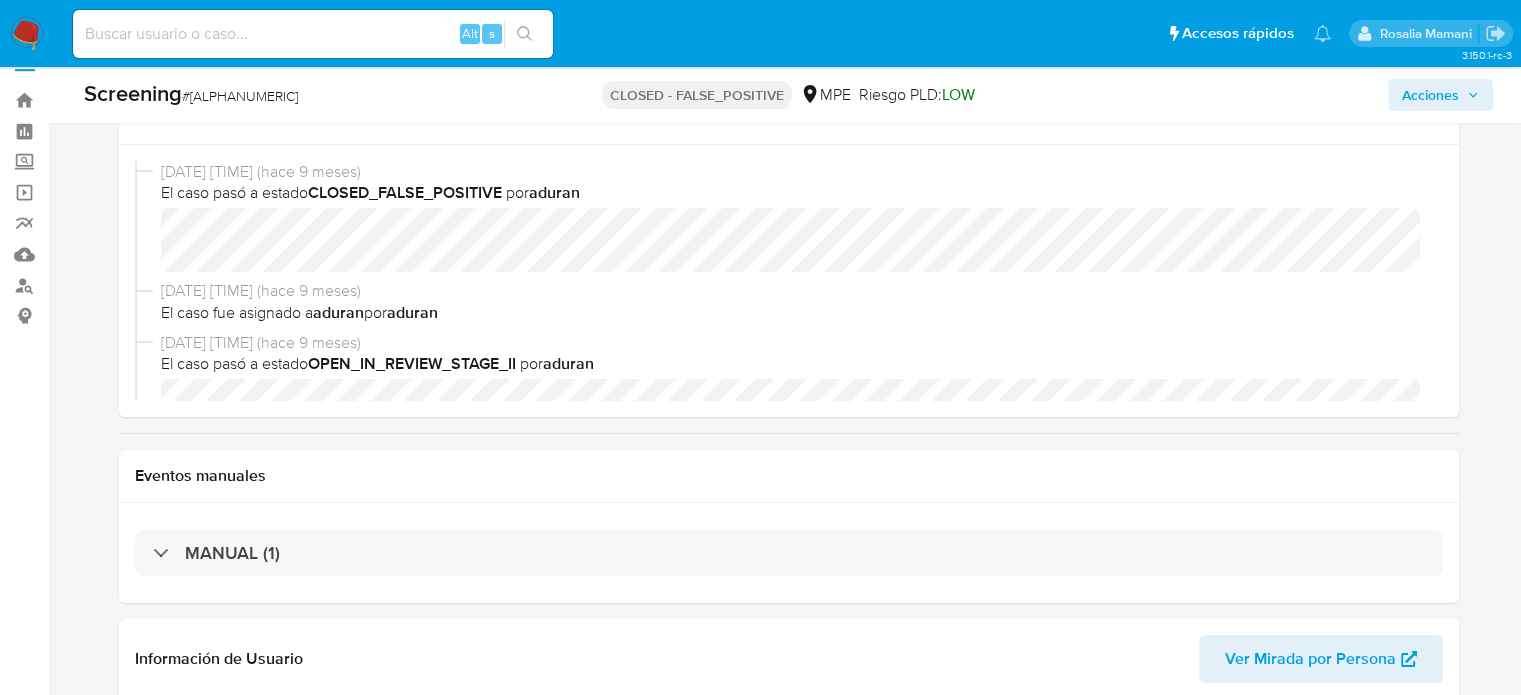 scroll, scrollTop: 0, scrollLeft: 0, axis: both 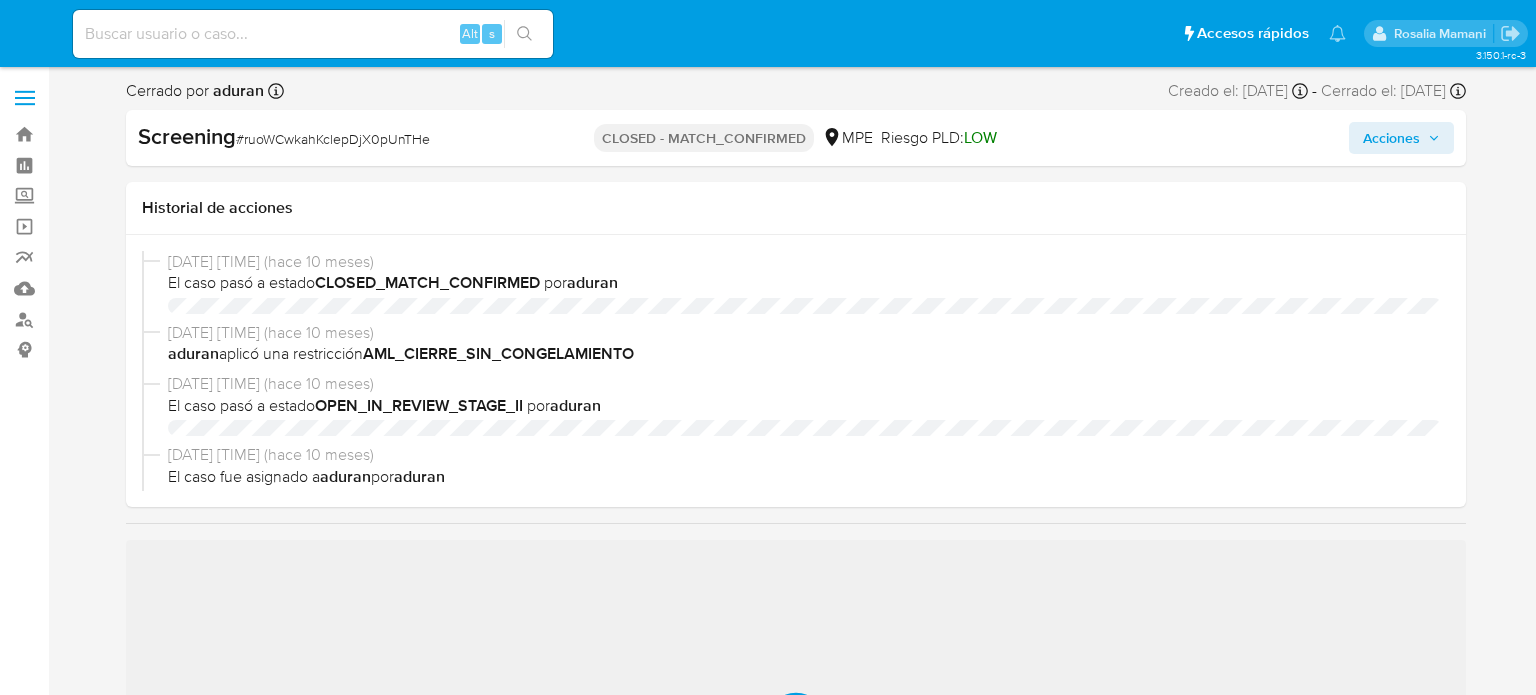 select on "10" 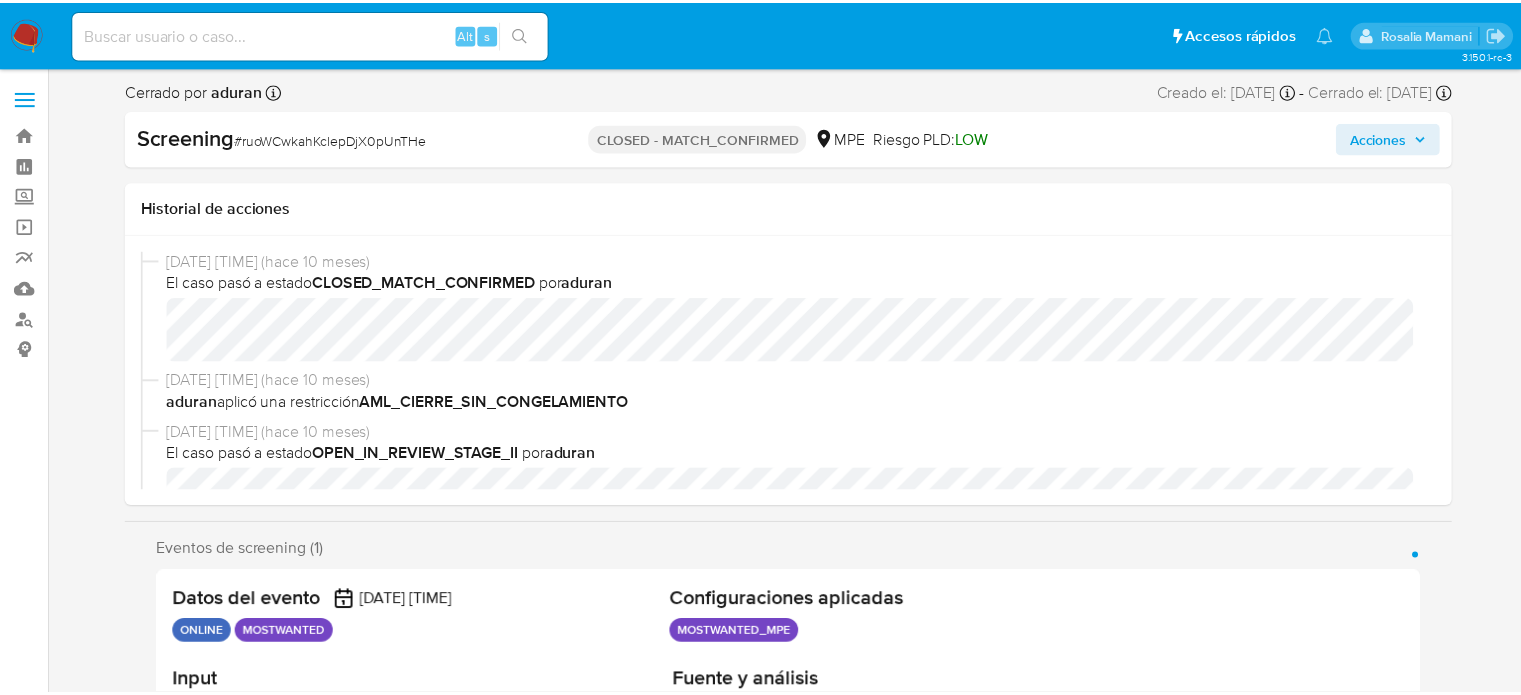 scroll, scrollTop: 0, scrollLeft: 0, axis: both 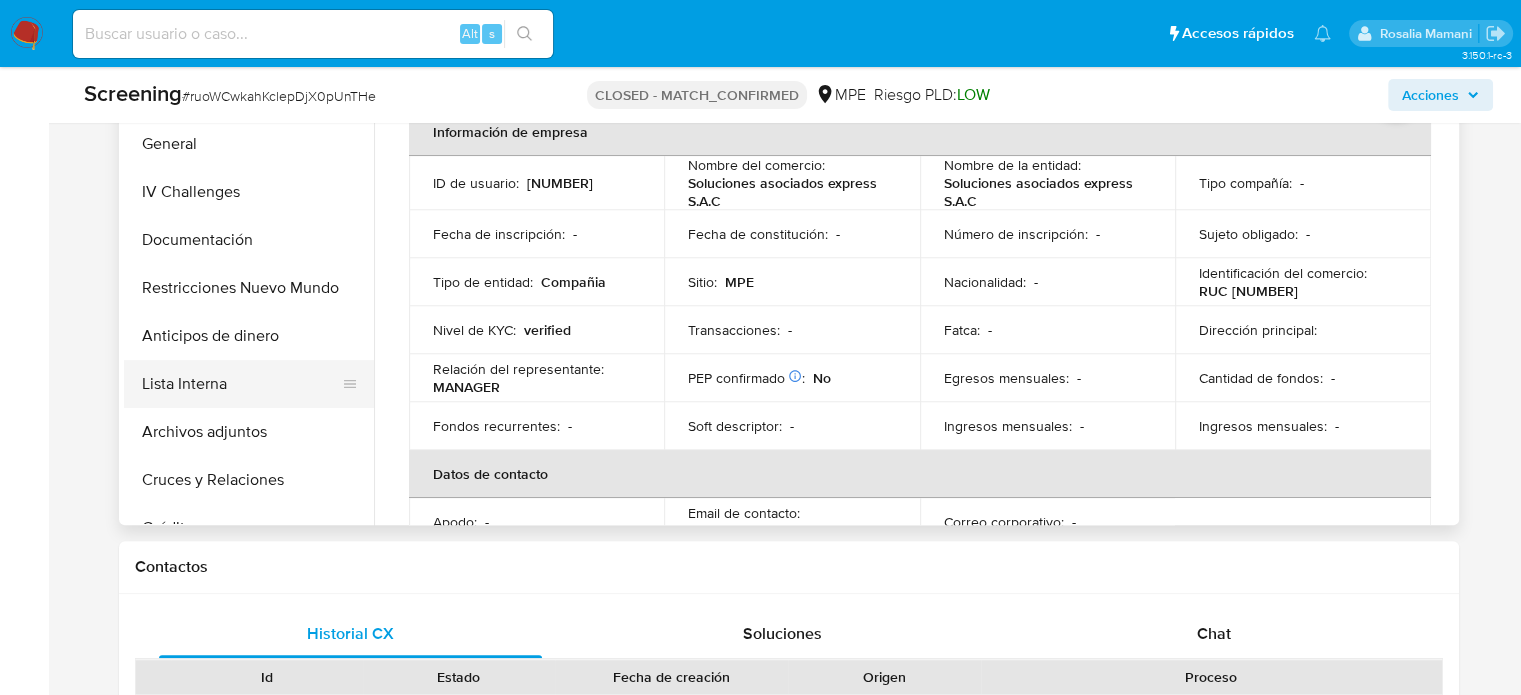 click on "Lista Interna" at bounding box center (241, 384) 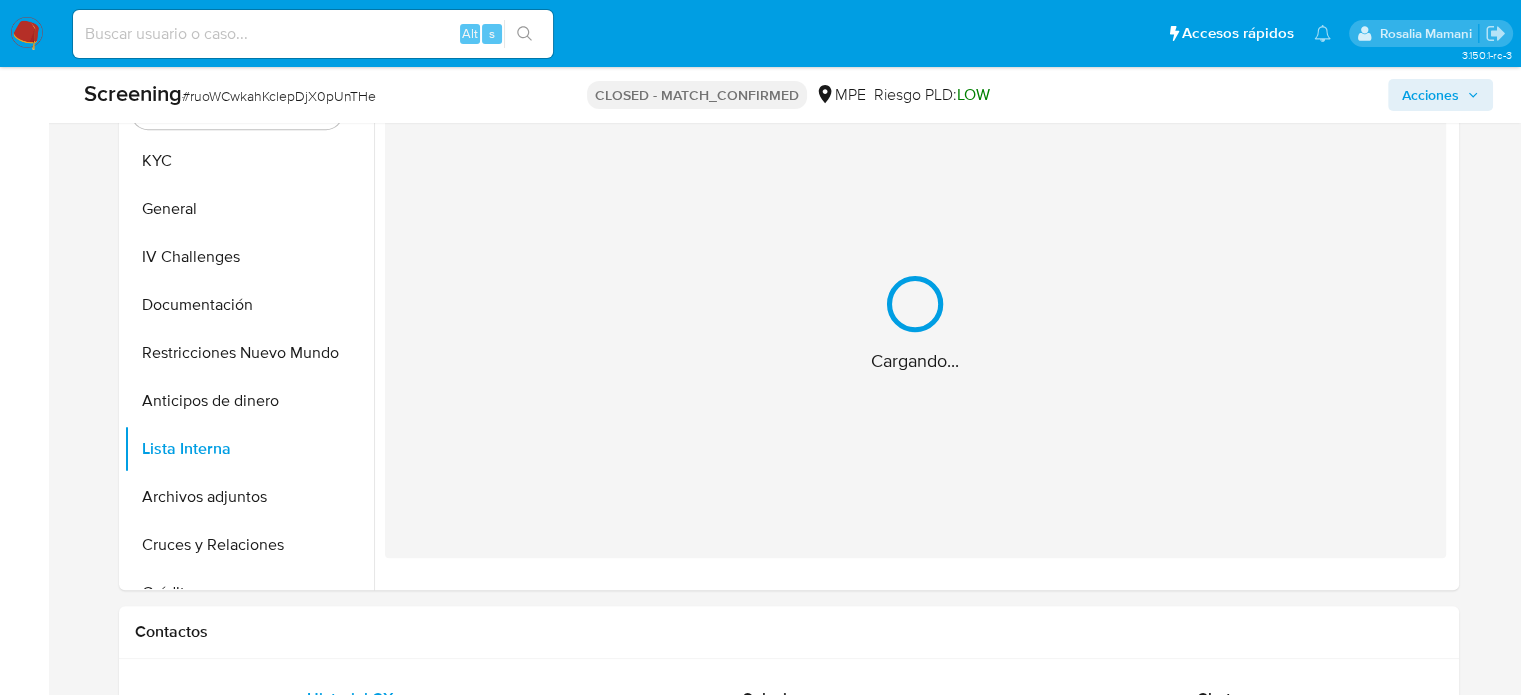 scroll, scrollTop: 900, scrollLeft: 0, axis: vertical 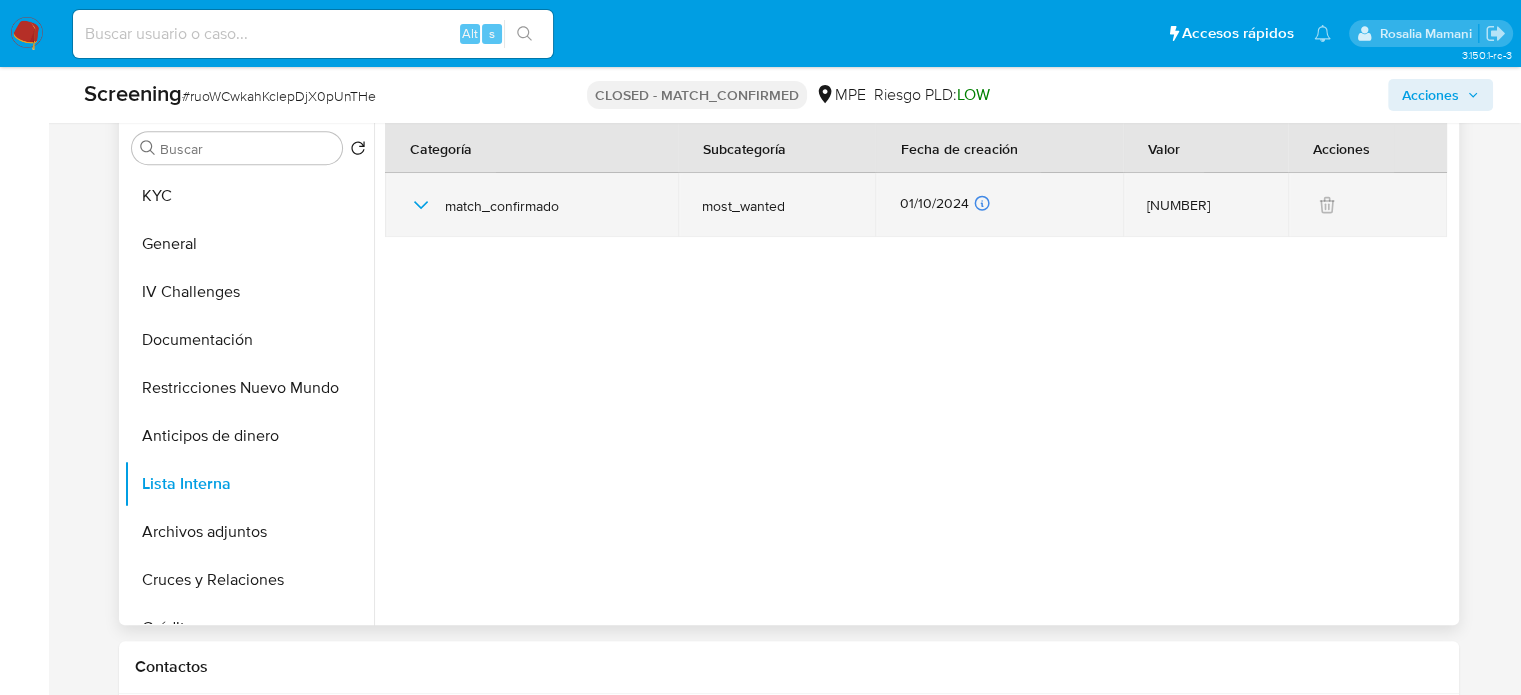 click on "match_confirmado" at bounding box center [532, 205] 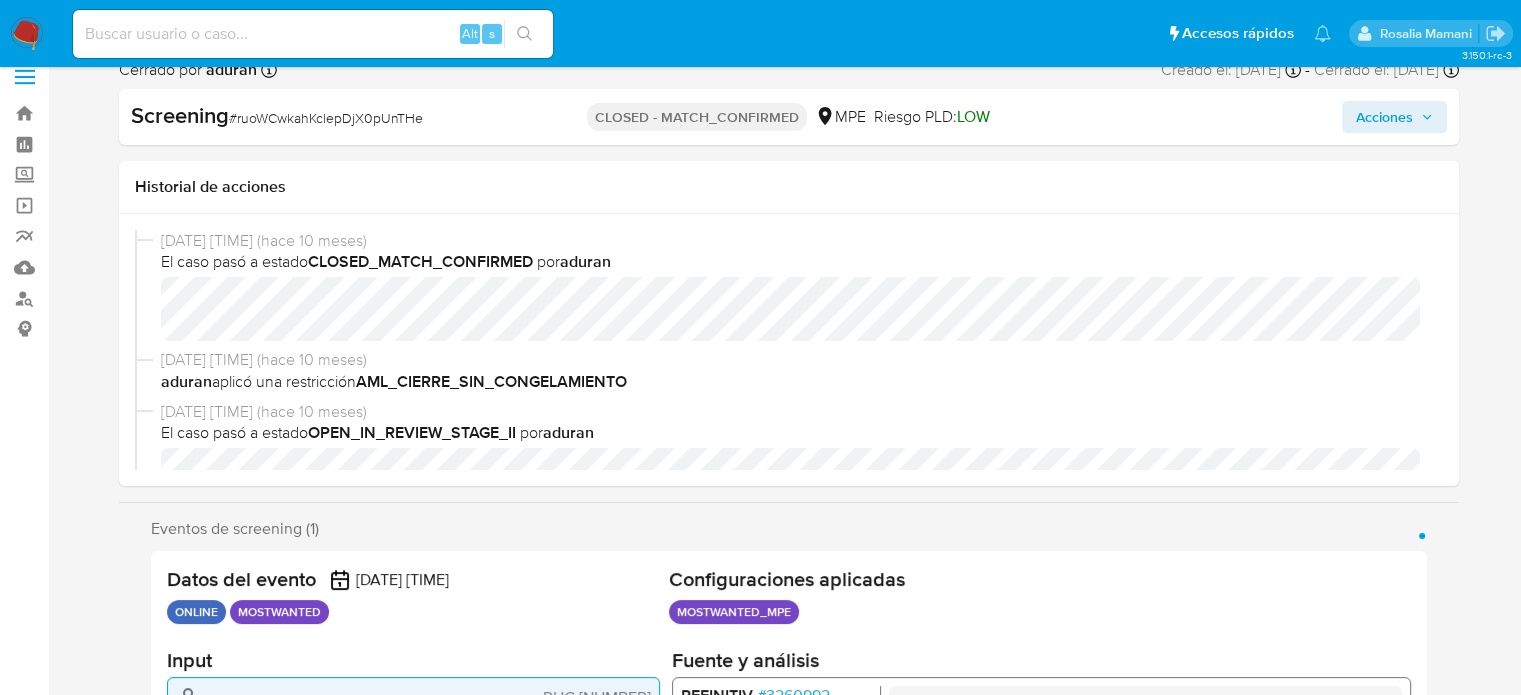 scroll, scrollTop: 0, scrollLeft: 0, axis: both 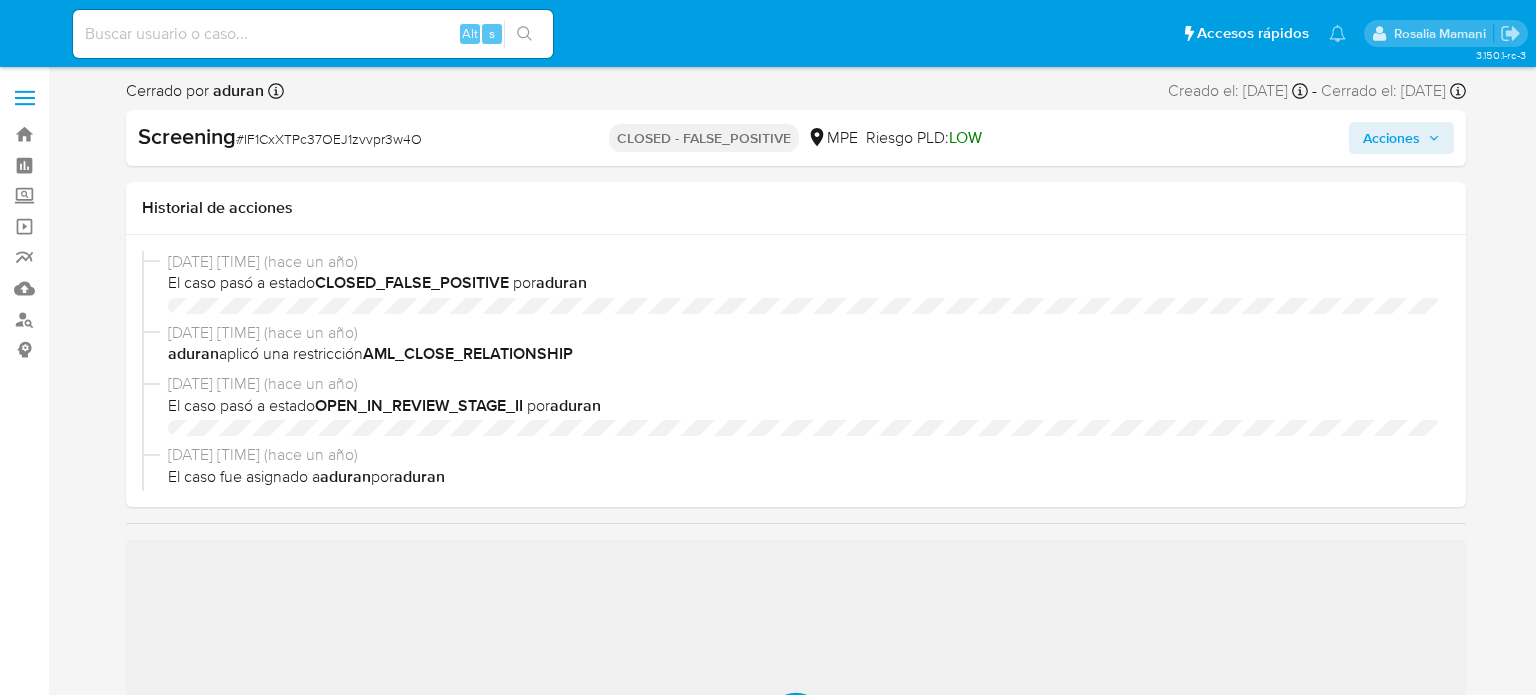 select on "10" 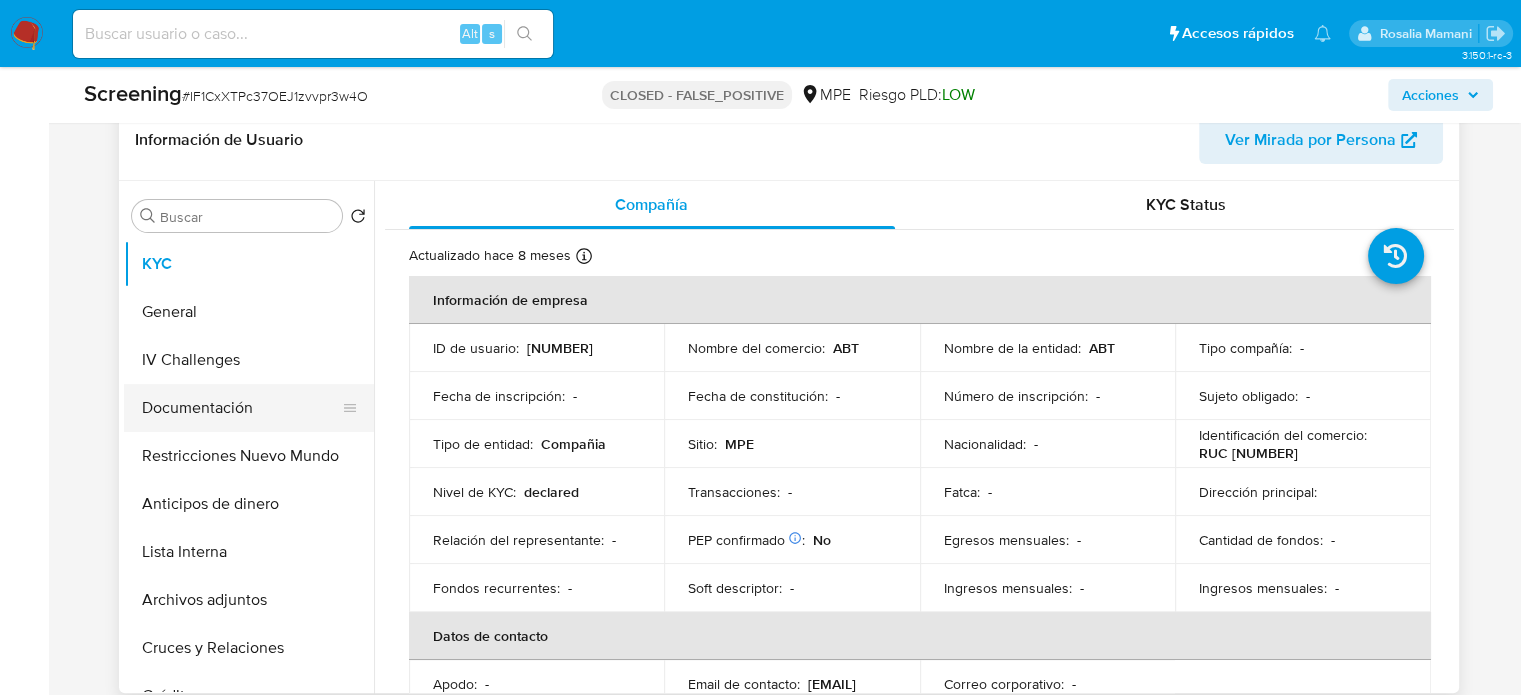 scroll, scrollTop: 400, scrollLeft: 0, axis: vertical 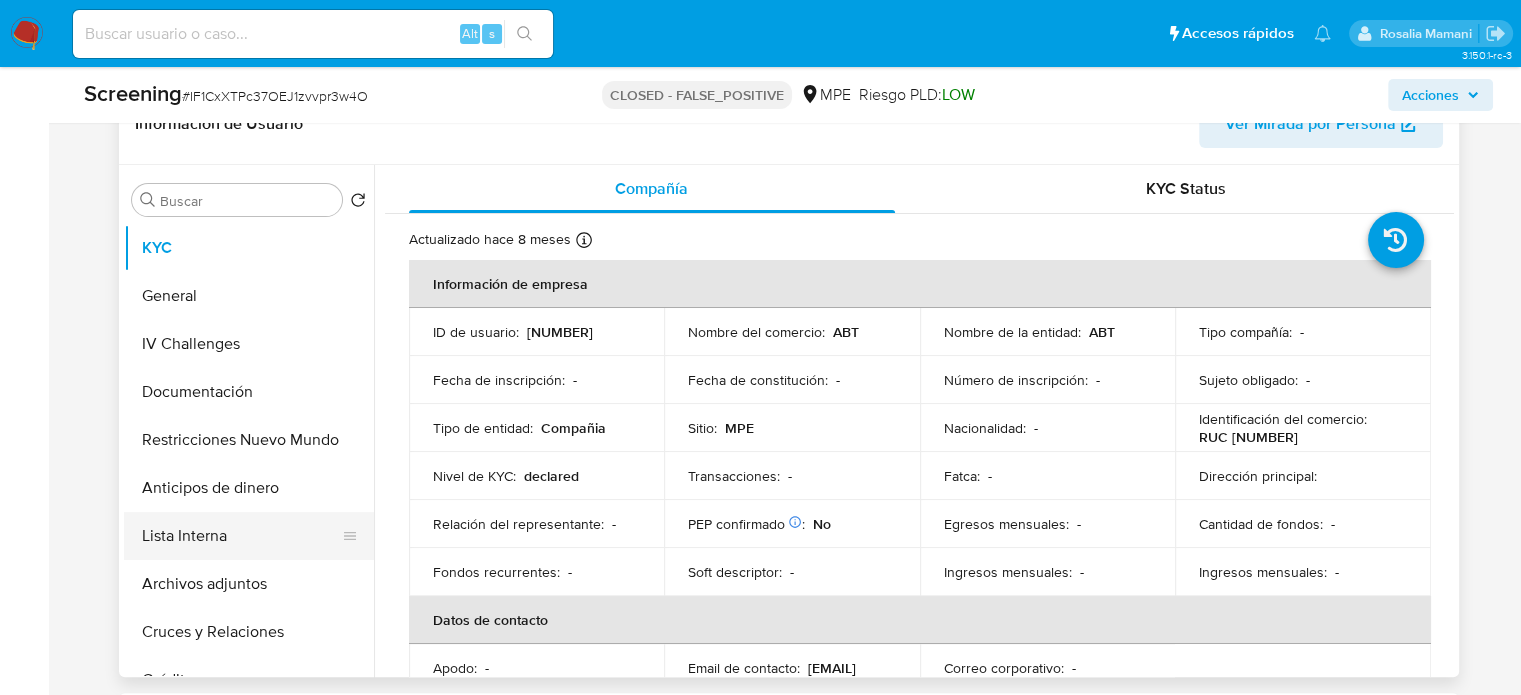 click on "Lista Interna" at bounding box center (241, 536) 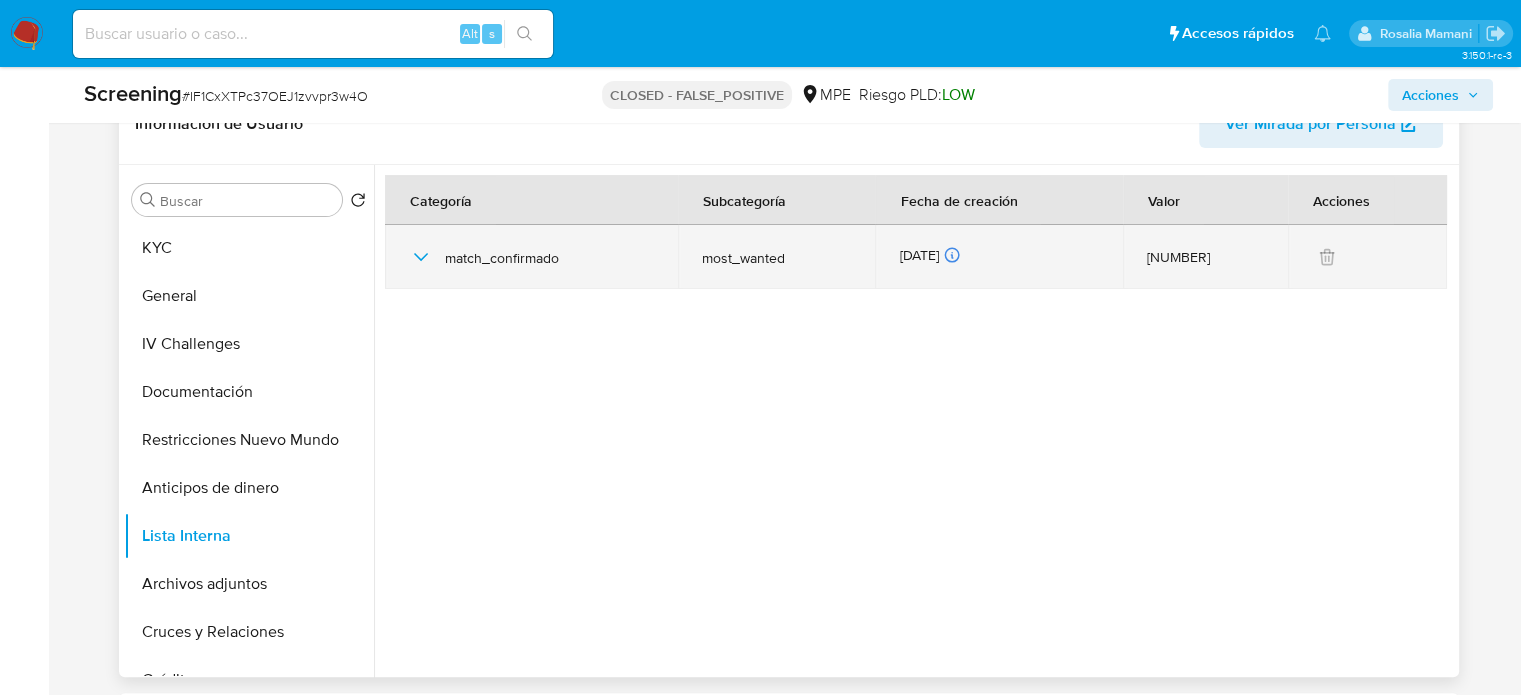 click 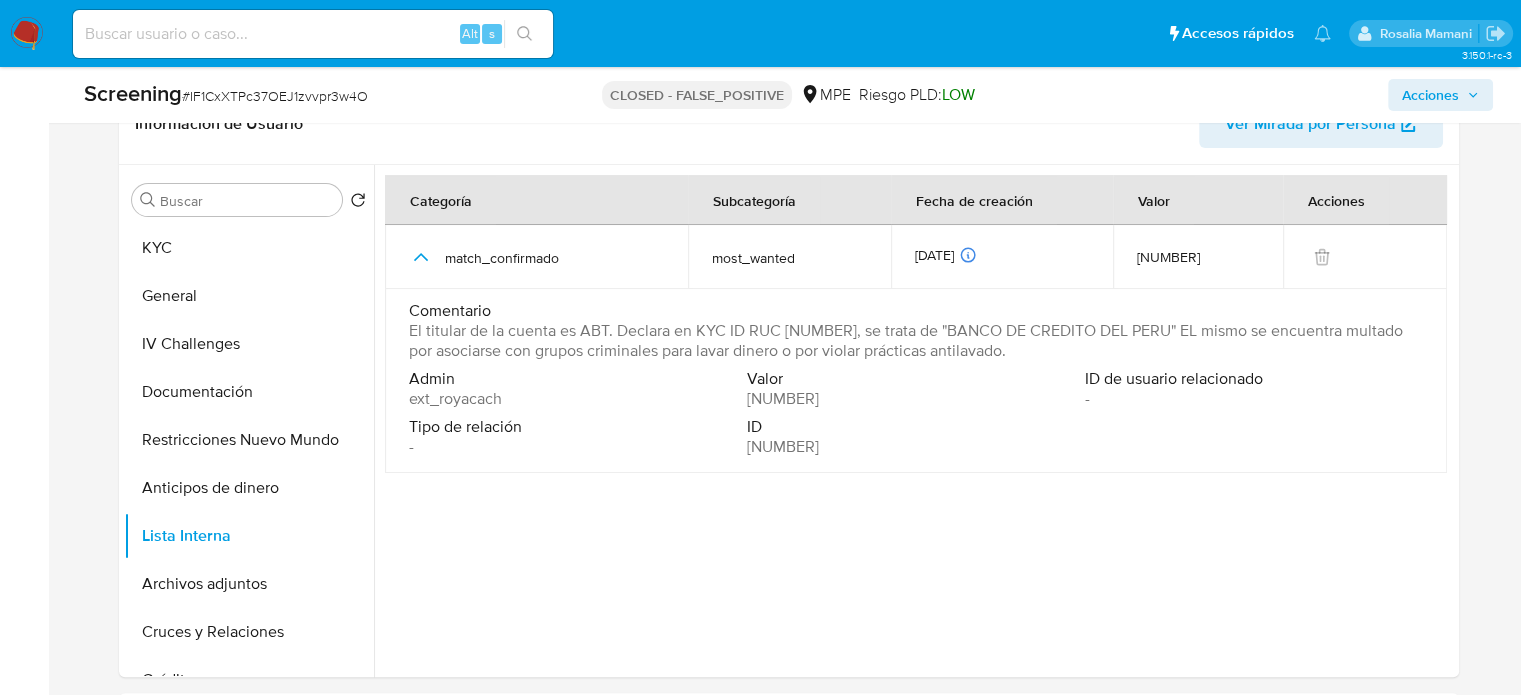 scroll, scrollTop: 0, scrollLeft: 0, axis: both 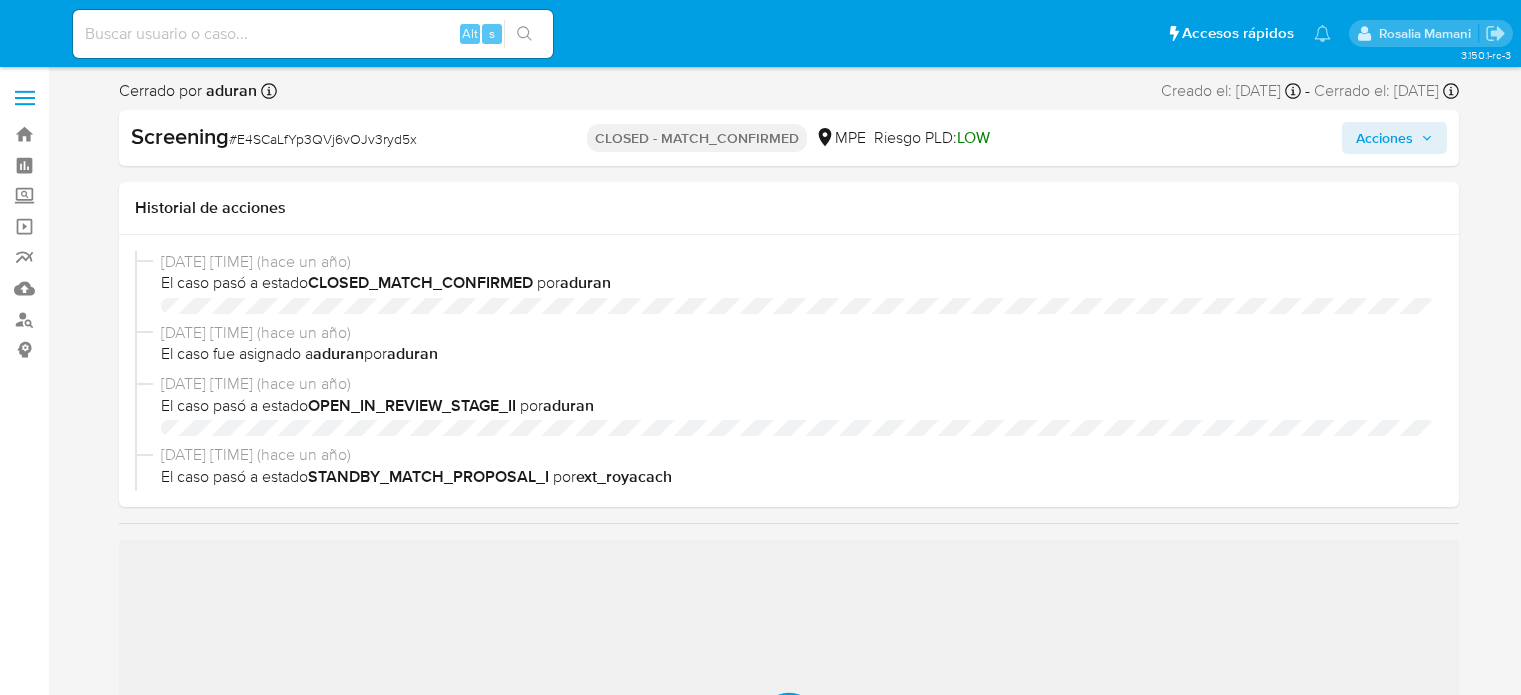 select on "10" 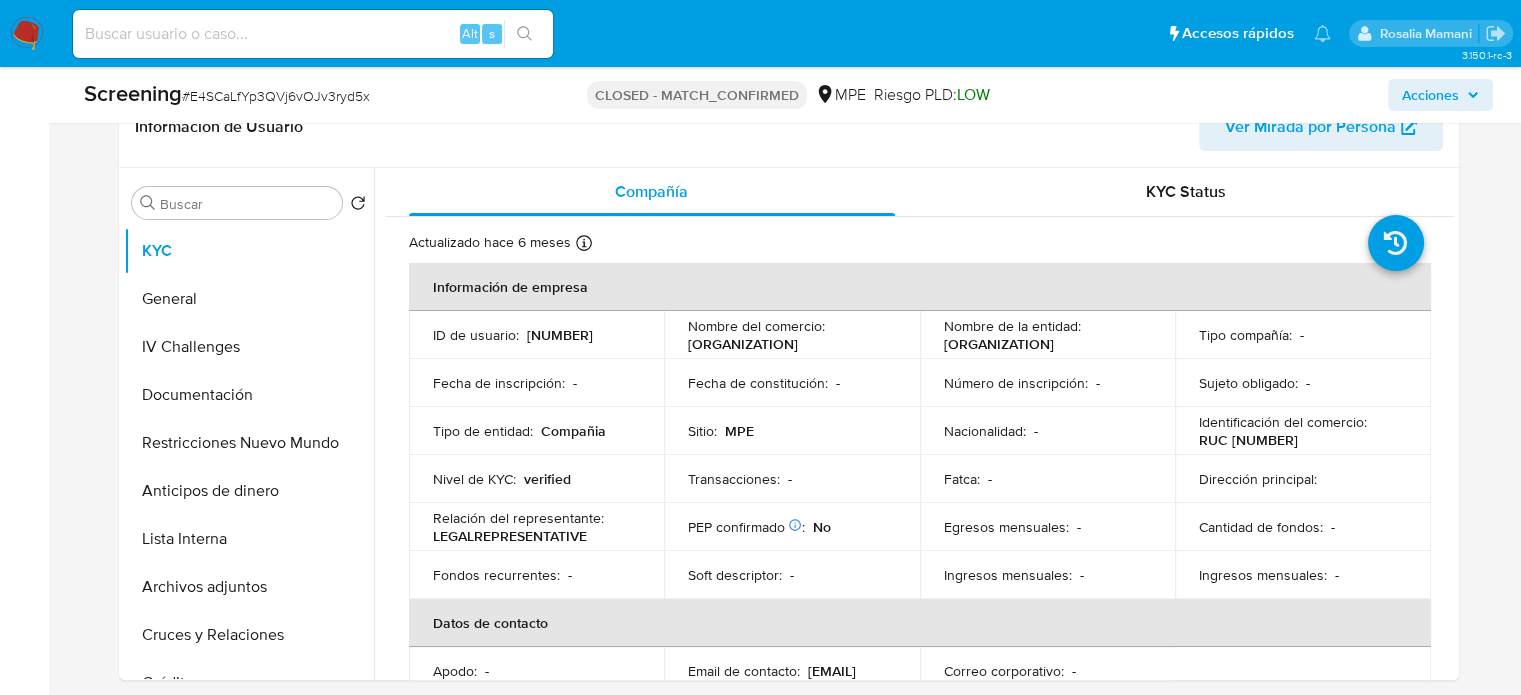 scroll, scrollTop: 400, scrollLeft: 0, axis: vertical 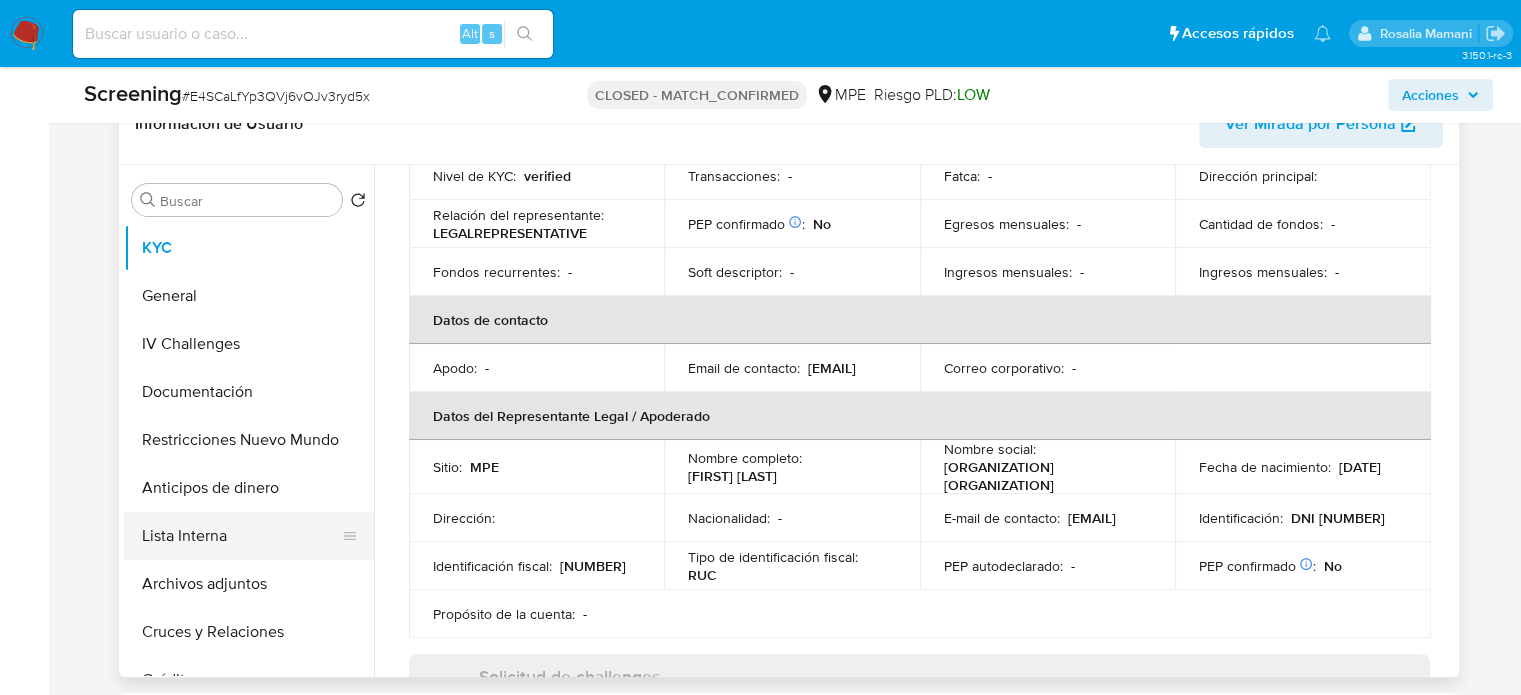 click on "Lista Interna" at bounding box center (241, 536) 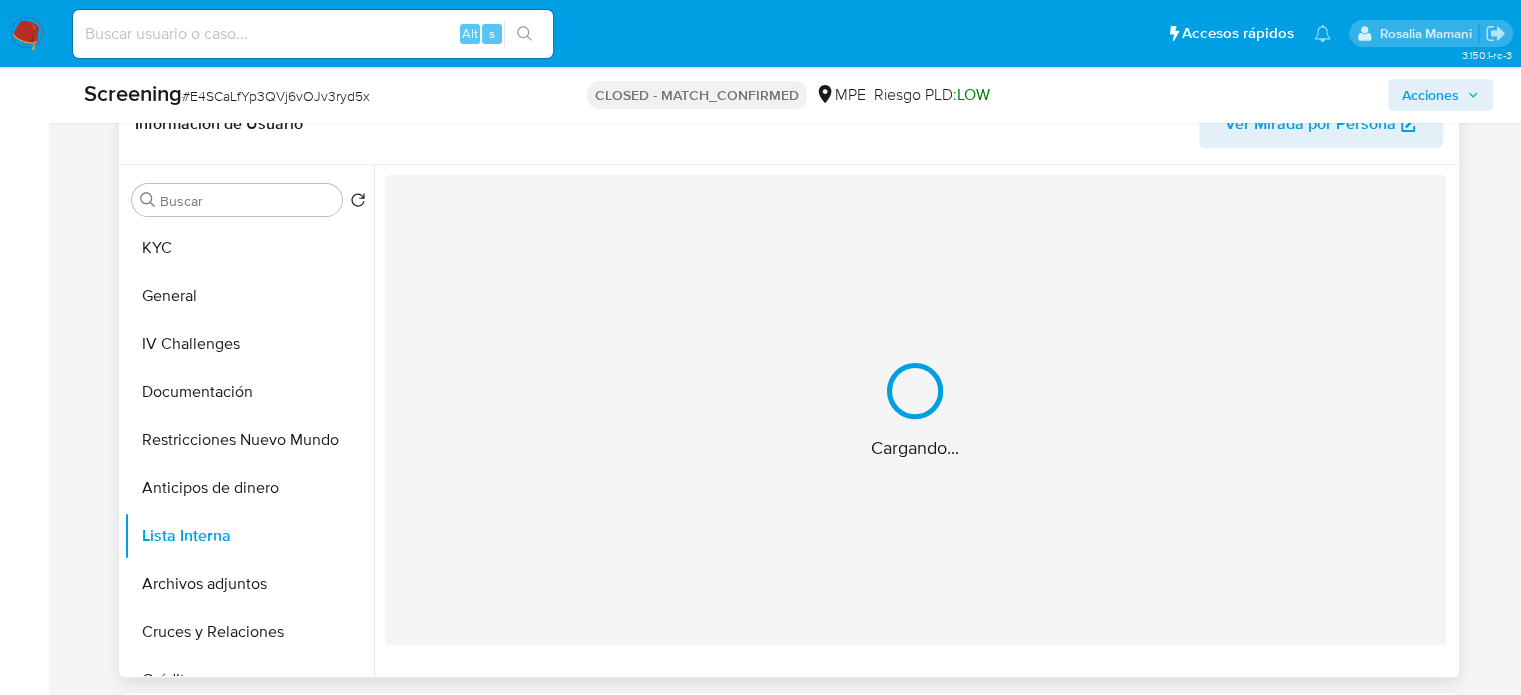 scroll, scrollTop: 0, scrollLeft: 0, axis: both 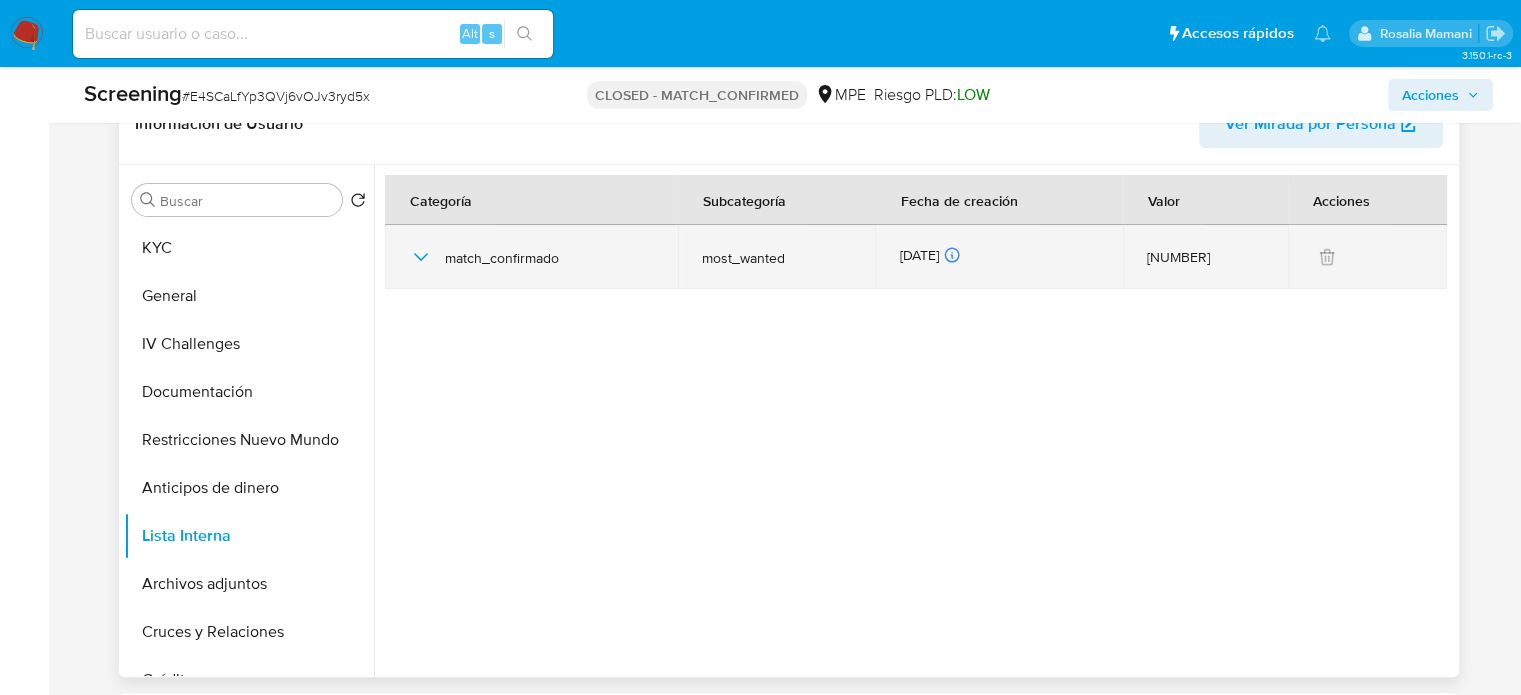 click 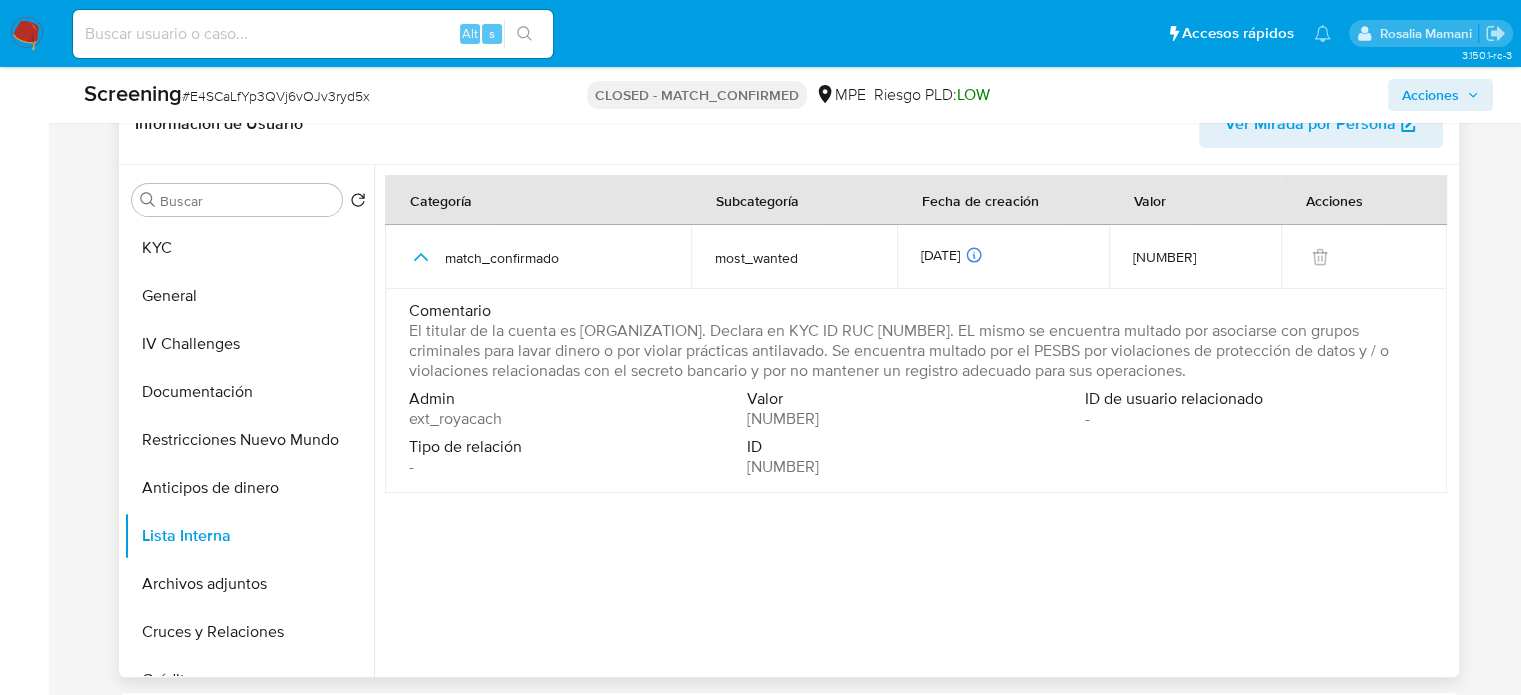 type 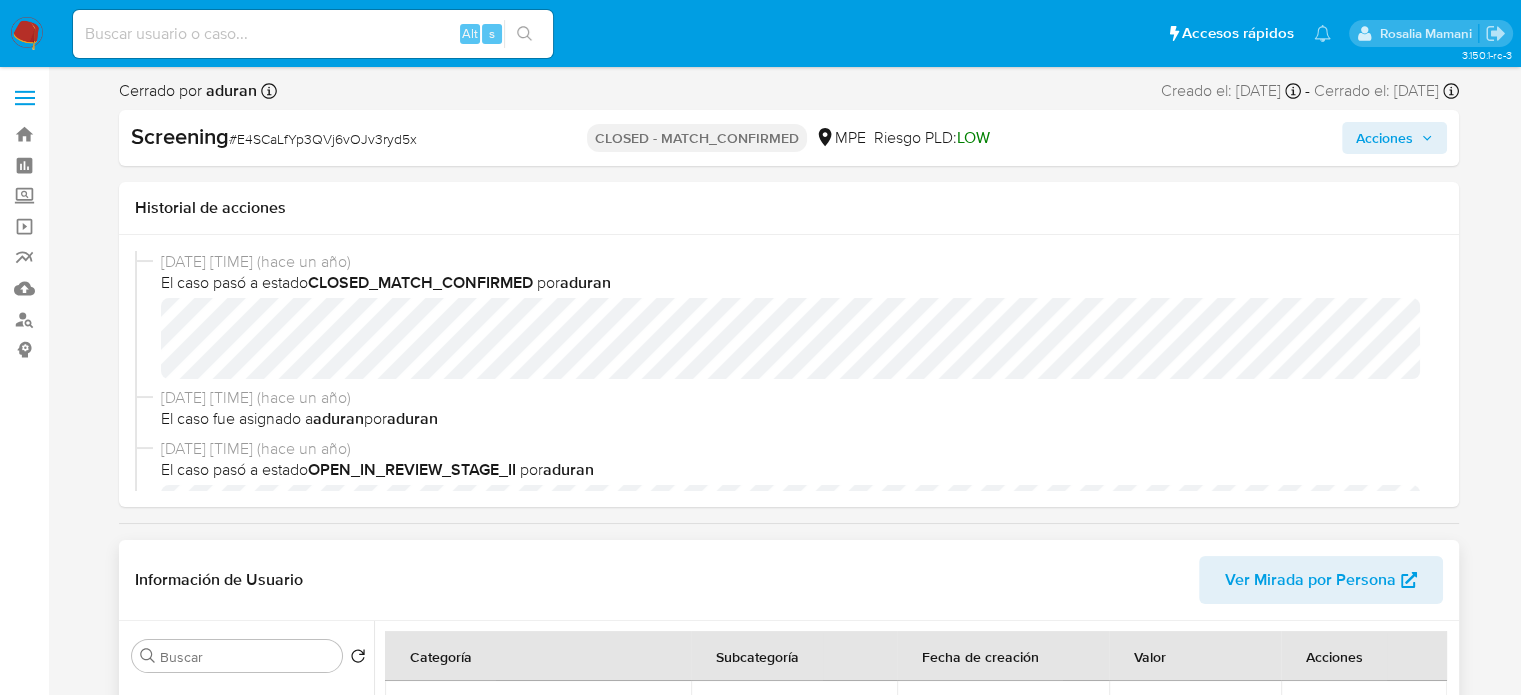 scroll, scrollTop: 0, scrollLeft: 0, axis: both 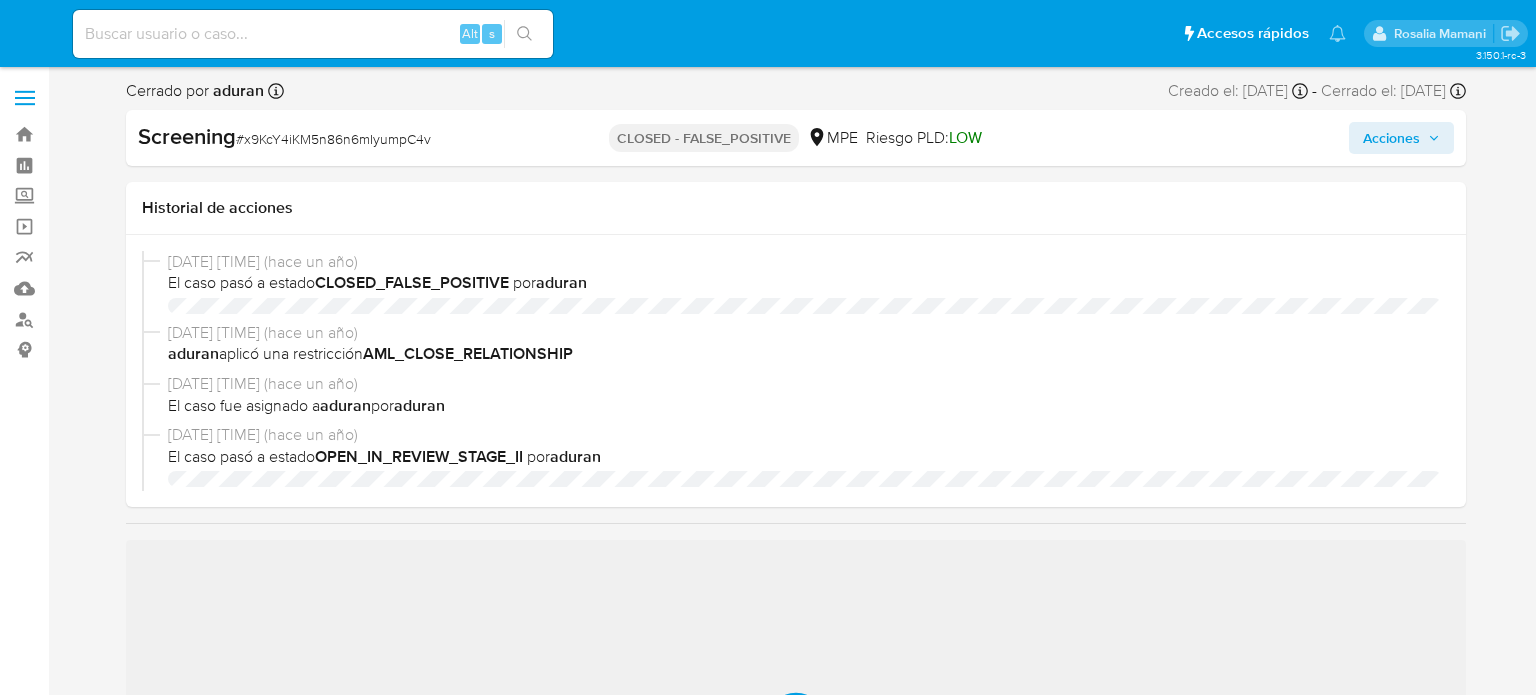 select on "10" 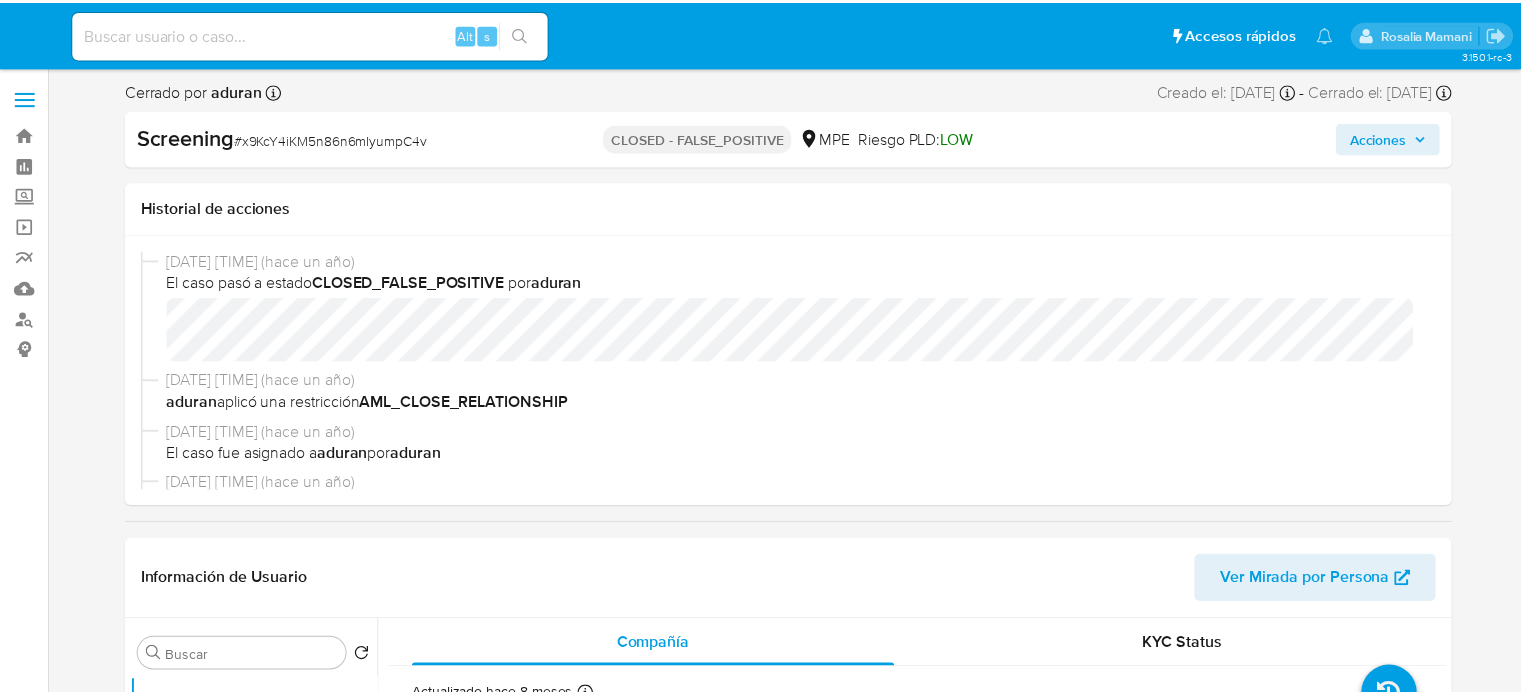 scroll, scrollTop: 0, scrollLeft: 0, axis: both 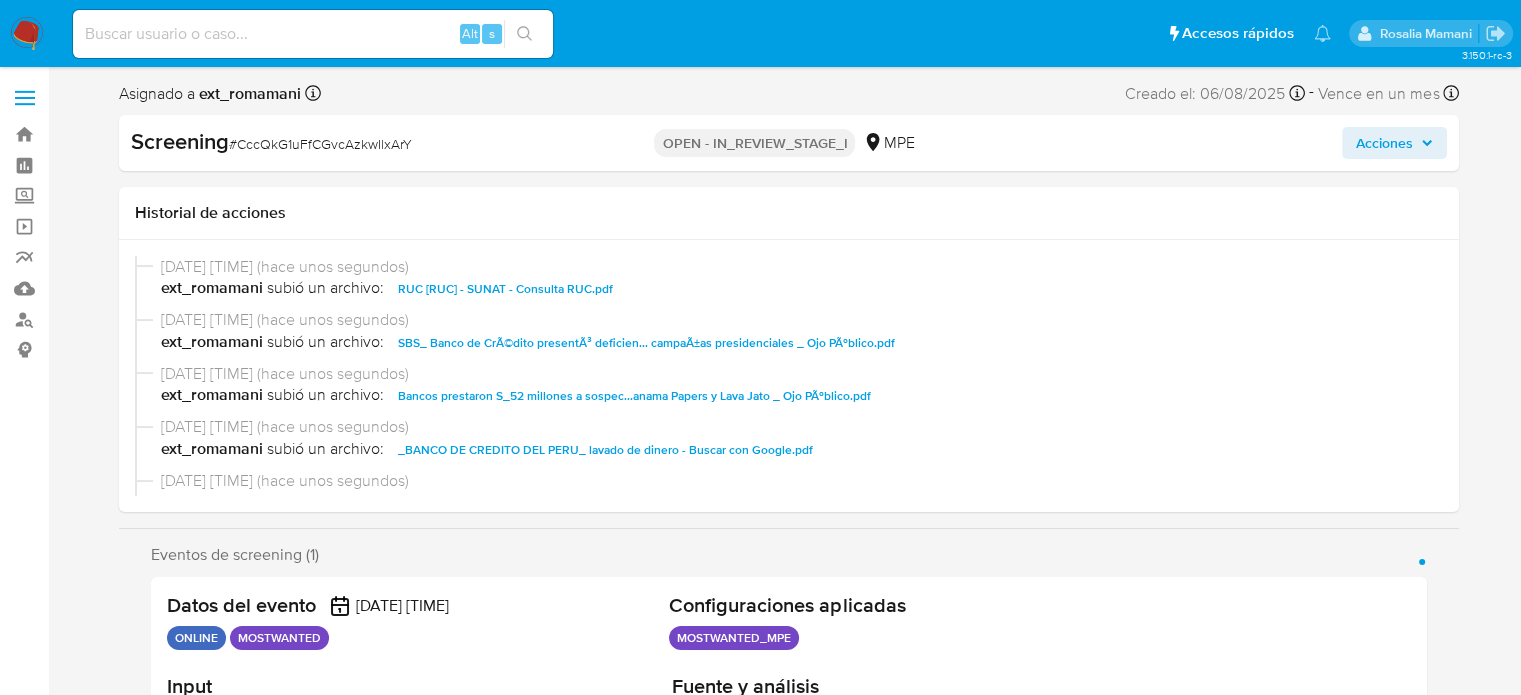 select on "10" 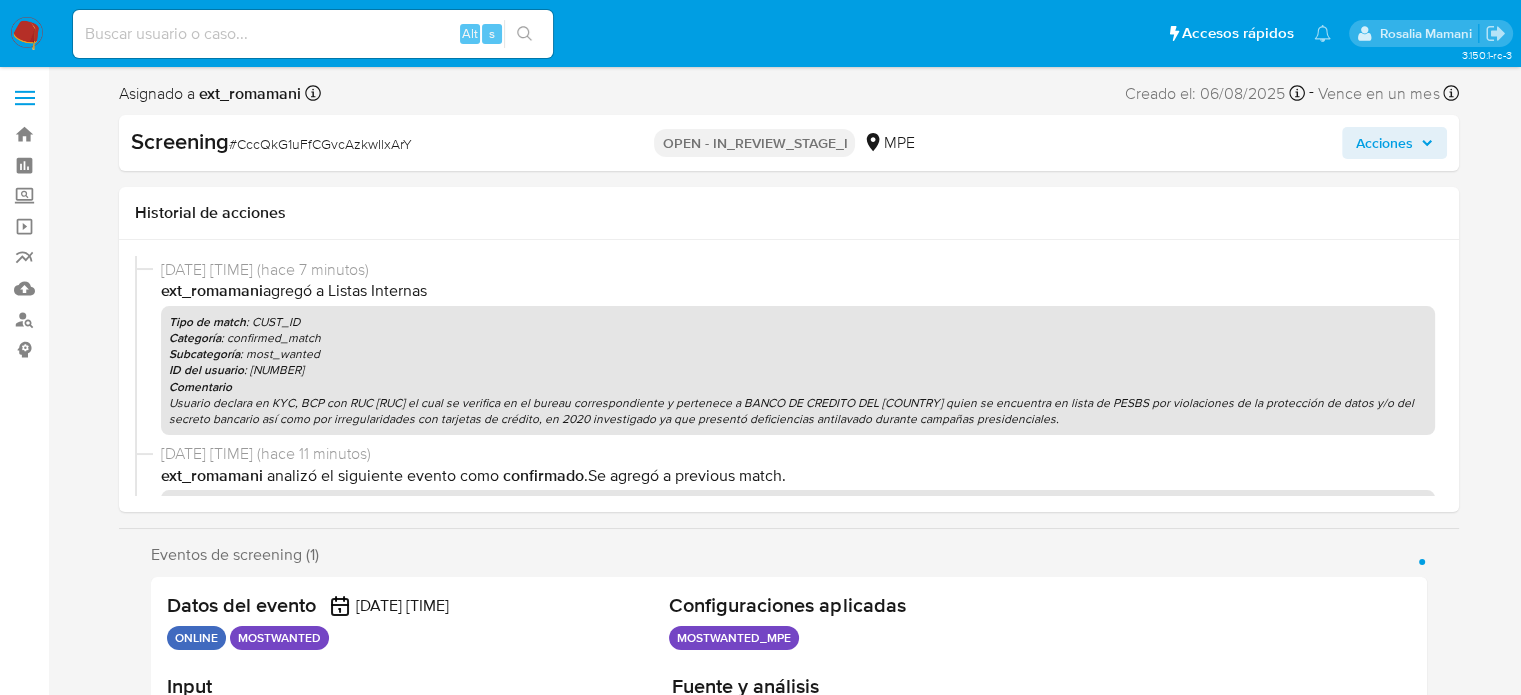 scroll, scrollTop: 300, scrollLeft: 0, axis: vertical 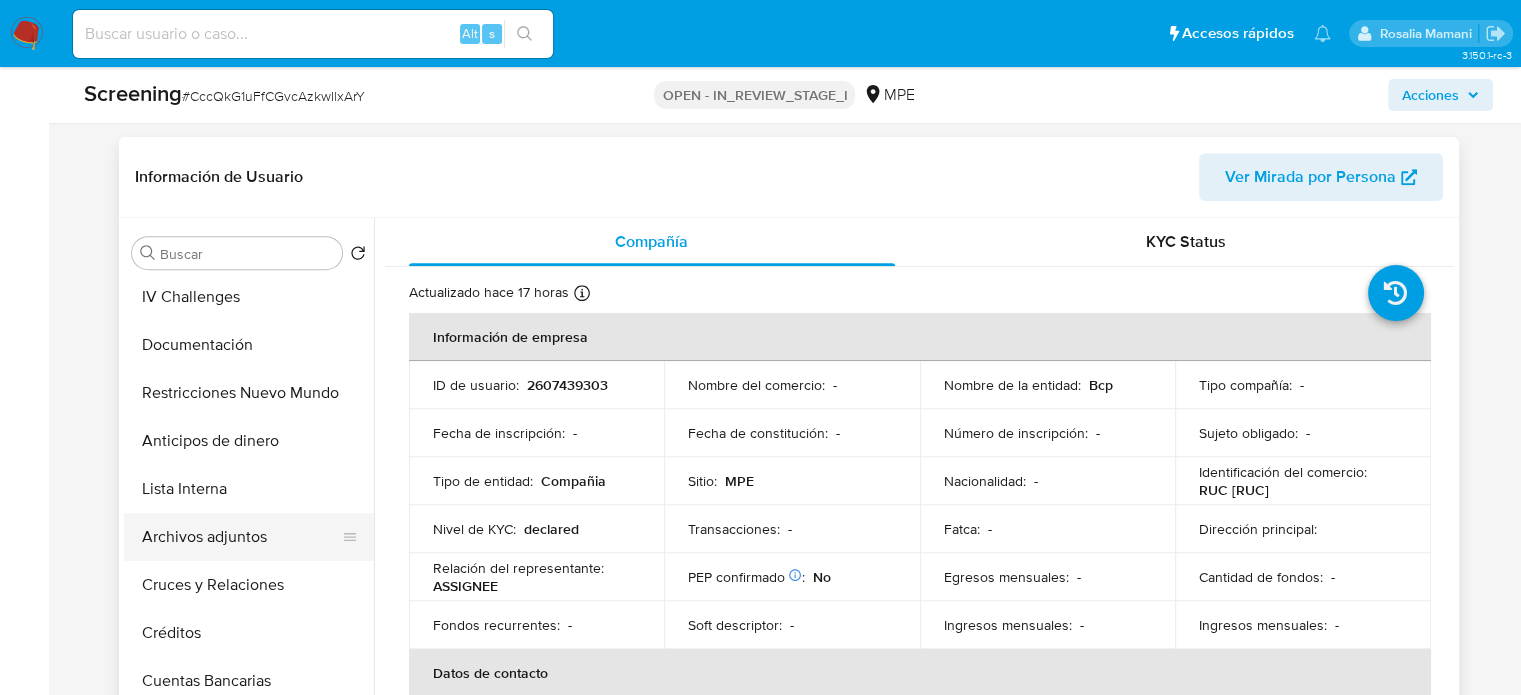 click on "Archivos adjuntos" at bounding box center [241, 537] 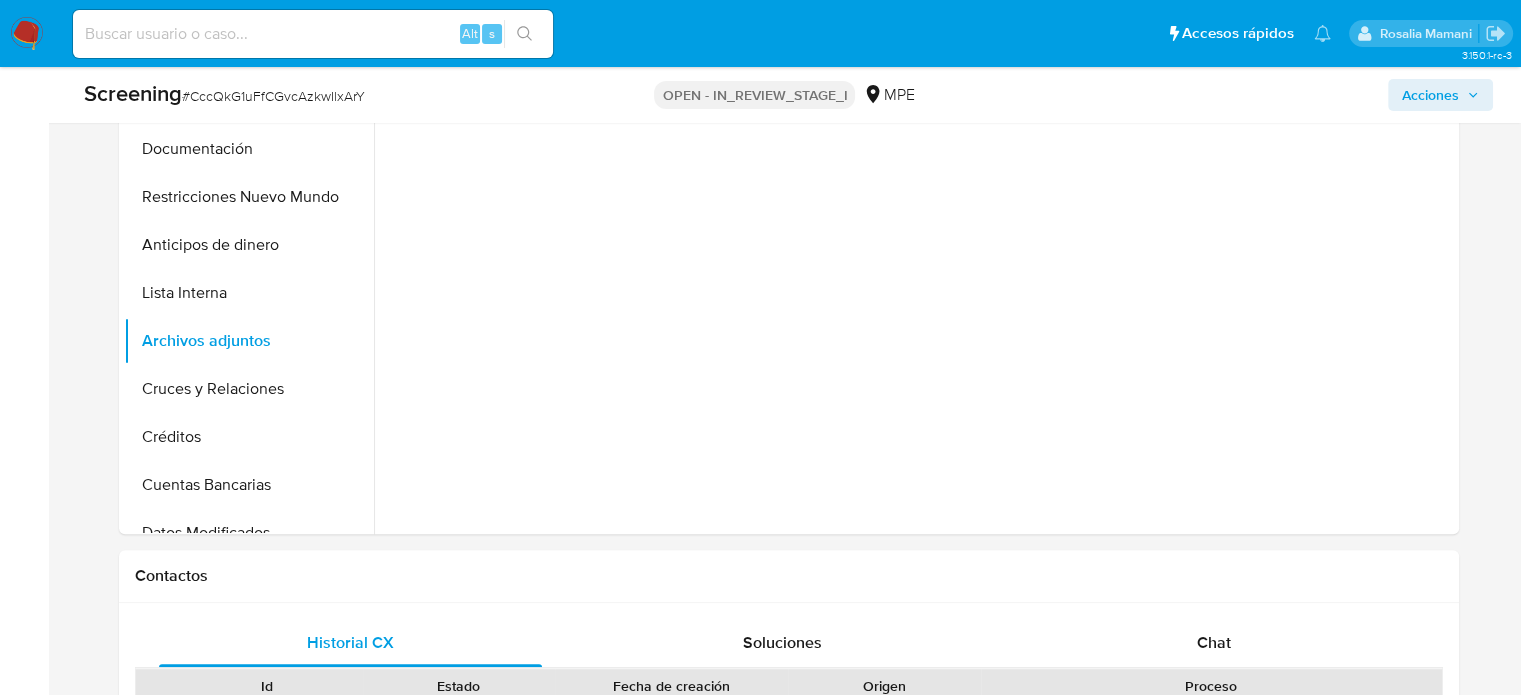 scroll, scrollTop: 1000, scrollLeft: 0, axis: vertical 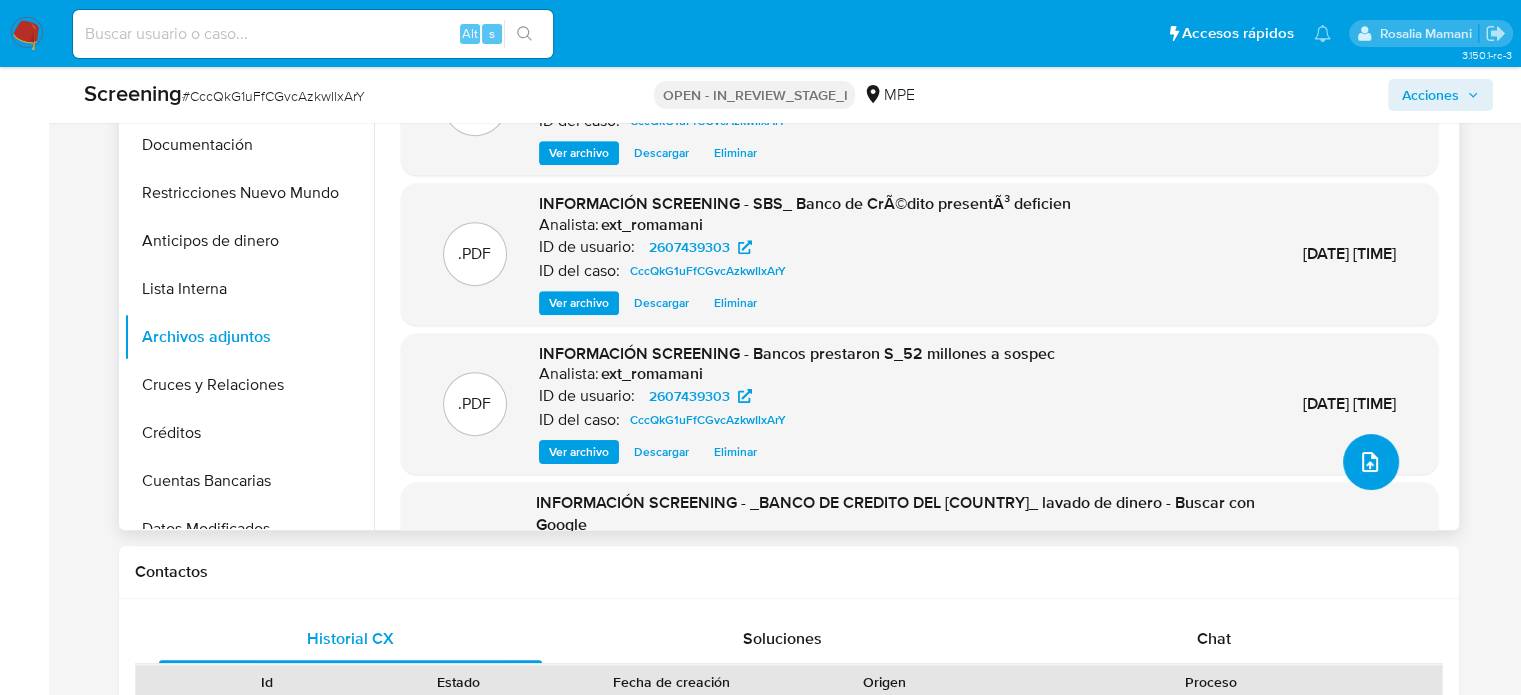 click at bounding box center (1370, 462) 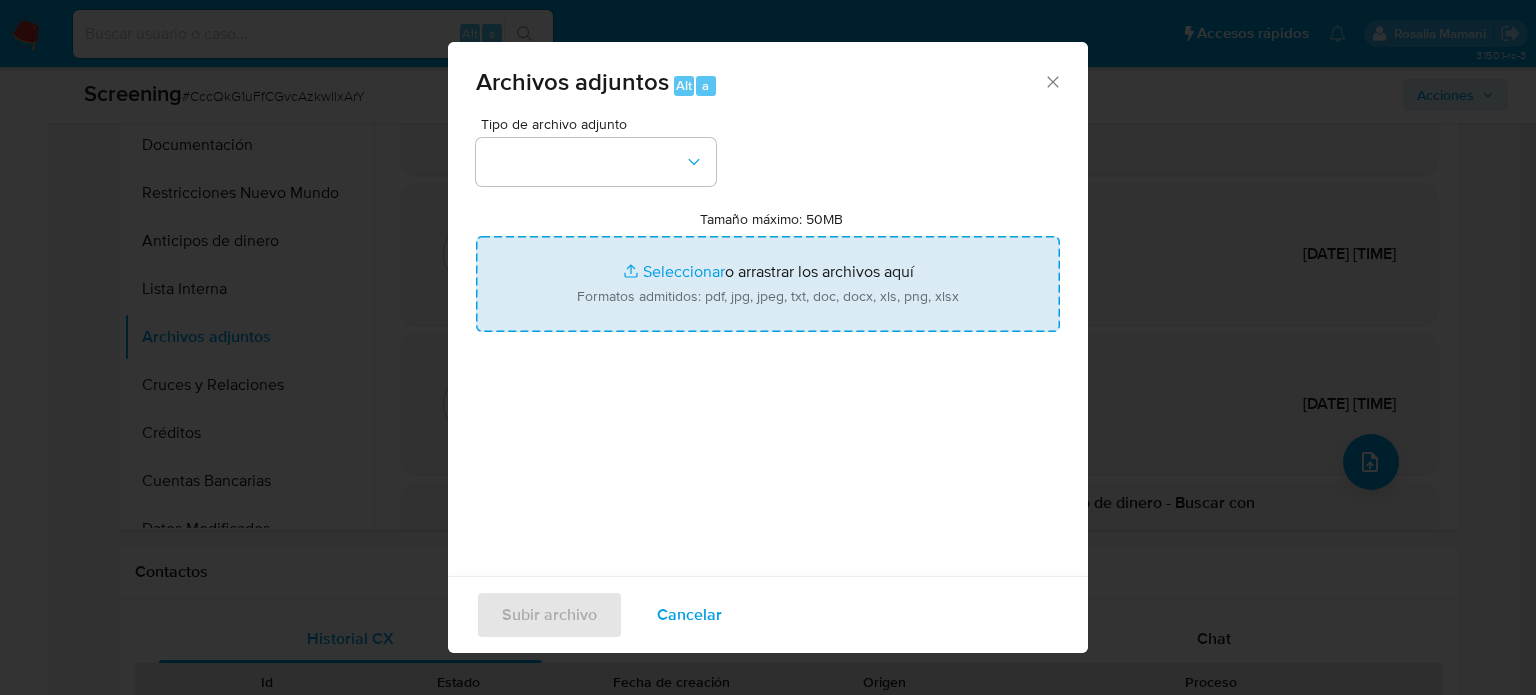click on "Tamaño máximo: 50MB Seleccionar archivos" at bounding box center [768, 284] 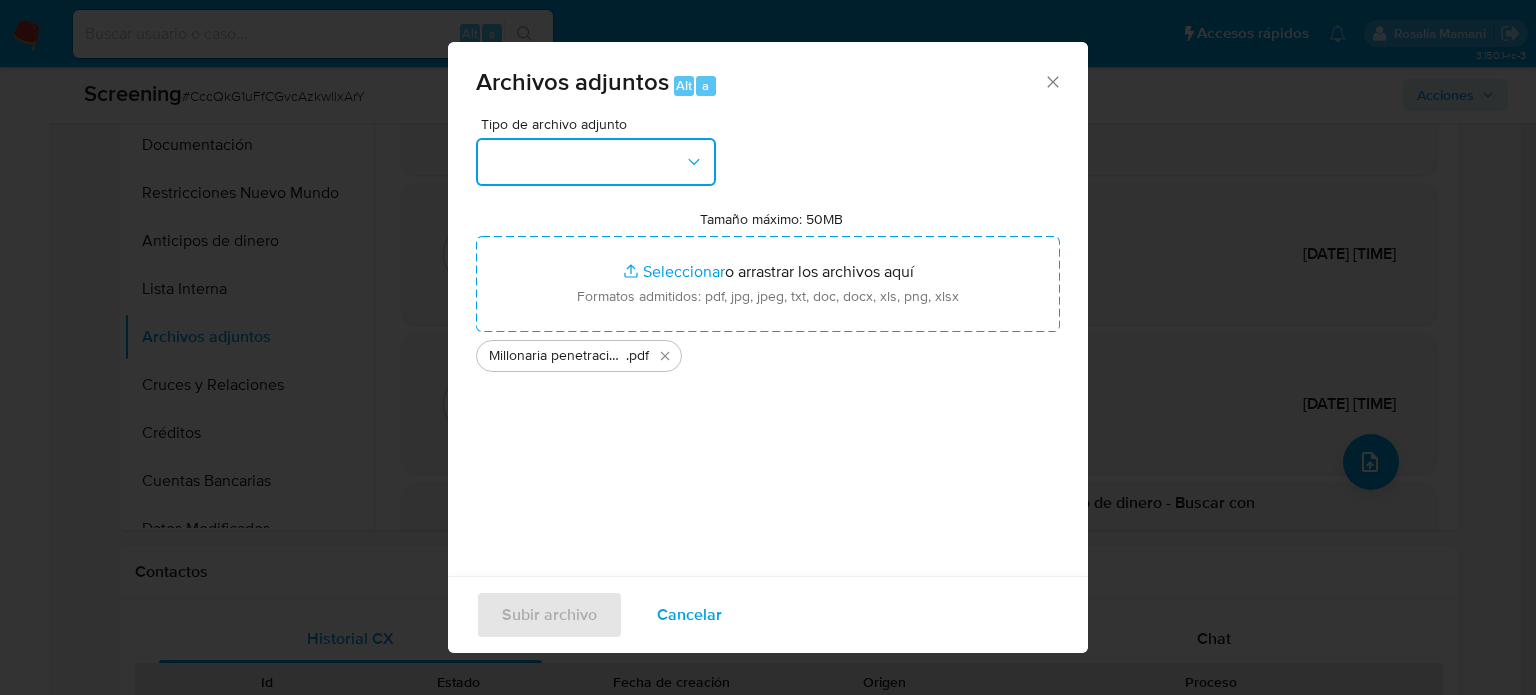 click at bounding box center (596, 162) 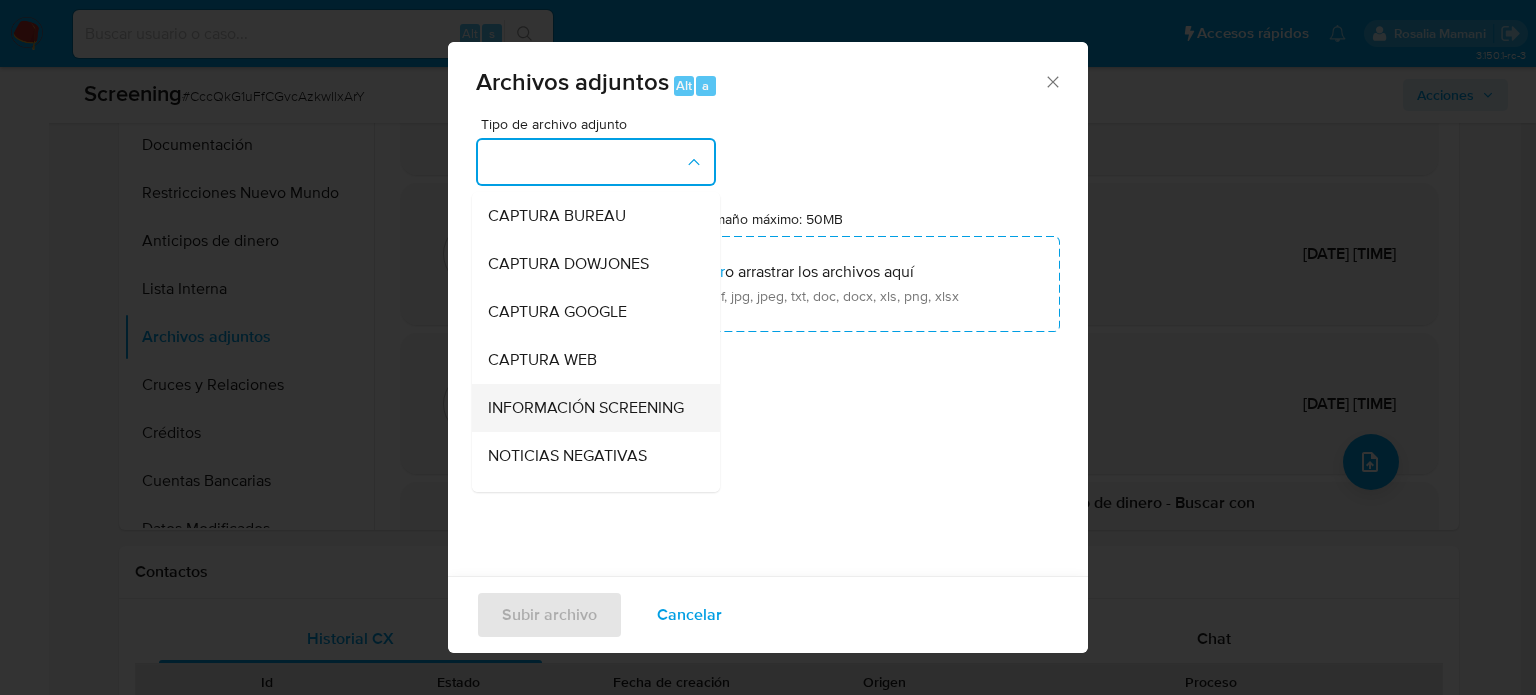 click on "INFORMACIÓN SCREENING" at bounding box center [586, 408] 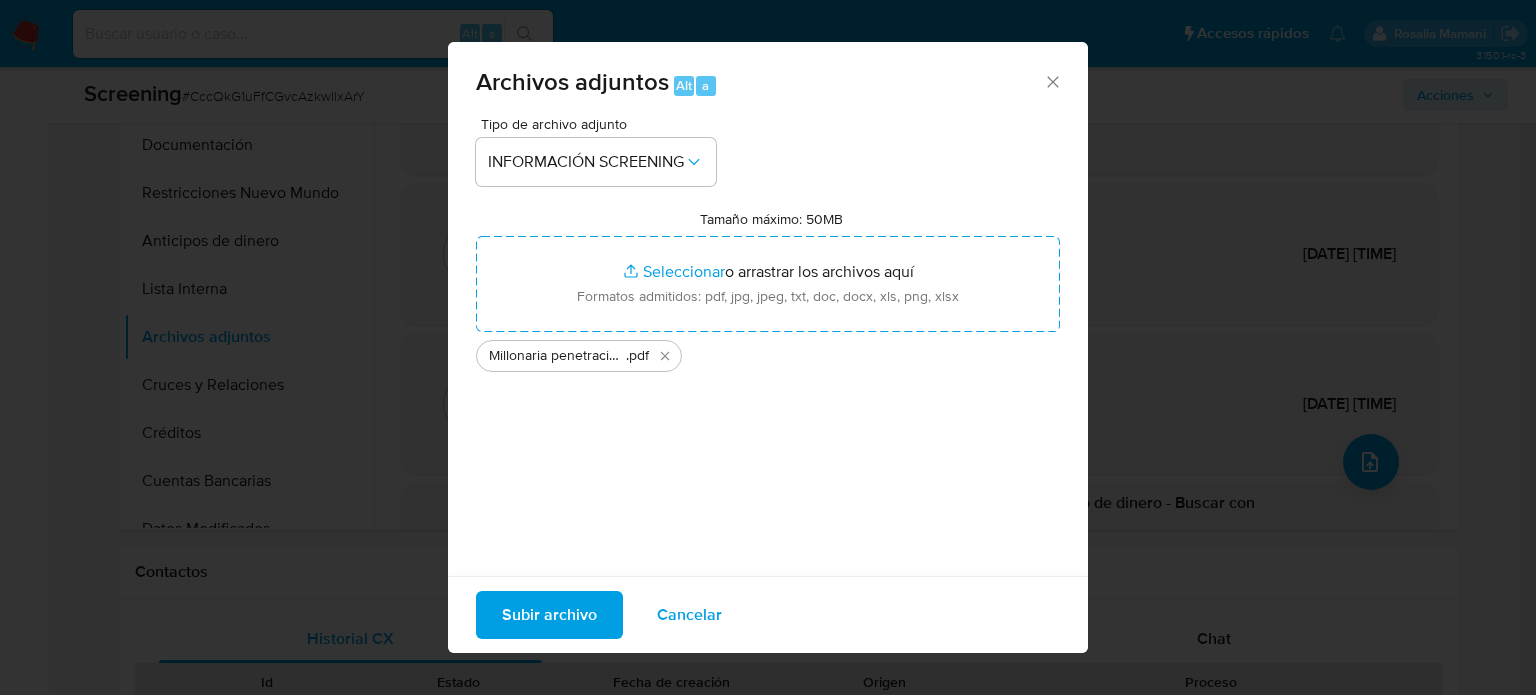 click on "Subir archivo" at bounding box center (549, 615) 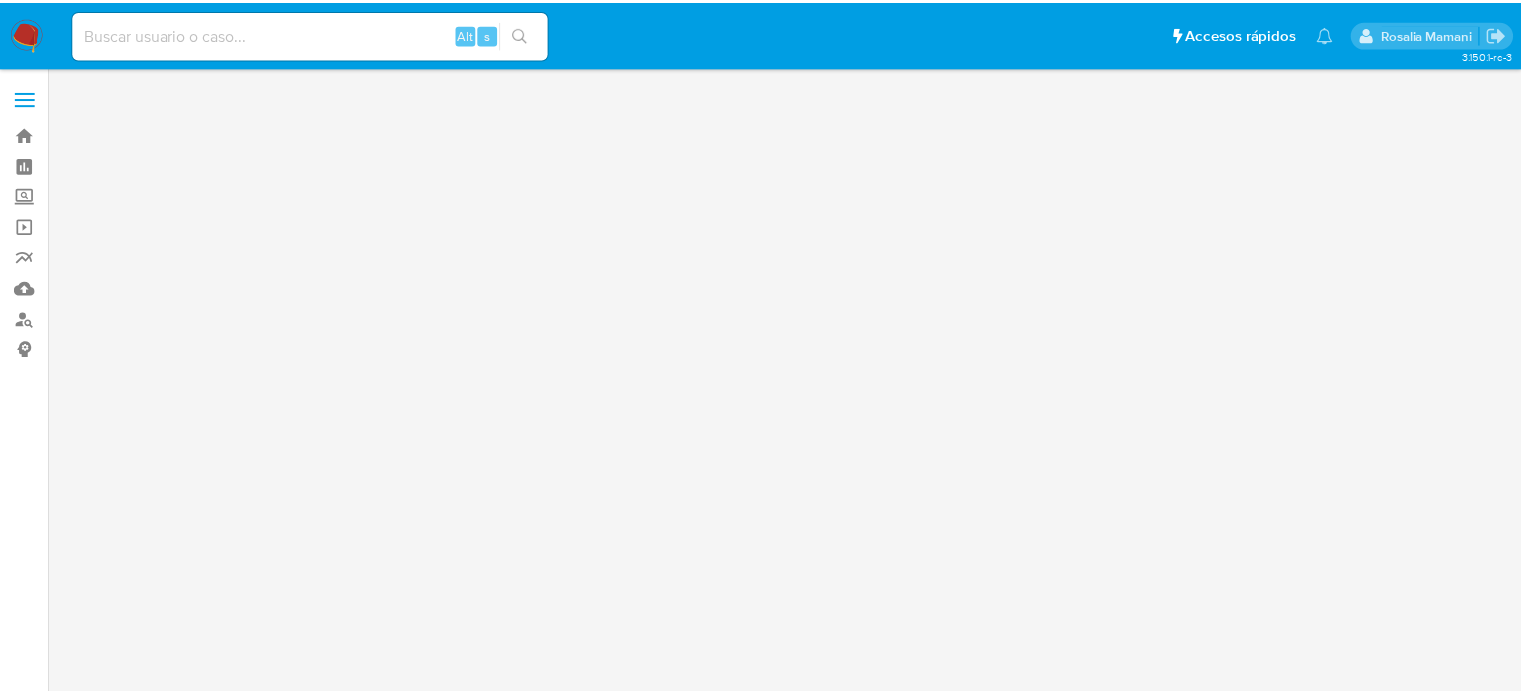 scroll, scrollTop: 0, scrollLeft: 0, axis: both 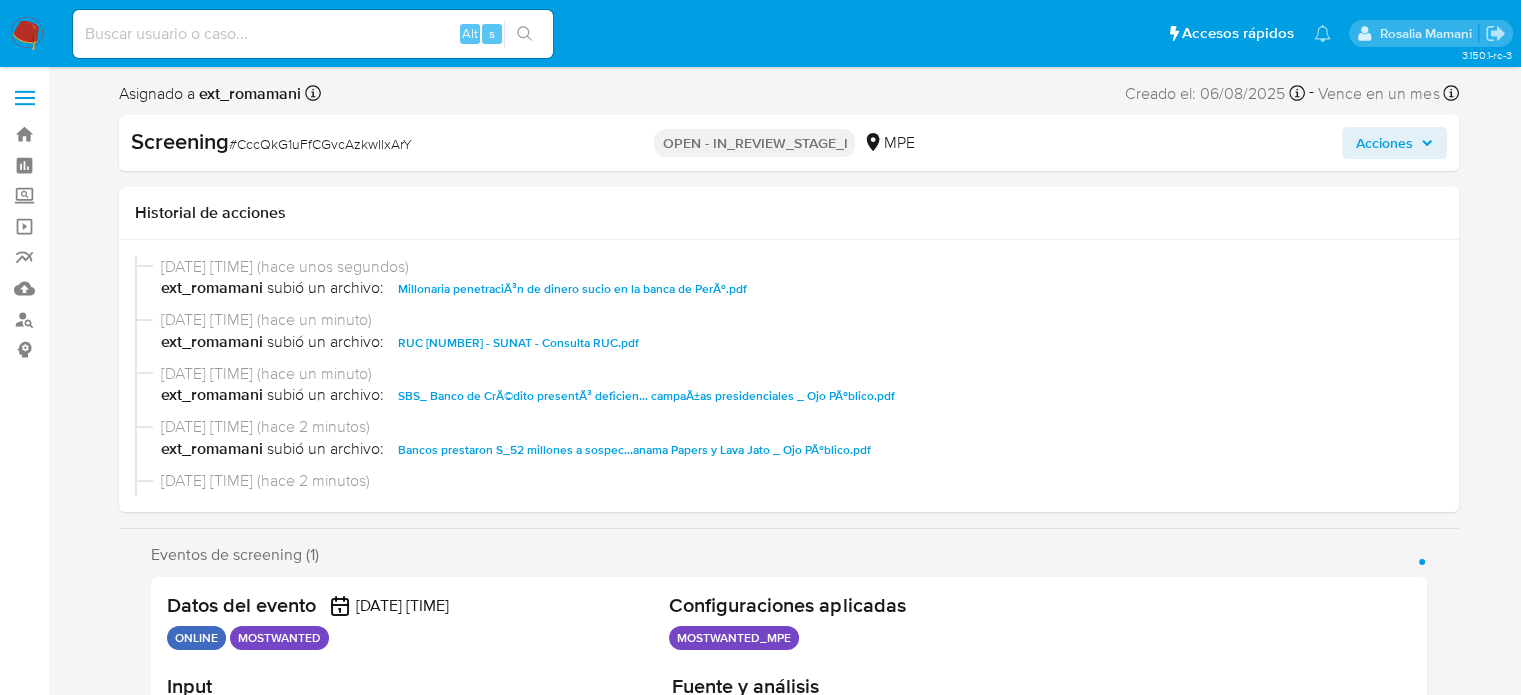 select on "10" 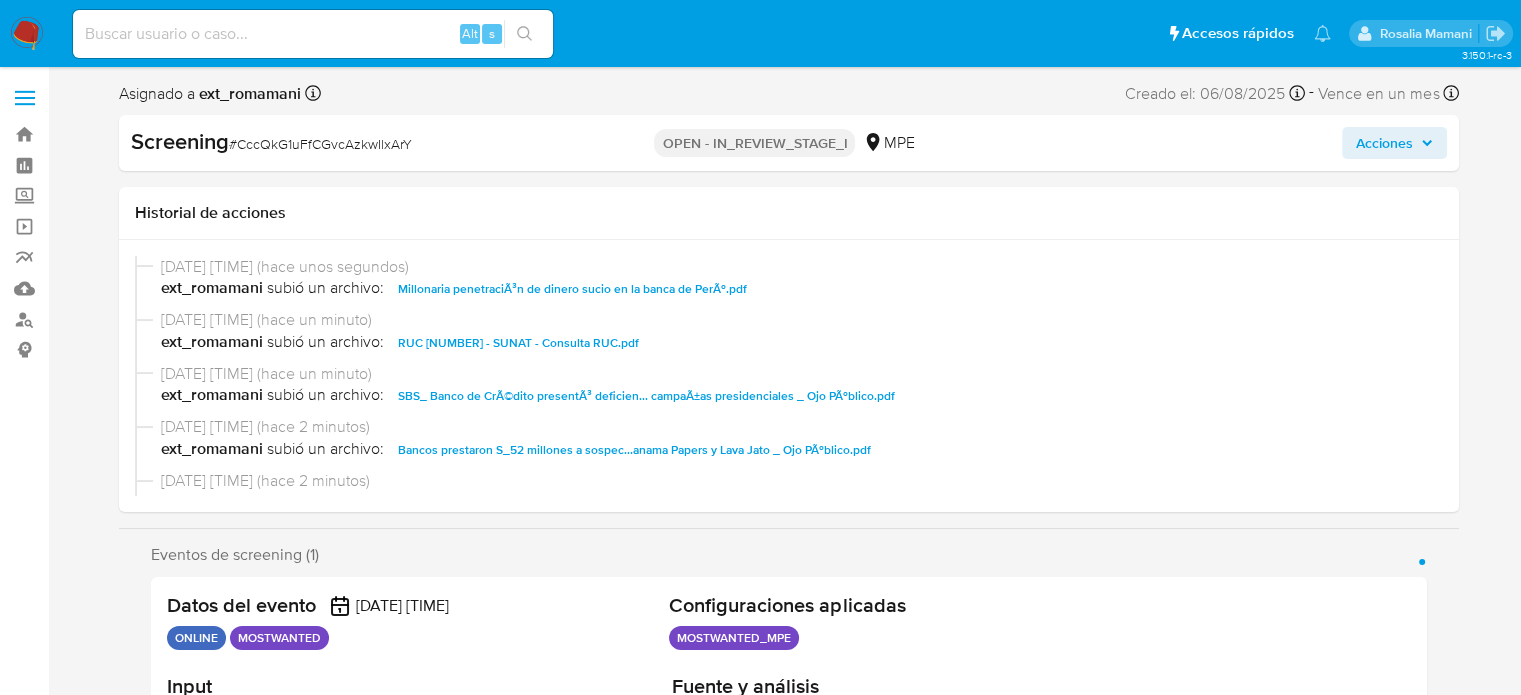click on "Acciones" at bounding box center [1384, 143] 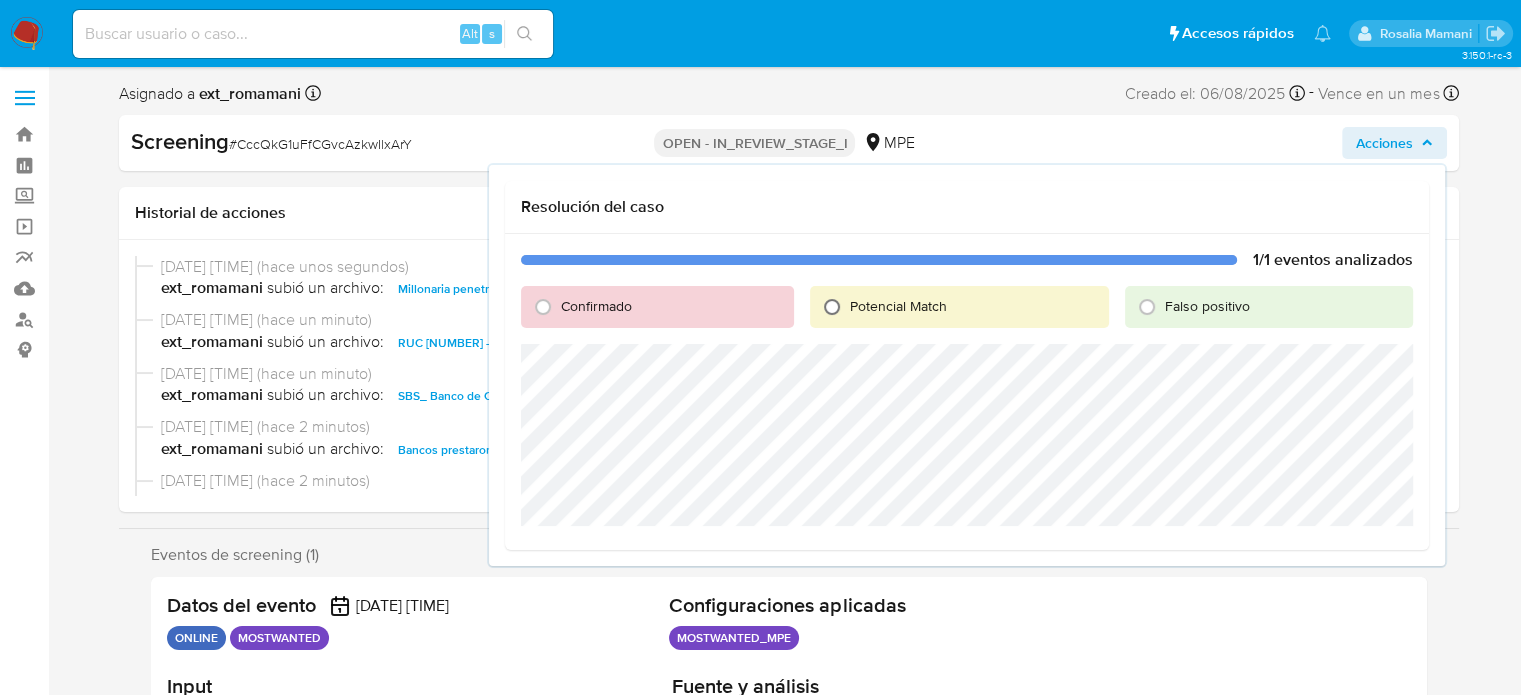 click on "Potencial Match" at bounding box center [832, 307] 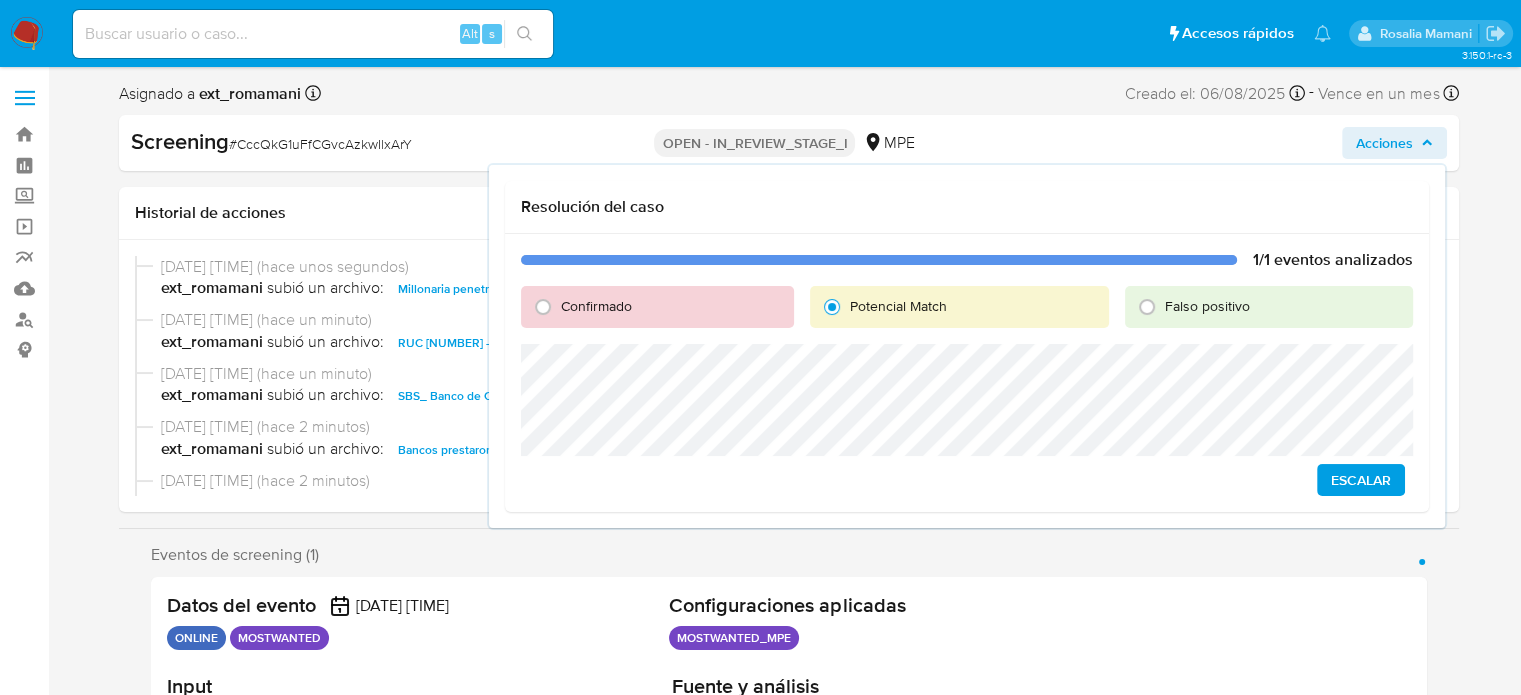 click on "Resolución del caso 1/1 eventos analizados Confirmado Potencial Match Falso positivo Escalar" at bounding box center [967, 346] 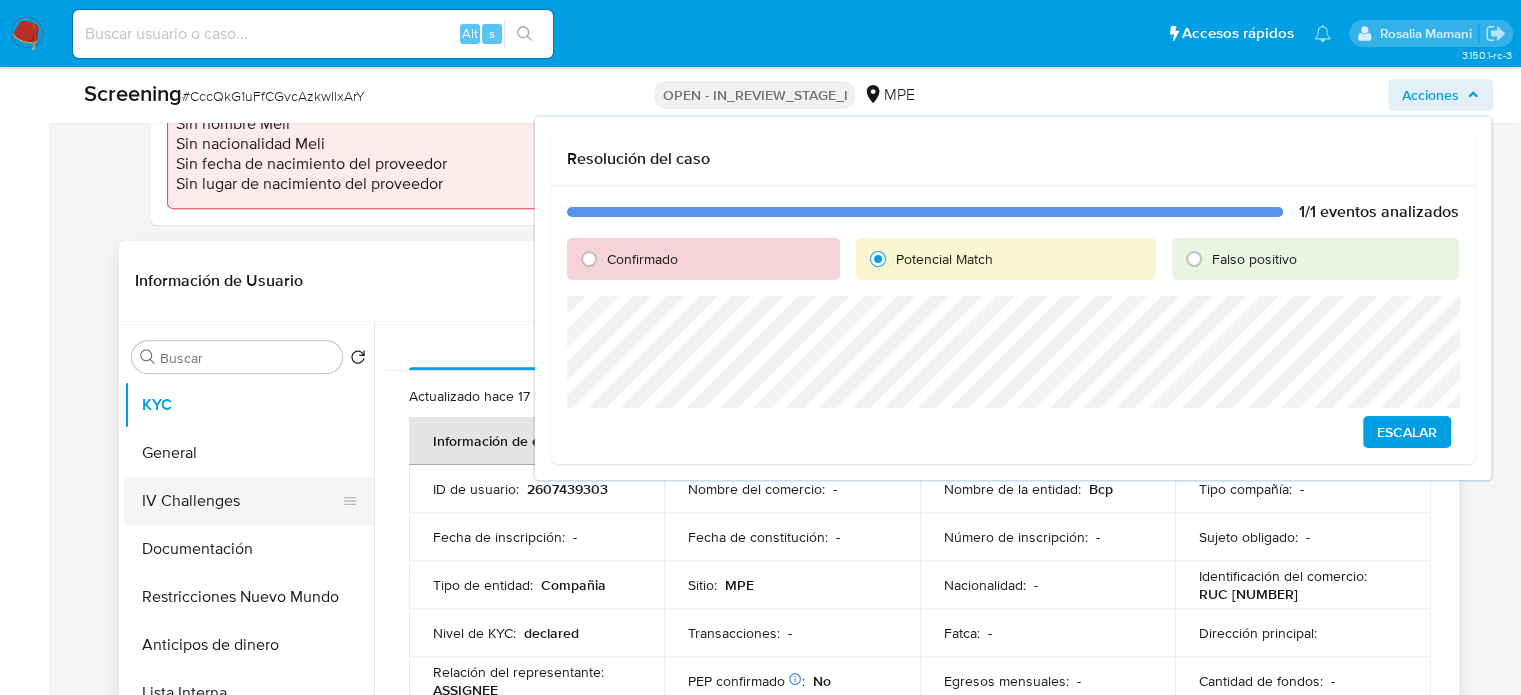 scroll, scrollTop: 700, scrollLeft: 0, axis: vertical 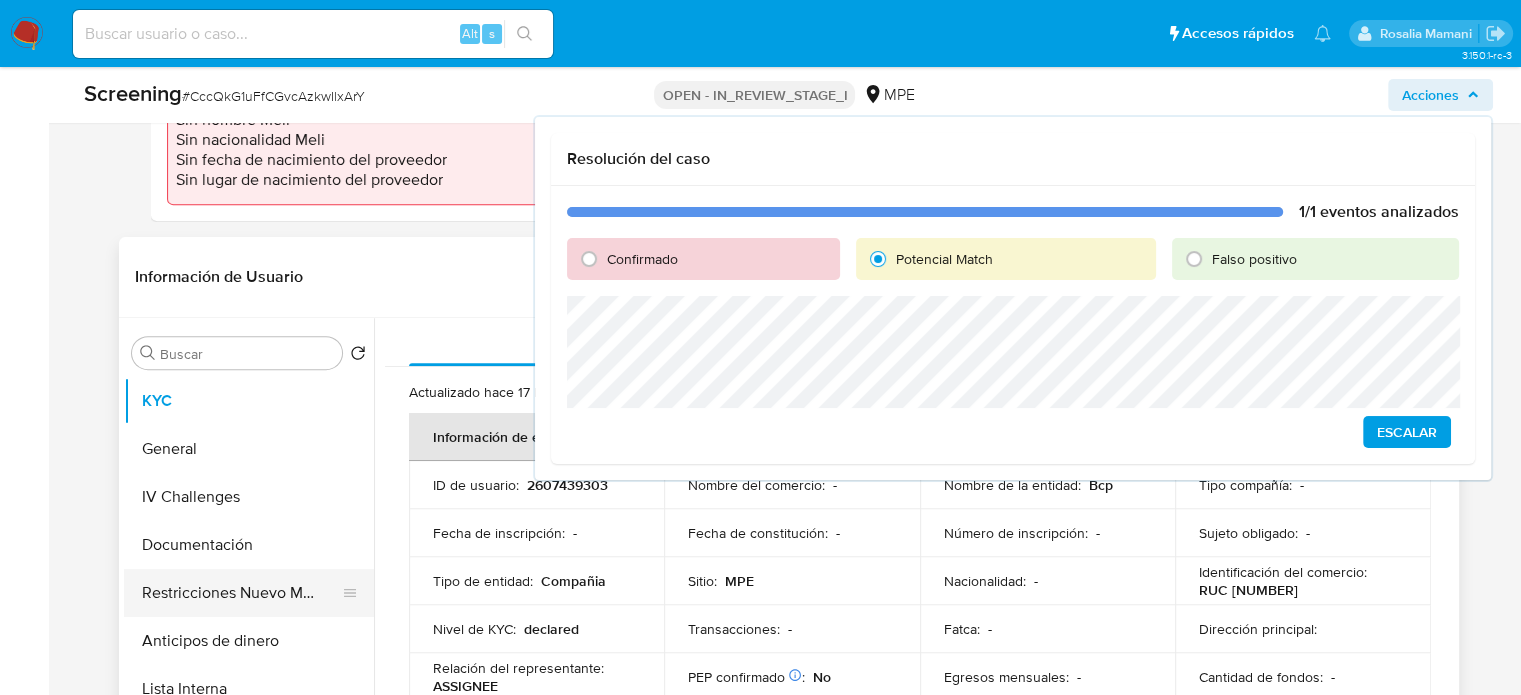 click on "Restricciones Nuevo Mundo" at bounding box center [241, 593] 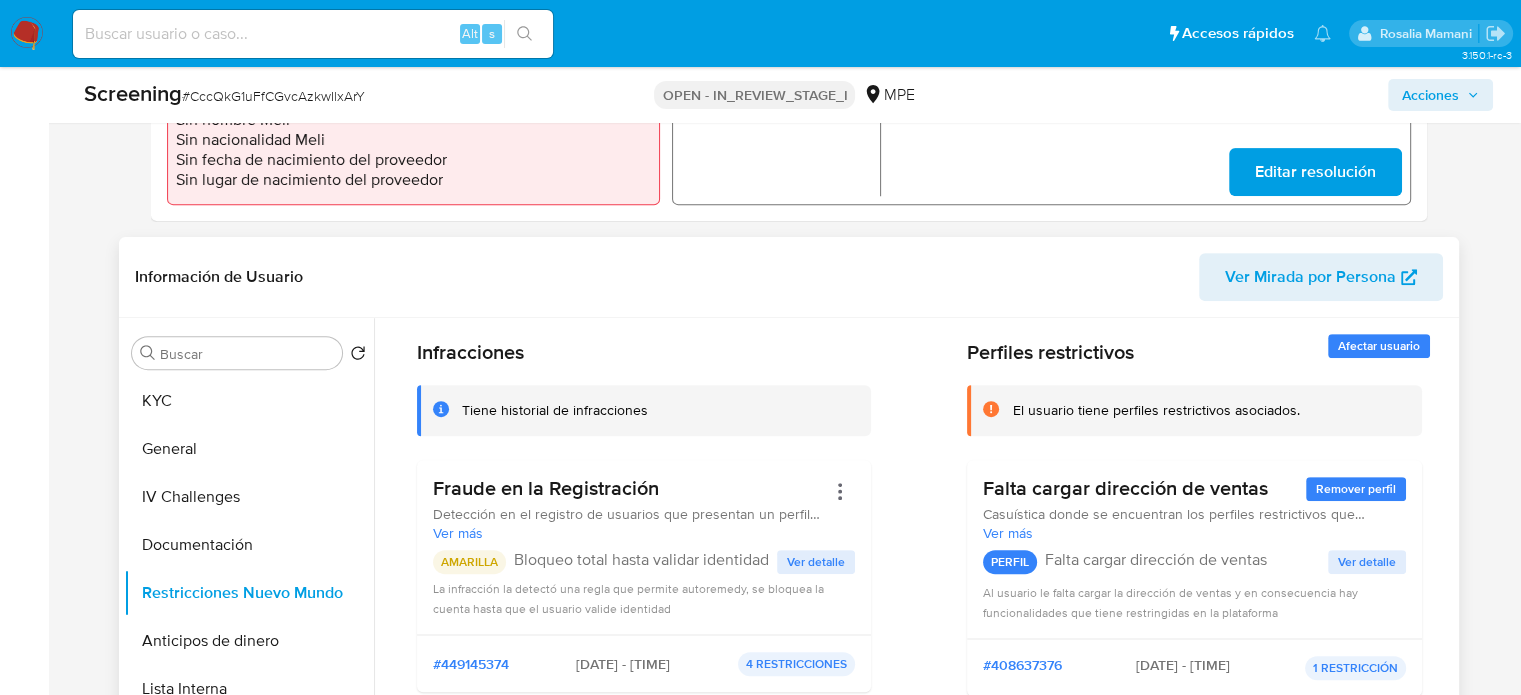 scroll, scrollTop: 0, scrollLeft: 0, axis: both 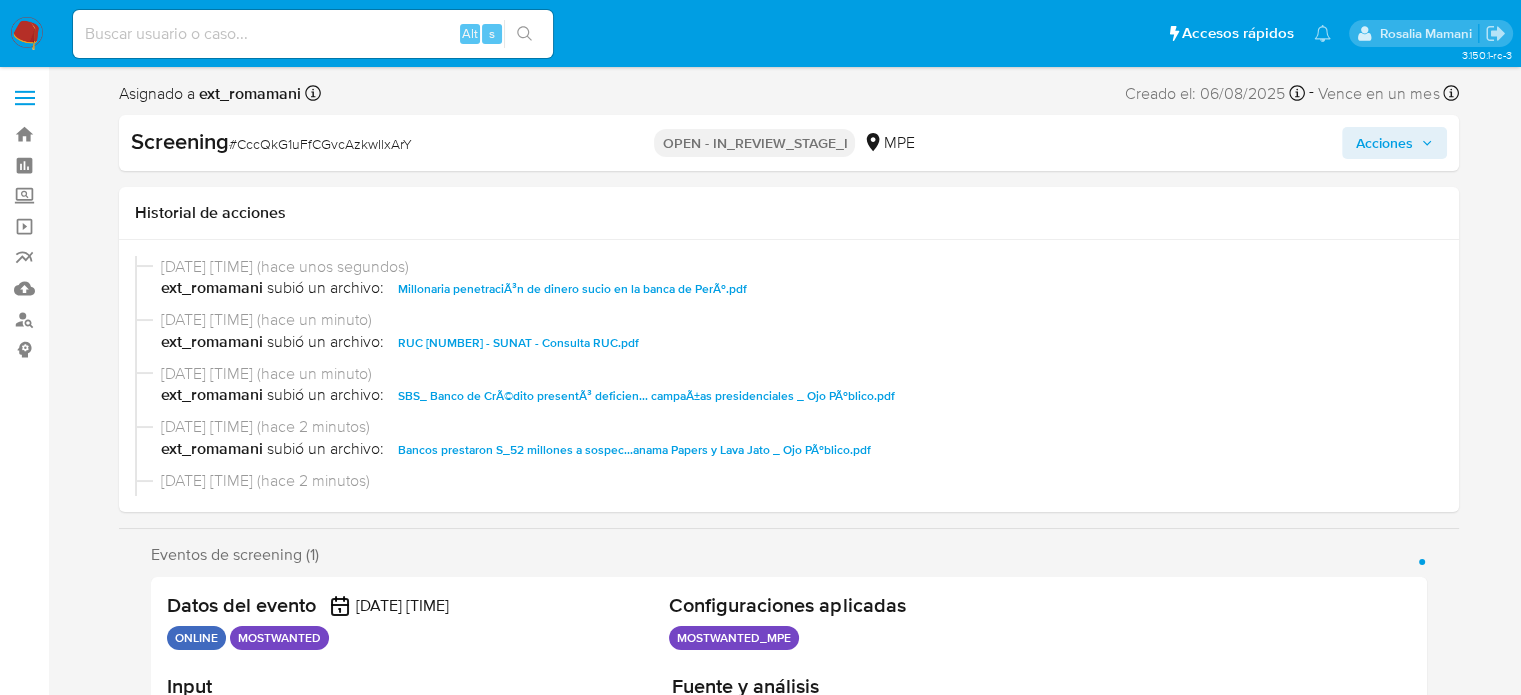 click on "Acciones" at bounding box center (1384, 143) 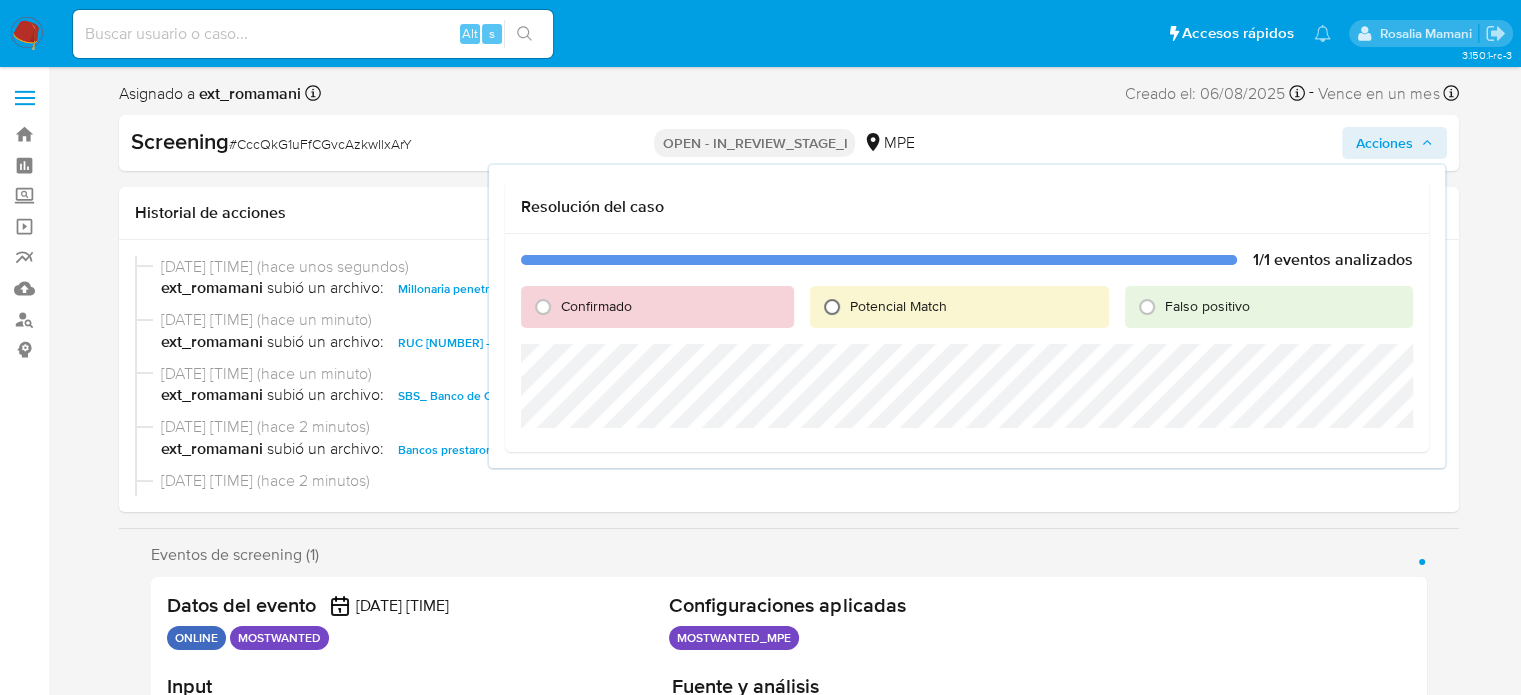 click on "Potencial Match" at bounding box center [832, 307] 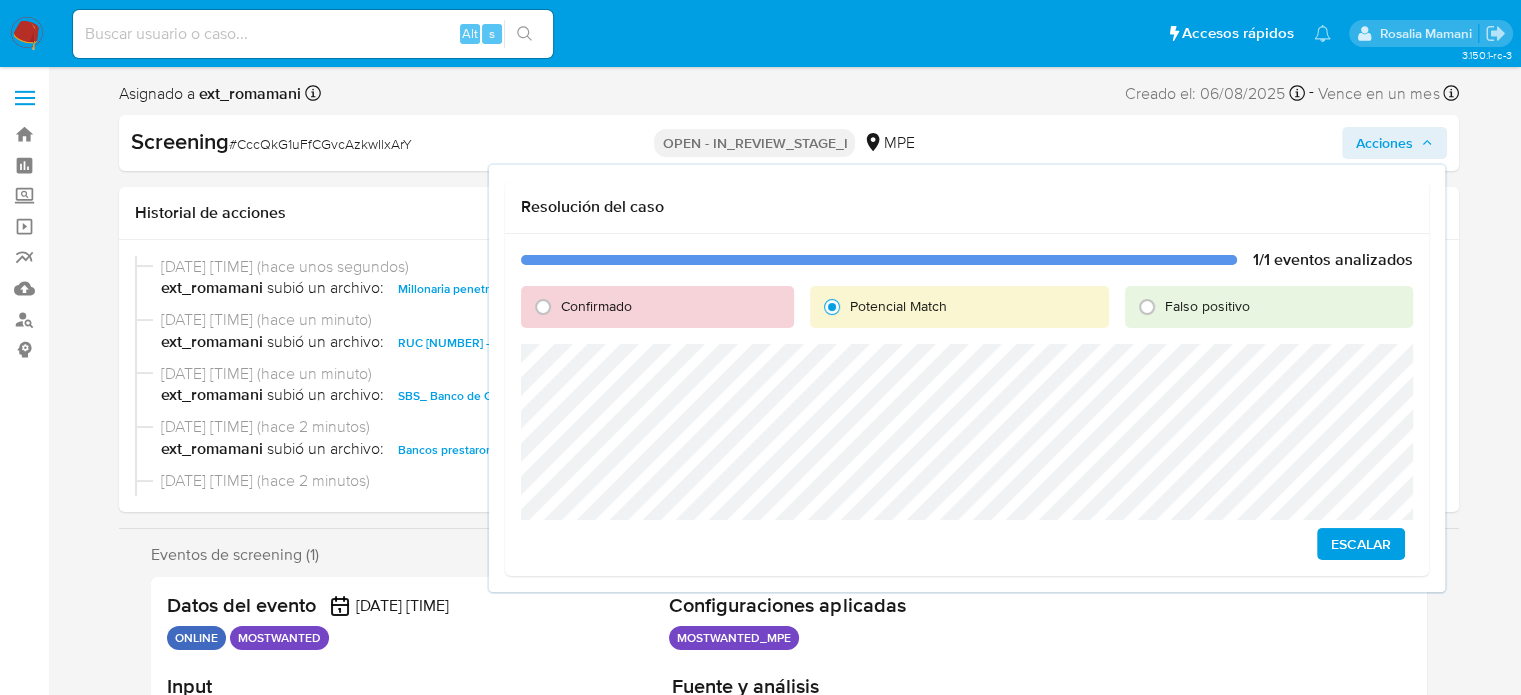 click on "Escalar" at bounding box center [1361, 544] 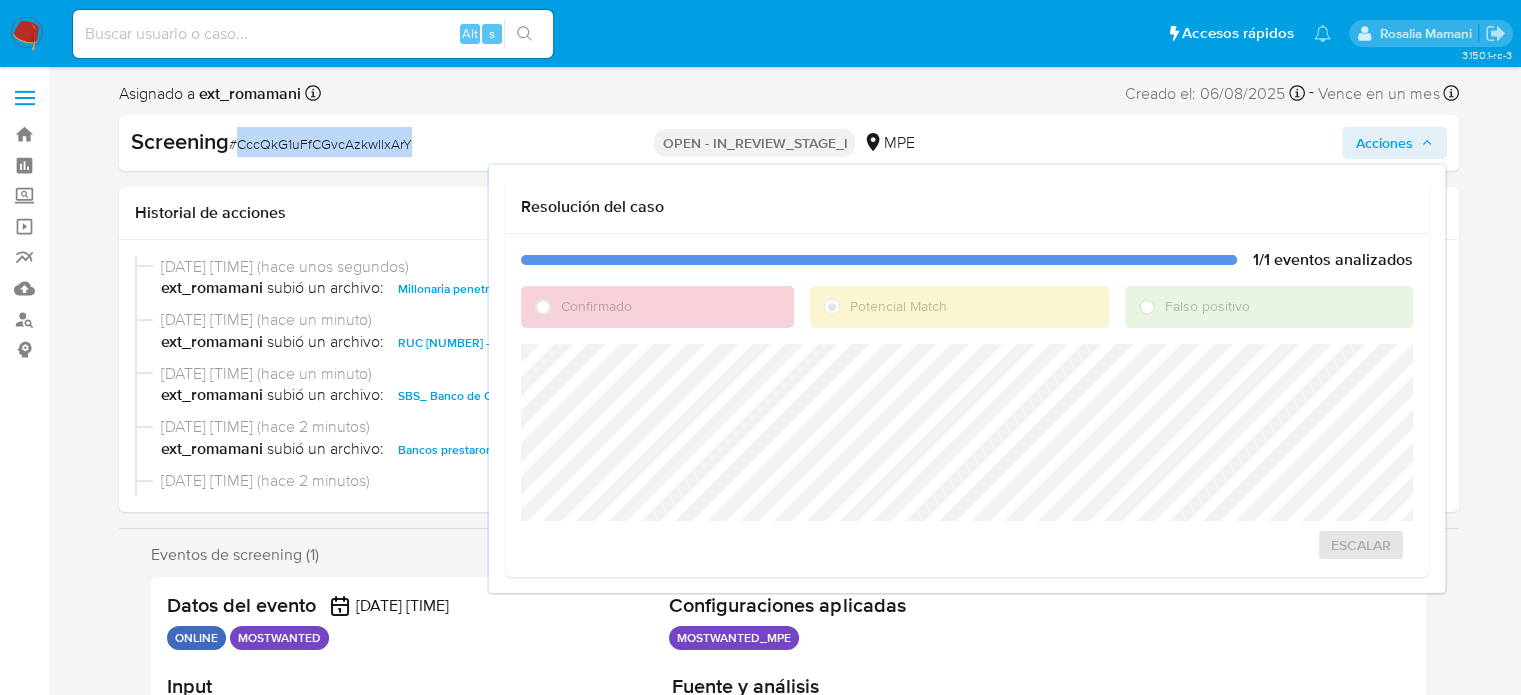 drag, startPoint x: 423, startPoint y: 138, endPoint x: 239, endPoint y: 163, distance: 185.6906 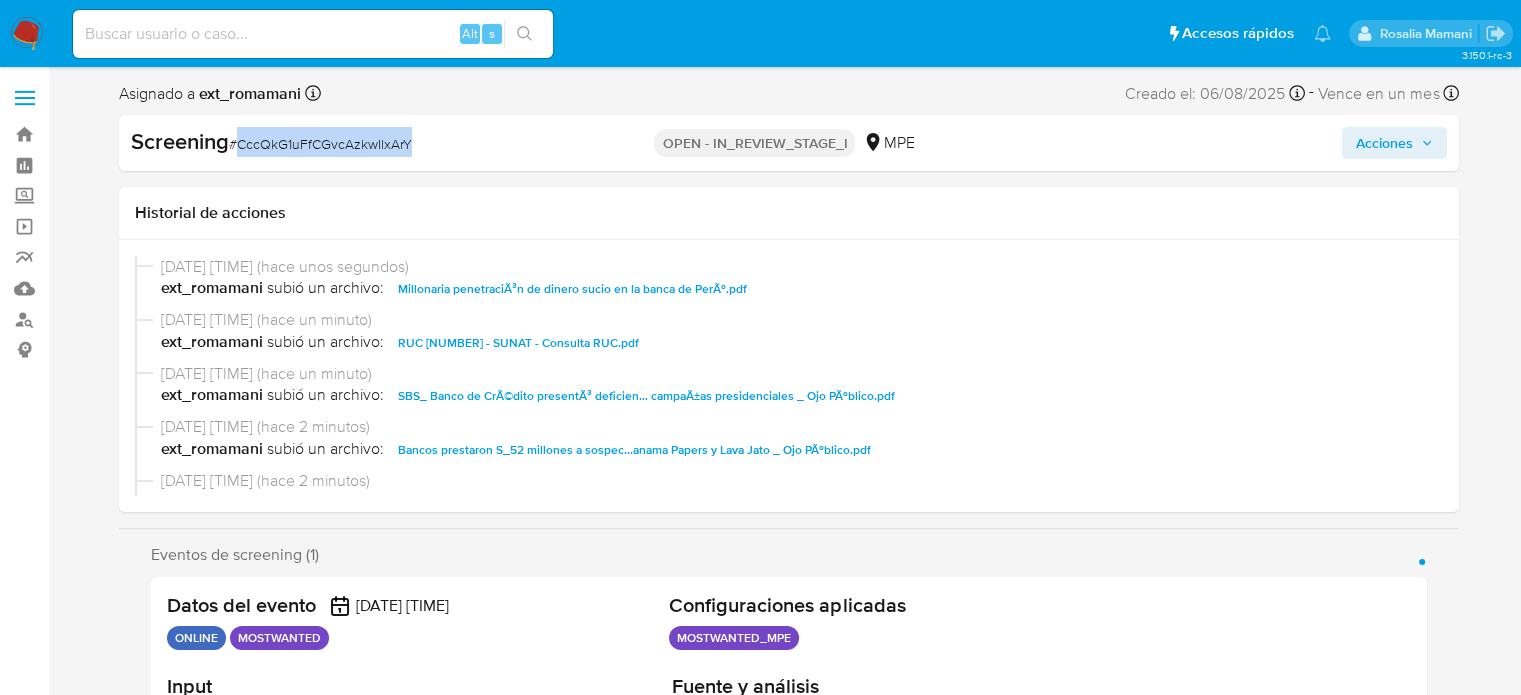 copy on "CccQkG1uFfCGvcAzkwIlxArY" 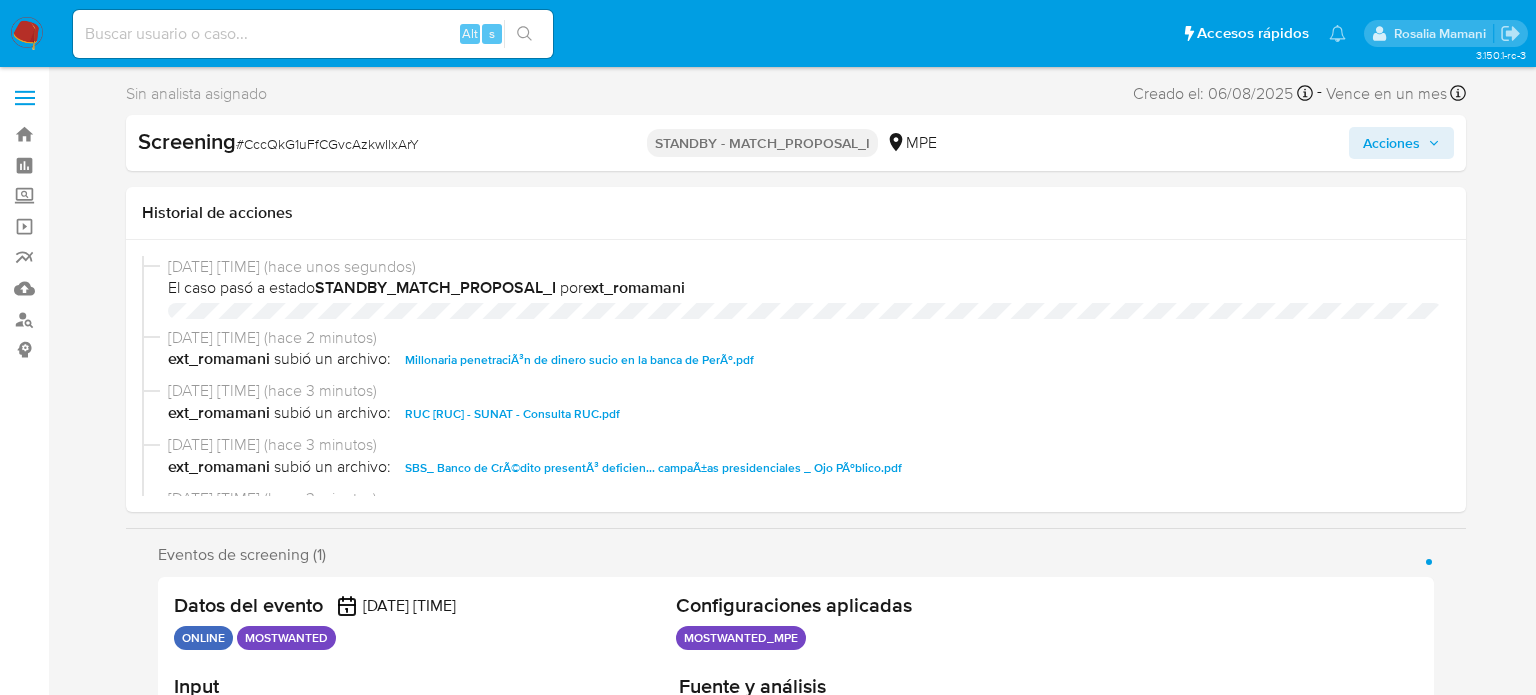 select on "10" 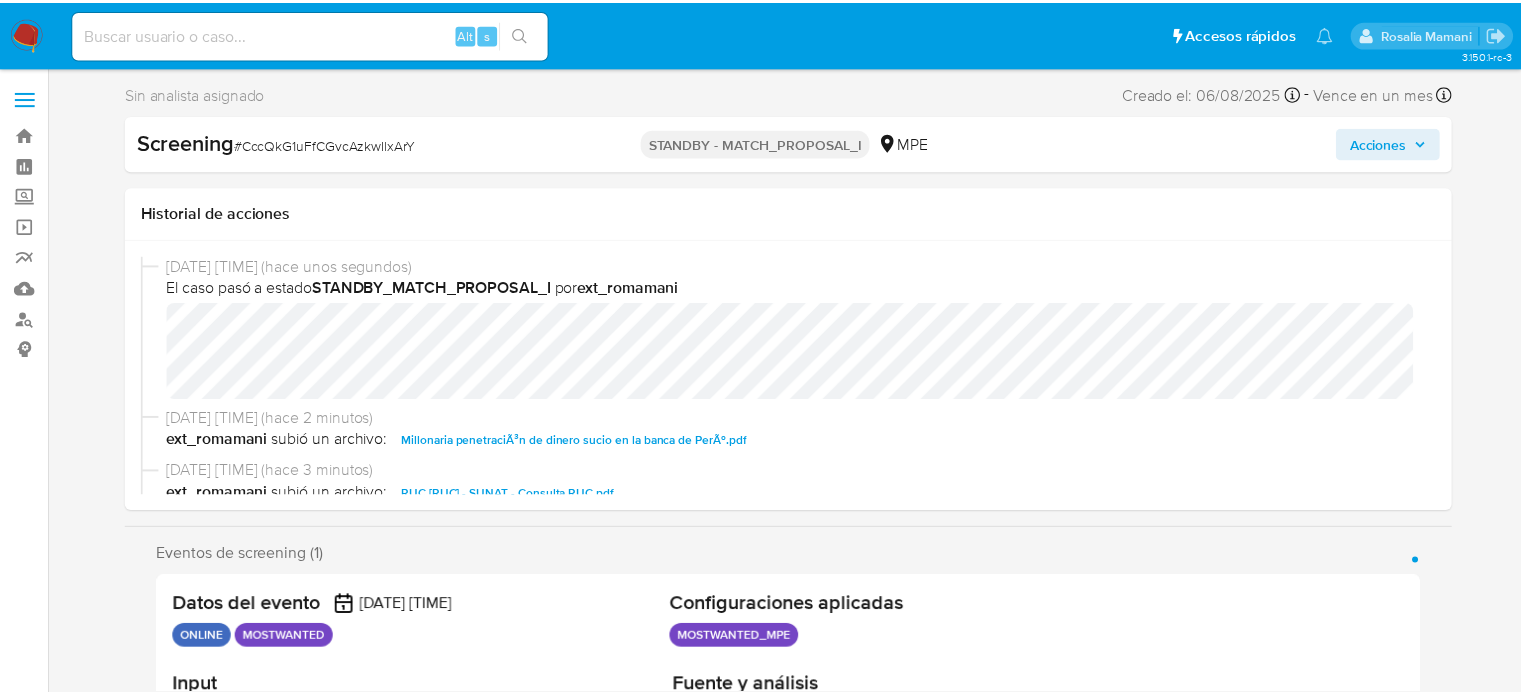 scroll, scrollTop: 0, scrollLeft: 0, axis: both 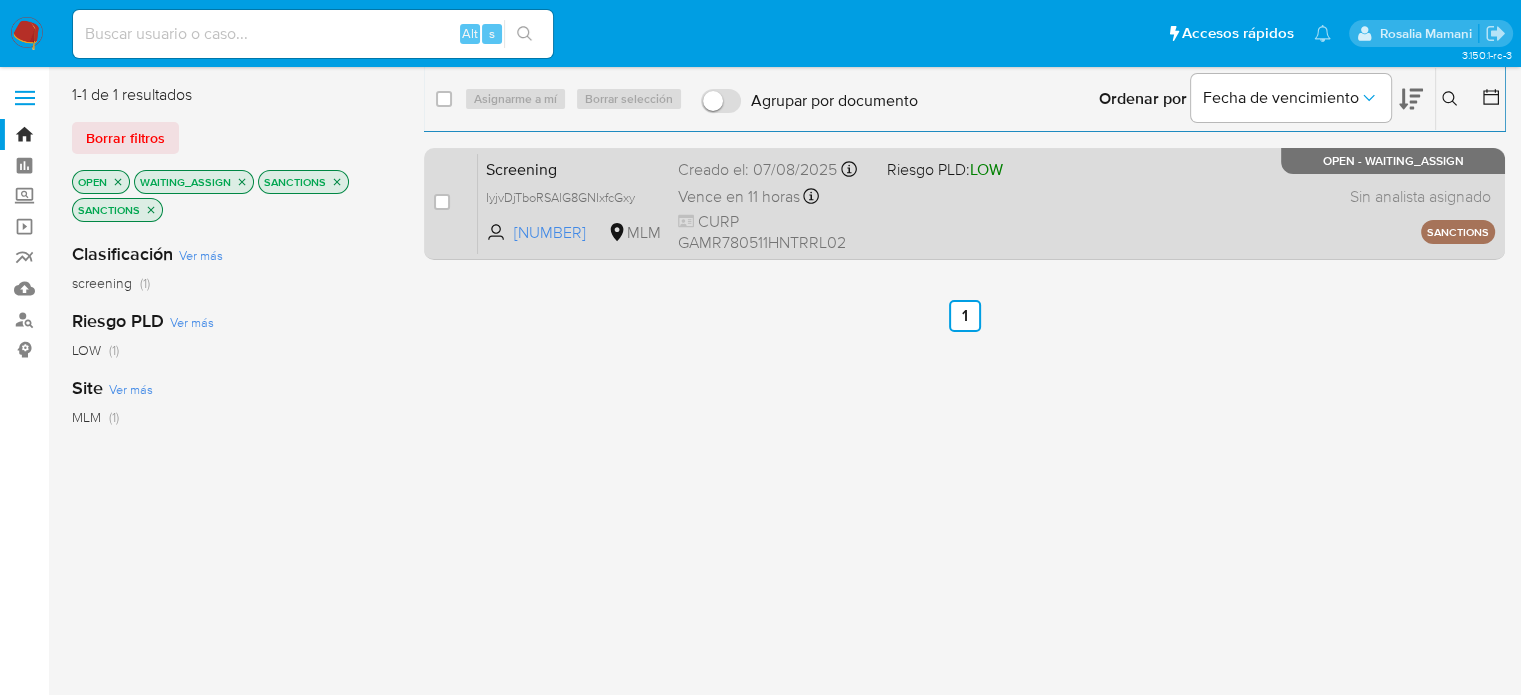 click on "CURP   [ALPHANUMERIC]" at bounding box center (774, 232) 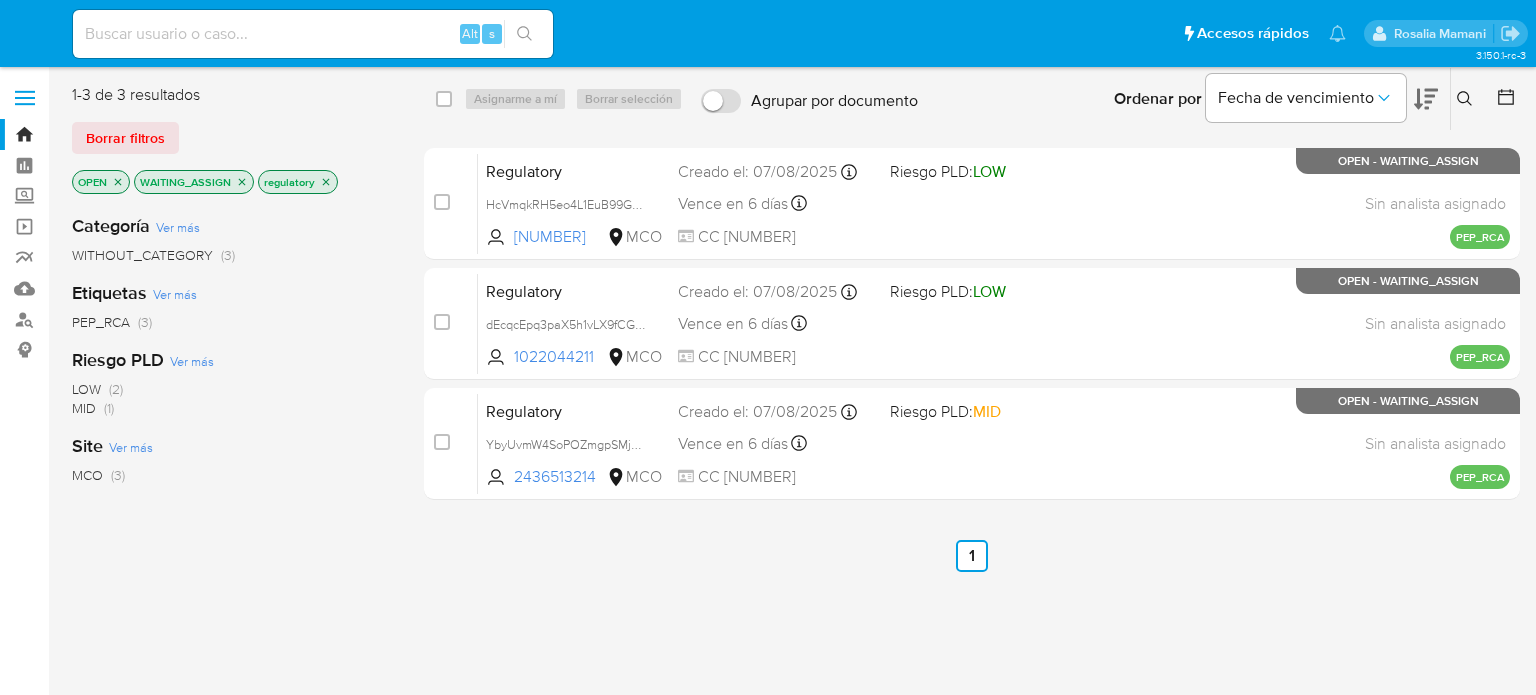 scroll, scrollTop: 0, scrollLeft: 0, axis: both 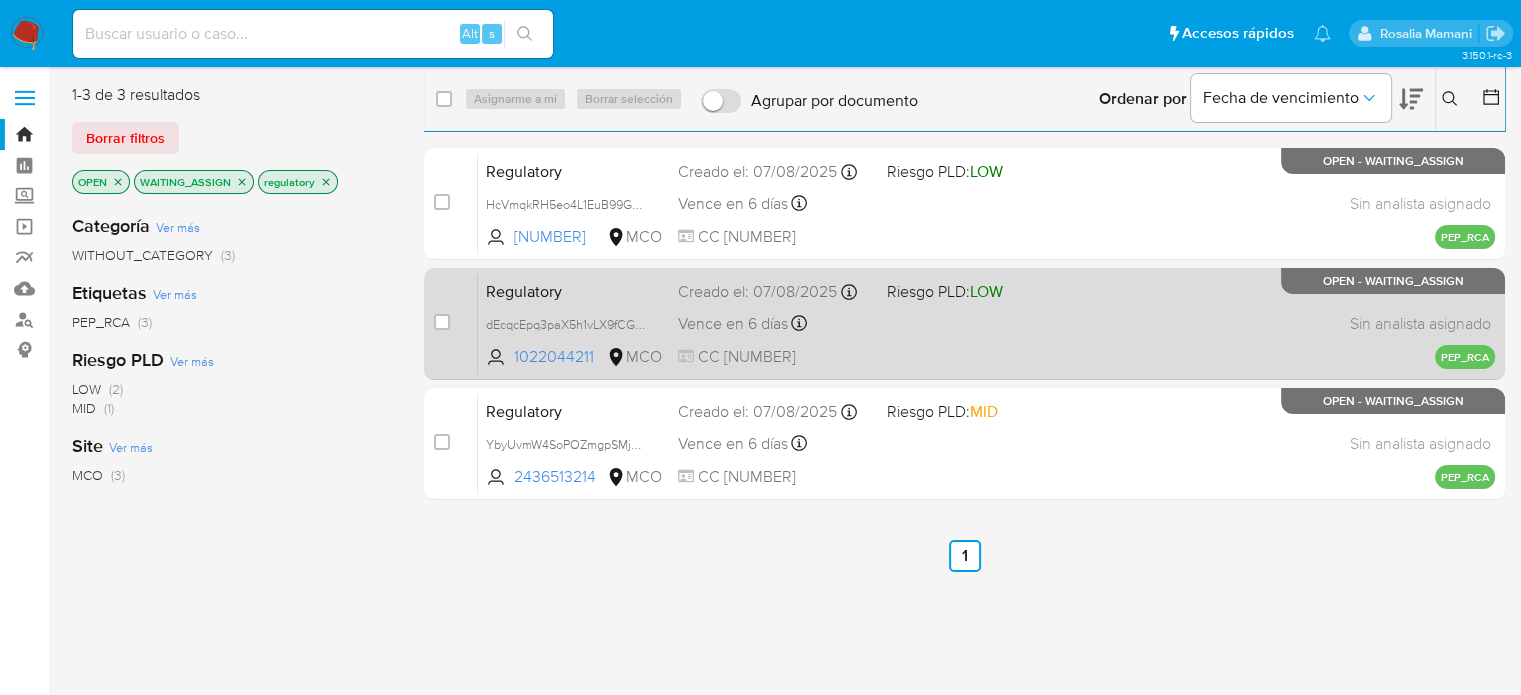 drag, startPoint x: 879, startPoint y: 221, endPoint x: 877, endPoint y: 298, distance: 77.02597 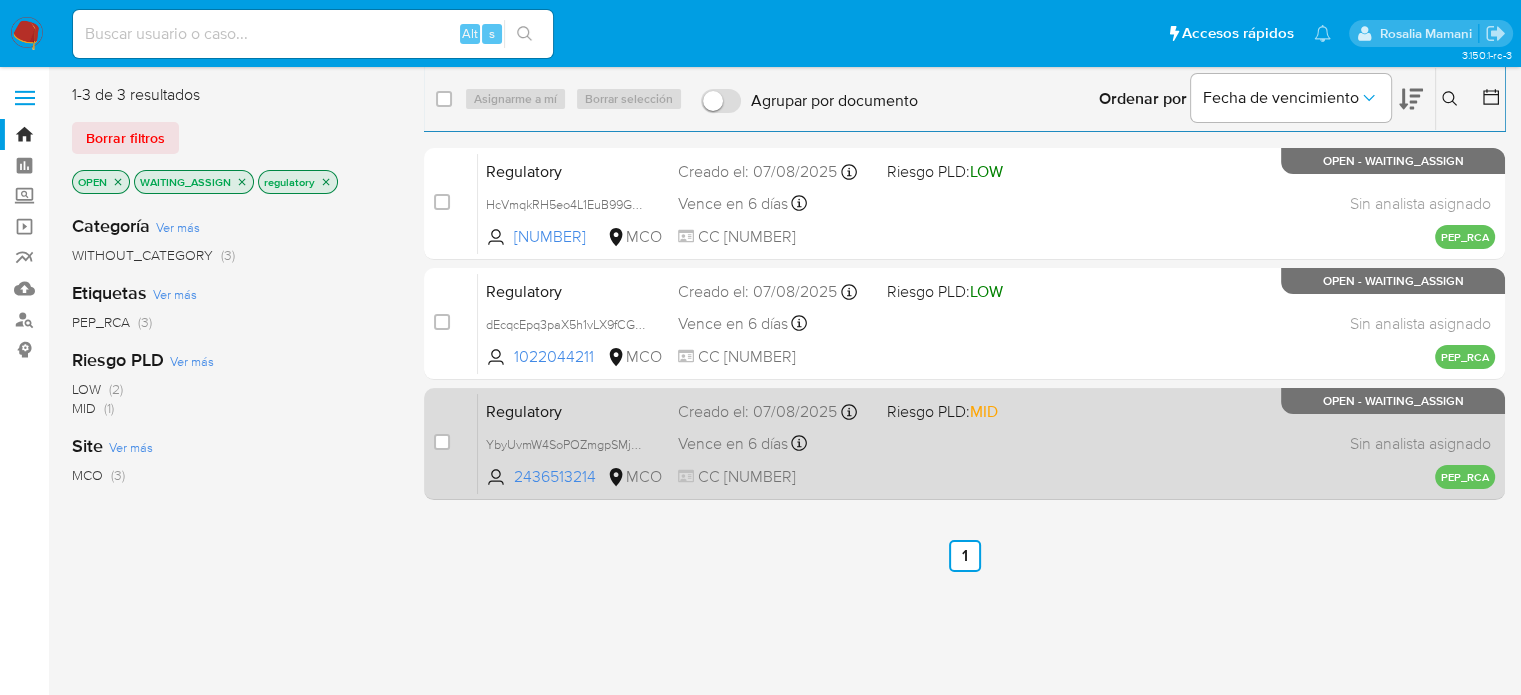 drag, startPoint x: 904, startPoint y: 431, endPoint x: 912, endPoint y: 408, distance: 24.351591 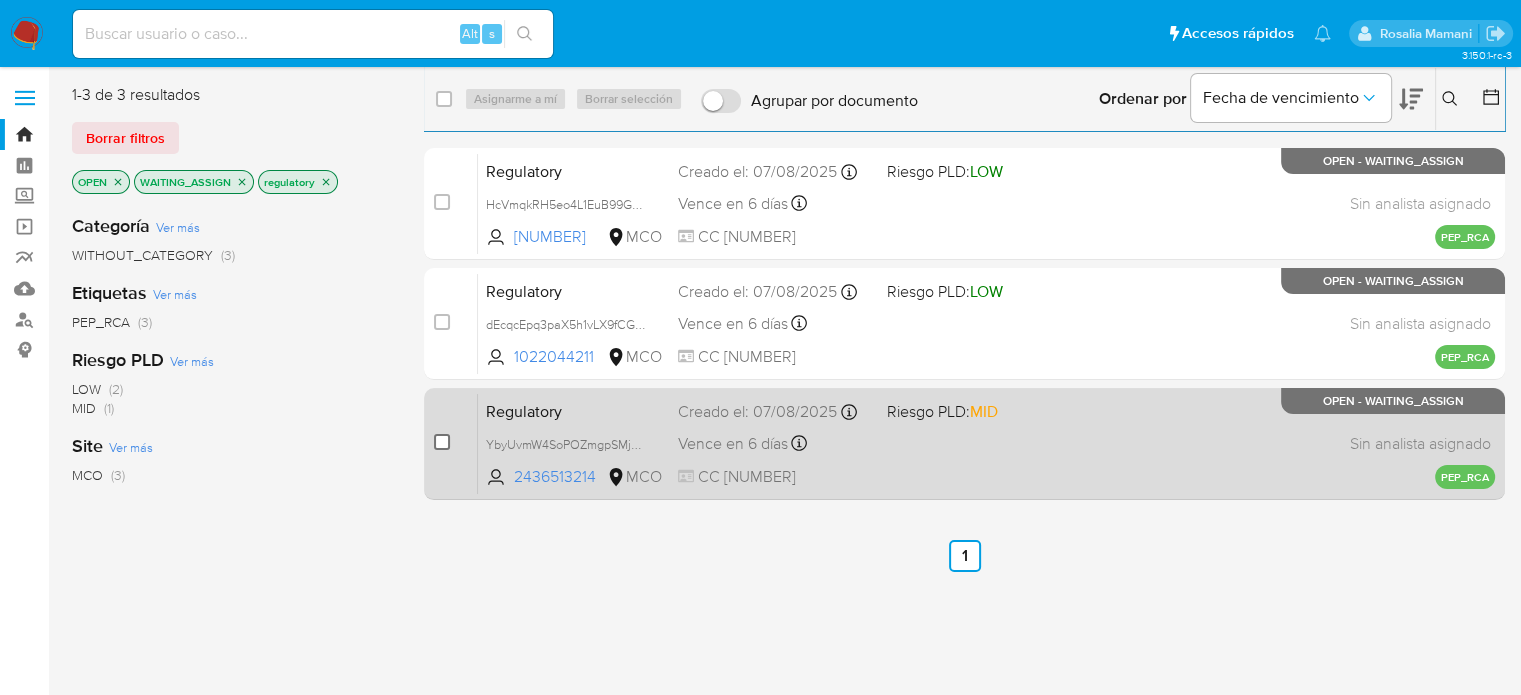click at bounding box center (442, 442) 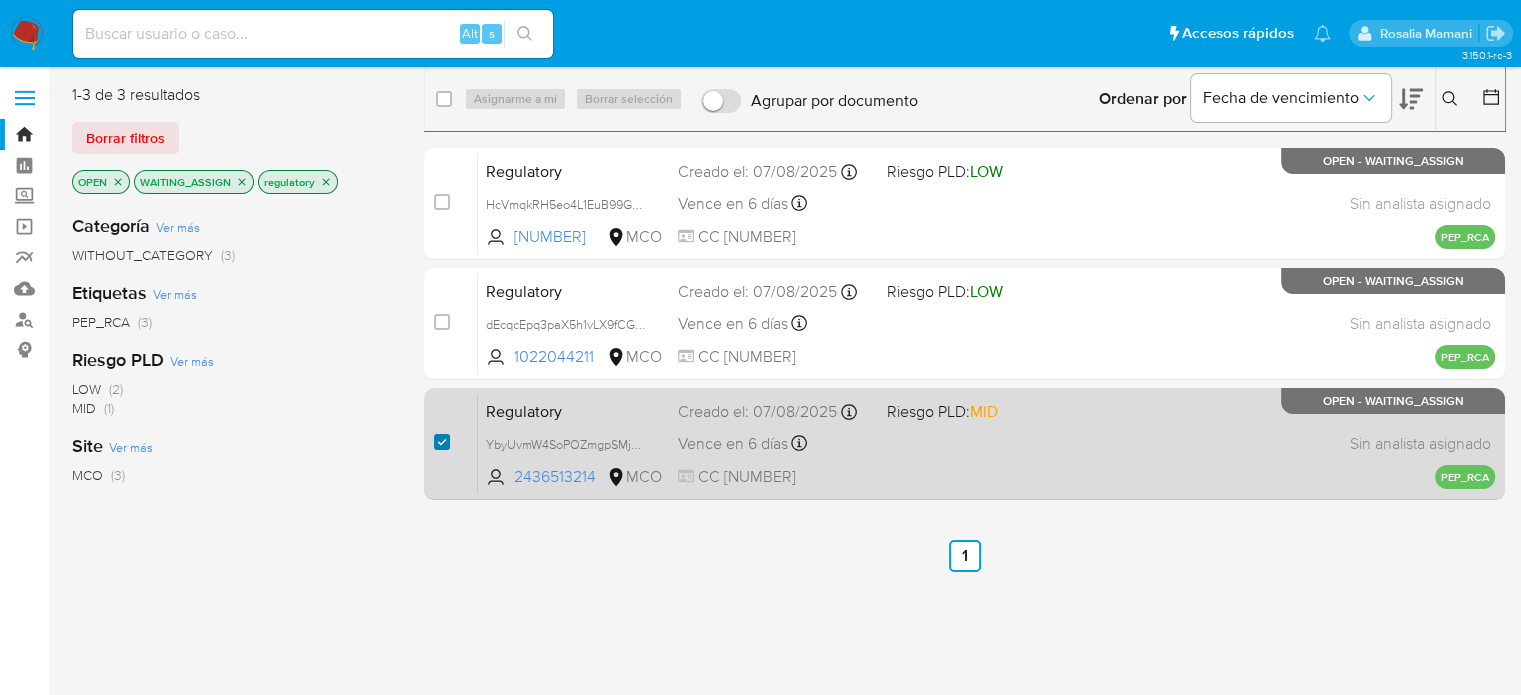 checkbox on "true" 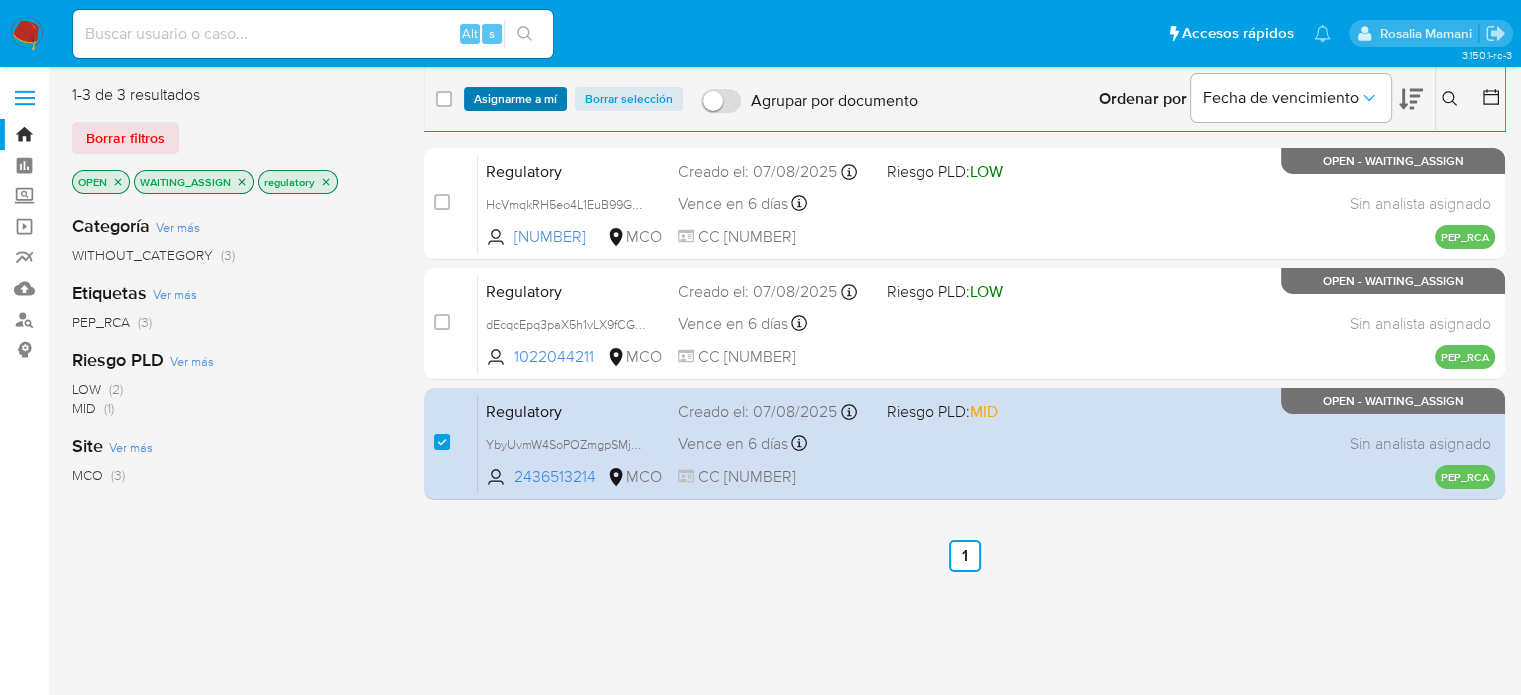 click on "Asignarme a mí" at bounding box center (515, 99) 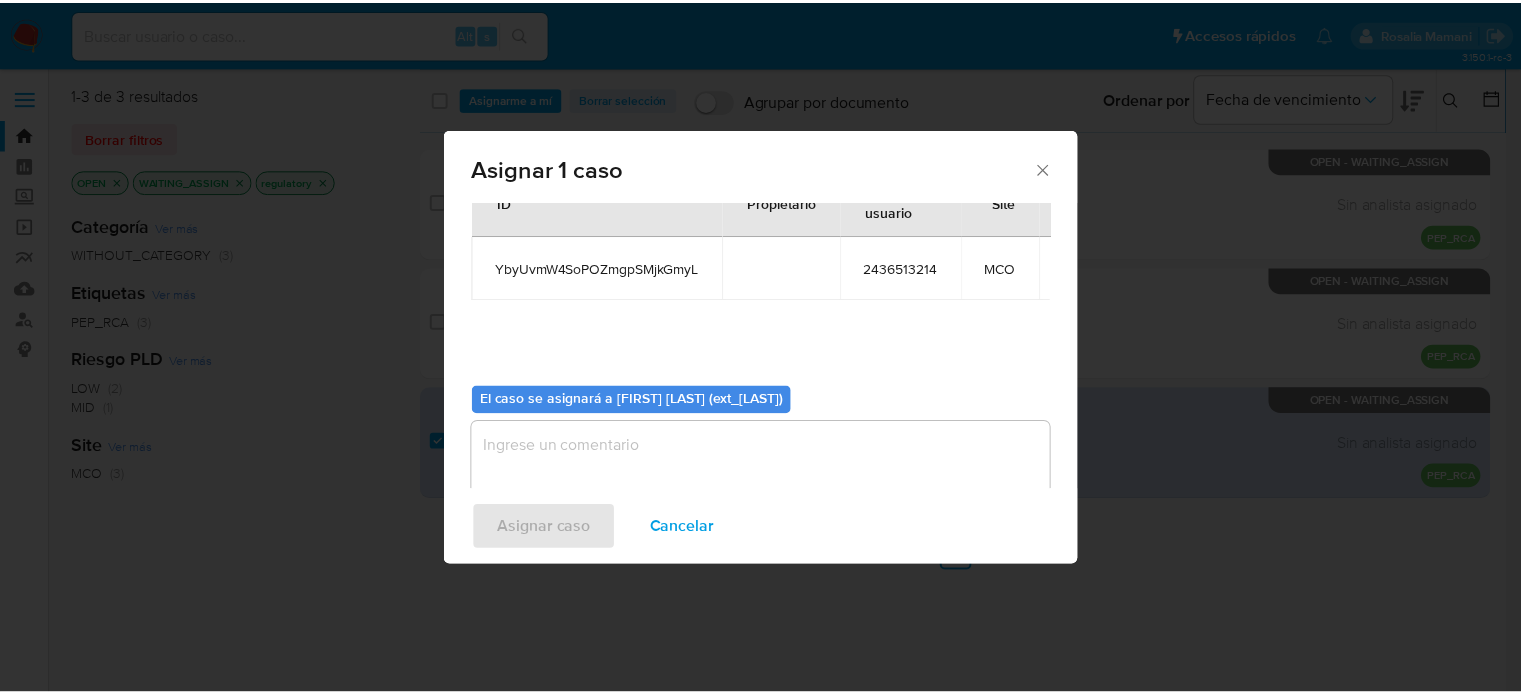 scroll, scrollTop: 118, scrollLeft: 0, axis: vertical 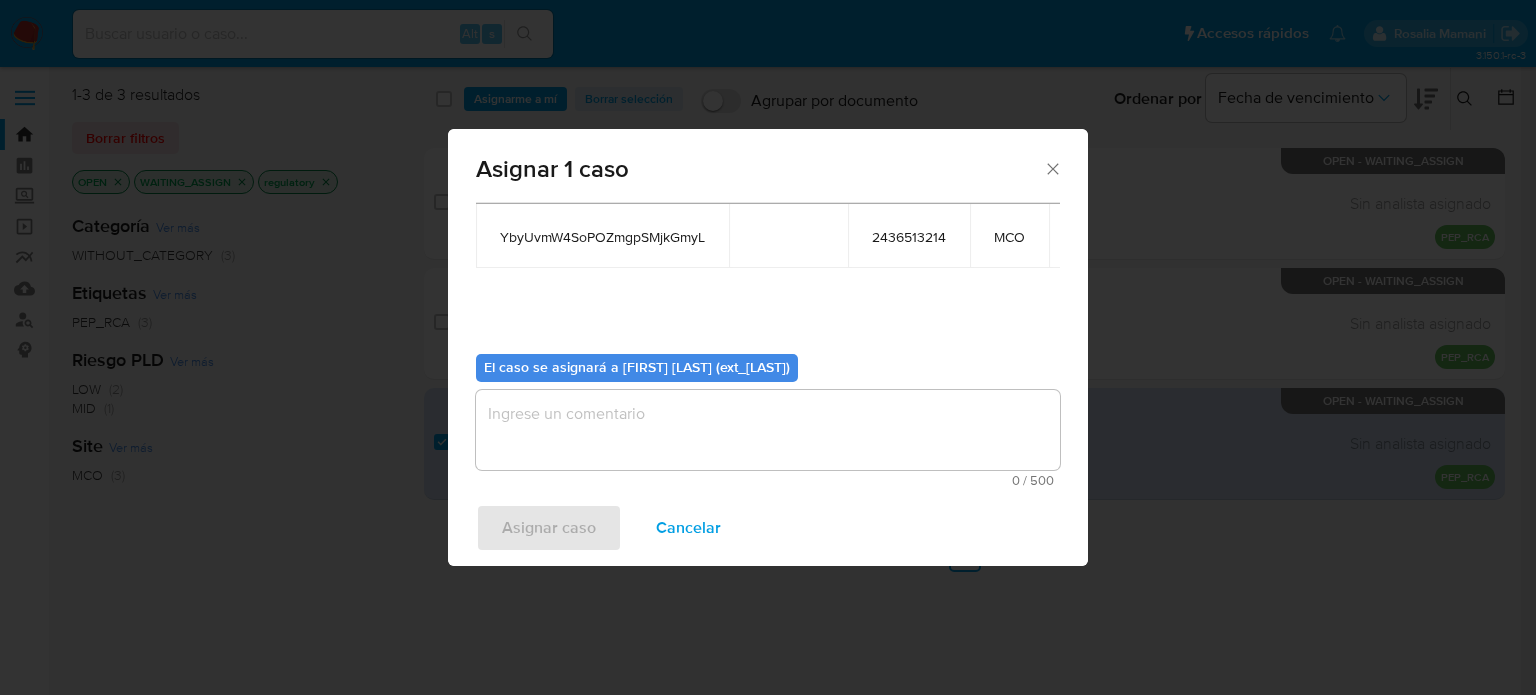 click at bounding box center [768, 430] 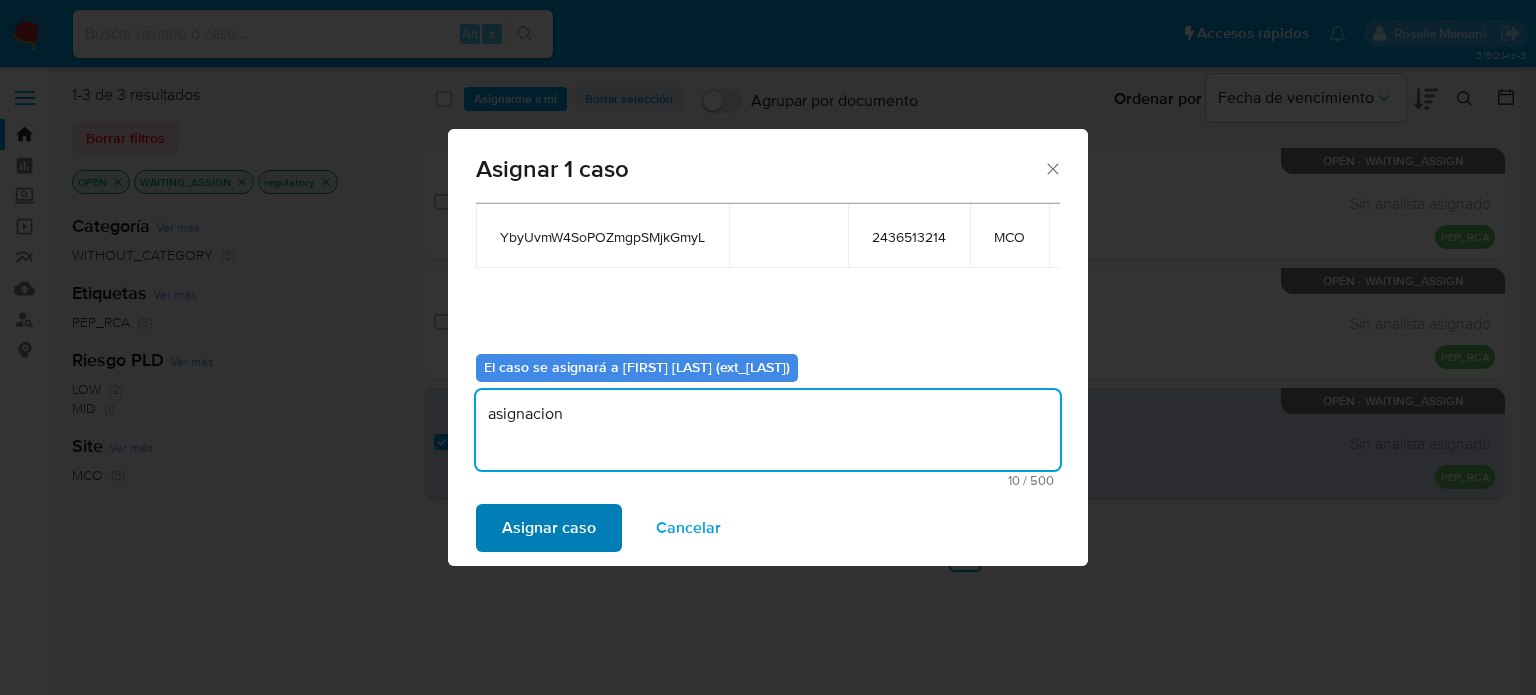 type on "asignacion" 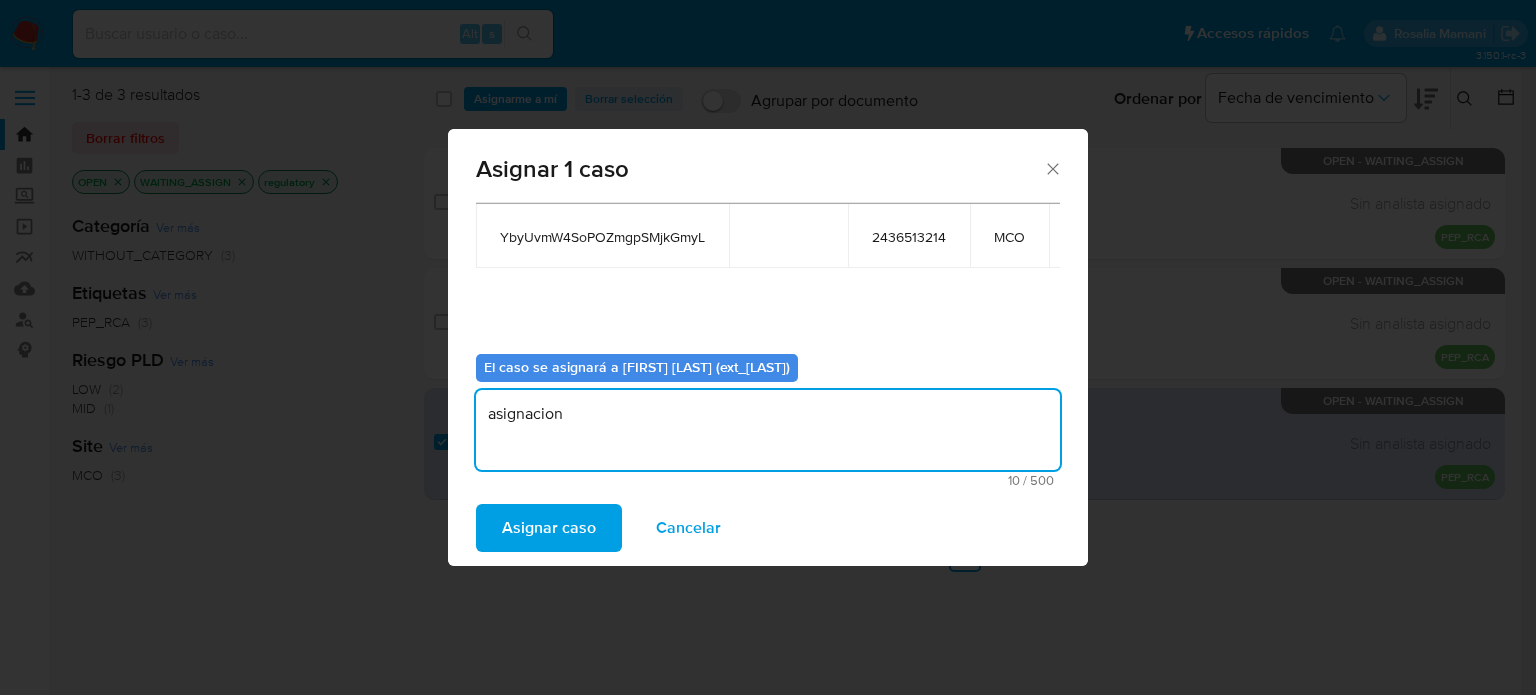click on "Asignar caso" at bounding box center [549, 528] 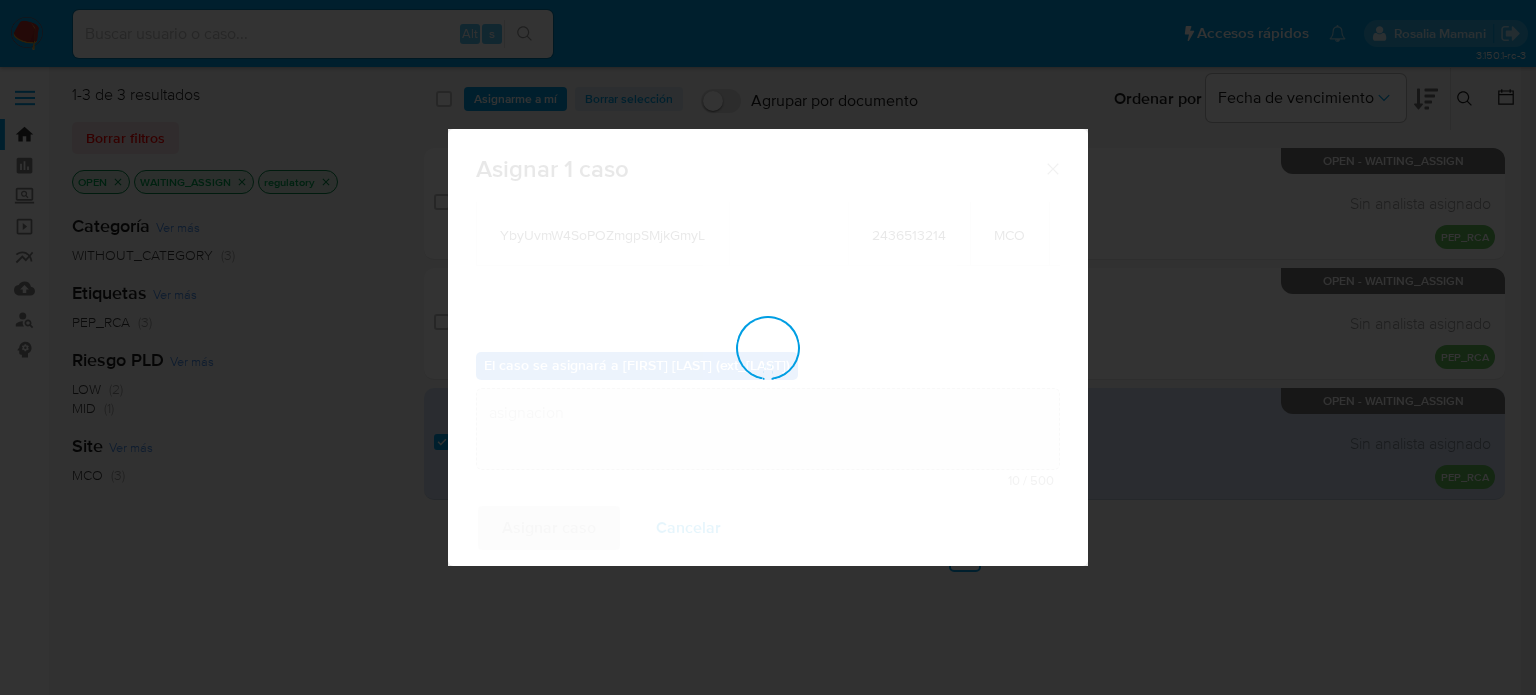 type 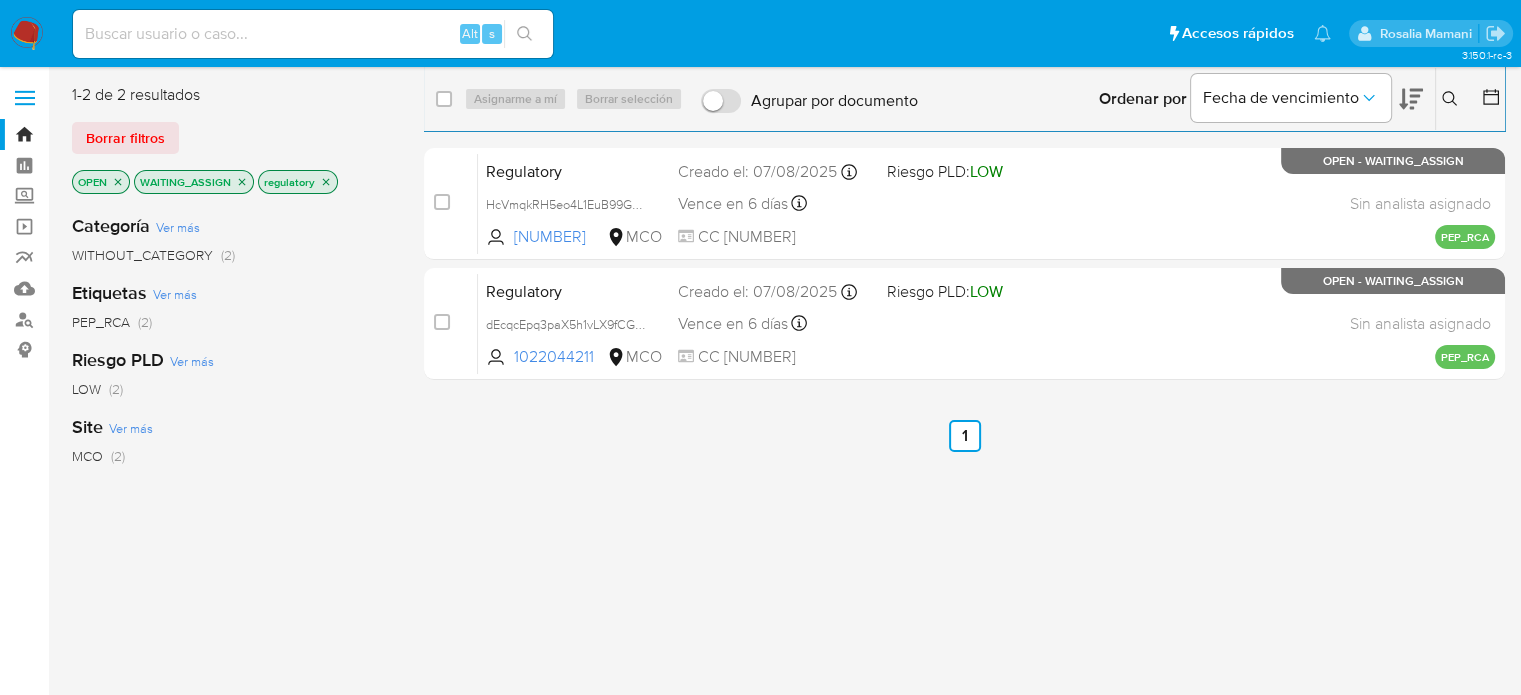 click at bounding box center [27, 34] 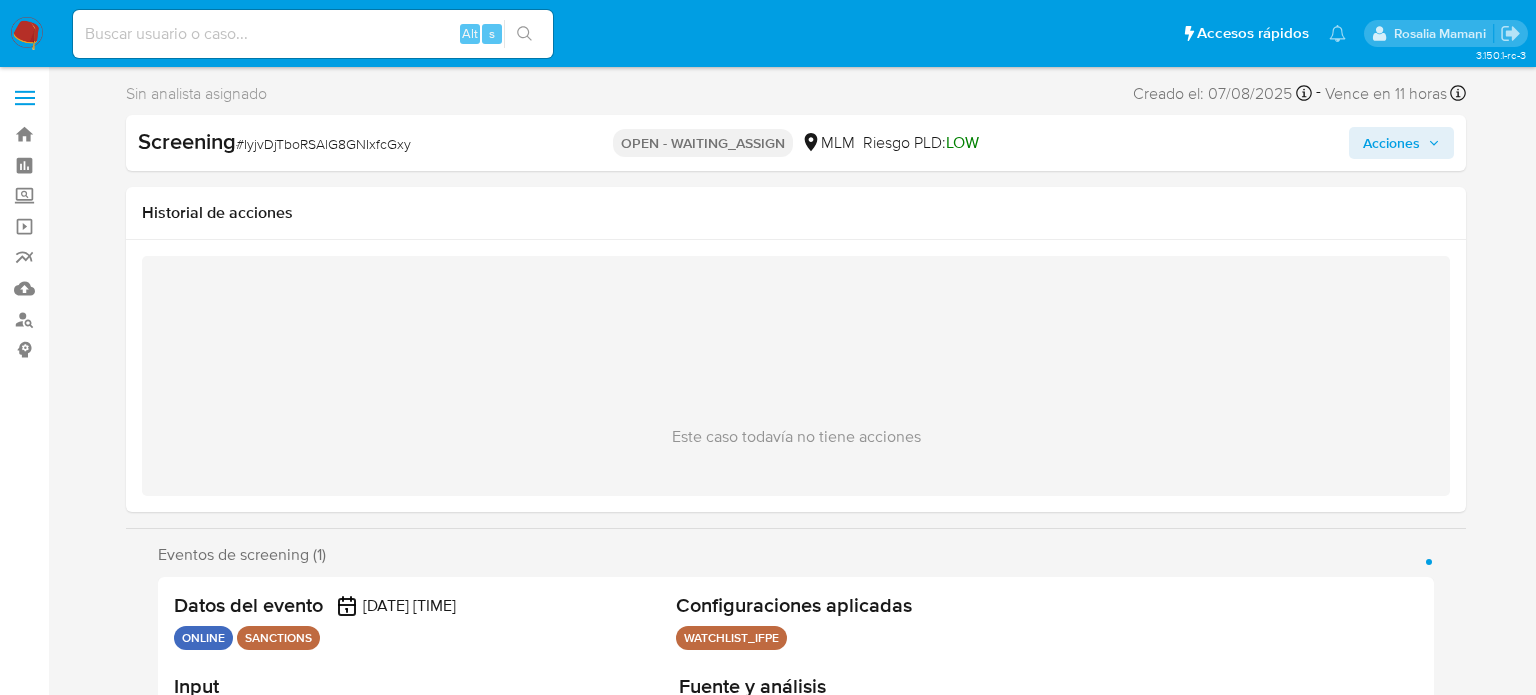 select on "10" 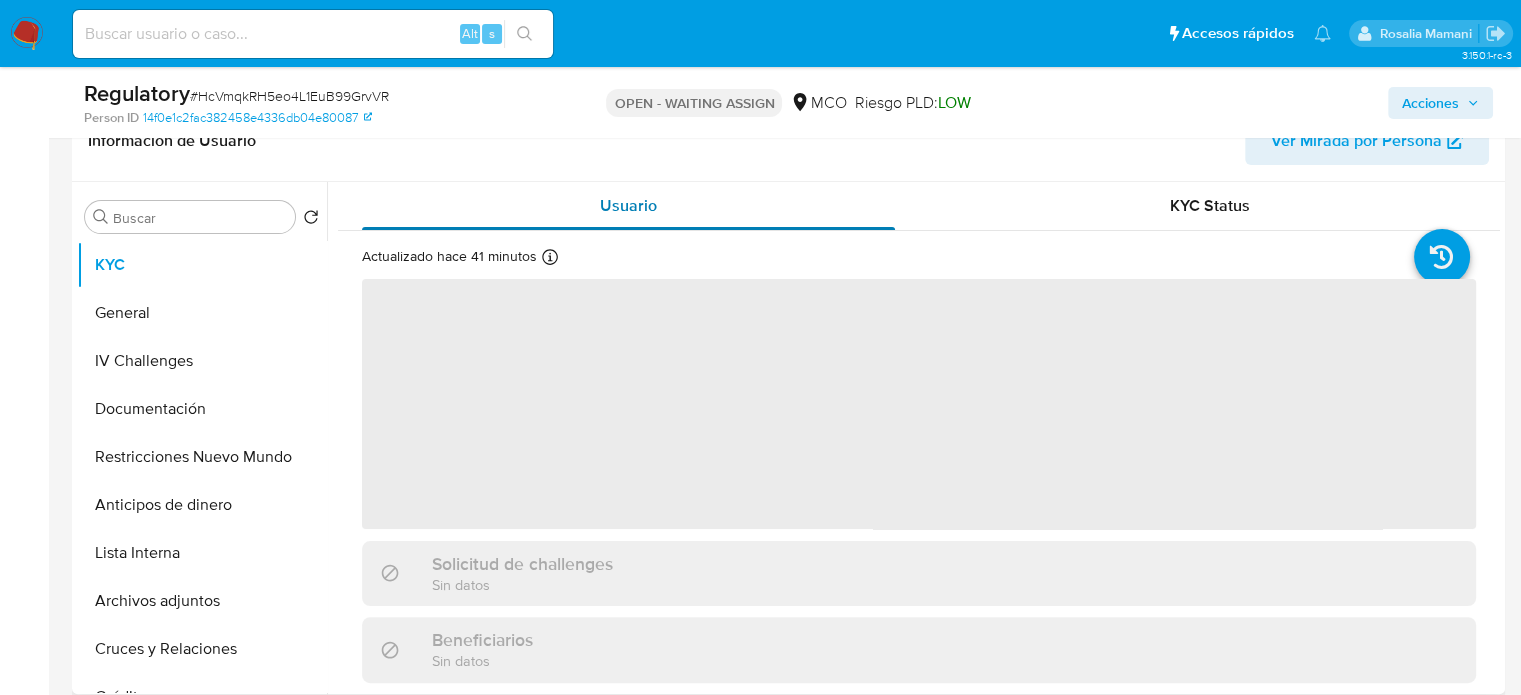 scroll, scrollTop: 400, scrollLeft: 0, axis: vertical 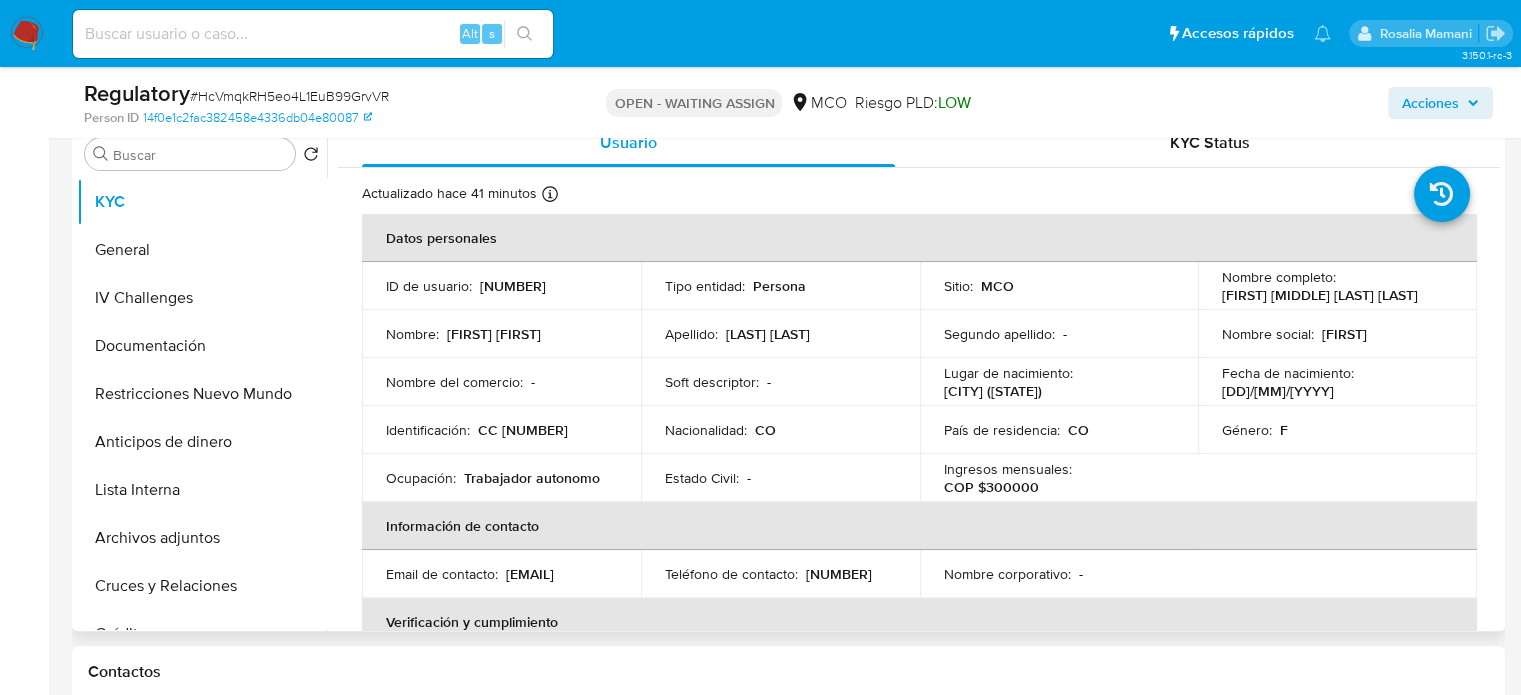 select on "10" 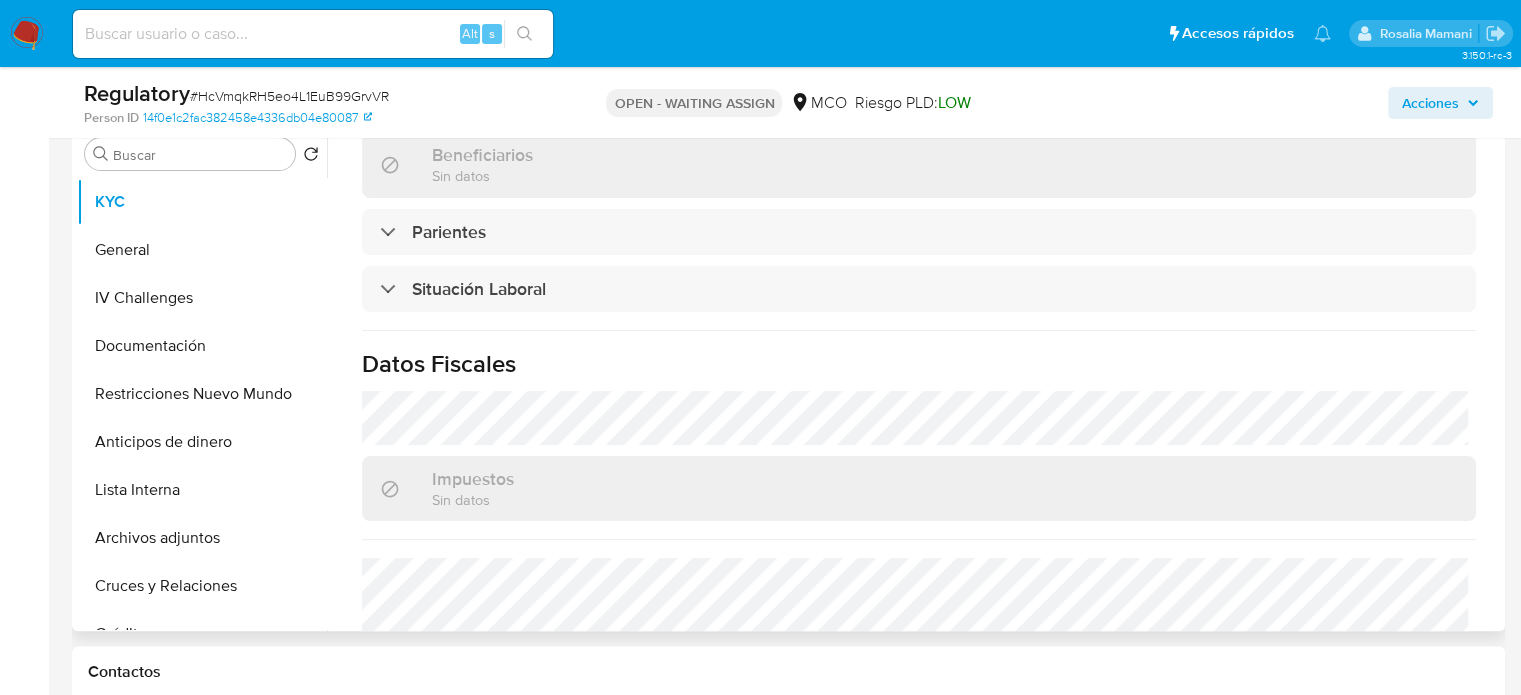 scroll, scrollTop: 900, scrollLeft: 0, axis: vertical 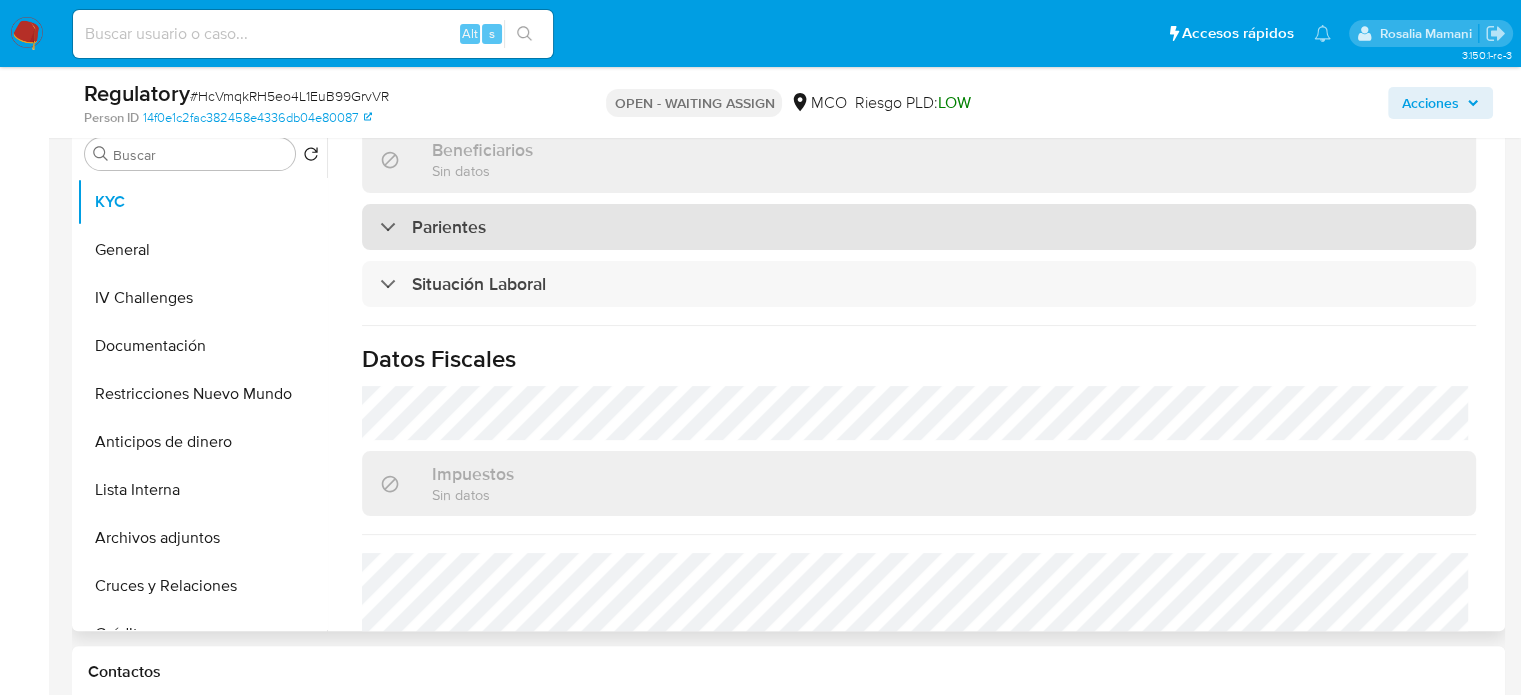 click on "Parientes" at bounding box center (919, 227) 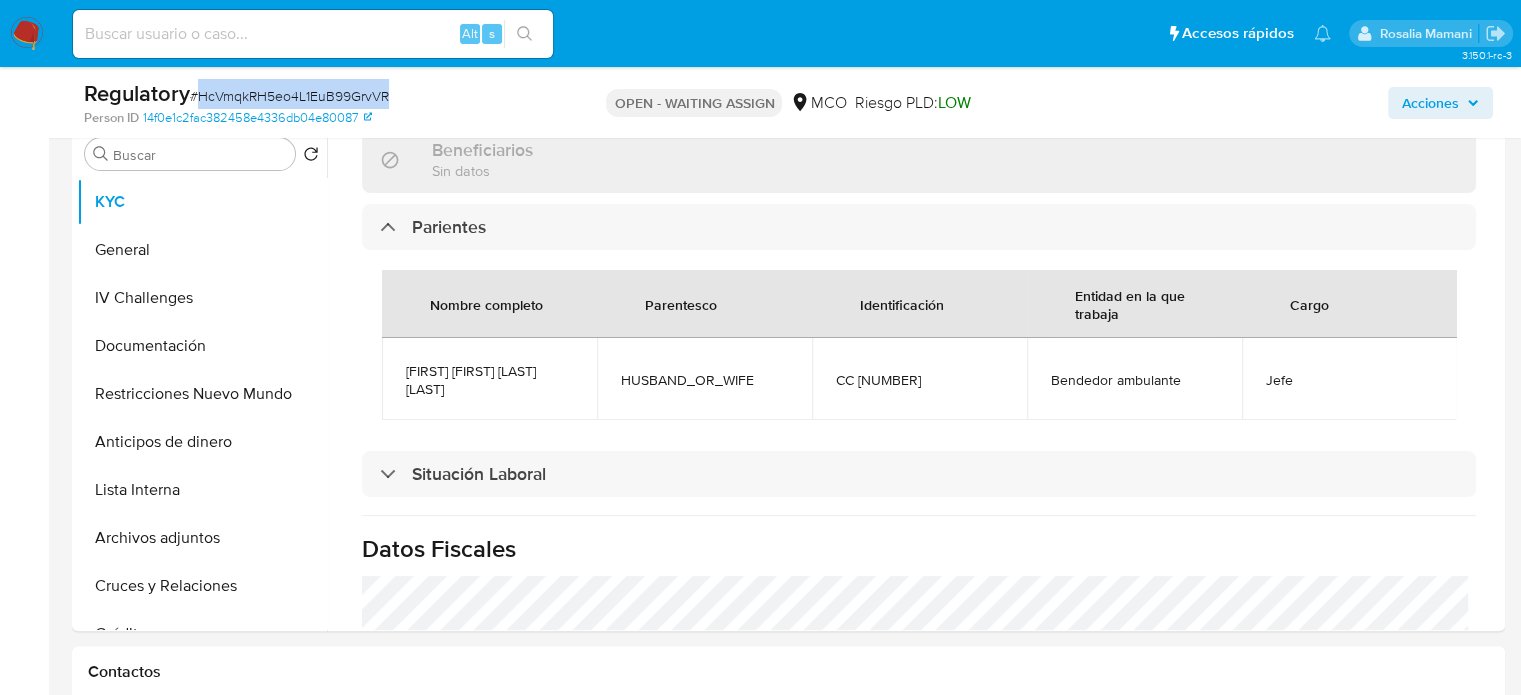 drag, startPoint x: 400, startPoint y: 97, endPoint x: 198, endPoint y: 99, distance: 202.0099 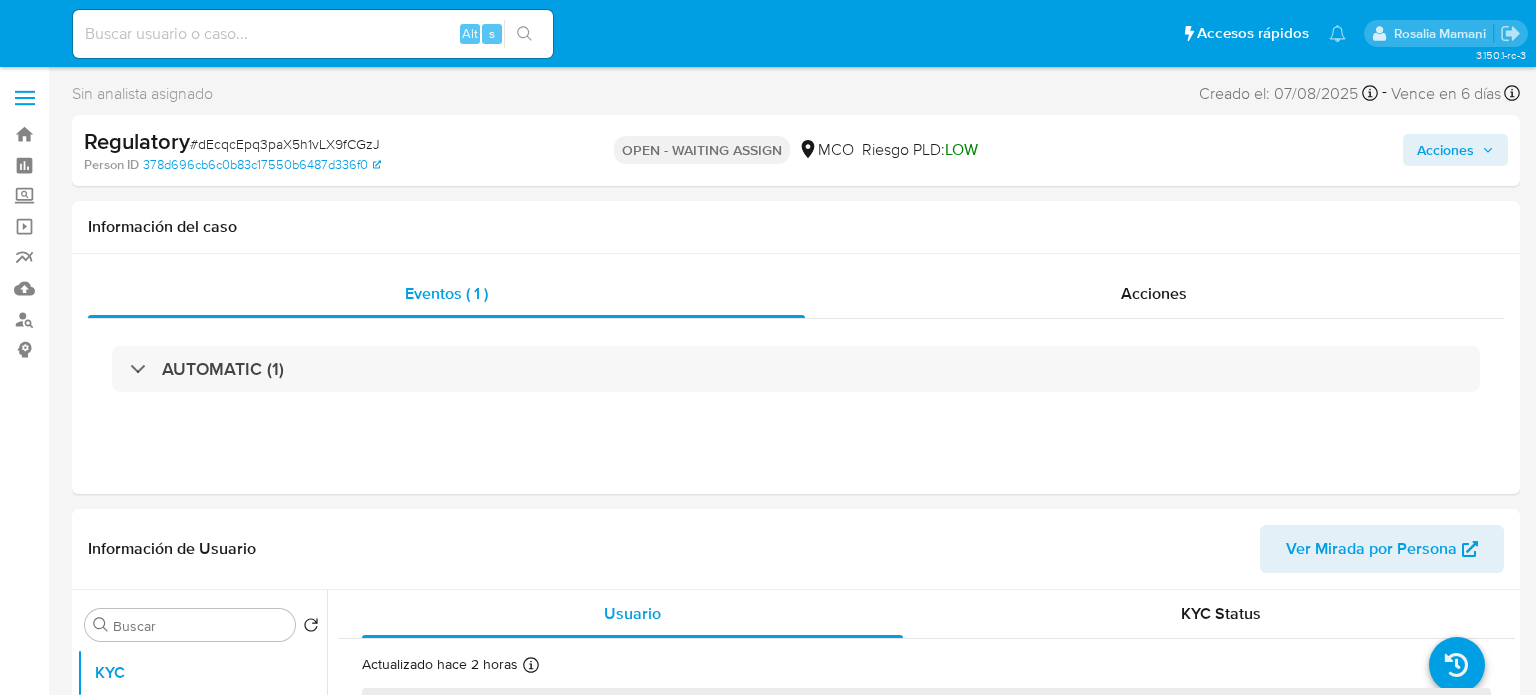 select on "10" 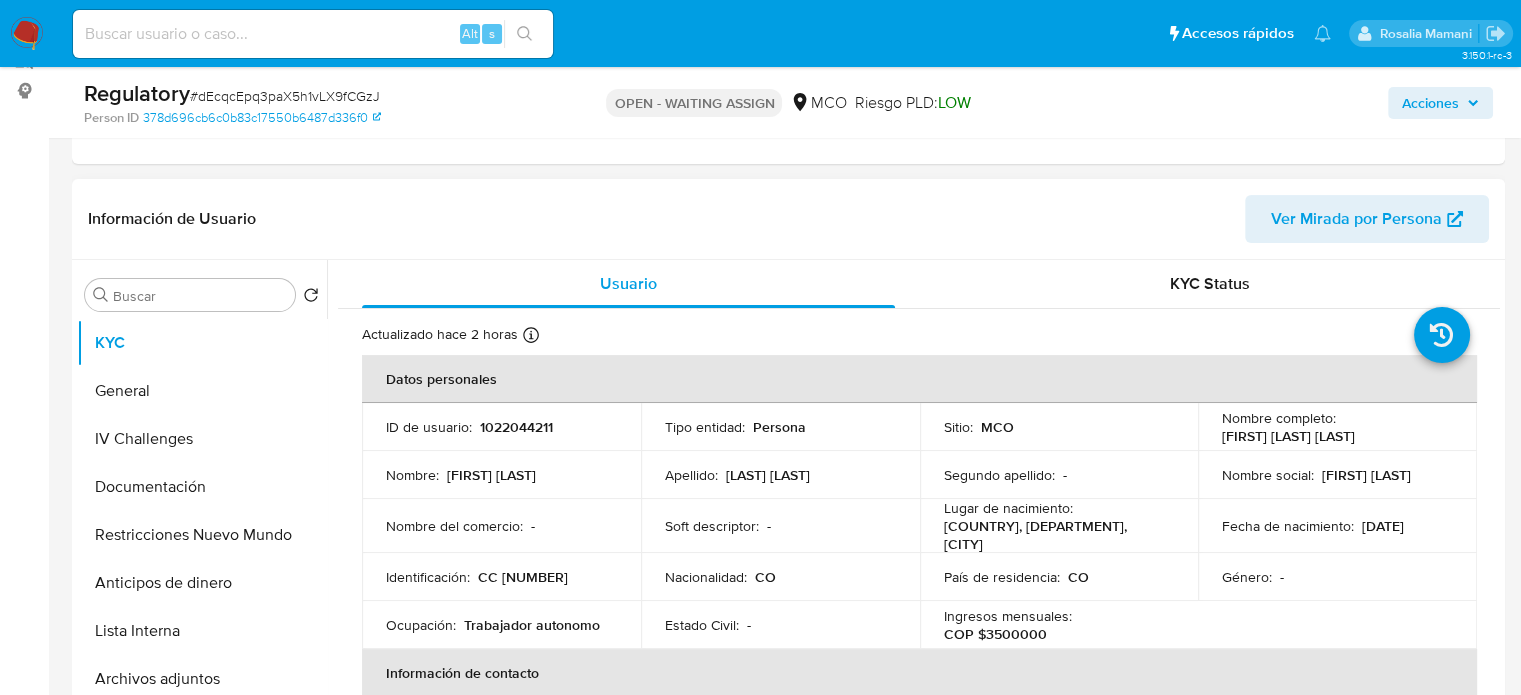 scroll, scrollTop: 500, scrollLeft: 0, axis: vertical 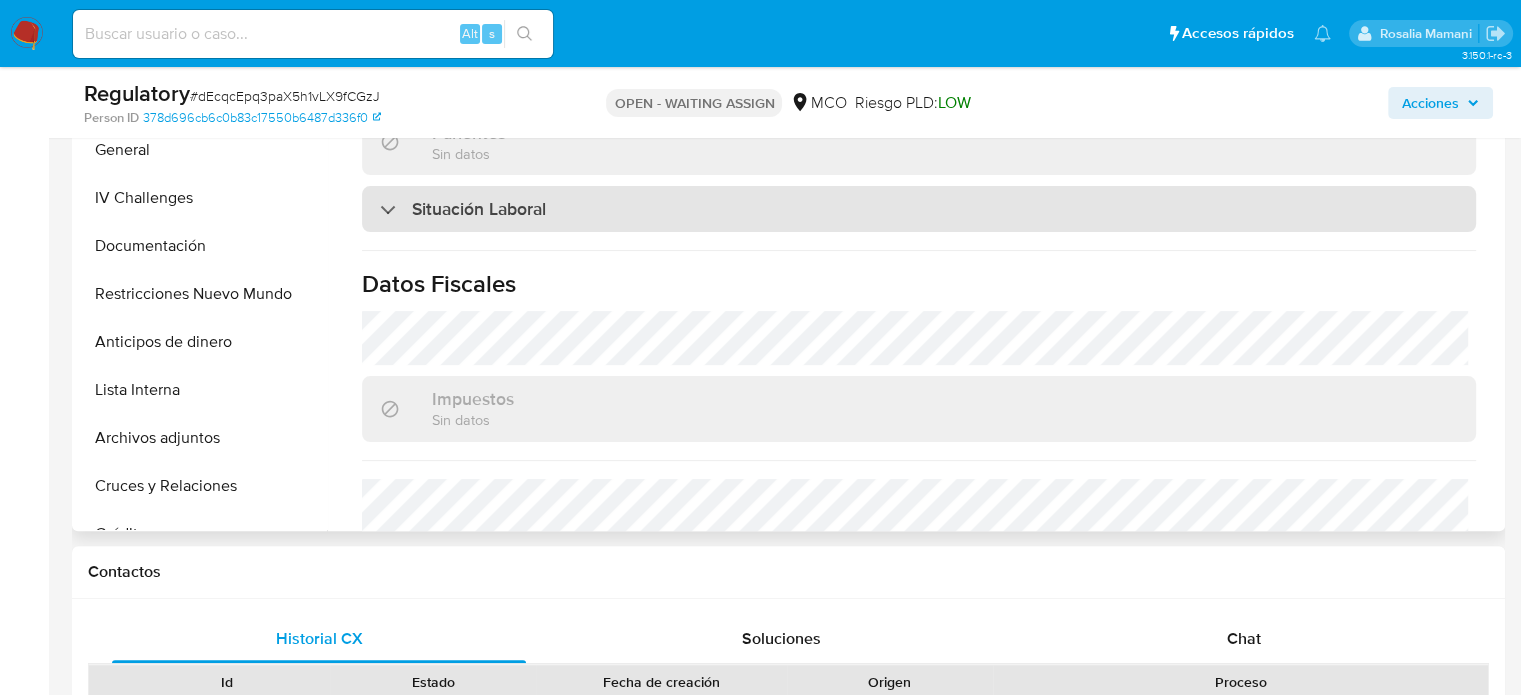 click on "Situación Laboral" at bounding box center [919, 209] 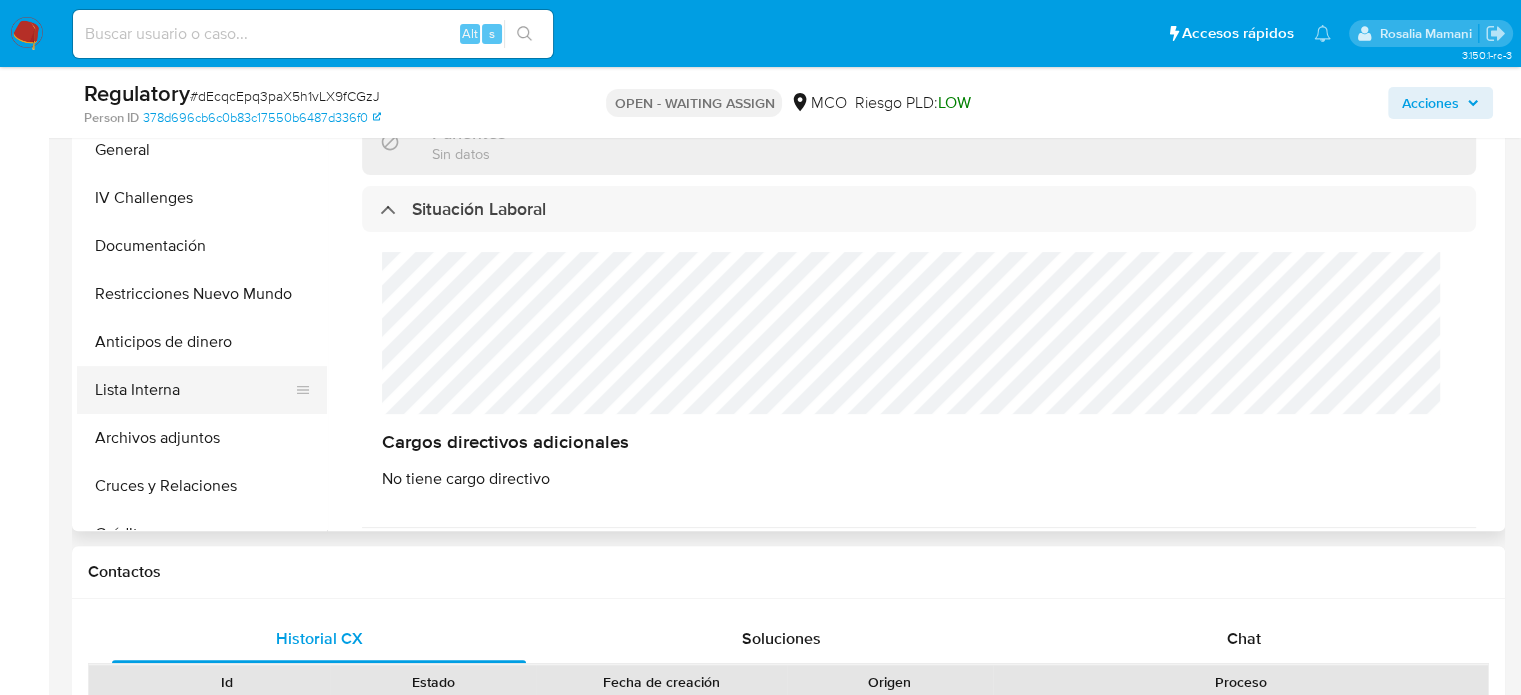 click on "Lista Interna" at bounding box center [194, 390] 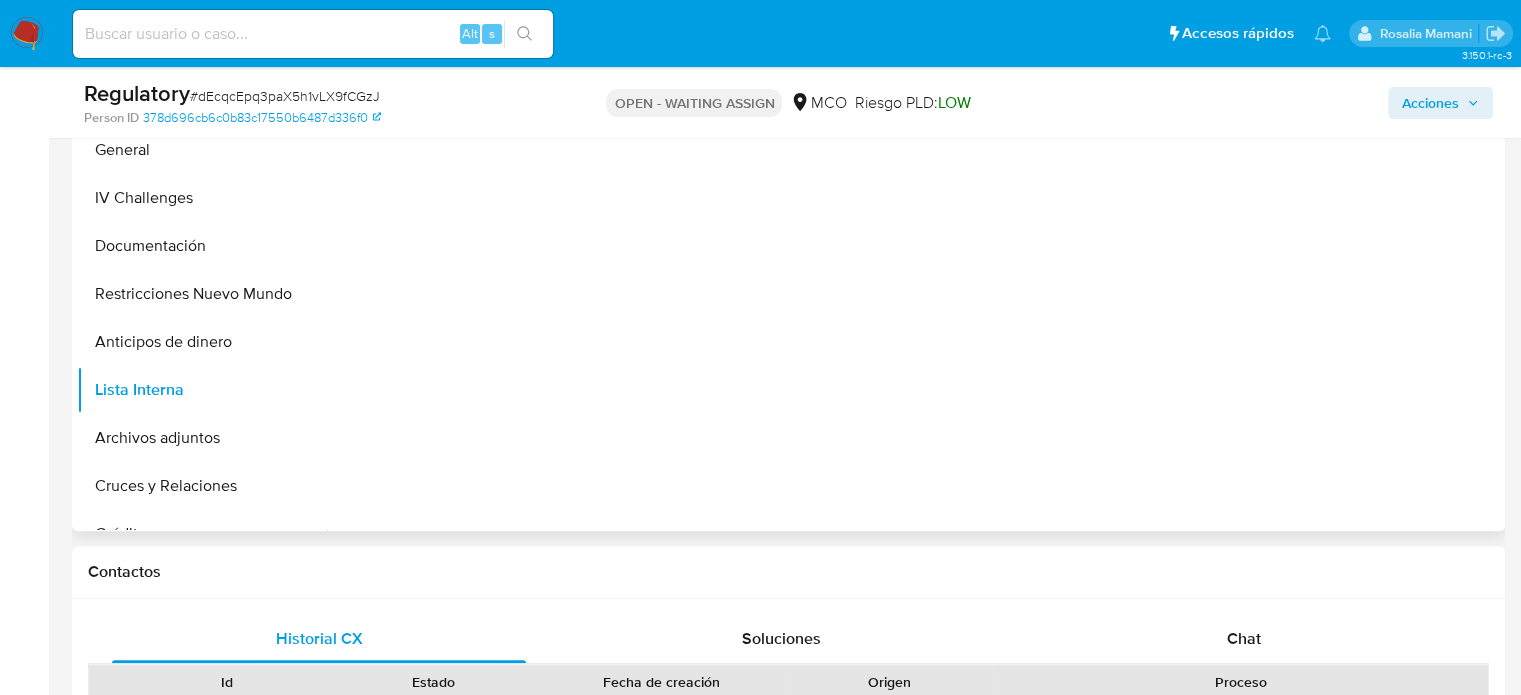 scroll, scrollTop: 0, scrollLeft: 0, axis: both 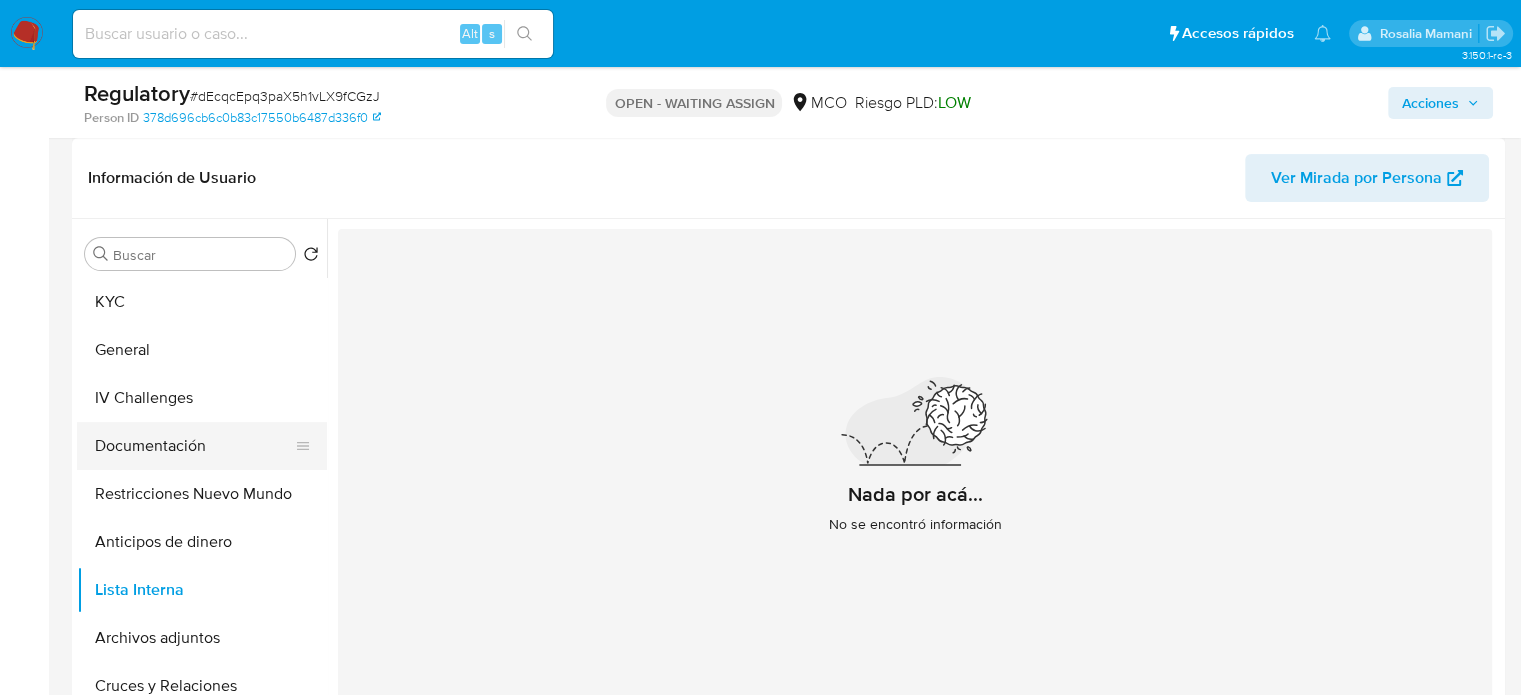 click on "Documentación" at bounding box center [194, 446] 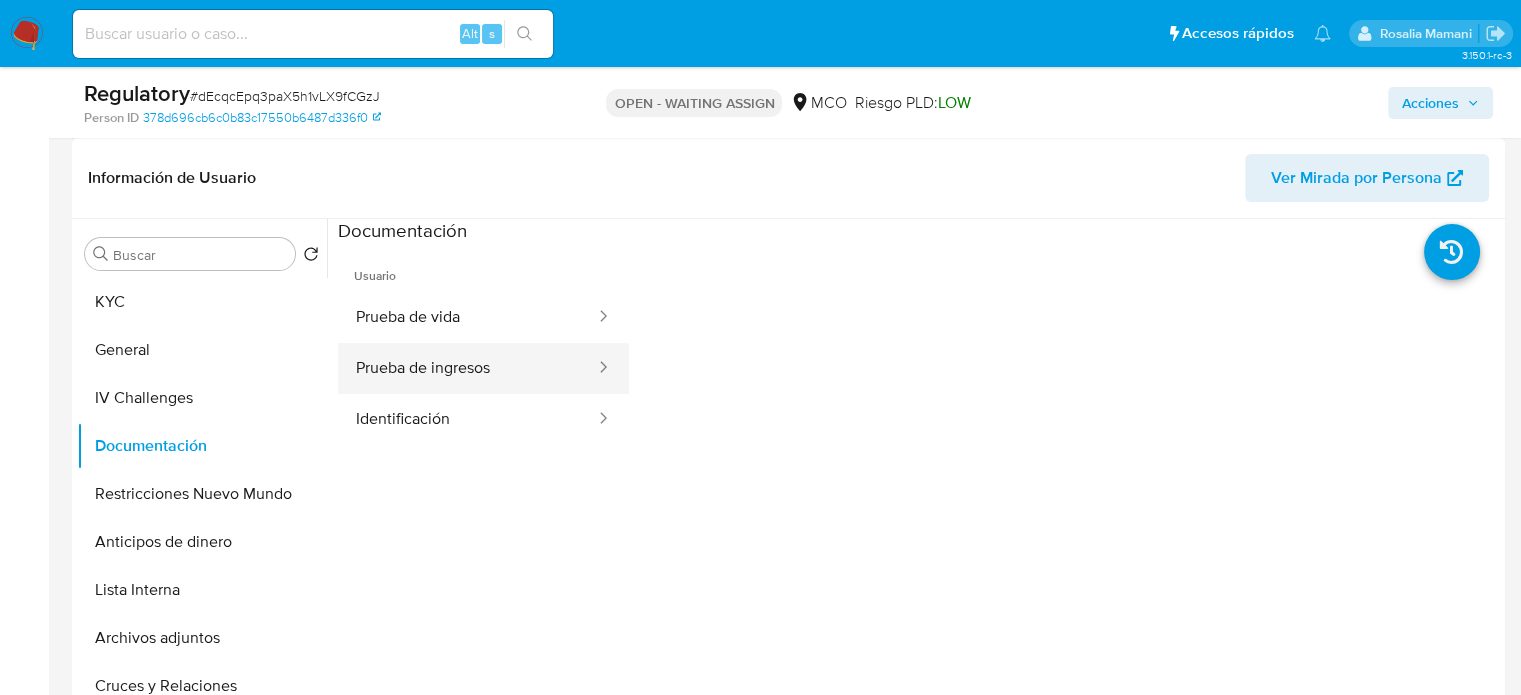click on "Prueba de ingresos" at bounding box center [467, 368] 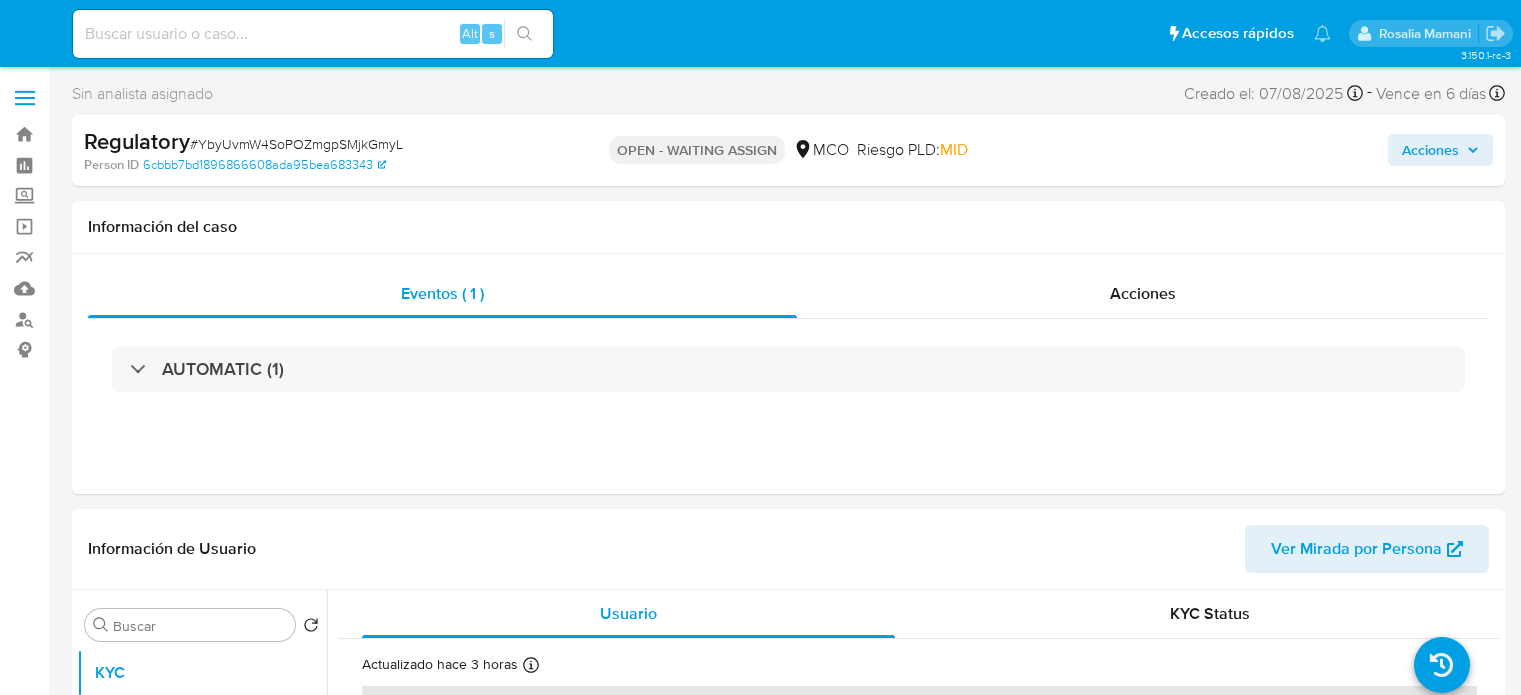 select on "10" 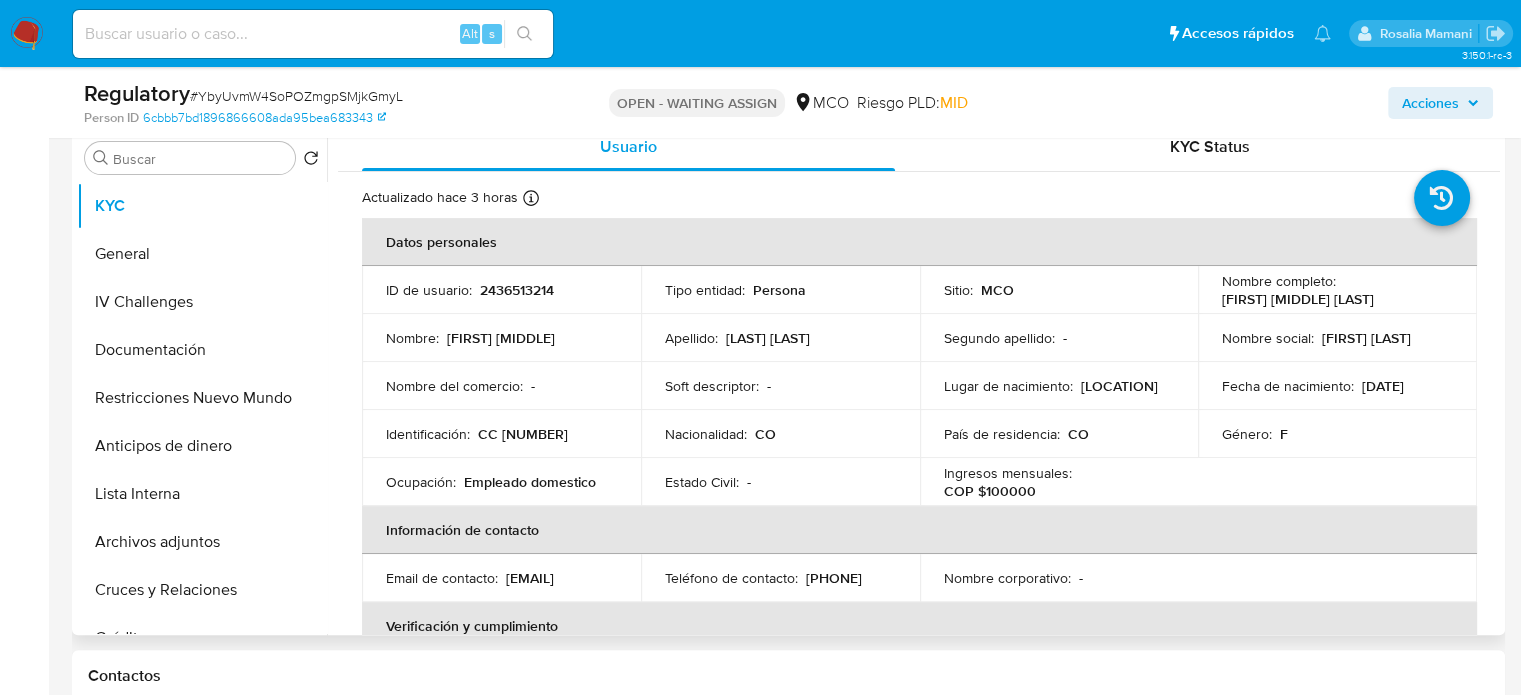 scroll, scrollTop: 500, scrollLeft: 0, axis: vertical 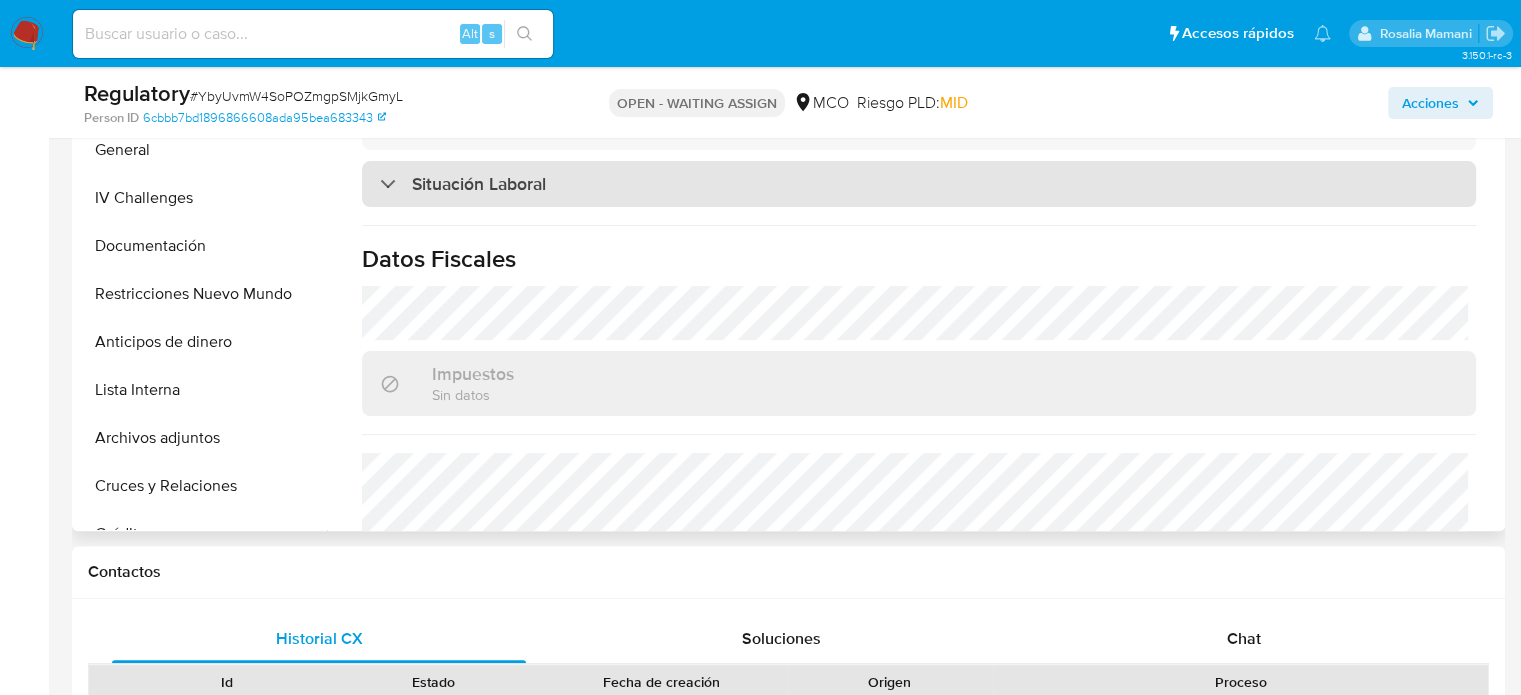 click on "Situación Laboral" at bounding box center (919, 184) 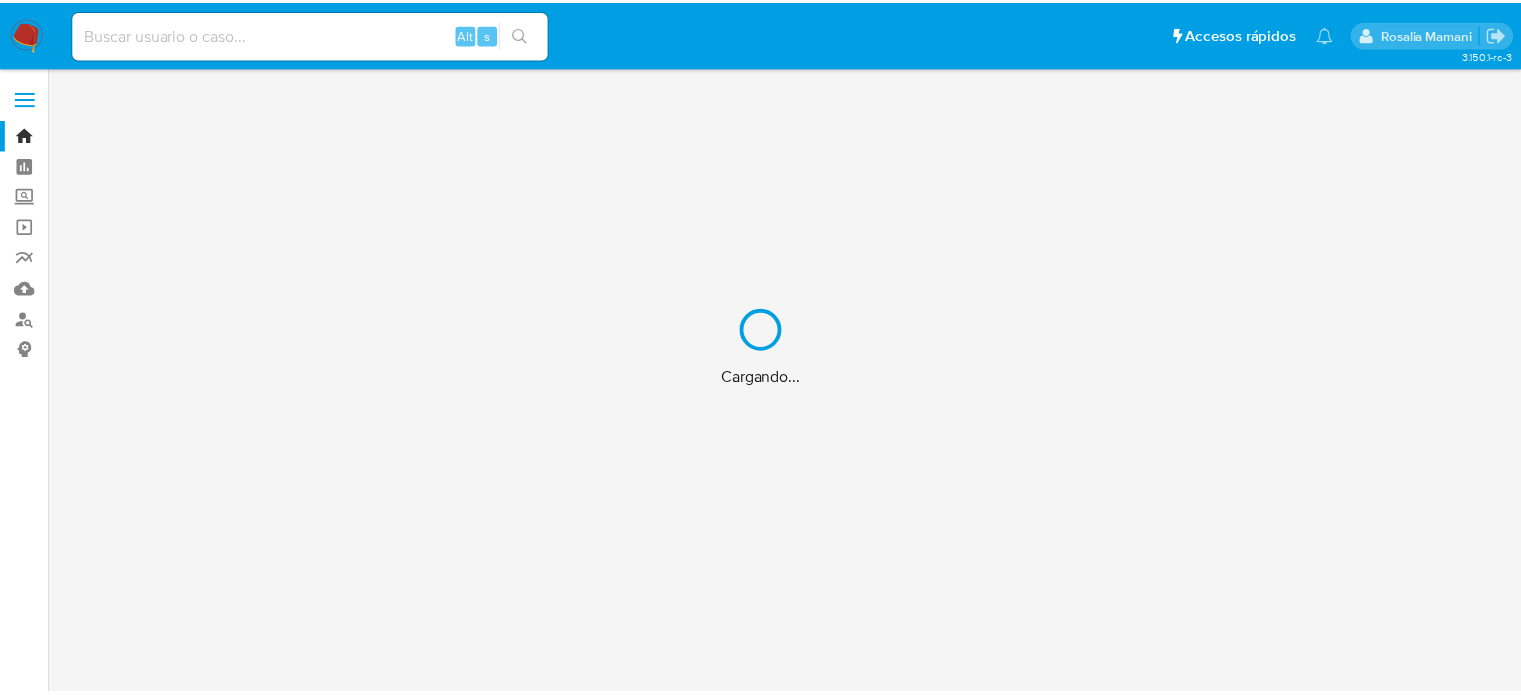 scroll, scrollTop: 0, scrollLeft: 0, axis: both 